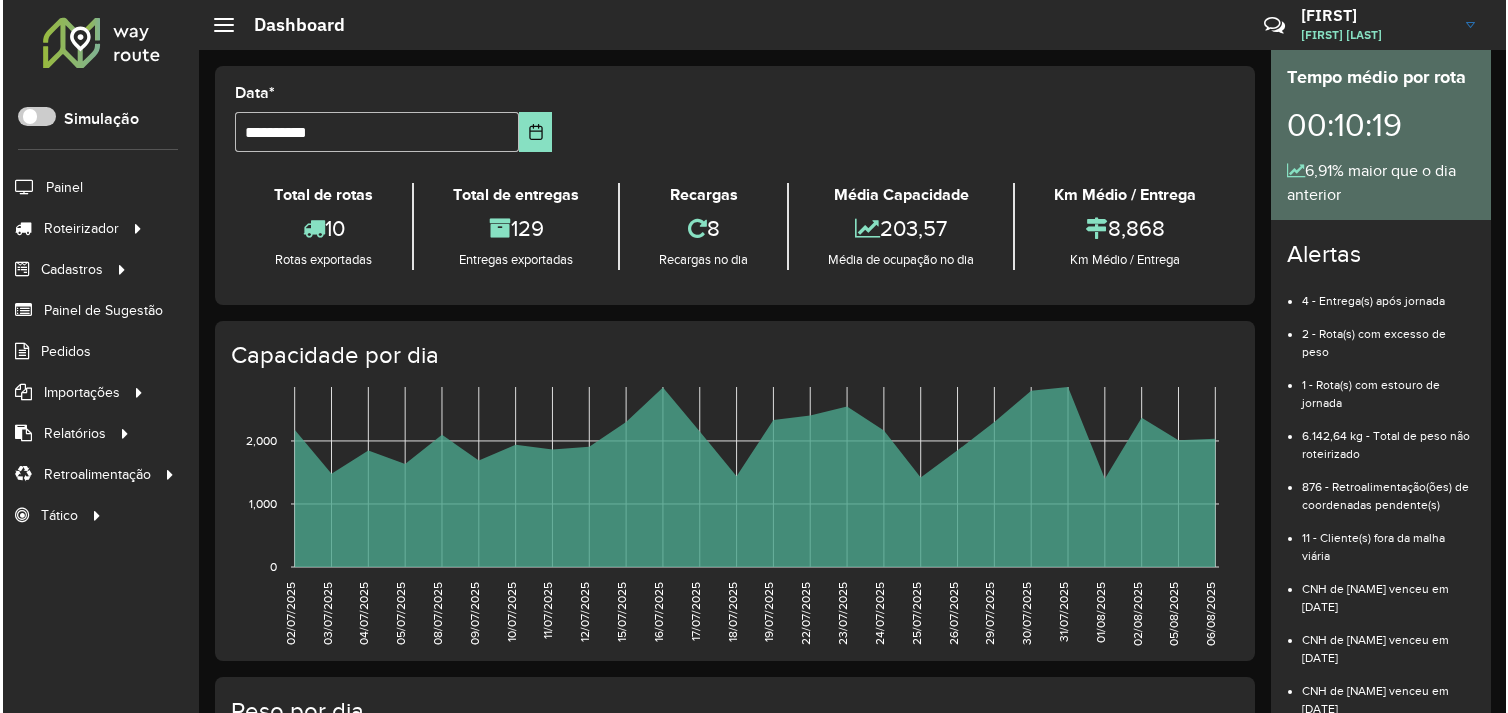 scroll, scrollTop: 0, scrollLeft: 0, axis: both 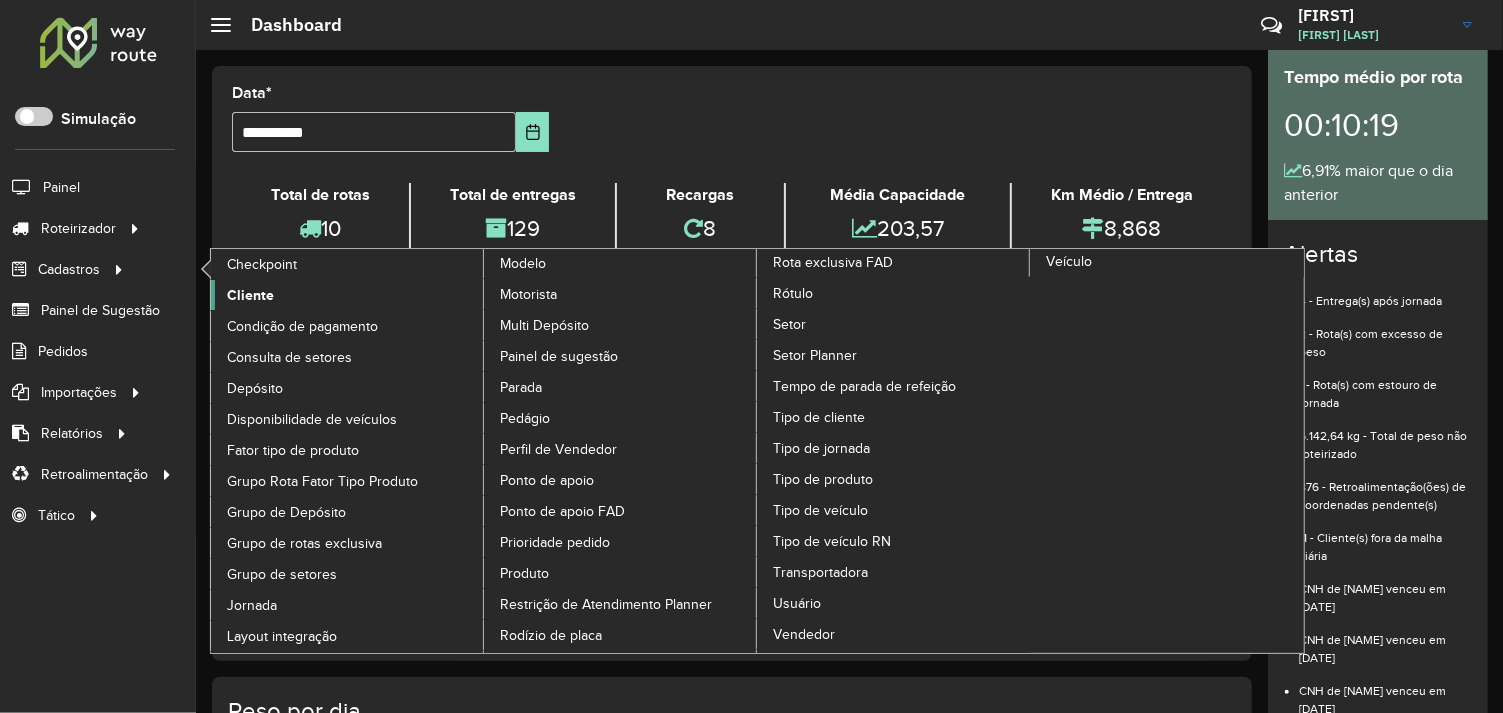 click on "Cliente" 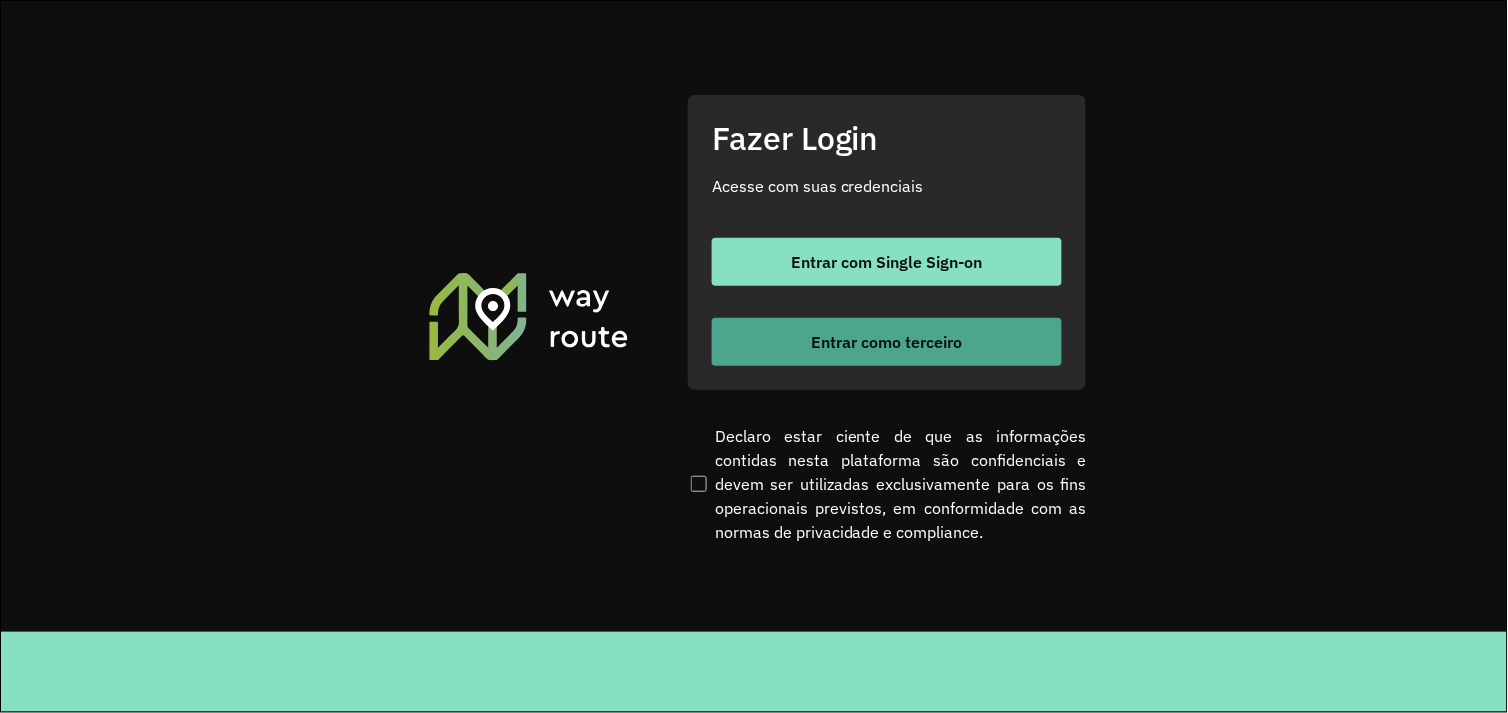click on "Entrar como terceiro" at bounding box center (887, 342) 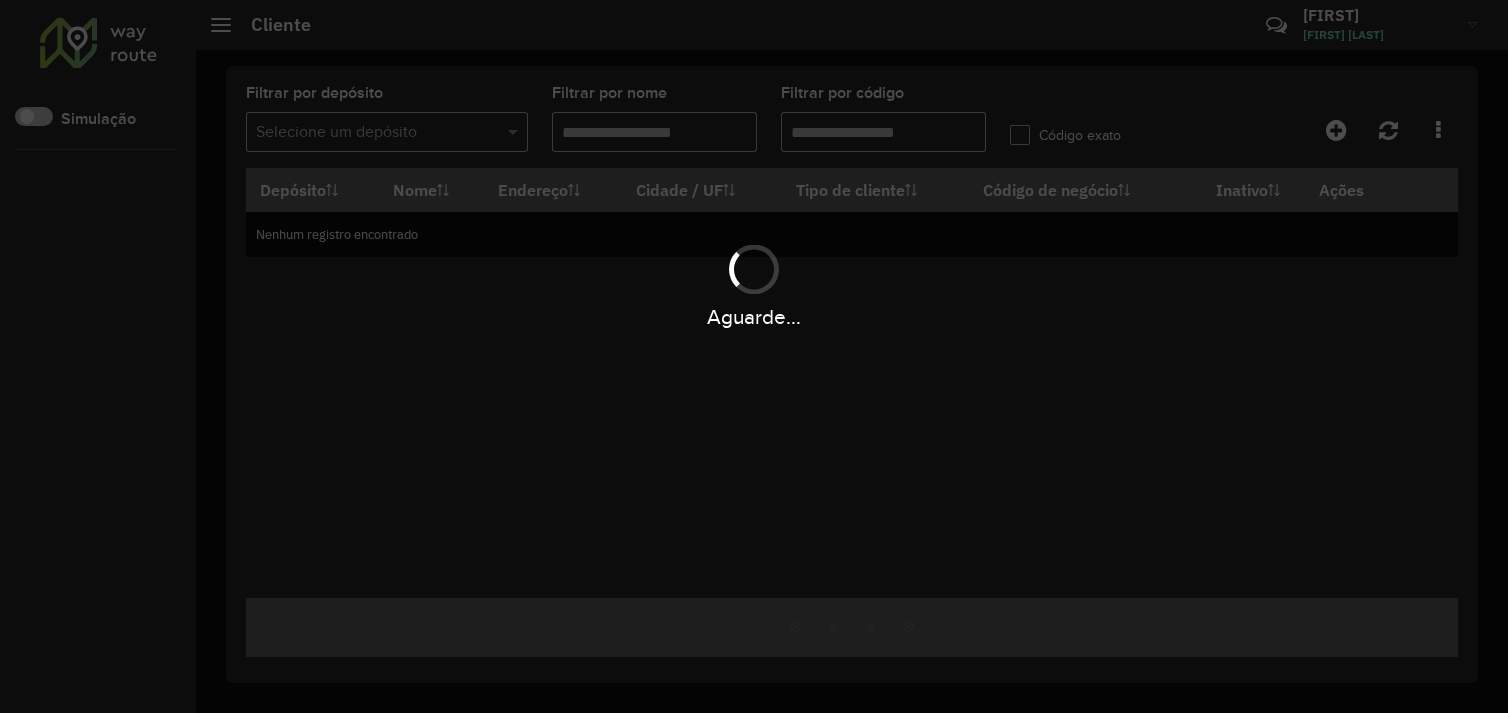 scroll, scrollTop: 0, scrollLeft: 0, axis: both 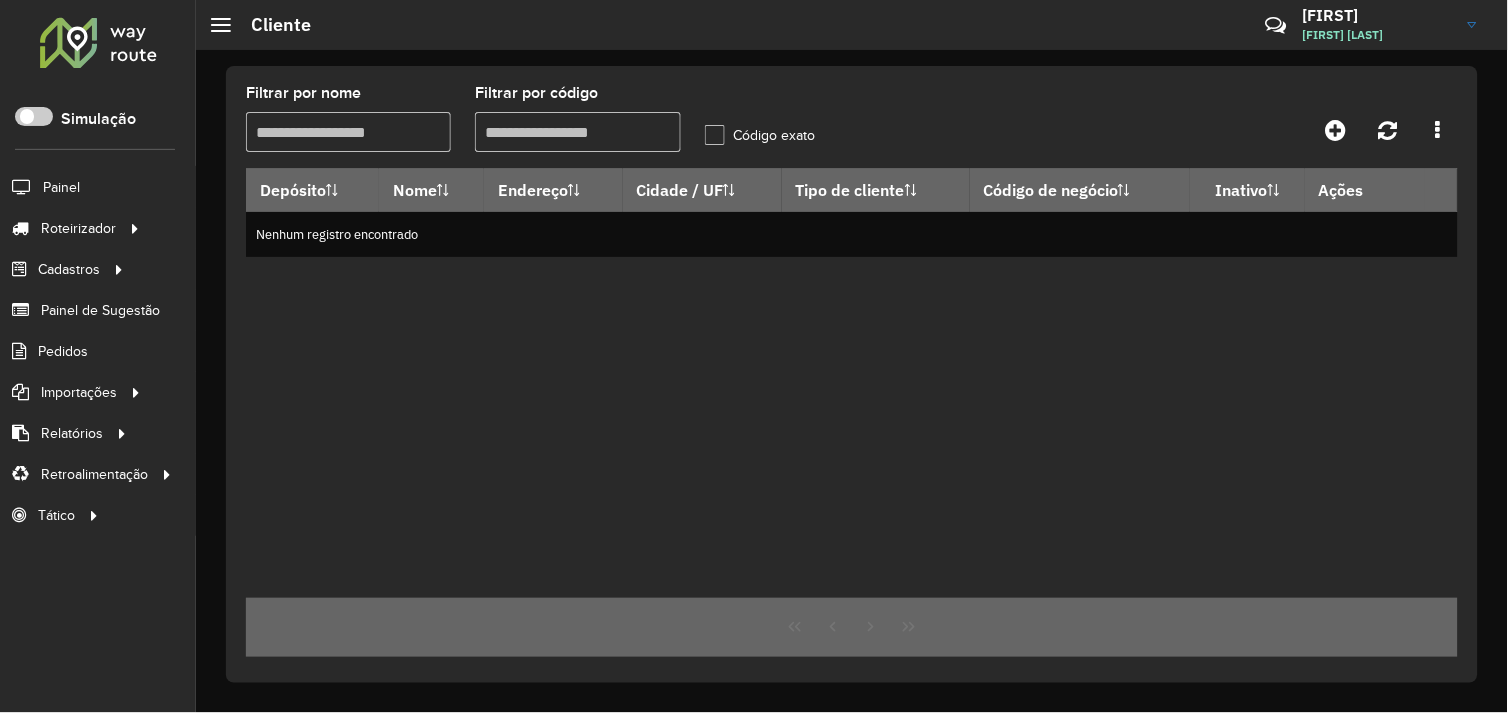 click on "Filtrar por código" at bounding box center [577, 132] 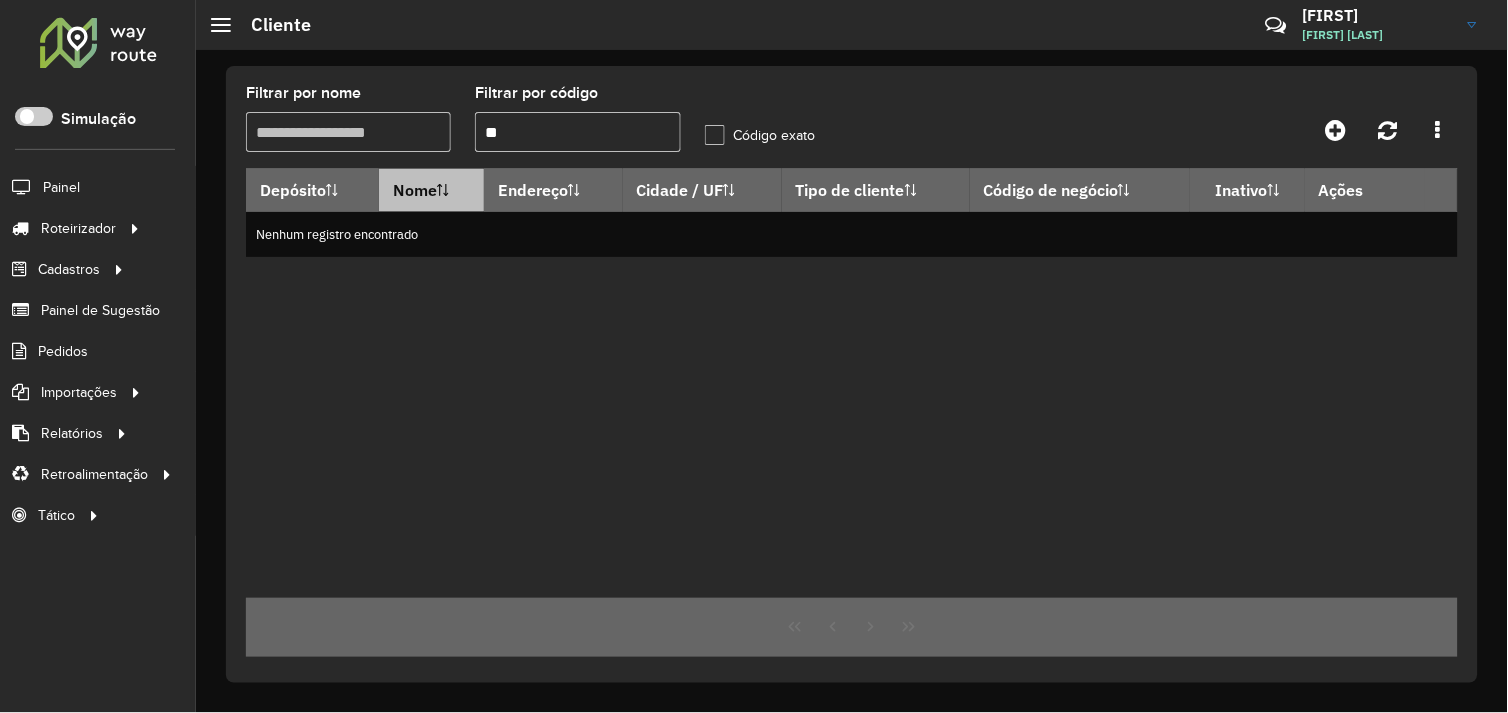 type on "*" 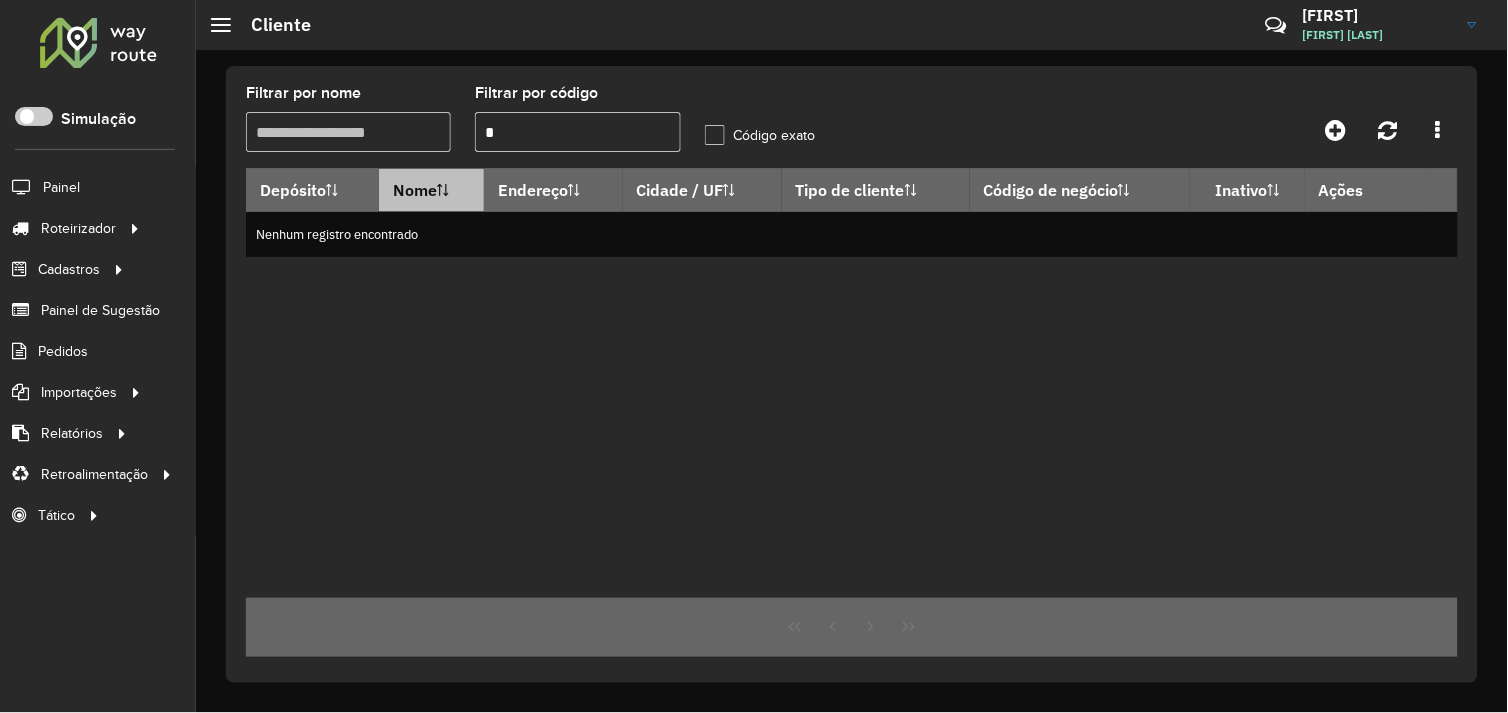 type 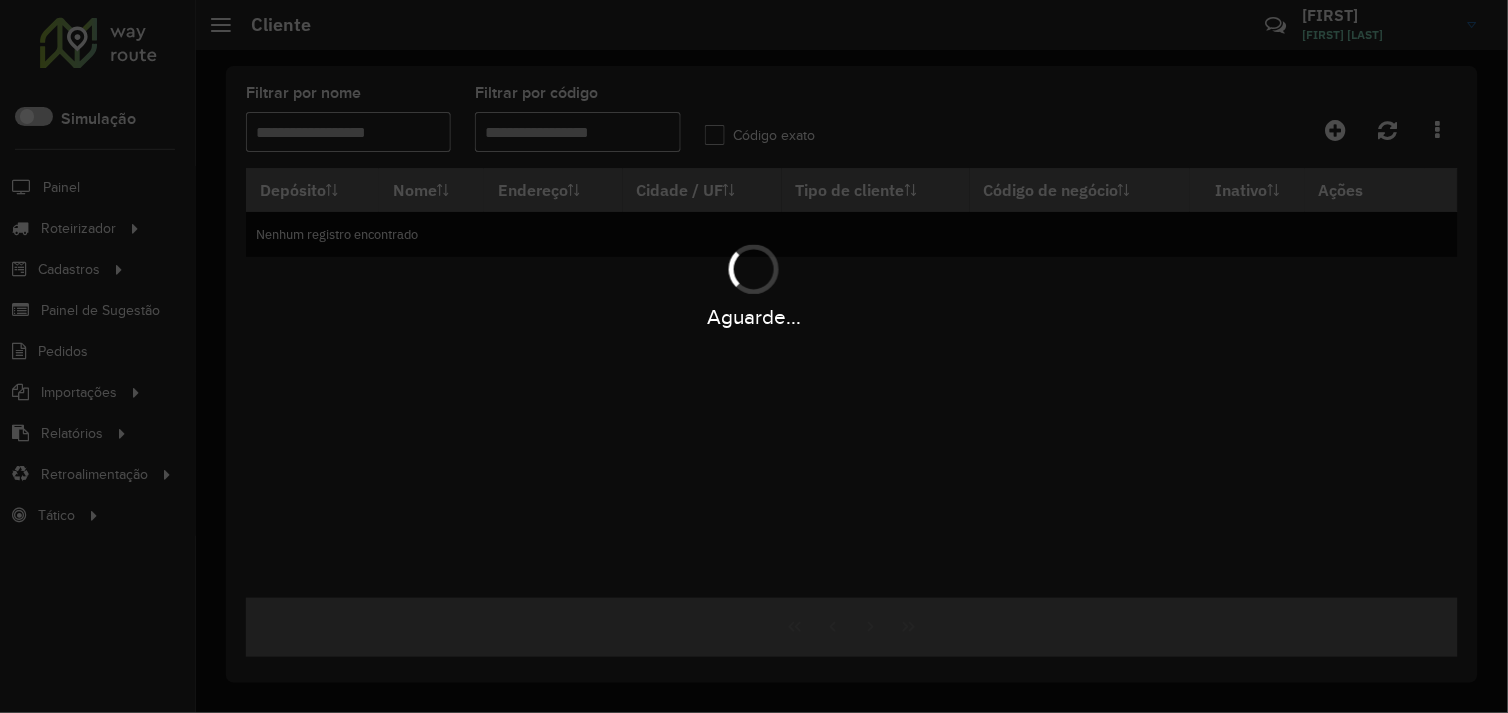 click on "Aguarde..." at bounding box center (754, 356) 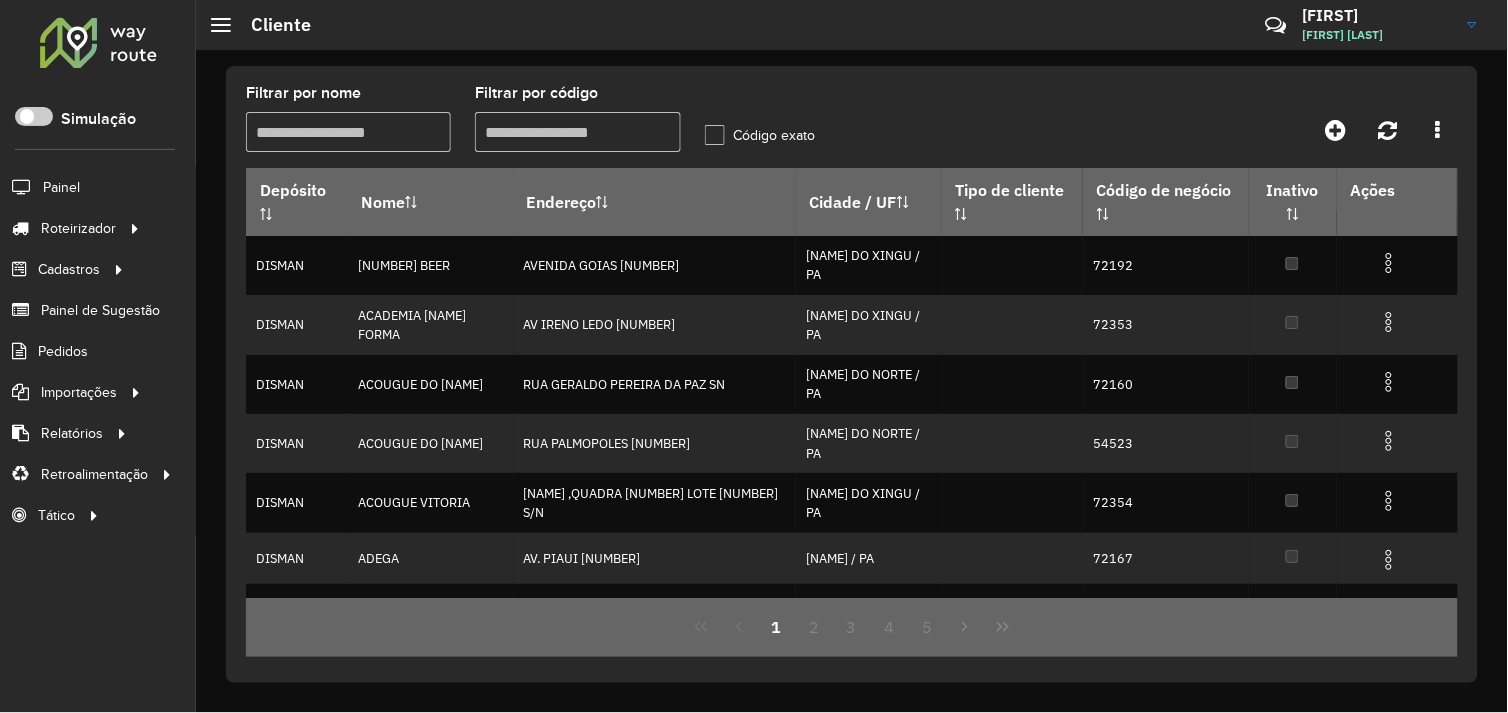 click on "Filtrar por nome" at bounding box center (348, 132) 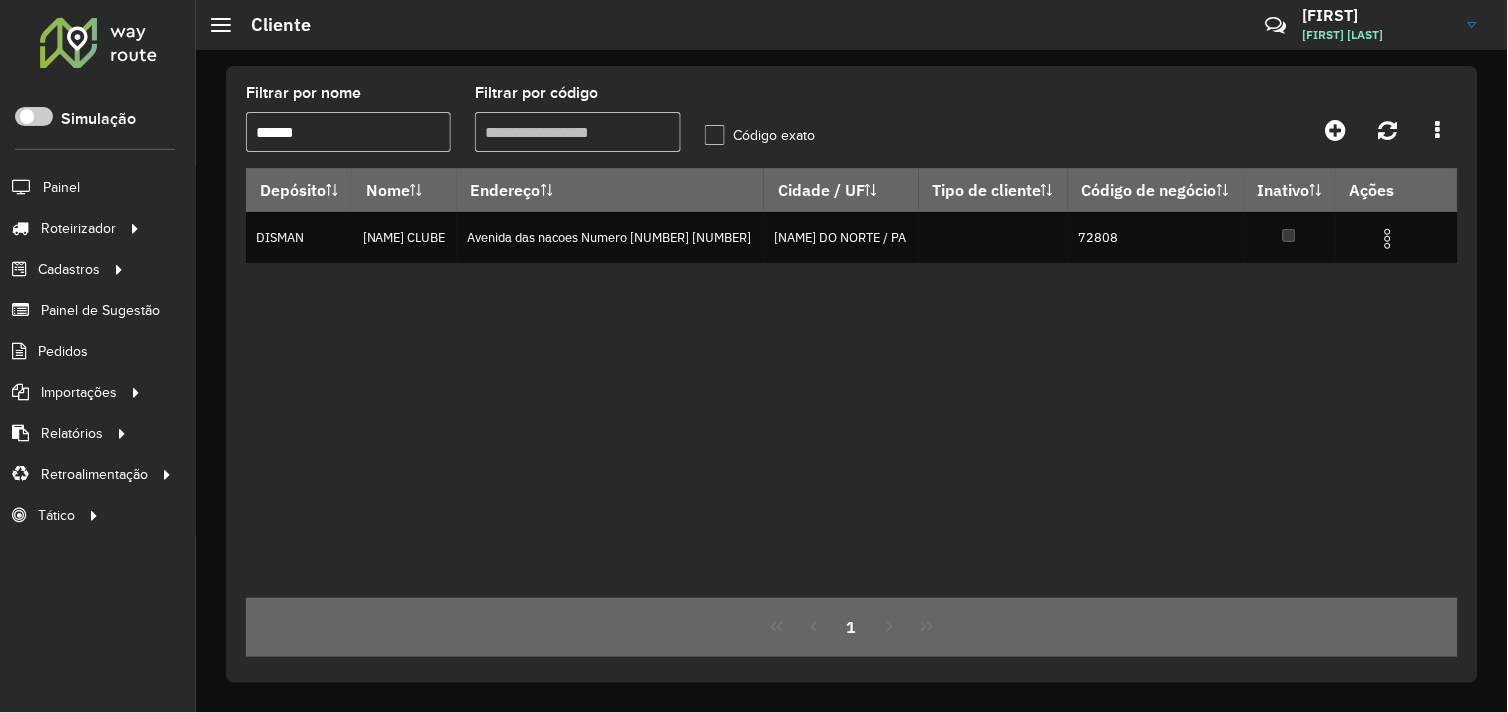 type on "******" 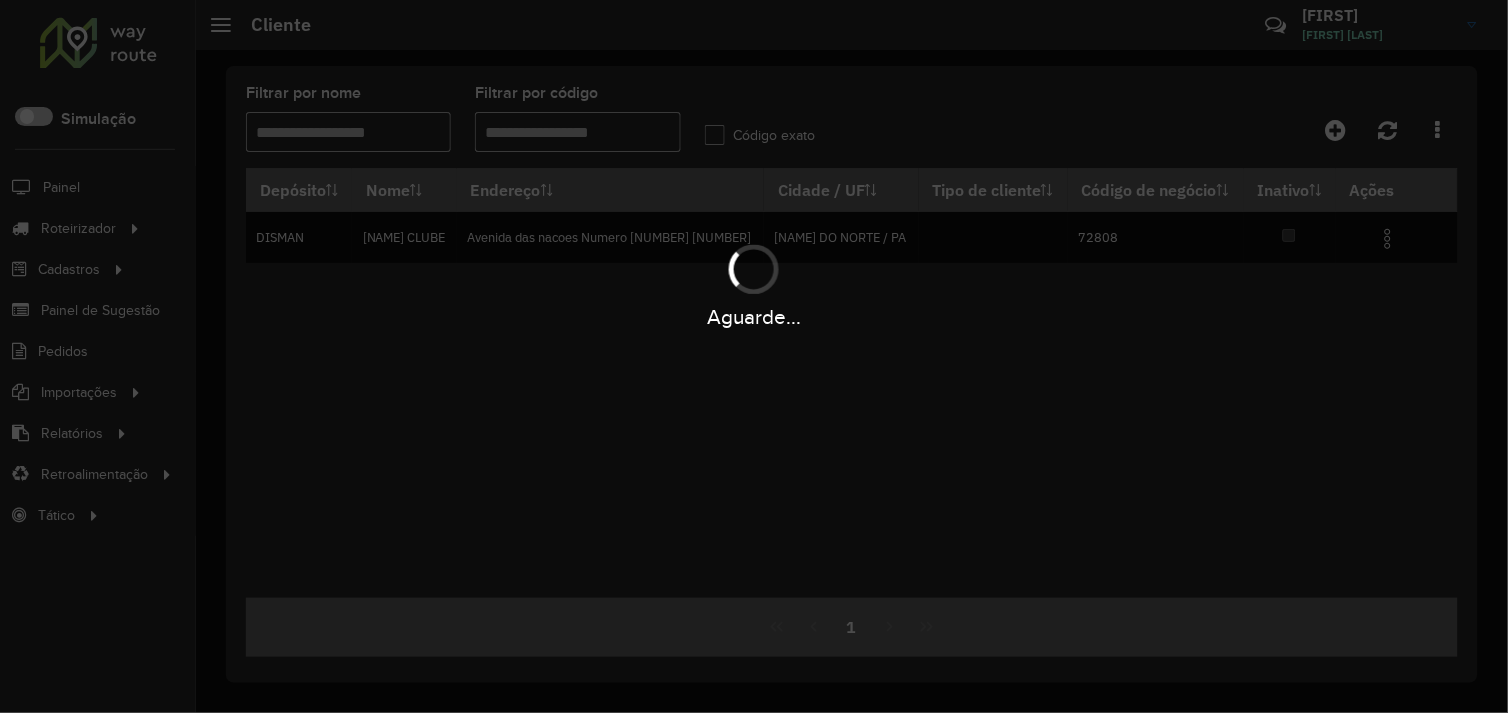 type 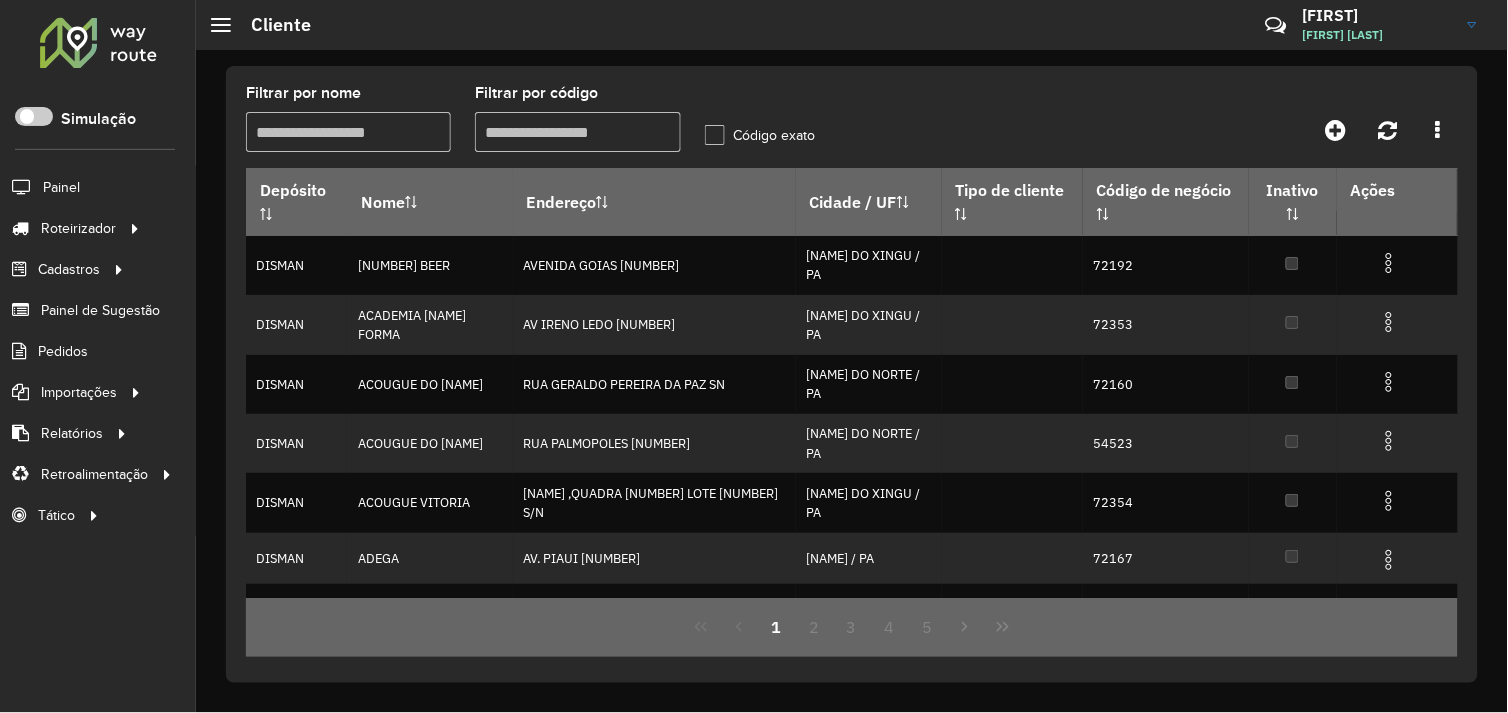 click on "Filtrar por código" at bounding box center [577, 132] 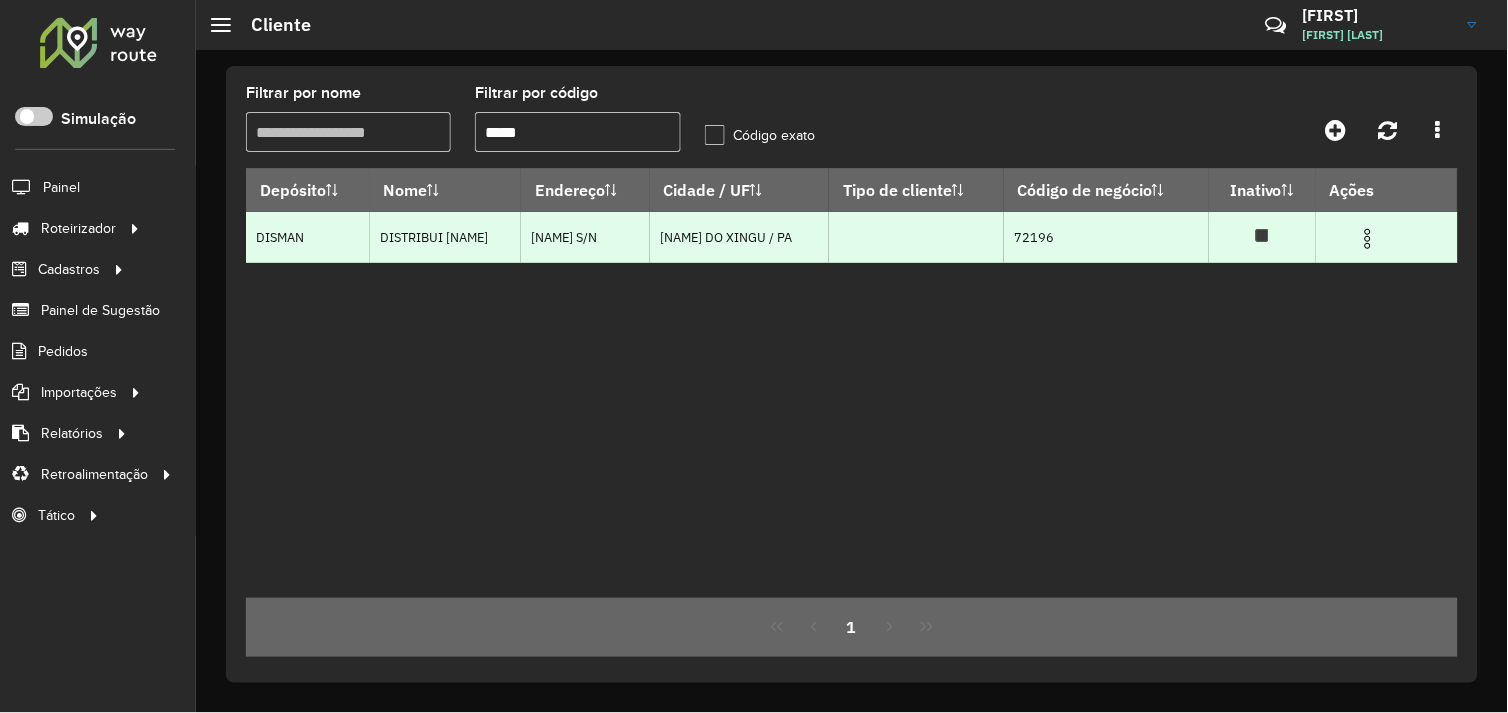 type on "*****" 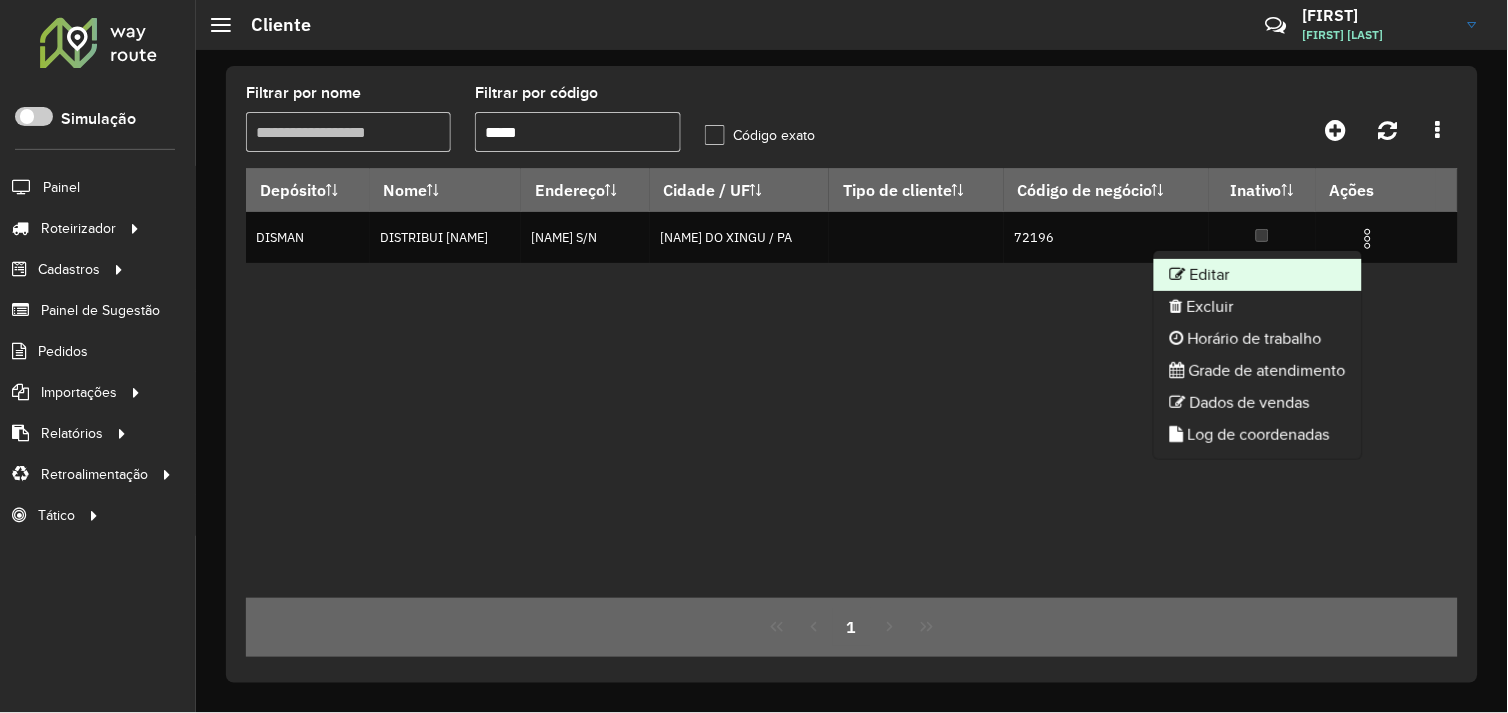 click on "Editar" 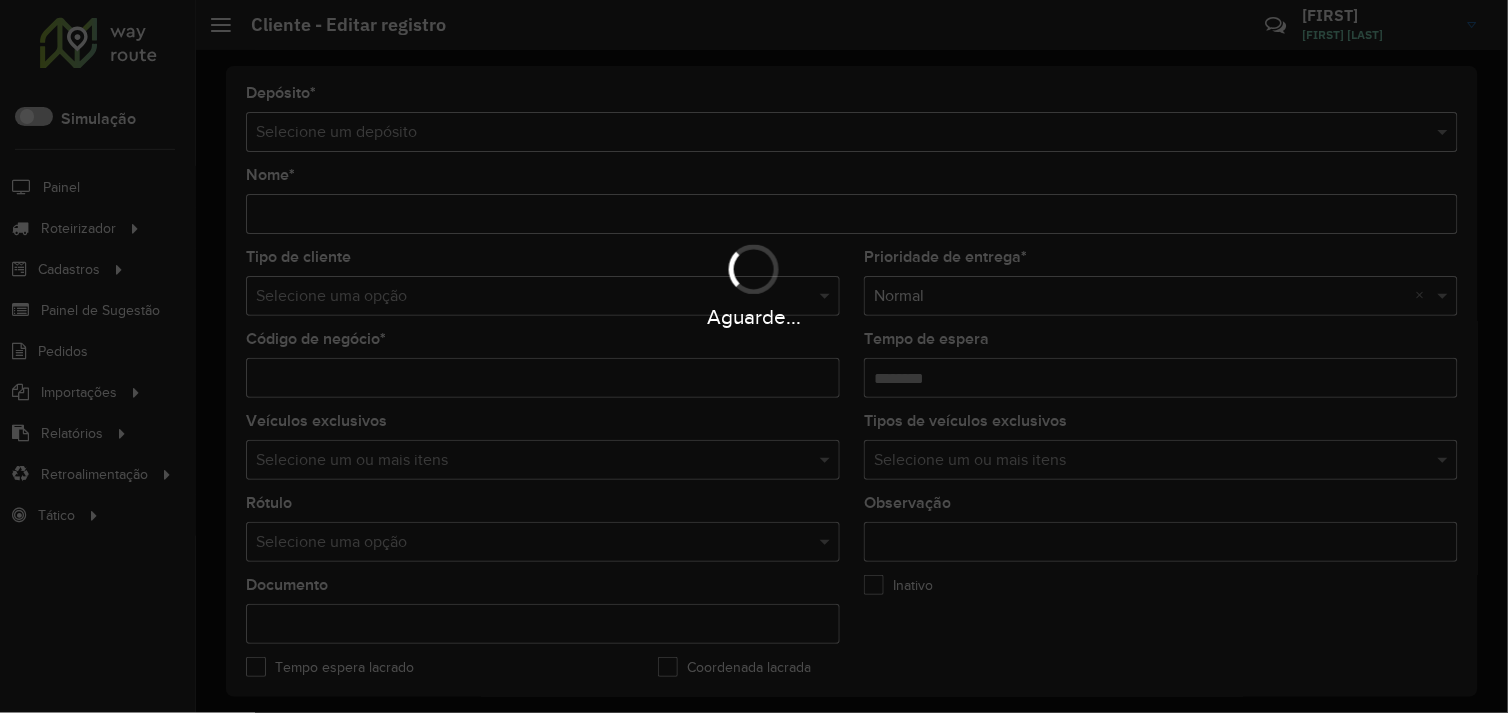type on "**********" 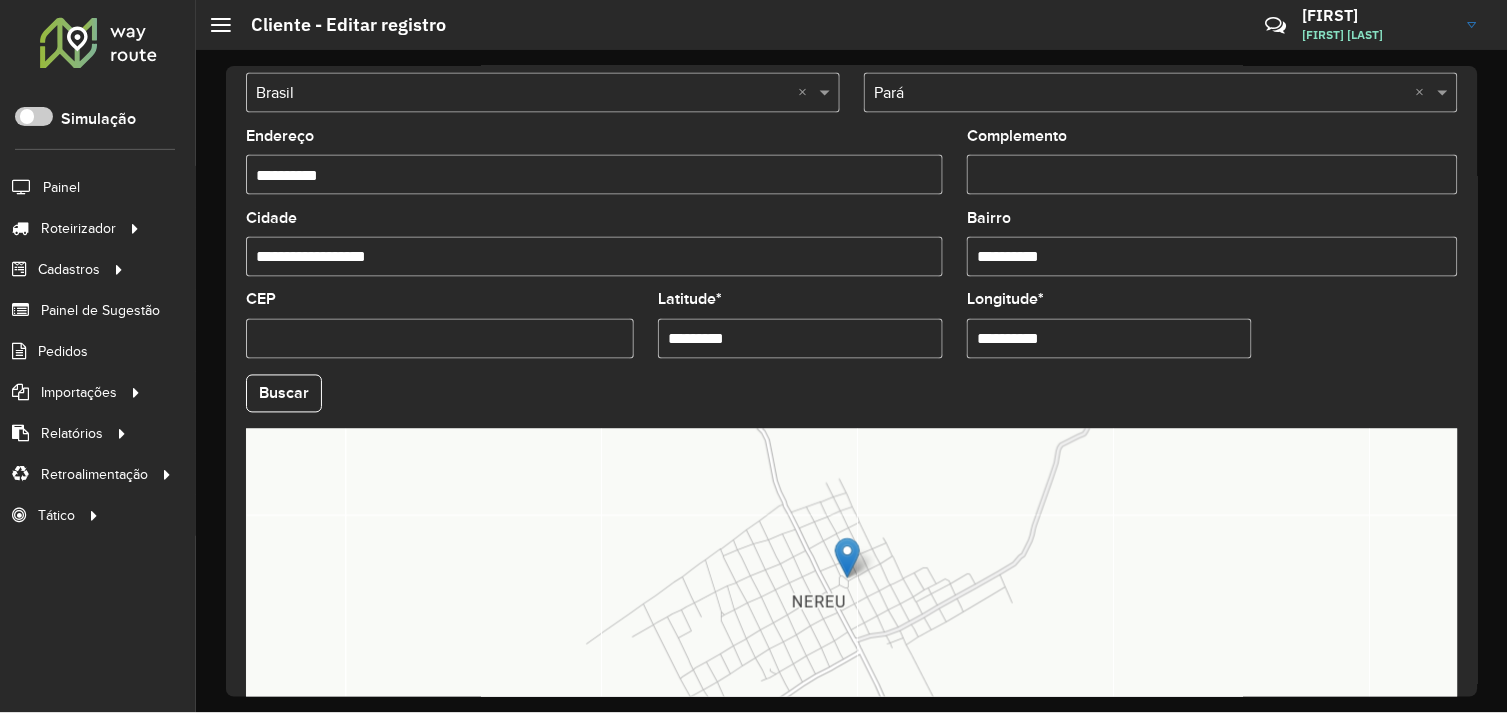 scroll, scrollTop: 666, scrollLeft: 0, axis: vertical 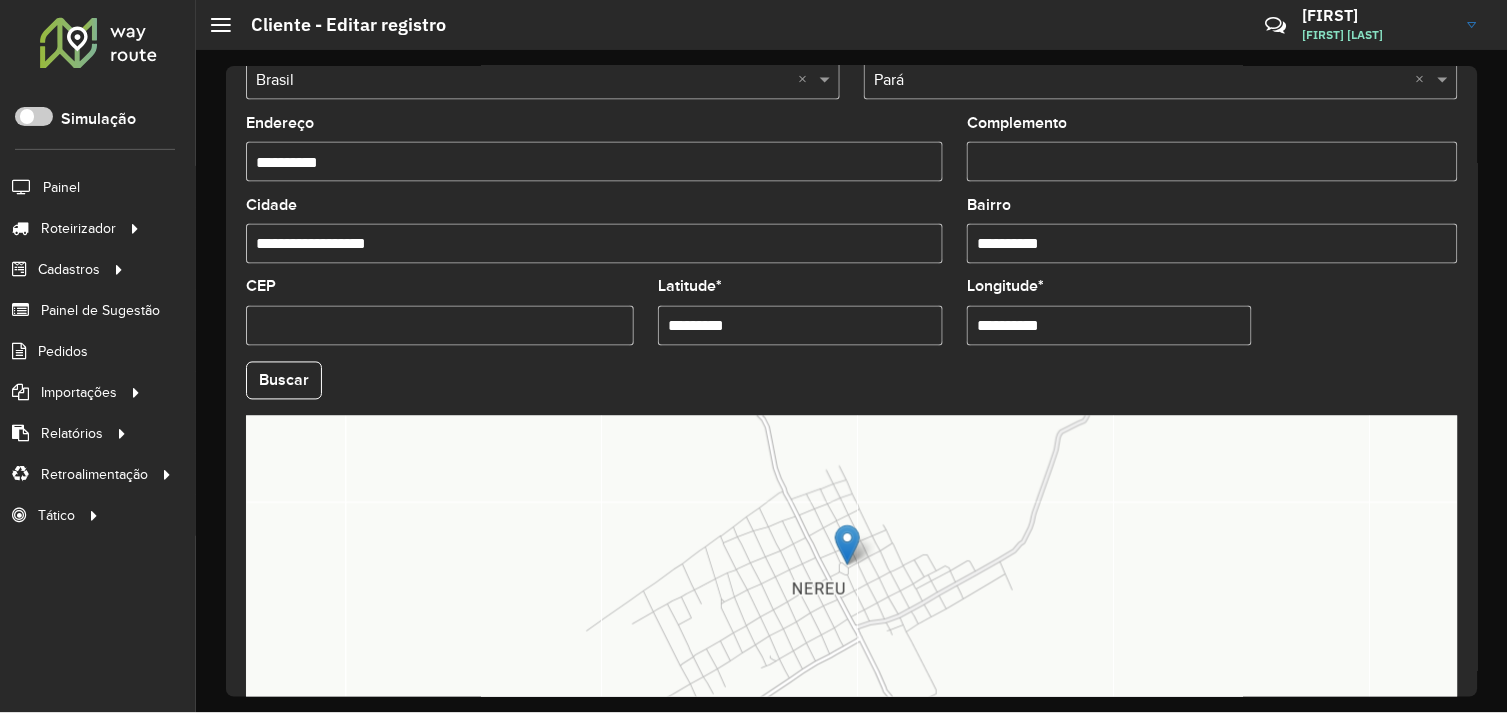 drag, startPoint x: 762, startPoint y: 330, endPoint x: 657, endPoint y: 333, distance: 105.04285 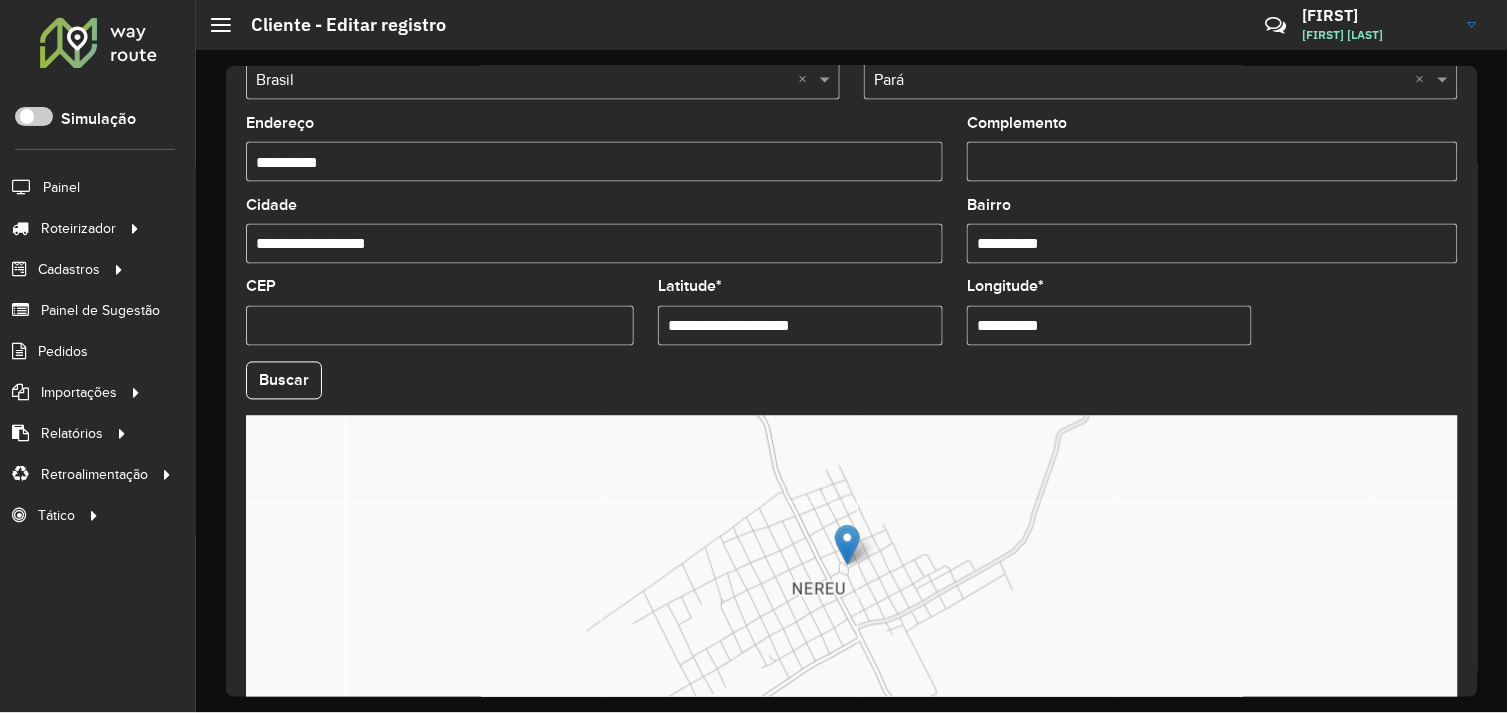 type on "**********" 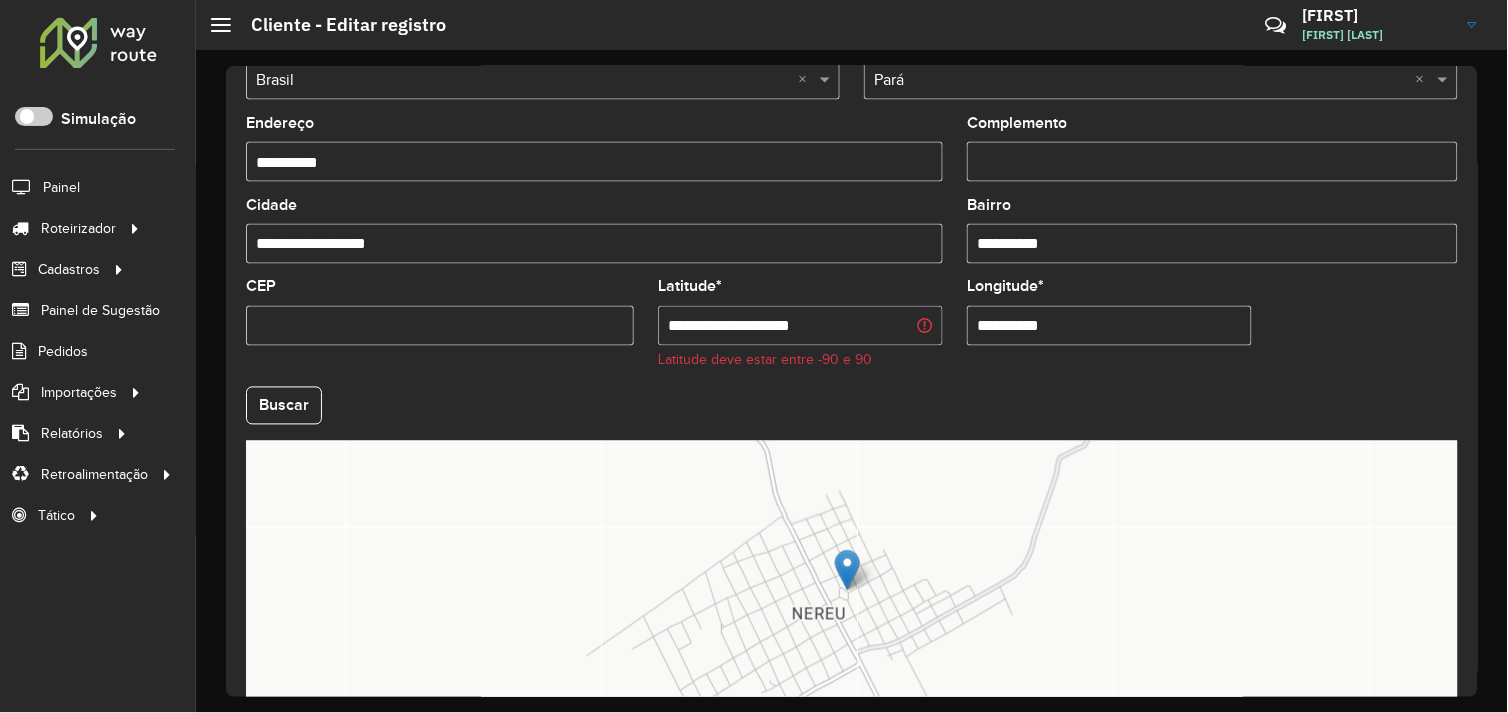 drag, startPoint x: 1097, startPoint y: 322, endPoint x: 943, endPoint y: 347, distance: 156.01602 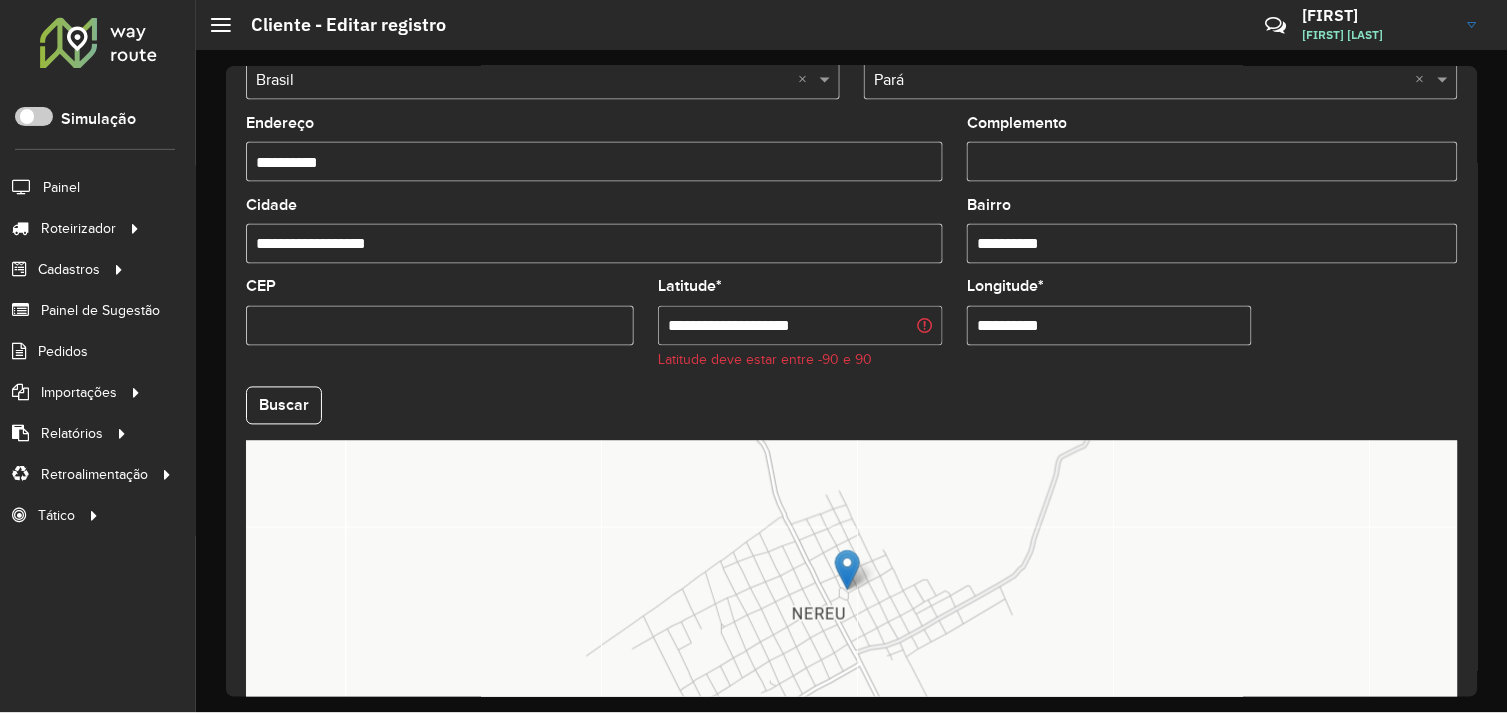 paste on "**********" 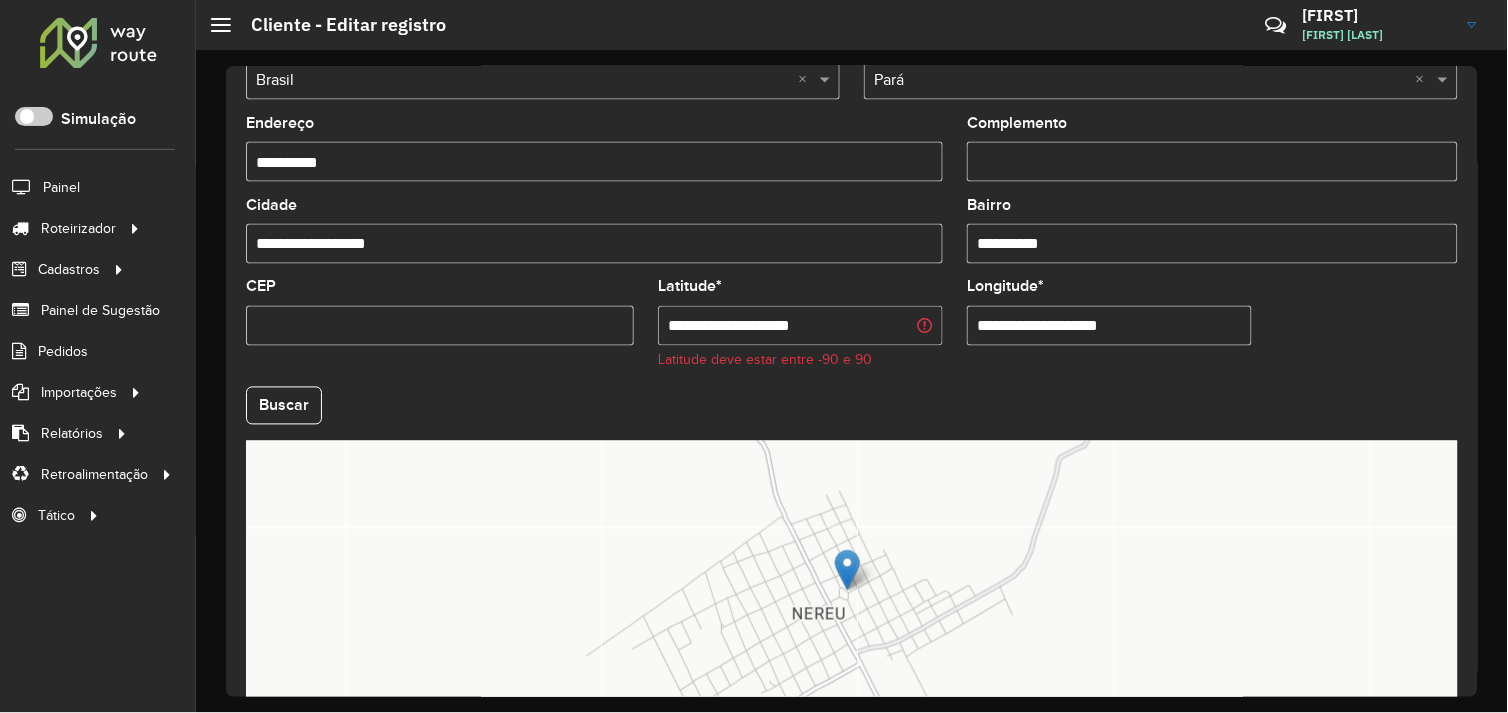 click on "**********" at bounding box center [1109, 326] 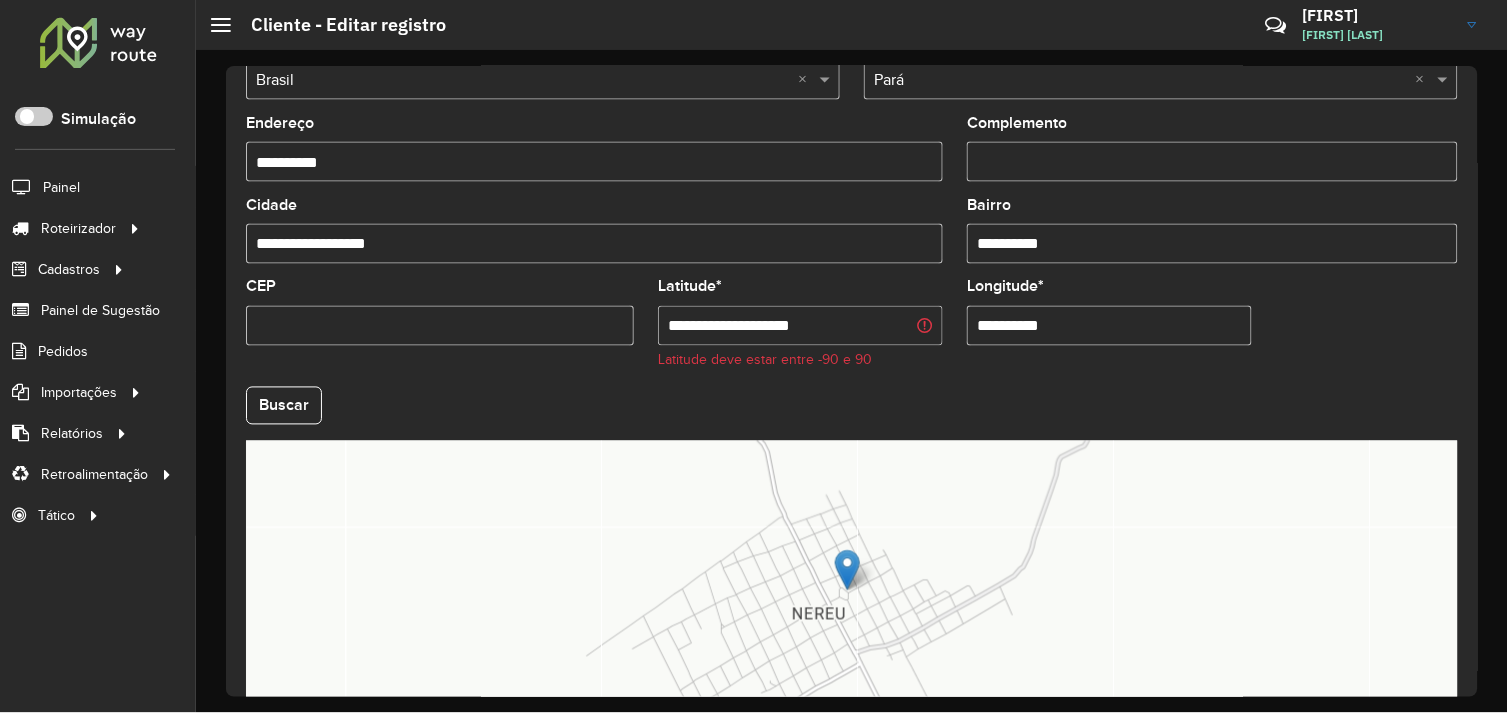 type on "**********" 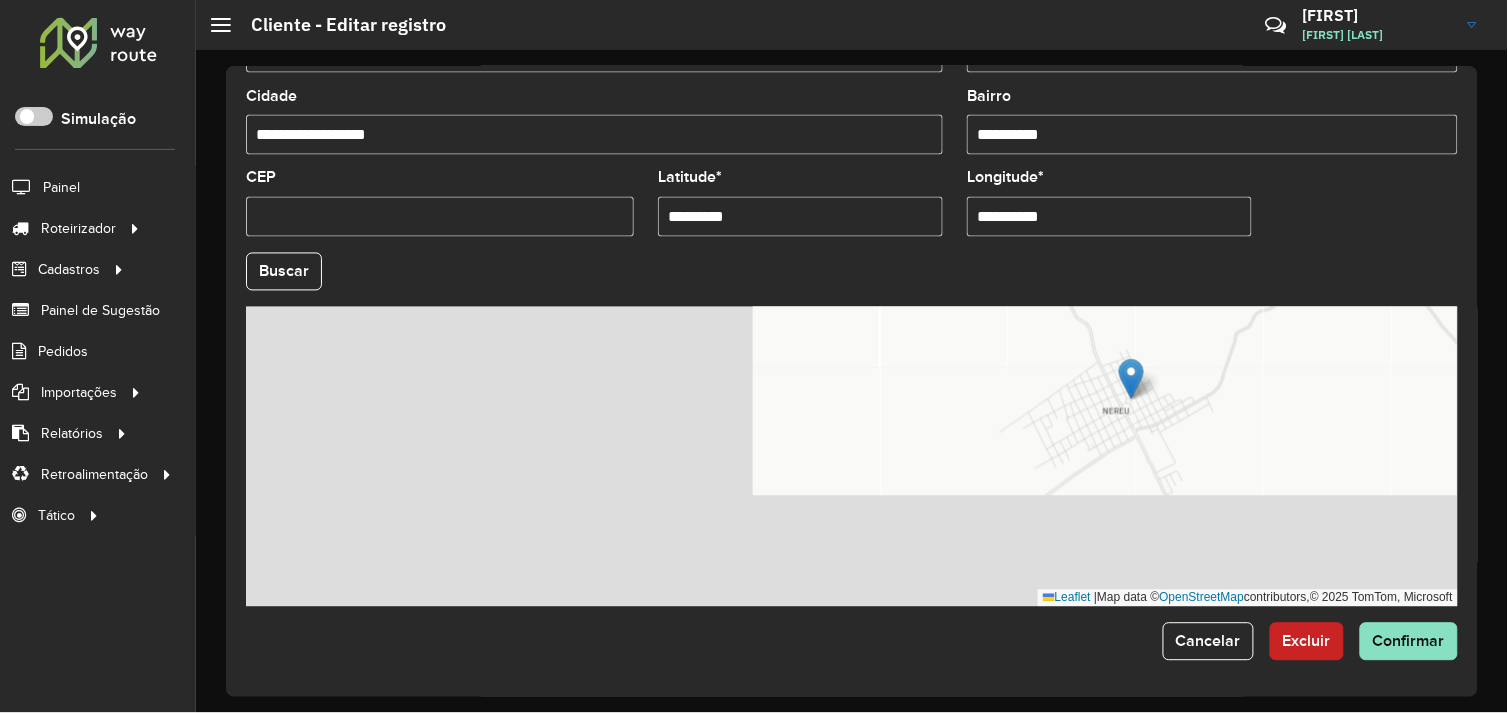 scroll, scrollTop: 778, scrollLeft: 0, axis: vertical 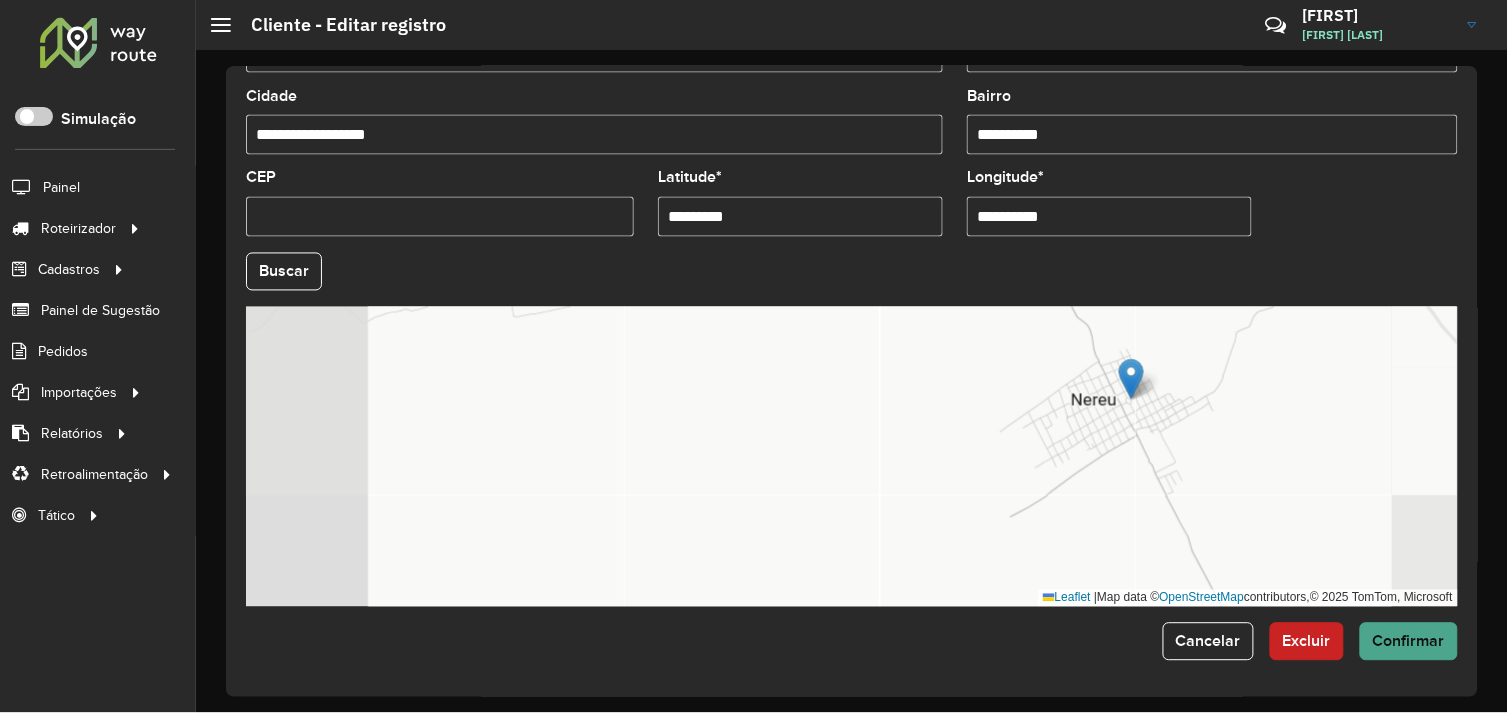 type on "*********" 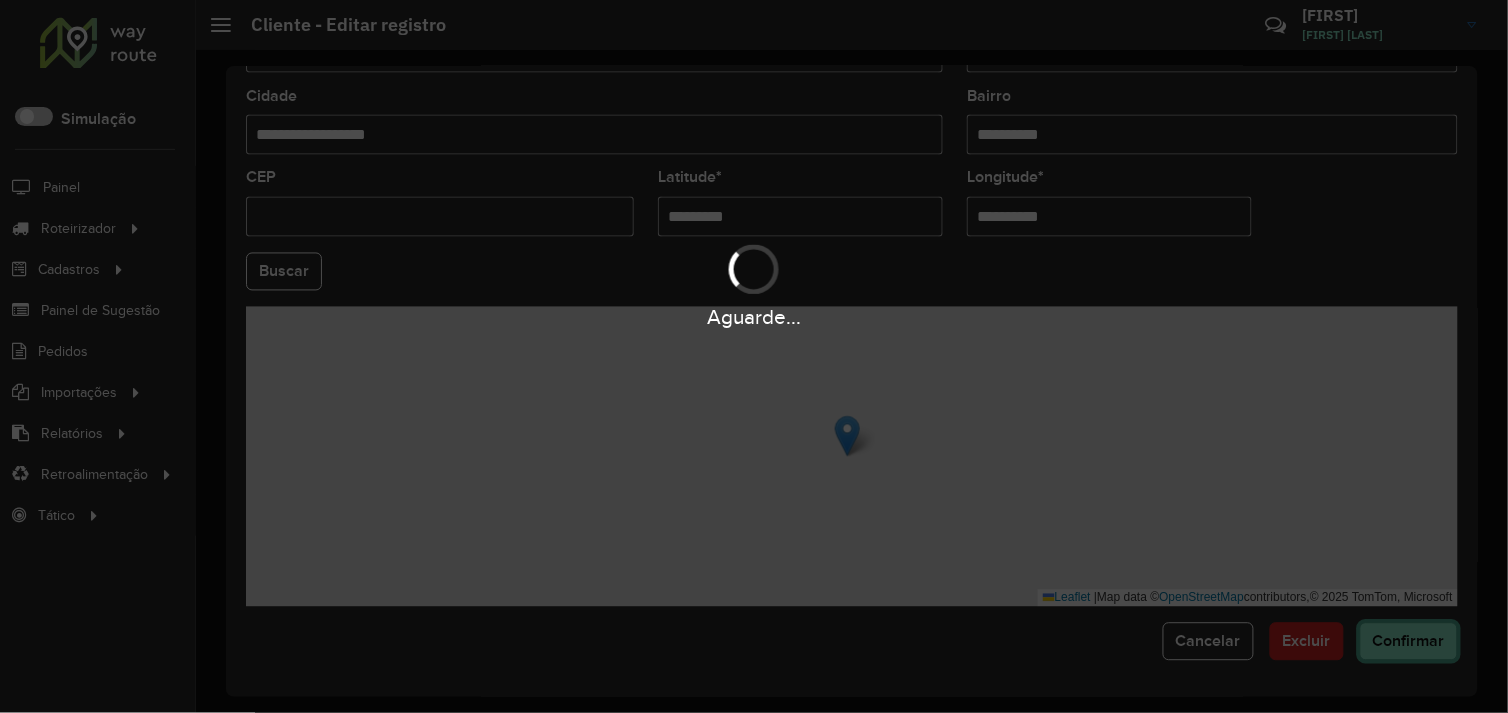 click on "Aguarde...  Pop-up bloqueado!  Seu navegador bloqueou automáticamente a abertura de uma nova janela.   Acesse as configurações e adicione o endereço do sistema a lista de permissão.   Fechar  Roteirizador AmbevTech Simulação Painel Roteirizador Entregas Vendas Cadastros Checkpoint Cliente Condição de pagamento Consulta de setores Depósito Disponibilidade de veículos Fator tipo de produto Grupo Rota Fator Tipo Produto Grupo de Depósito Grupo de rotas exclusiva Grupo de setores Jornada Layout integração Modelo Motorista Multi Depósito Painel de sugestão Parada Pedágio Perfil de Vendedor Ponto de apoio Ponto de apoio FAD Prioridade pedido Produto Restrição de Atendimento Planner Rodízio de placa Rota exclusiva FAD Rótulo Setor Setor Planner Tempo de parada de refeição Tipo de cliente Tipo de jornada Tipo de produto Tipo de veículo Tipo de veículo RN Transportadora Usuário Vendedor Veículo Painel de Sugestão Pedidos Importações Clientes Fator tipo produto Grade de atendimento Setor" at bounding box center [754, 356] 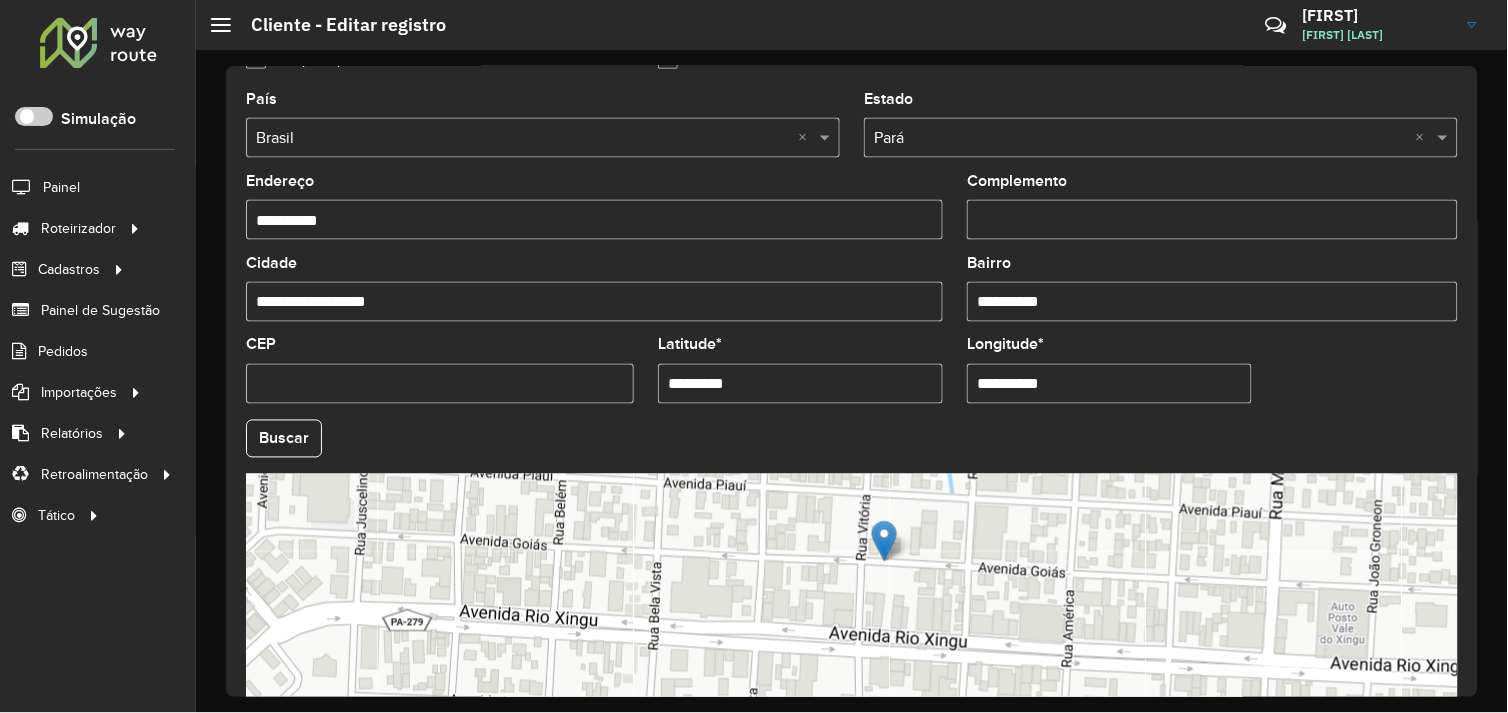 scroll, scrollTop: 556, scrollLeft: 0, axis: vertical 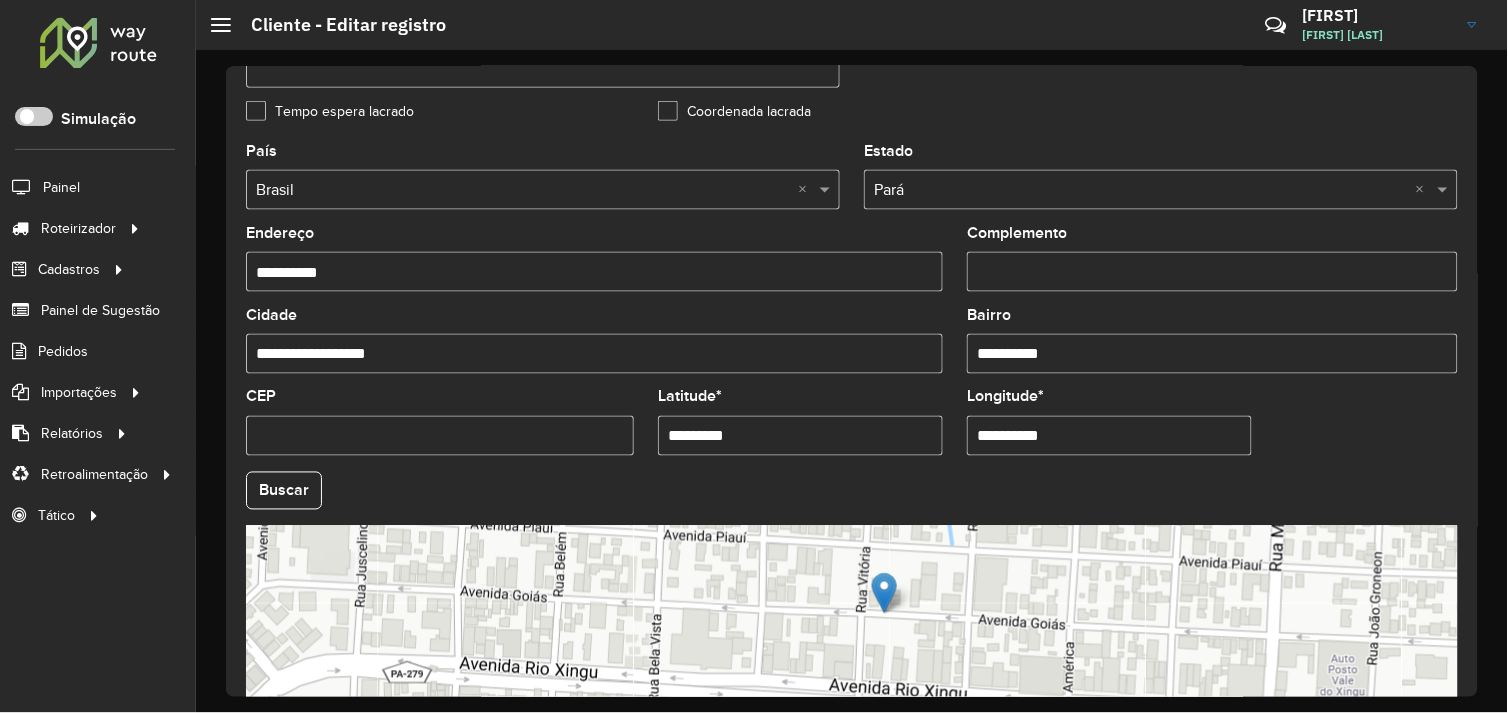 drag, startPoint x: 257, startPoint y: 273, endPoint x: 446, endPoint y: 277, distance: 189.04233 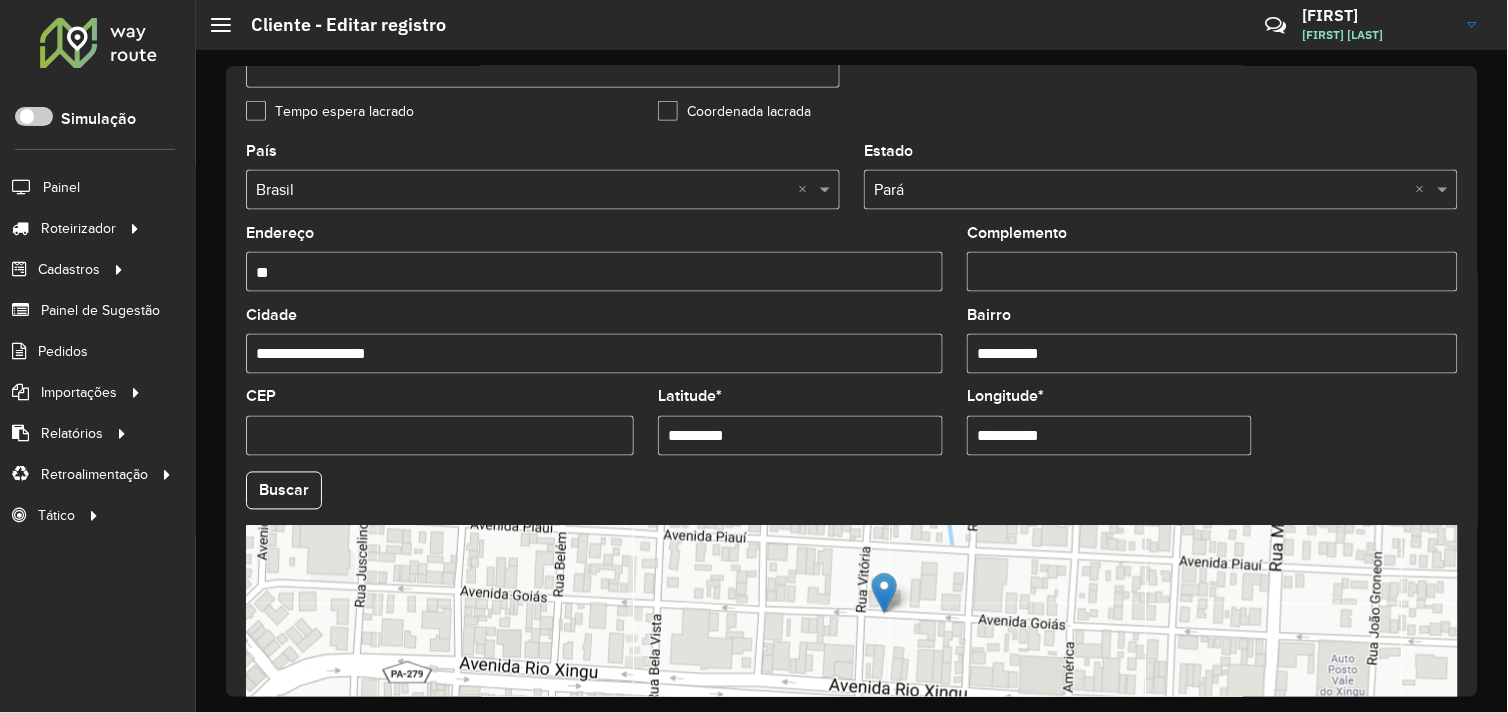 type on "*" 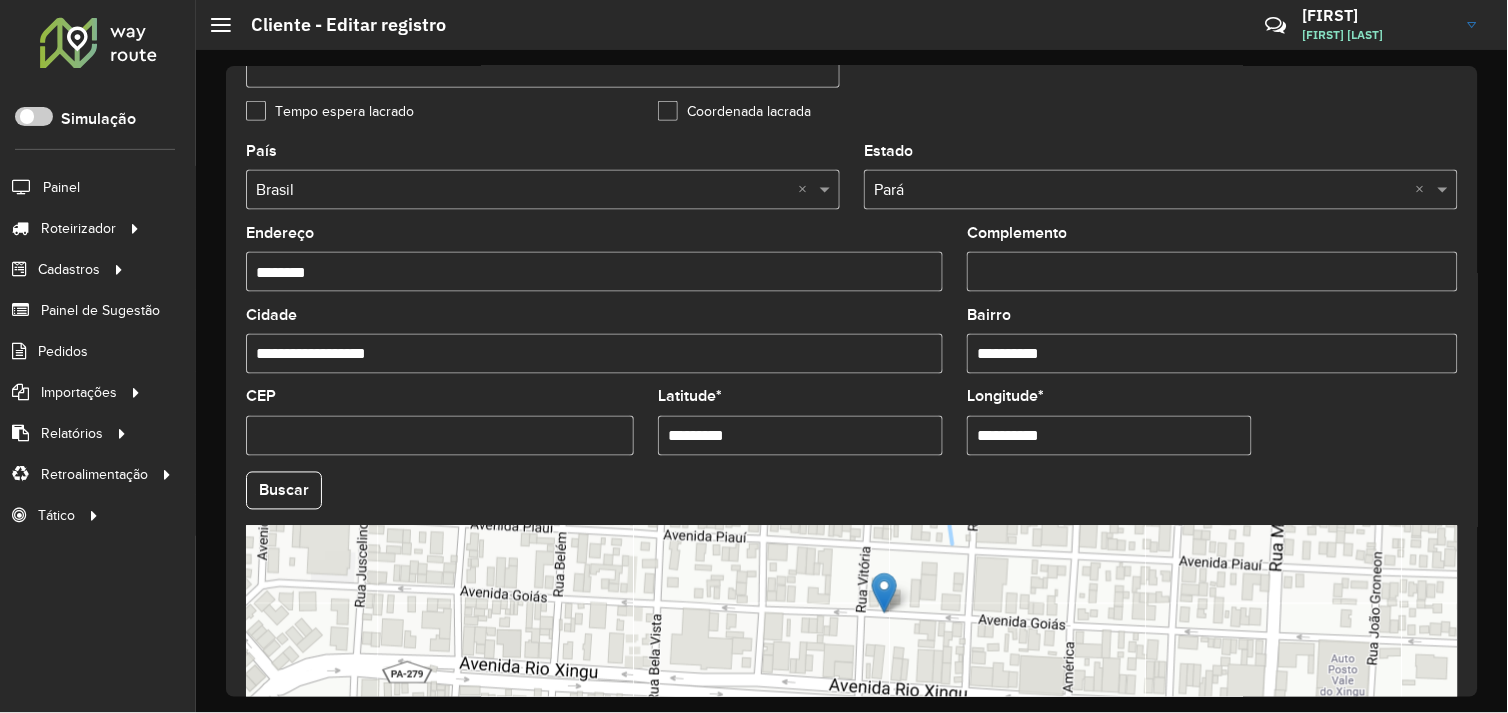 type on "********" 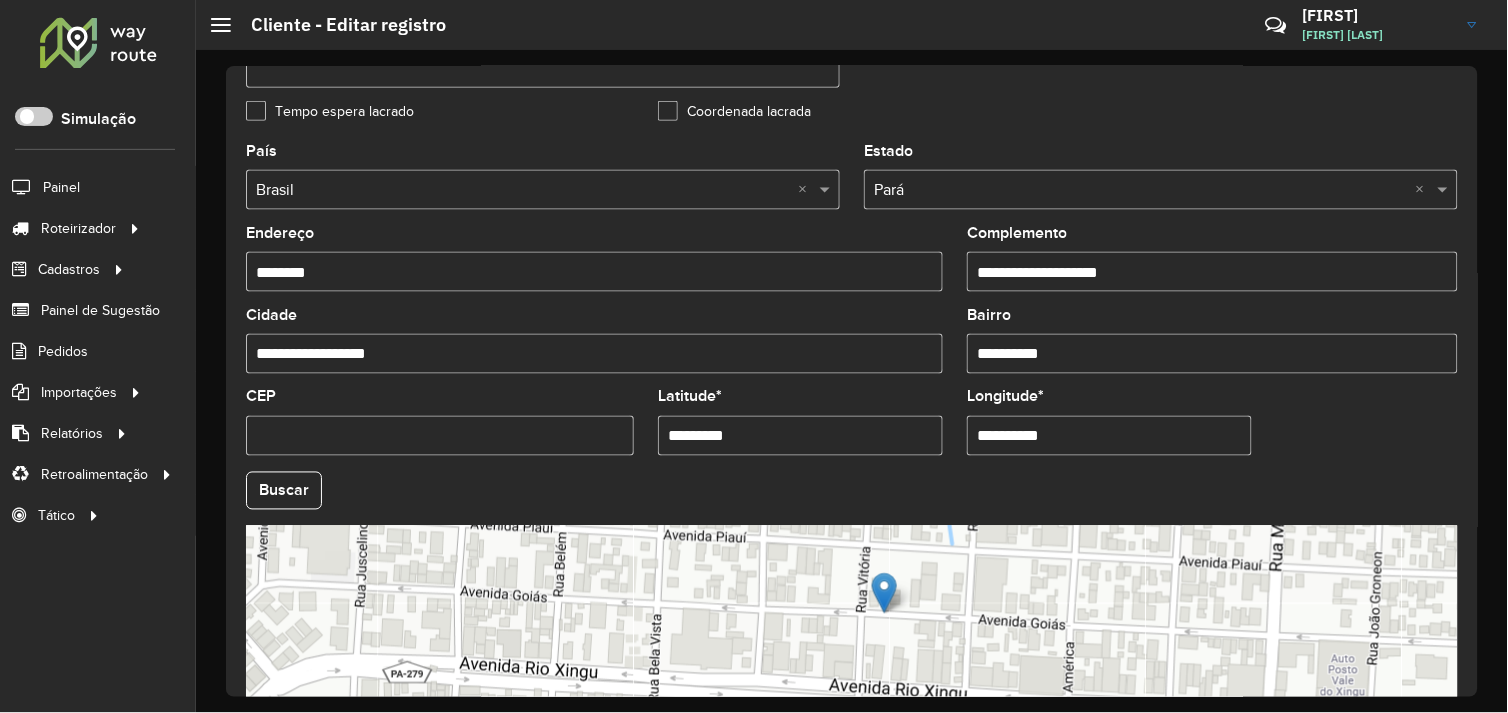 type on "**********" 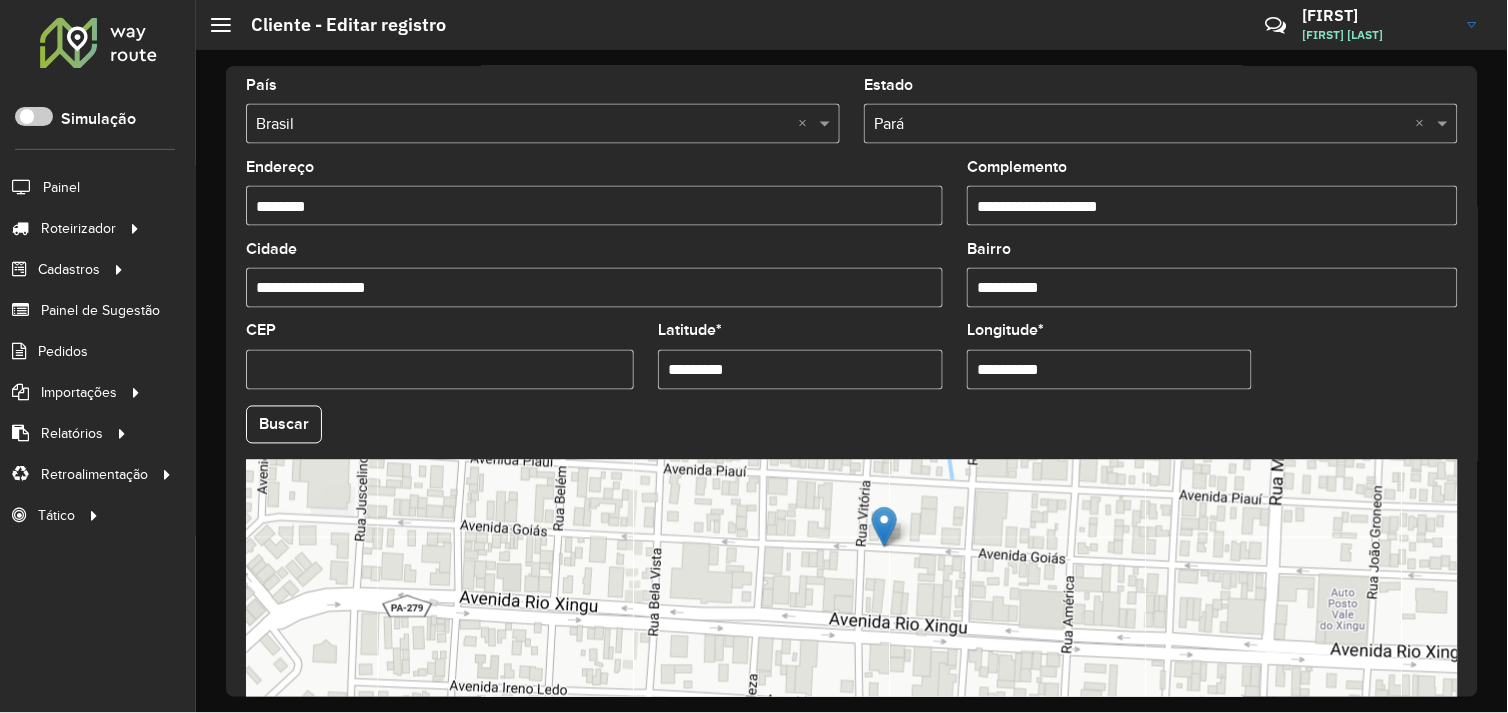 scroll, scrollTop: 556, scrollLeft: 0, axis: vertical 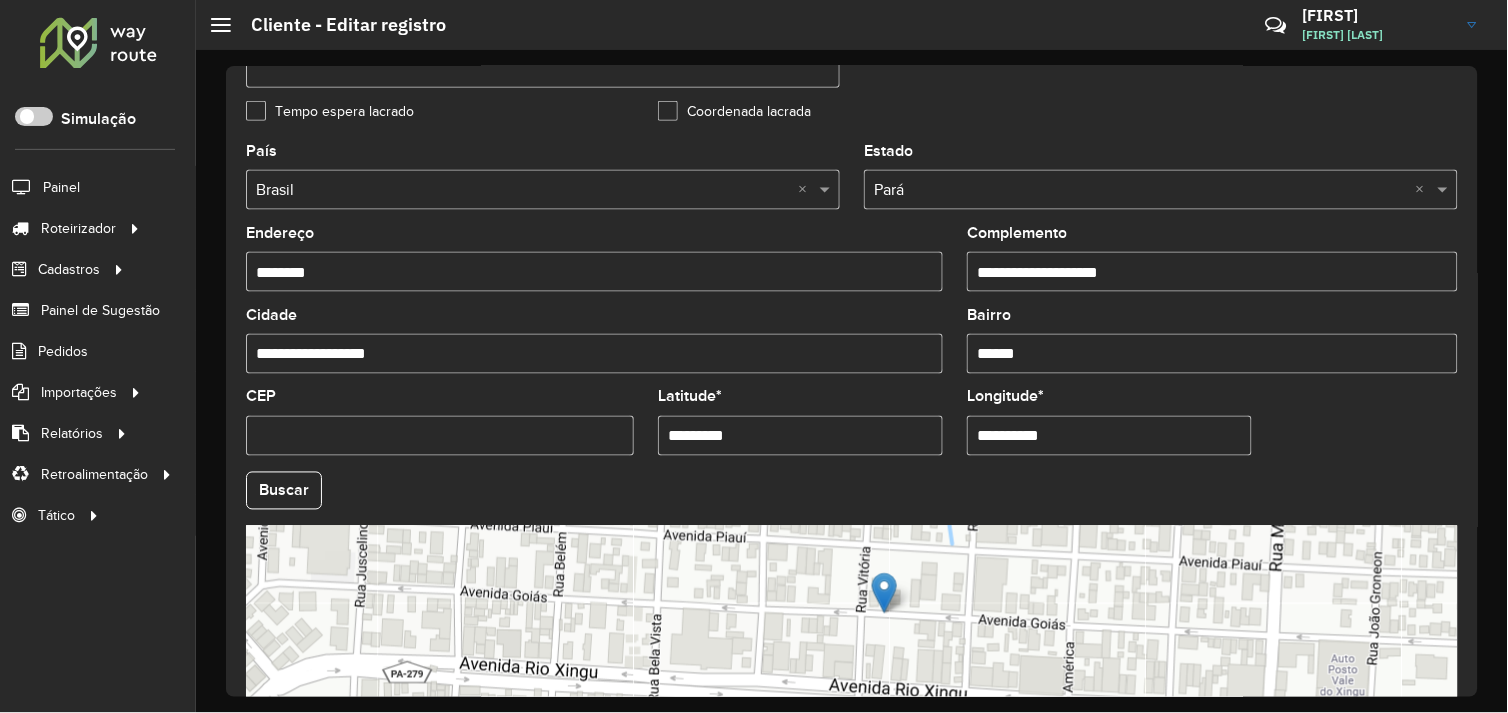type on "******" 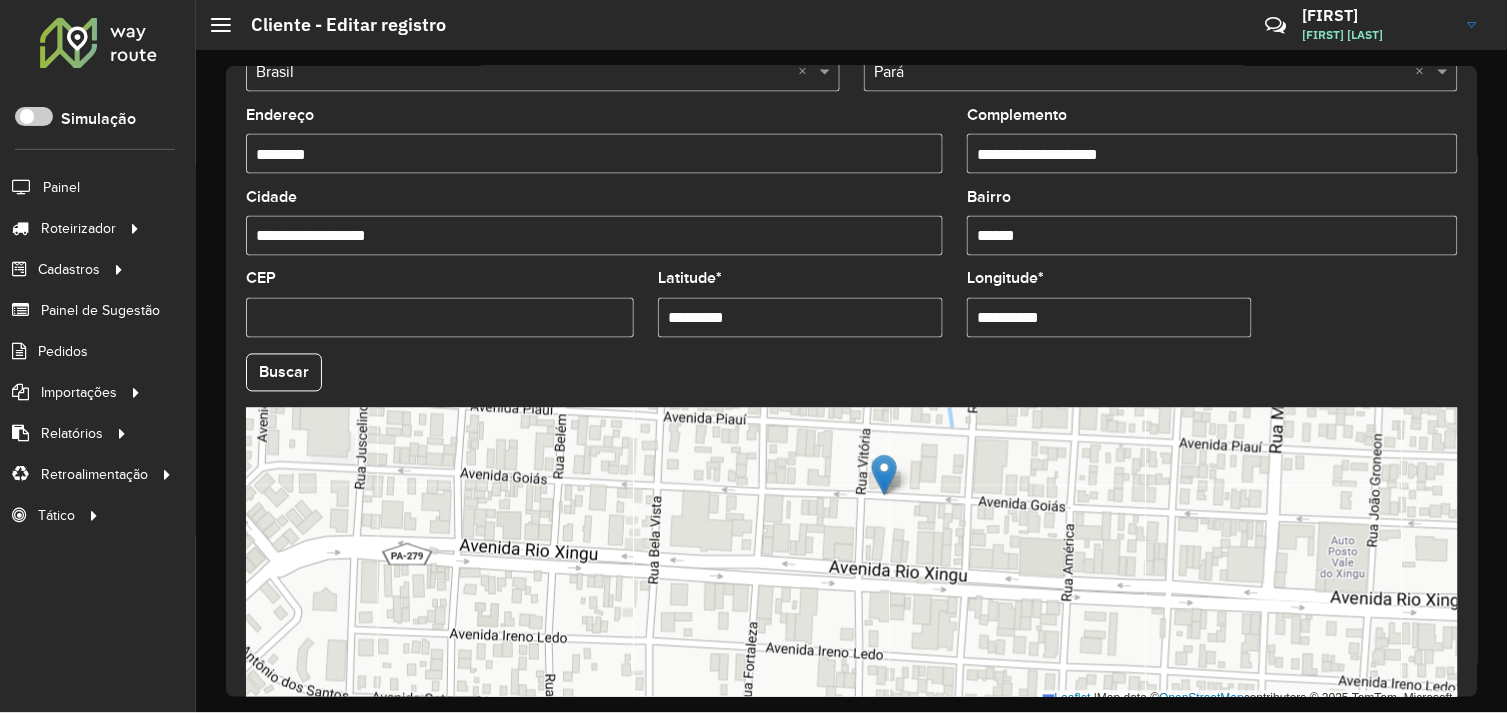 scroll, scrollTop: 778, scrollLeft: 0, axis: vertical 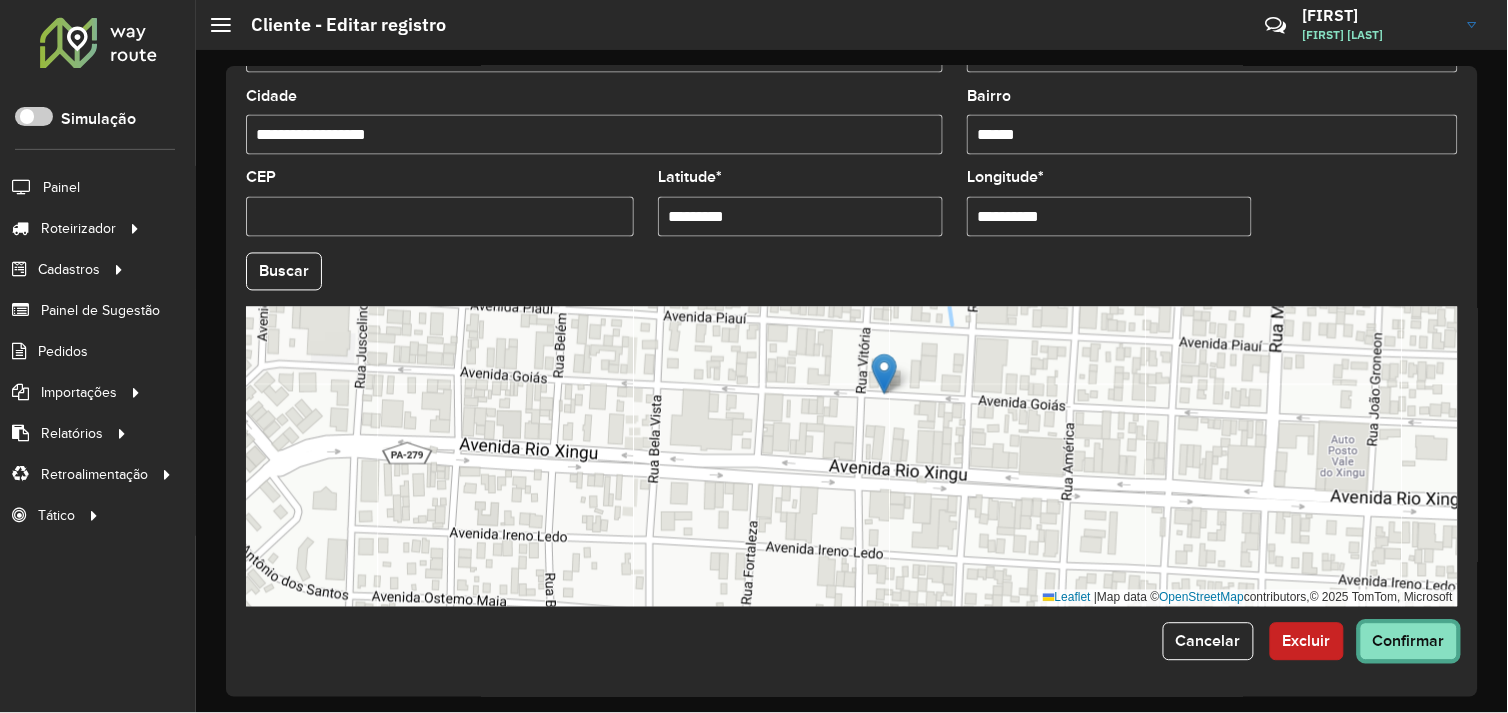 click on "Confirmar" 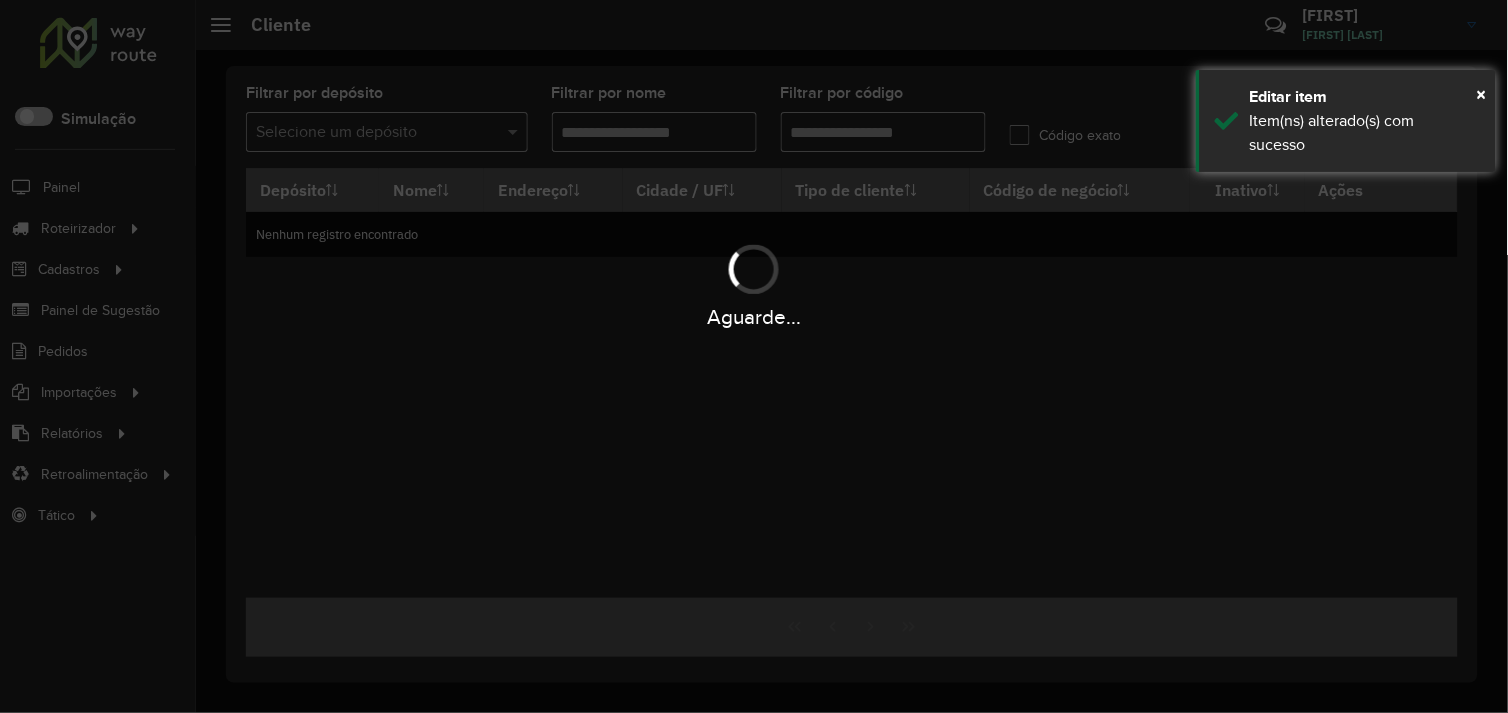 type on "*****" 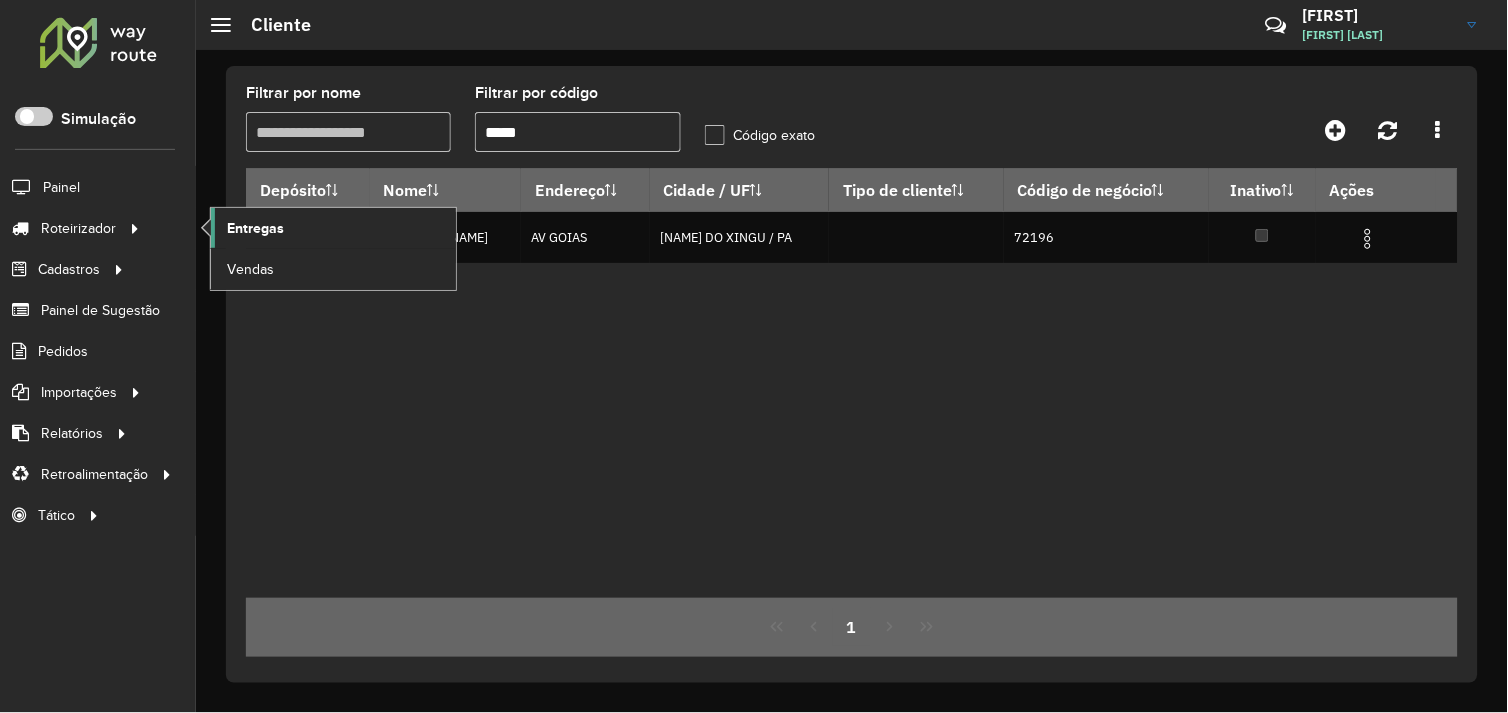 click on "Entregas" 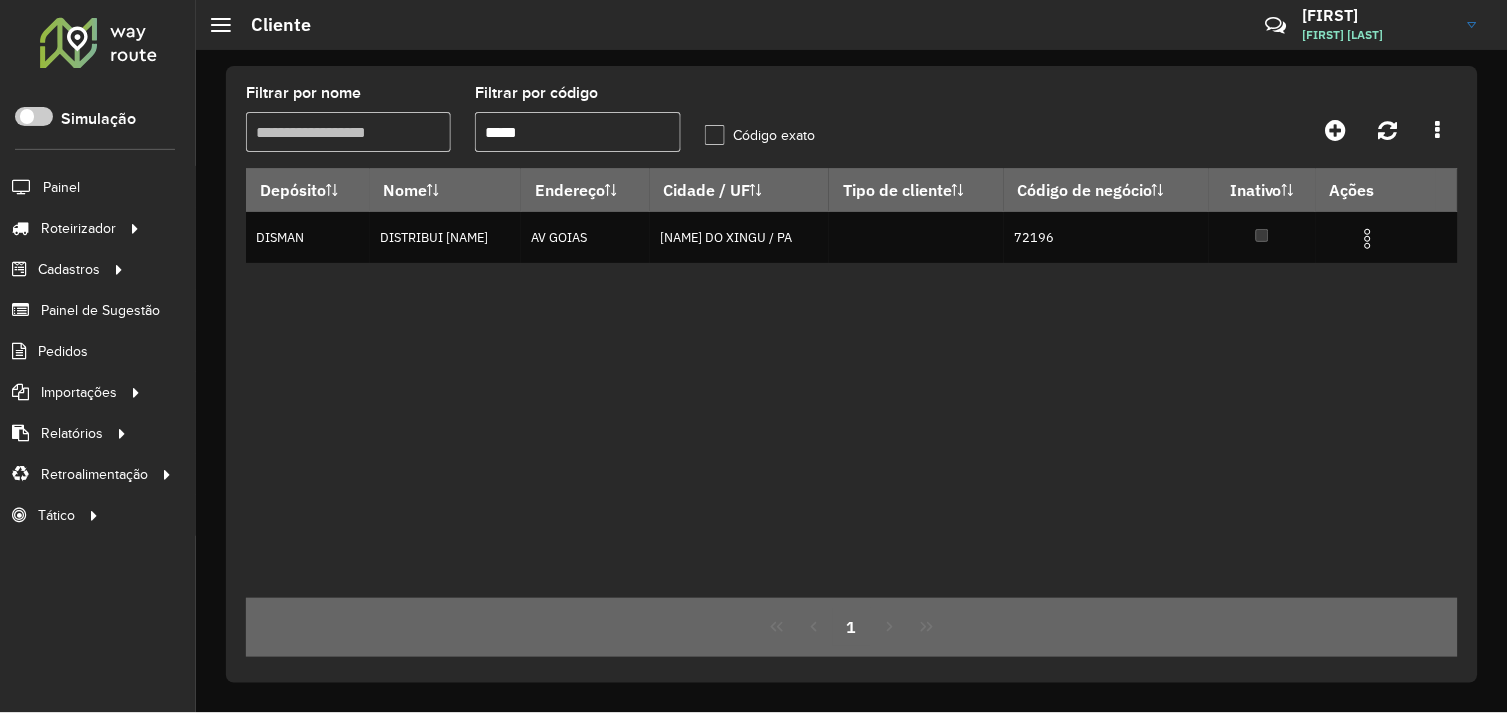 drag, startPoint x: 347, startPoint y: 126, endPoint x: 431, endPoint y: 138, distance: 84.85281 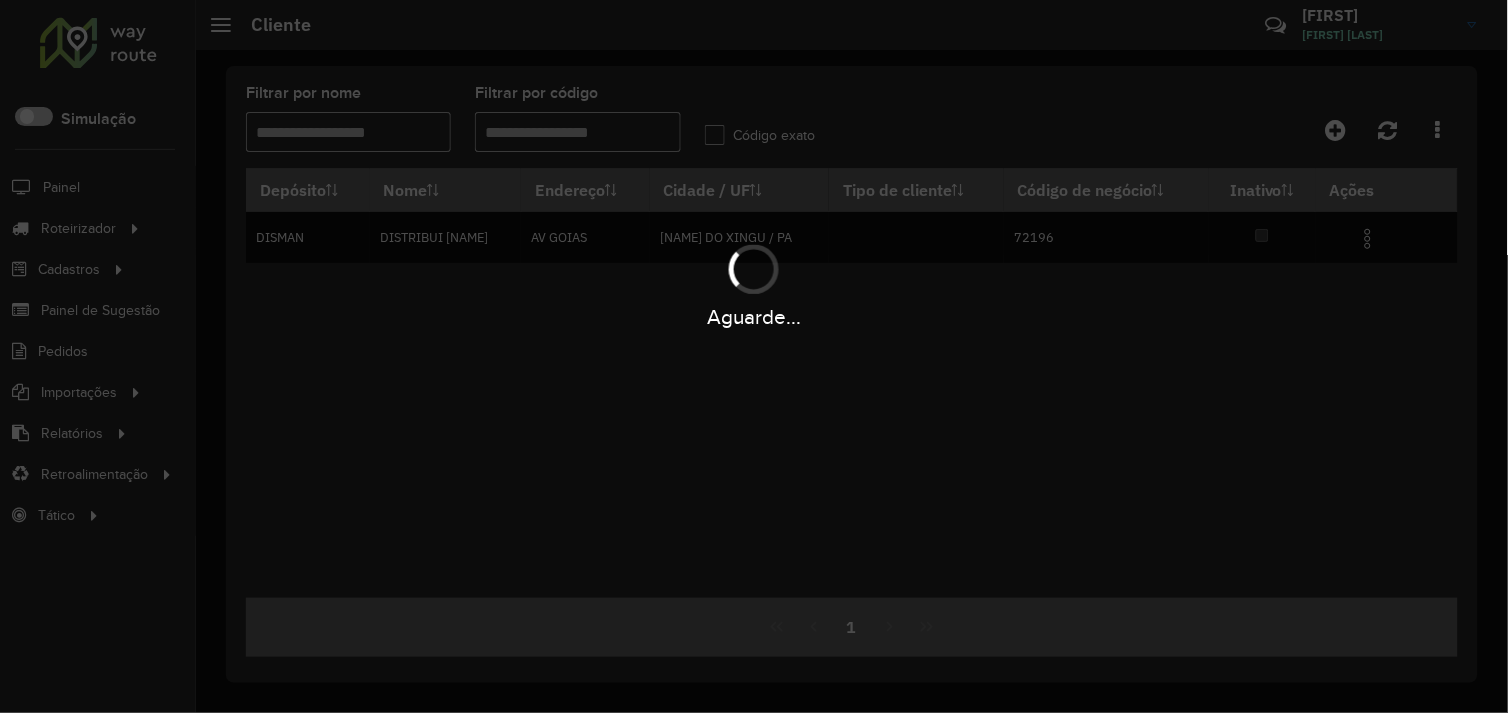 type 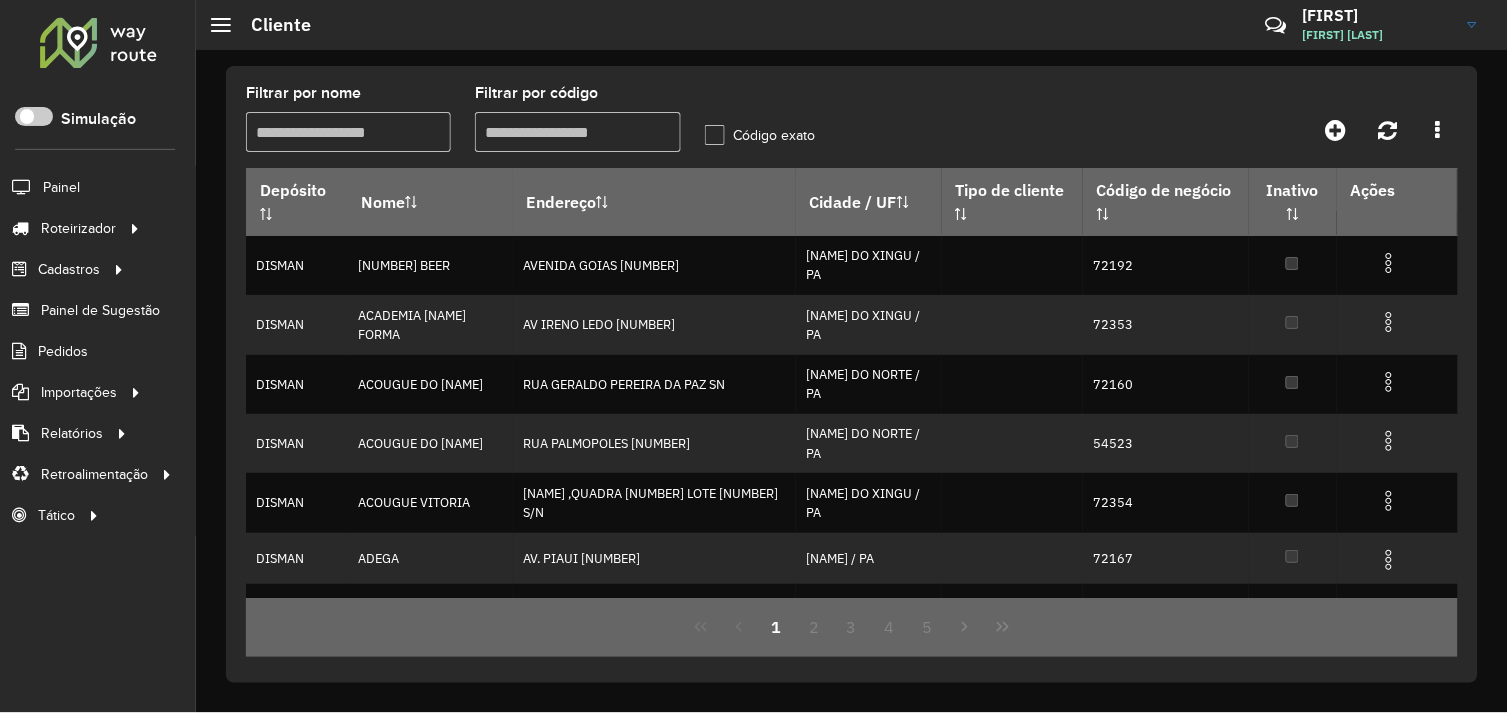 click on "Filtrar por nome" at bounding box center [348, 132] 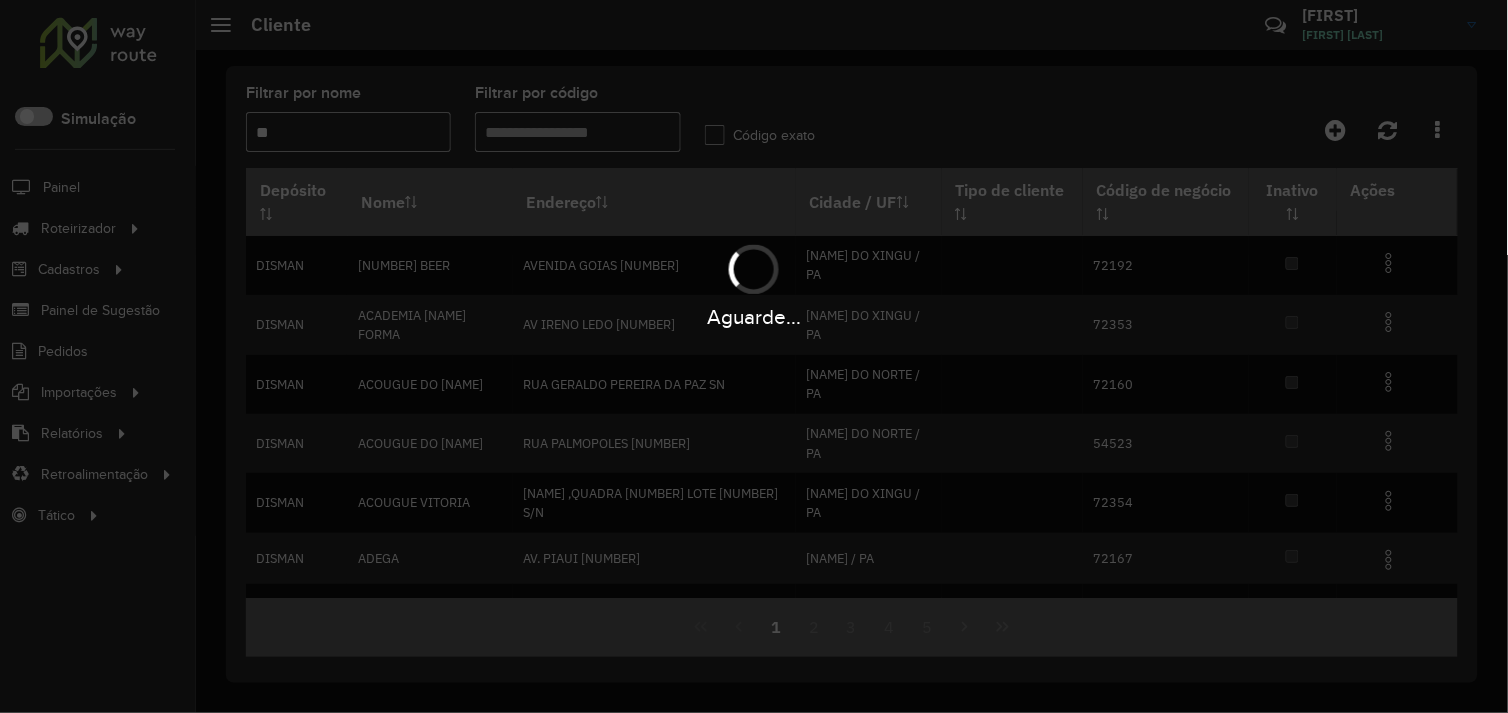 type on "*" 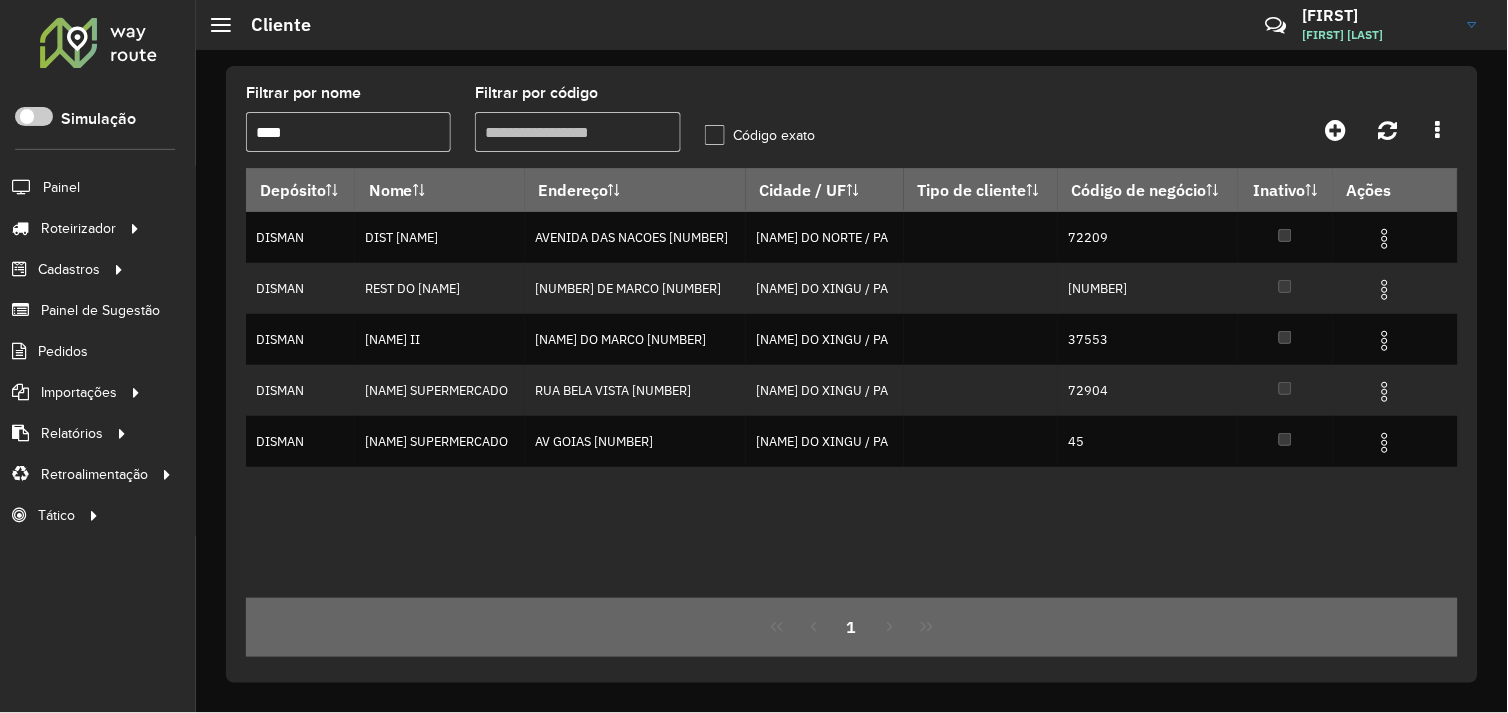type on "****" 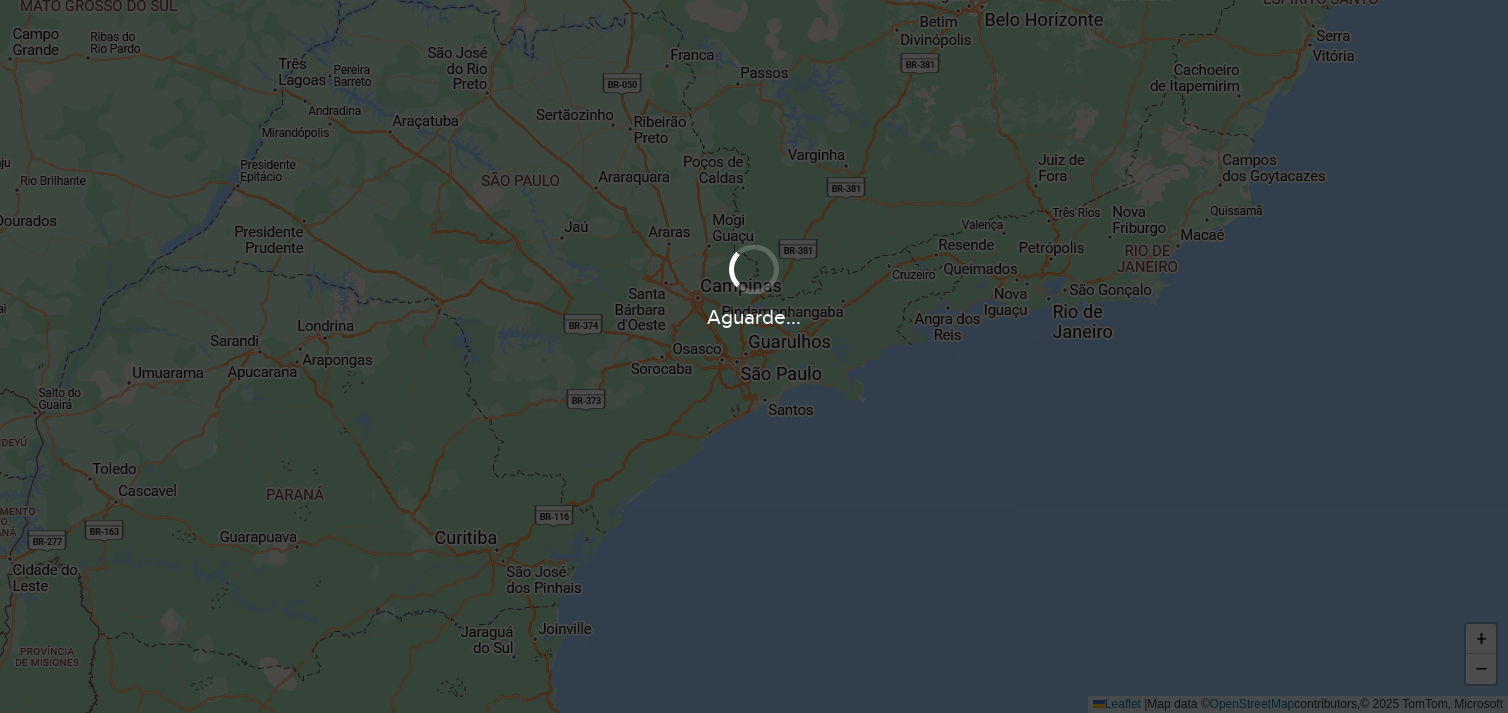 scroll, scrollTop: 0, scrollLeft: 0, axis: both 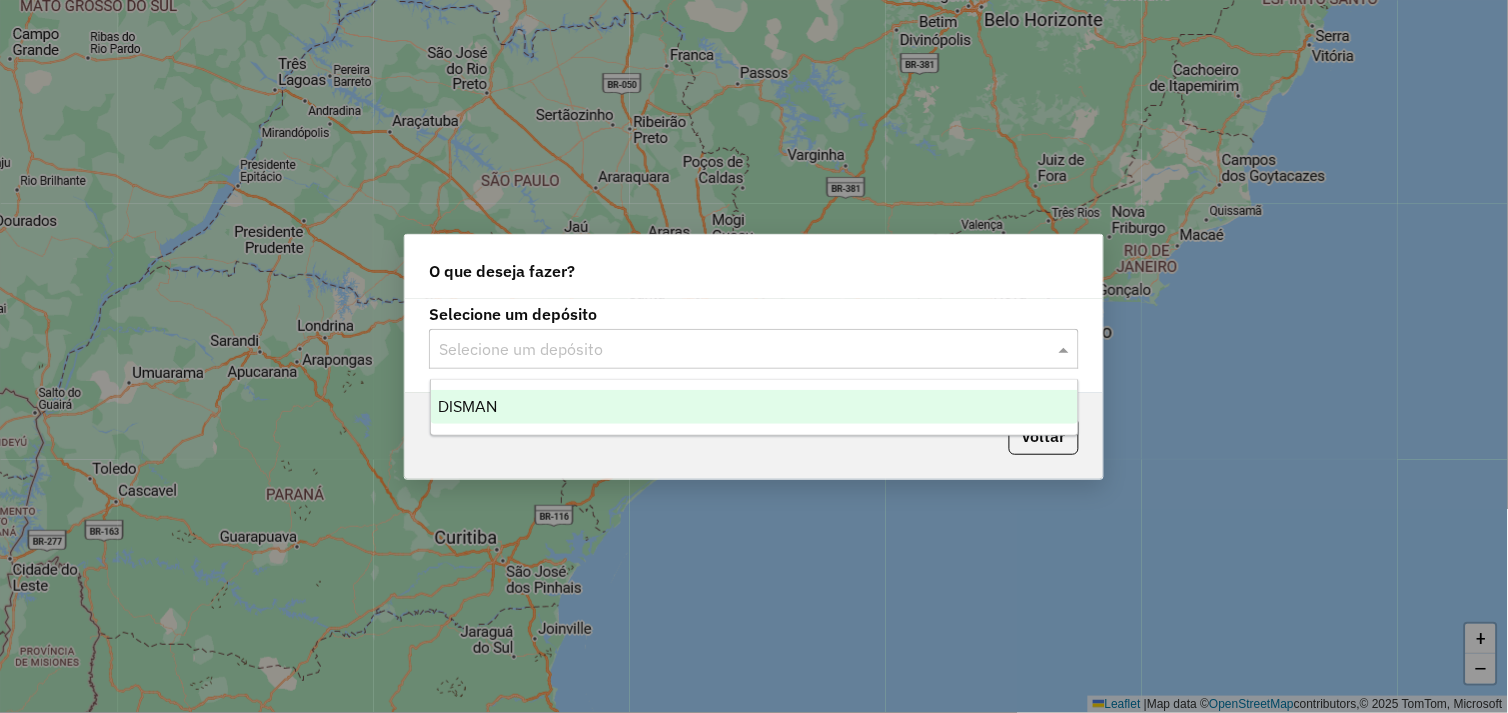 drag, startPoint x: 1070, startPoint y: 354, endPoint x: 971, endPoint y: 370, distance: 100.28459 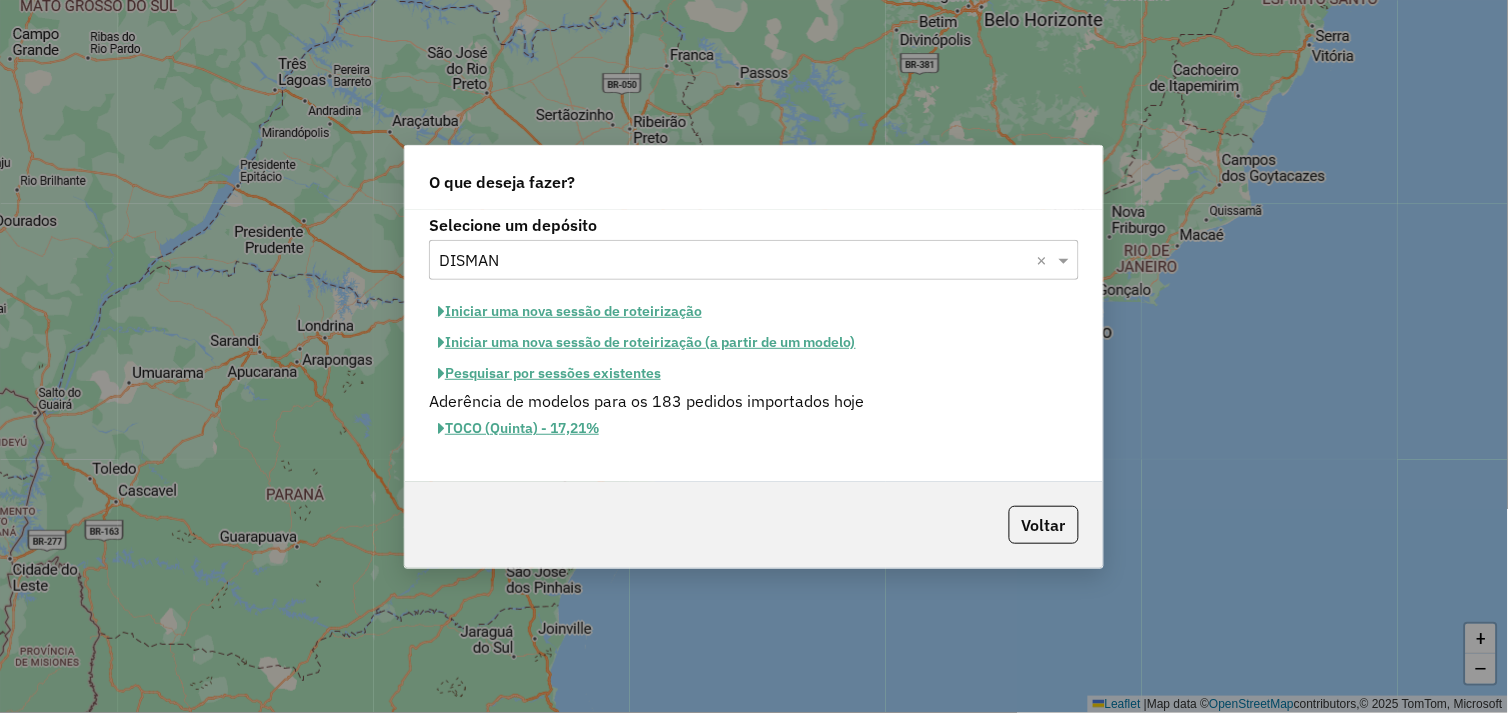 click on "Iniciar uma nova sessão de roteirização" 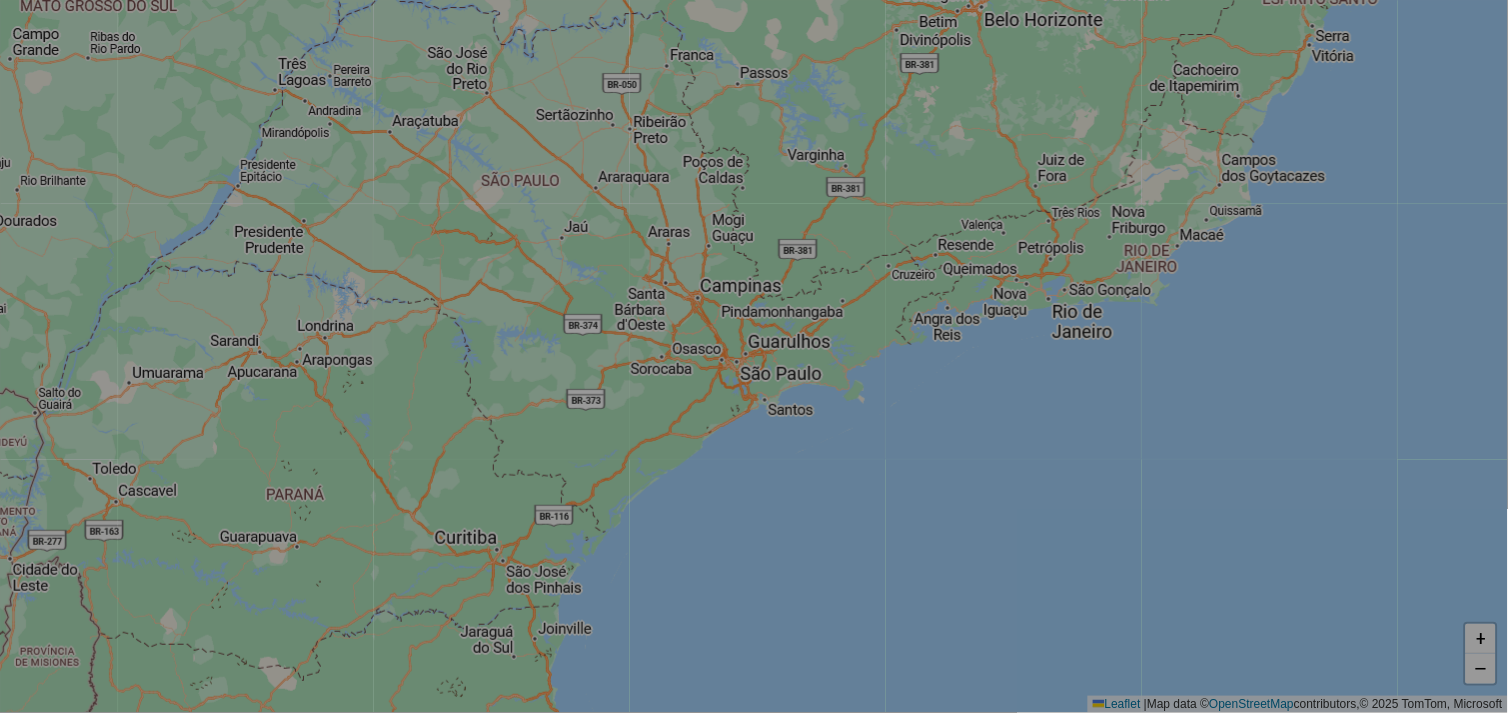 select on "*" 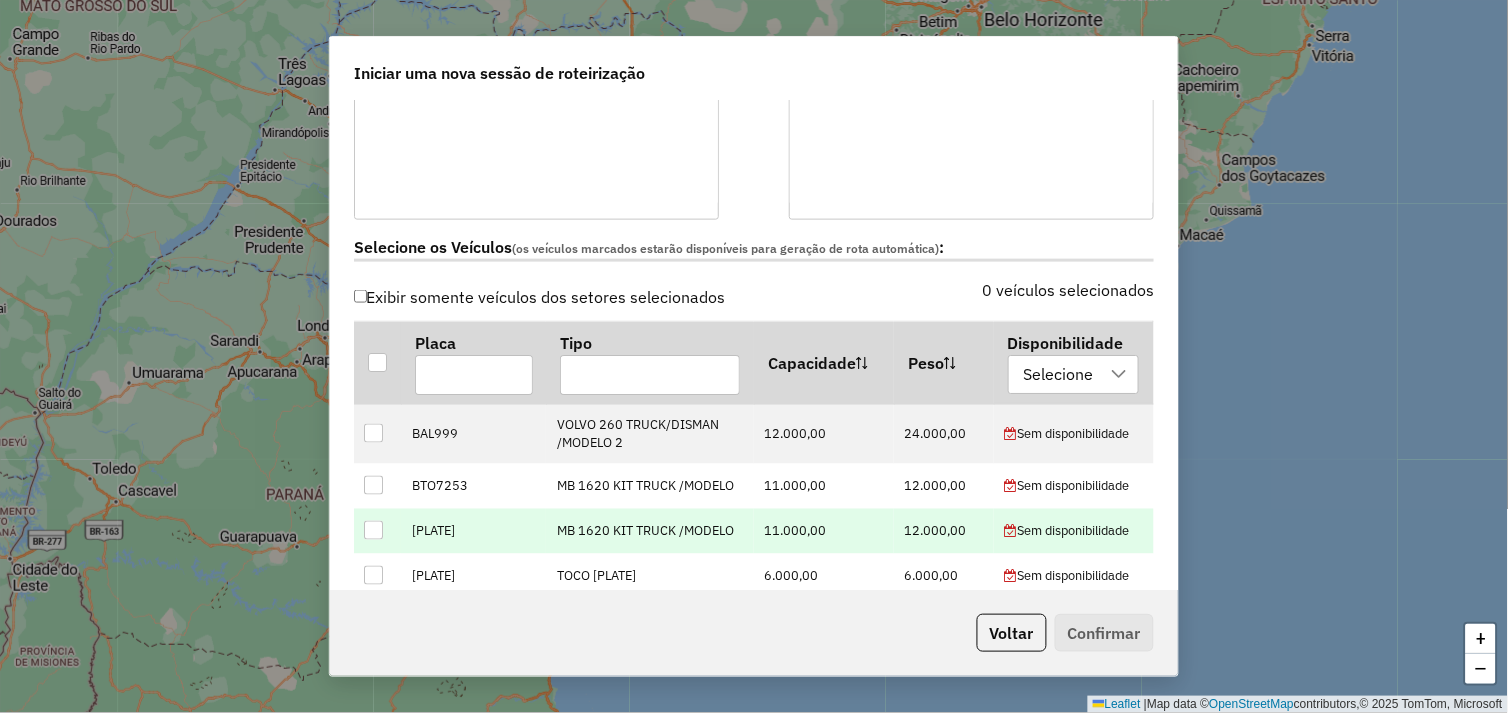 scroll, scrollTop: 555, scrollLeft: 0, axis: vertical 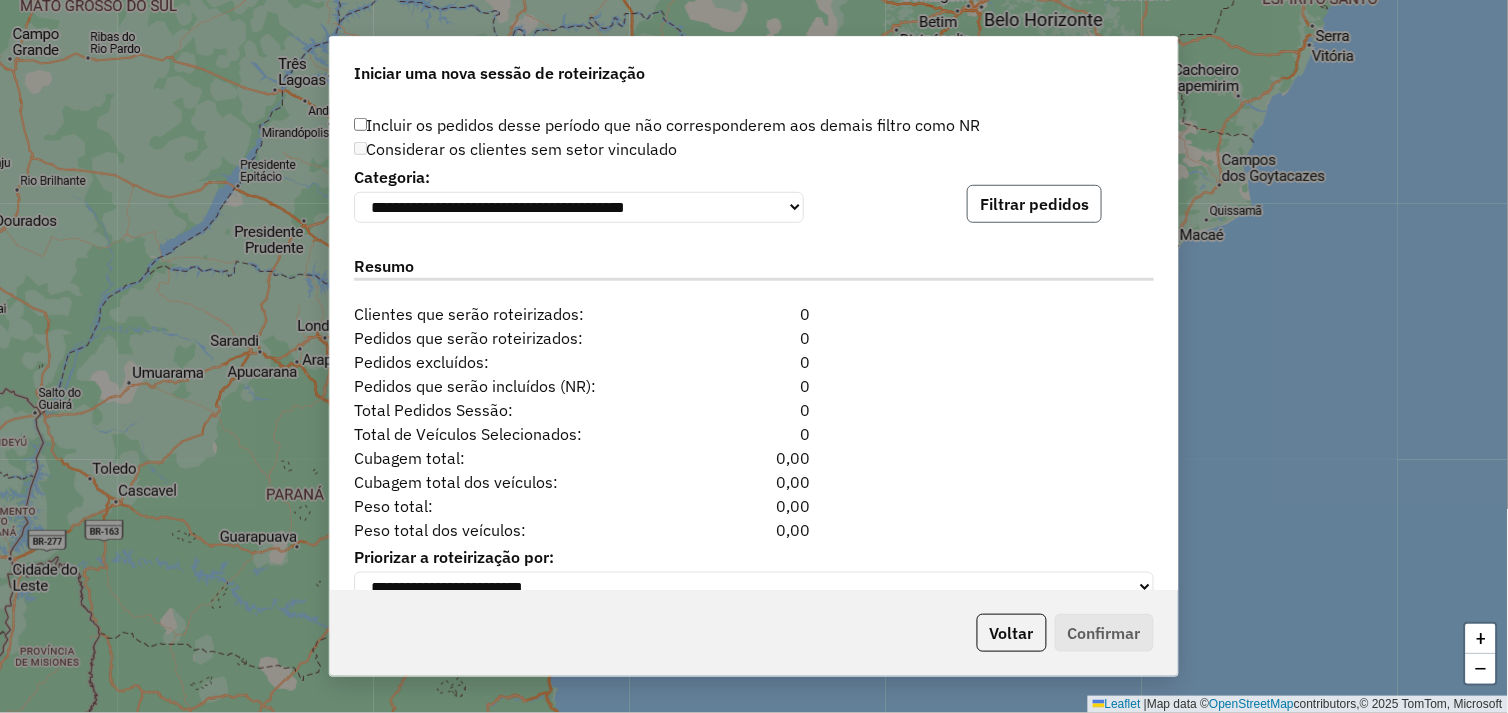 click on "Filtrar pedidos" 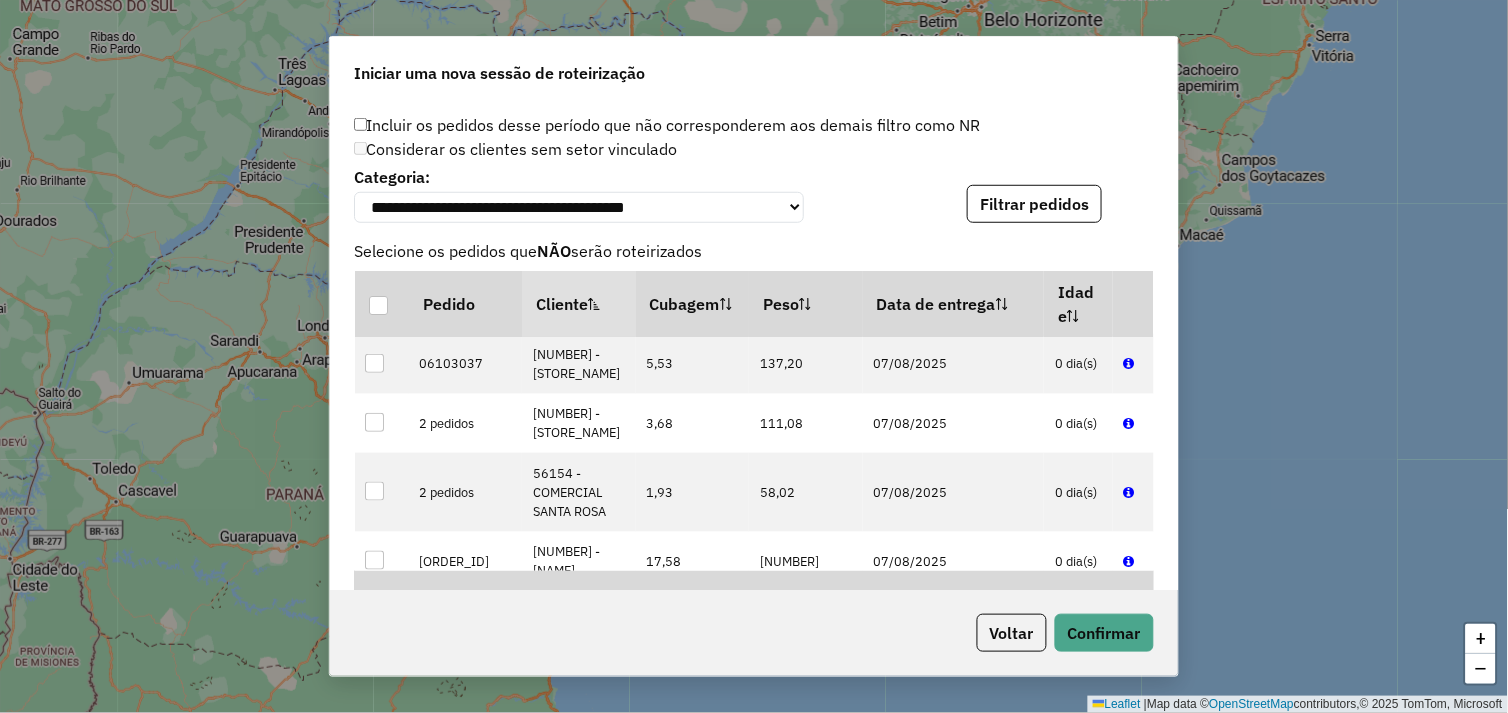 scroll, scrollTop: 2000, scrollLeft: 0, axis: vertical 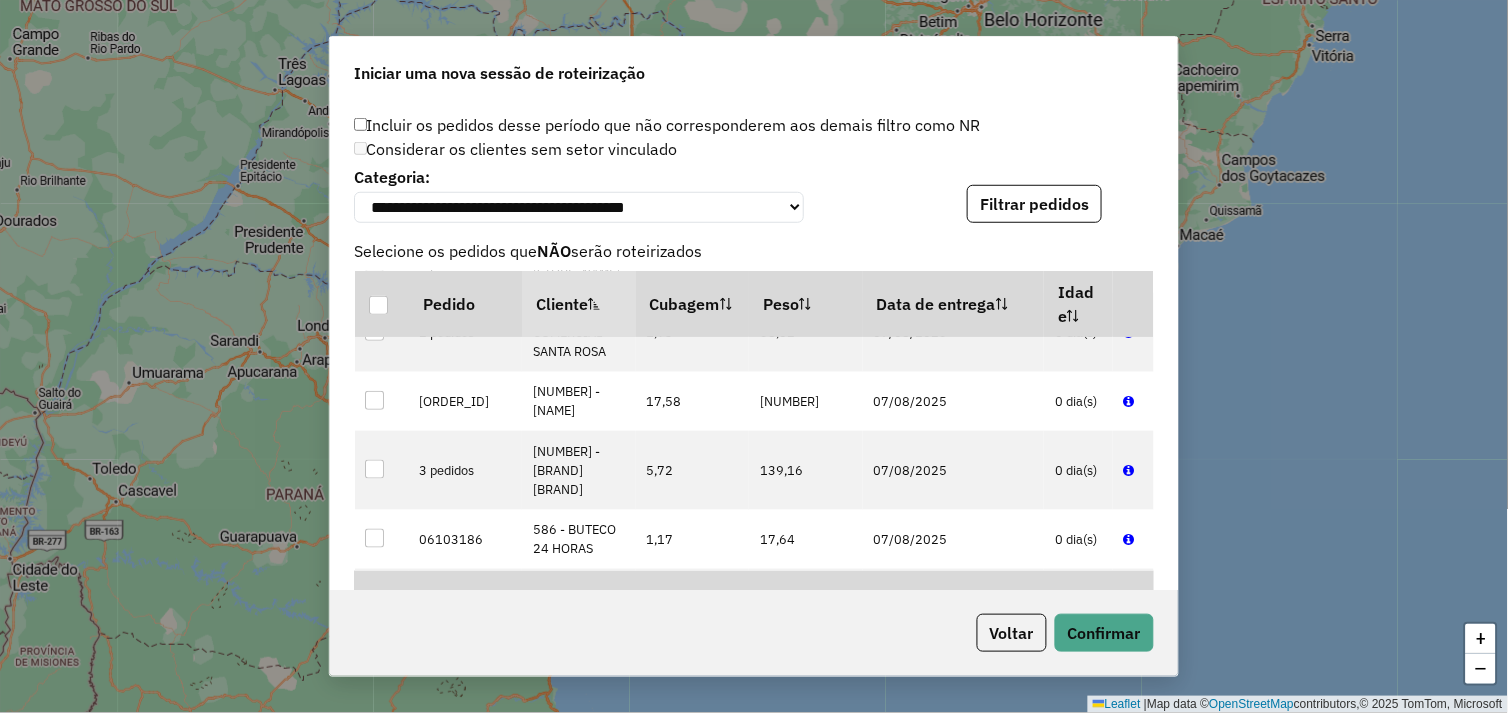 drag, startPoint x: 1177, startPoint y: 503, endPoint x: 1170, endPoint y: 555, distance: 52.46904 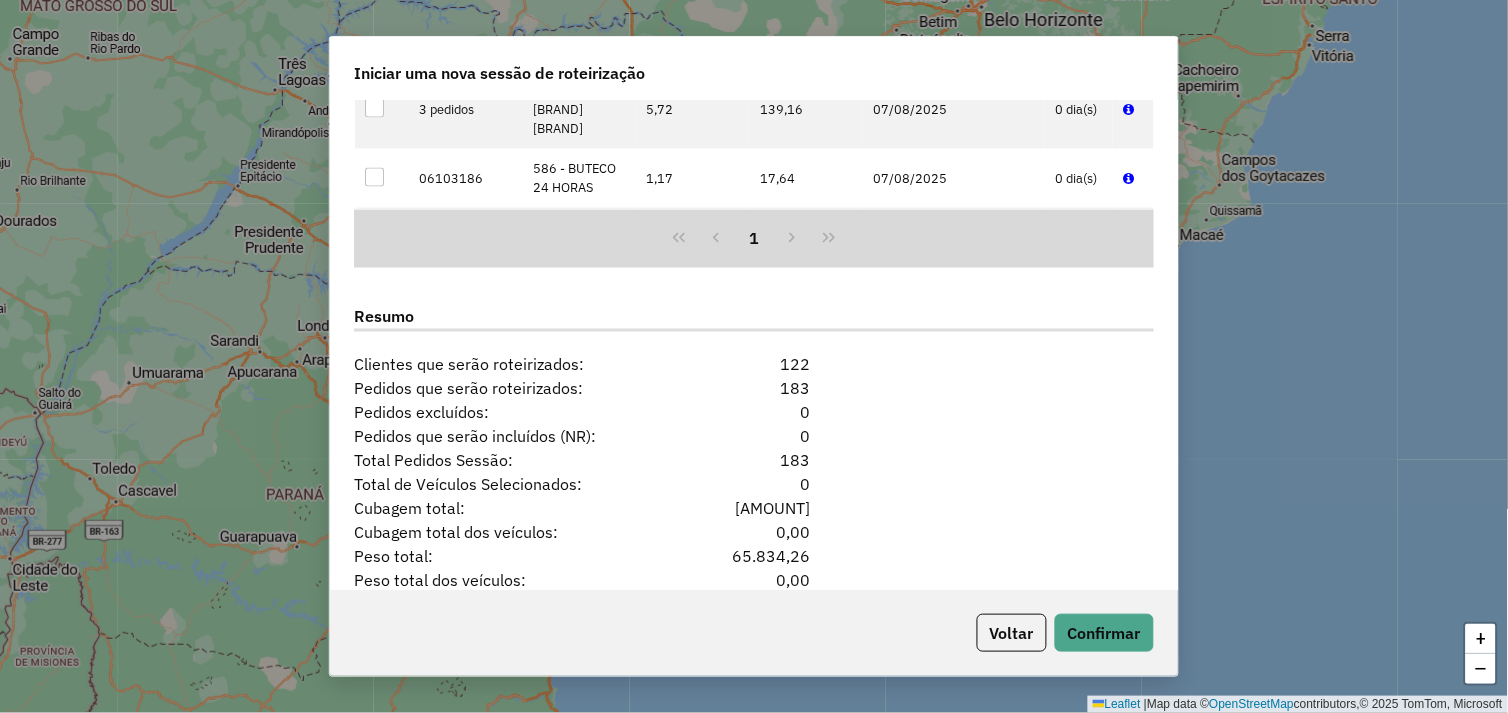 scroll, scrollTop: 2375, scrollLeft: 0, axis: vertical 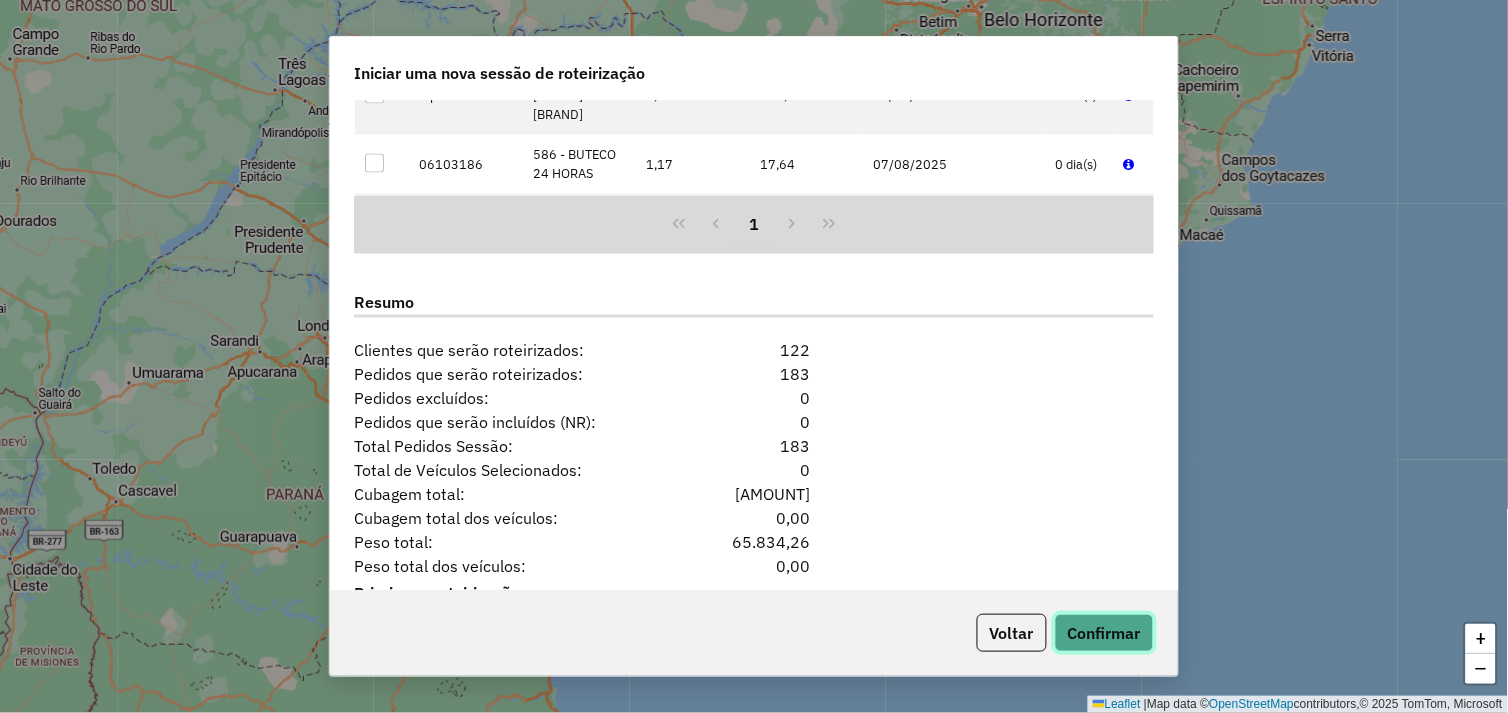 click on "Confirmar" 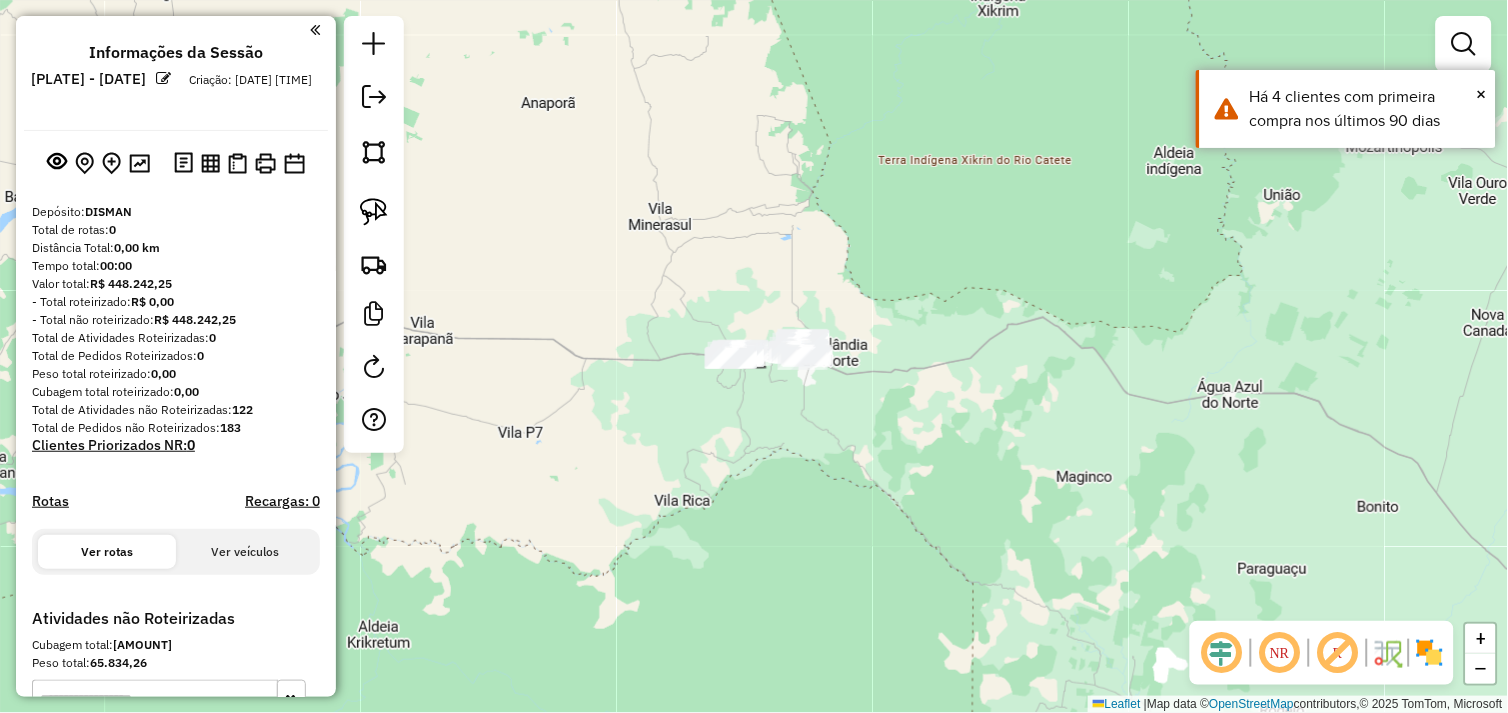 drag, startPoint x: 546, startPoint y: 403, endPoint x: 1181, endPoint y: 448, distance: 636.59247 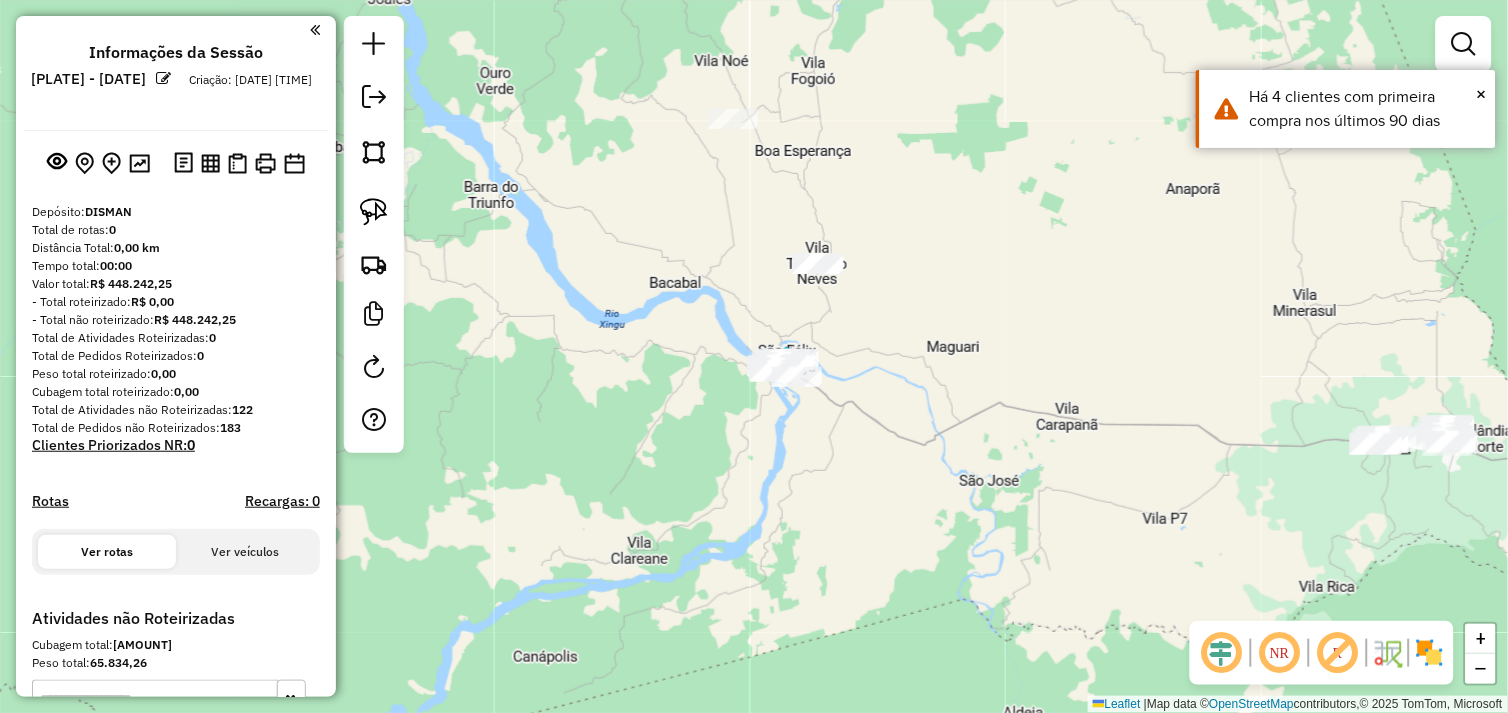 drag, startPoint x: 916, startPoint y: 287, endPoint x: 857, endPoint y: 437, distance: 161.18623 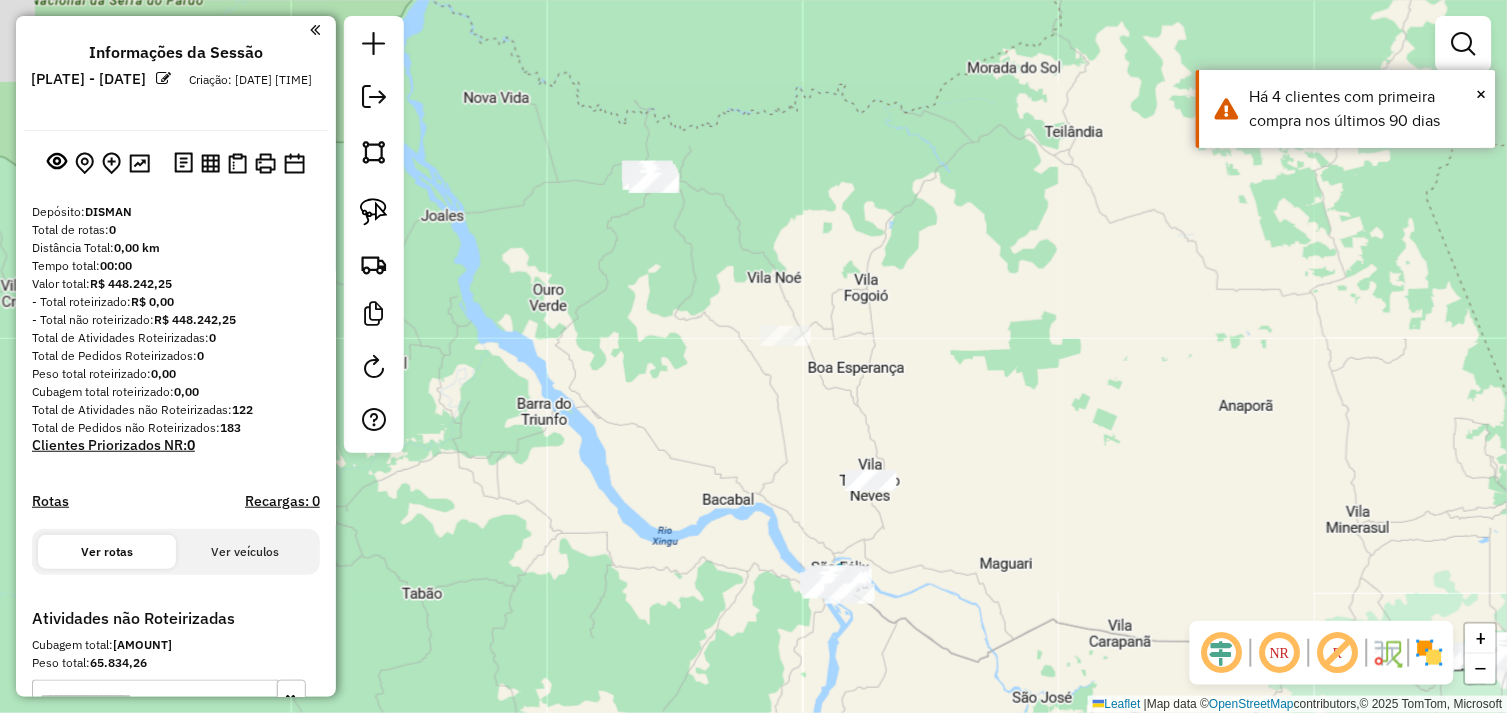 drag, startPoint x: 614, startPoint y: 376, endPoint x: 680, endPoint y: 412, distance: 75.17979 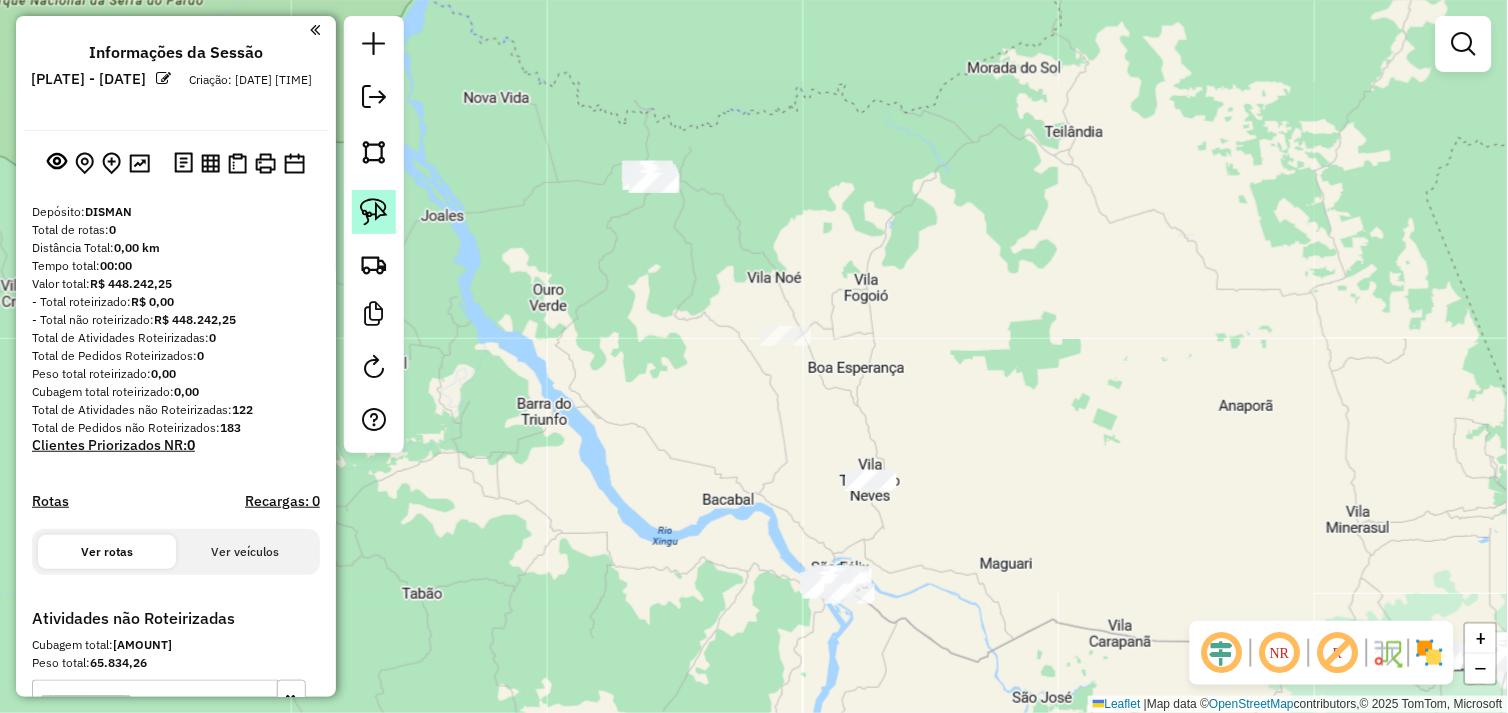 click 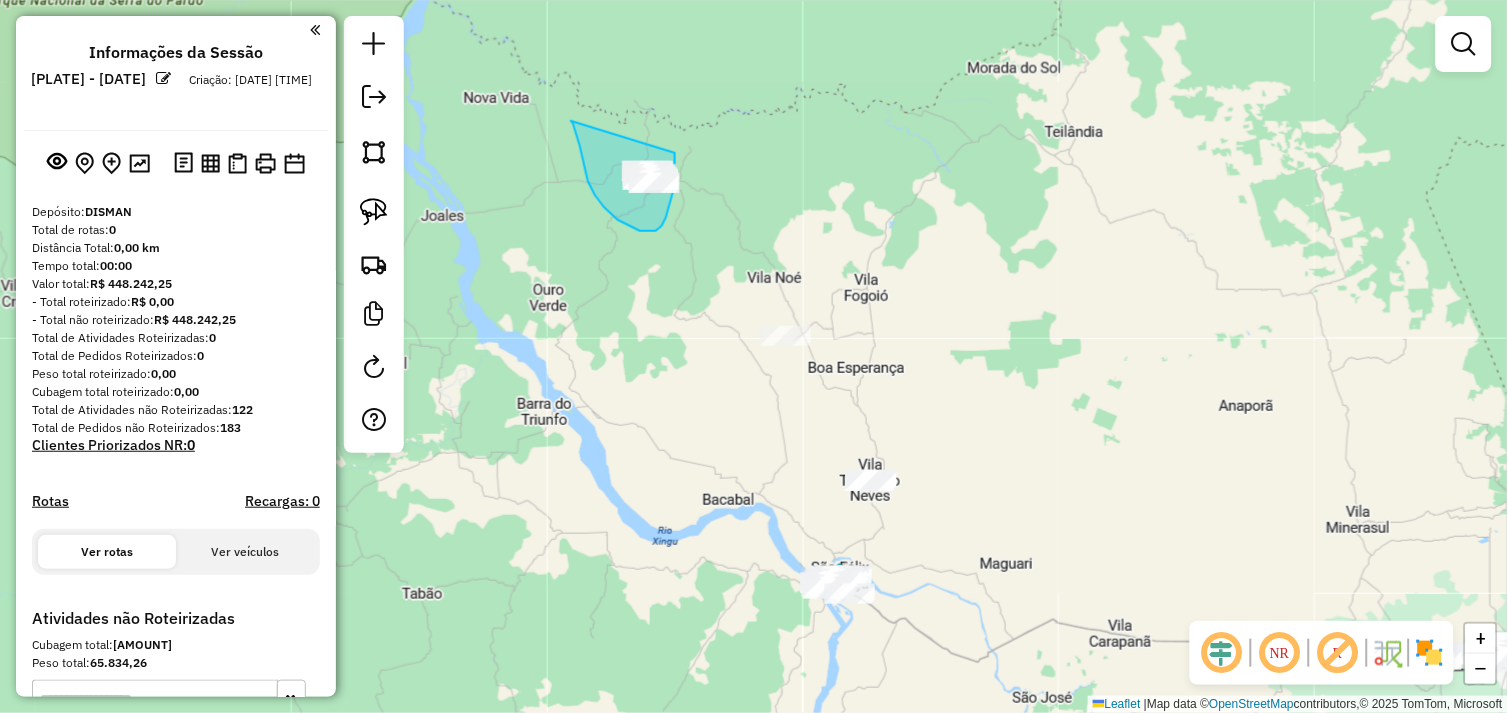 drag, startPoint x: 575, startPoint y: 130, endPoint x: 675, endPoint y: 153, distance: 102.610916 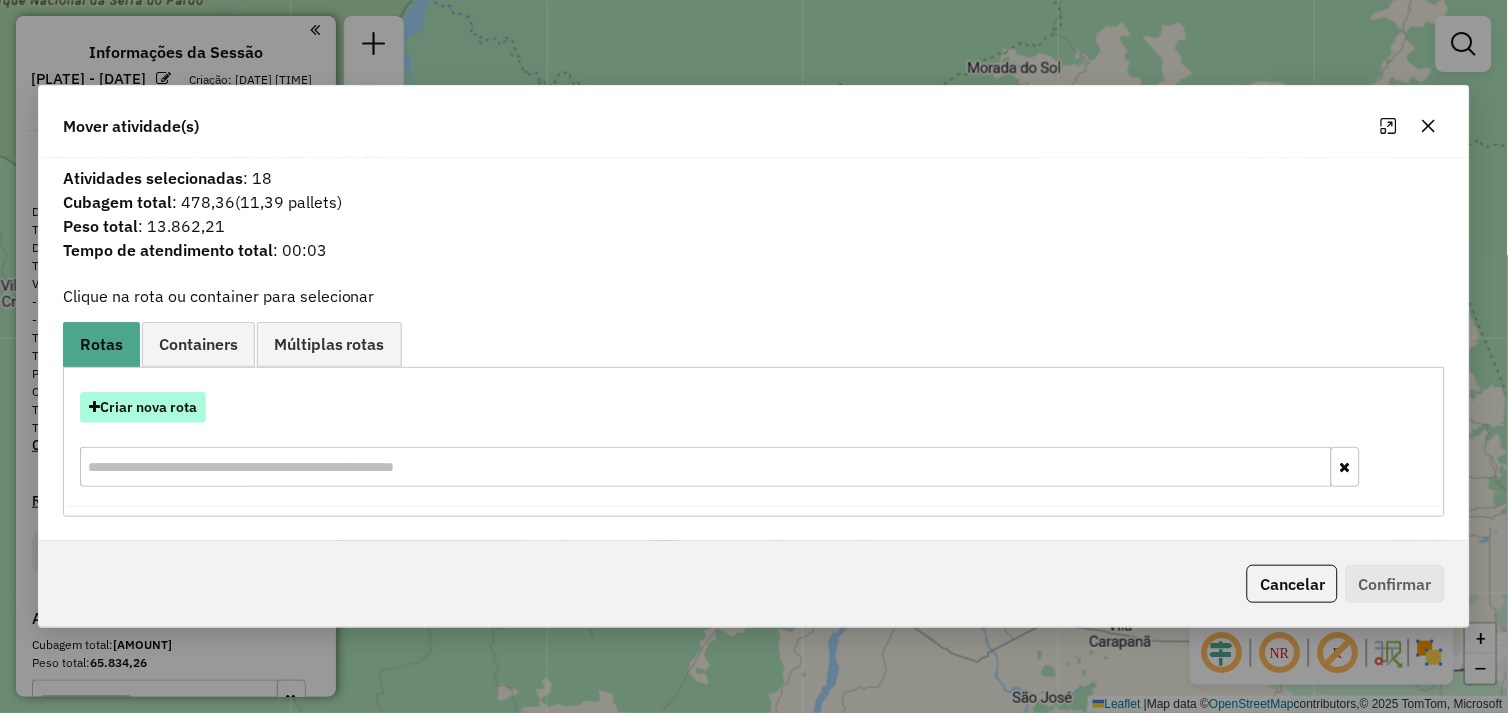 click on "Criar nova rota" at bounding box center [143, 407] 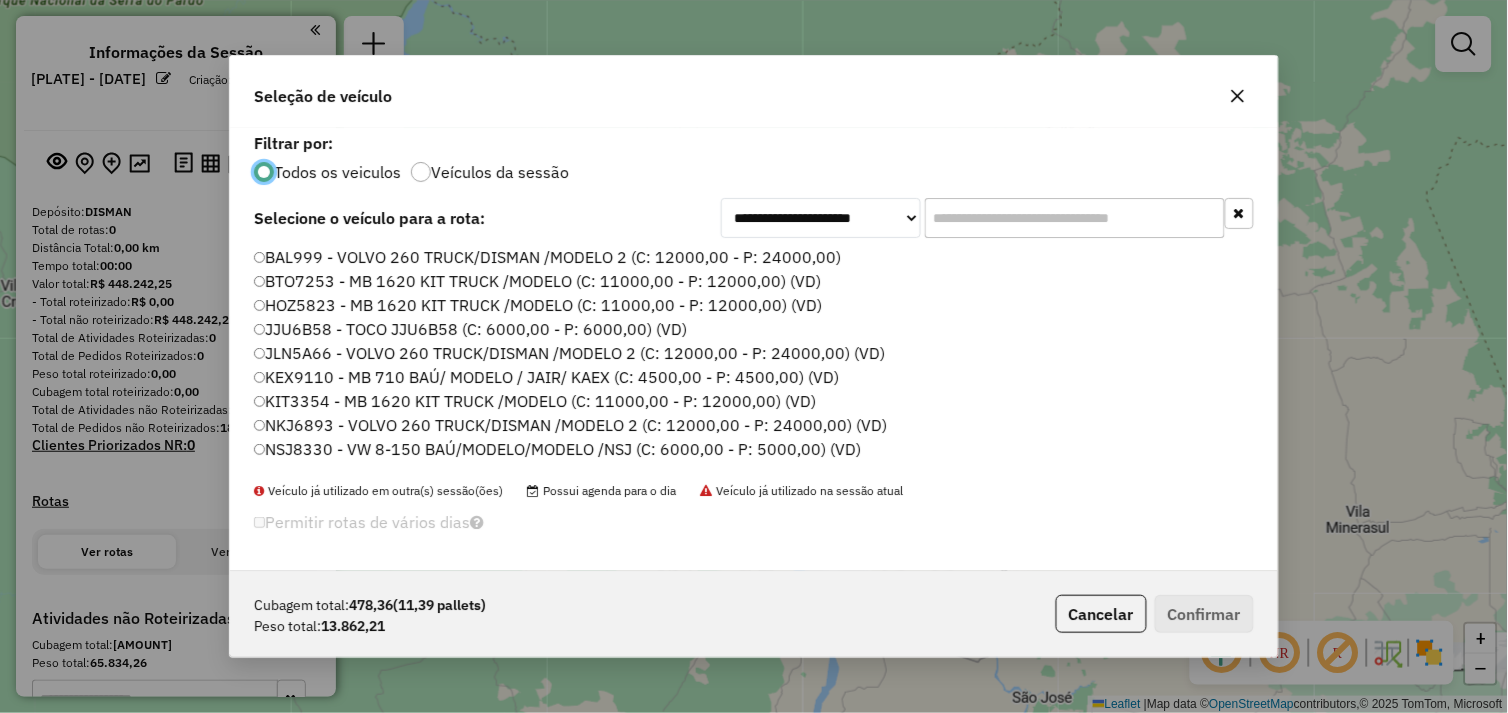 scroll, scrollTop: 11, scrollLeft: 5, axis: both 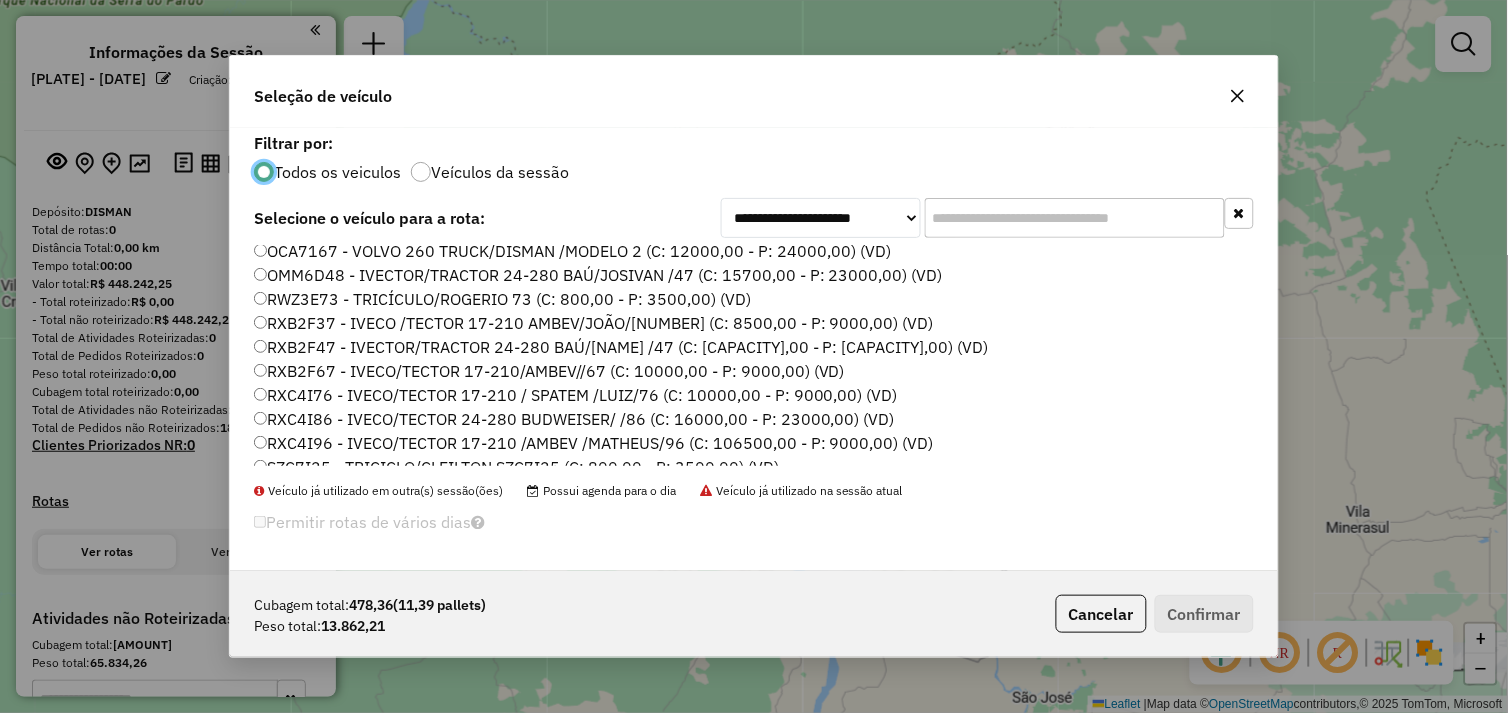 click on "RXB2F47 - IVECTOR/TRACTOR 24-280 BAÚ/[PERSON] /47 (C: 15700,00 - P: 23000,00) (VD)" 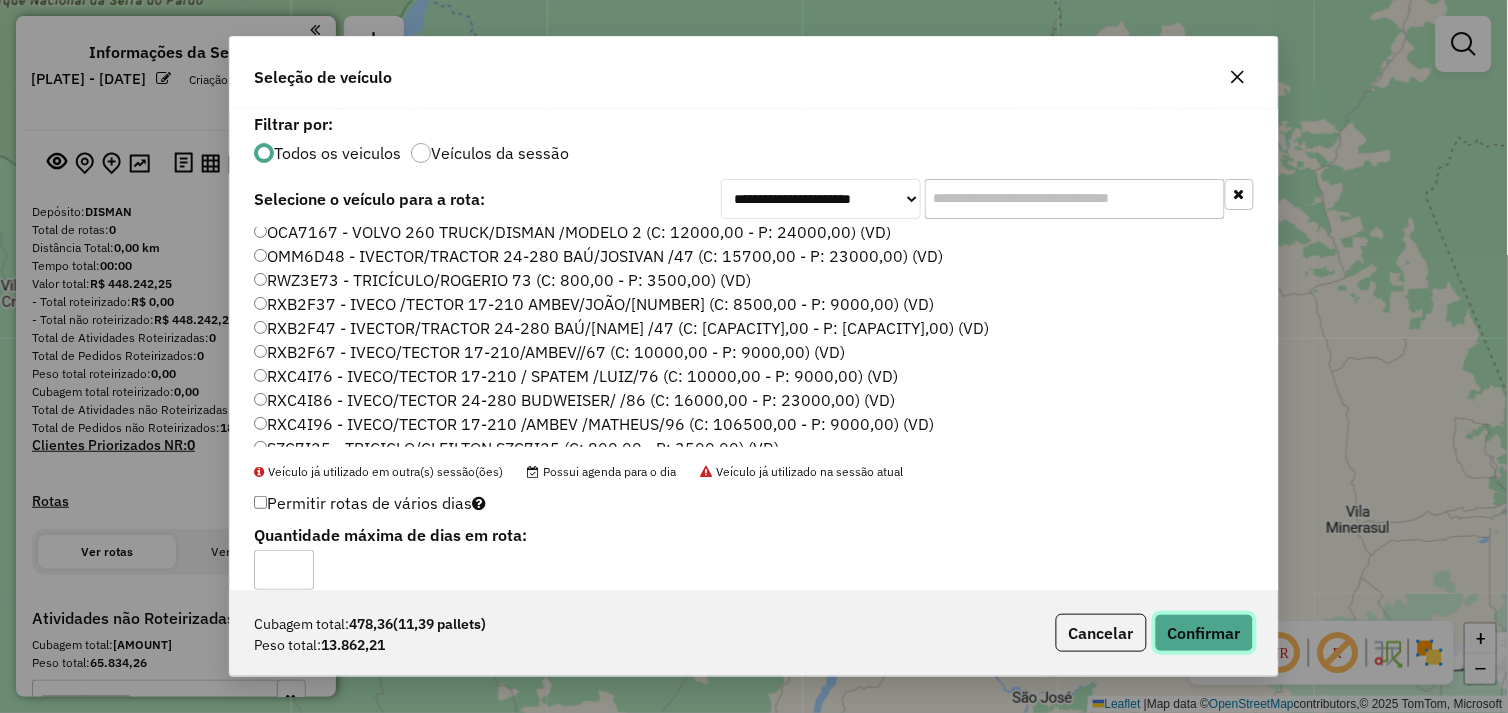 click on "Confirmar" 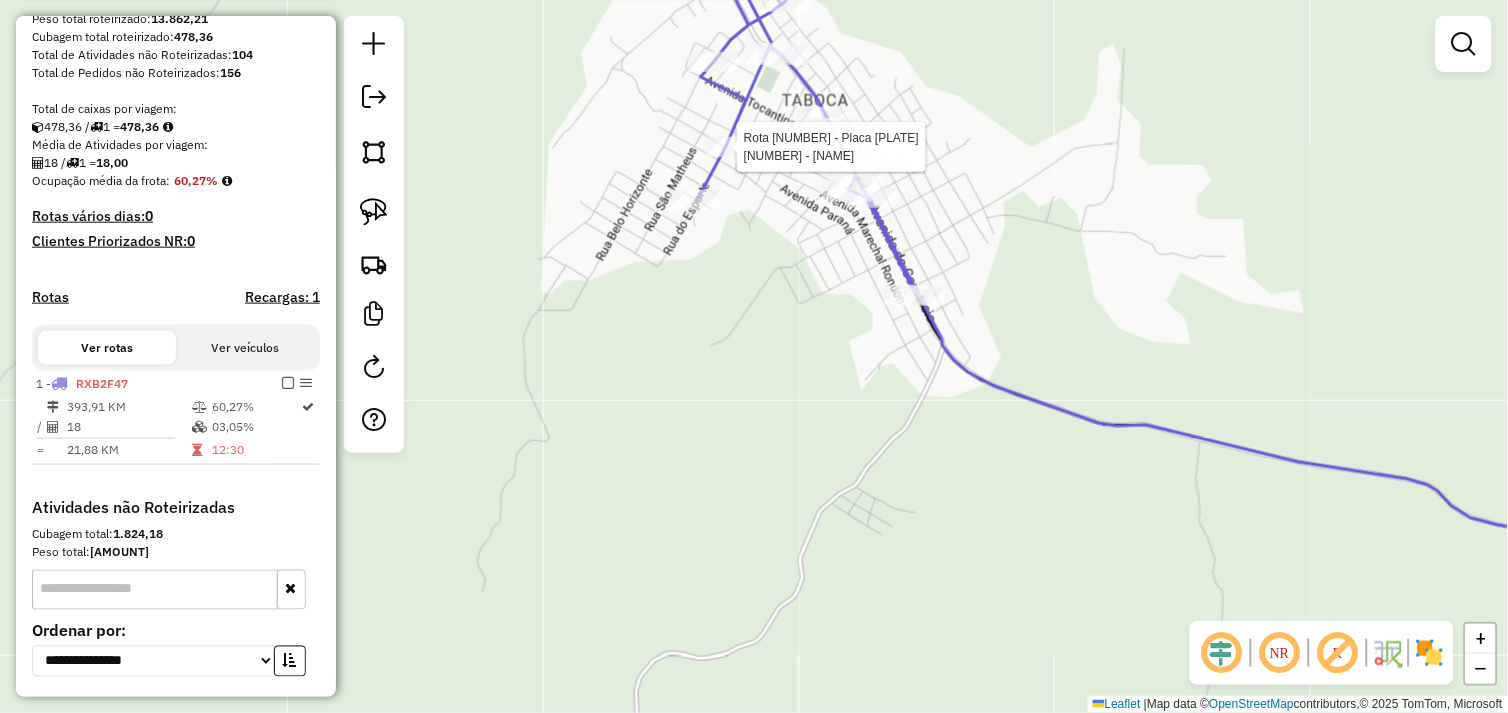 select on "**********" 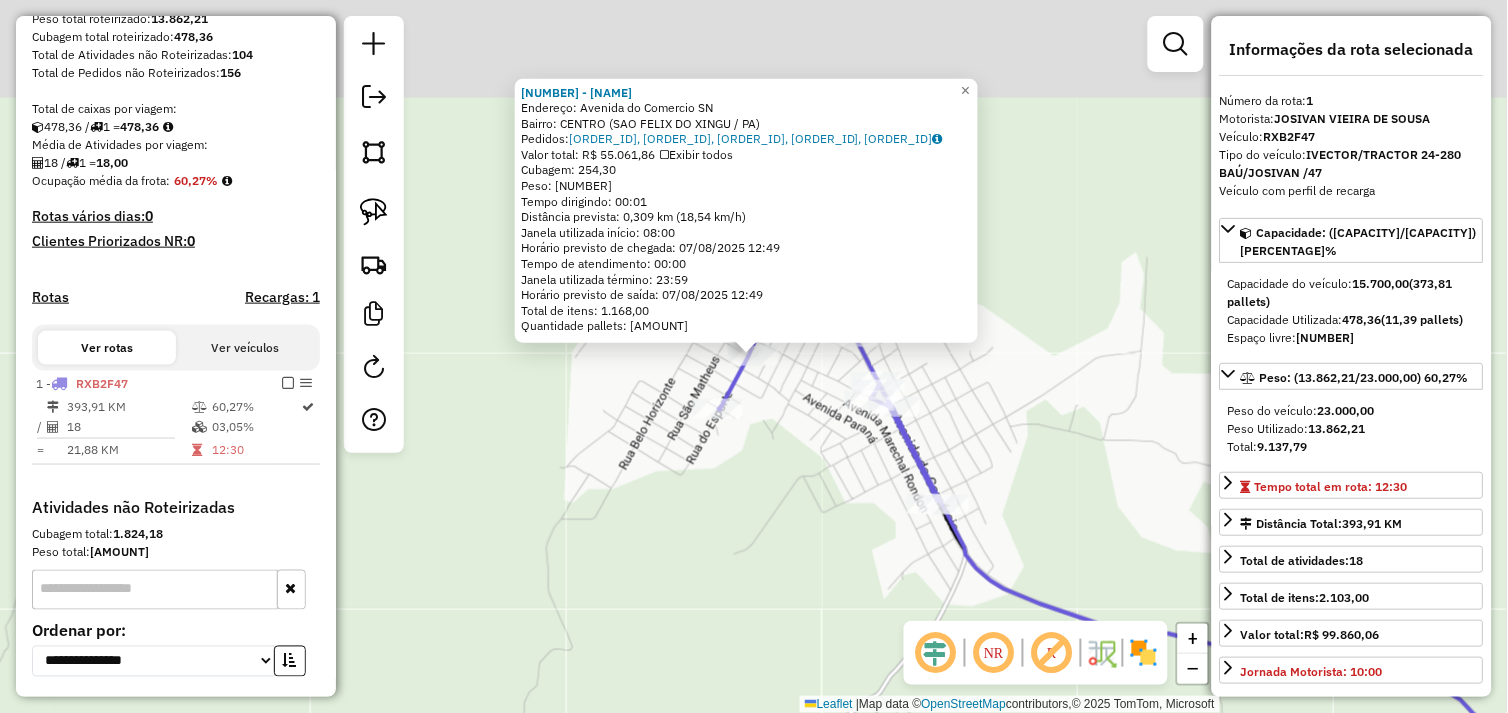 scroll, scrollTop: 515, scrollLeft: 0, axis: vertical 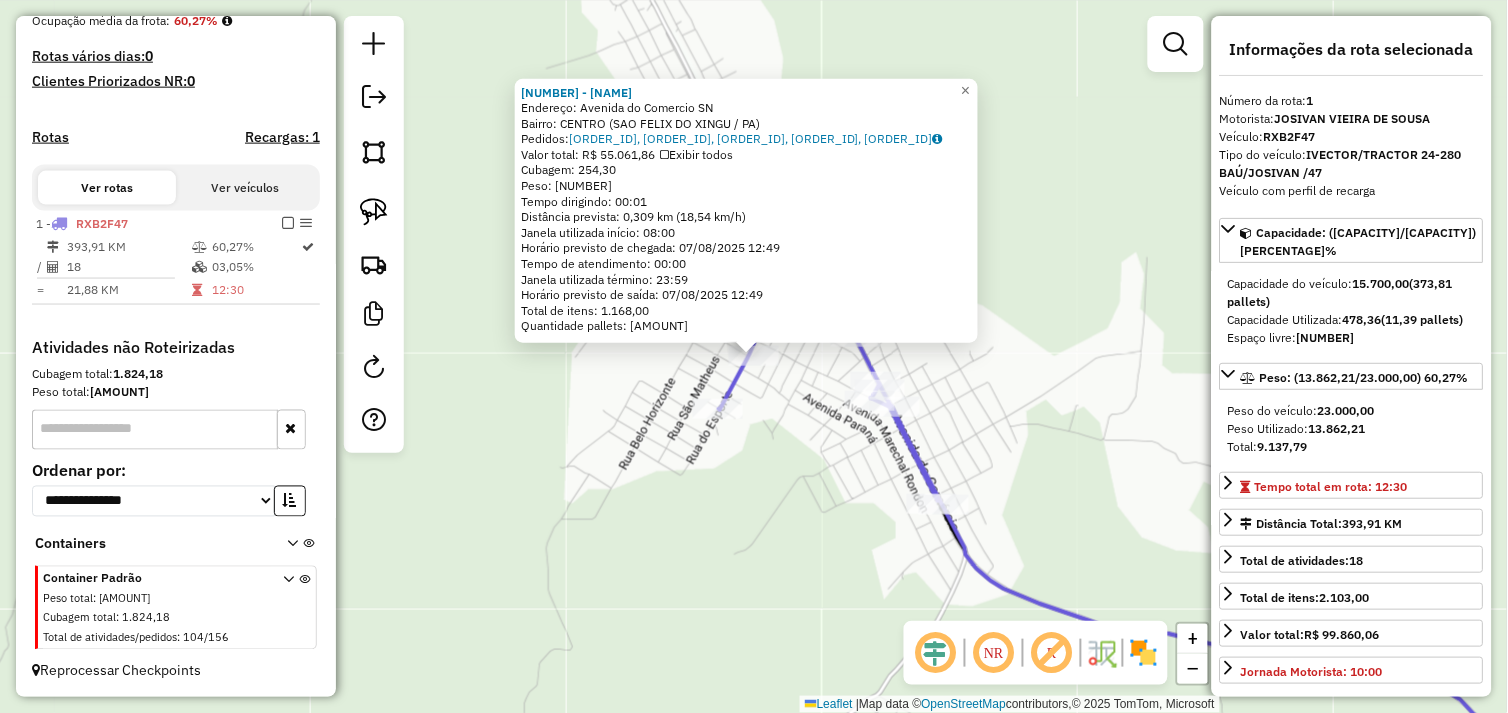click on "Rota 1 - Placa RXB2F47  72672 - WANDERLEIA BEZERRA 72672 - WANDERLEIA BEZERRA  Endereço:  Avenida do Comercio SN   Bairro: CENTRO (SAO FELIX DO XINGU / PA)   Pedidos:  06103142, 06103144, 06103145, 06103143, 06103146   Valor total: R$ 55.061,86   Exibir todos   Cubagem: 254,30  Peso: 7.304,36  Tempo dirigindo: 00:01   Distância prevista: 0,309 km (18,54 km/h)   Janela utilizada início: 08:00   Horário previsto de chegada: 07/08/2025 12:49   Tempo de atendimento: 00:00   Janela utilizada término: 23:59   Horário previsto de saída: 07/08/2025 12:49   Total de itens: 1.168,00   Quantidade pallets: 6,055  × Janela de atendimento Grade de atendimento Capacidade Transportadoras Veículos Cliente Pedidos  Rotas Selecione os dias de semana para filtrar as janelas de atendimento  Seg   Ter   Qua   Qui   Sex   Sáb   Dom  Informe o período da janela de atendimento: De: Até:  Filtrar exatamente a janela do cliente  Considerar janela de atendimento padrão   Seg   Ter   Qua   Qui   Sex   Sáb   Dom   De:   De:" 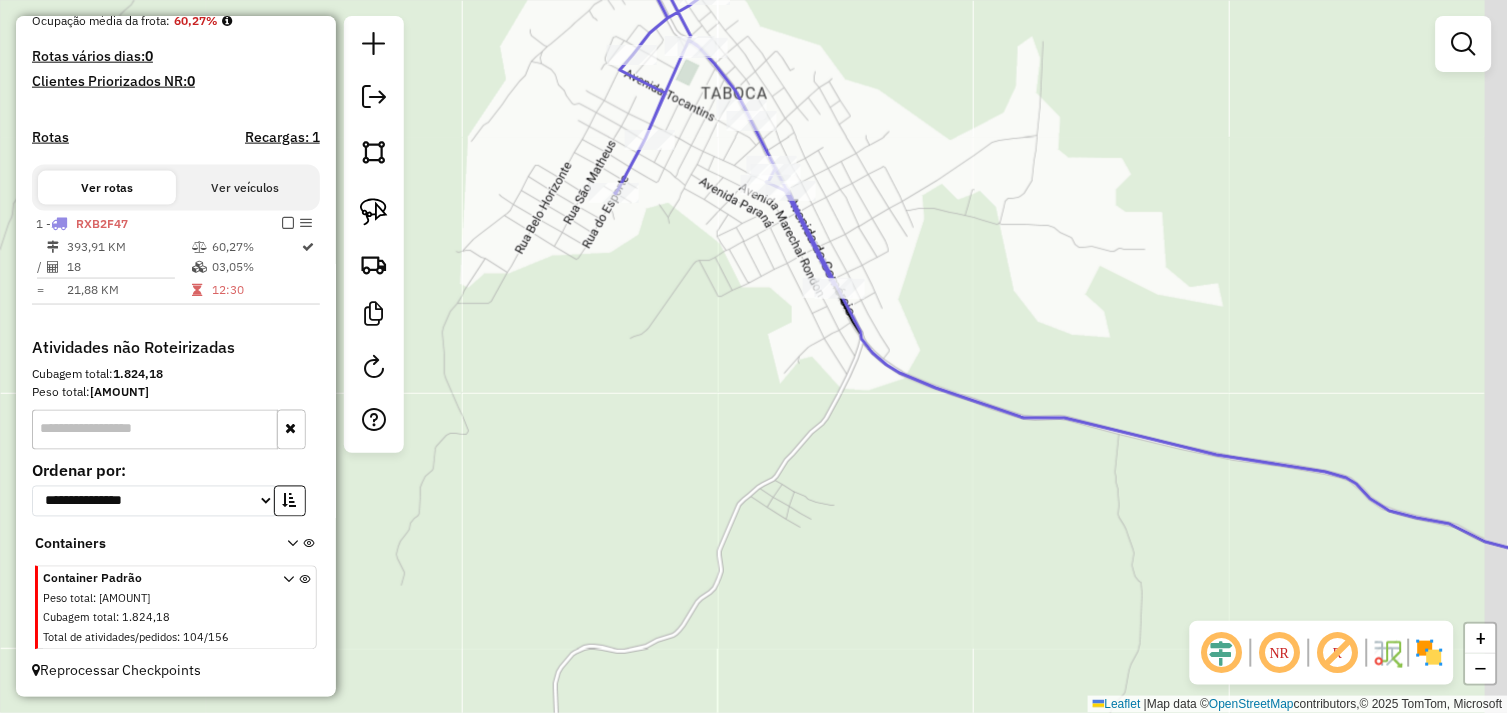drag, startPoint x: 801, startPoint y: 452, endPoint x: 692, endPoint y: 233, distance: 244.62625 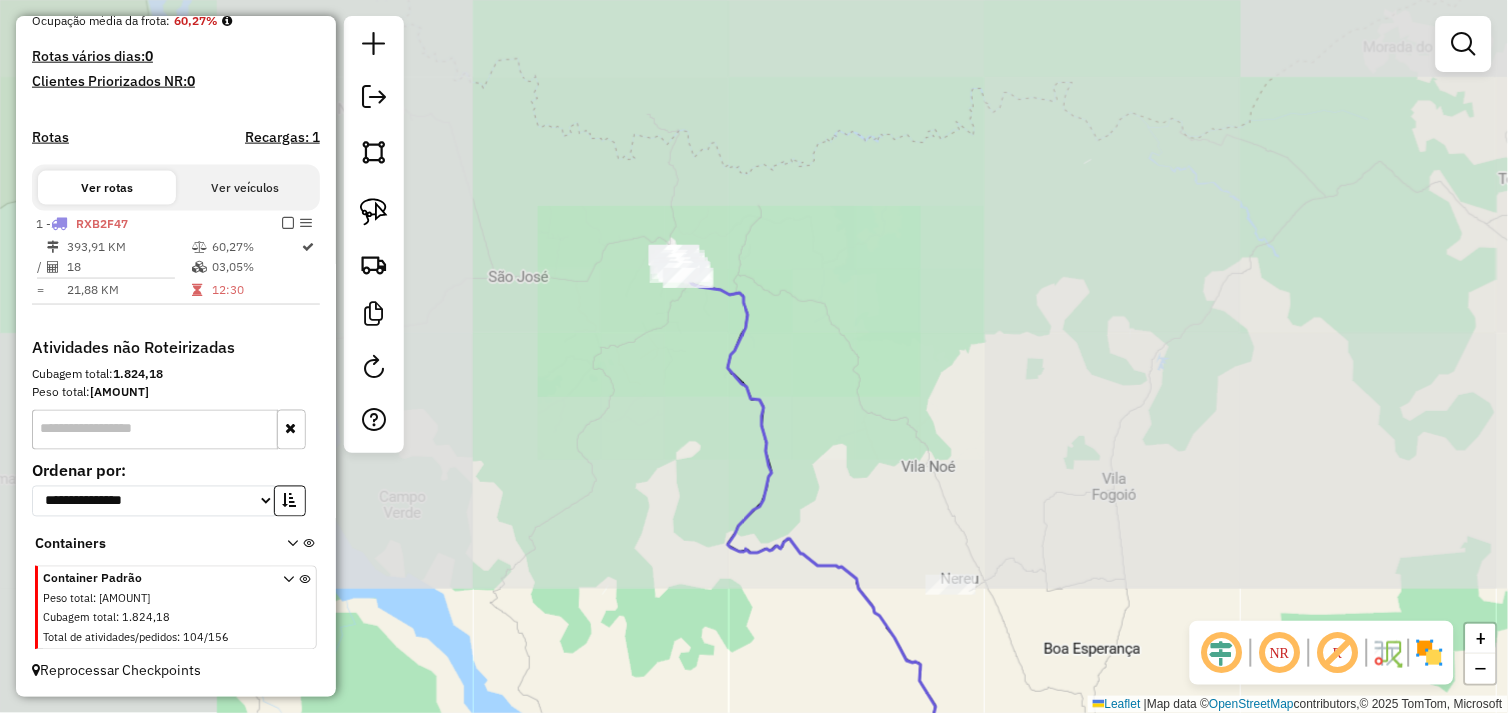 drag, startPoint x: 692, startPoint y: 401, endPoint x: 618, endPoint y: 102, distance: 308.02112 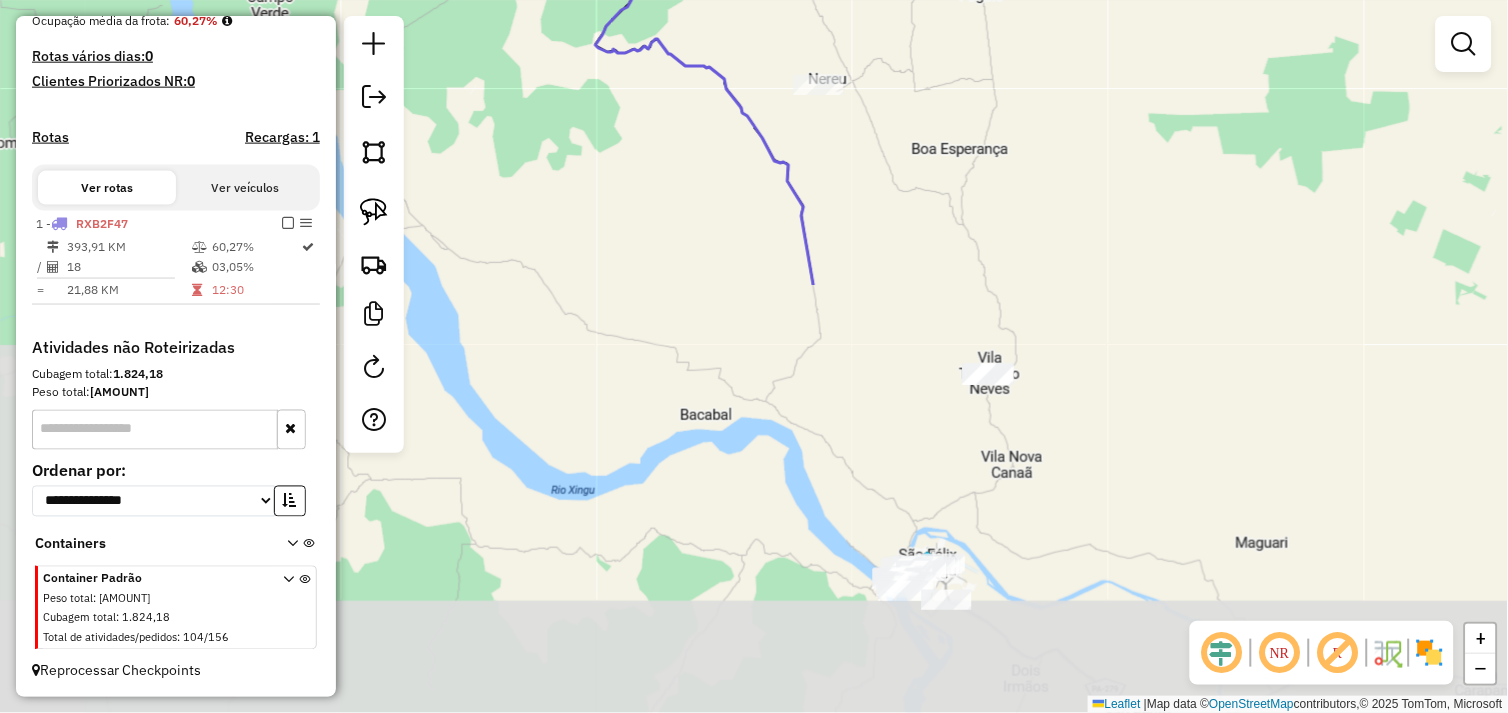 drag, startPoint x: 743, startPoint y: 384, endPoint x: 735, endPoint y: 366, distance: 19.697716 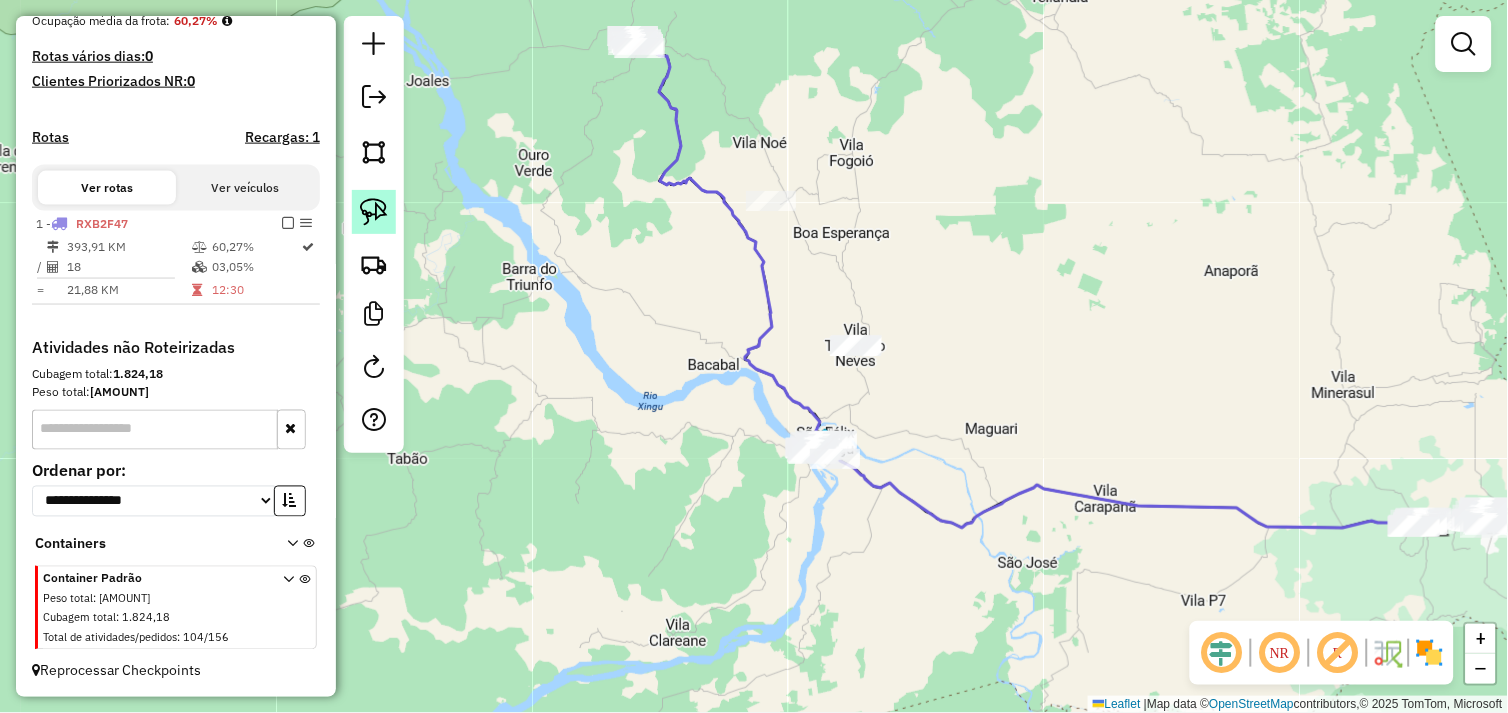 click 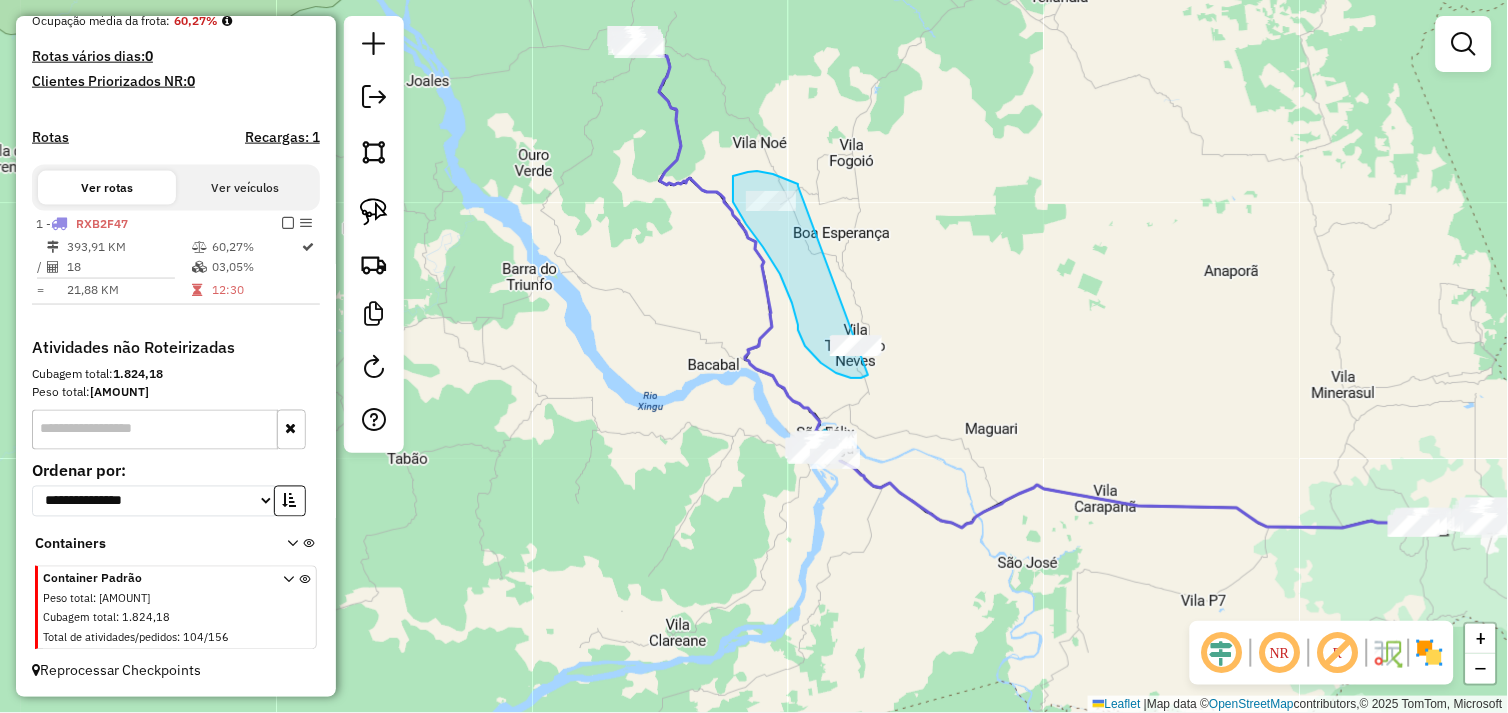 drag, startPoint x: 798, startPoint y: 186, endPoint x: 891, endPoint y: 341, distance: 180.7595 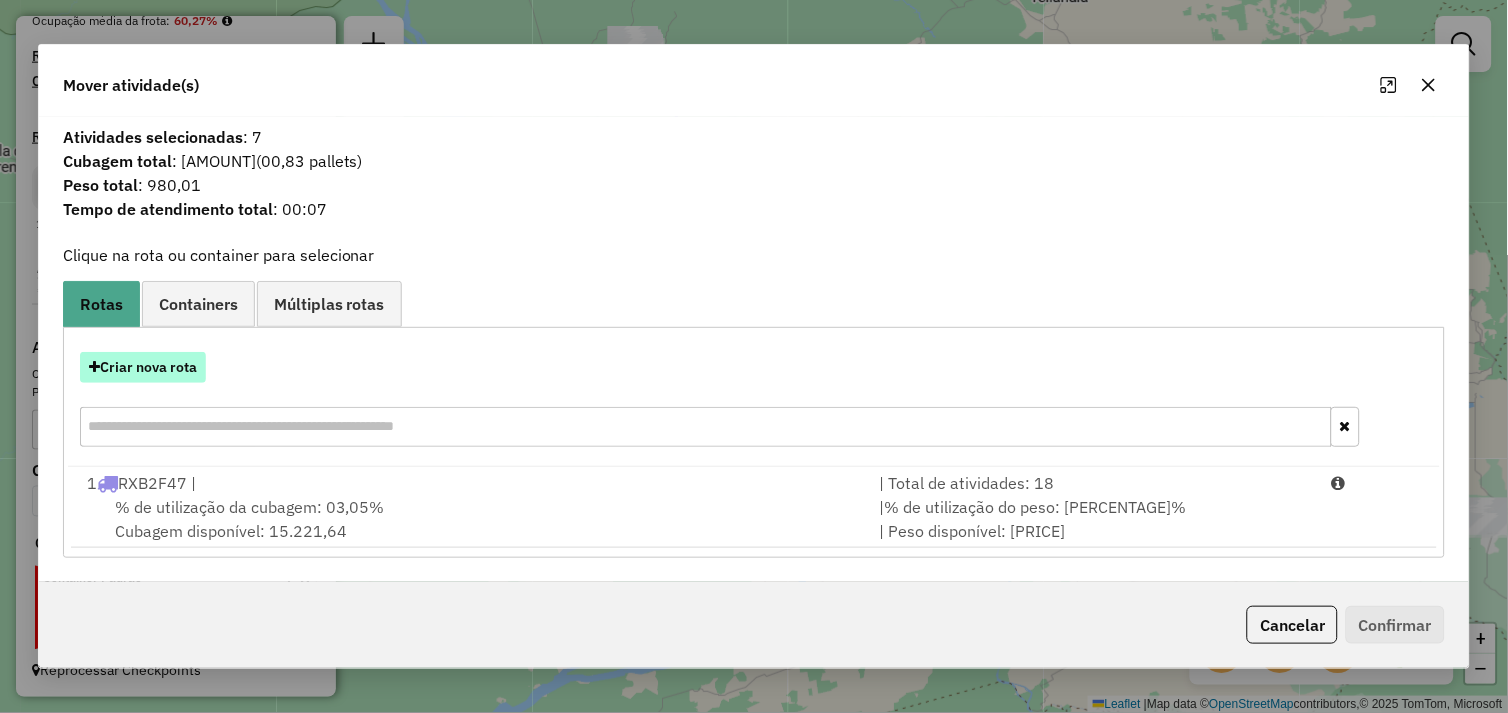 click on "Criar nova rota" at bounding box center [143, 367] 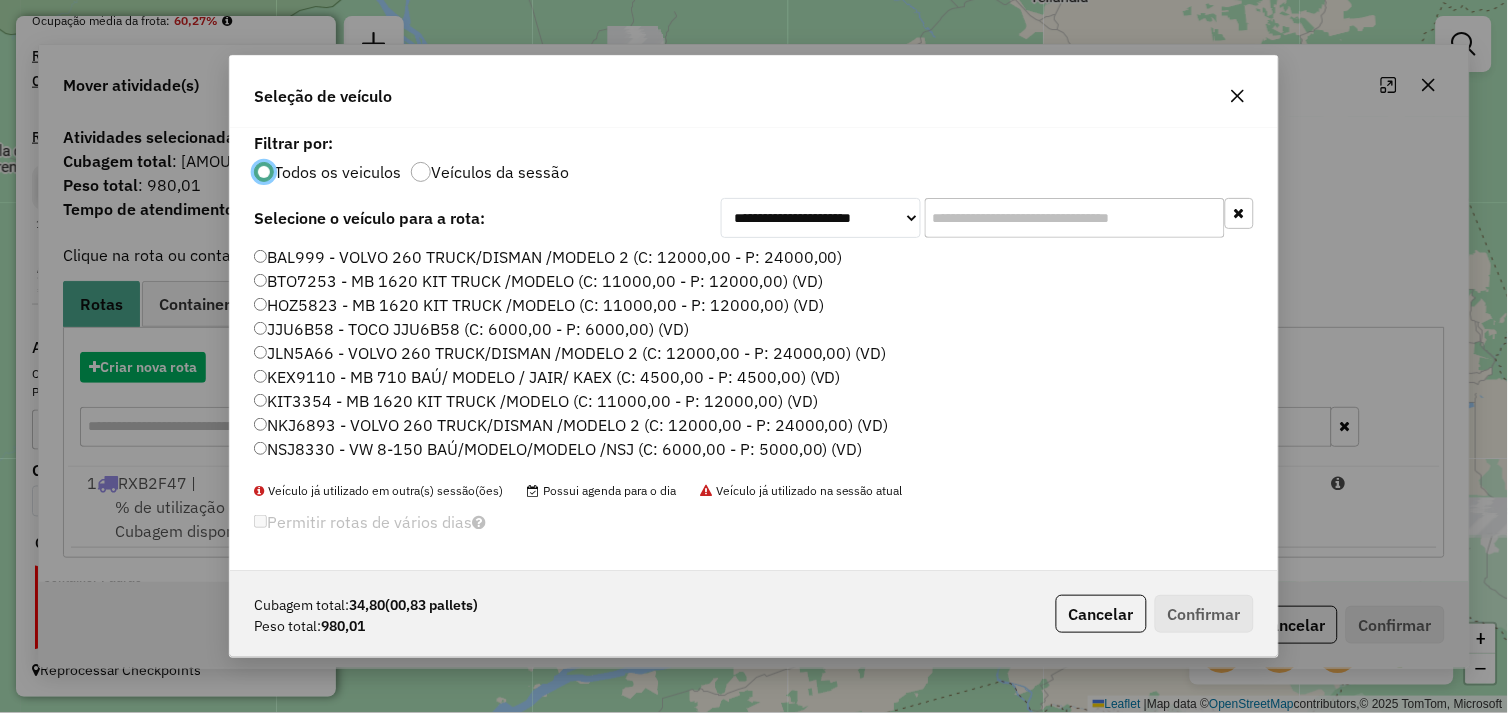 scroll, scrollTop: 11, scrollLeft: 5, axis: both 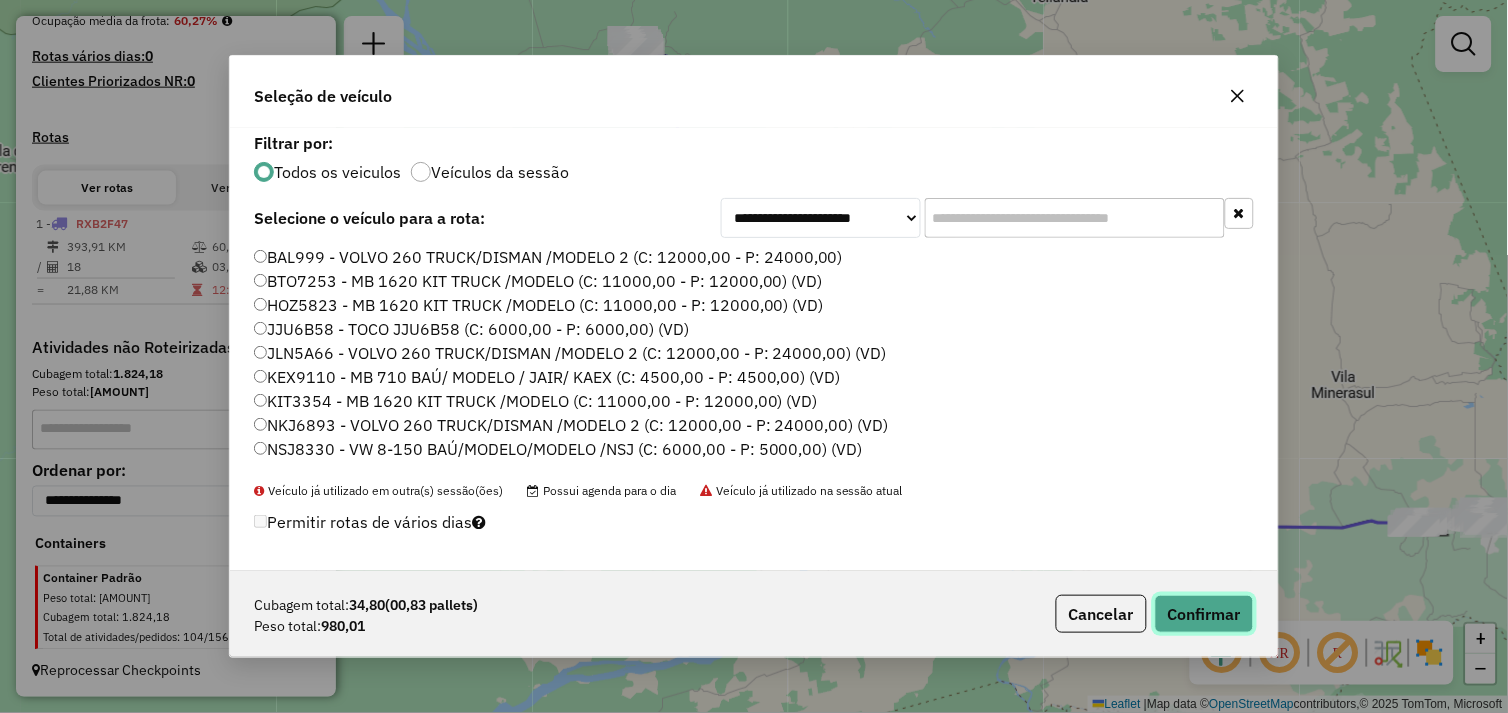 click on "Confirmar" 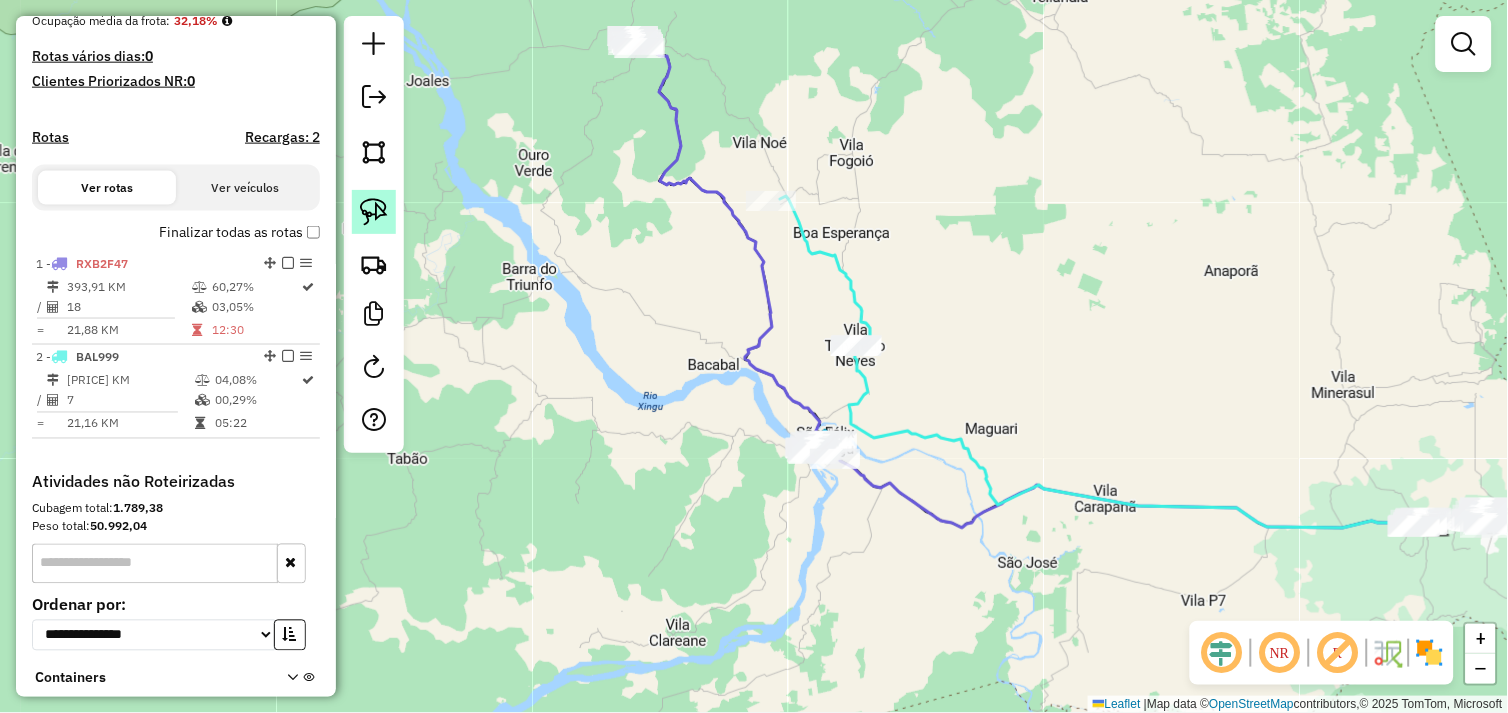 click 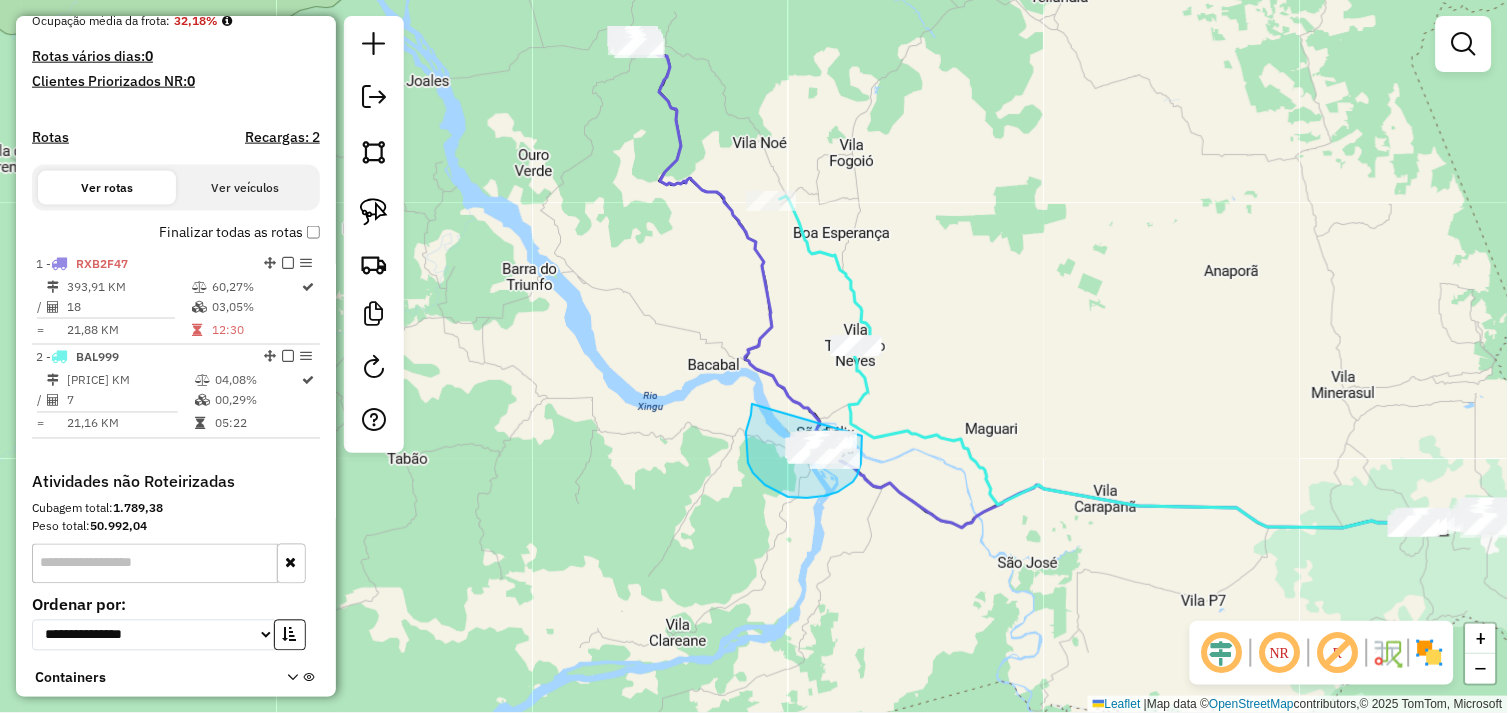 drag, startPoint x: 752, startPoint y: 404, endPoint x: 855, endPoint y: 427, distance: 105.53672 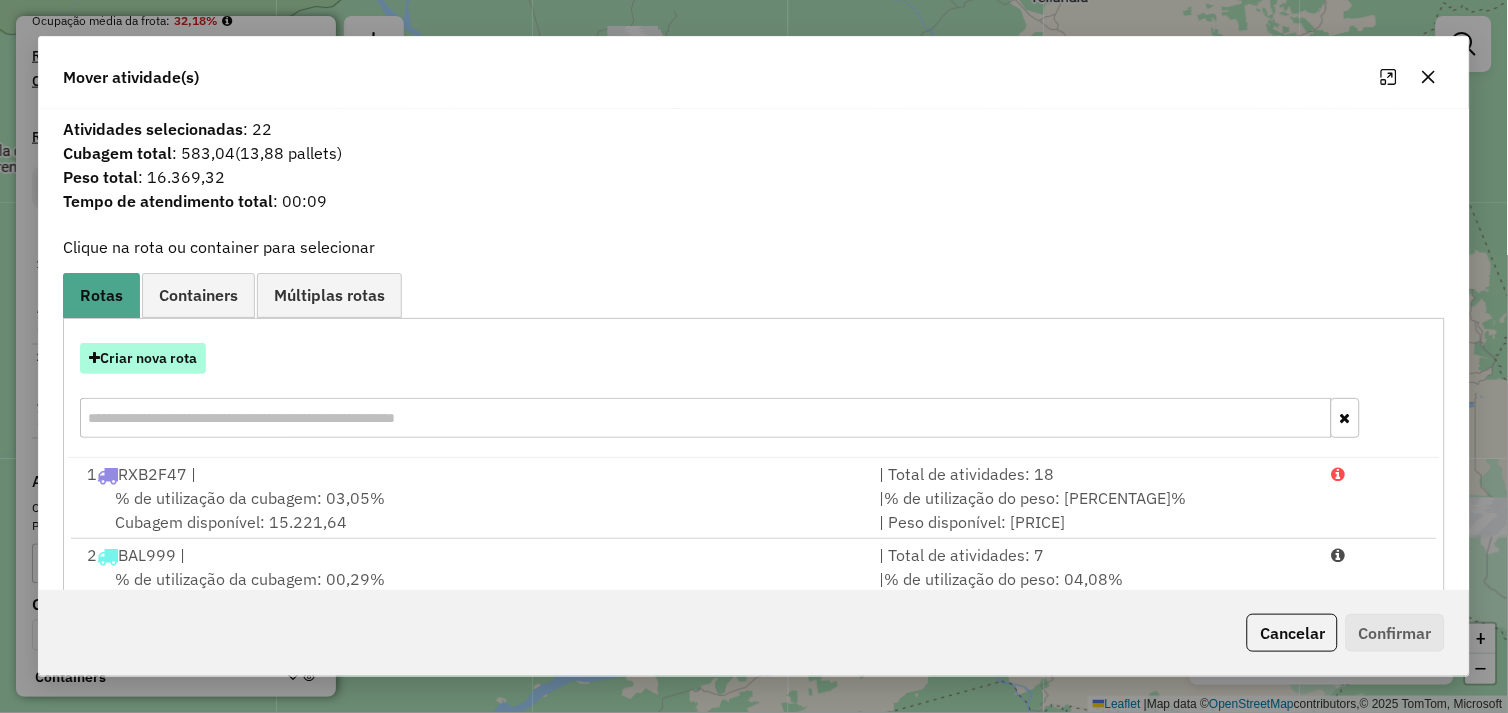 click on "Criar nova rota" at bounding box center [143, 358] 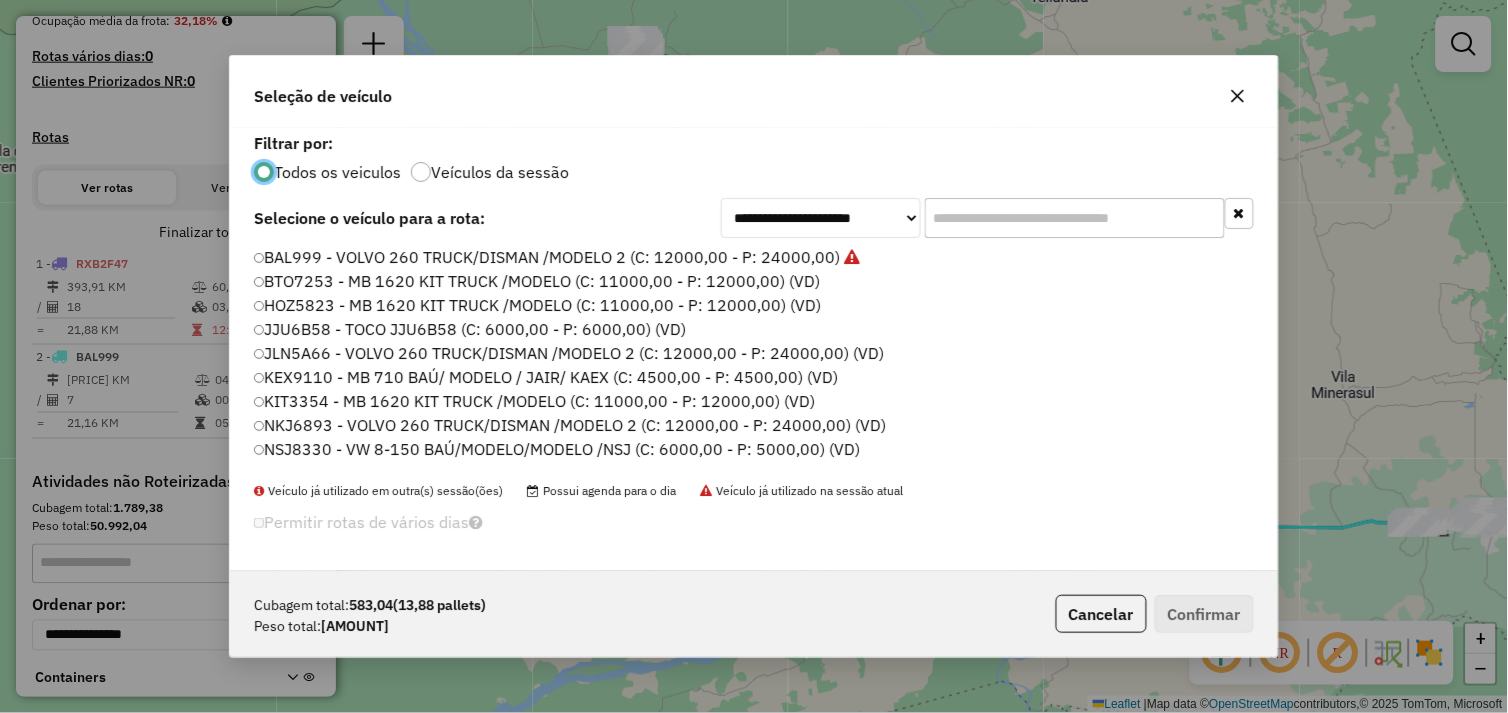 scroll, scrollTop: 11, scrollLeft: 5, axis: both 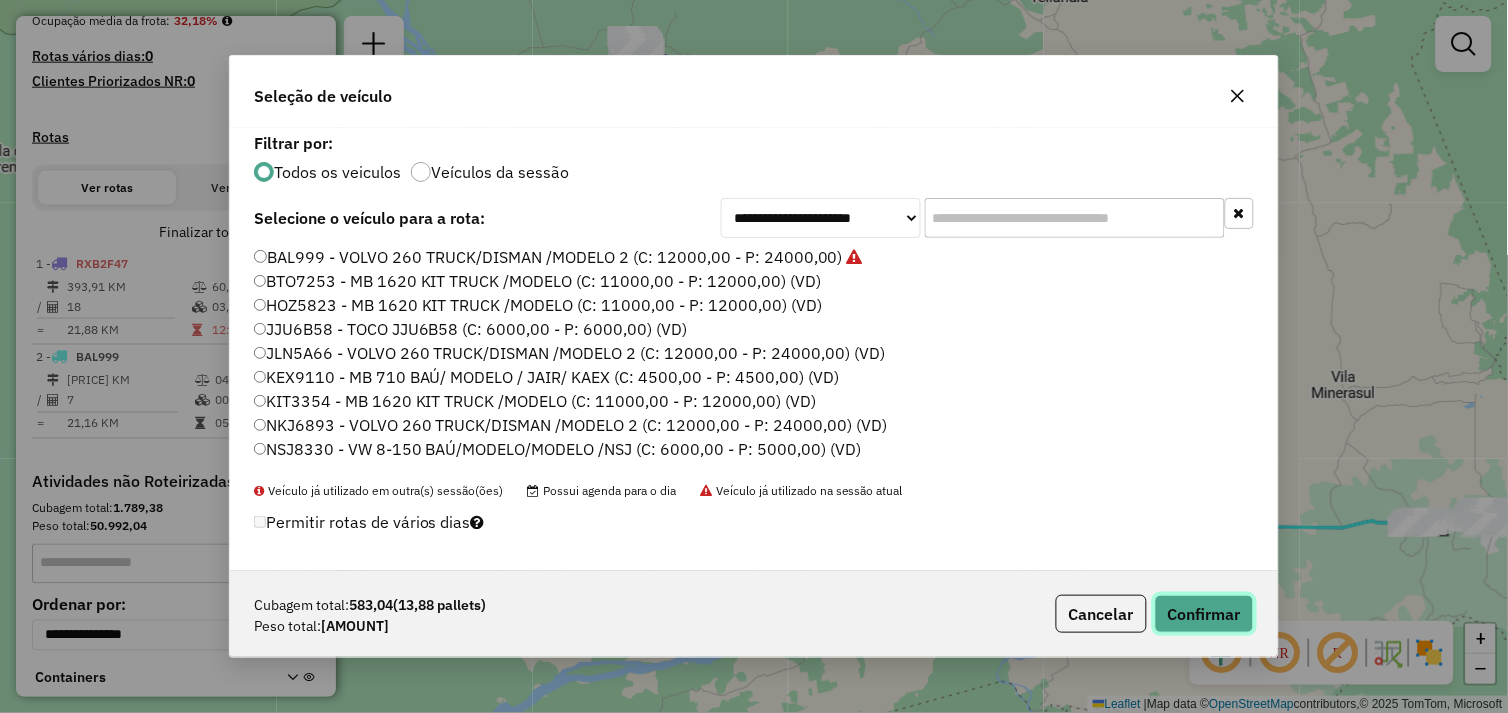 click on "Confirmar" 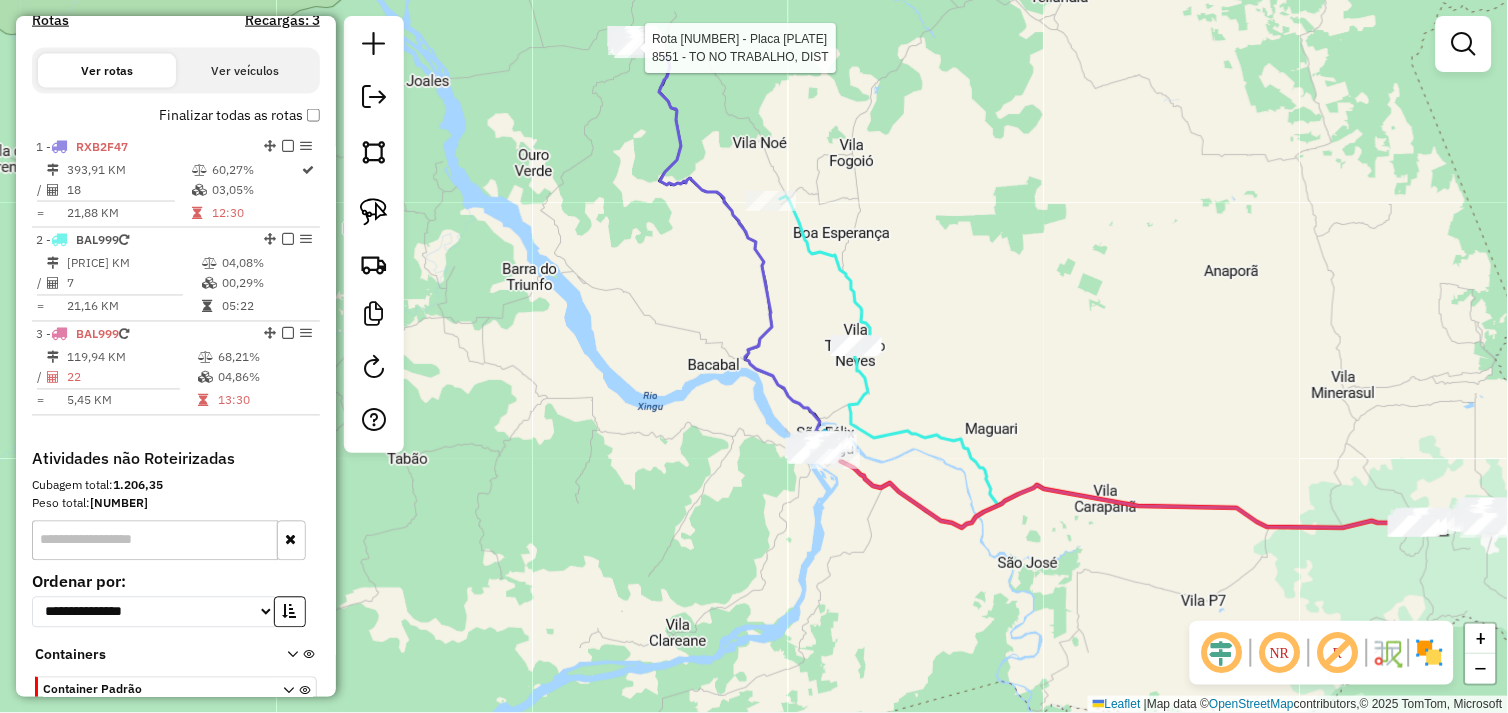 select on "**********" 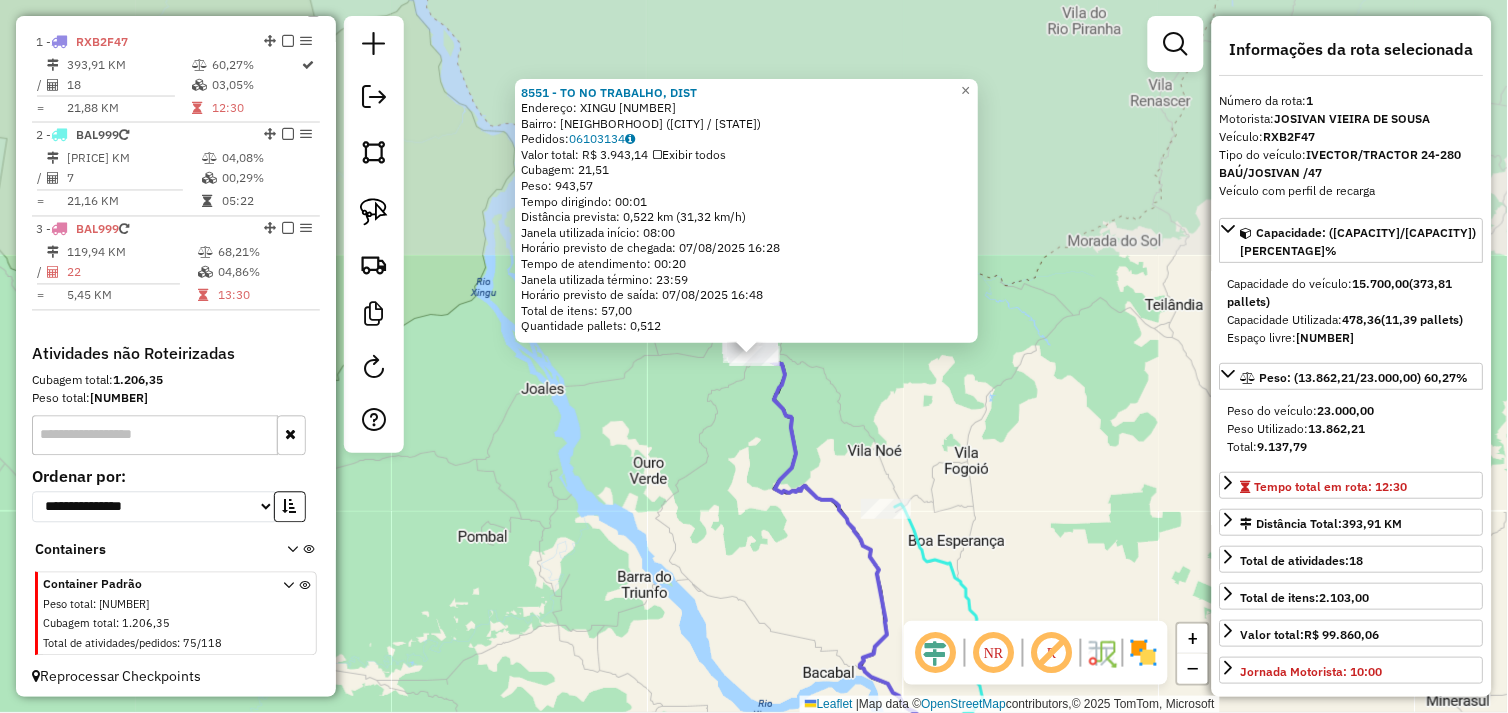scroll, scrollTop: 743, scrollLeft: 0, axis: vertical 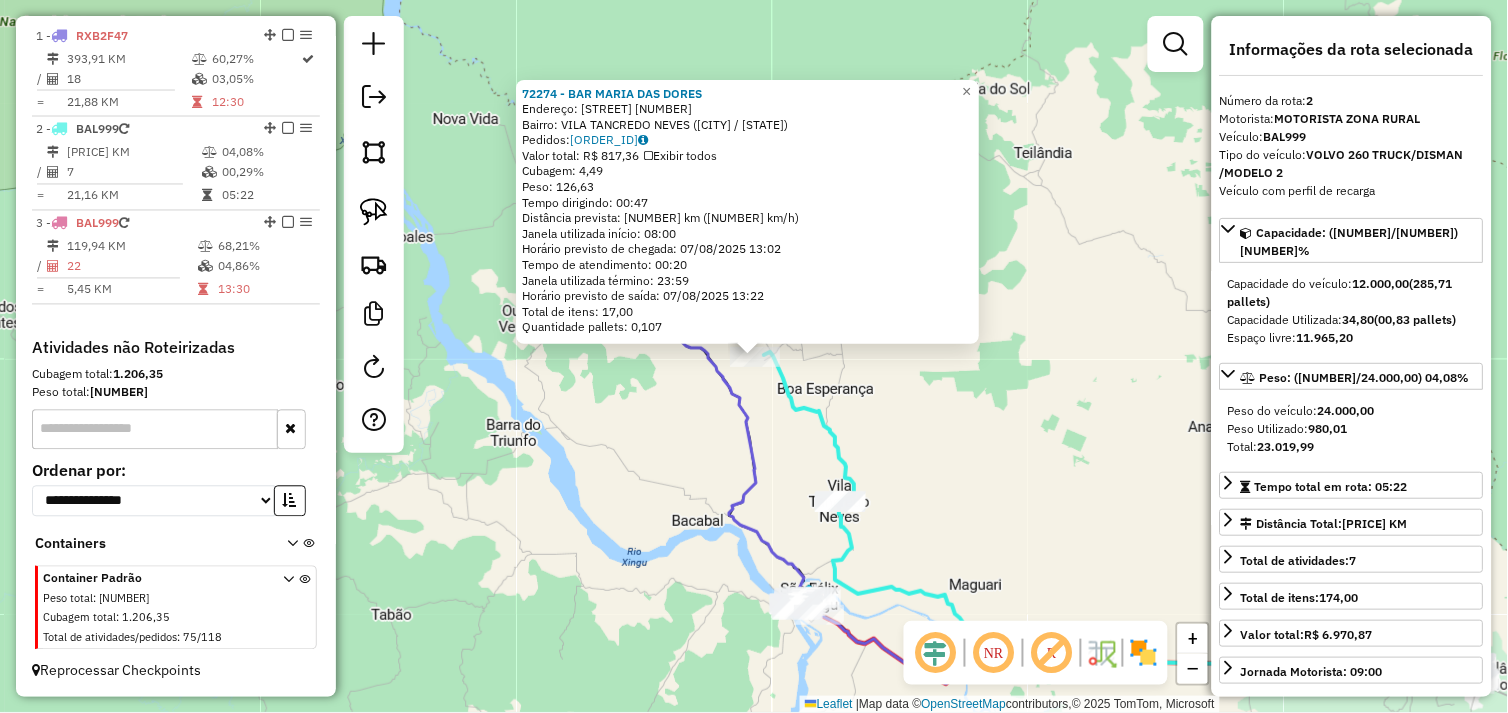 click on "72274 - BAR MARIA DAS DORES  Endereço:  GOIAS SN   Bairro: VILA TANCREDO NEVES (SAO FELIX DO XINGU / PA)   Pedidos:  06103064   Valor total: R$ 817,36   Exibir todos   Cubagem: 4,49  Peso: 126,63  Tempo dirigindo: 00:47   Distância prevista: 32,435 km (41,41 km/h)   Janela utilizada início: 08:00   Horário previsto de chegada: 07/08/2025 13:02   Tempo de atendimento: 00:20   Janela utilizada término: 23:59   Horário previsto de saída: 07/08/2025 13:22   Total de itens: 17,00   Quantidade pallets: 0,107  × Janela de atendimento Grade de atendimento Capacidade Transportadoras Veículos Cliente Pedidos  Rotas Selecione os dias de semana para filtrar as janelas de atendimento  Seg   Ter   Qua   Qui   Sex   Sáb   Dom  Informe o período da janela de atendimento: De: Até:  Filtrar exatamente a janela do cliente  Considerar janela de atendimento padrão  Selecione os dias de semana para filtrar as grades de atendimento  Seg   Ter   Qua   Qui   Sex   Sáb   Dom   Peso mínimo:   Peso máximo:   De:   Até:" 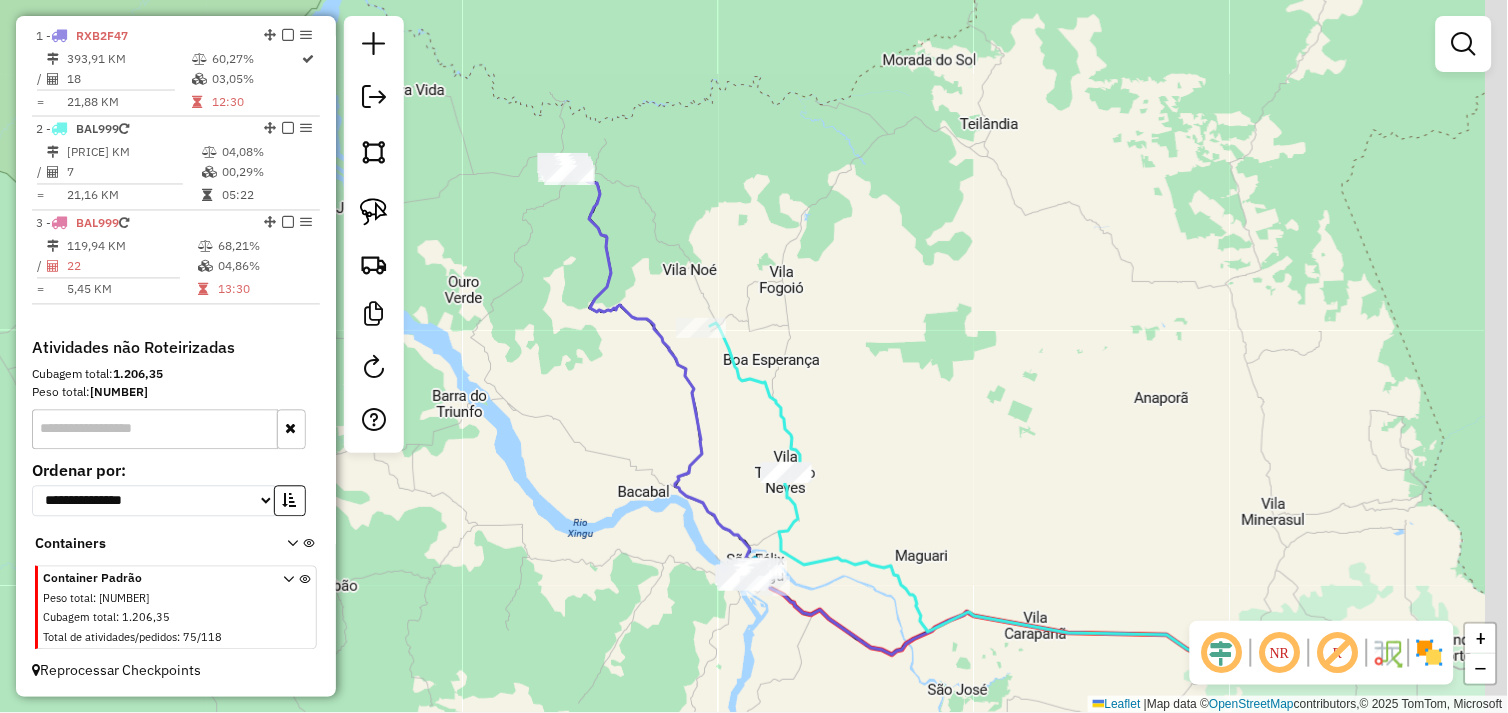 drag, startPoint x: 1036, startPoint y: 511, endPoint x: 695, endPoint y: 276, distance: 414.13284 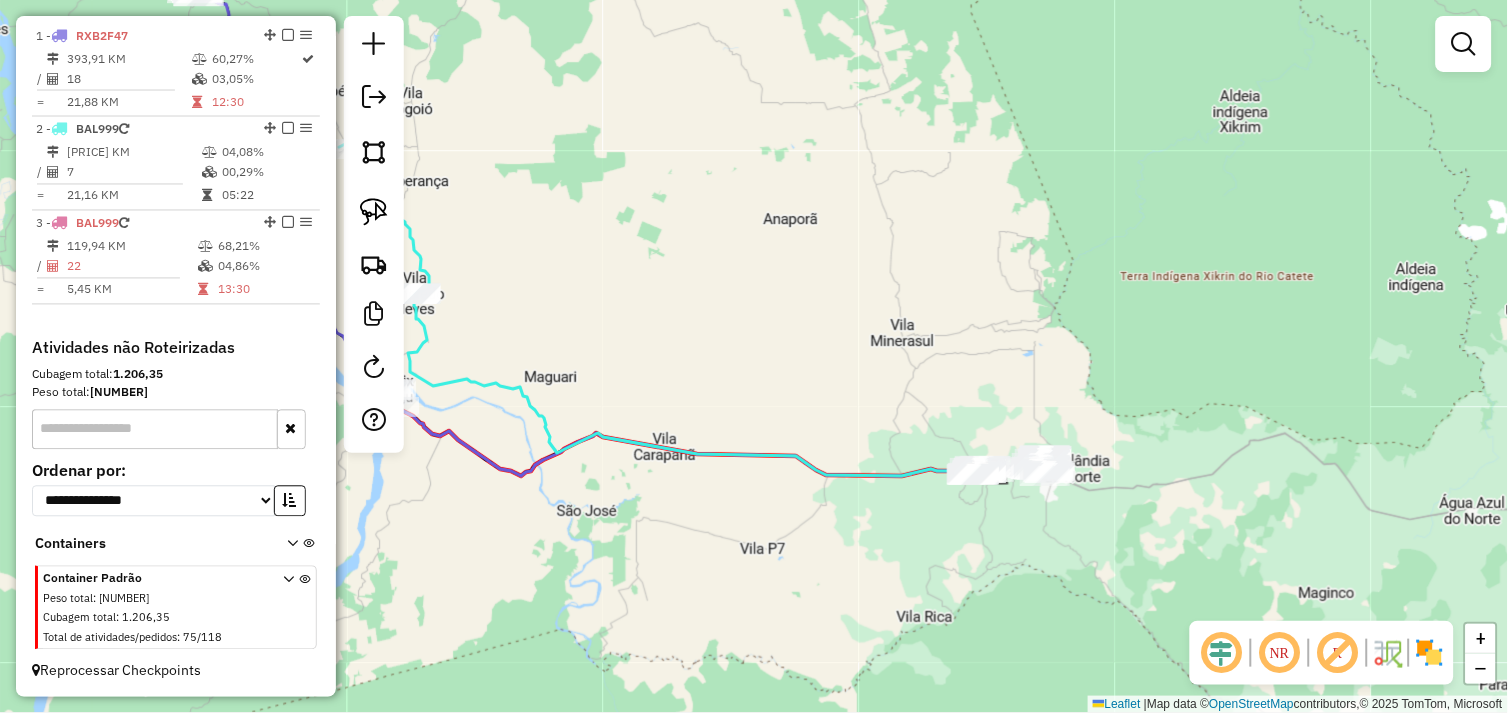 drag, startPoint x: 992, startPoint y: 550, endPoint x: 934, endPoint y: 548, distance: 58.034473 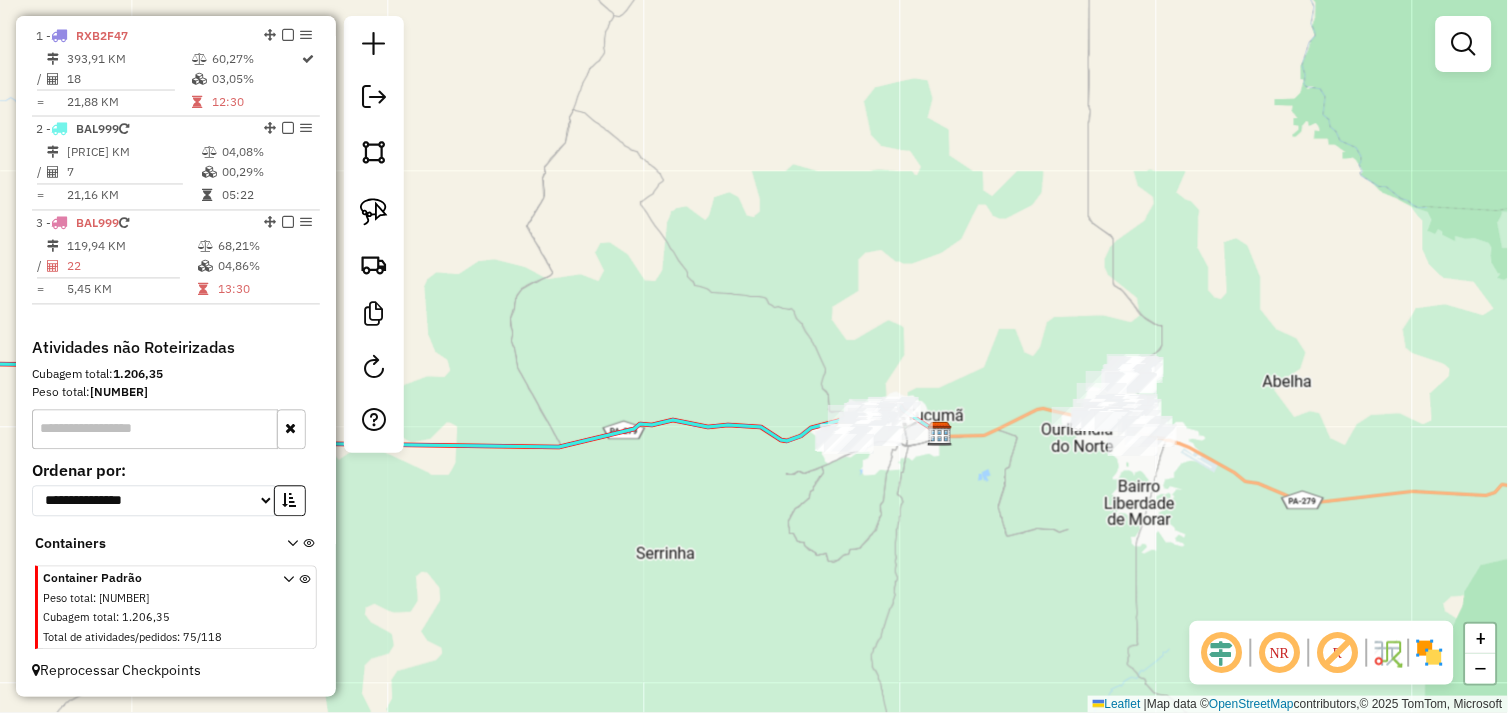 drag, startPoint x: 381, startPoint y: 208, endPoint x: 633, endPoint y: 317, distance: 274.5633 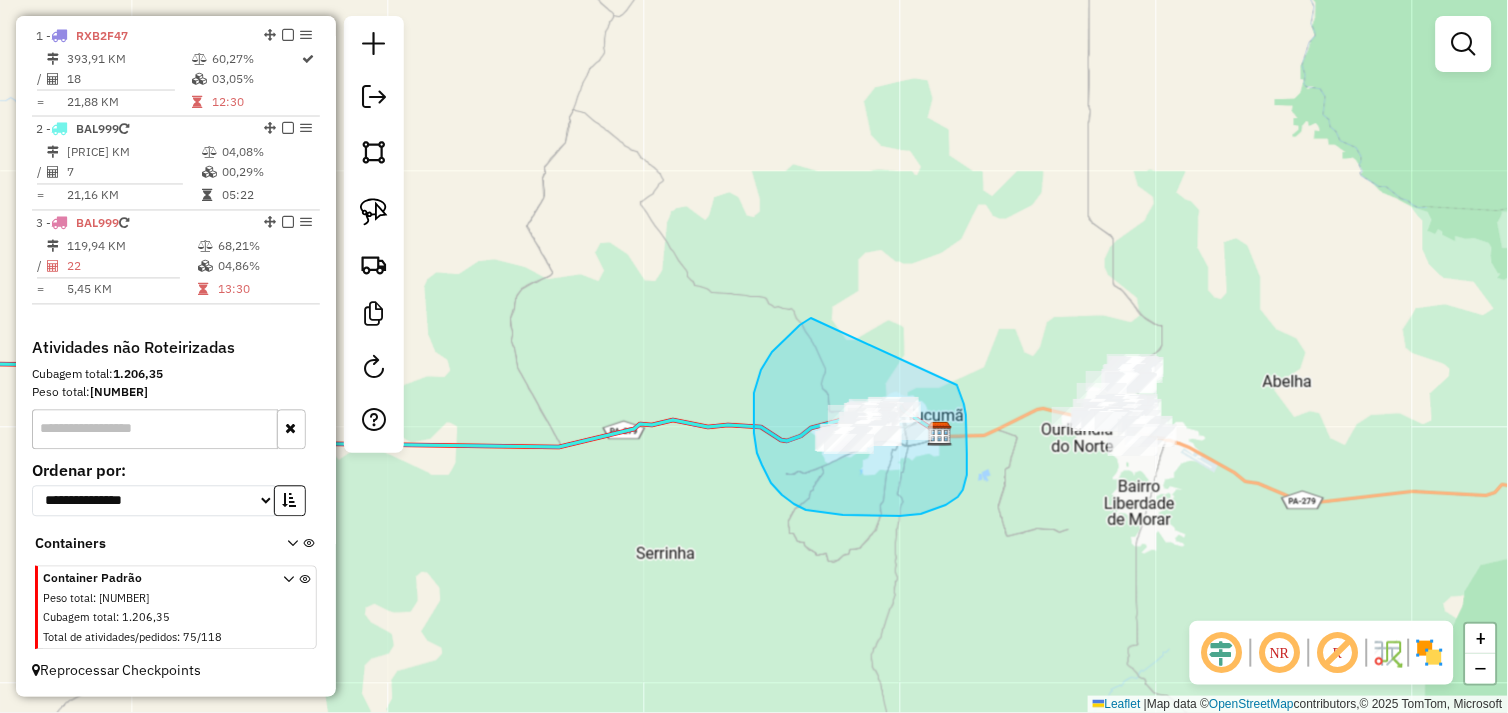 drag, startPoint x: 811, startPoint y: 318, endPoint x: 924, endPoint y: 373, distance: 125.67418 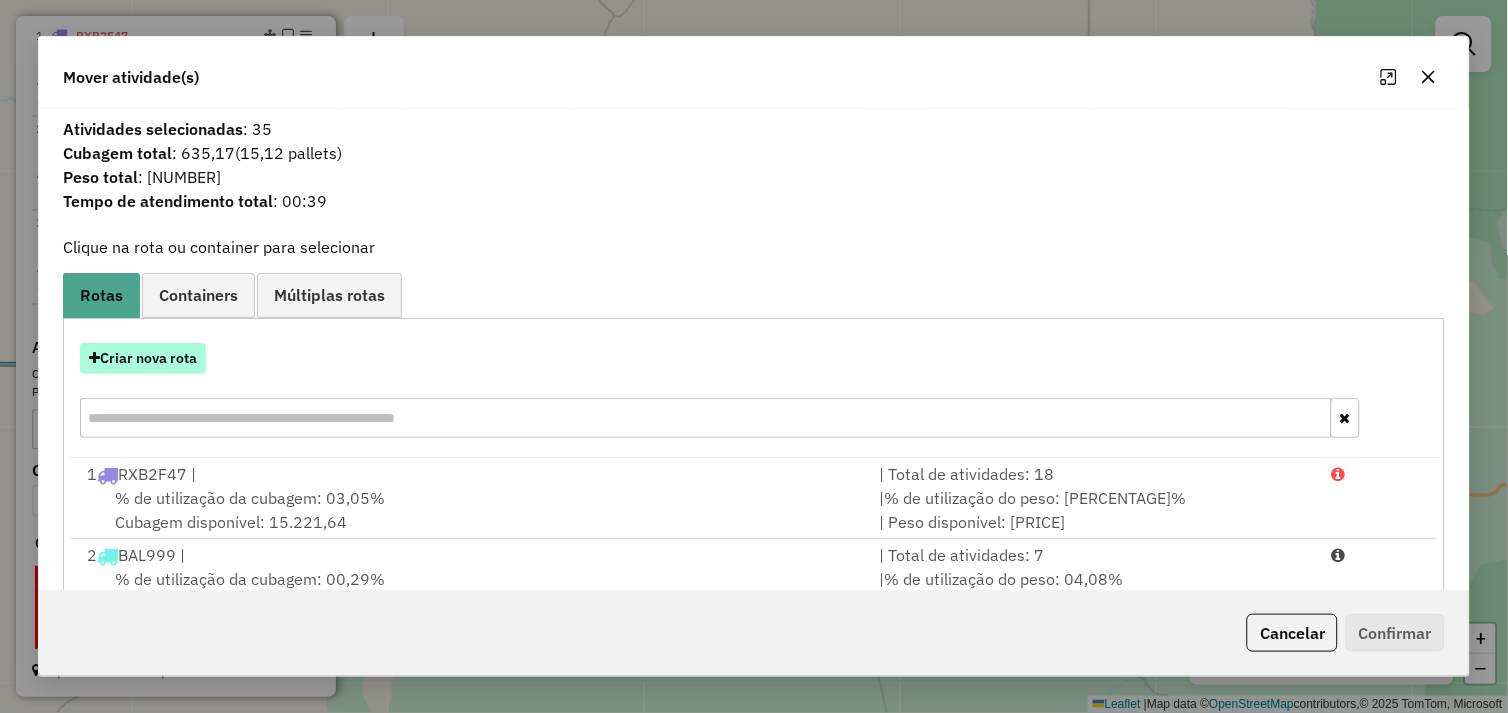 click on "Criar nova rota" at bounding box center (143, 358) 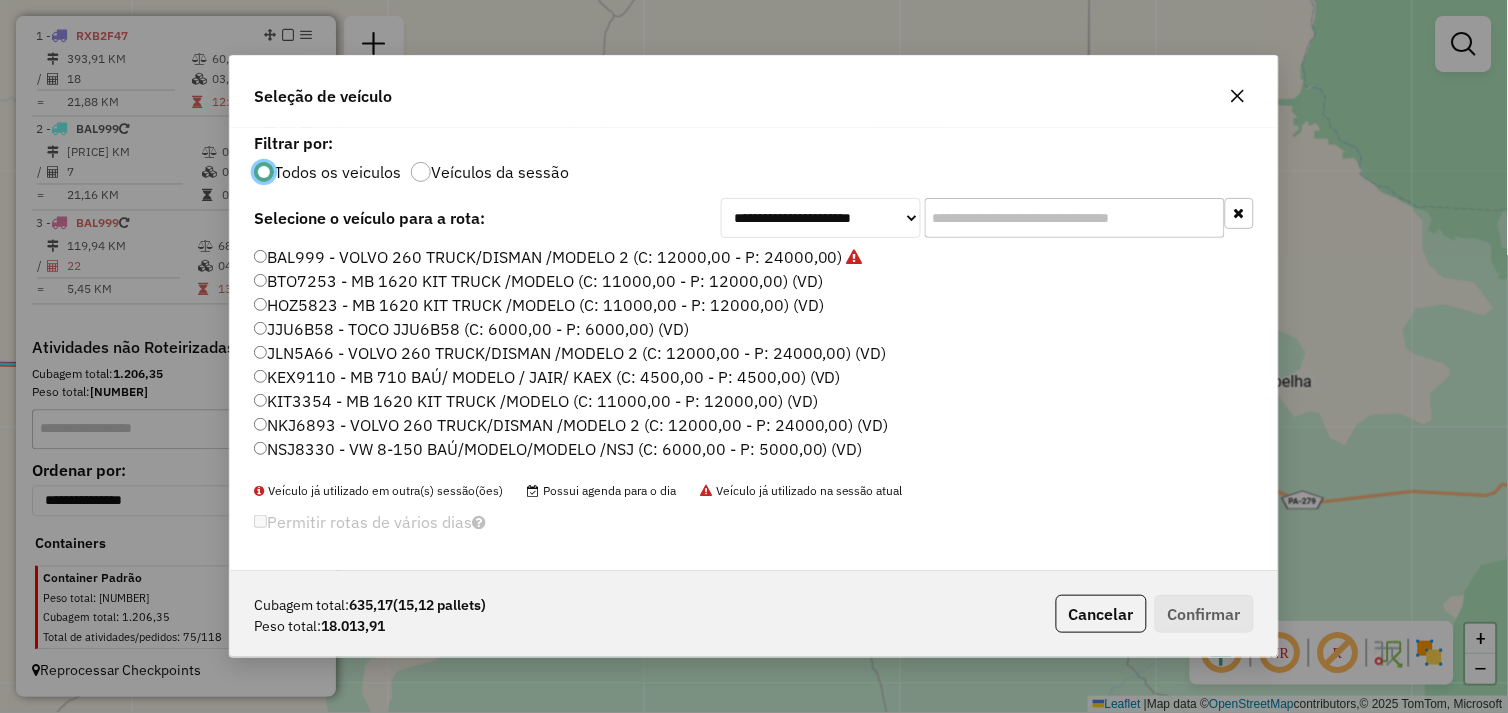 scroll, scrollTop: 11, scrollLeft: 5, axis: both 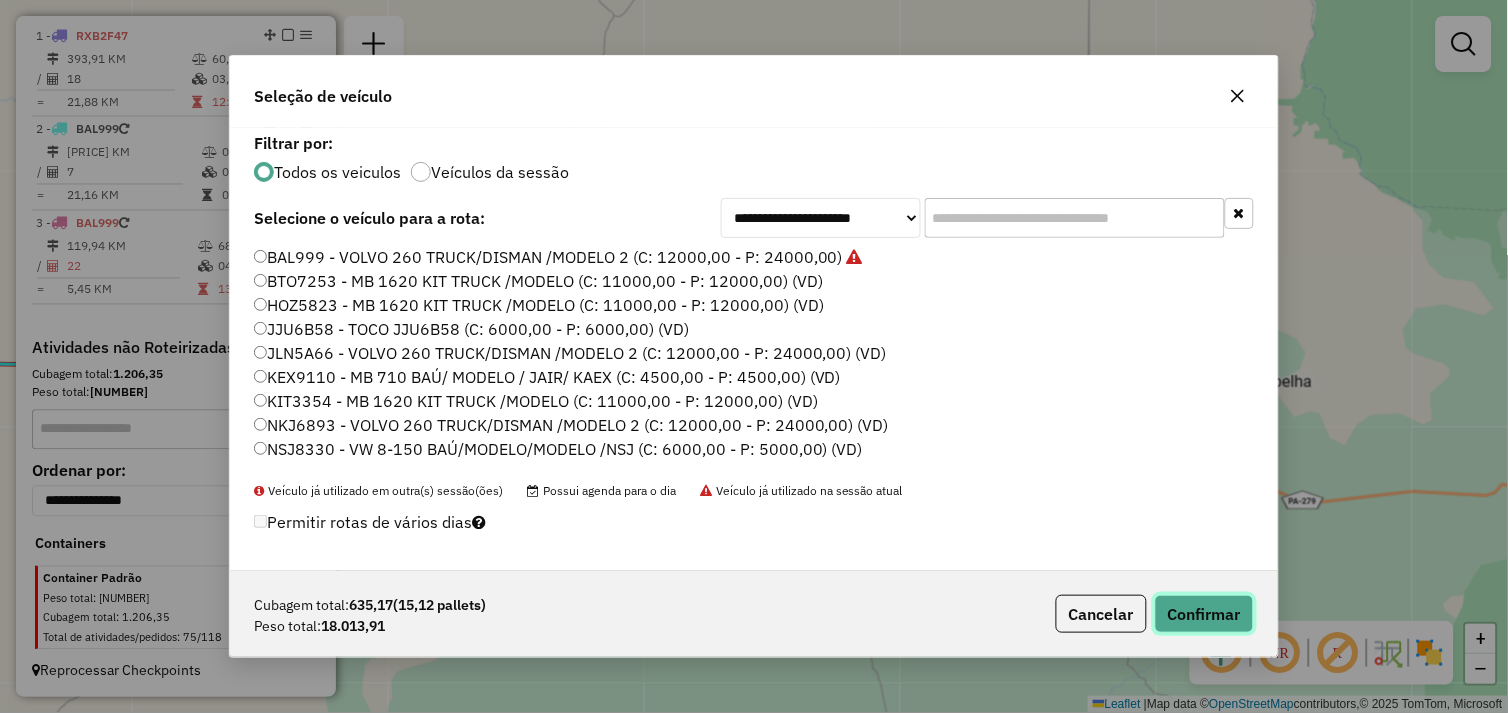 click on "Confirmar" 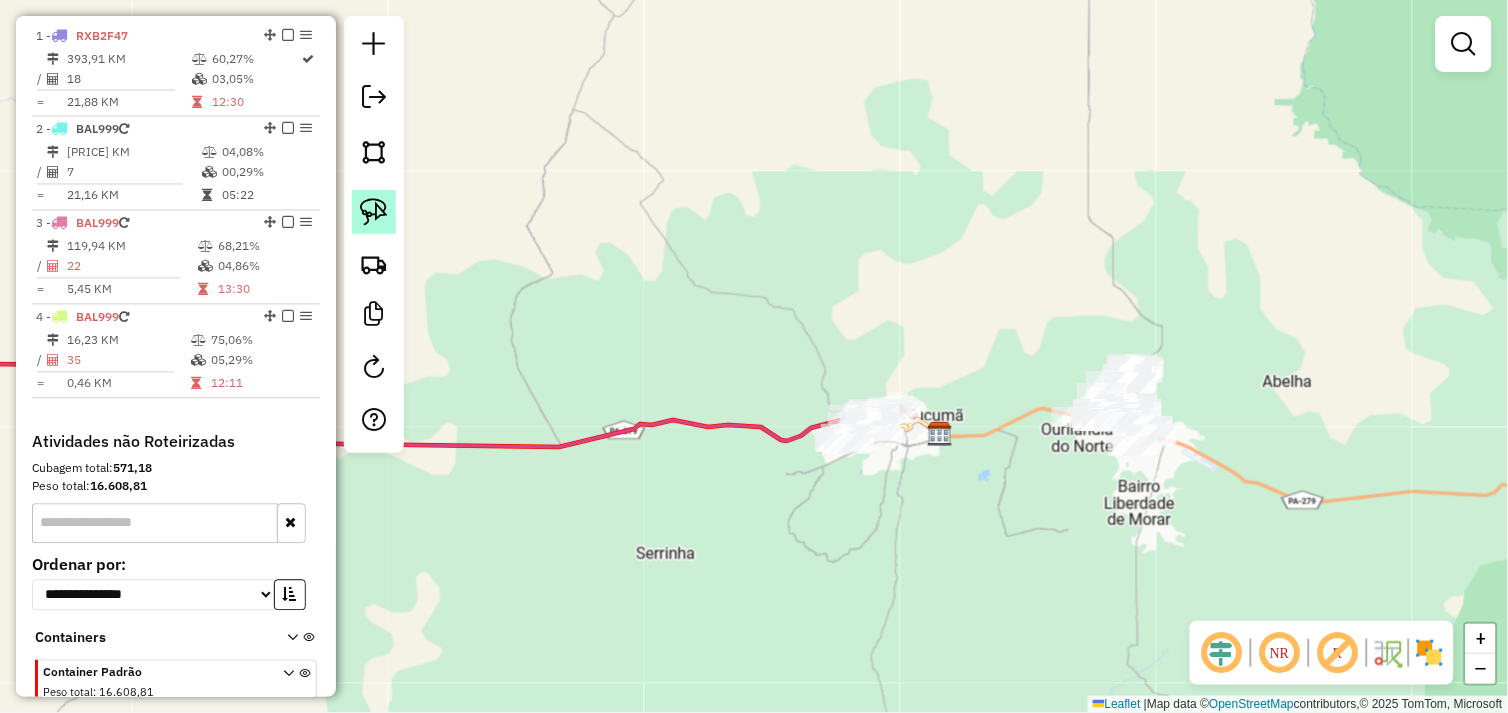 click 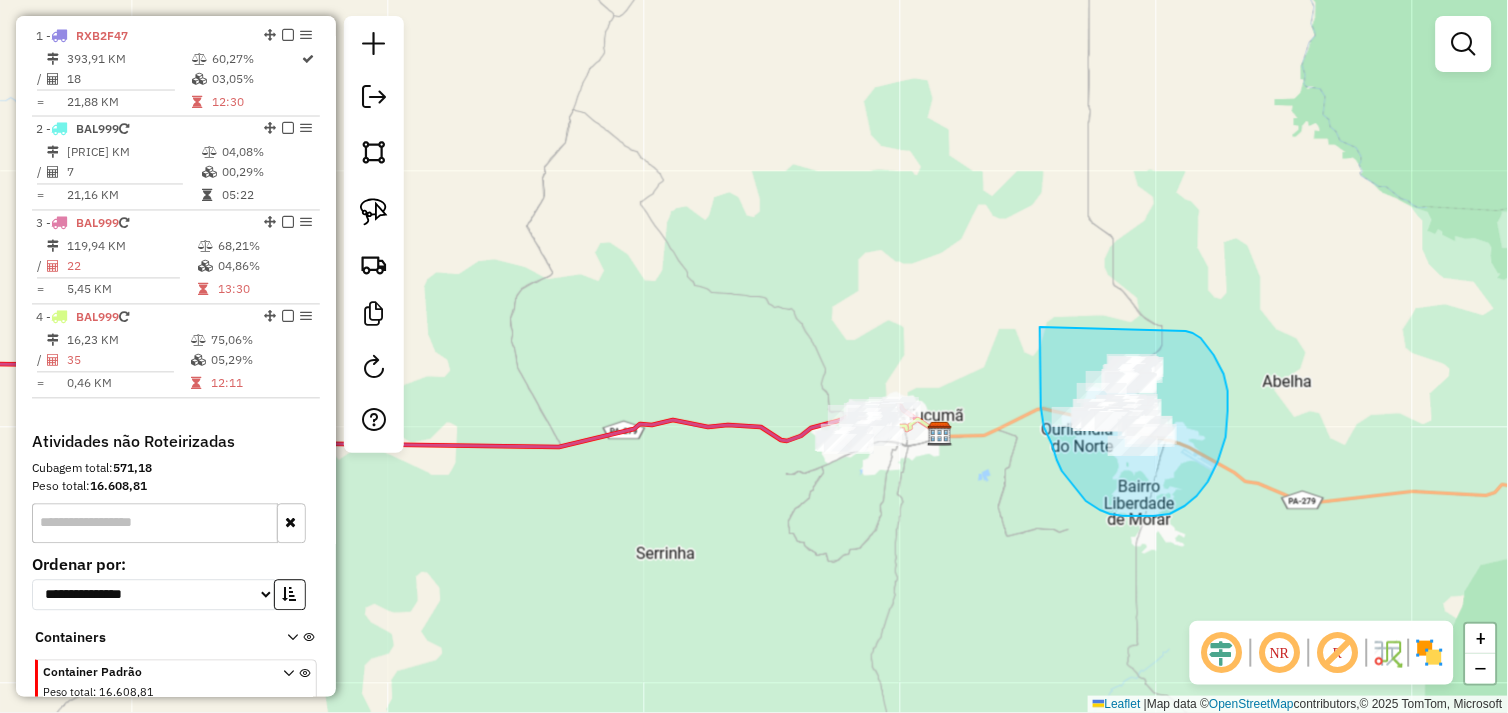 drag, startPoint x: 1040, startPoint y: 327, endPoint x: 1164, endPoint y: 335, distance: 124.2578 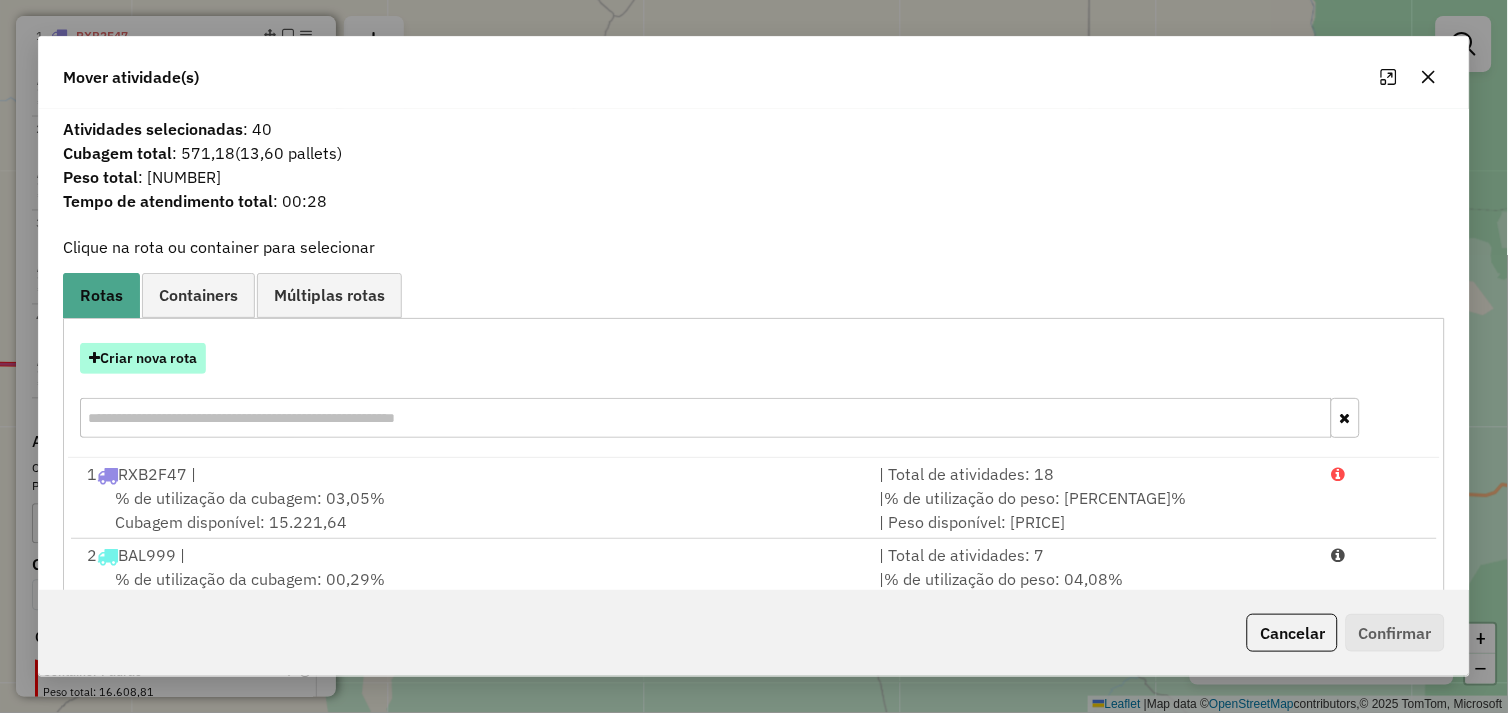 click on "Criar nova rota" at bounding box center [143, 358] 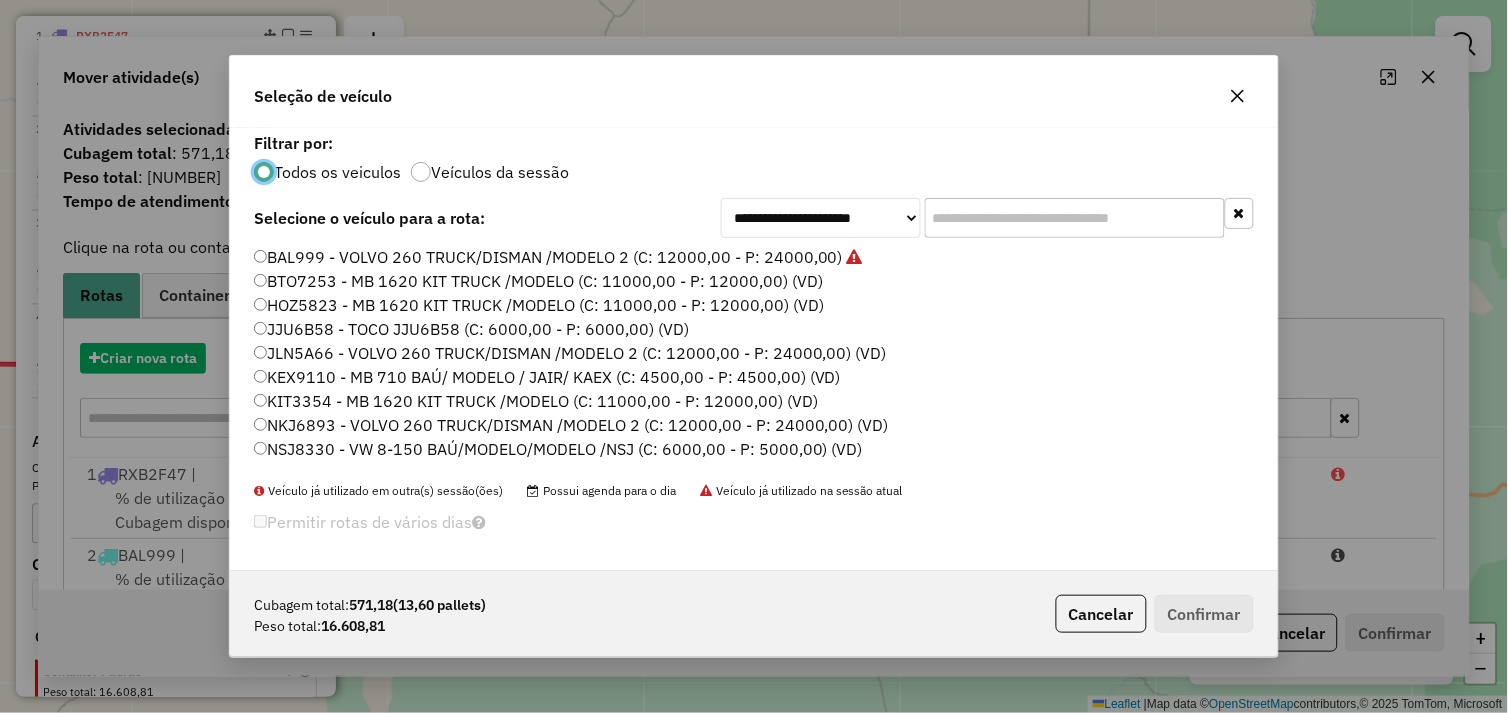 scroll, scrollTop: 11, scrollLeft: 5, axis: both 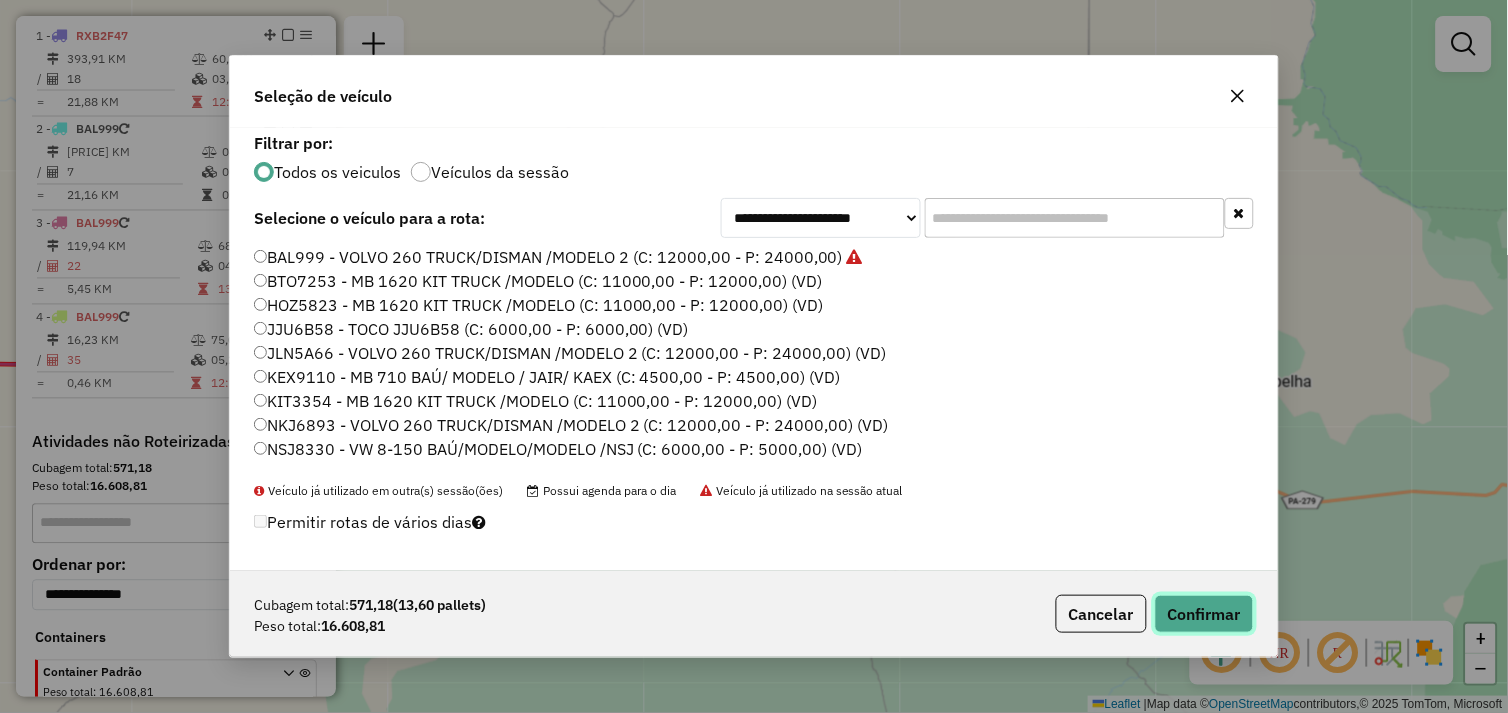 click on "Confirmar" 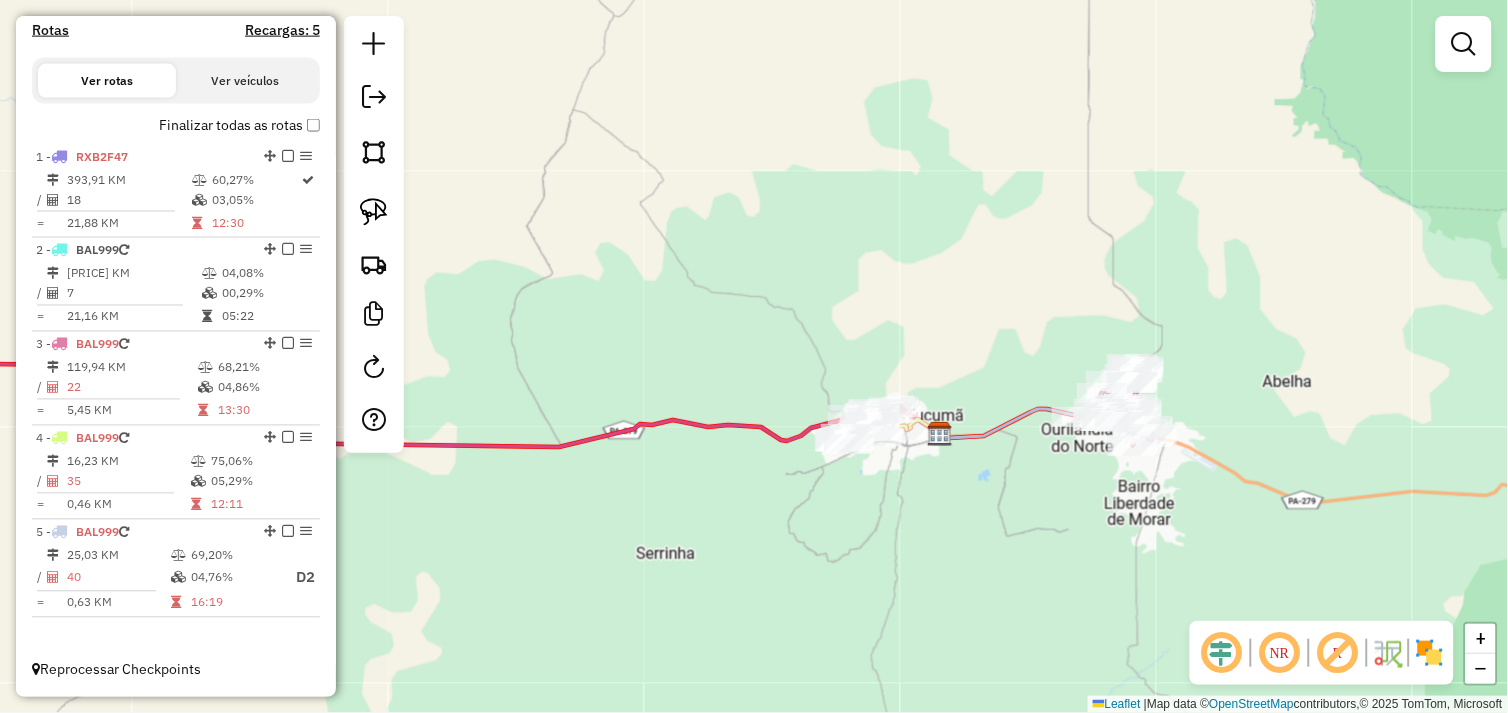 scroll, scrollTop: 621, scrollLeft: 0, axis: vertical 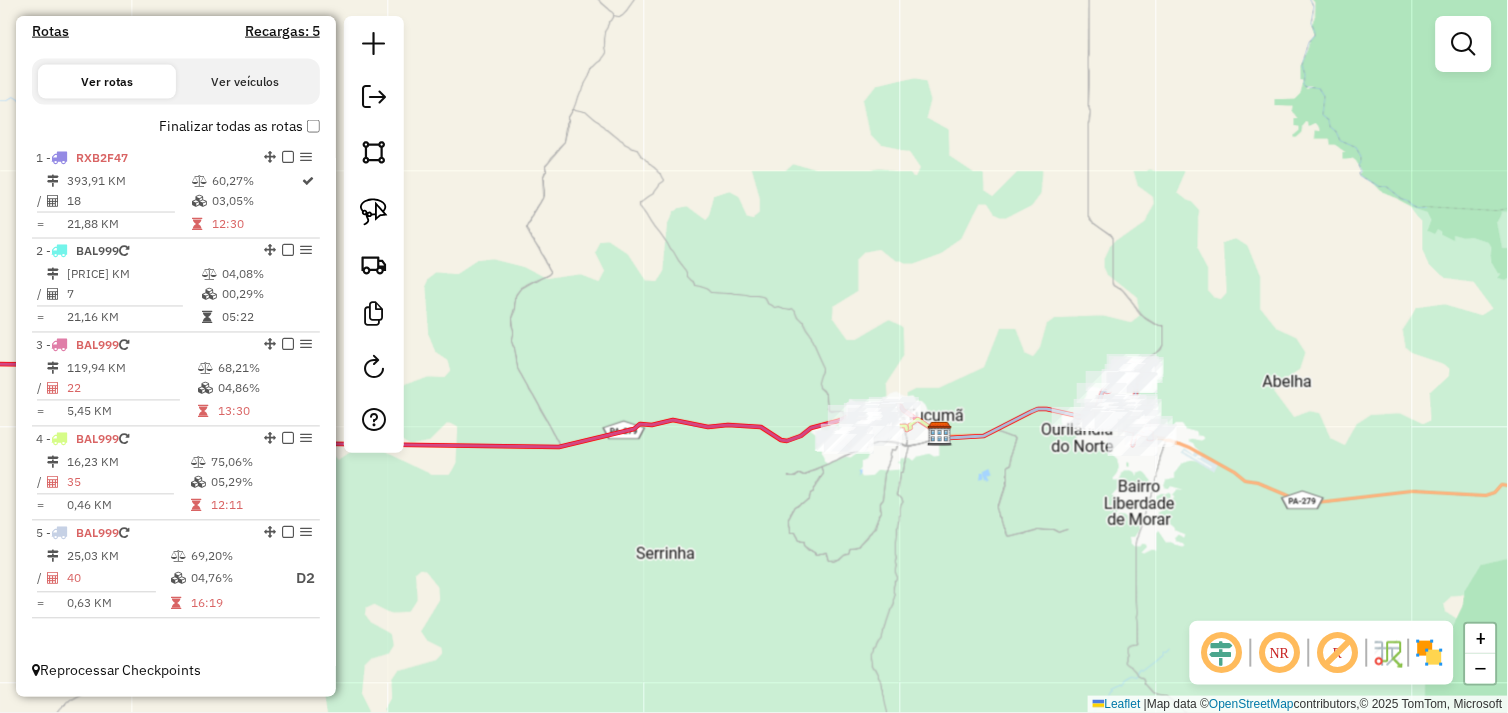drag, startPoint x: 587, startPoint y: 412, endPoint x: 450, endPoint y: 143, distance: 301.87747 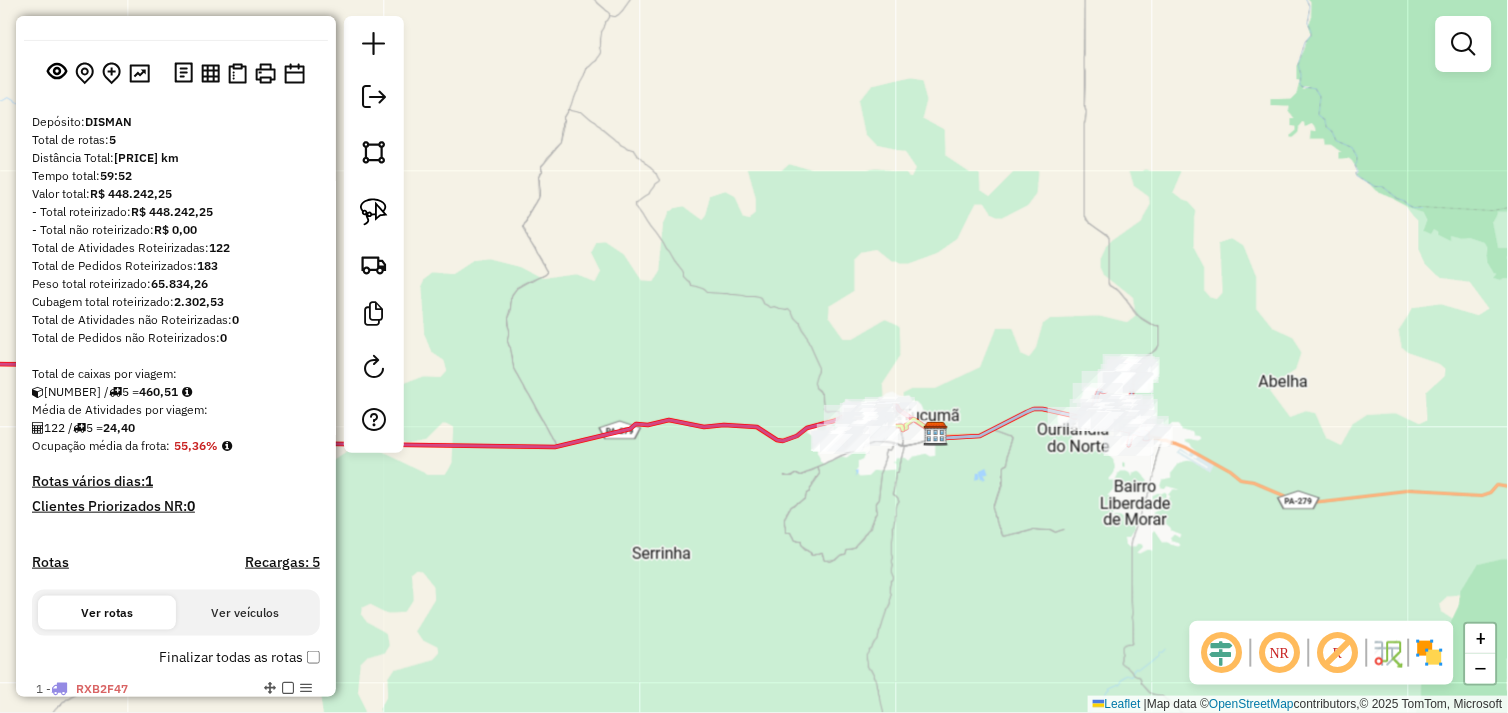 scroll, scrollTop: 0, scrollLeft: 0, axis: both 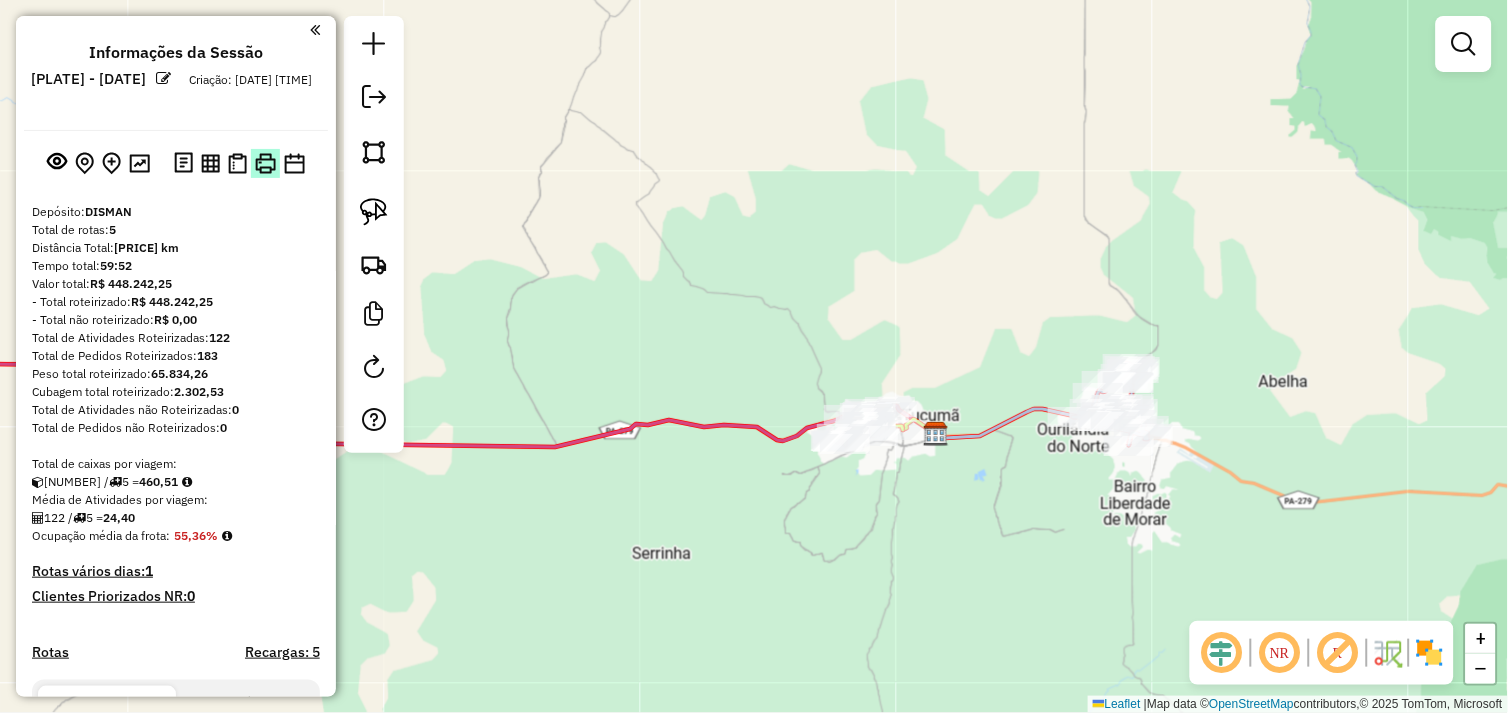 click at bounding box center (265, 163) 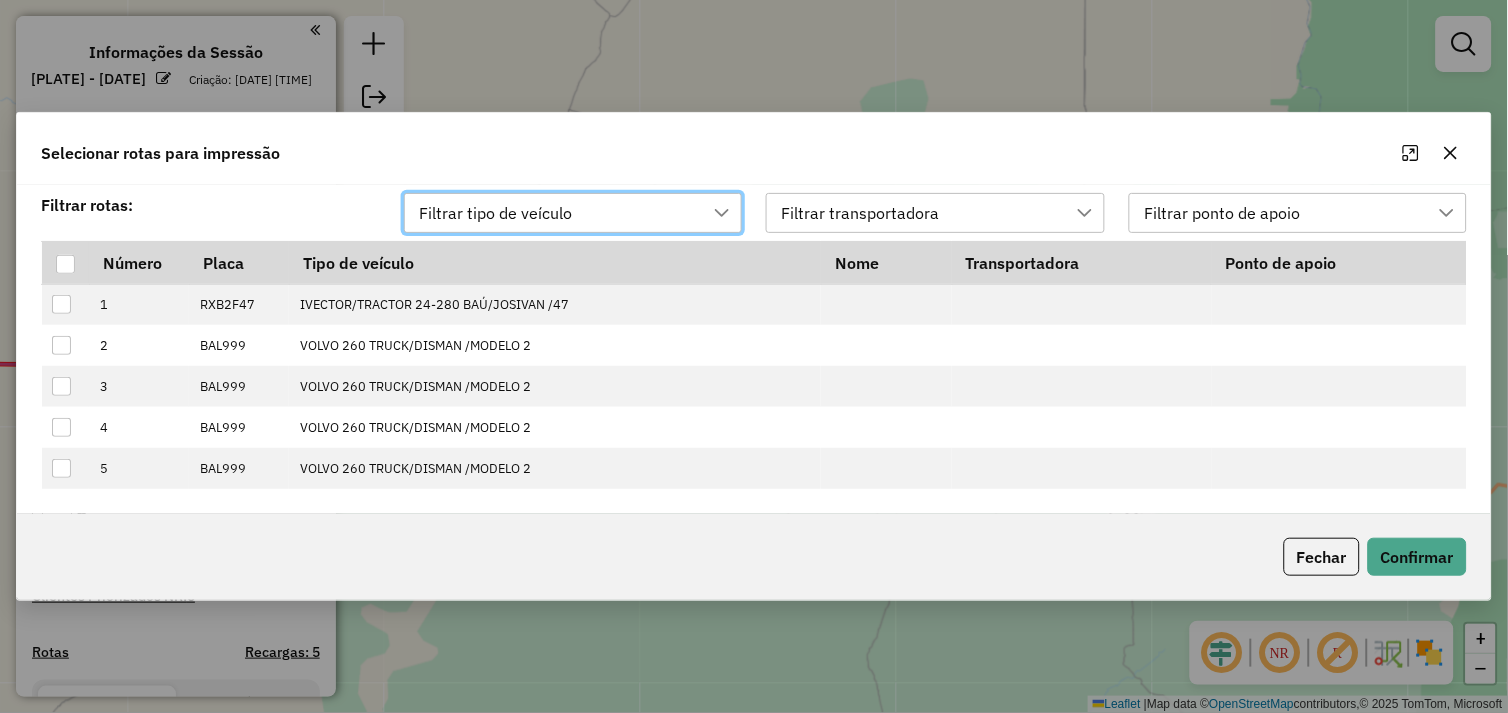 scroll, scrollTop: 13, scrollLeft: 88, axis: both 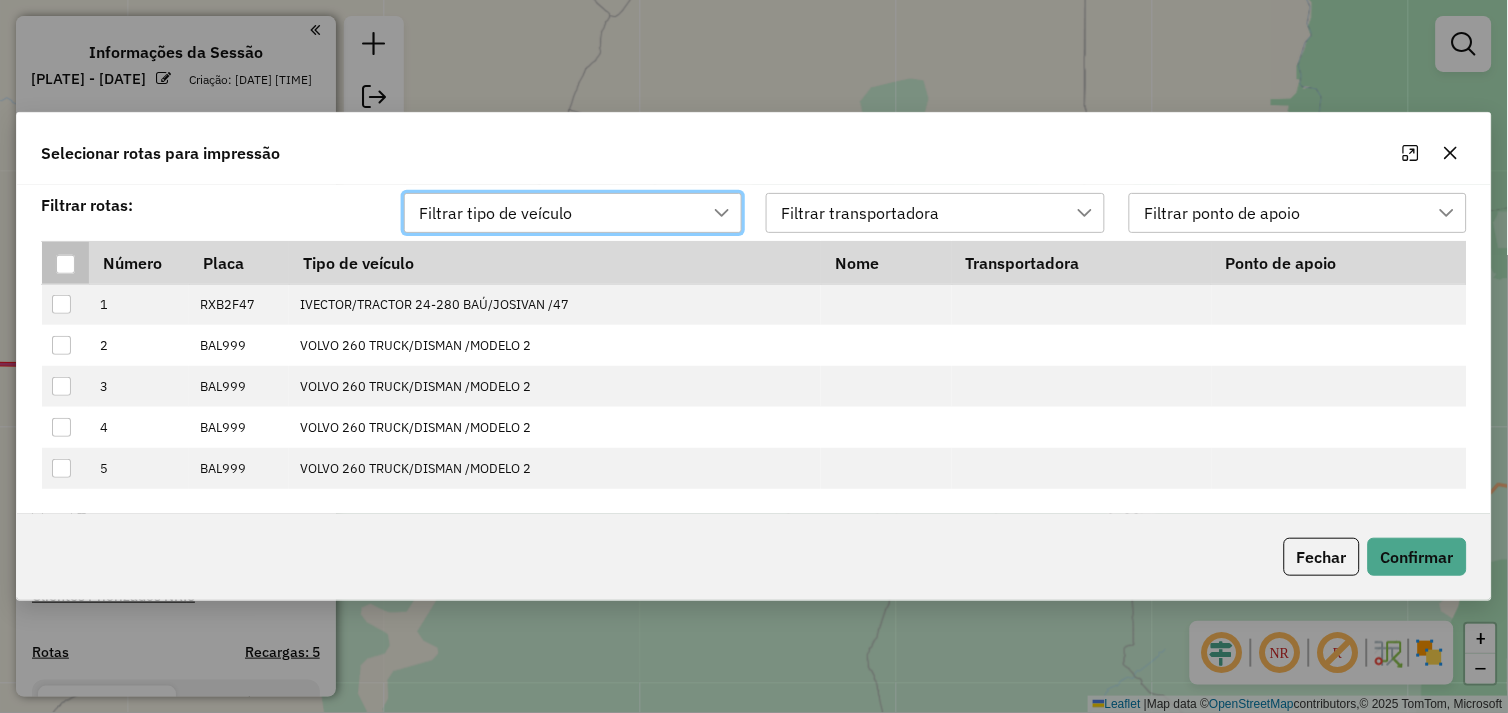 drag, startPoint x: 61, startPoint y: 262, endPoint x: 94, endPoint y: 272, distance: 34.48188 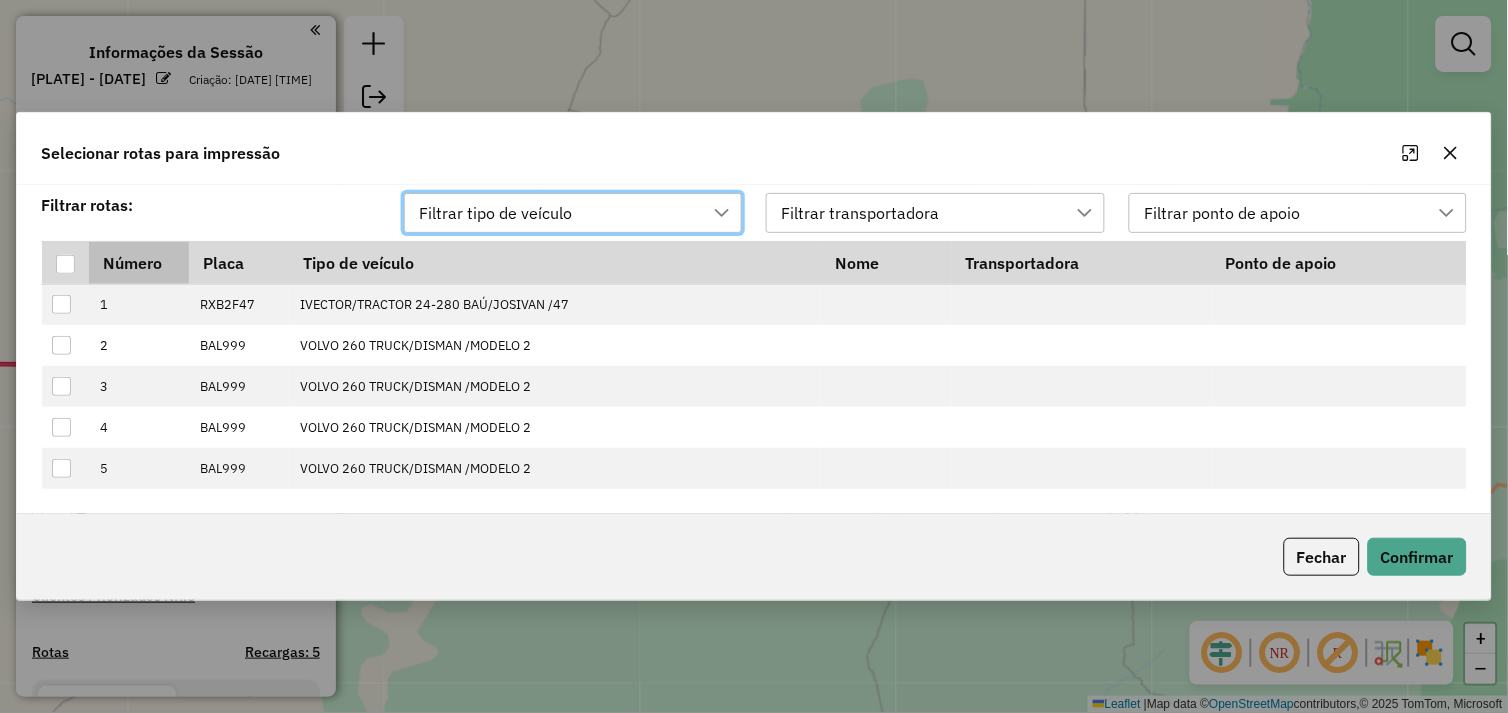 click at bounding box center (65, 264) 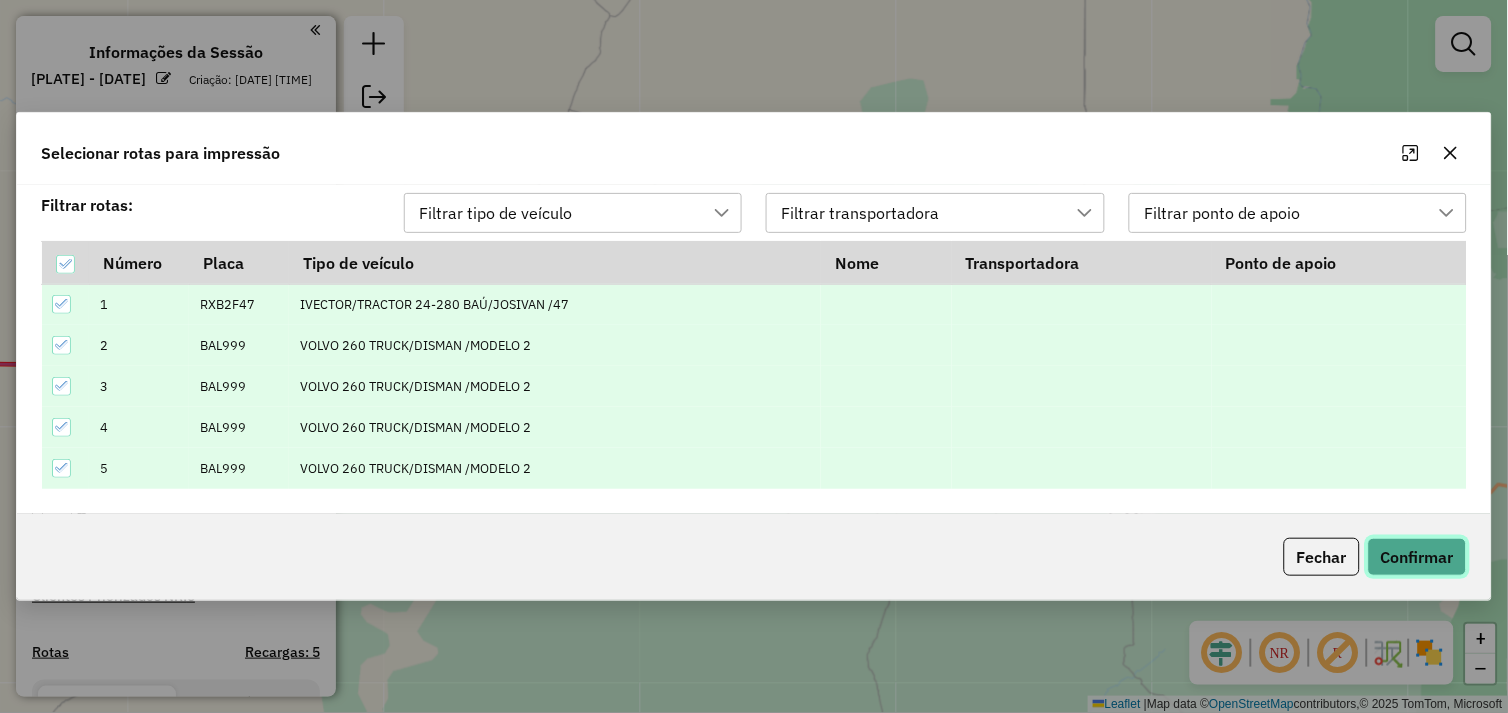 click on "Confirmar" 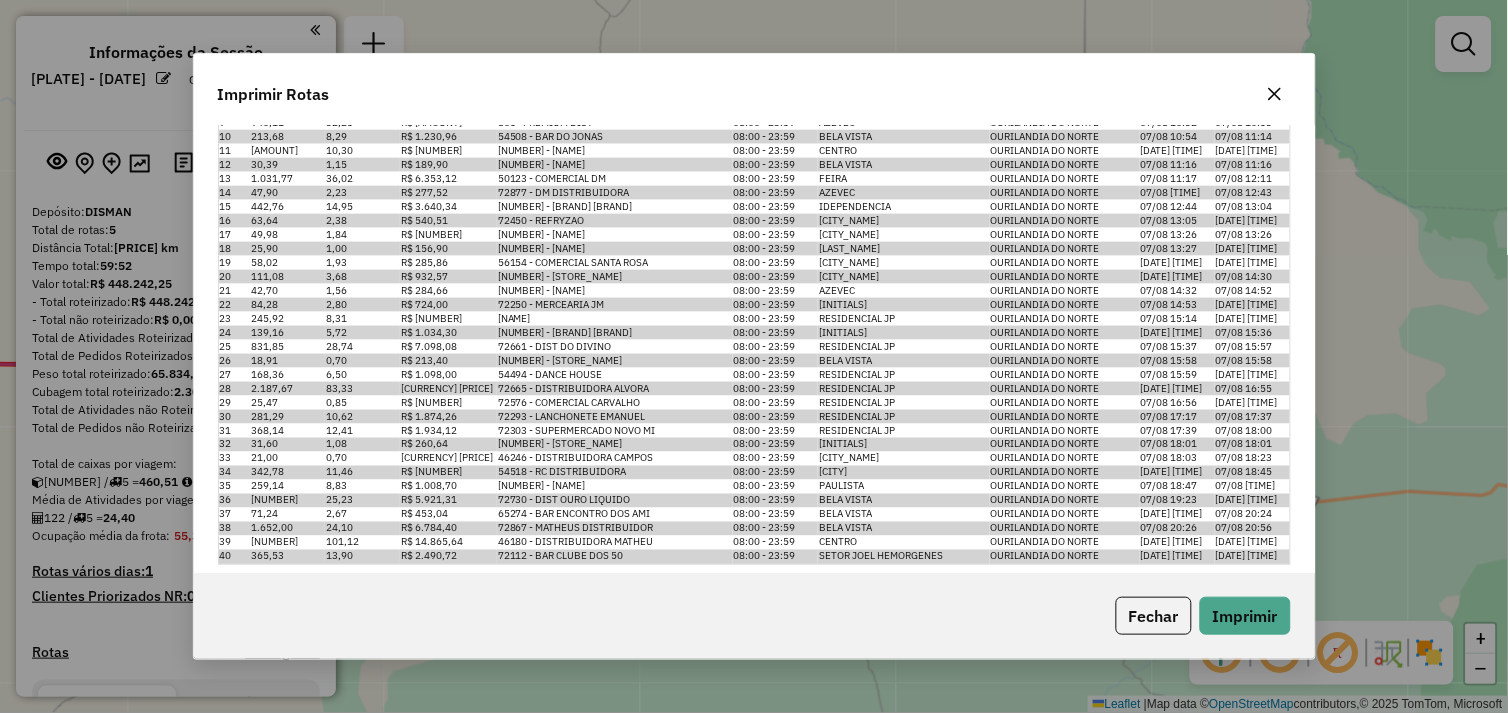 scroll, scrollTop: 3928, scrollLeft: 0, axis: vertical 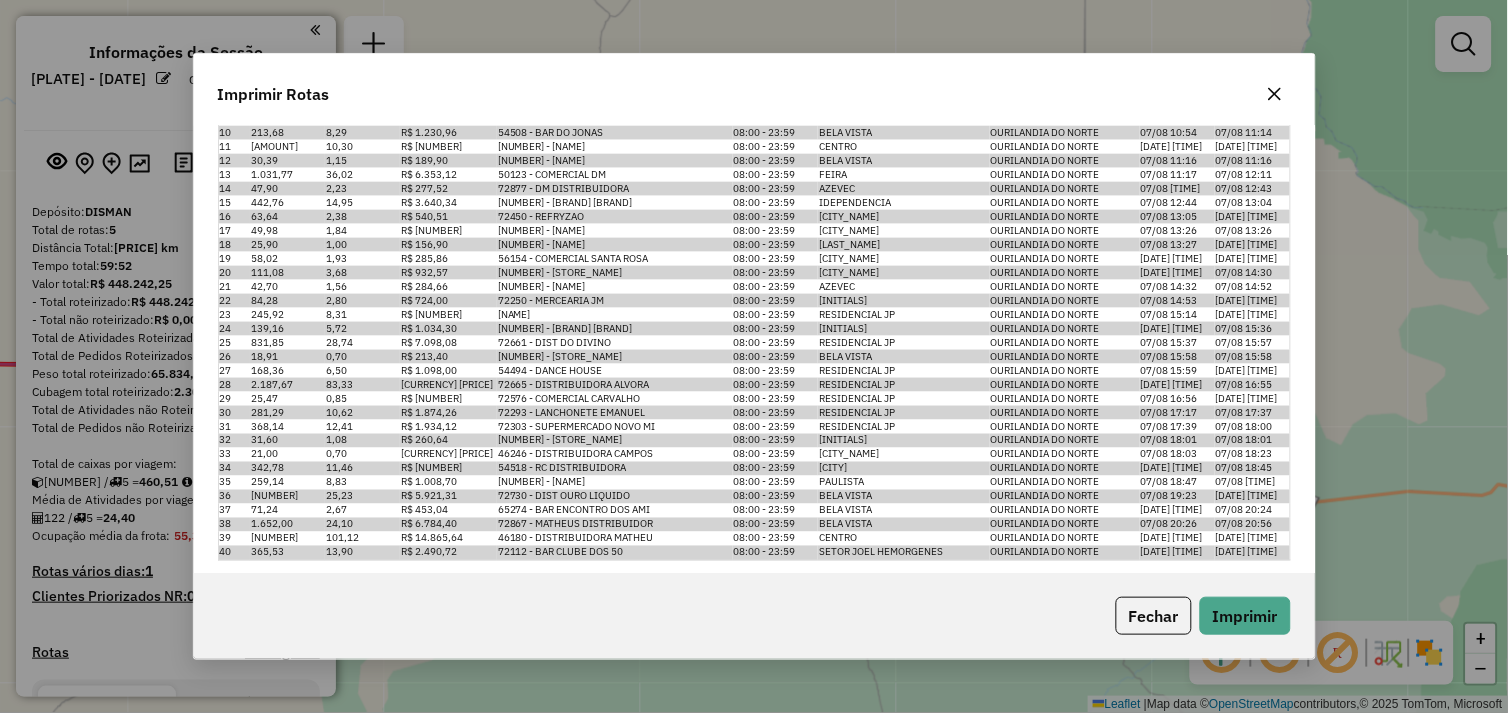 click 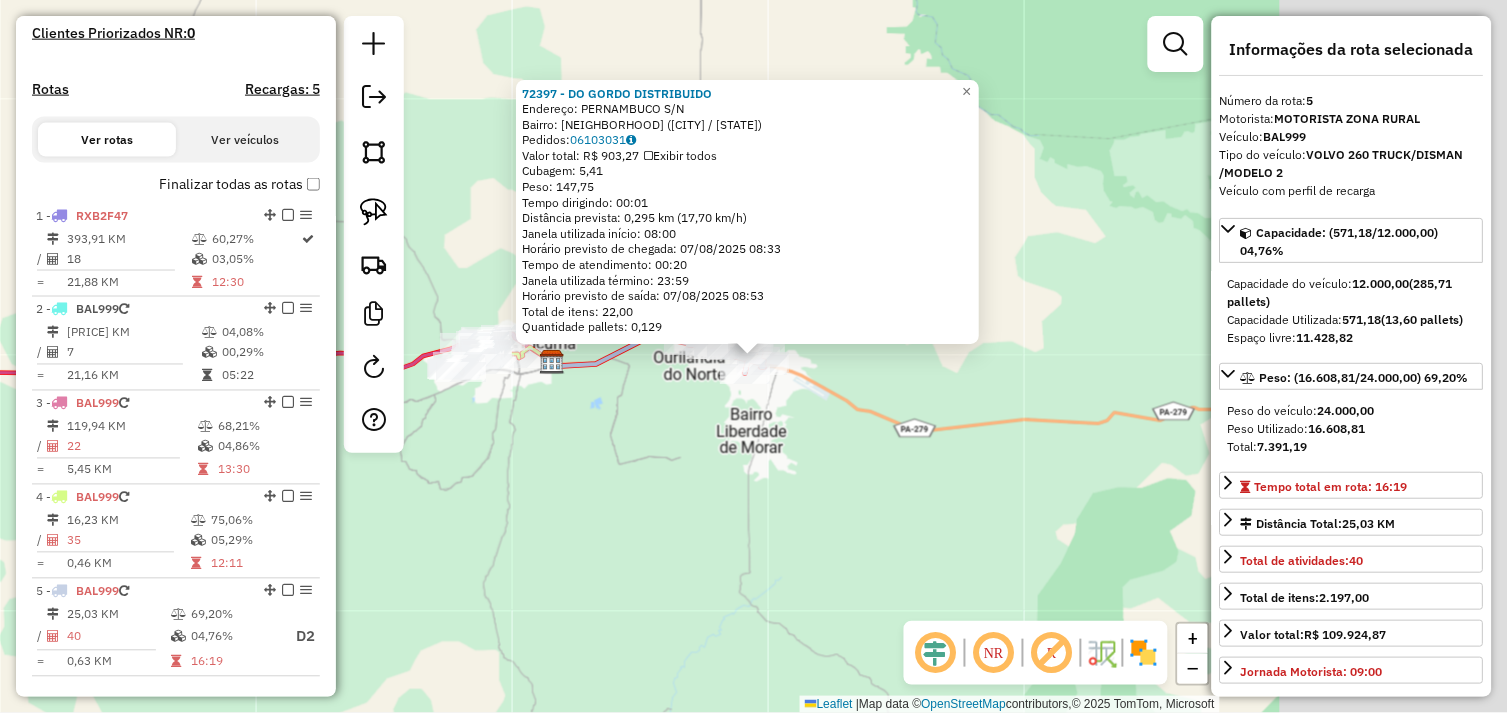 scroll, scrollTop: 621, scrollLeft: 0, axis: vertical 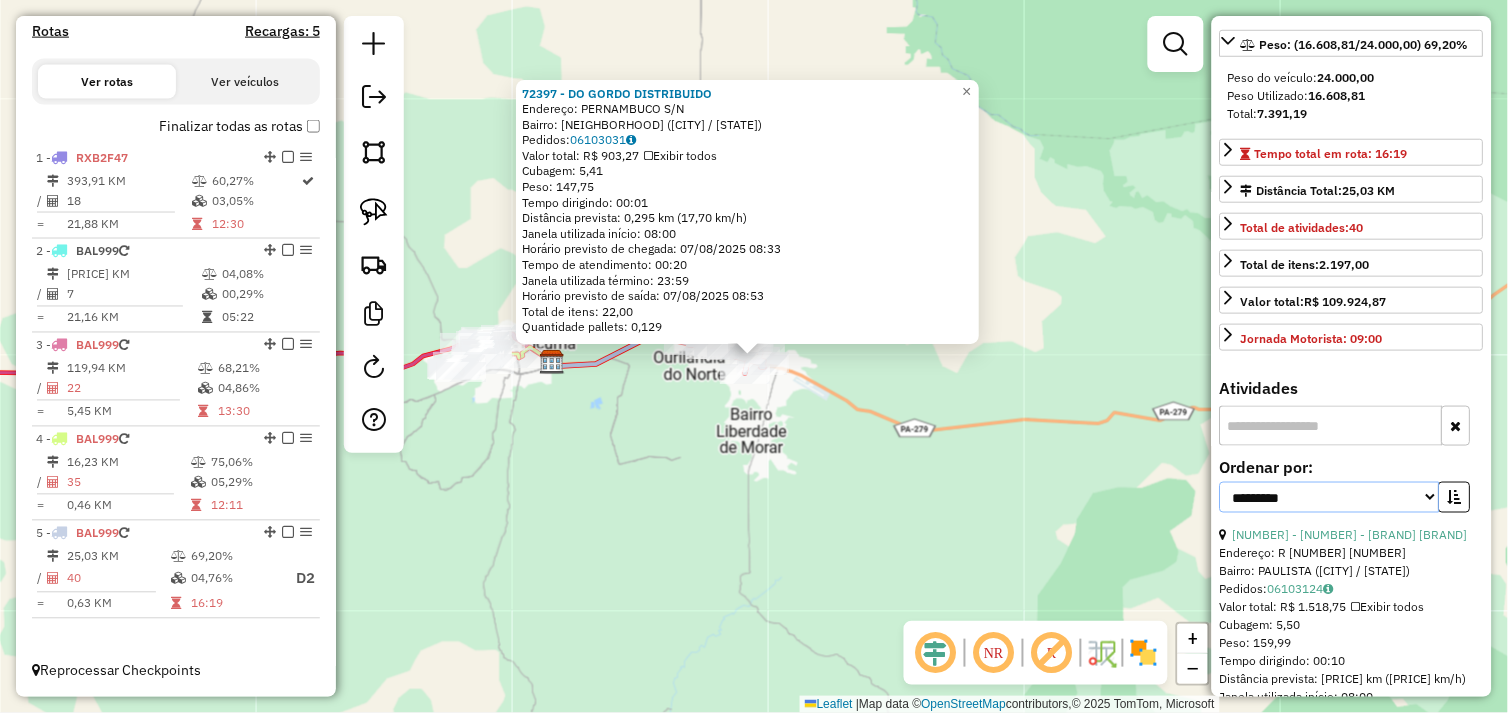 click on "**********" at bounding box center [1330, 497] 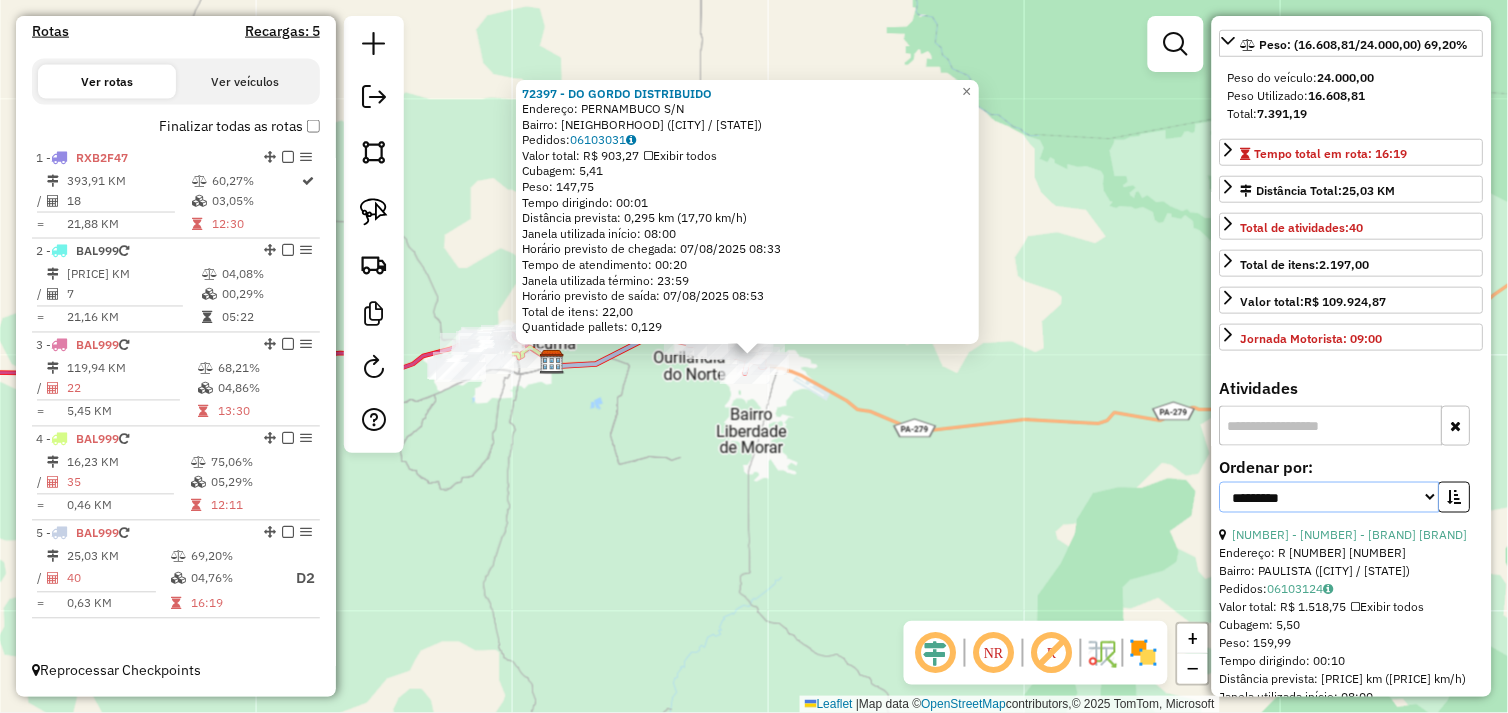 select on "*********" 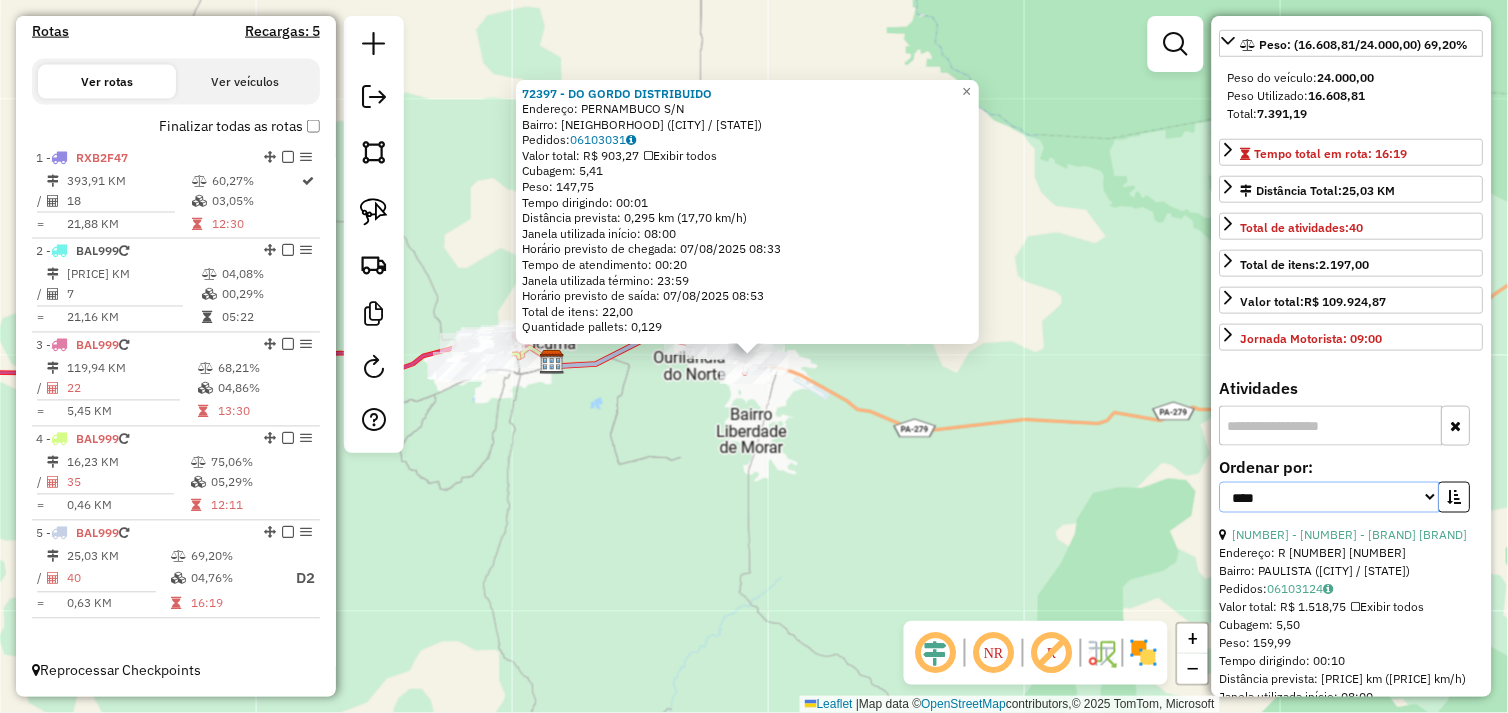 click on "**********" at bounding box center (1330, 497) 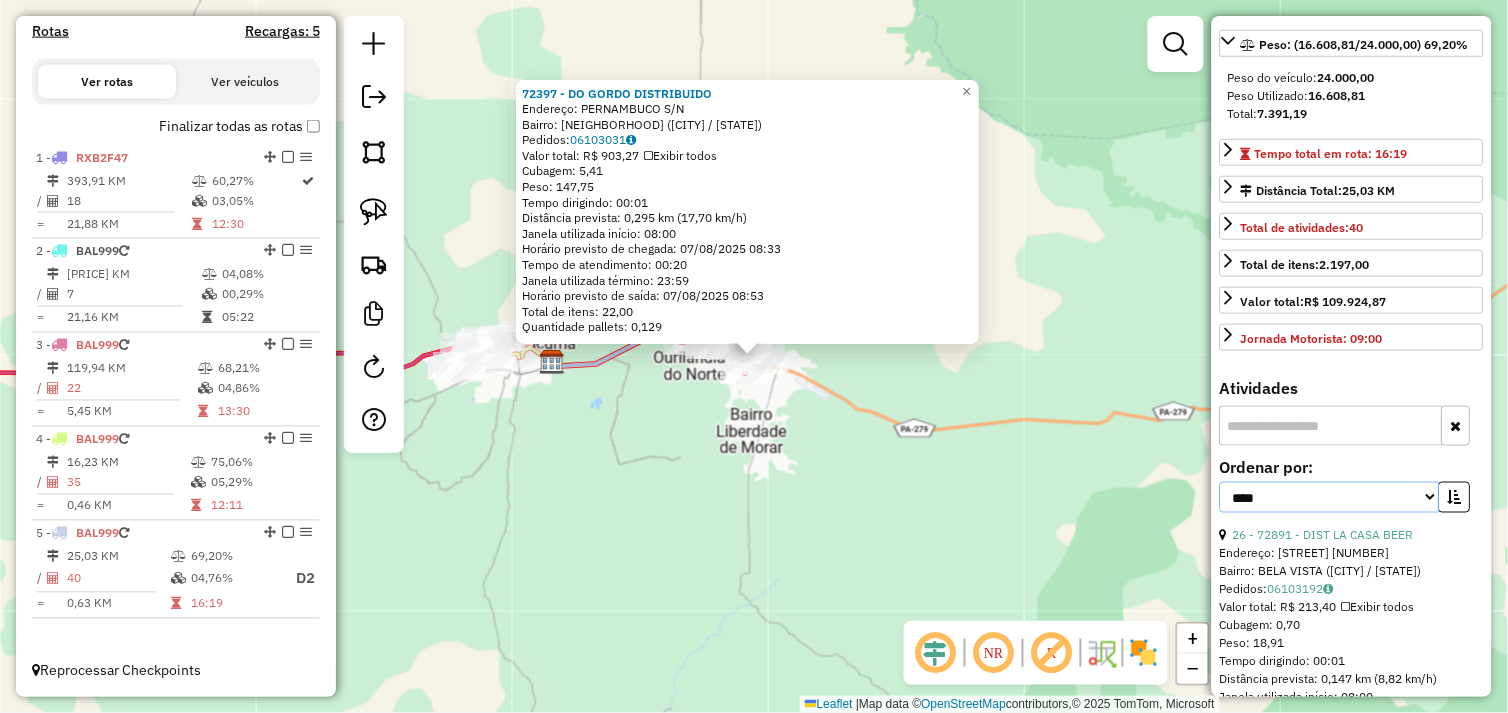 click on "**********" at bounding box center [1330, 497] 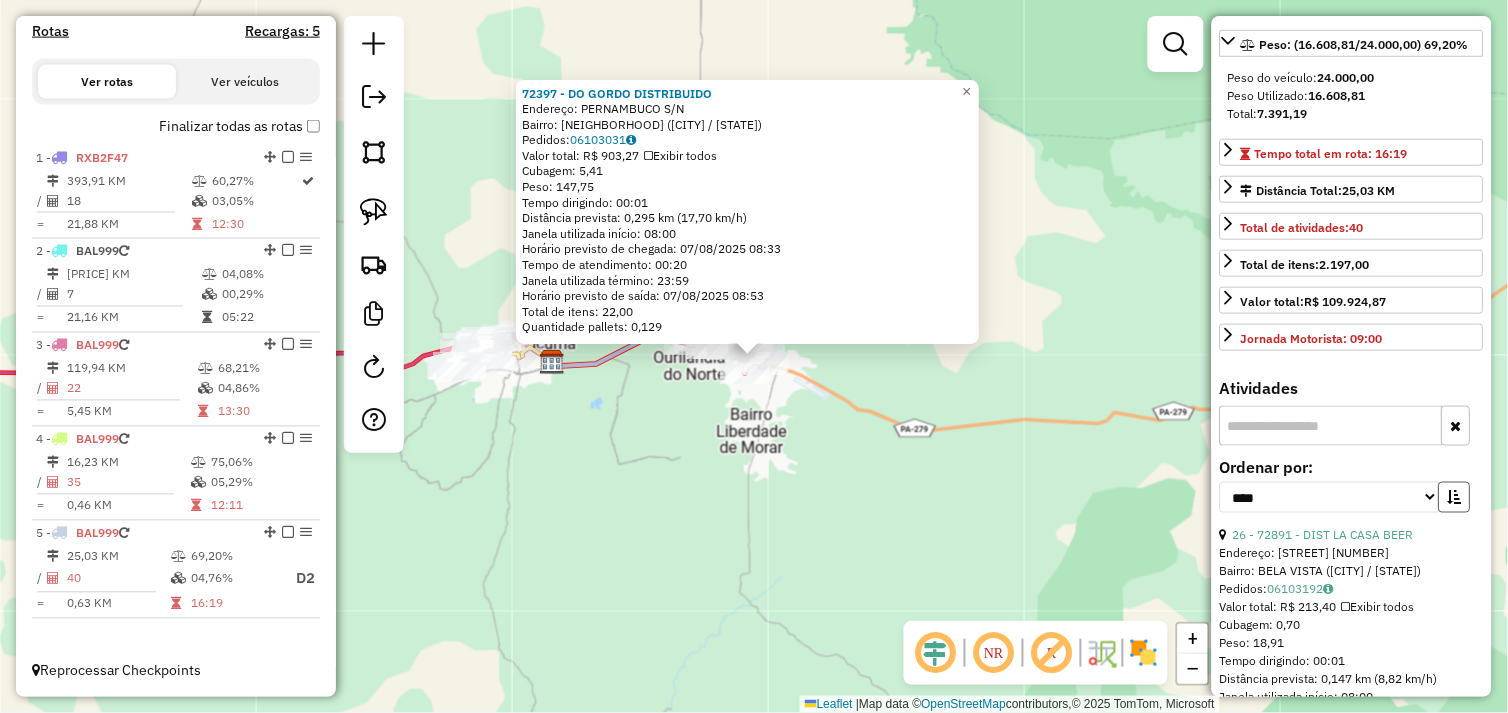 click at bounding box center (1455, 497) 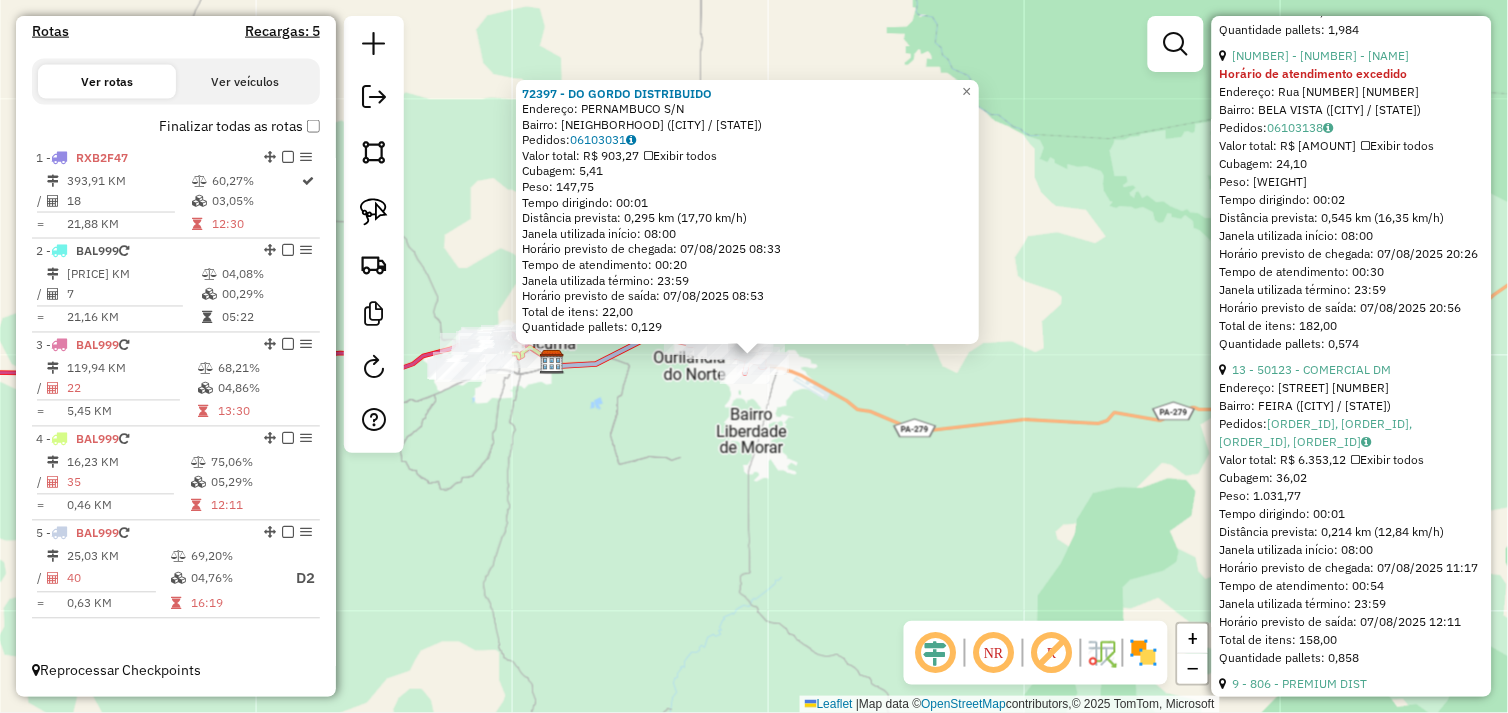 scroll, scrollTop: 1444, scrollLeft: 0, axis: vertical 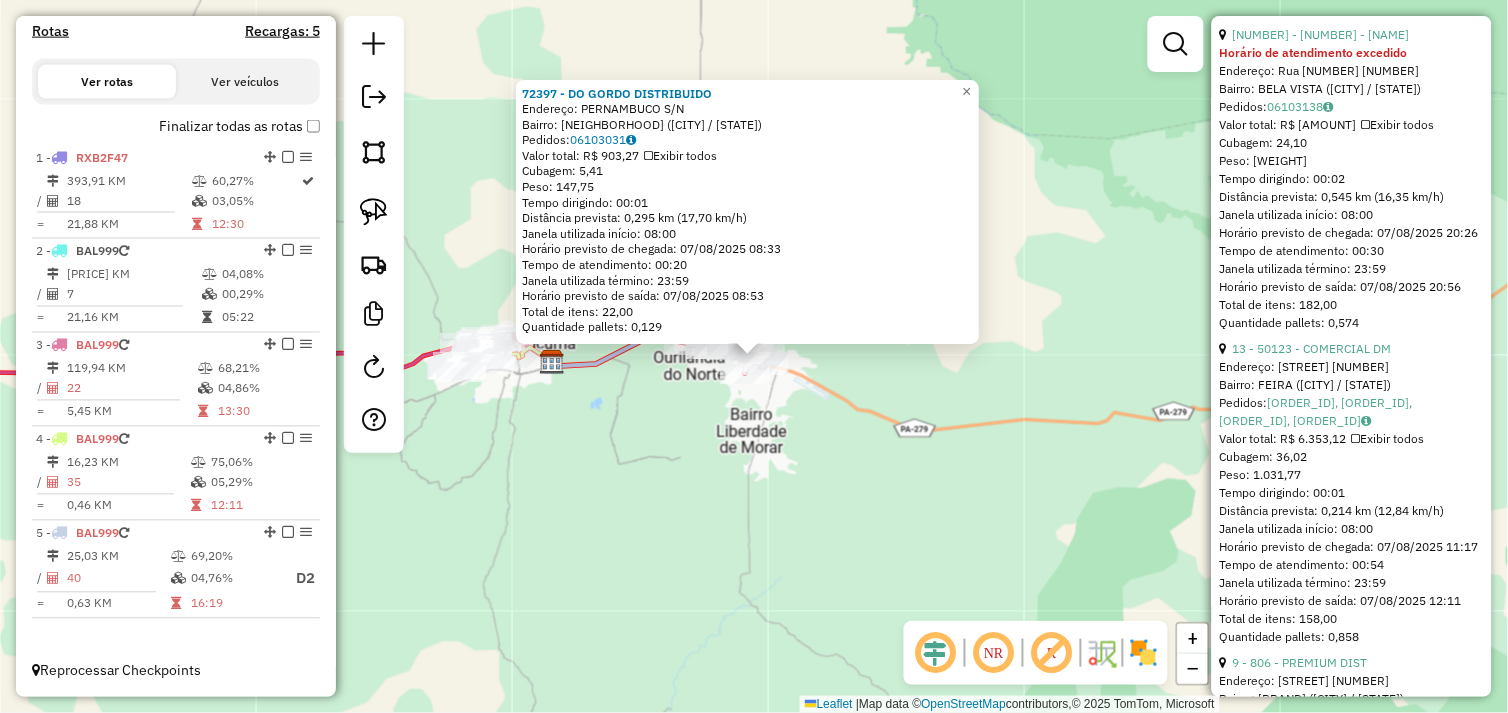 click on "72397 - DO GORDO DISTRIBUIDO  Endereço:  PERNAMBUCO S/N   Bairro: AZEVEQ (OURILANDIA DO NORTE / PA)   Pedidos:  06103031   Valor total: R$ 903,27   Exibir todos   Cubagem: 5,41  Peso: 147,75  Tempo dirigindo: 00:01   Distância prevista: 0,295 km (17,70 km/h)   Janela utilizada início: 08:00   Horário previsto de chegada: 07/08/2025 08:33   Tempo de atendimento: 00:20   Janela utilizada término: 23:59   Horário previsto de saída: 07/08/2025 08:53   Total de itens: 22,00   Quantidade pallets: 0,129  × Janela de atendimento Grade de atendimento Capacidade Transportadoras Veículos Cliente Pedidos  Rotas Selecione os dias de semana para filtrar as janelas de atendimento  Seg   Ter   Qua   Qui   Sex   Sáb   Dom  Informe o período da janela de atendimento: De: Até:  Filtrar exatamente a janela do cliente  Considerar janela de atendimento padrão  Selecione os dias de semana para filtrar as grades de atendimento  Seg   Ter   Qua   Qui   Sex   Sáb   Dom   Clientes fora do dia de atendimento selecionado +" 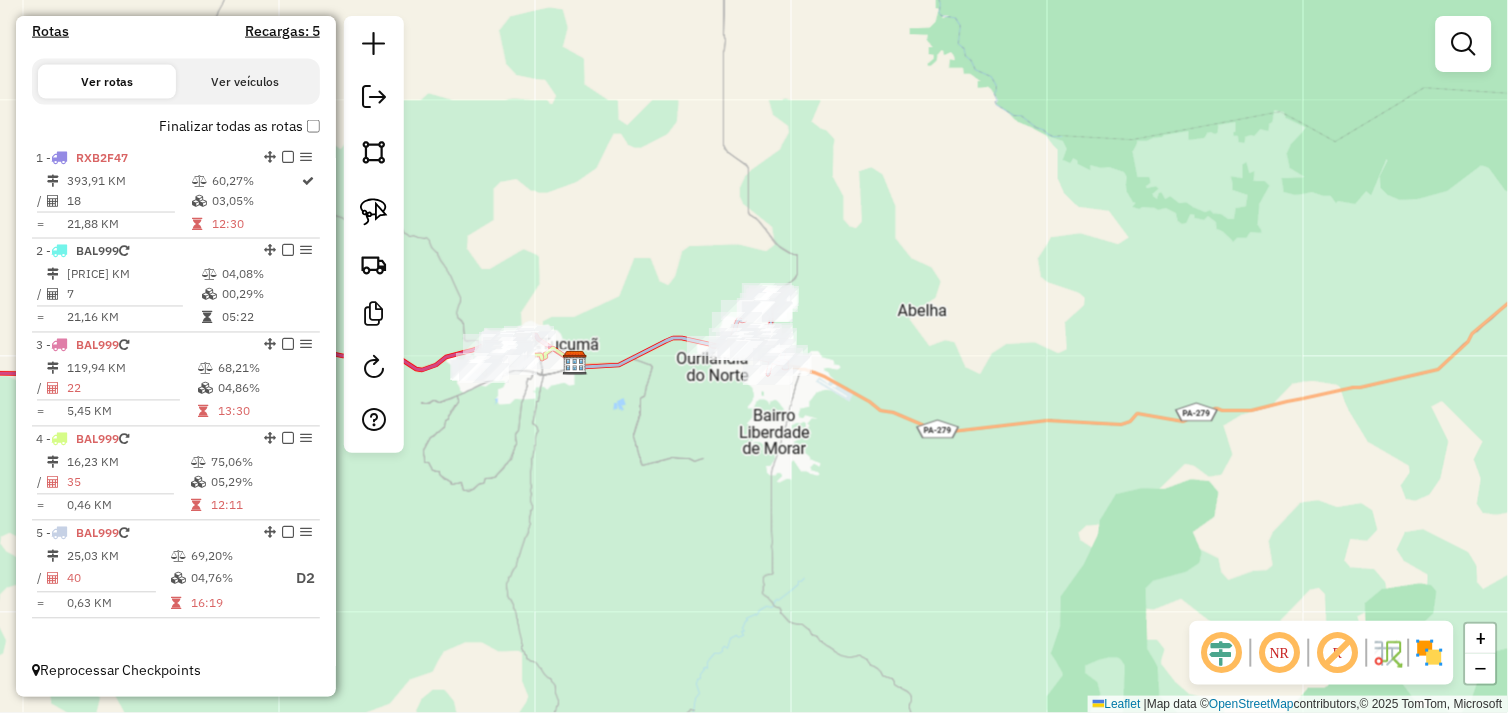 drag, startPoint x: 681, startPoint y: 426, endPoint x: 863, endPoint y: 426, distance: 182 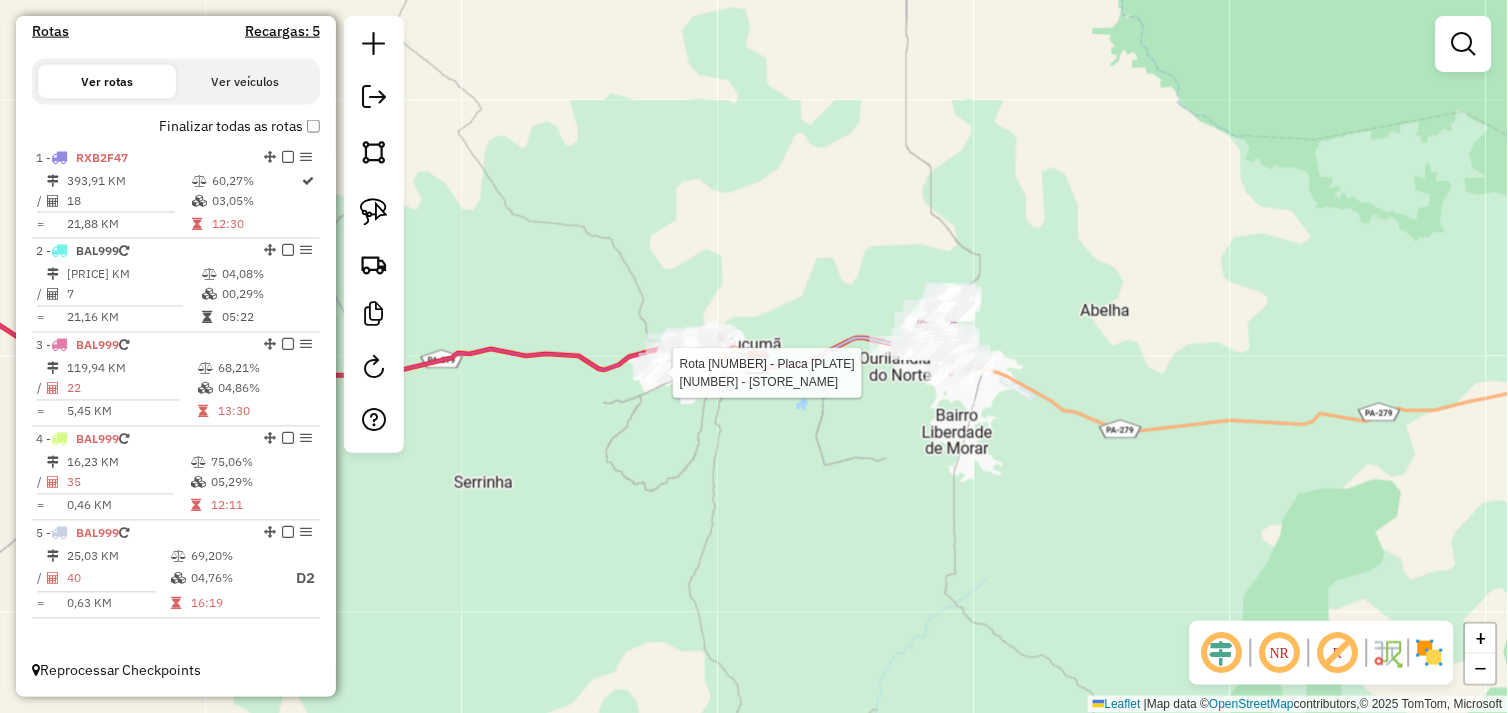 select on "*********" 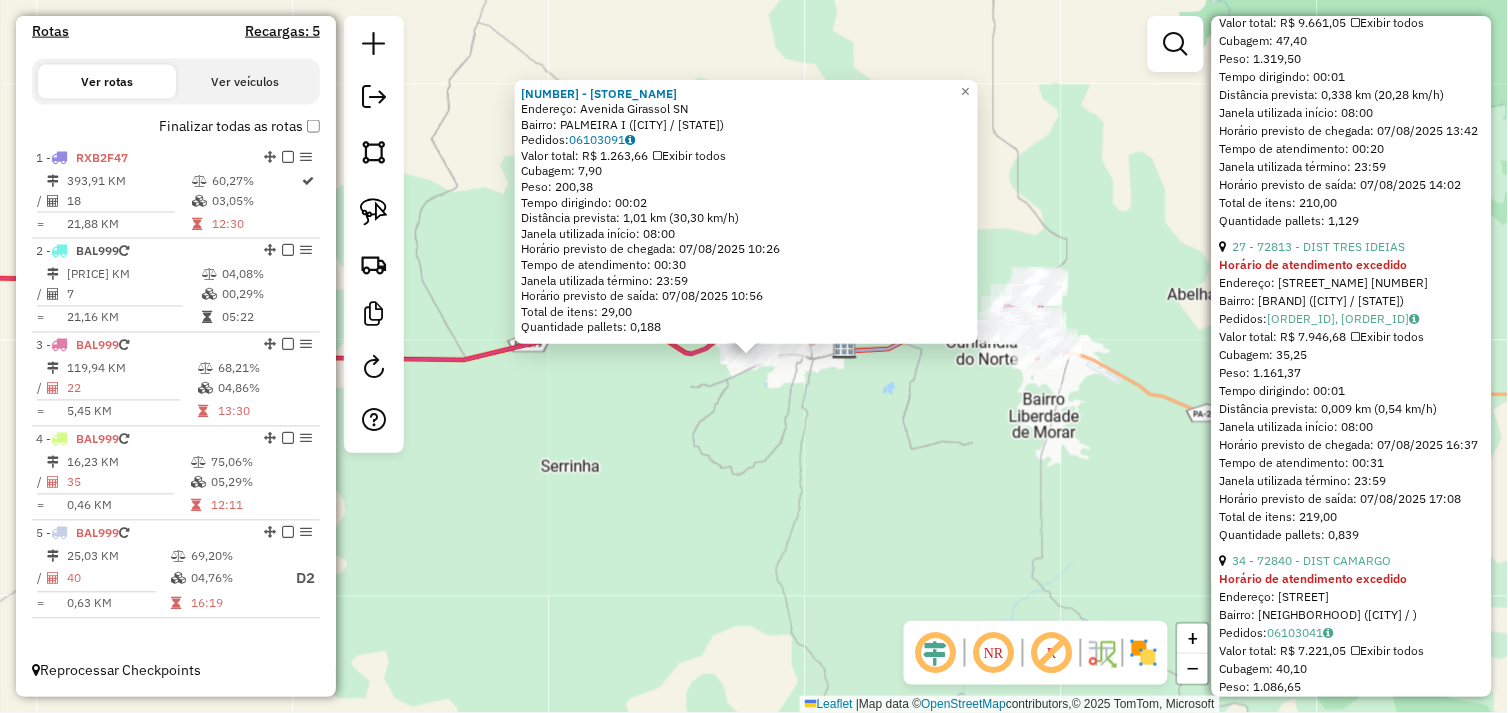 scroll, scrollTop: 1222, scrollLeft: 0, axis: vertical 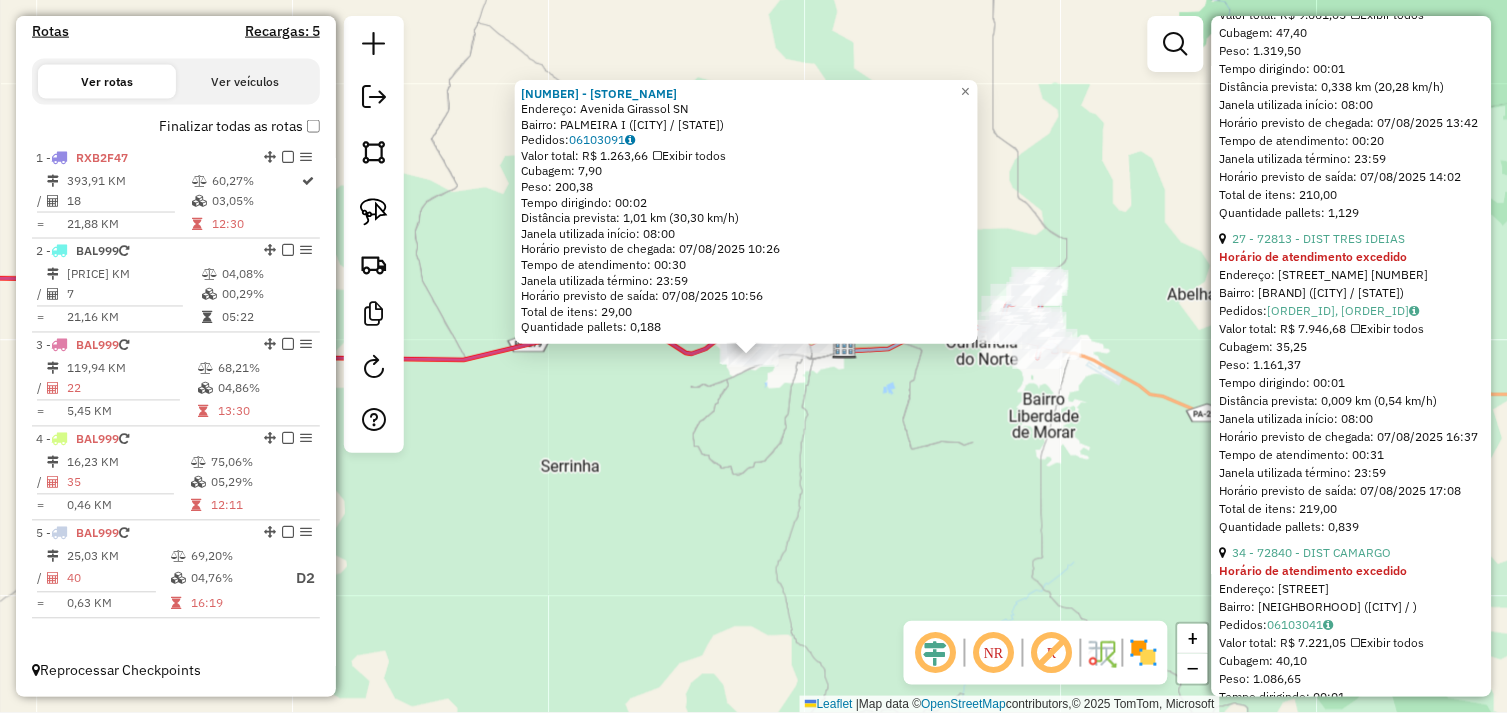 click on "72503 - DISTRIBUIDORA FC  Endereço:  Avenida Girassol SN   Bairro: PALMEIRA I (TUCUMA / PA)   Pedidos:  06103091   Valor total: R$ 1.263,66   Exibir todos   Cubagem: 7,90  Peso: 200,38  Tempo dirigindo: 00:02   Distância prevista: 1,01 km (30,30 km/h)   Janela utilizada início: 08:00   Horário previsto de chegada: 07/08/2025 10:26   Tempo de atendimento: 00:30   Janela utilizada término: 23:59   Horário previsto de saída: 07/08/2025 10:56   Total de itens: 29,00   Quantidade pallets: 0,188  × Janela de atendimento Grade de atendimento Capacidade Transportadoras Veículos Cliente Pedidos  Rotas Selecione os dias de semana para filtrar as janelas de atendimento  Seg   Ter   Qua   Qui   Sex   Sáb   Dom  Informe o período da janela de atendimento: De: Até:  Filtrar exatamente a janela do cliente  Considerar janela de atendimento padrão  Selecione os dias de semana para filtrar as grades de atendimento  Seg   Ter   Qua   Qui   Sex   Sáb   Dom   Considerar clientes sem dia de atendimento cadastrado De:" 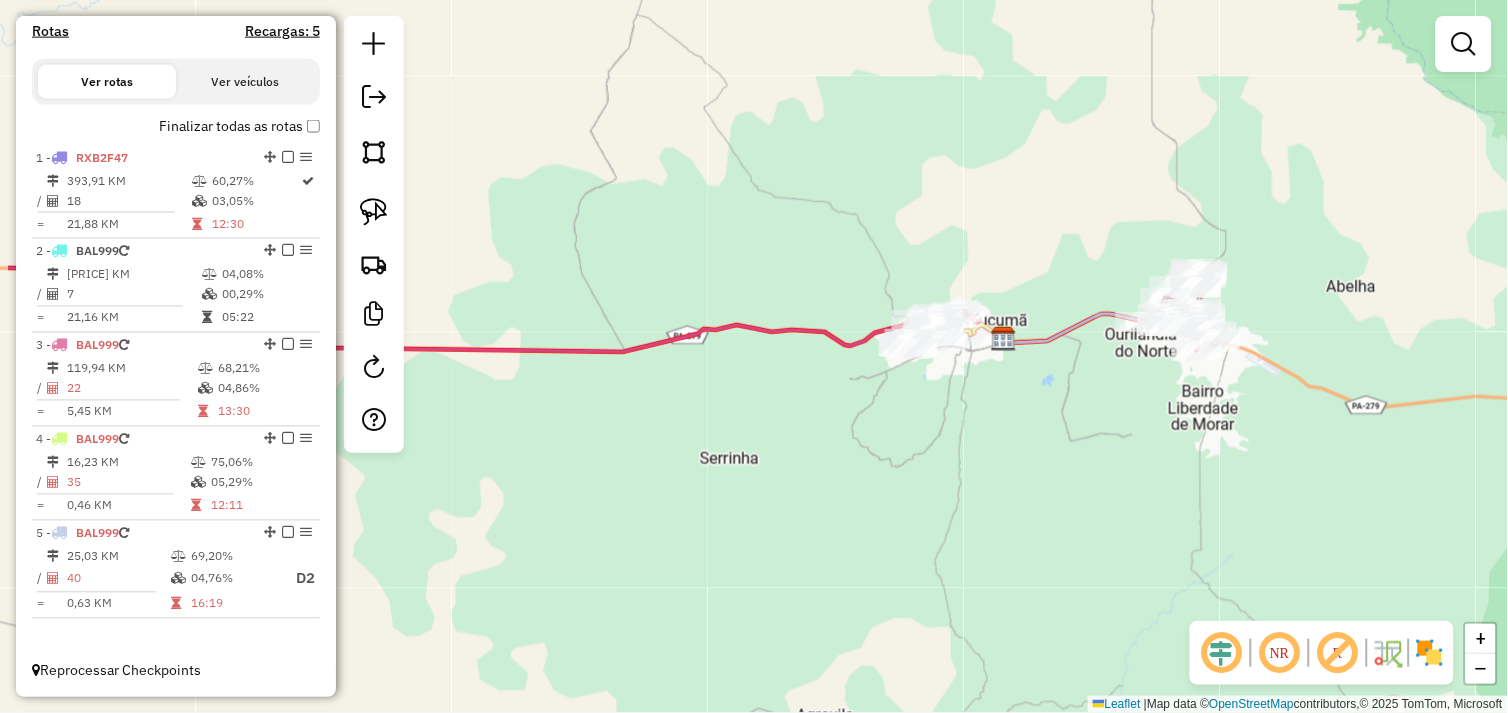 drag, startPoint x: 703, startPoint y: 532, endPoint x: 1230, endPoint y: 514, distance: 527.3073 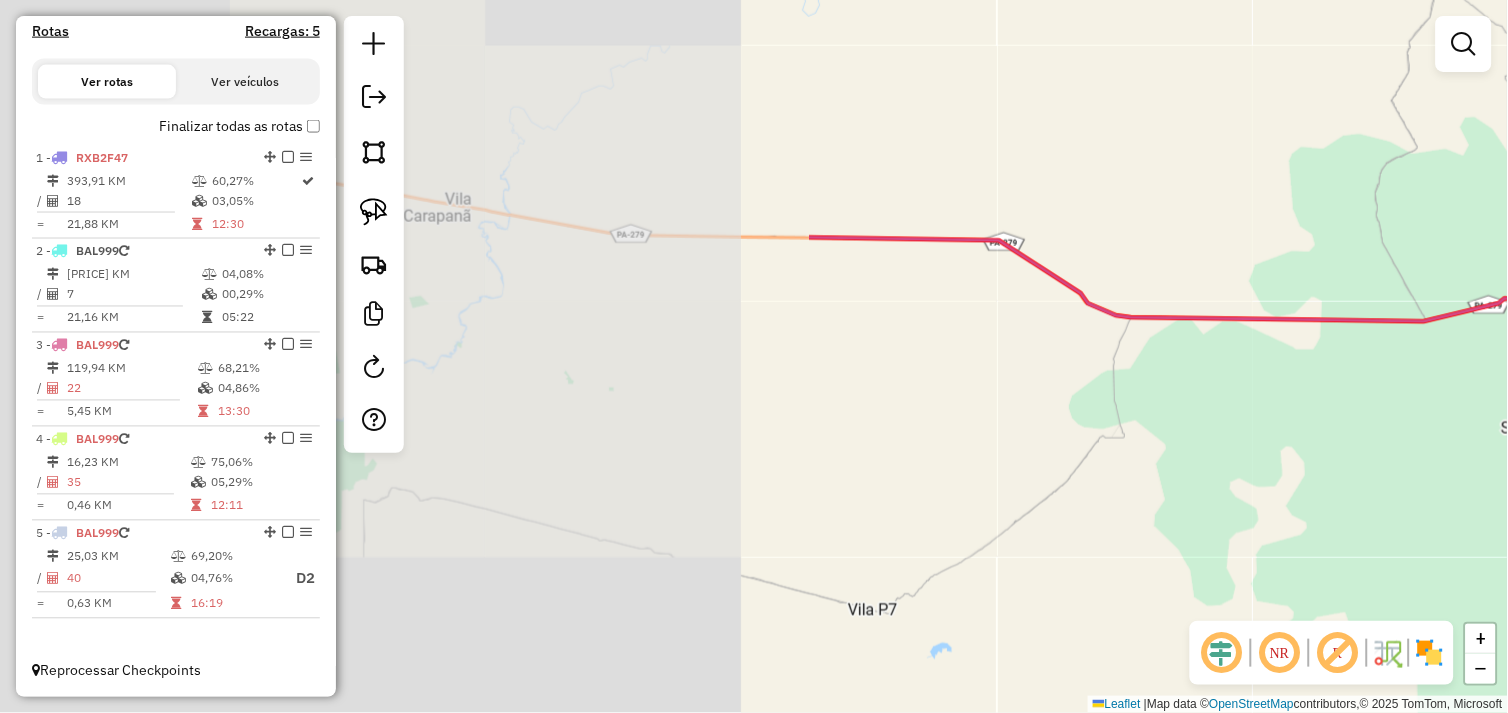 drag, startPoint x: 994, startPoint y: 502, endPoint x: 1130, endPoint y: 504, distance: 136.01471 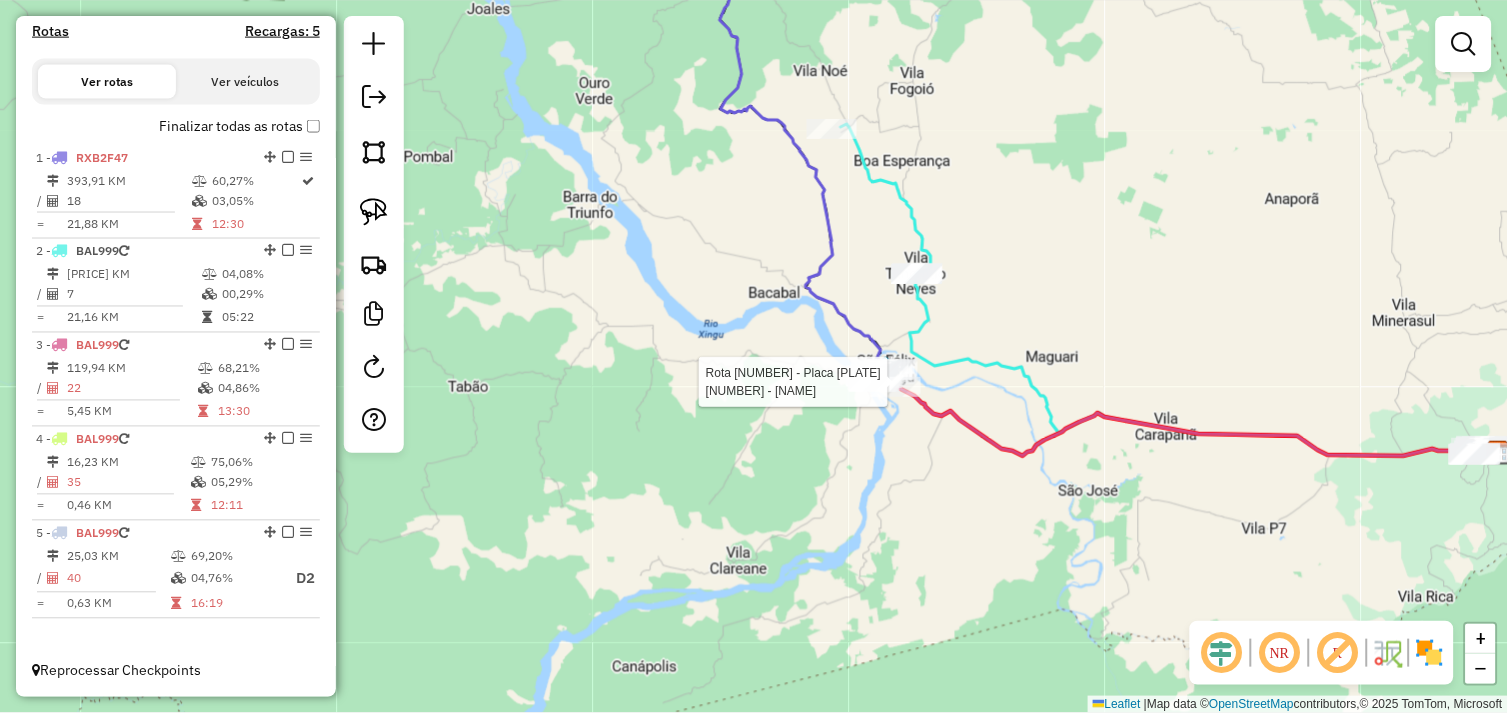 select on "*********" 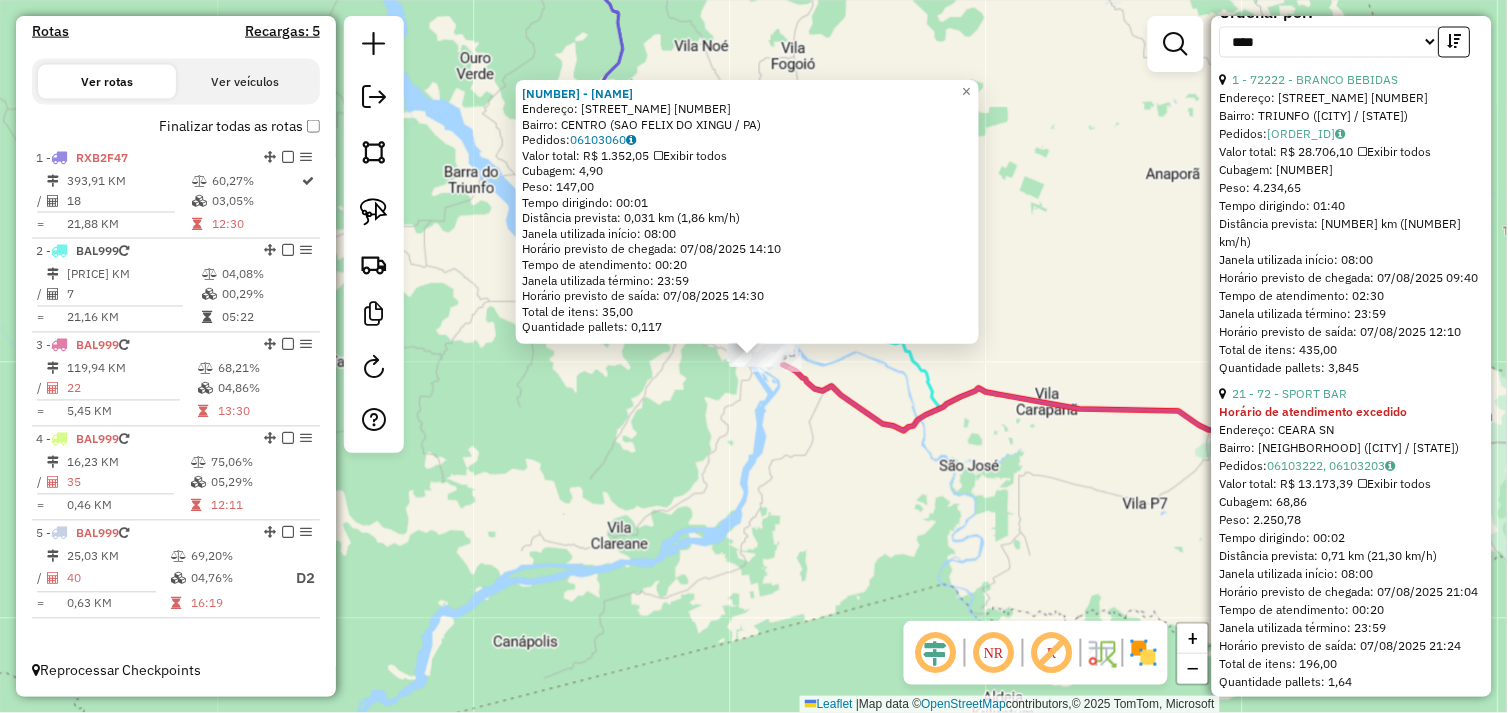 scroll, scrollTop: 888, scrollLeft: 0, axis: vertical 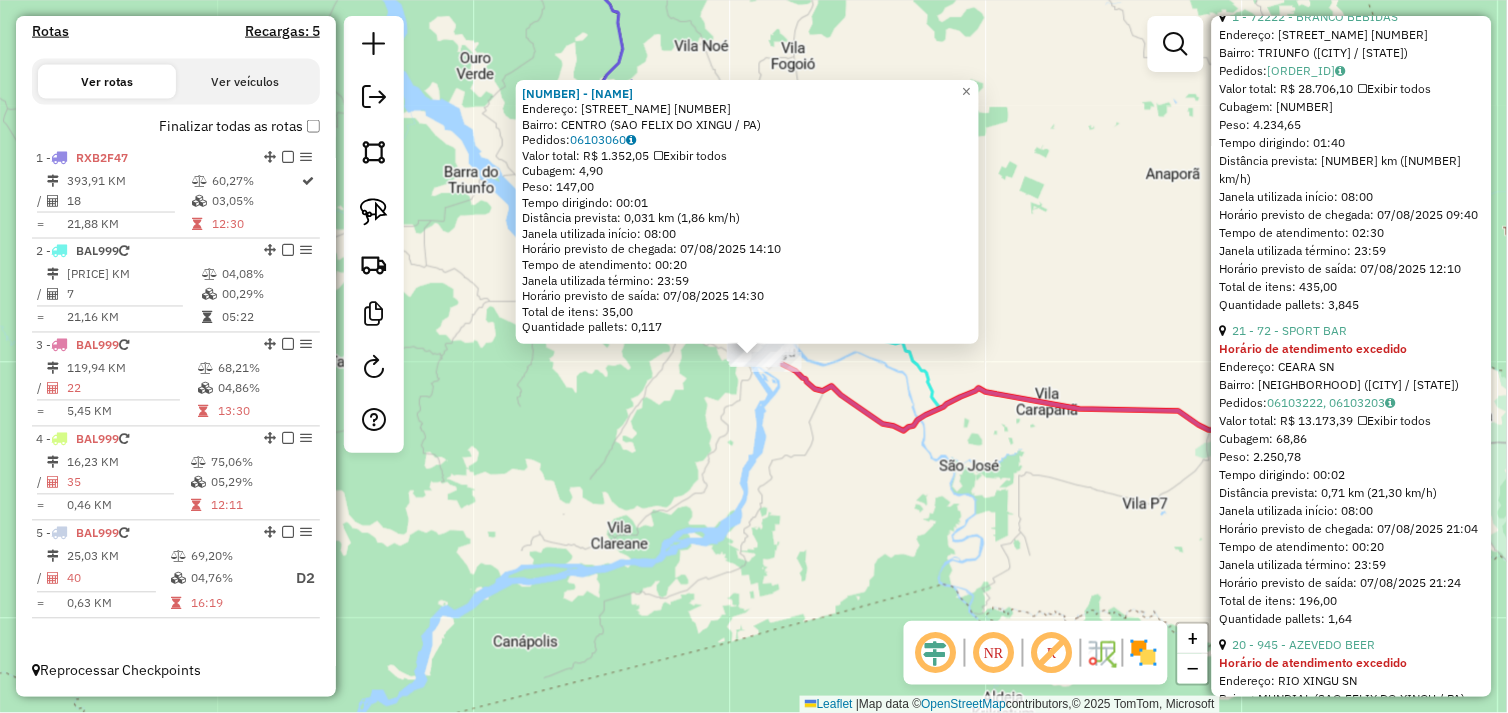 click on "38175 - BARRACA RUTIELY  Endereço:  22 DE MARCO 01   Bairro: CENTRO (SAO FELIX DO XINGU / PA)   Pedidos:  06103060   Valor total: R$ 1.352,05   Exibir todos   Cubagem: 4,90  Peso: 147,00  Tempo dirigindo: 00:01   Distância prevista: 0,031 km (1,86 km/h)   Janela utilizada início: 08:00   Horário previsto de chegada: 07/08/2025 14:10   Tempo de atendimento: 00:20   Janela utilizada término: 23:59   Horário previsto de saída: 07/08/2025 14:30   Total de itens: 35,00   Quantidade pallets: 0,117  × Janela de atendimento Grade de atendimento Capacidade Transportadoras Veículos Cliente Pedidos  Rotas Selecione os dias de semana para filtrar as janelas de atendimento  Seg   Ter   Qua   Qui   Sex   Sáb   Dom  Informe o período da janela de atendimento: De: Até:  Filtrar exatamente a janela do cliente  Considerar janela de atendimento padrão  Selecione os dias de semana para filtrar as grades de atendimento  Seg   Ter   Qua   Qui   Sex   Sáb   Dom   Considerar clientes sem dia de atendimento cadastrado +" 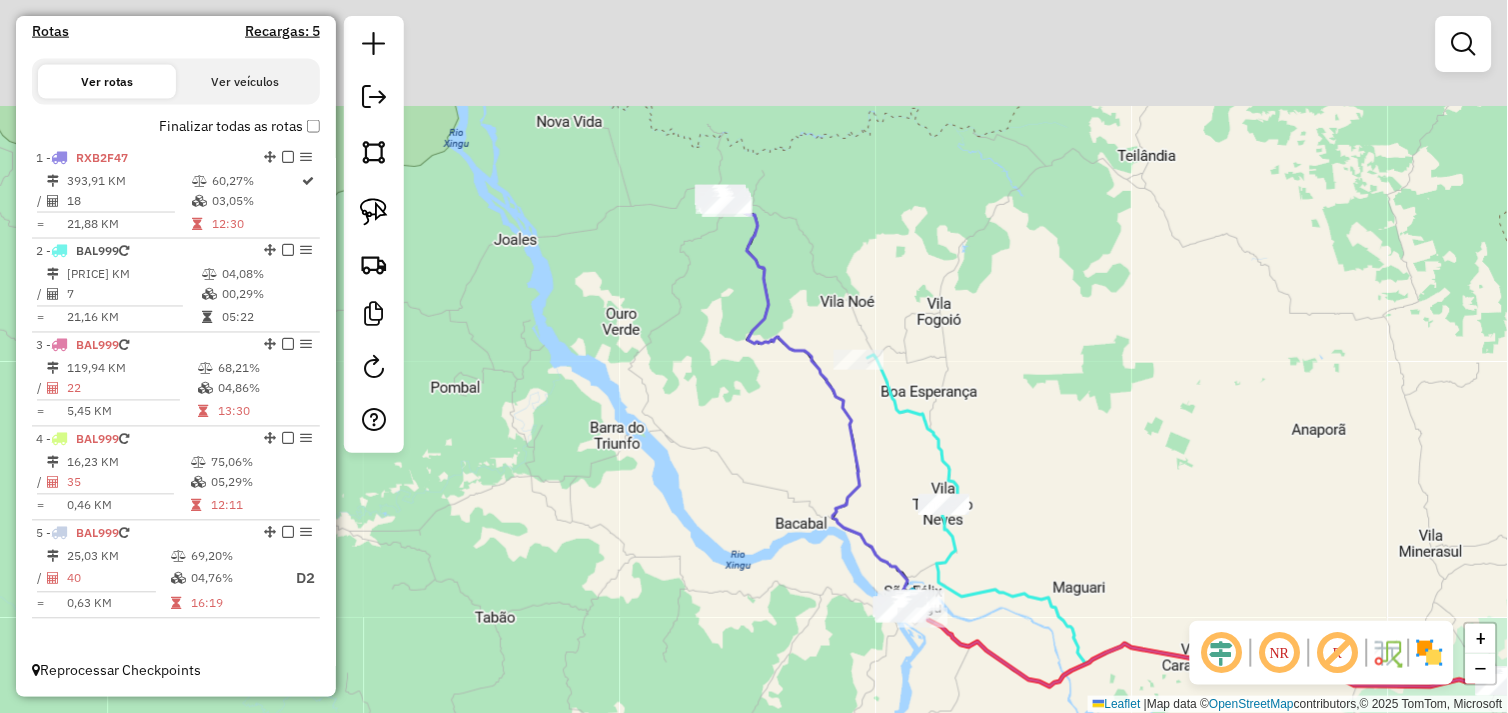 drag, startPoint x: 1086, startPoint y: 463, endPoint x: 1005, endPoint y: 361, distance: 130.24976 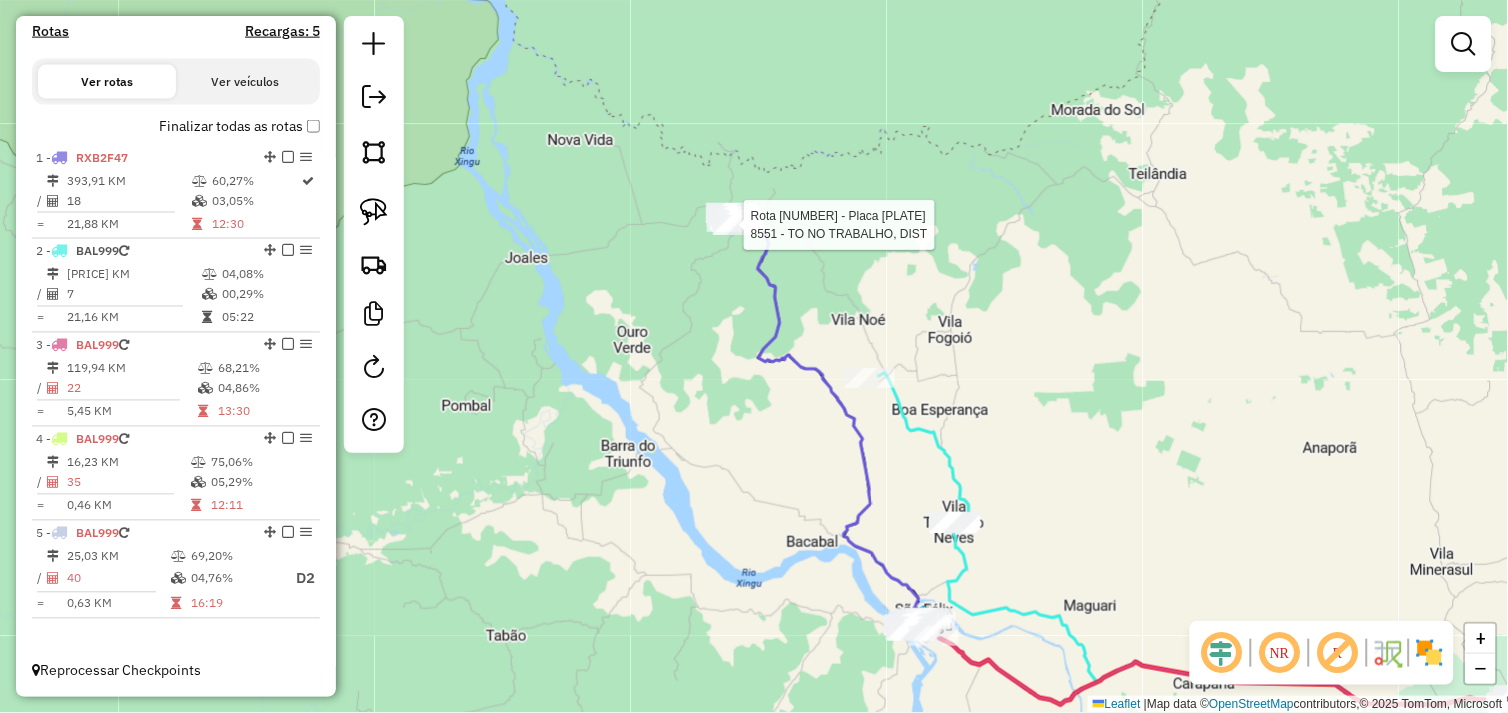 select on "*********" 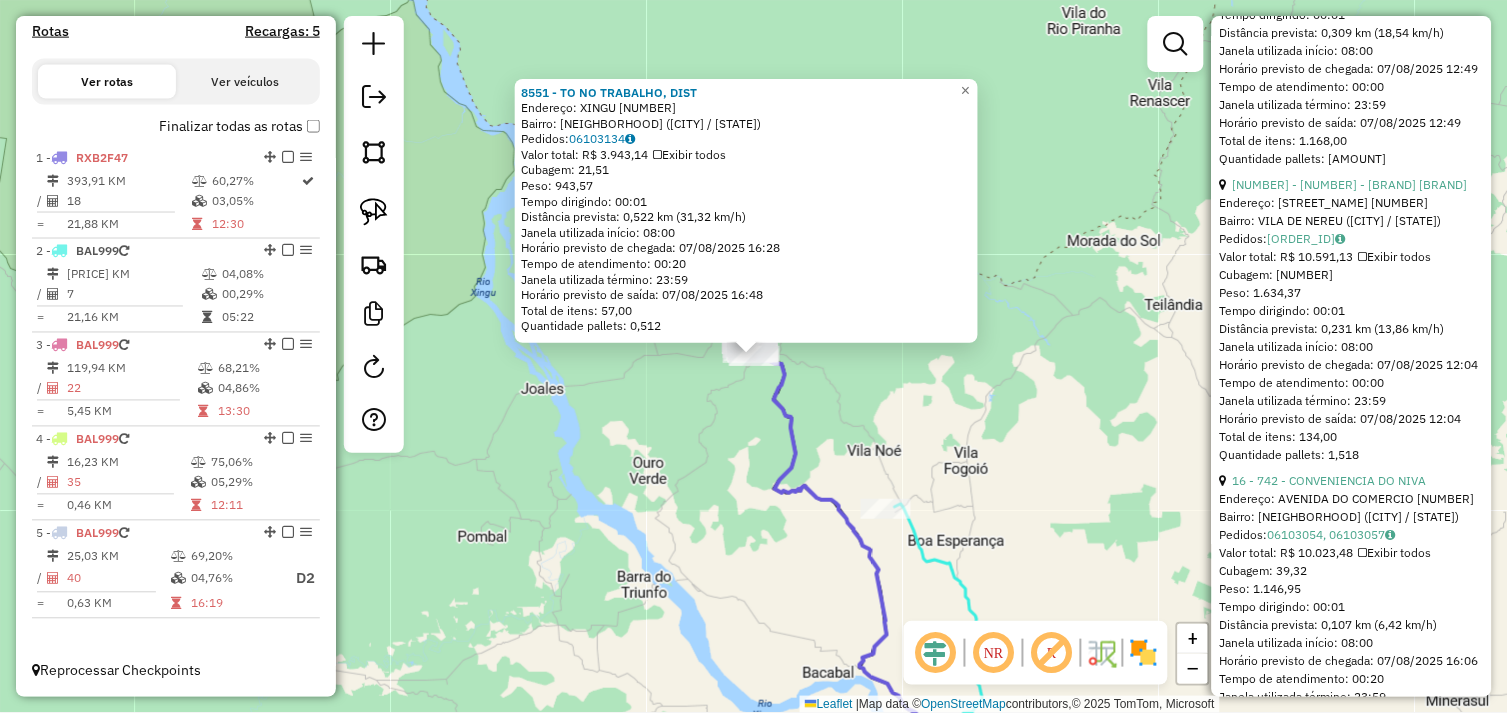 scroll, scrollTop: 1000, scrollLeft: 0, axis: vertical 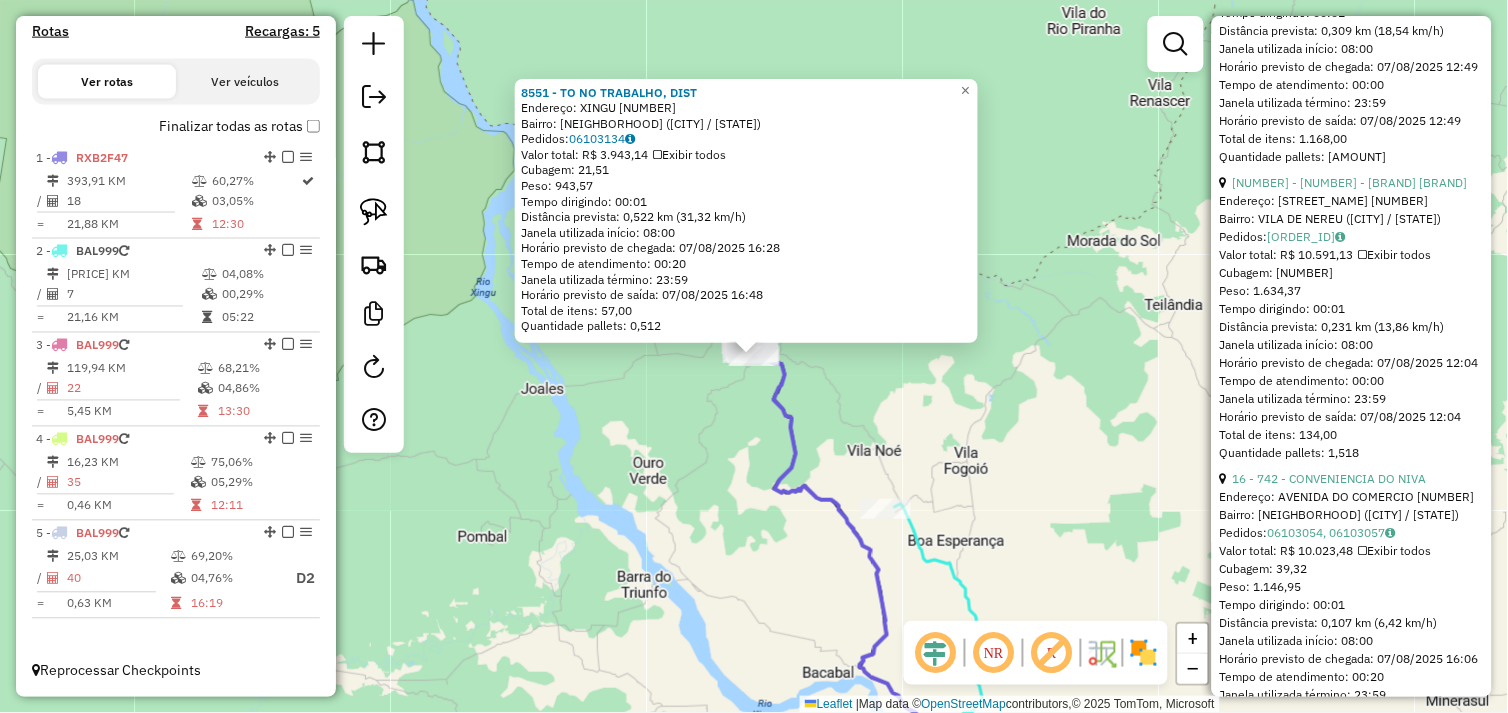 click on "8551 - TO NO TRABALHO, DIST  Endereço:  XINGU 10   Bairro: DISTRITO TABOCA (SAO FELIX DO XINGU / PA)   Pedidos:  06103134   Valor total: R$ 3.943,14   Exibir todos   Cubagem: 21,51  Peso: 943,57  Tempo dirigindo: 00:01   Distância prevista: 0,522 km (31,32 km/h)   Janela utilizada início: 08:00   Horário previsto de chegada: 07/08/2025 16:28   Tempo de atendimento: 00:20   Janela utilizada término: 23:59   Horário previsto de saída: 07/08/2025 16:48   Total de itens: 57,00   Quantidade pallets: 0,512  × Janela de atendimento Grade de atendimento Capacidade Transportadoras Veículos Cliente Pedidos  Rotas Selecione os dias de semana para filtrar as janelas de atendimento  Seg   Ter   Qua   Qui   Sex   Sáb   Dom  Informe o período da janela de atendimento: De: Até:  Filtrar exatamente a janela do cliente  Considerar janela de atendimento padrão  Selecione os dias de semana para filtrar as grades de atendimento  Seg   Ter   Qua   Qui   Sex   Sáb   Dom   Peso mínimo:   Peso máximo:   De:   Até:  +" 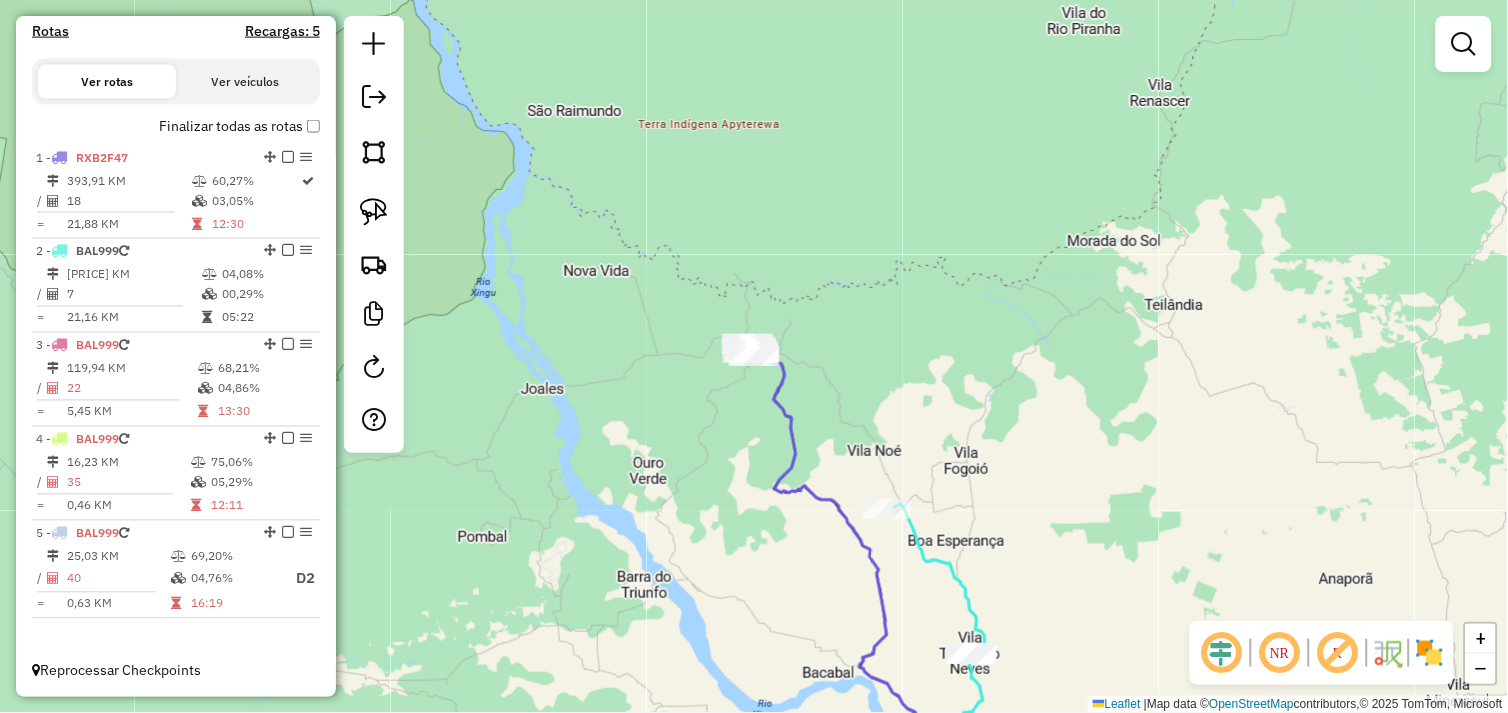 click on "Janela de atendimento Grade de atendimento Capacidade Transportadoras Veículos Cliente Pedidos  Rotas Selecione os dias de semana para filtrar as janelas de atendimento  Seg   Ter   Qua   Qui   Sex   Sáb   Dom  Informe o período da janela de atendimento: De: Até:  Filtrar exatamente a janela do cliente  Considerar janela de atendimento padrão  Selecione os dias de semana para filtrar as grades de atendimento  Seg   Ter   Qua   Qui   Sex   Sáb   Dom   Considerar clientes sem dia de atendimento cadastrado  Clientes fora do dia de atendimento selecionado Filtrar as atividades entre os valores definidos abaixo:  Peso mínimo:   Peso máximo:   Cubagem mínima:   Cubagem máxima:   De:   Até:  Filtrar as atividades entre o tempo de atendimento definido abaixo:  De:   Até:   Considerar capacidade total dos clientes não roteirizados Transportadora: Selecione um ou mais itens Tipo de veículo: Selecione um ou mais itens Veículo: Selecione um ou mais itens Motorista: Selecione um ou mais itens Nome: Rótulo:" 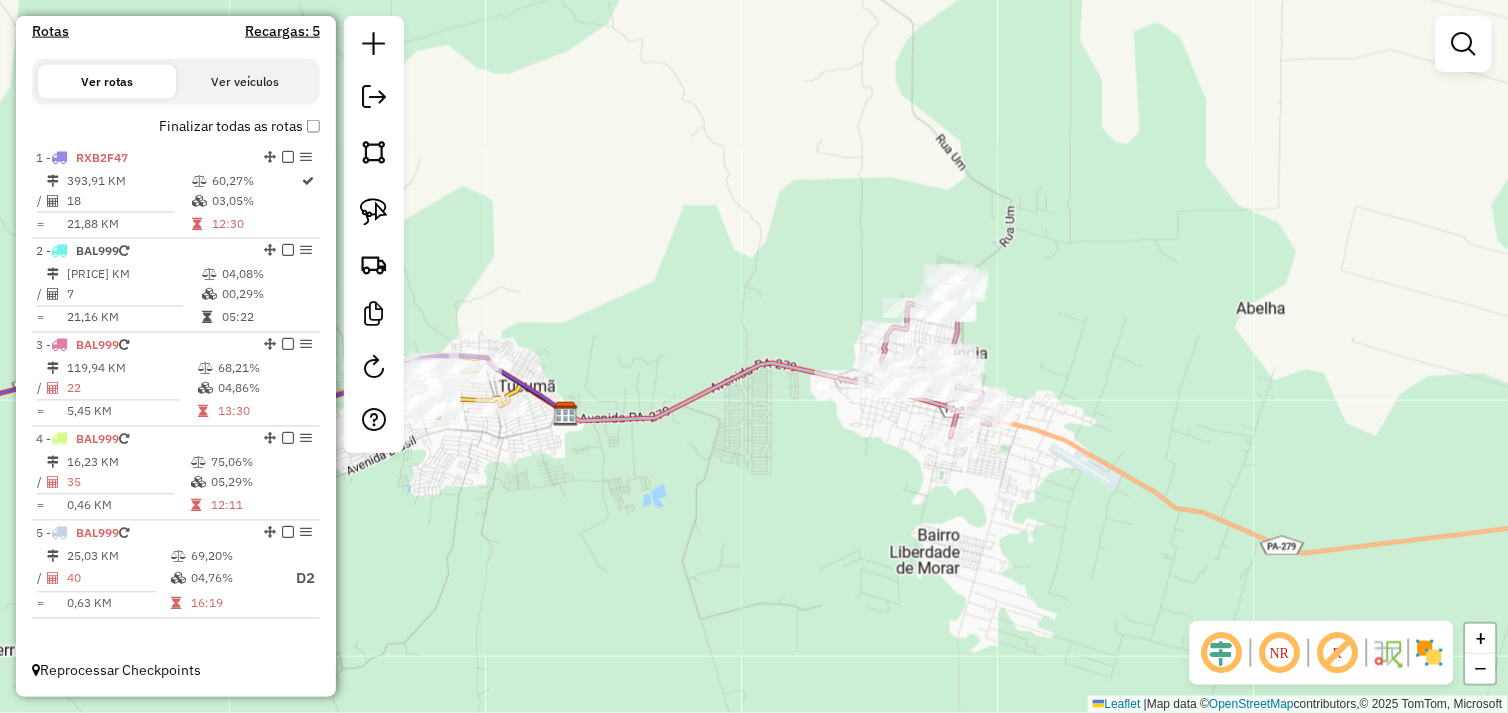 drag, startPoint x: 773, startPoint y: 445, endPoint x: 988, endPoint y: 408, distance: 218.16049 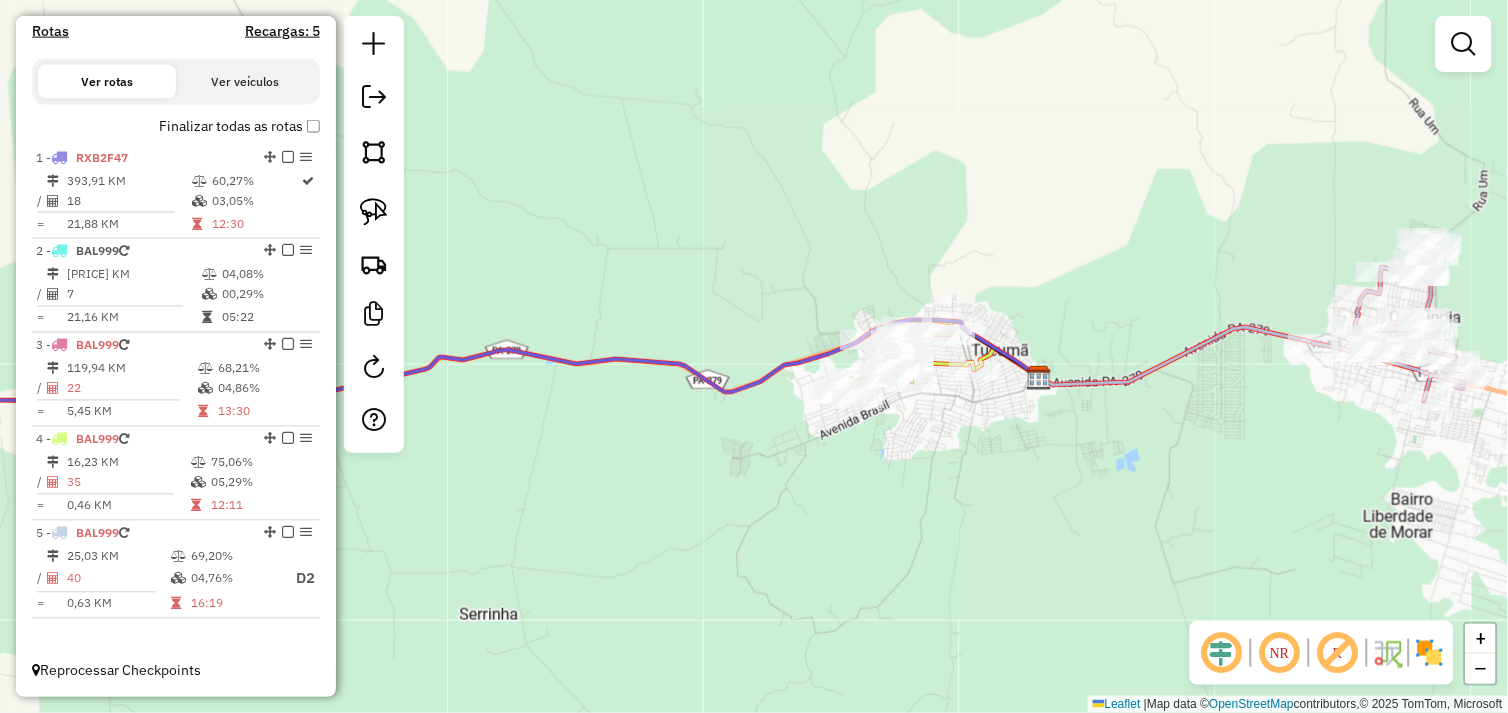 drag, startPoint x: 724, startPoint y: 440, endPoint x: 1088, endPoint y: 468, distance: 365.07535 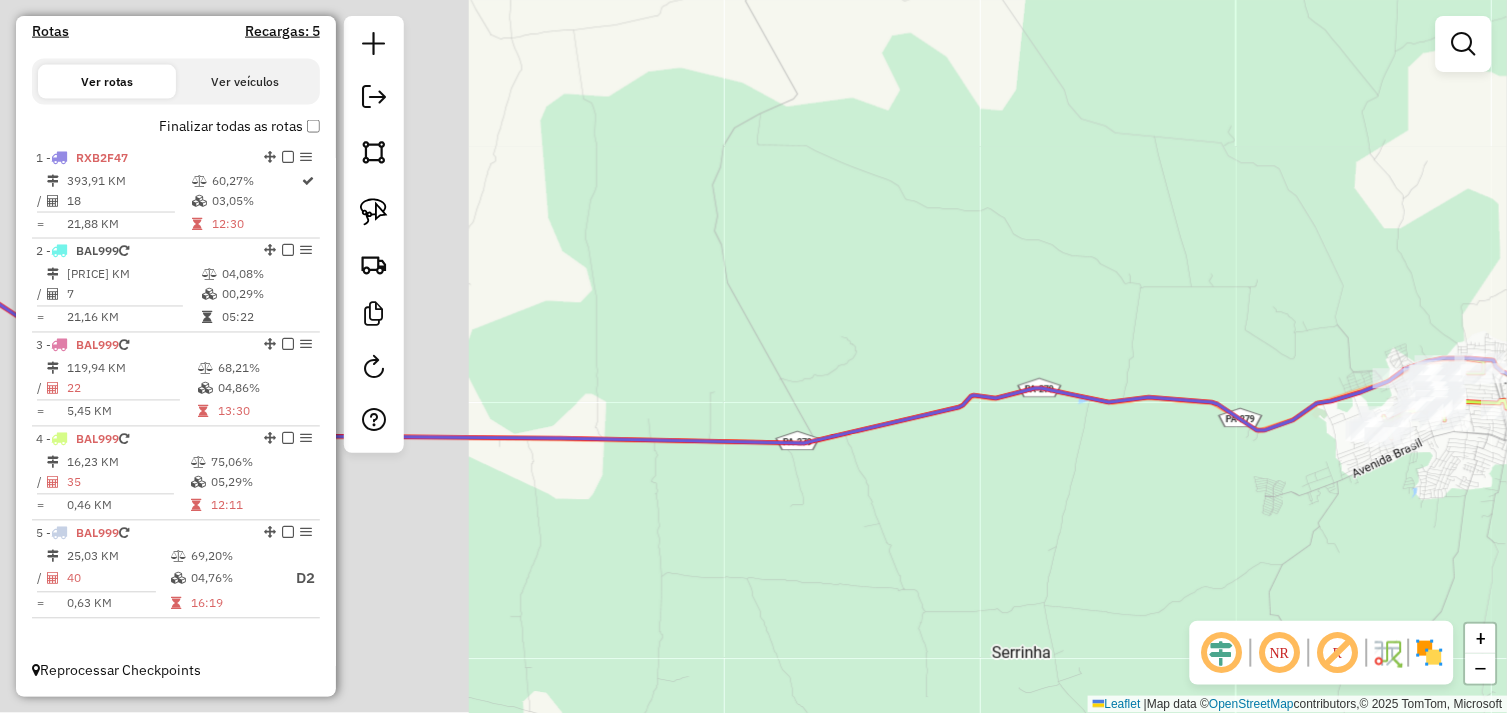 drag, startPoint x: 786, startPoint y: 436, endPoint x: 1023, endPoint y: 477, distance: 240.52026 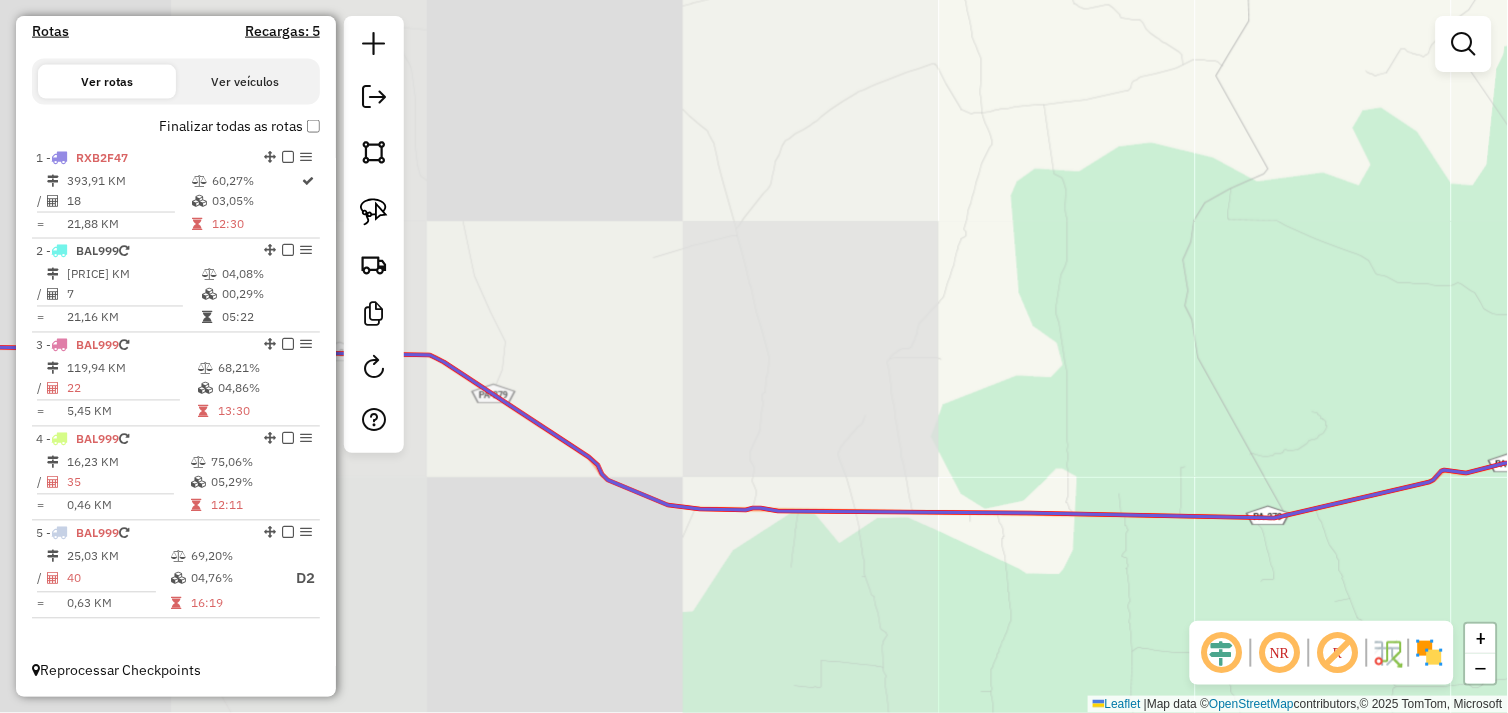 drag, startPoint x: 797, startPoint y: 438, endPoint x: 842, endPoint y: 424, distance: 47.127487 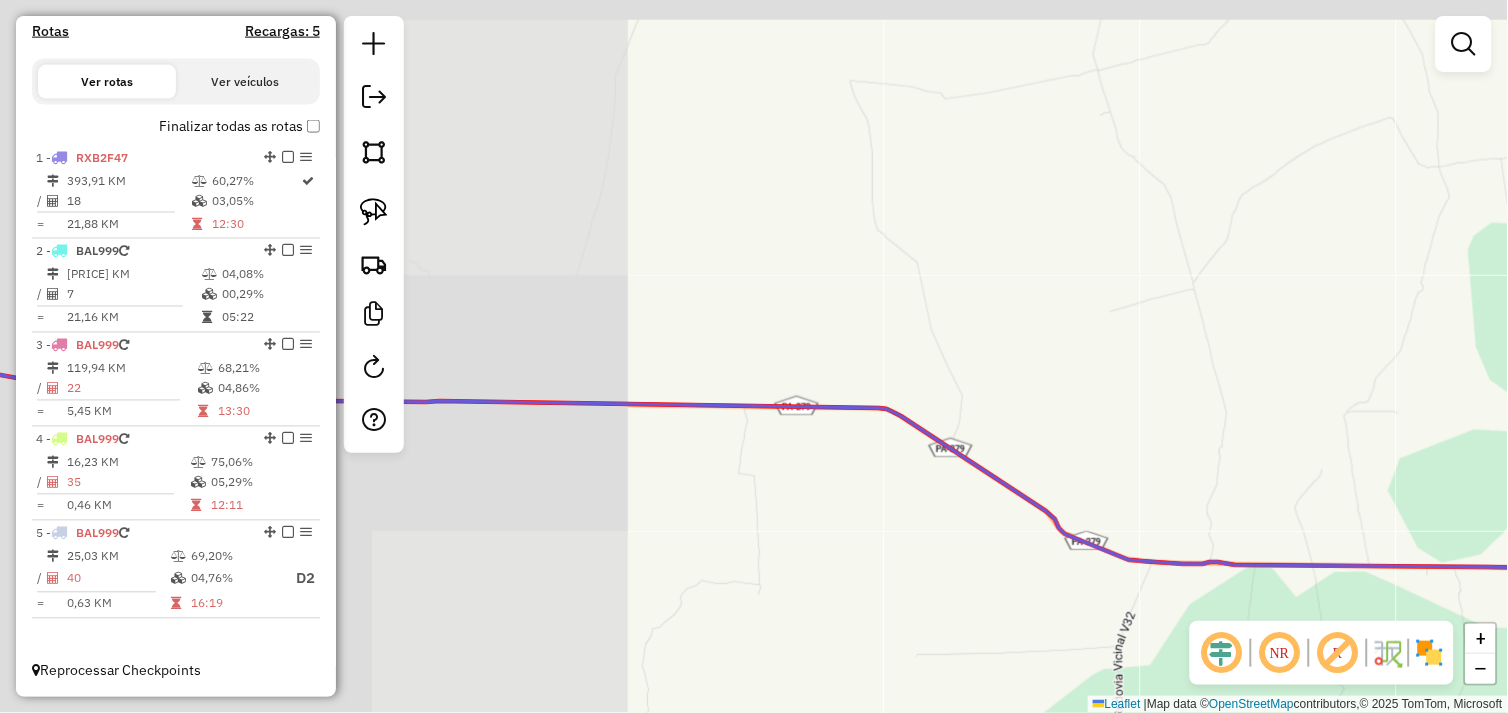 drag, startPoint x: 867, startPoint y: 418, endPoint x: 992, endPoint y: 436, distance: 126.28935 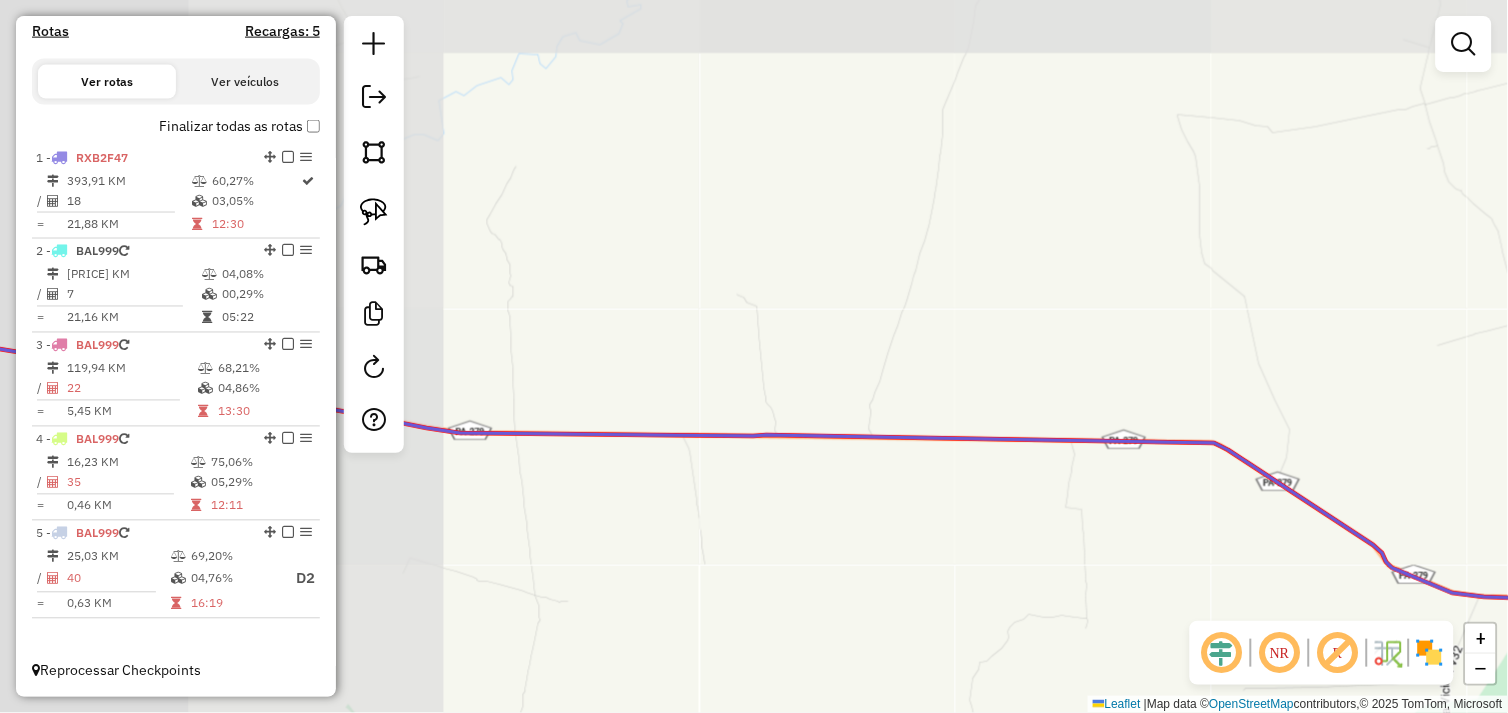 drag, startPoint x: 817, startPoint y: 384, endPoint x: 690, endPoint y: 363, distance: 128.72452 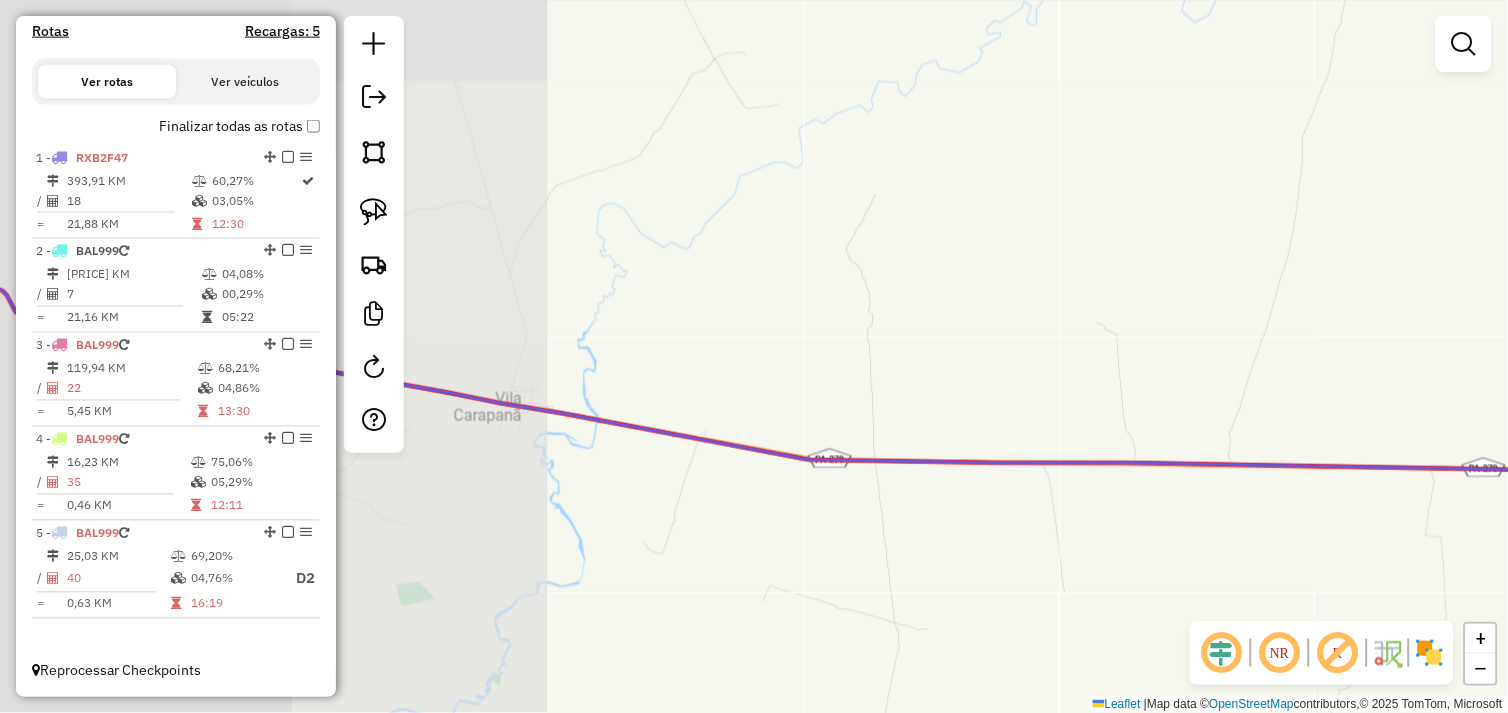 drag, startPoint x: 821, startPoint y: 360, endPoint x: 877, endPoint y: 374, distance: 57.72348 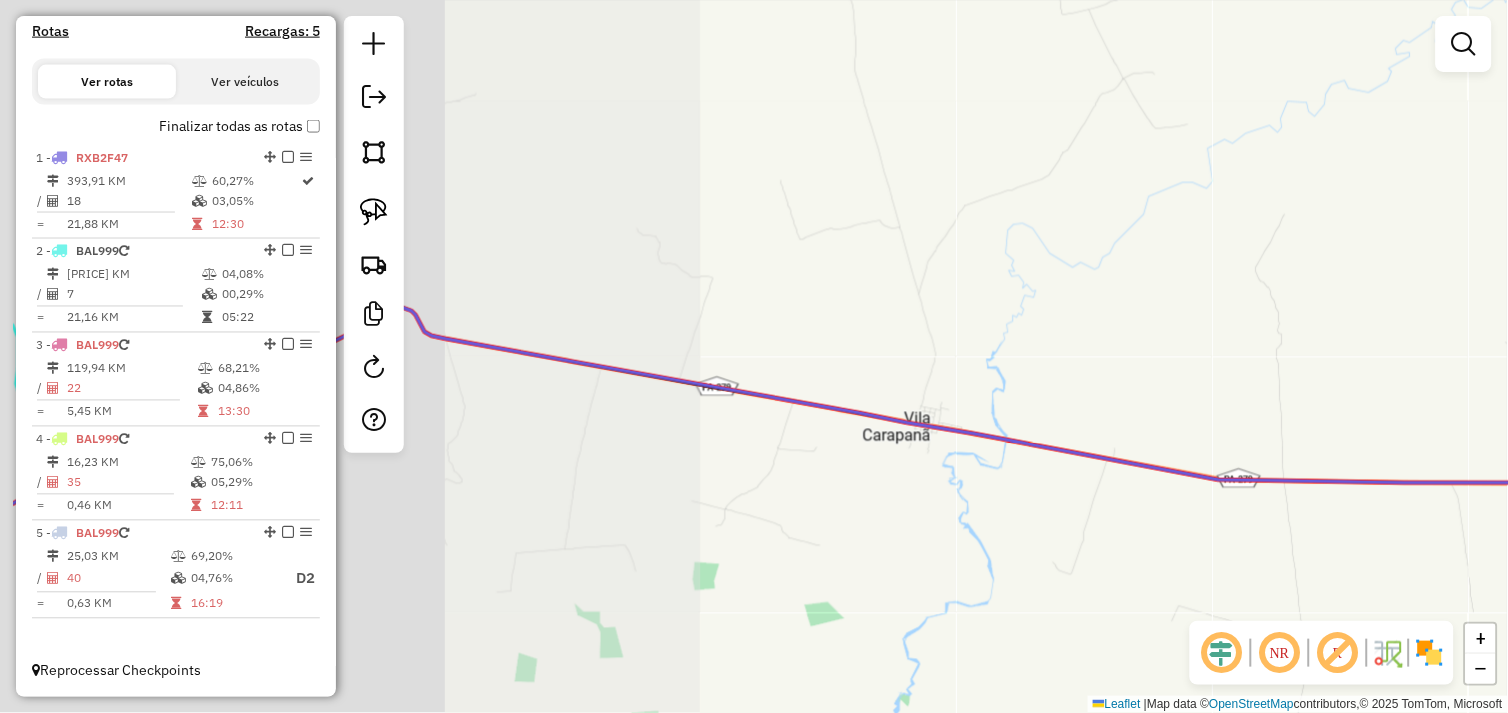 drag, startPoint x: 801, startPoint y: 332, endPoint x: 1006, endPoint y: 343, distance: 205.2949 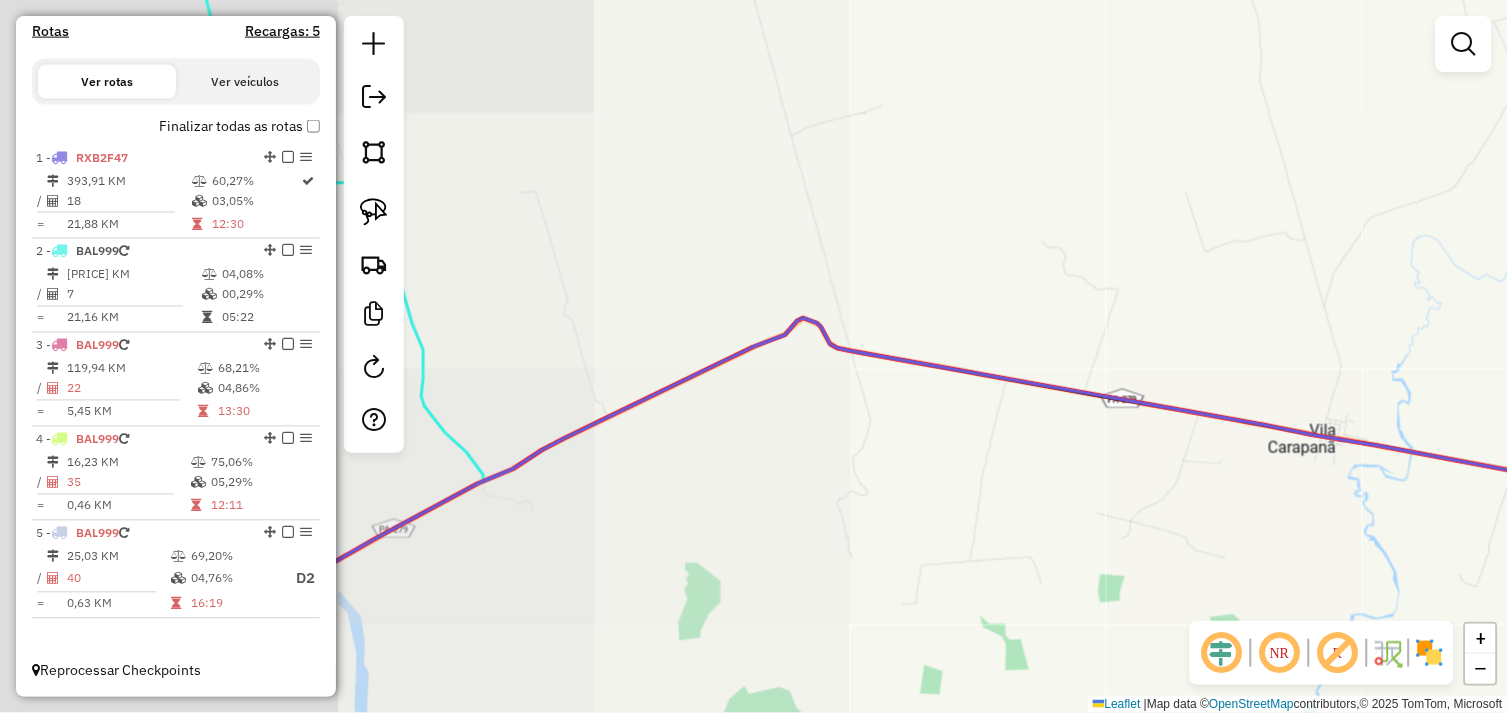 click on "Janela de atendimento Grade de atendimento Capacidade Transportadoras Veículos Cliente Pedidos  Rotas Selecione os dias de semana para filtrar as janelas de atendimento  Seg   Ter   Qua   Qui   Sex   Sáb   Dom  Informe o período da janela de atendimento: De: Até:  Filtrar exatamente a janela do cliente  Considerar janela de atendimento padrão  Selecione os dias de semana para filtrar as grades de atendimento  Seg   Ter   Qua   Qui   Sex   Sáb   Dom   Considerar clientes sem dia de atendimento cadastrado  Clientes fora do dia de atendimento selecionado Filtrar as atividades entre os valores definidos abaixo:  Peso mínimo:   Peso máximo:   Cubagem mínima:   Cubagem máxima:   De:   Até:  Filtrar as atividades entre o tempo de atendimento definido abaixo:  De:   Até:   Considerar capacidade total dos clientes não roteirizados Transportadora: Selecione um ou mais itens Tipo de veículo: Selecione um ou mais itens Veículo: Selecione um ou mais itens Motorista: Selecione um ou mais itens Nome: Rótulo:" 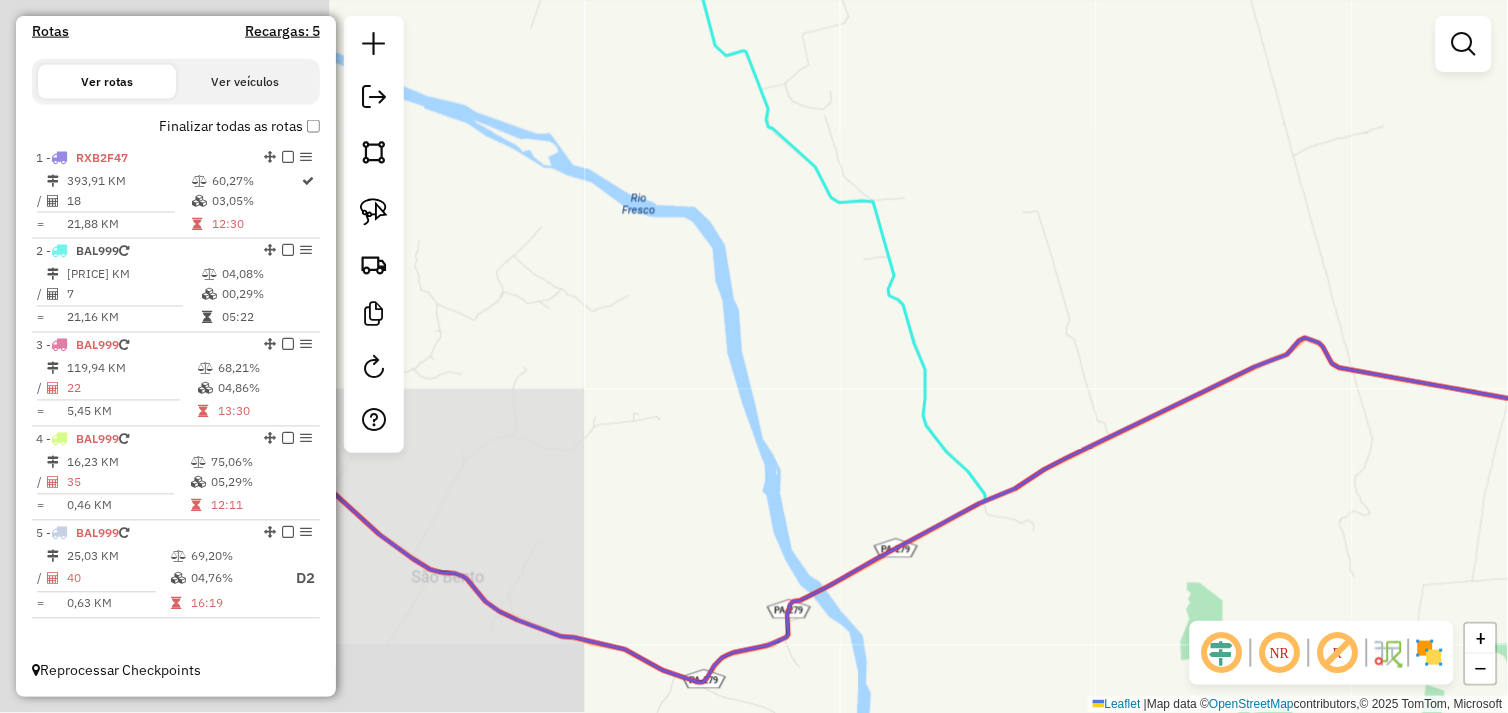 drag, startPoint x: 836, startPoint y: 294, endPoint x: 1073, endPoint y: 306, distance: 237.3036 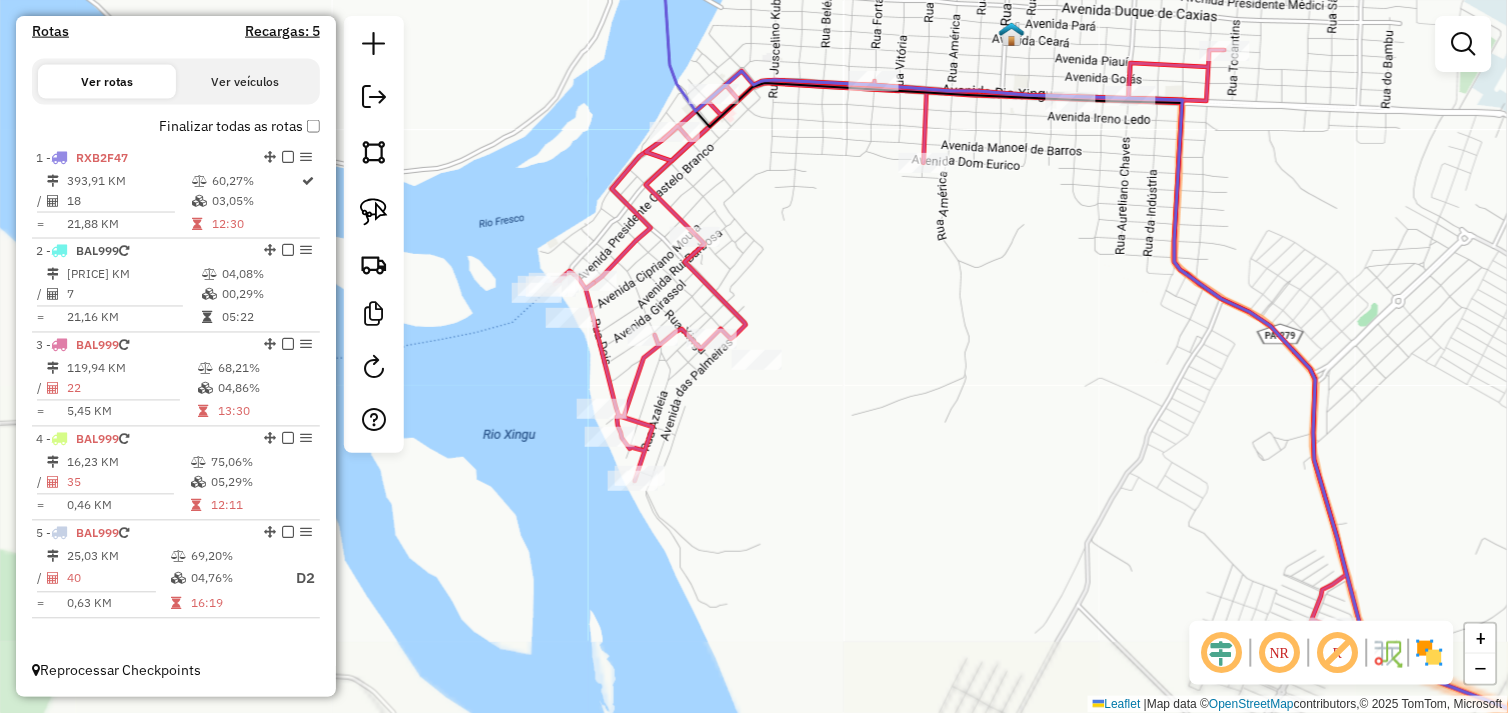 drag, startPoint x: 767, startPoint y: 197, endPoint x: 723, endPoint y: 264, distance: 80.1561 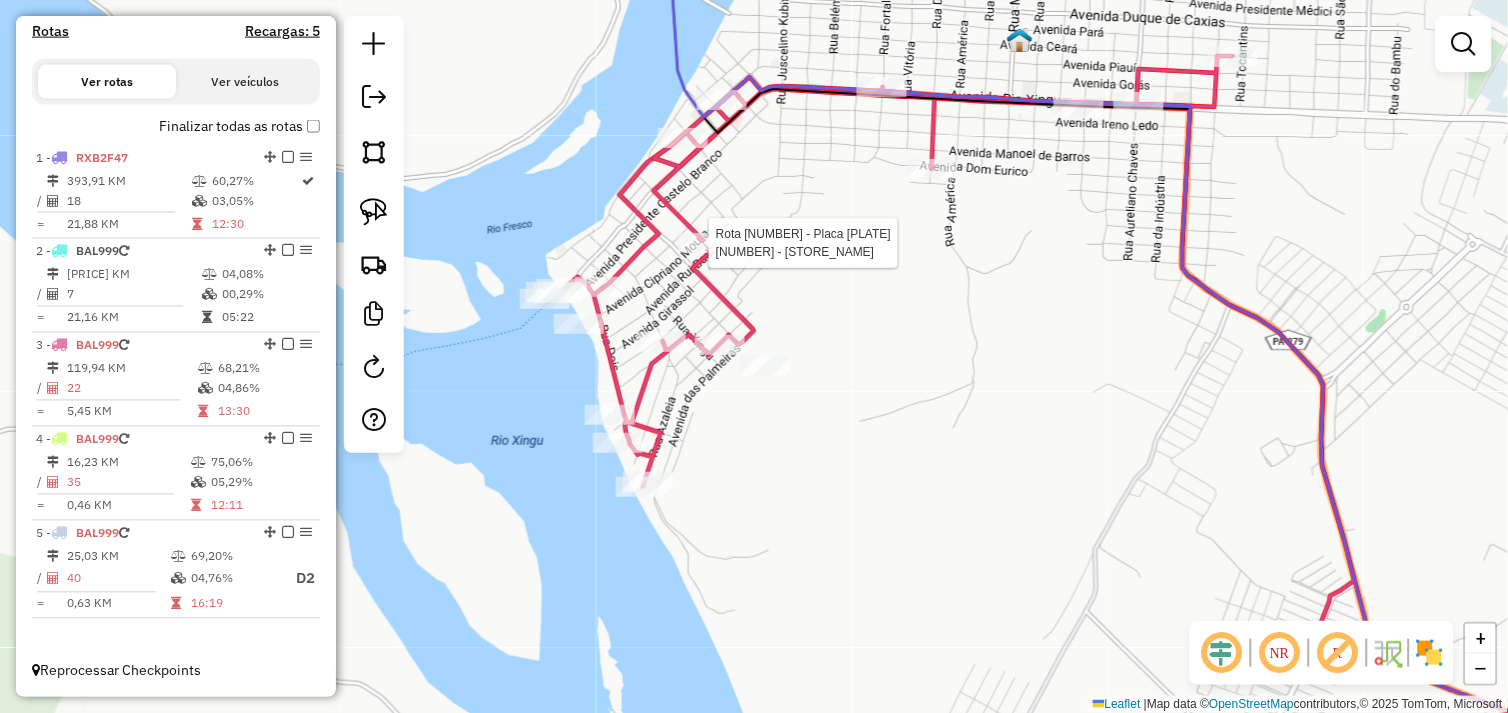 select on "*********" 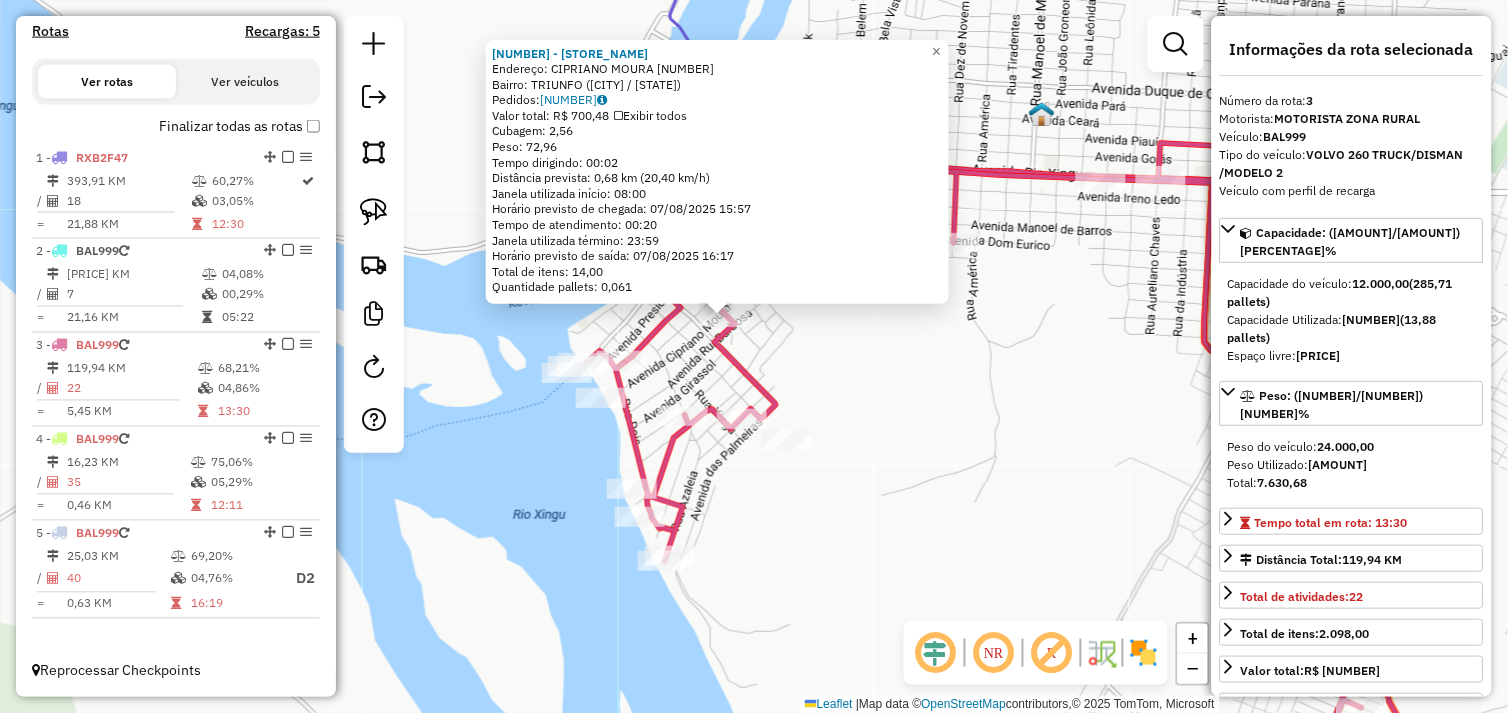 drag, startPoint x: 907, startPoint y: 374, endPoint x: 852, endPoint y: 303, distance: 89.81091 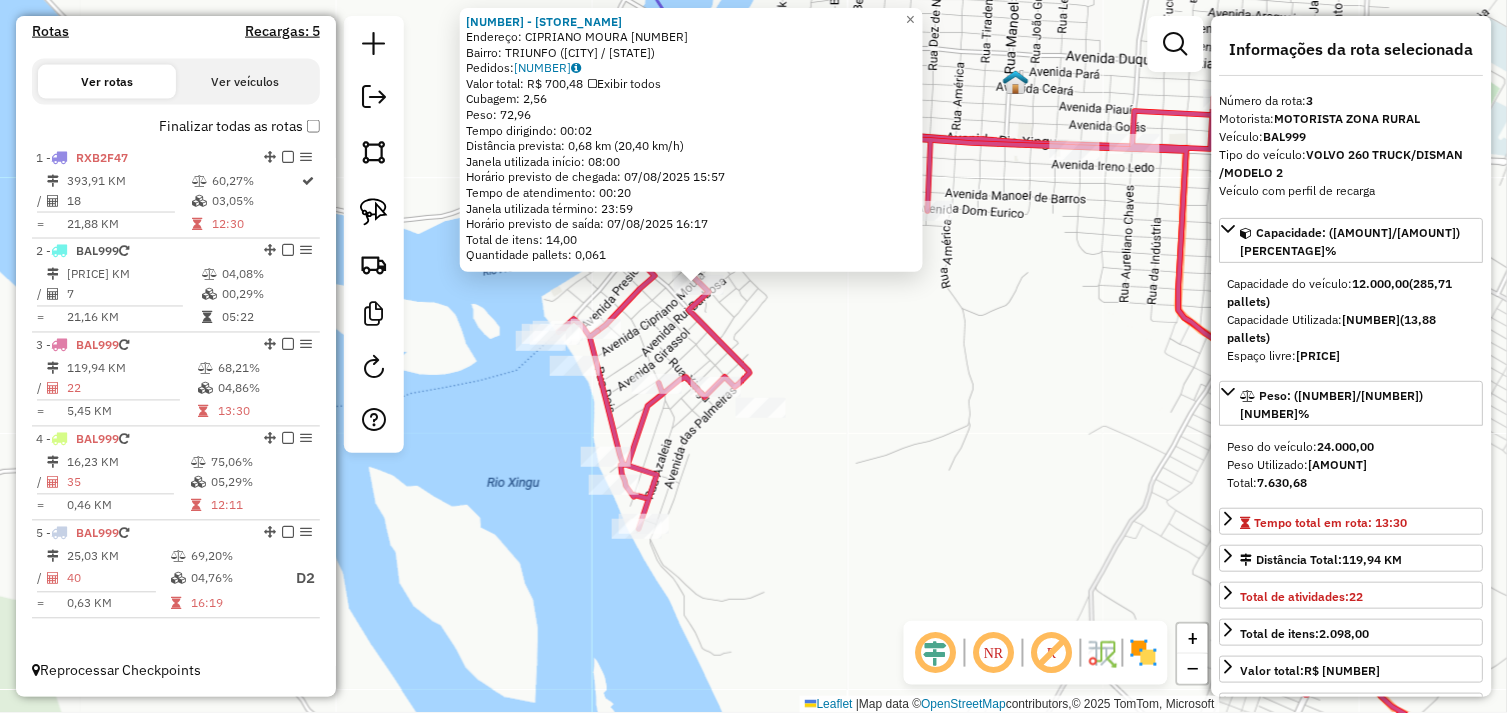 click on "31605 - LANCHONET PROF MARIA  Endereço:  CIPRIANO MOURA 14   Bairro: TRIUNFO (SAO FELIX DO XINGU / PA)   Pedidos:  06103167   Valor total: R$ 700,48   Exibir todos   Cubagem: 2,56  Peso: 72,96  Tempo dirigindo: 00:02   Distância prevista: 0,68 km (20,40 km/h)   Janela utilizada início: 08:00   Horário previsto de chegada: 07/08/2025 15:57   Tempo de atendimento: 00:20   Janela utilizada término: 23:59   Horário previsto de saída: 07/08/2025 16:17   Total de itens: 14,00   Quantidade pallets: 0,061  × Janela de atendimento Grade de atendimento Capacidade Transportadoras Veículos Cliente Pedidos  Rotas Selecione os dias de semana para filtrar as janelas de atendimento  Seg   Ter   Qua   Qui   Sex   Sáb   Dom  Informe o período da janela de atendimento: De: Até:  Filtrar exatamente a janela do cliente  Considerar janela de atendimento padrão  Selecione os dias de semana para filtrar as grades de atendimento  Seg   Ter   Qua   Qui   Sex   Sáb   Dom   Clientes fora do dia de atendimento selecionado +" 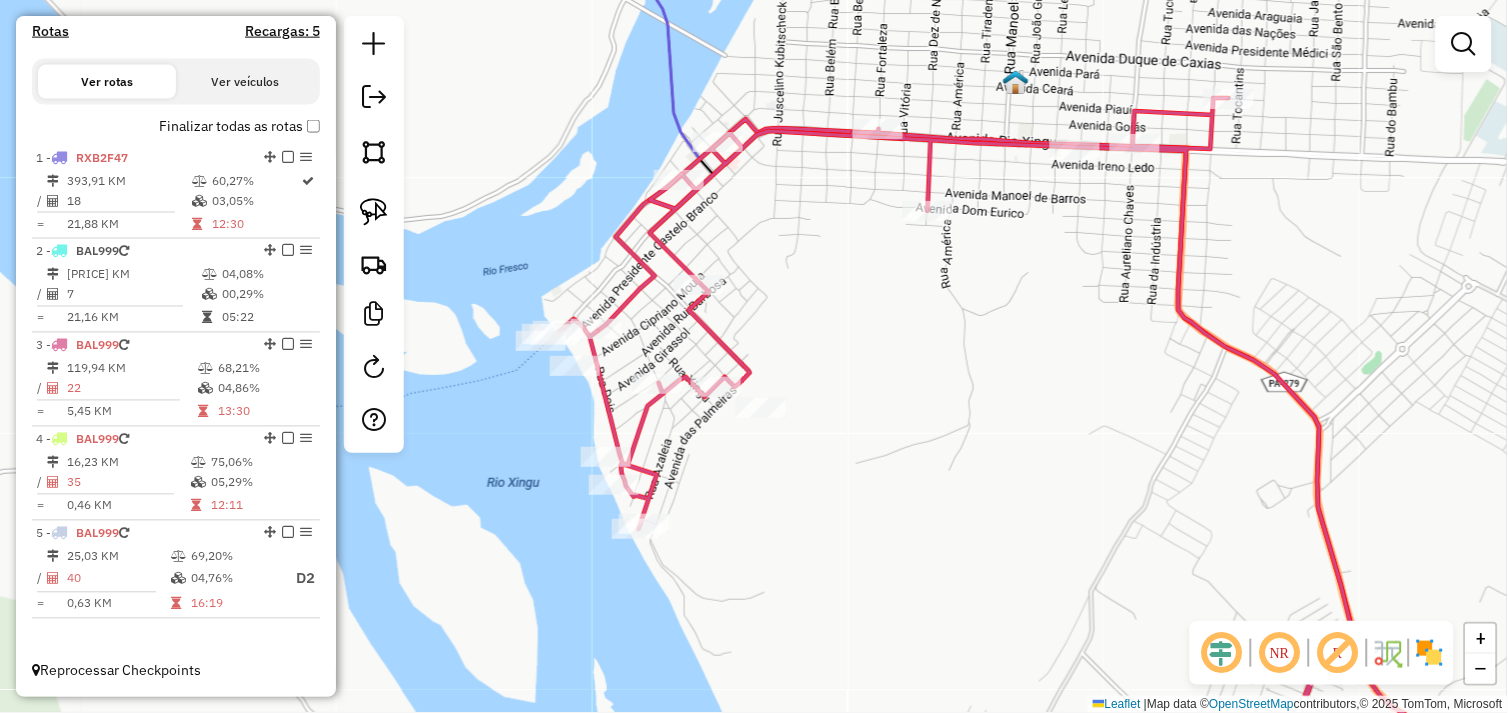 drag, startPoint x: 908, startPoint y: 400, endPoint x: 911, endPoint y: 338, distance: 62.072536 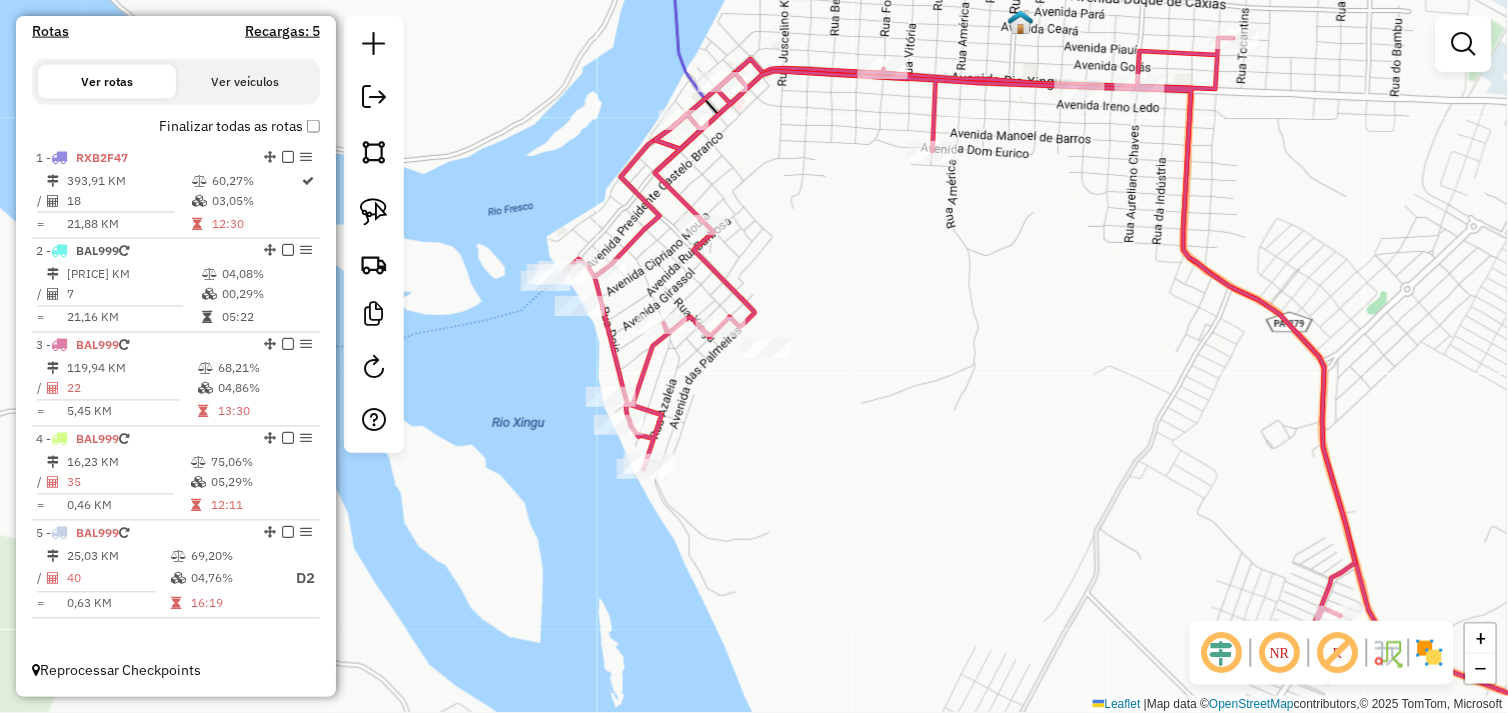 drag, startPoint x: 376, startPoint y: 218, endPoint x: 728, endPoint y: 108, distance: 368.7872 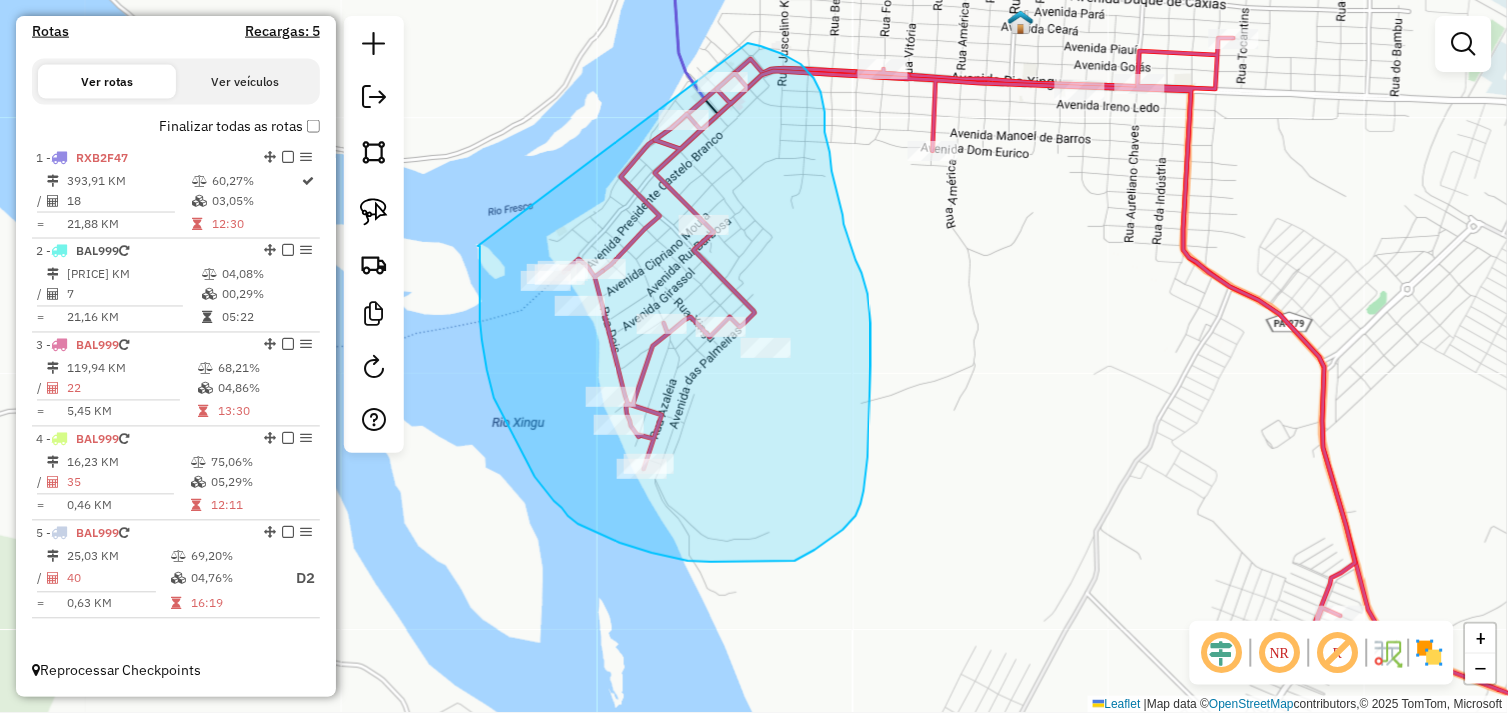drag, startPoint x: 478, startPoint y: 246, endPoint x: 706, endPoint y: 37, distance: 309.29758 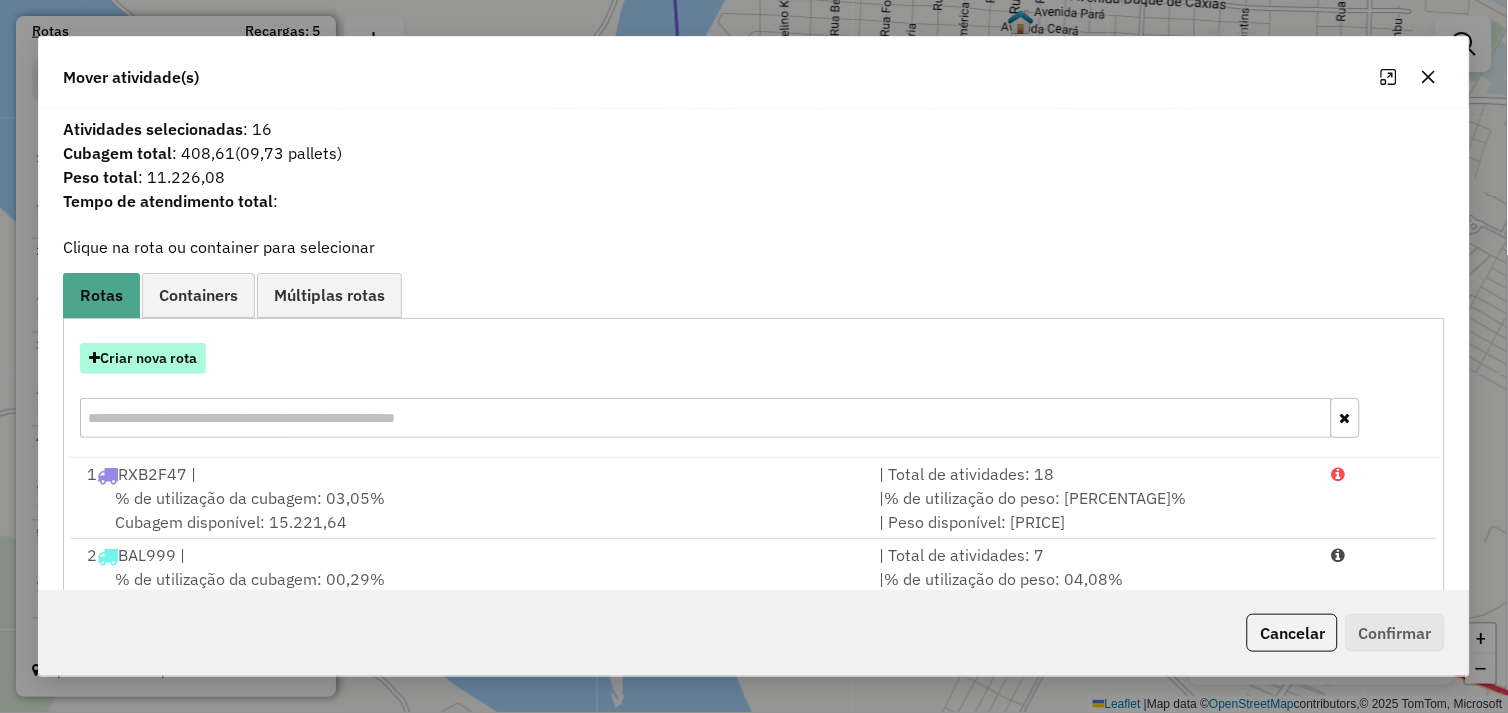 click on "Criar nova rota" at bounding box center (143, 358) 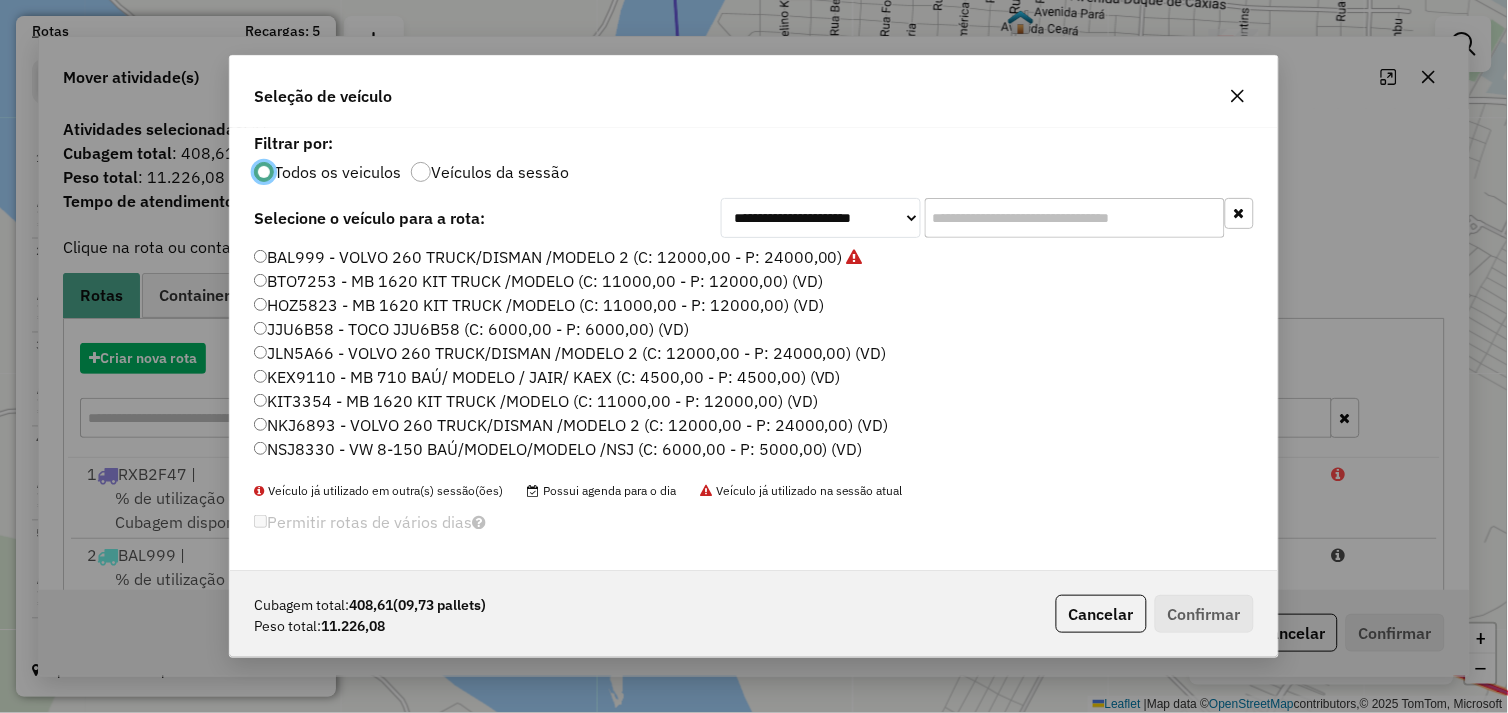 scroll, scrollTop: 11, scrollLeft: 5, axis: both 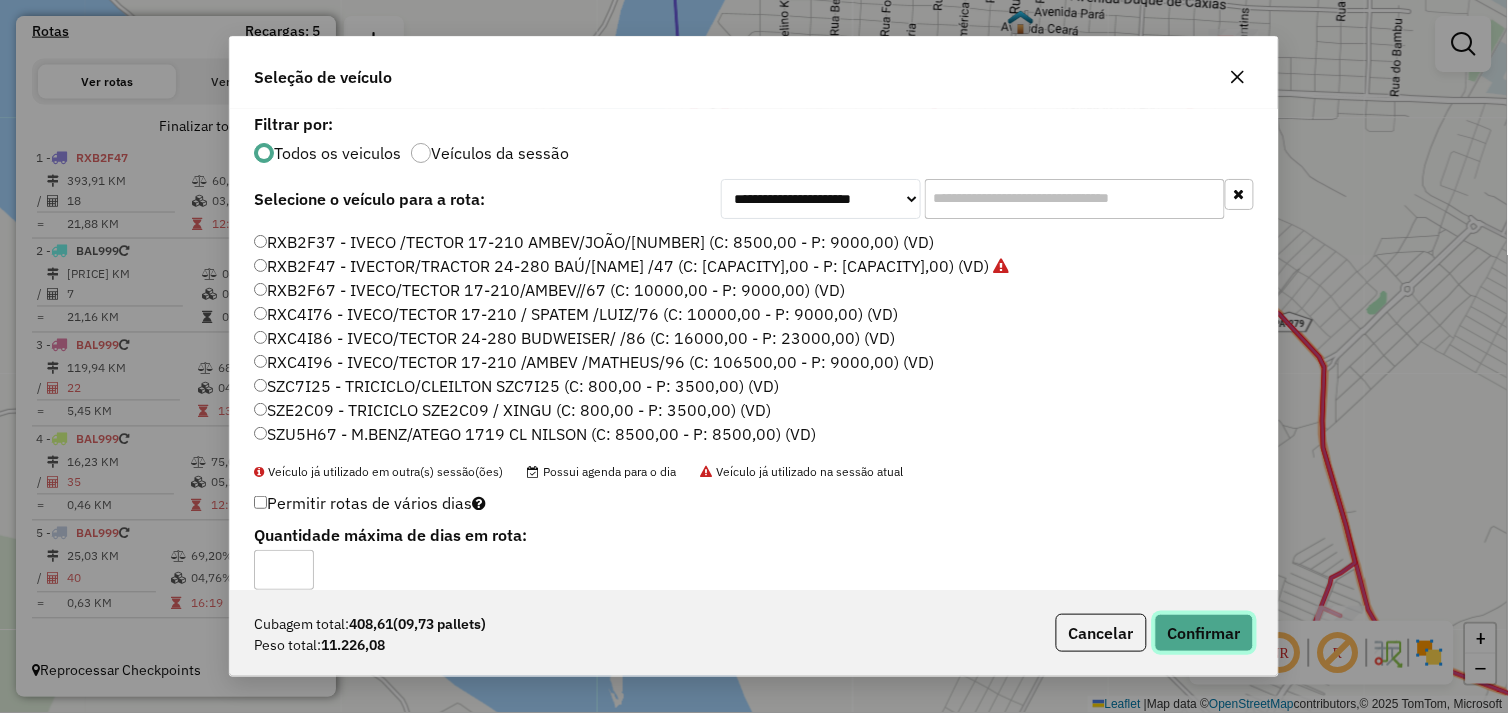 click on "Confirmar" 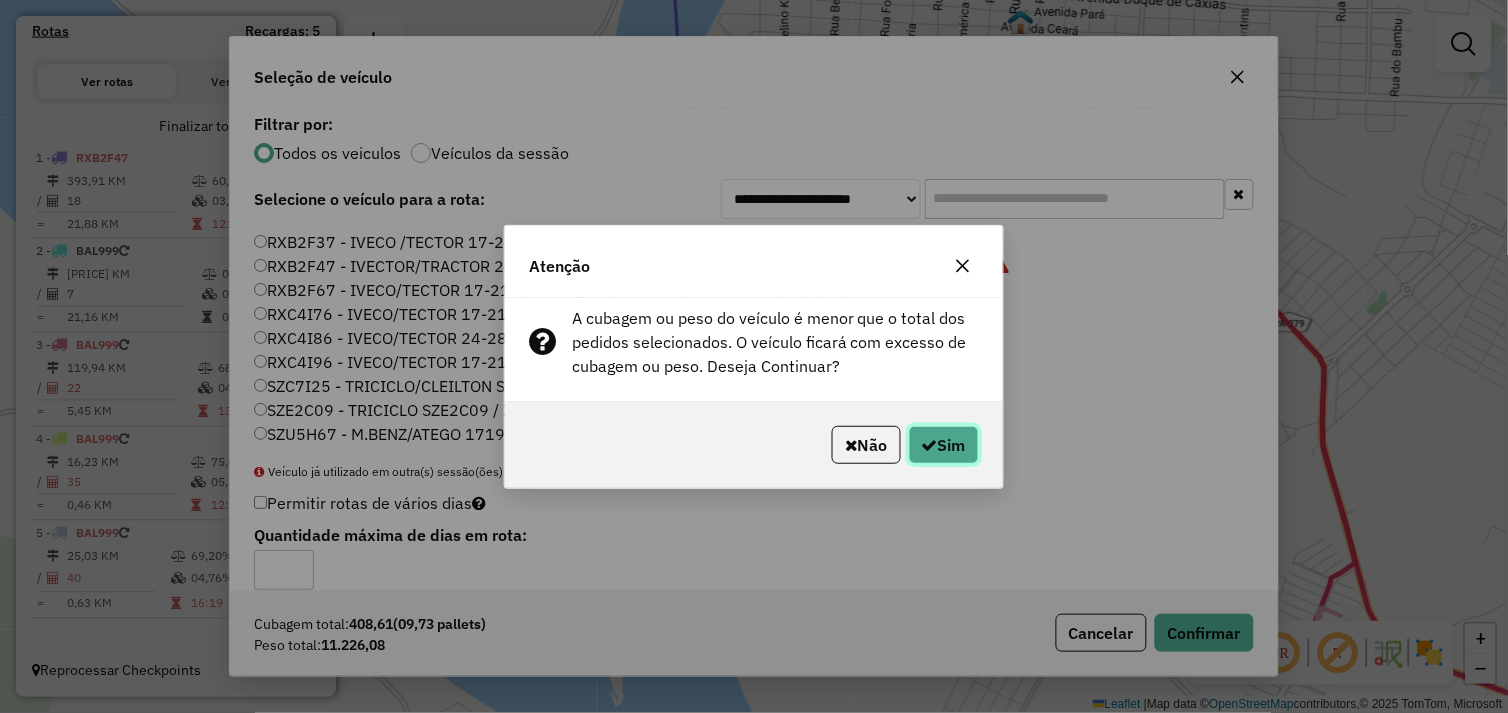 click on "Sim" 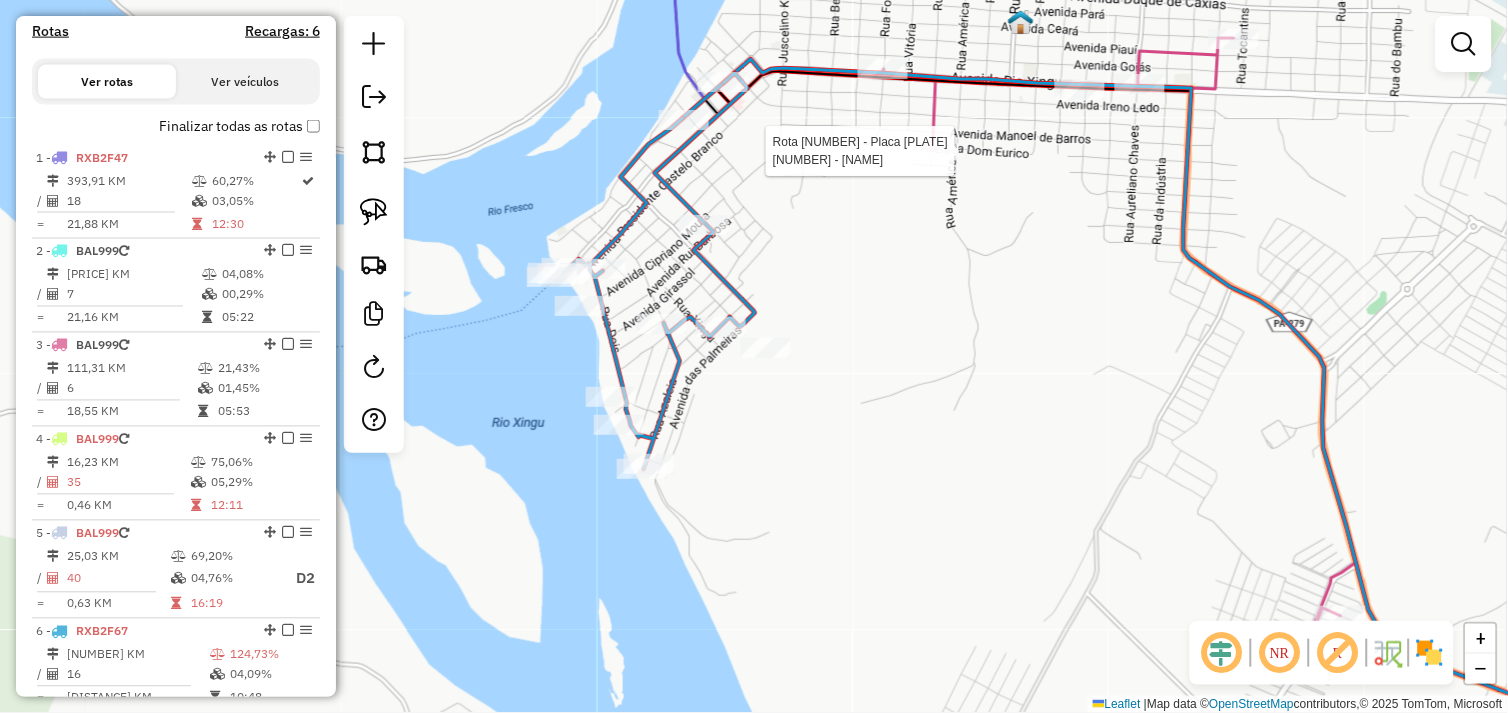 scroll, scrollTop: 714, scrollLeft: 0, axis: vertical 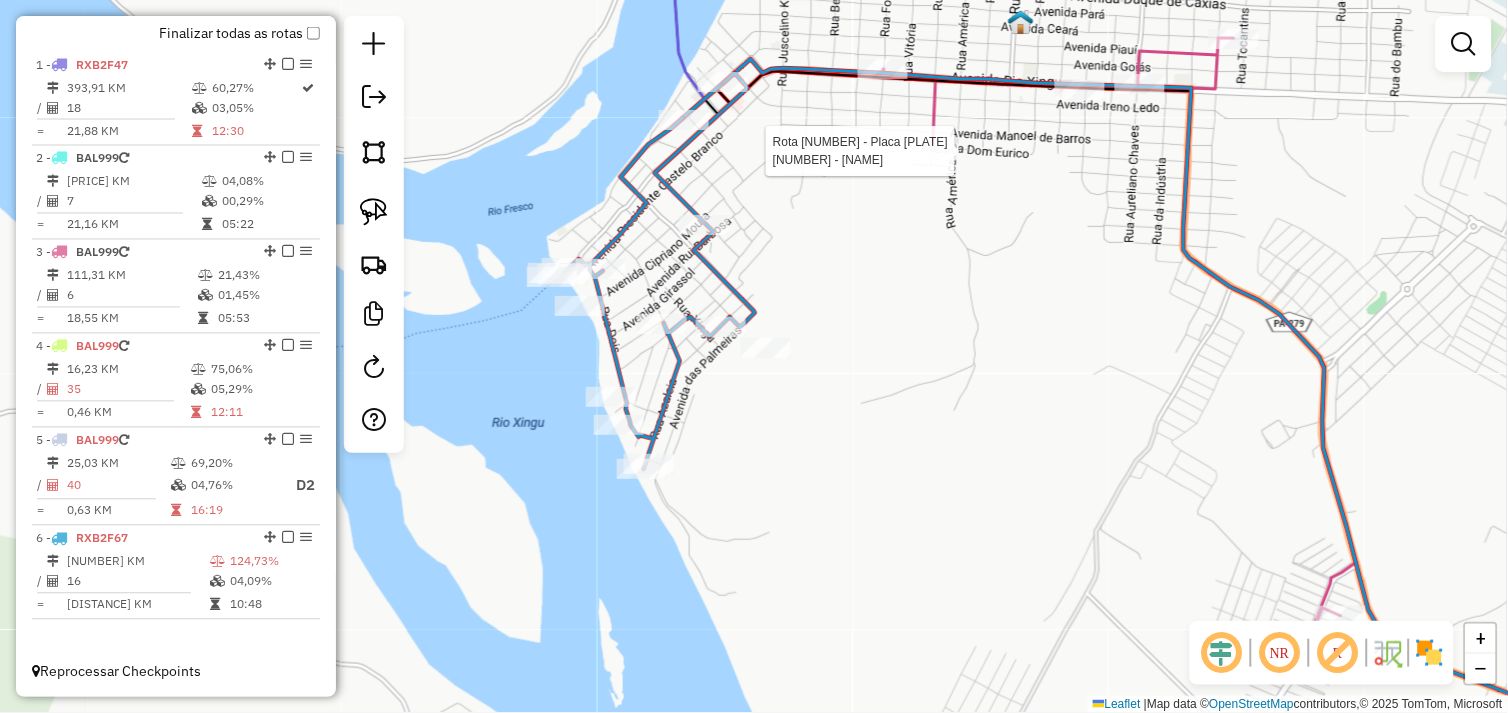 select on "*********" 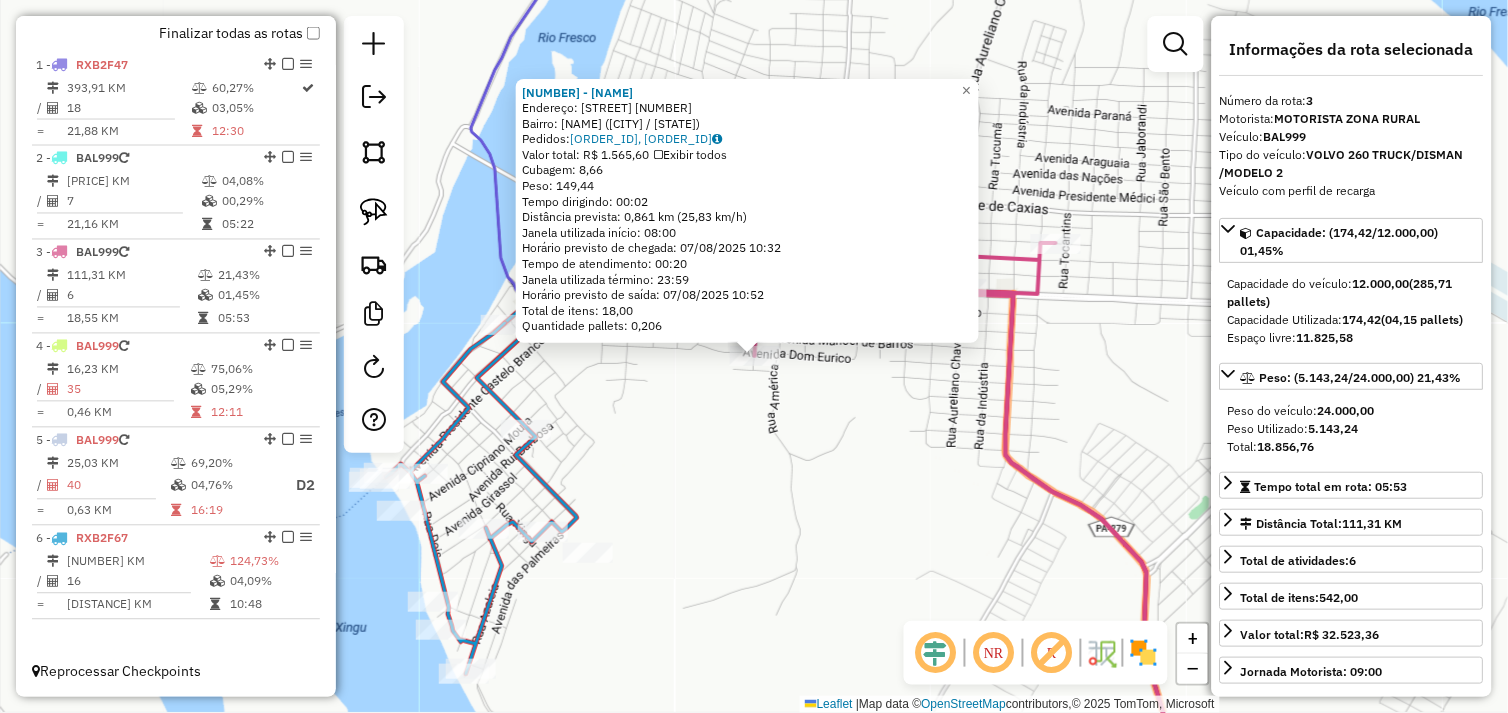 click on "2898 - RANCHO ESTRELA  Endereço:  KAI  N AGUA s/n   Bairro: CAI NAGUA (SAO FELIX DO XINGU / PA)   Pedidos:  06103199, 06103200   Valor total: R$ 1.565,60   Exibir todos   Cubagem: 8,66  Peso: 149,44  Tempo dirigindo: 00:02   Distância prevista: 0,861 km (25,83 km/h)   Janela utilizada início: 08:00   Horário previsto de chegada: 07/08/2025 10:32   Tempo de atendimento: 00:20   Janela utilizada término: 23:59   Horário previsto de saída: 07/08/2025 10:52   Total de itens: 18,00   Quantidade pallets: 0,206  × Janela de atendimento Grade de atendimento Capacidade Transportadoras Veículos Cliente Pedidos  Rotas Selecione os dias de semana para filtrar as janelas de atendimento  Seg   Ter   Qua   Qui   Sex   Sáb   Dom  Informe o período da janela de atendimento: De: Até:  Filtrar exatamente a janela do cliente  Considerar janela de atendimento padrão  Selecione os dias de semana para filtrar as grades de atendimento  Seg   Ter   Qua   Qui   Sex   Sáb   Dom   Peso mínimo:   Peso máximo:   De:   De:" 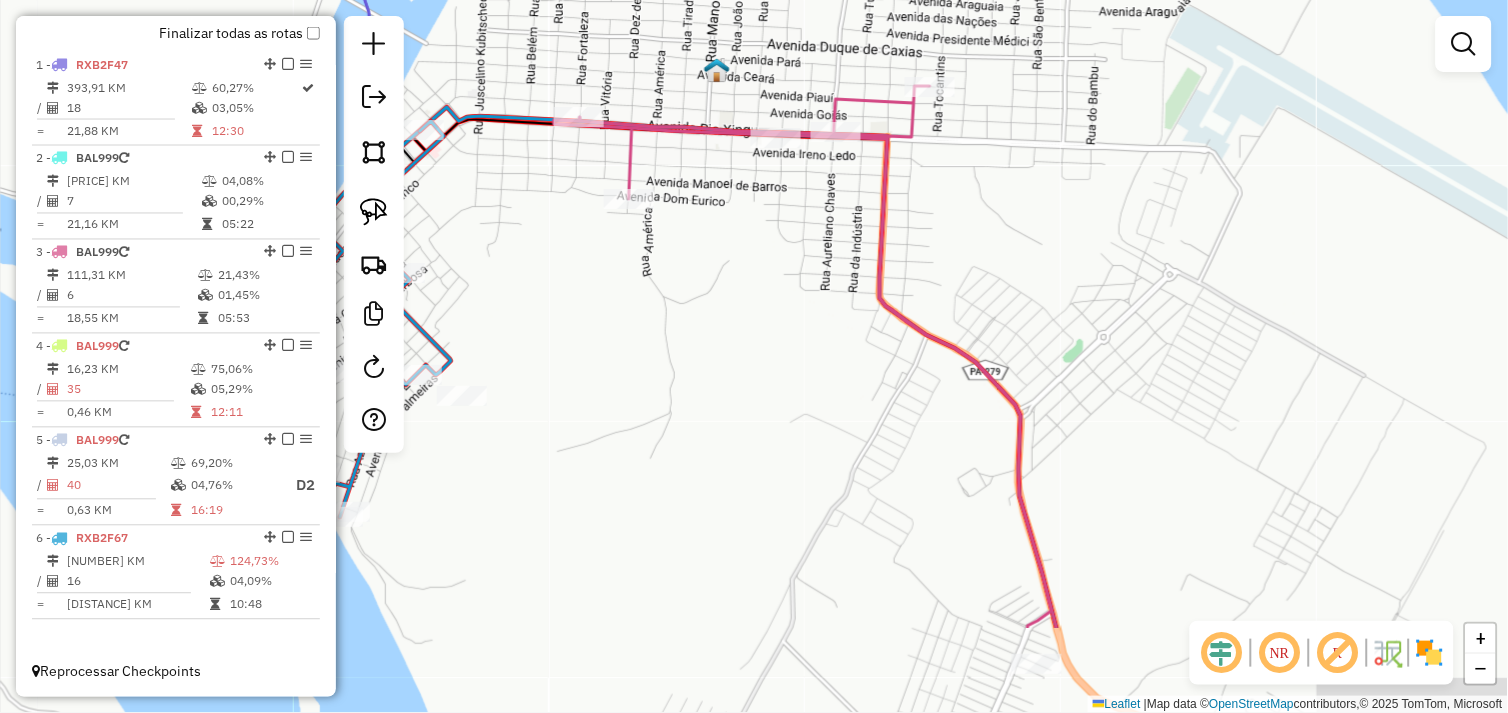 drag, startPoint x: 890, startPoint y: 513, endPoint x: 758, endPoint y: 354, distance: 206.65189 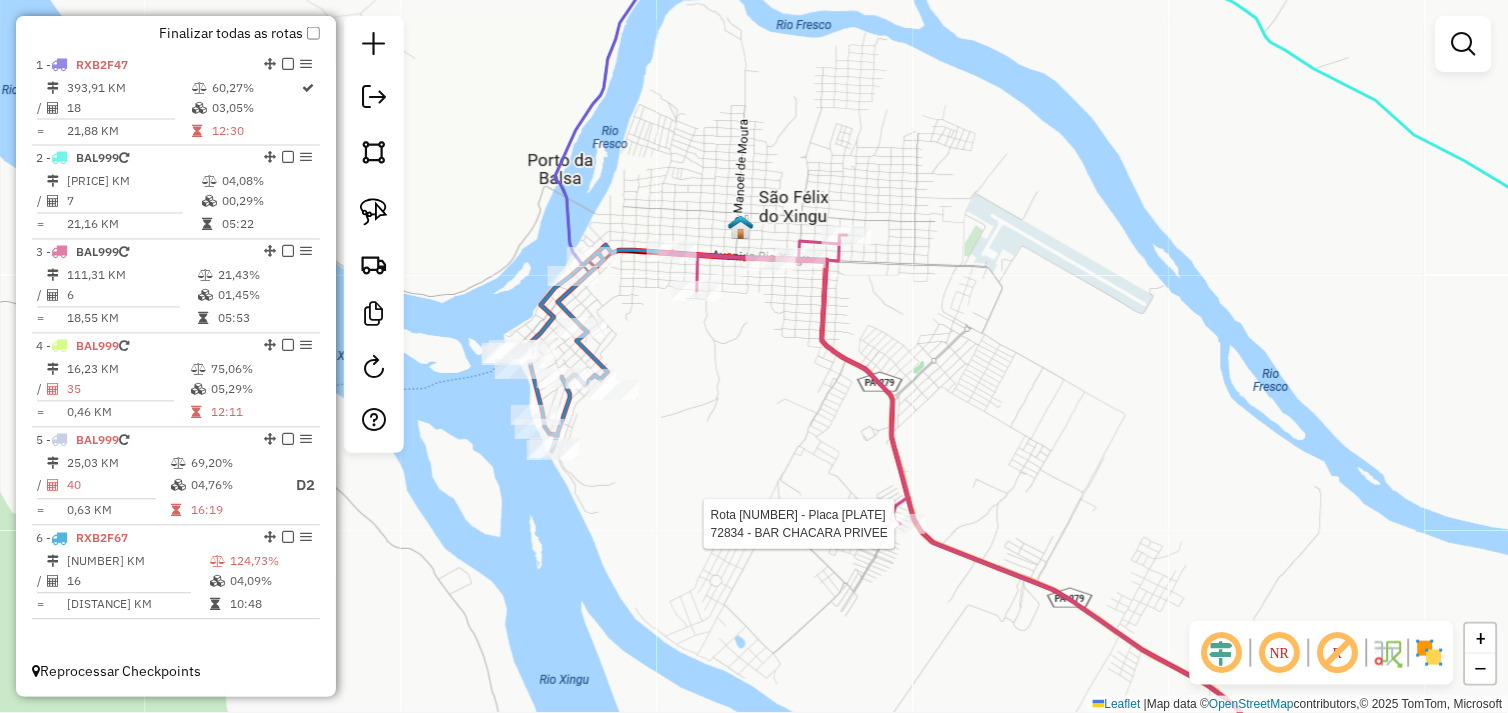 select on "*********" 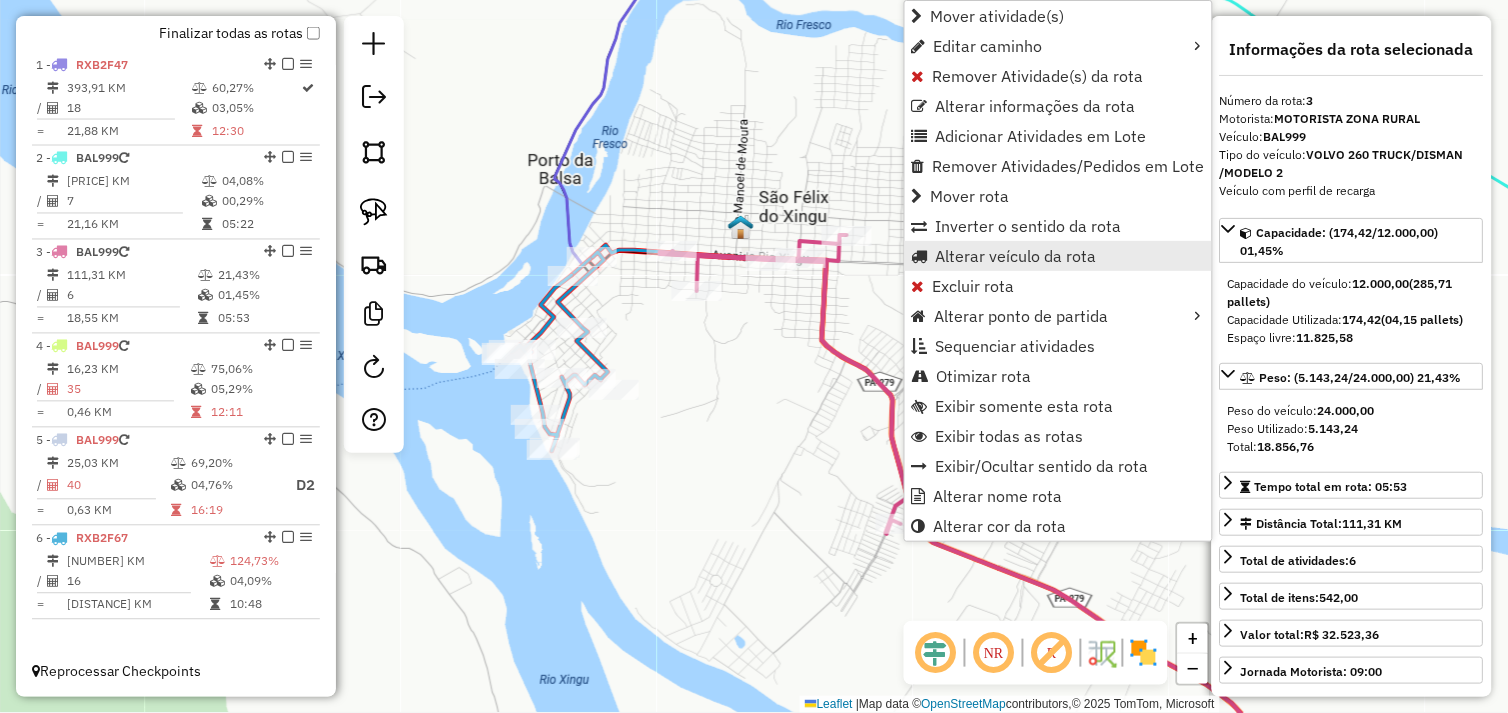 drag, startPoint x: 961, startPoint y: 260, endPoint x: 937, endPoint y: 245, distance: 28.301943 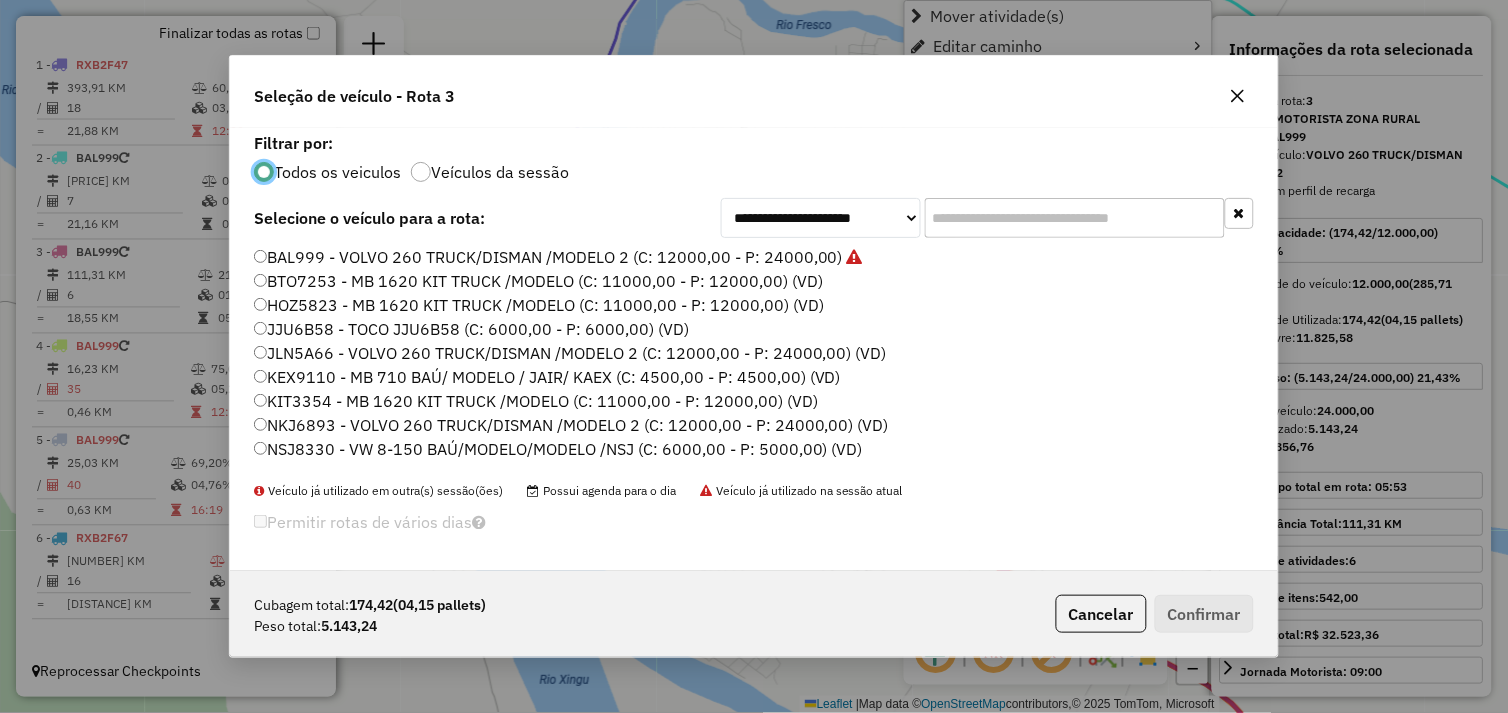scroll, scrollTop: 11, scrollLeft: 5, axis: both 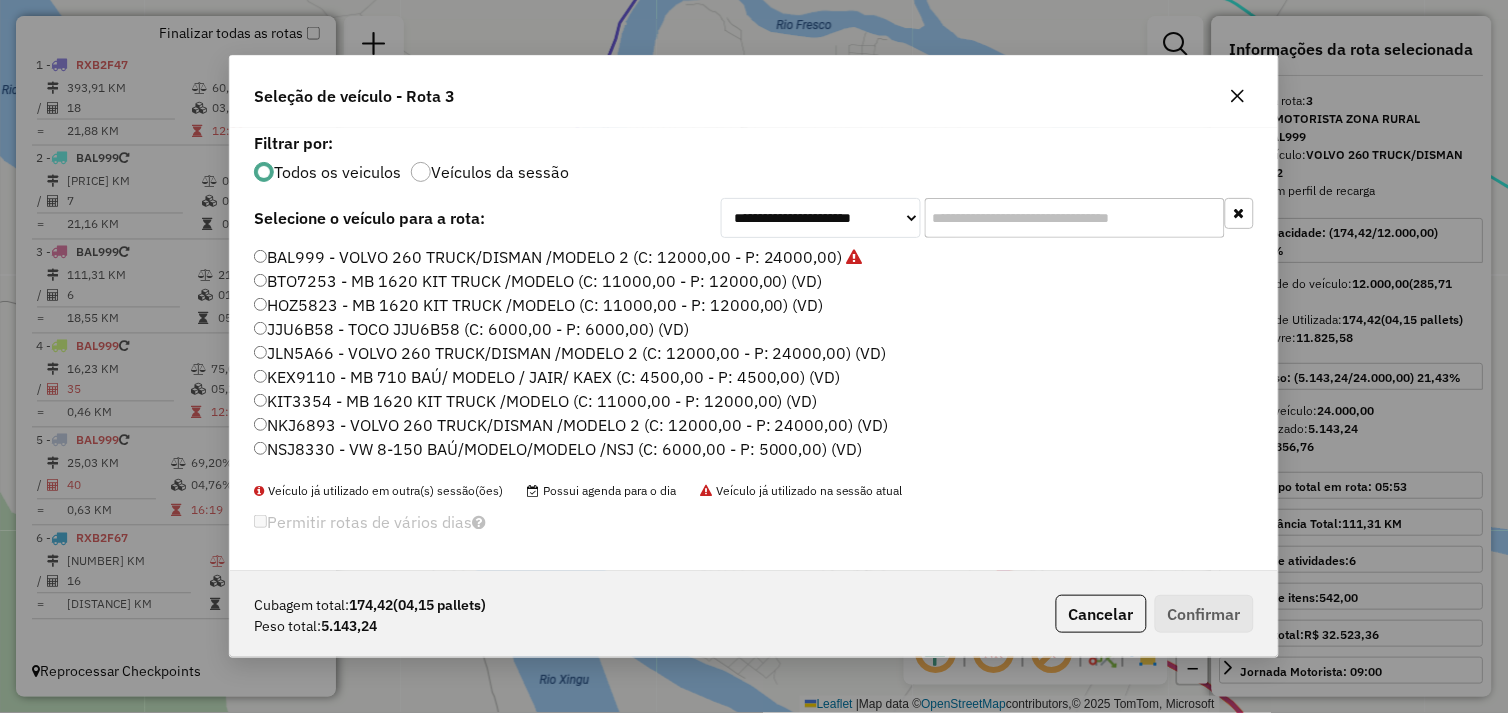 click 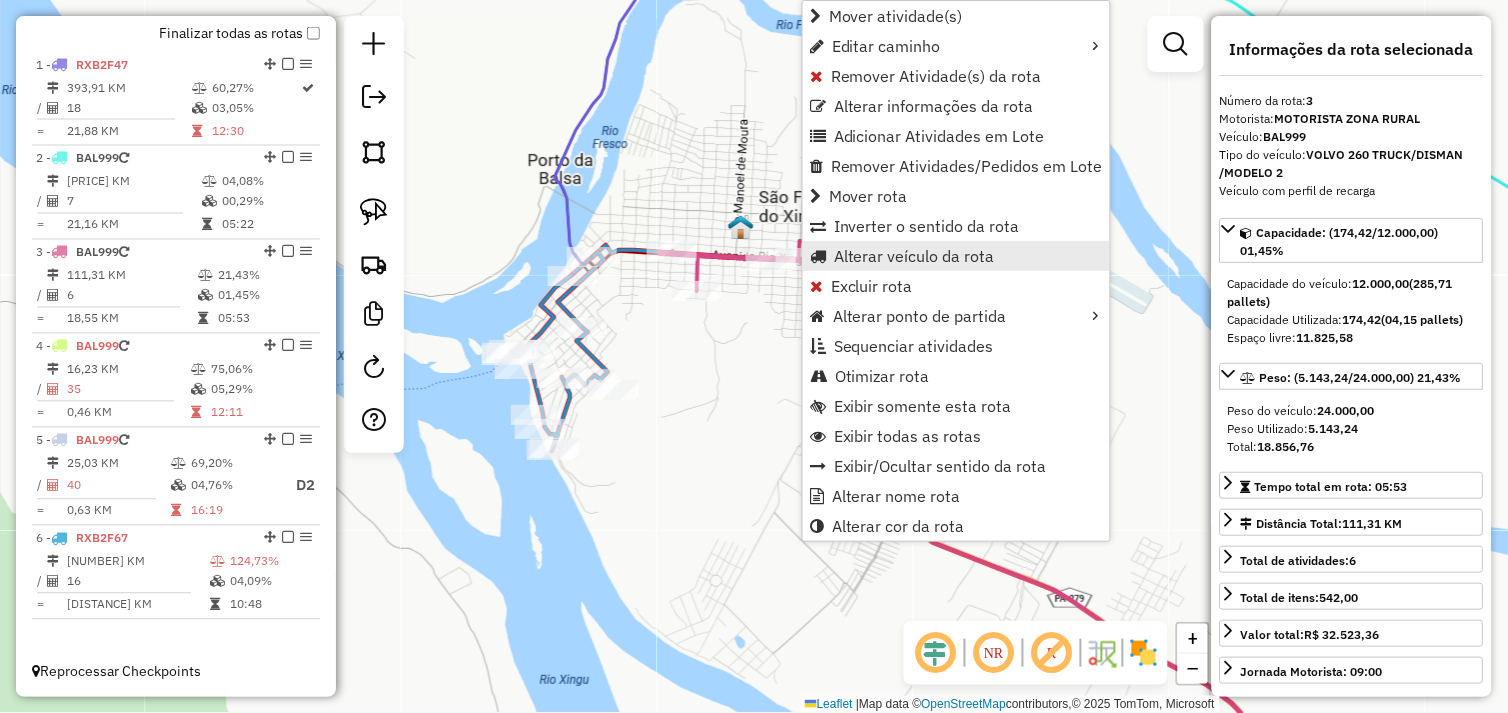 click on "Alterar veículo da rota" at bounding box center [914, 256] 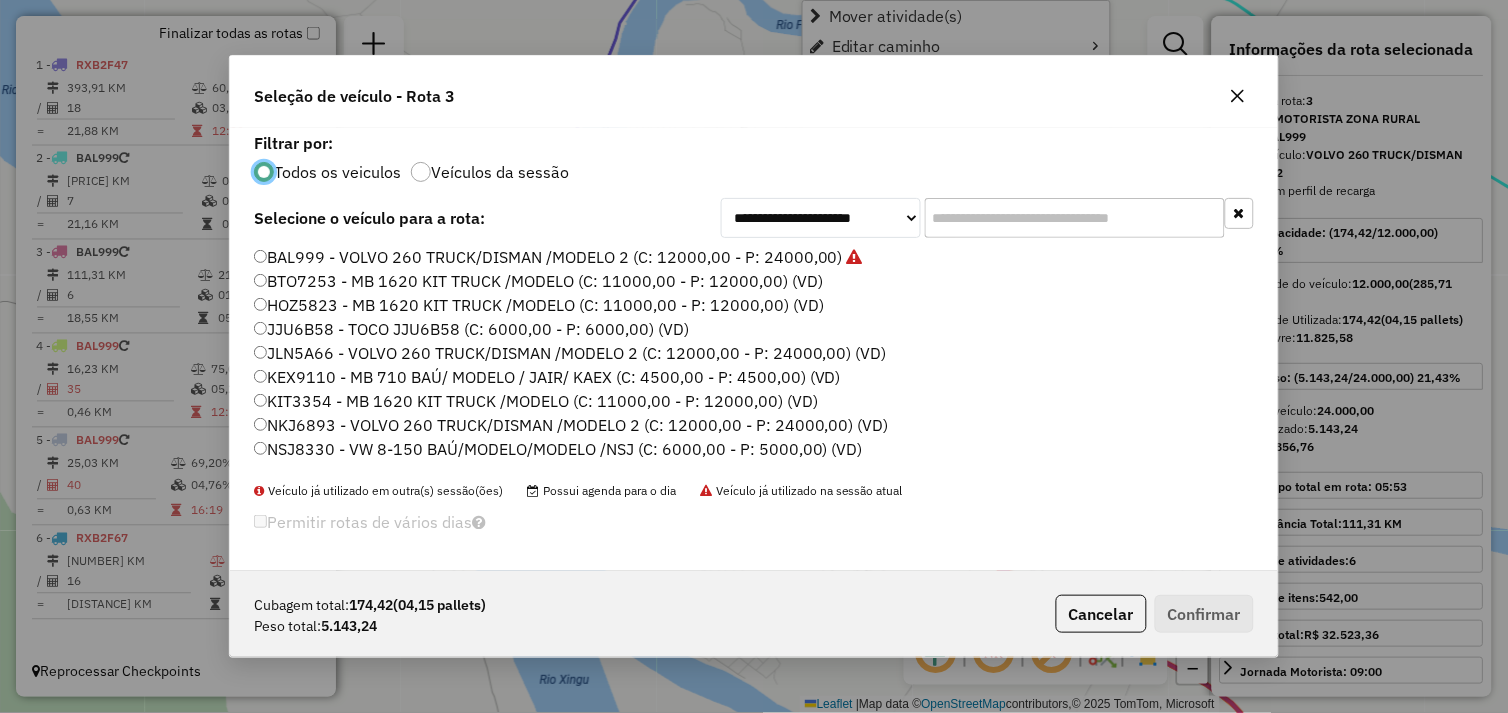 scroll, scrollTop: 11, scrollLeft: 5, axis: both 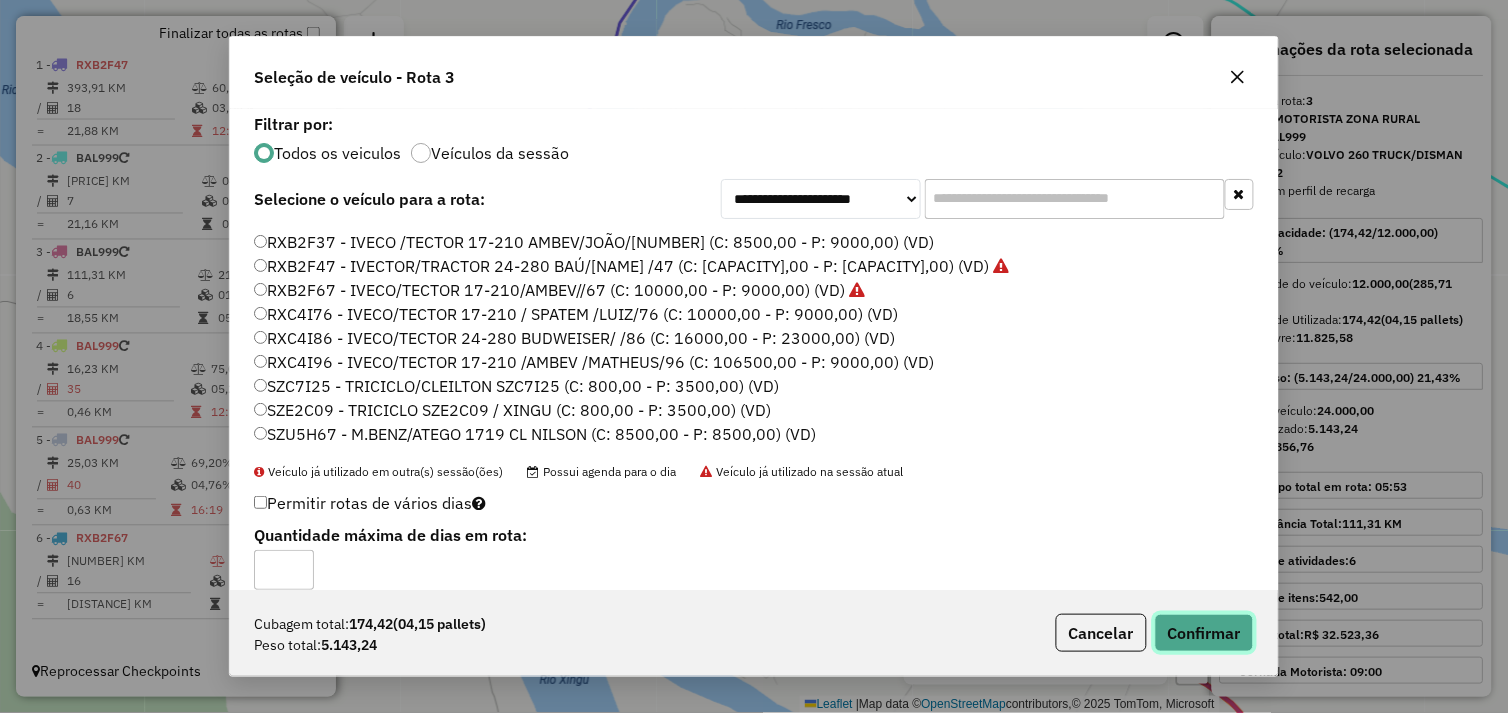click on "Confirmar" 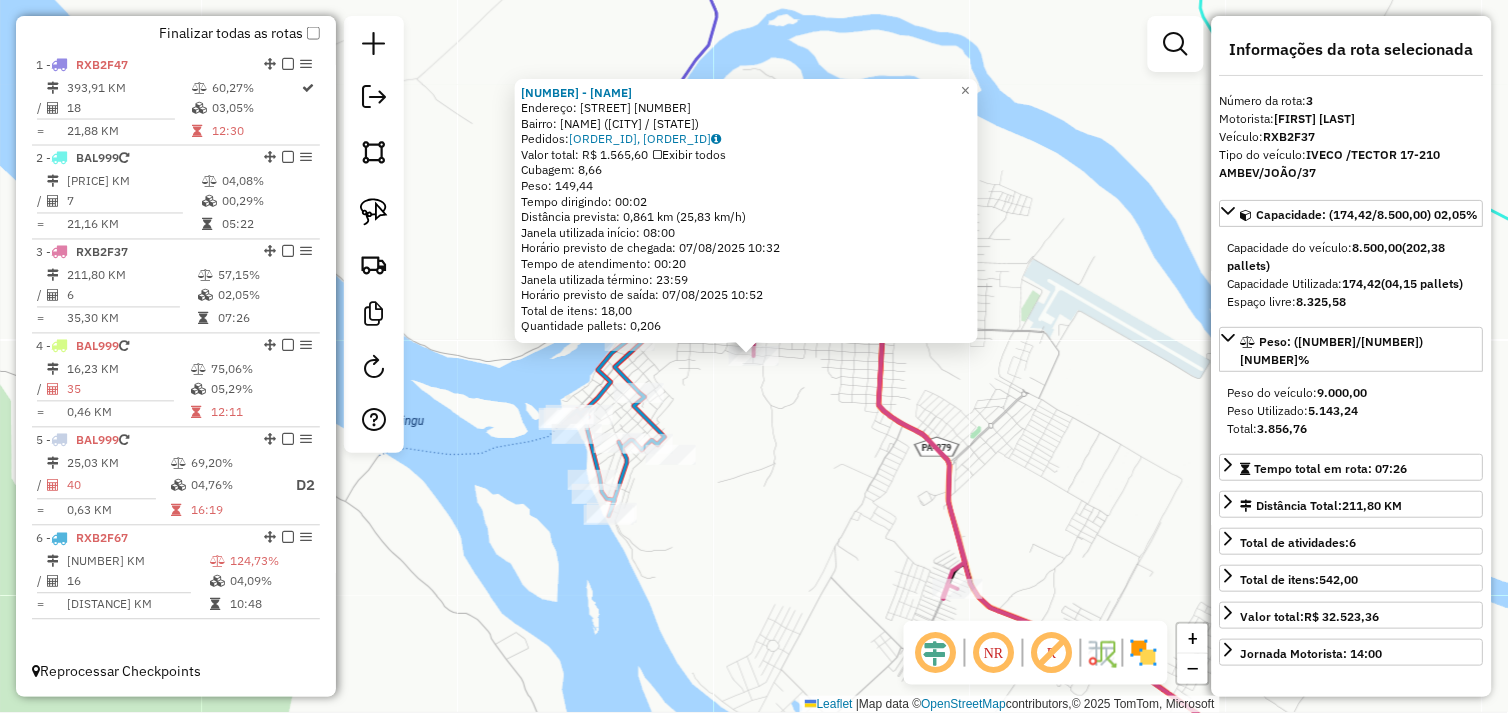 click on "Rota 3 - Placa RXB2F37  2898 - RANCHO ESTRELA 2898 - RANCHO ESTRELA  Endereço:  KAI  N AGUA s/n   Bairro: CAI NAGUA (SAO FELIX DO XINGU / PA)   Pedidos:  06103199, 06103200   Valor total: R$ 1.565,60   Exibir todos   Cubagem: 8,66  Peso: 149,44  Tempo dirigindo: 00:02   Distância prevista: 0,861 km (25,83 km/h)   Janela utilizada início: 08:00   Horário previsto de chegada: 07/08/2025 10:32   Tempo de atendimento: 00:20   Janela utilizada término: 23:59   Horário previsto de saída: 07/08/2025 10:52   Total de itens: 18,00   Quantidade pallets: 0,206  × Janela de atendimento Grade de atendimento Capacidade Transportadoras Veículos Cliente Pedidos  Rotas Selecione os dias de semana para filtrar as janelas de atendimento  Seg   Ter   Qua   Qui   Sex   Sáb   Dom  Informe o período da janela de atendimento: De: Até:  Filtrar exatamente a janela do cliente  Considerar janela de atendimento padrão  Selecione os dias de semana para filtrar as grades de atendimento  Seg   Ter   Qua   Qui   Sex   Sáb  De:" 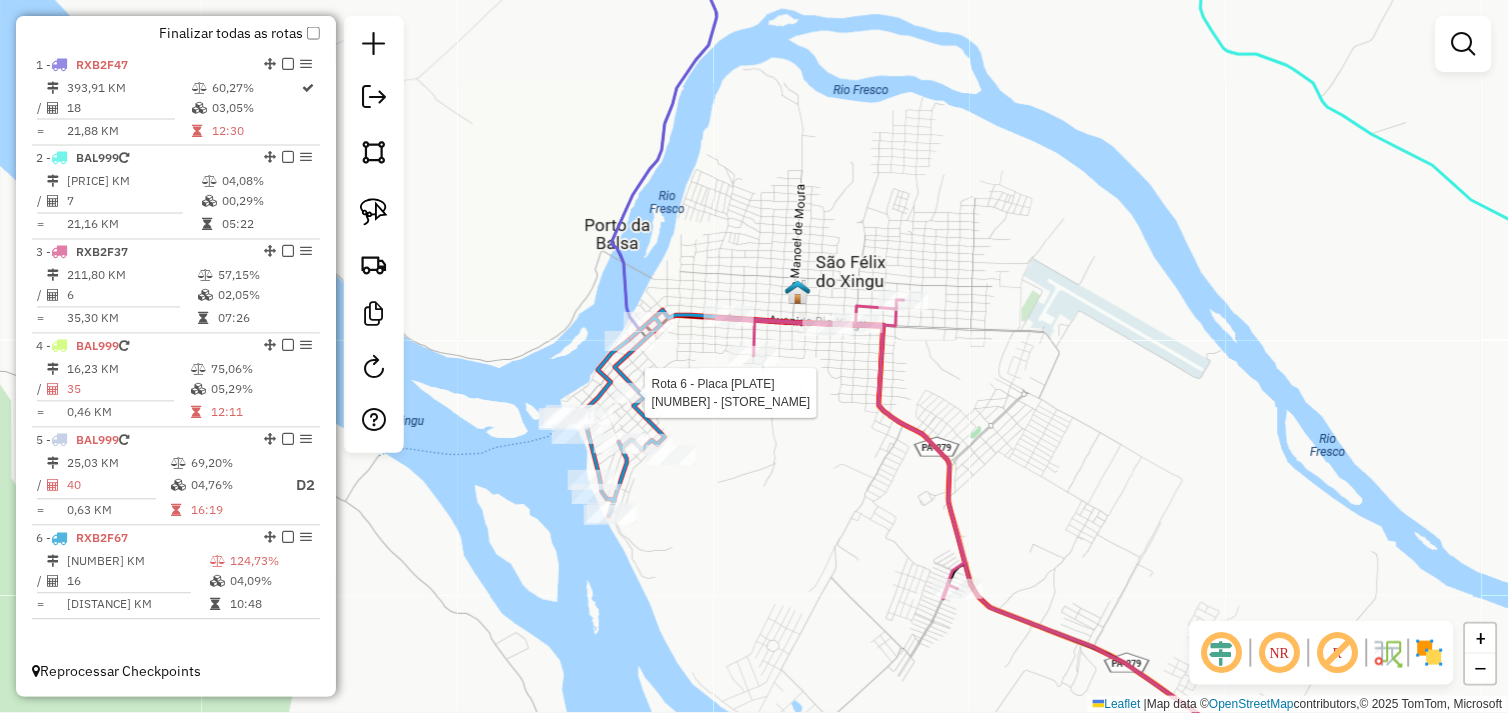 select on "*********" 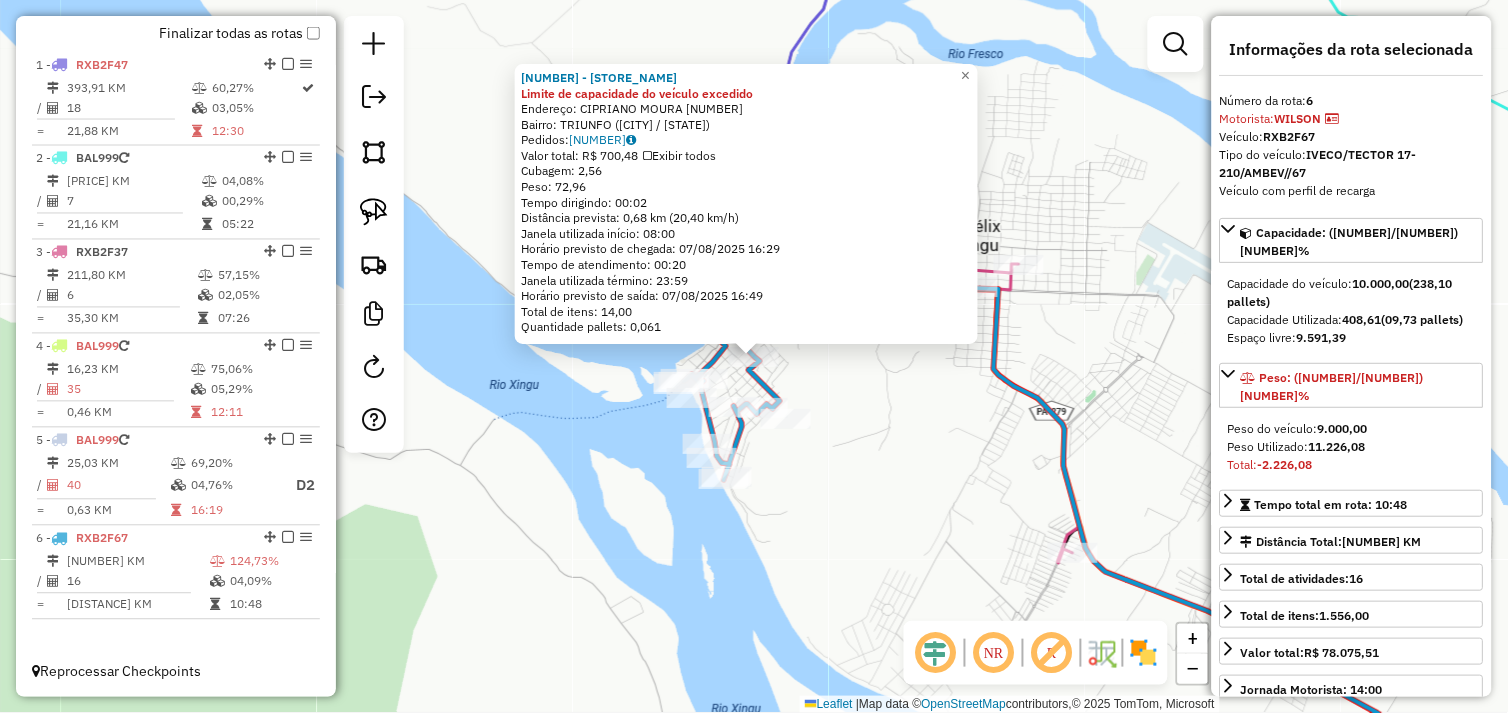 click on "31605 - LANCHONET PROF MARIA Limite de capacidade do veículo excedido  Endereço:  CIPRIANO MOURA 14   Bairro: TRIUNFO (SAO FELIX DO XINGU / PA)   Pedidos:  06103167   Valor total: R$ 700,48   Exibir todos   Cubagem: 2,56  Peso: 72,96  Tempo dirigindo: 00:02   Distância prevista: 0,68 km (20,40 km/h)   Janela utilizada início: 08:00   Horário previsto de chegada: 07/08/2025 16:29   Tempo de atendimento: 00:20   Janela utilizada término: 23:59   Horário previsto de saída: 07/08/2025 16:49   Total de itens: 14,00   Quantidade pallets: 0,061  × Janela de atendimento Grade de atendimento Capacidade Transportadoras Veículos Cliente Pedidos  Rotas Selecione os dias de semana para filtrar as janelas de atendimento  Seg   Ter   Qua   Qui   Sex   Sáb   Dom  Informe o período da janela de atendimento: De: Até:  Filtrar exatamente a janela do cliente  Considerar janela de atendimento padrão  Selecione os dias de semana para filtrar as grades de atendimento  Seg   Ter   Qua   Qui   Sex   Sáb   Dom   De:  +" 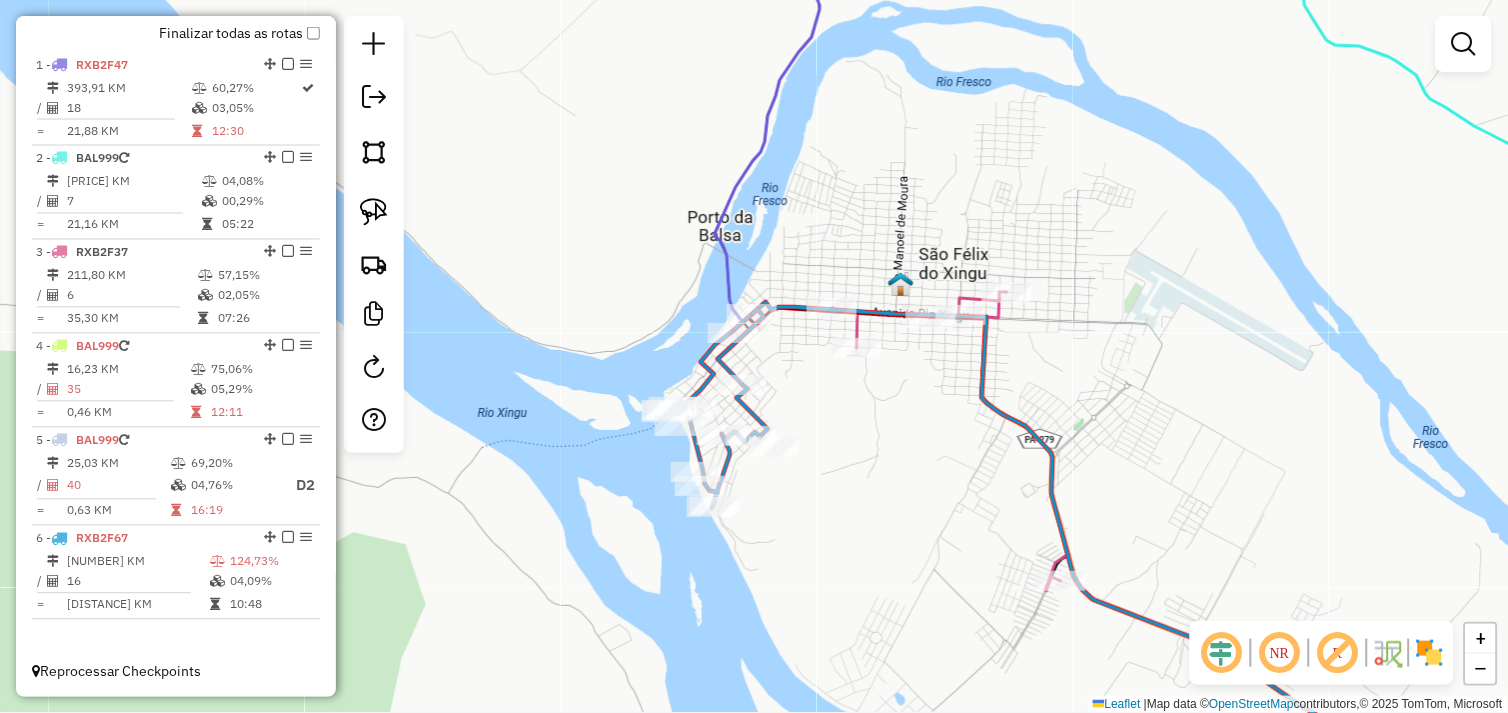 drag, startPoint x: 825, startPoint y: 348, endPoint x: 801, endPoint y: 386, distance: 44.94441 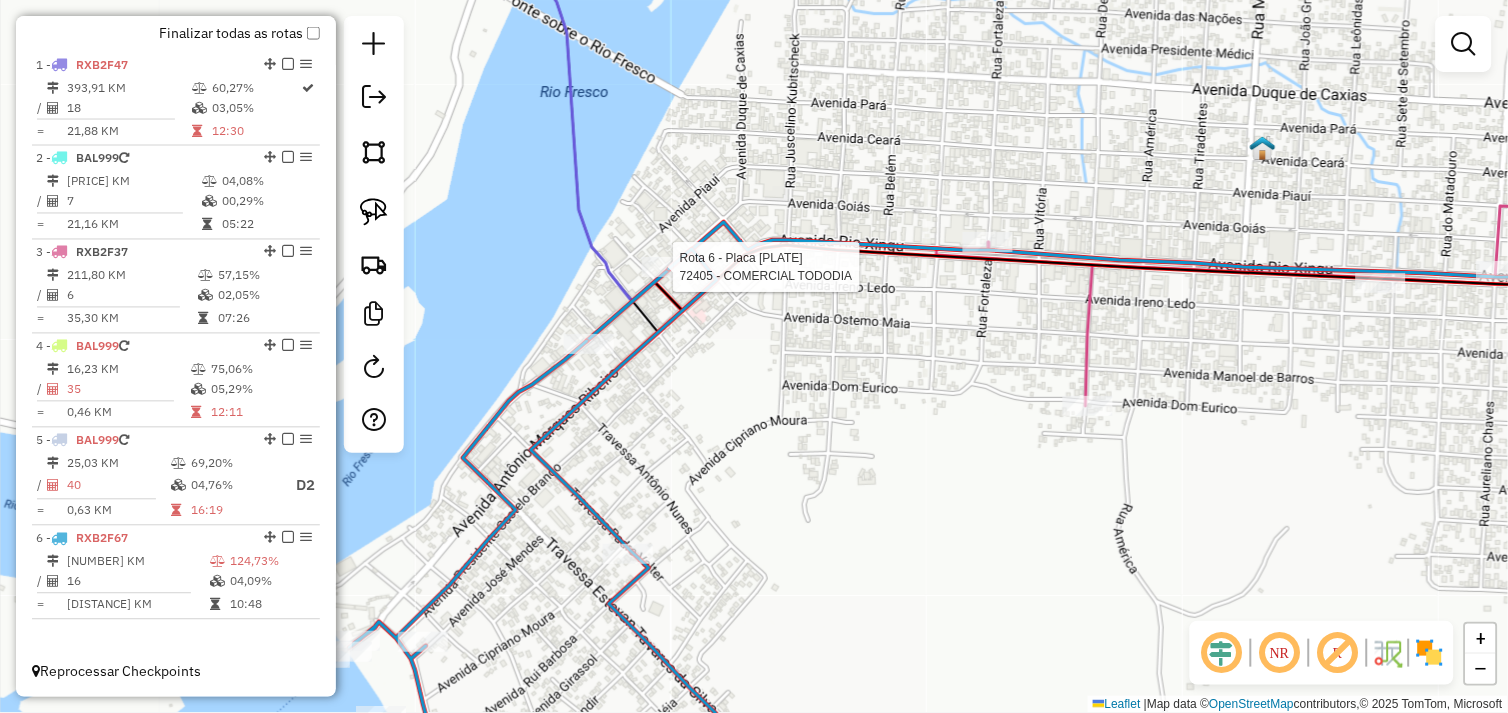 select on "*********" 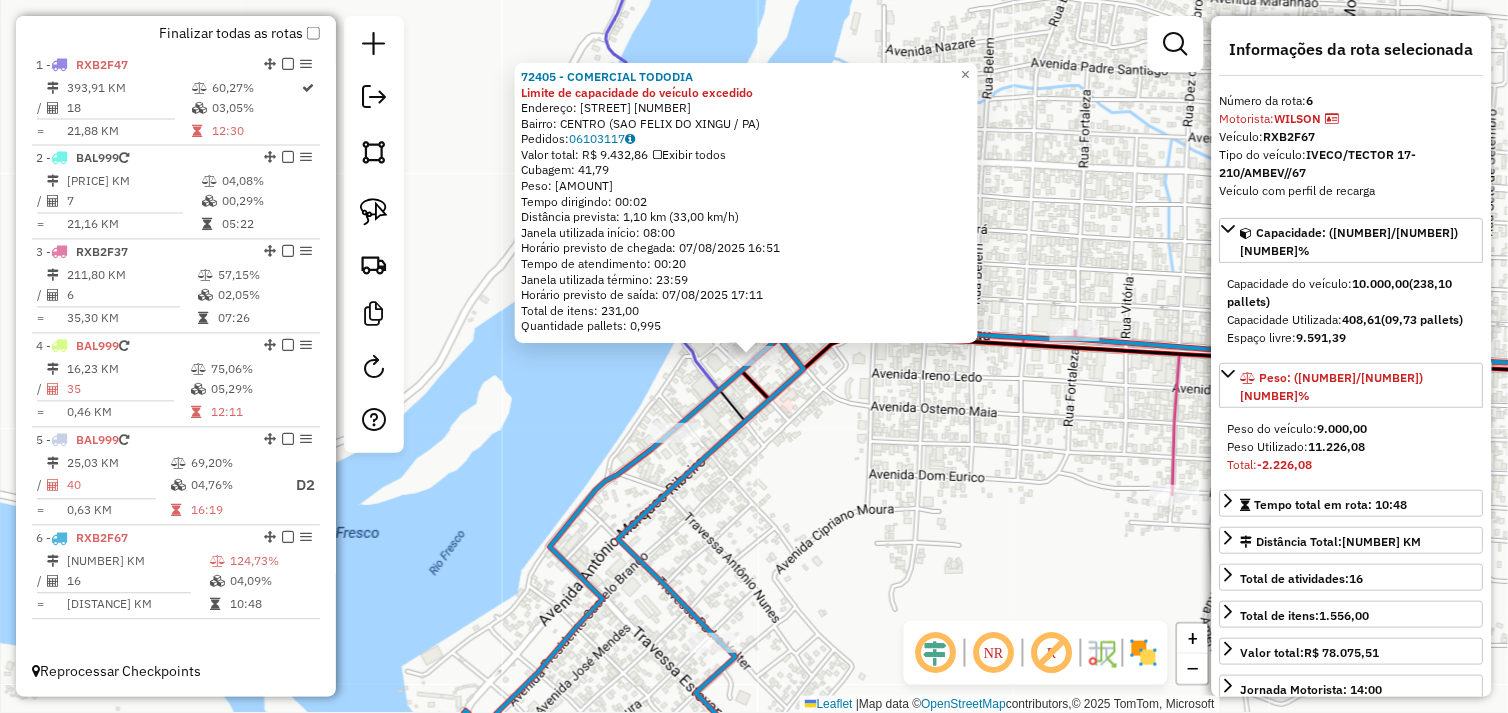 click on "72405 - COMERCIAL TODODIA Limite de capacidade do veículo excedido  Endereço:  22 DE MARCO 487   Bairro: CENTRO (SAO FELIX DO XINGU / PA)   Pedidos:  06103117   Valor total: R$ 9.432,86   Exibir todos   Cubagem: 41,79  Peso: 1.212,96  Tempo dirigindo: 00:02   Distância prevista: 1,10 km (33,00 km/h)   Janela utilizada início: 08:00   Horário previsto de chegada: 07/08/2025 16:51   Tempo de atendimento: 00:20   Janela utilizada término: 23:59   Horário previsto de saída: 07/08/2025 17:11   Total de itens: 231,00   Quantidade pallets: 0,995  × Janela de atendimento Grade de atendimento Capacidade Transportadoras Veículos Cliente Pedidos  Rotas Selecione os dias de semana para filtrar as janelas de atendimento  Seg   Ter   Qua   Qui   Sex   Sáb   Dom  Informe o período da janela de atendimento: De: Até:  Filtrar exatamente a janela do cliente  Considerar janela de atendimento padrão  Selecione os dias de semana para filtrar as grades de atendimento  Seg   Ter   Qua   Qui   Sex   Sáb   Dom   De:  +" 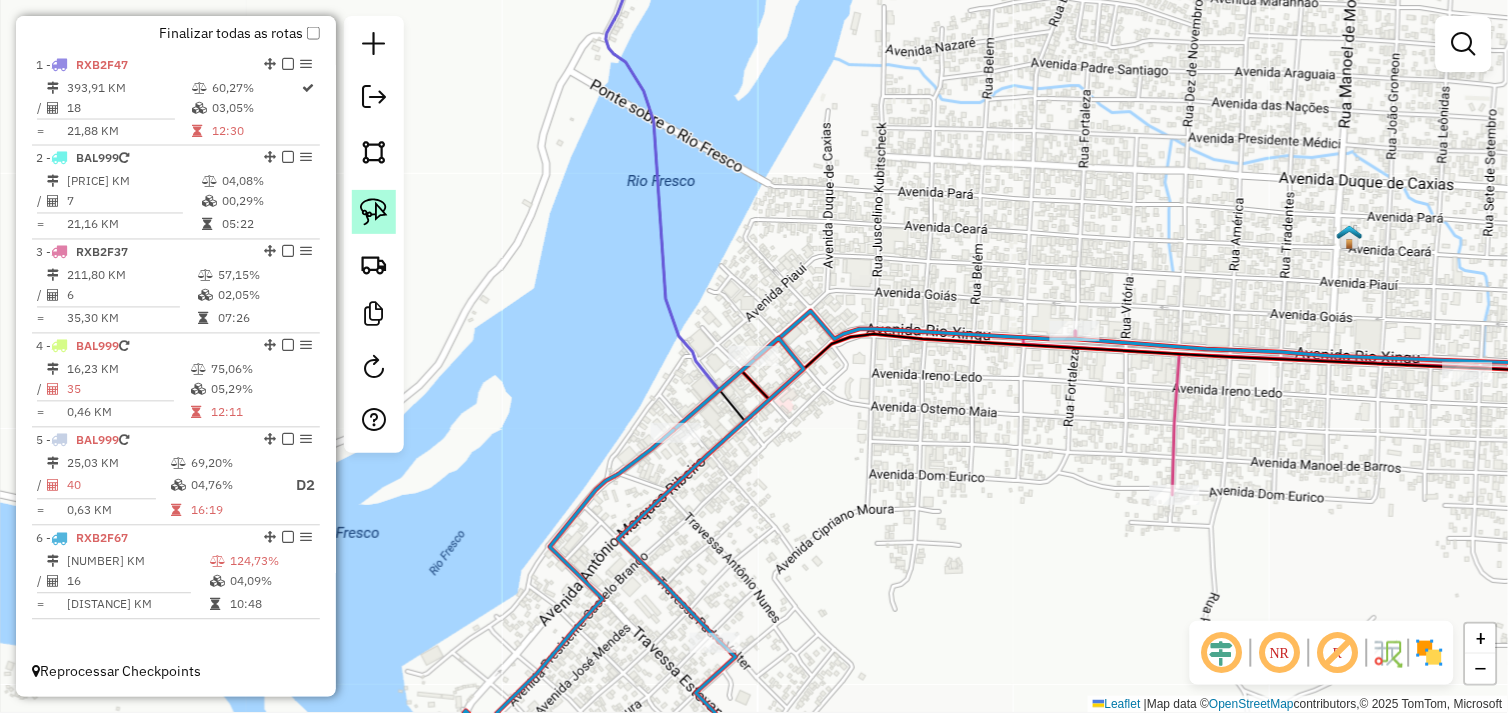 click 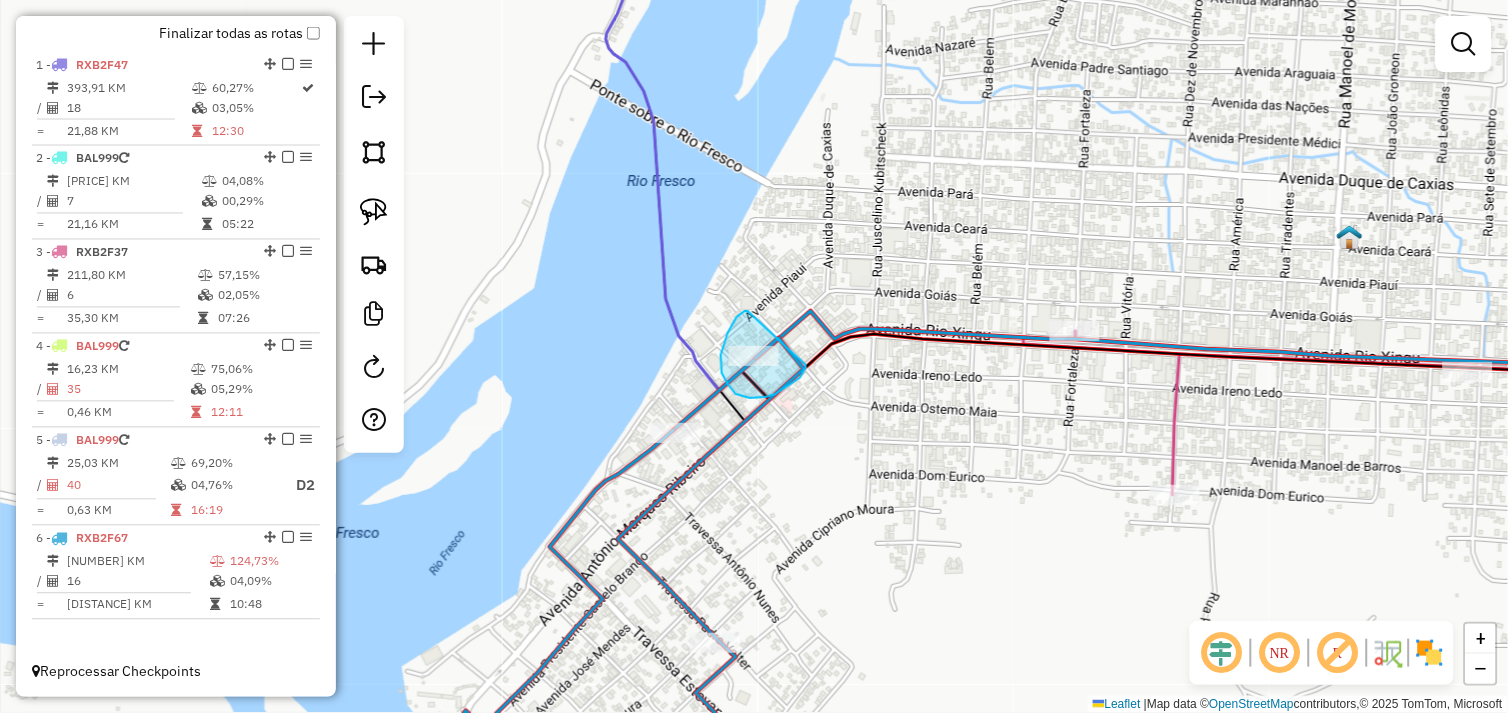 drag, startPoint x: 745, startPoint y: 311, endPoint x: 794, endPoint y: 371, distance: 77.46612 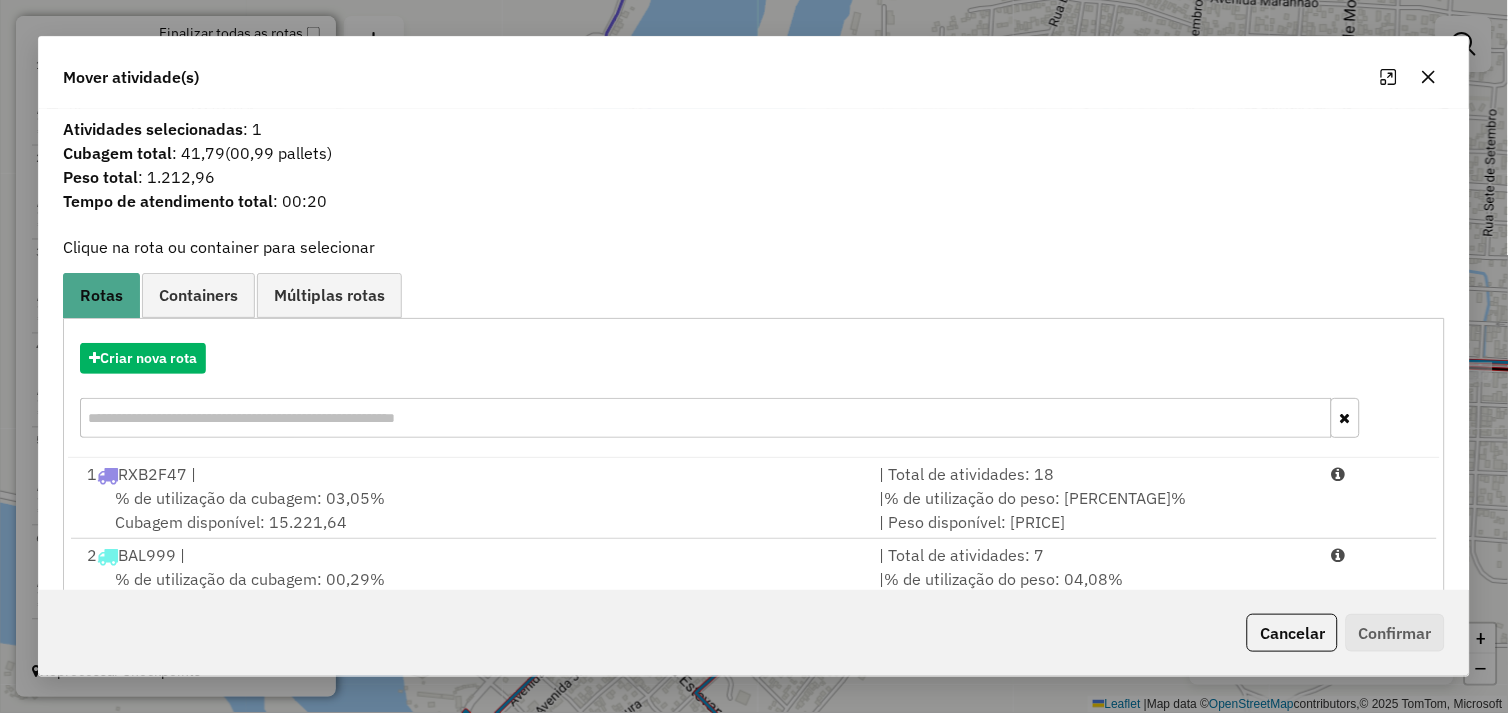 scroll, scrollTop: 5, scrollLeft: 0, axis: vertical 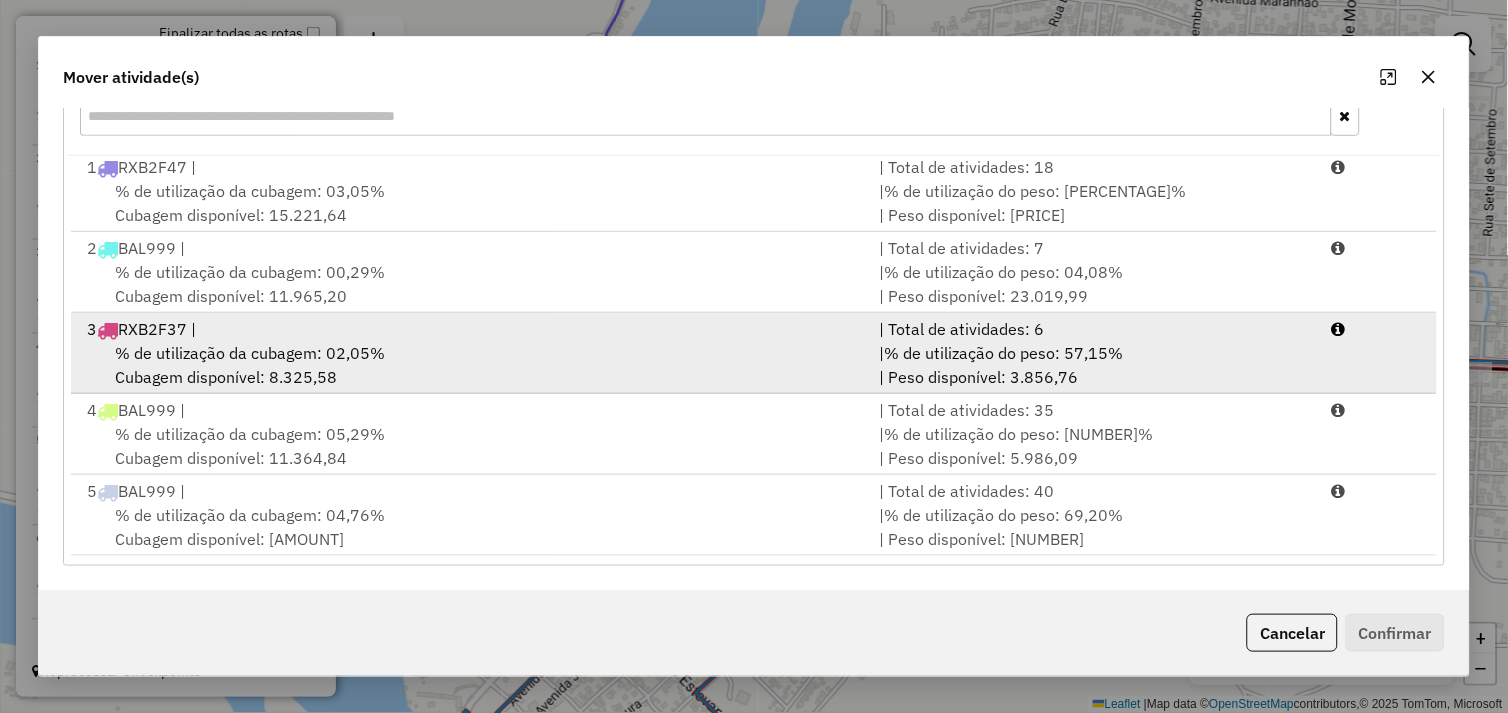 click on "% de utilização da cubagem: 02,05%  Cubagem disponível: 8.325,58" at bounding box center (471, 365) 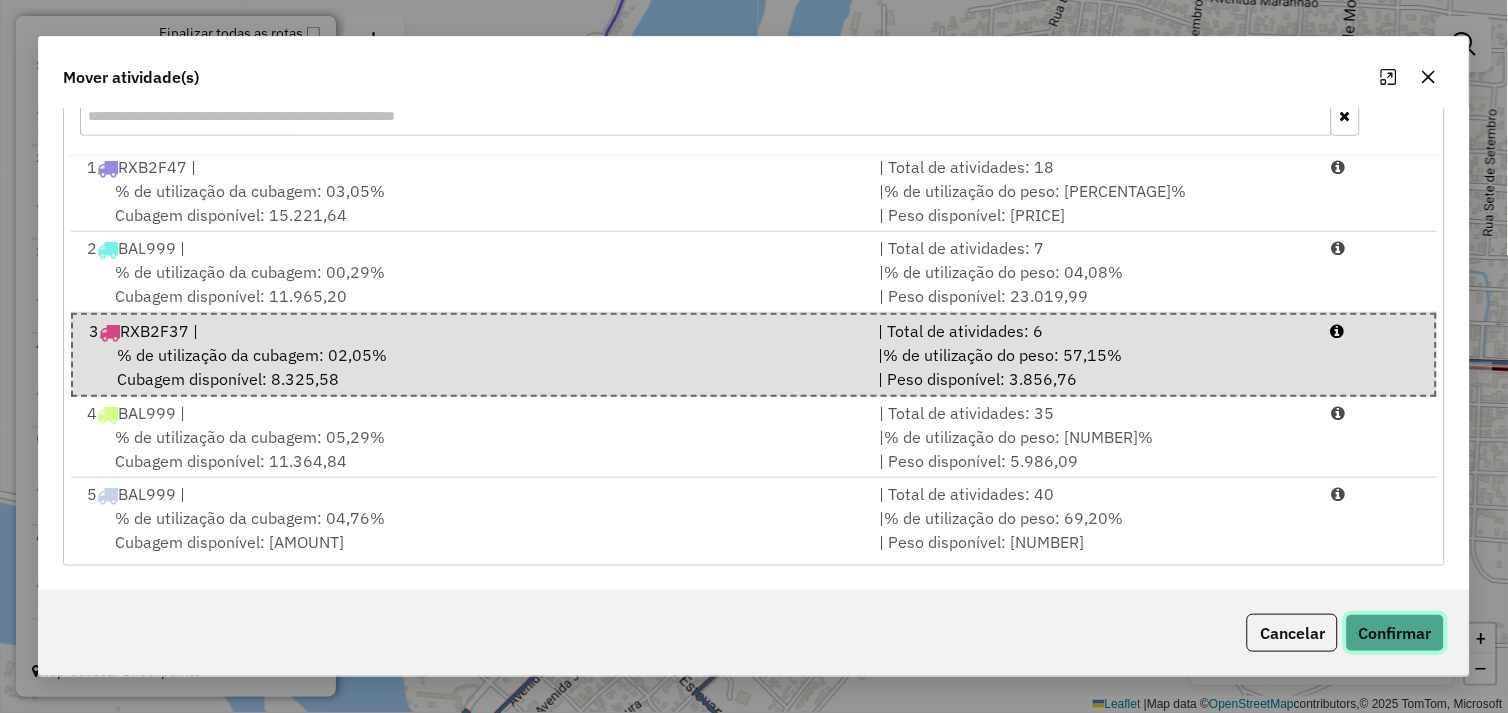 click on "Confirmar" 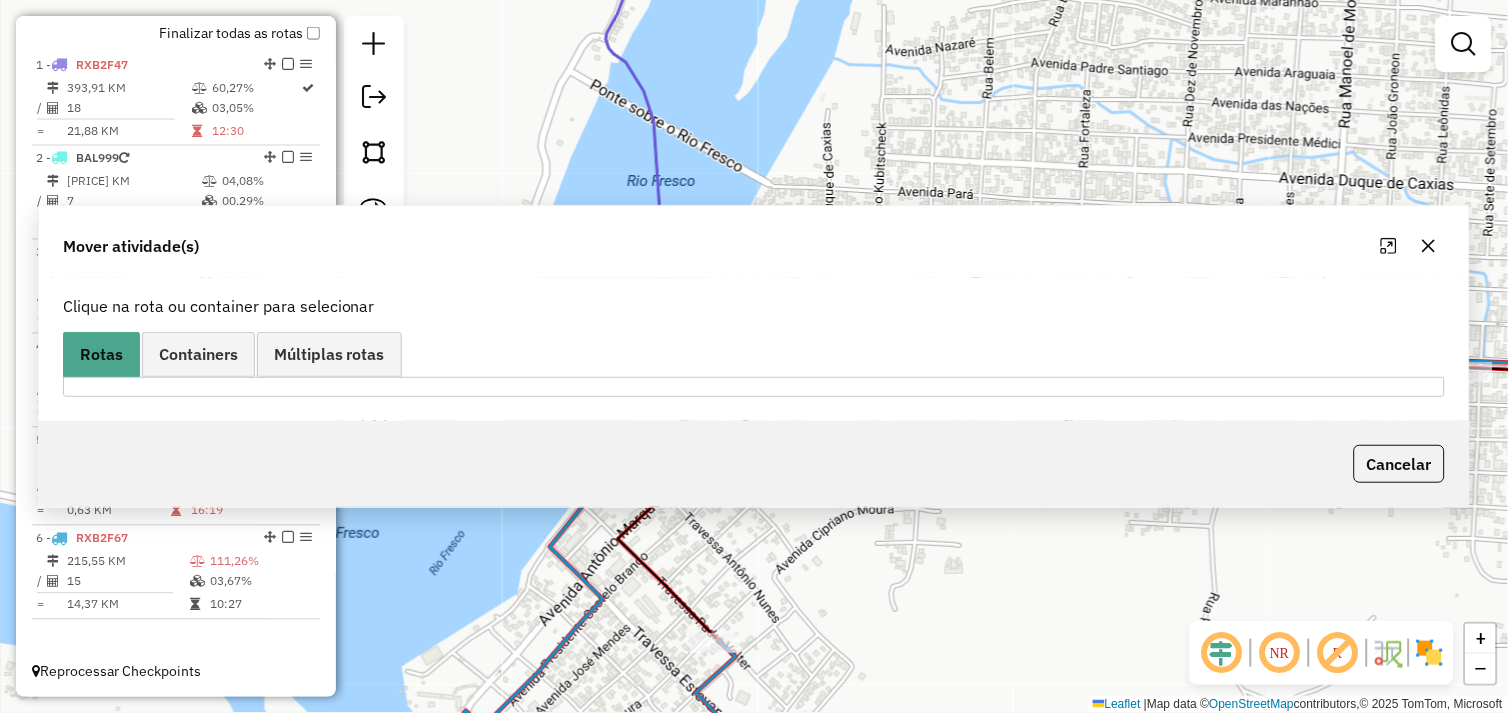 scroll, scrollTop: 0, scrollLeft: 0, axis: both 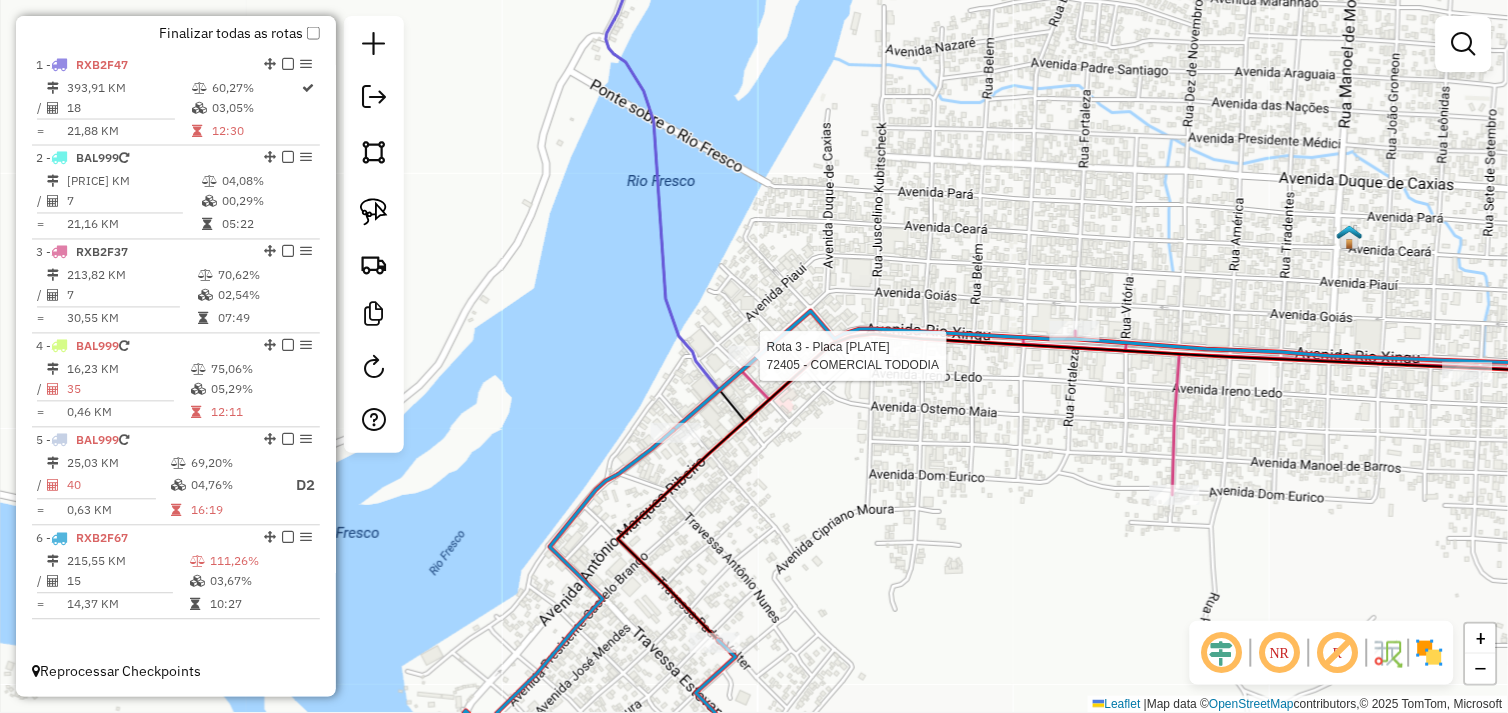select on "*********" 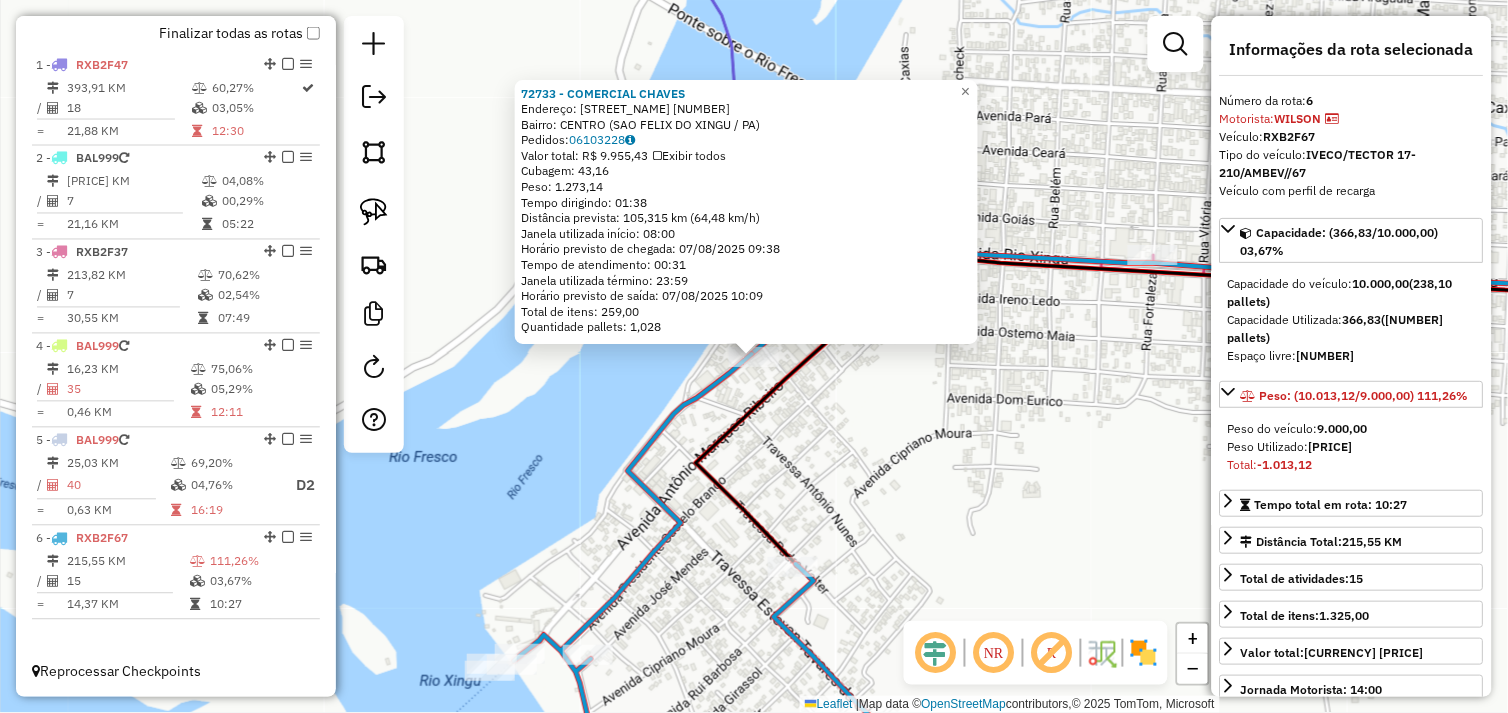 click on "72733 - COMERCIAL CHAVES  Endereço:  Avenida 22 de Marco 452   Bairro: CENTRO (SAO FELIX DO XINGU / PA)   Pedidos:  06103228   Valor total: R$ 9.955,43   Exibir todos   Cubagem: 43,16  Peso: 1.273,14  Tempo dirigindo: 01:38   Distância prevista: 105,315 km (64,48 km/h)   Janela utilizada início: 08:00   Horário previsto de chegada: 07/08/2025 09:38   Tempo de atendimento: 00:31   Janela utilizada término: 23:59   Horário previsto de saída: 07/08/2025 10:09   Total de itens: 259,00   Quantidade pallets: 1,028  × Janela de atendimento Grade de atendimento Capacidade Transportadoras Veículos Cliente Pedidos  Rotas Selecione os dias de semana para filtrar as janelas de atendimento  Seg   Ter   Qua   Qui   Sex   Sáb   Dom  Informe o período da janela de atendimento: De: Até:  Filtrar exatamente a janela do cliente  Considerar janela de atendimento padrão  Selecione os dias de semana para filtrar as grades de atendimento  Seg   Ter   Qua   Qui   Sex   Sáb   Dom   Peso mínimo:   Peso máximo:   De:  +" 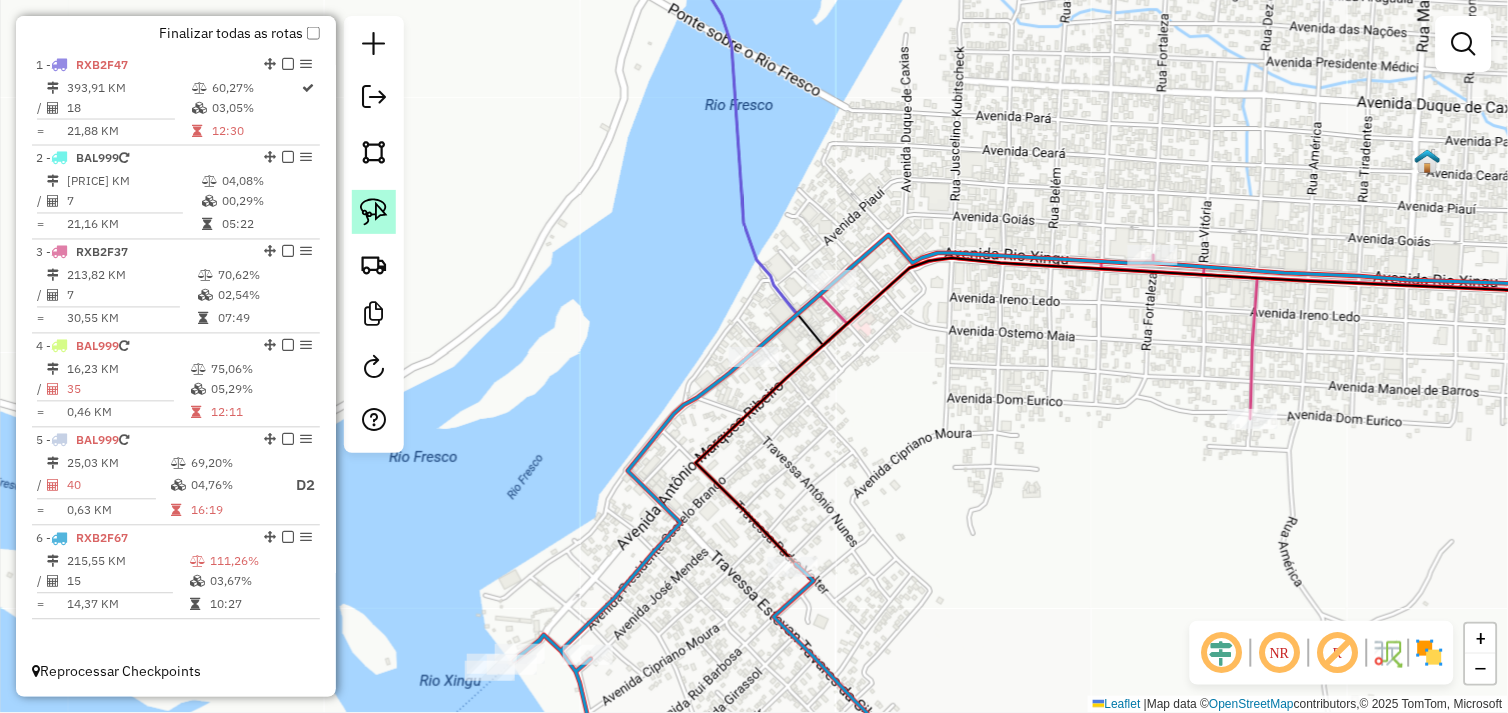 click 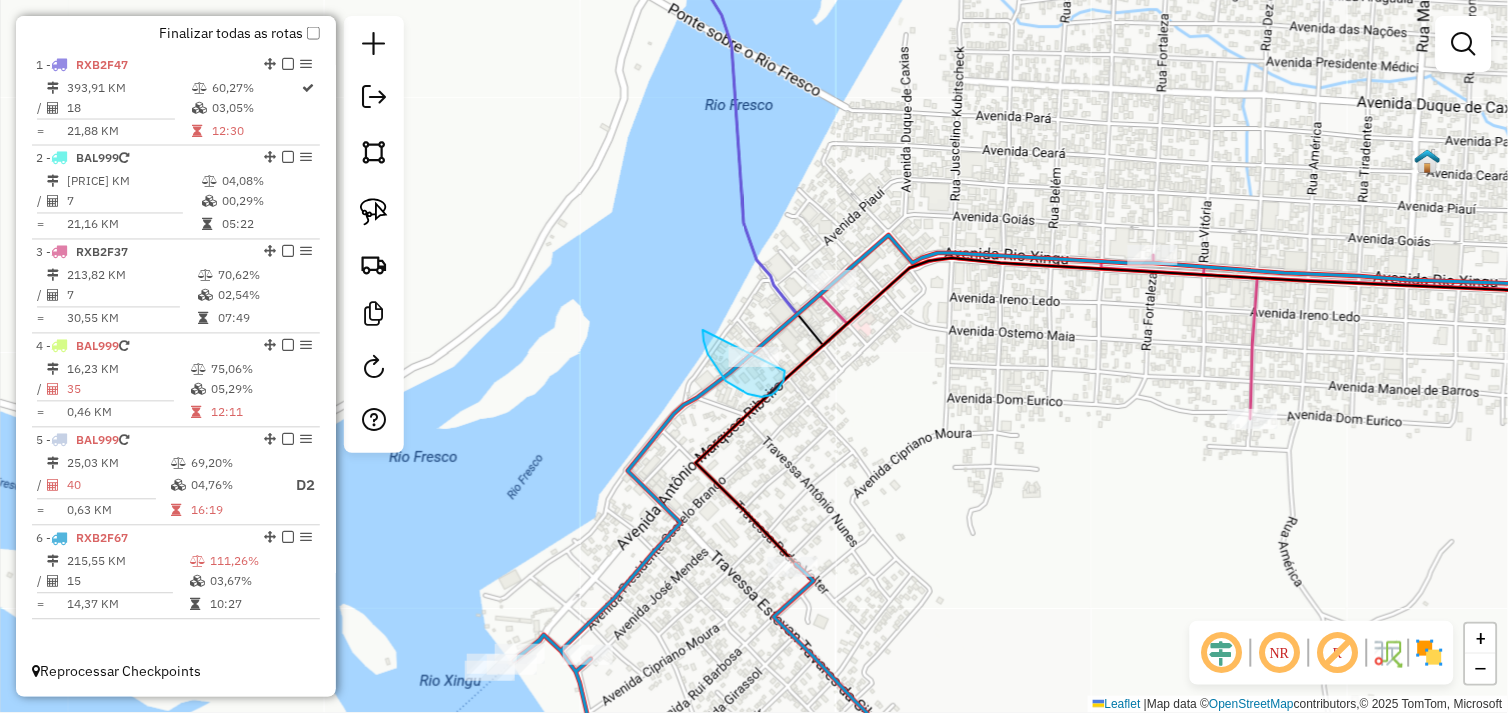 drag, startPoint x: 703, startPoint y: 330, endPoint x: 754, endPoint y: 354, distance: 56.364883 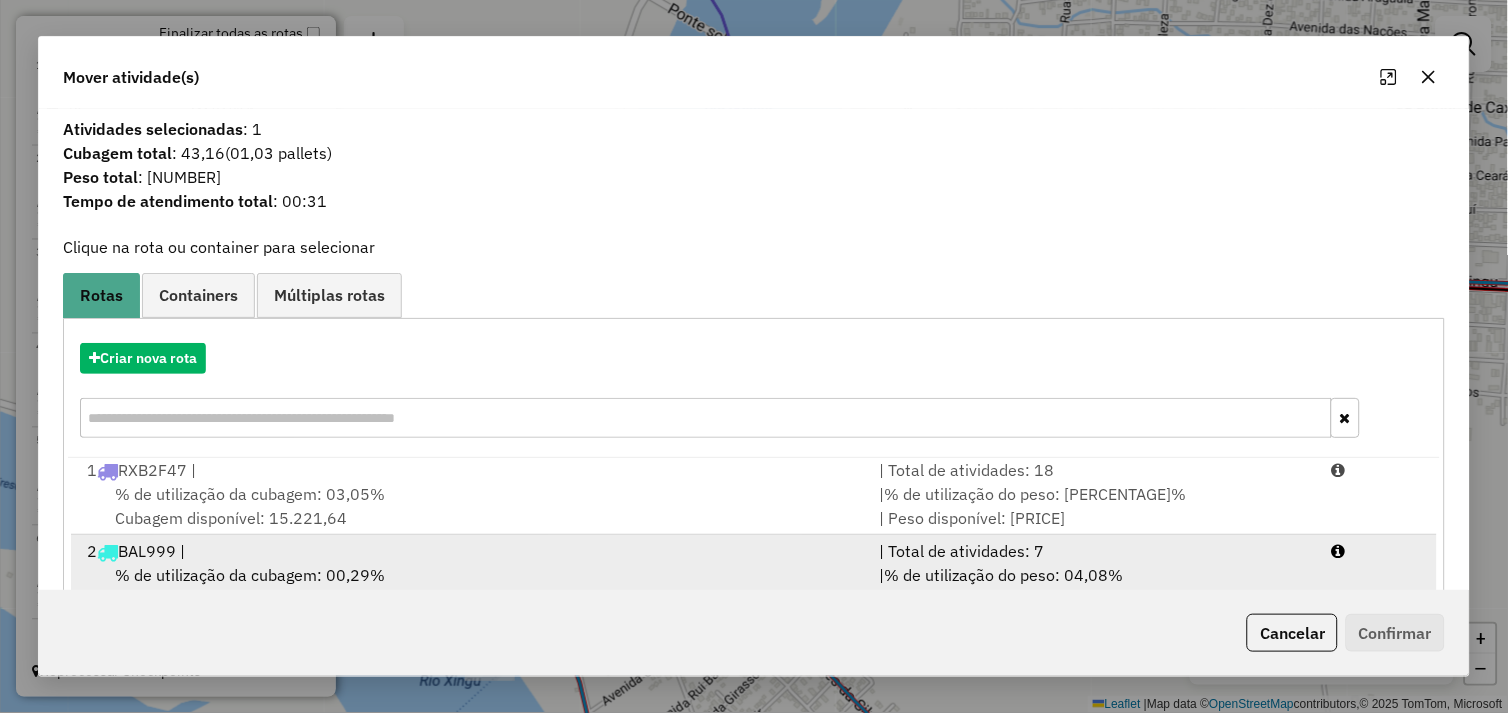 scroll, scrollTop: 5, scrollLeft: 0, axis: vertical 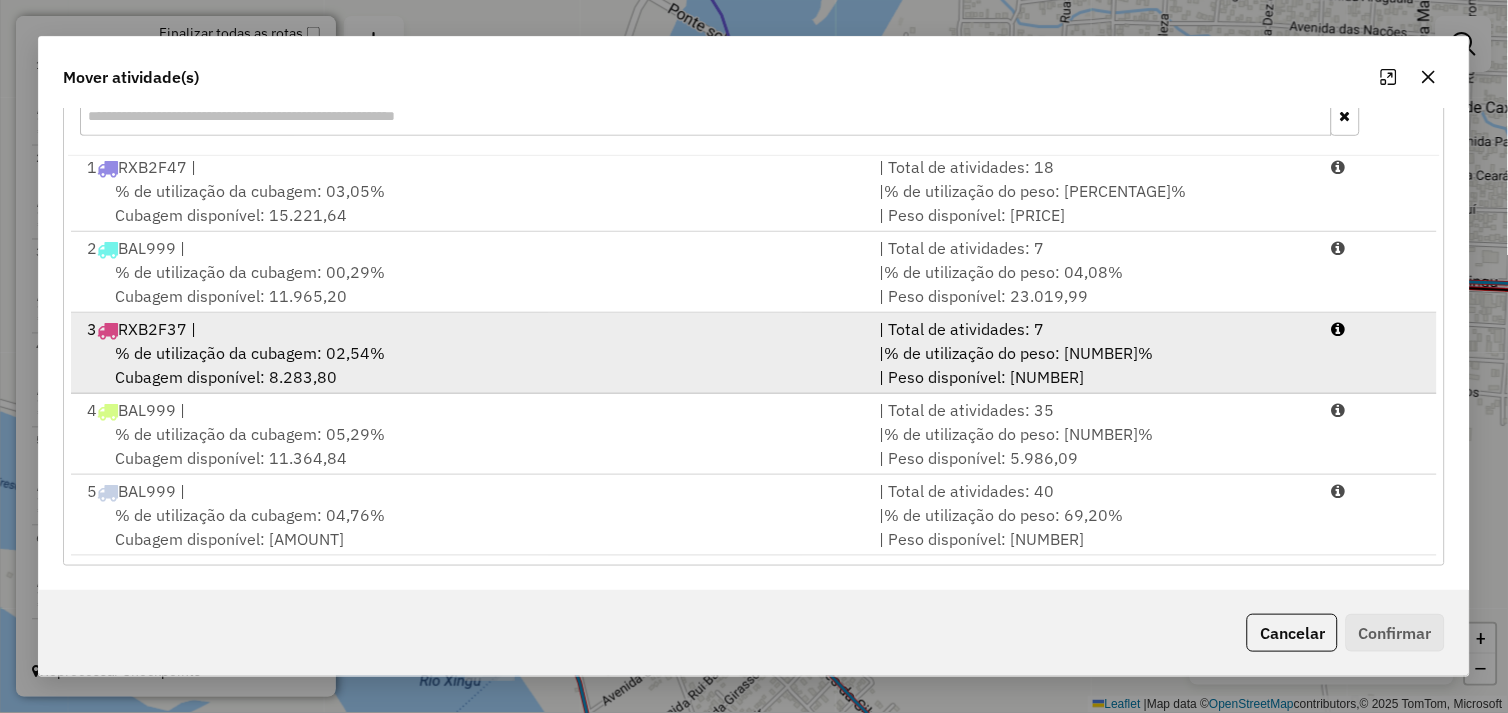 click on "% de utilização da cubagem: 02,54%  Cubagem disponível: 8.283,80" at bounding box center [471, 365] 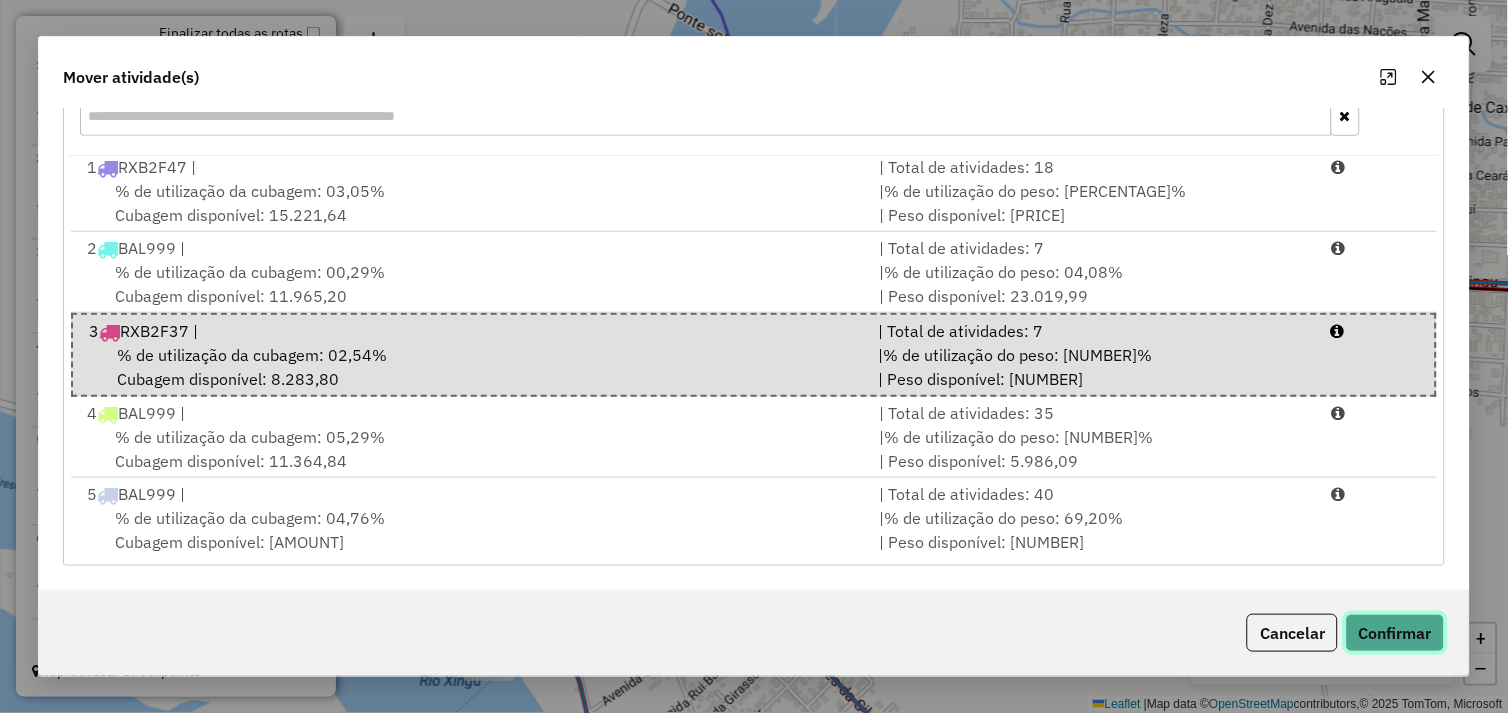 click on "Confirmar" 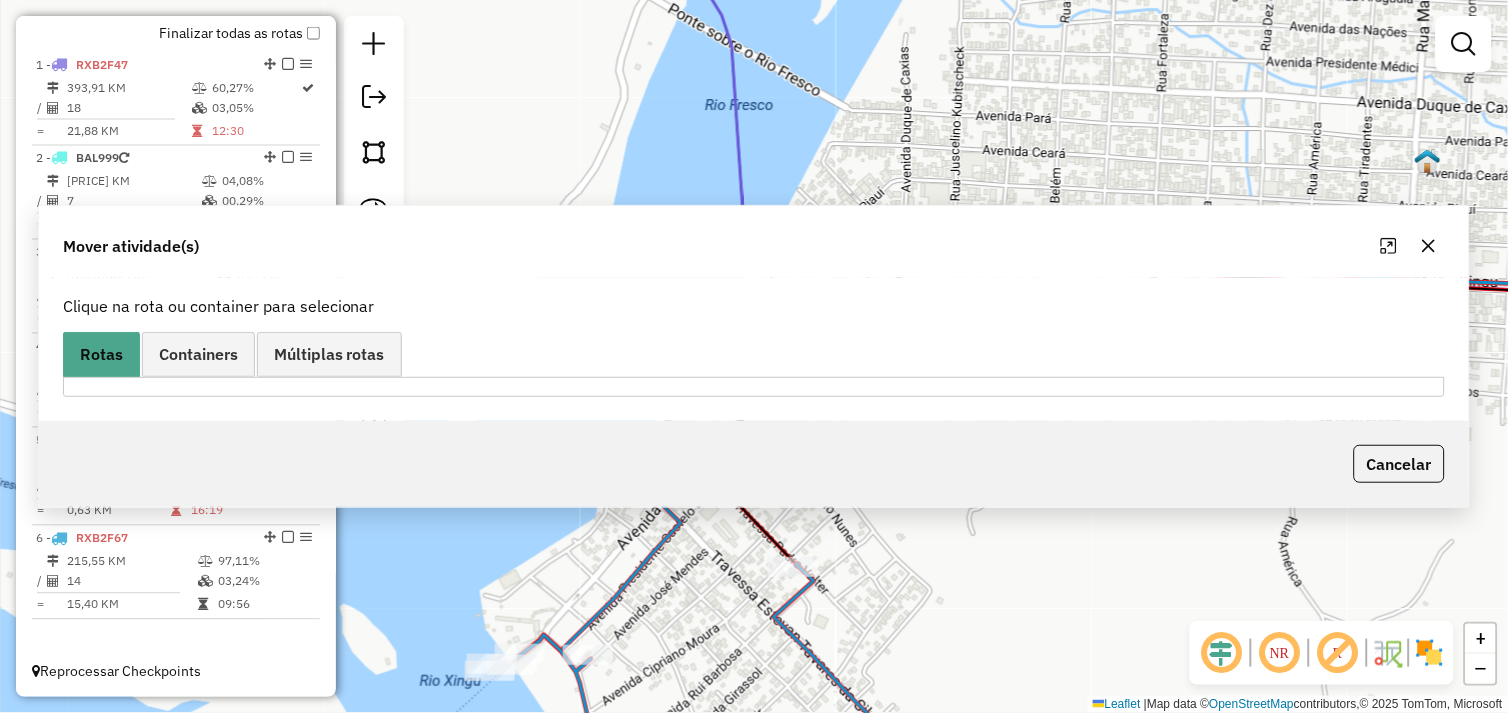 scroll, scrollTop: 0, scrollLeft: 0, axis: both 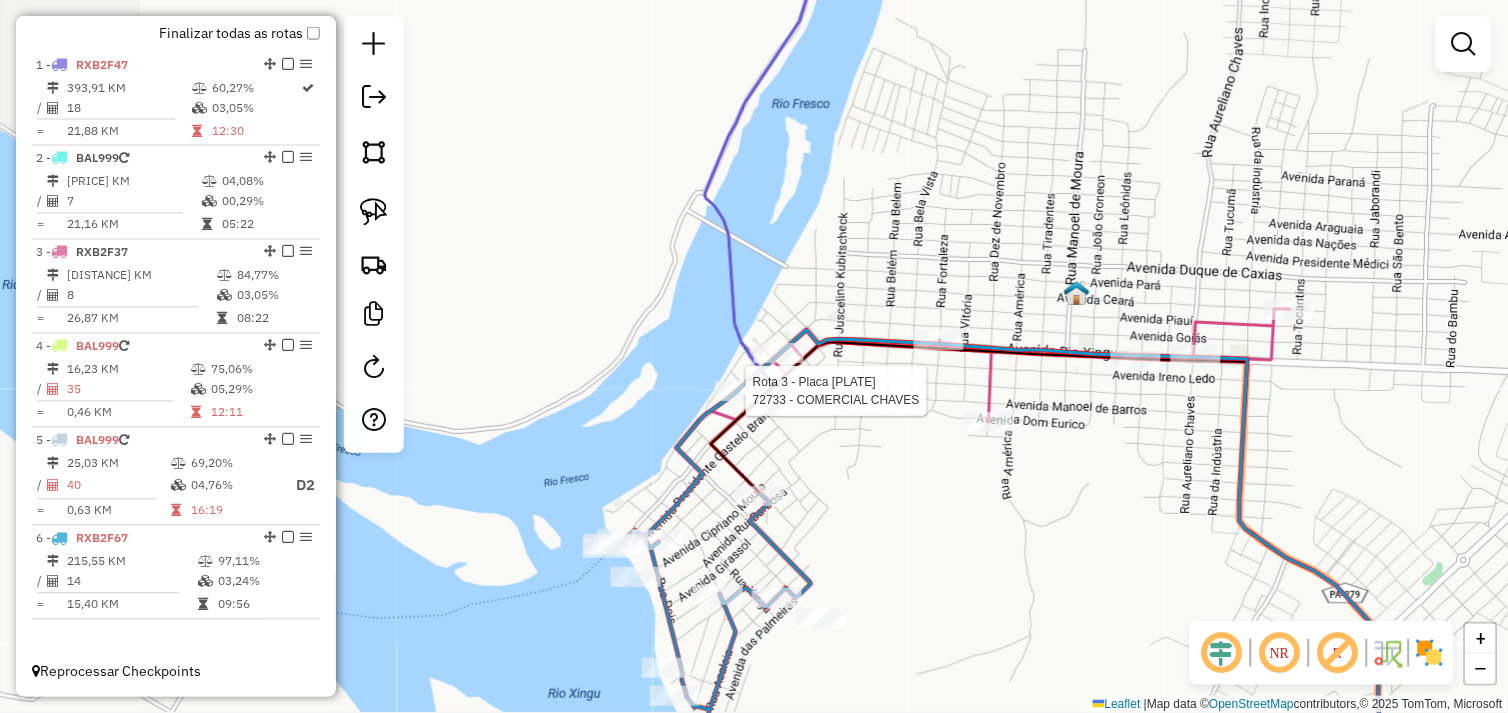 select on "*********" 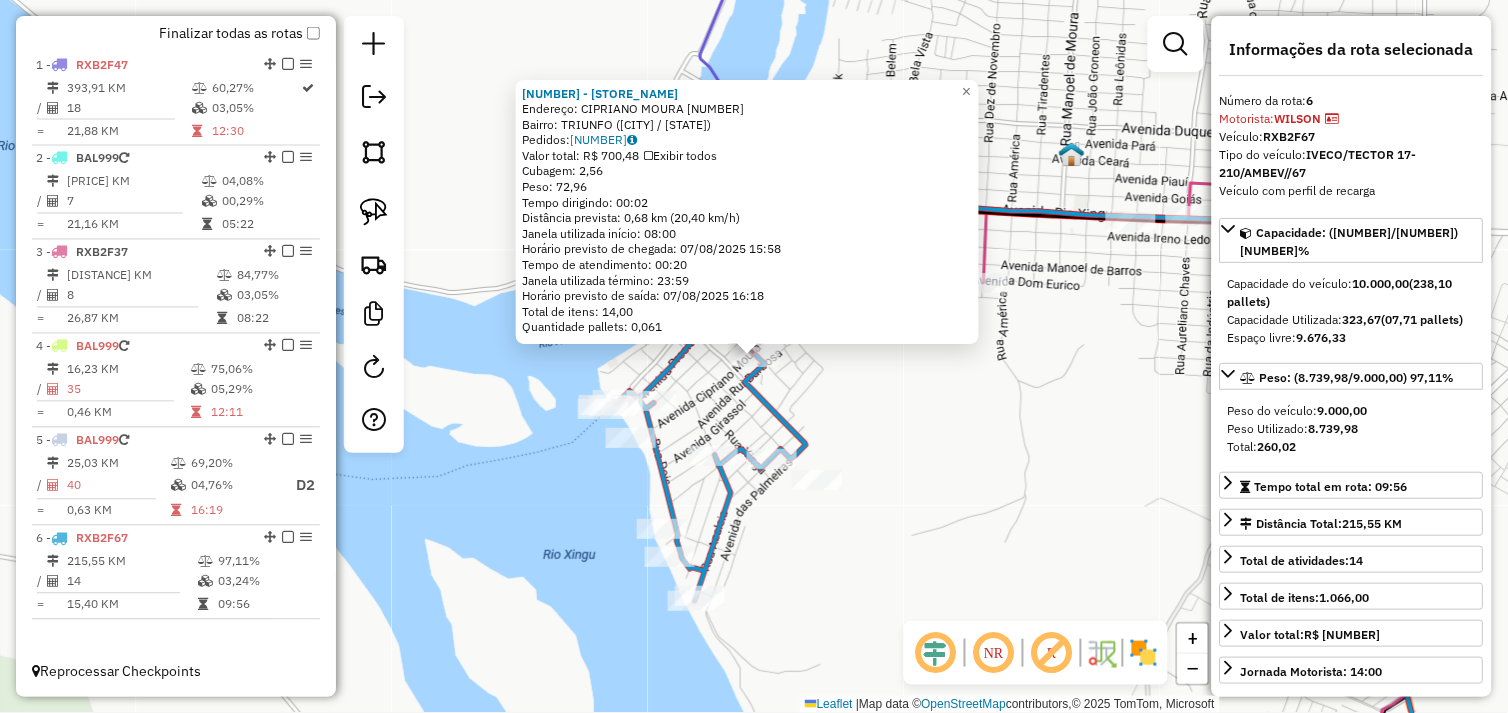 click on "31605 - LANCHONET PROF MARIA  Endereço:  CIPRIANO MOURA 14   Bairro: TRIUNFO (SAO FELIX DO XINGU / PA)   Pedidos:  06103167   Valor total: R$ 700,48   Exibir todos   Cubagem: 2,56  Peso: 72,96  Tempo dirigindo: 00:02   Distância prevista: 0,68 km (20,40 km/h)   Janela utilizada início: 08:00   Horário previsto de chegada: 07/08/2025 15:58   Tempo de atendimento: 00:20   Janela utilizada término: 23:59   Horário previsto de saída: 07/08/2025 16:18   Total de itens: 14,00   Quantidade pallets: 0,061  × Janela de atendimento Grade de atendimento Capacidade Transportadoras Veículos Cliente Pedidos  Rotas Selecione os dias de semana para filtrar as janelas de atendimento  Seg   Ter   Qua   Qui   Sex   Sáb   Dom  Informe o período da janela de atendimento: De: Até:  Filtrar exatamente a janela do cliente  Considerar janela de atendimento padrão  Selecione os dias de semana para filtrar as grades de atendimento  Seg   Ter   Qua   Qui   Sex   Sáb   Dom   Clientes fora do dia de atendimento selecionado +" 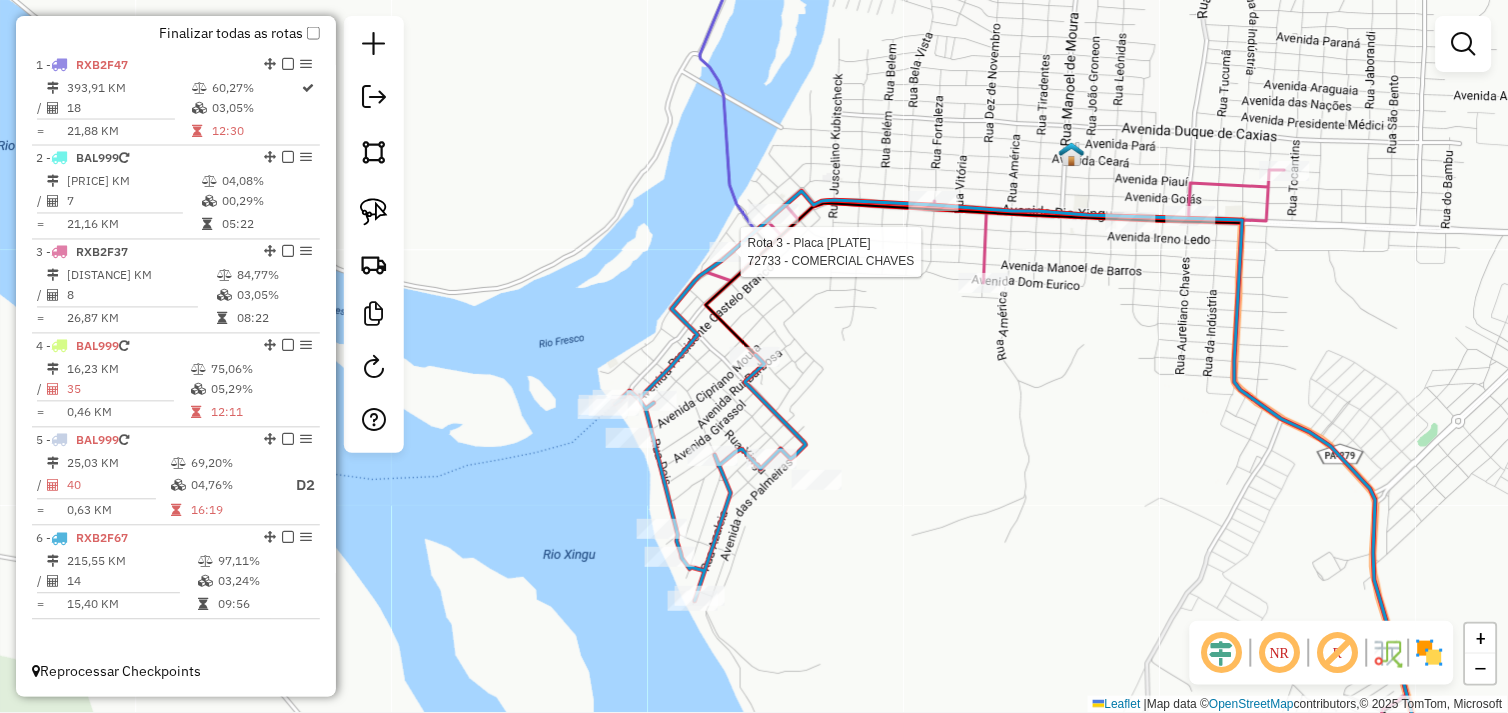 select on "*********" 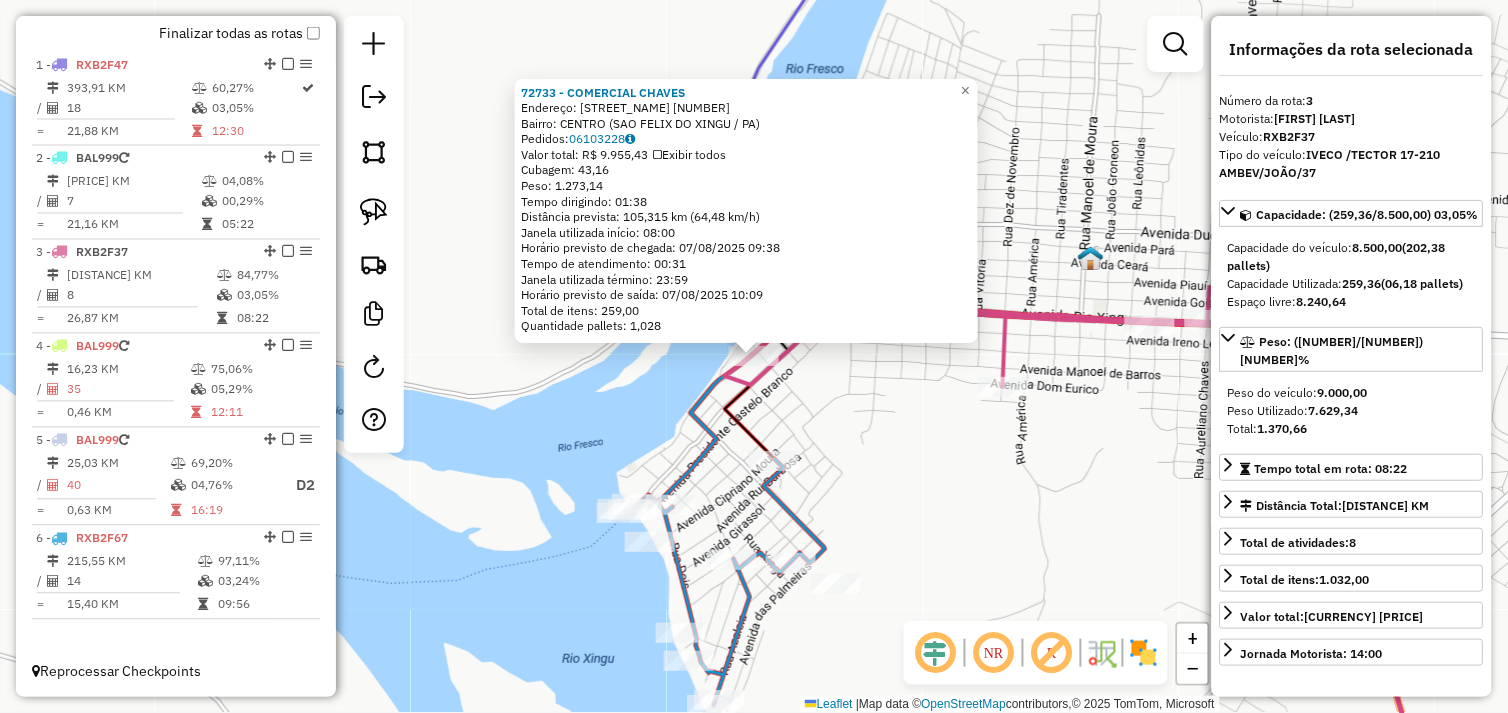click on "72733 - COMERCIAL CHAVES  Endereço:  Avenida 22 de Marco 452   Bairro: CENTRO (SAO FELIX DO XINGU / PA)   Pedidos:  06103228   Valor total: R$ 9.955,43   Exibir todos   Cubagem: 43,16  Peso: 1.273,14  Tempo dirigindo: 01:38   Distância prevista: 105,315 km (64,48 km/h)   Janela utilizada início: 08:00   Horário previsto de chegada: 07/08/2025 09:38   Tempo de atendimento: 00:31   Janela utilizada término: 23:59   Horário previsto de saída: 07/08/2025 10:09   Total de itens: 259,00   Quantidade pallets: 1,028  × Janela de atendimento Grade de atendimento Capacidade Transportadoras Veículos Cliente Pedidos  Rotas Selecione os dias de semana para filtrar as janelas de atendimento  Seg   Ter   Qua   Qui   Sex   Sáb   Dom  Informe o período da janela de atendimento: De: Até:  Filtrar exatamente a janela do cliente  Considerar janela de atendimento padrão  Selecione os dias de semana para filtrar as grades de atendimento  Seg   Ter   Qua   Qui   Sex   Sáb   Dom   Peso mínimo:   Peso máximo:   De:  +" 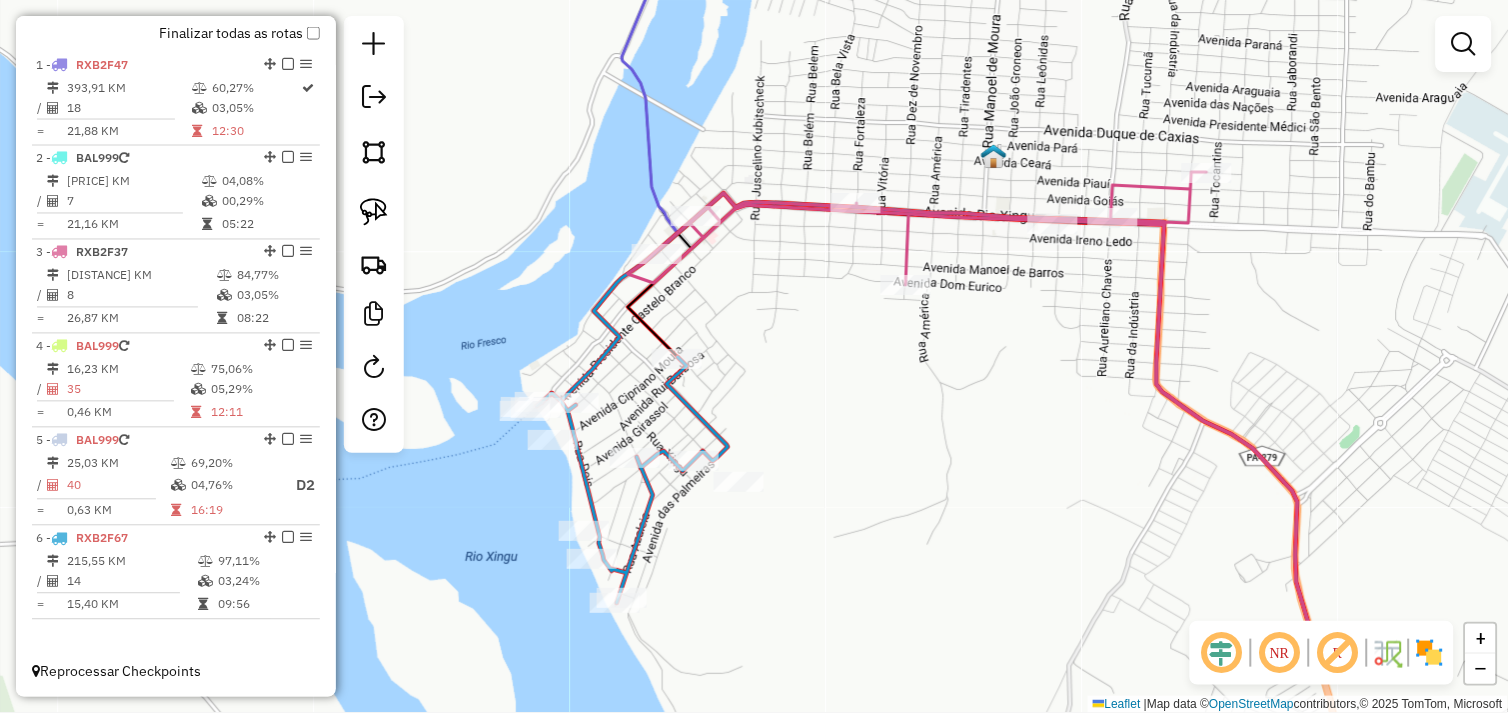 drag, startPoint x: 886, startPoint y: 482, endPoint x: 796, endPoint y: 393, distance: 126.57409 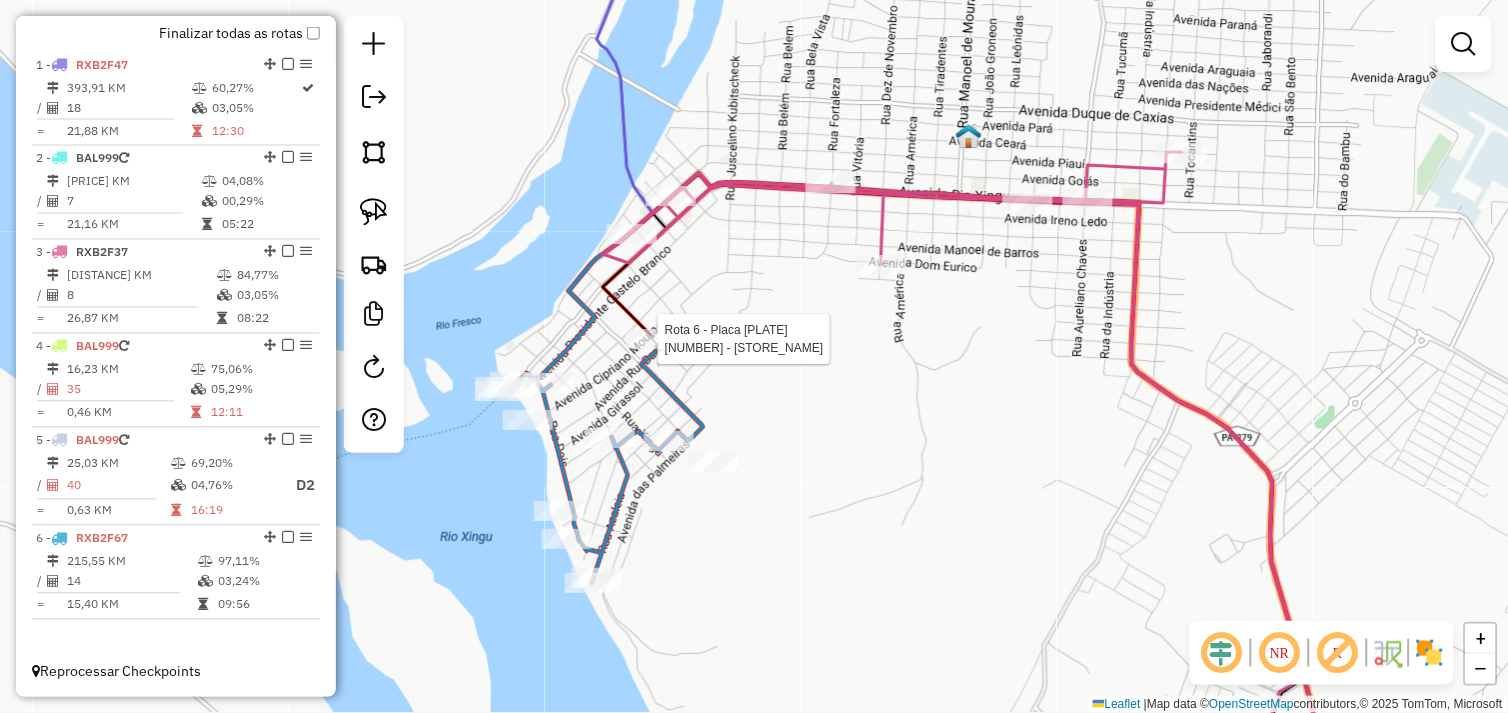 select on "*********" 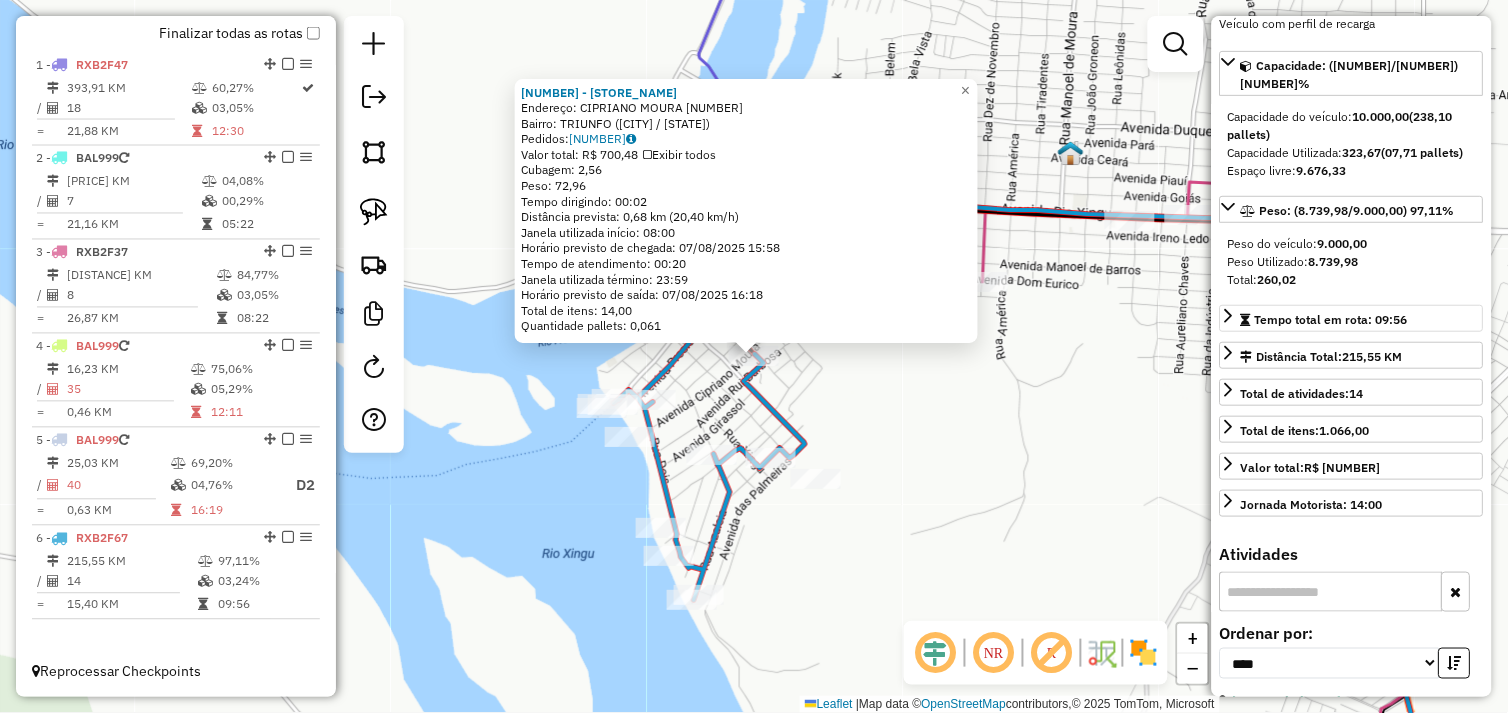 scroll, scrollTop: 444, scrollLeft: 0, axis: vertical 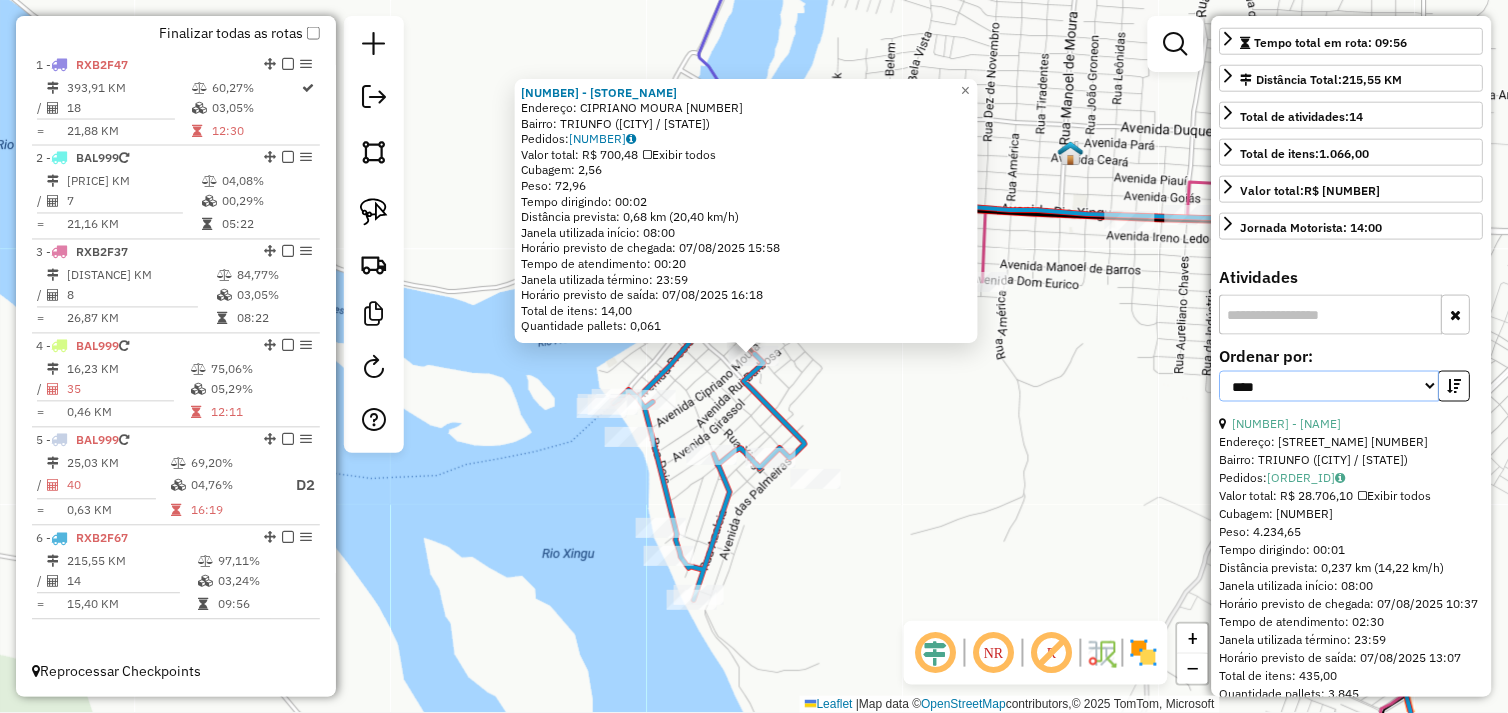 click on "**********" at bounding box center (1330, 386) 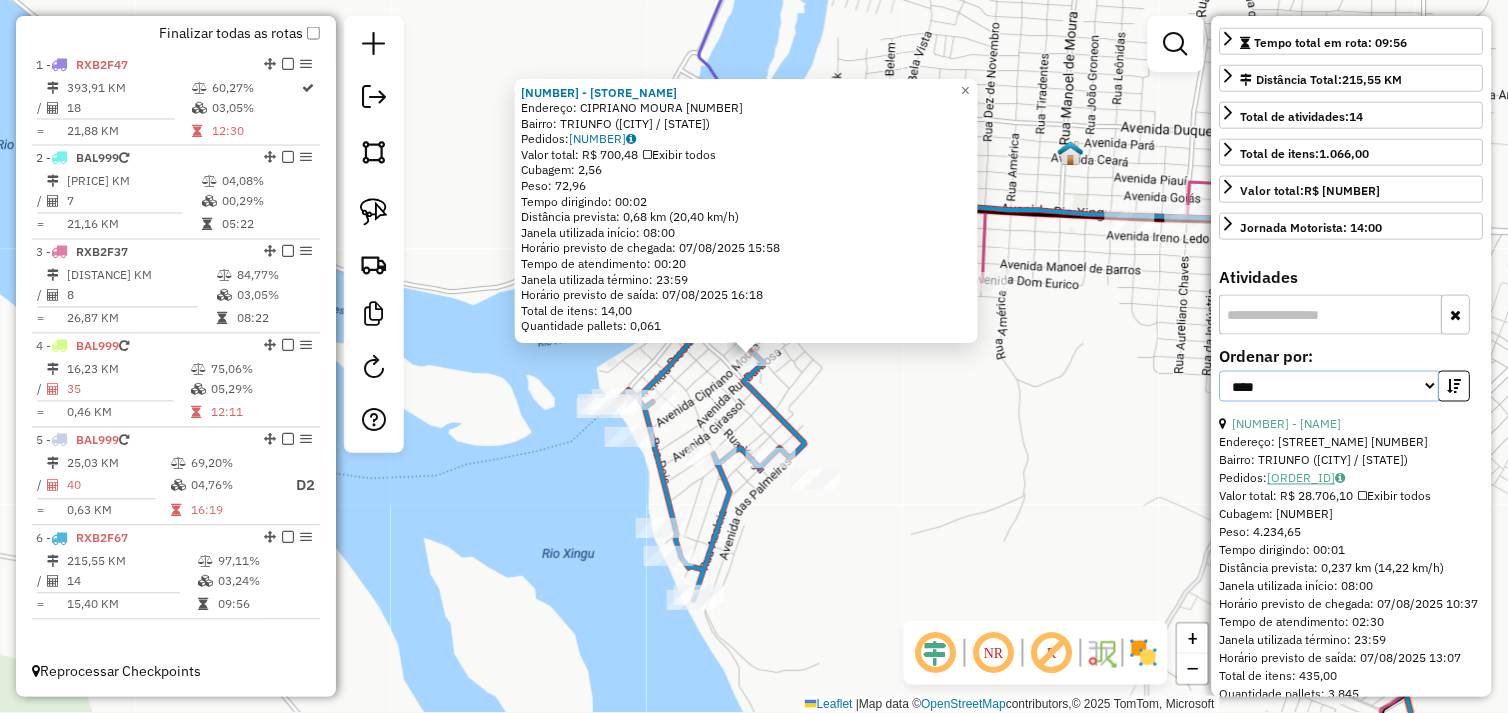 scroll, scrollTop: 666, scrollLeft: 0, axis: vertical 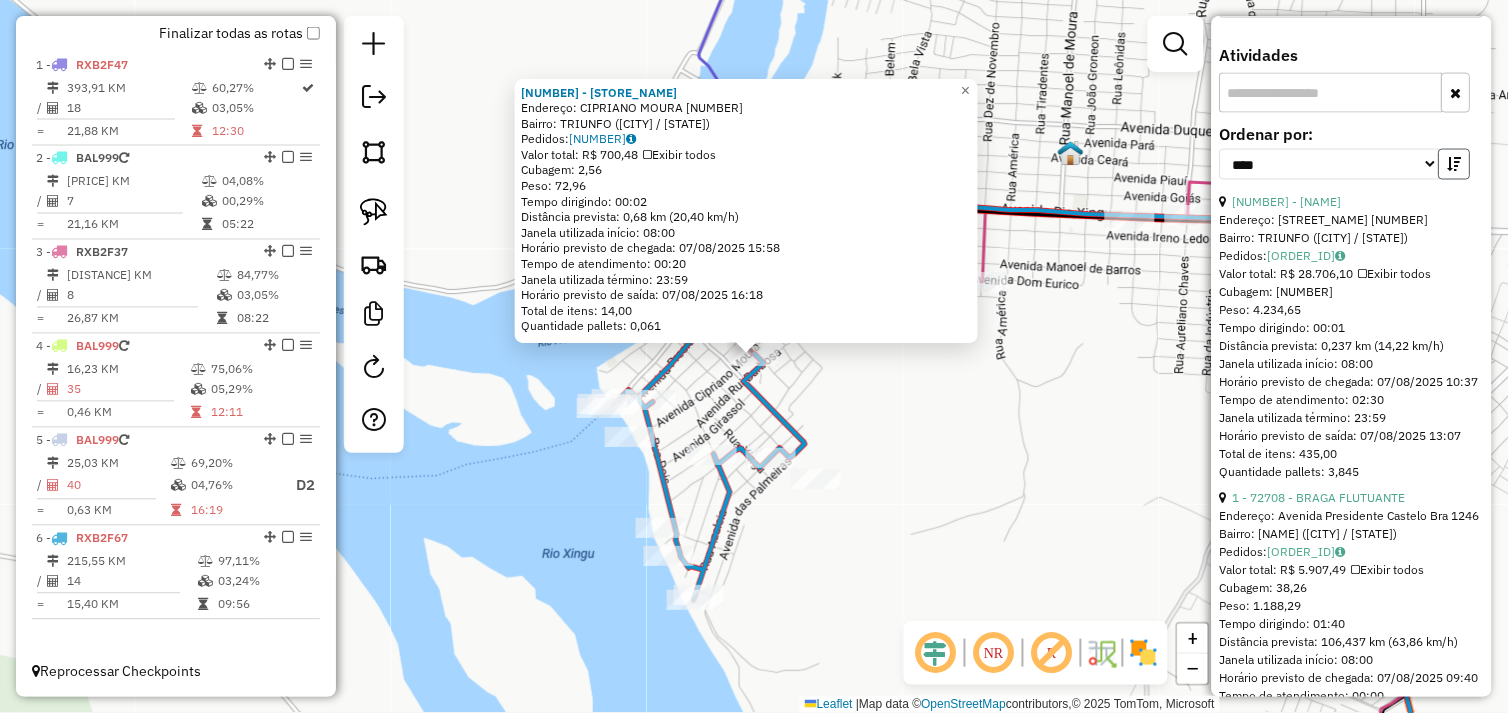 click at bounding box center [1455, 164] 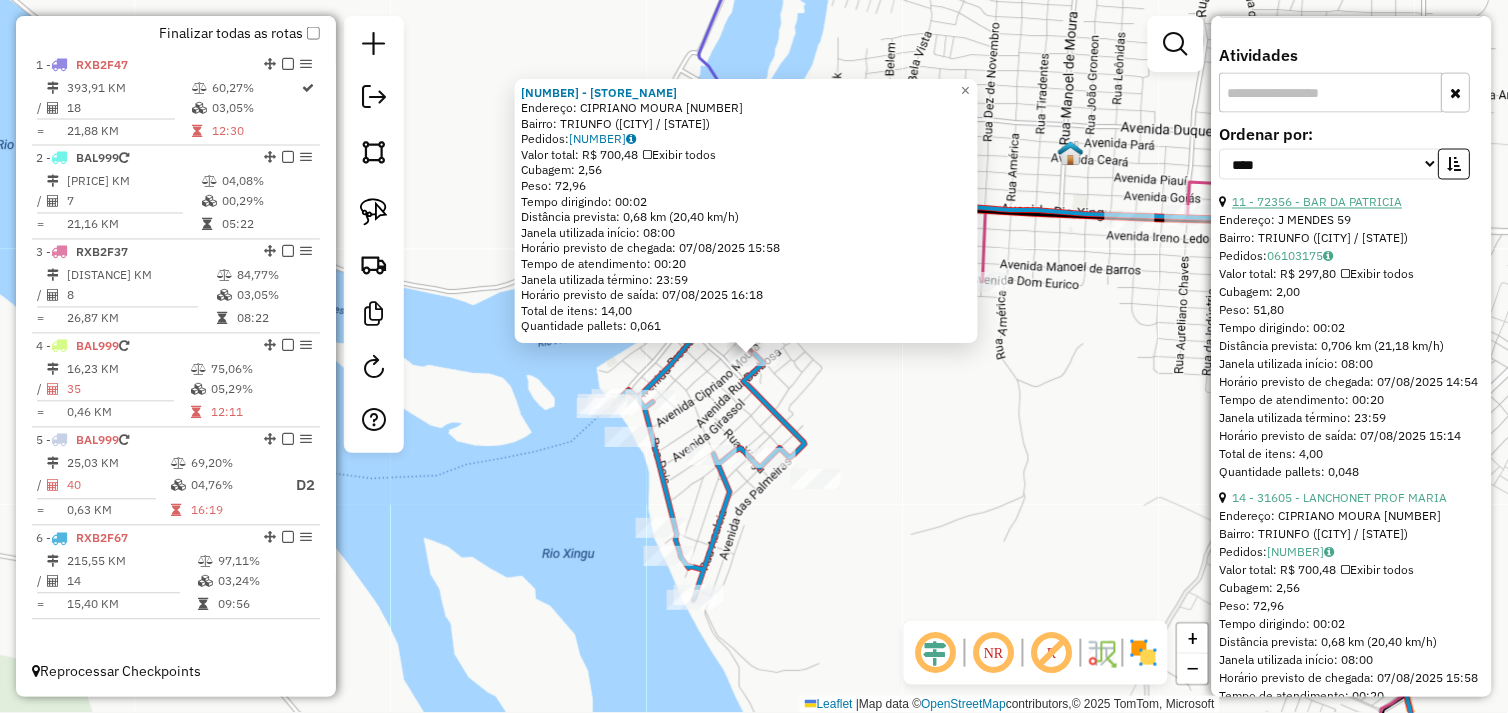 click on "11 - 72356 - BAR DA PATRICIA" at bounding box center [1318, 202] 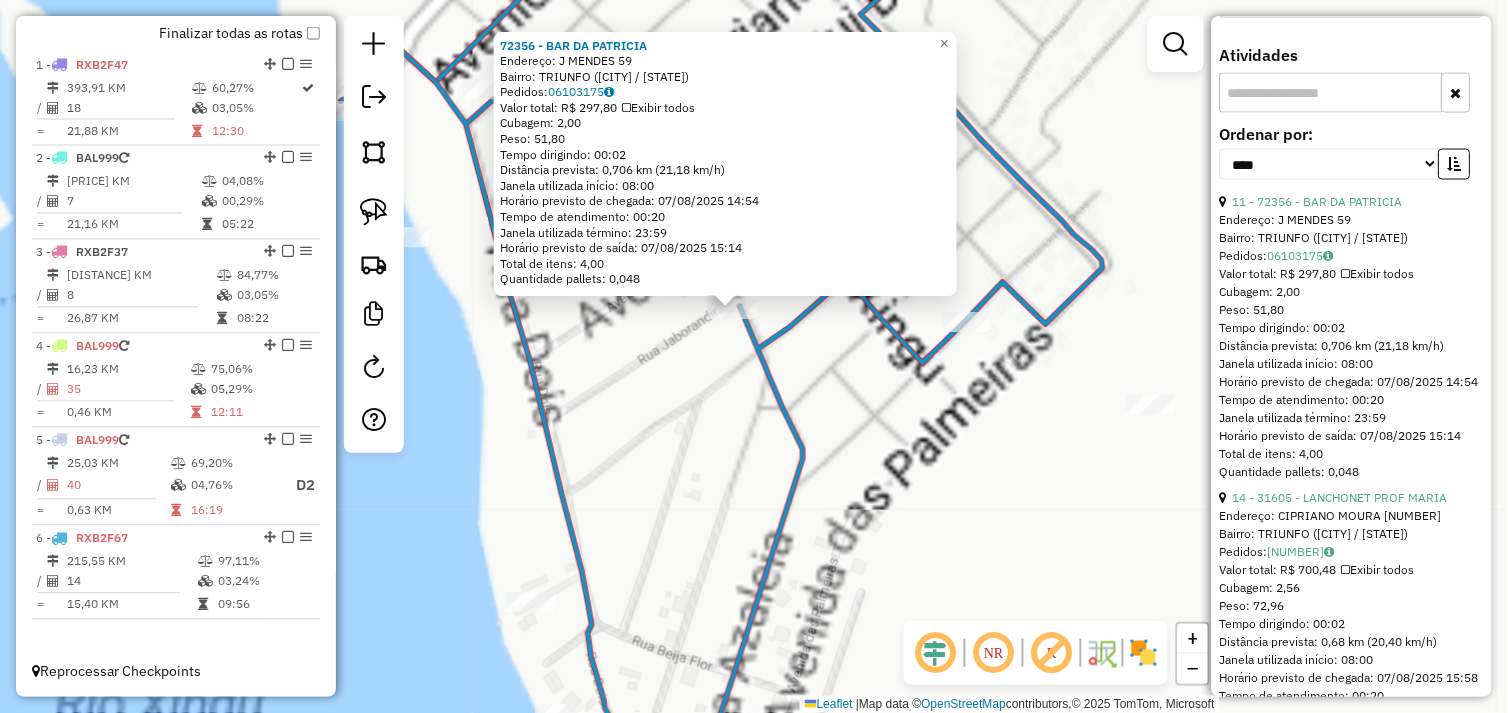 click on "72356 - BAR DA PATRICIA  Endereço:  J MENDES 59   Bairro: TRIUNFO (SAO FELIX DO XINGU / PA)   Pedidos:  06103175   Valor total: R$ 297,80   Exibir todos   Cubagem: 2,00  Peso: 51,80  Tempo dirigindo: 00:02   Distância prevista: 0,706 km (21,18 km/h)   Janela utilizada início: 08:00   Horário previsto de chegada: 07/08/2025 14:54   Tempo de atendimento: 00:20   Janela utilizada término: 23:59   Horário previsto de saída: 07/08/2025 15:14   Total de itens: 4,00   Quantidade pallets: 0,048  × Janela de atendimento Grade de atendimento Capacidade Transportadoras Veículos Cliente Pedidos  Rotas Selecione os dias de semana para filtrar as janelas de atendimento  Seg   Ter   Qua   Qui   Sex   Sáb   Dom  Informe o período da janela de atendimento: De: Até:  Filtrar exatamente a janela do cliente  Considerar janela de atendimento padrão  Selecione os dias de semana para filtrar as grades de atendimento  Seg   Ter   Qua   Qui   Sex   Sáb   Dom   Considerar clientes sem dia de atendimento cadastrado  De:" 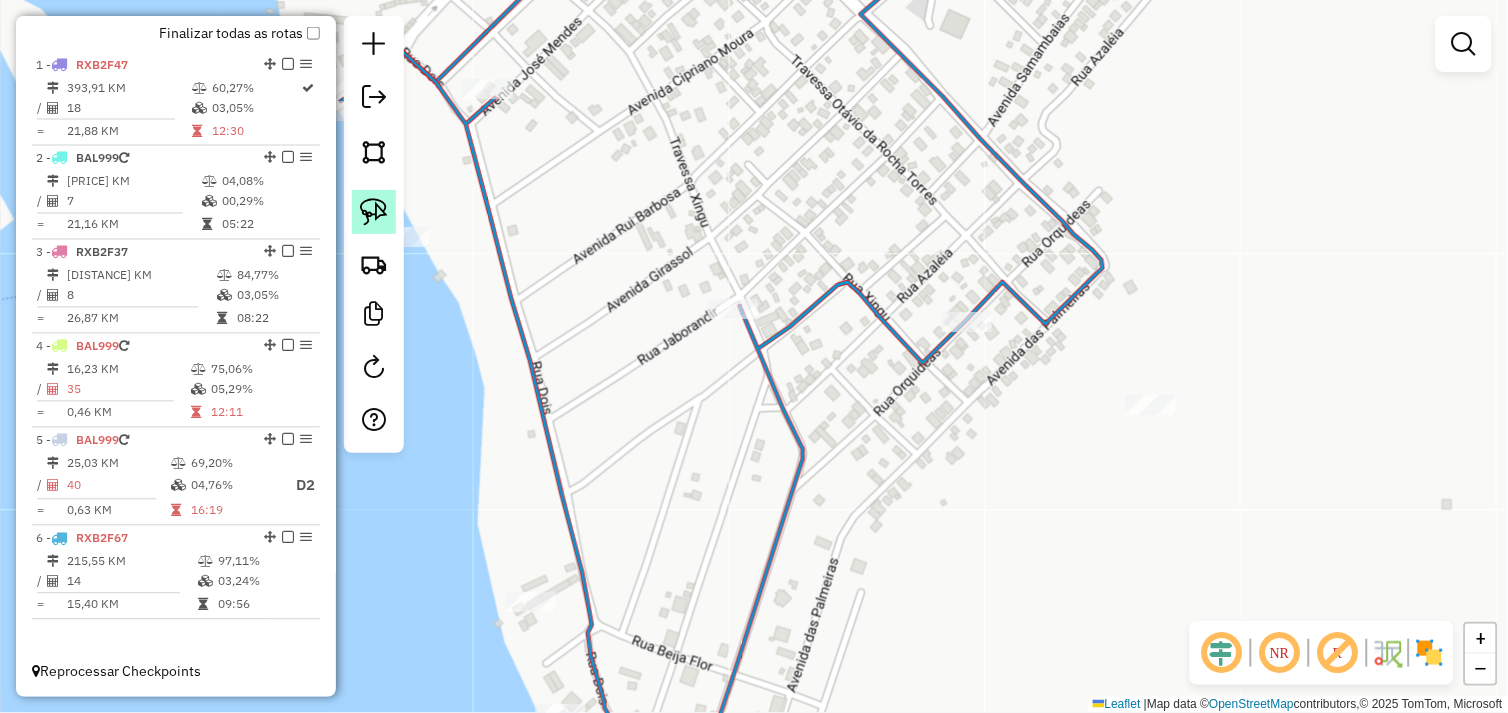 click 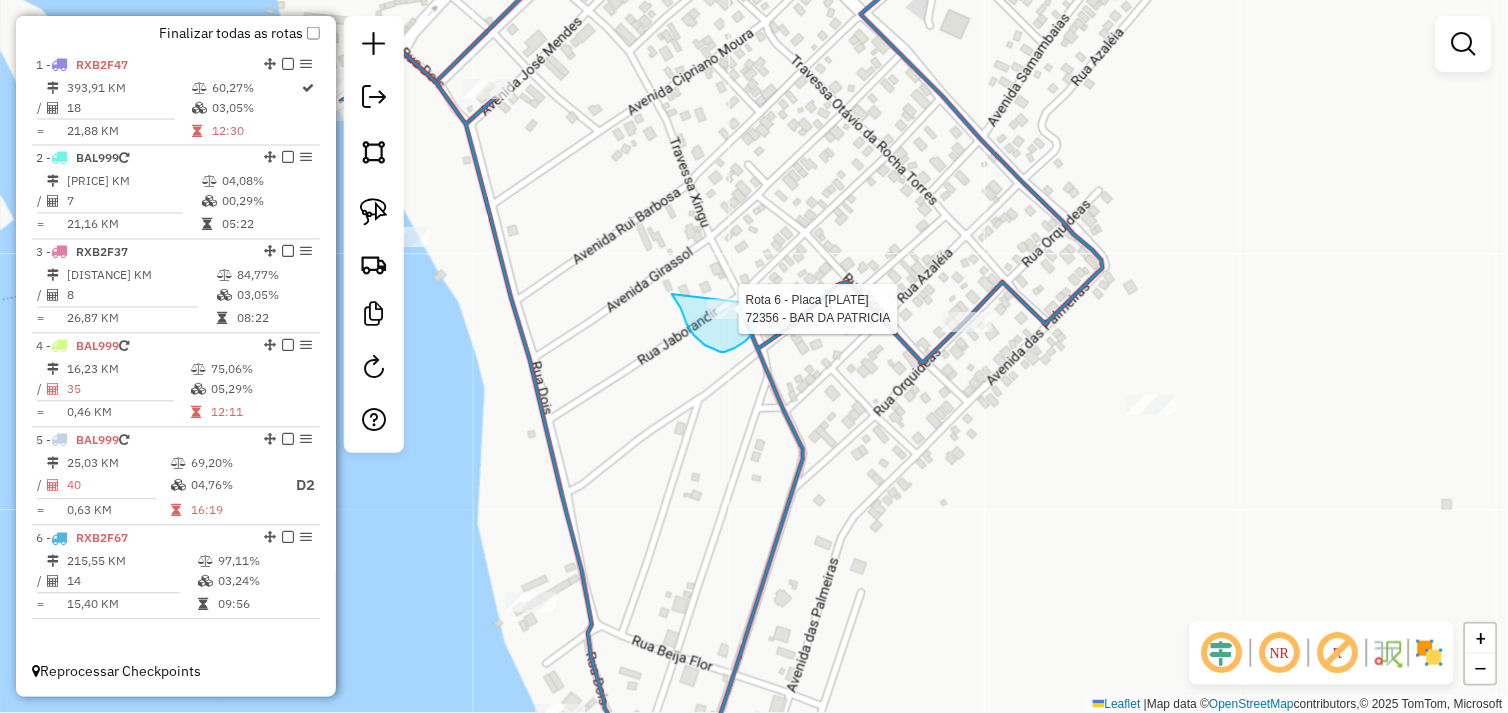 drag, startPoint x: 681, startPoint y: 308, endPoint x: 708, endPoint y: 331, distance: 35.468296 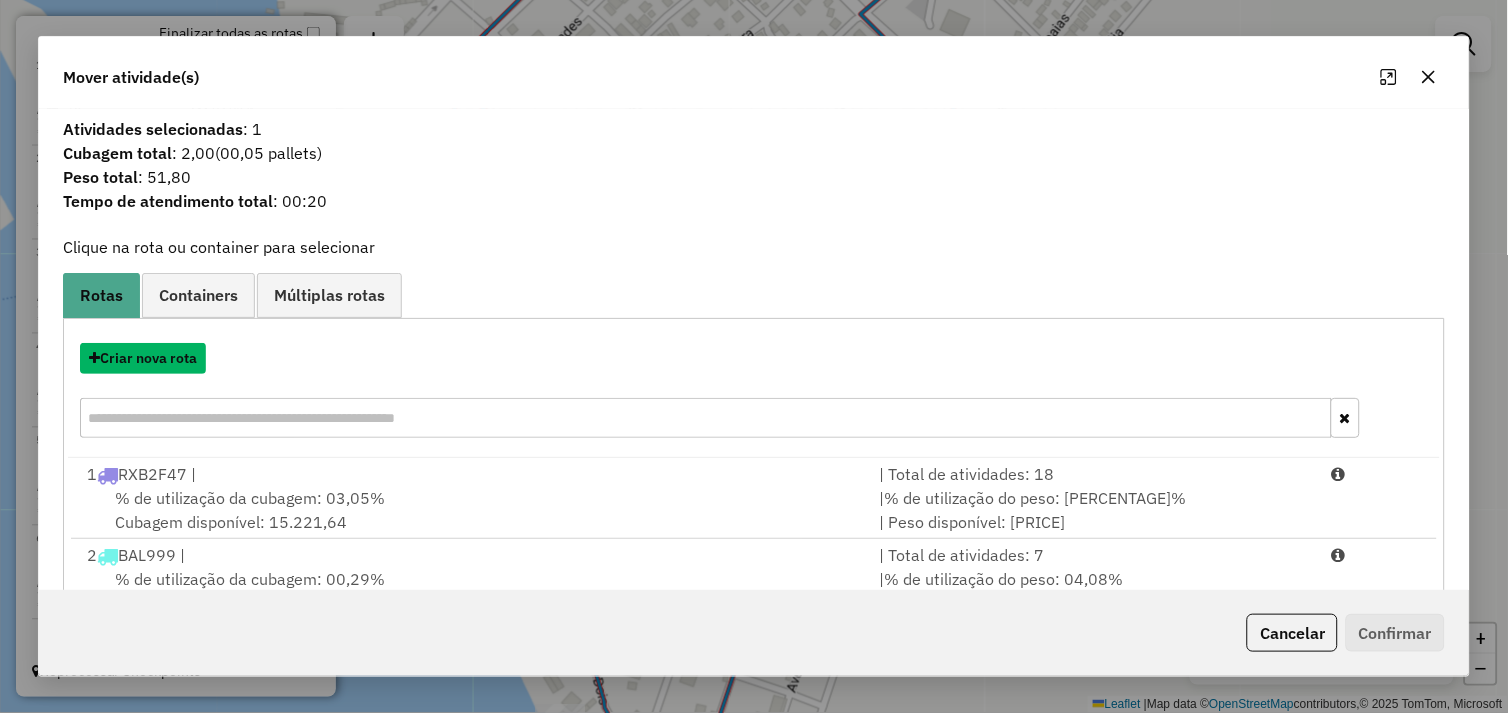 click on "Criar nova rota" at bounding box center [143, 358] 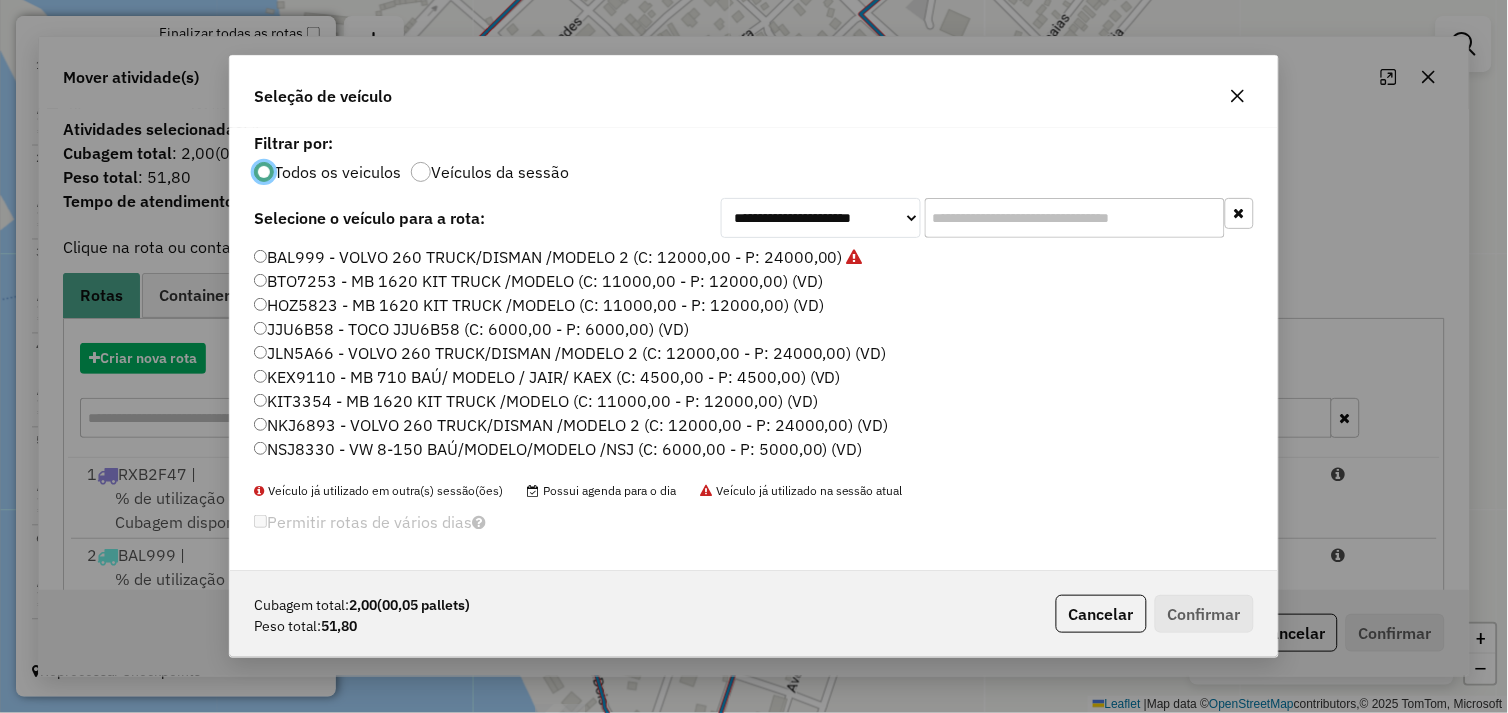 scroll, scrollTop: 11, scrollLeft: 5, axis: both 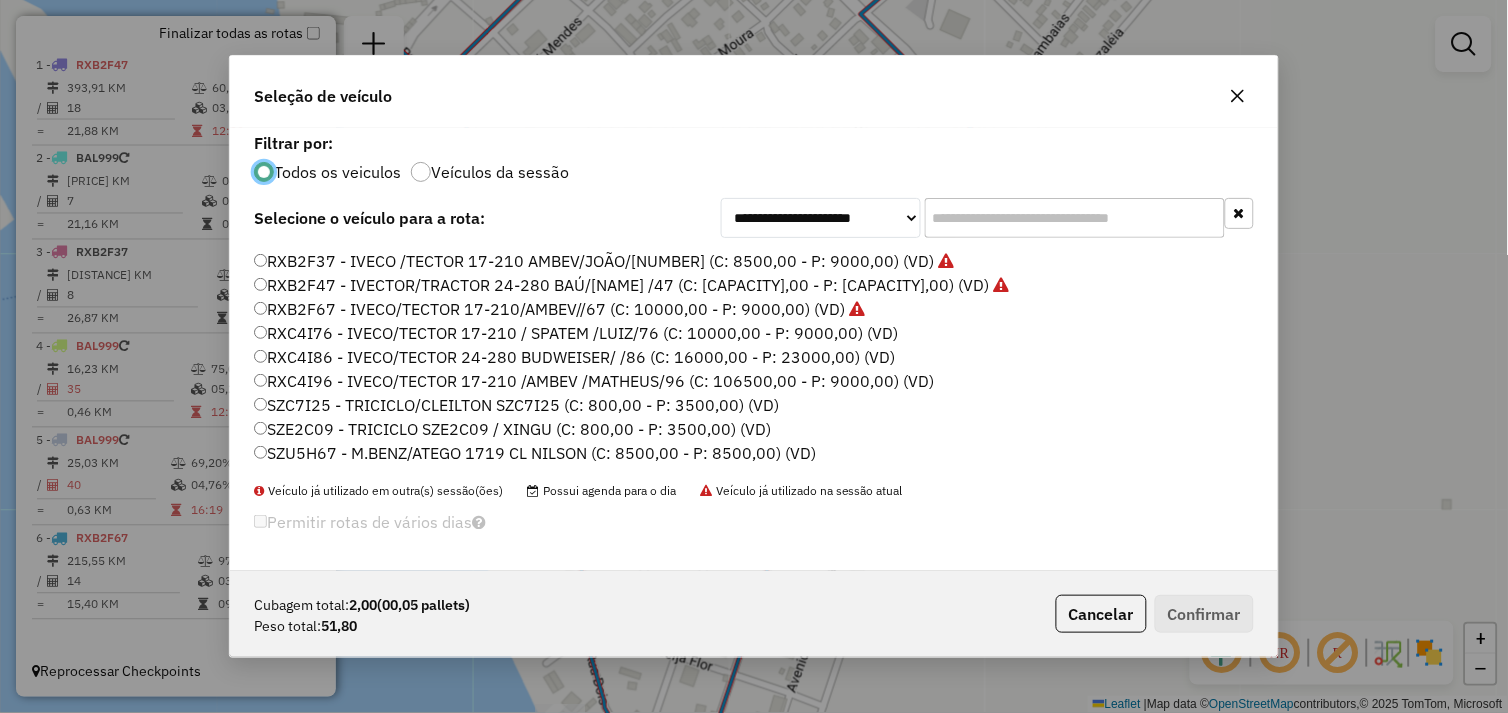click on "SZE2C09 - TRICICLO SZE2C09 / XINGU (C: 800,00 - P: 3500,00) (VD)" 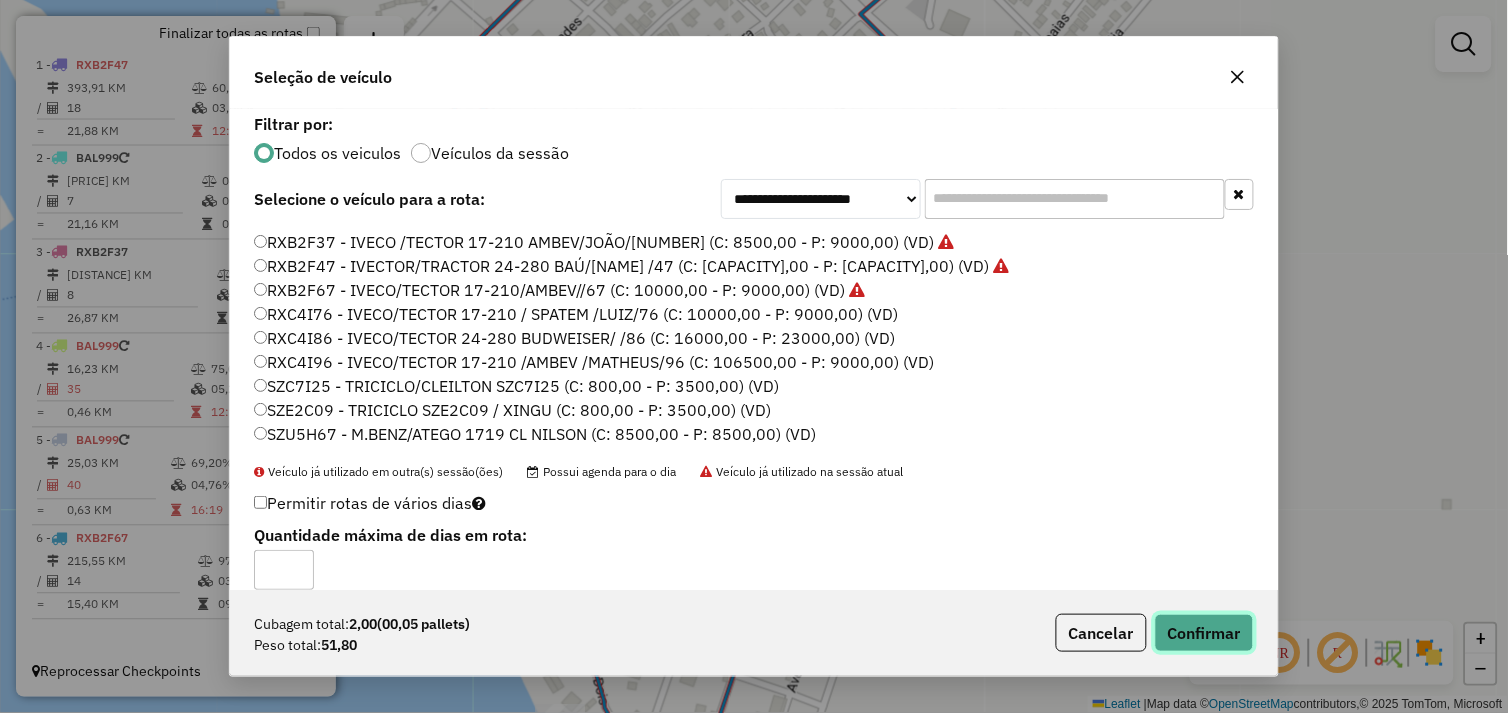 click on "Confirmar" 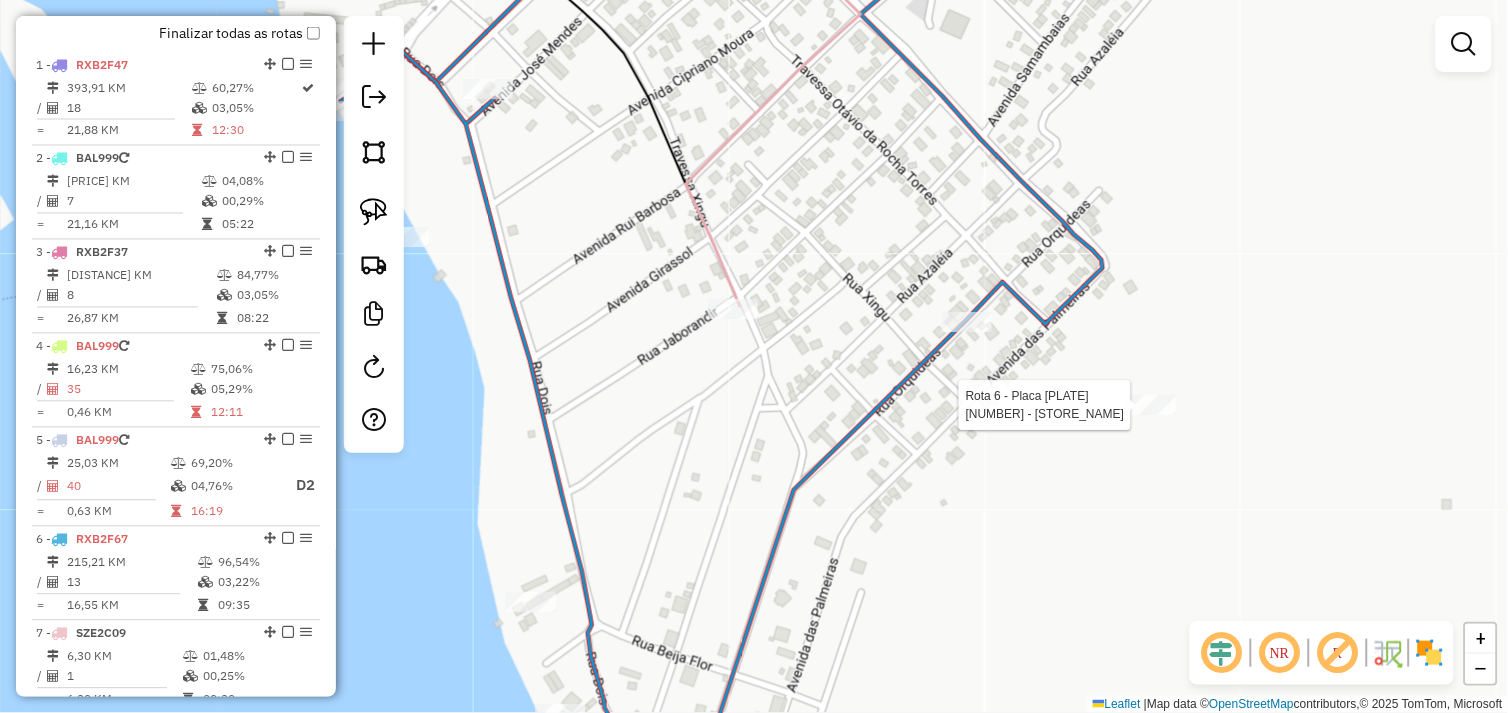scroll, scrollTop: 833, scrollLeft: 0, axis: vertical 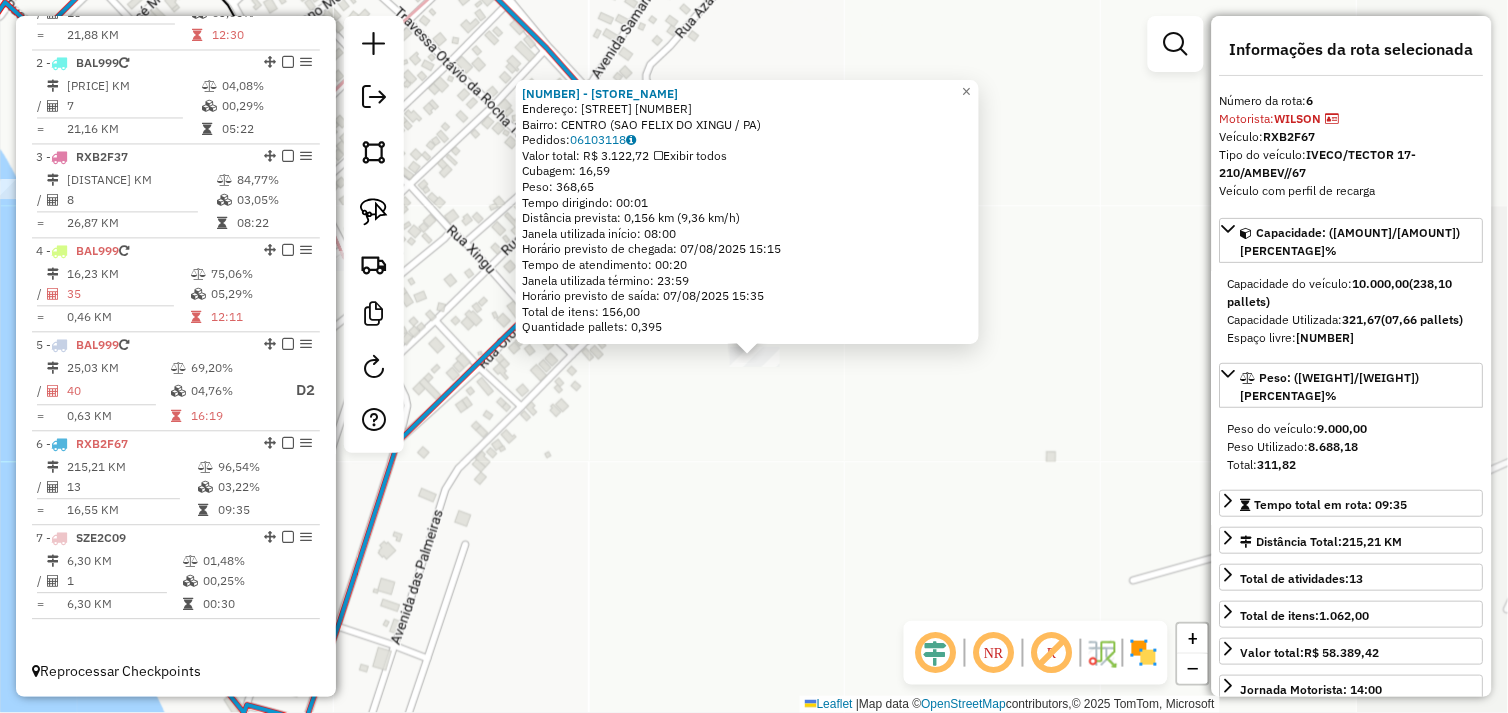 click on "72083 - PANIFICADORA KELLY  Endereço:  AVENIDA DAS PALMEIRAS 471   Bairro: CENTRO (SAO FELIX DO XINGU / PA)   Pedidos:  06103118   Valor total: R$ 3.122,72   Exibir todos   Cubagem: 16,59  Peso: 368,65  Tempo dirigindo: 00:01   Distância prevista: 0,156 km (9,36 km/h)   Janela utilizada início: 08:00   Horário previsto de chegada: 07/08/2025 15:15   Tempo de atendimento: 00:20   Janela utilizada término: 23:59   Horário previsto de saída: 07/08/2025 15:35   Total de itens: 156,00   Quantidade pallets: 0,395  × Janela de atendimento Grade de atendimento Capacidade Transportadoras Veículos Cliente Pedidos  Rotas Selecione os dias de semana para filtrar as janelas de atendimento  Seg   Ter   Qua   Qui   Sex   Sáb   Dom  Informe o período da janela de atendimento: De: Até:  Filtrar exatamente a janela do cliente  Considerar janela de atendimento padrão  Selecione os dias de semana para filtrar as grades de atendimento  Seg   Ter   Qua   Qui   Sex   Sáb   Dom   Peso mínimo:   Peso máximo:   De:  +" 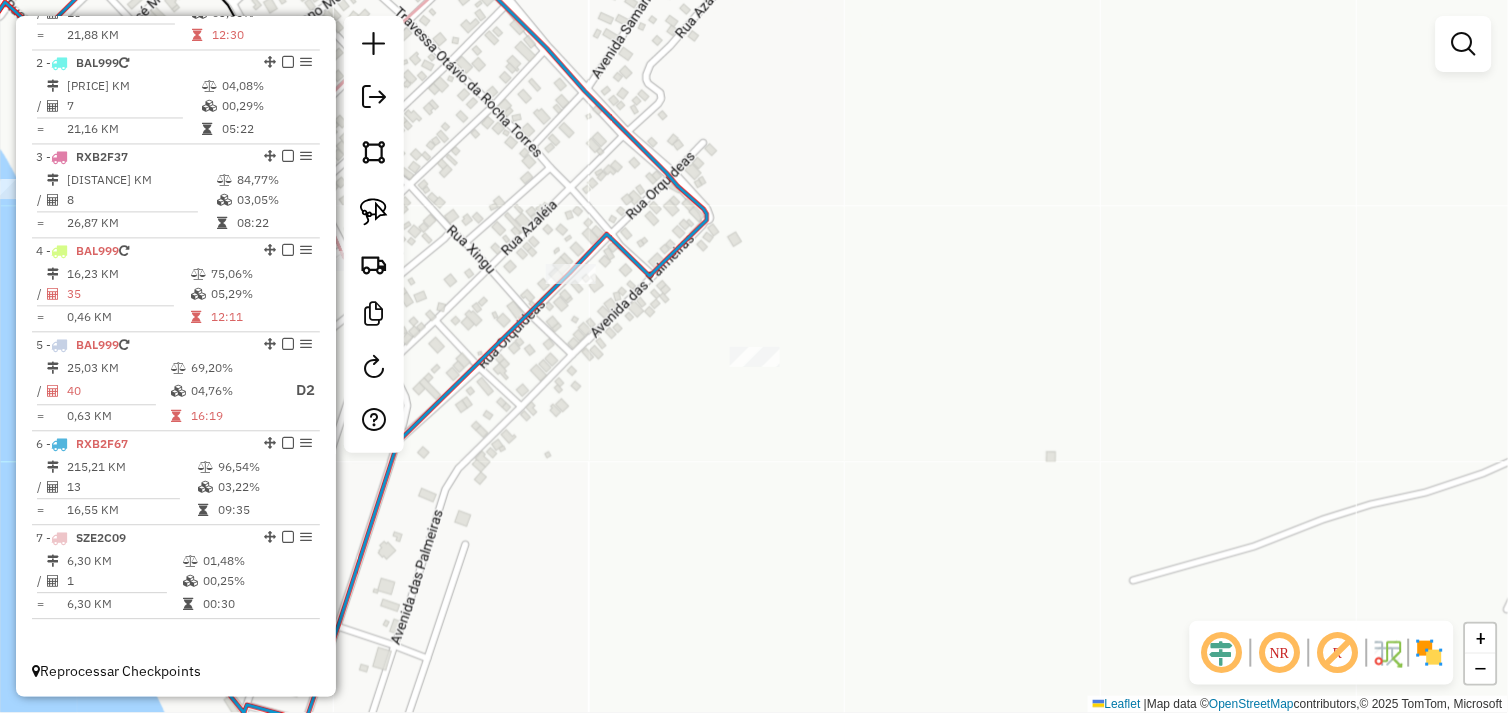drag, startPoint x: 604, startPoint y: 446, endPoint x: 796, endPoint y: 434, distance: 192.37463 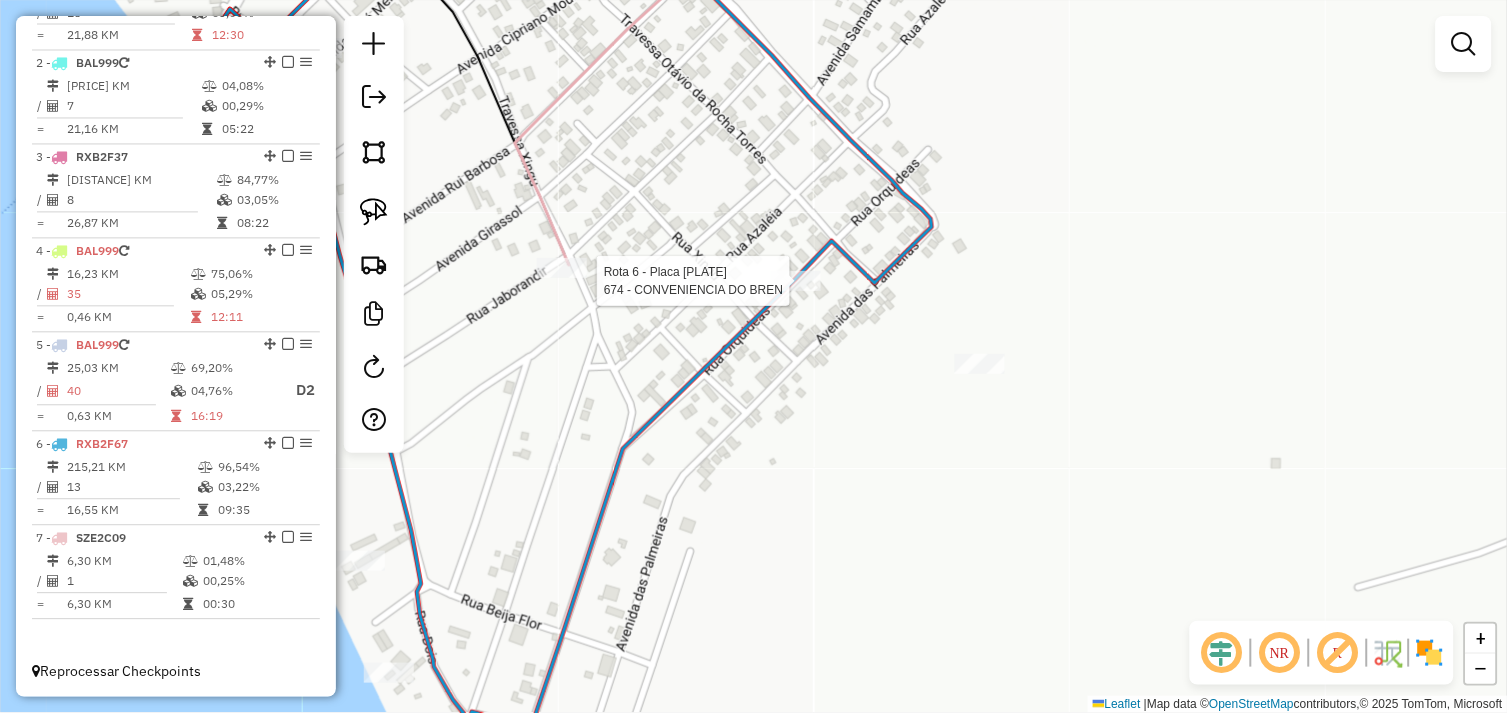 select on "*********" 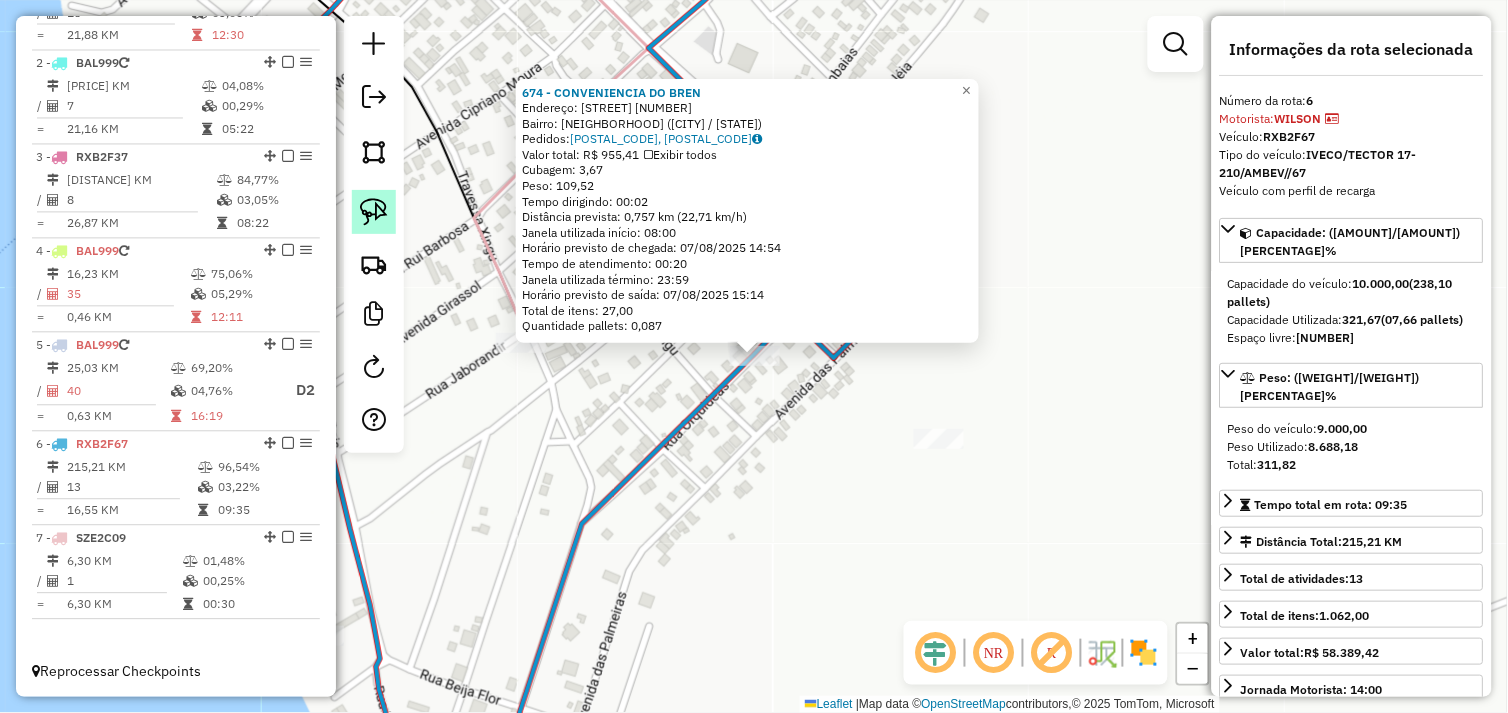 click 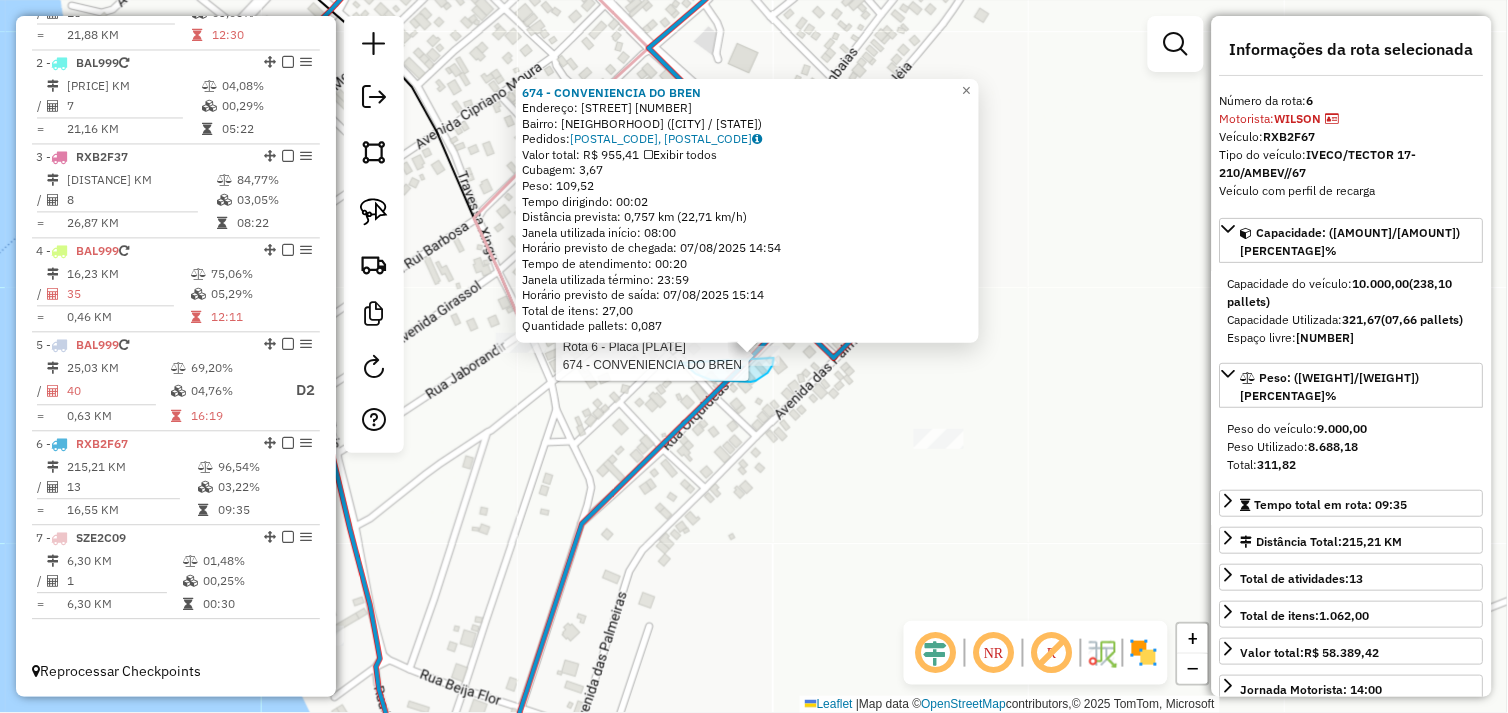 drag, startPoint x: 693, startPoint y: 371, endPoint x: 735, endPoint y: 327, distance: 60.827625 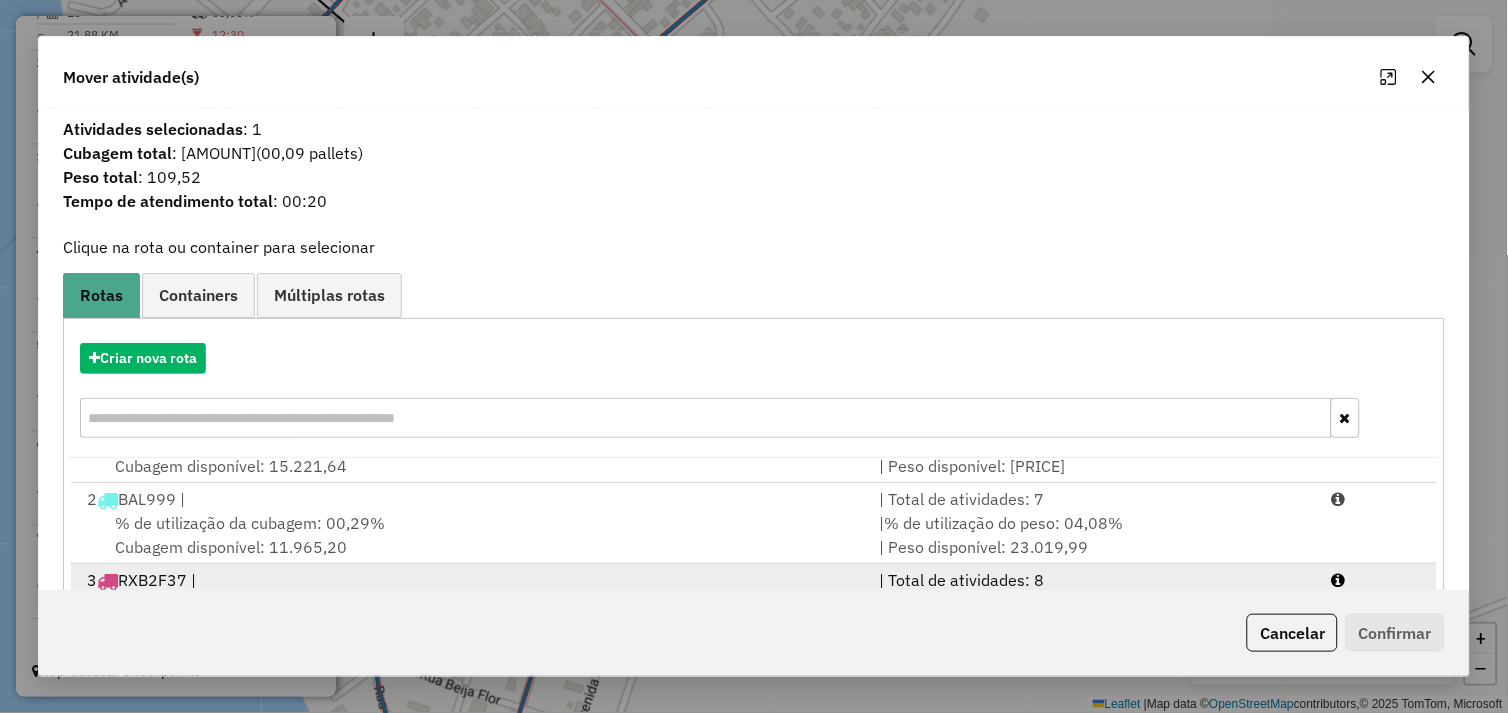 scroll, scrollTop: 86, scrollLeft: 0, axis: vertical 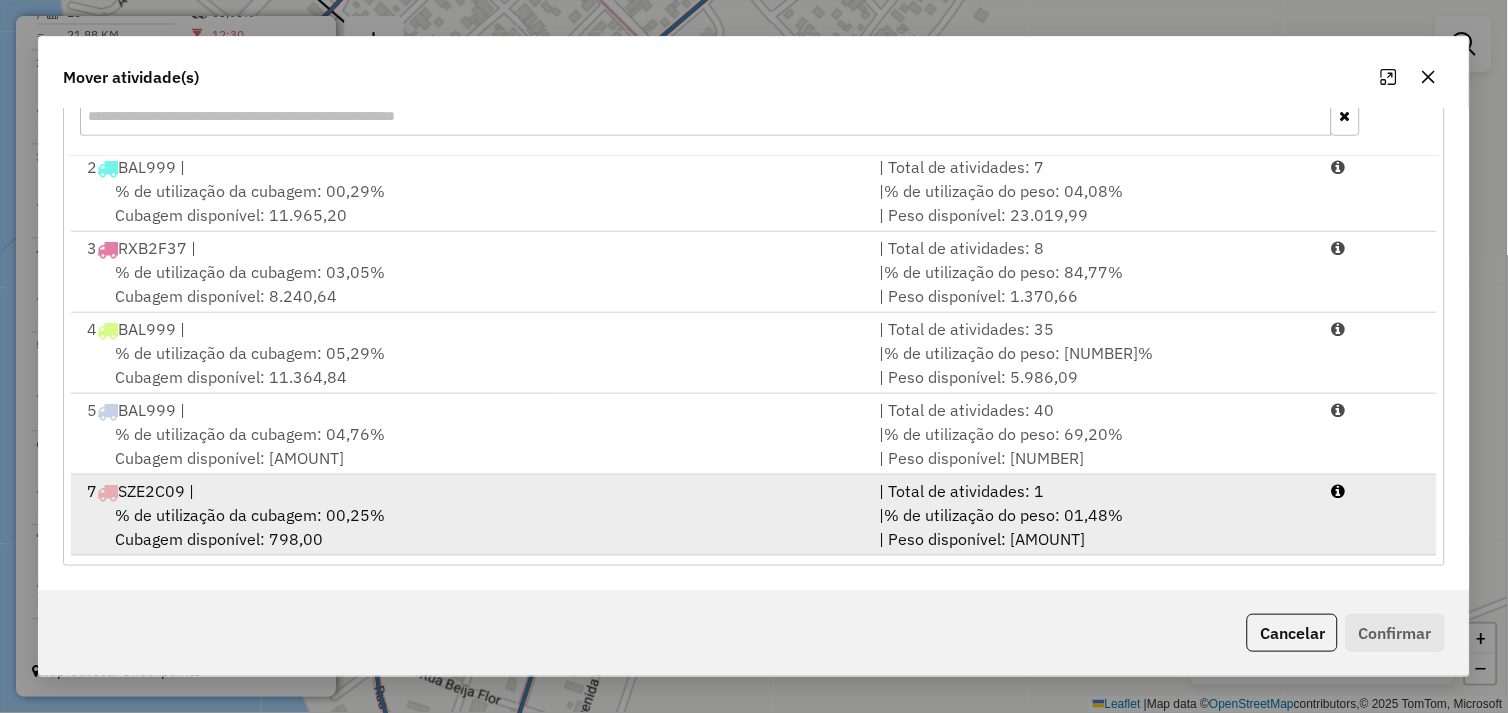 drag, startPoint x: 465, startPoint y: 524, endPoint x: 588, endPoint y: 522, distance: 123.01626 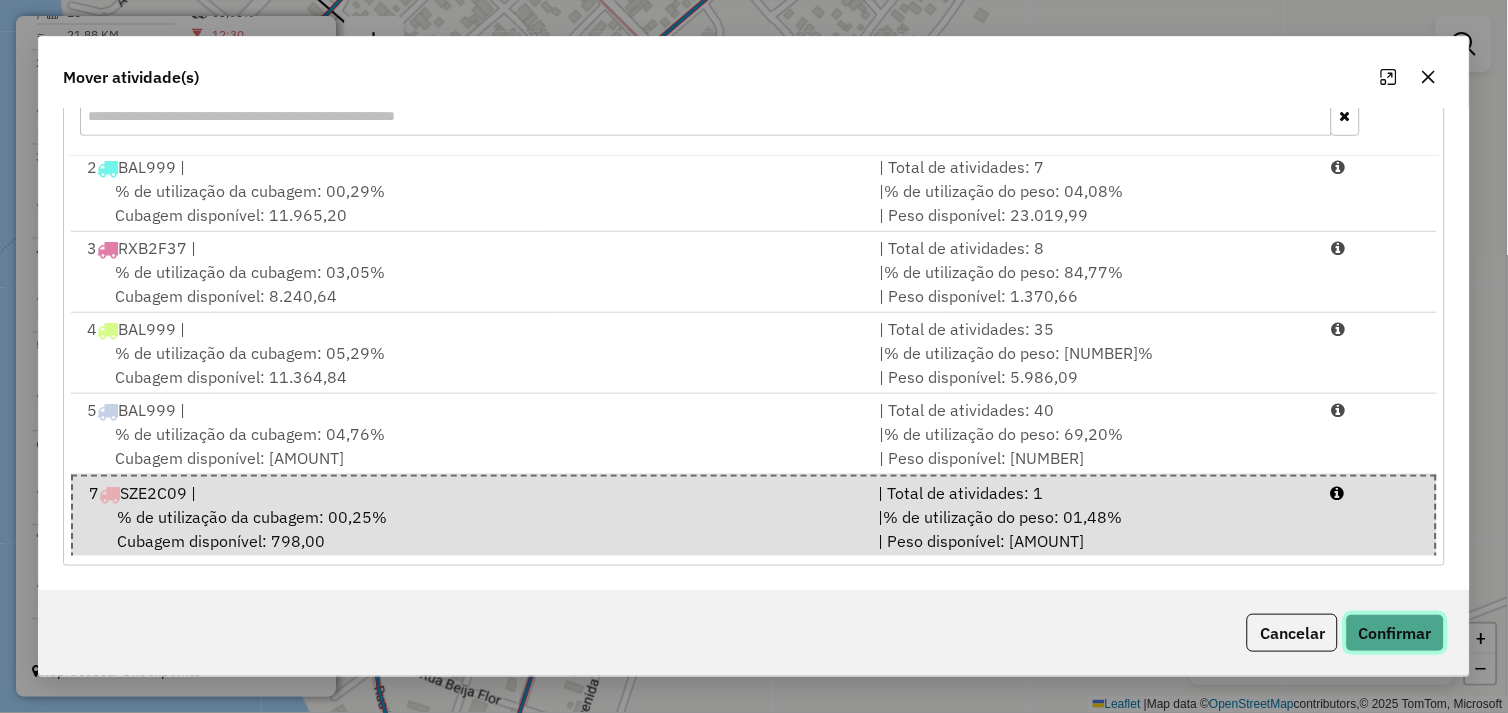 drag, startPoint x: 1362, startPoint y: 624, endPoint x: 1334, endPoint y: 628, distance: 28.284271 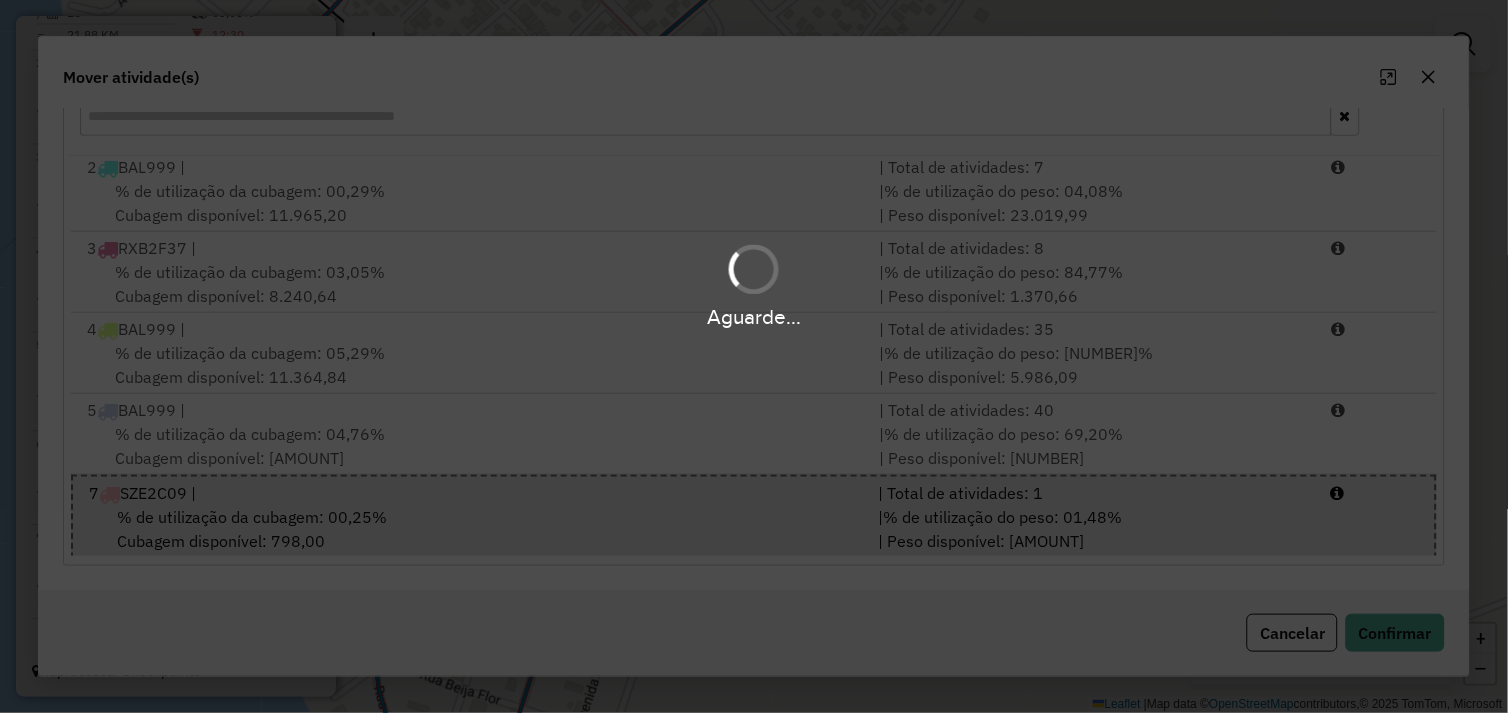scroll, scrollTop: 0, scrollLeft: 0, axis: both 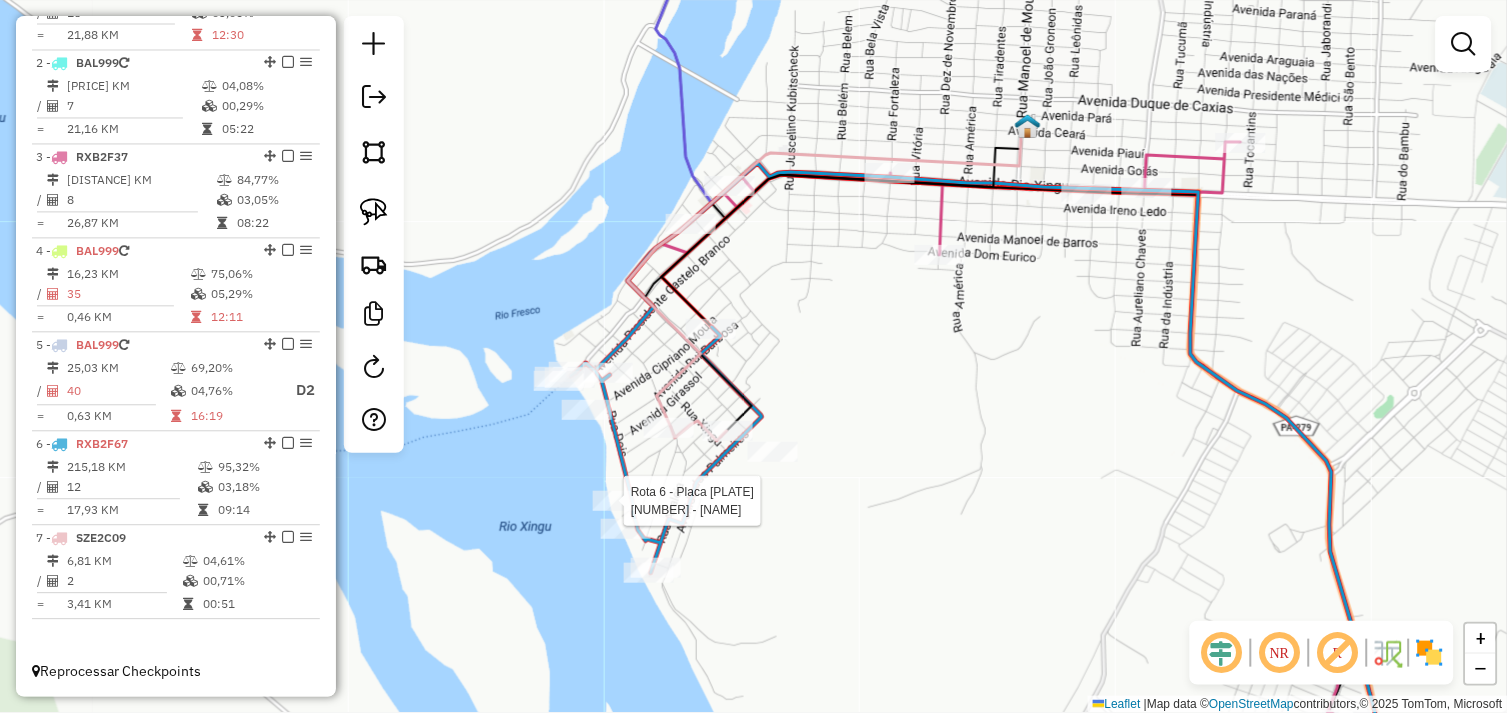 select on "*********" 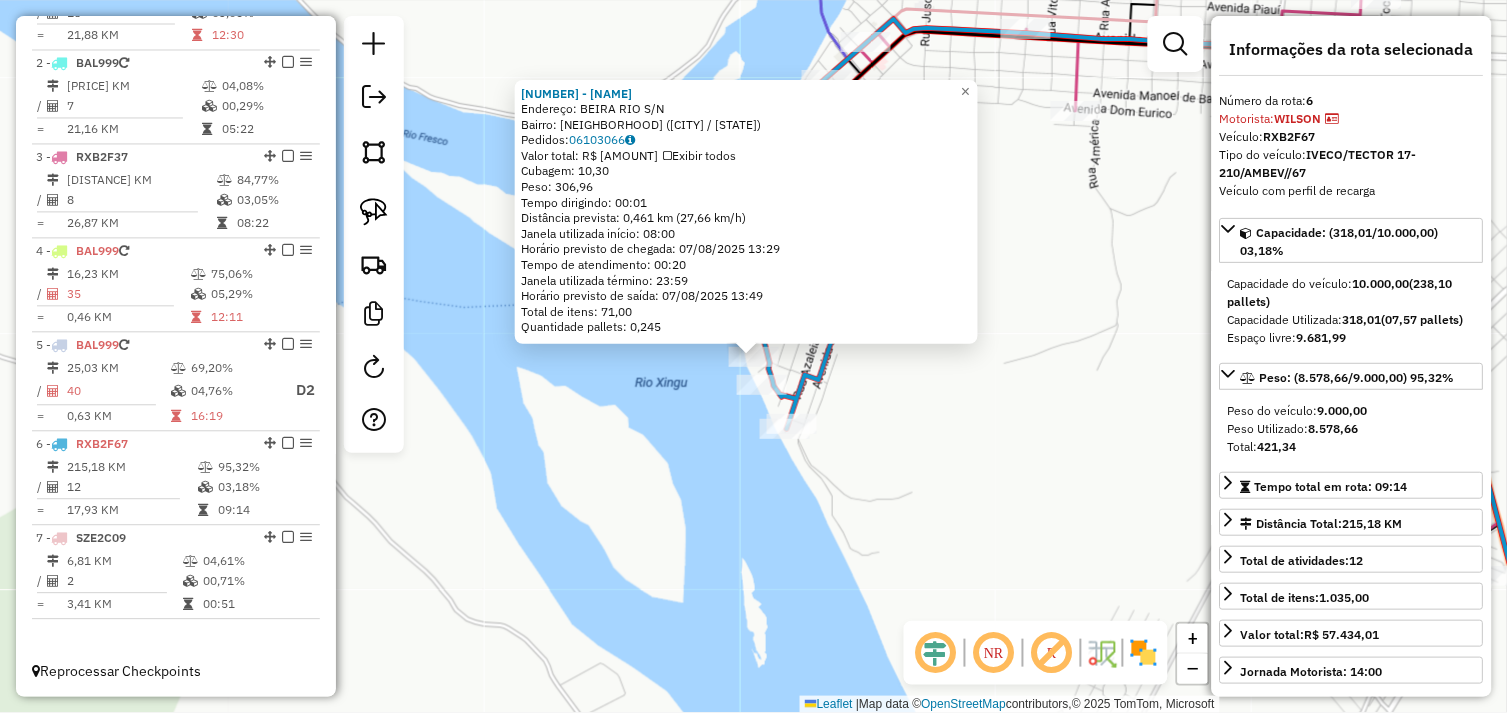 click on "72441 - PORTO MARINA PONTAO  Endereço:  BEIRA RIO S/N   Bairro: SOLAR DAS AGUAS (SAO FELIX DO XINGU / PA)   Pedidos:  06103066   Valor total: R$ 2.640,35   Exibir todos   Cubagem: 10,30  Peso: 306,96  Tempo dirigindo: 00:01   Distância prevista: 0,461 km (27,66 km/h)   Janela utilizada início: 08:00   Horário previsto de chegada: 07/08/2025 13:29   Tempo de atendimento: 00:20   Janela utilizada término: 23:59   Horário previsto de saída: 07/08/2025 13:49   Total de itens: 71,00   Quantidade pallets: 0,245  × Janela de atendimento Grade de atendimento Capacidade Transportadoras Veículos Cliente Pedidos  Rotas Selecione os dias de semana para filtrar as janelas de atendimento  Seg   Ter   Qua   Qui   Sex   Sáb   Dom  Informe o período da janela de atendimento: De: Até:  Filtrar exatamente a janela do cliente  Considerar janela de atendimento padrão  Selecione os dias de semana para filtrar as grades de atendimento  Seg   Ter   Qua   Qui   Sex   Sáb   Dom   Peso mínimo:   Peso máximo:   De:  De:" 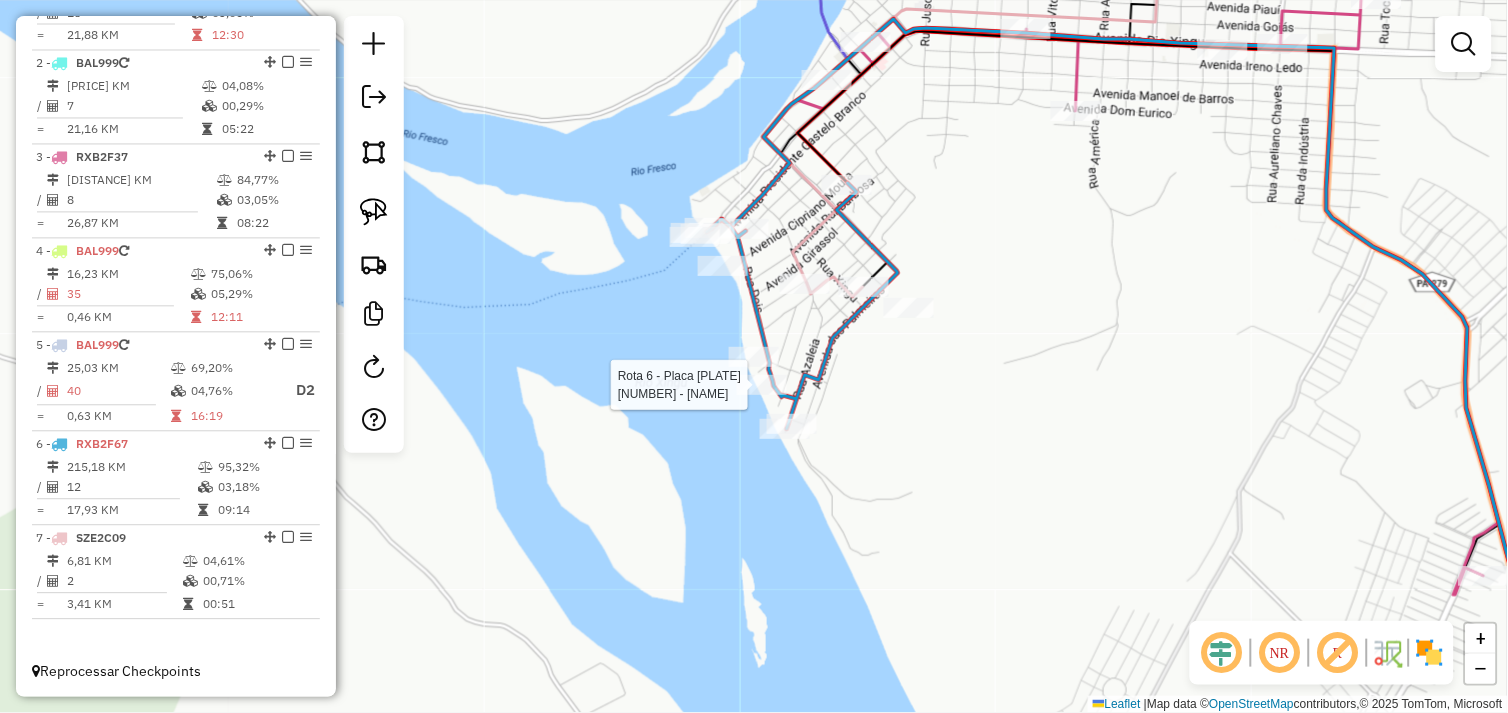 select on "*********" 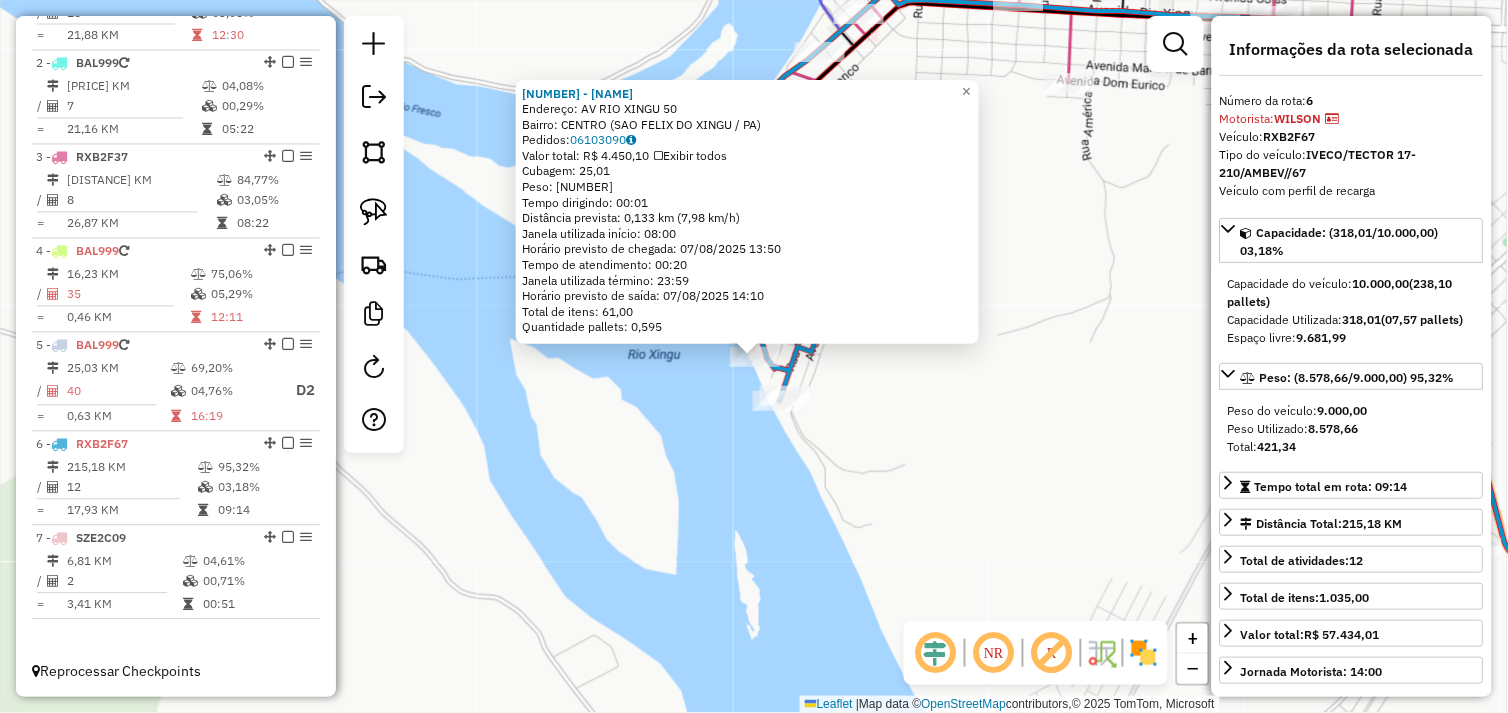 click on "216 - BAR DA NECA  Endereço:  AV RIO XINGU 50   Bairro: CENTRO (SAO FELIX DO XINGU / PA)   Pedidos:  06103090   Valor total: R$ 4.450,10   Exibir todos   Cubagem: 25,01  Peso: 687,79  Tempo dirigindo: 00:01   Distância prevista: 0,133 km (7,98 km/h)   Janela utilizada início: 08:00   Horário previsto de chegada: 07/08/2025 13:50   Tempo de atendimento: 00:20   Janela utilizada término: 23:59   Horário previsto de saída: 07/08/2025 14:10   Total de itens: 61,00   Quantidade pallets: 0,595  × Janela de atendimento Grade de atendimento Capacidade Transportadoras Veículos Cliente Pedidos  Rotas Selecione os dias de semana para filtrar as janelas de atendimento  Seg   Ter   Qua   Qui   Sex   Sáb   Dom  Informe o período da janela de atendimento: De: Até:  Filtrar exatamente a janela do cliente  Considerar janela de atendimento padrão  Selecione os dias de semana para filtrar as grades de atendimento  Seg   Ter   Qua   Qui   Sex   Sáb   Dom   Considerar clientes sem dia de atendimento cadastrado  De:" 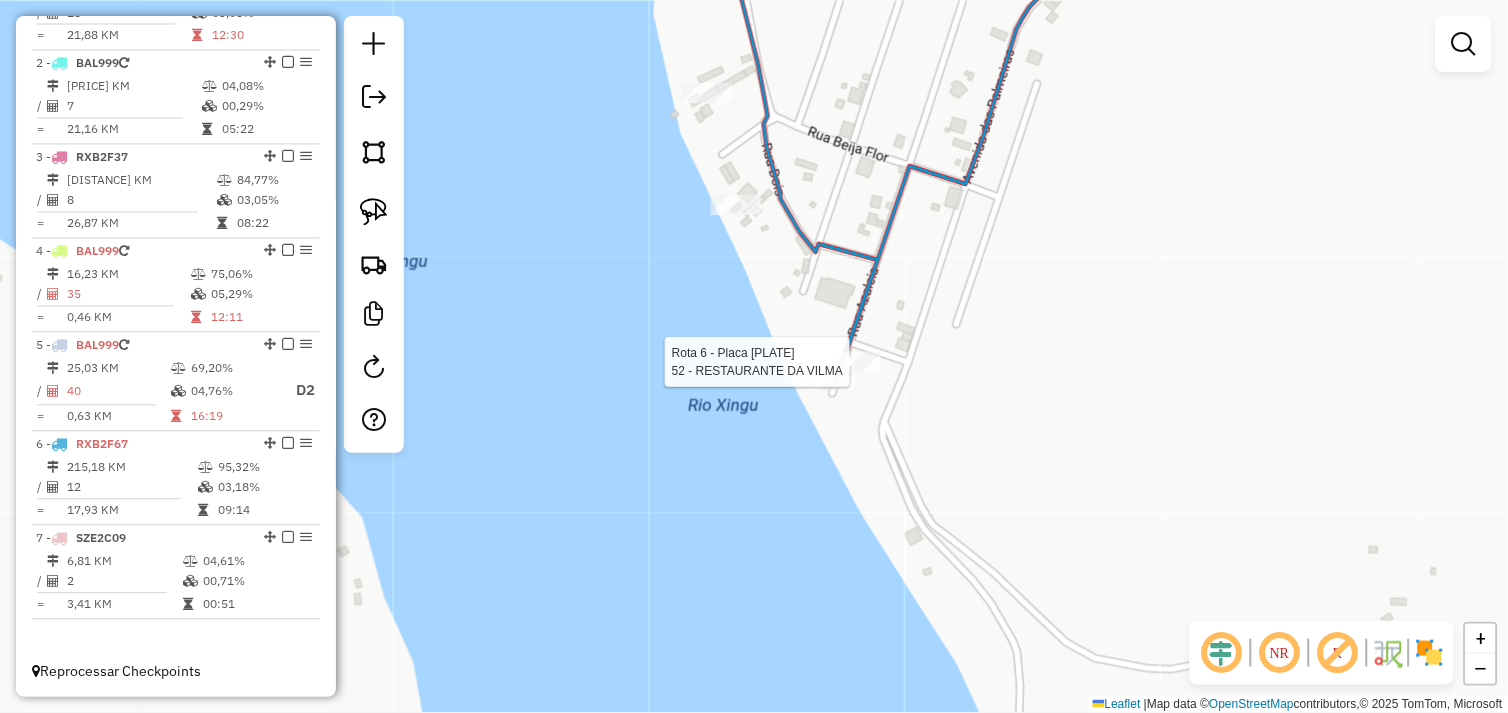 select on "*********" 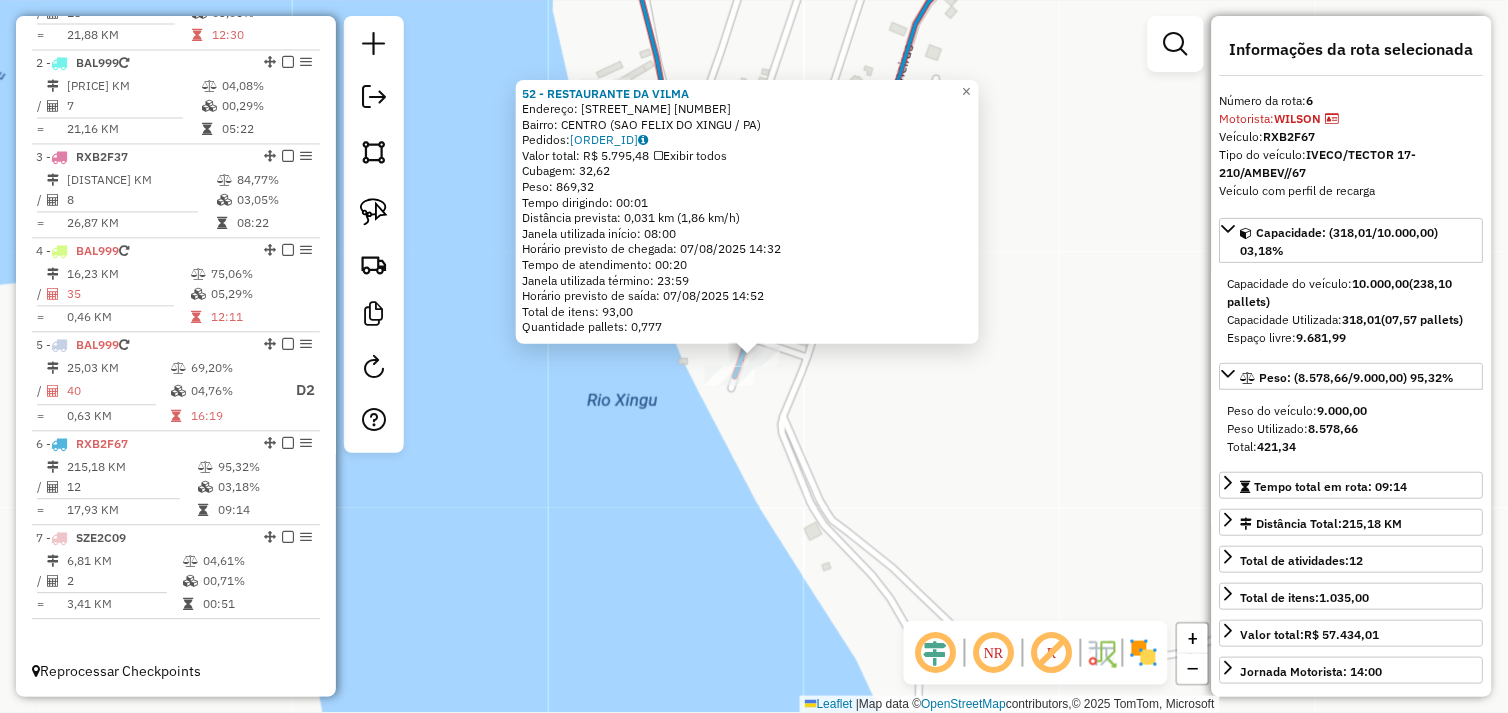 click on "52 - RESTAURANTE DA VILMA  Endereço:  AV JABORANDI 50   Bairro: CENTRO (SAO FELIX DO XINGU / PA)   Pedidos:  06103220   Valor total: R$ 5.795,48   Exibir todos   Cubagem: 32,62  Peso: 869,32  Tempo dirigindo: 00:01   Distância prevista: 0,031 km (1,86 km/h)   Janela utilizada início: 08:00   Horário previsto de chegada: 07/08/2025 14:32   Tempo de atendimento: 00:20   Janela utilizada término: 23:59   Horário previsto de saída: 07/08/2025 14:52   Total de itens: 93,00   Quantidade pallets: 0,777  × Janela de atendimento Grade de atendimento Capacidade Transportadoras Veículos Cliente Pedidos  Rotas Selecione os dias de semana para filtrar as janelas de atendimento  Seg   Ter   Qua   Qui   Sex   Sáb   Dom  Informe o período da janela de atendimento: De: Até:  Filtrar exatamente a janela do cliente  Considerar janela de atendimento padrão  Selecione os dias de semana para filtrar as grades de atendimento  Seg   Ter   Qua   Qui   Sex   Sáb   Dom   Clientes fora do dia de atendimento selecionado De:" 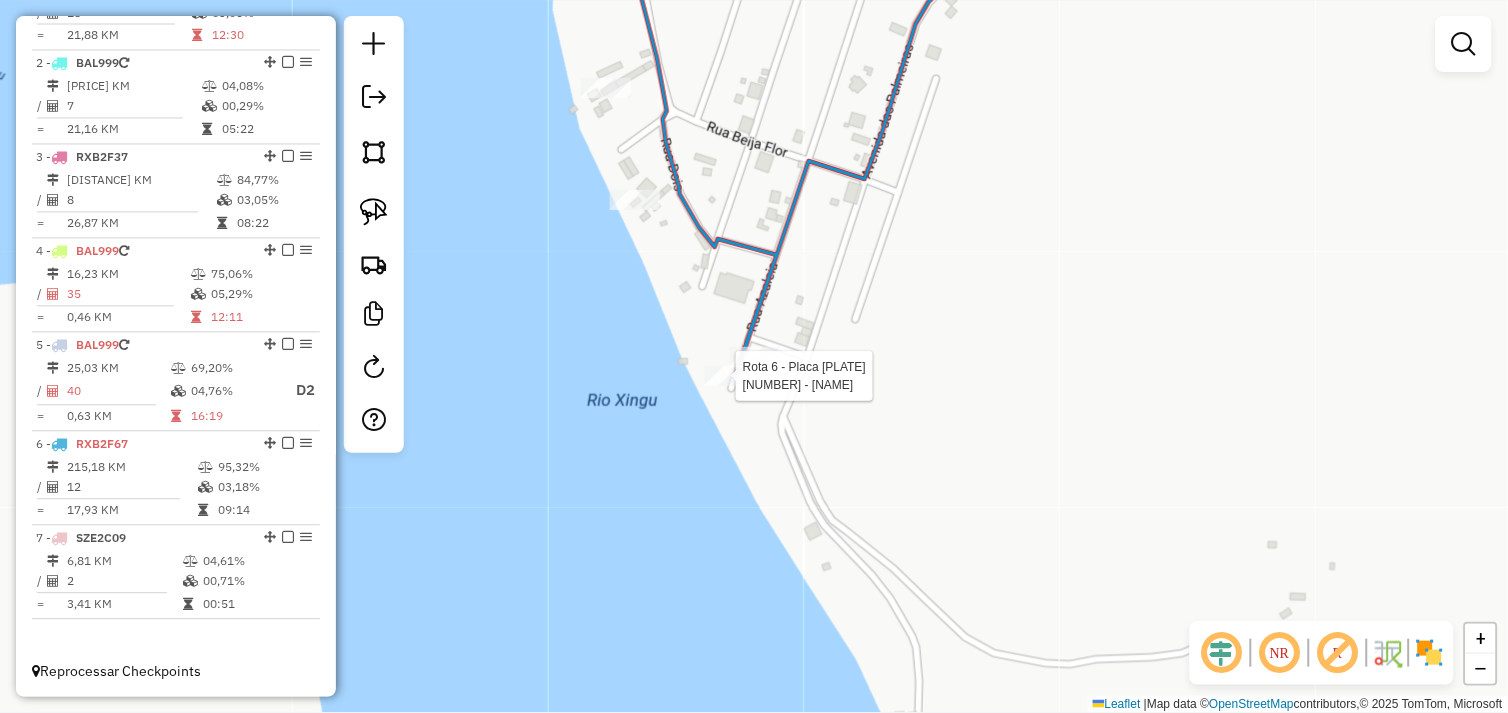 select on "*********" 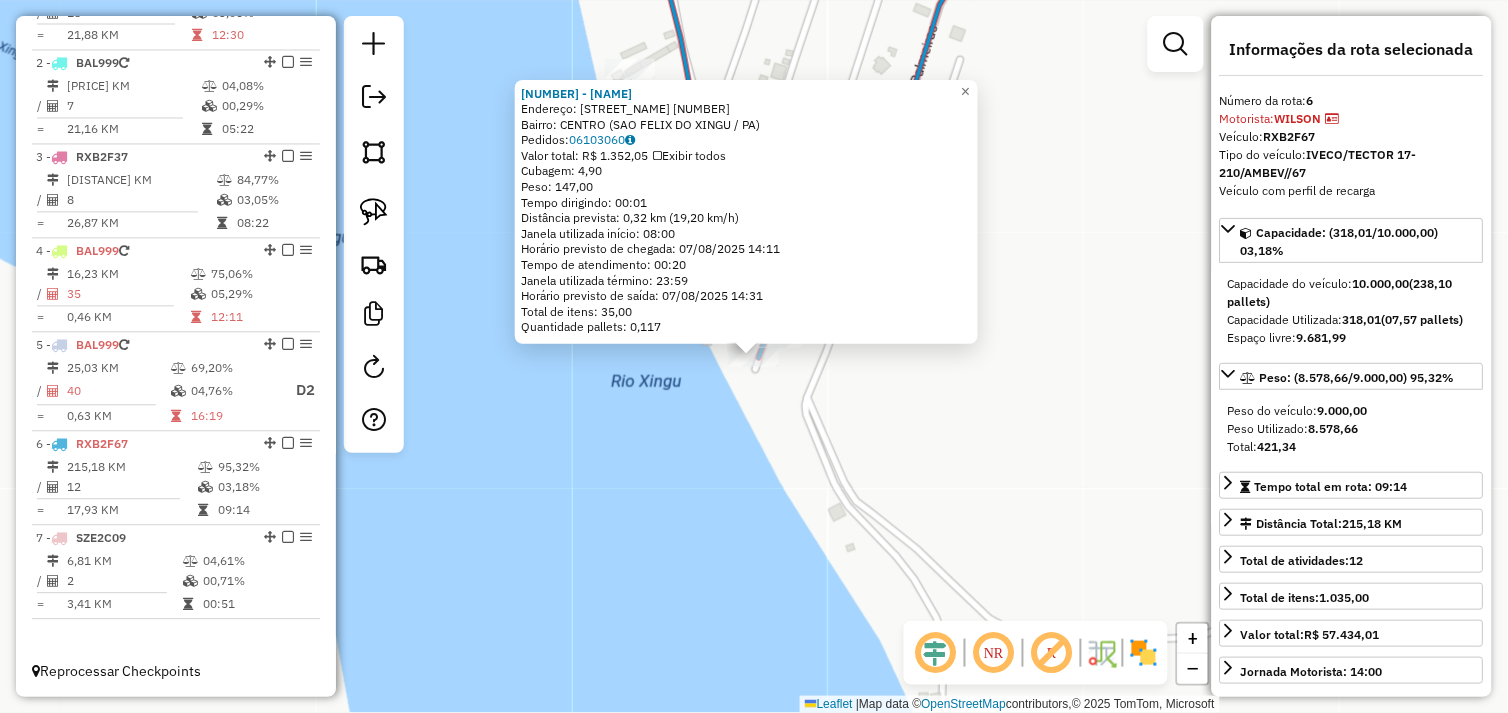 click on "38175 - BARRACA RUTIELY  Endereço:  22 DE MARCO 01   Bairro: CENTRO (SAO FELIX DO XINGU / PA)   Pedidos:  06103060   Valor total: R$ 1.352,05   Exibir todos   Cubagem: 4,90  Peso: 147,00  Tempo dirigindo: 00:01   Distância prevista: 0,32 km (19,20 km/h)   Janela utilizada início: 08:00   Horário previsto de chegada: 07/08/2025 14:11   Tempo de atendimento: 00:20   Janela utilizada término: 23:59   Horário previsto de saída: 07/08/2025 14:31   Total de itens: 35,00   Quantidade pallets: 0,117  × Janela de atendimento Grade de atendimento Capacidade Transportadoras Veículos Cliente Pedidos  Rotas Selecione os dias de semana para filtrar as janelas de atendimento  Seg   Ter   Qua   Qui   Sex   Sáb   Dom  Informe o período da janela de atendimento: De: Até:  Filtrar exatamente a janela do cliente  Considerar janela de atendimento padrão  Selecione os dias de semana para filtrar as grades de atendimento  Seg   Ter   Qua   Qui   Sex   Sáb   Dom   Considerar clientes sem dia de atendimento cadastrado +" 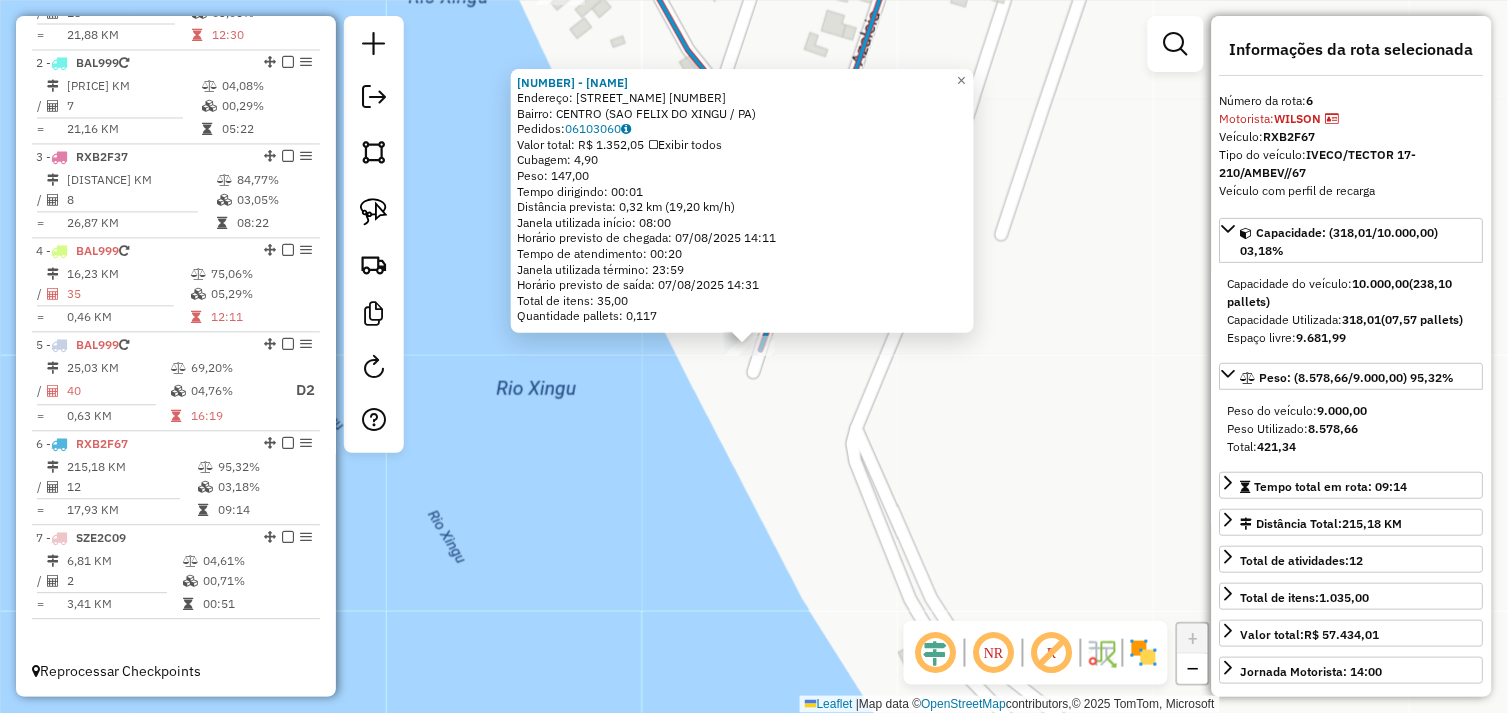 click on "38175 - BARRACA RUTIELY  Endereço:  22 DE MARCO 01   Bairro: CENTRO (SAO FELIX DO XINGU / PA)   Pedidos:  06103060   Valor total: R$ 1.352,05   Exibir todos   Cubagem: 4,90  Peso: 147,00  Tempo dirigindo: 00:01   Distância prevista: 0,32 km (19,20 km/h)   Janela utilizada início: 08:00   Horário previsto de chegada: 07/08/2025 14:11   Tempo de atendimento: 00:20   Janela utilizada término: 23:59   Horário previsto de saída: 07/08/2025 14:31   Total de itens: 35,00   Quantidade pallets: 0,117  × Janela de atendimento Grade de atendimento Capacidade Transportadoras Veículos Cliente Pedidos  Rotas Selecione os dias de semana para filtrar as janelas de atendimento  Seg   Ter   Qua   Qui   Sex   Sáb   Dom  Informe o período da janela de atendimento: De: Até:  Filtrar exatamente a janela do cliente  Considerar janela de atendimento padrão  Selecione os dias de semana para filtrar as grades de atendimento  Seg   Ter   Qua   Qui   Sex   Sáb   Dom   Considerar clientes sem dia de atendimento cadastrado +" 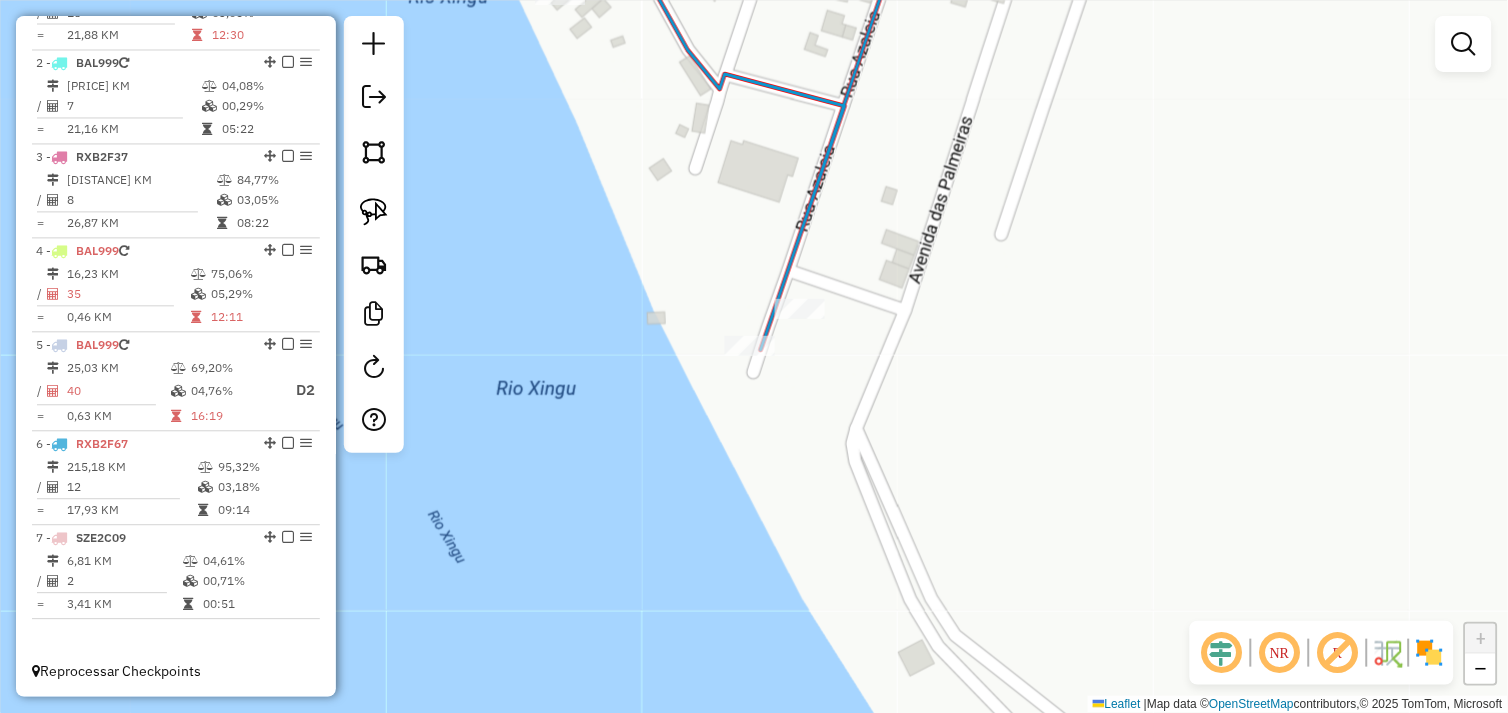 drag, startPoint x: 386, startPoint y: 220, endPoint x: 558, endPoint y: 314, distance: 196.01021 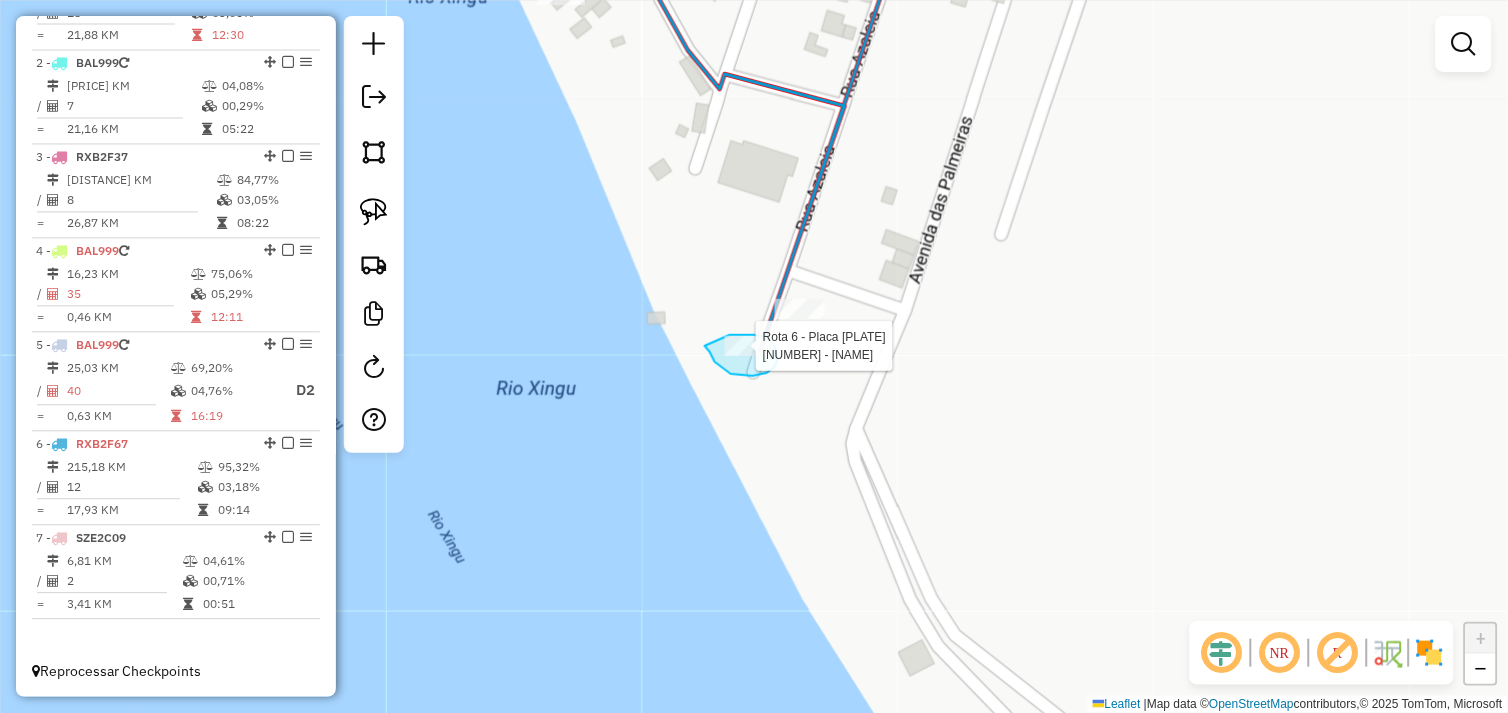 drag, startPoint x: 720, startPoint y: 365, endPoint x: 702, endPoint y: 386, distance: 27.658634 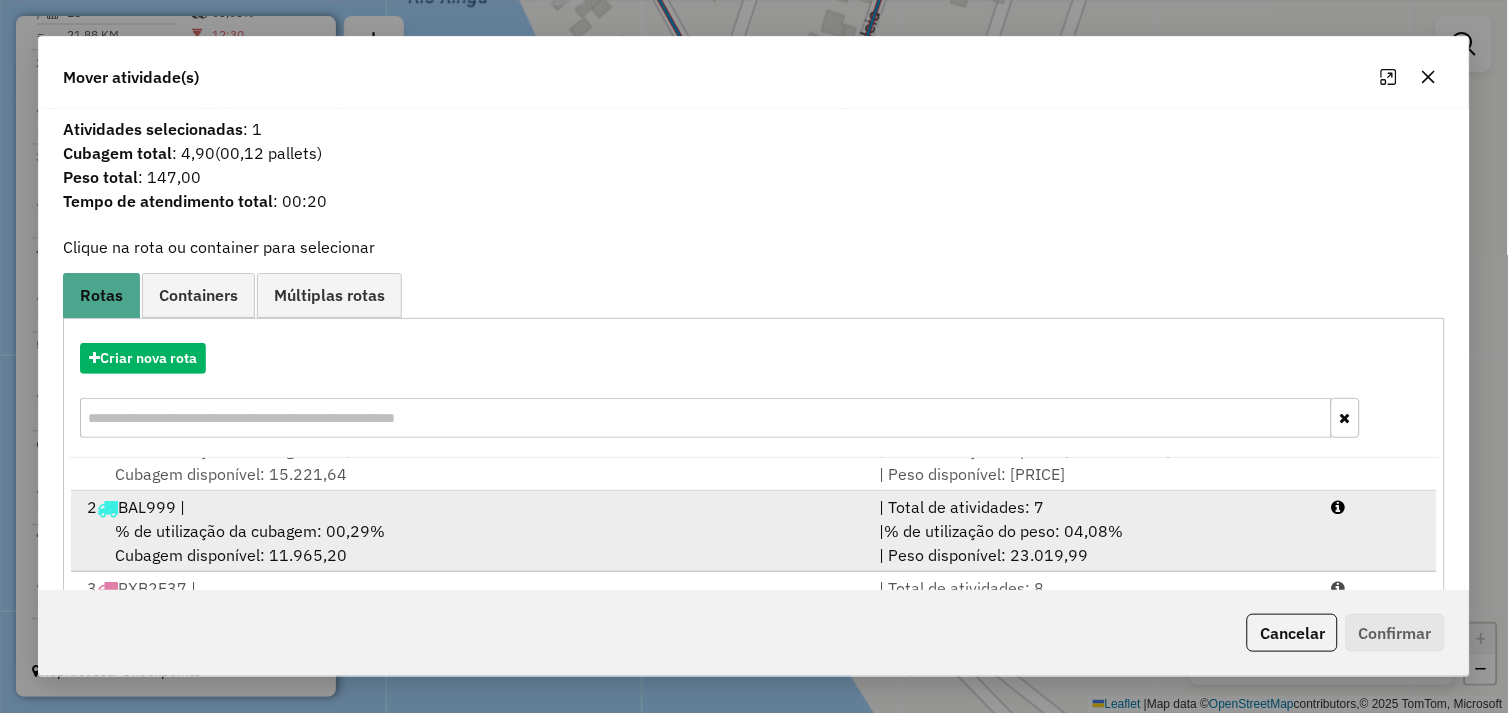 scroll, scrollTop: 86, scrollLeft: 0, axis: vertical 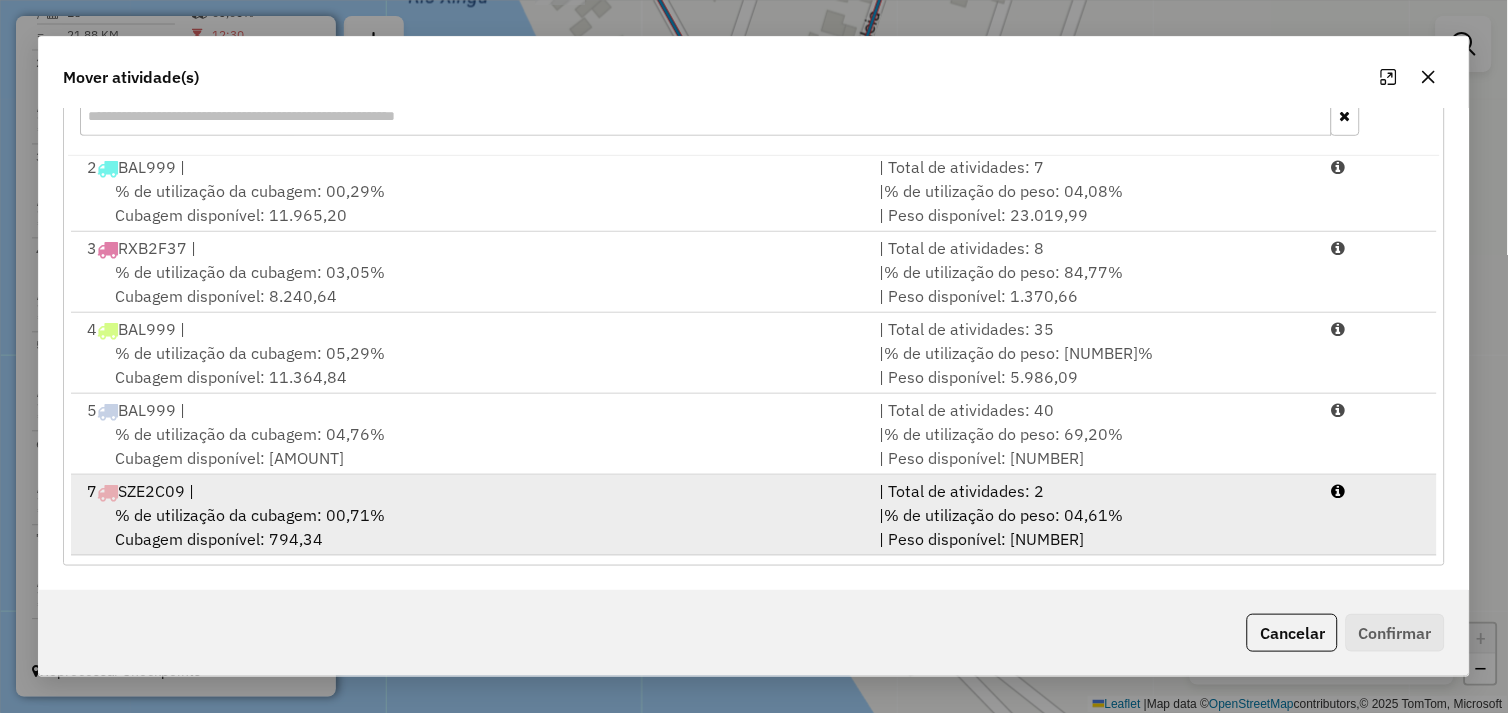 click on "% de utilização da cubagem: 00,71%  Cubagem disponível: 794,34" at bounding box center [471, 527] 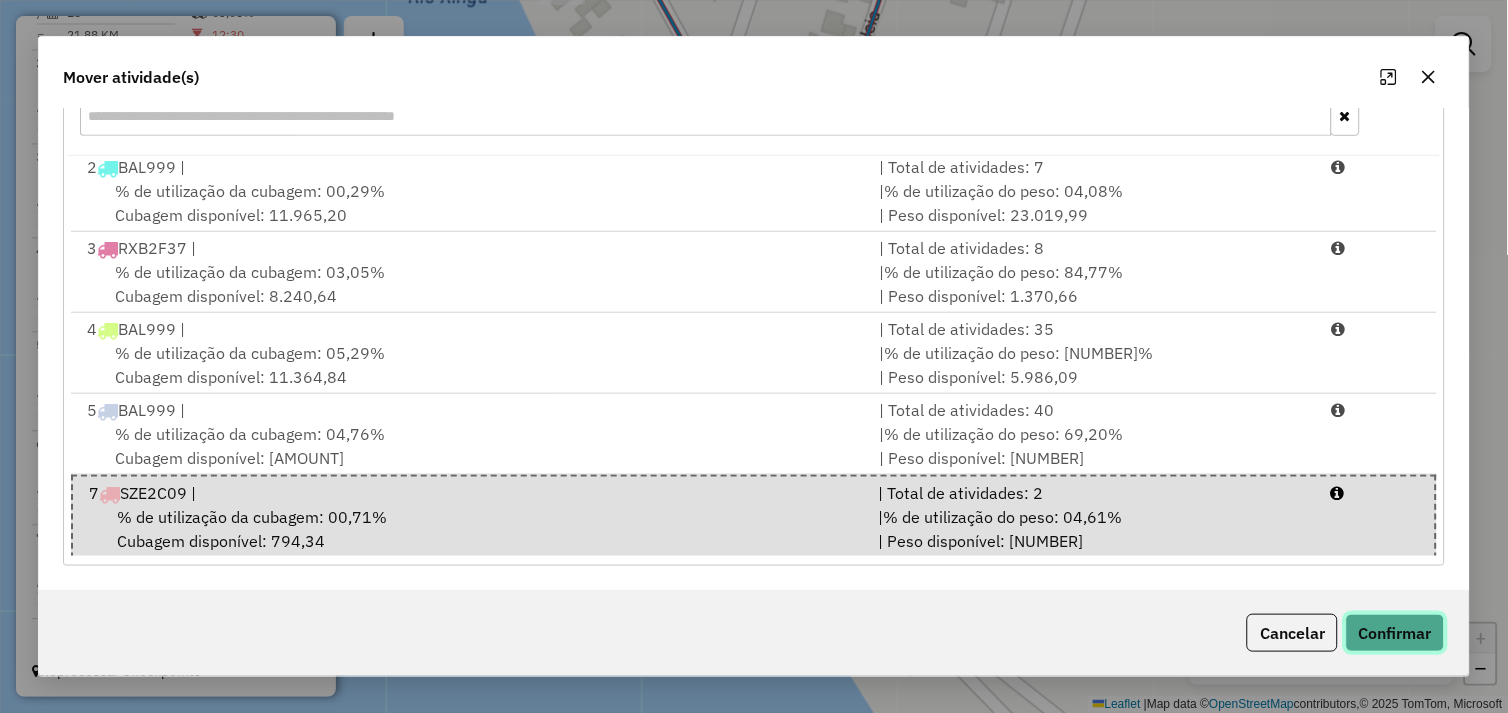 click on "Confirmar" 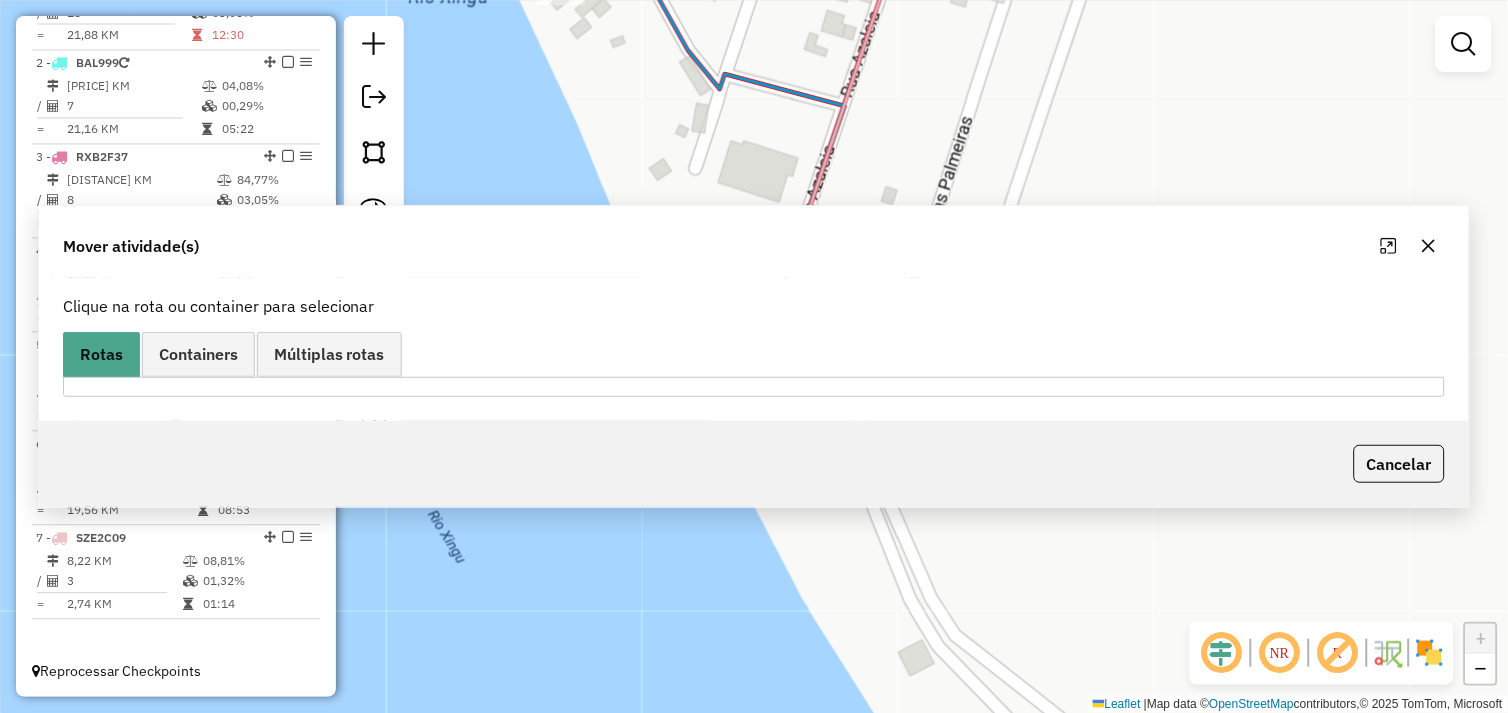 scroll, scrollTop: 0, scrollLeft: 0, axis: both 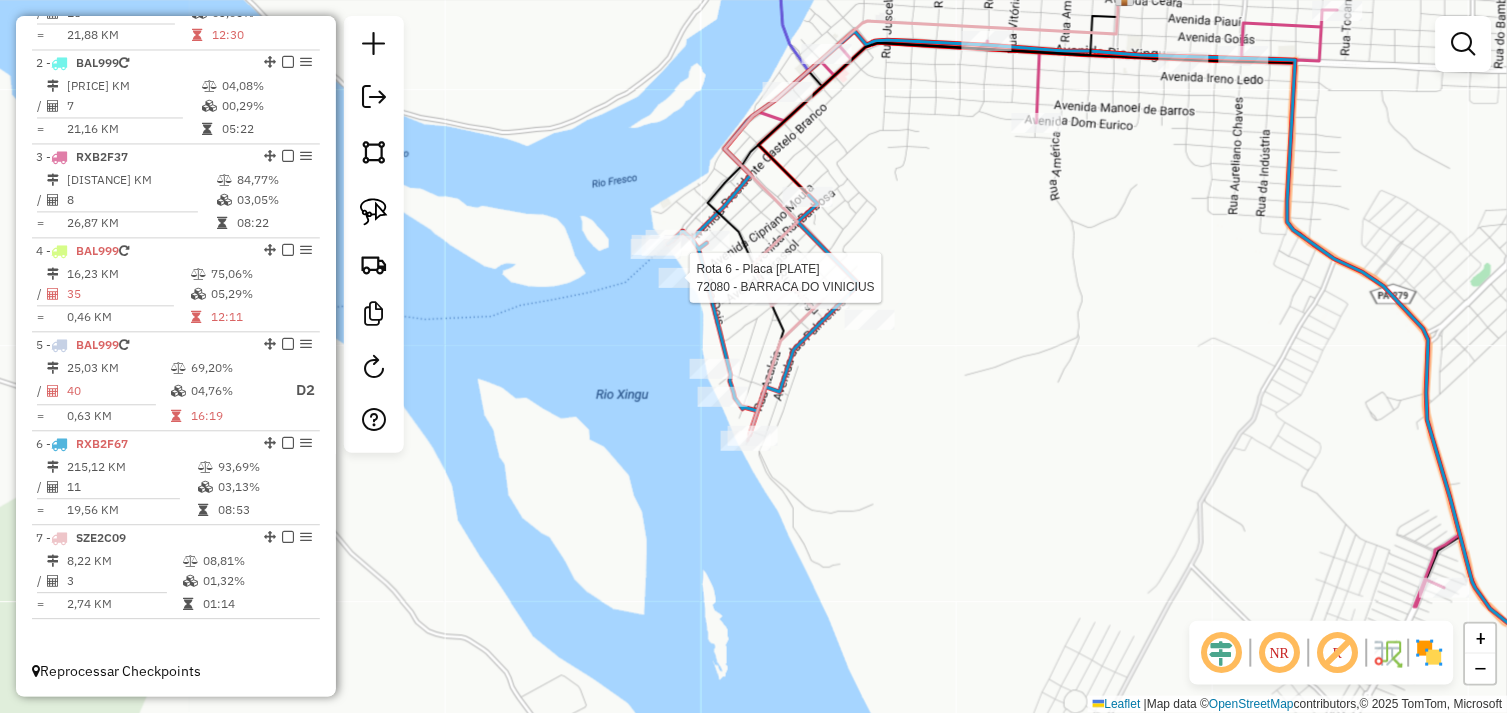 select on "*********" 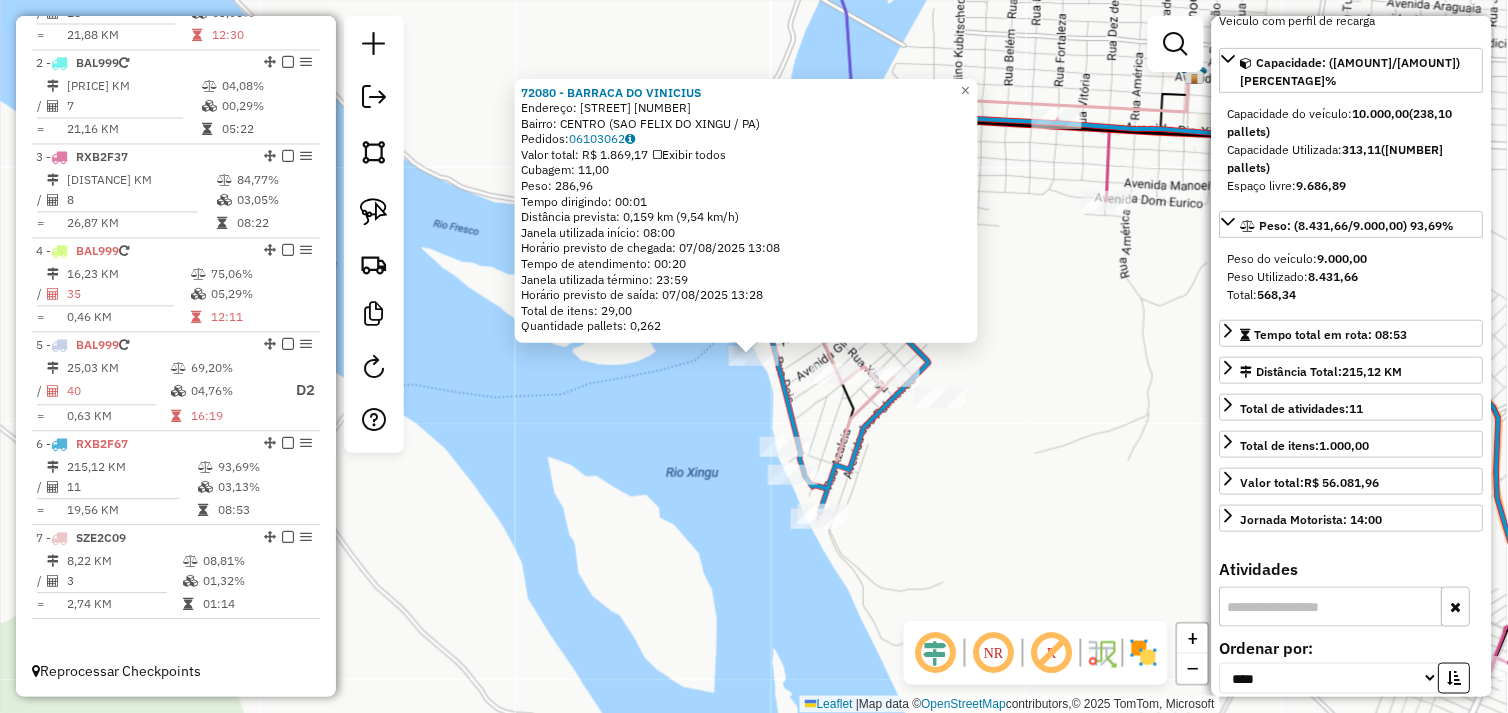 scroll, scrollTop: 444, scrollLeft: 0, axis: vertical 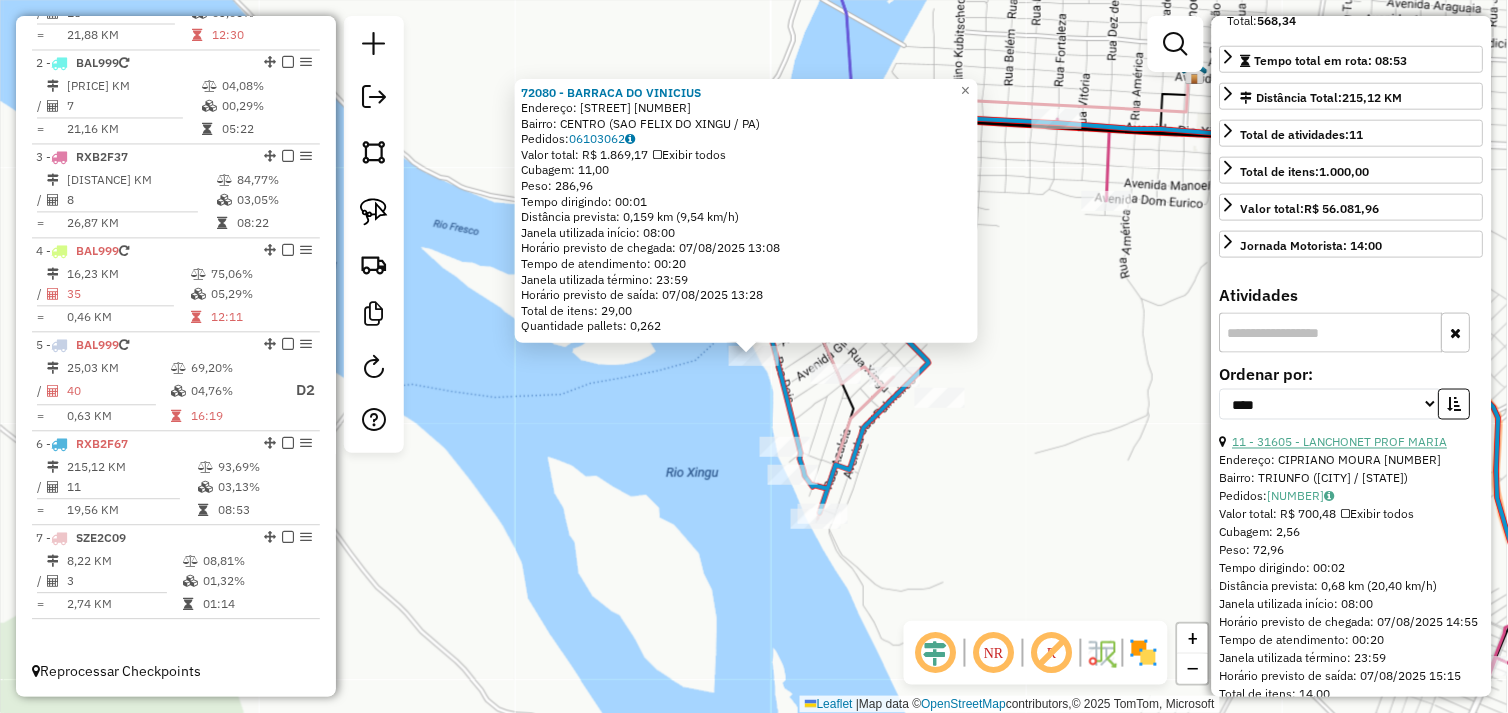 click on "11 - 31605 - LANCHONET PROF MARIA" at bounding box center [1340, 442] 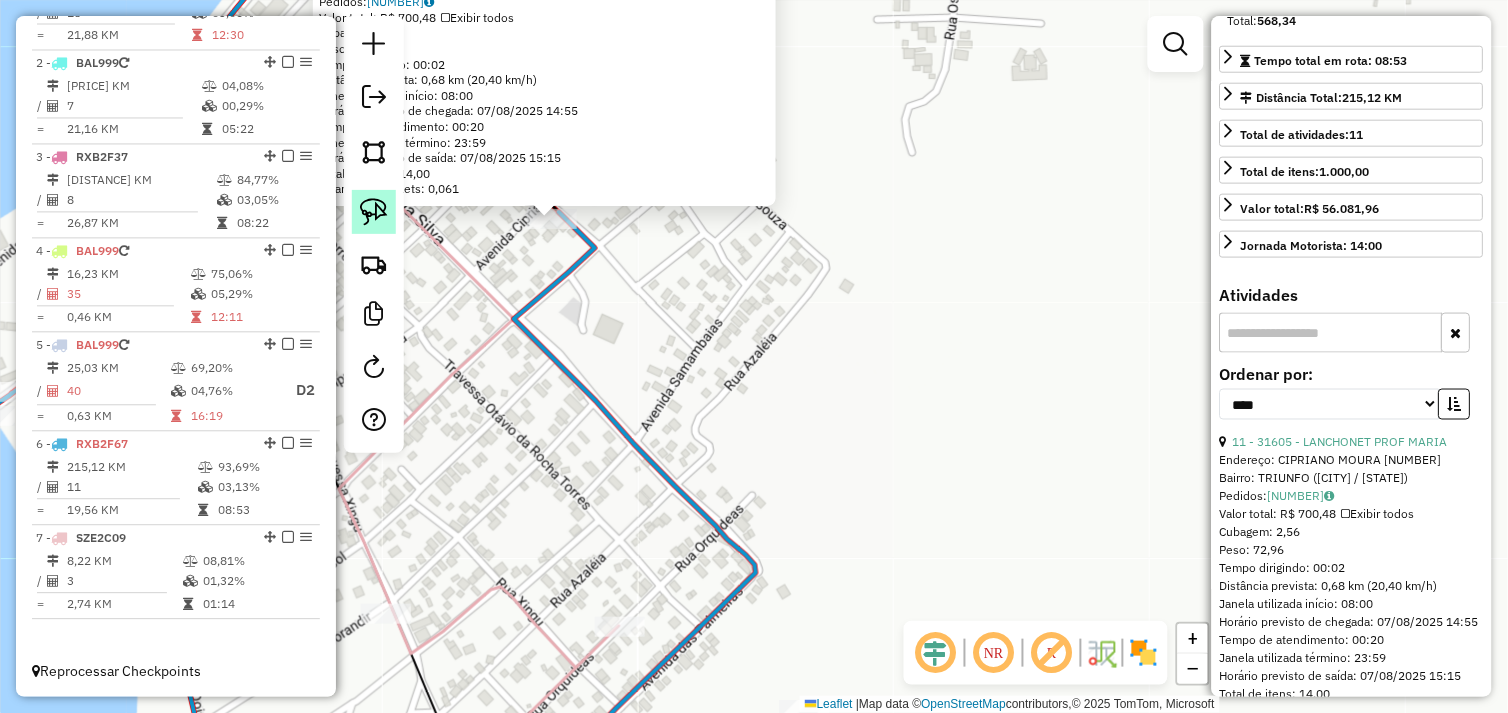 click 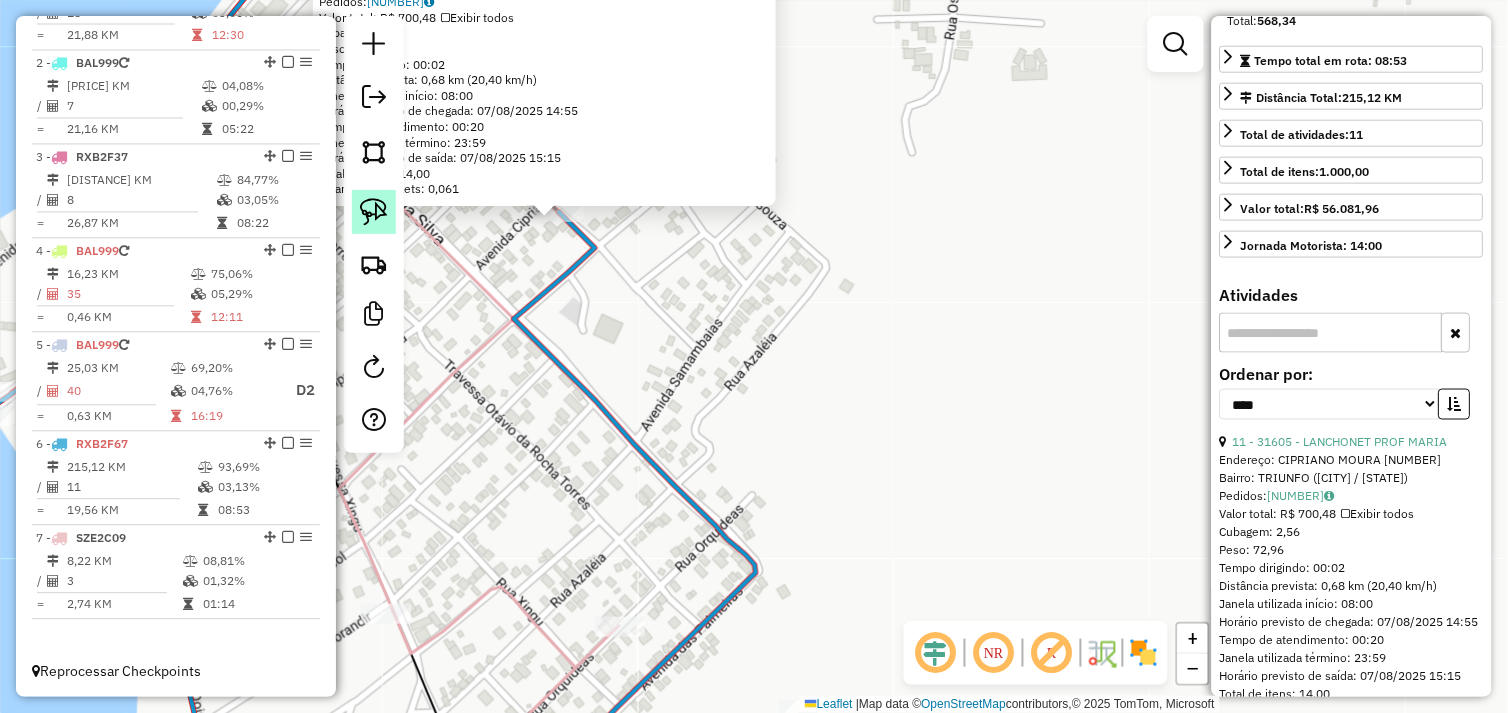 click 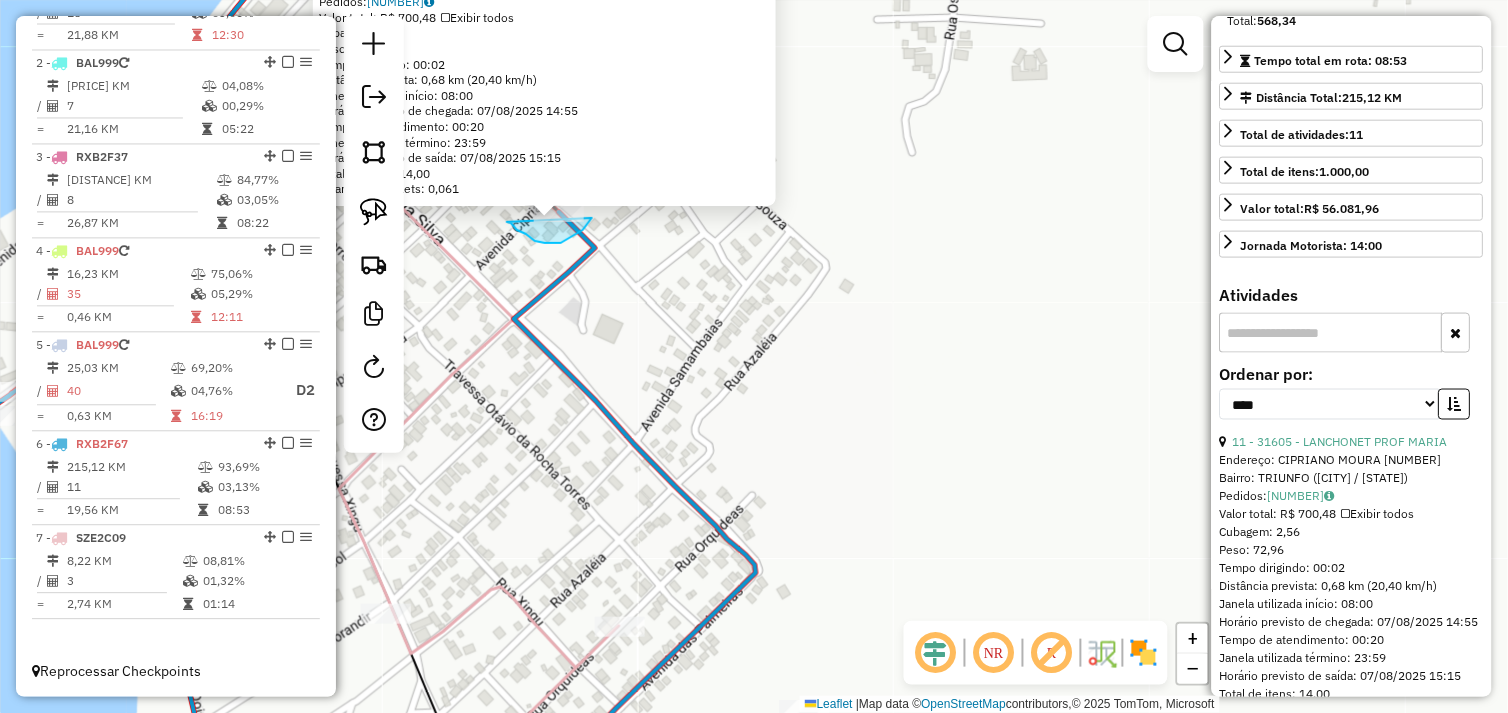drag, startPoint x: 507, startPoint y: 222, endPoint x: 522, endPoint y: 206, distance: 21.931713 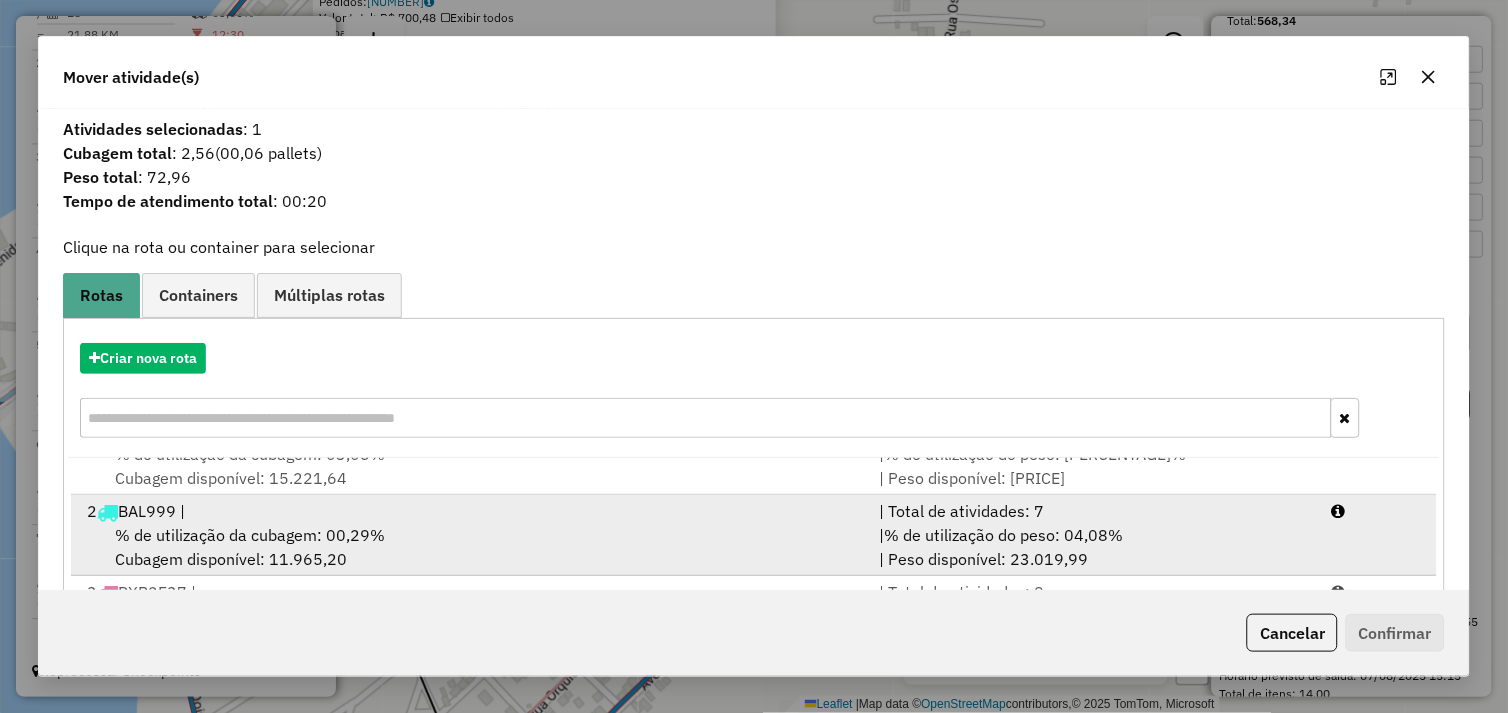 scroll, scrollTop: 86, scrollLeft: 0, axis: vertical 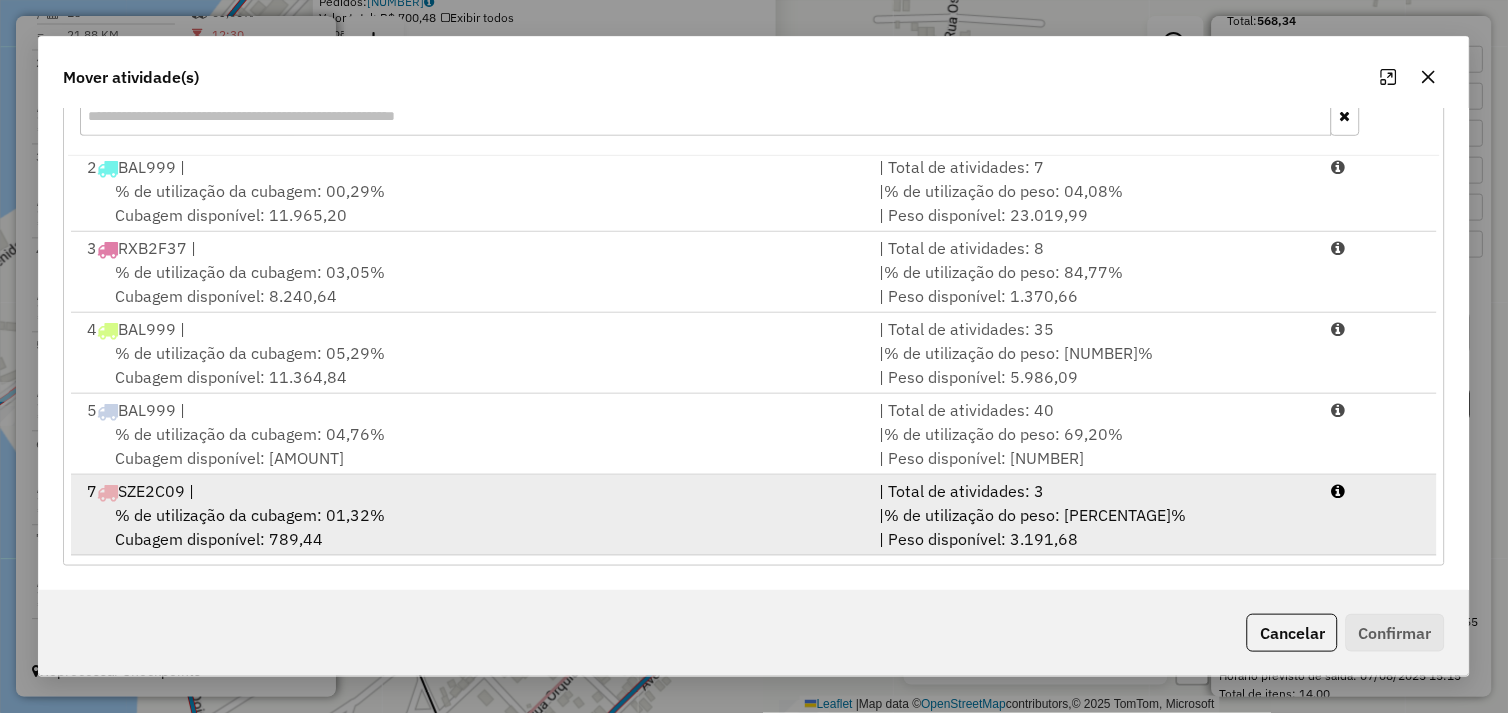 click on "% de utilização da cubagem: 01,32%  Cubagem disponível: 789,44" at bounding box center [471, 527] 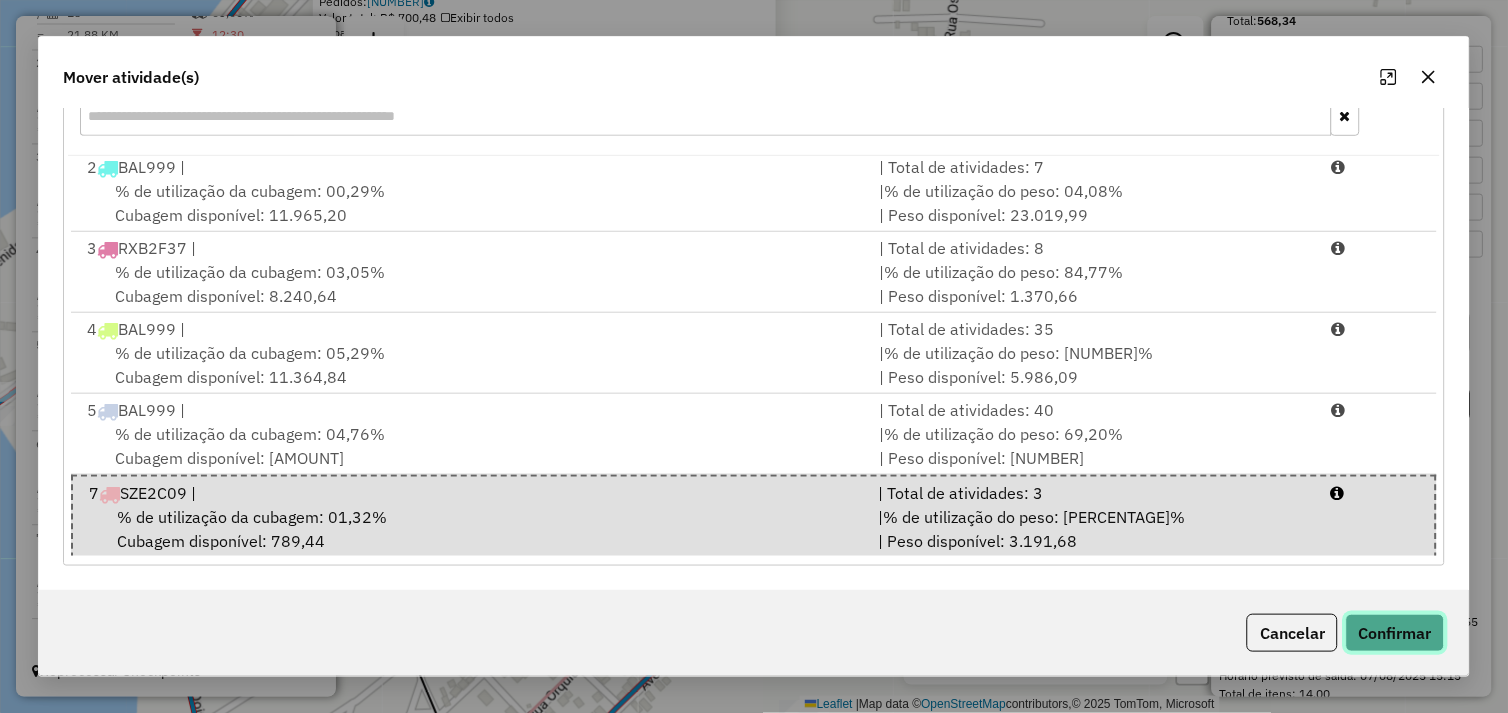 click on "Confirmar" 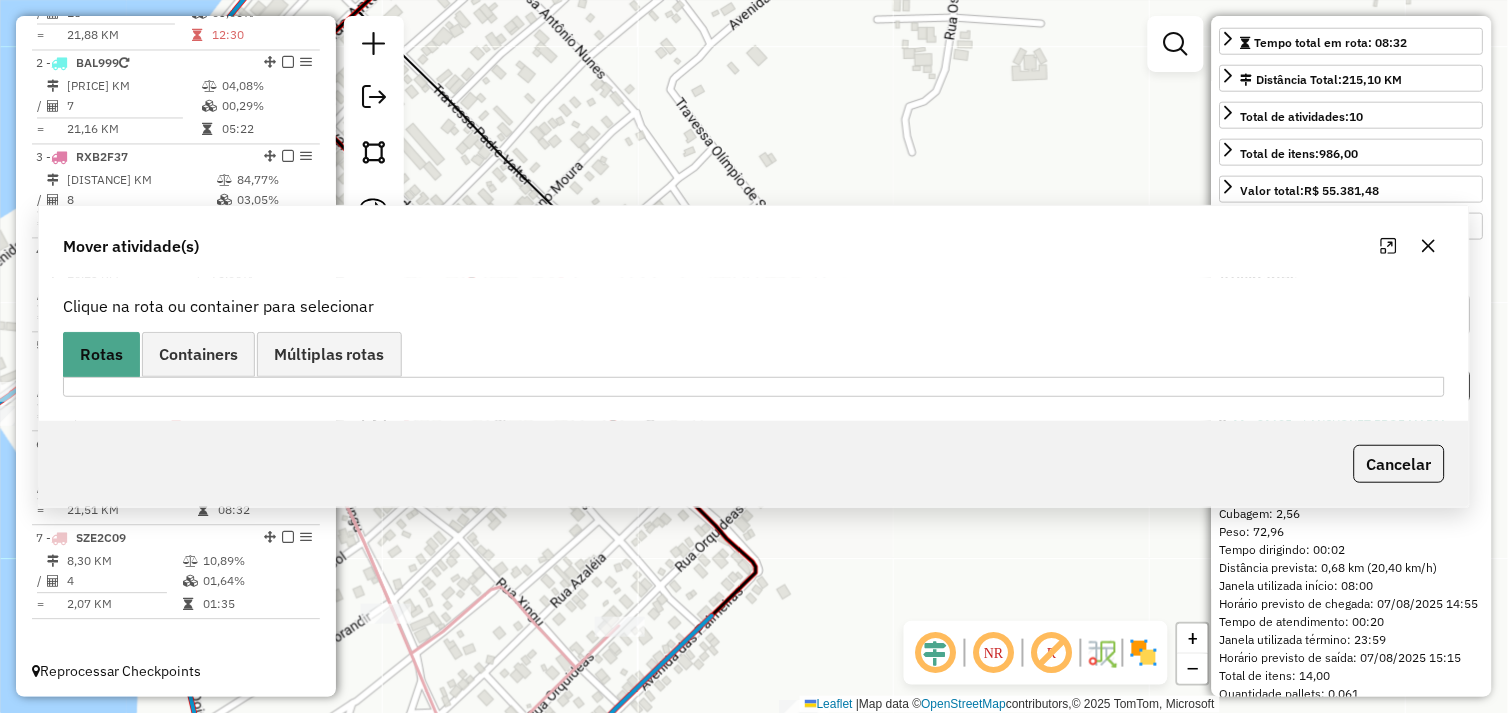 scroll, scrollTop: 0, scrollLeft: 0, axis: both 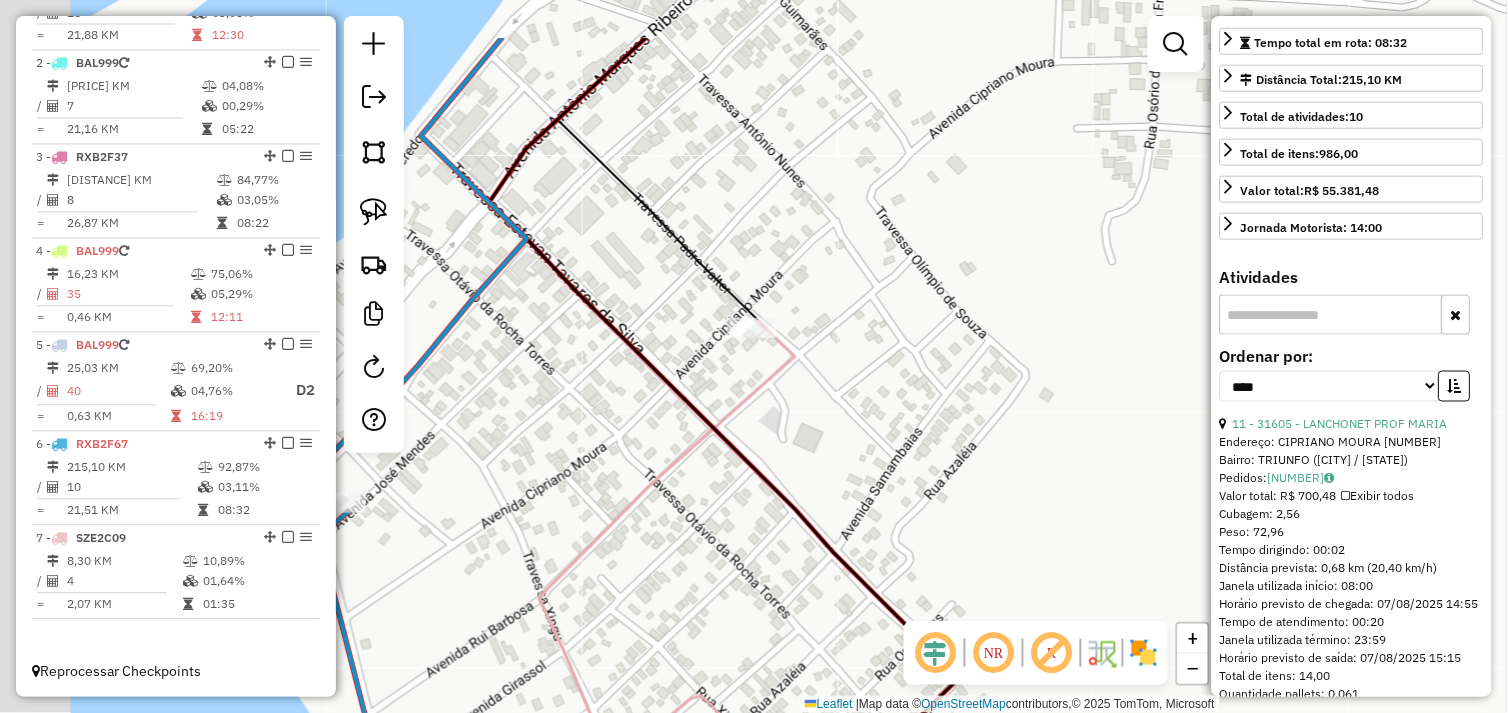 drag, startPoint x: 736, startPoint y: 377, endPoint x: 1011, endPoint y: 508, distance: 304.60794 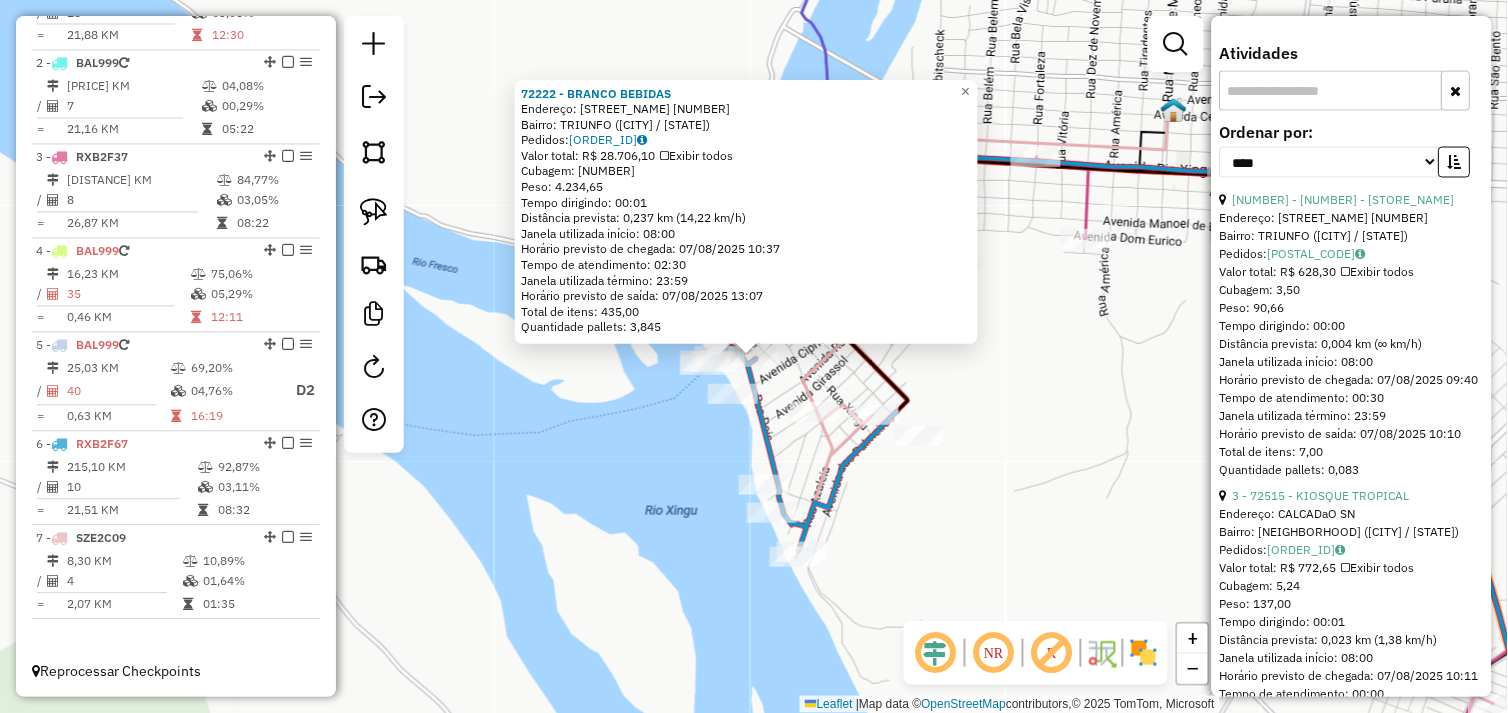 scroll, scrollTop: 666, scrollLeft: 0, axis: vertical 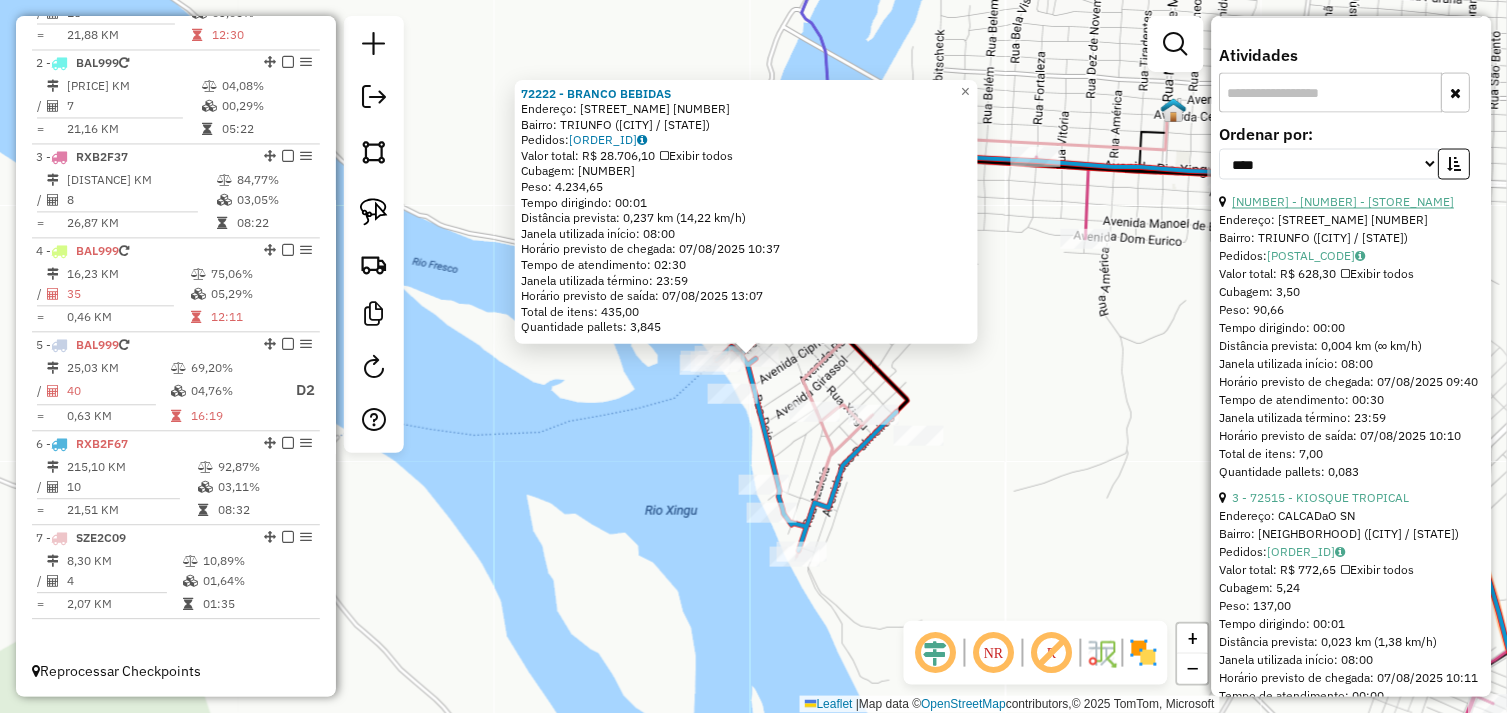 click on "2 - 72887 - HORA CERTA BAR E COZ" at bounding box center (1344, 202) 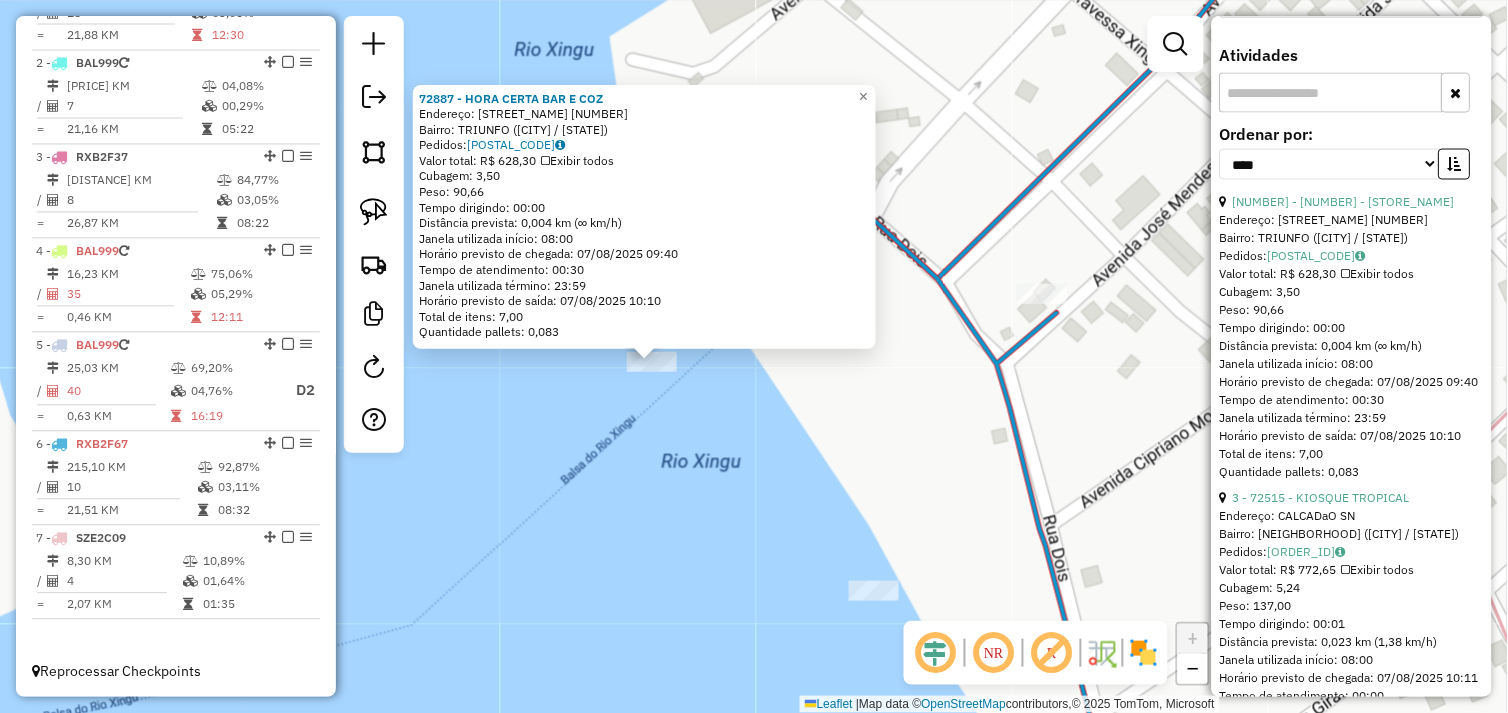 drag, startPoint x: 642, startPoint y: 402, endPoint x: 756, endPoint y: 396, distance: 114.15778 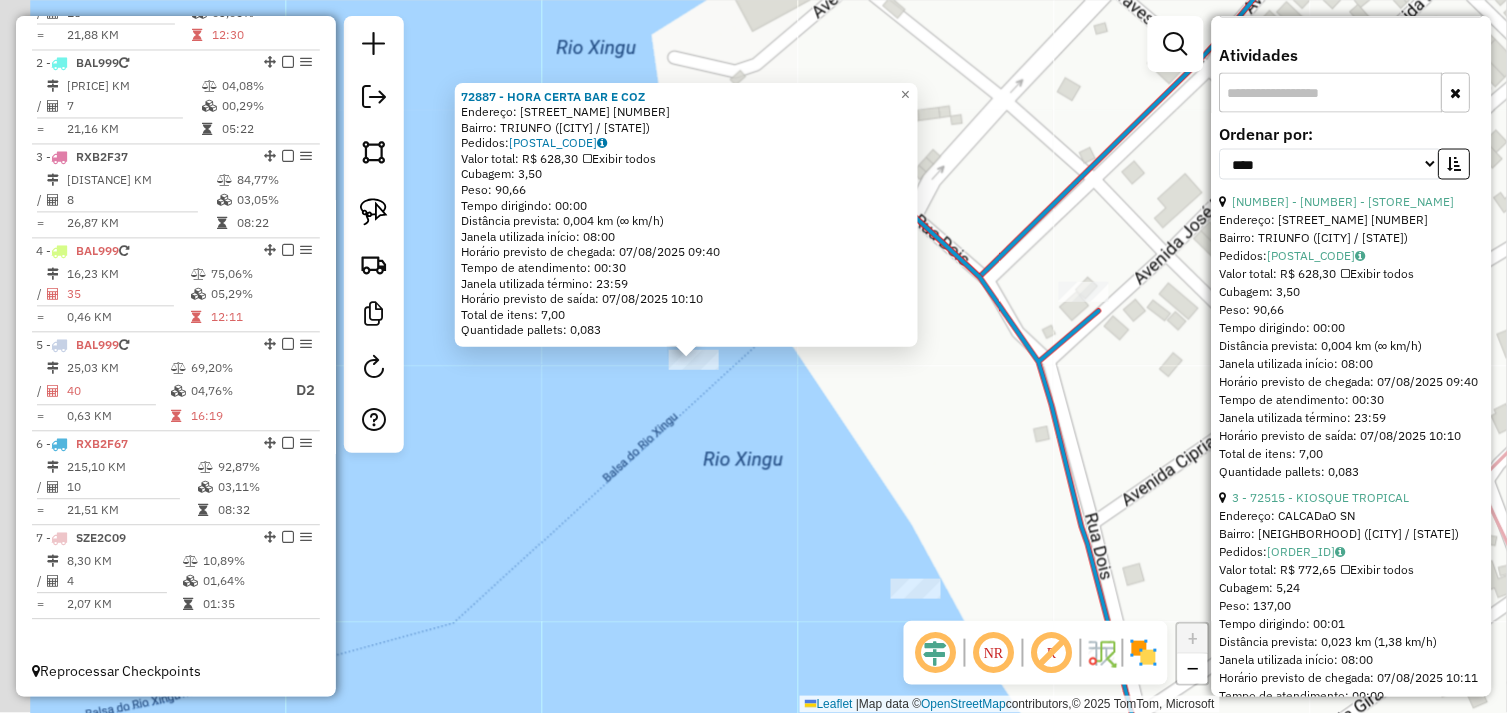 click on "72887 - HORA CERTA BAR E COZ  Endereço:  AV PRES. CASTELO BRANCO S/N   Bairro: TRIUNFO (SAO FELIX DO XINGU / PA)   Pedidos:  06103176   Valor total: R$ 628,30   Exibir todos   Cubagem: 3,50  Peso: 90,66  Tempo dirigindo: 00:00   Distância prevista: 0,004 km (∞ km/h)   Janela utilizada início: 08:00   Horário previsto de chegada: 07/08/2025 09:40   Tempo de atendimento: 00:30   Janela utilizada término: 23:59   Horário previsto de saída: 07/08/2025 10:10   Total de itens: 7,00   Quantidade pallets: 0,083  × Janela de atendimento Grade de atendimento Capacidade Transportadoras Veículos Cliente Pedidos  Rotas Selecione os dias de semana para filtrar as janelas de atendimento  Seg   Ter   Qua   Qui   Sex   Sáb   Dom  Informe o período da janela de atendimento: De: Até:  Filtrar exatamente a janela do cliente  Considerar janela de atendimento padrão  Selecione os dias de semana para filtrar as grades de atendimento  Seg   Ter   Qua   Qui   Sex   Sáb   Dom   Peso mínimo:   Peso máximo:   De:  De:" 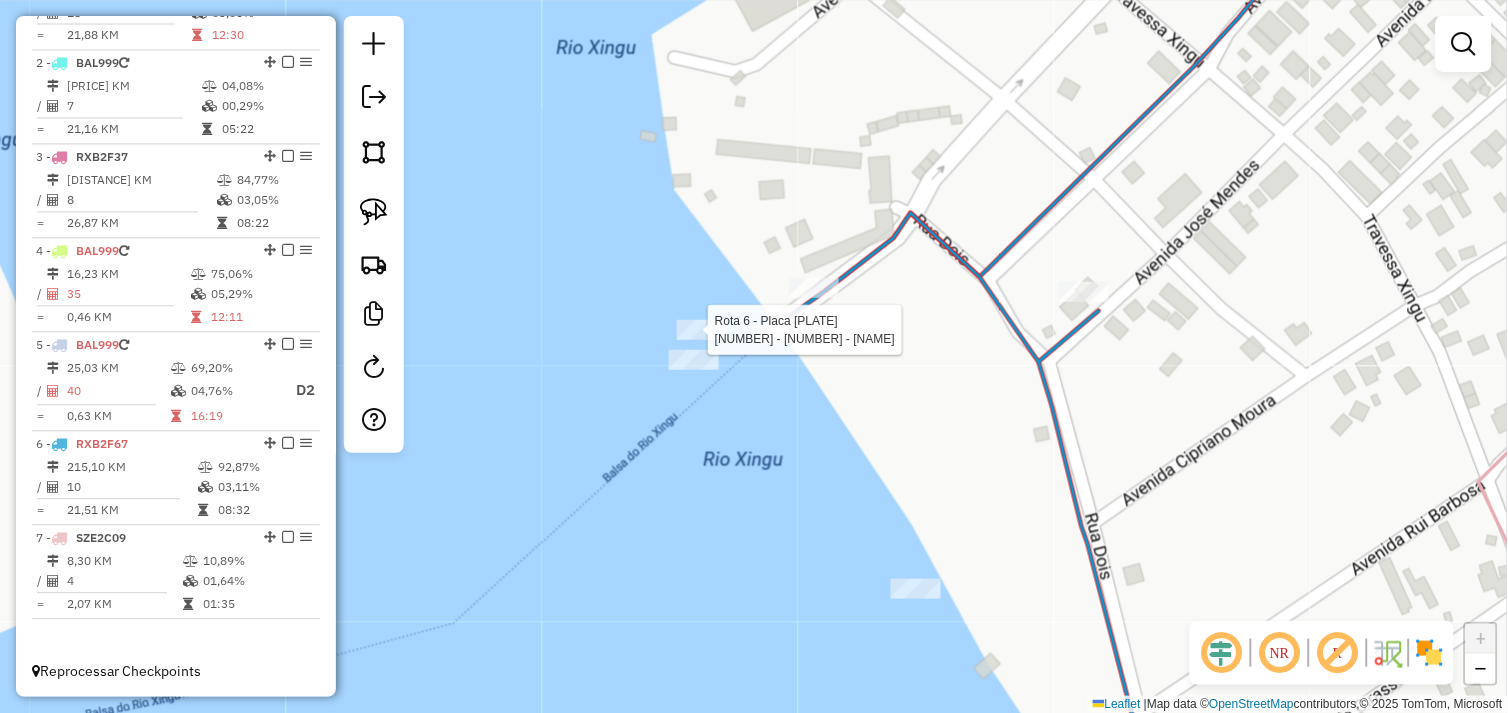 select on "*********" 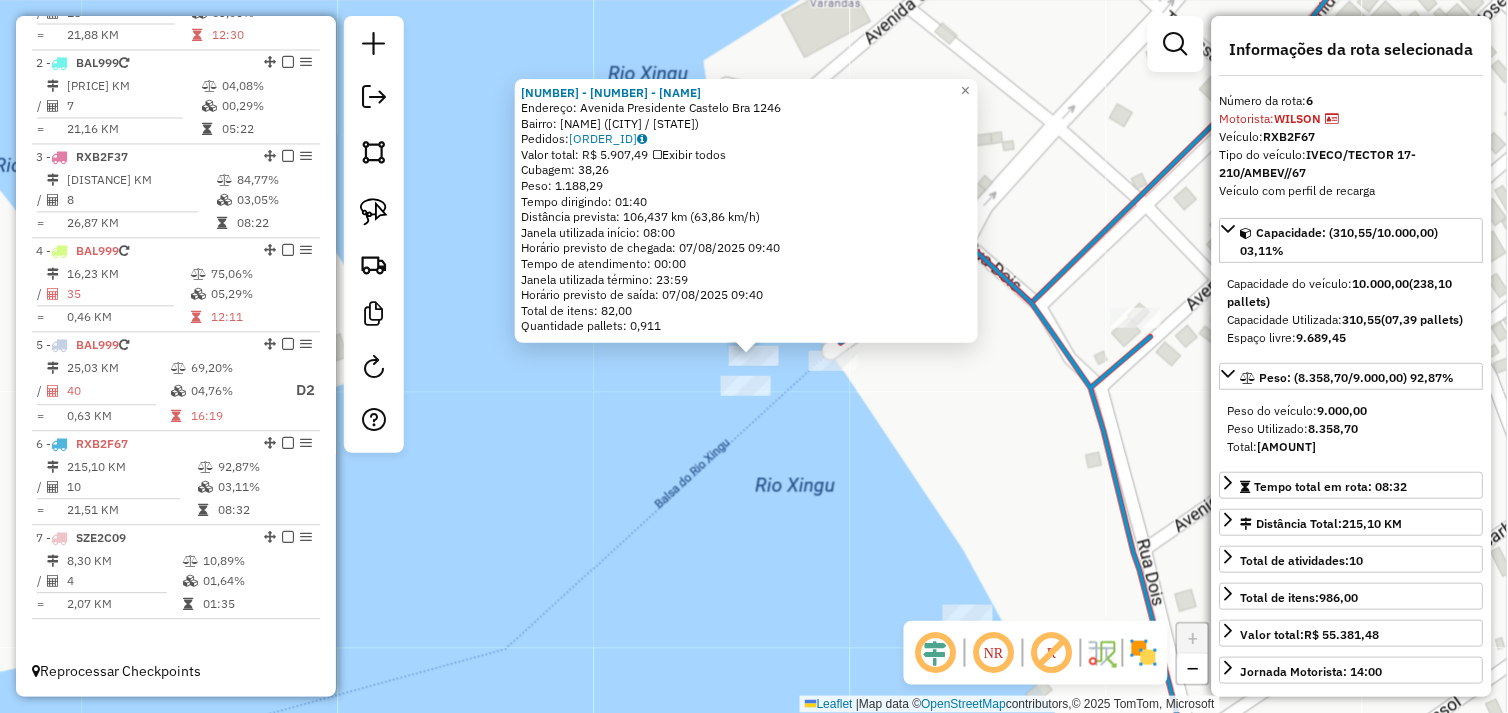 click on "Rota 6 - Placa RXB2F67  72708 - BRAGA FLUTUANTE Rota 6 - Placa RXB2F67  72887 - HORA CERTA BAR E COZ 72708 - BRAGA FLUTUANTE  Endereço:  Avenida Presidente Castelo Bra 1246   Bairro: SOL POENTE (SAO FELIX DO XINGU / PA)   Pedidos:  06103147   Valor total: R$ 5.907,49   Exibir todos   Cubagem: 38,26  Peso: 1.188,29  Tempo dirigindo: 01:40   Distância prevista: 106,437 km (63,86 km/h)   Janela utilizada início: 08:00   Horário previsto de chegada: 07/08/2025 09:40   Tempo de atendimento: 00:00   Janela utilizada término: 23:59   Horário previsto de saída: 07/08/2025 09:40   Total de itens: 82,00   Quantidade pallets: 0,911  × Janela de atendimento Grade de atendimento Capacidade Transportadoras Veículos Cliente Pedidos  Rotas Selecione os dias de semana para filtrar as janelas de atendimento  Seg   Ter   Qua   Qui   Sex   Sáb   Dom  Informe o período da janela de atendimento: De: Até:  Filtrar exatamente a janela do cliente  Considerar janela de atendimento padrão   Seg   Ter   Qua   Qui   Sex  De:" 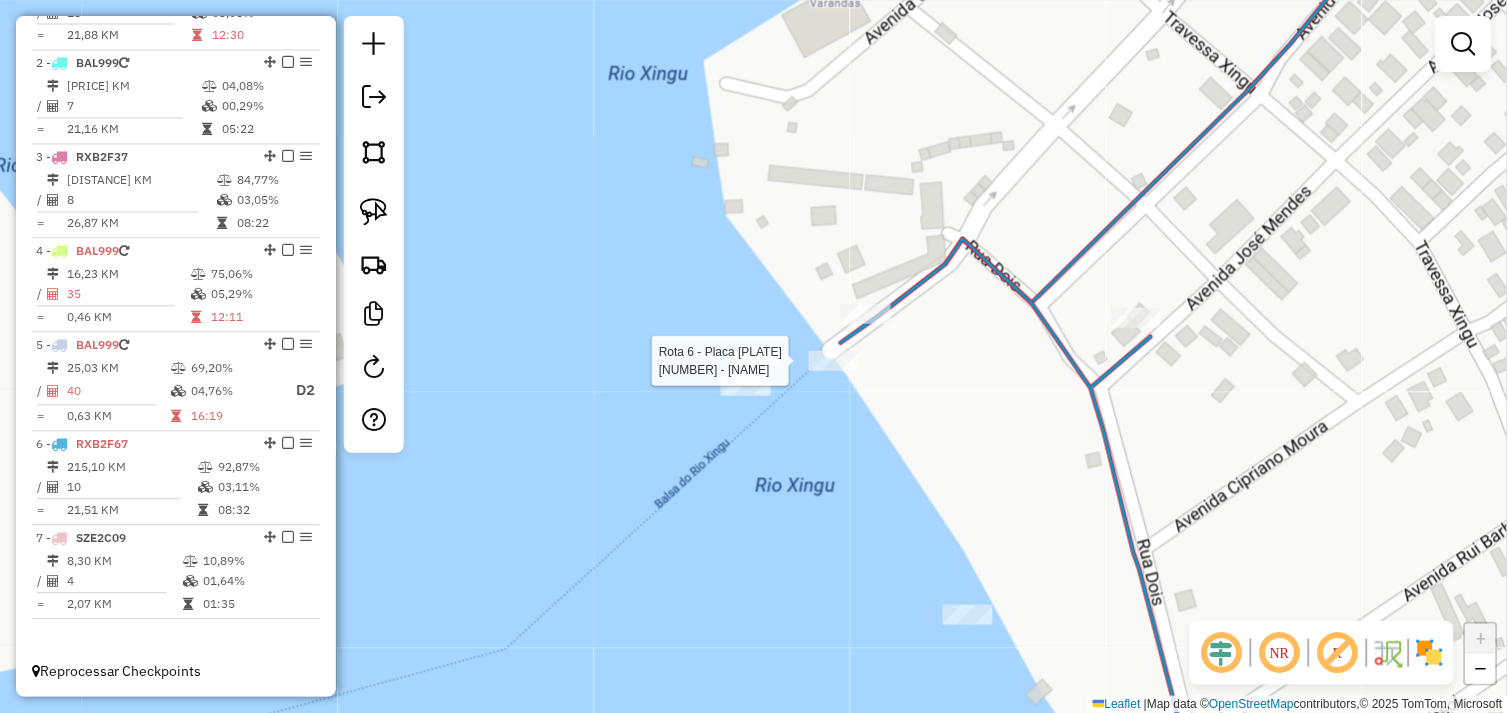 select on "*********" 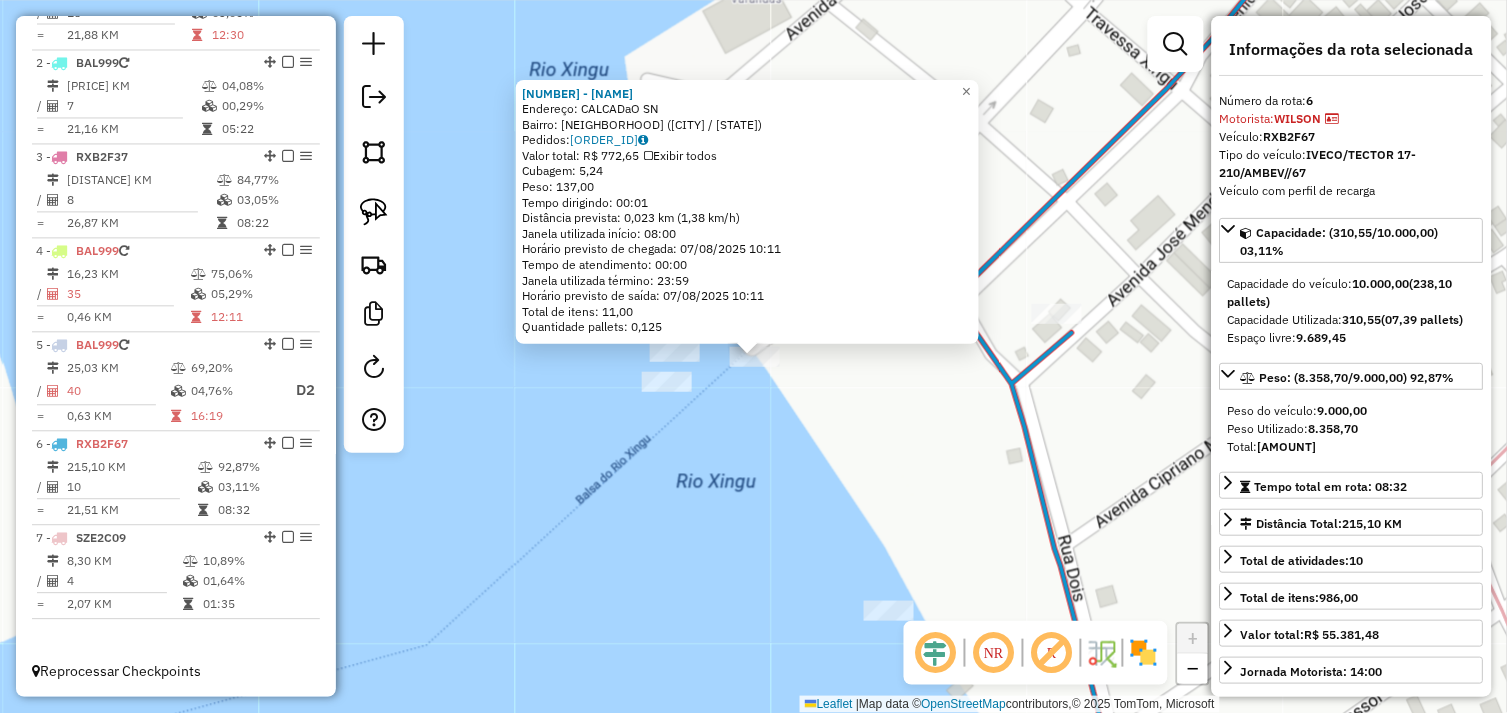 click on "72515 - KIOSQUE TROPICAL  Endereço:  CALCADaO SN   Bairro: BEIRA RIO (SAO FELIX DO XINGU / PA)   Pedidos:  06103069   Valor total: R$ 772,65   Exibir todos   Cubagem: 5,24  Peso: 137,00  Tempo dirigindo: 00:01   Distância prevista: 0,023 km (1,38 km/h)   Janela utilizada início: 08:00   Horário previsto de chegada: 07/08/2025 10:11   Tempo de atendimento: 00:00   Janela utilizada término: 23:59   Horário previsto de saída: 07/08/2025 10:11   Total de itens: 11,00   Quantidade pallets: 0,125  × Janela de atendimento Grade de atendimento Capacidade Transportadoras Veículos Cliente Pedidos  Rotas Selecione os dias de semana para filtrar as janelas de atendimento  Seg   Ter   Qua   Qui   Sex   Sáb   Dom  Informe o período da janela de atendimento: De: Até:  Filtrar exatamente a janela do cliente  Considerar janela de atendimento padrão  Selecione os dias de semana para filtrar as grades de atendimento  Seg   Ter   Qua   Qui   Sex   Sáb   Dom   Considerar clientes sem dia de atendimento cadastrado +" 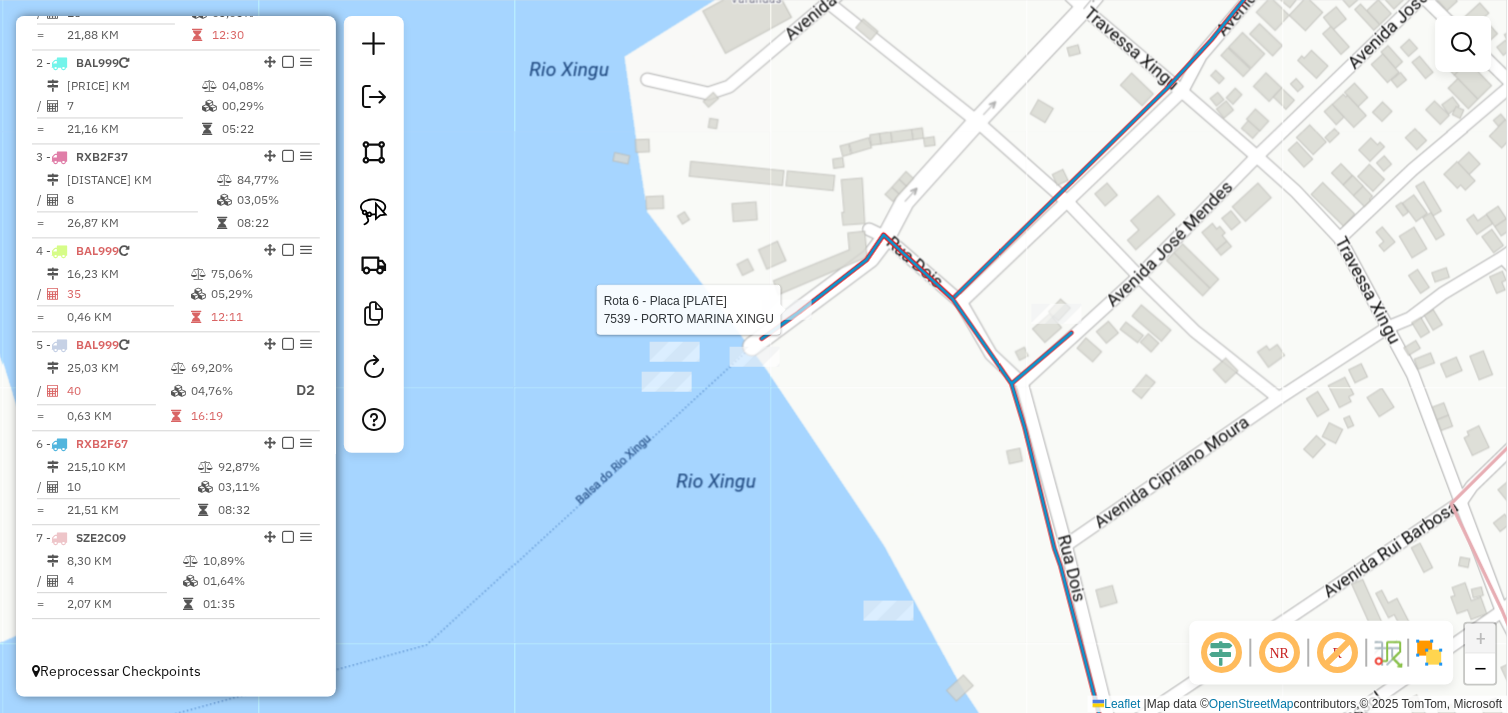 select on "*********" 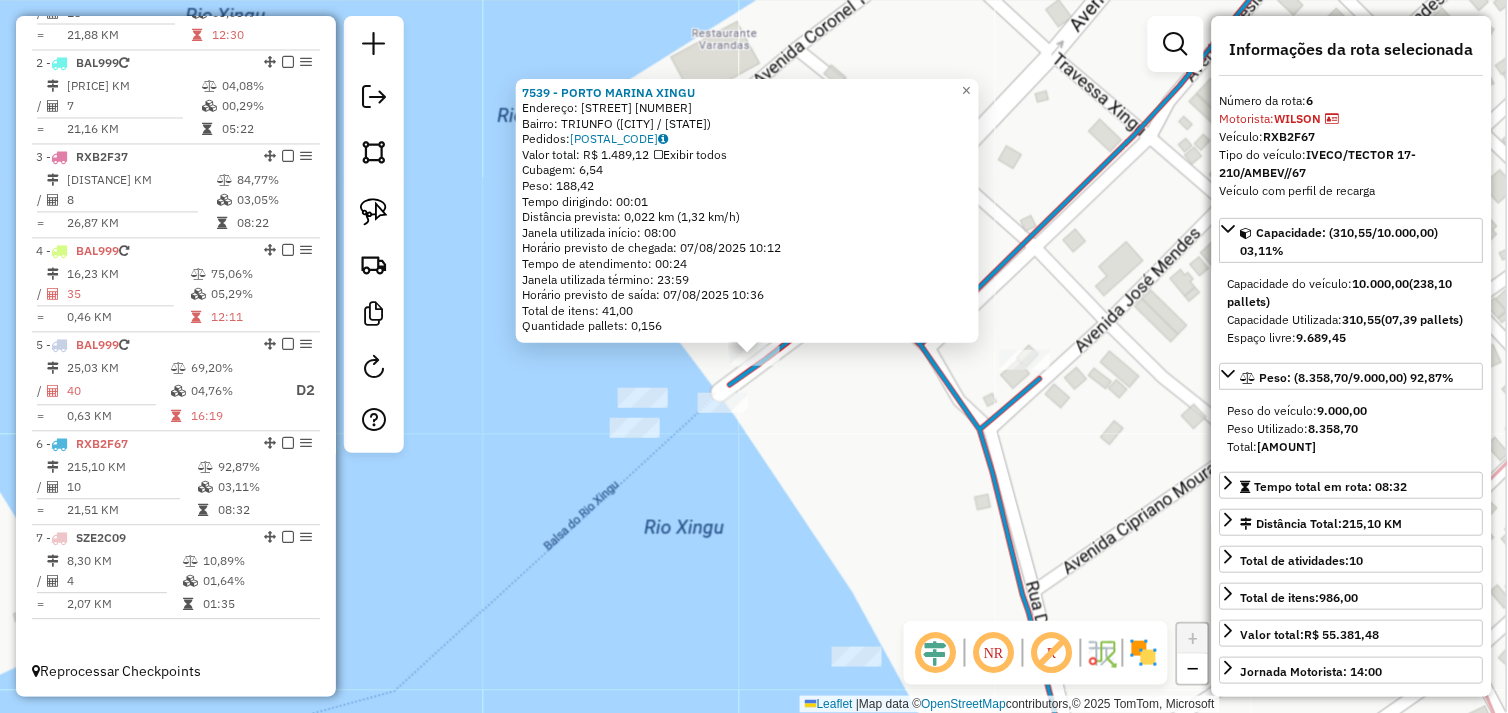 click on "7539 - PORTO MARINA XINGU  Endereço:  CORONEL TANCREDO MARTINS 10   Bairro: TRIUNFO (SAO FELIX DO XINGU / PA)   Pedidos:  06103116   Valor total: R$ 1.489,12   Exibir todos   Cubagem: 6,54  Peso: 188,42  Tempo dirigindo: 00:01   Distância prevista: 0,022 km (1,32 km/h)   Janela utilizada início: 08:00   Horário previsto de chegada: 07/08/2025 10:12   Tempo de atendimento: 00:24   Janela utilizada término: 23:59   Horário previsto de saída: 07/08/2025 10:36   Total de itens: 41,00   Quantidade pallets: 0,156  × Janela de atendimento Grade de atendimento Capacidade Transportadoras Veículos Cliente Pedidos  Rotas Selecione os dias de semana para filtrar as janelas de atendimento  Seg   Ter   Qua   Qui   Sex   Sáb   Dom  Informe o período da janela de atendimento: De: Até:  Filtrar exatamente a janela do cliente  Considerar janela de atendimento padrão  Selecione os dias de semana para filtrar as grades de atendimento  Seg   Ter   Qua   Qui   Sex   Sáb   Dom   Peso mínimo:   Peso máximo:   De:  +" 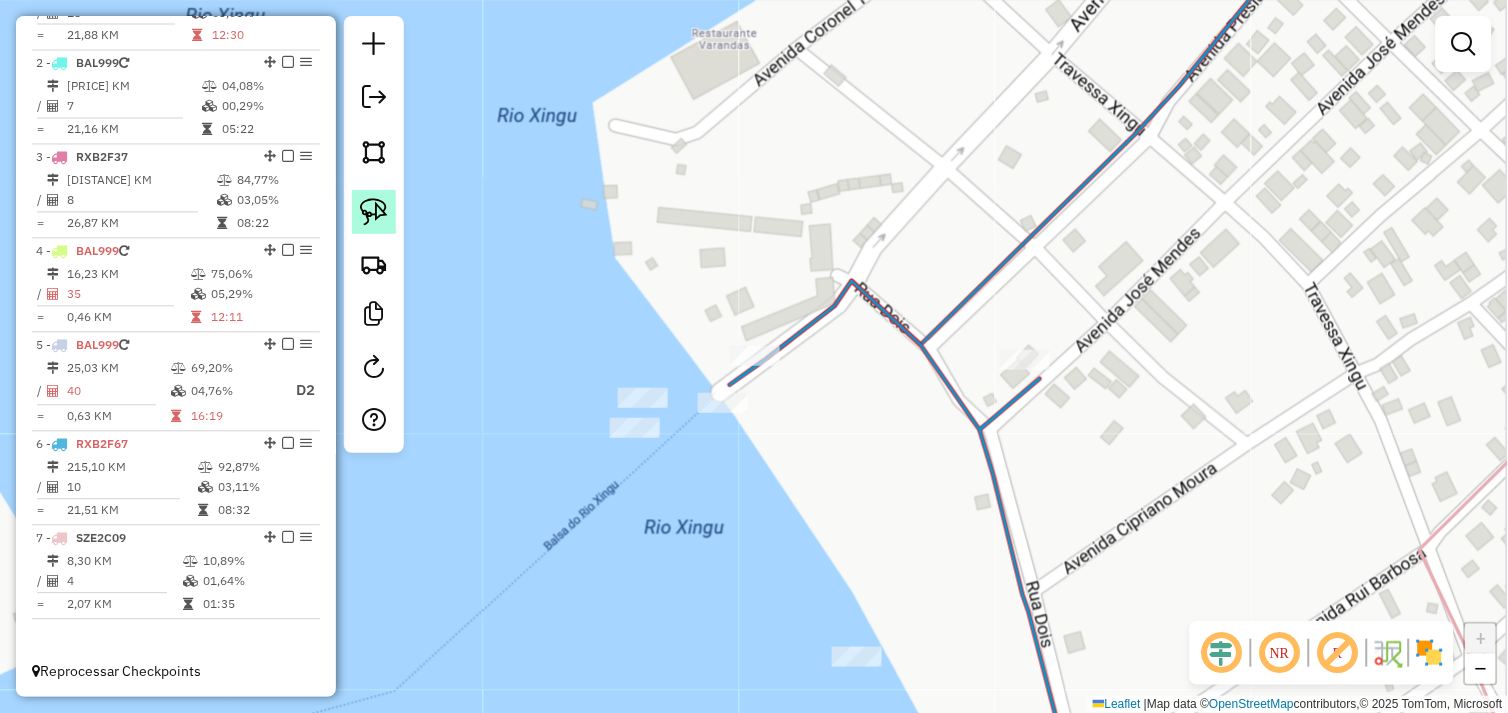 click 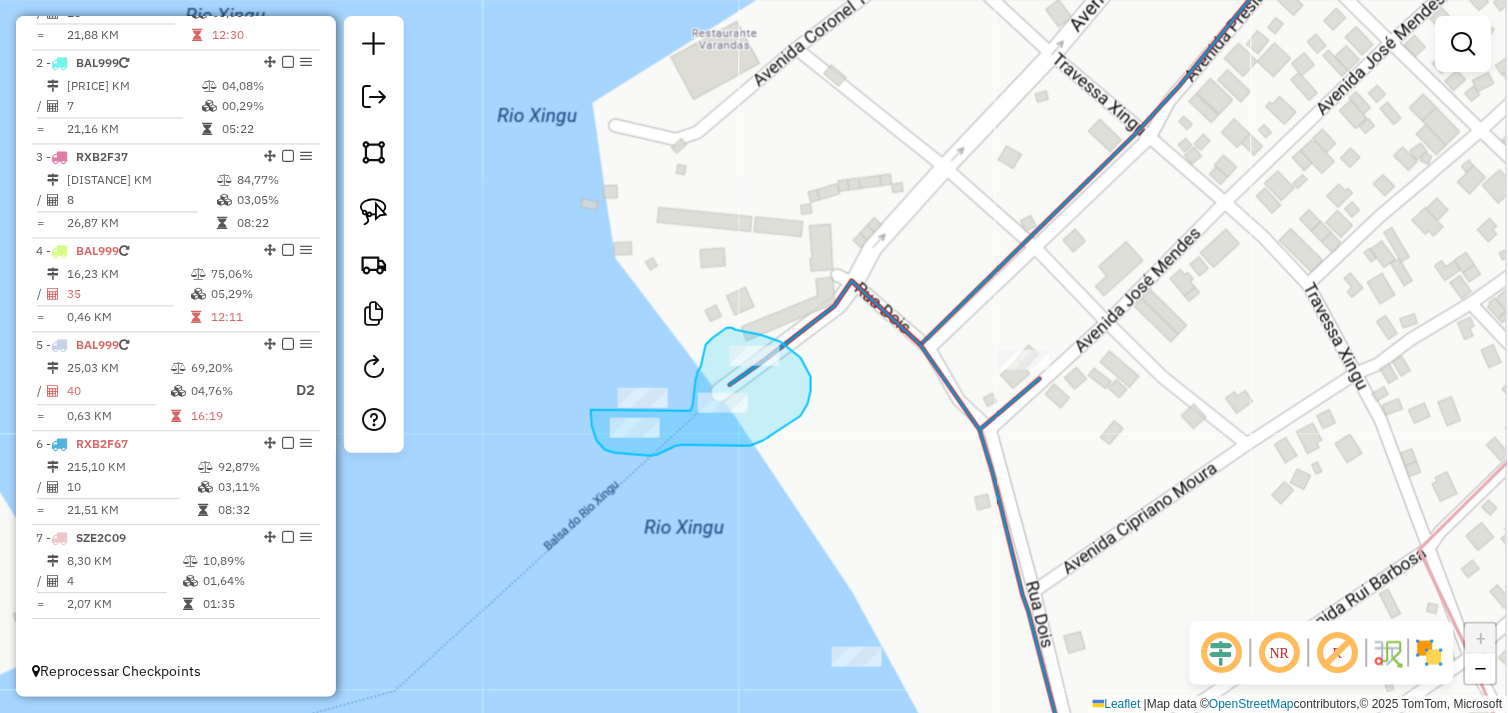 drag, startPoint x: 591, startPoint y: 410, endPoint x: 692, endPoint y: 417, distance: 101.24229 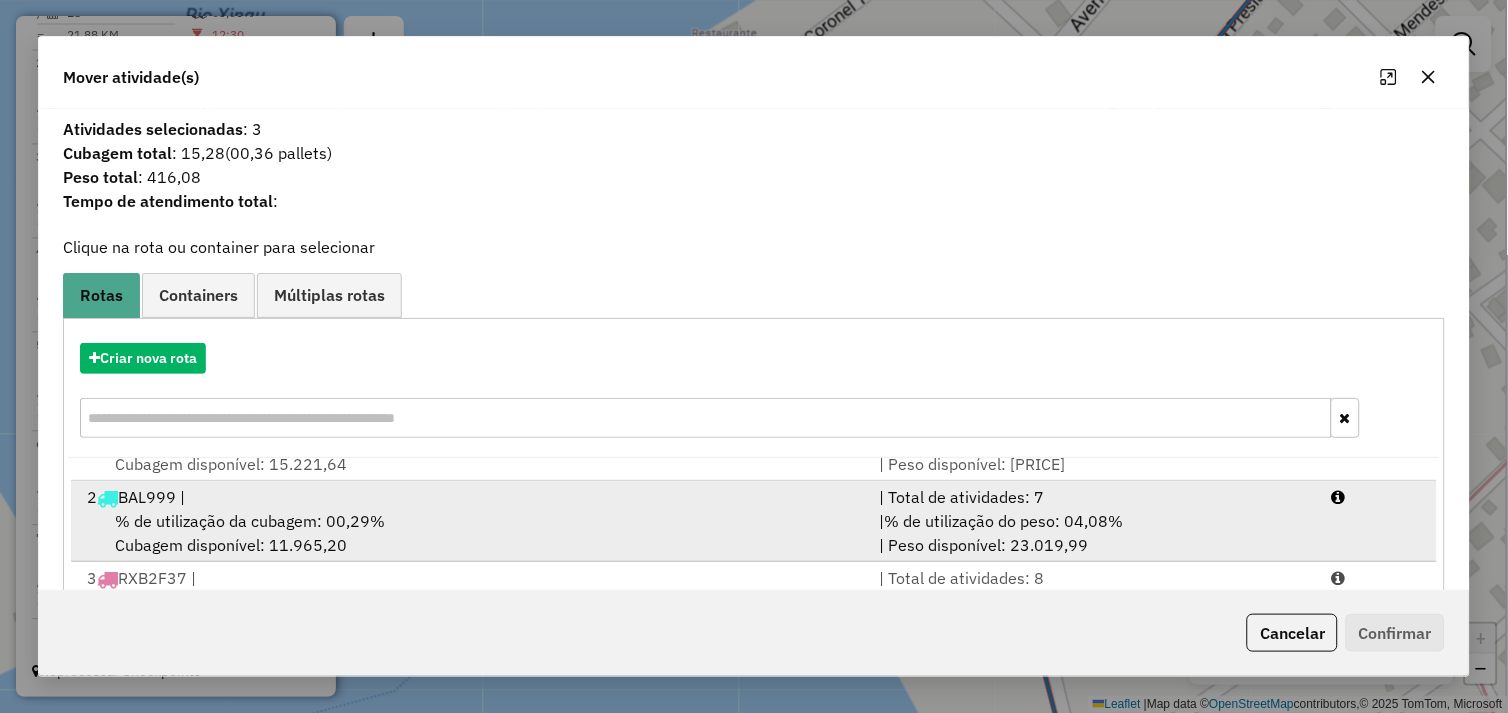 scroll, scrollTop: 86, scrollLeft: 0, axis: vertical 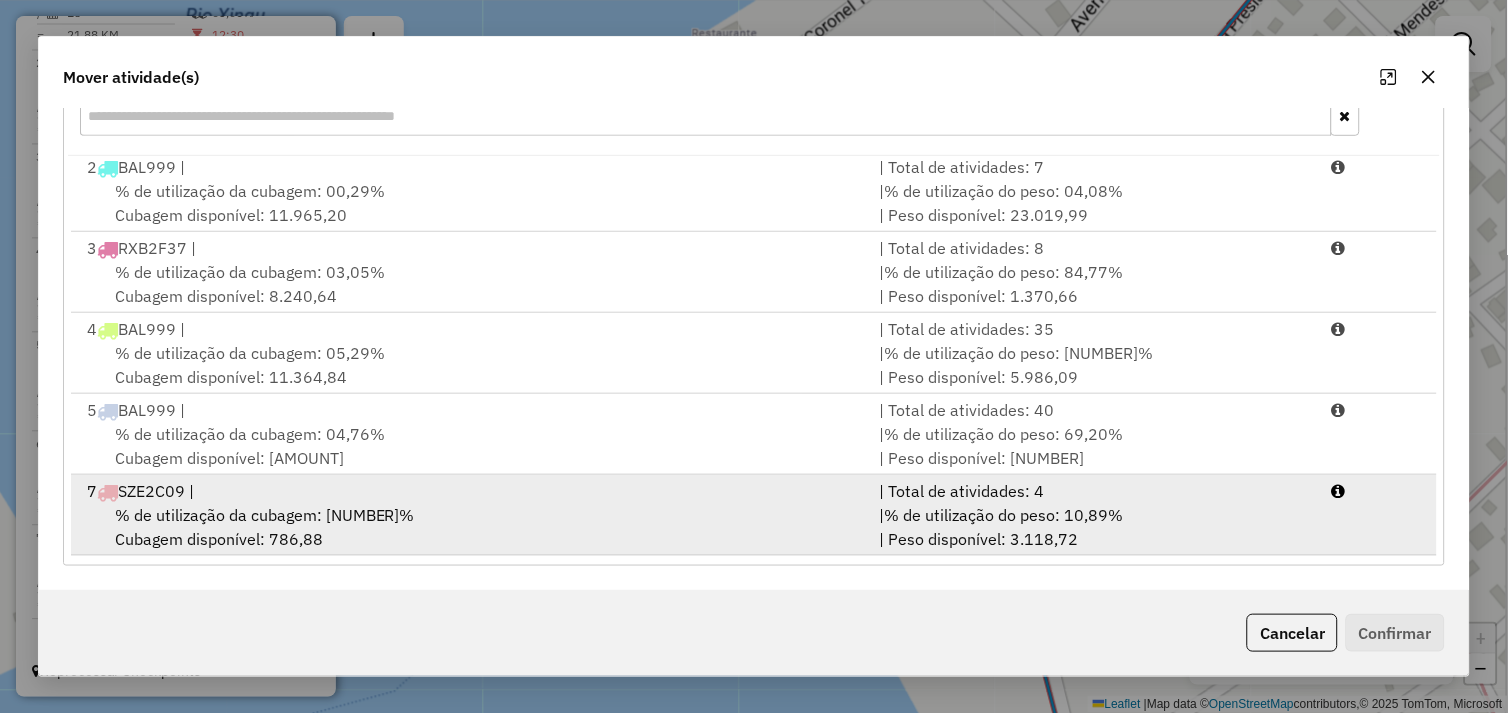 drag, startPoint x: 507, startPoint y: 524, endPoint x: 618, endPoint y: 523, distance: 111.0045 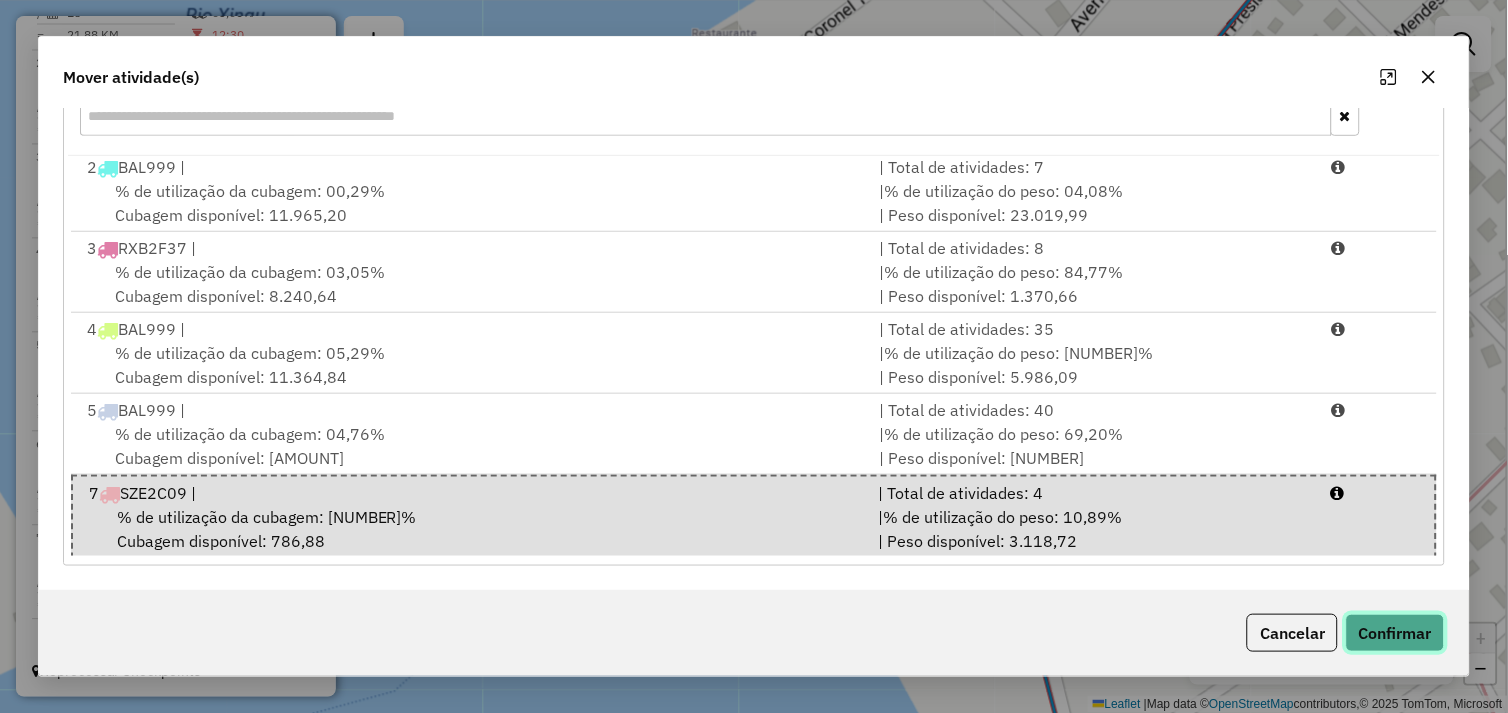 click on "Confirmar" 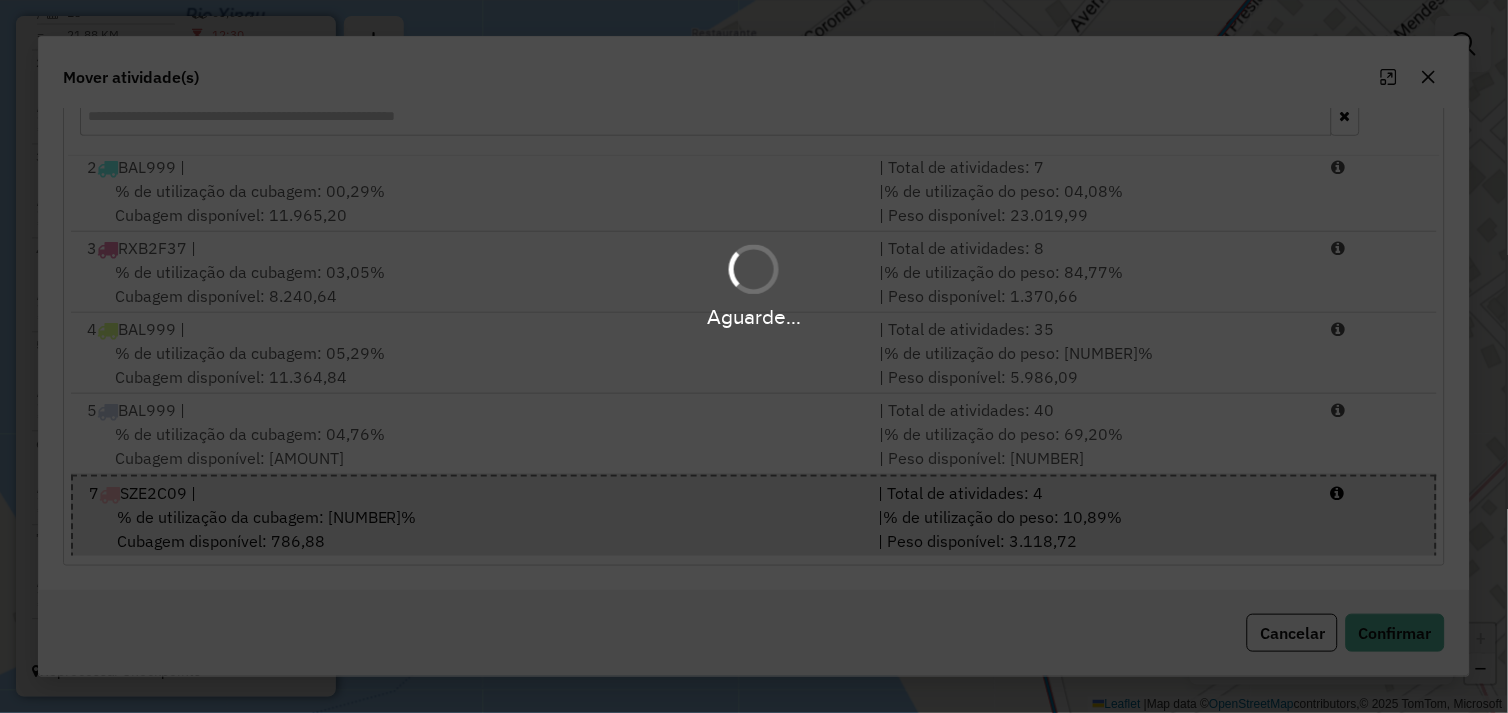 scroll, scrollTop: 0, scrollLeft: 0, axis: both 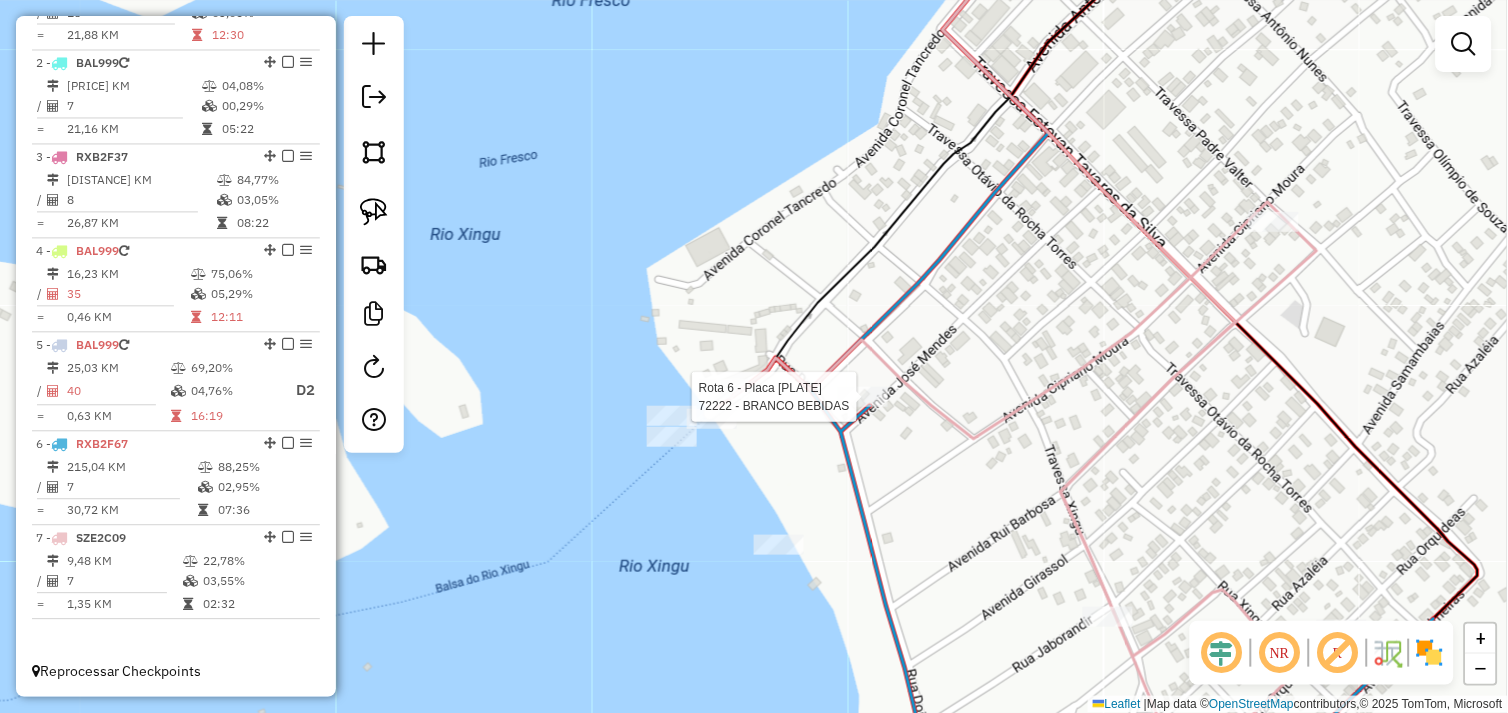 select on "*********" 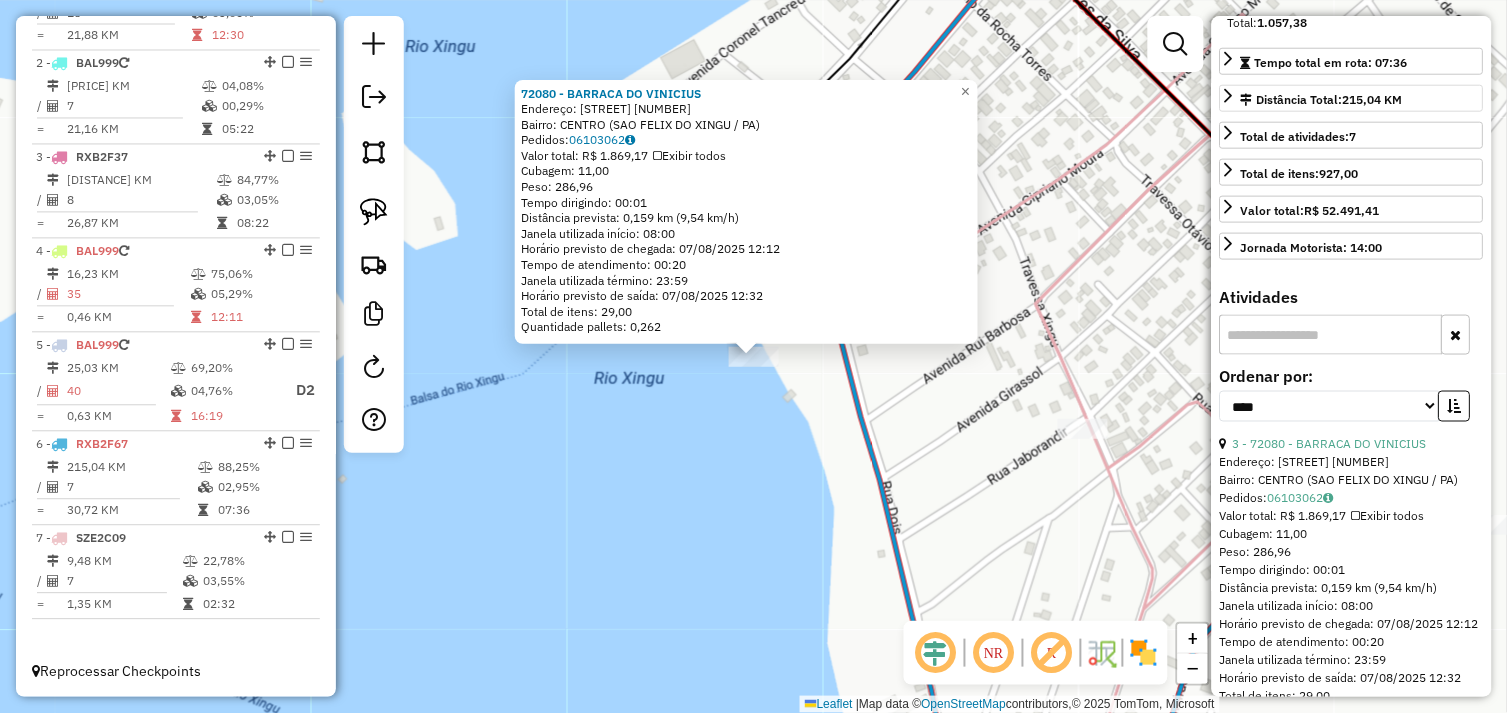 scroll, scrollTop: 444, scrollLeft: 0, axis: vertical 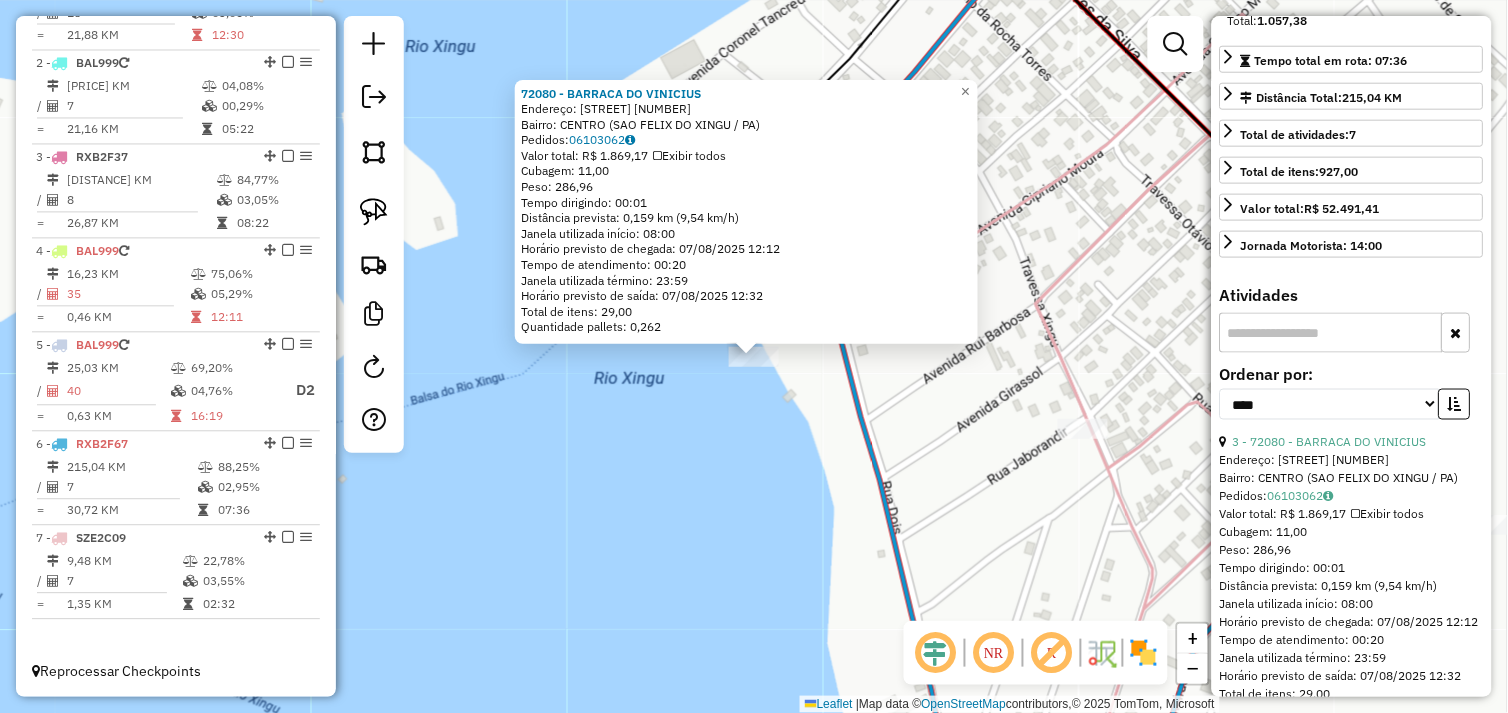 click on "72080 - BARRACA DO VINICIUS  Endereço:  BARRACA NO CALCADAO 3   Bairro: CENTRO (SAO FELIX DO XINGU / PA)   Pedidos:  06103062   Valor total: R$ 1.869,17   Exibir todos   Cubagem: 11,00  Peso: 286,96  Tempo dirigindo: 00:01   Distância prevista: 0,159 km (9,54 km/h)   Janela utilizada início: 08:00   Horário previsto de chegada: 07/08/2025 12:12   Tempo de atendimento: 00:20   Janela utilizada término: 23:59   Horário previsto de saída: 07/08/2025 12:32   Total de itens: 29,00   Quantidade pallets: 0,262  × Janela de atendimento Grade de atendimento Capacidade Transportadoras Veículos Cliente Pedidos  Rotas Selecione os dias de semana para filtrar as janelas de atendimento  Seg   Ter   Qua   Qui   Sex   Sáb   Dom  Informe o período da janela de atendimento: De: Até:  Filtrar exatamente a janela do cliente  Considerar janela de atendimento padrão  Selecione os dias de semana para filtrar as grades de atendimento  Seg   Ter   Qua   Qui   Sex   Sáb   Dom   Peso mínimo:   Peso máximo:   De:   De:" 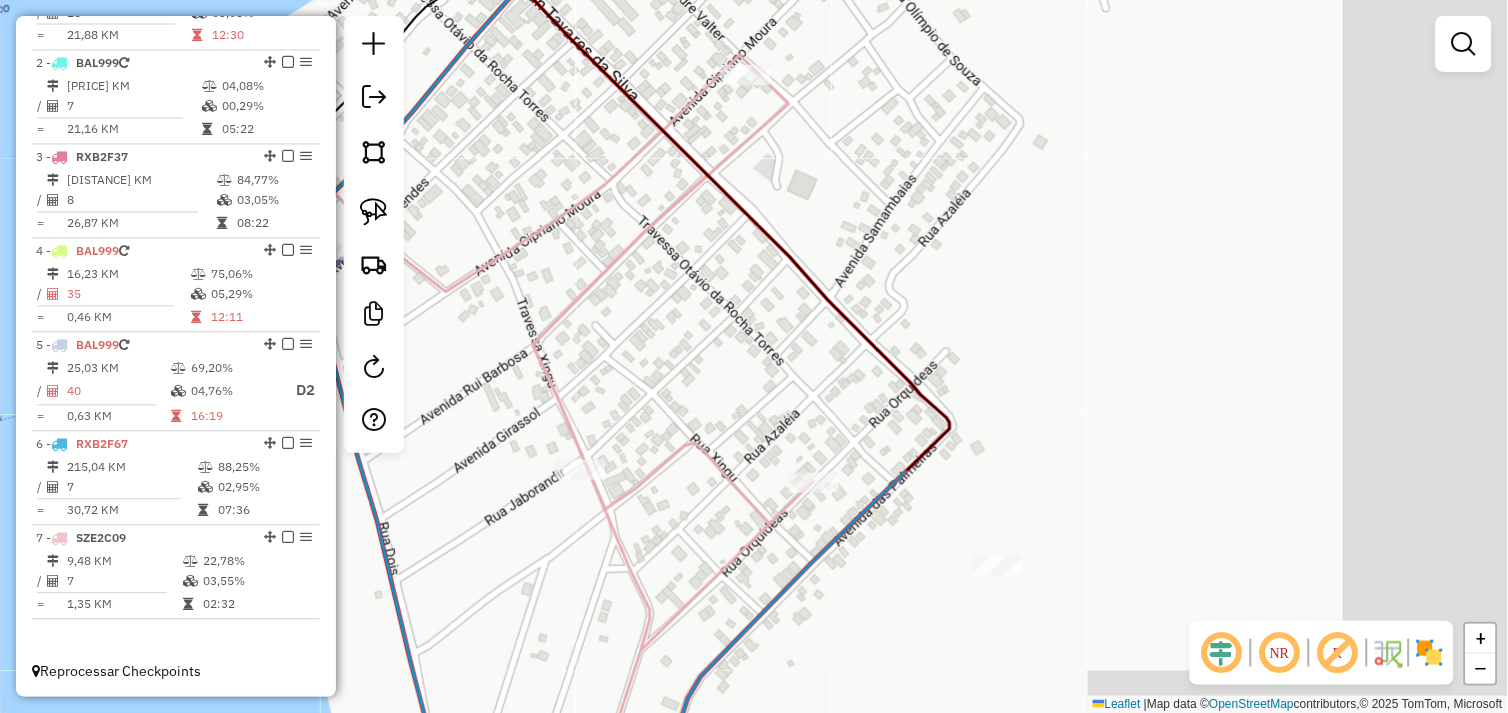 drag, startPoint x: 923, startPoint y: 412, endPoint x: 723, endPoint y: 417, distance: 200.06248 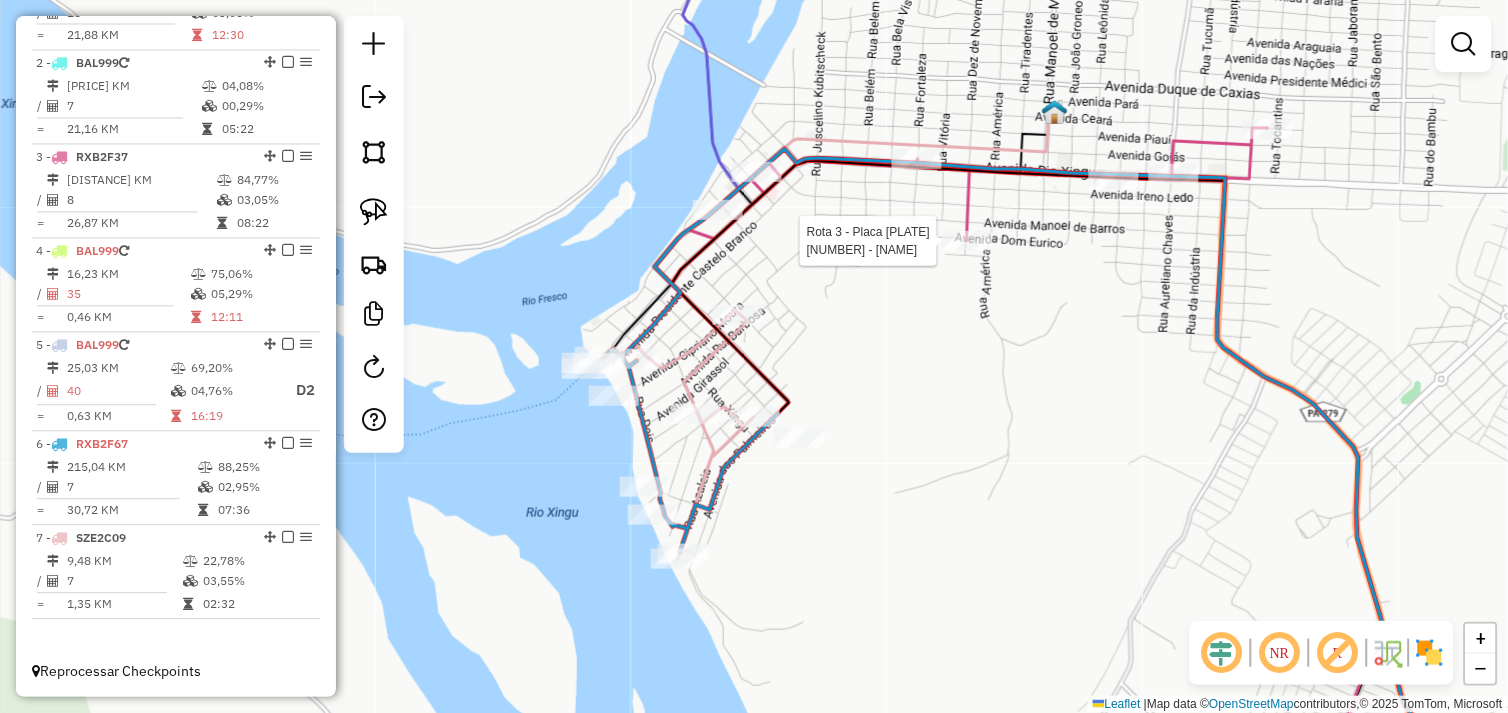 select on "*********" 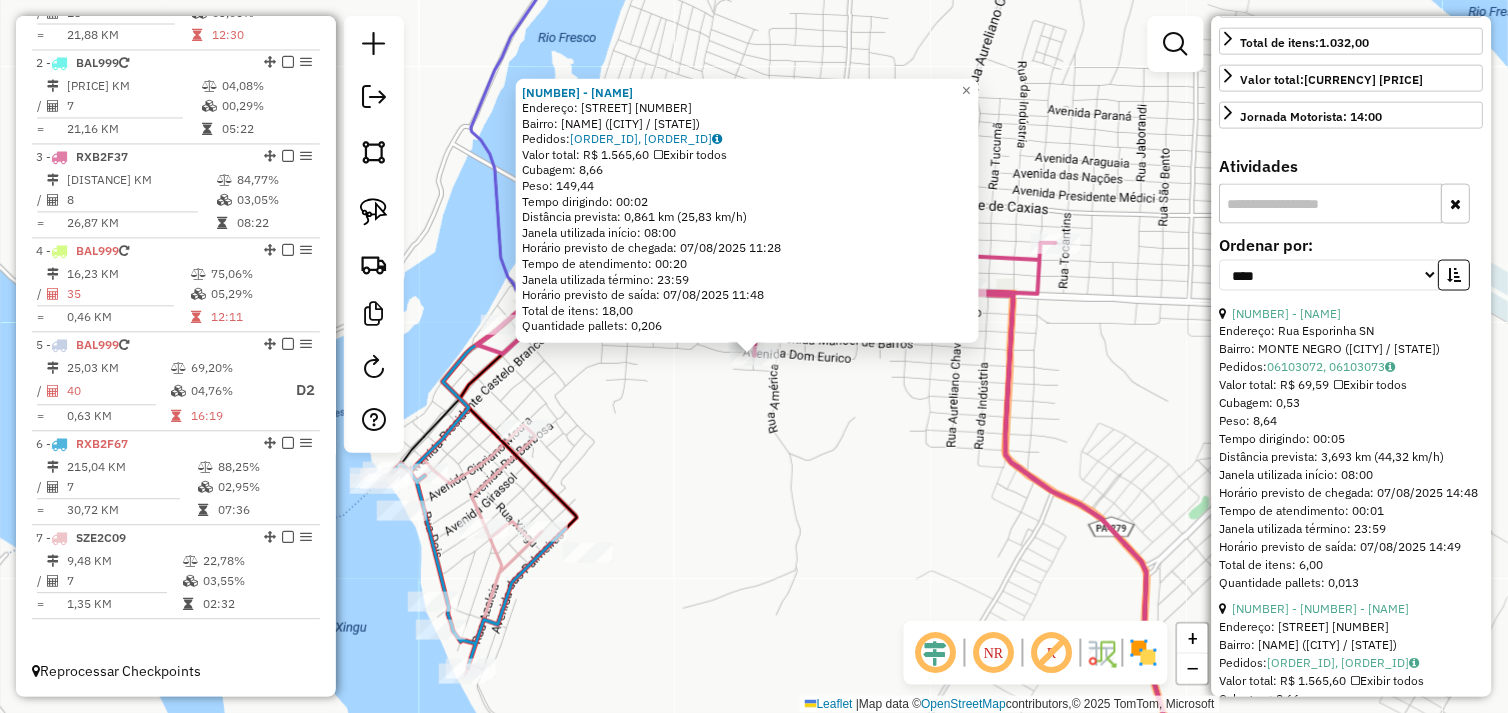 scroll, scrollTop: 555, scrollLeft: 0, axis: vertical 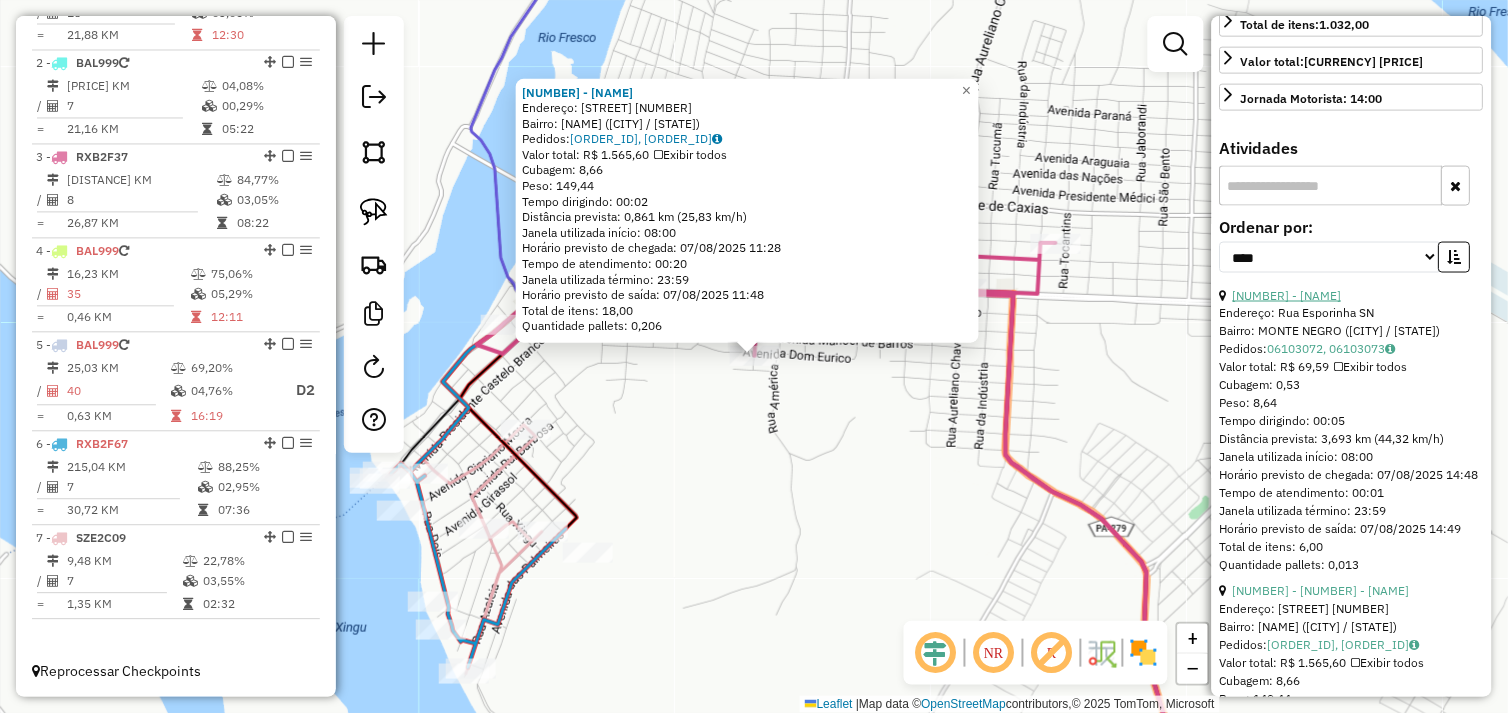click on "8 - 72834 - BAR CHACARA PRIVEE" at bounding box center [1287, 295] 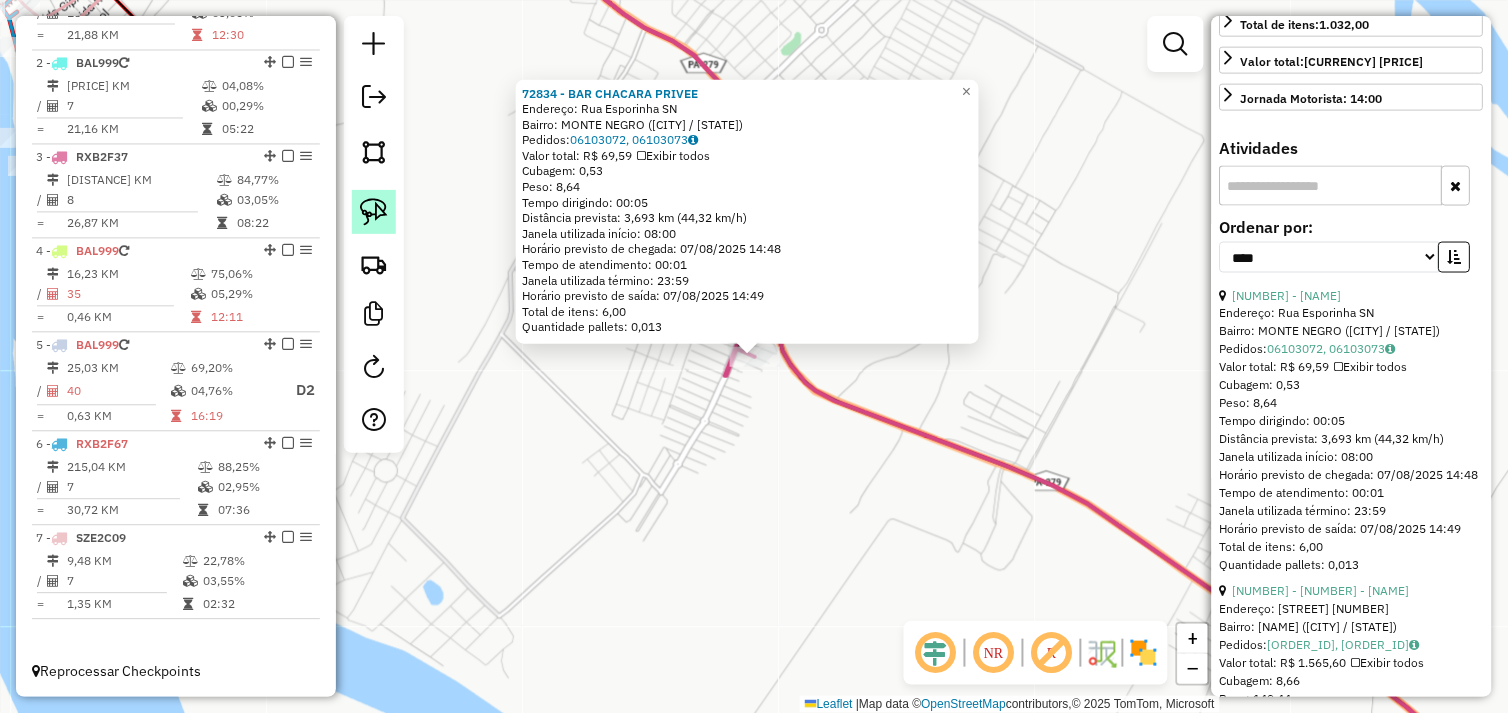 click 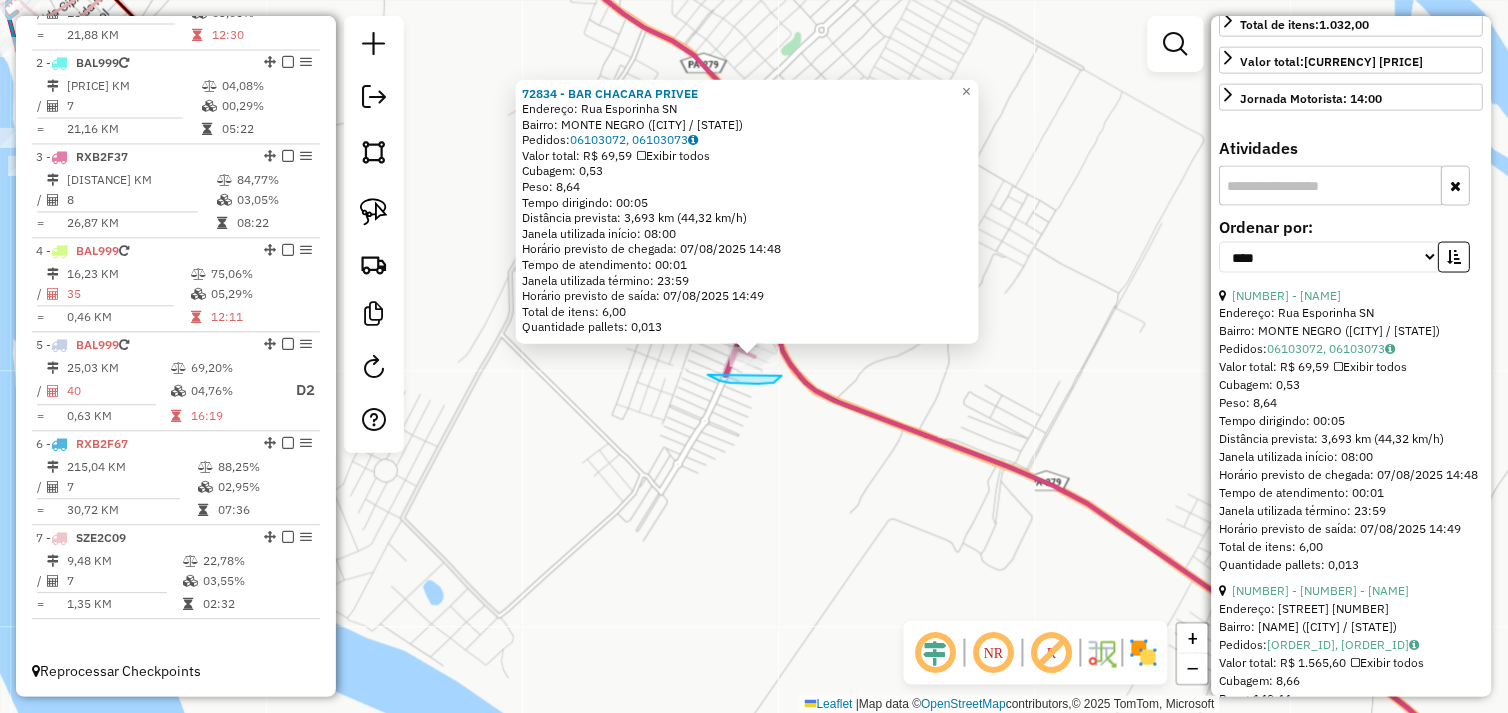 drag, startPoint x: 708, startPoint y: 375, endPoint x: 716, endPoint y: 347, distance: 29.12044 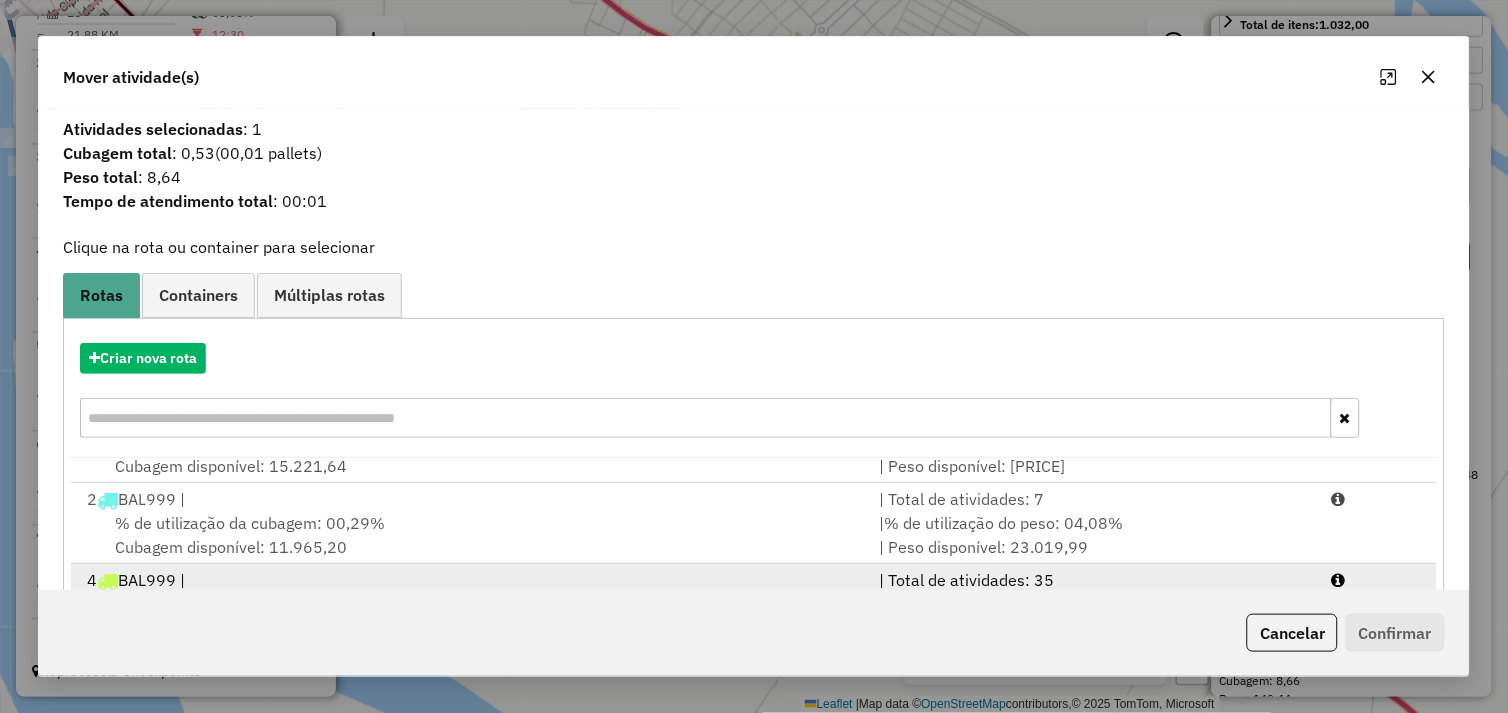 scroll, scrollTop: 86, scrollLeft: 0, axis: vertical 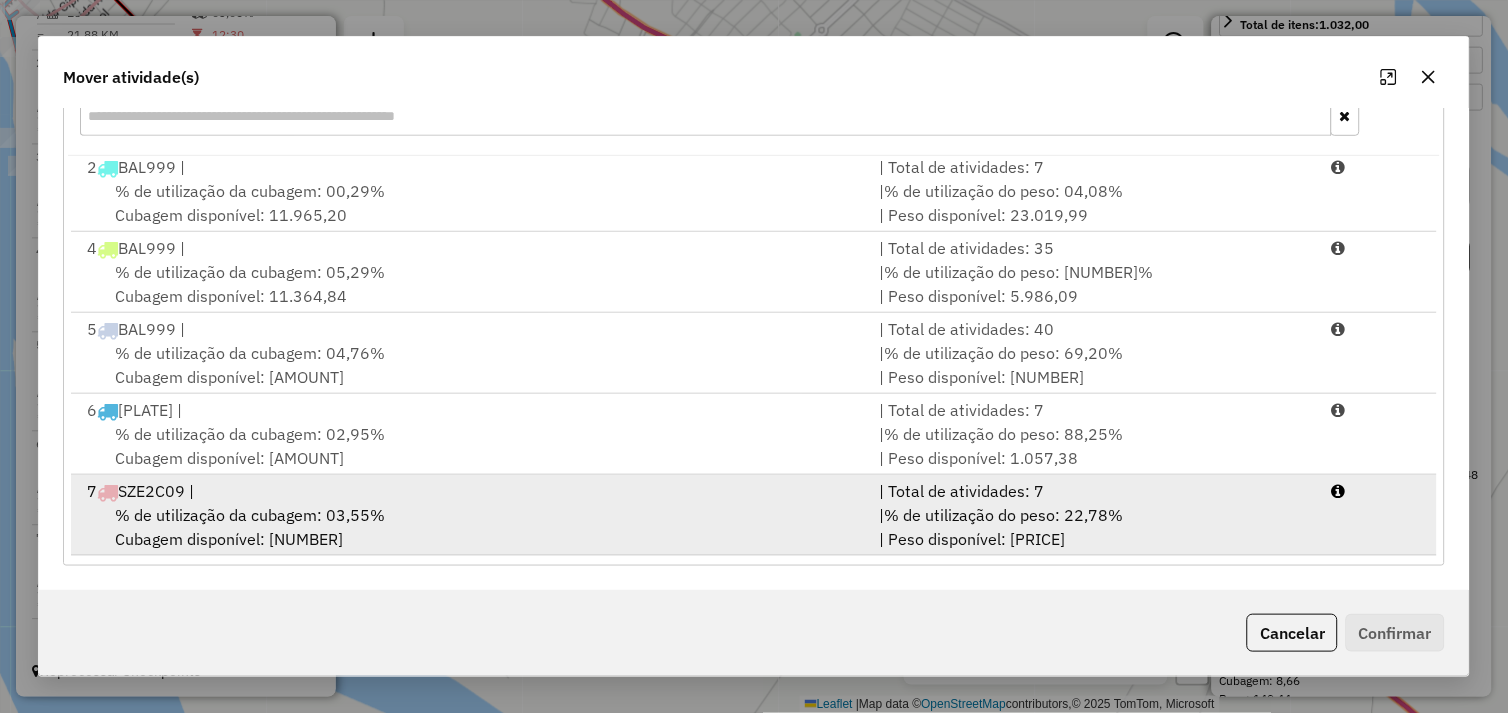 drag, startPoint x: 478, startPoint y: 516, endPoint x: 501, endPoint y: 515, distance: 23.021729 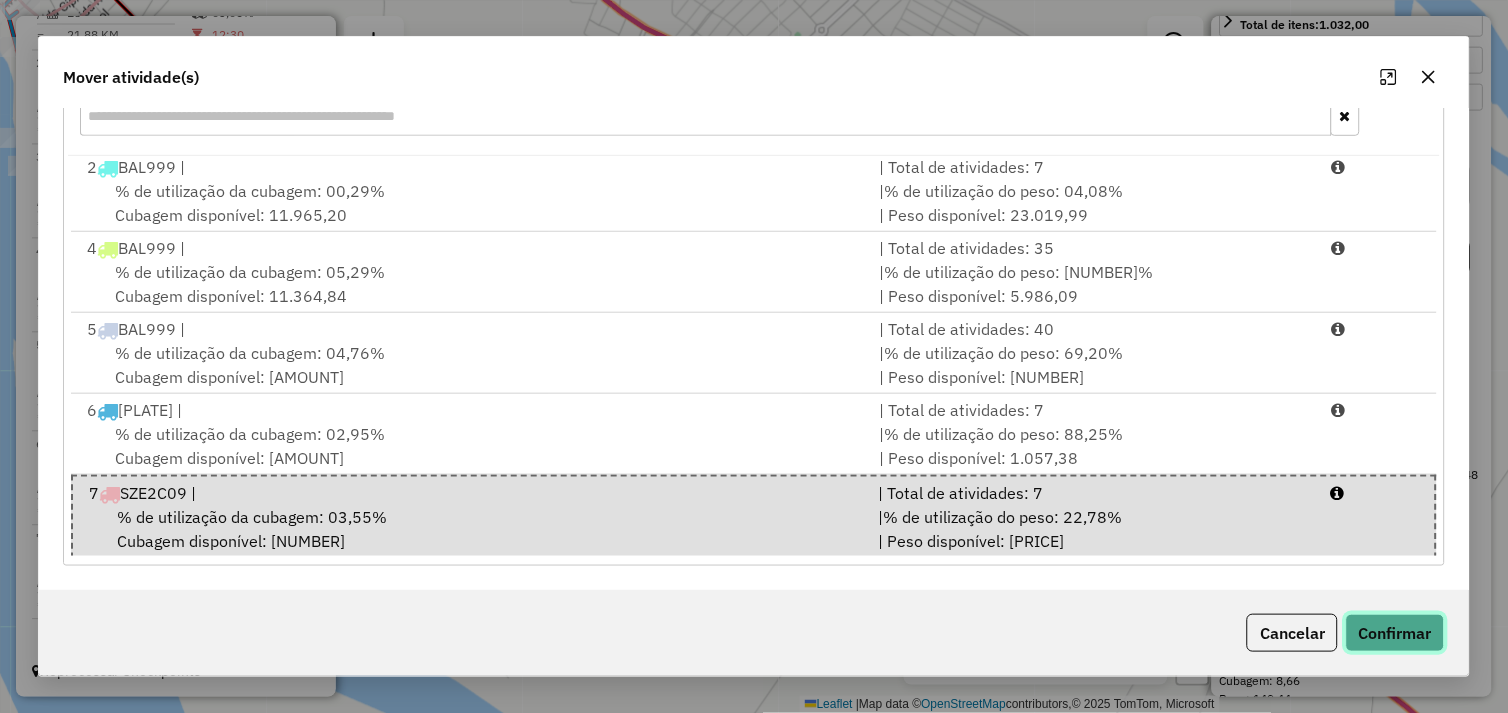 click on "Confirmar" 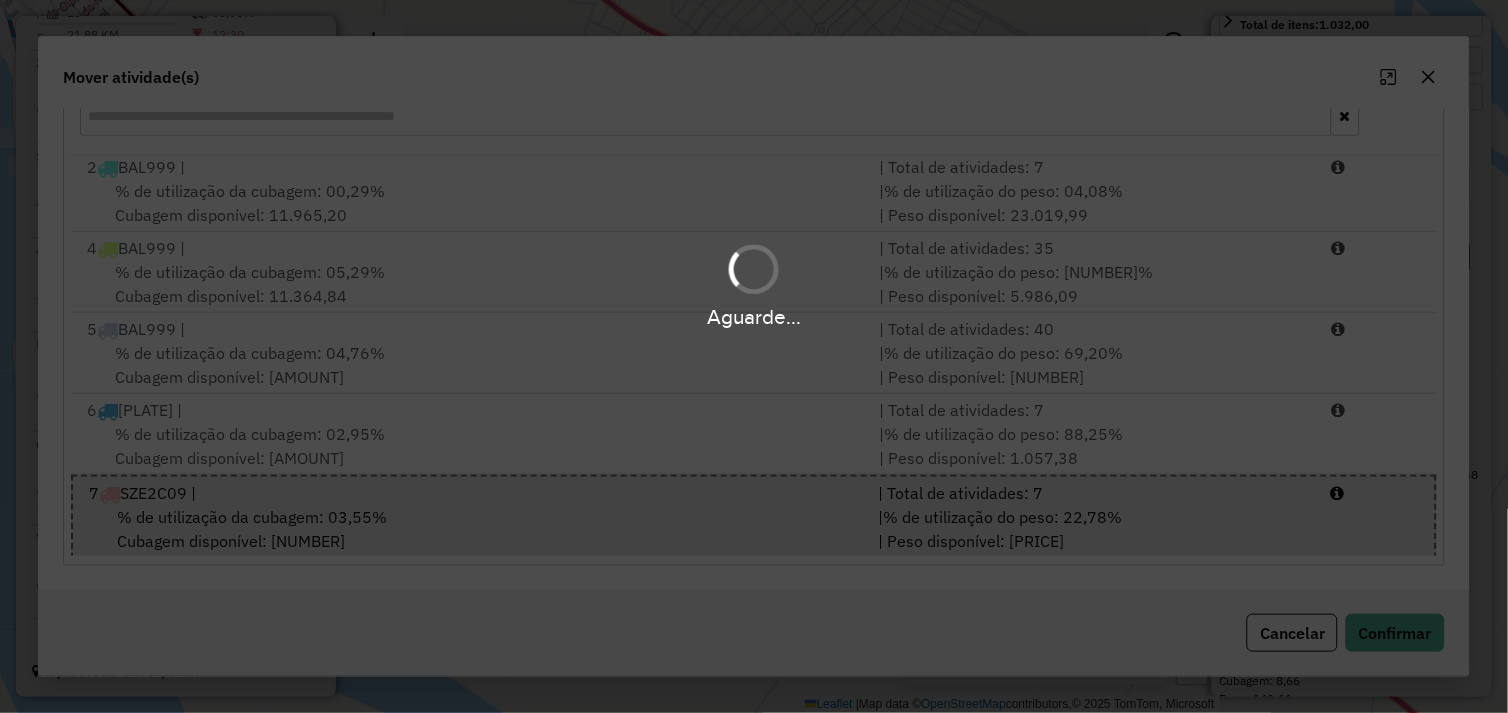 scroll, scrollTop: 0, scrollLeft: 0, axis: both 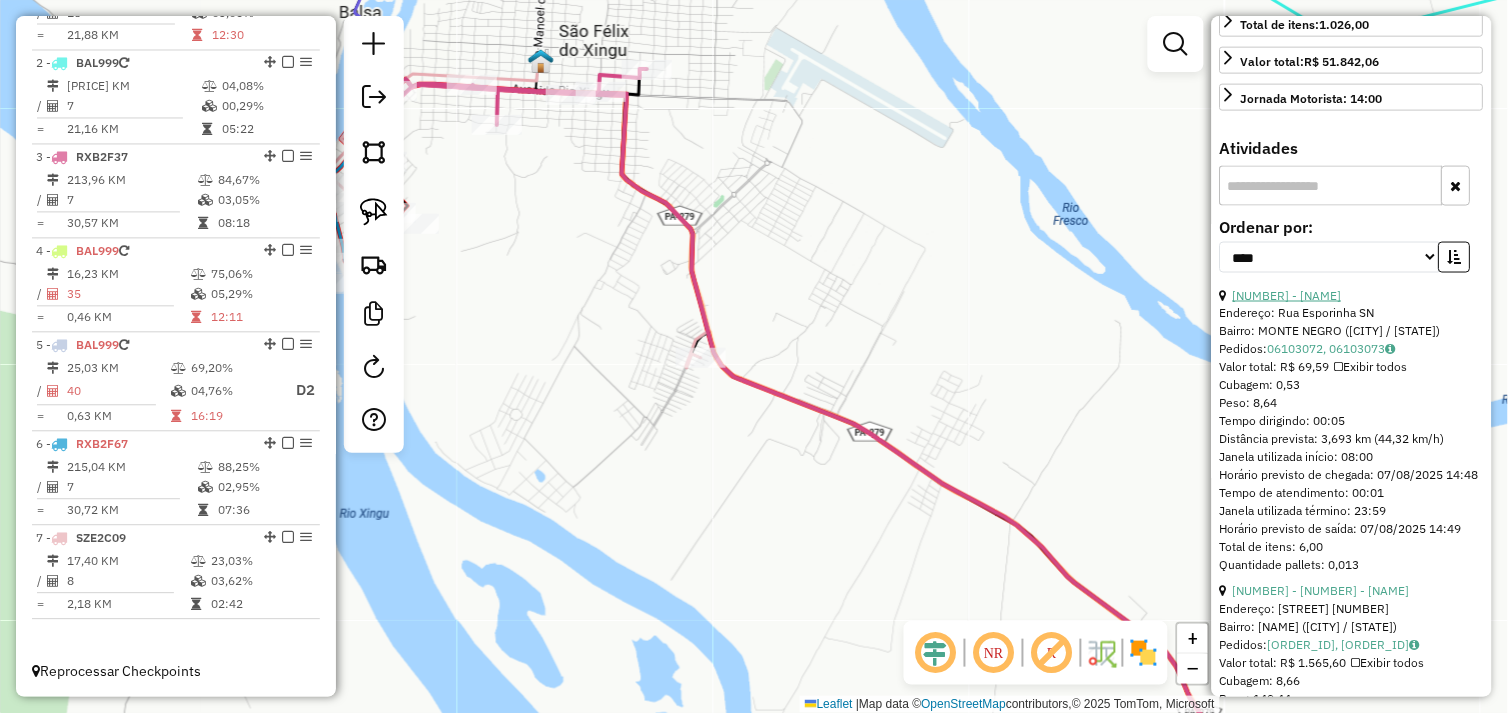 click on "8 - 72834 - BAR CHACARA PRIVEE" at bounding box center [1287, 295] 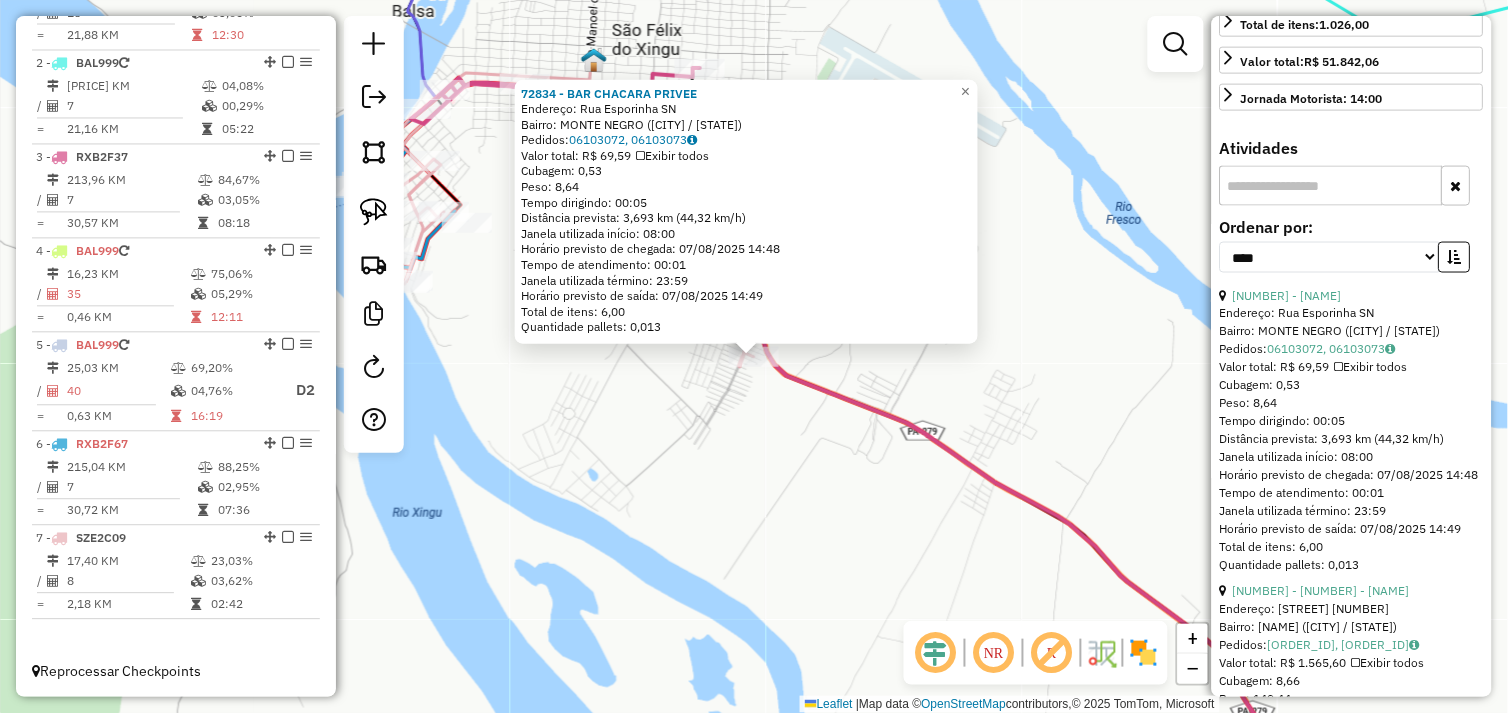 click on "72834 - BAR CHACARA PRIVEE  Endereço:  Rua Esporinha SN   Bairro: MONTE NEGRO (SAO FELIX DO XINGU / PA)   Pedidos:  06103072, 06103073   Valor total: R$ 69,59   Exibir todos   Cubagem: 0,53  Peso: 8,64  Tempo dirigindo: 00:05   Distância prevista: 3,693 km (44,32 km/h)   Janela utilizada início: 08:00   Horário previsto de chegada: 07/08/2025 14:48   Tempo de atendimento: 00:01   Janela utilizada término: 23:59   Horário previsto de saída: 07/08/2025 14:49   Total de itens: 6,00   Quantidade pallets: 0,013  × Janela de atendimento Grade de atendimento Capacidade Transportadoras Veículos Cliente Pedidos  Rotas Selecione os dias de semana para filtrar as janelas de atendimento  Seg   Ter   Qua   Qui   Sex   Sáb   Dom  Informe o período da janela de atendimento: De: Até:  Filtrar exatamente a janela do cliente  Considerar janela de atendimento padrão  Selecione os dias de semana para filtrar as grades de atendimento  Seg   Ter   Qua   Qui   Sex   Sáb   Dom   Peso mínimo:   Peso máximo:   De:  De:" 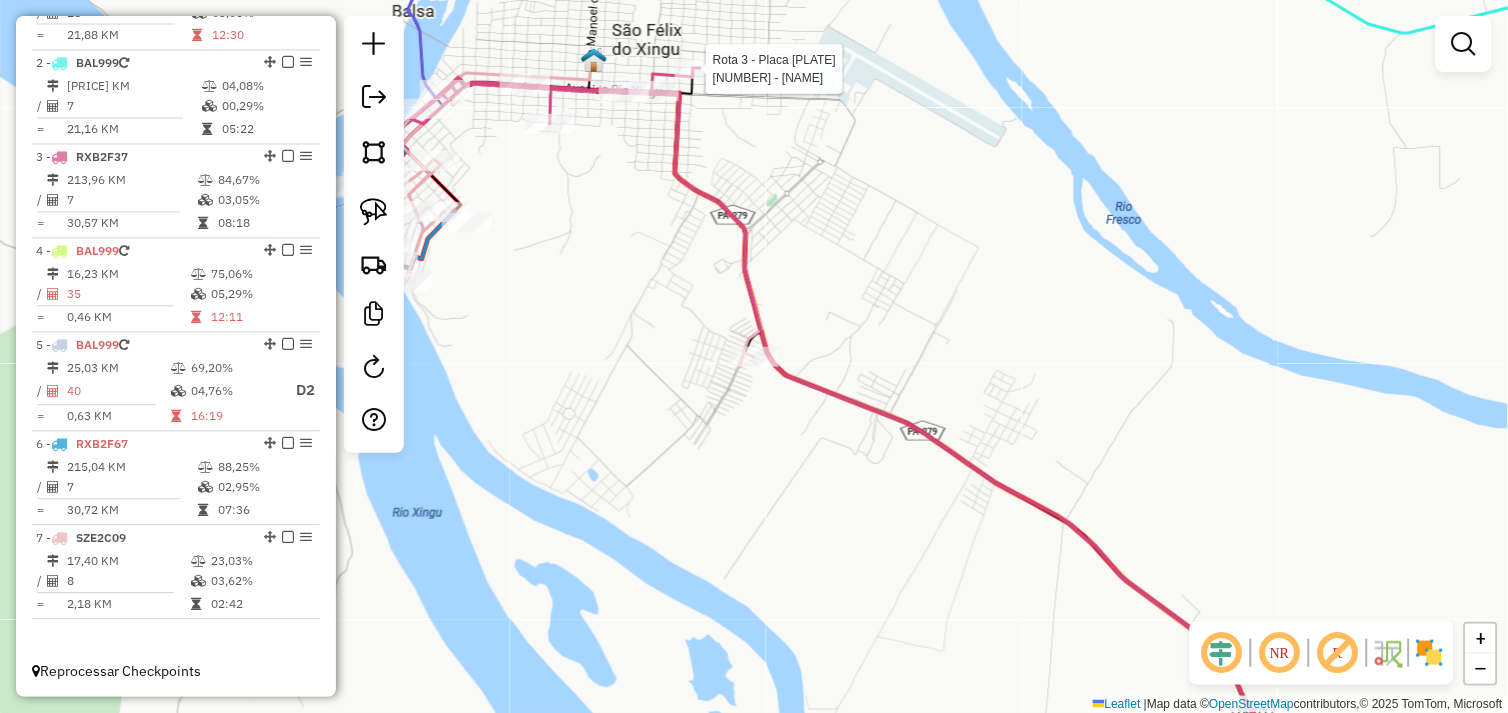 select on "*********" 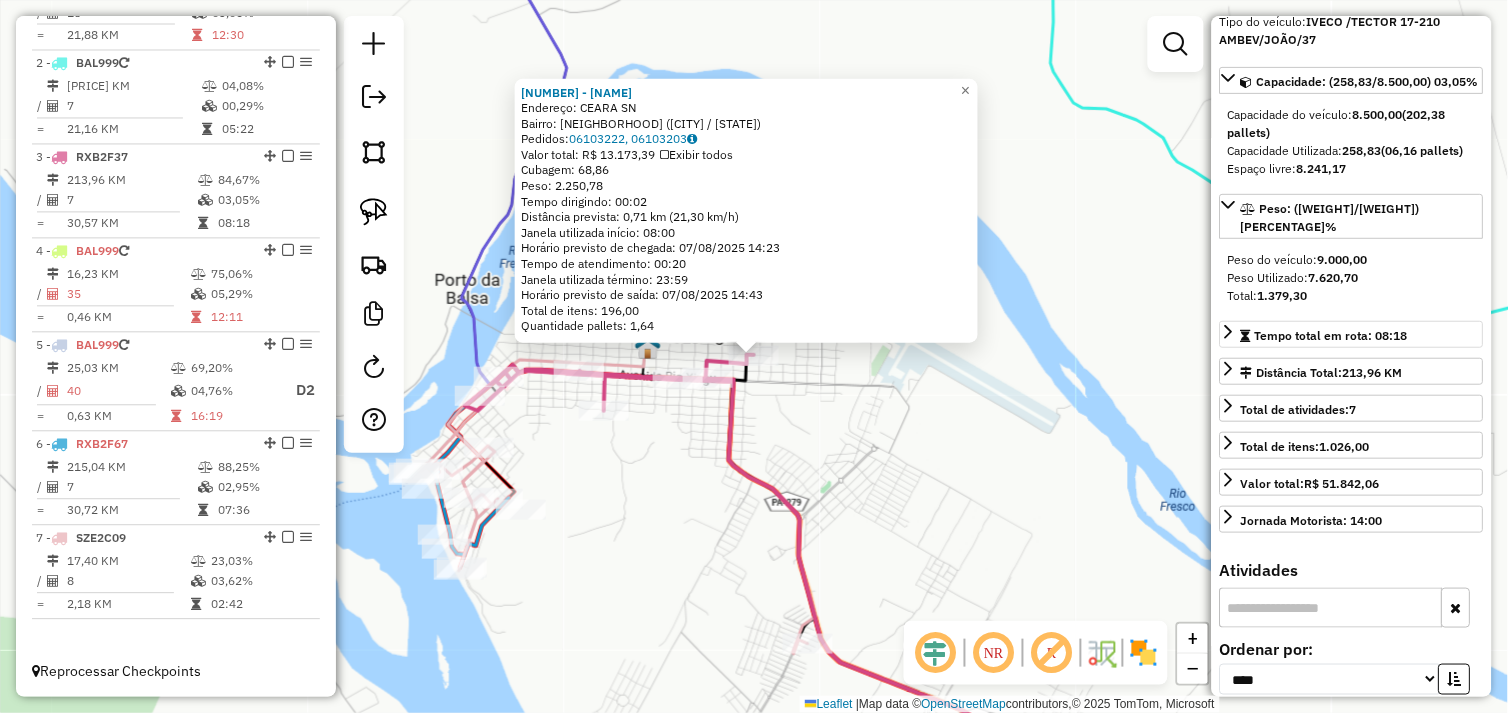 scroll, scrollTop: 444, scrollLeft: 0, axis: vertical 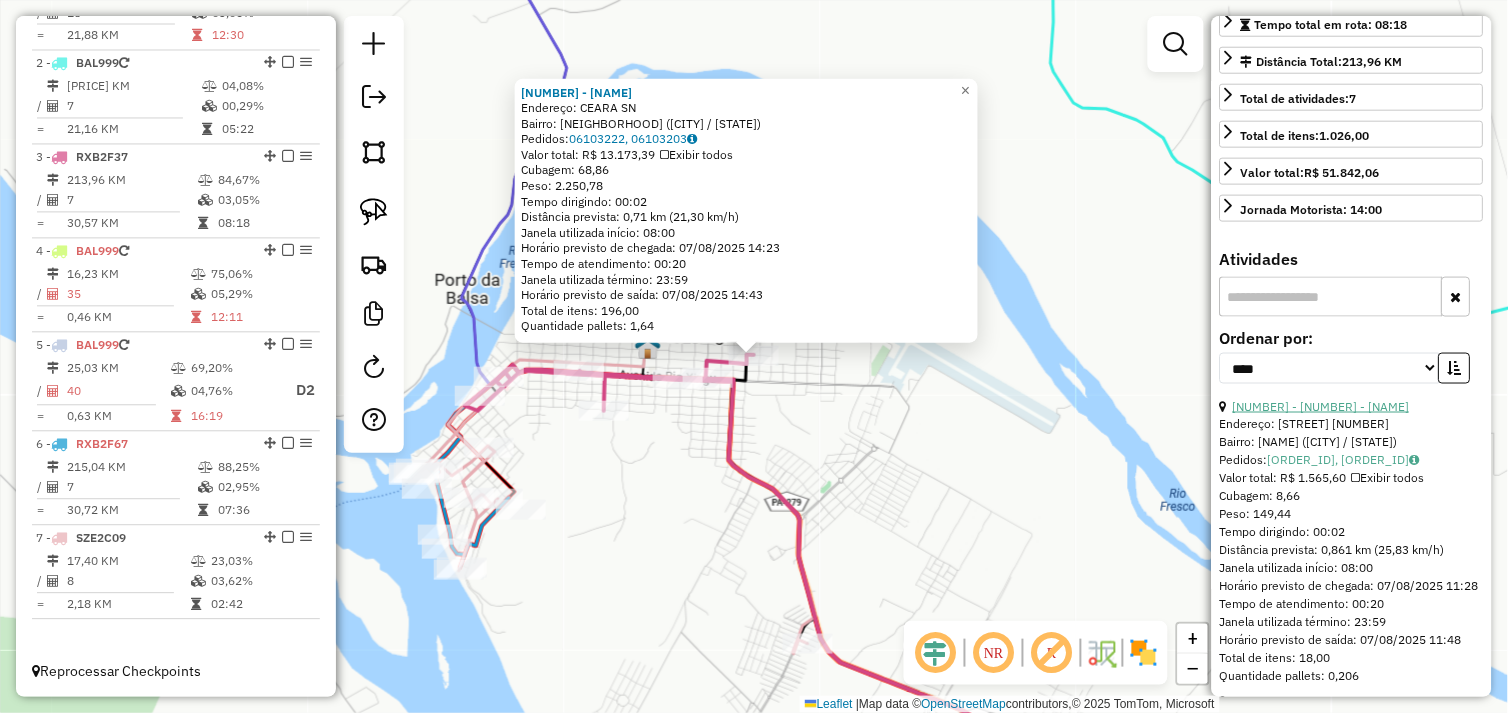 click on "4 - 2898 - RANCHO ESTRELA" at bounding box center (1321, 406) 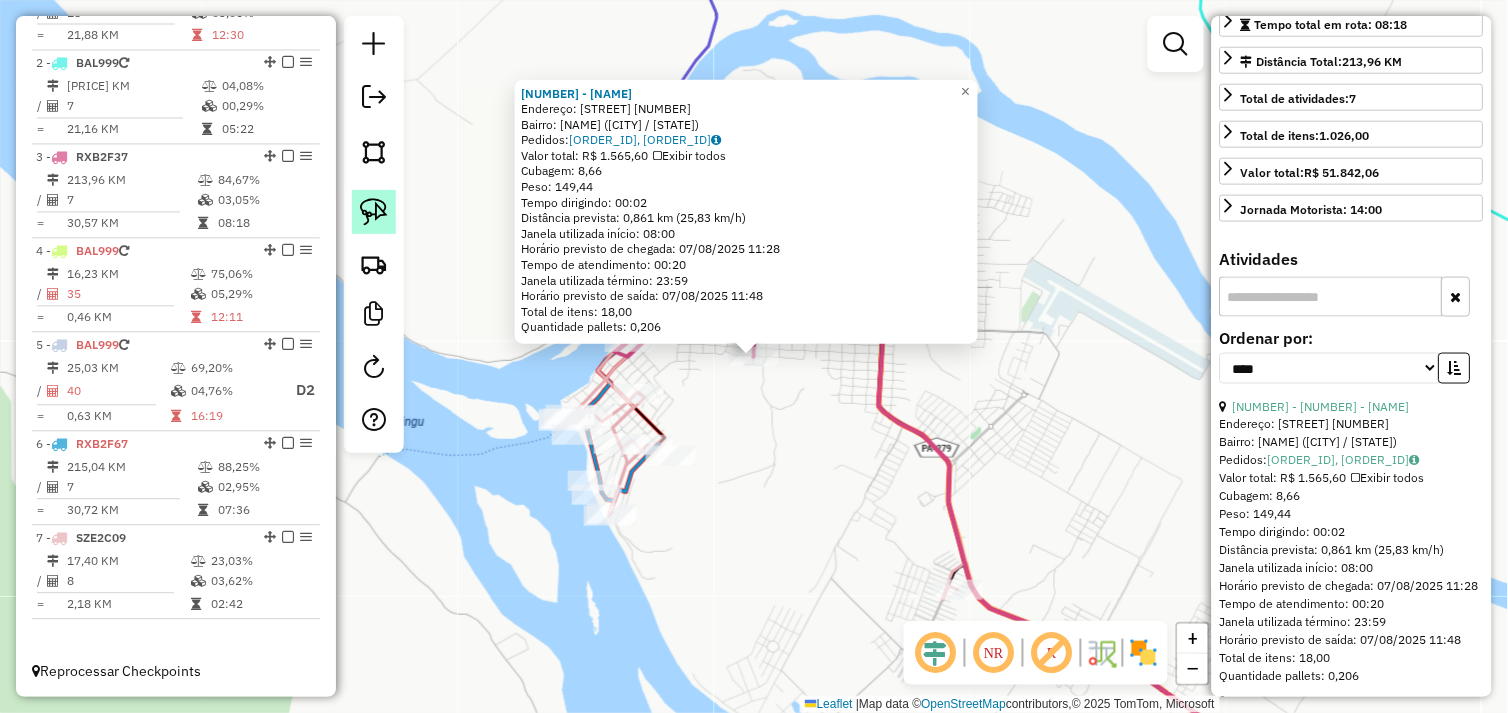click 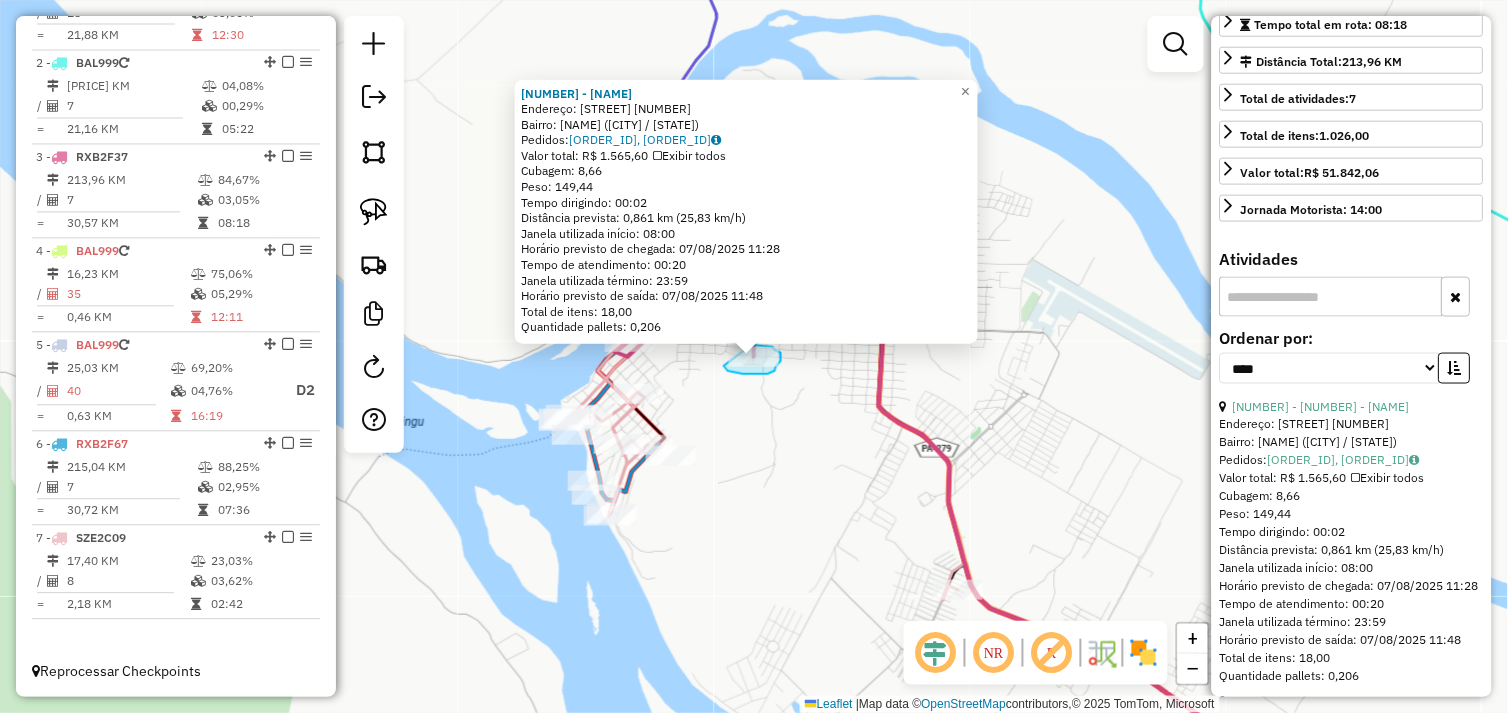 click on "Rota 3 - Placa RXB2F37  2898 - RANCHO ESTRELA 2898 - RANCHO ESTRELA  Endereço:  KAI  N AGUA s/n   Bairro: CAI NAGUA (SAO FELIX DO XINGU / PA)   Pedidos:  06103199, 06103200   Valor total: R$ 1.565,60   Exibir todos   Cubagem: 8,66  Peso: 149,44  Tempo dirigindo: 00:02   Distância prevista: 0,861 km (25,83 km/h)   Janela utilizada início: 08:00   Horário previsto de chegada: 07/08/2025 11:28   Tempo de atendimento: 00:20   Janela utilizada término: 23:59   Horário previsto de saída: 07/08/2025 11:48   Total de itens: 18,00   Quantidade pallets: 0,206  × Janela de atendimento Grade de atendimento Capacidade Transportadoras Veículos Cliente Pedidos  Rotas Selecione os dias de semana para filtrar as janelas de atendimento  Seg   Ter   Qua   Qui   Sex   Sáb   Dom  Informe o período da janela de atendimento: De: Até:  Filtrar exatamente a janela do cliente  Considerar janela de atendimento padrão  Selecione os dias de semana para filtrar as grades de atendimento  Seg   Ter   Qua   Qui   Sex   Sáb  De:" 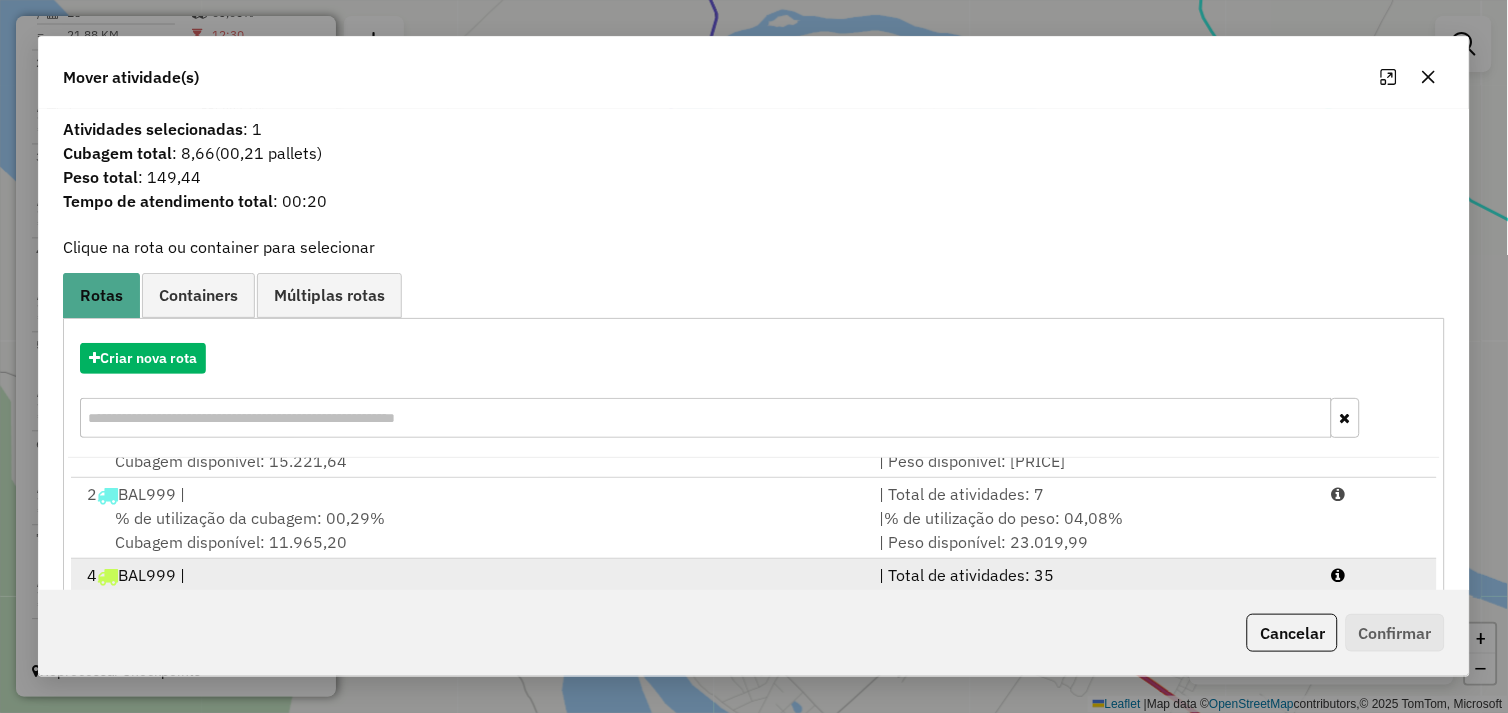 scroll, scrollTop: 86, scrollLeft: 0, axis: vertical 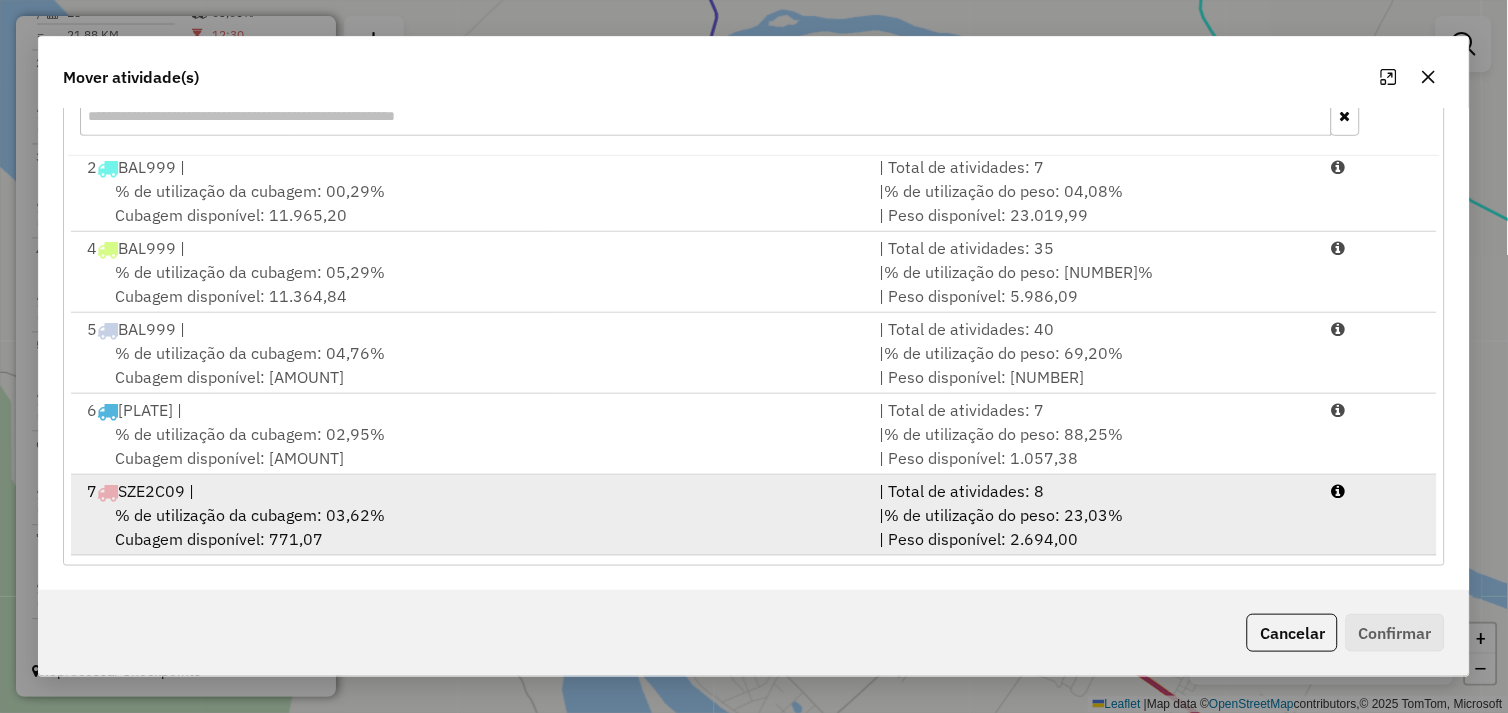 drag, startPoint x: 416, startPoint y: 540, endPoint x: 446, endPoint y: 543, distance: 30.149628 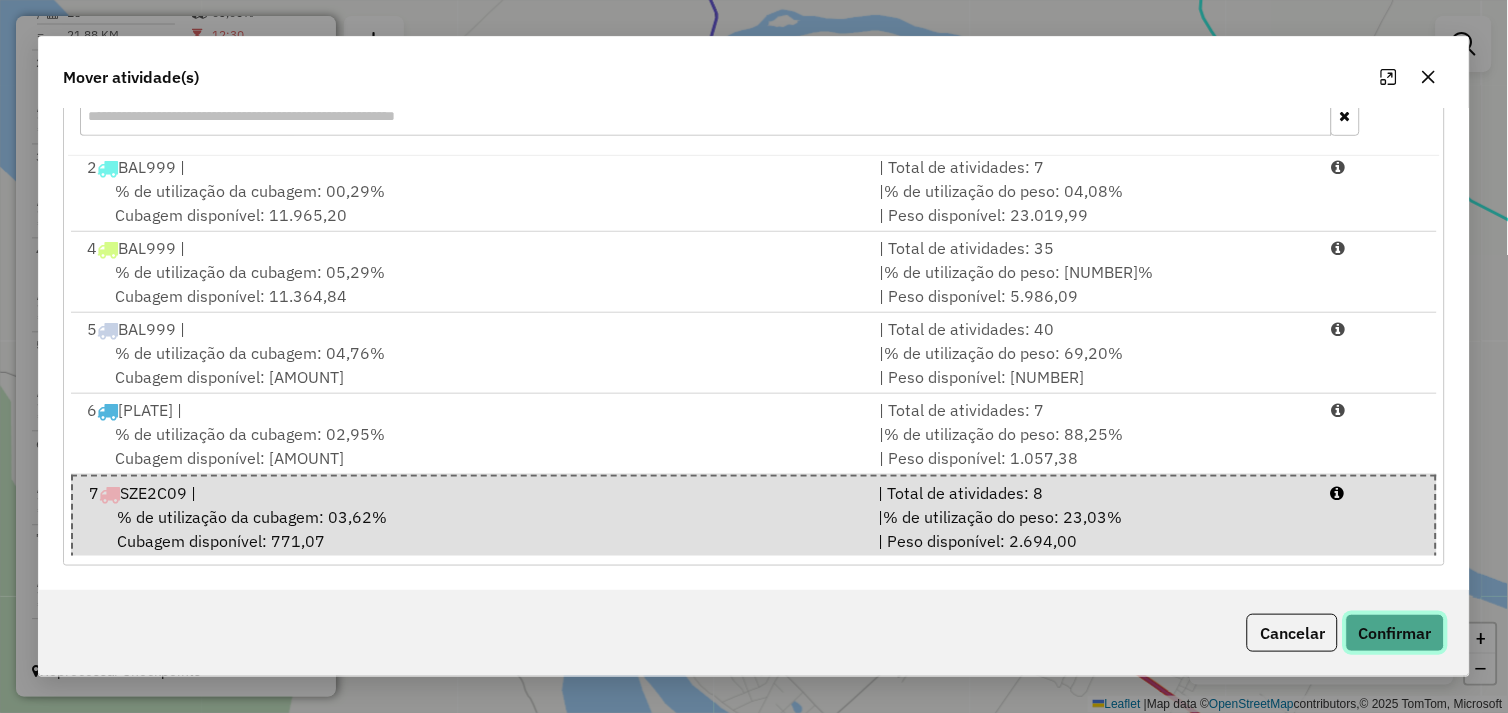 click on "Confirmar" 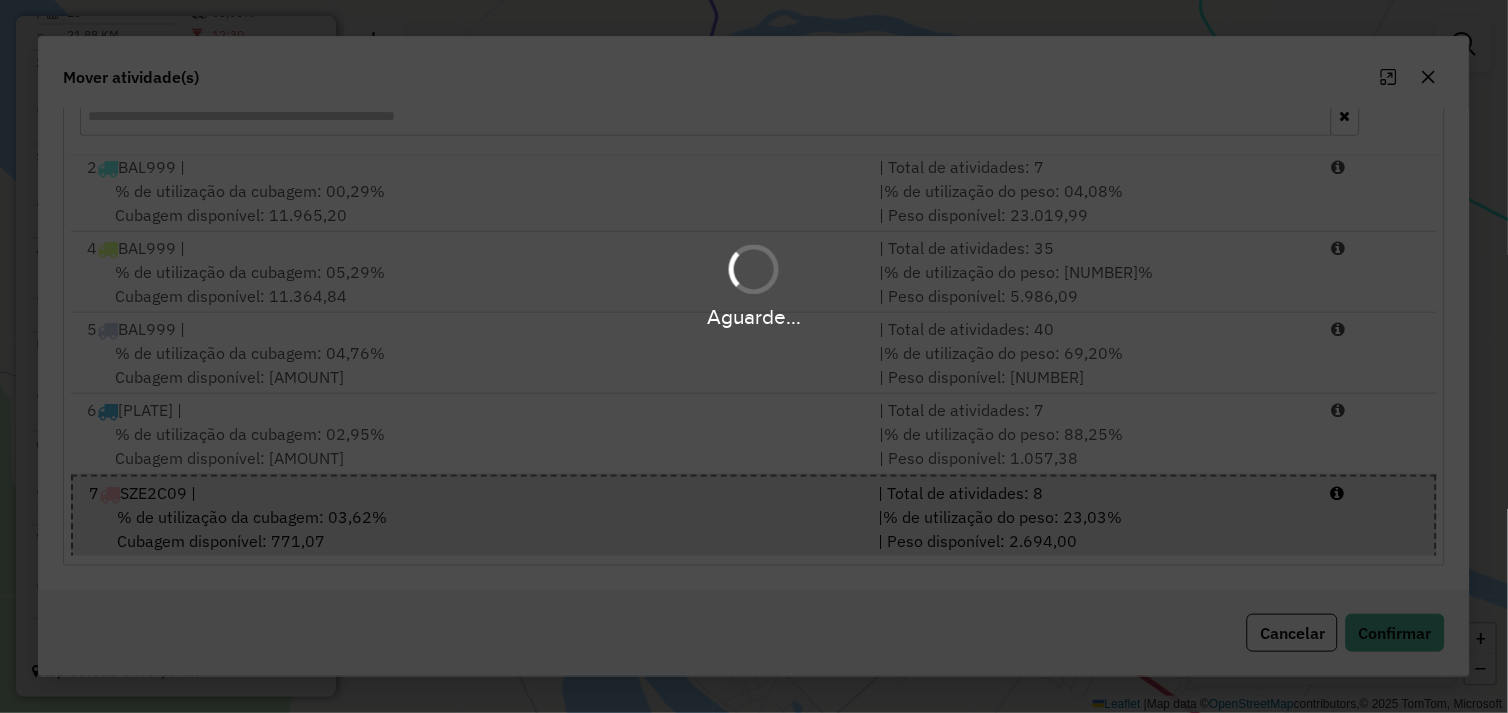 scroll, scrollTop: 0, scrollLeft: 0, axis: both 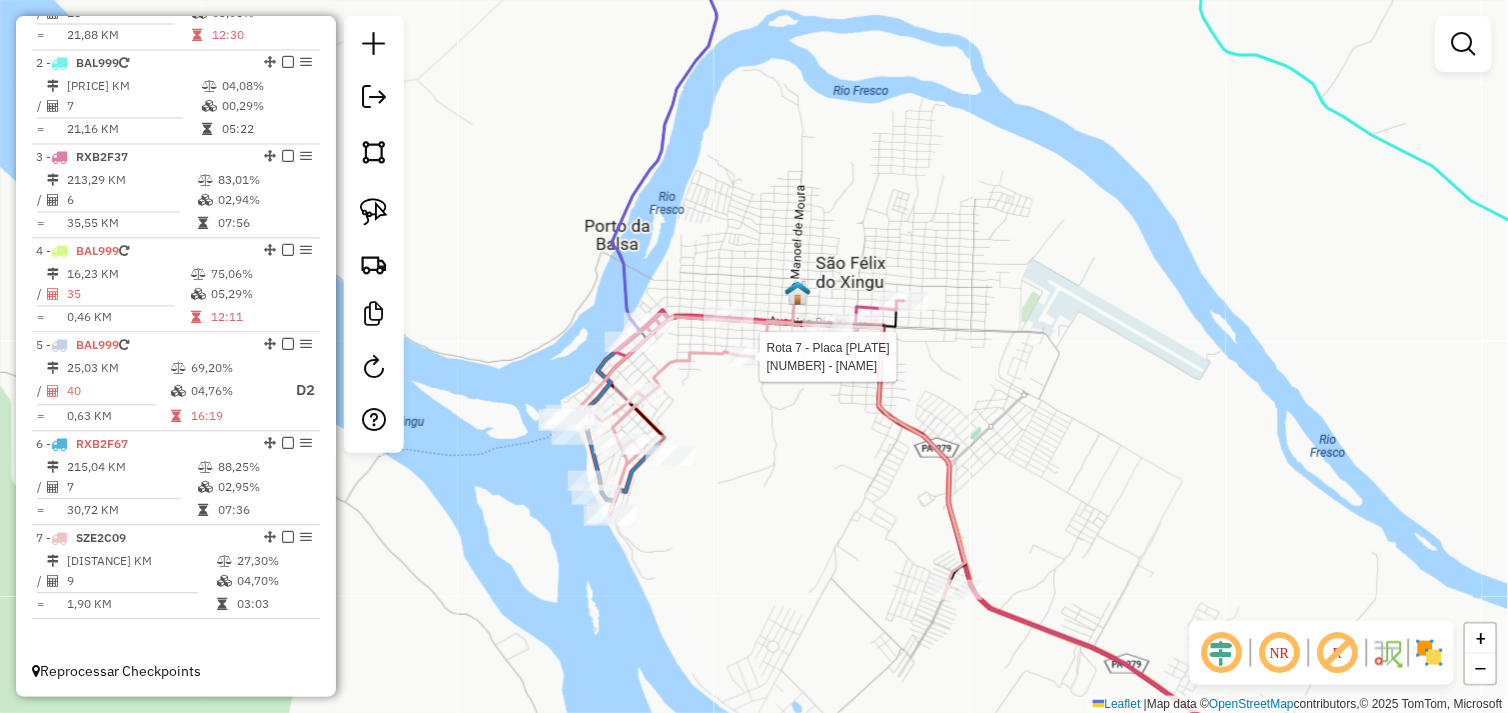 select on "*********" 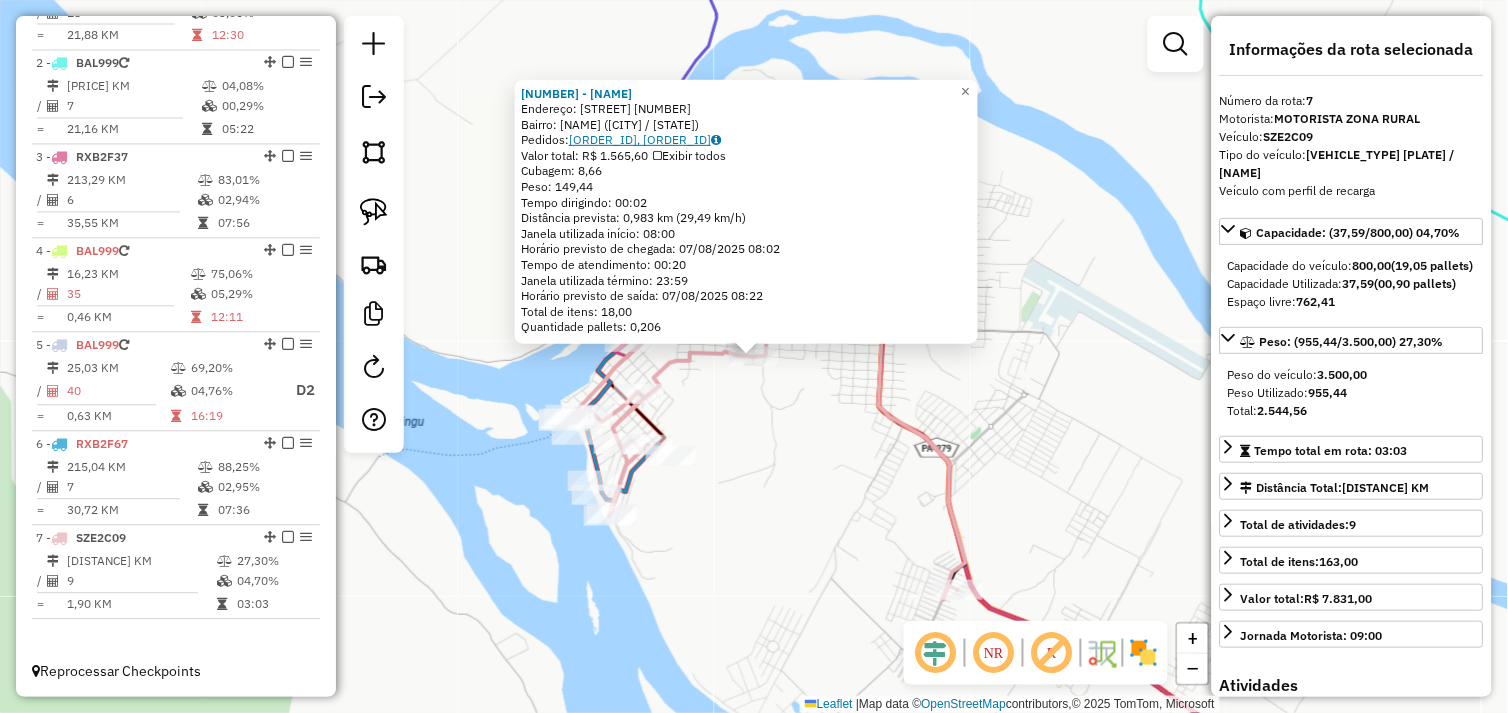 click on "06103199, 06103200" 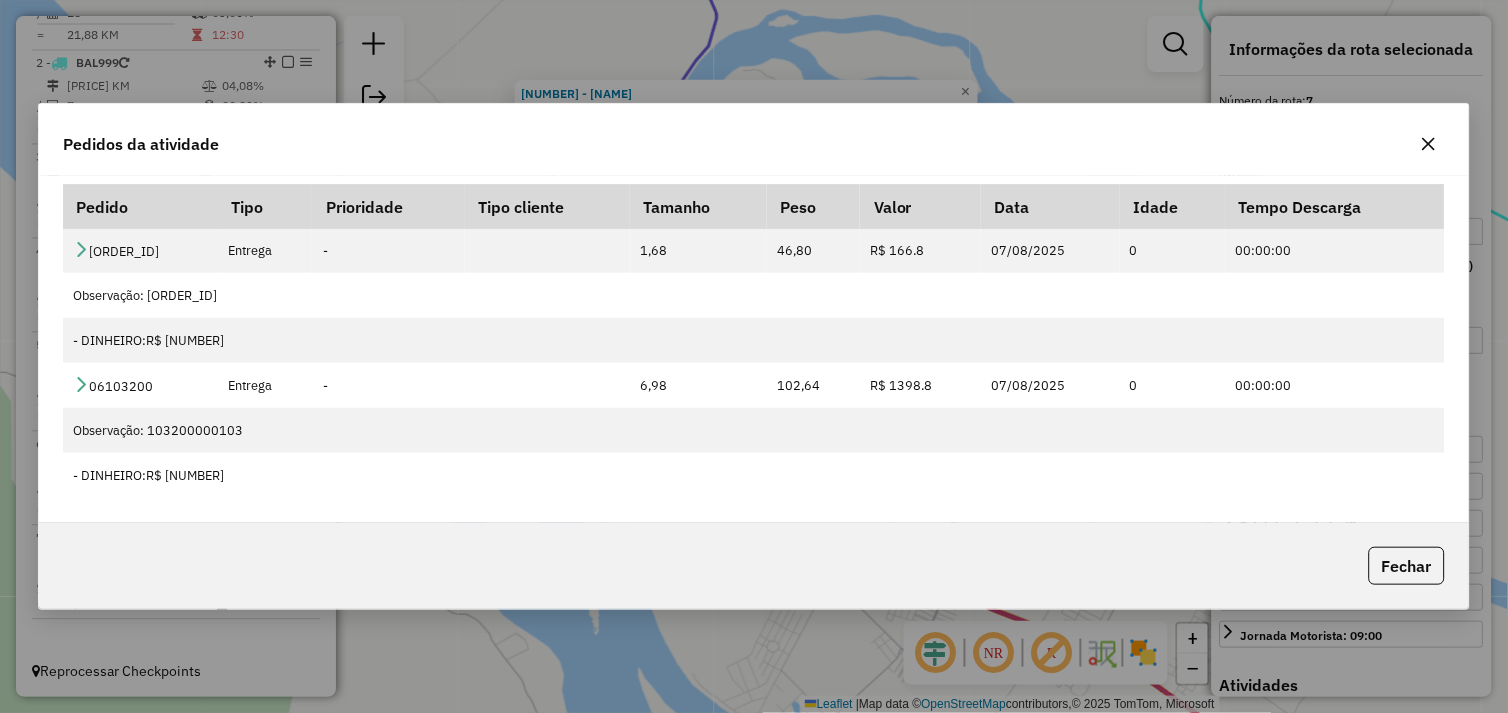 click 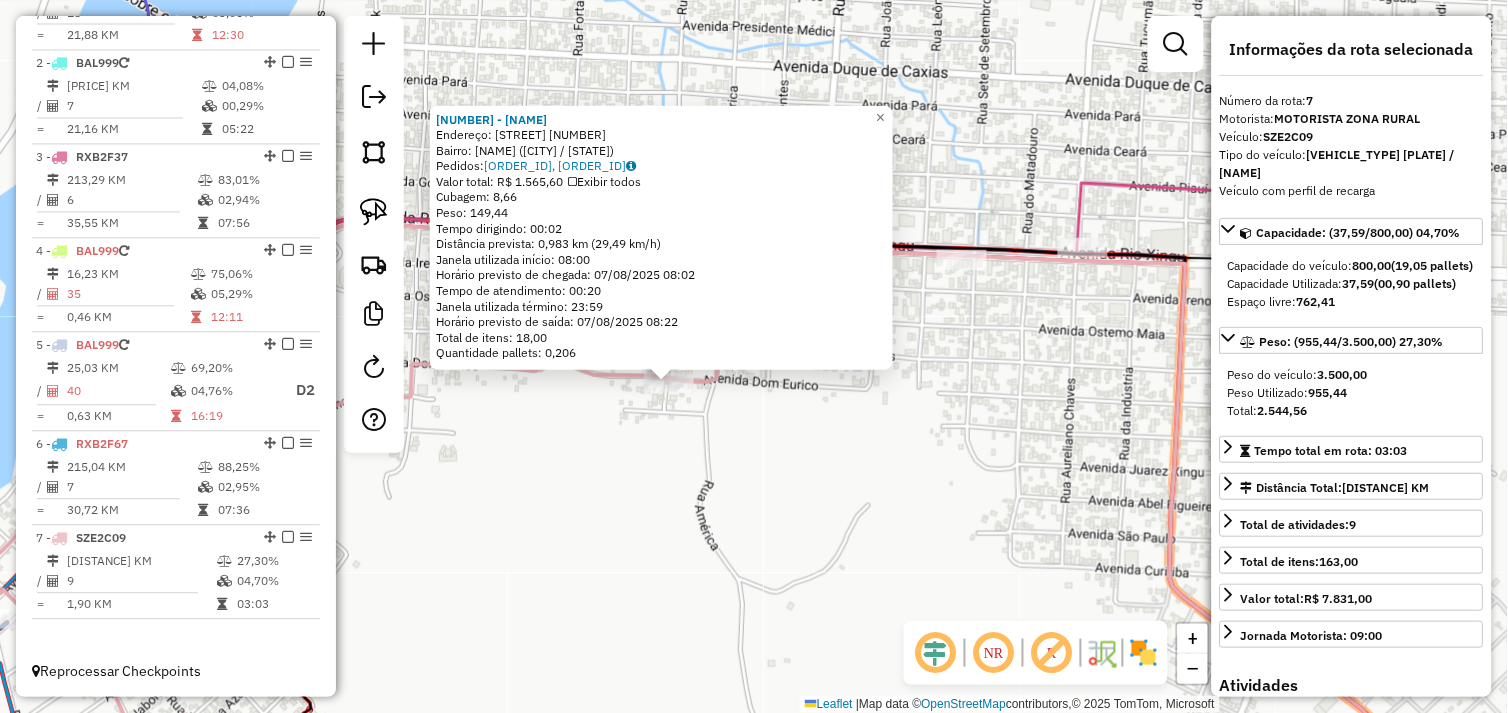 drag, startPoint x: 632, startPoint y: 447, endPoint x: 783, endPoint y: 441, distance: 151.11916 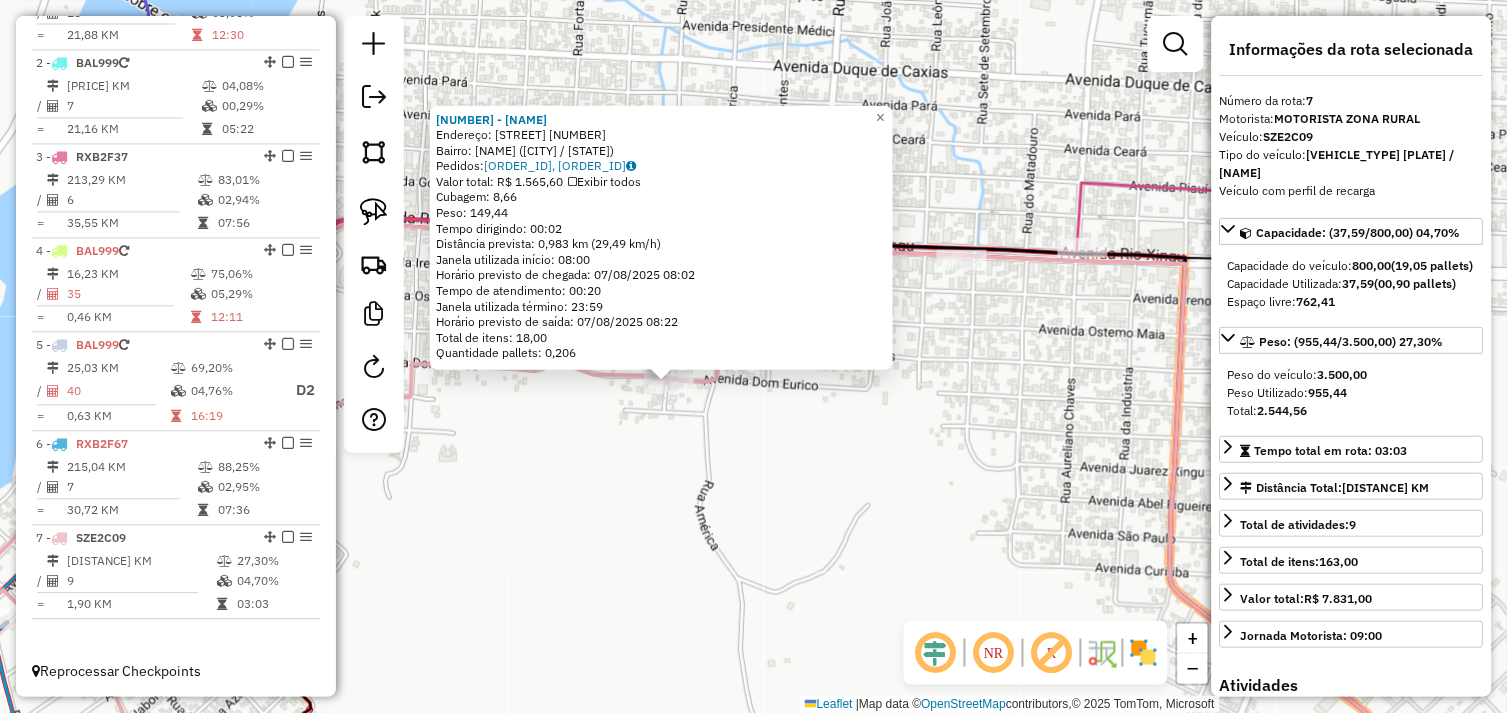 click on "2898 - RANCHO ESTRELA  Endereço:  KAI  N AGUA s/n   Bairro: CAI NAGUA (SAO FELIX DO XINGU / PA)   Pedidos:  06103199, 06103200   Valor total: R$ 1.565,60   Exibir todos   Cubagem: 8,66  Peso: 149,44  Tempo dirigindo: 00:02   Distância prevista: 0,983 km (29,49 km/h)   Janela utilizada início: 08:00   Horário previsto de chegada: 07/08/2025 08:02   Tempo de atendimento: 00:20   Janela utilizada término: 23:59   Horário previsto de saída: 07/08/2025 08:22   Total de itens: 18,00   Quantidade pallets: 0,206  × Janela de atendimento Grade de atendimento Capacidade Transportadoras Veículos Cliente Pedidos  Rotas Selecione os dias de semana para filtrar as janelas de atendimento  Seg   Ter   Qua   Qui   Sex   Sáb   Dom  Informe o período da janela de atendimento: De: Até:  Filtrar exatamente a janela do cliente  Considerar janela de atendimento padrão  Selecione os dias de semana para filtrar as grades de atendimento  Seg   Ter   Qua   Qui   Sex   Sáb   Dom   Peso mínimo:   Peso máximo:   De:   De:" 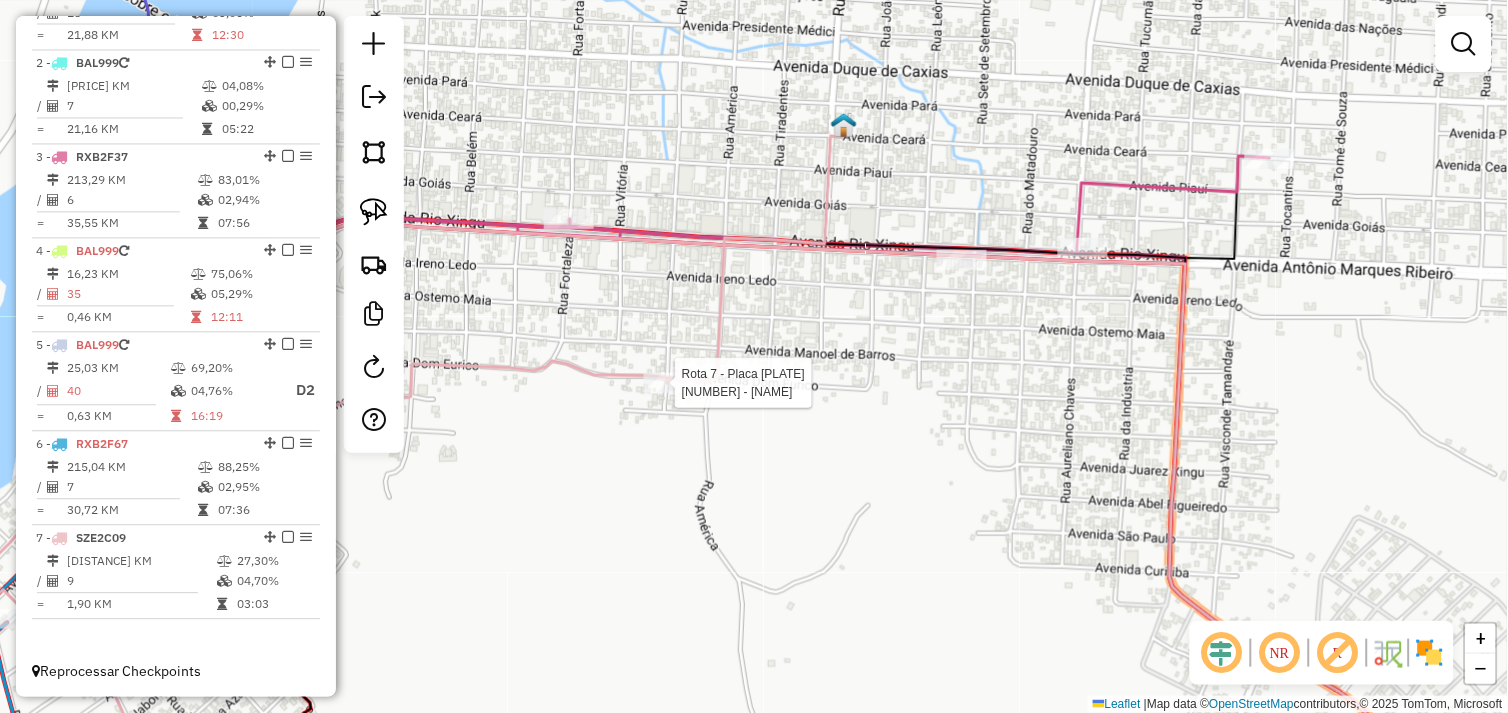 select on "*********" 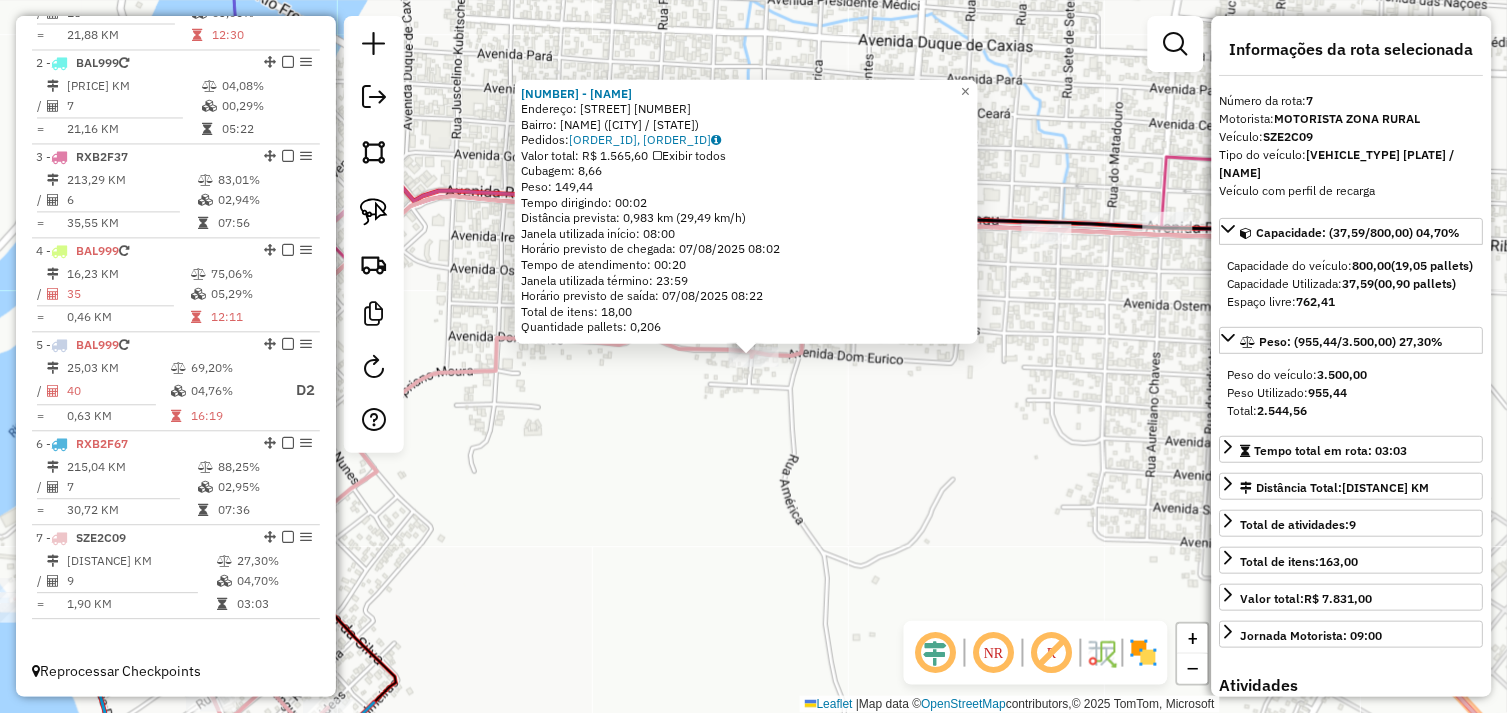 click on "2898 - RANCHO ESTRELA  Endereço:  KAI  N AGUA s/n   Bairro: CAI NAGUA (SAO FELIX DO XINGU / PA)   Pedidos:  06103199, 06103200   Valor total: R$ 1.565,60   Exibir todos   Cubagem: 8,66  Peso: 149,44  Tempo dirigindo: 00:02   Distância prevista: 0,983 km (29,49 km/h)   Janela utilizada início: 08:00   Horário previsto de chegada: 07/08/2025 08:02   Tempo de atendimento: 00:20   Janela utilizada término: 23:59   Horário previsto de saída: 07/08/2025 08:22   Total de itens: 18,00   Quantidade pallets: 0,206  × Janela de atendimento Grade de atendimento Capacidade Transportadoras Veículos Cliente Pedidos  Rotas Selecione os dias de semana para filtrar as janelas de atendimento  Seg   Ter   Qua   Qui   Sex   Sáb   Dom  Informe o período da janela de atendimento: De: Até:  Filtrar exatamente a janela do cliente  Considerar janela de atendimento padrão  Selecione os dias de semana para filtrar as grades de atendimento  Seg   Ter   Qua   Qui   Sex   Sáb   Dom   Peso mínimo:   Peso máximo:   De:   De:" 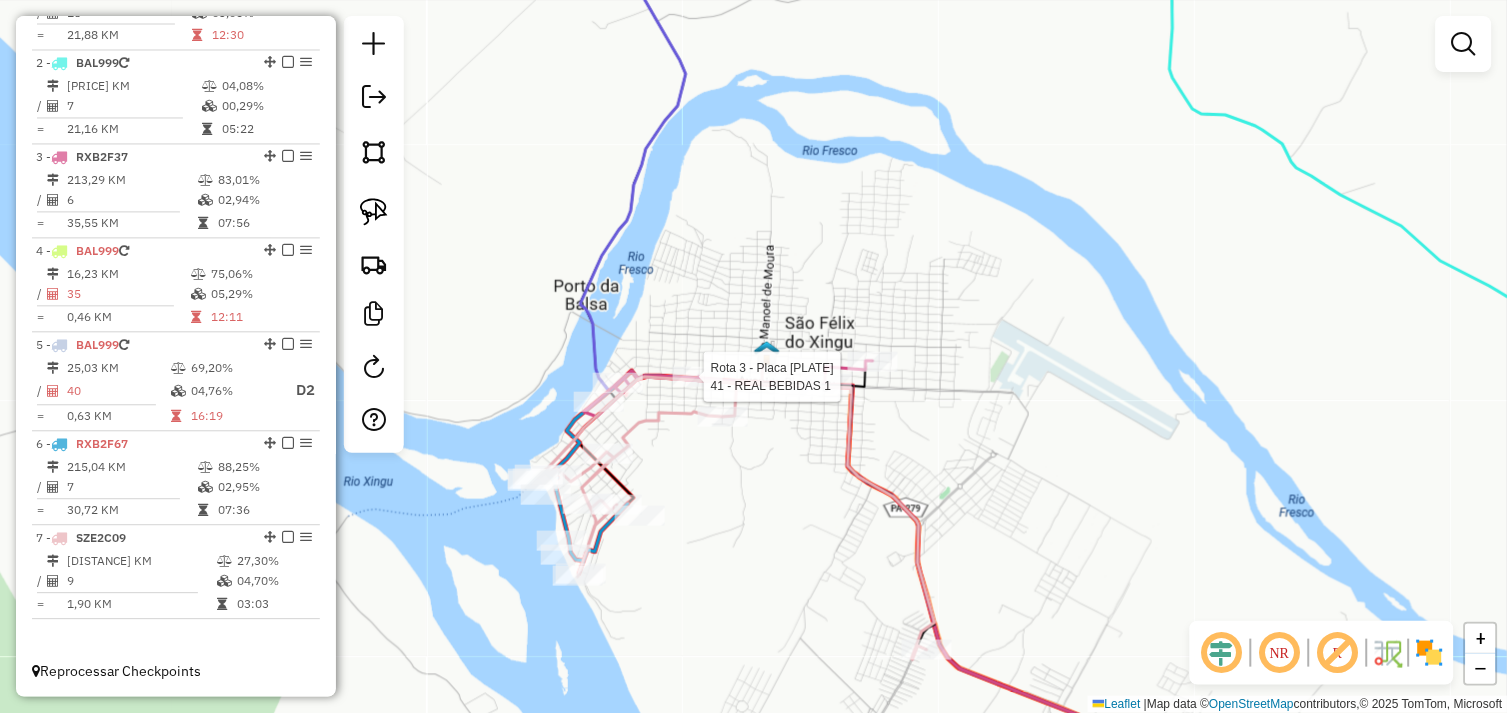 select on "*********" 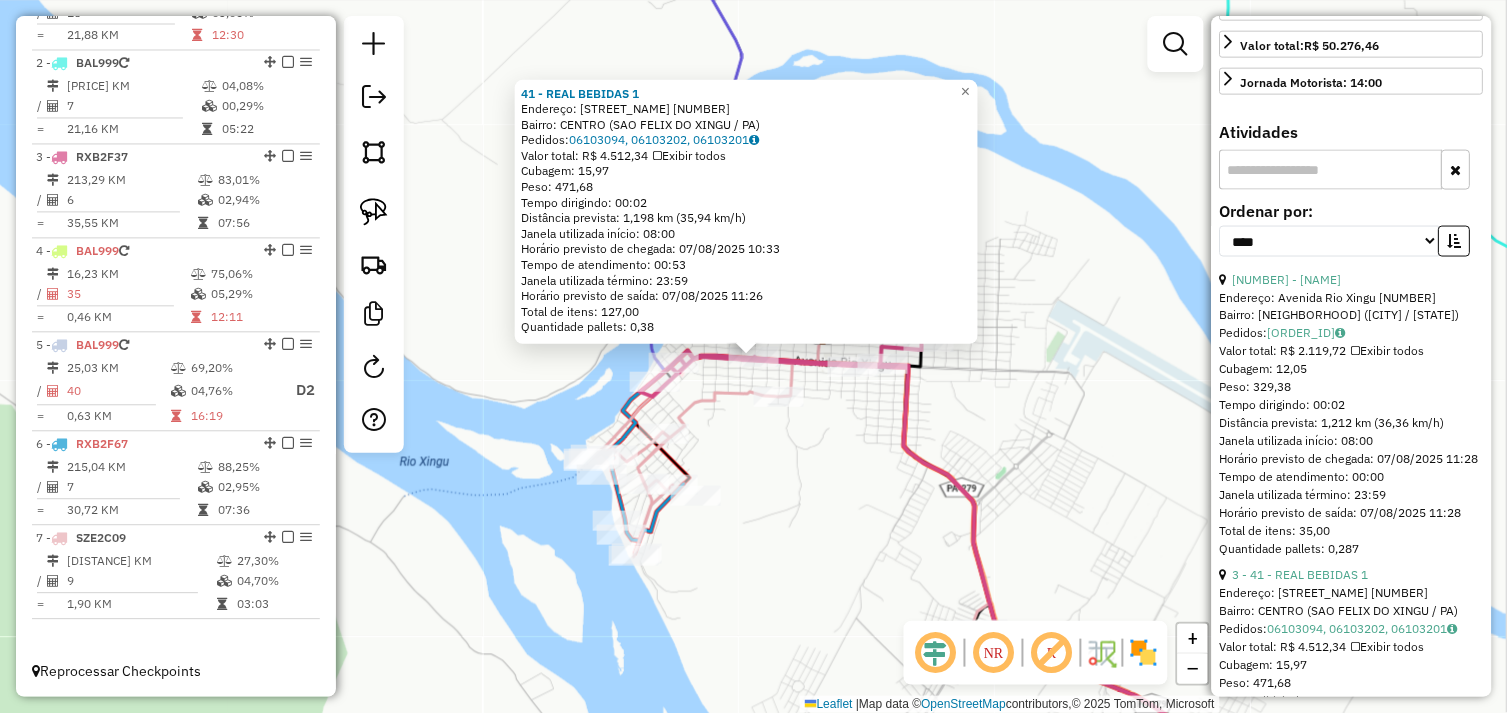 scroll, scrollTop: 555, scrollLeft: 0, axis: vertical 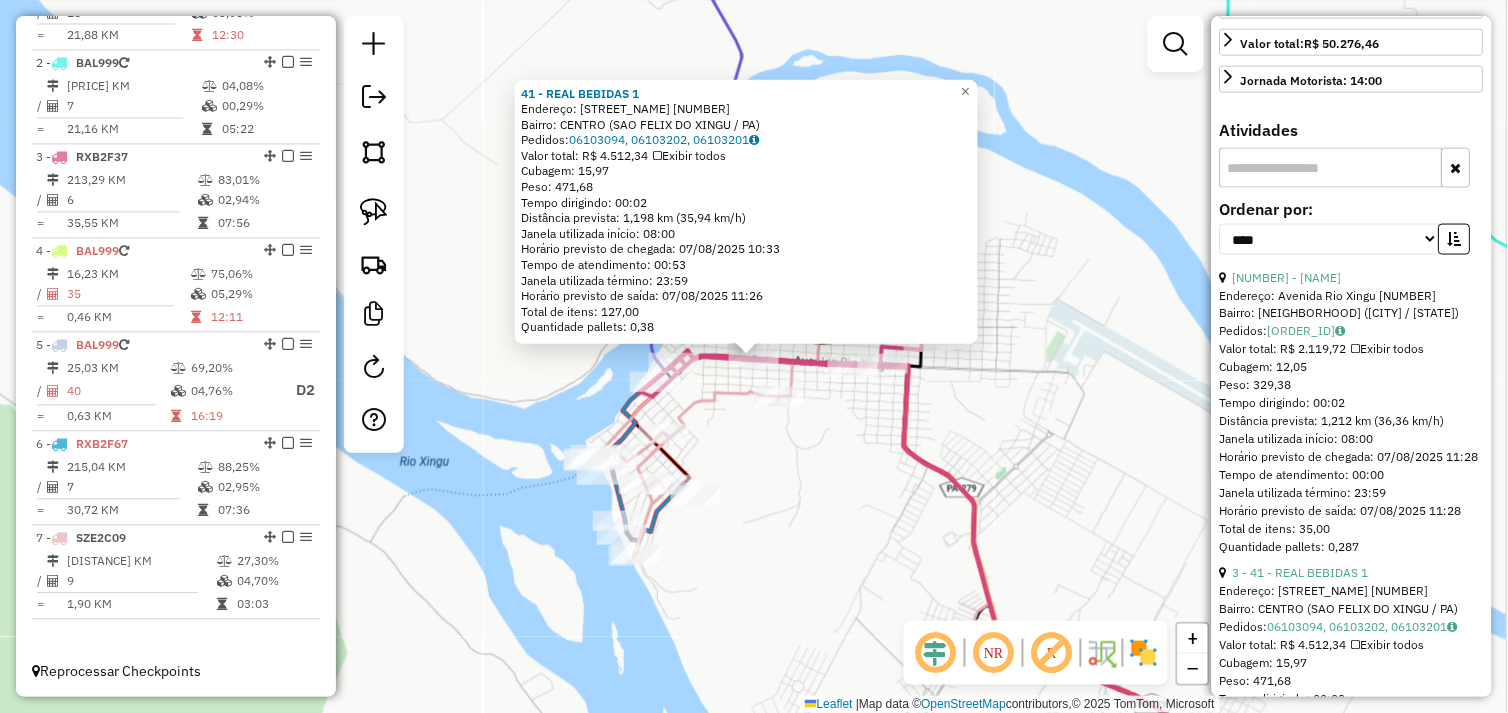 click on "41 - REAL BEBIDAS 1  Endereço:  RIO XINGU 1754   Bairro: CENTRO (SAO FELIX DO XINGU / PA)   Pedidos:  06103094, 06103202, 06103201   Valor total: R$ 4.512,34   Exibir todos   Cubagem: 15,97  Peso: 471,68  Tempo dirigindo: 00:02   Distância prevista: 1,198 km (35,94 km/h)   Janela utilizada início: 08:00   Horário previsto de chegada: 07/08/2025 10:33   Tempo de atendimento: 00:53   Janela utilizada término: 23:59   Horário previsto de saída: 07/08/2025 11:26   Total de itens: 127,00   Quantidade pallets: 0,38  × Janela de atendimento Grade de atendimento Capacidade Transportadoras Veículos Cliente Pedidos  Rotas Selecione os dias de semana para filtrar as janelas de atendimento  Seg   Ter   Qua   Qui   Sex   Sáb   Dom  Informe o período da janela de atendimento: De: Até:  Filtrar exatamente a janela do cliente  Considerar janela de atendimento padrão  Selecione os dias de semana para filtrar as grades de atendimento  Seg   Ter   Qua   Qui   Sex   Sáb   Dom   Peso mínimo:   Peso máximo:   De:" 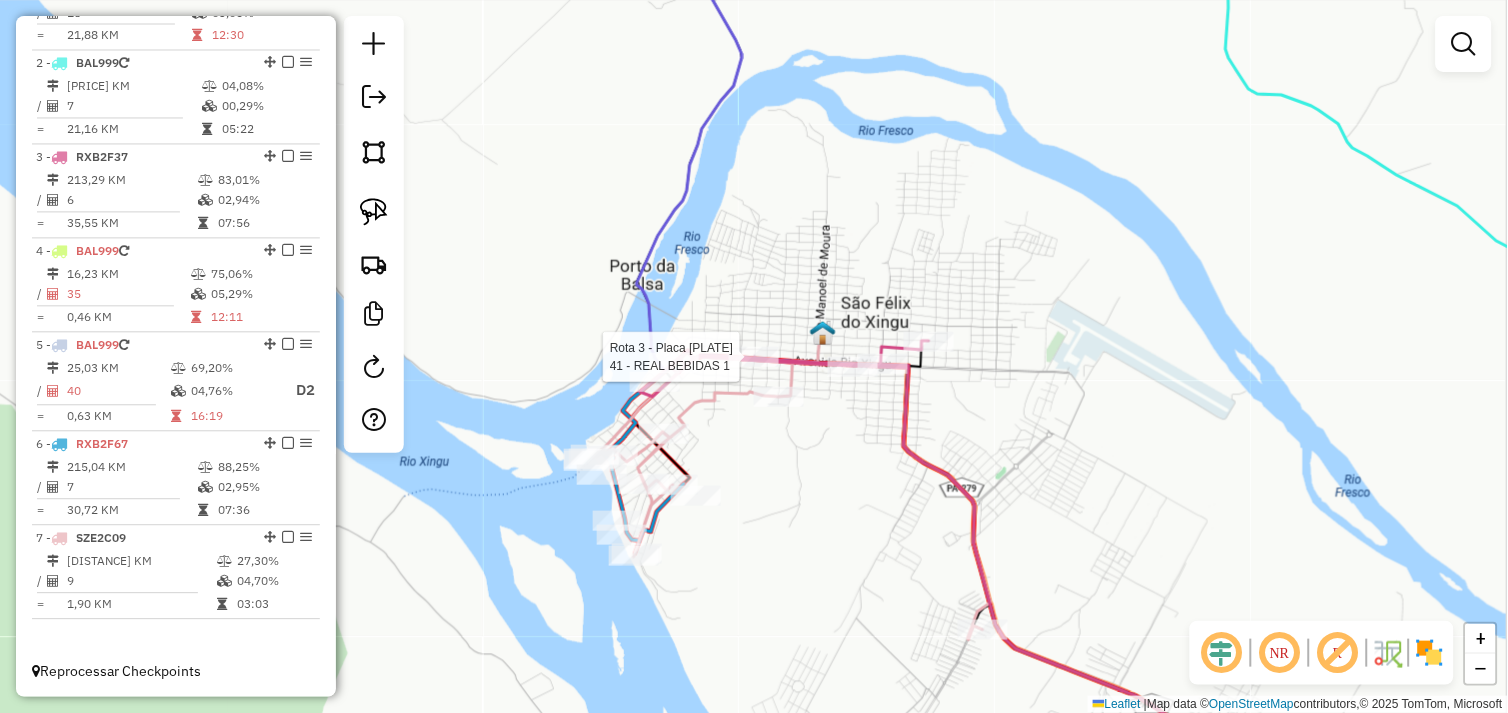 select on "*********" 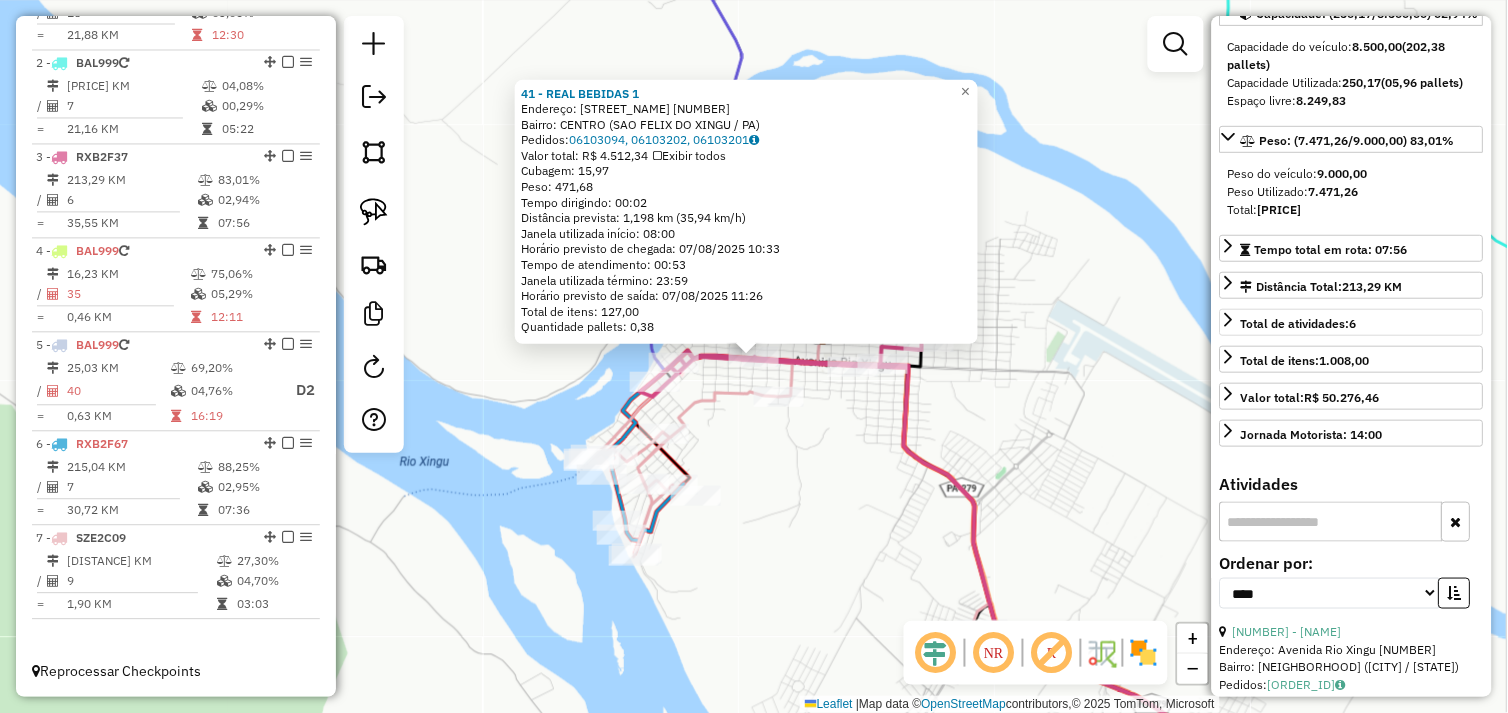 scroll, scrollTop: 444, scrollLeft: 0, axis: vertical 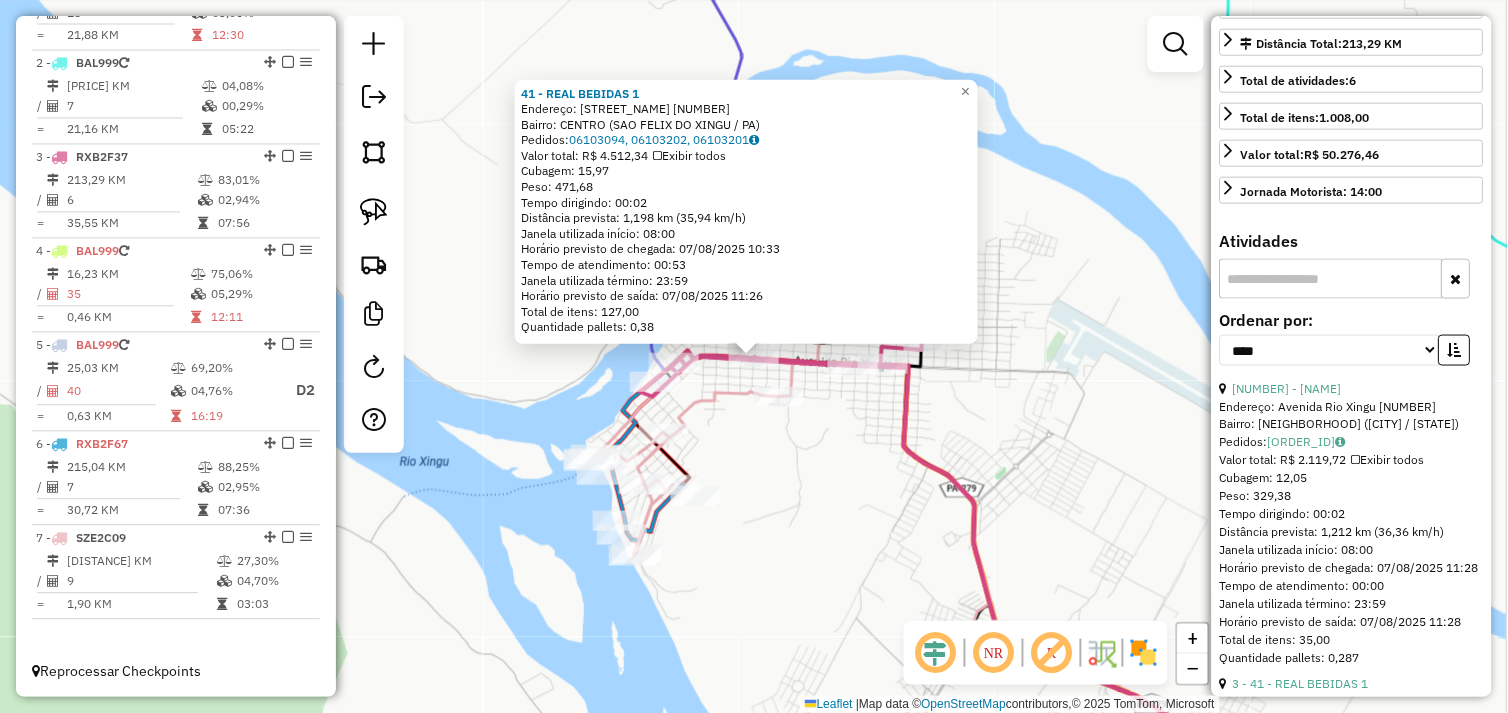 click on "41 - REAL BEBIDAS 1  Endereço:  RIO XINGU 1754   Bairro: CENTRO (SAO FELIX DO XINGU / PA)   Pedidos:  06103094, 06103202, 06103201   Valor total: R$ 4.512,34   Exibir todos   Cubagem: 15,97  Peso: 471,68  Tempo dirigindo: 00:02   Distância prevista: 1,198 km (35,94 km/h)   Janela utilizada início: 08:00   Horário previsto de chegada: 07/08/2025 10:33   Tempo de atendimento: 00:53   Janela utilizada término: 23:59   Horário previsto de saída: 07/08/2025 11:26   Total de itens: 127,00   Quantidade pallets: 0,38  × Janela de atendimento Grade de atendimento Capacidade Transportadoras Veículos Cliente Pedidos  Rotas Selecione os dias de semana para filtrar as janelas de atendimento  Seg   Ter   Qua   Qui   Sex   Sáb   Dom  Informe o período da janela de atendimento: De: Até:  Filtrar exatamente a janela do cliente  Considerar janela de atendimento padrão  Selecione os dias de semana para filtrar as grades de atendimento  Seg   Ter   Qua   Qui   Sex   Sáb   Dom   Peso mínimo:   Peso máximo:   De:" 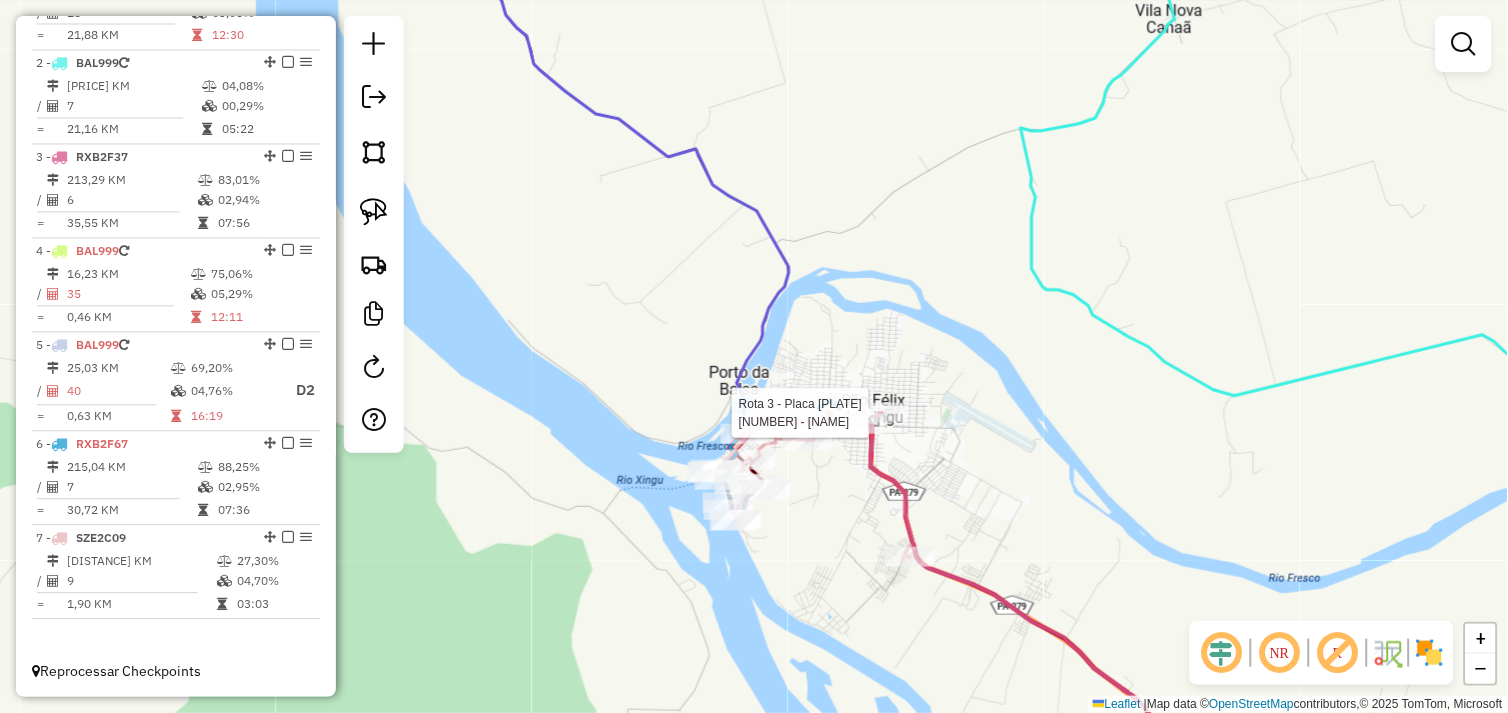 select on "*********" 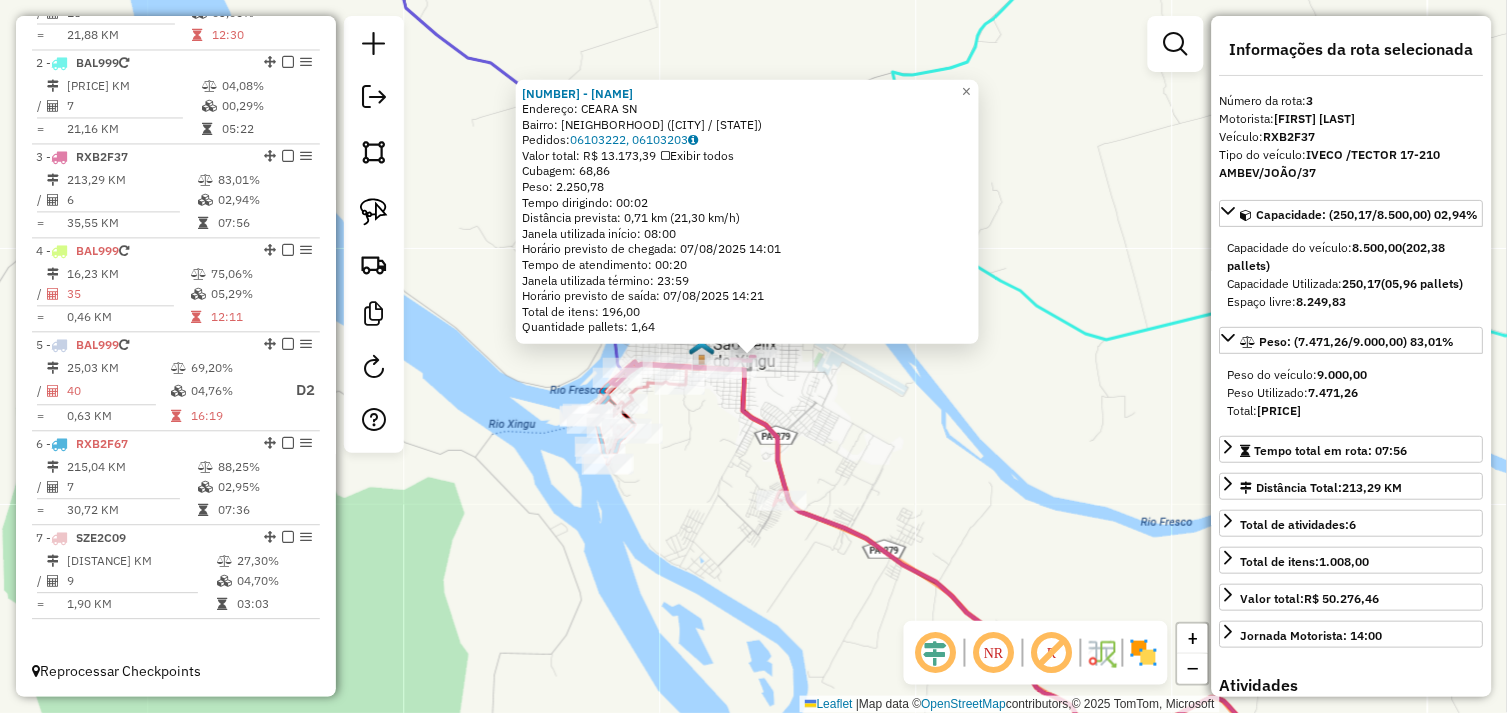 click on "Rota 7 - Placa SZE2C09  72834 - BAR CHACARA PRIVEE 72 - SPORT BAR  Endereço:  CEARA SN   Bairro: BELA VISTA (SAO FELIX DO XINGU / PA)   Pedidos:  06103222, 06103203   Valor total: R$ 13.173,39   Exibir todos   Cubagem: 68,86  Peso: 2.250,78  Tempo dirigindo: 00:02   Distância prevista: 0,71 km (21,30 km/h)   Janela utilizada início: 08:00   Horário previsto de chegada: 07/08/2025 14:01   Tempo de atendimento: 00:20   Janela utilizada término: 23:59   Horário previsto de saída: 07/08/2025 14:21   Total de itens: 196,00   Quantidade pallets: 1,64  × Janela de atendimento Grade de atendimento Capacidade Transportadoras Veículos Cliente Pedidos  Rotas Selecione os dias de semana para filtrar as janelas de atendimento  Seg   Ter   Qua   Qui   Sex   Sáb   Dom  Informe o período da janela de atendimento: De: Até:  Filtrar exatamente a janela do cliente  Considerar janela de atendimento padrão  Selecione os dias de semana para filtrar as grades de atendimento  Seg   Ter   Qua   Qui   Sex   Sáb   Dom  +" 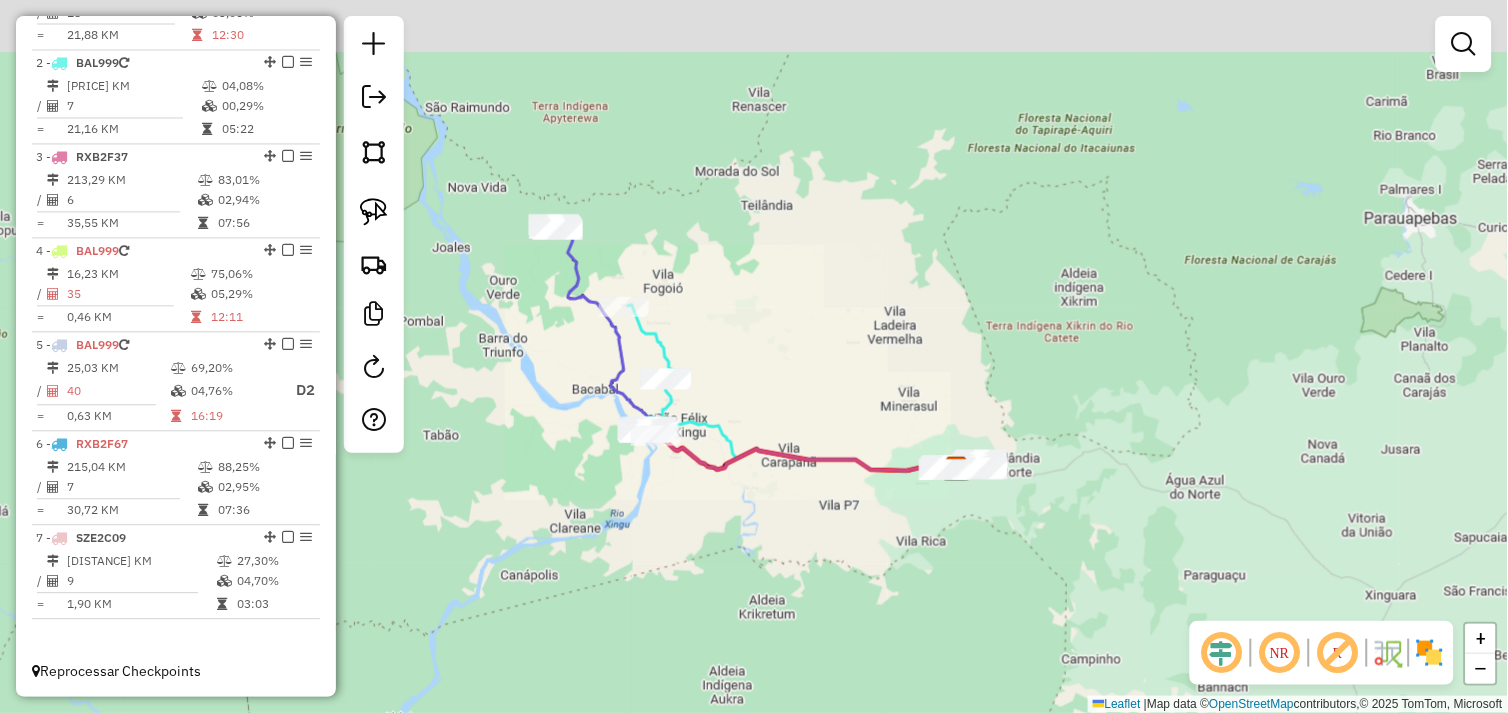 drag, startPoint x: 763, startPoint y: 570, endPoint x: 735, endPoint y: 570, distance: 28 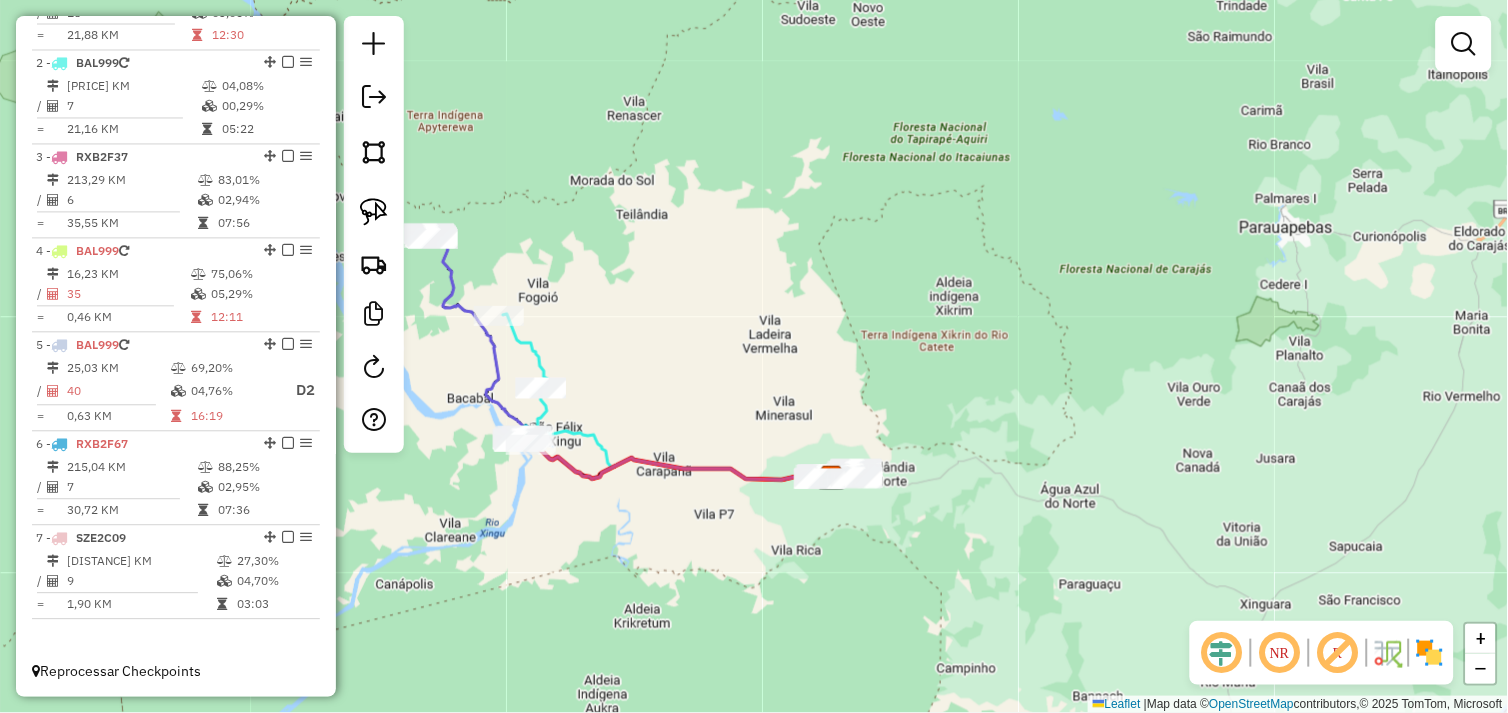 drag, startPoint x: 813, startPoint y: 531, endPoint x: 777, endPoint y: 541, distance: 37.363083 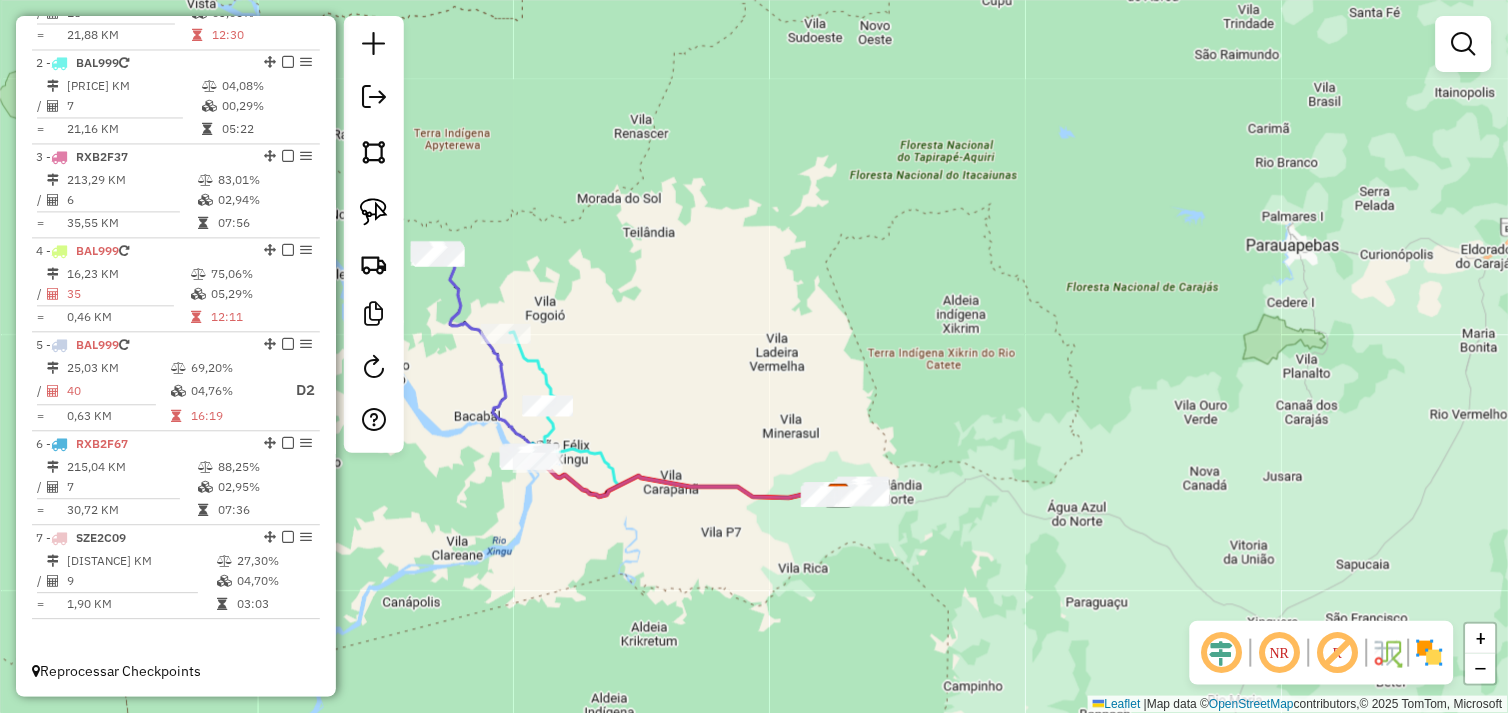 drag, startPoint x: 657, startPoint y: 382, endPoint x: 970, endPoint y: 393, distance: 313.19324 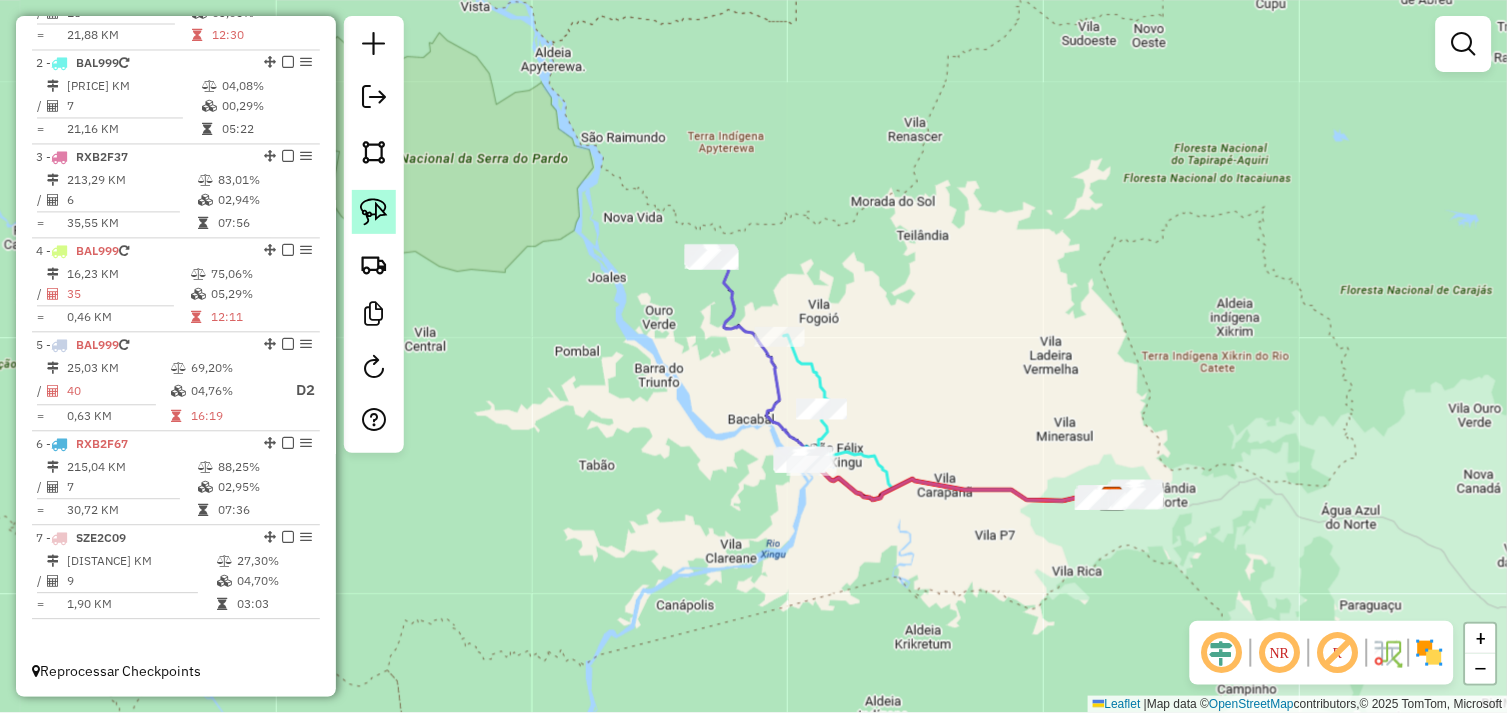 drag, startPoint x: 388, startPoint y: 205, endPoint x: 590, endPoint y: 197, distance: 202.15836 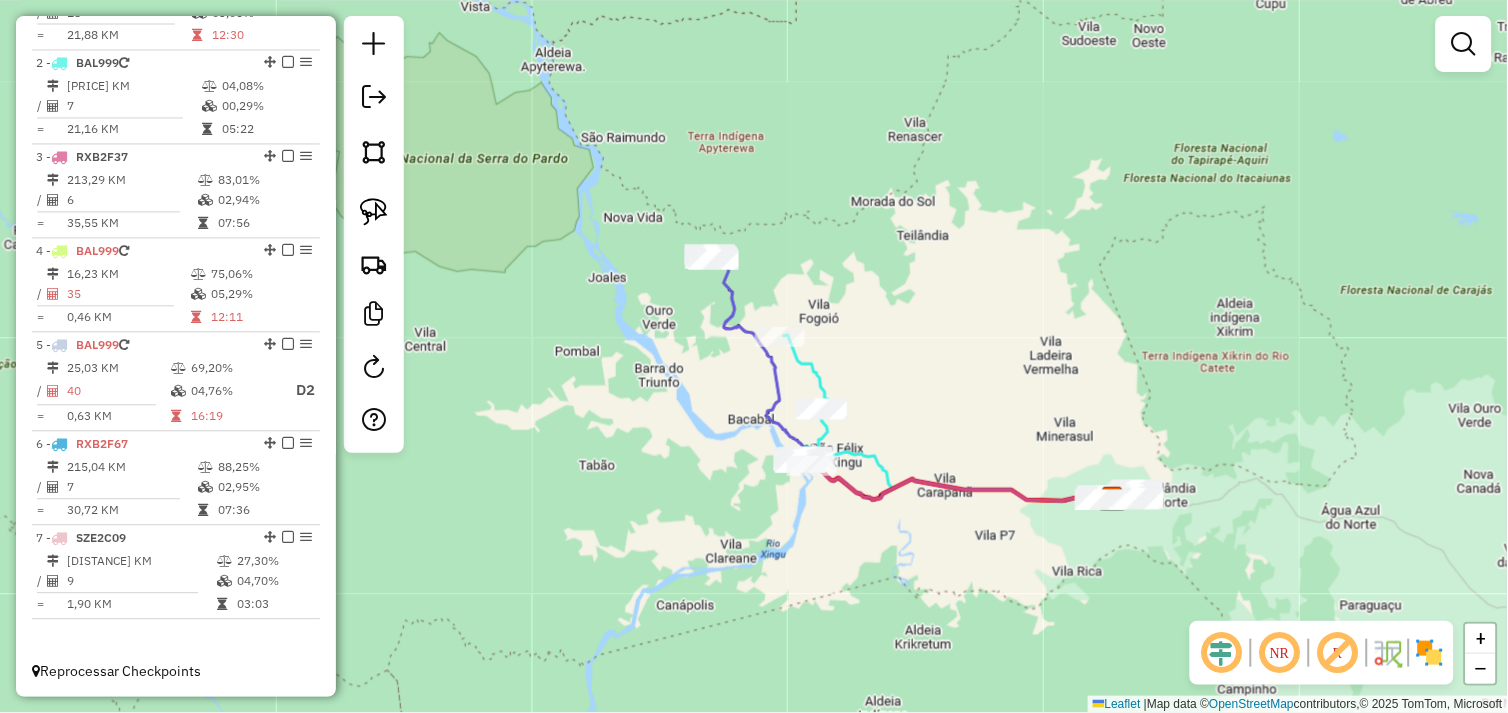click 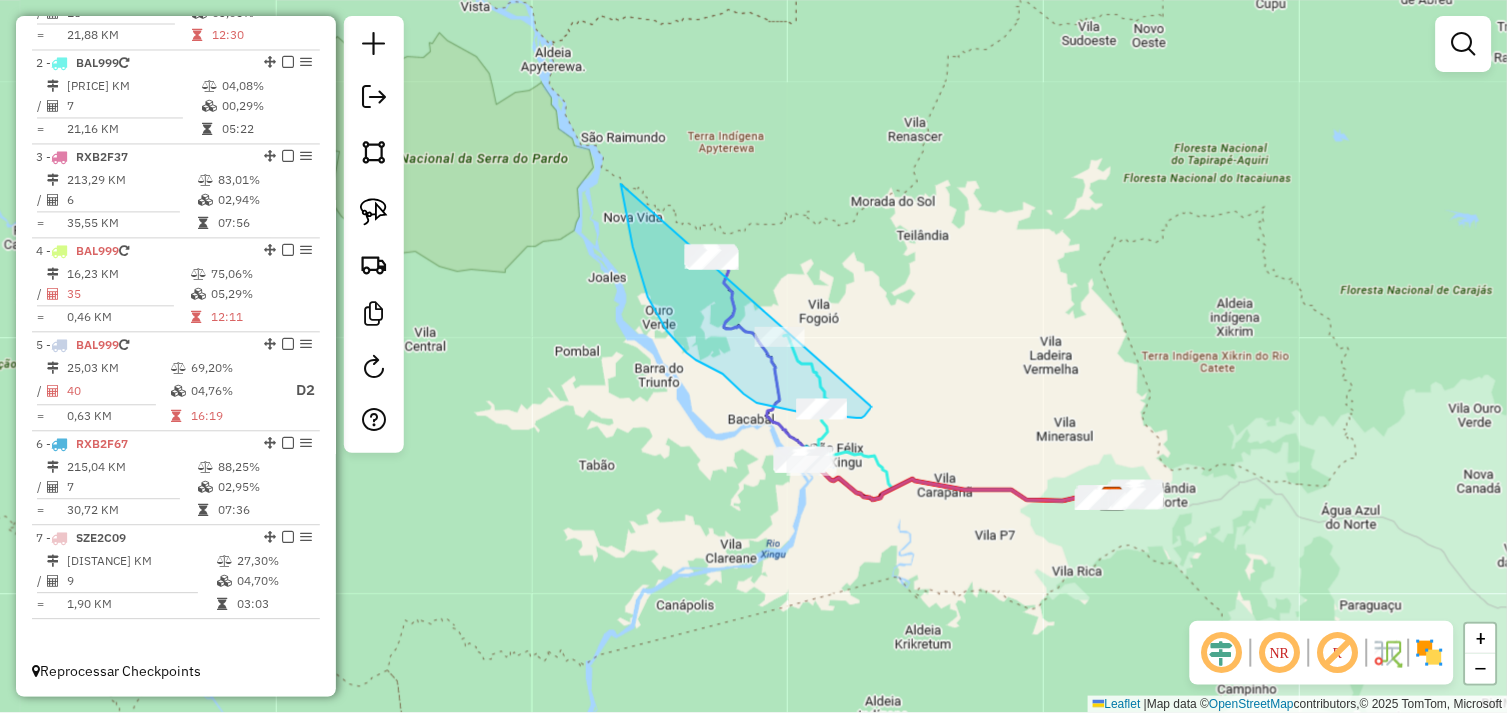 drag, startPoint x: 622, startPoint y: 191, endPoint x: 835, endPoint y: 323, distance: 250.58531 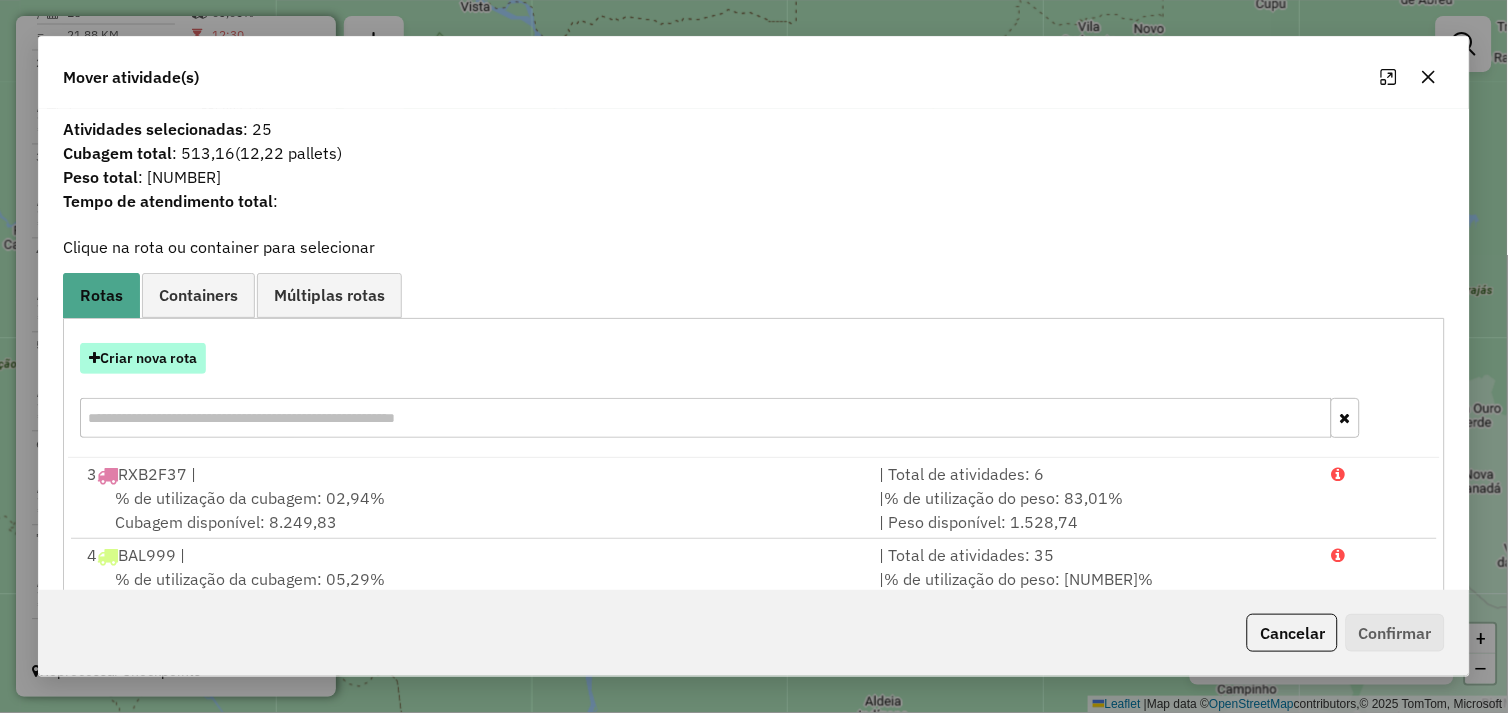 click on "Criar nova rota" at bounding box center [143, 358] 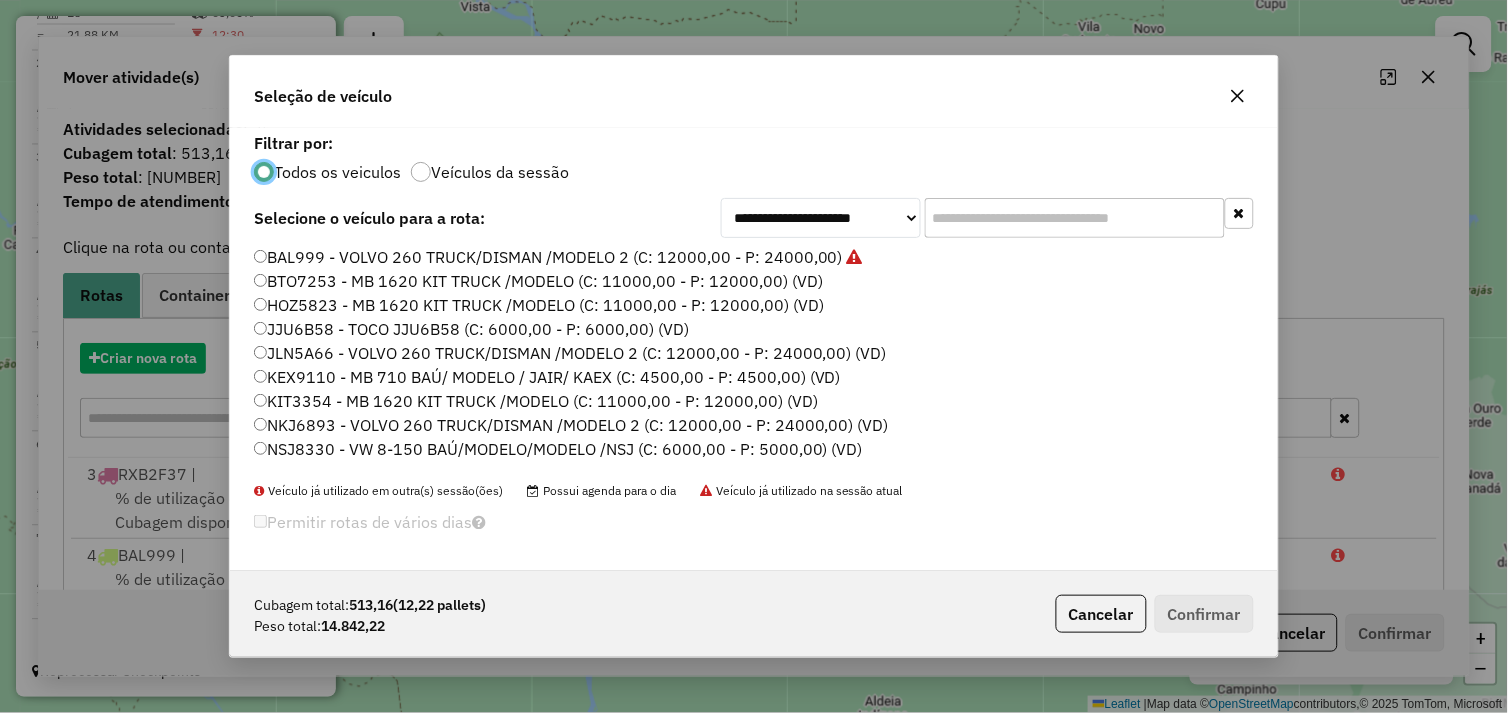 scroll, scrollTop: 11, scrollLeft: 5, axis: both 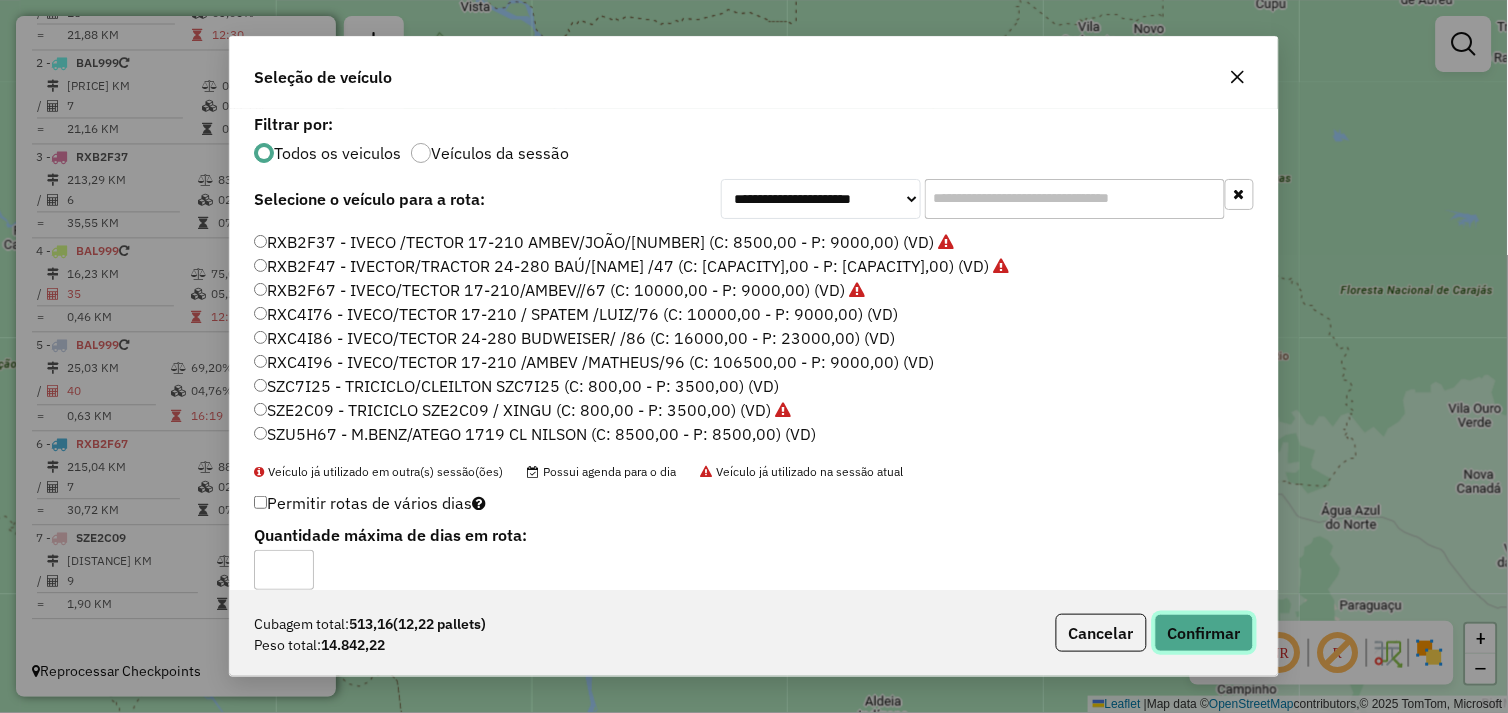 click on "Confirmar" 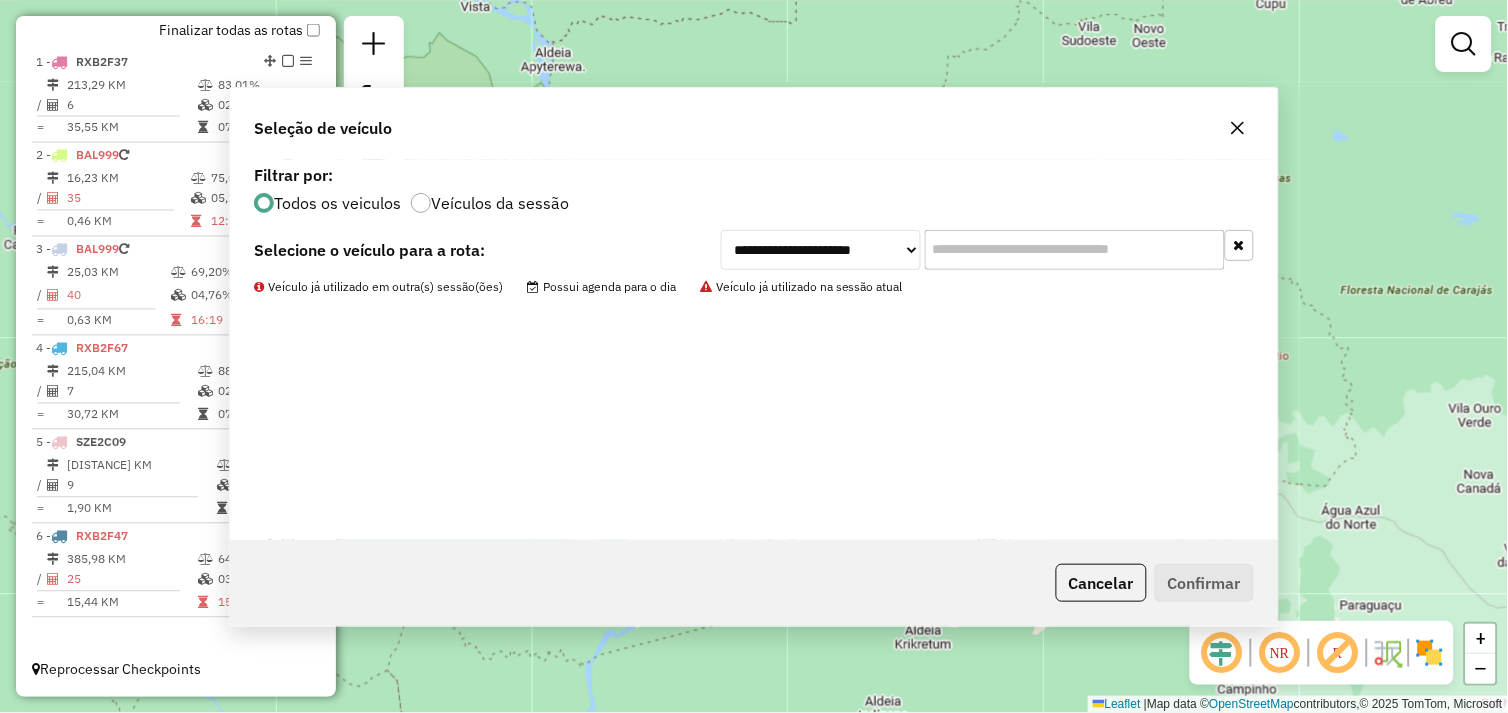 scroll, scrollTop: 645, scrollLeft: 0, axis: vertical 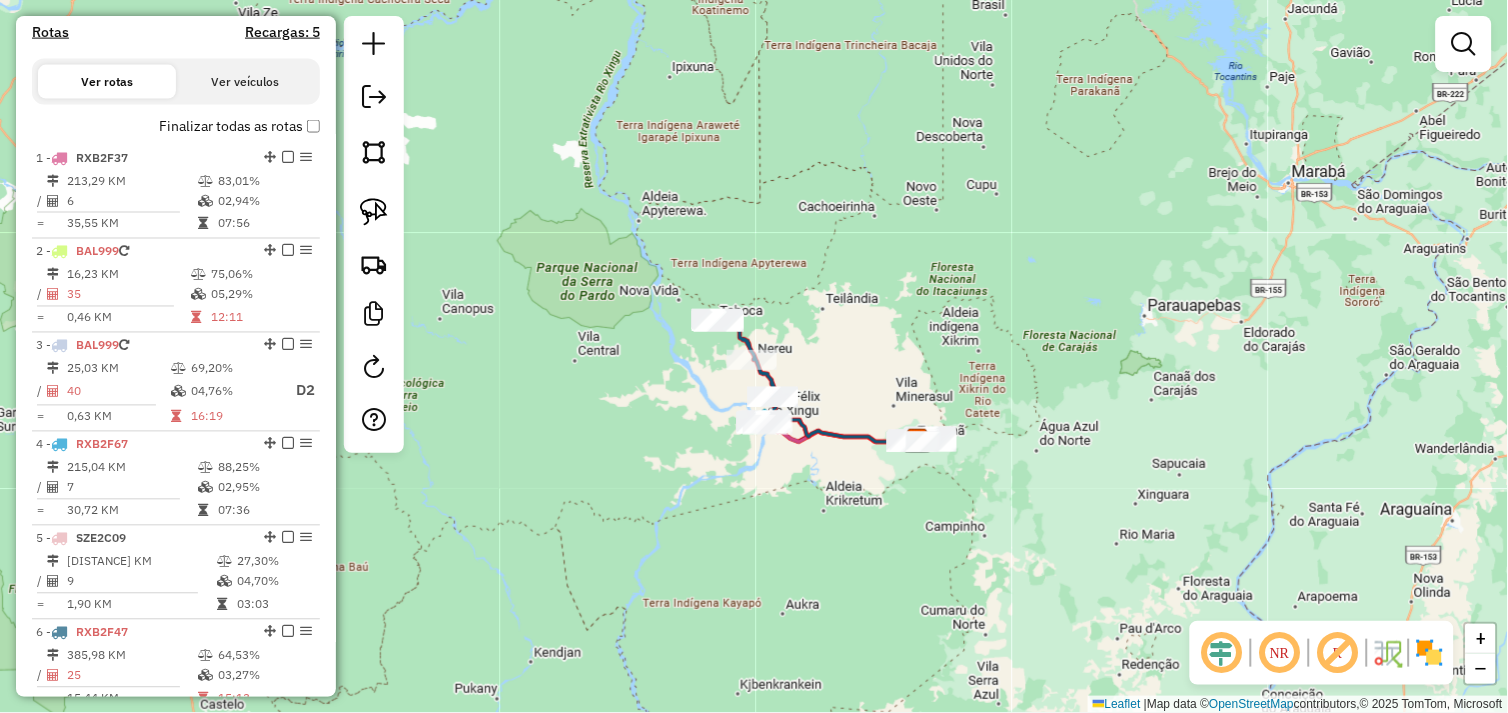 drag, startPoint x: 867, startPoint y: 470, endPoint x: 757, endPoint y: 476, distance: 110.16351 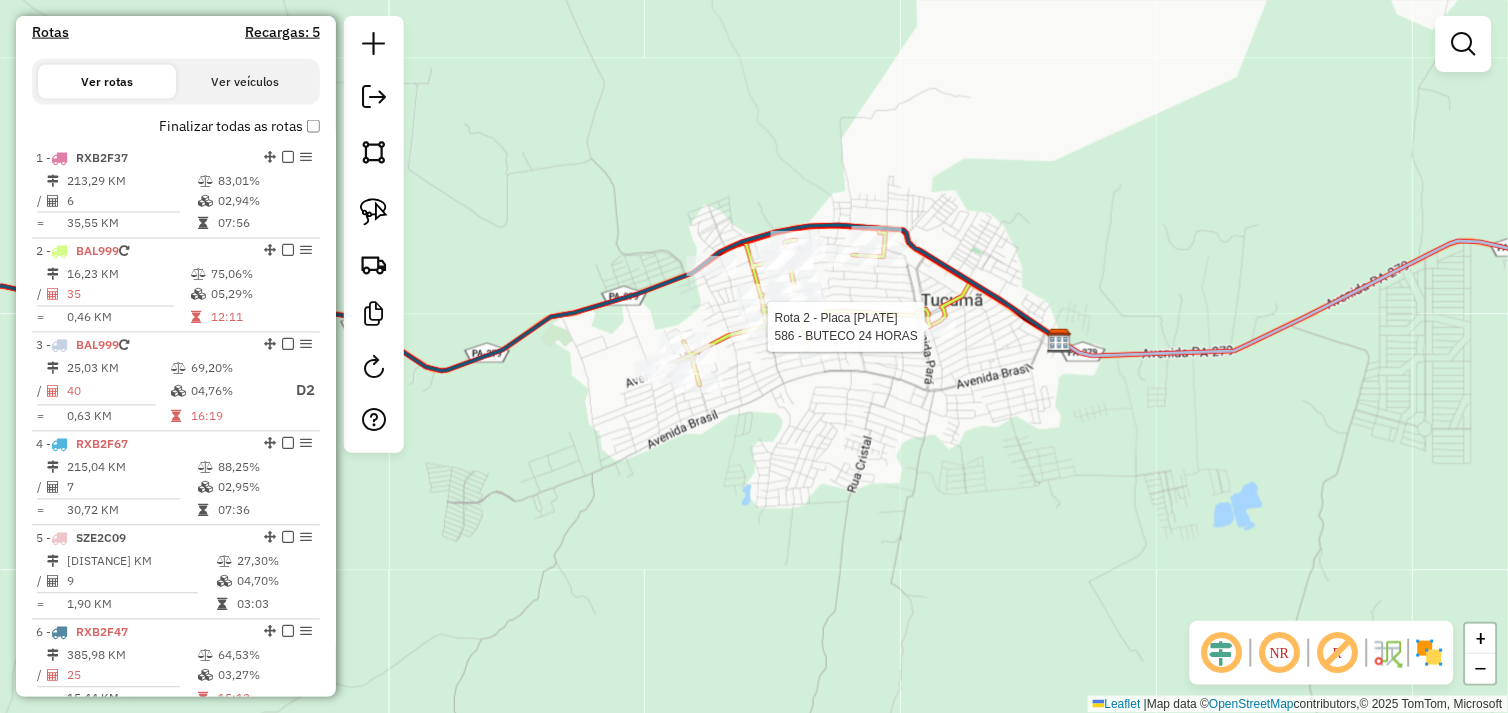 scroll, scrollTop: 738, scrollLeft: 0, axis: vertical 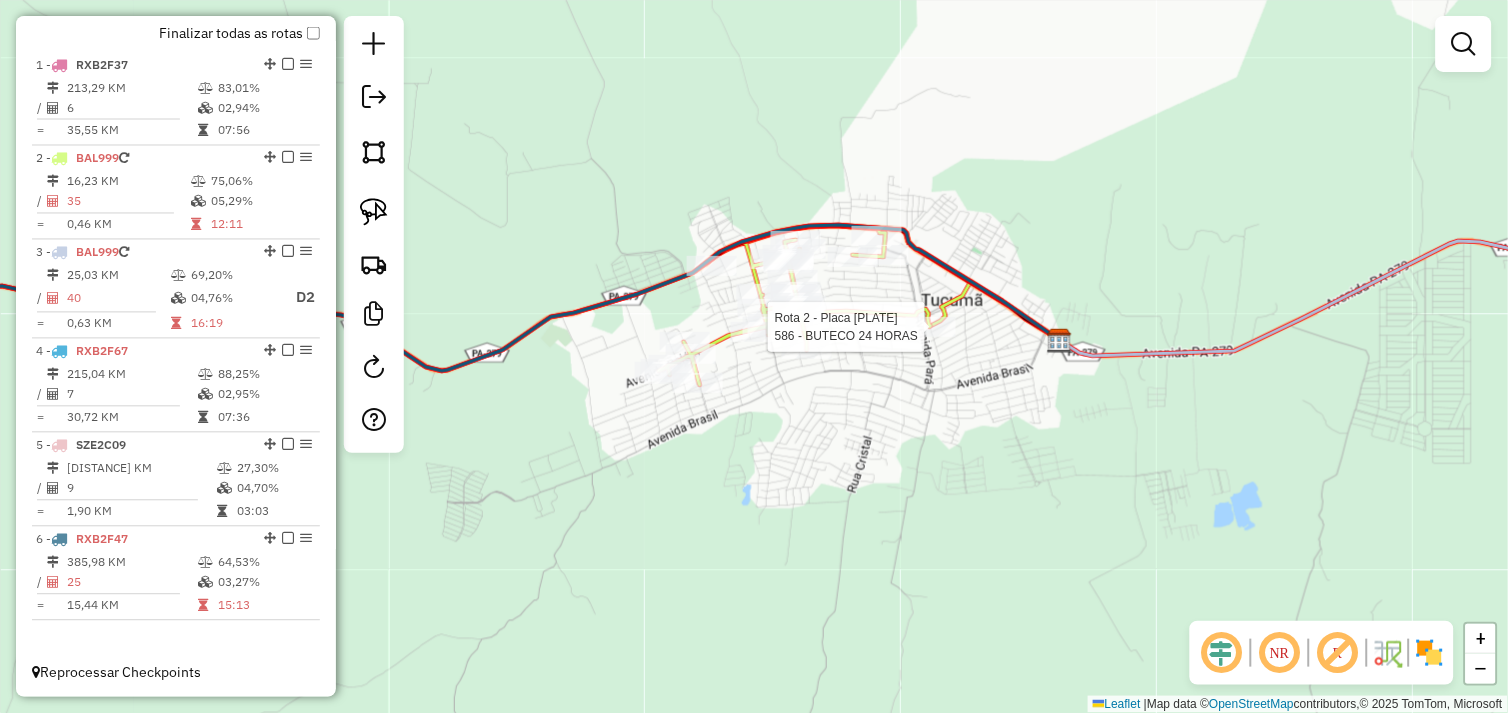 select on "*********" 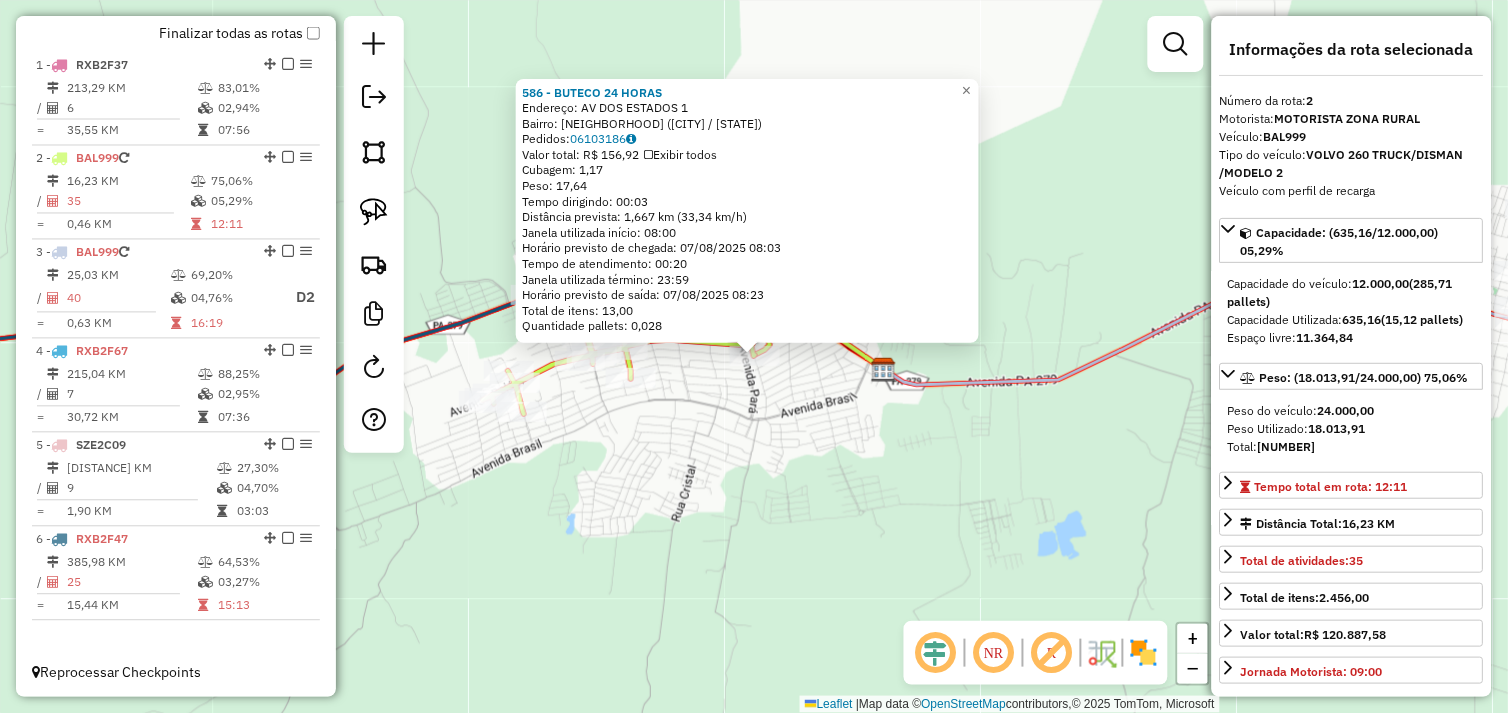 click on "586 - BUTECO 24 HORAS  Endereço:  AV DOS ESTADOS 1   Bairro: CENTRO (TUCUMA / PA)   Pedidos:  06103186   Valor total: R$ 156,92   Exibir todos   Cubagem: 1,17  Peso: 17,64  Tempo dirigindo: 00:03   Distância prevista: 1,667 km (33,34 km/h)   Janela utilizada início: 08:00   Horário previsto de chegada: 07/08/2025 08:03   Tempo de atendimento: 00:20   Janela utilizada término: 23:59   Horário previsto de saída: 07/08/2025 08:23   Total de itens: 13,00   Quantidade pallets: 0,028  × Janela de atendimento Grade de atendimento Capacidade Transportadoras Veículos Cliente Pedidos  Rotas Selecione os dias de semana para filtrar as janelas de atendimento  Seg   Ter   Qua   Qui   Sex   Sáb   Dom  Informe o período da janela de atendimento: De: Até:  Filtrar exatamente a janela do cliente  Considerar janela de atendimento padrão  Selecione os dias de semana para filtrar as grades de atendimento  Seg   Ter   Qua   Qui   Sex   Sáb   Dom   Considerar clientes sem dia de atendimento cadastrado  Peso mínimo:" 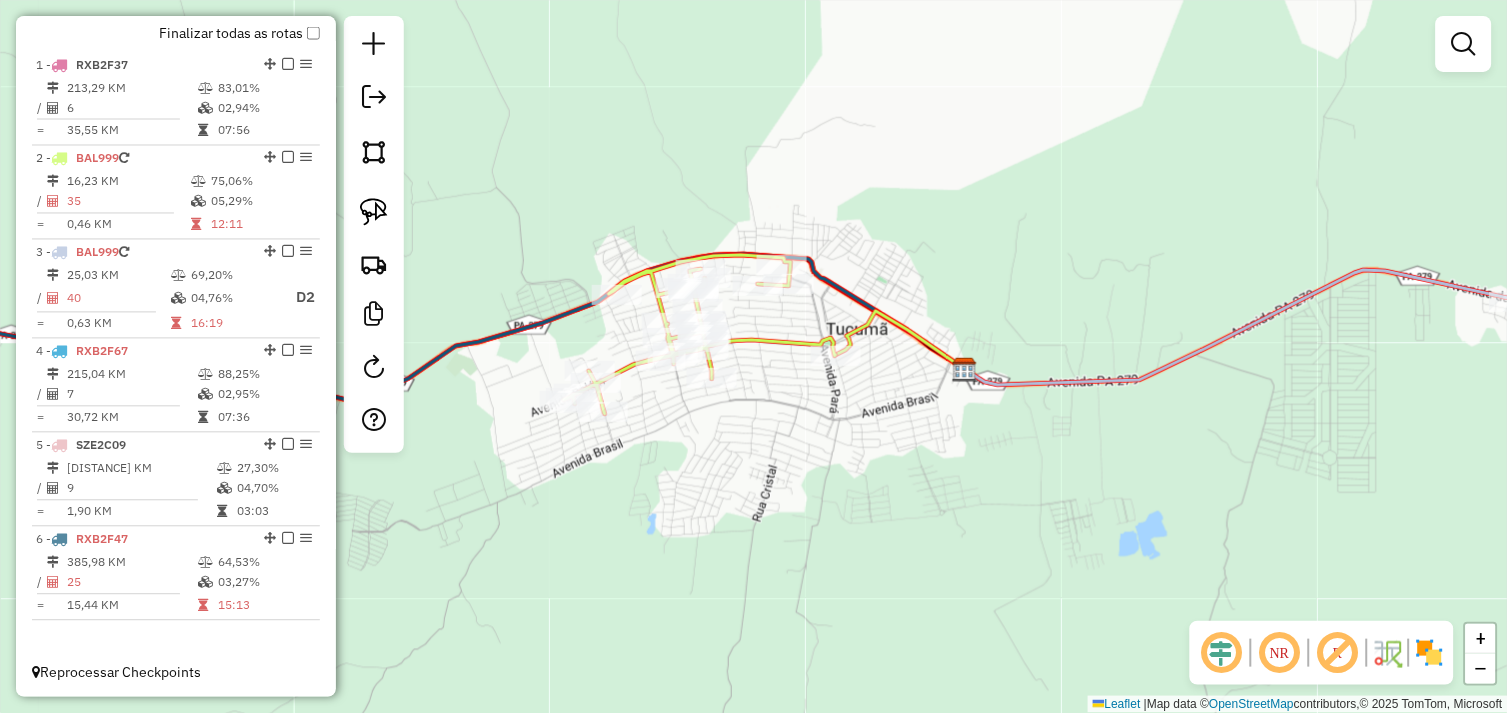 drag, startPoint x: 757, startPoint y: 398, endPoint x: 836, endPoint y: 397, distance: 79.00633 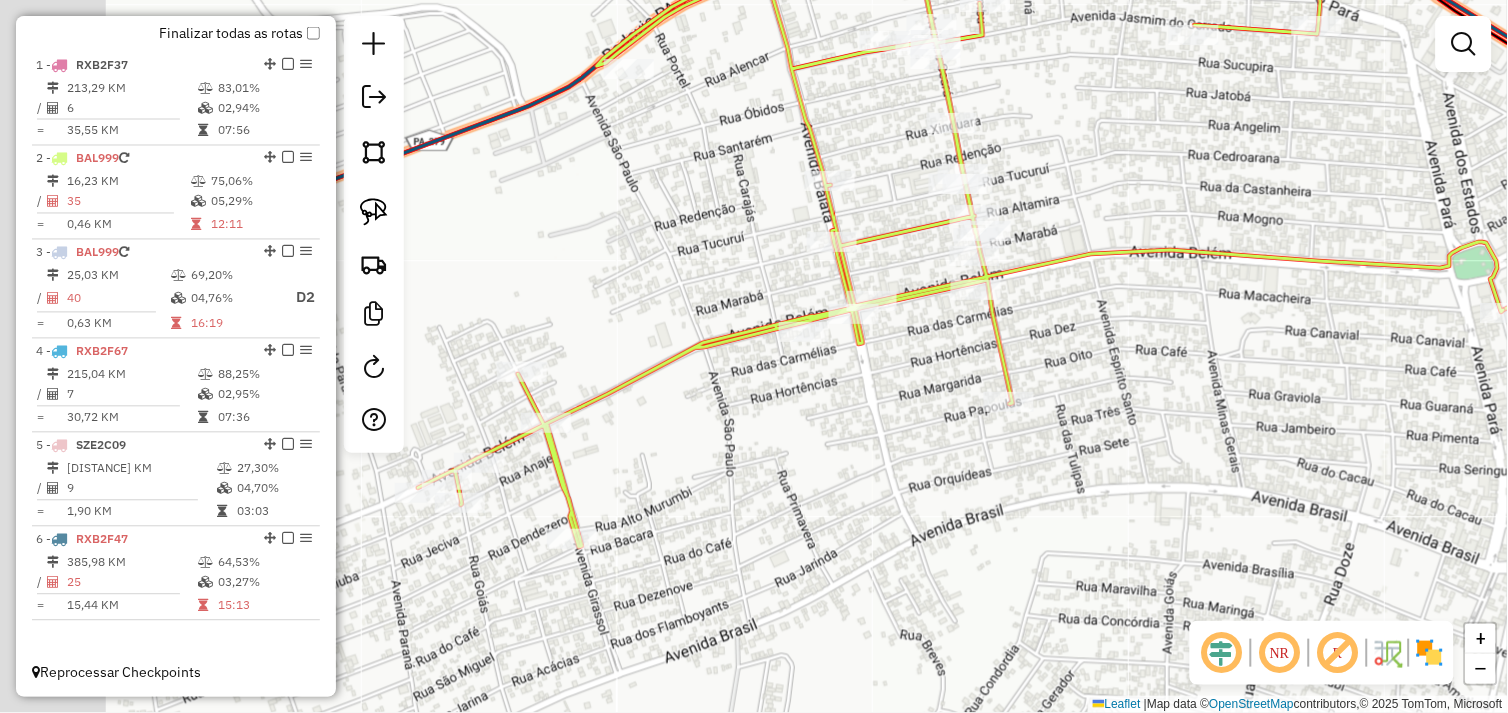 drag, startPoint x: 846, startPoint y: 386, endPoint x: 1072, endPoint y: 354, distance: 228.25424 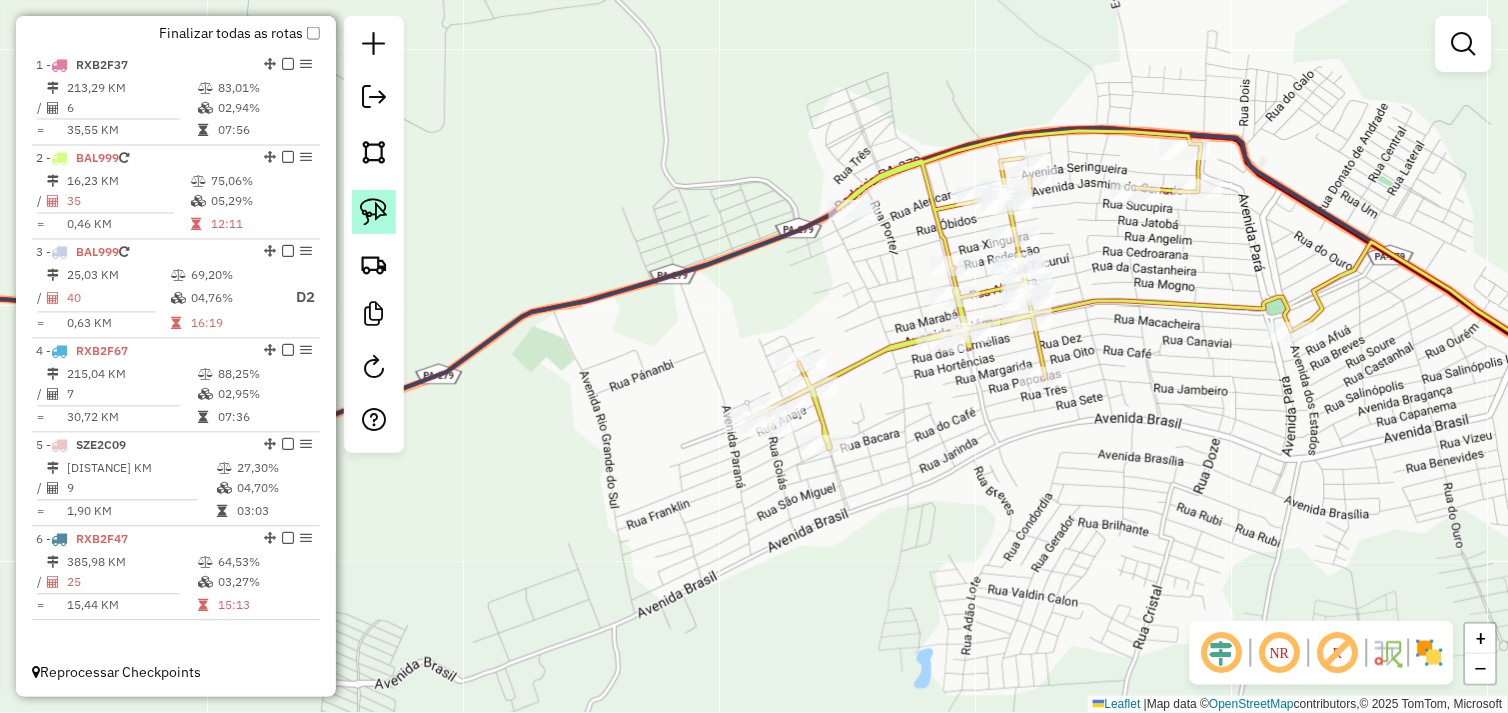 drag, startPoint x: 382, startPoint y: 210, endPoint x: 394, endPoint y: 211, distance: 12.0415945 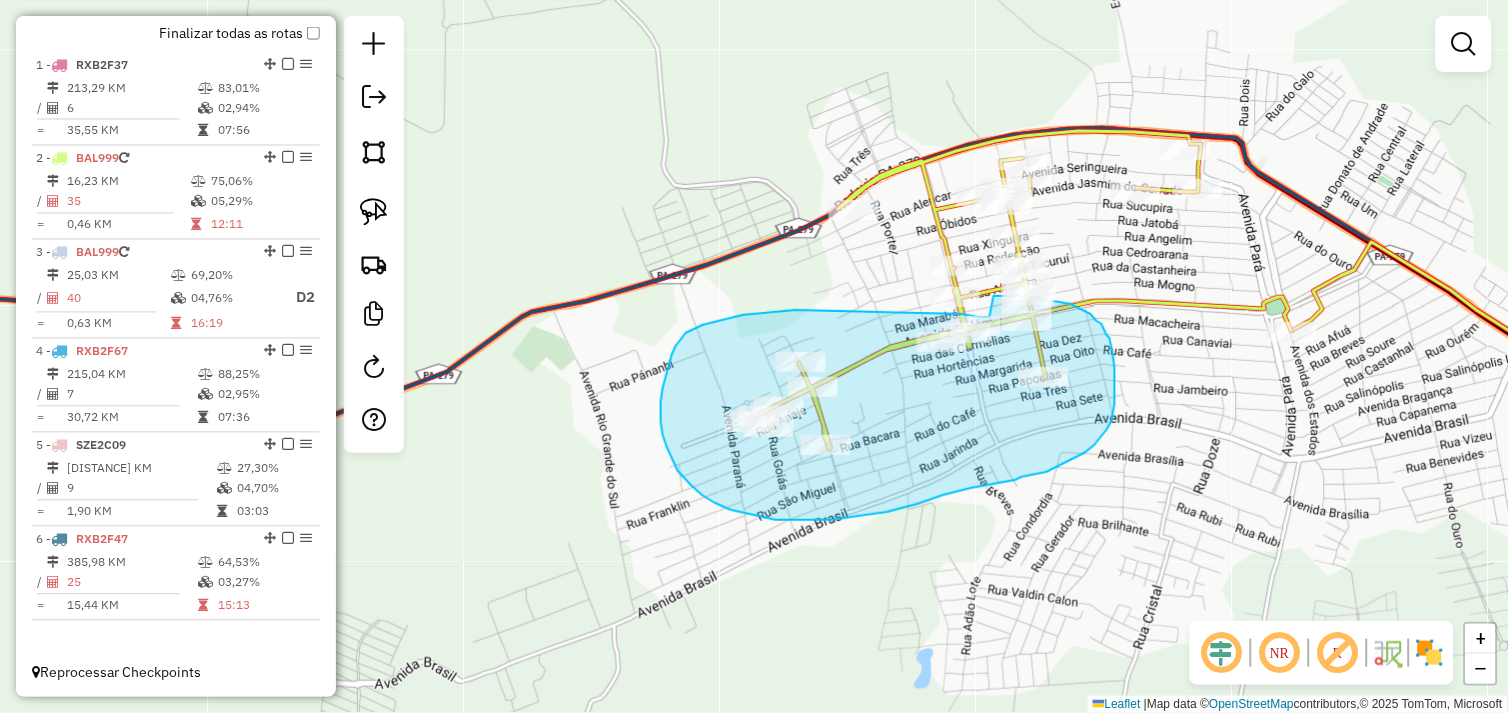 drag, startPoint x: 790, startPoint y: 311, endPoint x: 962, endPoint y: 314, distance: 172.02615 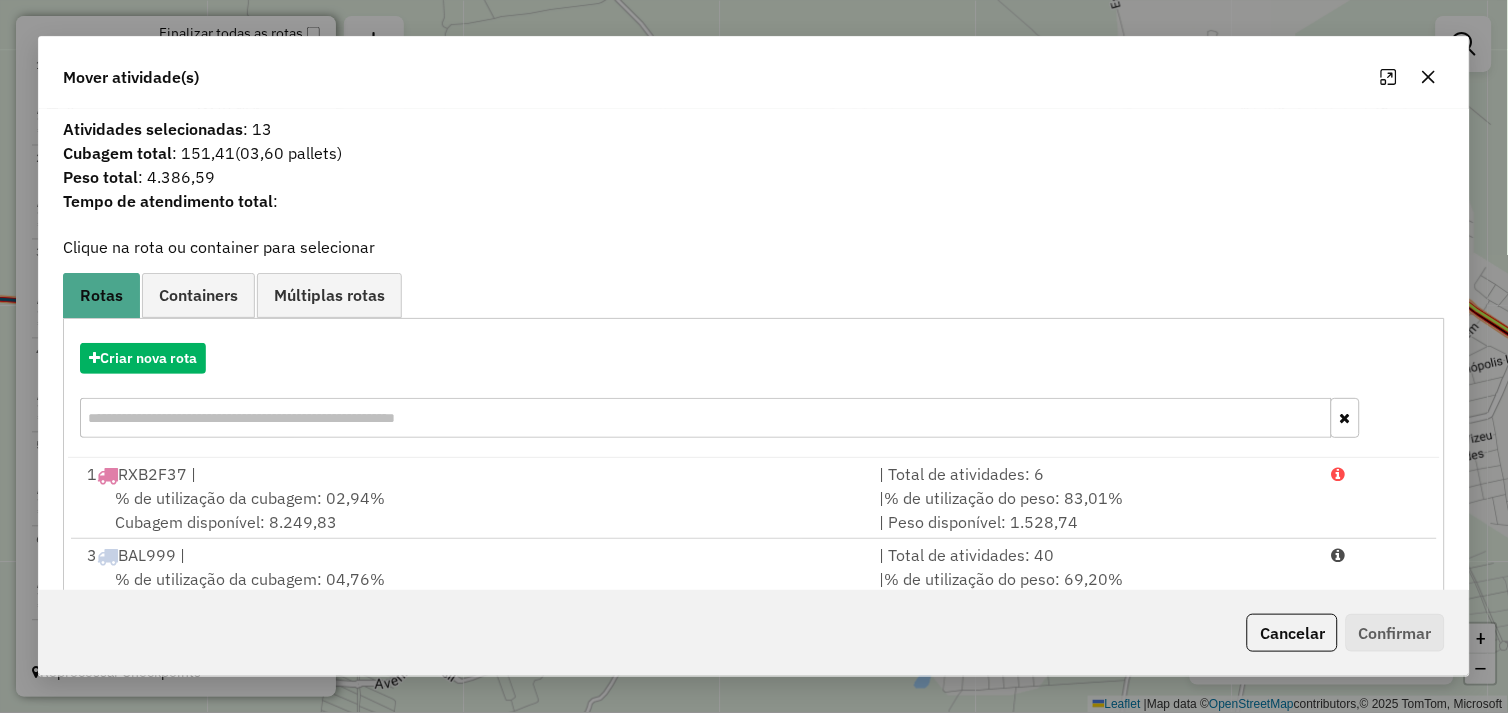 click 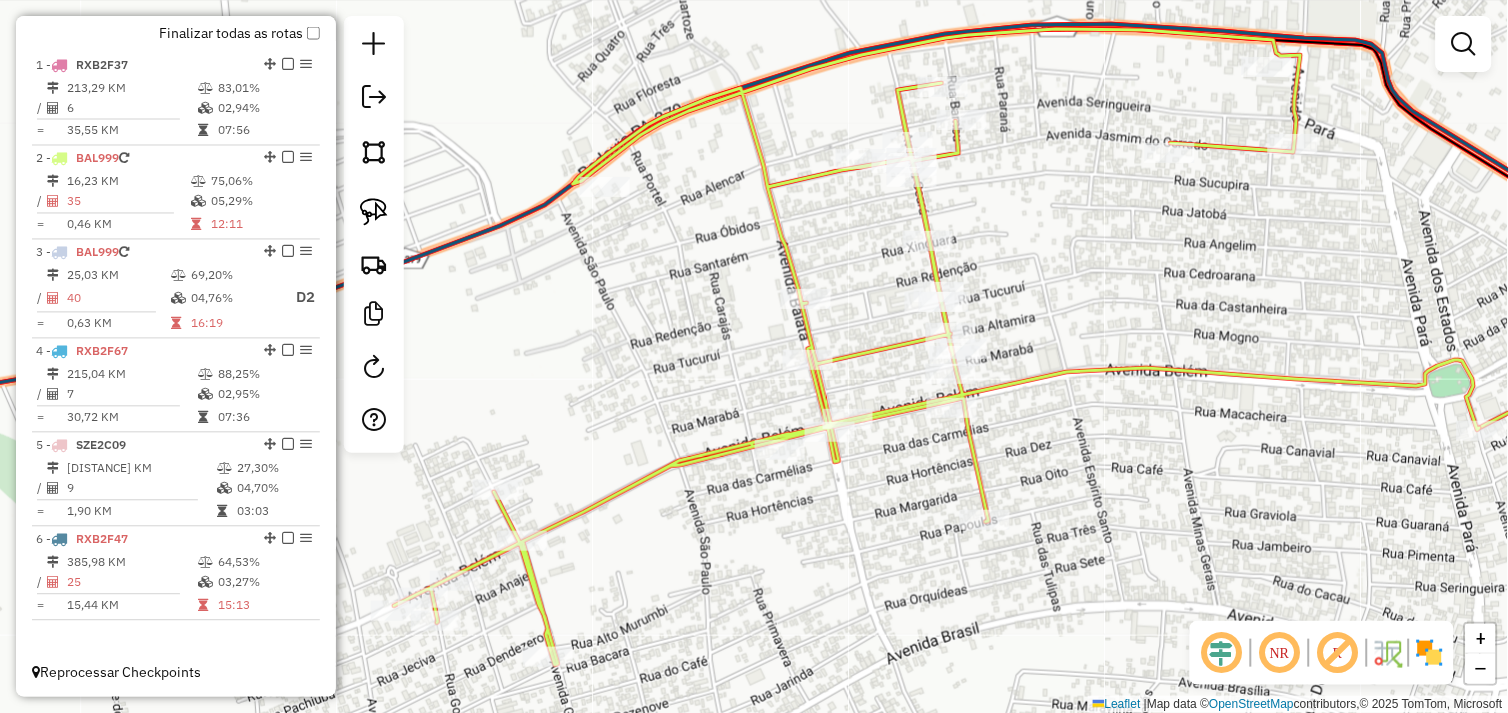 drag, startPoint x: 1024, startPoint y: 271, endPoint x: 916, endPoint y: 314, distance: 116.24543 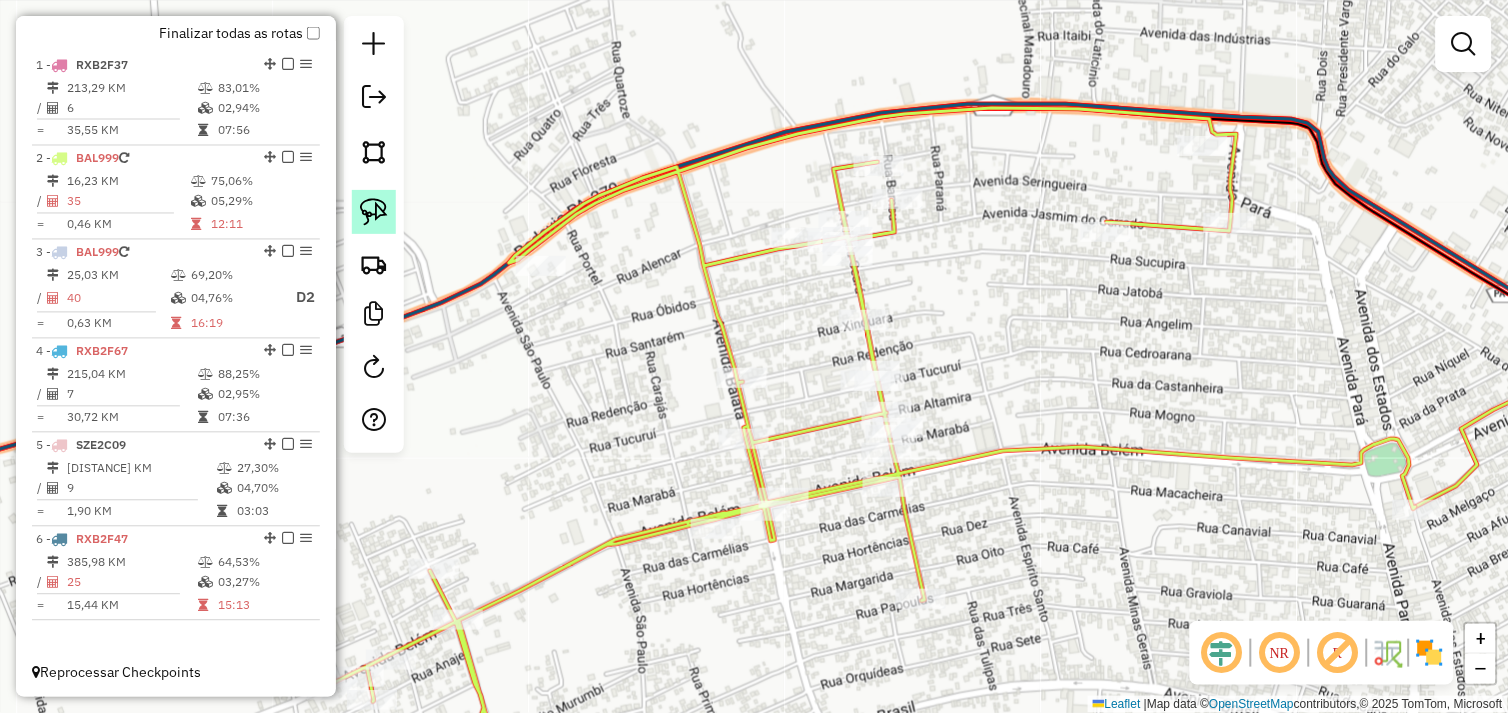 drag, startPoint x: 388, startPoint y: 214, endPoint x: 431, endPoint y: 220, distance: 43.416588 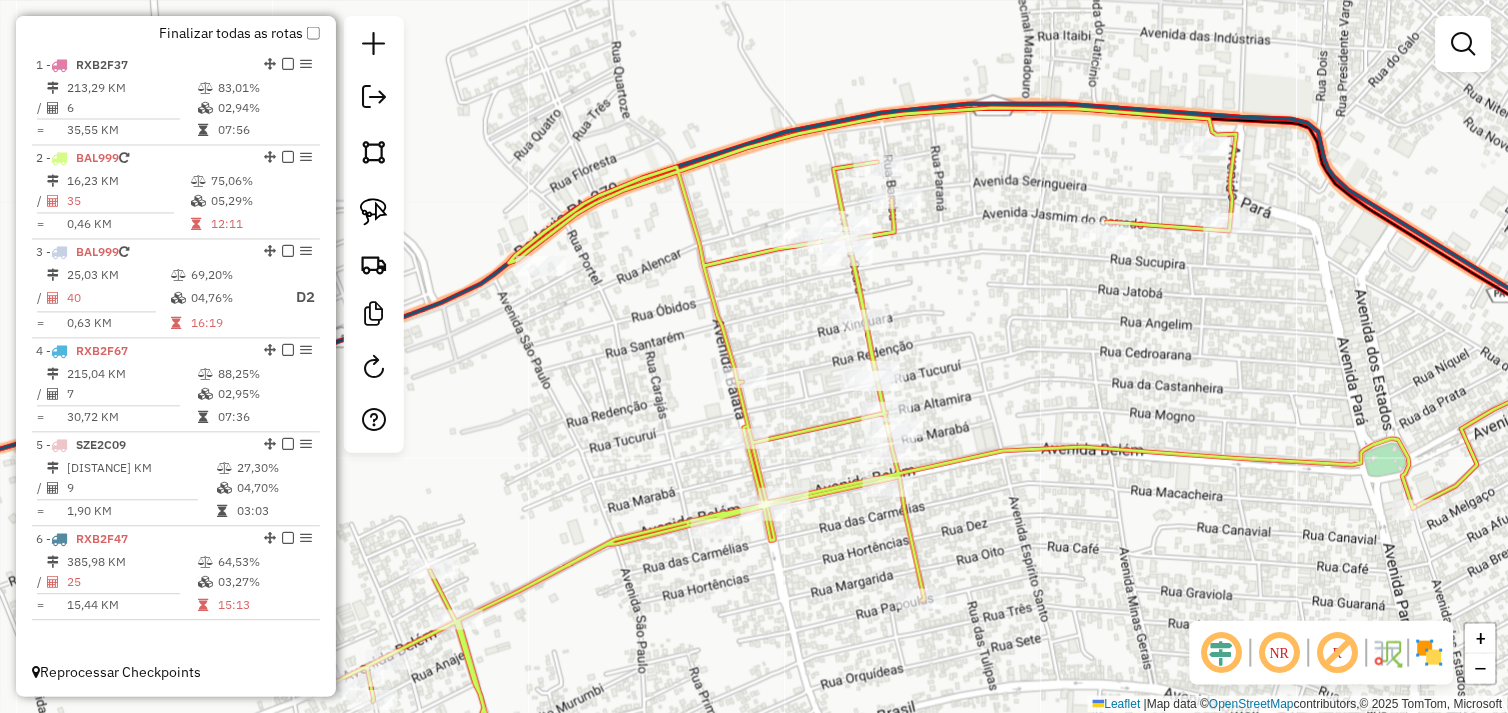 click 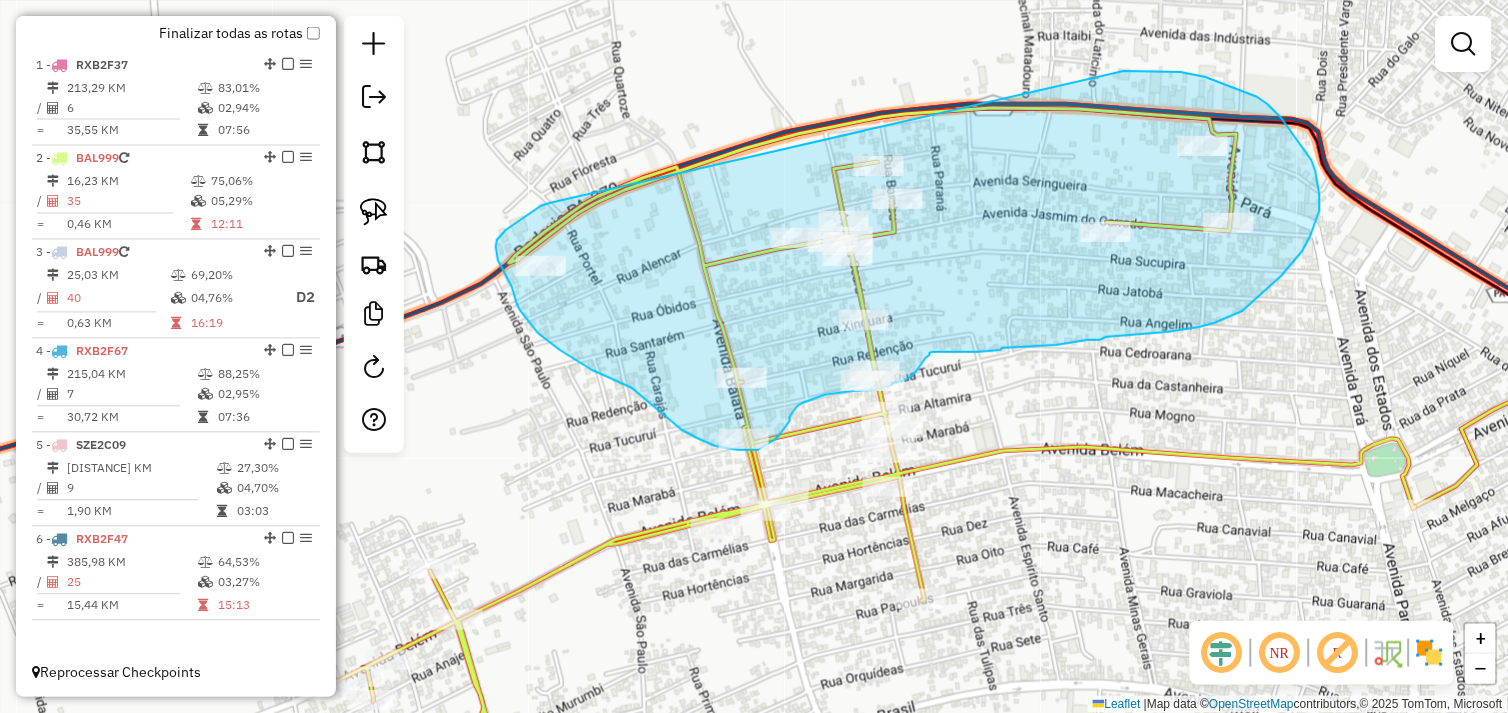 drag, startPoint x: 1124, startPoint y: 71, endPoint x: 551, endPoint y: 203, distance: 588.0076 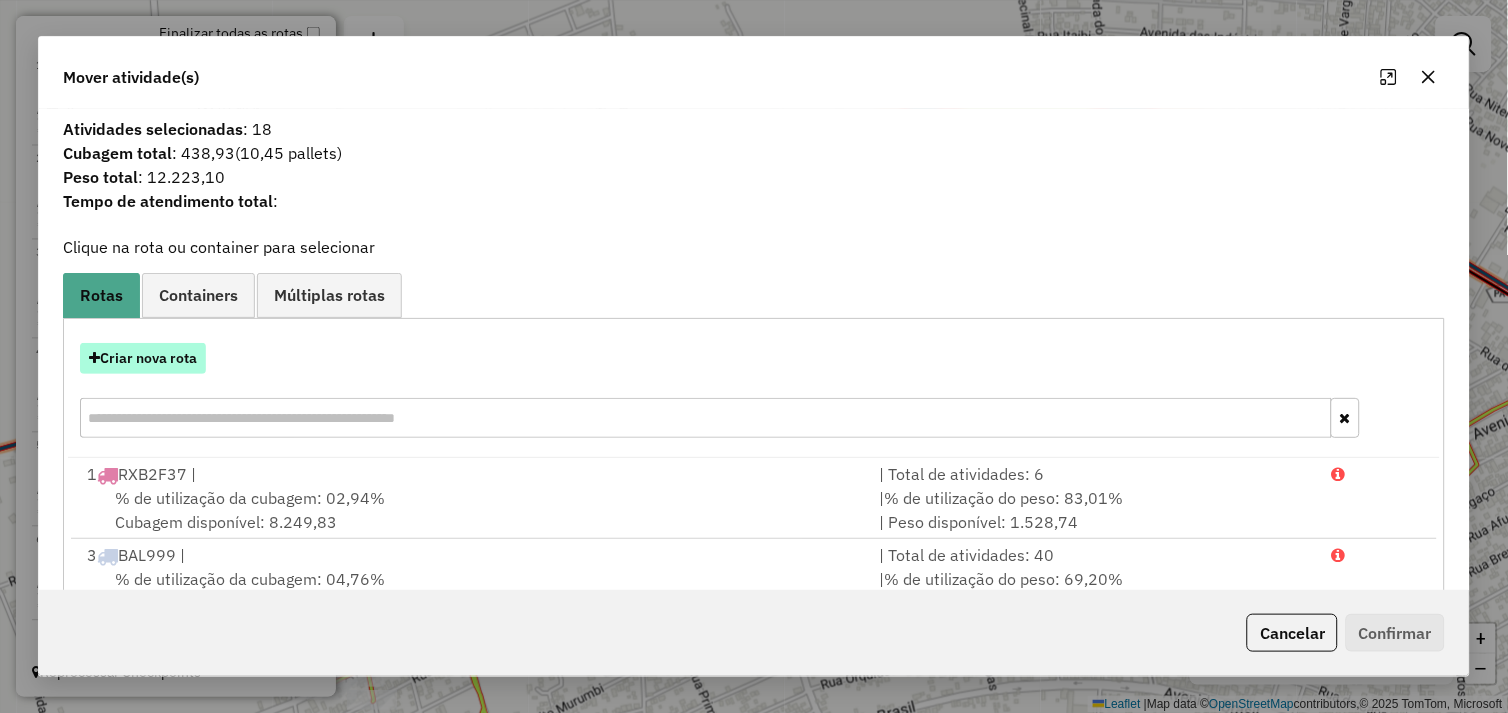 click on "Criar nova rota" at bounding box center [143, 358] 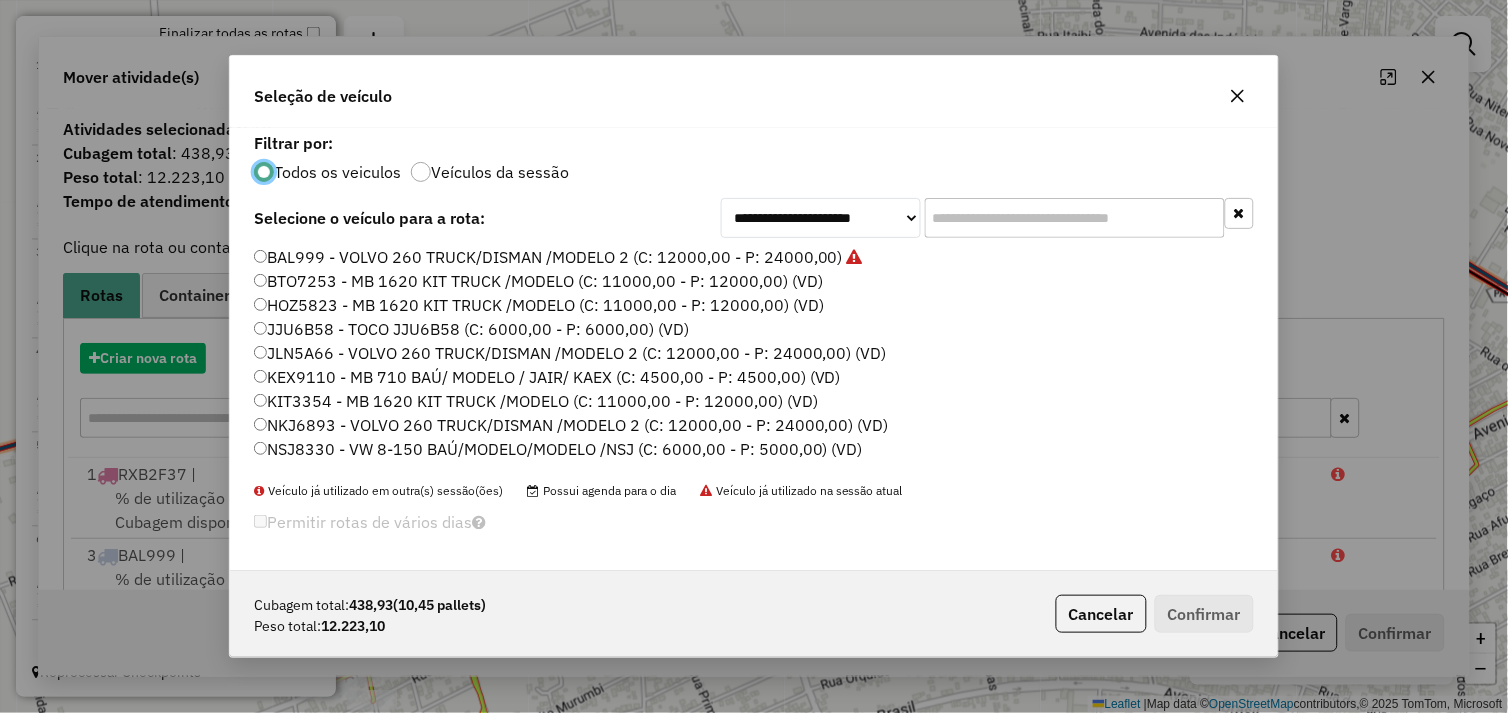 scroll, scrollTop: 11, scrollLeft: 5, axis: both 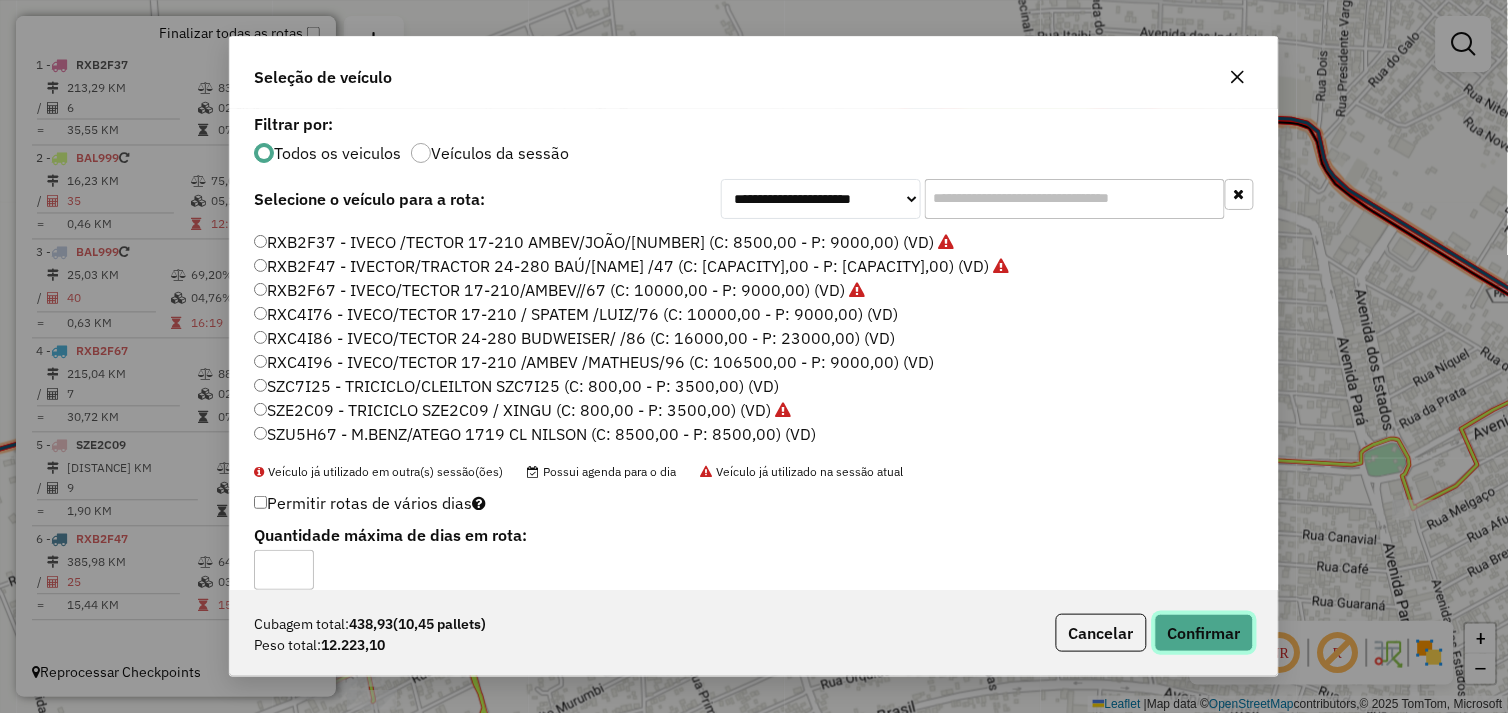 click on "Confirmar" 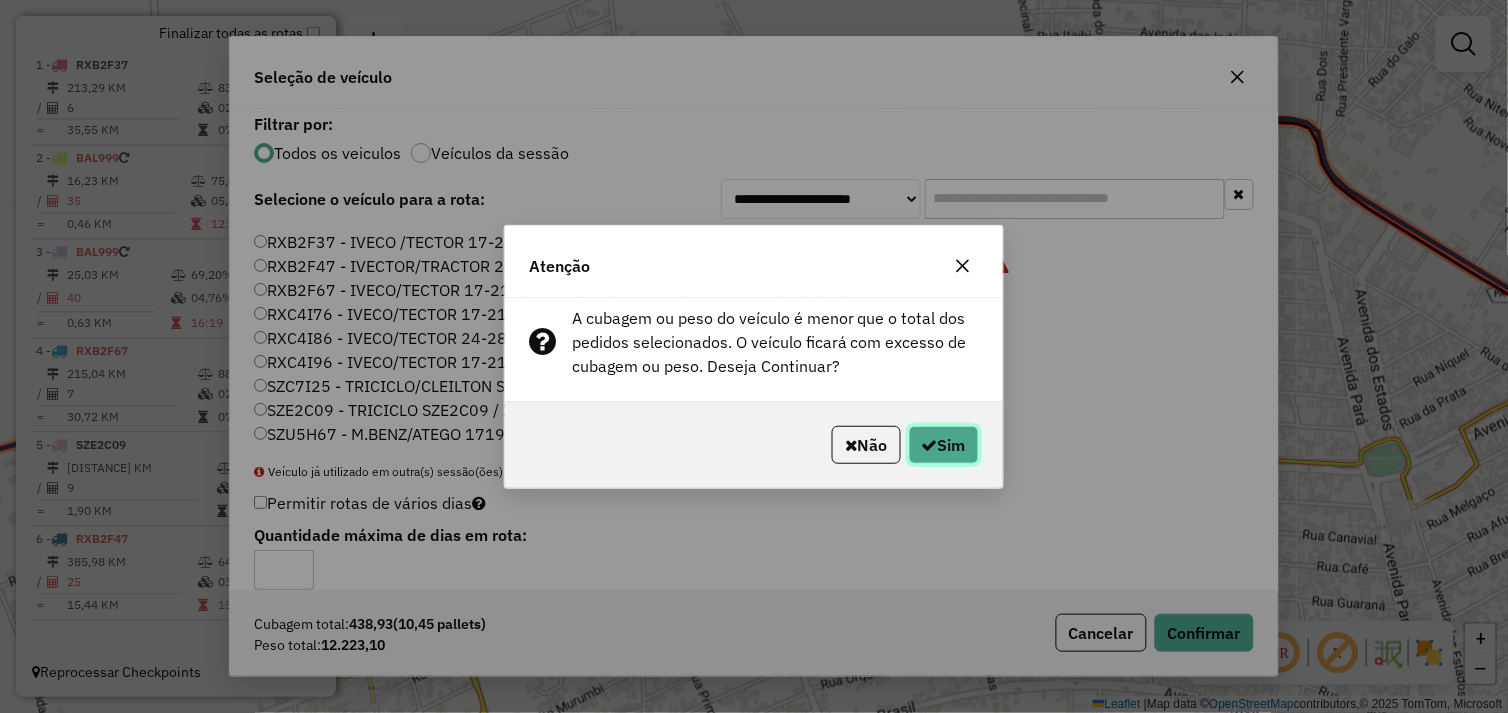 click on "Sim" 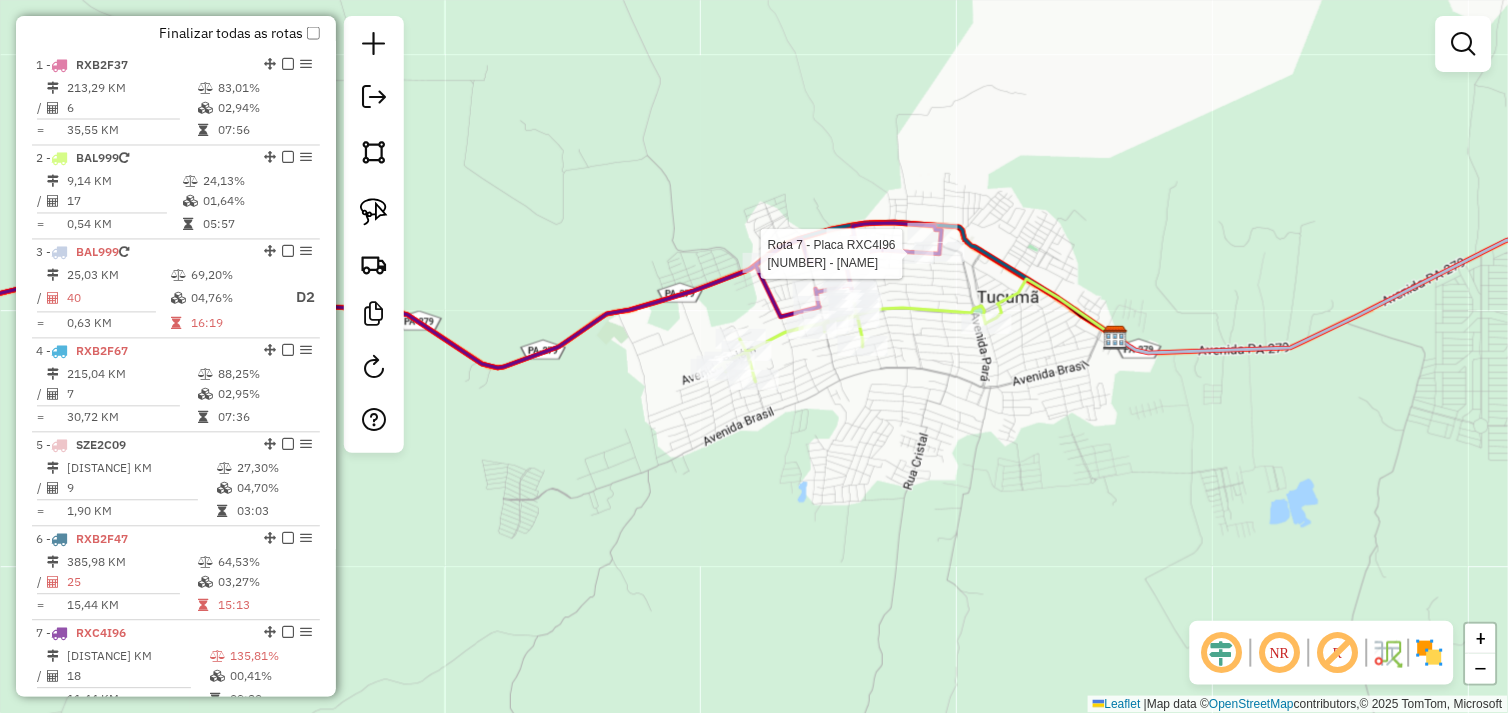 select on "*********" 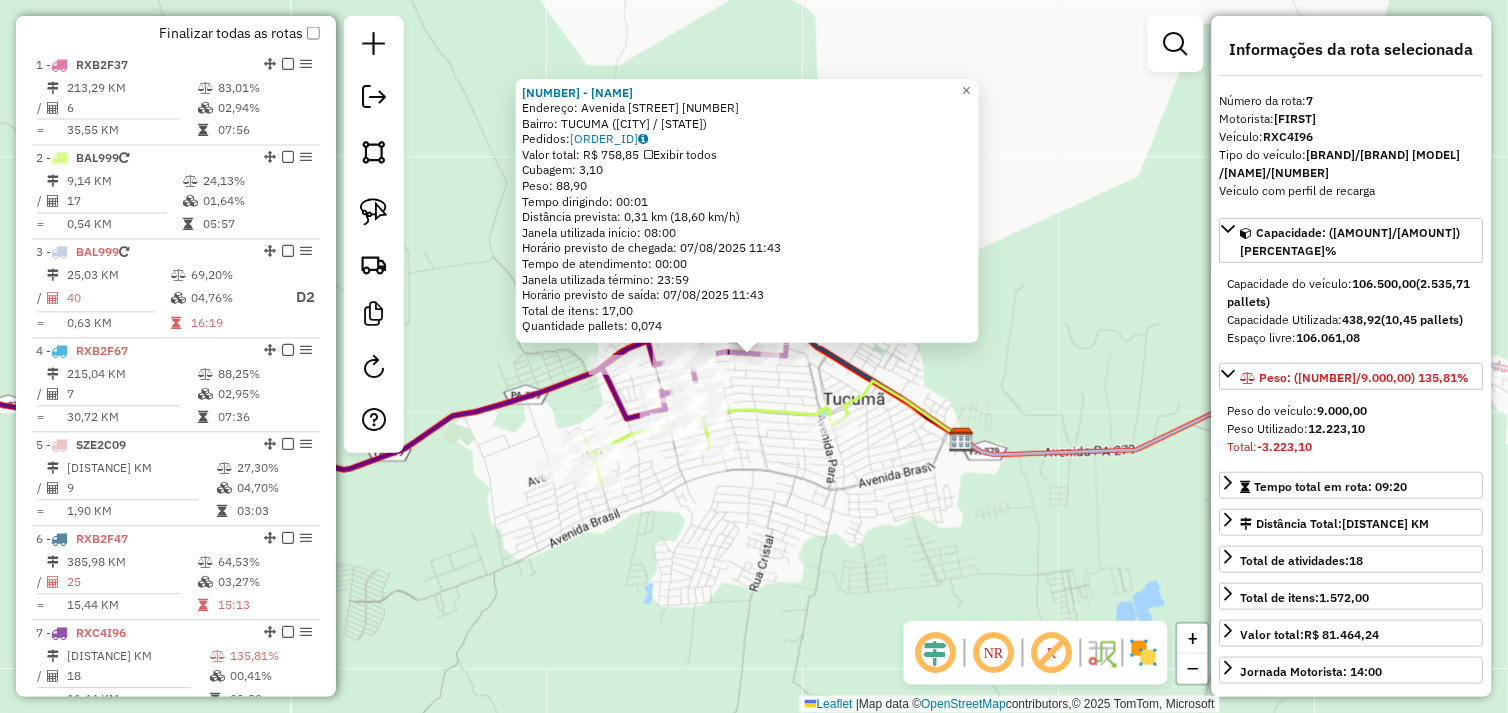 scroll, scrollTop: 833, scrollLeft: 0, axis: vertical 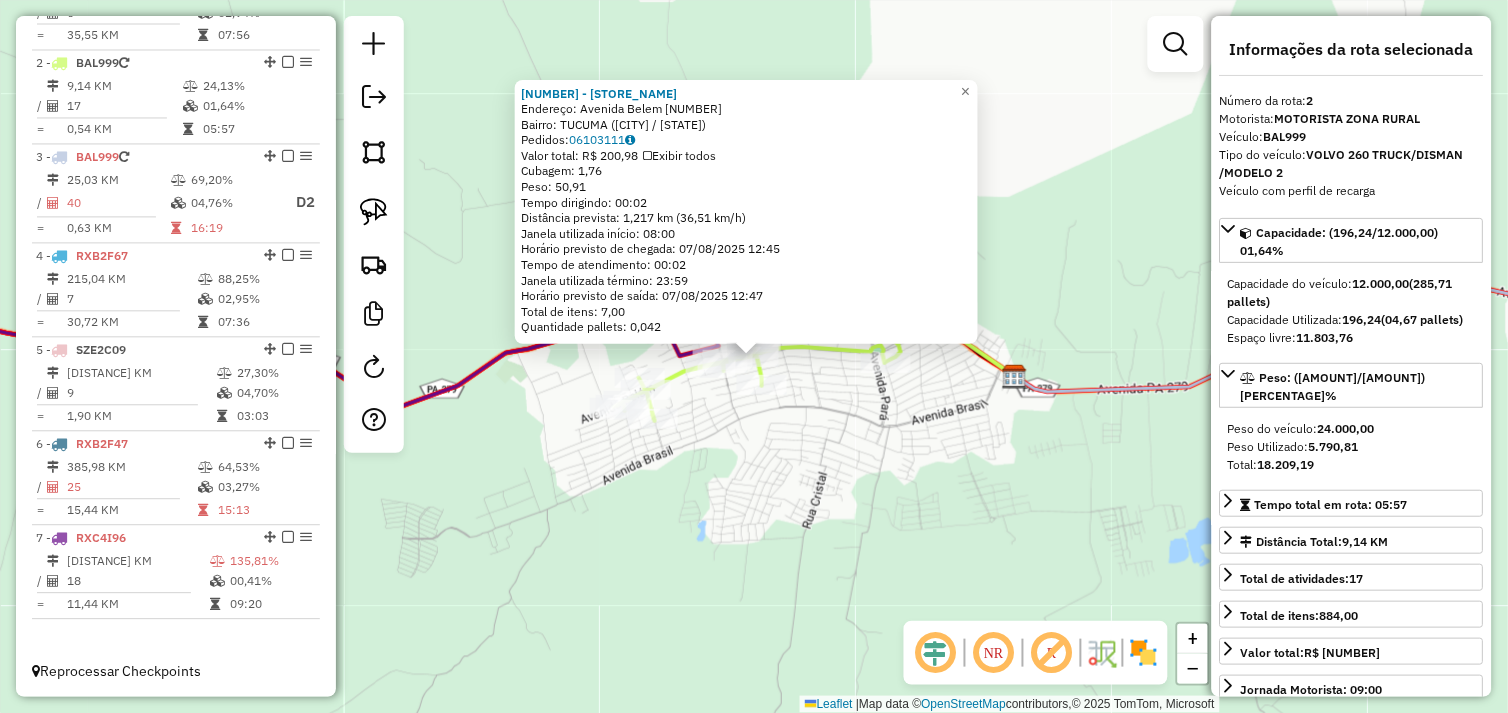 click on "72605 - PALACIO DO PAO  Endereço:  Avenida Belem 1481   Bairro: TUCUMA (TUCUMA / PA)   Pedidos:  06103111   Valor total: R$ 200,98   Exibir todos   Cubagem: 1,76  Peso: 50,91  Tempo dirigindo: 00:02   Distância prevista: 1,217 km (36,51 km/h)   Janela utilizada início: 08:00   Horário previsto de chegada: 07/08/2025 12:45   Tempo de atendimento: 00:02   Janela utilizada término: 23:59   Horário previsto de saída: 07/08/2025 12:47   Total de itens: 7,00   Quantidade pallets: 0,042  × Janela de atendimento Grade de atendimento Capacidade Transportadoras Veículos Cliente Pedidos  Rotas Selecione os dias de semana para filtrar as janelas de atendimento  Seg   Ter   Qua   Qui   Sex   Sáb   Dom  Informe o período da janela de atendimento: De: Até:  Filtrar exatamente a janela do cliente  Considerar janela de atendimento padrão  Selecione os dias de semana para filtrar as grades de atendimento  Seg   Ter   Qua   Qui   Sex   Sáb   Dom   Considerar clientes sem dia de atendimento cadastrado  De:   Até:" 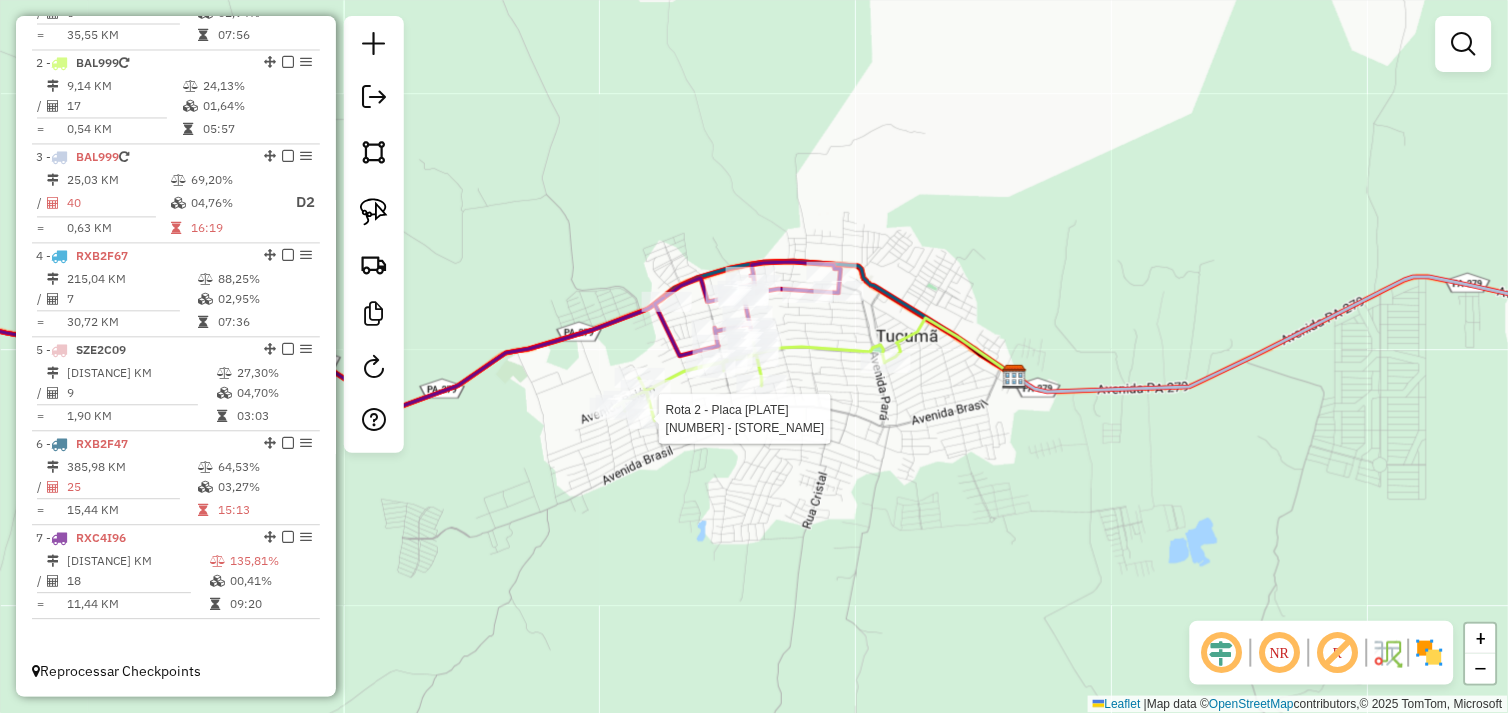 select on "*********" 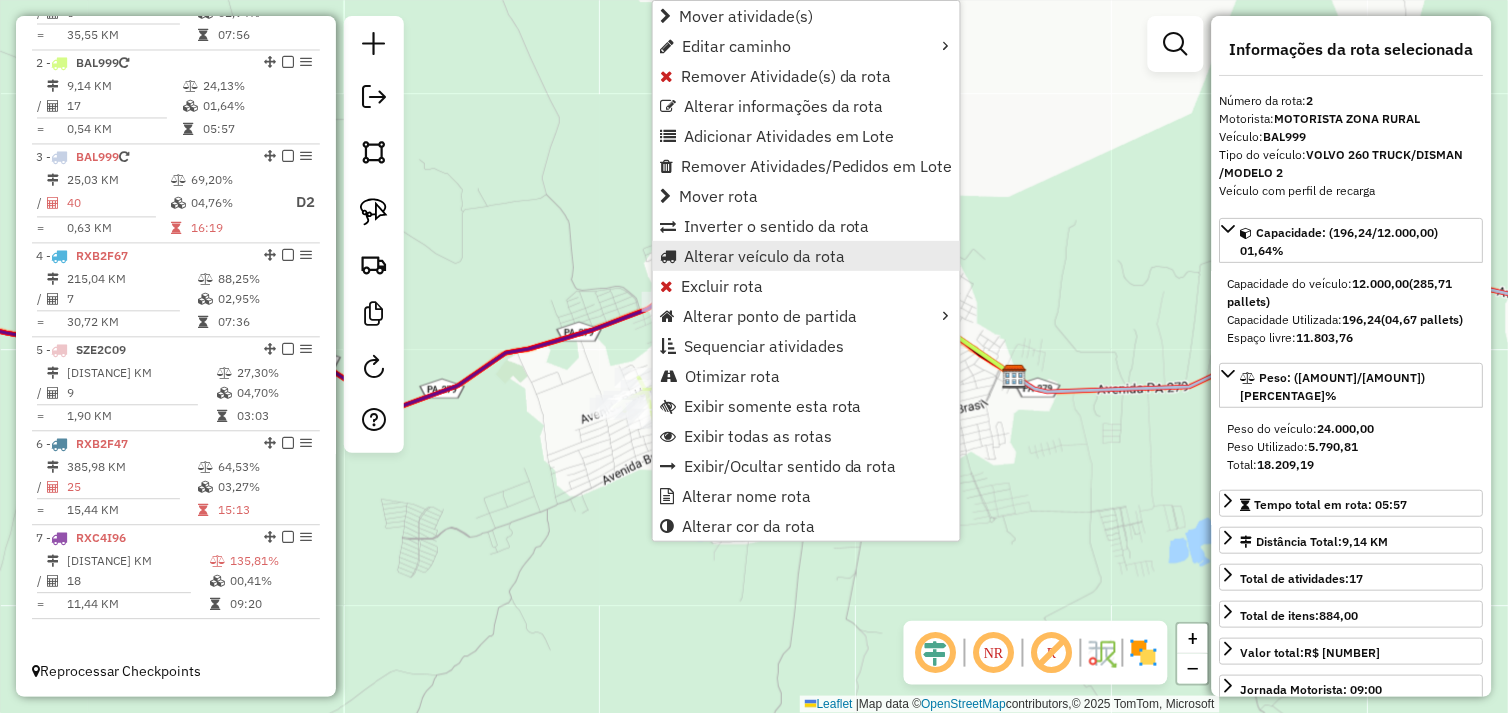 click on "Alterar veículo da rota" at bounding box center (764, 256) 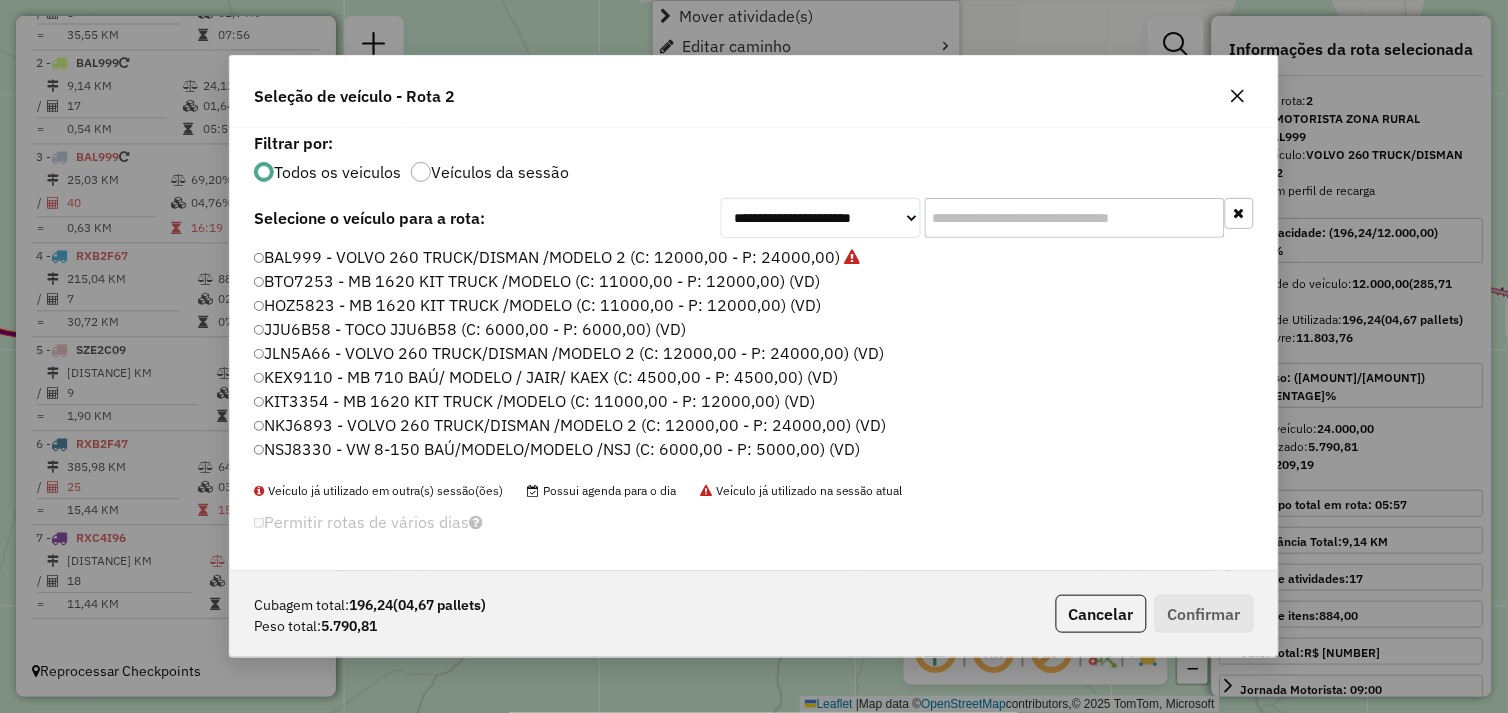 scroll, scrollTop: 11, scrollLeft: 5, axis: both 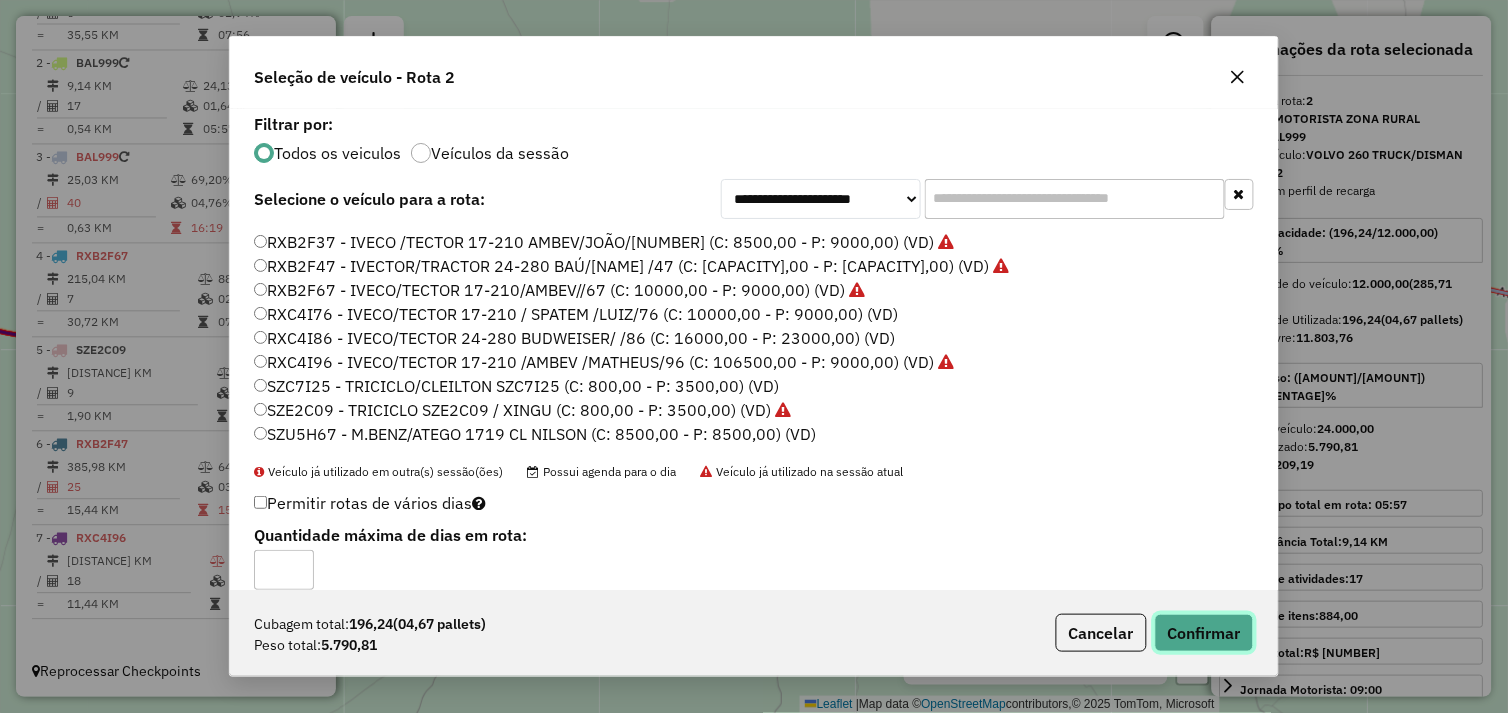 click on "Confirmar" 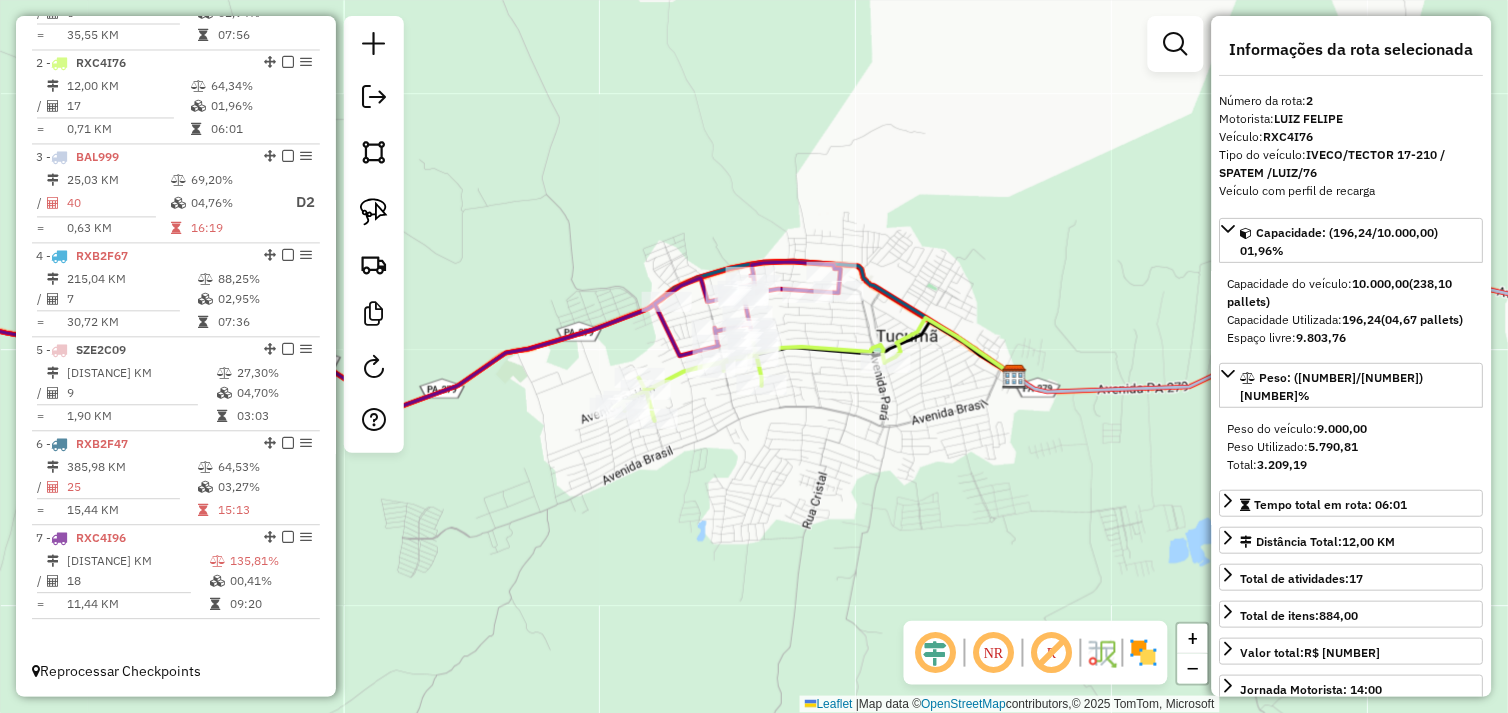 click on "Janela de atendimento Grade de atendimento Capacidade Transportadoras Veículos Cliente Pedidos  Rotas Selecione os dias de semana para filtrar as janelas de atendimento  Seg   Ter   Qua   Qui   Sex   Sáb   Dom  Informe o período da janela de atendimento: De: Até:  Filtrar exatamente a janela do cliente  Considerar janela de atendimento padrão  Selecione os dias de semana para filtrar as grades de atendimento  Seg   Ter   Qua   Qui   Sex   Sáb   Dom   Considerar clientes sem dia de atendimento cadastrado  Clientes fora do dia de atendimento selecionado Filtrar as atividades entre os valores definidos abaixo:  Peso mínimo:   Peso máximo:   Cubagem mínima:   Cubagem máxima:   De:   Até:  Filtrar as atividades entre o tempo de atendimento definido abaixo:  De:   Até:   Considerar capacidade total dos clientes não roteirizados Transportadora: Selecione um ou mais itens Tipo de veículo: Selecione um ou mais itens Veículo: Selecione um ou mais itens Motorista: Selecione um ou mais itens Nome: Rótulo:" 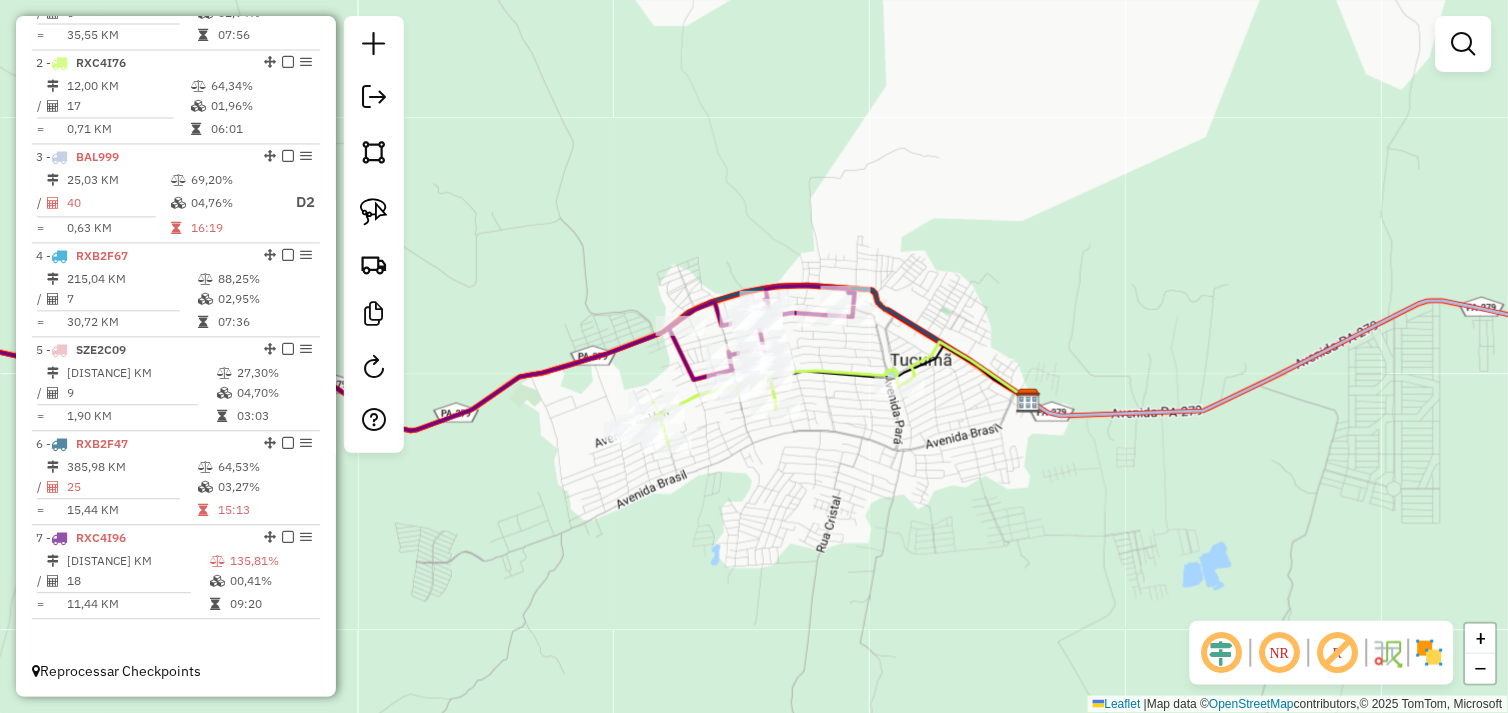 drag, startPoint x: 814, startPoint y: 331, endPoint x: 853, endPoint y: 406, distance: 84.53402 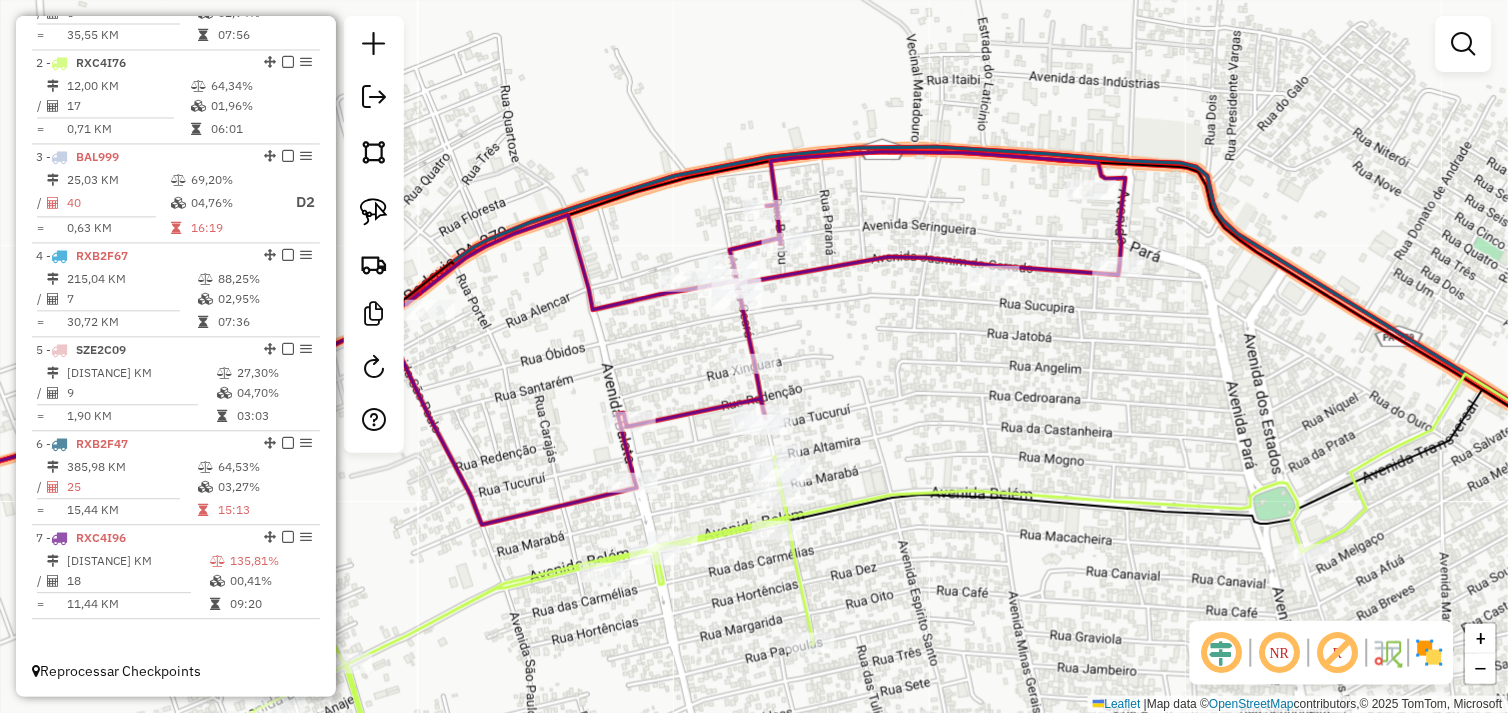 drag, startPoint x: 793, startPoint y: 426, endPoint x: 840, endPoint y: 401, distance: 53.235325 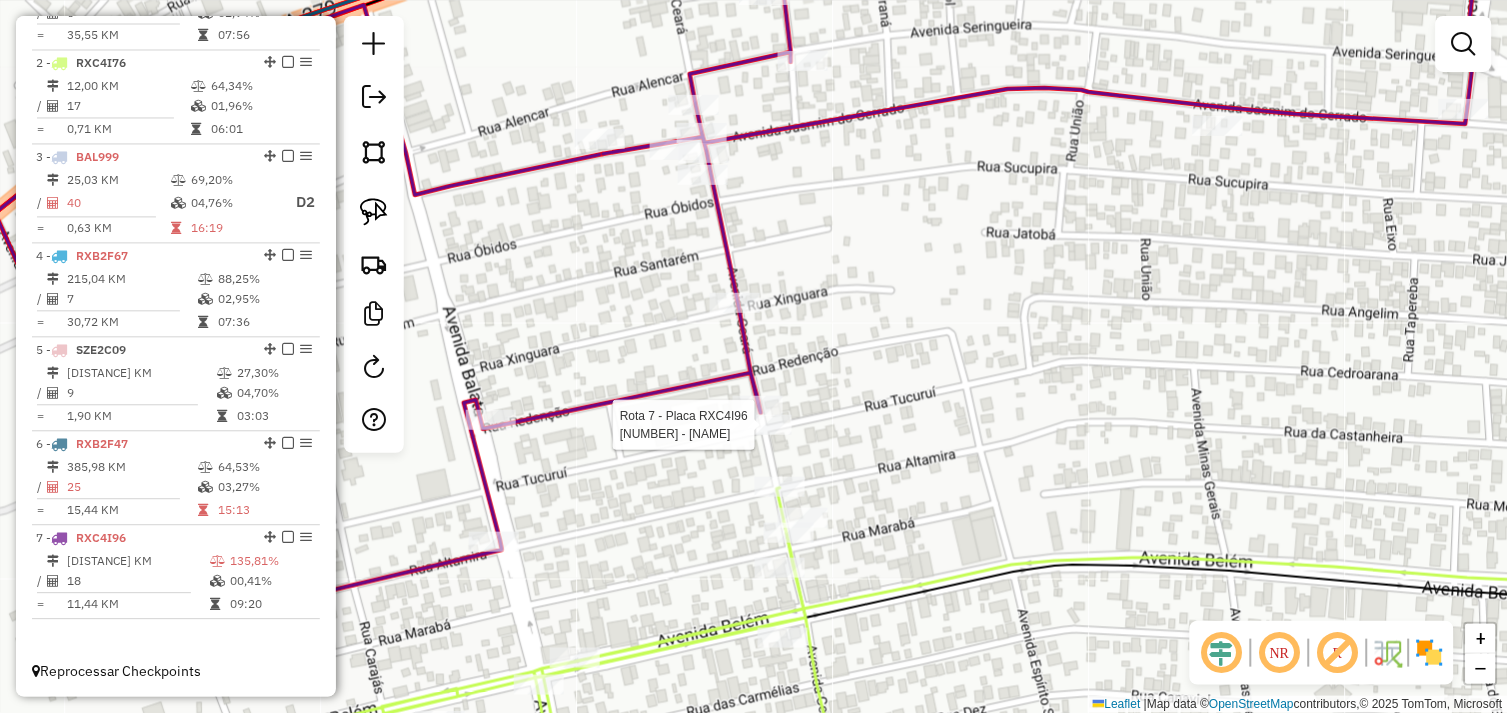 select on "*********" 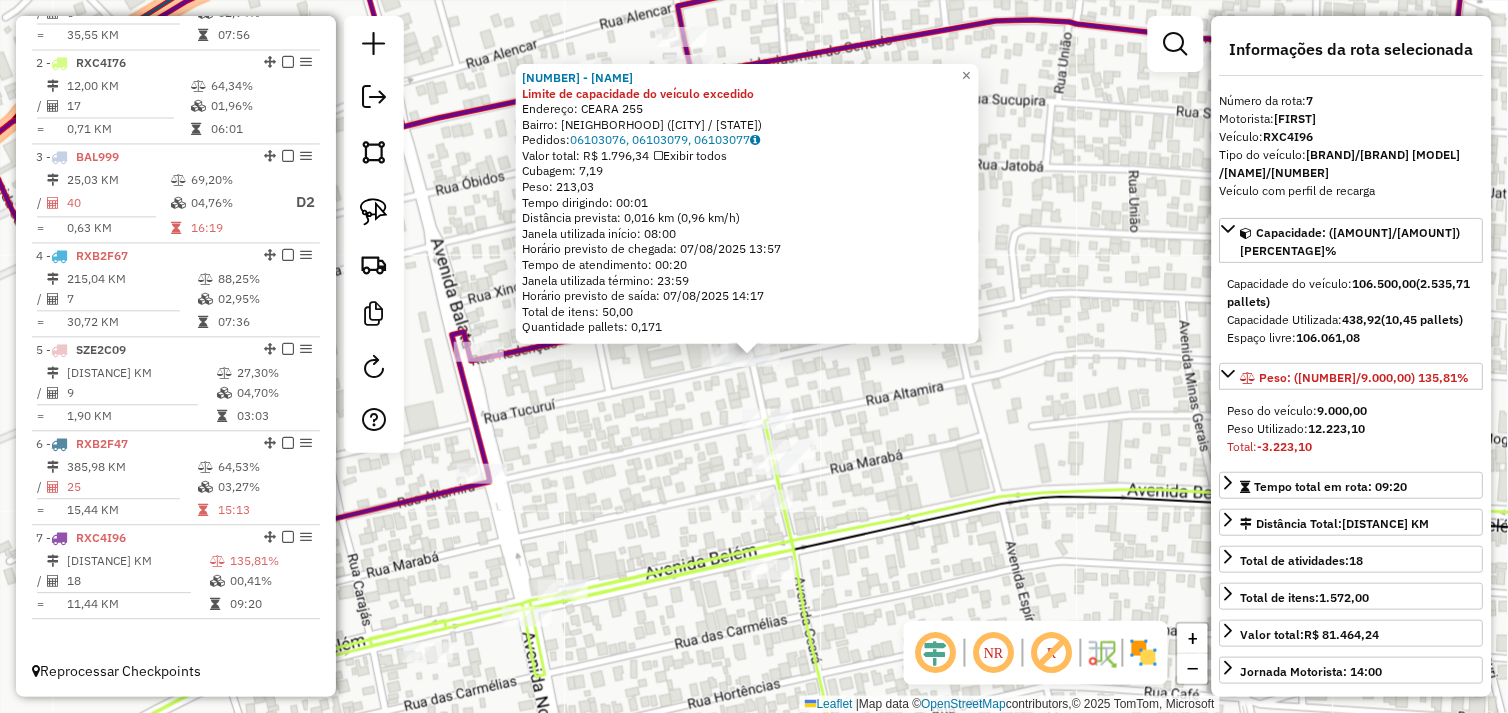 click on "Rota 2 - Placa RXC4I76  96 - ESPETINHO DONA LUIZA 65734 - BOI DE OURO 1 Limite de capacidade do veículo excedido  Endereço:  CEARA 255   Bairro: CENTRO (TUCUMA / PA)   Pedidos:  06103076, 06103079, 06103077   Valor total: R$ 1.796,34   Exibir todos   Cubagem: 7,19  Peso: 213,03  Tempo dirigindo: 00:01   Distância prevista: 0,016 km (0,96 km/h)   Janela utilizada início: 08:00   Horário previsto de chegada: 07/08/2025 13:57   Tempo de atendimento: 00:20   Janela utilizada término: 23:59   Horário previsto de saída: 07/08/2025 14:17   Total de itens: 50,00   Quantidade pallets: 0,171  × Janela de atendimento Grade de atendimento Capacidade Transportadoras Veículos Cliente Pedidos  Rotas Selecione os dias de semana para filtrar as janelas de atendimento  Seg   Ter   Qua   Qui   Sex   Sáb   Dom  Informe o período da janela de atendimento: De: Até:  Filtrar exatamente a janela do cliente  Considerar janela de atendimento padrão  Selecione os dias de semana para filtrar as grades de atendimento  Seg" 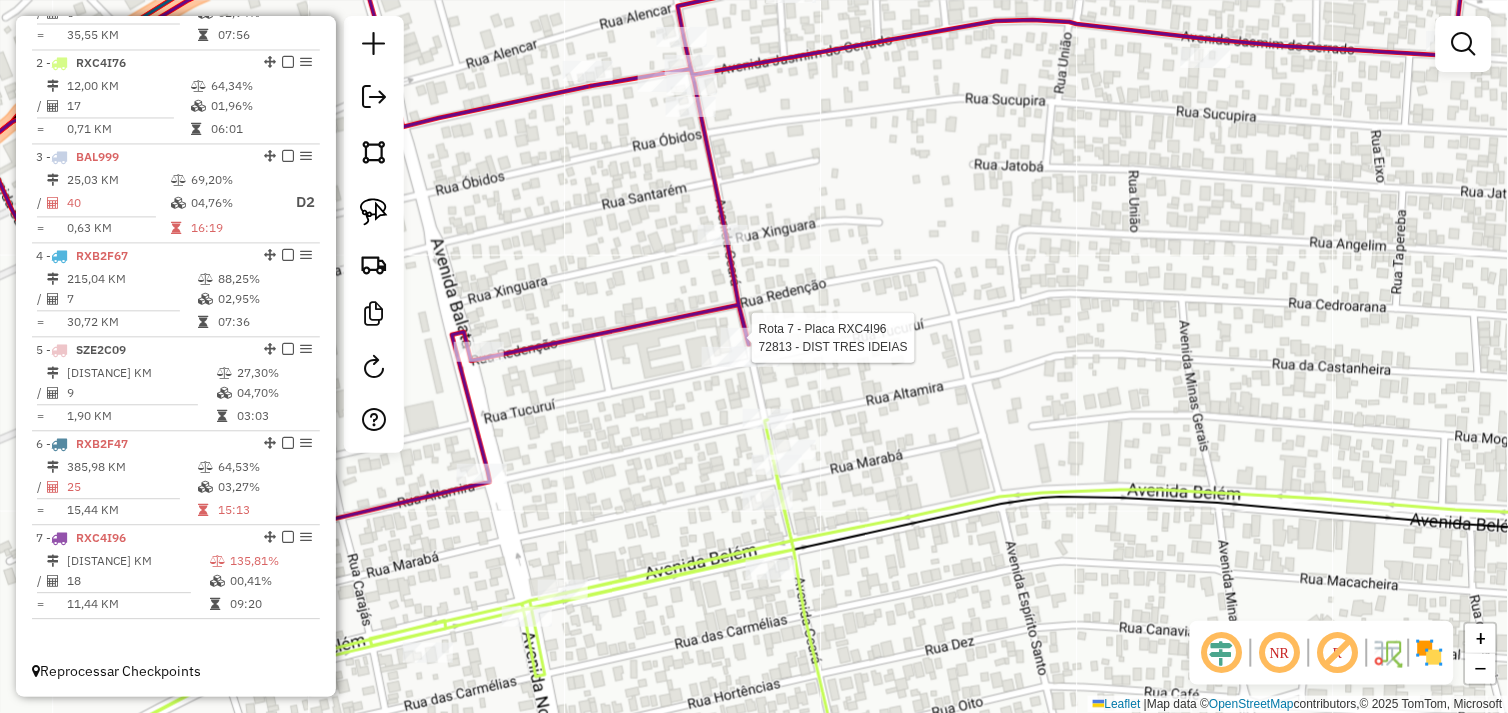 select on "*********" 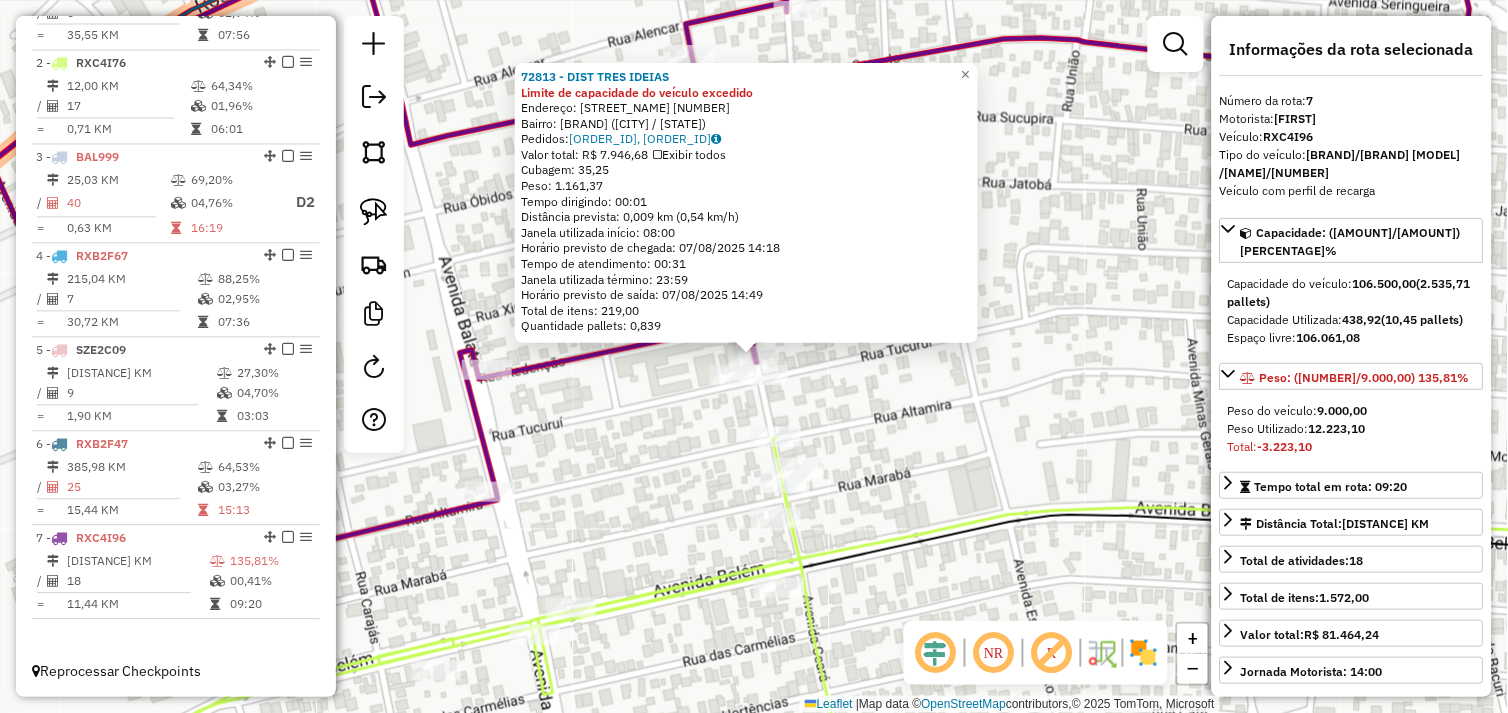 drag, startPoint x: 372, startPoint y: 207, endPoint x: 471, endPoint y: 277, distance: 121.24768 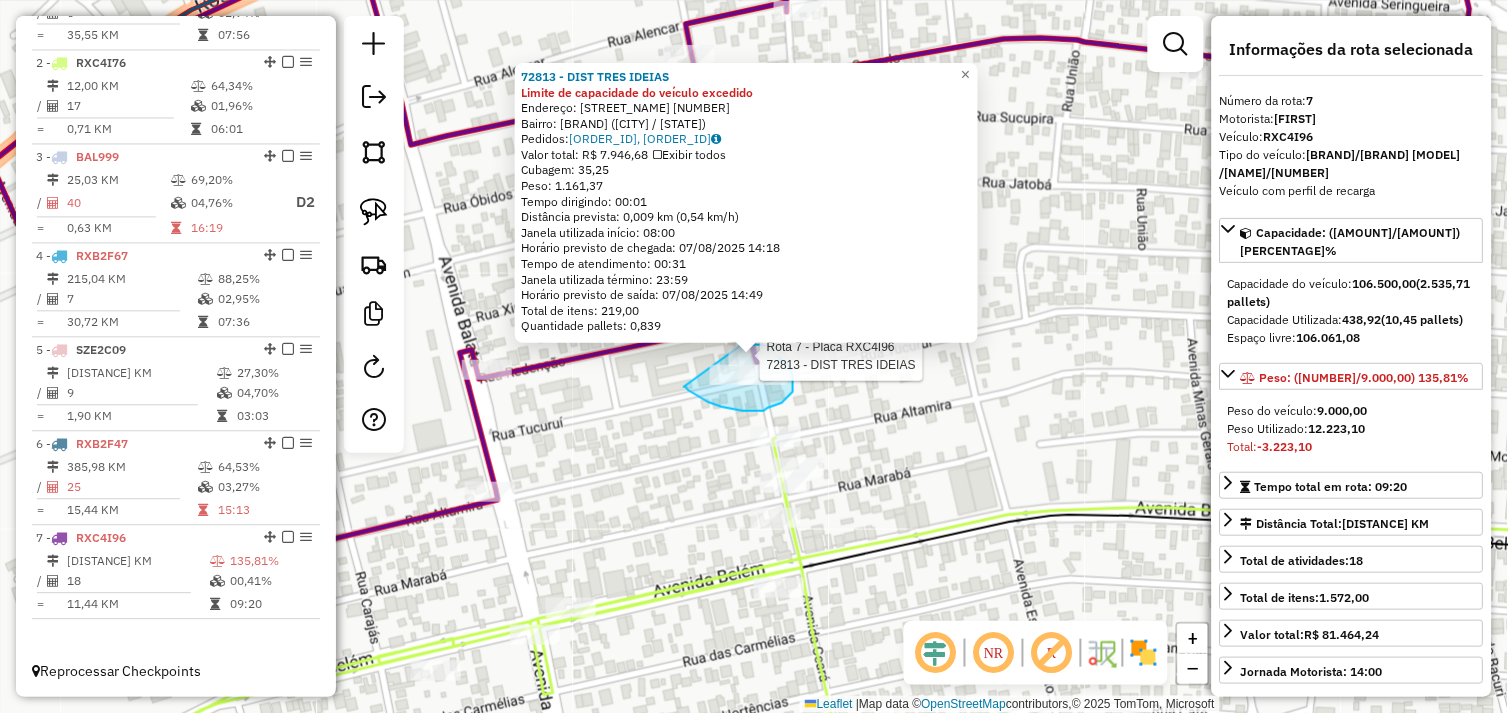 click on "Rota 7 - Placa RXC4I96  72813 - DIST TRES IDEIAS 72813 - DIST TRES IDEIAS Limite de capacidade do veículo excedido  Endereço:  Avenida Ceara 789   Bairro: BAIRRO DAS FLORES (TUCUMA / PA)   Pedidos:  06103039, 06103040   Valor total: R$ 7.946,68   Exibir todos   Cubagem: 35,25  Peso: 1.161,37  Tempo dirigindo: 00:01   Distância prevista: 0,009 km (0,54 km/h)   Janela utilizada início: 08:00   Horário previsto de chegada: 07/08/2025 14:18   Tempo de atendimento: 00:31   Janela utilizada término: 23:59   Horário previsto de saída: 07/08/2025 14:49   Total de itens: 219,00   Quantidade pallets: 0,839  × Janela de atendimento Grade de atendimento Capacidade Transportadoras Veículos Cliente Pedidos  Rotas Selecione os dias de semana para filtrar as janelas de atendimento  Seg   Ter   Qua   Qui   Sex   Sáb   Dom  Informe o período da janela de atendimento: De: Até:  Filtrar exatamente a janela do cliente  Considerar janela de atendimento padrão   Seg   Ter   Qua   Qui   Sex   Sáb   Dom   De:   Até:" 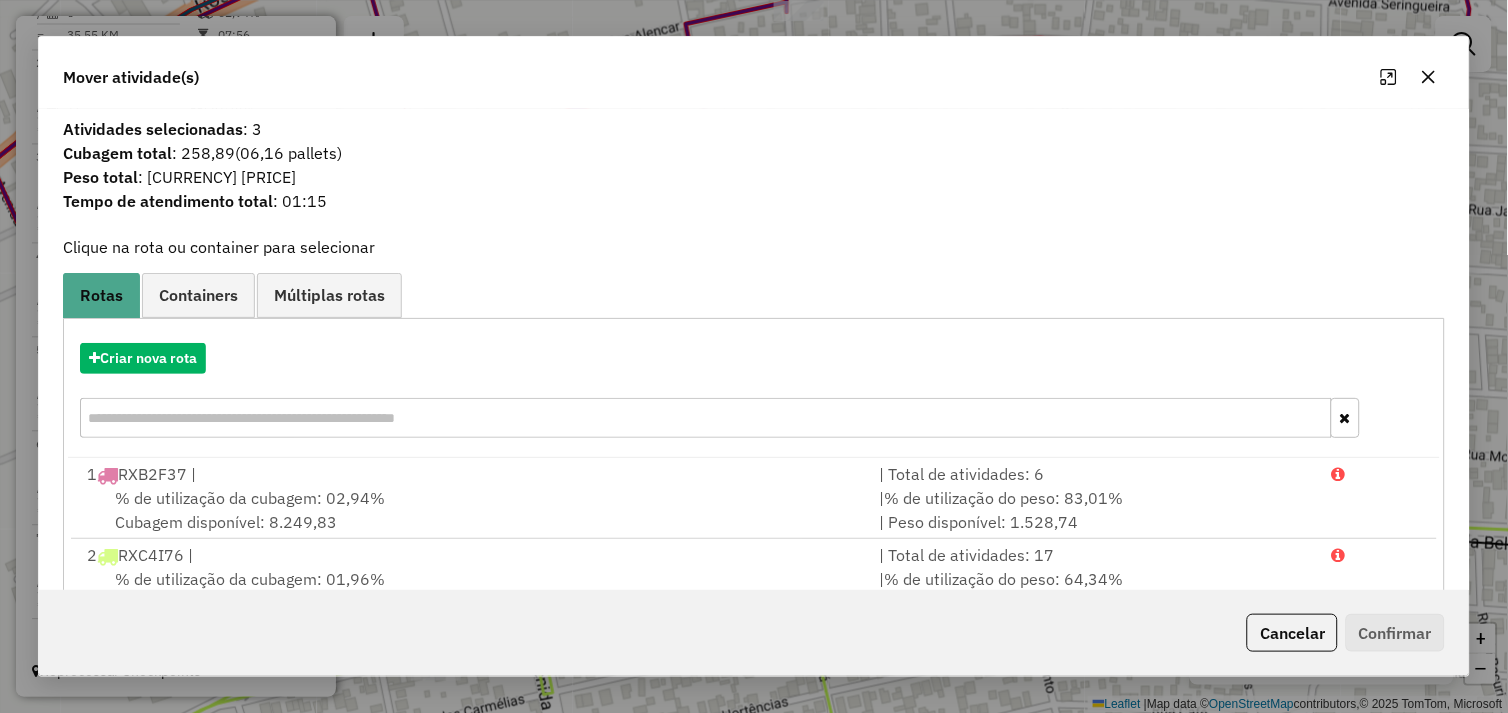 click 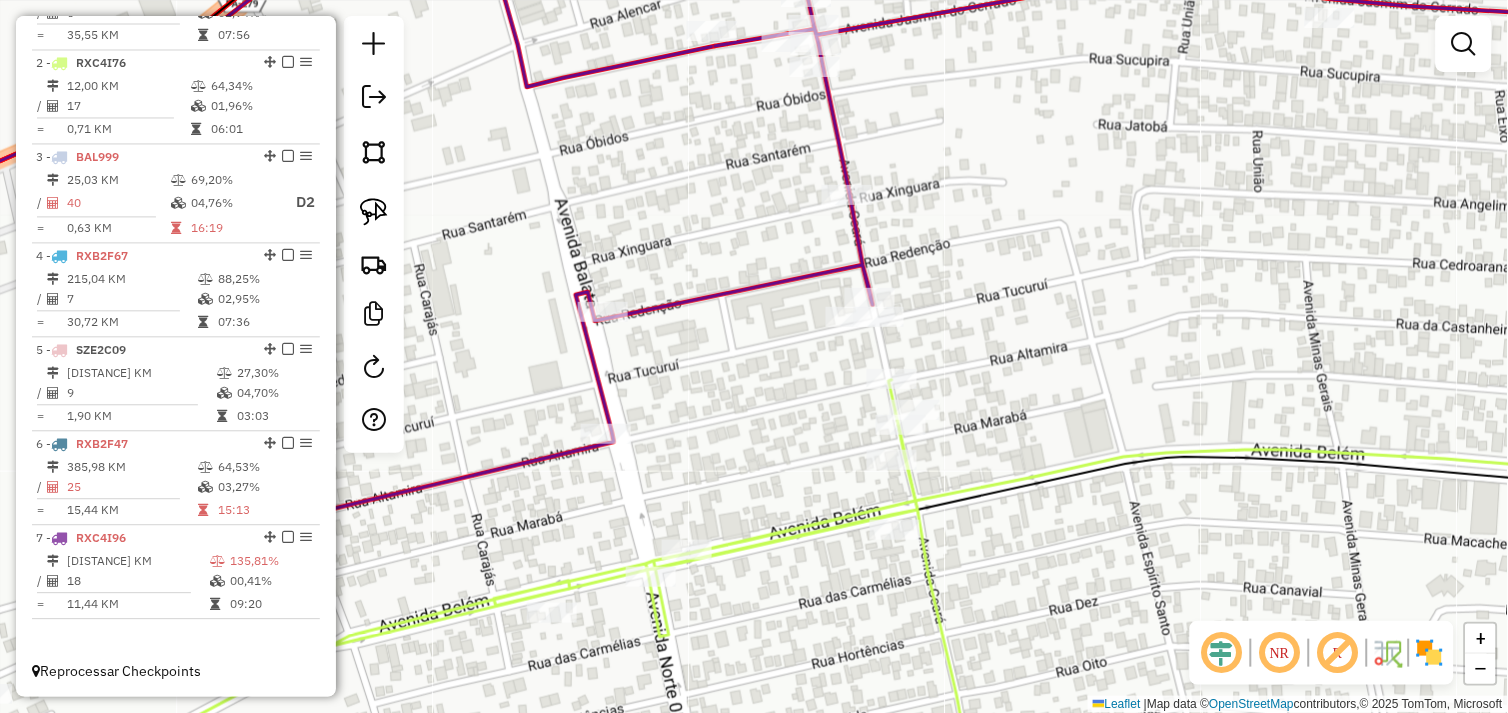 drag, startPoint x: 694, startPoint y: 401, endPoint x: 792, endPoint y: 360, distance: 106.23088 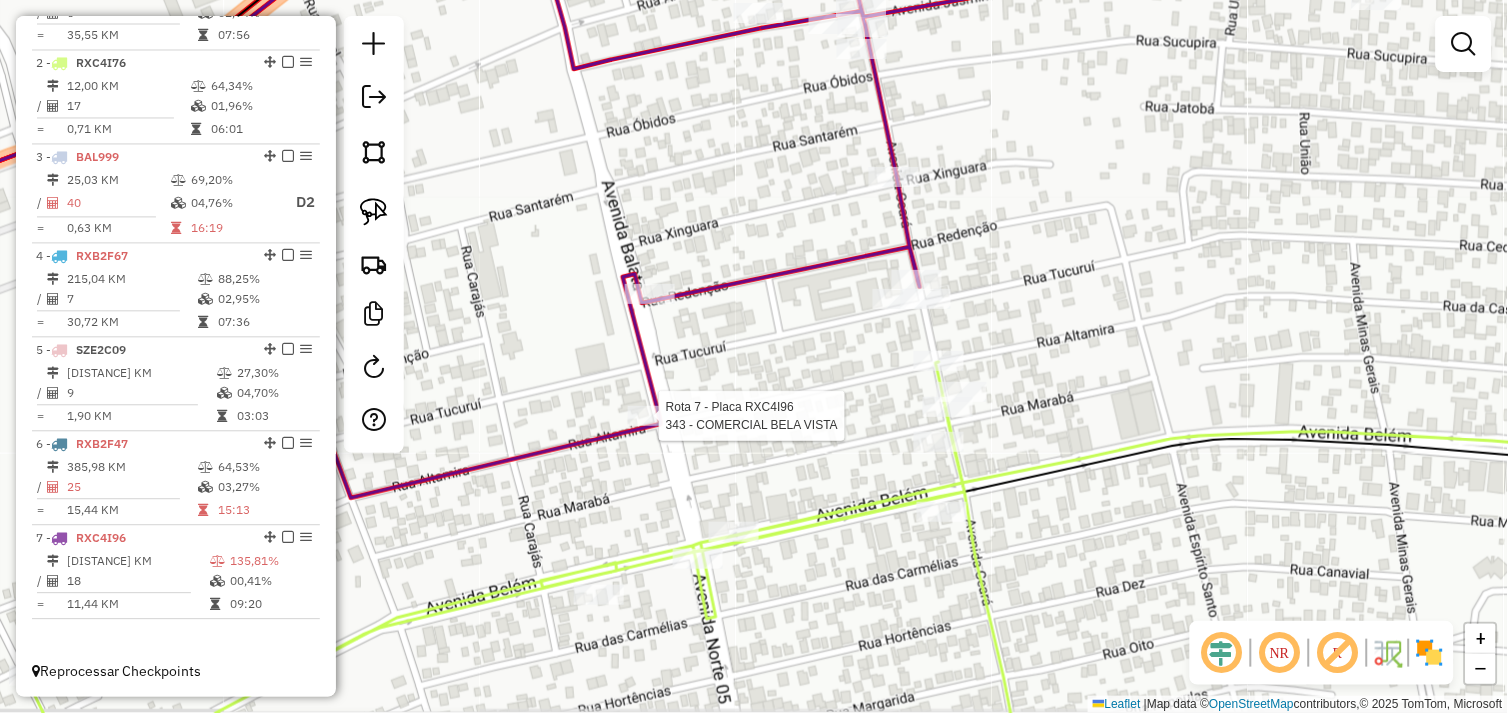 select on "*********" 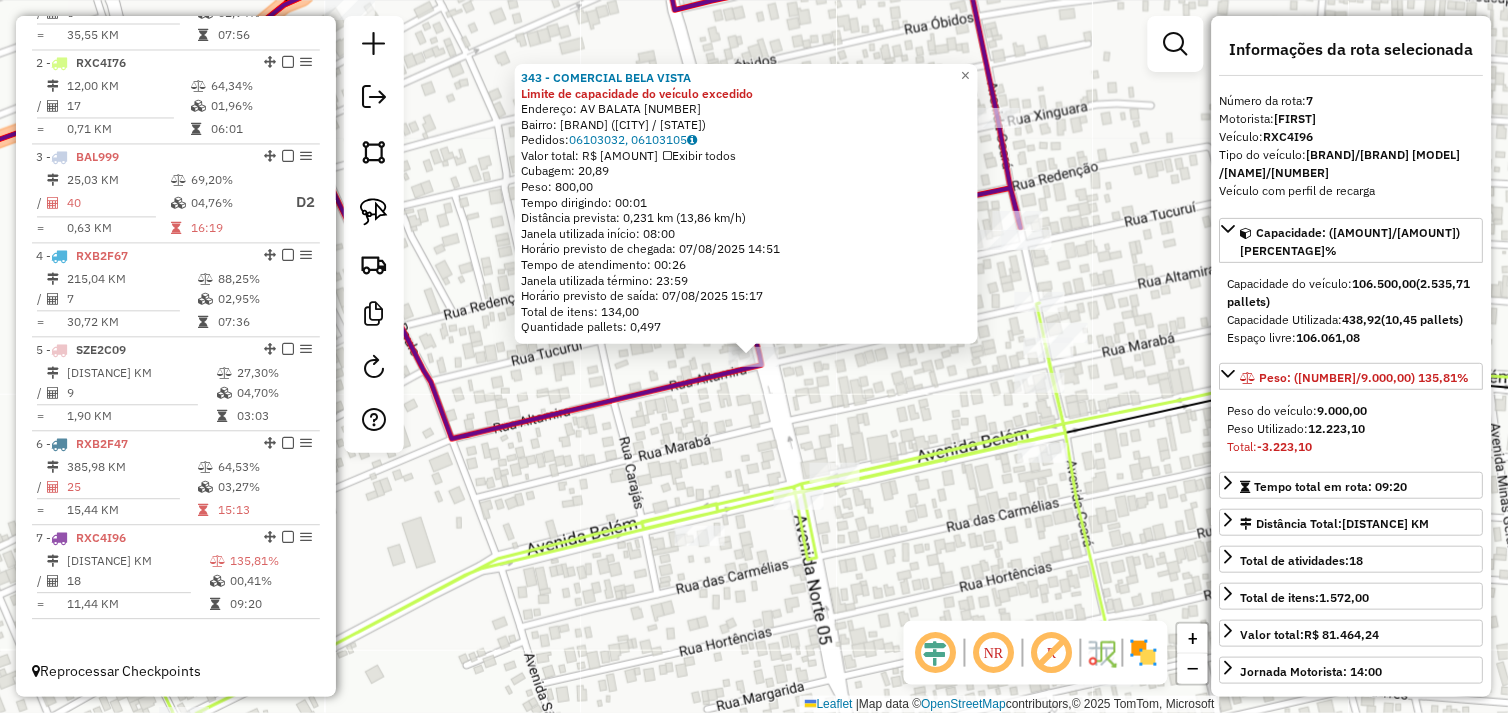 click on "343 - COMERCIAL BELA VISTA Limite de capacidade do veículo excedido  Endereço:  AV BALATA 148   Bairro: FLORES (TUCUMA / PA)   Pedidos:  06103032, 06103105   Valor total: R$ 5.335,32   Exibir todos   Cubagem: 20,89  Peso: 800,00  Tempo dirigindo: 00:01   Distância prevista: 0,231 km (13,86 km/h)   Janela utilizada início: 08:00   Horário previsto de chegada: 07/08/2025 14:51   Tempo de atendimento: 00:26   Janela utilizada término: 23:59   Horário previsto de saída: 07/08/2025 15:17   Total de itens: 134,00   Quantidade pallets: 0,497  × Janela de atendimento Grade de atendimento Capacidade Transportadoras Veículos Cliente Pedidos  Rotas Selecione os dias de semana para filtrar as janelas de atendimento  Seg   Ter   Qua   Qui   Sex   Sáb   Dom  Informe o período da janela de atendimento: De: Até:  Filtrar exatamente a janela do cliente  Considerar janela de atendimento padrão  Selecione os dias de semana para filtrar as grades de atendimento  Seg   Ter   Qua   Qui   Sex   Sáb   Dom   De:   De:" 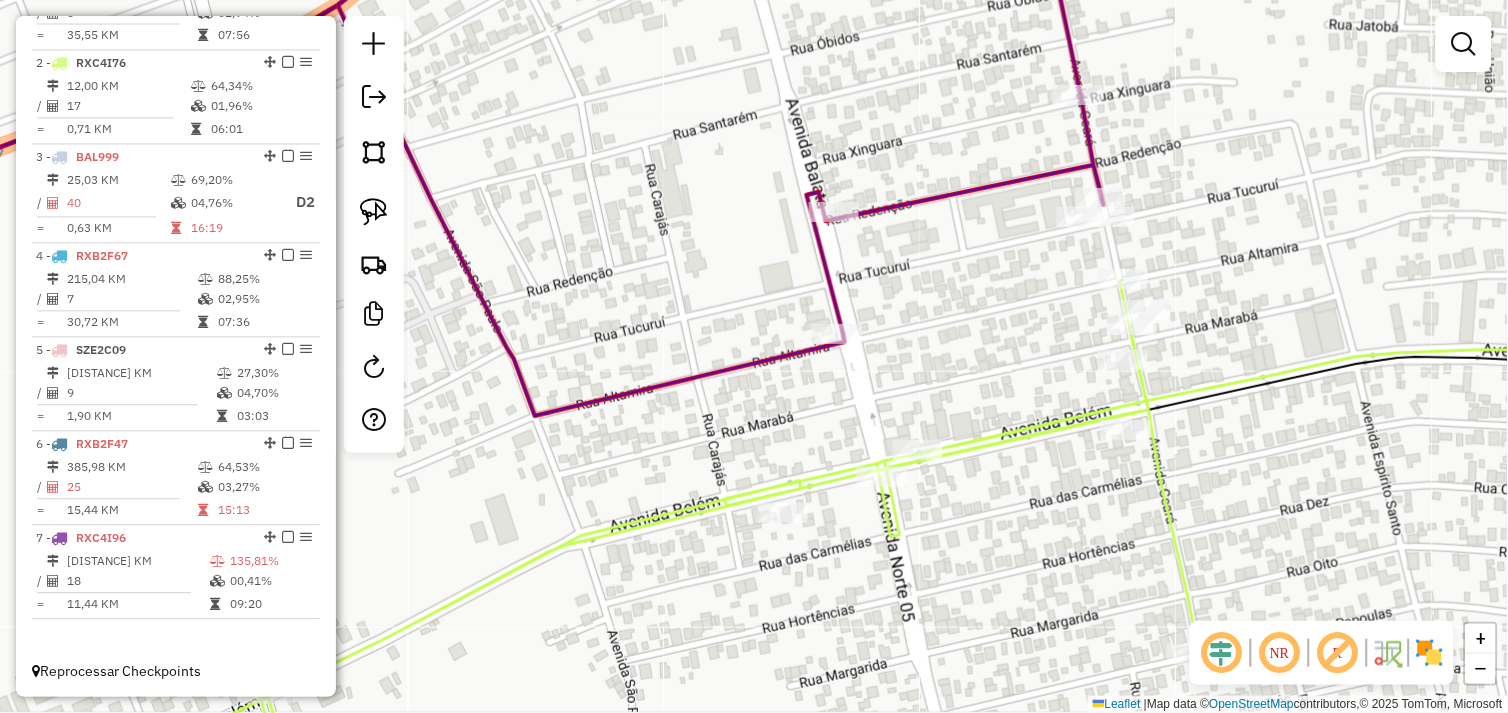 drag, startPoint x: 722, startPoint y: 436, endPoint x: 846, endPoint y: 402, distance: 128.57683 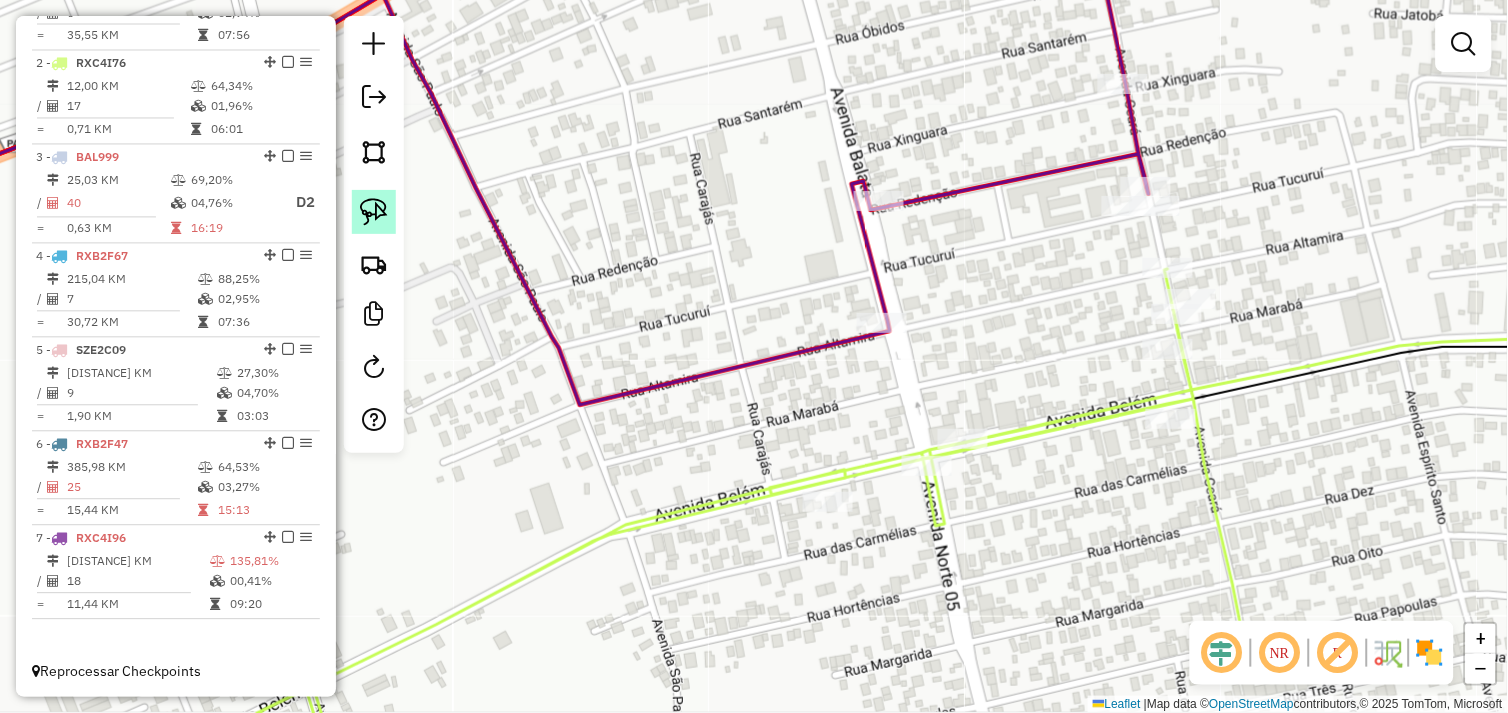 click 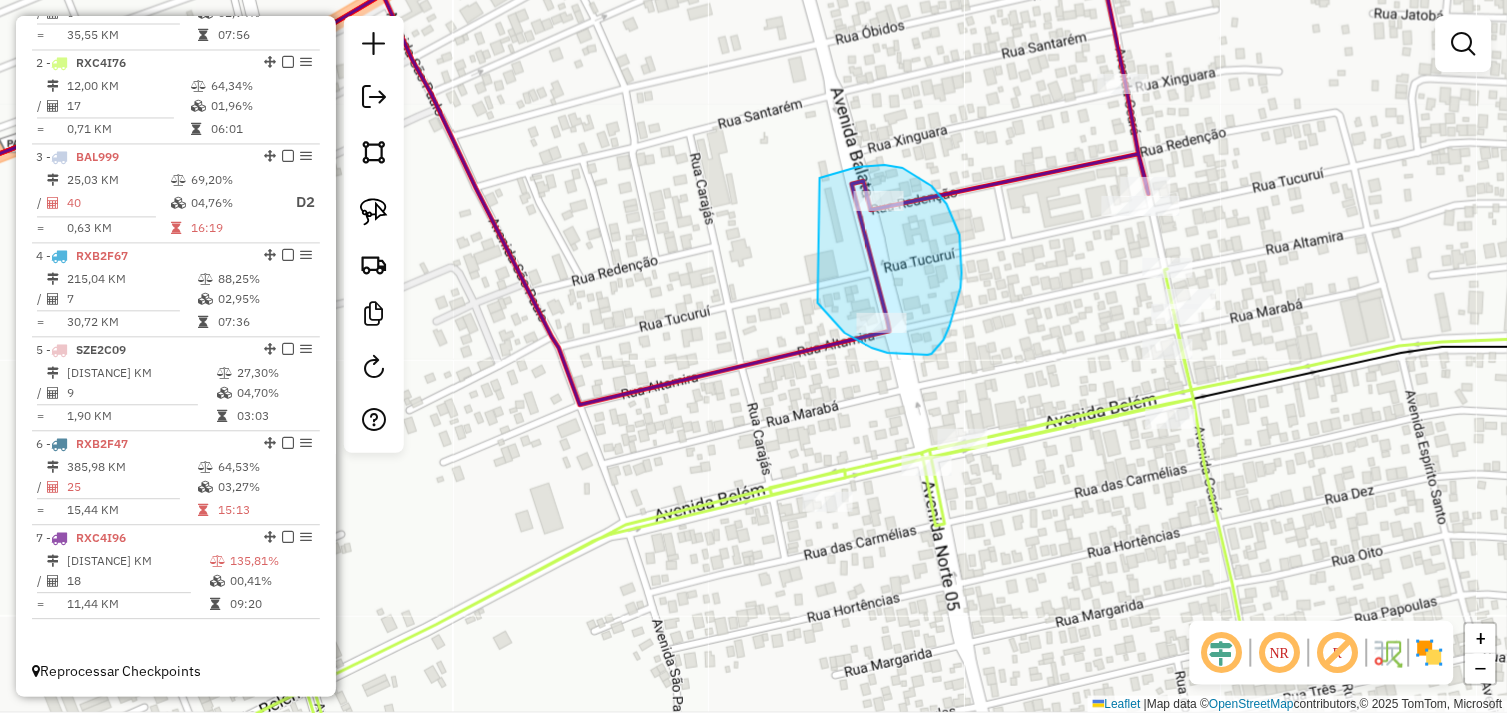 drag, startPoint x: 822, startPoint y: 306, endPoint x: 814, endPoint y: 182, distance: 124.2578 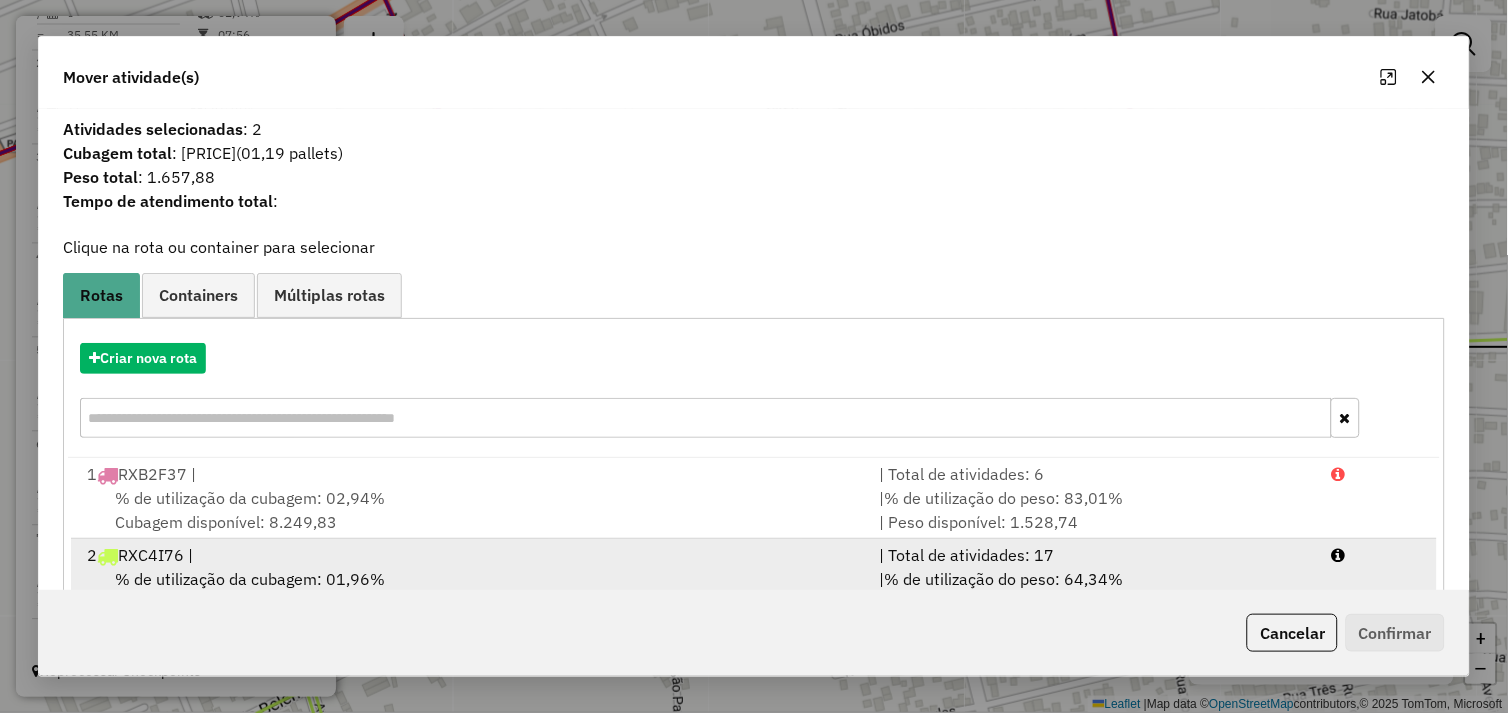 click on "2  RXC4I76 |" at bounding box center [471, 555] 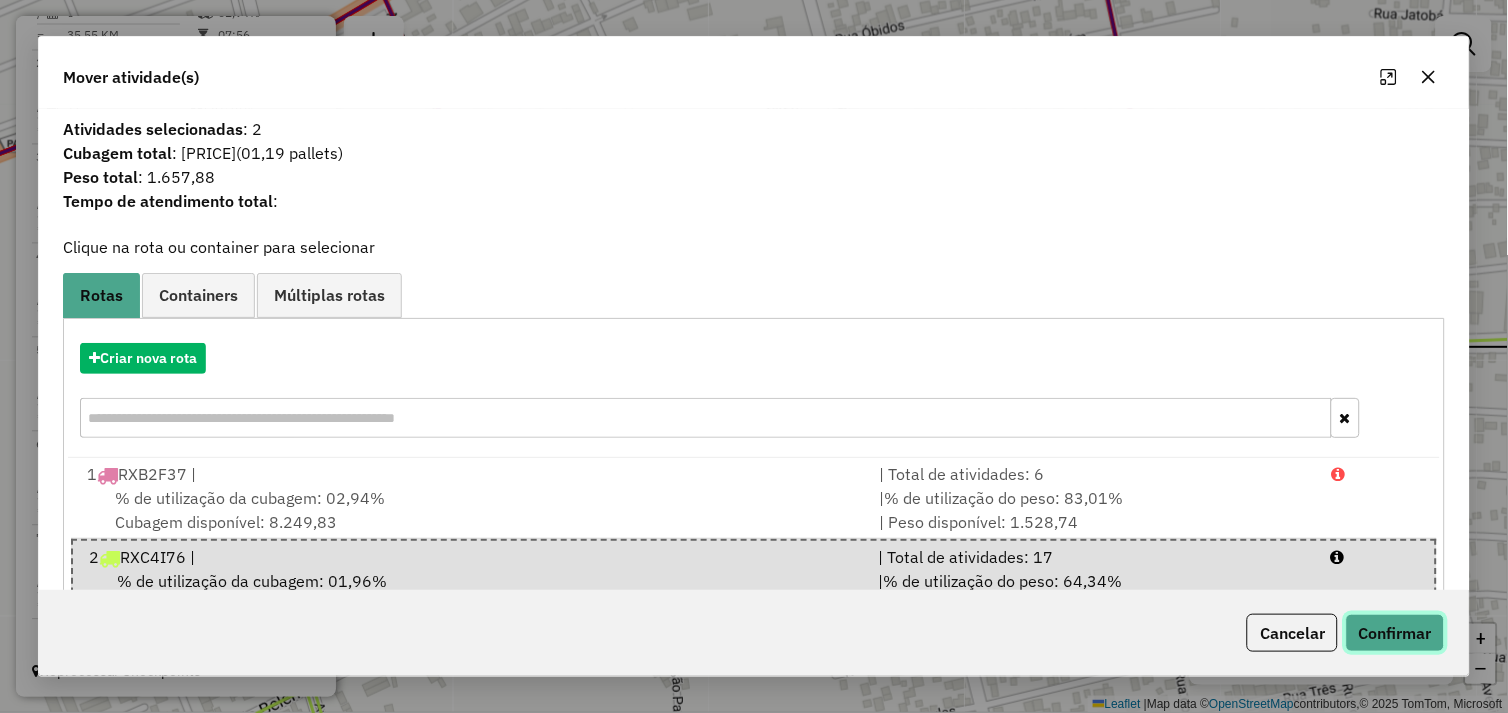 click on "Confirmar" 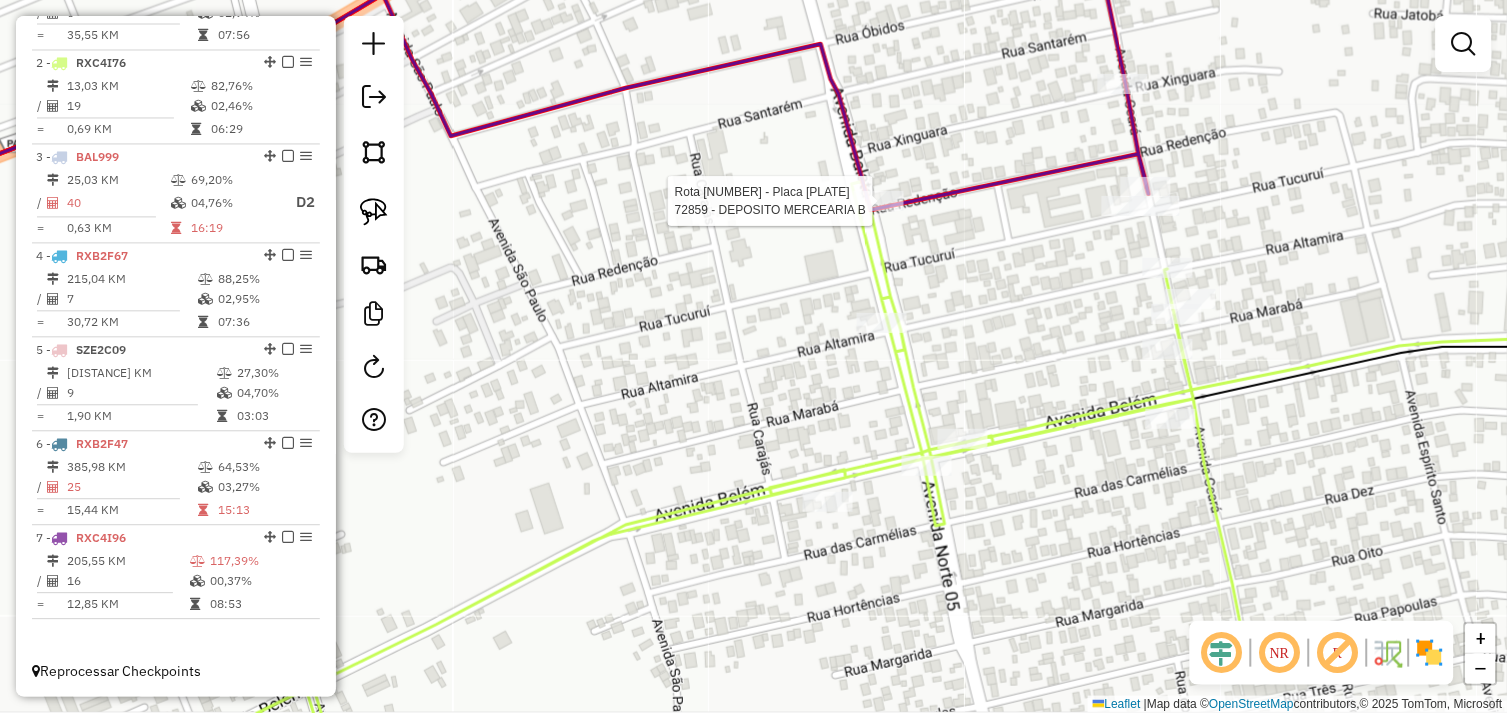 select on "*********" 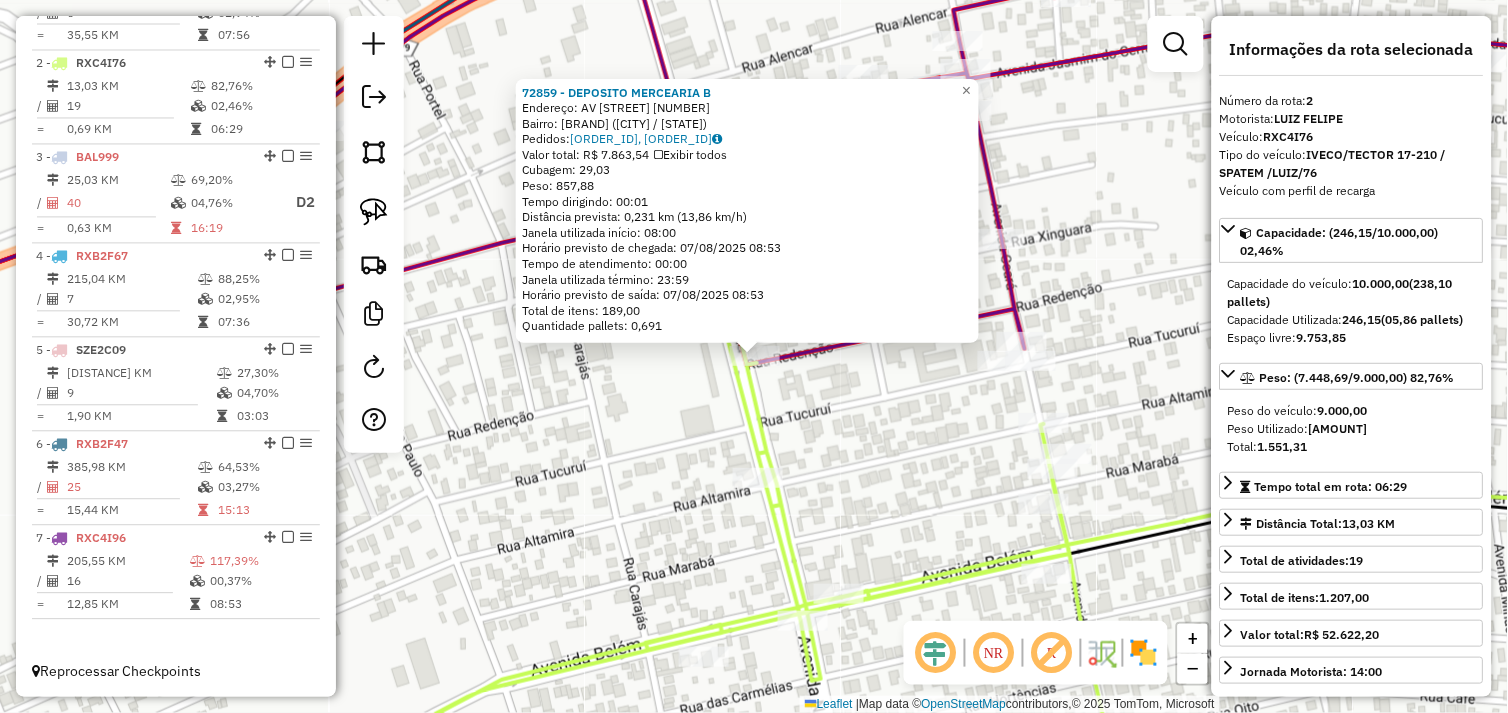 click on "72859 - DEPOSITO MERCEARIA B  Endereço:  AV Balata 364   Bairro: BAIRRO DAS FLORES (TUCUMA / PA)   Pedidos:  06103110, 06103213   Valor total: R$ 7.863,54   Exibir todos   Cubagem: 29,03  Peso: 857,88  Tempo dirigindo: 00:01   Distância prevista: 0,231 km (13,86 km/h)   Janela utilizada início: 08:00   Horário previsto de chegada: 07/08/2025 08:53   Tempo de atendimento: 00:00   Janela utilizada término: 23:59   Horário previsto de saída: 07/08/2025 08:53   Total de itens: 189,00   Quantidade pallets: 0,691  × Janela de atendimento Grade de atendimento Capacidade Transportadoras Veículos Cliente Pedidos  Rotas Selecione os dias de semana para filtrar as janelas de atendimento  Seg   Ter   Qua   Qui   Sex   Sáb   Dom  Informe o período da janela de atendimento: De: Até:  Filtrar exatamente a janela do cliente  Considerar janela de atendimento padrão  Selecione os dias de semana para filtrar as grades de atendimento  Seg   Ter   Qua   Qui   Sex   Sáb   Dom   Peso mínimo:   Peso máximo:   De:  +" 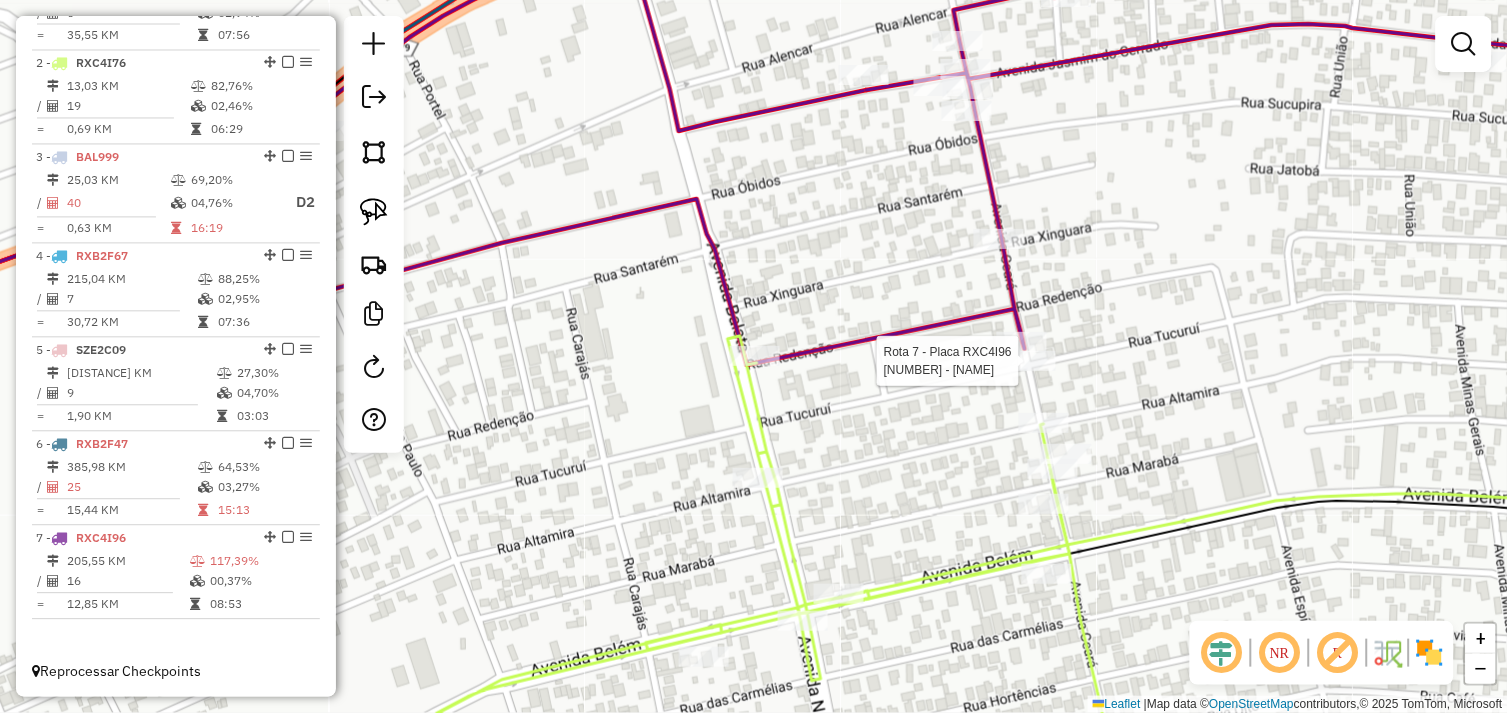 select on "*********" 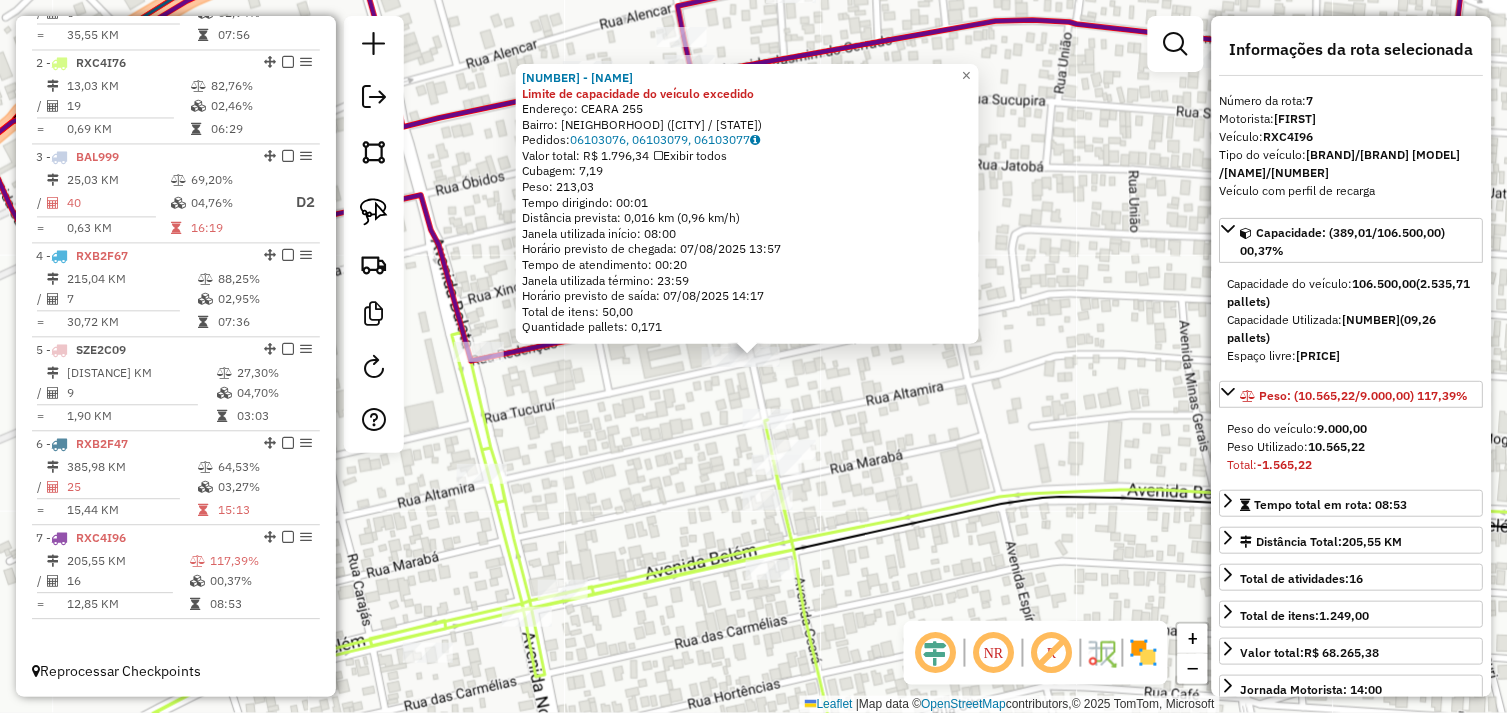 click on "65734 - BOI DE OURO 1 Limite de capacidade do veículo excedido  Endereço:  CEARA 255   Bairro: CENTRO (TUCUMA / PA)   Pedidos:  06103076, 06103079, 06103077   Valor total: R$ 1.796,34   Exibir todos   Cubagem: 7,19  Peso: 213,03  Tempo dirigindo: 00:01   Distância prevista: 0,016 km (0,96 km/h)   Janela utilizada início: 08:00   Horário previsto de chegada: 07/08/2025 13:57   Tempo de atendimento: 00:20   Janela utilizada término: 23:59   Horário previsto de saída: 07/08/2025 14:17   Total de itens: 50,00   Quantidade pallets: 0,171  × Janela de atendimento Grade de atendimento Capacidade Transportadoras Veículos Cliente Pedidos  Rotas Selecione os dias de semana para filtrar as janelas de atendimento  Seg   Ter   Qua   Qui   Sex   Sáb   Dom  Informe o período da janela de atendimento: De: Até:  Filtrar exatamente a janela do cliente  Considerar janela de atendimento padrão  Selecione os dias de semana para filtrar as grades de atendimento  Seg   Ter   Qua   Qui   Sex   Sáb   Dom   De:   Até:" 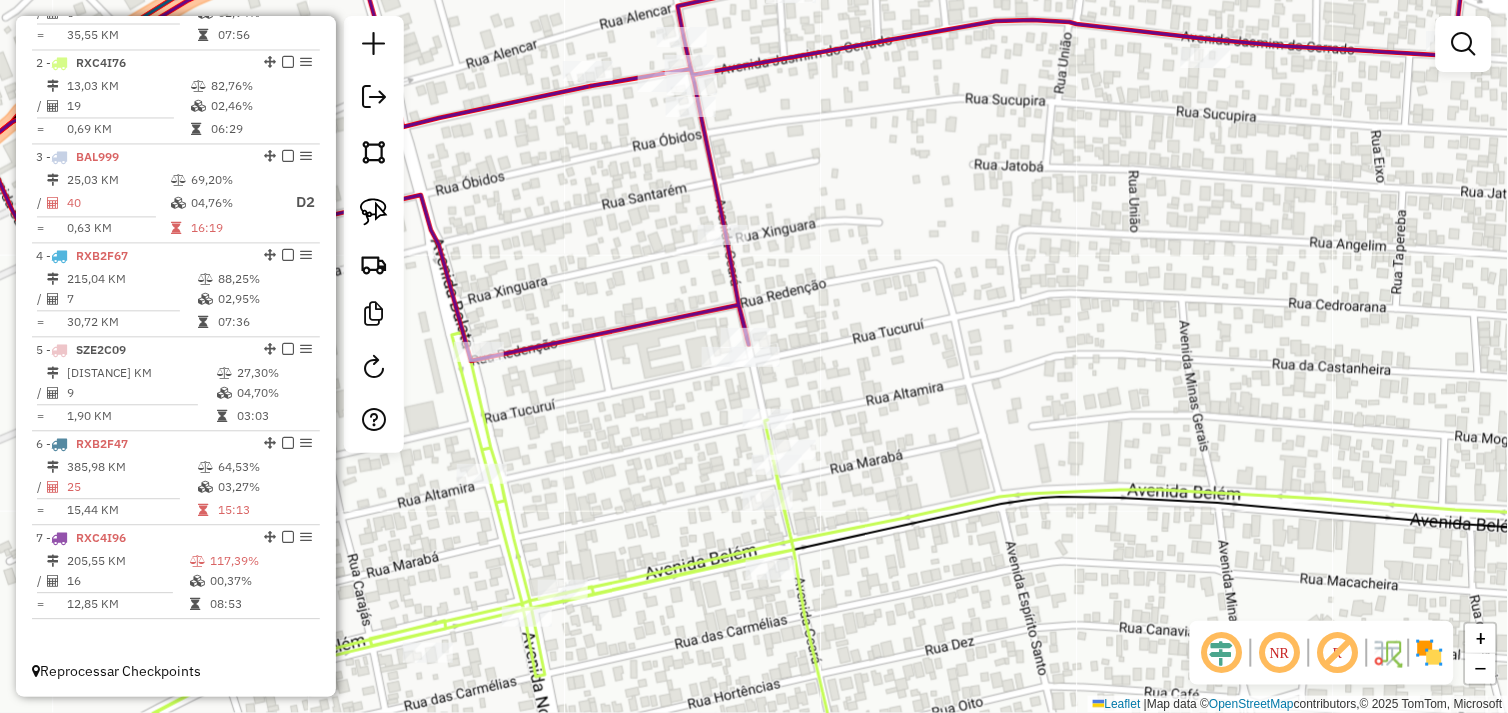 drag, startPoint x: 611, startPoint y: 446, endPoint x: 774, endPoint y: 383, distance: 174.75125 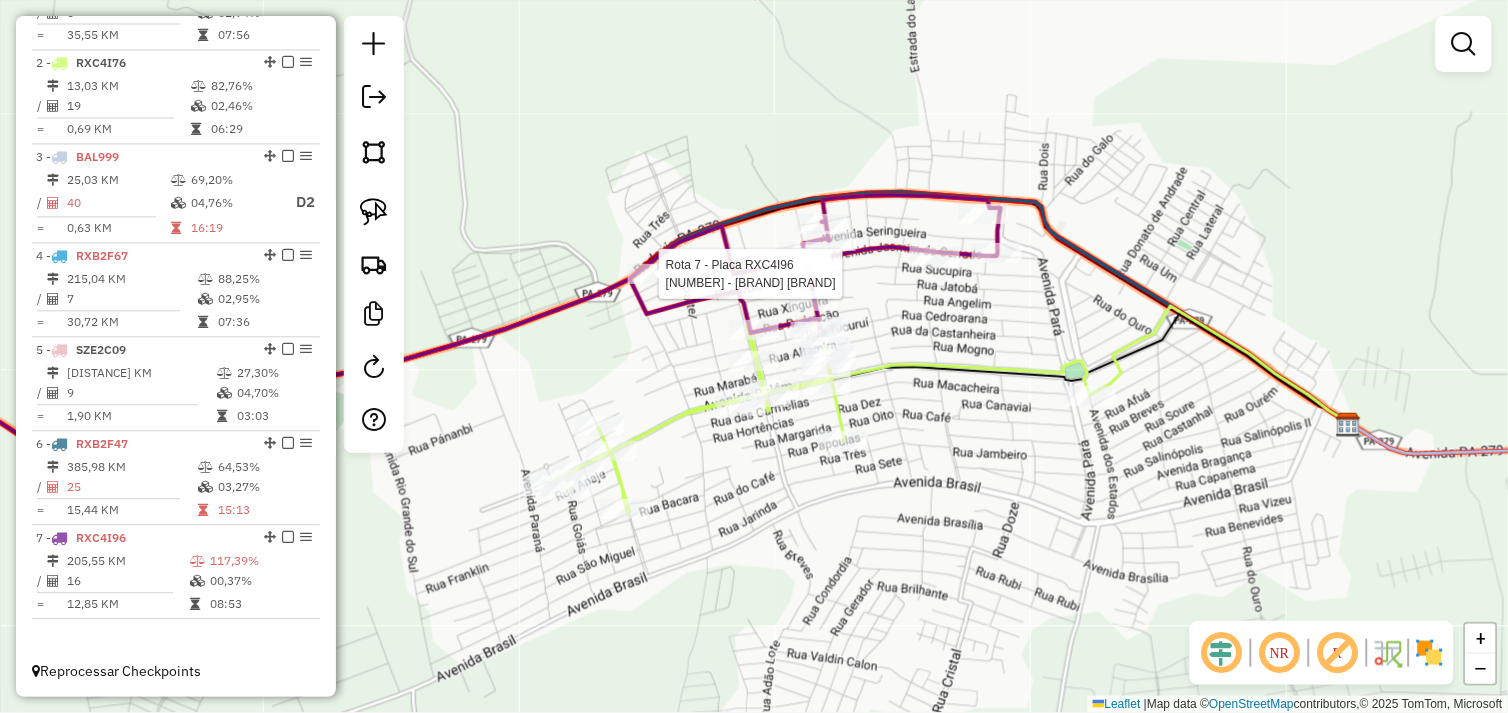 select on "*********" 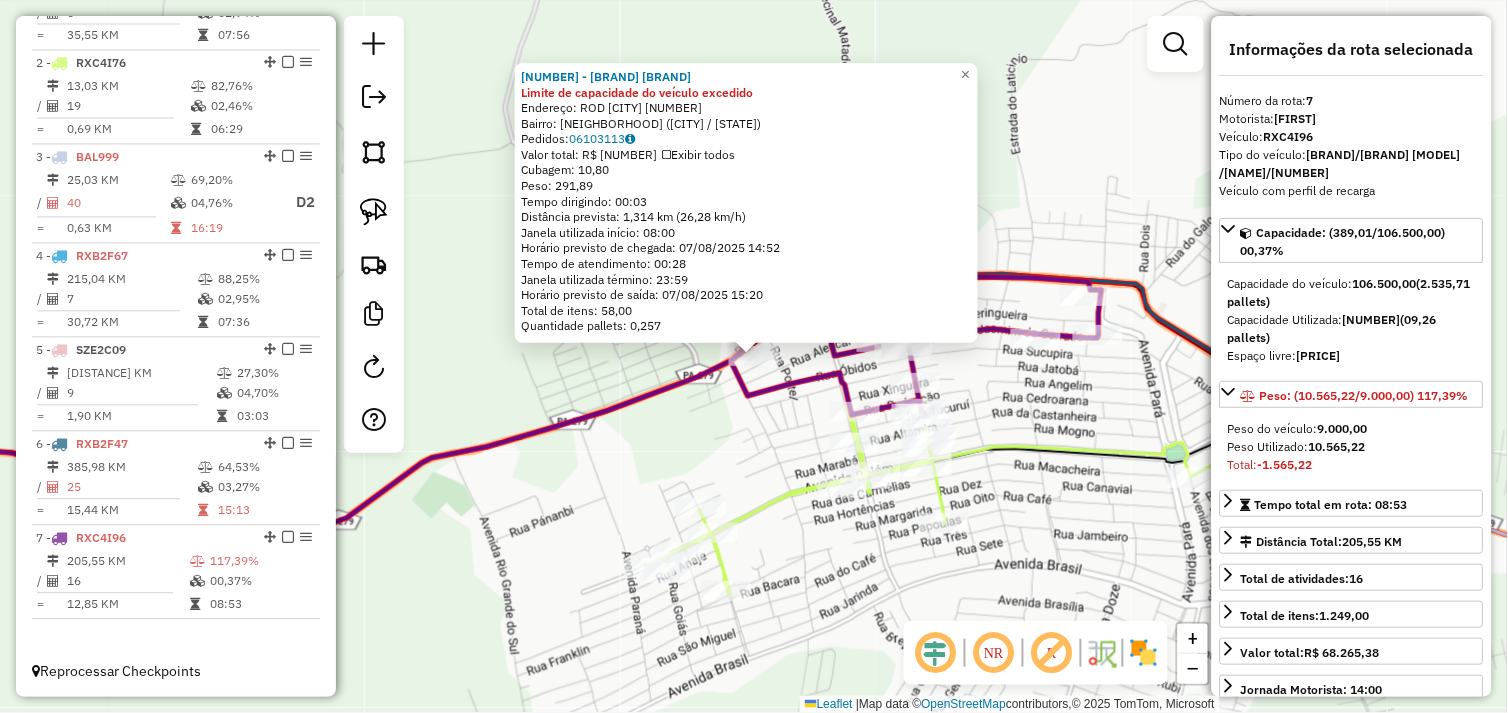 click on "14006 - CONVENIENCIA ESTRELA Limite de capacidade do veículo excedido  Endereço:  ROD PA 279 123   Bairro: INDUSTRIAL (TUCUMA / PA)   Pedidos:  06103113   Valor total: R$ 2.856,29   Exibir todos   Cubagem: 10,80  Peso: 291,89  Tempo dirigindo: 00:03   Distância prevista: 1,314 km (26,28 km/h)   Janela utilizada início: 08:00   Horário previsto de chegada: 07/08/2025 14:52   Tempo de atendimento: 00:28   Janela utilizada término: 23:59   Horário previsto de saída: 07/08/2025 15:20   Total de itens: 58,00   Quantidade pallets: 0,257  × Janela de atendimento Grade de atendimento Capacidade Transportadoras Veículos Cliente Pedidos  Rotas Selecione os dias de semana para filtrar as janelas de atendimento  Seg   Ter   Qua   Qui   Sex   Sáb   Dom  Informe o período da janela de atendimento: De: Até:  Filtrar exatamente a janela do cliente  Considerar janela de atendimento padrão  Selecione os dias de semana para filtrar as grades de atendimento  Seg   Ter   Qua   Qui   Sex   Sáb   Dom   Peso mínimo:" 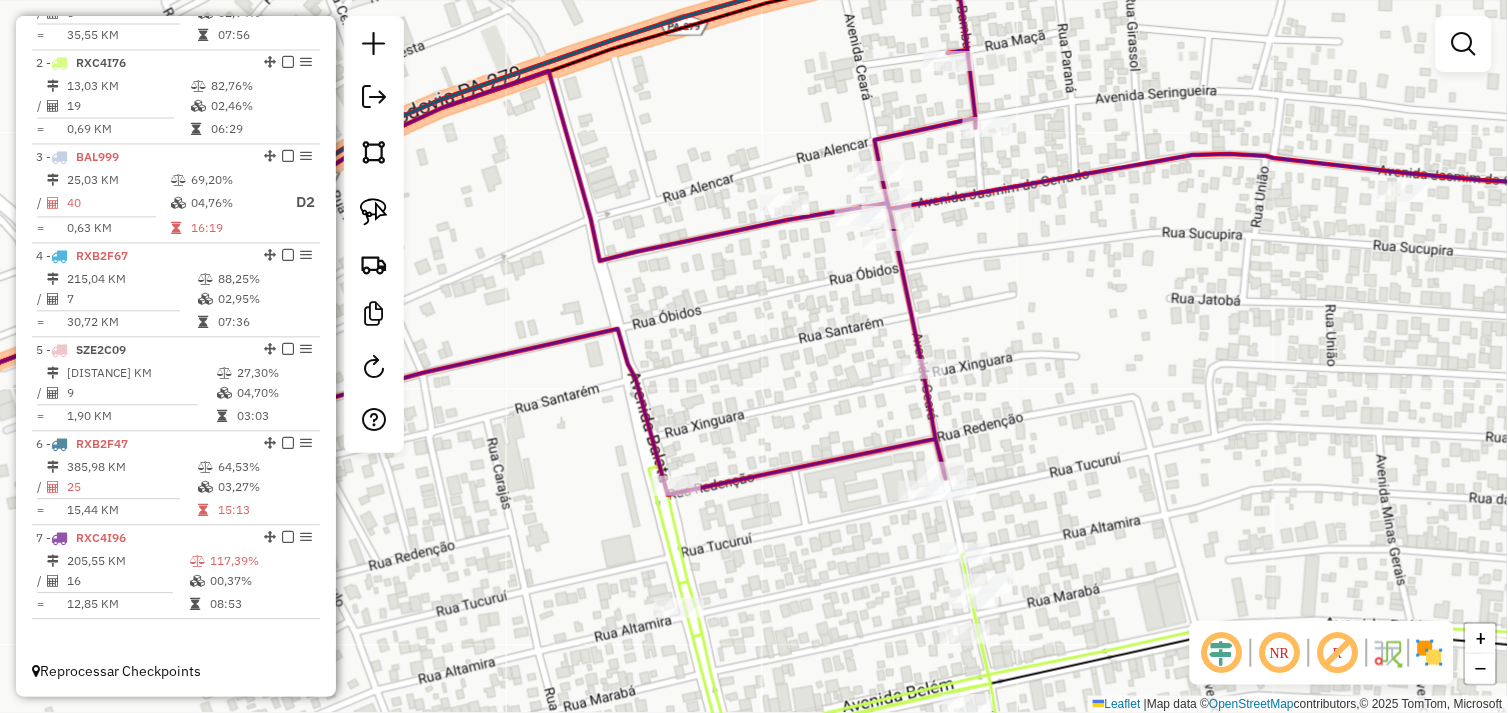 drag, startPoint x: 557, startPoint y: 420, endPoint x: 691, endPoint y: 340, distance: 156.06409 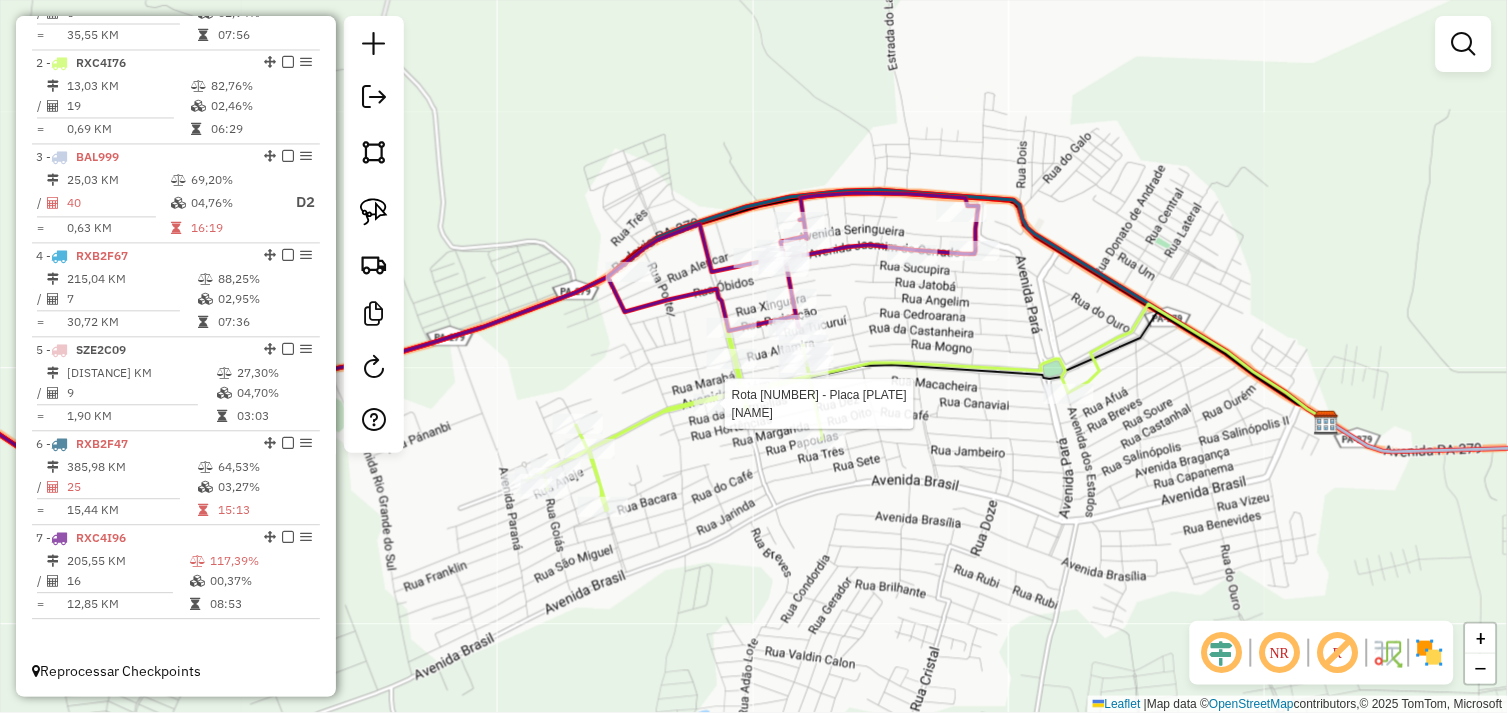 select on "*********" 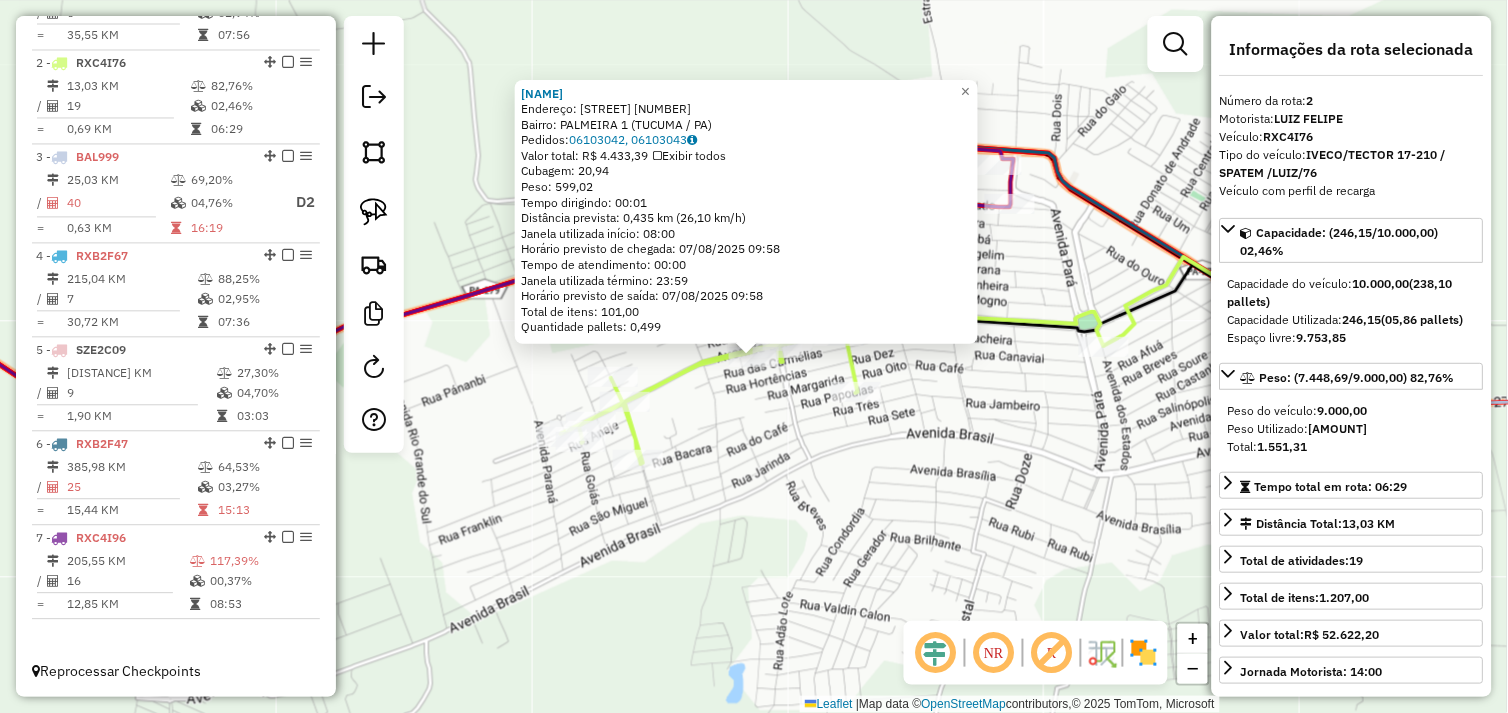 click on "72861 - DJ DISTRI E MERCA  Endereço:  Avenida Belem 1996   Bairro: PALMEIRA 1 (TUCUMA / PA)   Pedidos:  06103042, 06103043   Valor total: R$ 4.433,39   Exibir todos   Cubagem: 20,94  Peso: 599,02  Tempo dirigindo: 00:01   Distância prevista: 0,435 km (26,10 km/h)   Janela utilizada início: 08:00   Horário previsto de chegada: 07/08/2025 09:58   Tempo de atendimento: 00:00   Janela utilizada término: 23:59   Horário previsto de saída: 07/08/2025 09:58   Total de itens: 101,00   Quantidade pallets: 0,499  × Janela de atendimento Grade de atendimento Capacidade Transportadoras Veículos Cliente Pedidos  Rotas Selecione os dias de semana para filtrar as janelas de atendimento  Seg   Ter   Qua   Qui   Sex   Sáb   Dom  Informe o período da janela de atendimento: De: Até:  Filtrar exatamente a janela do cliente  Considerar janela de atendimento padrão  Selecione os dias de semana para filtrar as grades de atendimento  Seg   Ter   Qua   Qui   Sex   Sáb   Dom   Peso mínimo:   Peso máximo:   De:   Até:" 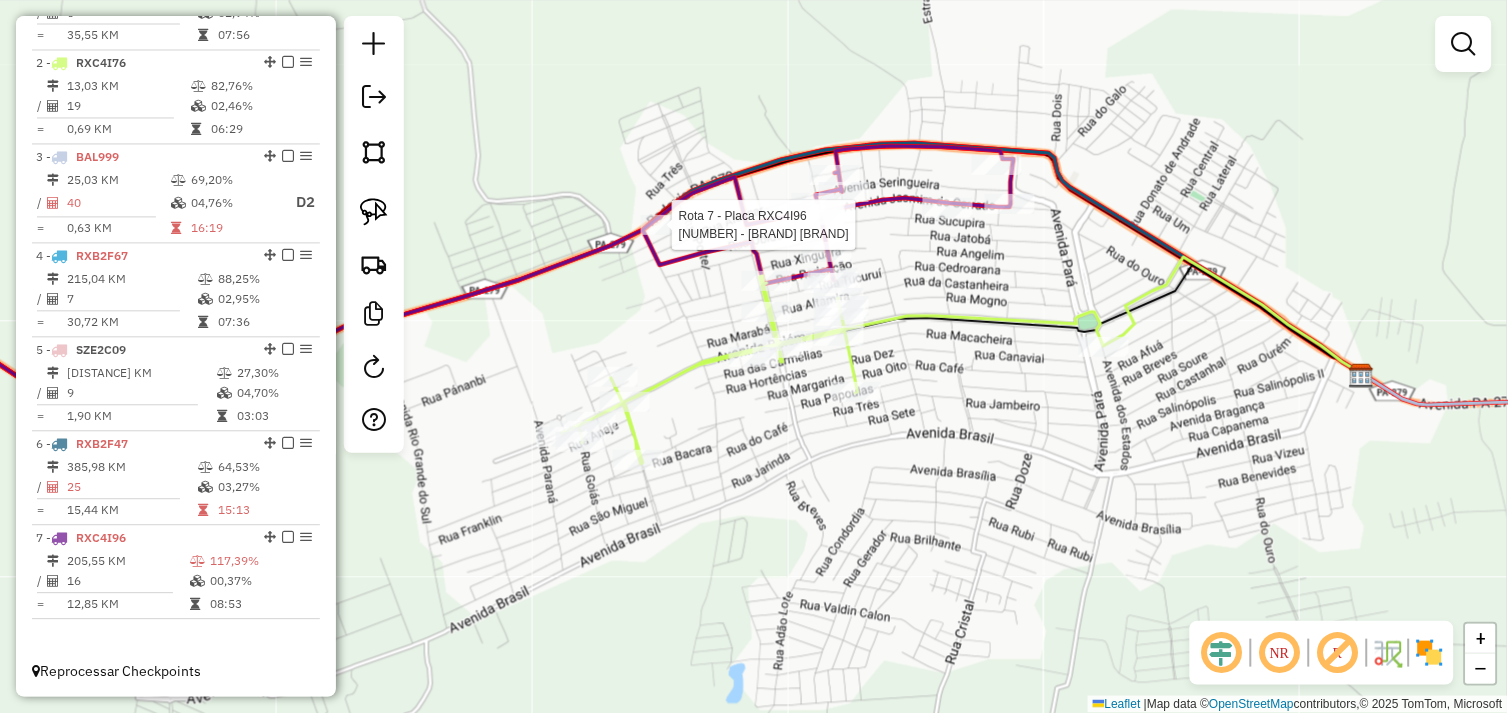 select on "*********" 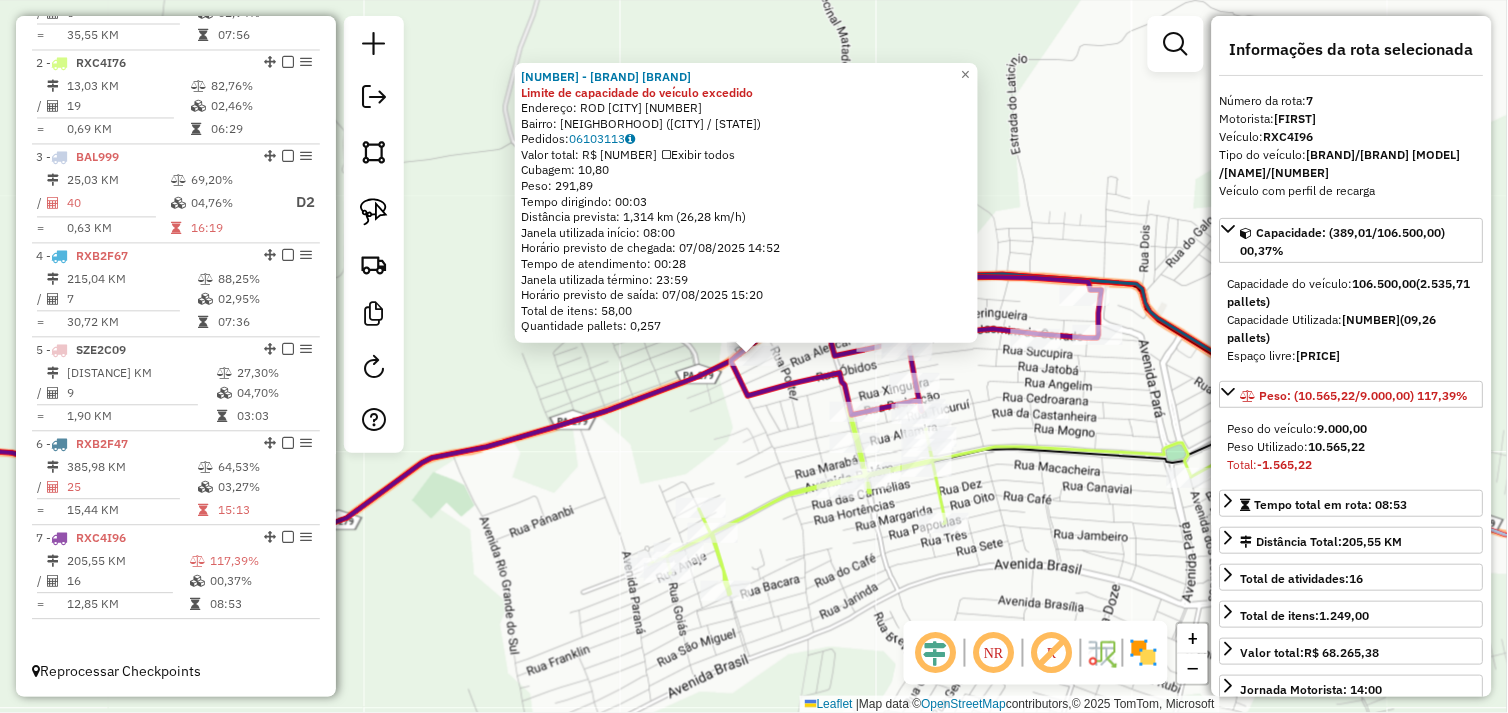 click on "14006 - CONVENIENCIA ESTRELA Limite de capacidade do veículo excedido  Endereço:  ROD PA 279 123   Bairro: INDUSTRIAL (TUCUMA / PA)   Pedidos:  06103113   Valor total: R$ 2.856,29   Exibir todos   Cubagem: 10,80  Peso: 291,89  Tempo dirigindo: 00:03   Distância prevista: 1,314 km (26,28 km/h)   Janela utilizada início: 08:00   Horário previsto de chegada: 07/08/2025 14:52   Tempo de atendimento: 00:28   Janela utilizada término: 23:59   Horário previsto de saída: 07/08/2025 15:20   Total de itens: 58,00   Quantidade pallets: 0,257  × Janela de atendimento Grade de atendimento Capacidade Transportadoras Veículos Cliente Pedidos  Rotas Selecione os dias de semana para filtrar as janelas de atendimento  Seg   Ter   Qua   Qui   Sex   Sáb   Dom  Informe o período da janela de atendimento: De: Até:  Filtrar exatamente a janela do cliente  Considerar janela de atendimento padrão  Selecione os dias de semana para filtrar as grades de atendimento  Seg   Ter   Qua   Qui   Sex   Sáb   Dom   Peso mínimo:" 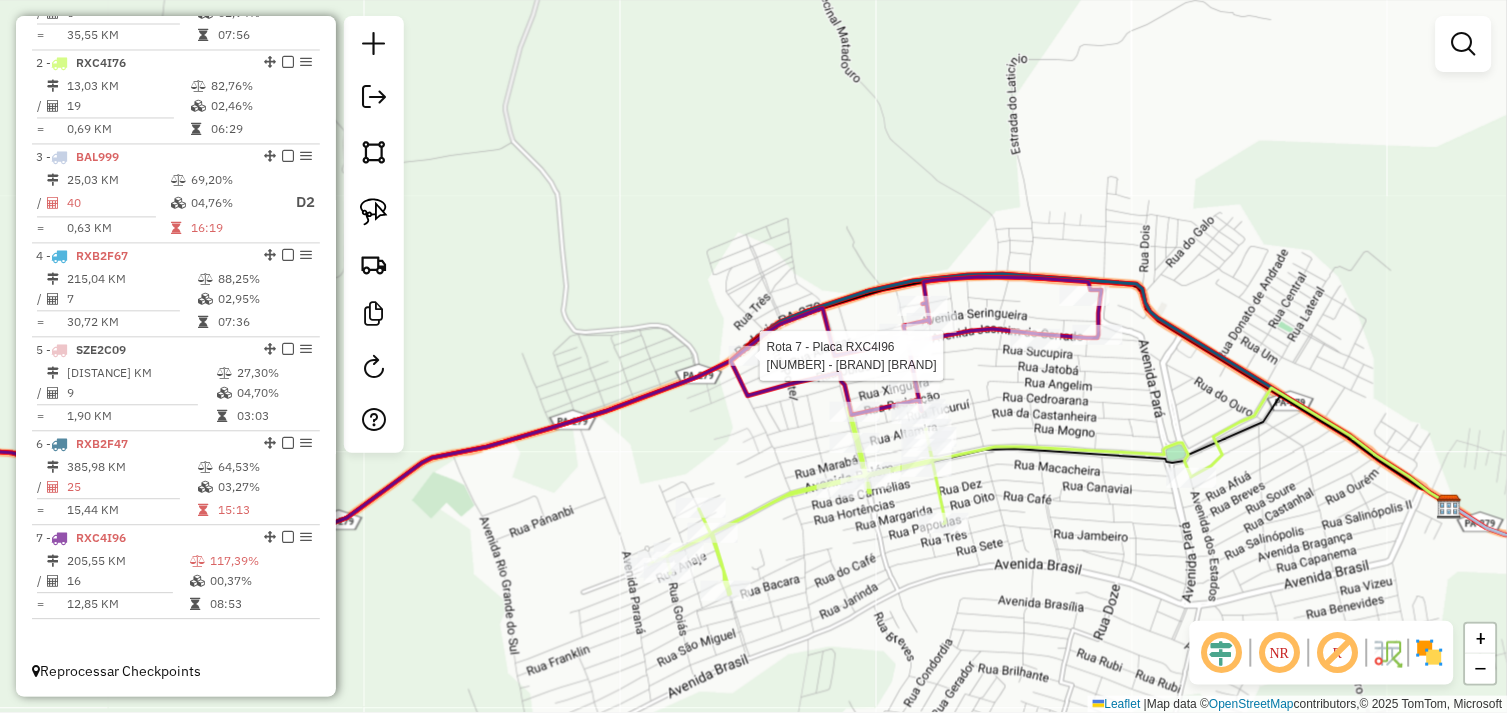 select on "*********" 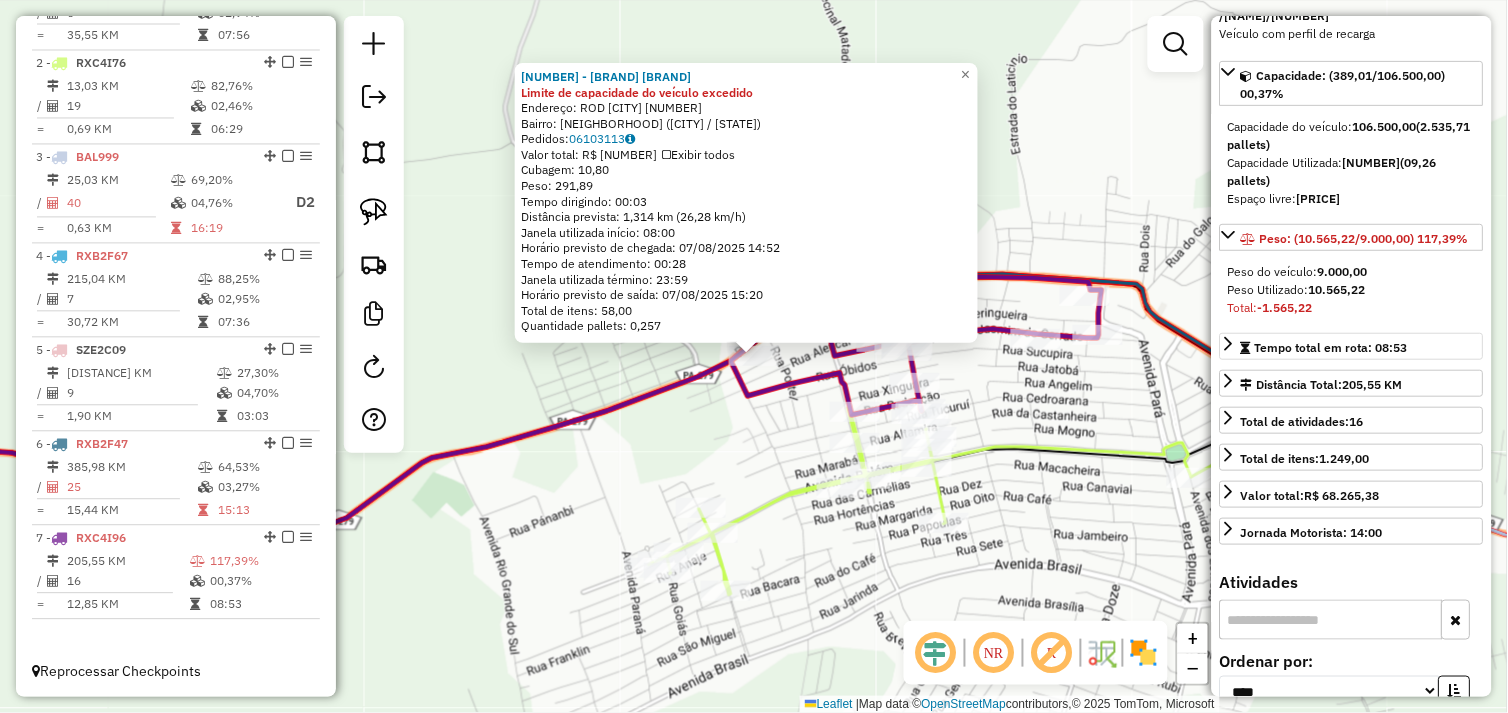 scroll, scrollTop: 555, scrollLeft: 0, axis: vertical 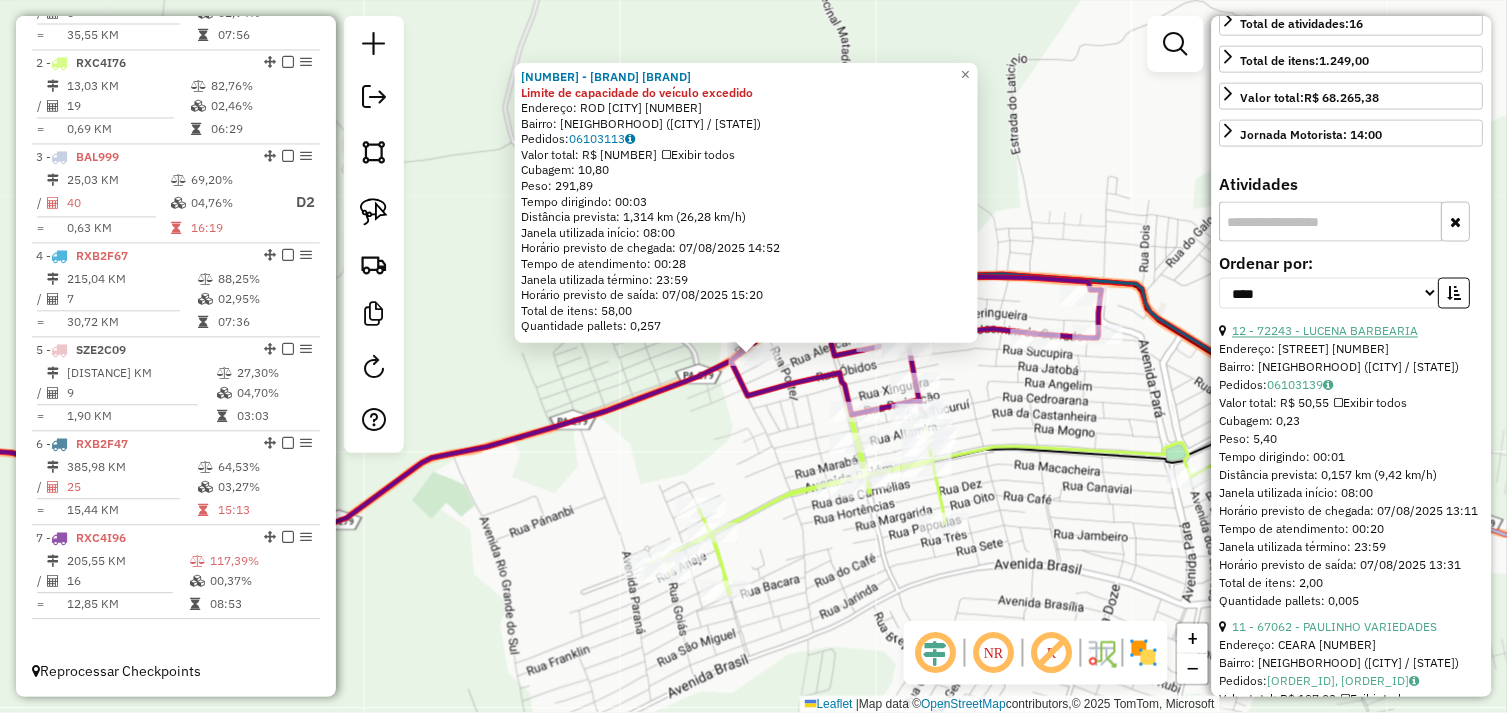 click on "12 - 72243 - LUCENA BARBEARIA" at bounding box center [1326, 331] 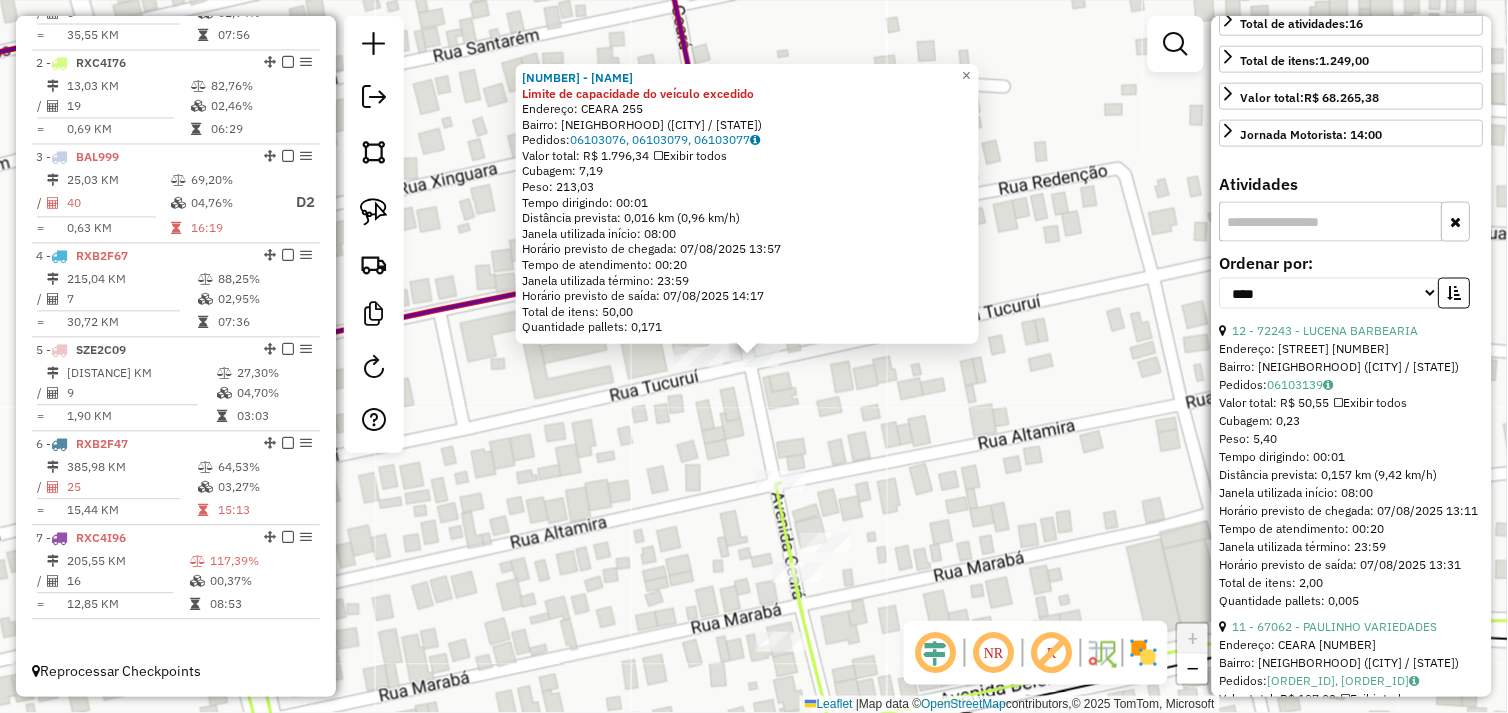 click on "65734 - BOI DE OURO 1 Limite de capacidade do veículo excedido  Endereço:  CEARA 255   Bairro: CENTRO (TUCUMA / PA)   Pedidos:  06103076, 06103079, 06103077   Valor total: R$ 1.796,34   Exibir todos   Cubagem: 7,19  Peso: 213,03  Tempo dirigindo: 00:01   Distância prevista: 0,016 km (0,96 km/h)   Janela utilizada início: 08:00   Horário previsto de chegada: 07/08/2025 13:57   Tempo de atendimento: 00:20   Janela utilizada término: 23:59   Horário previsto de saída: 07/08/2025 14:17   Total de itens: 50,00   Quantidade pallets: 0,171  × Janela de atendimento Grade de atendimento Capacidade Transportadoras Veículos Cliente Pedidos  Rotas Selecione os dias de semana para filtrar as janelas de atendimento  Seg   Ter   Qua   Qui   Sex   Sáb   Dom  Informe o período da janela de atendimento: De: Até:  Filtrar exatamente a janela do cliente  Considerar janela de atendimento padrão  Selecione os dias de semana para filtrar as grades de atendimento  Seg   Ter   Qua   Qui   Sex   Sáb   Dom   De:   Até:" 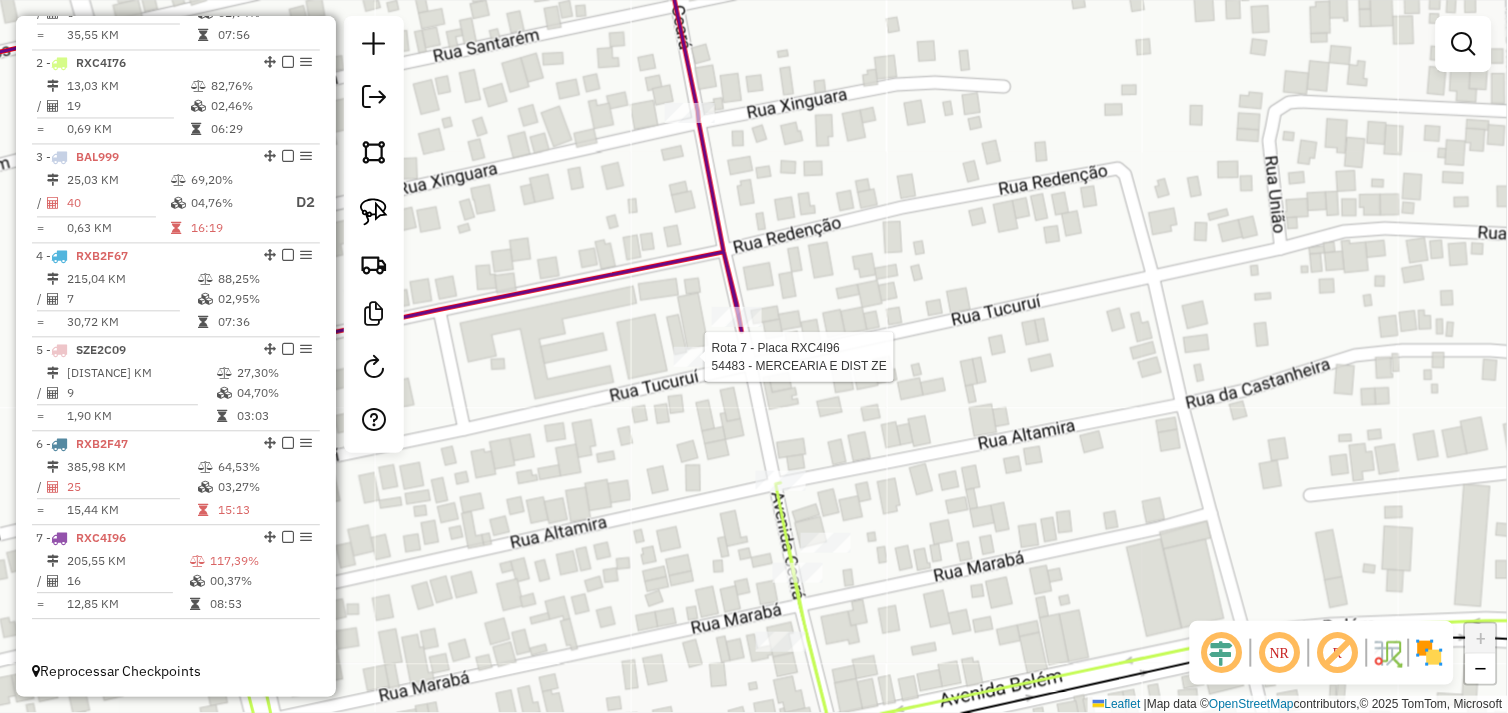 select on "*********" 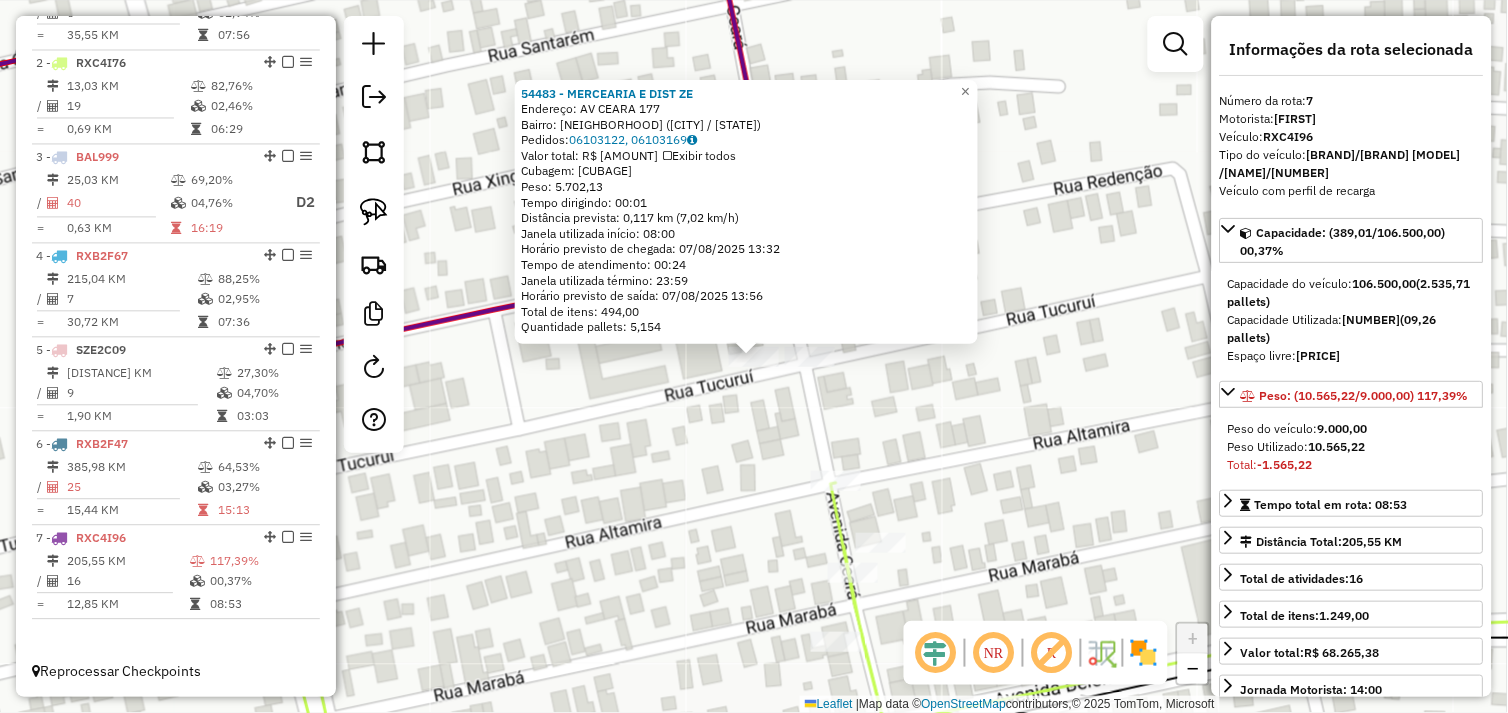 click on "54483 - MERCEARIA E DIST  ZE  Endereço:  AV CEARA 177   Bairro: DAS FLORES (TUCUMA / PA)   Pedidos:  06103122, 06103169   Valor total: R$ 33.561,77   Exibir todos   Cubagem: 216,46  Peso: 5.702,13  Tempo dirigindo: 00:01   Distância prevista: 0,117 km (7,02 km/h)   Janela utilizada início: 08:00   Horário previsto de chegada: 07/08/2025 13:32   Tempo de atendimento: 00:24   Janela utilizada término: 23:59   Horário previsto de saída: 07/08/2025 13:56   Total de itens: 494,00   Quantidade pallets: 5,154  × Janela de atendimento Grade de atendimento Capacidade Transportadoras Veículos Cliente Pedidos  Rotas Selecione os dias de semana para filtrar as janelas de atendimento  Seg   Ter   Qua   Qui   Sex   Sáb   Dom  Informe o período da janela de atendimento: De: Até:  Filtrar exatamente a janela do cliente  Considerar janela de atendimento padrão  Selecione os dias de semana para filtrar as grades de atendimento  Seg   Ter   Qua   Qui   Sex   Sáb   Dom   Peso mínimo:   Peso máximo:   De:   Até:" 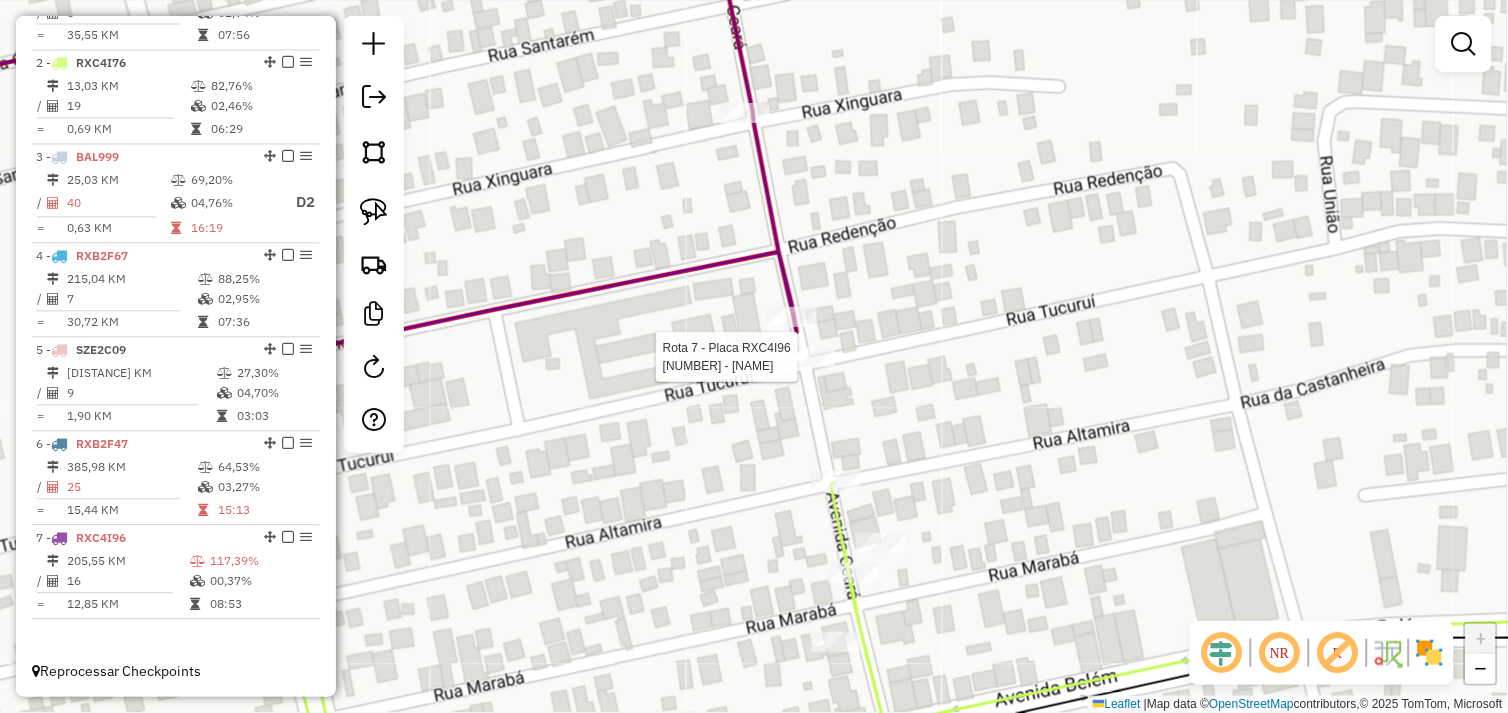 select on "*********" 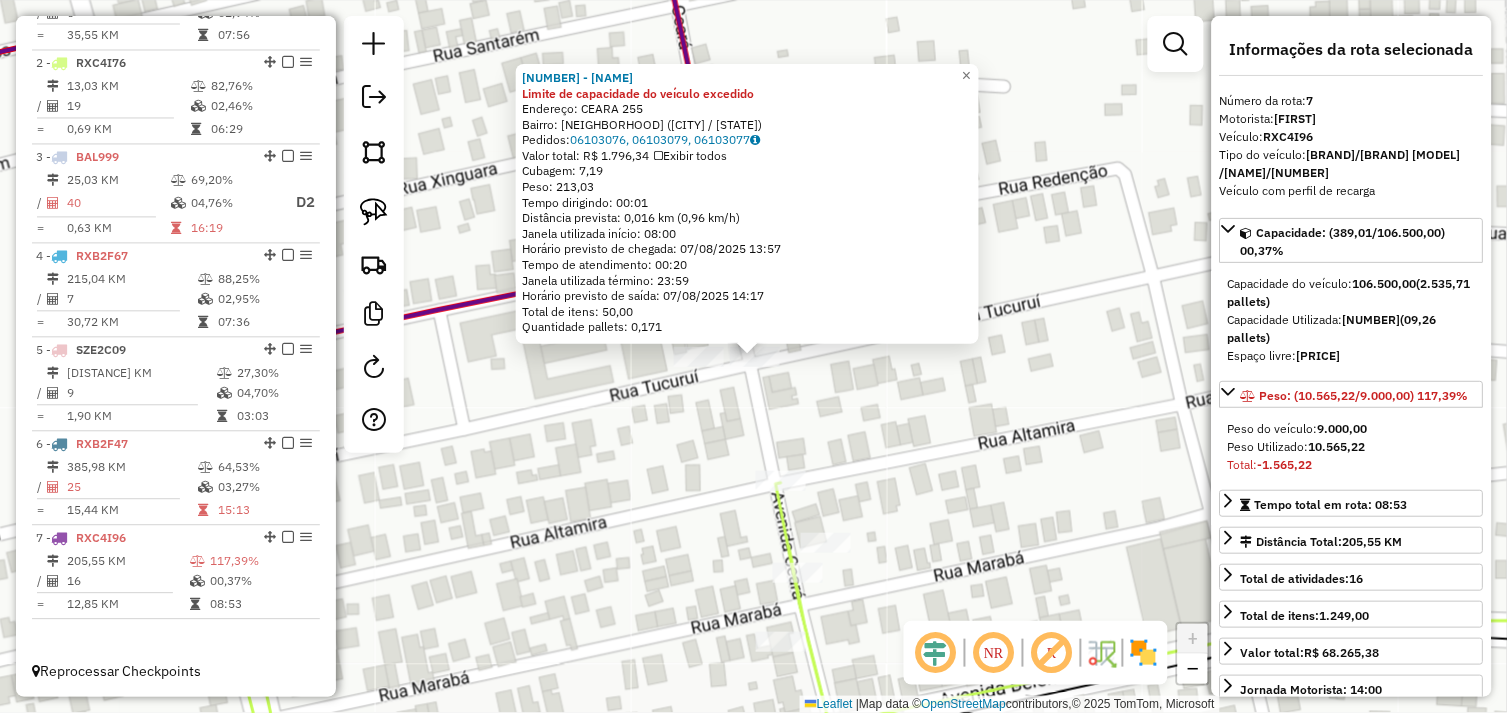click on "65734 - BOI DE OURO 1 Limite de capacidade do veículo excedido  Endereço:  CEARA 255   Bairro: CENTRO (TUCUMA / PA)   Pedidos:  06103076, 06103079, 06103077   Valor total: R$ 1.796,34   Exibir todos   Cubagem: 7,19  Peso: 213,03  Tempo dirigindo: 00:01   Distância prevista: 0,016 km (0,96 km/h)   Janela utilizada início: 08:00   Horário previsto de chegada: 07/08/2025 13:57   Tempo de atendimento: 00:20   Janela utilizada término: 23:59   Horário previsto de saída: 07/08/2025 14:17   Total de itens: 50,00   Quantidade pallets: 0,171  × Janela de atendimento Grade de atendimento Capacidade Transportadoras Veículos Cliente Pedidos  Rotas Selecione os dias de semana para filtrar as janelas de atendimento  Seg   Ter   Qua   Qui   Sex   Sáb   Dom  Informe o período da janela de atendimento: De: Até:  Filtrar exatamente a janela do cliente  Considerar janela de atendimento padrão  Selecione os dias de semana para filtrar as grades de atendimento  Seg   Ter   Qua   Qui   Sex   Sáb   Dom   De:   Até:" 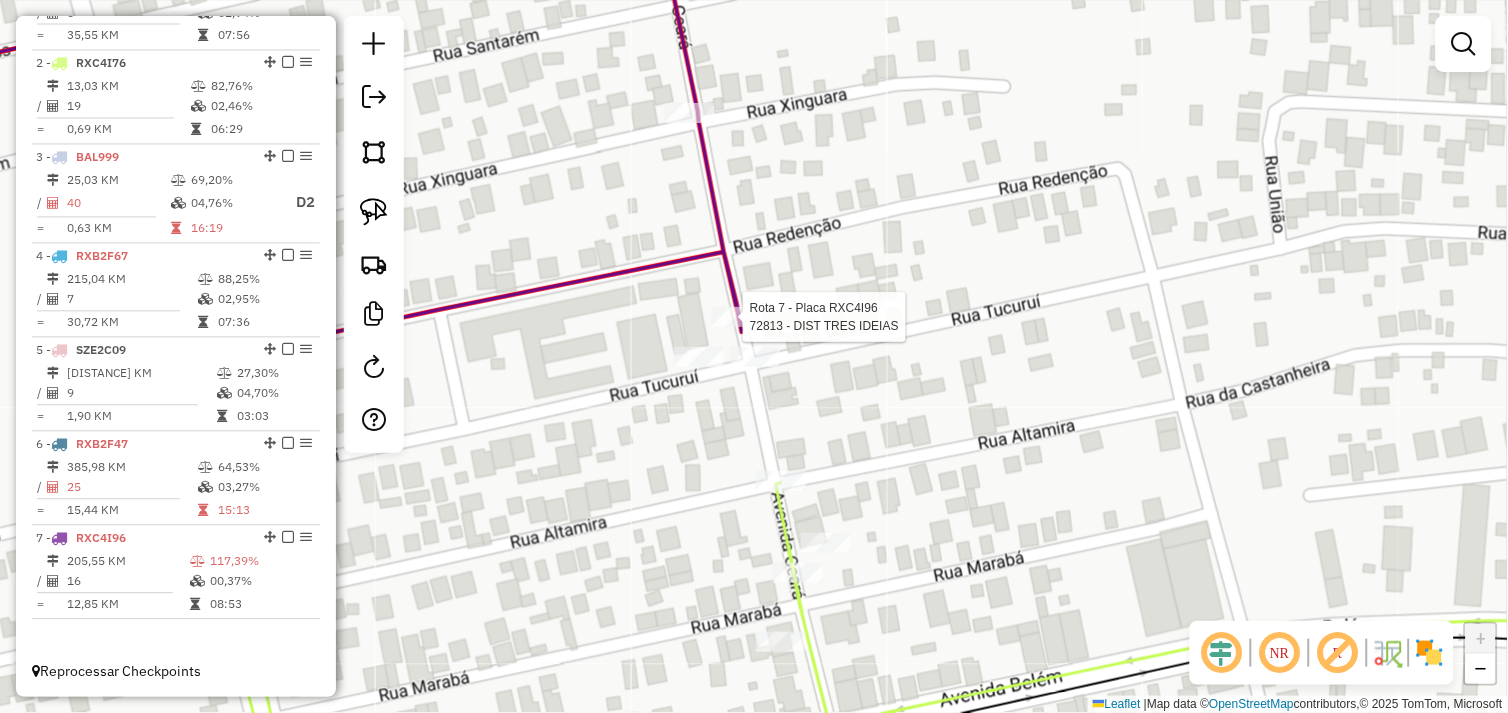 select on "*********" 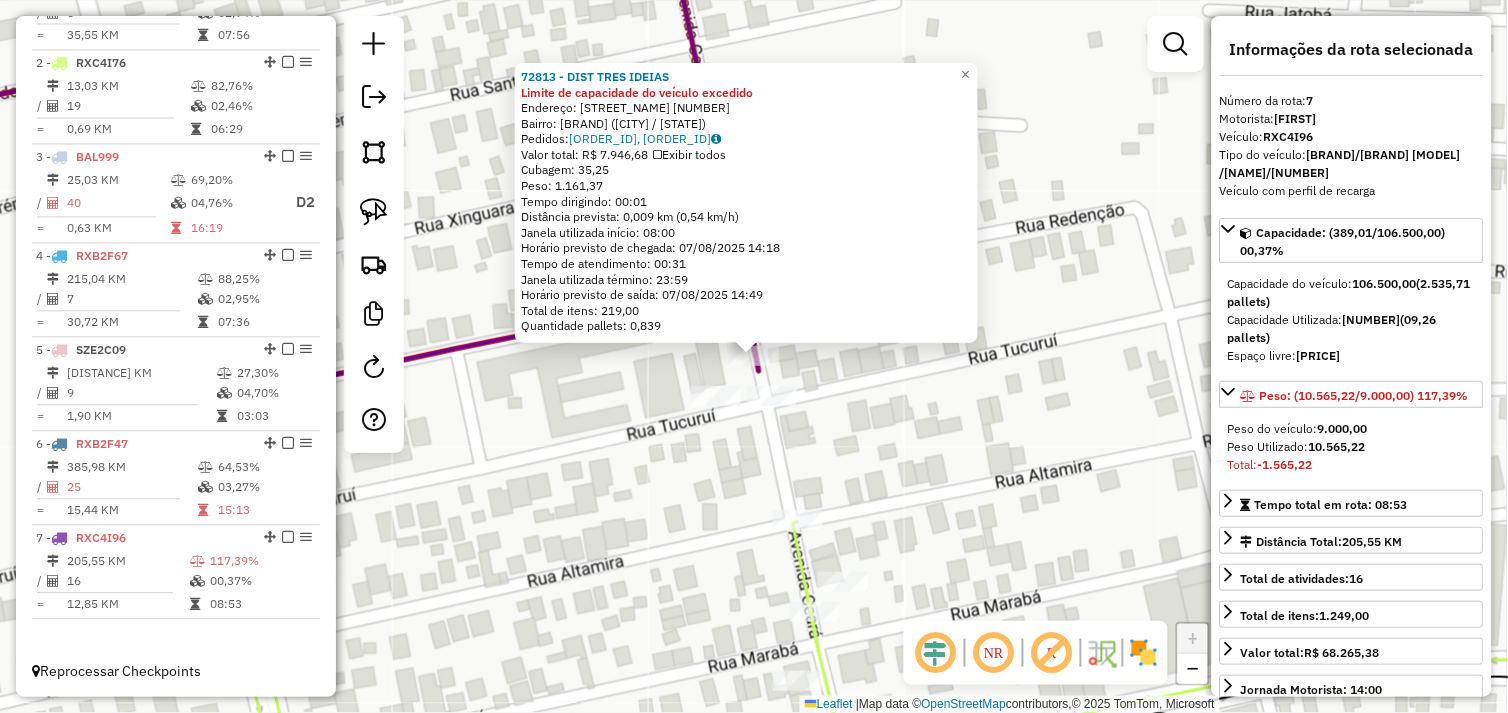 drag, startPoint x: 794, startPoint y: 482, endPoint x: 770, endPoint y: 416, distance: 70.2282 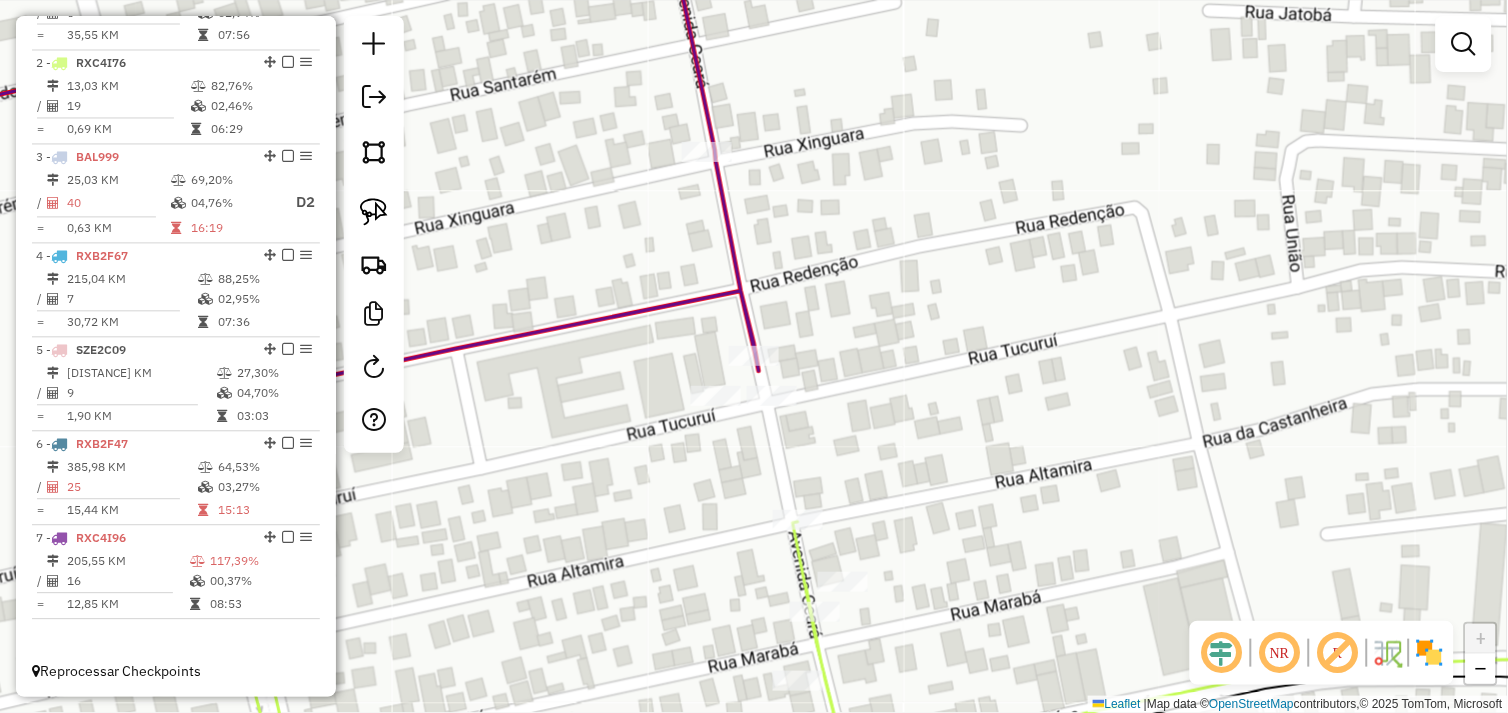 drag, startPoint x: 845, startPoint y: 414, endPoint x: 848, endPoint y: 427, distance: 13.341664 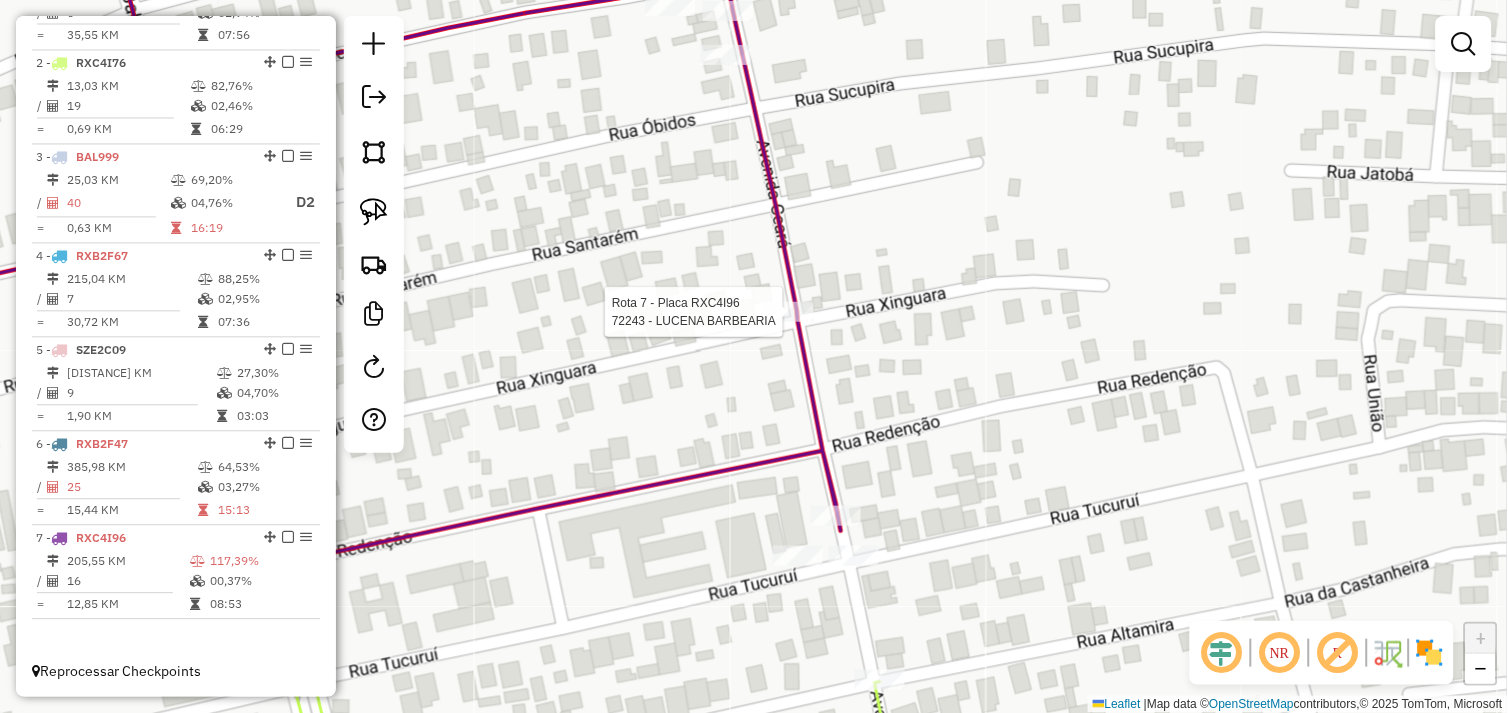 select on "*********" 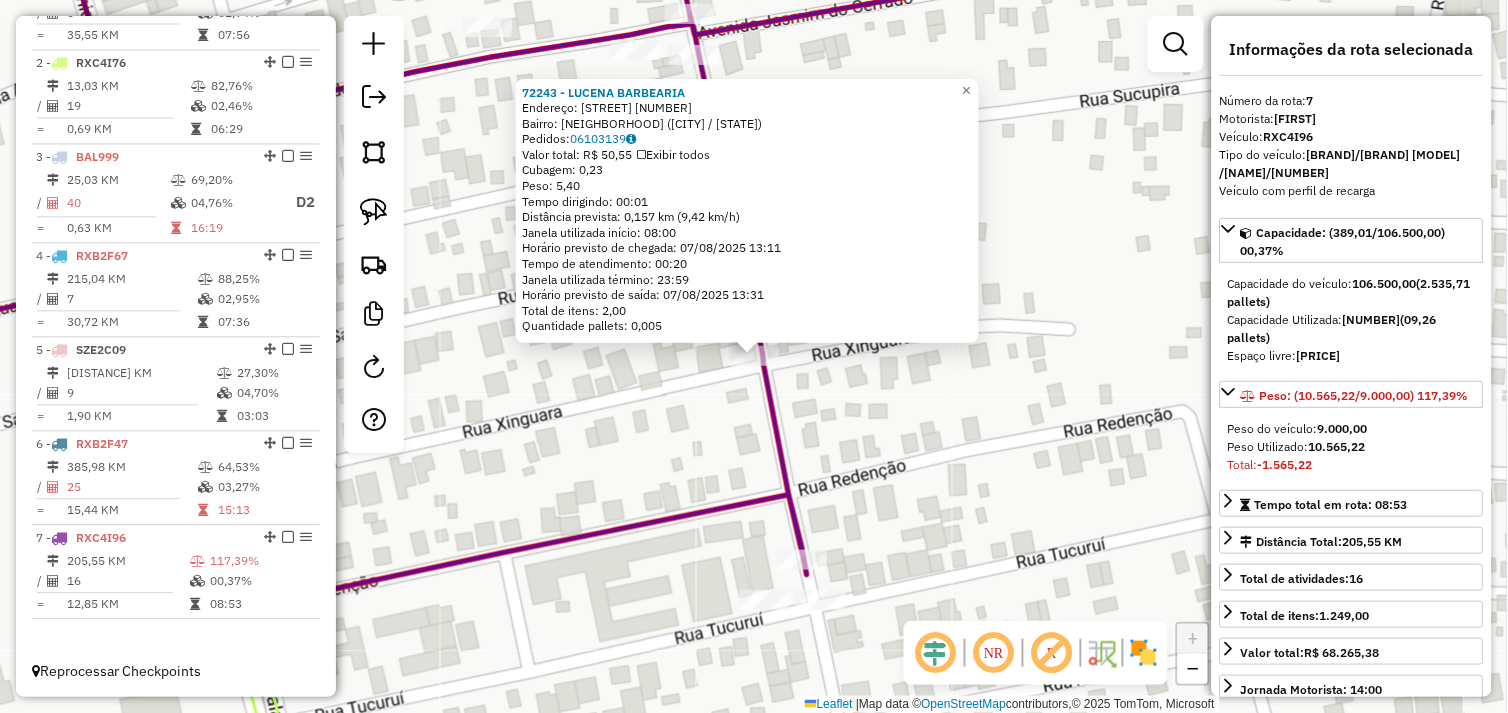 click on "72243 - LUCENA BARBEARIA  Endereço:  AVENIDA CEARA 74   Bairro: DAS FLORES (TUCUMA / PA)   Pedidos:  06103139   Valor total: R$ 50,55   Exibir todos   Cubagem: 0,23  Peso: 5,40  Tempo dirigindo: 00:01   Distância prevista: 0,157 km (9,42 km/h)   Janela utilizada início: 08:00   Horário previsto de chegada: 07/08/2025 13:11   Tempo de atendimento: 00:20   Janela utilizada término: 23:59   Horário previsto de saída: 07/08/2025 13:31   Total de itens: 2,00   Quantidade pallets: 0,005  × Janela de atendimento Grade de atendimento Capacidade Transportadoras Veículos Cliente Pedidos  Rotas Selecione os dias de semana para filtrar as janelas de atendimento  Seg   Ter   Qua   Qui   Sex   Sáb   Dom  Informe o período da janela de atendimento: De: Até:  Filtrar exatamente a janela do cliente  Considerar janela de atendimento padrão  Selecione os dias de semana para filtrar as grades de atendimento  Seg   Ter   Qua   Qui   Sex   Sáb   Dom   Considerar clientes sem dia de atendimento cadastrado  De:   De:" 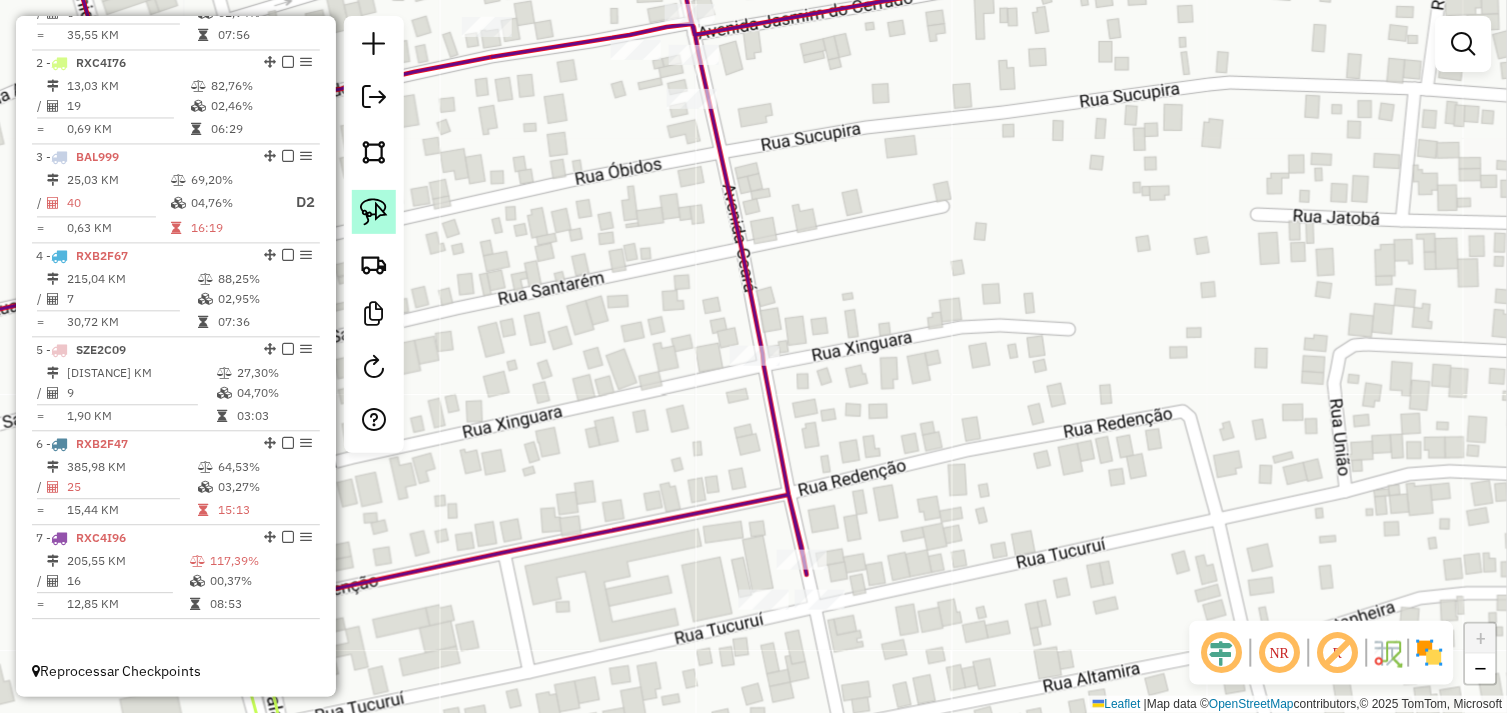 drag, startPoint x: 377, startPoint y: 215, endPoint x: 504, endPoint y: 268, distance: 137.6154 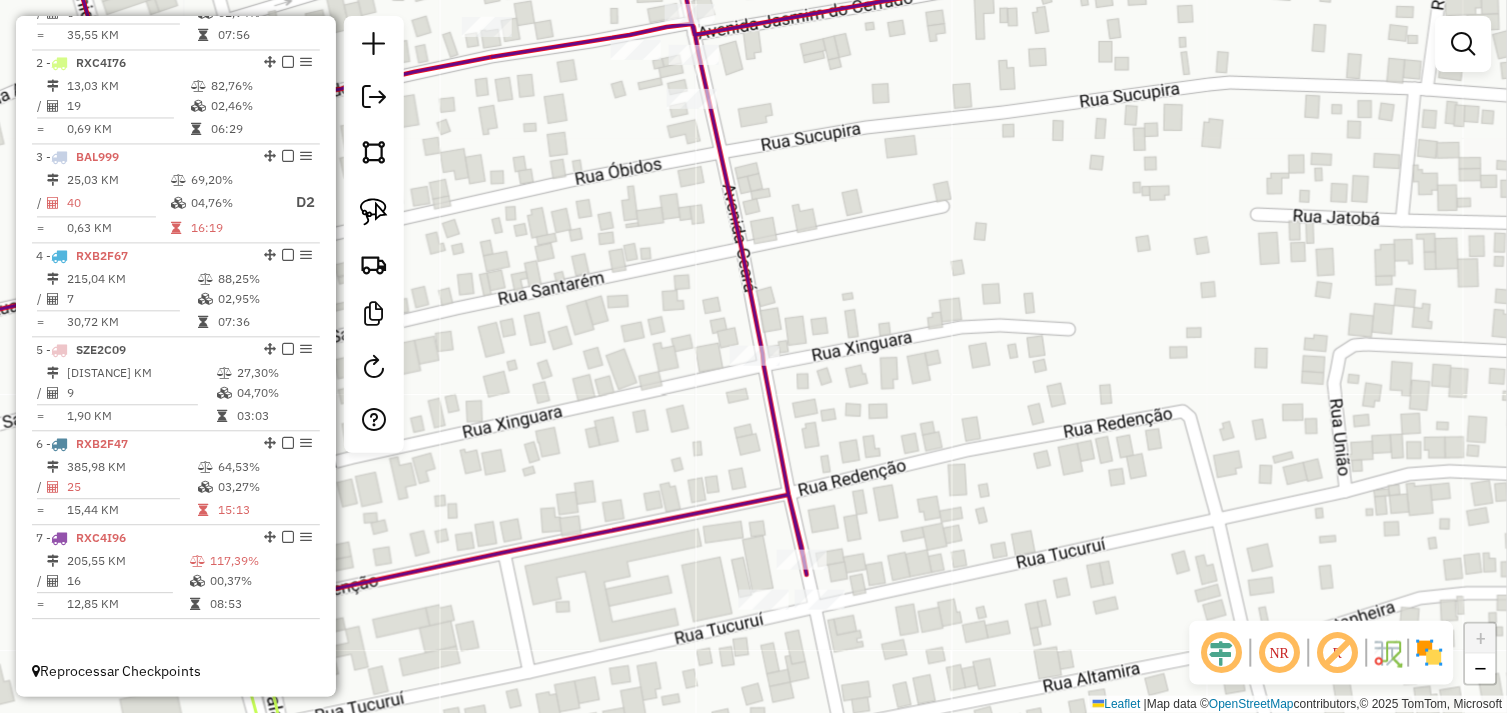 click 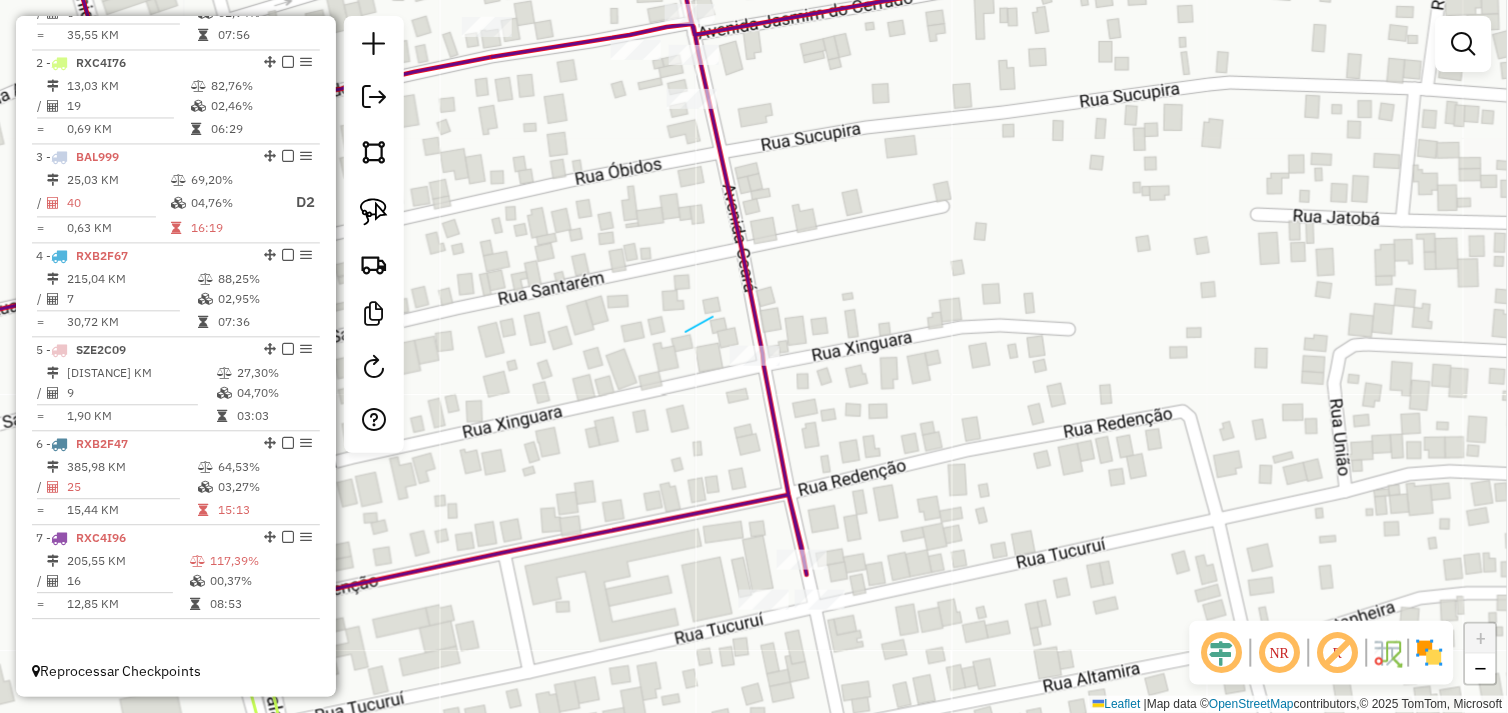 drag, startPoint x: 686, startPoint y: 332, endPoint x: 843, endPoint y: 372, distance: 162.01543 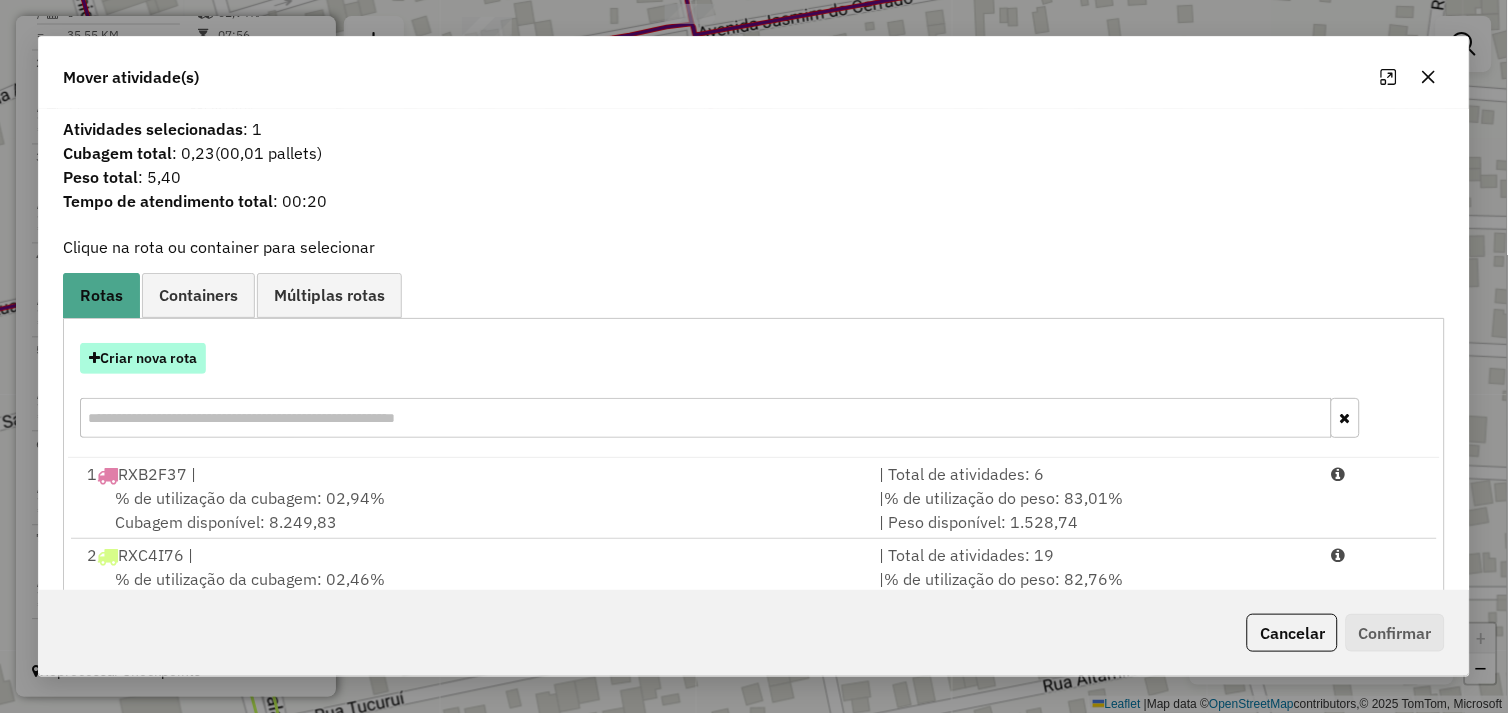 click on "Criar nova rota" at bounding box center [143, 358] 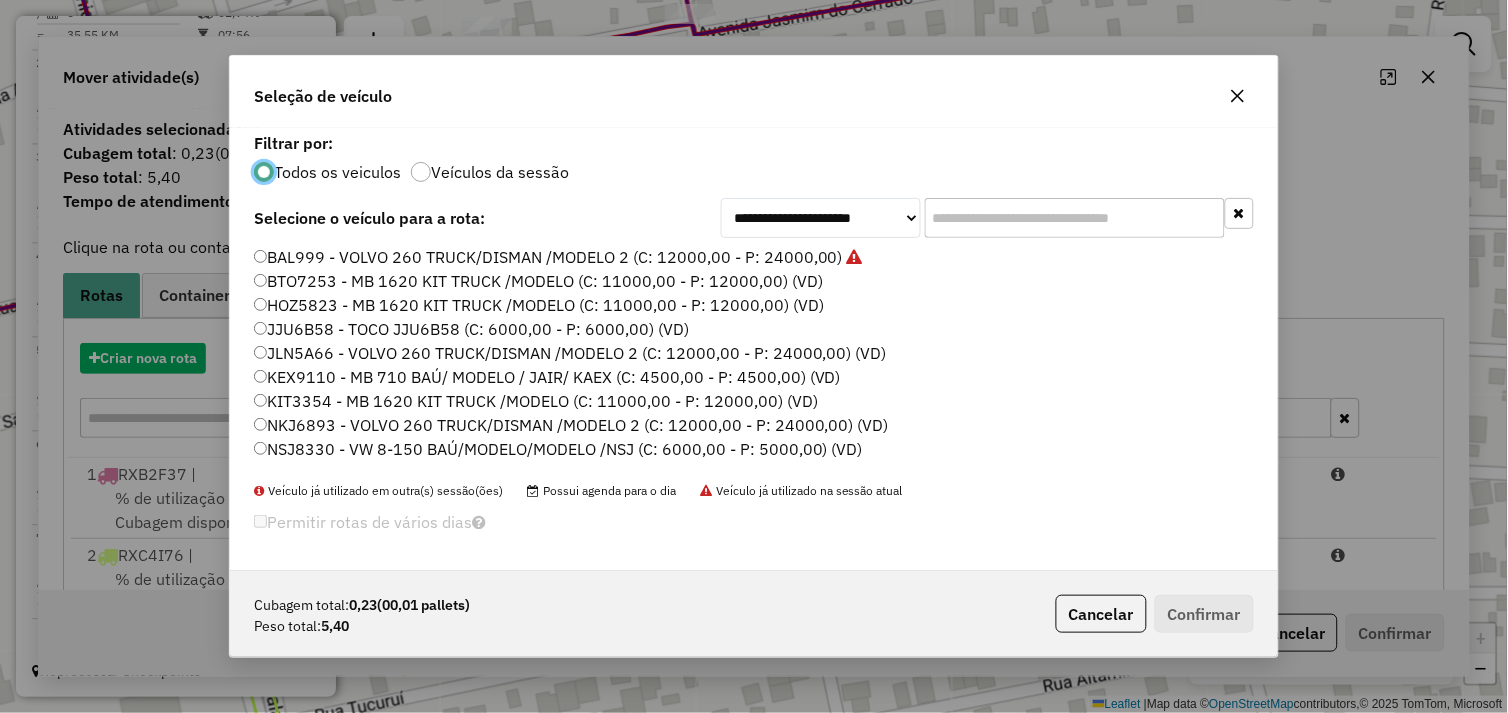 scroll, scrollTop: 11, scrollLeft: 5, axis: both 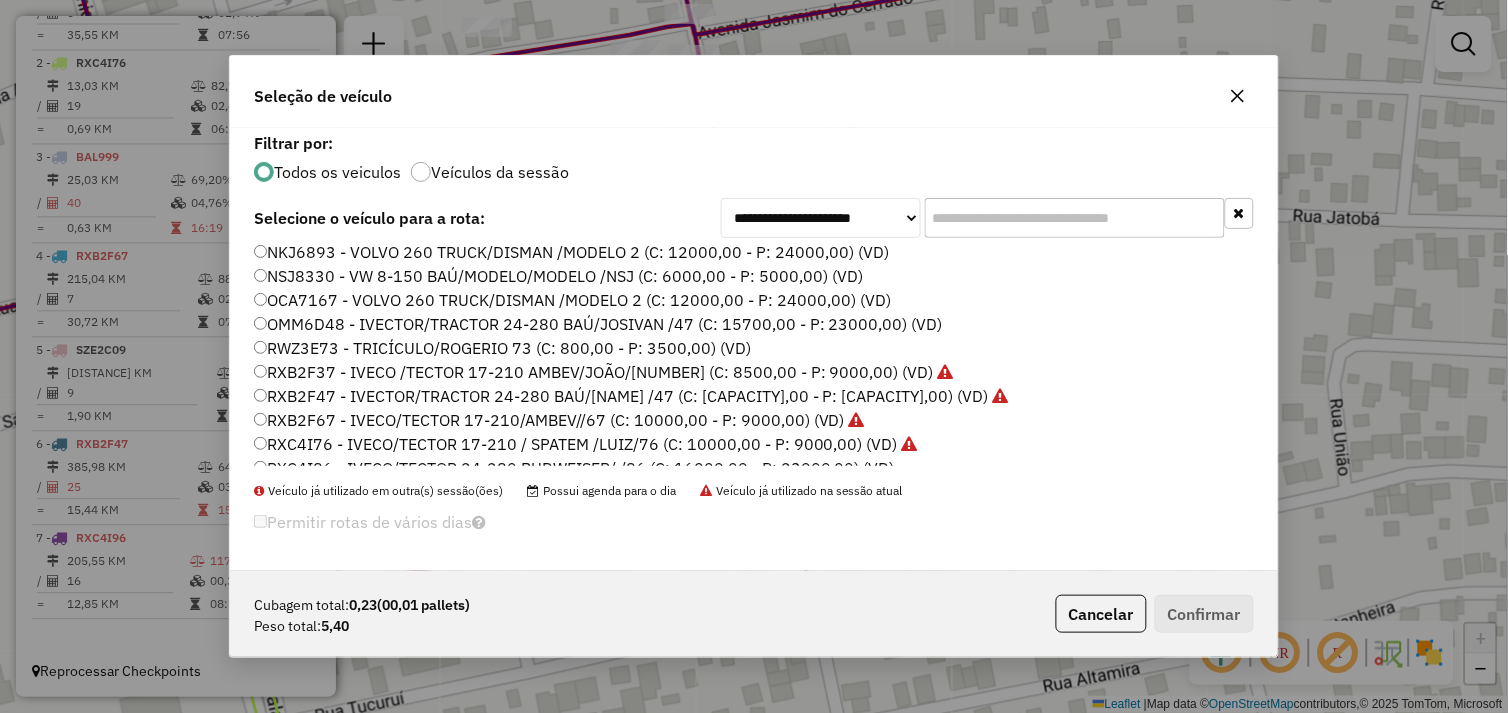 click on "RWZ3E73 - TRICÍCULO/ROGERIO 73 (C: 800,00 - P: 3500,00) (VD)" 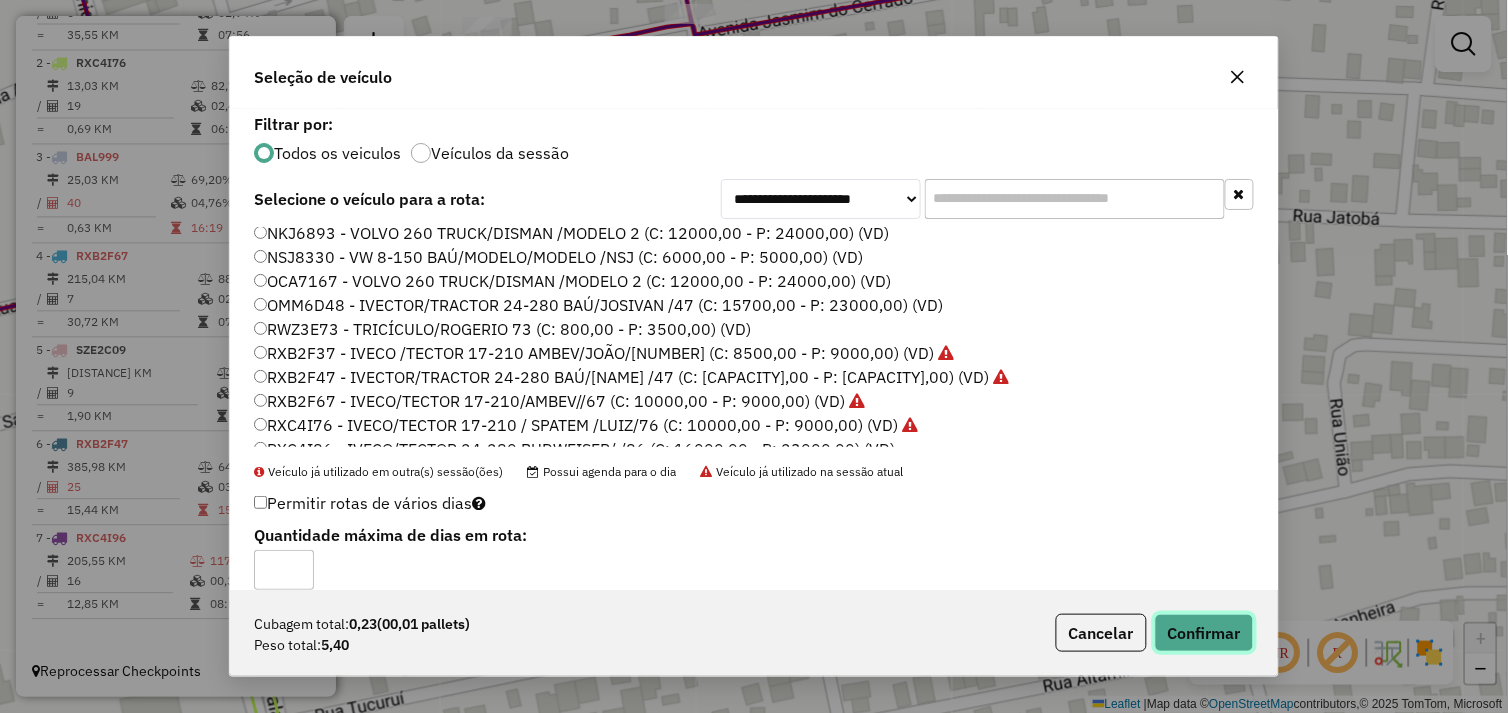 click on "Confirmar" 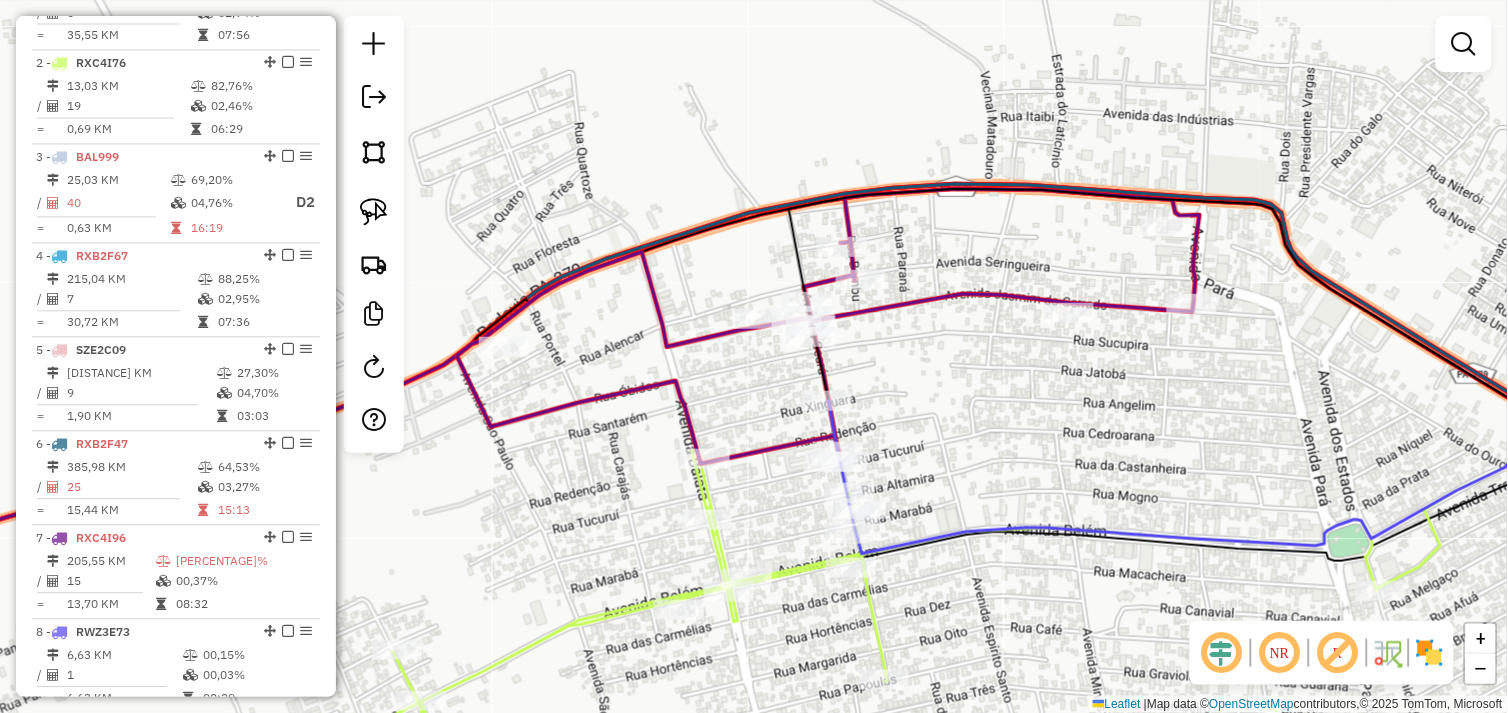 click on "Janela de atendimento Grade de atendimento Capacidade Transportadoras Veículos Cliente Pedidos  Rotas Selecione os dias de semana para filtrar as janelas de atendimento  Seg   Ter   Qua   Qui   Sex   Sáb   Dom  Informe o período da janela de atendimento: De: Até:  Filtrar exatamente a janela do cliente  Considerar janela de atendimento padrão  Selecione os dias de semana para filtrar as grades de atendimento  Seg   Ter   Qua   Qui   Sex   Sáb   Dom   Considerar clientes sem dia de atendimento cadastrado  Clientes fora do dia de atendimento selecionado Filtrar as atividades entre os valores definidos abaixo:  Peso mínimo:   Peso máximo:   Cubagem mínima:   Cubagem máxima:   De:   Até:  Filtrar as atividades entre o tempo de atendimento definido abaixo:  De:   Até:   Considerar capacidade total dos clientes não roteirizados Transportadora: Selecione um ou mais itens Tipo de veículo: Selecione um ou mais itens Veículo: Selecione um ou mais itens Motorista: Selecione um ou mais itens Nome: Rótulo:" 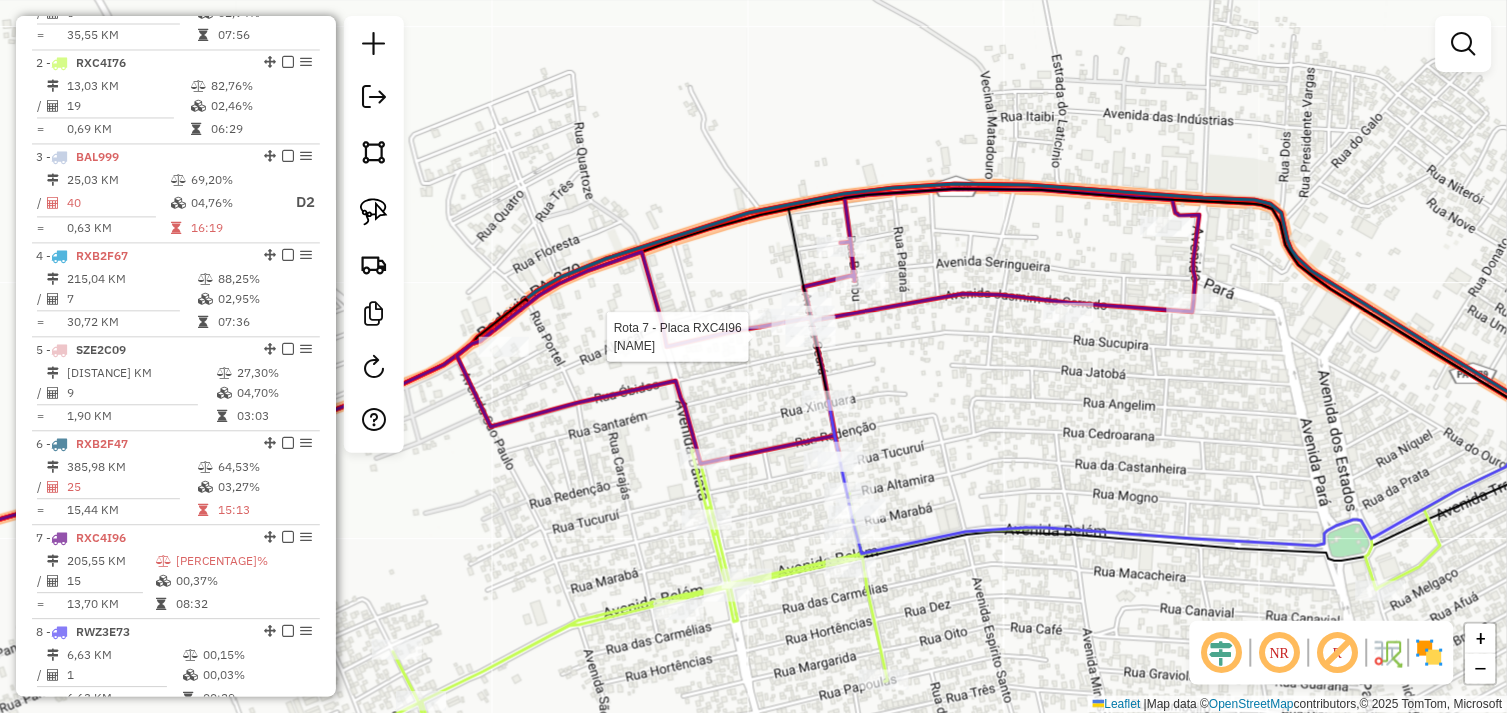 select on "*********" 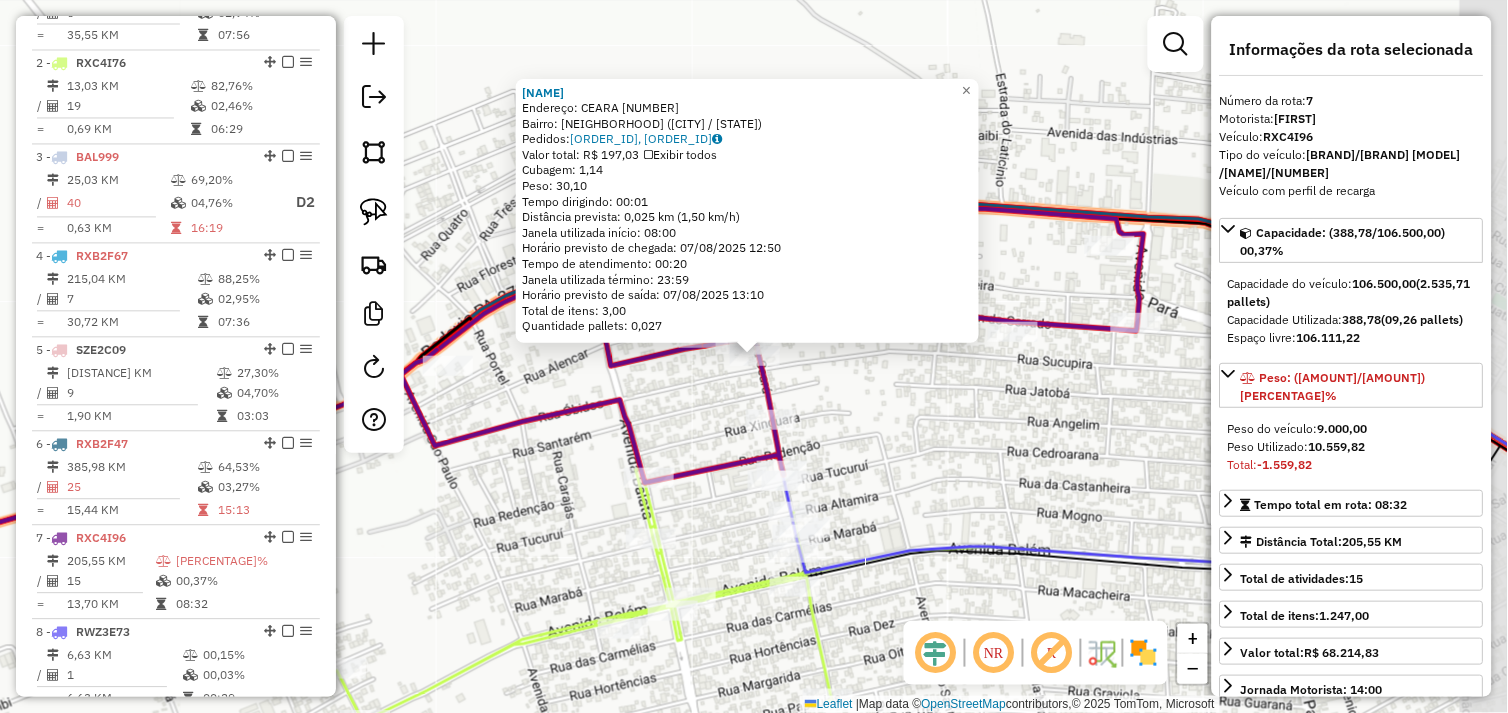 scroll, scrollTop: 926, scrollLeft: 0, axis: vertical 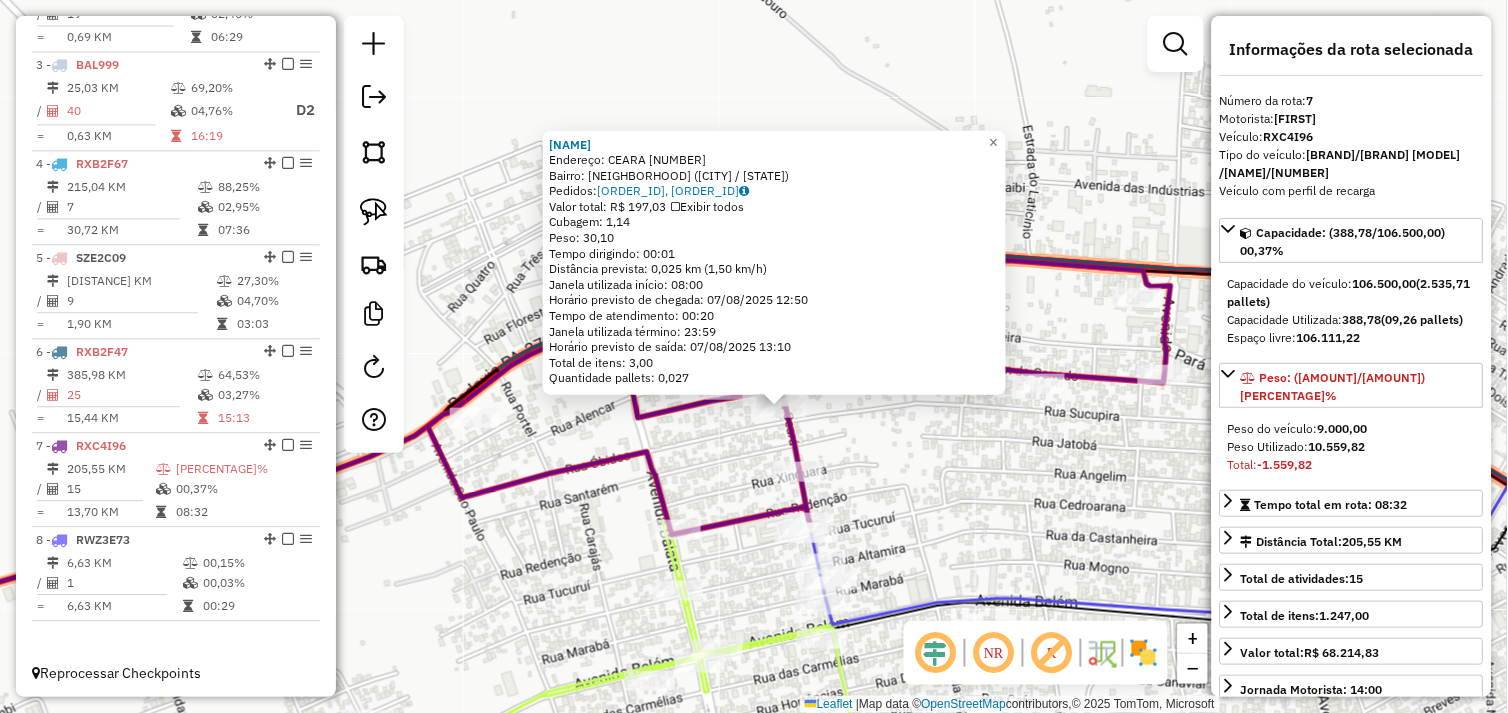 drag, startPoint x: 803, startPoint y: 383, endPoint x: 892, endPoint y: 523, distance: 165.89455 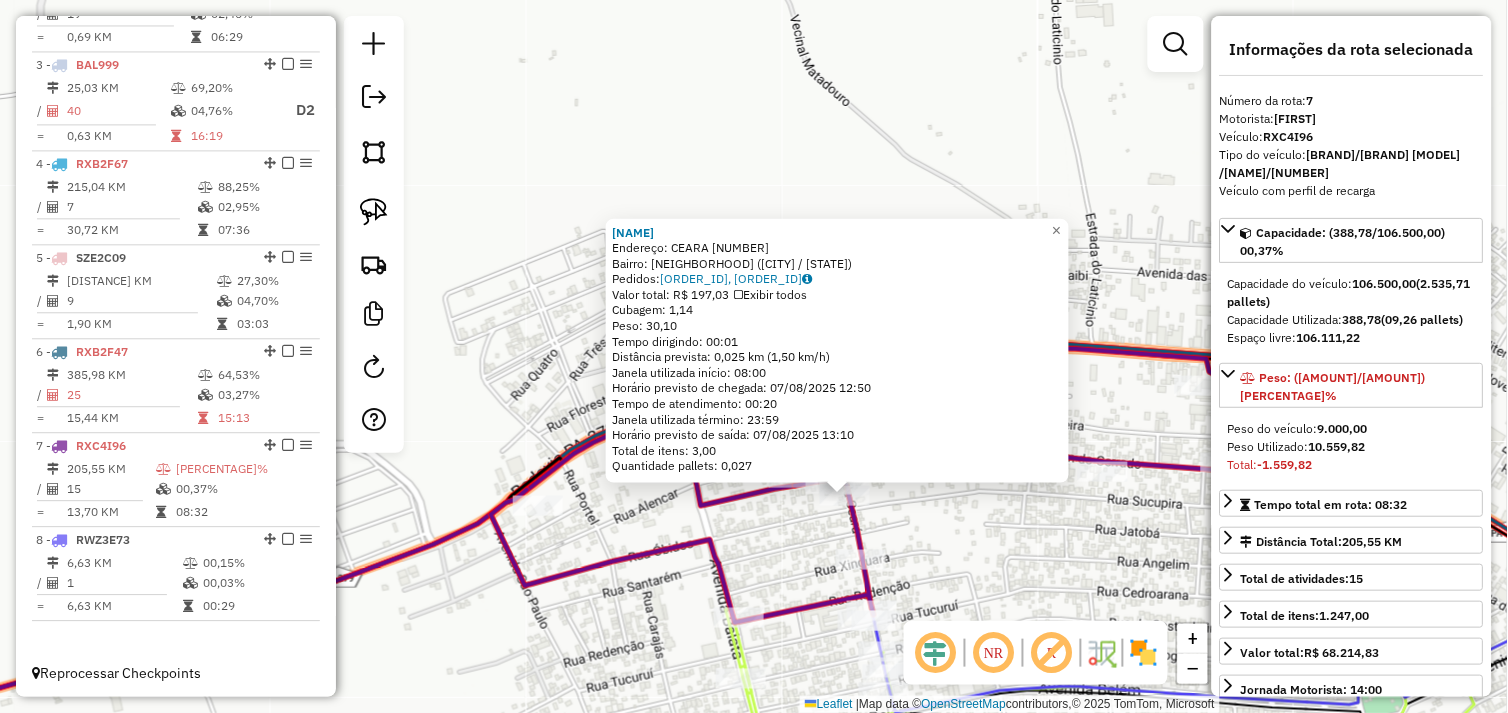 click on "67062 - PAULINHO VARIEDADES  Endereço:  CEARA 137   Bairro: DAS FLORES (TUCUMA / PA)   Pedidos:  06103125, 06103126   Valor total: R$ 197,03   Exibir todos   Cubagem: 1,14  Peso: 30,10  Tempo dirigindo: 00:01   Distância prevista: 0,025 km (1,50 km/h)   Janela utilizada início: 08:00   Horário previsto de chegada: 07/08/2025 12:50   Tempo de atendimento: 00:20   Janela utilizada término: 23:59   Horário previsto de saída: 07/08/2025 13:10   Total de itens: 3,00   Quantidade pallets: 0,027  × Janela de atendimento Grade de atendimento Capacidade Transportadoras Veículos Cliente Pedidos  Rotas Selecione os dias de semana para filtrar as janelas de atendimento  Seg   Ter   Qua   Qui   Sex   Sáb   Dom  Informe o período da janela de atendimento: De: Até:  Filtrar exatamente a janela do cliente  Considerar janela de atendimento padrão  Selecione os dias de semana para filtrar as grades de atendimento  Seg   Ter   Qua   Qui   Sex   Sáb   Dom   Considerar clientes sem dia de atendimento cadastrado De:" 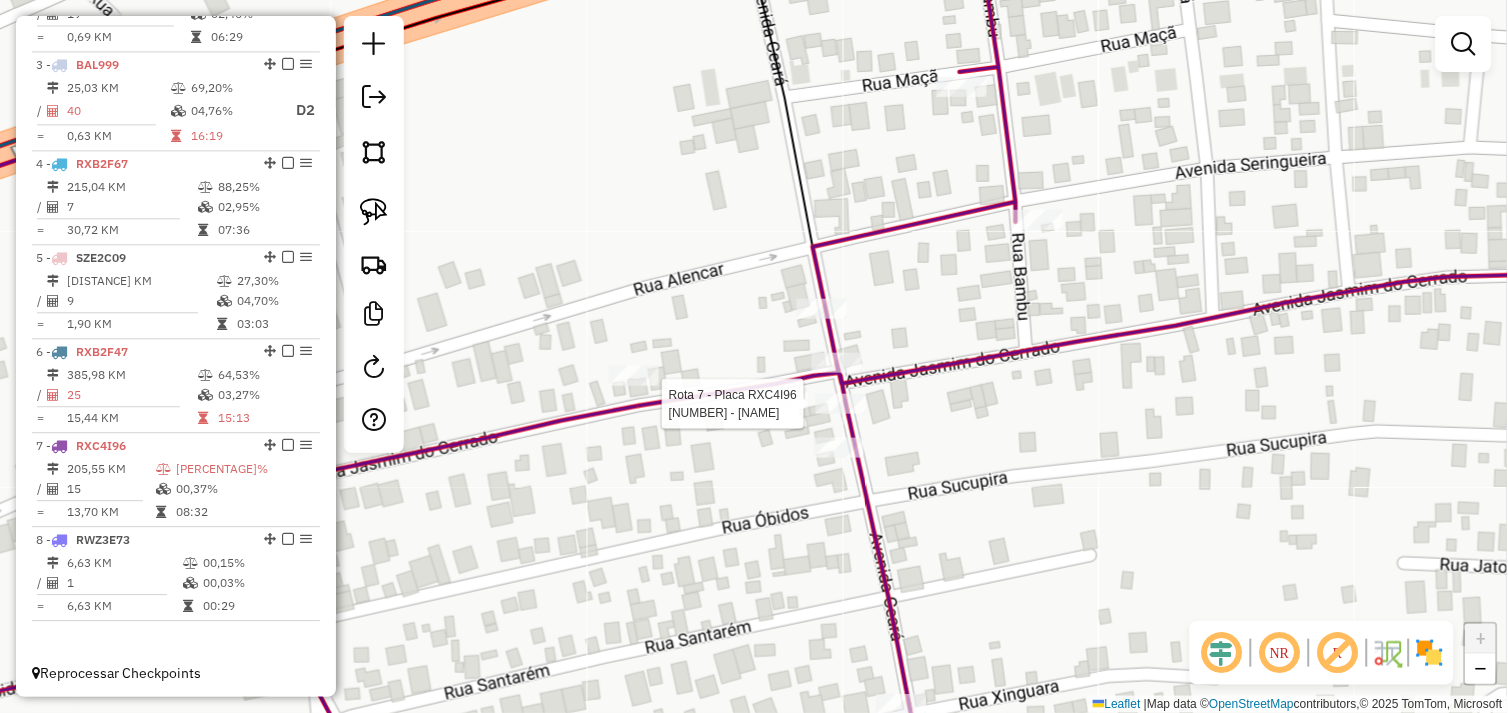 select on "*********" 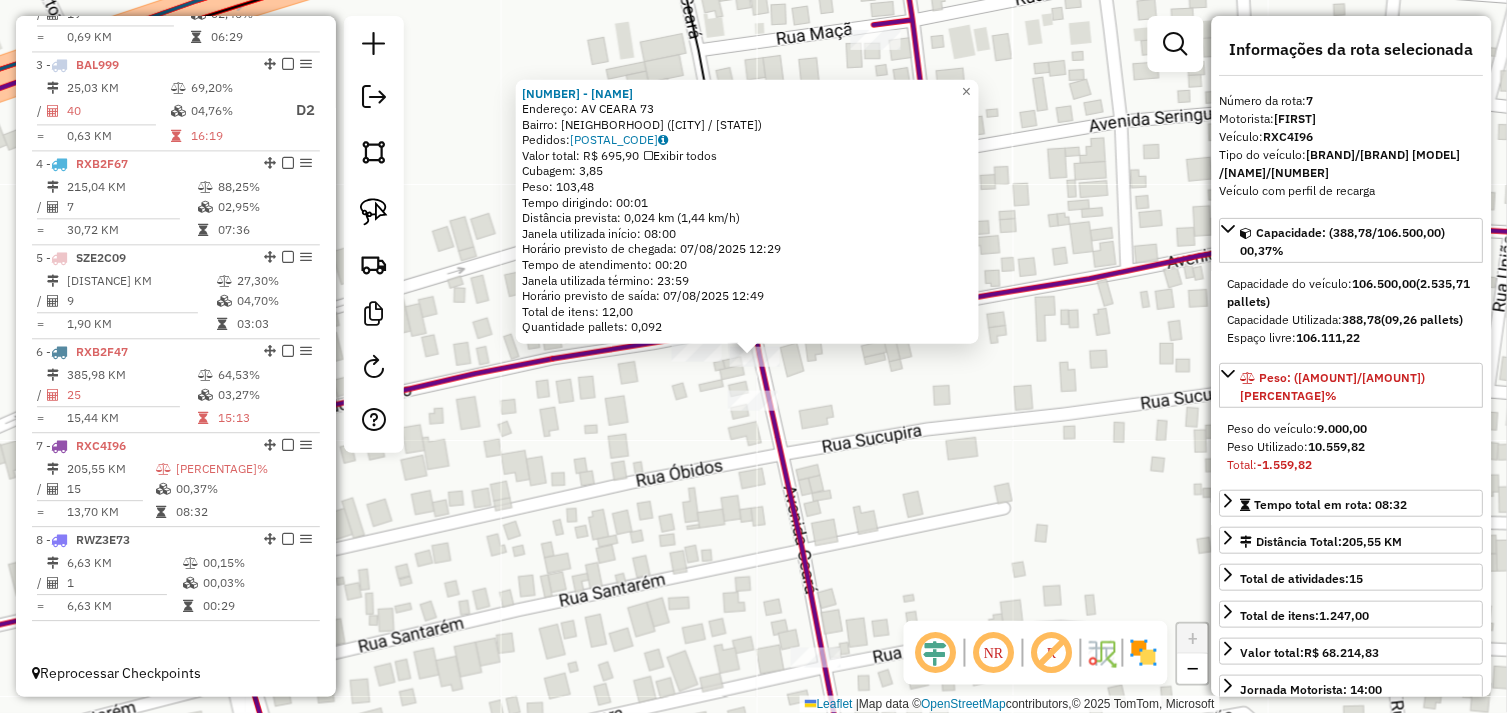 drag, startPoint x: 672, startPoint y: 426, endPoint x: 674, endPoint y: 392, distance: 34.058773 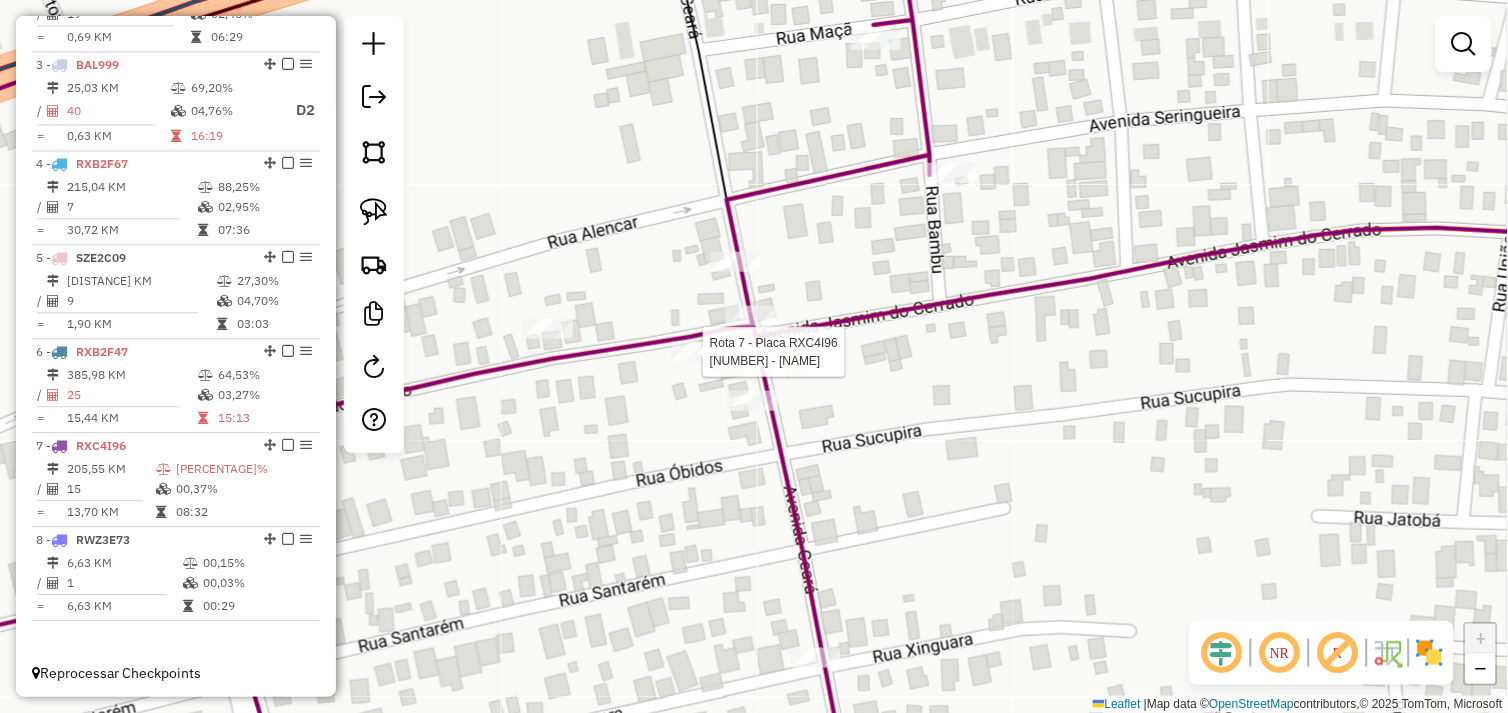 select on "*********" 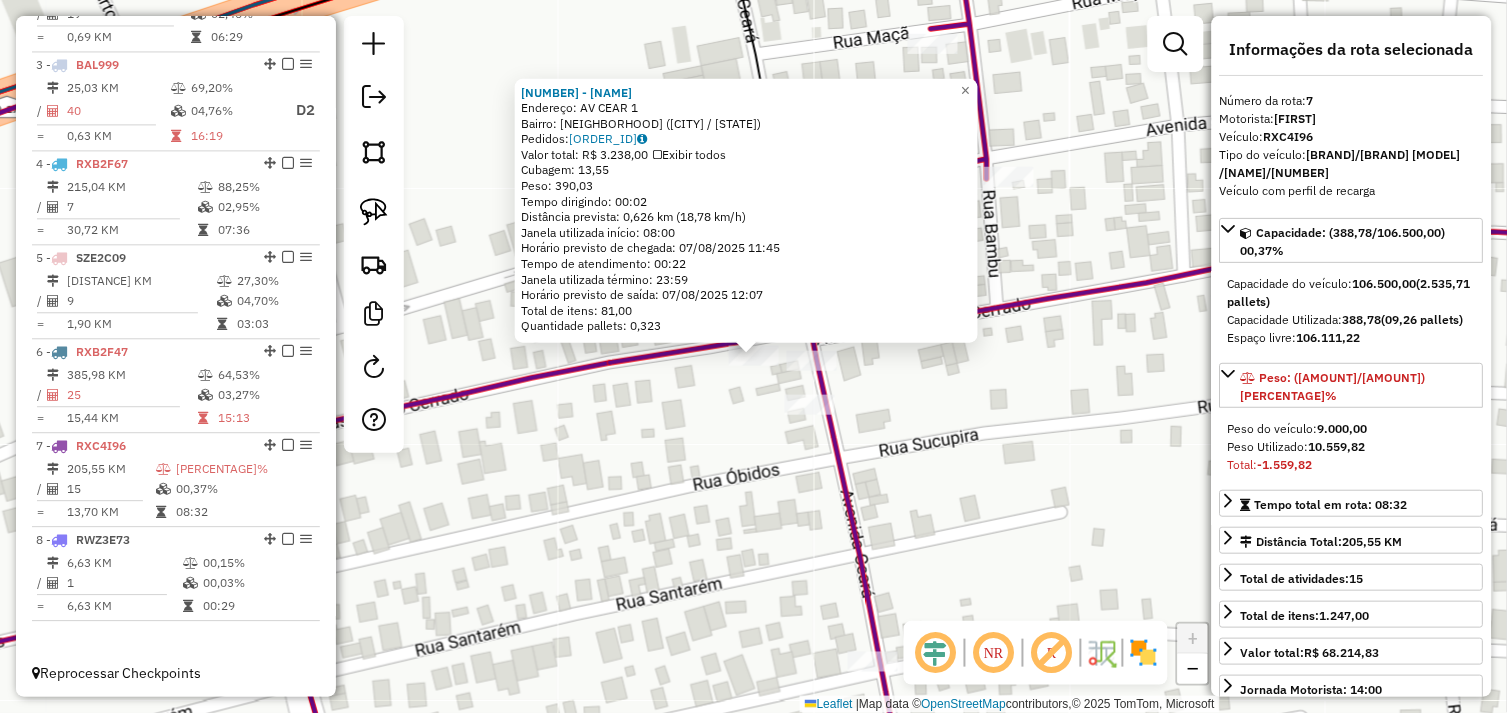 click on "46120 - INDIO BEER  Endereço:  AV CEAR 1   Bairro: DAS FLORES (TUCUMA / PA)   Pedidos:  06103056   Valor total: R$ 3.238,00   Exibir todos   Cubagem: 13,55  Peso: 390,03  Tempo dirigindo: 00:02   Distância prevista: 0,626 km (18,78 km/h)   Janela utilizada início: 08:00   Horário previsto de chegada: 07/08/2025 11:45   Tempo de atendimento: 00:22   Janela utilizada término: 23:59   Horário previsto de saída: 07/08/2025 12:07   Total de itens: 81,00   Quantidade pallets: 0,323  × Janela de atendimento Grade de atendimento Capacidade Transportadoras Veículos Cliente Pedidos  Rotas Selecione os dias de semana para filtrar as janelas de atendimento  Seg   Ter   Qua   Qui   Sex   Sáb   Dom  Informe o período da janela de atendimento: De: Até:  Filtrar exatamente a janela do cliente  Considerar janela de atendimento padrão  Selecione os dias de semana para filtrar as grades de atendimento  Seg   Ter   Qua   Qui   Sex   Sáb   Dom   Considerar clientes sem dia de atendimento cadastrado  Peso mínimo:  +" 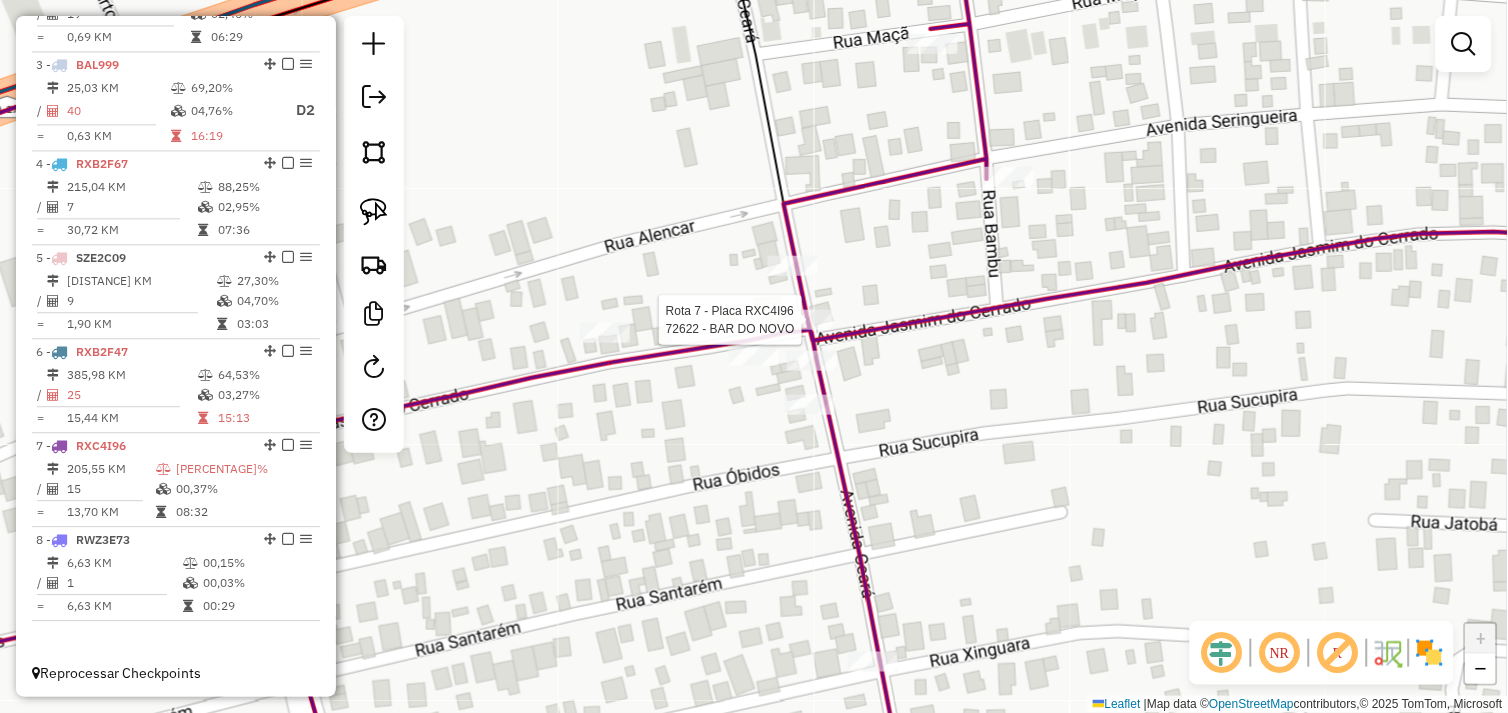 select on "*********" 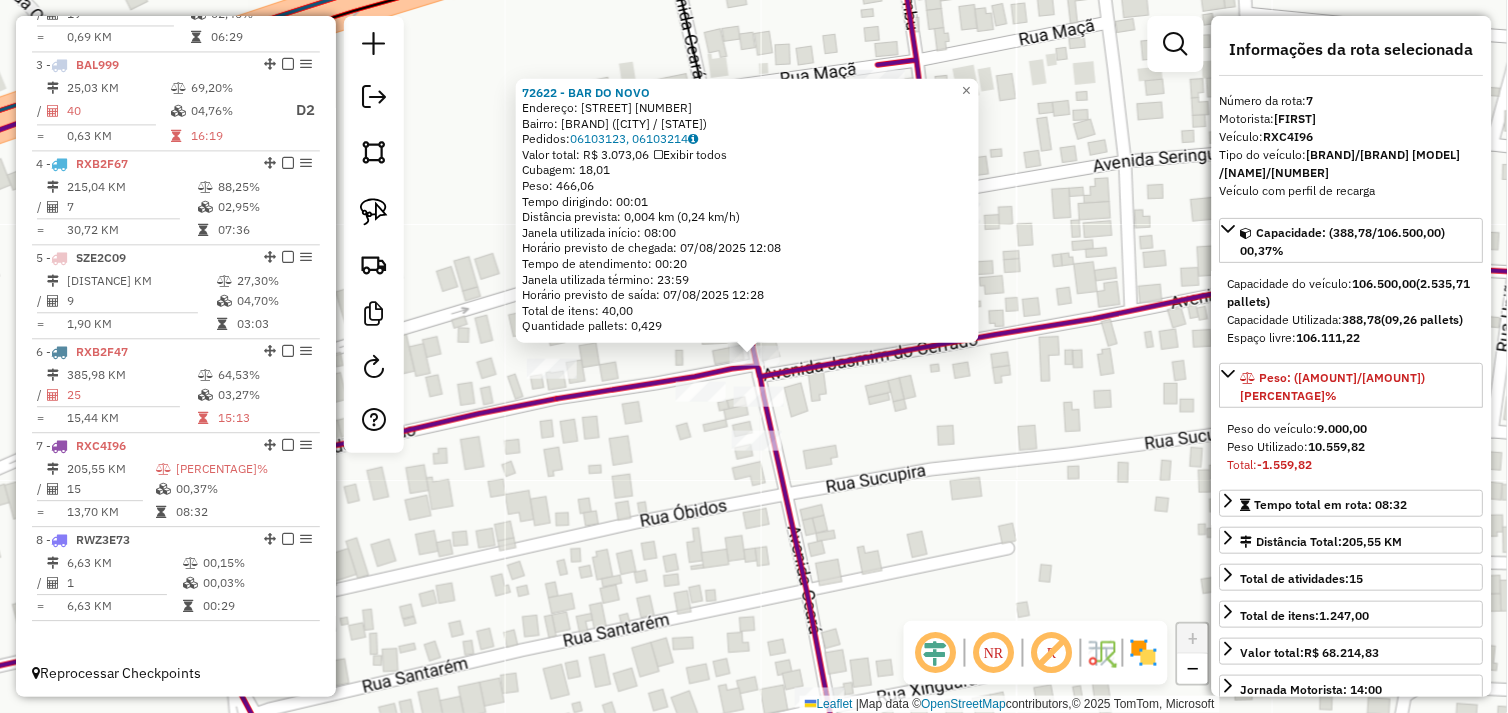 click on "Rota 7 - Placa RXC4I96  72622 - BAR DO NOVO Rota 7 - Placa RXC4I96  690 - BAR ESPACO ABERTO Rota 7 - Placa RXC4I96  46120 - INDIO BEER 72622 - BAR DO NOVO  Endereço:  Avenida Ceara SN   Bairro: BAIRRO DAS FLORES (TUCUMA / PA)   Pedidos:  06103123, 06103214   Valor total: R$ 3.073,06   Exibir todos   Cubagem: 18,01  Peso: 466,06  Tempo dirigindo: 00:01   Distância prevista: 0,004 km (0,24 km/h)   Janela utilizada início: 08:00   Horário previsto de chegada: 07/08/2025 12:08   Tempo de atendimento: 00:20   Janela utilizada término: 23:59   Horário previsto de saída: 07/08/2025 12:28   Total de itens: 40,00   Quantidade pallets: 0,429  × Janela de atendimento Grade de atendimento Capacidade Transportadoras Veículos Cliente Pedidos  Rotas Selecione os dias de semana para filtrar as janelas de atendimento  Seg   Ter   Qua   Qui   Sex   Sáb   Dom  Informe o período da janela de atendimento: De: Até:  Filtrar exatamente a janela do cliente  Considerar janela de atendimento padrão   Seg   Ter   Qua  De:" 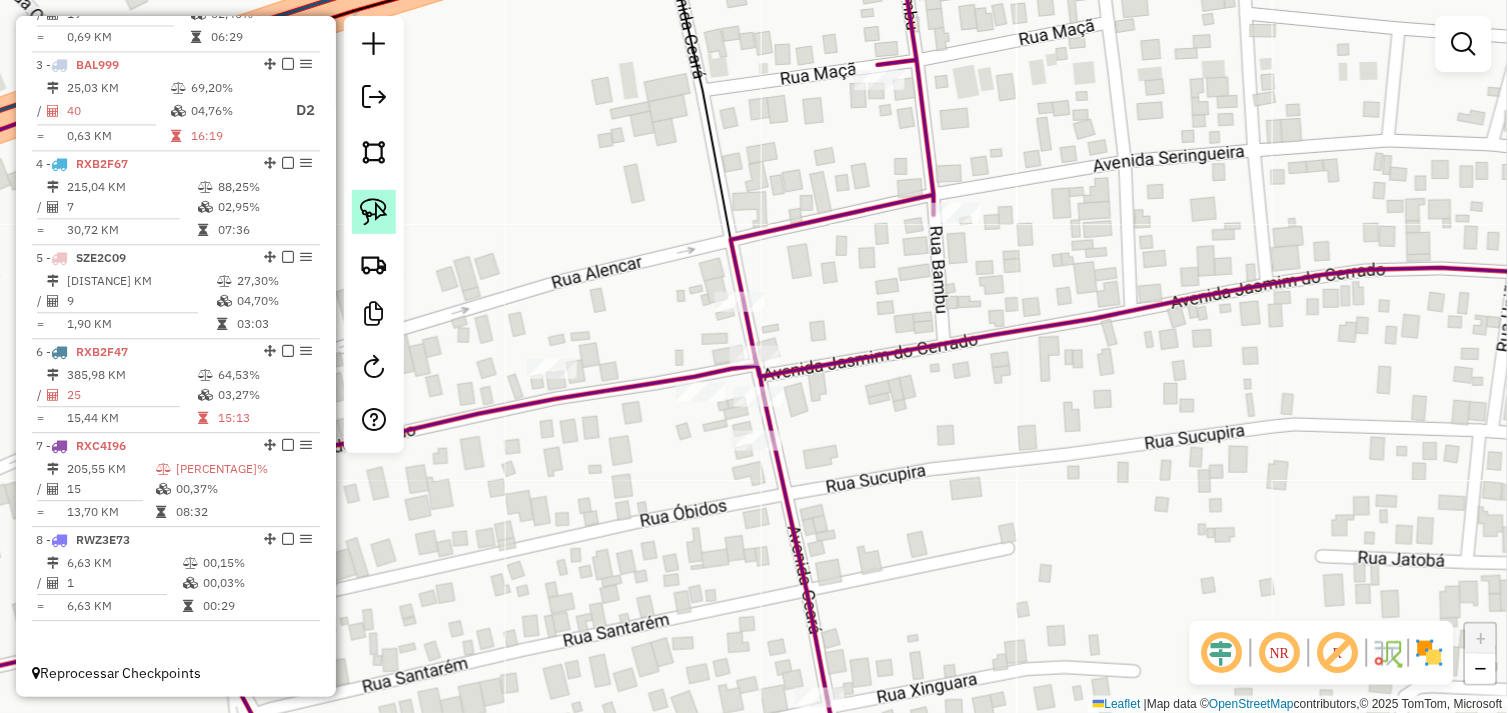 click 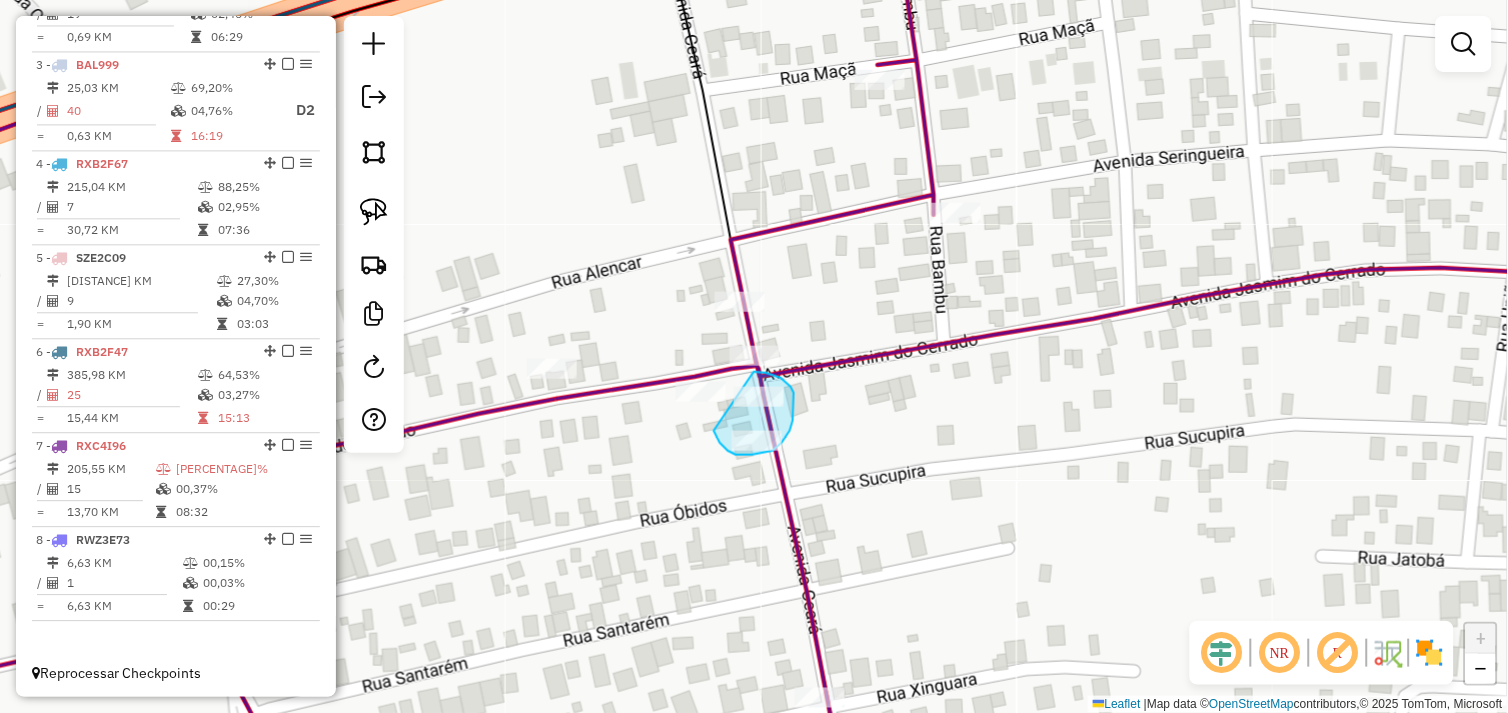 drag, startPoint x: 714, startPoint y: 431, endPoint x: 750, endPoint y: 372, distance: 69.115845 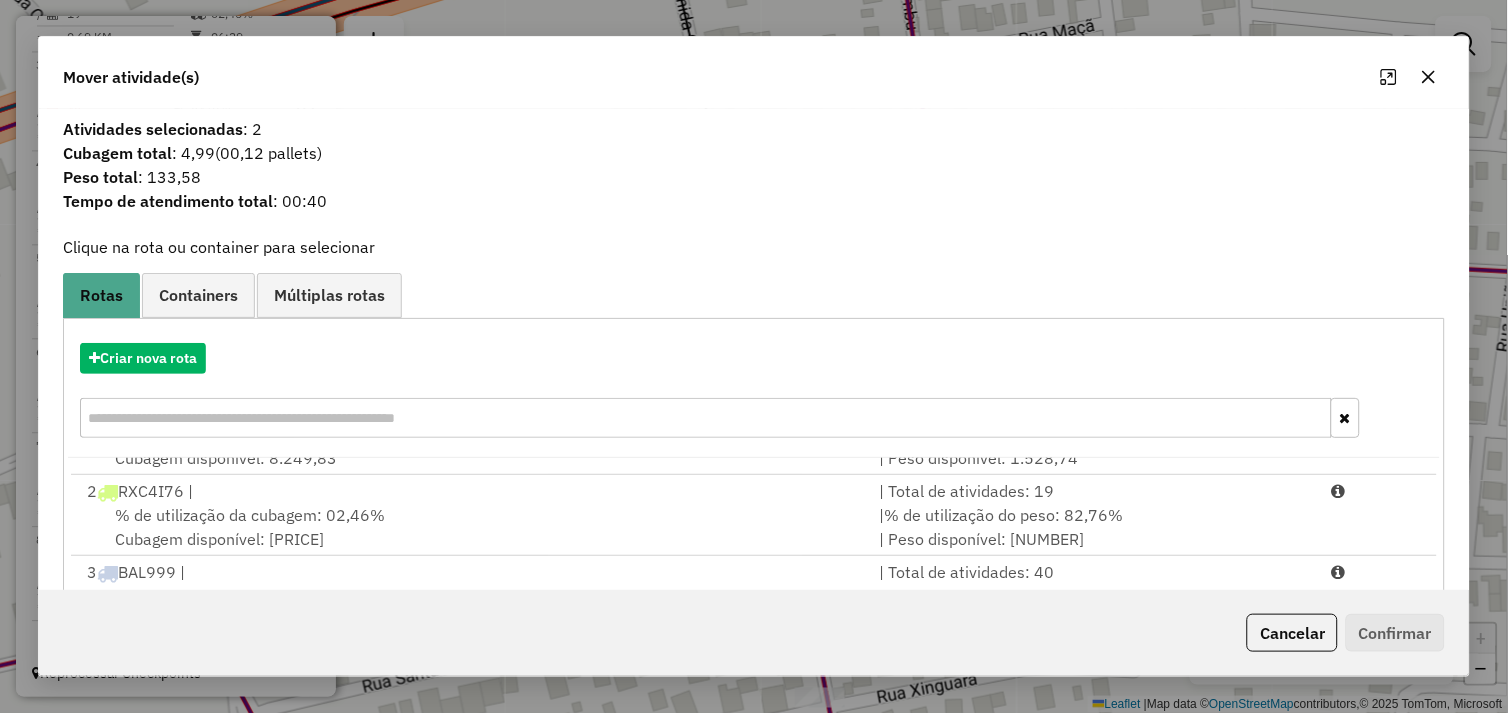 scroll, scrollTop: 167, scrollLeft: 0, axis: vertical 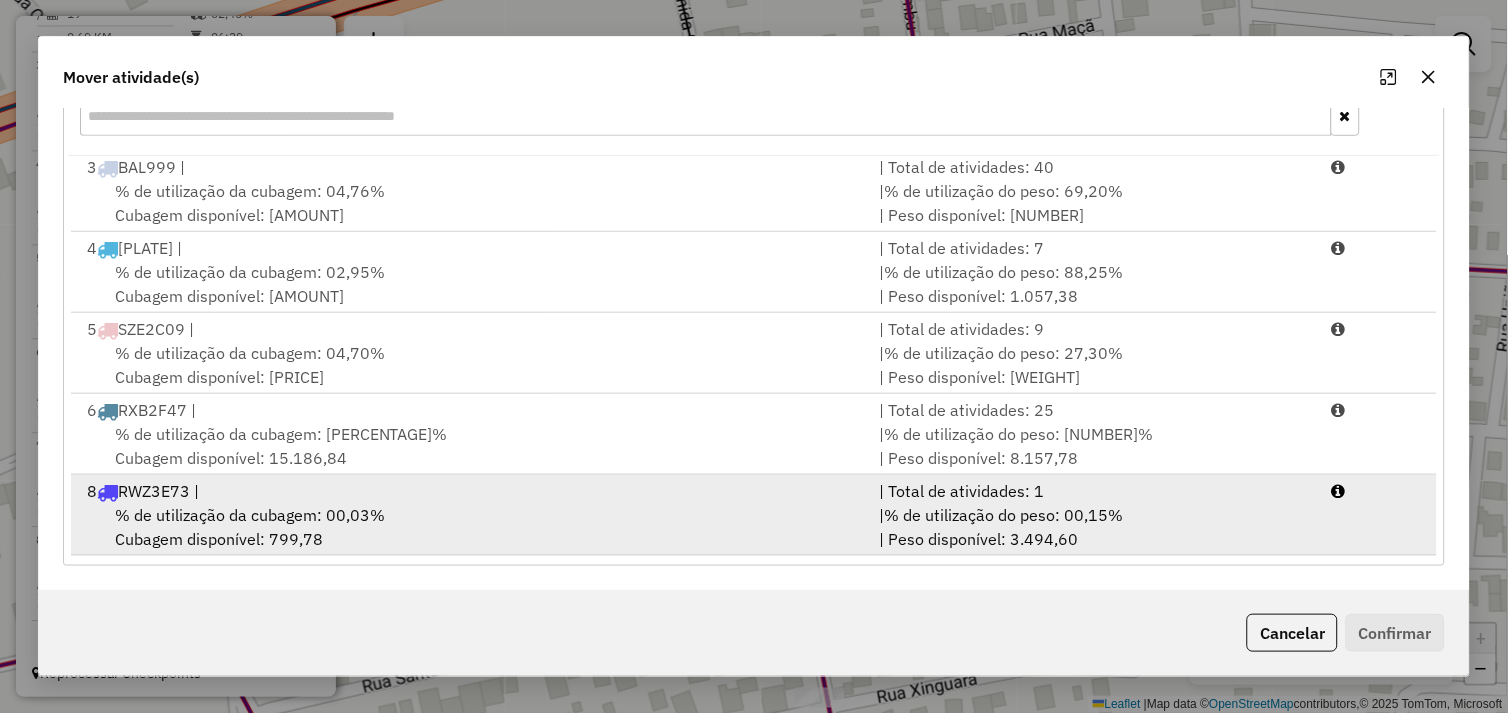 drag, startPoint x: 574, startPoint y: 521, endPoint x: 632, endPoint y: 530, distance: 58.694122 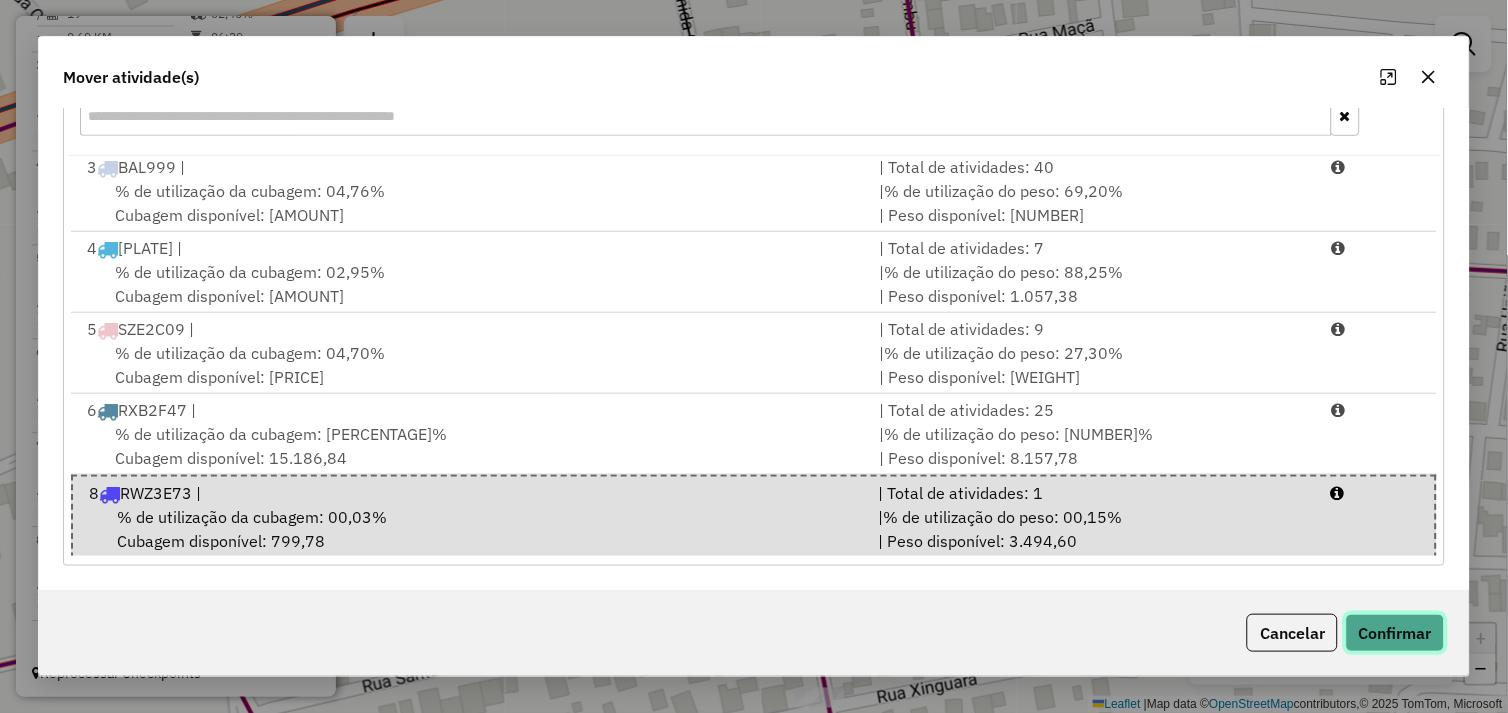 click on "Confirmar" 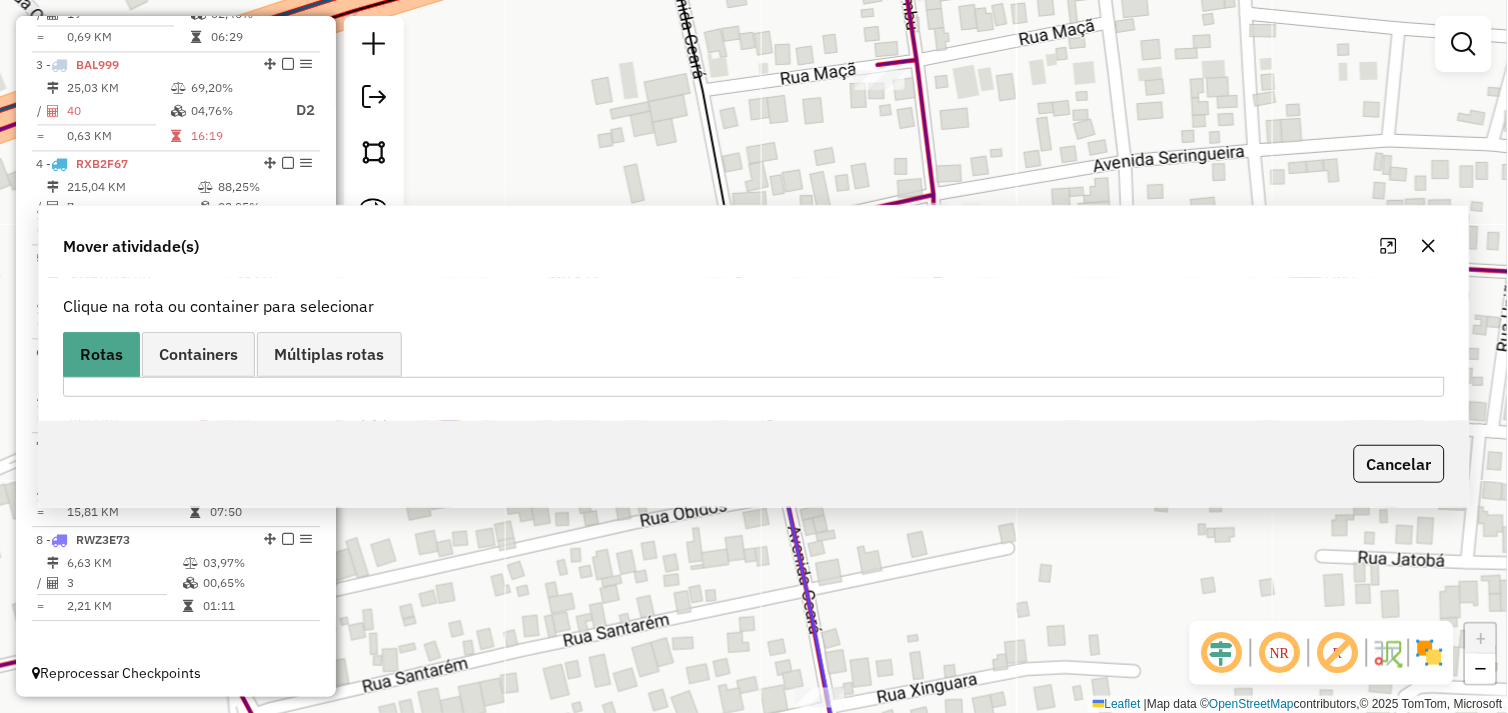 scroll, scrollTop: 0, scrollLeft: 0, axis: both 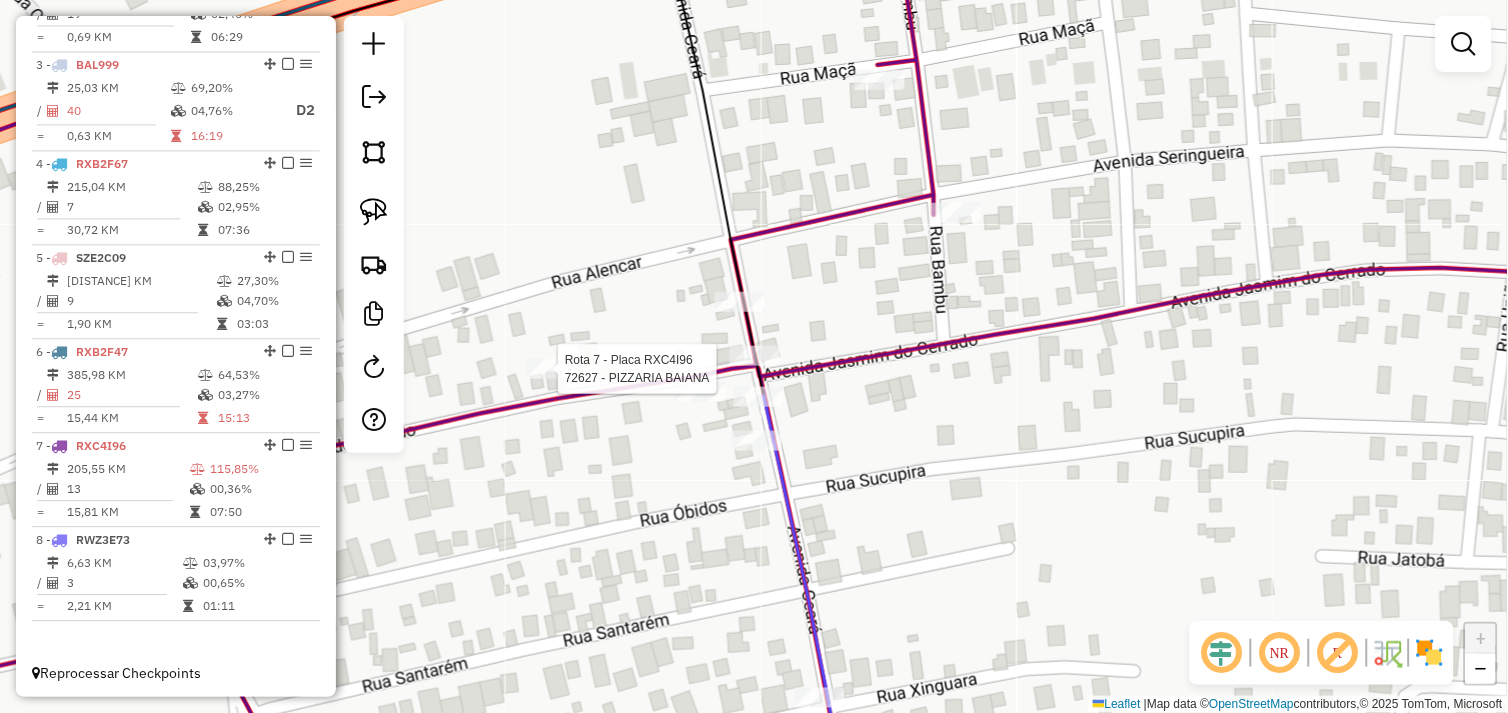 select on "*********" 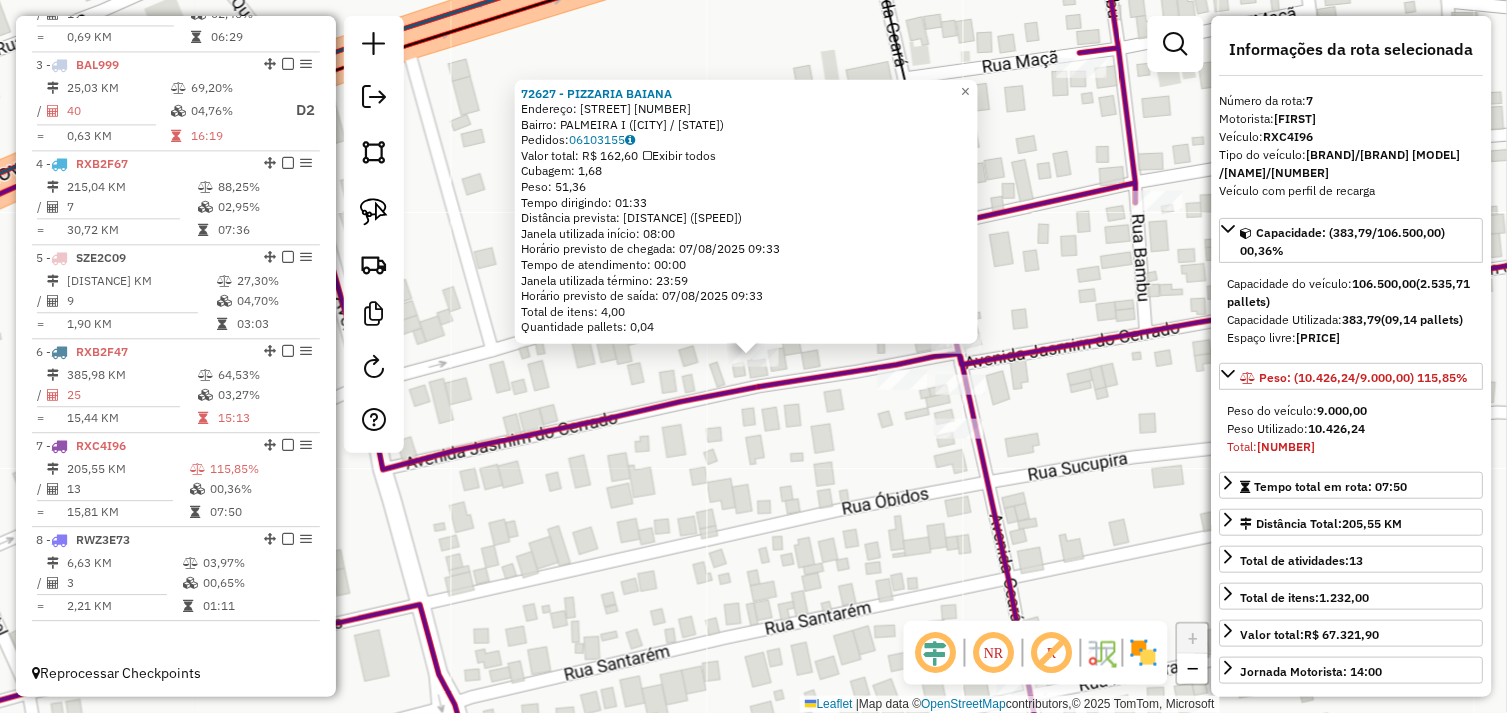 click on "72627 - PIZZARIA BAIANA  Endereço:  RUA SAO PAULO 44   Bairro: PALMEIRA I (TUCUMA / PA)   Pedidos:  06103155   Valor total: R$ 162,60   Exibir todos   Cubagem: 1,68  Peso: 51,36  Tempo dirigindo: 01:33   Distância prevista: 100,931 km (65,12 km/h)   Janela utilizada início: 08:00   Horário previsto de chegada: 07/08/2025 09:33   Tempo de atendimento: 00:00   Janela utilizada término: 23:59   Horário previsto de saída: 07/08/2025 09:33   Total de itens: 4,00   Quantidade pallets: 0,04  × Janela de atendimento Grade de atendimento Capacidade Transportadoras Veículos Cliente Pedidos  Rotas Selecione os dias de semana para filtrar as janelas de atendimento  Seg   Ter   Qua   Qui   Sex   Sáb   Dom  Informe o período da janela de atendimento: De: Até:  Filtrar exatamente a janela do cliente  Considerar janela de atendimento padrão  Selecione os dias de semana para filtrar as grades de atendimento  Seg   Ter   Qua   Qui   Sex   Sáb   Dom   Considerar clientes sem dia de atendimento cadastrado  De:  De:" 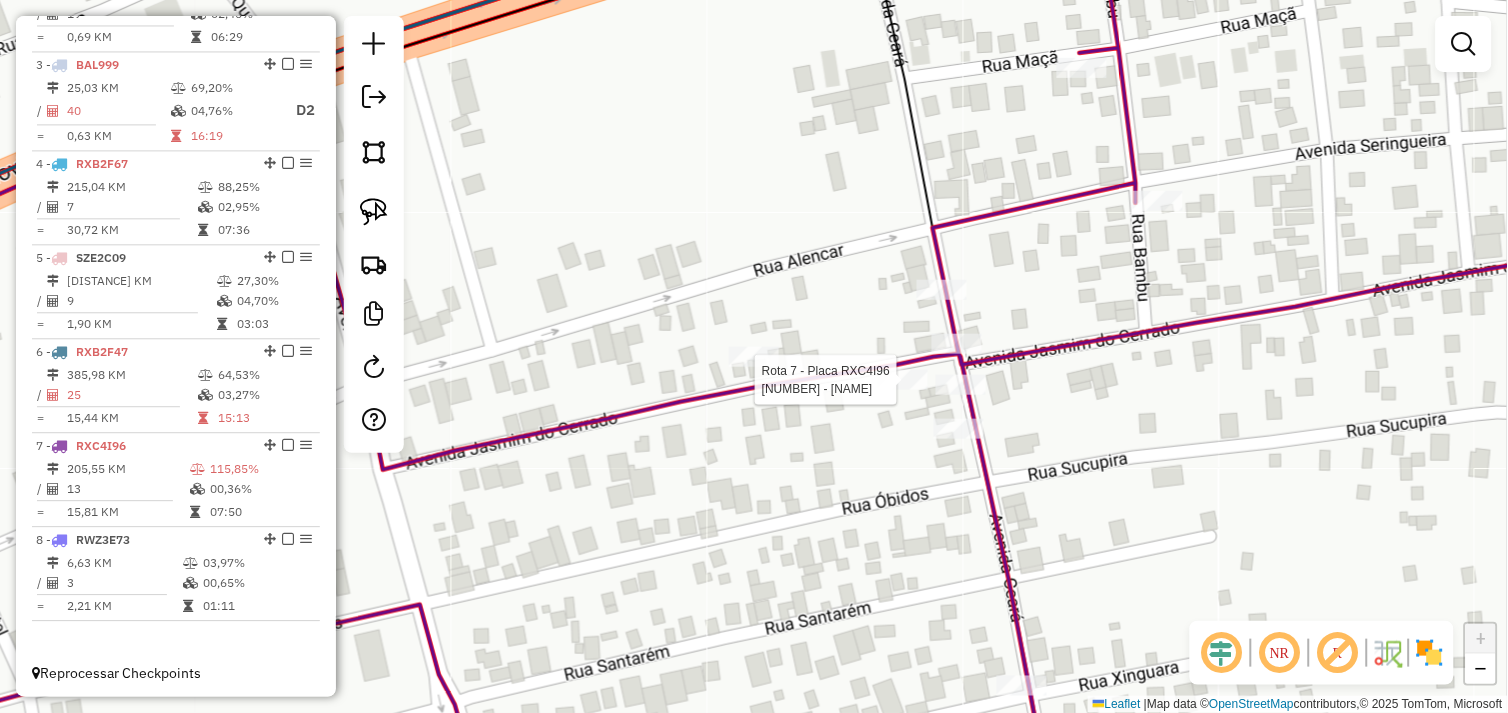 select on "*********" 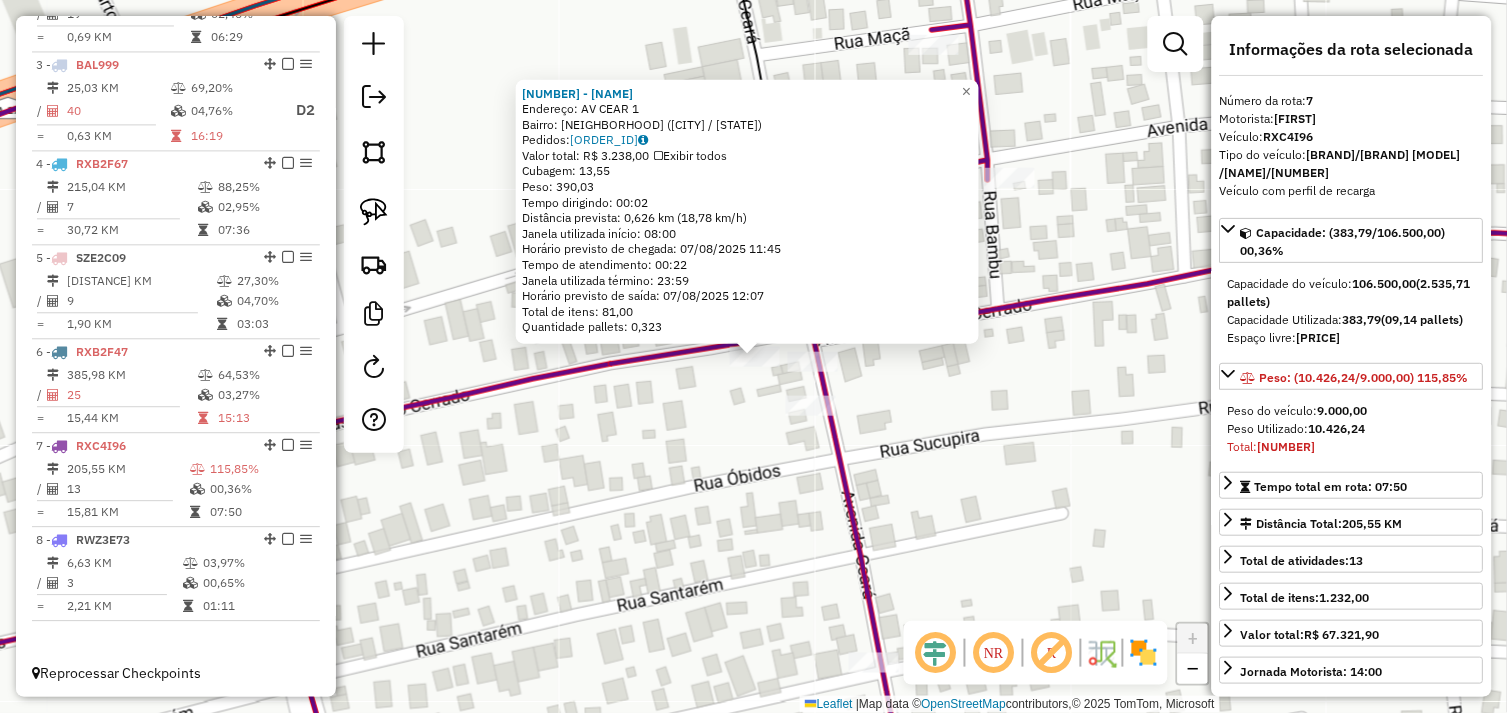click on "Rota 8 - Placa RWZ3E73  67062 - PAULINHO VARIEDADES 46120 - INDIO BEER  Endereço:  AV CEAR 1   Bairro: DAS FLORES (TUCUMA / PA)   Pedidos:  06103056   Valor total: R$ 3.238,00   Exibir todos   Cubagem: 13,55  Peso: 390,03  Tempo dirigindo: 00:02   Distância prevista: 0,626 km (18,78 km/h)   Janela utilizada início: 08:00   Horário previsto de chegada: 07/08/2025 11:45   Tempo de atendimento: 00:22   Janela utilizada término: 23:59   Horário previsto de saída: 07/08/2025 12:07   Total de itens: 81,00   Quantidade pallets: 0,323  × Janela de atendimento Grade de atendimento Capacidade Transportadoras Veículos Cliente Pedidos  Rotas Selecione os dias de semana para filtrar as janelas de atendimento  Seg   Ter   Qua   Qui   Sex   Sáb   Dom  Informe o período da janela de atendimento: De: Até:  Filtrar exatamente a janela do cliente  Considerar janela de atendimento padrão  Selecione os dias de semana para filtrar as grades de atendimento  Seg   Ter   Qua   Qui   Sex   Sáb   Dom   Peso mínimo:  De:" 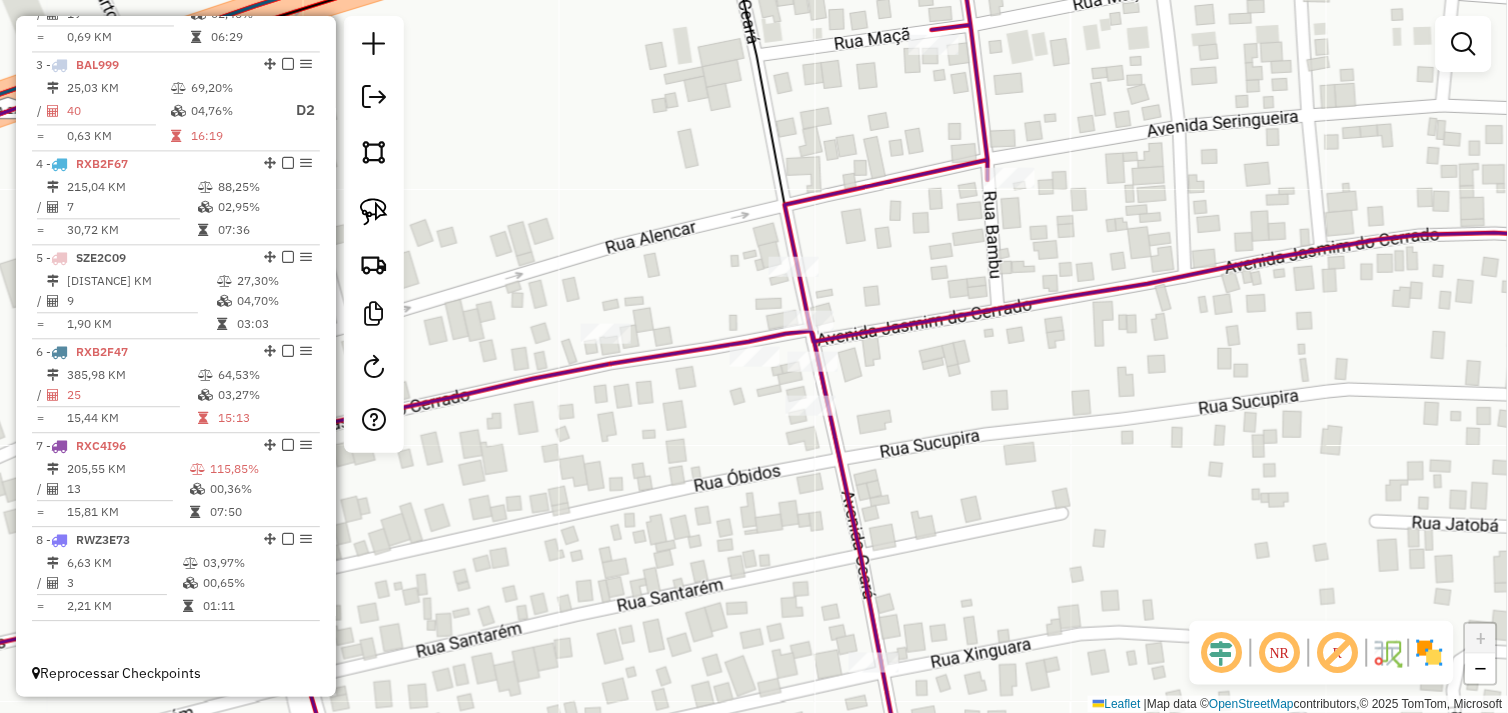 drag, startPoint x: 384, startPoint y: 205, endPoint x: 457, endPoint y: 268, distance: 96.42614 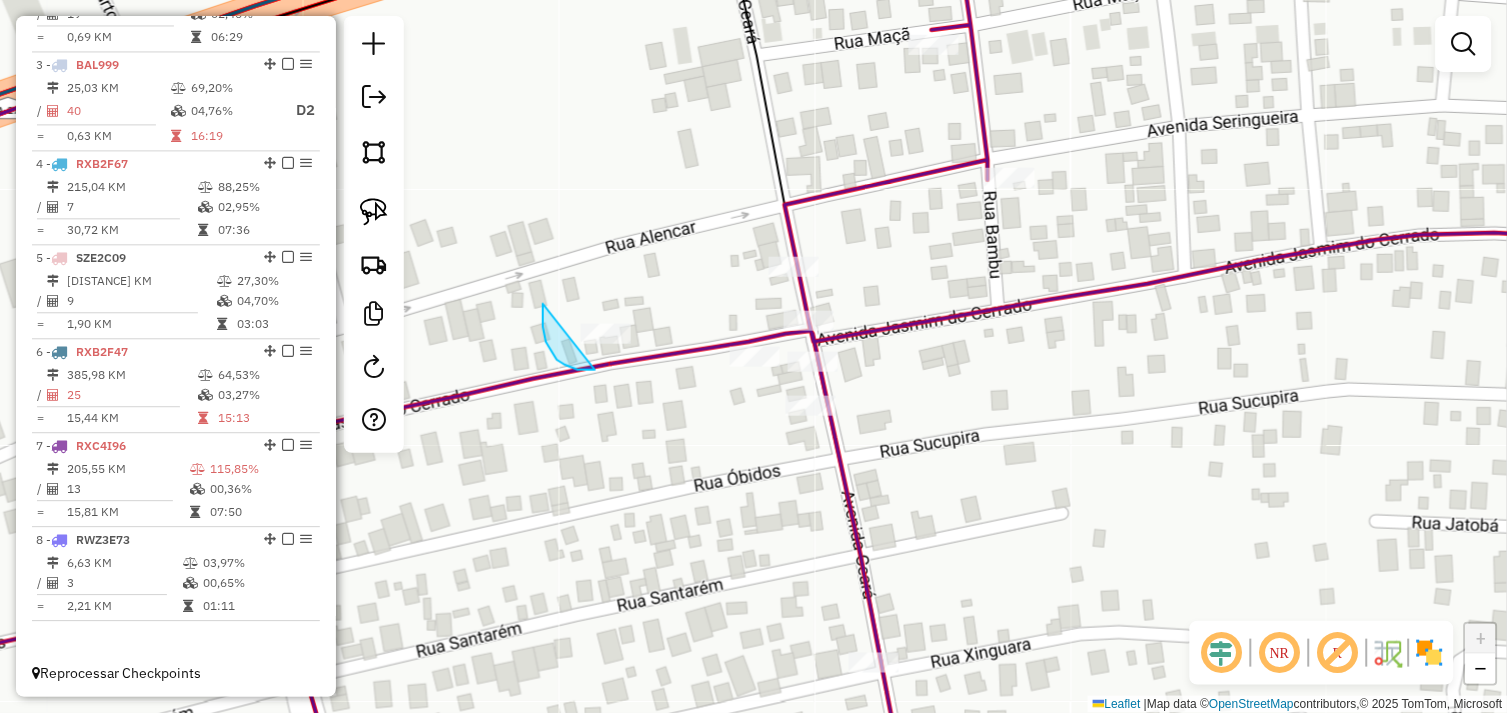 drag, startPoint x: 543, startPoint y: 314, endPoint x: 637, endPoint y: 305, distance: 94.42987 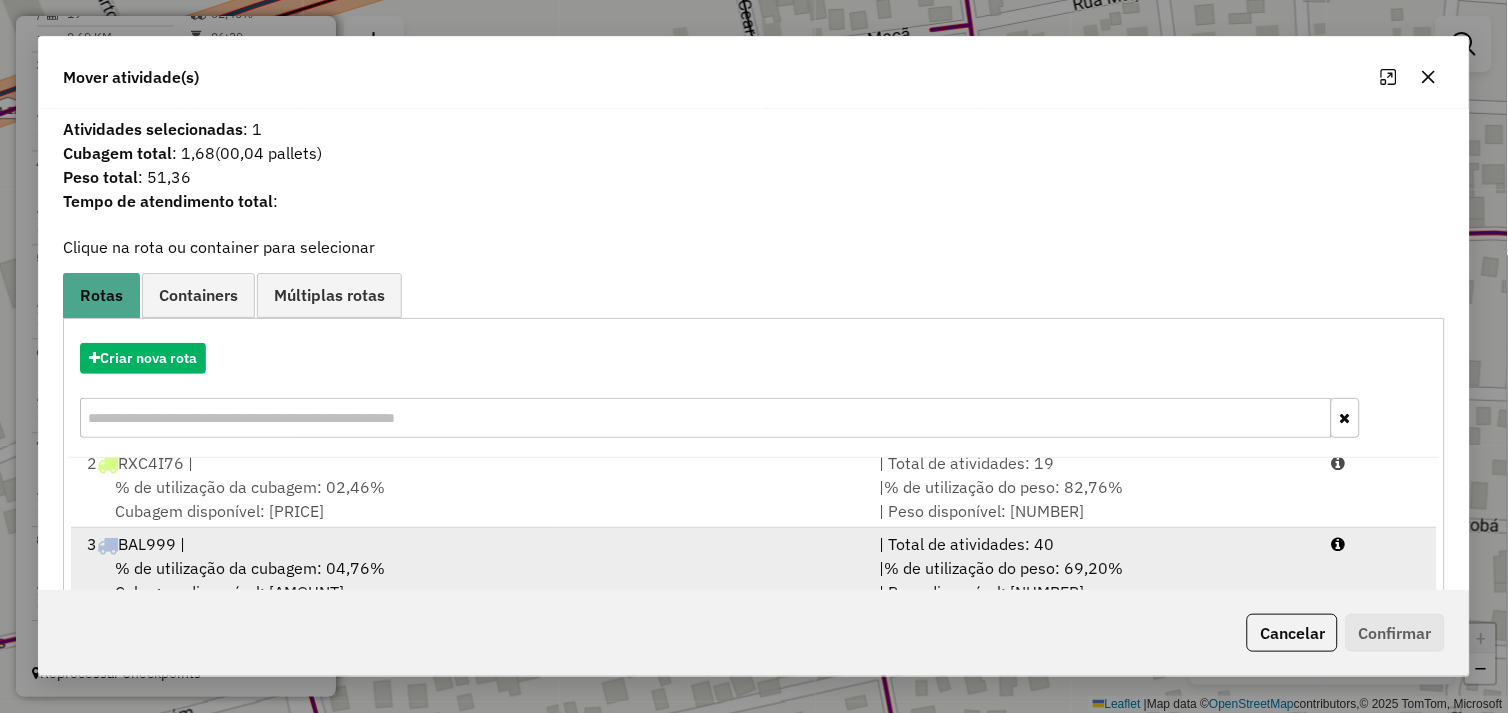 scroll, scrollTop: 167, scrollLeft: 0, axis: vertical 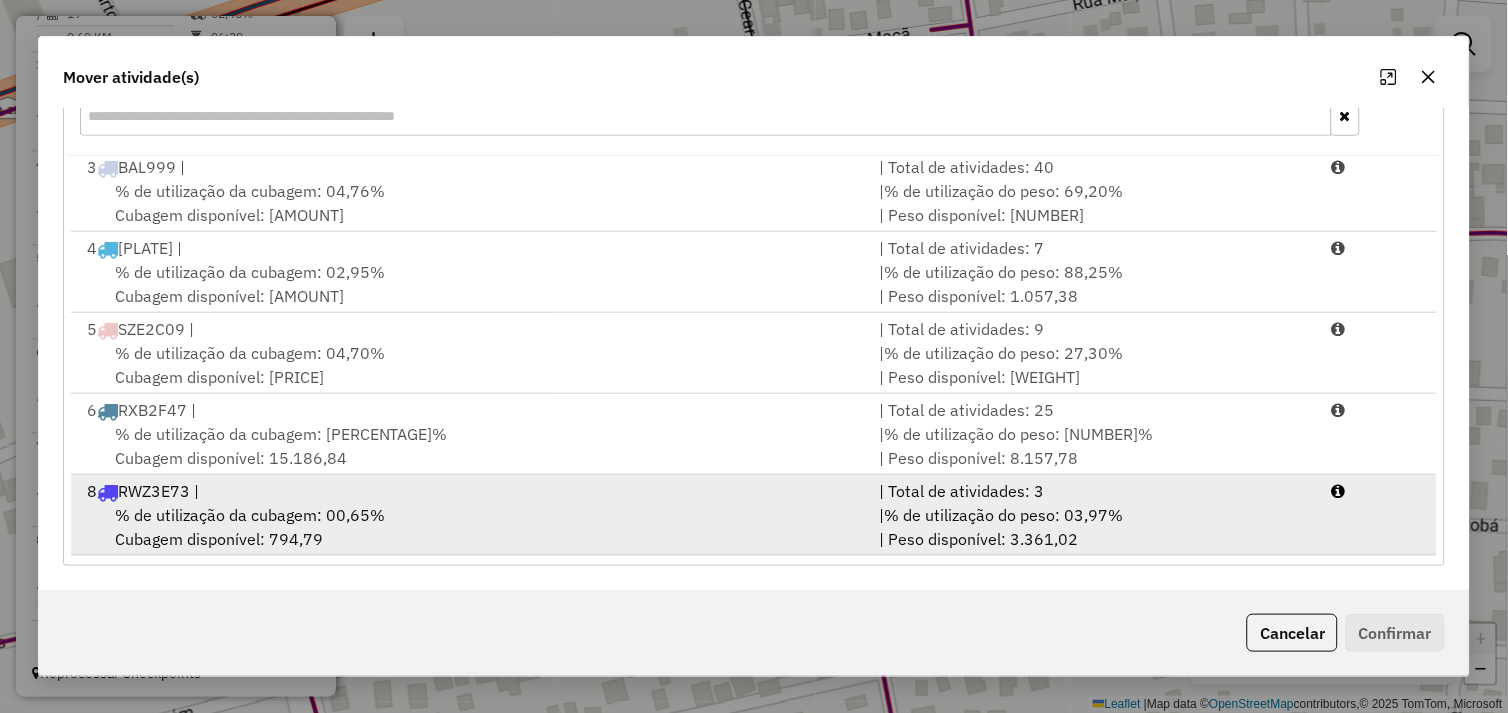 drag, startPoint x: 531, startPoint y: 511, endPoint x: 713, endPoint y: 544, distance: 184.96756 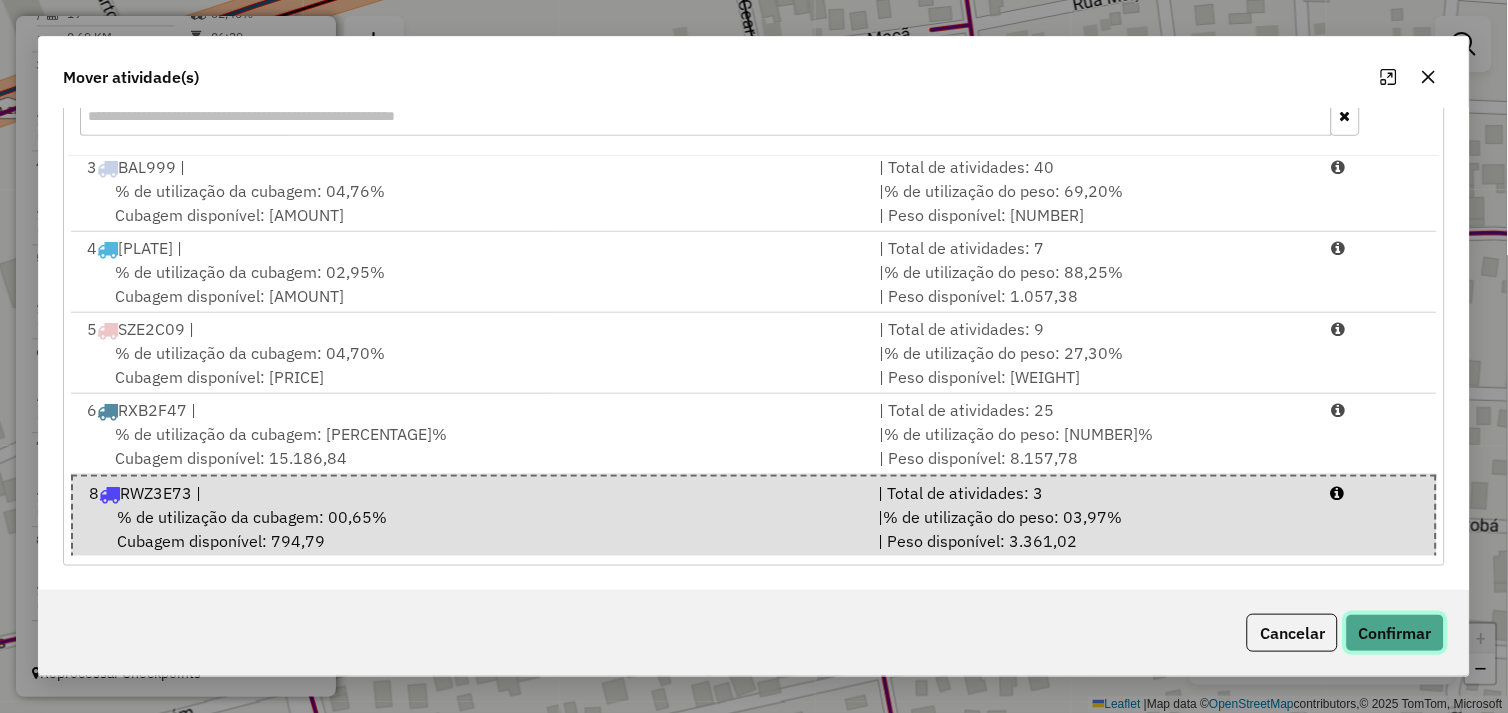click on "Confirmar" 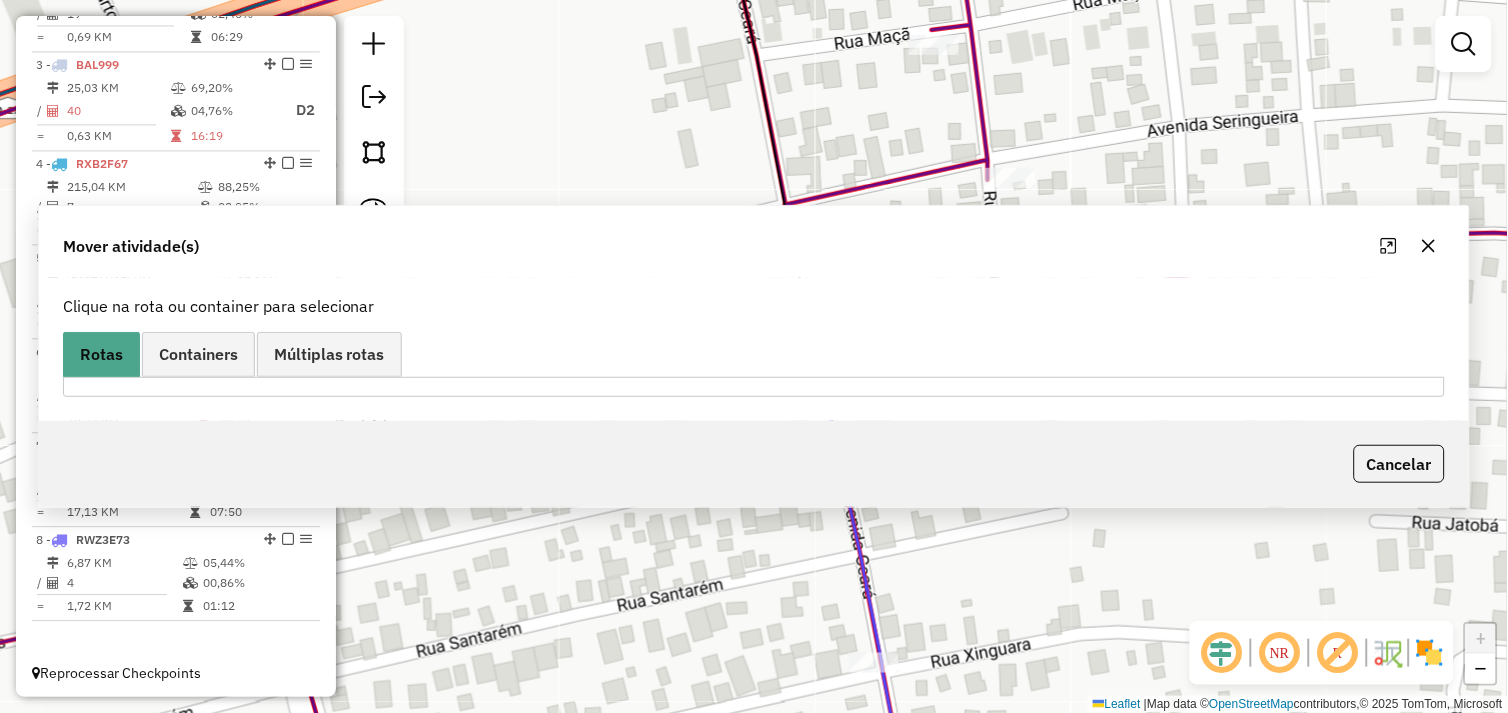 scroll, scrollTop: 0, scrollLeft: 0, axis: both 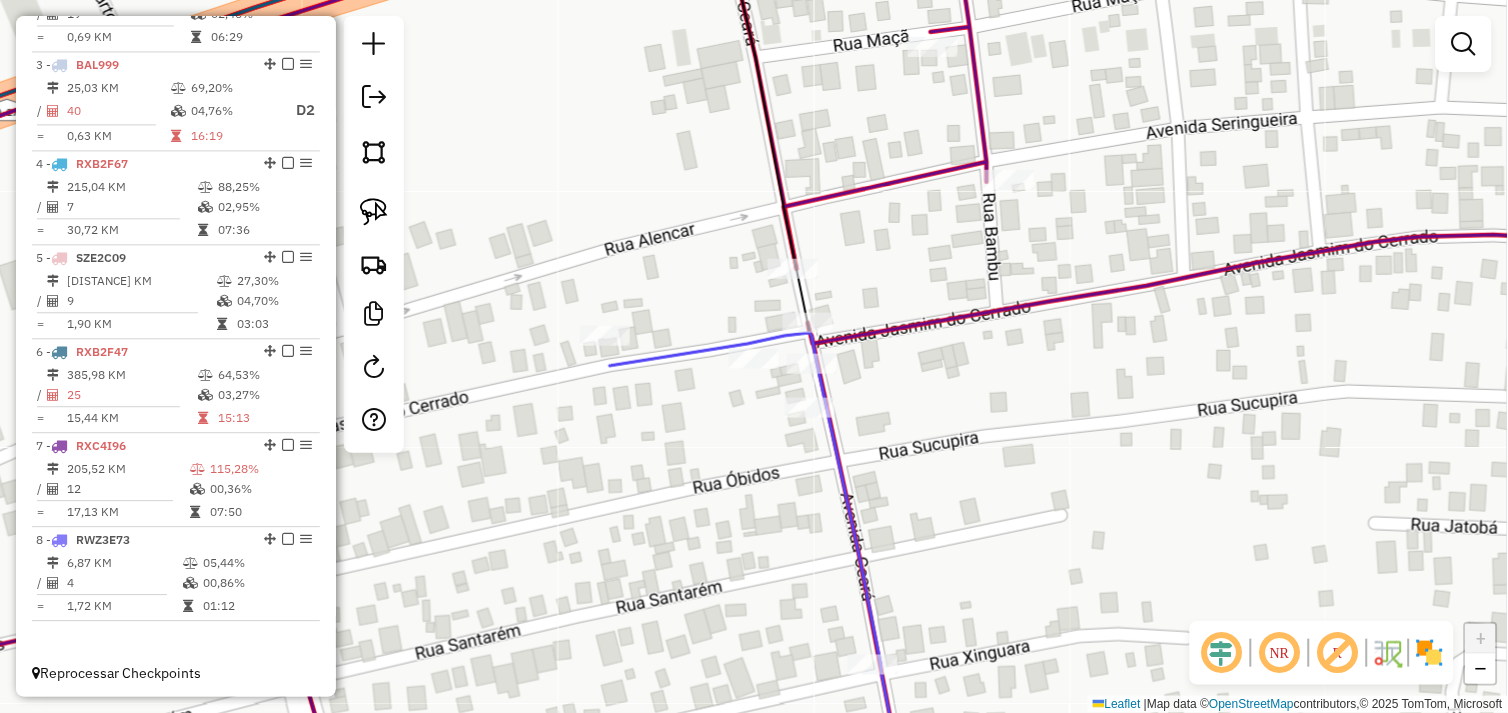 drag, startPoint x: 880, startPoint y: 273, endPoint x: 761, endPoint y: 432, distance: 198.6001 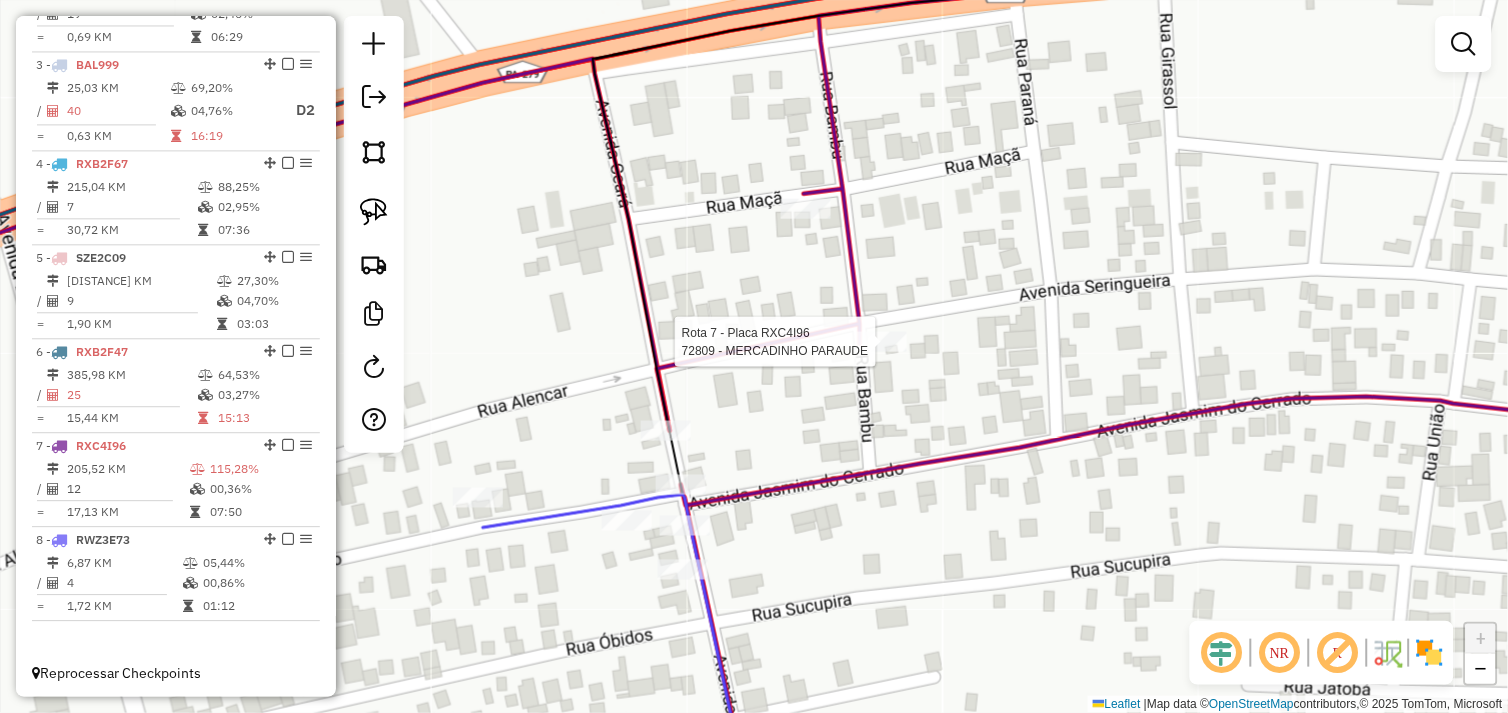 select on "*********" 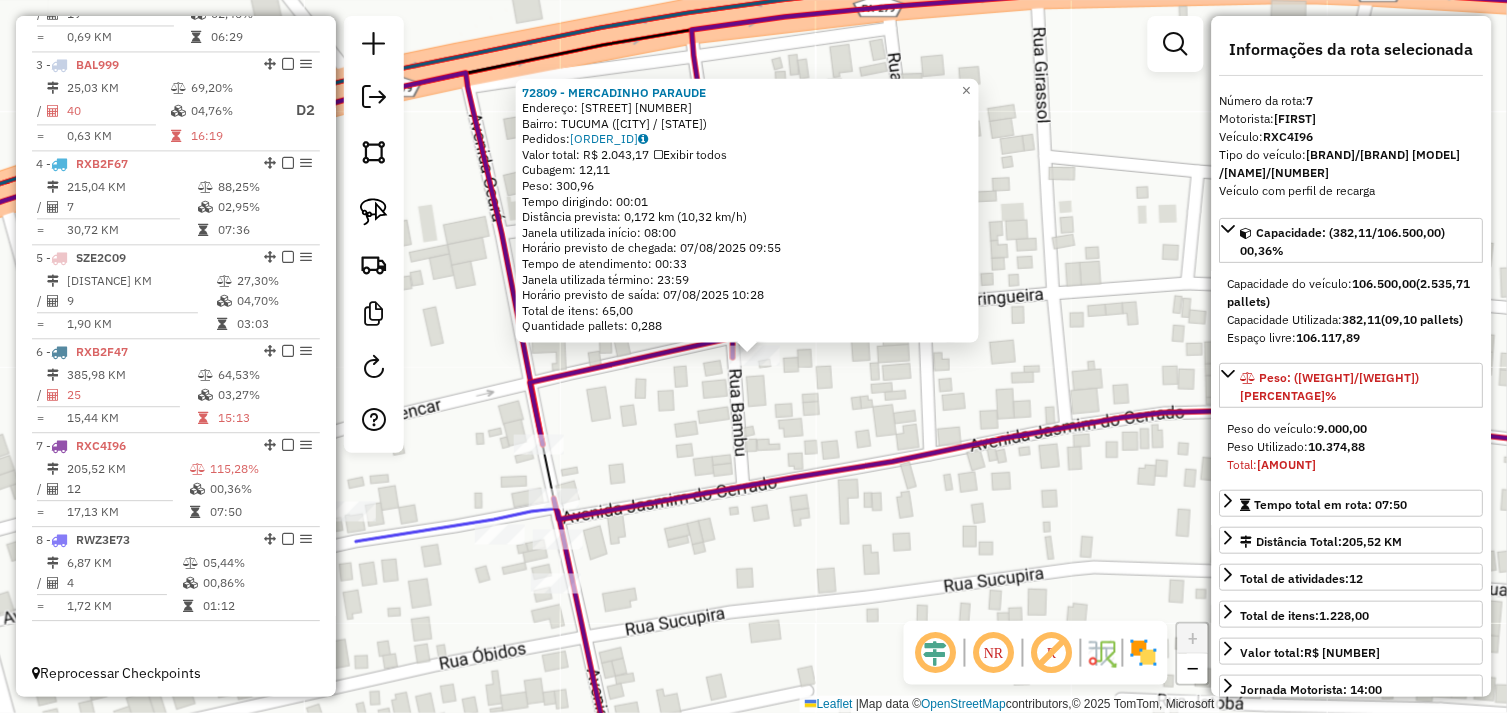 click on "72809 - MERCADINHO PARAUDE  Endereço:  Rua do Bambu SN   Bairro: TUCUMA (TUCUMA / PA)   Pedidos:  06103166   Valor total: R$ 2.043,17   Exibir todos   Cubagem: 12,11  Peso: 300,96  Tempo dirigindo: 00:01   Distância prevista: 0,172 km (10,32 km/h)   Janela utilizada início: 08:00   Horário previsto de chegada: 07/08/2025 09:55   Tempo de atendimento: 00:33   Janela utilizada término: 23:59   Horário previsto de saída: 07/08/2025 10:28   Total de itens: 65,00   Quantidade pallets: 0,288  × Janela de atendimento Grade de atendimento Capacidade Transportadoras Veículos Cliente Pedidos  Rotas Selecione os dias de semana para filtrar as janelas de atendimento  Seg   Ter   Qua   Qui   Sex   Sáb   Dom  Informe o período da janela de atendimento: De: Até:  Filtrar exatamente a janela do cliente  Considerar janela de atendimento padrão  Selecione os dias de semana para filtrar as grades de atendimento  Seg   Ter   Qua   Qui   Sex   Sáb   Dom   Considerar clientes sem dia de atendimento cadastrado  De:  +" 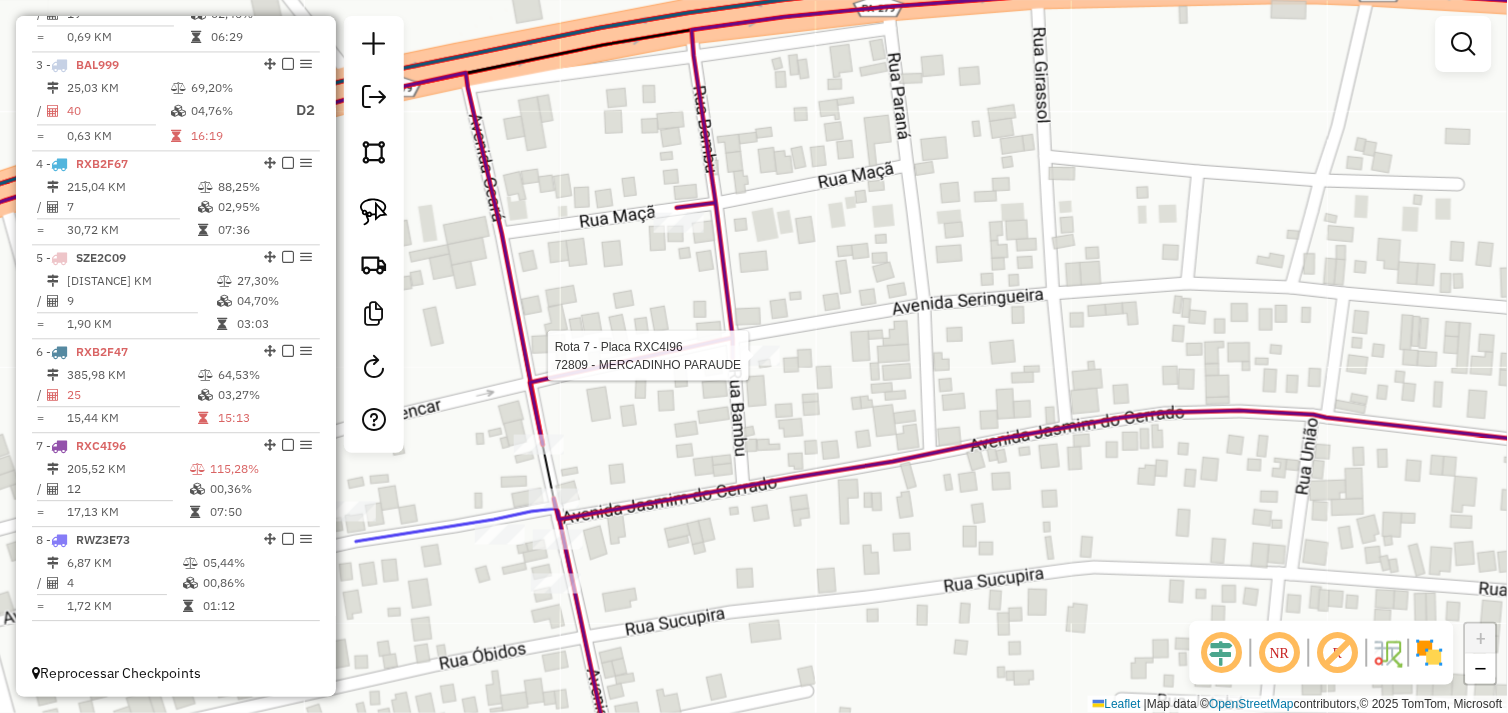 select on "*********" 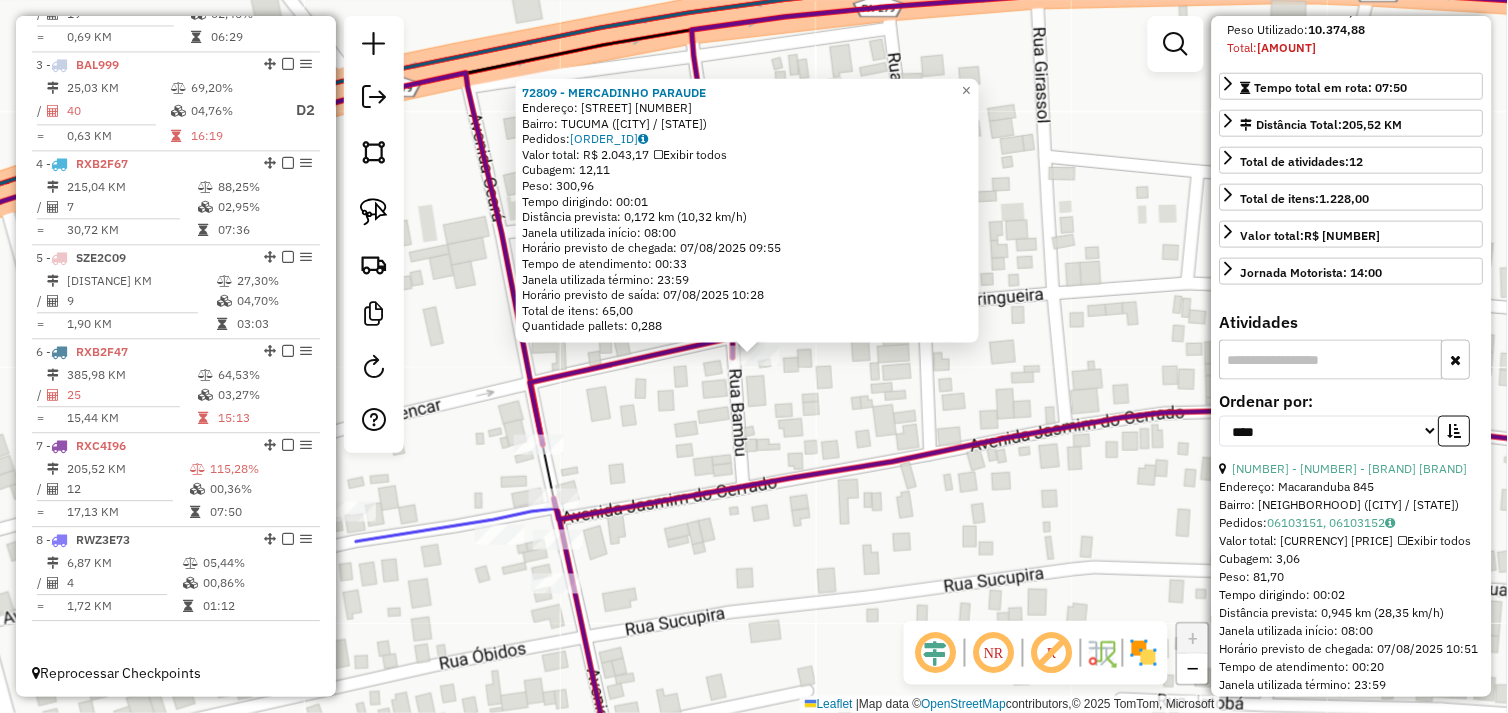 scroll, scrollTop: 555, scrollLeft: 0, axis: vertical 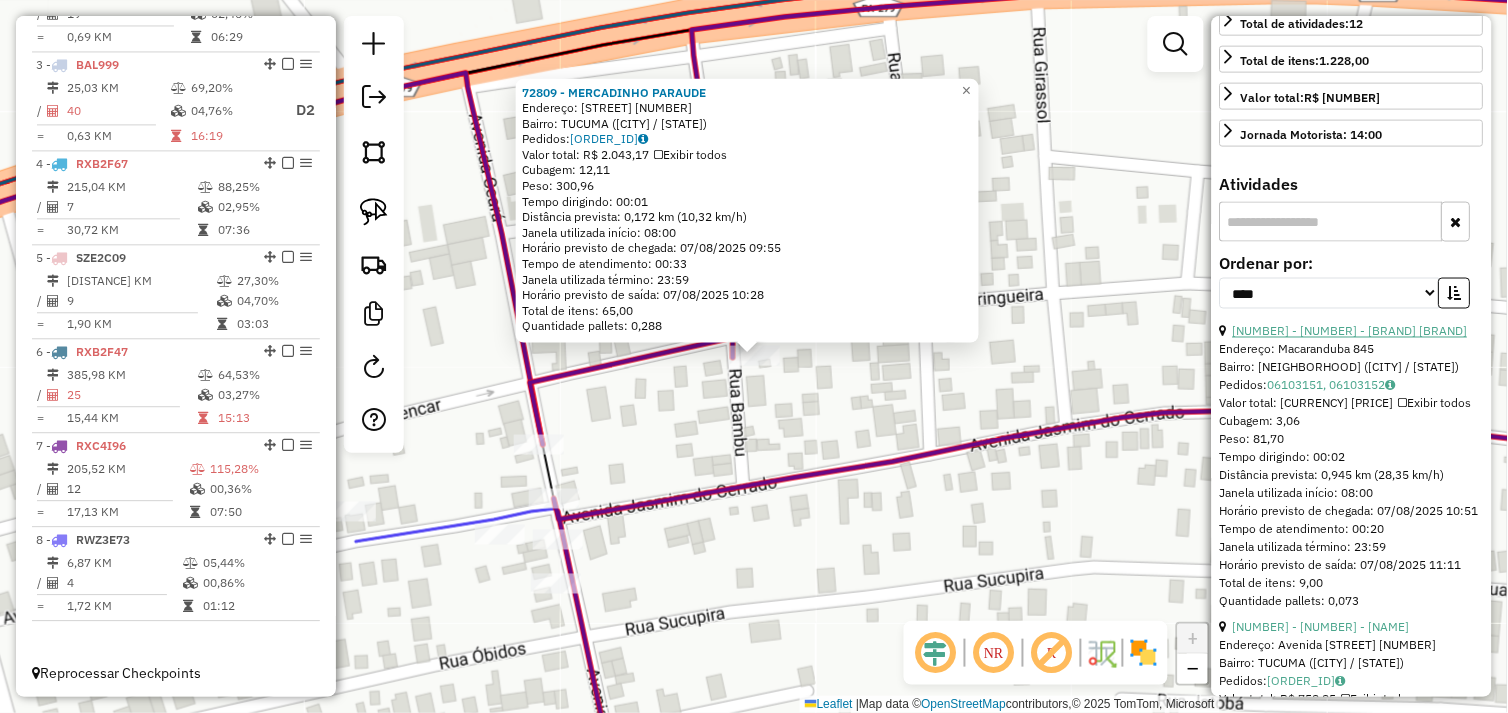 click on "4 - 50694 - SUPER PAO ZR" at bounding box center (1350, 331) 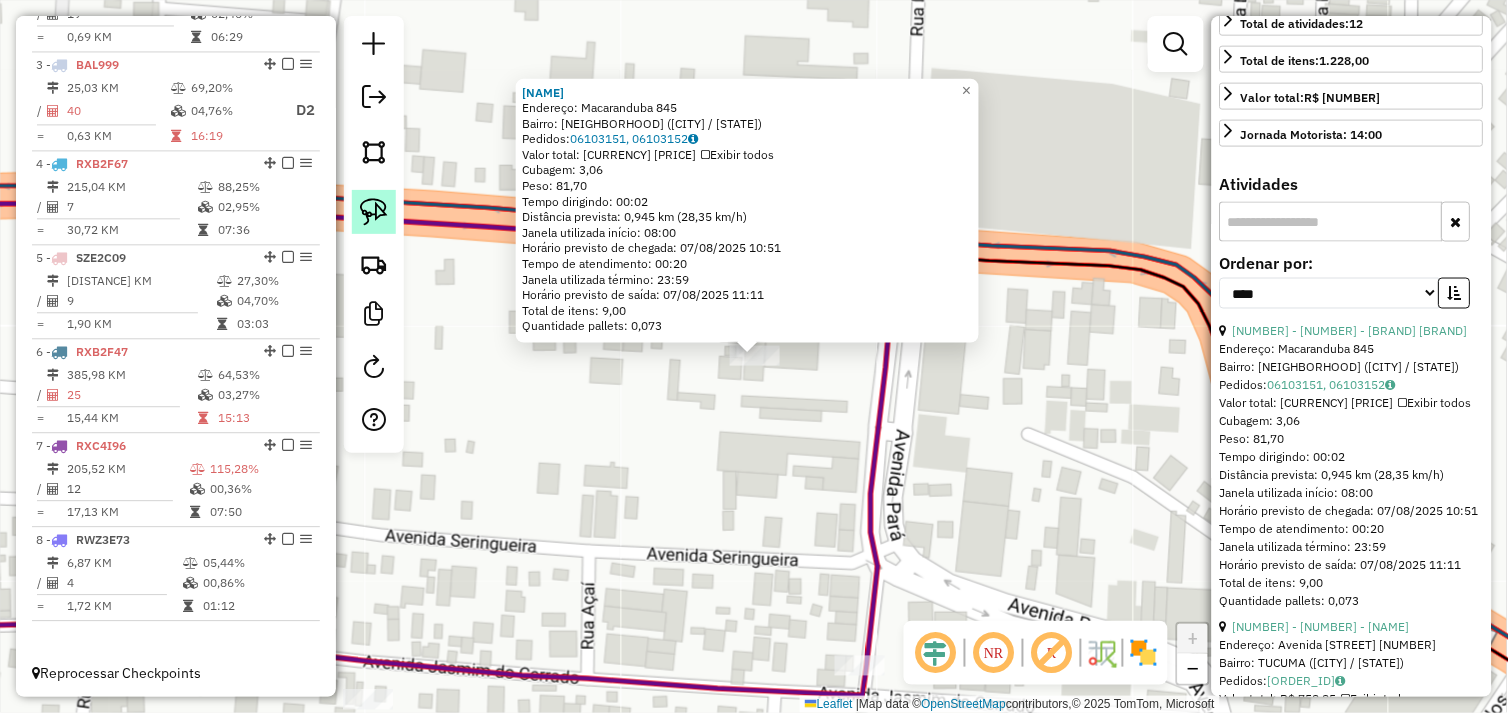 click 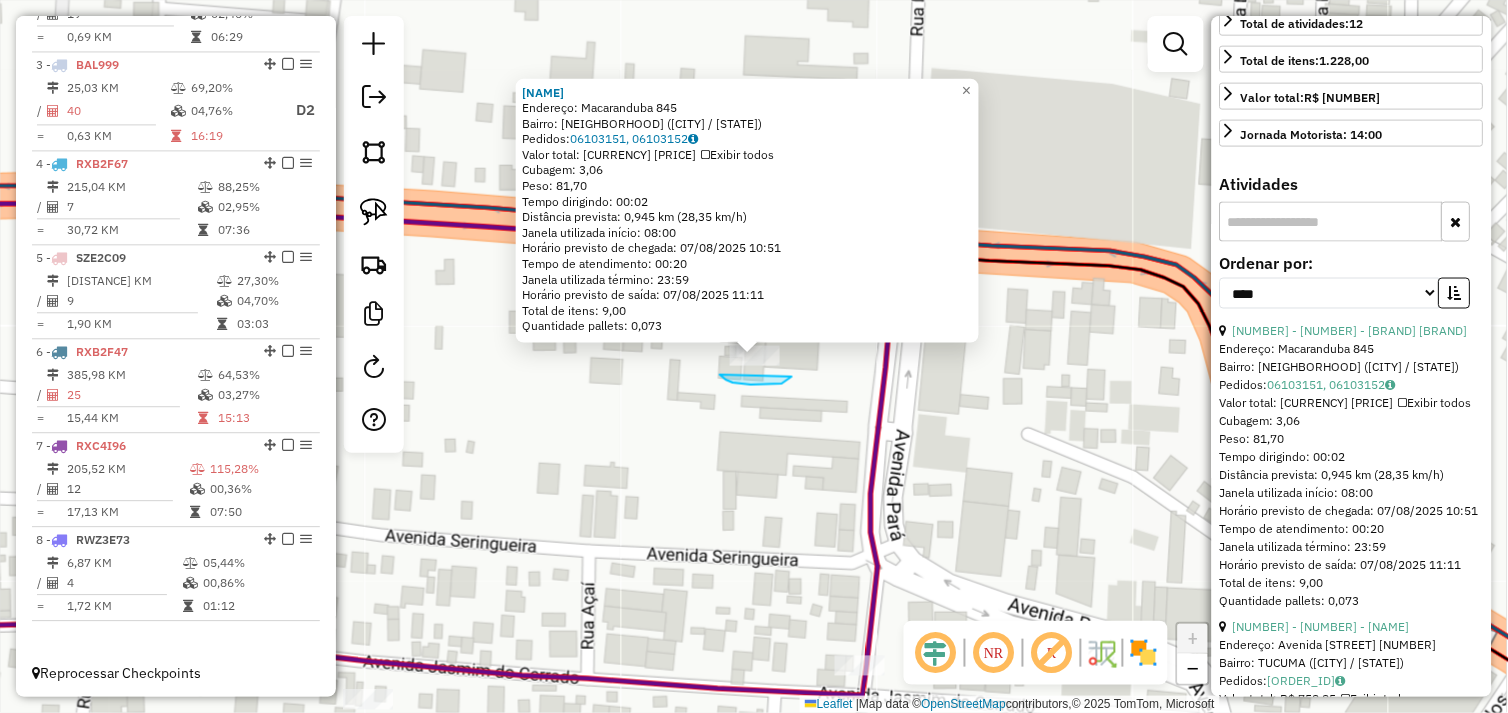 drag, startPoint x: 782, startPoint y: 384, endPoint x: 704, endPoint y: 341, distance: 89.06739 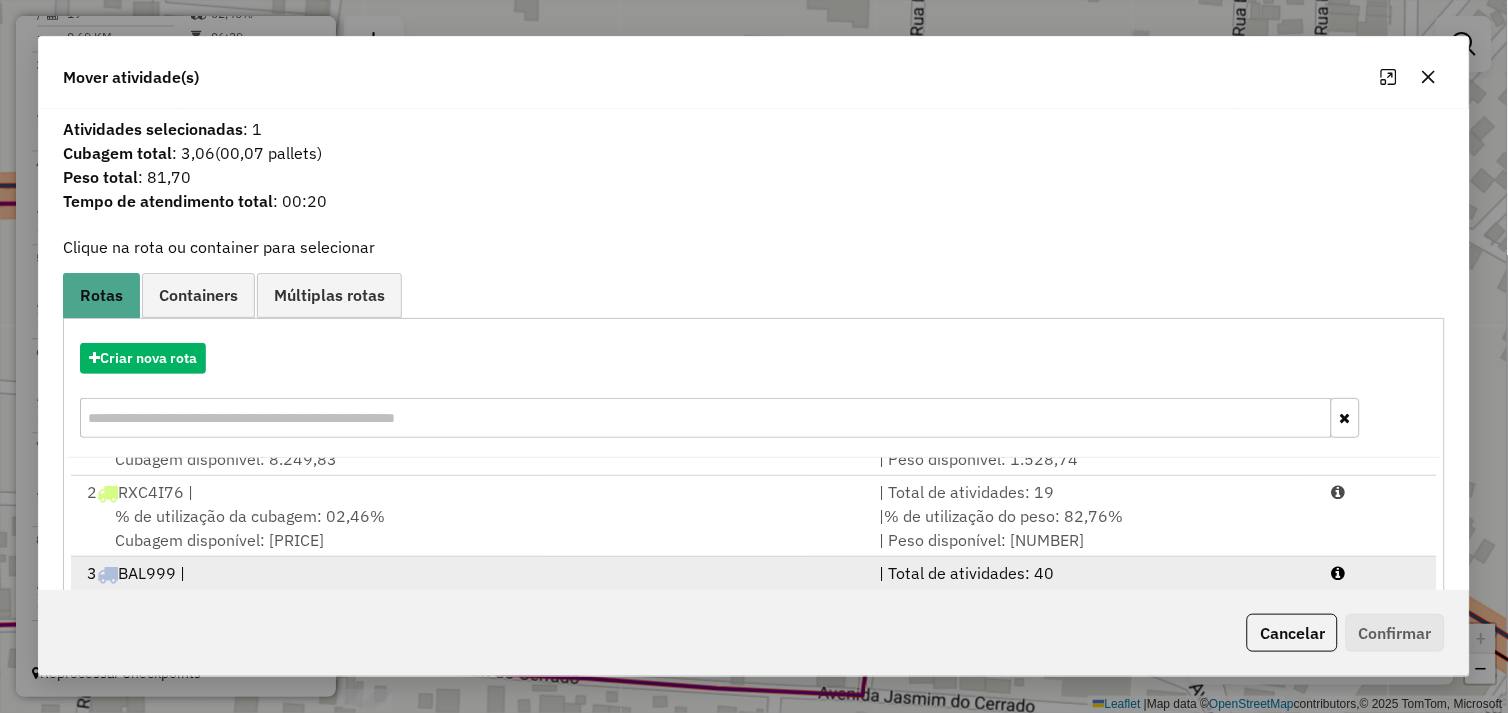 scroll, scrollTop: 167, scrollLeft: 0, axis: vertical 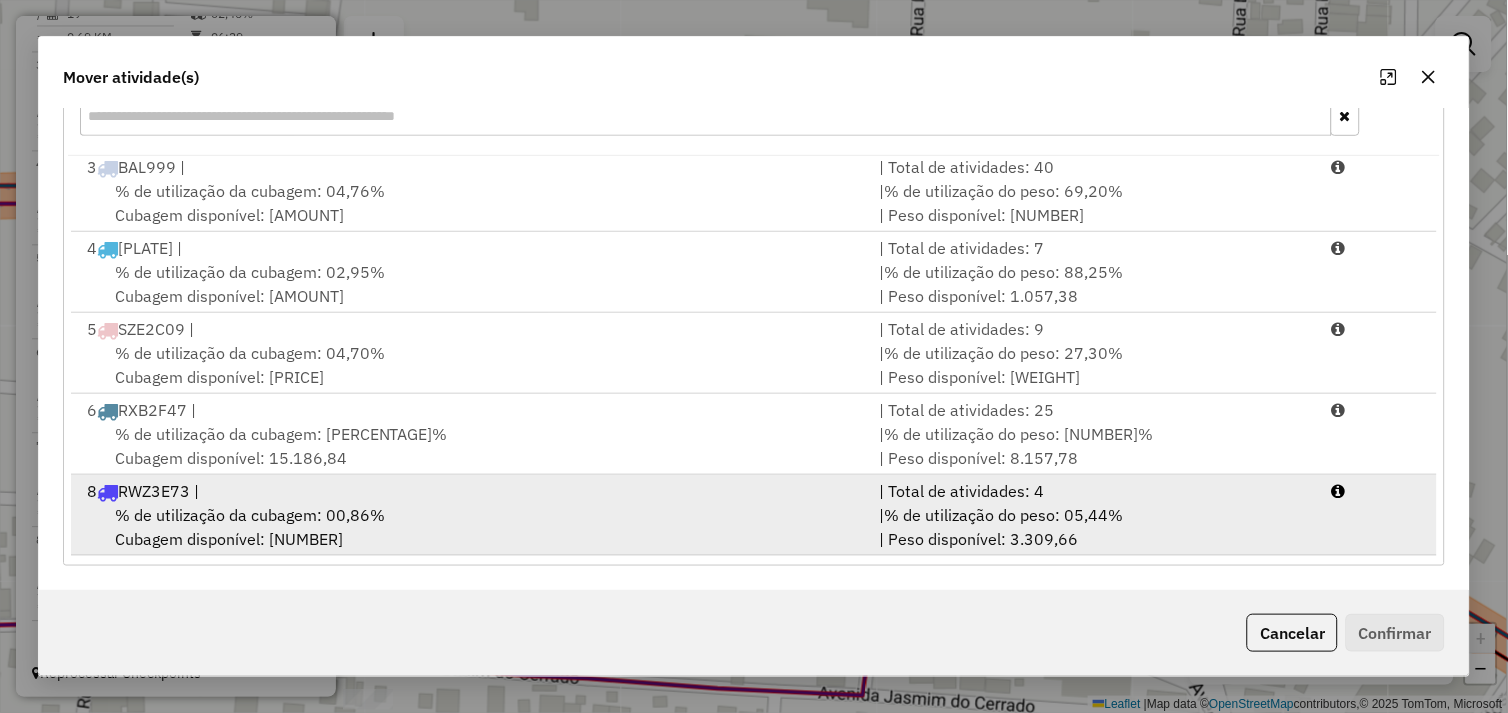 drag, startPoint x: 561, startPoint y: 518, endPoint x: 736, endPoint y: 543, distance: 176.7767 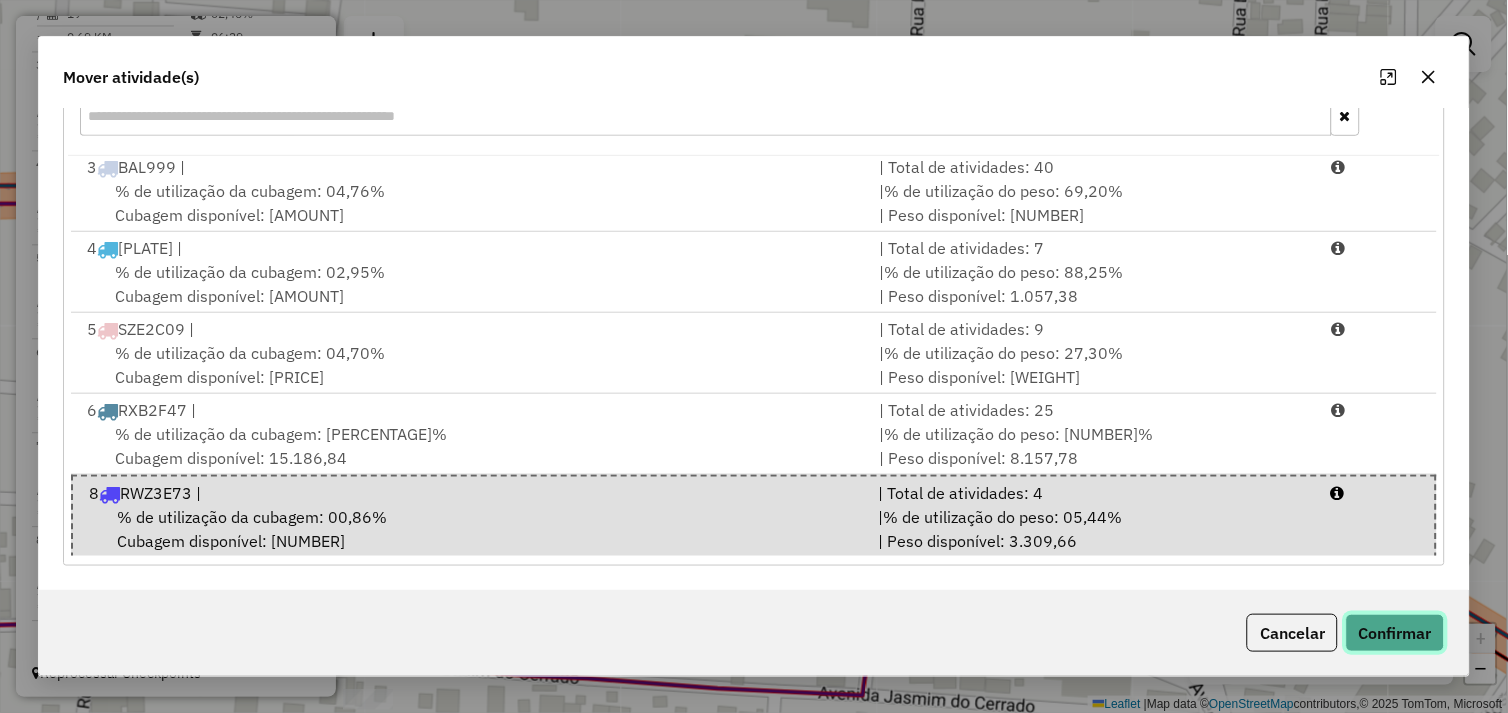 click on "Confirmar" 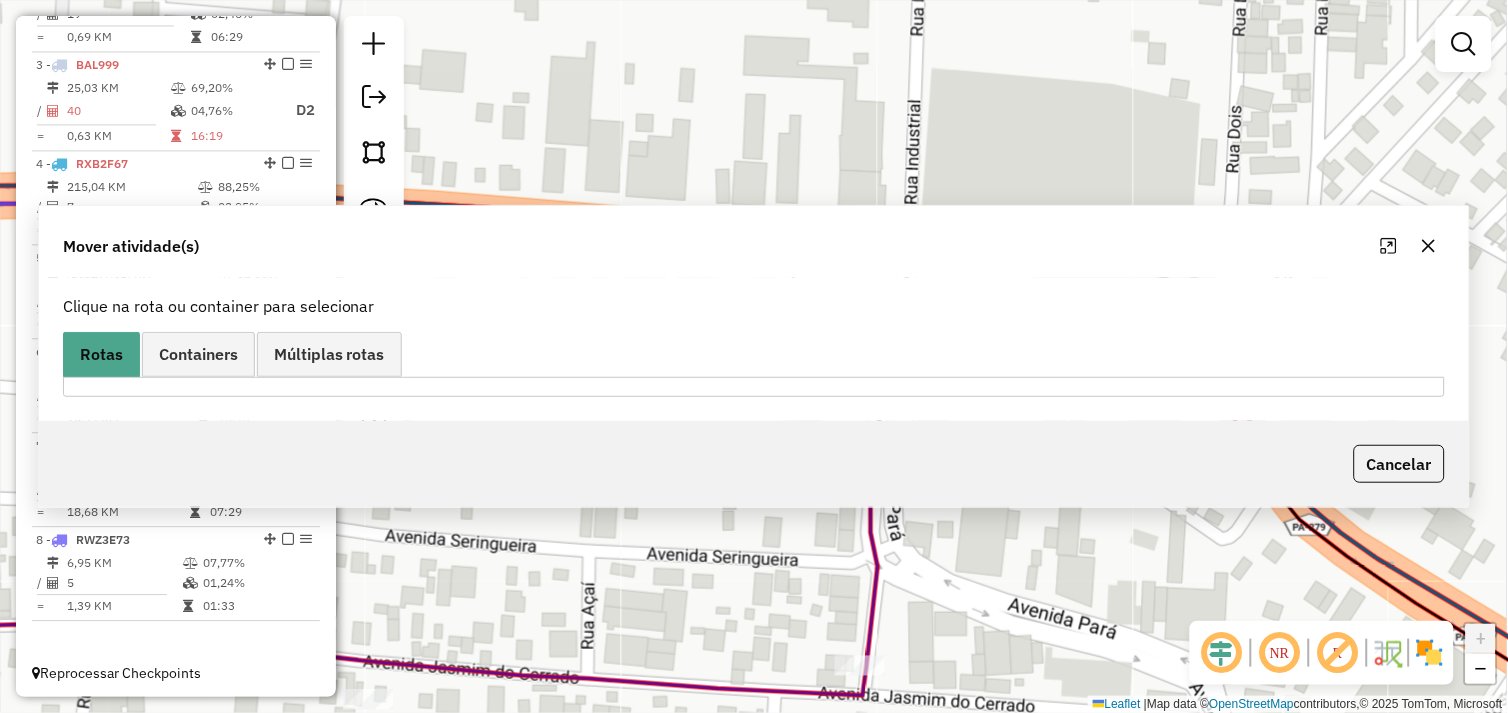 scroll, scrollTop: 0, scrollLeft: 0, axis: both 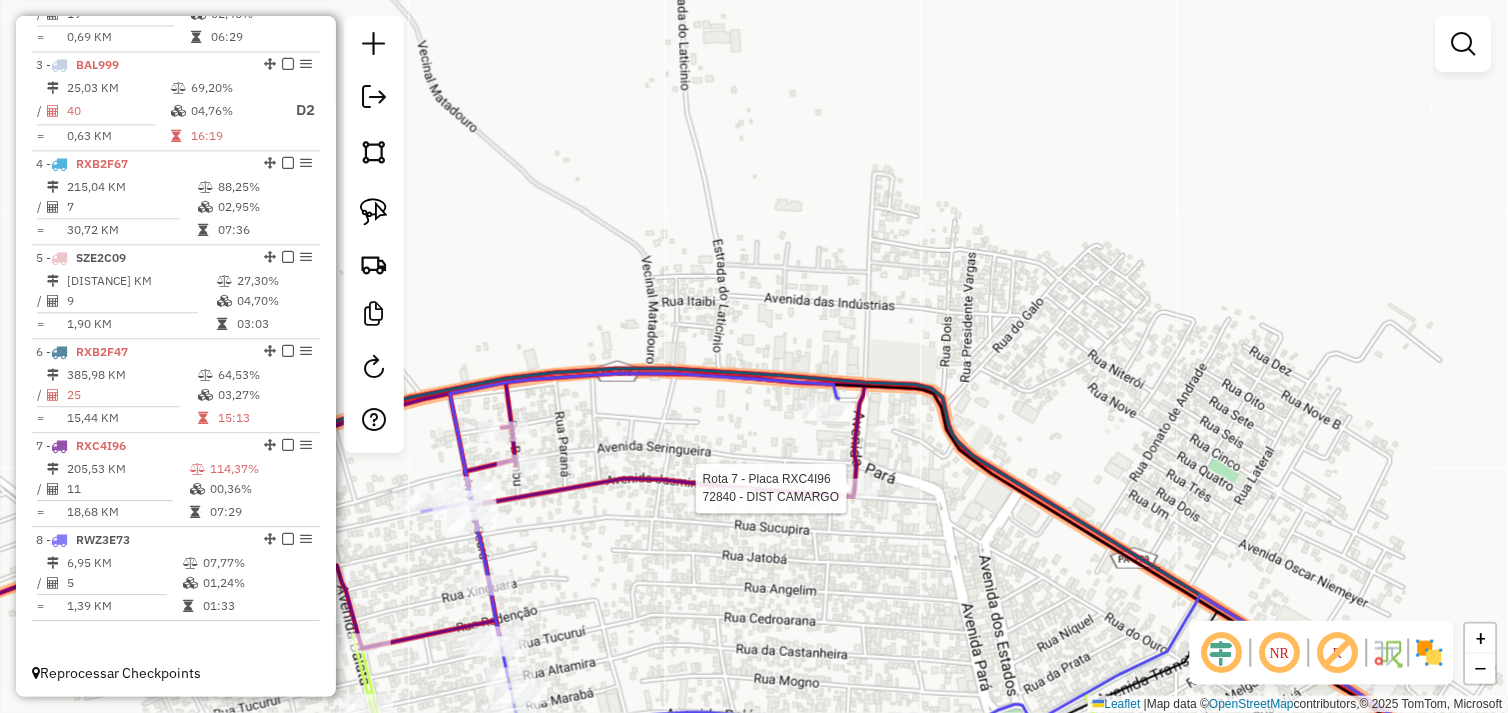 select on "*********" 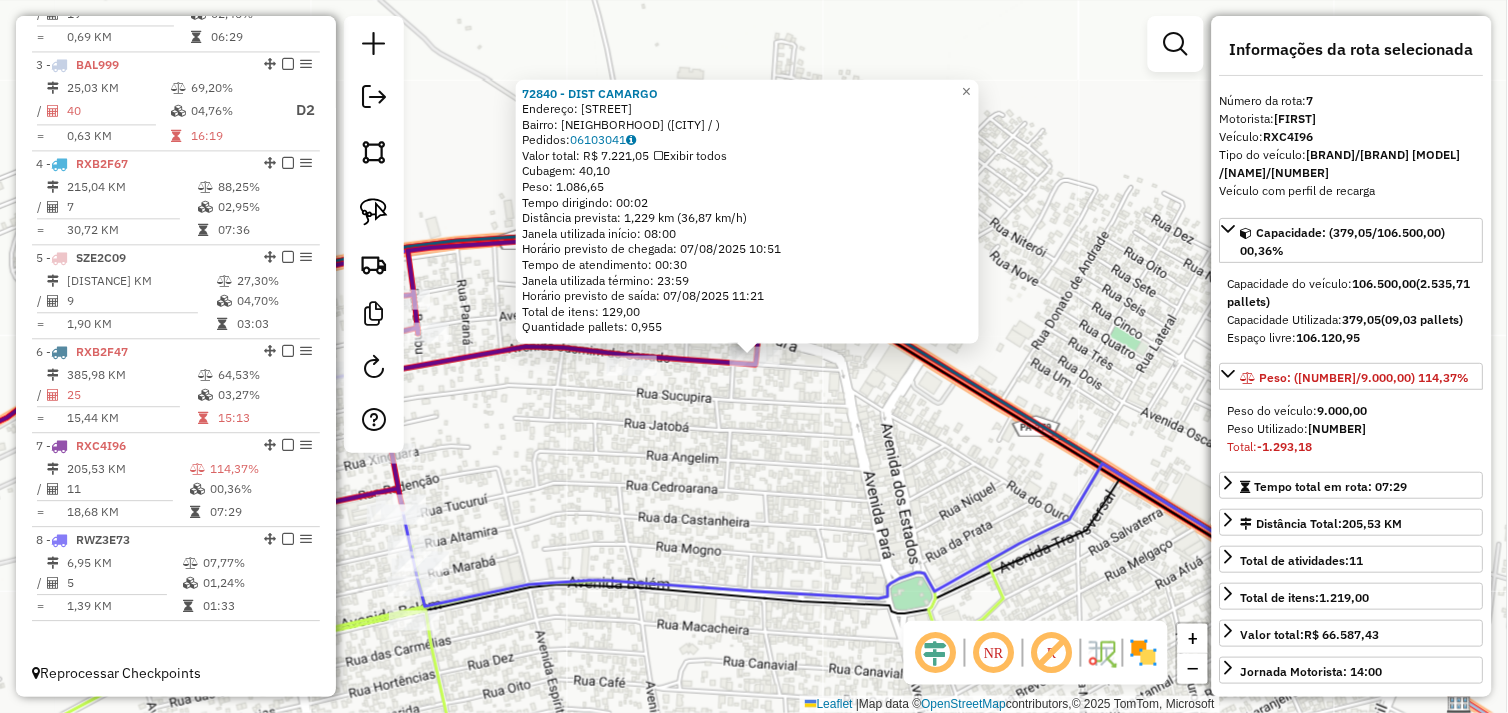drag, startPoint x: 703, startPoint y: 422, endPoint x: 674, endPoint y: 410, distance: 31.38471 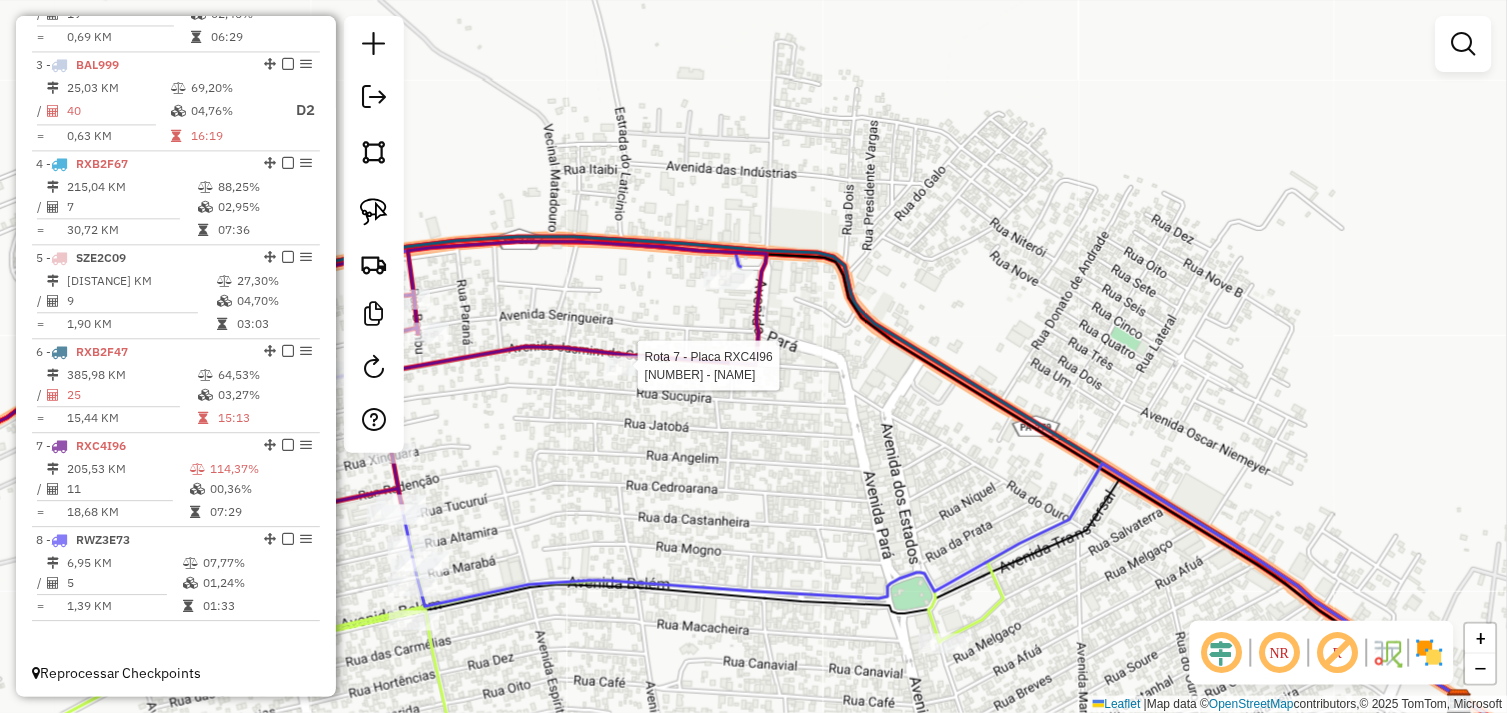 select on "*********" 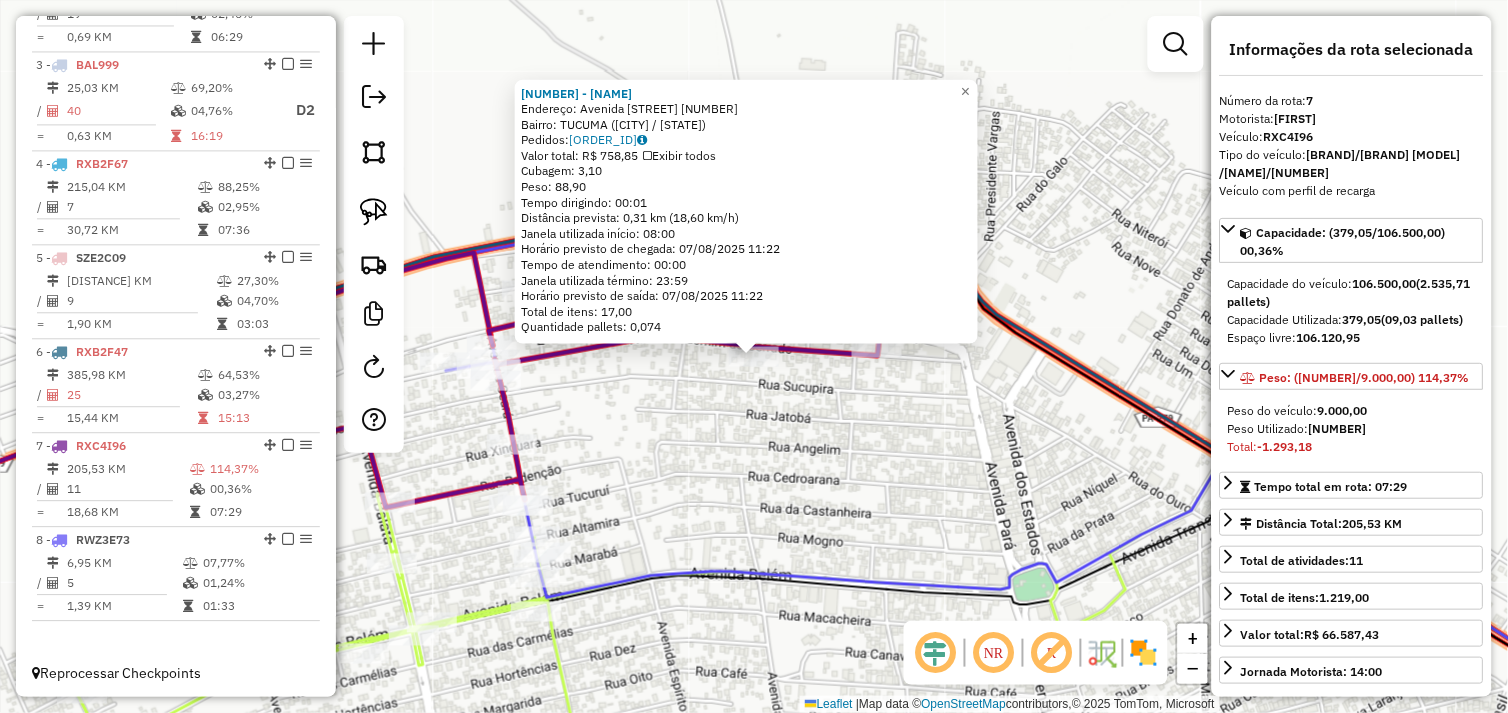 click on "72832 - BAR JM  Endereço:  Avenida Jasmim do Cerrado 489   Bairro: TUCUMA (TUCUMA / PA)   Pedidos:  06103136   Valor total: R$ 758,85   Exibir todos   Cubagem: 3,10  Peso: 88,90  Tempo dirigindo: 00:01   Distância prevista: 0,31 km (18,60 km/h)   Janela utilizada início: 08:00   Horário previsto de chegada: 07/08/2025 11:22   Tempo de atendimento: 00:00   Janela utilizada término: 23:59   Horário previsto de saída: 07/08/2025 11:22   Total de itens: 17,00   Quantidade pallets: 0,074  × Janela de atendimento Grade de atendimento Capacidade Transportadoras Veículos Cliente Pedidos  Rotas Selecione os dias de semana para filtrar as janelas de atendimento  Seg   Ter   Qua   Qui   Sex   Sáb   Dom  Informe o período da janela de atendimento: De: Até:  Filtrar exatamente a janela do cliente  Considerar janela de atendimento padrão  Selecione os dias de semana para filtrar as grades de atendimento  Seg   Ter   Qua   Qui   Sex   Sáb   Dom   Considerar clientes sem dia de atendimento cadastrado  De:  De:" 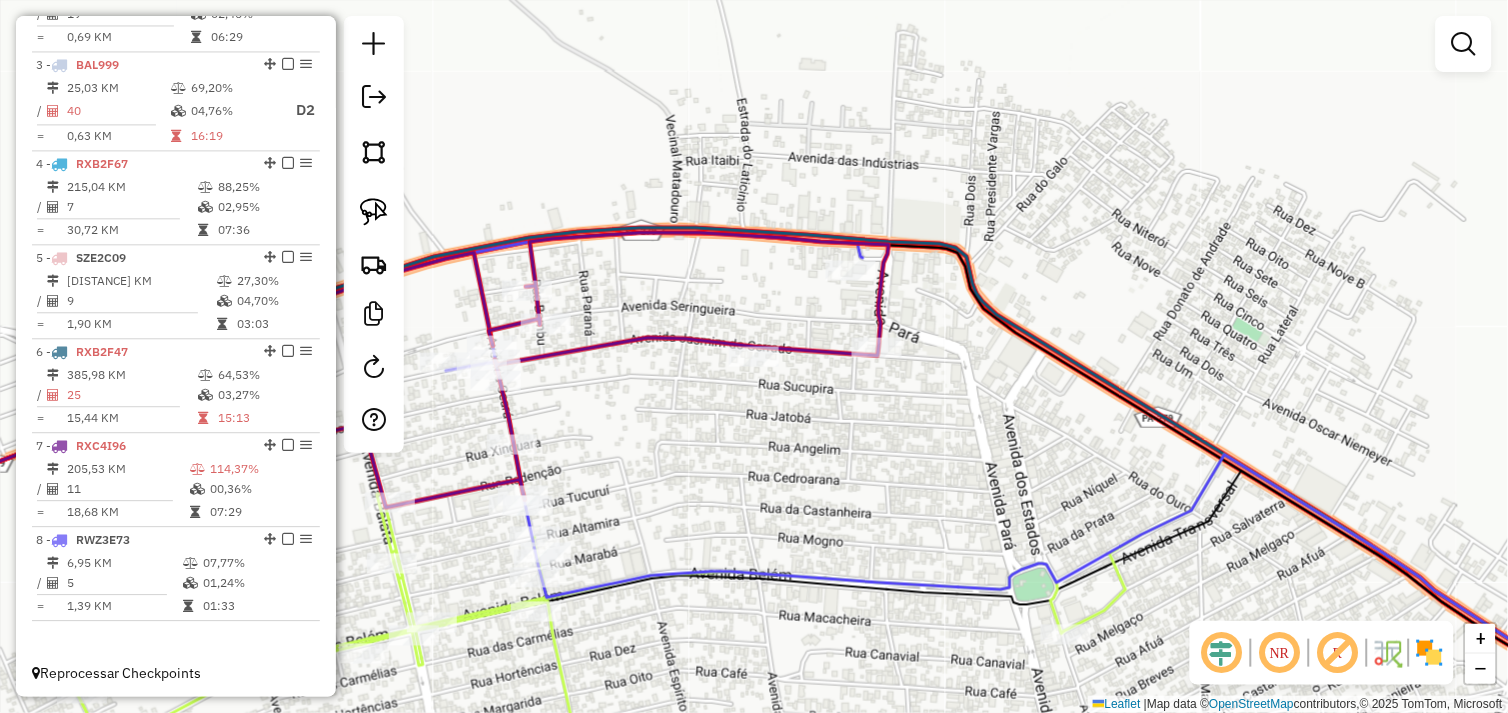 drag, startPoint x: 380, startPoint y: 212, endPoint x: 635, endPoint y: 346, distance: 288.06424 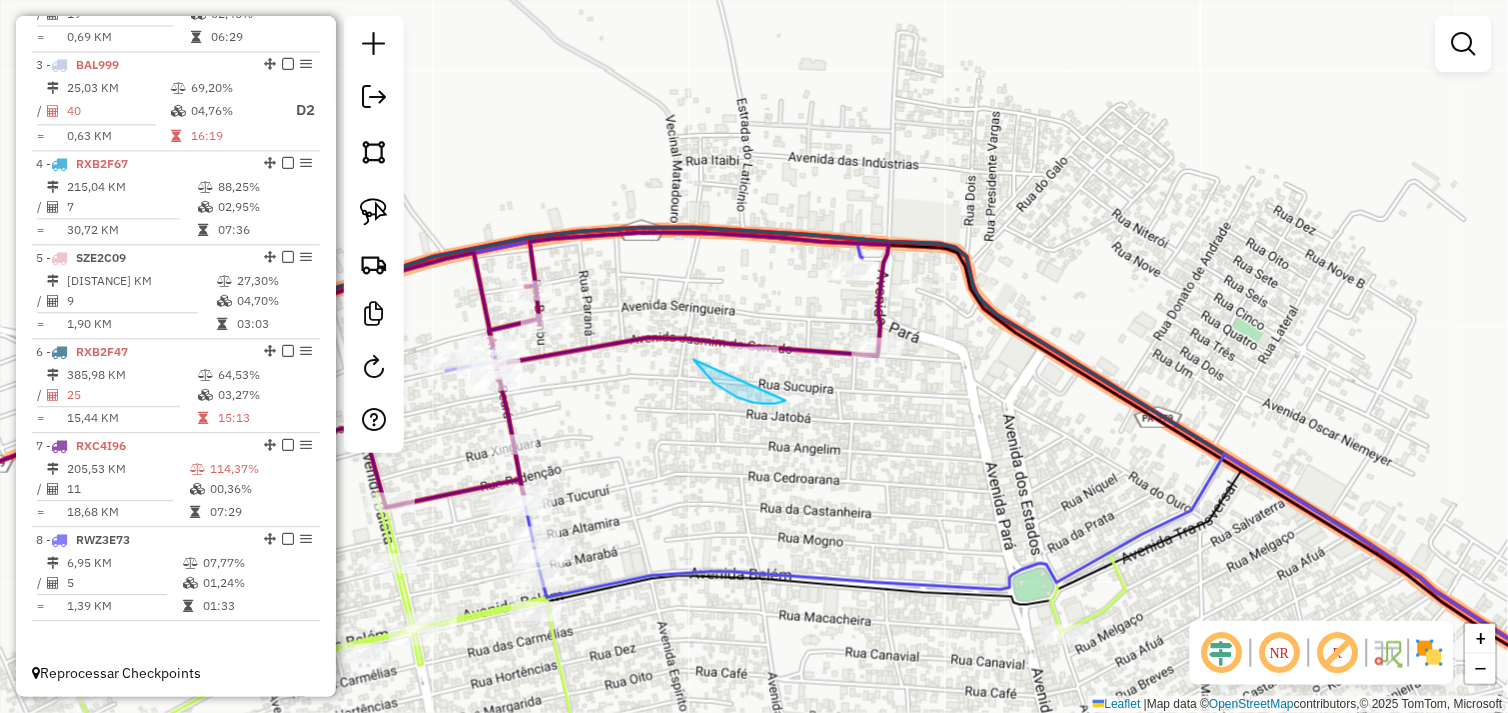 drag, startPoint x: 754, startPoint y: 403, endPoint x: 718, endPoint y: 345, distance: 68.26419 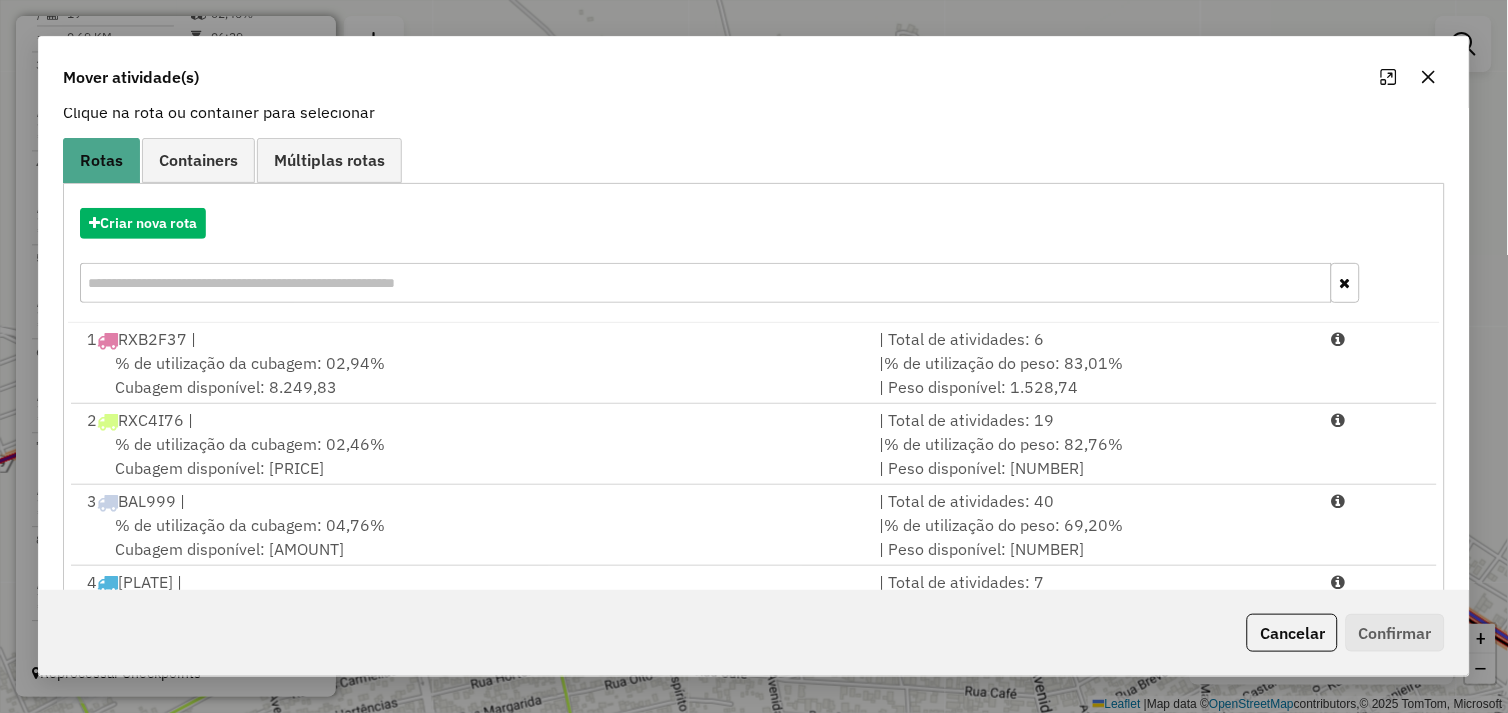 scroll, scrollTop: 302, scrollLeft: 0, axis: vertical 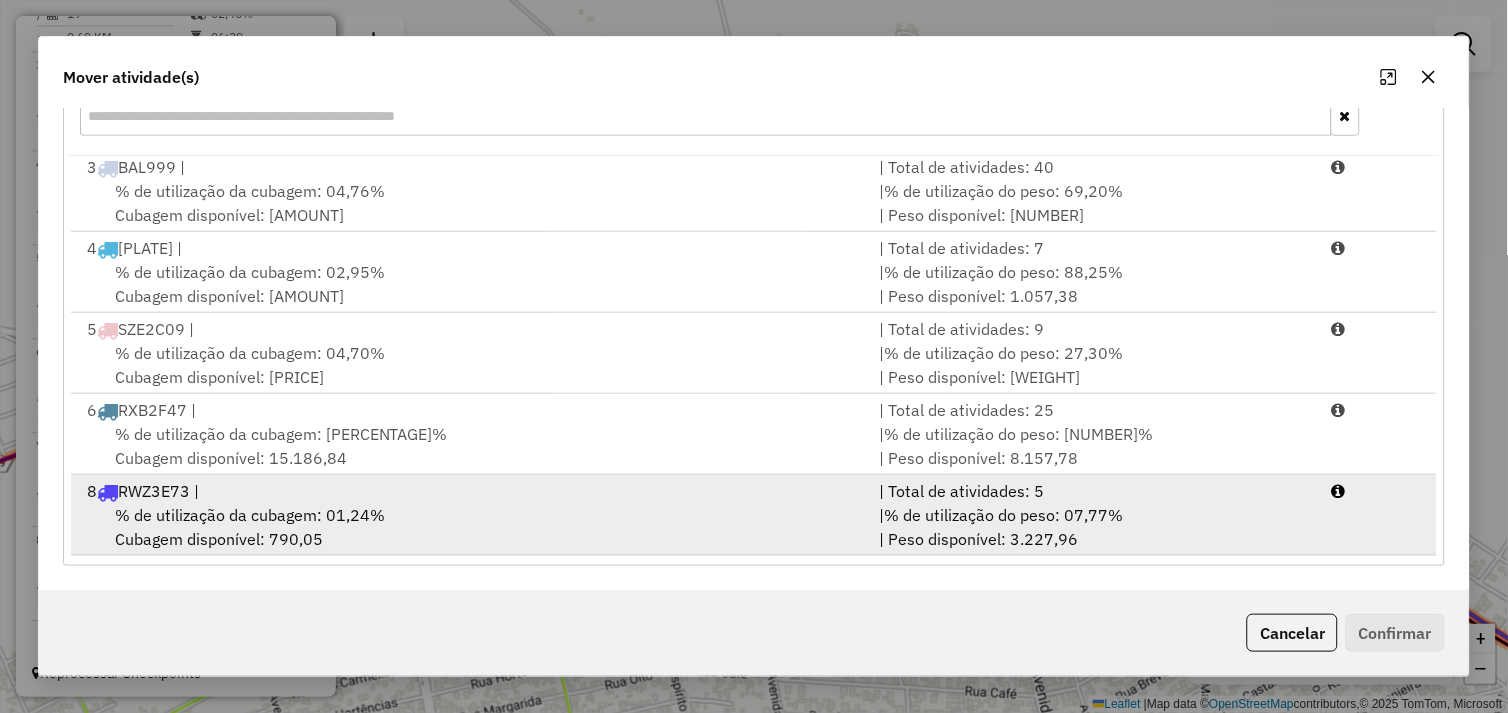 drag, startPoint x: 512, startPoint y: 507, endPoint x: 847, endPoint y: 546, distance: 337.2625 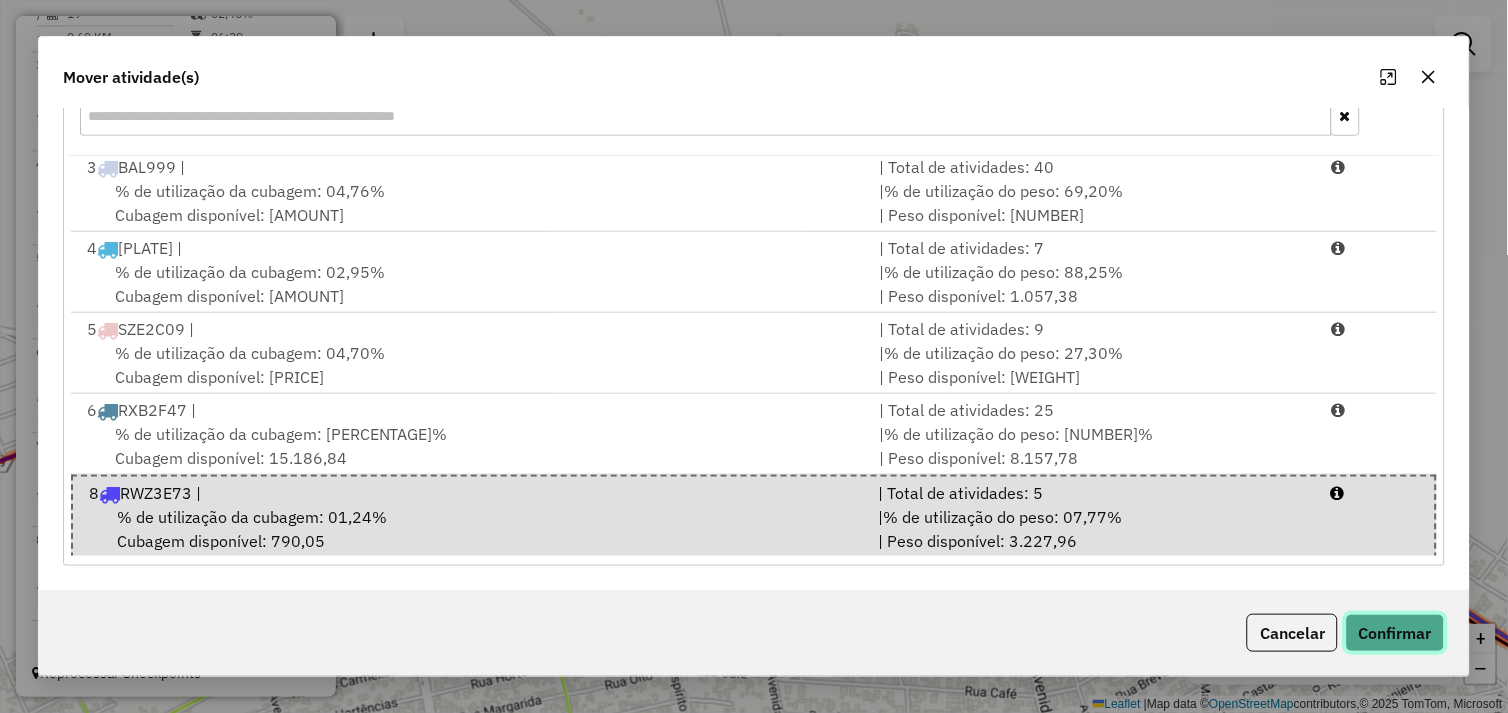 click on "Confirmar" 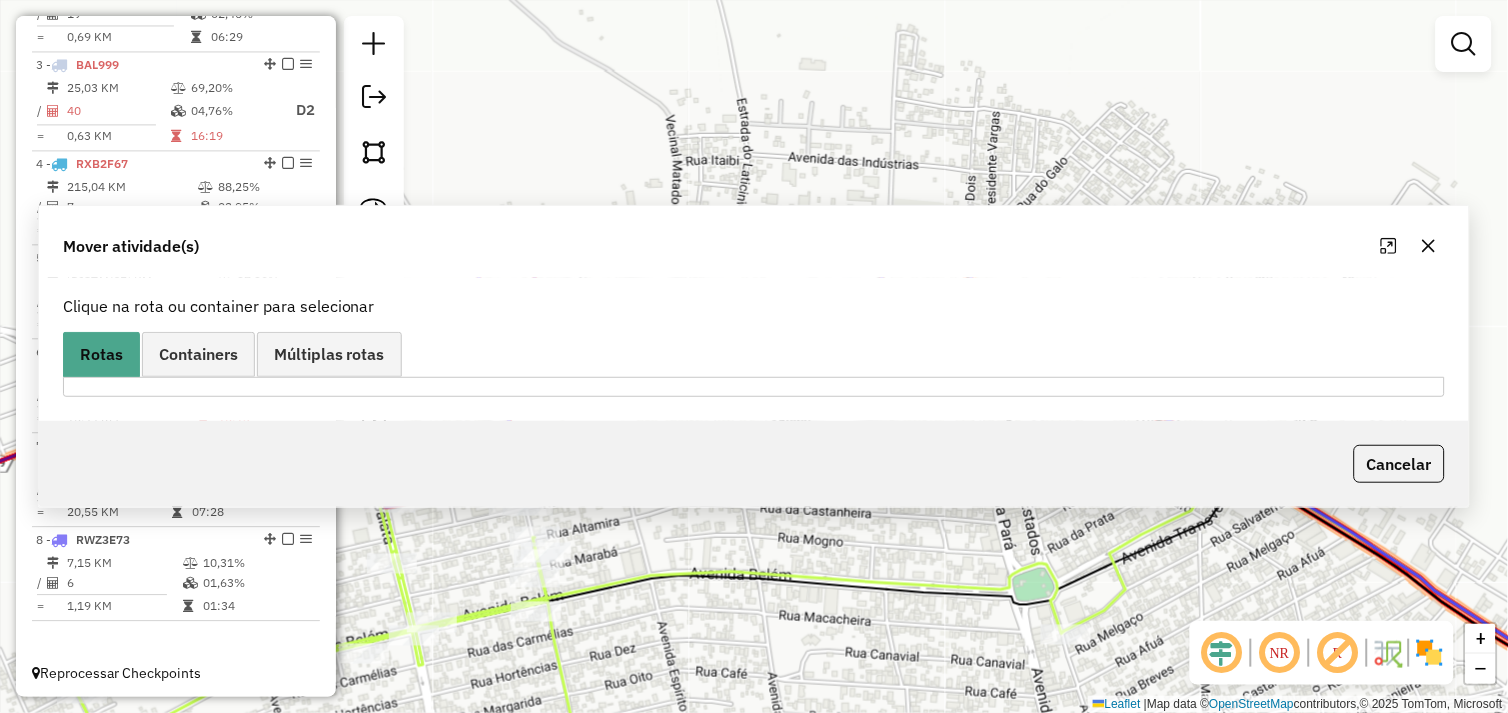 scroll, scrollTop: 0, scrollLeft: 0, axis: both 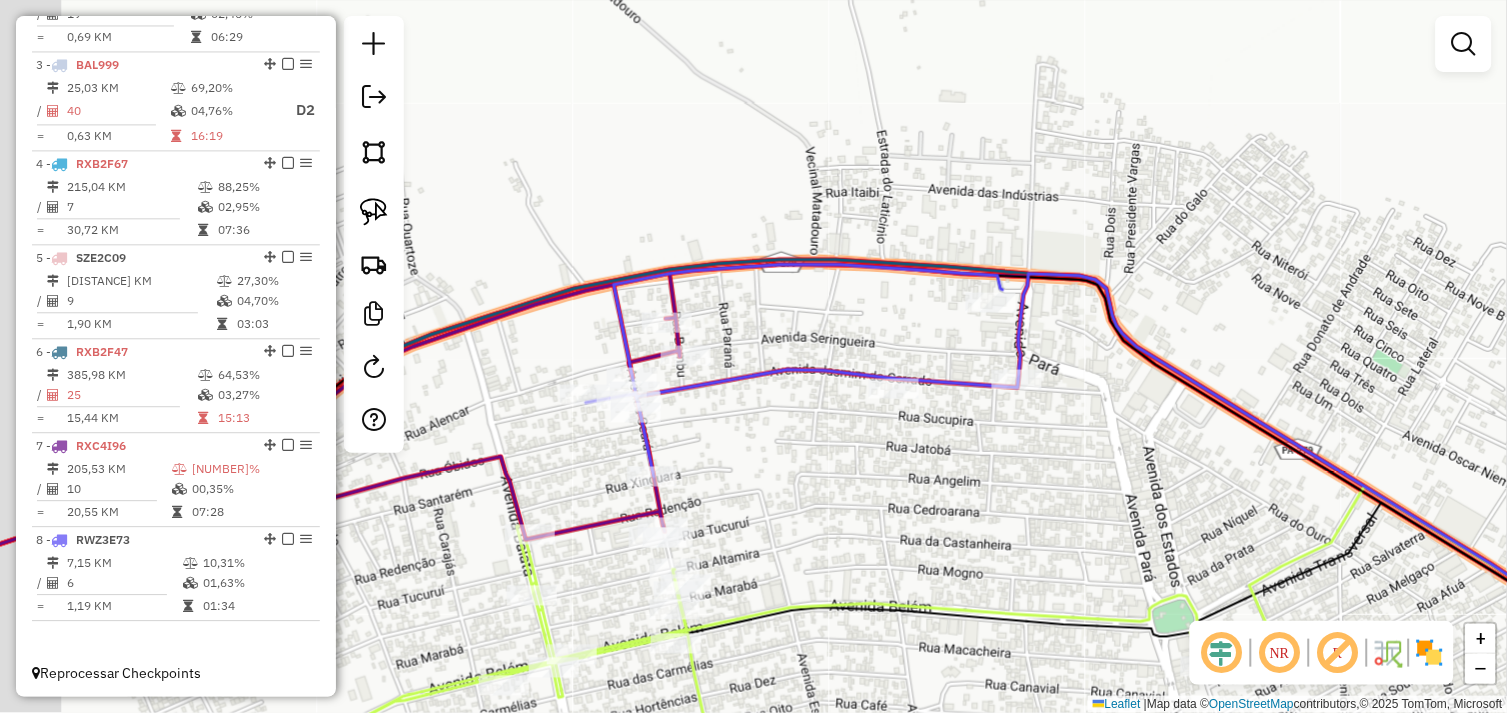 click on "Janela de atendimento Grade de atendimento Capacidade Transportadoras Veículos Cliente Pedidos  Rotas Selecione os dias de semana para filtrar as janelas de atendimento  Seg   Ter   Qua   Qui   Sex   Sáb   Dom  Informe o período da janela de atendimento: De: Até:  Filtrar exatamente a janela do cliente  Considerar janela de atendimento padrão  Selecione os dias de semana para filtrar as grades de atendimento  Seg   Ter   Qua   Qui   Sex   Sáb   Dom   Considerar clientes sem dia de atendimento cadastrado  Clientes fora do dia de atendimento selecionado Filtrar as atividades entre os valores definidos abaixo:  Peso mínimo:   Peso máximo:   Cubagem mínima:   Cubagem máxima:   De:   Até:  Filtrar as atividades entre o tempo de atendimento definido abaixo:  De:   Até:   Considerar capacidade total dos clientes não roteirizados Transportadora: Selecione um ou mais itens Tipo de veículo: Selecione um ou mais itens Veículo: Selecione um ou mais itens Motorista: Selecione um ou mais itens Nome: Rótulo:" 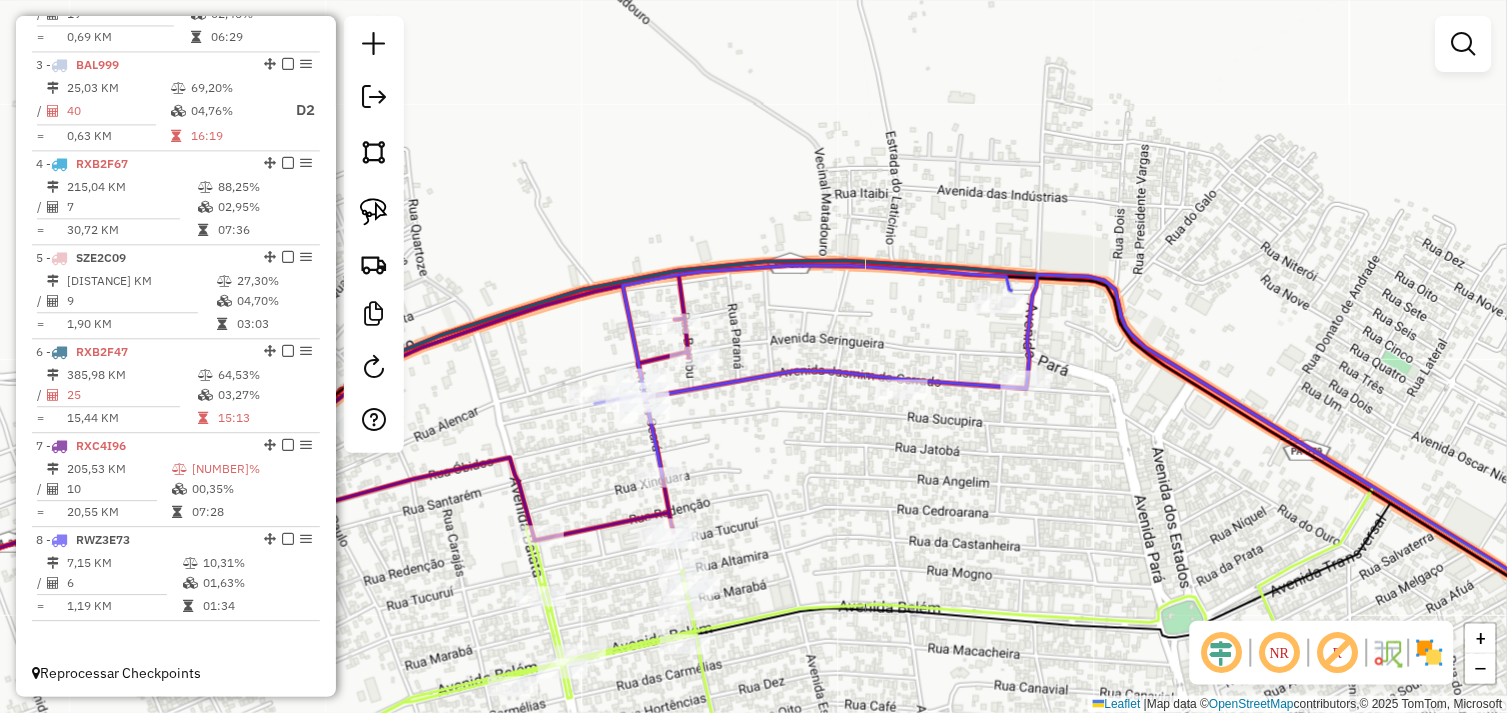 click 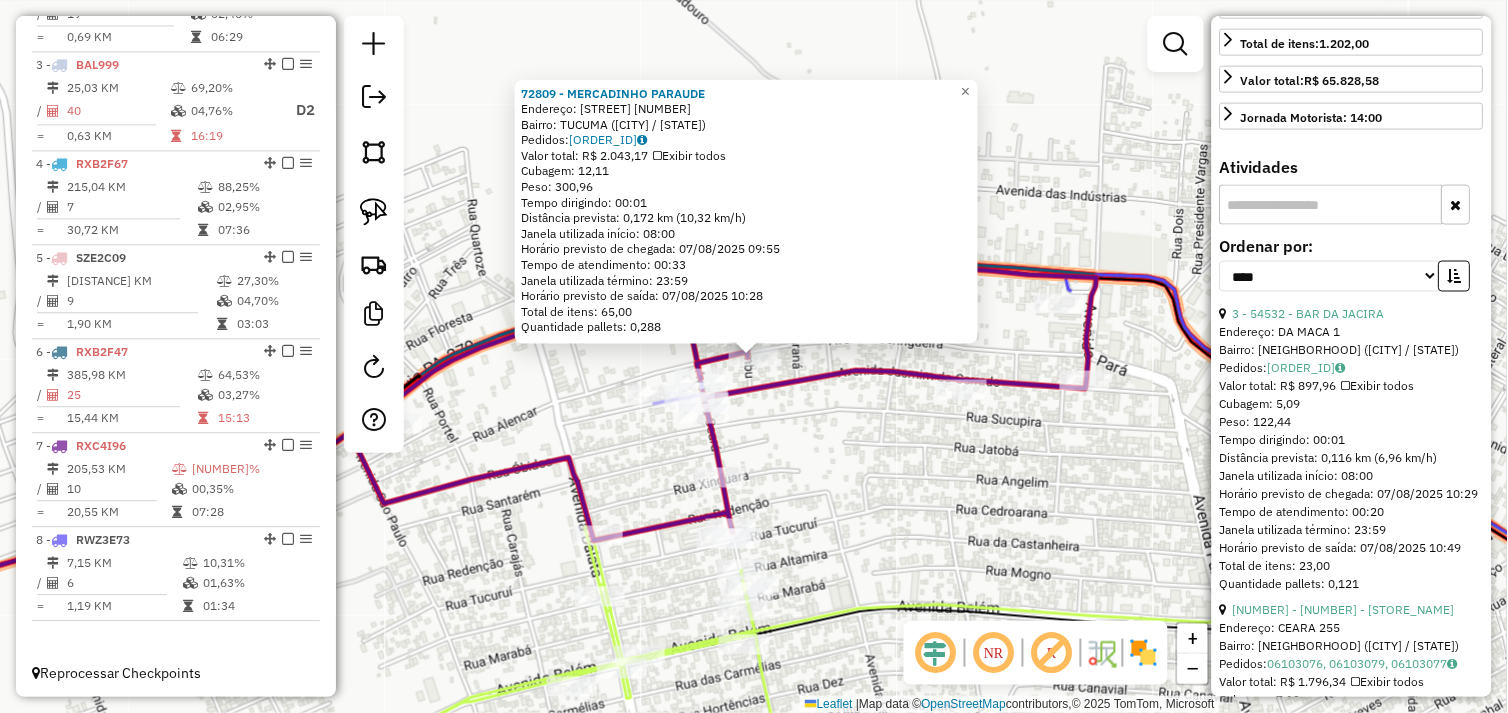 scroll, scrollTop: 555, scrollLeft: 0, axis: vertical 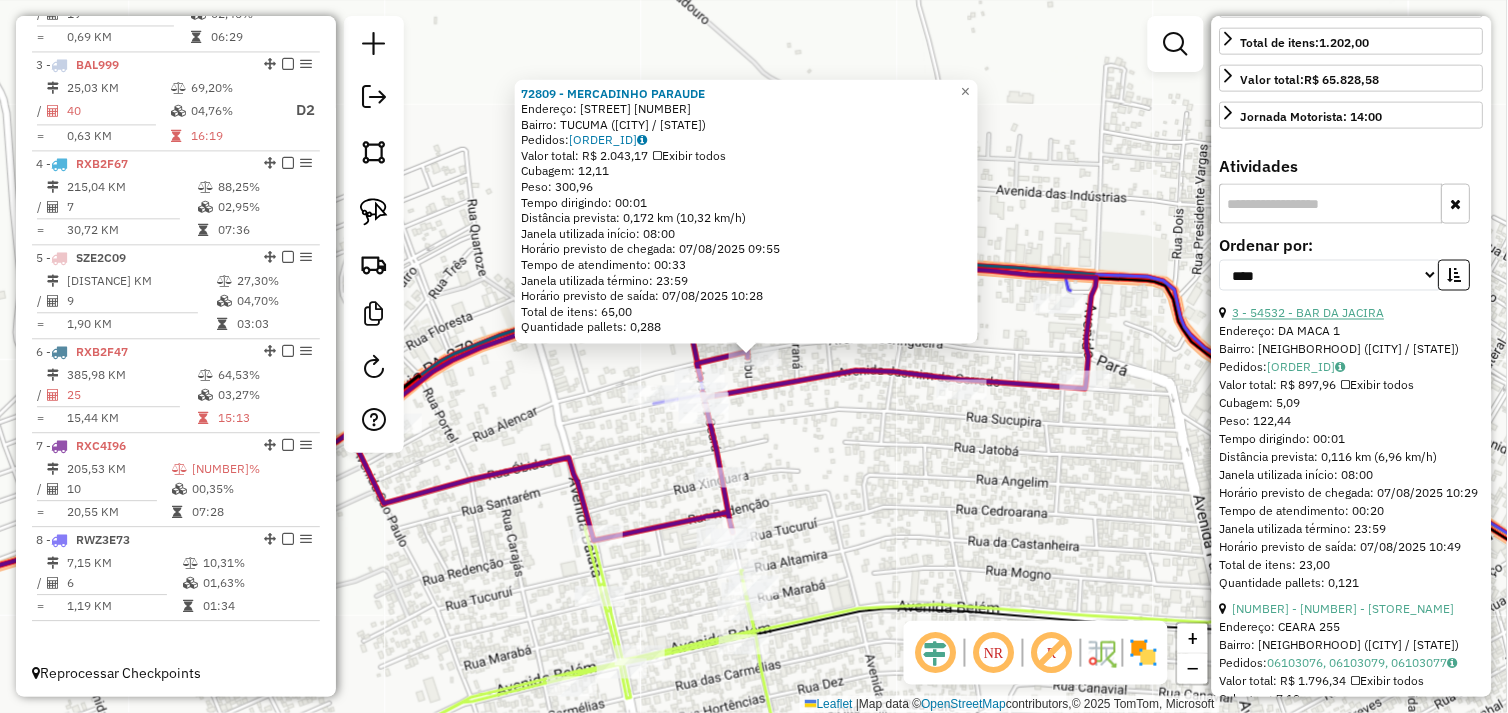 click on "3 - 54532 - BAR DA JACIRA" at bounding box center [1309, 313] 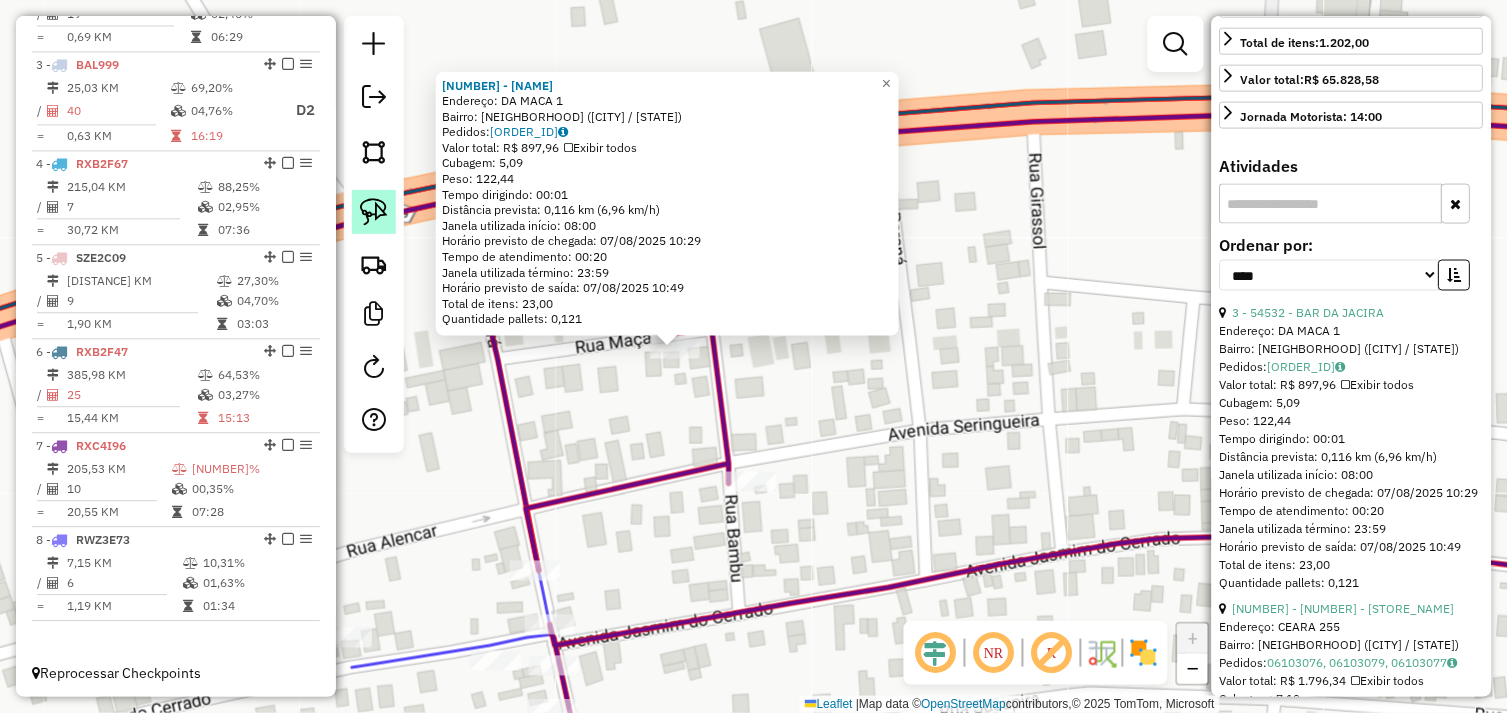 click 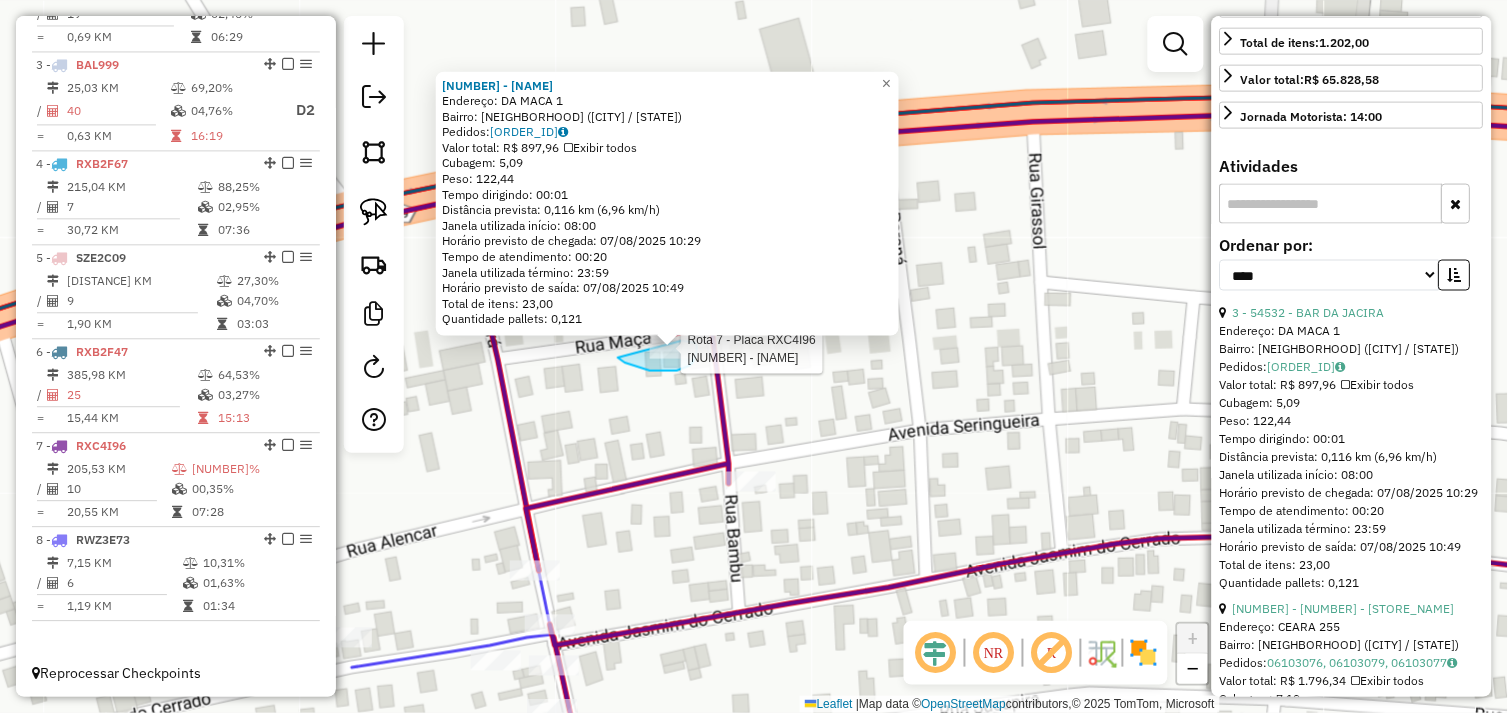 click on "Rota 7 - Placa RXC4I96  54532 - BAR DA JACIRA 54532 - BAR DA JACIRA  Endereço:  DA MACA 1   Bairro: SETOR PARAUDE (TUCUMA / PA)   Pedidos:  06103120   Valor total: R$ 897,96   Exibir todos   Cubagem: 5,09  Peso: 122,44  Tempo dirigindo: 00:01   Distância prevista: 0,116 km (6,96 km/h)   Janela utilizada início: 08:00   Horário previsto de chegada: 07/08/2025 10:29   Tempo de atendimento: 00:20   Janela utilizada término: 23:59   Horário previsto de saída: 07/08/2025 10:49   Total de itens: 23,00   Quantidade pallets: 0,121  × Janela de atendimento Grade de atendimento Capacidade Transportadoras Veículos Cliente Pedidos  Rotas Selecione os dias de semana para filtrar as janelas de atendimento  Seg   Ter   Qua   Qui   Sex   Sáb   Dom  Informe o período da janela de atendimento: De: Até:  Filtrar exatamente a janela do cliente  Considerar janela de atendimento padrão  Selecione os dias de semana para filtrar as grades de atendimento  Seg   Ter   Qua   Qui   Sex   Sáb   Dom   Peso mínimo:   De:  +" 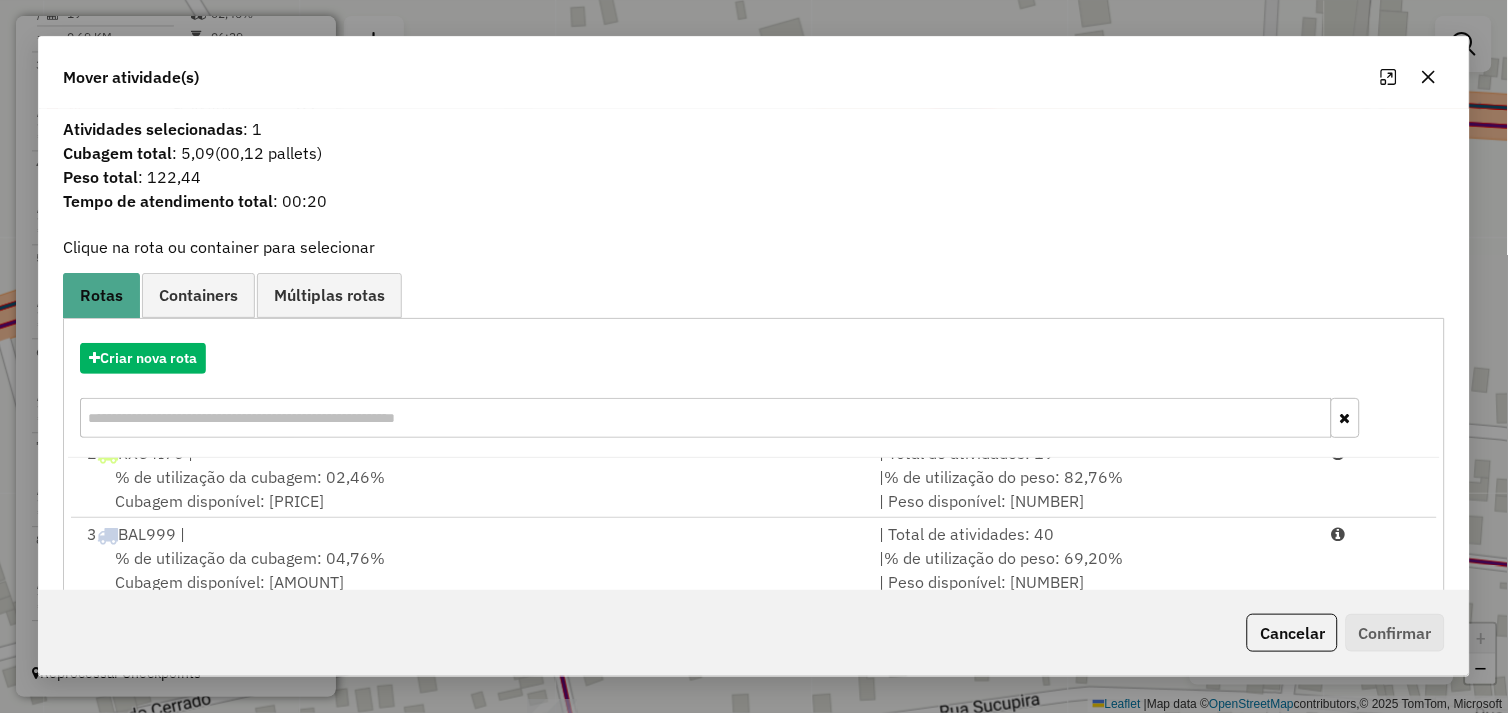 scroll, scrollTop: 167, scrollLeft: 0, axis: vertical 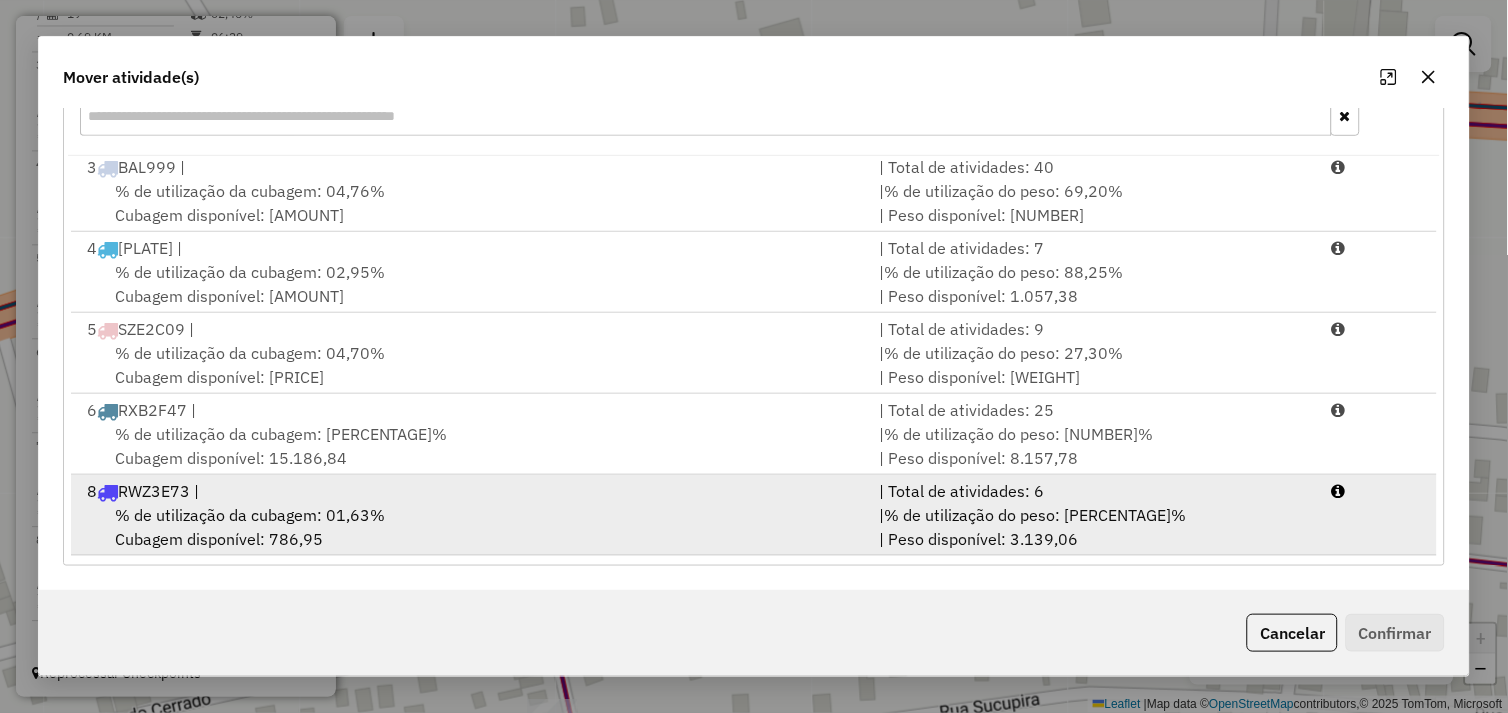drag, startPoint x: 536, startPoint y: 517, endPoint x: 626, endPoint y: 528, distance: 90.66973 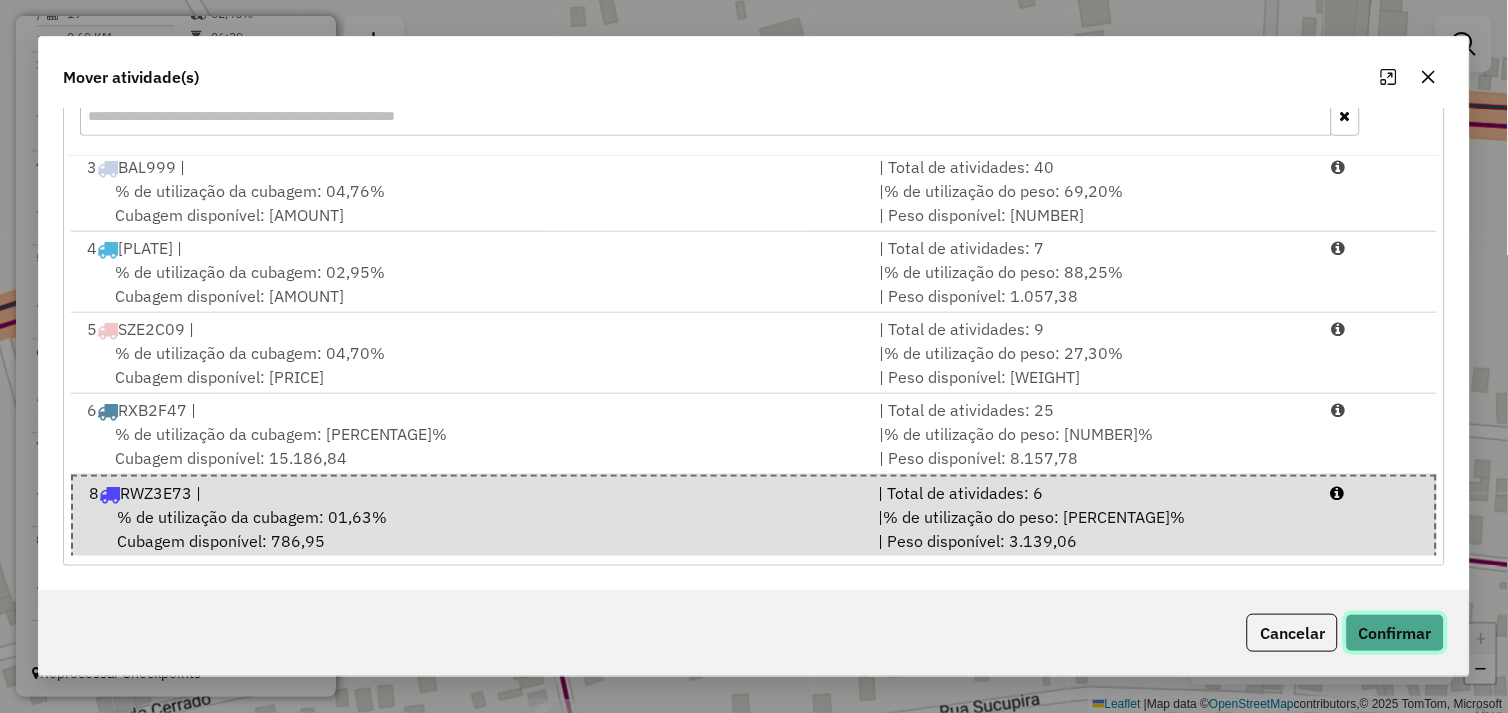 click on "Confirmar" 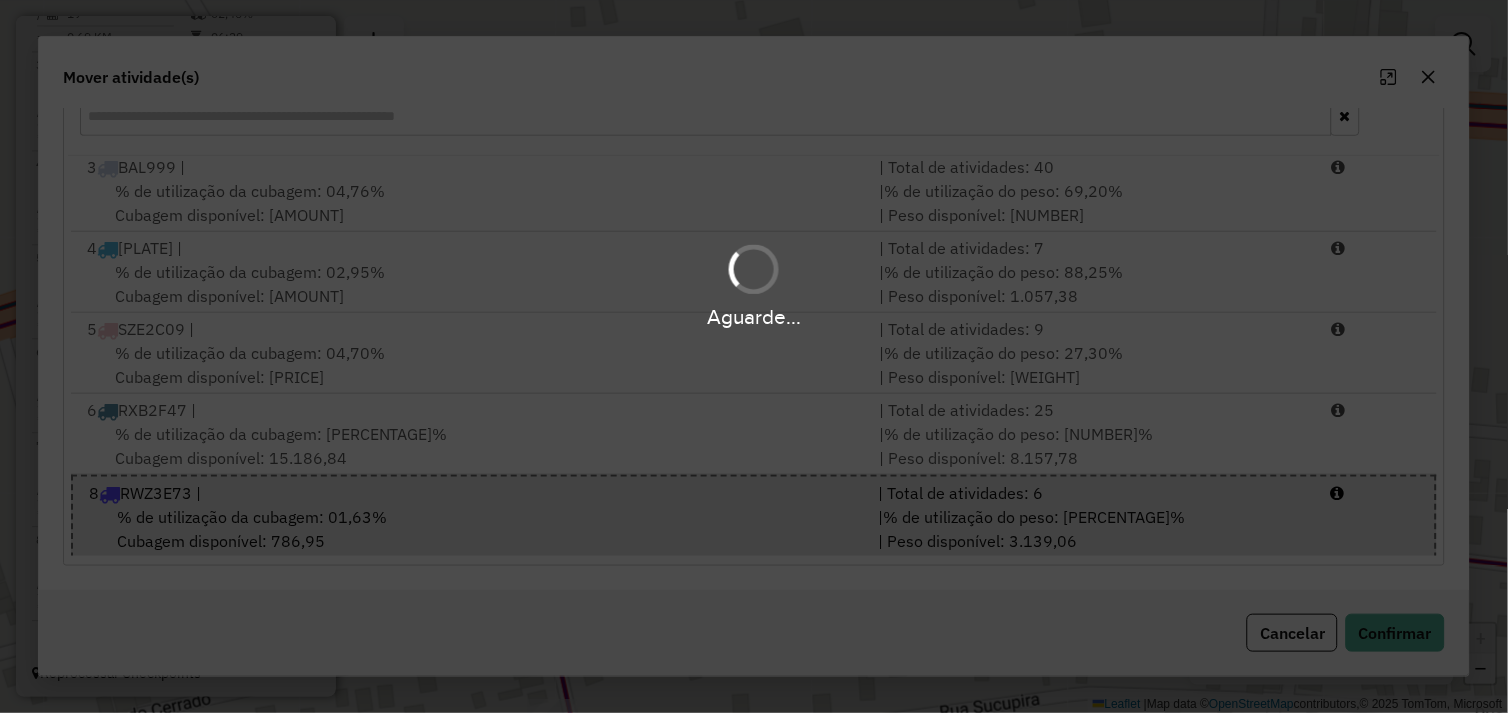 scroll, scrollTop: 0, scrollLeft: 0, axis: both 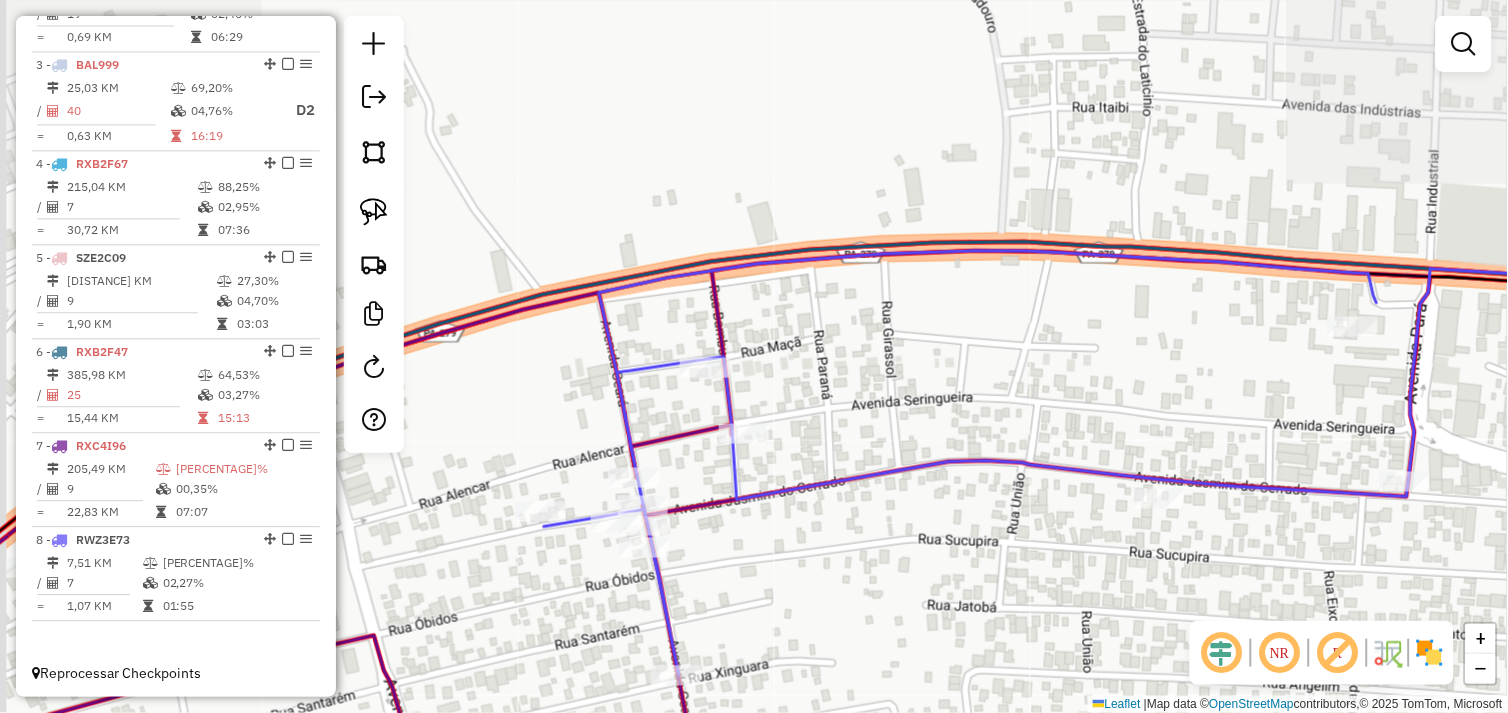 drag, startPoint x: 667, startPoint y: 485, endPoint x: 727, endPoint y: 426, distance: 84.14868 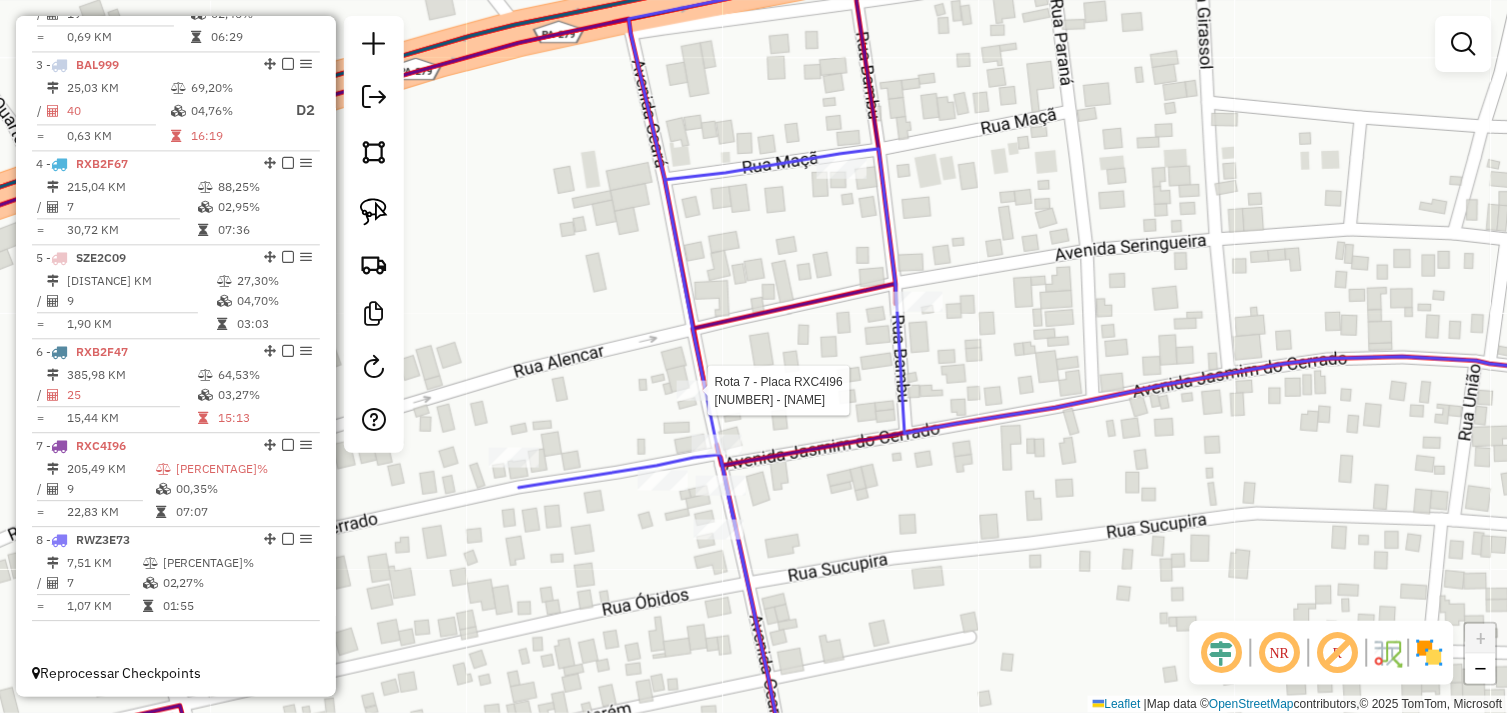 select on "*********" 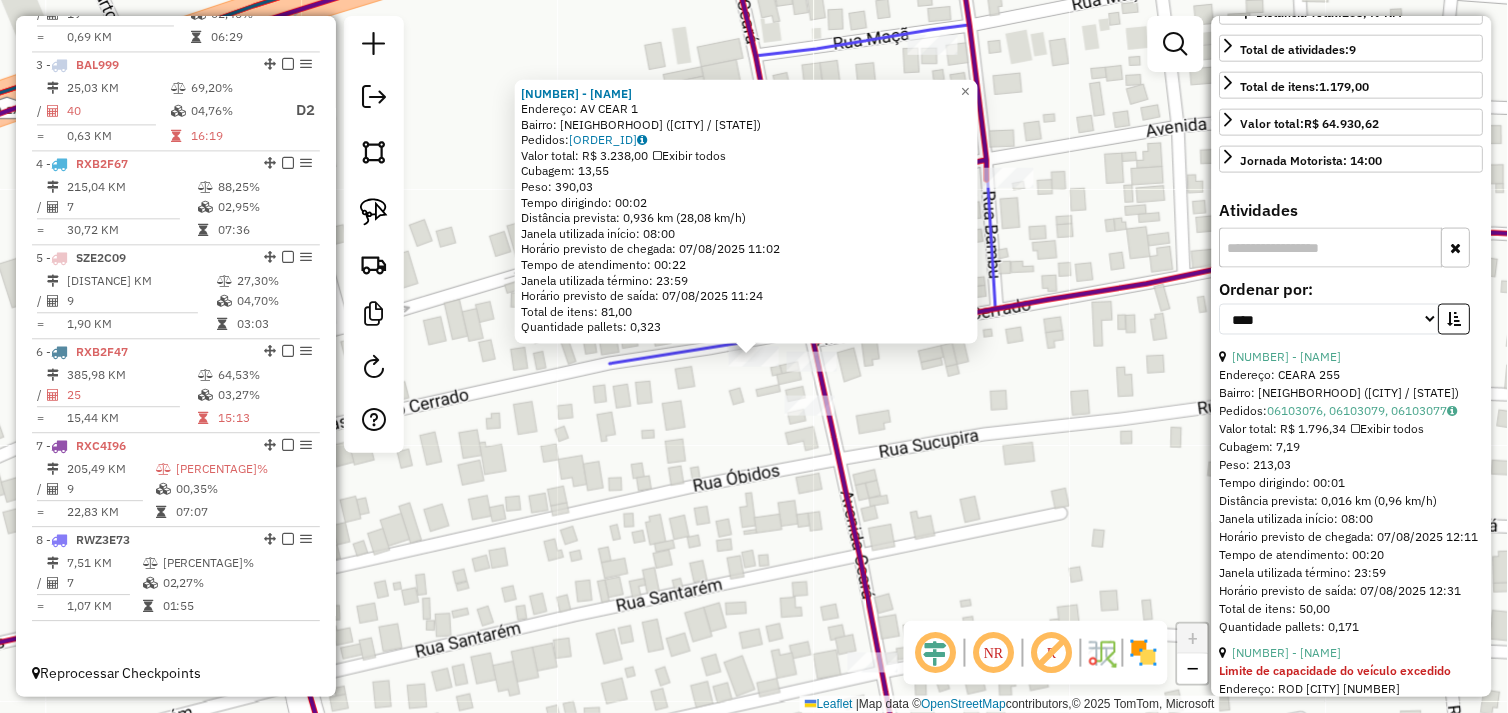 scroll, scrollTop: 555, scrollLeft: 0, axis: vertical 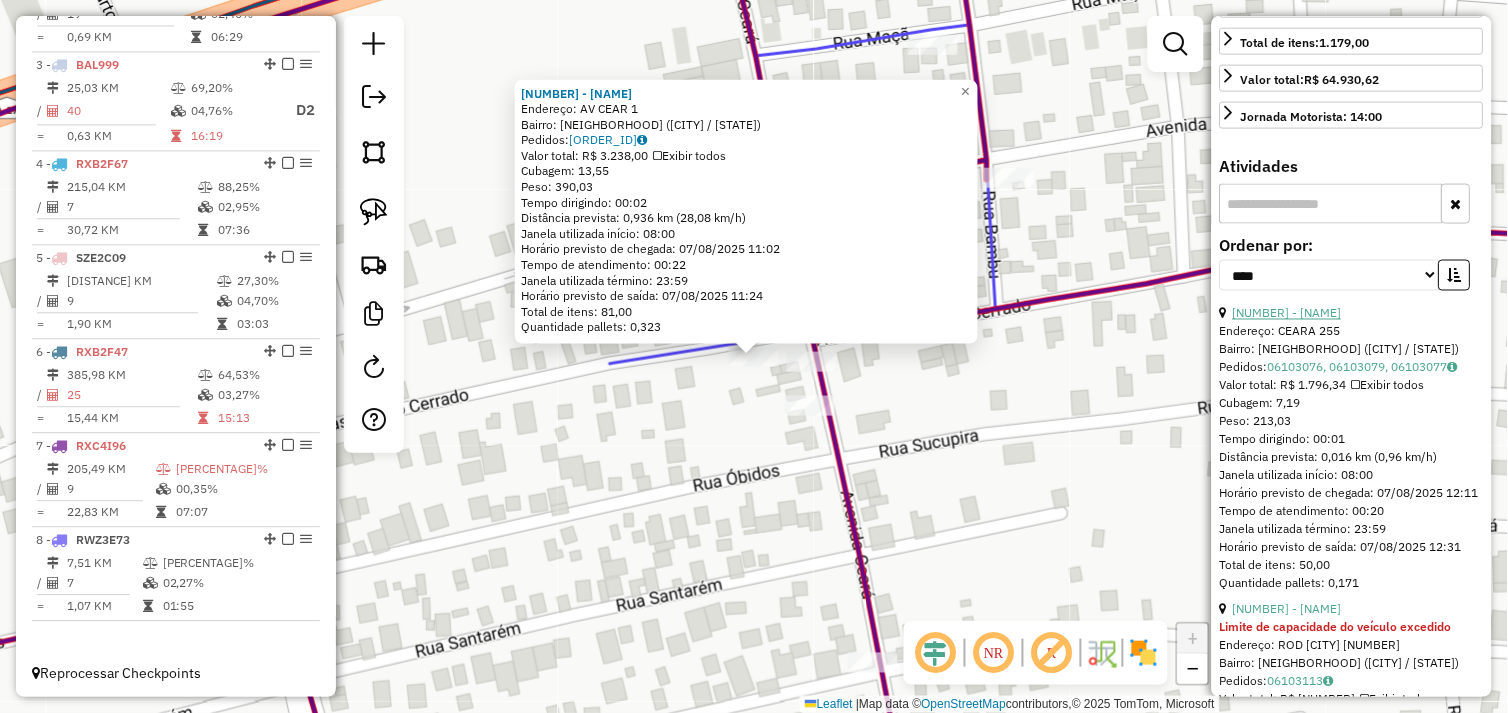 click on "7 - 65734 - BOI DE OURO 1" at bounding box center (1287, 313) 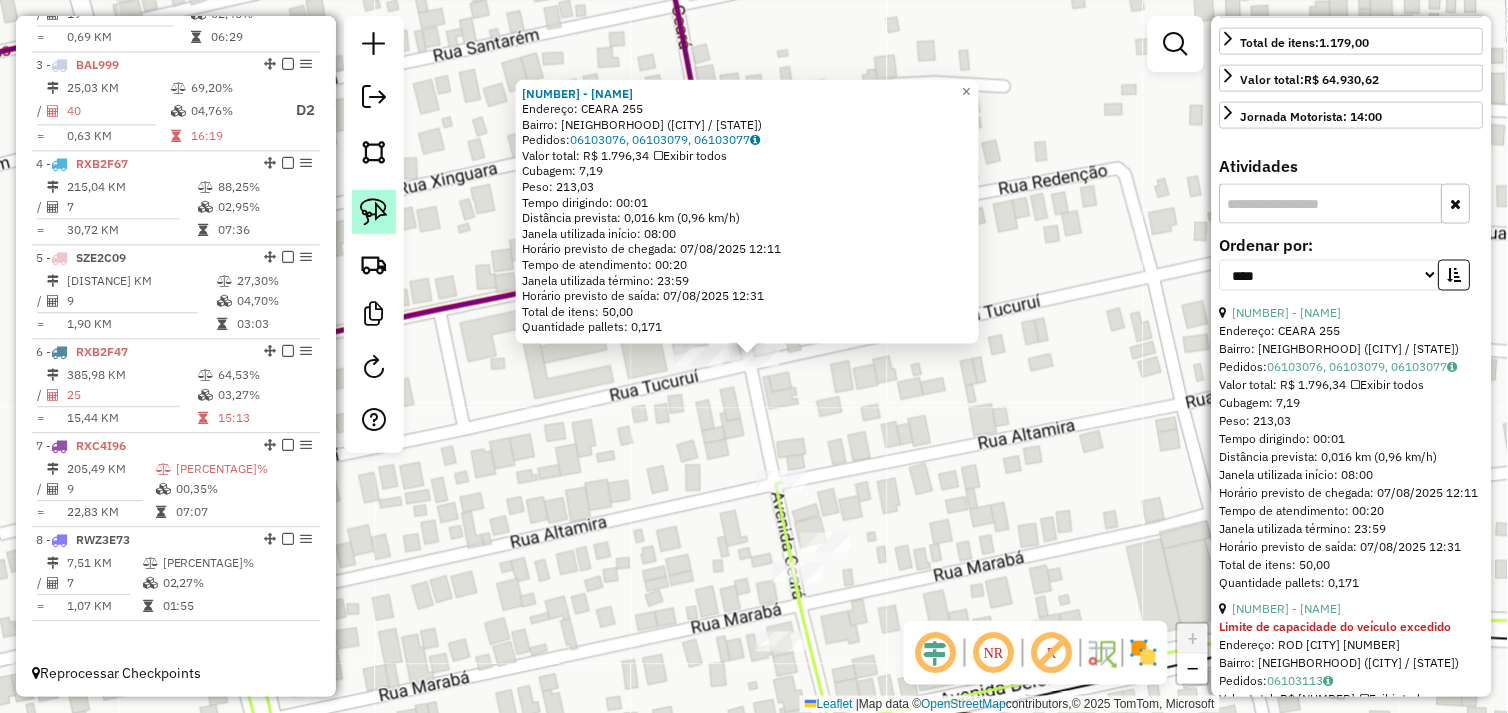 click 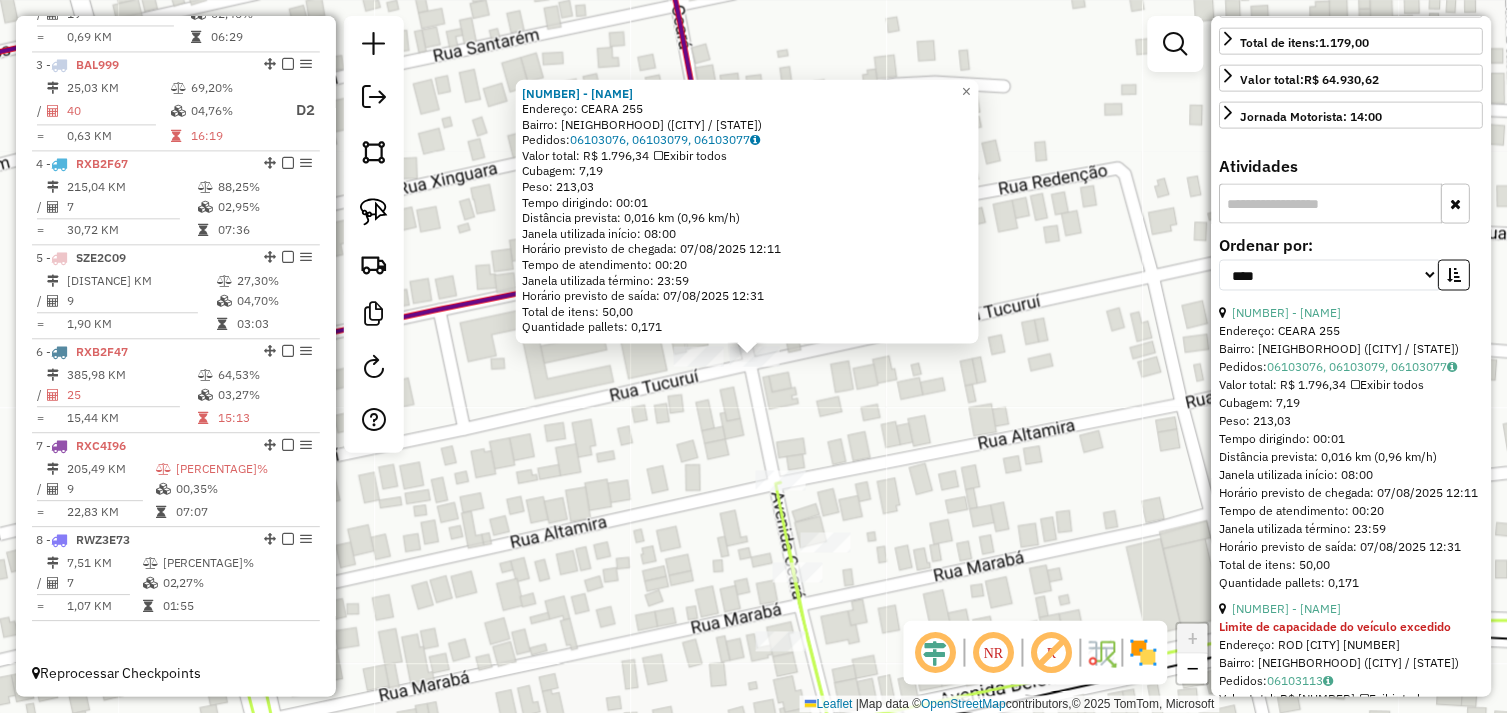click on "65734 - BOI DE OURO 1  Endereço:  CEARA 255   Bairro: CENTRO (TUCUMA / PA)   Pedidos:  06103076, 06103079, 06103077   Valor total: R$ 1.796,34   Exibir todos   Cubagem: 7,19  Peso: 213,03  Tempo dirigindo: 00:01   Distância prevista: 0,016 km (0,96 km/h)   Janela utilizada início: 08:00   Horário previsto de chegada: 07/08/2025 12:11   Tempo de atendimento: 00:20   Janela utilizada término: 23:59   Horário previsto de saída: 07/08/2025 12:31   Total de itens: 50,00   Quantidade pallets: 0,171  × Janela de atendimento Grade de atendimento Capacidade Transportadoras Veículos Cliente Pedidos  Rotas Selecione os dias de semana para filtrar as janelas de atendimento  Seg   Ter   Qua   Qui   Sex   Sáb   Dom  Informe o período da janela de atendimento: De: Até:  Filtrar exatamente a janela do cliente  Considerar janela de atendimento padrão  Selecione os dias de semana para filtrar as grades de atendimento  Seg   Ter   Qua   Qui   Sex   Sáb   Dom   Considerar clientes sem dia de atendimento cadastrado" 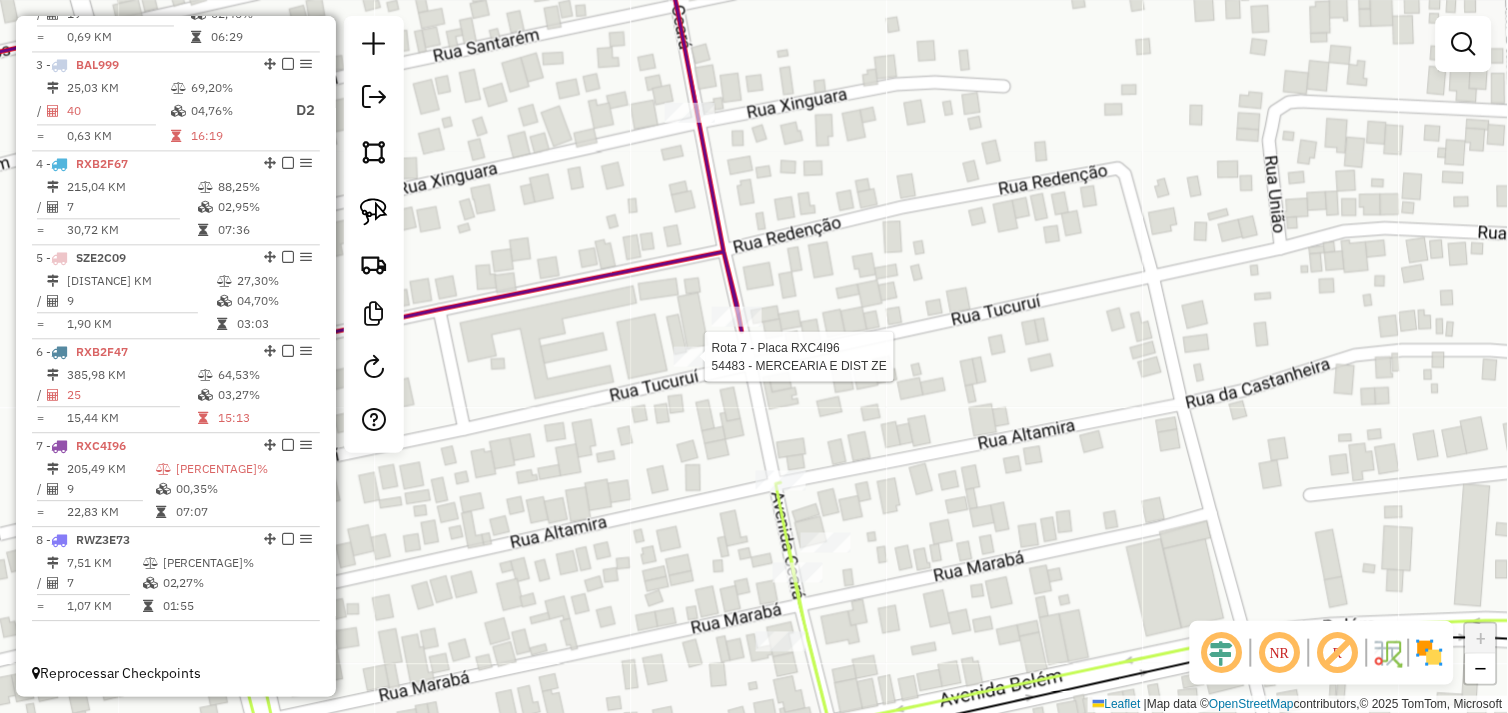 select on "*********" 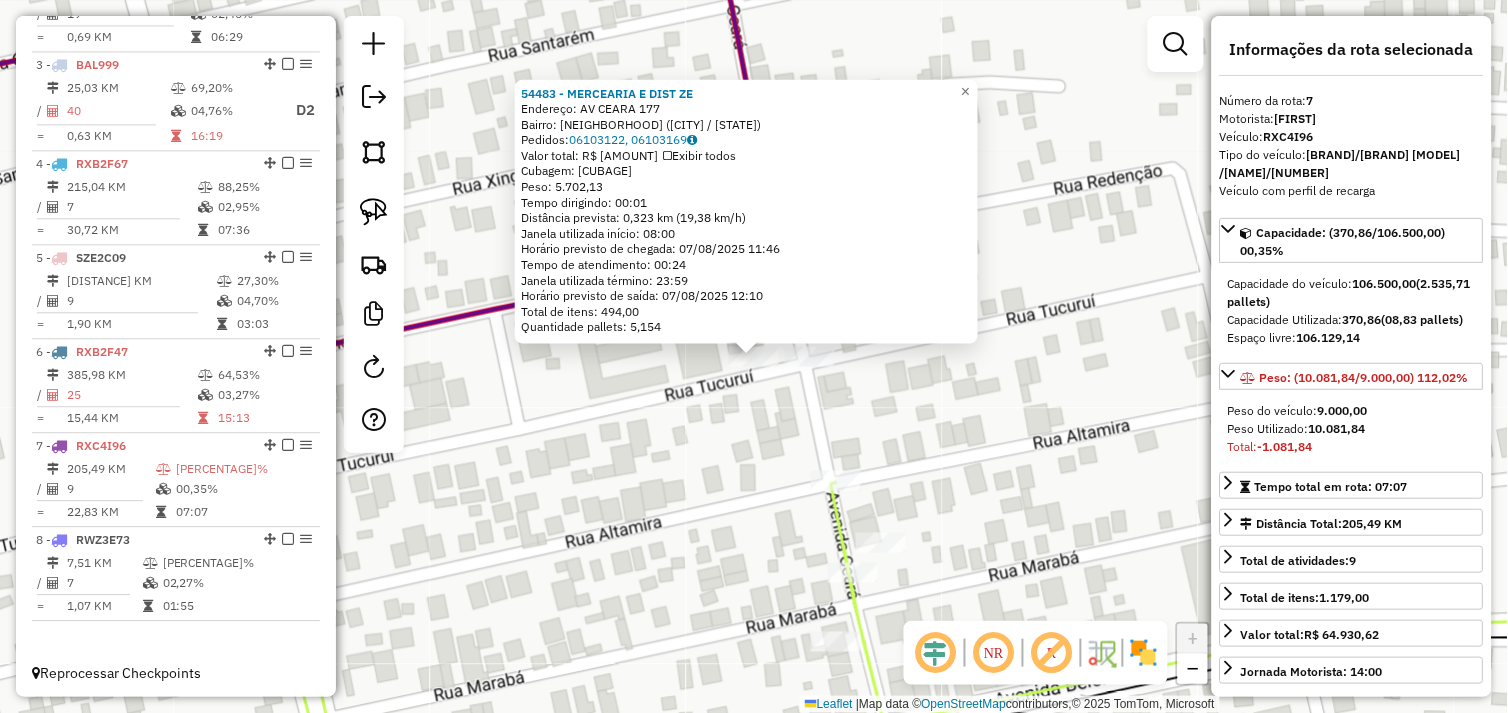 click on "54483 - MERCEARIA E DIST  ZE  Endereço:  AV CEARA 177   Bairro: DAS FLORES (TUCUMA / PA)   Pedidos:  06103122, 06103169   Valor total: R$ 33.561,77   Exibir todos   Cubagem: 216,46  Peso: 5.702,13  Tempo dirigindo: 00:01   Distância prevista: 0,323 km (19,38 km/h)   Janela utilizada início: 08:00   Horário previsto de chegada: 07/08/2025 11:46   Tempo de atendimento: 00:24   Janela utilizada término: 23:59   Horário previsto de saída: 07/08/2025 12:10   Total de itens: 494,00   Quantidade pallets: 5,154  × Janela de atendimento Grade de atendimento Capacidade Transportadoras Veículos Cliente Pedidos  Rotas Selecione os dias de semana para filtrar as janelas de atendimento  Seg   Ter   Qua   Qui   Sex   Sáb   Dom  Informe o período da janela de atendimento: De: Até:  Filtrar exatamente a janela do cliente  Considerar janela de atendimento padrão  Selecione os dias de semana para filtrar as grades de atendimento  Seg   Ter   Qua   Qui   Sex   Sáb   Dom   Peso mínimo:   Peso máximo:   De:   De:" 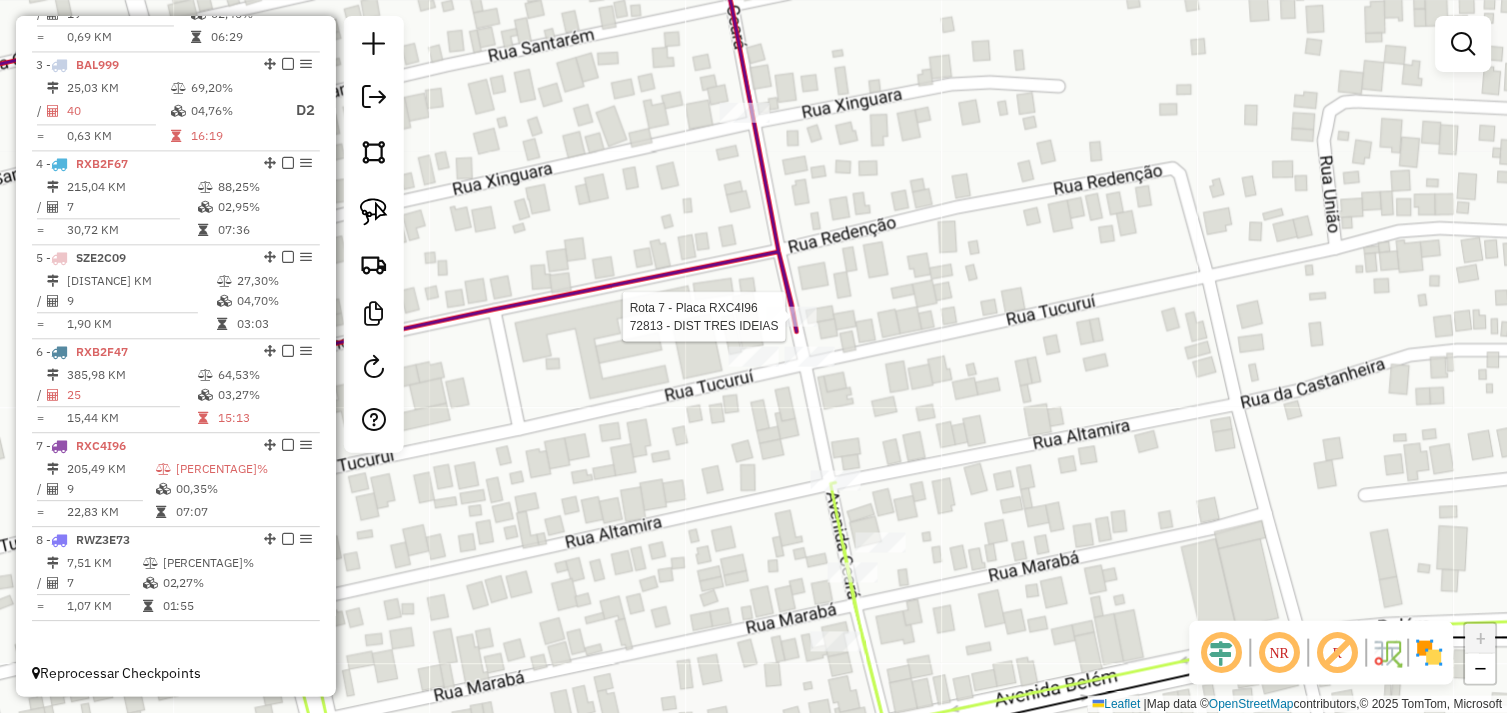select on "*********" 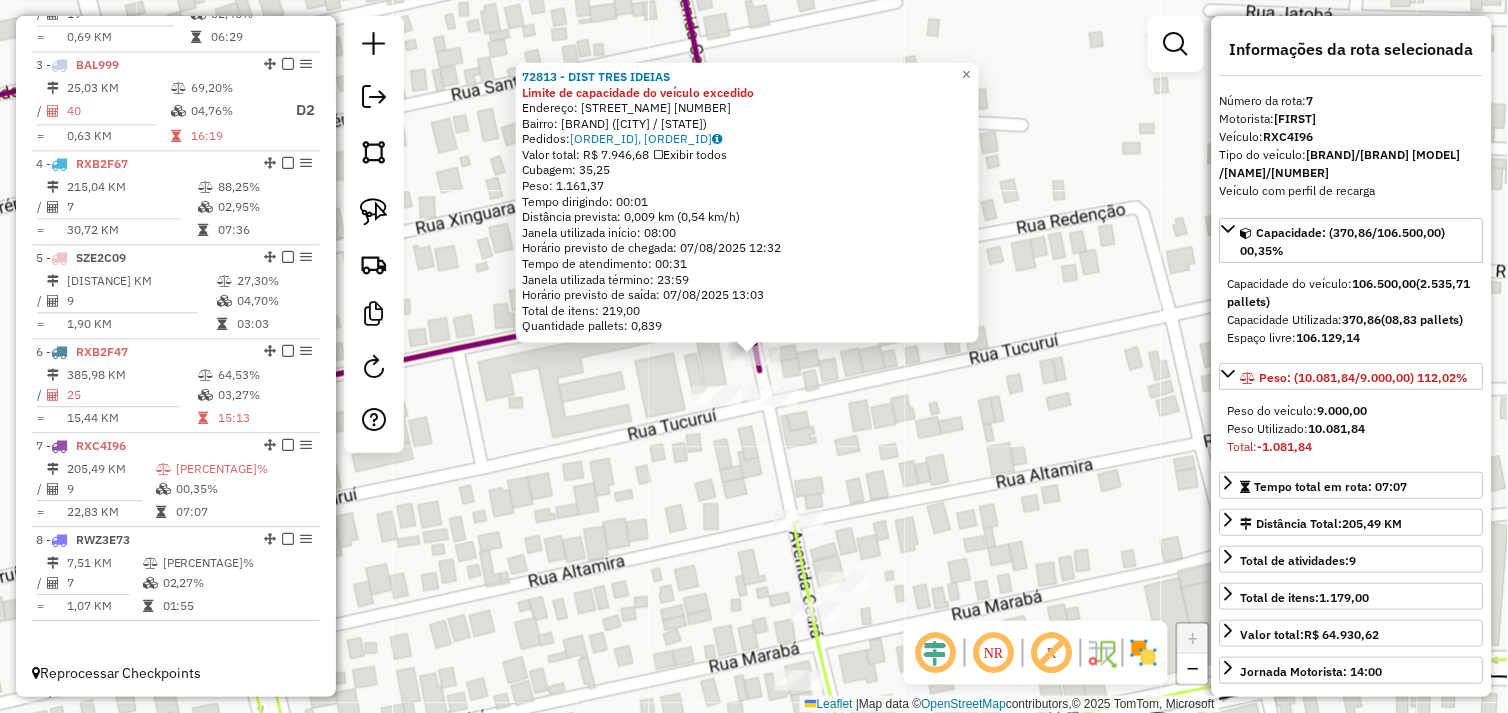 click on "72813 - DIST TRES IDEIAS Limite de capacidade do veículo excedido  Endereço:  Avenida Ceara 789   Bairro: BAIRRO DAS FLORES (TUCUMA / PA)   Pedidos:  06103039, 06103040   Valor total: R$ 7.946,68   Exibir todos   Cubagem: 35,25  Peso: 1.161,37  Tempo dirigindo: 00:01   Distância prevista: 0,009 km (0,54 km/h)   Janela utilizada início: 08:00   Horário previsto de chegada: 07/08/2025 12:32   Tempo de atendimento: 00:31   Janela utilizada término: 23:59   Horário previsto de saída: 07/08/2025 13:03   Total de itens: 219,00   Quantidade pallets: 0,839  × Janela de atendimento Grade de atendimento Capacidade Transportadoras Veículos Cliente Pedidos  Rotas Selecione os dias de semana para filtrar as janelas de atendimento  Seg   Ter   Qua   Qui   Sex   Sáb   Dom  Informe o período da janela de atendimento: De: Até:  Filtrar exatamente a janela do cliente  Considerar janela de atendimento padrão  Selecione os dias de semana para filtrar as grades de atendimento  Seg   Ter   Qua   Qui   Sex   Sáb  De:" 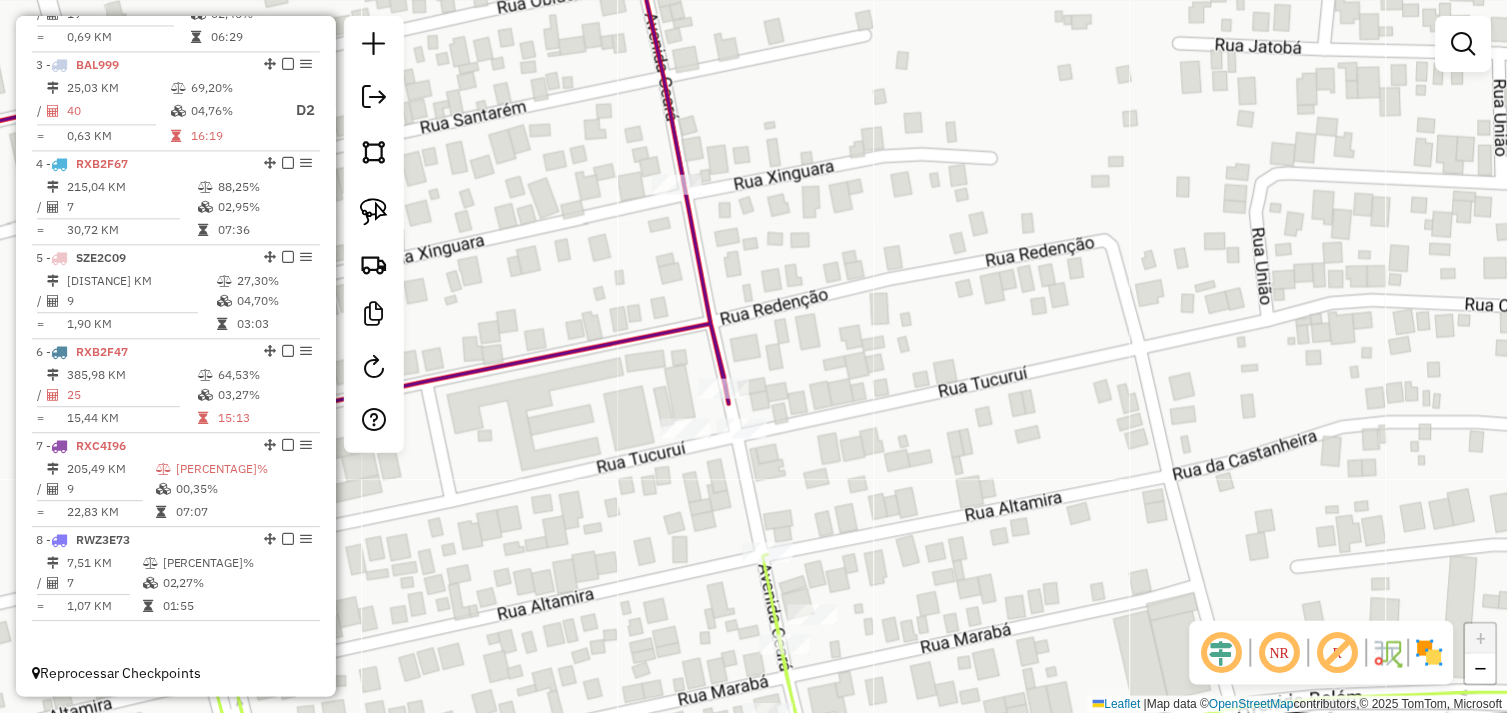 drag, startPoint x: 375, startPoint y: 211, endPoint x: 623, endPoint y: 388, distance: 304.6851 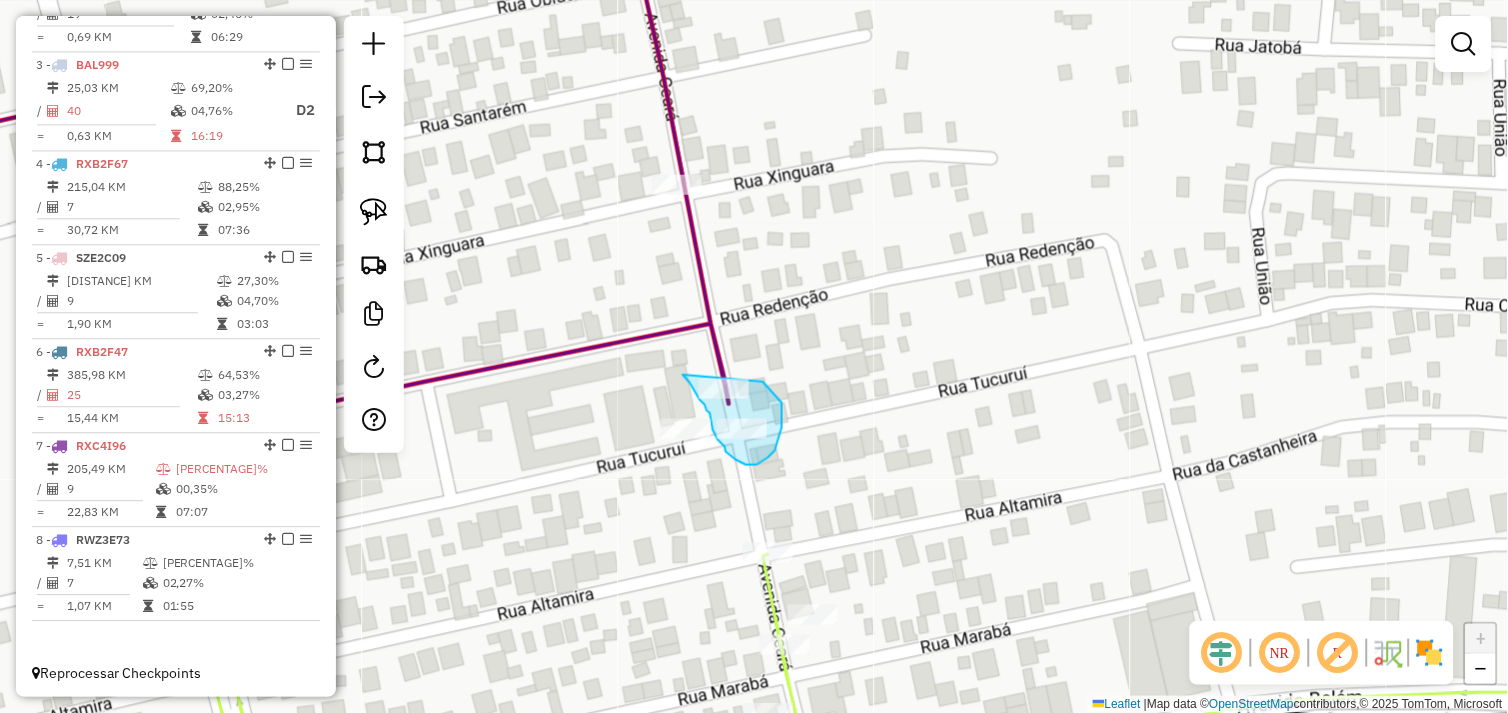 drag, startPoint x: 683, startPoint y: 375, endPoint x: 734, endPoint y: 365, distance: 51.971146 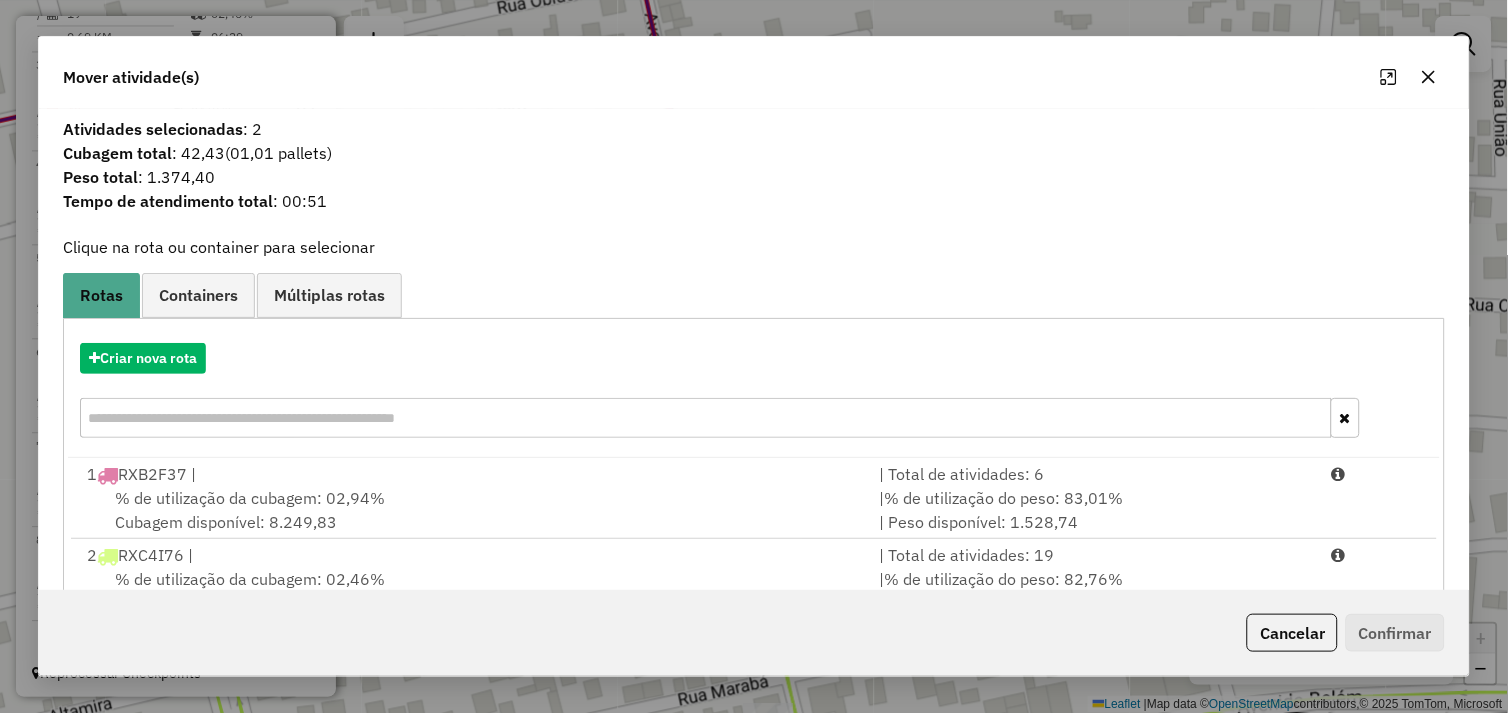 drag, startPoint x: 483, startPoint y: 550, endPoint x: 846, endPoint y: 593, distance: 365.53796 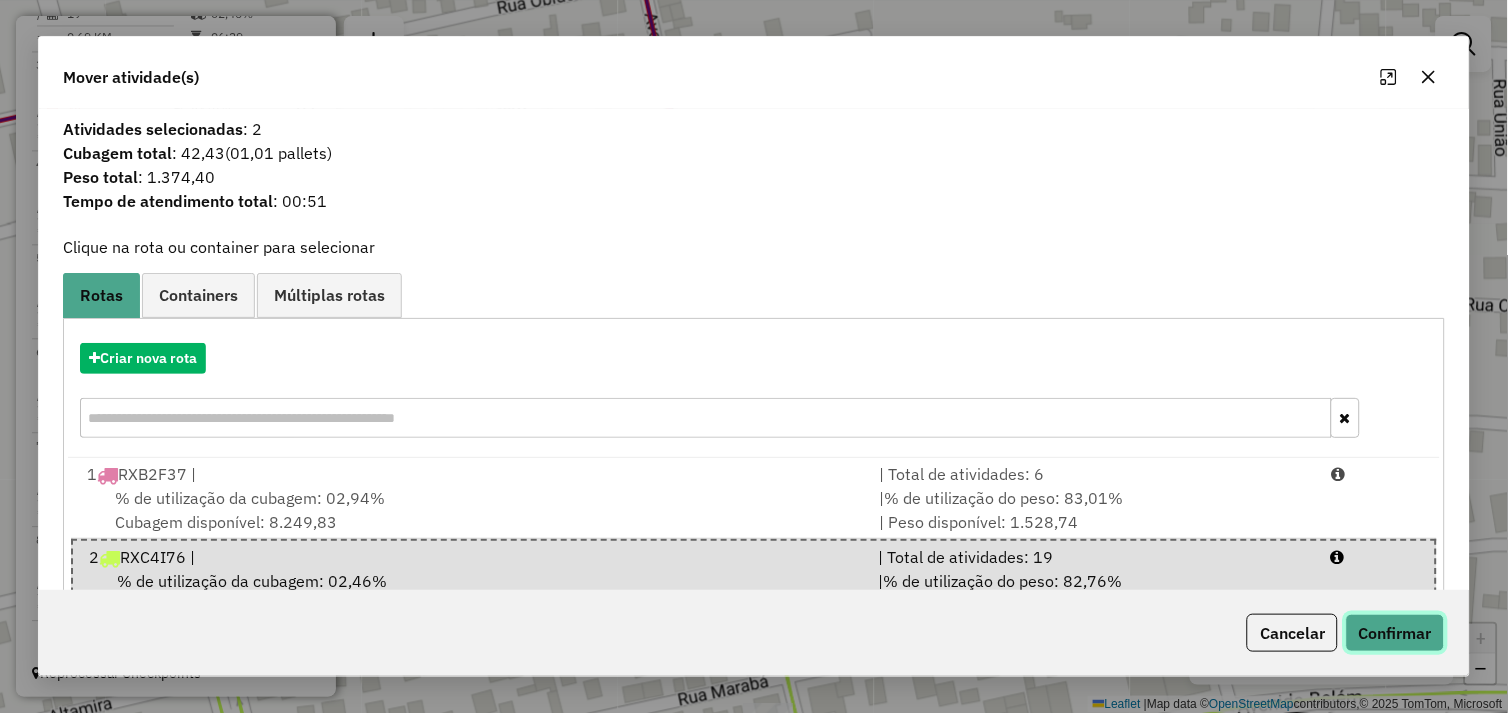 click on "Confirmar" 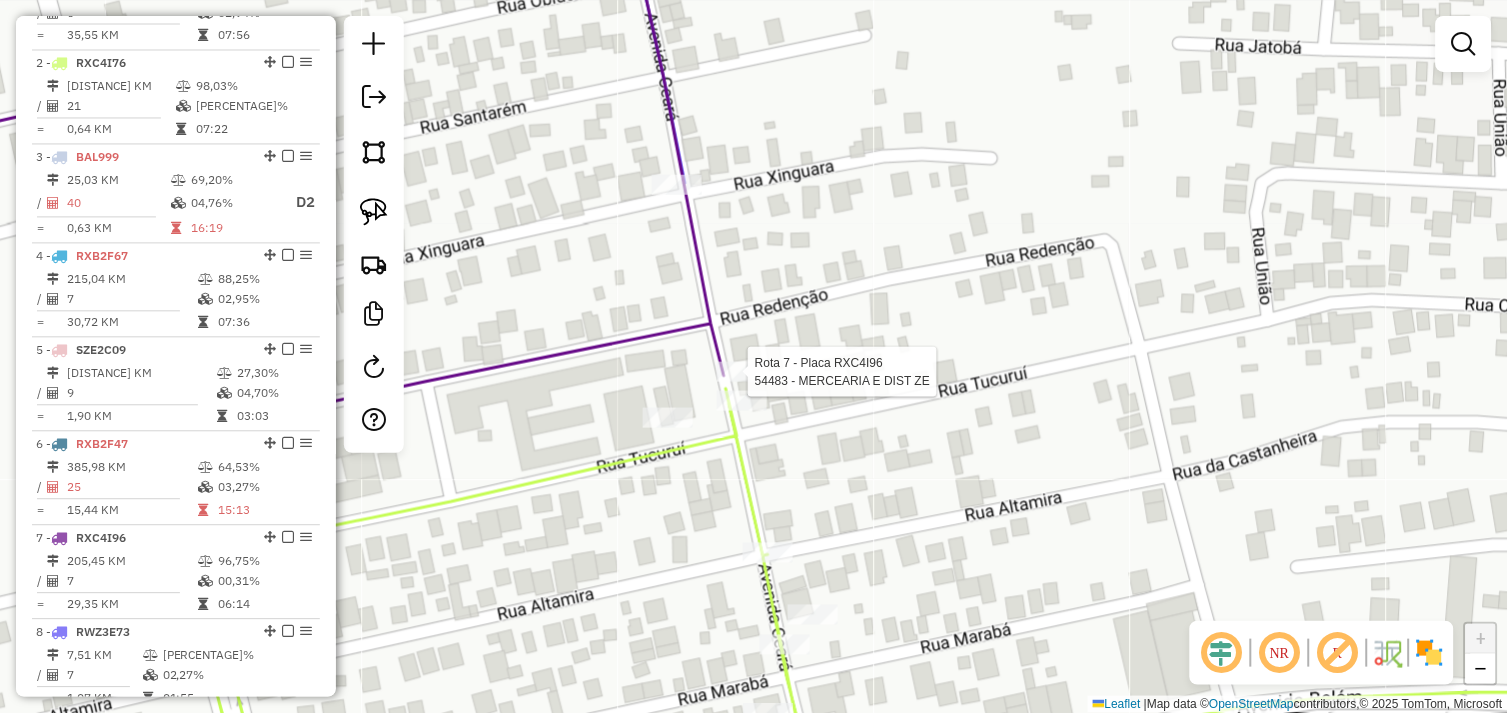 scroll, scrollTop: 926, scrollLeft: 0, axis: vertical 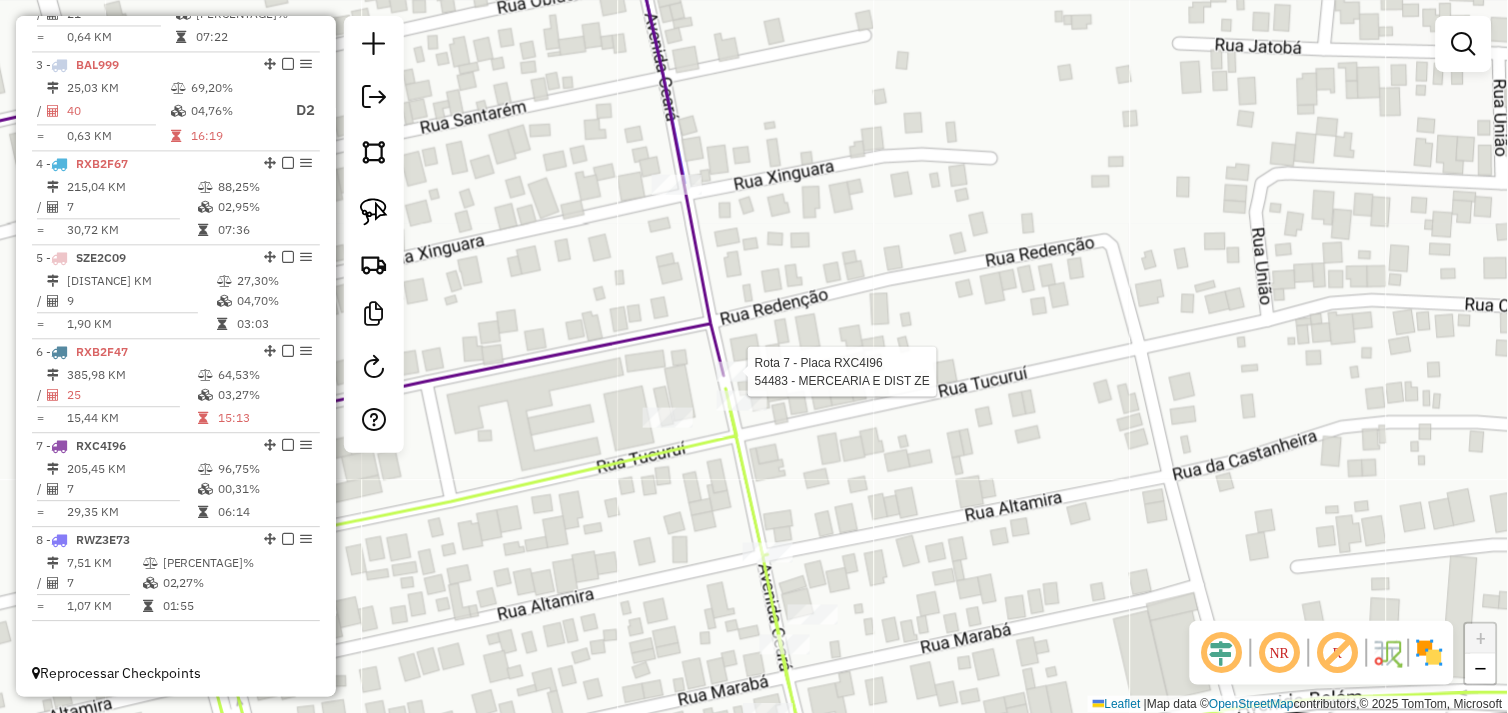 select on "*********" 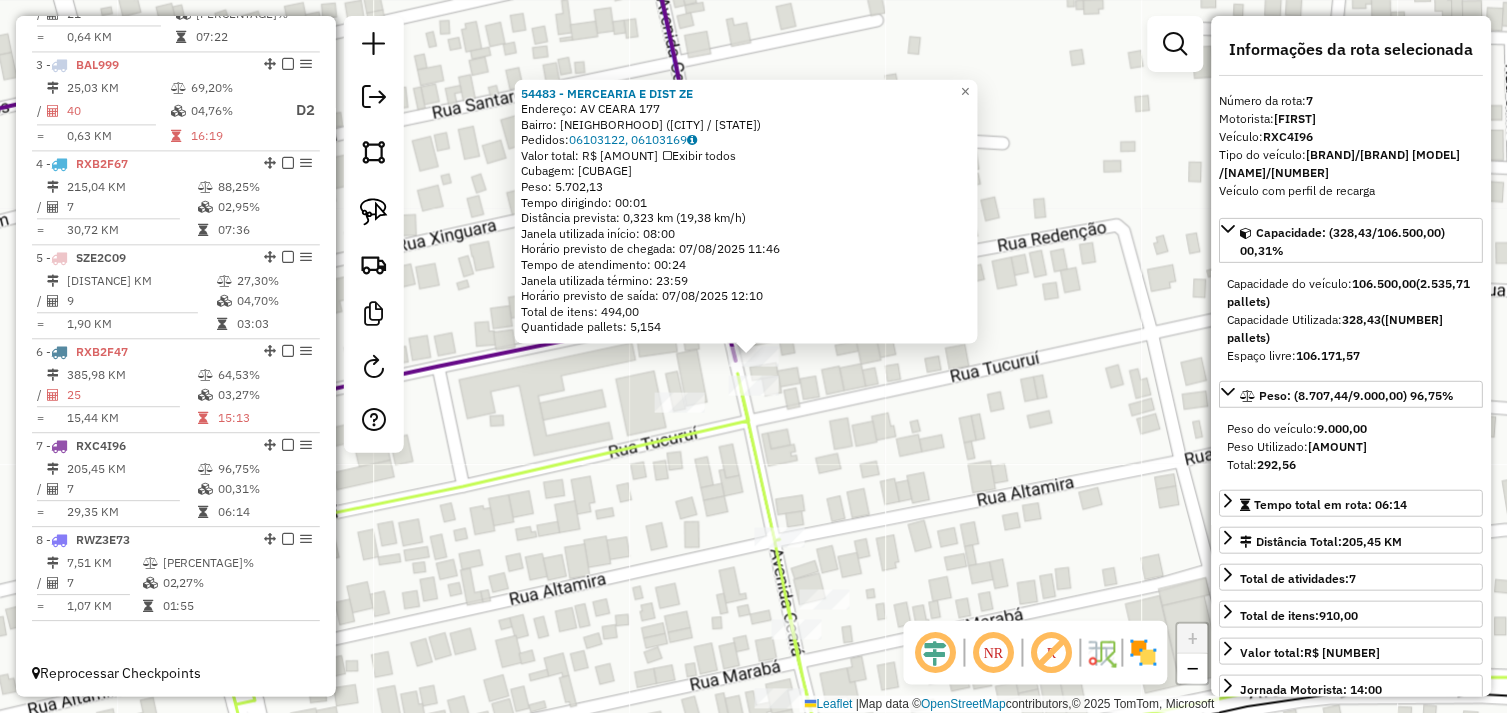 click on "54483 - MERCEARIA E DIST  ZE  Endereço:  AV CEARA 177   Bairro: DAS FLORES (TUCUMA / PA)   Pedidos:  06103122, 06103169   Valor total: R$ 33.561,77   Exibir todos   Cubagem: 216,46  Peso: 5.702,13  Tempo dirigindo: 00:01   Distância prevista: 0,323 km (19,38 km/h)   Janela utilizada início: 08:00   Horário previsto de chegada: 07/08/2025 11:46   Tempo de atendimento: 00:24   Janela utilizada término: 23:59   Horário previsto de saída: 07/08/2025 12:10   Total de itens: 494,00   Quantidade pallets: 5,154  × Janela de atendimento Grade de atendimento Capacidade Transportadoras Veículos Cliente Pedidos  Rotas Selecione os dias de semana para filtrar as janelas de atendimento  Seg   Ter   Qua   Qui   Sex   Sáb   Dom  Informe o período da janela de atendimento: De: Até:  Filtrar exatamente a janela do cliente  Considerar janela de atendimento padrão  Selecione os dias de semana para filtrar as grades de atendimento  Seg   Ter   Qua   Qui   Sex   Sáb   Dom   Peso mínimo:   Peso máximo:   De:   De:" 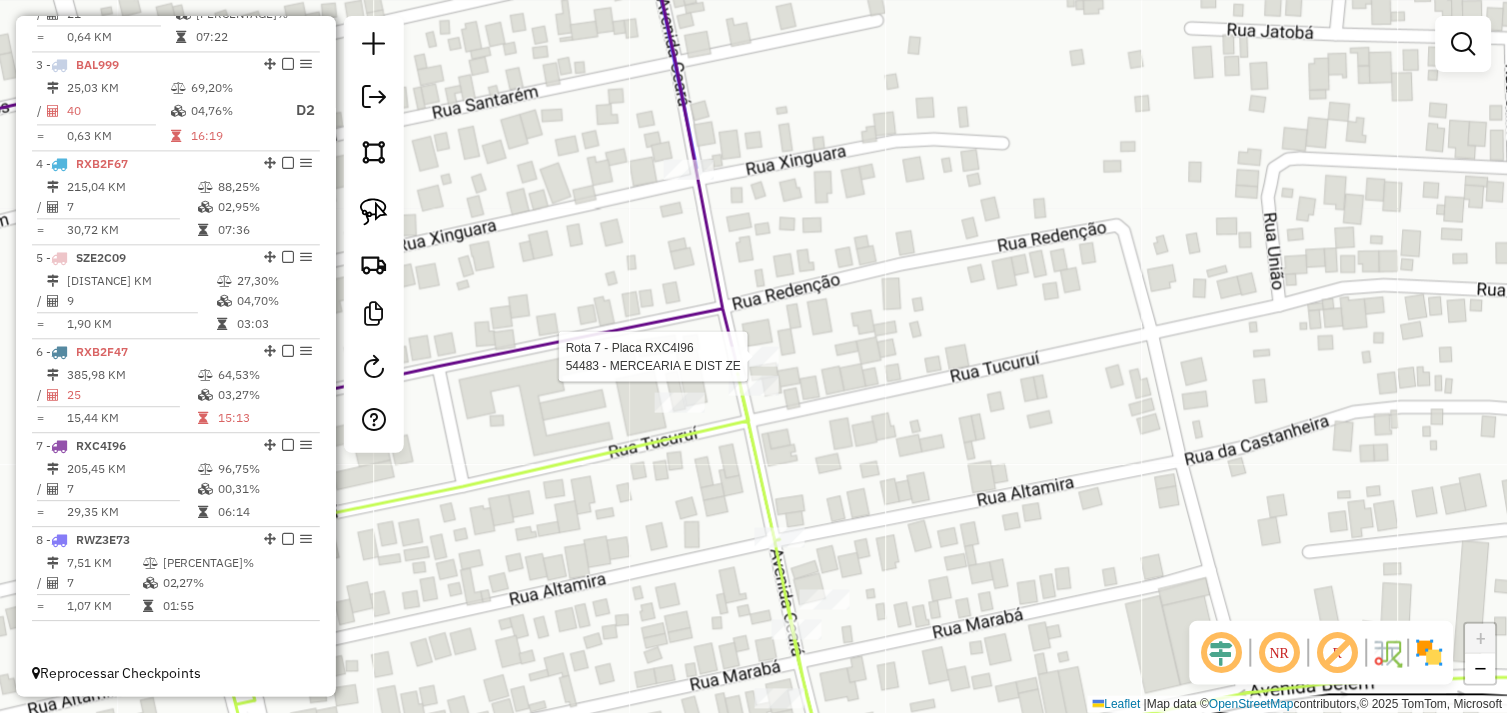 select on "*********" 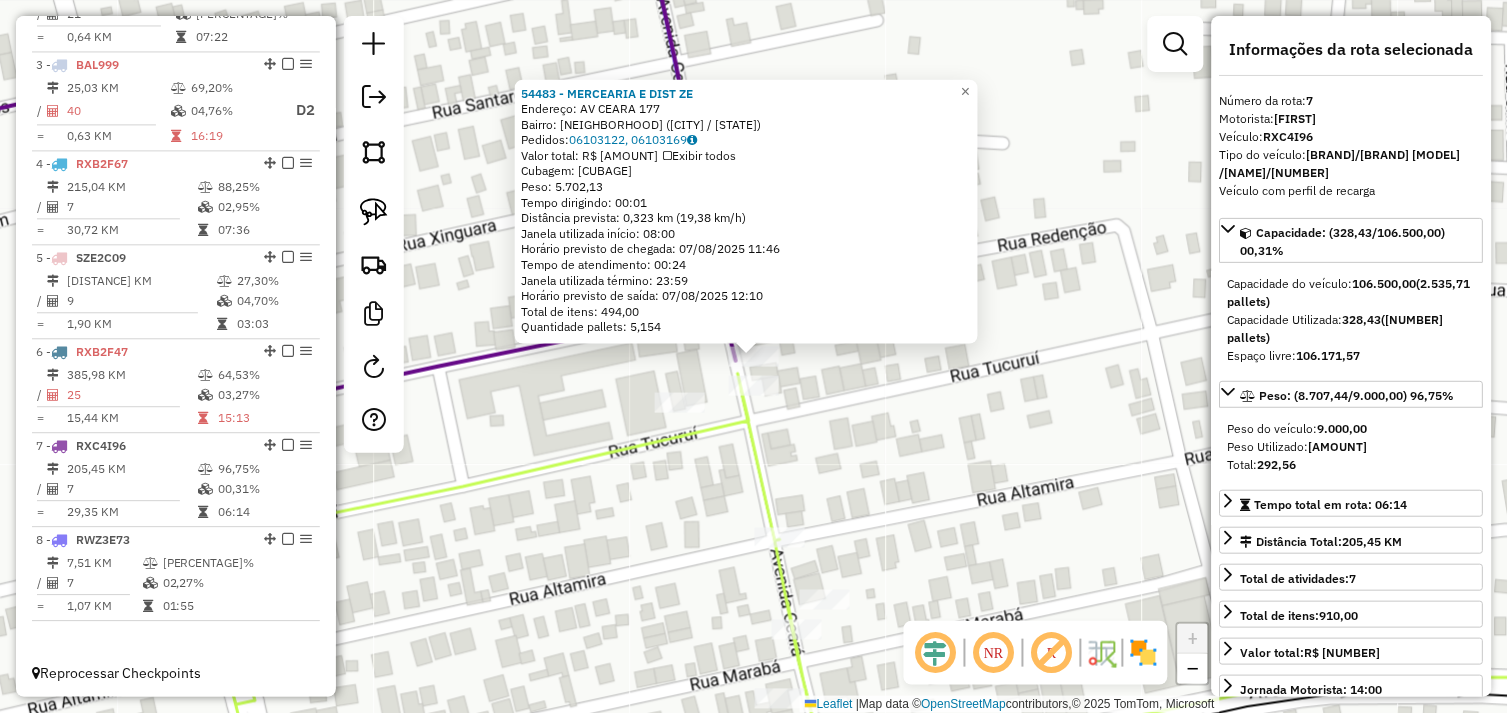 click on "Rota 7 - Placa RXC4I96  54483 - MERCEARIA E DIST  ZE 54483 - MERCEARIA E DIST  ZE  Endereço:  AV CEARA 177   Bairro: DAS FLORES (TUCUMA / PA)   Pedidos:  06103122, 06103169   Valor total: R$ 33.561,77   Exibir todos   Cubagem: 216,46  Peso: 5.702,13  Tempo dirigindo: 00:01   Distância prevista: 0,323 km (19,38 km/h)   Janela utilizada início: 08:00   Horário previsto de chegada: 07/08/2025 11:46   Tempo de atendimento: 00:24   Janela utilizada término: 23:59   Horário previsto de saída: 07/08/2025 12:10   Total de itens: 494,00   Quantidade pallets: 5,154  × Janela de atendimento Grade de atendimento Capacidade Transportadoras Veículos Cliente Pedidos  Rotas Selecione os dias de semana para filtrar as janelas de atendimento  Seg   Ter   Qua   Qui   Sex   Sáb   Dom  Informe o período da janela de atendimento: De: Até:  Filtrar exatamente a janela do cliente  Considerar janela de atendimento padrão  Selecione os dias de semana para filtrar as grades de atendimento  Seg   Ter   Qua   Qui   Sex  De:" 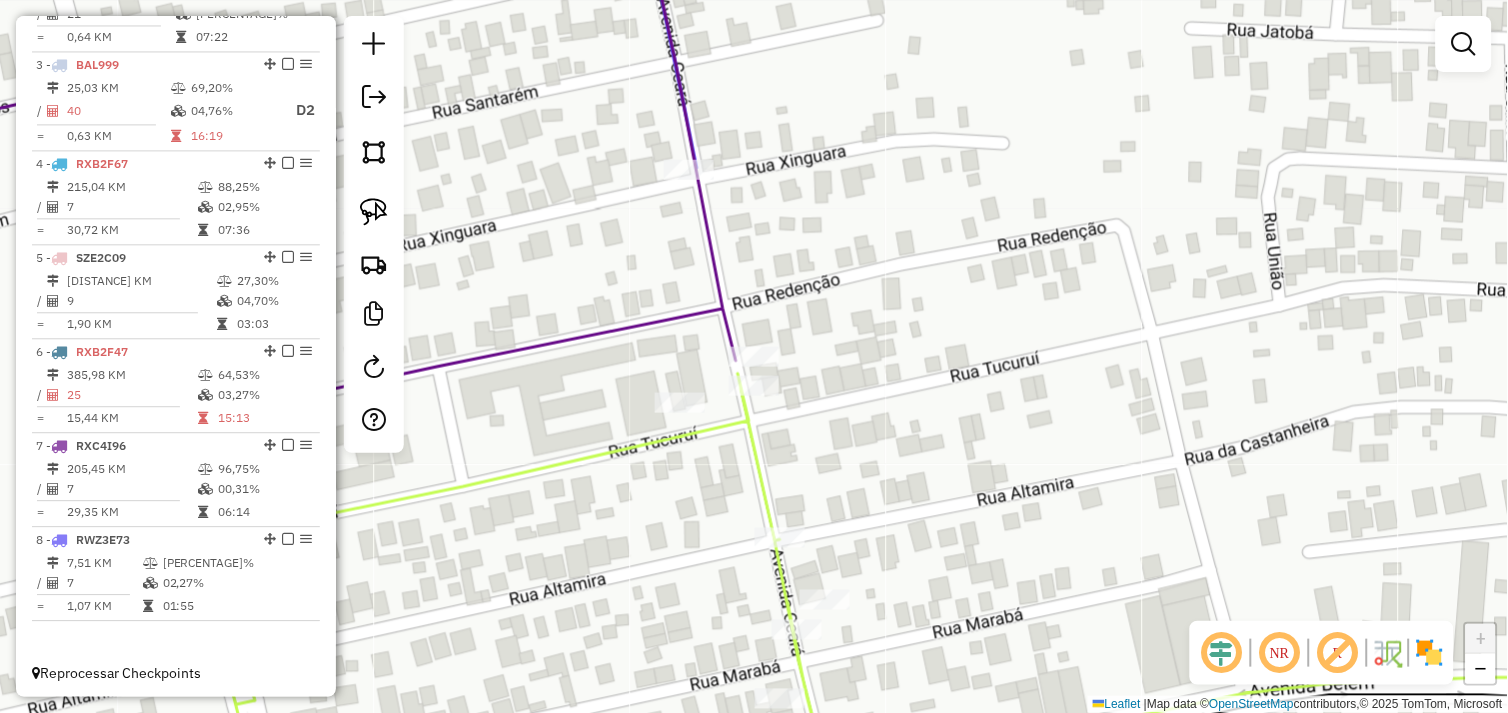 drag, startPoint x: 843, startPoint y: 474, endPoint x: 844, endPoint y: 314, distance: 160.00313 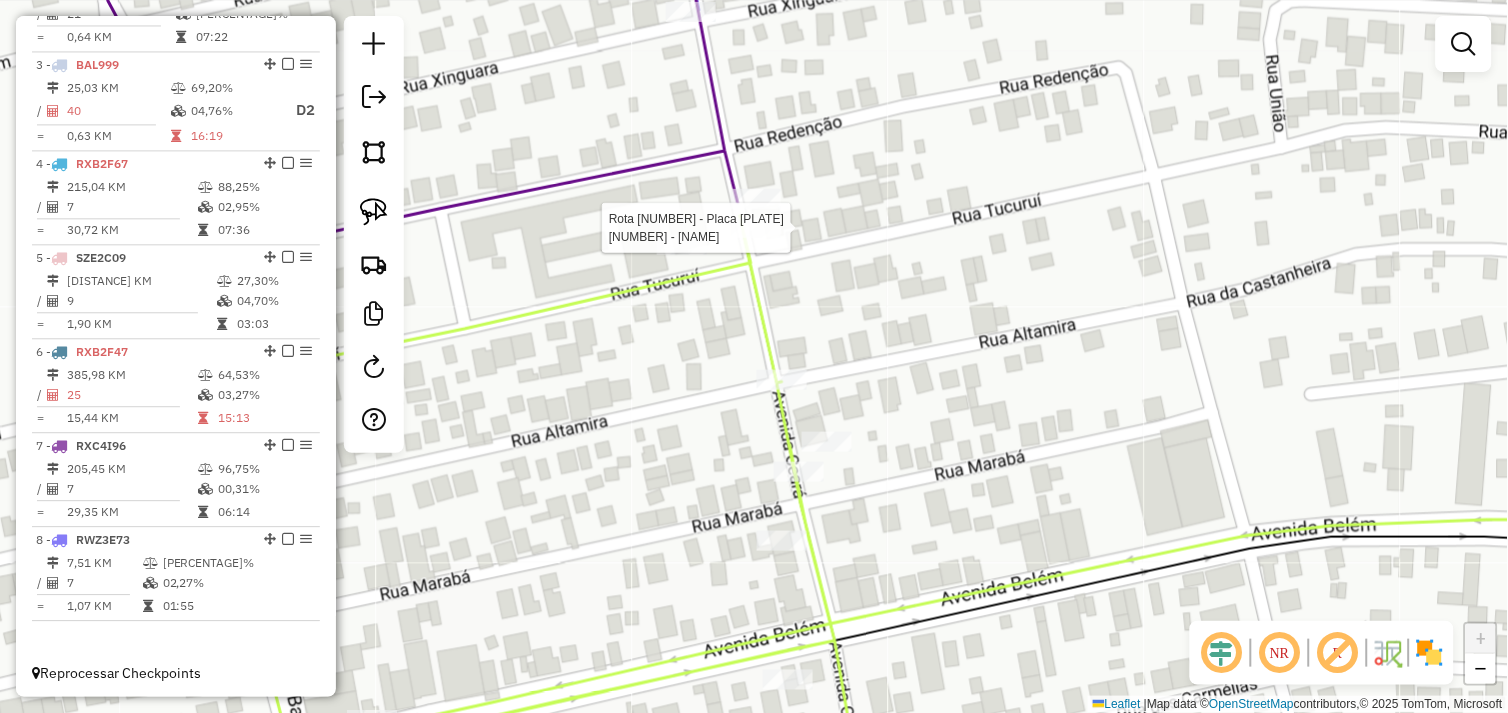 select on "*********" 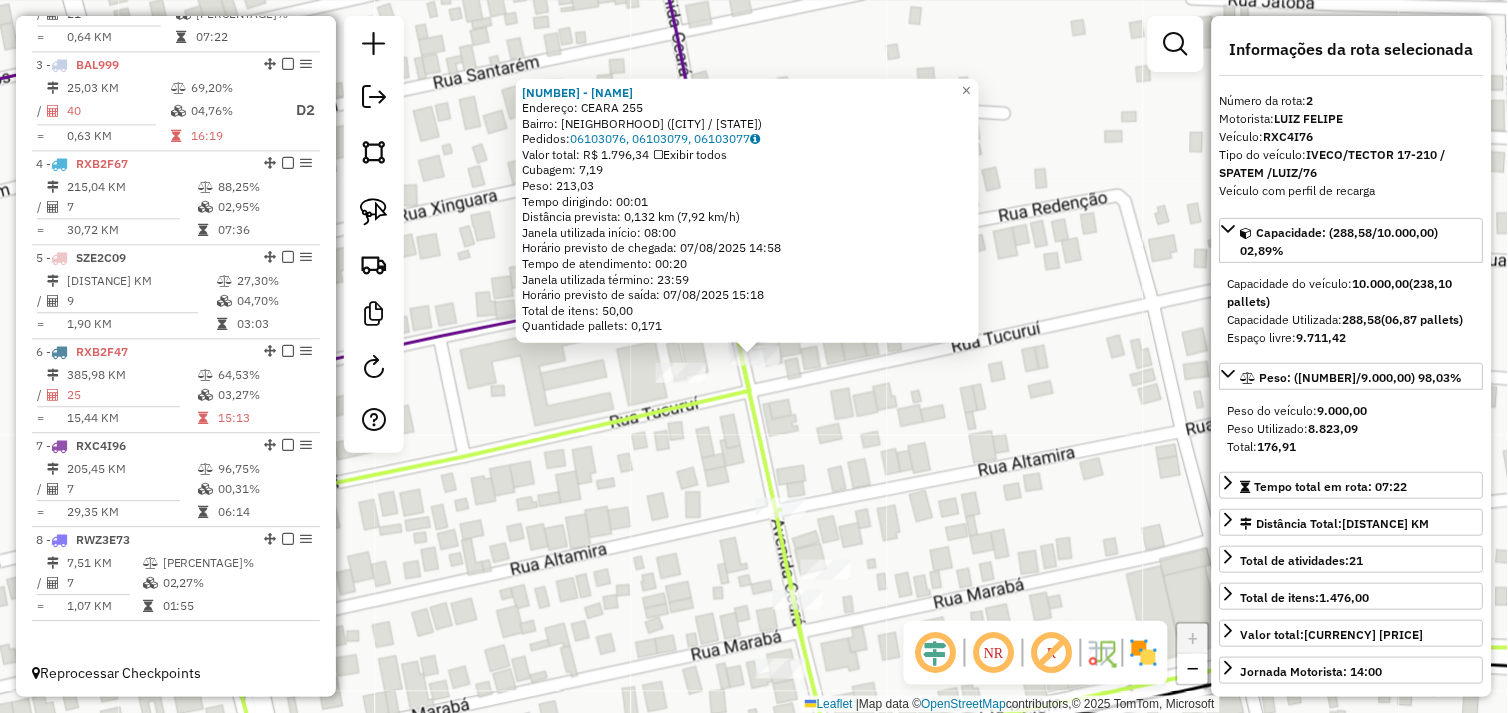 scroll, scrollTop: 866, scrollLeft: 0, axis: vertical 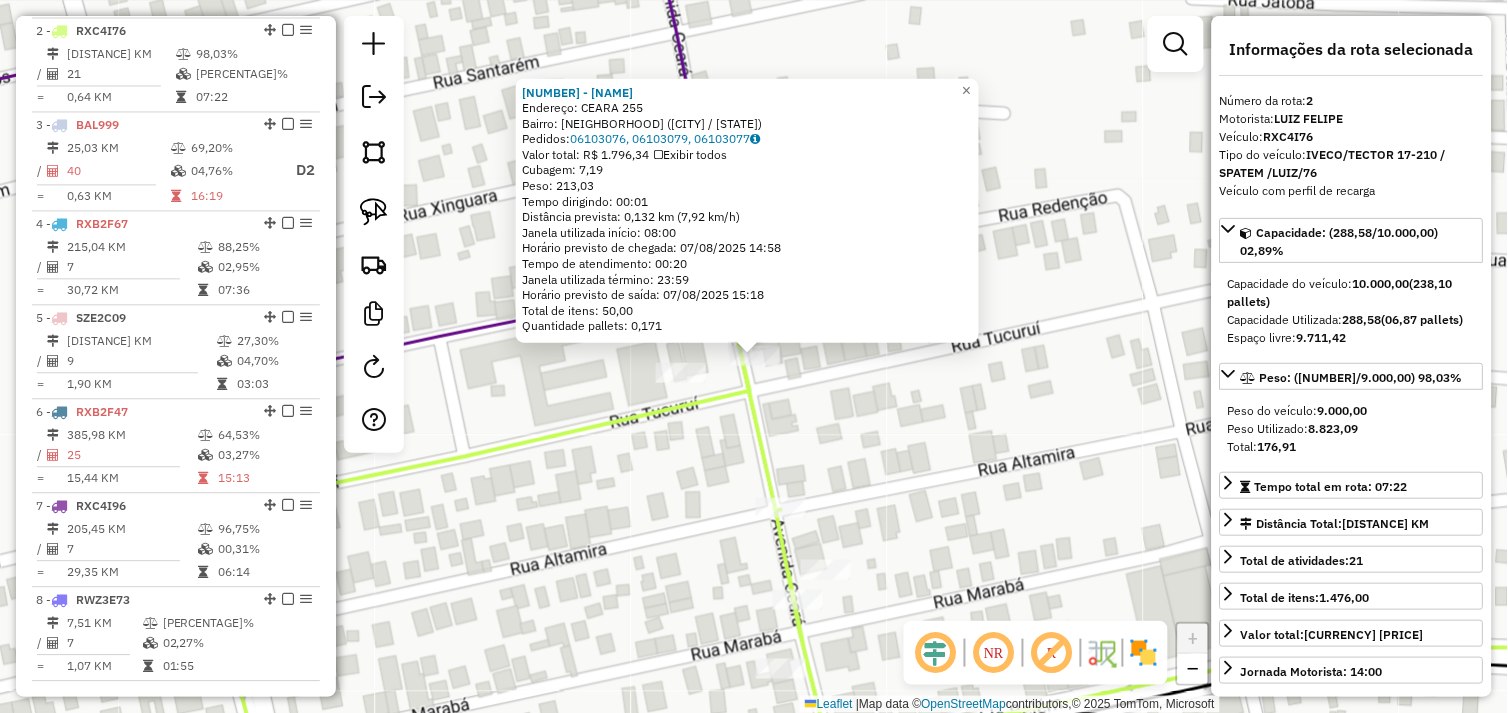 click on "65734 - BOI DE OURO 1  Endereço:  CEARA 255   Bairro: CENTRO (TUCUMA / PA)   Pedidos:  06103076, 06103079, 06103077   Valor total: R$ 1.796,34   Exibir todos   Cubagem: 7,19  Peso: 213,03  Tempo dirigindo: 00:01   Distância prevista: 0,132 km (7,92 km/h)   Janela utilizada início: 08:00   Horário previsto de chegada: 07/08/2025 14:58   Tempo de atendimento: 00:20   Janela utilizada término: 23:59   Horário previsto de saída: 07/08/2025 15:18   Total de itens: 50,00   Quantidade pallets: 0,171  × Janela de atendimento Grade de atendimento Capacidade Transportadoras Veículos Cliente Pedidos  Rotas Selecione os dias de semana para filtrar as janelas de atendimento  Seg   Ter   Qua   Qui   Sex   Sáb   Dom  Informe o período da janela de atendimento: De: Até:  Filtrar exatamente a janela do cliente  Considerar janela de atendimento padrão  Selecione os dias de semana para filtrar as grades de atendimento  Seg   Ter   Qua   Qui   Sex   Sáb   Dom   Considerar clientes sem dia de atendimento cadastrado" 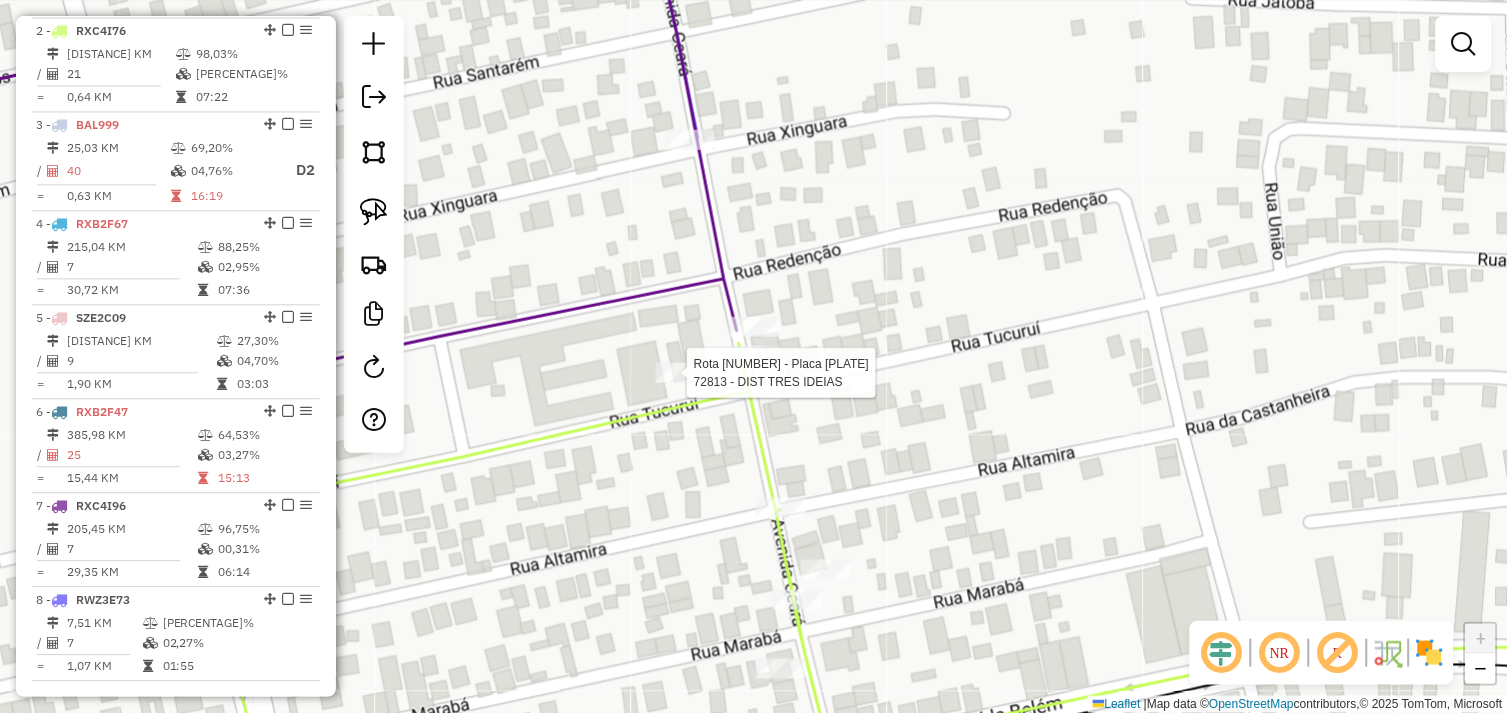 select on "*********" 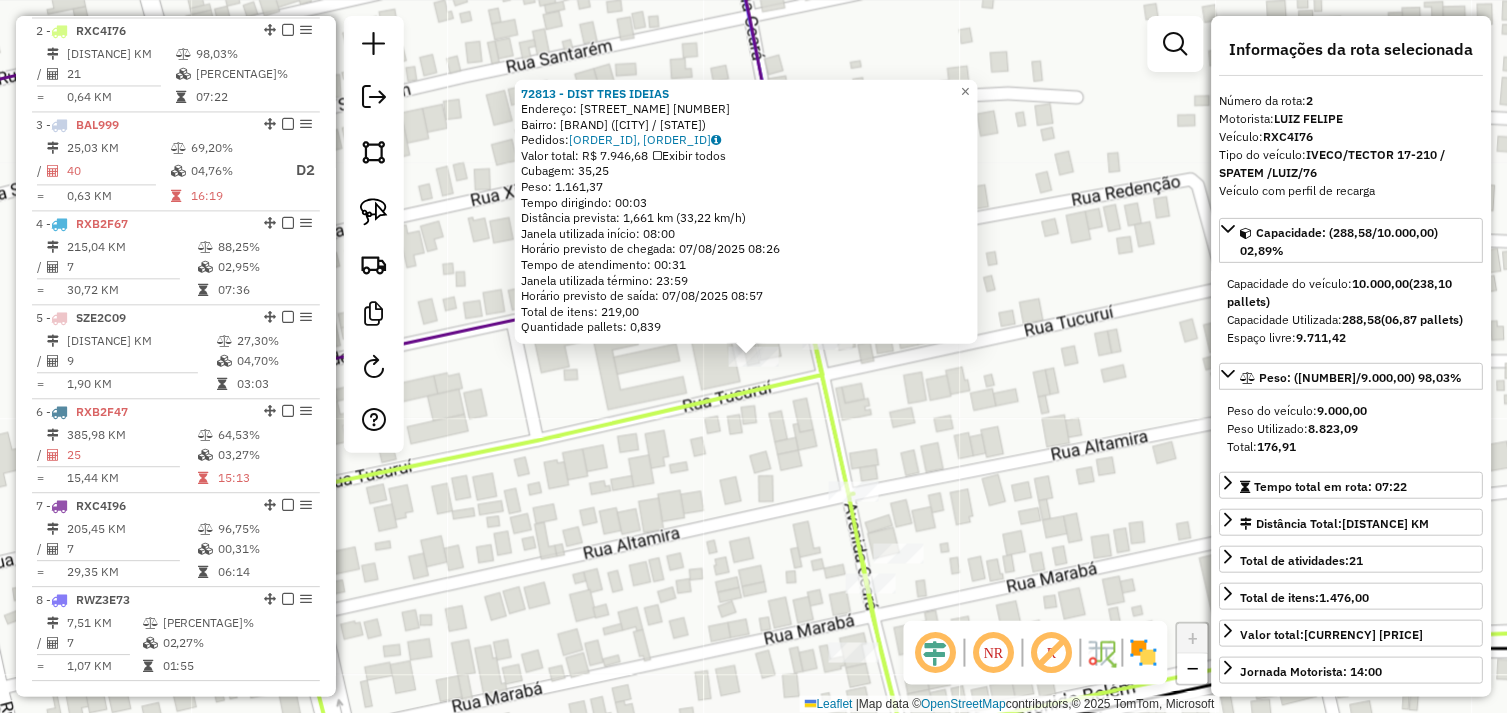click on "72813 - DIST TRES IDEIAS  Endereço:  Avenida Ceara 789   Bairro: BAIRRO DAS FLORES (TUCUMA / PA)   Pedidos:  06103039, 06103040   Valor total: R$ 7.946,68   Exibir todos   Cubagem: 35,25  Peso: 1.161,37  Tempo dirigindo: 00:03   Distância prevista: 1,661 km (33,22 km/h)   Janela utilizada início: 08:00   Horário previsto de chegada: 07/08/2025 08:26   Tempo de atendimento: 00:31   Janela utilizada término: 23:59   Horário previsto de saída: 07/08/2025 08:57   Total de itens: 219,00   Quantidade pallets: 0,839  × Janela de atendimento Grade de atendimento Capacidade Transportadoras Veículos Cliente Pedidos  Rotas Selecione os dias de semana para filtrar as janelas de atendimento  Seg   Ter   Qua   Qui   Sex   Sáb   Dom  Informe o período da janela de atendimento: De: Até:  Filtrar exatamente a janela do cliente  Considerar janela de atendimento padrão  Selecione os dias de semana para filtrar as grades de atendimento  Seg   Ter   Qua   Qui   Sex   Sáb   Dom   Peso mínimo:   Peso máximo:   De:" 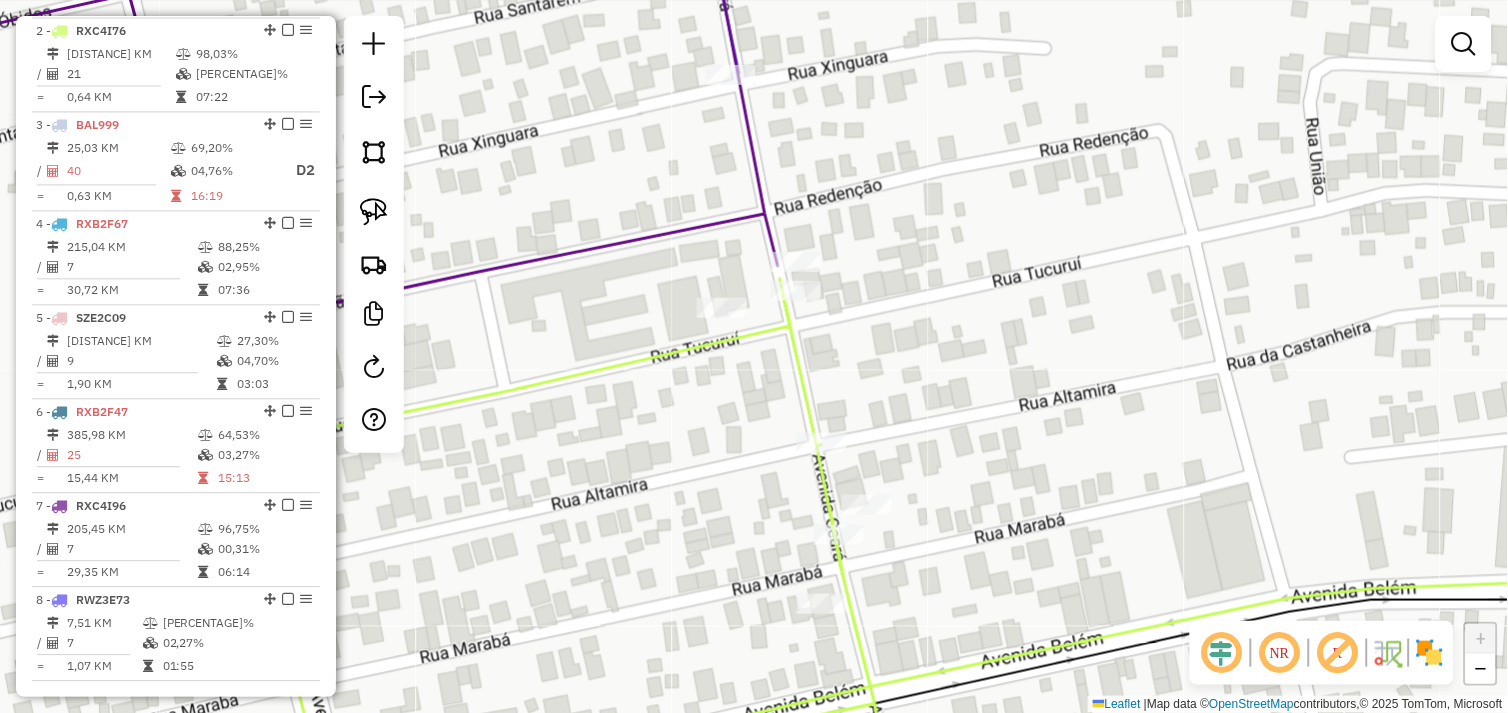 drag, startPoint x: 1003, startPoint y: 485, endPoint x: 928, endPoint y: 347, distance: 157.06367 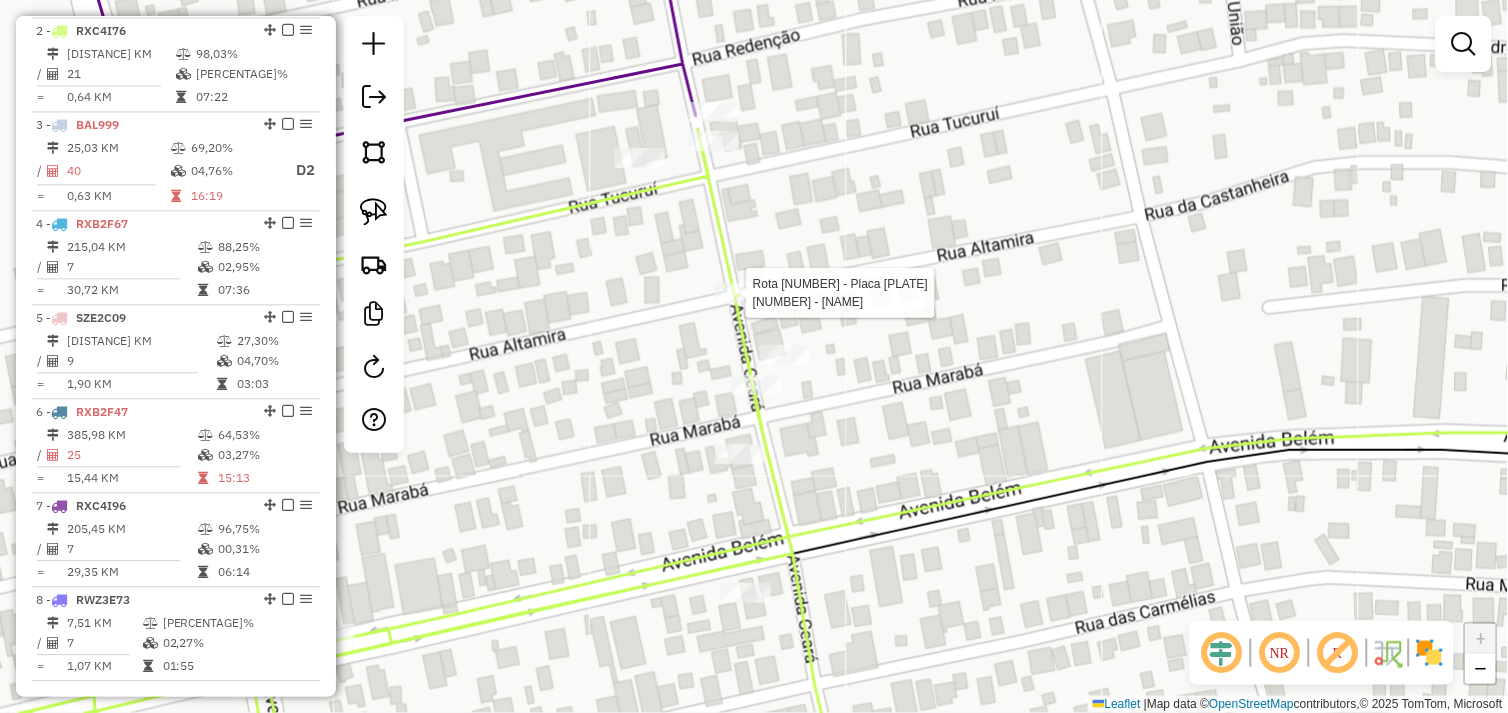 select on "*********" 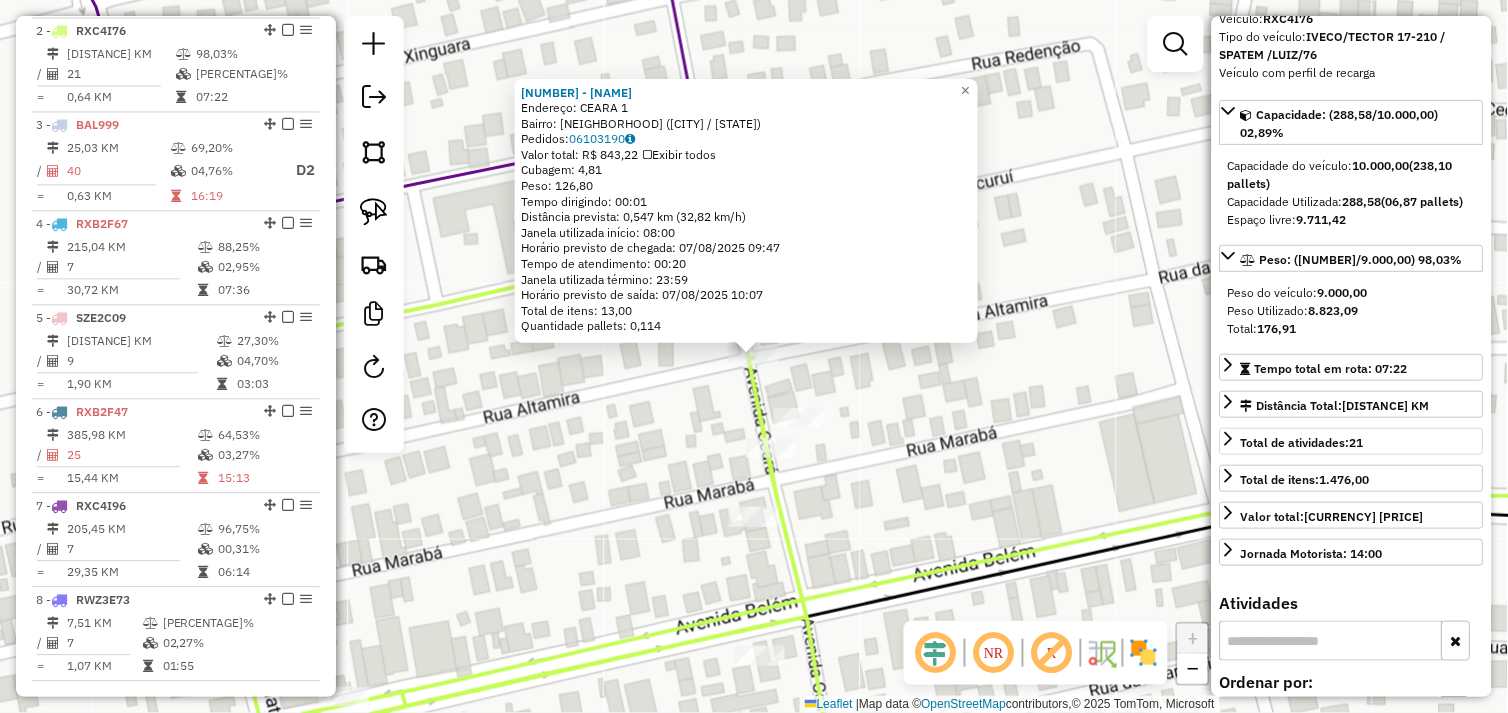 scroll, scrollTop: 444, scrollLeft: 0, axis: vertical 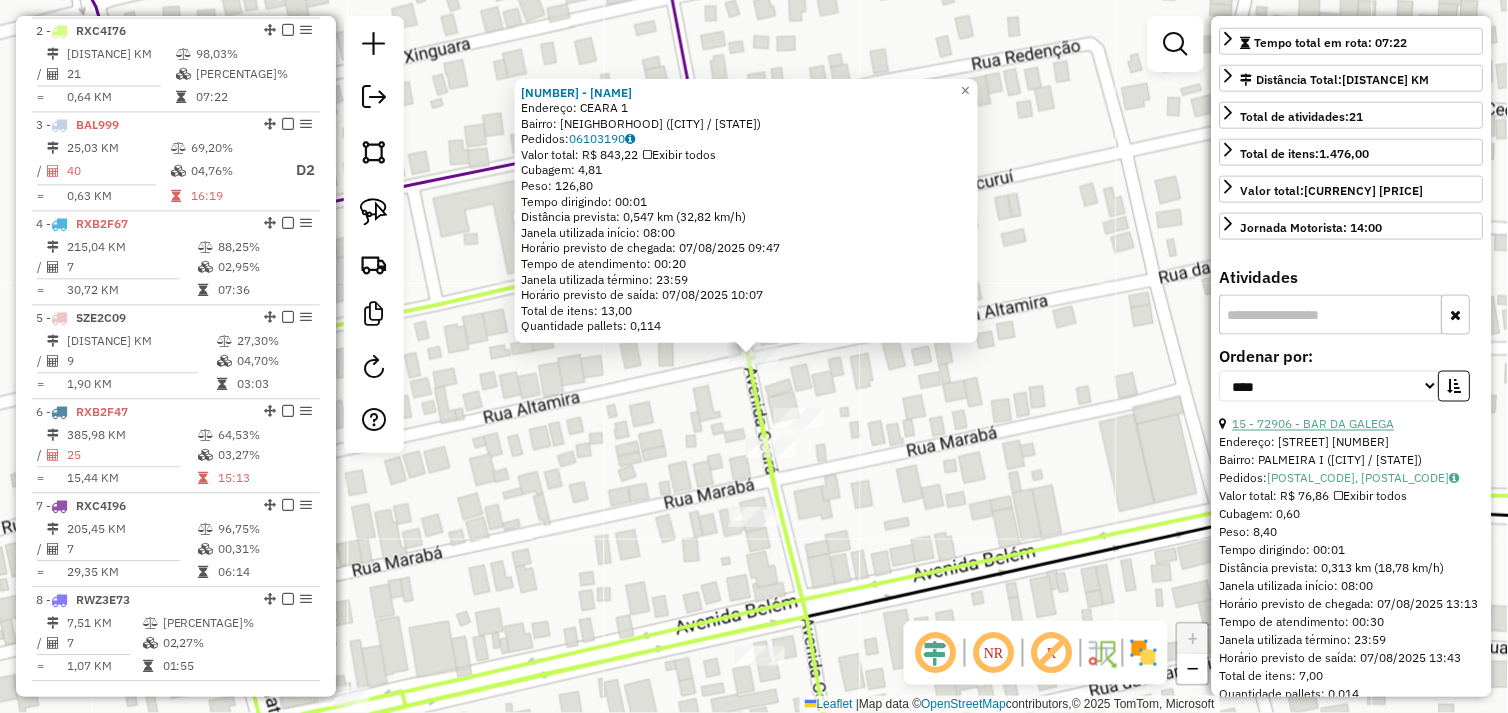 click on "15 - 72906 - BAR DA GALEGA" at bounding box center [1314, 424] 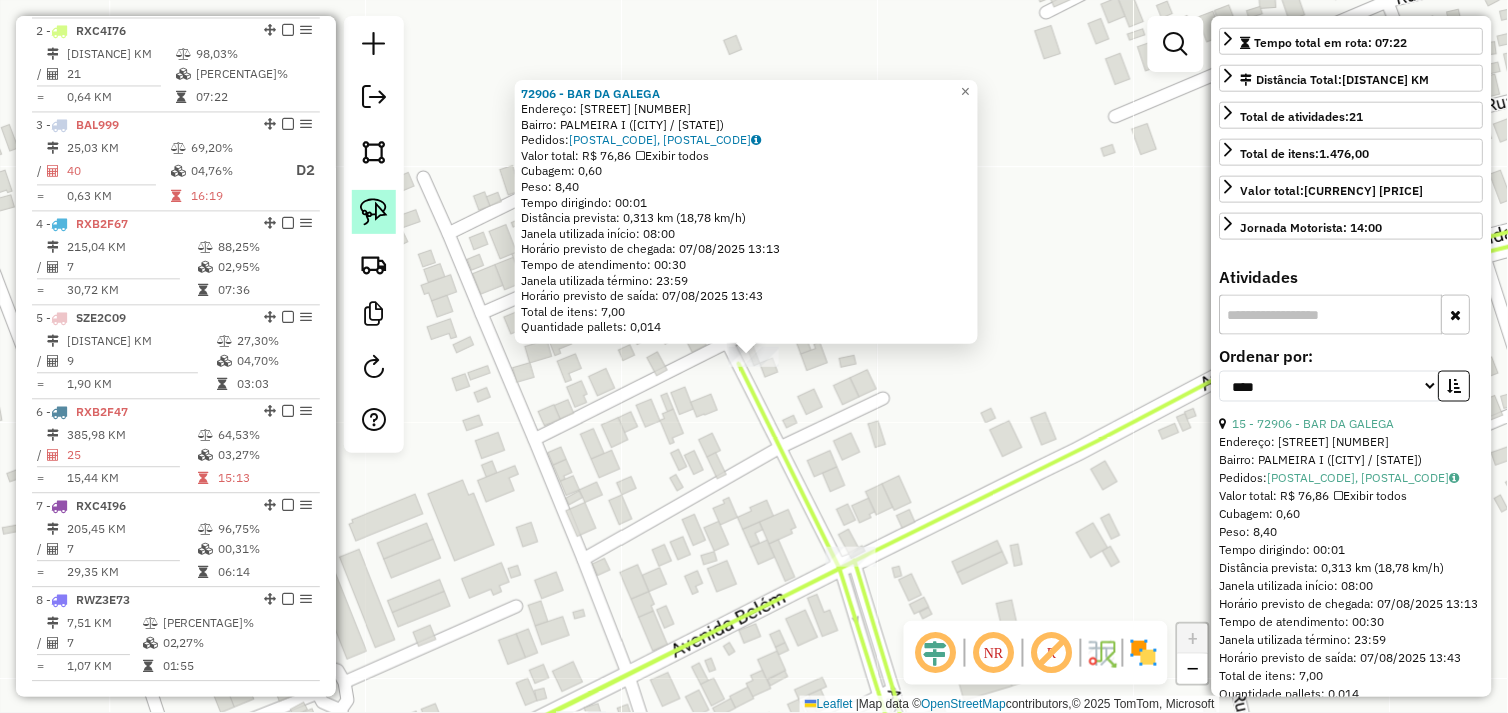 drag, startPoint x: 386, startPoint y: 217, endPoint x: 677, endPoint y: 412, distance: 350.29416 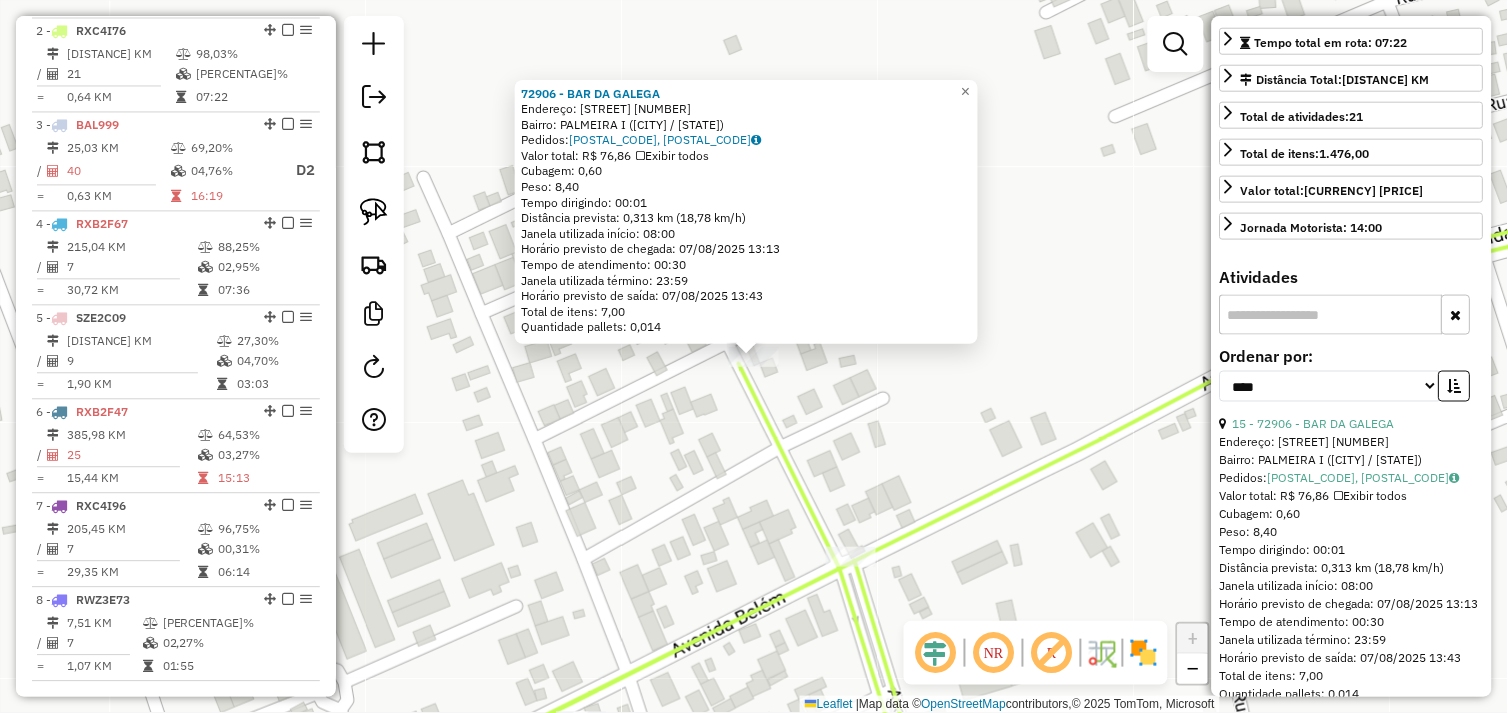 click 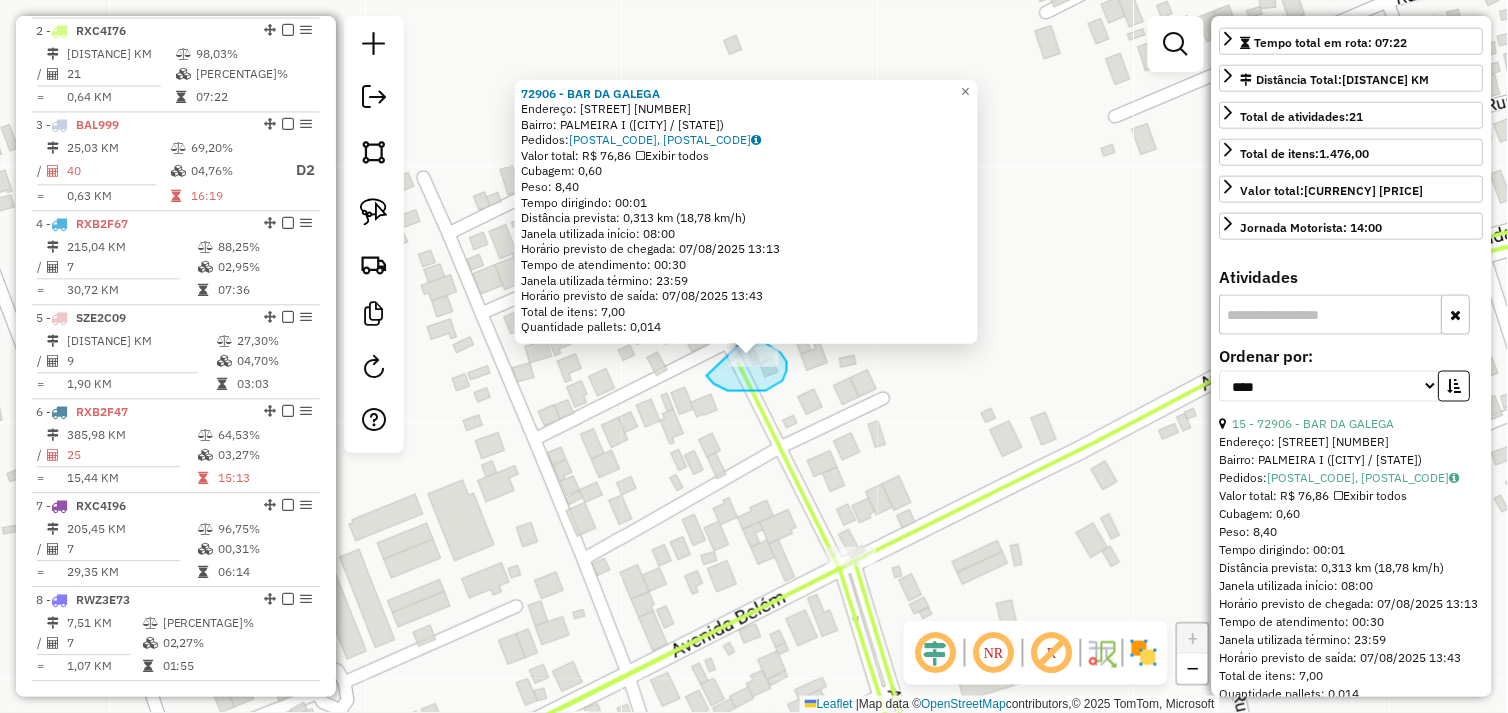 drag, startPoint x: 707, startPoint y: 376, endPoint x: 682, endPoint y: 356, distance: 32.01562 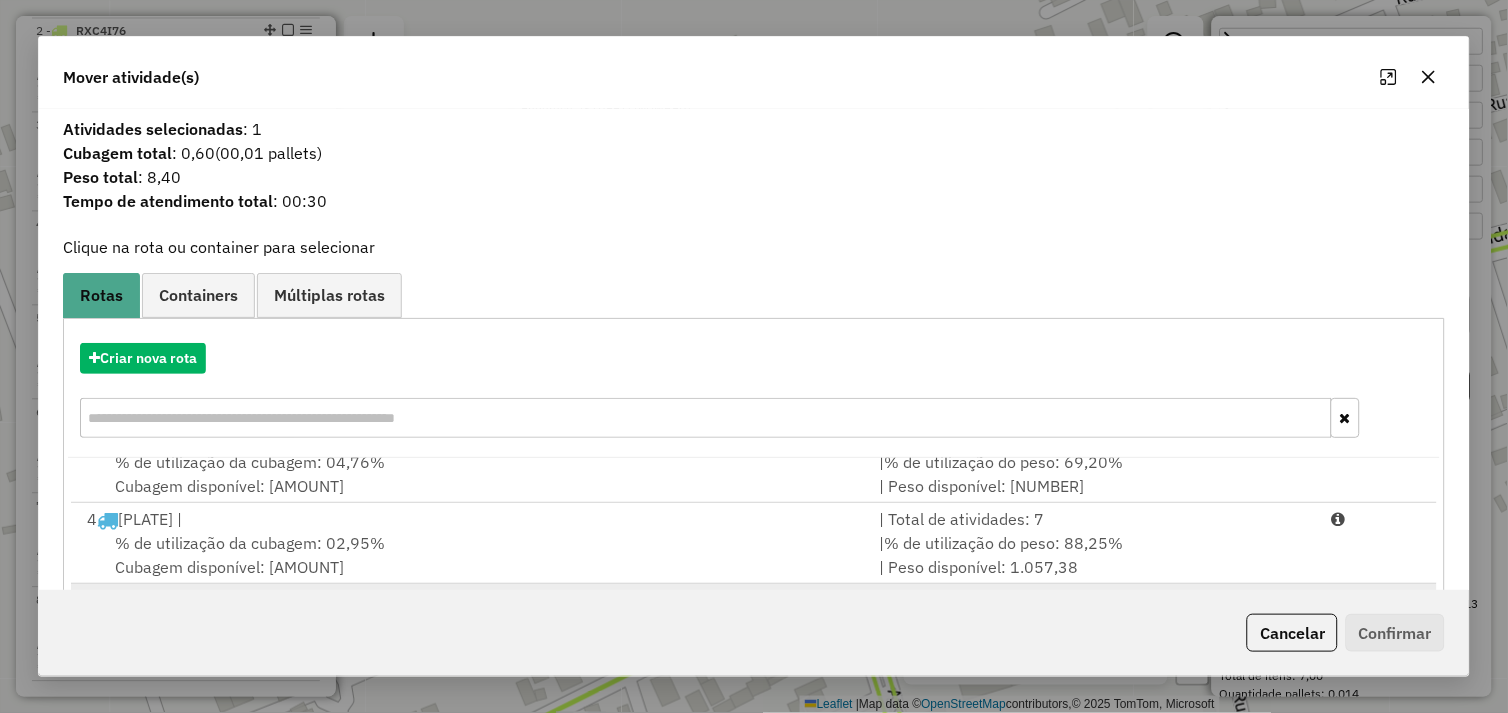 scroll, scrollTop: 167, scrollLeft: 0, axis: vertical 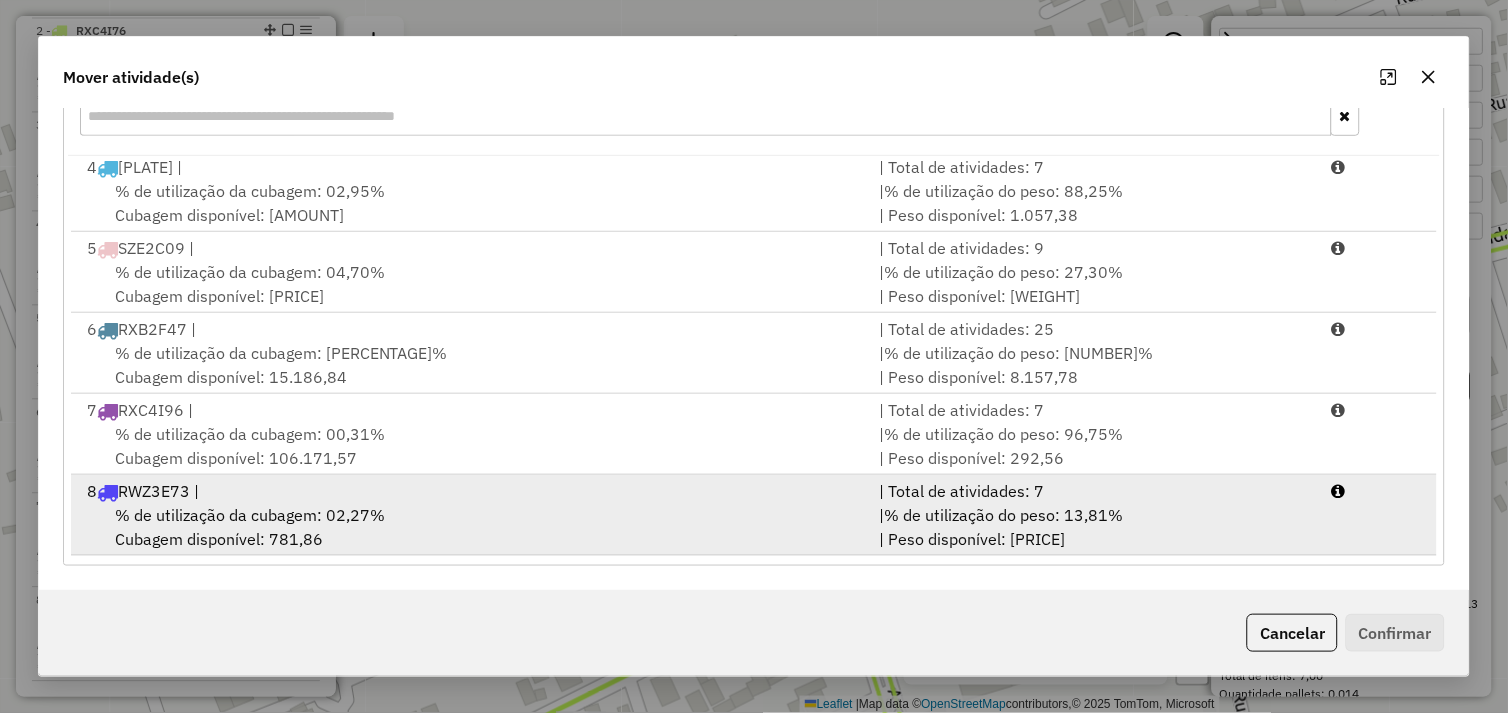 drag, startPoint x: 515, startPoint y: 521, endPoint x: 546, endPoint y: 524, distance: 31.144823 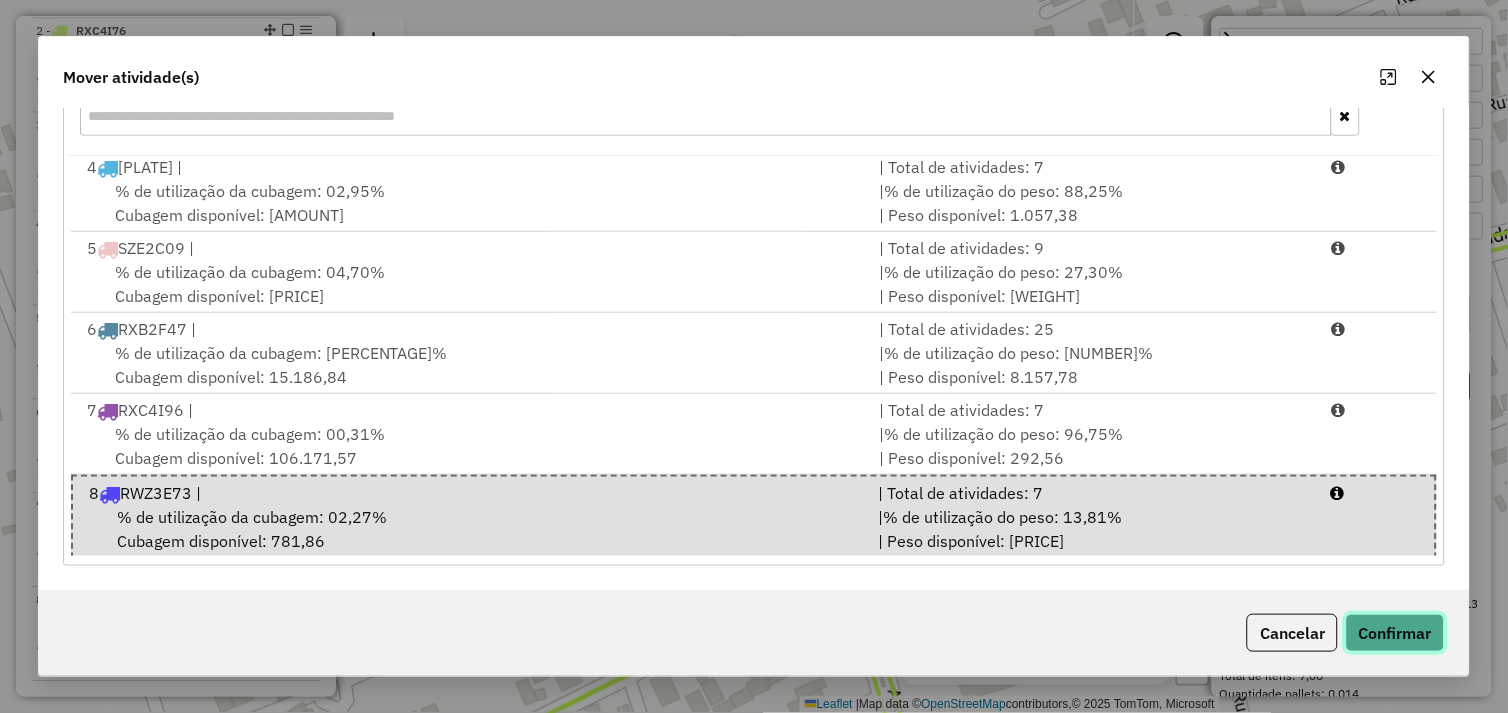 click on "Confirmar" 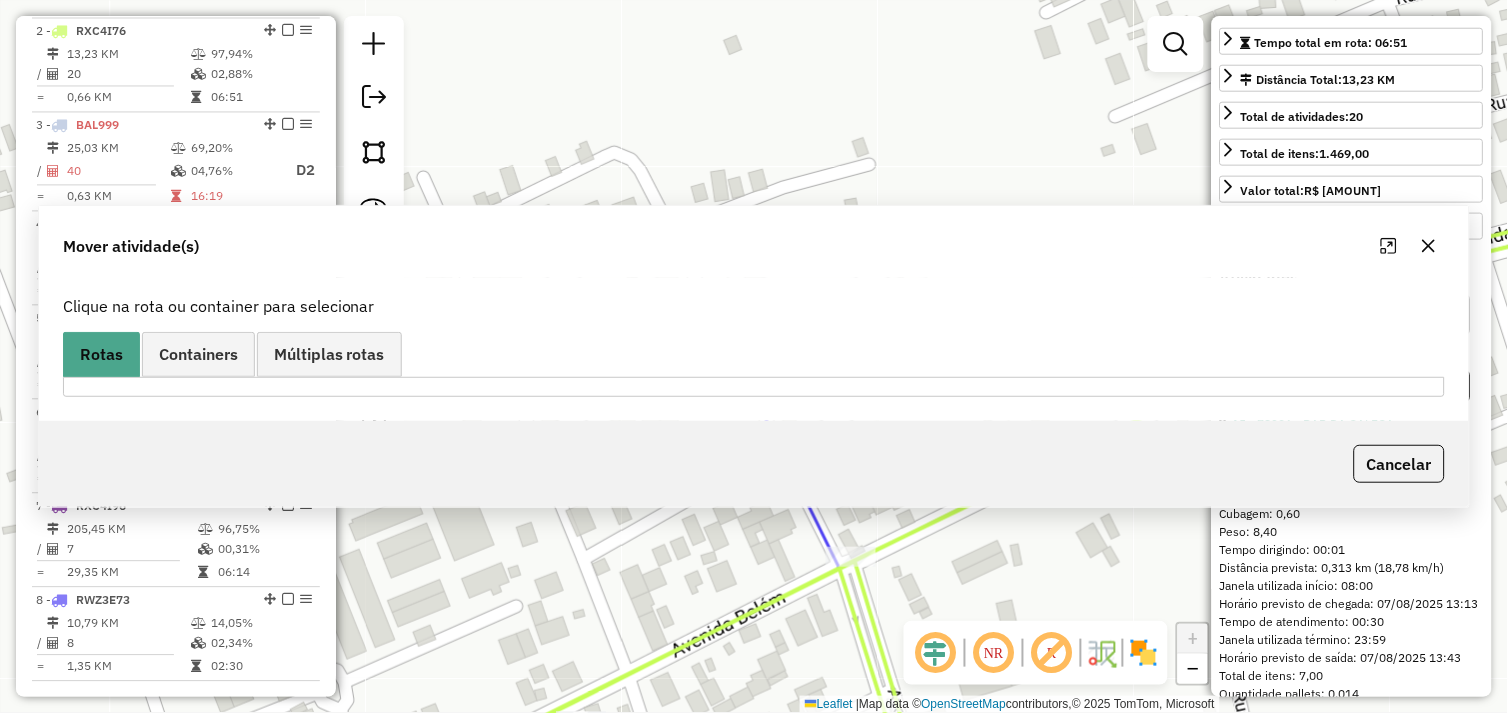 scroll, scrollTop: 0, scrollLeft: 0, axis: both 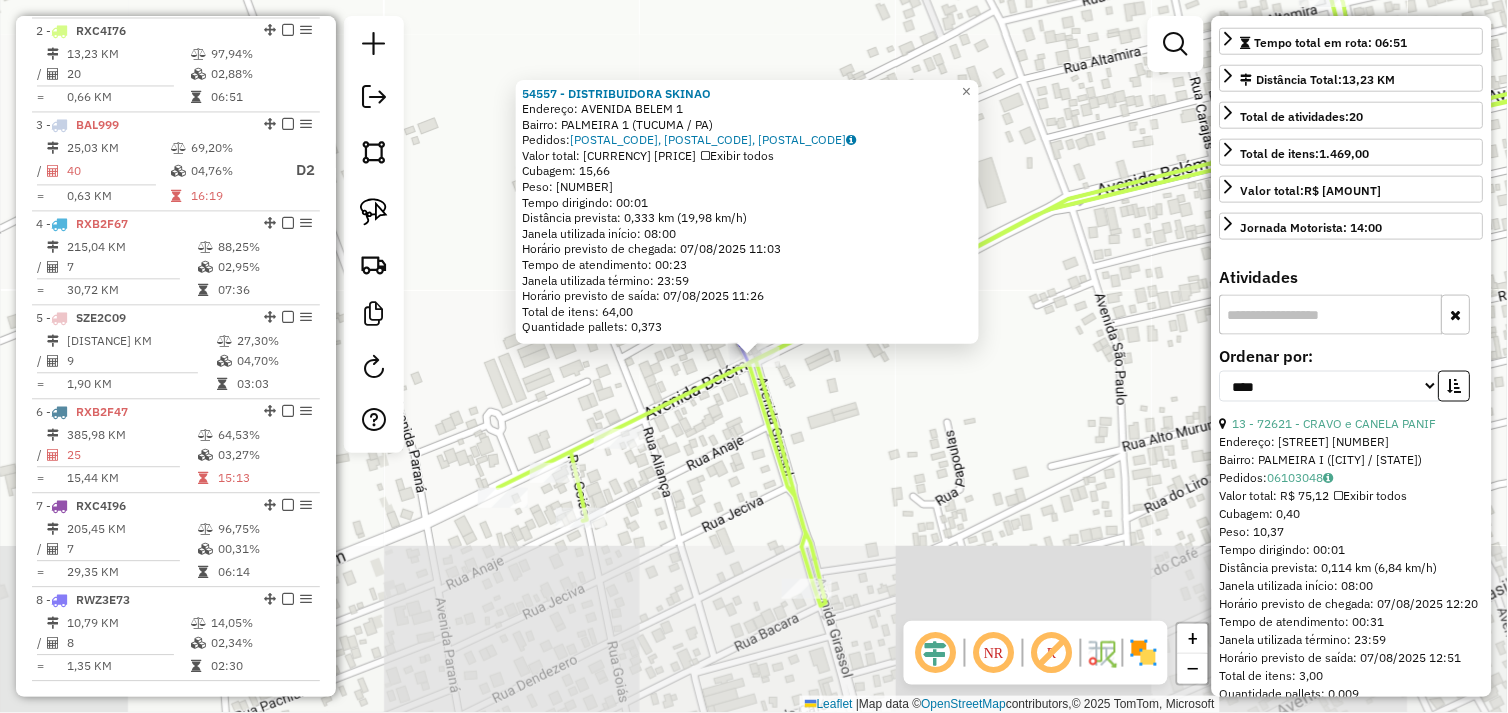 click on "54557 - DISTRIBUIDORA SKINAO  Endereço:  AVENIDA BELEM 1   Bairro: PALMEIRA 1 (TUCUMA / PA)   Pedidos:  06103092, 06103093, 06103206   Valor total: R$ 3.068,65   Exibir todos   Cubagem: 15,66  Peso: 621,53  Tempo dirigindo: 00:01   Distância prevista: 0,333 km (19,98 km/h)   Janela utilizada início: 08:00   Horário previsto de chegada: 07/08/2025 11:03   Tempo de atendimento: 00:23   Janela utilizada término: 23:59   Horário previsto de saída: 07/08/2025 11:26   Total de itens: 64,00   Quantidade pallets: 0,373  × Janela de atendimento Grade de atendimento Capacidade Transportadoras Veículos Cliente Pedidos  Rotas Selecione os dias de semana para filtrar as janelas de atendimento  Seg   Ter   Qua   Qui   Sex   Sáb   Dom  Informe o período da janela de atendimento: De: Até:  Filtrar exatamente a janela do cliente  Considerar janela de atendimento padrão  Selecione os dias de semana para filtrar as grades de atendimento  Seg   Ter   Qua   Qui   Sex   Sáb   Dom   Peso mínimo:   Peso máximo:  De:" 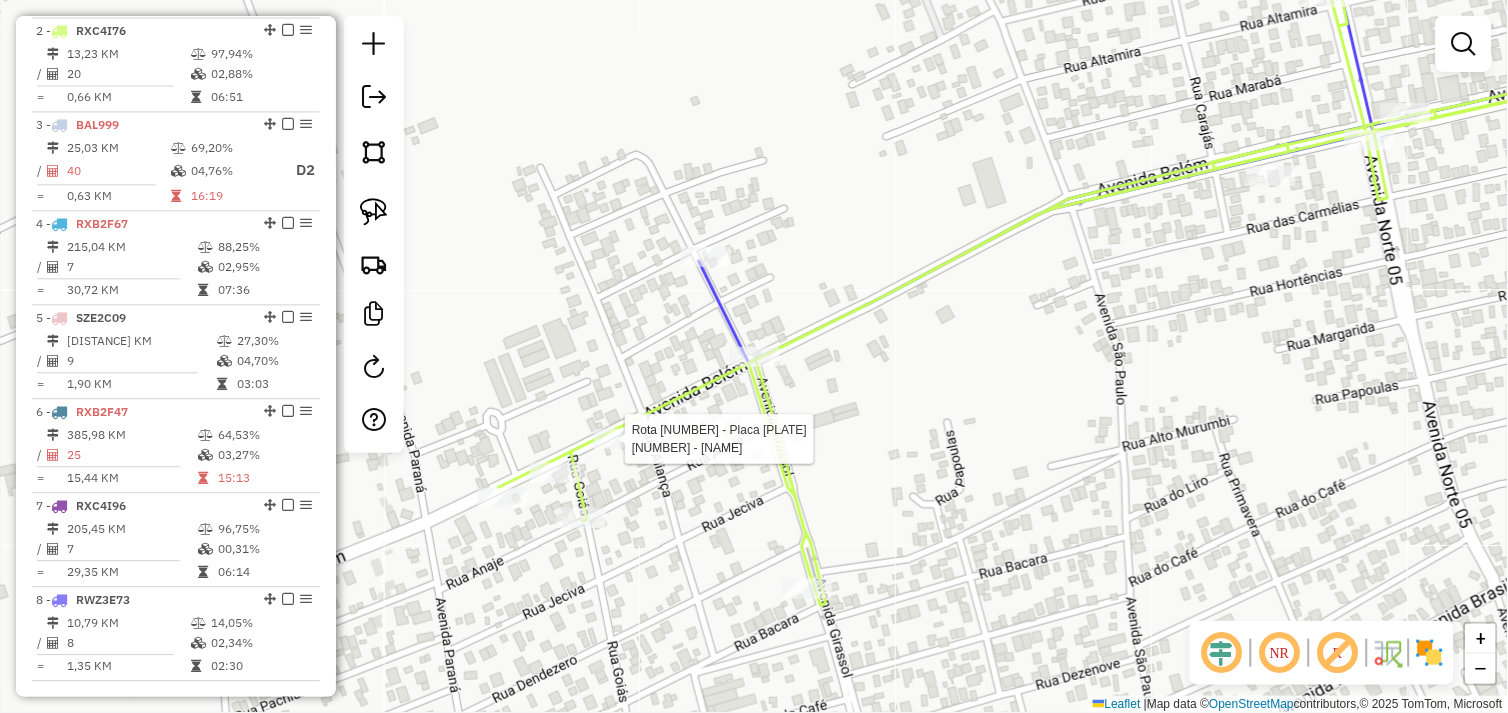 select on "*********" 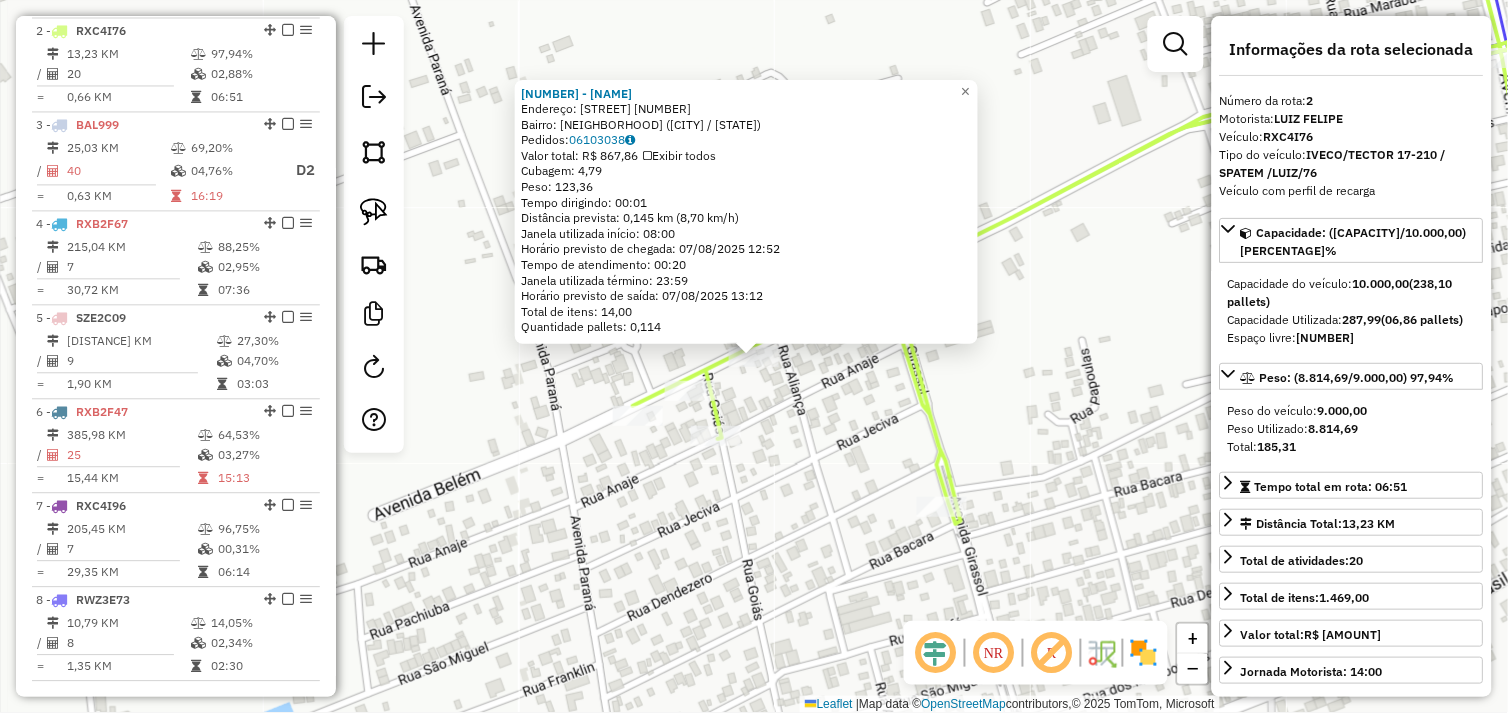 click on "Rota 2 - Placa RXC4I76  72621 - CRAVO e CANELA PANIF 58979 - TO COM FOME  Endereço:  AVENIDA BELEM 100   Bairro: CENTRO (TUCUMA / PA)   Pedidos:  06103038   Valor total: R$ 867,86   Exibir todos   Cubagem: 4,79  Peso: 123,36  Tempo dirigindo: 00:01   Distância prevista: 0,145 km (8,70 km/h)   Janela utilizada início: 08:00   Horário previsto de chegada: 07/08/2025 12:52   Tempo de atendimento: 00:20   Janela utilizada término: 23:59   Horário previsto de saída: 07/08/2025 13:12   Total de itens: 14,00   Quantidade pallets: 0,114  × Janela de atendimento Grade de atendimento Capacidade Transportadoras Veículos Cliente Pedidos  Rotas Selecione os dias de semana para filtrar as janelas de atendimento  Seg   Ter   Qua   Qui   Sex   Sáb   Dom  Informe o período da janela de atendimento: De: Até:  Filtrar exatamente a janela do cliente  Considerar janela de atendimento padrão  Selecione os dias de semana para filtrar as grades de atendimento  Seg   Ter   Qua   Qui   Sex   Sáb   Dom   Peso mínimo:  +" 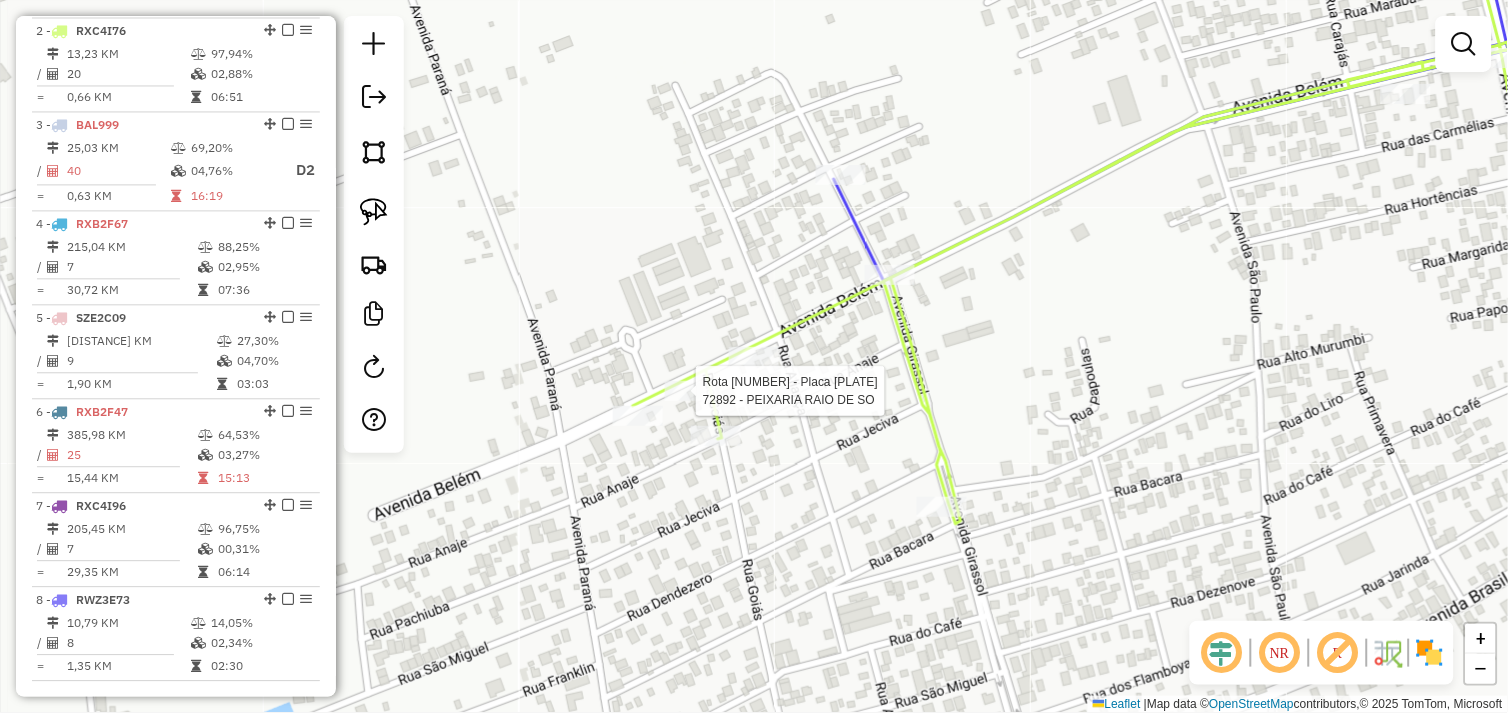 select on "*********" 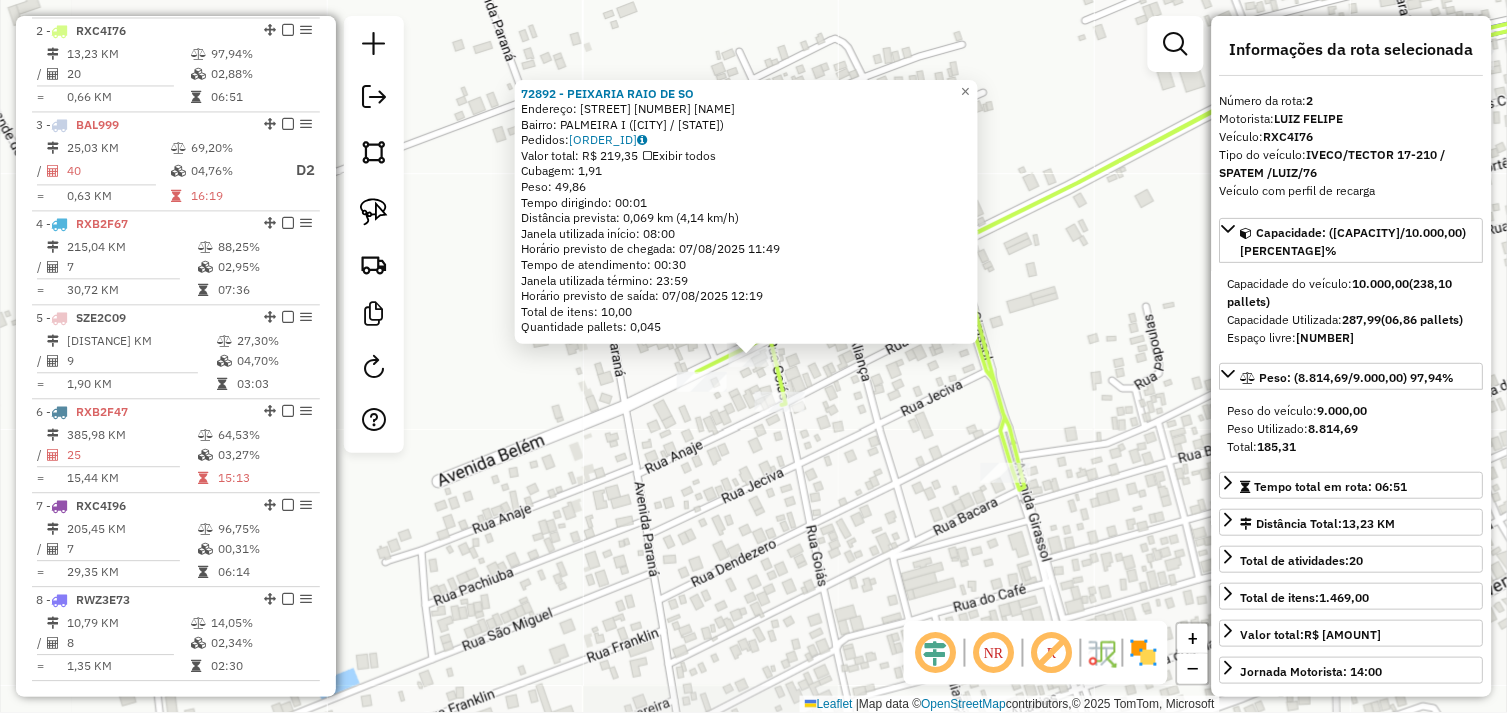 click on "72892 - PEIXARIA  RAIO DE SO  Endereço:  Avenida Belem SN   Bairro: PALMEIRA I (TUCUMA / PA)   Pedidos:  06103044   Valor total: R$ 219,35   Exibir todos   Cubagem: 1,91  Peso: 49,86  Tempo dirigindo: 00:01   Distância prevista: 0,069 km (4,14 km/h)   Janela utilizada início: 08:00   Horário previsto de chegada: 07/08/2025 11:49   Tempo de atendimento: 00:30   Janela utilizada término: 23:59   Horário previsto de saída: 07/08/2025 12:19   Total de itens: 10,00   Quantidade pallets: 0,045  × Janela de atendimento Grade de atendimento Capacidade Transportadoras Veículos Cliente Pedidos  Rotas Selecione os dias de semana para filtrar as janelas de atendimento  Seg   Ter   Qua   Qui   Sex   Sáb   Dom  Informe o período da janela de atendimento: De: Até:  Filtrar exatamente a janela do cliente  Considerar janela de atendimento padrão  Selecione os dias de semana para filtrar as grades de atendimento  Seg   Ter   Qua   Qui   Sex   Sáb   Dom   Considerar clientes sem dia de atendimento cadastrado  De:" 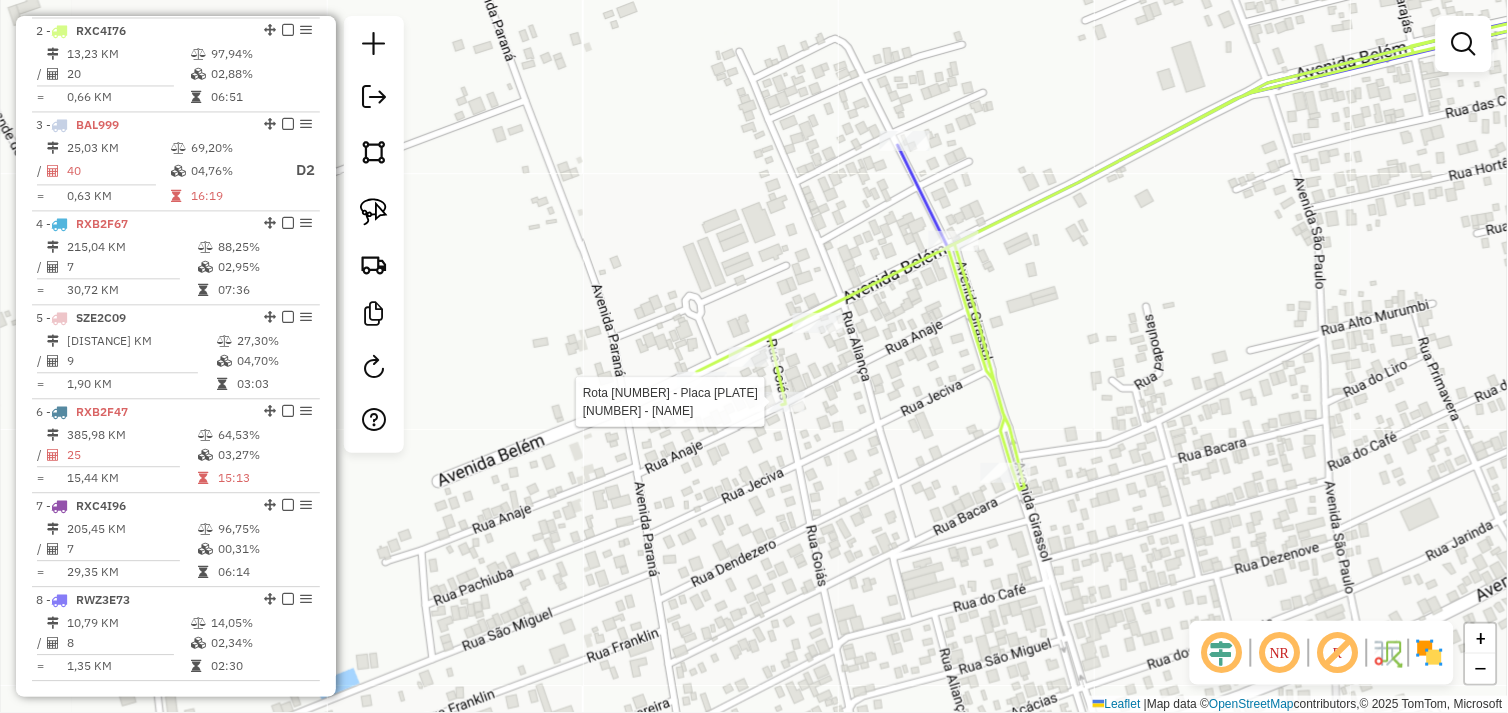 select on "*********" 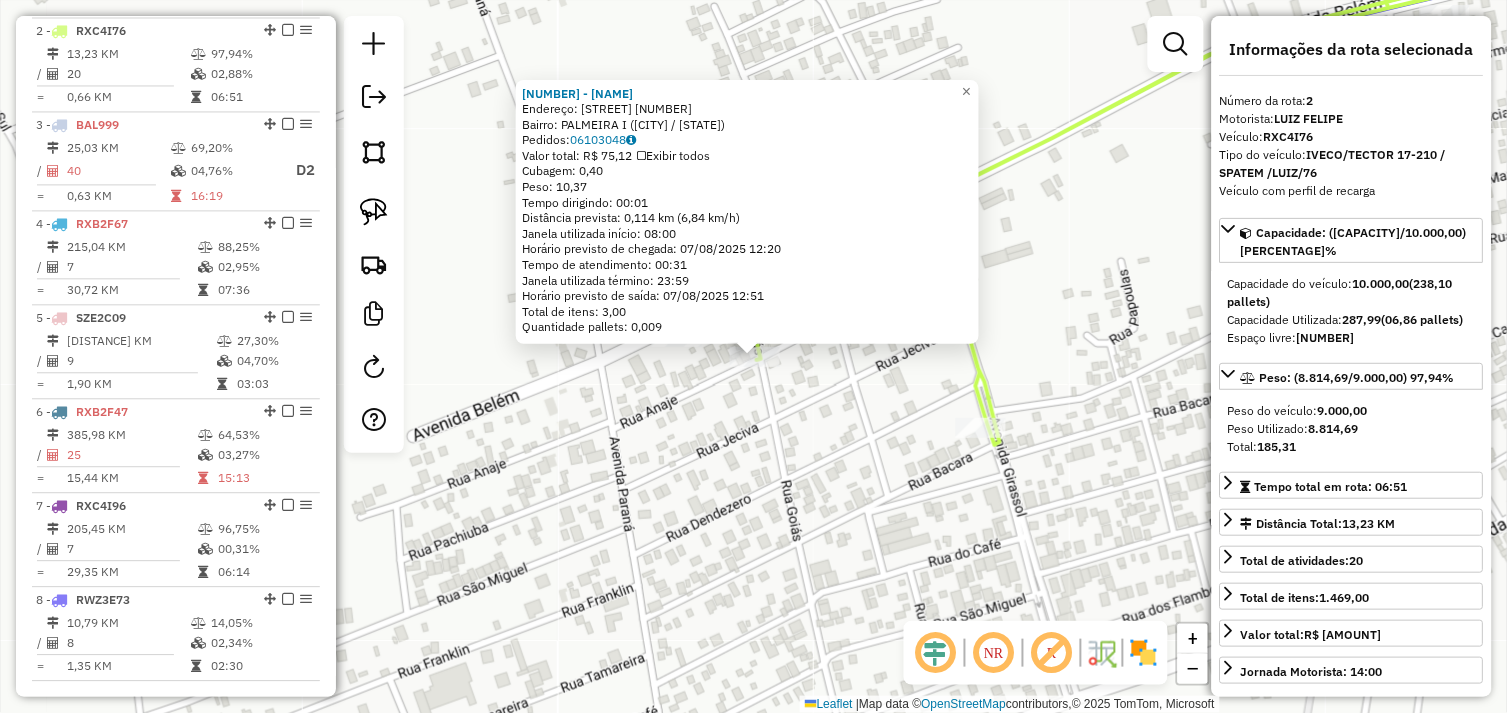 click on "72621 - CRAVO e CANELA PANIF  Endereço:  Avenida Belem 1991   Bairro: PALMEIRA I (TUCUMA / PA)   Pedidos:  06103048   Valor total: R$ 75,12   Exibir todos   Cubagem: 0,40  Peso: 10,37  Tempo dirigindo: 00:01   Distância prevista: 0,114 km (6,84 km/h)   Janela utilizada início: 08:00   Horário previsto de chegada: 07/08/2025 12:20   Tempo de atendimento: 00:31   Janela utilizada término: 23:59   Horário previsto de saída: 07/08/2025 12:51   Total de itens: 3,00   Quantidade pallets: 0,009  × Janela de atendimento Grade de atendimento Capacidade Transportadoras Veículos Cliente Pedidos  Rotas Selecione os dias de semana para filtrar as janelas de atendimento  Seg   Ter   Qua   Qui   Sex   Sáb   Dom  Informe o período da janela de atendimento: De: Até:  Filtrar exatamente a janela do cliente  Considerar janela de atendimento padrão  Selecione os dias de semana para filtrar as grades de atendimento  Seg   Ter   Qua   Qui   Sex   Sáb   Dom   Considerar clientes sem dia de atendimento cadastrado  De:" 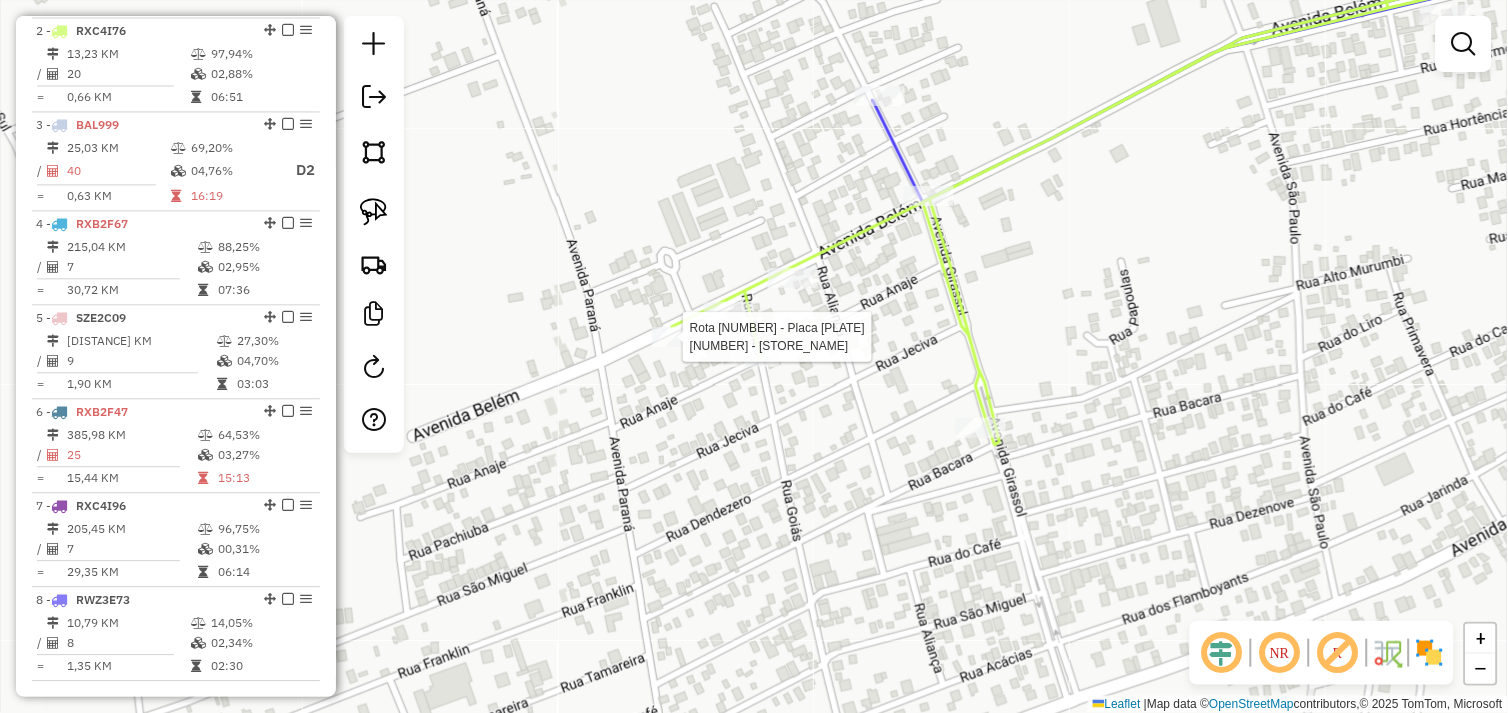 select on "*********" 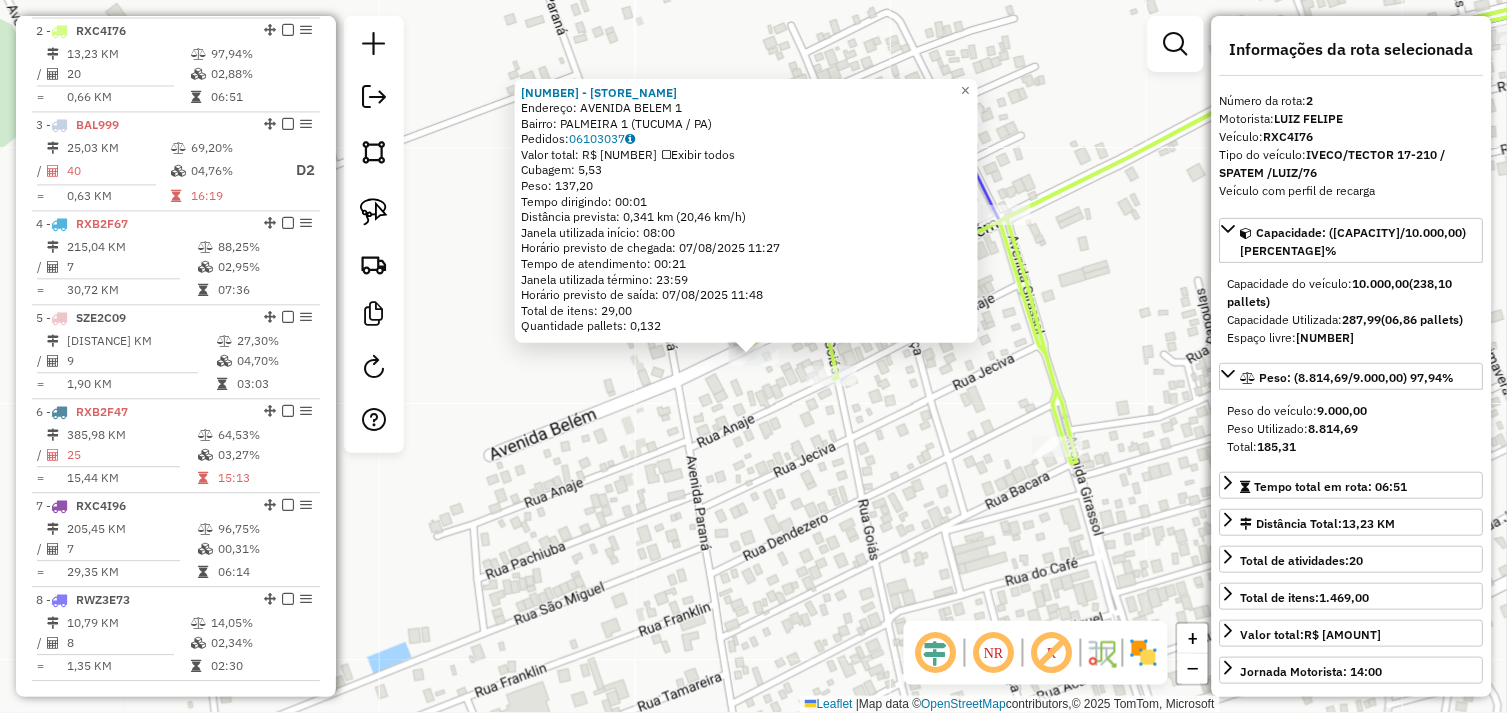click on "54572 - CONVENIENCIA REBELIN  Endereço:  AVENIDA BELEM 1   Bairro: PALMEIRA 1 (TUCUMA / PA)   Pedidos:  06103037   Valor total: R$ 1.148,20   Exibir todos   Cubagem: 5,53  Peso: 137,20  Tempo dirigindo: 00:01   Distância prevista: 0,341 km (20,46 km/h)   Janela utilizada início: 08:00   Horário previsto de chegada: 07/08/2025 11:27   Tempo de atendimento: 00:21   Janela utilizada término: 23:59   Horário previsto de saída: 07/08/2025 11:48   Total de itens: 29,00   Quantidade pallets: 0,132  × Janela de atendimento Grade de atendimento Capacidade Transportadoras Veículos Cliente Pedidos  Rotas Selecione os dias de semana para filtrar as janelas de atendimento  Seg   Ter   Qua   Qui   Sex   Sáb   Dom  Informe o período da janela de atendimento: De: Até:  Filtrar exatamente a janela do cliente  Considerar janela de atendimento padrão  Selecione os dias de semana para filtrar as grades de atendimento  Seg   Ter   Qua   Qui   Sex   Sáb   Dom   Considerar clientes sem dia de atendimento cadastrado +" 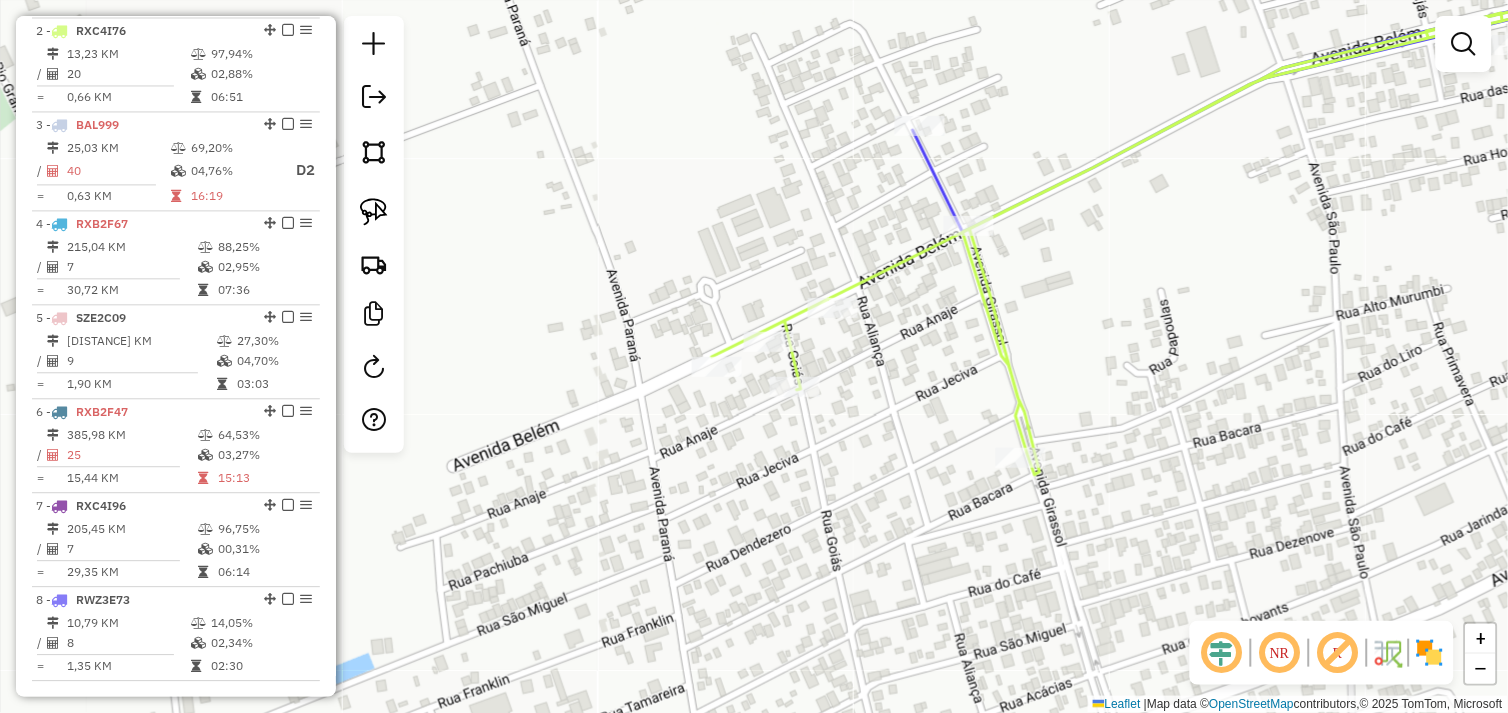 drag, startPoint x: 727, startPoint y: 395, endPoint x: 614, endPoint y: 407, distance: 113.63538 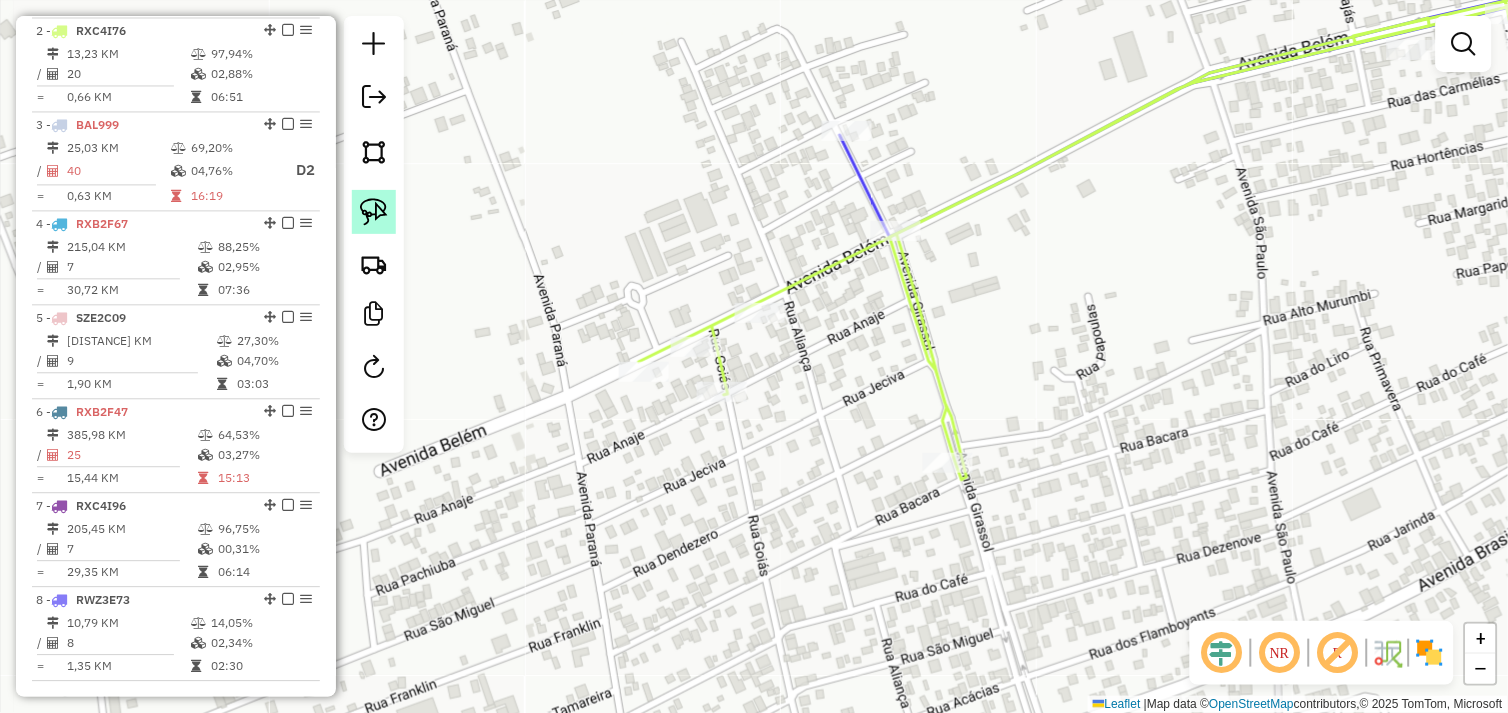 click 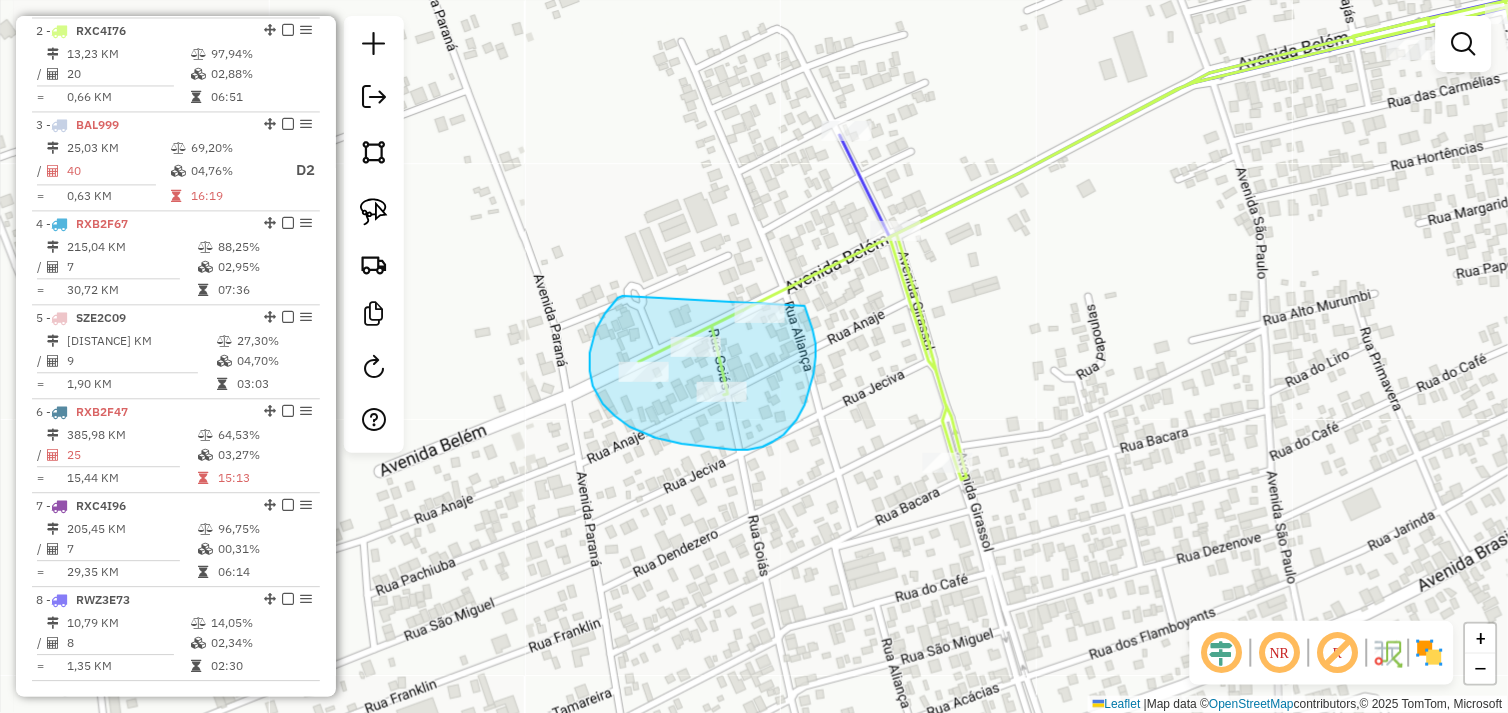 drag, startPoint x: 612, startPoint y: 306, endPoint x: 688, endPoint y: 292, distance: 77.27872 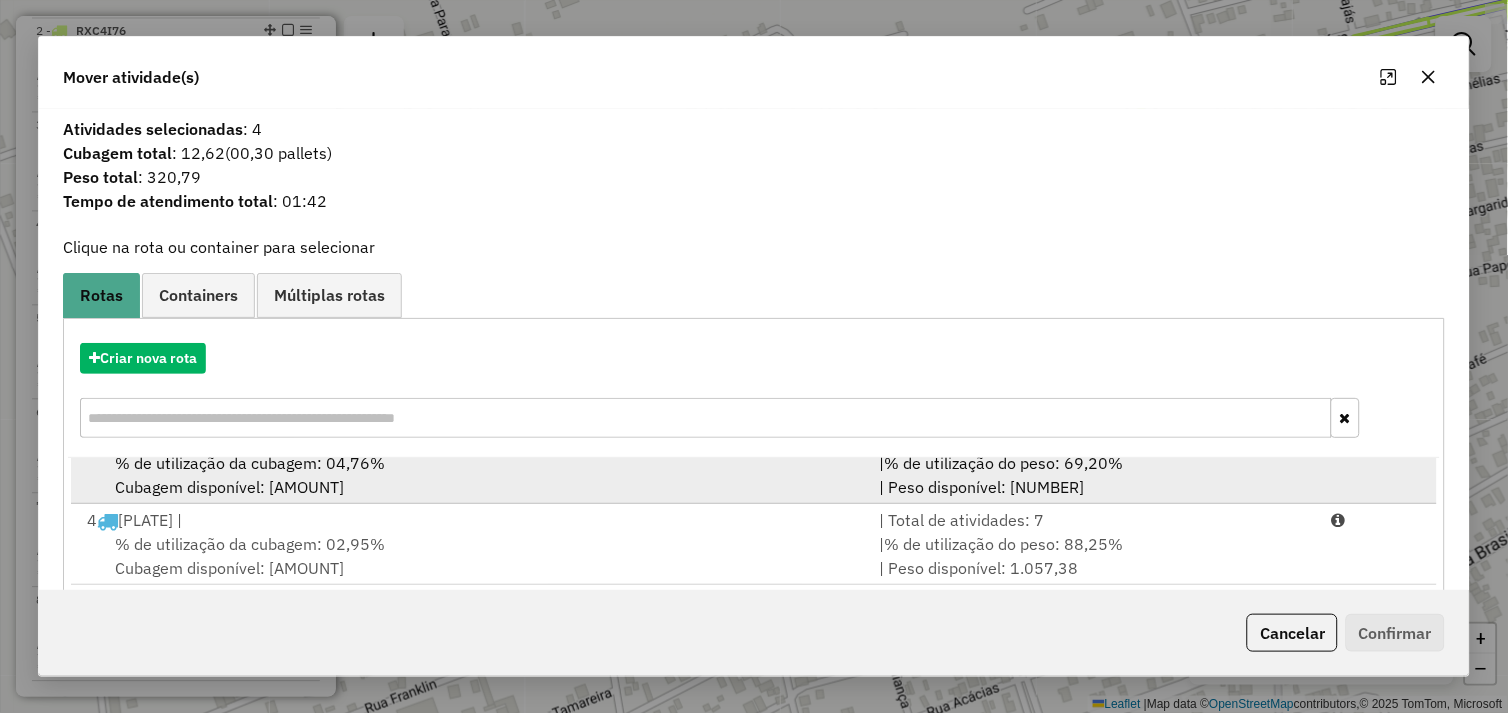 scroll, scrollTop: 167, scrollLeft: 0, axis: vertical 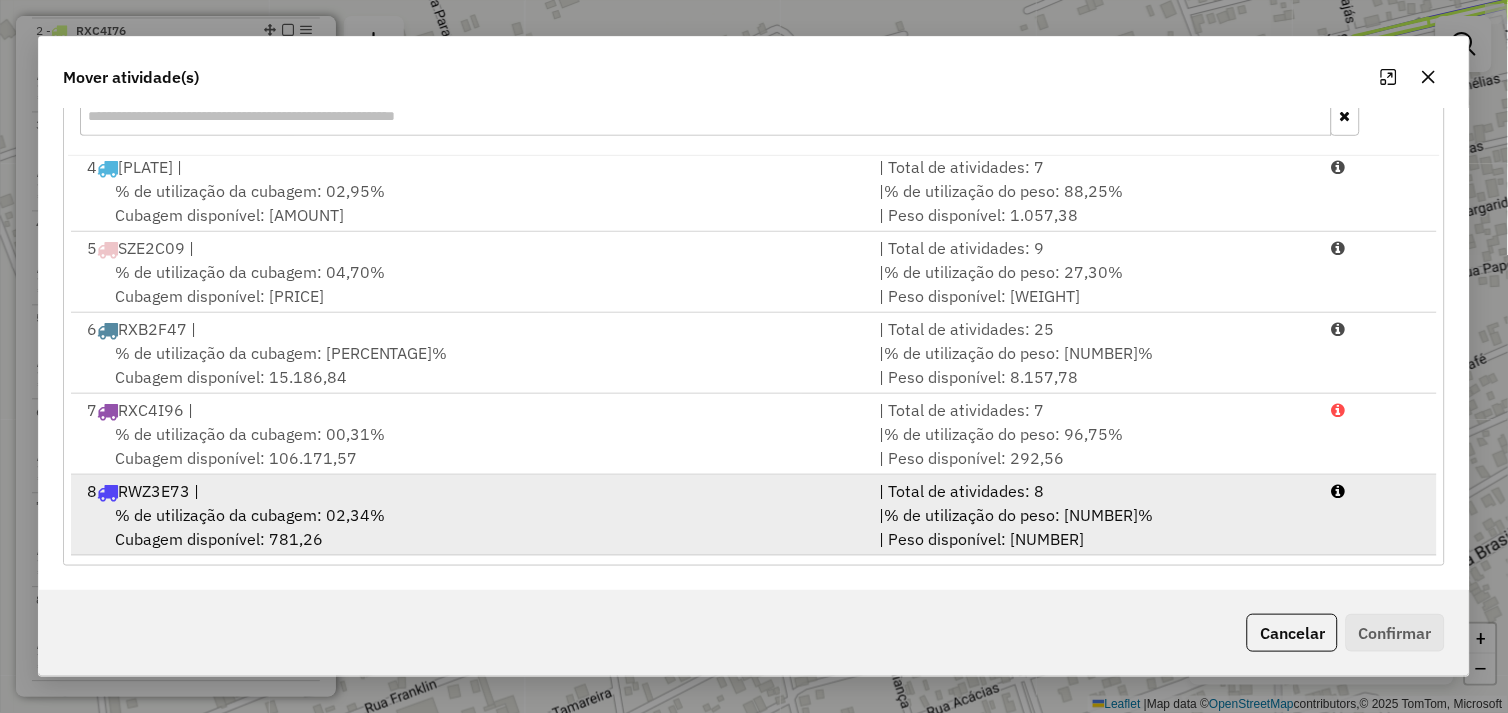 click on "% de utilização da cubagem: 02,34%  Cubagem disponível: 781,26" at bounding box center [471, 527] 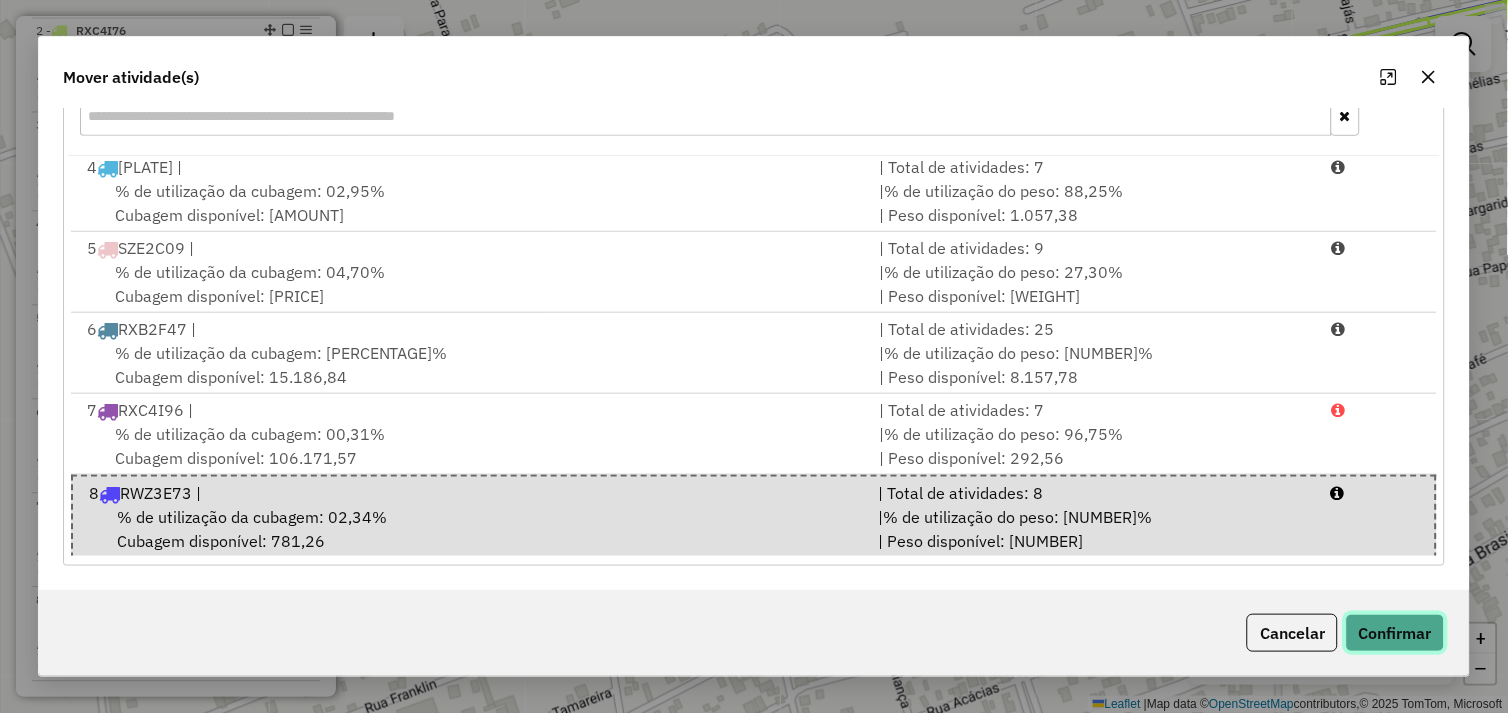 click on "Confirmar" 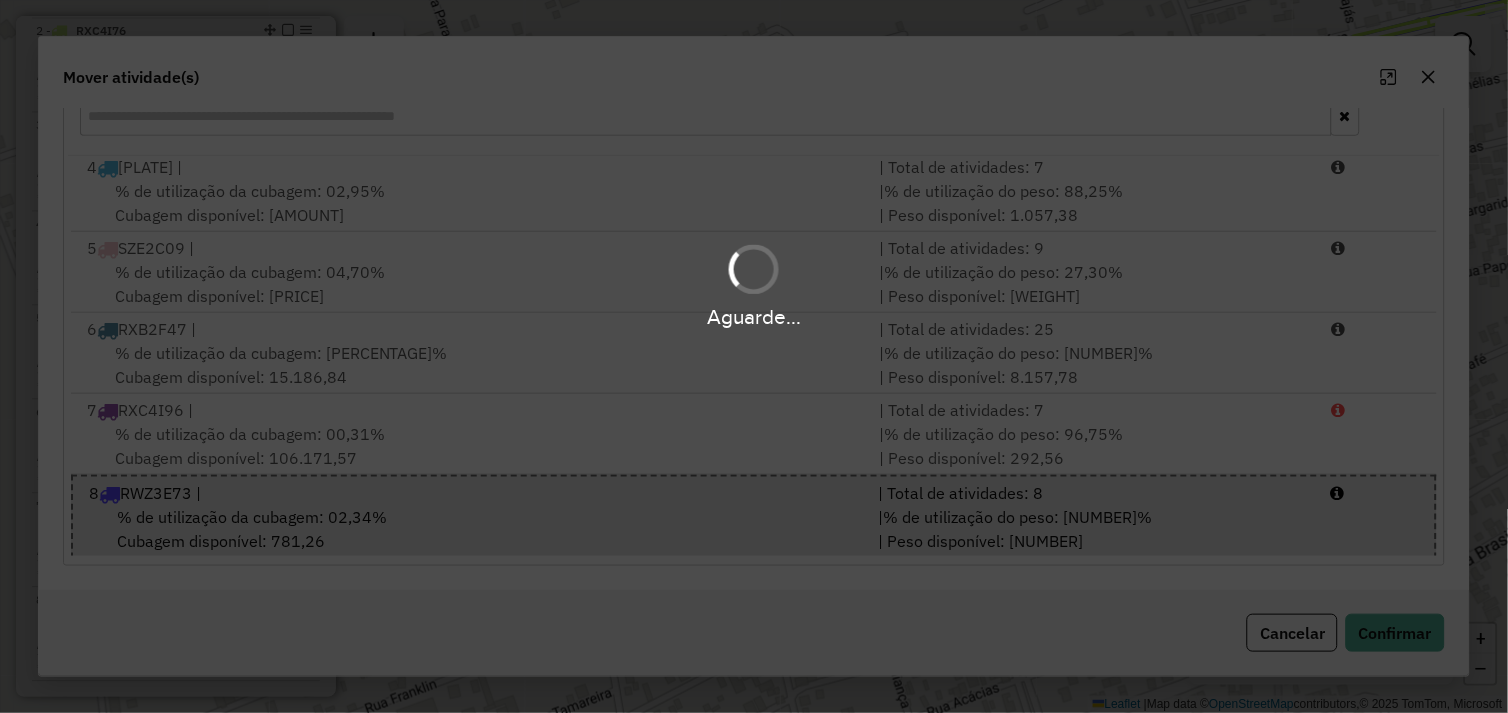 scroll, scrollTop: 0, scrollLeft: 0, axis: both 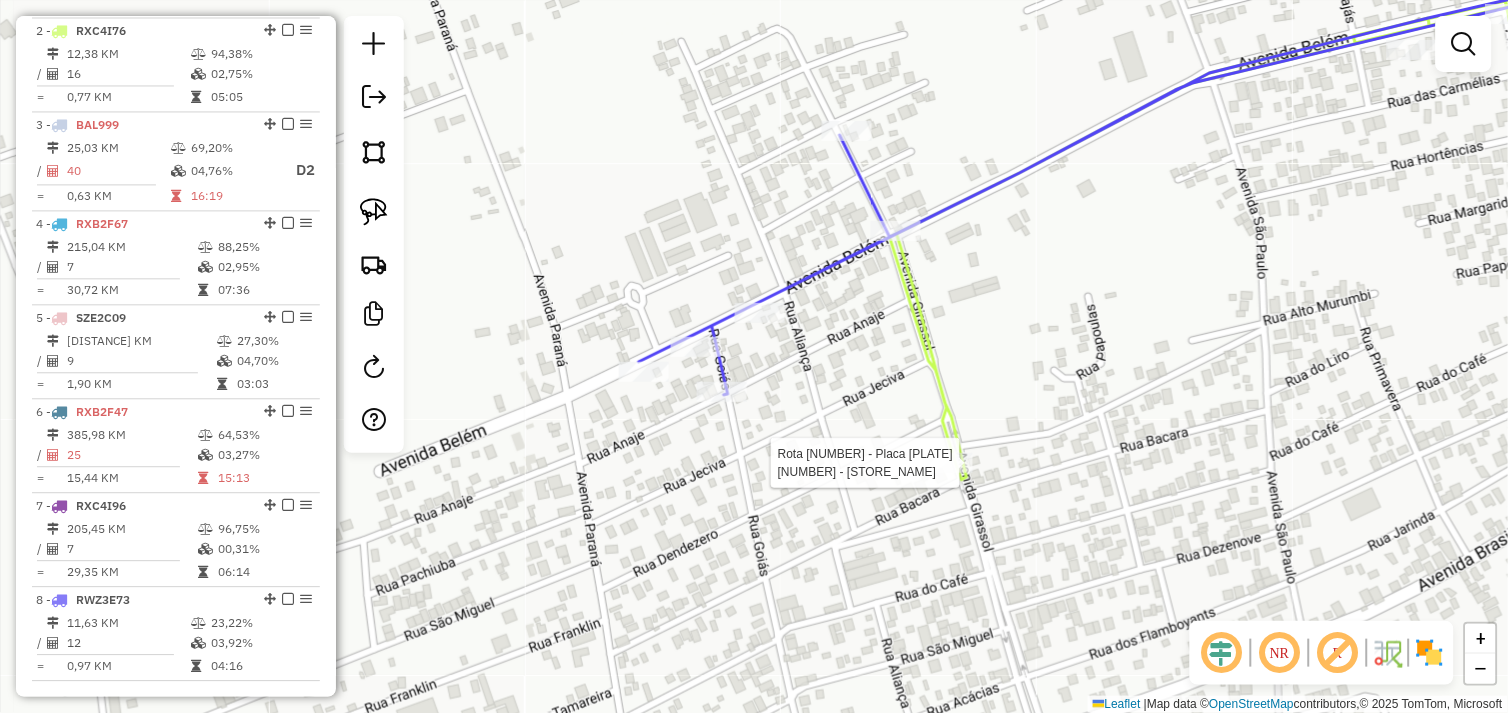 select on "*********" 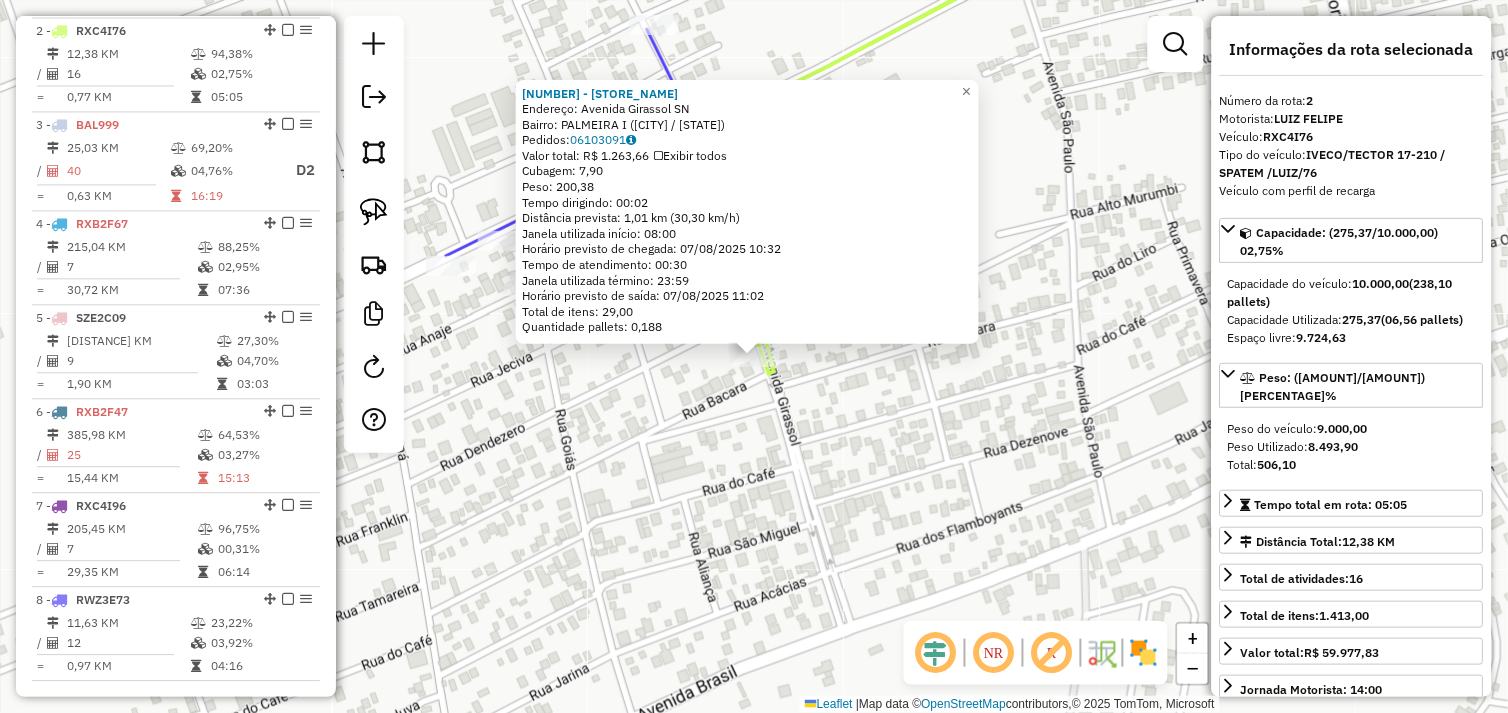click on "72503 - DISTRIBUIDORA FC  Endereço:  Avenida Girassol SN   Bairro: PALMEIRA I (TUCUMA / PA)   Pedidos:  06103091   Valor total: R$ 1.263,66   Exibir todos   Cubagem: 7,90  Peso: 200,38  Tempo dirigindo: 00:02   Distância prevista: 1,01 km (30,30 km/h)   Janela utilizada início: 08:00   Horário previsto de chegada: 07/08/2025 10:32   Tempo de atendimento: 00:30   Janela utilizada término: 23:59   Horário previsto de saída: 07/08/2025 11:02   Total de itens: 29,00   Quantidade pallets: 0,188  × Janela de atendimento Grade de atendimento Capacidade Transportadoras Veículos Cliente Pedidos  Rotas Selecione os dias de semana para filtrar as janelas de atendimento  Seg   Ter   Qua   Qui   Sex   Sáb   Dom  Informe o período da janela de atendimento: De: Até:  Filtrar exatamente a janela do cliente  Considerar janela de atendimento padrão  Selecione os dias de semana para filtrar as grades de atendimento  Seg   Ter   Qua   Qui   Sex   Sáb   Dom   Considerar clientes sem dia de atendimento cadastrado De:" 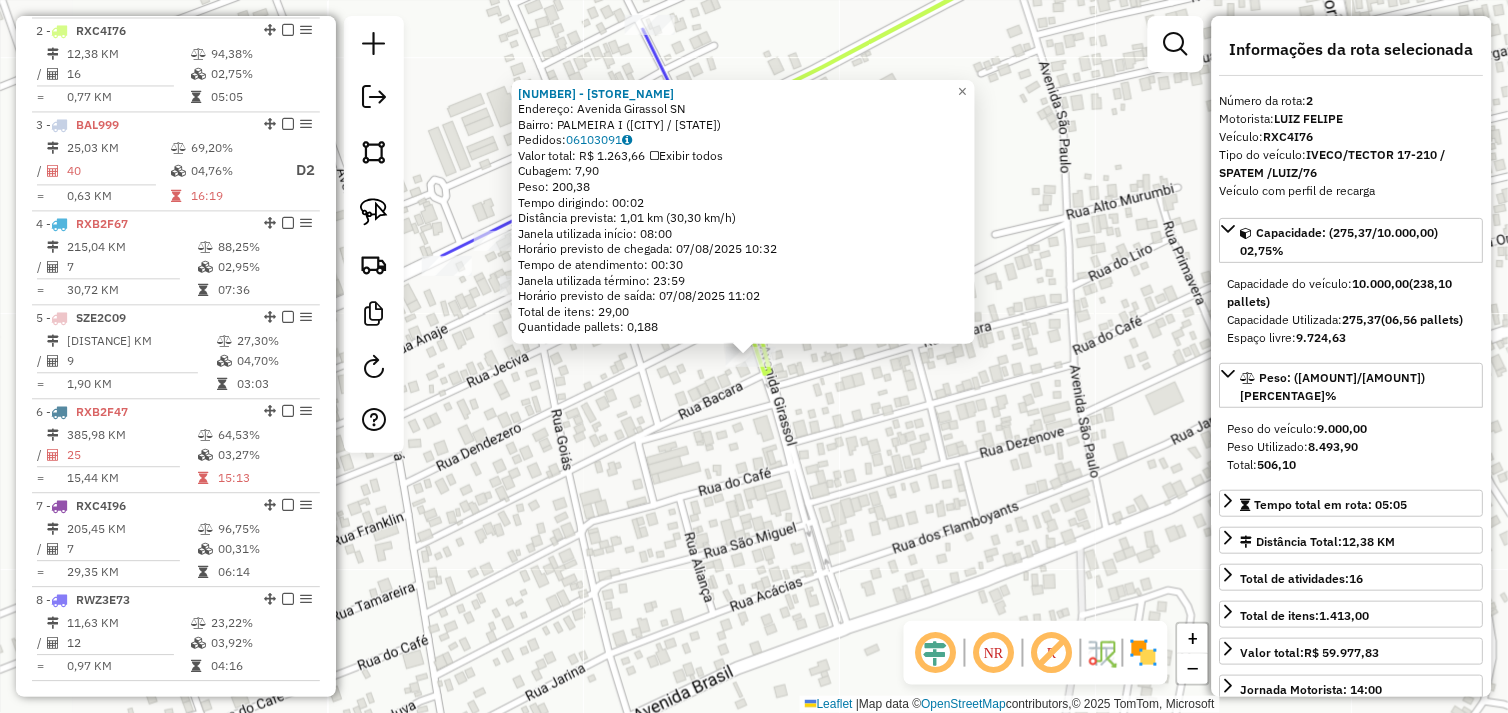 click on "Rota 2 - Placa RXC4I76  72503 - DISTRIBUIDORA FC 72503 - DISTRIBUIDORA FC  Endereço:  Avenida Girassol SN   Bairro: PALMEIRA I (TUCUMA / PA)   Pedidos:  06103091   Valor total: R$ 1.263,66   Exibir todos   Cubagem: 7,90  Peso: 200,38  Tempo dirigindo: 00:02   Distância prevista: 1,01 km (30,30 km/h)   Janela utilizada início: 08:00   Horário previsto de chegada: 07/08/2025 10:32   Tempo de atendimento: 00:30   Janela utilizada término: 23:59   Horário previsto de saída: 07/08/2025 11:02   Total de itens: 29,00   Quantidade pallets: 0,188  × Janela de atendimento Grade de atendimento Capacidade Transportadoras Veículos Cliente Pedidos  Rotas Selecione os dias de semana para filtrar as janelas de atendimento  Seg   Ter   Qua   Qui   Sex   Sáb   Dom  Informe o período da janela de atendimento: De: Até:  Filtrar exatamente a janela do cliente  Considerar janela de atendimento padrão  Selecione os dias de semana para filtrar as grades de atendimento  Seg   Ter   Qua   Qui   Sex   Sáb   Dom   De:  De:" 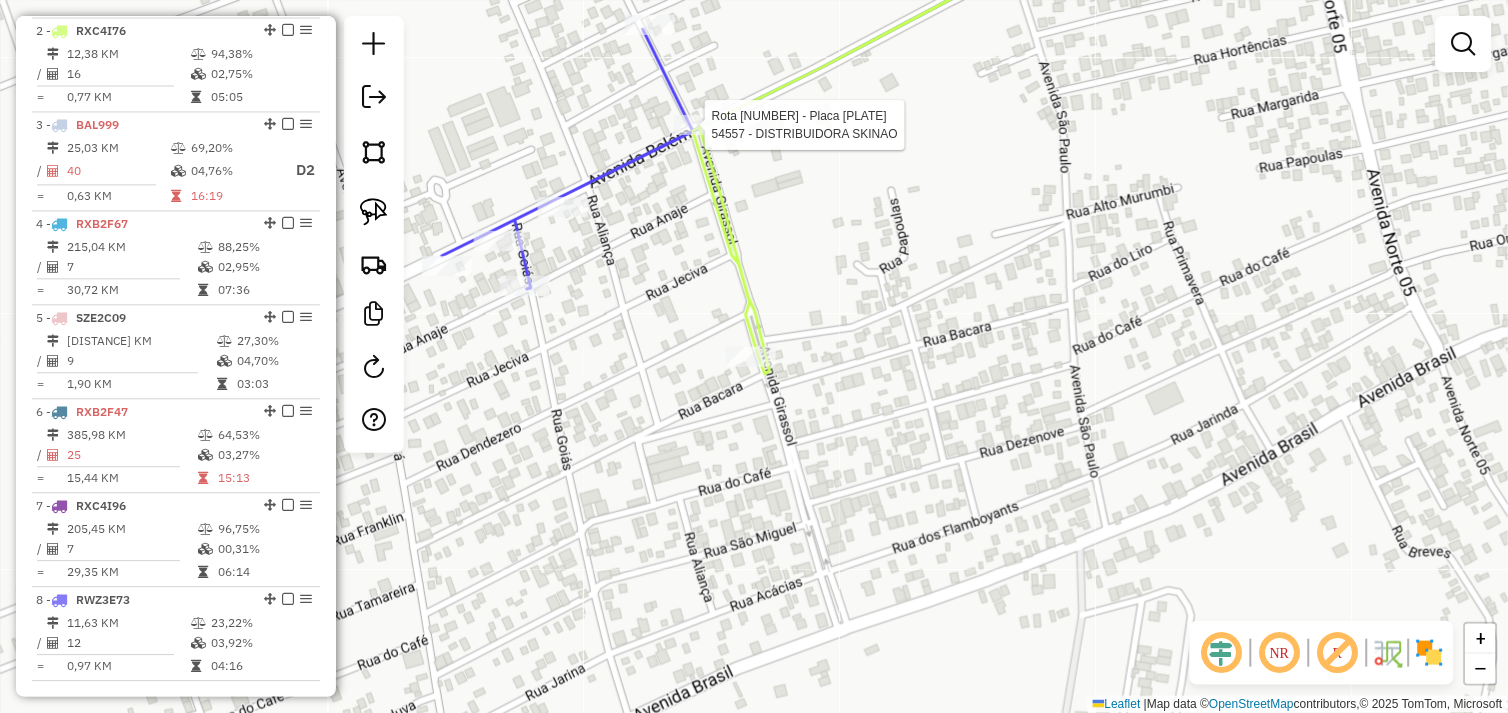 select on "*********" 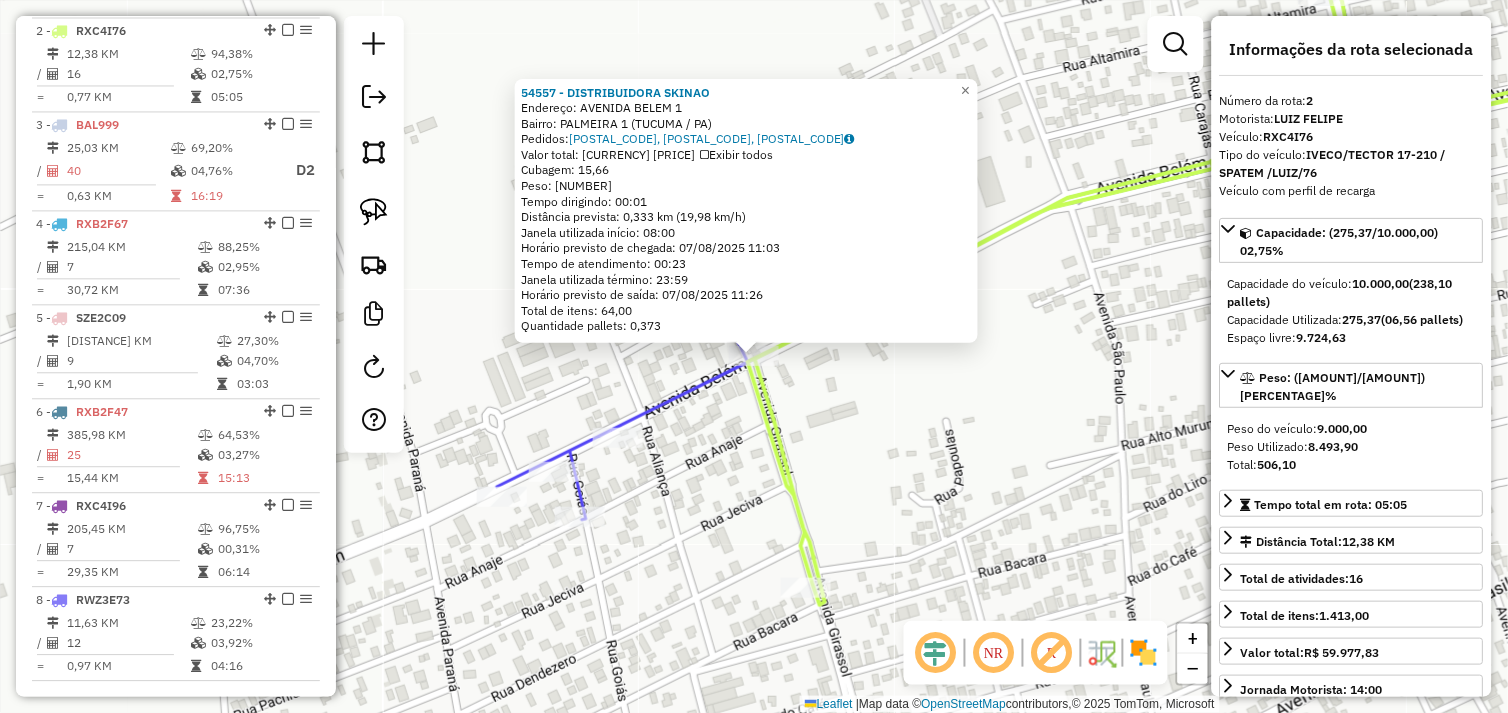 click on "54557 - DISTRIBUIDORA SKINAO  Endereço:  AVENIDA BELEM 1   Bairro: PALMEIRA 1 (TUCUMA / PA)   Pedidos:  06103092, 06103093, 06103206   Valor total: R$ 3.068,65   Exibir todos   Cubagem: 15,66  Peso: 621,53  Tempo dirigindo: 00:01   Distância prevista: 0,333 km (19,98 km/h)   Janela utilizada início: 08:00   Horário previsto de chegada: 07/08/2025 11:03   Tempo de atendimento: 00:23   Janela utilizada término: 23:59   Horário previsto de saída: 07/08/2025 11:26   Total de itens: 64,00   Quantidade pallets: 0,373  × Janela de atendimento Grade de atendimento Capacidade Transportadoras Veículos Cliente Pedidos  Rotas Selecione os dias de semana para filtrar as janelas de atendimento  Seg   Ter   Qua   Qui   Sex   Sáb   Dom  Informe o período da janela de atendimento: De: Até:  Filtrar exatamente a janela do cliente  Considerar janela de atendimento padrão  Selecione os dias de semana para filtrar as grades de atendimento  Seg   Ter   Qua   Qui   Sex   Sáb   Dom   Peso mínimo:   Peso máximo:  De:" 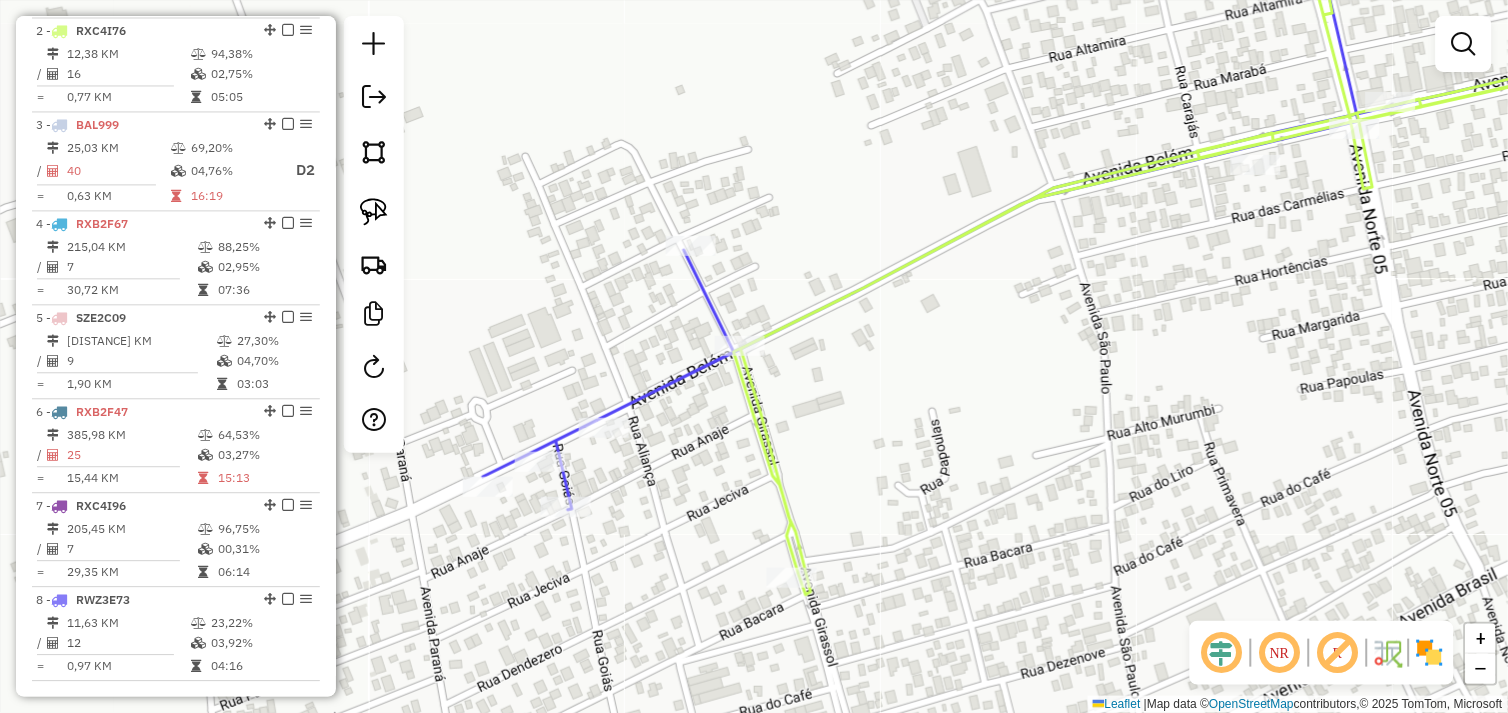 drag, startPoint x: 887, startPoint y: 541, endPoint x: 758, endPoint y: 482, distance: 141.85204 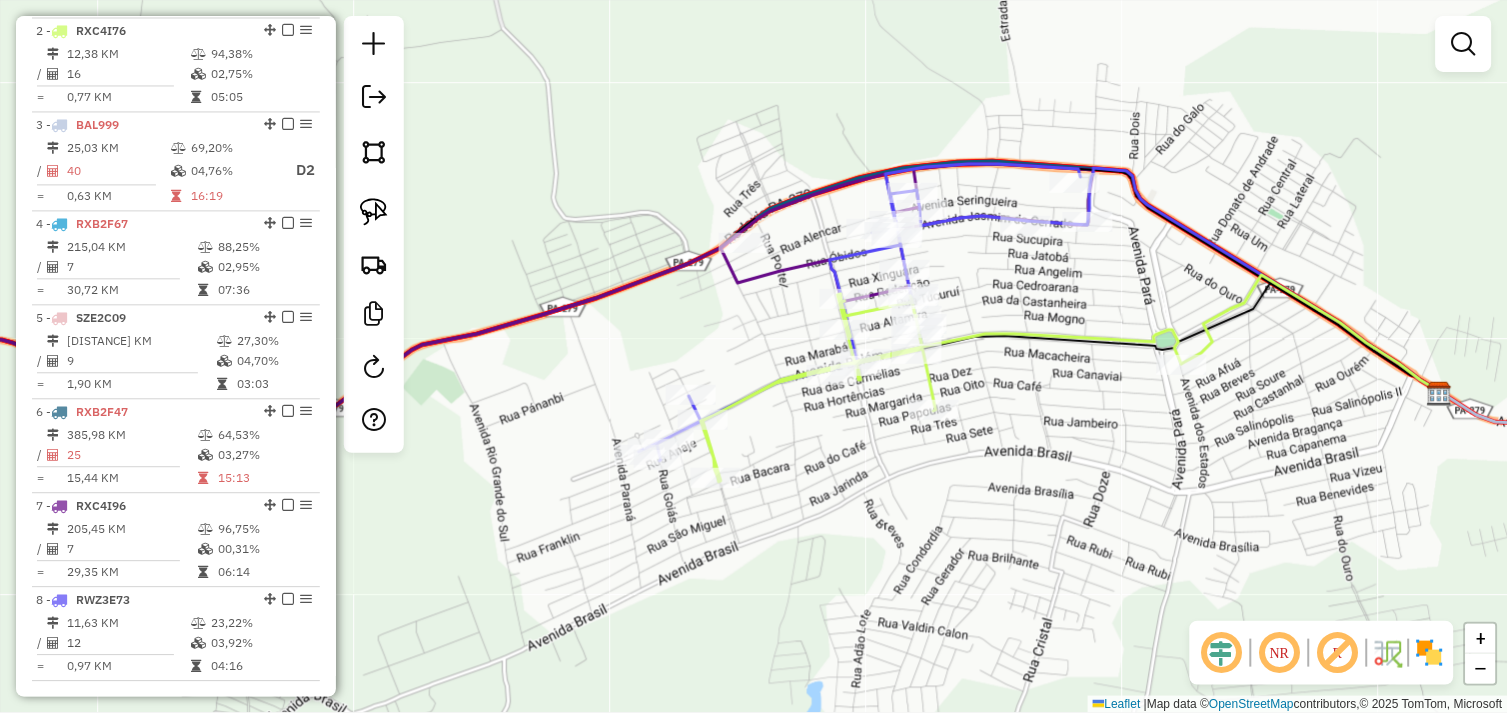 drag, startPoint x: 852, startPoint y: 506, endPoint x: 731, endPoint y: 496, distance: 121.41252 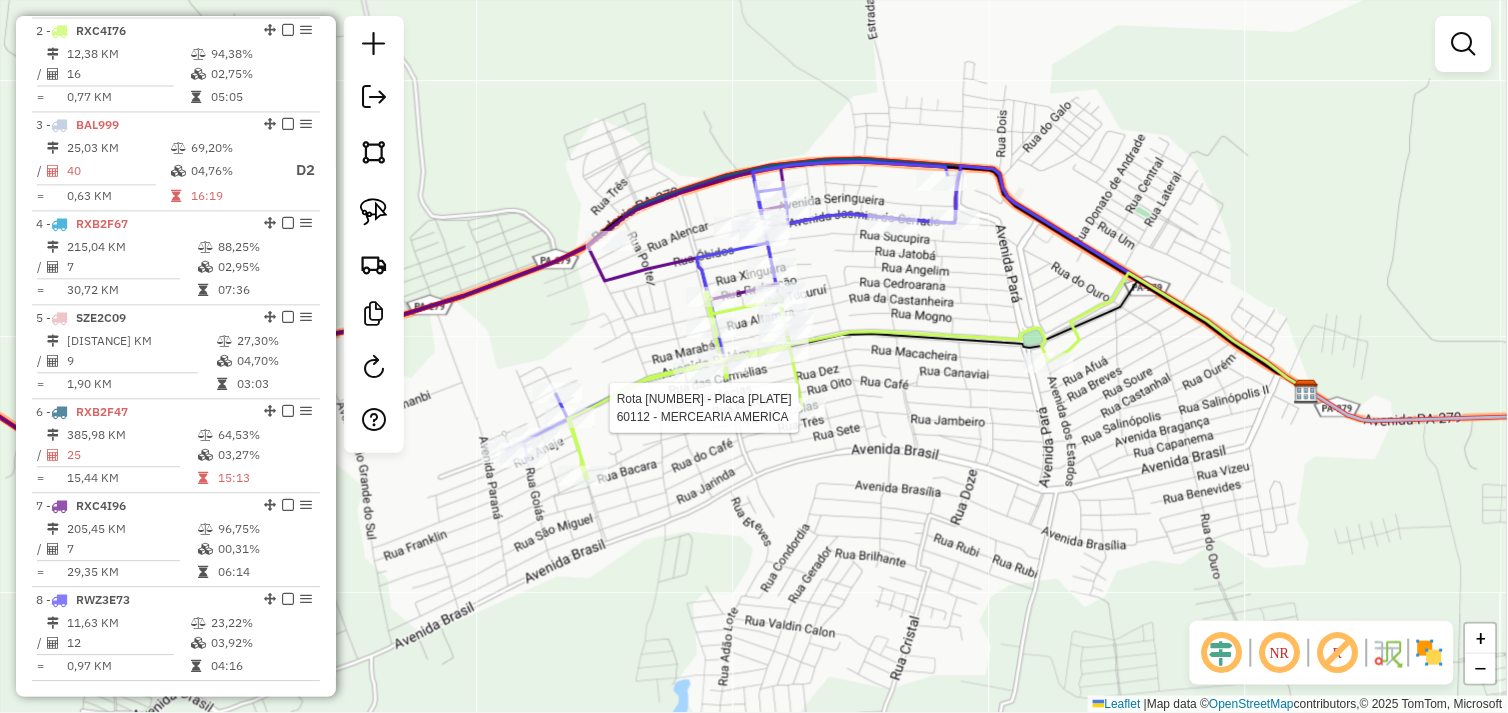 select on "*********" 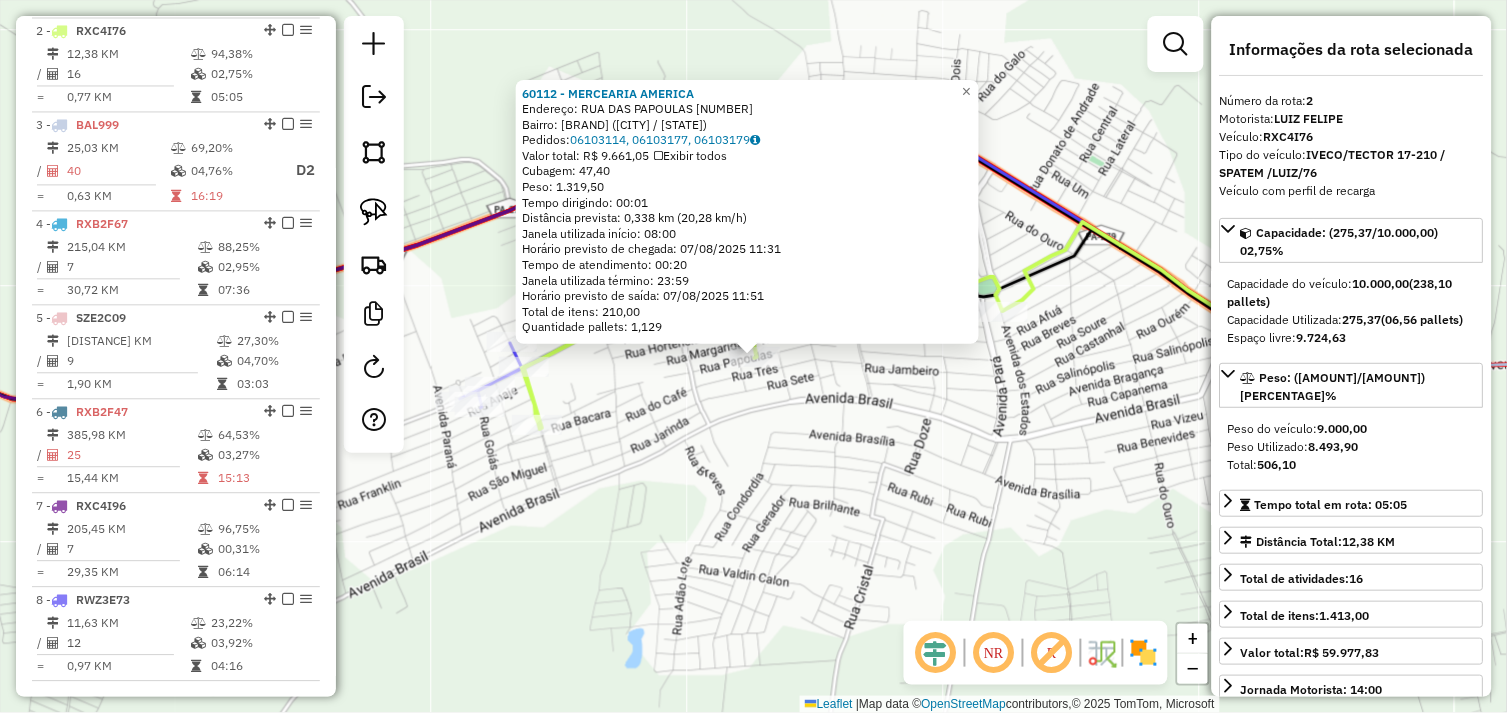 click on "60112 - MERCEARIA AMERICA  Endereço:  RUA DAS PAPOULAS 249   Bairro: BAIRRO DAS FLORES (TUCUMA / PA)   Pedidos:  06103114, 06103177, 06103179   Valor total: R$ 9.661,05   Exibir todos   Cubagem: 47,40  Peso: 1.319,50  Tempo dirigindo: 00:01   Distância prevista: 0,338 km (20,28 km/h)   Janela utilizada início: 08:00   Horário previsto de chegada: 07/08/2025 11:31   Tempo de atendimento: 00:20   Janela utilizada término: 23:59   Horário previsto de saída: 07/08/2025 11:51   Total de itens: 210,00   Quantidade pallets: 1,129  × Janela de atendimento Grade de atendimento Capacidade Transportadoras Veículos Cliente Pedidos  Rotas Selecione os dias de semana para filtrar as janelas de atendimento  Seg   Ter   Qua   Qui   Sex   Sáb   Dom  Informe o período da janela de atendimento: De: Até:  Filtrar exatamente a janela do cliente  Considerar janela de atendimento padrão  Selecione os dias de semana para filtrar as grades de atendimento  Seg   Ter   Qua   Qui   Sex   Sáb   Dom   Peso mínimo:   De:  +" 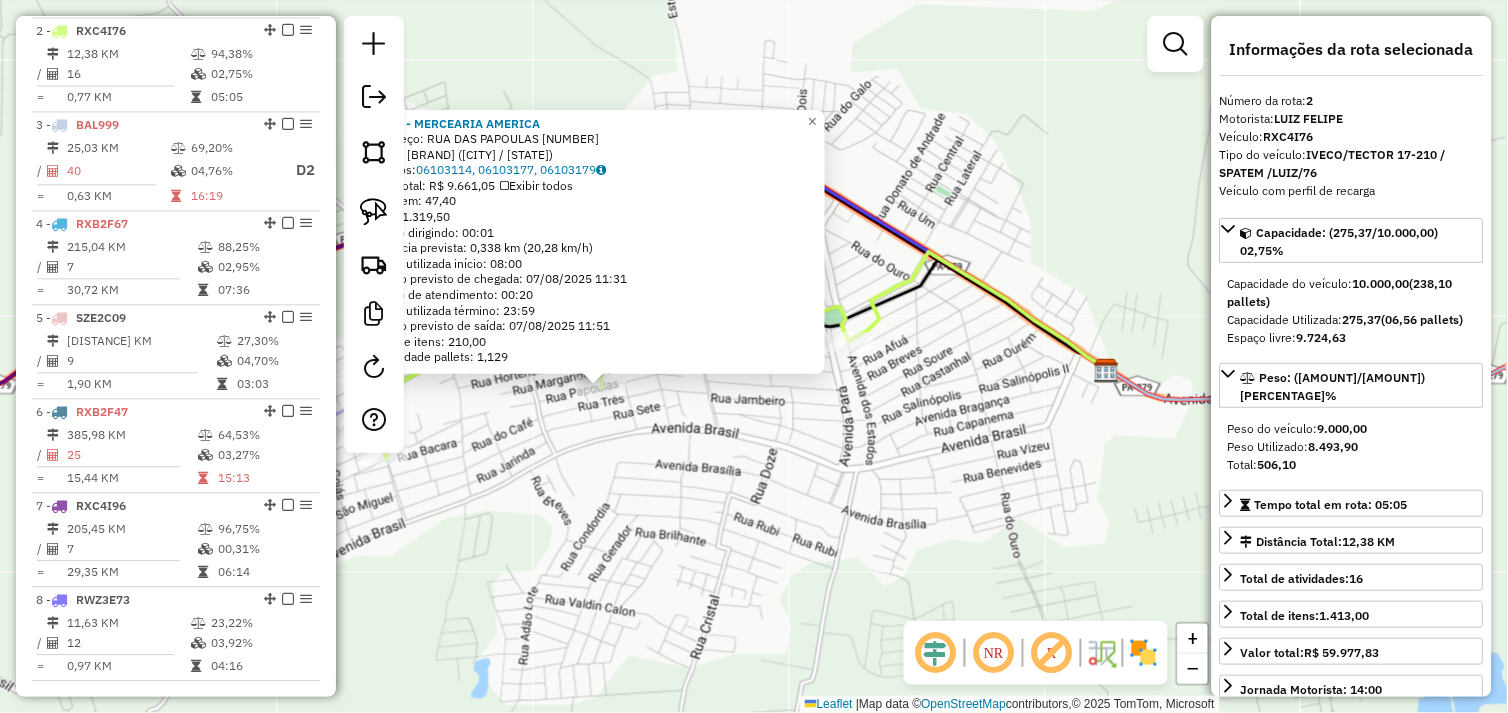 drag, startPoint x: 757, startPoint y: 455, endPoint x: 777, endPoint y: 452, distance: 20.22375 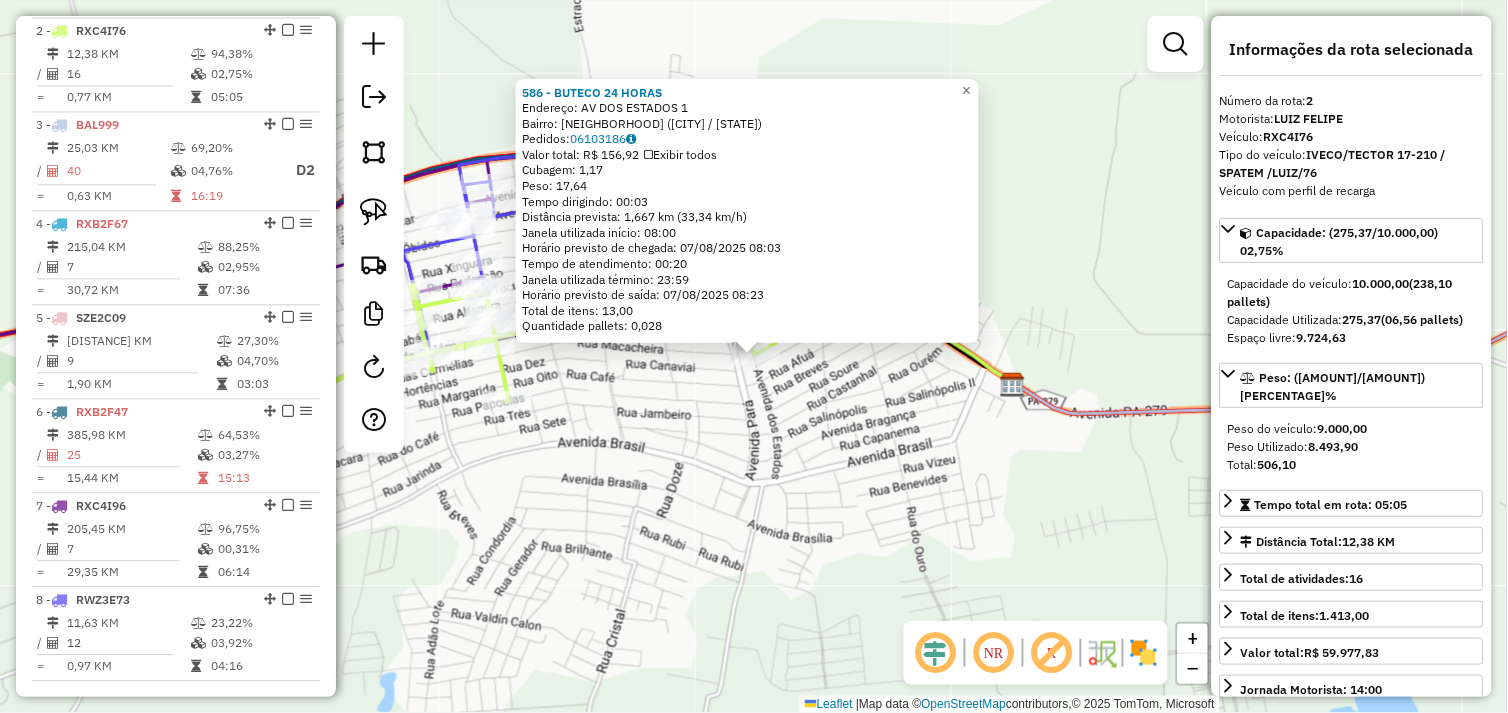 click on "586 - BUTECO 24 HORAS  Endereço:  AV DOS ESTADOS 1   Bairro: CENTRO (TUCUMA / PA)   Pedidos:  06103186   Valor total: R$ 156,92   Exibir todos   Cubagem: 1,17  Peso: 17,64  Tempo dirigindo: 00:03   Distância prevista: 1,667 km (33,34 km/h)   Janela utilizada início: 08:00   Horário previsto de chegada: 07/08/2025 08:03   Tempo de atendimento: 00:20   Janela utilizada término: 23:59   Horário previsto de saída: 07/08/2025 08:23   Total de itens: 13,00   Quantidade pallets: 0,028  × Janela de atendimento Grade de atendimento Capacidade Transportadoras Veículos Cliente Pedidos  Rotas Selecione os dias de semana para filtrar as janelas de atendimento  Seg   Ter   Qua   Qui   Sex   Sáb   Dom  Informe o período da janela de atendimento: De: Até:  Filtrar exatamente a janela do cliente  Considerar janela de atendimento padrão  Selecione os dias de semana para filtrar as grades de atendimento  Seg   Ter   Qua   Qui   Sex   Sáb   Dom   Considerar clientes sem dia de atendimento cadastrado  Peso mínimo:" 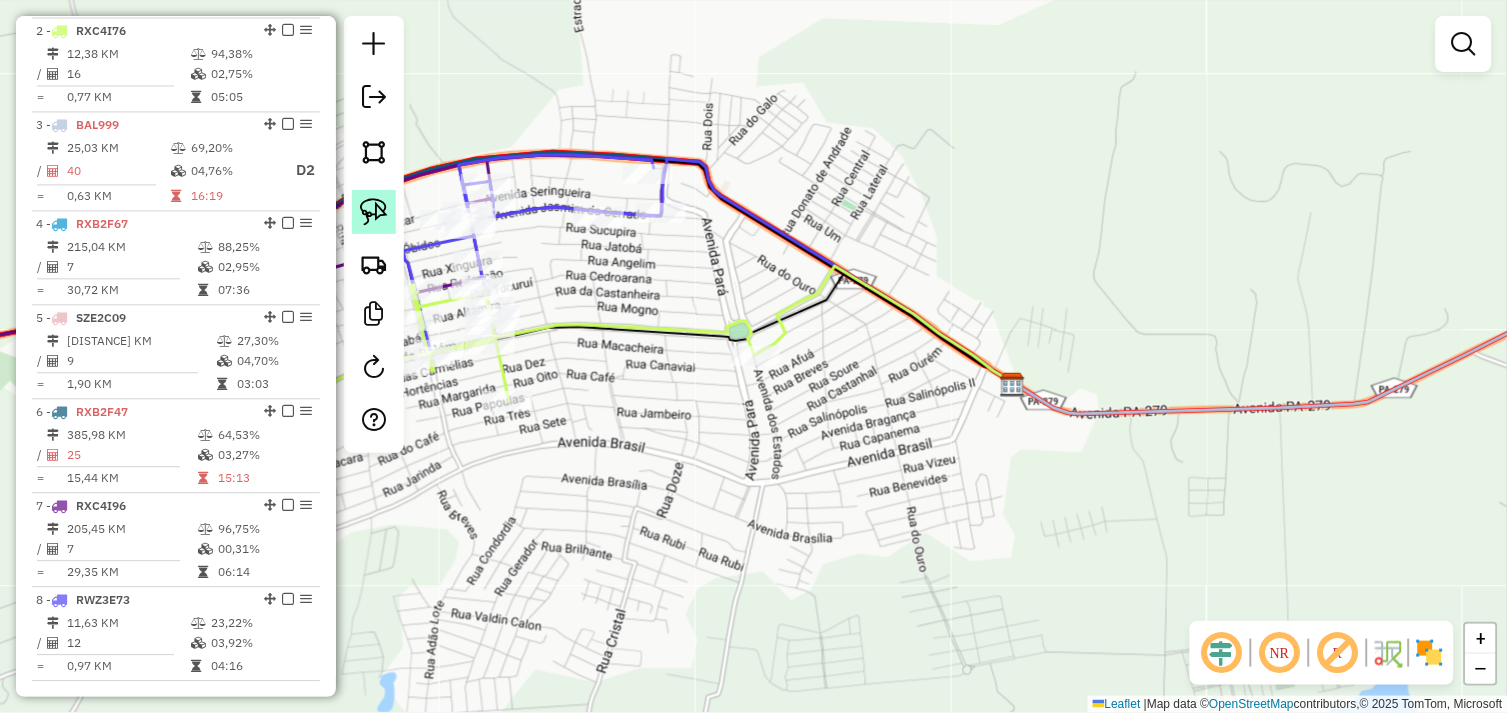 click 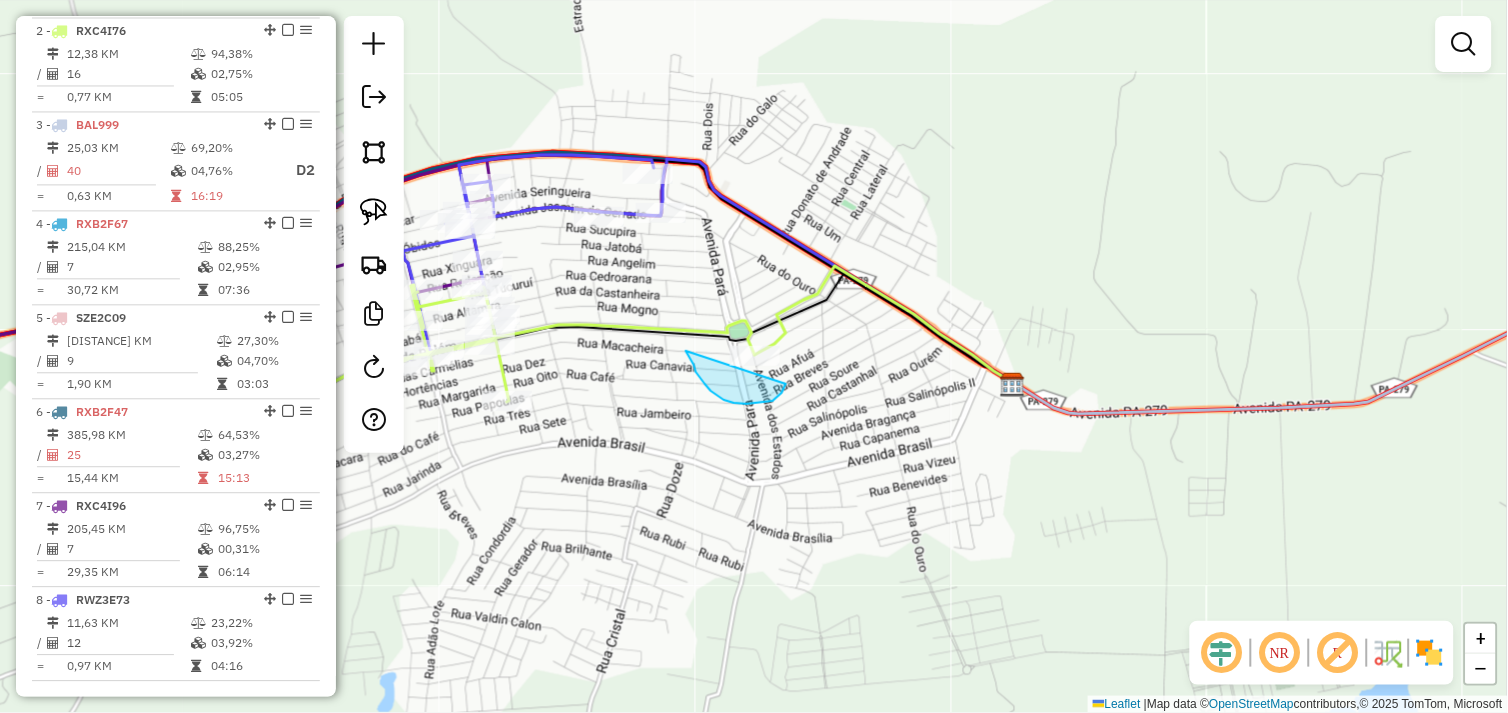 drag, startPoint x: 688, startPoint y: 354, endPoint x: 767, endPoint y: 343, distance: 79.762146 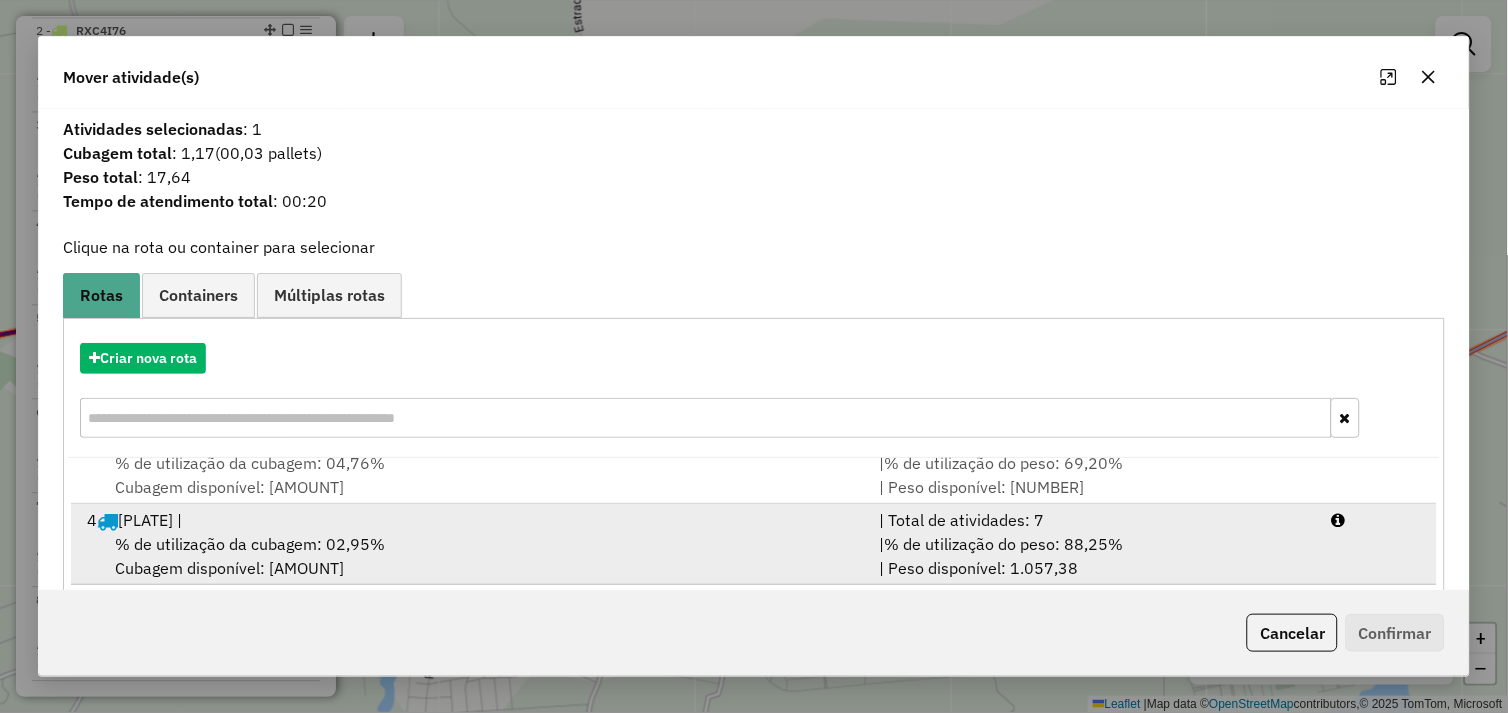 scroll, scrollTop: 167, scrollLeft: 0, axis: vertical 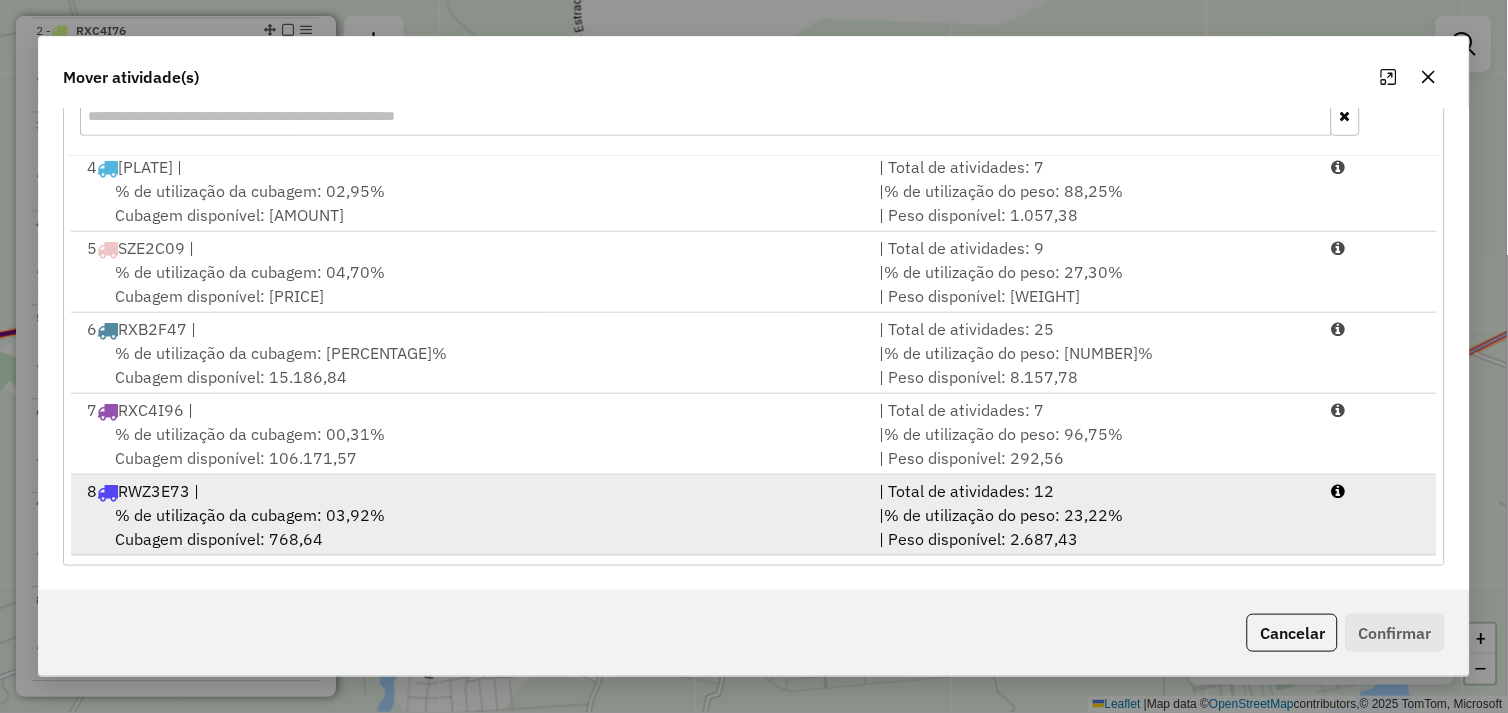 click on "% de utilização da cubagem: 03,92%  Cubagem disponível: 768,64" at bounding box center (471, 527) 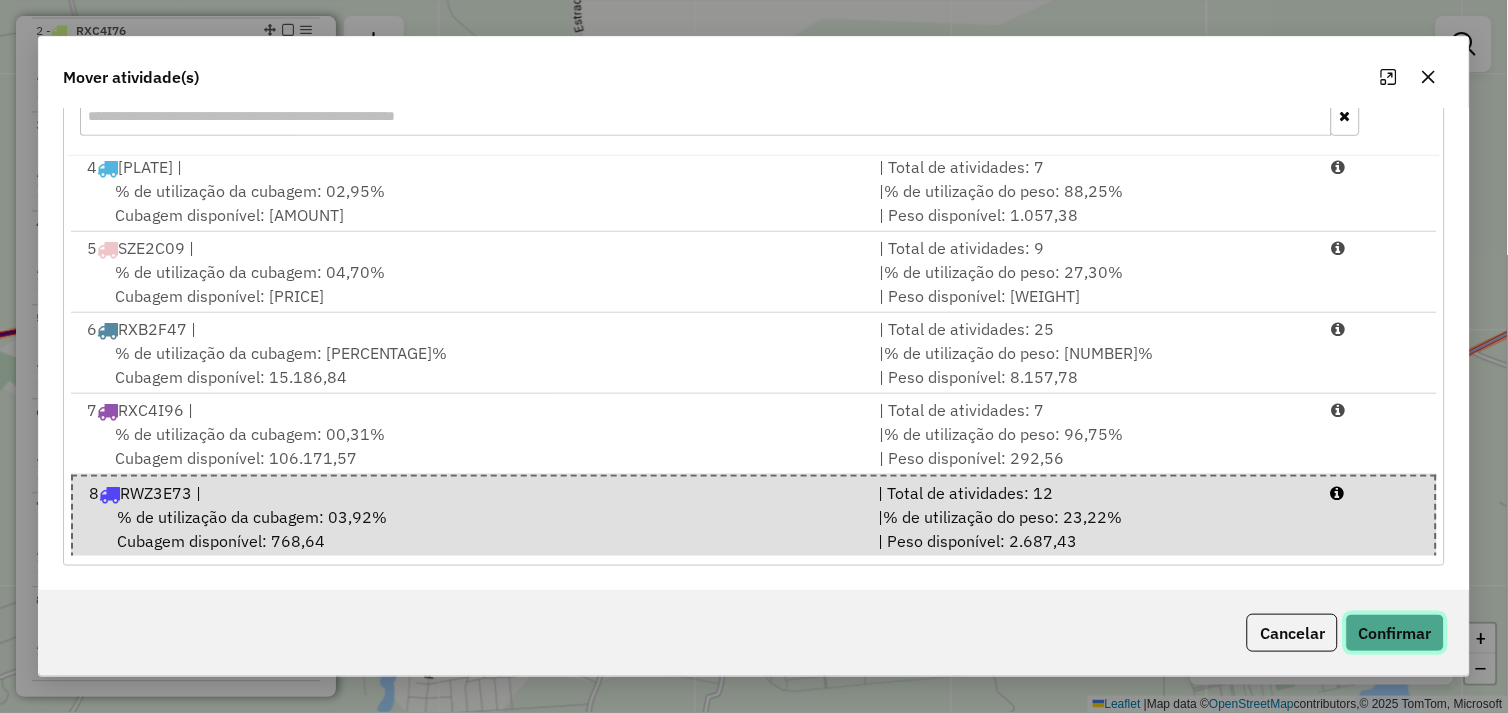 click on "Confirmar" 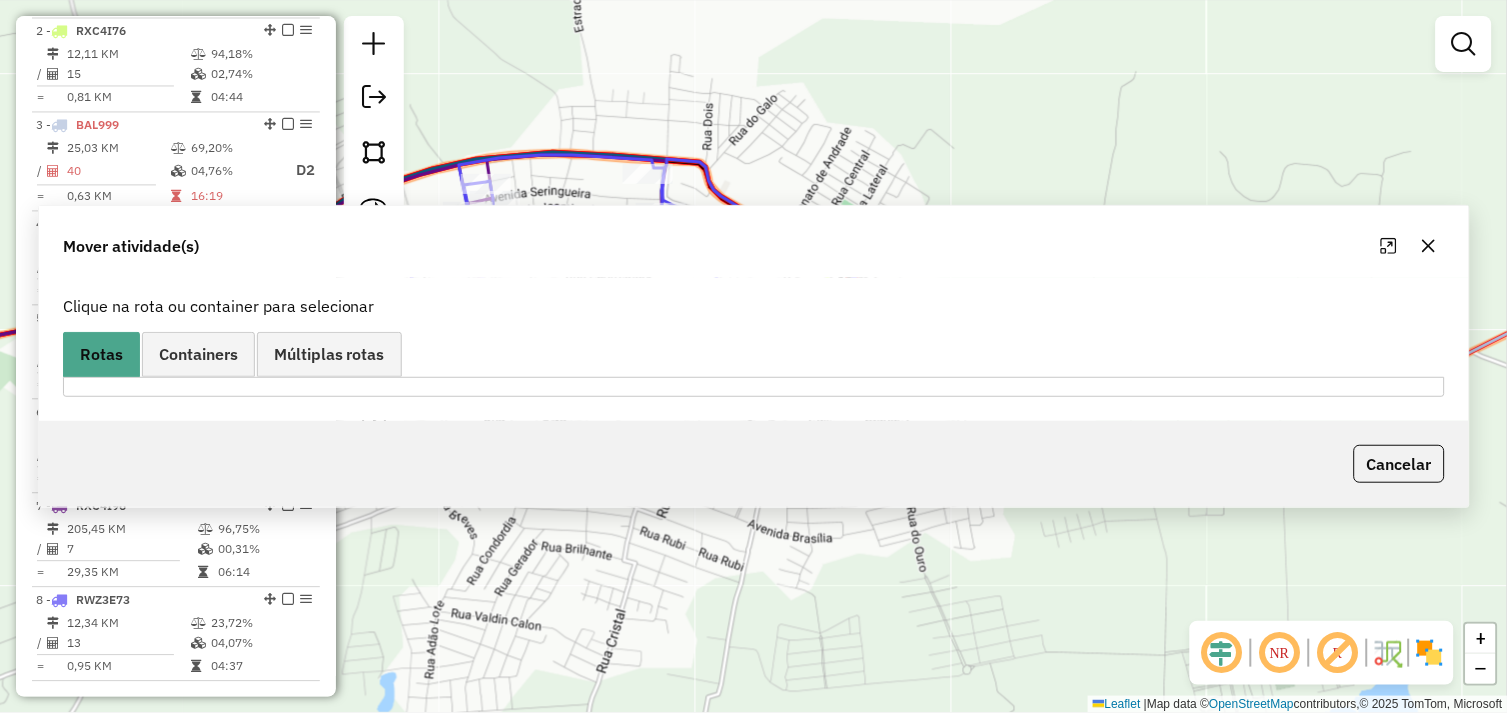 scroll, scrollTop: 0, scrollLeft: 0, axis: both 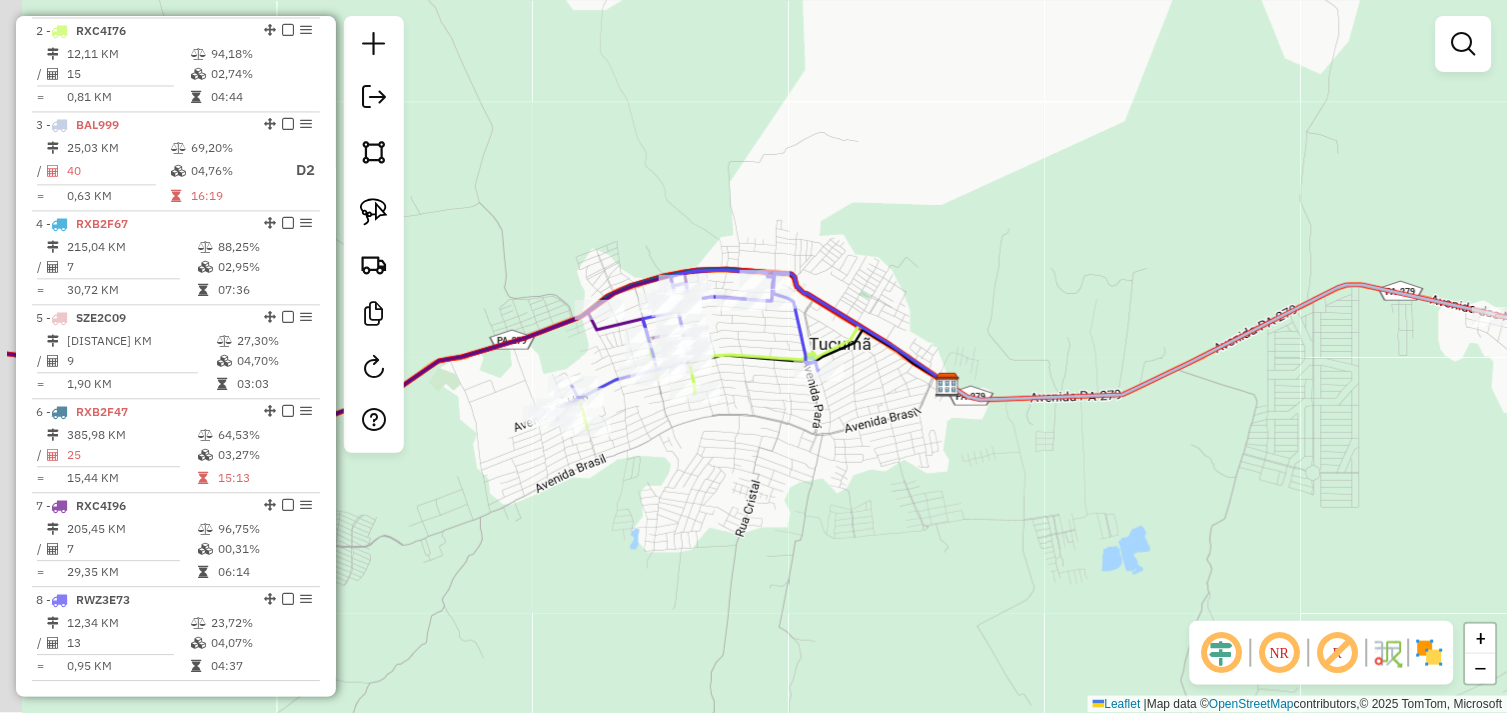 drag, startPoint x: 666, startPoint y: 415, endPoint x: 742, endPoint y: 422, distance: 76.321686 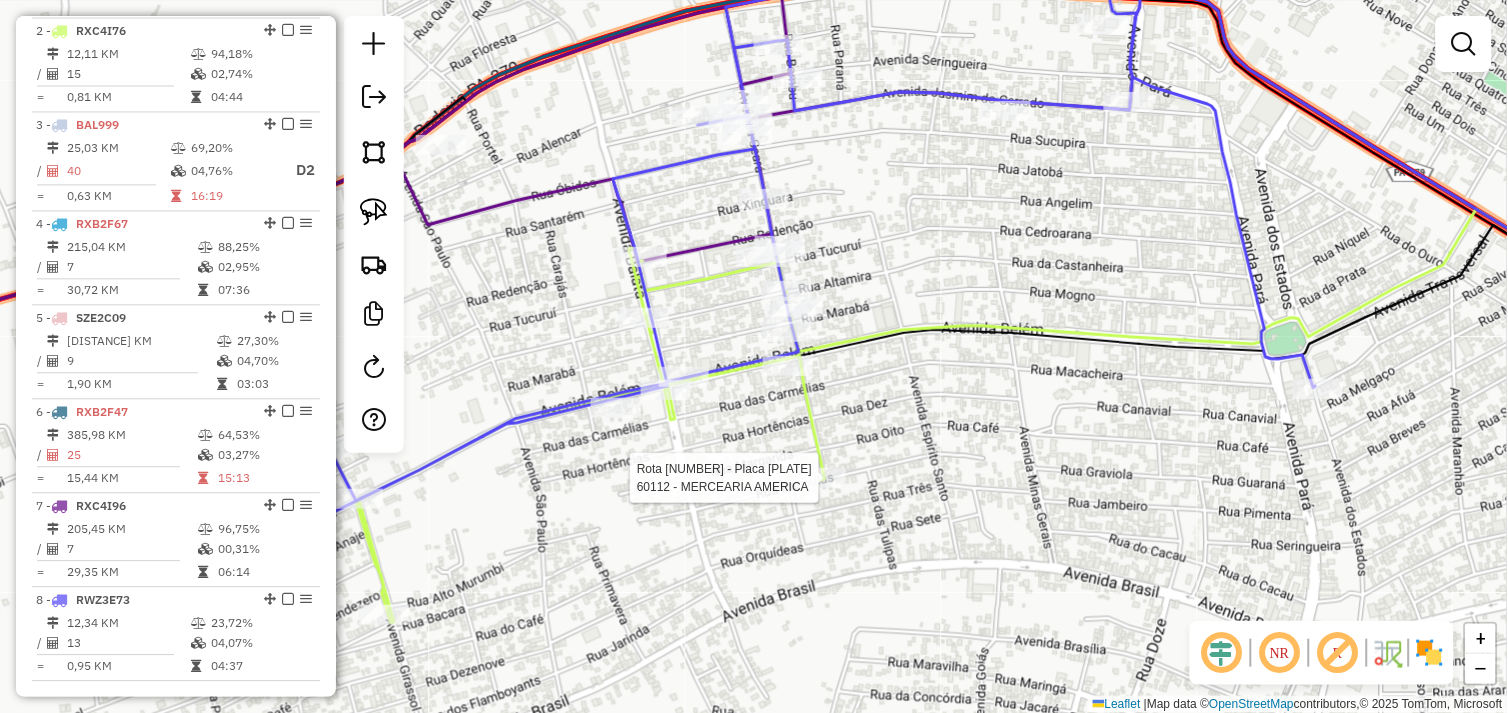 select on "*********" 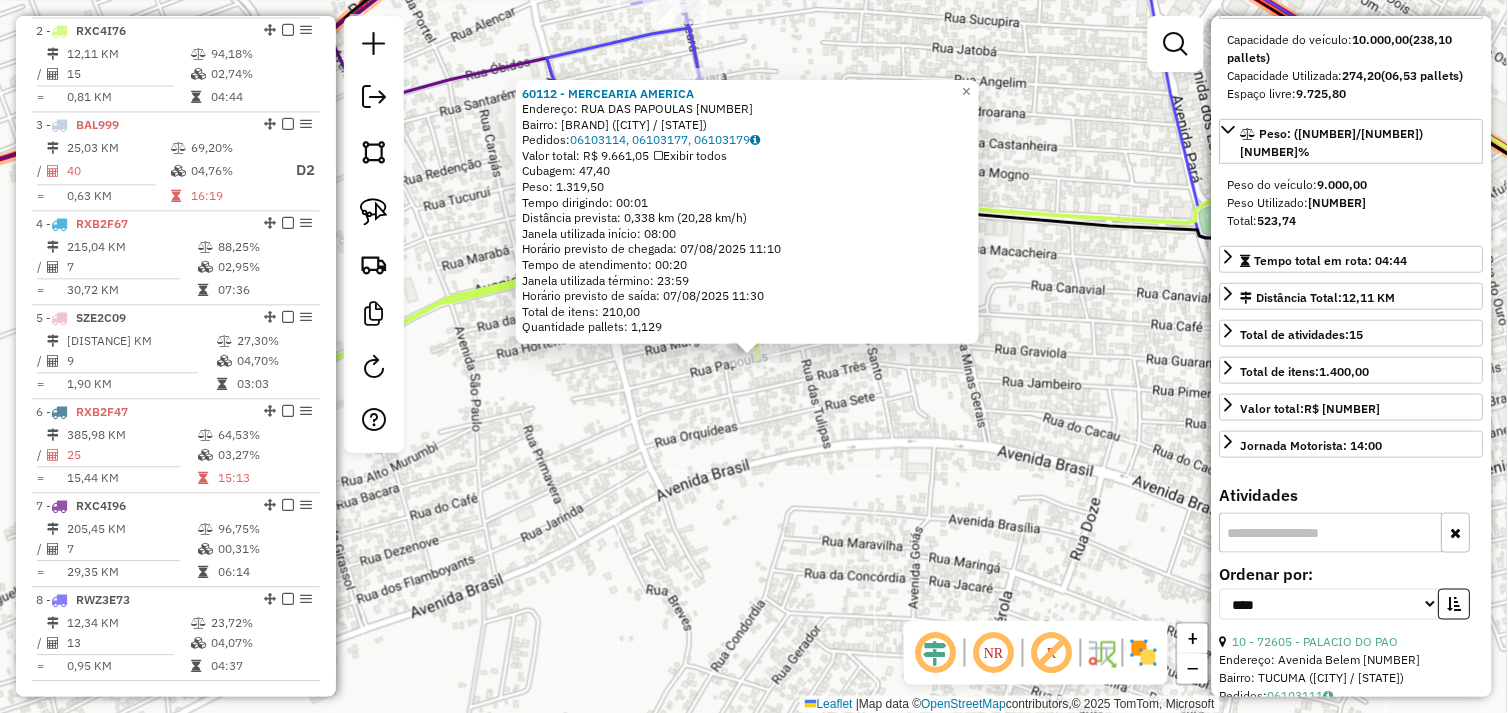 scroll, scrollTop: 444, scrollLeft: 0, axis: vertical 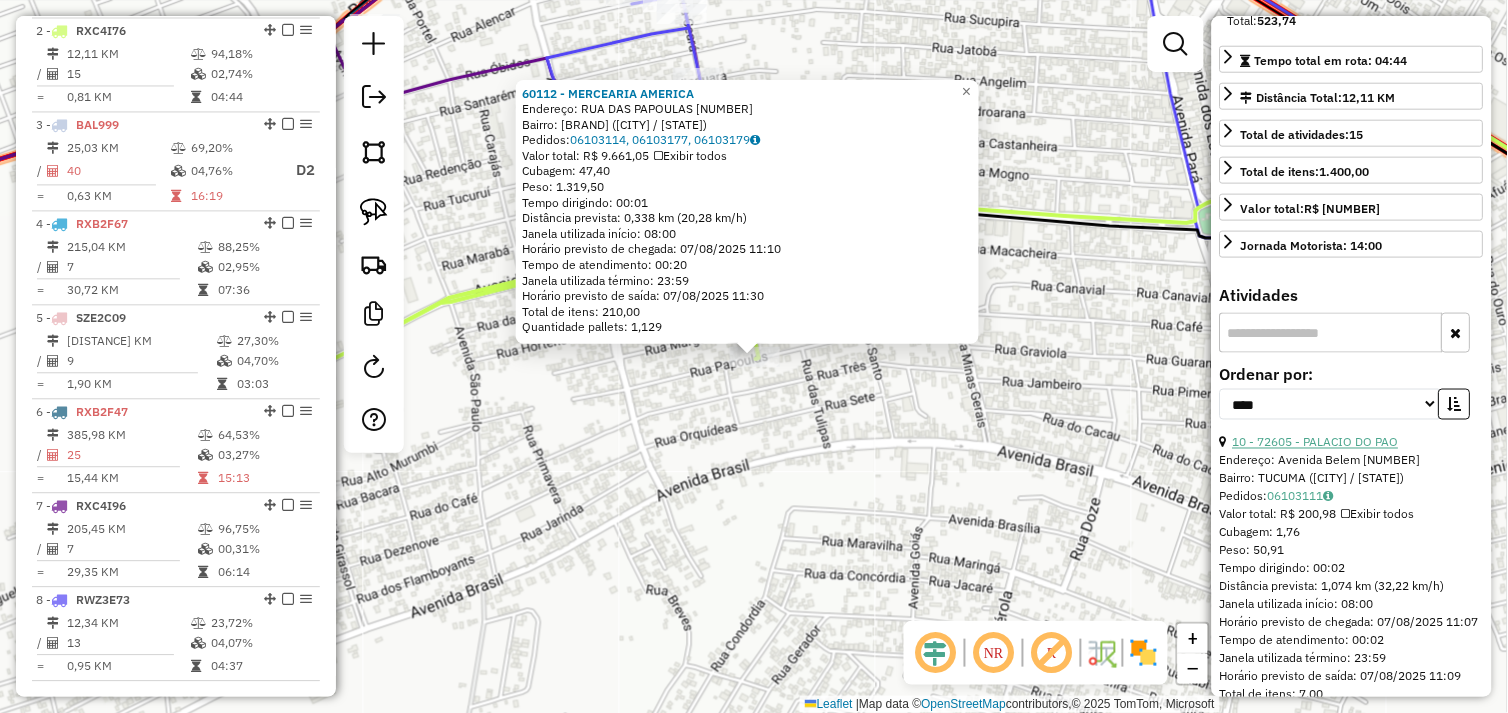 drag, startPoint x: 1324, startPoint y: 445, endPoint x: 1312, endPoint y: 443, distance: 12.165525 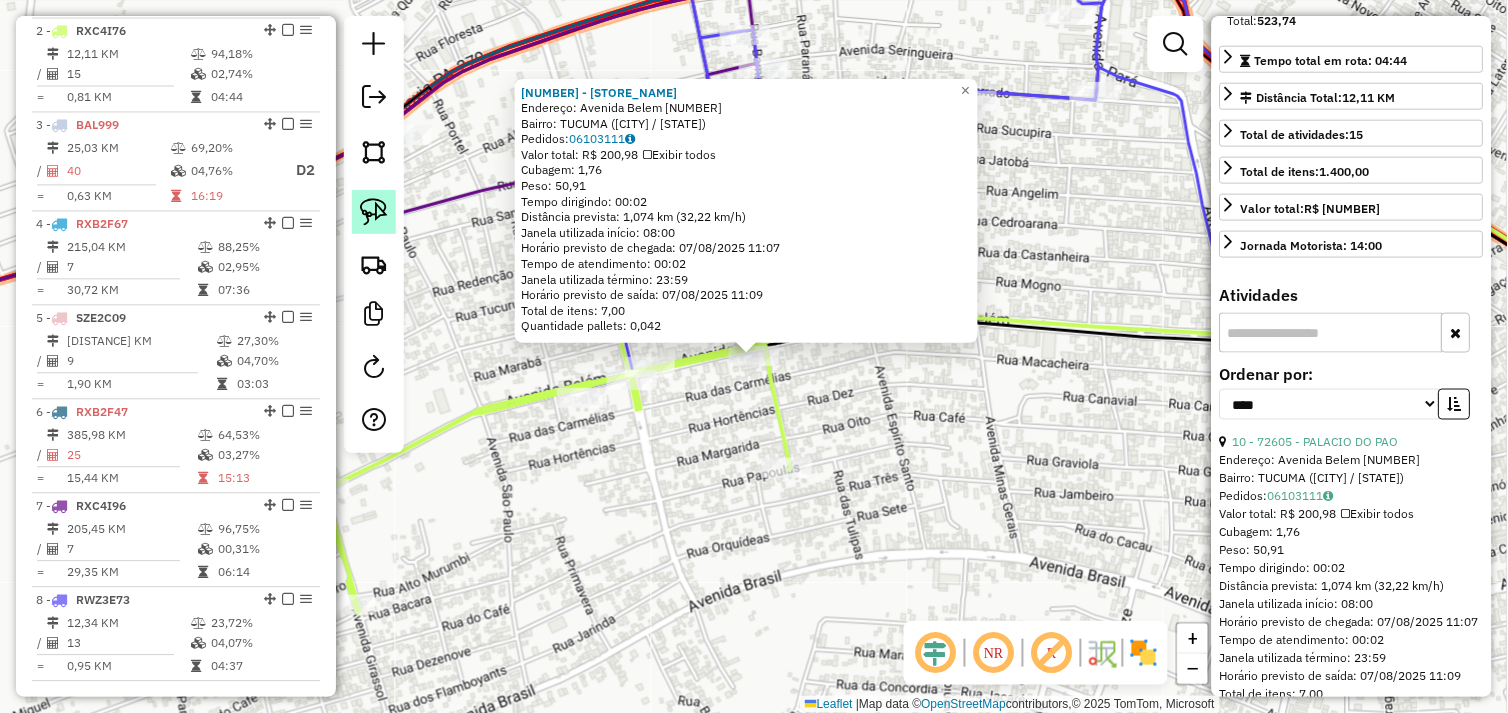 click 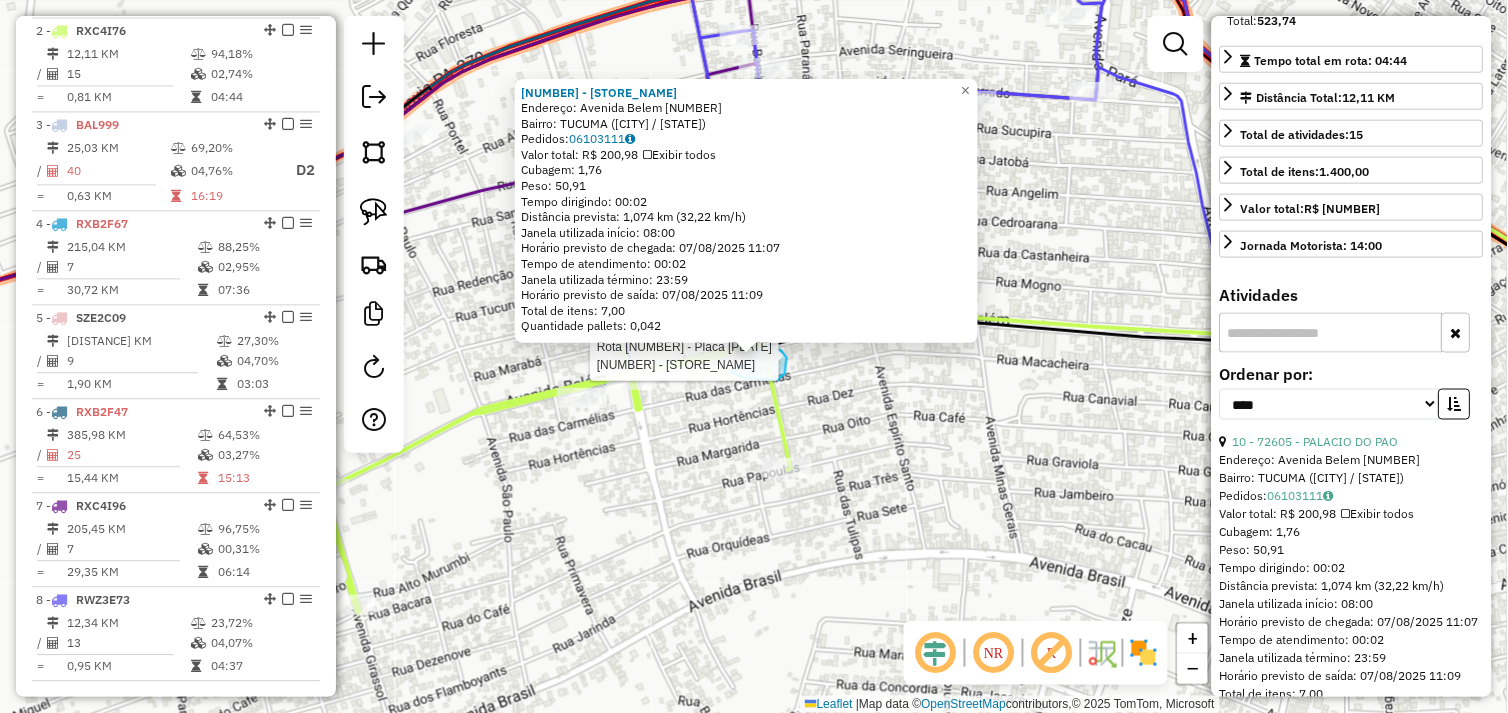 drag, startPoint x: 762, startPoint y: 380, endPoint x: 706, endPoint y: 365, distance: 57.974133 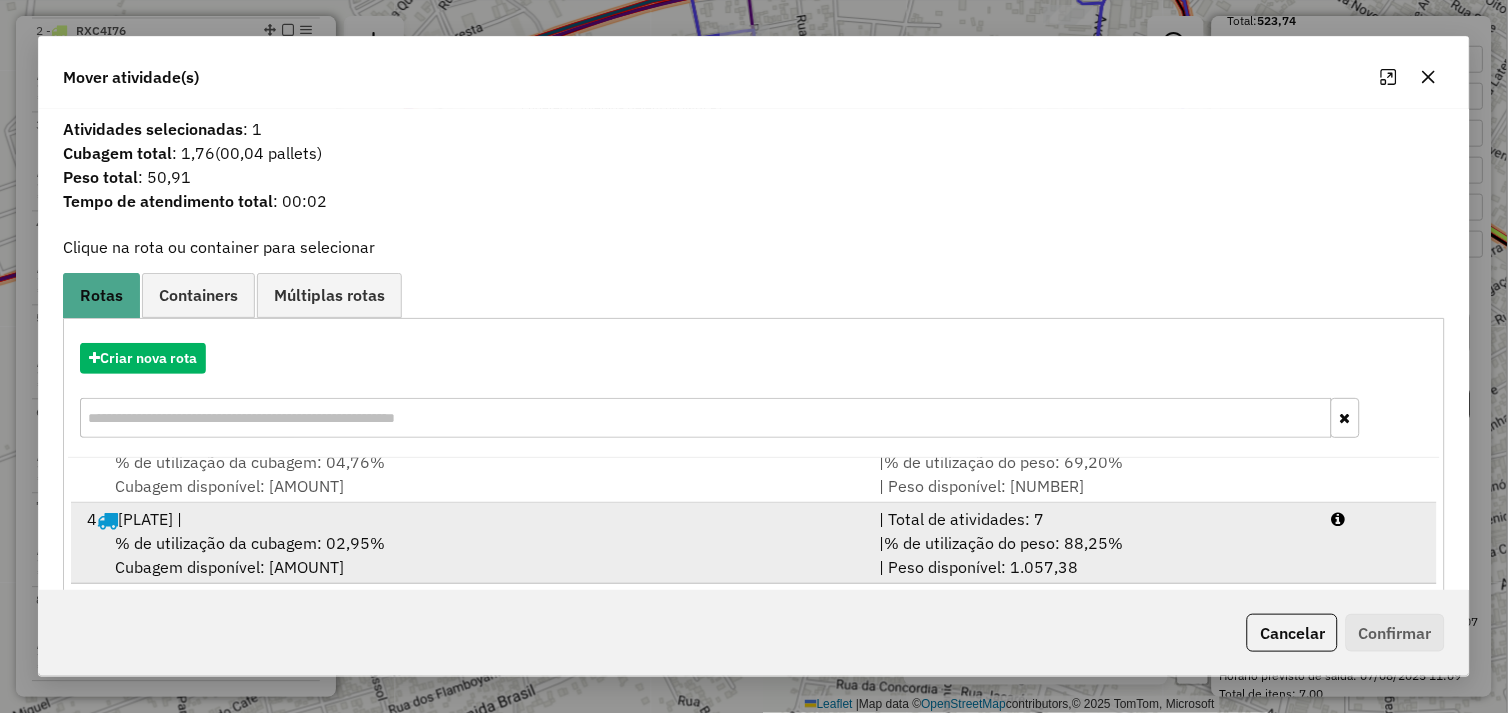 scroll, scrollTop: 167, scrollLeft: 0, axis: vertical 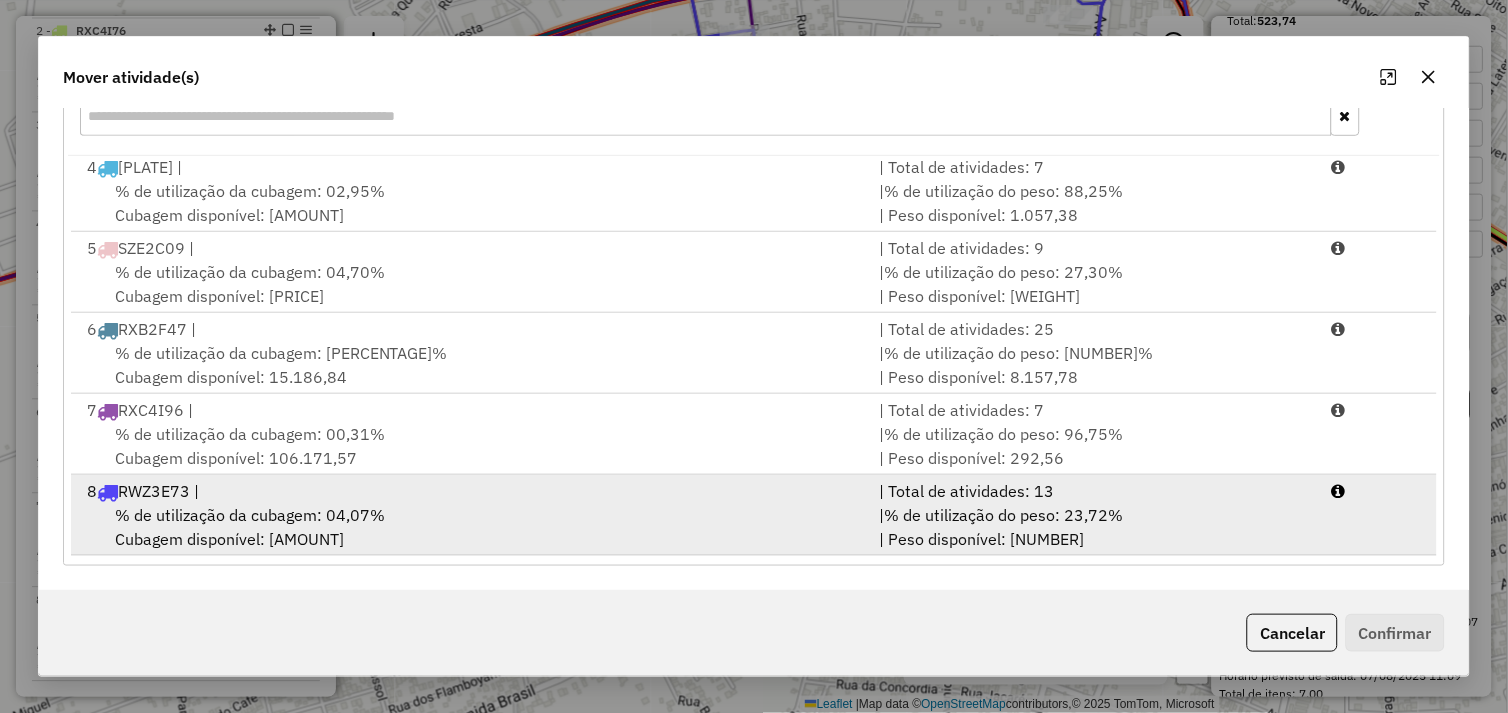 click on "% de utilização da cubagem: 04,07%  Cubagem disponível: 767,48" at bounding box center [471, 527] 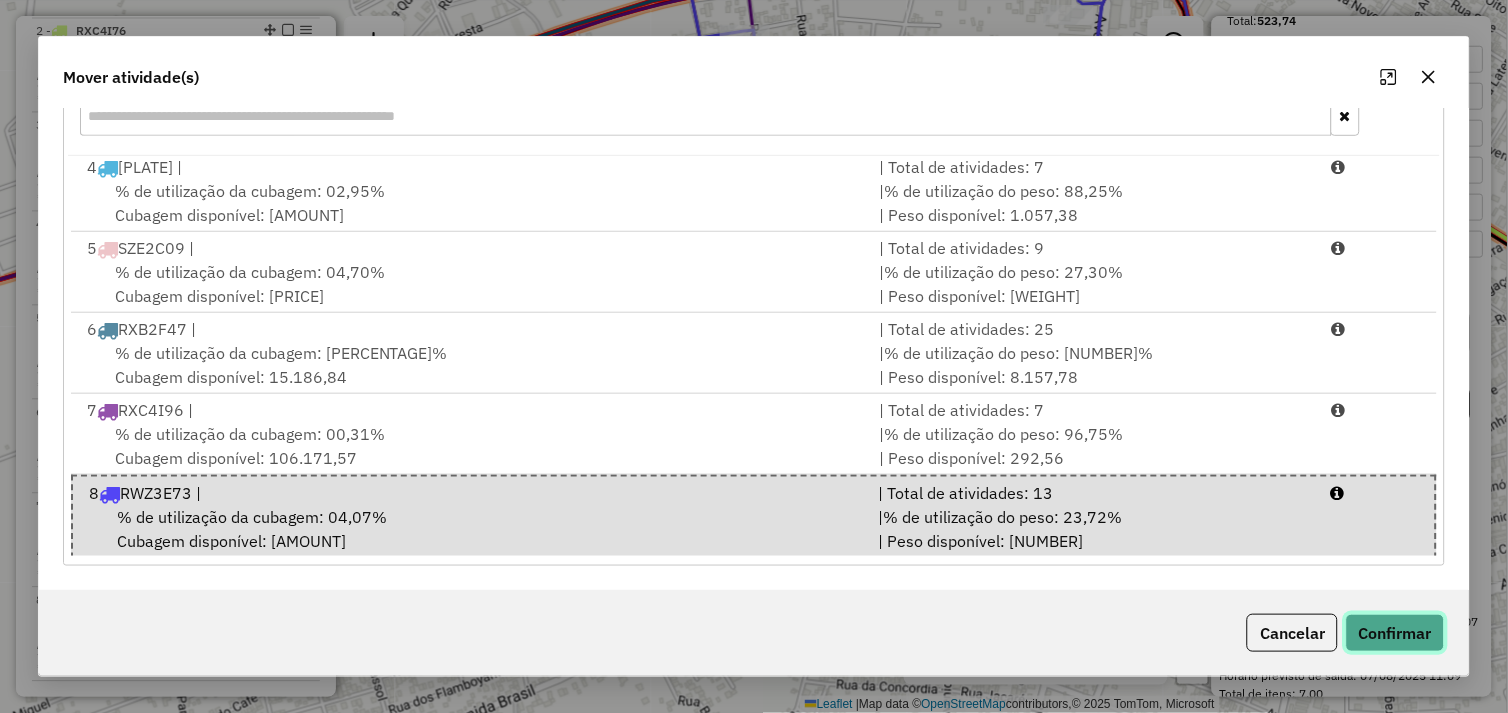 click on "Confirmar" 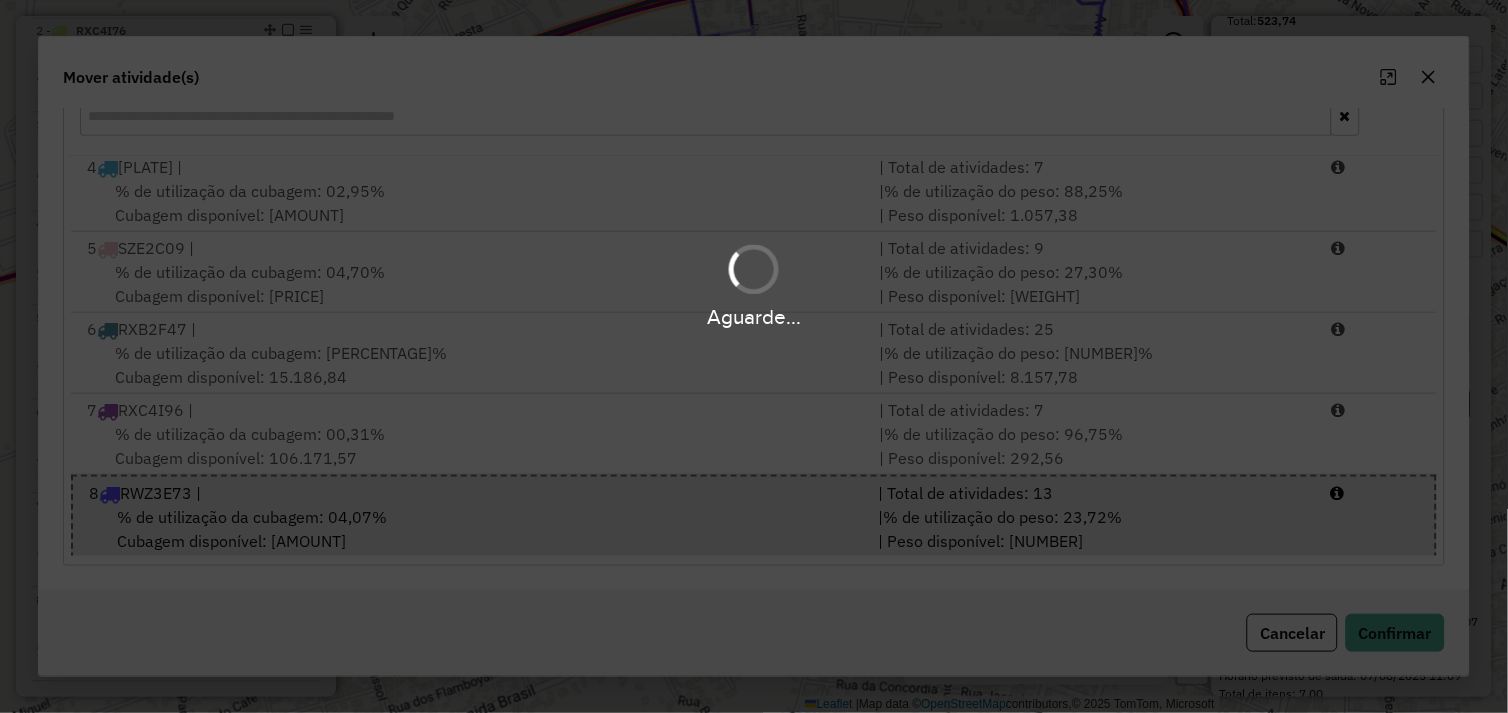 scroll, scrollTop: 0, scrollLeft: 0, axis: both 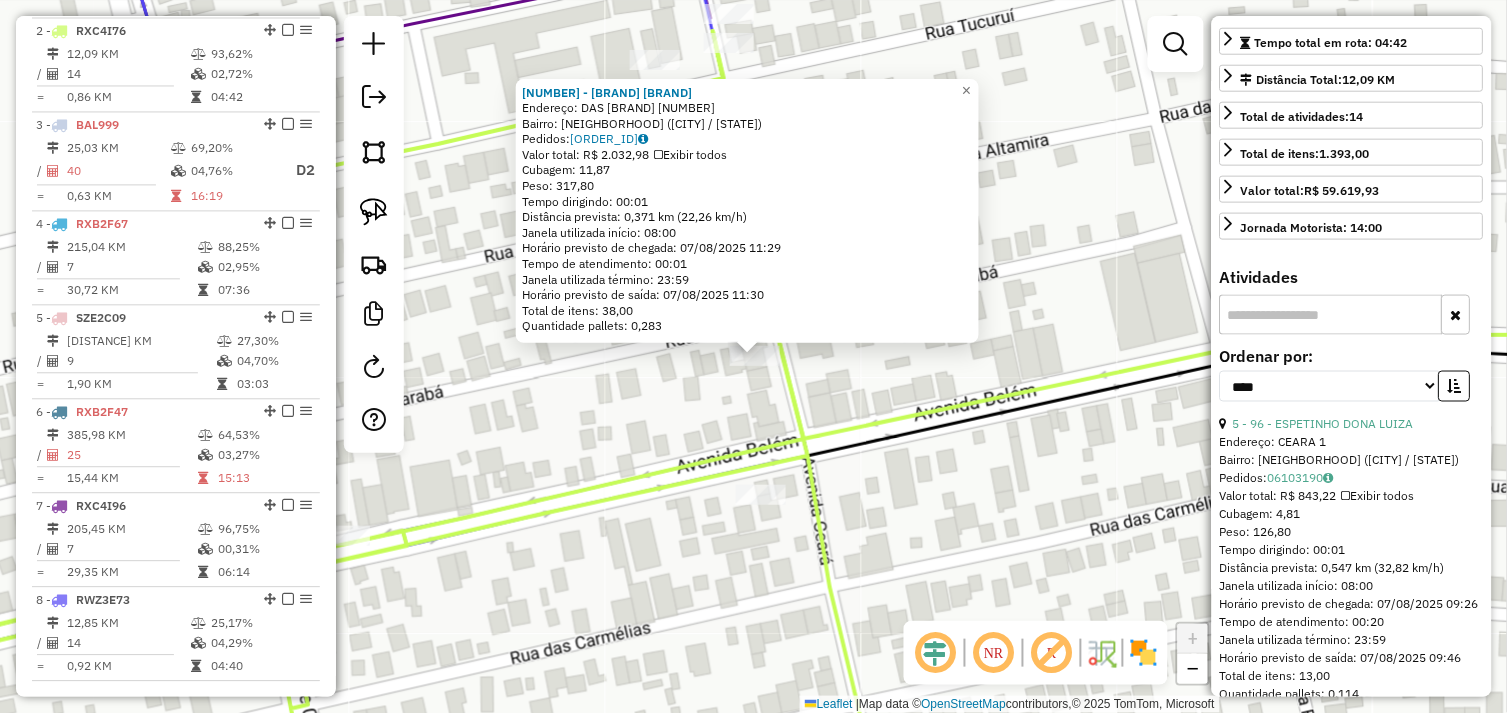 click on "Rota 2 - Placa RXC4I76  72456 - ROTA 22 72456 - ROTA 22  Endereço:  DAS CARMELIAS 2   Bairro: DAS FLORES (TUCUMA / PA)   Pedidos:  06103172   Valor total: R$ 2.032,98   Exibir todos   Cubagem: 11,87  Peso: 317,80  Tempo dirigindo: 00:01   Distância prevista: 0,371 km (22,26 km/h)   Janela utilizada início: 08:00   Horário previsto de chegada: 07/08/2025 11:29   Tempo de atendimento: 00:01   Janela utilizada término: 23:59   Horário previsto de saída: 07/08/2025 11:30   Total de itens: 38,00   Quantidade pallets: 0,283  × Janela de atendimento Grade de atendimento Capacidade Transportadoras Veículos Cliente Pedidos  Rotas Selecione os dias de semana para filtrar as janelas de atendimento  Seg   Ter   Qua   Qui   Sex   Sáb   Dom  Informe o período da janela de atendimento: De: Até:  Filtrar exatamente a janela do cliente  Considerar janela de atendimento padrão  Selecione os dias de semana para filtrar as grades de atendimento  Seg   Ter   Qua   Qui   Sex   Sáb   Dom   Peso mínimo:   De:   Até:" 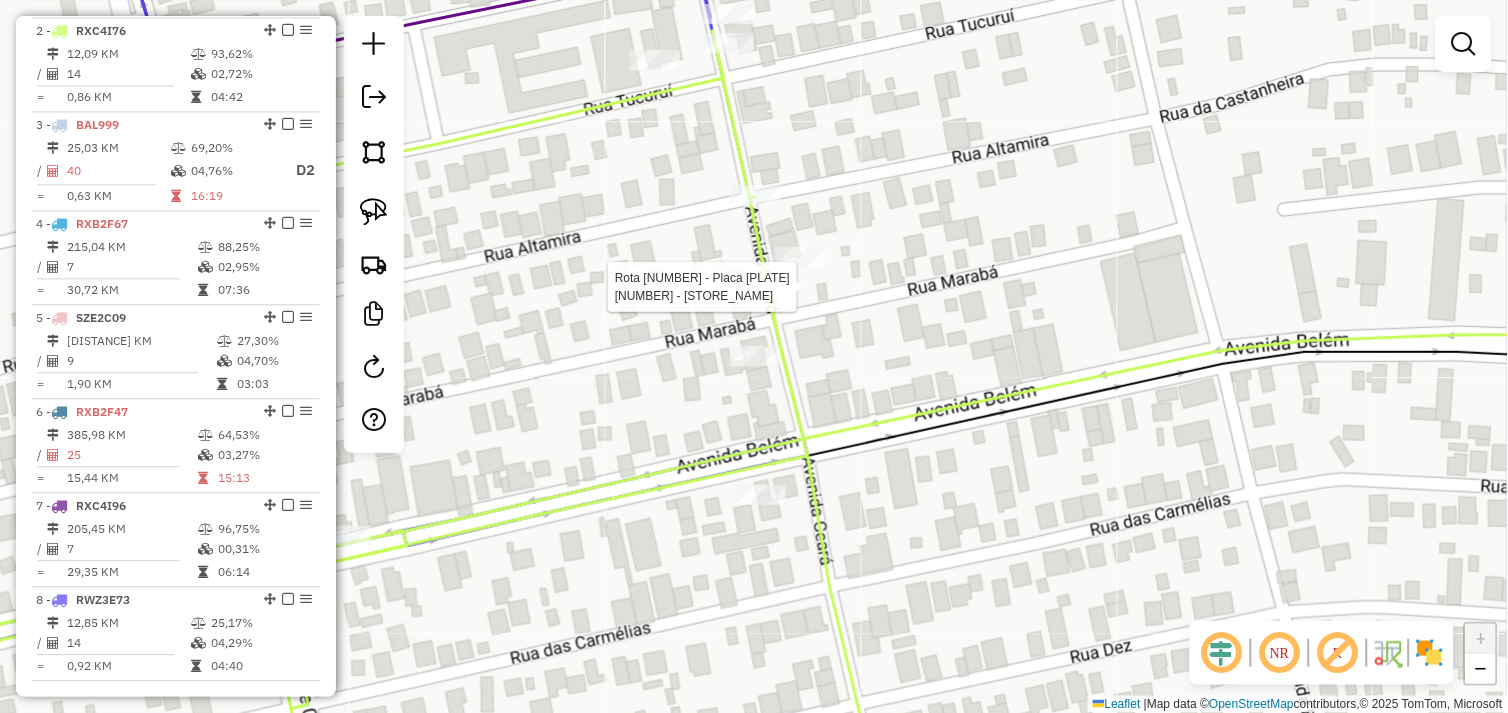 select on "*********" 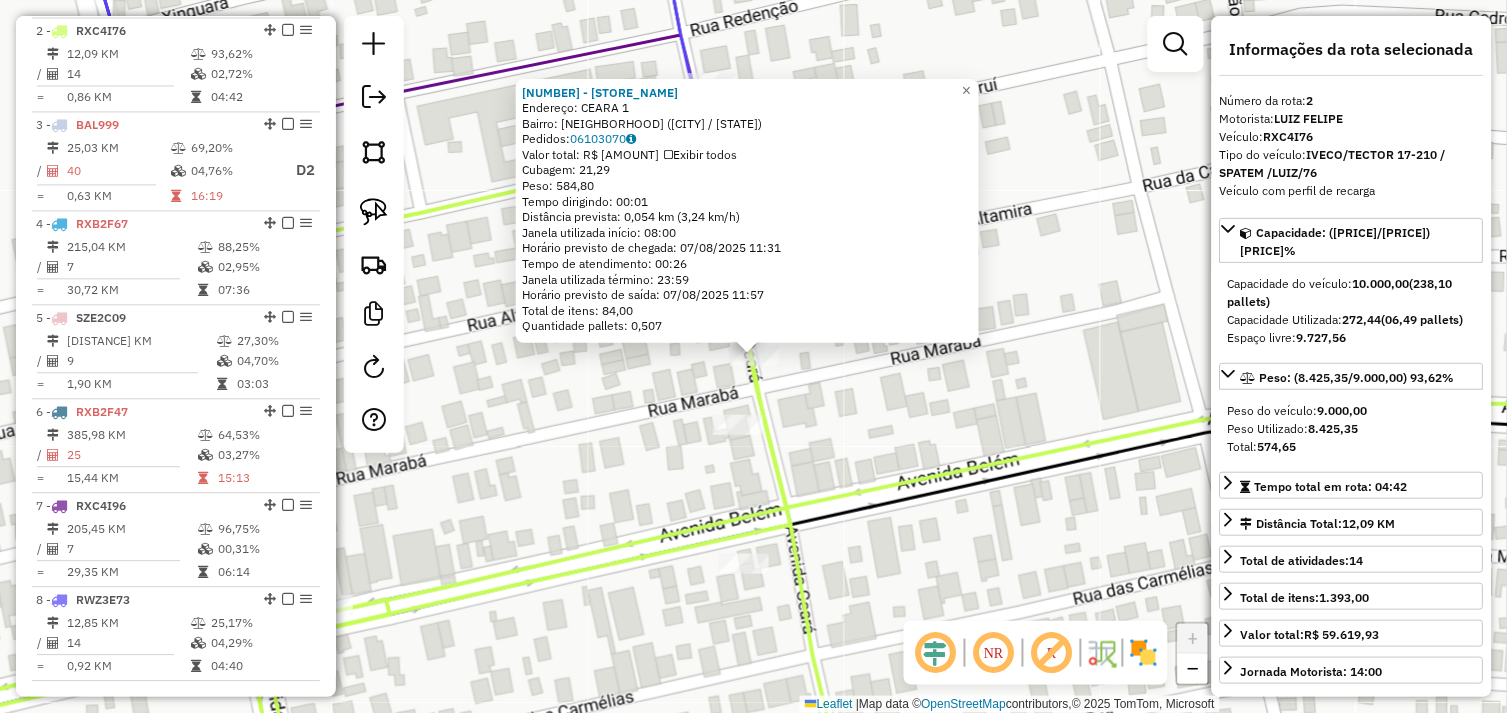 click on "Rota 2 - Placa RXC4I76  52792 - DIST  DO   MARCIO 52792 - DIST  DO   MARCIO  Endereço:  CEARA 1   Bairro: DAS FLORES (TUCUMA / PA)   Pedidos:  06103070   Valor total: R$ 4.057,07   Exibir todos   Cubagem: 21,29  Peso: 584,80  Tempo dirigindo: 00:01   Distância prevista: 0,054 km (3,24 km/h)   Janela utilizada início: 08:00   Horário previsto de chegada: 07/08/2025 11:31   Tempo de atendimento: 00:26   Janela utilizada término: 23:59   Horário previsto de saída: 07/08/2025 11:57   Total de itens: 84,00   Quantidade pallets: 0,507  × Janela de atendimento Grade de atendimento Capacidade Transportadoras Veículos Cliente Pedidos  Rotas Selecione os dias de semana para filtrar as janelas de atendimento  Seg   Ter   Qua   Qui   Sex   Sáb   Dom  Informe o período da janela de atendimento: De: Até:  Filtrar exatamente a janela do cliente  Considerar janela de atendimento padrão  Selecione os dias de semana para filtrar as grades de atendimento  Seg   Ter   Qua   Qui   Sex   Sáb   Dom   Peso mínimo:  +" 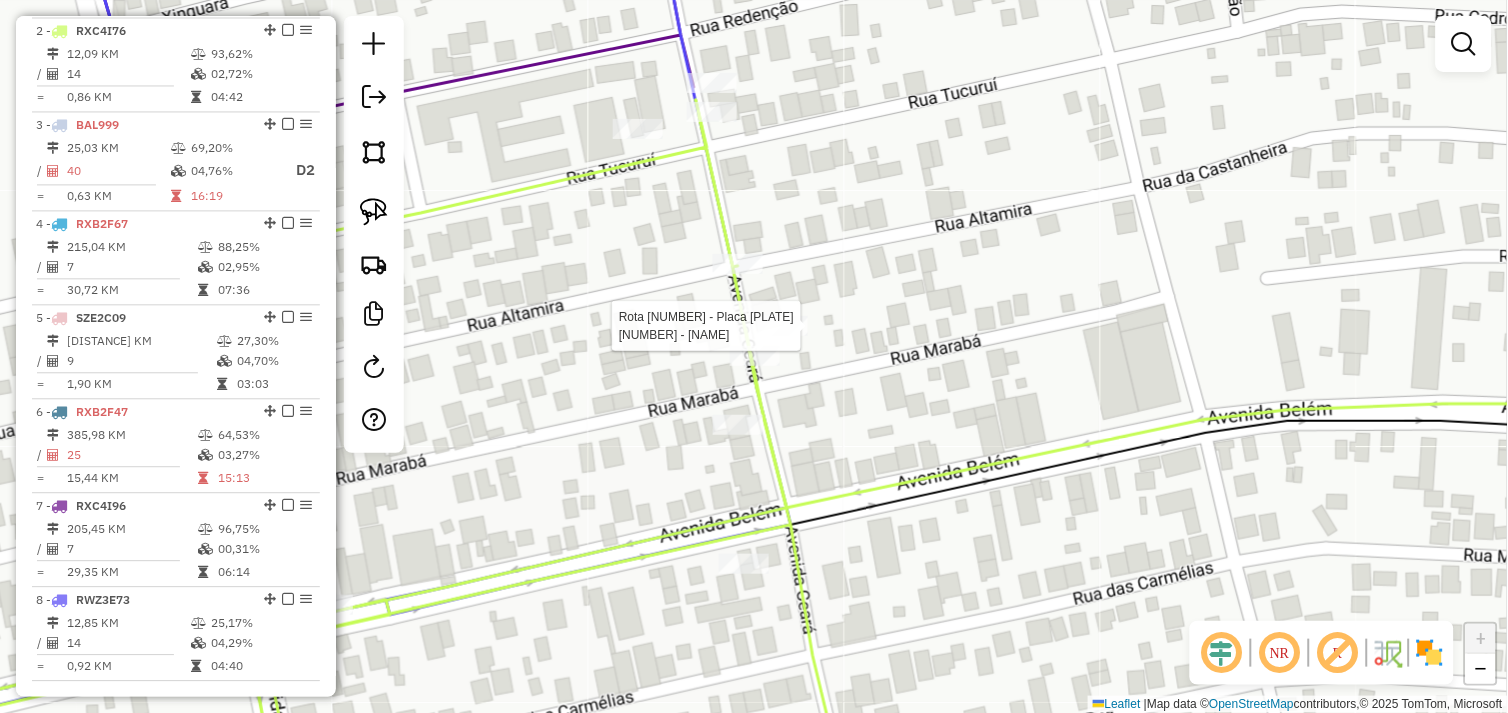 click 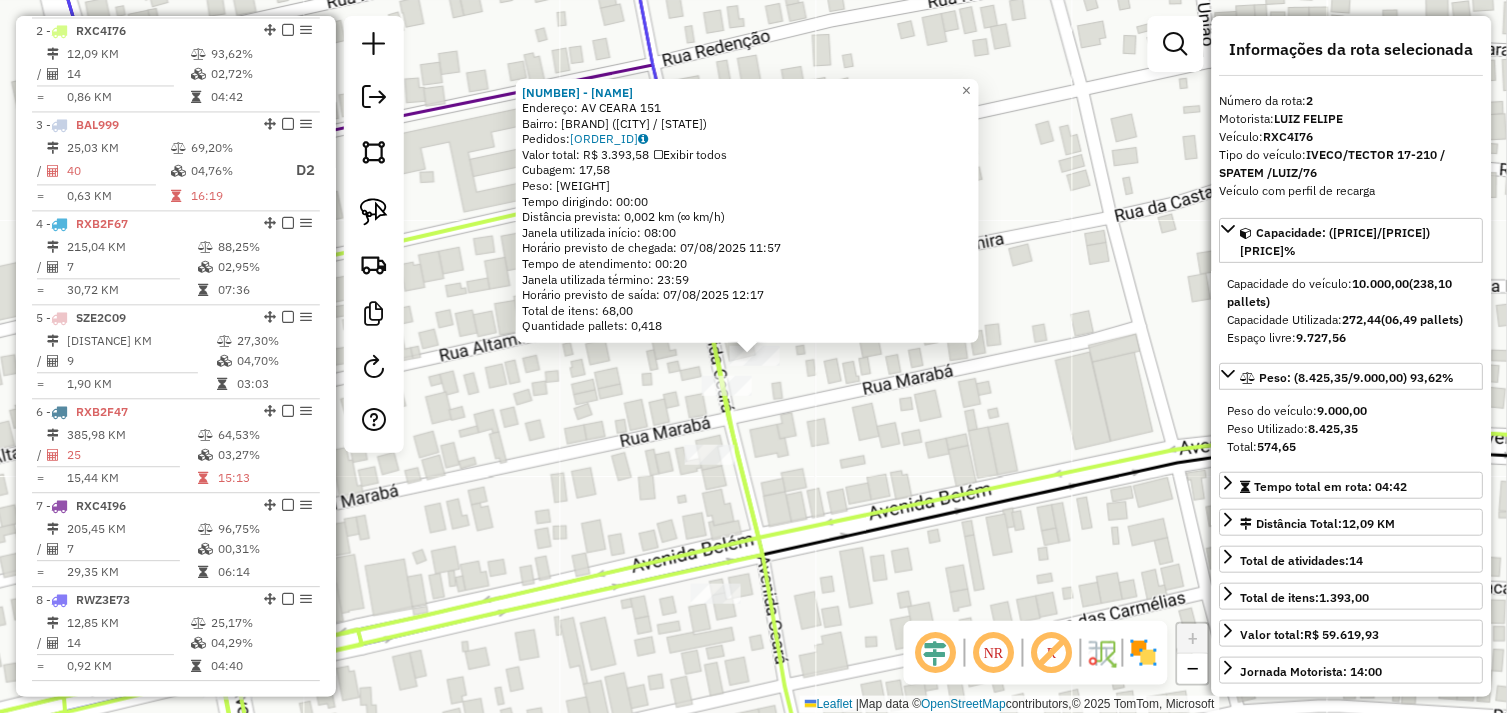 click on "56728 - ROYAL BEER TWO  Endereço:  AV CEARA 151   Bairro: BAIRRO DAS FLORES (TUCUMA / PA)   Pedidos:  06103133   Valor total: R$ 3.393,58   Exibir todos   Cubagem: 17,58  Peso: 674,98  Tempo dirigindo: 00:00   Distância prevista: 0,002 km (∞ km/h)   Janela utilizada início: 08:00   Horário previsto de chegada: 07/08/2025 11:57   Tempo de atendimento: 00:20   Janela utilizada término: 23:59   Horário previsto de saída: 07/08/2025 12:17   Total de itens: 68,00   Quantidade pallets: 0,418  × Janela de atendimento Grade de atendimento Capacidade Transportadoras Veículos Cliente Pedidos  Rotas Selecione os dias de semana para filtrar as janelas de atendimento  Seg   Ter   Qua   Qui   Sex   Sáb   Dom  Informe o período da janela de atendimento: De: Até:  Filtrar exatamente a janela do cliente  Considerar janela de atendimento padrão  Selecione os dias de semana para filtrar as grades de atendimento  Seg   Ter   Qua   Qui   Sex   Sáb   Dom   Considerar clientes sem dia de atendimento cadastrado  De:" 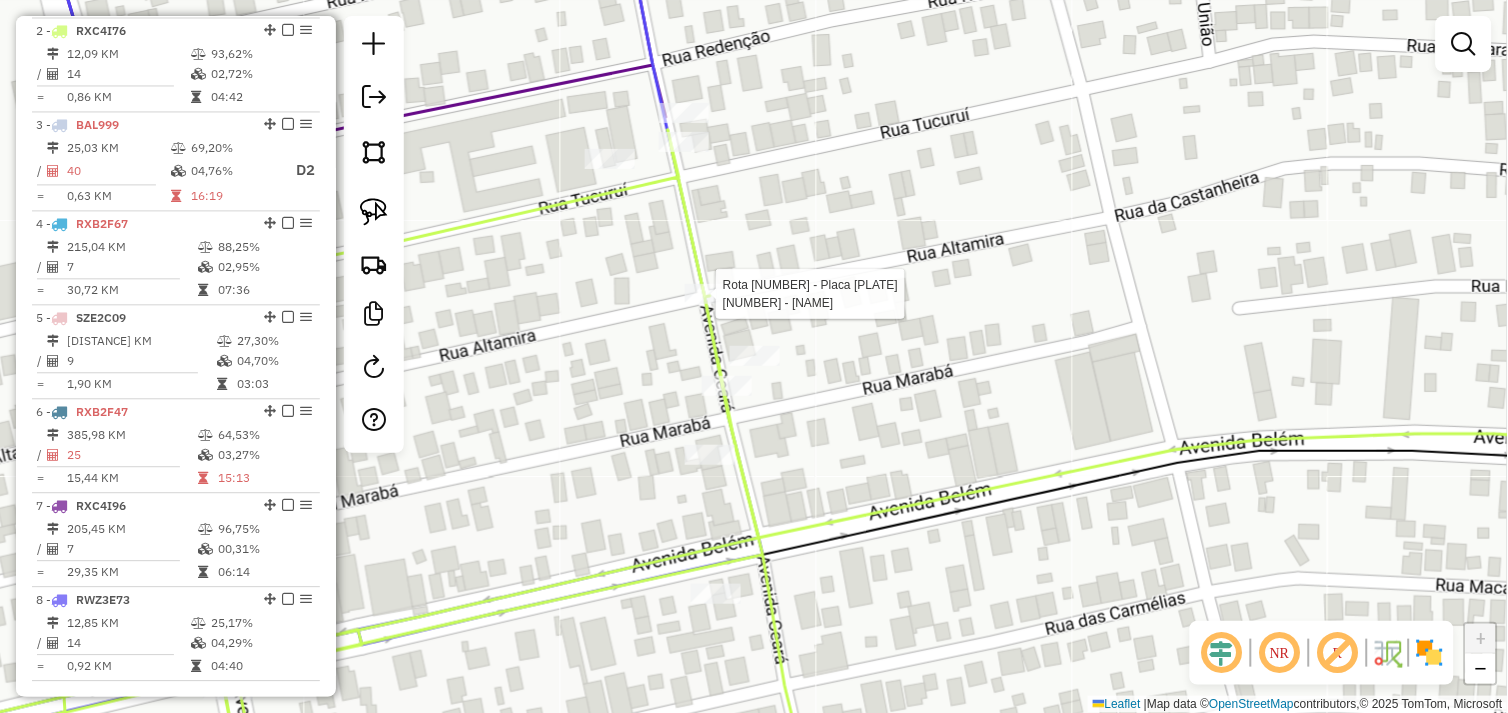 select on "*********" 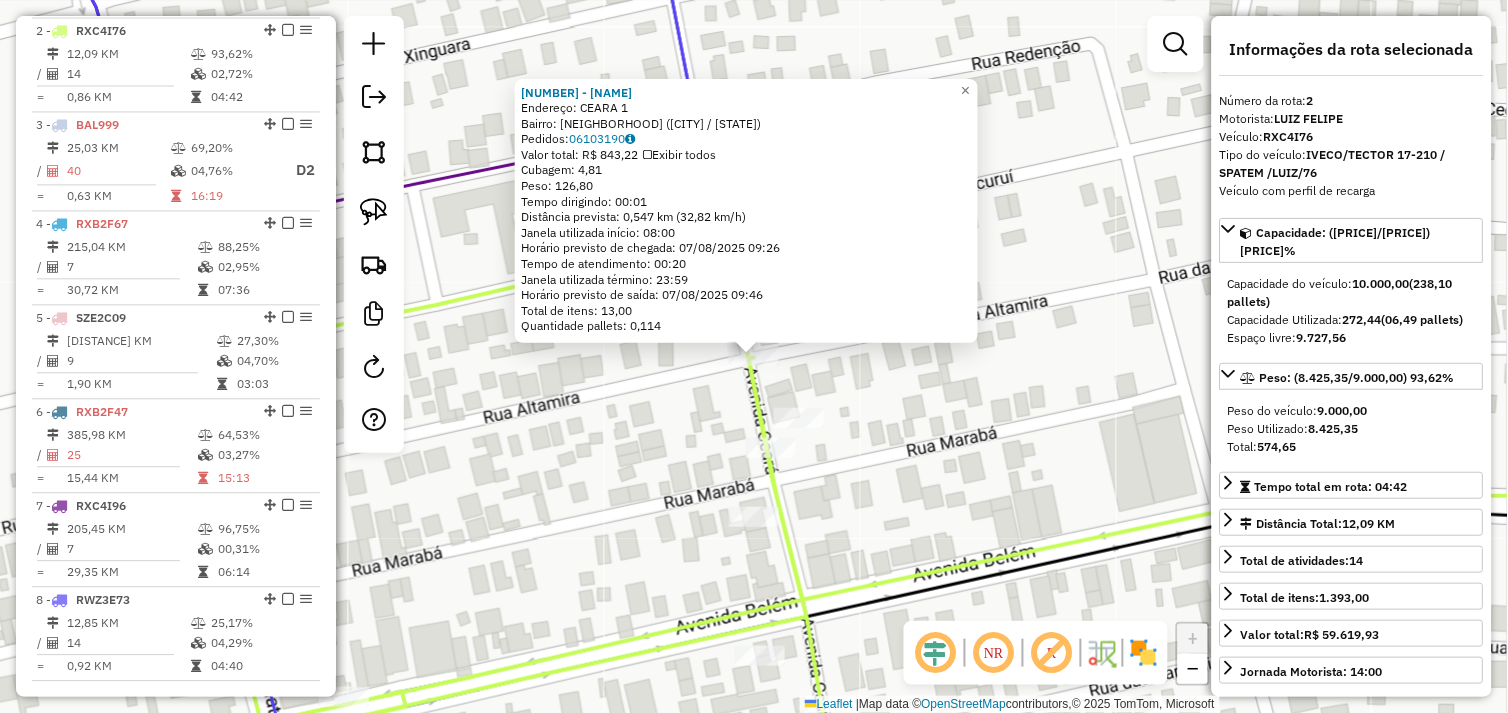 click on "96 - ESPETINHO DONA LUIZA  Endereço:  CEARA 1   Bairro: DAS FLORES (TUCUMA / PA)   Pedidos:  06103190   Valor total: R$ 843,22   Exibir todos   Cubagem: 4,81  Peso: 126,80  Tempo dirigindo: 00:01   Distância prevista: 0,547 km (32,82 km/h)   Janela utilizada início: 08:00   Horário previsto de chegada: 07/08/2025 09:26   Tempo de atendimento: 00:20   Janela utilizada término: 23:59   Horário previsto de saída: 07/08/2025 09:46   Total de itens: 13,00   Quantidade pallets: 0,114  × Janela de atendimento Grade de atendimento Capacidade Transportadoras Veículos Cliente Pedidos  Rotas Selecione os dias de semana para filtrar as janelas de atendimento  Seg   Ter   Qua   Qui   Sex   Sáb   Dom  Informe o período da janela de atendimento: De: Até:  Filtrar exatamente a janela do cliente  Considerar janela de atendimento padrão  Selecione os dias de semana para filtrar as grades de atendimento  Seg   Ter   Qua   Qui   Sex   Sáb   Dom   Considerar clientes sem dia de atendimento cadastrado  Peso mínimo:" 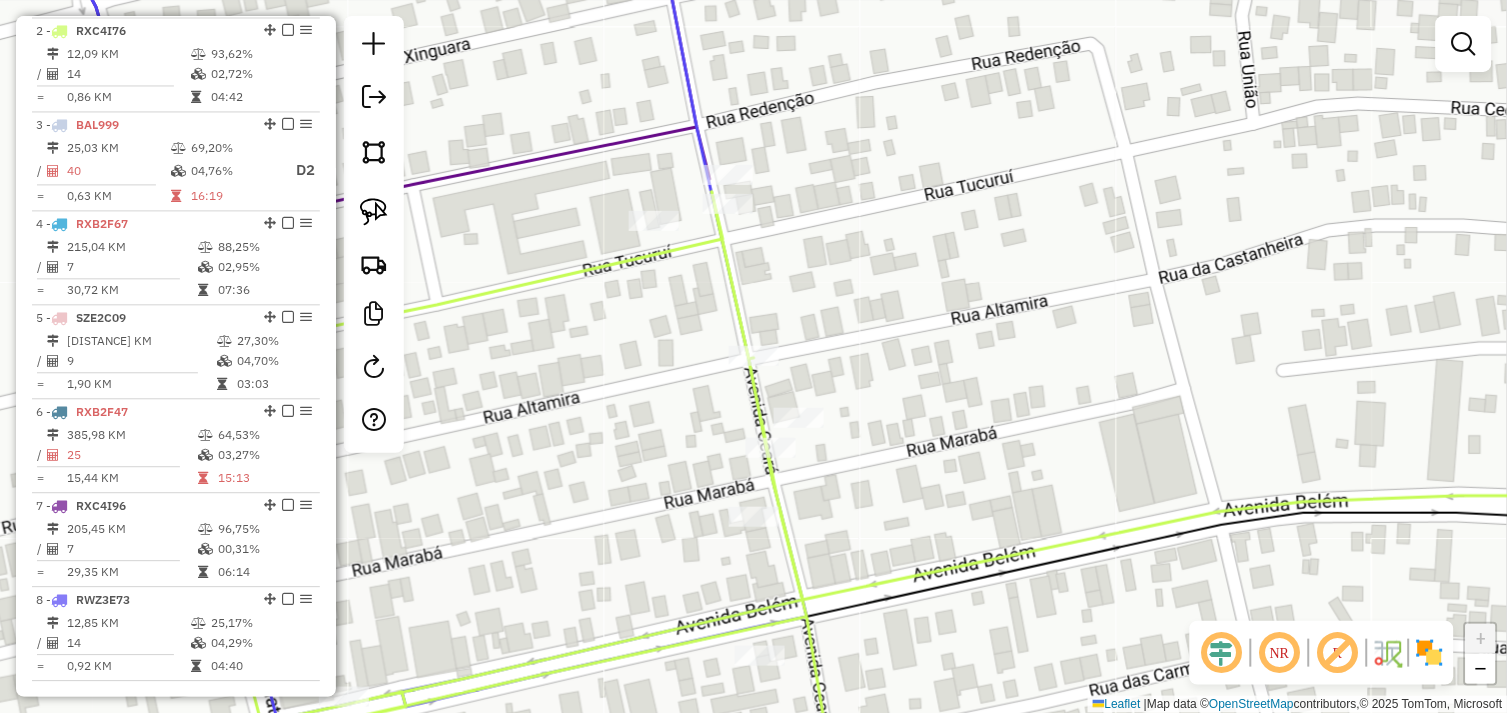 drag, startPoint x: 387, startPoint y: 208, endPoint x: 535, endPoint y: 281, distance: 165.02425 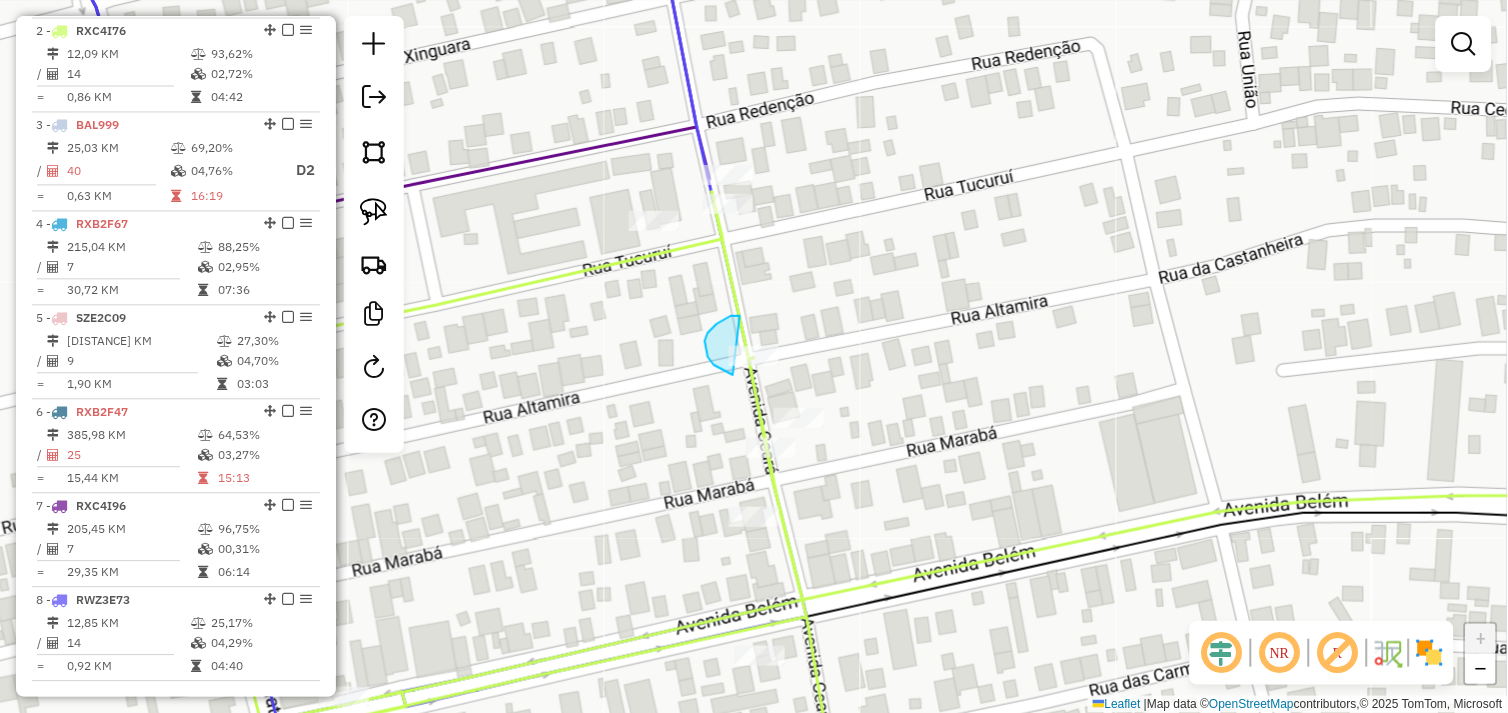 drag, startPoint x: 740, startPoint y: 316, endPoint x: 792, endPoint y: 356, distance: 65.60488 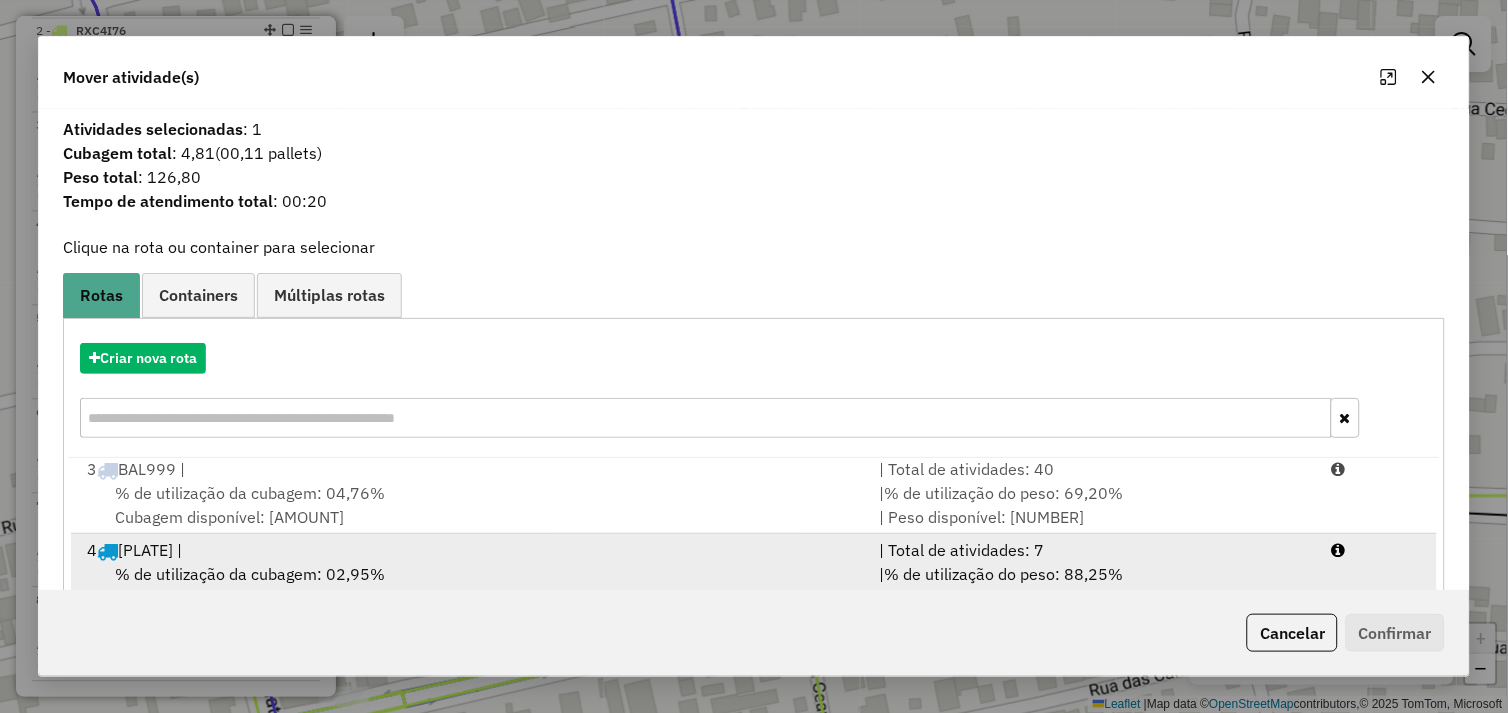 scroll, scrollTop: 167, scrollLeft: 0, axis: vertical 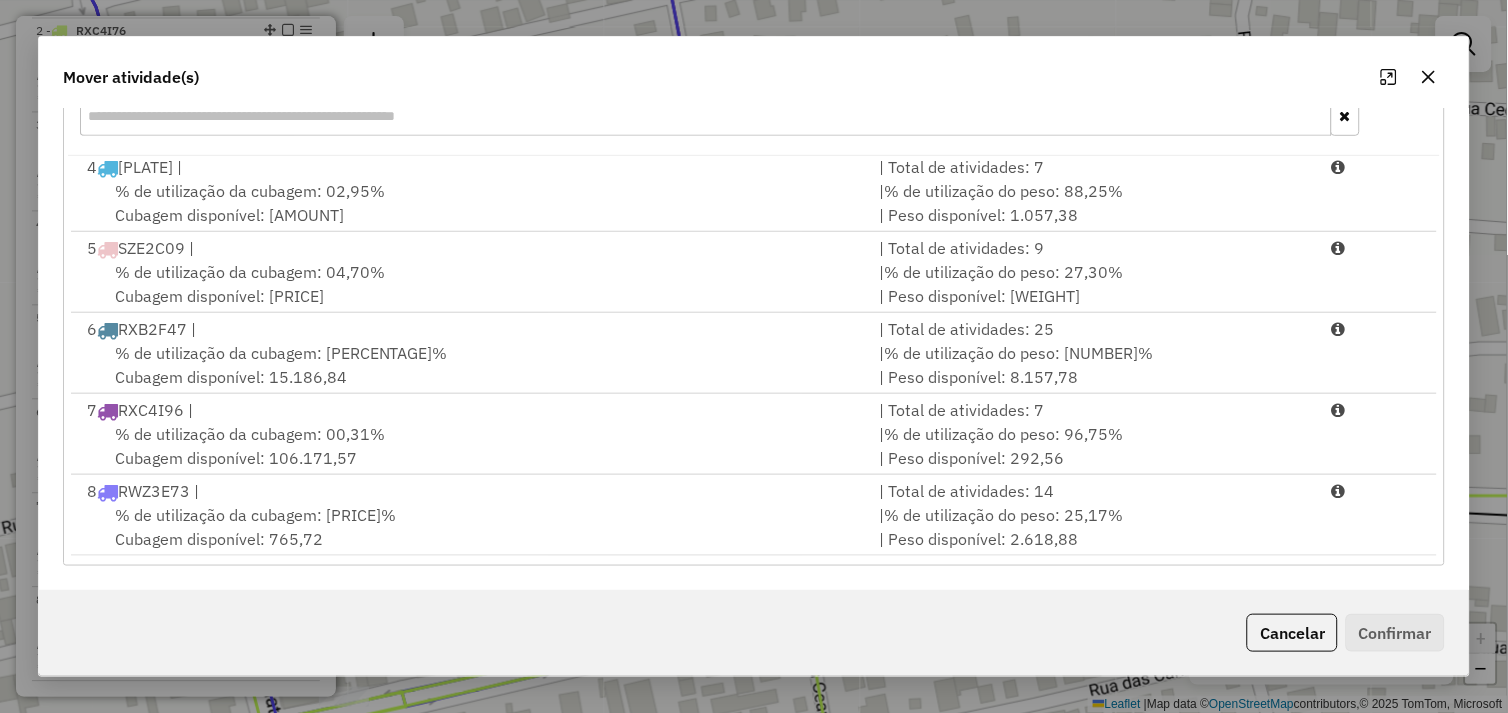drag, startPoint x: 560, startPoint y: 523, endPoint x: 805, endPoint y: 562, distance: 248.08466 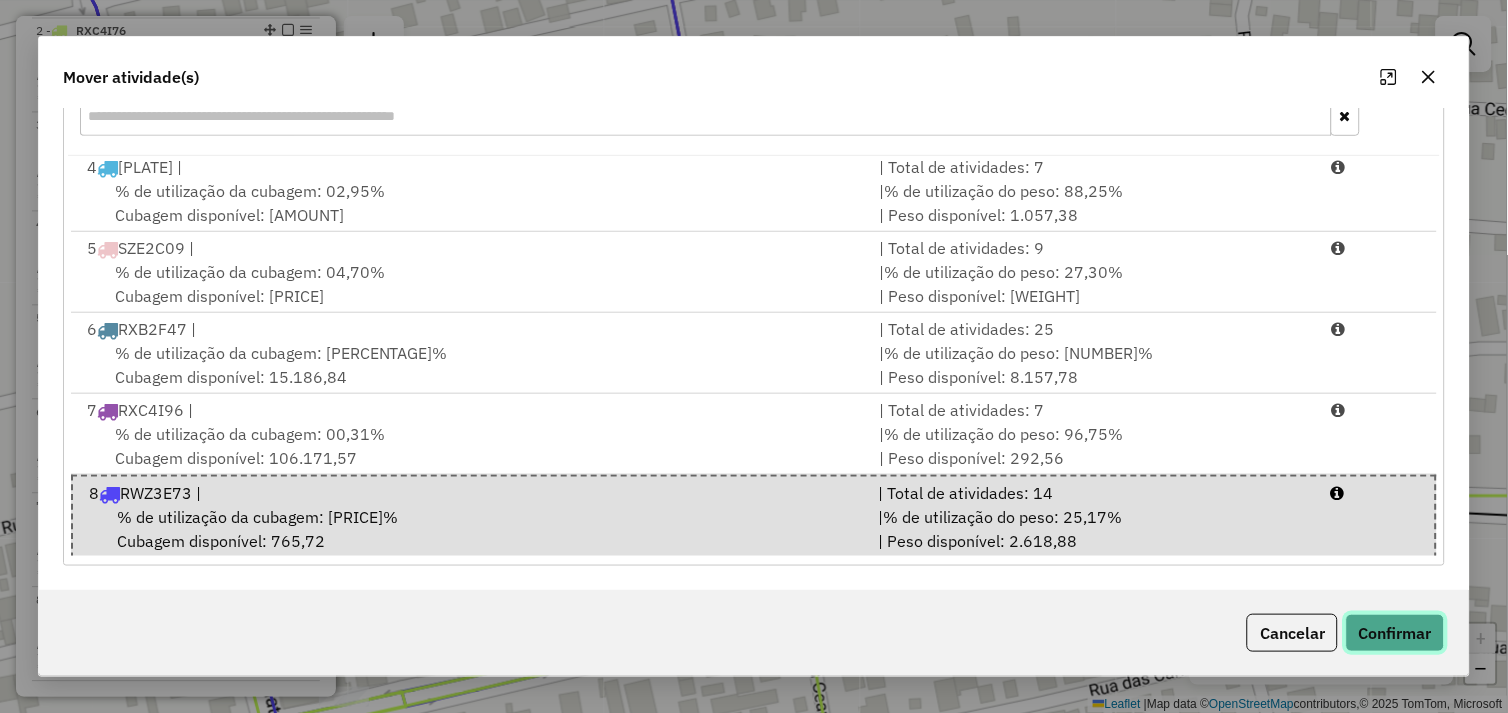 click on "Confirmar" 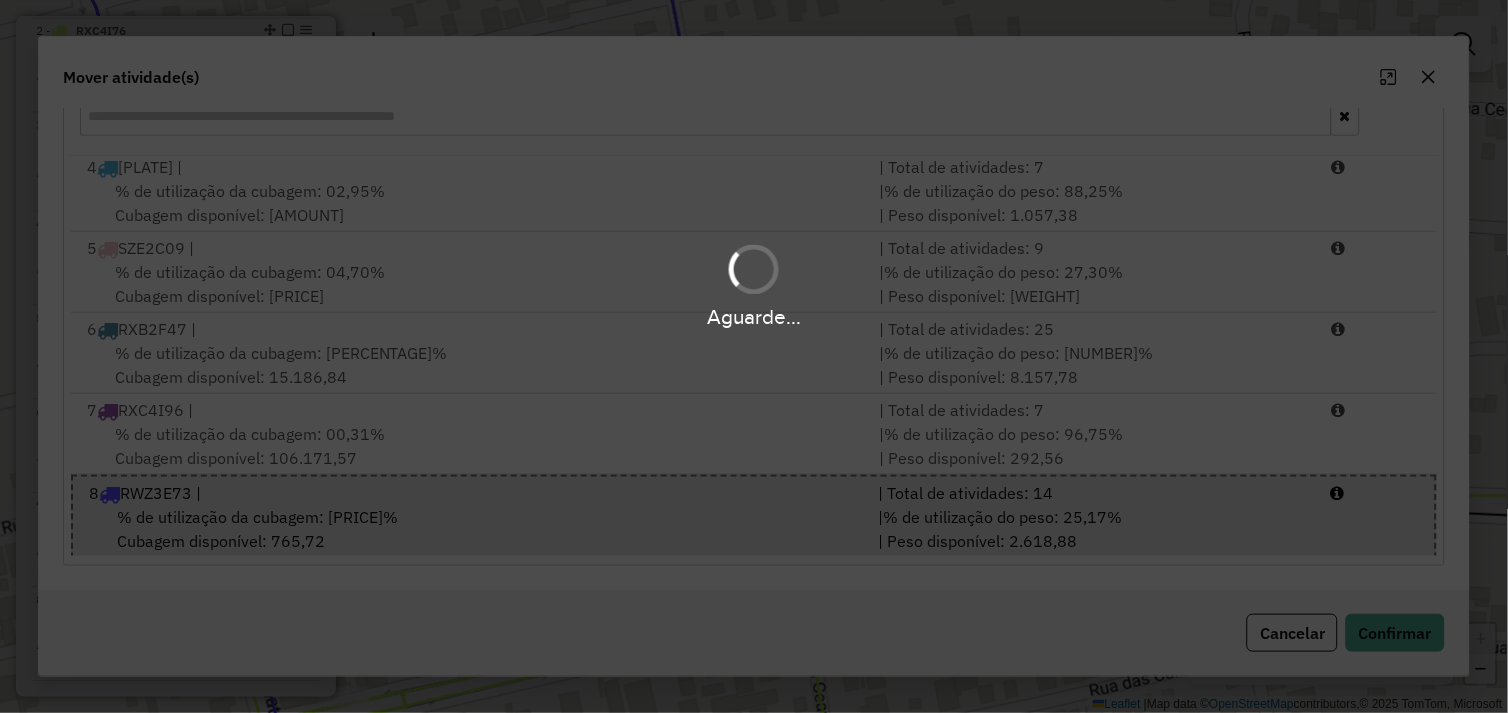 scroll, scrollTop: 0, scrollLeft: 0, axis: both 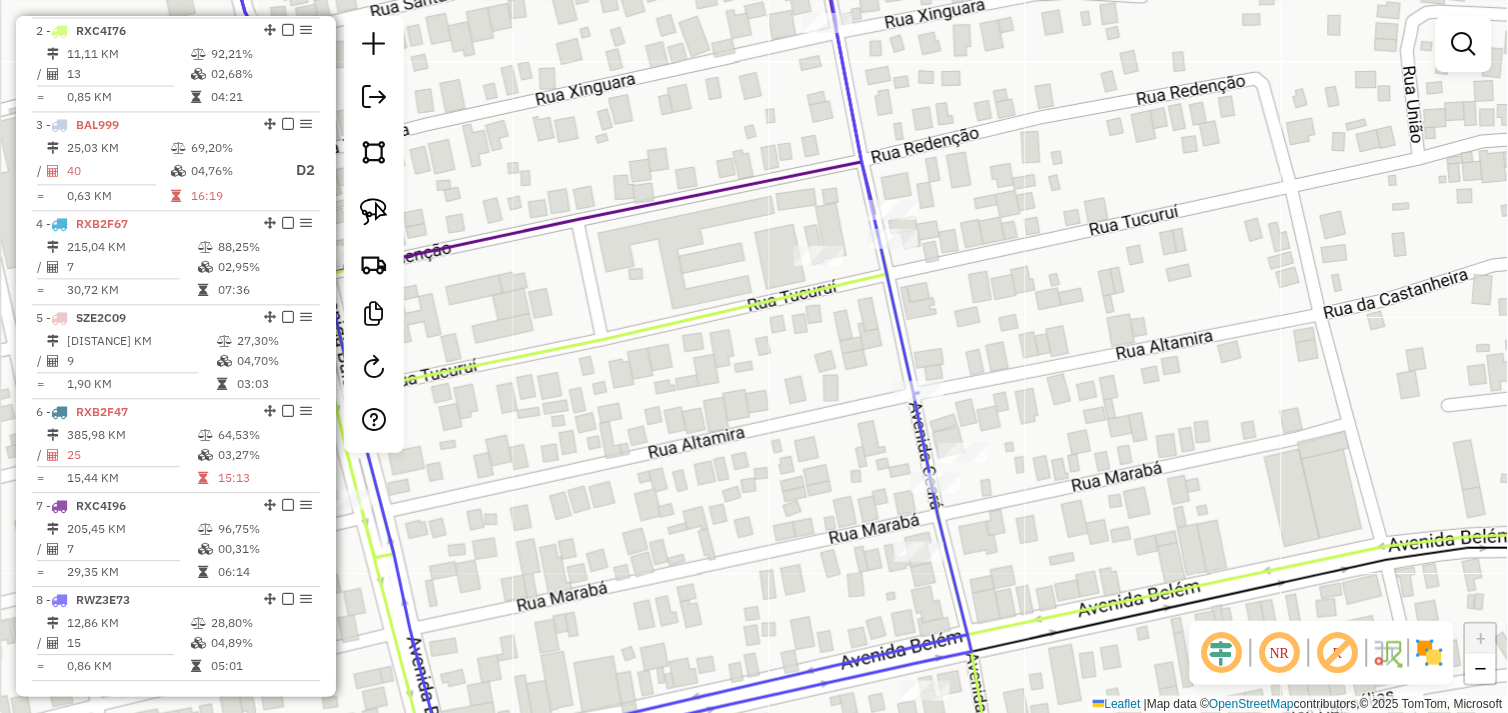 drag, startPoint x: 622, startPoint y: 340, endPoint x: 811, endPoint y: 308, distance: 191.68985 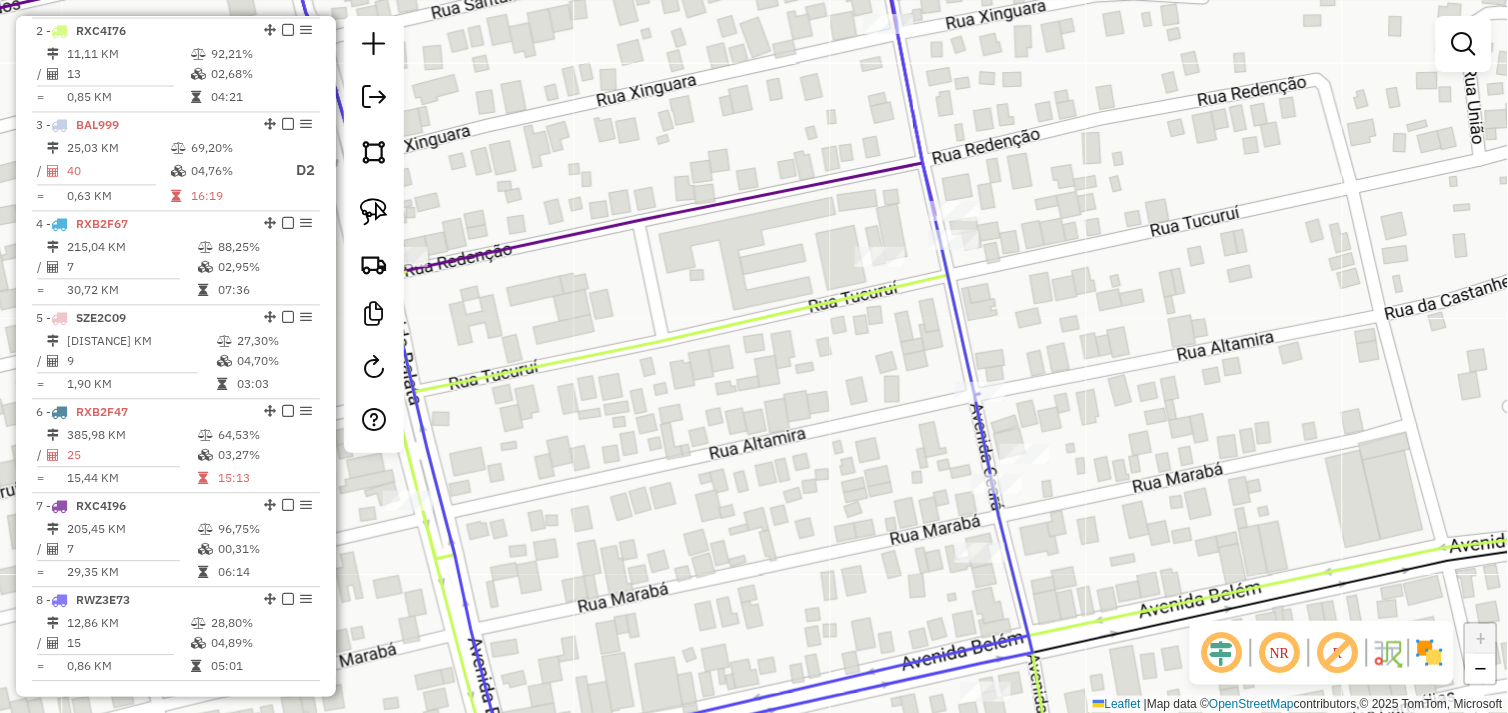 drag, startPoint x: 678, startPoint y: 408, endPoint x: 827, endPoint y: 388, distance: 150.33629 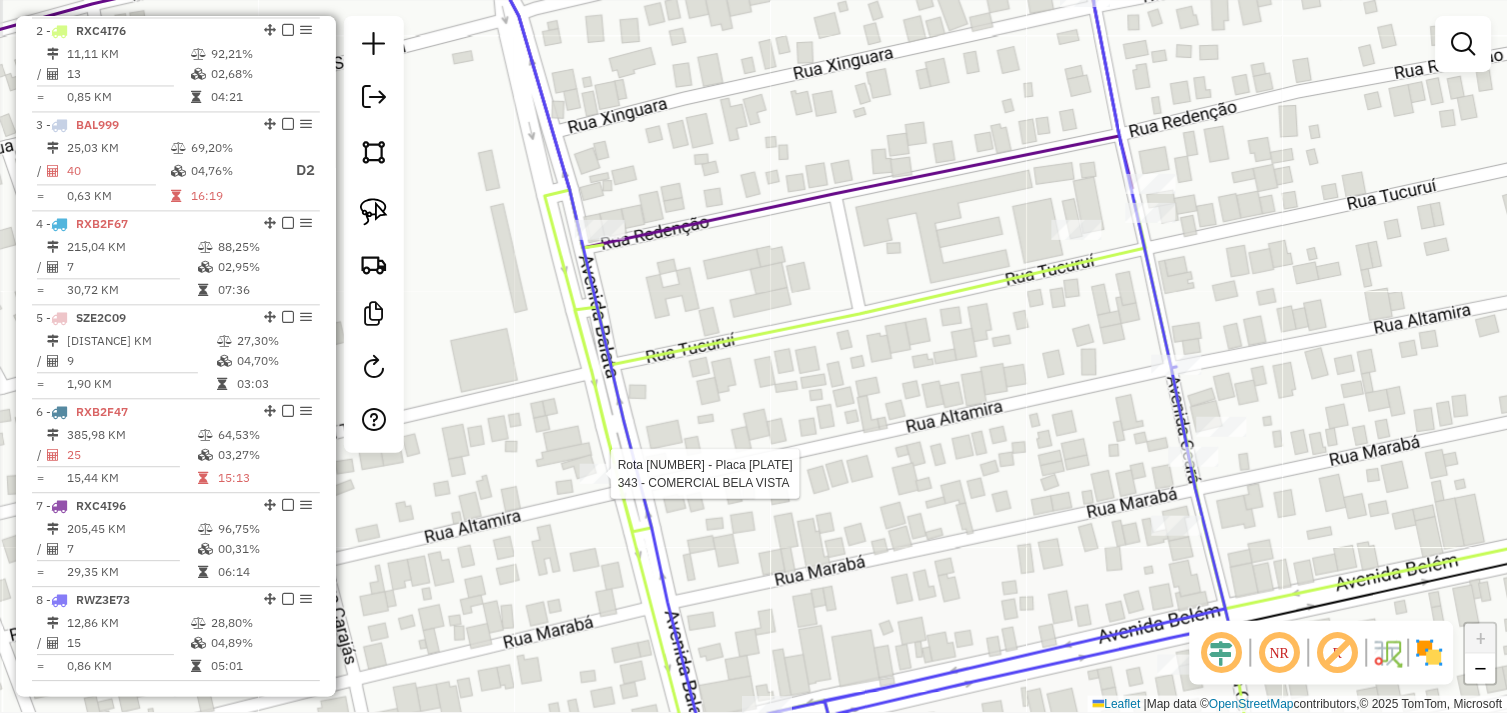 select on "*********" 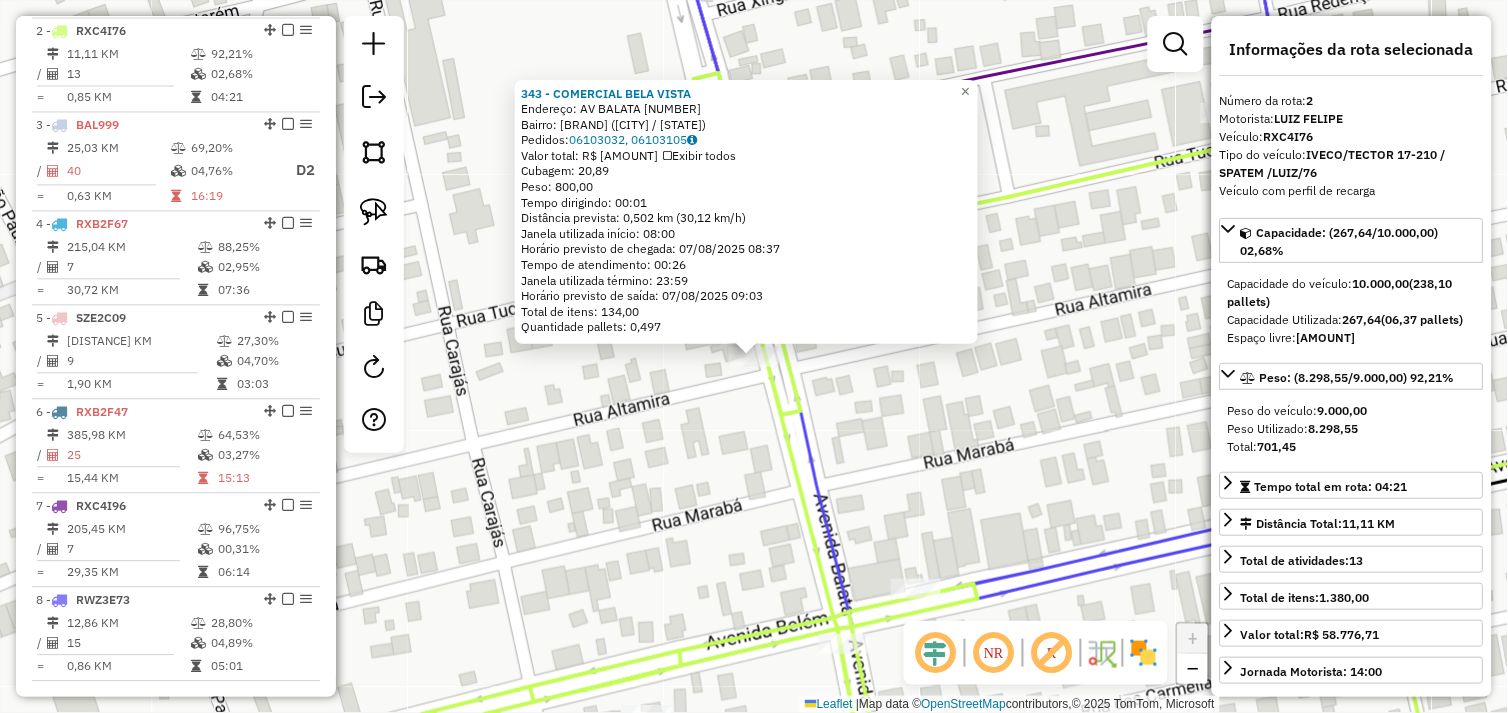 drag, startPoint x: 648, startPoint y: 414, endPoint x: 744, endPoint y: 312, distance: 140.07141 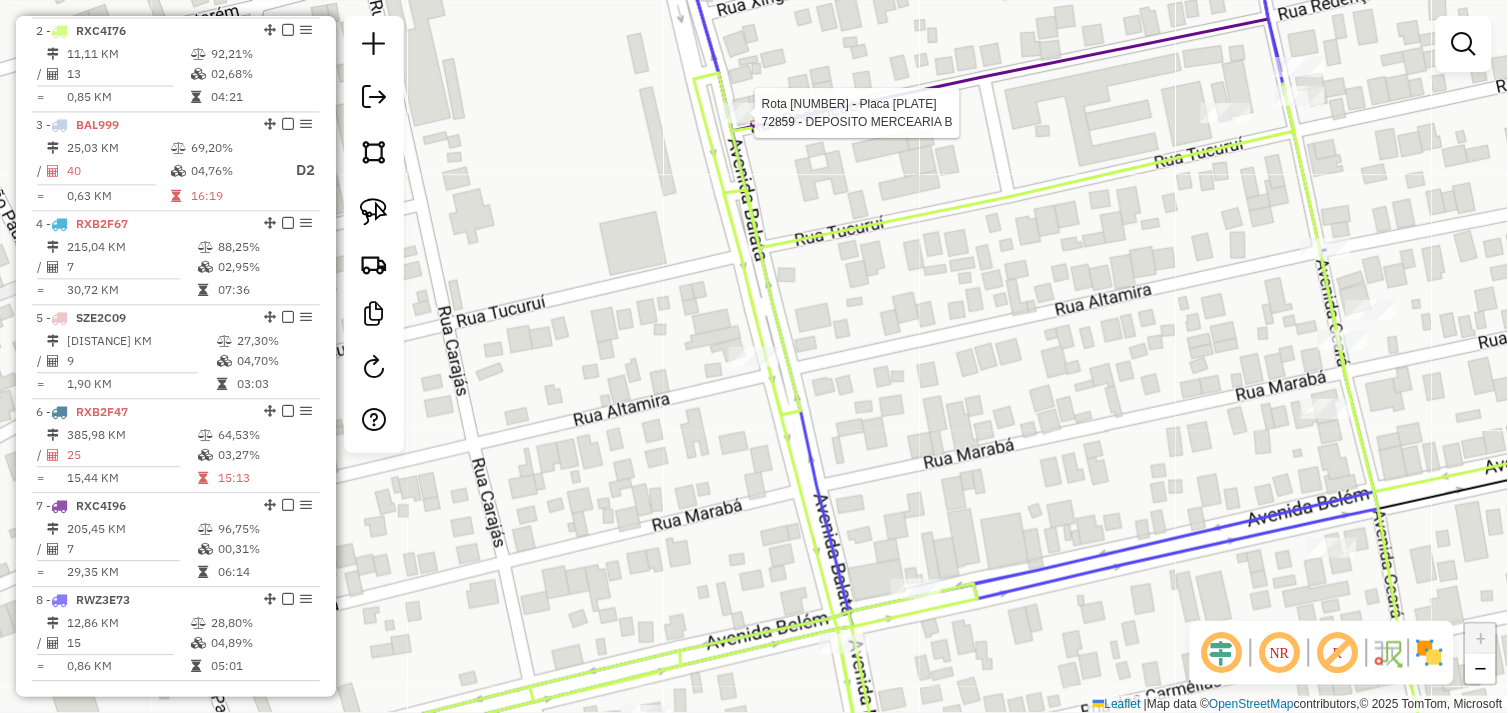 select on "*********" 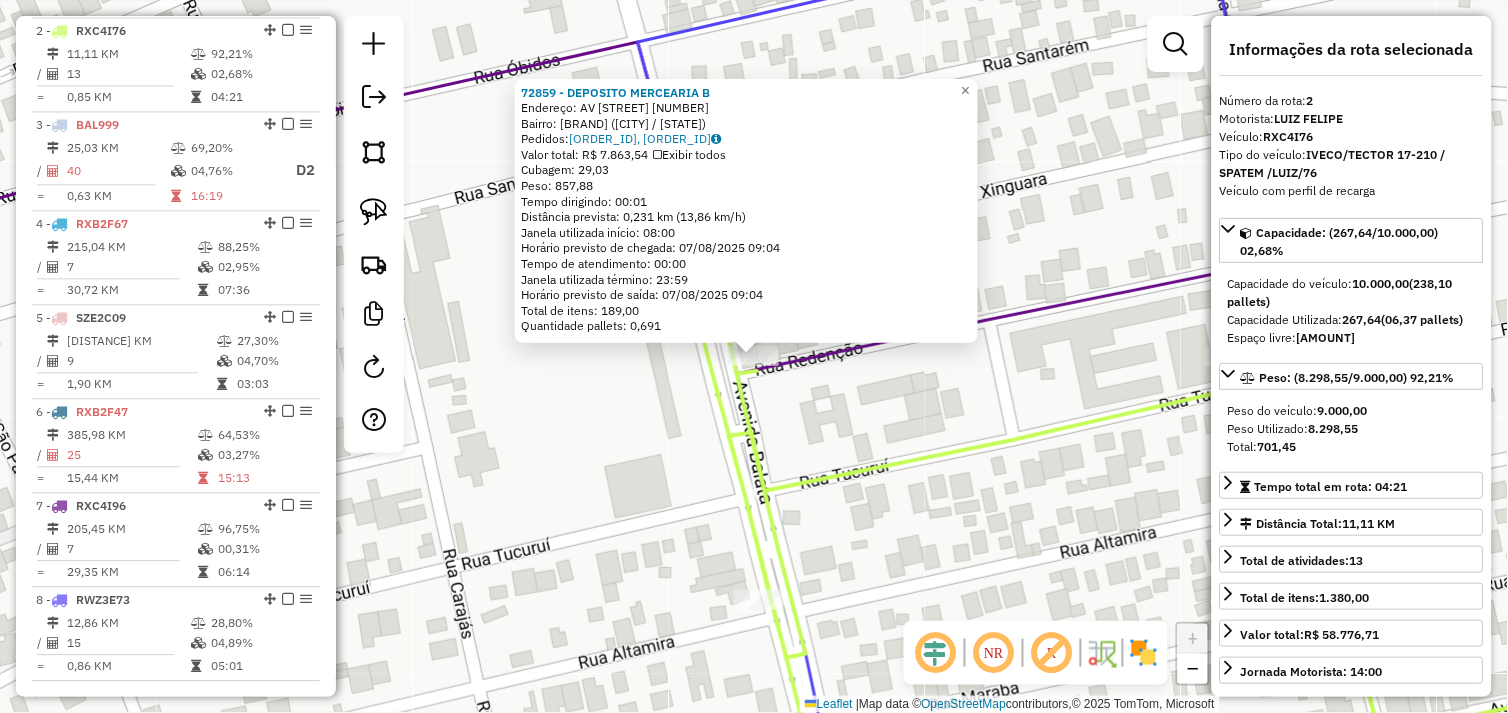click on "72859 - DEPOSITO MERCEARIA B  Endereço:  AV Balata 364   Bairro: BAIRRO DAS FLORES (TUCUMA / PA)   Pedidos:  06103110, 06103213   Valor total: R$ 7.863,54   Exibir todos   Cubagem: 29,03  Peso: 857,88  Tempo dirigindo: 00:01   Distância prevista: 0,231 km (13,86 km/h)   Janela utilizada início: 08:00   Horário previsto de chegada: 07/08/2025 09:04   Tempo de atendimento: 00:00   Janela utilizada término: 23:59   Horário previsto de saída: 07/08/2025 09:04   Total de itens: 189,00   Quantidade pallets: 0,691  × Janela de atendimento Grade de atendimento Capacidade Transportadoras Veículos Cliente Pedidos  Rotas Selecione os dias de semana para filtrar as janelas de atendimento  Seg   Ter   Qua   Qui   Sex   Sáb   Dom  Informe o período da janela de atendimento: De: Até:  Filtrar exatamente a janela do cliente  Considerar janela de atendimento padrão  Selecione os dias de semana para filtrar as grades de atendimento  Seg   Ter   Qua   Qui   Sex   Sáb   Dom   Peso mínimo:   Peso máximo:   De:  +" 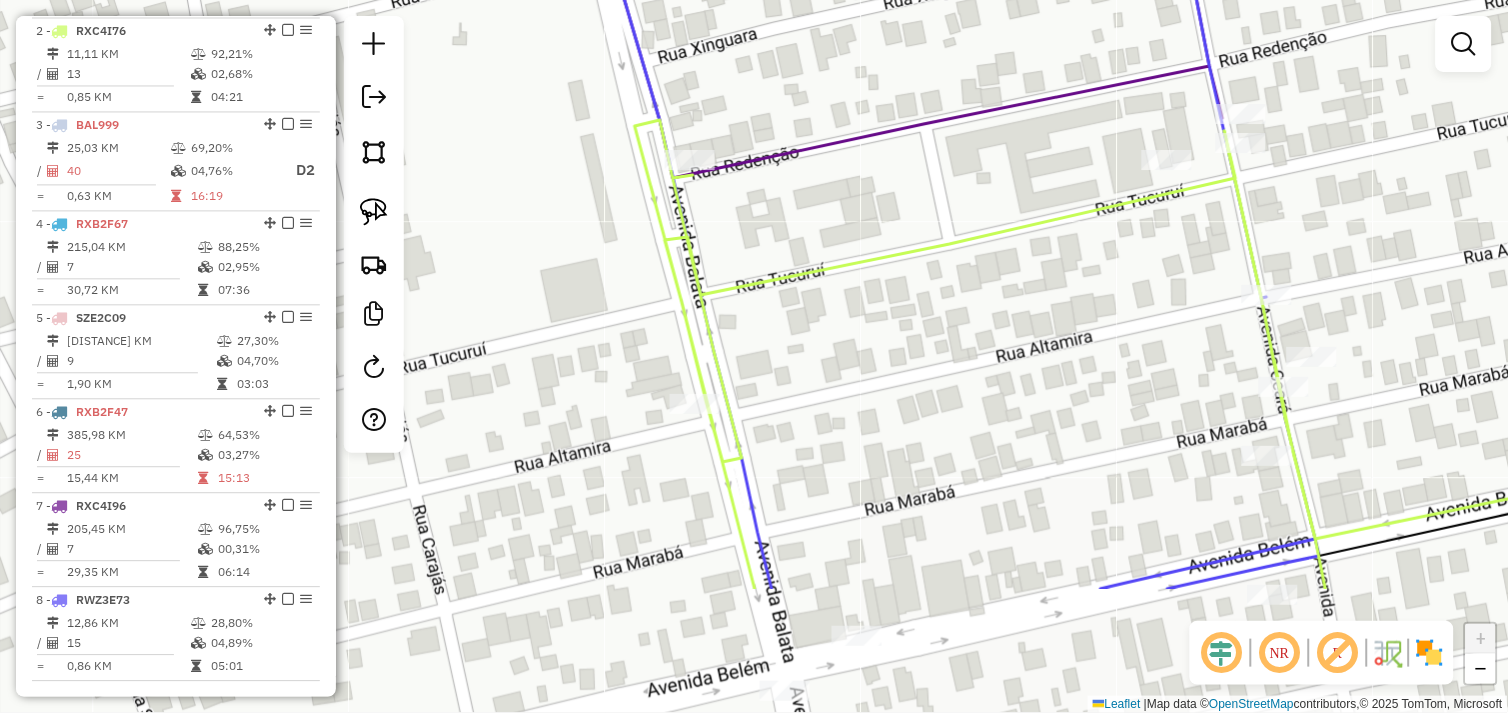 drag, startPoint x: 681, startPoint y: 476, endPoint x: 538, endPoint y: 165, distance: 342.30103 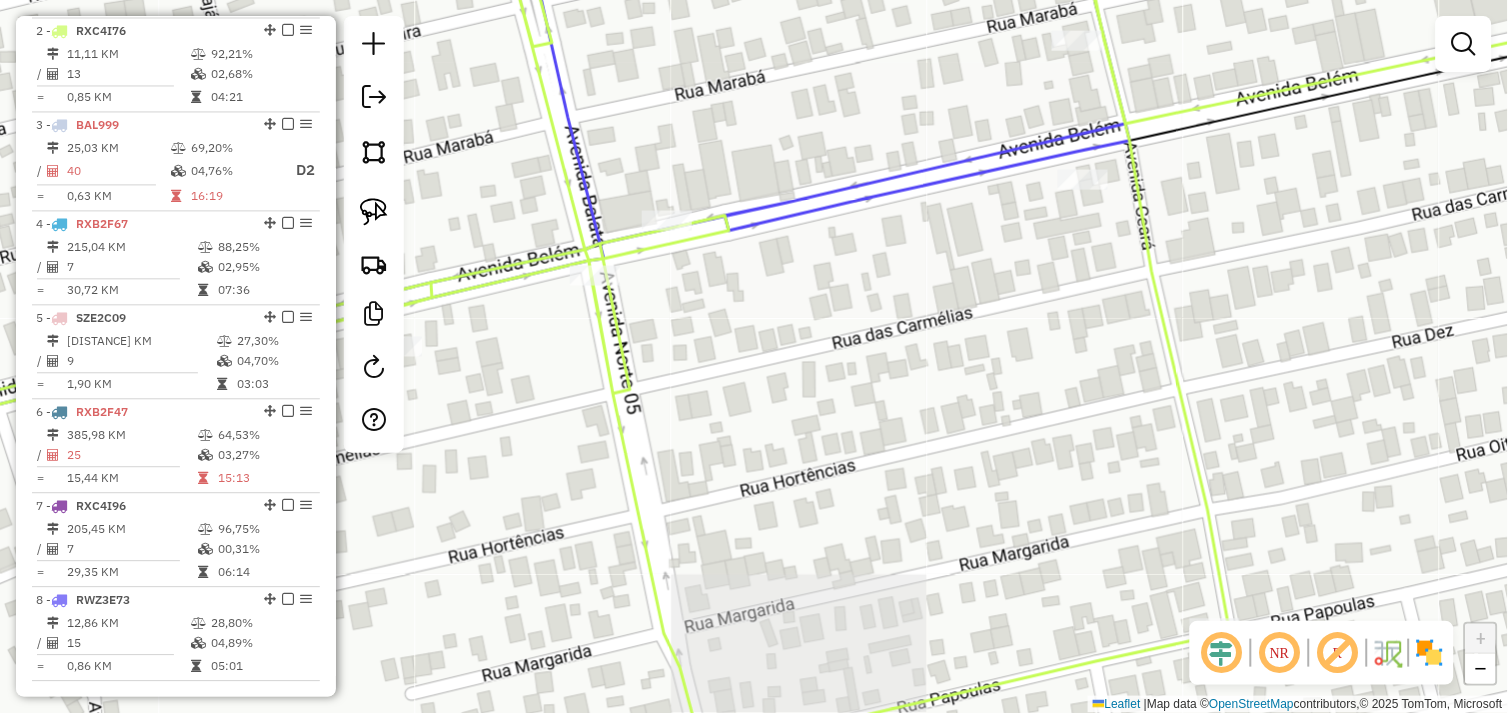 drag, startPoint x: 742, startPoint y: 312, endPoint x: 802, endPoint y: 316, distance: 60.133186 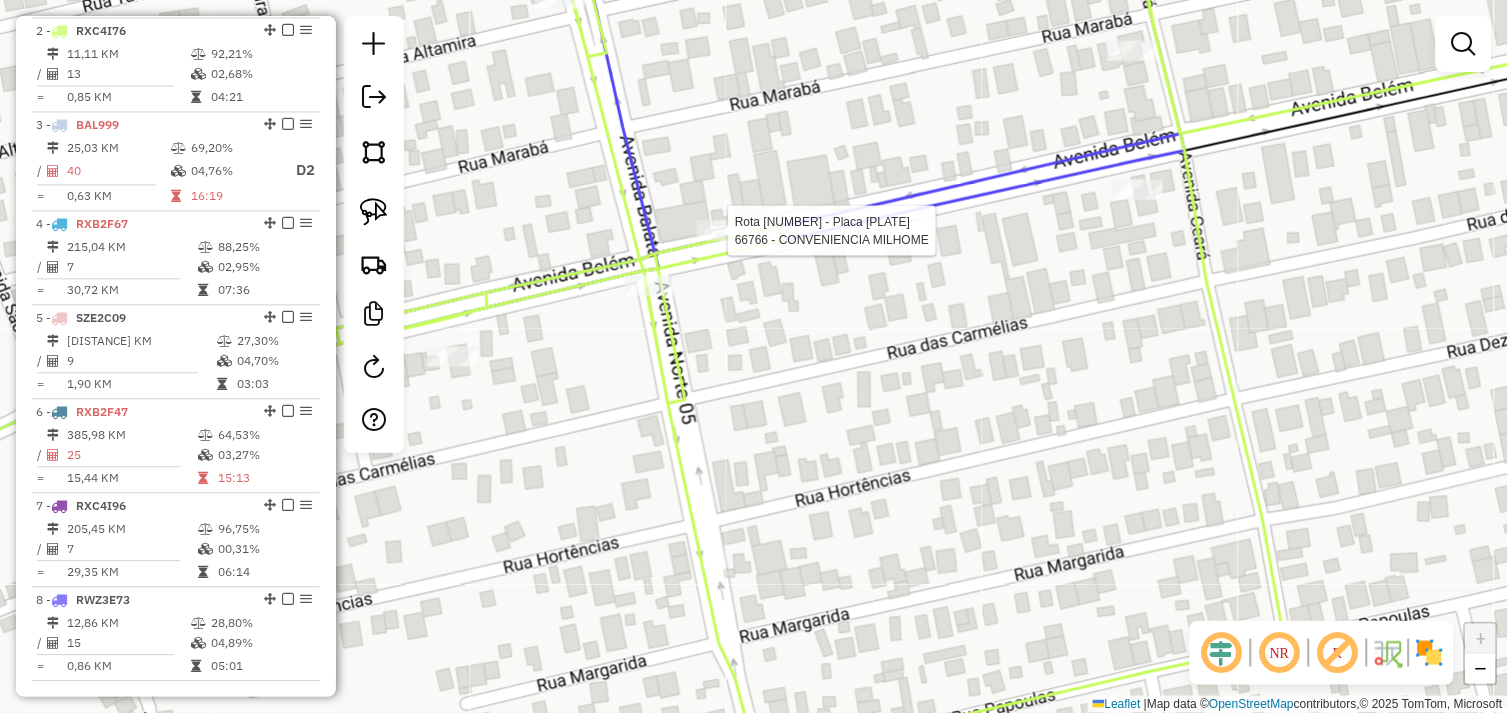 select on "*********" 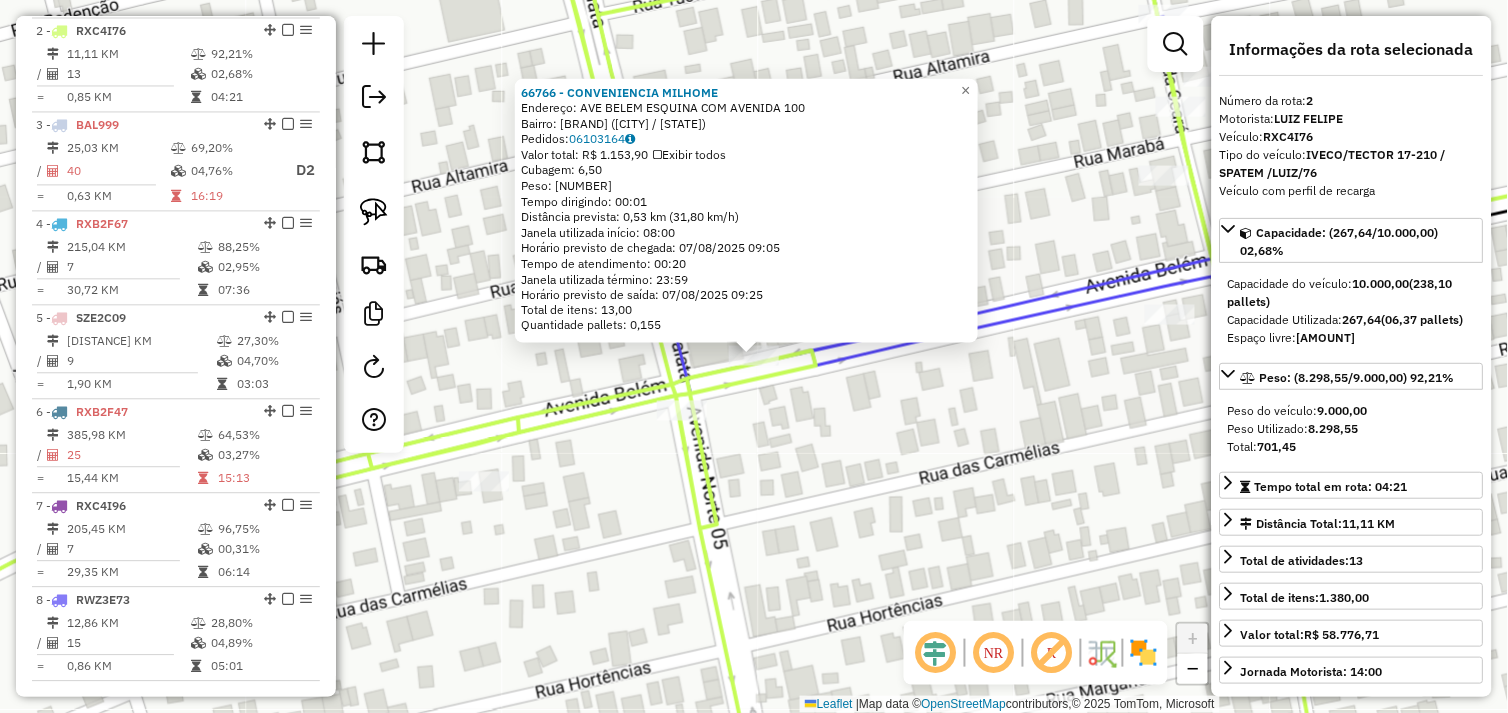 click on "66766 - CONVENIENCIA MILHOME  Endereço:  AVE BELEM ESQUINA COM AVENIDA 100   Bairro: BAIRRO DAS FLORES (TUCUMA / PA)   Pedidos:  06103164   Valor total: R$ 1.153,90   Exibir todos   Cubagem: 6,50  Peso: 169,28  Tempo dirigindo: 00:01   Distância prevista: 0,53 km (31,80 km/h)   Janela utilizada início: 08:00   Horário previsto de chegada: 07/08/2025 09:05   Tempo de atendimento: 00:20   Janela utilizada término: 23:59   Horário previsto de saída: 07/08/2025 09:25   Total de itens: 13,00   Quantidade pallets: 0,155  × Janela de atendimento Grade de atendimento Capacidade Transportadoras Veículos Cliente Pedidos  Rotas Selecione os dias de semana para filtrar as janelas de atendimento  Seg   Ter   Qua   Qui   Sex   Sáb   Dom  Informe o período da janela de atendimento: De: Até:  Filtrar exatamente a janela do cliente  Considerar janela de atendimento padrão  Selecione os dias de semana para filtrar as grades de atendimento  Seg   Ter   Qua   Qui   Sex   Sáb   Dom   Peso mínimo:   Peso máximo:  +" 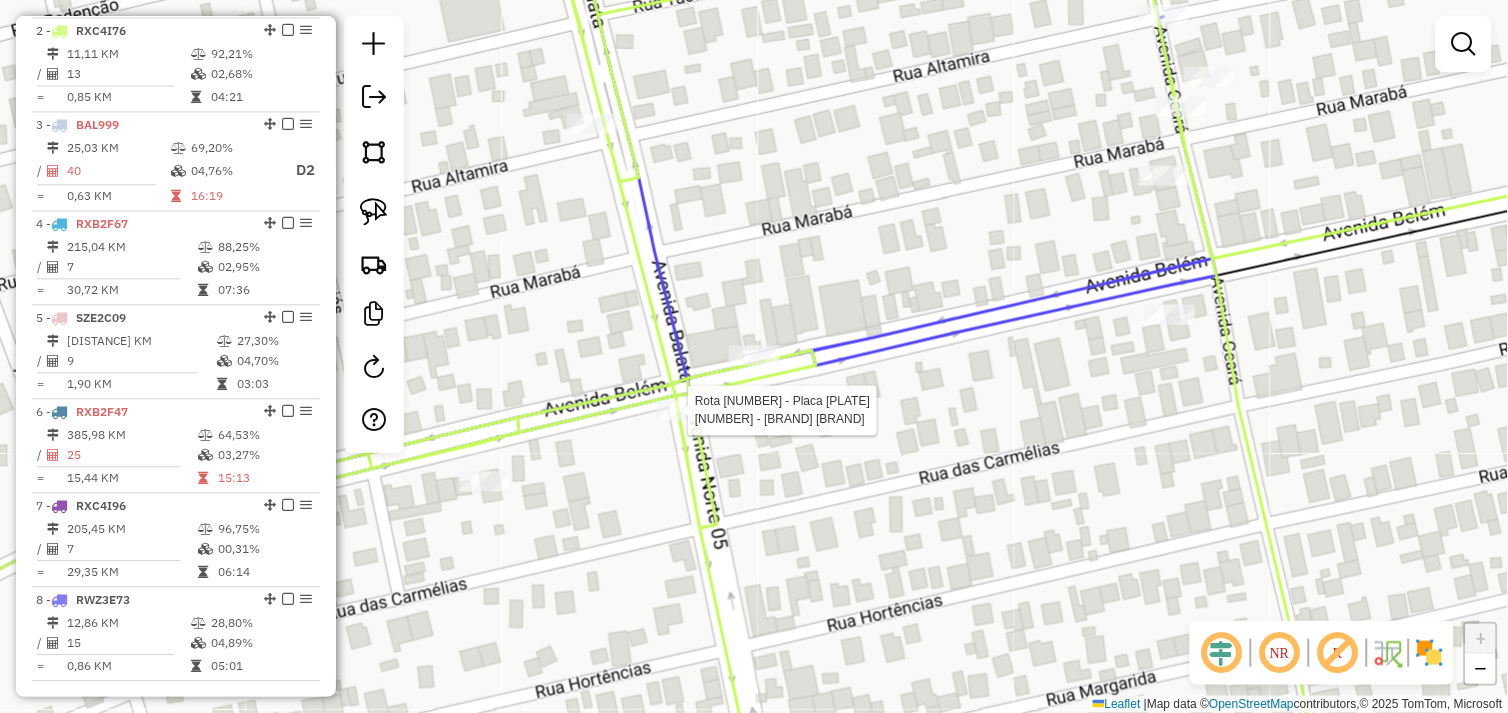 select on "*********" 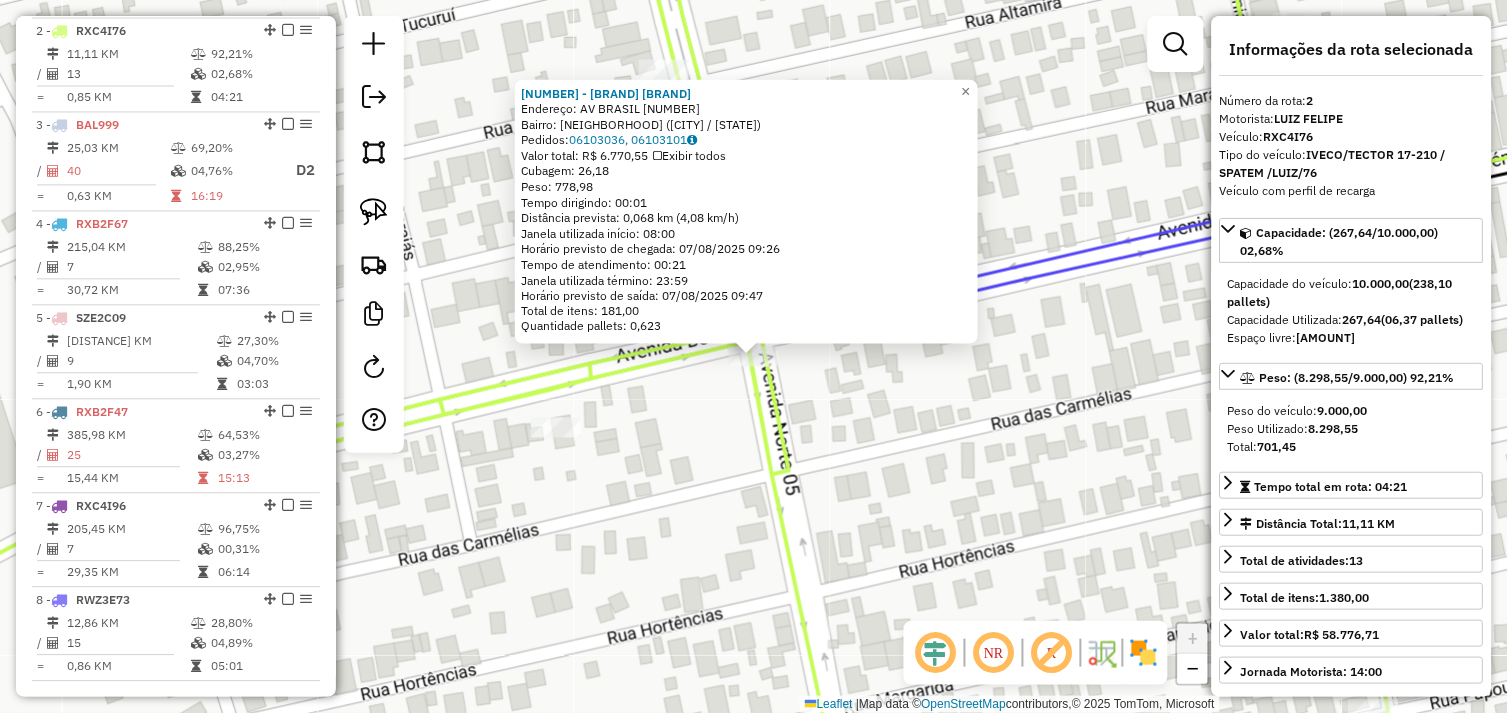 click on "630 - COMERCIAL SILVA  Endereço:  AV BRASIL 1090   Bairro: MORUMBI (TUCUMA / PA)   Pedidos:  06103036, 06103101   Valor total: R$ 6.770,55   Exibir todos   Cubagem: 26,18  Peso: 778,98  Tempo dirigindo: 00:01   Distância prevista: 0,068 km (4,08 km/h)   Janela utilizada início: 08:00   Horário previsto de chegada: 07/08/2025 09:26   Tempo de atendimento: 00:21   Janela utilizada término: 23:59   Horário previsto de saída: 07/08/2025 09:47   Total de itens: 181,00   Quantidade pallets: 0,623  × Janela de atendimento Grade de atendimento Capacidade Transportadoras Veículos Cliente Pedidos  Rotas Selecione os dias de semana para filtrar as janelas de atendimento  Seg   Ter   Qua   Qui   Sex   Sáb   Dom  Informe o período da janela de atendimento: De: Até:  Filtrar exatamente a janela do cliente  Considerar janela de atendimento padrão  Selecione os dias de semana para filtrar as grades de atendimento  Seg   Ter   Qua   Qui   Sex   Sáb   Dom   Considerar clientes sem dia de atendimento cadastrado +" 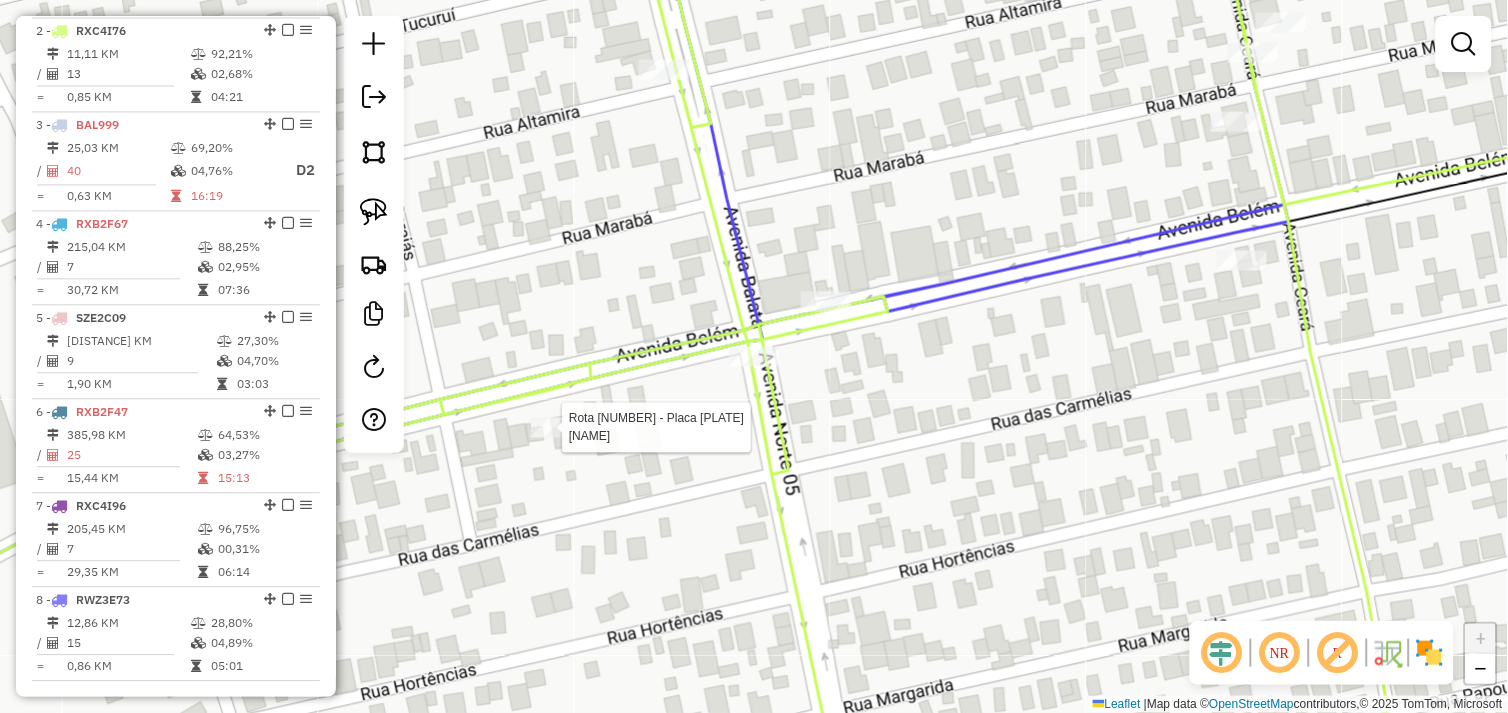 select on "*********" 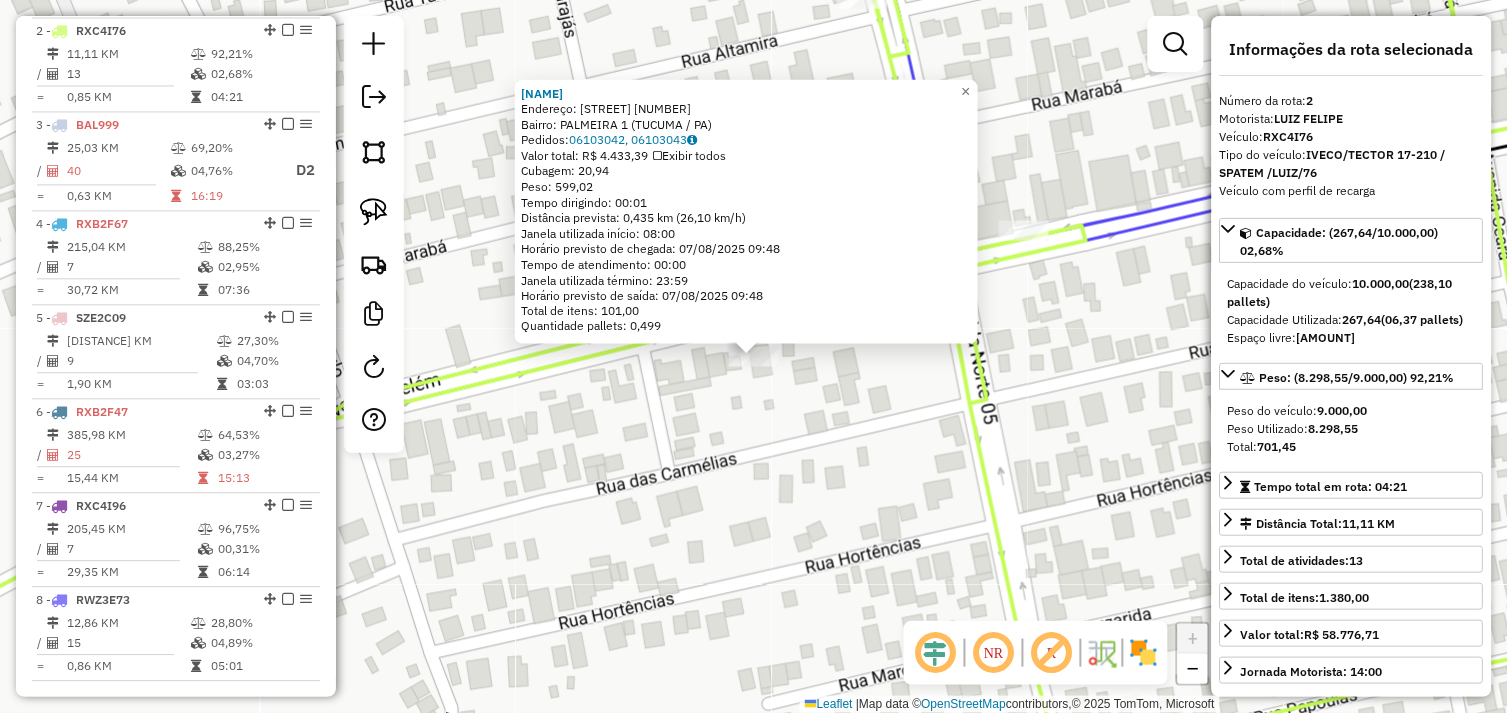 click on "72861 - DJ DISTRI E MERCA  Endereço:  Avenida Belem 1996   Bairro: PALMEIRA 1 (TUCUMA / PA)   Pedidos:  06103042, 06103043   Valor total: R$ 4.433,39   Exibir todos   Cubagem: 20,94  Peso: 599,02  Tempo dirigindo: 00:01   Distância prevista: 0,435 km (26,10 km/h)   Janela utilizada início: 08:00   Horário previsto de chegada: 07/08/2025 09:48   Tempo de atendimento: 00:00   Janela utilizada término: 23:59   Horário previsto de saída: 07/08/2025 09:48   Total de itens: 101,00   Quantidade pallets: 0,499  × Janela de atendimento Grade de atendimento Capacidade Transportadoras Veículos Cliente Pedidos  Rotas Selecione os dias de semana para filtrar as janelas de atendimento  Seg   Ter   Qua   Qui   Sex   Sáb   Dom  Informe o período da janela de atendimento: De: Até:  Filtrar exatamente a janela do cliente  Considerar janela de atendimento padrão  Selecione os dias de semana para filtrar as grades de atendimento  Seg   Ter   Qua   Qui   Sex   Sáb   Dom   Peso mínimo:   Peso máximo:   De:   Até:" 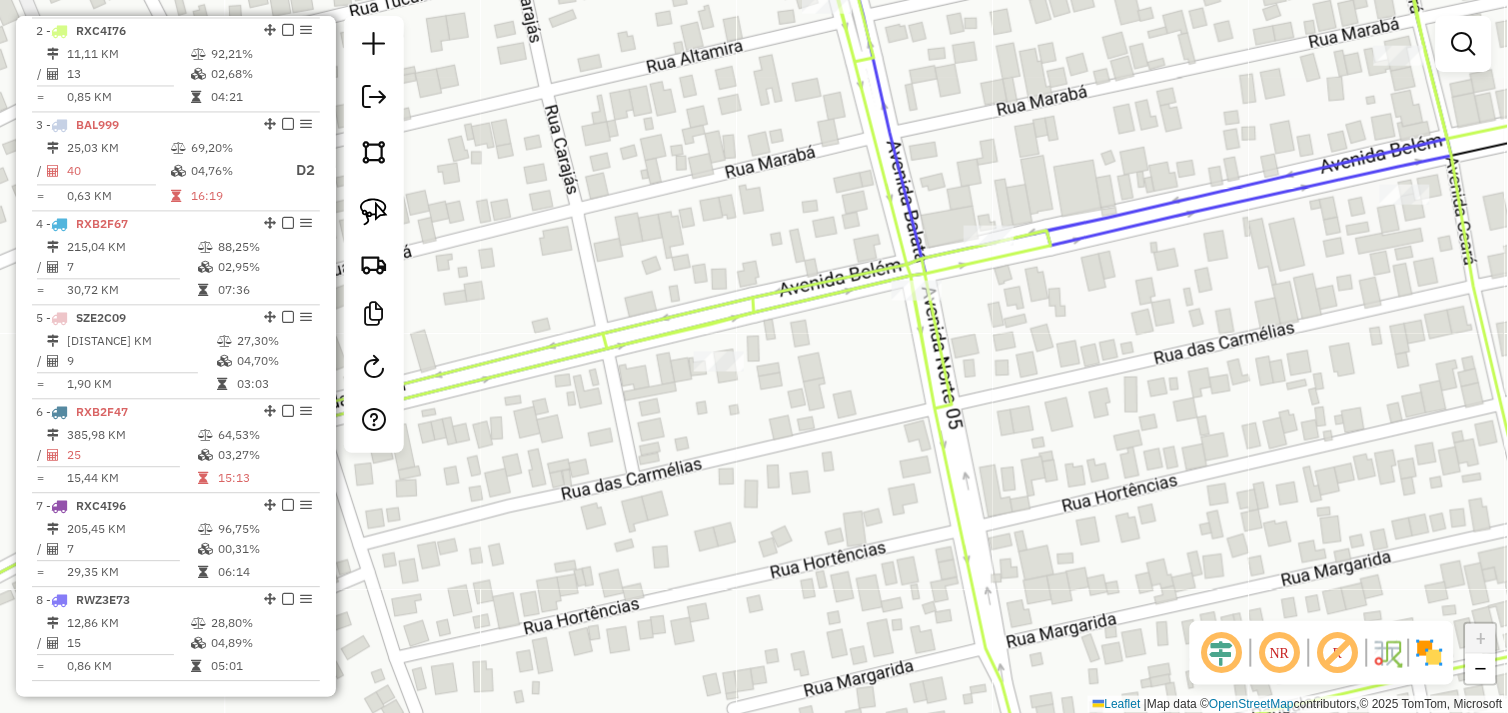 drag, startPoint x: 857, startPoint y: 362, endPoint x: 751, endPoint y: 347, distance: 107.05606 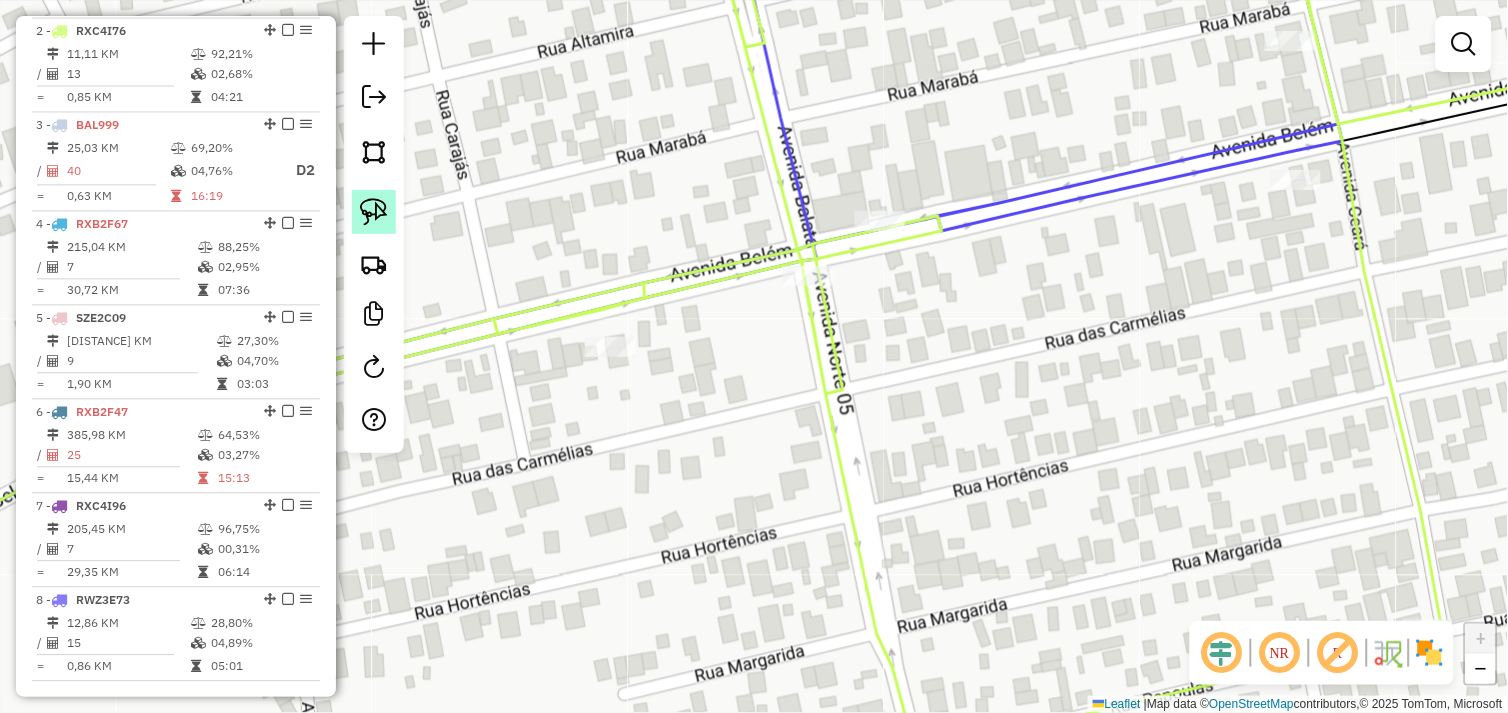 click 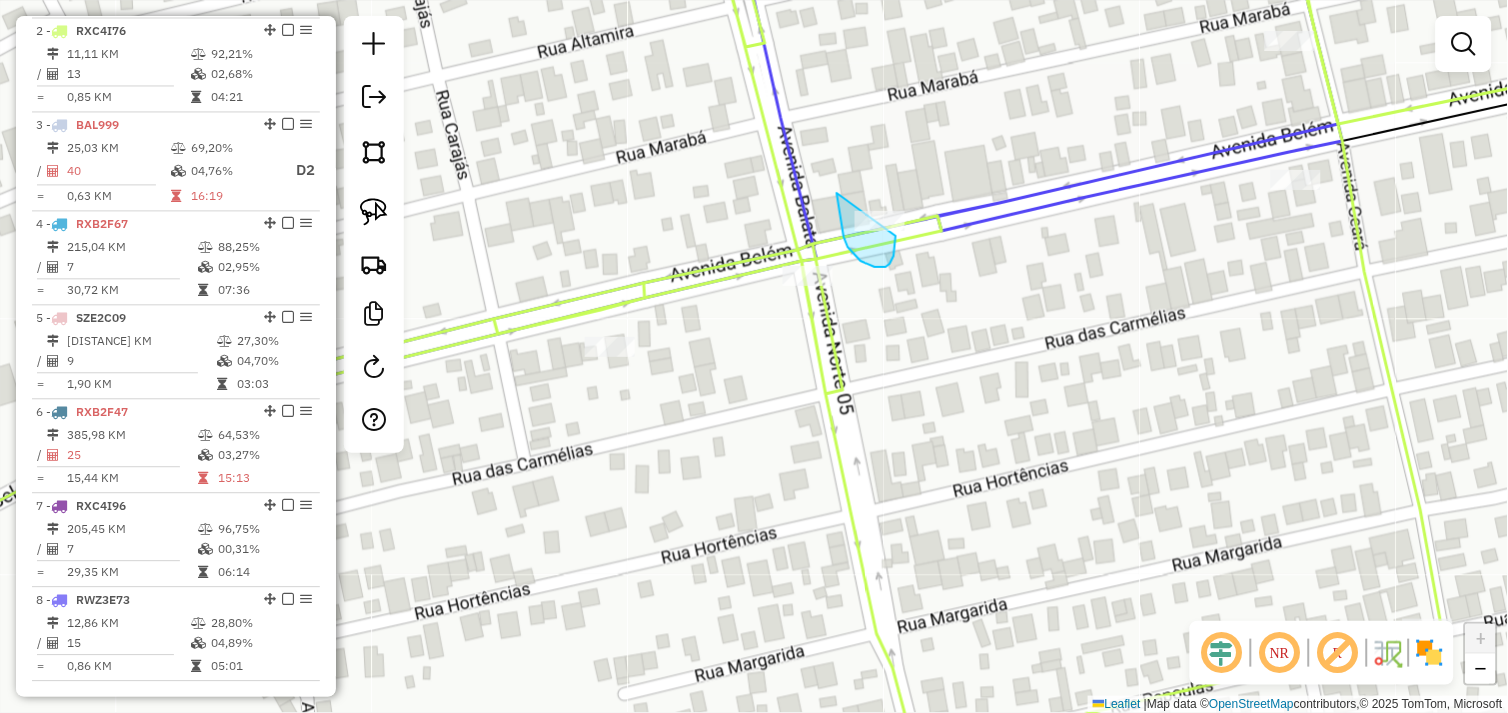 click on "Janela de atendimento Grade de atendimento Capacidade Transportadoras Veículos Cliente Pedidos  Rotas Selecione os dias de semana para filtrar as janelas de atendimento  Seg   Ter   Qua   Qui   Sex   Sáb   Dom  Informe o período da janela de atendimento: De: Até:  Filtrar exatamente a janela do cliente  Considerar janela de atendimento padrão  Selecione os dias de semana para filtrar as grades de atendimento  Seg   Ter   Qua   Qui   Sex   Sáb   Dom   Considerar clientes sem dia de atendimento cadastrado  Clientes fora do dia de atendimento selecionado Filtrar as atividades entre os valores definidos abaixo:  Peso mínimo:   Peso máximo:   Cubagem mínima:   Cubagem máxima:   De:   Até:  Filtrar as atividades entre o tempo de atendimento definido abaixo:  De:   Até:   Considerar capacidade total dos clientes não roteirizados Transportadora: Selecione um ou mais itens Tipo de veículo: Selecione um ou mais itens Veículo: Selecione um ou mais itens Motorista: Selecione um ou mais itens Nome: Rótulo:" 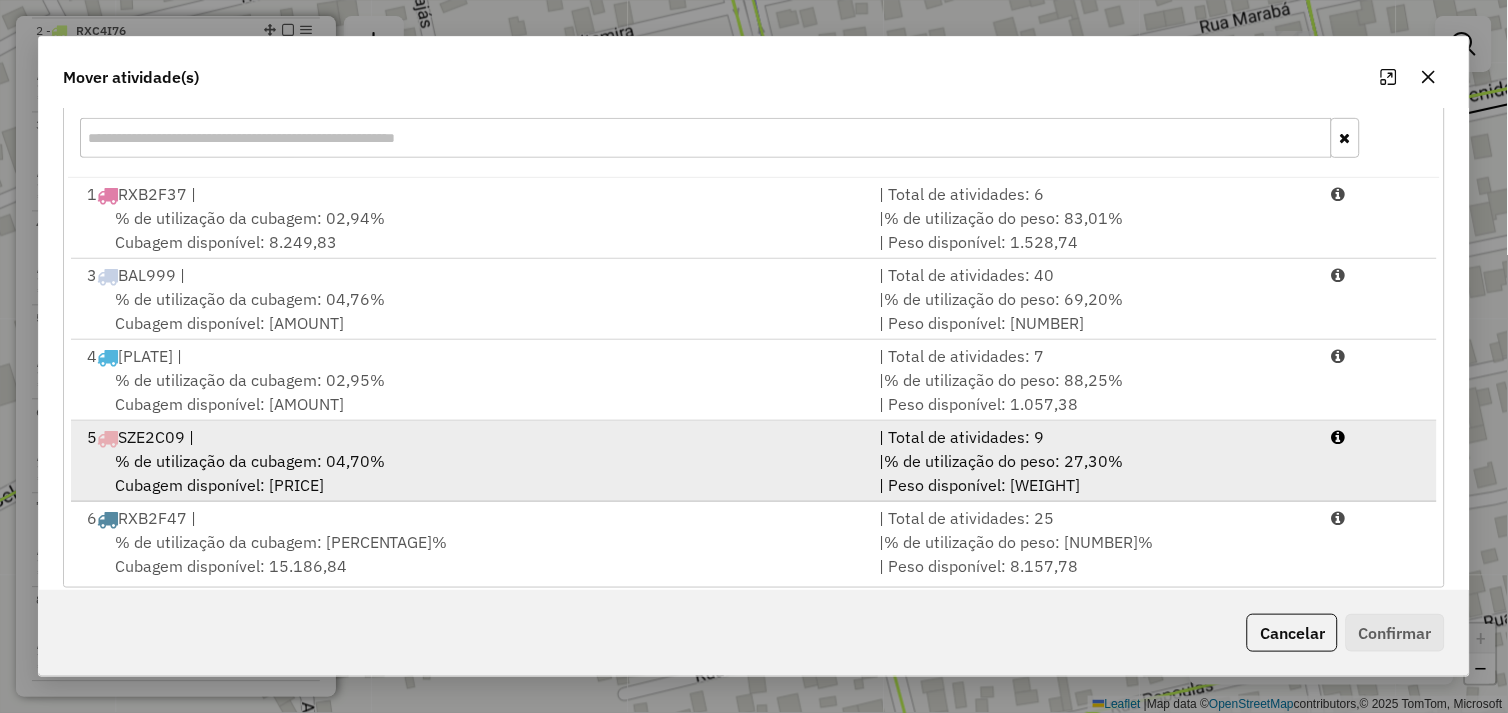 scroll, scrollTop: 302, scrollLeft: 0, axis: vertical 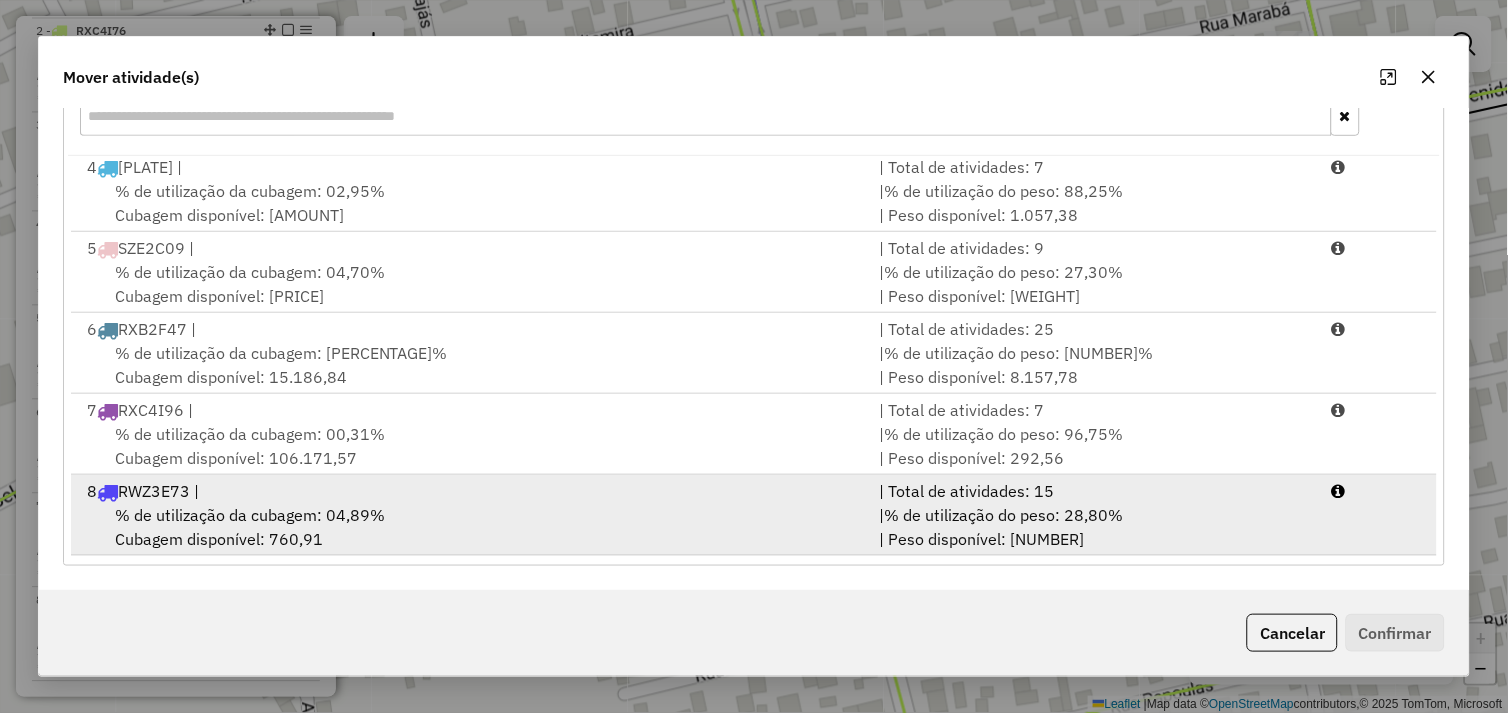 drag, startPoint x: 478, startPoint y: 500, endPoint x: 844, endPoint y: 547, distance: 369.00543 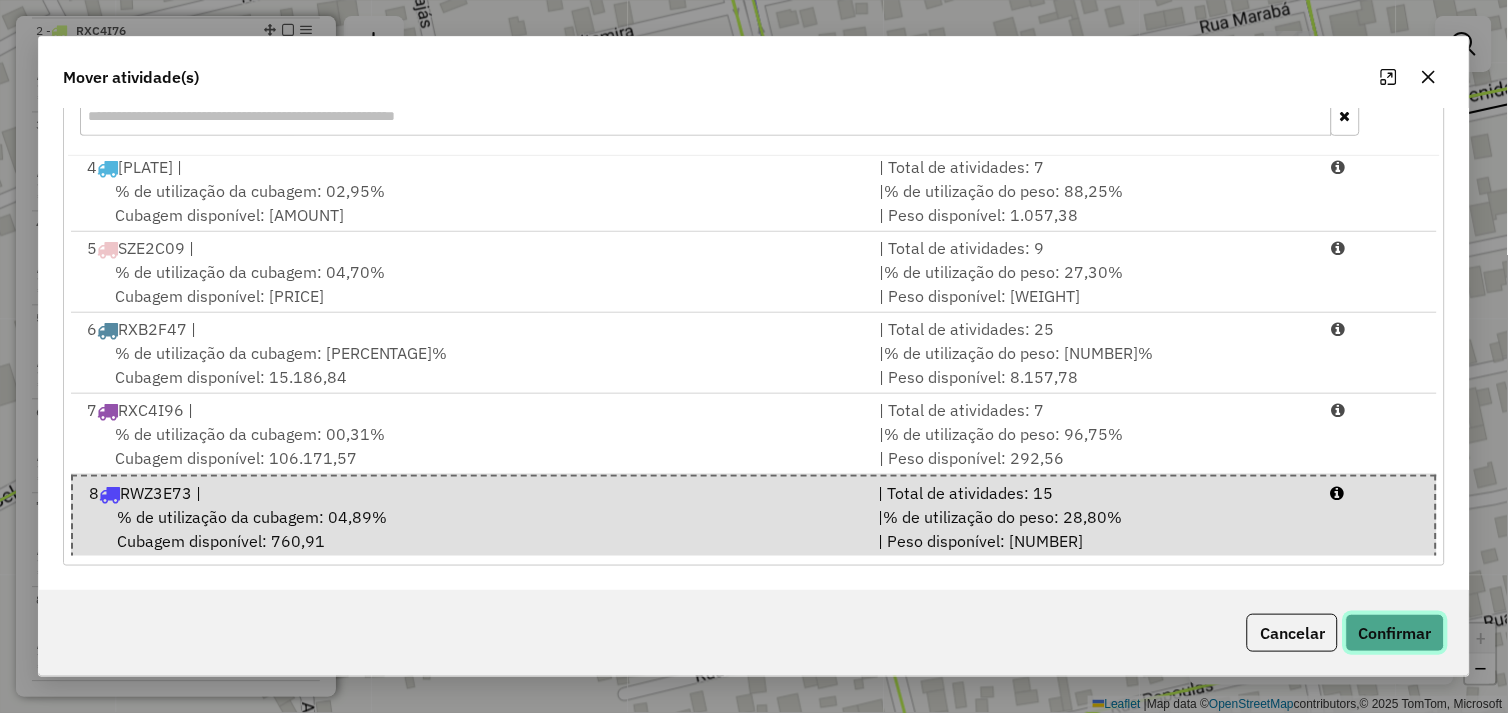 click on "Confirmar" 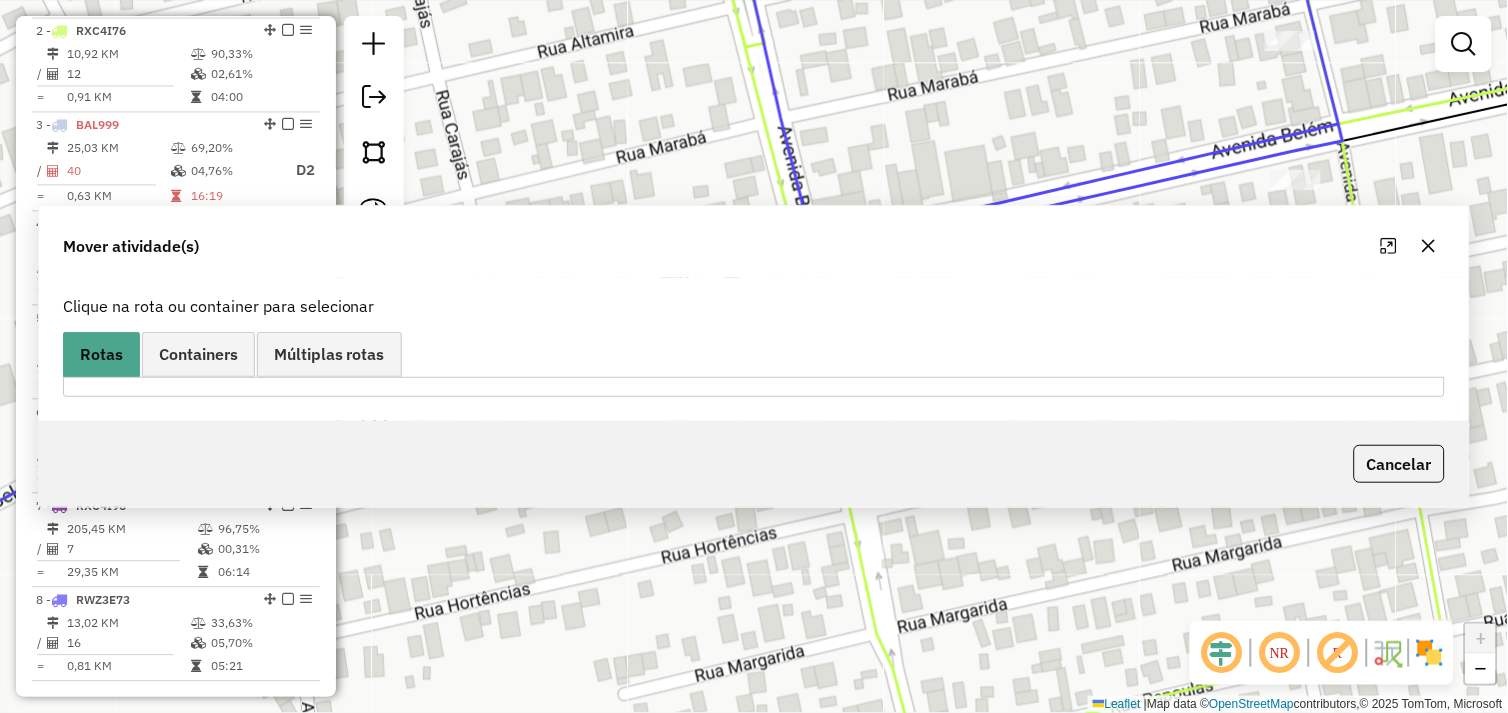 scroll, scrollTop: 0, scrollLeft: 0, axis: both 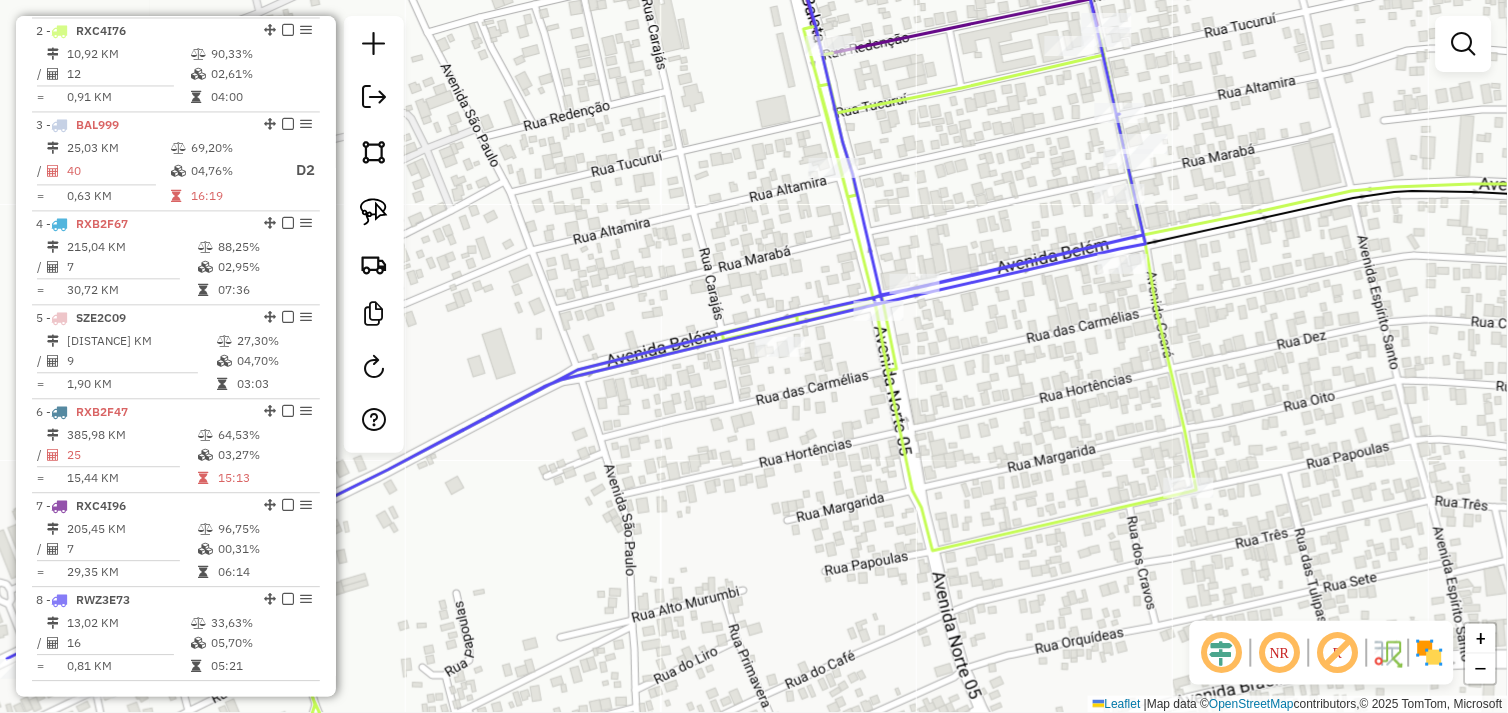drag, startPoint x: 646, startPoint y: 425, endPoint x: 861, endPoint y: 387, distance: 218.33232 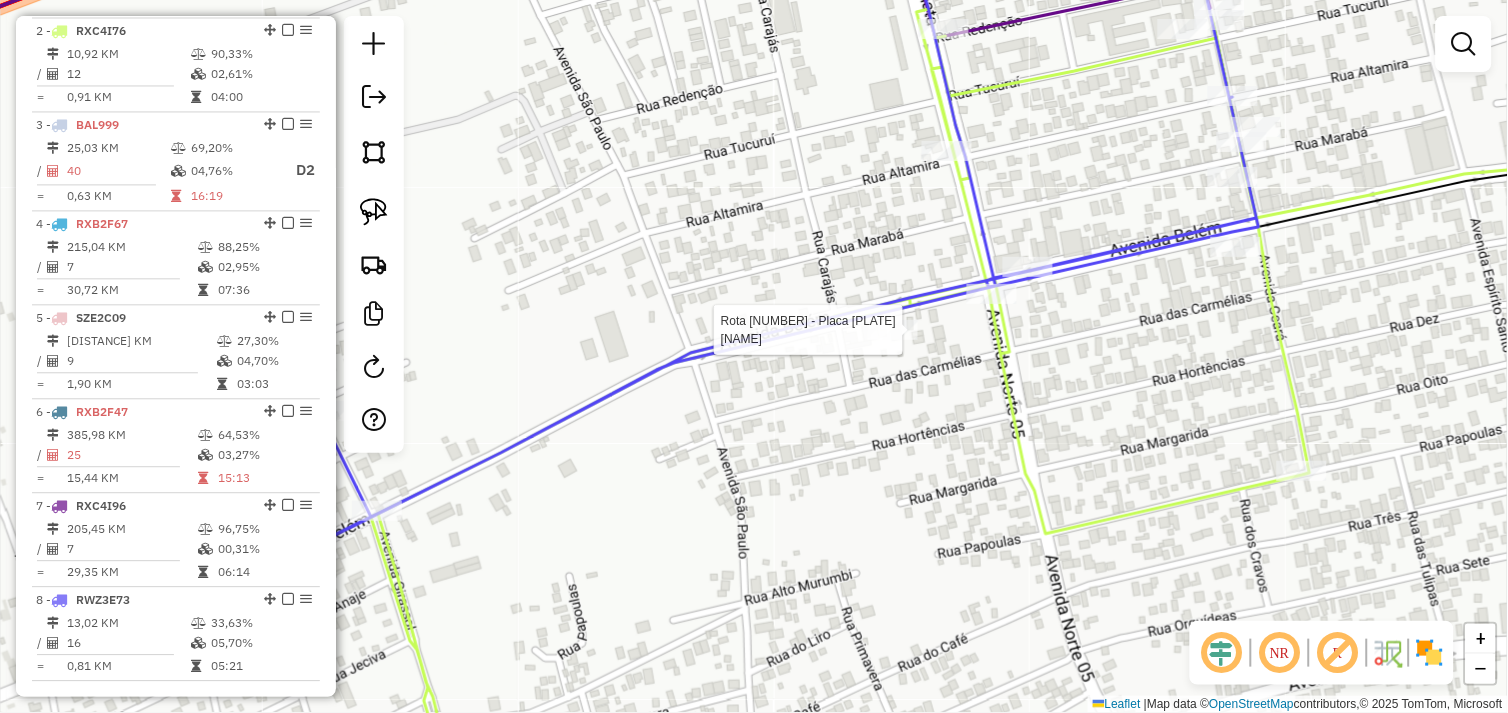 select on "*********" 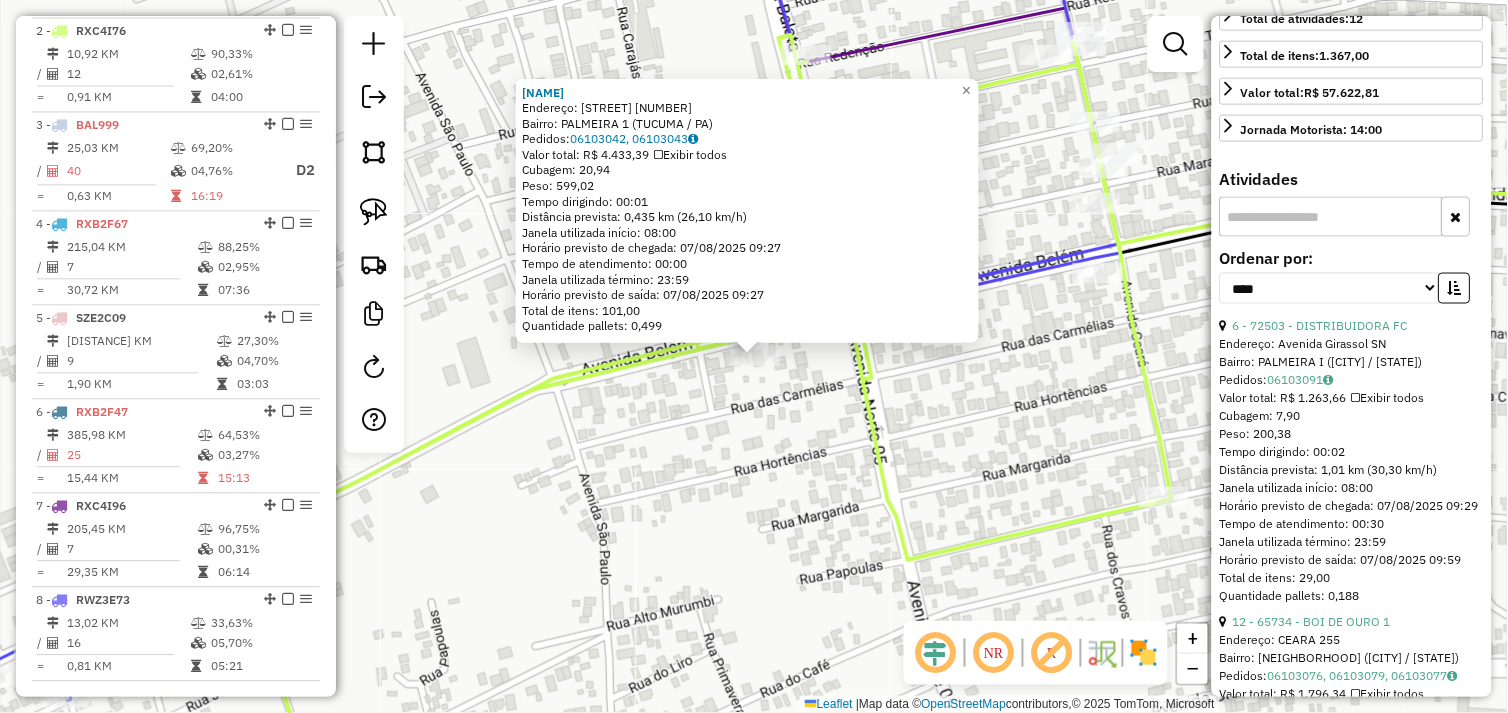 scroll, scrollTop: 555, scrollLeft: 0, axis: vertical 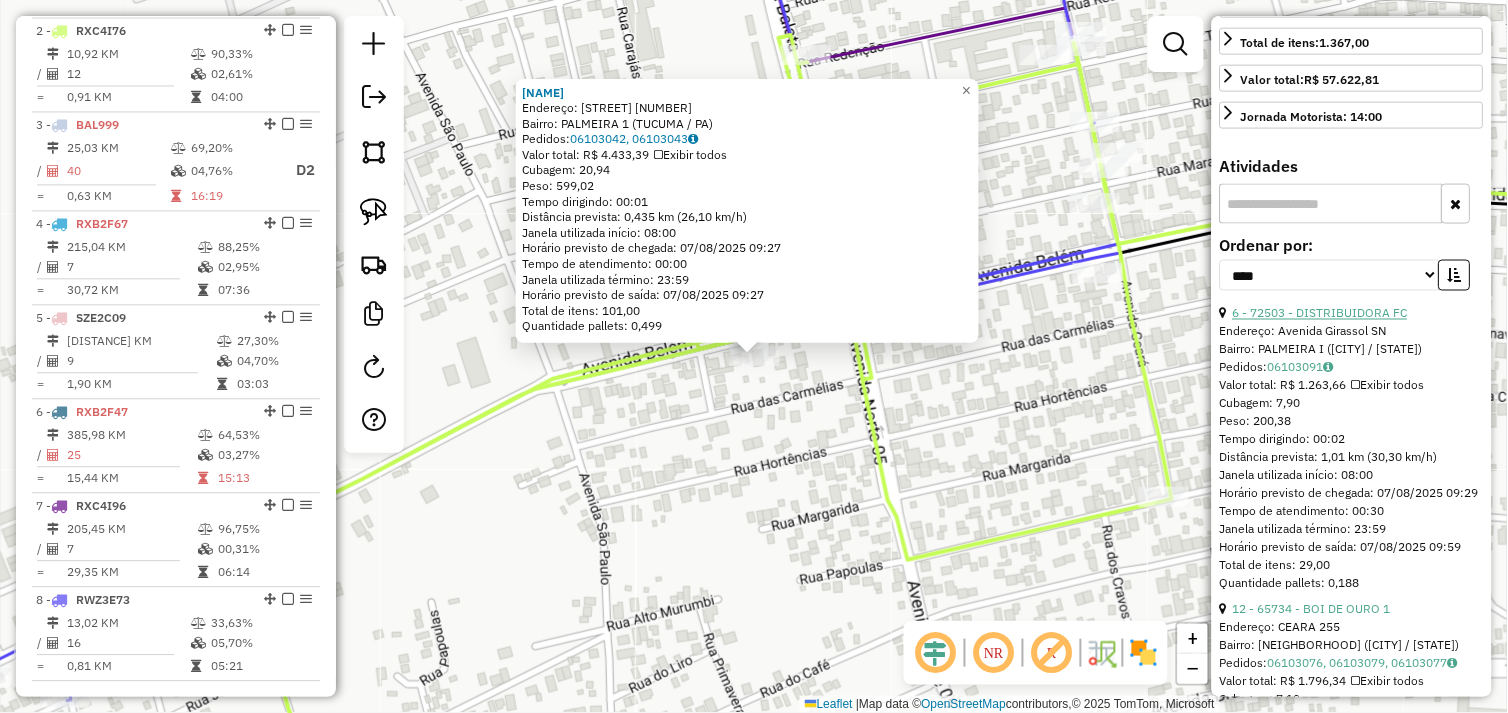 click on "6 - 72503 - DISTRIBUIDORA FC" at bounding box center [1320, 313] 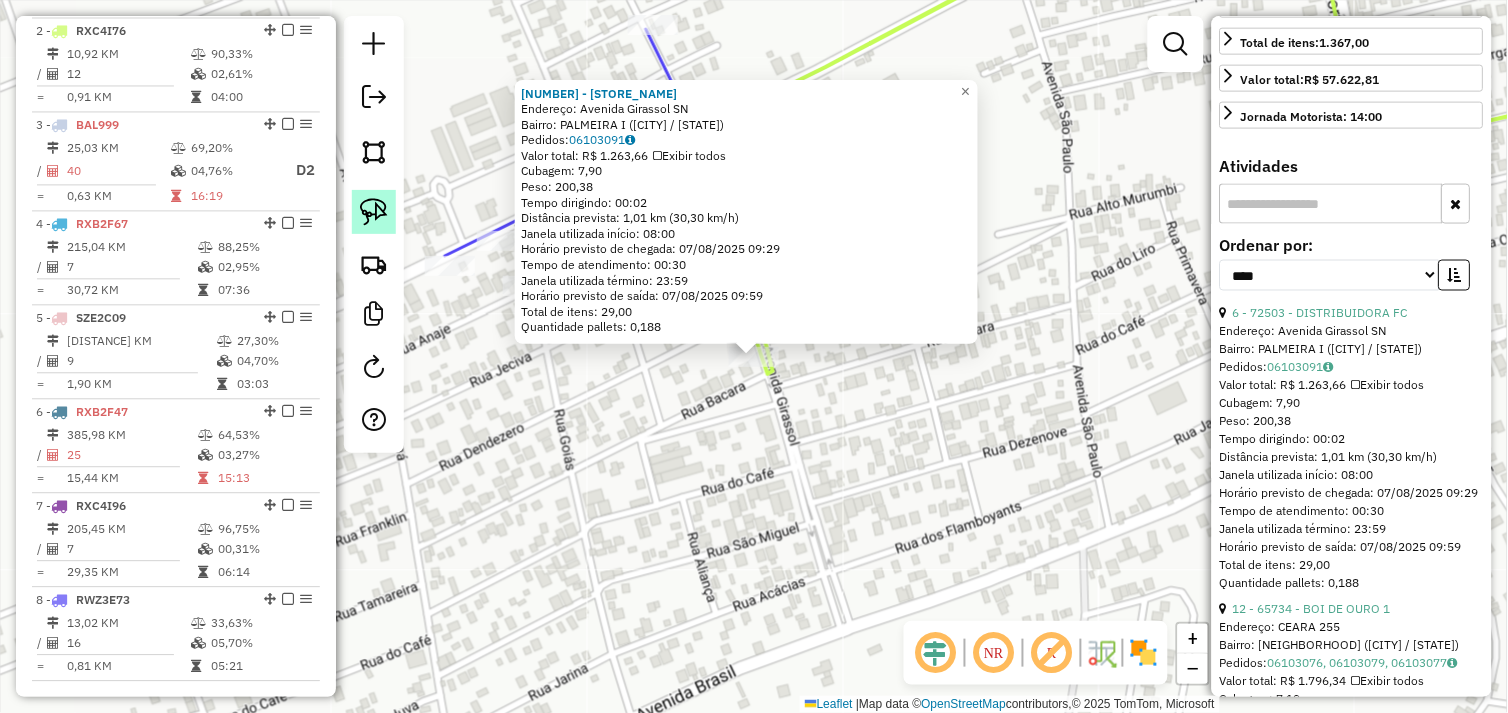 click 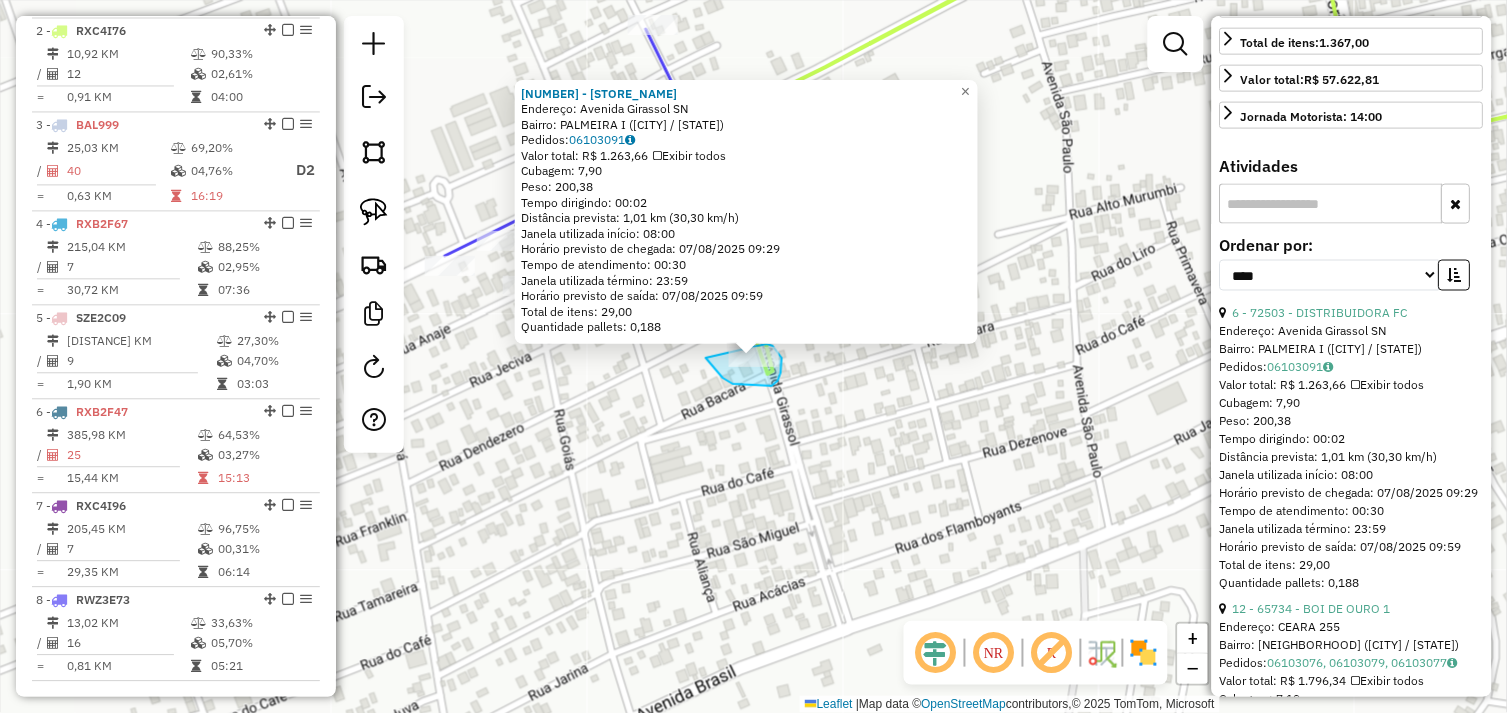 drag, startPoint x: 728, startPoint y: 381, endPoint x: 715, endPoint y: 342, distance: 41.109608 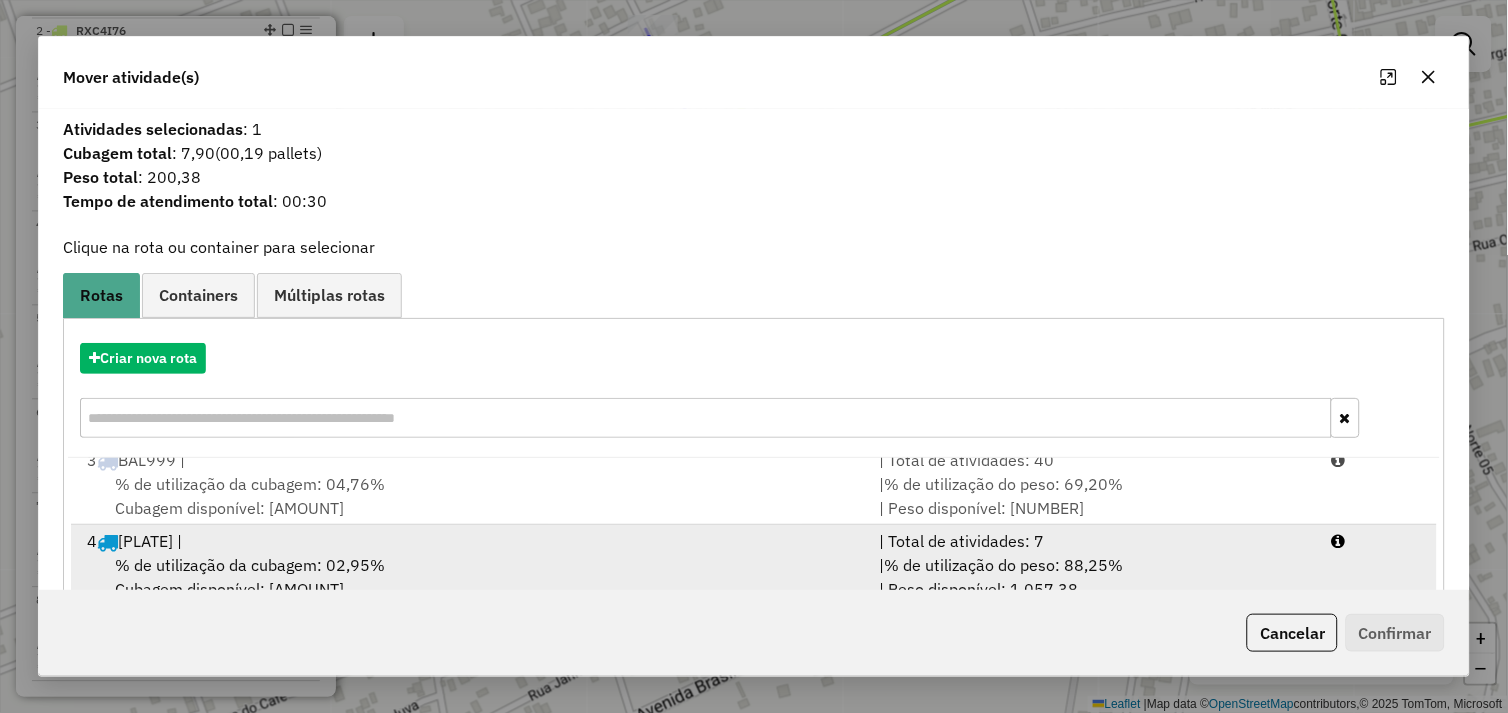 scroll, scrollTop: 167, scrollLeft: 0, axis: vertical 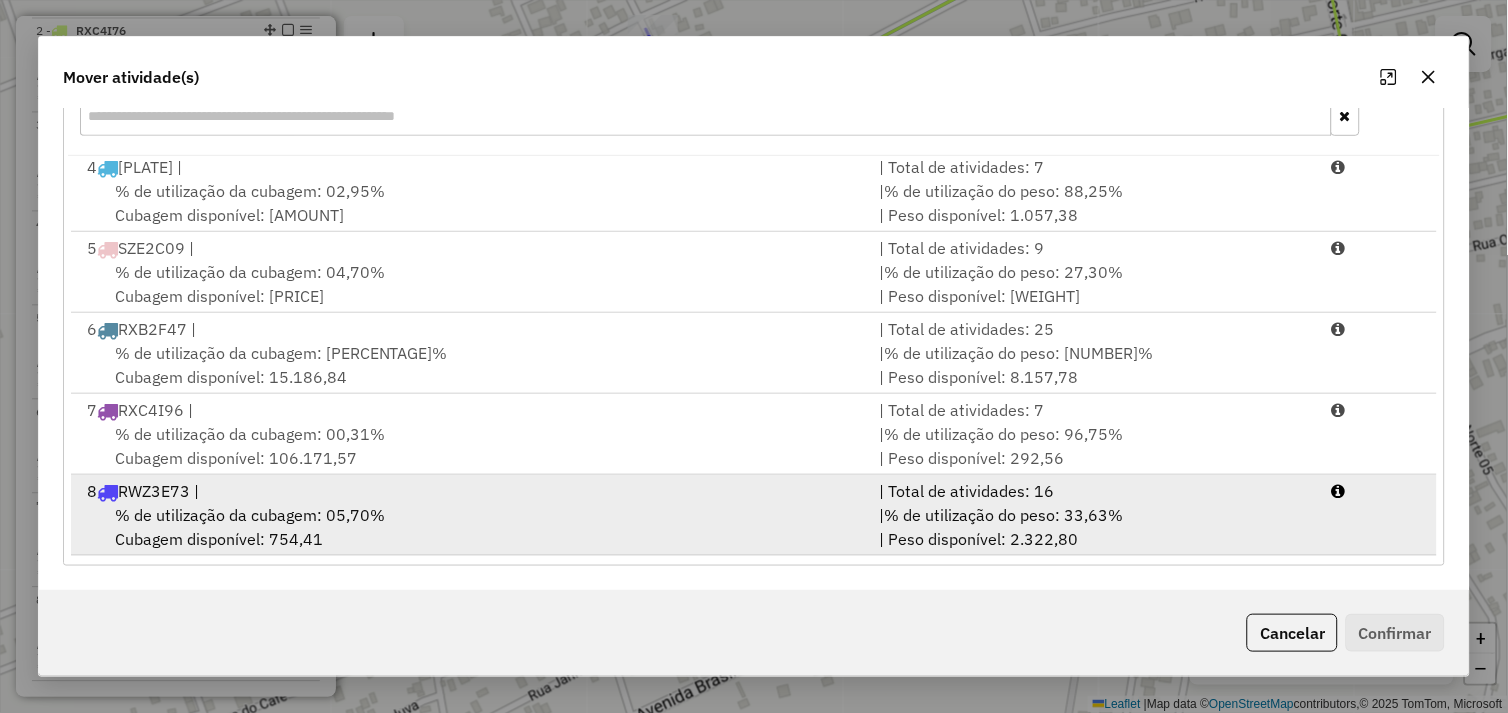 click on "% de utilização da cubagem: 05,70%  Cubagem disponível: 754,41" at bounding box center [471, 527] 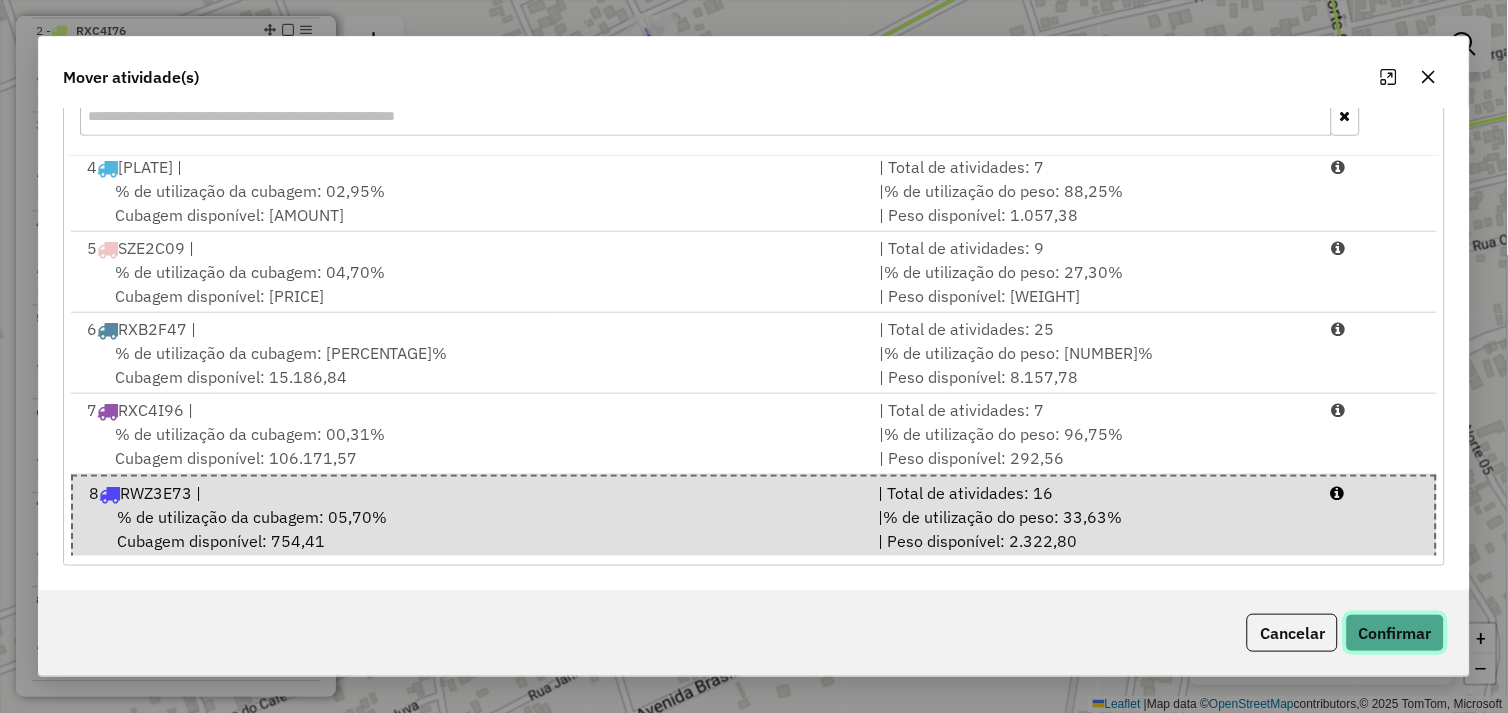 click on "Confirmar" 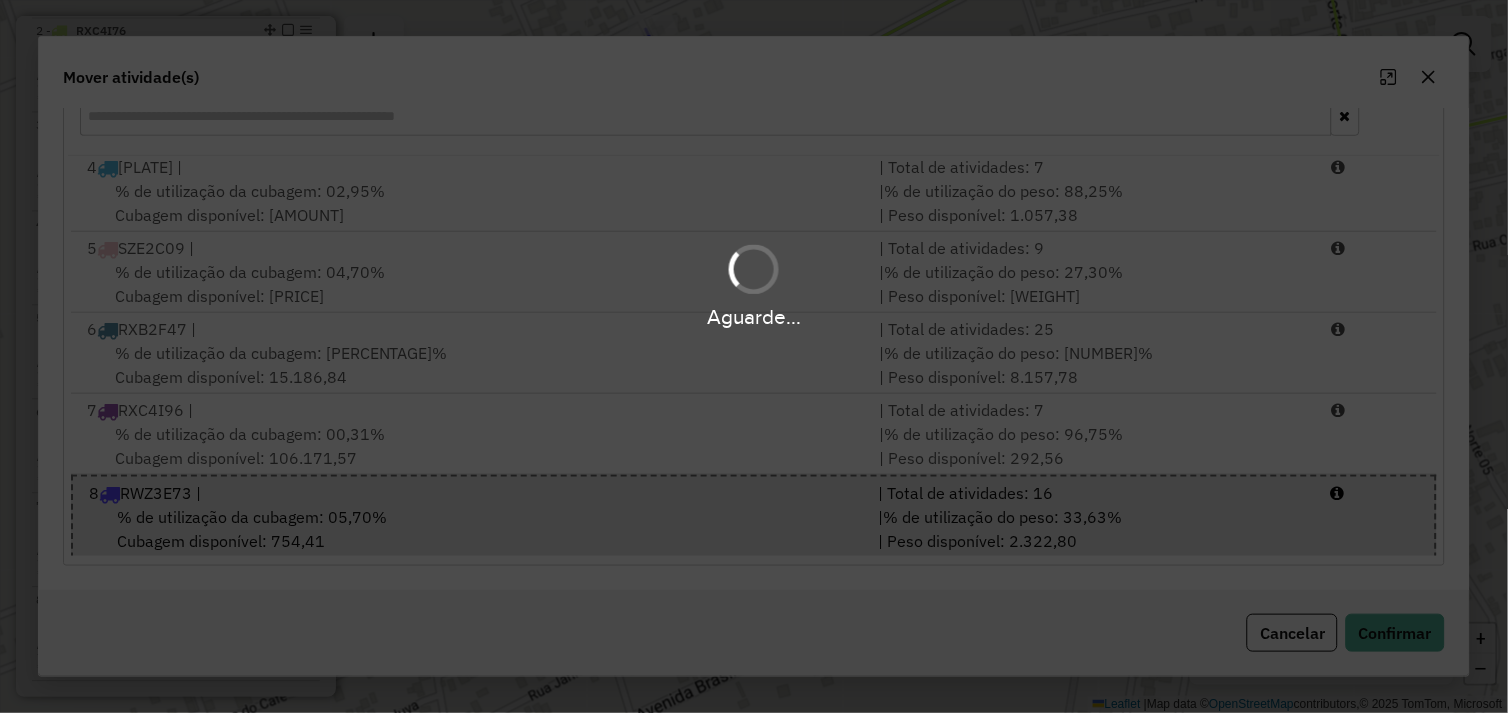 scroll, scrollTop: 0, scrollLeft: 0, axis: both 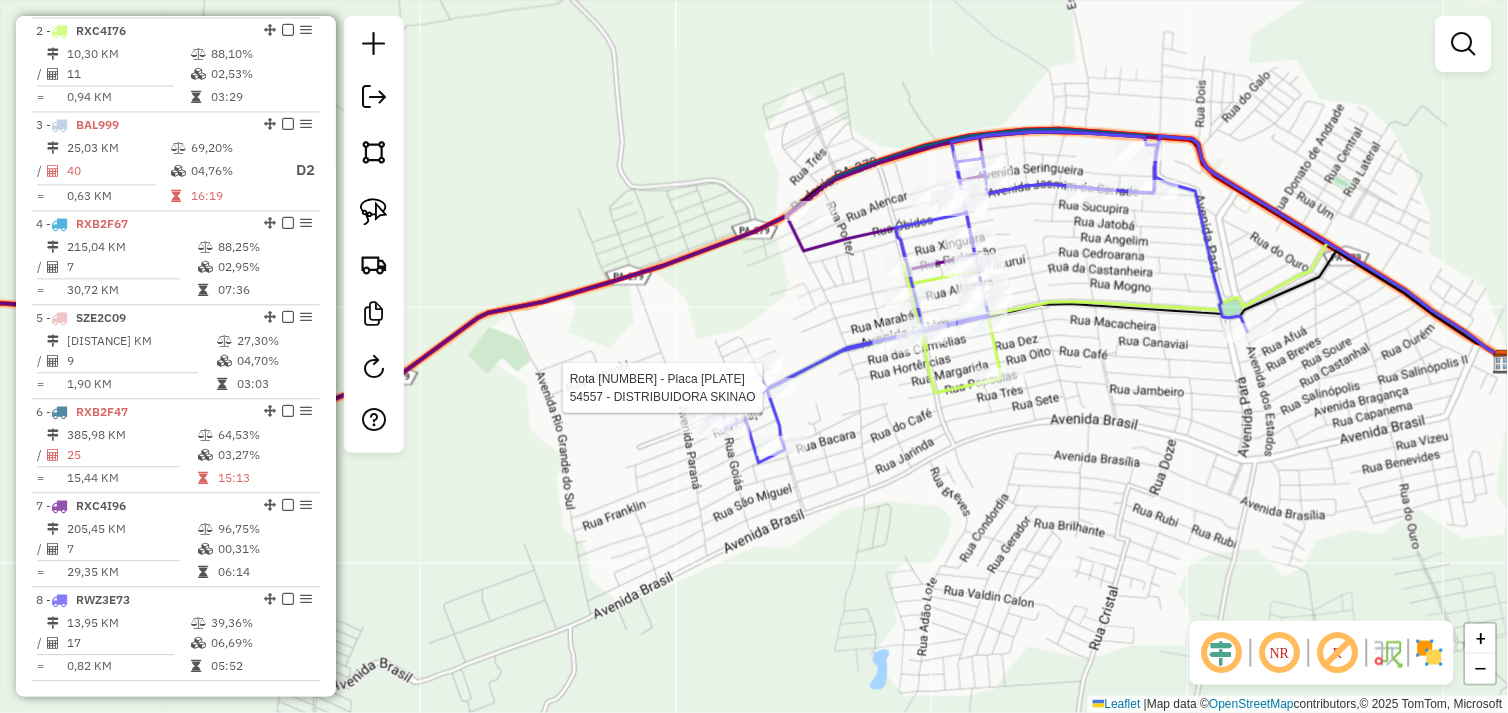 select on "*********" 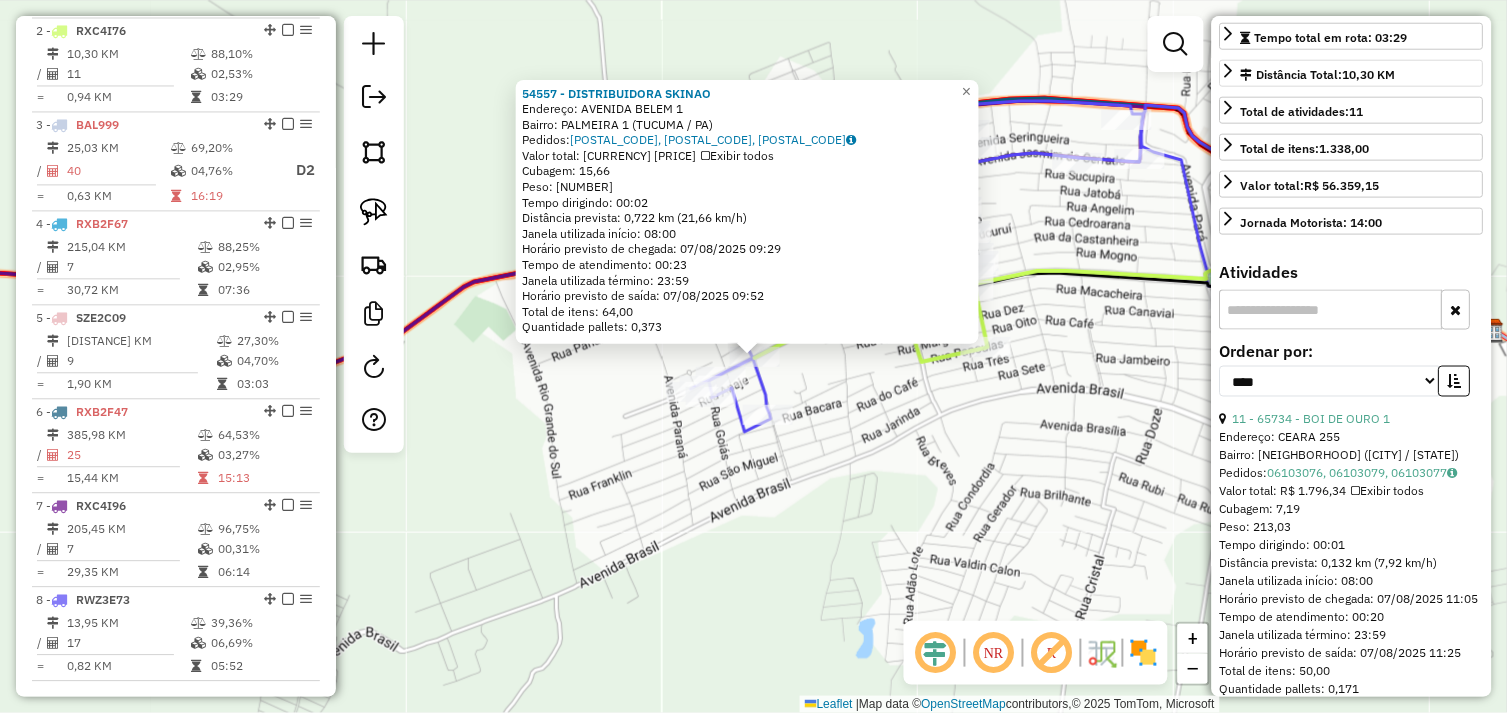 scroll, scrollTop: 555, scrollLeft: 0, axis: vertical 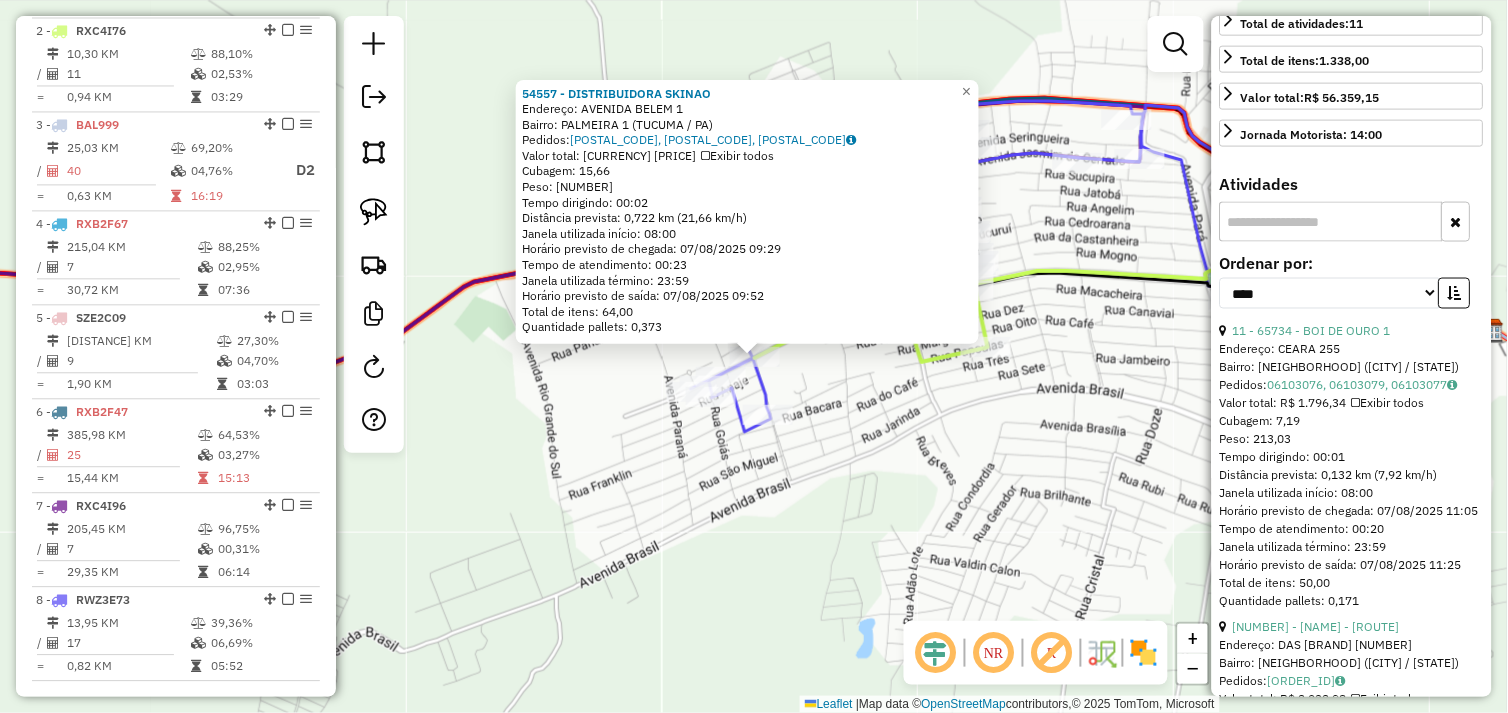 click on "54557 - DISTRIBUIDORA SKINAO  Endereço:  AVENIDA BELEM 1   Bairro: PALMEIRA 1 (TUCUMA / PA)   Pedidos:  06103092, 06103093, 06103206   Valor total: R$ 3.068,65   Exibir todos   Cubagem: 15,66  Peso: 621,53  Tempo dirigindo: 00:02   Distância prevista: 0,722 km (21,66 km/h)   Janela utilizada início: 08:00   Horário previsto de chegada: 07/08/2025 09:29   Tempo de atendimento: 00:23   Janela utilizada término: 23:59   Horário previsto de saída: 07/08/2025 09:52   Total de itens: 64,00   Quantidade pallets: 0,373  × Janela de atendimento Grade de atendimento Capacidade Transportadoras Veículos Cliente Pedidos  Rotas Selecione os dias de semana para filtrar as janelas de atendimento  Seg   Ter   Qua   Qui   Sex   Sáb   Dom  Informe o período da janela de atendimento: De: Até:  Filtrar exatamente a janela do cliente  Considerar janela de atendimento padrão  Selecione os dias de semana para filtrar as grades de atendimento  Seg   Ter   Qua   Qui   Sex   Sáb   Dom   Peso mínimo:   Peso máximo:  De:" 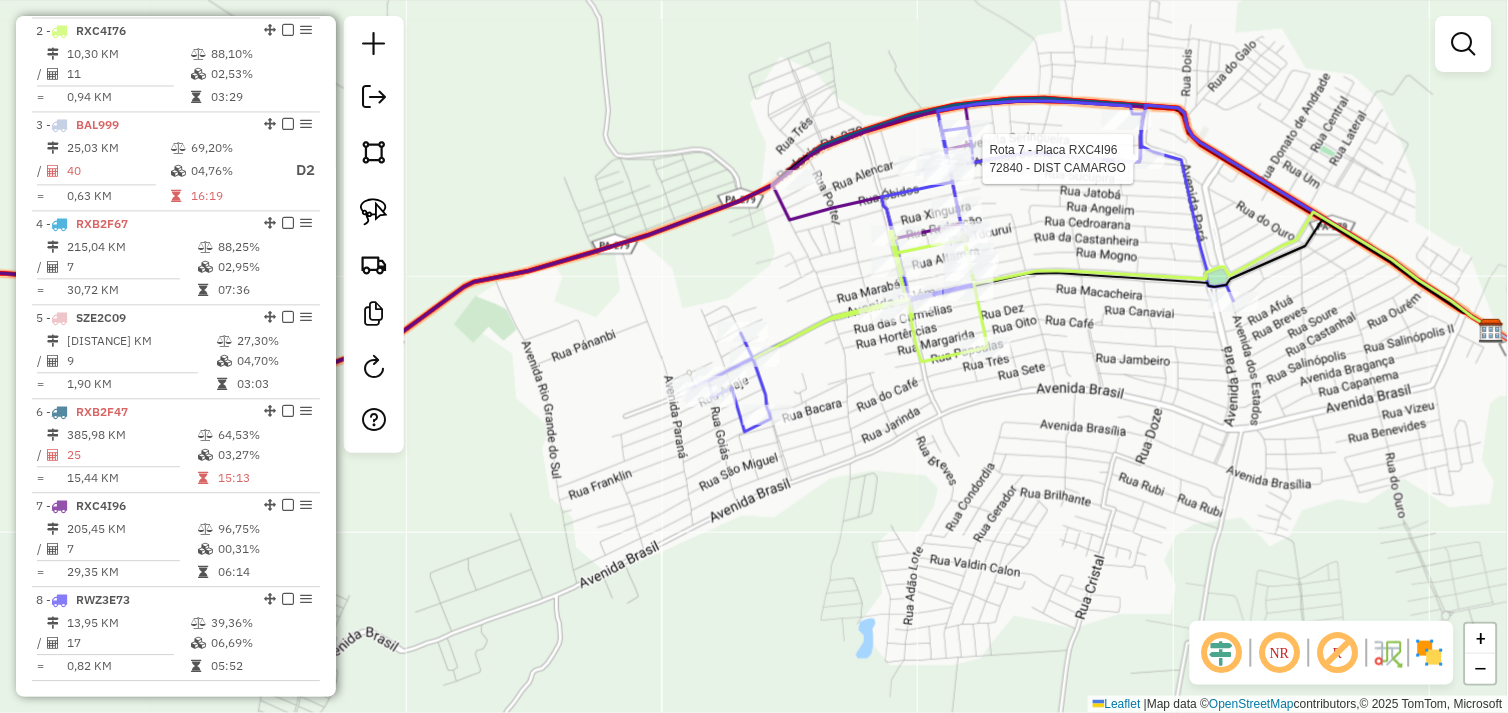 select on "*********" 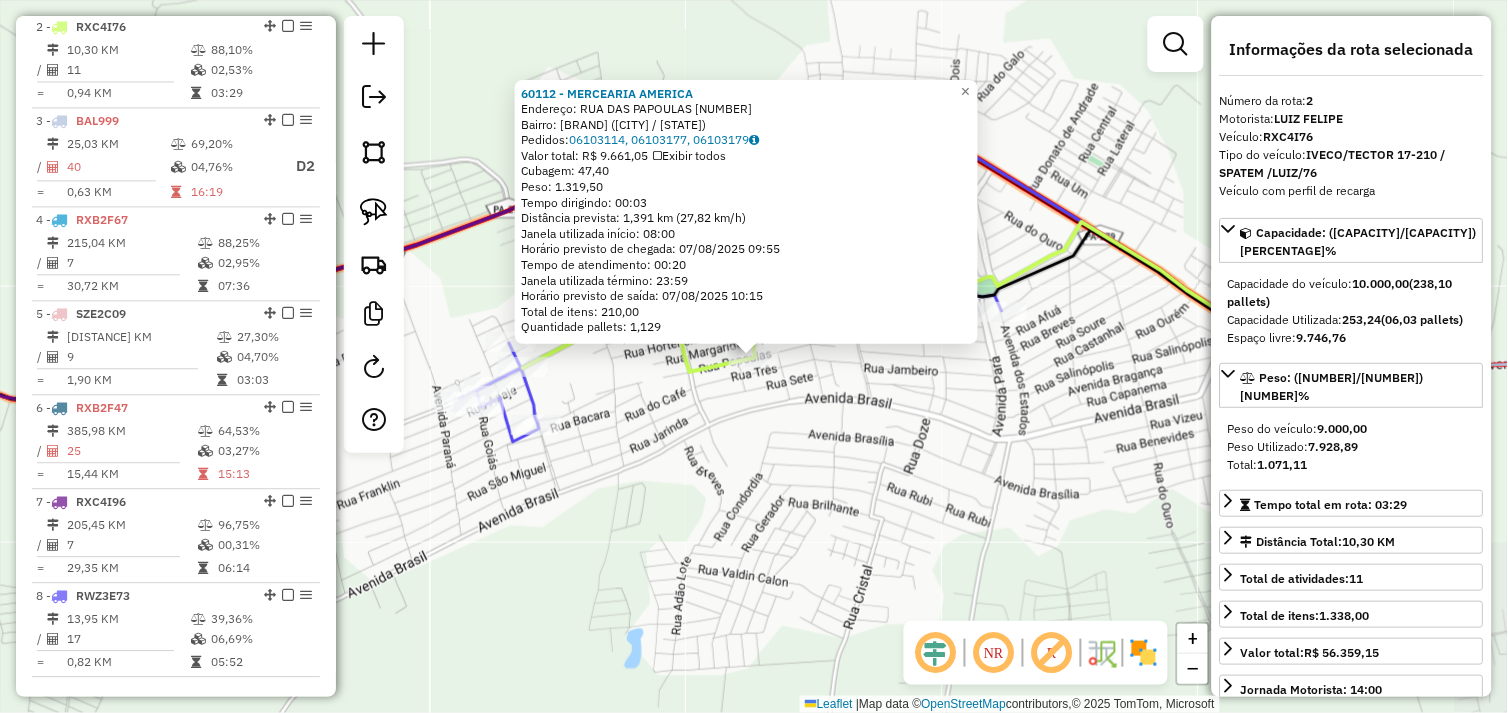 scroll, scrollTop: 866, scrollLeft: 0, axis: vertical 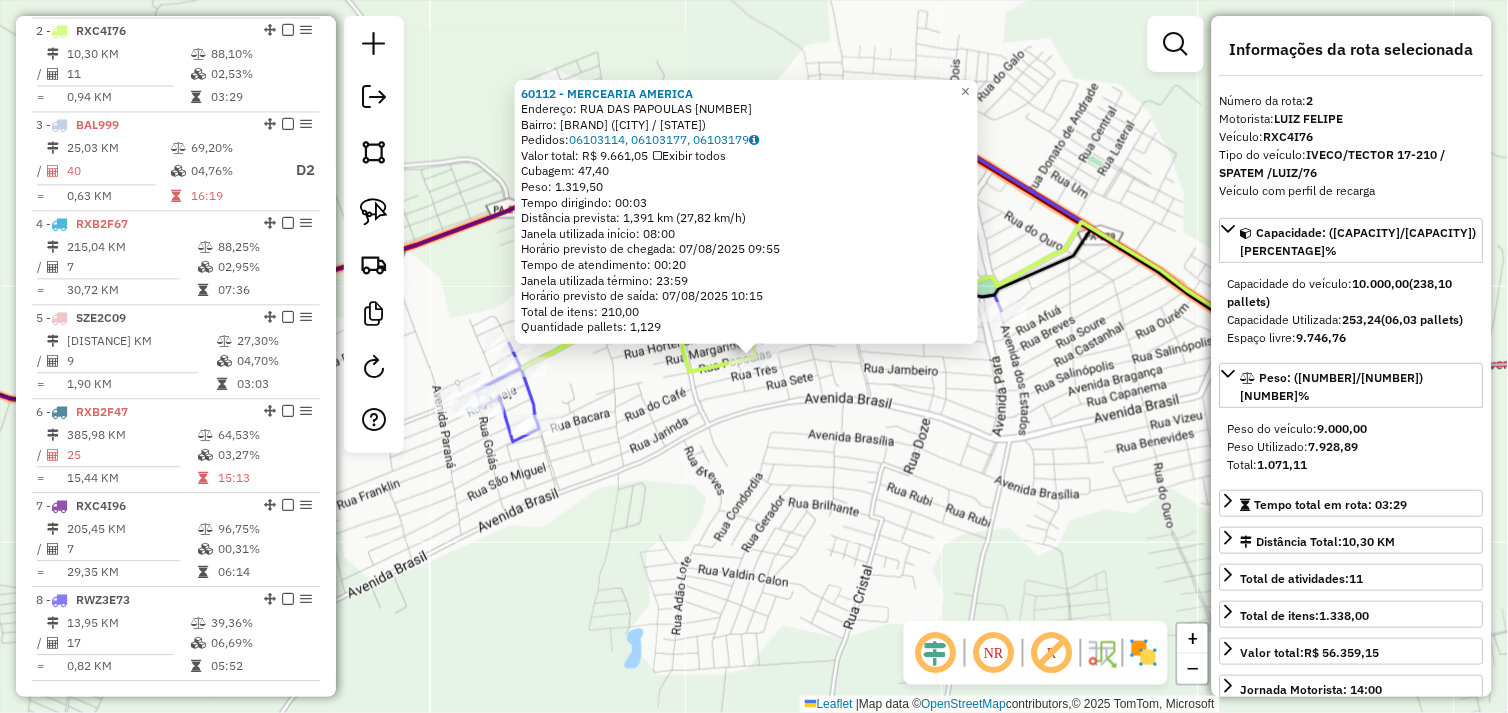 click on "60112 - MERCEARIA AMERICA  Endereço:  RUA DAS PAPOULAS 249   Bairro: BAIRRO DAS FLORES (TUCUMA / PA)   Pedidos:  06103114, 06103177, 06103179   Valor total: R$ 9.661,05   Exibir todos   Cubagem: 47,40  Peso: 1.319,50  Tempo dirigindo: 00:03   Distância prevista: 1,391 km (27,82 km/h)   Janela utilizada início: 08:00   Horário previsto de chegada: 07/08/2025 09:55   Tempo de atendimento: 00:20   Janela utilizada término: 23:59   Horário previsto de saída: 07/08/2025 10:15   Total de itens: 210,00   Quantidade pallets: 1,129  × Janela de atendimento Grade de atendimento Capacidade Transportadoras Veículos Cliente Pedidos  Rotas Selecione os dias de semana para filtrar as janelas de atendimento  Seg   Ter   Qua   Qui   Sex   Sáb   Dom  Informe o período da janela de atendimento: De: Até:  Filtrar exatamente a janela do cliente  Considerar janela de atendimento padrão  Selecione os dias de semana para filtrar as grades de atendimento  Seg   Ter   Qua   Qui   Sex   Sáb   Dom   Peso mínimo:   De:  +" 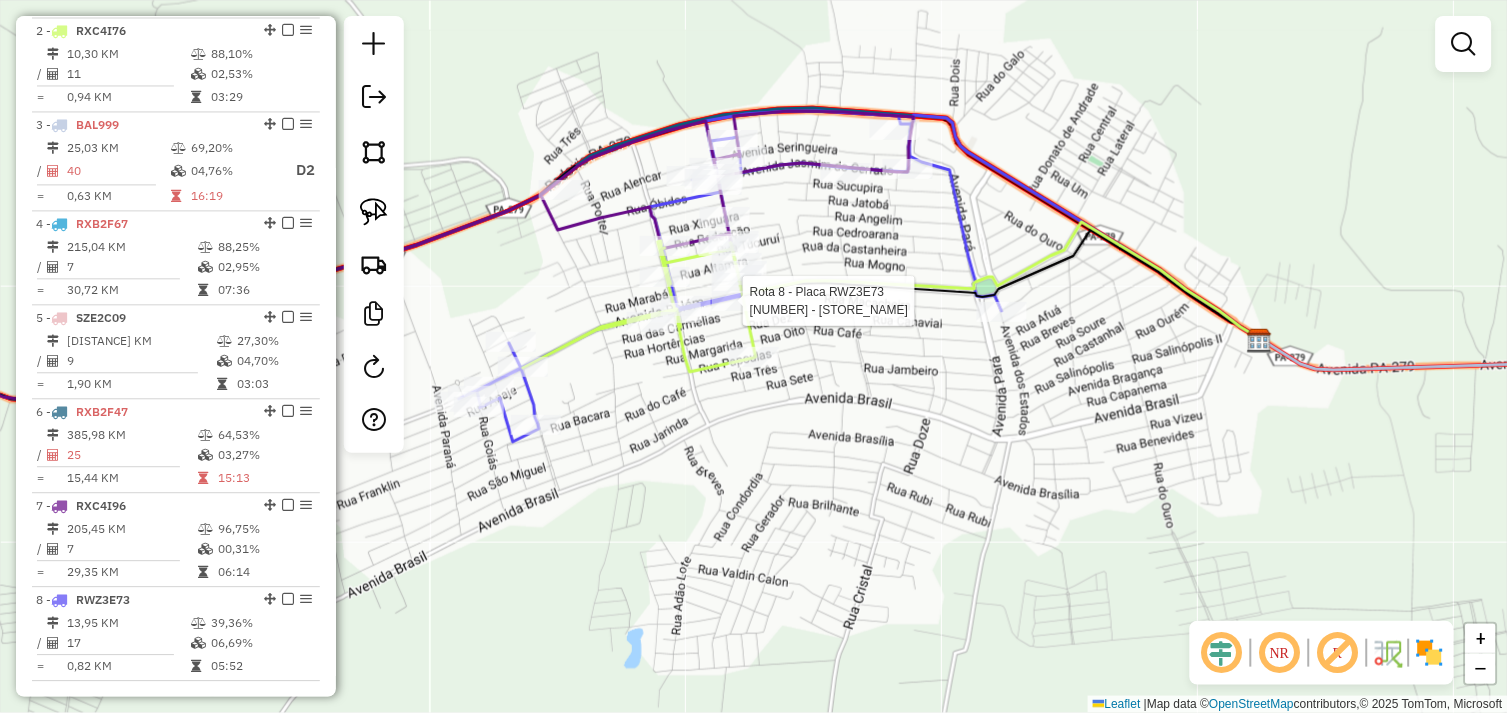 scroll, scrollTop: 926, scrollLeft: 0, axis: vertical 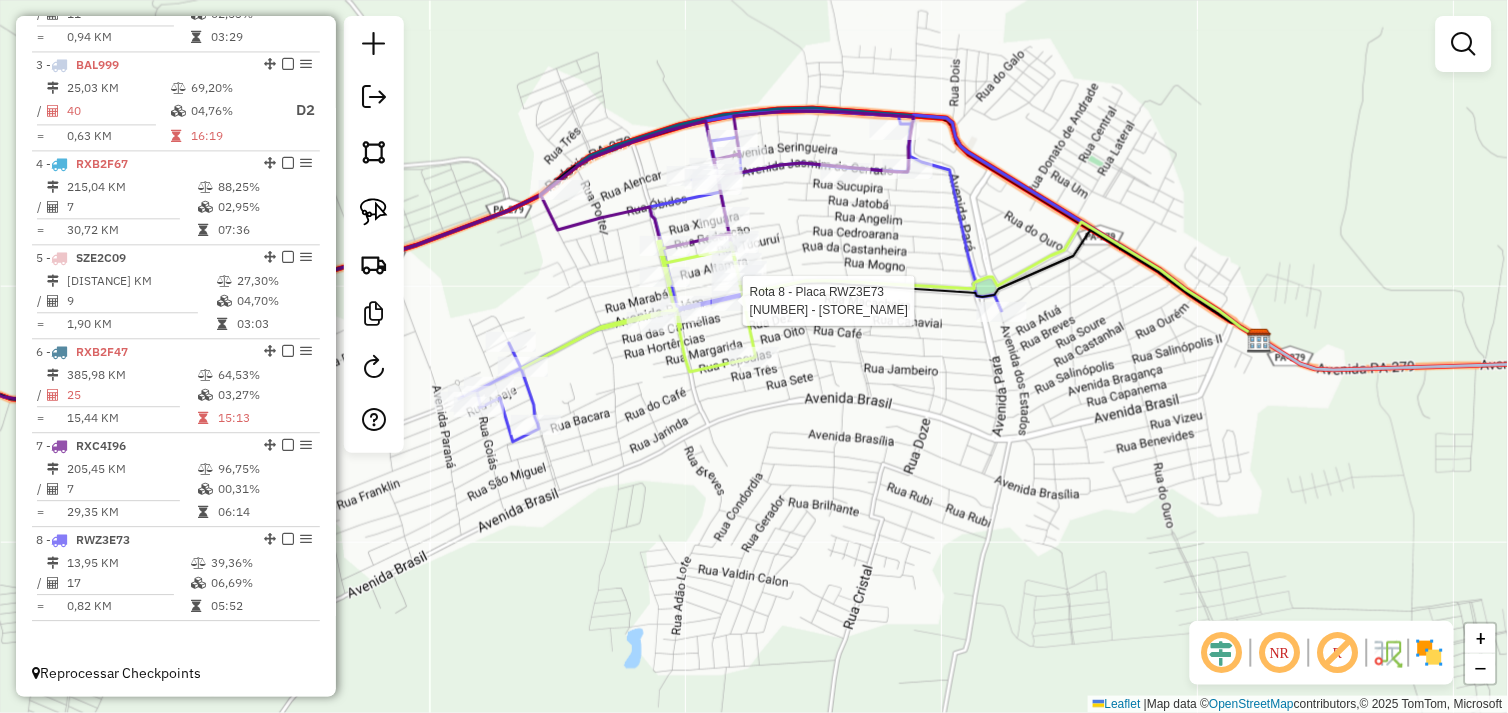 select on "*********" 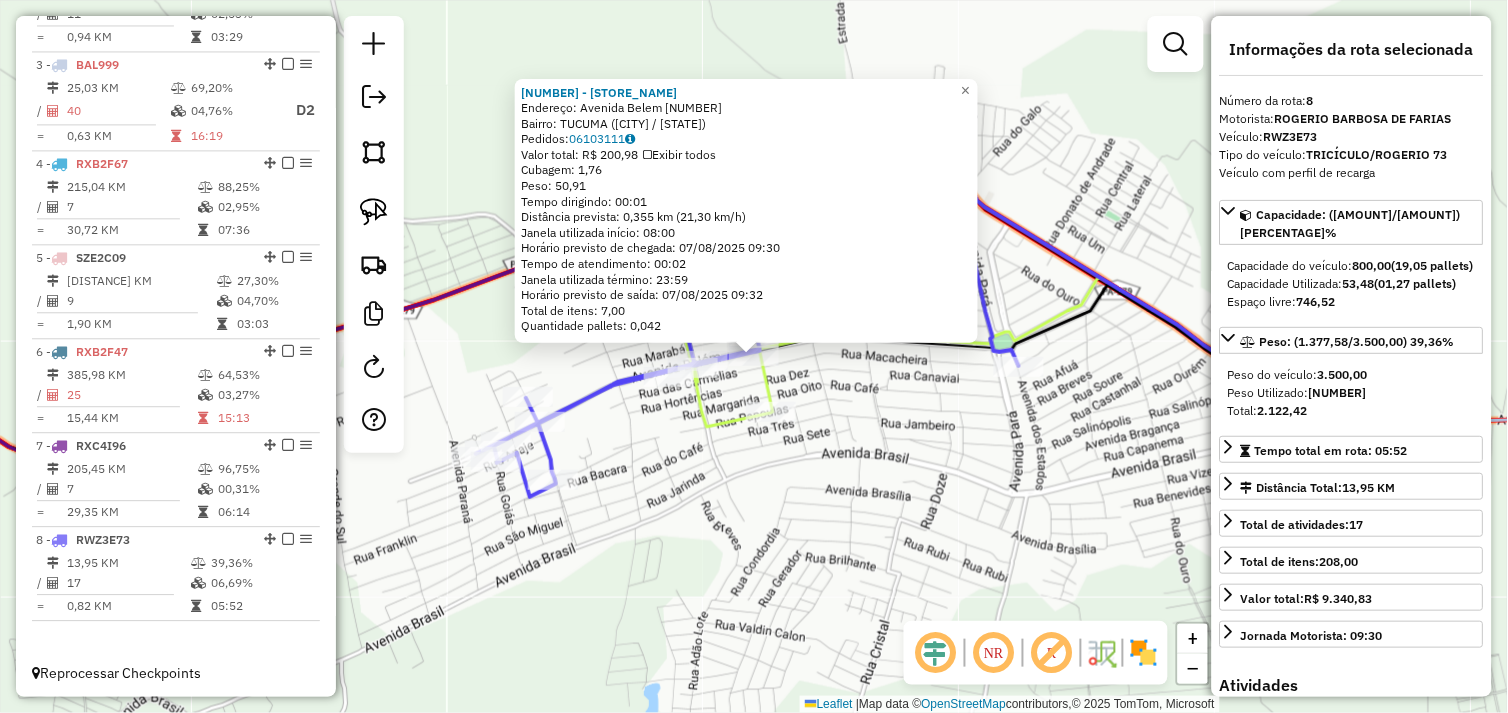 drag, startPoint x: 677, startPoint y: 478, endPoint x: 744, endPoint y: 455, distance: 70.837845 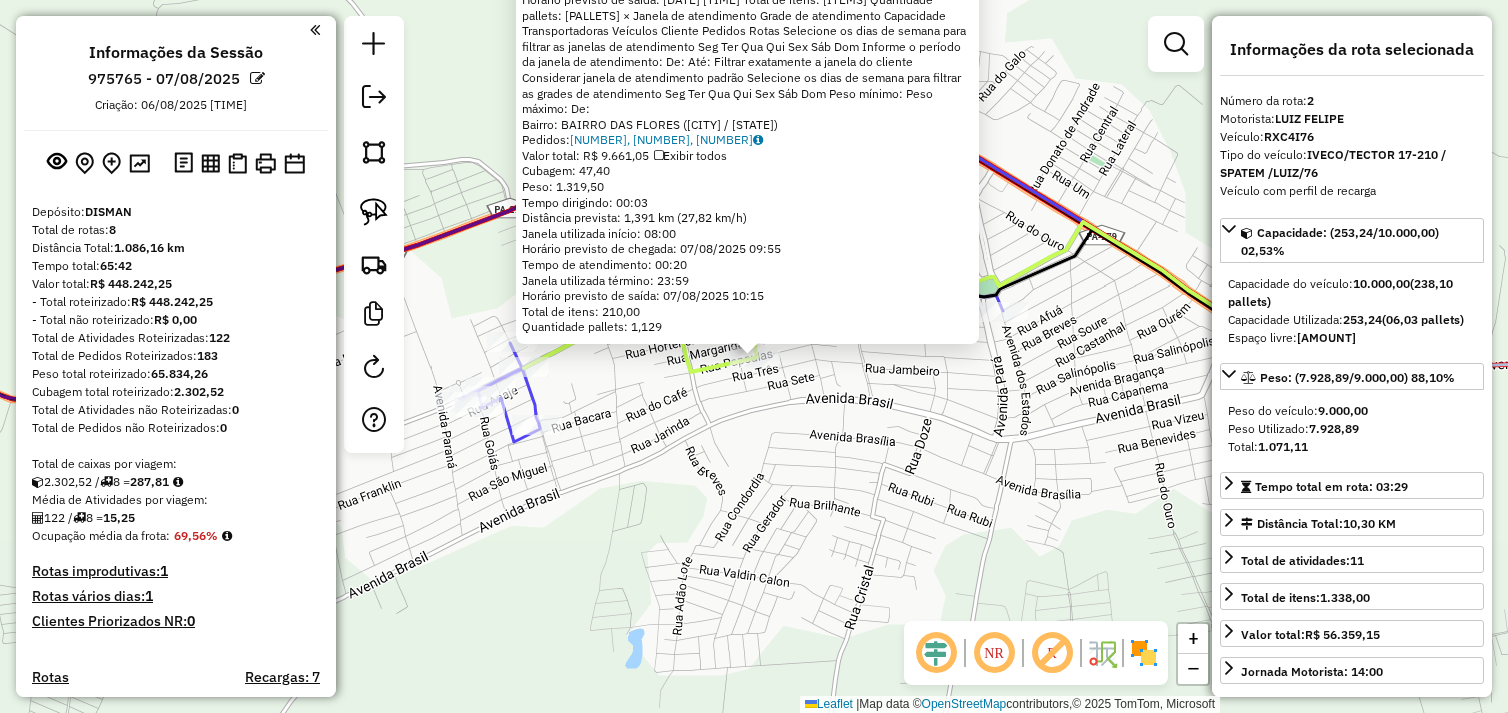 select on "*********" 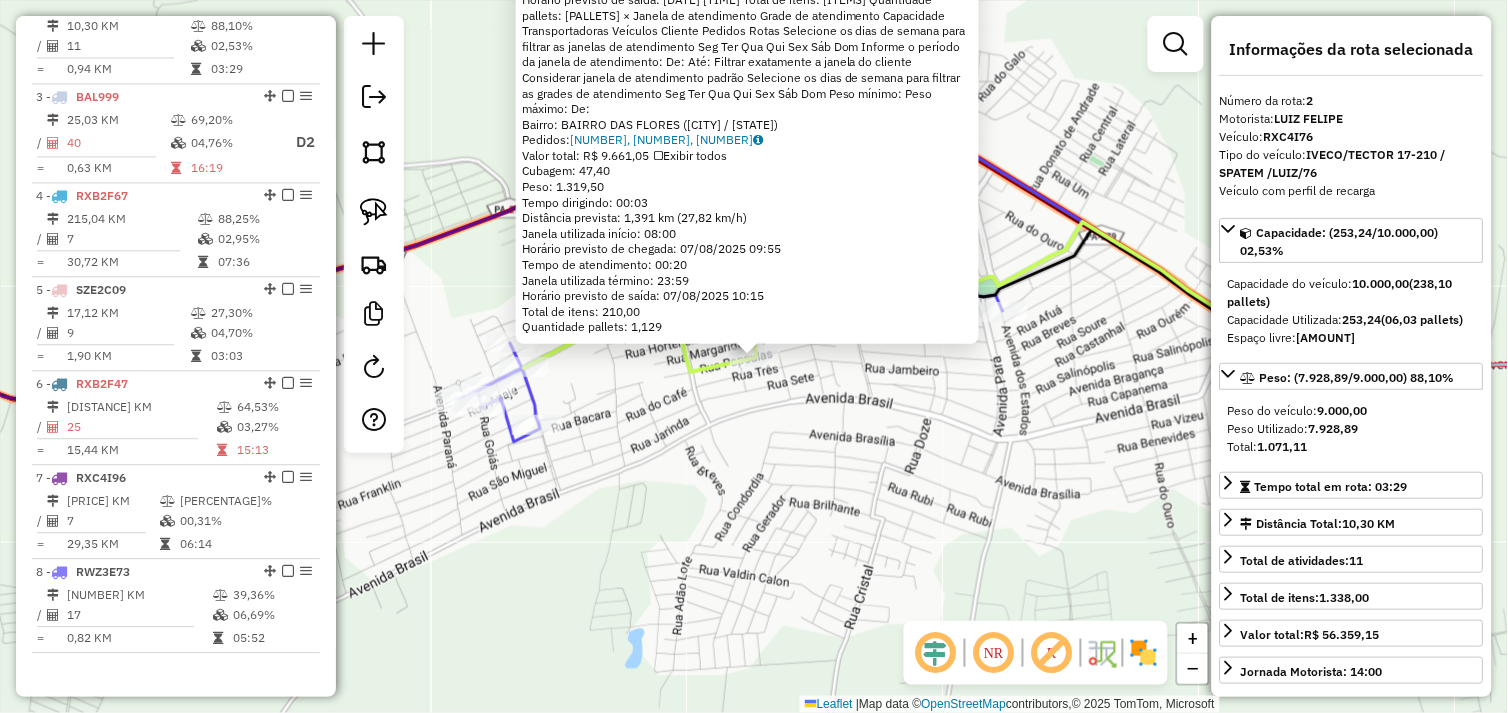 scroll, scrollTop: 866, scrollLeft: 0, axis: vertical 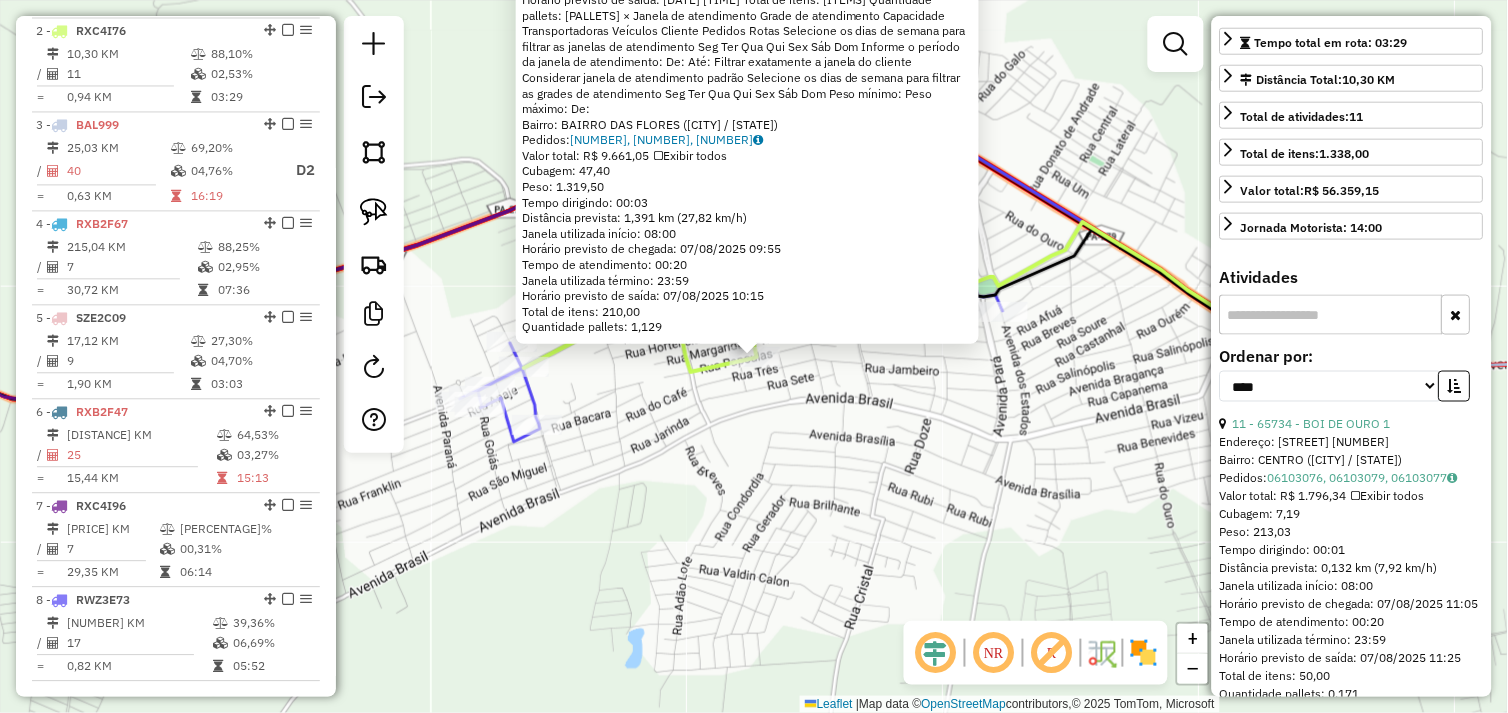 click on "60112 - MERCEARIA AMERICA  Endereço:  RUA DAS PAPOULAS 249   Bairro: BAIRRO DAS FLORES ([CITY] / [STATE])   Pedidos:  [ORDER_ID], [ORDER_ID], [ORDER_ID]   Valor total: R$ 9.661,05   Exibir todos   Cubagem: 47,40  Peso: 1.319,50  Tempo dirigindo: 00:03   Distância prevista: 1,391 km (27,82 km/h)   Janela utilizada início: 08:00   Horário previsto de chegada: 07/08/2025 09:55   Tempo de atendimento: 00:20   Janela utilizada término: 23:59   Horário previsto de saída: 07/08/2025 10:15   Total de itens: 210,00   Quantidade pallets: 1,129  × Janela de atendimento Grade de atendimento Capacidade Transportadoras Veículos Cliente Pedidos  Rotas Selecione os dias de semana para filtrar as janelas de atendimento  Seg   Ter   Qua   Qui   Sex   Sáb   Dom  Informe o período da janela de atendimento: De: Até:  Filtrar exatamente a janela do cliente  Considerar janela de atendimento padrão  Selecione os dias de semana para filtrar as grades de atendimento  Seg   Ter   Qua   Qui   Sex   Sáb   Dom   Peso mínimo:   De:  +" 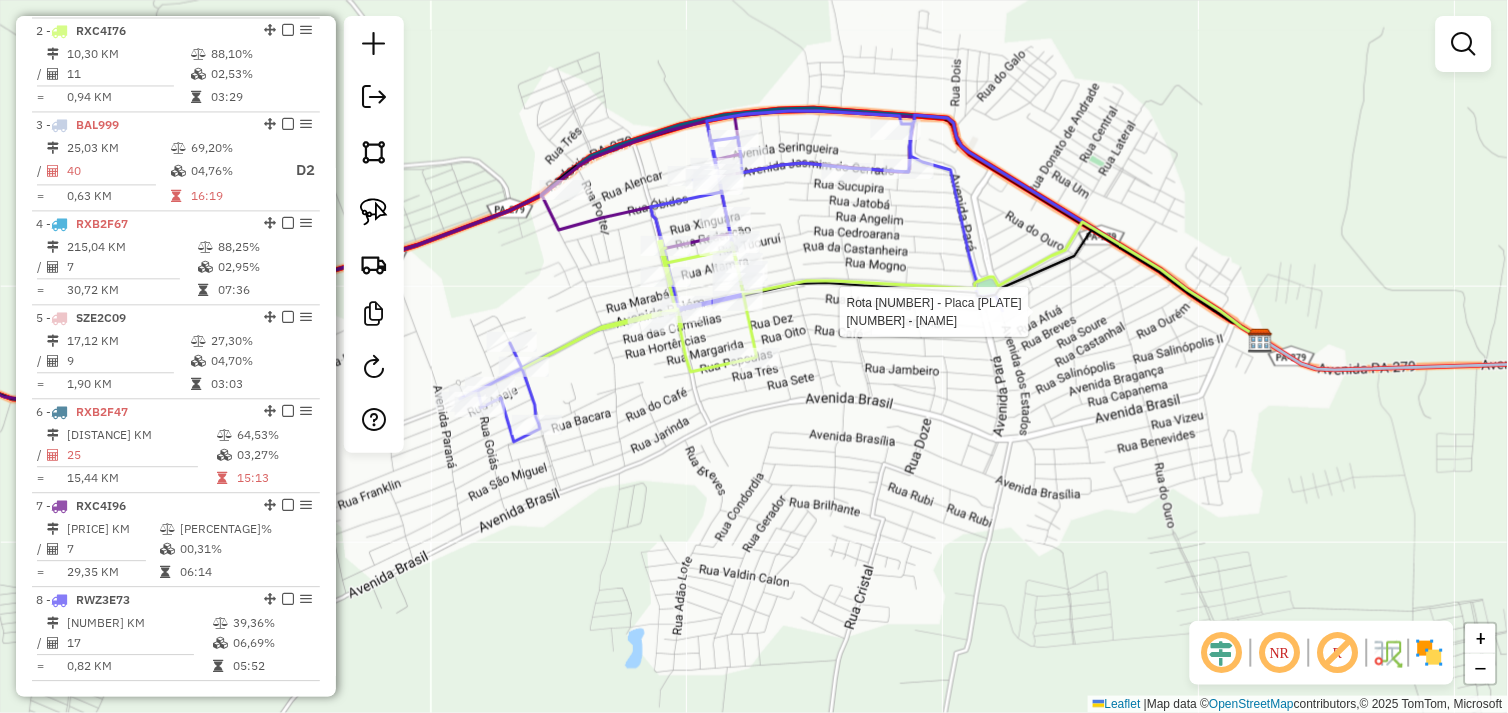 select on "*********" 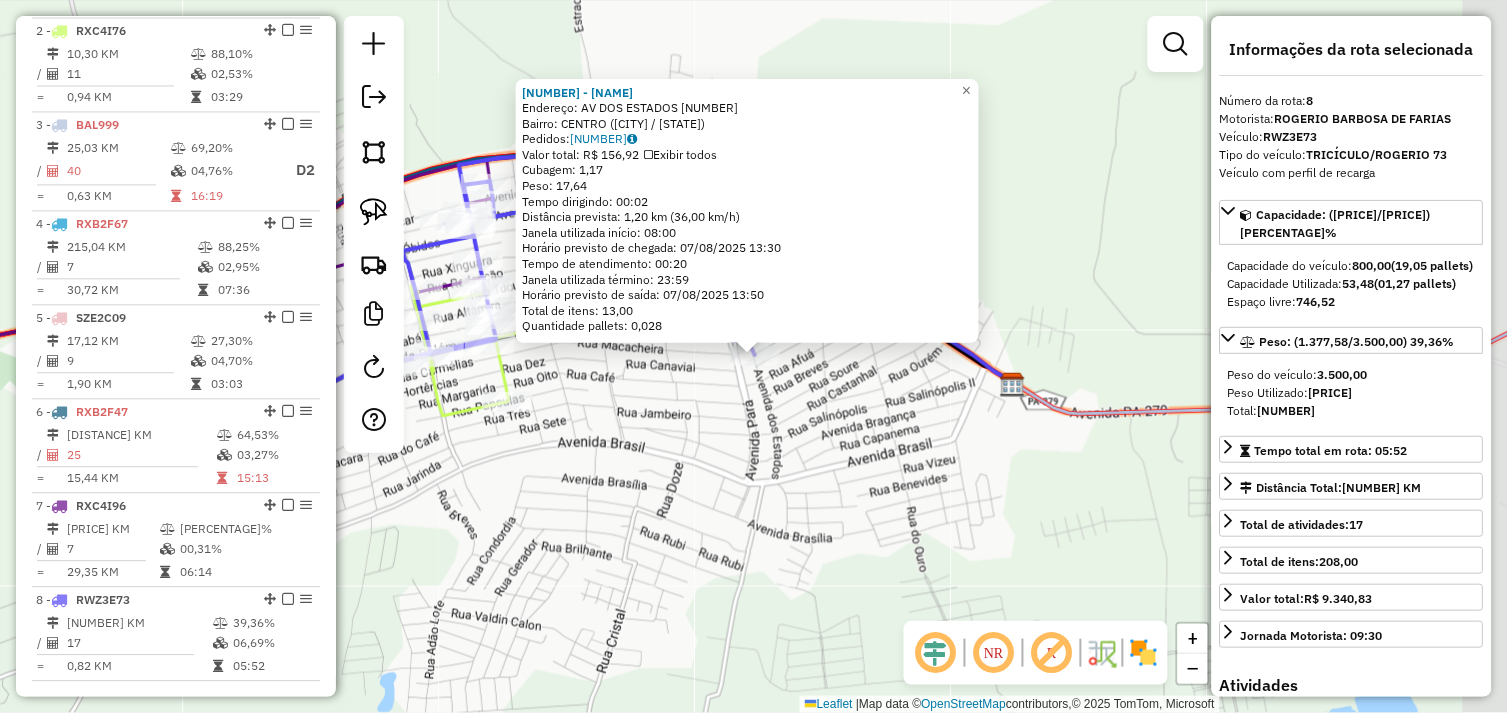 scroll, scrollTop: 926, scrollLeft: 0, axis: vertical 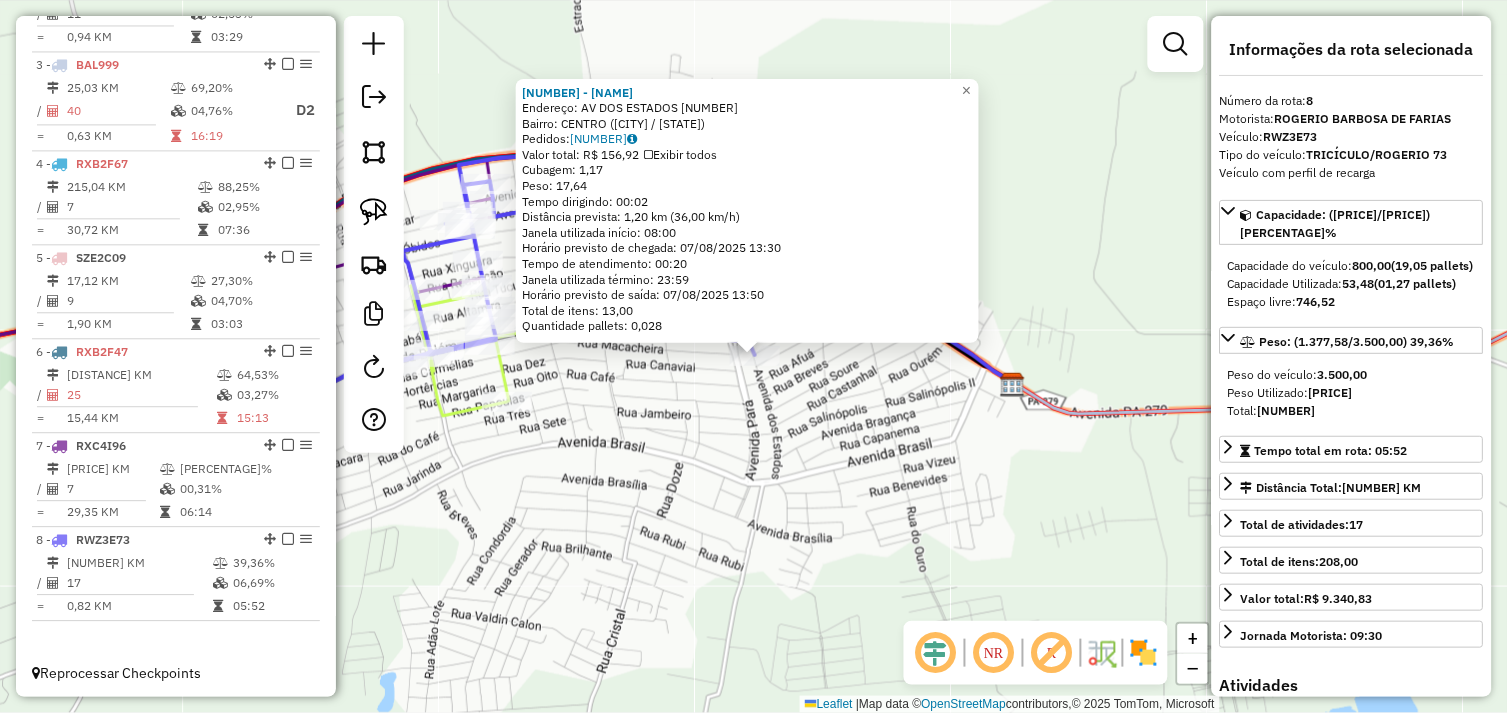 drag, startPoint x: 631, startPoint y: 416, endPoint x: 543, endPoint y: 400, distance: 89.44272 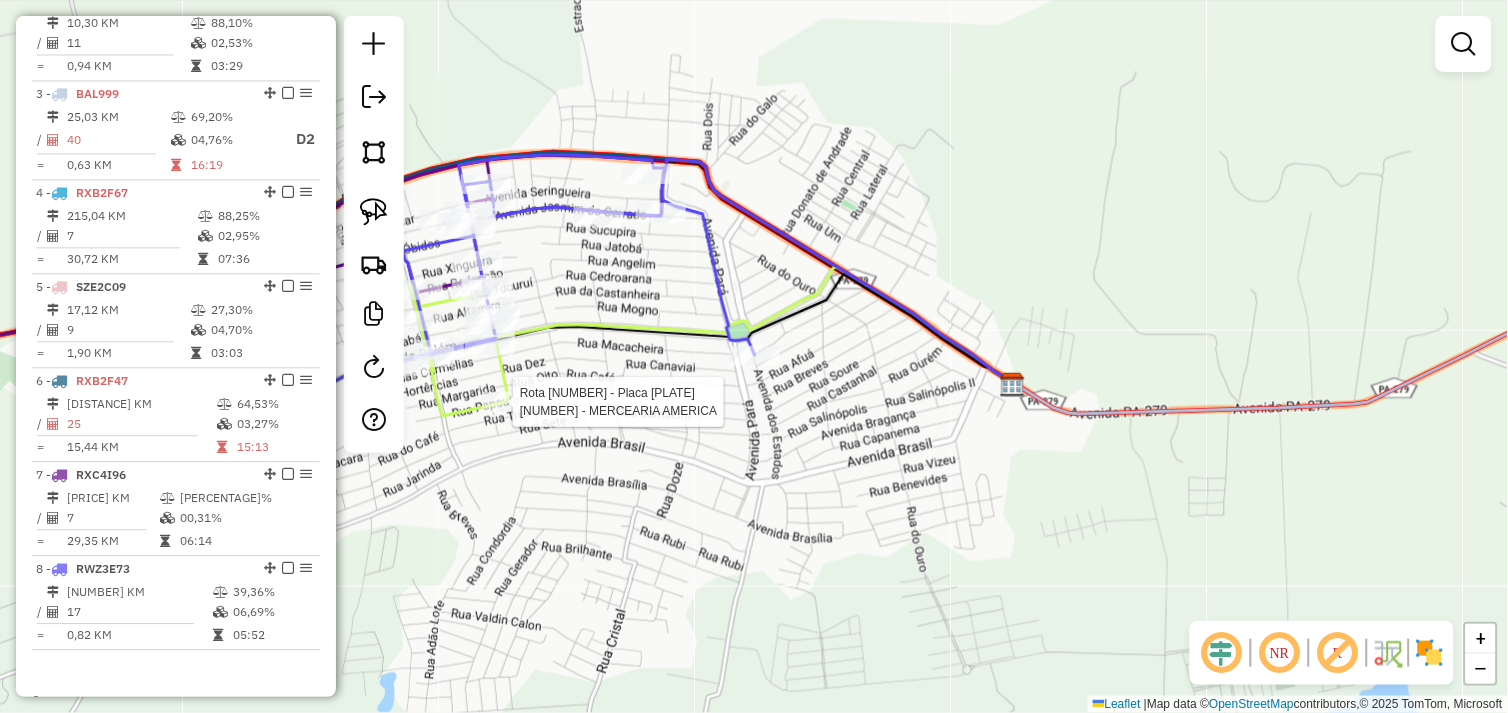 select on "*********" 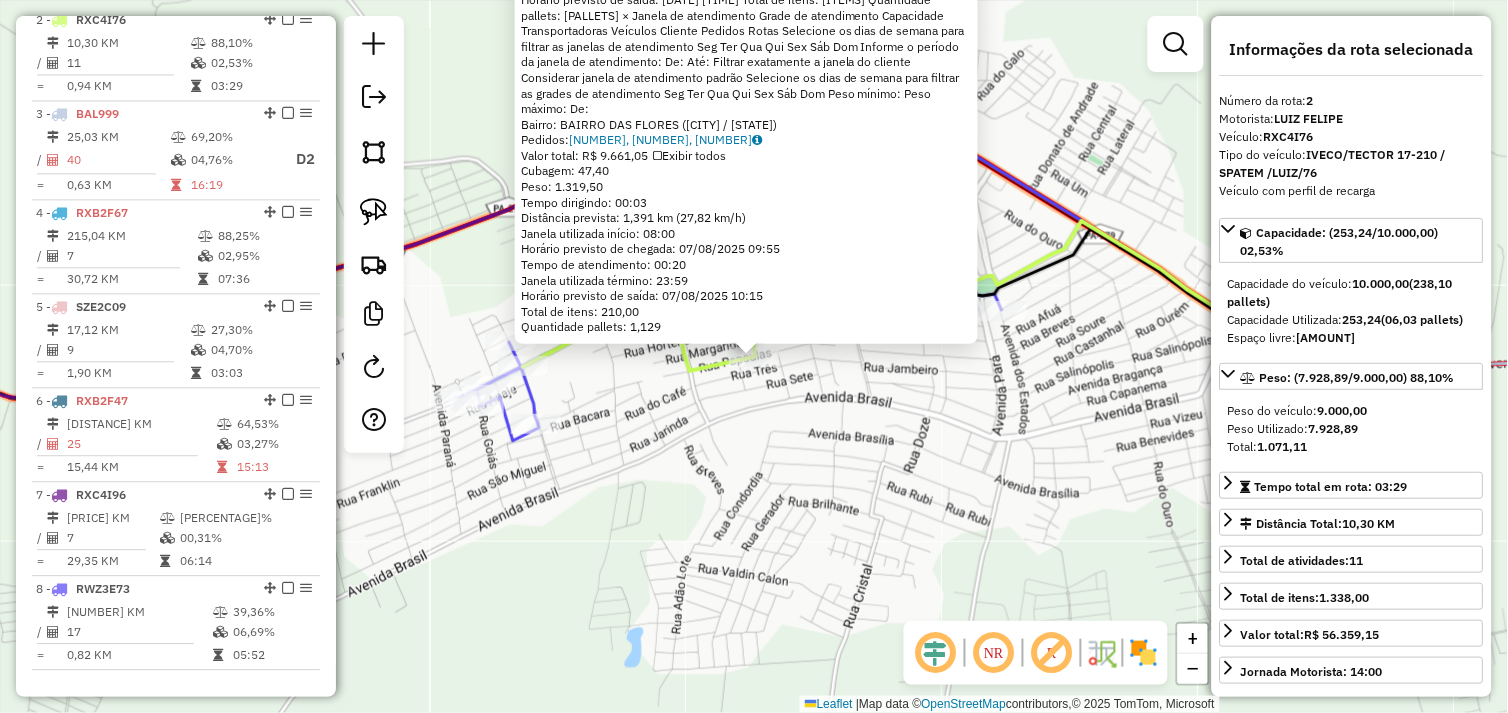 scroll, scrollTop: 866, scrollLeft: 0, axis: vertical 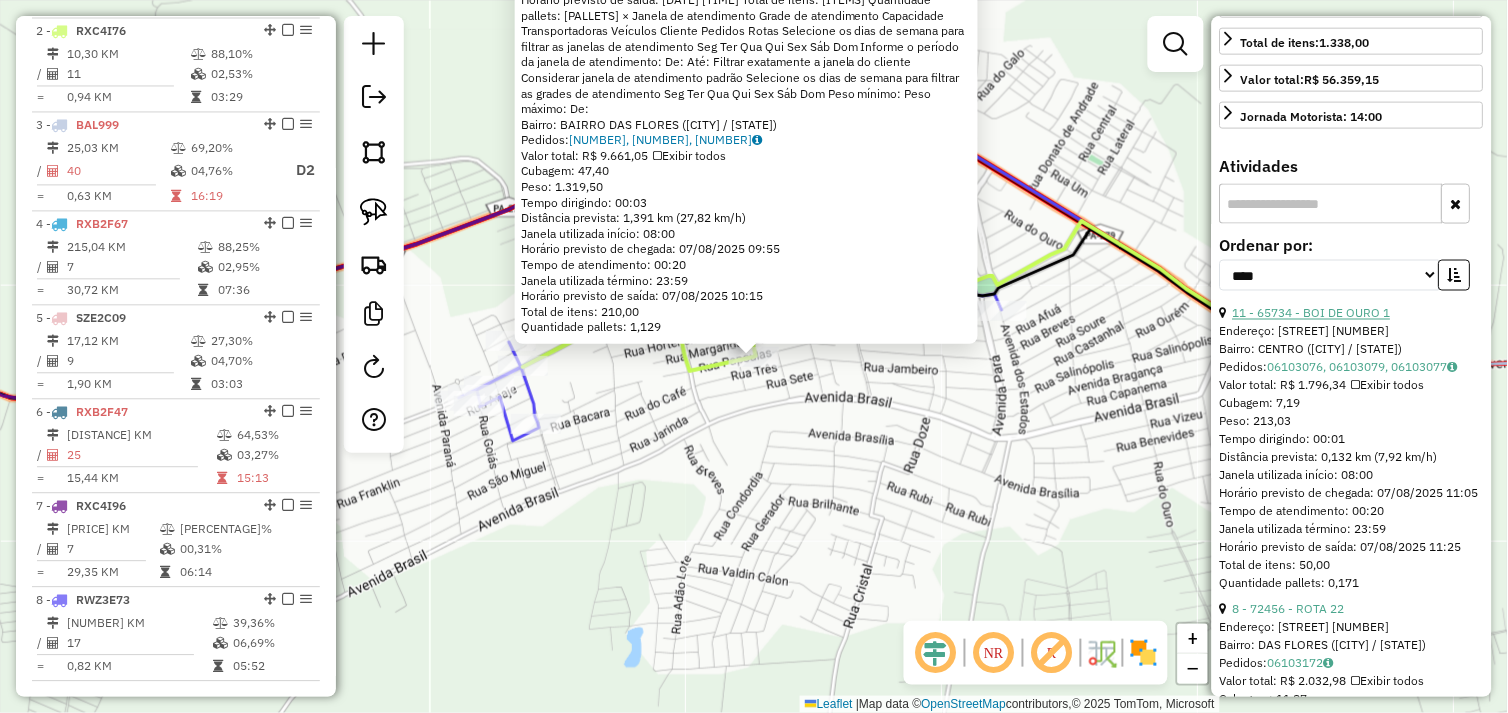 click on "11 - 65734 - BOI DE OURO 1" at bounding box center [1312, 313] 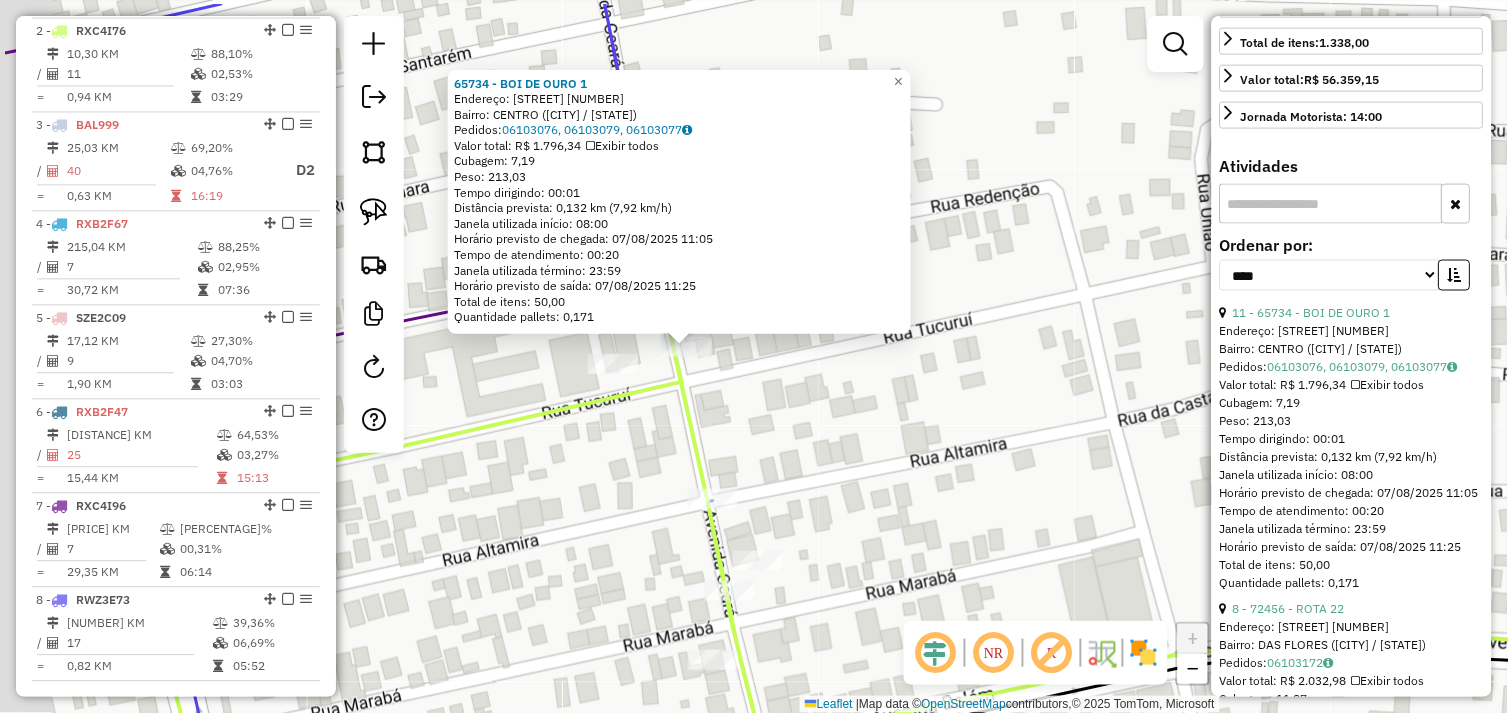 drag, startPoint x: 566, startPoint y: 327, endPoint x: 722, endPoint y: 402, distance: 173.09247 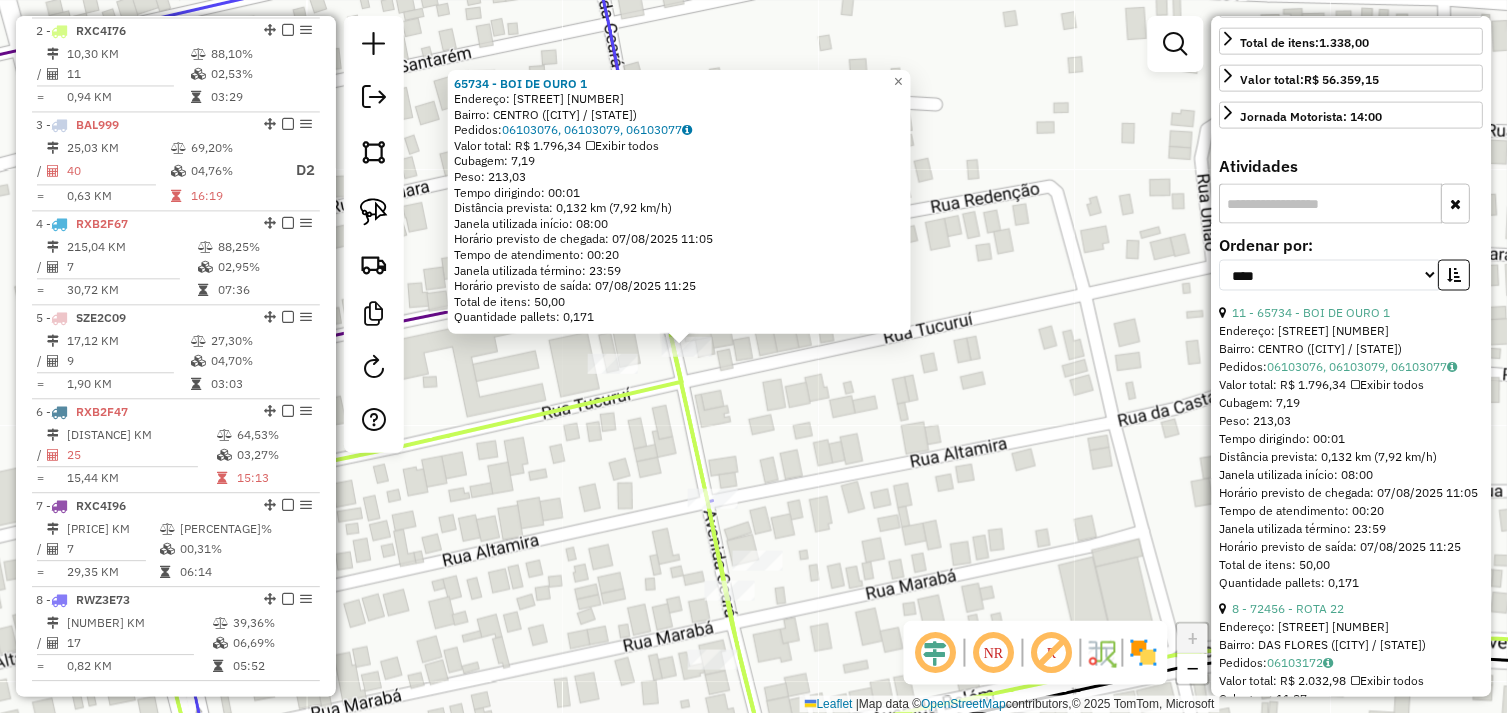 click on "65734 - BOI DE OURO 1  Endereço:  CEARA 255   Bairro: CENTRO (TUCUMA / PA)   Pedidos:  06103076, 06103079, 06103077   Valor total: R$ 1.796,34   Exibir todos   Cubagem: 7,19  Peso: 213,03  Tempo dirigindo: 00:01   Distância prevista: 0,132 km (7,92 km/h)   Janela utilizada início: 08:00   Horário previsto de chegada: 07/08/2025 11:05   Tempo de atendimento: 00:20   Janela utilizada término: 23:59   Horário previsto de saída: 07/08/2025 11:25   Total de itens: 50,00   Quantidade pallets: 0,171  × Janela de atendimento Grade de atendimento Capacidade Transportadoras Veículos Cliente Pedidos  Rotas Selecione os dias de semana para filtrar as janelas de atendimento  Seg   Ter   Qua   Qui   Sex   Sáb   Dom  Informe o período da janela de atendimento: De: Até:  Filtrar exatamente a janela do cliente  Considerar janela de atendimento padrão  Selecione os dias de semana para filtrar as grades de atendimento  Seg   Ter   Qua   Qui   Sex   Sáb   Dom   Considerar clientes sem dia de atendimento cadastrado" 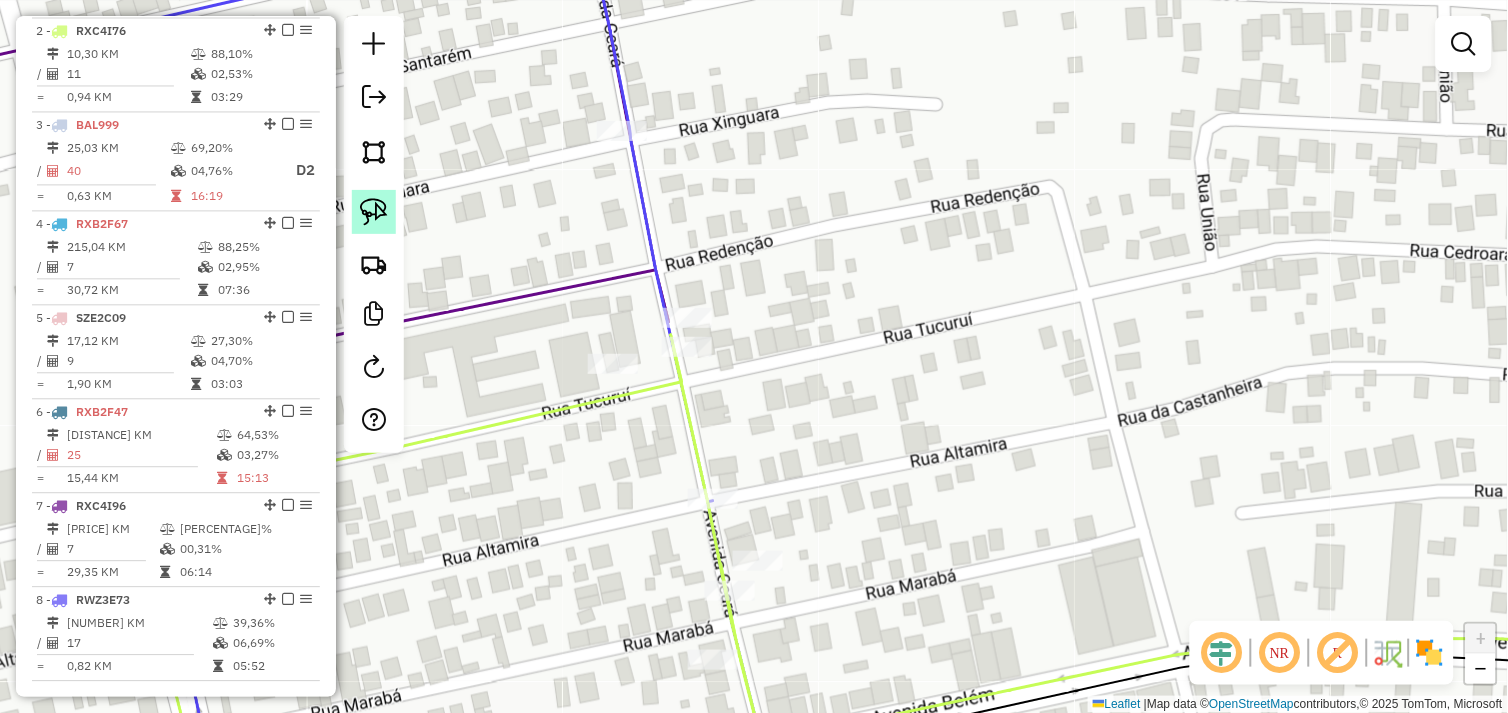 click 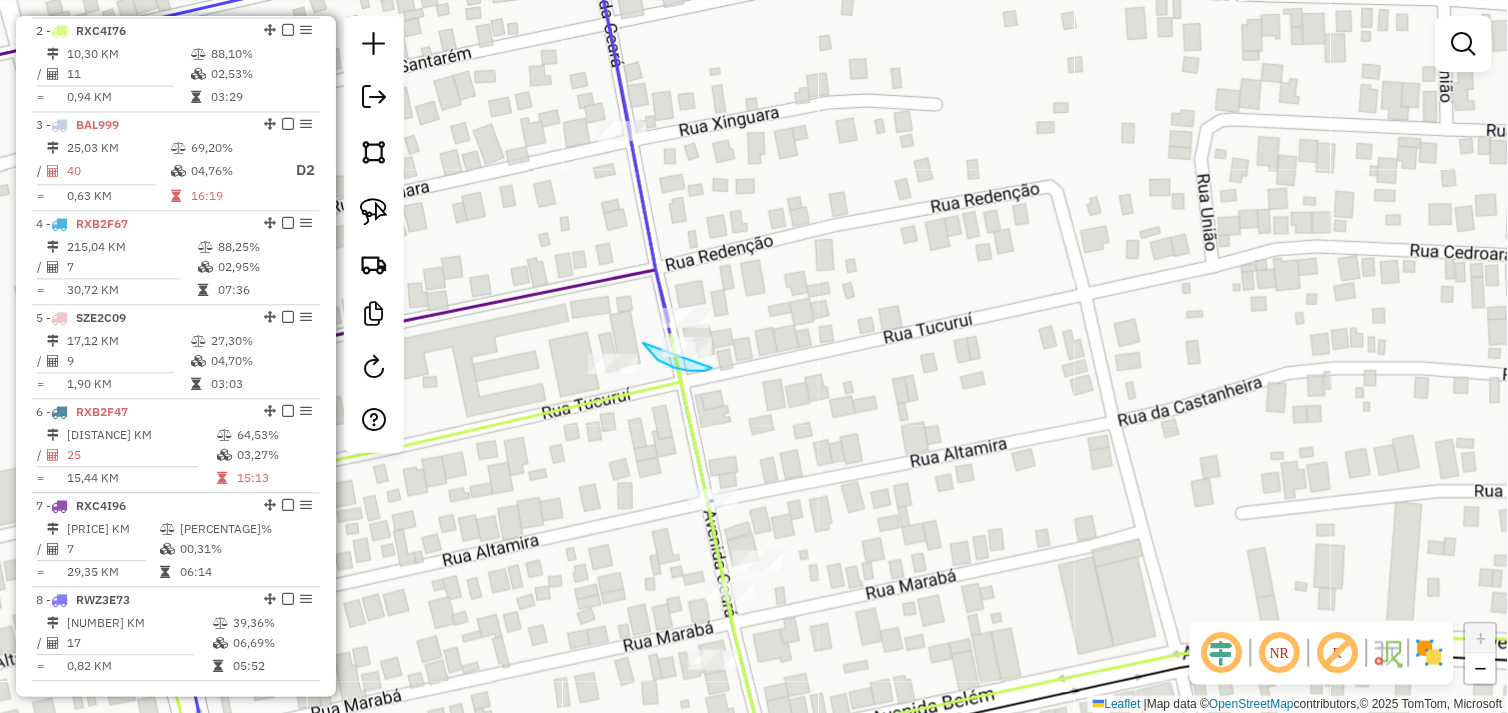 drag, startPoint x: 643, startPoint y: 343, endPoint x: 712, endPoint y: 343, distance: 69 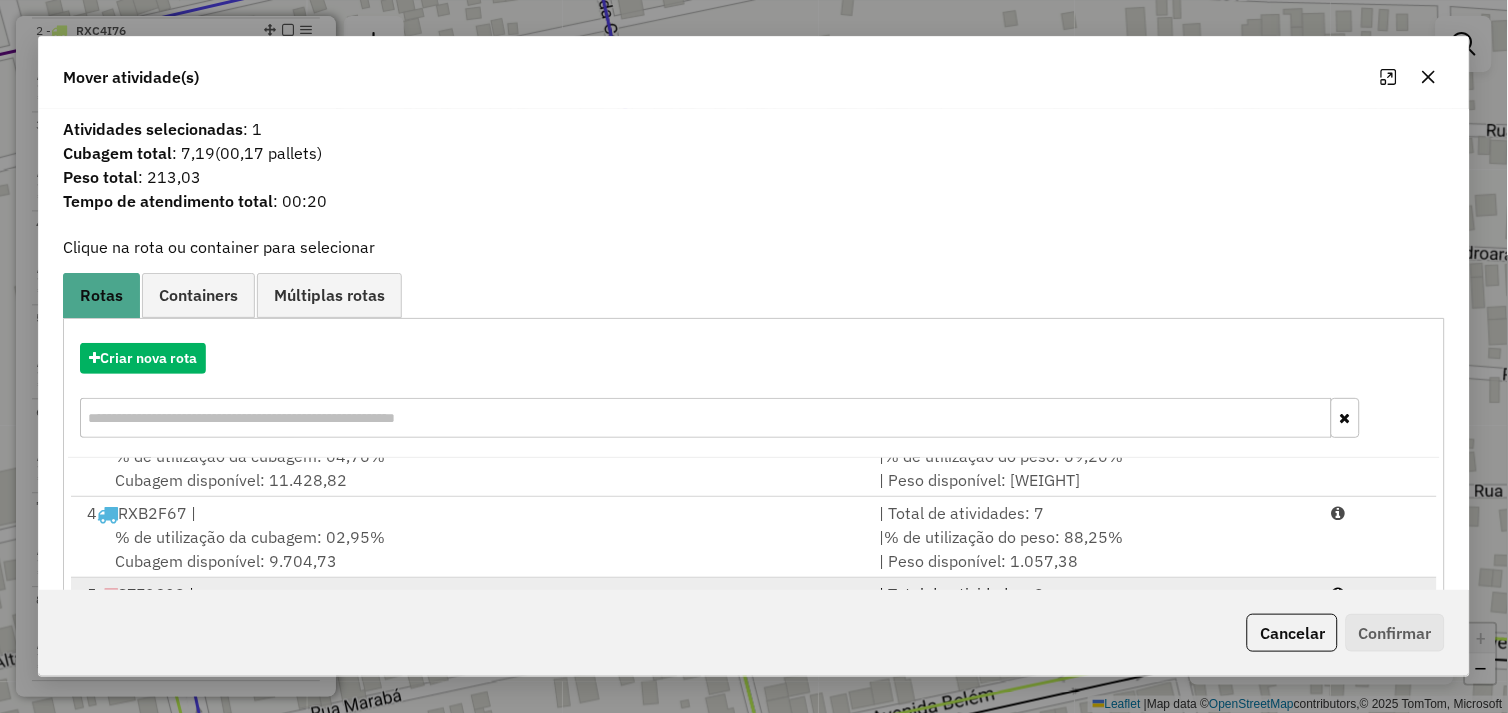 scroll, scrollTop: 167, scrollLeft: 0, axis: vertical 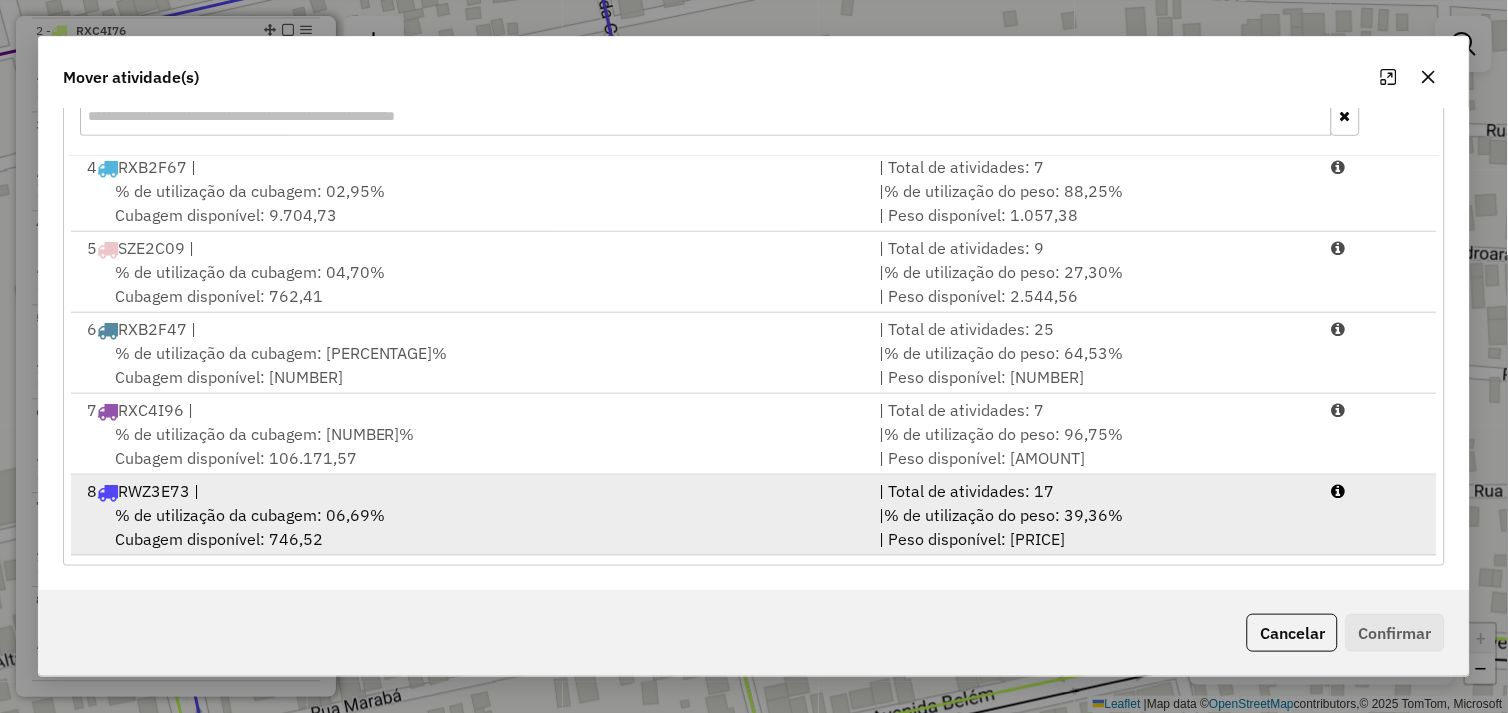drag, startPoint x: 580, startPoint y: 531, endPoint x: 722, endPoint y: 562, distance: 145.34442 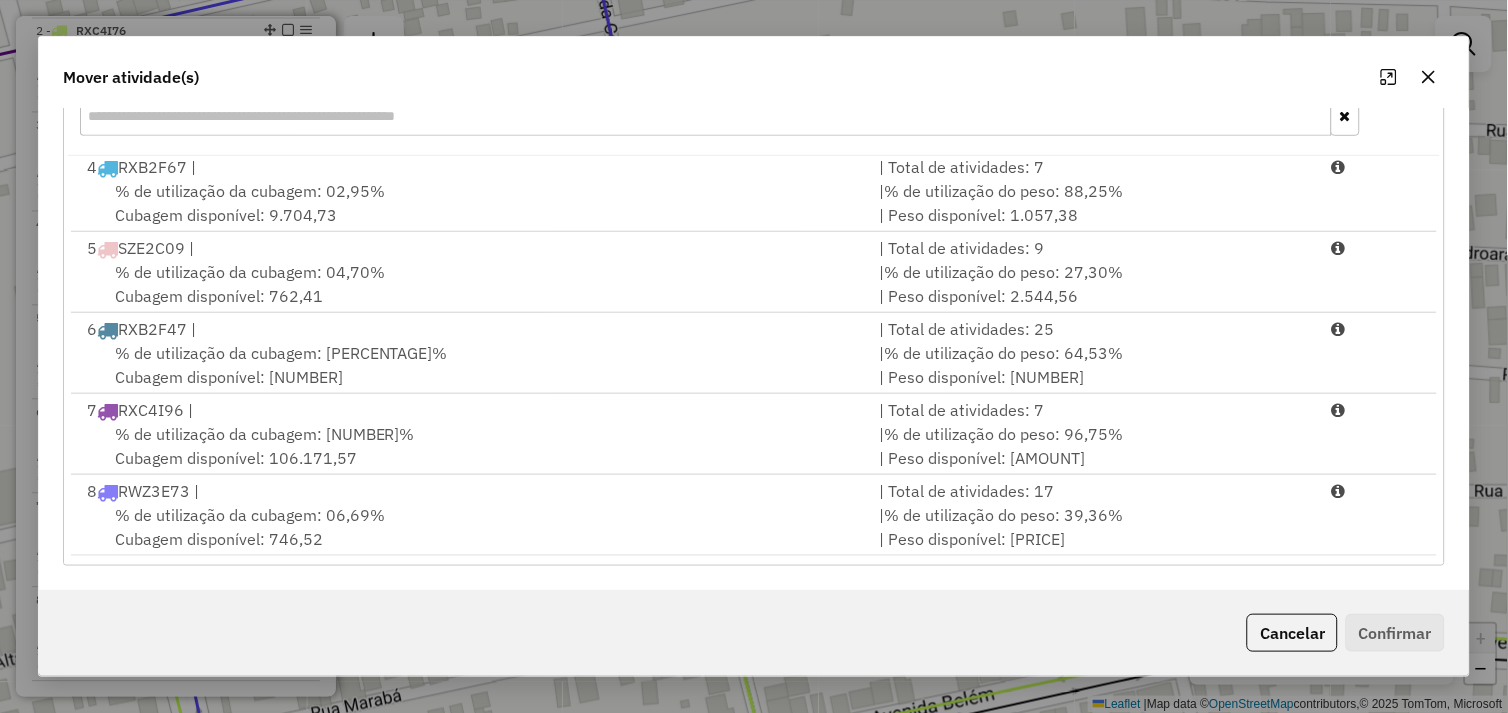 click on "% de utilização da cubagem: 06,69%  Cubagem disponível: 746,52" at bounding box center (471, 527) 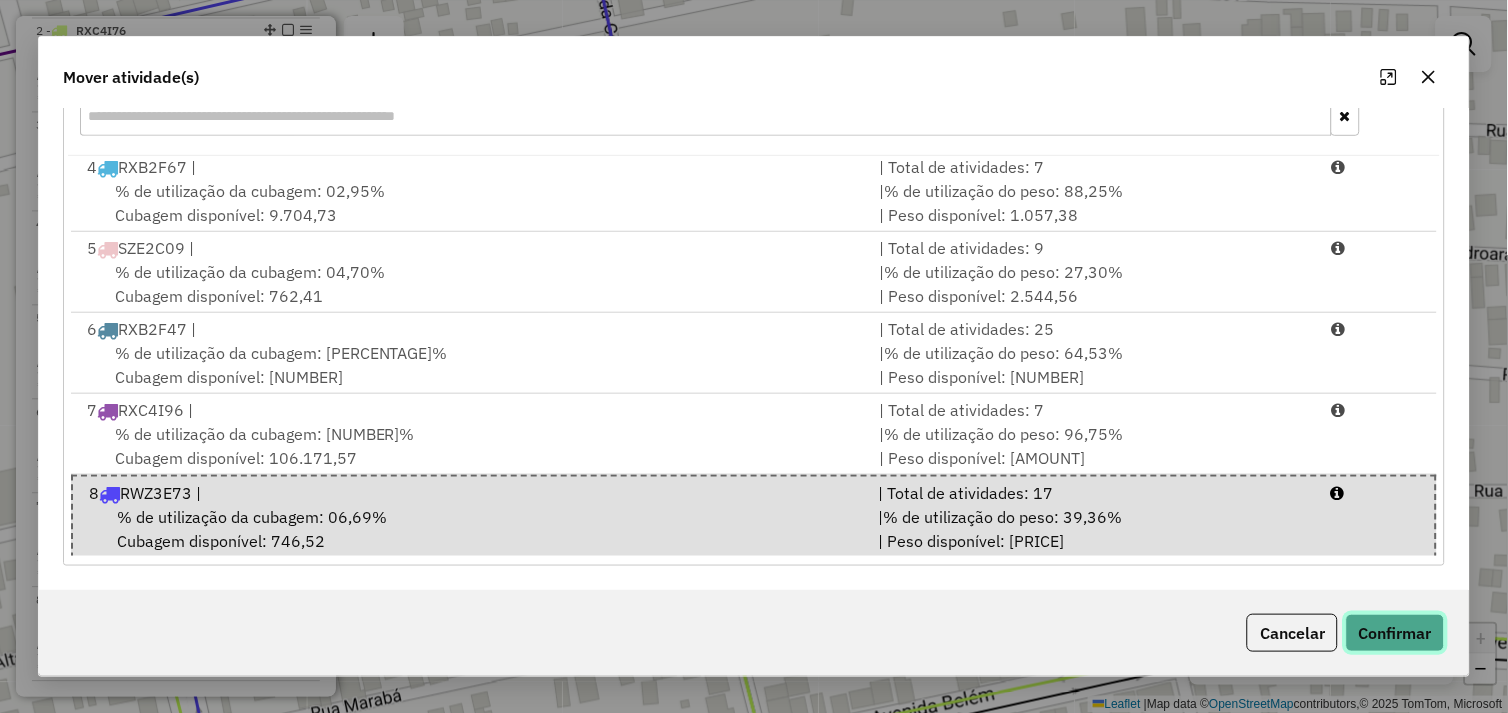 click on "Confirmar" 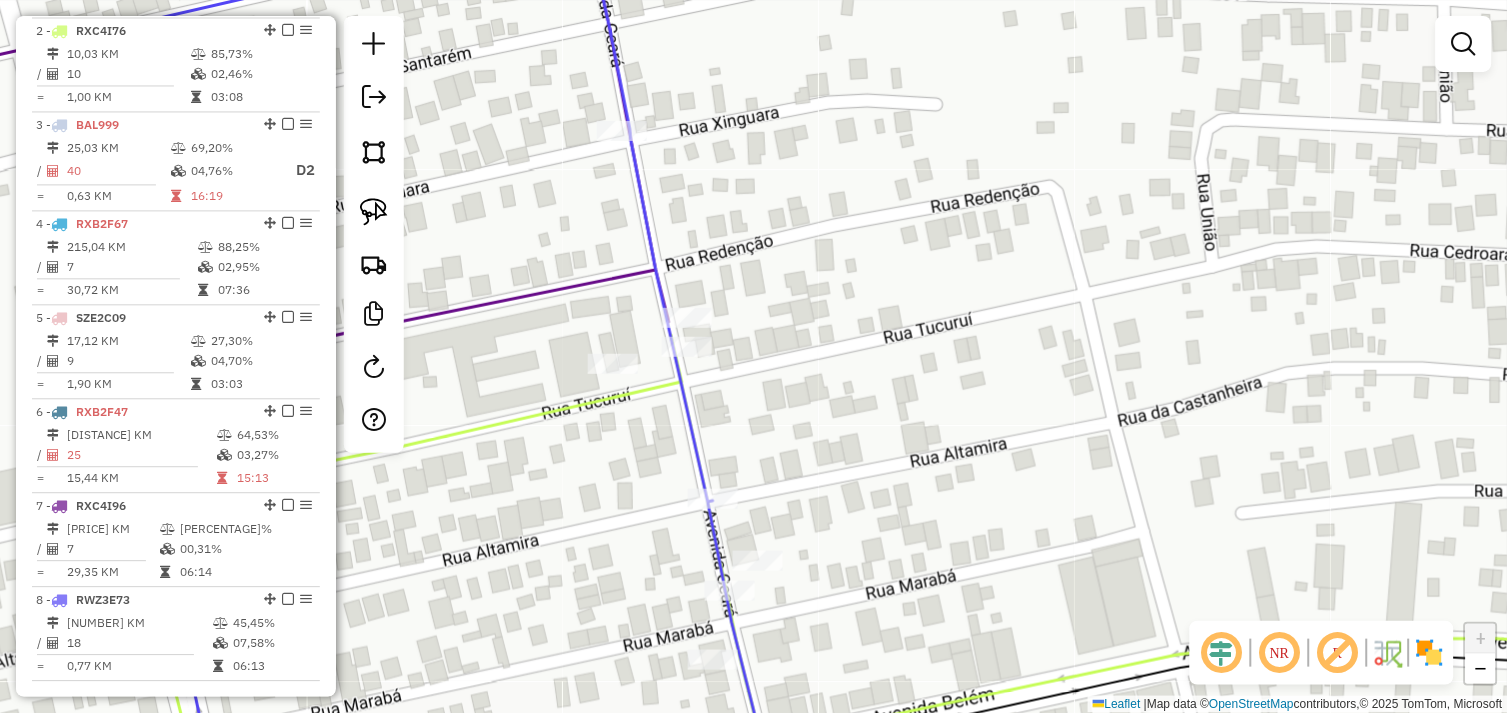 scroll, scrollTop: 0, scrollLeft: 0, axis: both 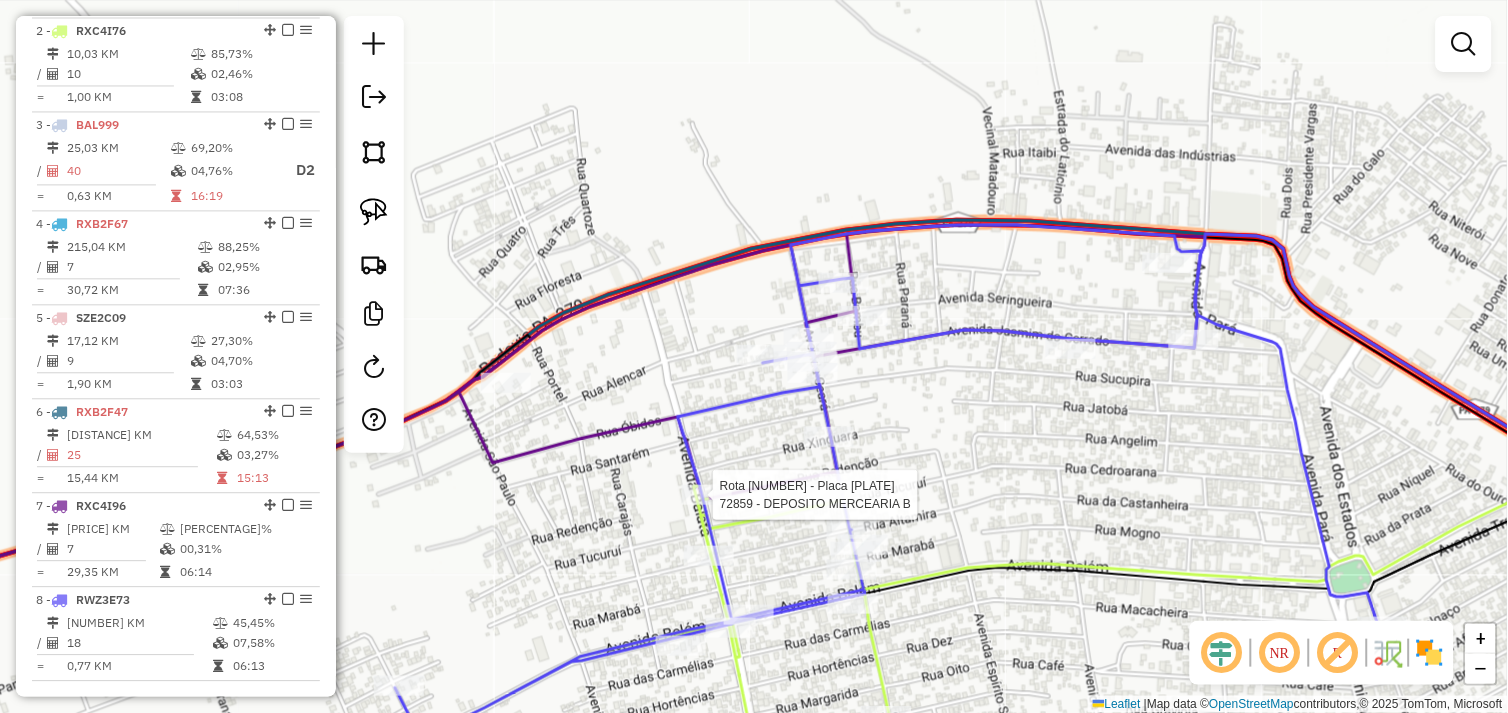 select on "*********" 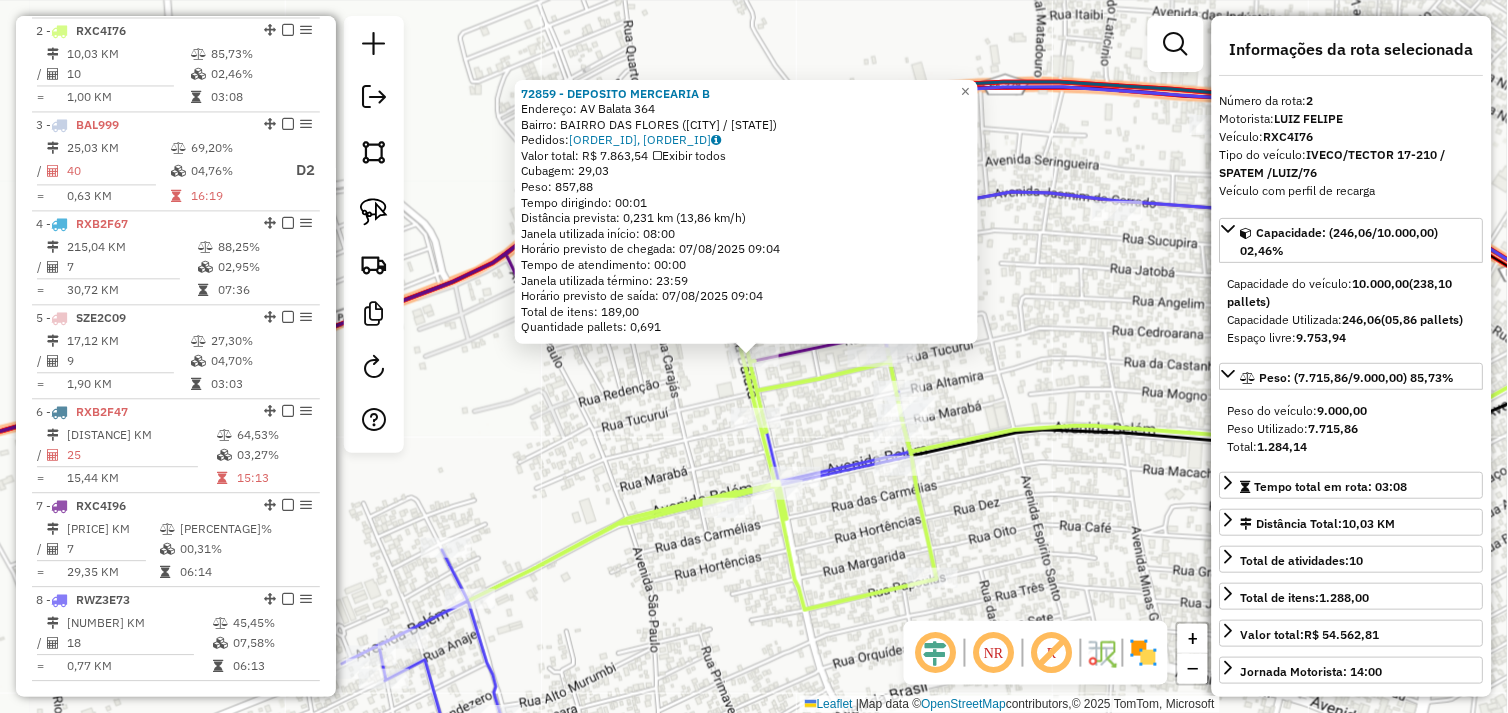 scroll, scrollTop: 444, scrollLeft: 0, axis: vertical 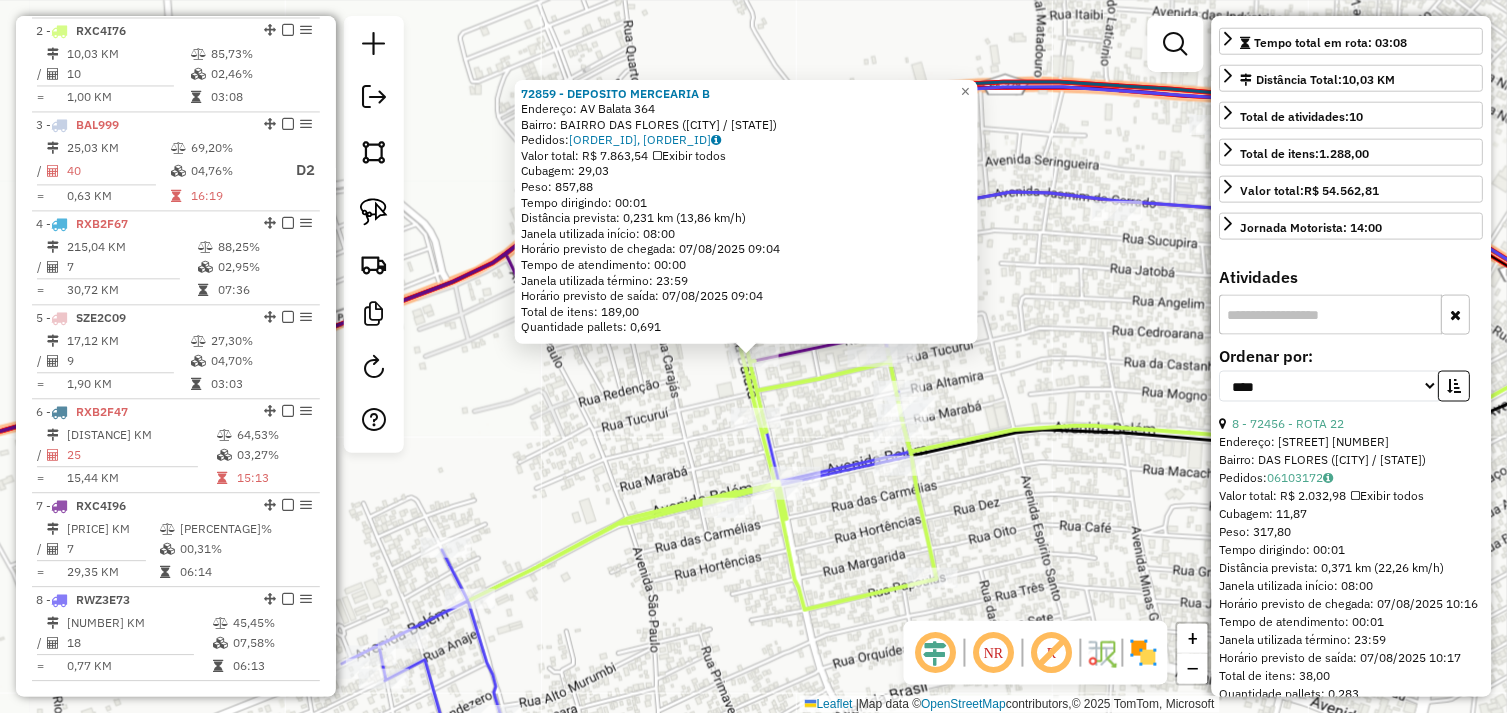 click on "72859 - DEPOSITO MERCEARIA B  Endereço:  AV Balata 364   Bairro: BAIRRO DAS FLORES (TUCUMA / PA)   Pedidos:  06103110, 06103213   Valor total: R$ 7.863,54   Exibir todos   Cubagem: 29,03  Peso: 857,88  Tempo dirigindo: 00:01   Distância prevista: 0,231 km (13,86 km/h)   Janela utilizada início: 08:00   Horário previsto de chegada: 07/08/2025 09:04   Tempo de atendimento: 00:00   Janela utilizada término: 23:59   Horário previsto de saída: 07/08/2025 09:04   Total de itens: 189,00   Quantidade pallets: 0,691  × Janela de atendimento Grade de atendimento Capacidade Transportadoras Veículos Cliente Pedidos  Rotas Selecione os dias de semana para filtrar as janelas de atendimento  Seg   Ter   Qua   Qui   Sex   Sáb   Dom  Informe o período da janela de atendimento: De: Até:  Filtrar exatamente a janela do cliente  Considerar janela de atendimento padrão  Selecione os dias de semana para filtrar as grades de atendimento  Seg   Ter   Qua   Qui   Sex   Sáb   Dom   Peso mínimo:   Peso máximo:   De:  +" 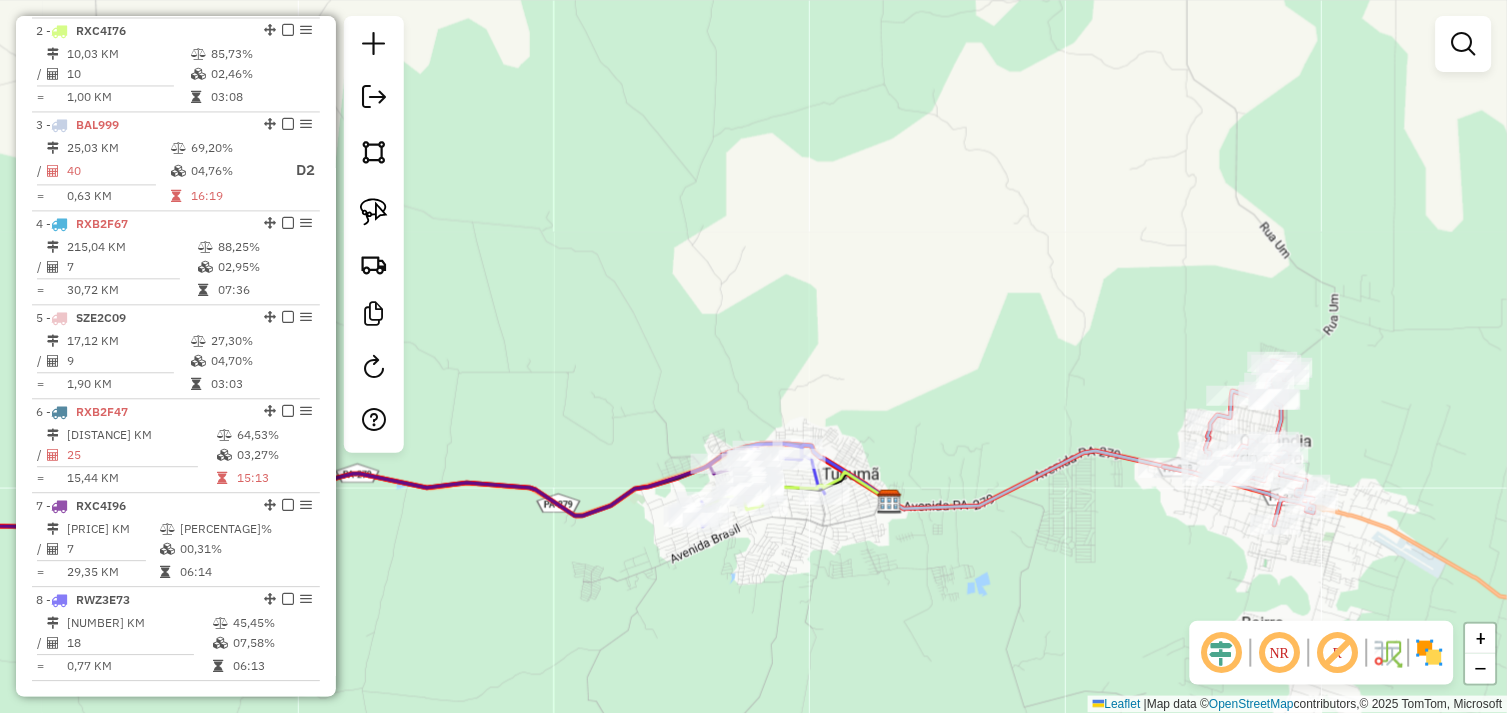 drag, startPoint x: 1005, startPoint y: 564, endPoint x: 847, endPoint y: 563, distance: 158.00316 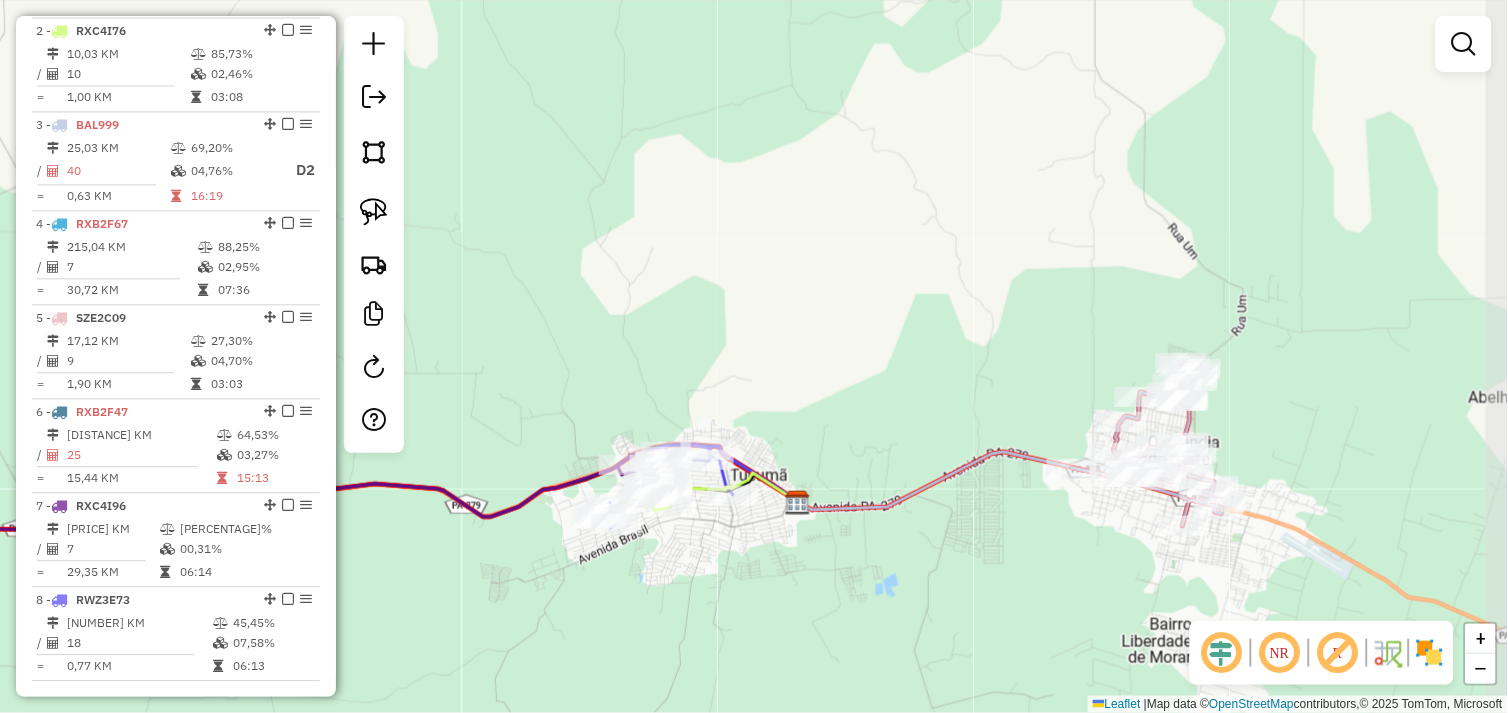 click on "Janela de atendimento Grade de atendimento Capacidade Transportadoras Veículos Cliente Pedidos  Rotas Selecione os dias de semana para filtrar as janelas de atendimento  Seg   Ter   Qua   Qui   Sex   Sáb   Dom  Informe o período da janela de atendimento: De: Até:  Filtrar exatamente a janela do cliente  Considerar janela de atendimento padrão  Selecione os dias de semana para filtrar as grades de atendimento  Seg   Ter   Qua   Qui   Sex   Sáb   Dom   Considerar clientes sem dia de atendimento cadastrado  Clientes fora do dia de atendimento selecionado Filtrar as atividades entre os valores definidos abaixo:  Peso mínimo:   Peso máximo:   Cubagem mínima:   Cubagem máxima:   De:   Até:  Filtrar as atividades entre o tempo de atendimento definido abaixo:  De:   Até:   Considerar capacidade total dos clientes não roteirizados Transportadora: Selecione um ou mais itens Tipo de veículo: Selecione um ou mais itens Veículo: Selecione um ou mais itens Motorista: Selecione um ou mais itens Nome: Rótulo:" 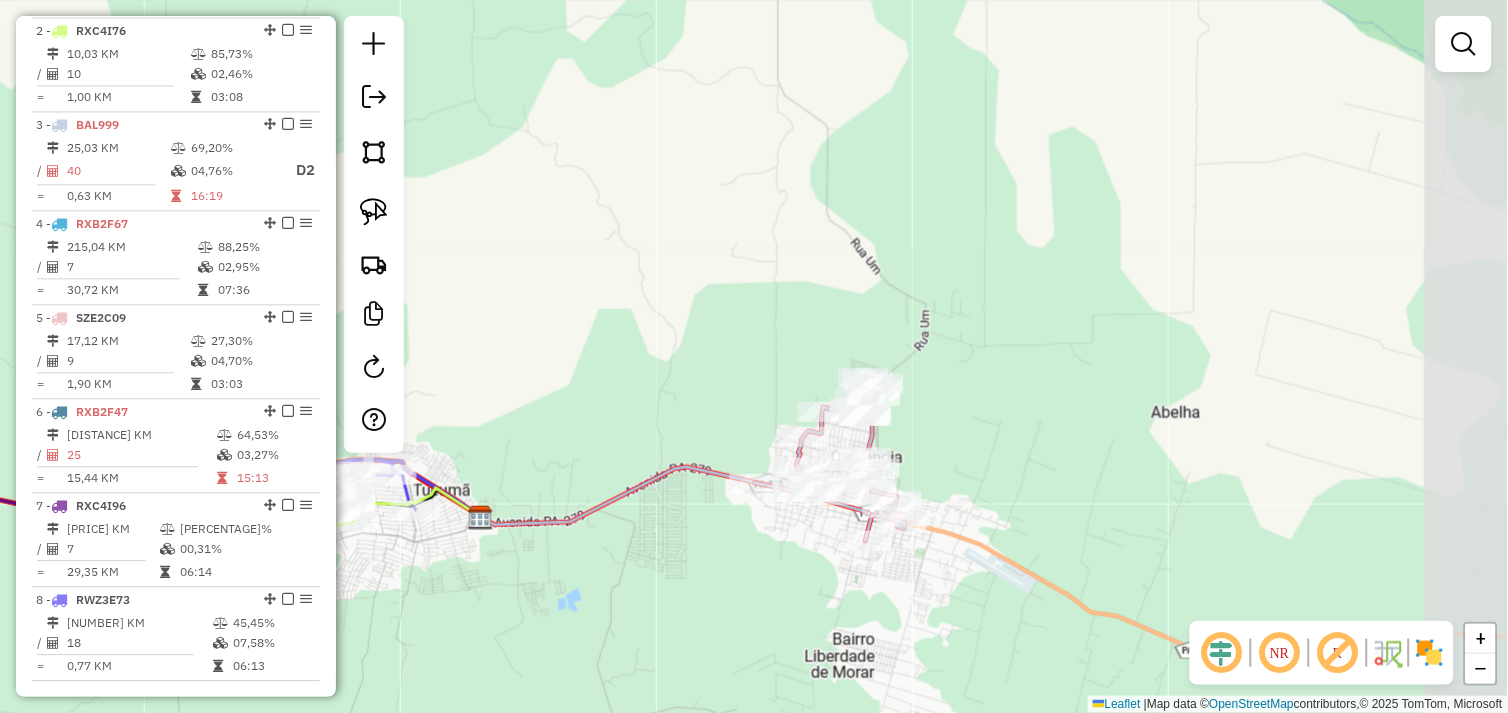 drag, startPoint x: 803, startPoint y: 558, endPoint x: 766, endPoint y: 560, distance: 37.054016 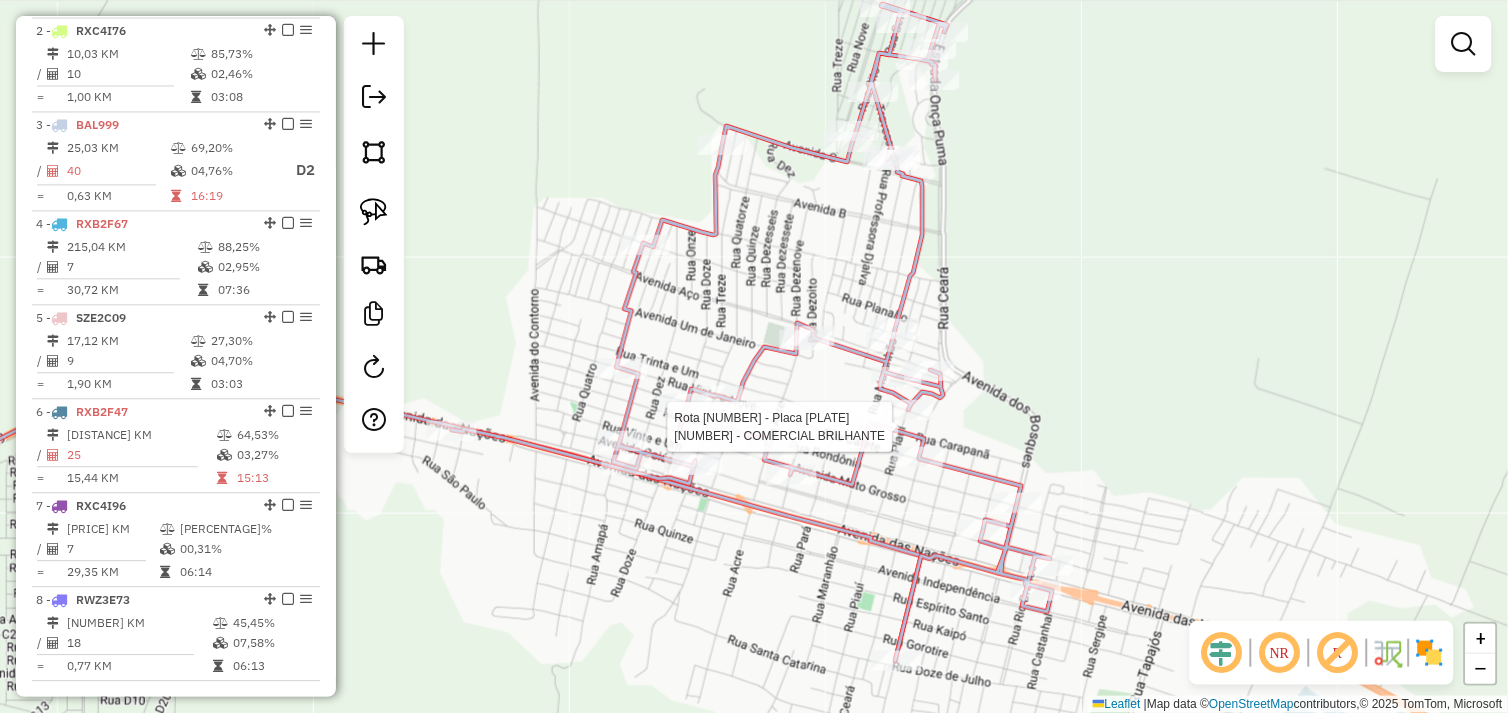 select on "*********" 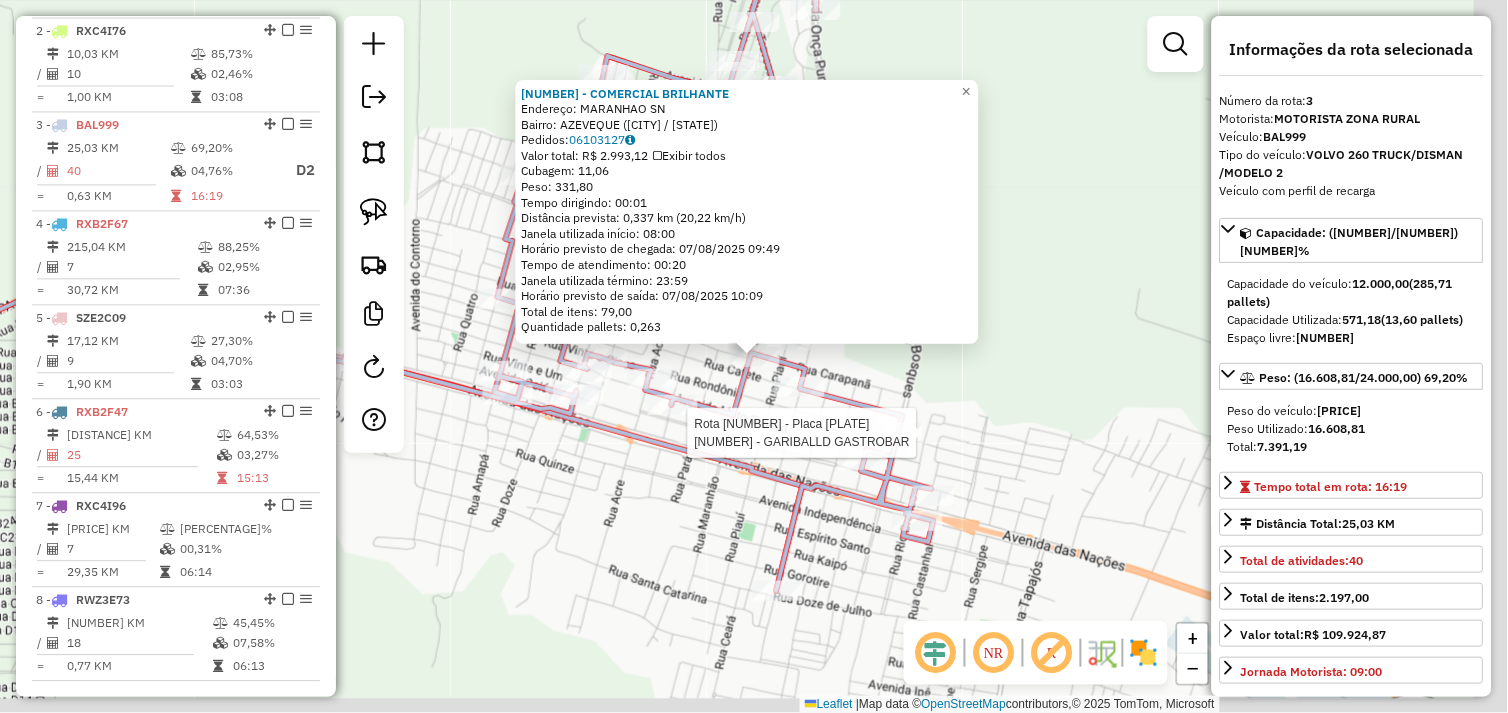 scroll, scrollTop: 926, scrollLeft: 0, axis: vertical 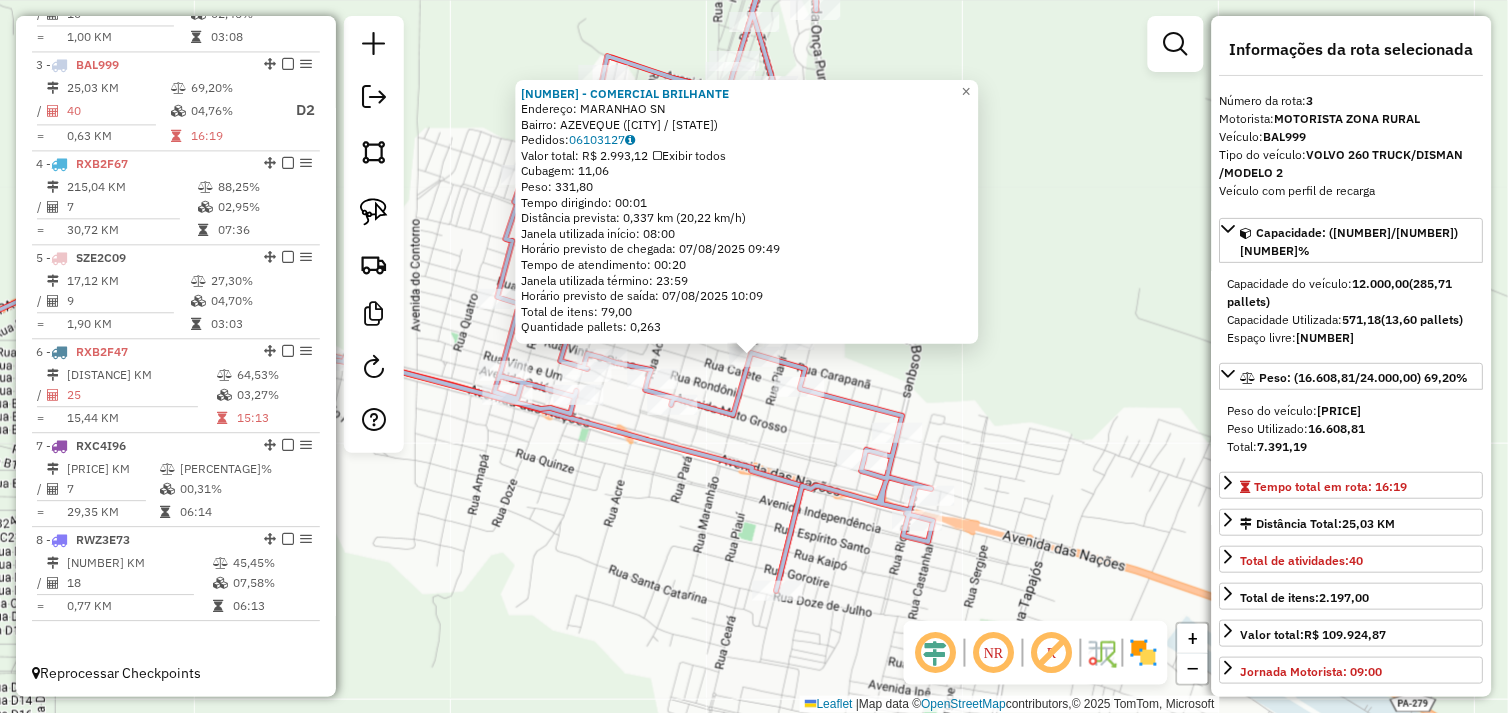 click on "46205 - COMERCIAL BRILHANTE  Endereço:  MARANHAO SN   Bairro: AZEVEQUE (OURILANDIA DO NORTE / PA)   Pedidos:  06103127   Valor total: R$ 2.993,12   Exibir todos   Cubagem: 11,06  Peso: 331,80  Tempo dirigindo: 00:01   Distância prevista: 0,337 km (20,22 km/h)   Janela utilizada início: 08:00   Horário previsto de chegada: 07/08/2025 09:49   Tempo de atendimento: 00:20   Janela utilizada término: 23:59   Horário previsto de saída: 07/08/2025 10:09   Total de itens: 79,00   Quantidade pallets: 0,263  × Janela de atendimento Grade de atendimento Capacidade Transportadoras Veículos Cliente Pedidos  Rotas Selecione os dias de semana para filtrar as janelas de atendimento  Seg   Ter   Qua   Qui   Sex   Sáb   Dom  Informe o período da janela de atendimento: De: Até:  Filtrar exatamente a janela do cliente  Considerar janela de atendimento padrão  Selecione os dias de semana para filtrar as grades de atendimento  Seg   Ter   Qua   Qui   Sex   Sáb   Dom   Clientes fora do dia de atendimento selecionado +" 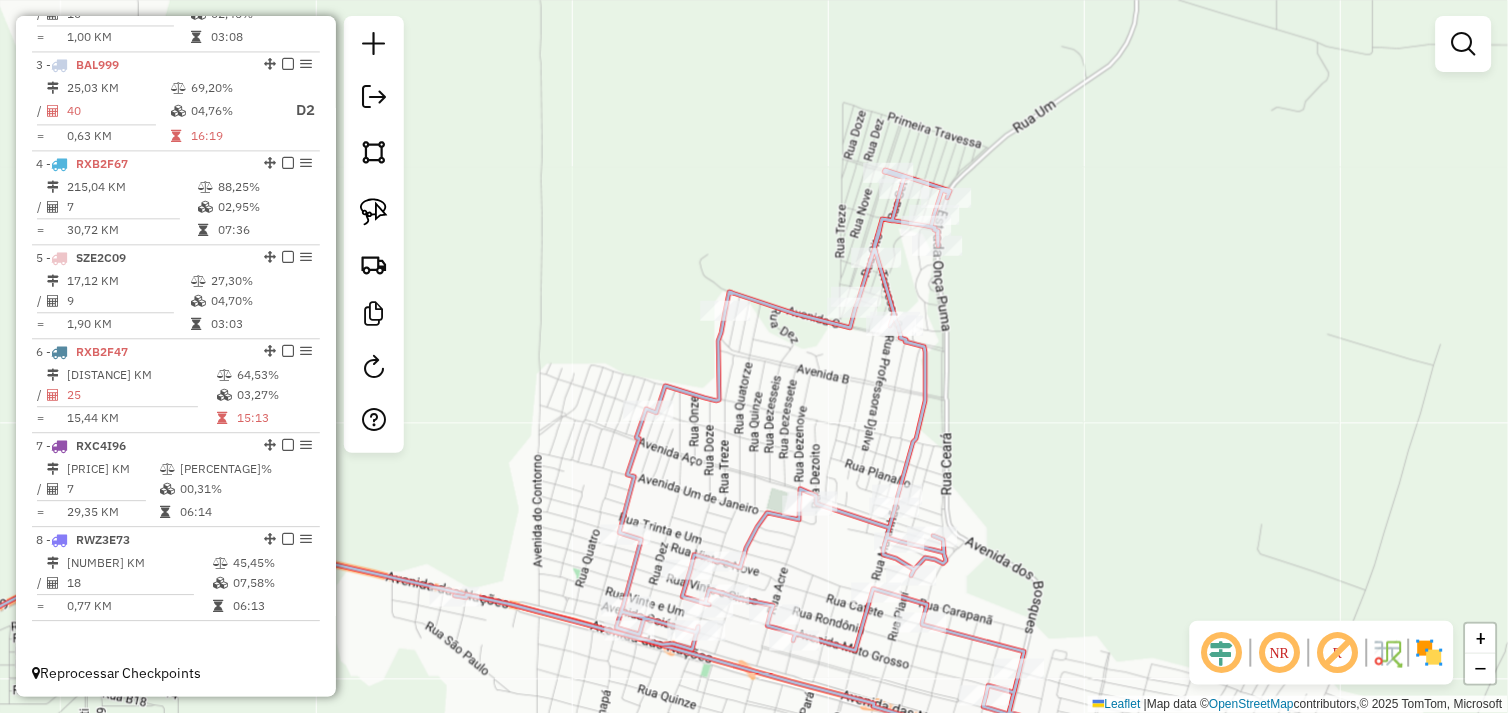 drag, startPoint x: 1022, startPoint y: 460, endPoint x: 1103, endPoint y: 446, distance: 82.20097 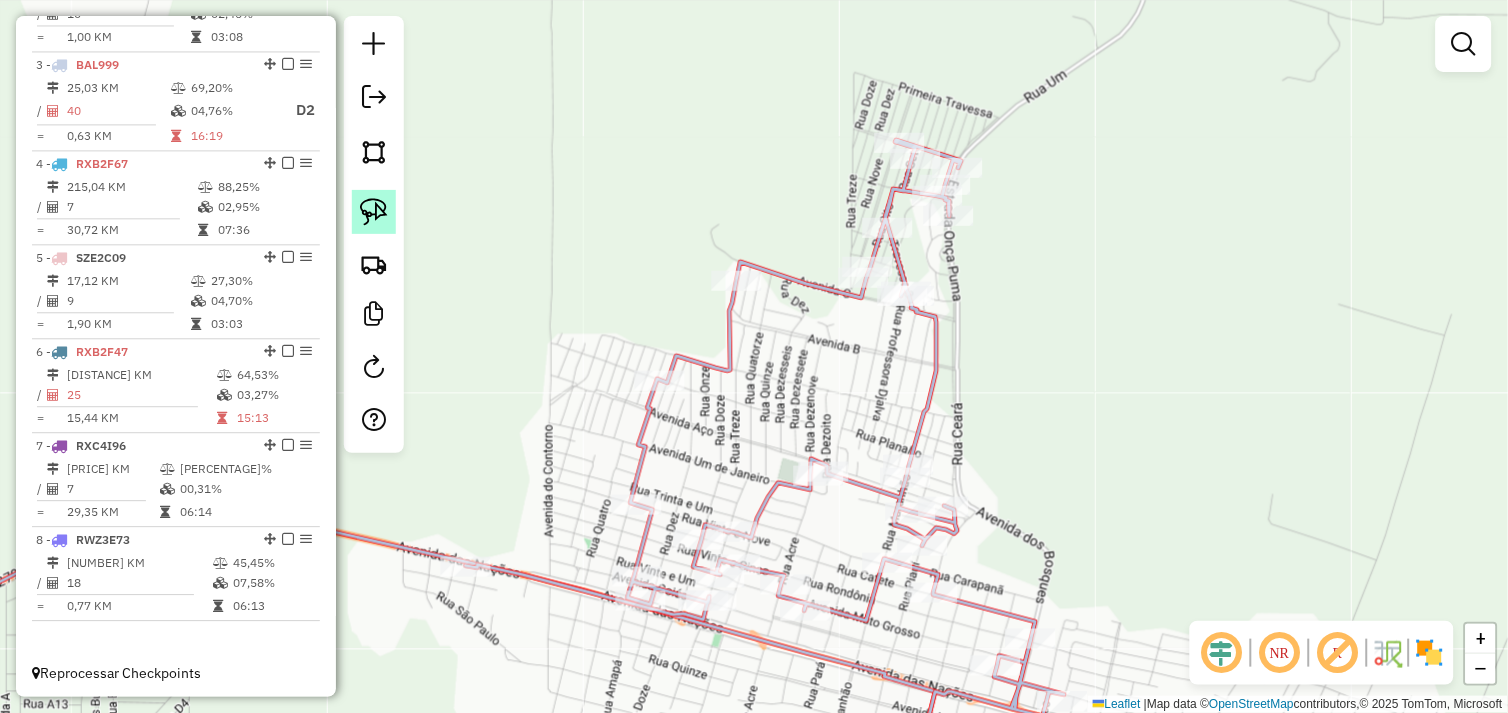 click 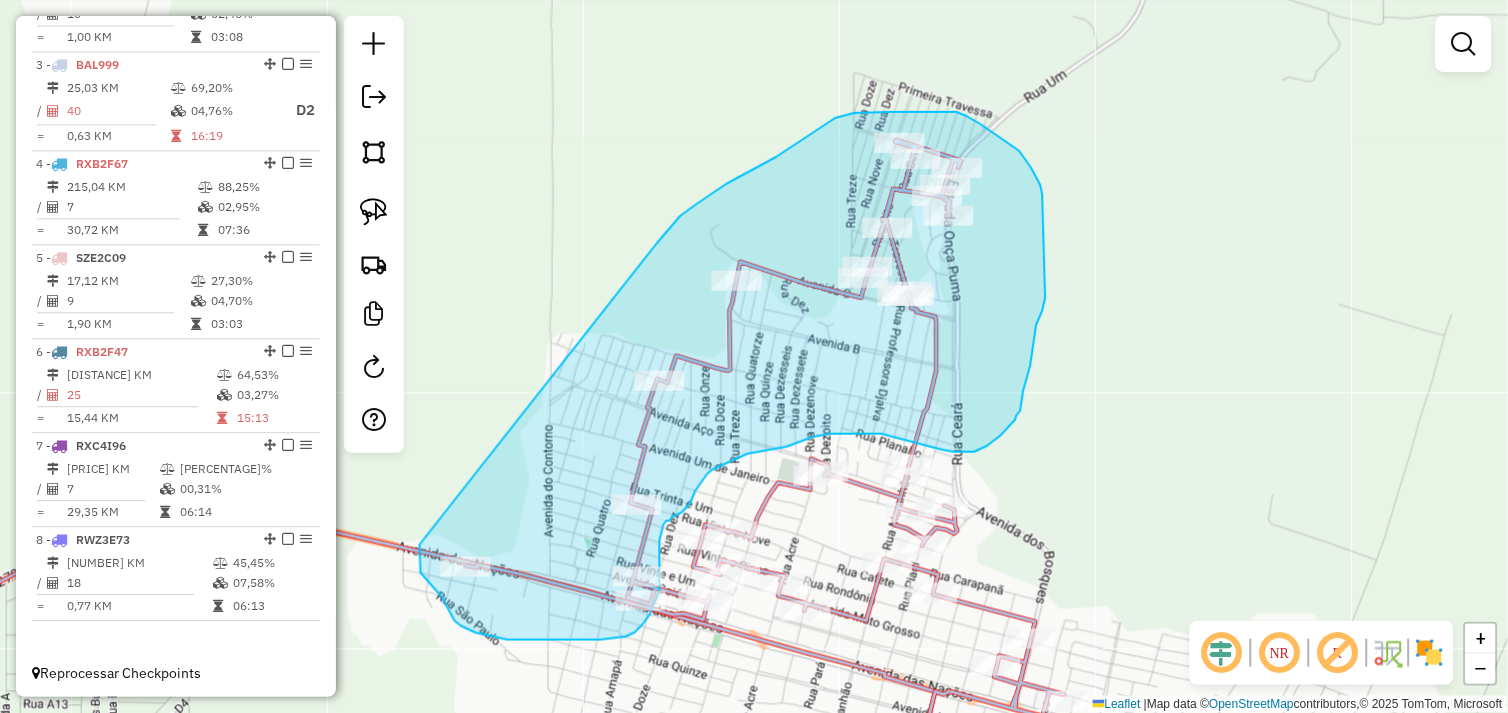 drag, startPoint x: 674, startPoint y: 224, endPoint x: 420, endPoint y: 545, distance: 409.33728 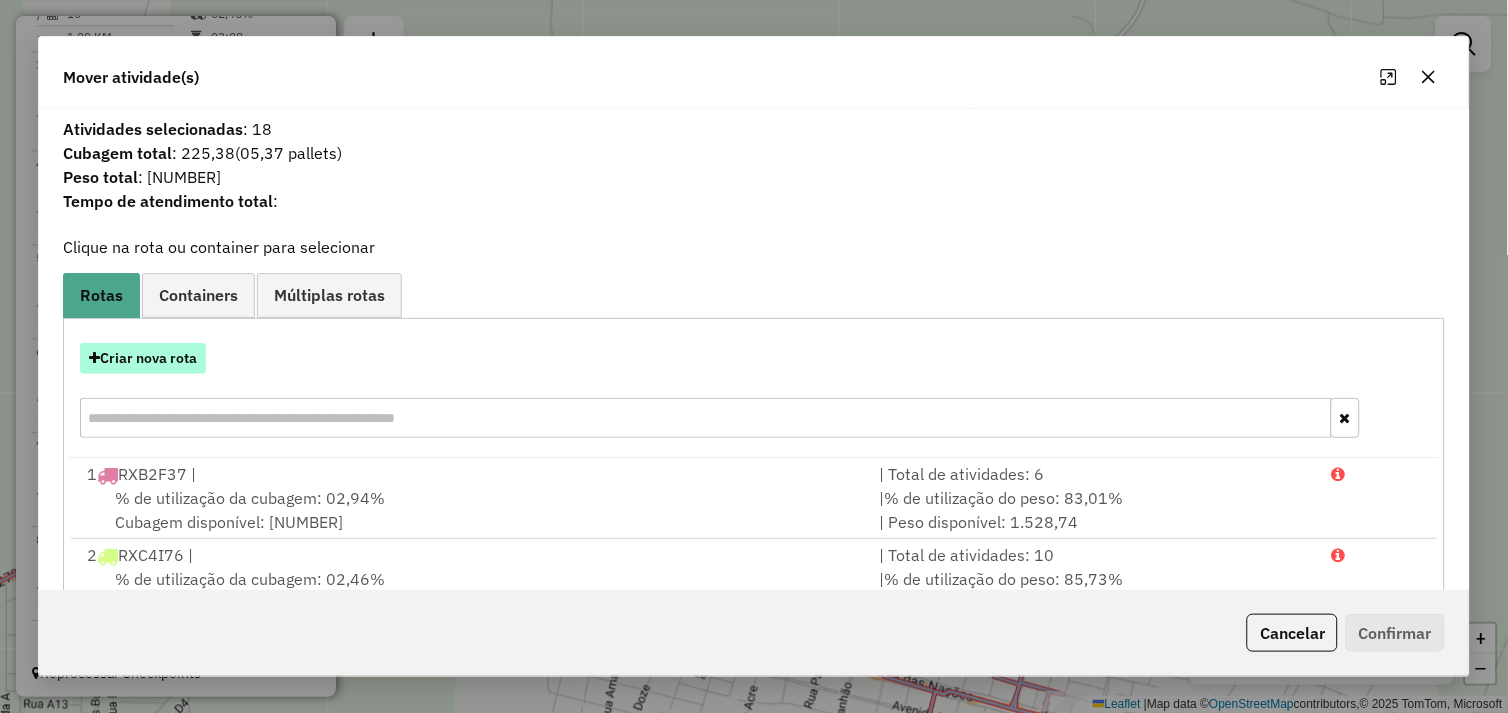 click on "Criar nova rota" at bounding box center [143, 358] 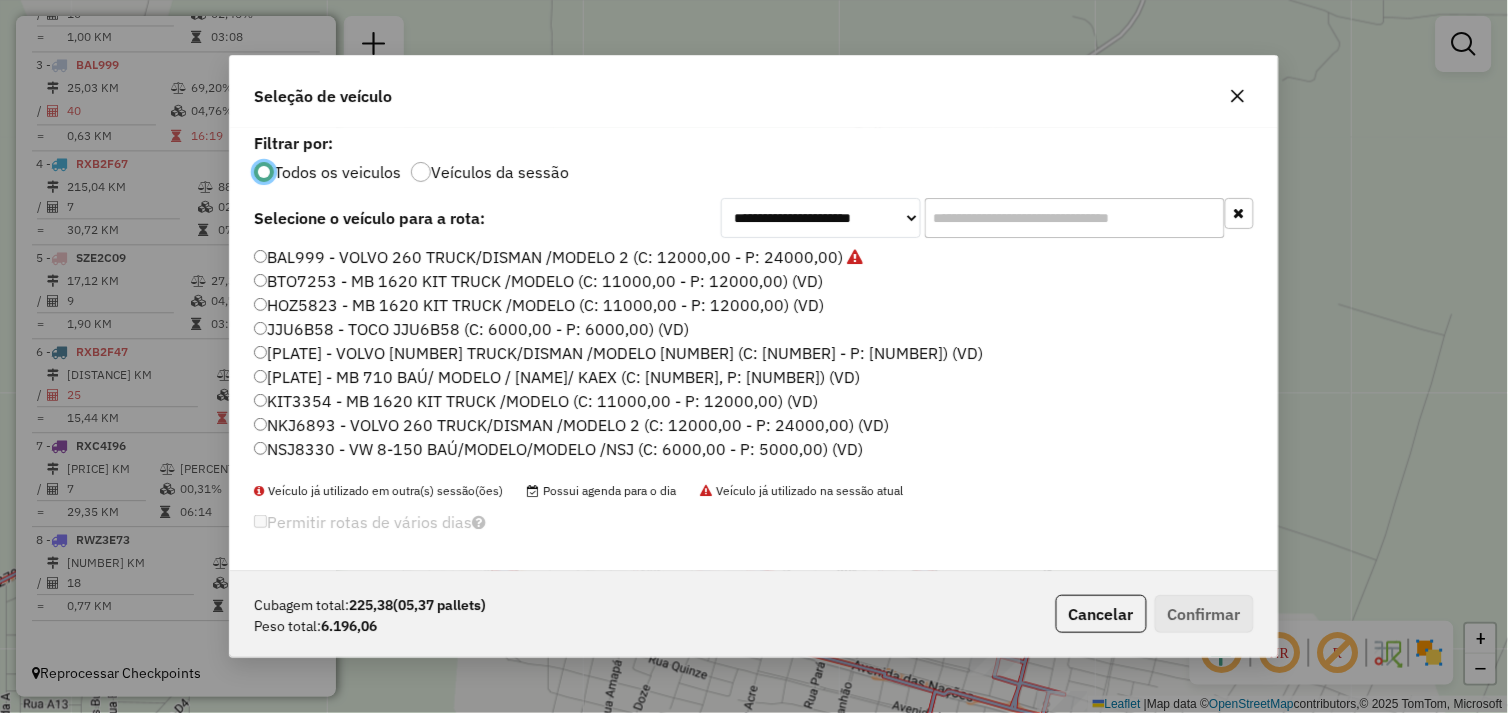 scroll, scrollTop: 11, scrollLeft: 5, axis: both 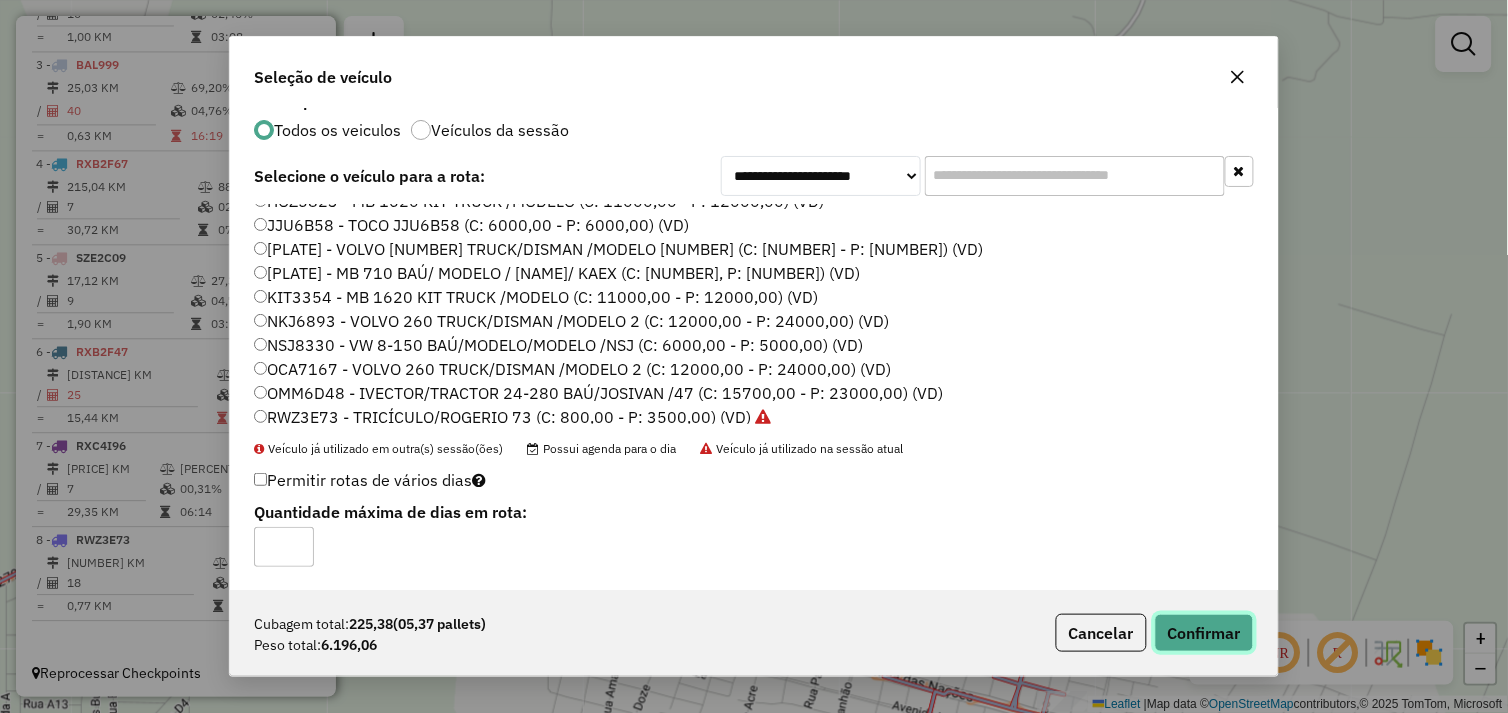 click on "Confirmar" 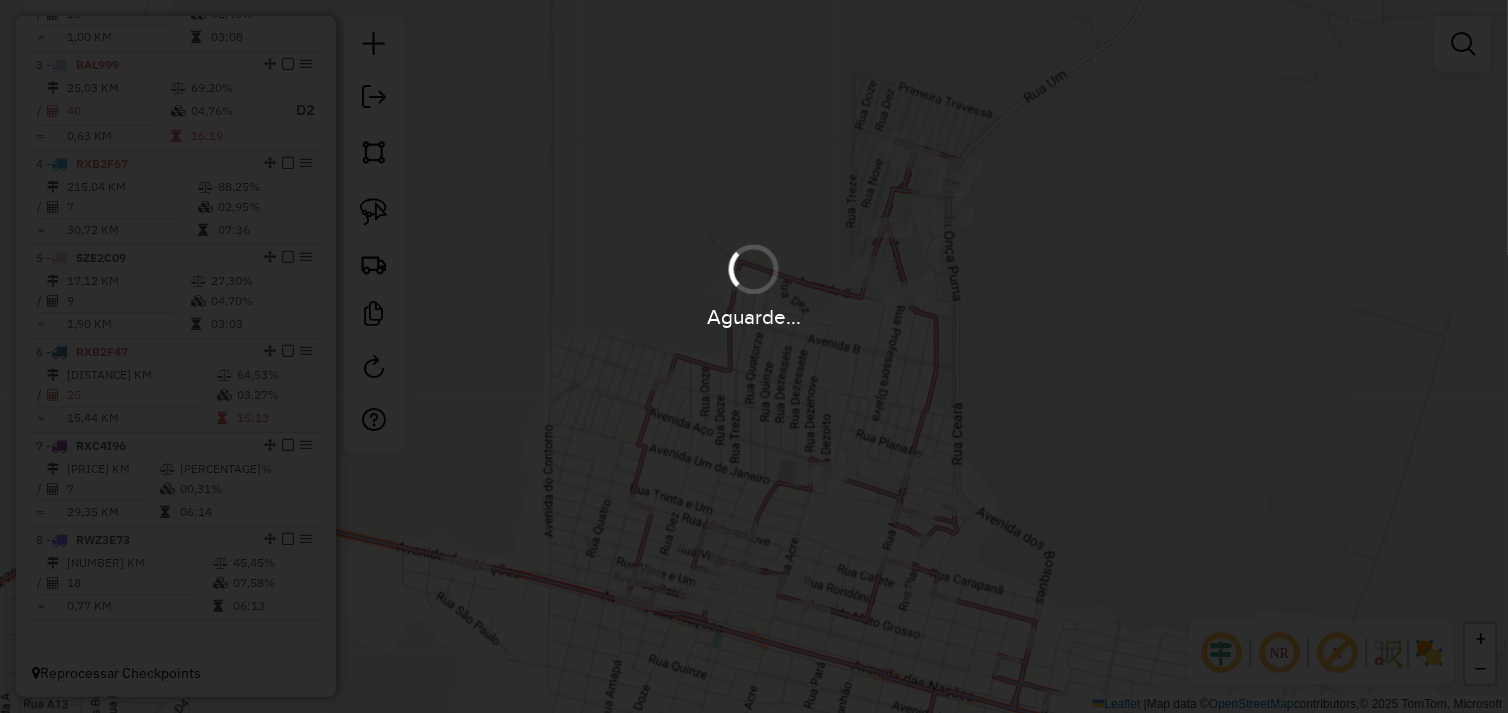 scroll, scrollTop: 0, scrollLeft: 0, axis: both 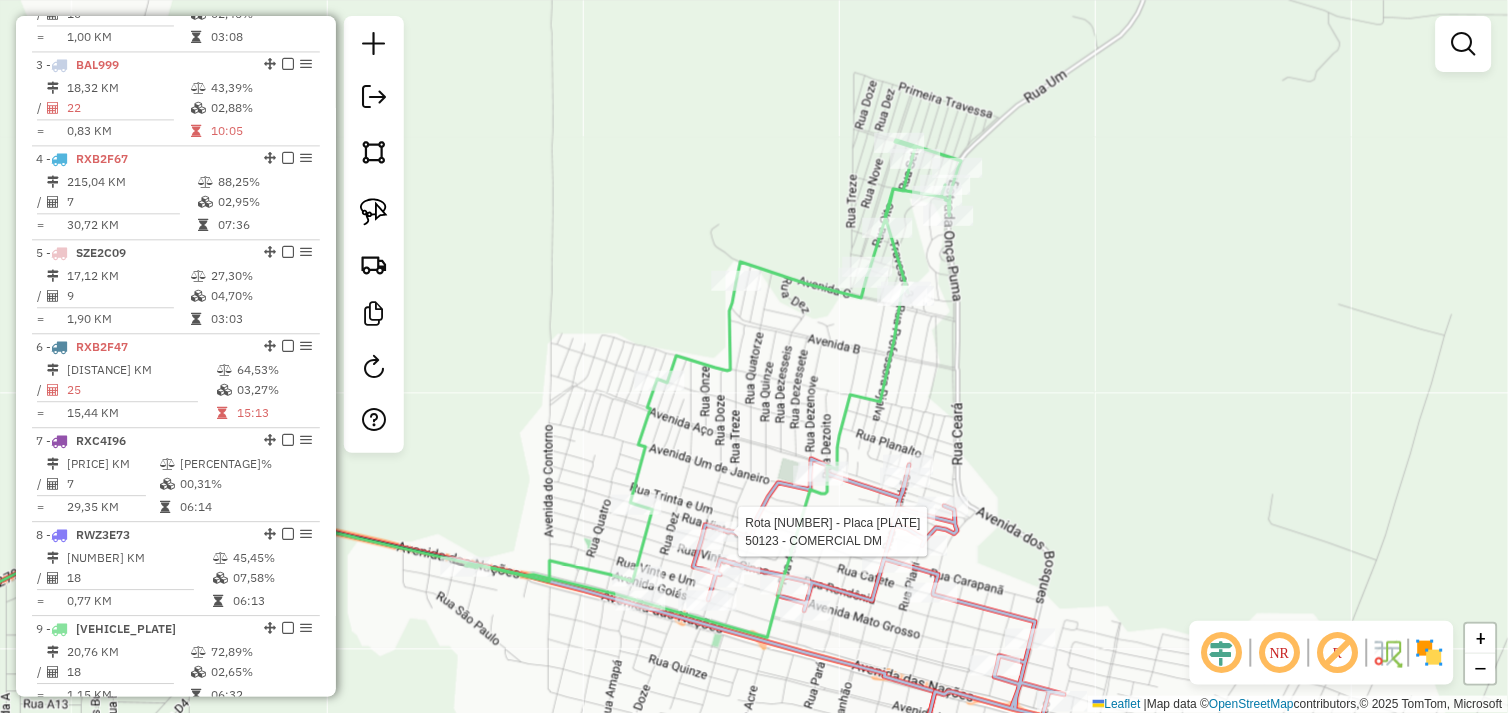 select on "*********" 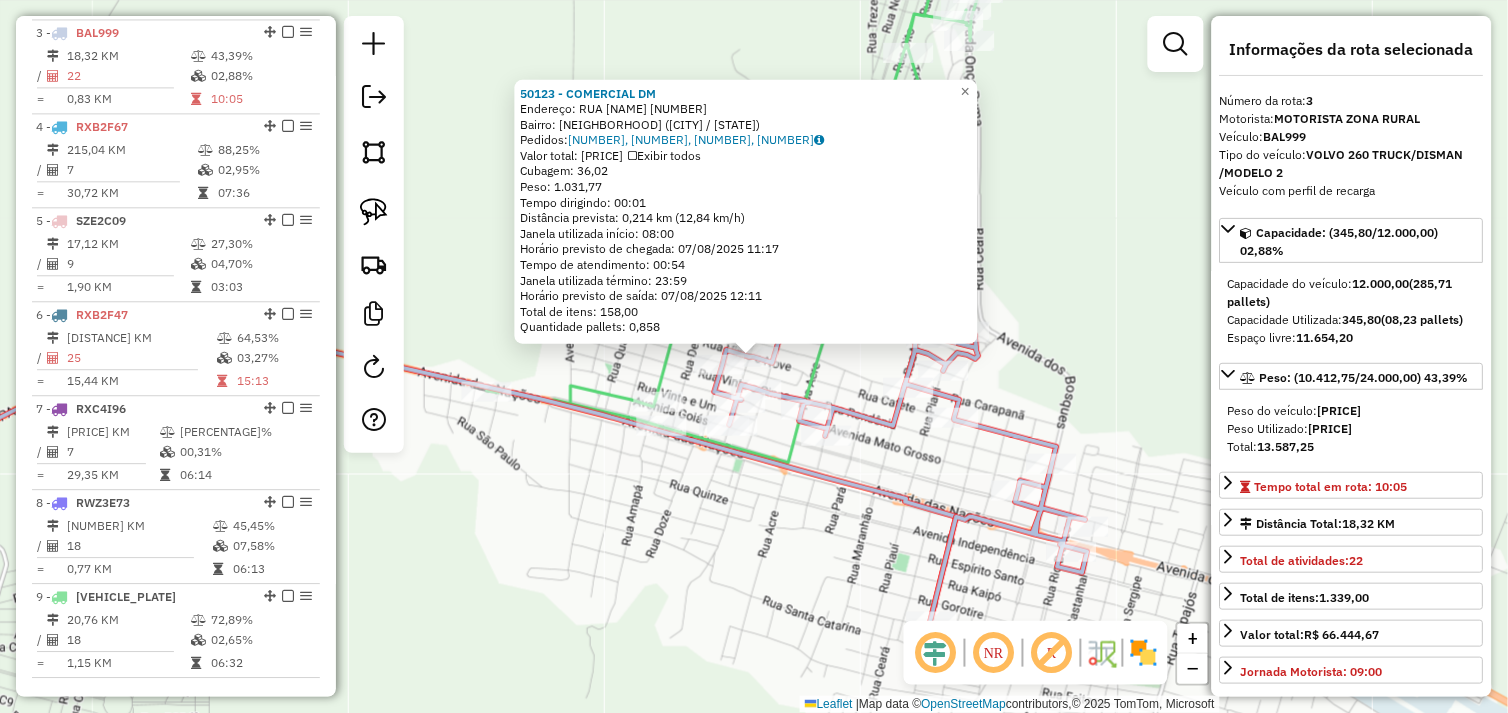 scroll, scrollTop: 961, scrollLeft: 0, axis: vertical 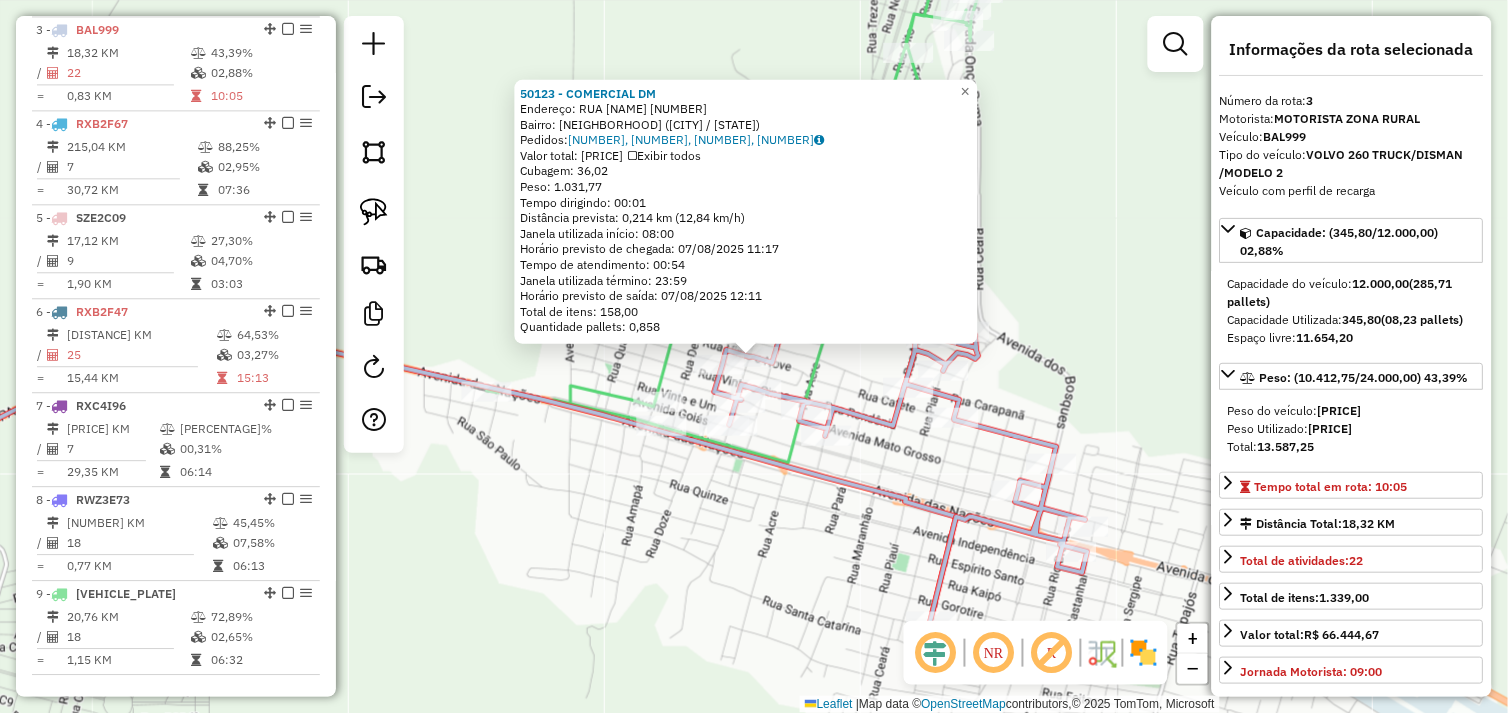 click on "50123 - COMERCIAL DM  Endereço:  RUA ALVORADA 11   Bairro: FEIRA (OURILANDIA DO NORTE / PA)   Pedidos:  06103059, 06103065, 06103140, 06103063   Valor total: R$ 6.353,12   Exibir todos   Cubagem: 36,02  Peso: 1.031,77  Tempo dirigindo: 00:01   Distância prevista: 0,214 km (12,84 km/h)   Janela utilizada início: 08:00   Horário previsto de chegada: 07/08/2025 11:17   Tempo de atendimento: 00:54   Janela utilizada término: 23:59   Horário previsto de saída: 07/08/2025 12:11   Total de itens: 158,00   Quantidade pallets: 0,858  × Janela de atendimento Grade de atendimento Capacidade Transportadoras Veículos Cliente Pedidos  Rotas Selecione os dias de semana para filtrar as janelas de atendimento  Seg   Ter   Qua   Qui   Sex   Sáb   Dom  Informe o período da janela de atendimento: De: Até:  Filtrar exatamente a janela do cliente  Considerar janela de atendimento padrão  Selecione os dias de semana para filtrar as grades de atendimento  Seg   Ter   Qua   Qui   Sex   Sáb   Dom   Peso mínimo:   De:  +" 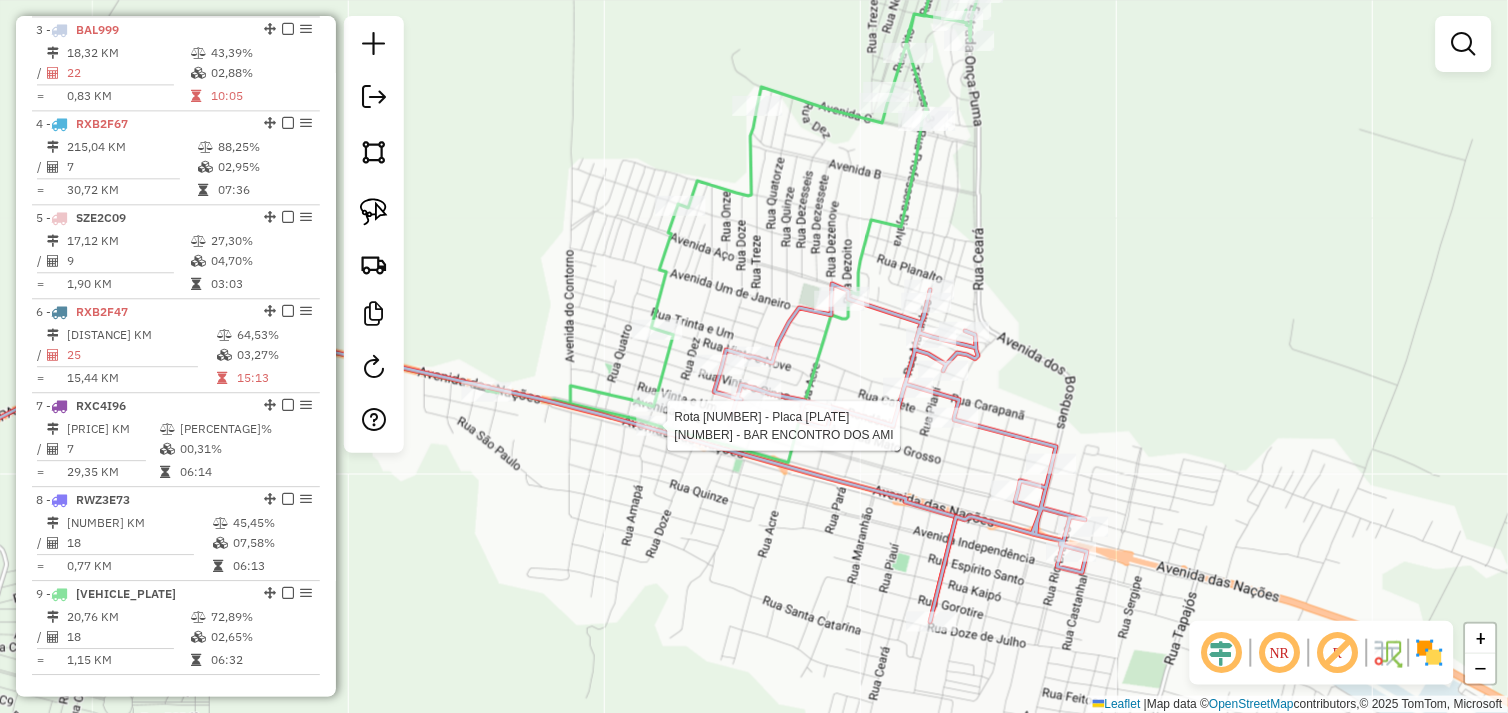 scroll, scrollTop: 1016, scrollLeft: 0, axis: vertical 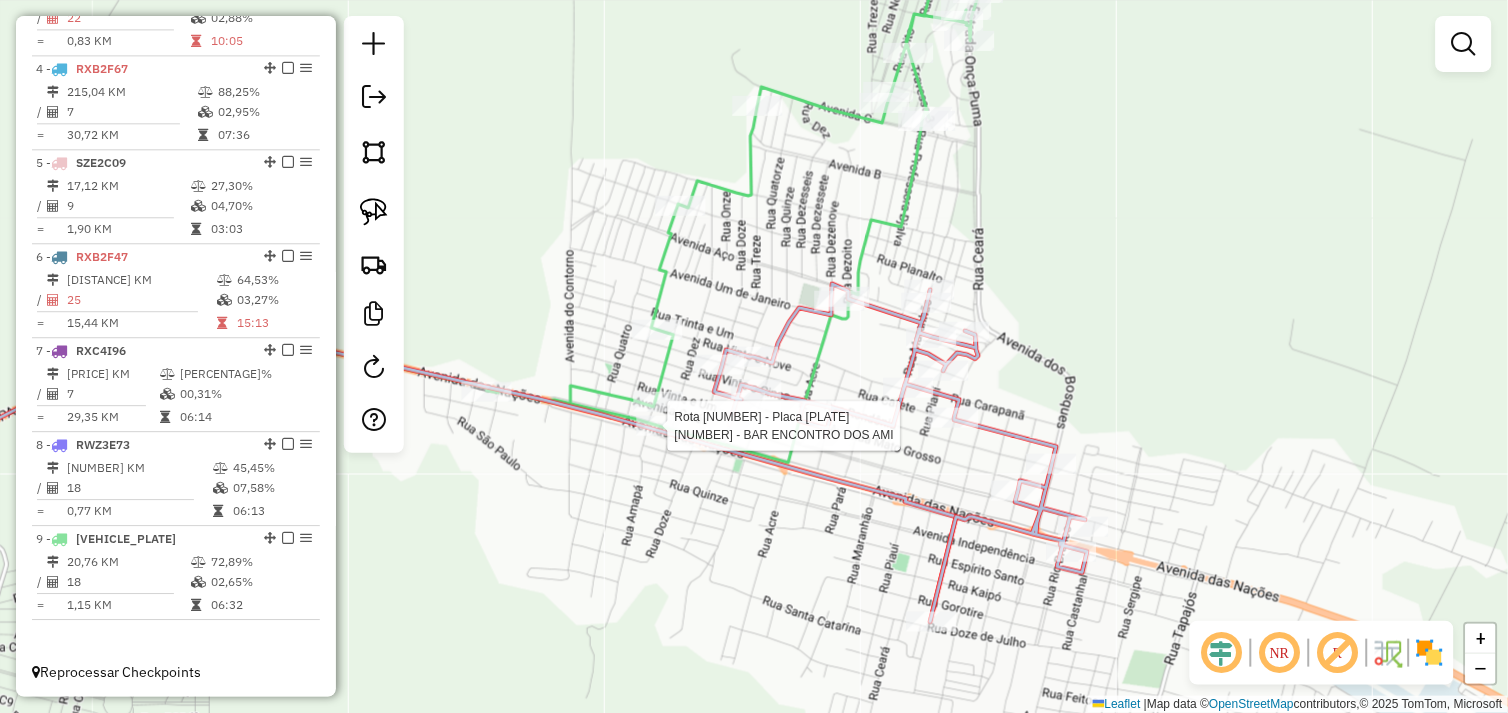 select on "*********" 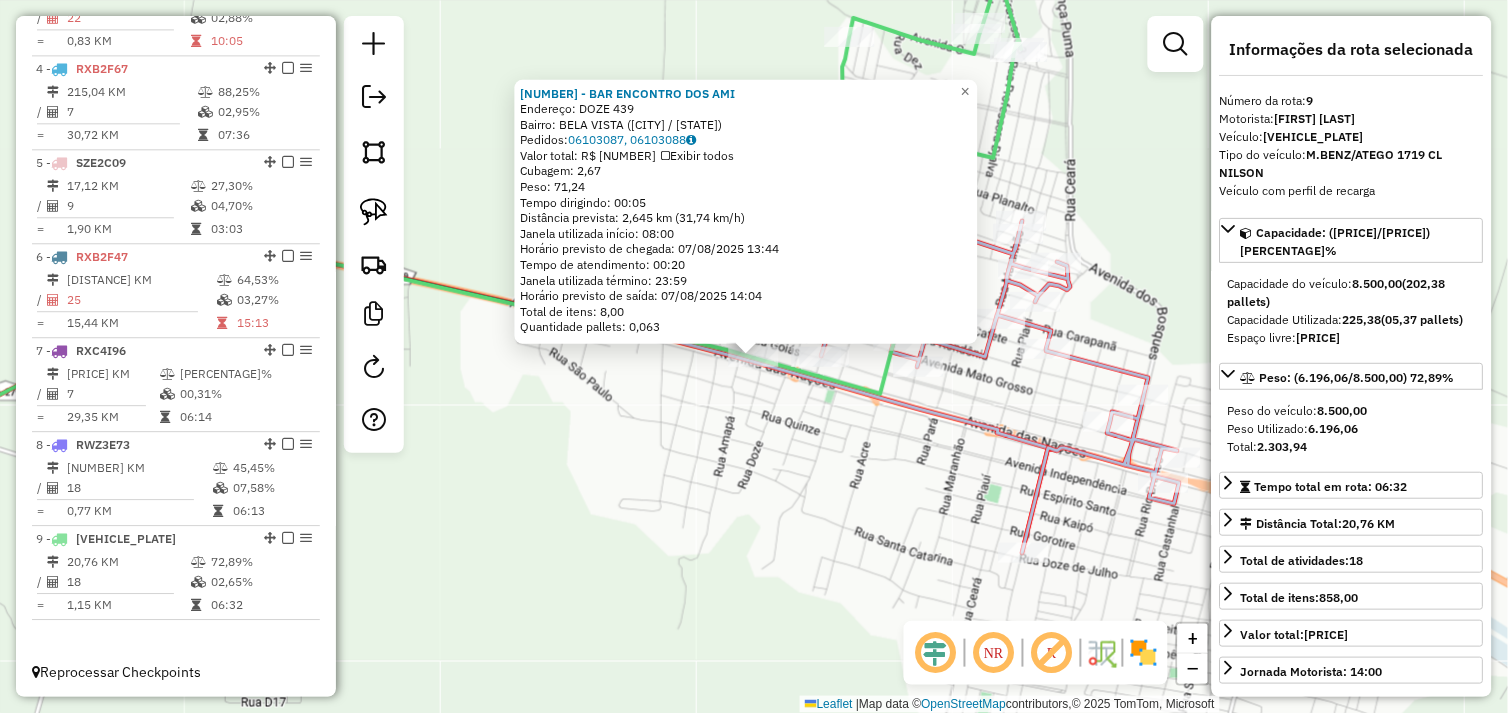 click on "65274 - BAR ENCONTRO DOS AMI  Endereço:  DOZE 439   Bairro: BELA VISTA (OURILANDIA DO NORTE / PA)   Pedidos:  06103087, 06103088   Valor total: R$ 453,04   Exibir todos   Cubagem: 2,67  Peso: 71,24  Tempo dirigindo: 00:05   Distância prevista: 2,645 km (31,74 km/h)   Janela utilizada início: 08:00   Horário previsto de chegada: 07/08/2025 13:44   Tempo de atendimento: 00:20   Janela utilizada término: 23:59   Horário previsto de saída: 07/08/2025 14:04   Total de itens: 8,00   Quantidade pallets: 0,063  × Janela de atendimento Grade de atendimento Capacidade Transportadoras Veículos Cliente Pedidos  Rotas Selecione os dias de semana para filtrar as janelas de atendimento  Seg   Ter   Qua   Qui   Sex   Sáb   Dom  Informe o período da janela de atendimento: De: Até:  Filtrar exatamente a janela do cliente  Considerar janela de atendimento padrão  Selecione os dias de semana para filtrar as grades de atendimento  Seg   Ter   Qua   Qui   Sex   Sáb   Dom   Peso mínimo:   Peso máximo:   De:   Até:" 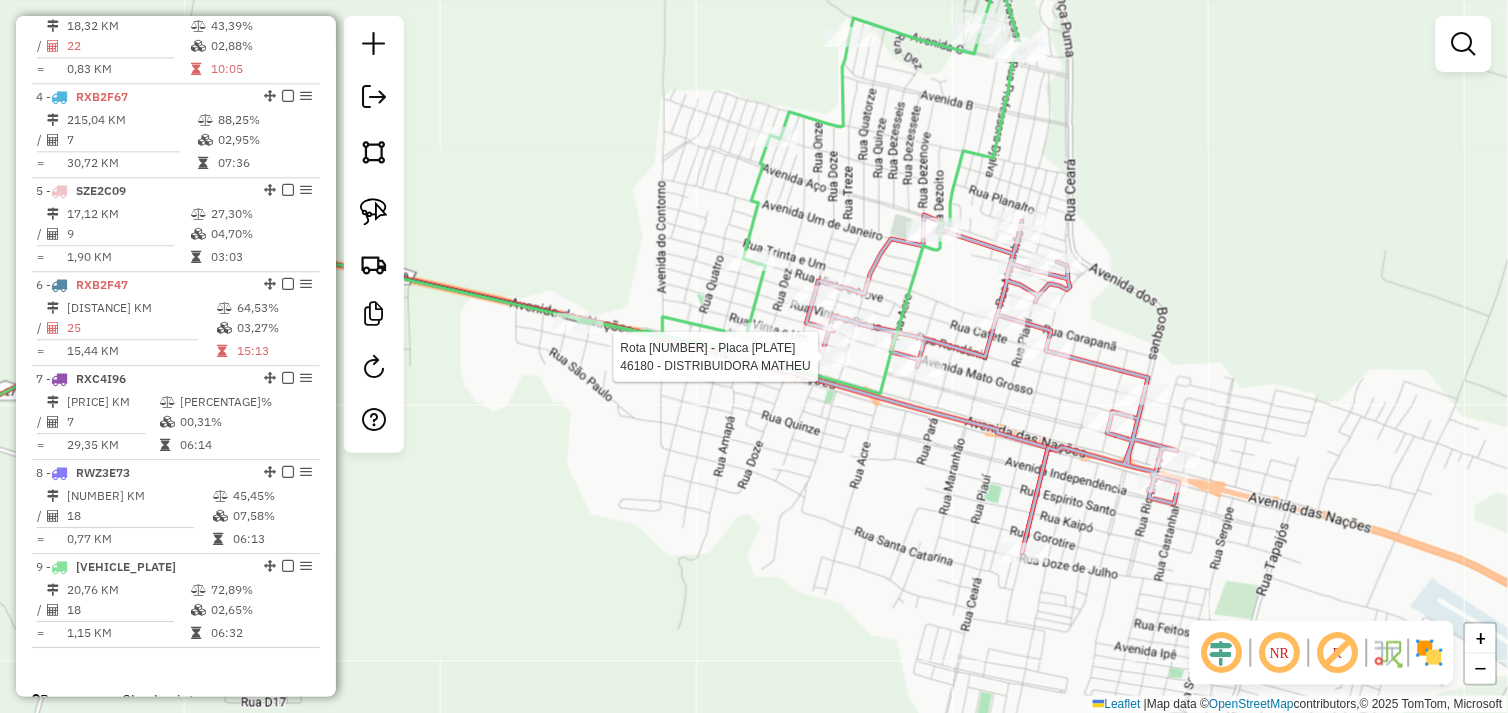 select on "*********" 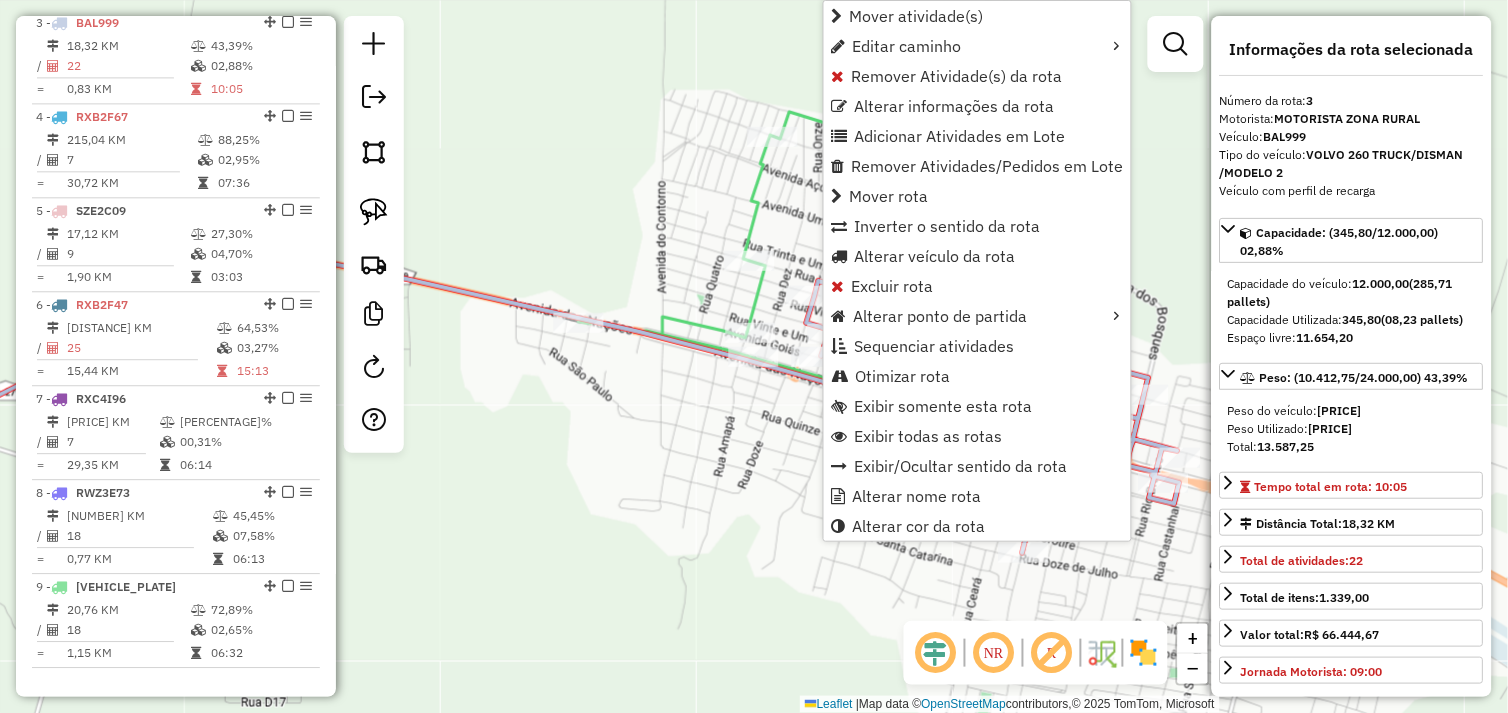 scroll, scrollTop: 961, scrollLeft: 0, axis: vertical 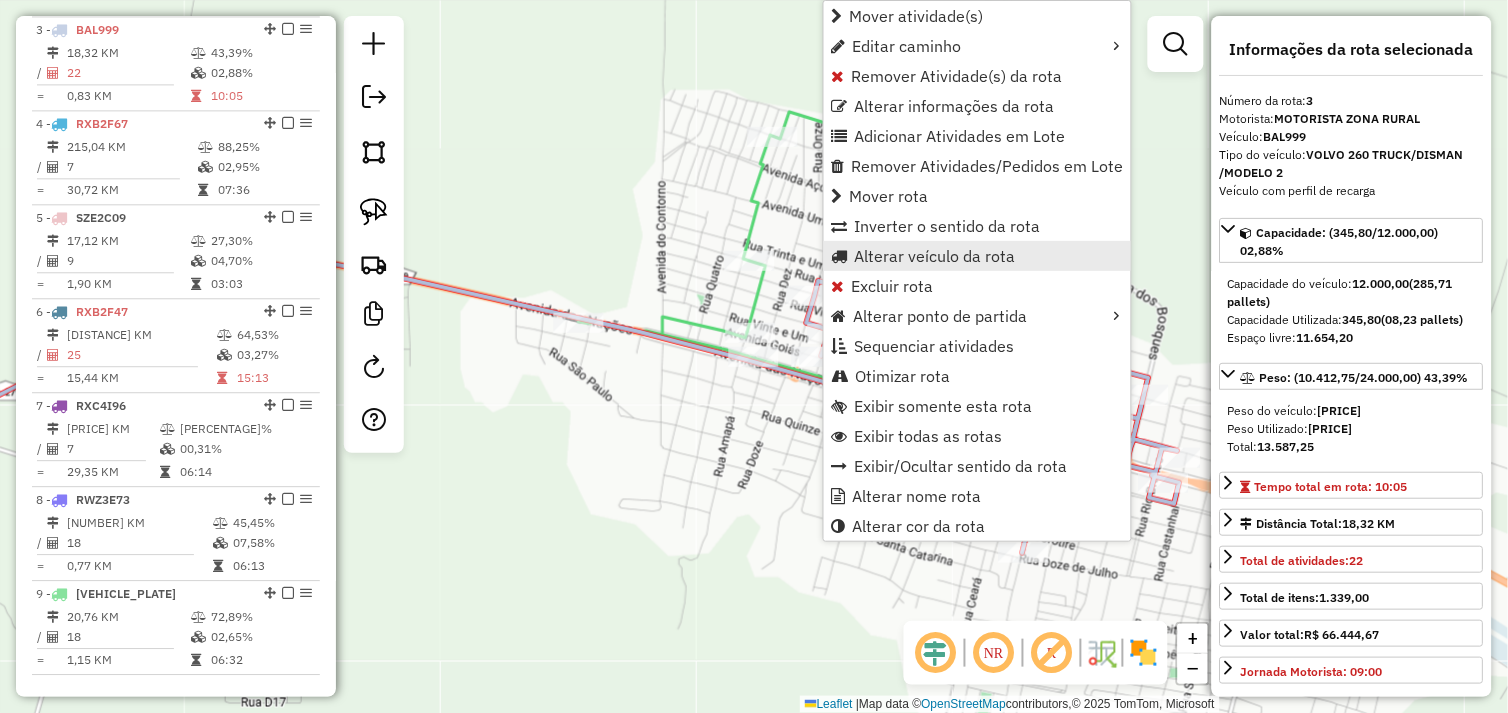 click on "Alterar veículo da rota" at bounding box center [935, 256] 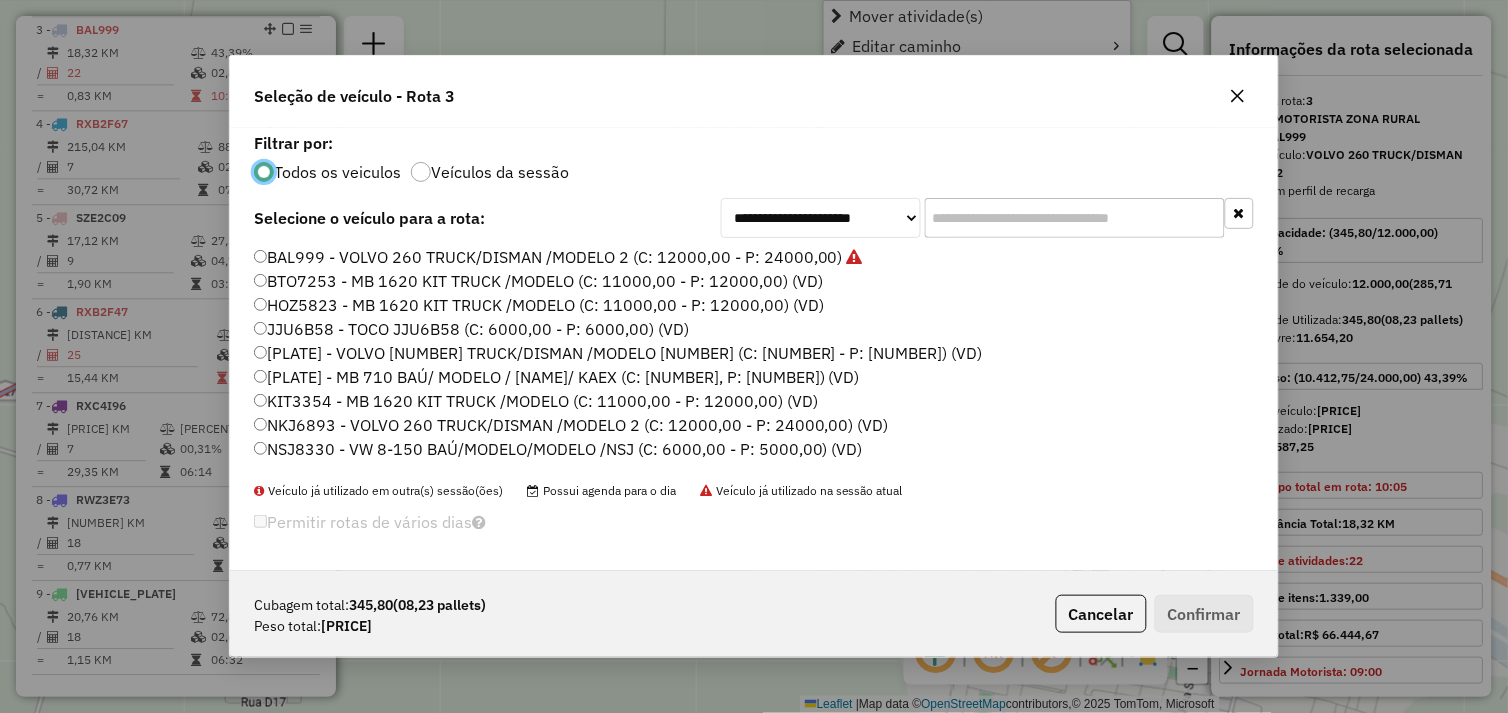scroll, scrollTop: 11, scrollLeft: 5, axis: both 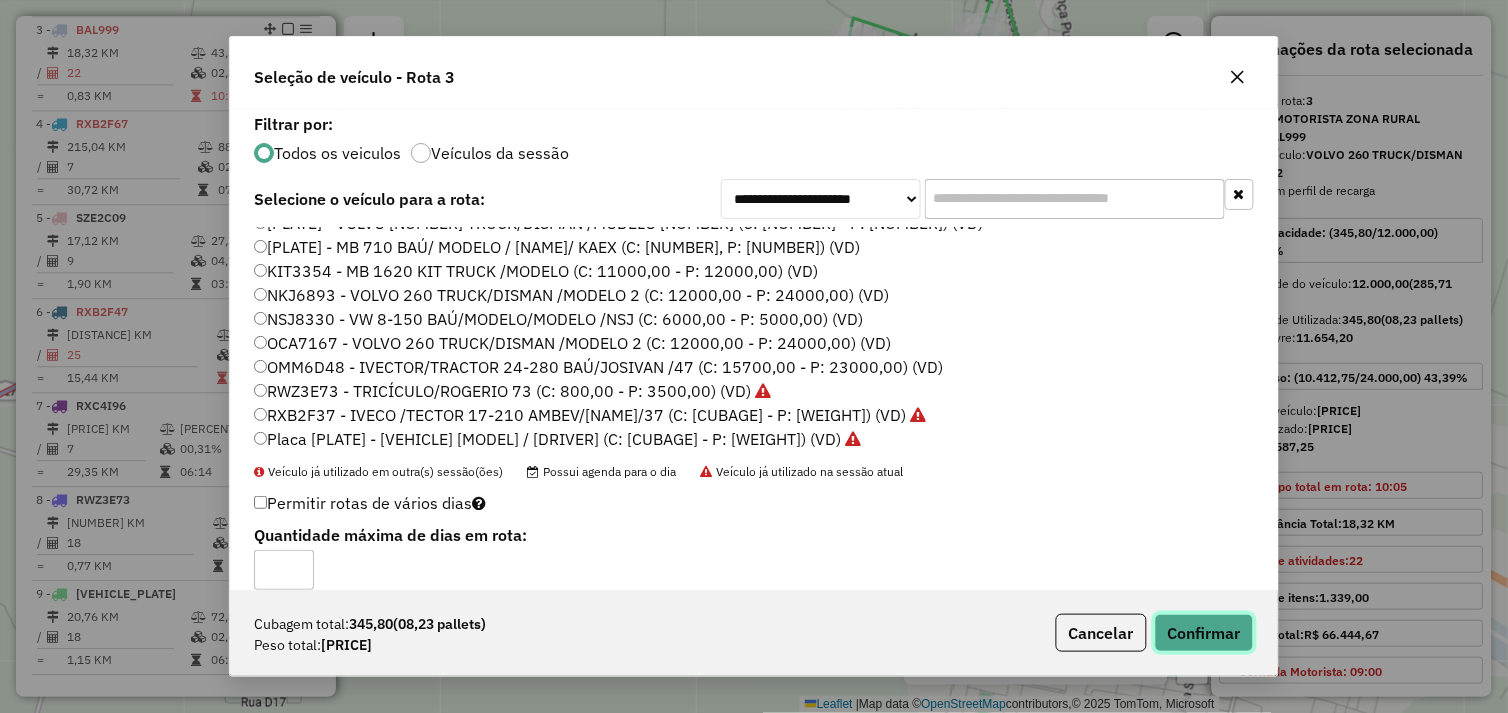 click on "Confirmar" 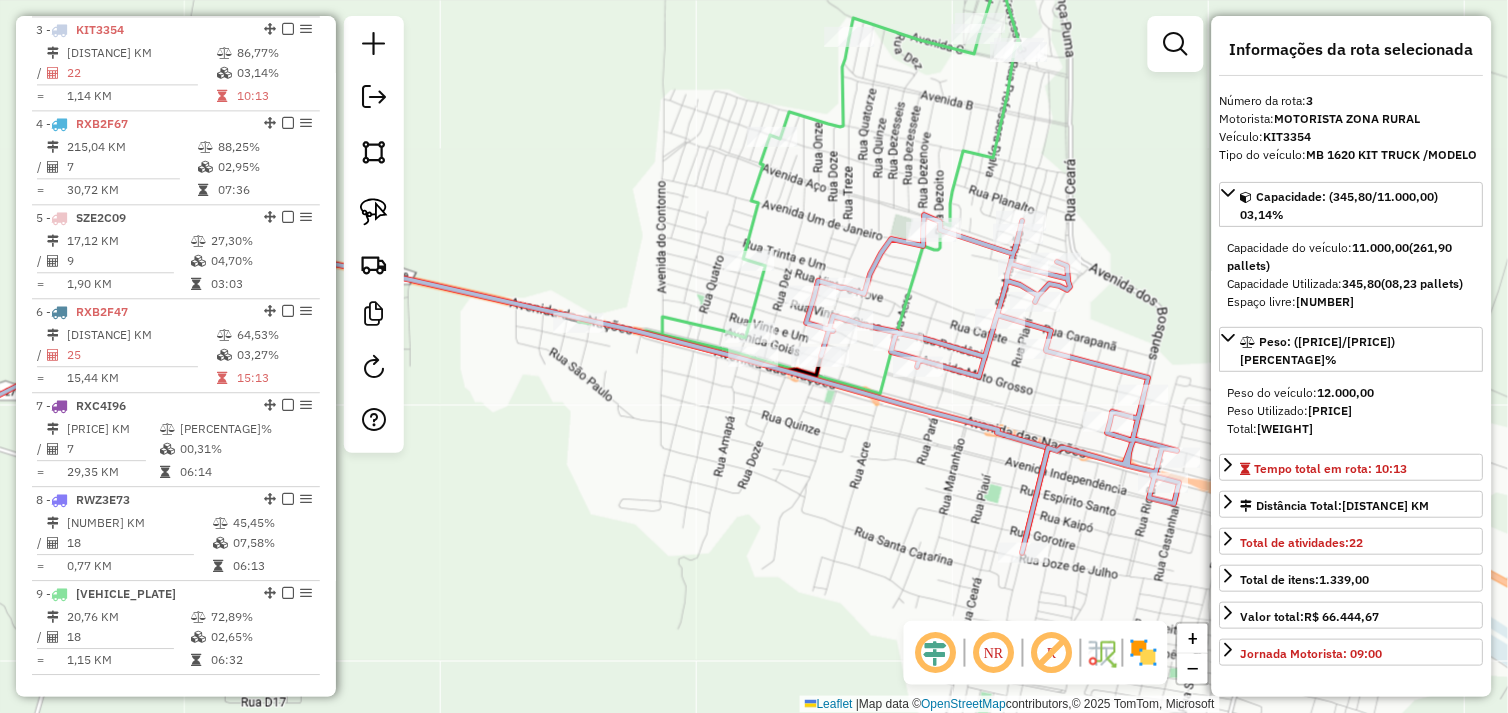 click on "Janela de atendimento Grade de atendimento Capacidade Transportadoras Veículos Cliente Pedidos  Rotas Selecione os dias de semana para filtrar as janelas de atendimento  Seg   Ter   Qua   Qui   Sex   Sáb   Dom  Informe o período da janela de atendimento: De: Até:  Filtrar exatamente a janela do cliente  Considerar janela de atendimento padrão  Selecione os dias de semana para filtrar as grades de atendimento  Seg   Ter   Qua   Qui   Sex   Sáb   Dom   Considerar clientes sem dia de atendimento cadastrado  Clientes fora do dia de atendimento selecionado Filtrar as atividades entre os valores definidos abaixo:  Peso mínimo:   Peso máximo:   Cubagem mínima:   Cubagem máxima:   De:   Até:  Filtrar as atividades entre o tempo de atendimento definido abaixo:  De:   Até:   Considerar capacidade total dos clientes não roteirizados Transportadora: Selecione um ou mais itens Tipo de veículo: Selecione um ou mais itens Veículo: Selecione um ou mais itens Motorista: Selecione um ou mais itens Nome: Rótulo:" 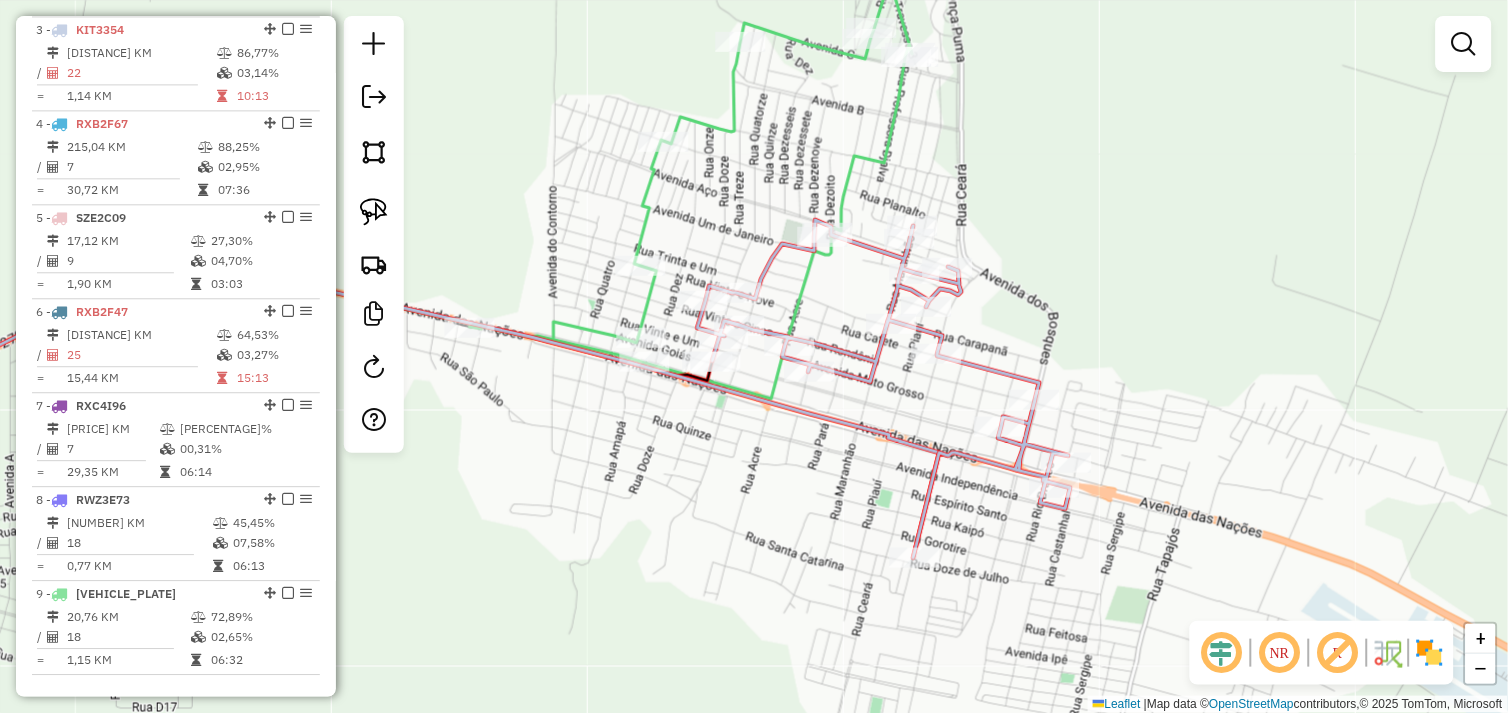drag, startPoint x: 861, startPoint y: 512, endPoint x: 752, endPoint y: 517, distance: 109.11462 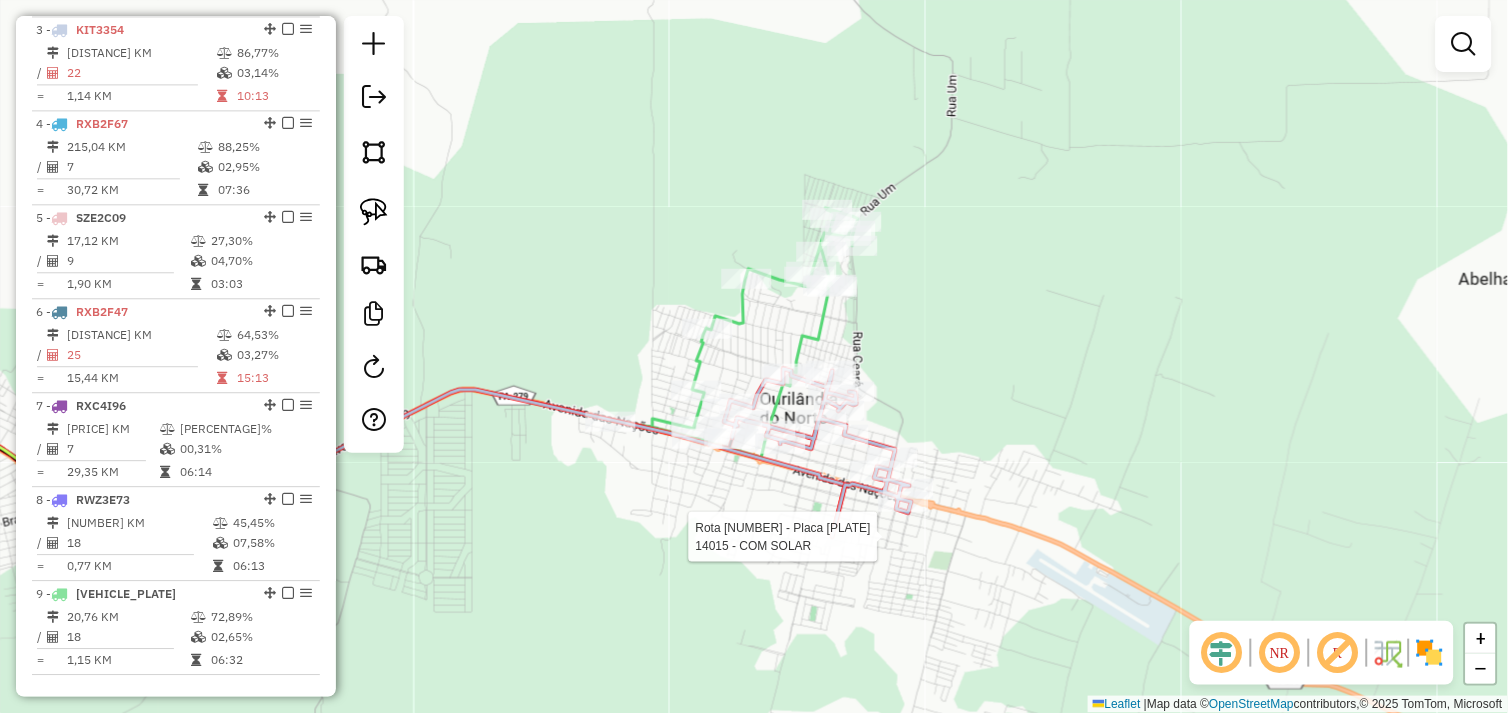 select on "*********" 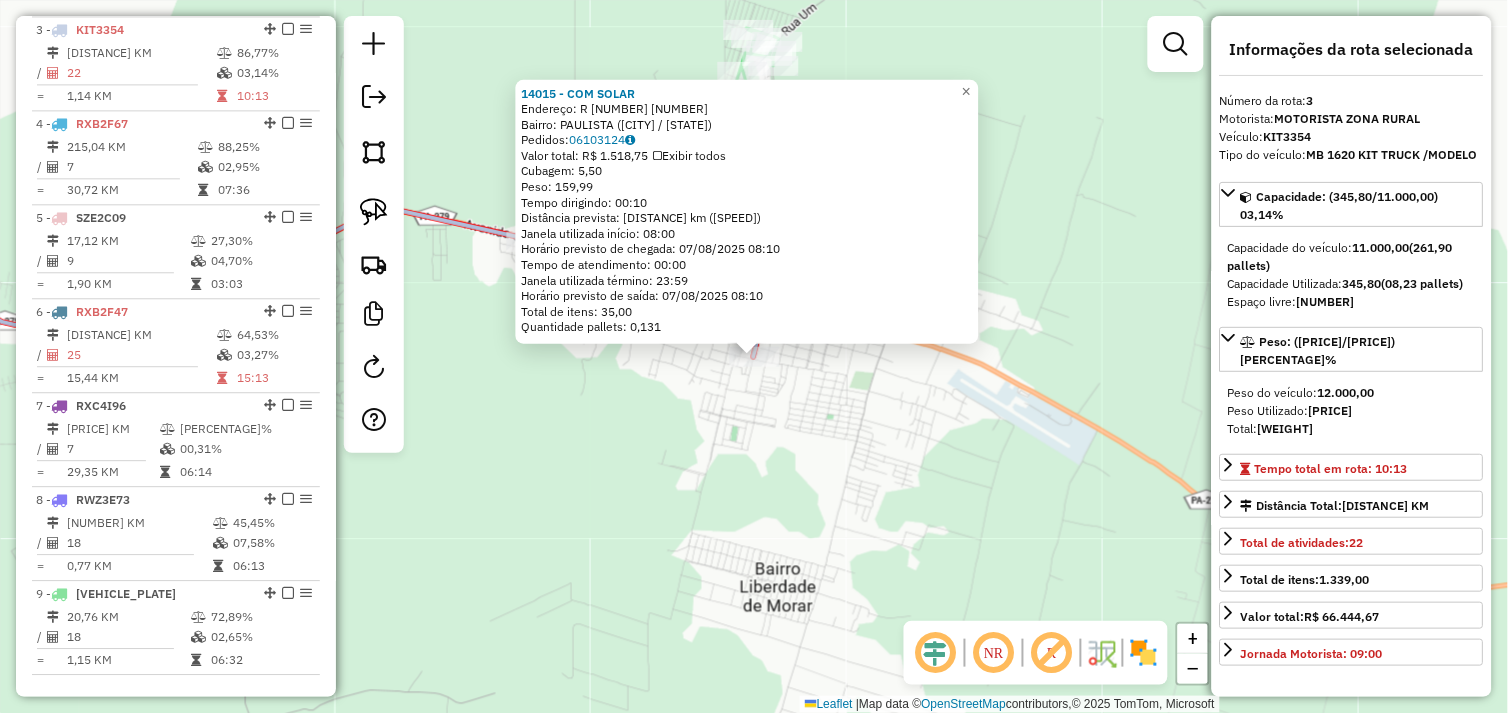 click on "14015 - COM SOLAR  Endereço:  R 31 1017   Bairro: PAULISTA (OURILANDIA DO NORTE / PA)   Pedidos:  06103124   Valor total: R$ 1.518,75   Exibir todos   Cubagem: 5,50  Peso: 159,99  Tempo dirigindo: 00:10   Distância prevista: 8,365 km (50,19 km/h)   Janela utilizada início: 08:00   Horário previsto de chegada: 07/08/2025 08:10   Tempo de atendimento: 00:00   Janela utilizada término: 23:59   Horário previsto de saída: 07/08/2025 08:10   Total de itens: 35,00   Quantidade pallets: 0,131  × Janela de atendimento Grade de atendimento Capacidade Transportadoras Veículos Cliente Pedidos  Rotas Selecione os dias de semana para filtrar as janelas de atendimento  Seg   Ter   Qua   Qui   Sex   Sáb   Dom  Informe o período da janela de atendimento: De: Até:  Filtrar exatamente a janela do cliente  Considerar janela de atendimento padrão  Selecione os dias de semana para filtrar as grades de atendimento  Seg   Ter   Qua   Qui   Sex   Sáb   Dom   Considerar clientes sem dia de atendimento cadastrado  De:  +" 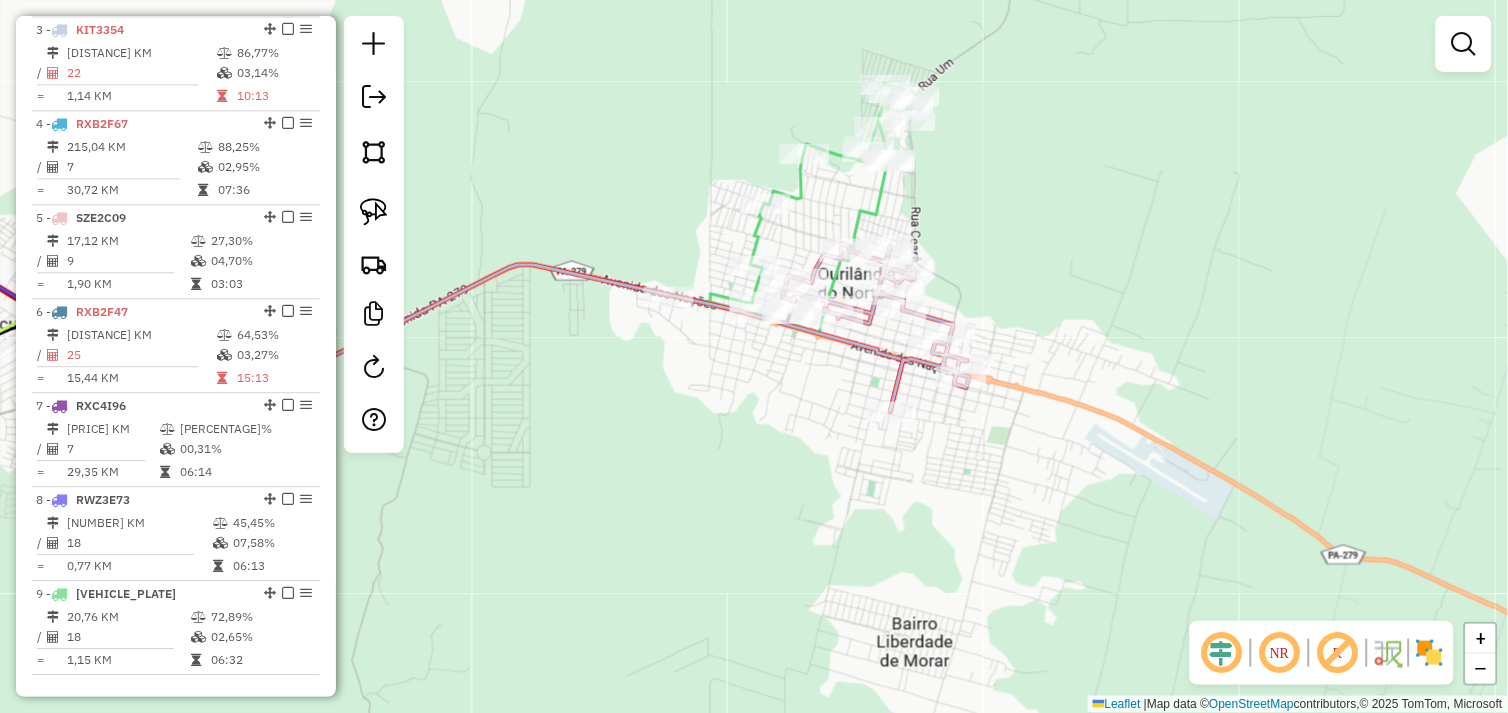 drag, startPoint x: 616, startPoint y: 402, endPoint x: 762, endPoint y: 458, distance: 156.37135 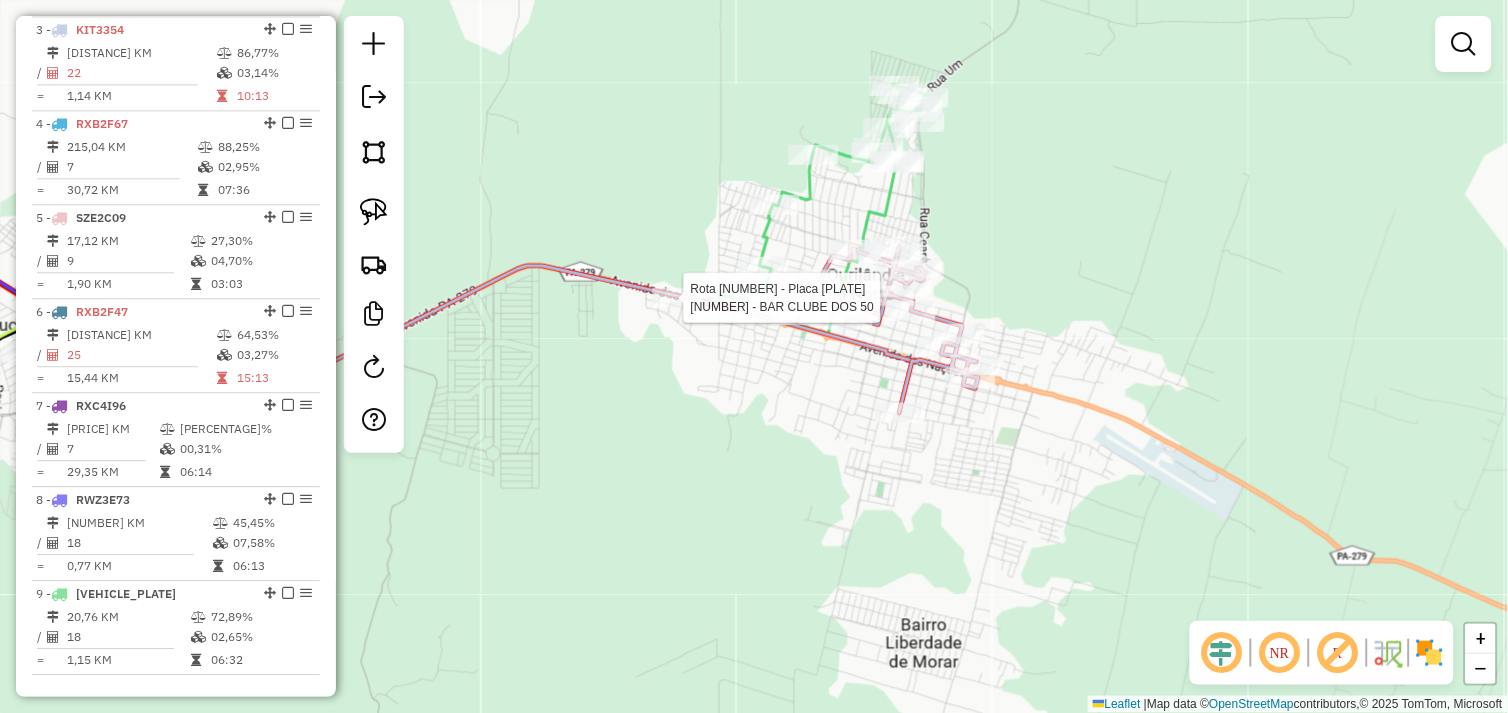 select on "*********" 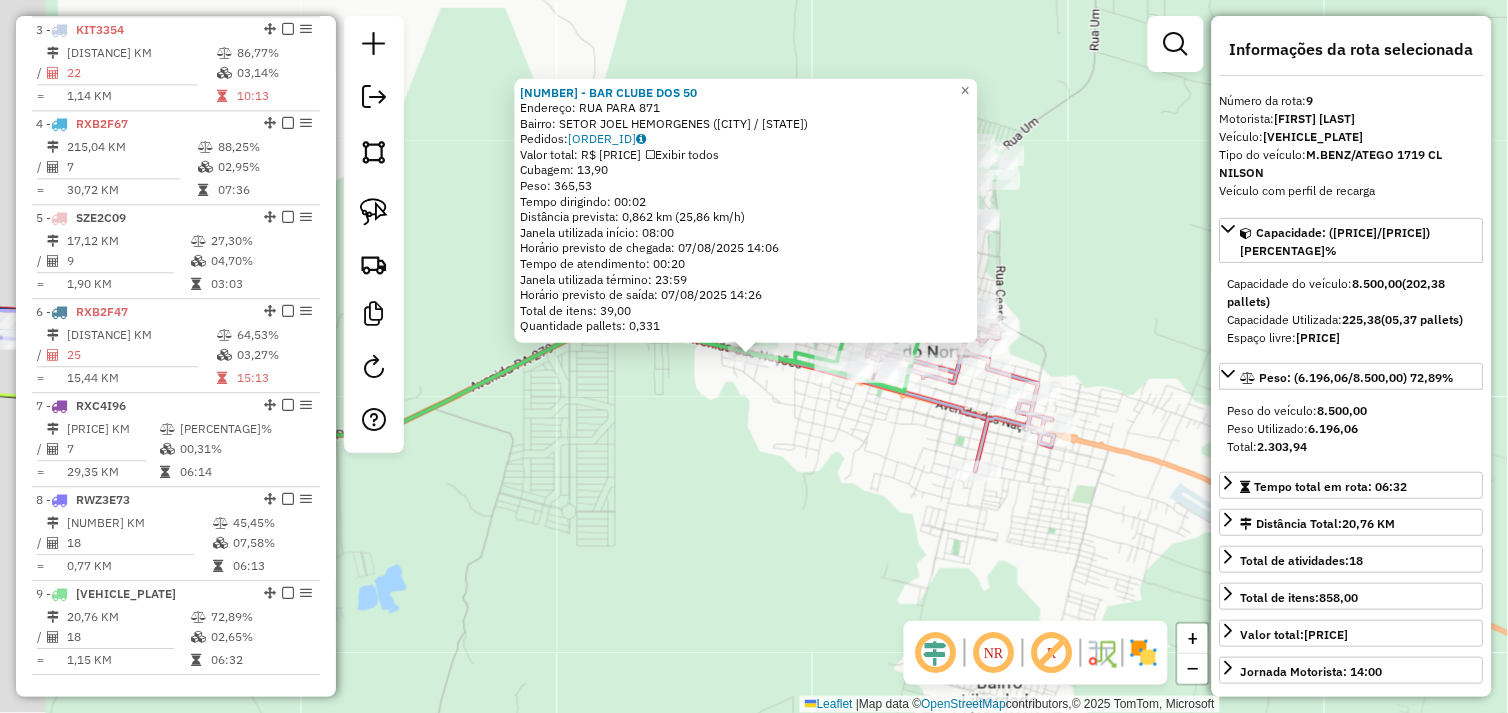 scroll, scrollTop: 1016, scrollLeft: 0, axis: vertical 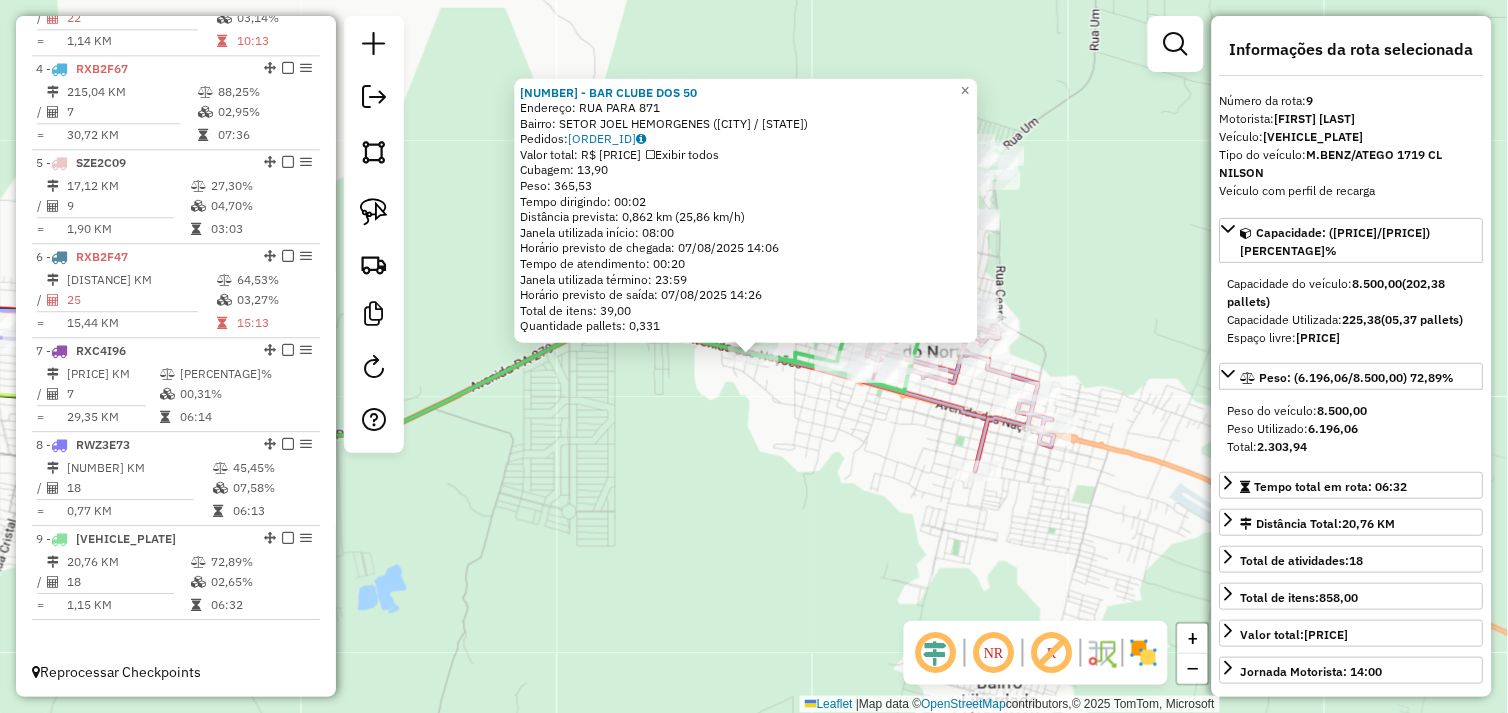 click on "72112 - BAR CLUBE DOS 50  Endereço:  RUA PARA 871   Bairro: SETOR JOEL HEMORGENES (OURILANDIA DO NORTE / PA)   Pedidos:  06103089   Valor total: R$ 2.490,72   Exibir todos   Cubagem: 13,90  Peso: 365,53  Tempo dirigindo: 00:02   Distância prevista: 0,862 km (25,86 km/h)   Janela utilizada início: 08:00   Horário previsto de chegada: 07/08/2025 14:06   Tempo de atendimento: 00:20   Janela utilizada término: 23:59   Horário previsto de saída: 07/08/2025 14:26   Total de itens: 39,00   Quantidade pallets: 0,331  × Janela de atendimento Grade de atendimento Capacidade Transportadoras Veículos Cliente Pedidos  Rotas Selecione os dias de semana para filtrar as janelas de atendimento  Seg   Ter   Qua   Qui   Sex   Sáb   Dom  Informe o período da janela de atendimento: De: Até:  Filtrar exatamente a janela do cliente  Considerar janela de atendimento padrão  Selecione os dias de semana para filtrar as grades de atendimento  Seg   Ter   Qua   Qui   Sex   Sáb   Dom   Peso mínimo:   Peso máximo:   De:  +" 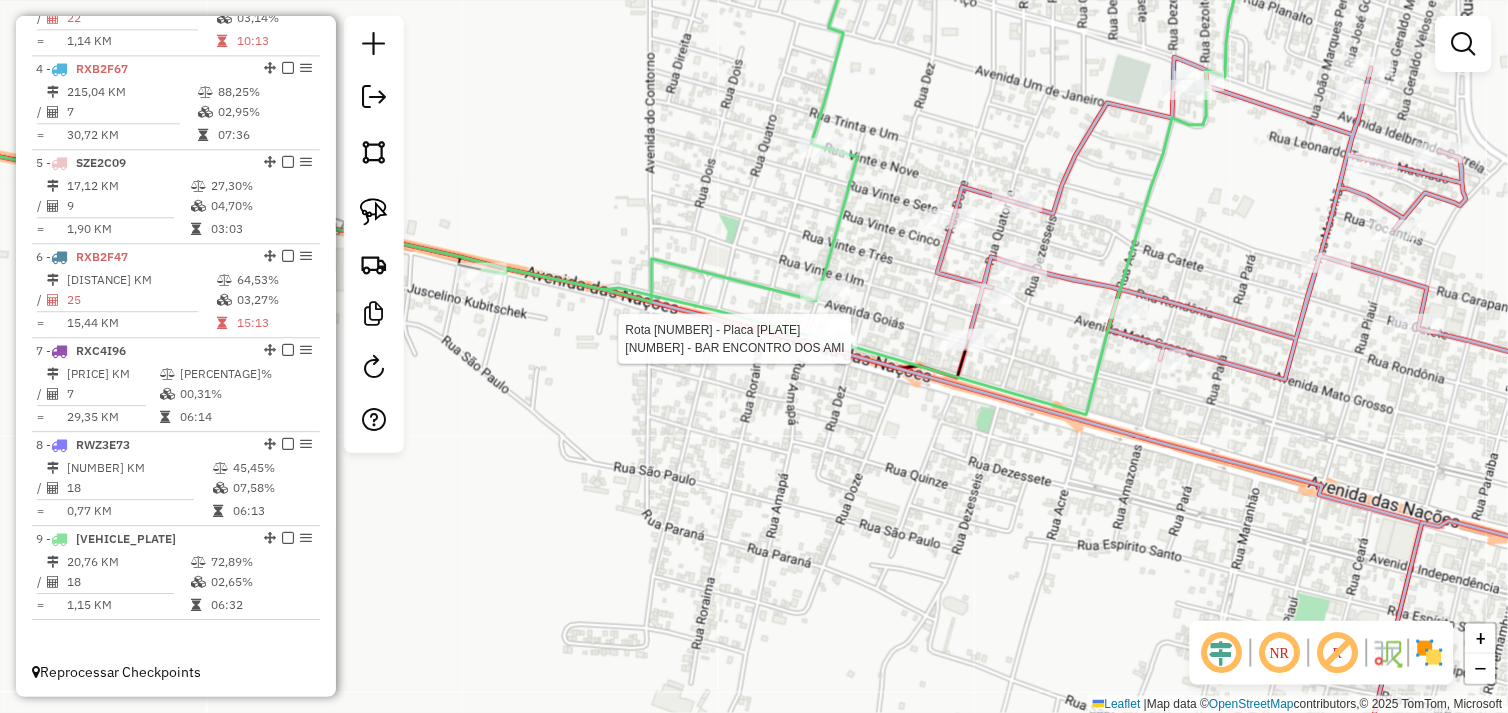 select on "*********" 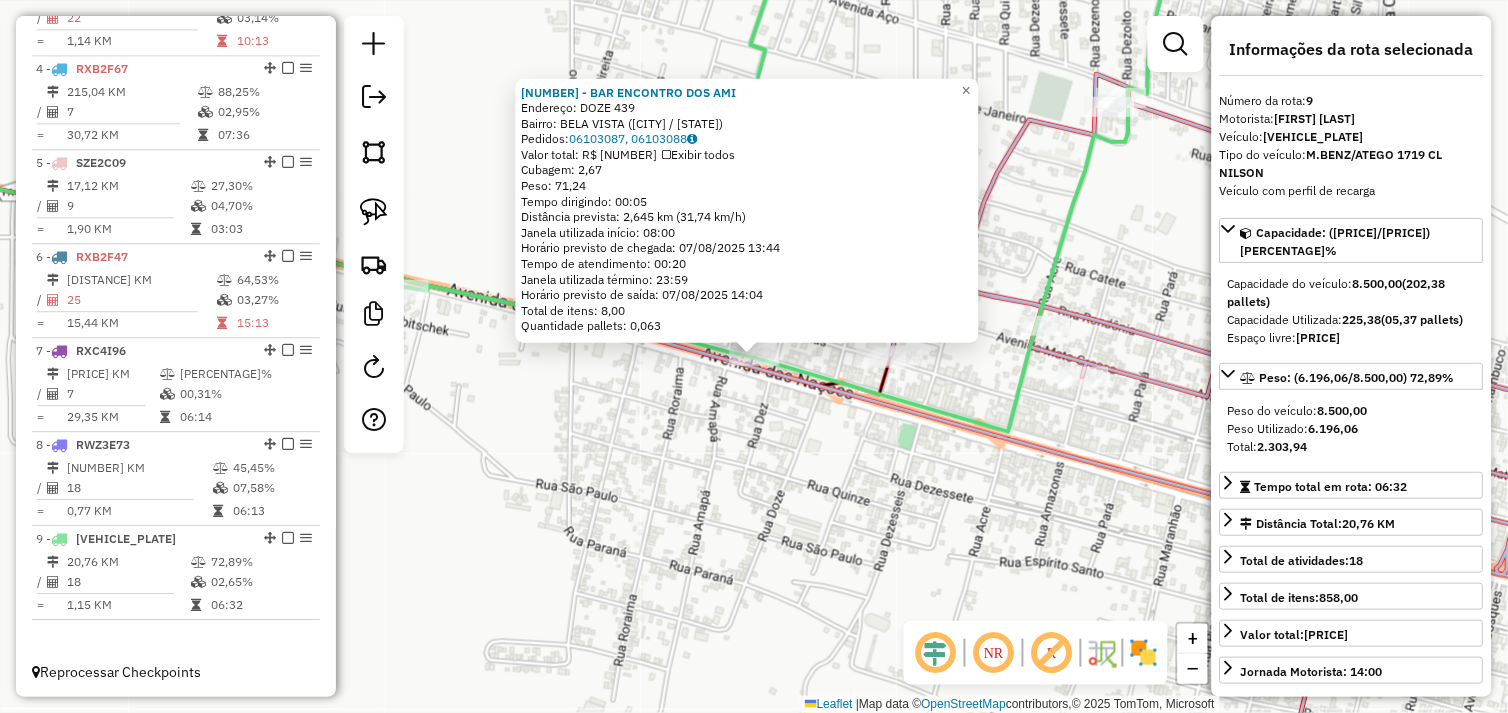 click on "65274 - BAR ENCONTRO DOS AMI  Endereço:  DOZE 439   Bairro: BELA VISTA (OURILANDIA DO NORTE / PA)   Pedidos:  06103087, 06103088   Valor total: R$ 453,04   Exibir todos   Cubagem: 2,67  Peso: 71,24  Tempo dirigindo: 00:05   Distância prevista: 2,645 km (31,74 km/h)   Janela utilizada início: 08:00   Horário previsto de chegada: 07/08/2025 13:44   Tempo de atendimento: 00:20   Janela utilizada término: 23:59   Horário previsto de saída: 07/08/2025 14:04   Total de itens: 8,00   Quantidade pallets: 0,063  × Janela de atendimento Grade de atendimento Capacidade Transportadoras Veículos Cliente Pedidos  Rotas Selecione os dias de semana para filtrar as janelas de atendimento  Seg   Ter   Qua   Qui   Sex   Sáb   Dom  Informe o período da janela de atendimento: De: Até:  Filtrar exatamente a janela do cliente  Considerar janela de atendimento padrão  Selecione os dias de semana para filtrar as grades de atendimento  Seg   Ter   Qua   Qui   Sex   Sáb   Dom   Peso mínimo:   Peso máximo:   De:   Até:" 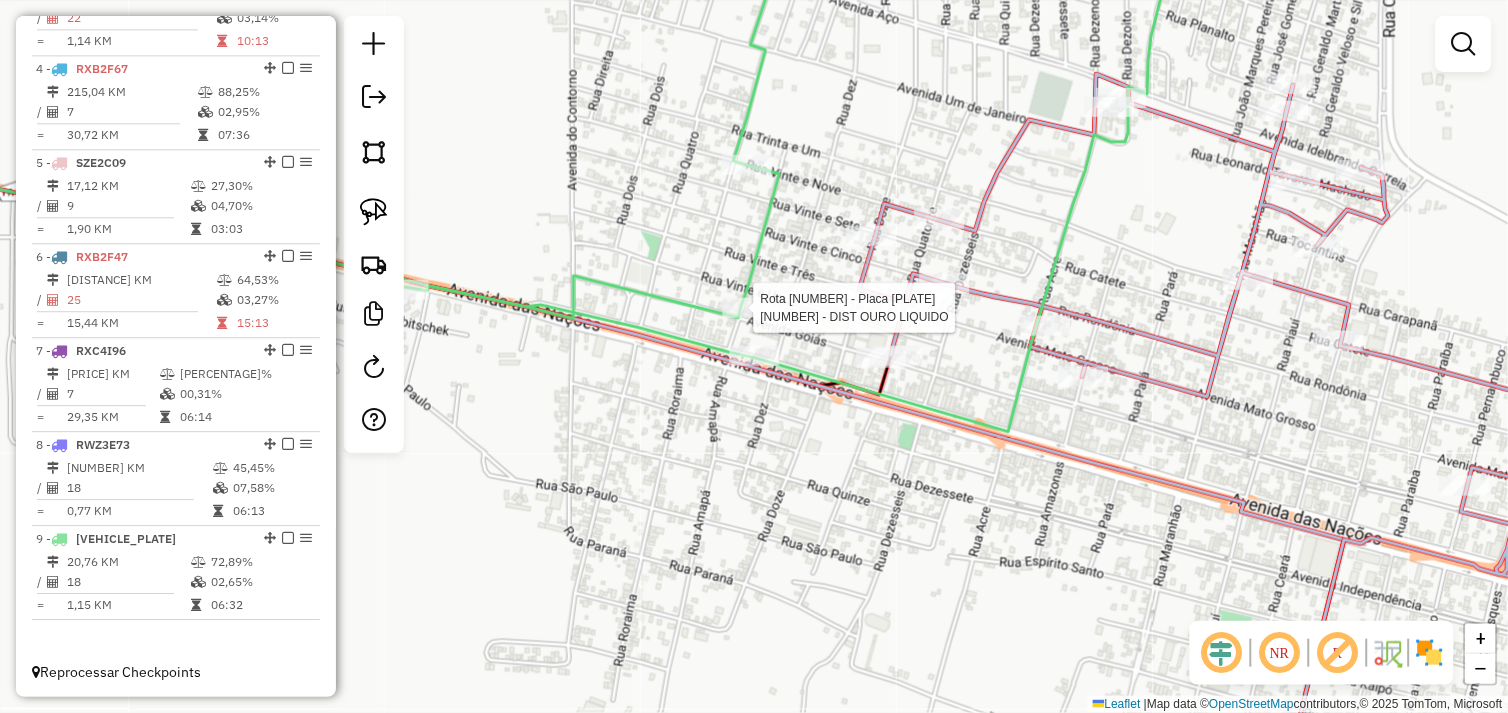 select on "*********" 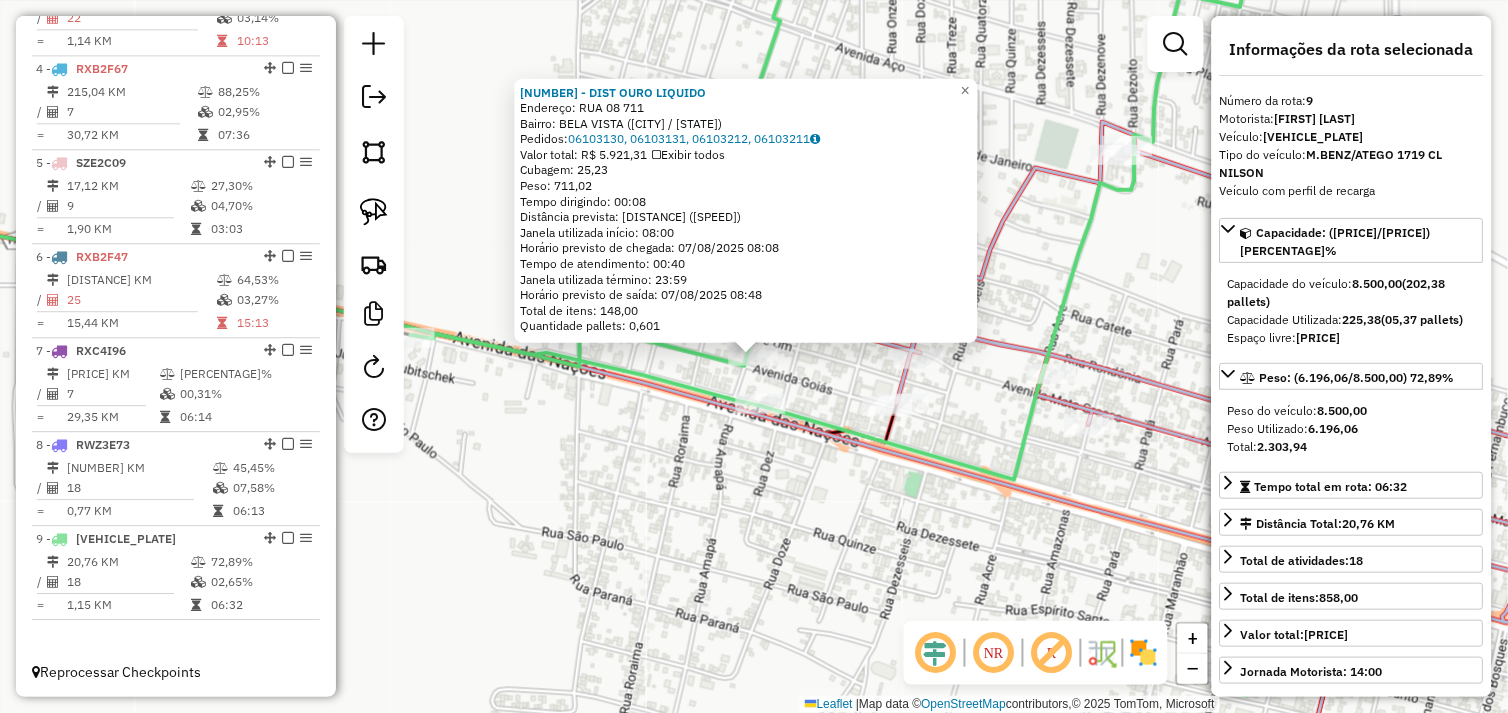 click on "72730 - DIST OURO  LIQUIDO  Endereço:  RUA 08 711   Bairro: BELA VISTA (OURILANDIA DO NORTE / PA)   Pedidos:  06103130, 06103131, 06103212, 06103211   Valor total: R$ 5.921,31   Exibir todos   Cubagem: 25,23  Peso: 711,02  Tempo dirigindo: 00:08   Distância prevista: 6,463 km (48,47 km/h)   Janela utilizada início: 08:00   Horário previsto de chegada: 07/08/2025 08:08   Tempo de atendimento: 00:40   Janela utilizada término: 23:59   Horário previsto de saída: 07/08/2025 08:48   Total de itens: 148,00   Quantidade pallets: 0,601  × Janela de atendimento Grade de atendimento Capacidade Transportadoras Veículos Cliente Pedidos  Rotas Selecione os dias de semana para filtrar as janelas de atendimento  Seg   Ter   Qua   Qui   Sex   Sáb   Dom  Informe o período da janela de atendimento: De: Até:  Filtrar exatamente a janela do cliente  Considerar janela de atendimento padrão  Selecione os dias de semana para filtrar as grades de atendimento  Seg   Ter   Qua   Qui   Sex   Sáb   Dom   Peso mínimo:  De:" 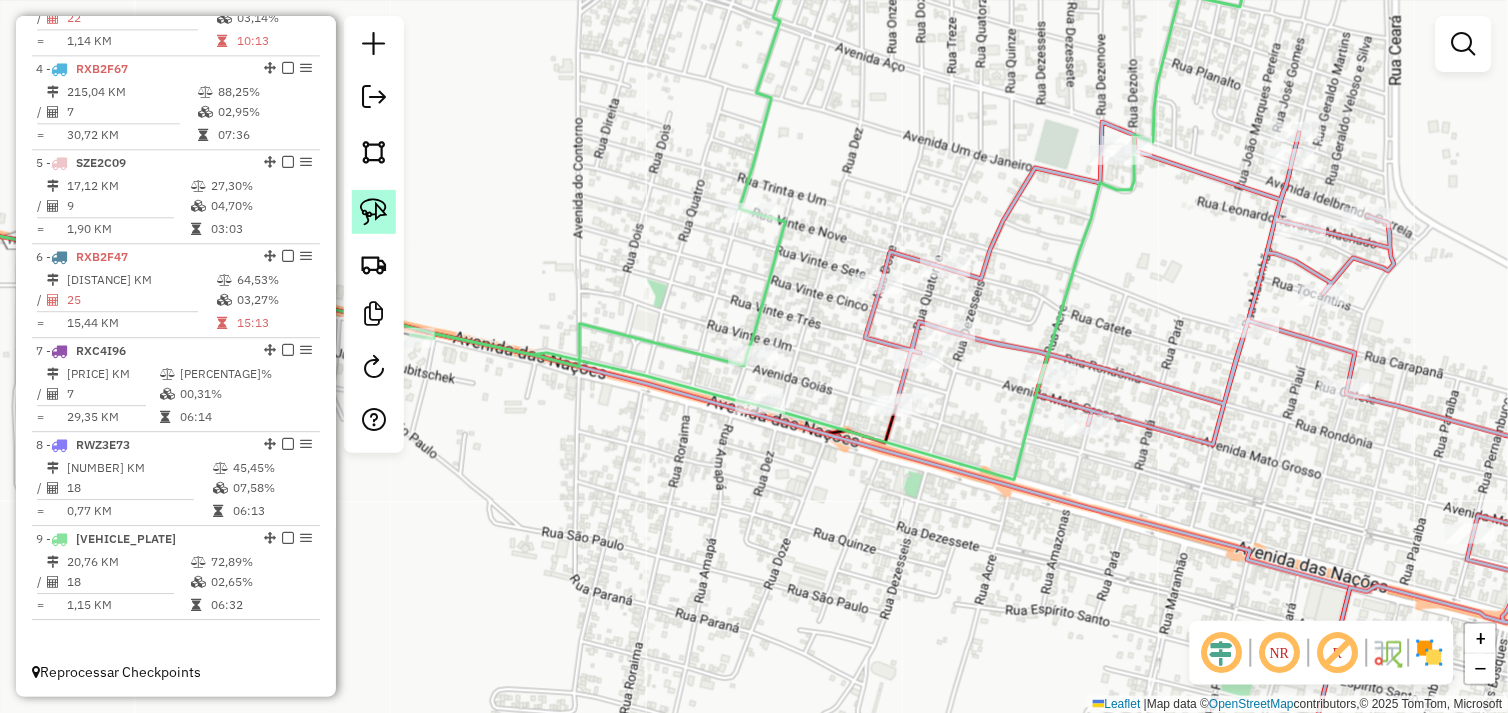 click 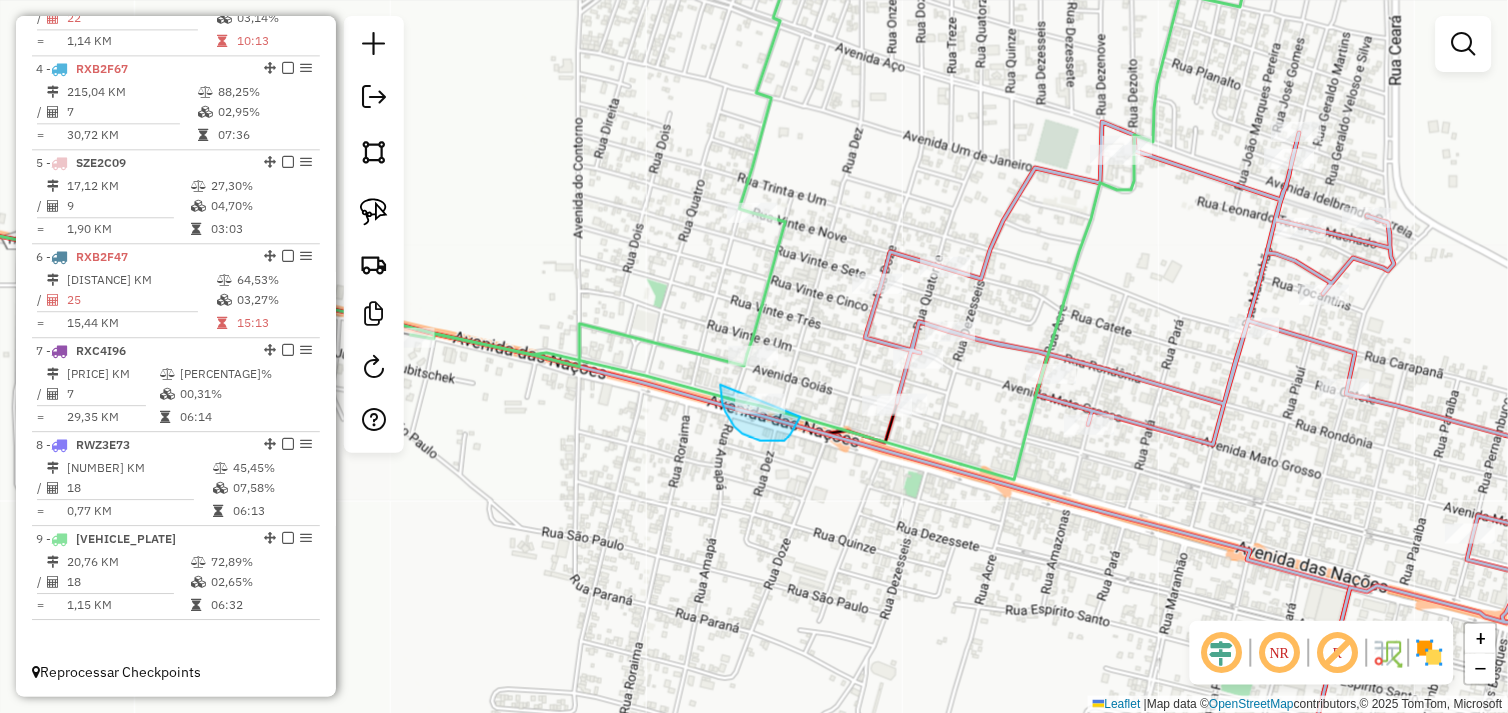 drag, startPoint x: 722, startPoint y: 392, endPoint x: 793, endPoint y: 400, distance: 71.44928 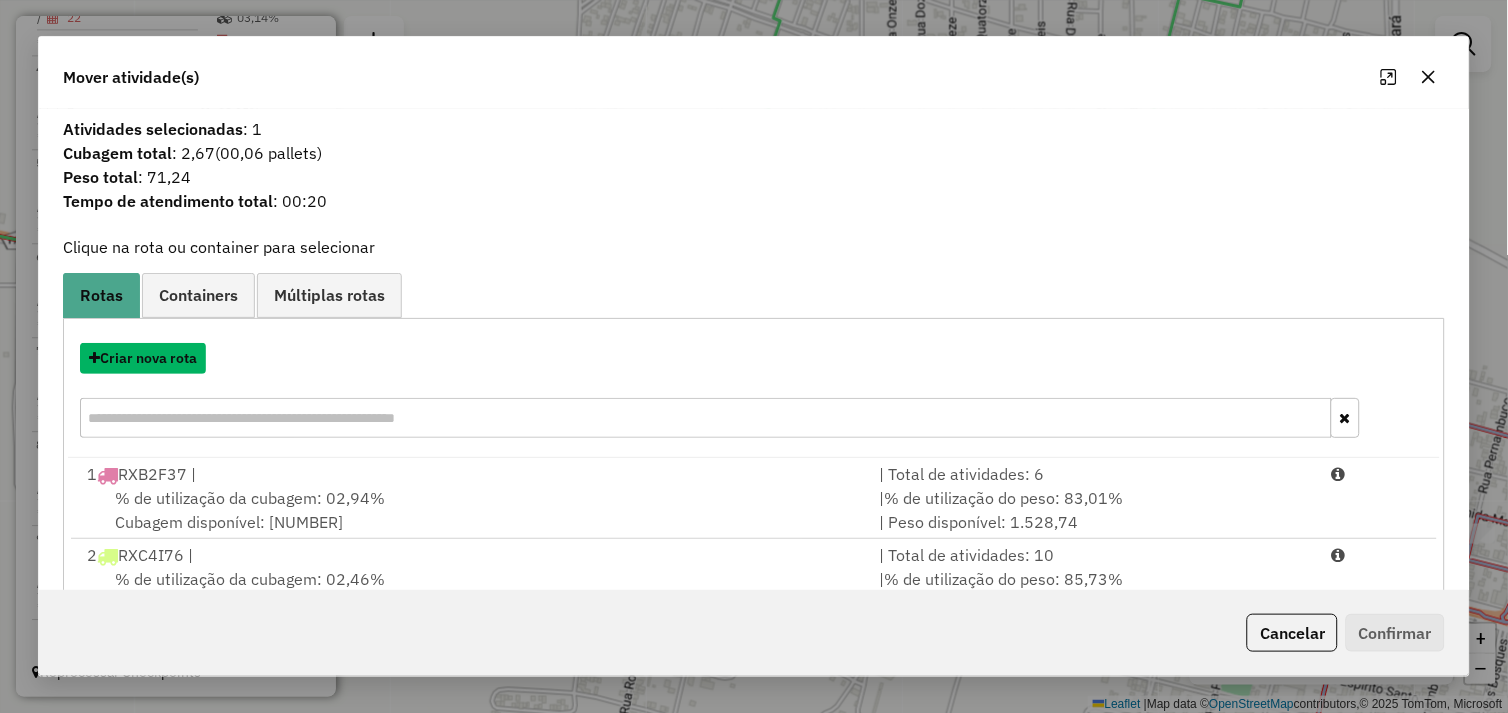 click on "Criar nova rota" at bounding box center [143, 358] 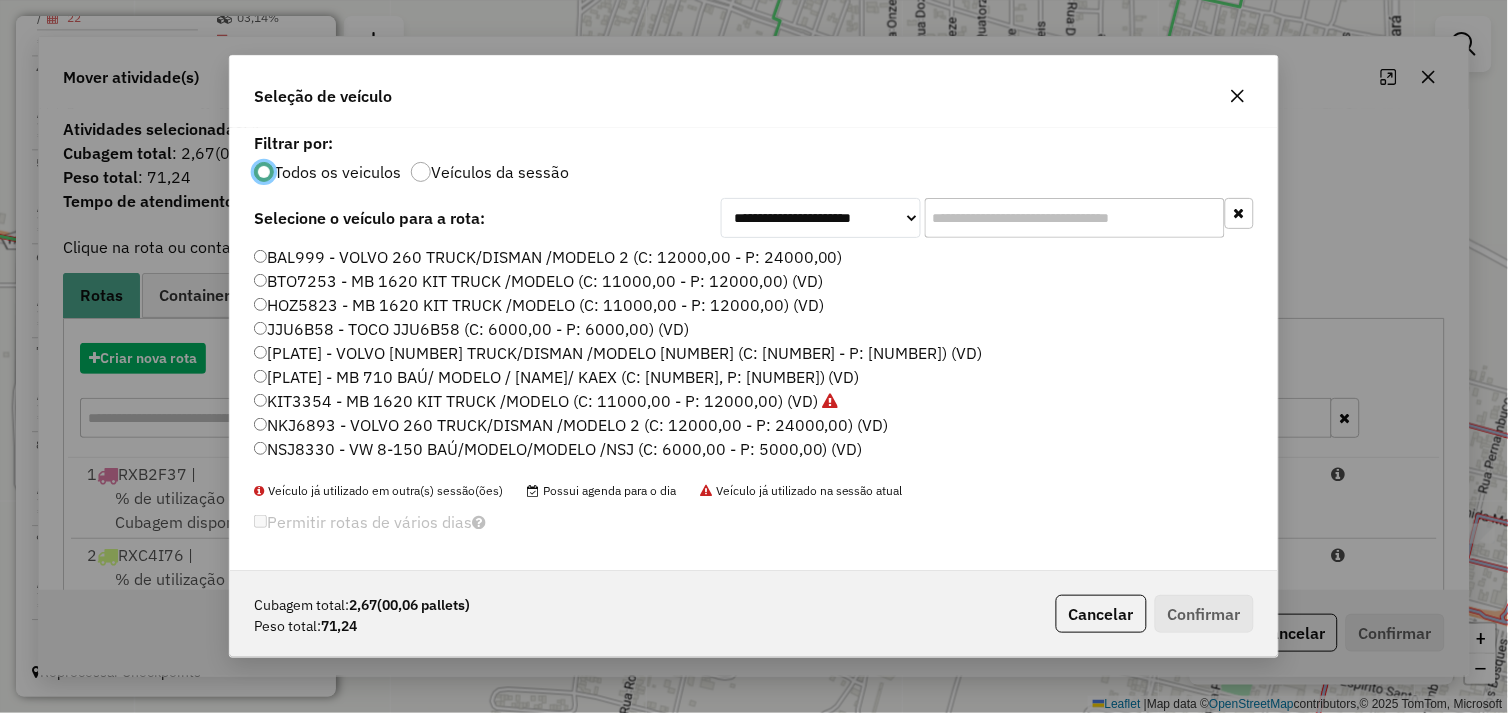 scroll, scrollTop: 11, scrollLeft: 5, axis: both 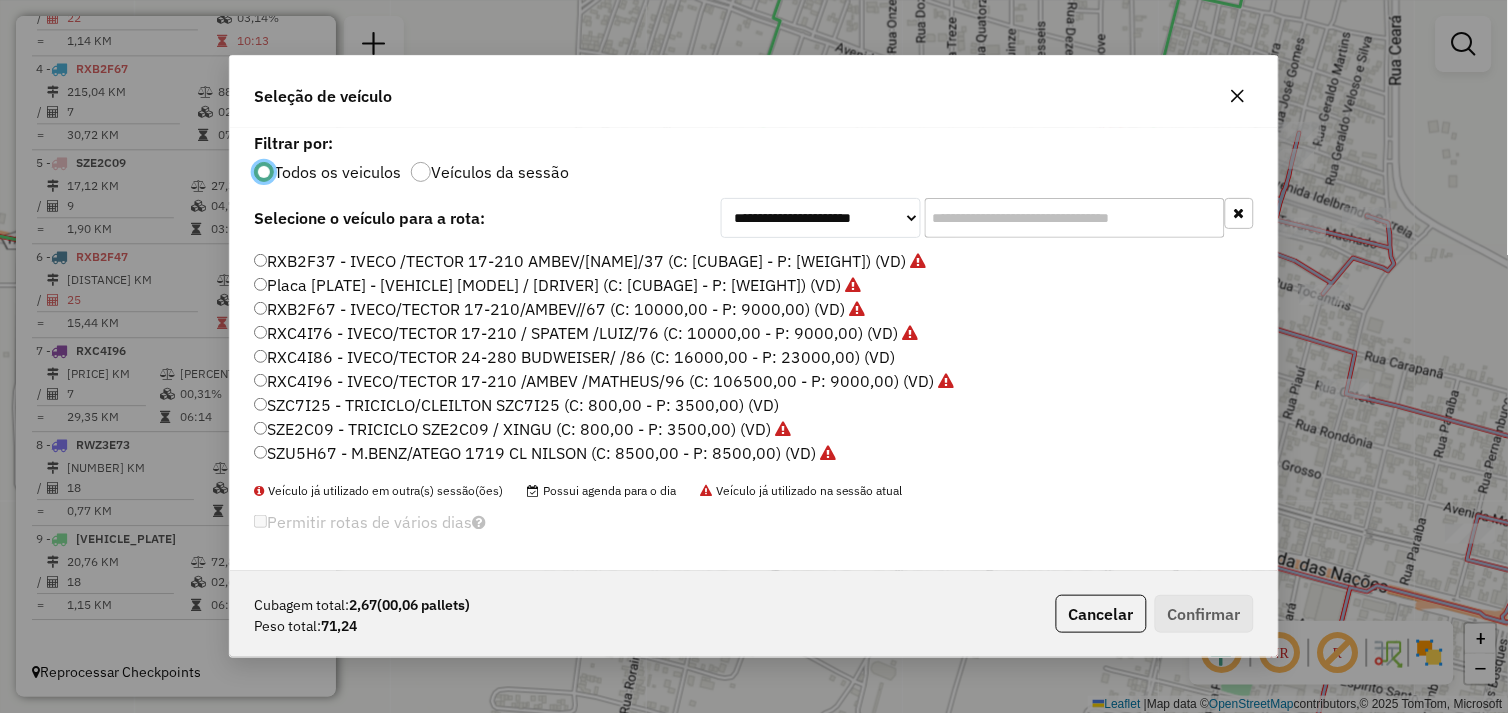 click on "SZC7I25 - TRICICLO/CLEILTON SZC7I25 (C: 800,00 - P: 3500,00) (VD)" 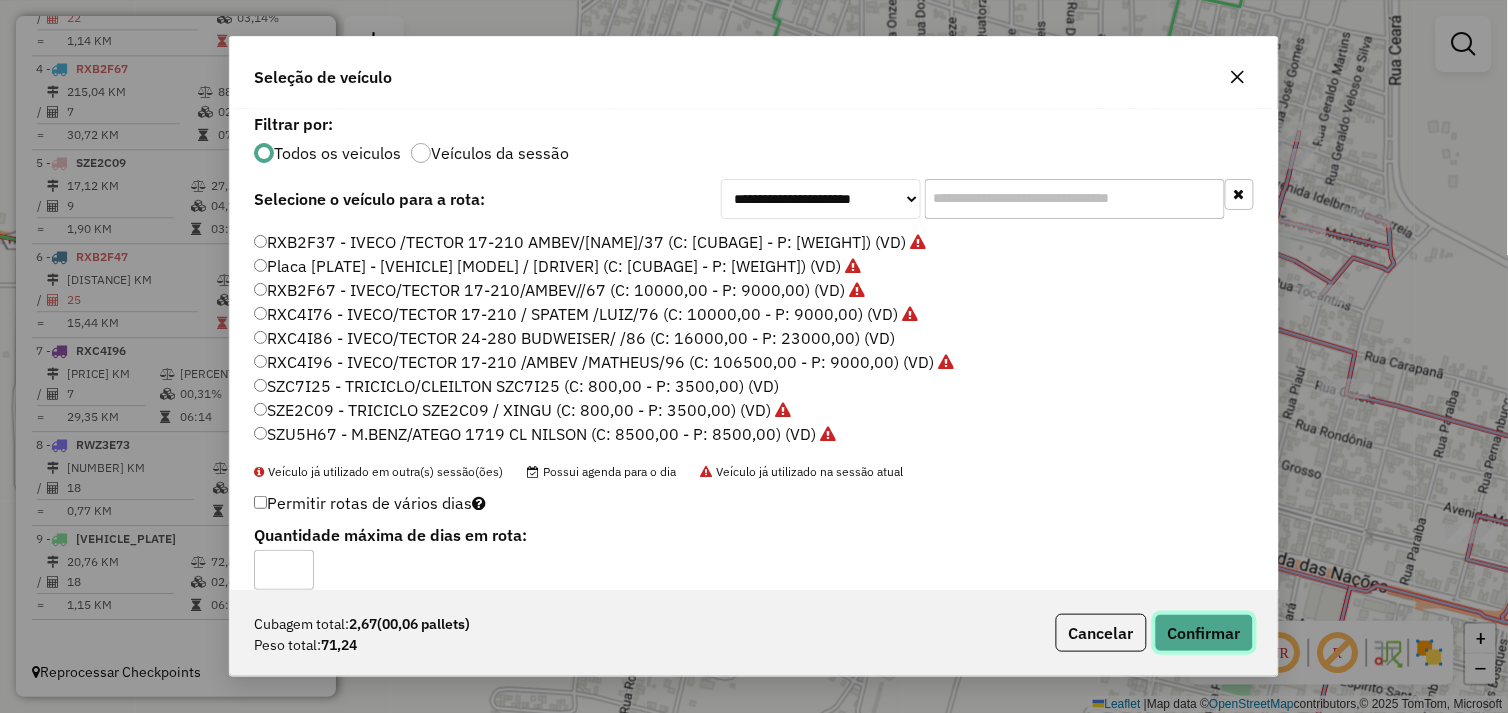 click on "Confirmar" 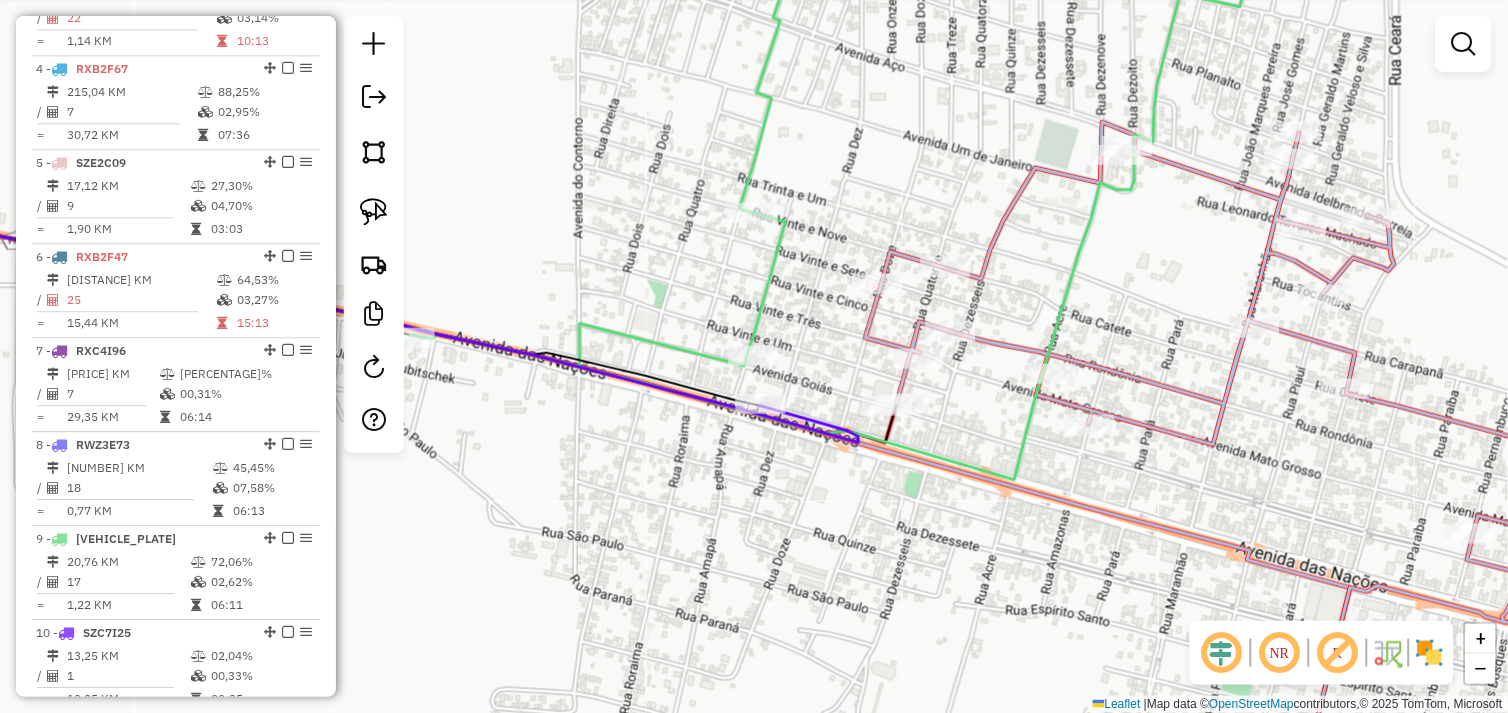 click on "Janela de atendimento Grade de atendimento Capacidade Transportadoras Veículos Cliente Pedidos  Rotas Selecione os dias de semana para filtrar as janelas de atendimento  Seg   Ter   Qua   Qui   Sex   Sáb   Dom  Informe o período da janela de atendimento: De: Até:  Filtrar exatamente a janela do cliente  Considerar janela de atendimento padrão  Selecione os dias de semana para filtrar as grades de atendimento  Seg   Ter   Qua   Qui   Sex   Sáb   Dom   Considerar clientes sem dia de atendimento cadastrado  Clientes fora do dia de atendimento selecionado Filtrar as atividades entre os valores definidos abaixo:  Peso mínimo:   Peso máximo:   Cubagem mínima:   Cubagem máxima:   De:   Até:  Filtrar as atividades entre o tempo de atendimento definido abaixo:  De:   Até:   Considerar capacidade total dos clientes não roteirizados Transportadora: Selecione um ou mais itens Tipo de veículo: Selecione um ou mais itens Veículo: Selecione um ou mais itens Motorista: Selecione um ou mais itens Nome: Rótulo:" 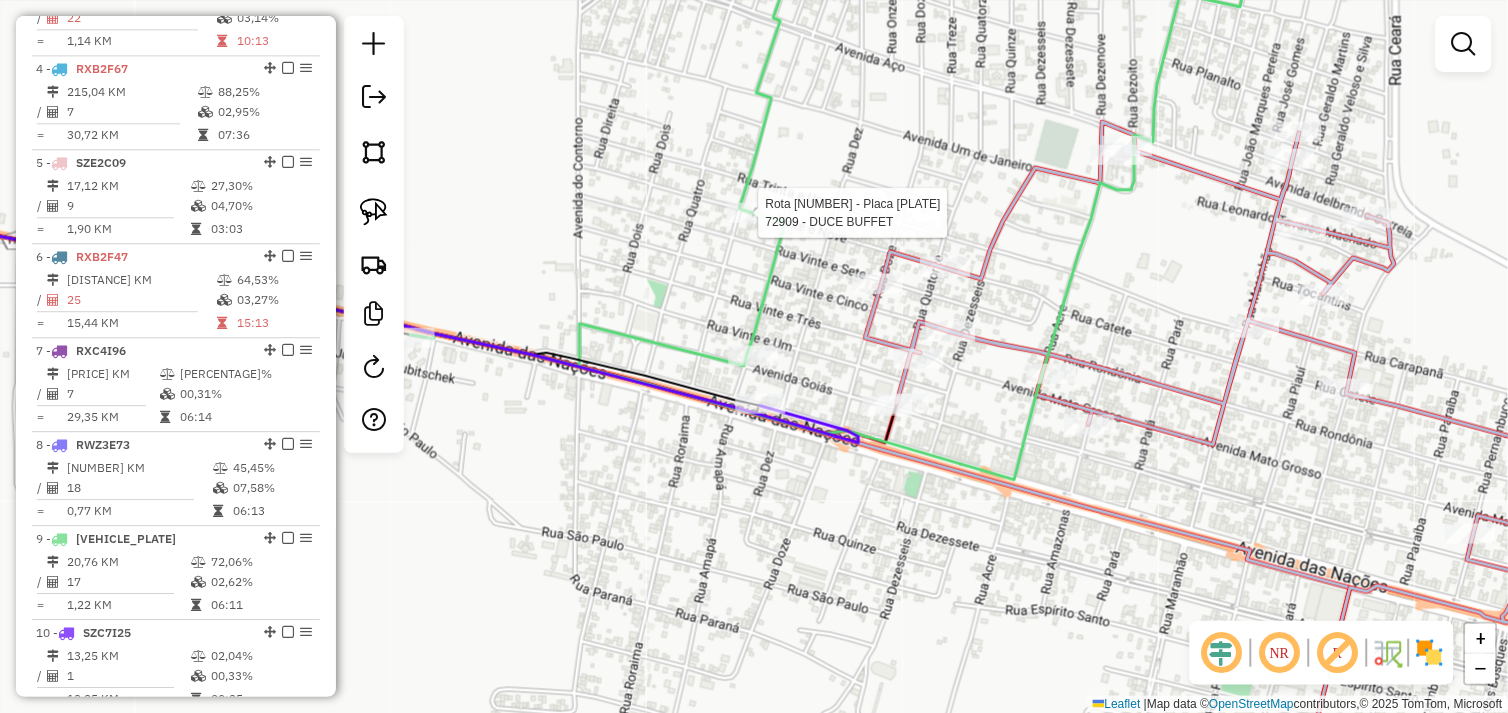 select on "*********" 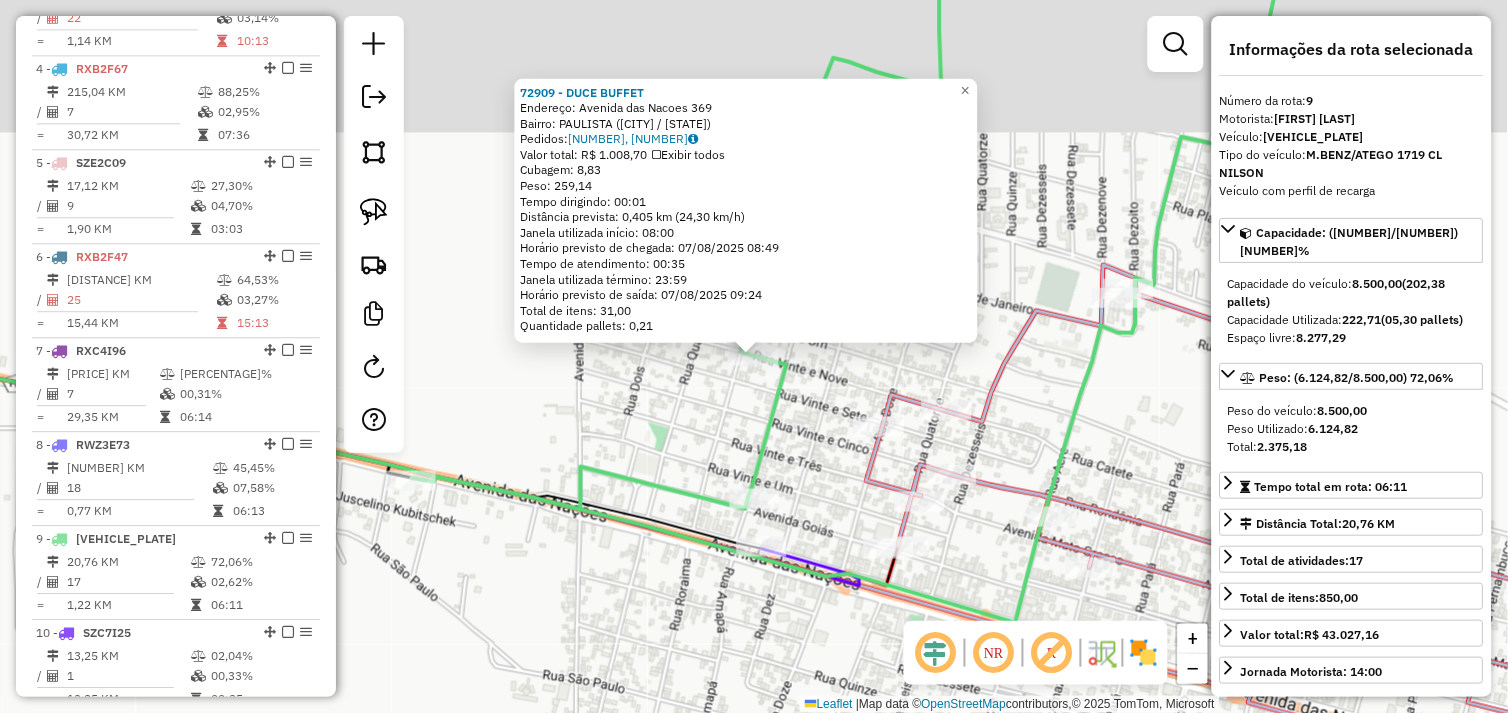 scroll, scrollTop: 1111, scrollLeft: 0, axis: vertical 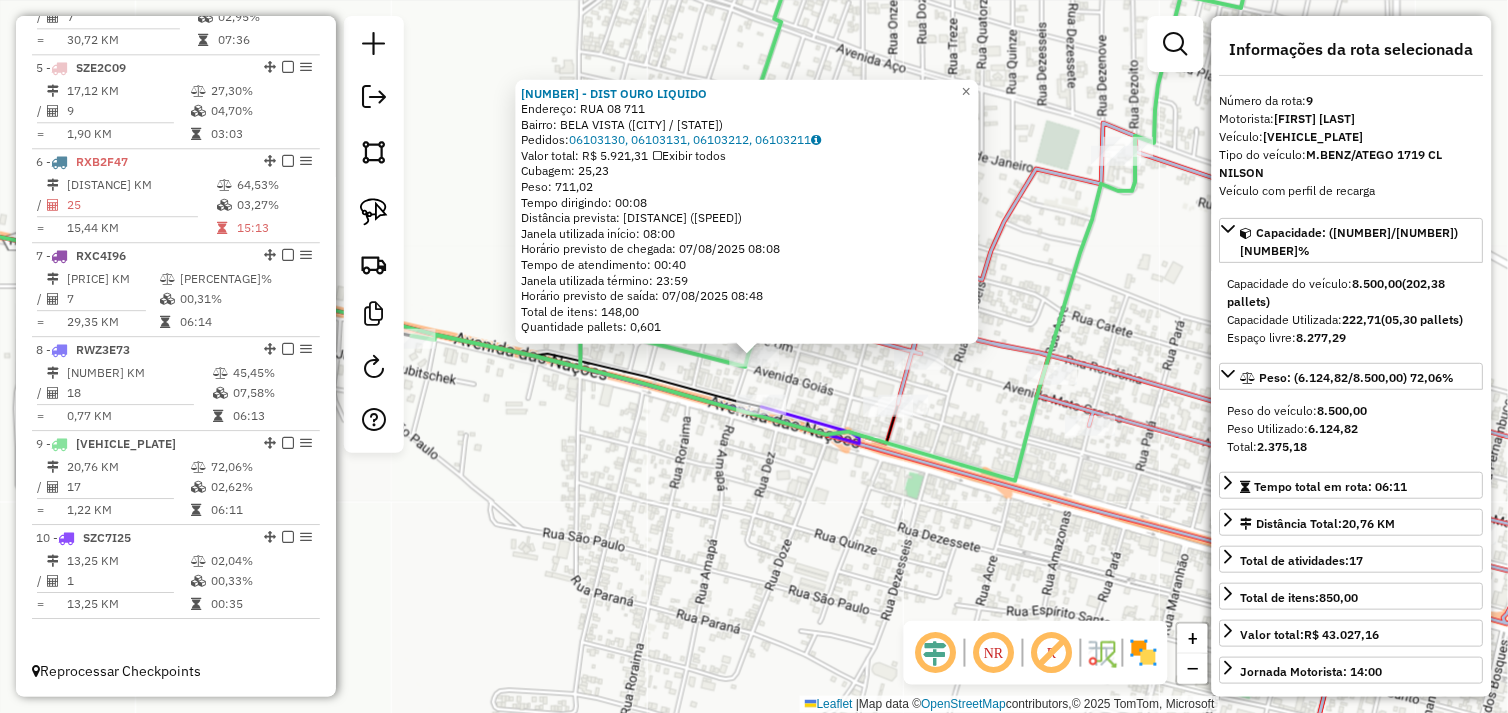 click on "72730 - DIST OURO  LIQUIDO  Endereço:  RUA 08 711   Bairro: BELA VISTA (OURILANDIA DO NORTE / PA)   Pedidos:  06103130, 06103131, 06103212, 06103211   Valor total: R$ 5.921,31   Exibir todos   Cubagem: 25,23  Peso: 711,02  Tempo dirigindo: 00:08   Distância prevista: 6,463 km (48,47 km/h)   Janela utilizada início: 08:00   Horário previsto de chegada: 07/08/2025 08:08   Tempo de atendimento: 00:40   Janela utilizada término: 23:59   Horário previsto de saída: 07/08/2025 08:48   Total de itens: 148,00   Quantidade pallets: 0,601  × Janela de atendimento Grade de atendimento Capacidade Transportadoras Veículos Cliente Pedidos  Rotas Selecione os dias de semana para filtrar as janelas de atendimento  Seg   Ter   Qua   Qui   Sex   Sáb   Dom  Informe o período da janela de atendimento: De: Até:  Filtrar exatamente a janela do cliente  Considerar janela de atendimento padrão  Selecione os dias de semana para filtrar as grades de atendimento  Seg   Ter   Qua   Qui   Sex   Sáb   Dom   Peso mínimo:  De:" 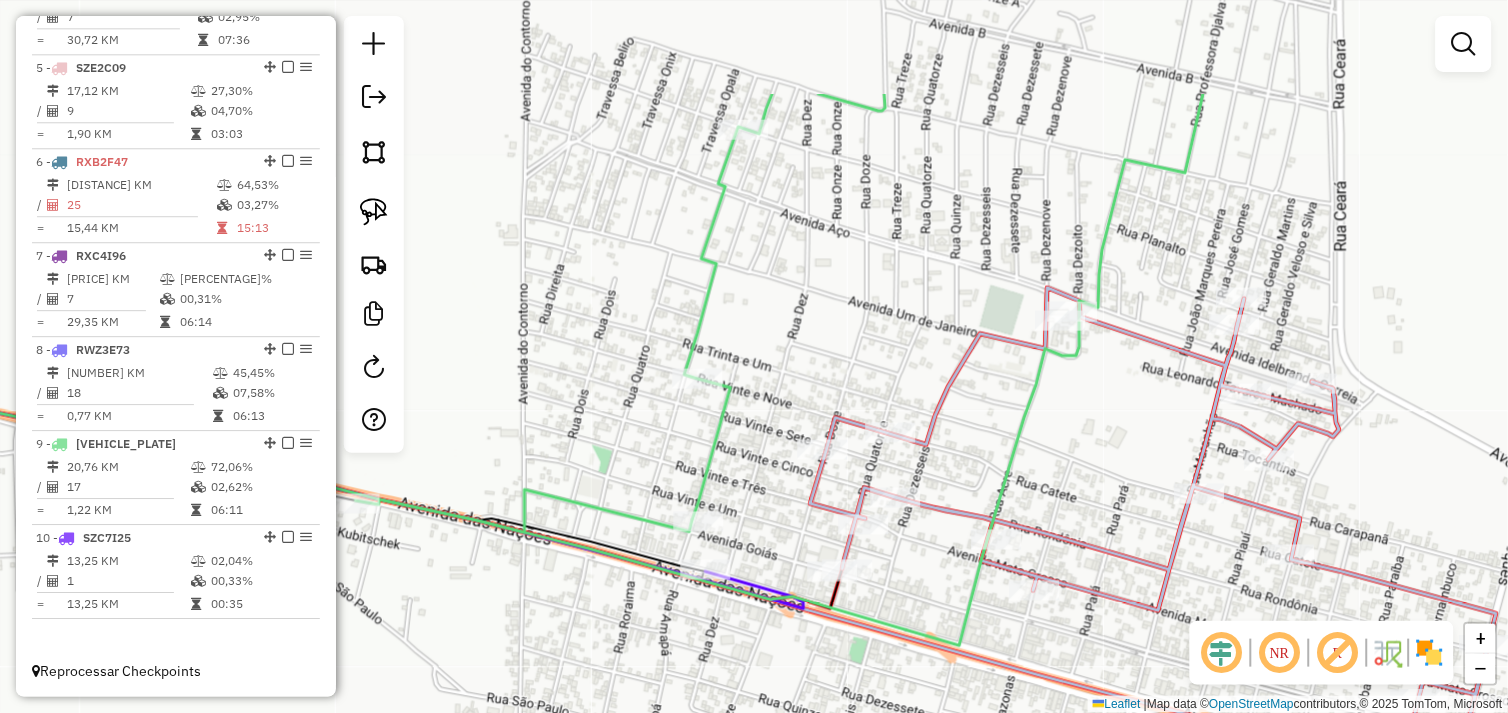 drag, startPoint x: 813, startPoint y: 275, endPoint x: 767, endPoint y: 400, distance: 133.19534 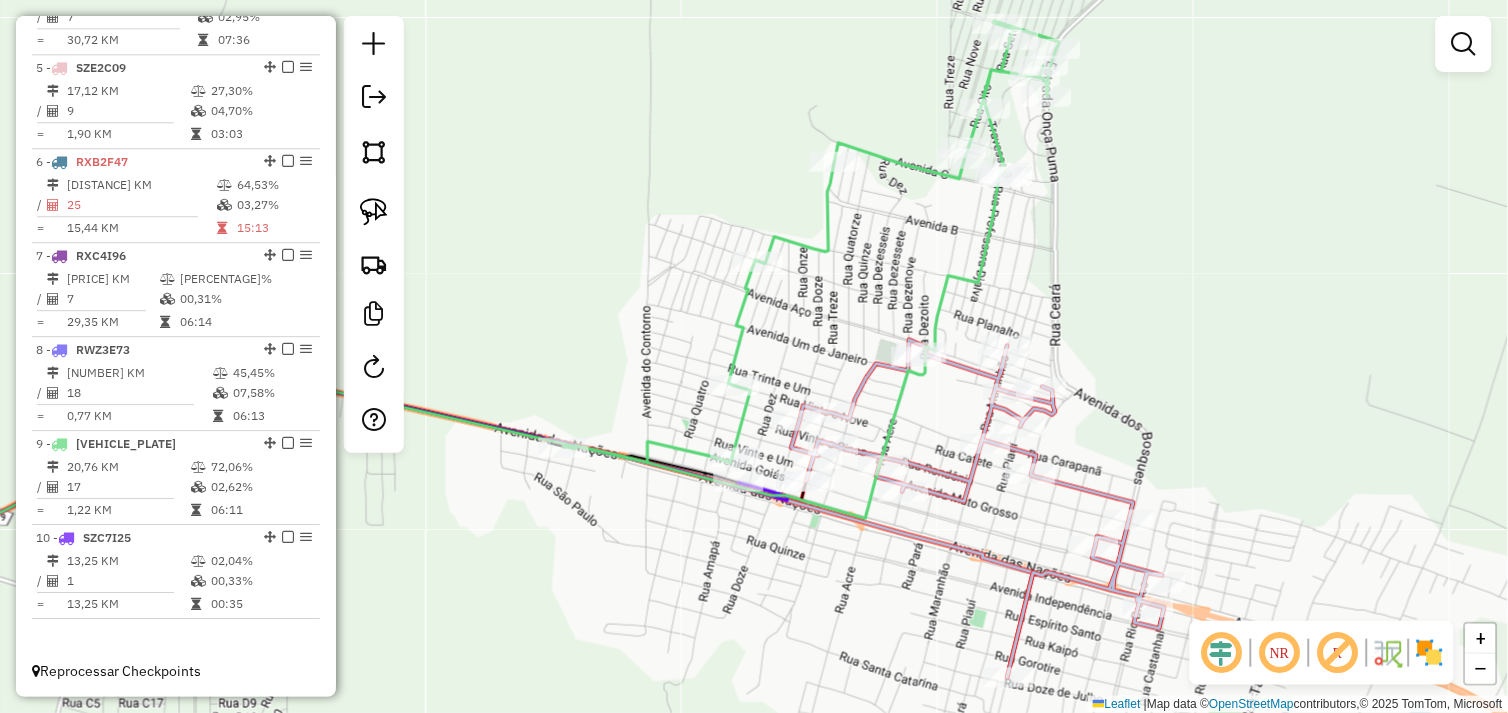 select on "*********" 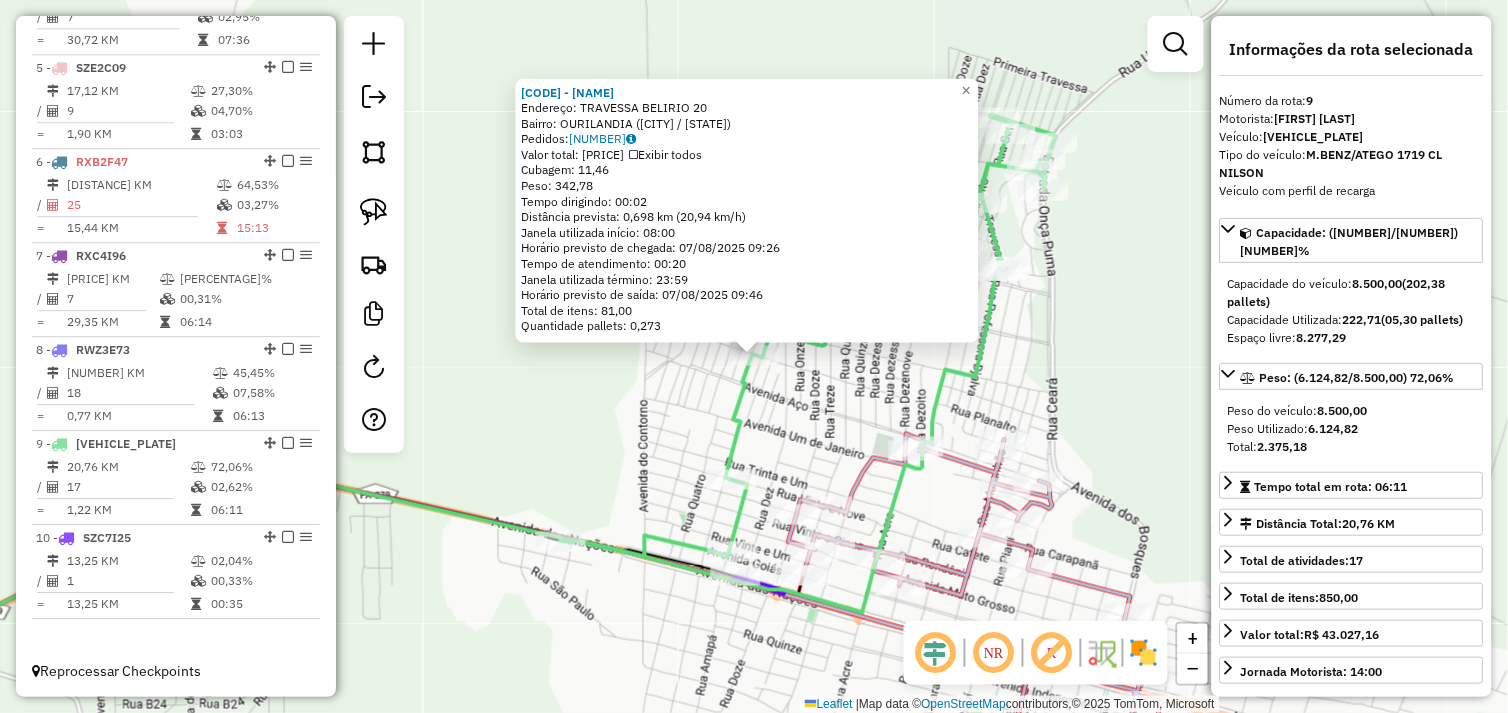 click on "54518 - RC DISTRIBUIDORA  Endereço:  TRAVESSA BELIRIO 20   Bairro: OURILANDIA (OURILANDIA DO NORTE / PA)   Pedidos:  06103027   Valor total: R$ 2.805,02   Exibir todos   Cubagem: 11,46  Peso: 342,78  Tempo dirigindo: 00:02   Distância prevista: 0,698 km (20,94 km/h)   Janela utilizada início: 08:00   Horário previsto de chegada: 07/08/2025 09:26   Tempo de atendimento: 00:20   Janela utilizada término: 23:59   Horário previsto de saída: 07/08/2025 09:46   Total de itens: 81,00   Quantidade pallets: 0,273  × Janela de atendimento Grade de atendimento Capacidade Transportadoras Veículos Cliente Pedidos  Rotas Selecione os dias de semana para filtrar as janelas de atendimento  Seg   Ter   Qua   Qui   Sex   Sáb   Dom  Informe o período da janela de atendimento: De: Até:  Filtrar exatamente a janela do cliente  Considerar janela de atendimento padrão  Selecione os dias de semana para filtrar as grades de atendimento  Seg   Ter   Qua   Qui   Sex   Sáb   Dom   Peso mínimo:   Peso máximo:   De:   De:" 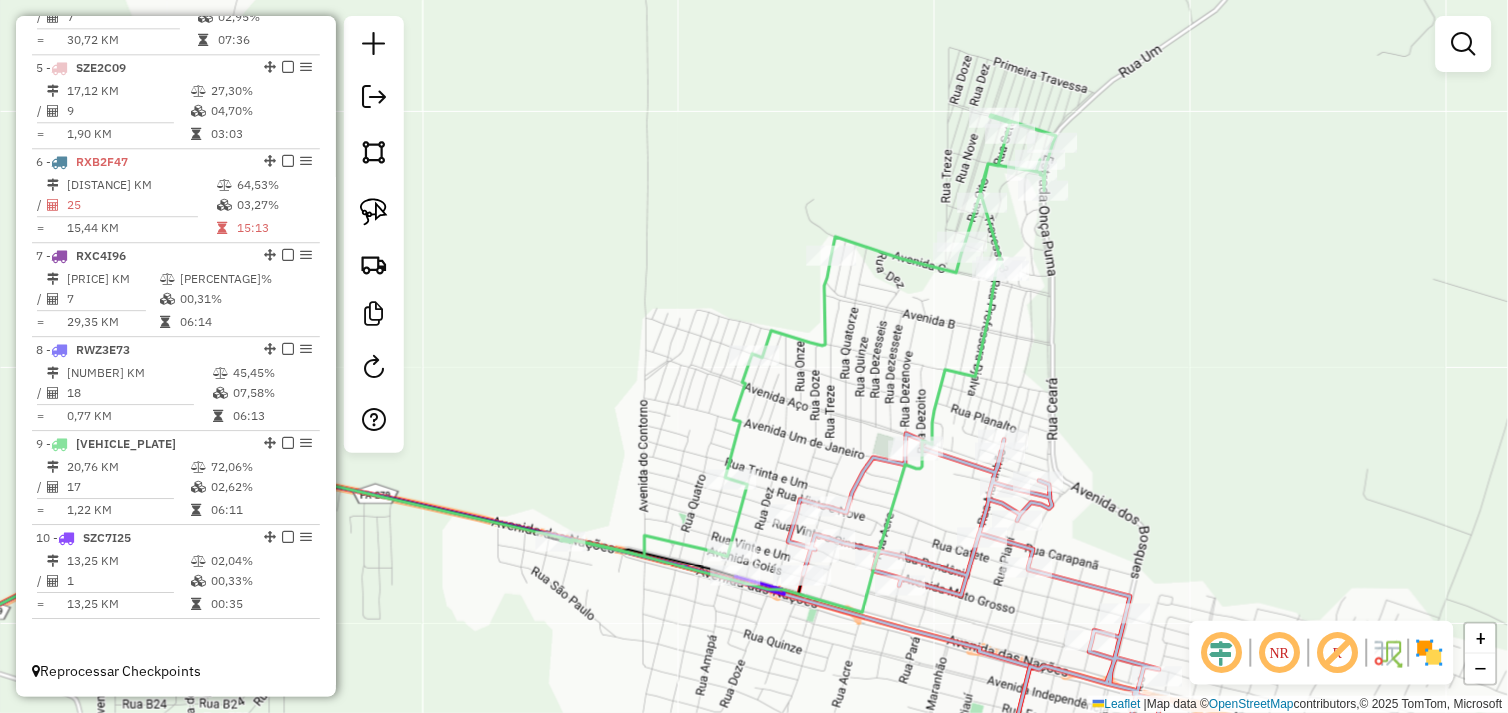 click on "Janela de atendimento Grade de atendimento Capacidade Transportadoras Veículos Cliente Pedidos  Rotas Selecione os dias de semana para filtrar as janelas de atendimento  Seg   Ter   Qua   Qui   Sex   Sáb   Dom  Informe o período da janela de atendimento: De: Até:  Filtrar exatamente a janela do cliente  Considerar janela de atendimento padrão  Selecione os dias de semana para filtrar as grades de atendimento  Seg   Ter   Qua   Qui   Sex   Sáb   Dom   Considerar clientes sem dia de atendimento cadastrado  Clientes fora do dia de atendimento selecionado Filtrar as atividades entre os valores definidos abaixo:  Peso mínimo:   Peso máximo:   Cubagem mínima:   Cubagem máxima:   De:   Até:  Filtrar as atividades entre o tempo de atendimento definido abaixo:  De:   Até:   Considerar capacidade total dos clientes não roteirizados Transportadora: Selecione um ou mais itens Tipo de veículo: Selecione um ou mais itens Veículo: Selecione um ou mais itens Motorista: Selecione um ou mais itens Nome: Rótulo:" 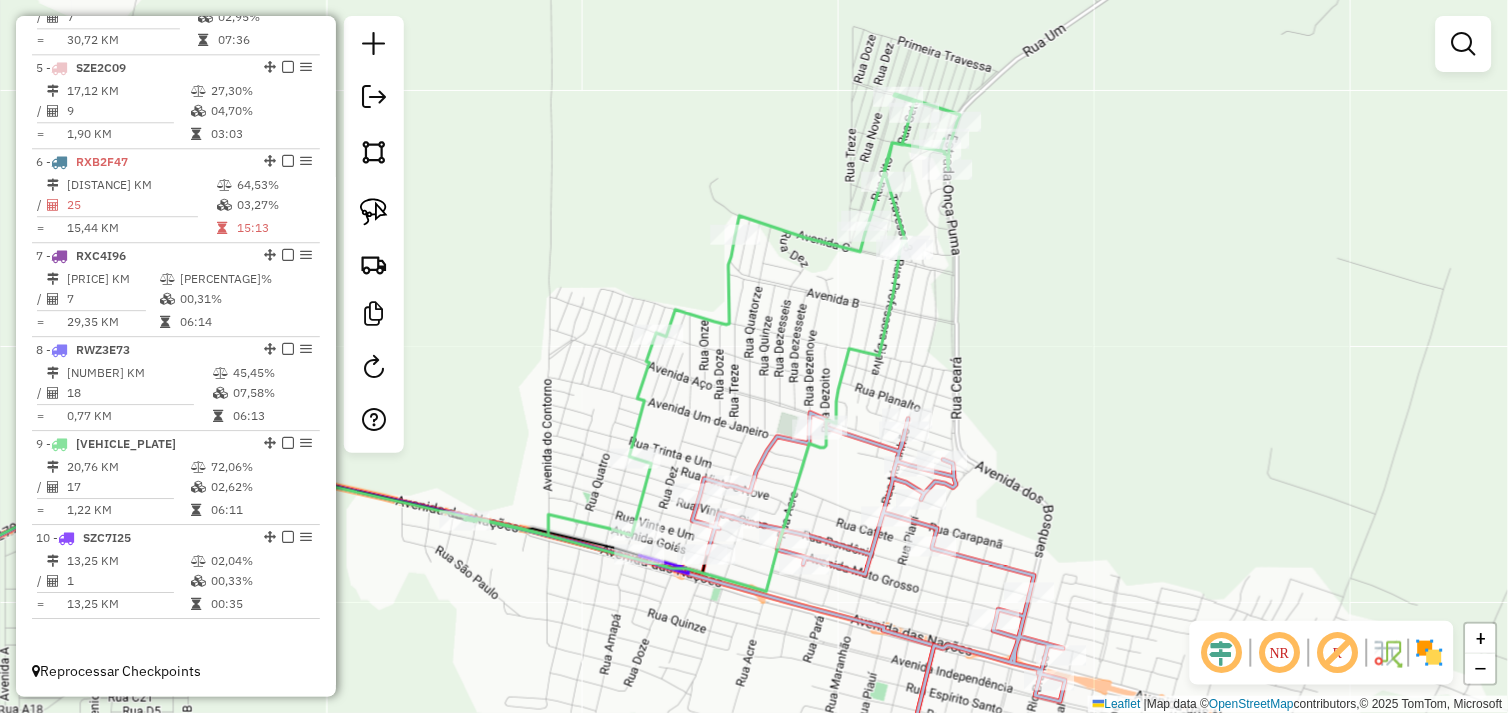 select on "*********" 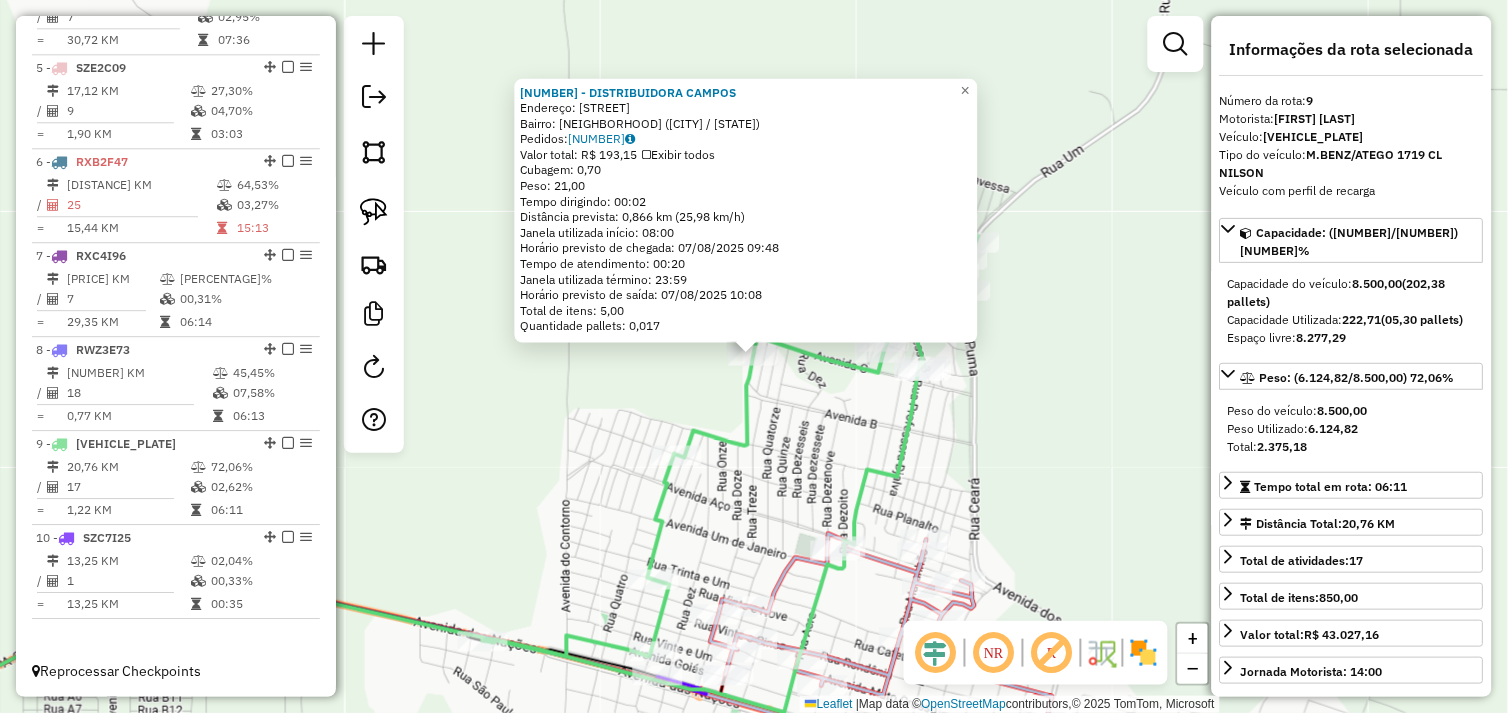 click on "46246 - DISTRIBUIDORA CAMPOS  Endereço:  RUA 17 13   Bairro: CAMPOS ALTOS (OURILANDIA DO NORTE / PA)   Pedidos:  06103108   Valor total: R$ 193,15   Exibir todos   Cubagem: 0,70  Peso: 21,00  Tempo dirigindo: 00:02   Distância prevista: 0,866 km (25,98 km/h)   Janela utilizada início: 08:00   Horário previsto de chegada: 07/08/2025 09:48   Tempo de atendimento: 00:20   Janela utilizada término: 23:59   Horário previsto de saída: 07/08/2025 10:08   Total de itens: 5,00   Quantidade pallets: 0,017  × Janela de atendimento Grade de atendimento Capacidade Transportadoras Veículos Cliente Pedidos  Rotas Selecione os dias de semana para filtrar as janelas de atendimento  Seg   Ter   Qua   Qui   Sex   Sáb   Dom  Informe o período da janela de atendimento: De: Até:  Filtrar exatamente a janela do cliente  Considerar janela de atendimento padrão  Selecione os dias de semana para filtrar as grades de atendimento  Seg   Ter   Qua   Qui   Sex   Sáb   Dom   Clientes fora do dia de atendimento selecionado De:" 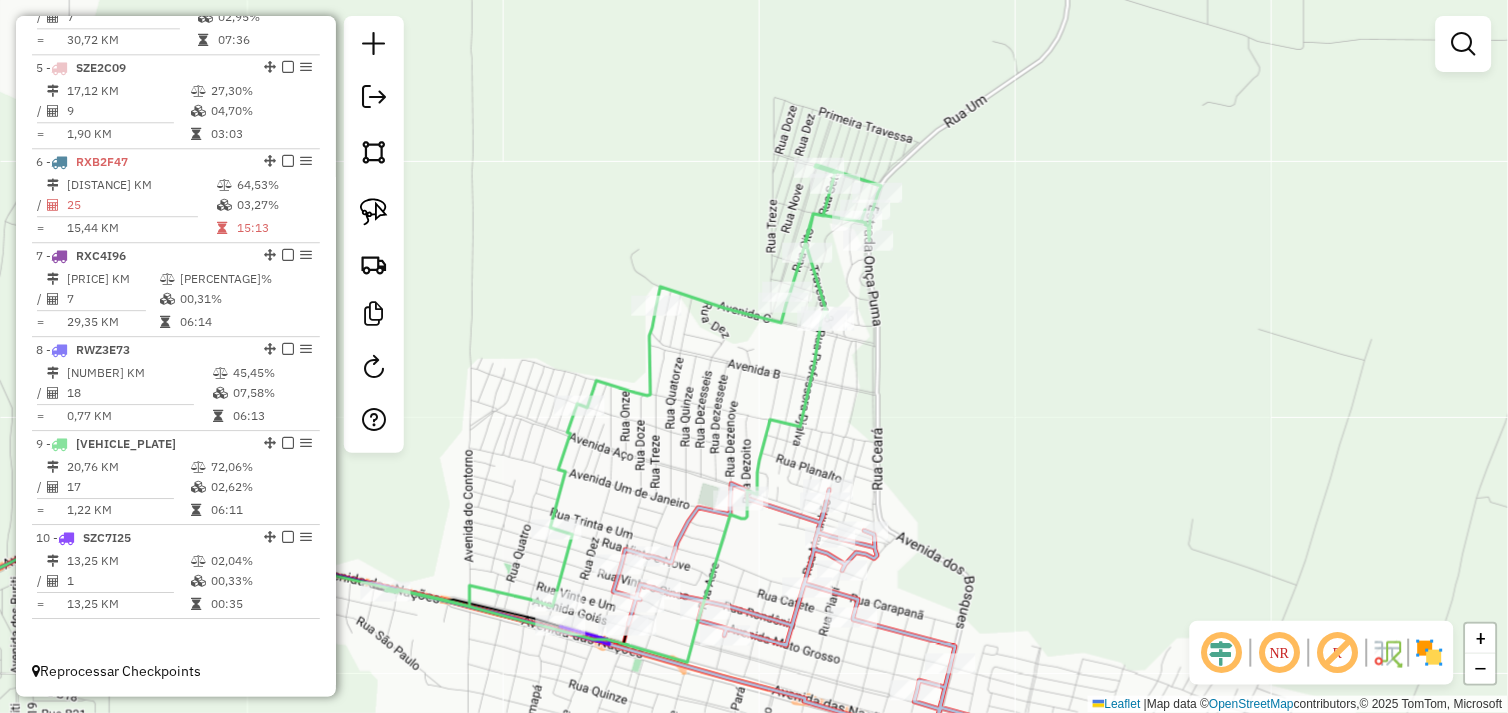 drag, startPoint x: 795, startPoint y: 472, endPoint x: 698, endPoint y: 422, distance: 109.128365 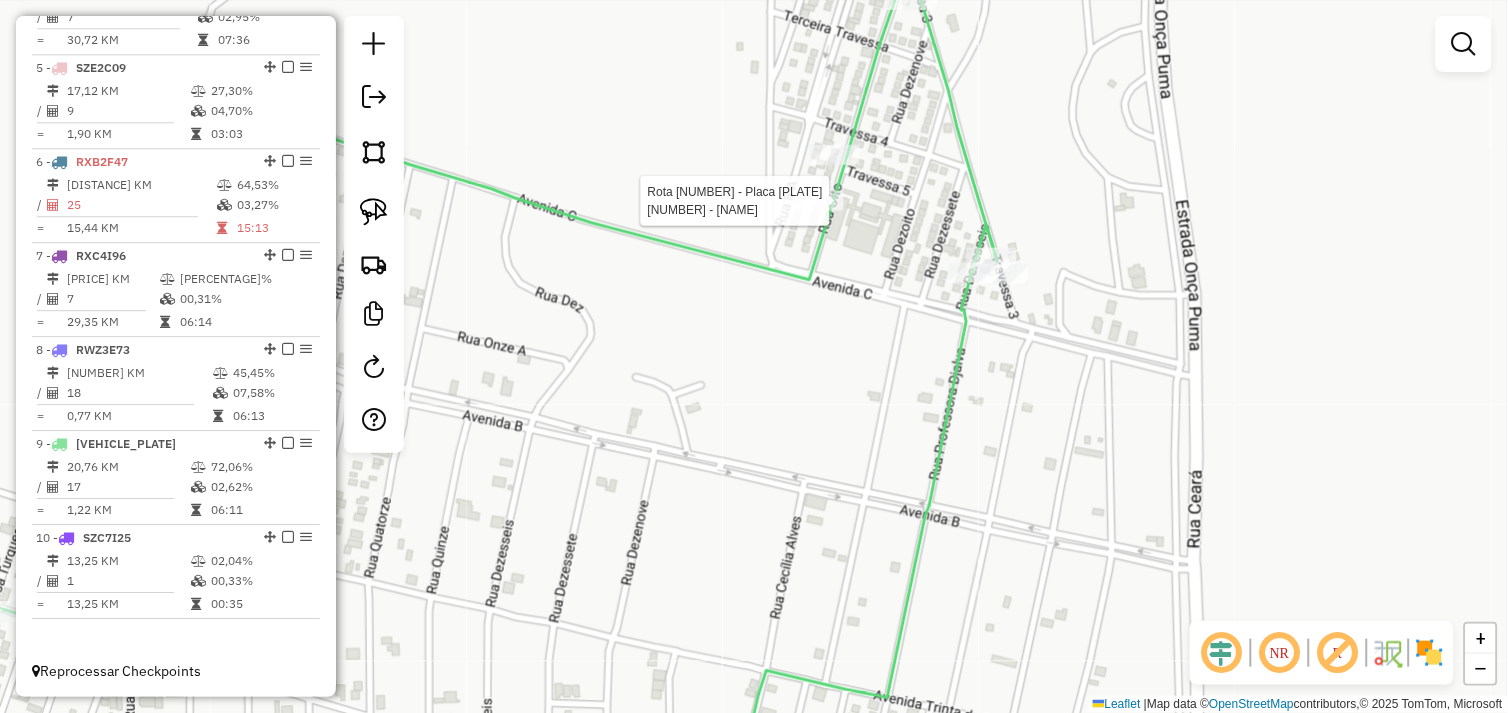 select on "*********" 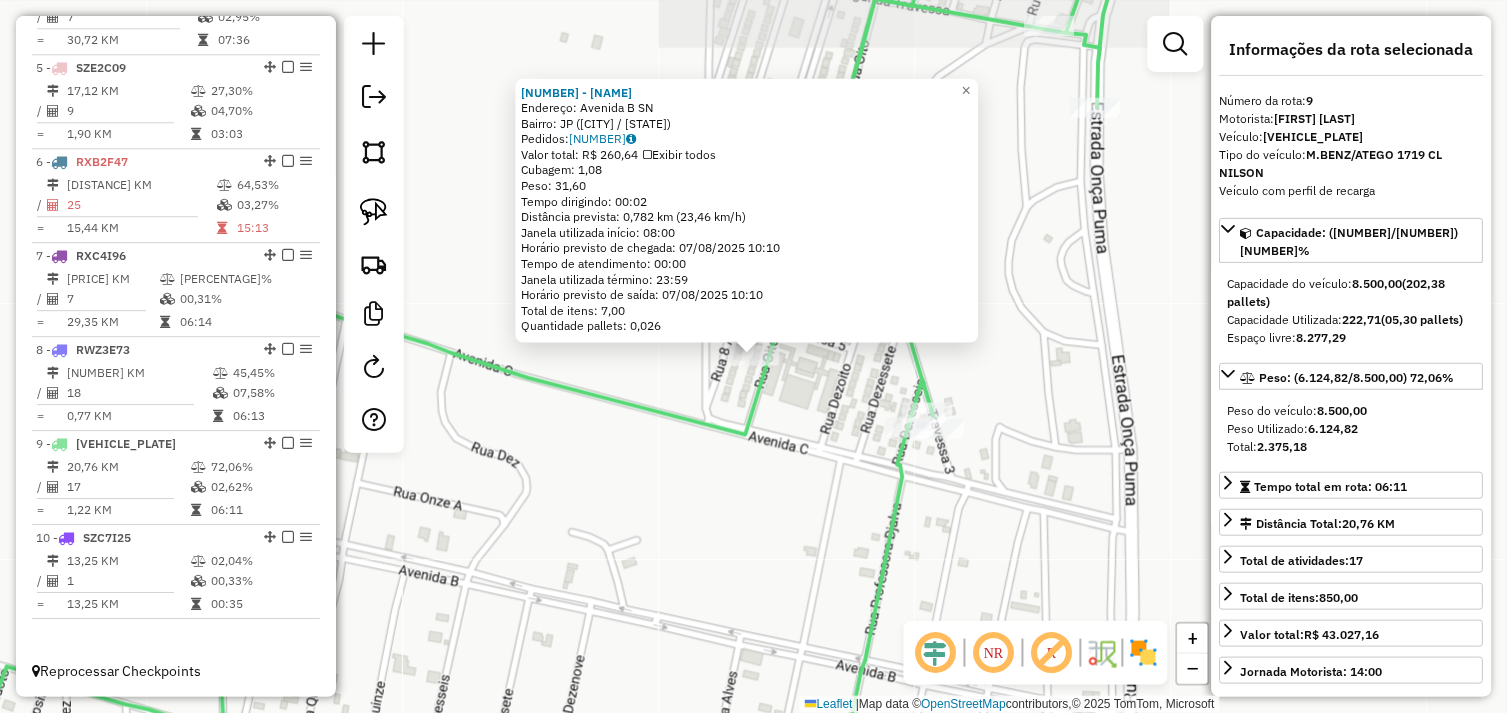 click 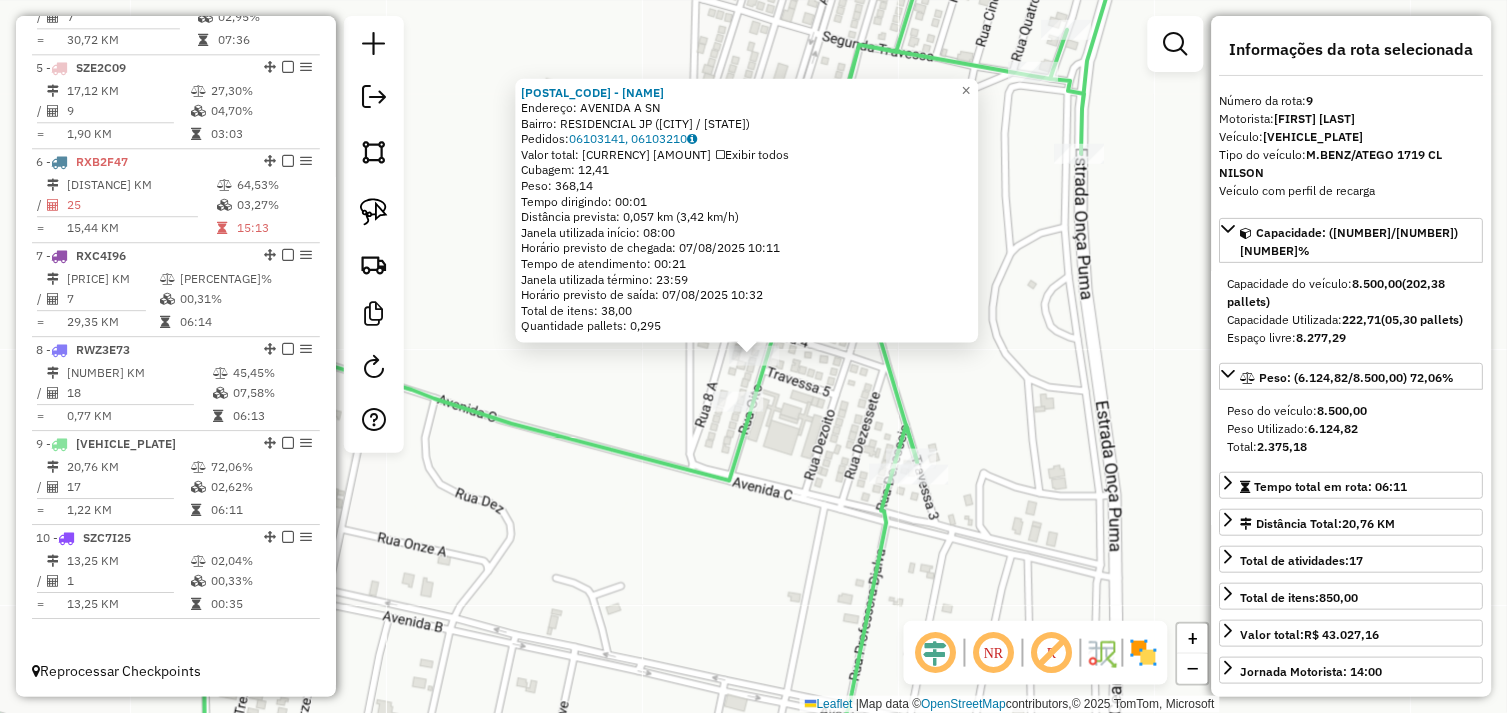 click on "72303 - SUPERMERCADO NOVO MI  Endereço:  AVENIDA A SN   Bairro: RESIDENCIAL JP (OURILANDIA DO NORTE / PA)   Pedidos:  06103141, 06103210   Valor total: R$ 1.934,12   Exibir todos   Cubagem: 12,41  Peso: 368,14  Tempo dirigindo: 00:01   Distância prevista: 0,057 km (3,42 km/h)   Janela utilizada início: 08:00   Horário previsto de chegada: 07/08/2025 10:11   Tempo de atendimento: 00:21   Janela utilizada término: 23:59   Horário previsto de saída: 07/08/2025 10:32   Total de itens: 38,00   Quantidade pallets: 0,295  × Janela de atendimento Grade de atendimento Capacidade Transportadoras Veículos Cliente Pedidos  Rotas Selecione os dias de semana para filtrar as janelas de atendimento  Seg   Ter   Qua   Qui   Sex   Sáb   Dom  Informe o período da janela de atendimento: De: Até:  Filtrar exatamente a janela do cliente  Considerar janela de atendimento padrão  Selecione os dias de semana para filtrar as grades de atendimento  Seg   Ter   Qua   Qui   Sex   Sáb   Dom   Peso mínimo:   Peso máximo:  +" 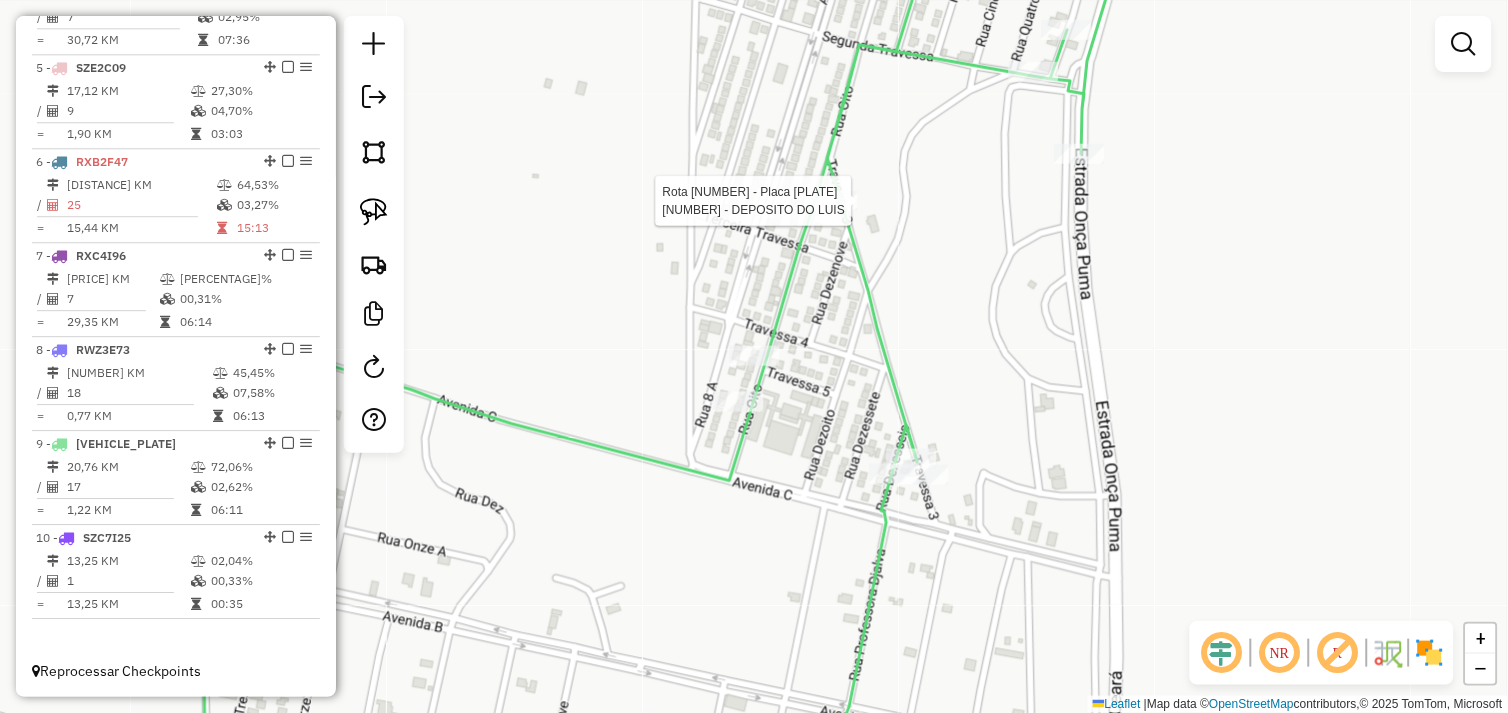 select on "*********" 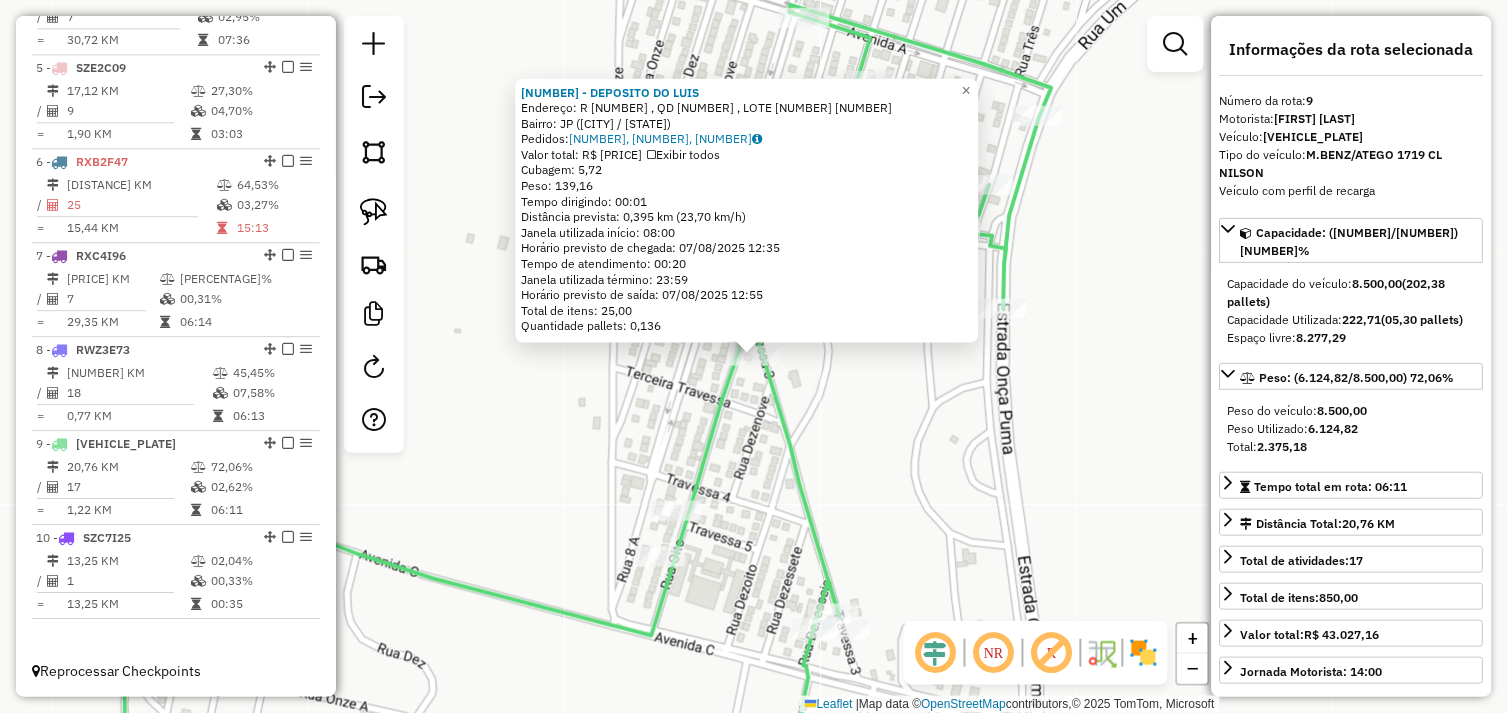 click 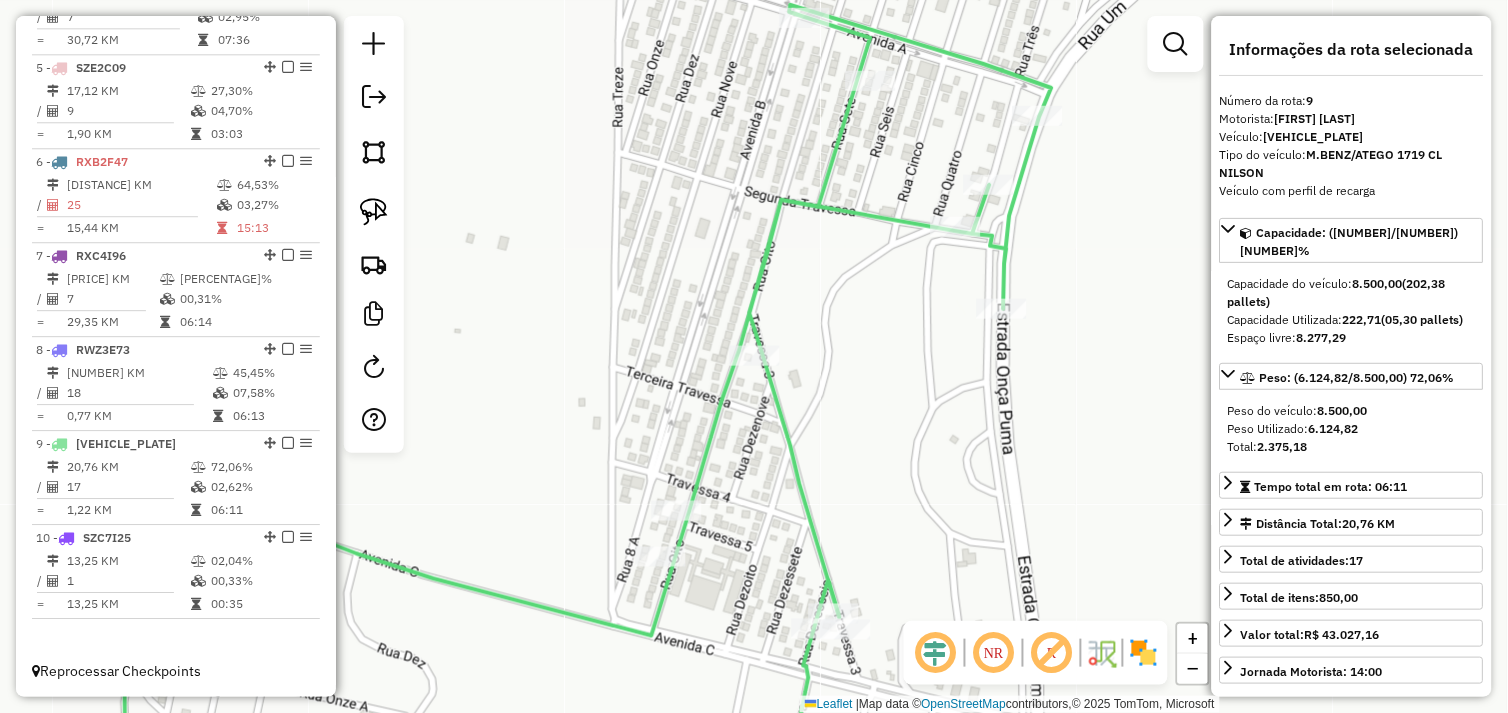 drag, startPoint x: 802, startPoint y: 478, endPoint x: 834, endPoint y: 227, distance: 253.03162 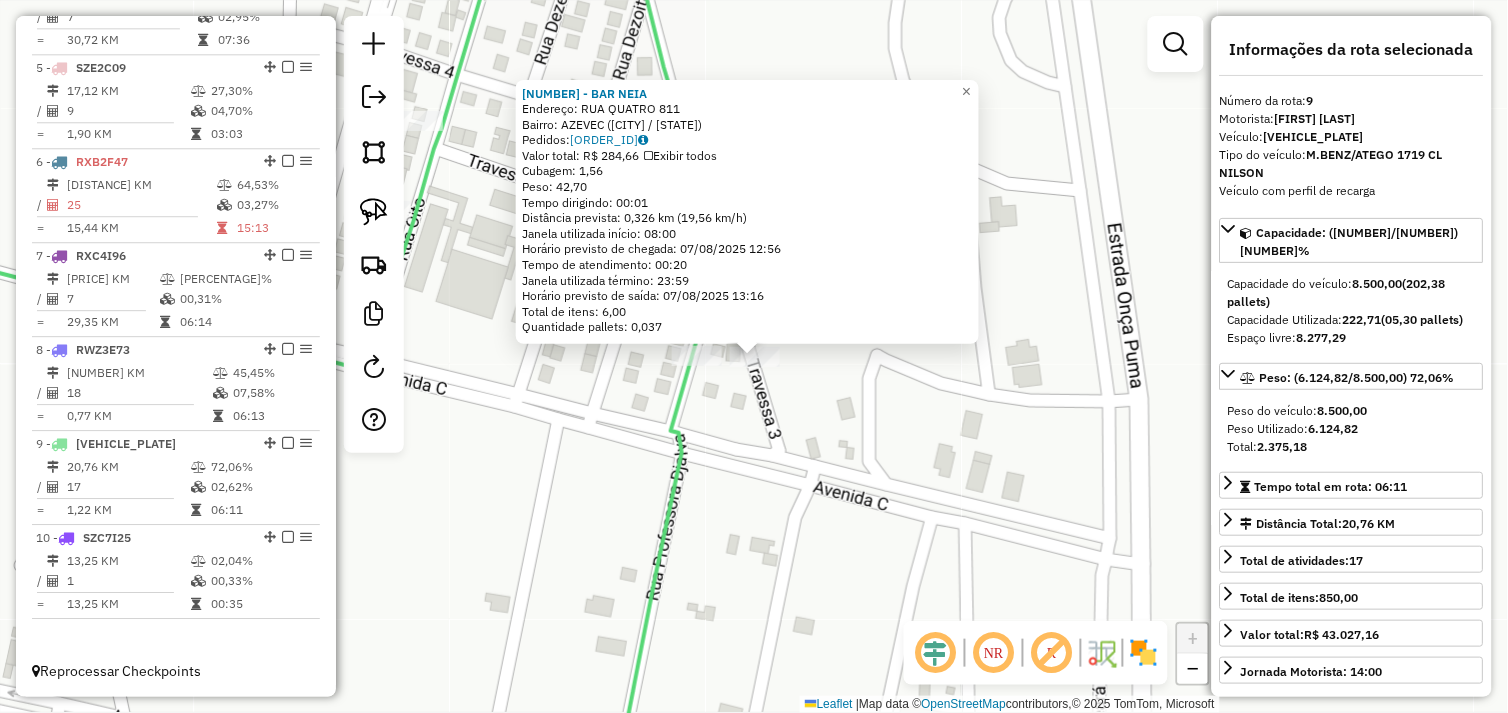 click on "72205 - BAR NEIA  Endereço:  RUA QUATRO 811   Bairro: AZEVEC (OURILANDIA DO NORTE / PA)   Pedidos:  06103030   Valor total: R$ 284,66   Exibir todos   Cubagem: 1,56  Peso: 42,70  Tempo dirigindo: 00:01   Distância prevista: 0,326 km (19,56 km/h)   Janela utilizada início: 08:00   Horário previsto de chegada: 07/08/2025 12:56   Tempo de atendimento: 00:20   Janela utilizada término: 23:59   Horário previsto de saída: 07/08/2025 13:16   Total de itens: 6,00   Quantidade pallets: 0,037  × Janela de atendimento Grade de atendimento Capacidade Transportadoras Veículos Cliente Pedidos  Rotas Selecione os dias de semana para filtrar as janelas de atendimento  Seg   Ter   Qua   Qui   Sex   Sáb   Dom  Informe o período da janela de atendimento: De: Até:  Filtrar exatamente a janela do cliente  Considerar janela de atendimento padrão  Selecione os dias de semana para filtrar as grades de atendimento  Seg   Ter   Qua   Qui   Sex   Sáb   Dom   Considerar clientes sem dia de atendimento cadastrado  De:  De:" 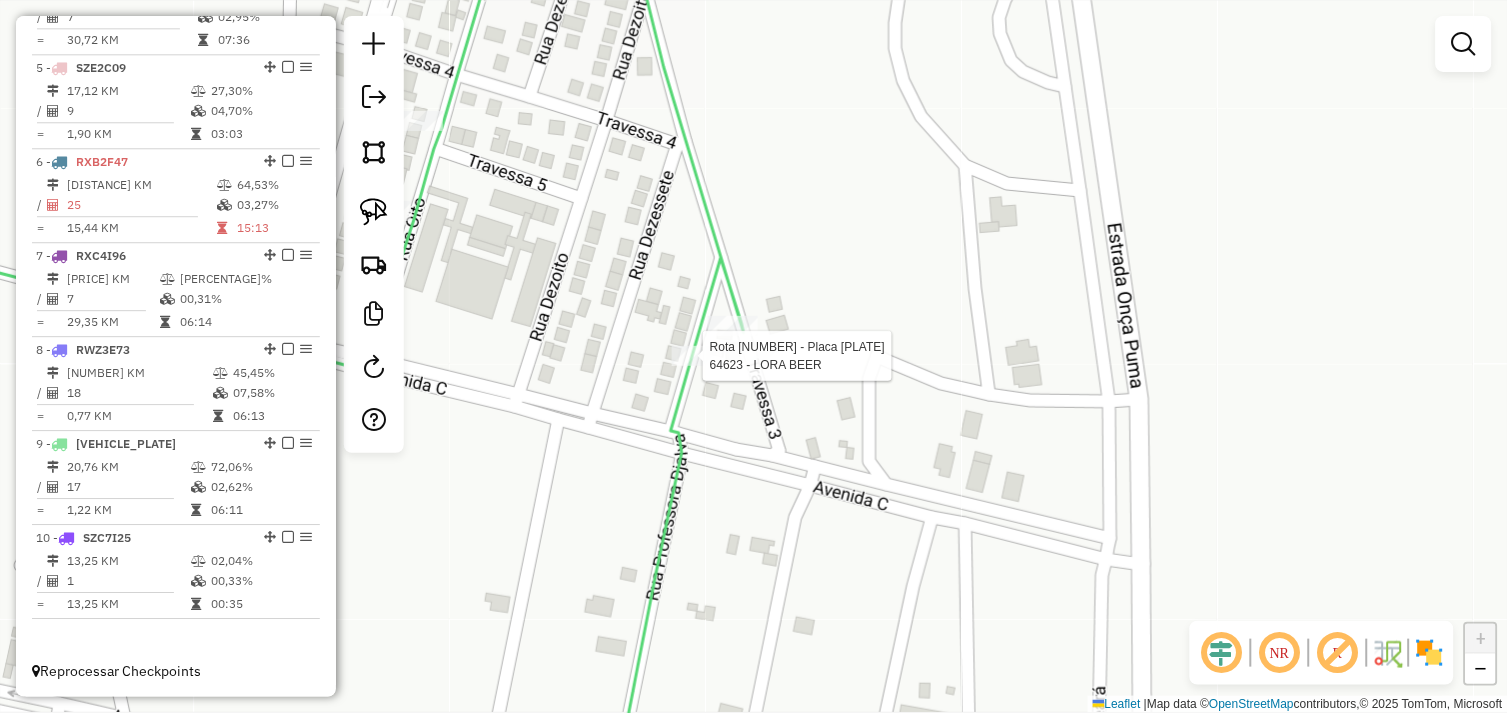 select on "*********" 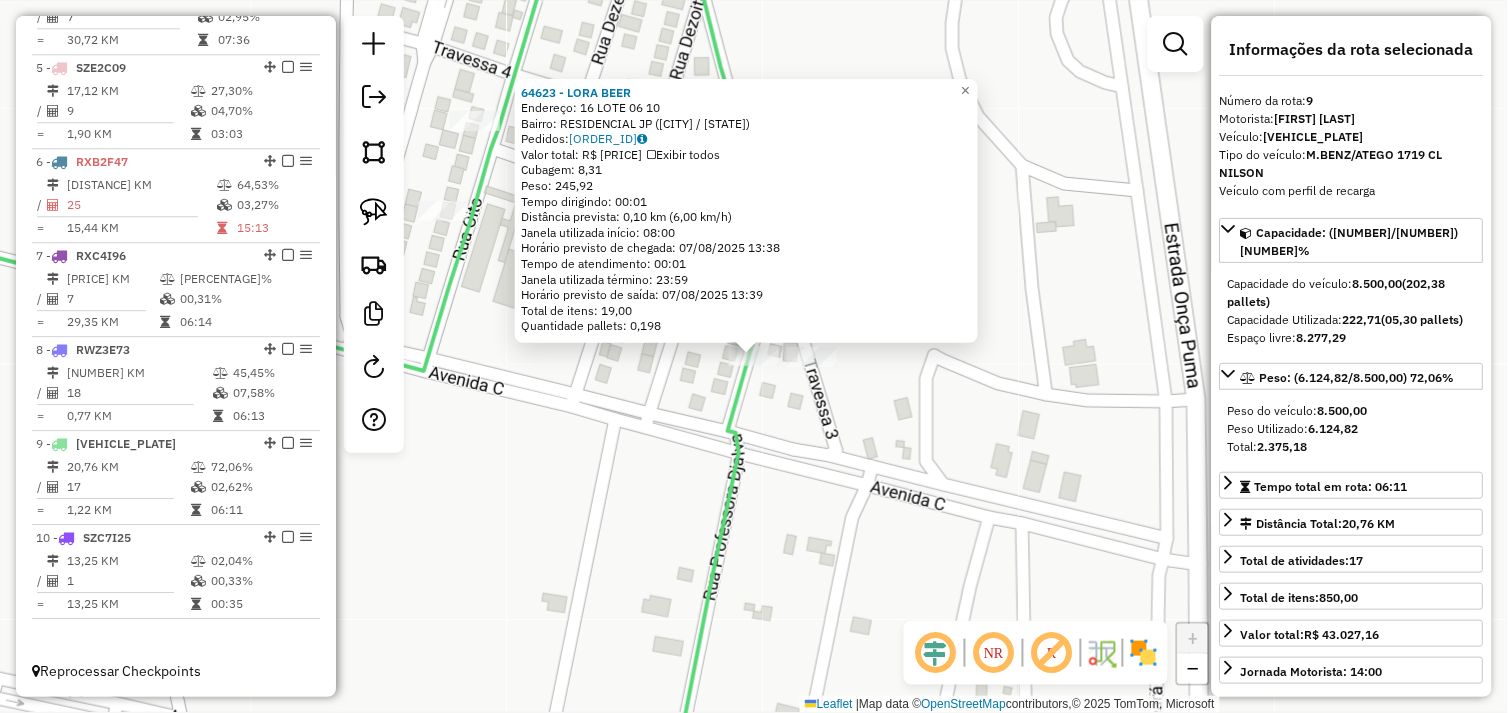 click on "64623 - LORA BEER  Endereço:  16 LOTE 06 10   Bairro: RESIDENCIAL JP (OURILANDIA DO NORTE / PA)   Pedidos:  06103104   Valor total: R$ 1.403,16   Exibir todos   Cubagem: 8,31  Peso: 245,92  Tempo dirigindo: 00:01   Distância prevista: 0,10 km (6,00 km/h)   Janela utilizada início: 08:00   Horário previsto de chegada: 07/08/2025 13:38   Tempo de atendimento: 00:01   Janela utilizada término: 23:59   Horário previsto de saída: 07/08/2025 13:39   Total de itens: 19,00   Quantidade pallets: 0,198  × Janela de atendimento Grade de atendimento Capacidade Transportadoras Veículos Cliente Pedidos  Rotas Selecione os dias de semana para filtrar as janelas de atendimento  Seg   Ter   Qua   Qui   Sex   Sáb   Dom  Informe o período da janela de atendimento: De: Até:  Filtrar exatamente a janela do cliente  Considerar janela de atendimento padrão  Selecione os dias de semana para filtrar as grades de atendimento  Seg   Ter   Qua   Qui   Sex   Sáb   Dom   Considerar clientes sem dia de atendimento cadastrado" 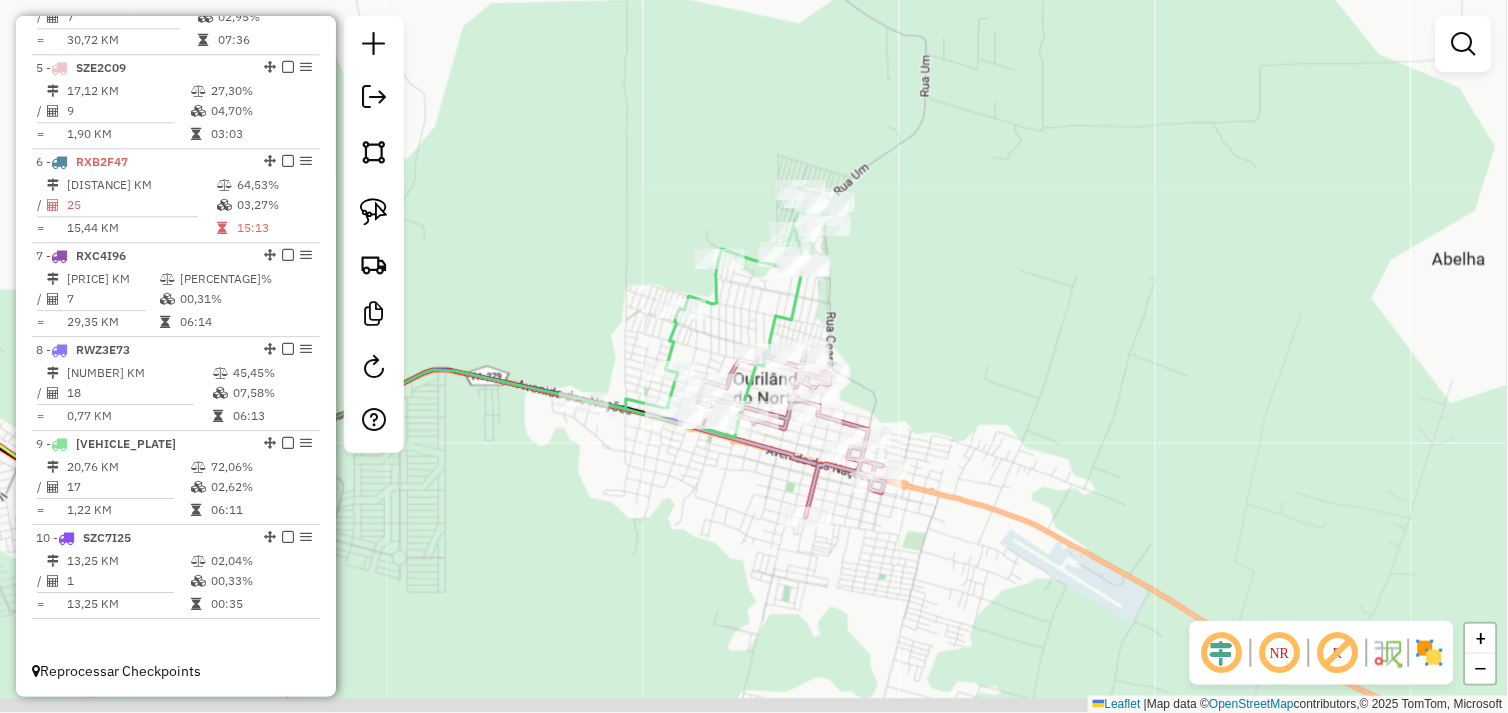 drag, startPoint x: 787, startPoint y: 392, endPoint x: 810, endPoint y: 266, distance: 128.082 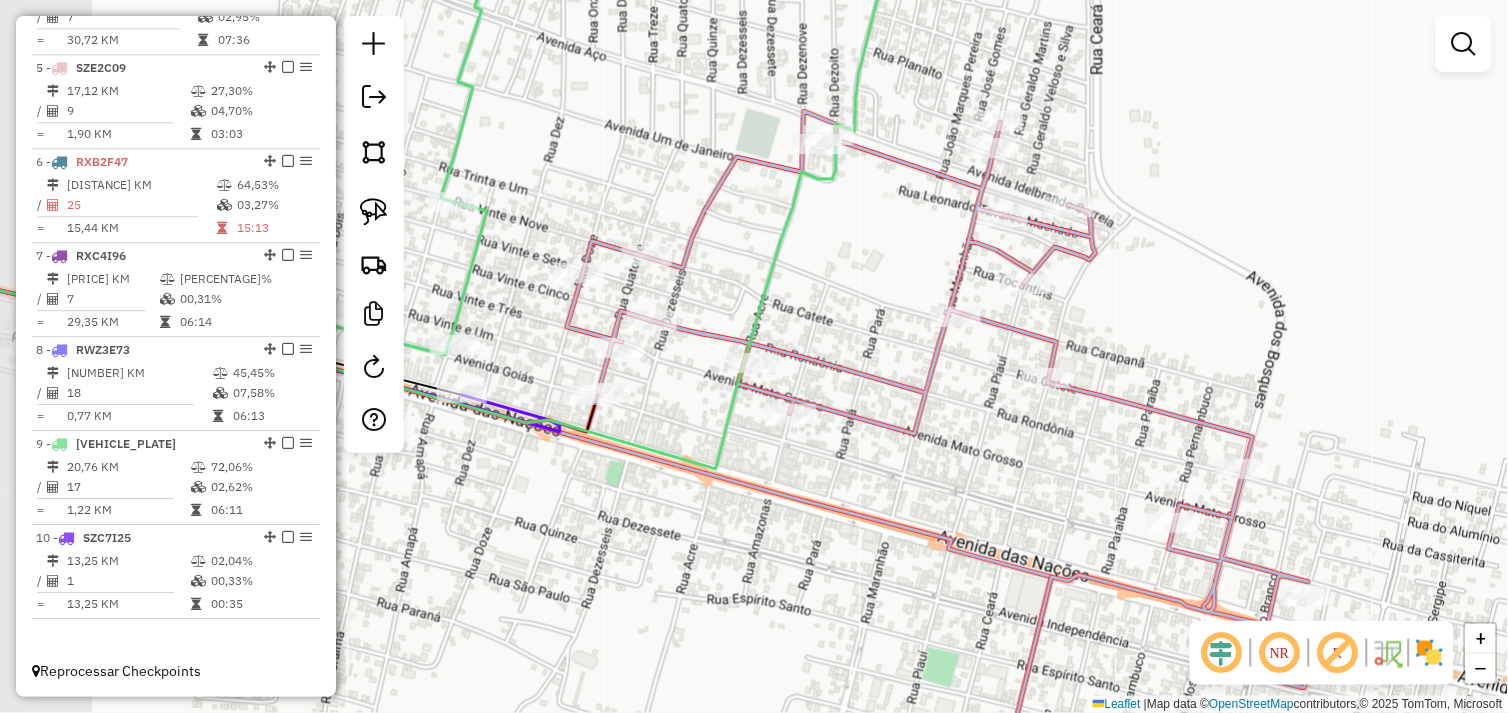 drag, startPoint x: 761, startPoint y: 354, endPoint x: 837, endPoint y: 352, distance: 76.02631 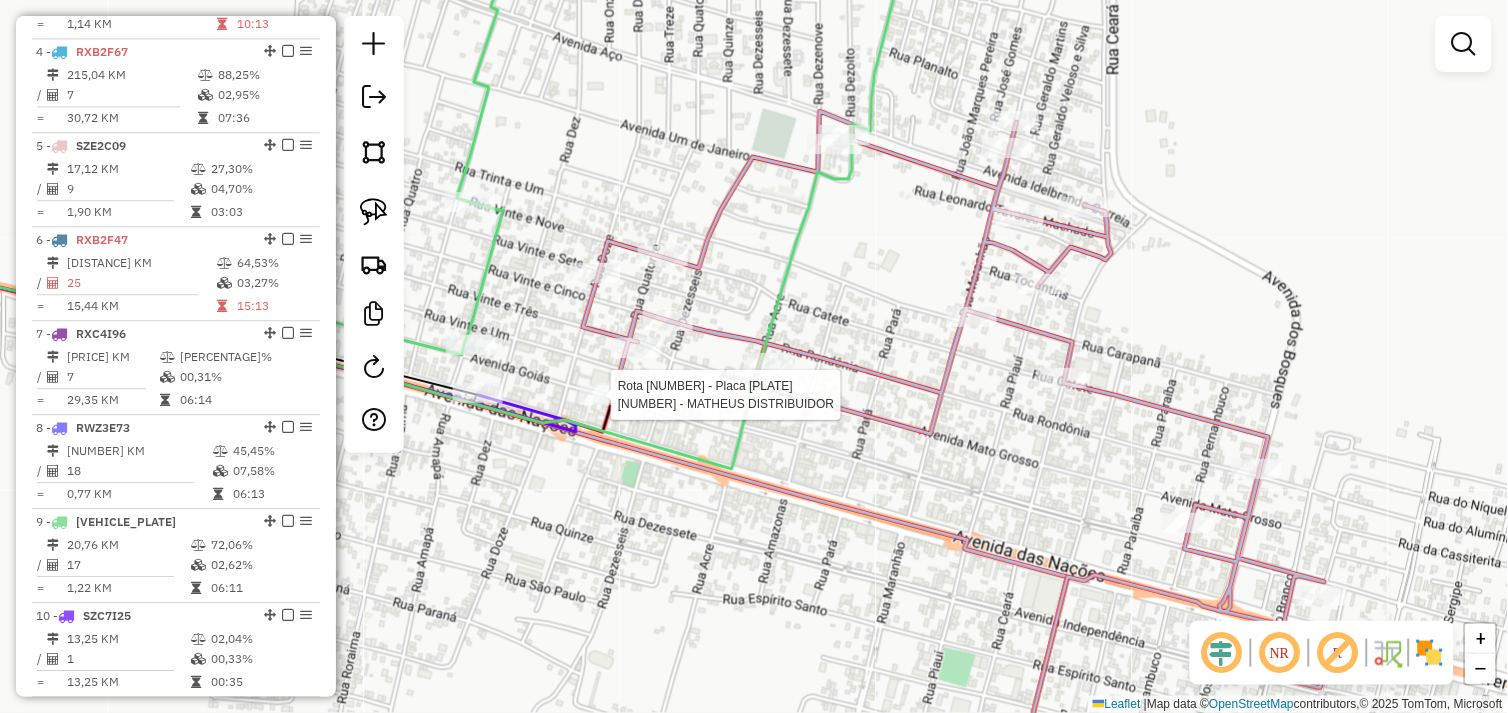 select on "*********" 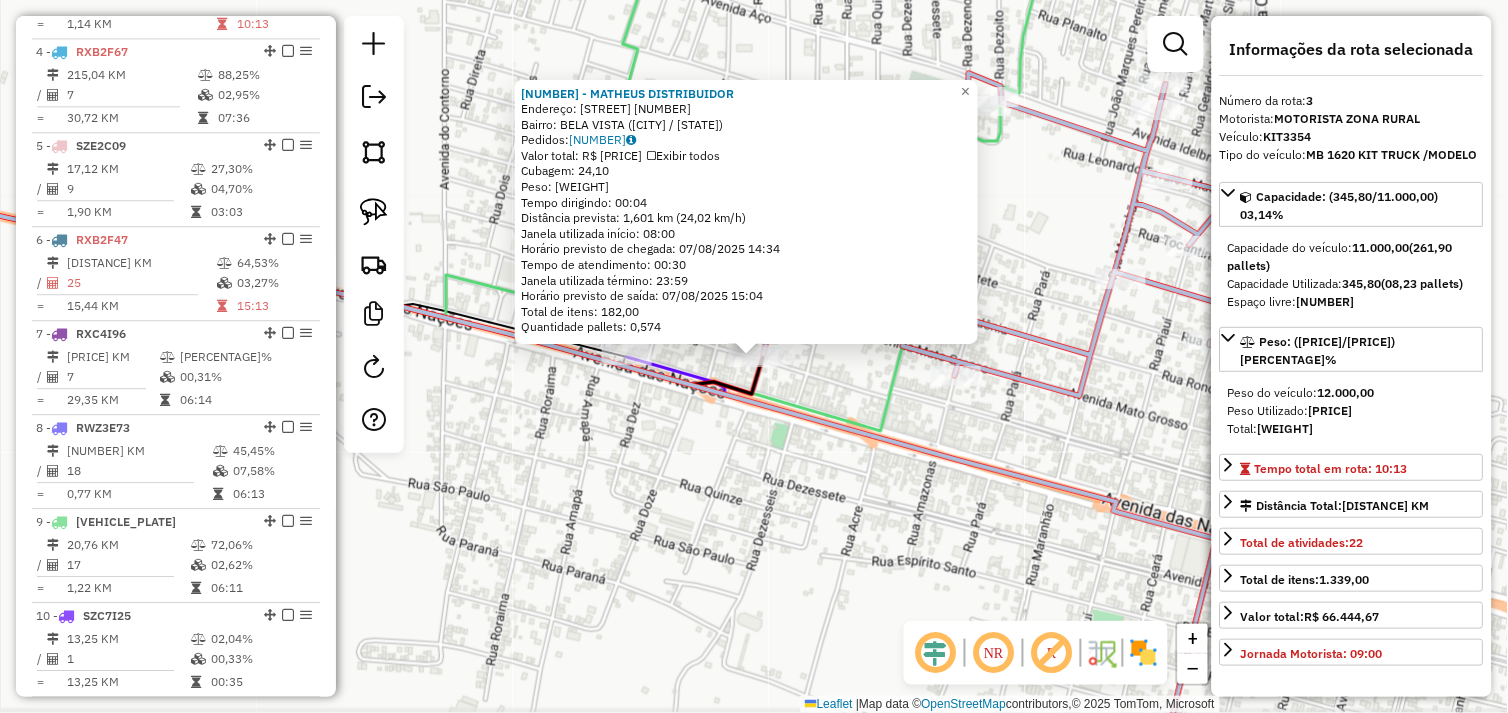 scroll, scrollTop: 961, scrollLeft: 0, axis: vertical 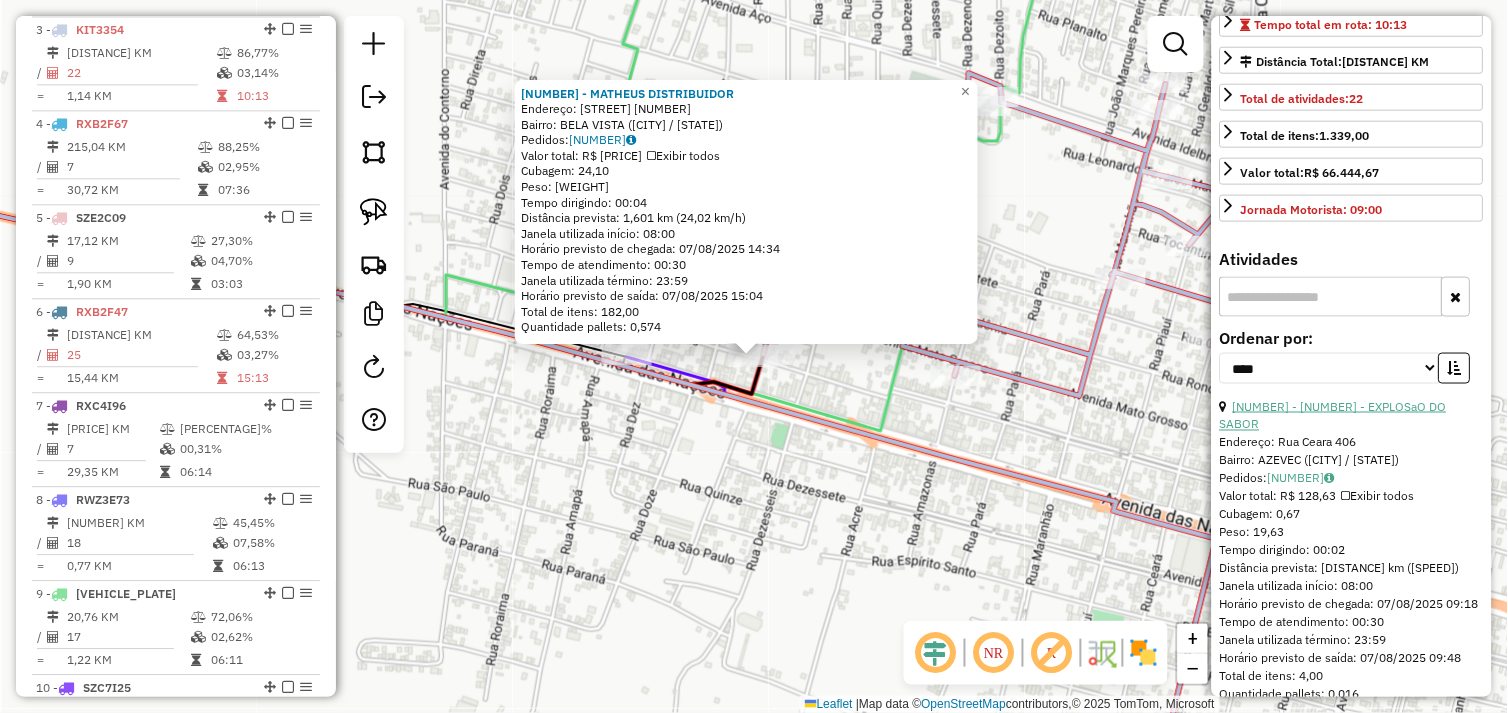 drag, startPoint x: 1346, startPoint y: 407, endPoint x: 1282, endPoint y: 401, distance: 64.28063 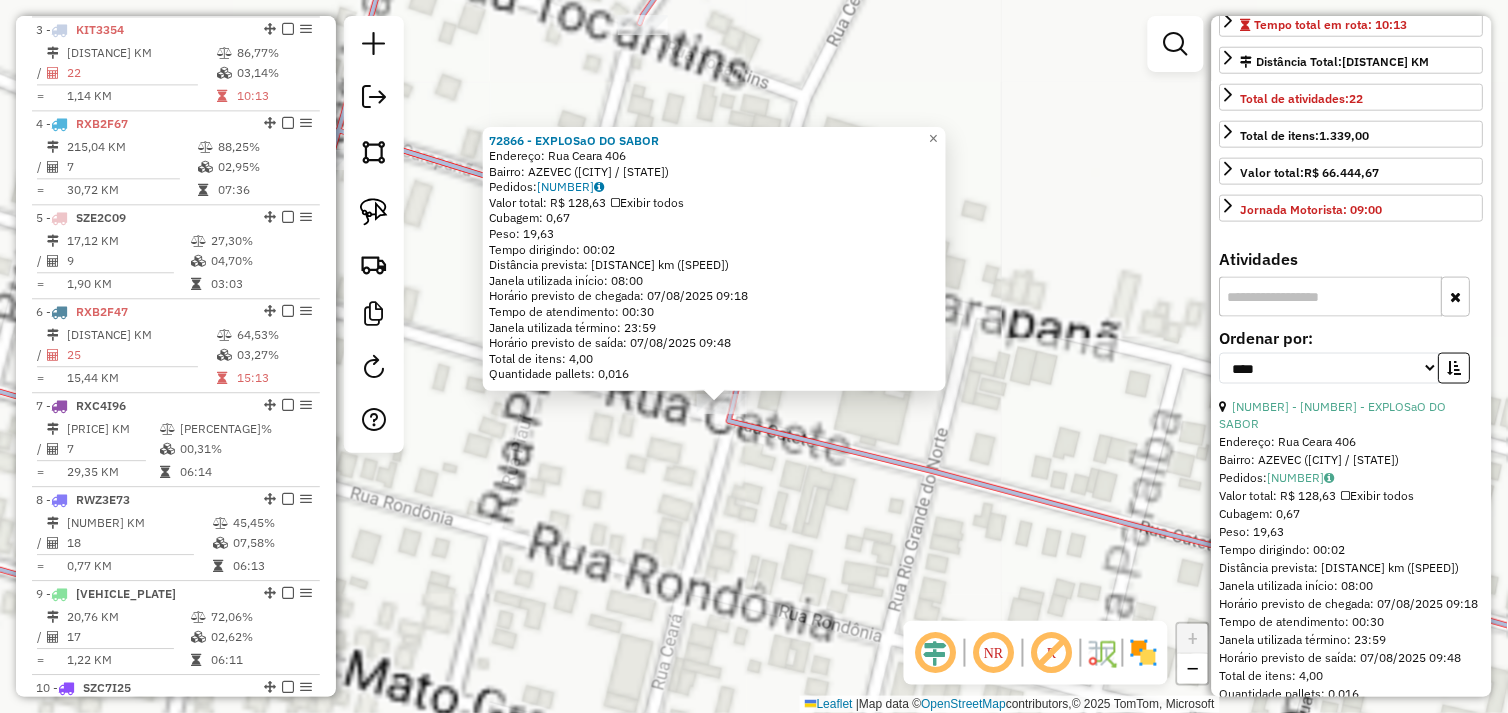 click on "72866 - EXPLOSaO DO SABOR  Endereço:  Rua Ceara 406   Bairro: AZEVEC (OURILANDIA DO NORTE / PA)   Pedidos:  06103187   Valor total: R$ 128,63   Exibir todos   Cubagem: 0,67  Peso: 19,63  Tempo dirigindo: 00:02   Distância prevista: 1,022 km (30,66 km/h)   Janela utilizada início: 08:00   Horário previsto de chegada: 07/08/2025 09:18   Tempo de atendimento: 00:30   Janela utilizada término: 23:59   Horário previsto de saída: 07/08/2025 09:48   Total de itens: 4,00   Quantidade pallets: 0,016  × Janela de atendimento Grade de atendimento Capacidade Transportadoras Veículos Cliente Pedidos  Rotas Selecione os dias de semana para filtrar as janelas de atendimento  Seg   Ter   Qua   Qui   Sex   Sáb   Dom  Informe o período da janela de atendimento: De: Até:  Filtrar exatamente a janela do cliente  Considerar janela de atendimento padrão  Selecione os dias de semana para filtrar as grades de atendimento  Seg   Ter   Qua   Qui   Sex   Sáb   Dom   Considerar clientes sem dia de atendimento cadastrado +" 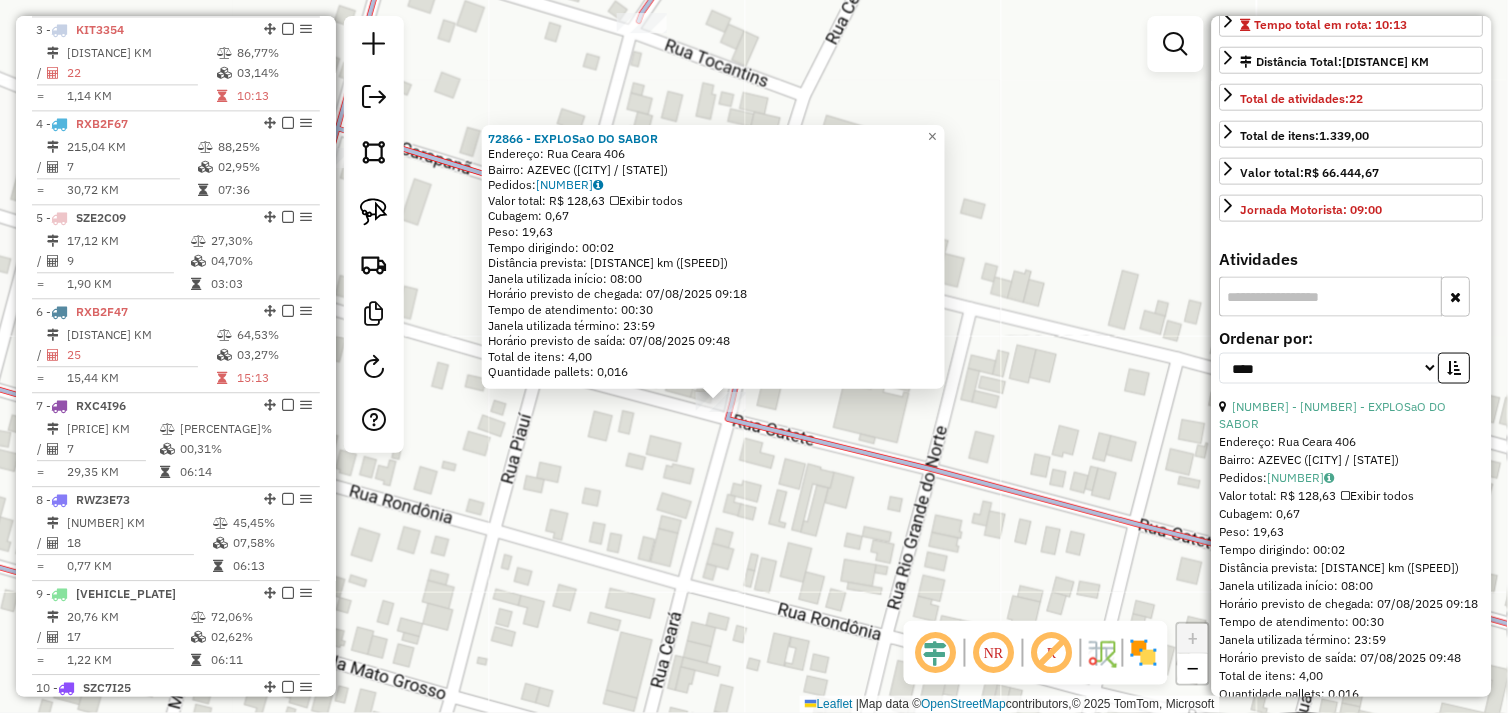 drag, startPoint x: 715, startPoint y: 475, endPoint x: 738, endPoint y: 397, distance: 81.32035 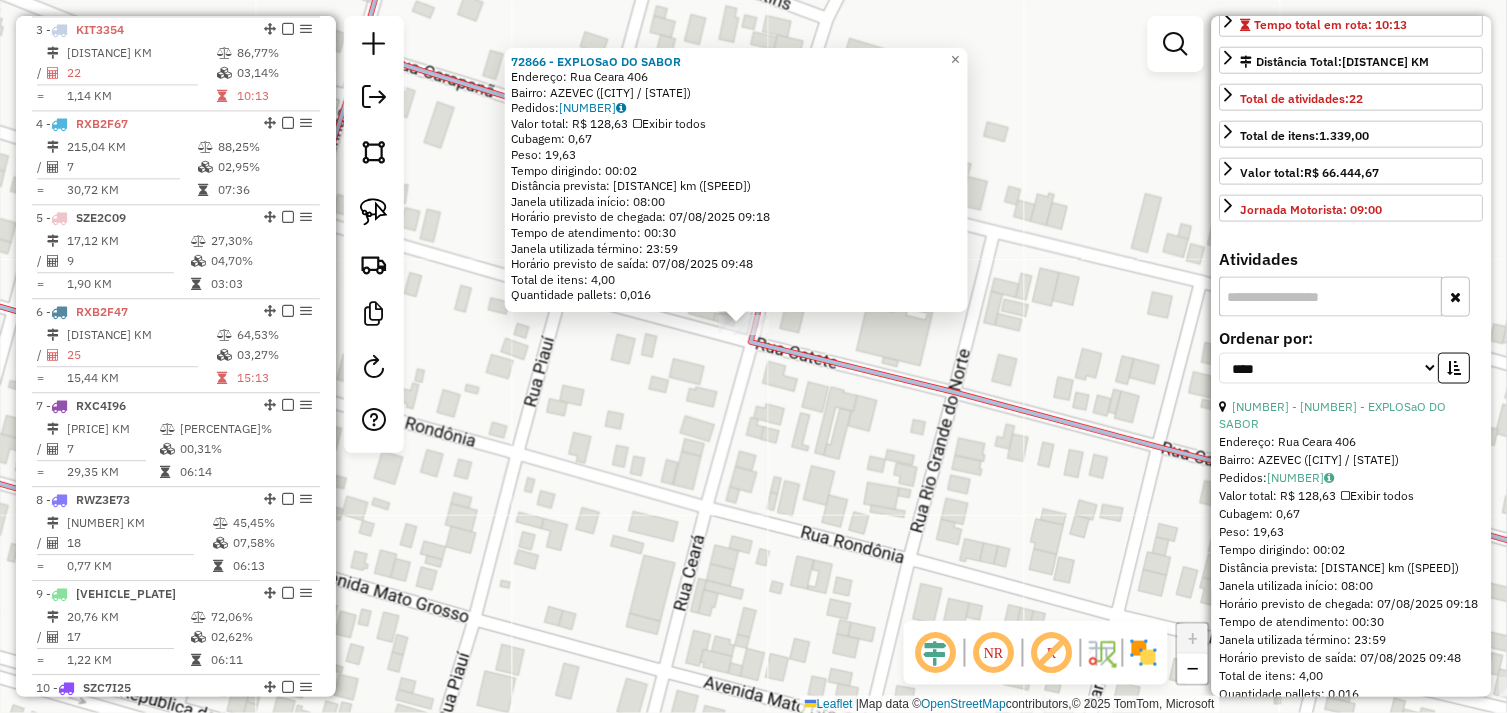 click on "72866 - EXPLOSaO DO SABOR  Endereço:  Rua Ceara 406   Bairro: AZEVEC (OURILANDIA DO NORTE / PA)   Pedidos:  06103187   Valor total: R$ 128,63   Exibir todos   Cubagem: 0,67  Peso: 19,63  Tempo dirigindo: 00:02   Distância prevista: 1,022 km (30,66 km/h)   Janela utilizada início: 08:00   Horário previsto de chegada: 07/08/2025 09:18   Tempo de atendimento: 00:30   Janela utilizada término: 23:59   Horário previsto de saída: 07/08/2025 09:48   Total de itens: 4,00   Quantidade pallets: 0,016  × Janela de atendimento Grade de atendimento Capacidade Transportadoras Veículos Cliente Pedidos  Rotas Selecione os dias de semana para filtrar as janelas de atendimento  Seg   Ter   Qua   Qui   Sex   Sáb   Dom  Informe o período da janela de atendimento: De: Até:  Filtrar exatamente a janela do cliente  Considerar janela de atendimento padrão  Selecione os dias de semana para filtrar as grades de atendimento  Seg   Ter   Qua   Qui   Sex   Sáb   Dom   Considerar clientes sem dia de atendimento cadastrado +" 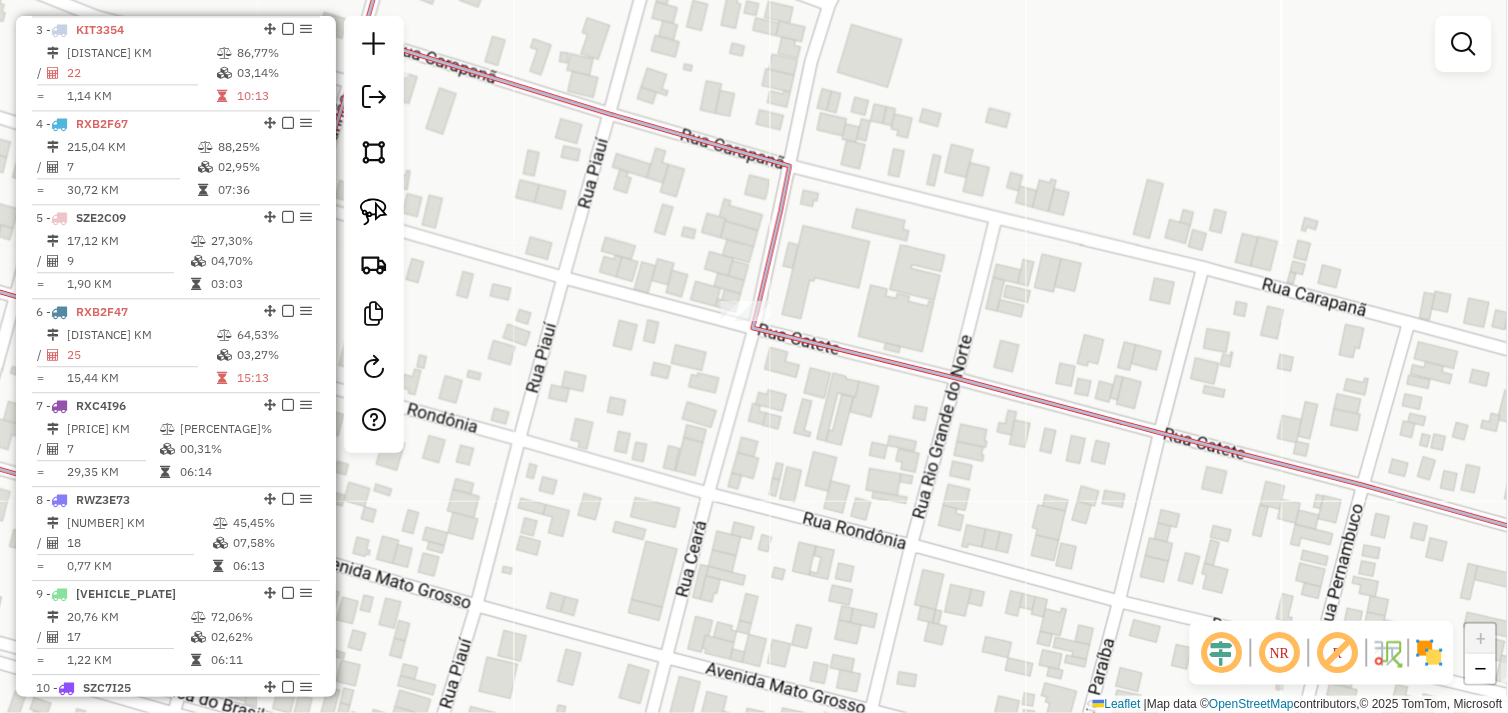 drag, startPoint x: 760, startPoint y: 428, endPoint x: 703, endPoint y: 248, distance: 188.80943 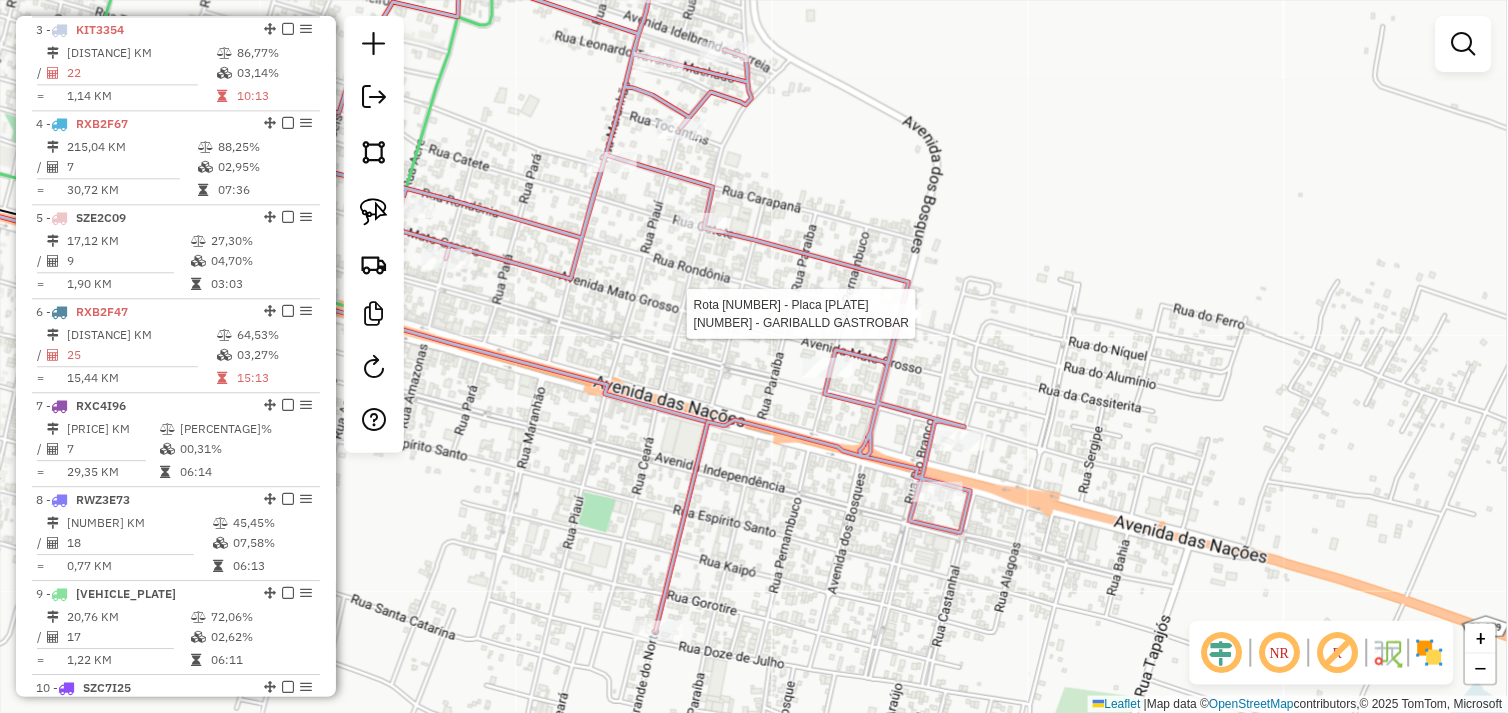 select on "*********" 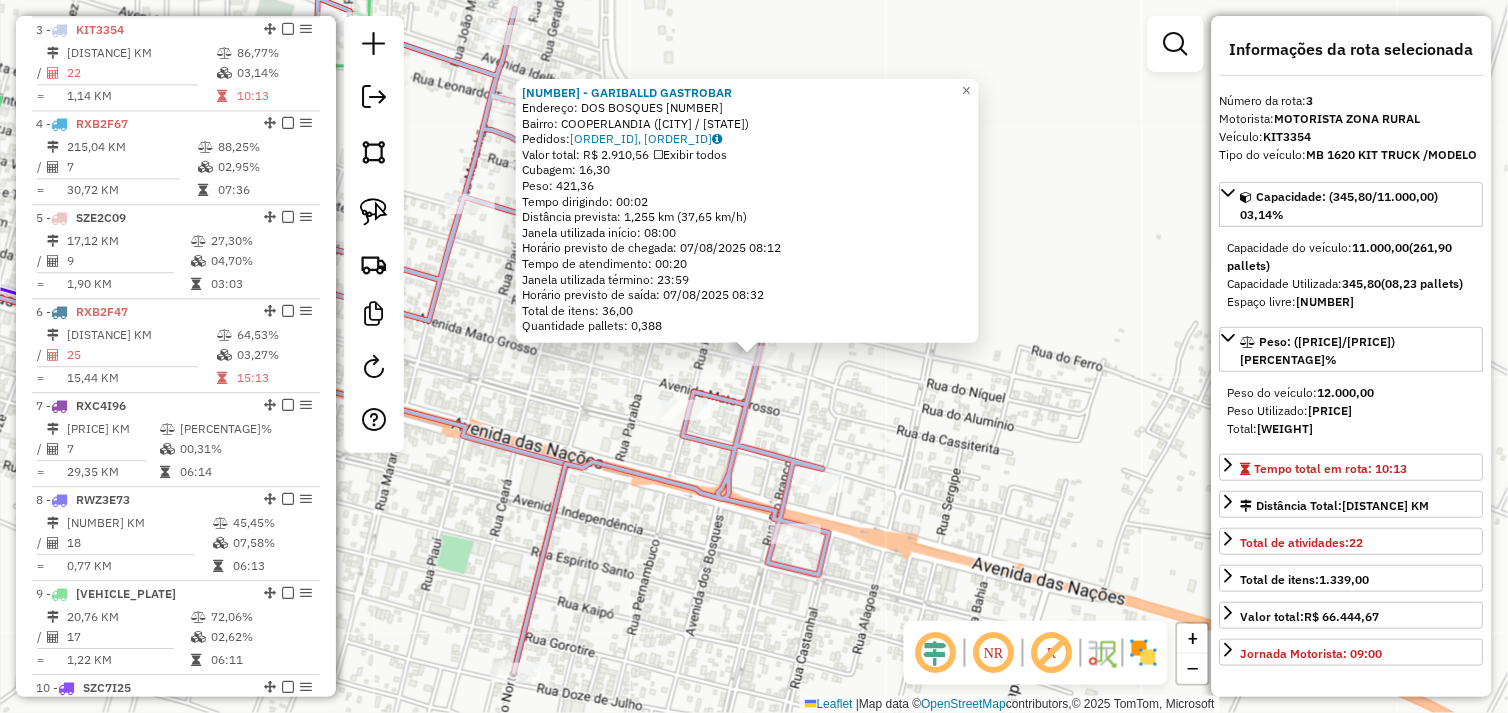 click on "72638 - GARIBALLD GASTROBAR  Endereço:  DOS BOSQUES 406   Bairro: COOPERLANDIA (OURILANDIA DO NORTE / PA)   Pedidos:  06103033, 06103034   Valor total: R$ 2.910,56   Exibir todos   Cubagem: 16,30  Peso: 421,36  Tempo dirigindo: 00:02   Distância prevista: 1,255 km (37,65 km/h)   Janela utilizada início: 08:00   Horário previsto de chegada: 07/08/2025 08:12   Tempo de atendimento: 00:20   Janela utilizada término: 23:59   Horário previsto de saída: 07/08/2025 08:32   Total de itens: 36,00   Quantidade pallets: 0,388  × Janela de atendimento Grade de atendimento Capacidade Transportadoras Veículos Cliente Pedidos  Rotas Selecione os dias de semana para filtrar as janelas de atendimento  Seg   Ter   Qua   Qui   Sex   Sáb   Dom  Informe o período da janela de atendimento: De: Até:  Filtrar exatamente a janela do cliente  Considerar janela de atendimento padrão  Selecione os dias de semana para filtrar as grades de atendimento  Seg   Ter   Qua   Qui   Sex   Sáb   Dom   Peso mínimo:   Peso máximo:" 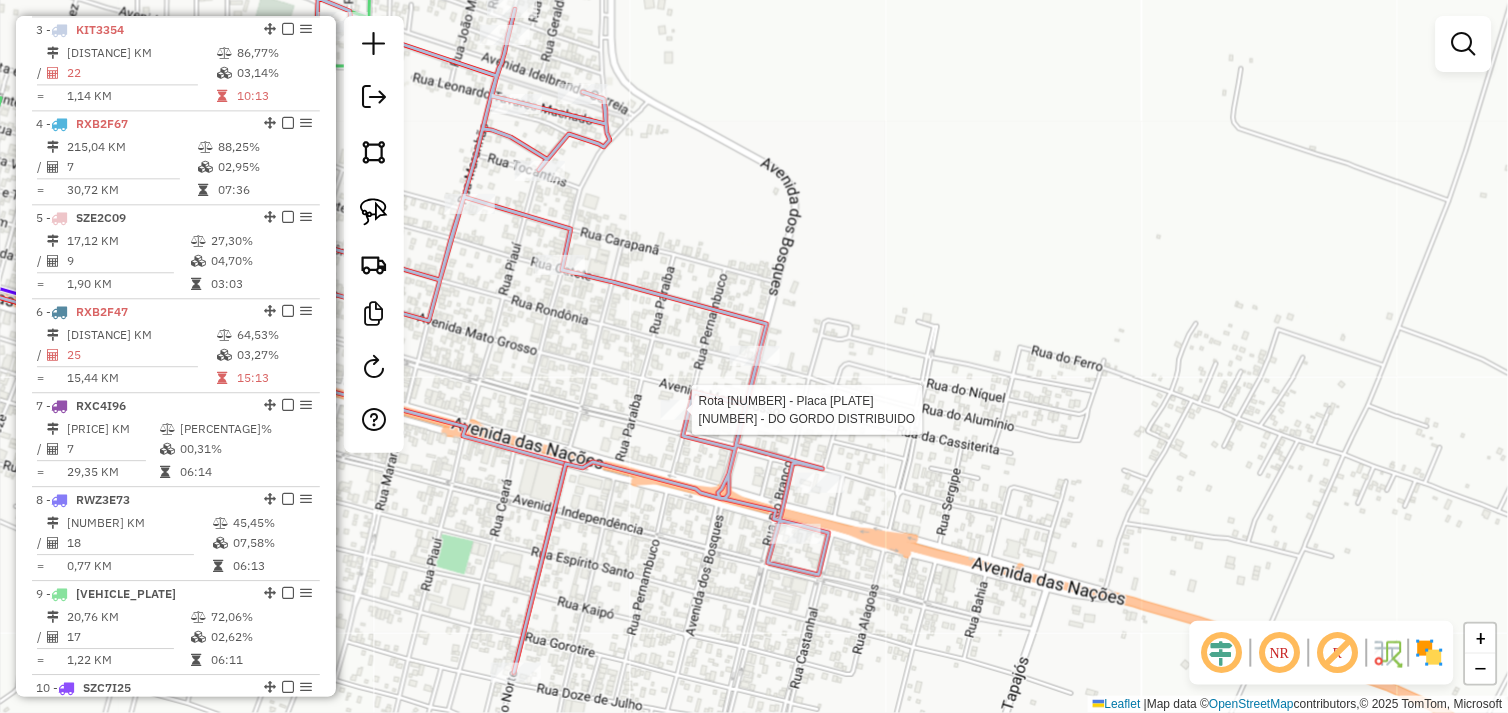 select on "*********" 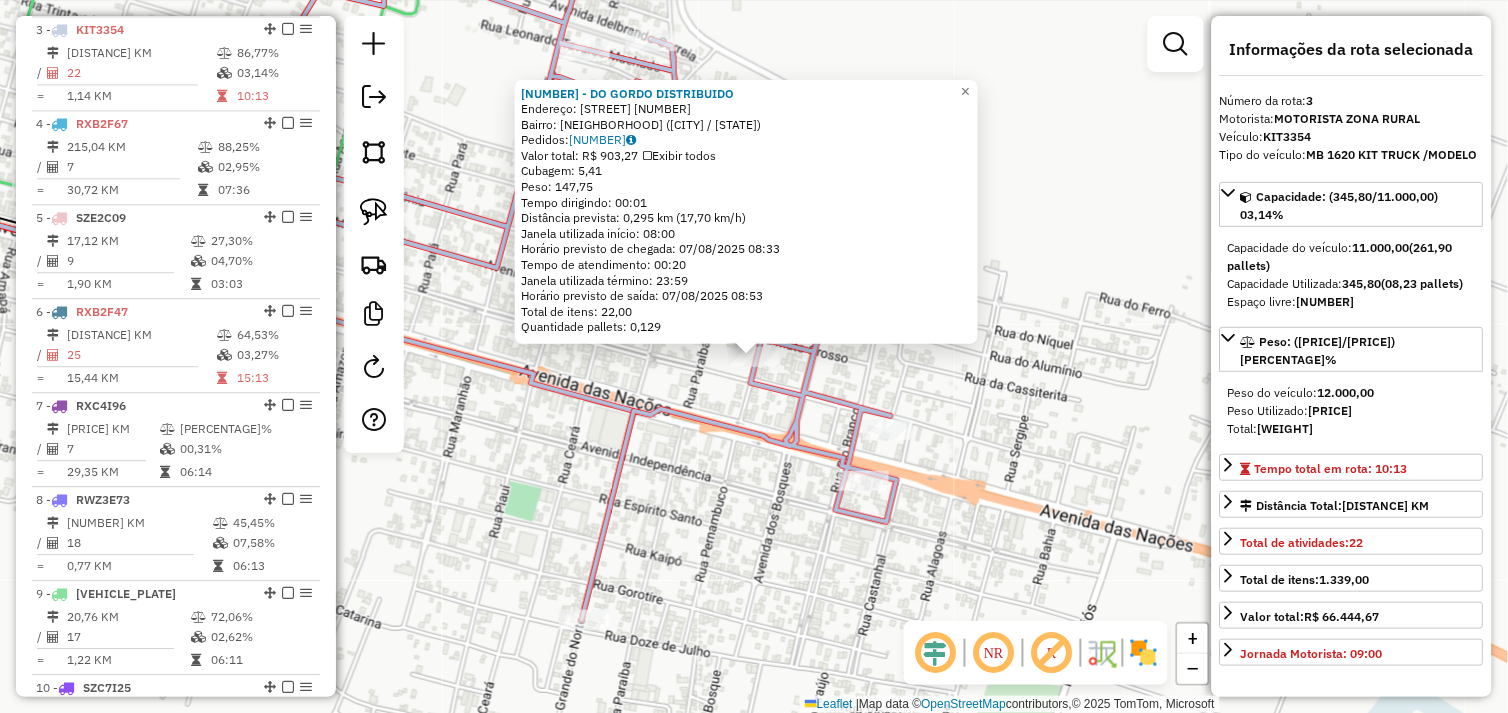 click on "72397 - DO GORDO DISTRIBUIDO  Endereço:  PERNAMBUCO S/N   Bairro: AZEVEQ (OURILANDIA DO NORTE / PA)   Pedidos:  06103031   Valor total: R$ 903,27   Exibir todos   Cubagem: 5,41  Peso: 147,75  Tempo dirigindo: 00:01   Distância prevista: 0,295 km (17,70 km/h)   Janela utilizada início: 08:00   Horário previsto de chegada: 07/08/2025 08:33   Tempo de atendimento: 00:20   Janela utilizada término: 23:59   Horário previsto de saída: 07/08/2025 08:53   Total de itens: 22,00   Quantidade pallets: 0,129  × Janela de atendimento Grade de atendimento Capacidade Transportadoras Veículos Cliente Pedidos  Rotas Selecione os dias de semana para filtrar as janelas de atendimento  Seg   Ter   Qua   Qui   Sex   Sáb   Dom  Informe o período da janela de atendimento: De: Até:  Filtrar exatamente a janela do cliente  Considerar janela de atendimento padrão  Selecione os dias de semana para filtrar as grades de atendimento  Seg   Ter   Qua   Qui   Sex   Sáb   Dom   Clientes fora do dia de atendimento selecionado +" 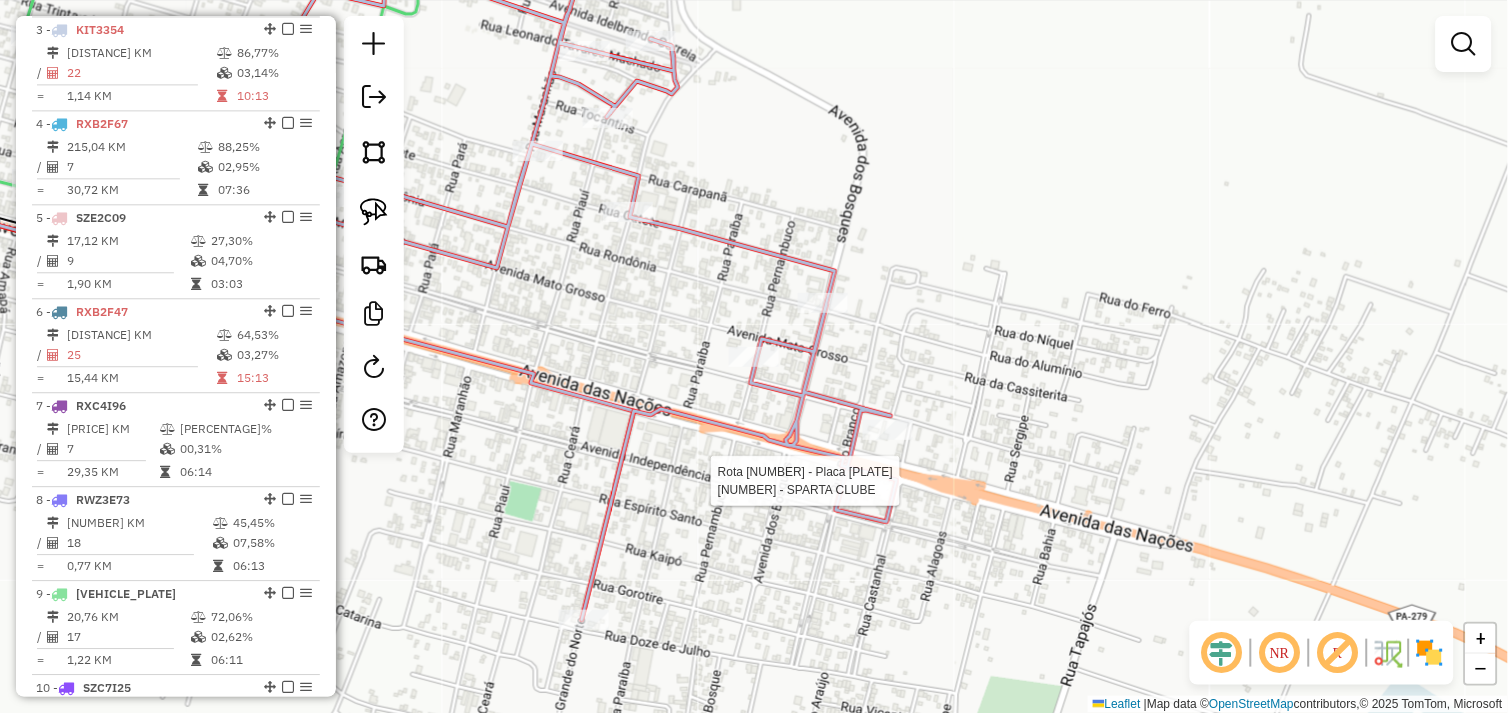 select on "*********" 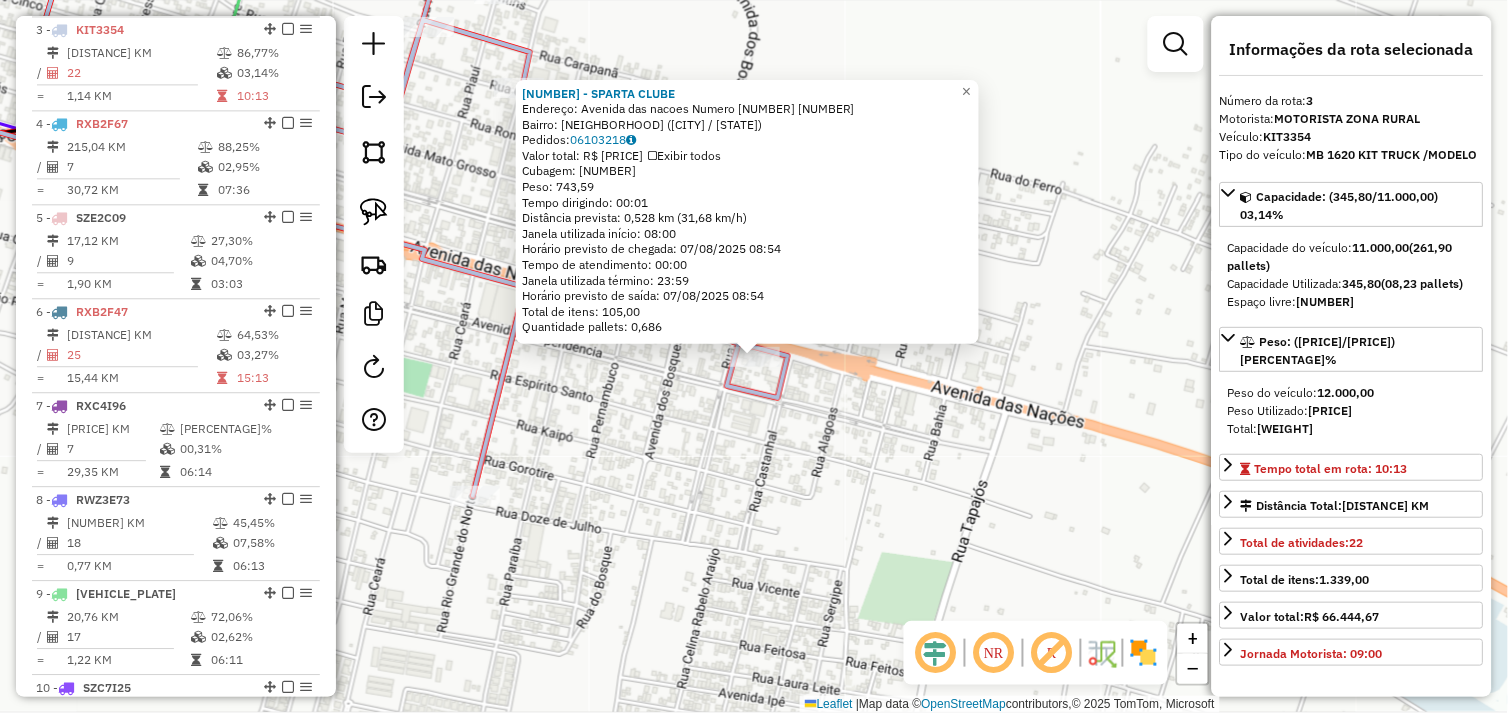 click on "72808 - SPARTA CLUBE  Endereço:  Avenida das nacoes  Numero 334 3340   Bairro: CENTRO (OURILANDIA DO NORTE / PA)   Pedidos:  06103218   Valor total: R$ 6.271,22   Exibir todos   Cubagem: 28,81  Peso: 743,59  Tempo dirigindo: 00:01   Distância prevista: 0,528 km (31,68 km/h)   Janela utilizada início: 08:00   Horário previsto de chegada: 07/08/2025 08:54   Tempo de atendimento: 00:00   Janela utilizada término: 23:59   Horário previsto de saída: 07/08/2025 08:54   Total de itens: 105,00   Quantidade pallets: 0,686  × Janela de atendimento Grade de atendimento Capacidade Transportadoras Veículos Cliente Pedidos  Rotas Selecione os dias de semana para filtrar as janelas de atendimento  Seg   Ter   Qua   Qui   Sex   Sáb   Dom  Informe o período da janela de atendimento: De: Até:  Filtrar exatamente a janela do cliente  Considerar janela de atendimento padrão  Selecione os dias de semana para filtrar as grades de atendimento  Seg   Ter   Qua   Qui   Sex   Sáb   Dom   Peso mínimo:   Peso máximo:  +" 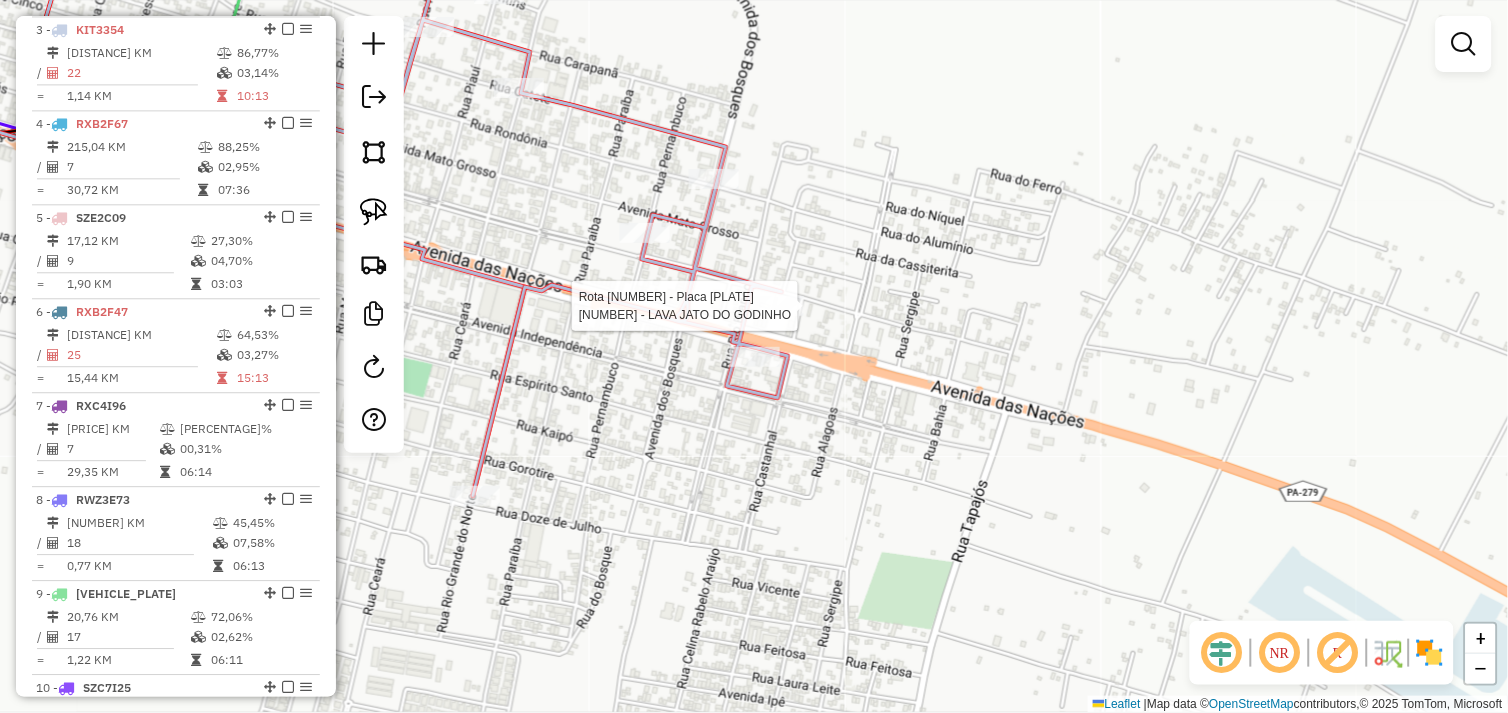select on "*********" 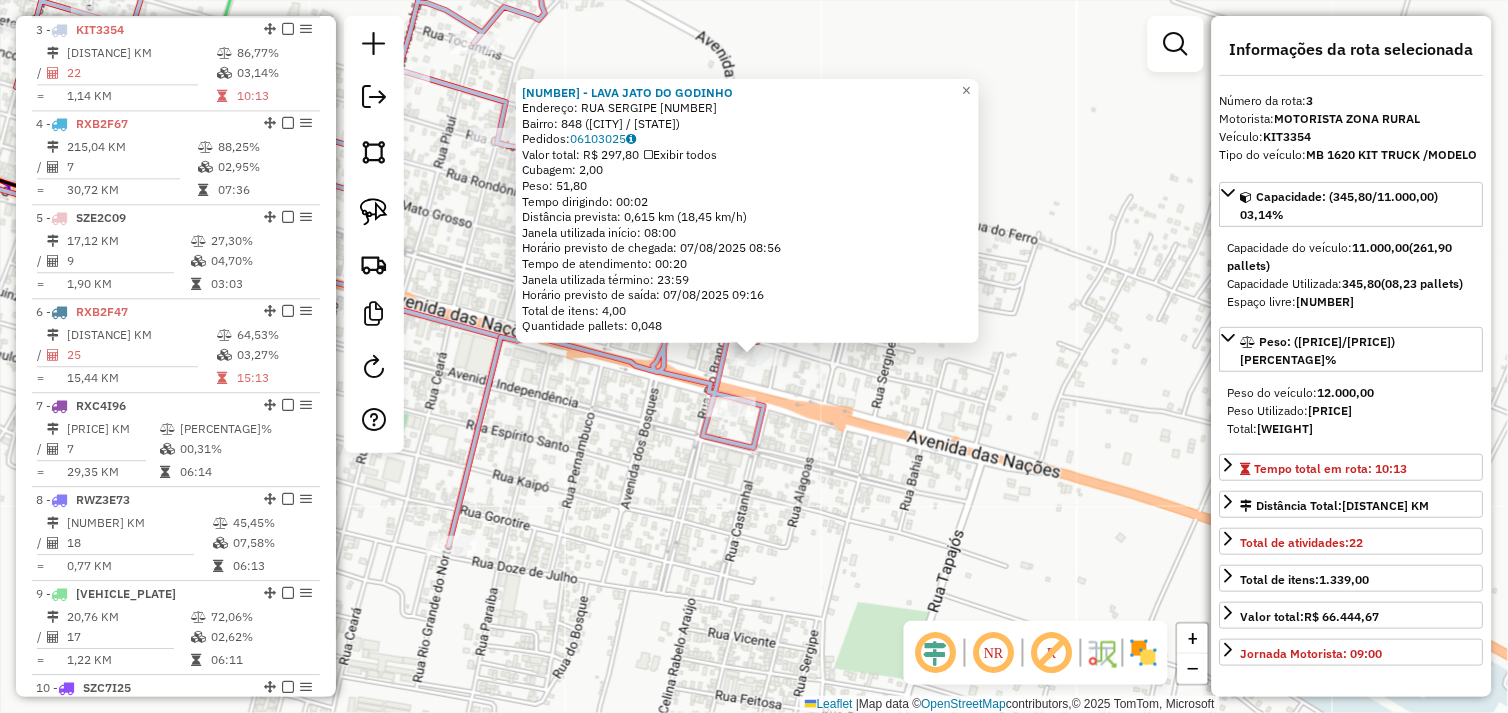 click on "72088 - LAVA JATO DO GODINHO  Endereço:  RUA SERGIPE 239   Bairro: 848 (OURILANDIA DO NORTE / PA)   Pedidos:  06103025   Valor total: R$ 297,80   Exibir todos   Cubagem: 2,00  Peso: 51,80  Tempo dirigindo: 00:02   Distância prevista: 0,615 km (18,45 km/h)   Janela utilizada início: 08:00   Horário previsto de chegada: 07/08/2025 08:56   Tempo de atendimento: 00:20   Janela utilizada término: 23:59   Horário previsto de saída: 07/08/2025 09:16   Total de itens: 4,00   Quantidade pallets: 0,048  × Janela de atendimento Grade de atendimento Capacidade Transportadoras Veículos Cliente Pedidos  Rotas Selecione os dias de semana para filtrar as janelas de atendimento  Seg   Ter   Qua   Qui   Sex   Sáb   Dom  Informe o período da janela de atendimento: De: Até:  Filtrar exatamente a janela do cliente  Considerar janela de atendimento padrão  Selecione os dias de semana para filtrar as grades de atendimento  Seg   Ter   Qua   Qui   Sex   Sáb   Dom   Considerar clientes sem dia de atendimento cadastrado" 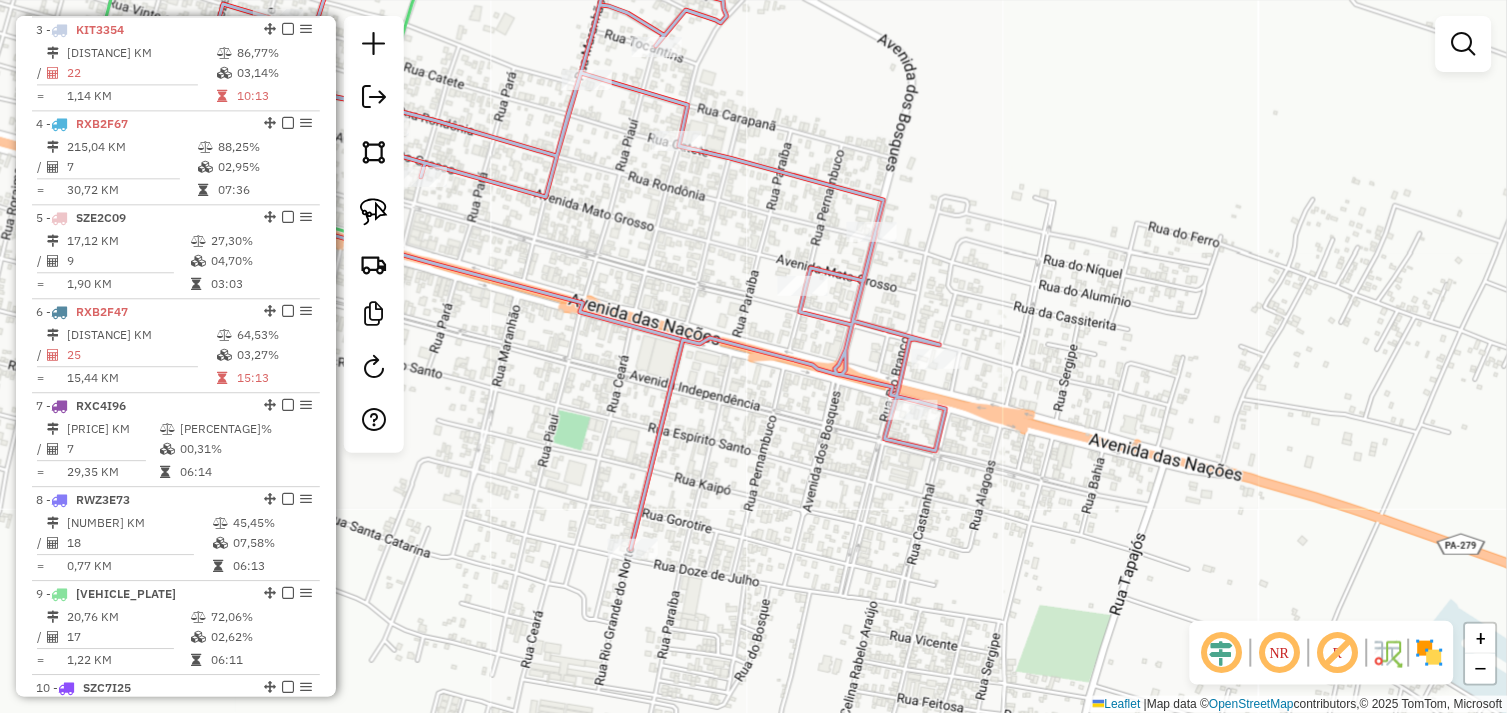 drag, startPoint x: 644, startPoint y: 412, endPoint x: 826, endPoint y: 415, distance: 182.02472 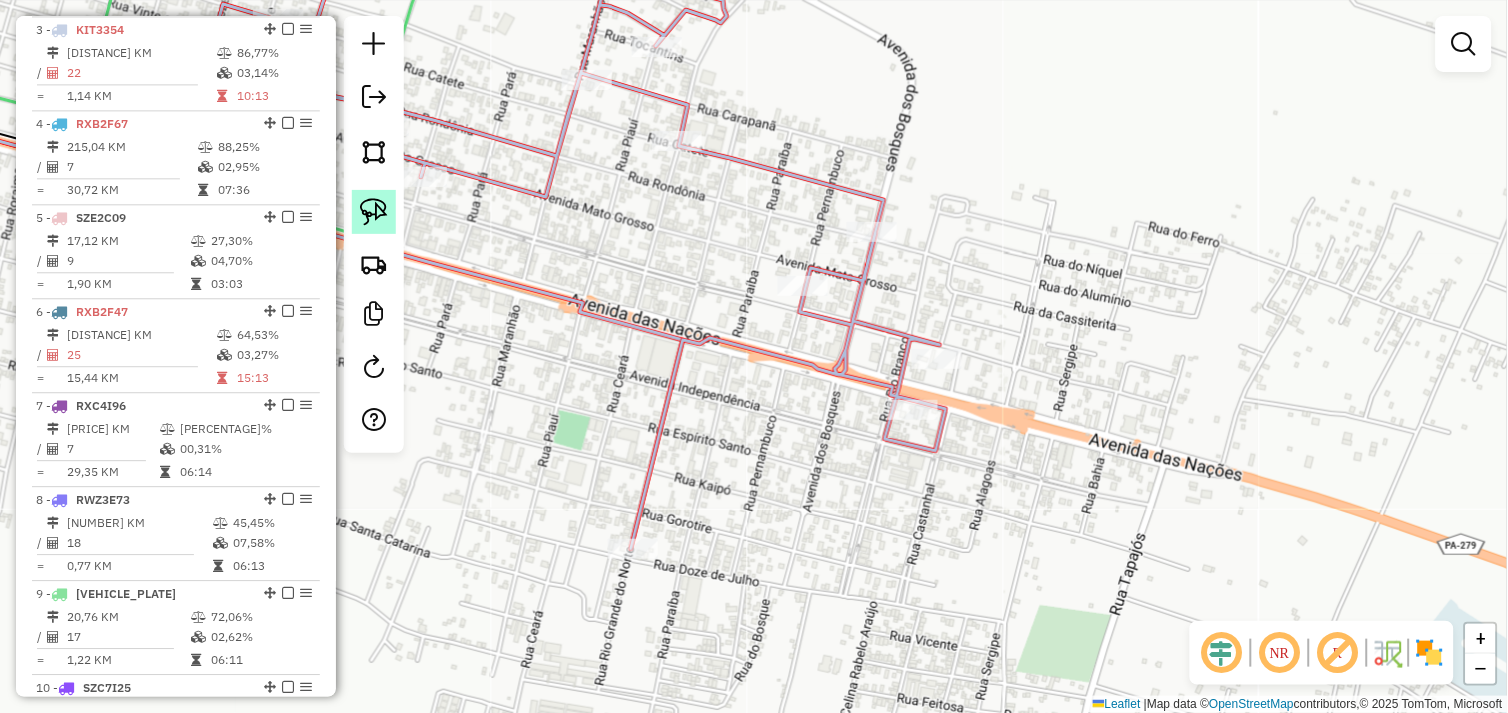 click 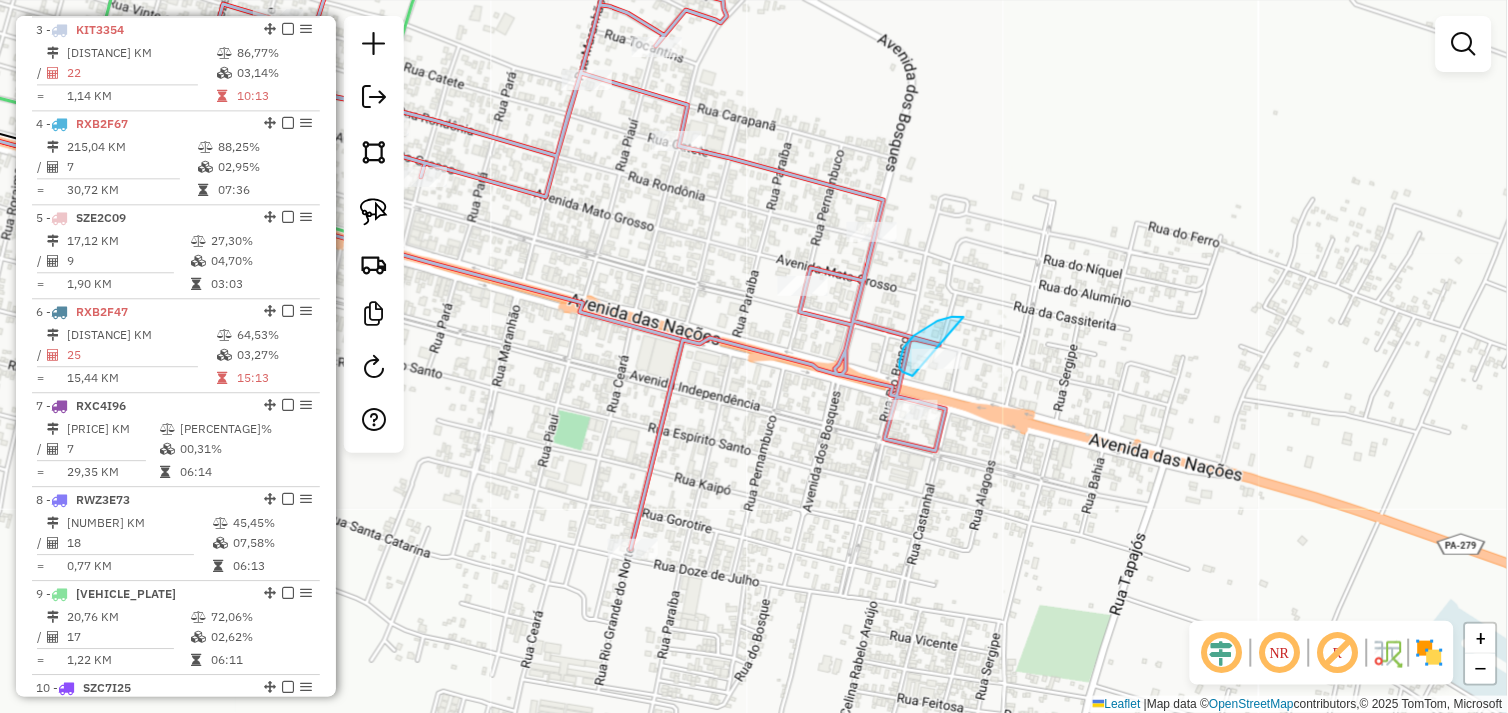 drag, startPoint x: 938, startPoint y: 321, endPoint x: 973, endPoint y: 376, distance: 65.192024 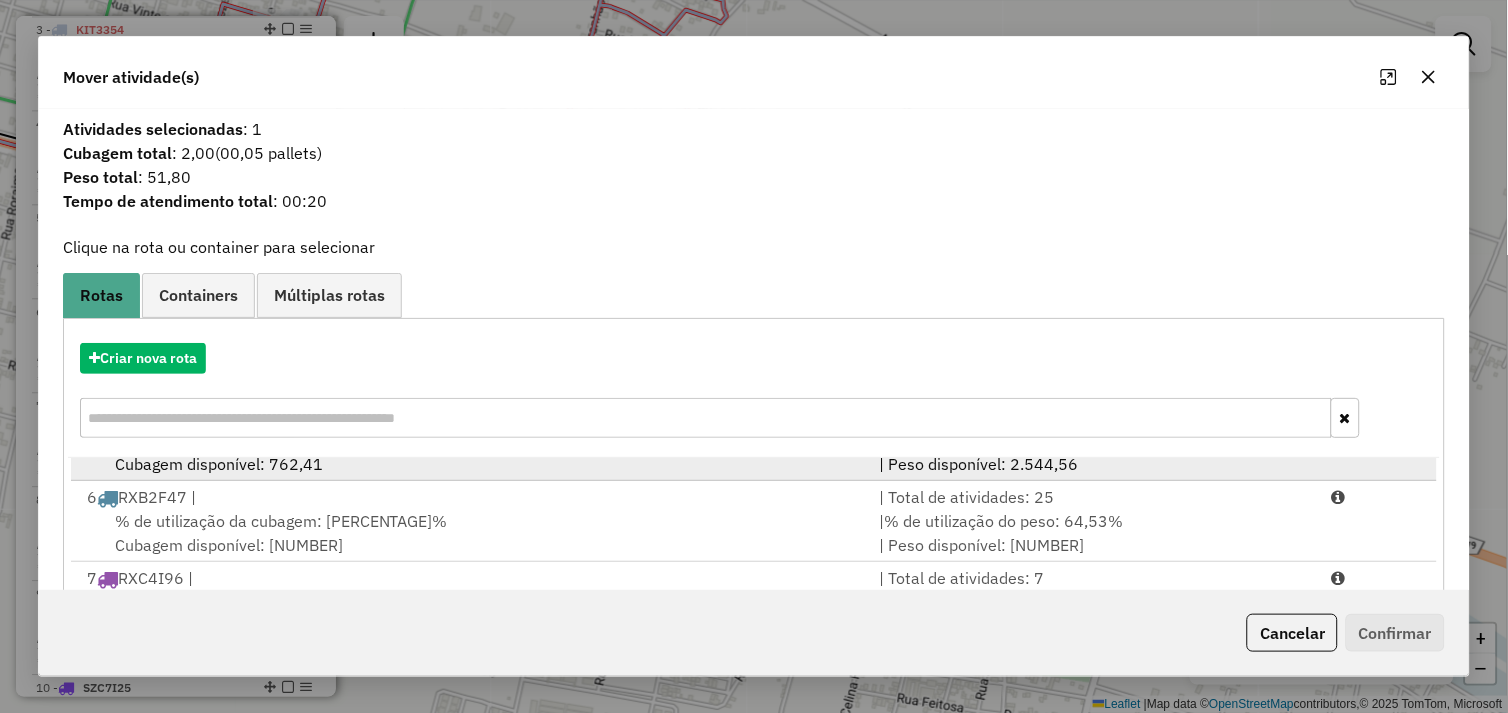 scroll, scrollTop: 330, scrollLeft: 0, axis: vertical 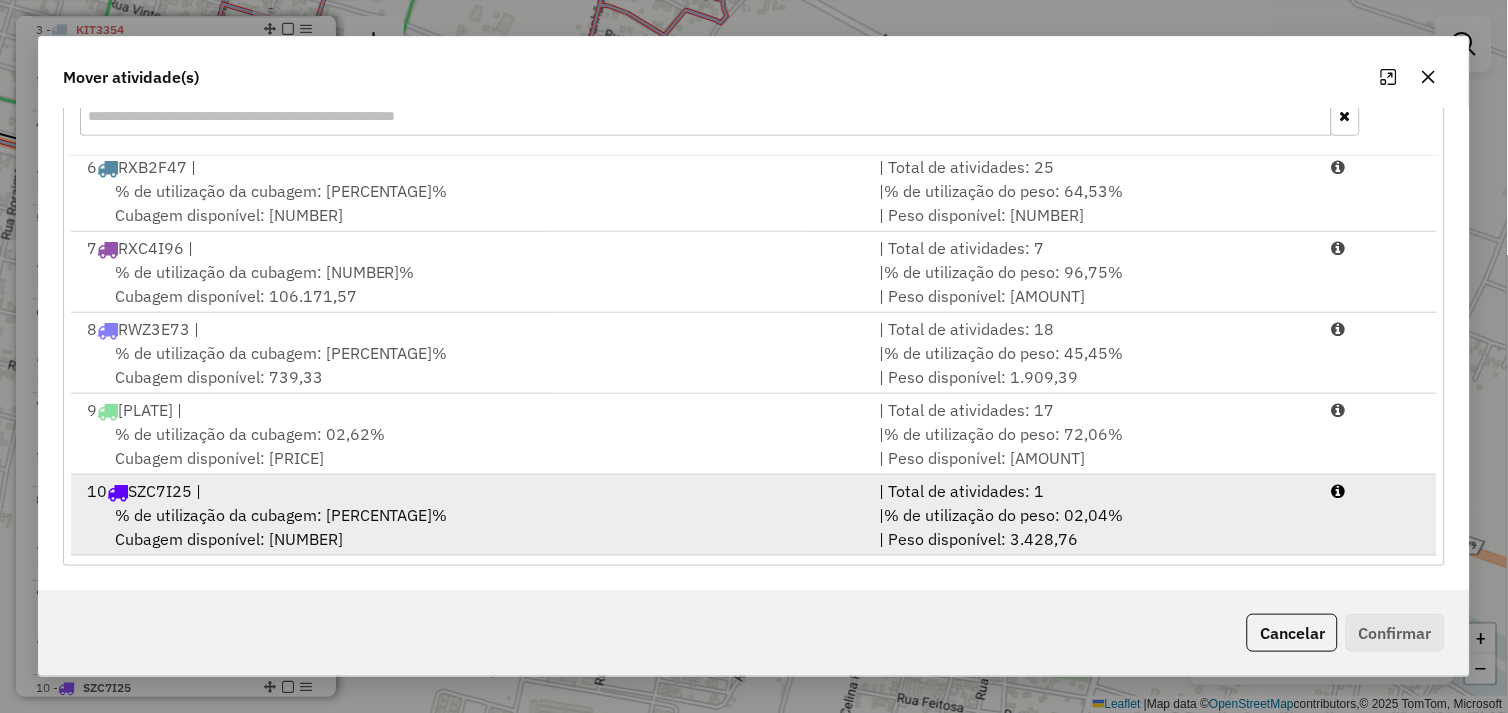 drag, startPoint x: 506, startPoint y: 510, endPoint x: 736, endPoint y: 540, distance: 231.94827 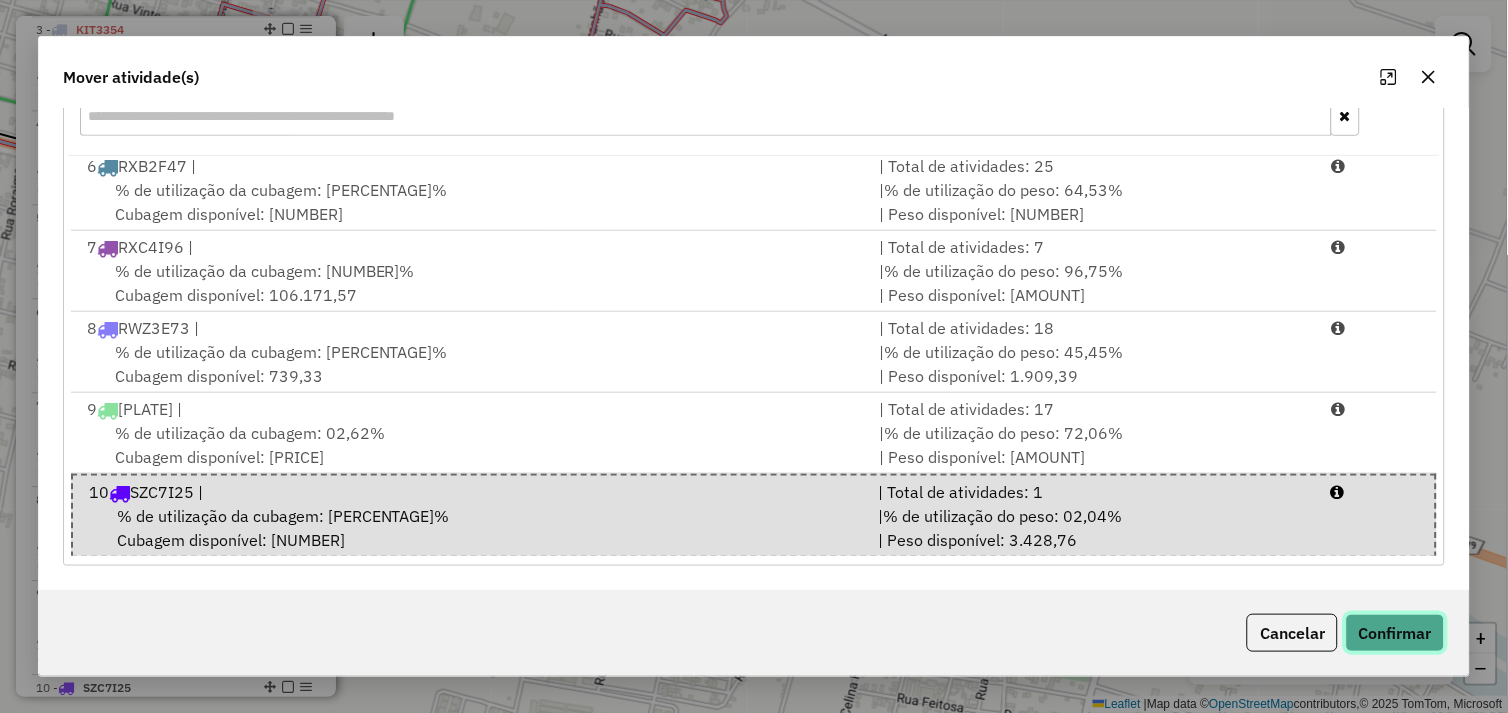 click on "Confirmar" 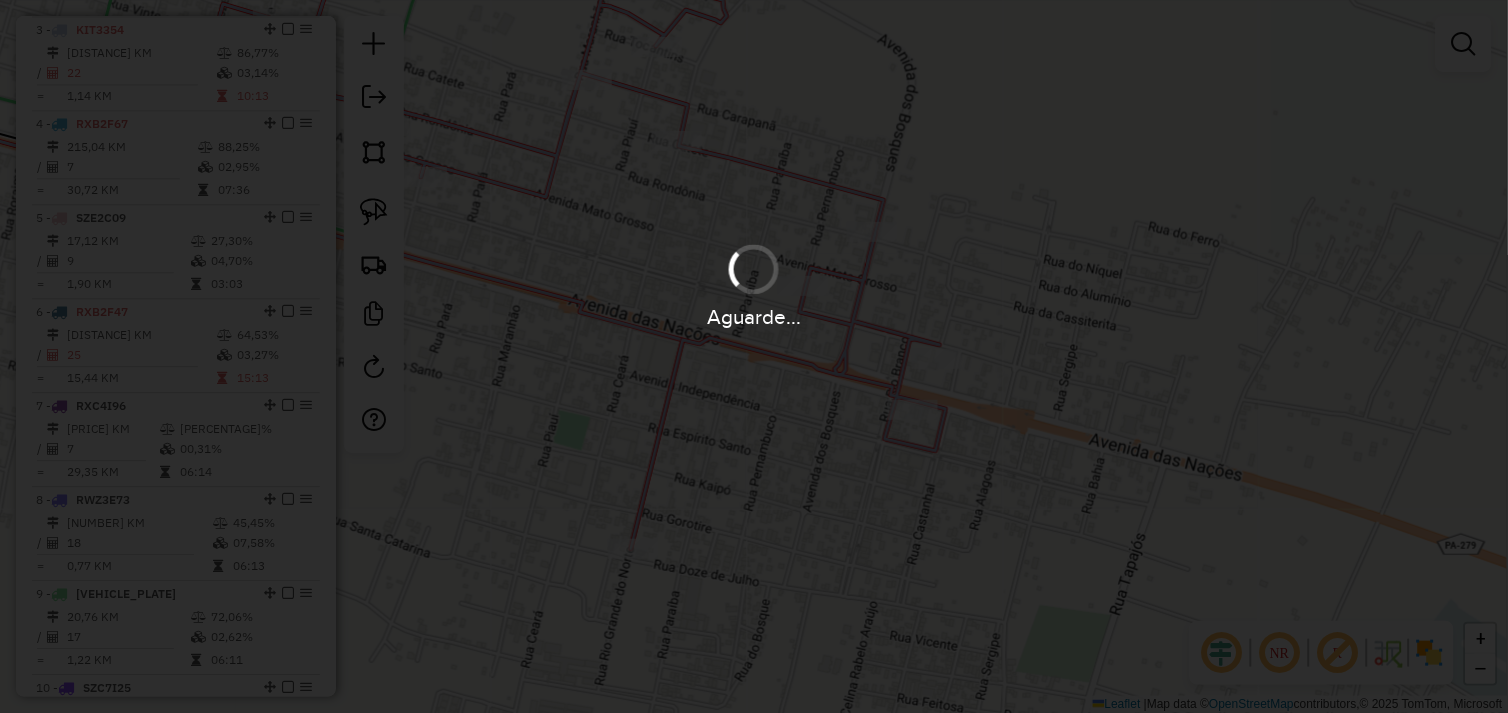 scroll, scrollTop: 0, scrollLeft: 0, axis: both 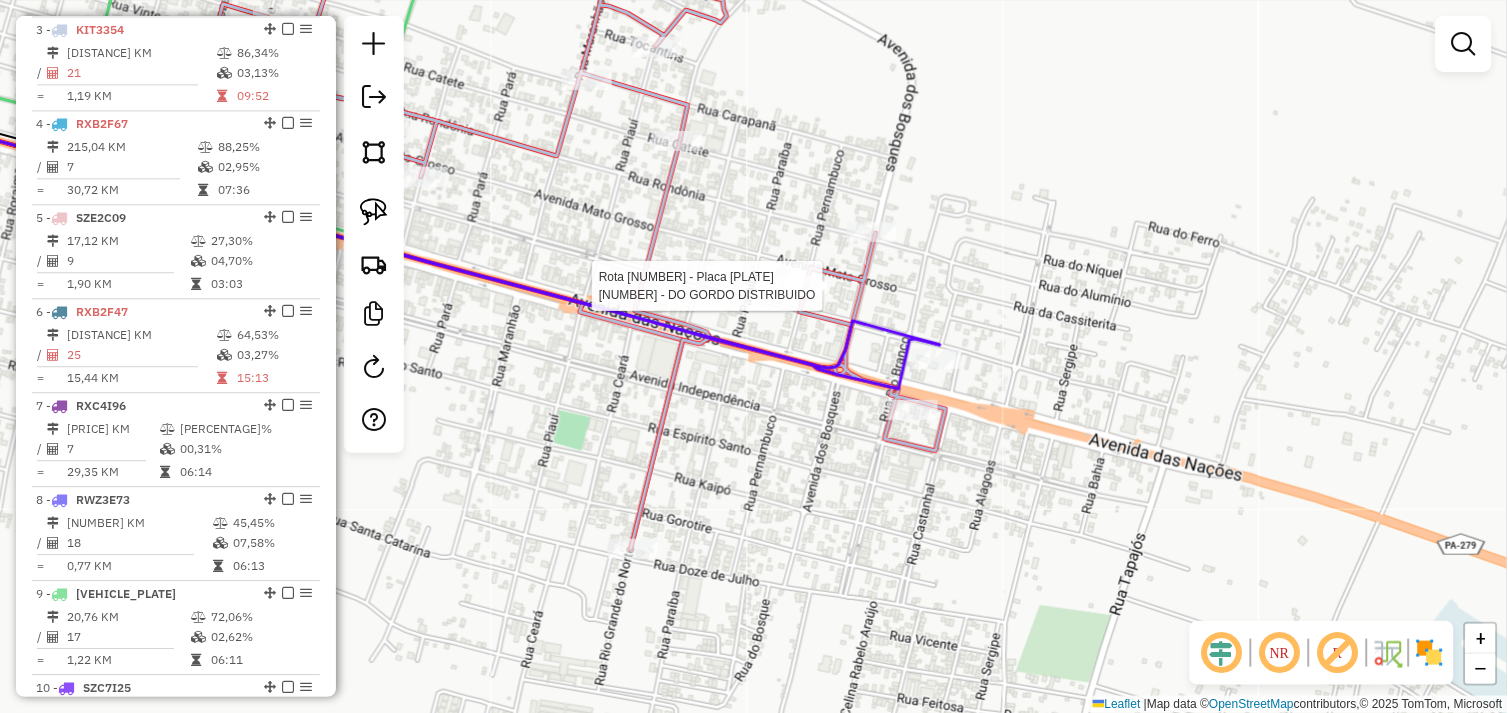 select on "*********" 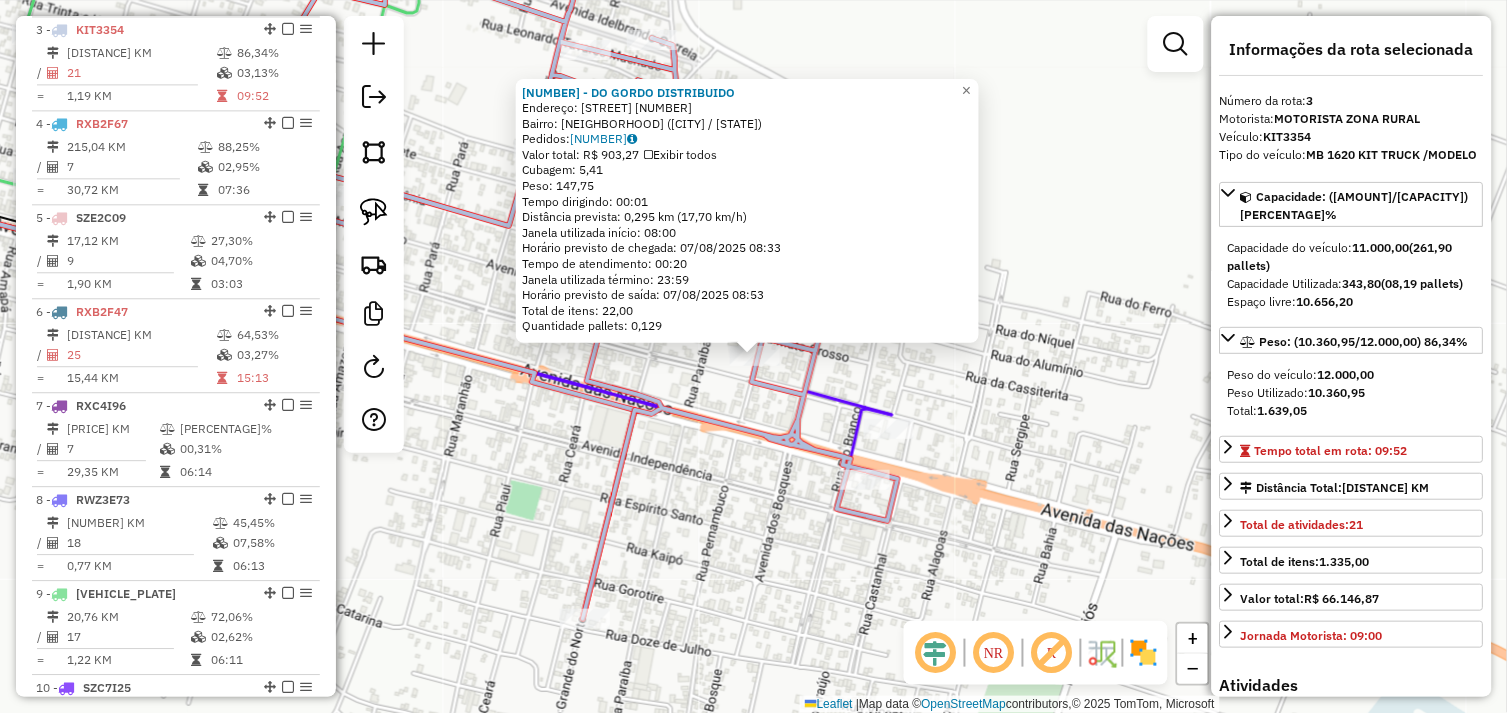 click on "72397 - DO GORDO DISTRIBUIDO  Endereço:  PERNAMBUCO S/N   Bairro: AZEVEQ (OURILANDIA DO NORTE / PA)   Pedidos:  06103031   Valor total: R$ 903,27   Exibir todos   Cubagem: 5,41  Peso: 147,75  Tempo dirigindo: 00:01   Distância prevista: 0,295 km (17,70 km/h)   Janela utilizada início: 08:00   Horário previsto de chegada: 07/08/2025 08:33   Tempo de atendimento: 00:20   Janela utilizada término: 23:59   Horário previsto de saída: 07/08/2025 08:53   Total de itens: 22,00   Quantidade pallets: 0,129  × Janela de atendimento Grade de atendimento Capacidade Transportadoras Veículos Cliente Pedidos  Rotas Selecione os dias de semana para filtrar as janelas de atendimento  Seg   Ter   Qua   Qui   Sex   Sáb   Dom  Informe o período da janela de atendimento: De: Até:  Filtrar exatamente a janela do cliente  Considerar janela de atendimento padrão  Selecione os dias de semana para filtrar as grades de atendimento  Seg   Ter   Qua   Qui   Sex   Sáb   Dom   Clientes fora do dia de atendimento selecionado +" 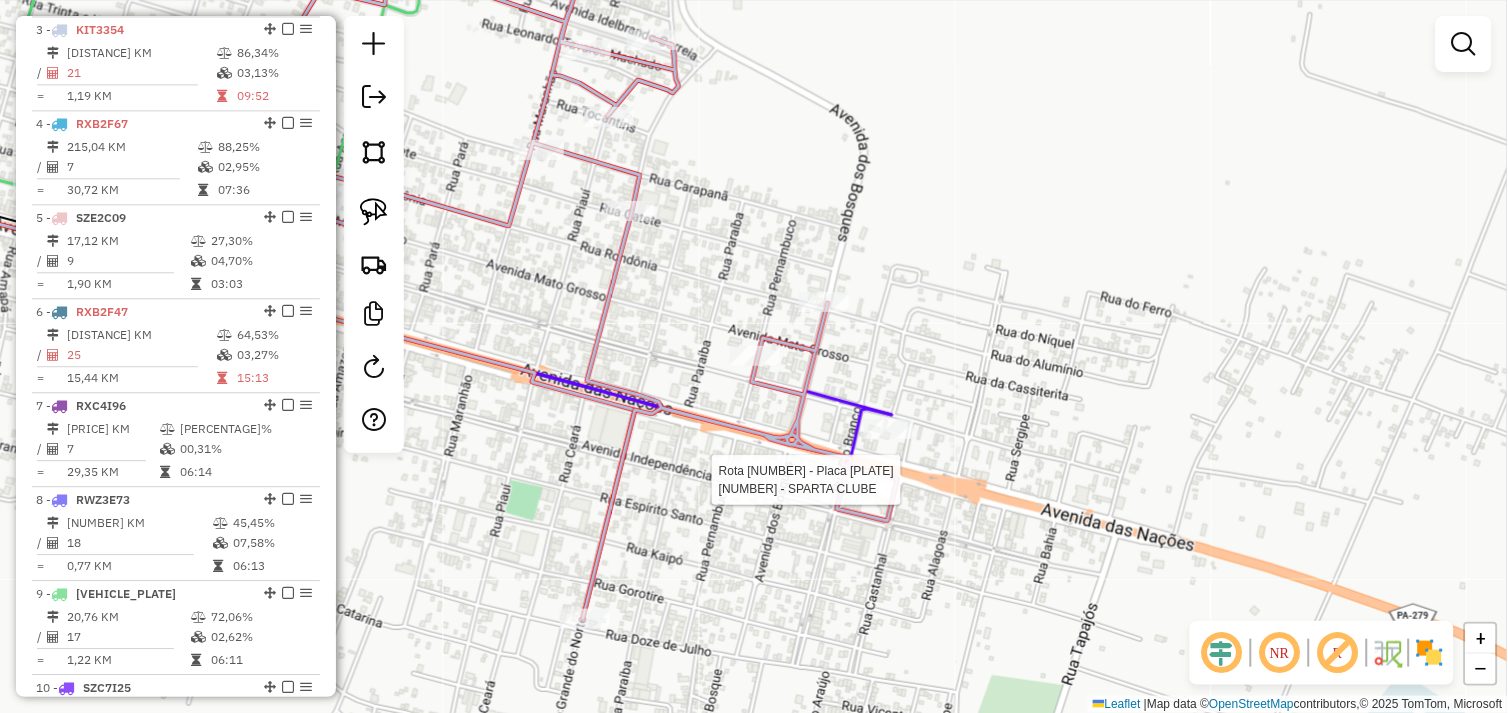 select on "*********" 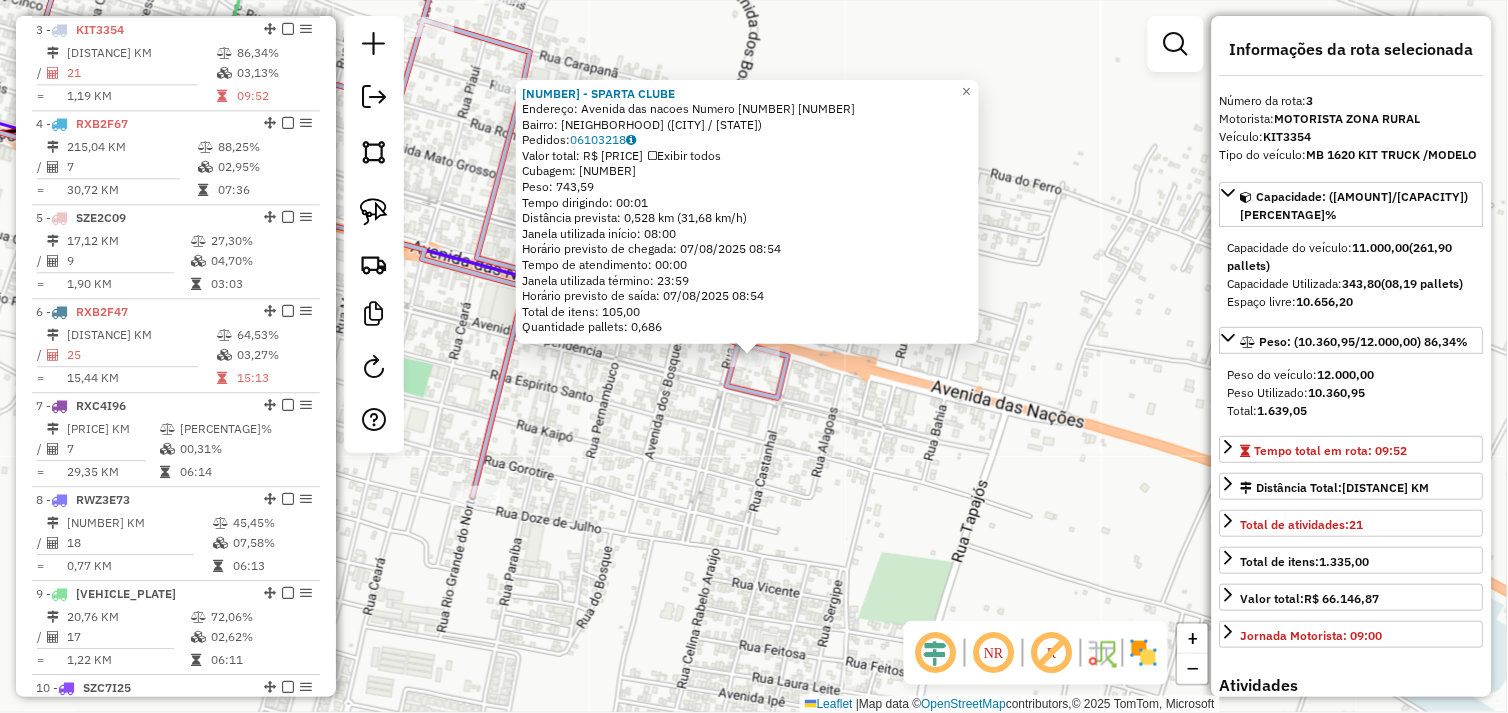 click on "72808 - SPARTA CLUBE  Endereço:  Avenida das nacoes  Numero 334 3340   Bairro: CENTRO (OURILANDIA DO NORTE / PA)   Pedidos:  06103218   Valor total: R$ 6.271,22   Exibir todos   Cubagem: 28,81  Peso: 743,59  Tempo dirigindo: 00:01   Distância prevista: 0,528 km (31,68 km/h)   Janela utilizada início: 08:00   Horário previsto de chegada: 07/08/2025 08:54   Tempo de atendimento: 00:00   Janela utilizada término: 23:59   Horário previsto de saída: 07/08/2025 08:54   Total de itens: 105,00   Quantidade pallets: 0,686  × Janela de atendimento Grade de atendimento Capacidade Transportadoras Veículos Cliente Pedidos  Rotas Selecione os dias de semana para filtrar as janelas de atendimento  Seg   Ter   Qua   Qui   Sex   Sáb   Dom  Informe o período da janela de atendimento: De: Até:  Filtrar exatamente a janela do cliente  Considerar janela de atendimento padrão  Selecione os dias de semana para filtrar as grades de atendimento  Seg   Ter   Qua   Qui   Sex   Sáb   Dom   Peso mínimo:   Peso máximo:  +" 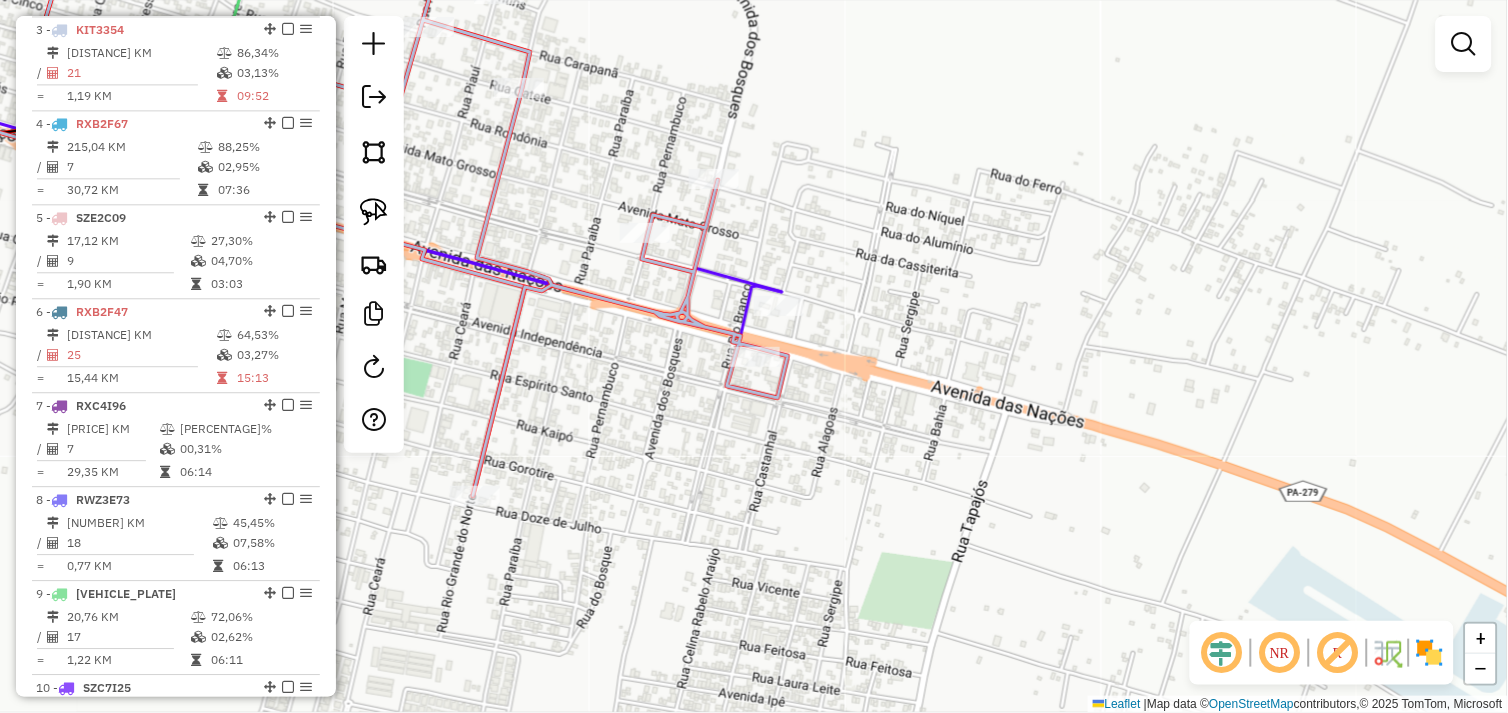 drag, startPoint x: 651, startPoint y: 445, endPoint x: 850, endPoint y: 455, distance: 199.2511 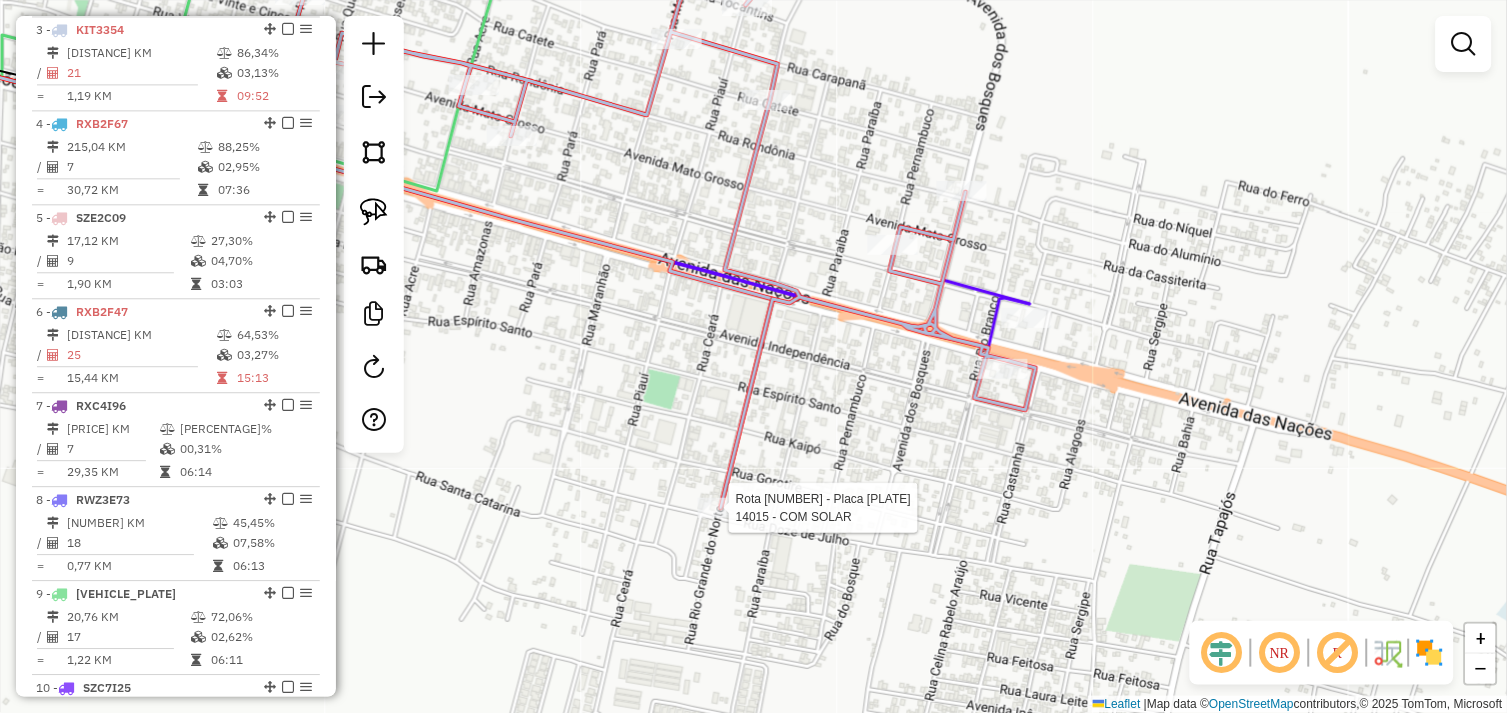 select on "*********" 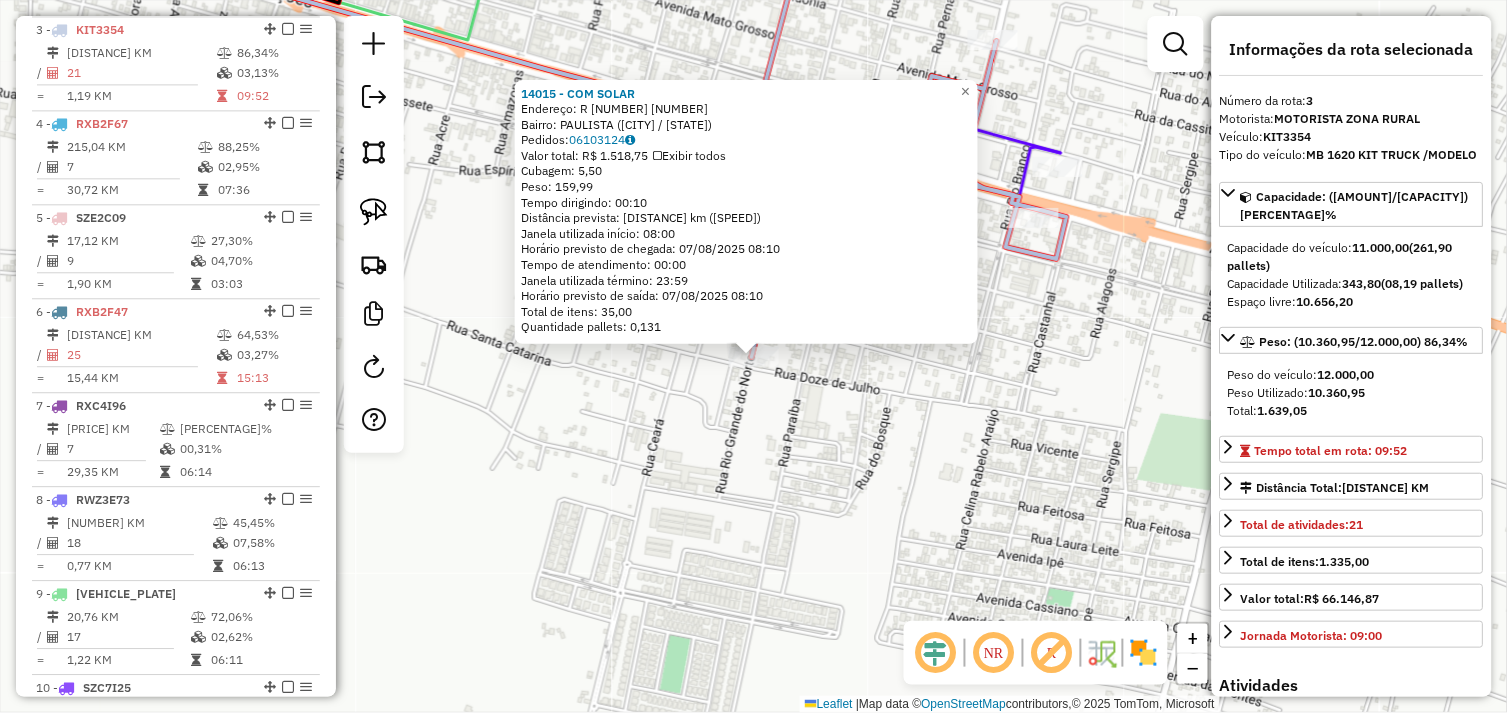 click on "14015 - COM SOLAR  Endereço:  R 31 1017   Bairro: PAULISTA (OURILANDIA DO NORTE / PA)   Pedidos:  06103124   Valor total: R$ 1.518,75   Exibir todos   Cubagem: 5,50  Peso: 159,99  Tempo dirigindo: 00:10   Distância prevista: 8,365 km (50,19 km/h)   Janela utilizada início: 08:00   Horário previsto de chegada: 07/08/2025 08:10   Tempo de atendimento: 00:00   Janela utilizada término: 23:59   Horário previsto de saída: 07/08/2025 08:10   Total de itens: 35,00   Quantidade pallets: 0,131  × Janela de atendimento Grade de atendimento Capacidade Transportadoras Veículos Cliente Pedidos  Rotas Selecione os dias de semana para filtrar as janelas de atendimento  Seg   Ter   Qua   Qui   Sex   Sáb   Dom  Informe o período da janela de atendimento: De: Até:  Filtrar exatamente a janela do cliente  Considerar janela de atendimento padrão  Selecione os dias de semana para filtrar as grades de atendimento  Seg   Ter   Qua   Qui   Sex   Sáb   Dom   Considerar clientes sem dia de atendimento cadastrado  De:  +" 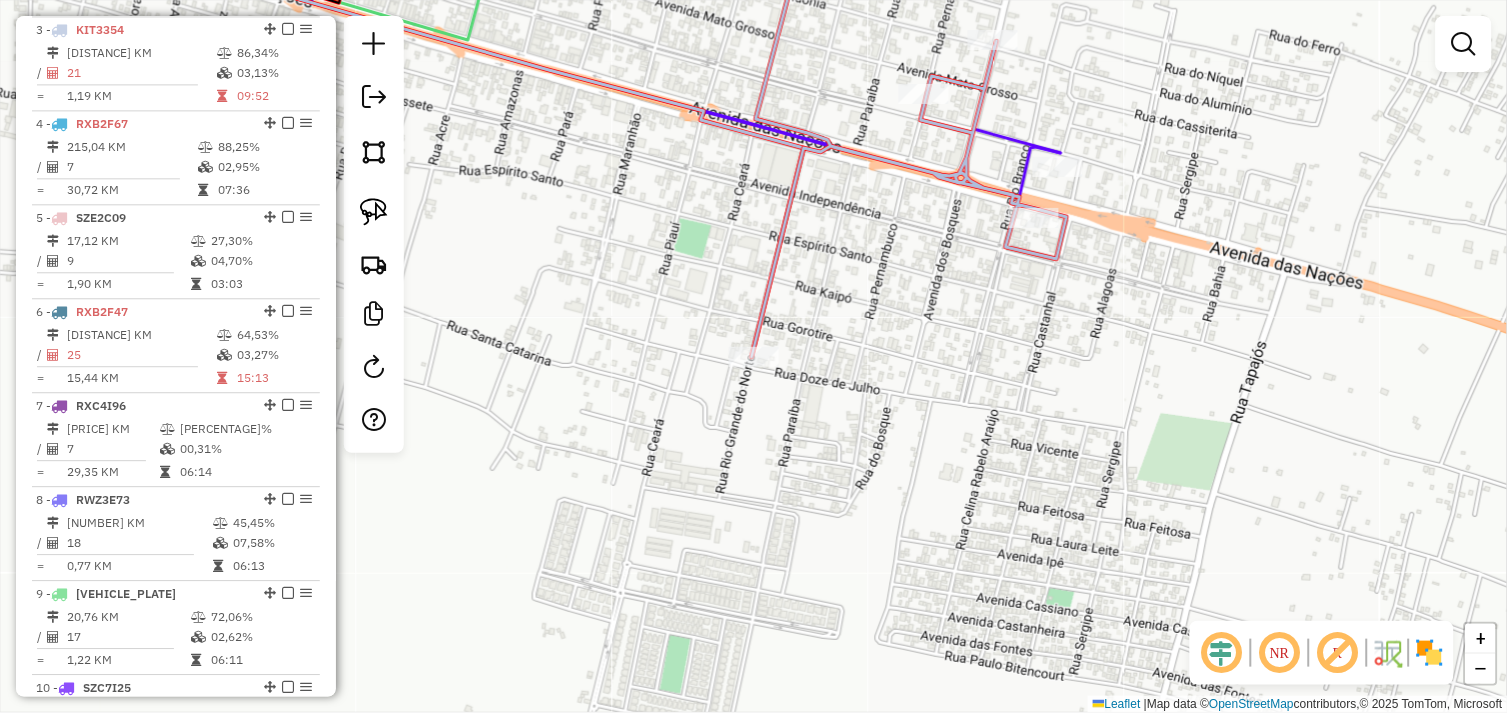 drag, startPoint x: 907, startPoint y: 313, endPoint x: 811, endPoint y: 507, distance: 216.45323 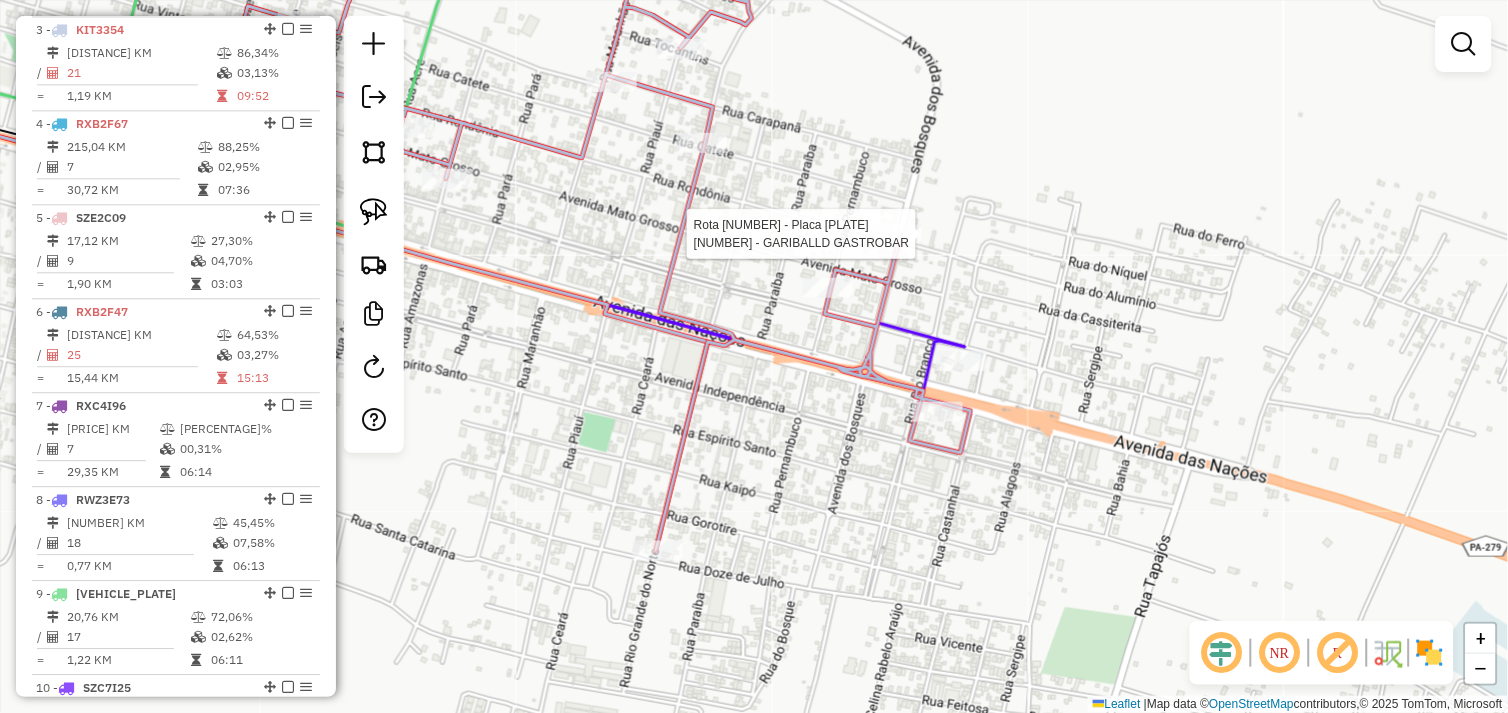select on "*********" 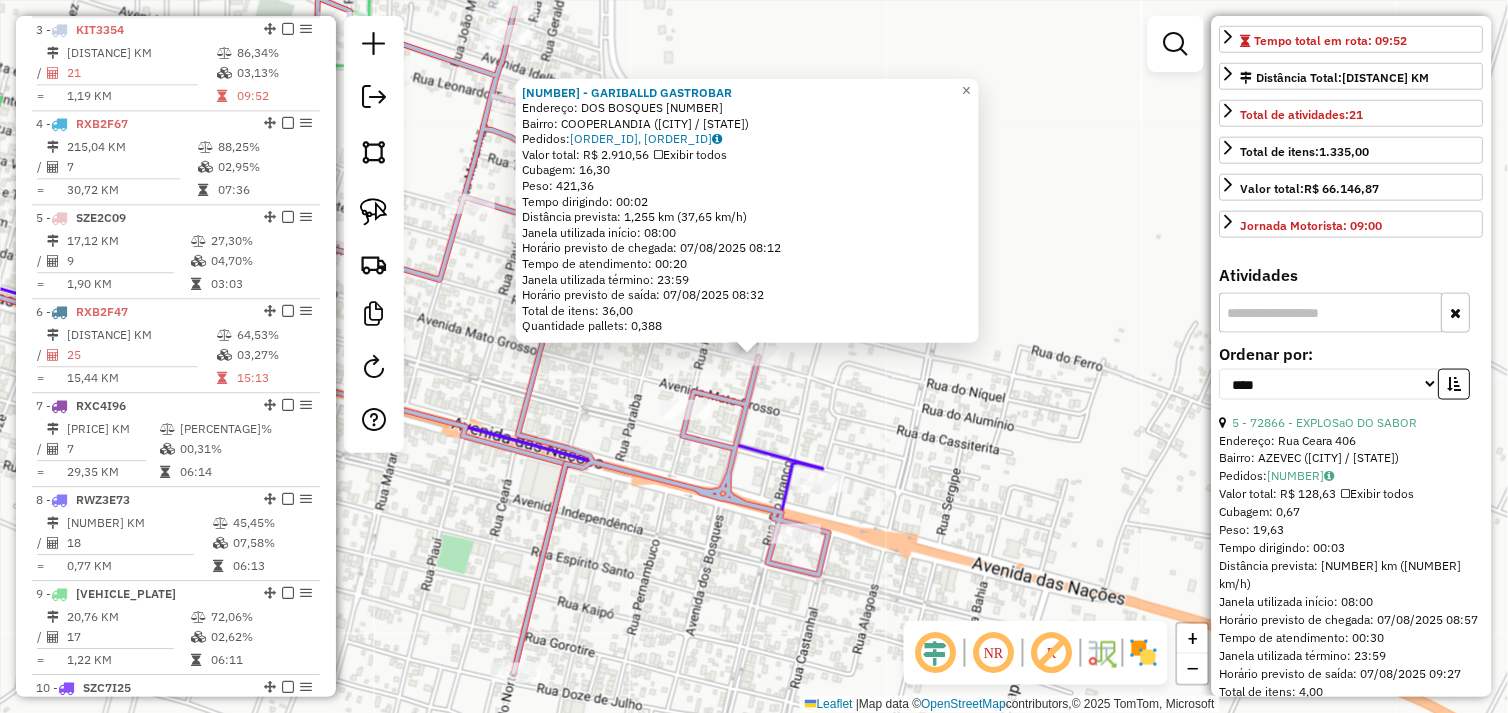 scroll, scrollTop: 444, scrollLeft: 0, axis: vertical 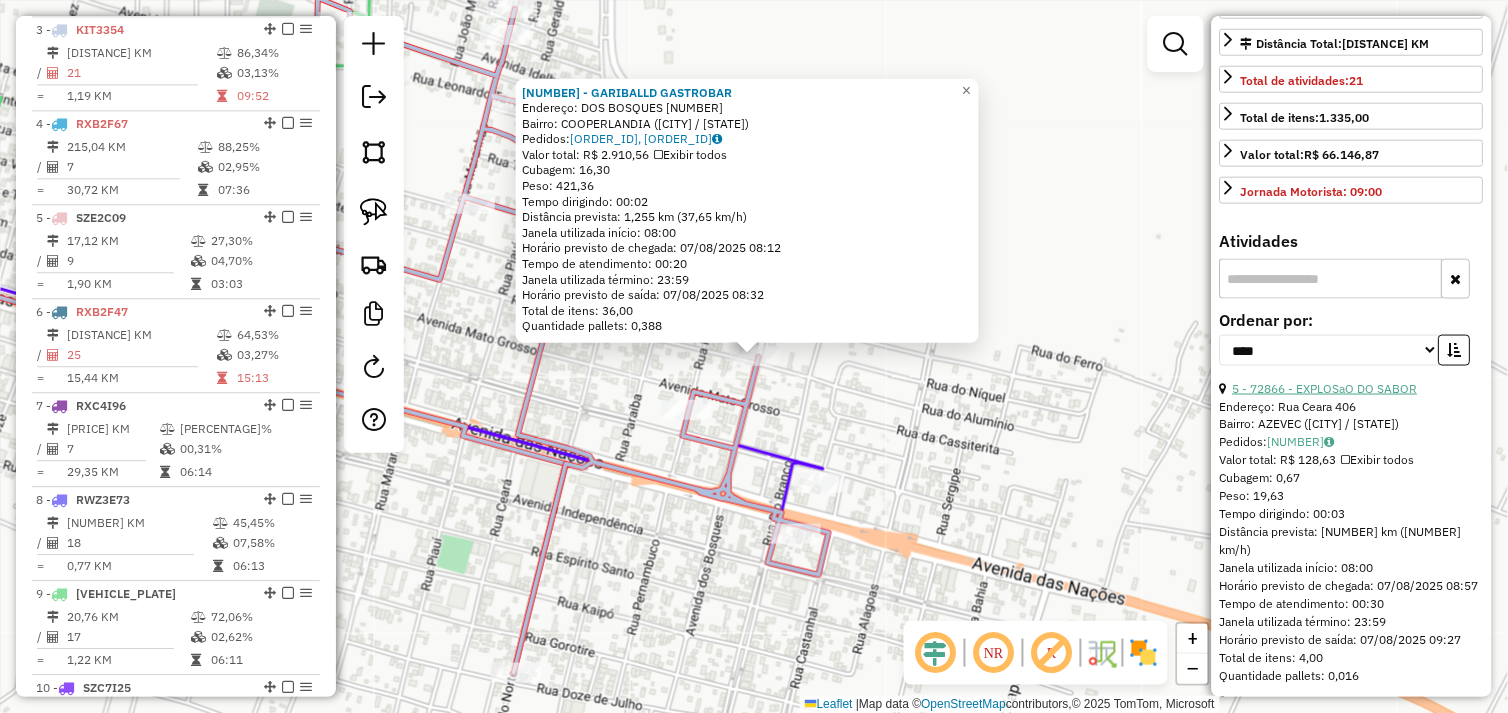 click on "5 - 72866 - EXPLOSaO DO SABOR" at bounding box center [1325, 388] 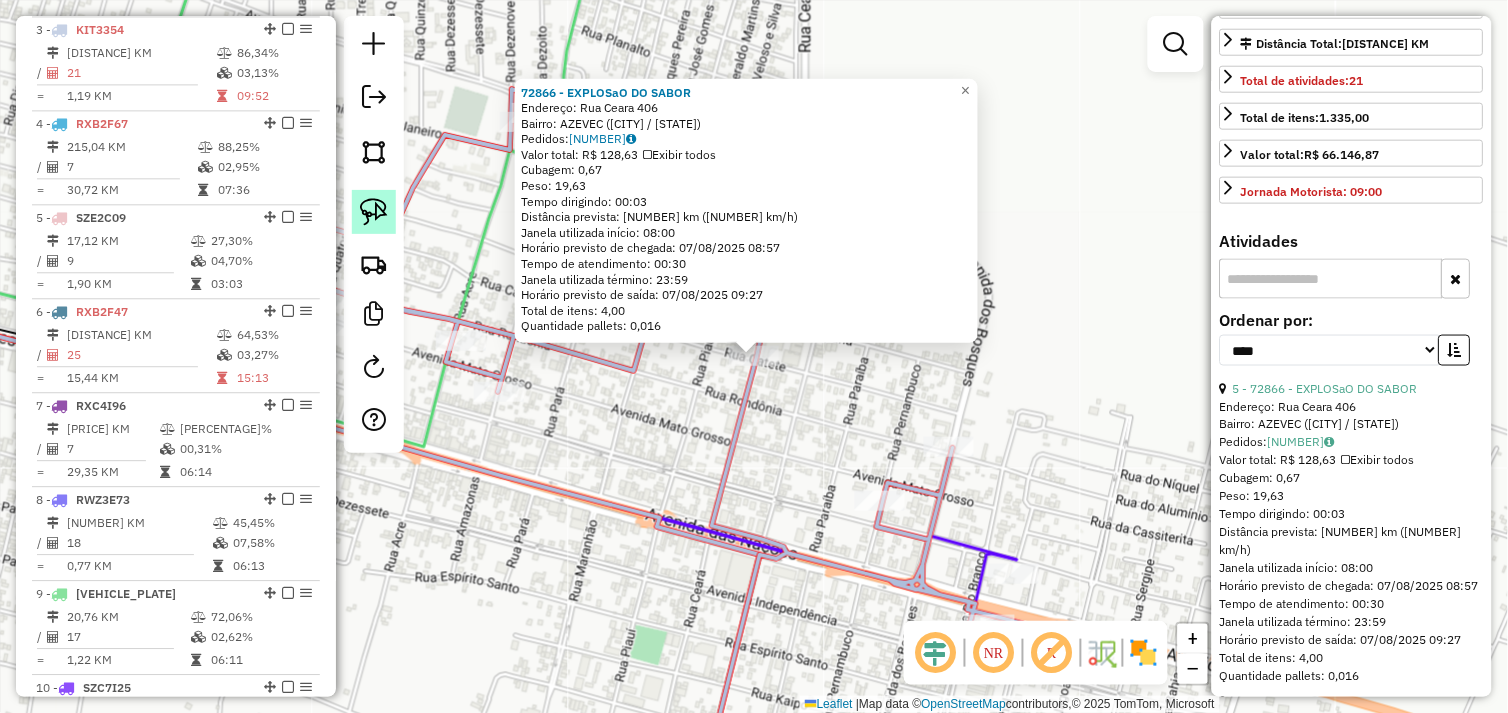 click 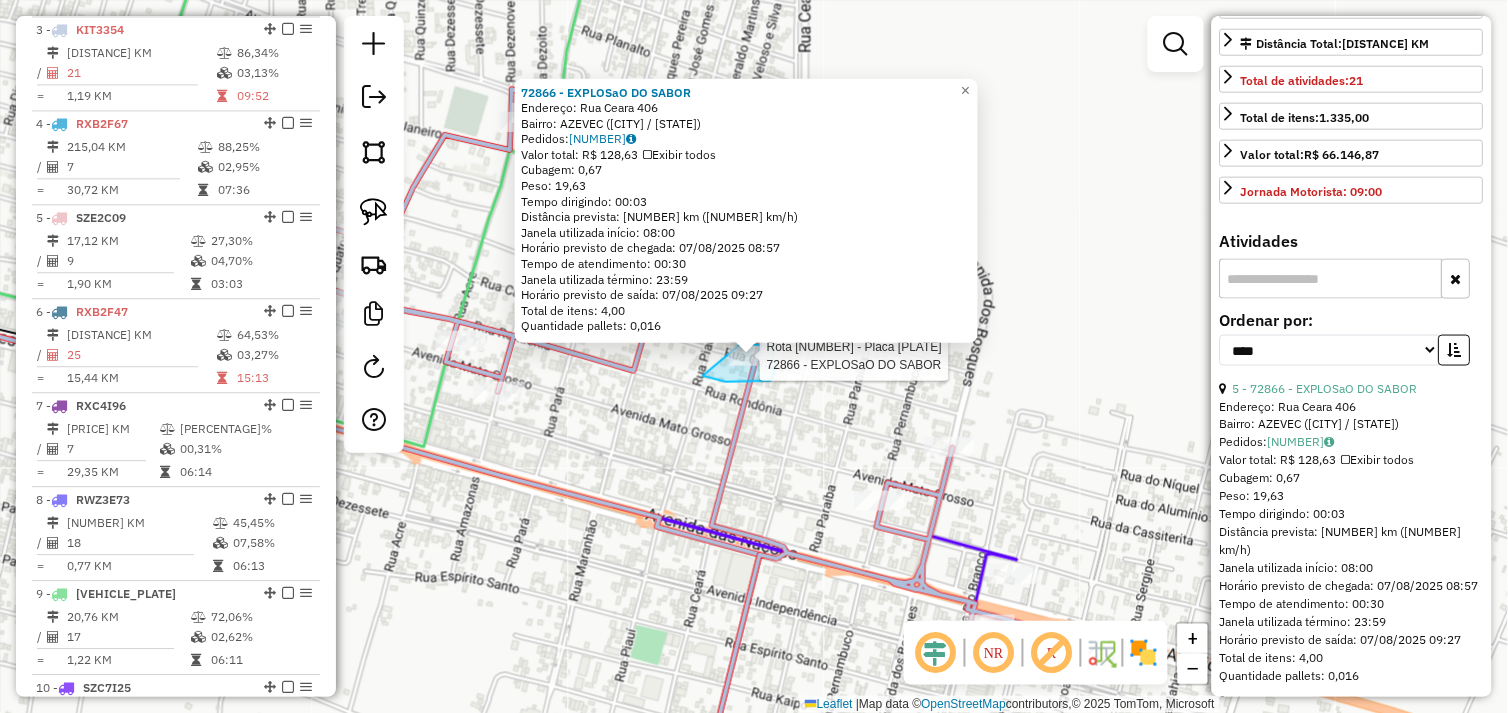 click on "Rota 3 - Placa KIT3354  72866 - EXPLOSaO DO SABOR 72866 - EXPLOSaO DO SABOR  Endereço:  Rua Ceara 406   Bairro: AZEVEC (OURILANDIA DO NORTE / PA)   Pedidos:  06103187   Valor total: R$ 128,63   Exibir todos   Cubagem: 0,67  Peso: 19,63  Tempo dirigindo: 00:03   Distância prevista: 1,505 km (30,10 km/h)   Janela utilizada início: 08:00   Horário previsto de chegada: 07/08/2025 08:57   Tempo de atendimento: 00:30   Janela utilizada término: 23:59   Horário previsto de saída: 07/08/2025 09:27   Total de itens: 4,00   Quantidade pallets: 0,016  × Janela de atendimento Grade de atendimento Capacidade Transportadoras Veículos Cliente Pedidos  Rotas Selecione os dias de semana para filtrar as janelas de atendimento  Seg   Ter   Qua   Qui   Sex   Sáb   Dom  Informe o período da janela de atendimento: De: Até:  Filtrar exatamente a janela do cliente  Considerar janela de atendimento padrão  Selecione os dias de semana para filtrar as grades de atendimento  Seg   Ter   Qua   Qui   Sex   Sáb   Dom   De:  +" 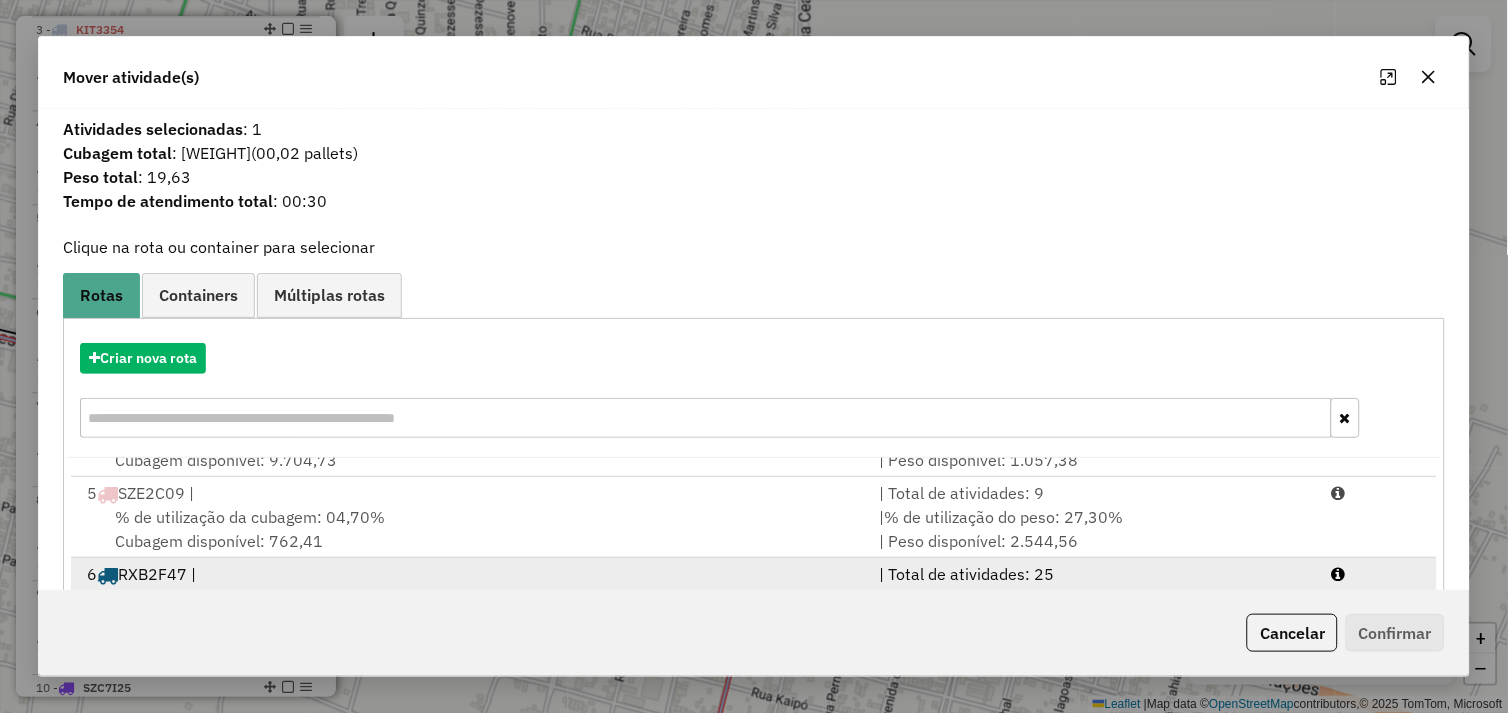 scroll, scrollTop: 330, scrollLeft: 0, axis: vertical 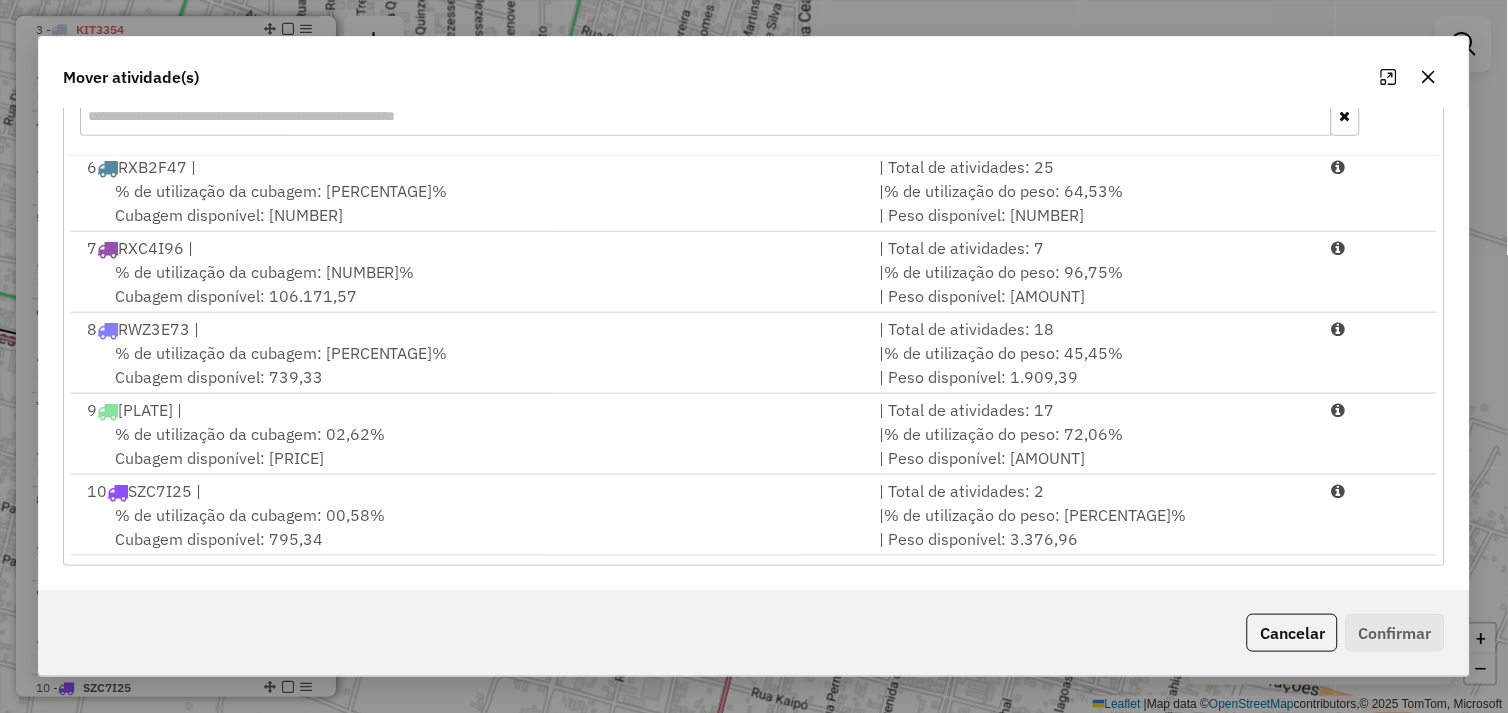 drag, startPoint x: 522, startPoint y: 515, endPoint x: 853, endPoint y: 564, distance: 334.60724 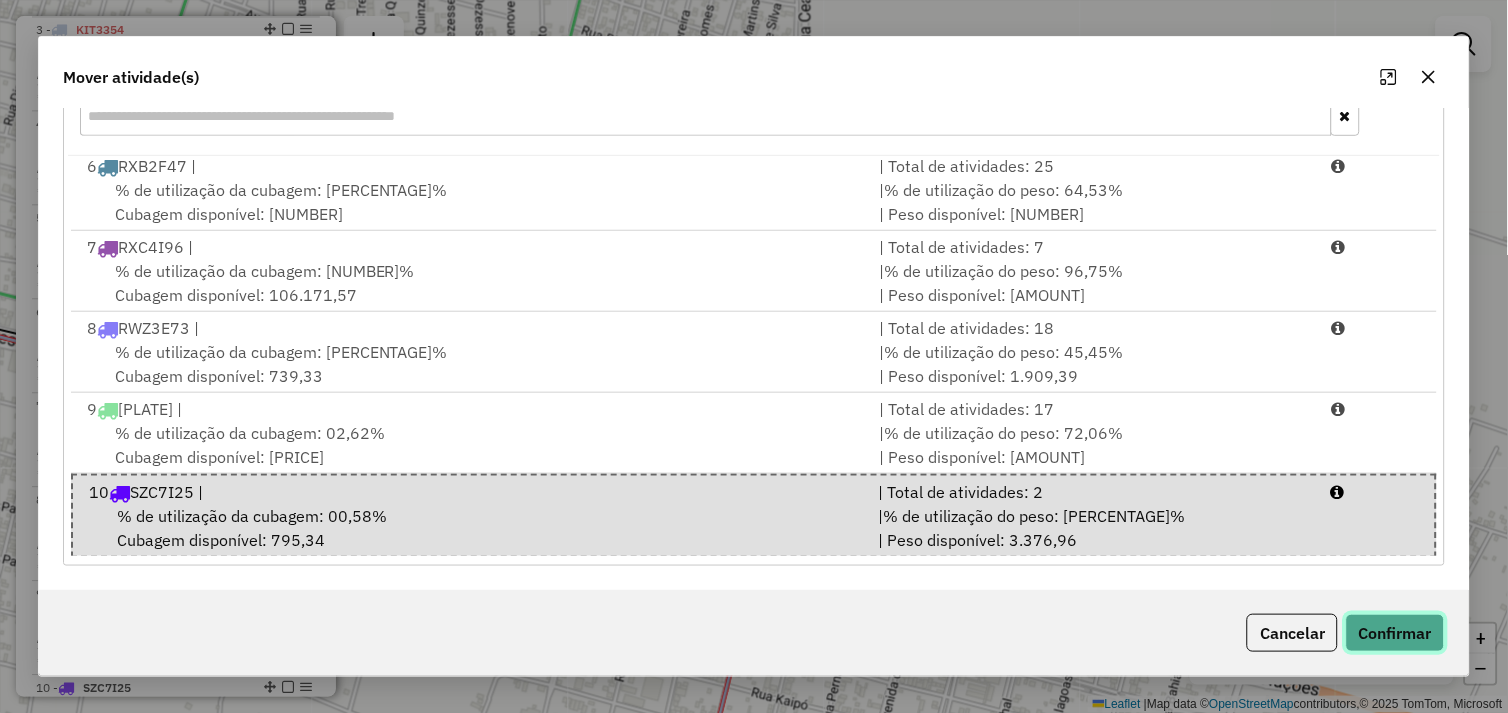 click on "Confirmar" 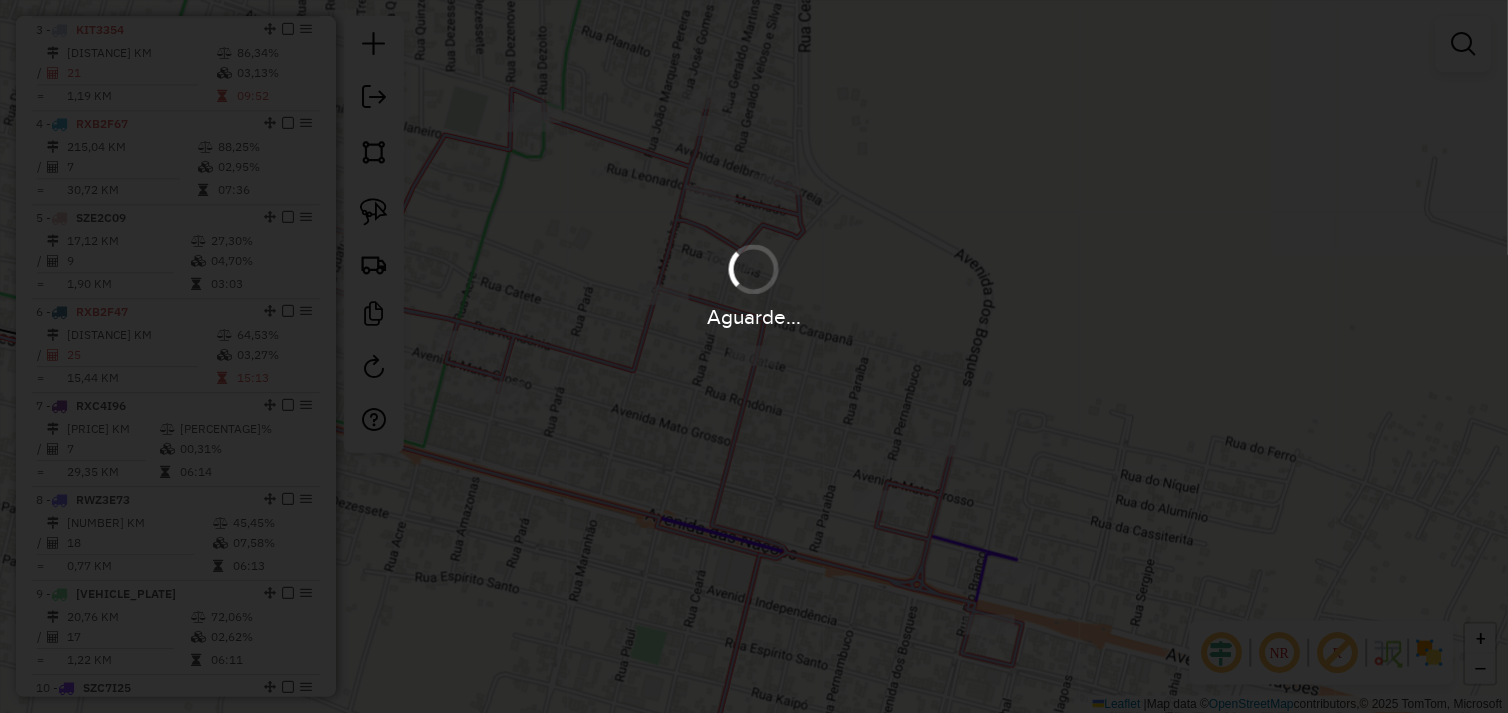 scroll, scrollTop: 0, scrollLeft: 0, axis: both 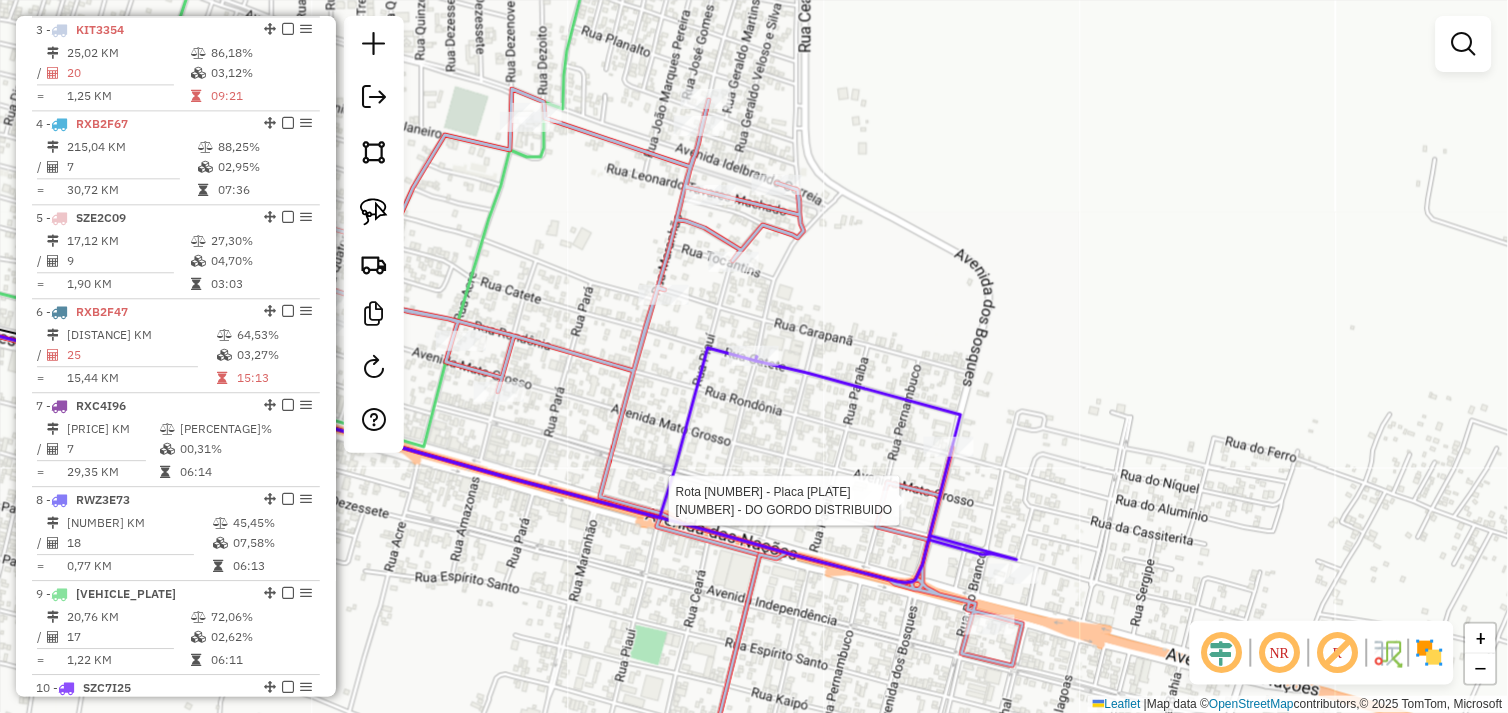 select on "*********" 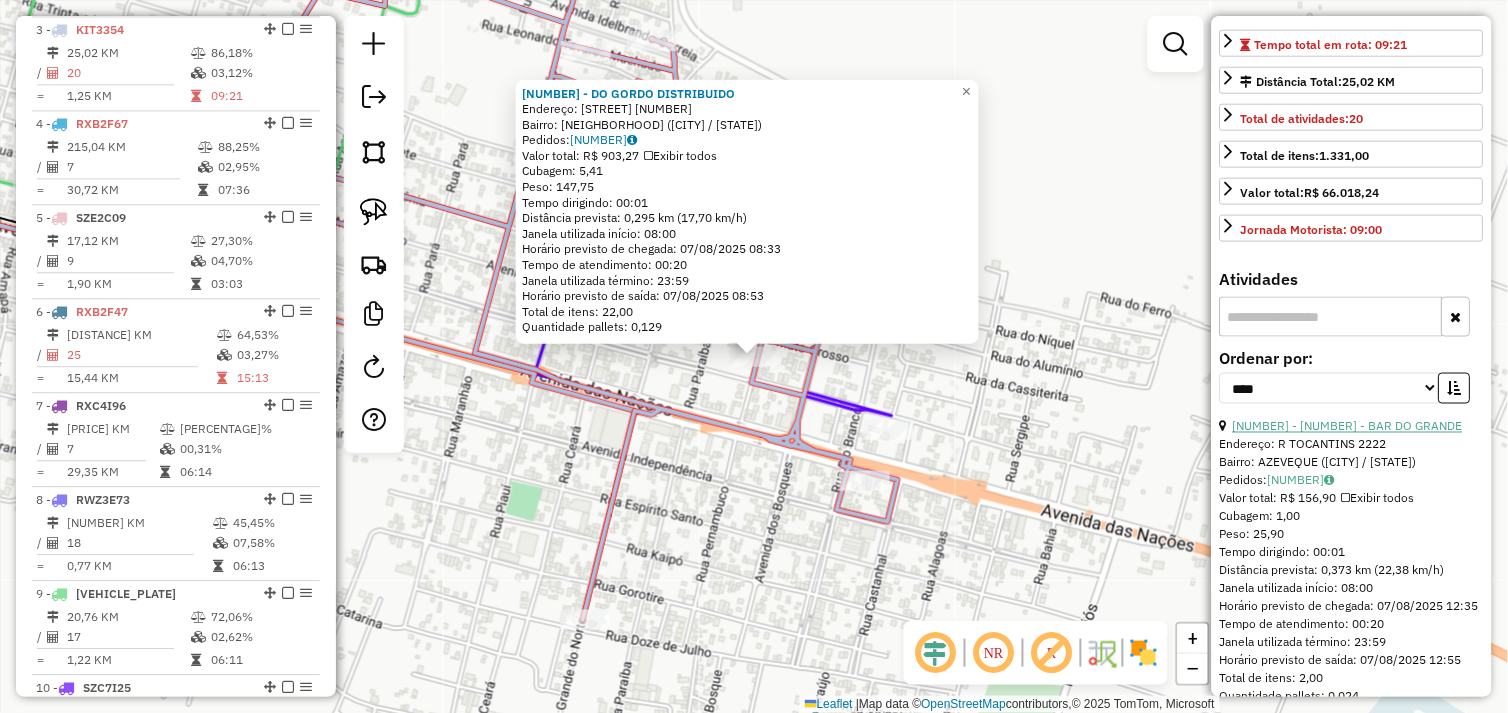 scroll, scrollTop: 444, scrollLeft: 0, axis: vertical 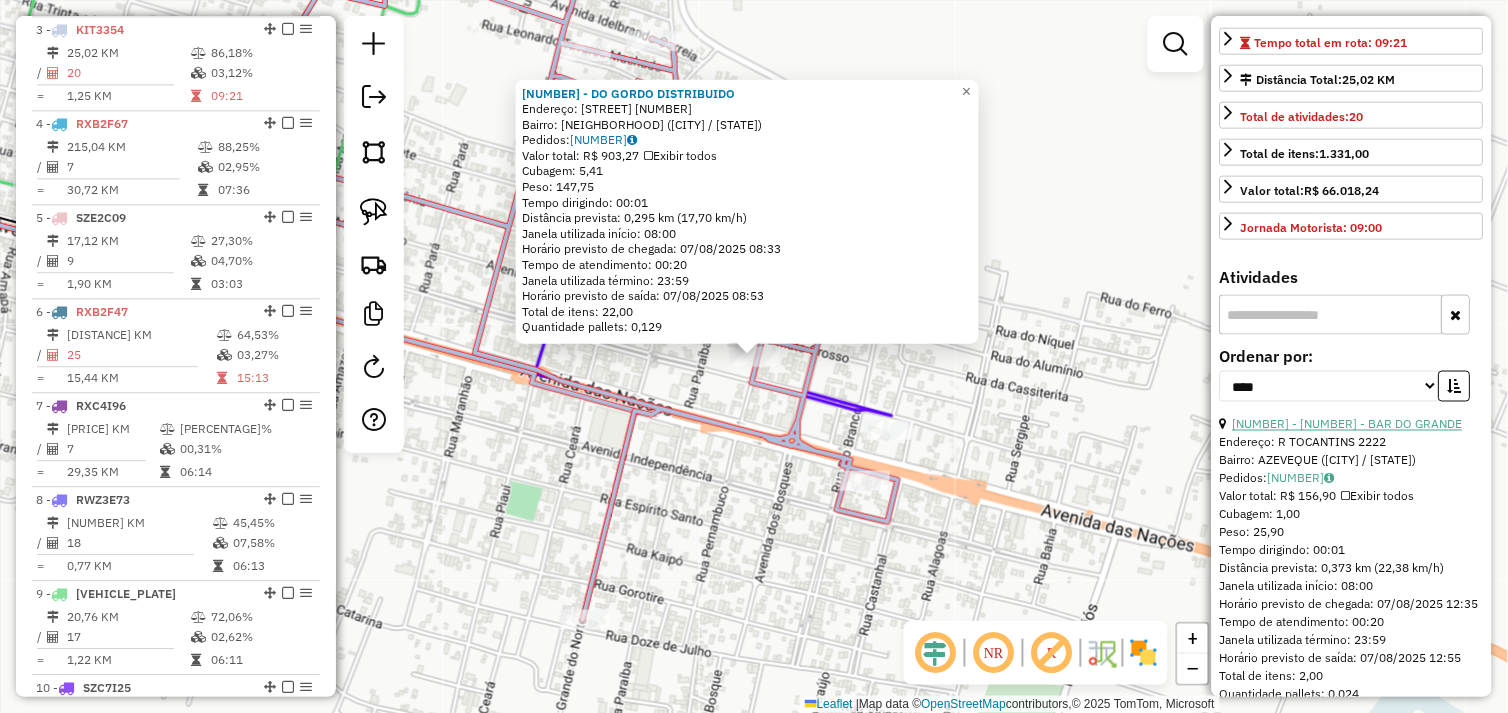 click on "16 - 450 - BAR DO GRANDE" at bounding box center [1348, 424] 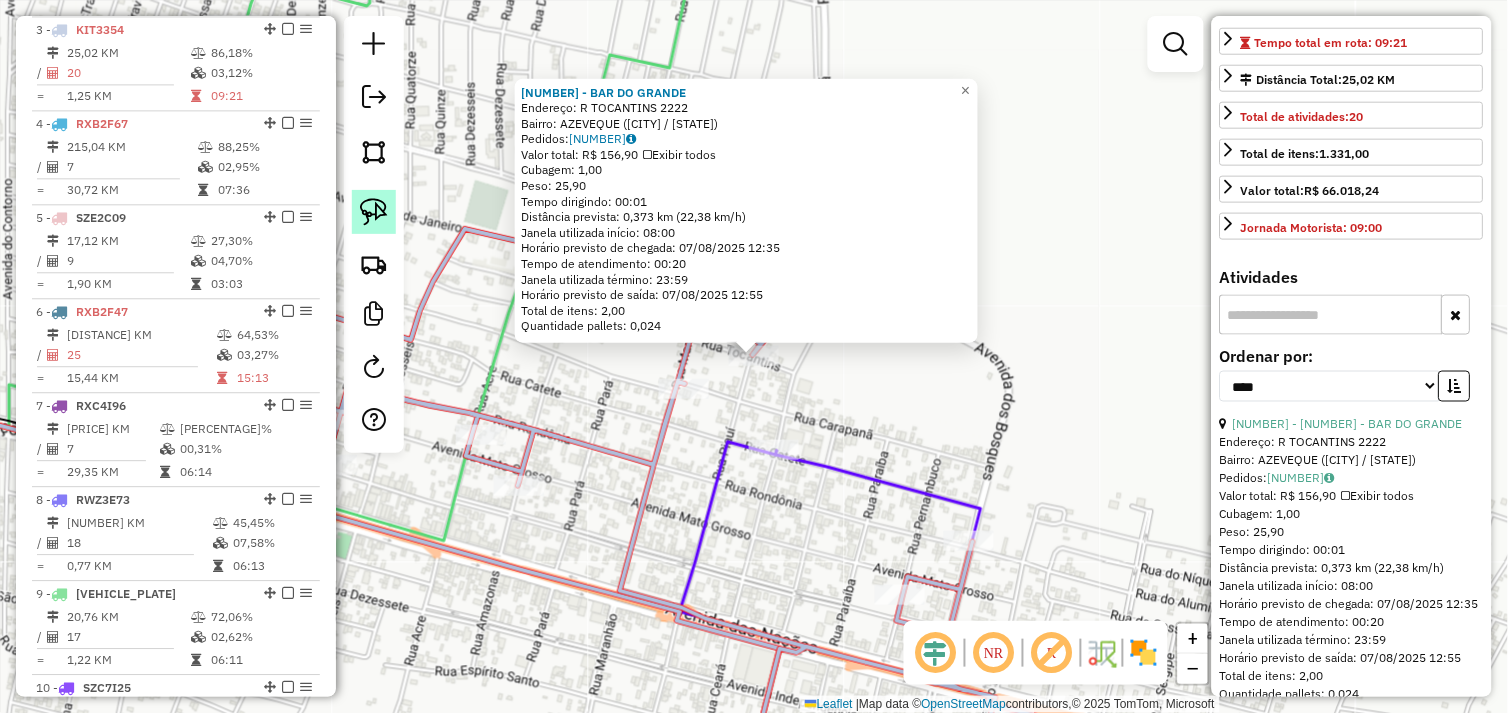 click 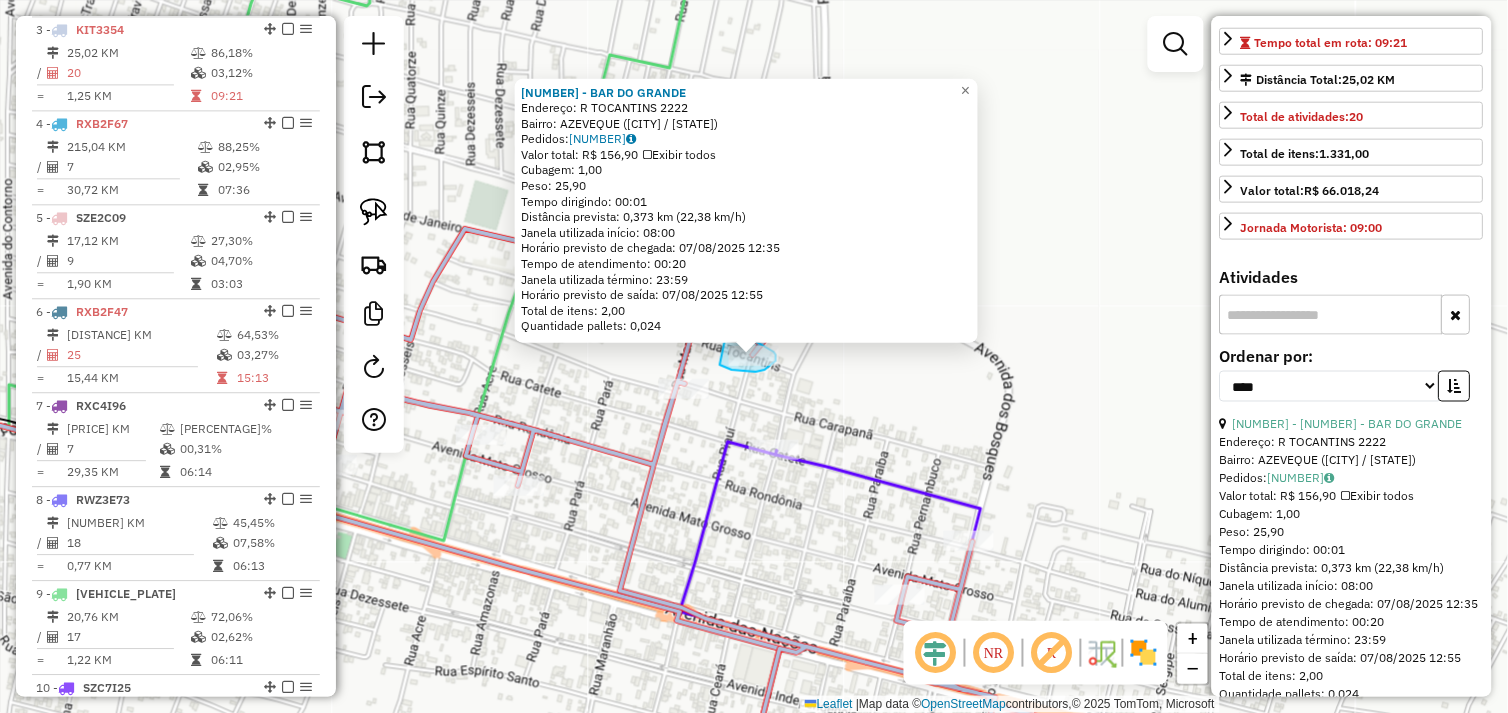 drag, startPoint x: 727, startPoint y: 368, endPoint x: 718, endPoint y: 342, distance: 27.513634 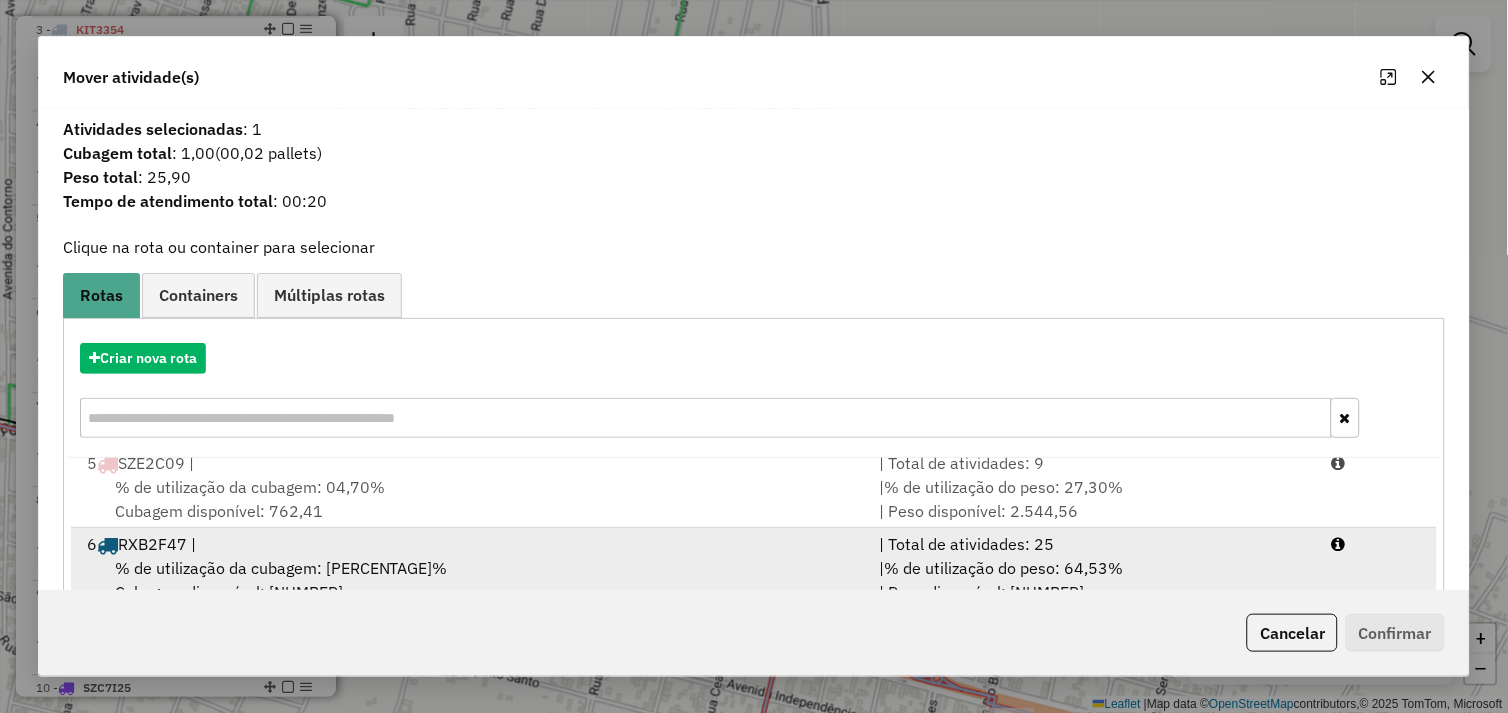 scroll, scrollTop: 330, scrollLeft: 0, axis: vertical 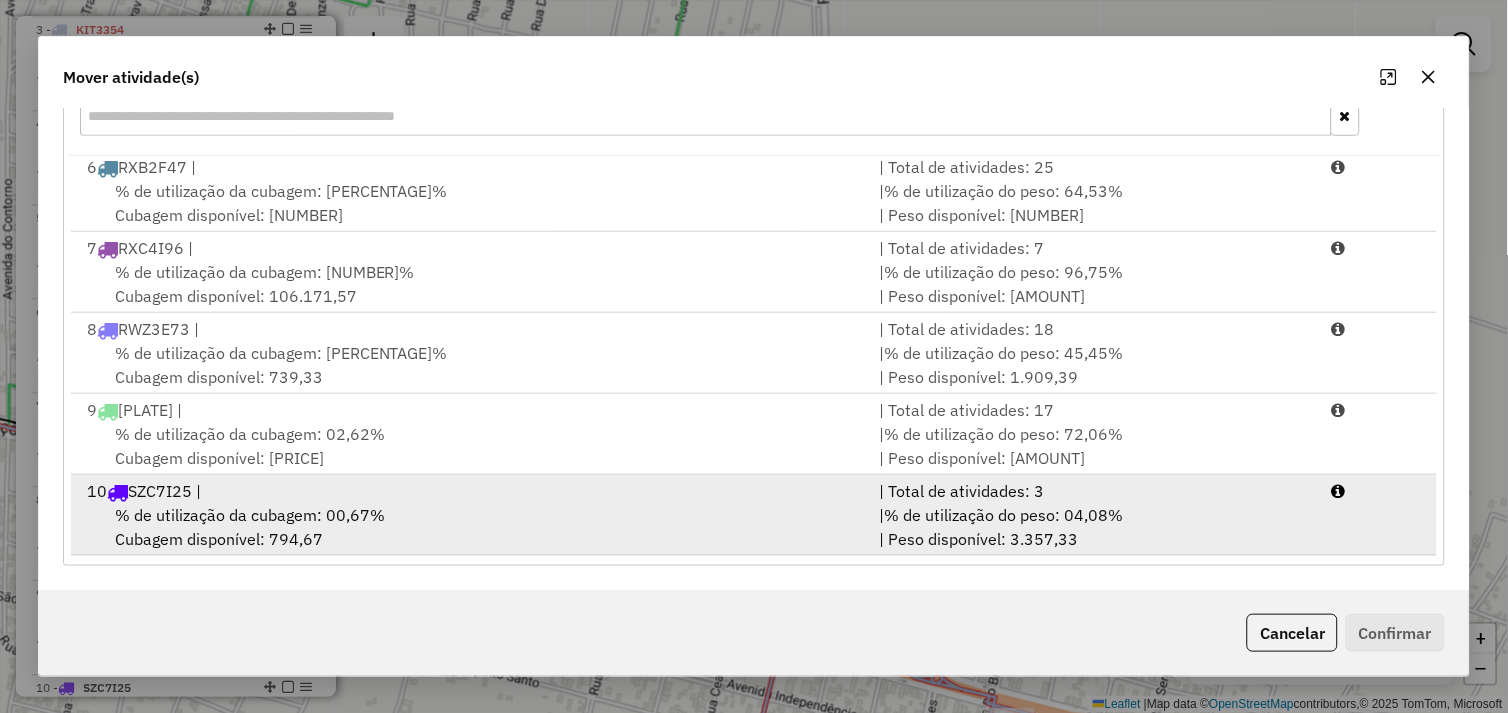 click on "% de utilização da cubagem: 00,67%  Cubagem disponível: 794,67" at bounding box center (471, 527) 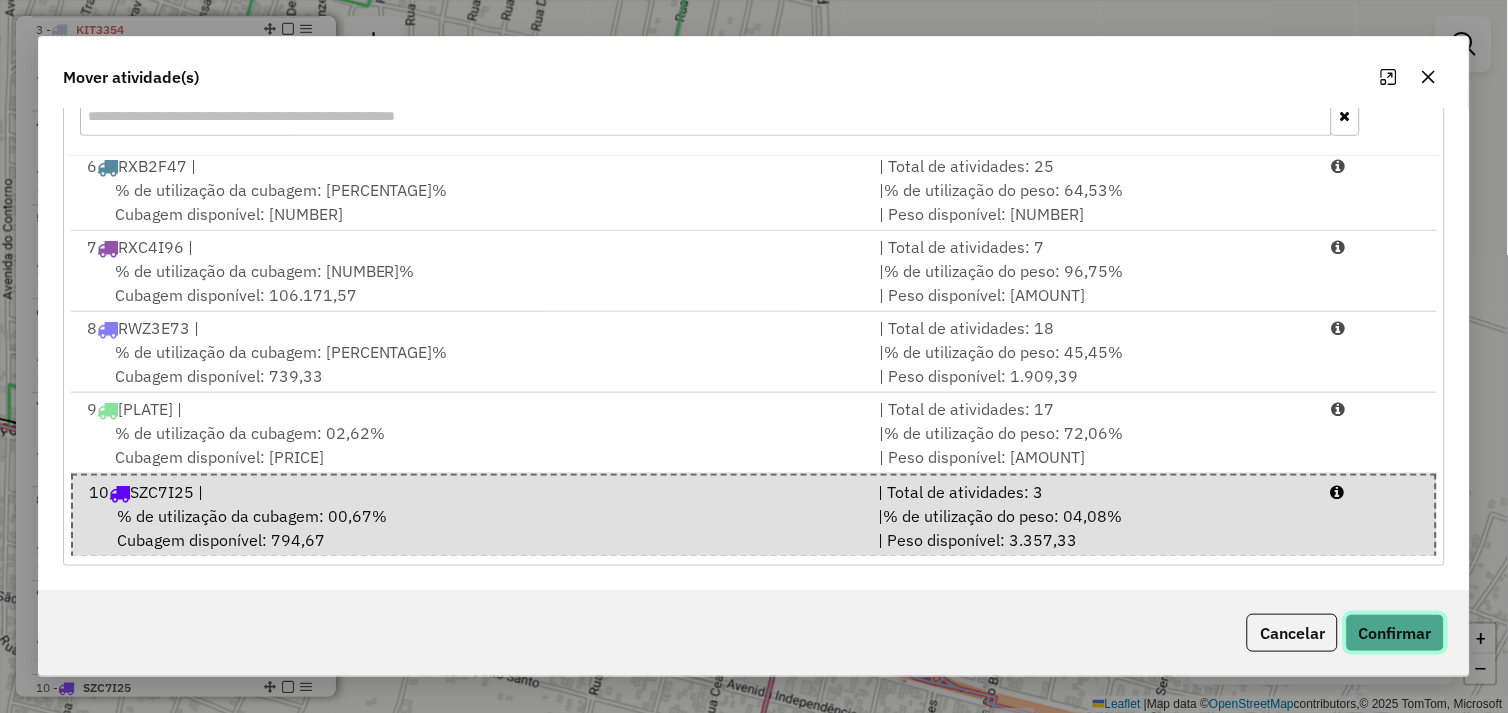 click on "Confirmar" 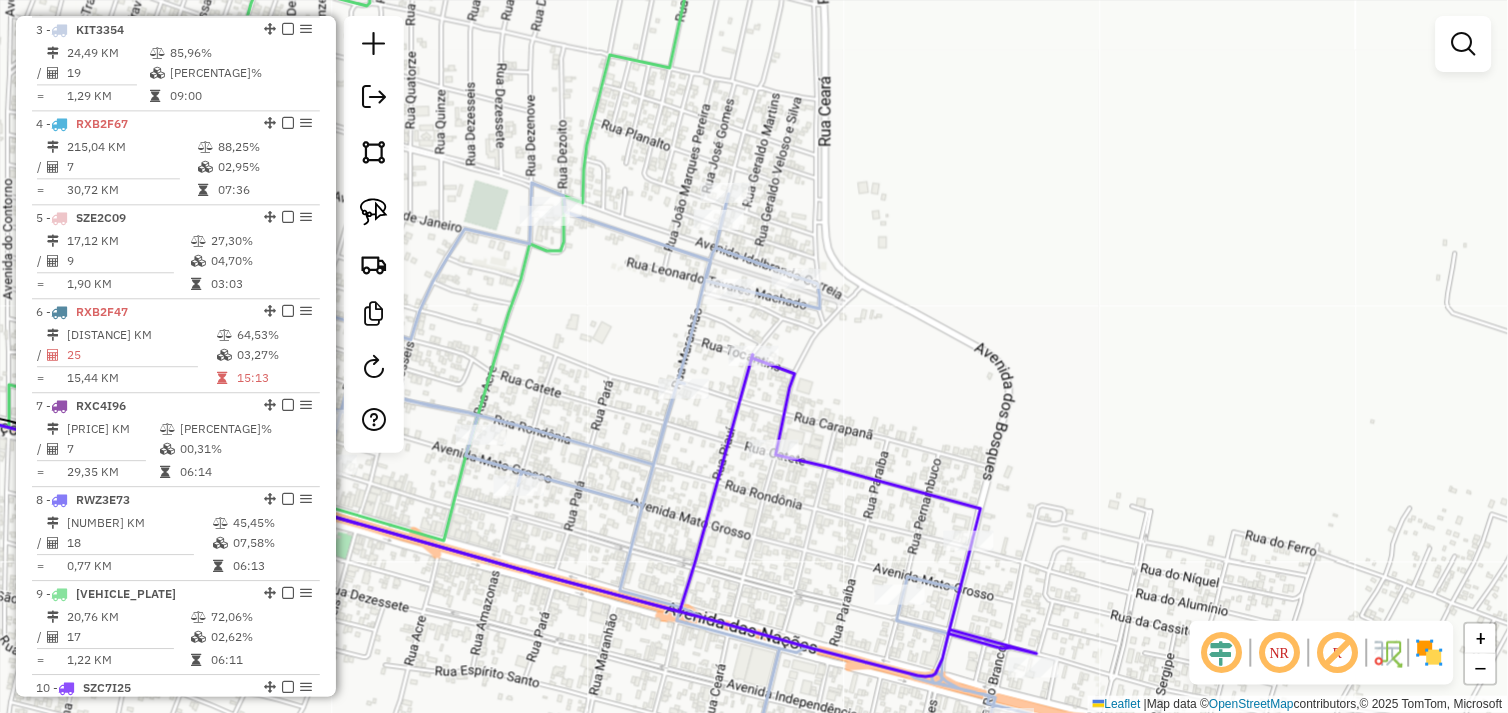 scroll, scrollTop: 0, scrollLeft: 0, axis: both 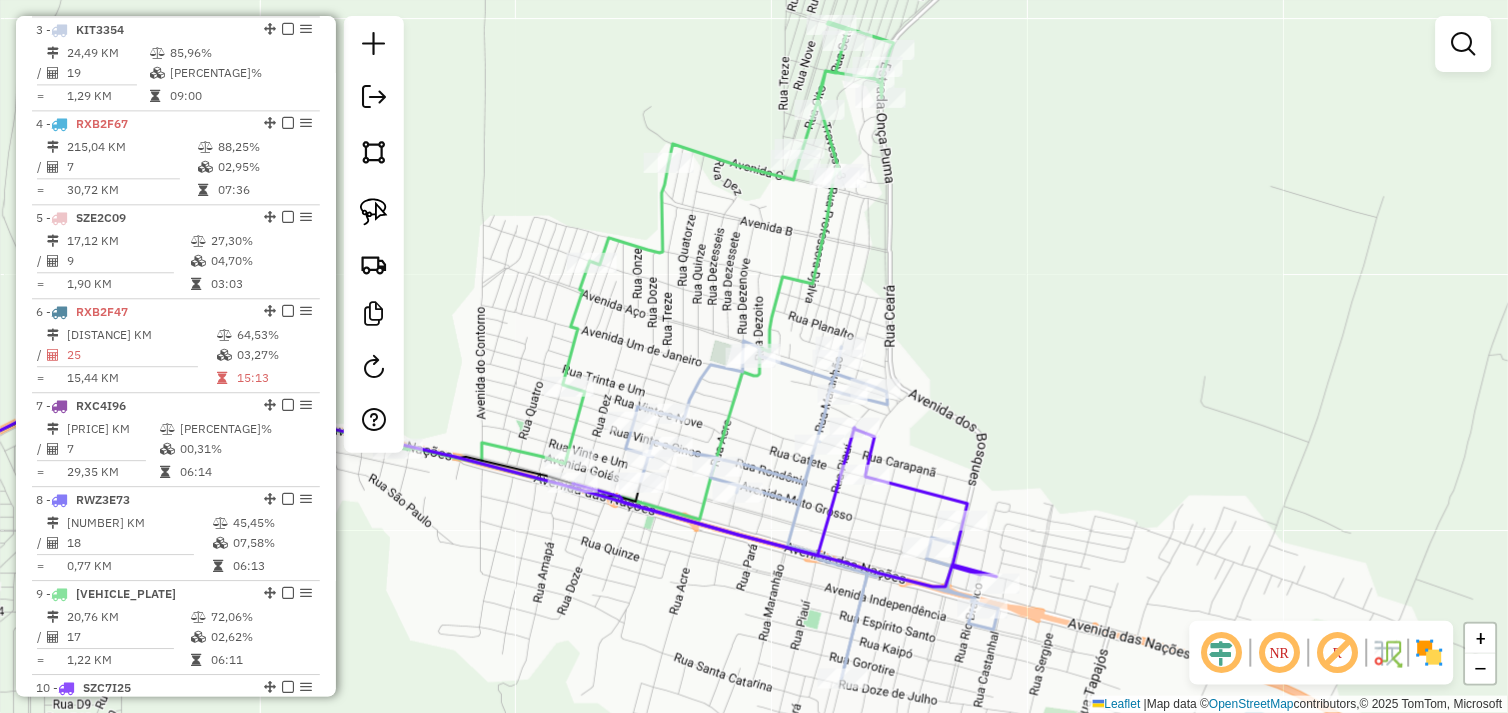 drag, startPoint x: 908, startPoint y: 428, endPoint x: 985, endPoint y: 470, distance: 87.70975 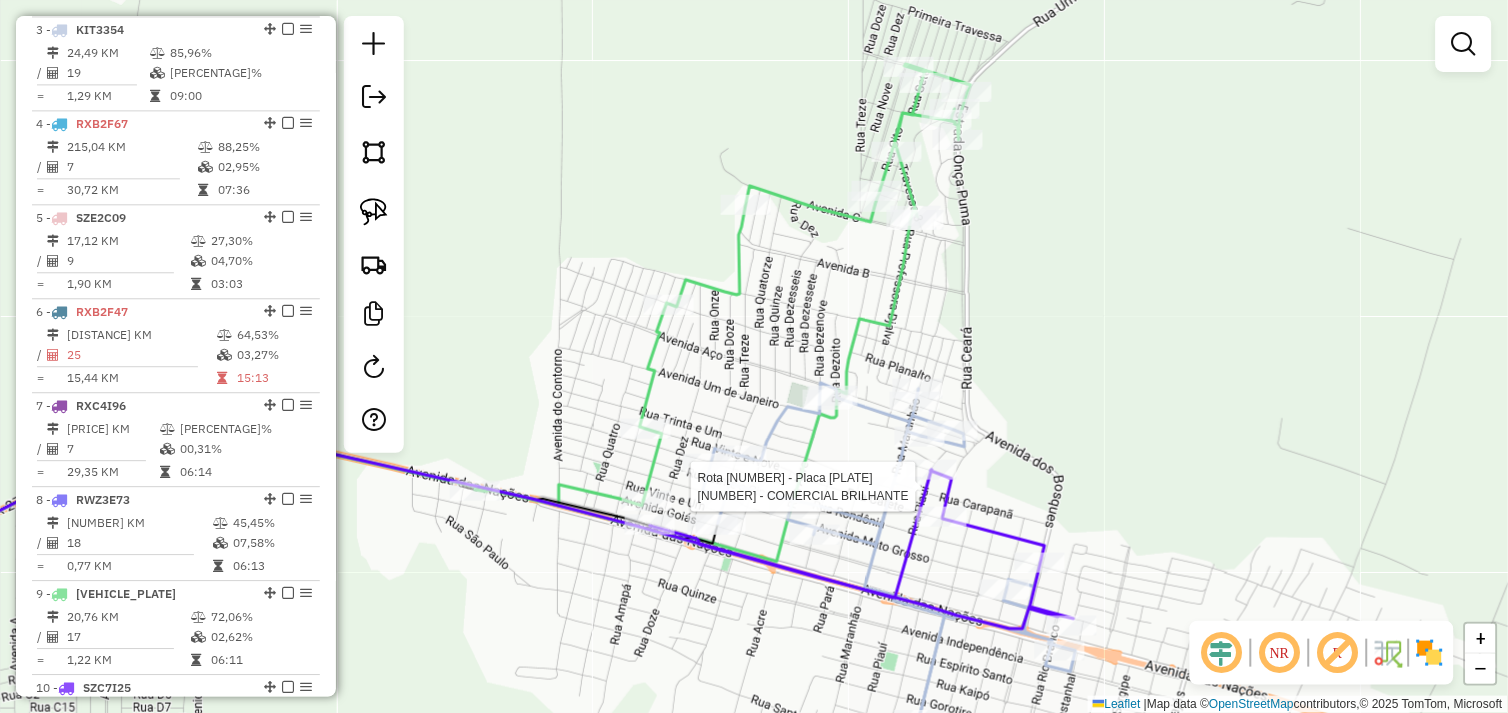 select on "*********" 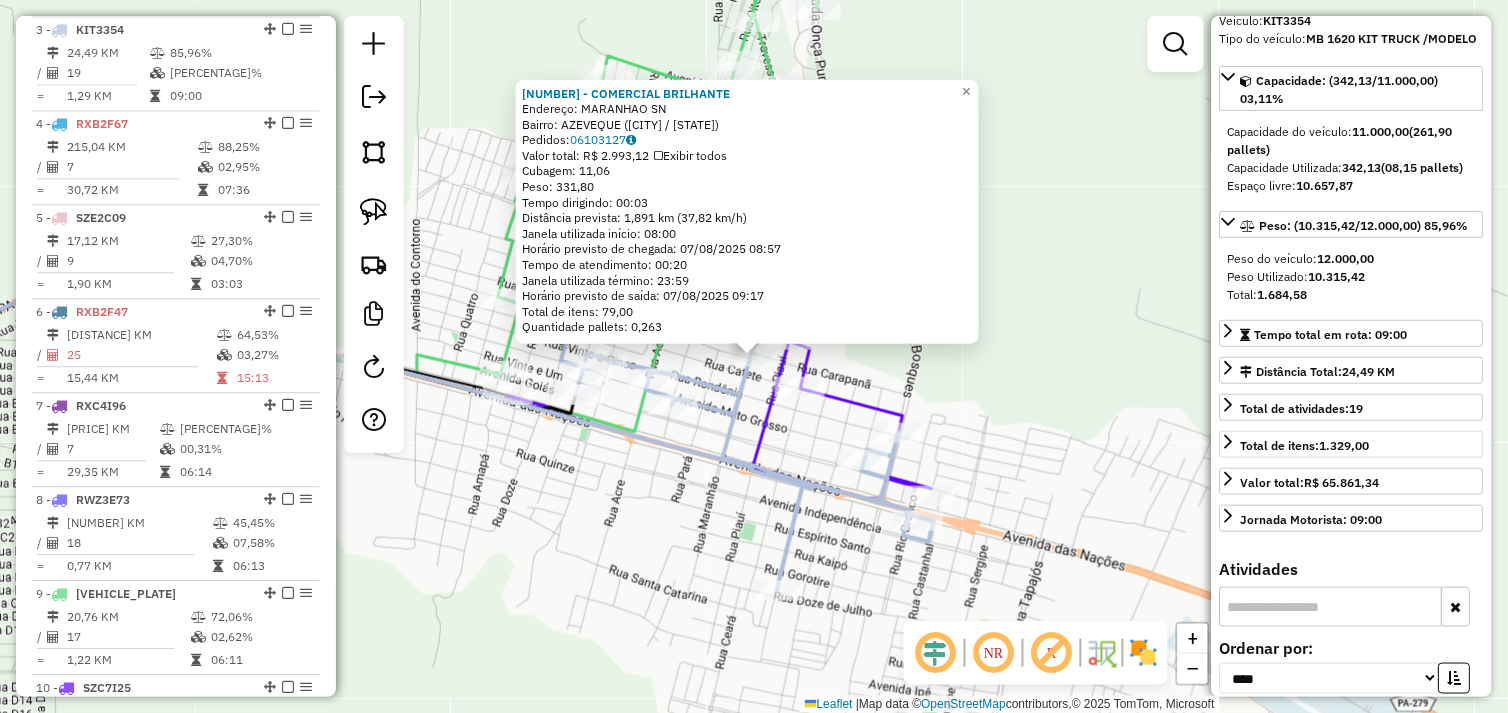scroll, scrollTop: 555, scrollLeft: 0, axis: vertical 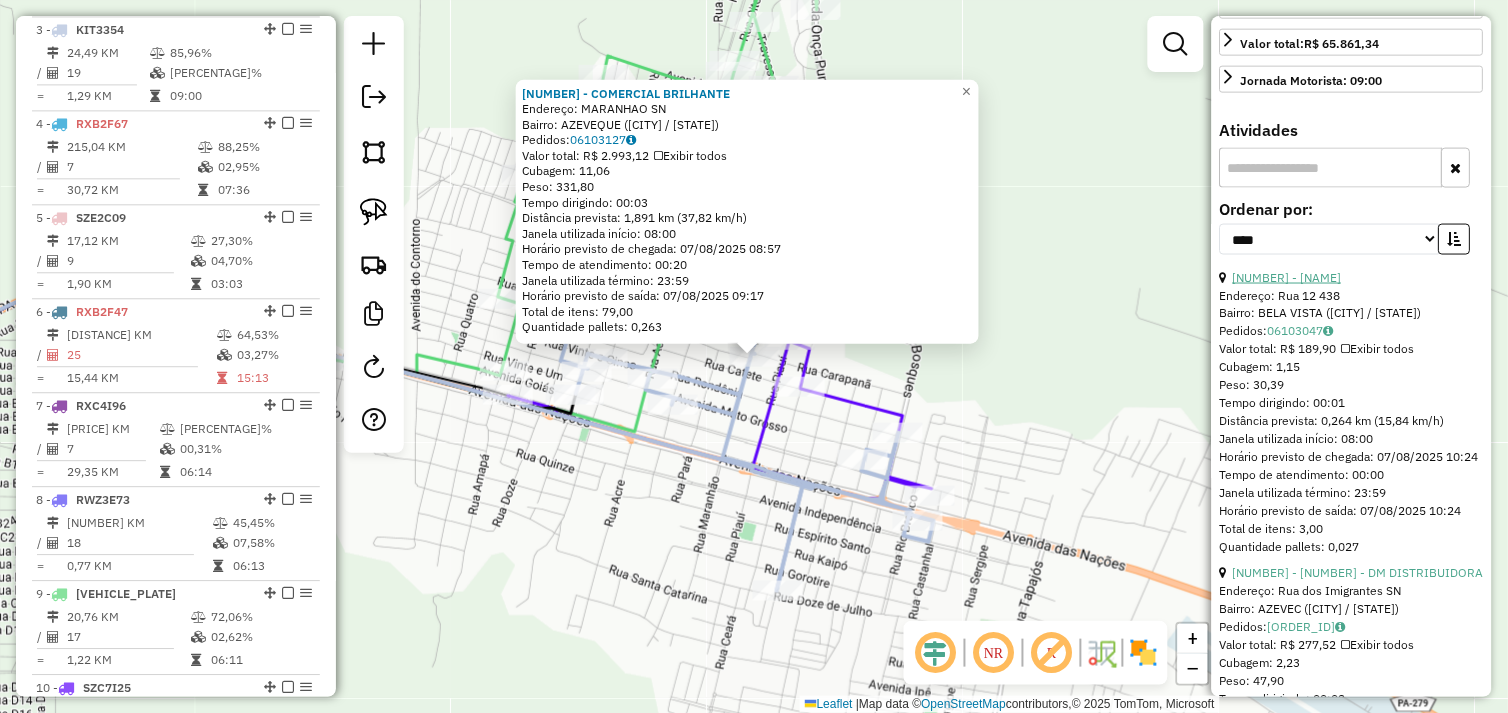 click on "10 - 72489 - BAR DO ZE BEDEU" at bounding box center [1287, 277] 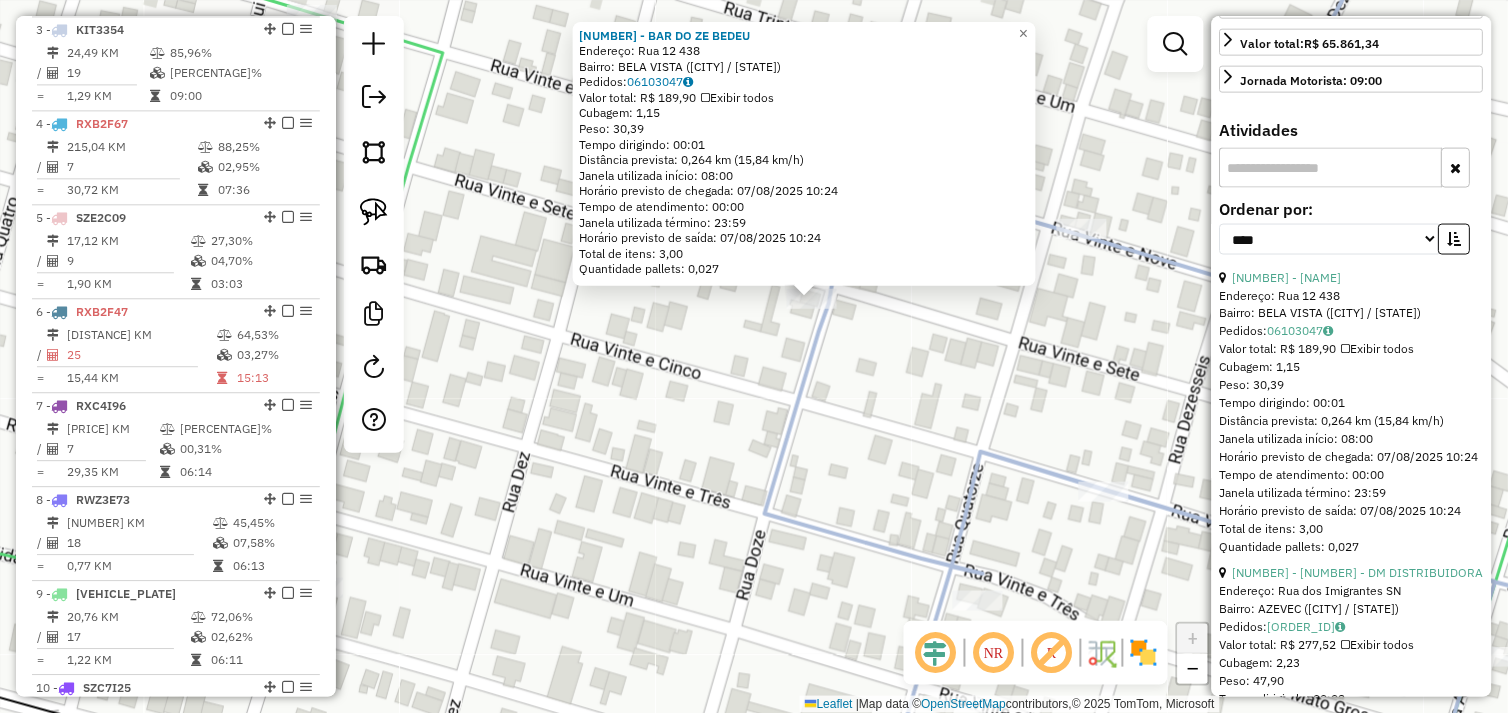 click on "72489 - BAR DO ZE BEDEU  Endereço:  Rua 12 438   Bairro: BELA VISTA (OURILANDIA DO NORTE / PA)   Pedidos:  06103047   Valor total: R$ 189,90   Exibir todos   Cubagem: 1,15  Peso: 30,39  Tempo dirigindo: 00:01   Distância prevista: 0,264 km (15,84 km/h)   Janela utilizada início: 08:00   Horário previsto de chegada: 07/08/2025 10:24   Tempo de atendimento: 00:00   Janela utilizada término: 23:59   Horário previsto de saída: 07/08/2025 10:24   Total de itens: 3,00   Quantidade pallets: 0,027  × Janela de atendimento Grade de atendimento Capacidade Transportadoras Veículos Cliente Pedidos  Rotas Selecione os dias de semana para filtrar as janelas de atendimento  Seg   Ter   Qua   Qui   Sex   Sáb   Dom  Informe o período da janela de atendimento: De: Até:  Filtrar exatamente a janela do cliente  Considerar janela de atendimento padrão  Selecione os dias de semana para filtrar as grades de atendimento  Seg   Ter   Qua   Qui   Sex   Sáb   Dom   Considerar clientes sem dia de atendimento cadastrado De:" 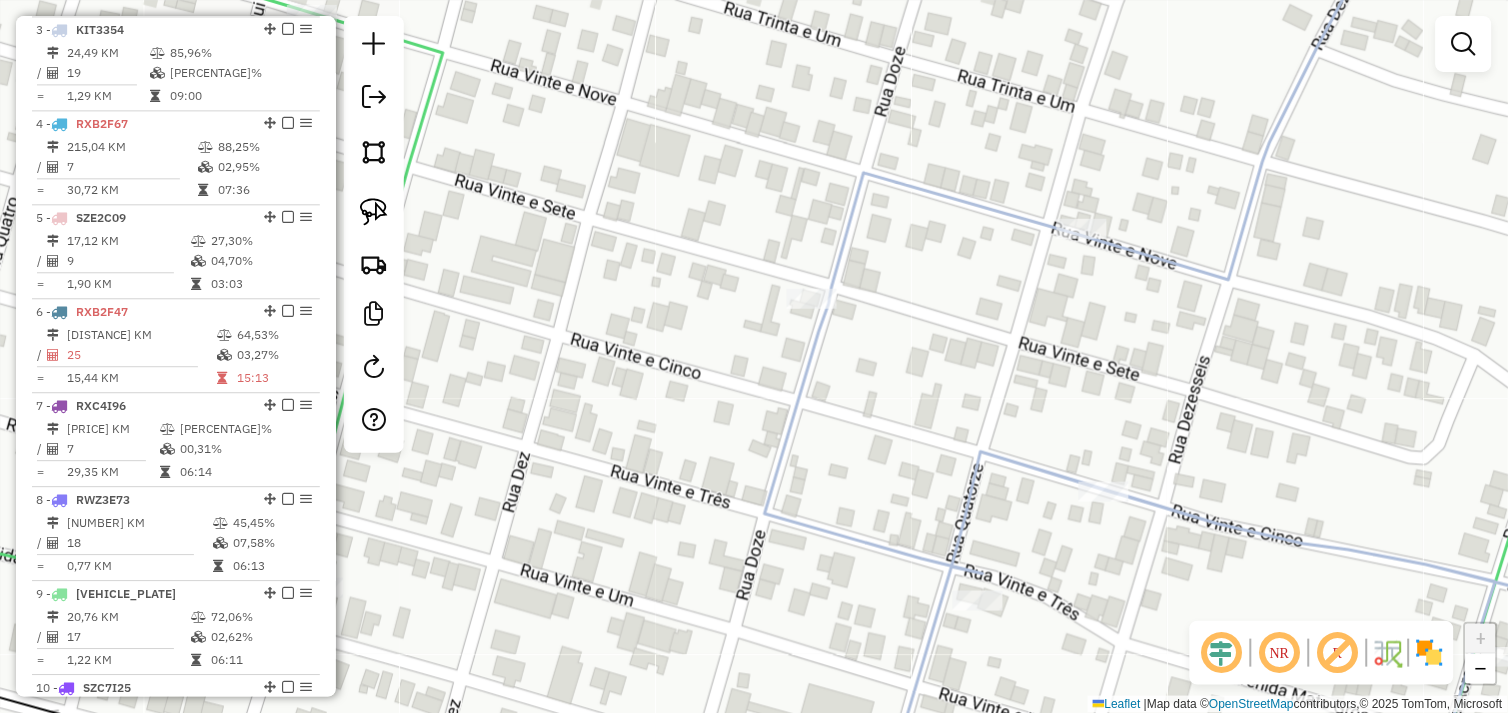 click 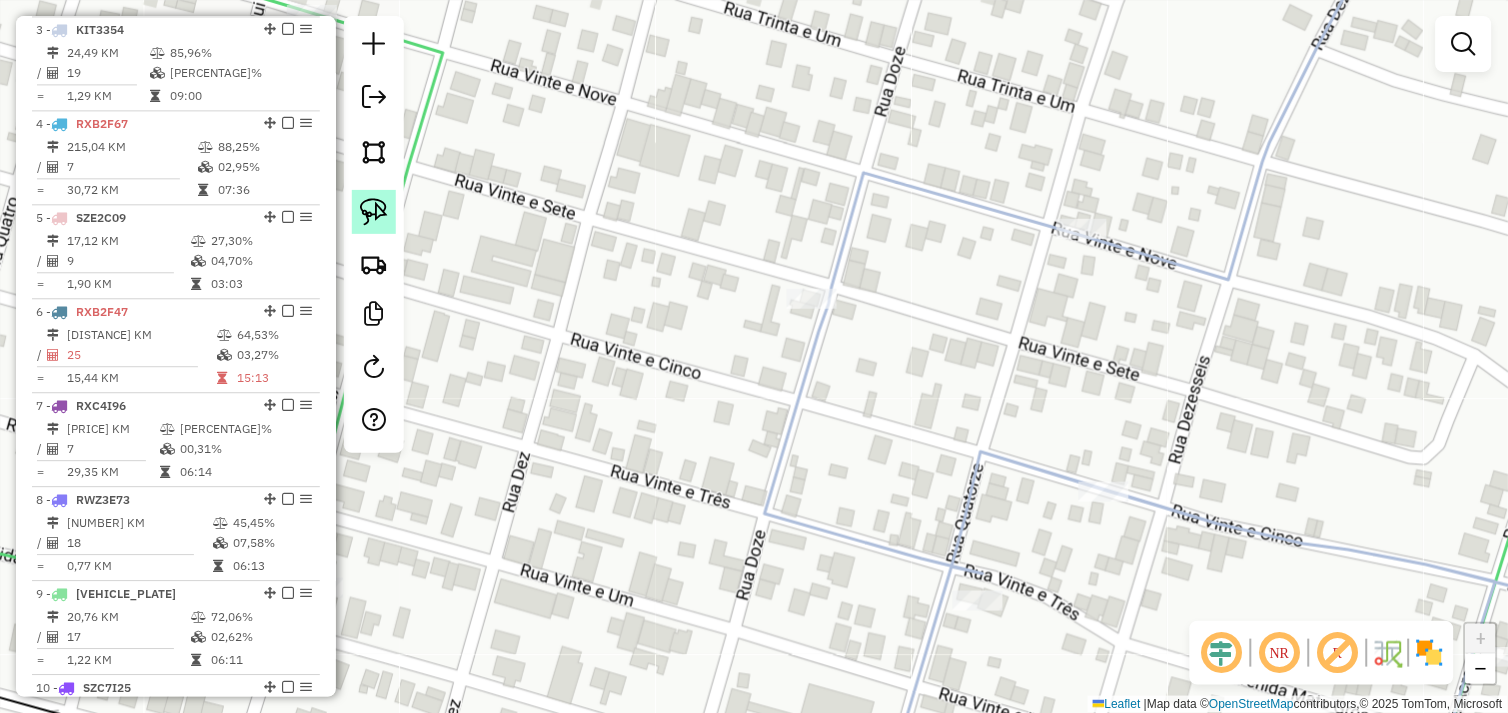 click 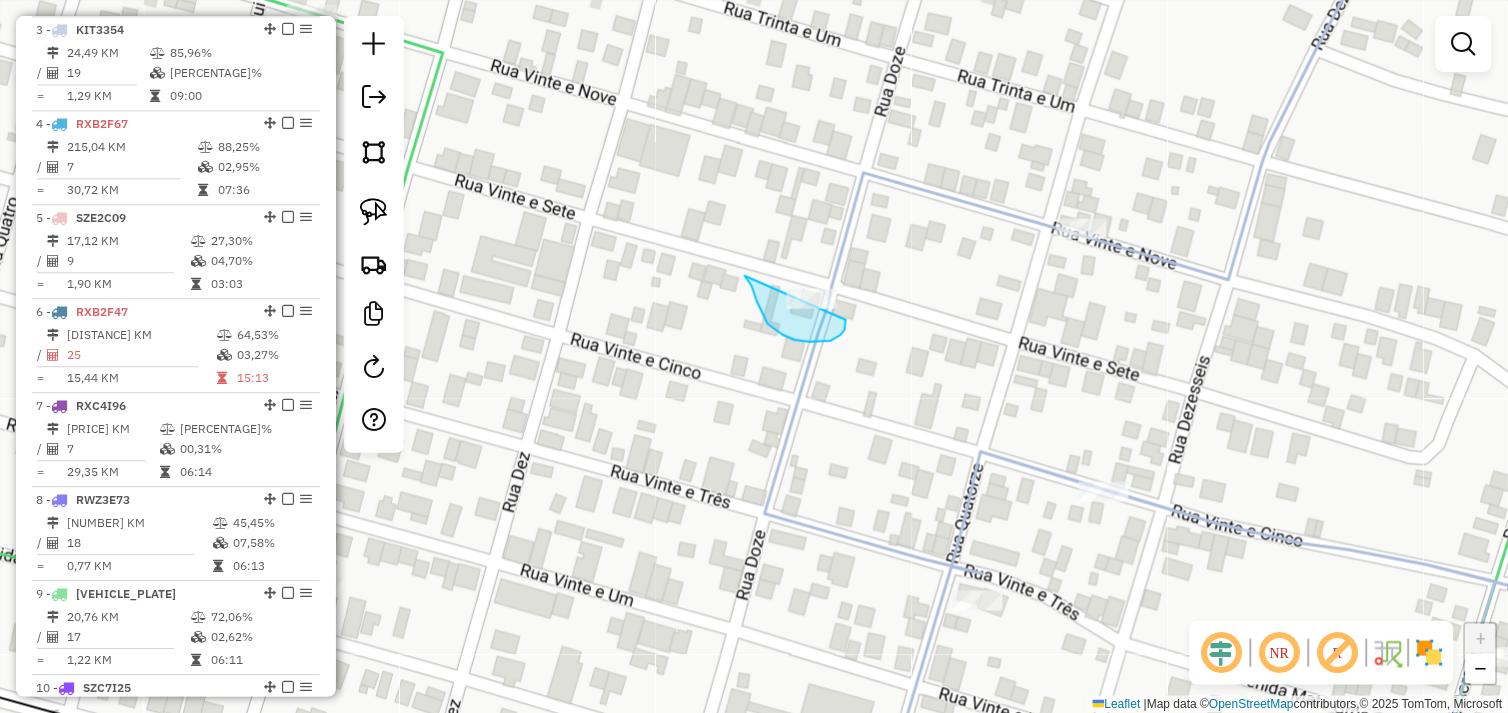 drag, startPoint x: 757, startPoint y: 301, endPoint x: 812, endPoint y: 286, distance: 57.00877 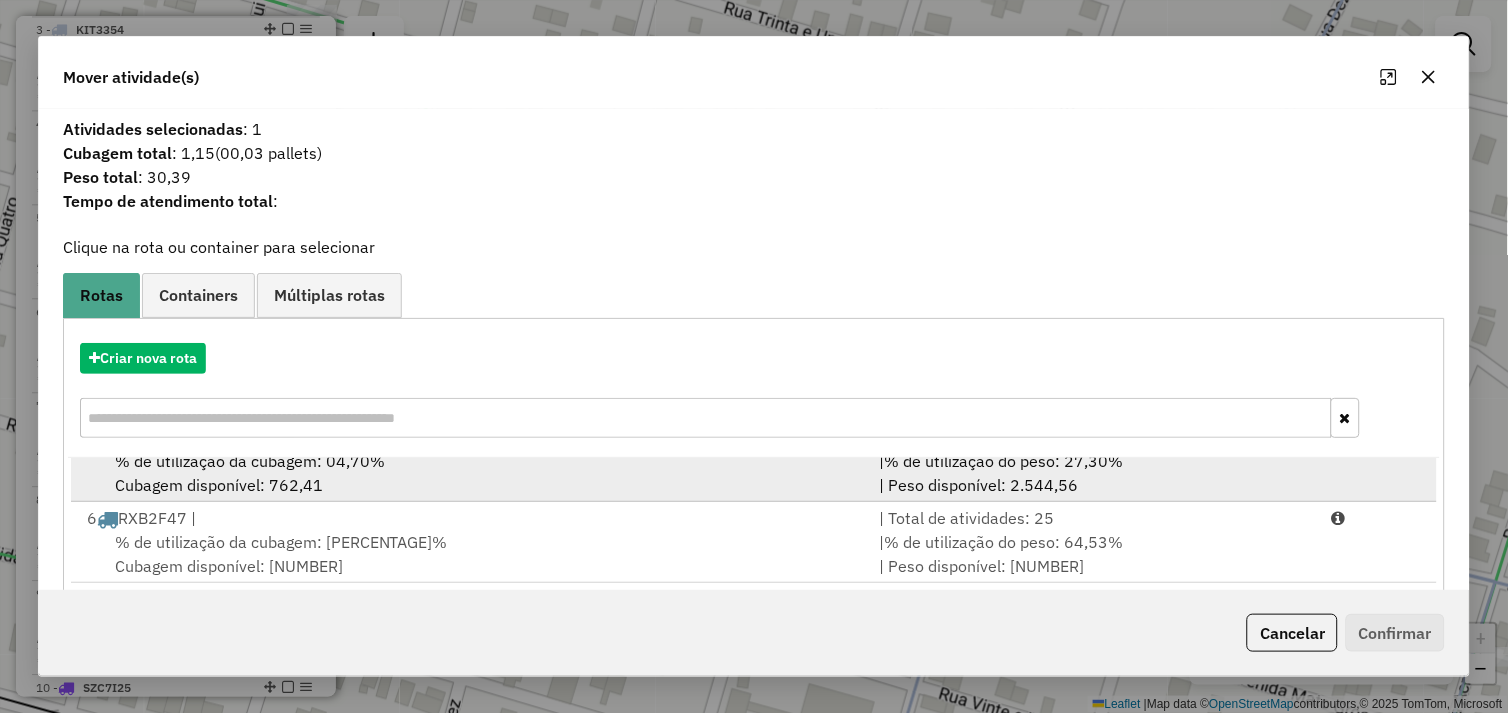 scroll, scrollTop: 330, scrollLeft: 0, axis: vertical 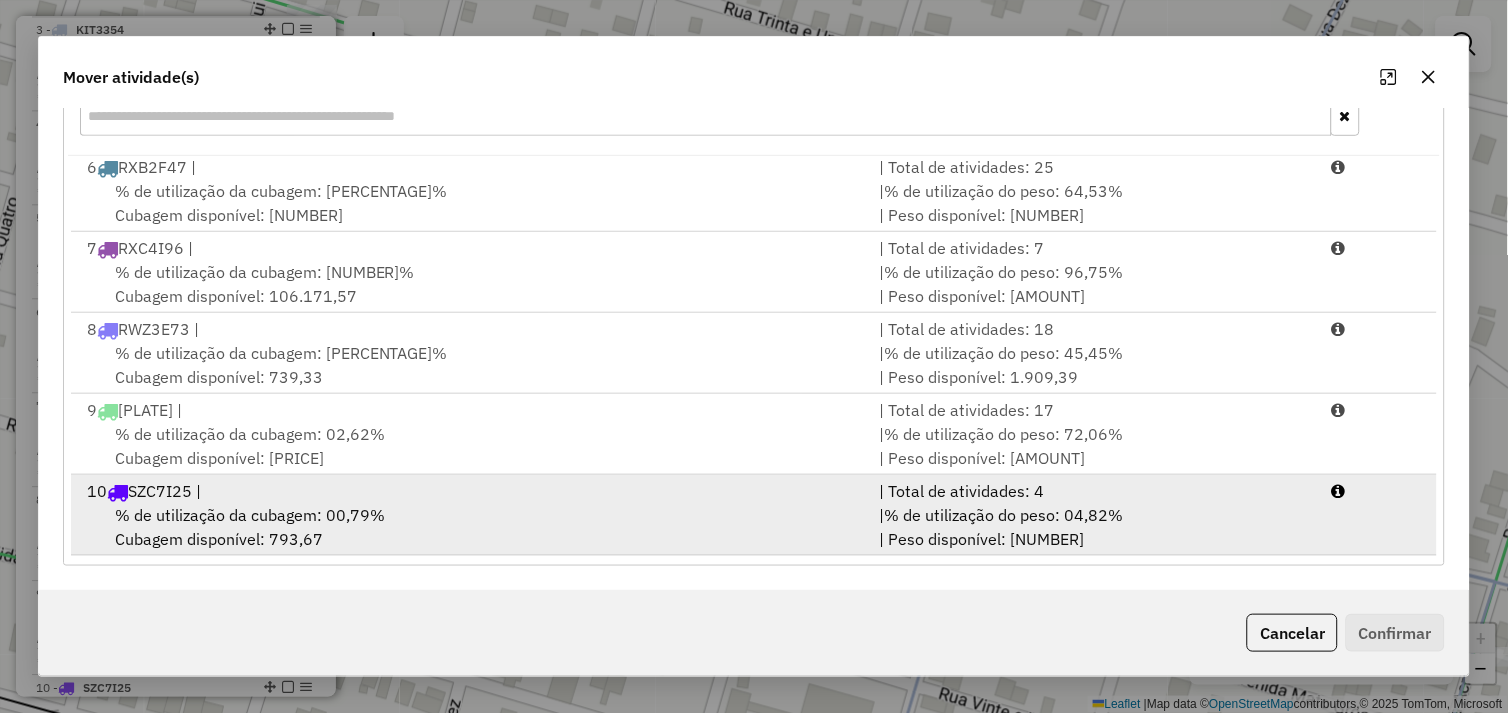 drag, startPoint x: 525, startPoint y: 517, endPoint x: 760, endPoint y: 520, distance: 235.01915 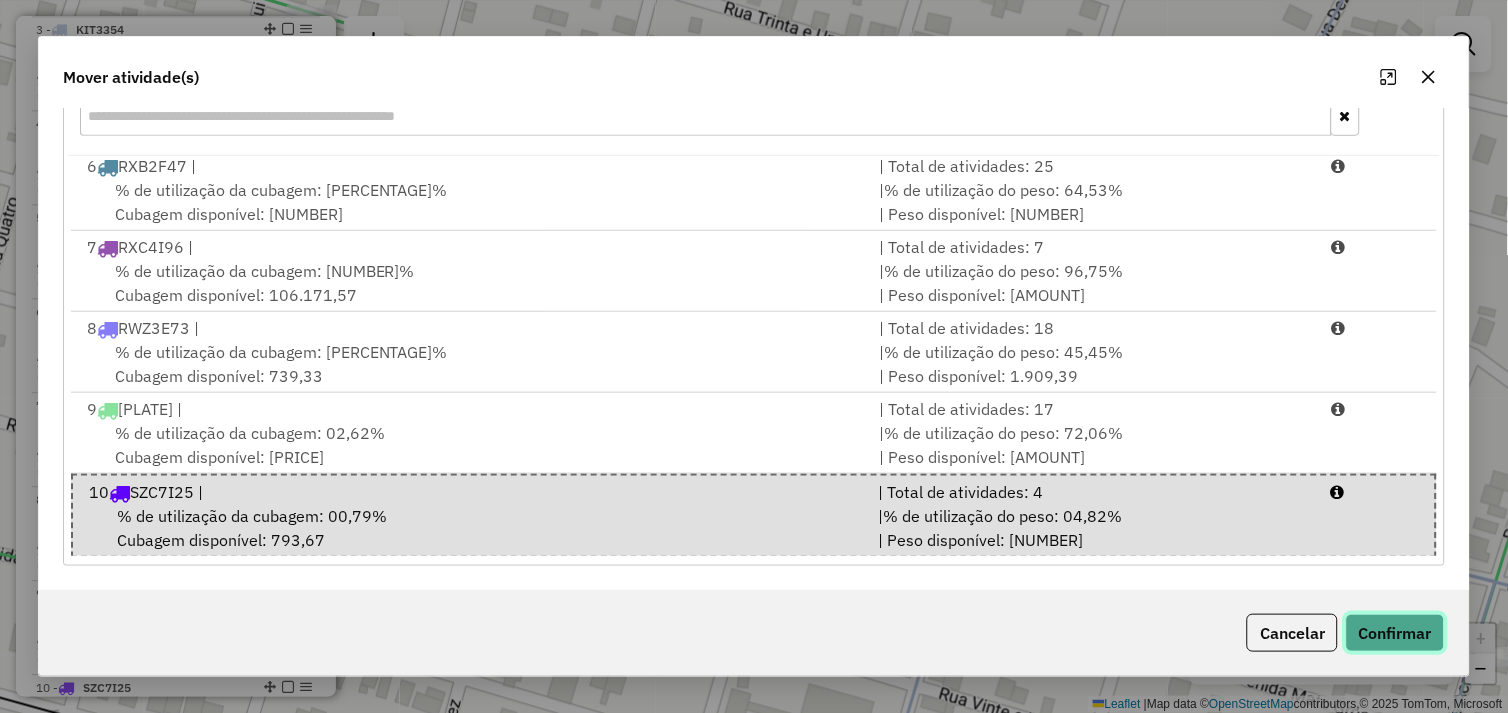 click on "Confirmar" 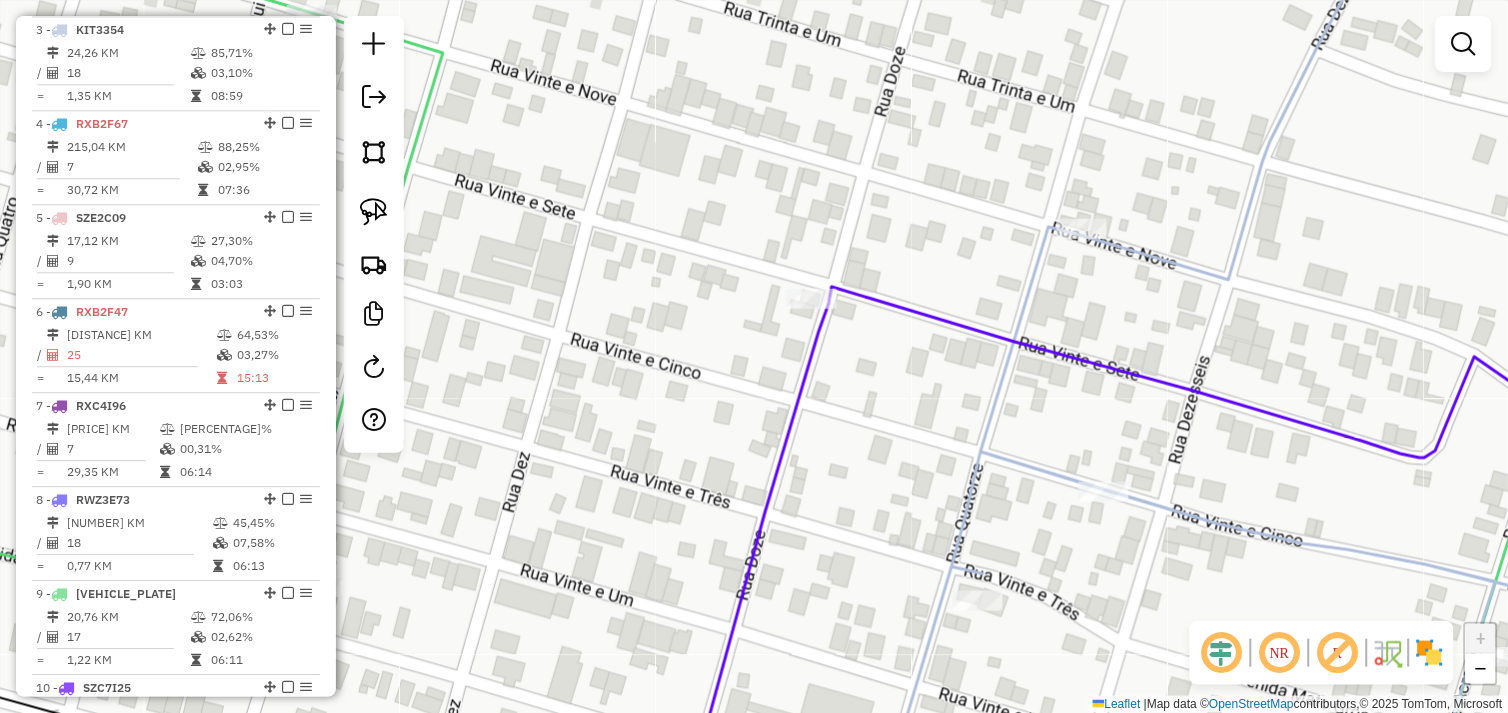 scroll, scrollTop: 0, scrollLeft: 0, axis: both 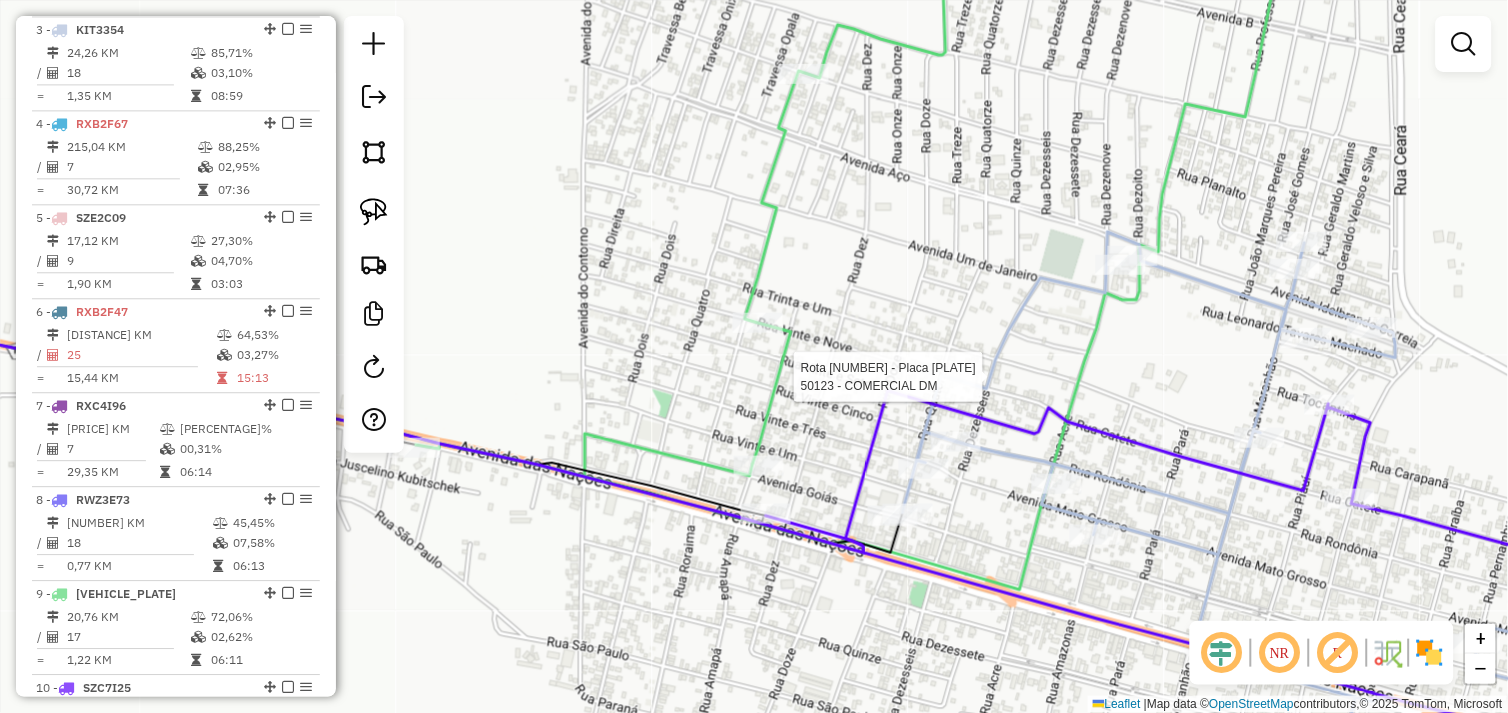select on "*********" 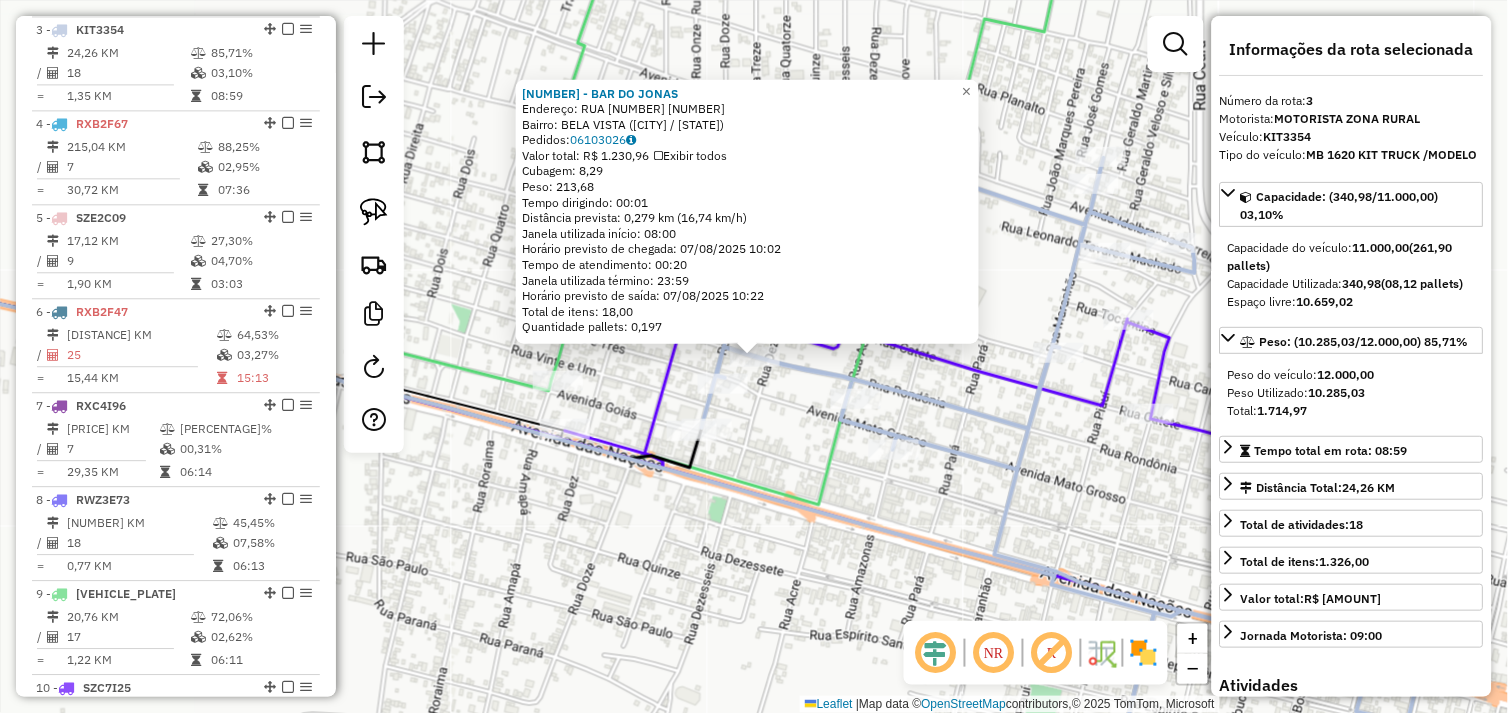 click on "54508 - BAR DO JONAS  Endereço:  RUA 25 1574   Bairro: BELA VISTA (OURILANDIA DO NORTE / PA)   Pedidos:  06103026   Valor total: R$ 1.230,96   Exibir todos   Cubagem: 8,29  Peso: 213,68  Tempo dirigindo: 00:01   Distância prevista: 0,279 km (16,74 km/h)   Janela utilizada início: 08:00   Horário previsto de chegada: 07/08/2025 10:02   Tempo de atendimento: 00:20   Janela utilizada término: 23:59   Horário previsto de saída: 07/08/2025 10:22   Total de itens: 18,00   Quantidade pallets: 0,197  × Janela de atendimento Grade de atendimento Capacidade Transportadoras Veículos Cliente Pedidos  Rotas Selecione os dias de semana para filtrar as janelas de atendimento  Seg   Ter   Qua   Qui   Sex   Sáb   Dom  Informe o período da janela de atendimento: De: Até:  Filtrar exatamente a janela do cliente  Considerar janela de atendimento padrão  Selecione os dias de semana para filtrar as grades de atendimento  Seg   Ter   Qua   Qui   Sex   Sáb   Dom   Considerar clientes sem dia de atendimento cadastrado +" 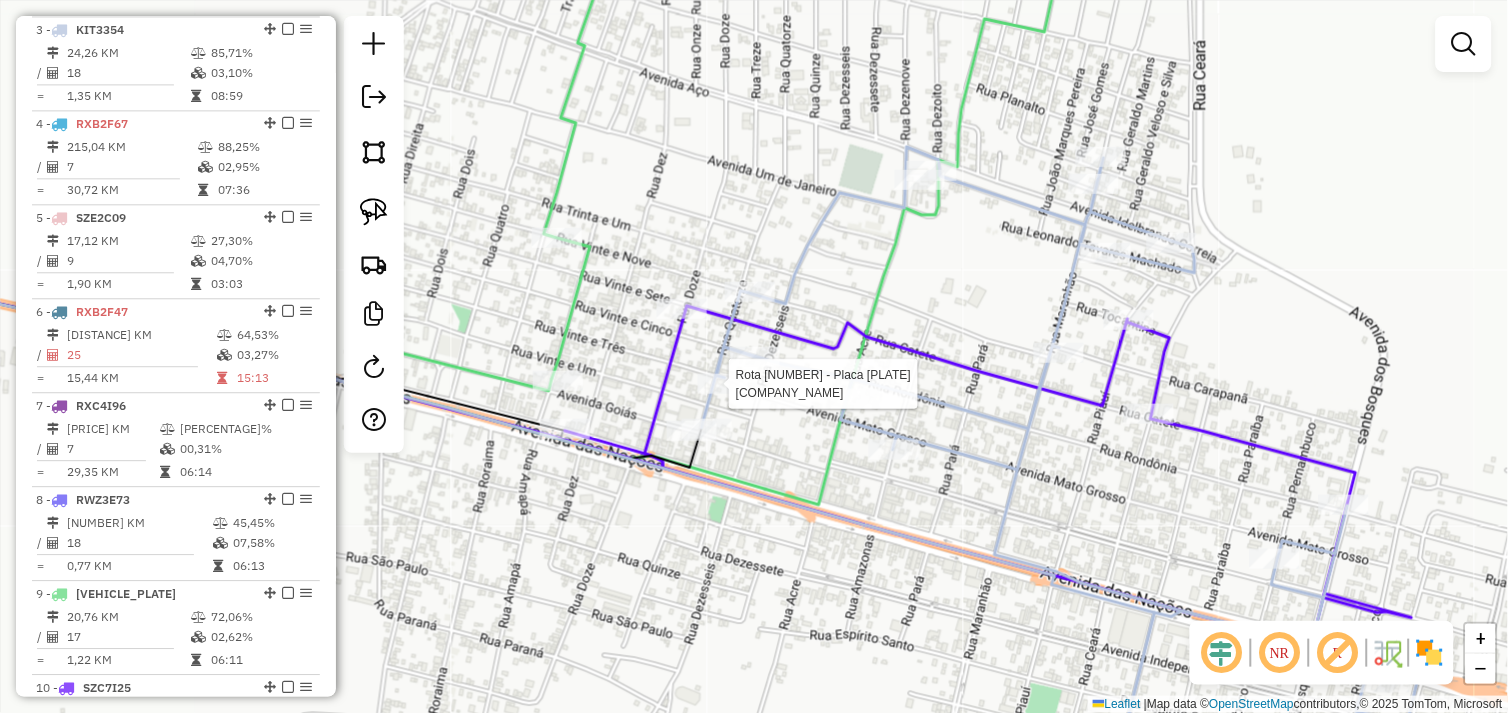 select on "*********" 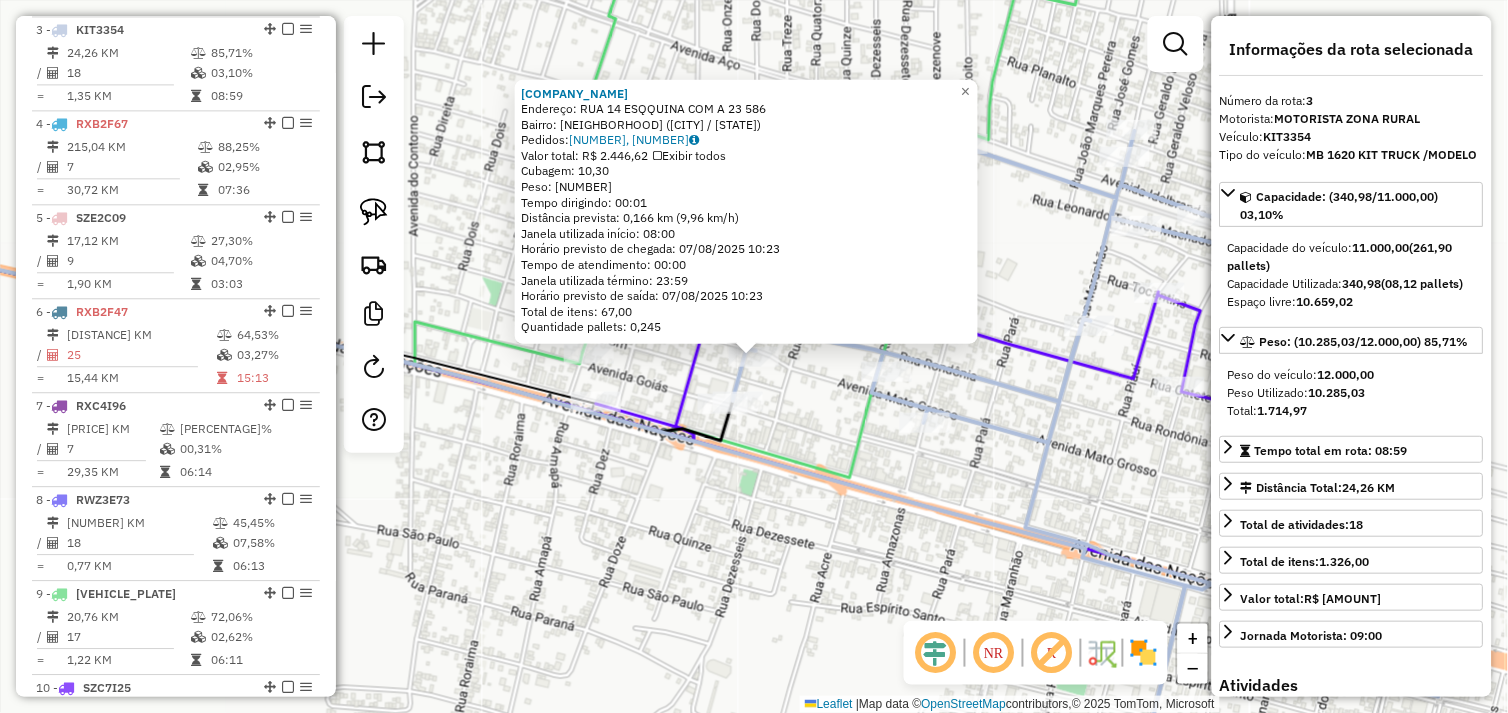 click on "72125 - GALETOS BAR  Endereço:  RUA 14 ESQQUINA COM A 23 586   Bairro: CENTRO (OURILANDIA DO NORTE / PA)   Pedidos:  06103028, 06103029   Valor total: R$ 2.446,62   Exibir todos   Cubagem: 10,30  Peso: 307,53  Tempo dirigindo: 00:01   Distância prevista: 0,166 km (9,96 km/h)   Janela utilizada início: 08:00   Horário previsto de chegada: 07/08/2025 10:23   Tempo de atendimento: 00:00   Janela utilizada término: 23:59   Horário previsto de saída: 07/08/2025 10:23   Total de itens: 67,00   Quantidade pallets: 0,245  × Janela de atendimento Grade de atendimento Capacidade Transportadoras Veículos Cliente Pedidos  Rotas Selecione os dias de semana para filtrar as janelas de atendimento  Seg   Ter   Qua   Qui   Sex   Sáb   Dom  Informe o período da janela de atendimento: De: Até:  Filtrar exatamente a janela do cliente  Considerar janela de atendimento padrão  Selecione os dias de semana para filtrar as grades de atendimento  Seg   Ter   Qua   Qui   Sex   Sáb   Dom   Peso mínimo:   Peso máximo:  +" 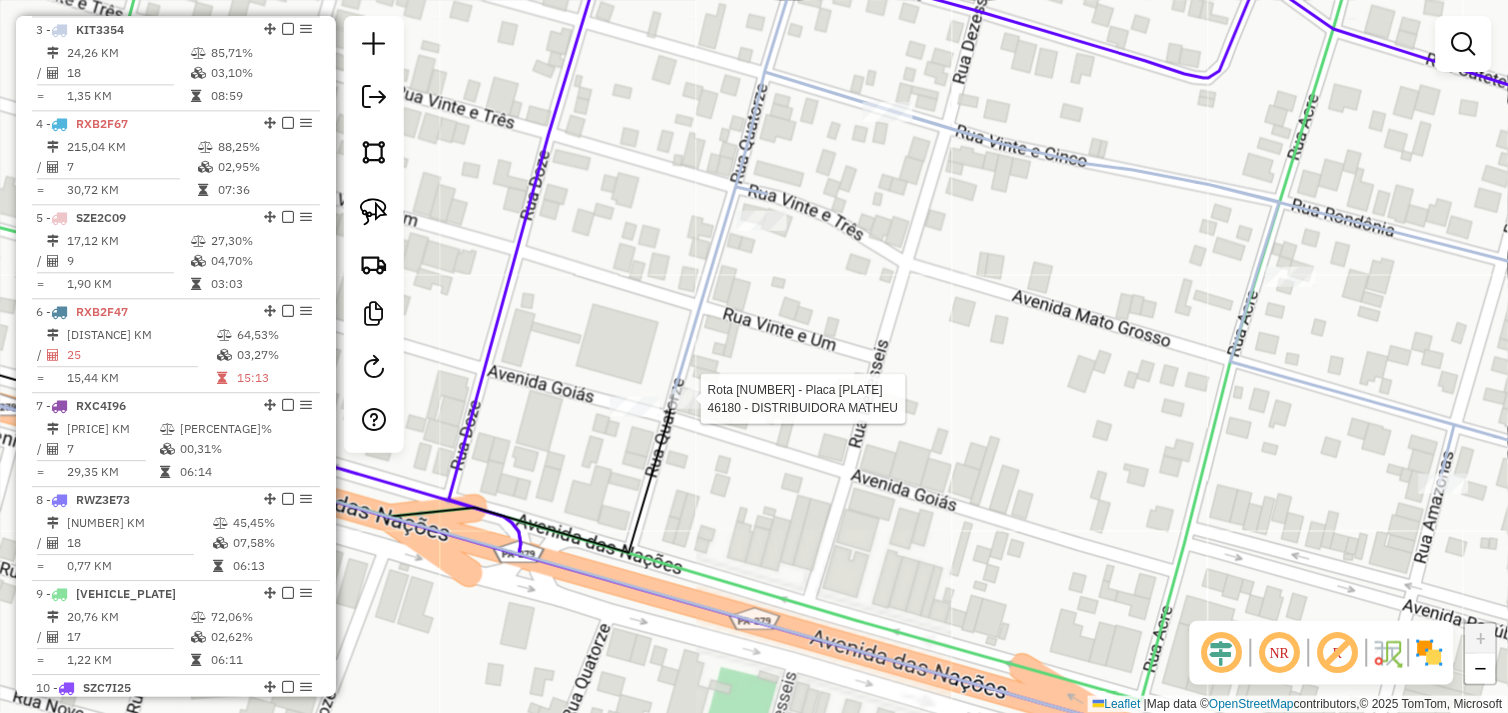 select on "*********" 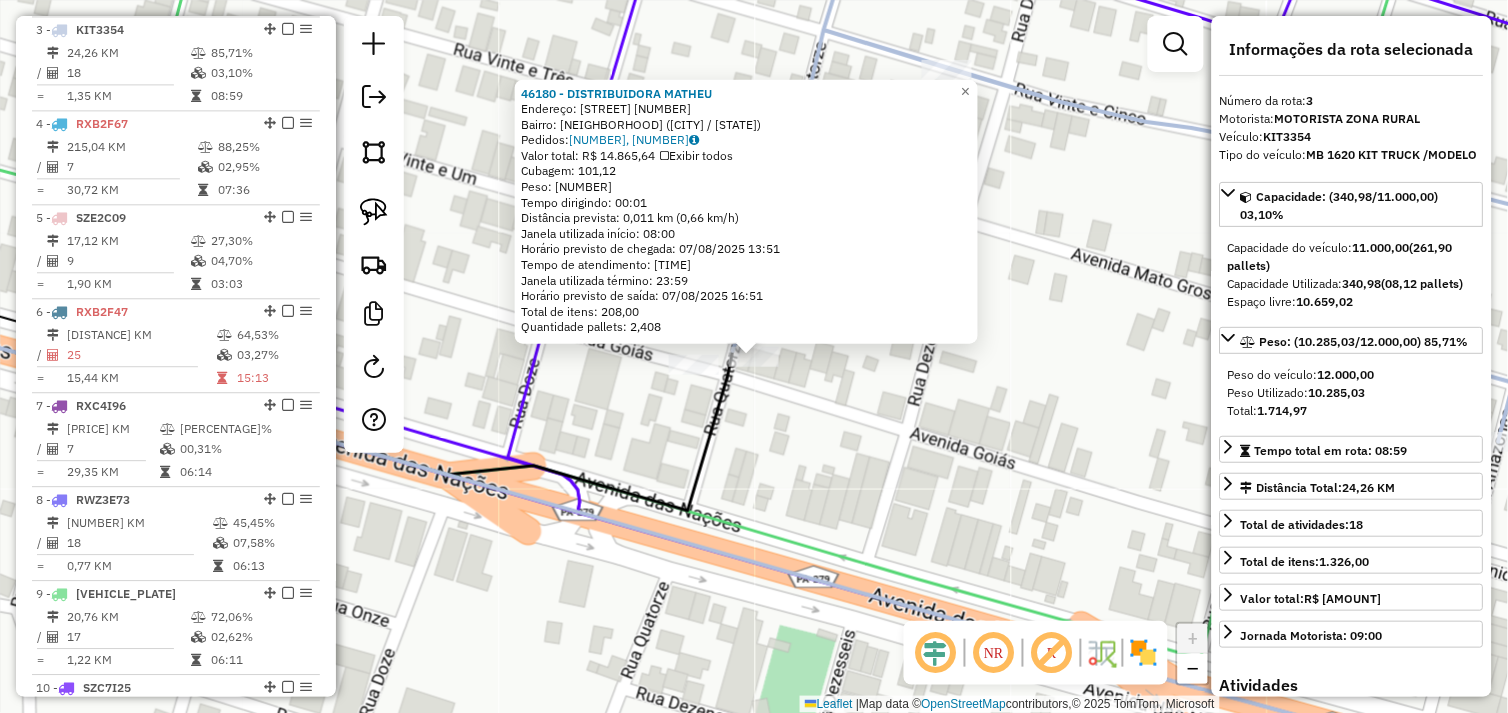click on "46180 - DISTRIBUIDORA MATHEU  Endereço:  QUATORZE 1   Bairro: CENTRO (OURILANDIA DO NORTE / PA)   Pedidos:  06103189, 06103205   Valor total: R$ 14.865,64   Exibir todos   Cubagem: 101,12  Peso: 2.623,60  Tempo dirigindo: 00:01   Distância prevista: 0,011 km (0,66 km/h)   Janela utilizada início: 08:00   Horário previsto de chegada: 07/08/2025 13:51   Tempo de atendimento: 03:00   Janela utilizada término: 23:59   Horário previsto de saída: 07/08/2025 16:51   Total de itens: 208,00   Quantidade pallets: 2,408  × Janela de atendimento Grade de atendimento Capacidade Transportadoras Veículos Cliente Pedidos  Rotas Selecione os dias de semana para filtrar as janelas de atendimento  Seg   Ter   Qua   Qui   Sex   Sáb   Dom  Informe o período da janela de atendimento: De: Até:  Filtrar exatamente a janela do cliente  Considerar janela de atendimento padrão  Selecione os dias de semana para filtrar as grades de atendimento  Seg   Ter   Qua   Qui   Sex   Sáb   Dom   Peso mínimo:   Peso máximo:   De:" 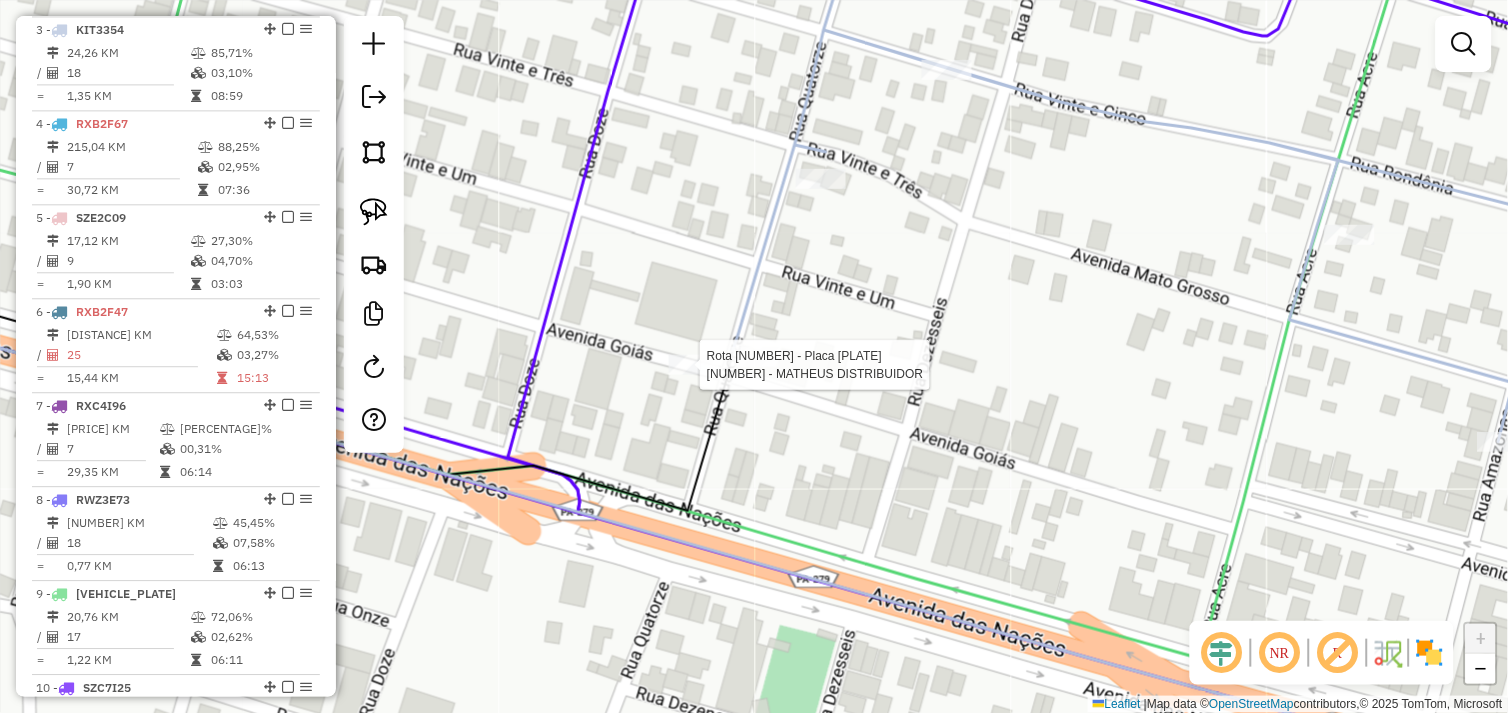 select on "*********" 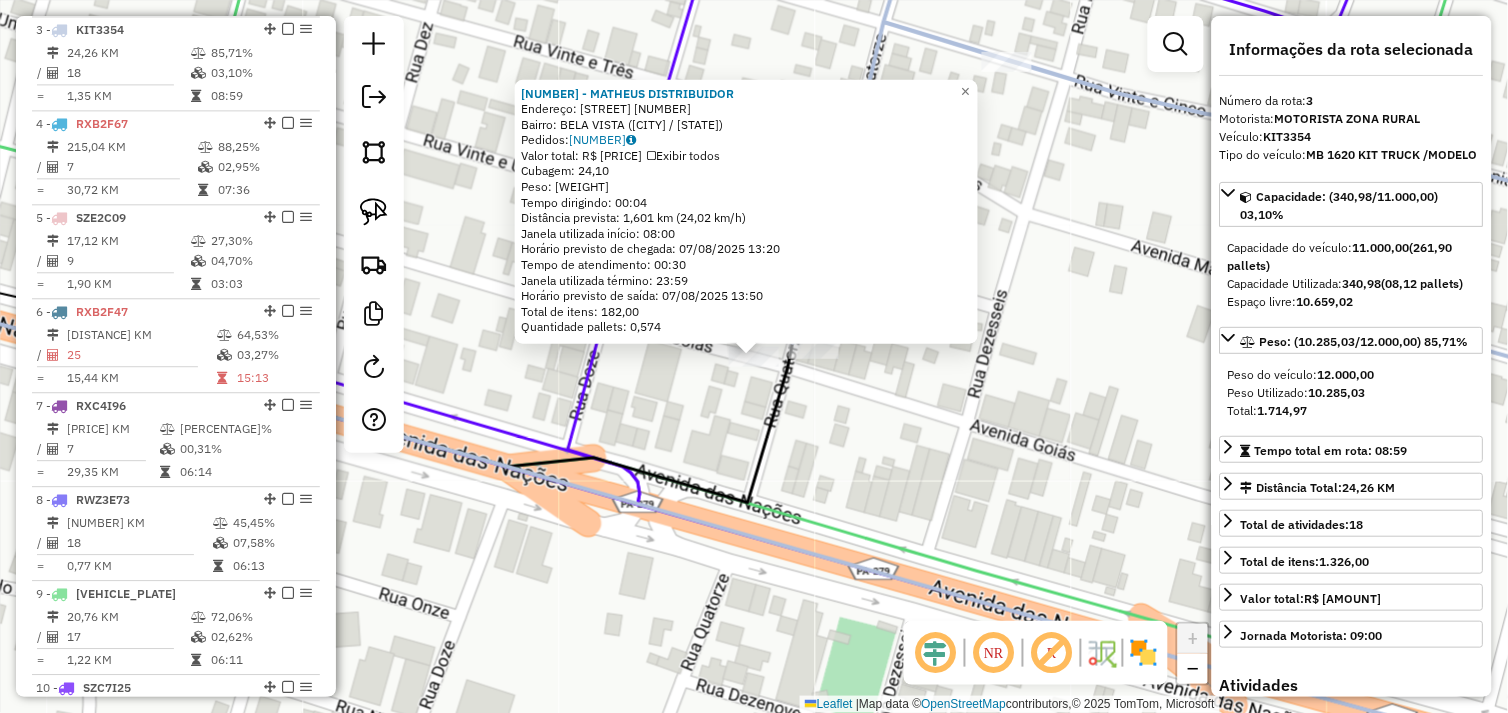 click on "72867 - MATHEUS DISTRIBUIDOR  Endereço:  Rua 14 673   Bairro: BELA VISTA (OURILANDIA DO NORTE / PA)   Pedidos:  06103138   Valor total: R$ 6.784,40   Exibir todos   Cubagem: 24,10  Peso: 1.652,00  Tempo dirigindo: 00:04   Distância prevista: 1,601 km (24,02 km/h)   Janela utilizada início: 08:00   Horário previsto de chegada: 07/08/2025 13:20   Tempo de atendimento: 00:30   Janela utilizada término: 23:59   Horário previsto de saída: 07/08/2025 13:50   Total de itens: 182,00   Quantidade pallets: 0,574  × Janela de atendimento Grade de atendimento Capacidade Transportadoras Veículos Cliente Pedidos  Rotas Selecione os dias de semana para filtrar as janelas de atendimento  Seg   Ter   Qua   Qui   Sex   Sáb   Dom  Informe o período da janela de atendimento: De: Até:  Filtrar exatamente a janela do cliente  Considerar janela de atendimento padrão  Selecione os dias de semana para filtrar as grades de atendimento  Seg   Ter   Qua   Qui   Sex   Sáb   Dom   Peso mínimo:   Peso máximo:   De:   Até:" 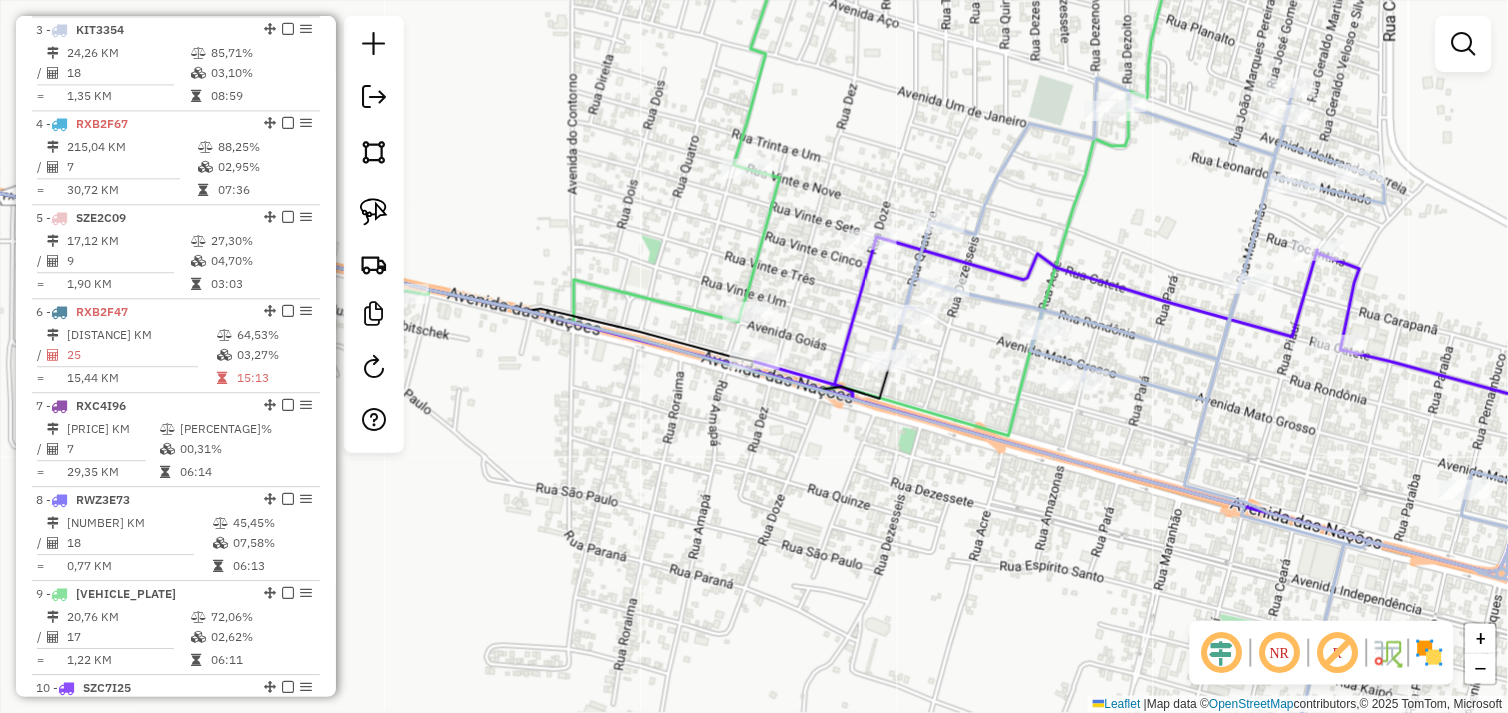 drag, startPoint x: 987, startPoint y: 376, endPoint x: 765, endPoint y: 402, distance: 223.51733 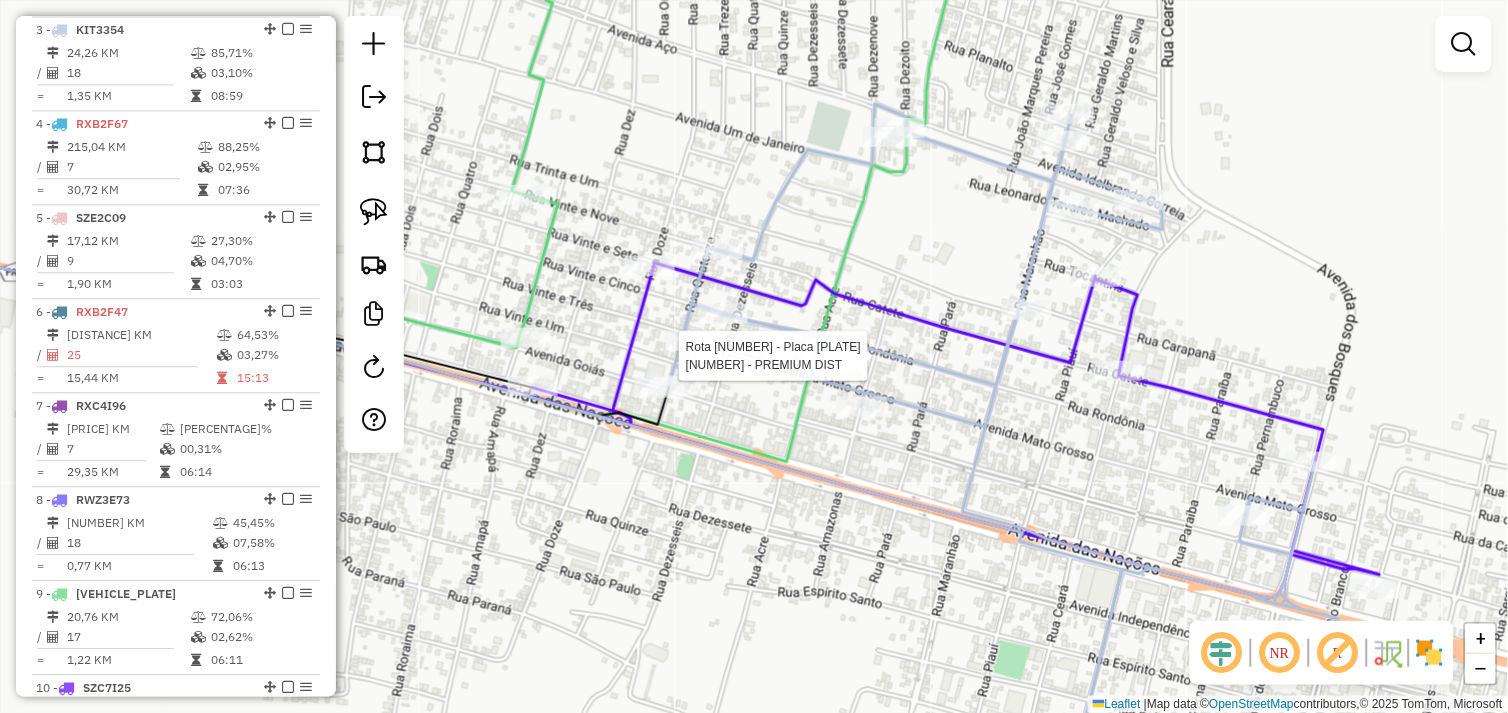 select on "*********" 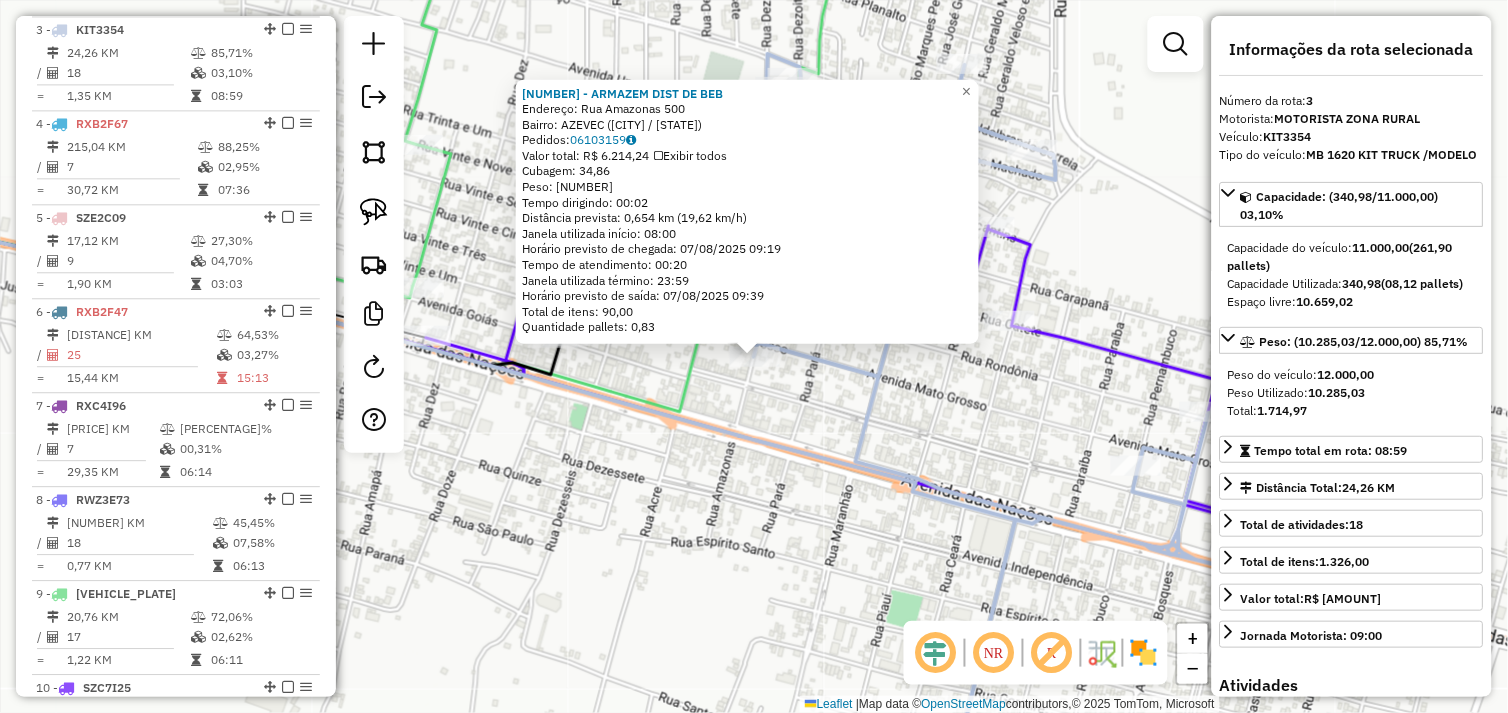 click on "72689 - ARMAZEM DIST DE BEB  Endereço:  Rua Amazonas 500   Bairro: AZEVEC (OURILANDIA DO NORTE / PA)   Pedidos:  06103159   Valor total: R$ 6.214,24   Exibir todos   Cubagem: 34,86  Peso: 938,47  Tempo dirigindo: 00:02   Distância prevista: 0,654 km (19,62 km/h)   Janela utilizada início: 08:00   Horário previsto de chegada: 07/08/2025 09:19   Tempo de atendimento: 00:20   Janela utilizada término: 23:59   Horário previsto de saída: 07/08/2025 09:39   Total de itens: 90,00   Quantidade pallets: 0,83  × Janela de atendimento Grade de atendimento Capacidade Transportadoras Veículos Cliente Pedidos  Rotas Selecione os dias de semana para filtrar as janelas de atendimento  Seg   Ter   Qua   Qui   Sex   Sáb   Dom  Informe o período da janela de atendimento: De: Até:  Filtrar exatamente a janela do cliente  Considerar janela de atendimento padrão  Selecione os dias de semana para filtrar as grades de atendimento  Seg   Ter   Qua   Qui   Sex   Sáb   Dom   Clientes fora do dia de atendimento selecionado" 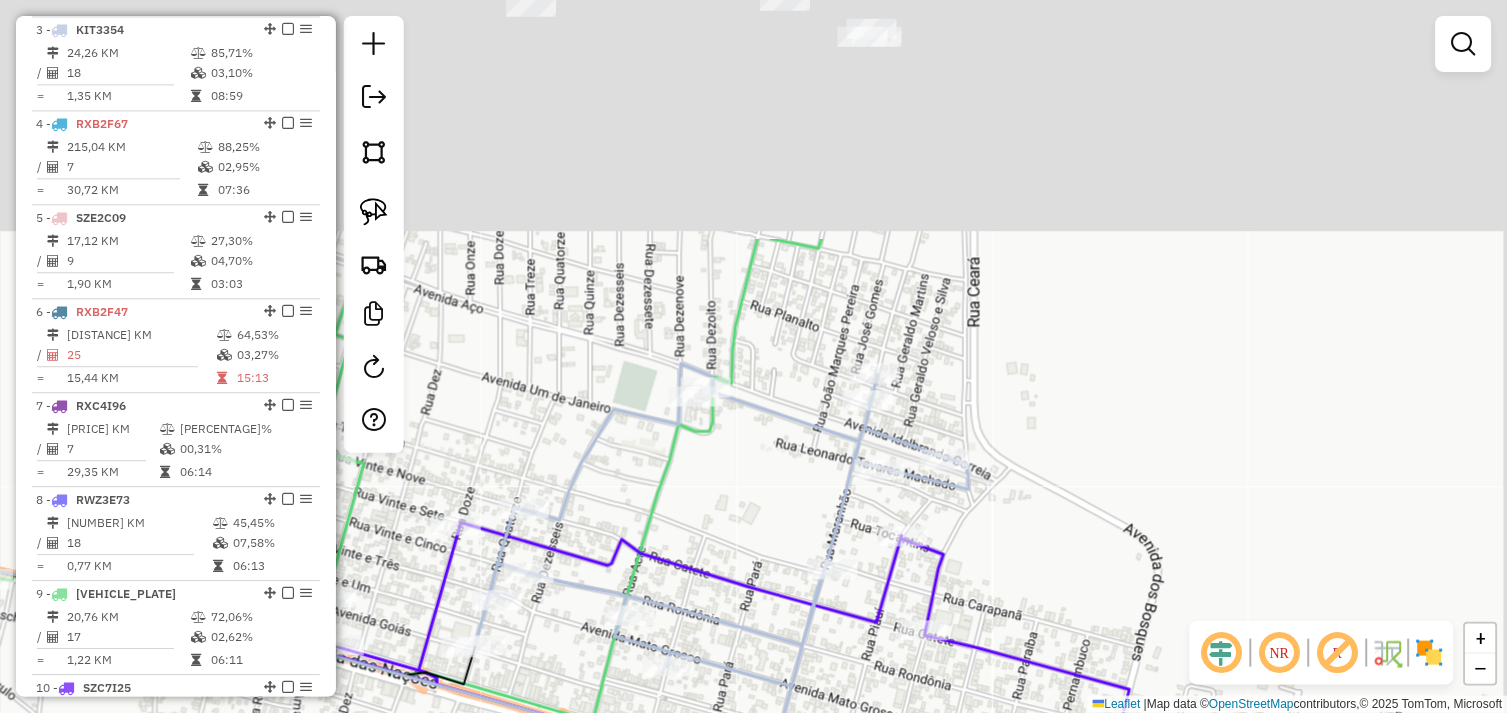 drag, startPoint x: 820, startPoint y: 236, endPoint x: 715, endPoint y: 492, distance: 276.6966 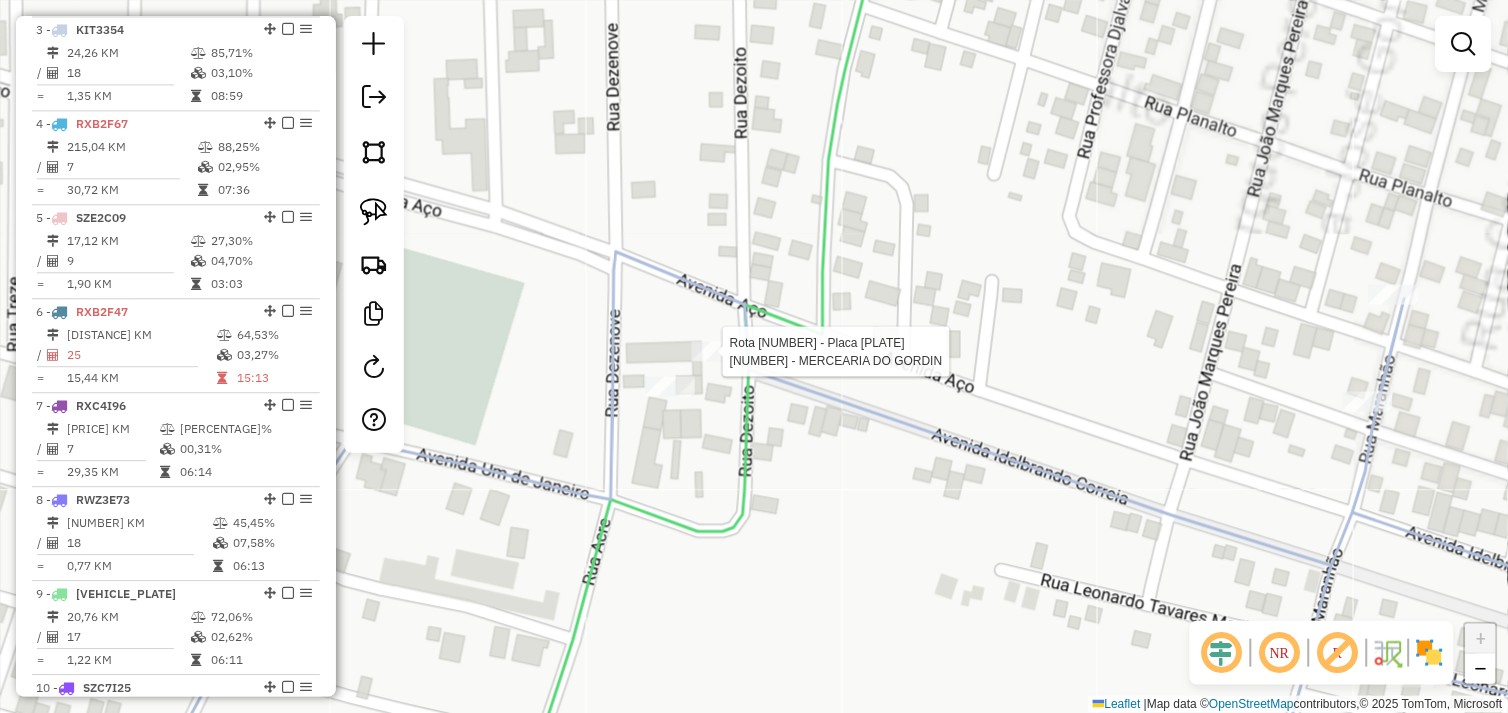 select on "*********" 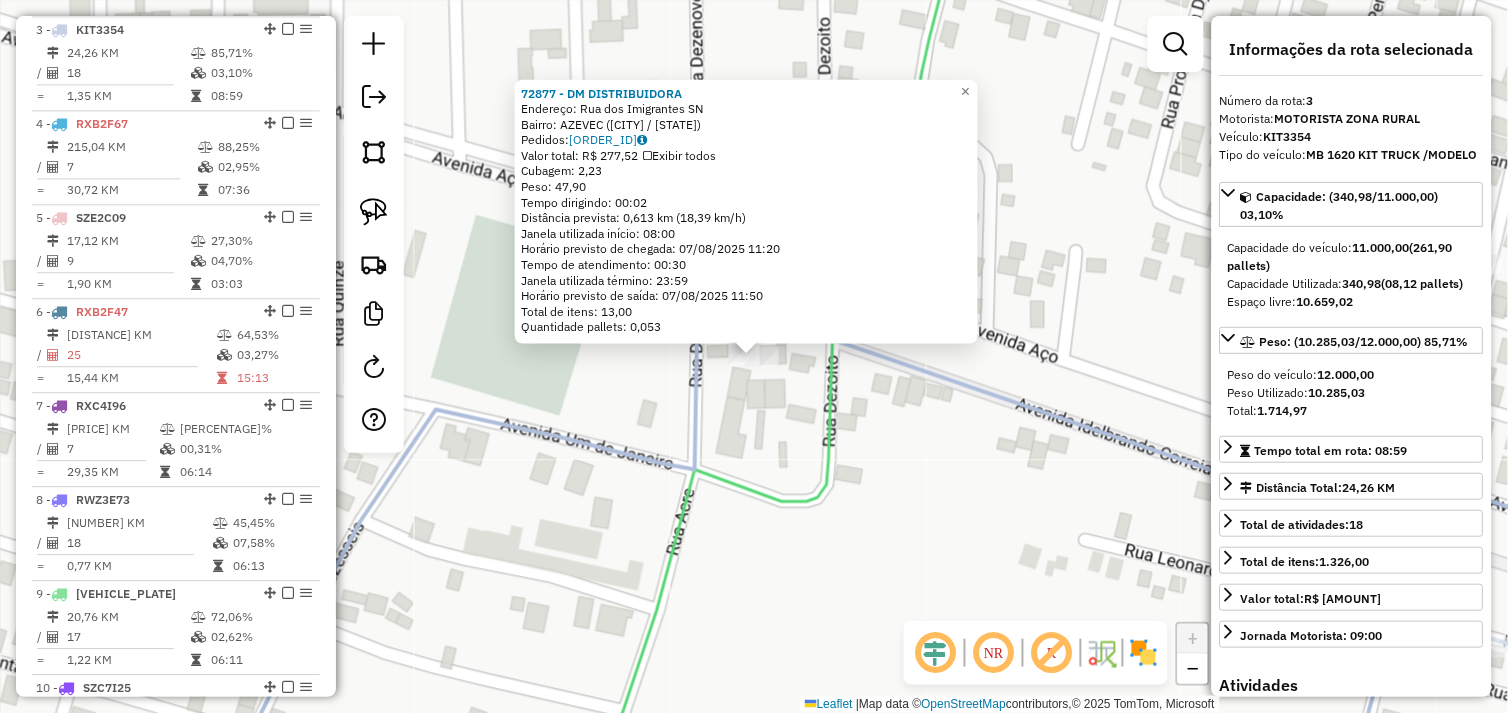 click 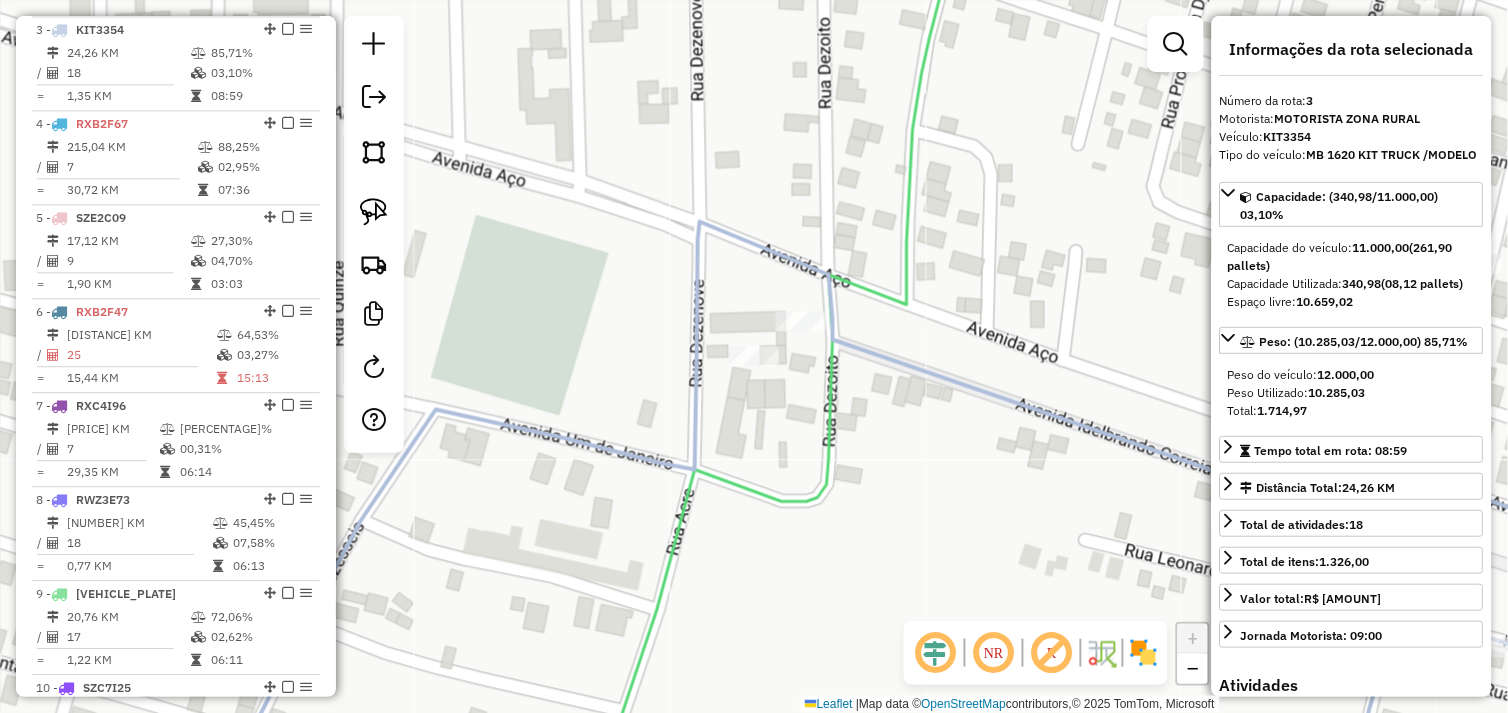 drag, startPoint x: 373, startPoint y: 210, endPoint x: 624, endPoint y: 357, distance: 290.878 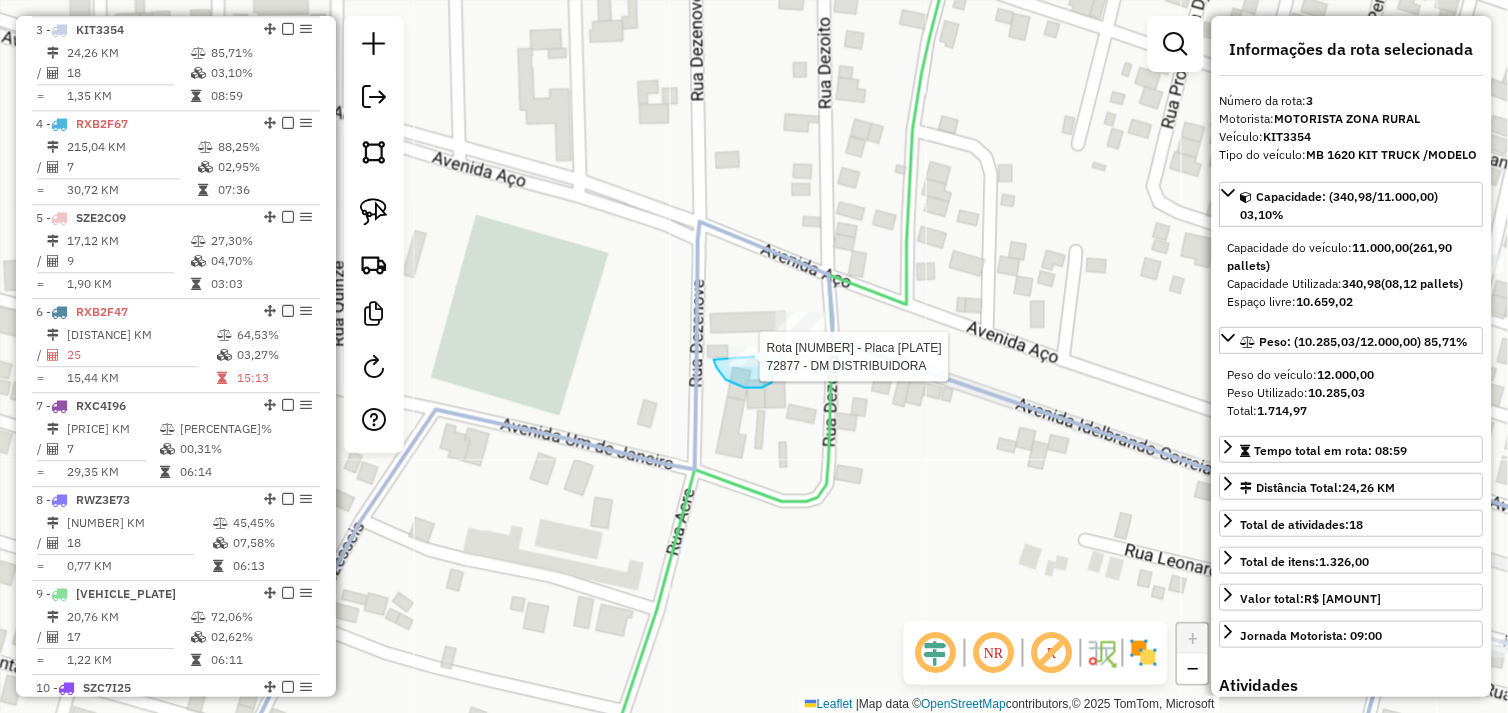 click on "Rota 3 - Placa KIT3354  72877 - DM DISTRIBUIDORA Janela de atendimento Grade de atendimento Capacidade Transportadoras Veículos Cliente Pedidos  Rotas Selecione os dias de semana para filtrar as janelas de atendimento  Seg   Ter   Qua   Qui   Sex   Sáb   Dom  Informe o período da janela de atendimento: De: Até:  Filtrar exatamente a janela do cliente  Considerar janela de atendimento padrão  Selecione os dias de semana para filtrar as grades de atendimento  Seg   Ter   Qua   Qui   Sex   Sáb   Dom   Considerar clientes sem dia de atendimento cadastrado  Clientes fora do dia de atendimento selecionado Filtrar as atividades entre os valores definidos abaixo:  Peso mínimo:   Peso máximo:   Cubagem mínima:   Cubagem máxima:   De:   Até:  Filtrar as atividades entre o tempo de atendimento definido abaixo:  De:   Até:   Considerar capacidade total dos clientes não roteirizados Transportadora: Selecione um ou mais itens Tipo de veículo: Selecione um ou mais itens Veículo: Selecione um ou mais itens De:" 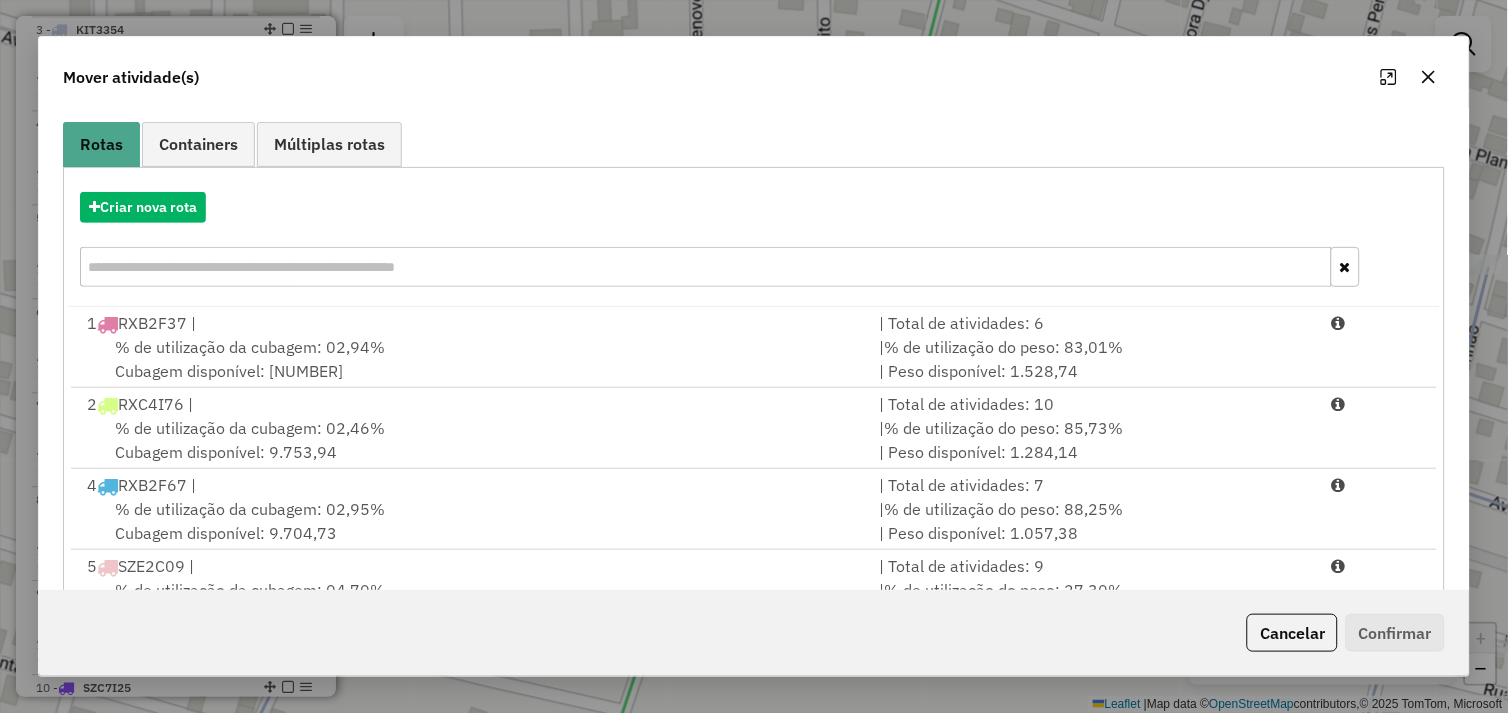 scroll, scrollTop: 302, scrollLeft: 0, axis: vertical 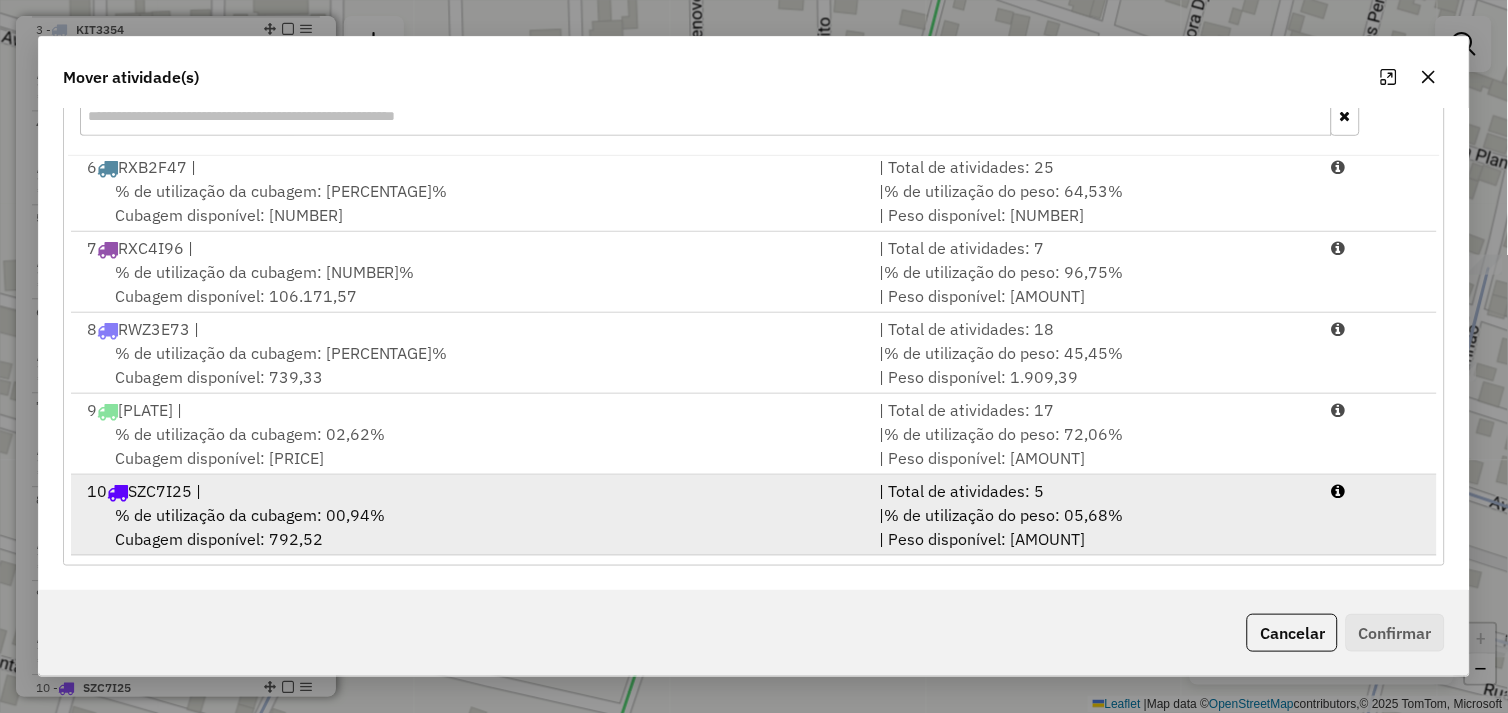 click on "10  SZC7I25 |" at bounding box center (471, 491) 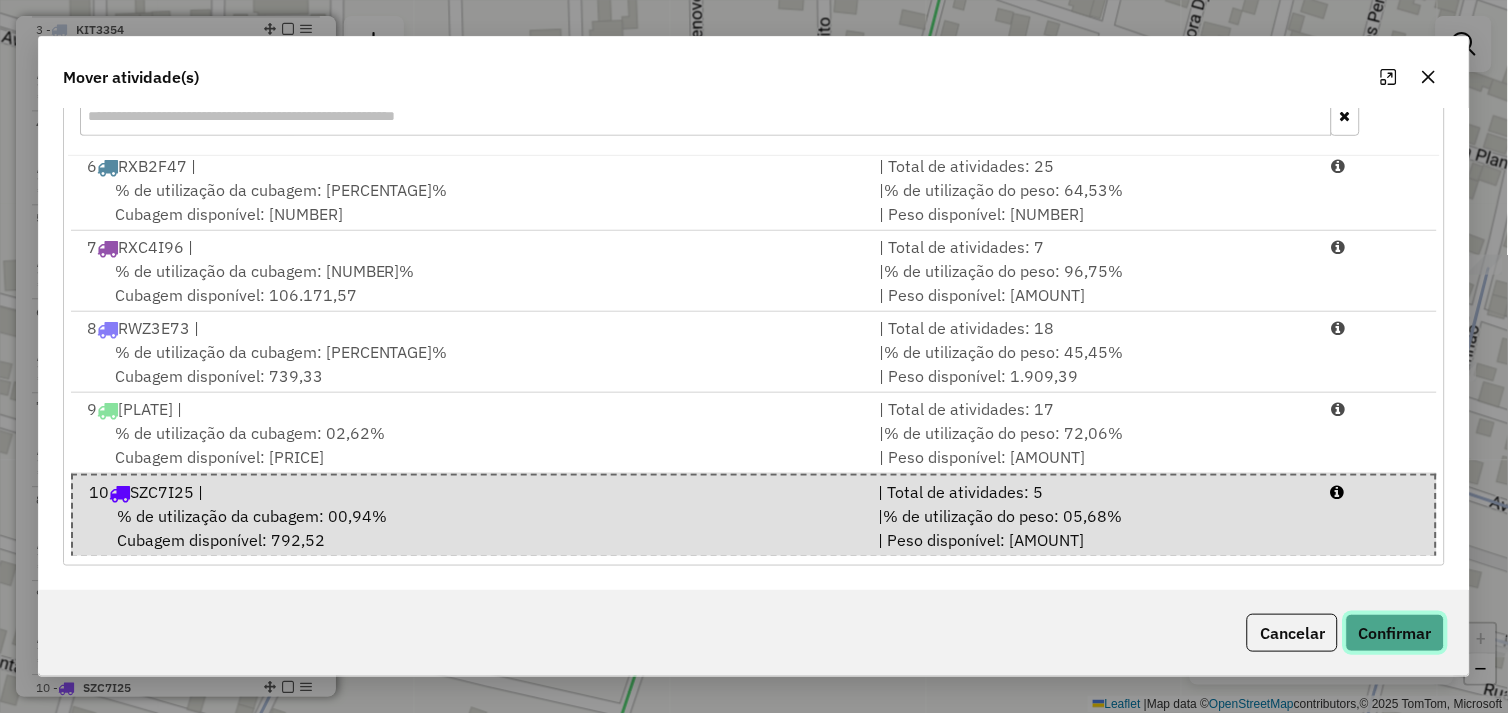 drag, startPoint x: 1357, startPoint y: 626, endPoint x: 1314, endPoint y: 618, distance: 43.737854 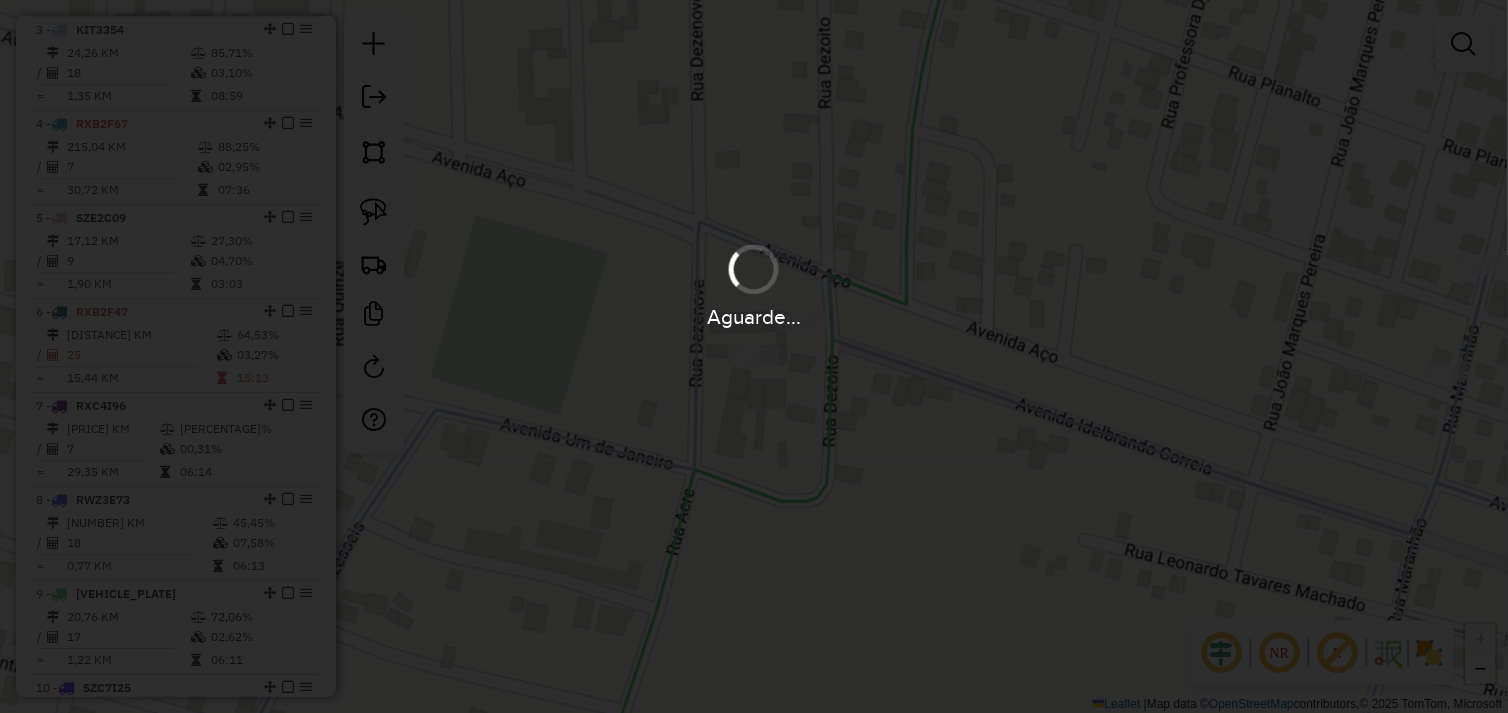 scroll, scrollTop: 0, scrollLeft: 0, axis: both 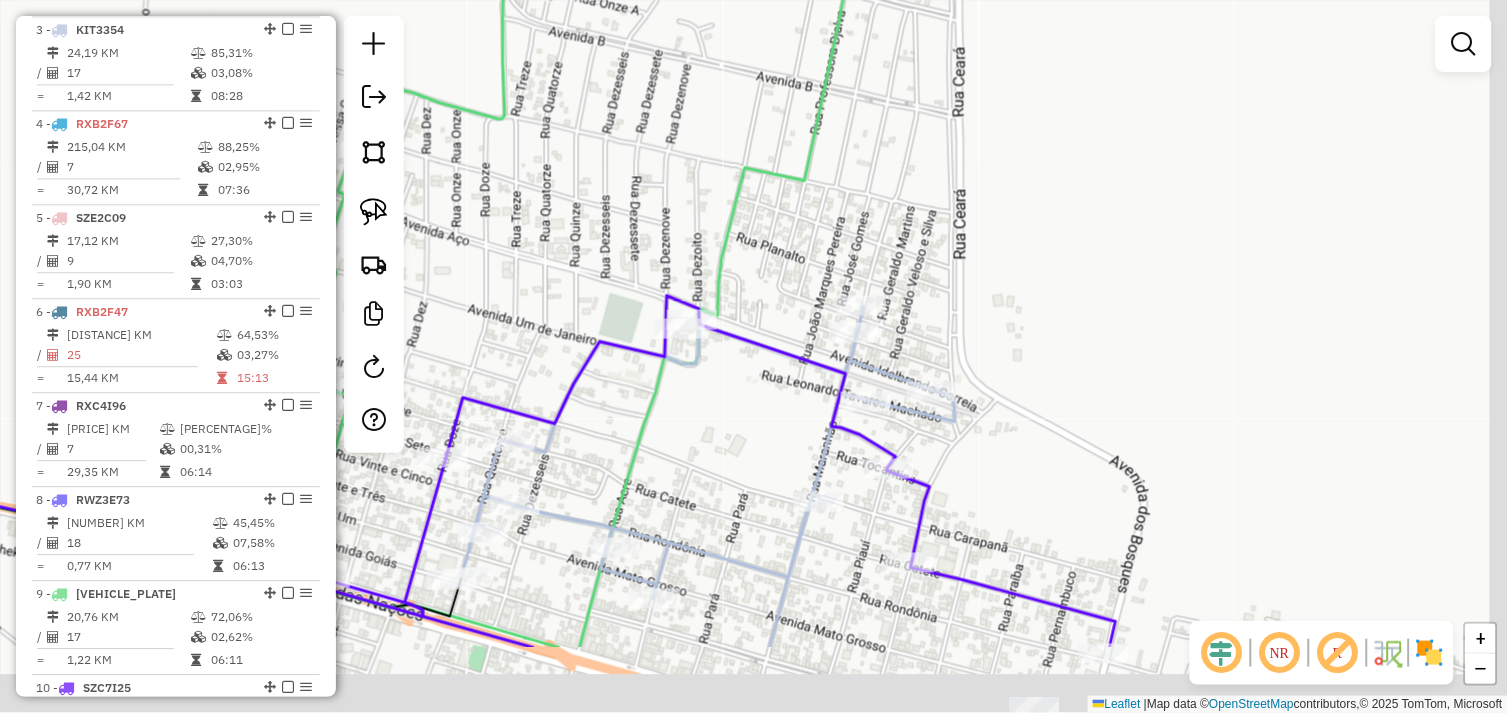 drag, startPoint x: 857, startPoint y: 538, endPoint x: 688, endPoint y: 372, distance: 236.89027 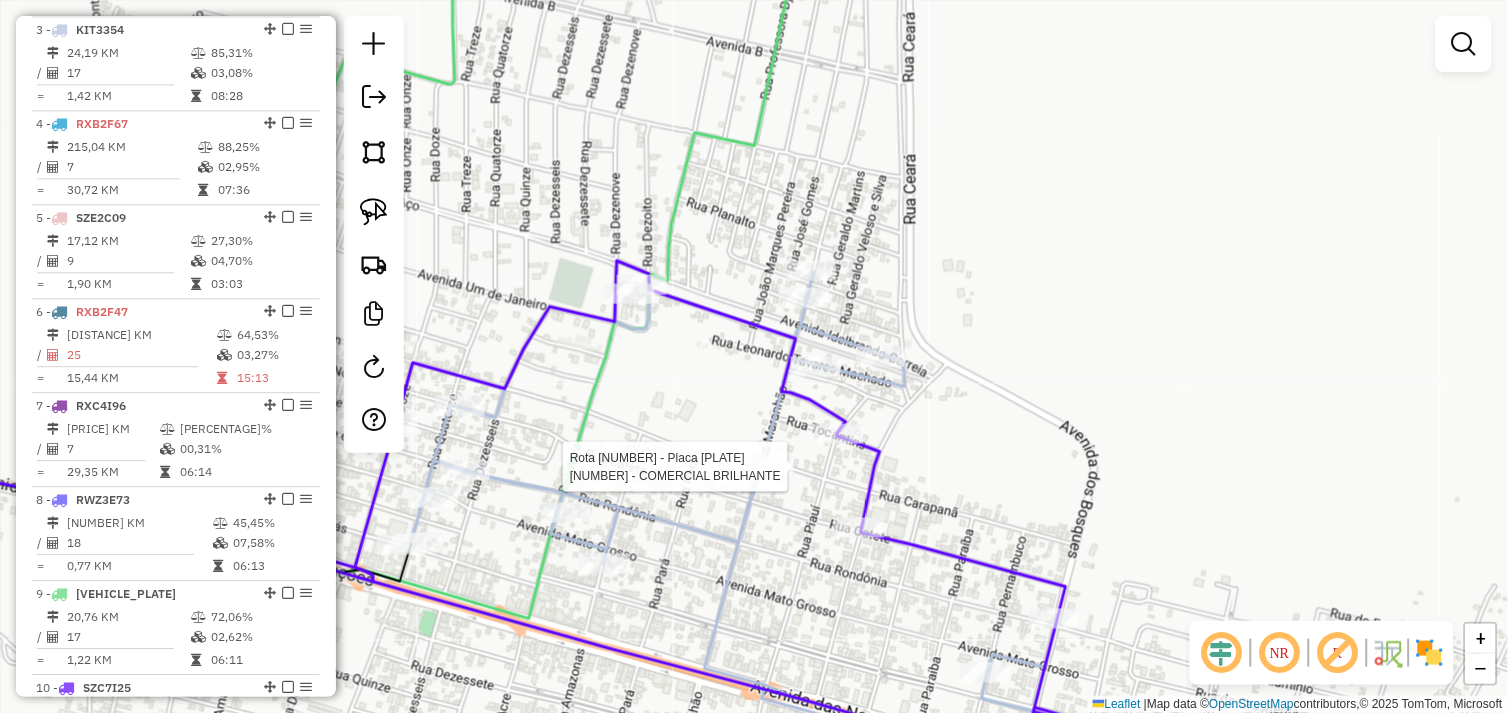 select on "*********" 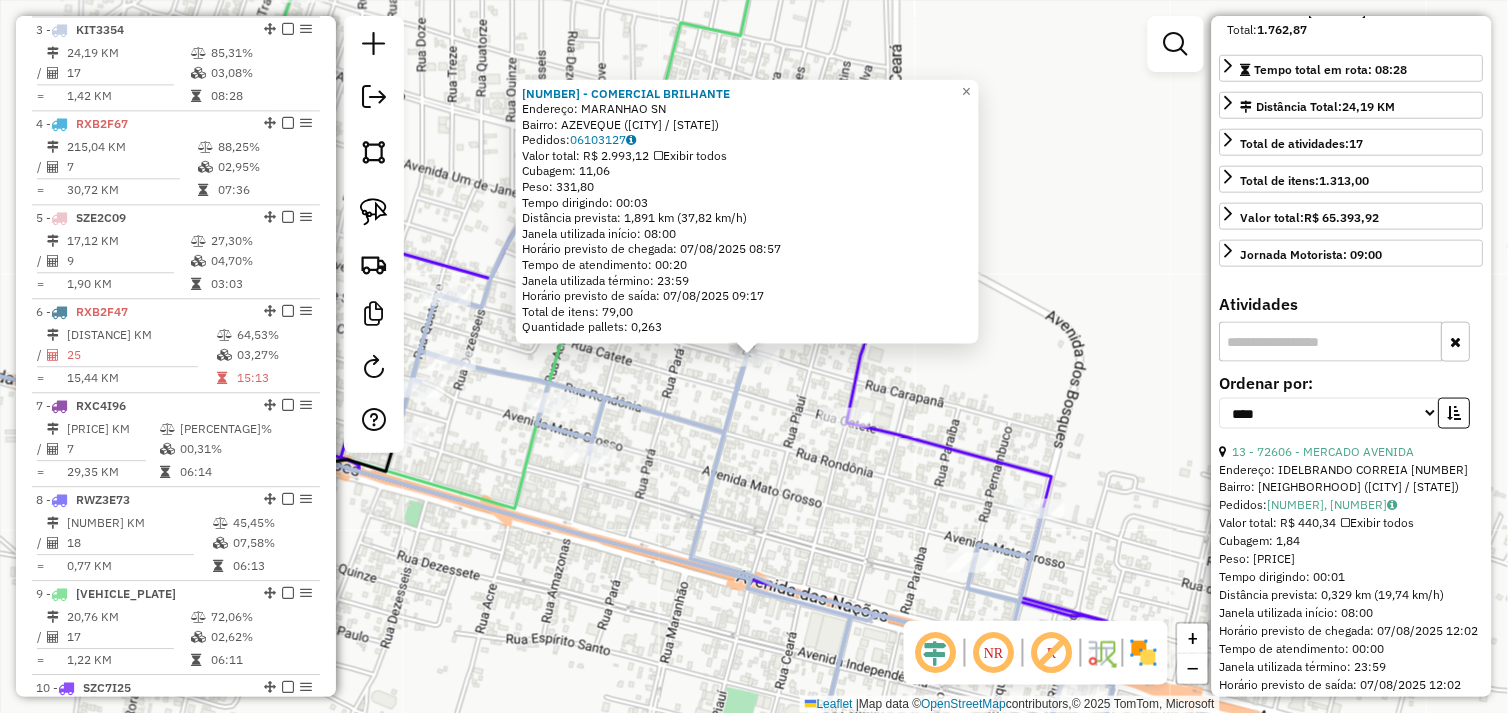 scroll, scrollTop: 444, scrollLeft: 0, axis: vertical 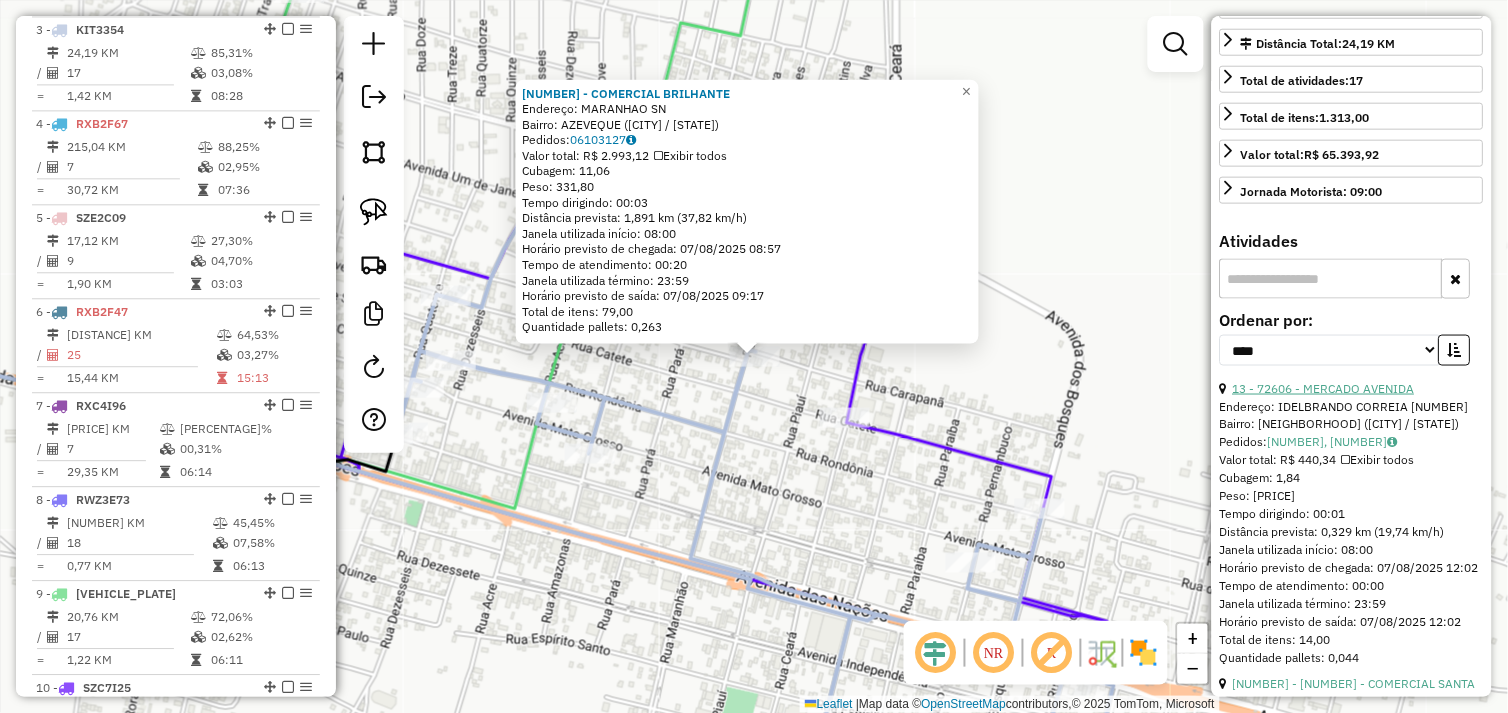 click on "13 - 72606 - MERCADO AVENIDA" at bounding box center [1324, 388] 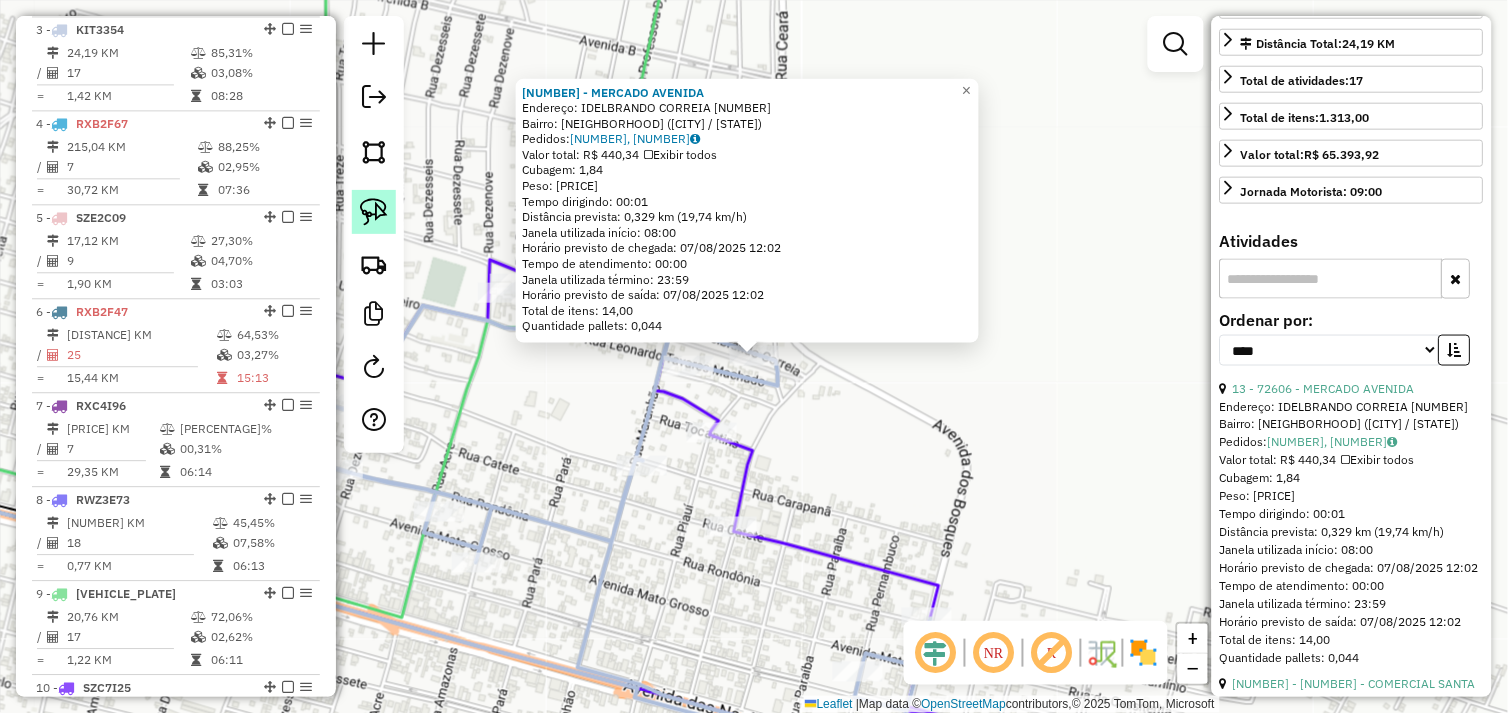click 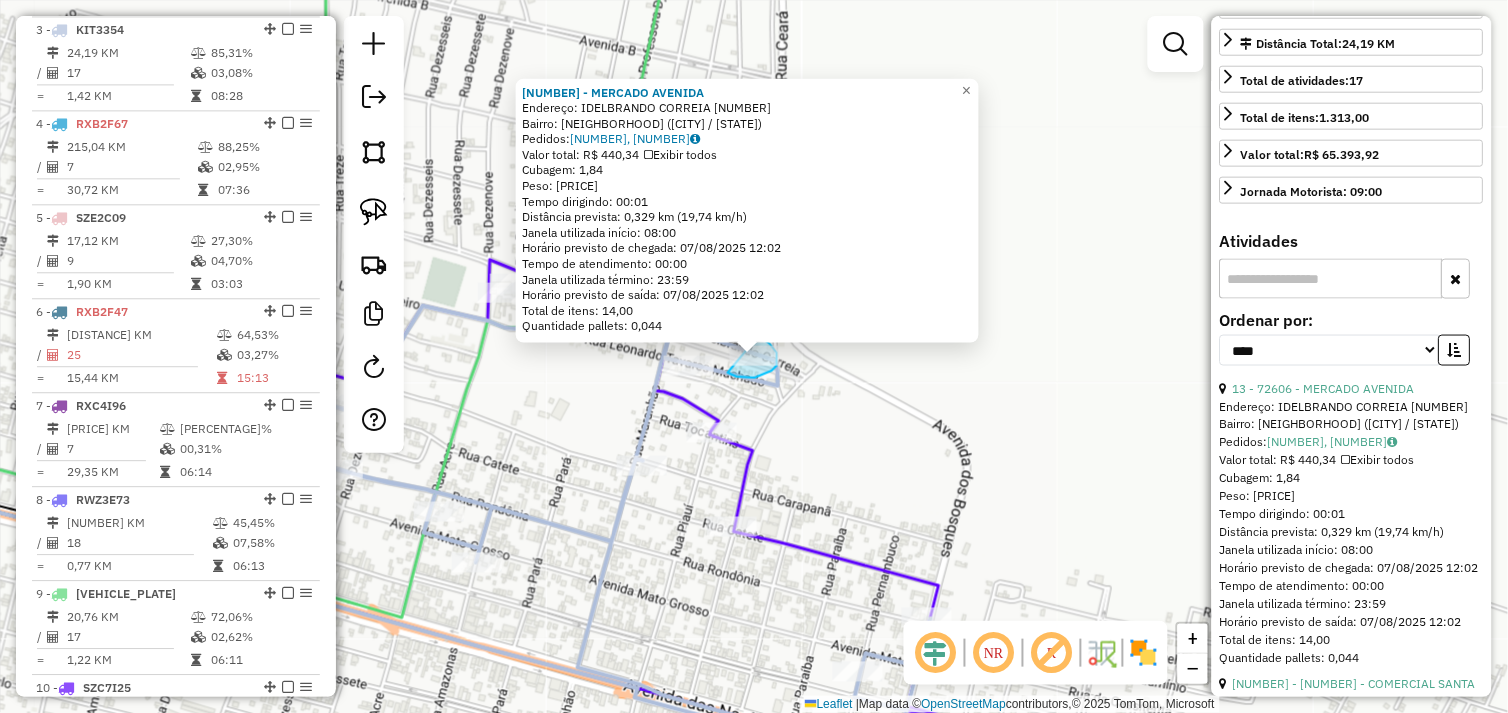 drag, startPoint x: 743, startPoint y: 378, endPoint x: 740, endPoint y: 348, distance: 30.149628 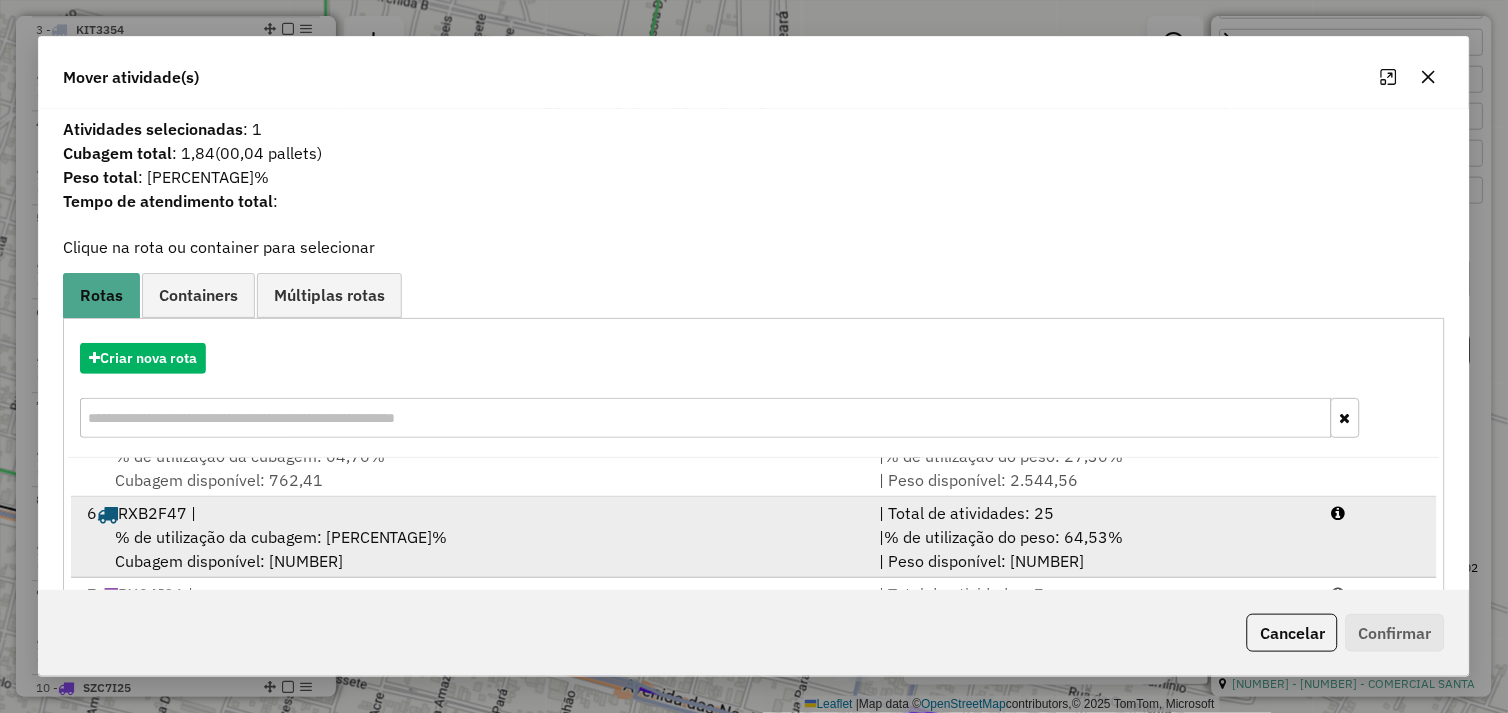 scroll, scrollTop: 330, scrollLeft: 0, axis: vertical 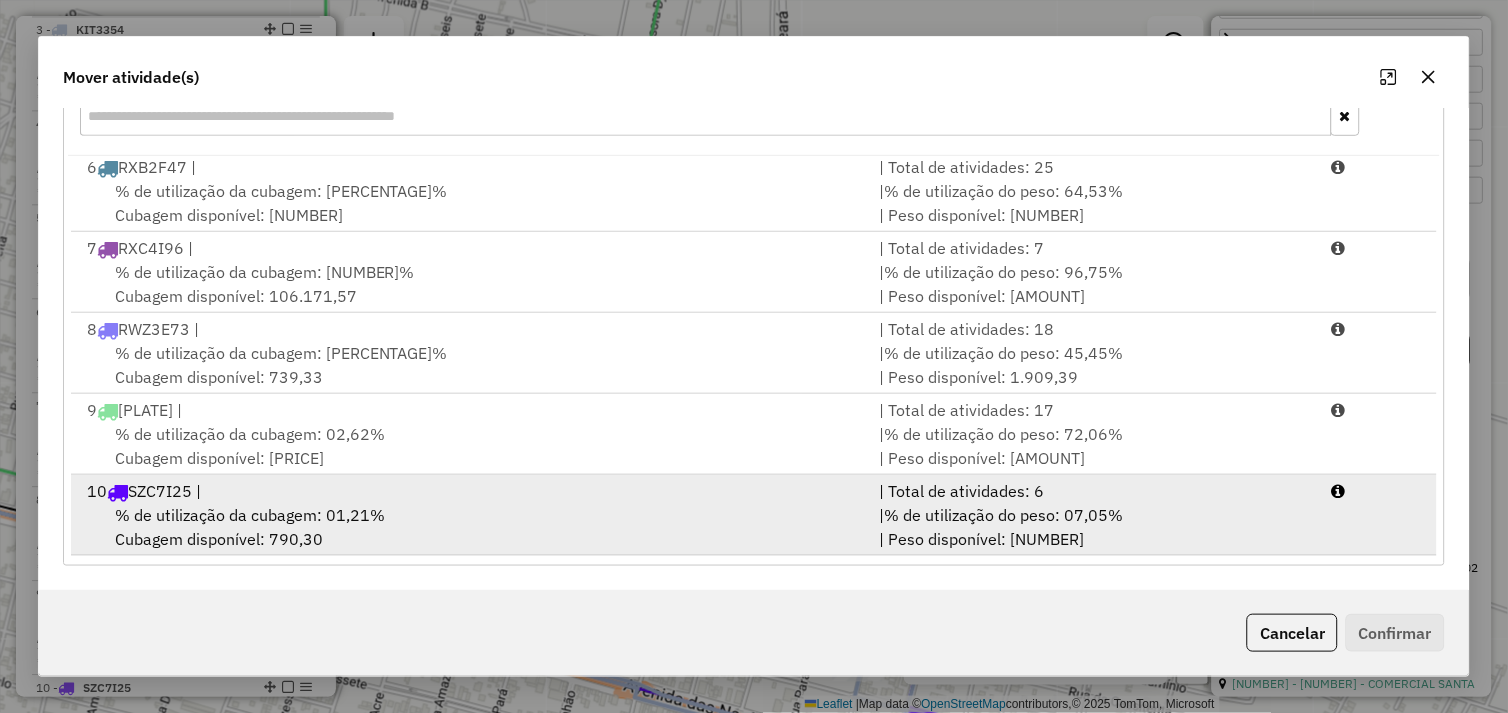 drag, startPoint x: 551, startPoint y: 520, endPoint x: 840, endPoint y: 545, distance: 290.07928 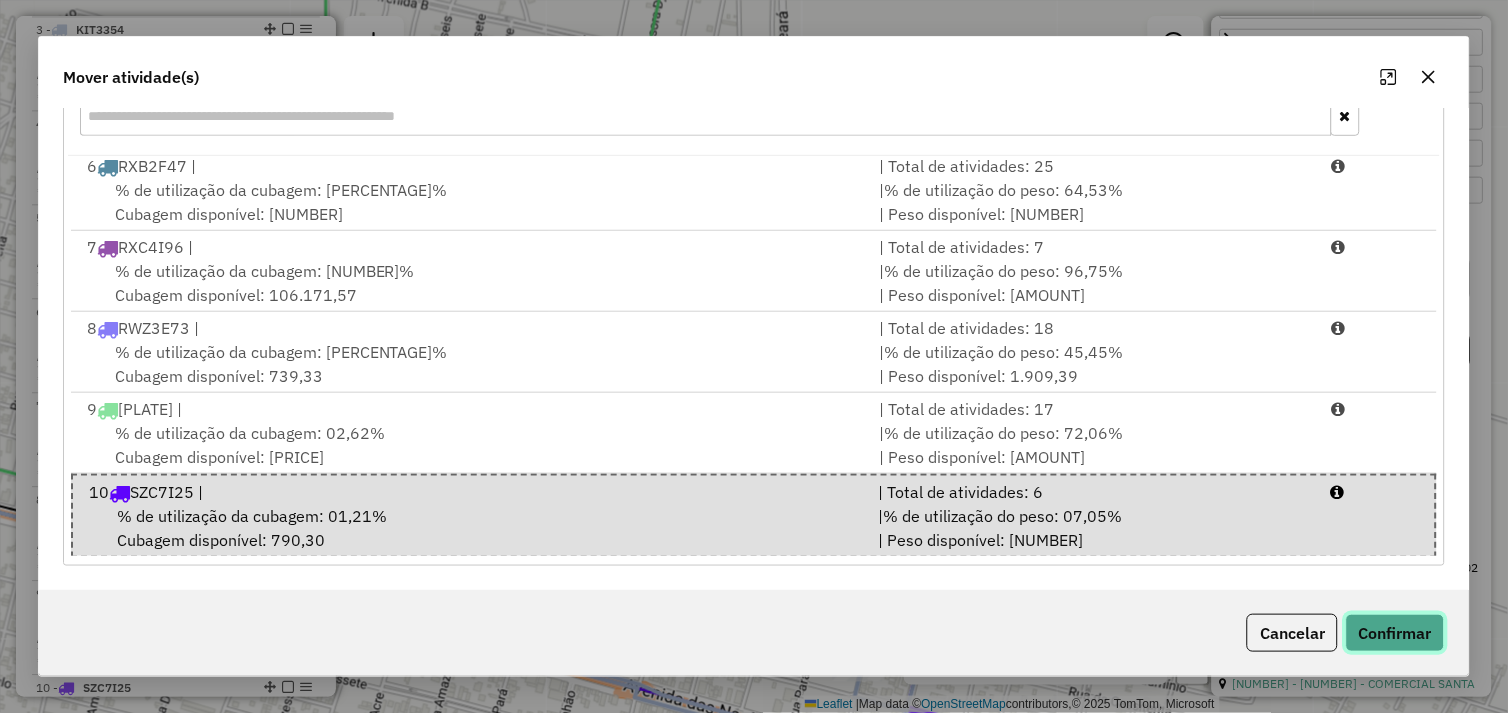 click on "Confirmar" 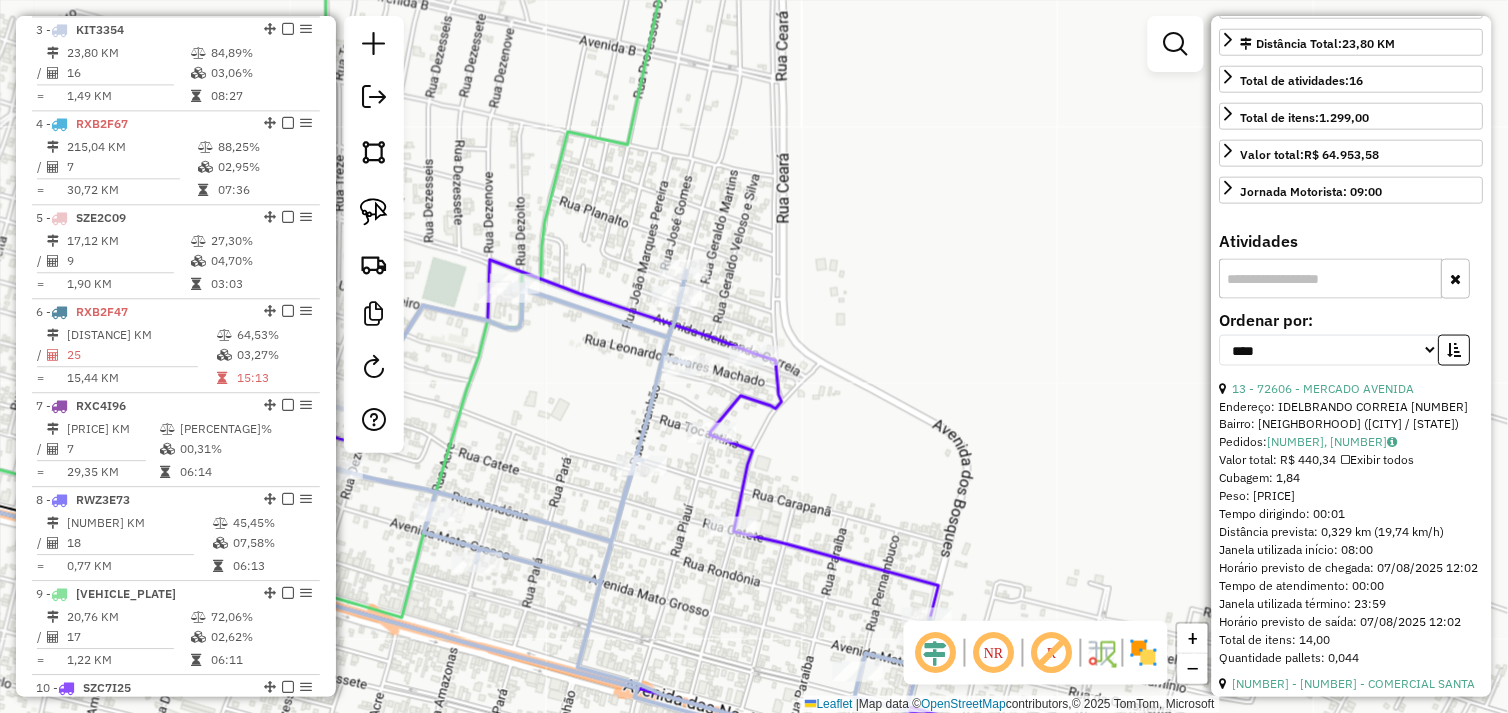 scroll, scrollTop: 0, scrollLeft: 0, axis: both 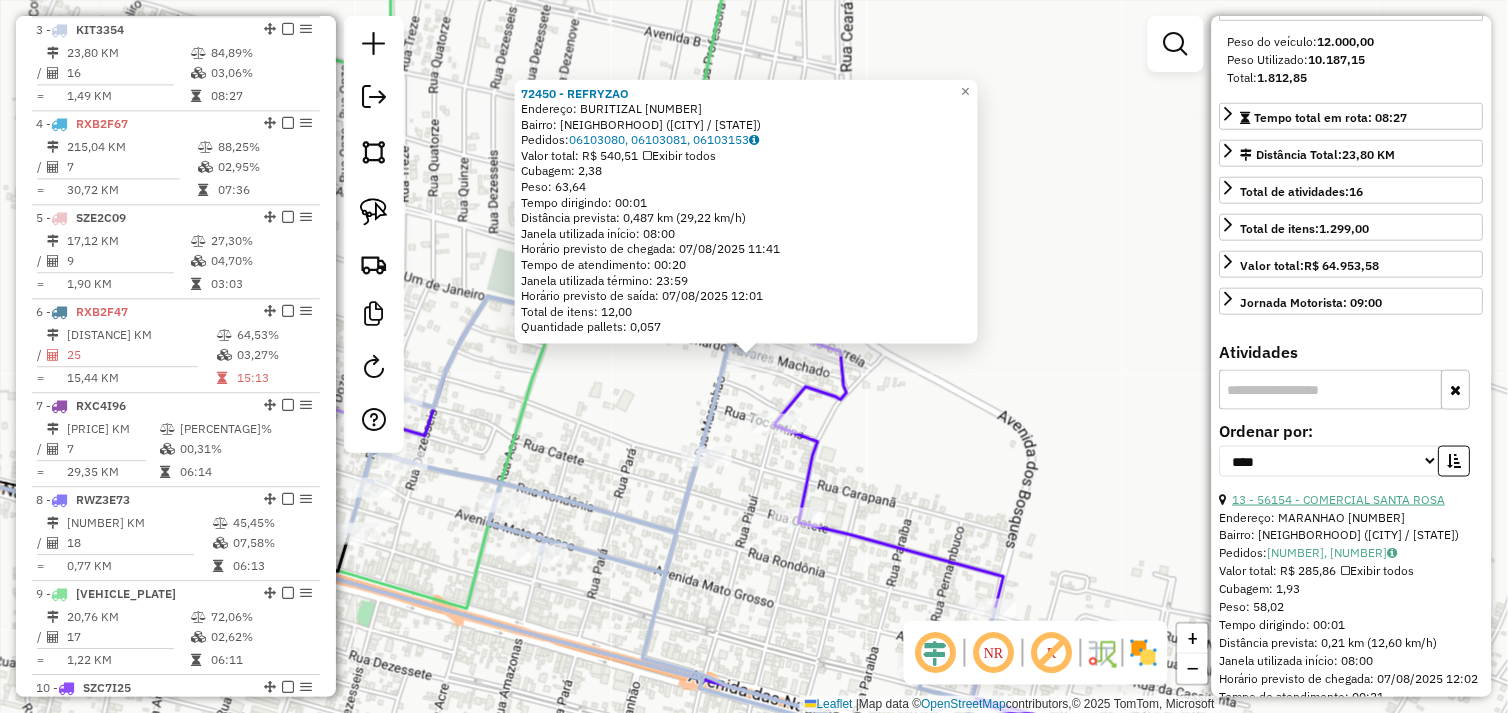 click on "13 - 56154 - COMERCIAL SANTA ROSA" at bounding box center (1339, 499) 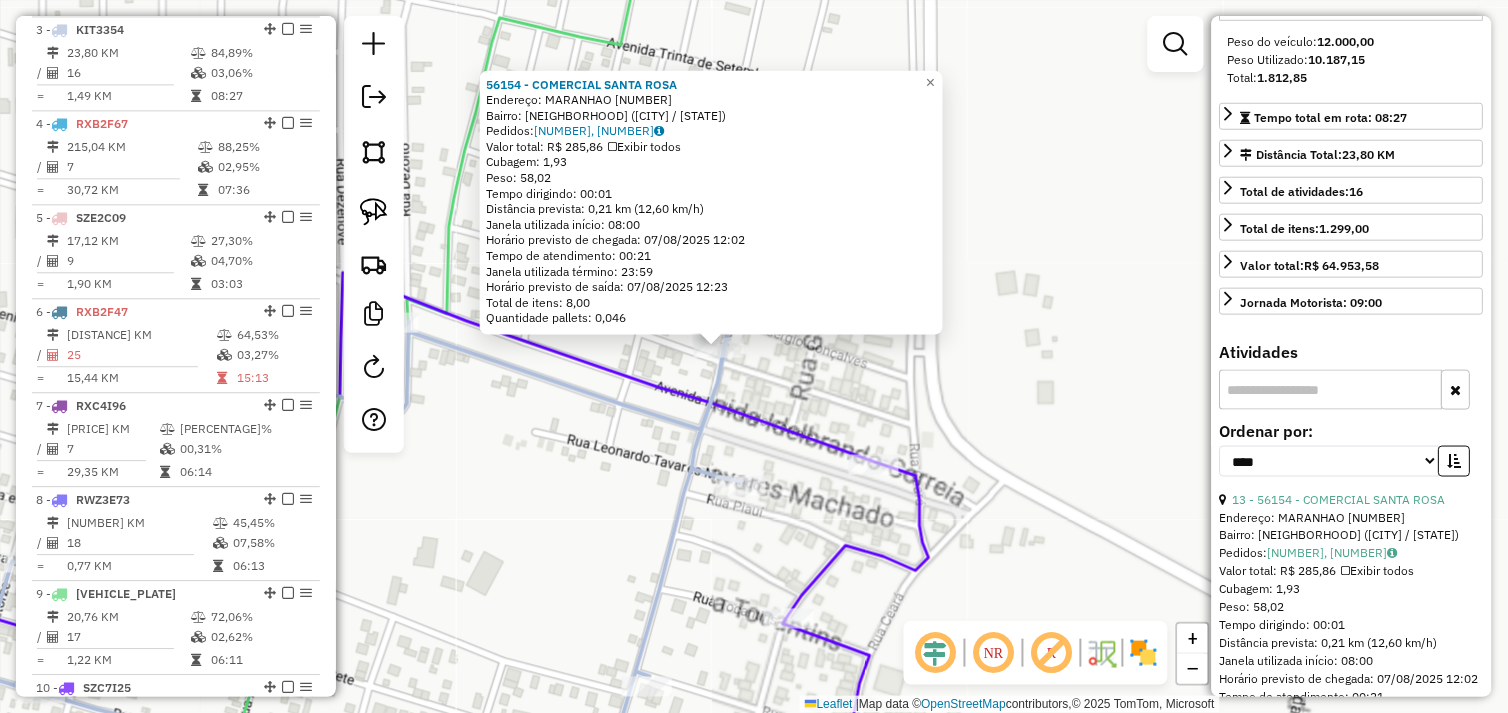 click on "56154 - COMERCIAL SANTA ROSA  Endereço:  MARANHAO 518   Bairro: INDEPENDENCIA (OURILANDIA DO NORTE / PA)   Pedidos:  06103128, 06103208   Valor total: R$ 285,86   Exibir todos   Cubagem: 1,93  Peso: 58,02  Tempo dirigindo: 00:01   Distância prevista: 0,21 km (12,60 km/h)   Janela utilizada início: 08:00   Horário previsto de chegada: 07/08/2025 12:02   Tempo de atendimento: 00:21   Janela utilizada término: 23:59   Horário previsto de saída: 07/08/2025 12:23   Total de itens: 8,00   Quantidade pallets: 0,046  × Janela de atendimento Grade de atendimento Capacidade Transportadoras Veículos Cliente Pedidos  Rotas Selecione os dias de semana para filtrar as janelas de atendimento  Seg   Ter   Qua   Qui   Sex   Sáb   Dom  Informe o período da janela de atendimento: De: Até:  Filtrar exatamente a janela do cliente  Considerar janela de atendimento padrão  Selecione os dias de semana para filtrar as grades de atendimento  Seg   Ter   Qua   Qui   Sex   Sáb   Dom   Peso mínimo:   Peso máximo:   De:  +" 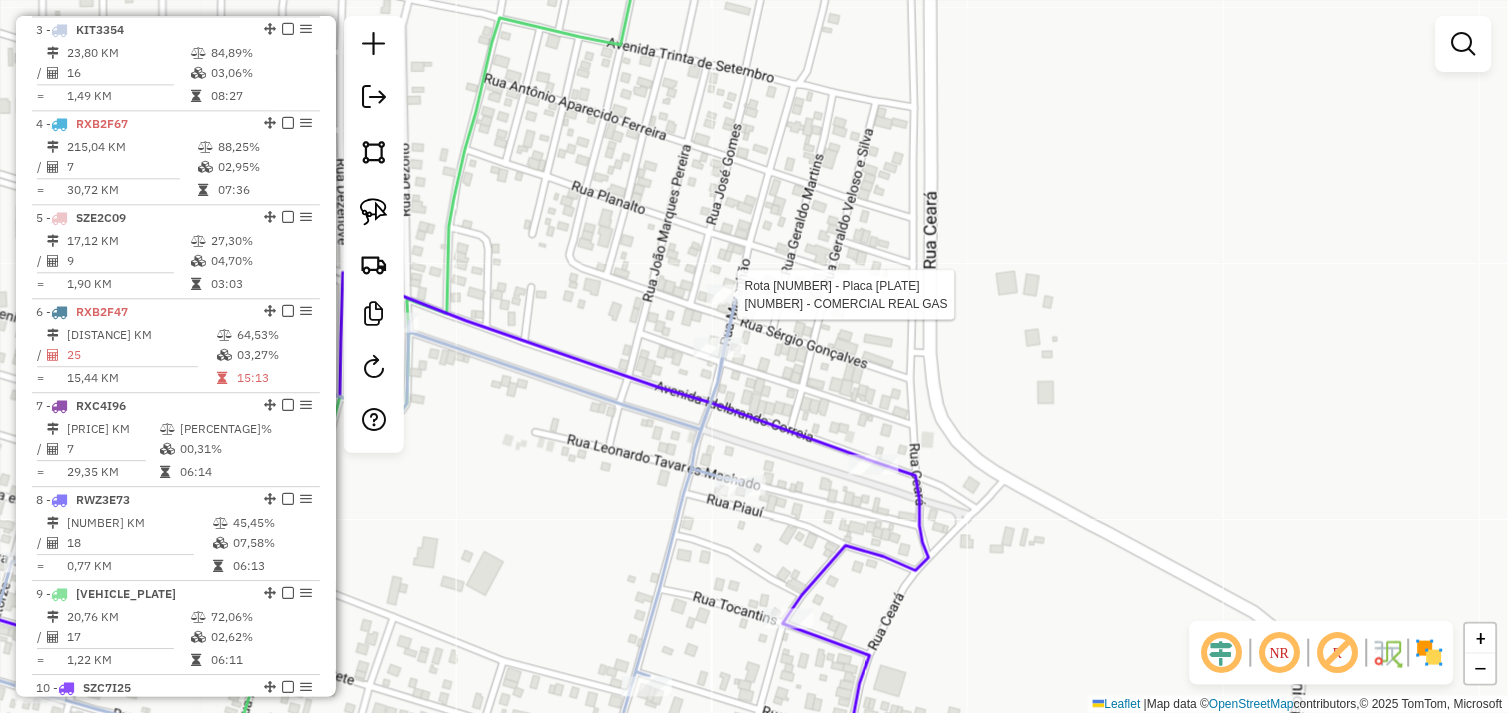 select on "*********" 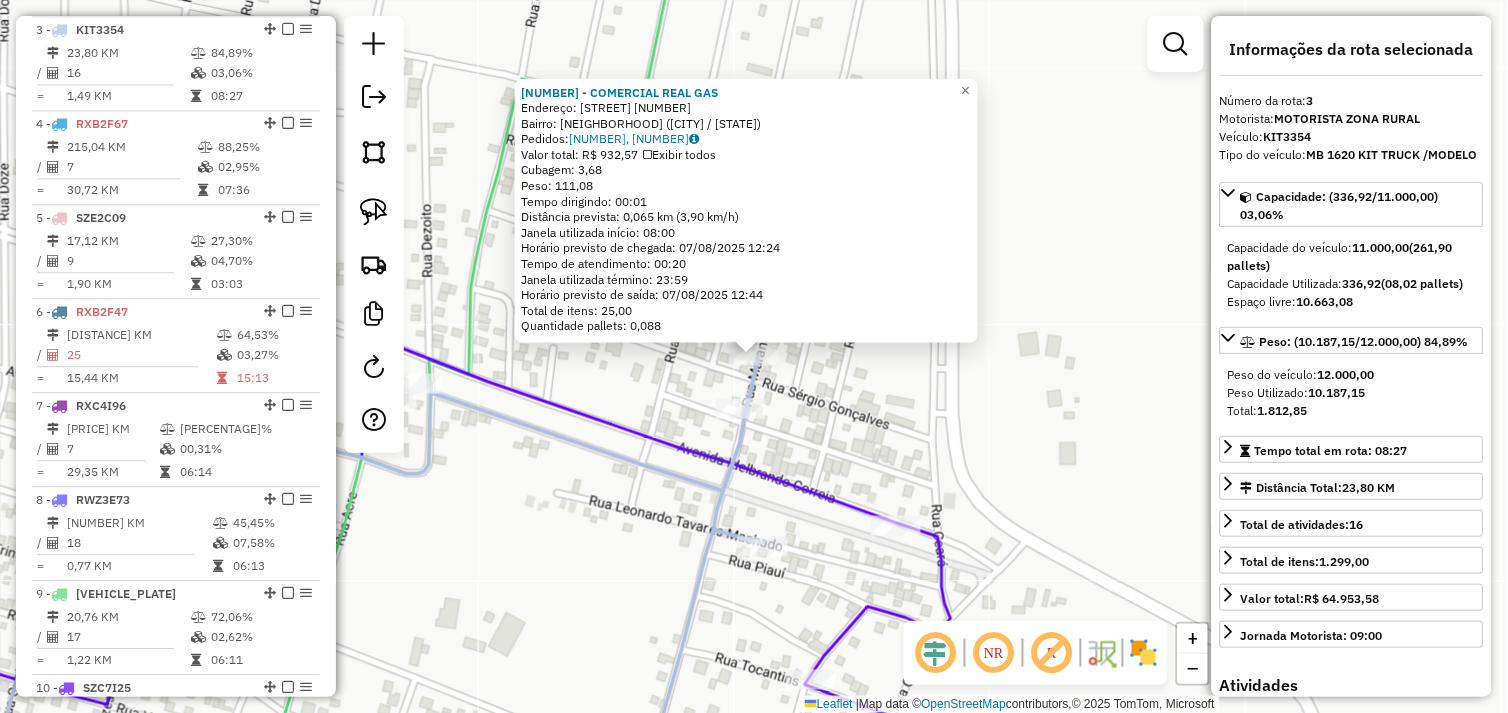 click on "56111 - COMERCIAL REAL GAS  Endereço:  RUA MARANHAO 15   Bairro: INDEPENDENCIA (OURILANDIA DO NORTE / PA)   Pedidos:  06103135, 06103207   Valor total: R$ 932,57   Exibir todos   Cubagem: 3,68  Peso: 111,08  Tempo dirigindo: 00:01   Distância prevista: 0,065 km (3,90 km/h)   Janela utilizada início: 08:00   Horário previsto de chegada: 07/08/2025 12:24   Tempo de atendimento: 00:20   Janela utilizada término: 23:59   Horário previsto de saída: 07/08/2025 12:44   Total de itens: 25,00   Quantidade pallets: 0,088  × Janela de atendimento Grade de atendimento Capacidade Transportadoras Veículos Cliente Pedidos  Rotas Selecione os dias de semana para filtrar as janelas de atendimento  Seg   Ter   Qua   Qui   Sex   Sáb   Dom  Informe o período da janela de atendimento: De: Até:  Filtrar exatamente a janela do cliente  Considerar janela de atendimento padrão  Selecione os dias de semana para filtrar as grades de atendimento  Seg   Ter   Qua   Qui   Sex   Sáb   Dom   Peso mínimo:   Peso máximo:  De:" 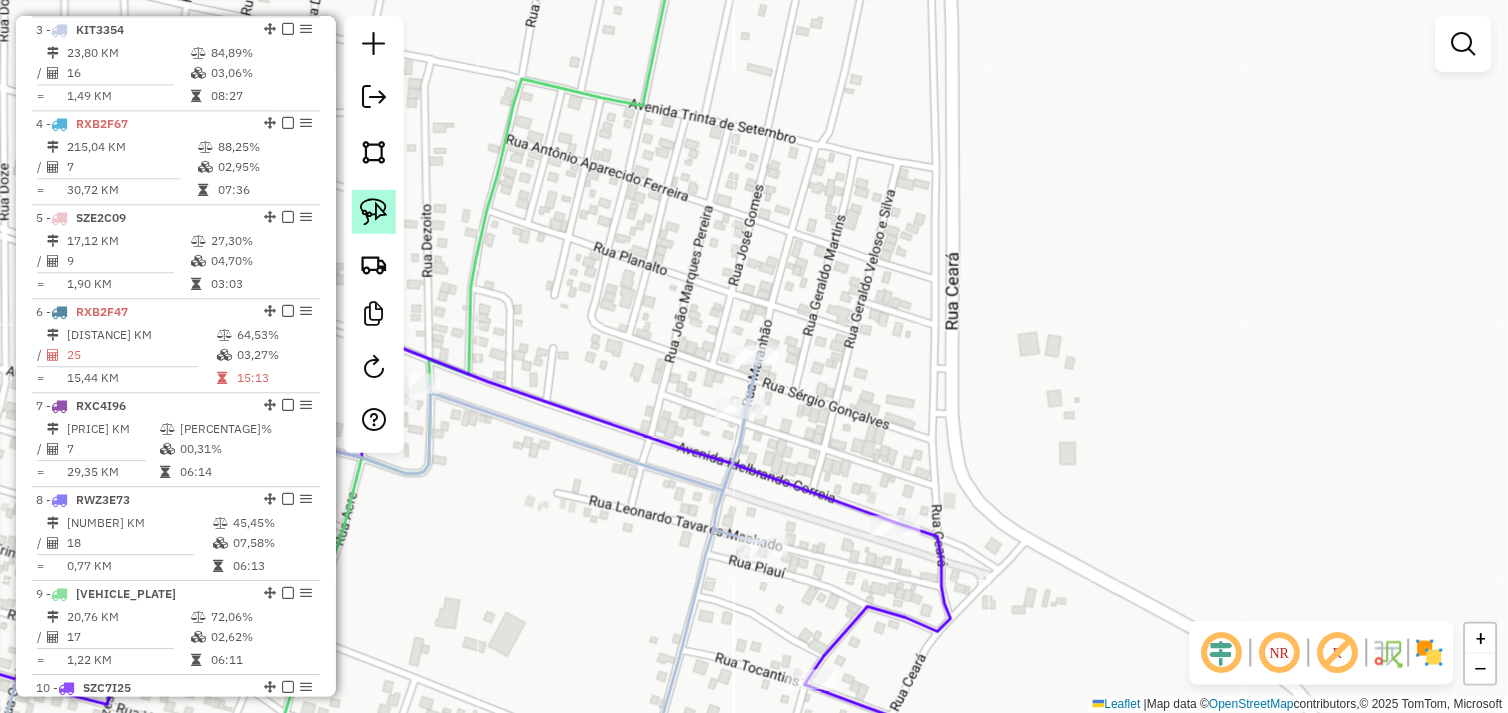 click 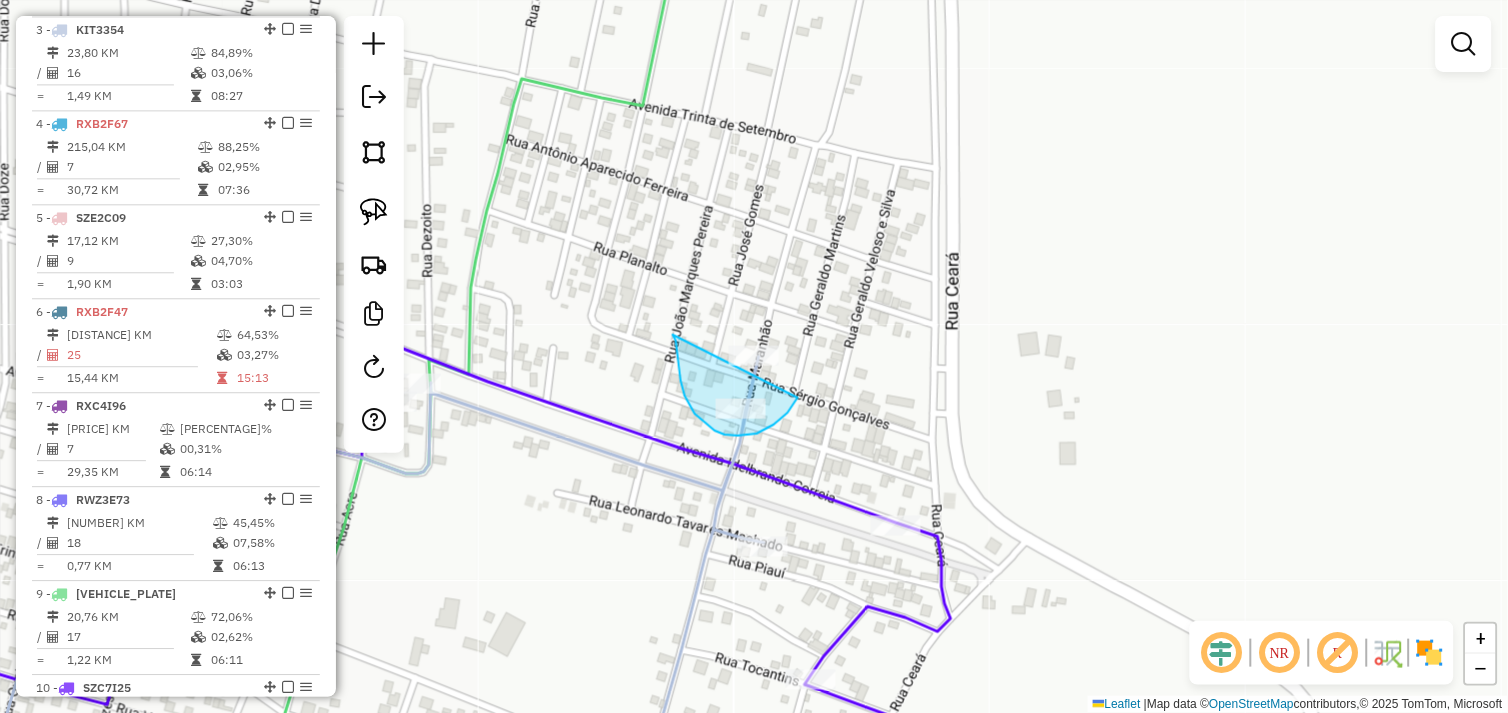 drag, startPoint x: 676, startPoint y: 341, endPoint x: 762, endPoint y: 315, distance: 89.84431 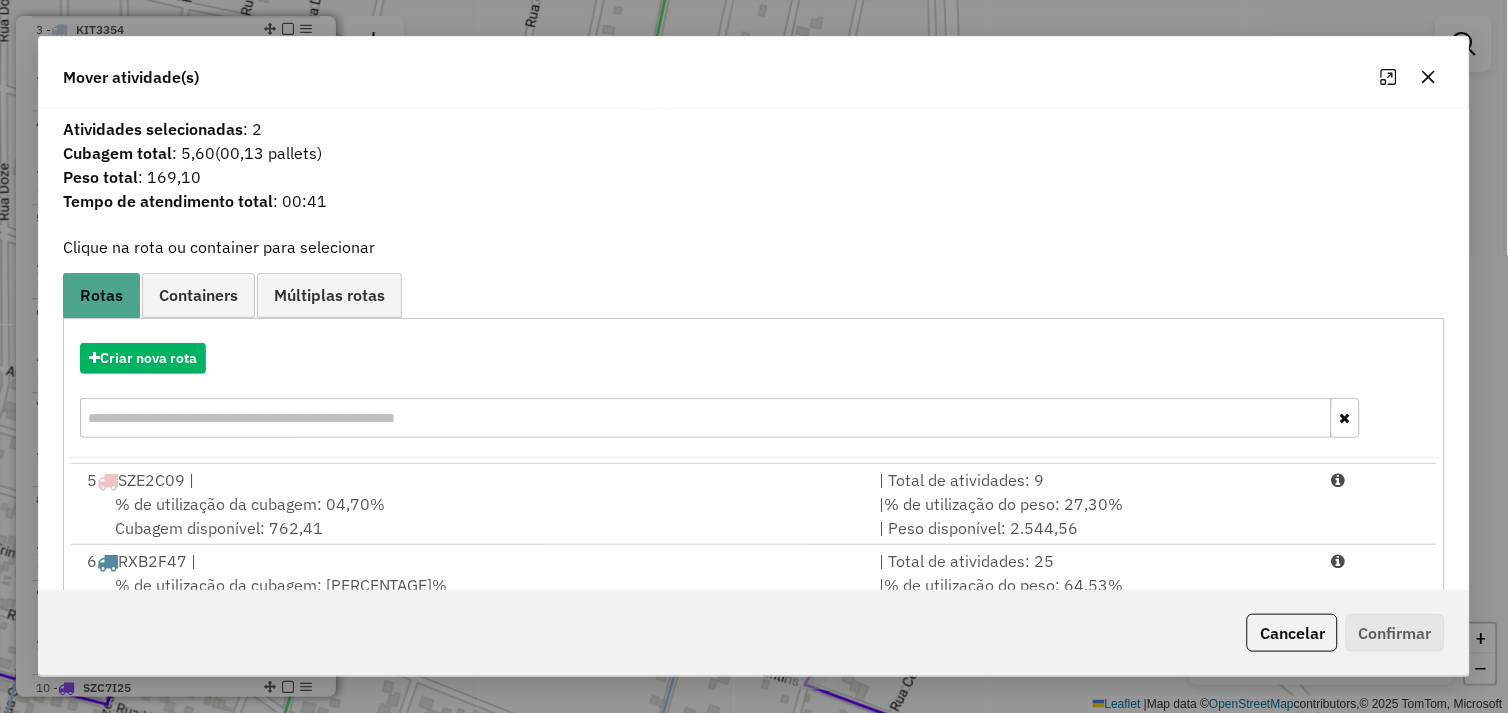 scroll, scrollTop: 330, scrollLeft: 0, axis: vertical 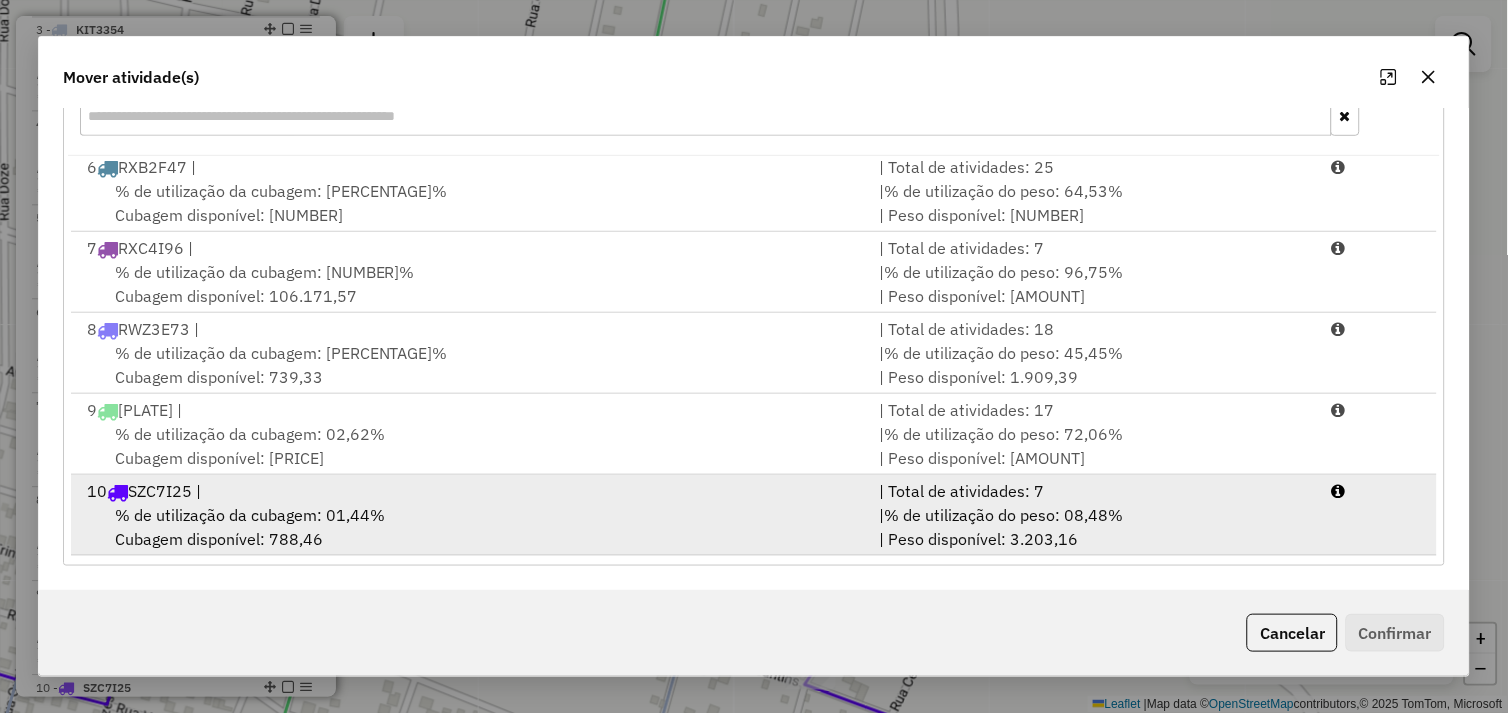 drag, startPoint x: 528, startPoint y: 513, endPoint x: 623, endPoint y: 515, distance: 95.02105 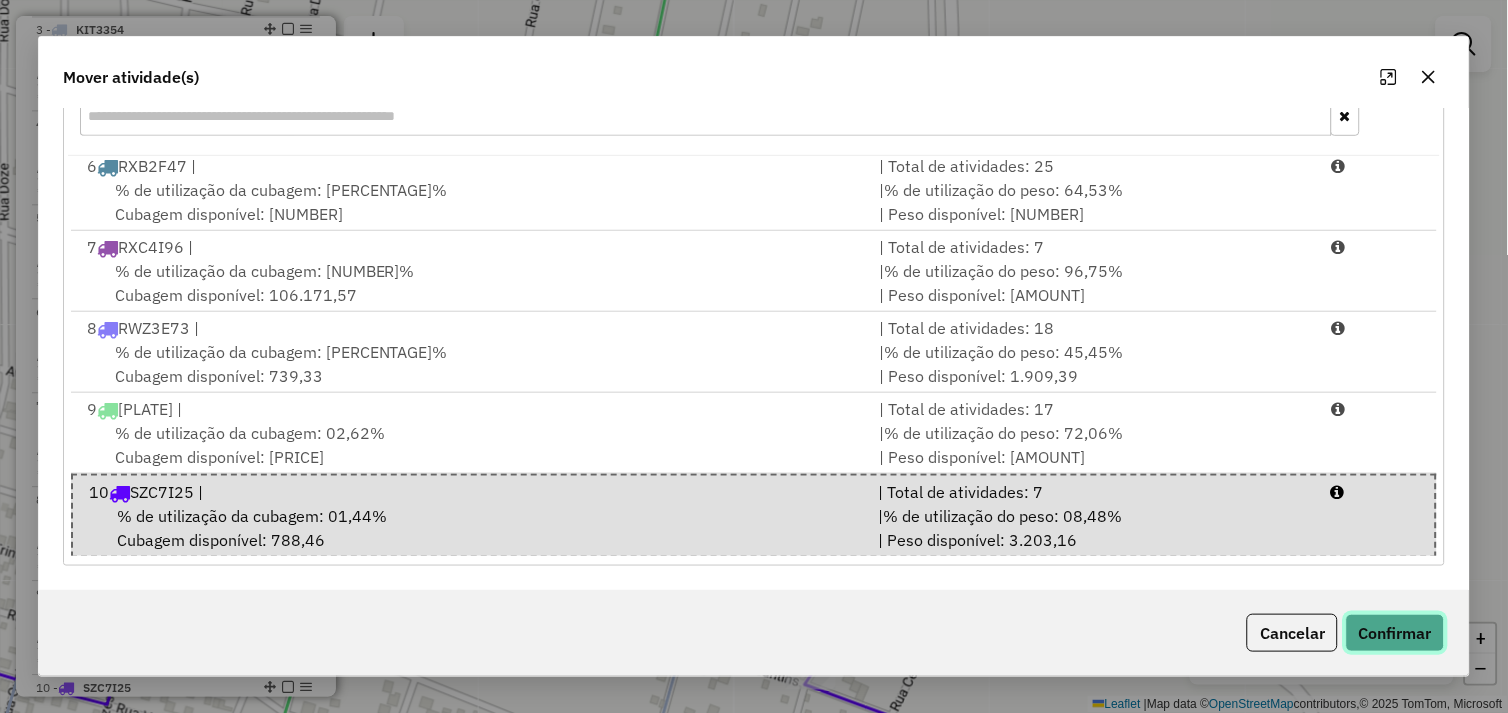 click on "Confirmar" 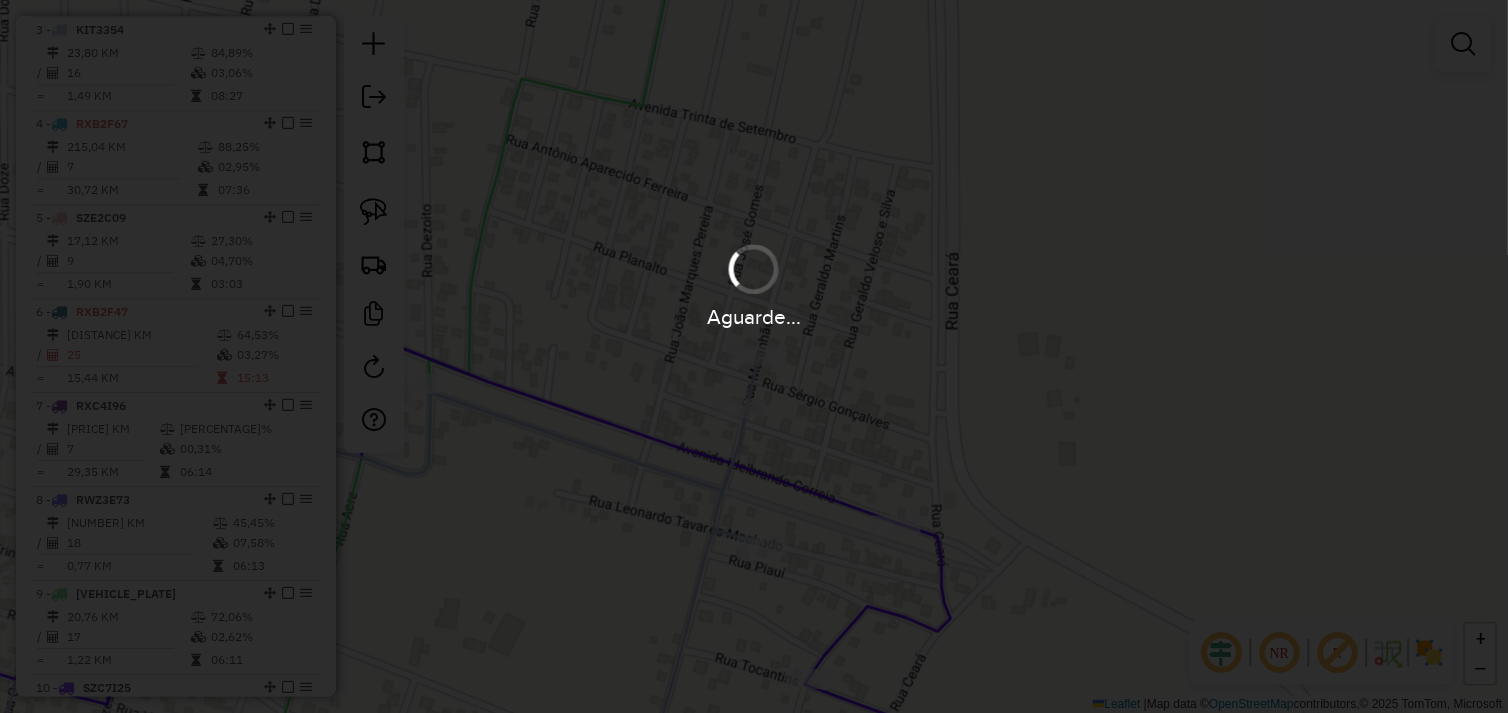 scroll, scrollTop: 0, scrollLeft: 0, axis: both 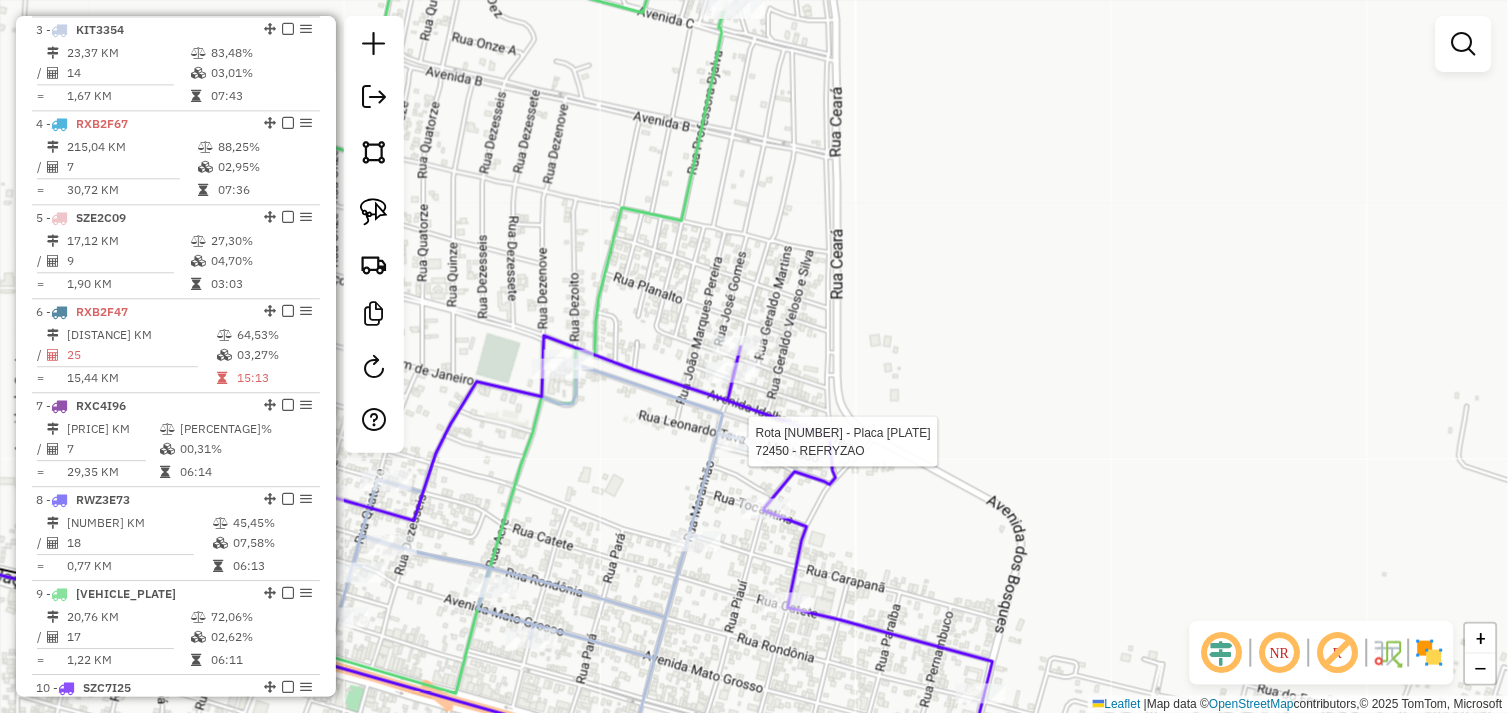 select on "*********" 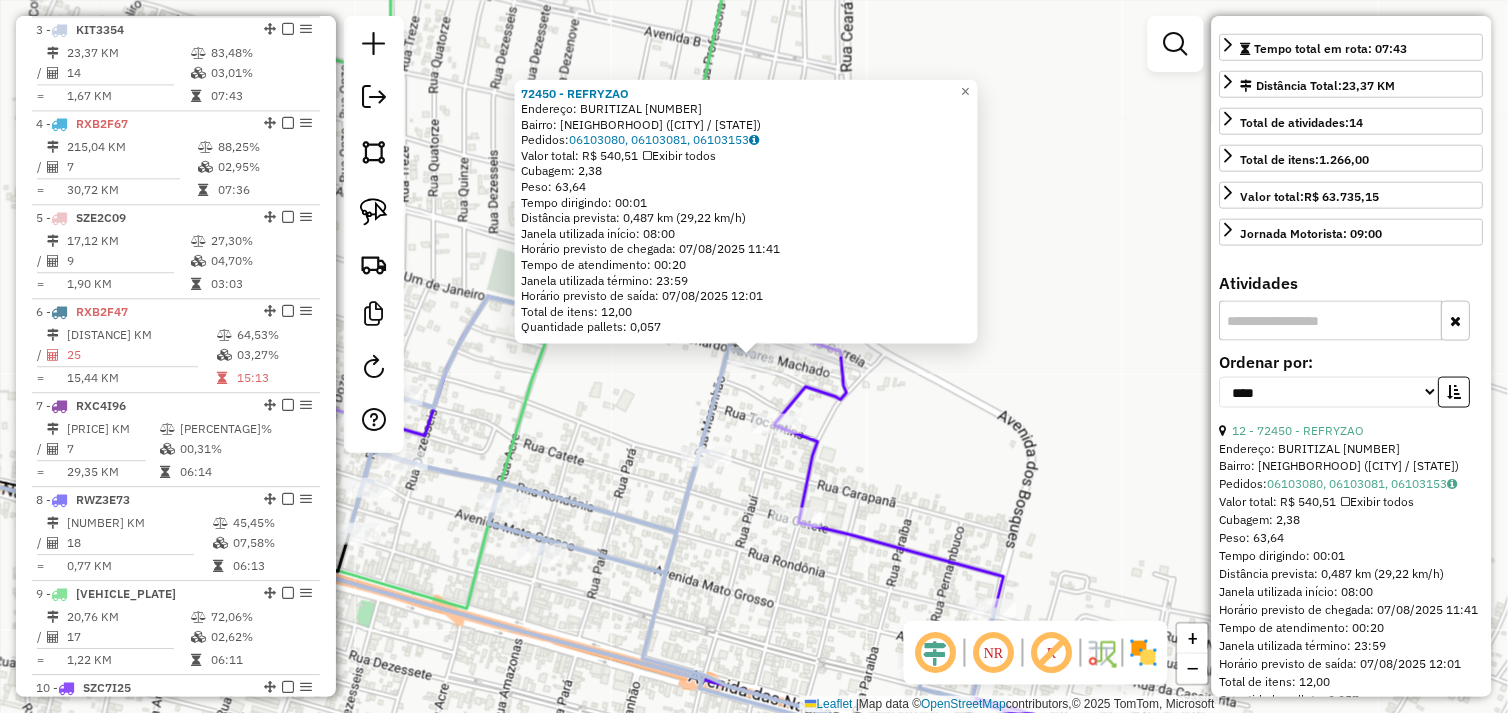 scroll, scrollTop: 444, scrollLeft: 0, axis: vertical 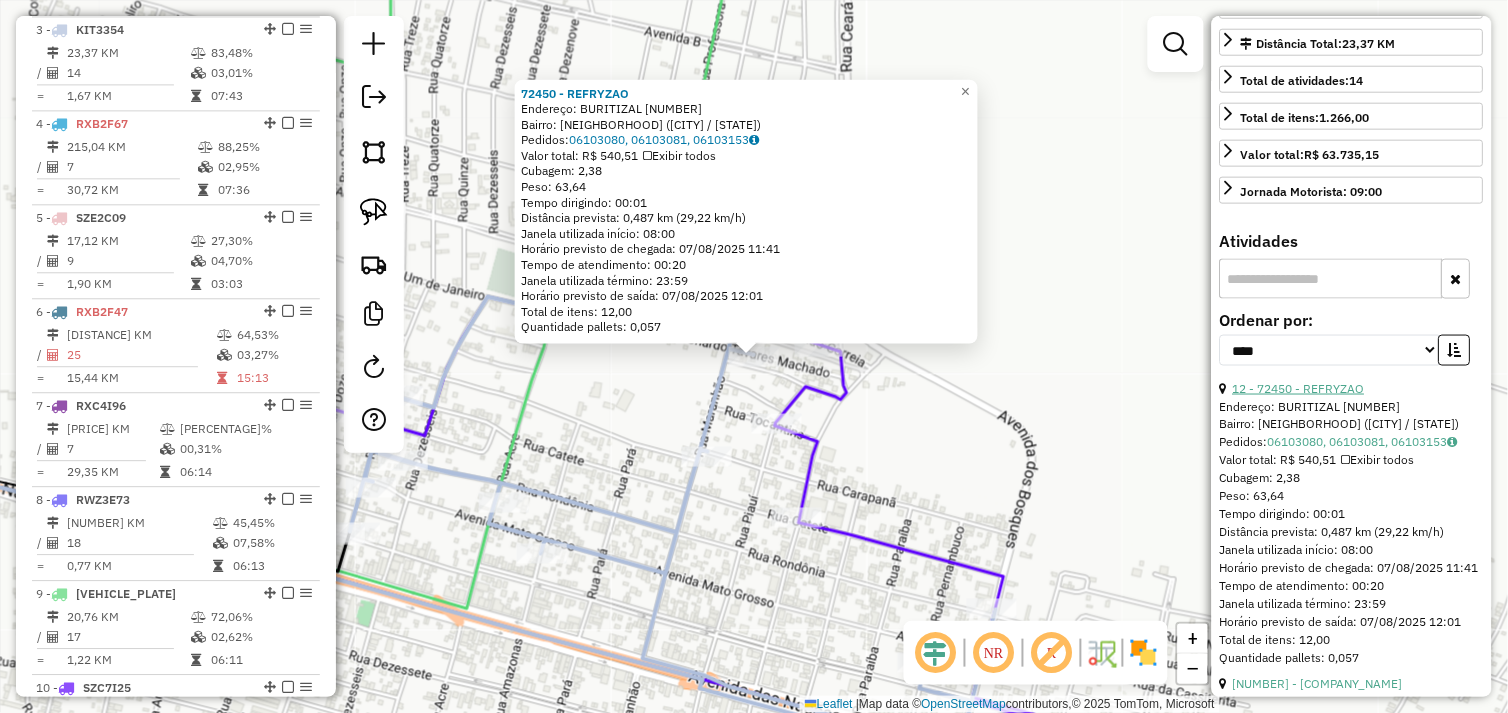 click on "12 - 72450 - REFRYZAO" at bounding box center (1299, 388) 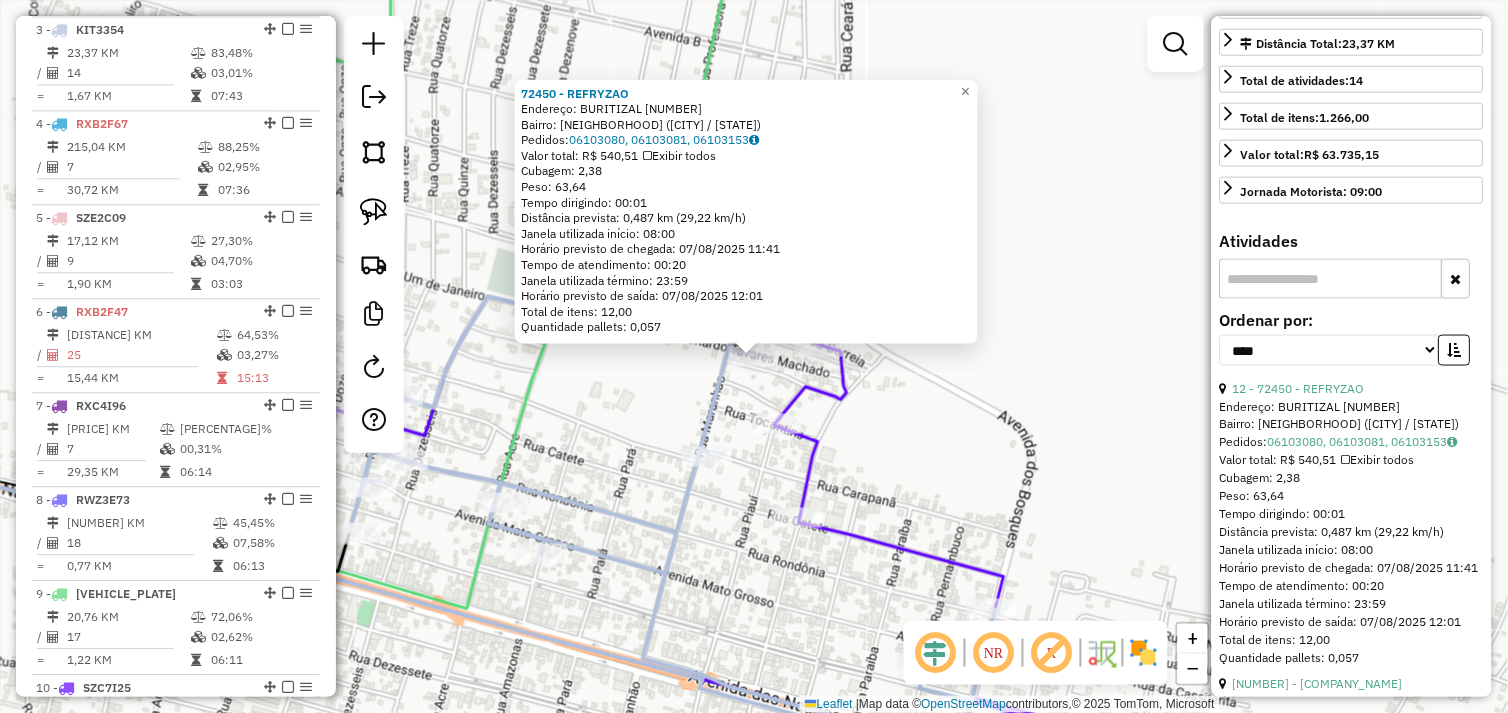 click 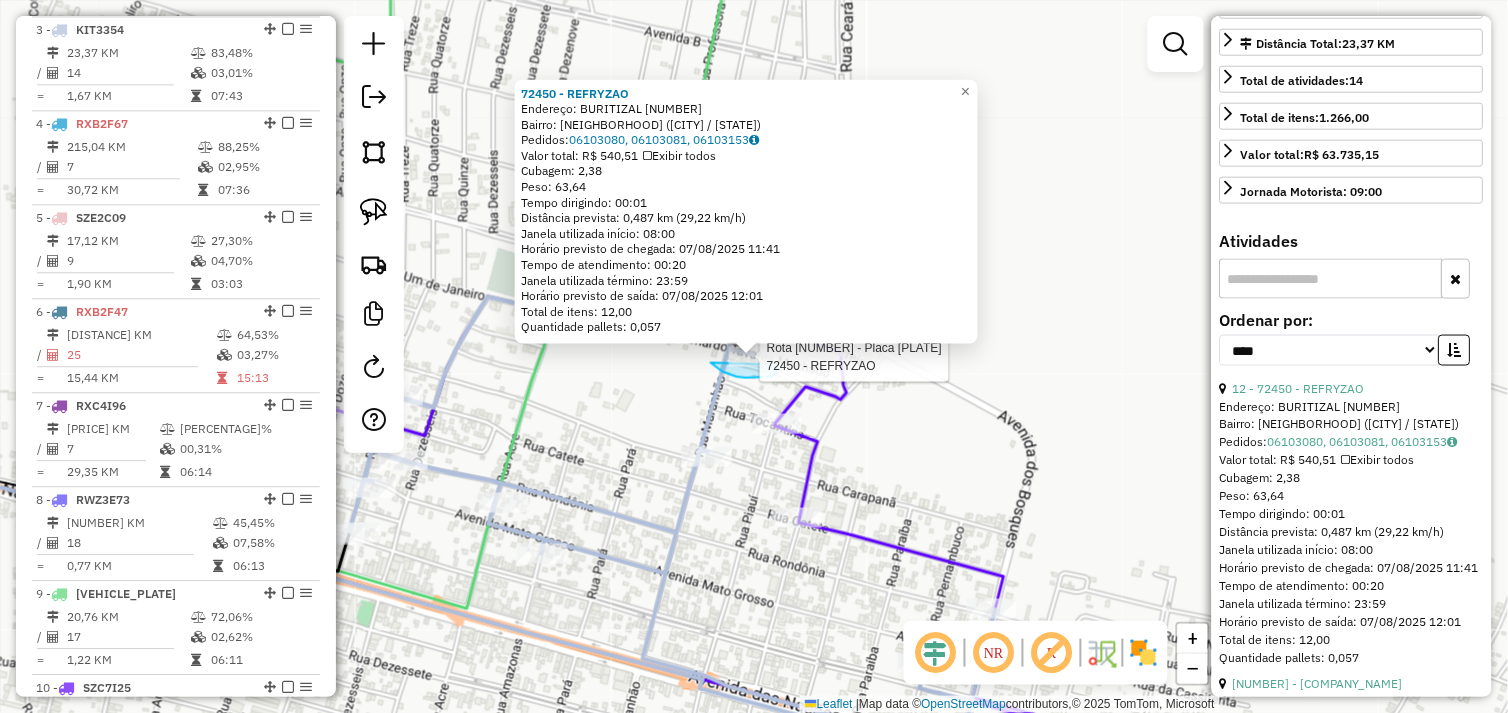 drag, startPoint x: 714, startPoint y: 365, endPoint x: 693, endPoint y: 352, distance: 24.698177 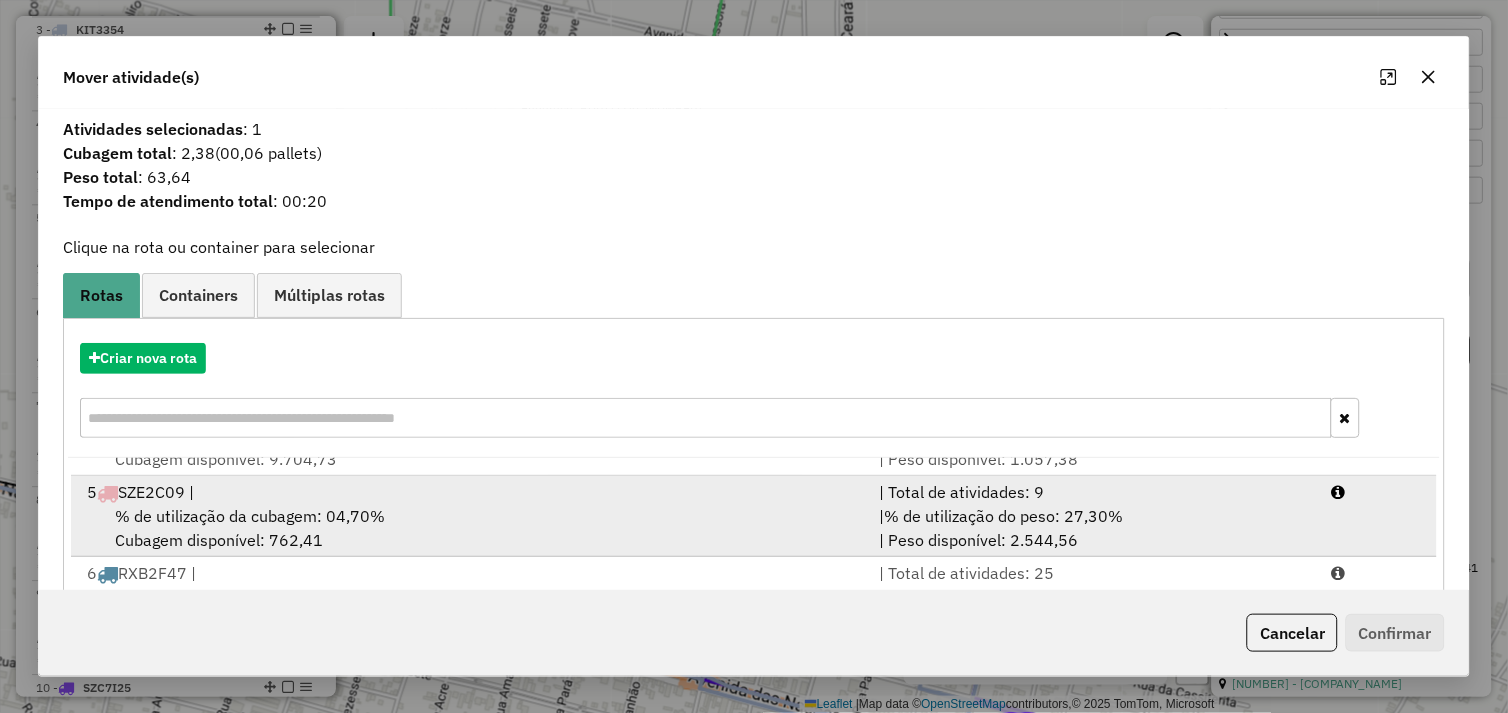 scroll, scrollTop: 330, scrollLeft: 0, axis: vertical 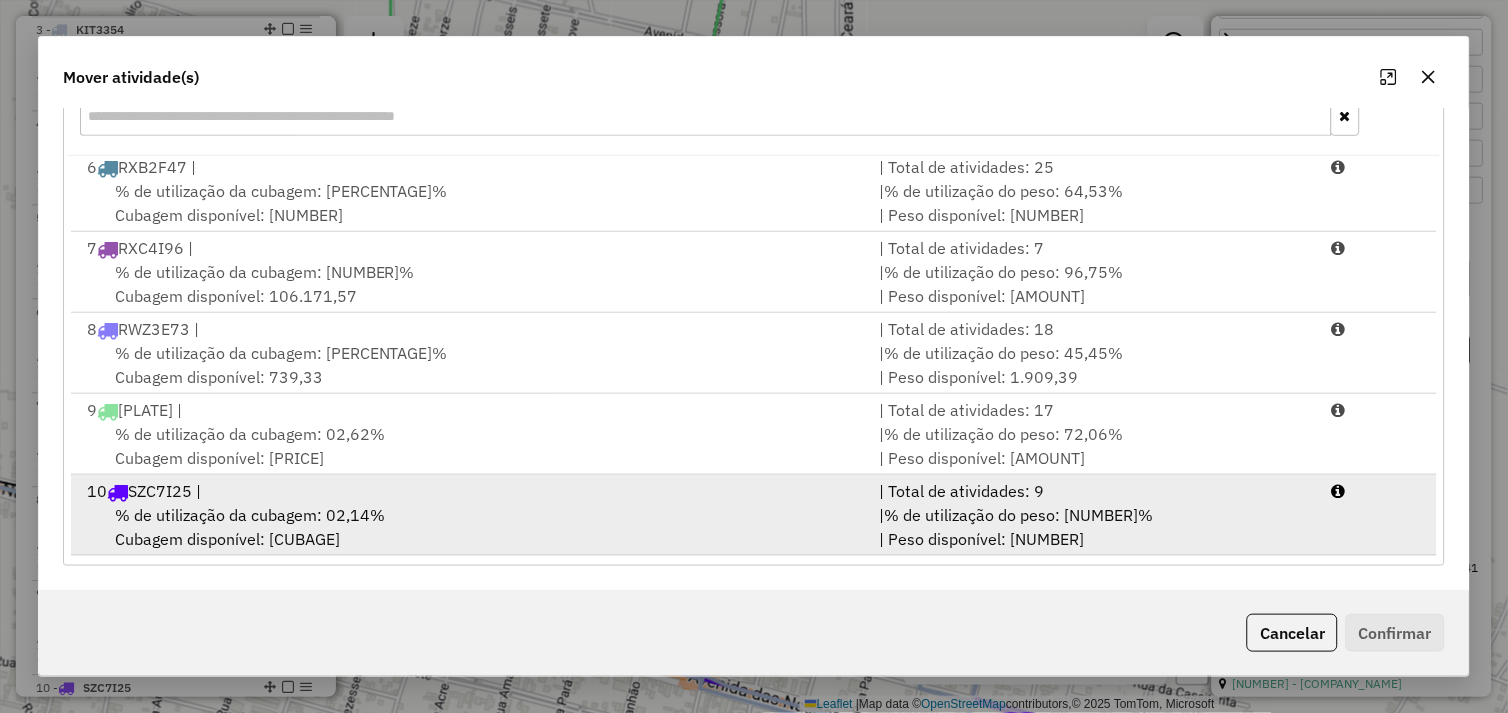 click on "% de utilização da cubagem: 02,14%  Cubagem disponível: 782,86" at bounding box center (471, 527) 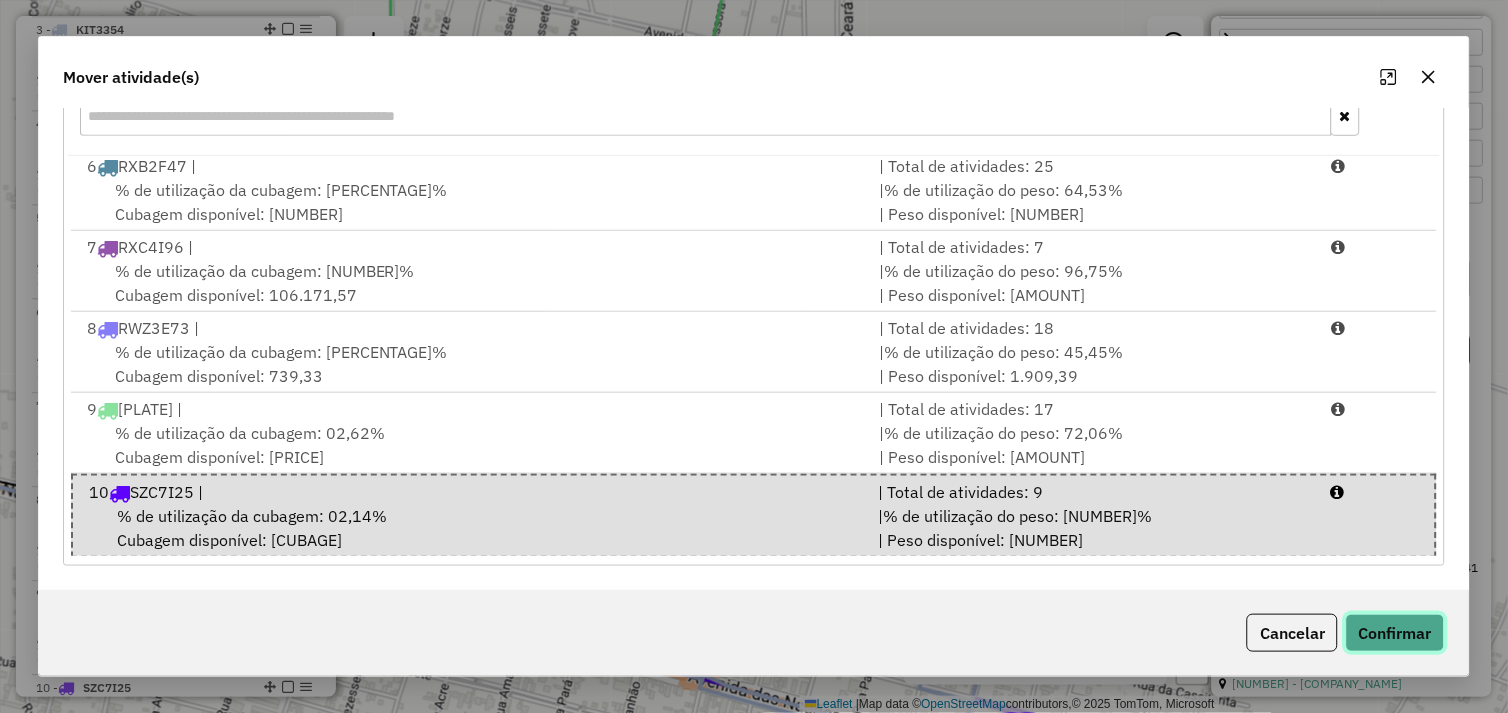 click on "Confirmar" 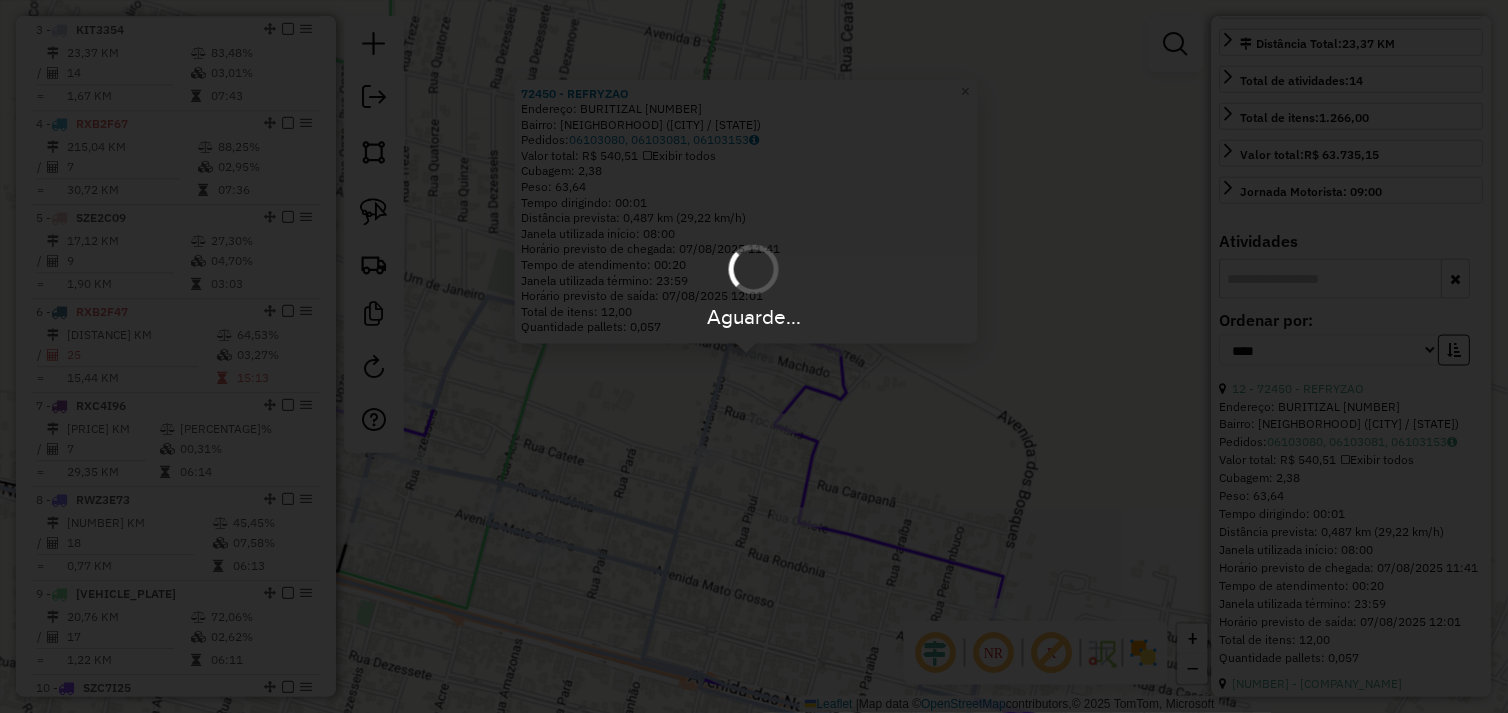 scroll, scrollTop: 0, scrollLeft: 0, axis: both 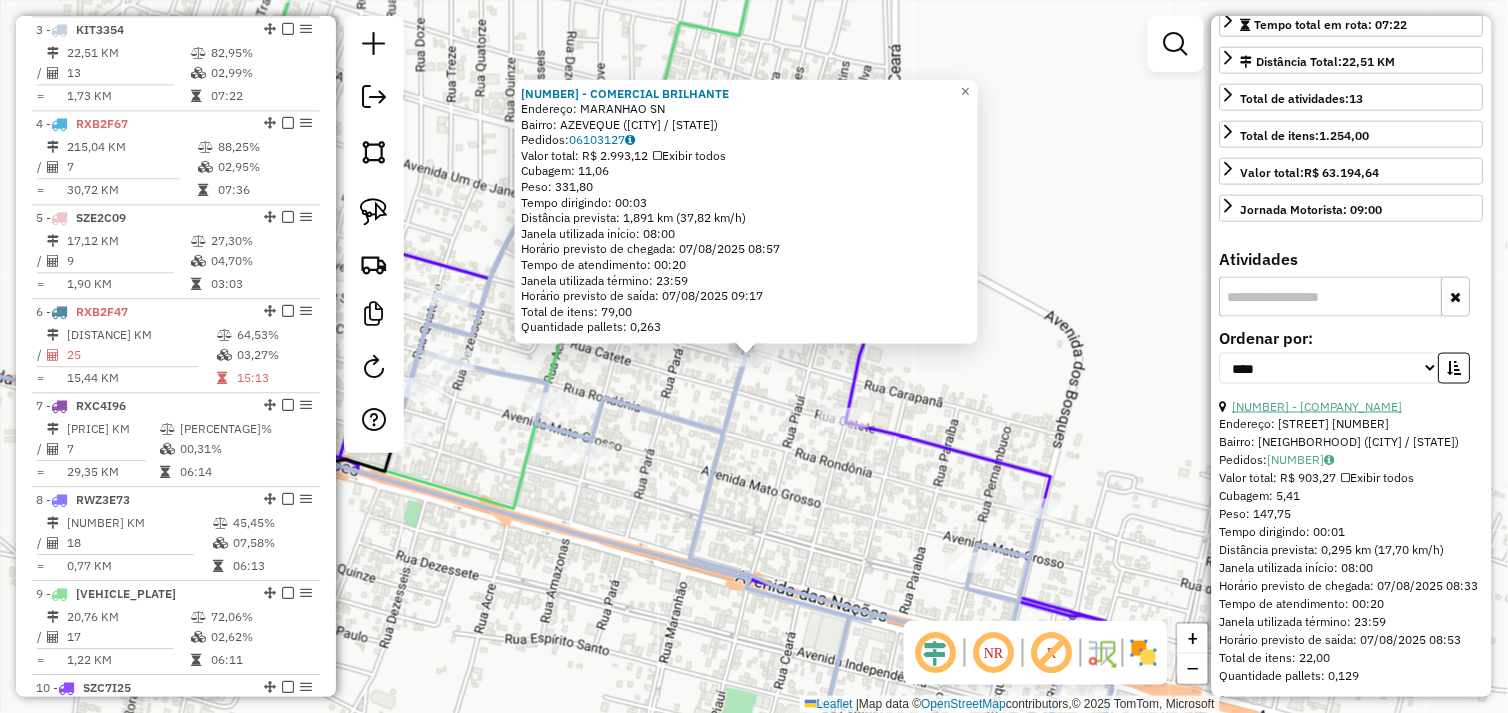 click on "3 - 72397 - DO GORDO DISTRIBUIDO" at bounding box center (1318, 406) 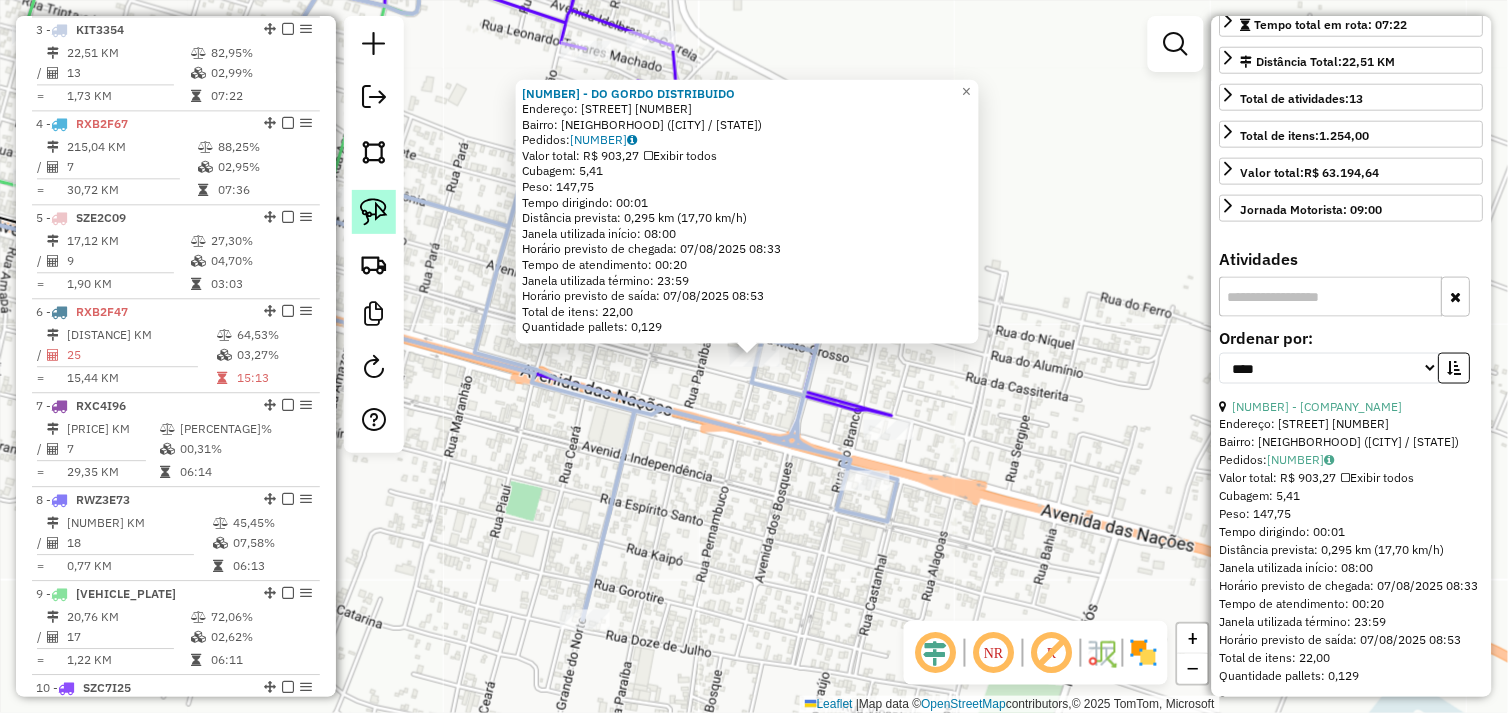 click 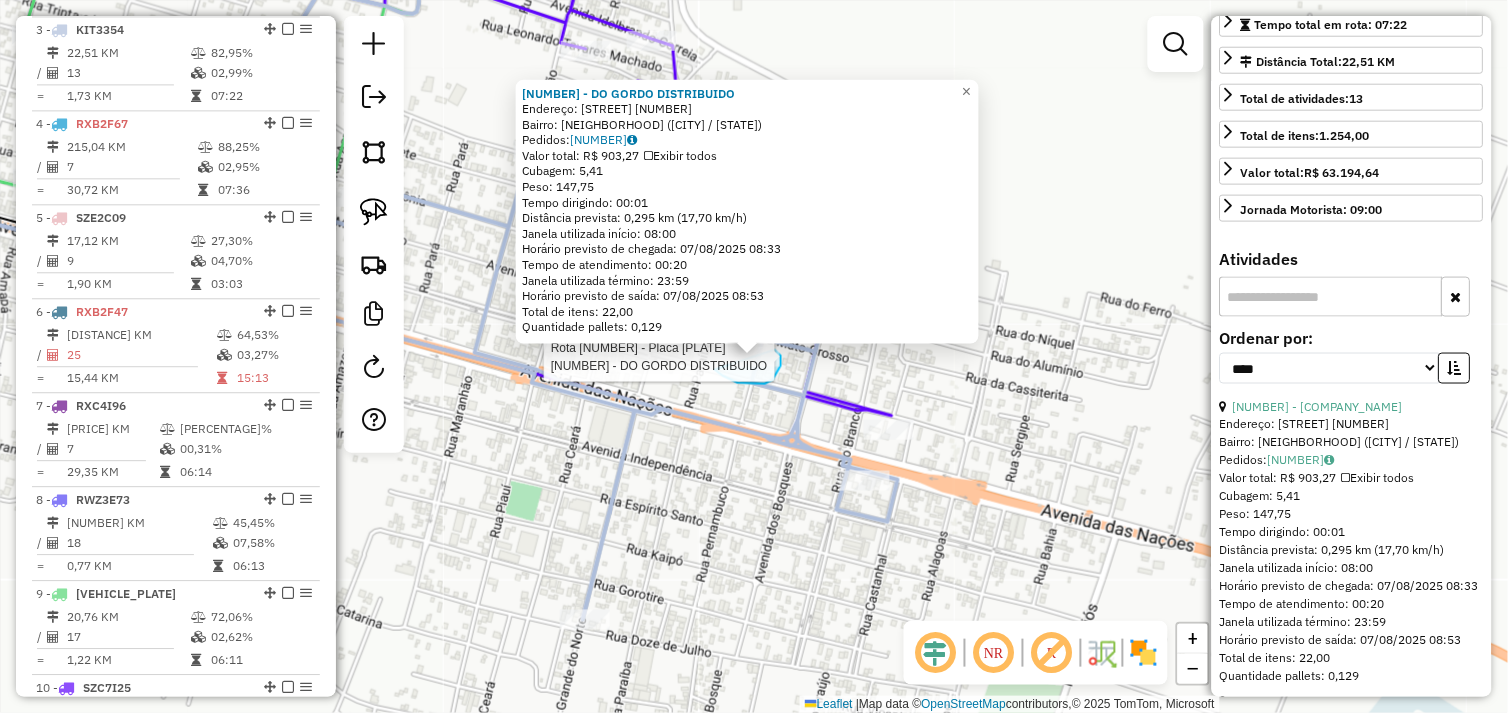 drag, startPoint x: 720, startPoint y: 374, endPoint x: 683, endPoint y: 360, distance: 39.56008 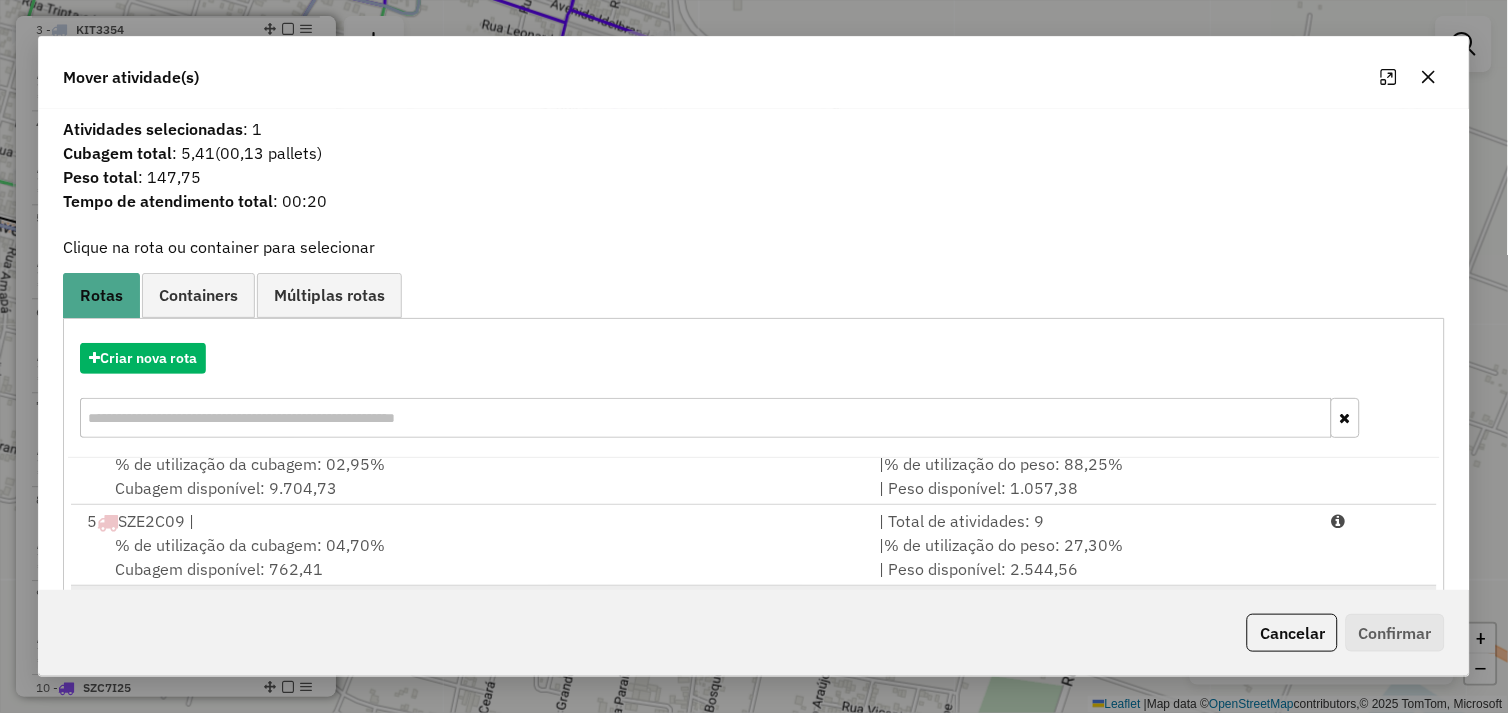 scroll, scrollTop: 330, scrollLeft: 0, axis: vertical 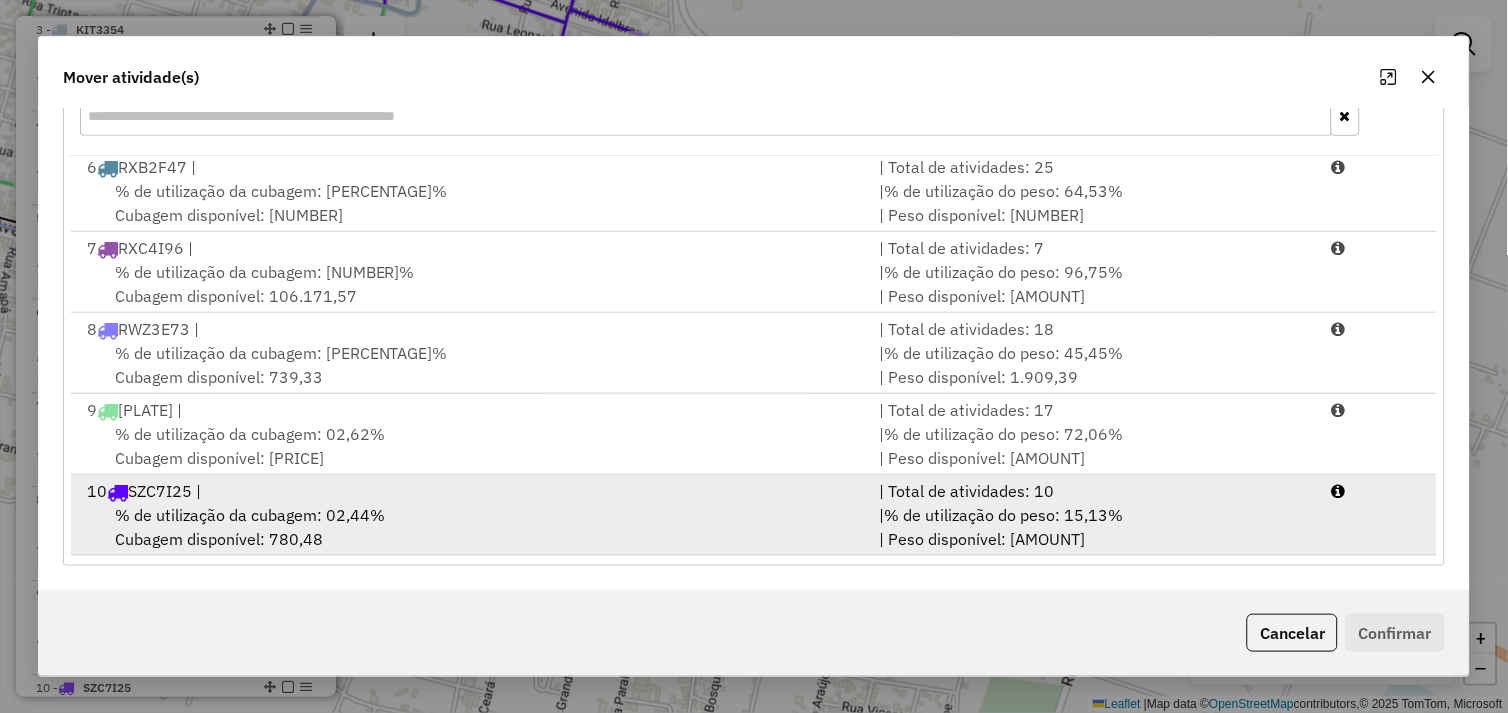 click on "% de utilização da cubagem: 02,44%  Cubagem disponível: 780,48" at bounding box center (471, 527) 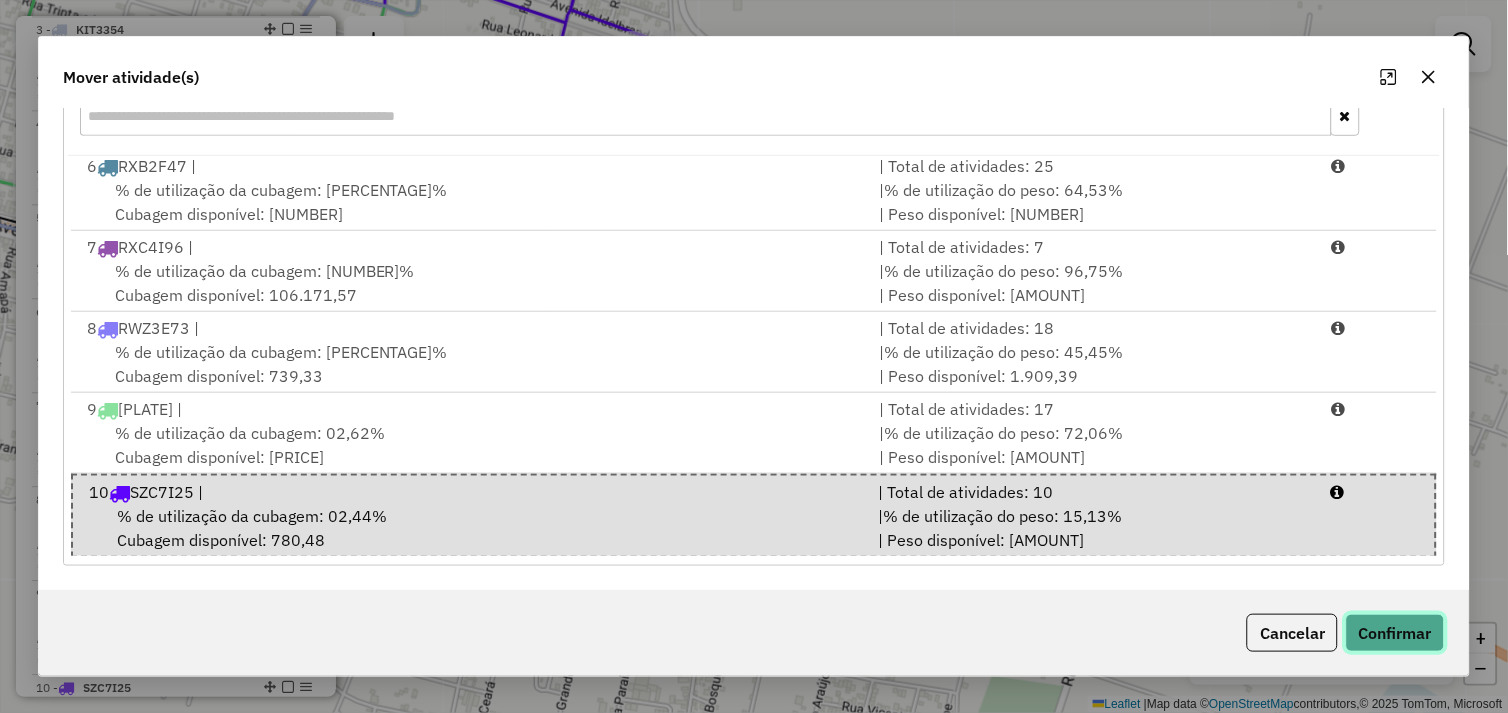 click on "Confirmar" 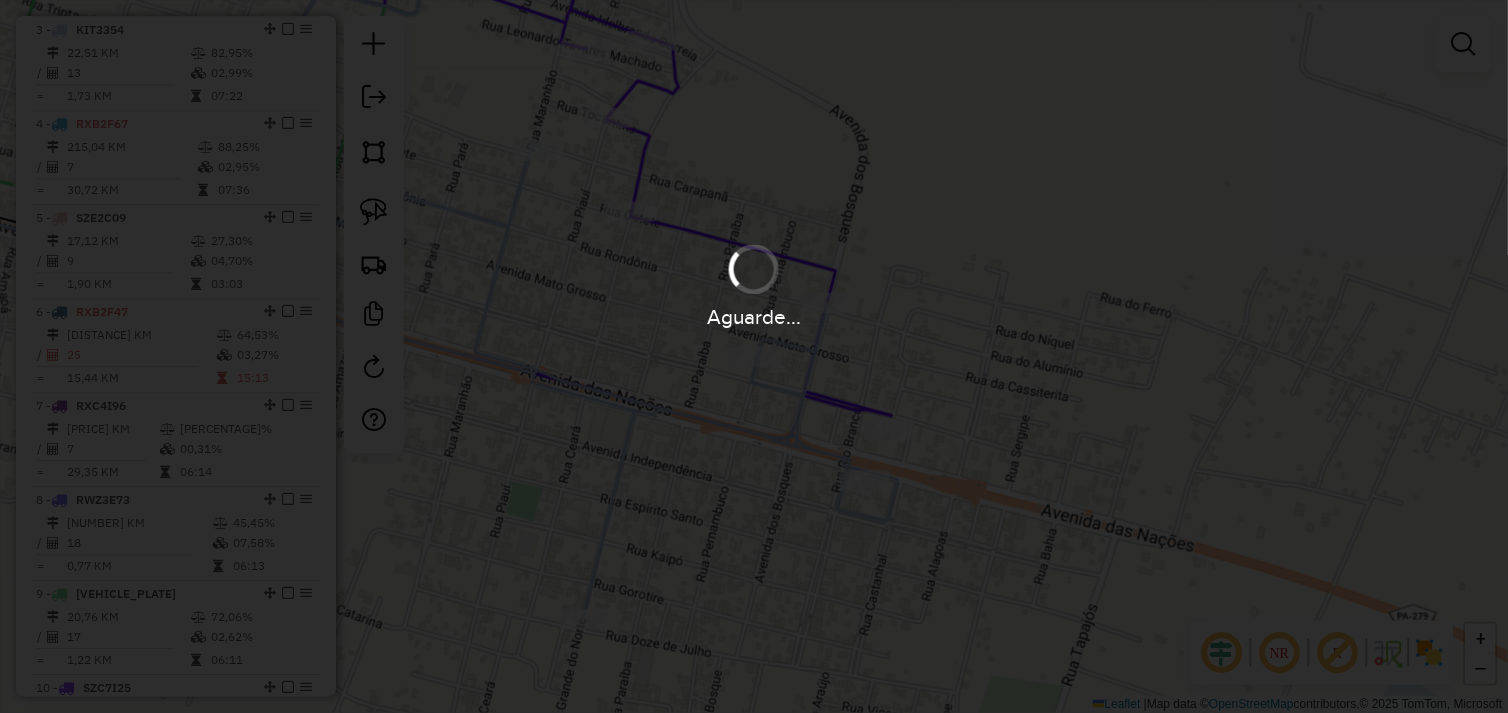 scroll, scrollTop: 0, scrollLeft: 0, axis: both 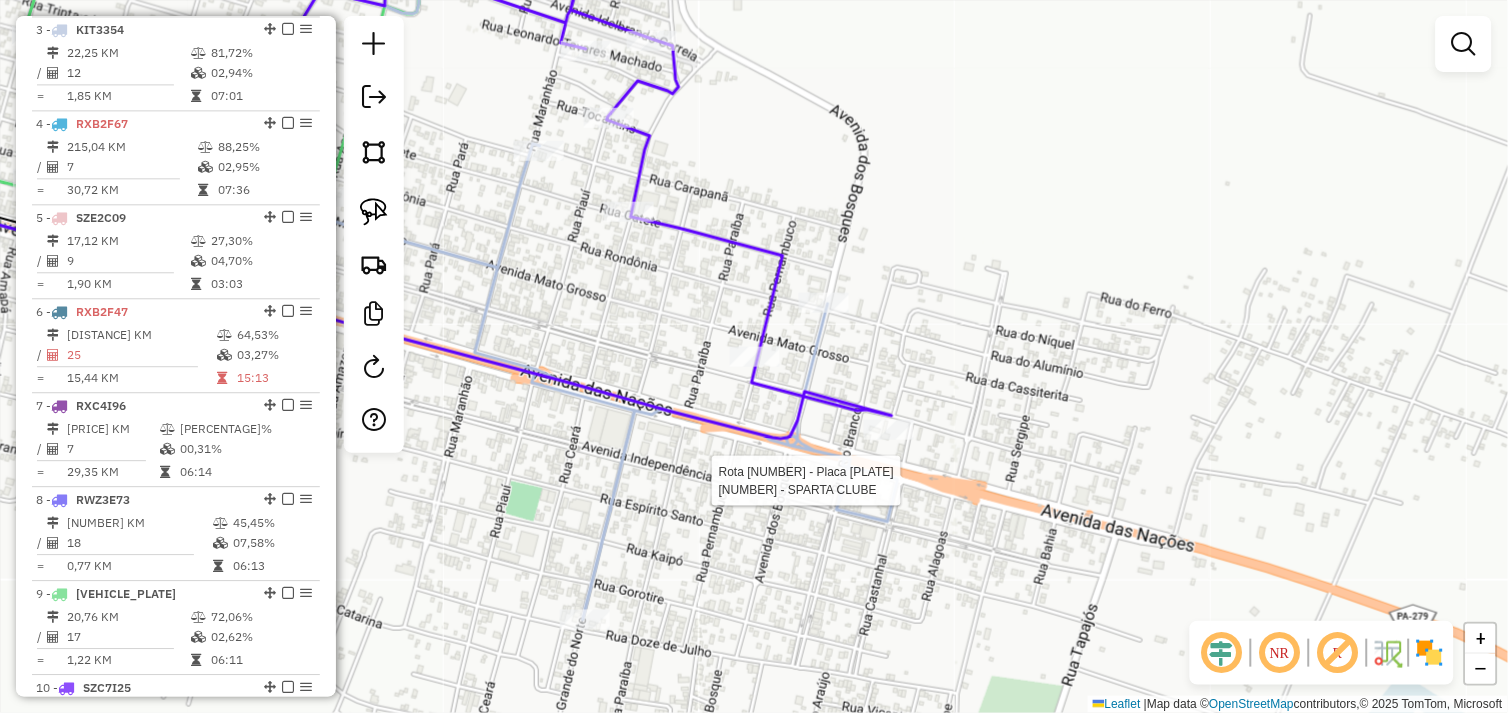 select on "*********" 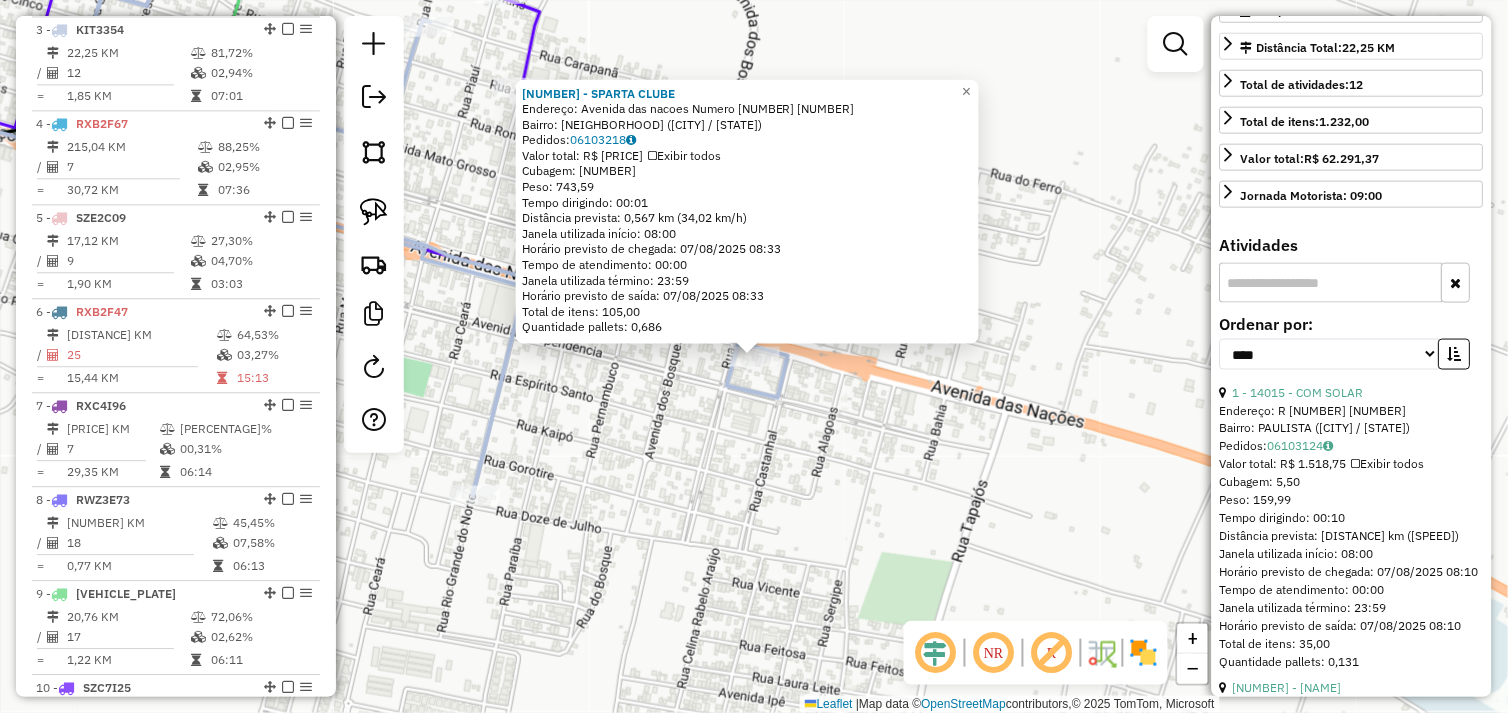 scroll, scrollTop: 444, scrollLeft: 0, axis: vertical 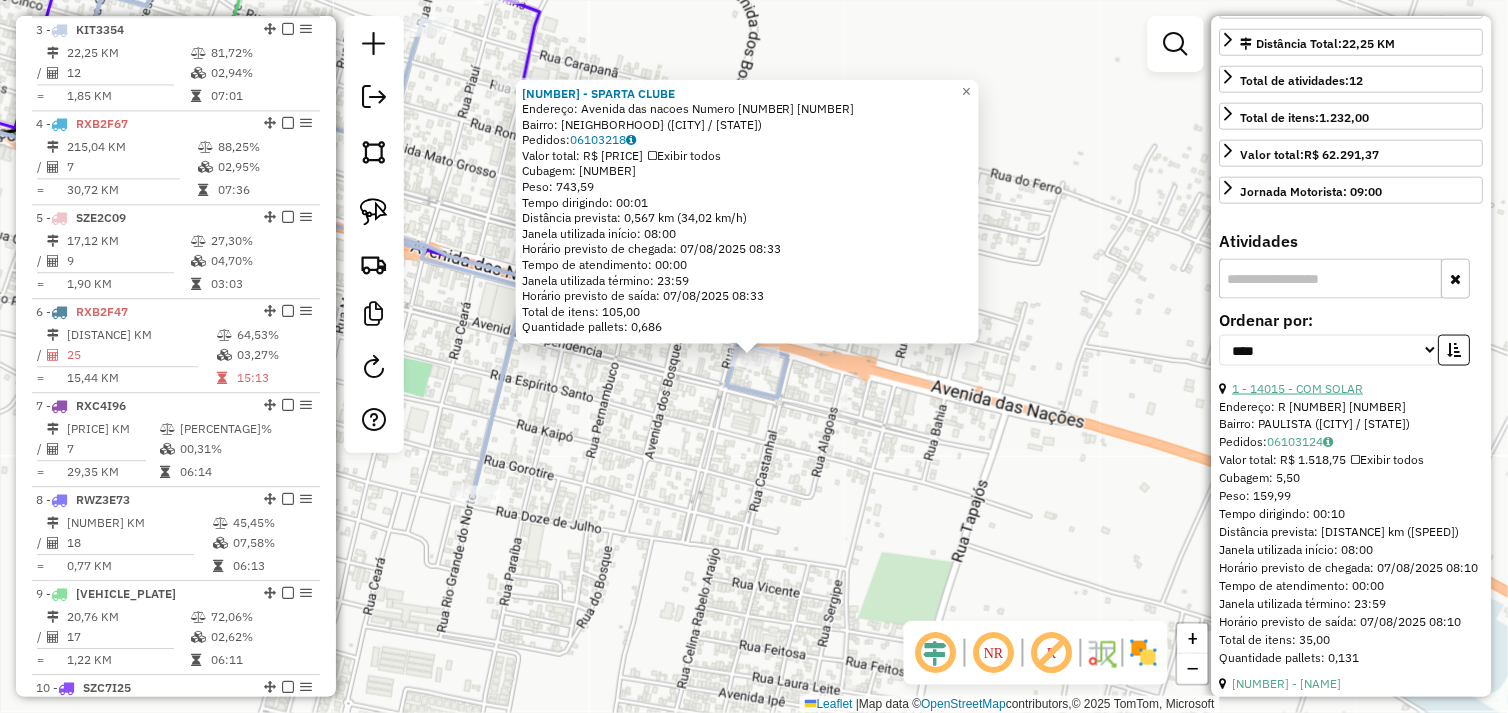 click on "1 - 14015 - COM SOLAR" at bounding box center (1298, 388) 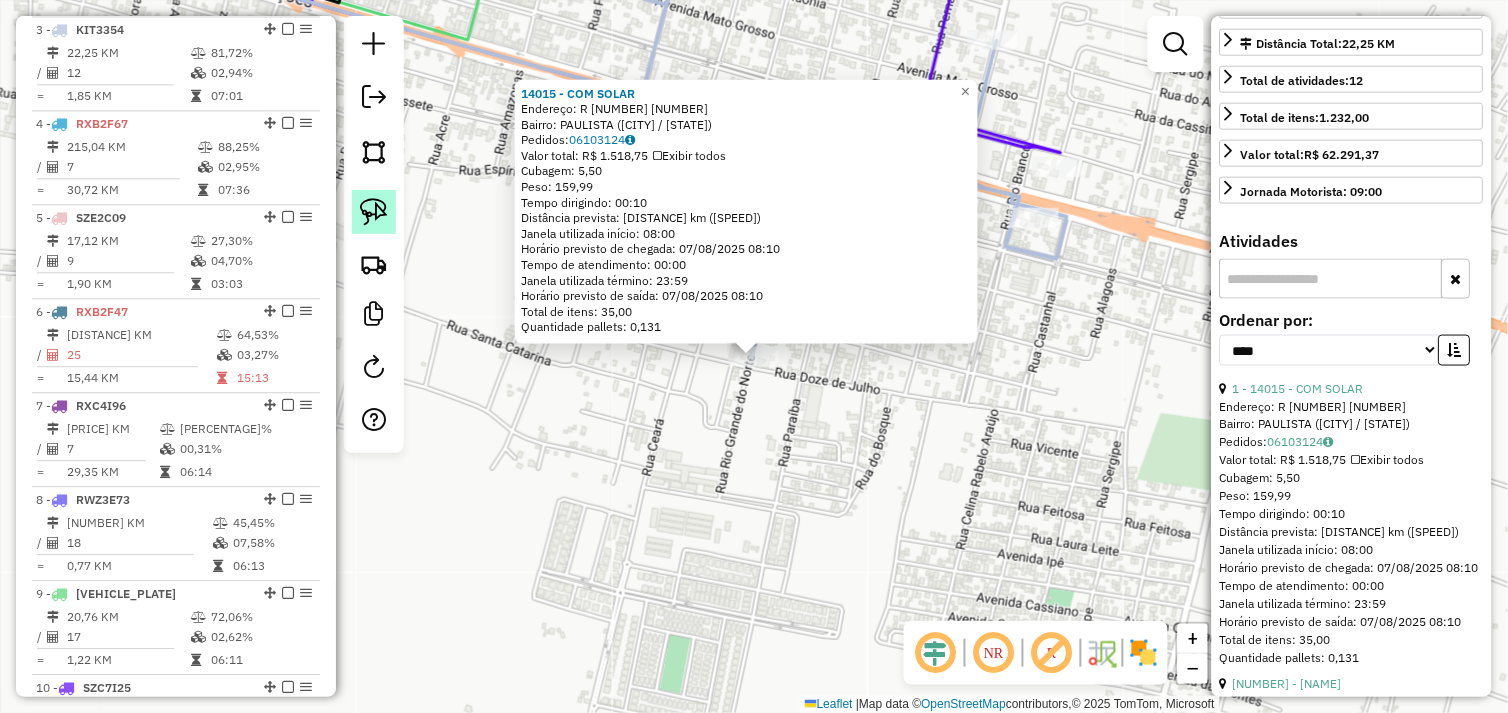 click 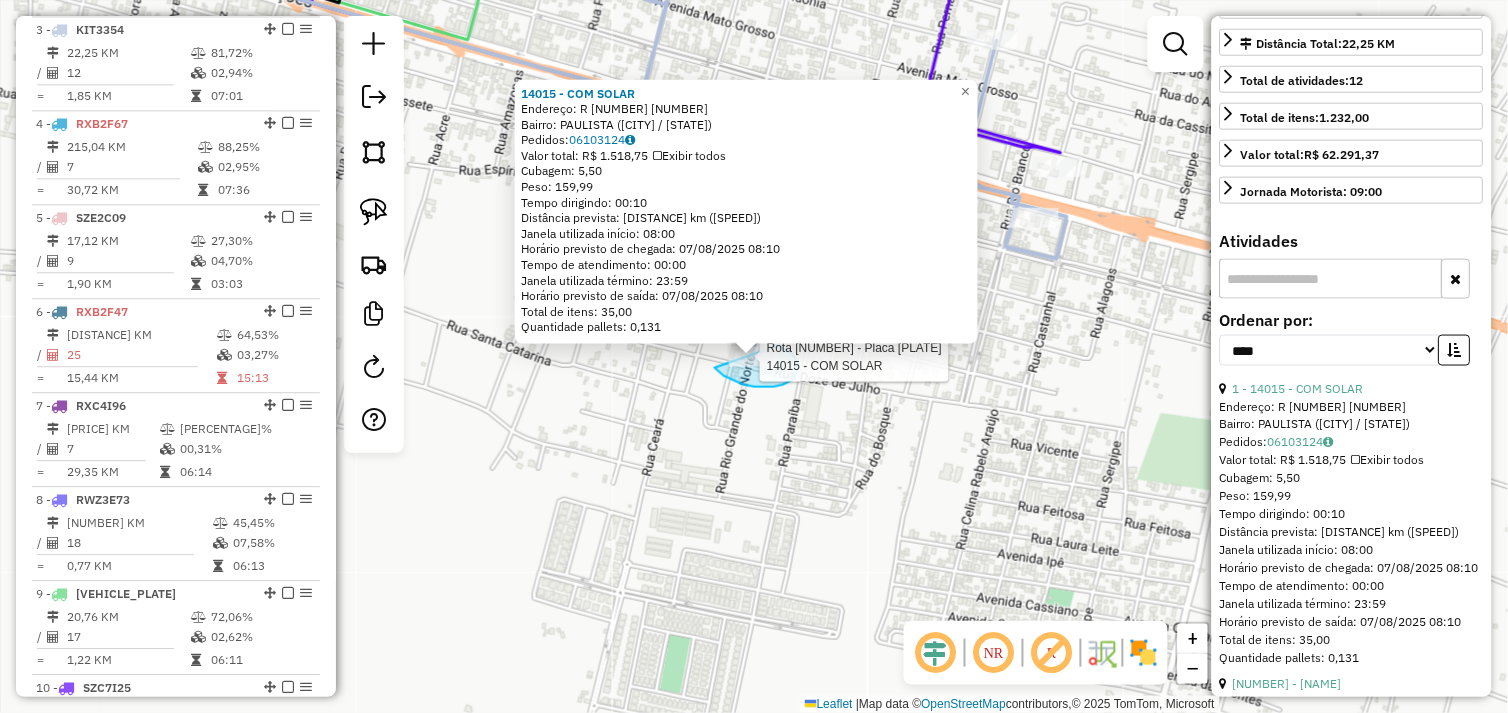 drag, startPoint x: 718, startPoint y: 371, endPoint x: 714, endPoint y: 354, distance: 17.464249 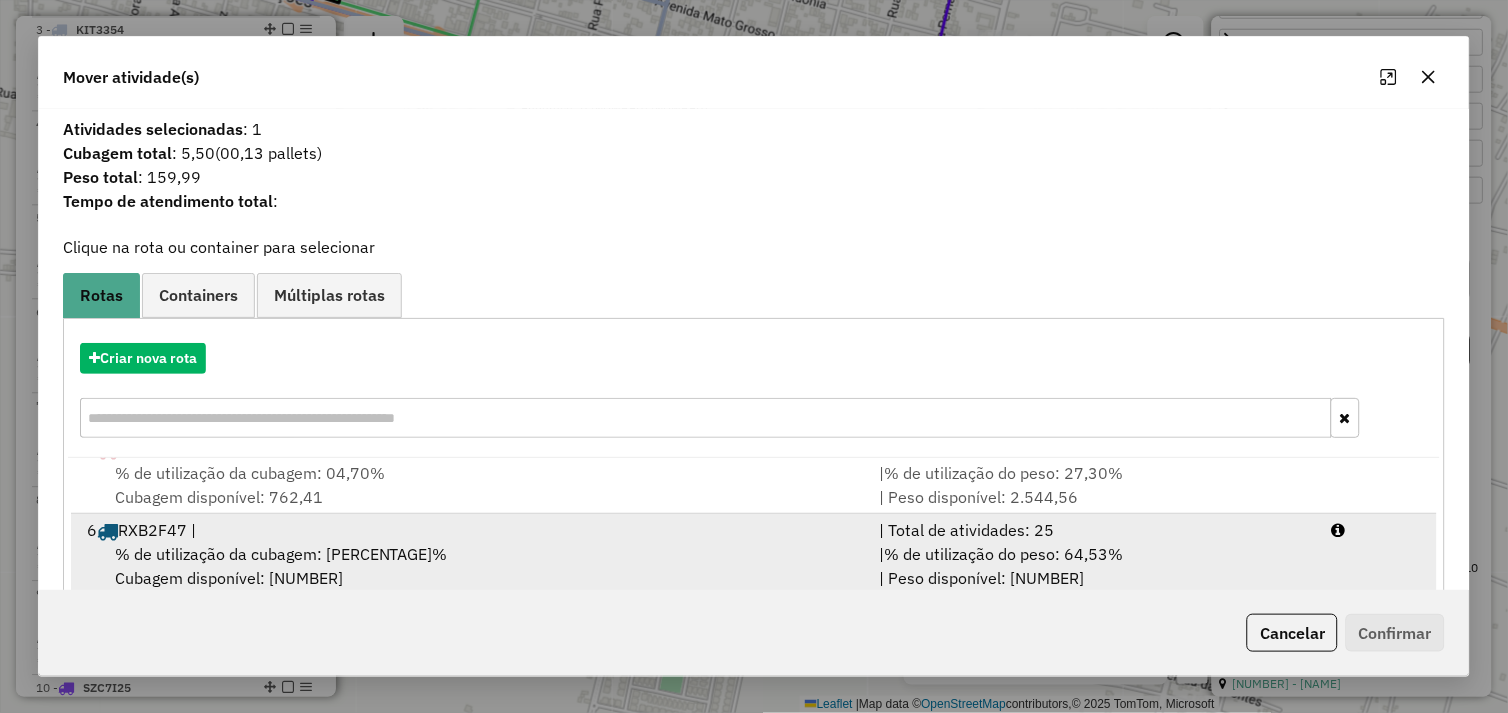 scroll, scrollTop: 330, scrollLeft: 0, axis: vertical 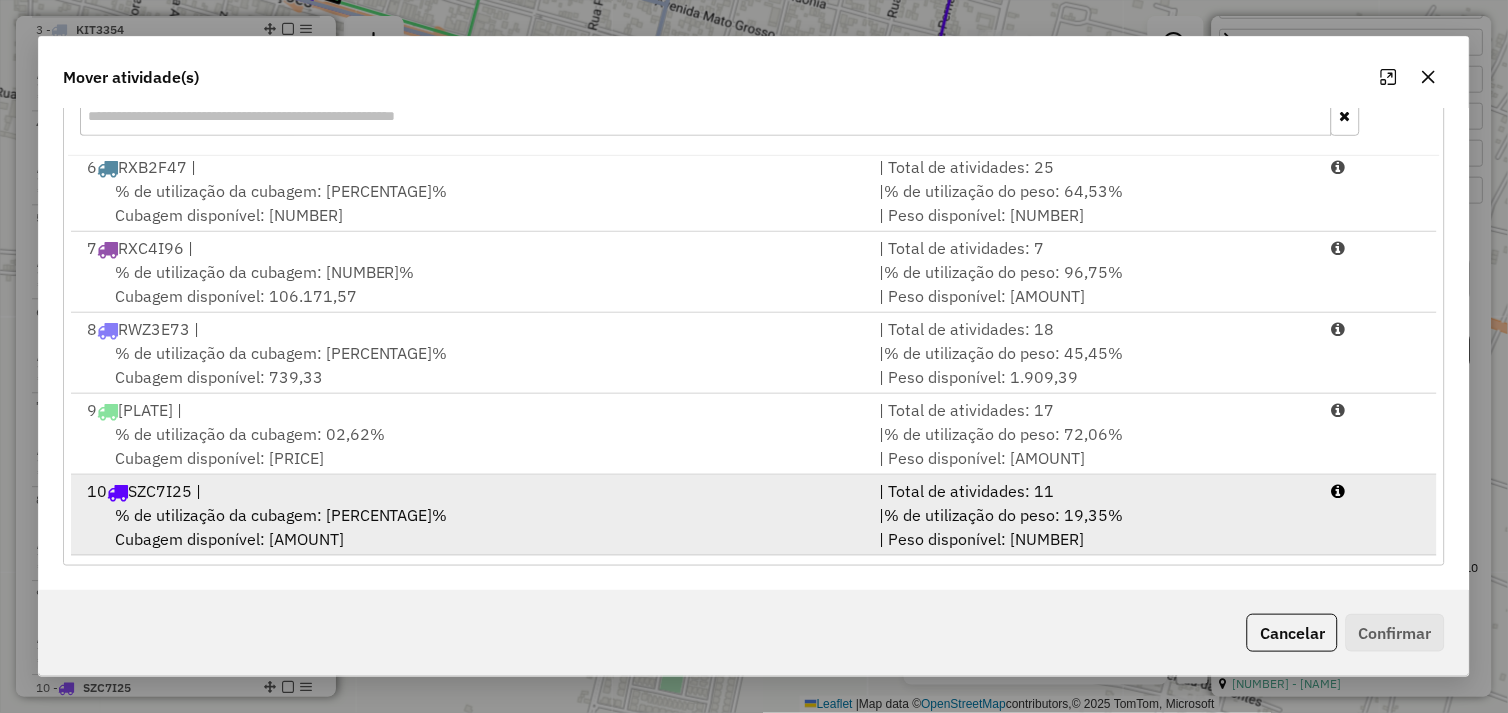 drag, startPoint x: 466, startPoint y: 540, endPoint x: 673, endPoint y: 547, distance: 207.11832 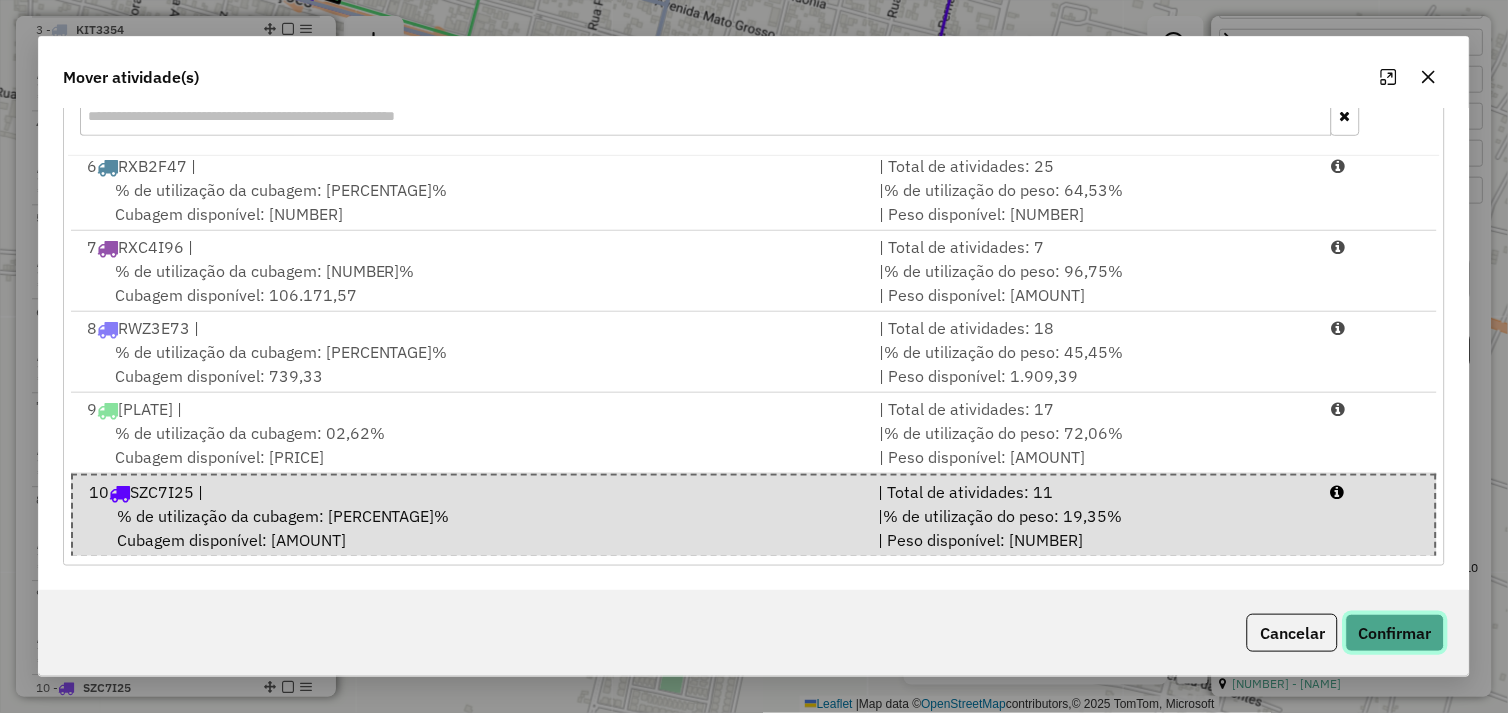 click on "Confirmar" 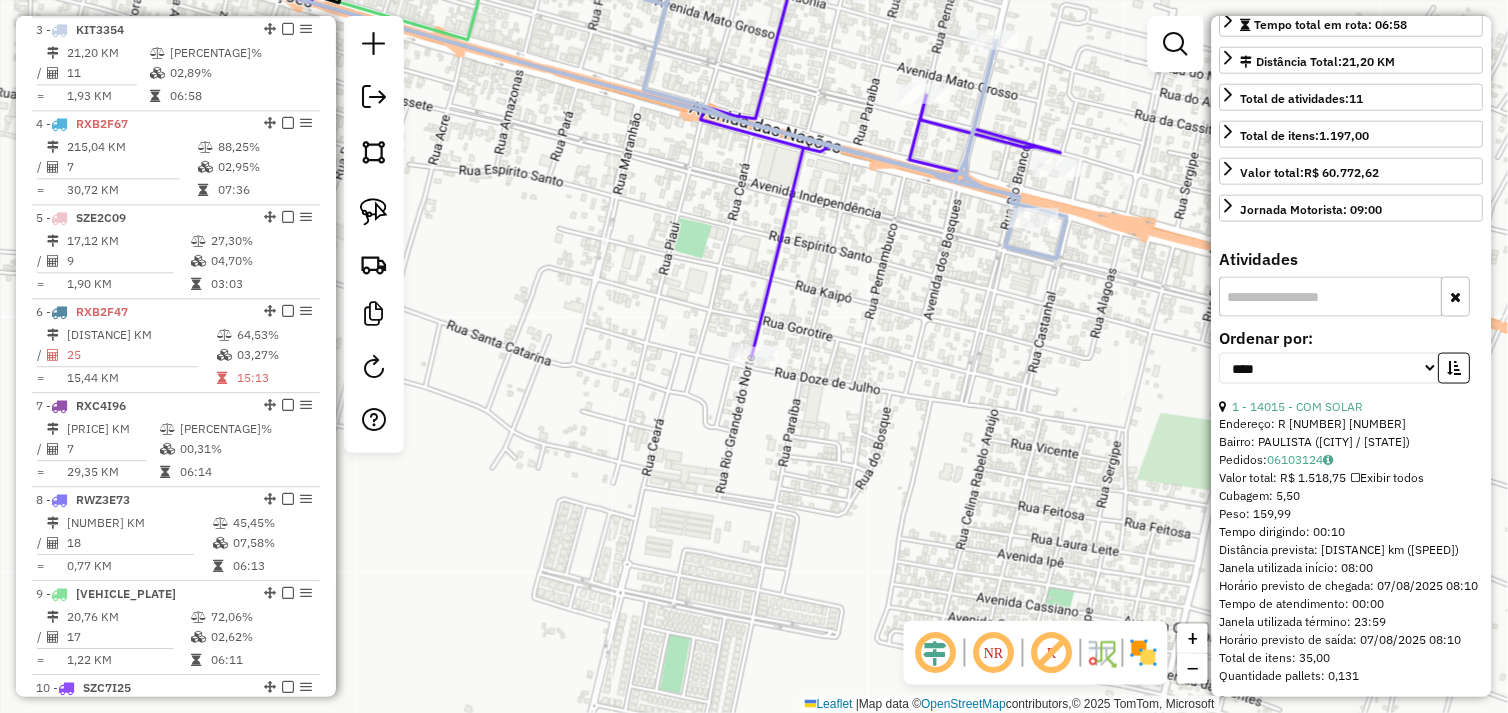 scroll, scrollTop: 0, scrollLeft: 0, axis: both 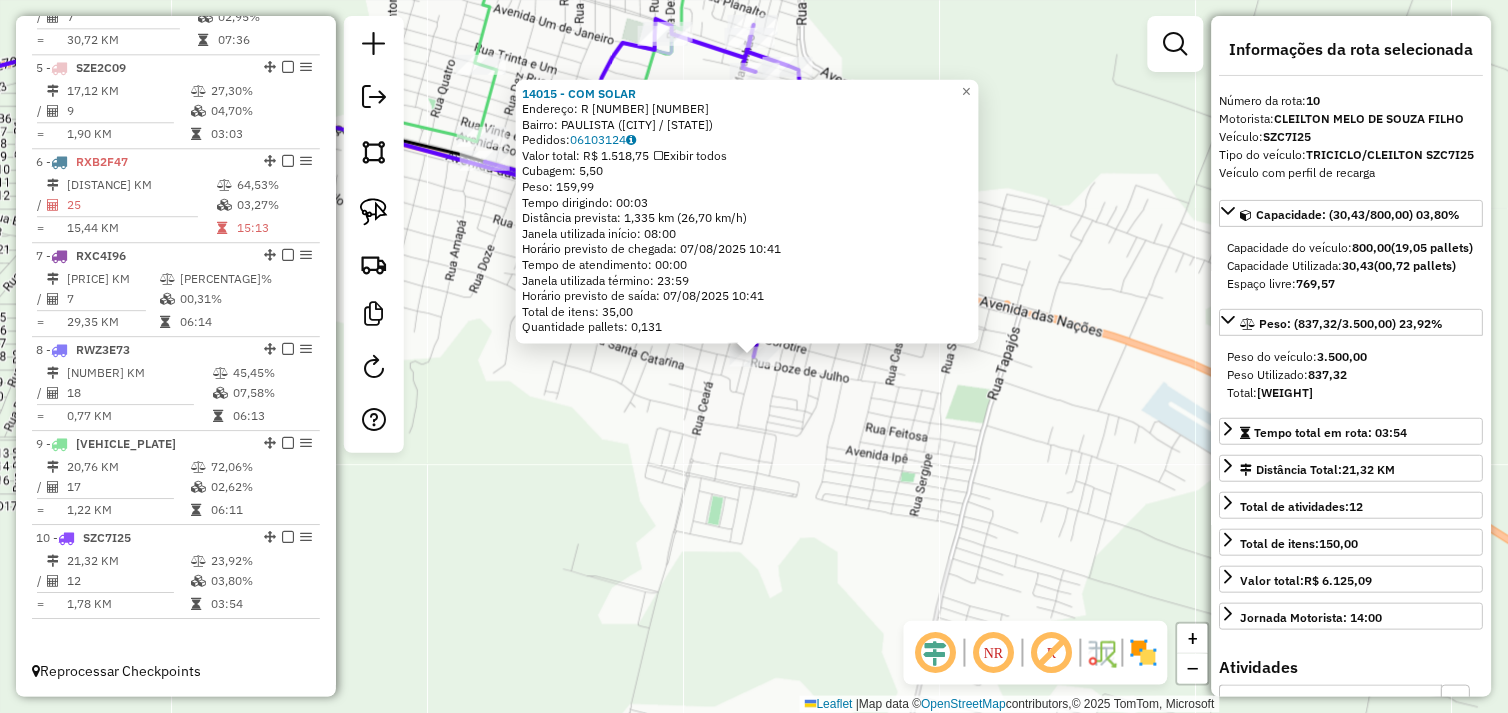 click on "14015 - COM SOLAR  Endereço:  R 31 1017   Bairro: PAULISTA (OURILANDIA DO NORTE / PA)   Pedidos:  06103124   Valor total: R$ 1.518,75   Exibir todos   Cubagem: 5,50  Peso: 159,99  Tempo dirigindo: 00:03   Distância prevista: 1,335 km (26,70 km/h)   Janela utilizada início: 08:00   Horário previsto de chegada: 07/08/2025 10:41   Tempo de atendimento: 00:00   Janela utilizada término: 23:59   Horário previsto de saída: 07/08/2025 10:41   Total de itens: 35,00   Quantidade pallets: 0,131  × Janela de atendimento Grade de atendimento Capacidade Transportadoras Veículos Cliente Pedidos  Rotas Selecione os dias de semana para filtrar as janelas de atendimento  Seg   Ter   Qua   Qui   Sex   Sáb   Dom  Informe o período da janela de atendimento: De: Até:  Filtrar exatamente a janela do cliente  Considerar janela de atendimento padrão  Selecione os dias de semana para filtrar as grades de atendimento  Seg   Ter   Qua   Qui   Sex   Sáb   Dom   Considerar clientes sem dia de atendimento cadastrado  De:  +" 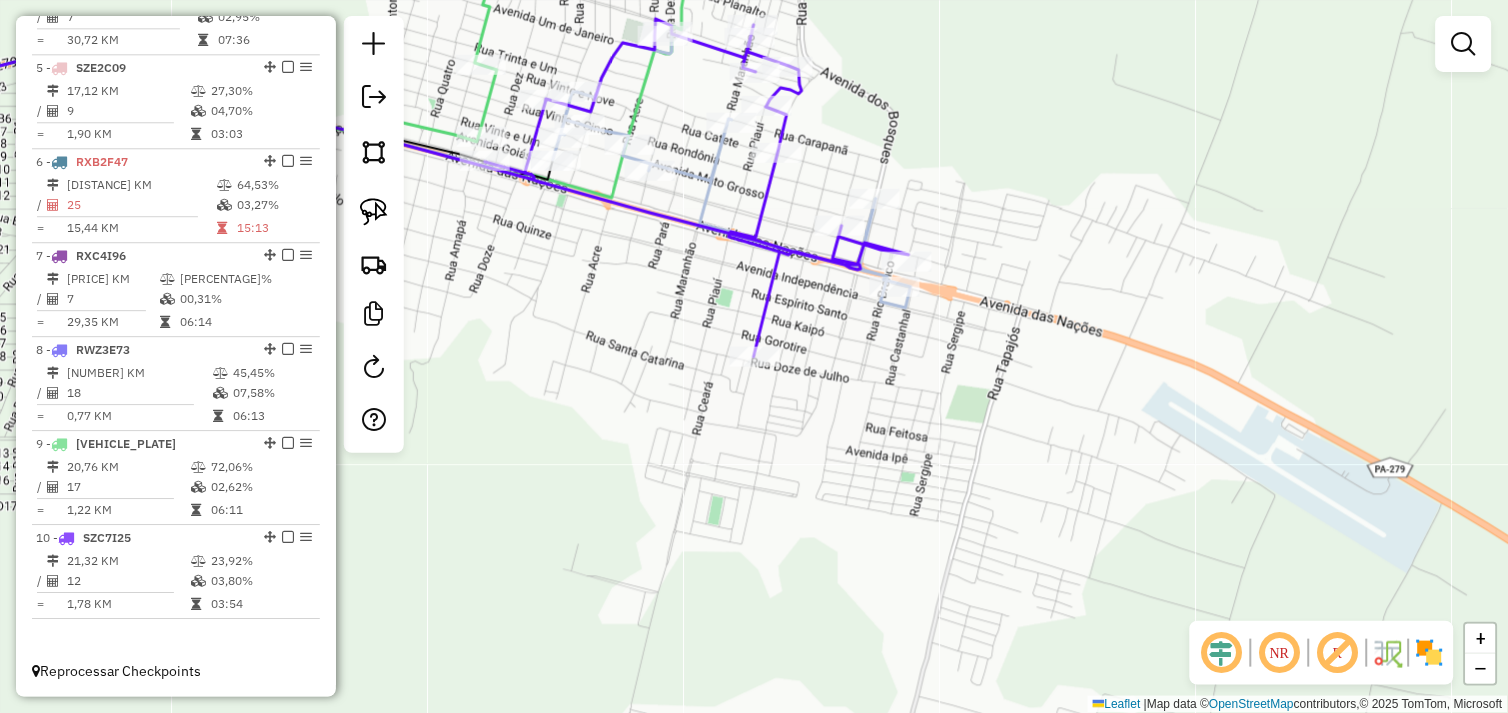 drag, startPoint x: 691, startPoint y: 426, endPoint x: 828, endPoint y: 452, distance: 139.44533 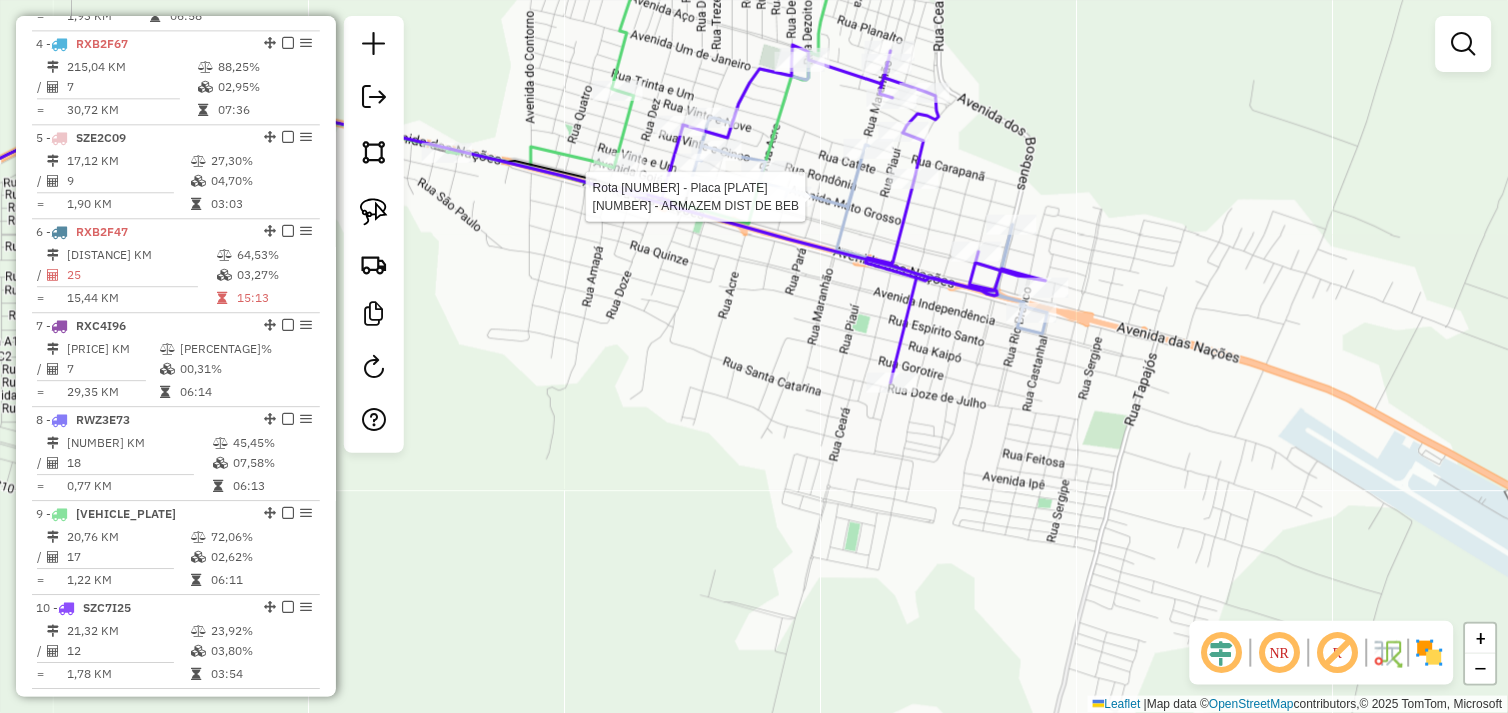 select on "*********" 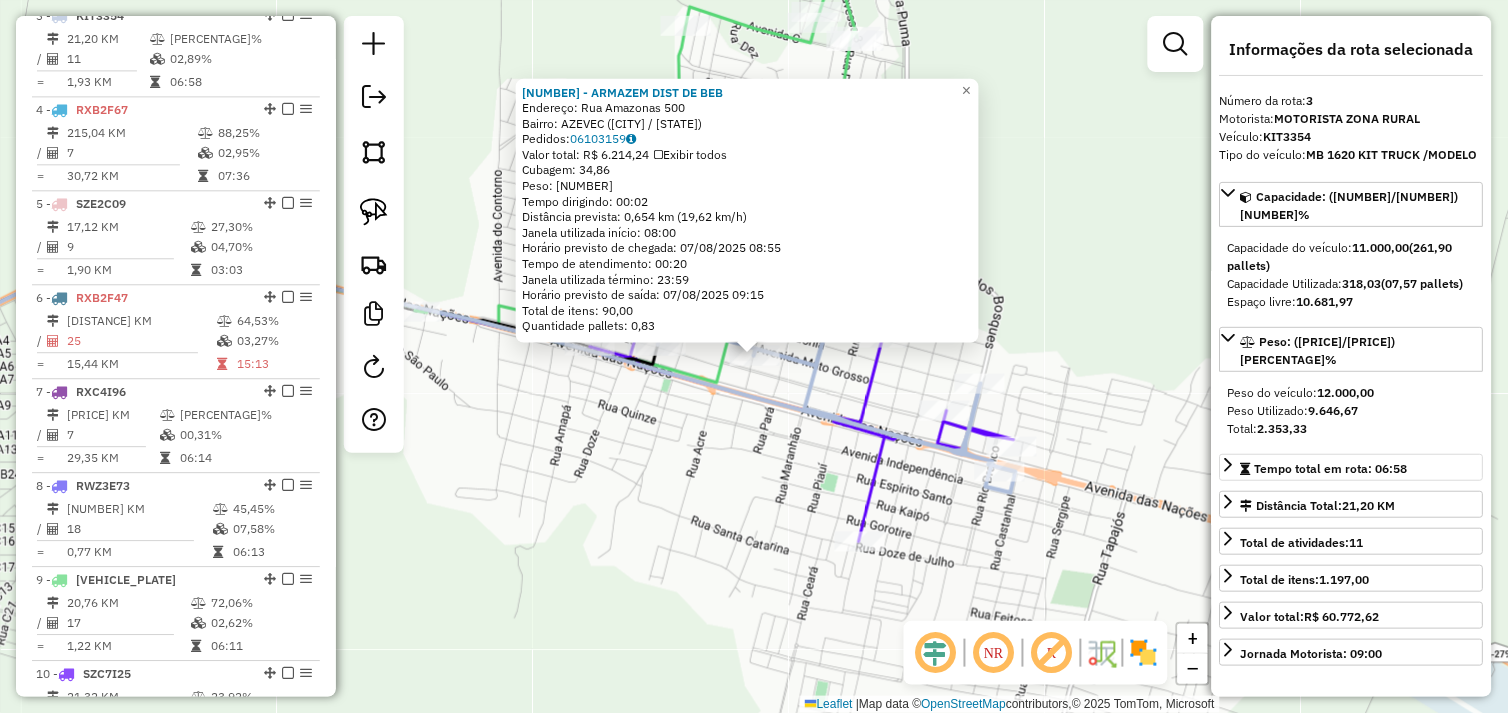 scroll, scrollTop: 961, scrollLeft: 0, axis: vertical 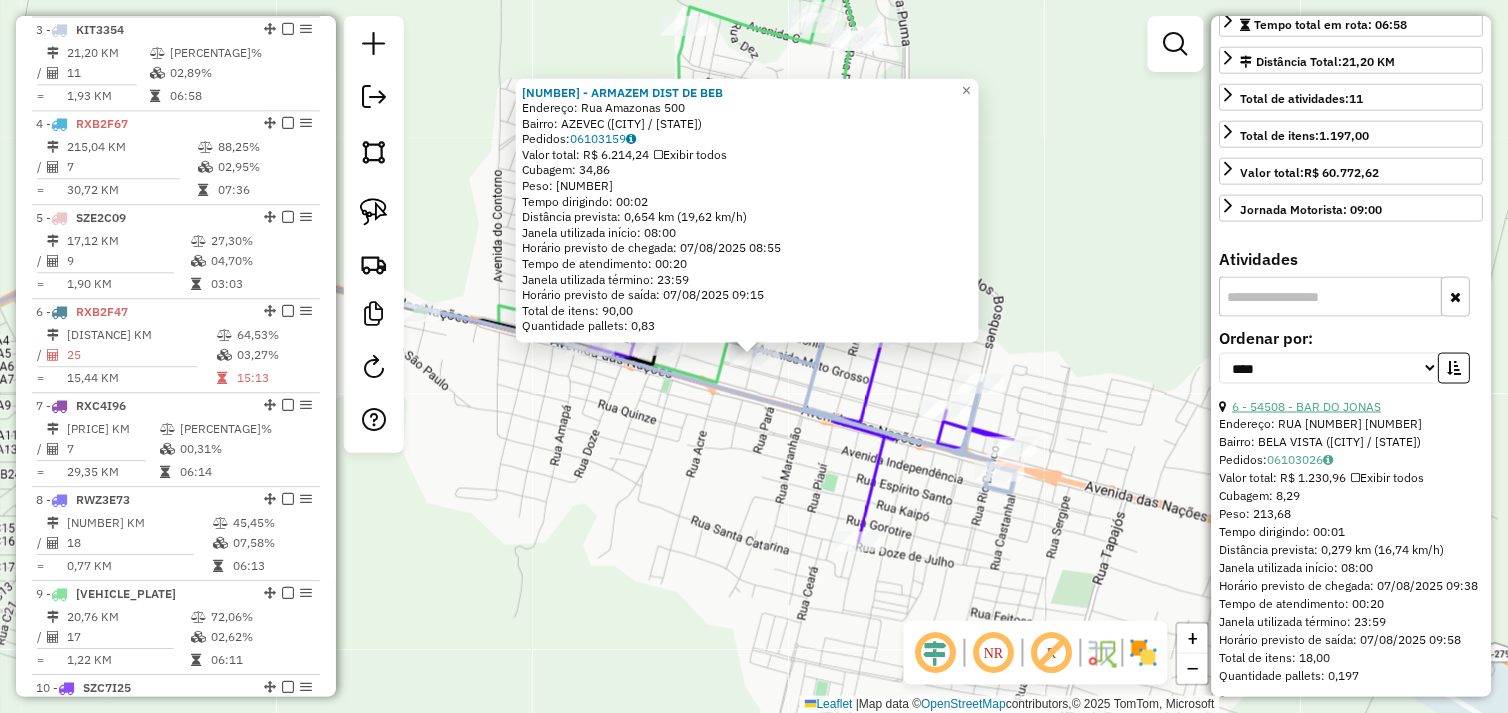 click on "6 - 54508 - BAR DO JONAS" at bounding box center [1307, 406] 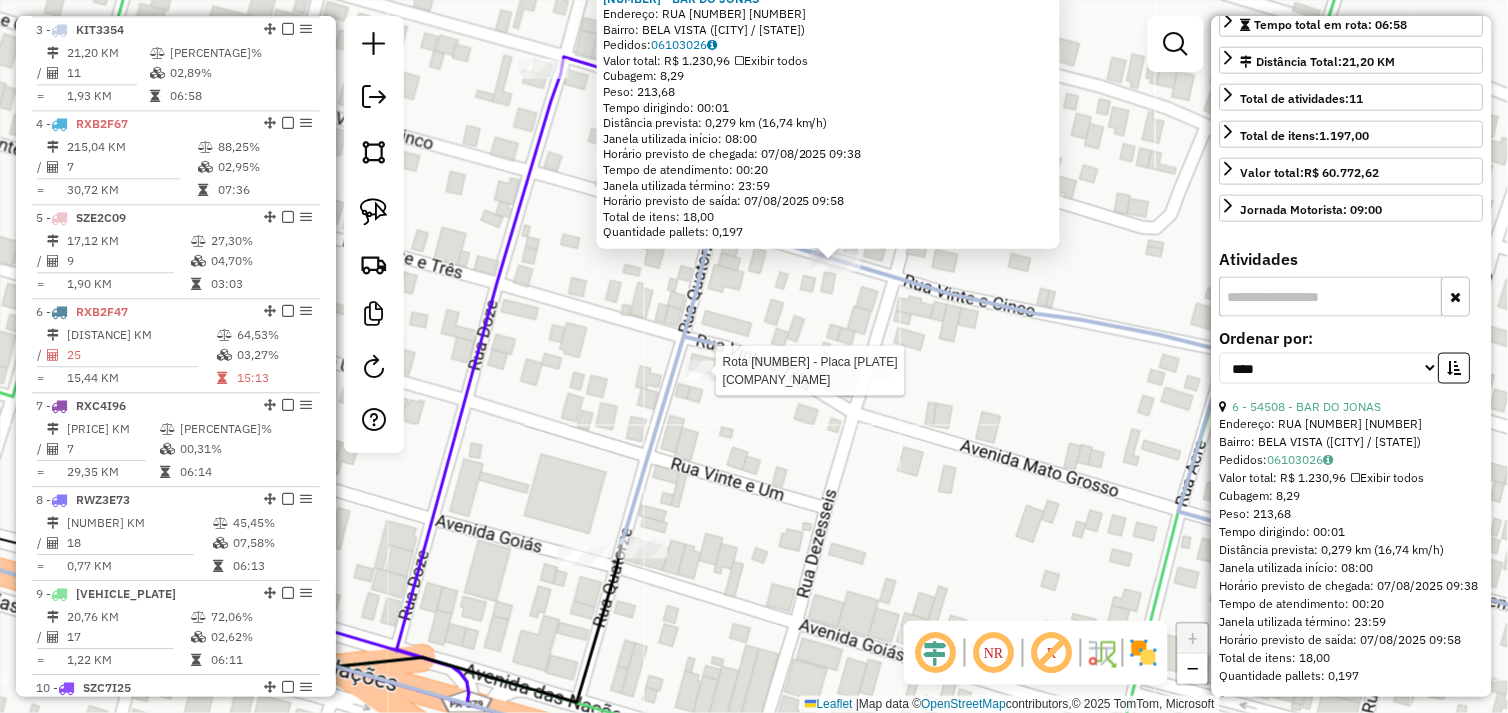 click 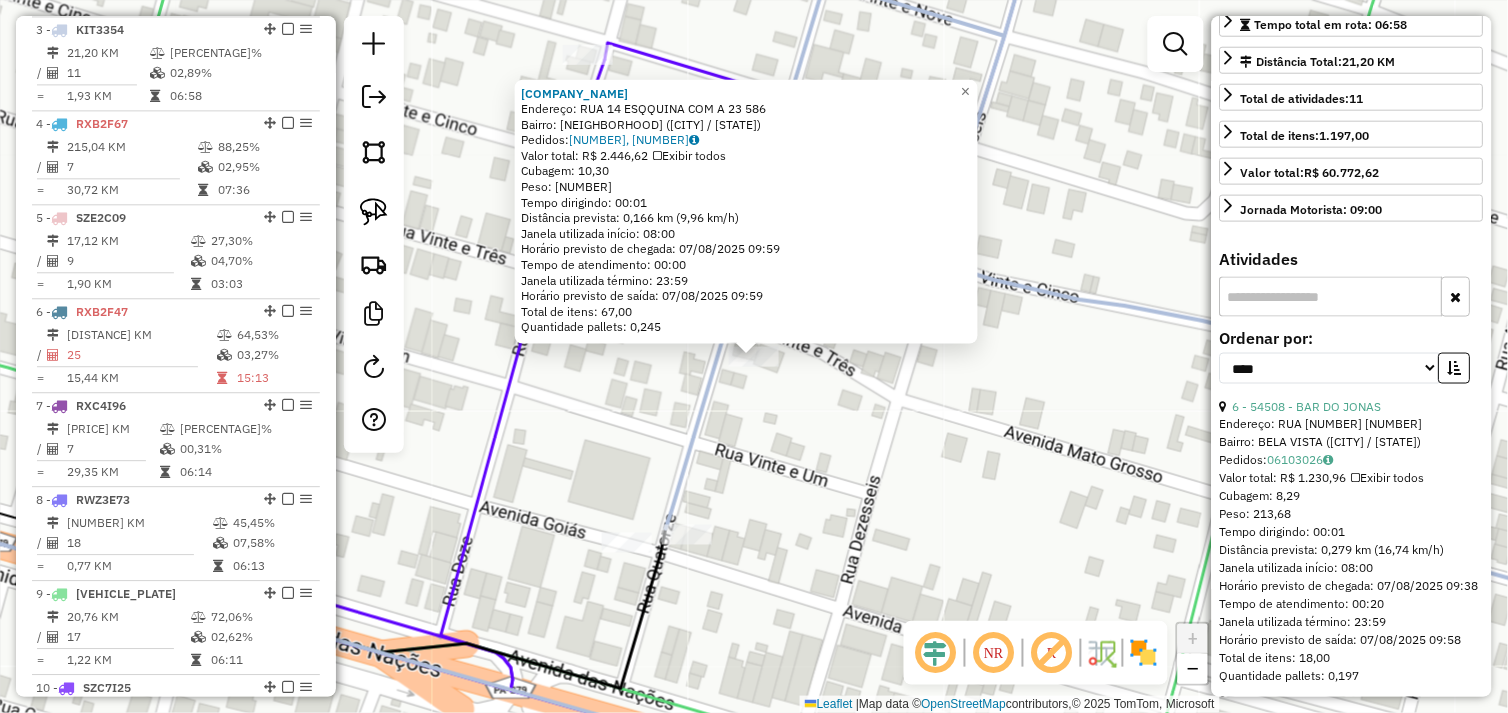 click on "72125 - GALETOS BAR  Endereço:  RUA 14 ESQQUINA COM A 23 586   Bairro: CENTRO (OURILANDIA DO NORTE / PA)   Pedidos:  06103028, 06103029   Valor total: R$ 2.446,62   Exibir todos   Cubagem: 10,30  Peso: 307,53  Tempo dirigindo: 00:01   Distância prevista: 0,166 km (9,96 km/h)   Janela utilizada início: 08:00   Horário previsto de chegada: 07/08/2025 09:59   Tempo de atendimento: 00:00   Janela utilizada término: 23:59   Horário previsto de saída: 07/08/2025 09:59   Total de itens: 67,00   Quantidade pallets: 0,245  × Janela de atendimento Grade de atendimento Capacidade Transportadoras Veículos Cliente Pedidos  Rotas Selecione os dias de semana para filtrar as janelas de atendimento  Seg   Ter   Qua   Qui   Sex   Sáb   Dom  Informe o período da janela de atendimento: De: Até:  Filtrar exatamente a janela do cliente  Considerar janela de atendimento padrão  Selecione os dias de semana para filtrar as grades de atendimento  Seg   Ter   Qua   Qui   Sex   Sáb   Dom   Peso mínimo:   Peso máximo:  +" 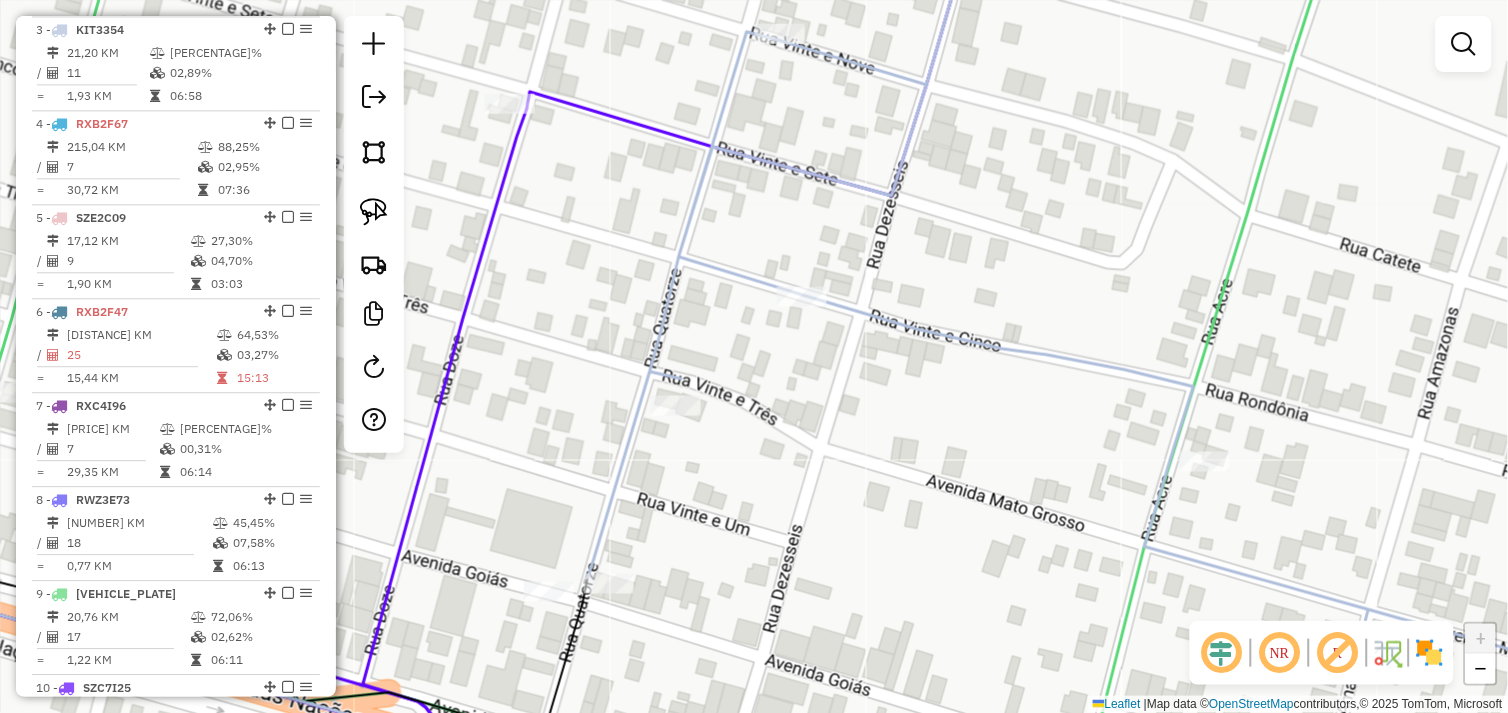 drag, startPoint x: 882, startPoint y: 344, endPoint x: 790, endPoint y: 401, distance: 108.226616 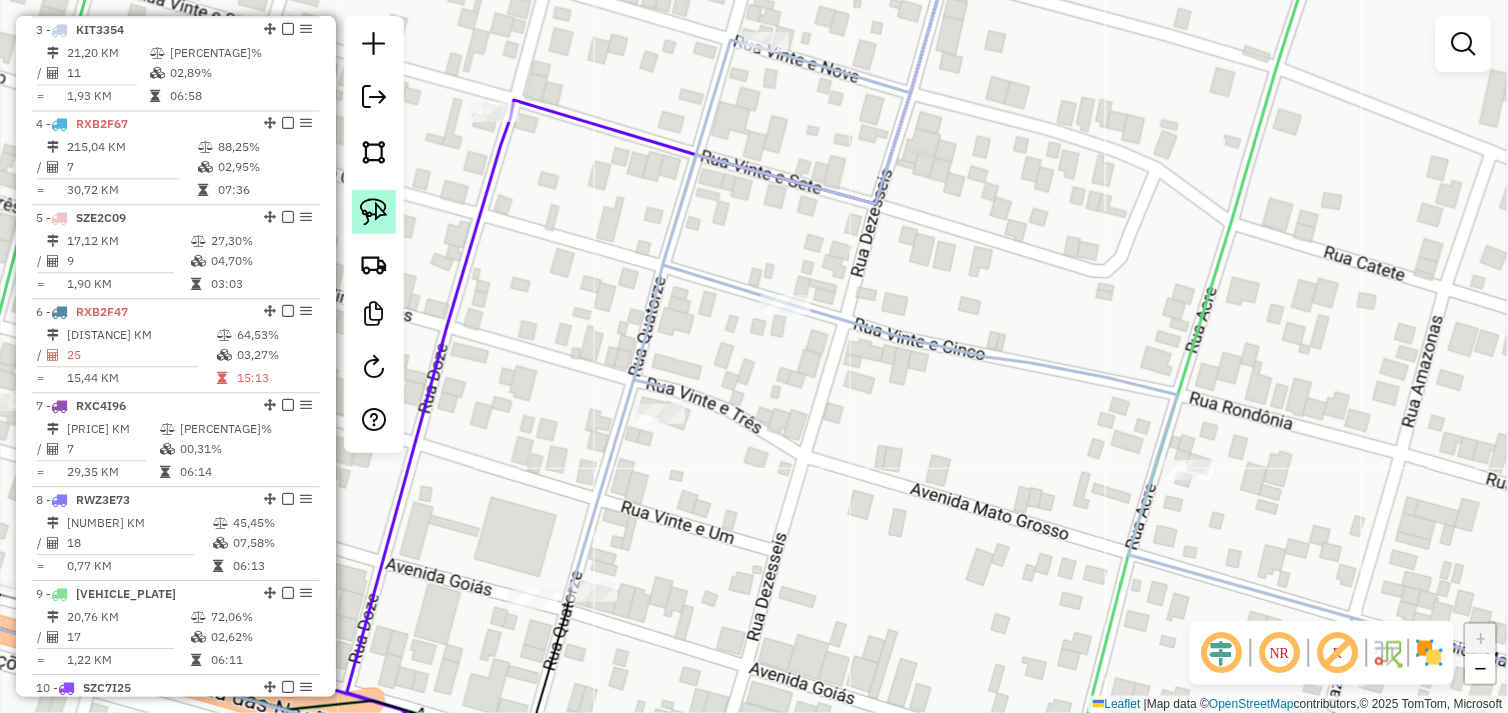 click 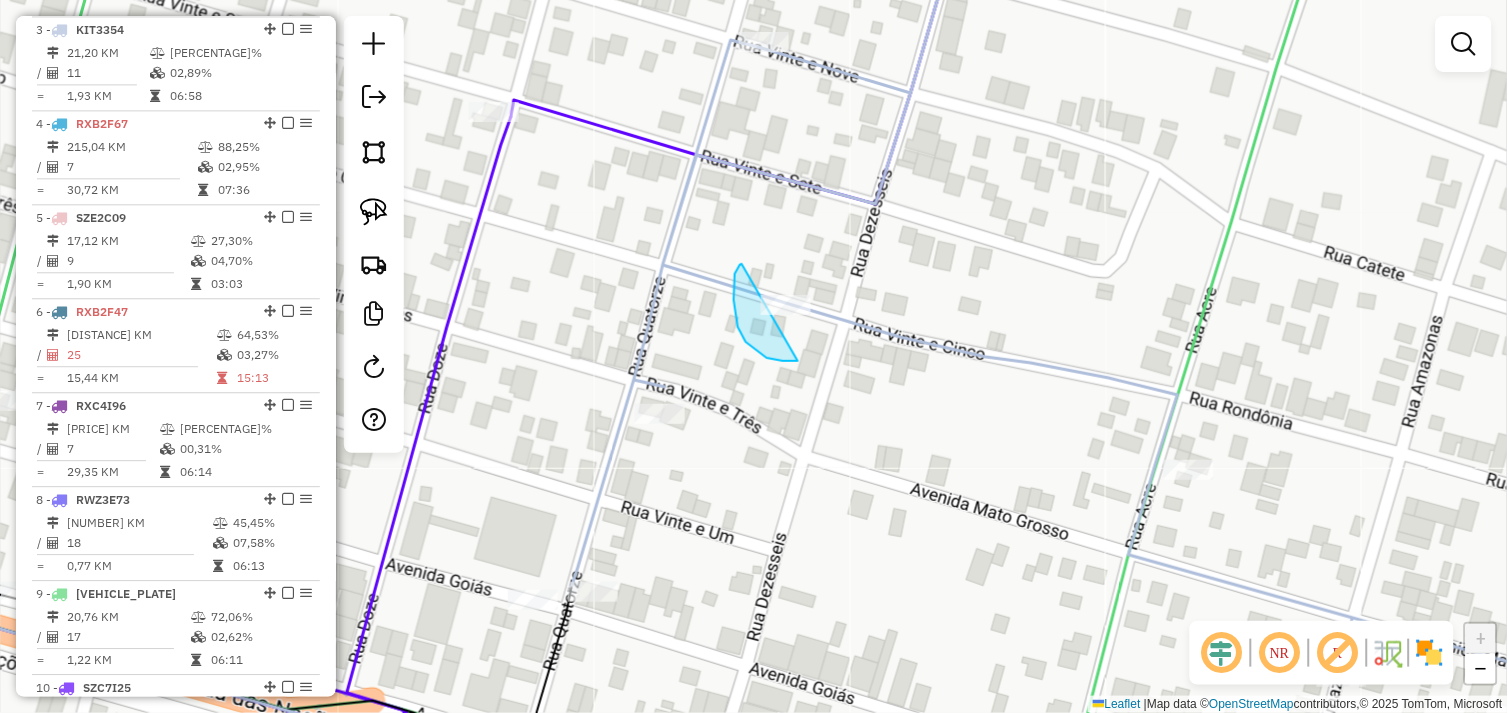 drag, startPoint x: 734, startPoint y: 300, endPoint x: 841, endPoint y: 304, distance: 107.07474 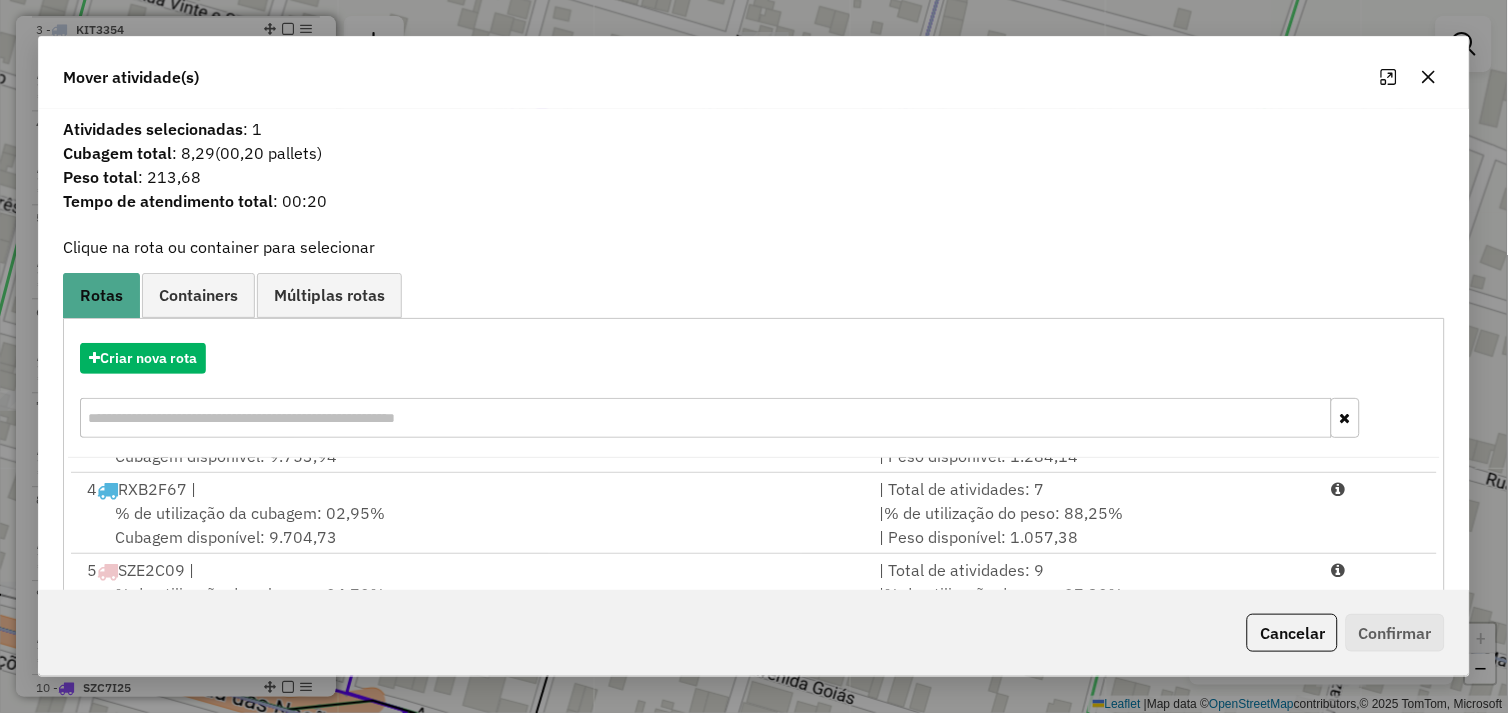 scroll, scrollTop: 330, scrollLeft: 0, axis: vertical 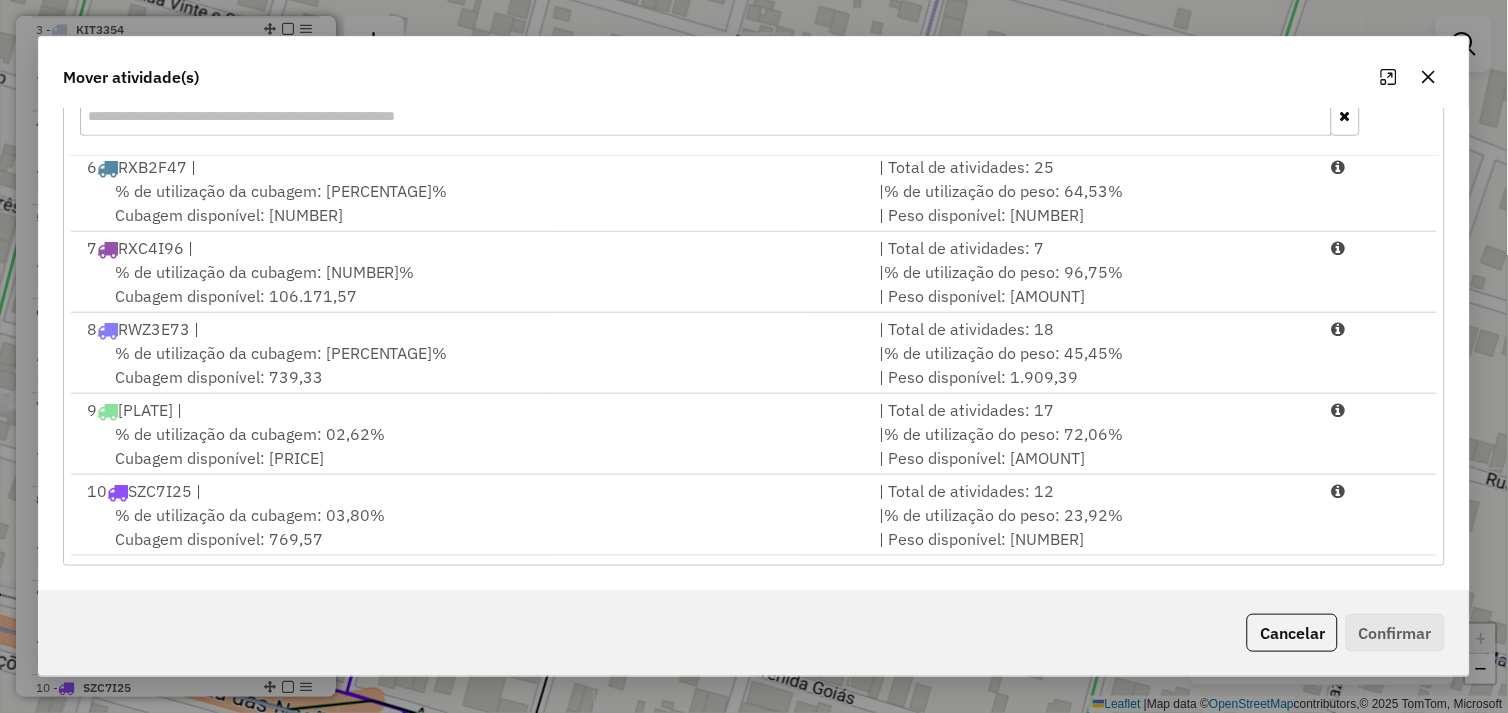 drag, startPoint x: 542, startPoint y: 525, endPoint x: 863, endPoint y: 558, distance: 322.6918 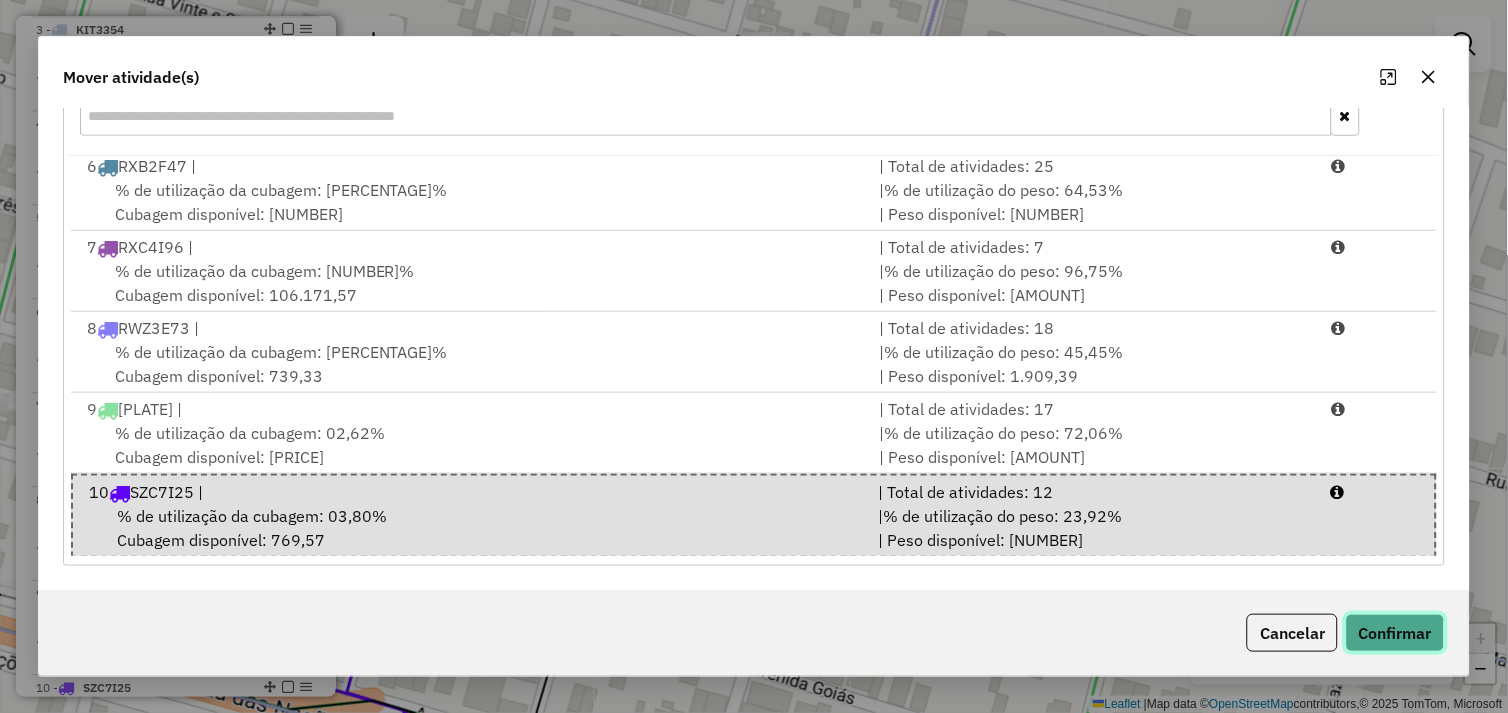 click on "Confirmar" 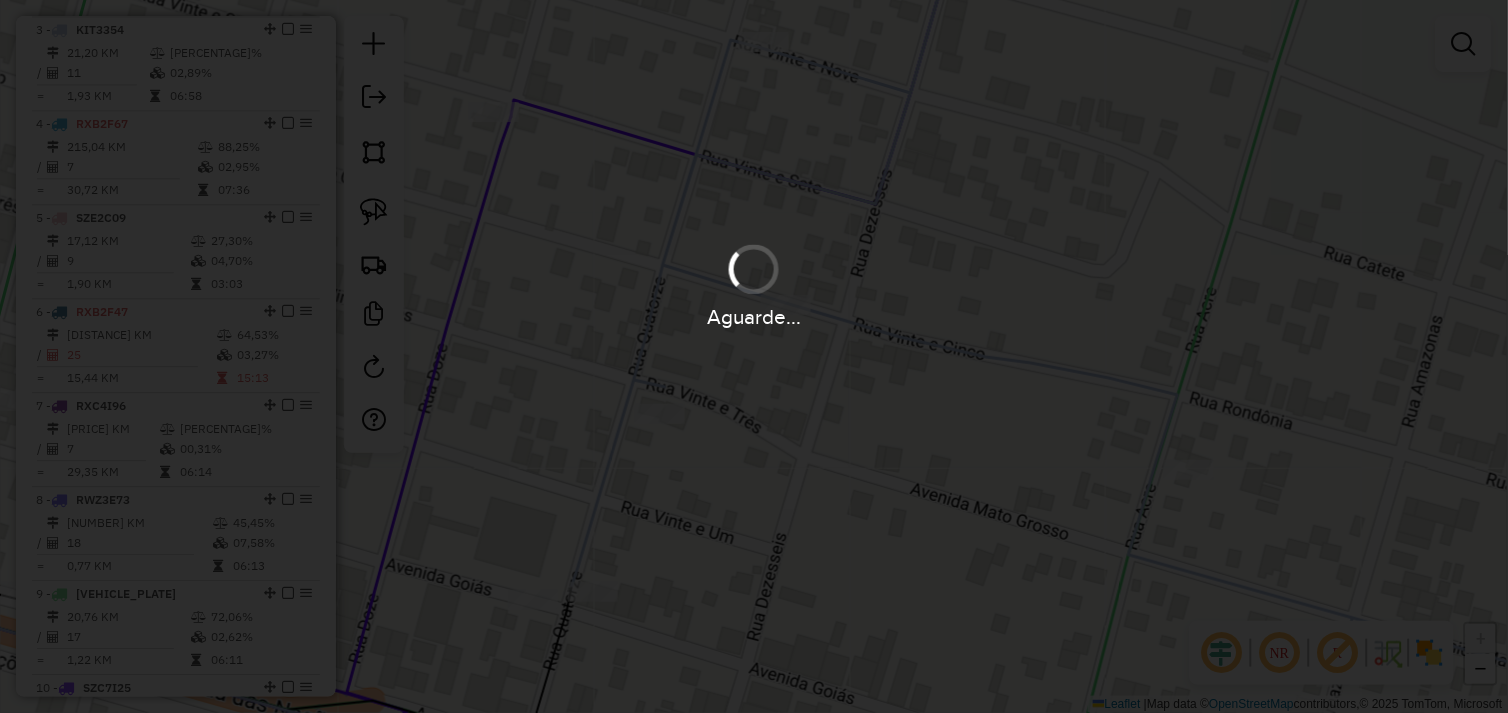 scroll, scrollTop: 0, scrollLeft: 0, axis: both 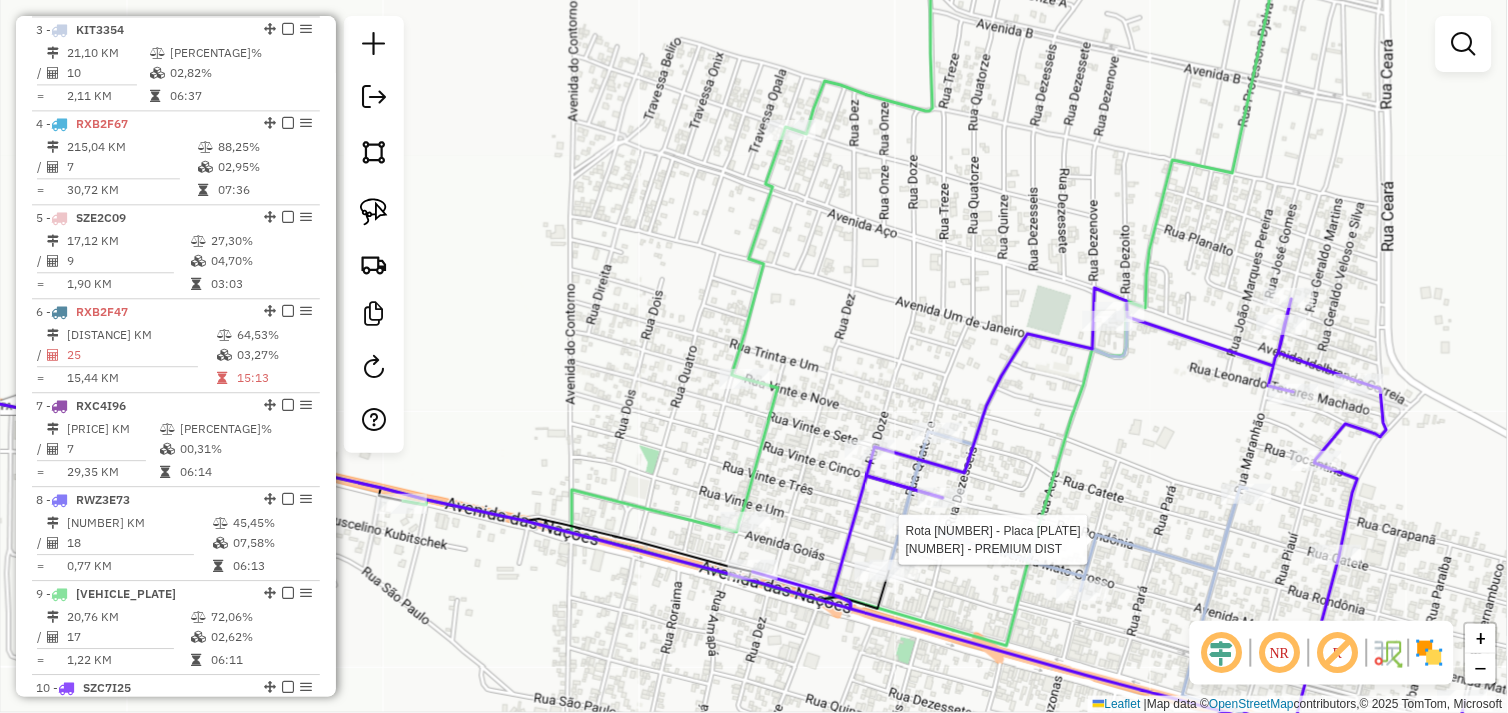 select on "*********" 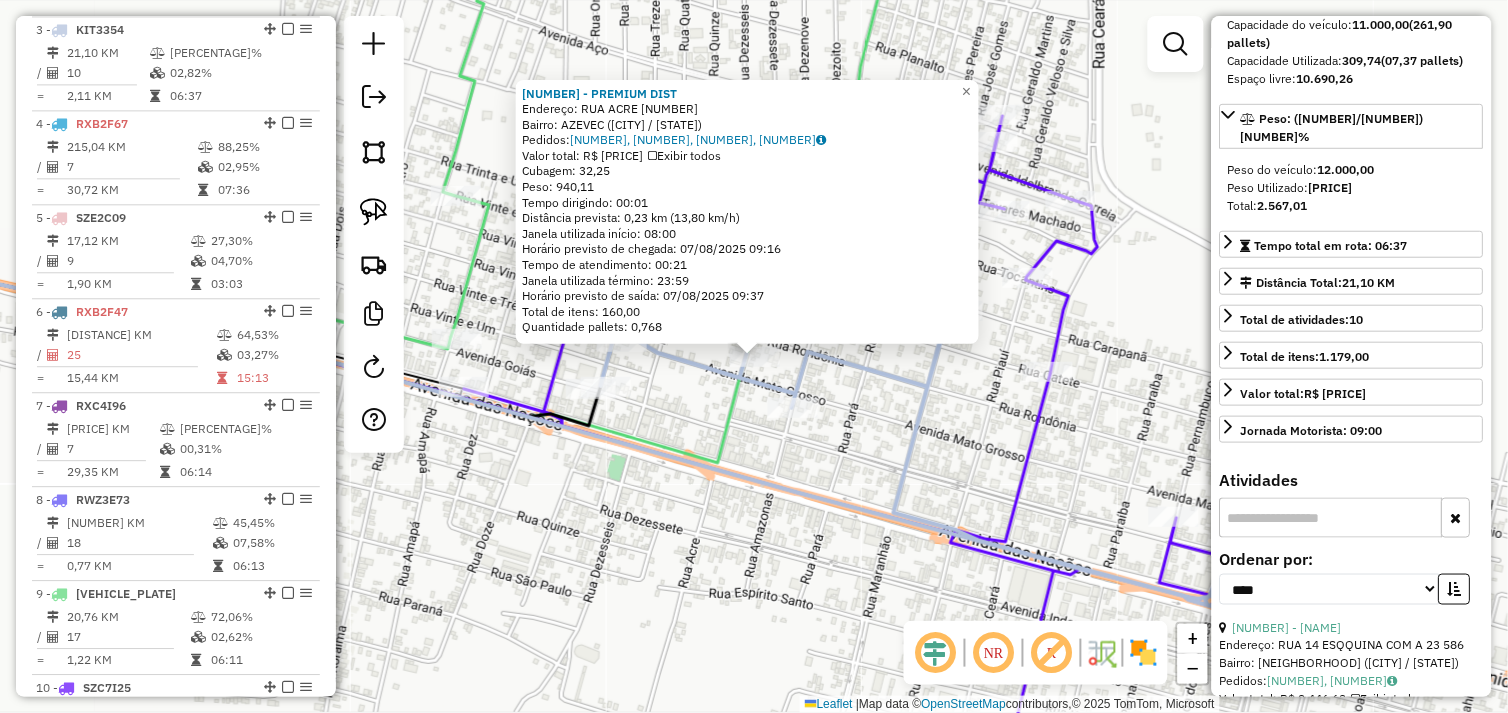 scroll, scrollTop: 444, scrollLeft: 0, axis: vertical 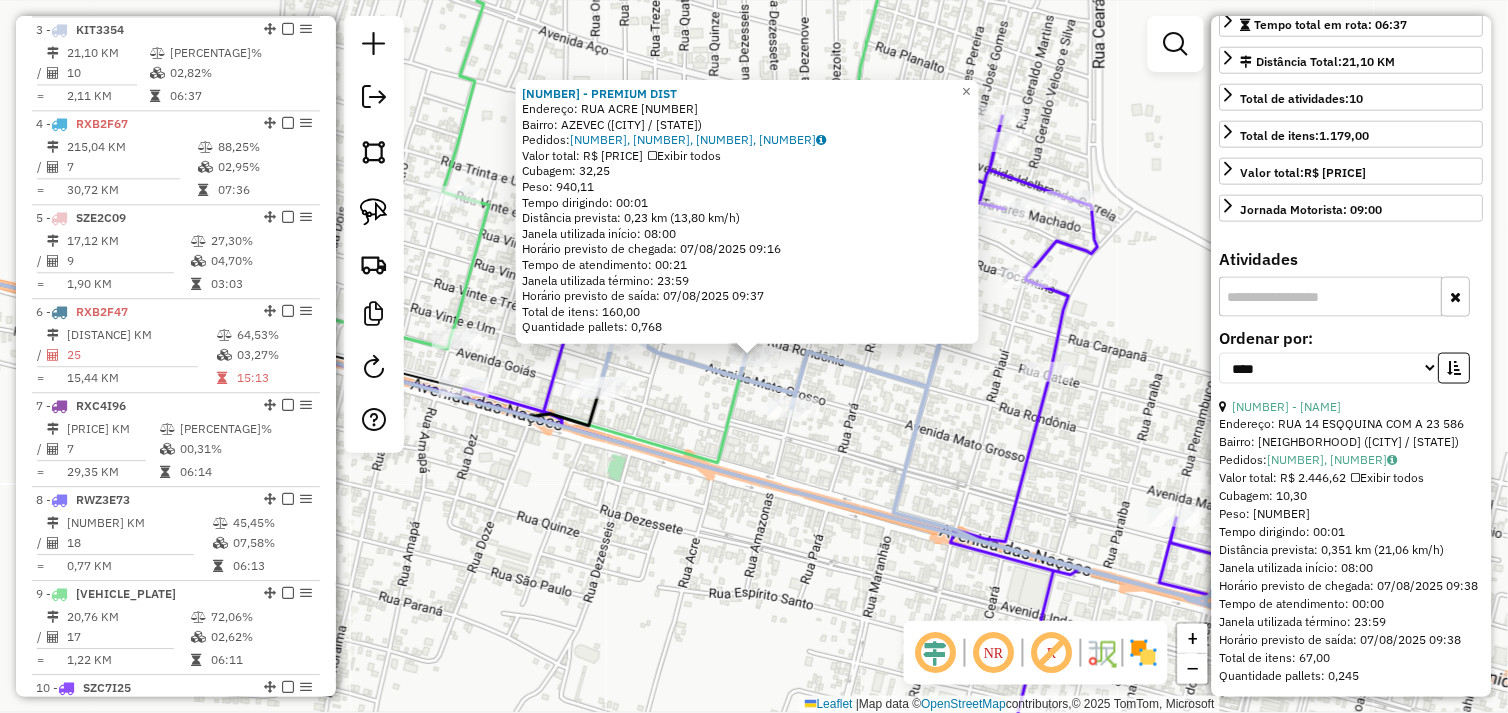 click on "806 - PREMIUM DIST  Endereço:  RUA ACRE 391   Bairro: AZEVEC (OURILANDIA DO NORTE / PA)   Pedidos:  06103160, 06103191, 06103161, 06103204   Valor total: R$ 7.062,40   Exibir todos   Cubagem: 32,25  Peso: 940,11  Tempo dirigindo: 00:01   Distância prevista: 0,23 km (13,80 km/h)   Janela utilizada início: 08:00   Horário previsto de chegada: 07/08/2025 09:16   Tempo de atendimento: 00:21   Janela utilizada término: 23:59   Horário previsto de saída: 07/08/2025 09:37   Total de itens: 160,00   Quantidade pallets: 0,768  × Janela de atendimento Grade de atendimento Capacidade Transportadoras Veículos Cliente Pedidos  Rotas Selecione os dias de semana para filtrar as janelas de atendimento  Seg   Ter   Qua   Qui   Sex   Sáb   Dom  Informe o período da janela de atendimento: De: Até:  Filtrar exatamente a janela do cliente  Considerar janela de atendimento padrão  Selecione os dias de semana para filtrar as grades de atendimento  Seg   Ter   Qua   Qui   Sex   Sáb   Dom   Peso mínimo:   De:   Até:" 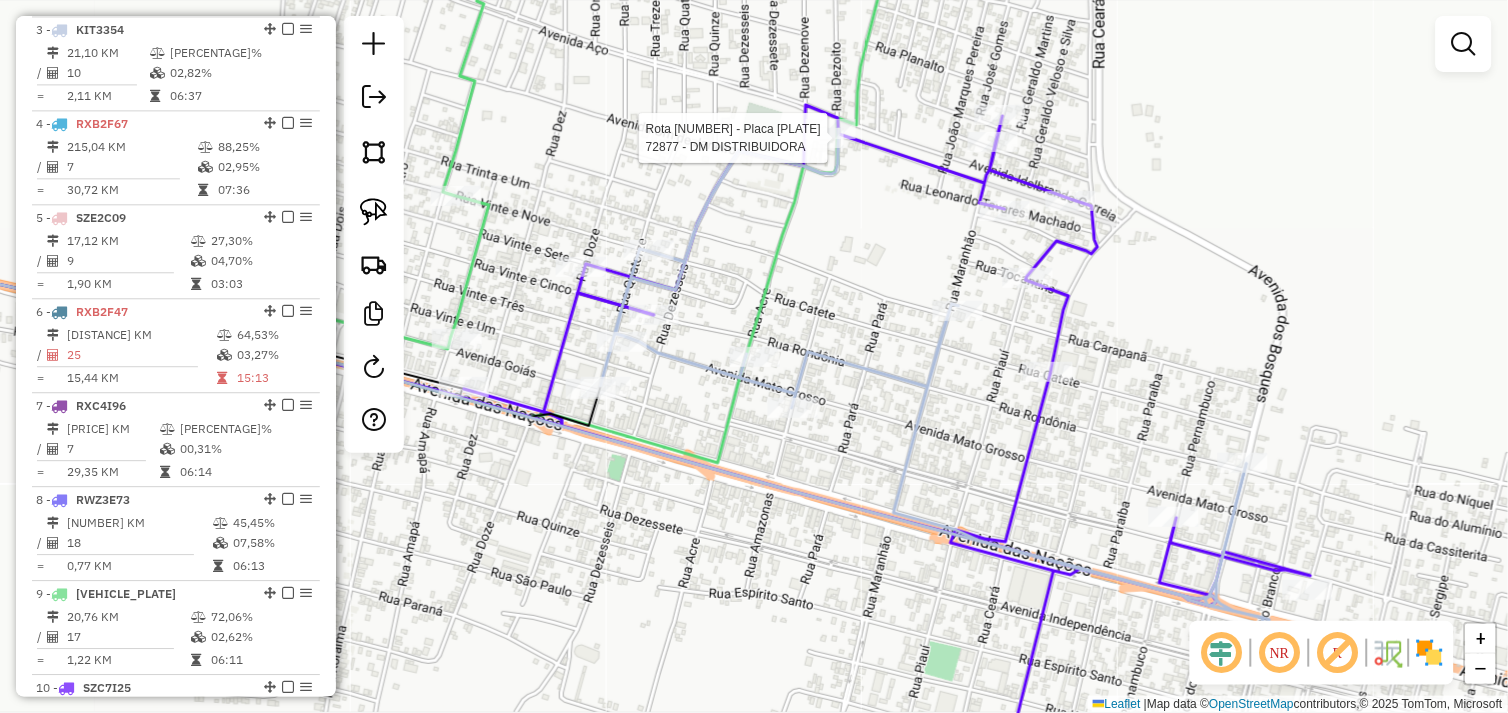 select on "*********" 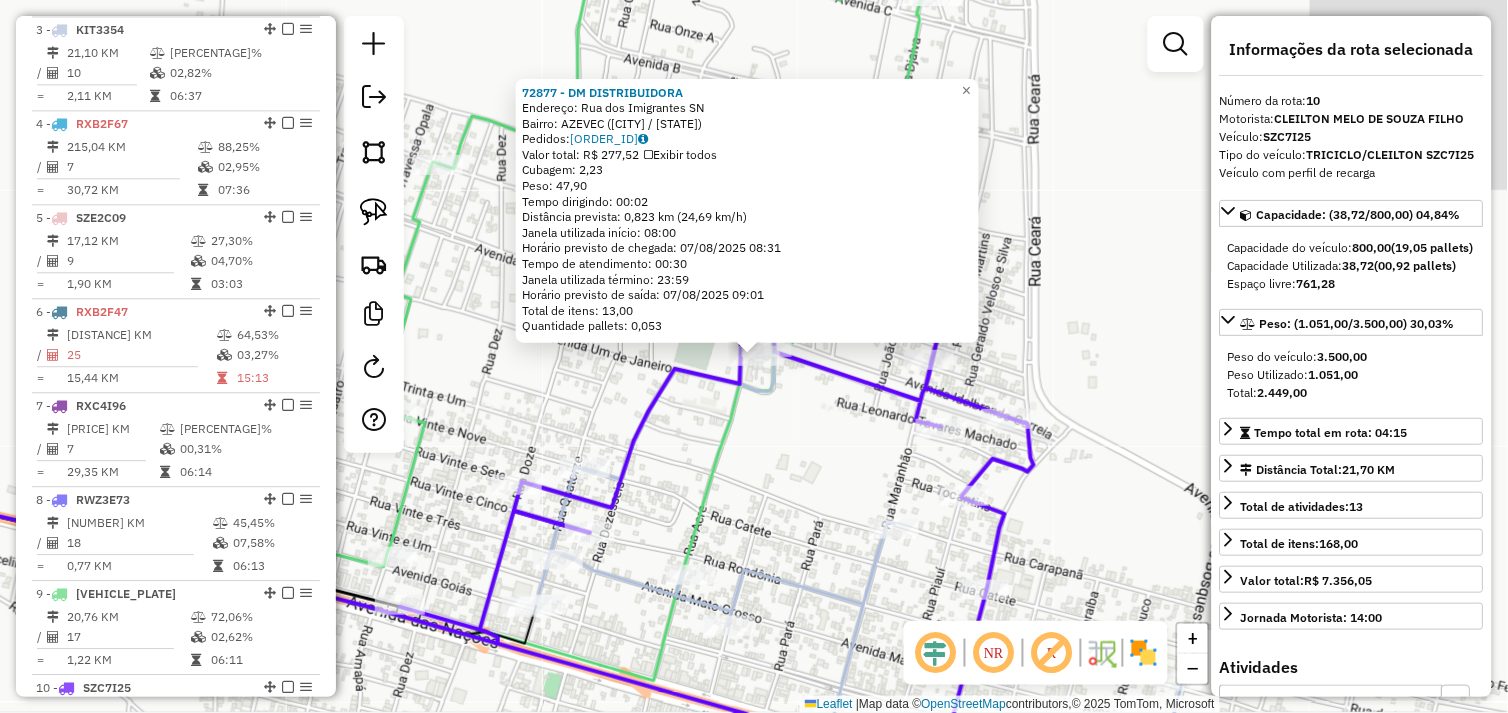scroll, scrollTop: 1111, scrollLeft: 0, axis: vertical 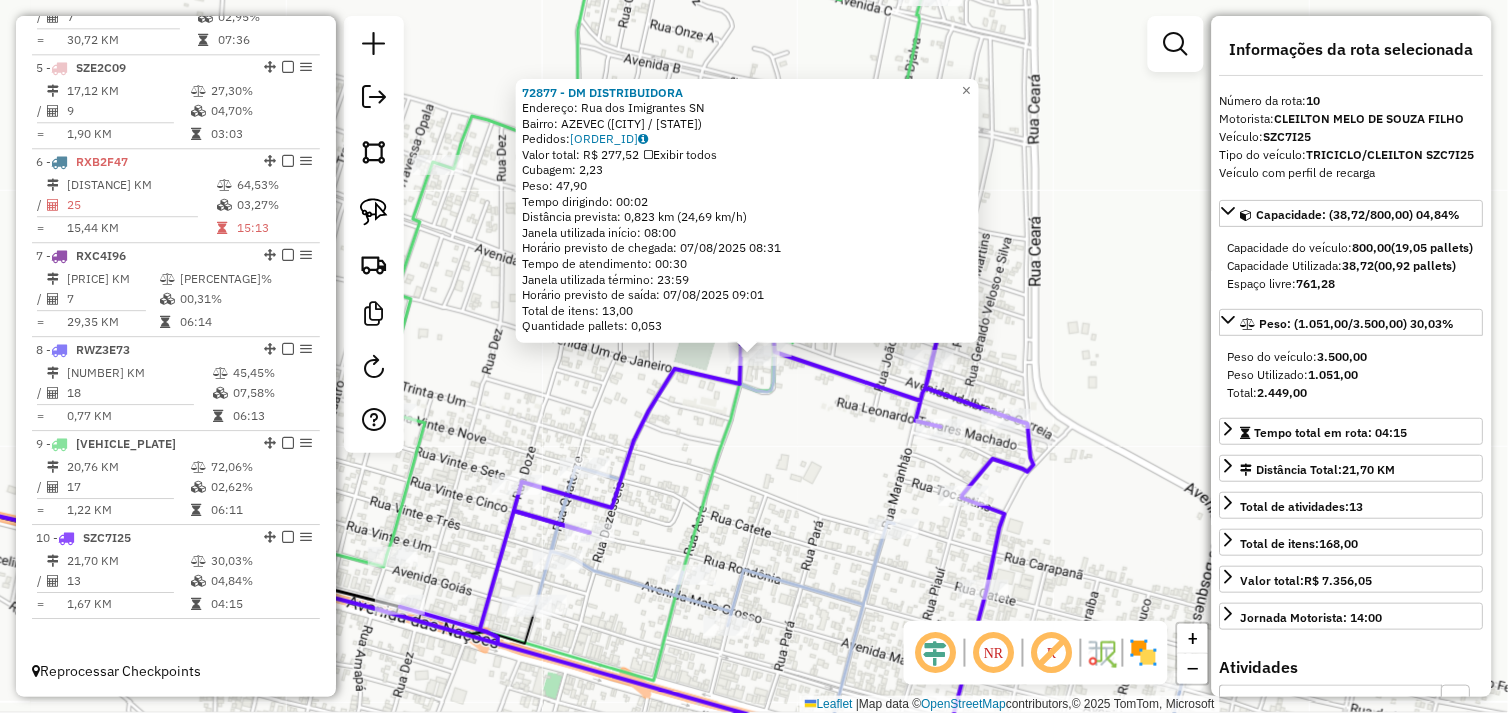 click on "72877 - DM DISTRIBUIDORA  Endereço:  Rua dos Imigrantes SN   Bairro: AZEVEC (OURILANDIA DO NORTE / PA)   Pedidos:  06103035   Valor total: R$ 277,52   Exibir todos   Cubagem: 2,23  Peso: 47,90  Tempo dirigindo: 00:02   Distância prevista: 0,823 km (24,69 km/h)   Janela utilizada início: 08:00   Horário previsto de chegada: 07/08/2025 08:31   Tempo de atendimento: 00:30   Janela utilizada término: 23:59   Horário previsto de saída: 07/08/2025 09:01   Total de itens: 13,00   Quantidade pallets: 0,053  × Janela de atendimento Grade de atendimento Capacidade Transportadoras Veículos Cliente Pedidos  Rotas Selecione os dias de semana para filtrar as janelas de atendimento  Seg   Ter   Qua   Qui   Sex   Sáb   Dom  Informe o período da janela de atendimento: De: Até:  Filtrar exatamente a janela do cliente  Considerar janela de atendimento padrão  Selecione os dias de semana para filtrar as grades de atendimento  Seg   Ter   Qua   Qui   Sex   Sáb   Dom   Clientes fora do dia de atendimento selecionado" 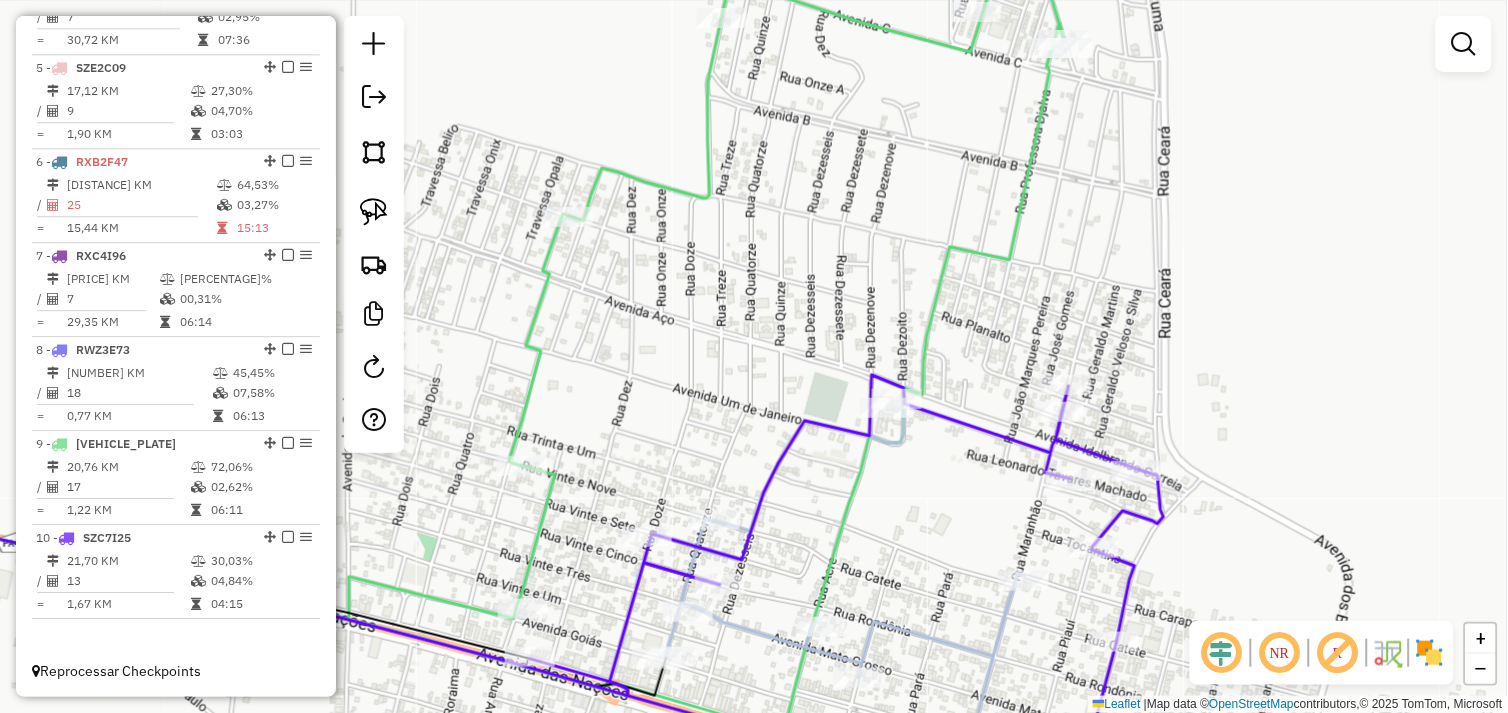 drag, startPoint x: 555, startPoint y: 378, endPoint x: 781, endPoint y: 437, distance: 233.5744 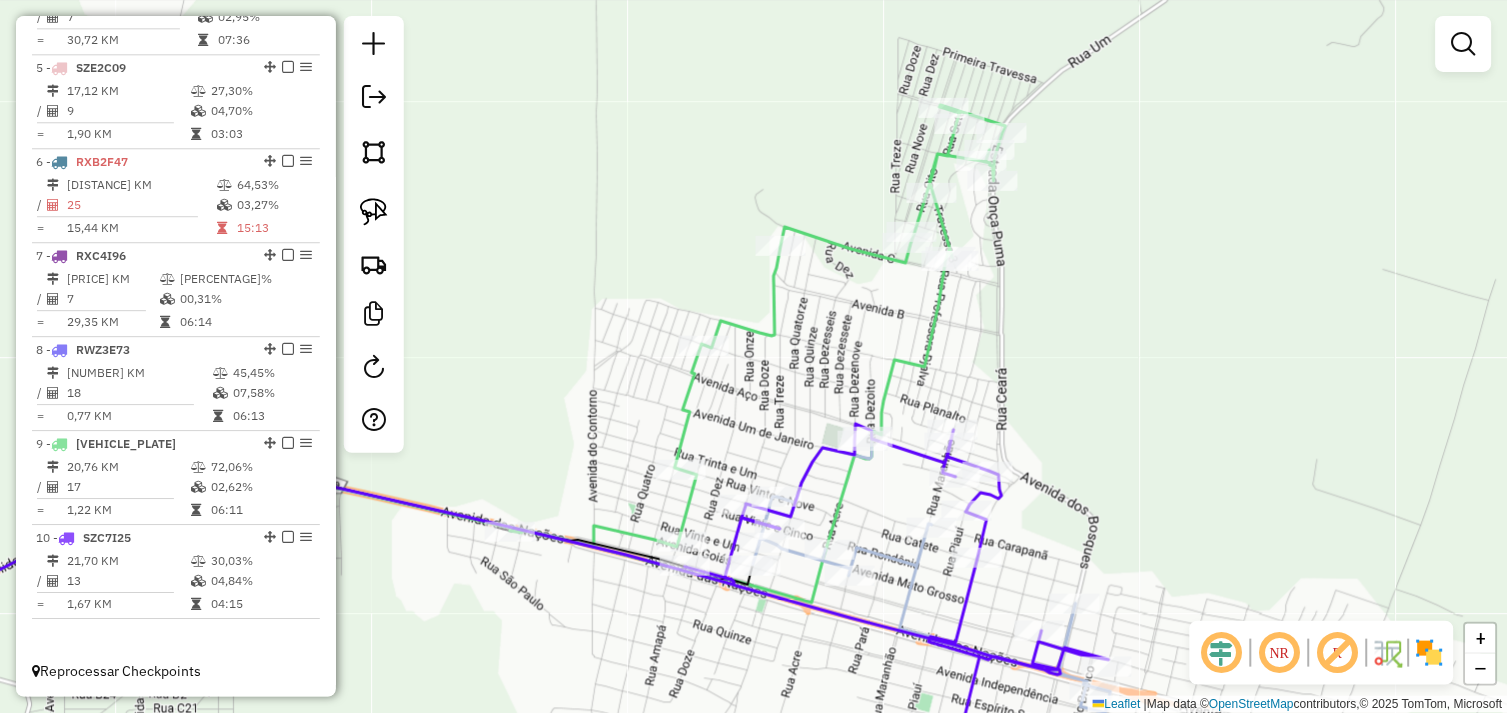 drag, startPoint x: 756, startPoint y: 376, endPoint x: 760, endPoint y: 410, distance: 34.234486 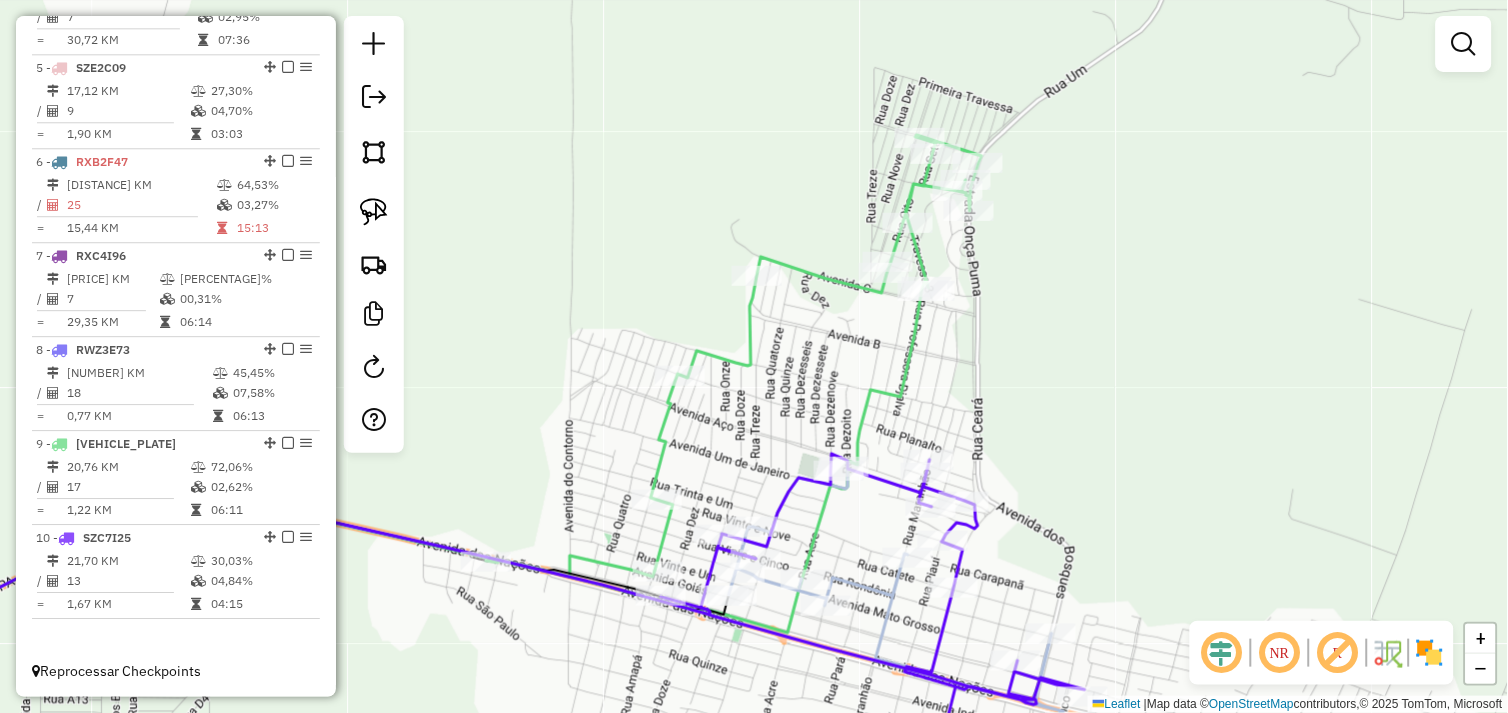 drag, startPoint x: 770, startPoint y: 397, endPoint x: 721, endPoint y: 441, distance: 65.8559 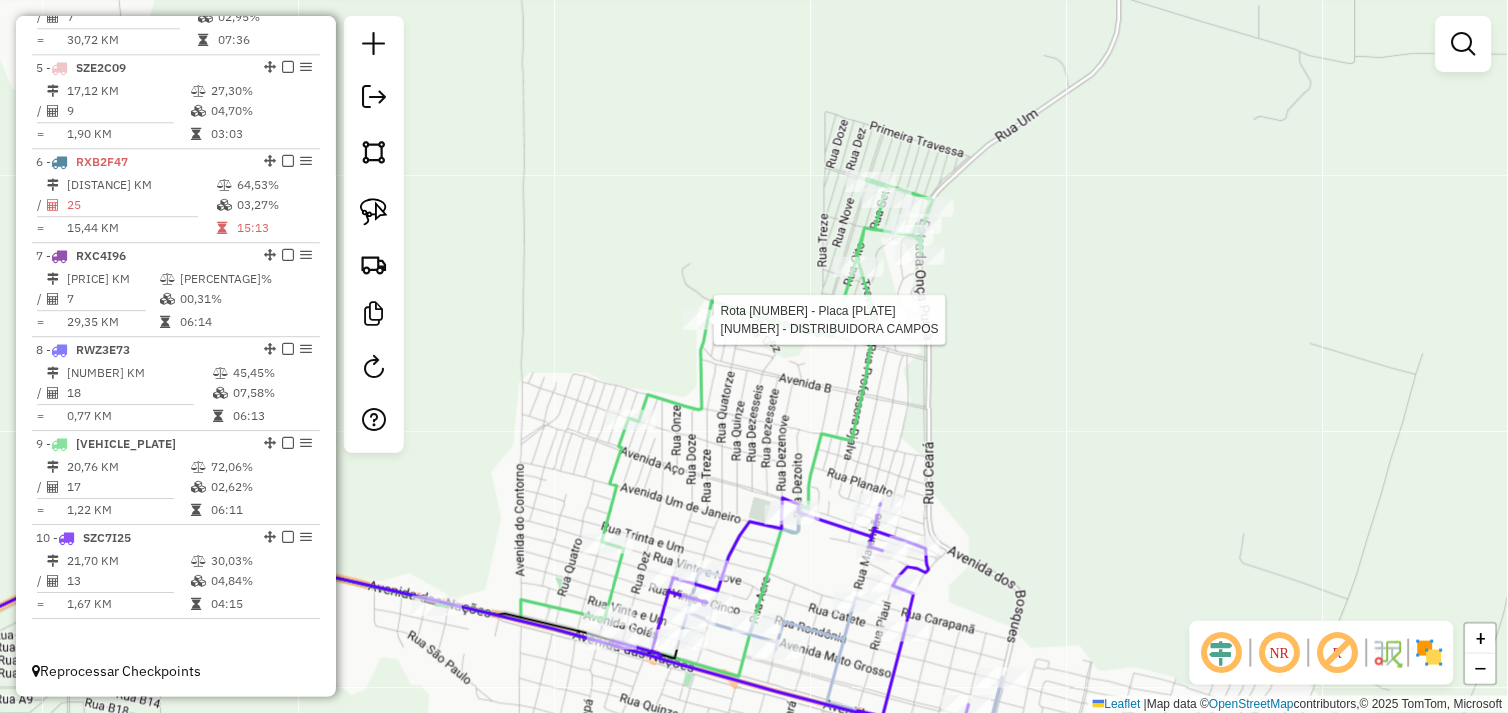 select on "*********" 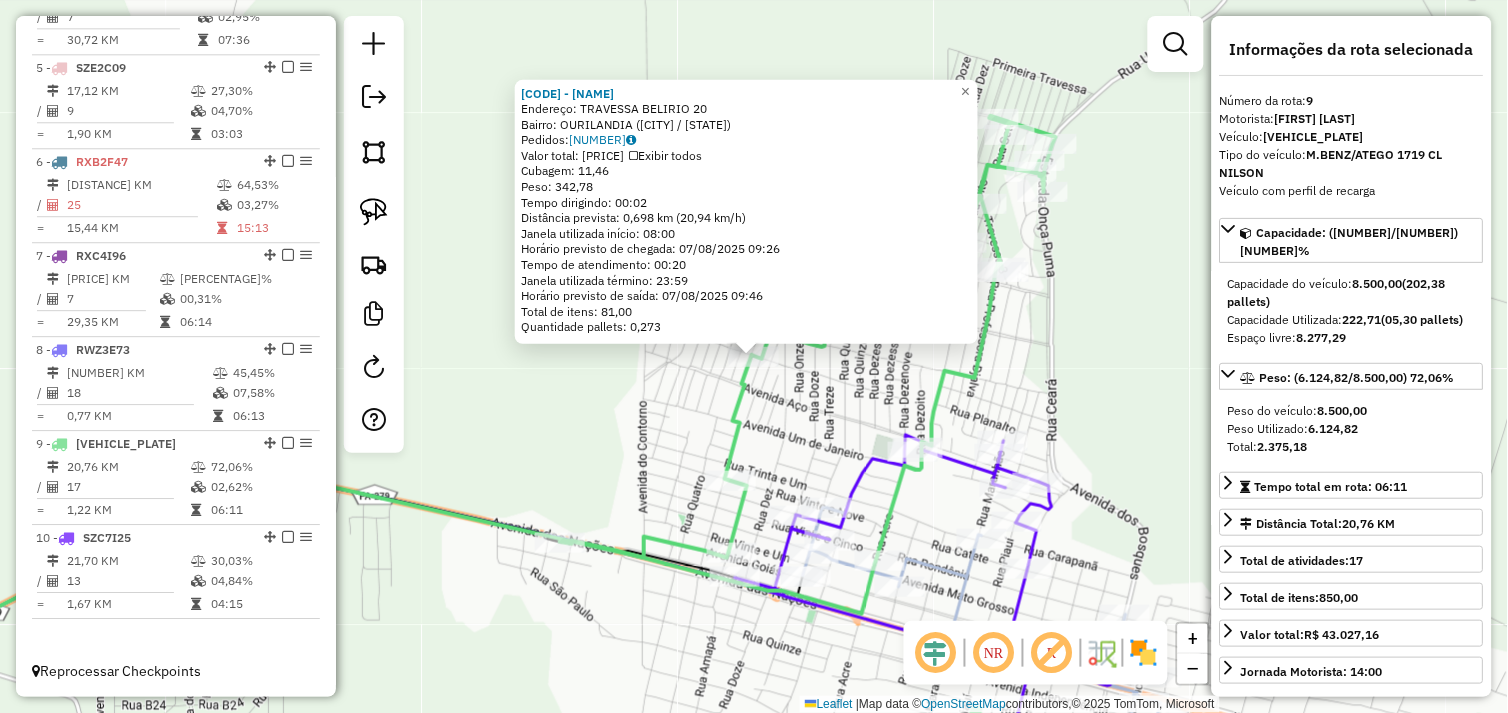 click on "54518 - RC DISTRIBUIDORA  Endereço:  TRAVESSA BELIRIO 20   Bairro: OURILANDIA (OURILANDIA DO NORTE / PA)   Pedidos:  06103027   Valor total: R$ 2.805,02   Exibir todos   Cubagem: 11,46  Peso: 342,78  Tempo dirigindo: 00:02   Distância prevista: 0,698 km (20,94 km/h)   Janela utilizada início: 08:00   Horário previsto de chegada: 07/08/2025 09:26   Tempo de atendimento: 00:20   Janela utilizada término: 23:59   Horário previsto de saída: 07/08/2025 09:46   Total de itens: 81,00   Quantidade pallets: 0,273  × Janela de atendimento Grade de atendimento Capacidade Transportadoras Veículos Cliente Pedidos  Rotas Selecione os dias de semana para filtrar as janelas de atendimento  Seg   Ter   Qua   Qui   Sex   Sáb   Dom  Informe o período da janela de atendimento: De: Até:  Filtrar exatamente a janela do cliente  Considerar janela de atendimento padrão  Selecione os dias de semana para filtrar as grades de atendimento  Seg   Ter   Qua   Qui   Sex   Sáb   Dom   Peso mínimo:   Peso máximo:   De:   De:" 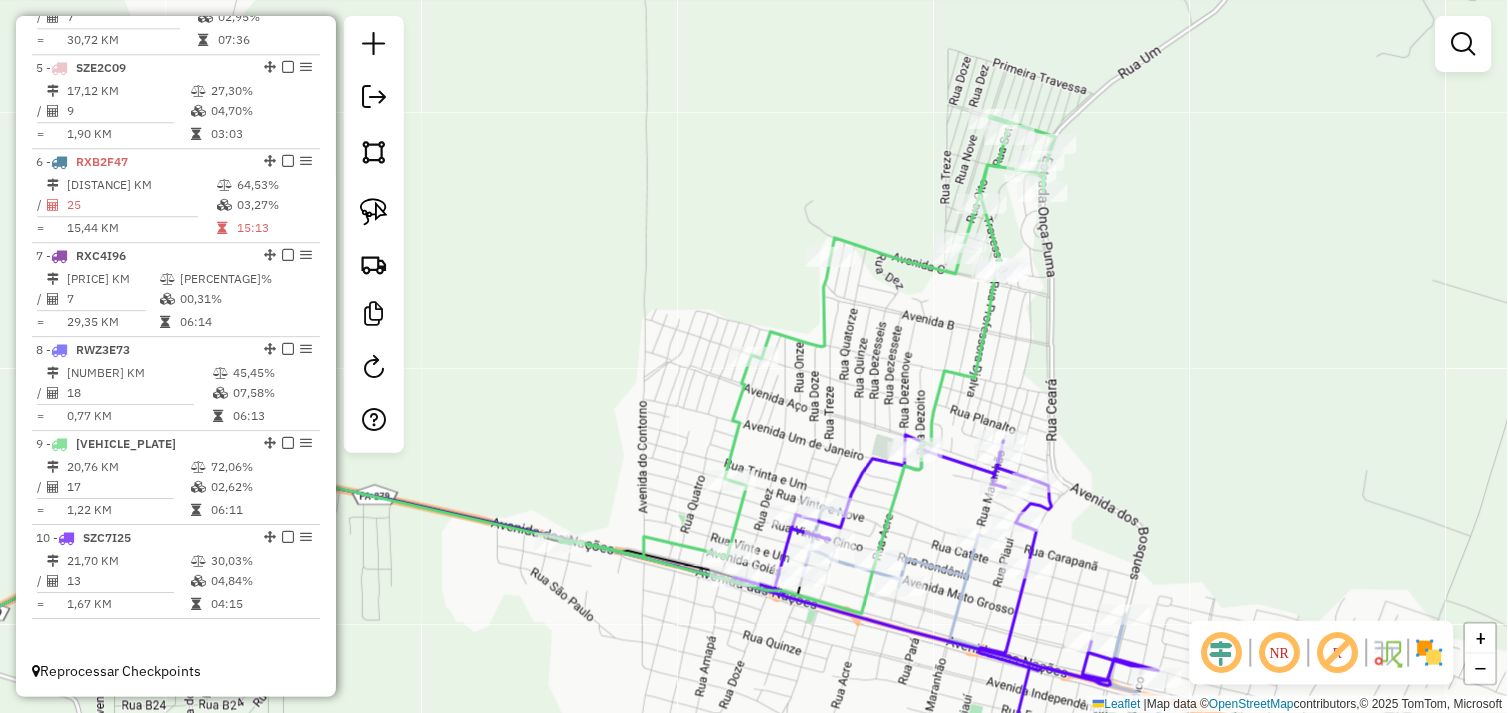 drag, startPoint x: 924, startPoint y: 336, endPoint x: 803, endPoint y: 396, distance: 135.05925 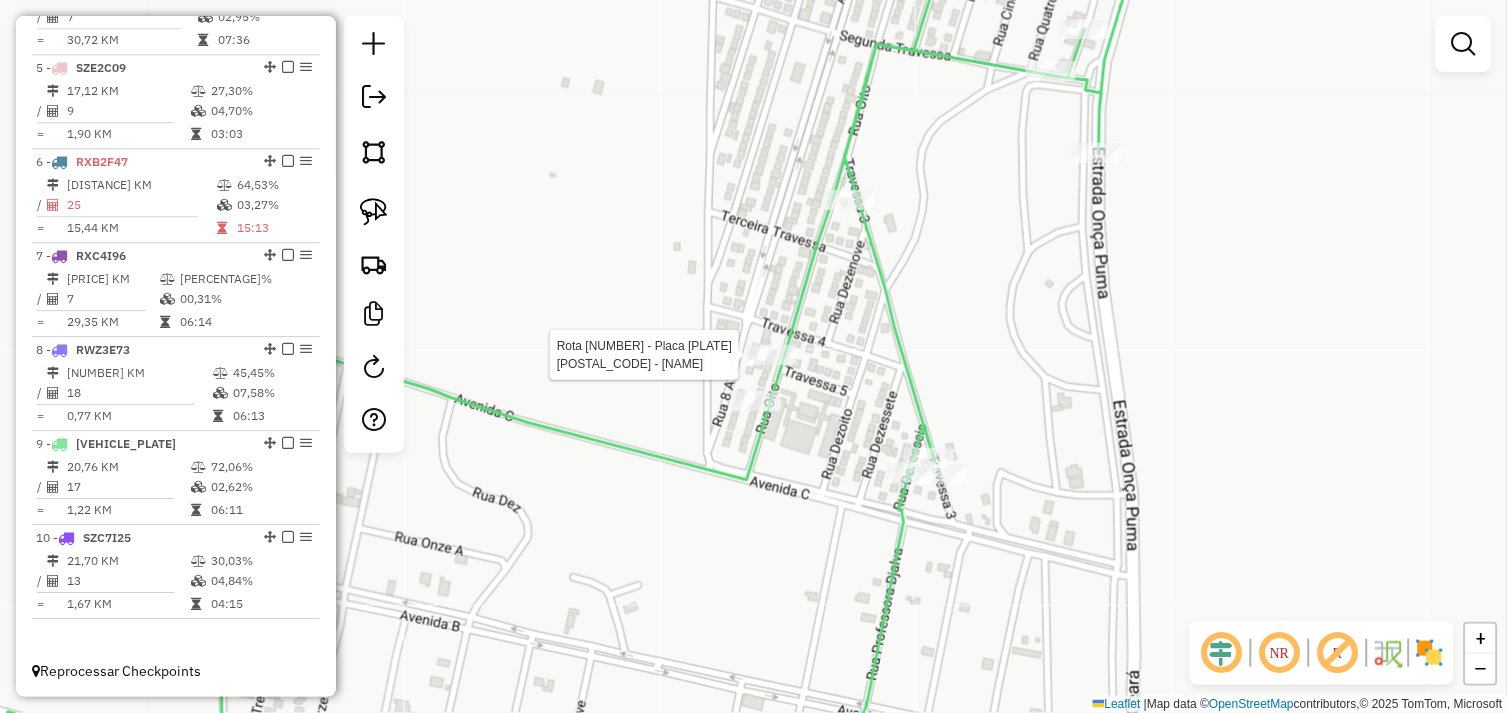 select on "*********" 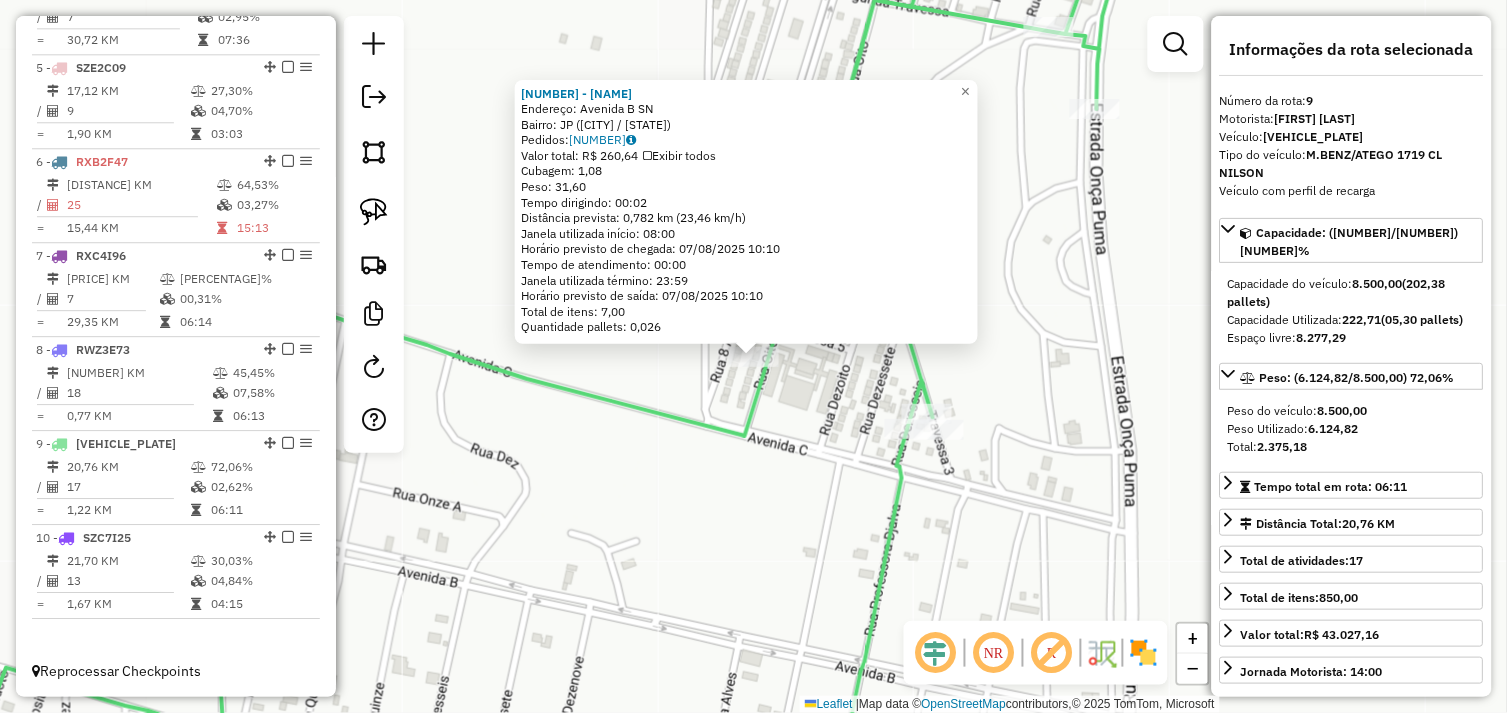 click on "72862 - LA CASA DE CALDO  Endereço:  Avenida B SN   Bairro: JP (OURILANDIA DO NORTE / PA)   Pedidos:  06103197   Valor total: R$ 260,64   Exibir todos   Cubagem: 1,08  Peso: 31,60  Tempo dirigindo: 00:02   Distância prevista: 0,782 km (23,46 km/h)   Janela utilizada início: 08:00   Horário previsto de chegada: 07/08/2025 10:10   Tempo de atendimento: 00:00   Janela utilizada término: 23:59   Horário previsto de saída: 07/08/2025 10:10   Total de itens: 7,00   Quantidade pallets: 0,026  × Janela de atendimento Grade de atendimento Capacidade Transportadoras Veículos Cliente Pedidos  Rotas Selecione os dias de semana para filtrar as janelas de atendimento  Seg   Ter   Qua   Qui   Sex   Sáb   Dom  Informe o período da janela de atendimento: De: Até:  Filtrar exatamente a janela do cliente  Considerar janela de atendimento padrão  Selecione os dias de semana para filtrar as grades de atendimento  Seg   Ter   Qua   Qui   Sex   Sáb   Dom   Considerar clientes sem dia de atendimento cadastrado  De:  +" 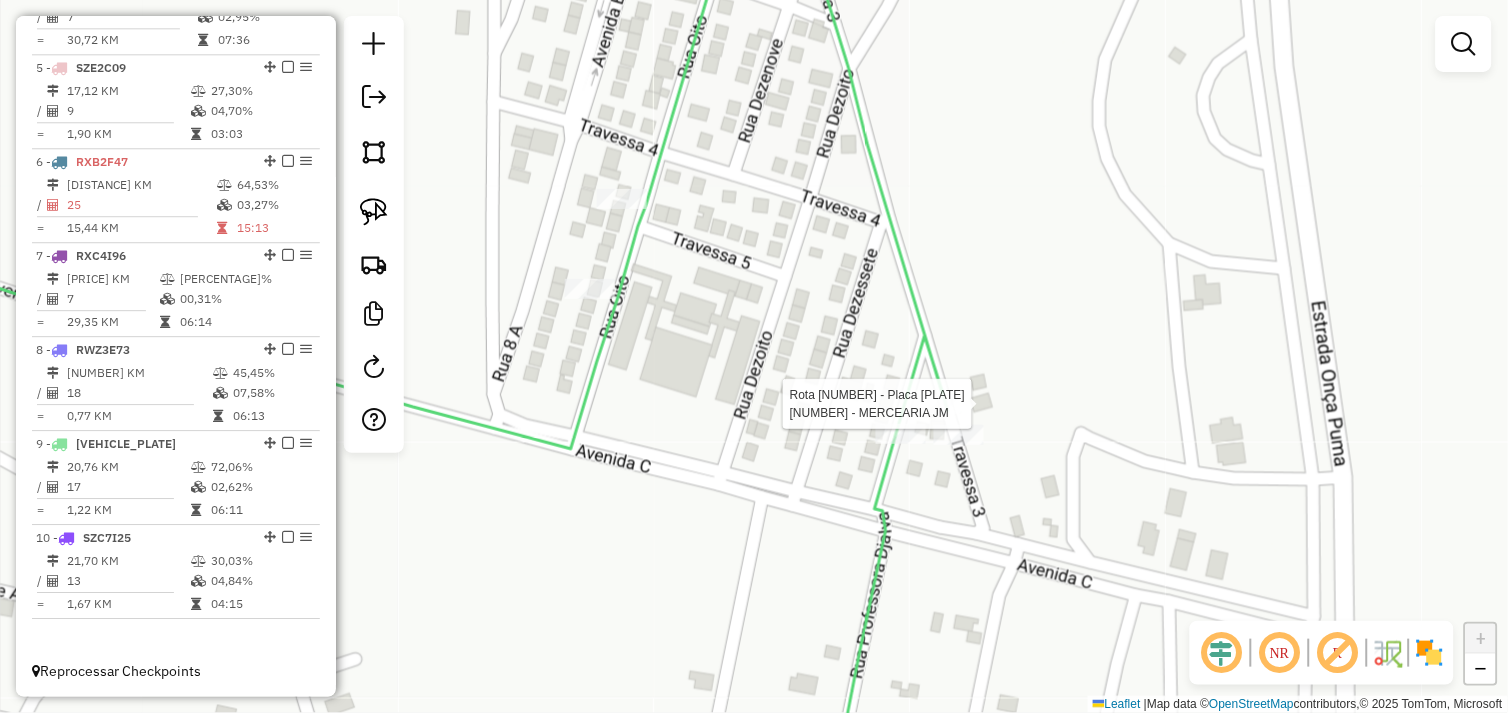 select on "*********" 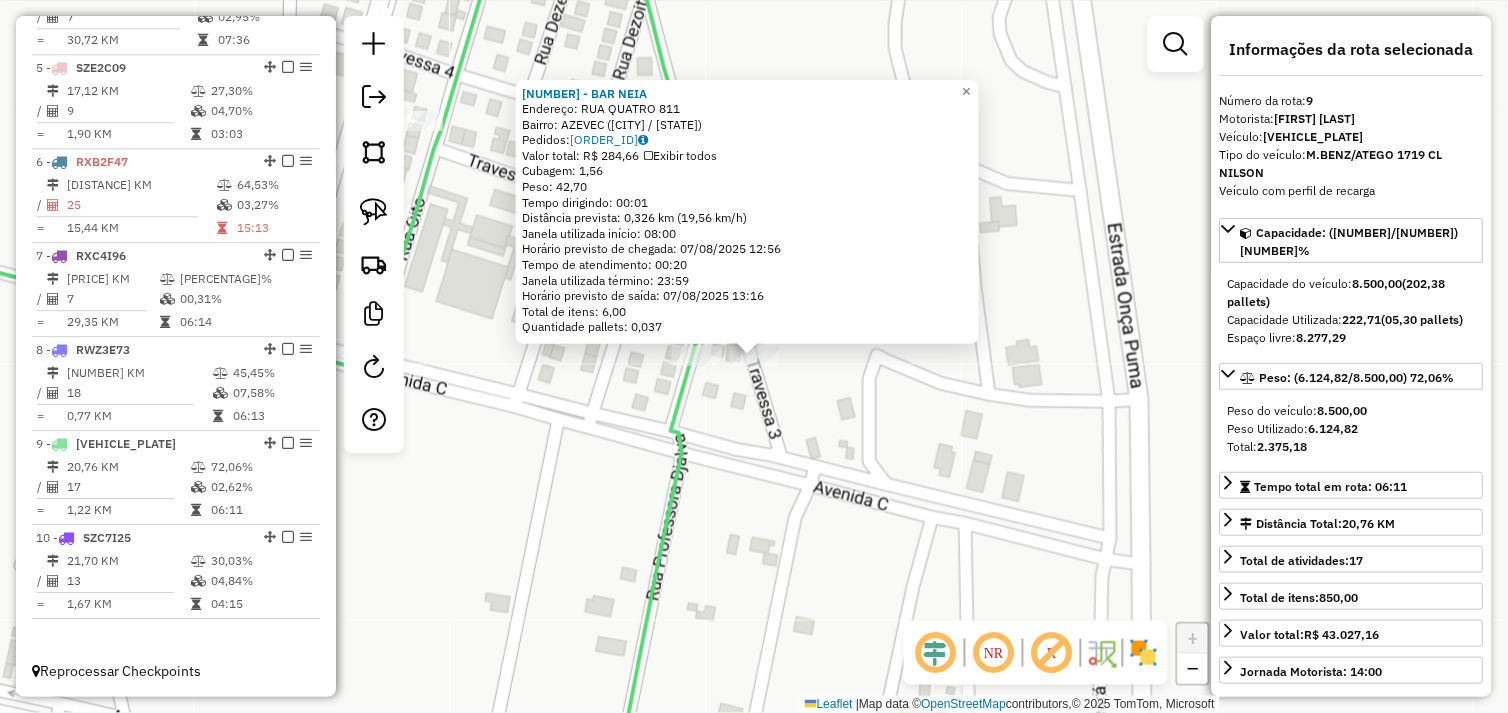 click on "72205 - BAR NEIA  Endereço:  RUA QUATRO 811   Bairro: AZEVEC (OURILANDIA DO NORTE / PA)   Pedidos:  06103030   Valor total: R$ 284,66   Exibir todos   Cubagem: 1,56  Peso: 42,70  Tempo dirigindo: 00:01   Distância prevista: 0,326 km (19,56 km/h)   Janela utilizada início: 08:00   Horário previsto de chegada: 07/08/2025 12:56   Tempo de atendimento: 00:20   Janela utilizada término: 23:59   Horário previsto de saída: 07/08/2025 13:16   Total de itens: 6,00   Quantidade pallets: 0,037  × Janela de atendimento Grade de atendimento Capacidade Transportadoras Veículos Cliente Pedidos  Rotas Selecione os dias de semana para filtrar as janelas de atendimento  Seg   Ter   Qua   Qui   Sex   Sáb   Dom  Informe o período da janela de atendimento: De: Até:  Filtrar exatamente a janela do cliente  Considerar janela de atendimento padrão  Selecione os dias de semana para filtrar as grades de atendimento  Seg   Ter   Qua   Qui   Sex   Sáb   Dom   Considerar clientes sem dia de atendimento cadastrado  De:  De:" 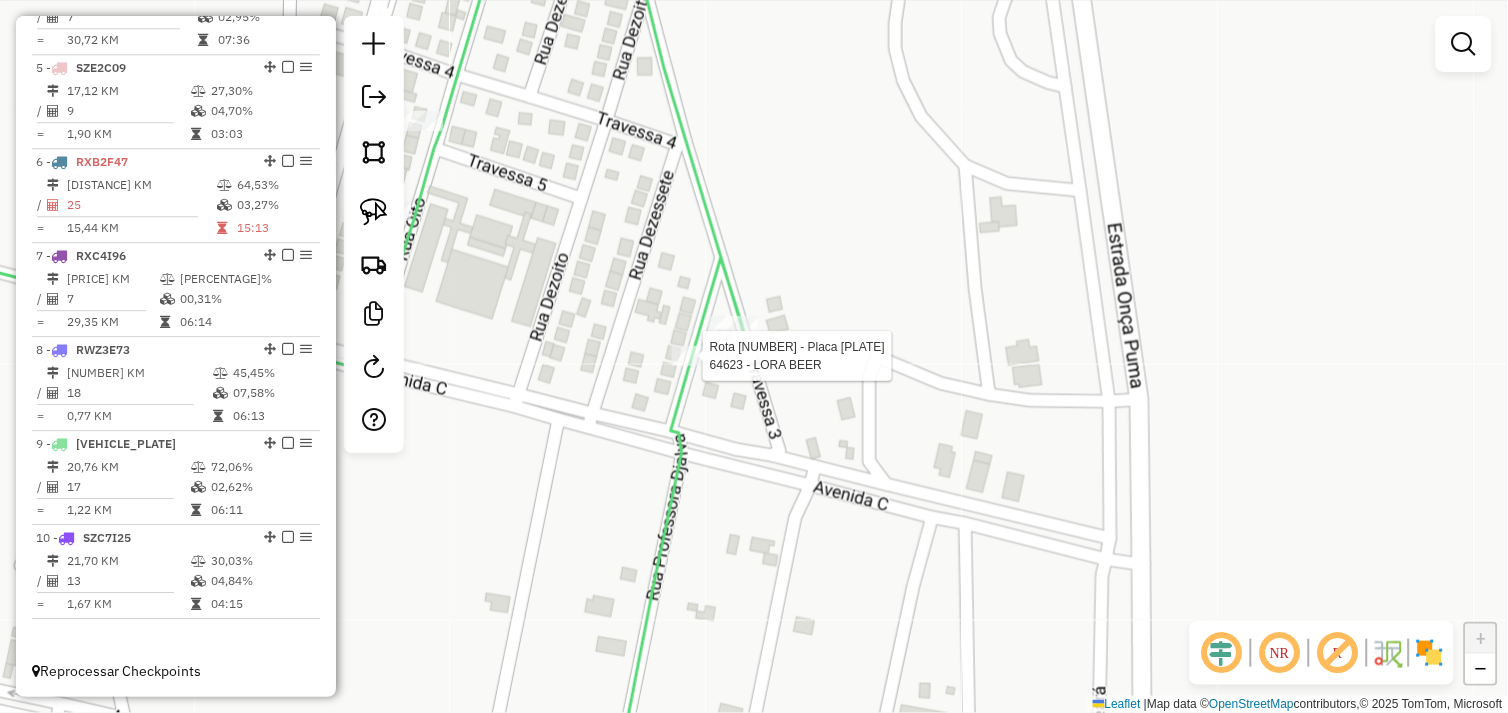 select on "*********" 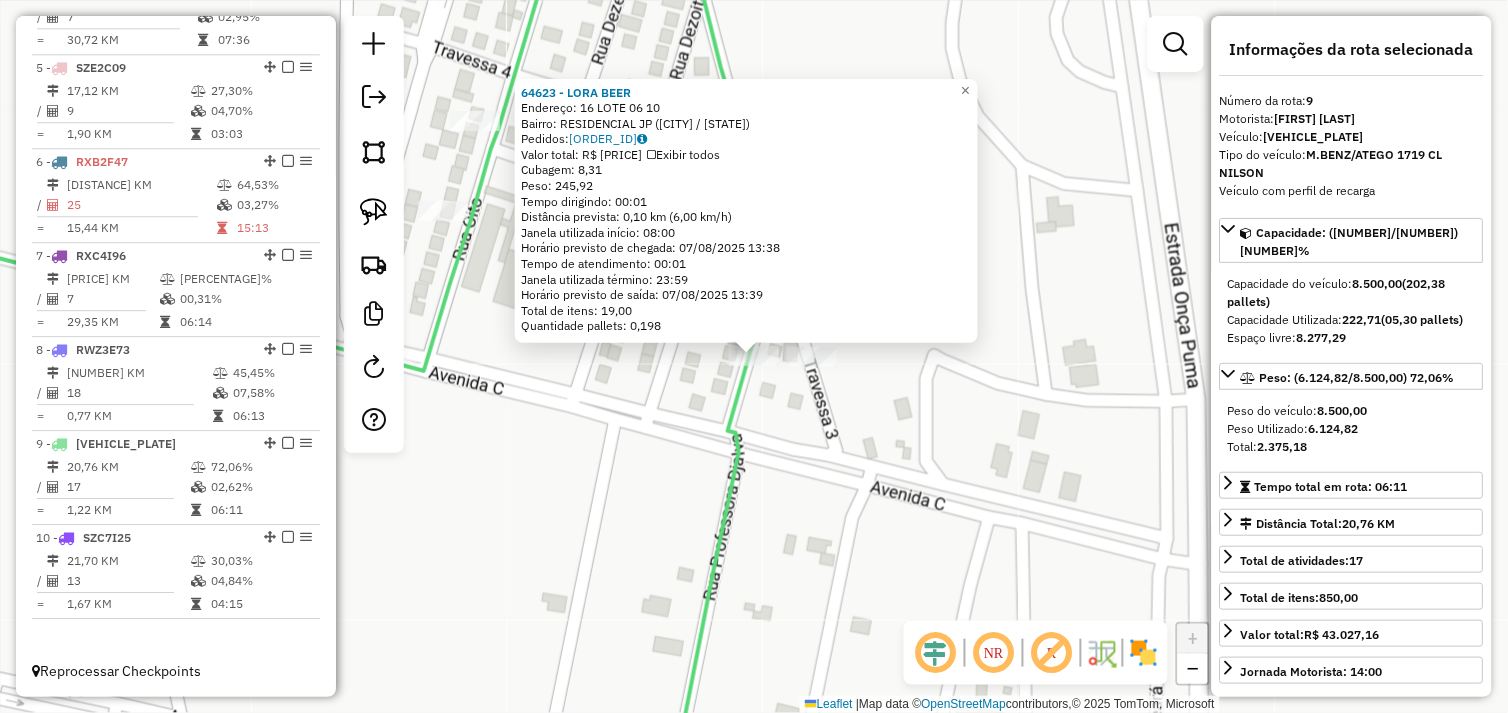 click on "64623 - LORA BEER  Endereço:  16 LOTE 06 10   Bairro: RESIDENCIAL JP (OURILANDIA DO NORTE / PA)   Pedidos:  06103104   Valor total: R$ 1.403,16   Exibir todos   Cubagem: 8,31  Peso: 245,92  Tempo dirigindo: 00:01   Distância prevista: 0,10 km (6,00 km/h)   Janela utilizada início: 08:00   Horário previsto de chegada: 07/08/2025 13:38   Tempo de atendimento: 00:01   Janela utilizada término: 23:59   Horário previsto de saída: 07/08/2025 13:39   Total de itens: 19,00   Quantidade pallets: 0,198  × Janela de atendimento Grade de atendimento Capacidade Transportadoras Veículos Cliente Pedidos  Rotas Selecione os dias de semana para filtrar as janelas de atendimento  Seg   Ter   Qua   Qui   Sex   Sáb   Dom  Informe o período da janela de atendimento: De: Até:  Filtrar exatamente a janela do cliente  Considerar janela de atendimento padrão  Selecione os dias de semana para filtrar as grades de atendimento  Seg   Ter   Qua   Qui   Sex   Sáb   Dom   Considerar clientes sem dia de atendimento cadastrado" 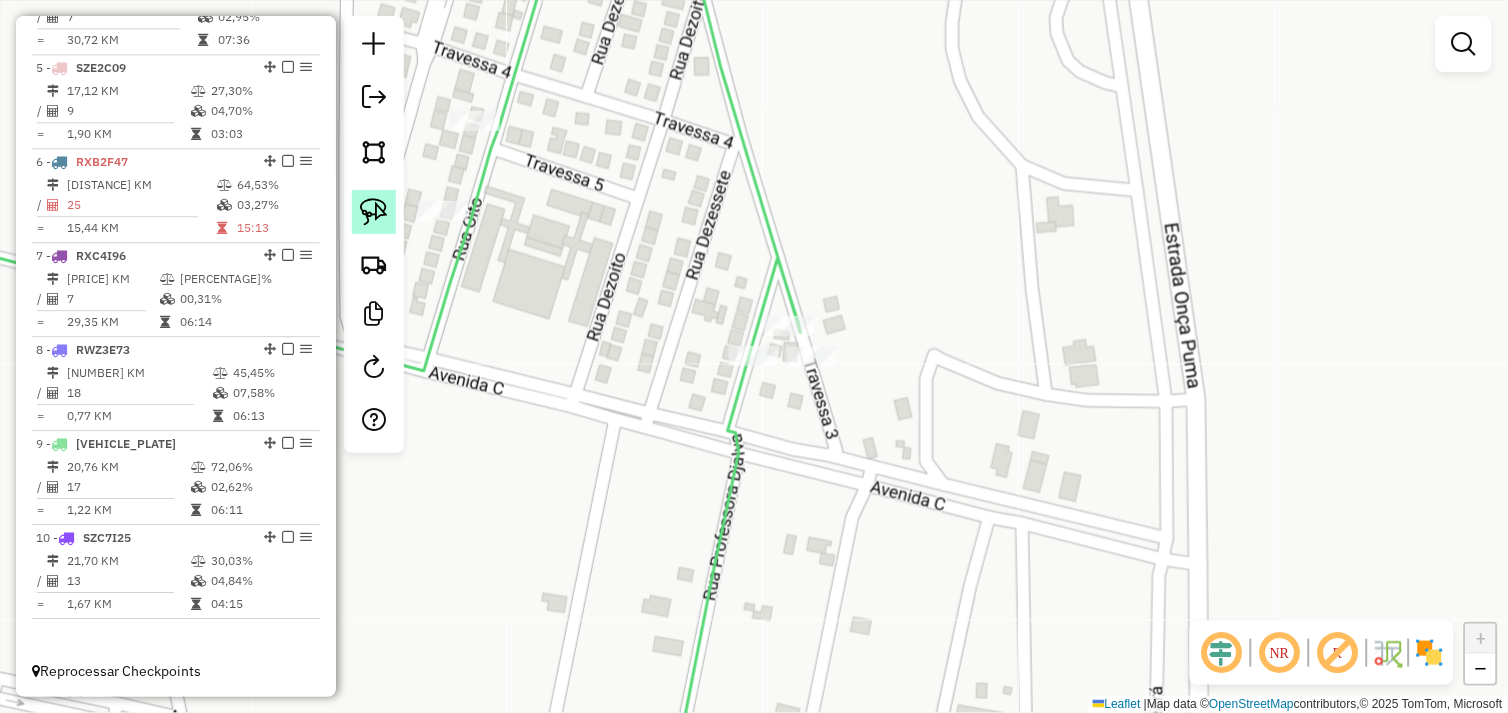 drag, startPoint x: 373, startPoint y: 206, endPoint x: 588, endPoint y: 272, distance: 224.9022 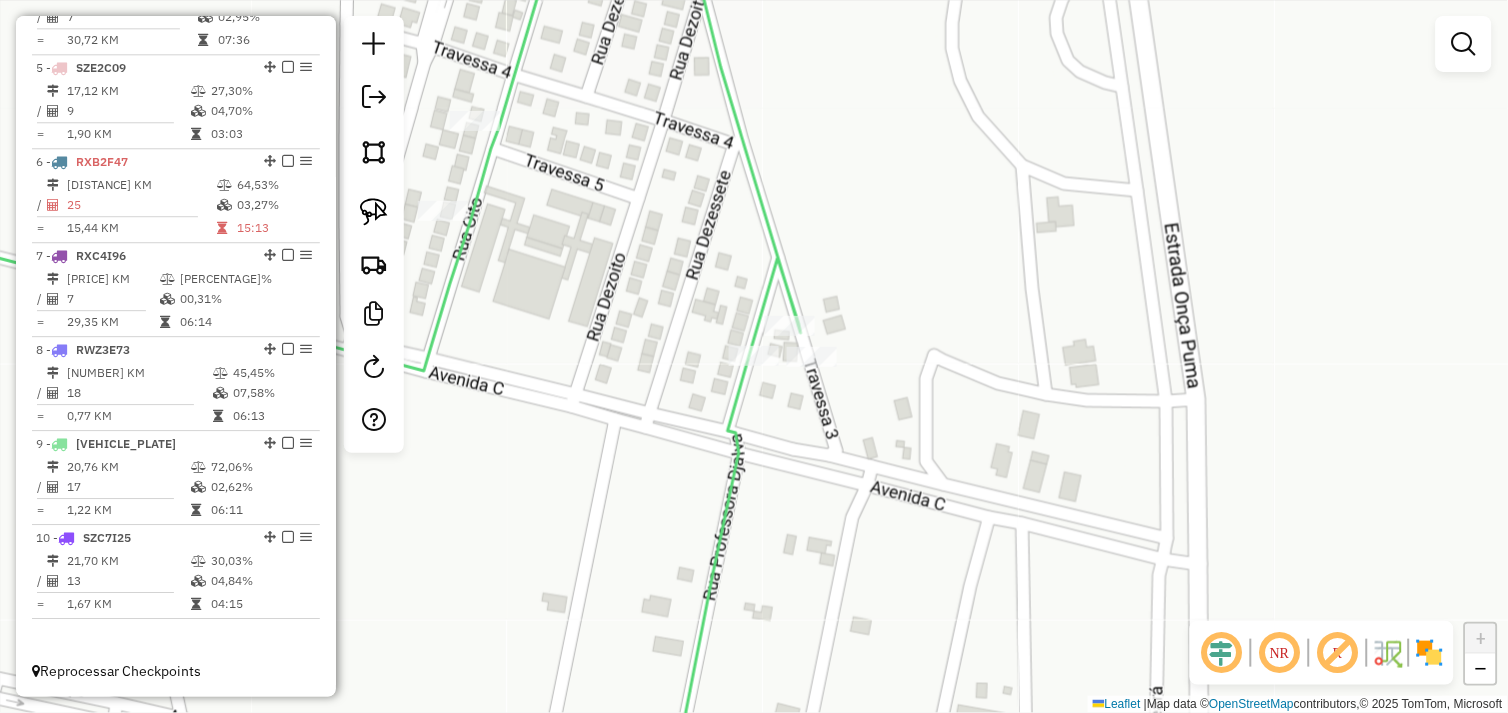 click 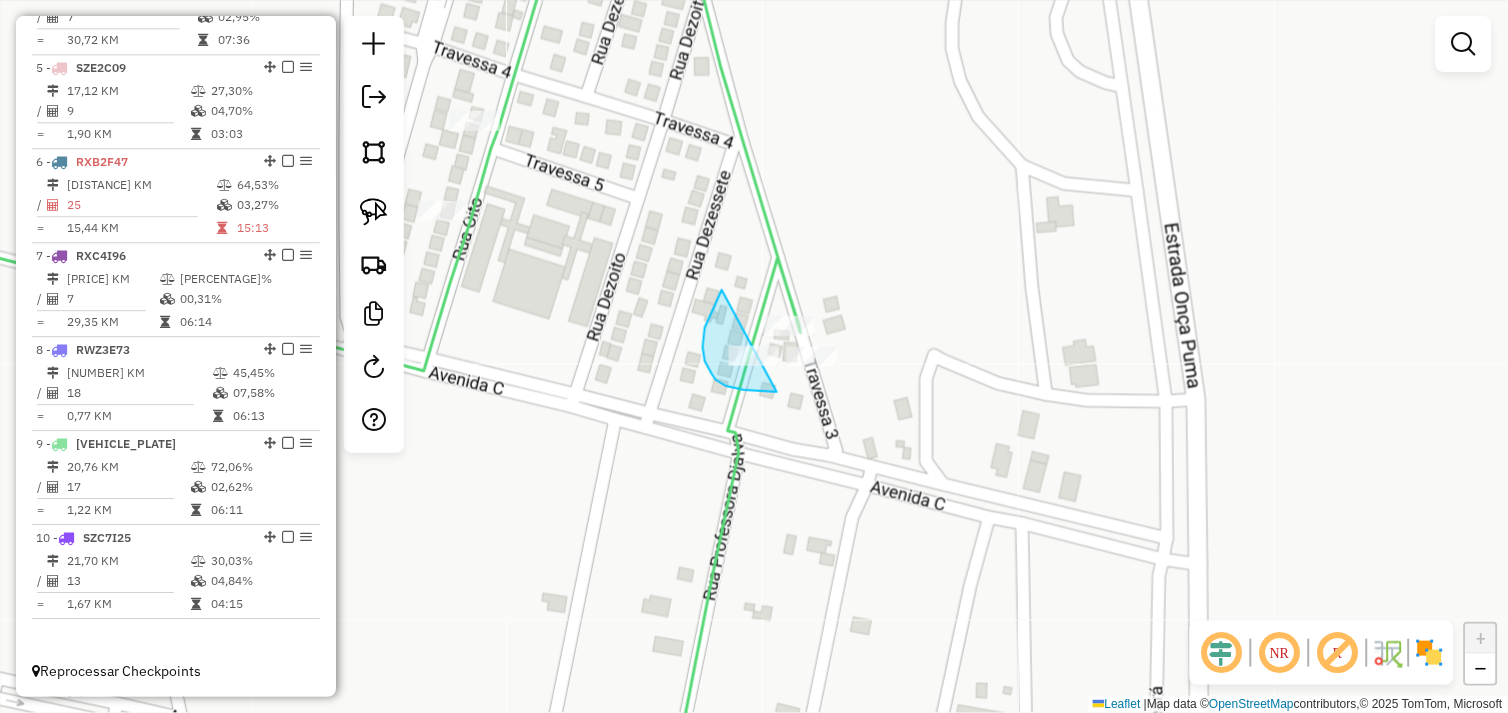 drag, startPoint x: 722, startPoint y: 290, endPoint x: 786, endPoint y: 277, distance: 65.30697 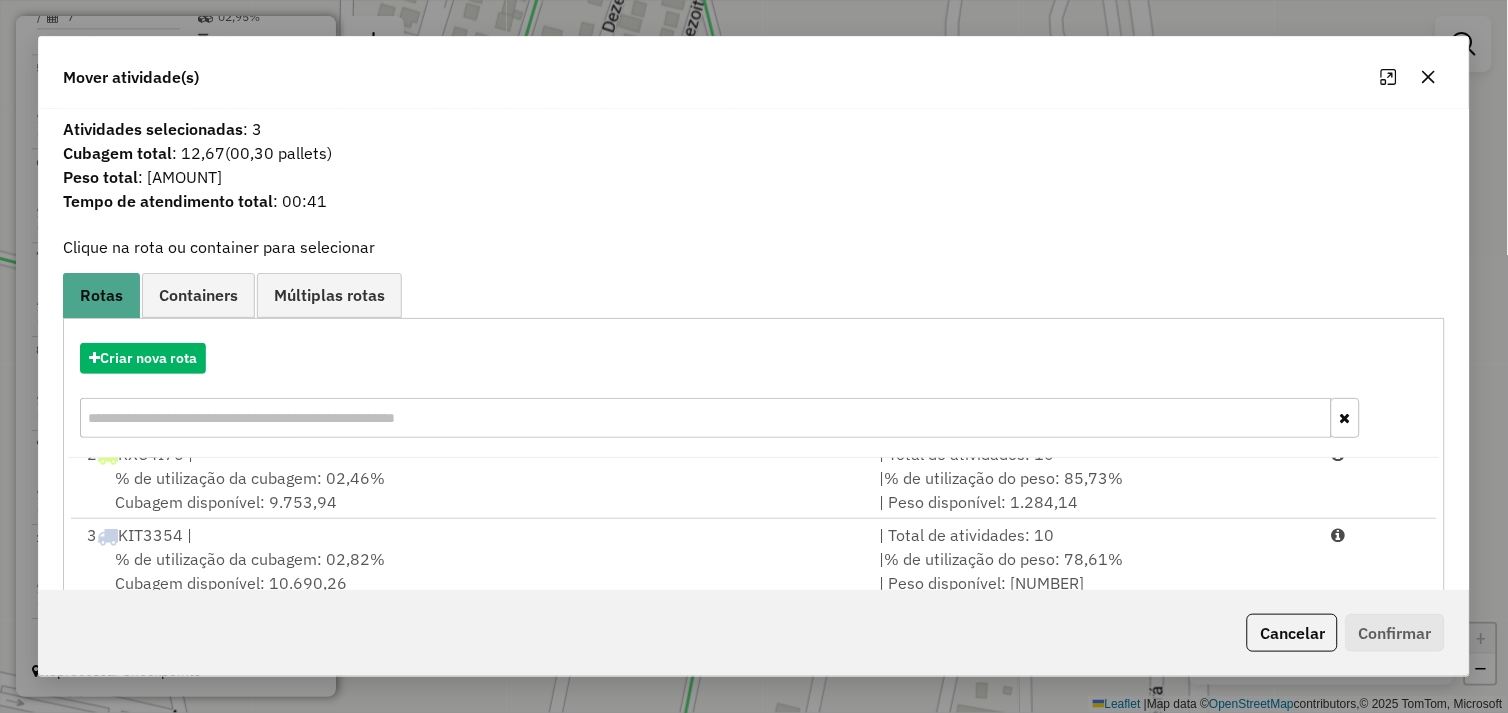 scroll, scrollTop: 330, scrollLeft: 0, axis: vertical 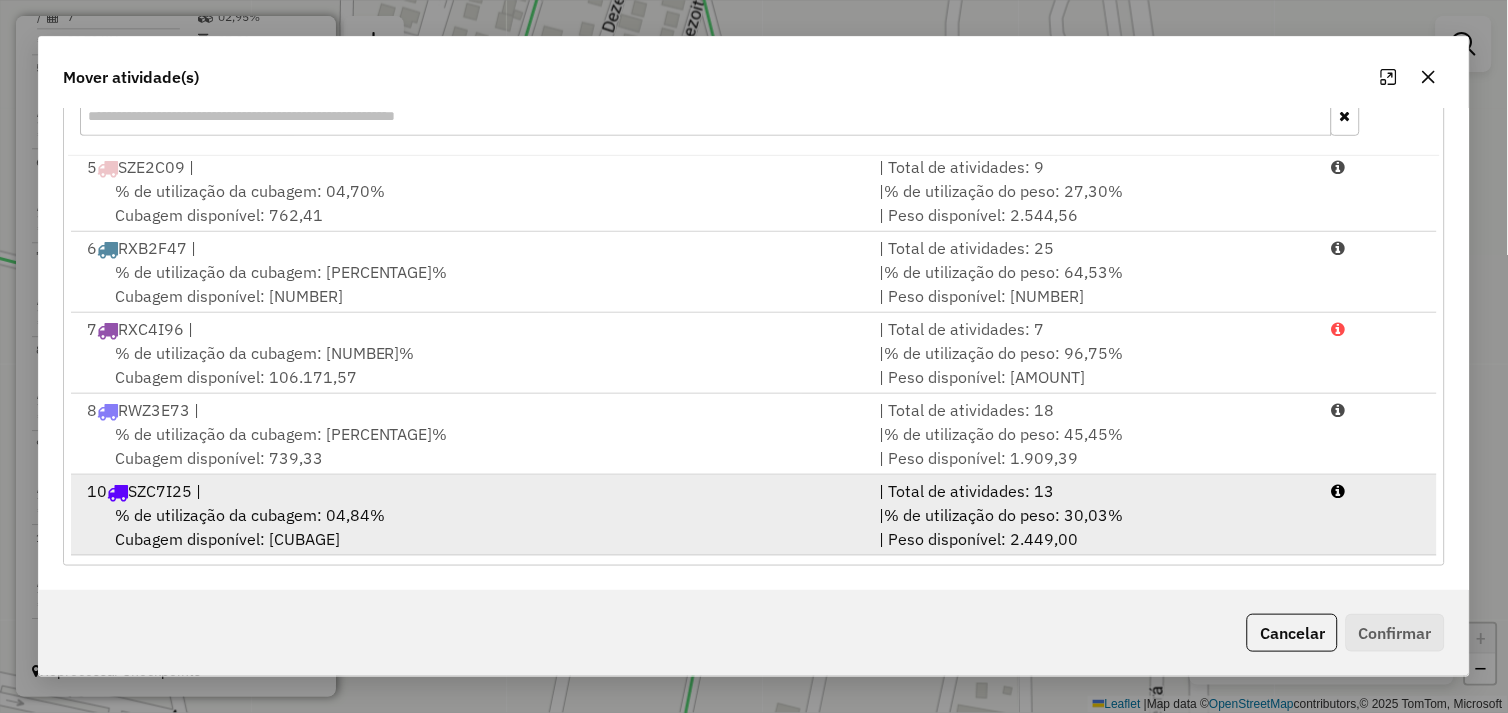 click on "% de utilização da cubagem: 04,84%  Cubagem disponível: 761,28" at bounding box center [471, 527] 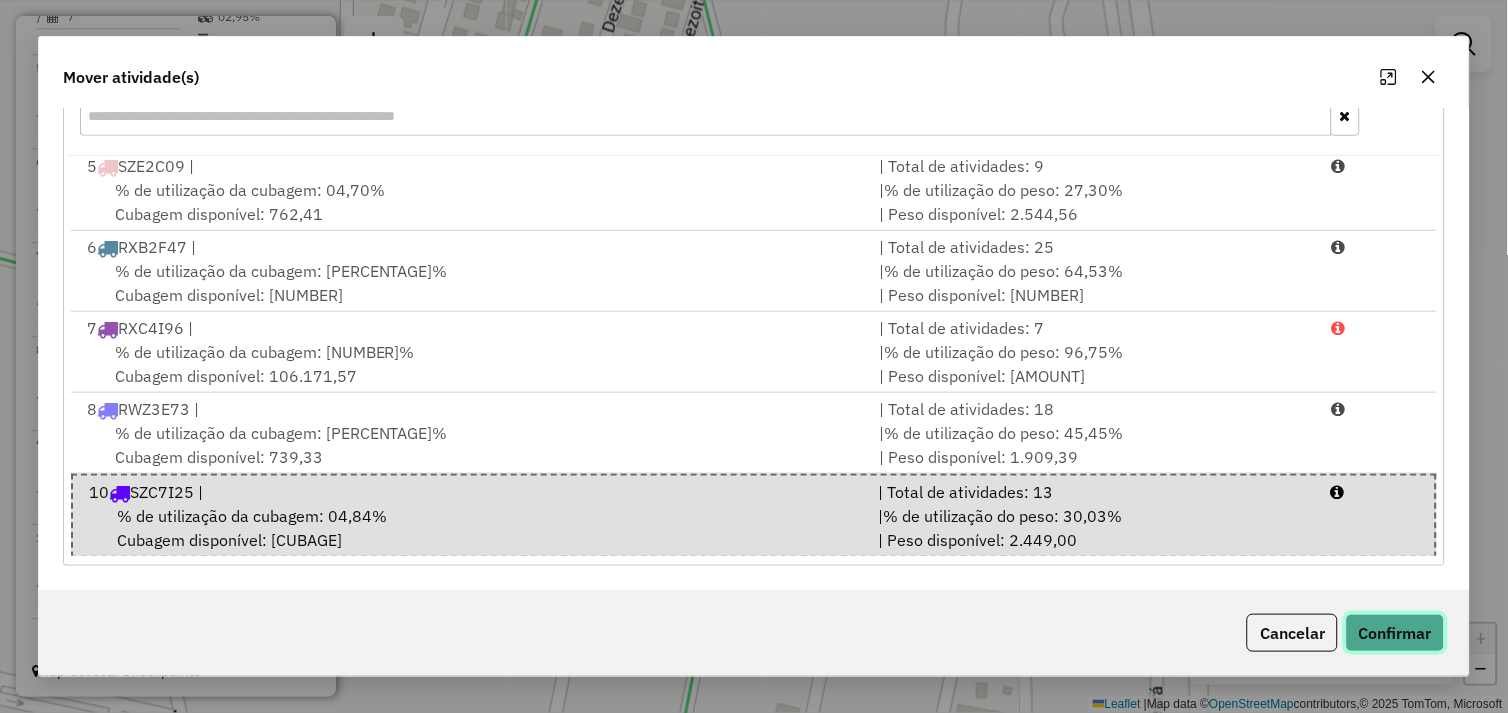 click on "Confirmar" 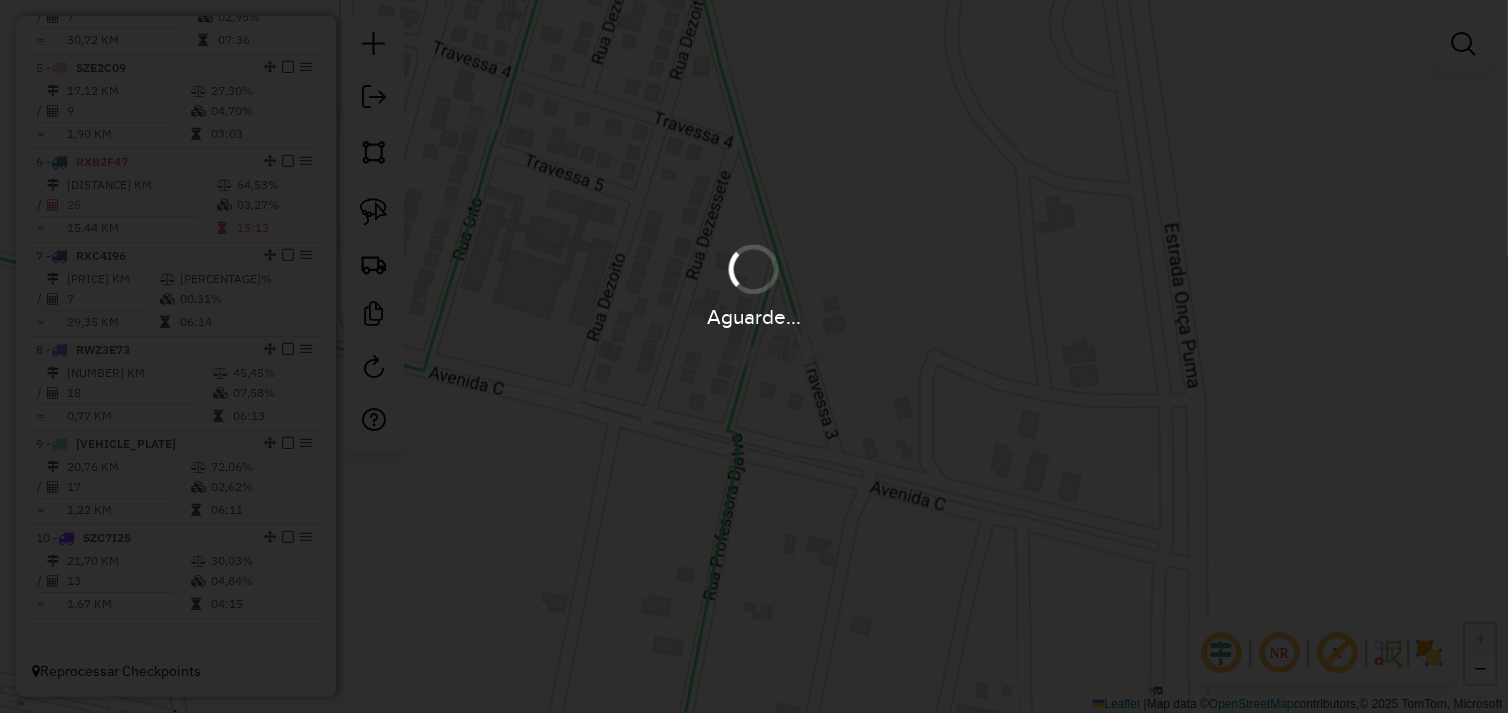 scroll, scrollTop: 0, scrollLeft: 0, axis: both 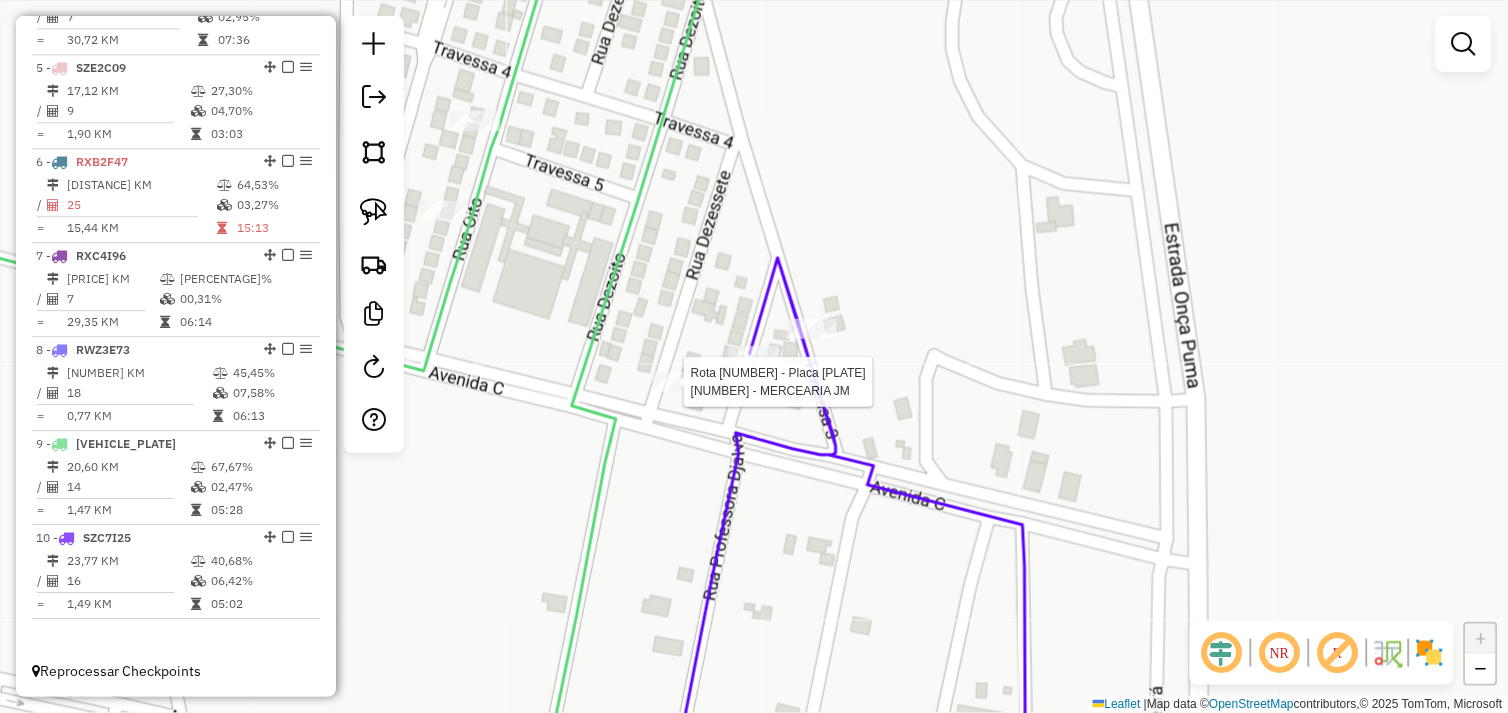 select on "*********" 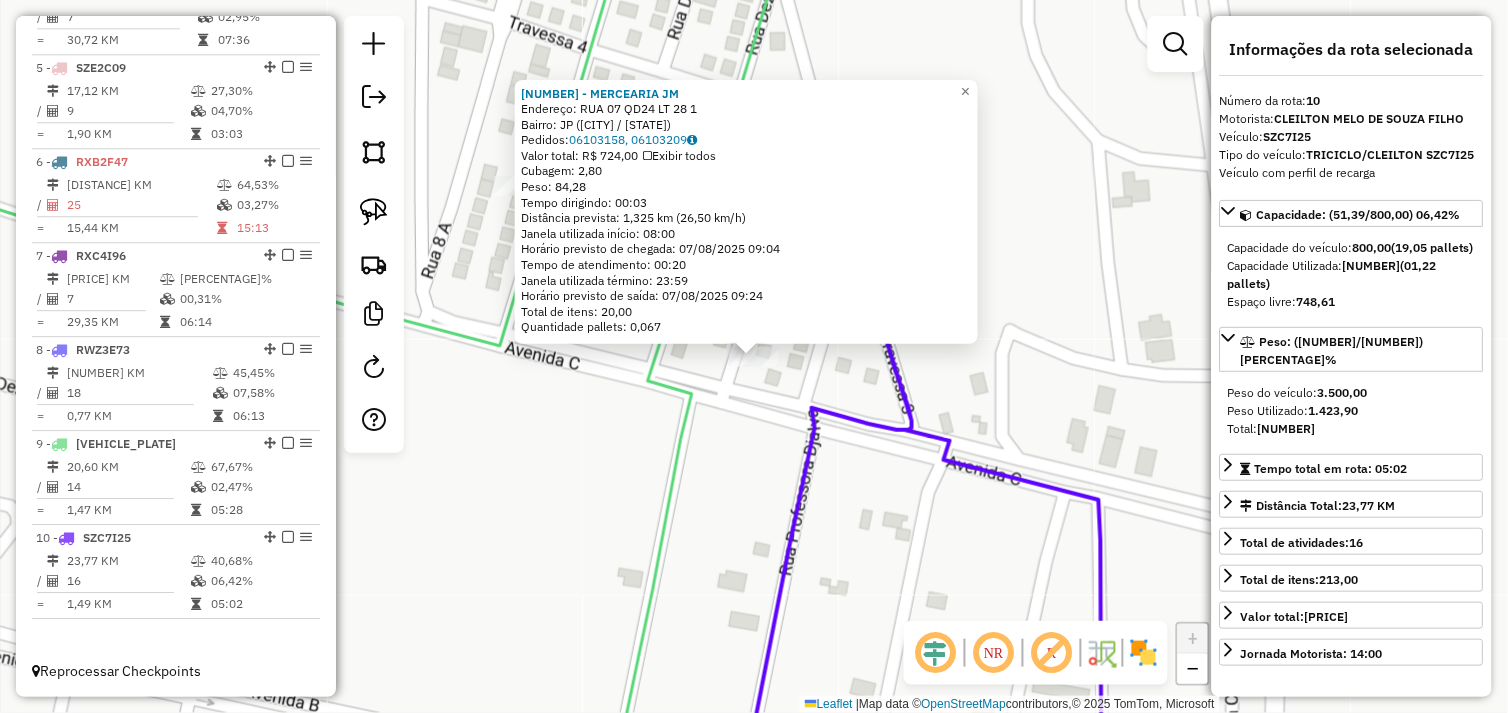 drag, startPoint x: 610, startPoint y: 461, endPoint x: 620, endPoint y: 467, distance: 11.661903 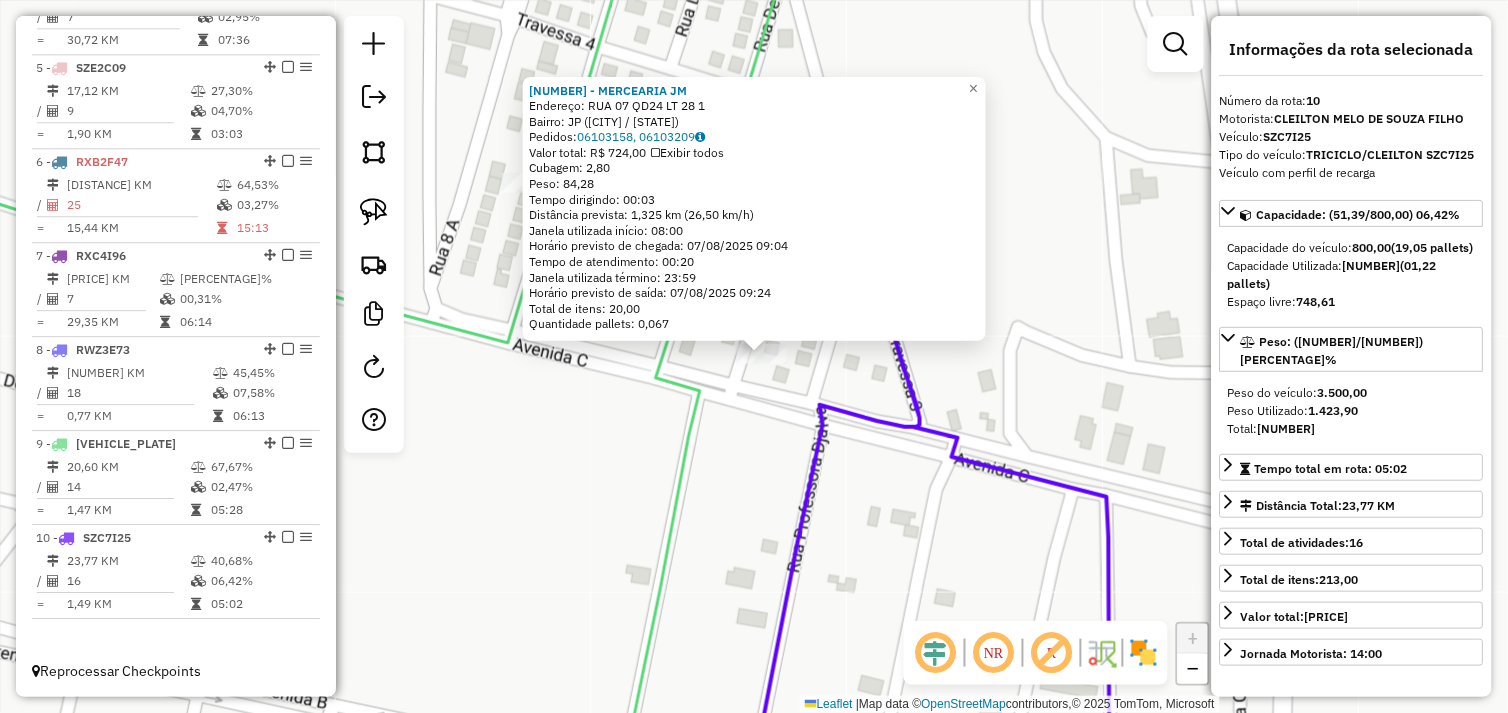 drag, startPoint x: 554, startPoint y: 475, endPoint x: 673, endPoint y: 465, distance: 119.419426 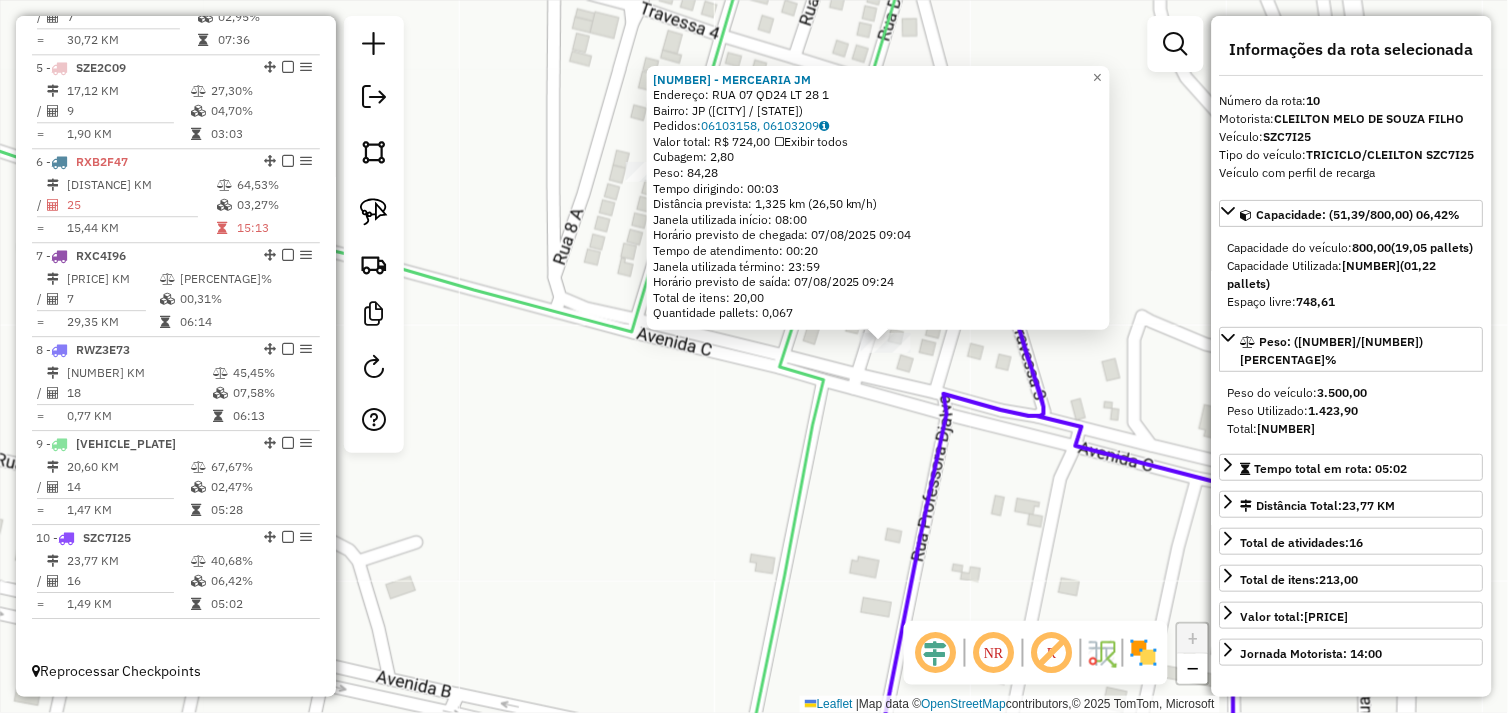 click on "72250 - MERCEARIA JM  Endereço:  RUA 07 QD24 LT 28 1   Bairro: JP (OURILANDIA DO NORTE / PA)   Pedidos:  06103158, 06103209   Valor total: R$ 724,00   Exibir todos   Cubagem: 2,80  Peso: 84,28  Tempo dirigindo: 00:03   Distância prevista: 1,325 km (26,50 km/h)   Janela utilizada início: 08:00   Horário previsto de chegada: 07/08/2025 09:04   Tempo de atendimento: 00:20   Janela utilizada término: 23:59   Horário previsto de saída: 07/08/2025 09:24   Total de itens: 20,00   Quantidade pallets: 0,067  × Janela de atendimento Grade de atendimento Capacidade Transportadoras Veículos Cliente Pedidos  Rotas Selecione os dias de semana para filtrar as janelas de atendimento  Seg   Ter   Qua   Qui   Sex   Sáb   Dom  Informe o período da janela de atendimento: De: Até:  Filtrar exatamente a janela do cliente  Considerar janela de atendimento padrão  Selecione os dias de semana para filtrar as grades de atendimento  Seg   Ter   Qua   Qui   Sex   Sáb   Dom   Clientes fora do dia de atendimento selecionado" 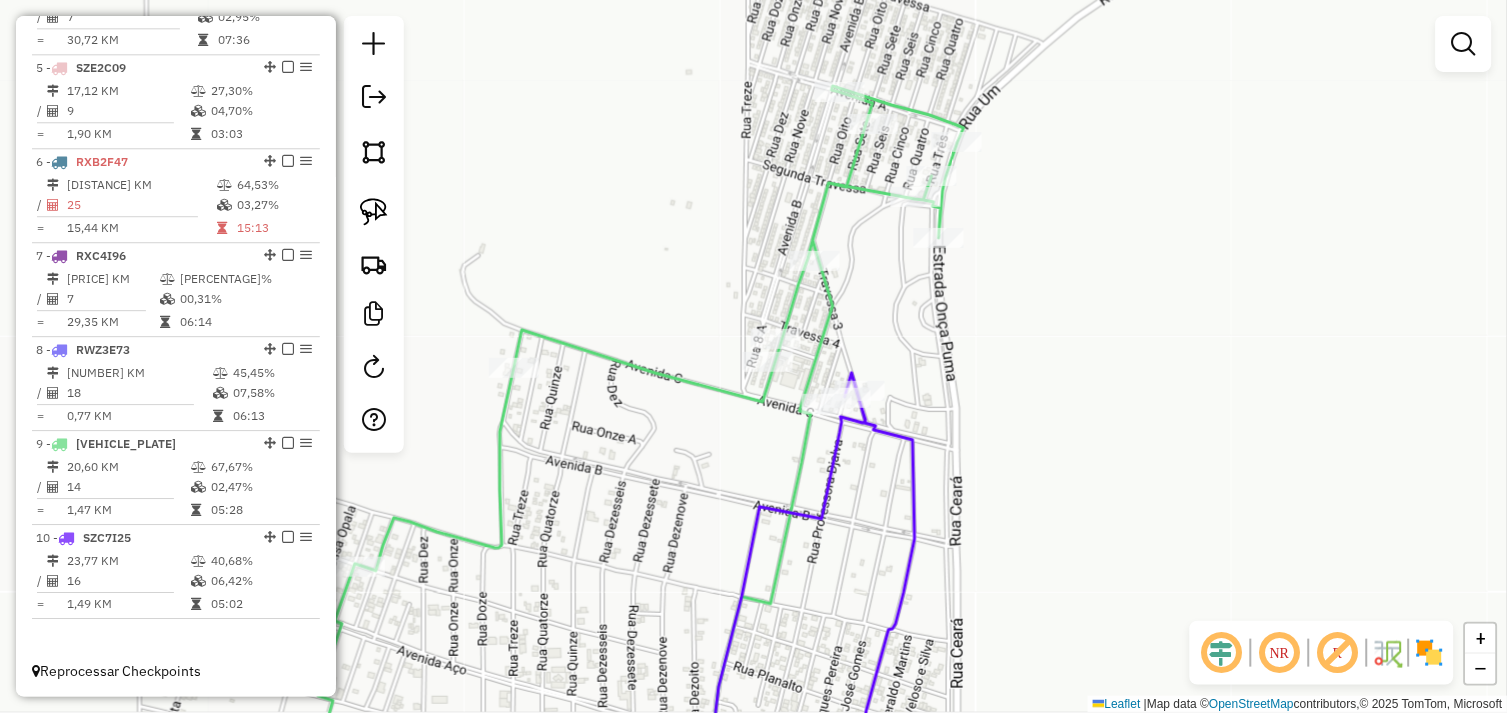 drag, startPoint x: 698, startPoint y: 438, endPoint x: 795, endPoint y: 394, distance: 106.51291 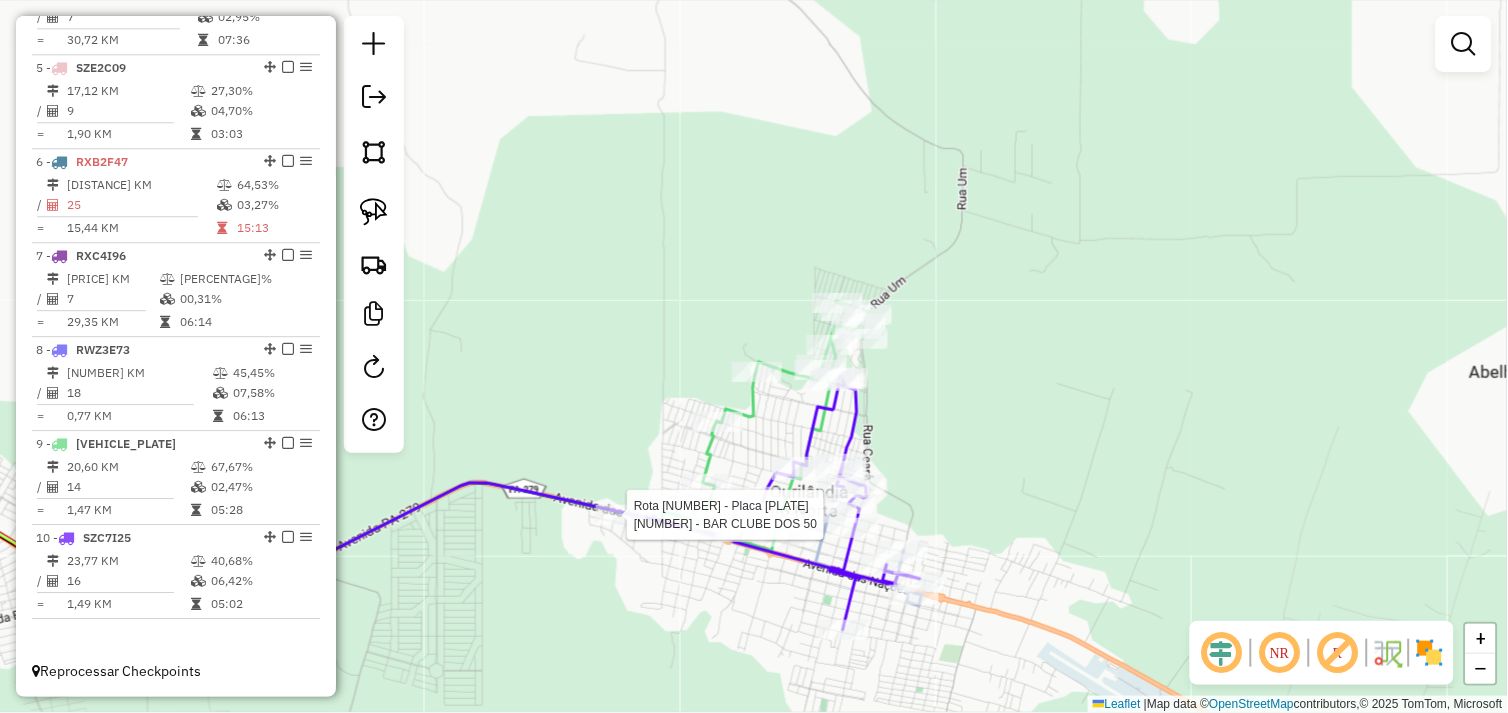 select on "*********" 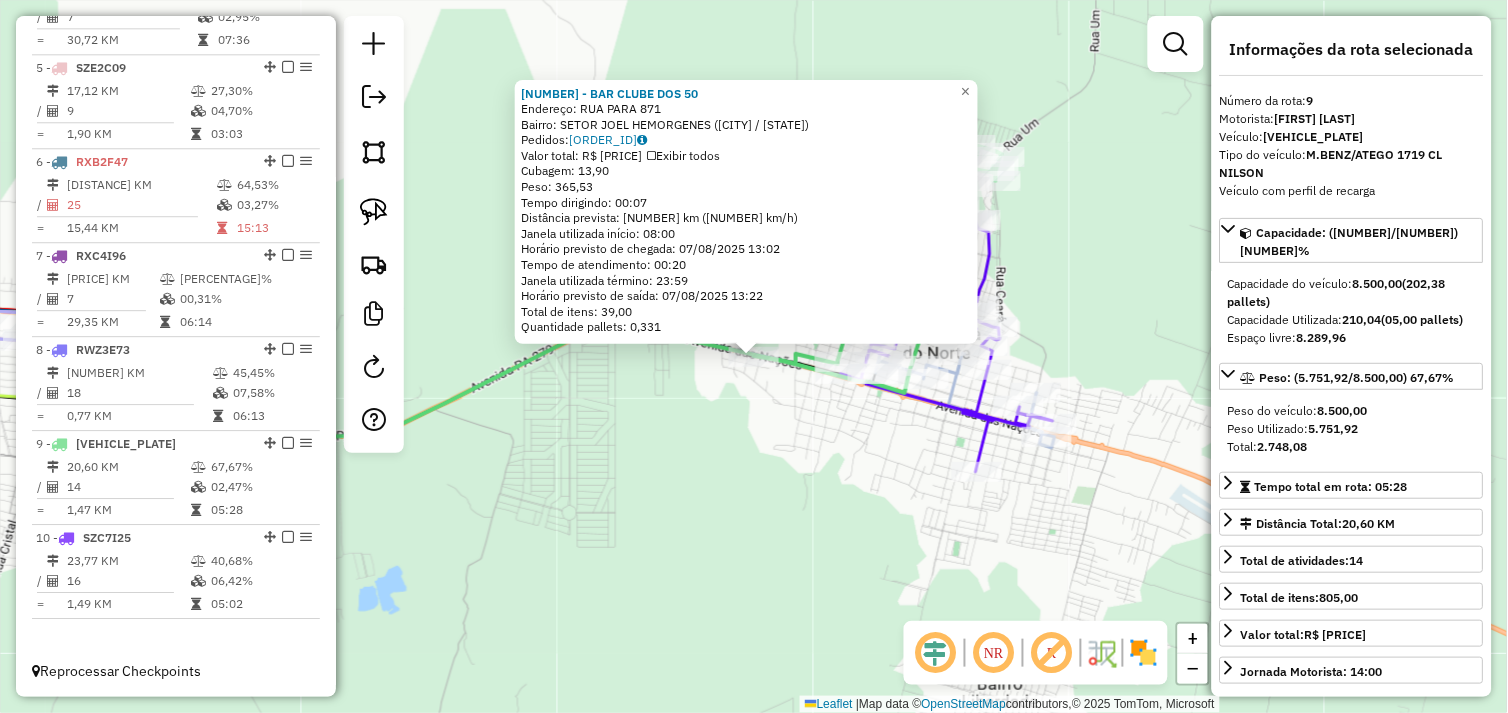 click on "72112 - BAR CLUBE DOS 50  Endereço:  RUA PARA 871   Bairro: SETOR JOEL HEMORGENES (OURILANDIA DO NORTE / PA)   Pedidos:  06103089   Valor total: R$ 2.490,72   Exibir todos   Cubagem: 13,90  Peso: 365,53  Tempo dirigindo: 00:07   Distância prevista: 3,772 km (32,33 km/h)   Janela utilizada início: 08:00   Horário previsto de chegada: 07/08/2025 13:02   Tempo de atendimento: 00:20   Janela utilizada término: 23:59   Horário previsto de saída: 07/08/2025 13:22   Total de itens: 39,00   Quantidade pallets: 0,331  × Janela de atendimento Grade de atendimento Capacidade Transportadoras Veículos Cliente Pedidos  Rotas Selecione os dias de semana para filtrar as janelas de atendimento  Seg   Ter   Qua   Qui   Sex   Sáb   Dom  Informe o período da janela de atendimento: De: Até:  Filtrar exatamente a janela do cliente  Considerar janela de atendimento padrão  Selecione os dias de semana para filtrar as grades de atendimento  Seg   Ter   Qua   Qui   Sex   Sáb   Dom   Peso mínimo:   Peso máximo:   De:  +" 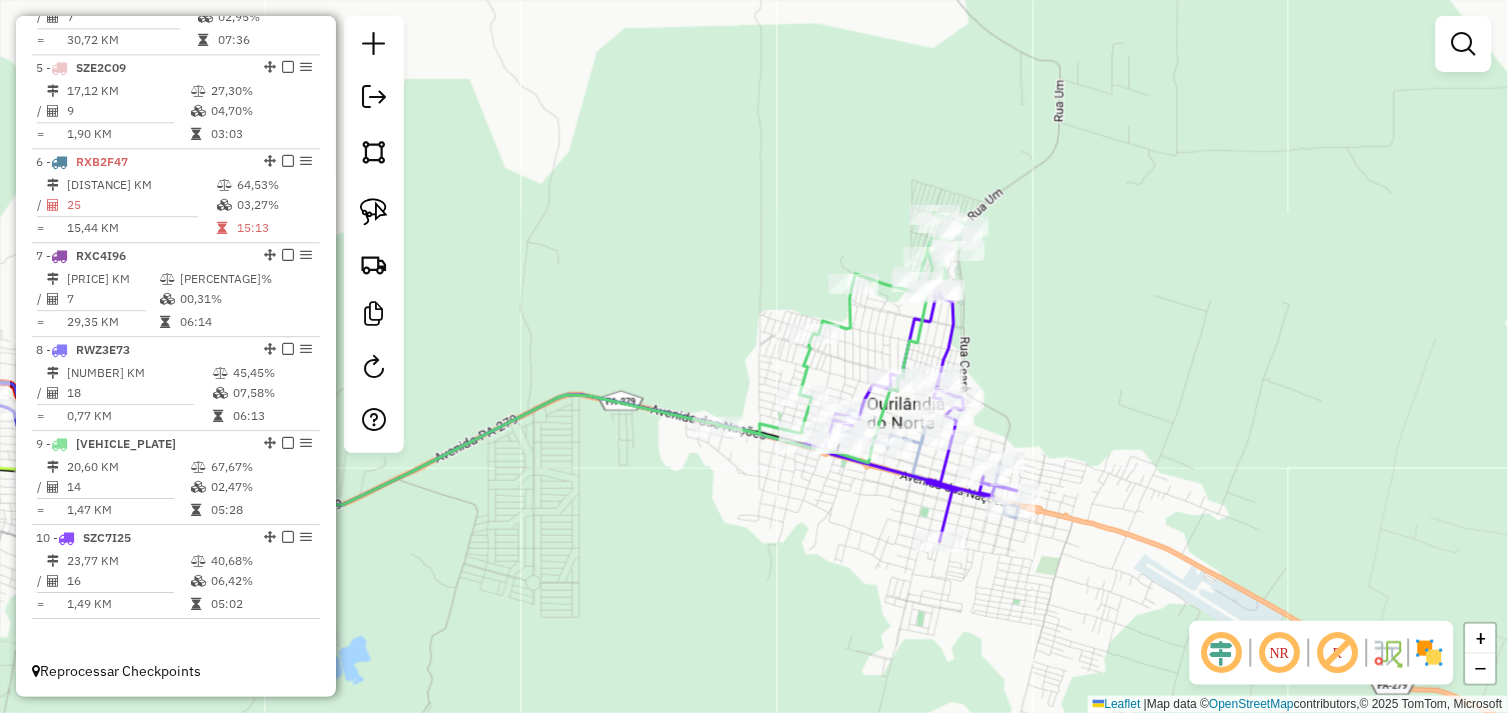 drag, startPoint x: 847, startPoint y: 460, endPoint x: 811, endPoint y: 530, distance: 78.714676 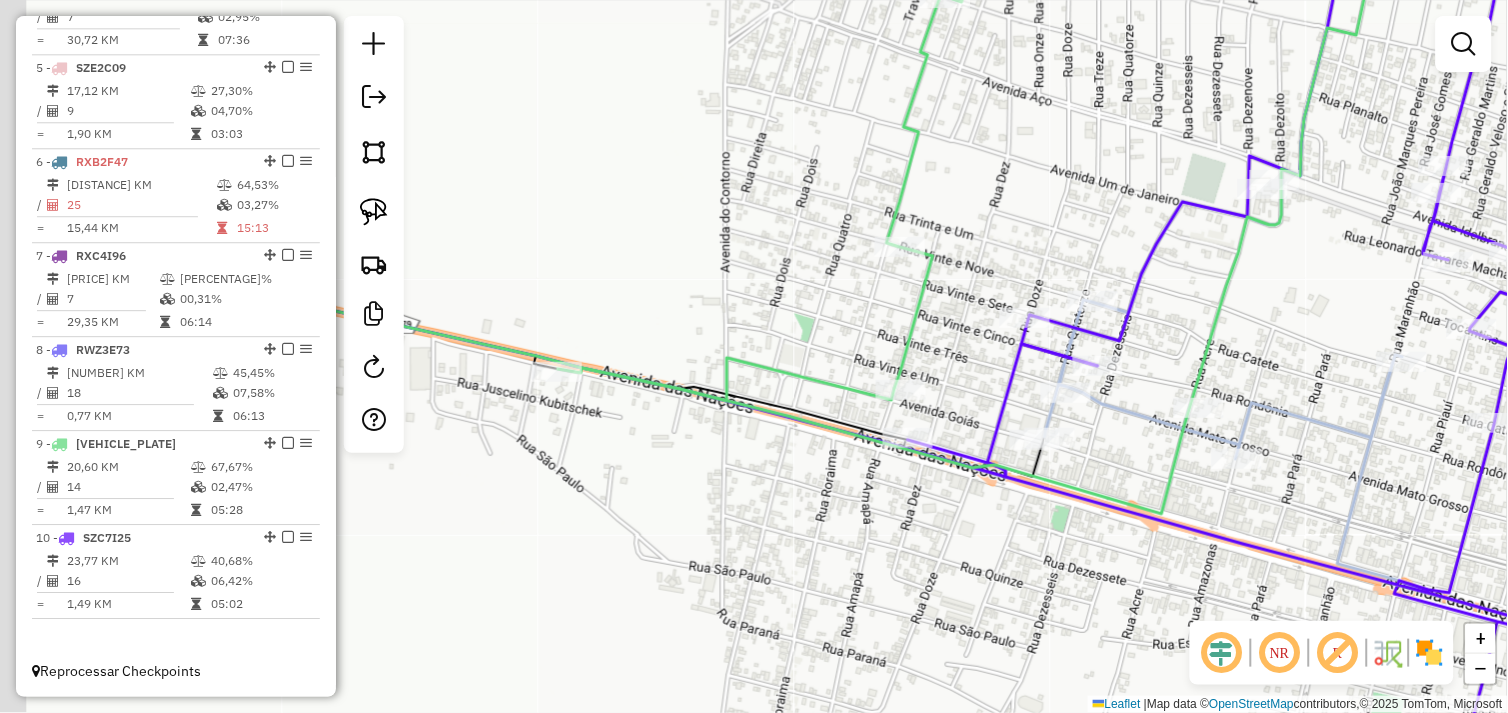 drag, startPoint x: 590, startPoint y: 491, endPoint x: 771, endPoint y: 434, distance: 189.76302 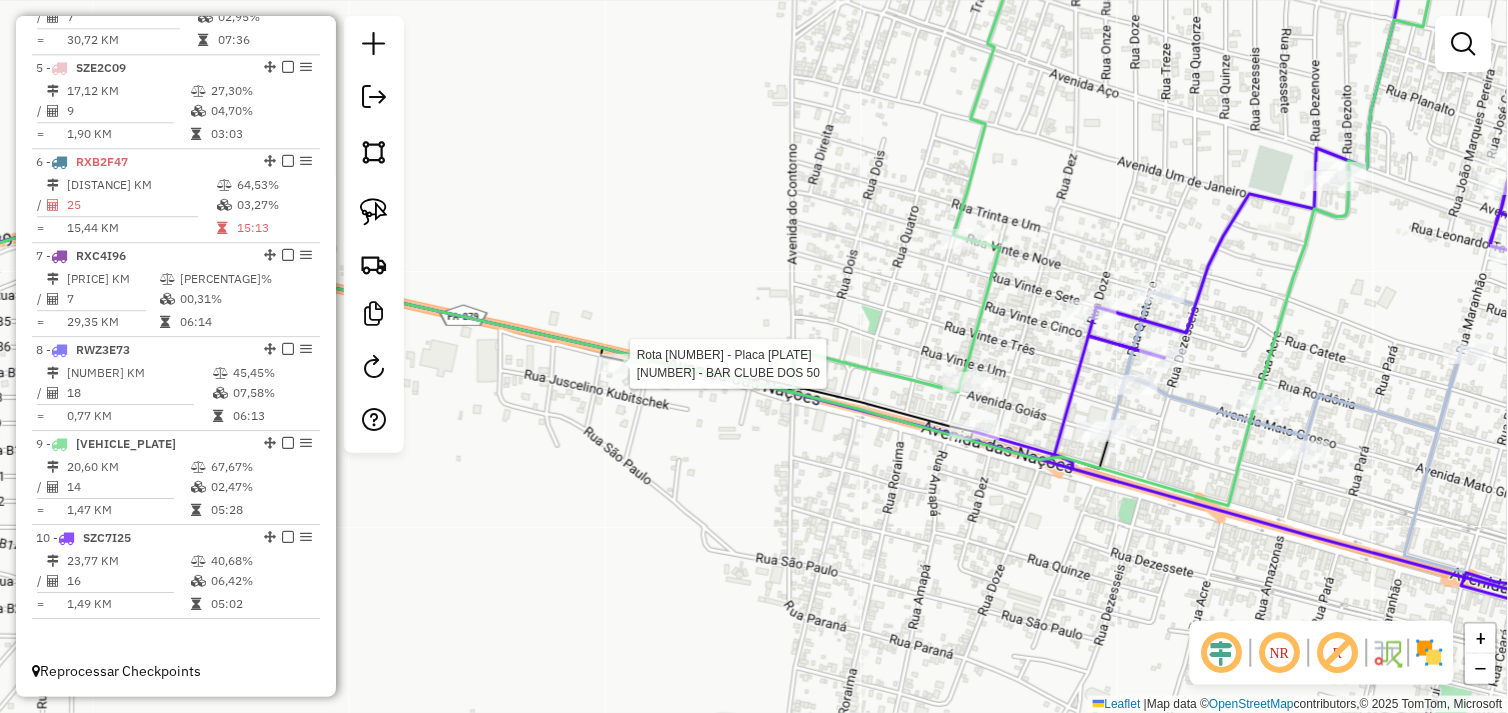 select on "*********" 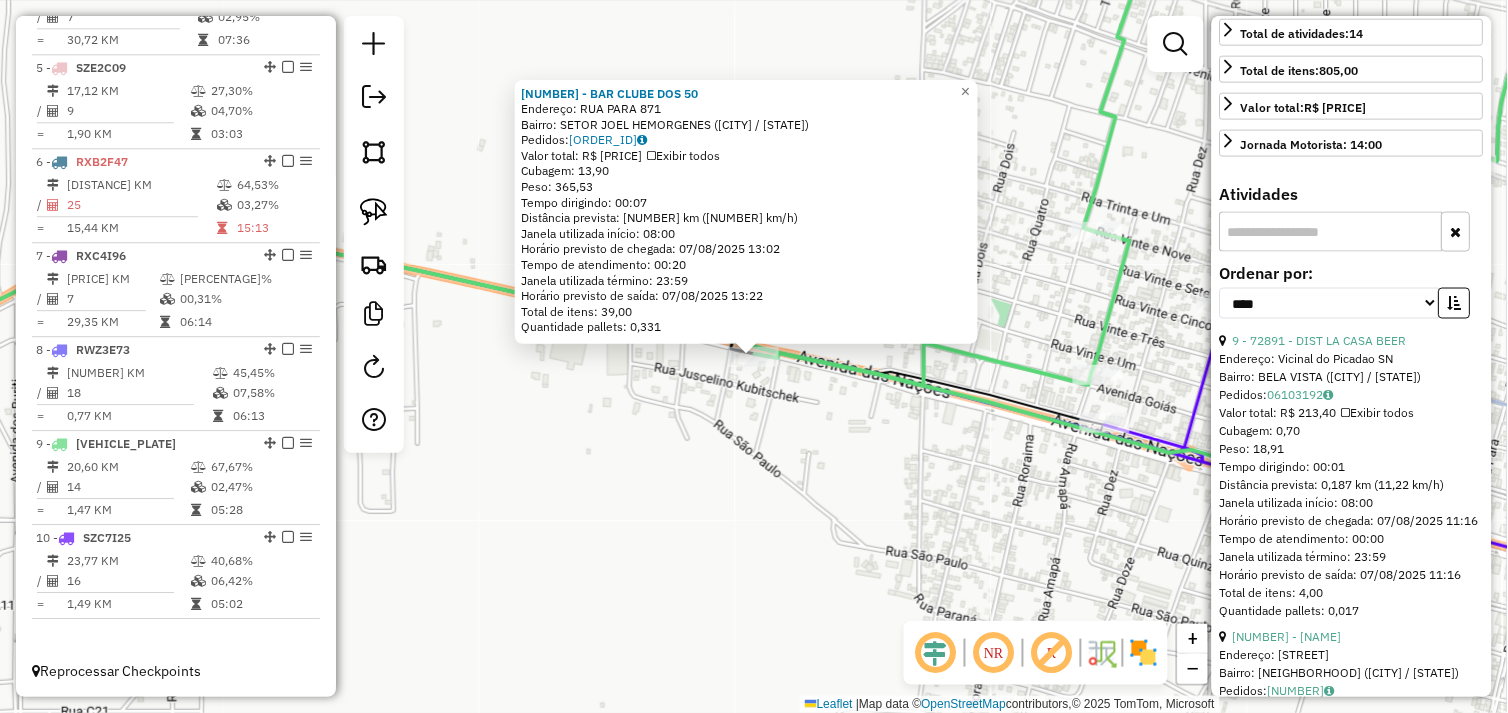 scroll, scrollTop: 555, scrollLeft: 0, axis: vertical 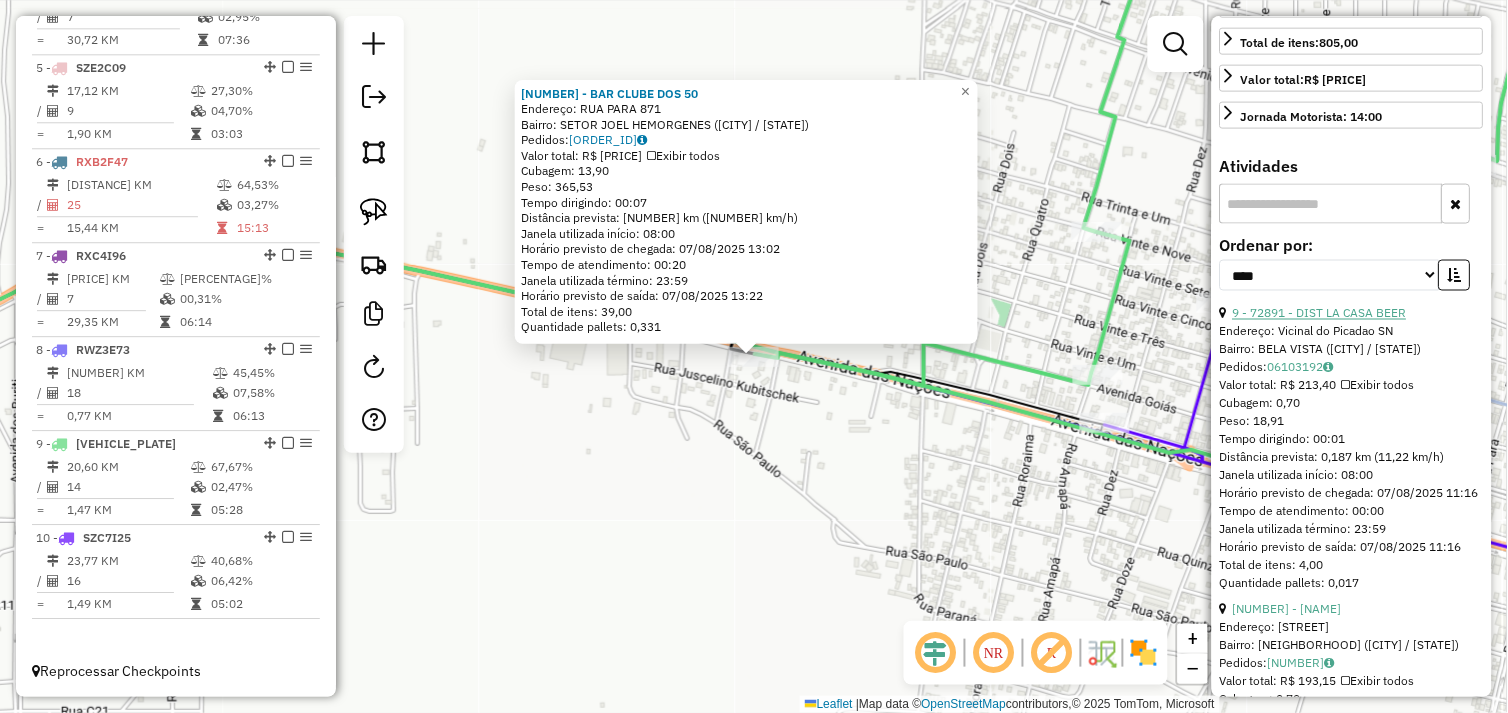 click on "9 - 72891 - DIST LA CASA BEER" at bounding box center [1320, 313] 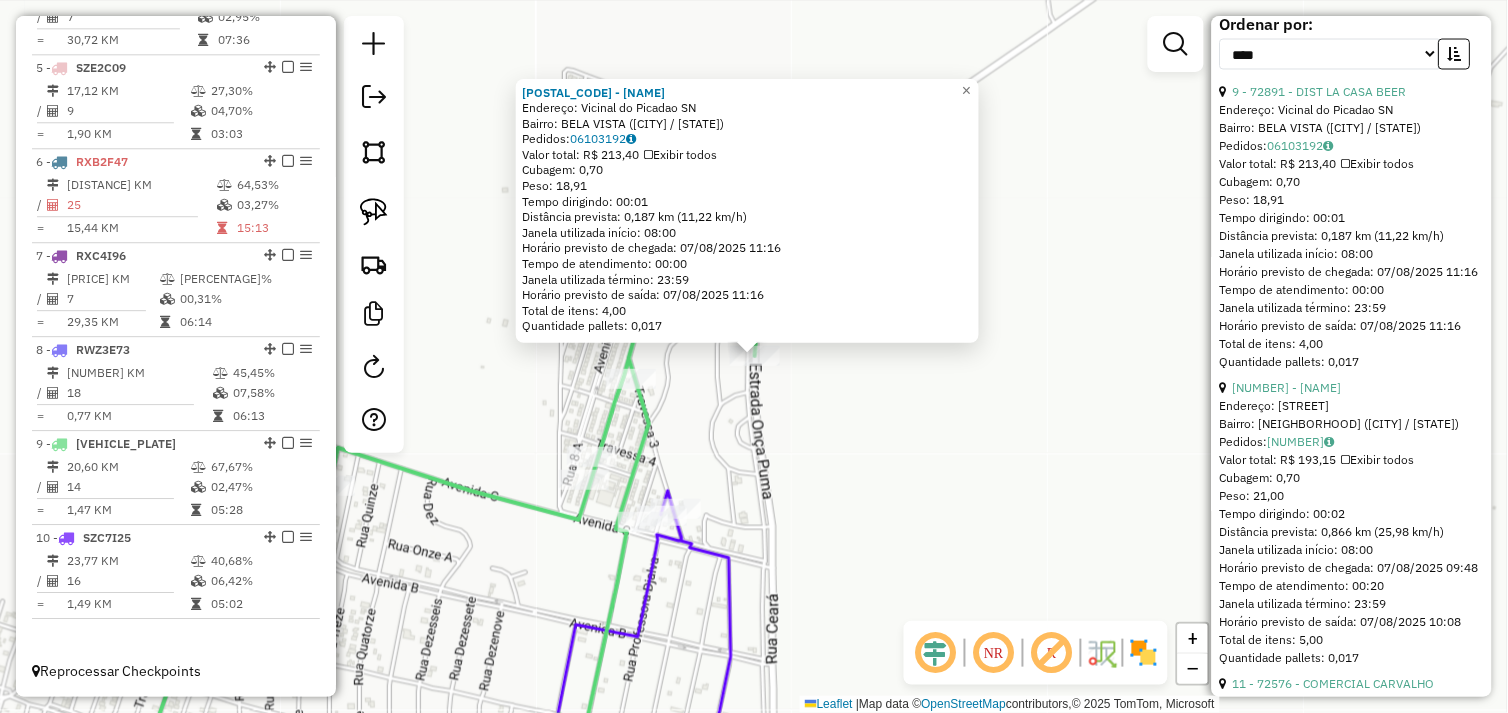 scroll, scrollTop: 777, scrollLeft: 0, axis: vertical 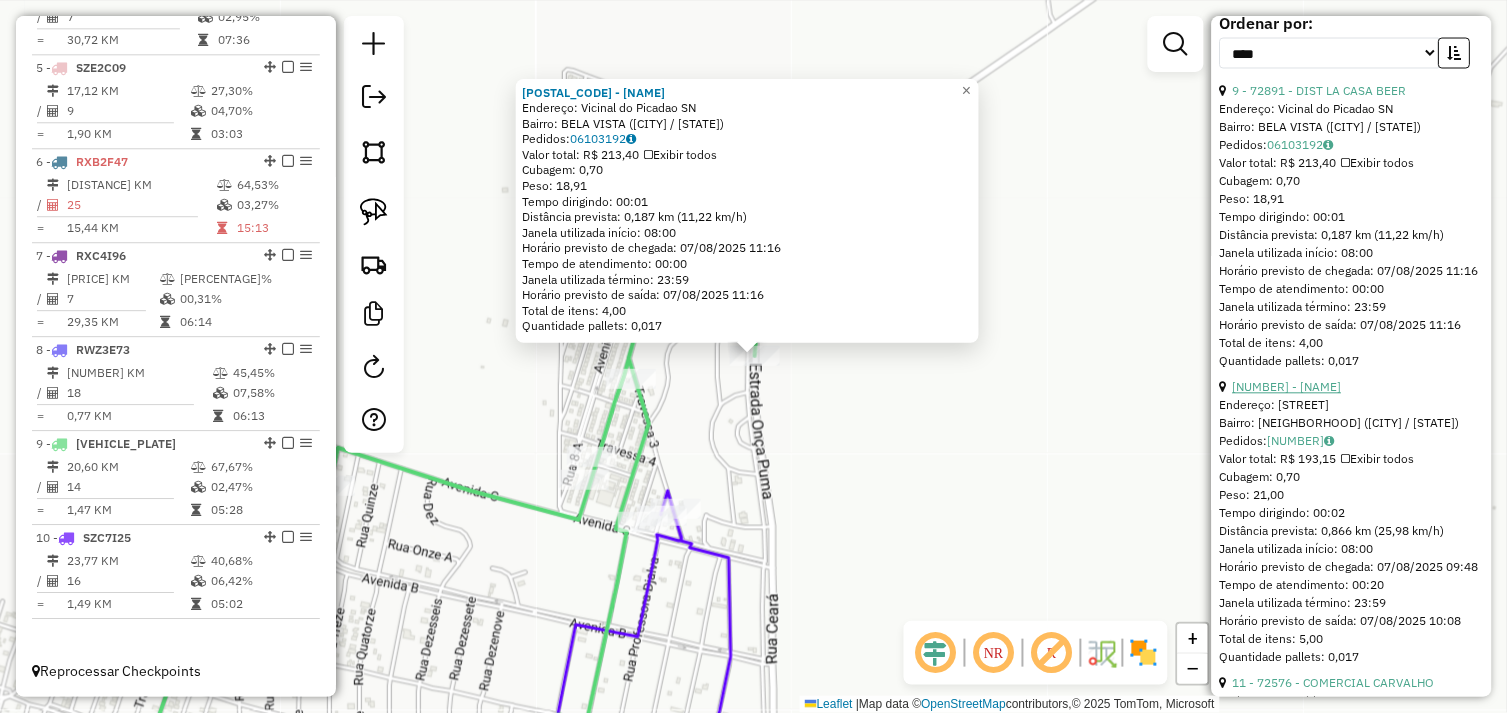 click on "4 - 46246 - DISTRIBUIDORA CAMPOS" at bounding box center [1287, 387] 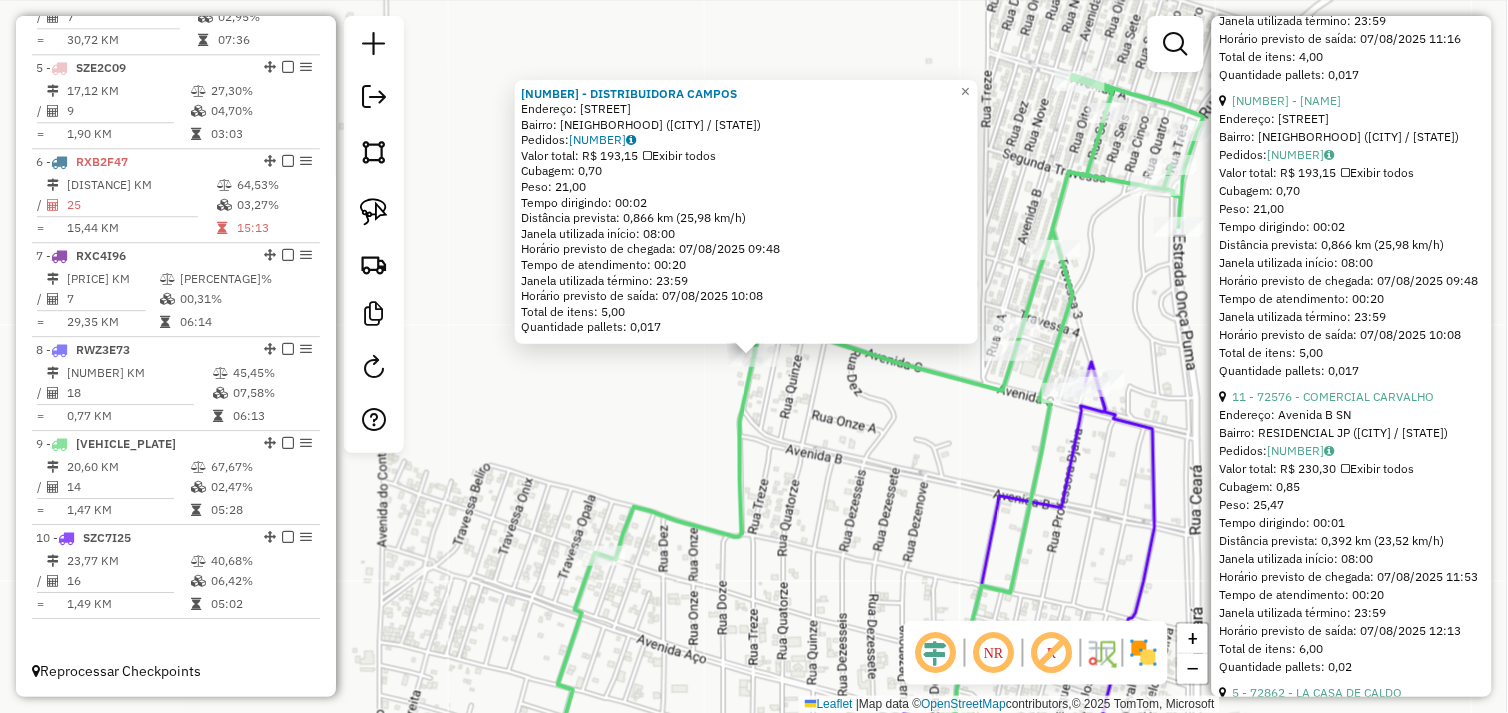scroll, scrollTop: 1111, scrollLeft: 0, axis: vertical 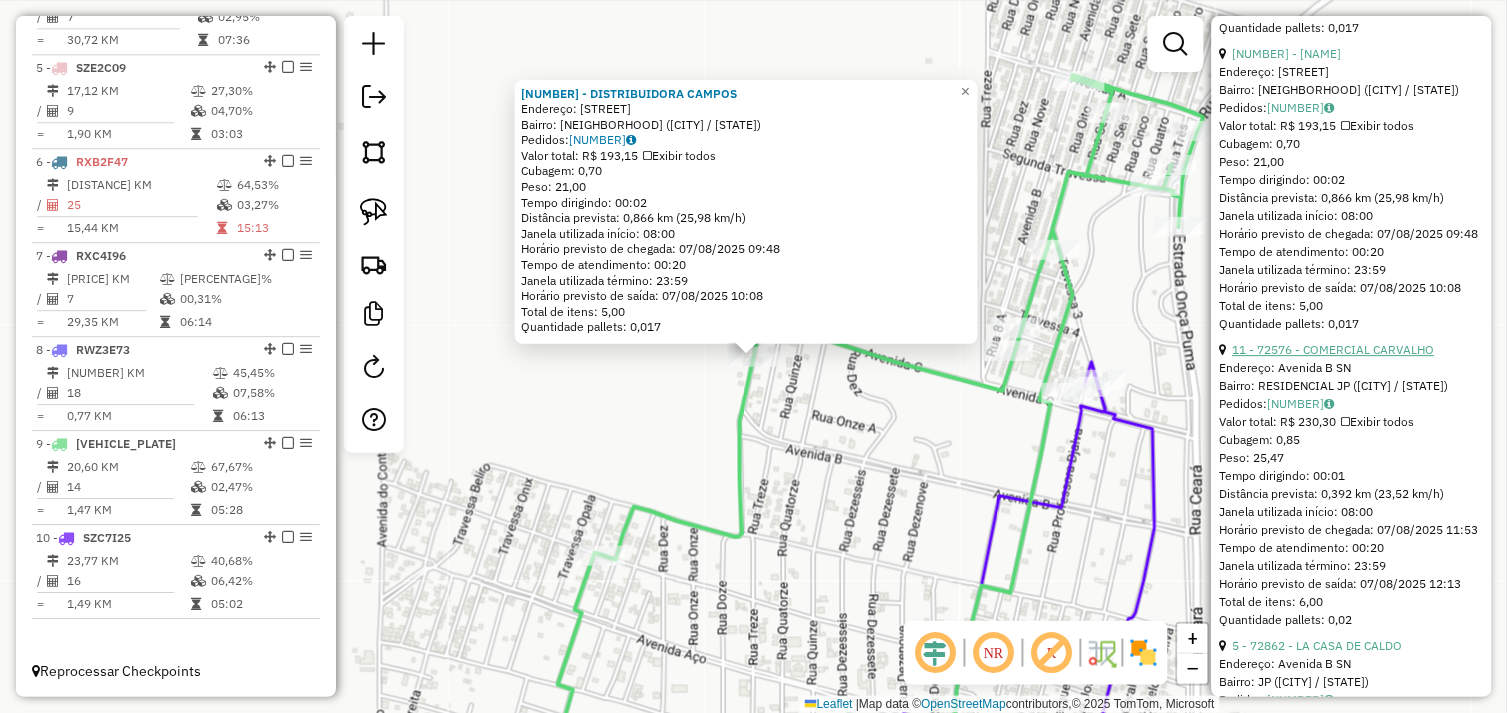 click on "11 - 72576 - COMERCIAL CARVALHO" at bounding box center [1334, 349] 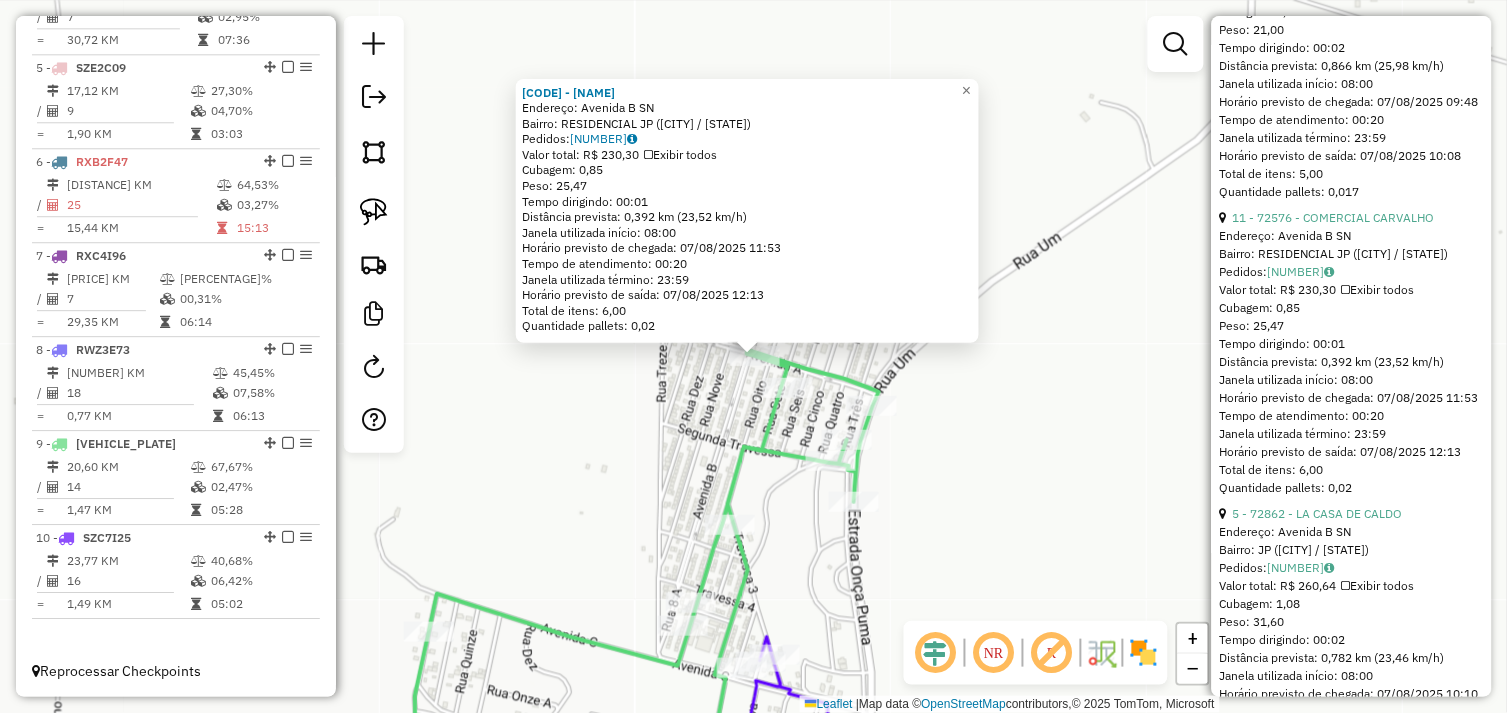 scroll, scrollTop: 1333, scrollLeft: 0, axis: vertical 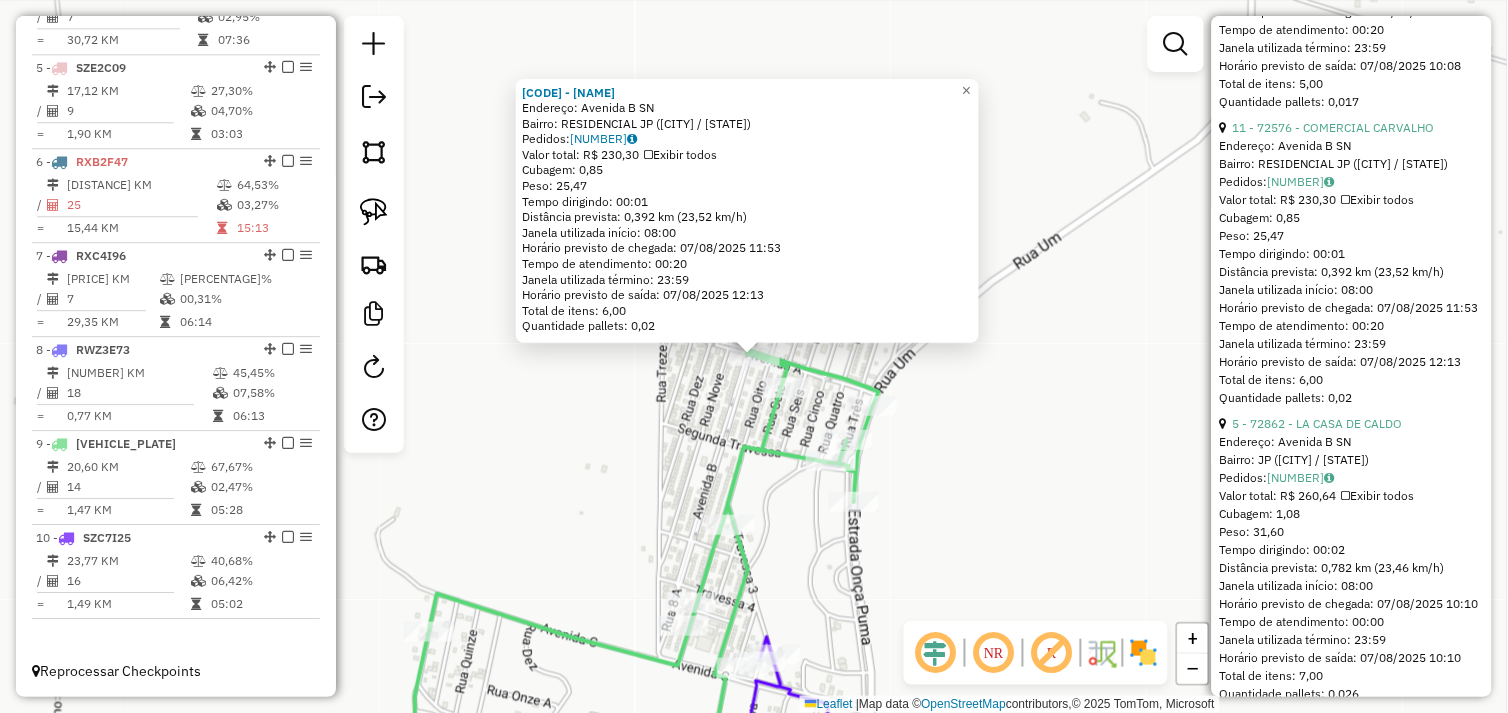 click on "72576 - COMERCIAL CARVALHO  Endereço:  Avenida B SN   Bairro: RESIDENCIAL JP (OURILANDIA DO NORTE / PA)   Pedidos:  06103109   Valor total: R$ 230,30   Exibir todos   Cubagem: 0,85  Peso: 25,47  Tempo dirigindo: 00:01   Distância prevista: 0,392 km (23,52 km/h)   Janela utilizada início: 08:00   Horário previsto de chegada: 07/08/2025 11:53   Tempo de atendimento: 00:20   Janela utilizada término: 23:59   Horário previsto de saída: 07/08/2025 12:13   Total de itens: 6,00   Quantidade pallets: 0,02  × Janela de atendimento Grade de atendimento Capacidade Transportadoras Veículos Cliente Pedidos  Rotas Selecione os dias de semana para filtrar as janelas de atendimento  Seg   Ter   Qua   Qui   Sex   Sáb   Dom  Informe o período da janela de atendimento: De: Até:  Filtrar exatamente a janela do cliente  Considerar janela de atendimento padrão  Selecione os dias de semana para filtrar as grades de atendimento  Seg   Ter   Qua   Qui   Sex   Sáb   Dom   Clientes fora do dia de atendimento selecionado +" 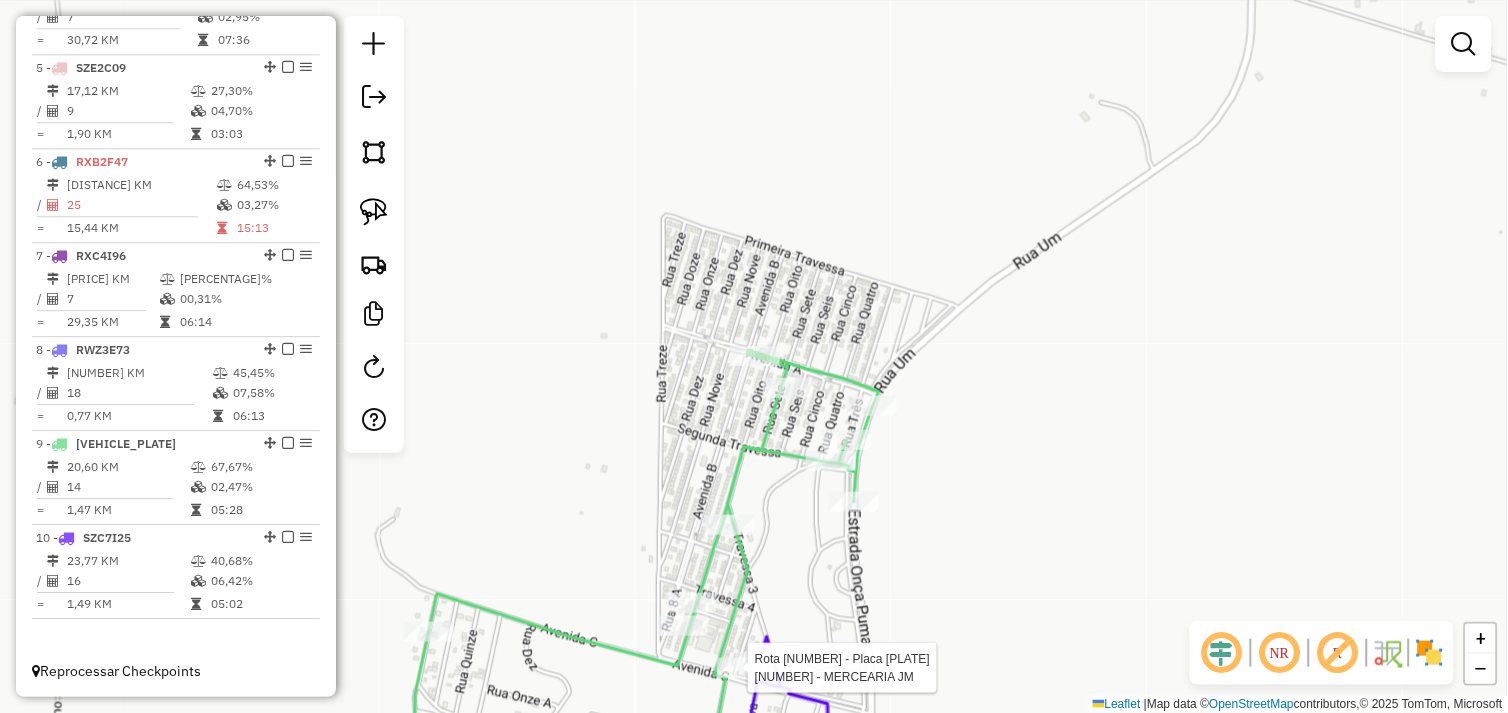 select on "*********" 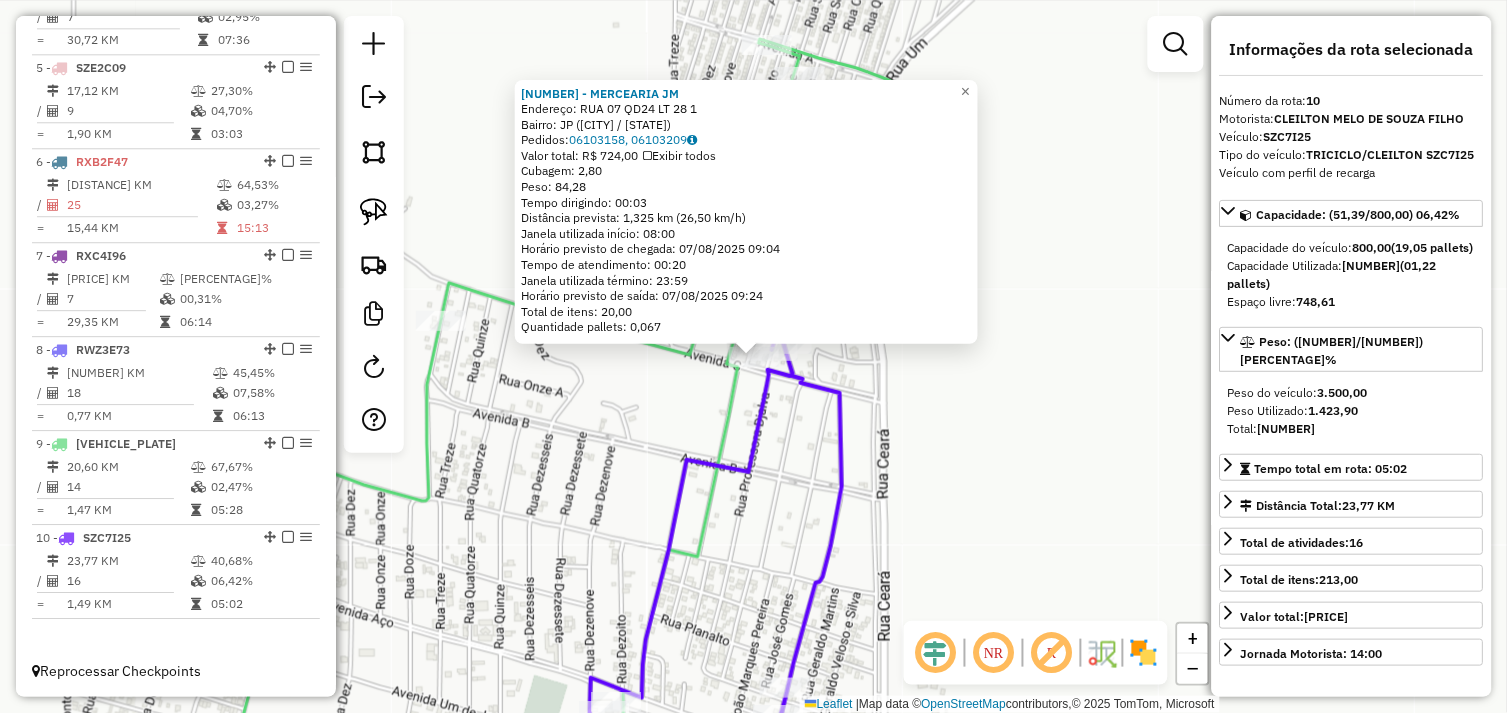 click on "72250 - MERCEARIA JM  Endereço:  RUA 07 QD24 LT 28 1   Bairro: JP (OURILANDIA DO NORTE / PA)   Pedidos:  06103158, 06103209   Valor total: R$ 724,00   Exibir todos   Cubagem: 2,80  Peso: 84,28  Tempo dirigindo: 00:03   Distância prevista: 1,325 km (26,50 km/h)   Janela utilizada início: 08:00   Horário previsto de chegada: 07/08/2025 09:04   Tempo de atendimento: 00:20   Janela utilizada término: 23:59   Horário previsto de saída: 07/08/2025 09:24   Total de itens: 20,00   Quantidade pallets: 0,067  × Janela de atendimento Grade de atendimento Capacidade Transportadoras Veículos Cliente Pedidos  Rotas Selecione os dias de semana para filtrar as janelas de atendimento  Seg   Ter   Qua   Qui   Sex   Sáb   Dom  Informe o período da janela de atendimento: De: Até:  Filtrar exatamente a janela do cliente  Considerar janela de atendimento padrão  Selecione os dias de semana para filtrar as grades de atendimento  Seg   Ter   Qua   Qui   Sex   Sáb   Dom   Clientes fora do dia de atendimento selecionado" 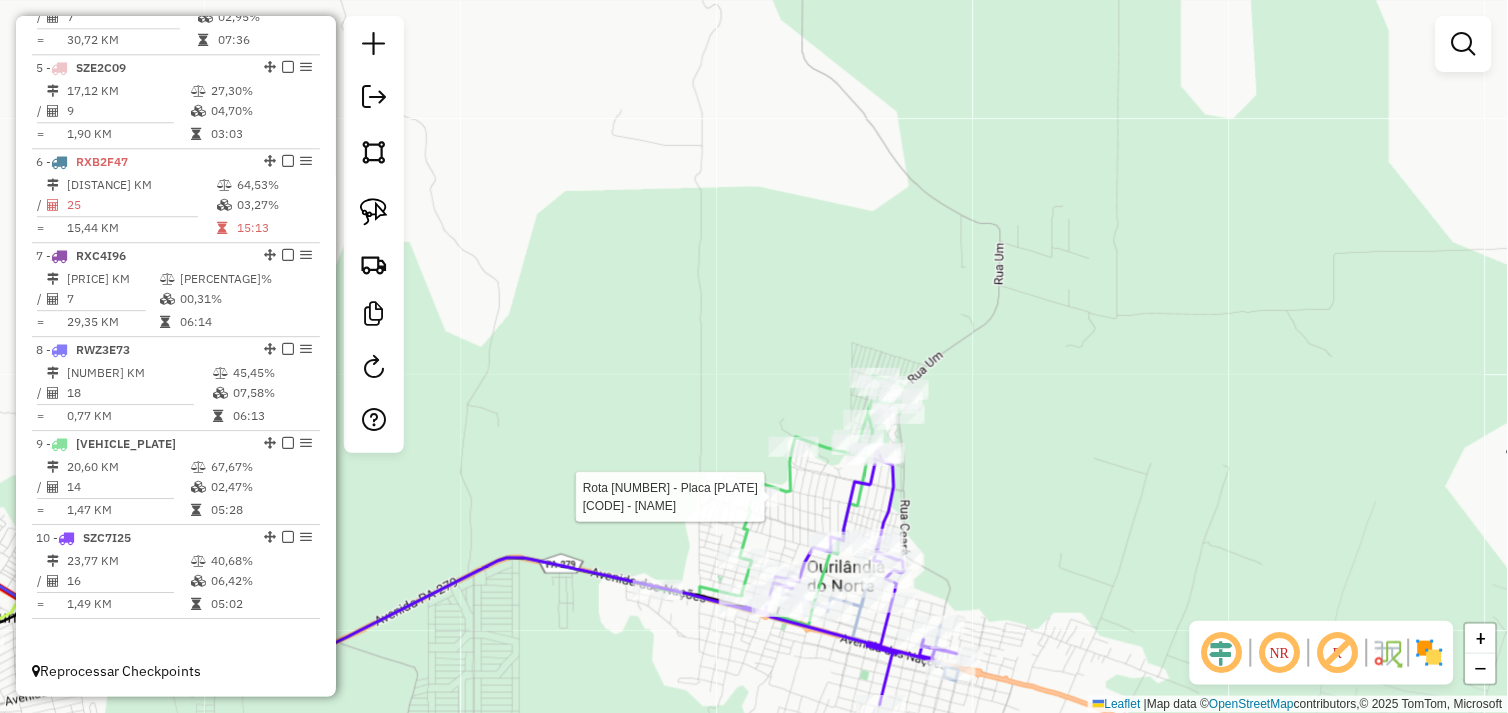 select on "*********" 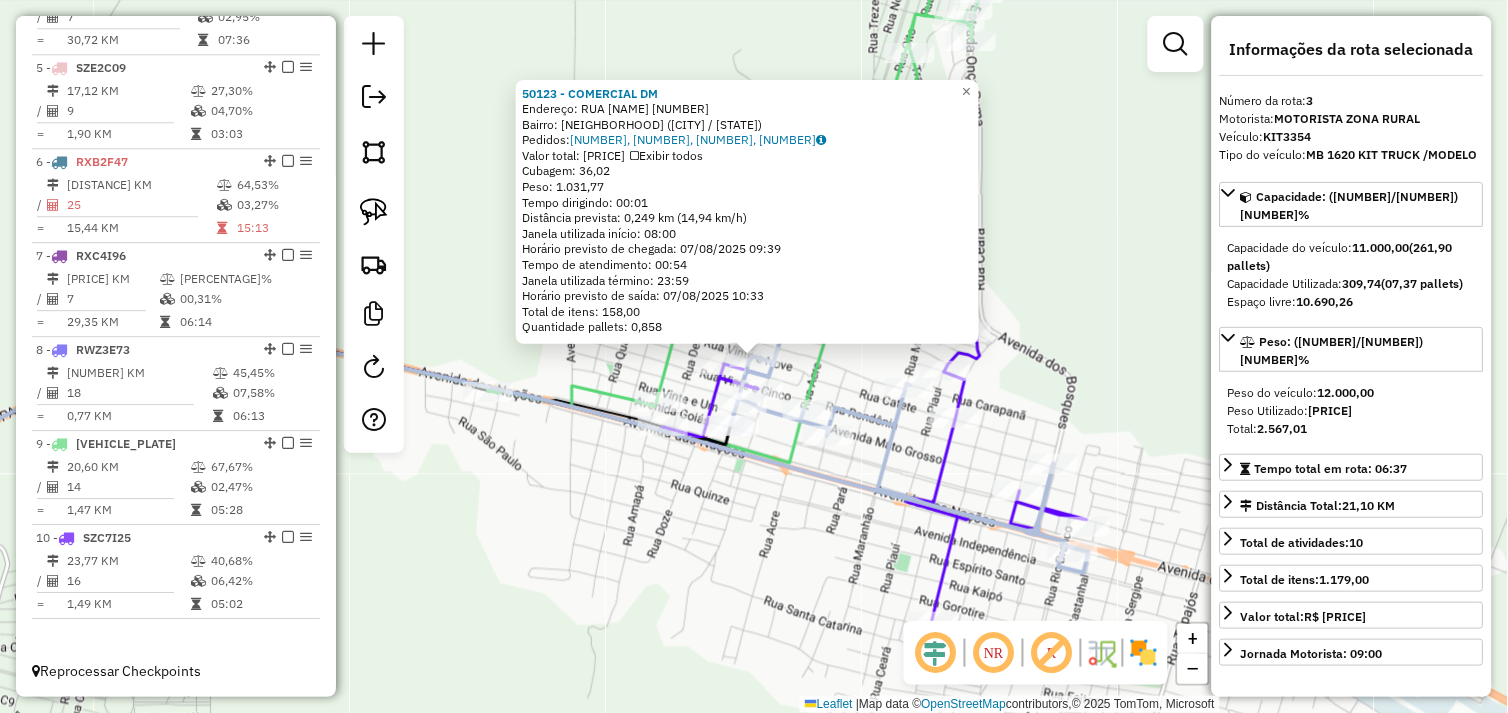 scroll, scrollTop: 961, scrollLeft: 0, axis: vertical 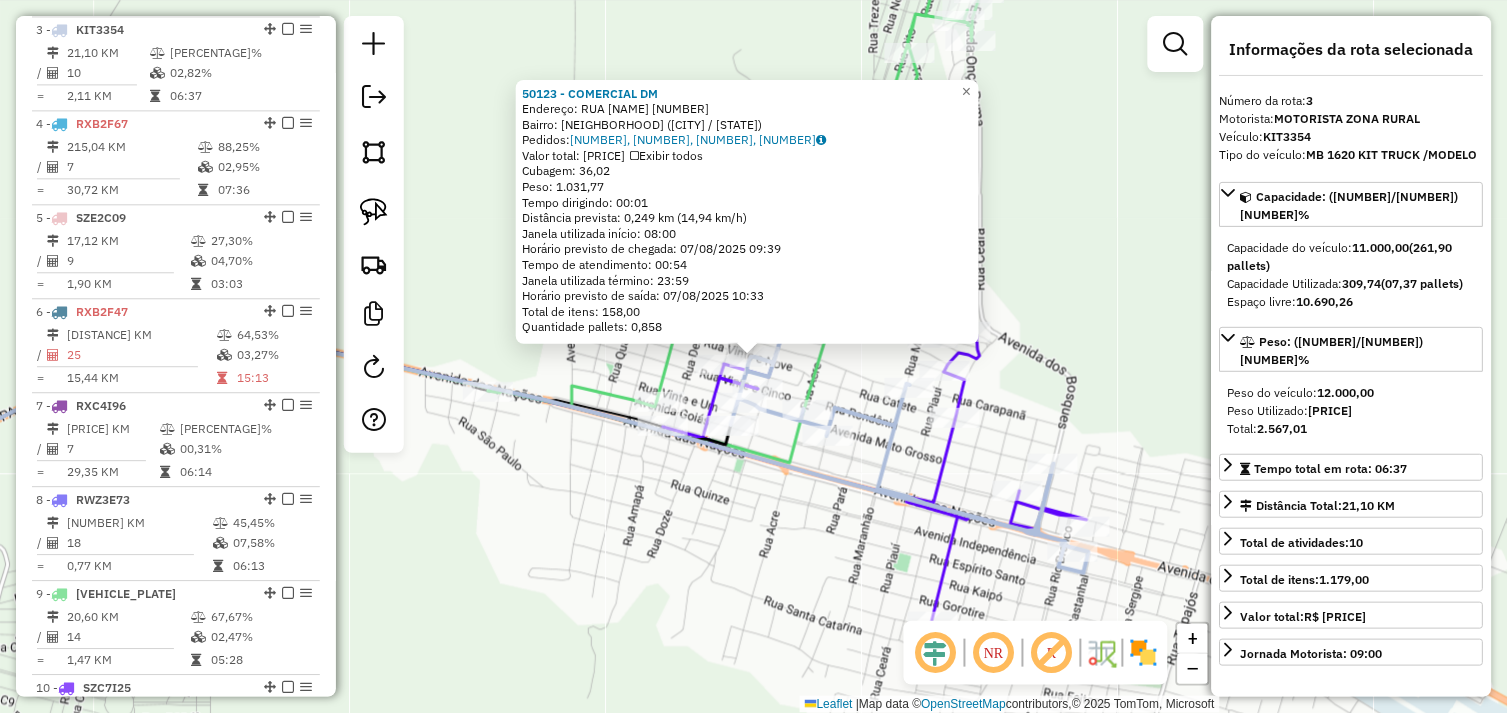 click on "50123 - COMERCIAL DM  Endereço:  RUA ALVORADA 11   Bairro: FEIRA (OURILANDIA DO NORTE / PA)   Pedidos:  06103059, 06103065, 06103140, 06103063   Valor total: R$ 6.353,12   Exibir todos   Cubagem: 36,02  Peso: 1.031,77  Tempo dirigindo: 00:01   Distância prevista: 0,249 km (14,94 km/h)   Janela utilizada início: 08:00   Horário previsto de chegada: 07/08/2025 09:39   Tempo de atendimento: 00:54   Janela utilizada término: 23:59   Horário previsto de saída: 07/08/2025 10:33   Total de itens: 158,00   Quantidade pallets: 0,858  × Janela de atendimento Grade de atendimento Capacidade Transportadoras Veículos Cliente Pedidos  Rotas Selecione os dias de semana para filtrar as janelas de atendimento  Seg   Ter   Qua   Qui   Sex   Sáb   Dom  Informe o período da janela de atendimento: De: Até:  Filtrar exatamente a janela do cliente  Considerar janela de atendimento padrão  Selecione os dias de semana para filtrar as grades de atendimento  Seg   Ter   Qua   Qui   Sex   Sáb   Dom   Peso mínimo:   De:  +" 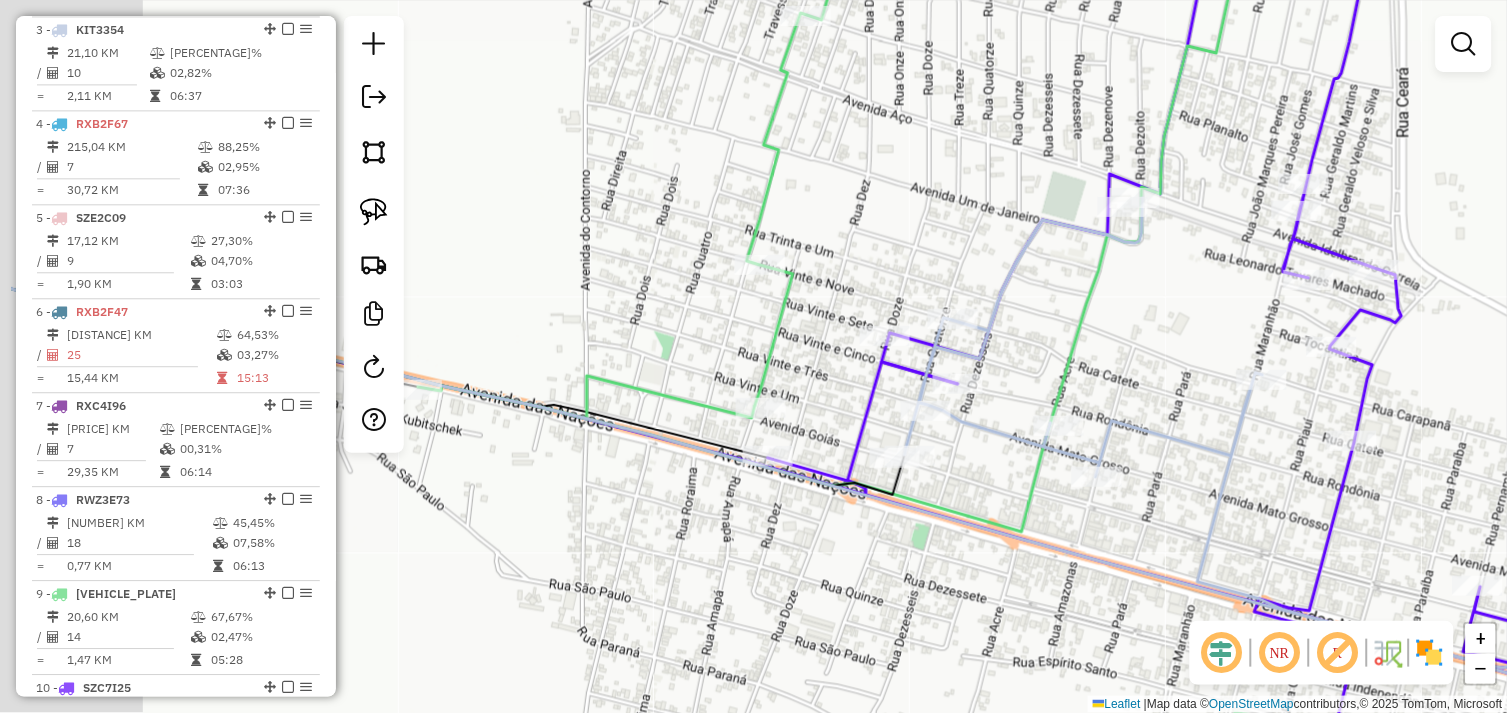 drag, startPoint x: 561, startPoint y: 494, endPoint x: 726, endPoint y: 343, distance: 223.66493 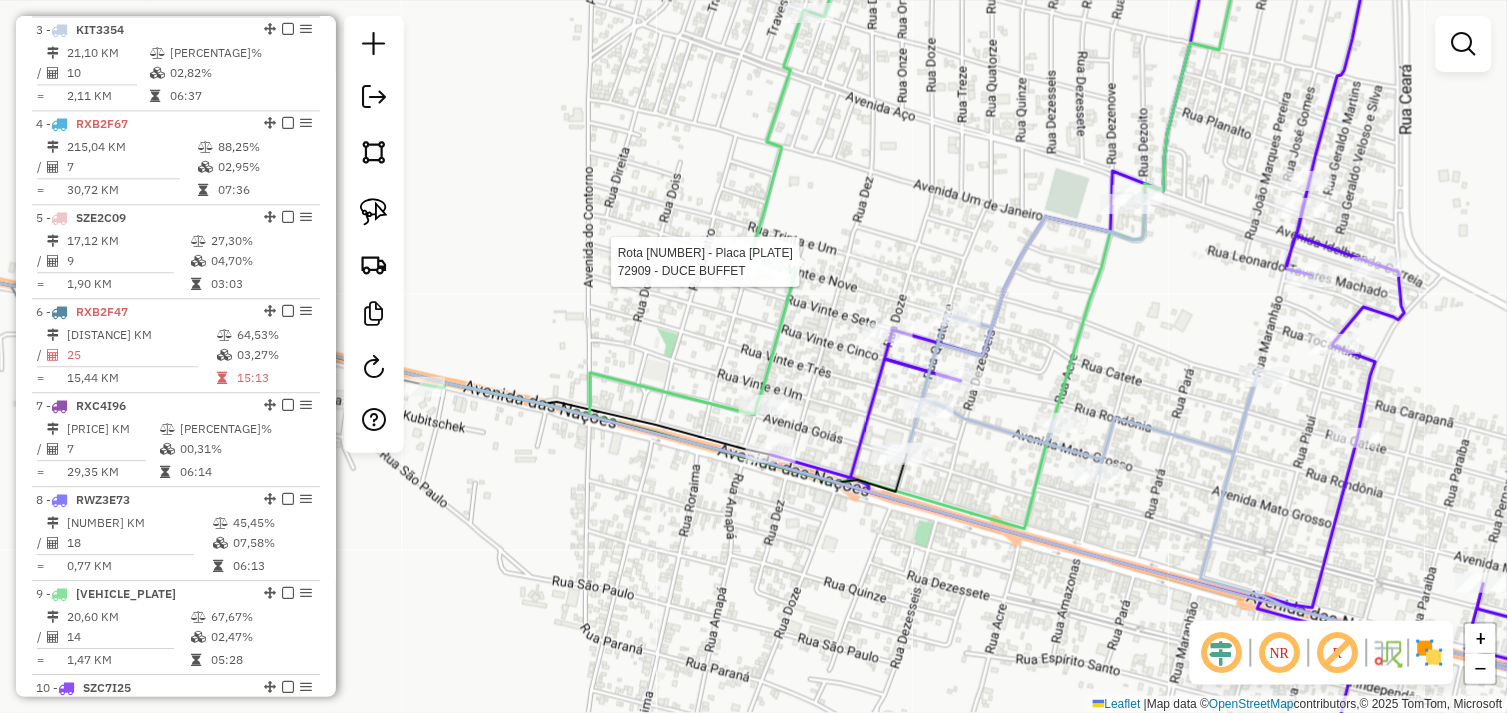 scroll, scrollTop: 1111, scrollLeft: 0, axis: vertical 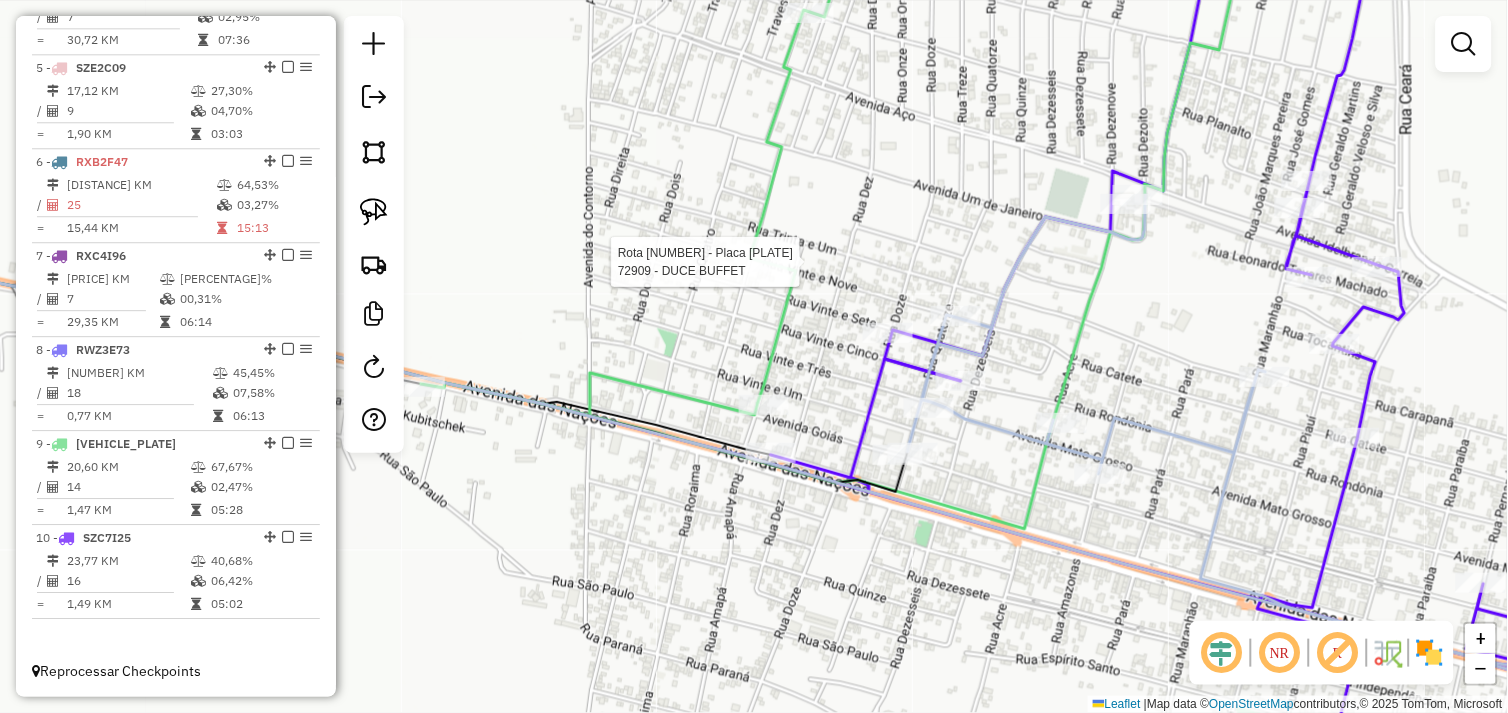 select on "*********" 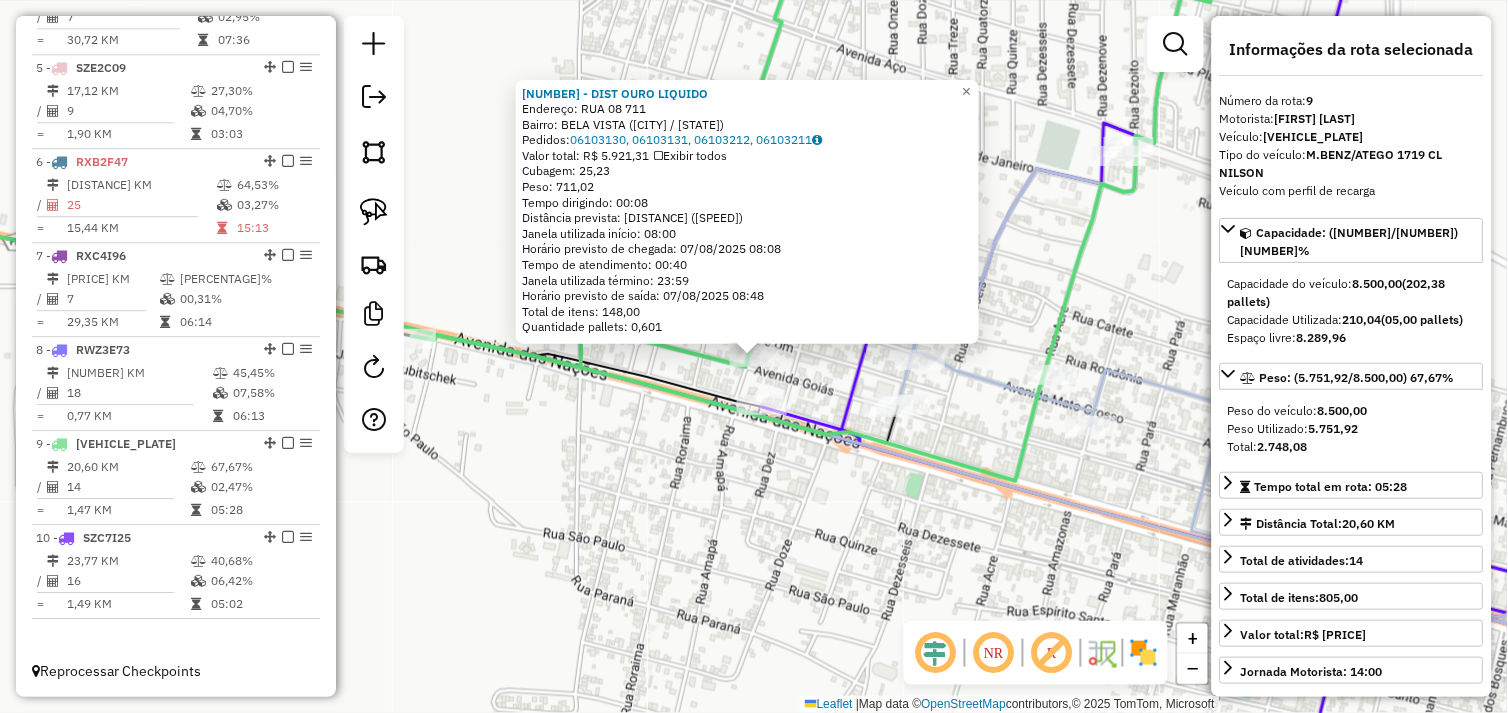 click on "72730 - DIST OURO  LIQUIDO  Endereço:  RUA 08 711   Bairro: BELA VISTA (OURILANDIA DO NORTE / PA)   Pedidos:  06103130, 06103131, 06103212, 06103211   Valor total: R$ 5.921,31   Exibir todos   Cubagem: 25,23  Peso: 711,02  Tempo dirigindo: 00:08   Distância prevista: 6,463 km (48,47 km/h)   Janela utilizada início: 08:00   Horário previsto de chegada: 07/08/2025 08:08   Tempo de atendimento: 00:40   Janela utilizada término: 23:59   Horário previsto de saída: 07/08/2025 08:48   Total de itens: 148,00   Quantidade pallets: 0,601  × Janela de atendimento Grade de atendimento Capacidade Transportadoras Veículos Cliente Pedidos  Rotas Selecione os dias de semana para filtrar as janelas de atendimento  Seg   Ter   Qua   Qui   Sex   Sáb   Dom  Informe o período da janela de atendimento: De: Até:  Filtrar exatamente a janela do cliente  Considerar janela de atendimento padrão  Selecione os dias de semana para filtrar as grades de atendimento  Seg   Ter   Qua   Qui   Sex   Sáb   Dom   Peso mínimo:  De:" 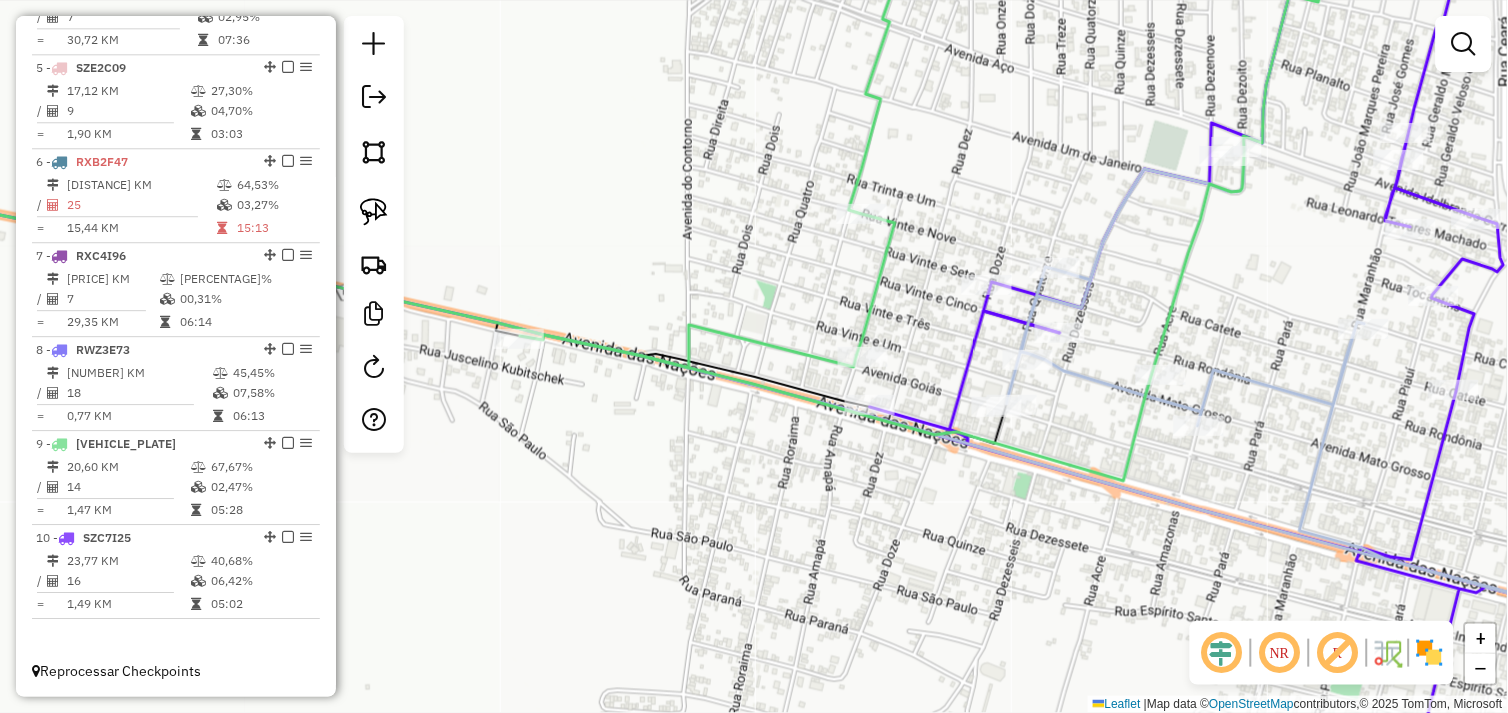 drag, startPoint x: 583, startPoint y: 424, endPoint x: 665, endPoint y: 396, distance: 86.64872 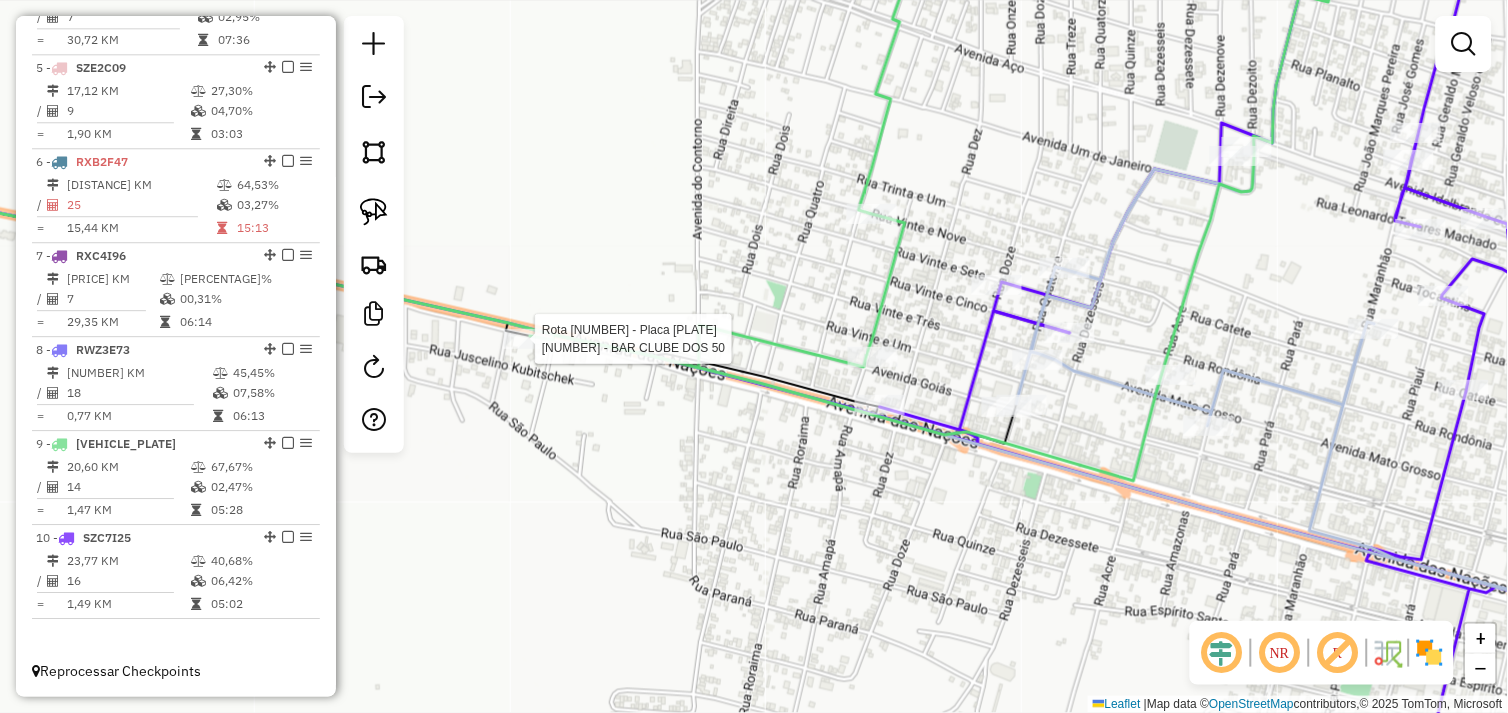 select on "*********" 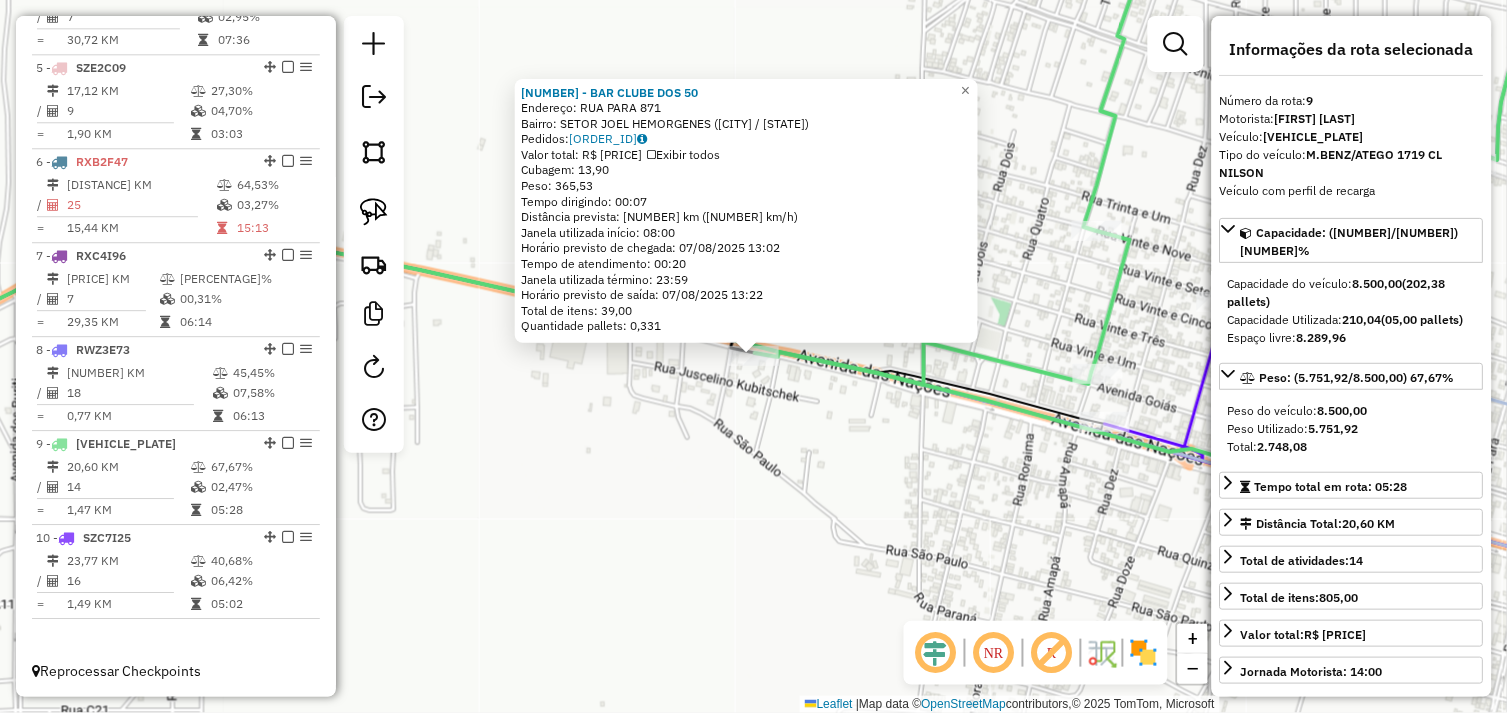 click on "72112 - BAR CLUBE DOS 50  Endereço:  RUA PARA 871   Bairro: SETOR JOEL HEMORGENES (OURILANDIA DO NORTE / PA)   Pedidos:  06103089   Valor total: R$ 2.490,72   Exibir todos   Cubagem: 13,90  Peso: 365,53  Tempo dirigindo: 00:07   Distância prevista: 3,772 km (32,33 km/h)   Janela utilizada início: 08:00   Horário previsto de chegada: 07/08/2025 13:02   Tempo de atendimento: 00:20   Janela utilizada término: 23:59   Horário previsto de saída: 07/08/2025 13:22   Total de itens: 39,00   Quantidade pallets: 0,331  × Janela de atendimento Grade de atendimento Capacidade Transportadoras Veículos Cliente Pedidos  Rotas Selecione os dias de semana para filtrar as janelas de atendimento  Seg   Ter   Qua   Qui   Sex   Sáb   Dom  Informe o período da janela de atendimento: De: Até:  Filtrar exatamente a janela do cliente  Considerar janela de atendimento padrão  Selecione os dias de semana para filtrar as grades de atendimento  Seg   Ter   Qua   Qui   Sex   Sáb   Dom   Peso mínimo:   Peso máximo:   De:  +" 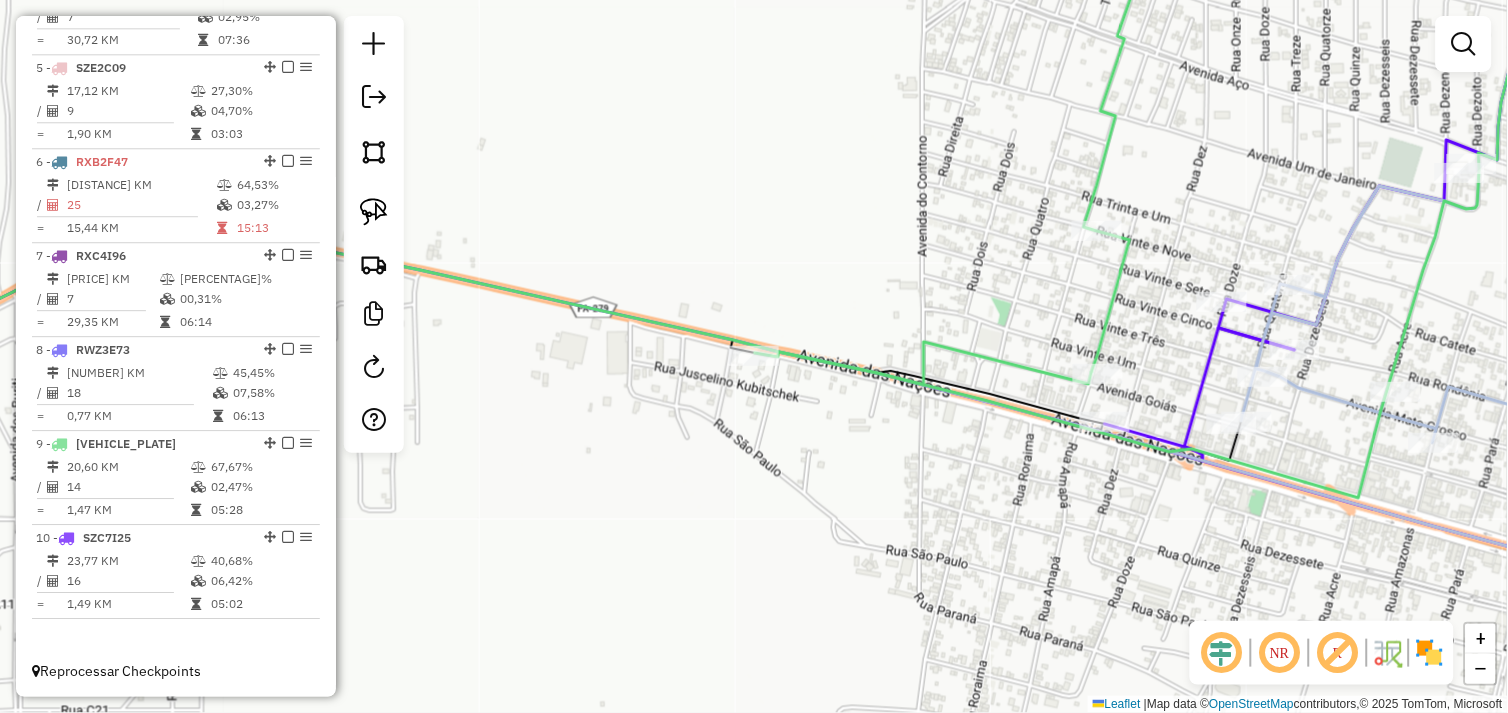 drag, startPoint x: 802, startPoint y: 431, endPoint x: 733, endPoint y: 435, distance: 69.115845 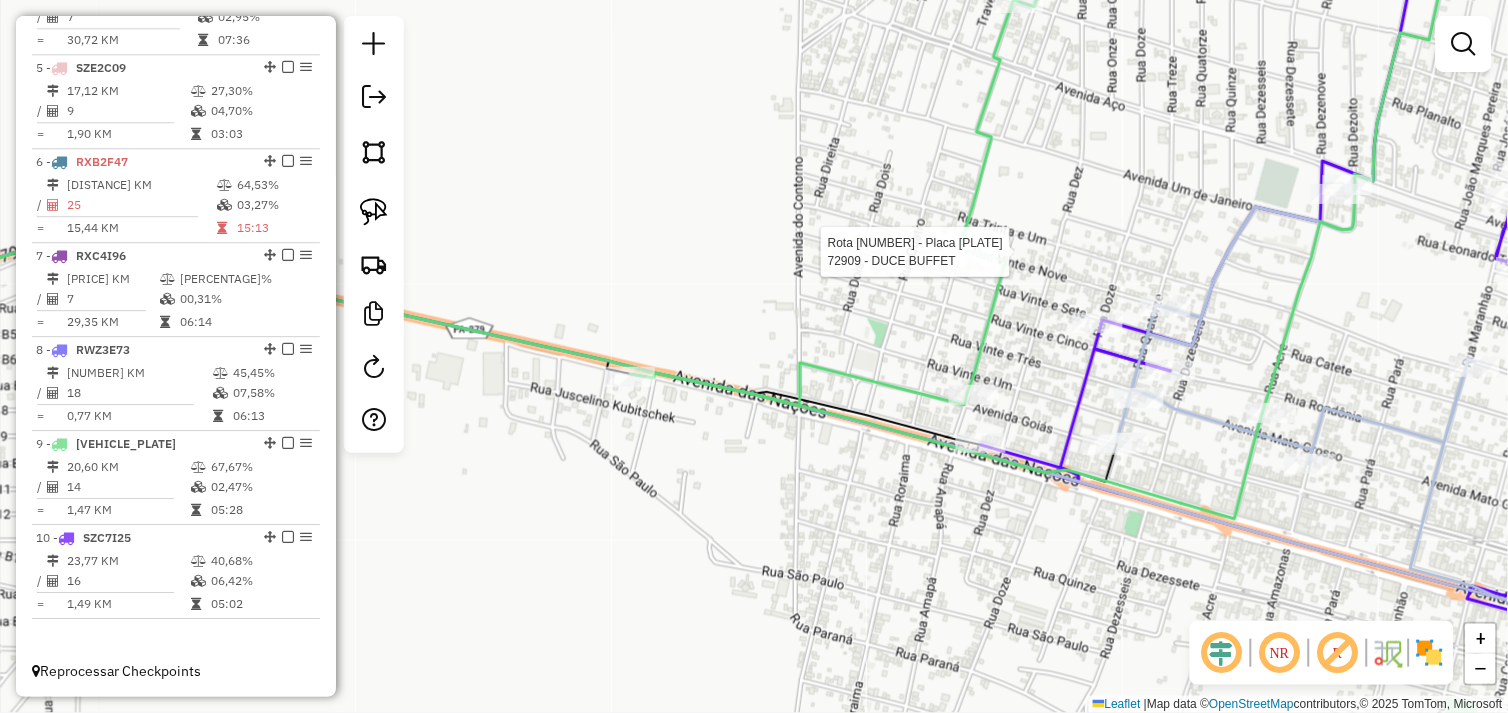 select on "*********" 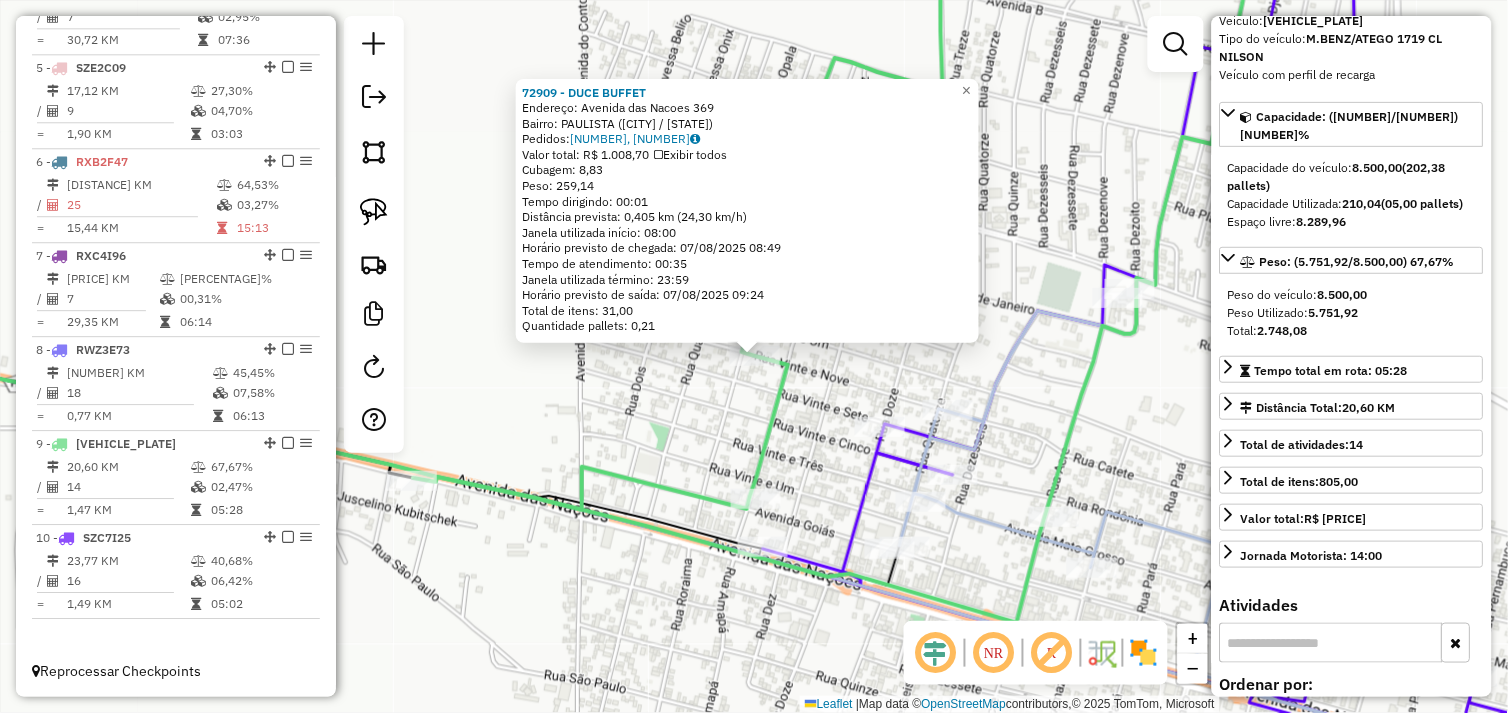 scroll, scrollTop: 444, scrollLeft: 0, axis: vertical 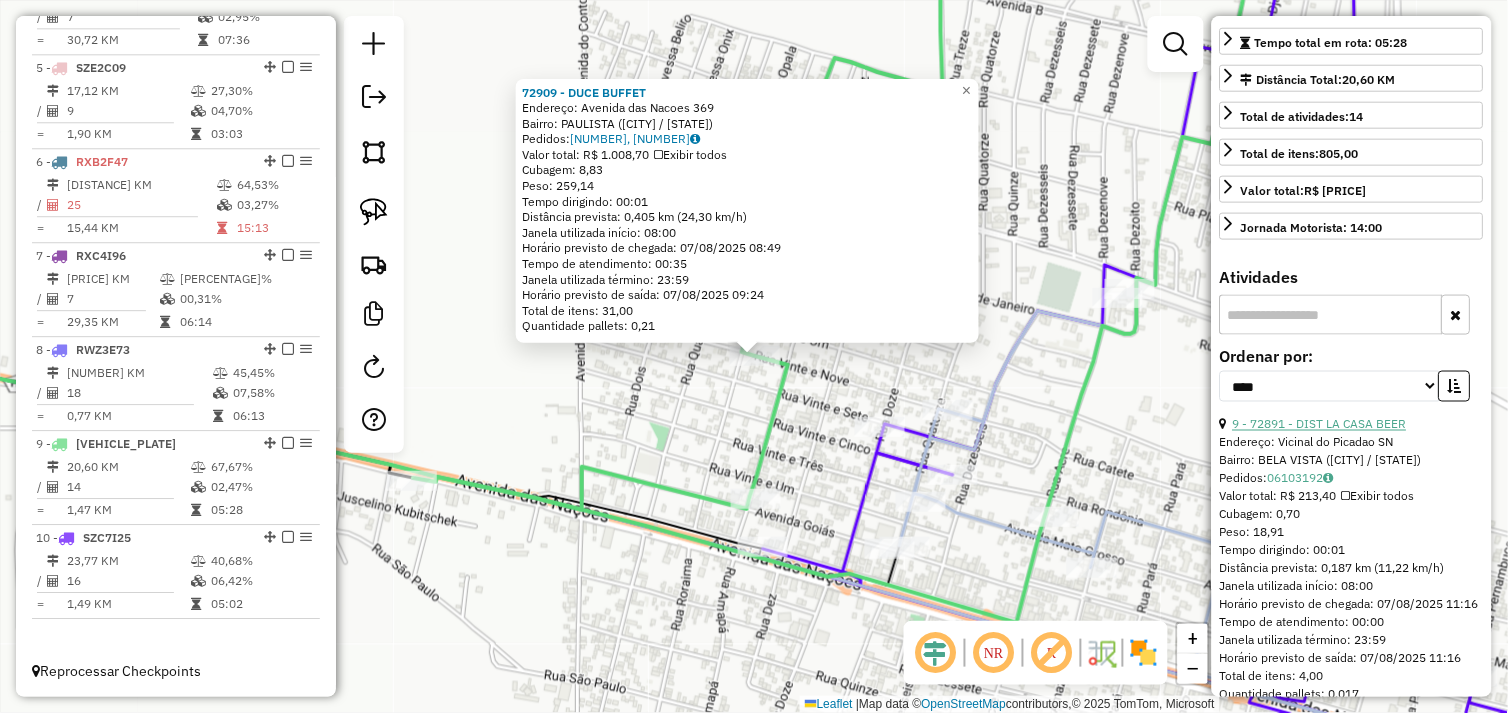 click on "9 - 72891 - DIST LA CASA BEER" at bounding box center [1320, 424] 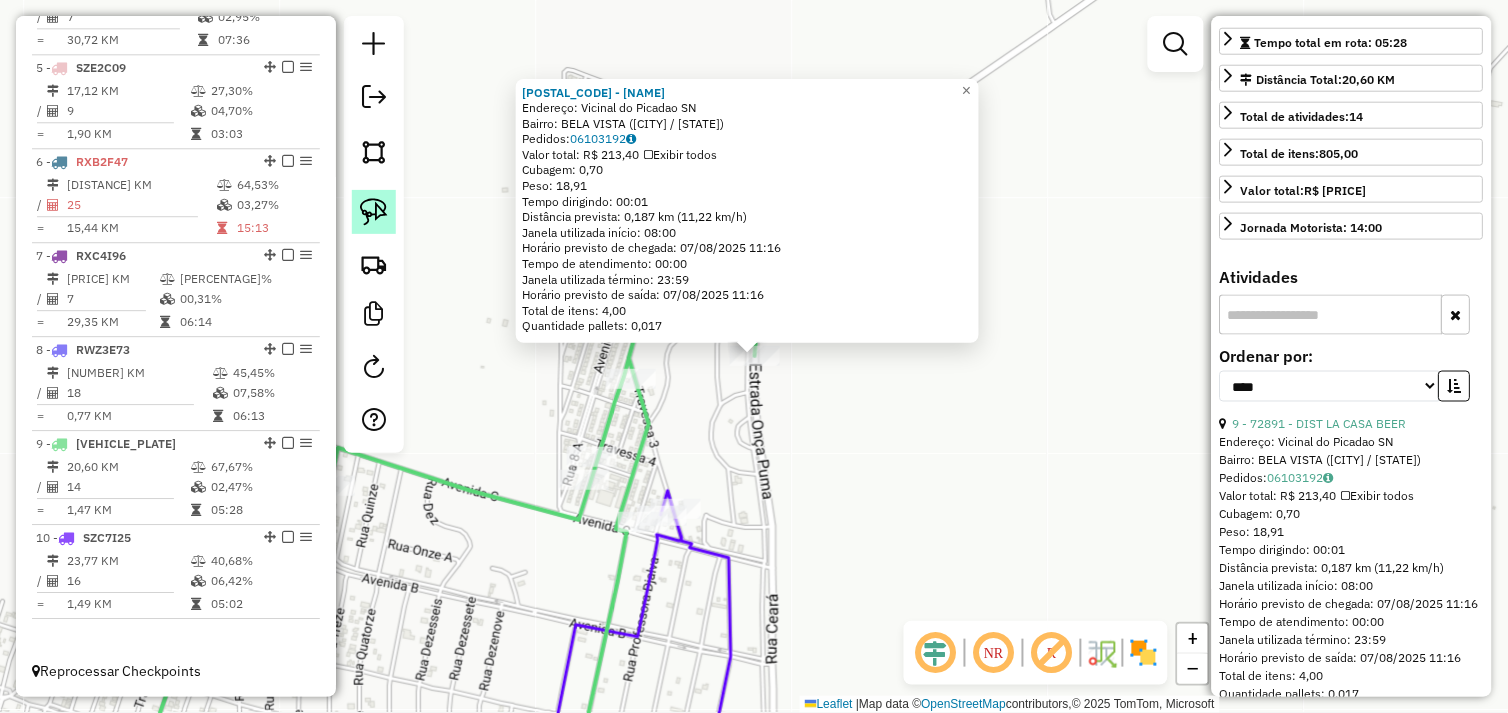 click 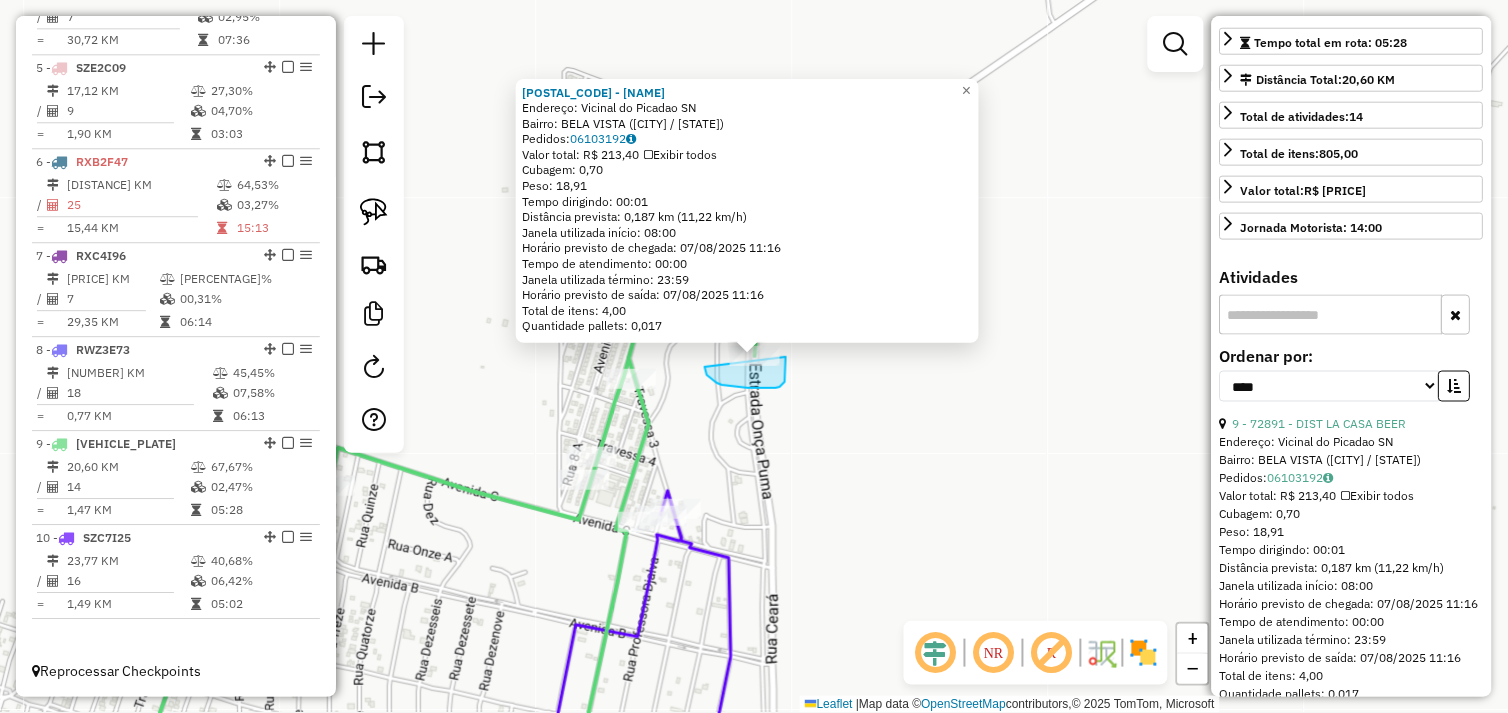 drag, startPoint x: 717, startPoint y: 383, endPoint x: 647, endPoint y: 363, distance: 72.8011 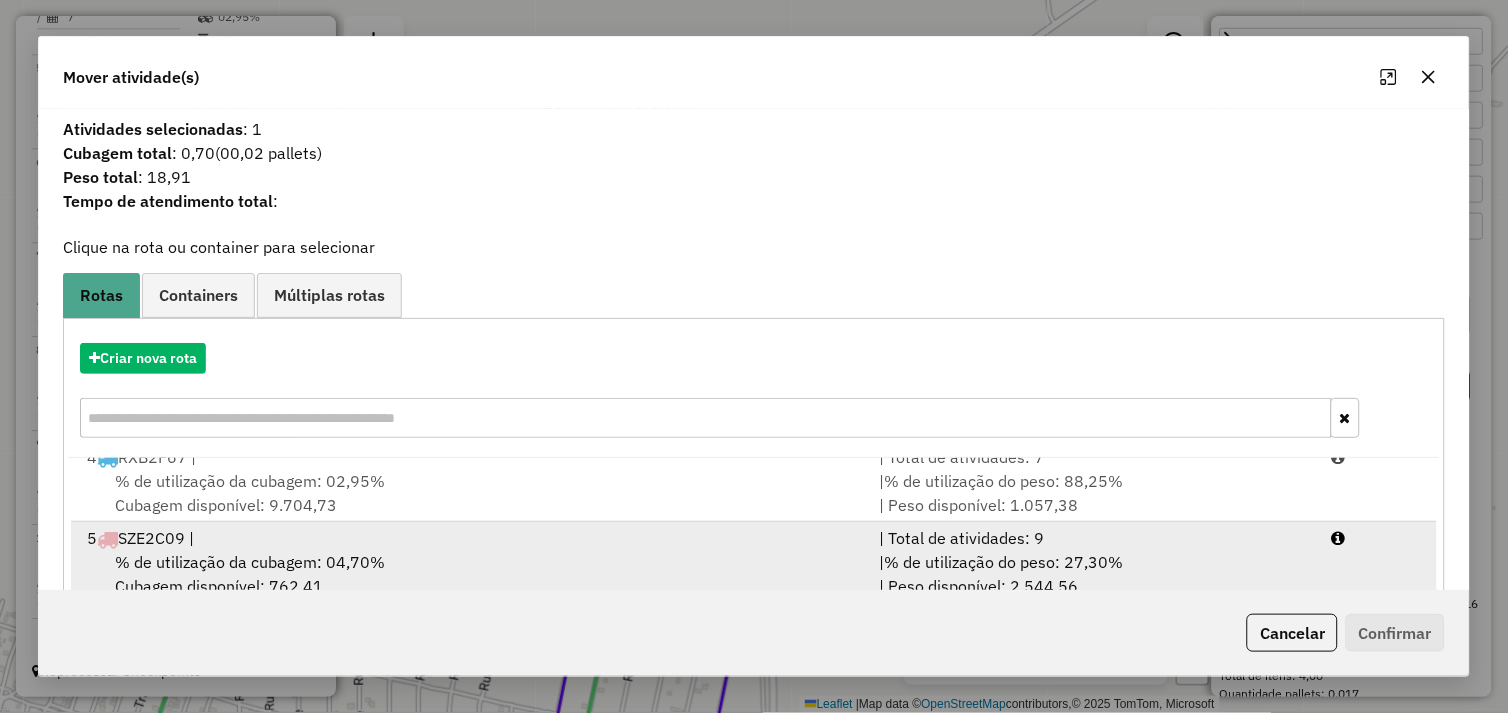 scroll, scrollTop: 330, scrollLeft: 0, axis: vertical 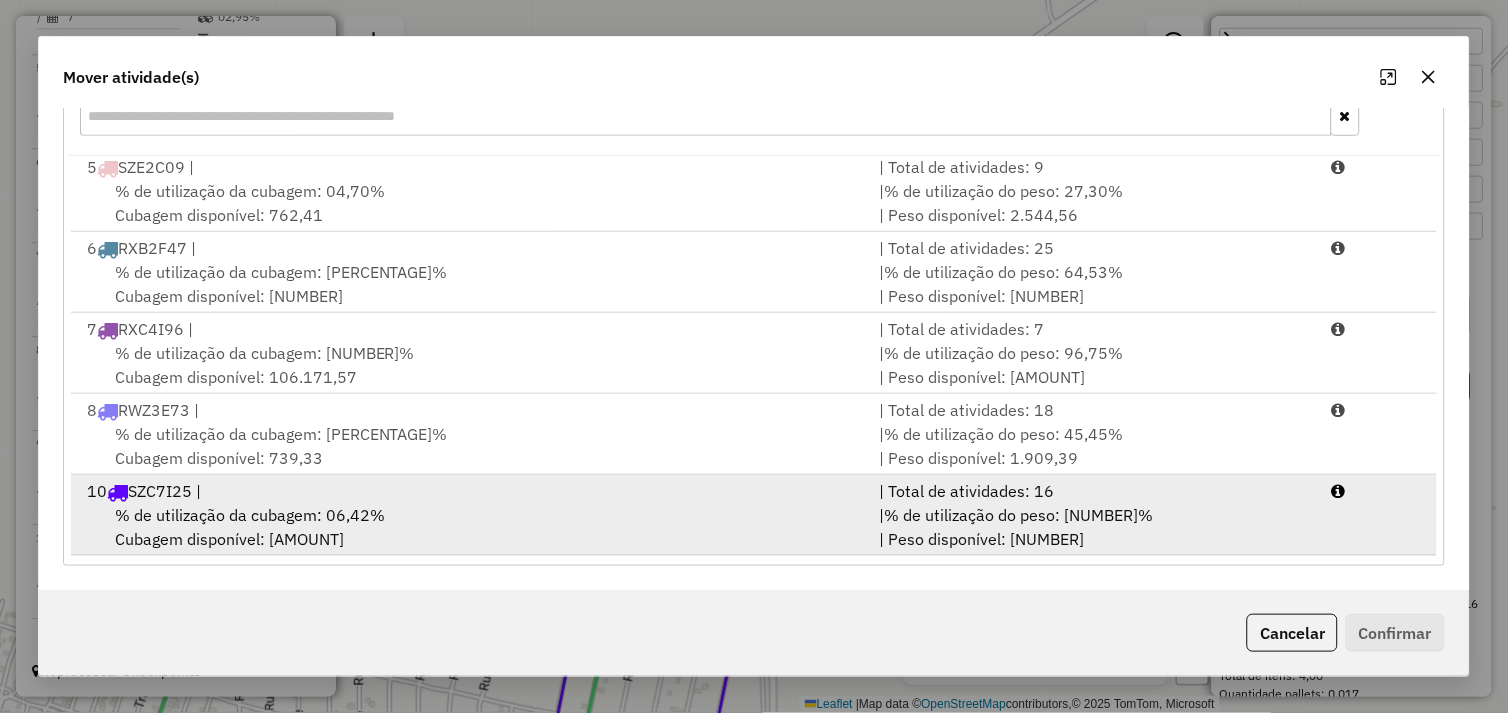 click on "% de utilização da cubagem: 06,42%  Cubagem disponível: 748,61" at bounding box center [471, 527] 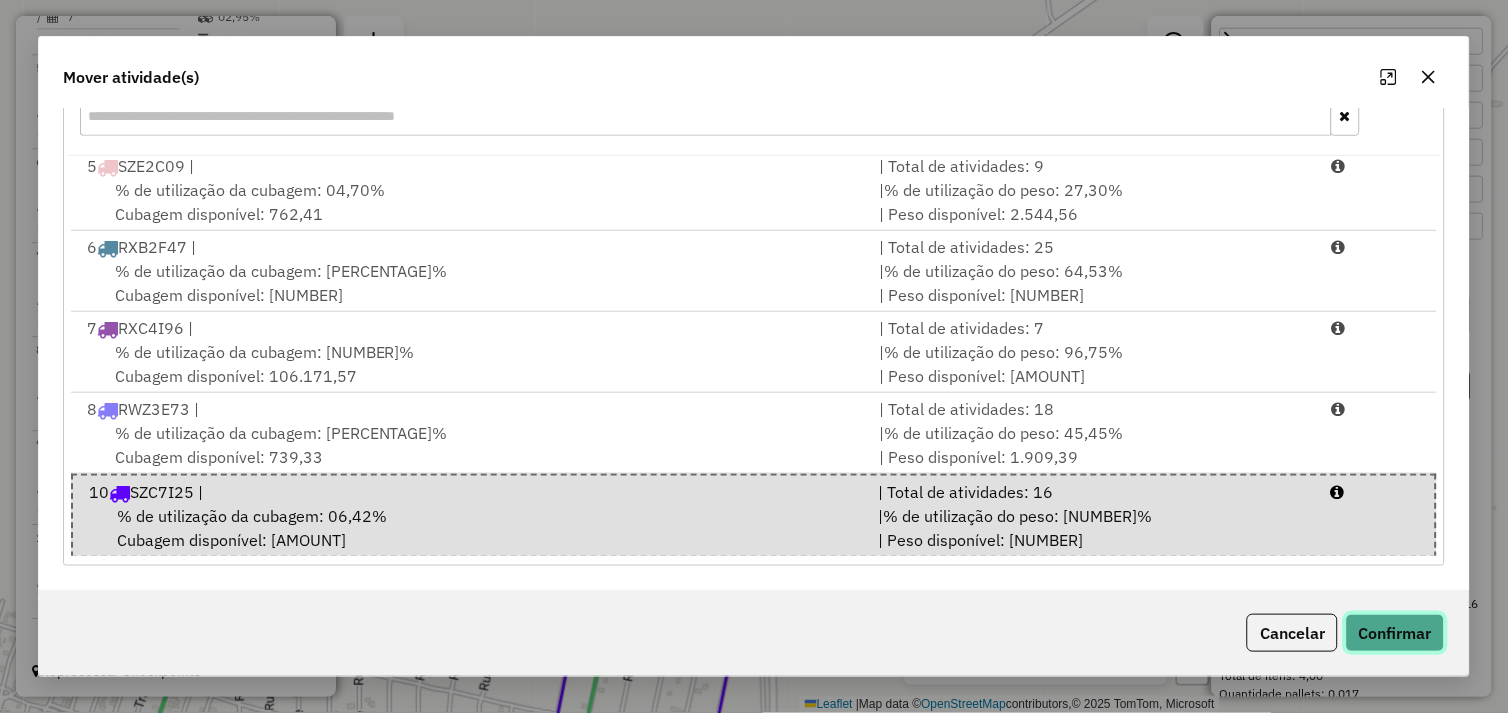 click on "Confirmar" 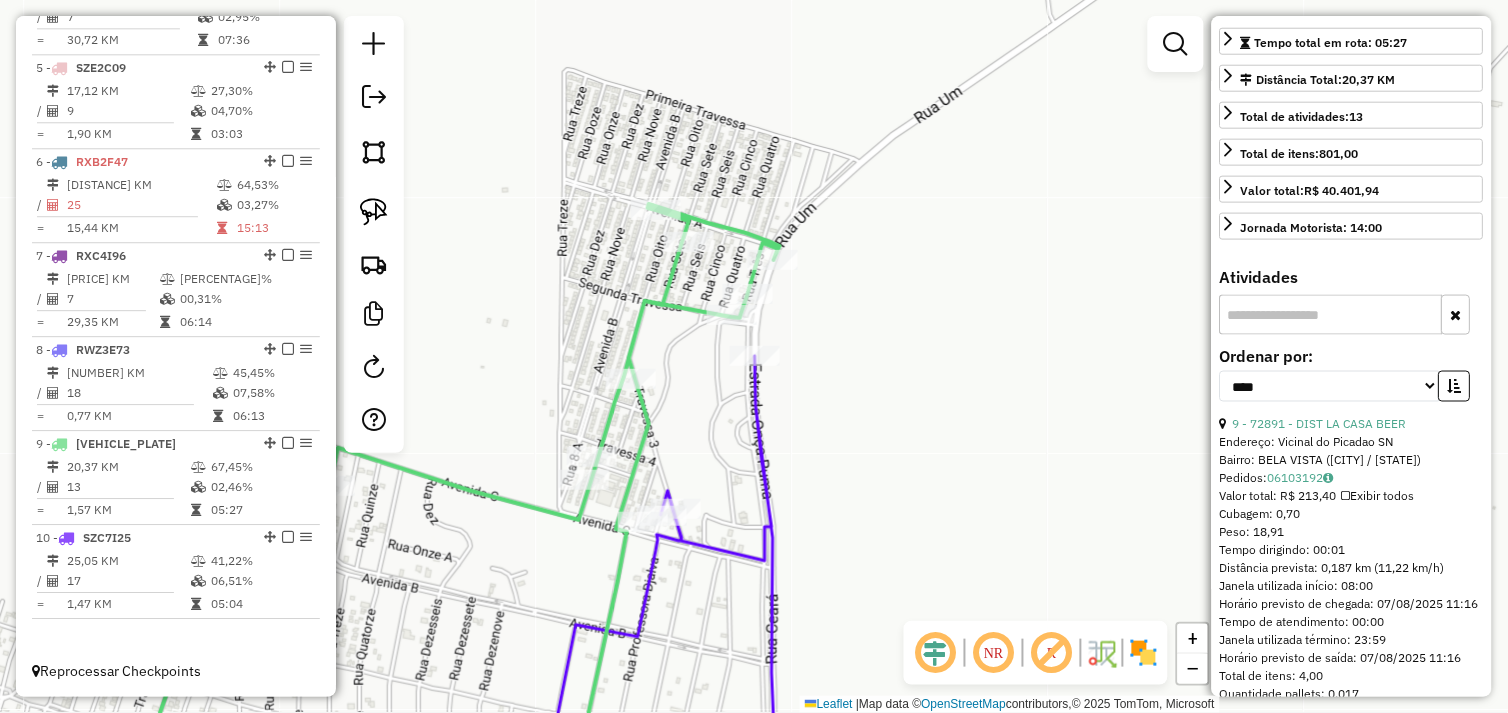 scroll, scrollTop: 0, scrollLeft: 0, axis: both 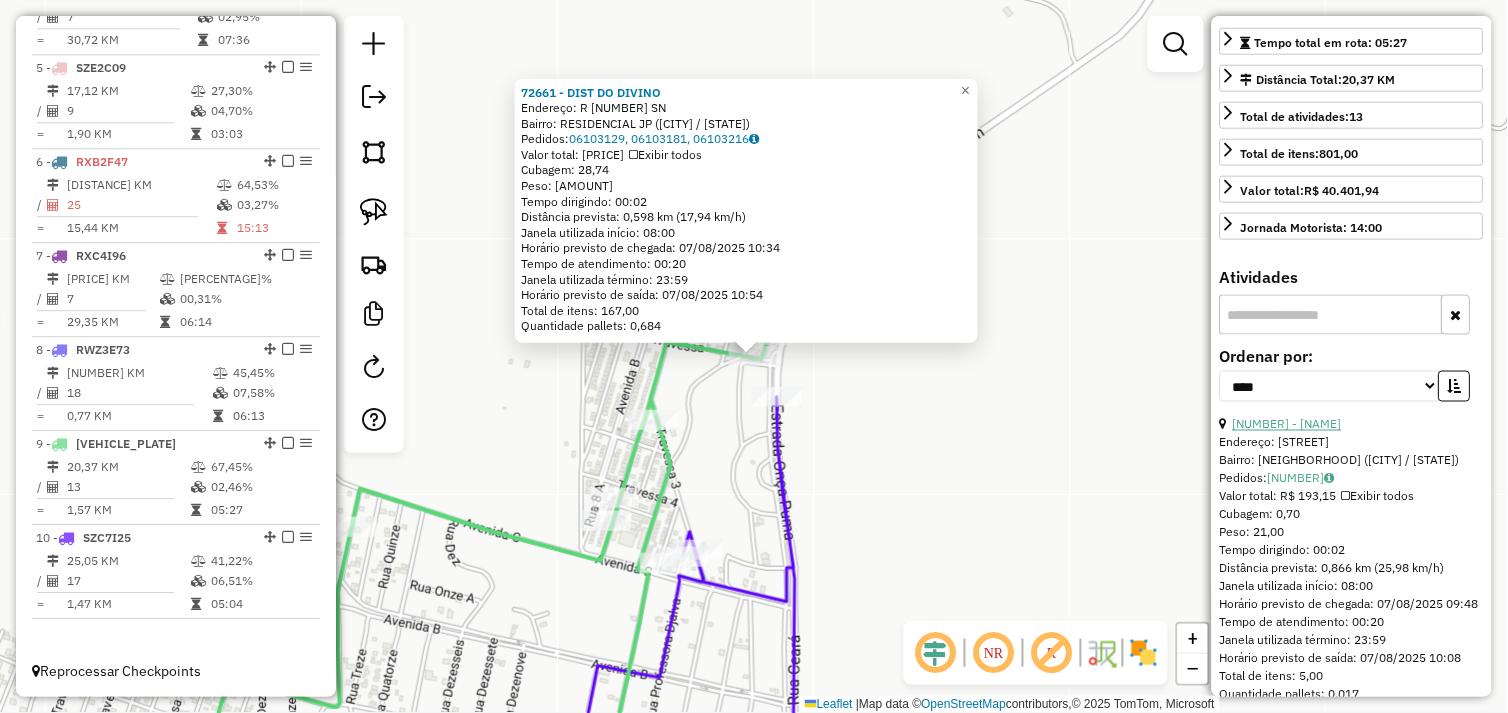 click on "4 - 46246 - DISTRIBUIDORA CAMPOS" at bounding box center (1287, 424) 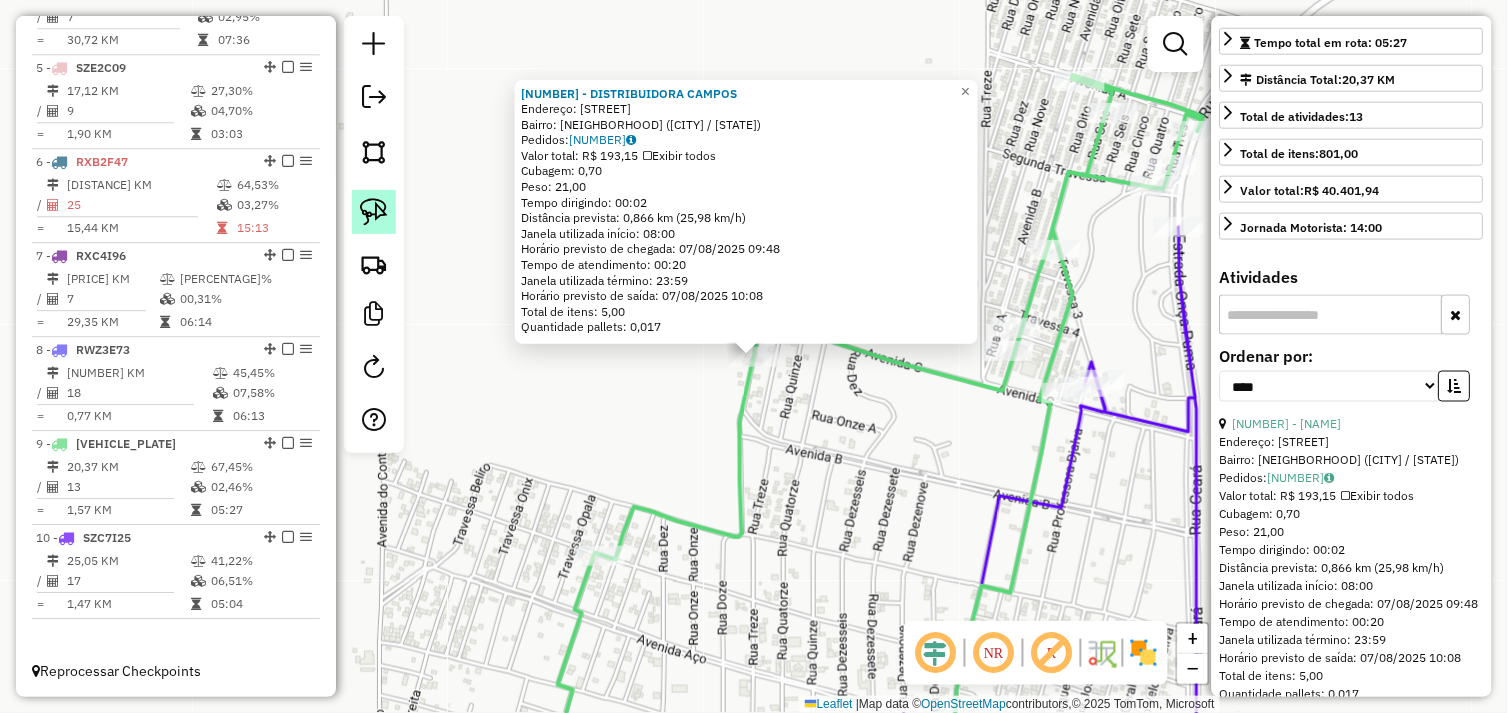 click 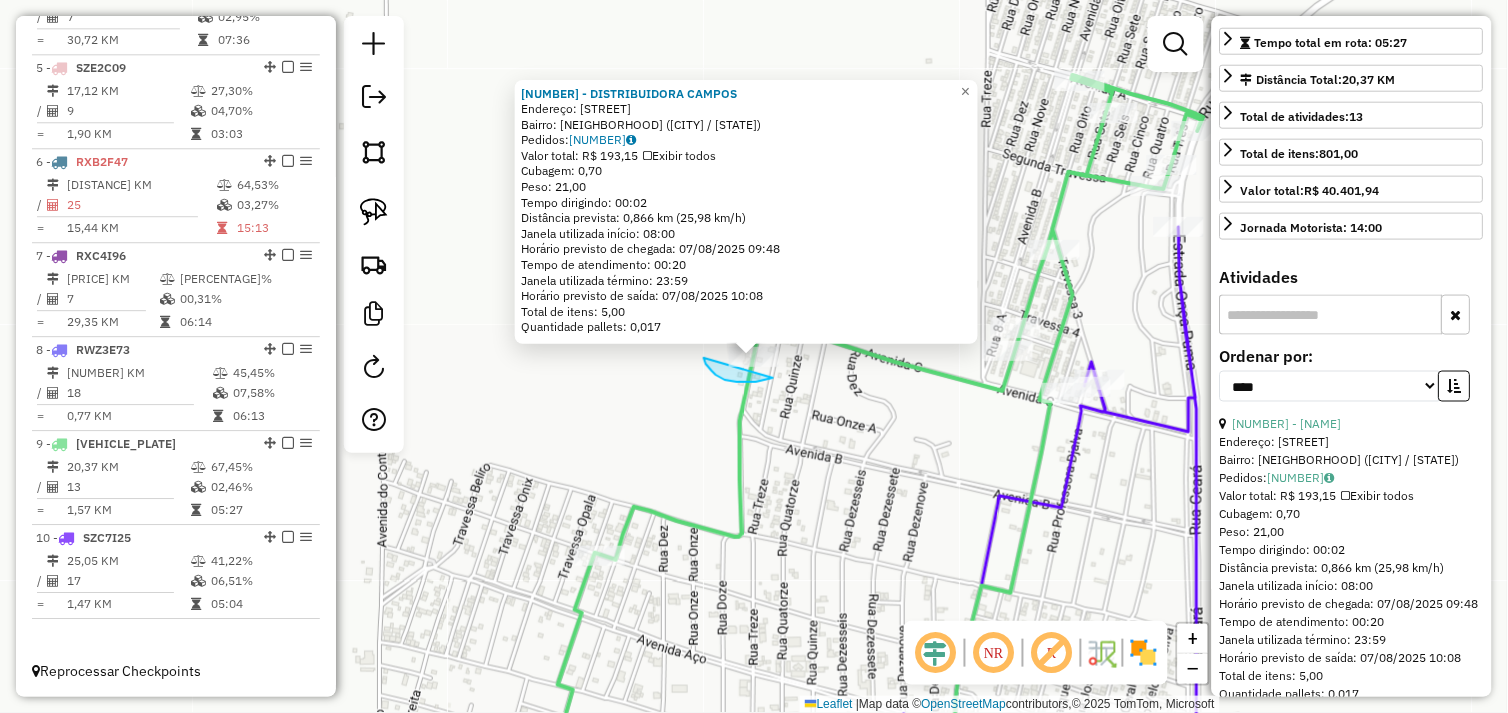 click on "46246 - DISTRIBUIDORA CAMPOS  Endereço:  RUA 17 13   Bairro: CAMPOS ALTOS (OURILANDIA DO NORTE / PA)   Pedidos:  06103108   Valor total: R$ 193,15   Exibir todos   Cubagem: 0,70  Peso: 21,00  Tempo dirigindo: 00:02   Distância prevista: 0,866 km (25,98 km/h)   Janela utilizada início: 08:00   Horário previsto de chegada: 07/08/2025 09:48   Tempo de atendimento: 00:20   Janela utilizada término: 23:59   Horário previsto de saída: 07/08/2025 10:08   Total de itens: 5,00   Quantidade pallets: 0,017  × Janela de atendimento Grade de atendimento Capacidade Transportadoras Veículos Cliente Pedidos  Rotas Selecione os dias de semana para filtrar as janelas de atendimento  Seg   Ter   Qua   Qui   Sex   Sáb   Dom  Informe o período da janela de atendimento: De: Até:  Filtrar exatamente a janela do cliente  Considerar janela de atendimento padrão  Selecione os dias de semana para filtrar as grades de atendimento  Seg   Ter   Qua   Qui   Sex   Sáb   Dom   Clientes fora do dia de atendimento selecionado De:" 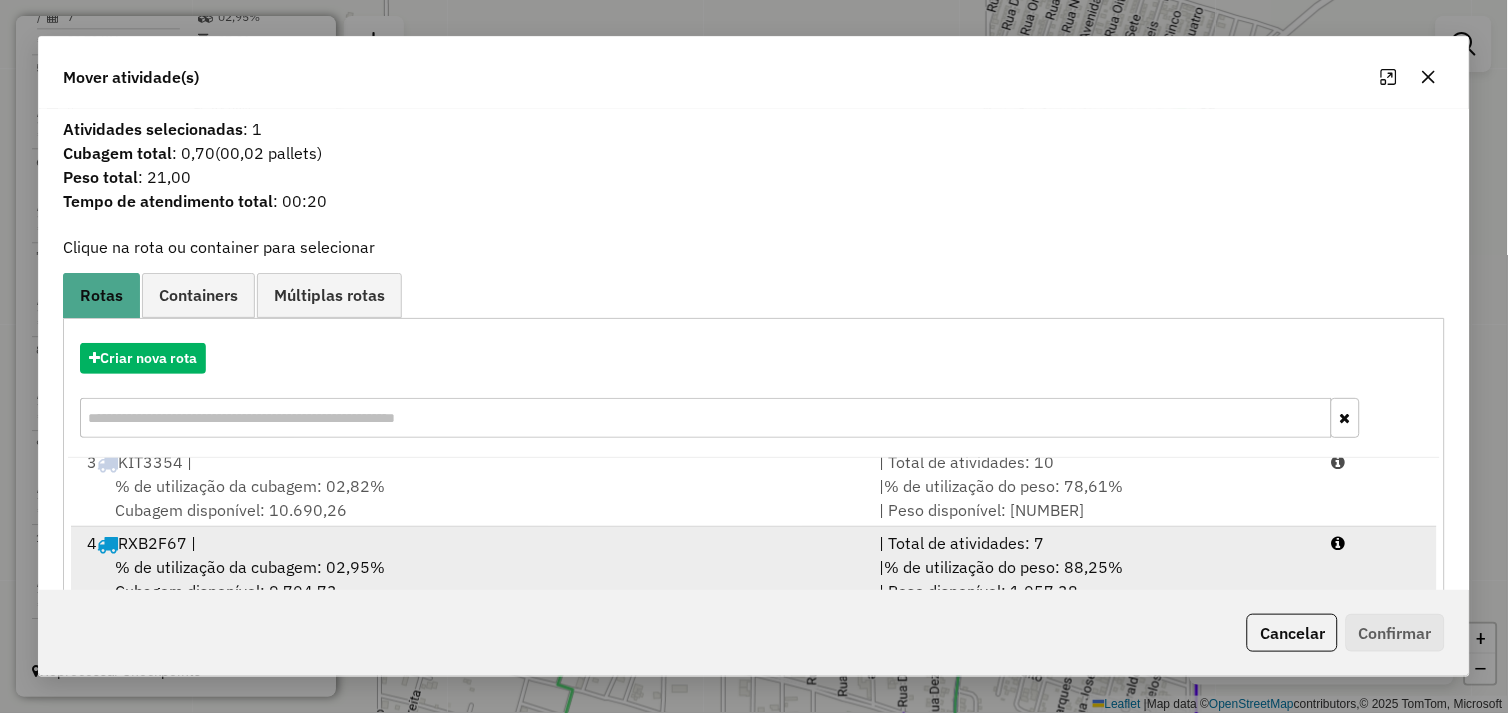 scroll, scrollTop: 330, scrollLeft: 0, axis: vertical 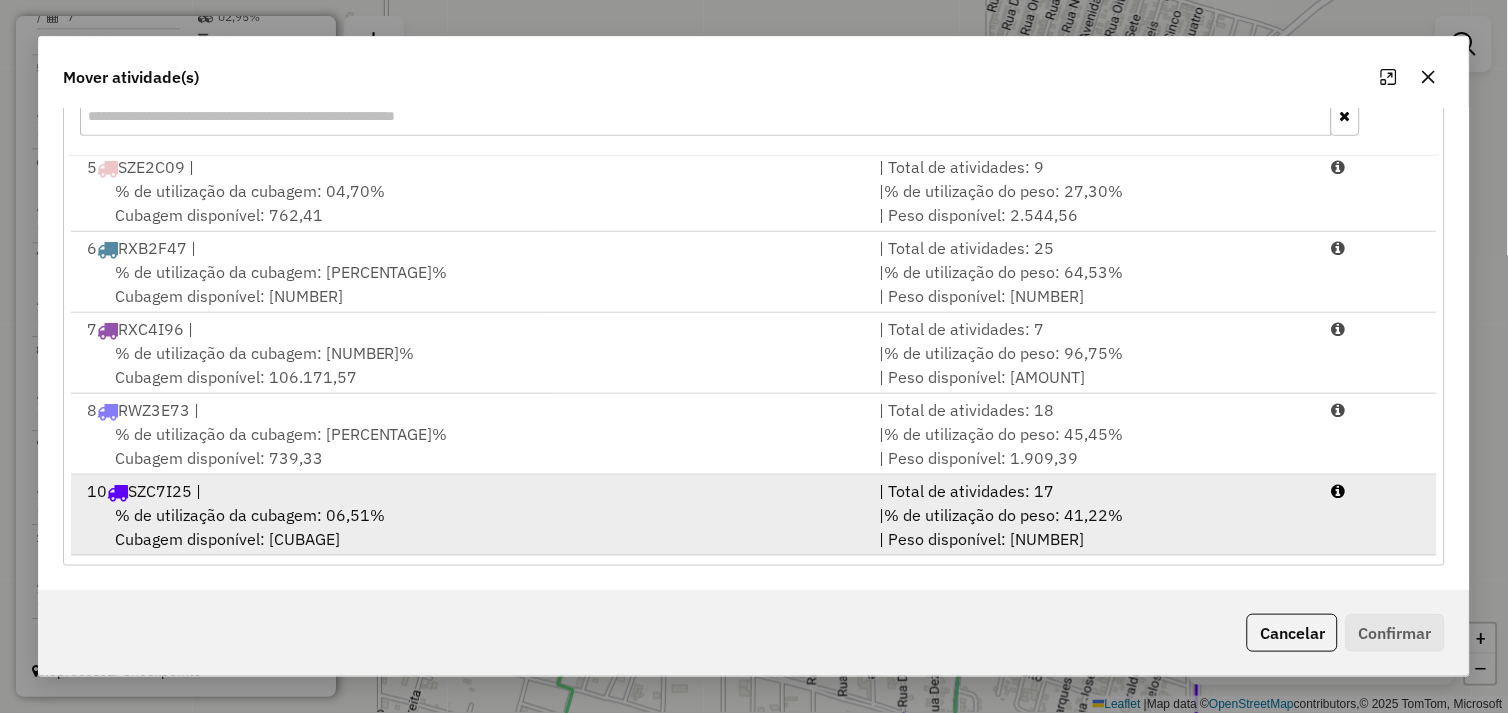 drag, startPoint x: 602, startPoint y: 523, endPoint x: 896, endPoint y: 550, distance: 295.23718 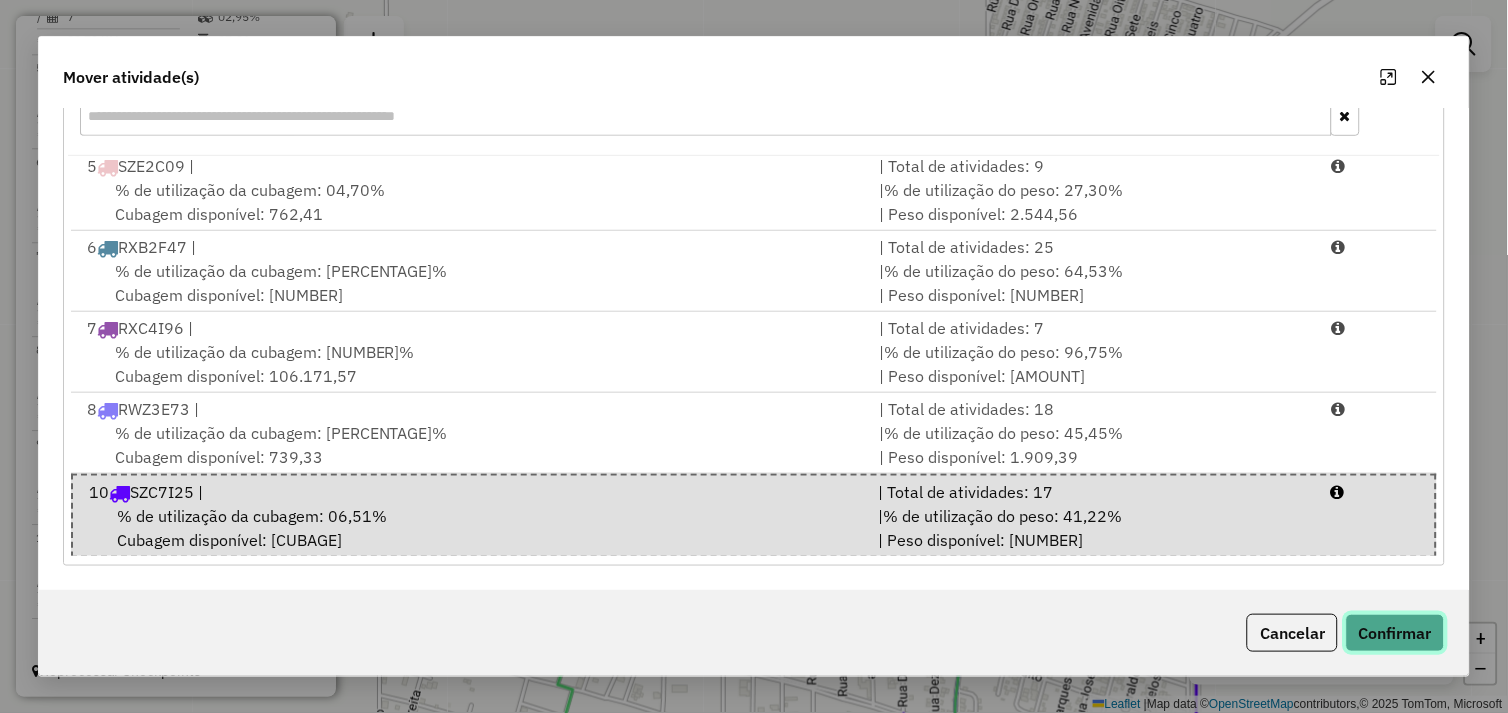 drag, startPoint x: 1382, startPoint y: 622, endPoint x: 1323, endPoint y: 601, distance: 62.625874 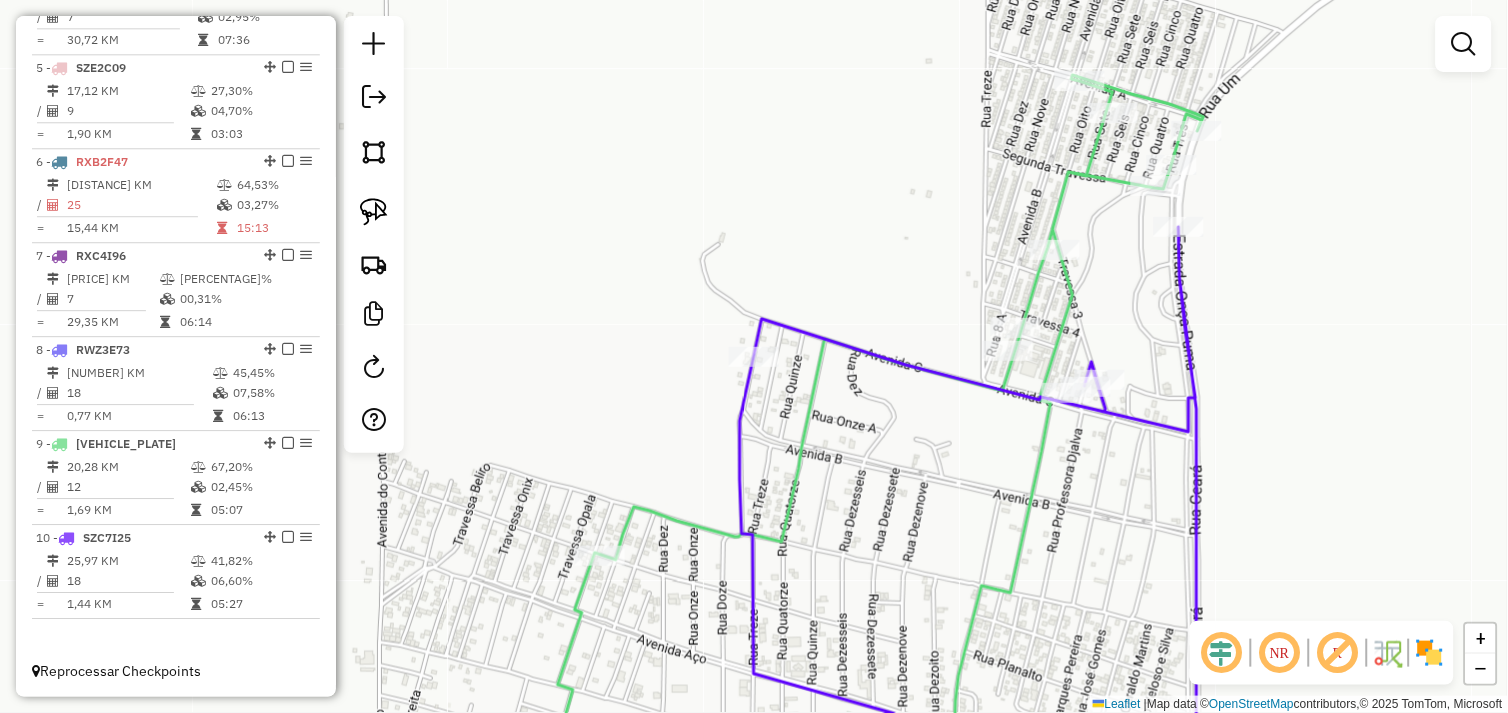 scroll, scrollTop: 0, scrollLeft: 0, axis: both 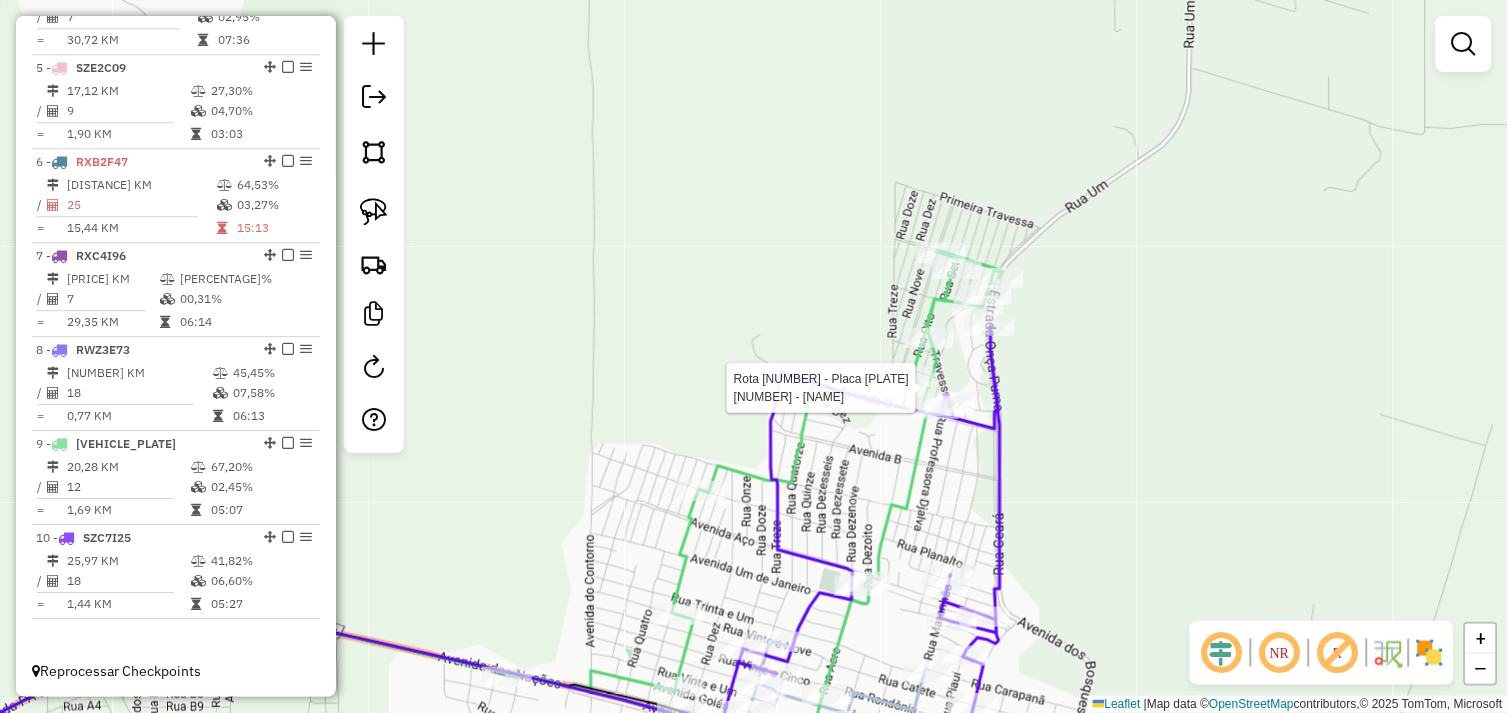 select on "*********" 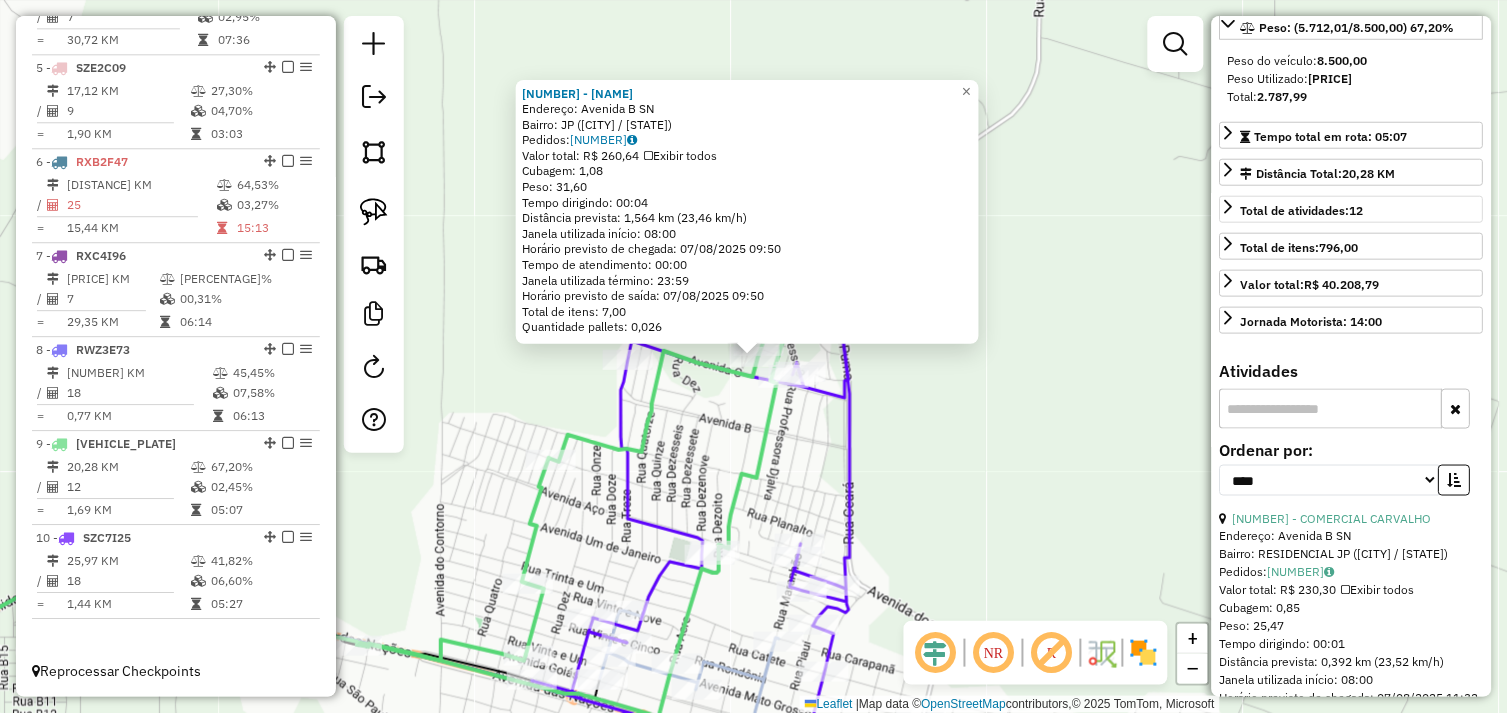 scroll, scrollTop: 555, scrollLeft: 0, axis: vertical 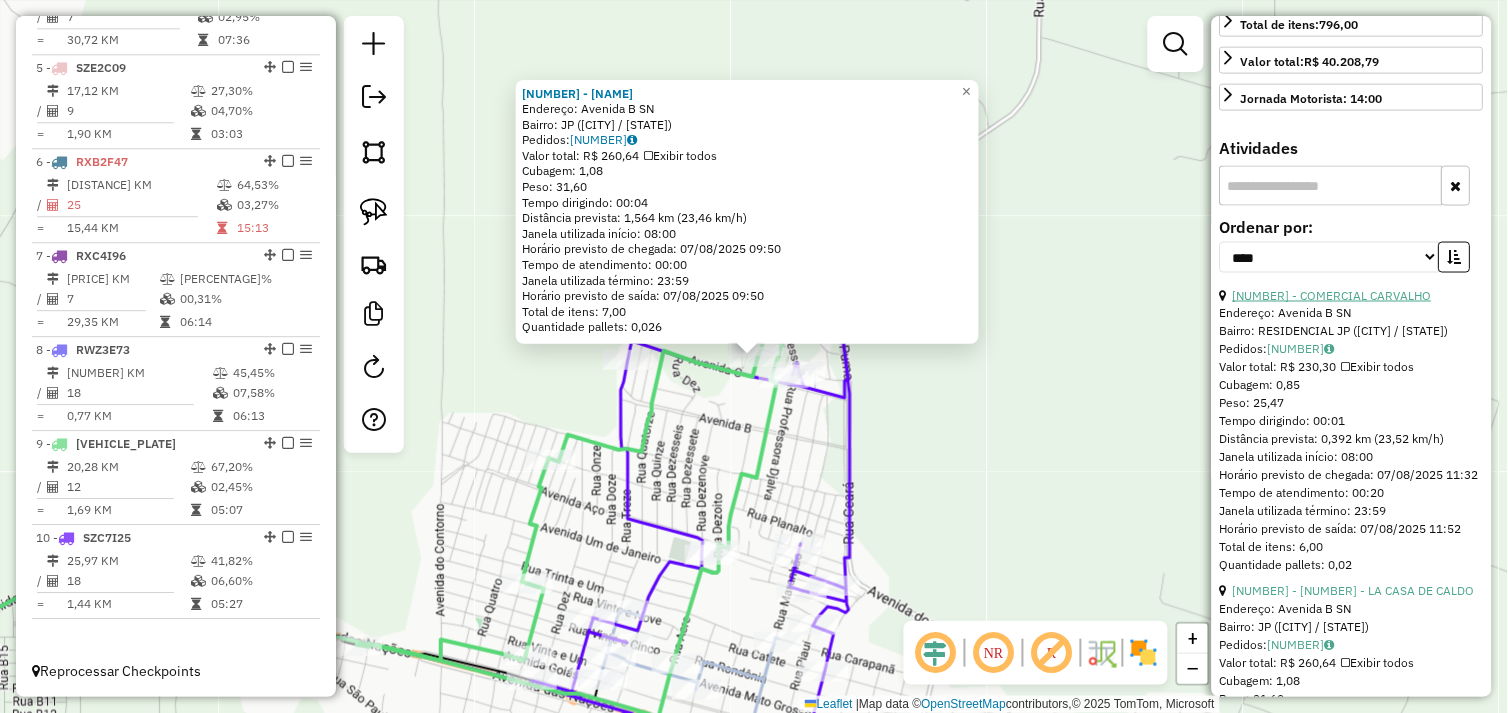 click on "9 - 72576 - COMERCIAL CARVALHO" at bounding box center (1332, 295) 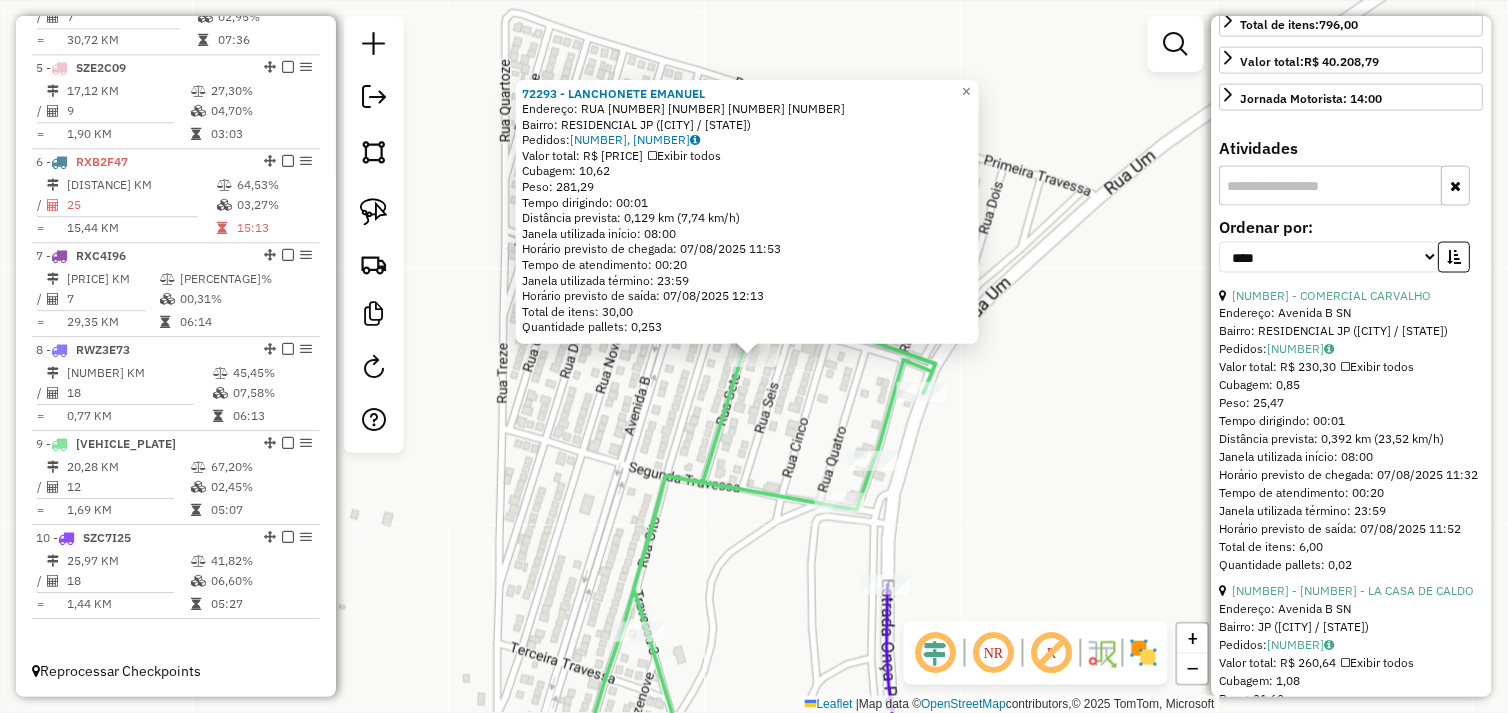 click 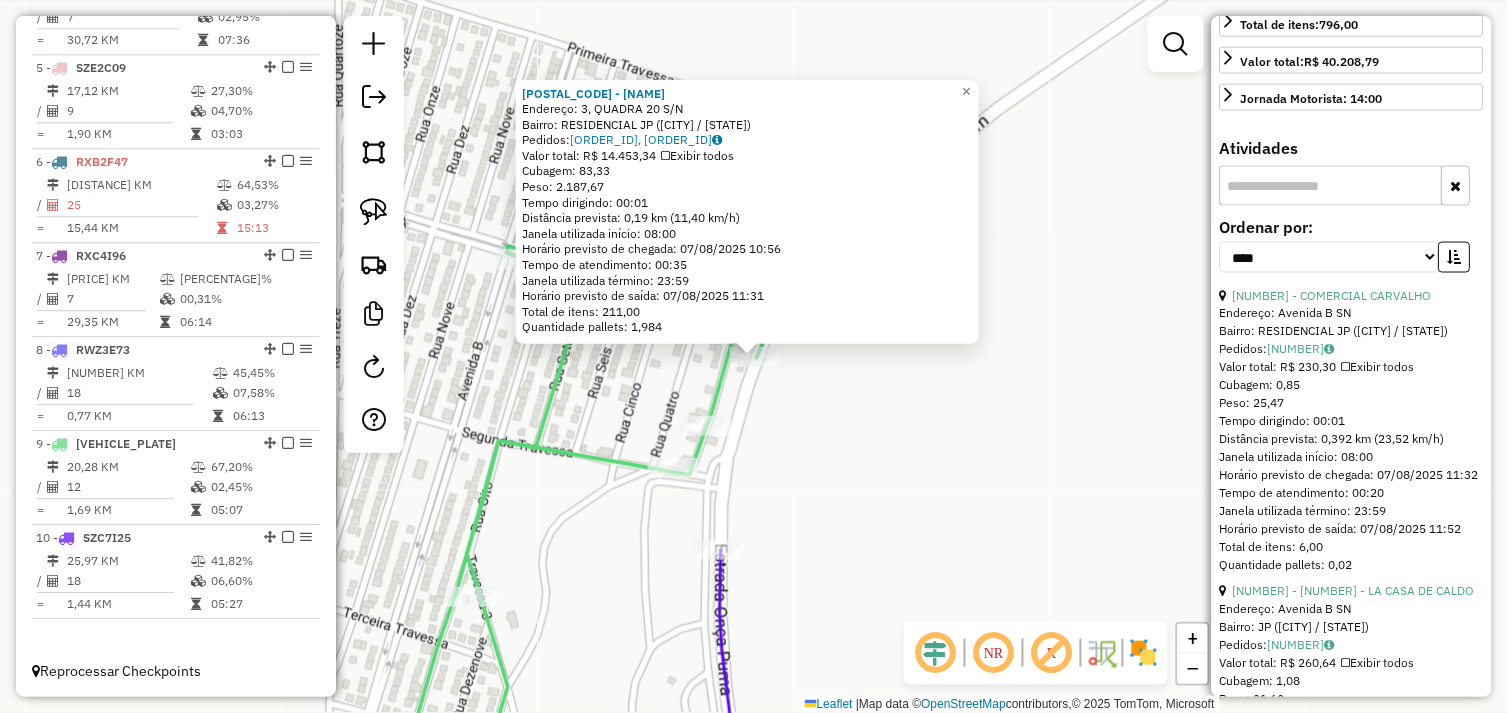 drag, startPoint x: 887, startPoint y: 425, endPoint x: 877, endPoint y: 423, distance: 10.198039 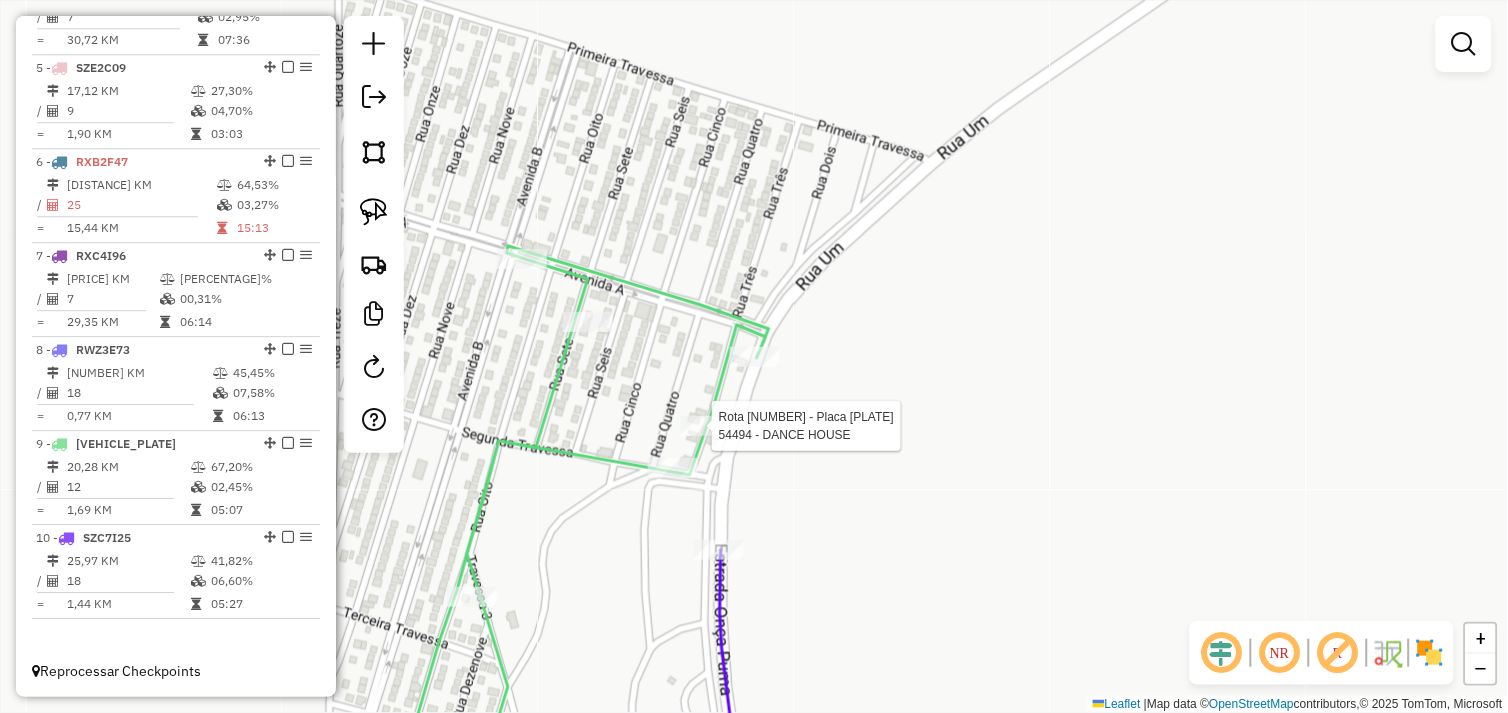 select on "*********" 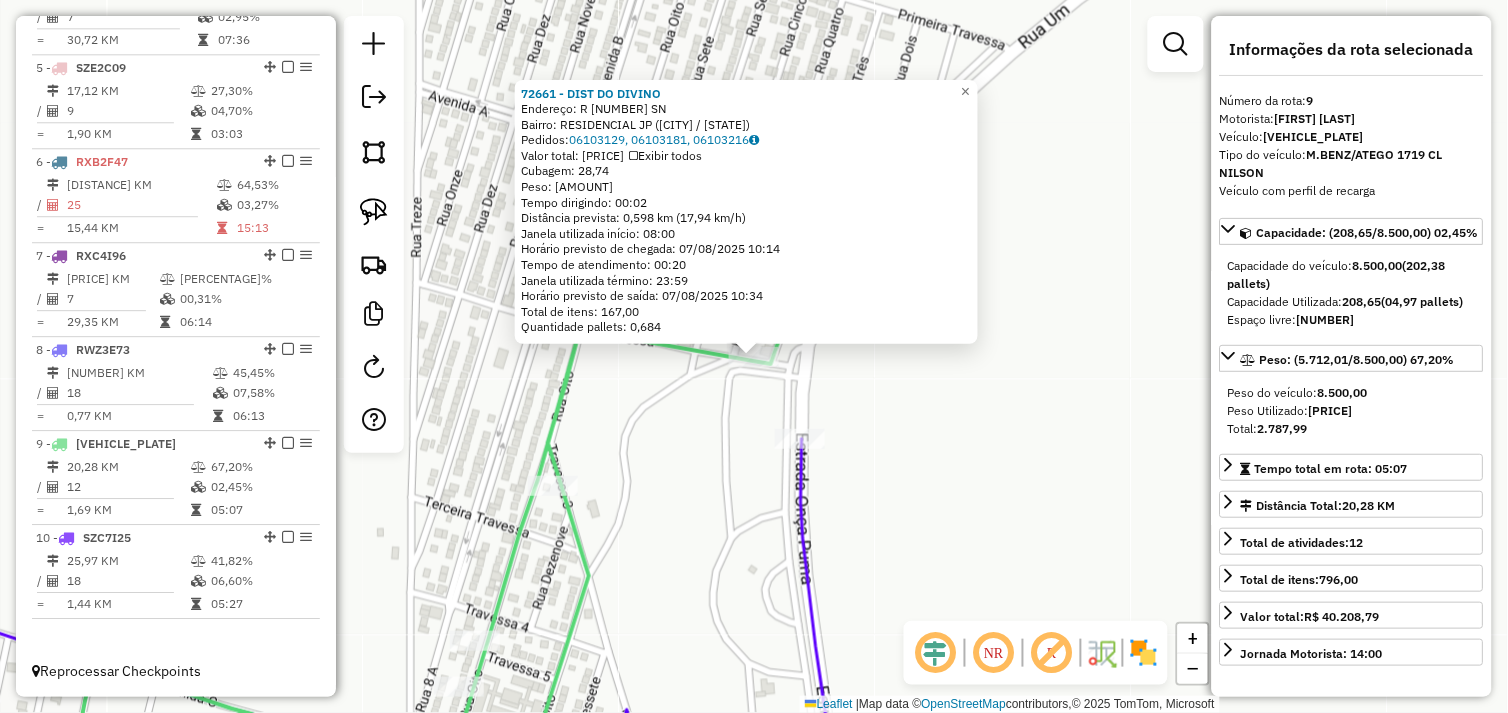 click on "72661 - DIST  DO DIVINO  Endereço:  R 3 SN   Bairro: RESIDENCIAL JP (OURILANDIA DO NORTE / PA)   Pedidos:  06103129, 06103181, 06103216   Valor total: R$ 7.098,08   Exibir todos   Cubagem: 28,74  Peso: 831,85  Tempo dirigindo: 00:02   Distância prevista: 0,598 km (17,94 km/h)   Janela utilizada início: 08:00   Horário previsto de chegada: 07/08/2025 10:14   Tempo de atendimento: 00:20   Janela utilizada término: 23:59   Horário previsto de saída: 07/08/2025 10:34   Total de itens: 167,00   Quantidade pallets: 0,684  × Janela de atendimento Grade de atendimento Capacidade Transportadoras Veículos Cliente Pedidos  Rotas Selecione os dias de semana para filtrar as janelas de atendimento  Seg   Ter   Qua   Qui   Sex   Sáb   Dom  Informe o período da janela de atendimento: De: Até:  Filtrar exatamente a janela do cliente  Considerar janela de atendimento padrão  Selecione os dias de semana para filtrar as grades de atendimento  Seg   Ter   Qua   Qui   Sex   Sáb   Dom   Peso mínimo:   Peso máximo:" 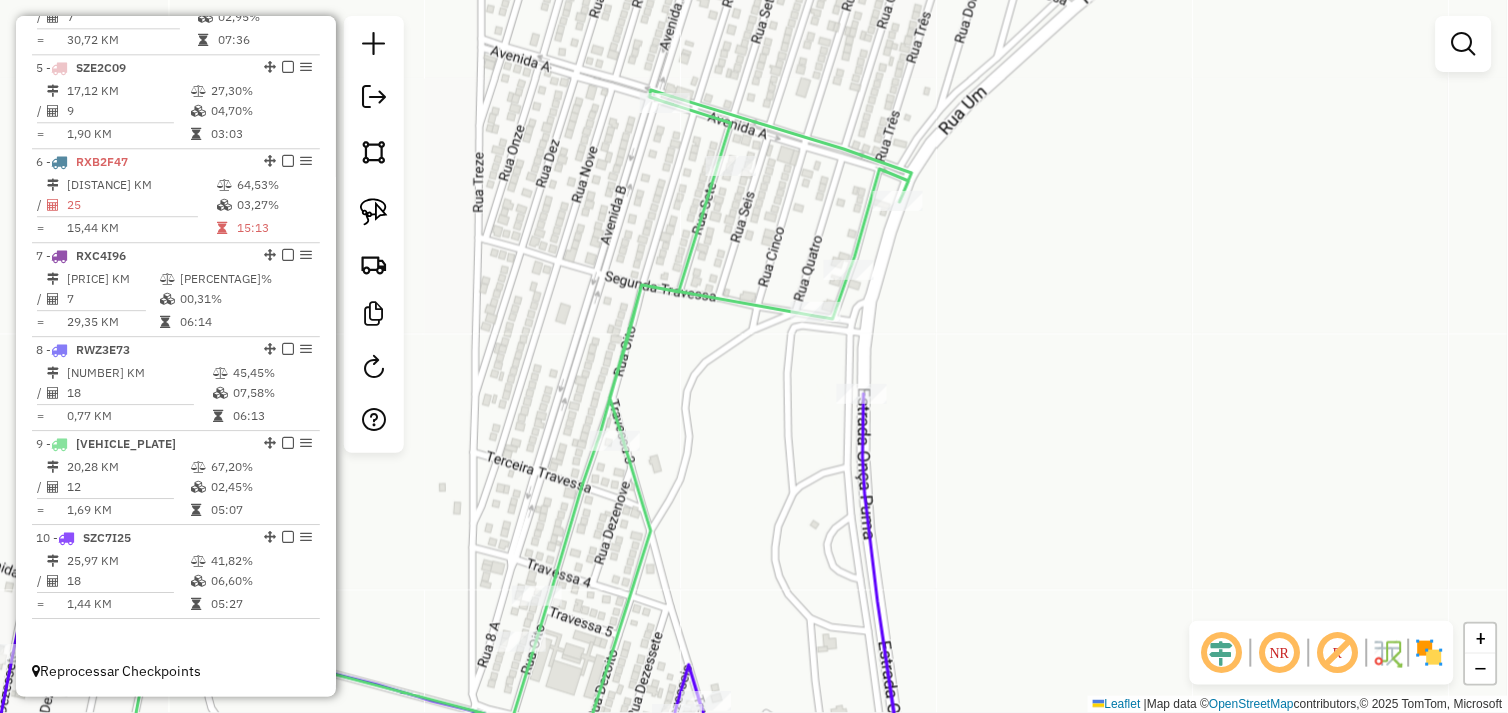 drag, startPoint x: 684, startPoint y: 460, endPoint x: 845, endPoint y: 370, distance: 184.44783 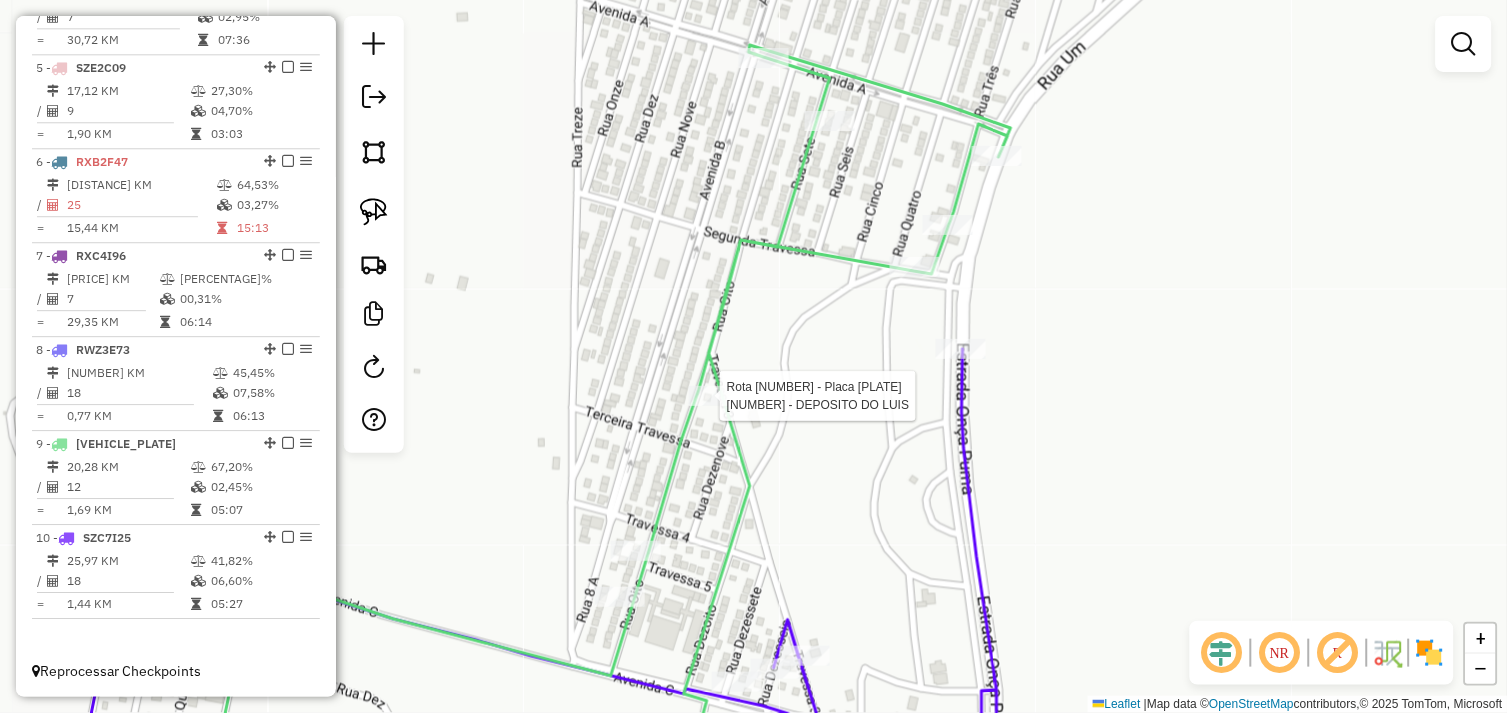 select on "*********" 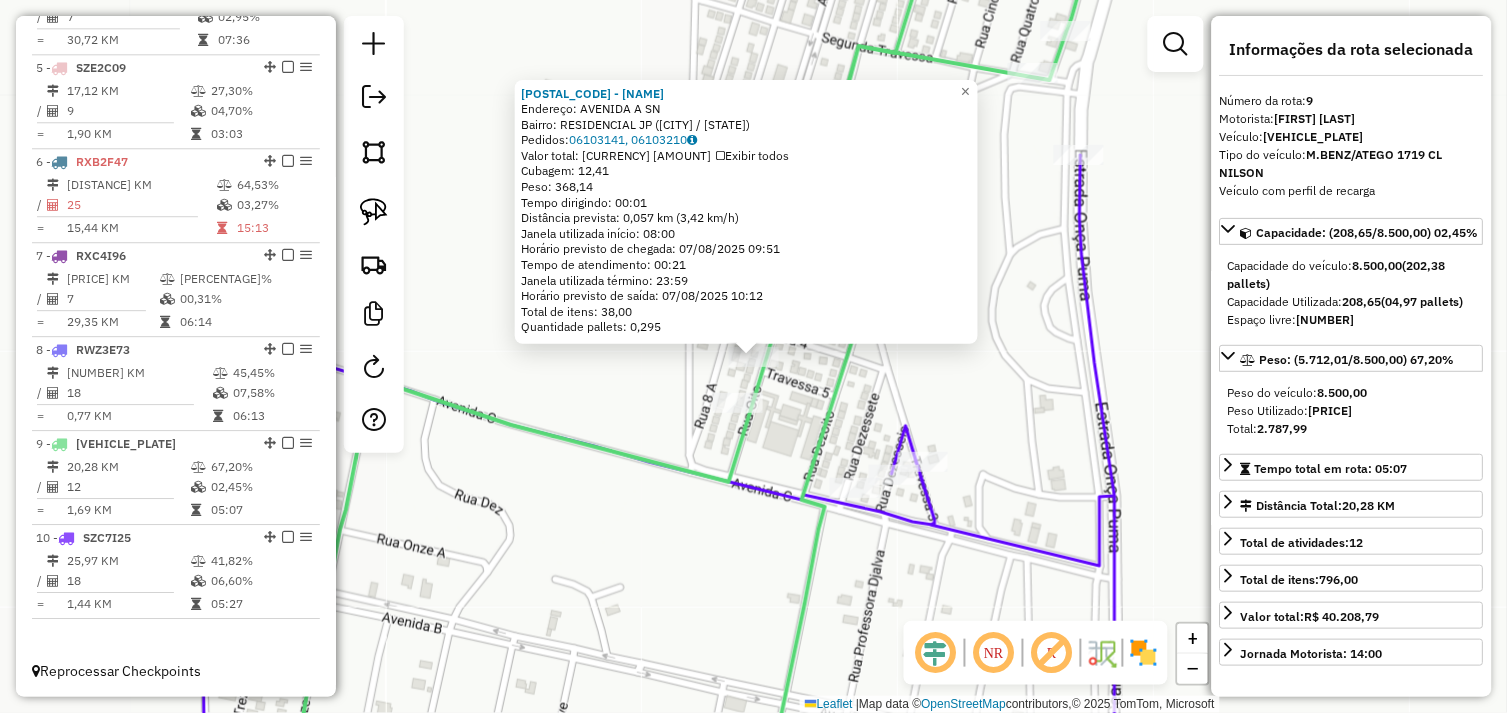drag, startPoint x: 640, startPoint y: 414, endPoint x: 662, endPoint y: 420, distance: 22.803509 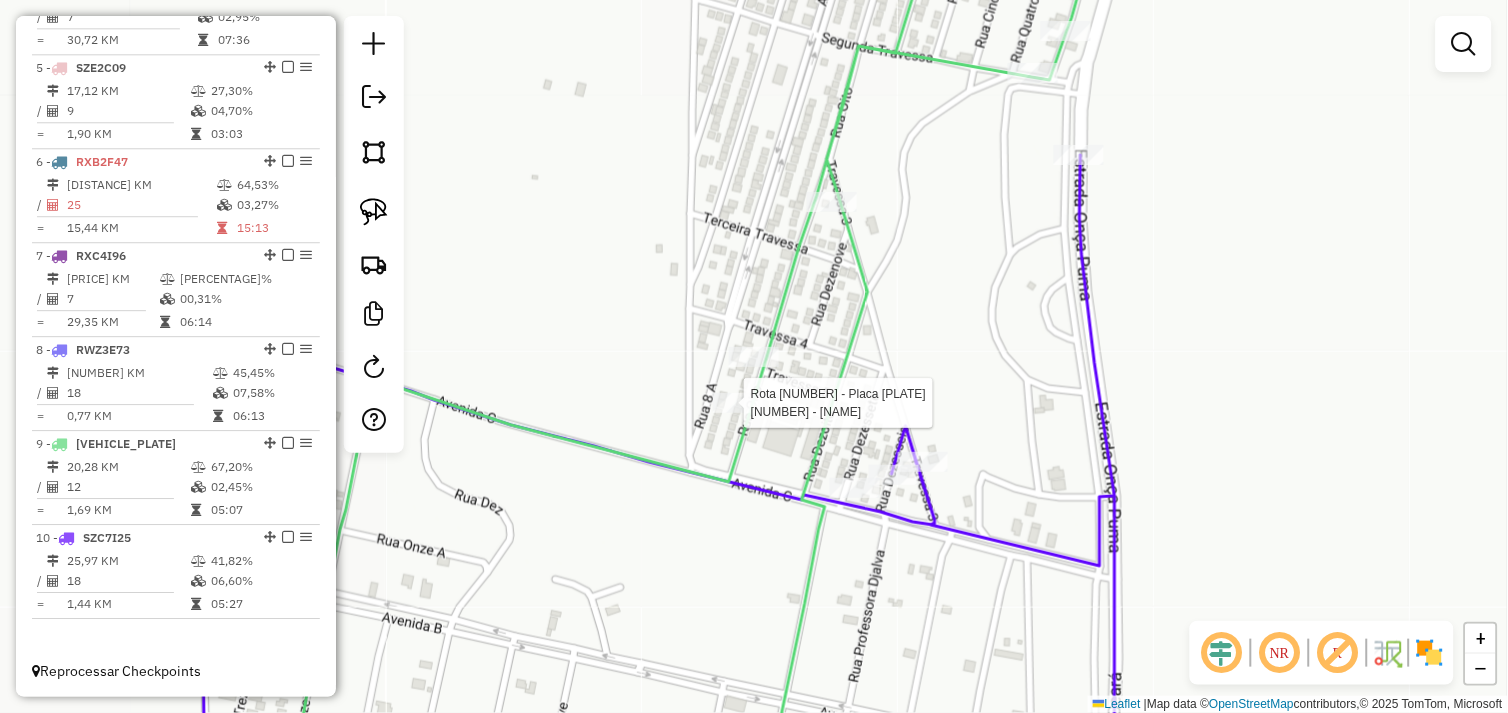 select on "*********" 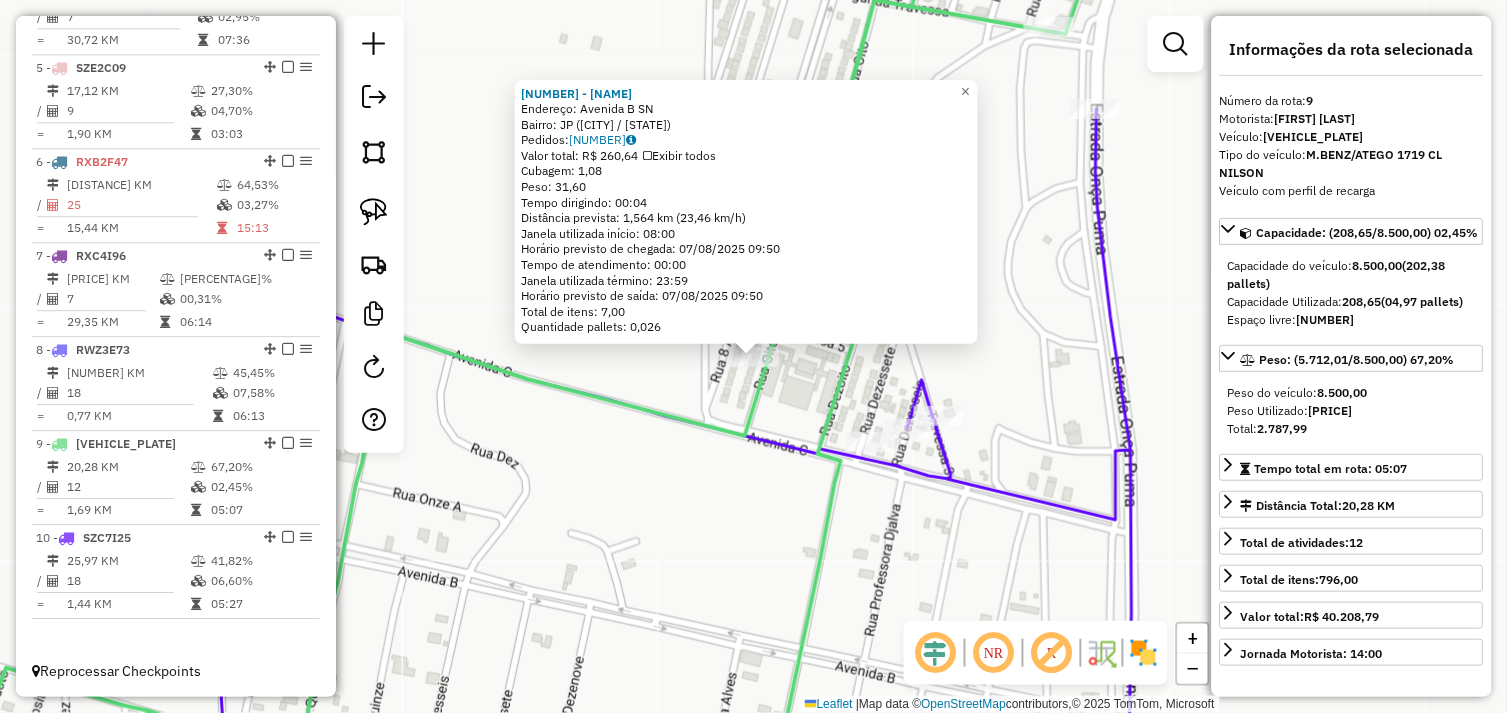 click on "72862 - LA CASA DE CALDO  Endereço:  Avenida B SN   Bairro: JP (OURILANDIA DO NORTE / PA)   Pedidos:  06103197   Valor total: R$ 260,64   Exibir todos   Cubagem: 1,08  Peso: 31,60  Tempo dirigindo: 00:04   Distância prevista: 1,564 km (23,46 km/h)   Janela utilizada início: 08:00   Horário previsto de chegada: 07/08/2025 09:50   Tempo de atendimento: 00:00   Janela utilizada término: 23:59   Horário previsto de saída: 07/08/2025 09:50   Total de itens: 7,00   Quantidade pallets: 0,026  × Janela de atendimento Grade de atendimento Capacidade Transportadoras Veículos Cliente Pedidos  Rotas Selecione os dias de semana para filtrar as janelas de atendimento  Seg   Ter   Qua   Qui   Sex   Sáb   Dom  Informe o período da janela de atendimento: De: Até:  Filtrar exatamente a janela do cliente  Considerar janela de atendimento padrão  Selecione os dias de semana para filtrar as grades de atendimento  Seg   Ter   Qua   Qui   Sex   Sáb   Dom   Considerar clientes sem dia de atendimento cadastrado  De:  +" 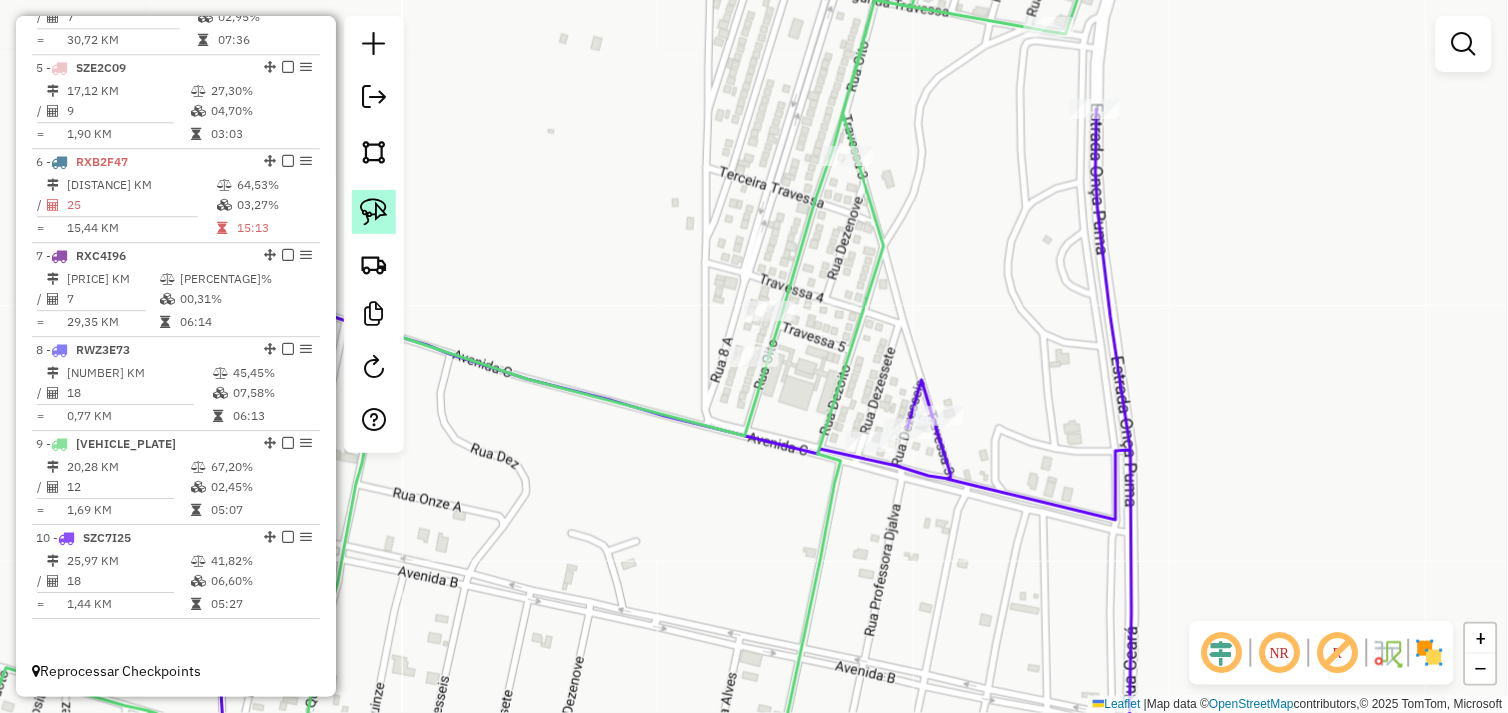 click 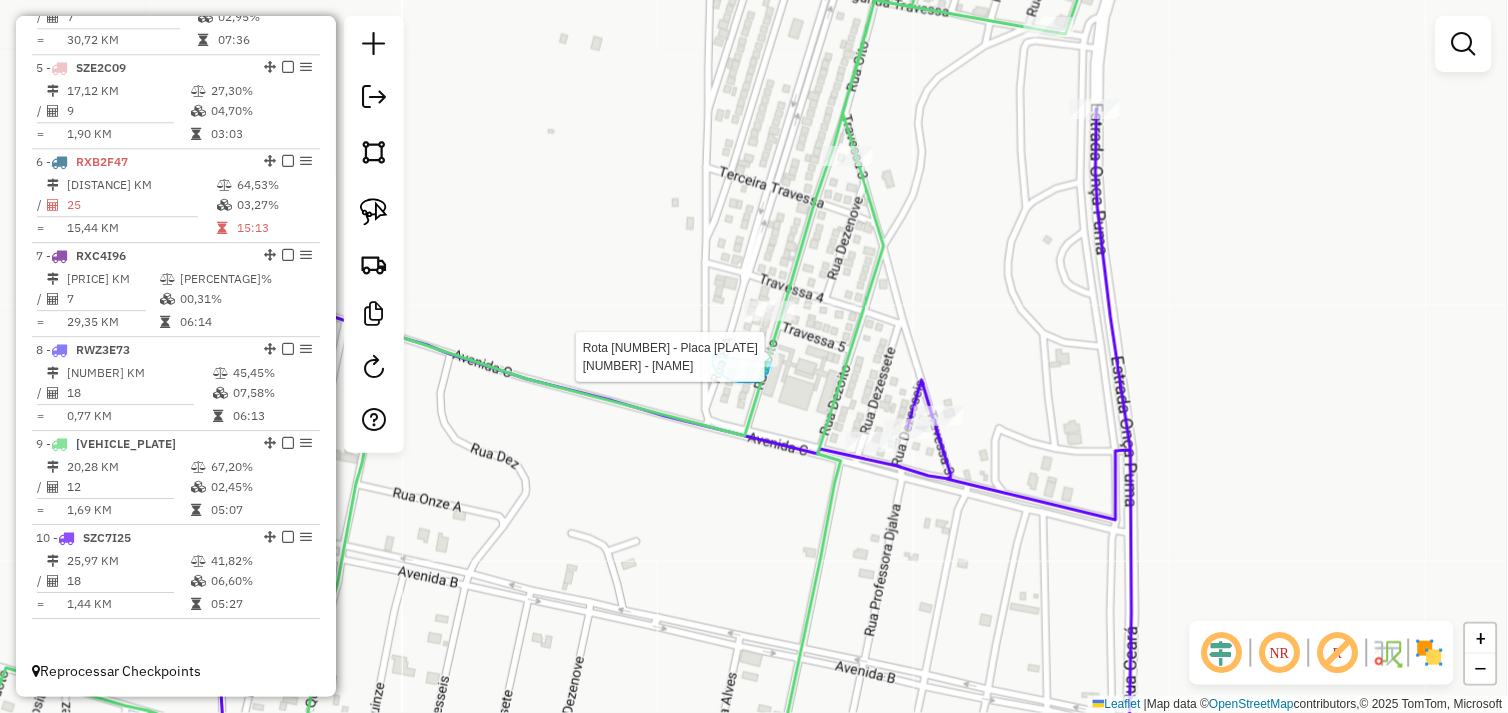 drag, startPoint x: 745, startPoint y: 382, endPoint x: 691, endPoint y: 360, distance: 58.30952 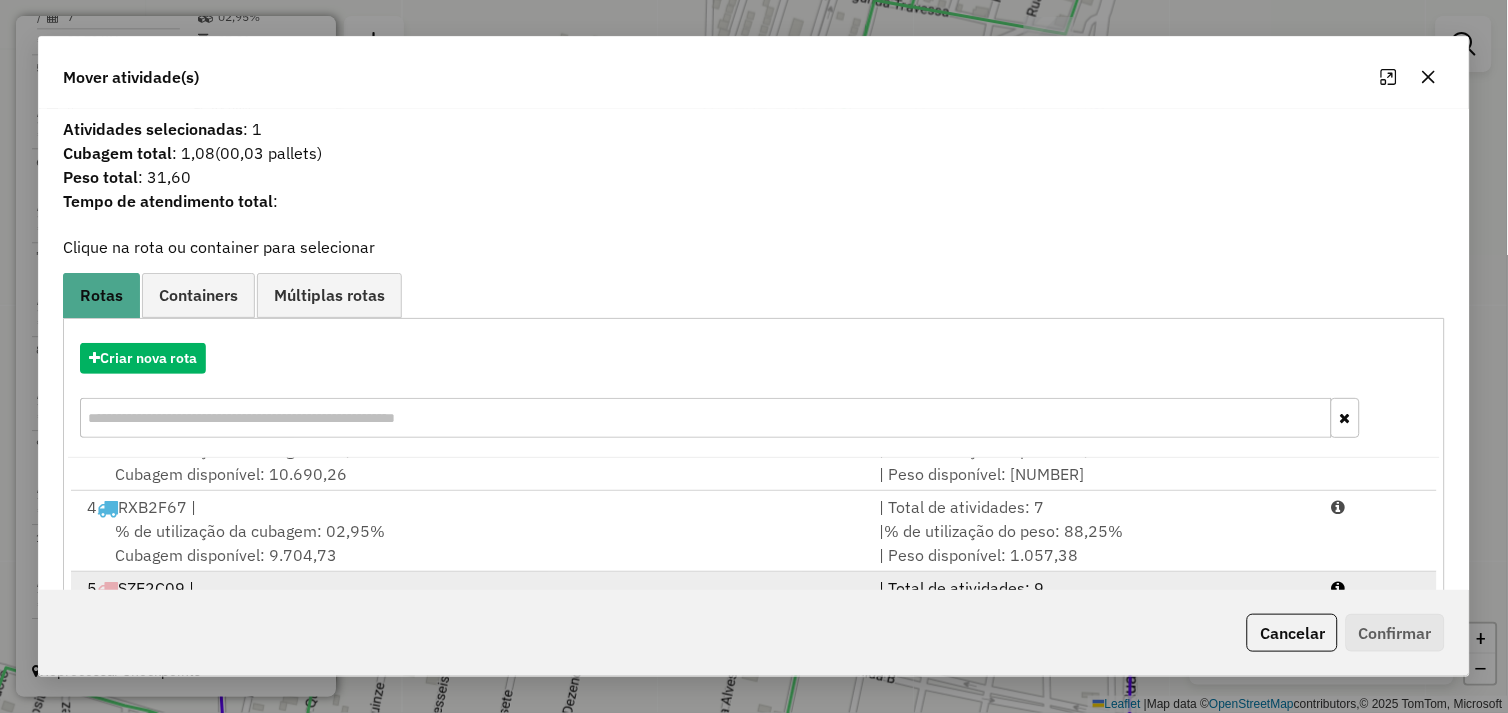 scroll, scrollTop: 330, scrollLeft: 0, axis: vertical 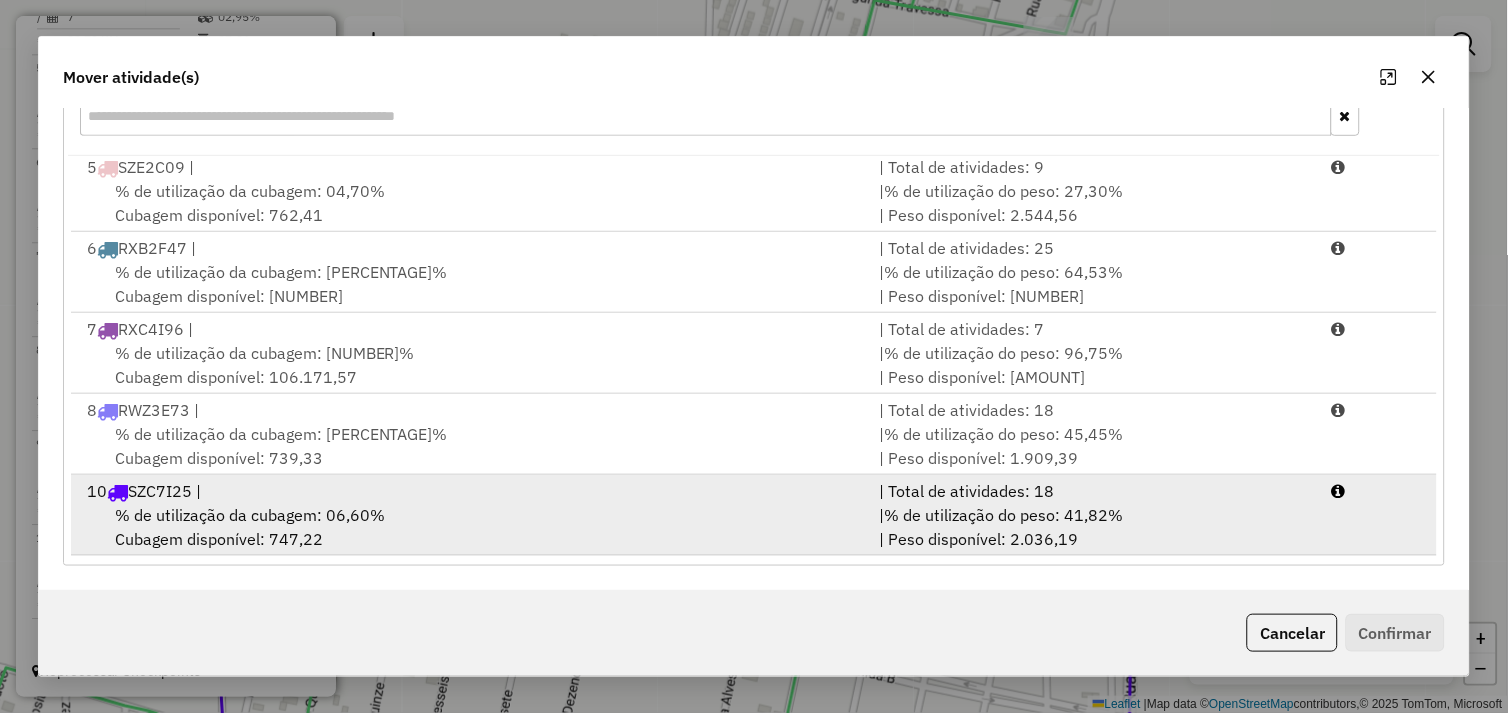 click on "10  SZC7I25 |" at bounding box center [471, 491] 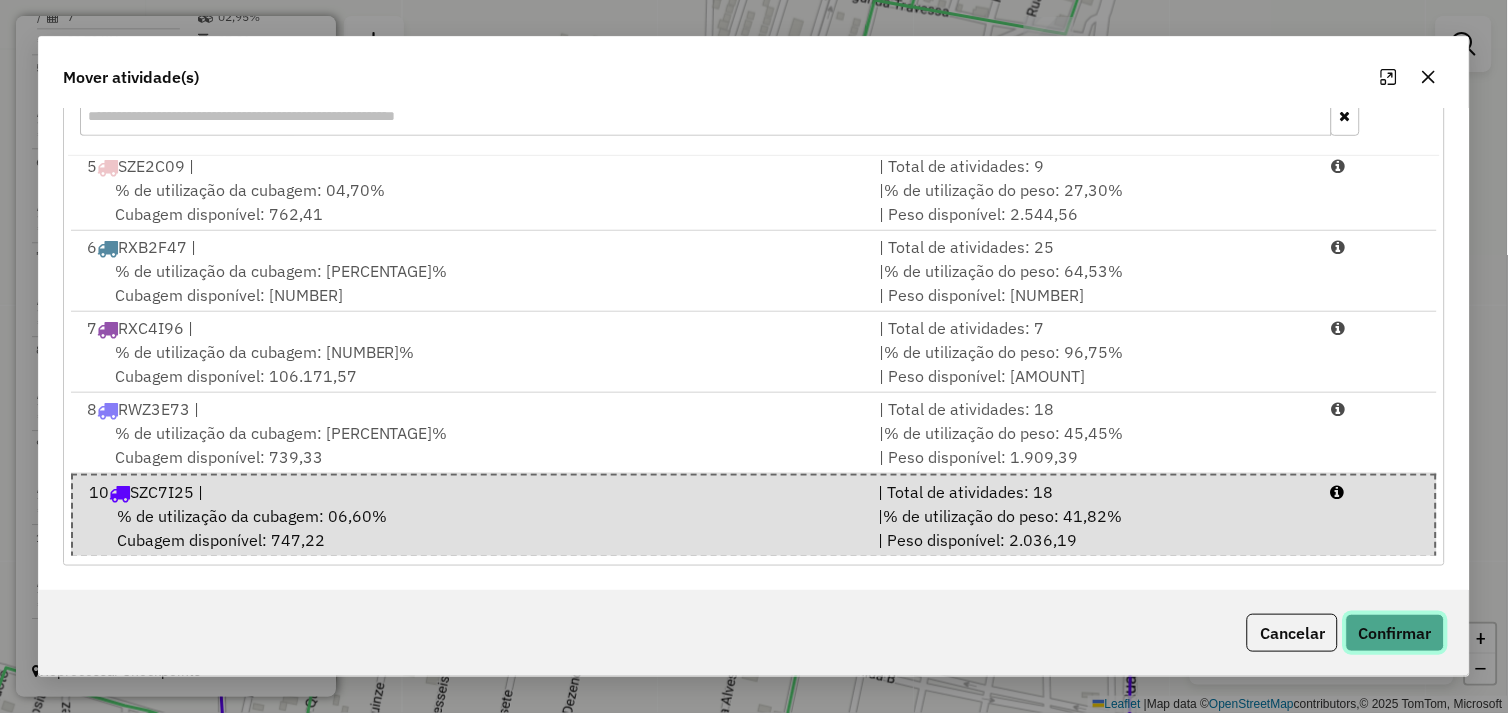 click on "Confirmar" 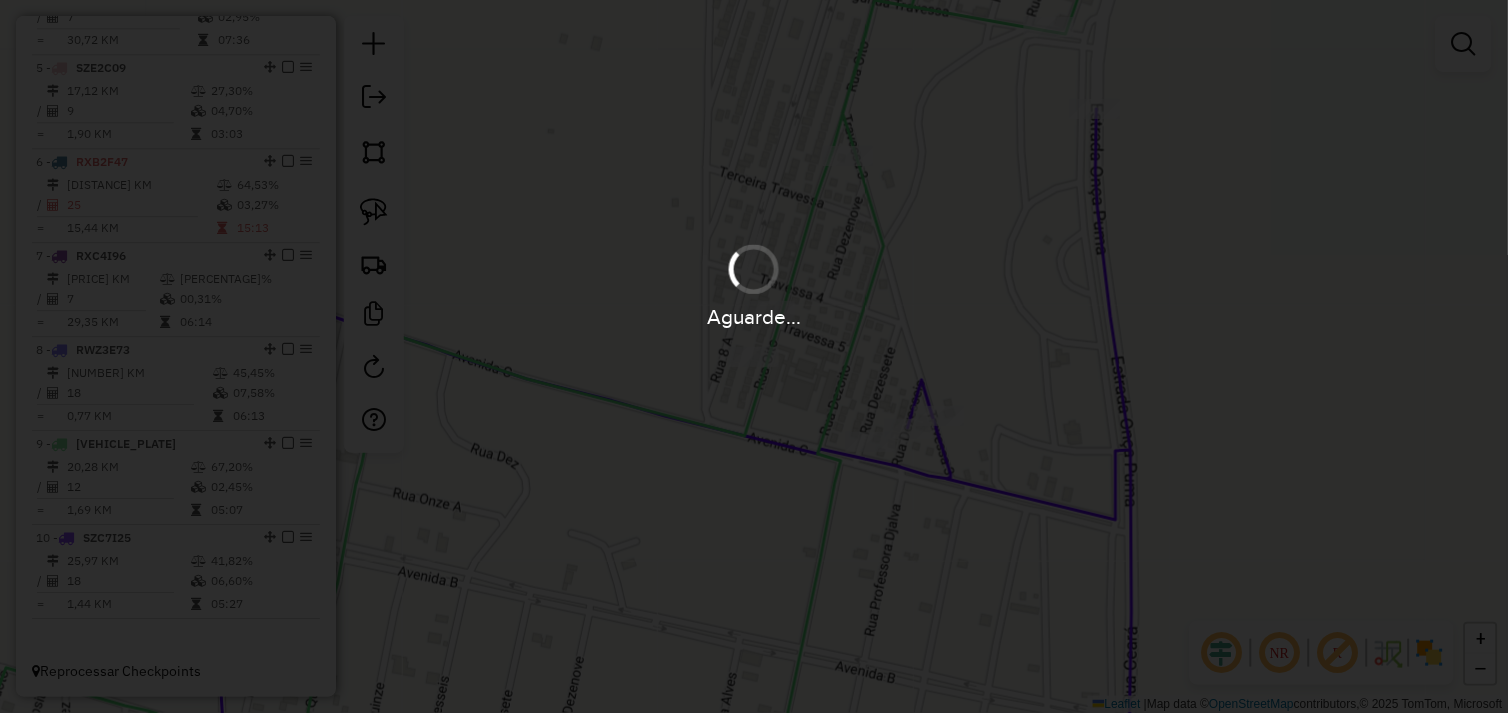 scroll, scrollTop: 0, scrollLeft: 0, axis: both 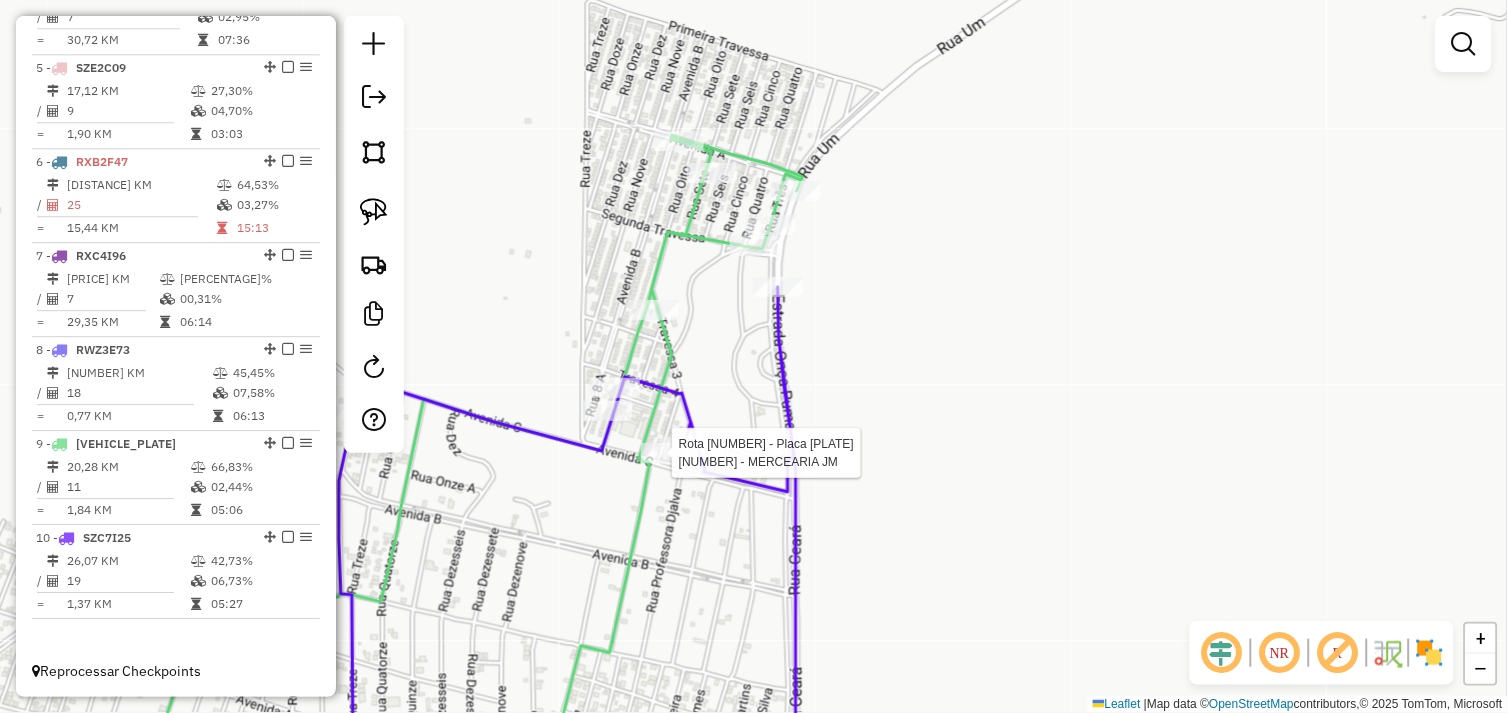 select on "*********" 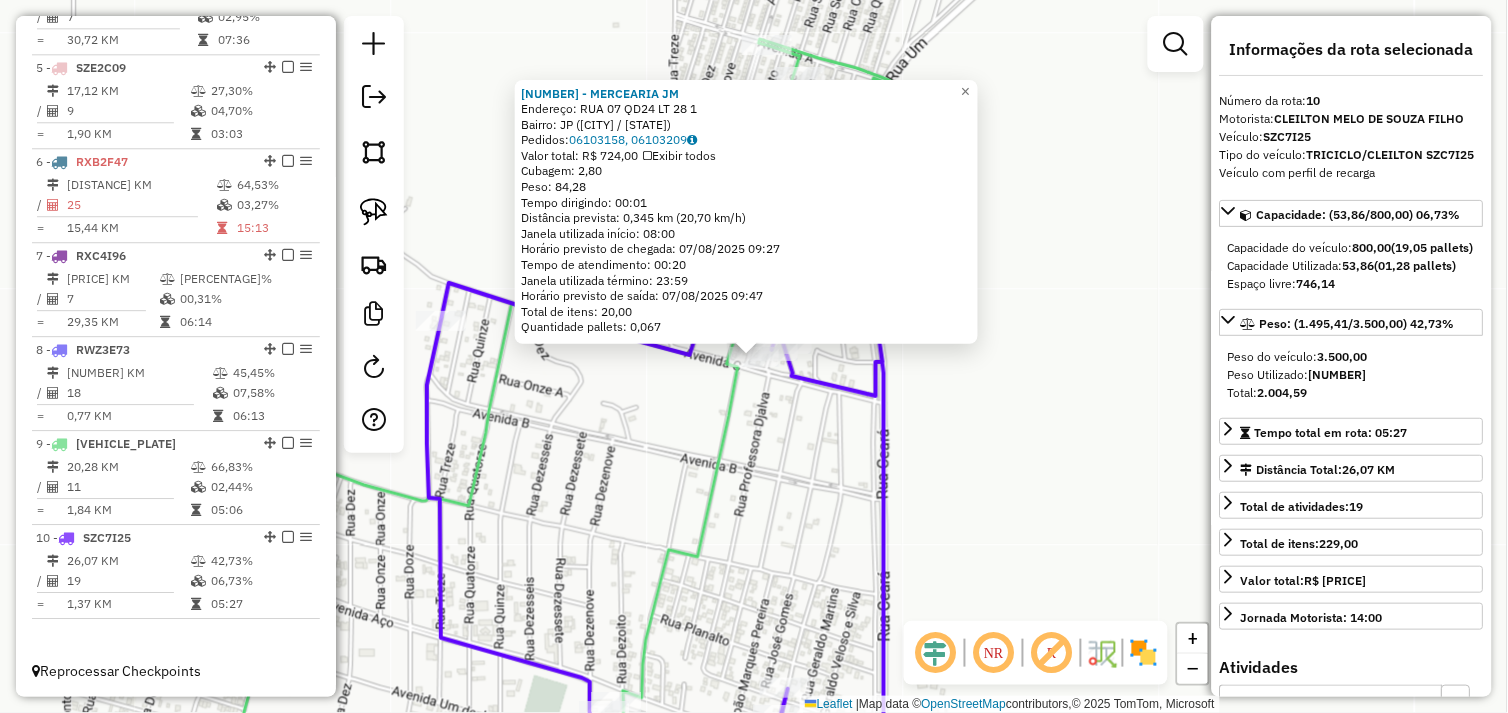 click on "72250 - MERCEARIA JM  Endereço:  RUA 07 QD24 LT 28 1   Bairro: JP (OURILANDIA DO NORTE / PA)   Pedidos:  06103158, 06103209   Valor total: R$ 724,00   Exibir todos   Cubagem: 2,80  Peso: 84,28  Tempo dirigindo: 00:01   Distância prevista: 0,345 km (20,70 km/h)   Janela utilizada início: 08:00   Horário previsto de chegada: 07/08/2025 09:27   Tempo de atendimento: 00:20   Janela utilizada término: 23:59   Horário previsto de saída: 07/08/2025 09:47   Total de itens: 20,00   Quantidade pallets: 0,067  × Janela de atendimento Grade de atendimento Capacidade Transportadoras Veículos Cliente Pedidos  Rotas Selecione os dias de semana para filtrar as janelas de atendimento  Seg   Ter   Qua   Qui   Sex   Sáb   Dom  Informe o período da janela de atendimento: De: Até:  Filtrar exatamente a janela do cliente  Considerar janela de atendimento padrão  Selecione os dias de semana para filtrar as grades de atendimento  Seg   Ter   Qua   Qui   Sex   Sáb   Dom   Clientes fora do dia de atendimento selecionado" 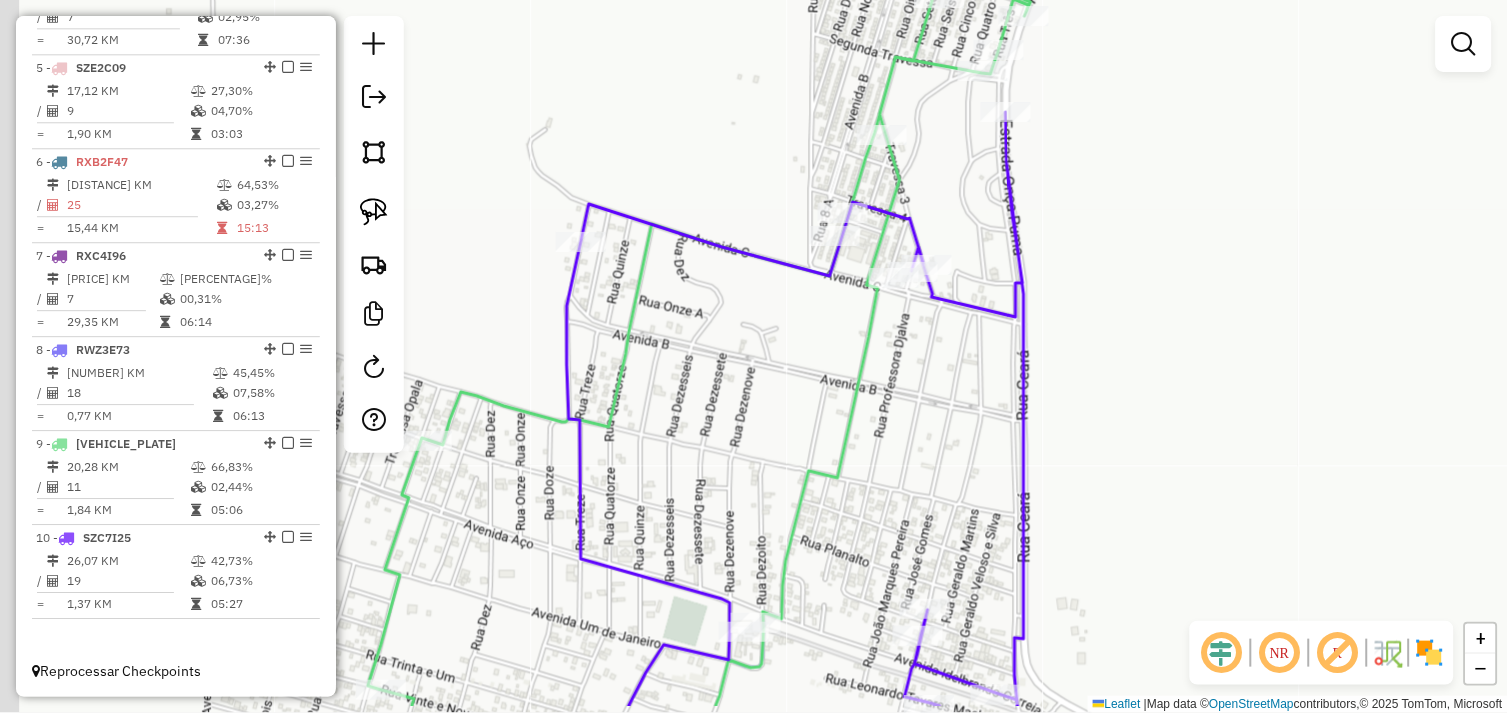 drag, startPoint x: 638, startPoint y: 465, endPoint x: 848, endPoint y: 357, distance: 236.14403 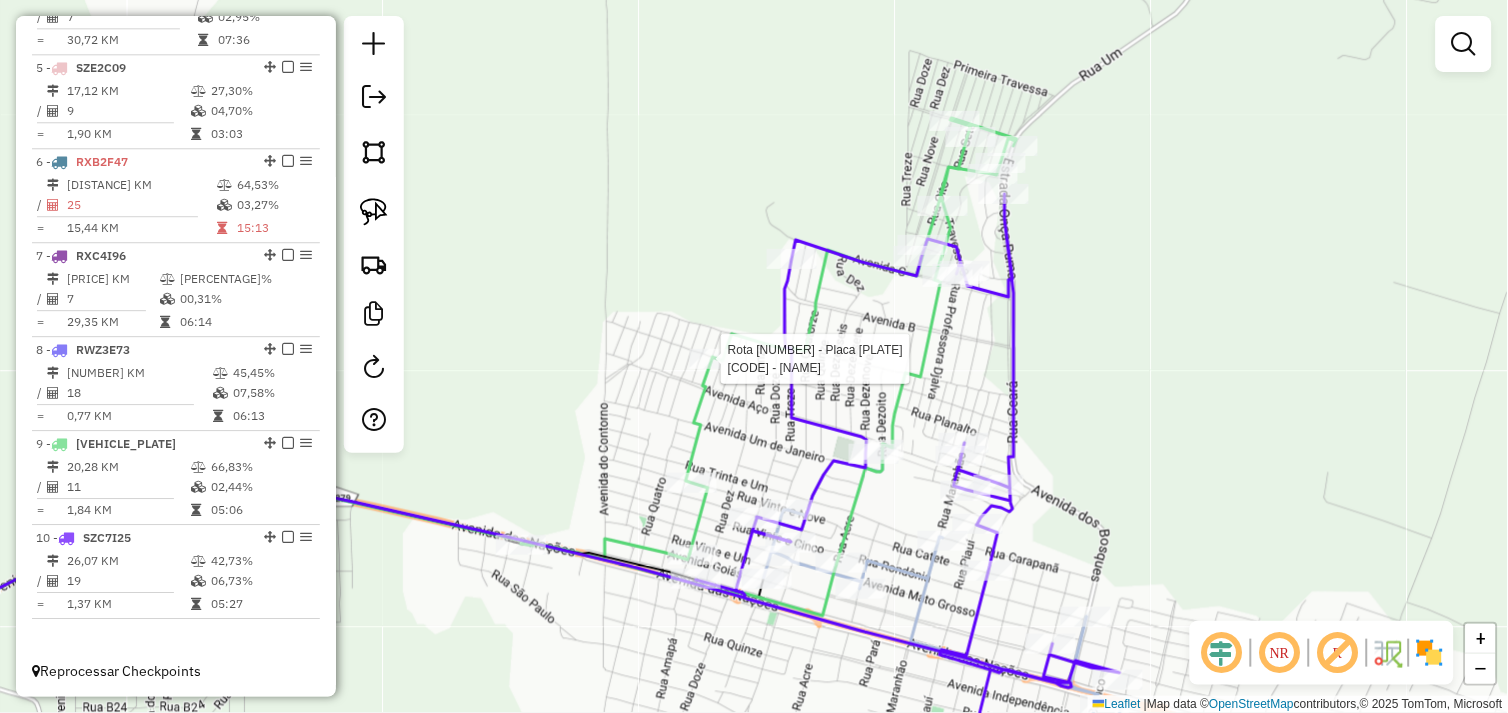 select on "*********" 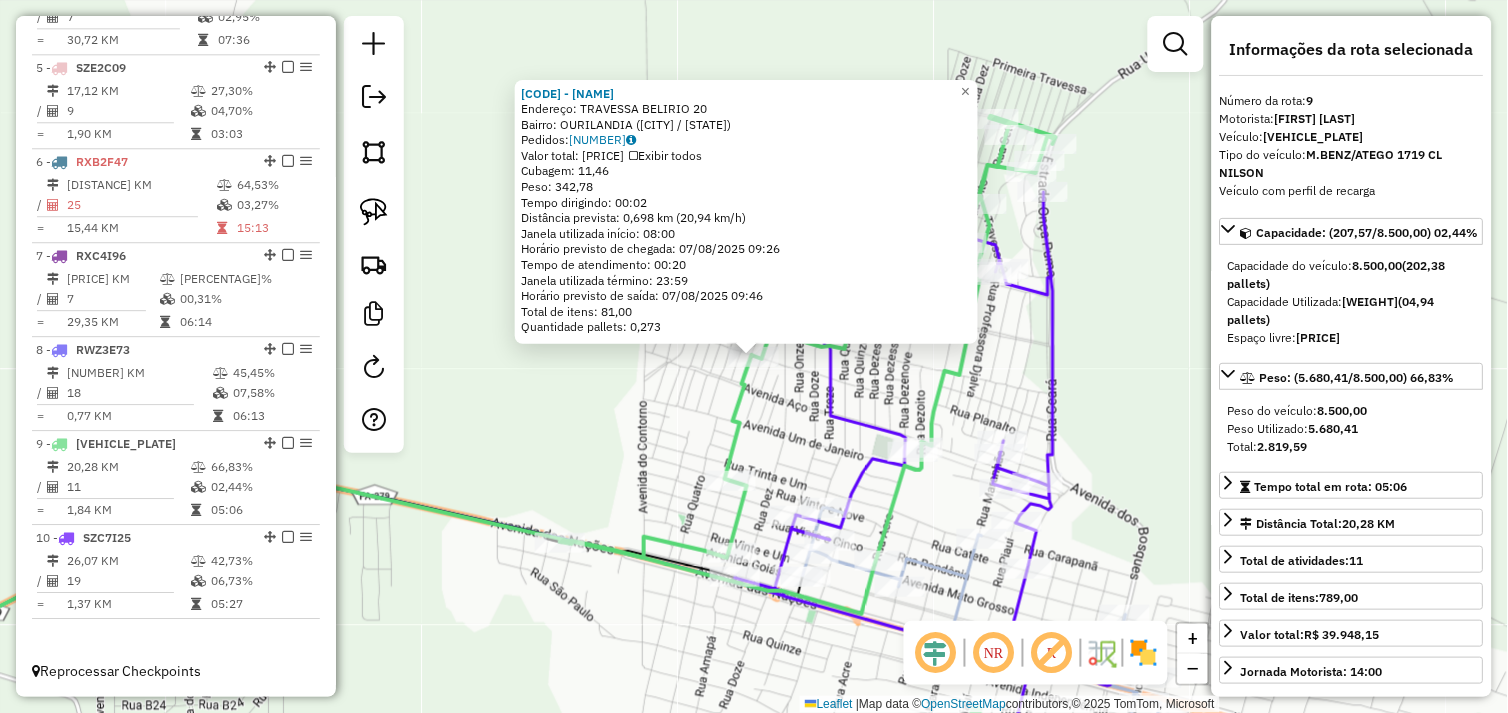 click 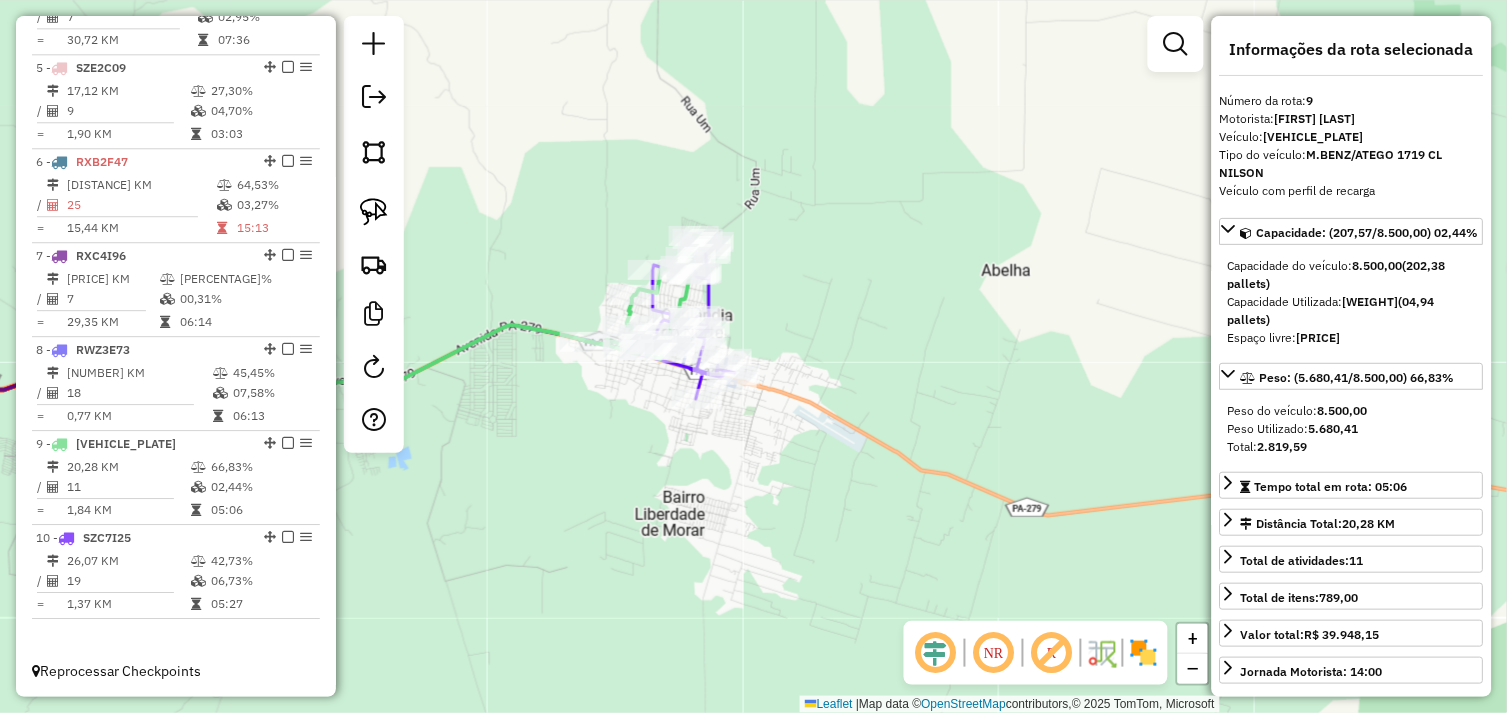 drag, startPoint x: 591, startPoint y: 471, endPoint x: 810, endPoint y: 442, distance: 220.91174 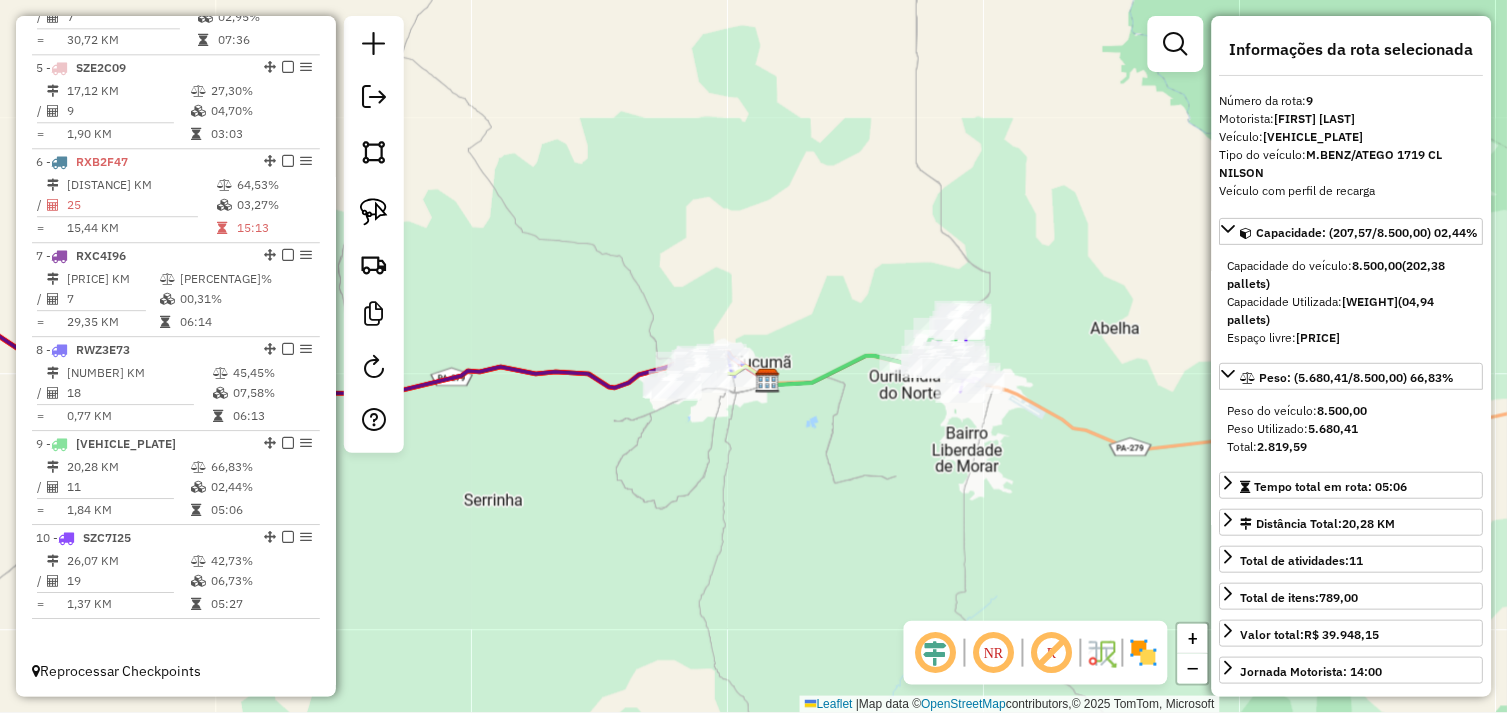 drag, startPoint x: 652, startPoint y: 463, endPoint x: 907, endPoint y: 443, distance: 255.78311 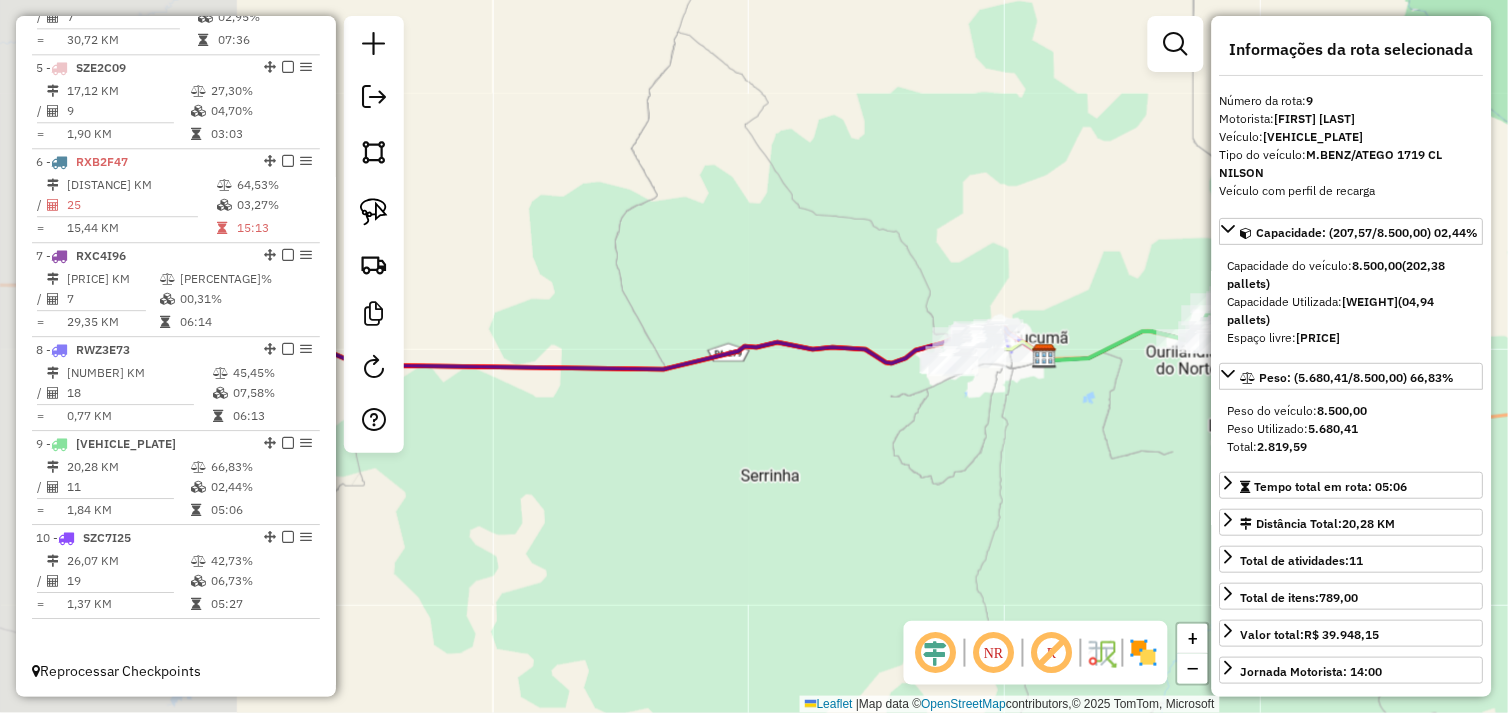 click on "Janela de atendimento Grade de atendimento Capacidade Transportadoras Veículos Cliente Pedidos  Rotas Selecione os dias de semana para filtrar as janelas de atendimento  Seg   Ter   Qua   Qui   Sex   Sáb   Dom  Informe o período da janela de atendimento: De: Até:  Filtrar exatamente a janela do cliente  Considerar janela de atendimento padrão  Selecione os dias de semana para filtrar as grades de atendimento  Seg   Ter   Qua   Qui   Sex   Sáb   Dom   Considerar clientes sem dia de atendimento cadastrado  Clientes fora do dia de atendimento selecionado Filtrar as atividades entre os valores definidos abaixo:  Peso mínimo:   Peso máximo:   Cubagem mínima:   Cubagem máxima:   De:   Até:  Filtrar as atividades entre o tempo de atendimento definido abaixo:  De:   Até:   Considerar capacidade total dos clientes não roteirizados Transportadora: Selecione um ou mais itens Tipo de veículo: Selecione um ou mais itens Veículo: Selecione um ou mais itens Motorista: Selecione um ou mais itens Nome: Rótulo:" 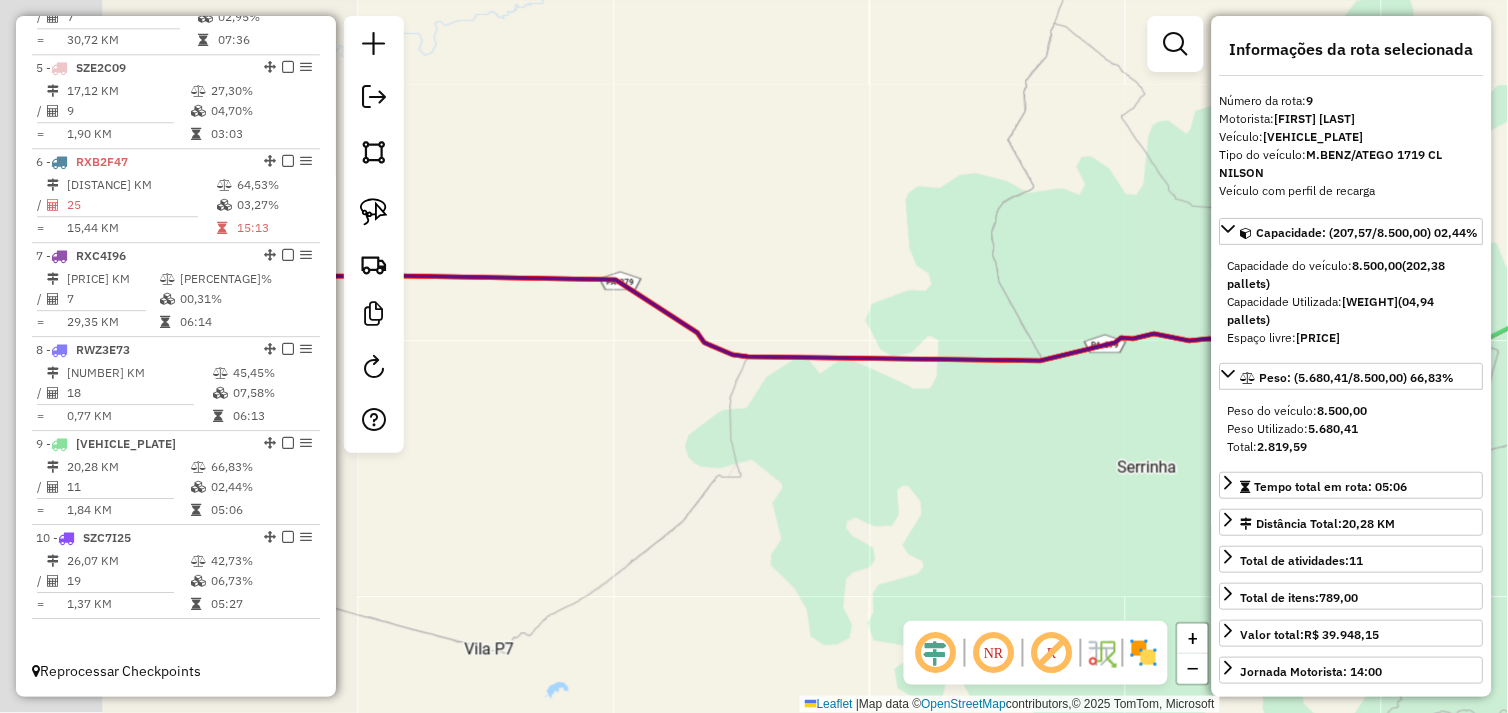 click on "Janela de atendimento Grade de atendimento Capacidade Transportadoras Veículos Cliente Pedidos  Rotas Selecione os dias de semana para filtrar as janelas de atendimento  Seg   Ter   Qua   Qui   Sex   Sáb   Dom  Informe o período da janela de atendimento: De: Até:  Filtrar exatamente a janela do cliente  Considerar janela de atendimento padrão  Selecione os dias de semana para filtrar as grades de atendimento  Seg   Ter   Qua   Qui   Sex   Sáb   Dom   Considerar clientes sem dia de atendimento cadastrado  Clientes fora do dia de atendimento selecionado Filtrar as atividades entre os valores definidos abaixo:  Peso mínimo:   Peso máximo:   Cubagem mínima:   Cubagem máxima:   De:   Até:  Filtrar as atividades entre o tempo de atendimento definido abaixo:  De:   Até:   Considerar capacidade total dos clientes não roteirizados Transportadora: Selecione um ou mais itens Tipo de veículo: Selecione um ou mais itens Veículo: Selecione um ou mais itens Motorista: Selecione um ou mais itens Nome: Rótulo:" 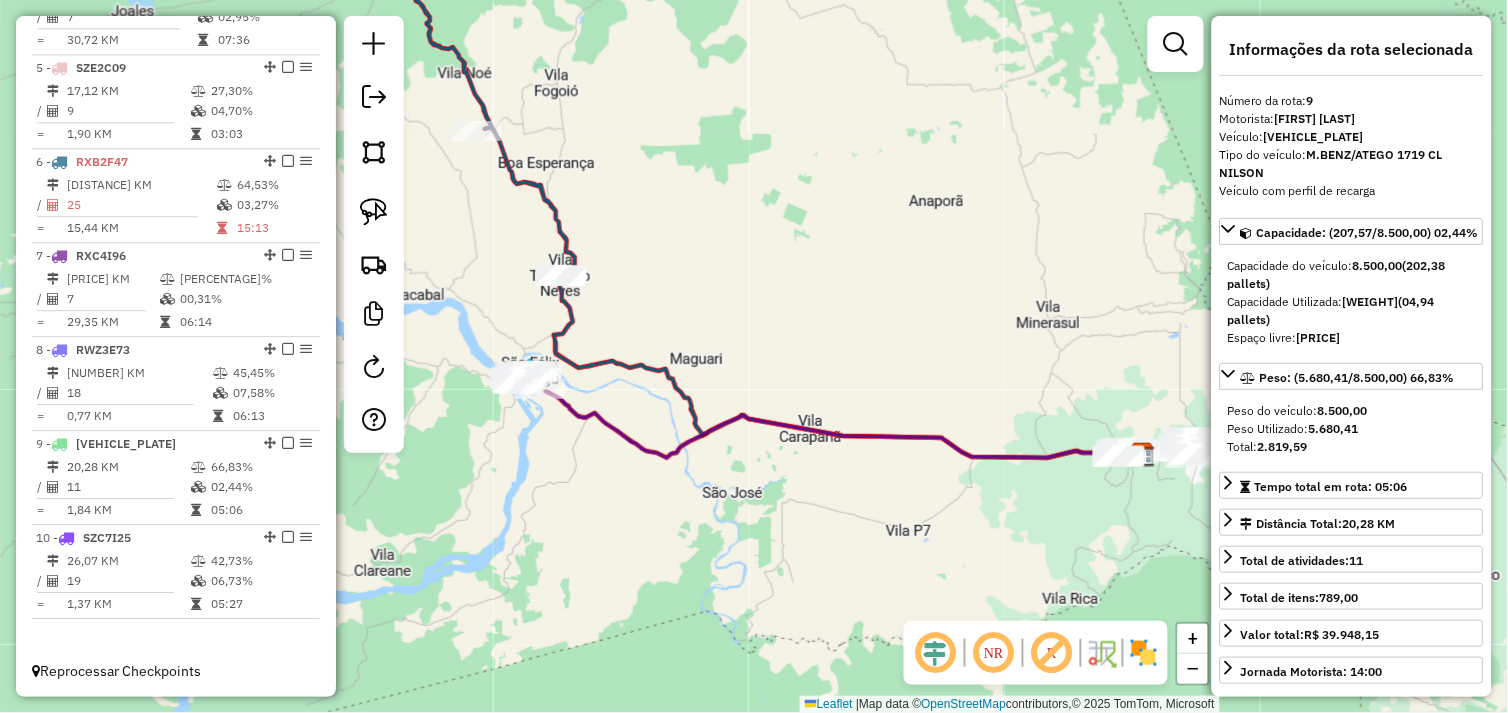 drag, startPoint x: 652, startPoint y: 492, endPoint x: 761, endPoint y: 506, distance: 109.89541 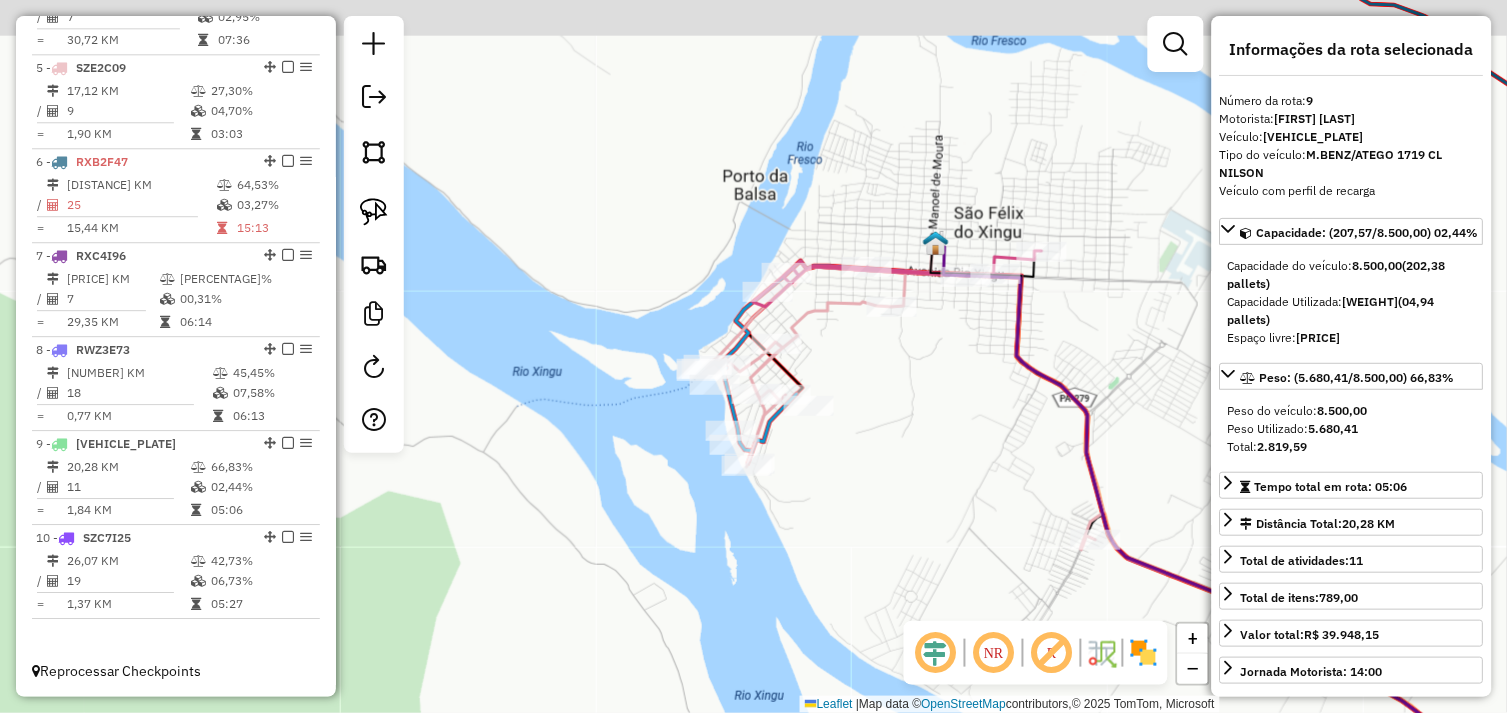 drag, startPoint x: 984, startPoint y: 335, endPoint x: 768, endPoint y: 443, distance: 241.49535 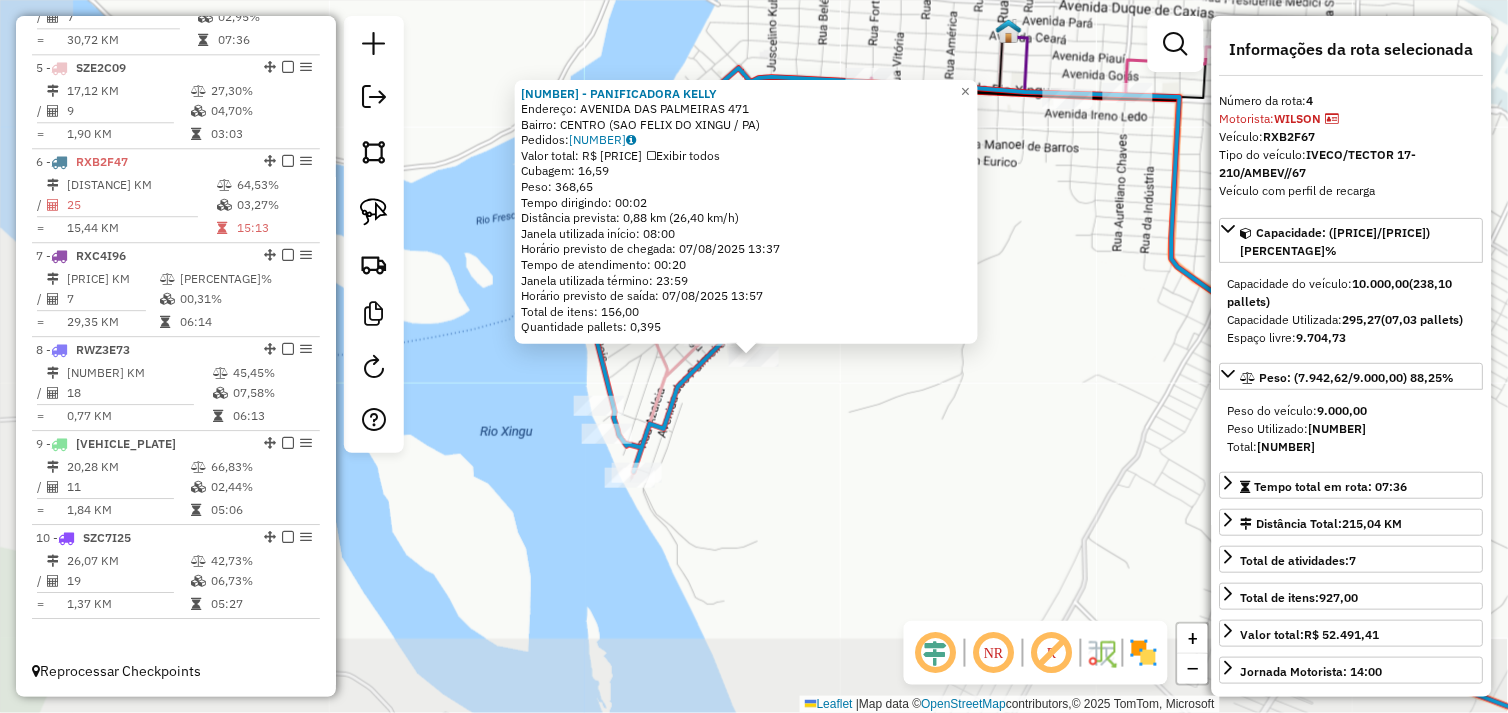 scroll, scrollTop: 1055, scrollLeft: 0, axis: vertical 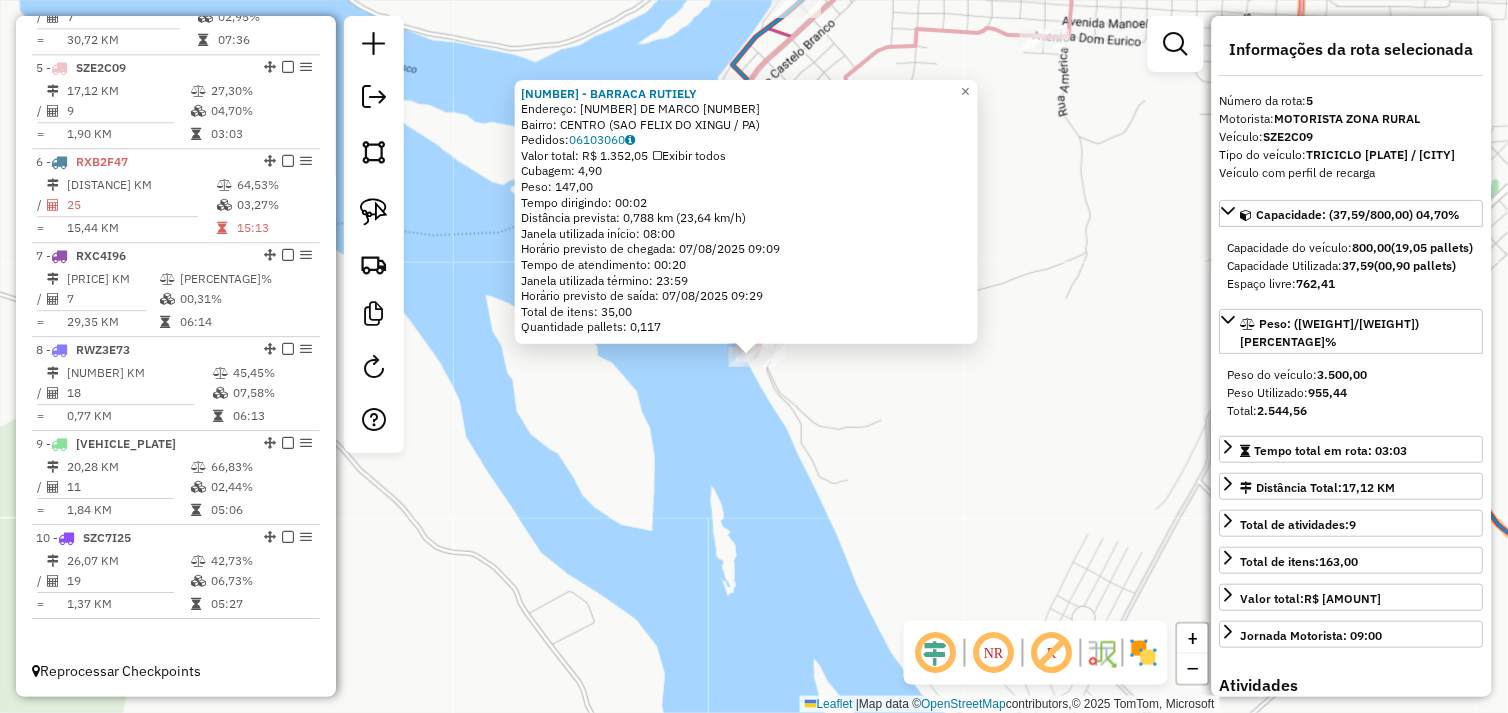 click on "[NUMBER] - [NAME]  Endereço:  [STREET] [NUMBER]   Bairro: [NAME] ([CITY] / [STATE])   Pedidos:  [NUMBER]   Valor total: R$ [NUMBER]   Exibir todos   Cubagem: [NUMBER]  Peso: [NUMBER]  Tempo dirigindo: [TIME]   Distância prevista: [NUMBER] km ([NUMBER] km/h)   Janela utilizada início: [TIME]   Horário previsto de chegada: [DATE] [TIME]   Tempo de atendimento: [TIME]   Janela utilizada término: [TIME]   Horário previsto de saída: [DATE] [TIME]   Total de itens: [NUMBER]   Quantidade pallets: [NUMBER]  × Janela de atendimento Grade de atendimento Capacidade Transportadoras Veículos Cliente Pedidos  Rotas Selecione os dias de semana para filtrar as janelas de atendimento  Seg   Ter   Qua   Qui   Sex   Sáb   Dom  Informe o período da janela de atendimento: De: Até:  Filtrar exatamente a janela do cliente  Considerar janela de atendimento padrão  Selecione os dias de semana para filtrar as grades de atendimento  Seg   Ter   Qua   Qui   Sex   Sáb   Dom   Considerar clientes sem dia de atendimento cadastrado" 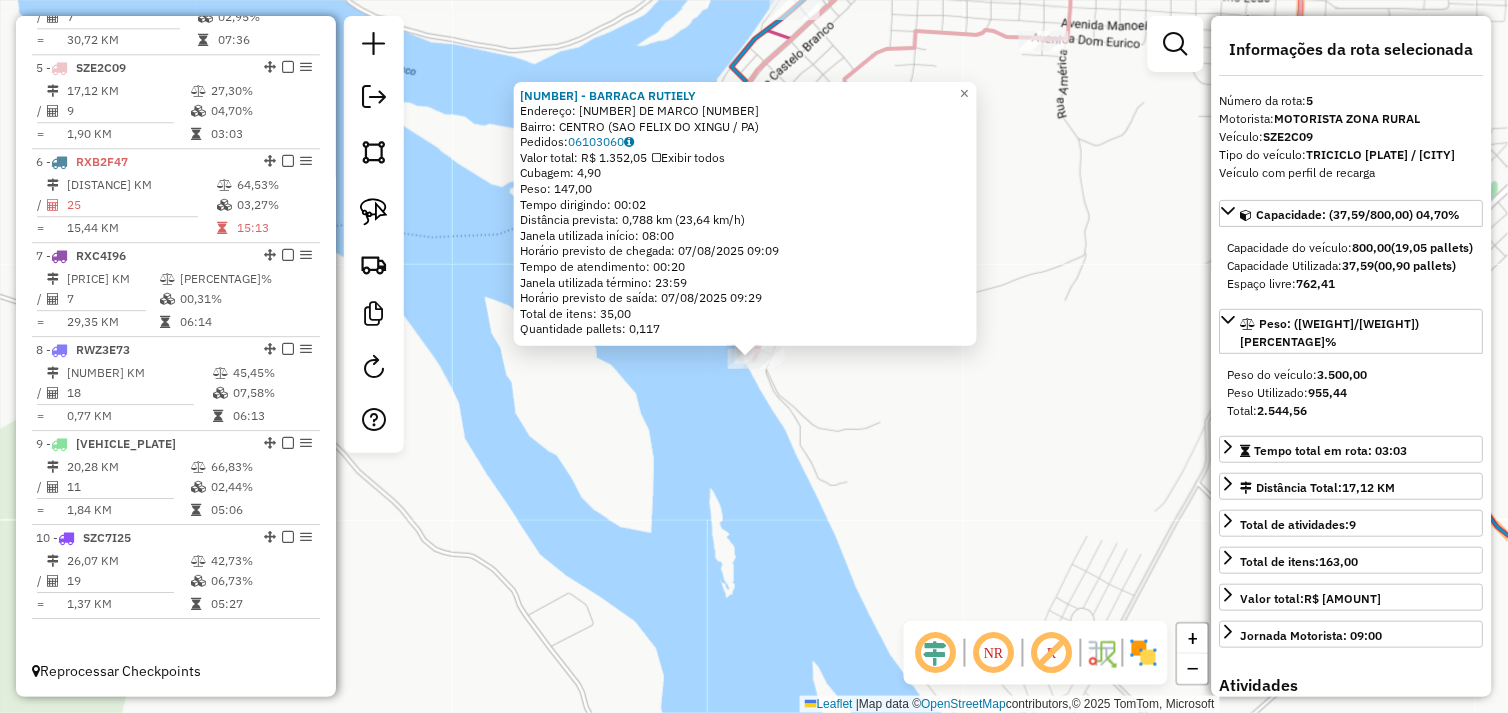 click on "[NUMBER] - [NAME]  Endereço:  [STREET] [NUMBER]   Bairro: [NAME] ([CITY] / [STATE])   Pedidos:  [NUMBER]   Valor total: R$ [NUMBER]   Exibir todos   Cubagem: [NUMBER]  Peso: [NUMBER]  Tempo dirigindo: [TIME]   Distância prevista: [NUMBER] km ([NUMBER] km/h)   Janela utilizada início: [TIME]   Horário previsto de chegada: [DATE] [TIME]   Tempo de atendimento: [TIME]   Janela utilizada término: [TIME]   Horário previsto de saída: [DATE] [TIME]   Total de itens: [NUMBER]   Quantidade pallets: [NUMBER]  × Janela de atendimento Grade de atendimento Capacidade Transportadoras Veículos Cliente Pedidos  Rotas Selecione os dias de semana para filtrar as janelas de atendimento  Seg   Ter   Qua   Qui   Sex   Sáb   Dom  Informe o período da janela de atendimento: De: Até:  Filtrar exatamente a janela do cliente  Considerar janela de atendimento padrão  Selecione os dias de semana para filtrar as grades de atendimento  Seg   Ter   Qua   Qui   Sex   Sáb   Dom   Considerar clientes sem dia de atendimento cadastrado" 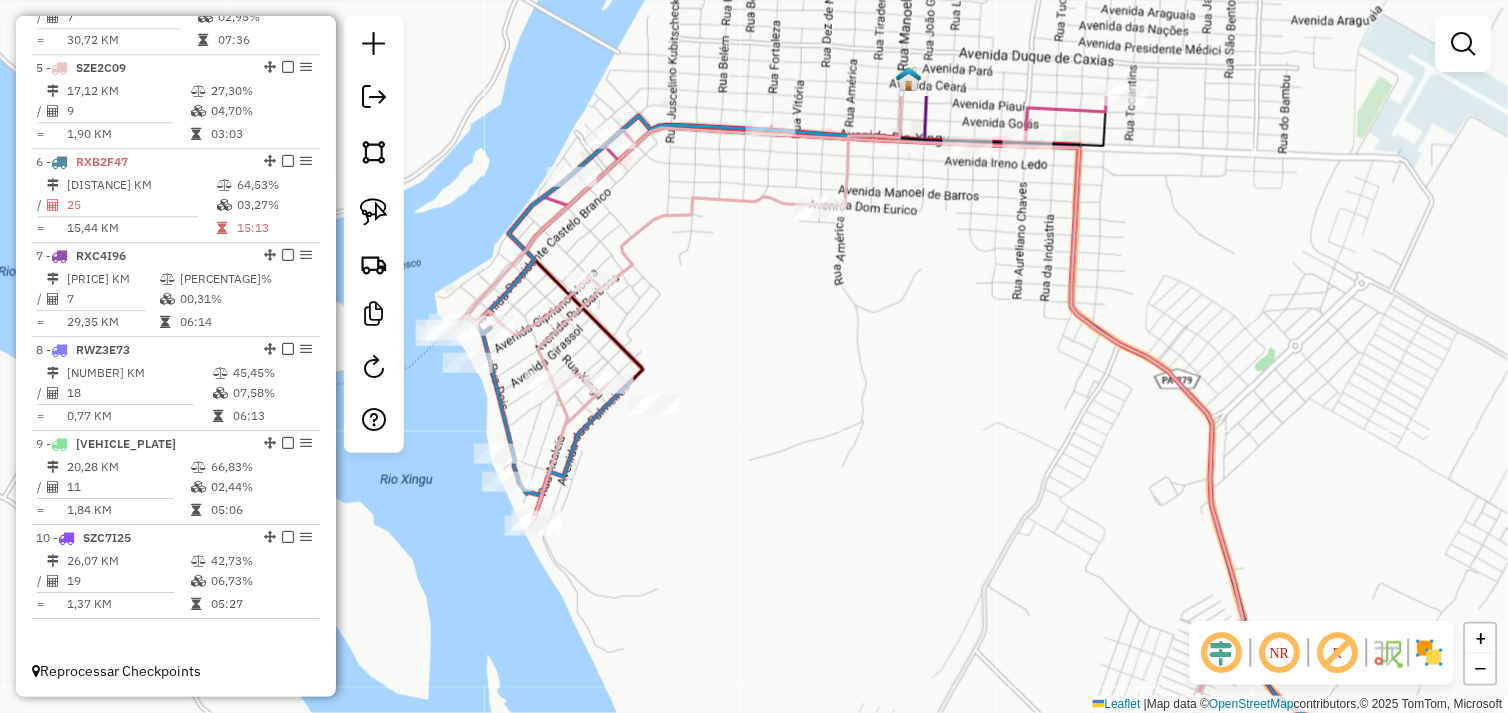 drag, startPoint x: 933, startPoint y: 220, endPoint x: 710, endPoint y: 375, distance: 271.57687 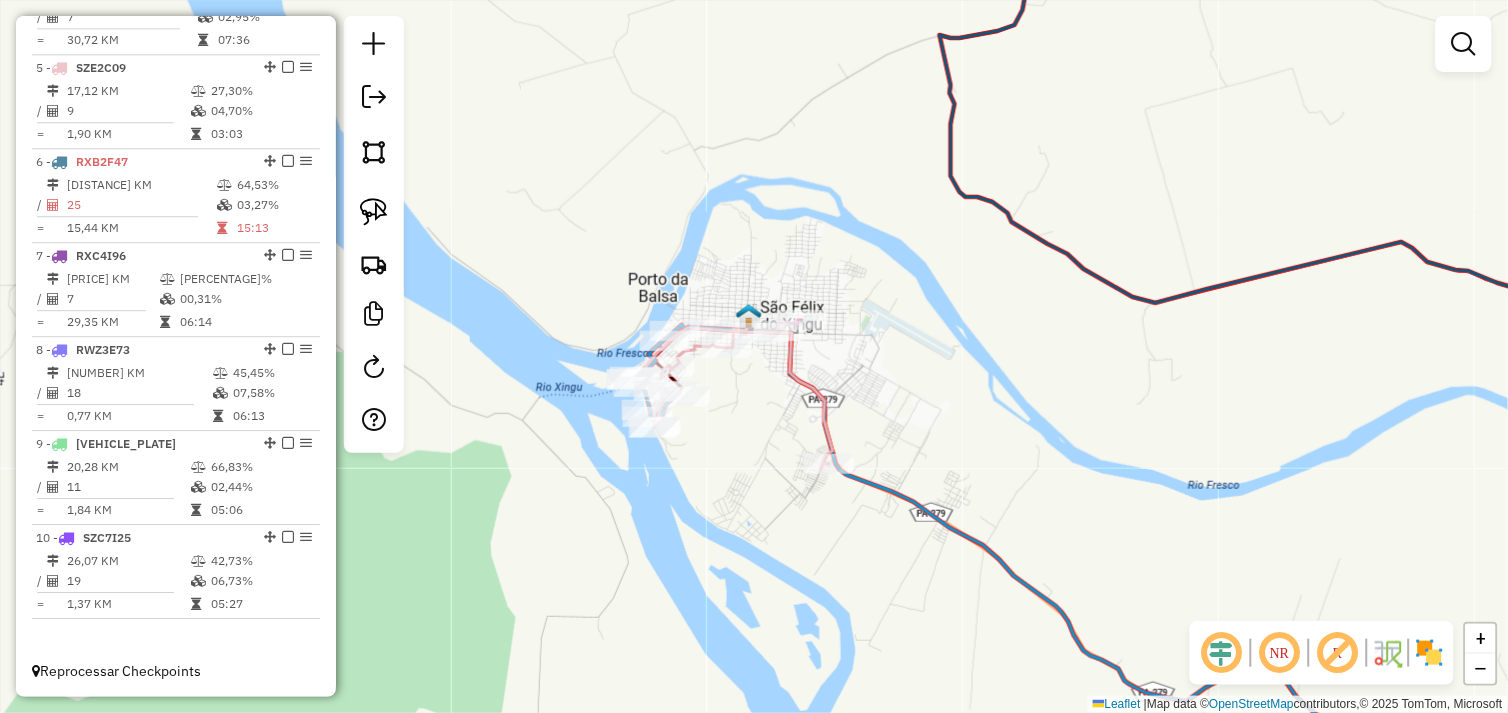 drag, startPoint x: 738, startPoint y: 378, endPoint x: 694, endPoint y: 438, distance: 74.404305 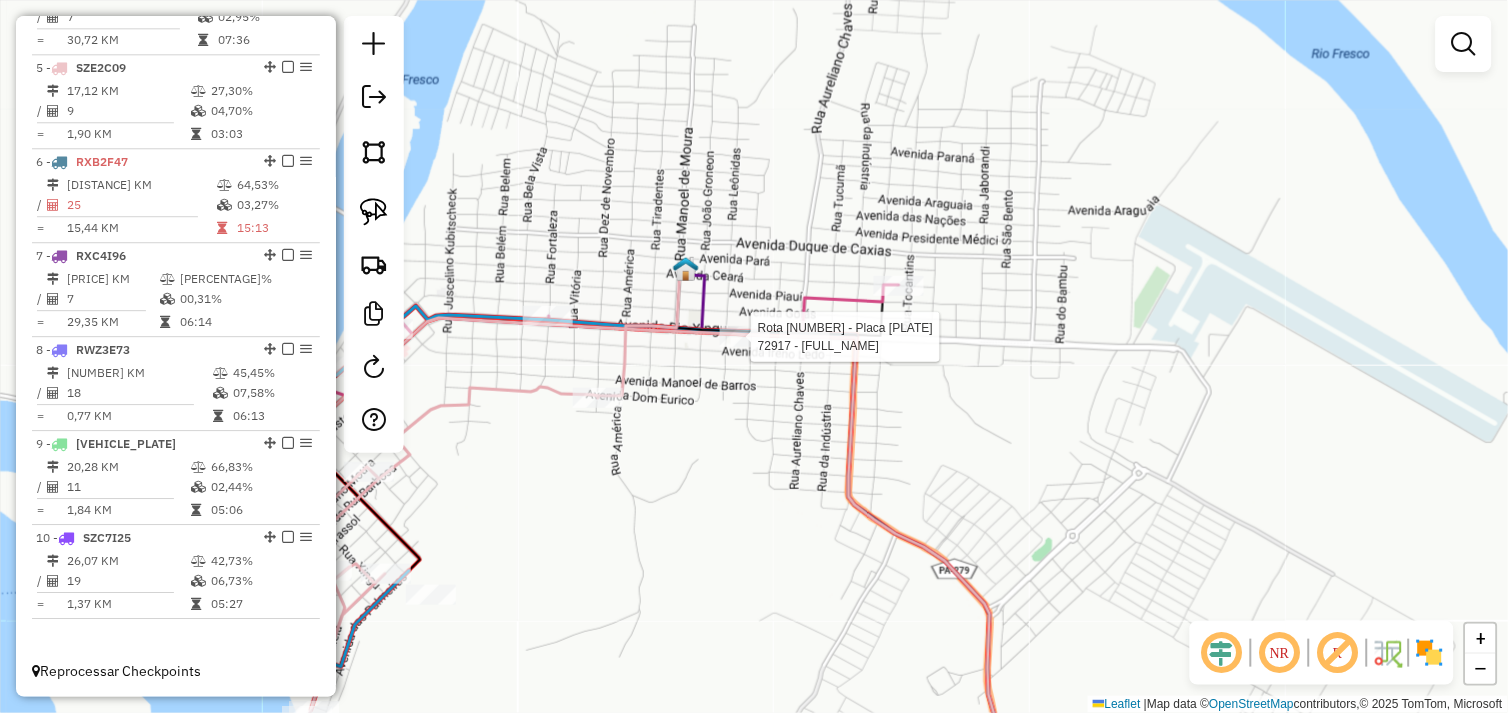 select on "*********" 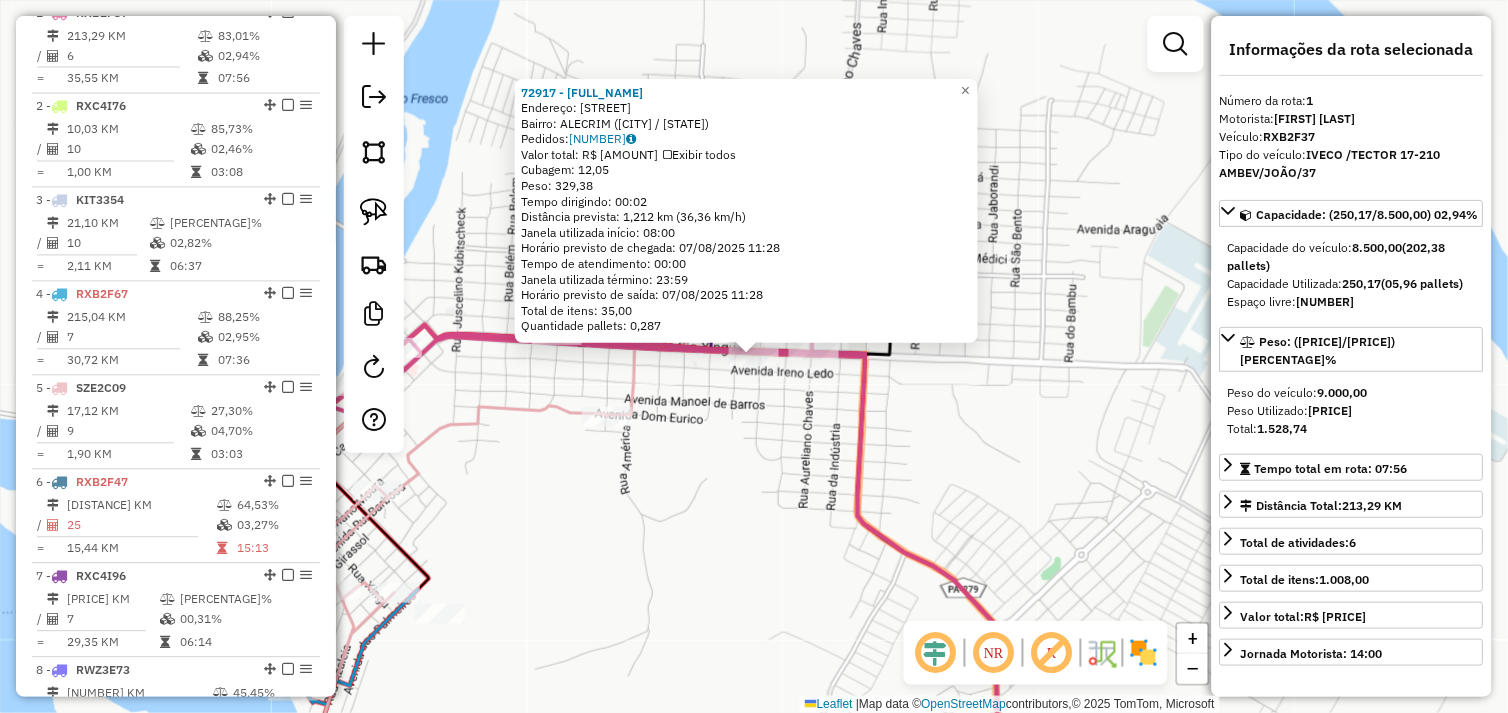 scroll, scrollTop: 773, scrollLeft: 0, axis: vertical 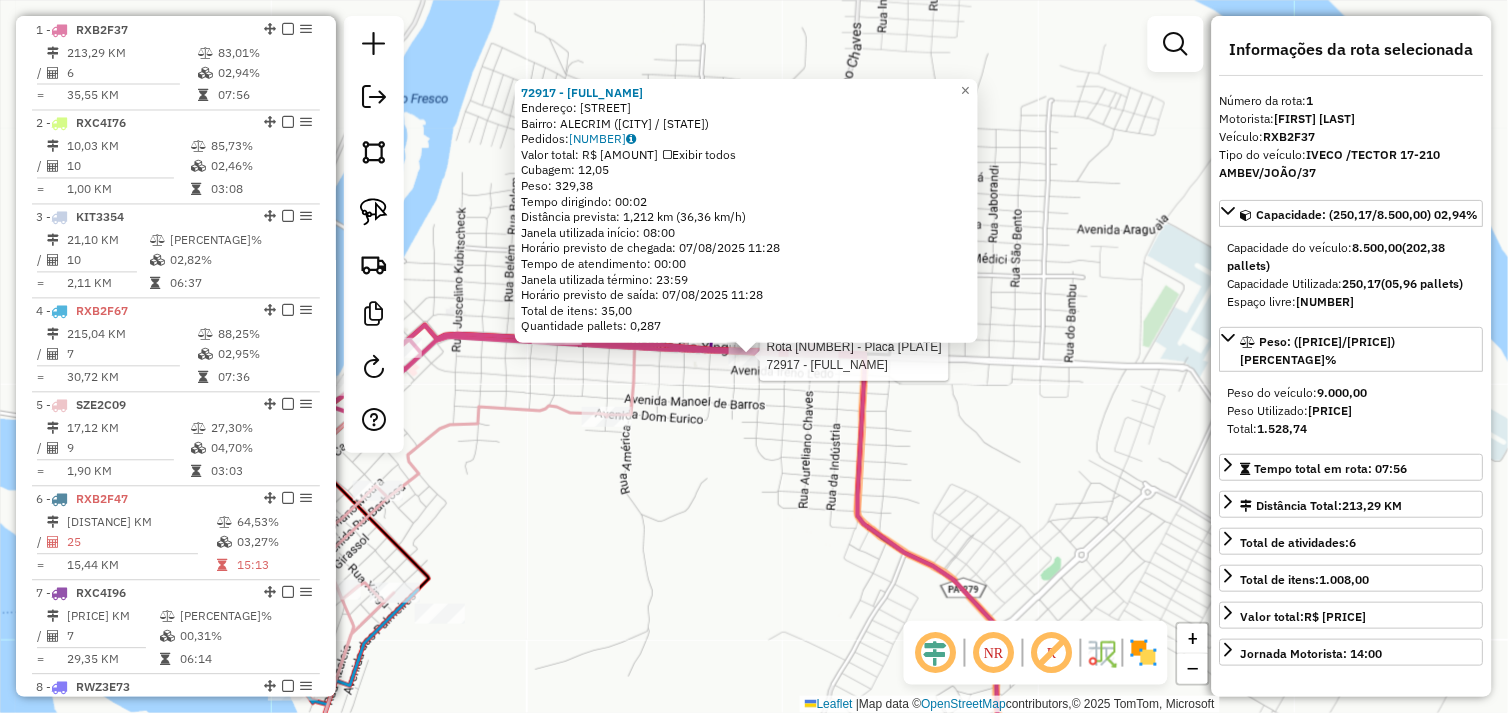click on "Rota 1 - Placa RXB2F37  72917 - ALINE DAS NEVES 72917 - ALINE DAS NEVES  Endereço:  Avenida Rio Xingu 1492   Bairro: ALECRIM (SAO FELIX DO XINGU / PA)   Pedidos:  06103075   Valor total: R$ 2.119,72   Exibir todos   Cubagem: 12,05  Peso: 329,38  Tempo dirigindo: 00:02   Distância prevista: 1,212 km (36,36 km/h)   Janela utilizada início: 08:00   Horário previsto de chegada: 07/08/2025 11:28   Tempo de atendimento: 00:00   Janela utilizada término: 23:59   Horário previsto de saída: 07/08/2025 11:28   Total de itens: 35,00   Quantidade pallets: 0,287  × Janela de atendimento Grade de atendimento Capacidade Transportadoras Veículos Cliente Pedidos  Rotas Selecione os dias de semana para filtrar as janelas de atendimento  Seg   Ter   Qua   Qui   Sex   Sáb   Dom  Informe o período da janela de atendimento: De: Até:  Filtrar exatamente a janela do cliente  Considerar janela de atendimento padrão  Selecione os dias de semana para filtrar as grades de atendimento  Seg   Ter   Qua   Qui   Sex   Sáb  De:" 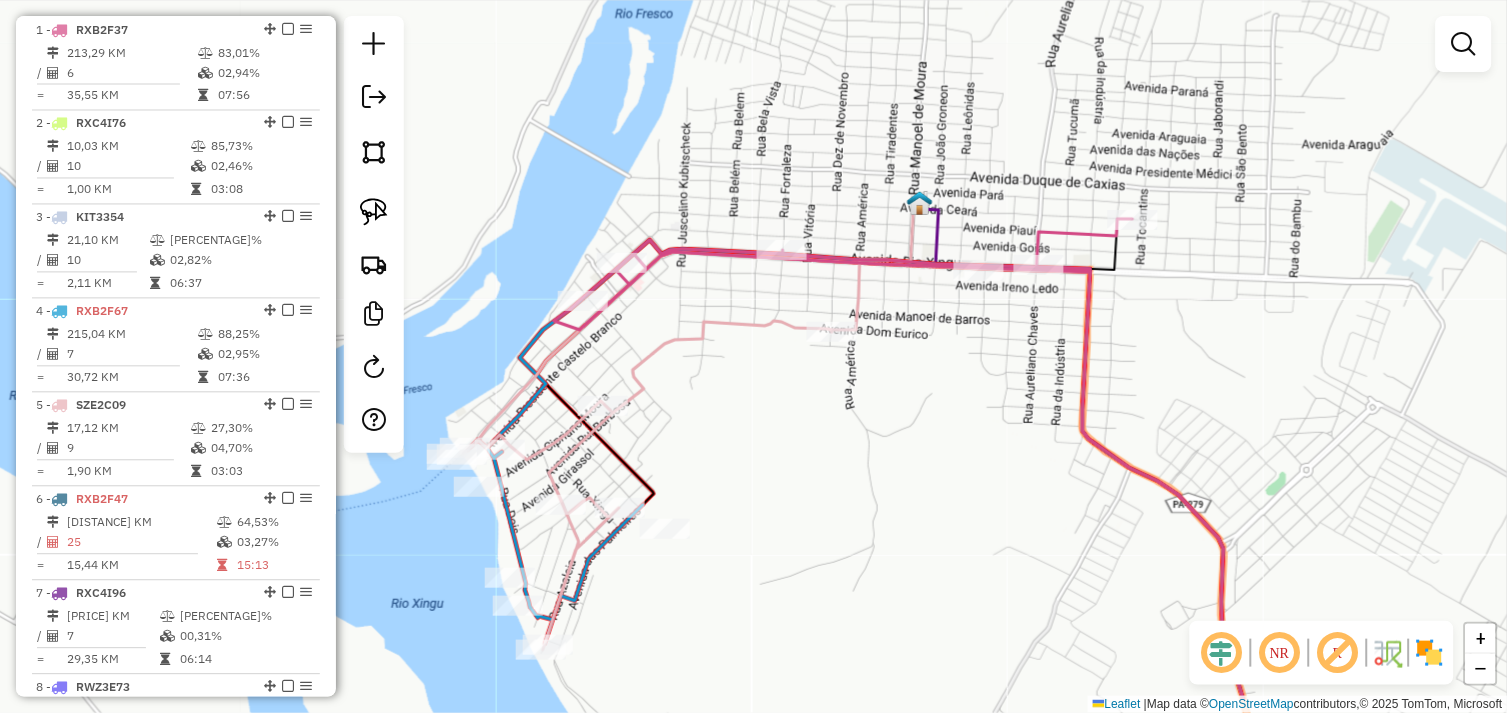 drag, startPoint x: 690, startPoint y: 521, endPoint x: 978, endPoint y: 410, distance: 308.6503 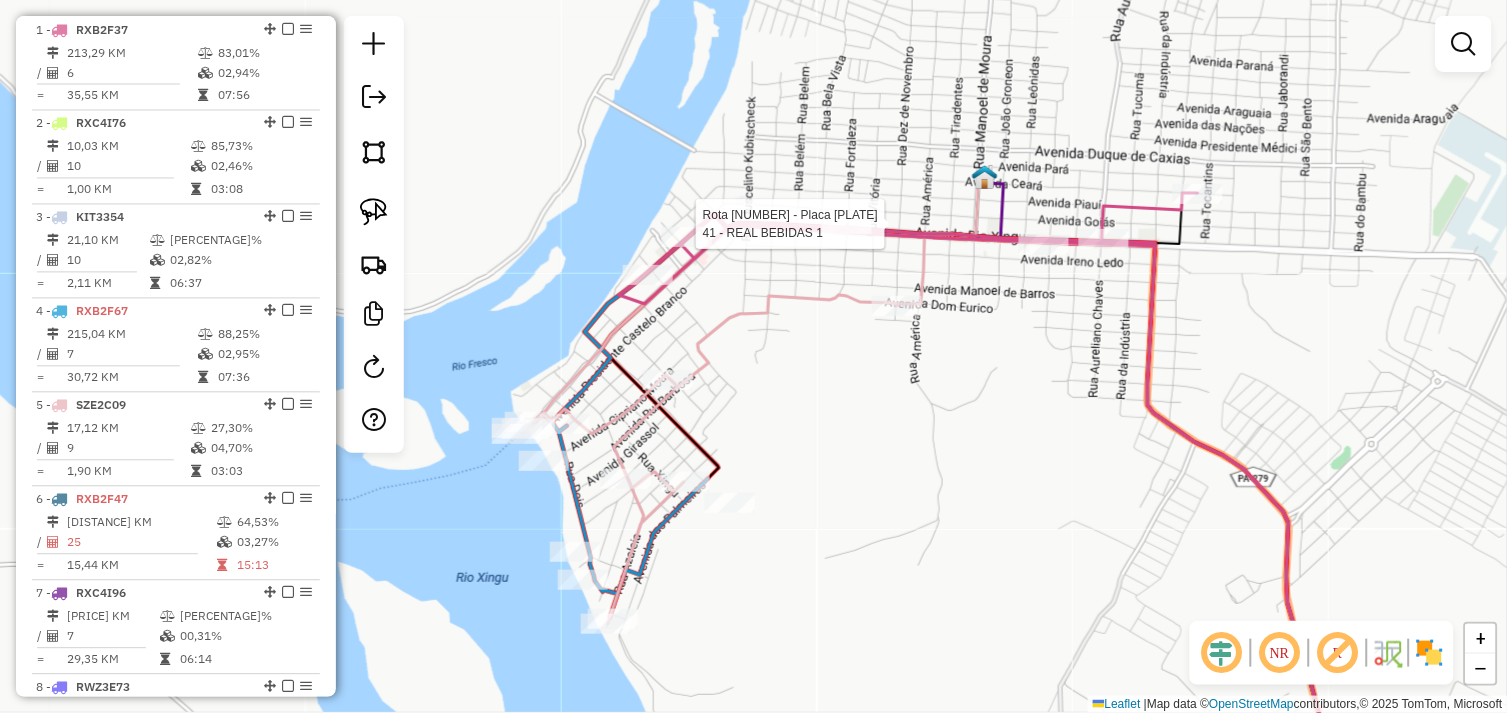 select on "*********" 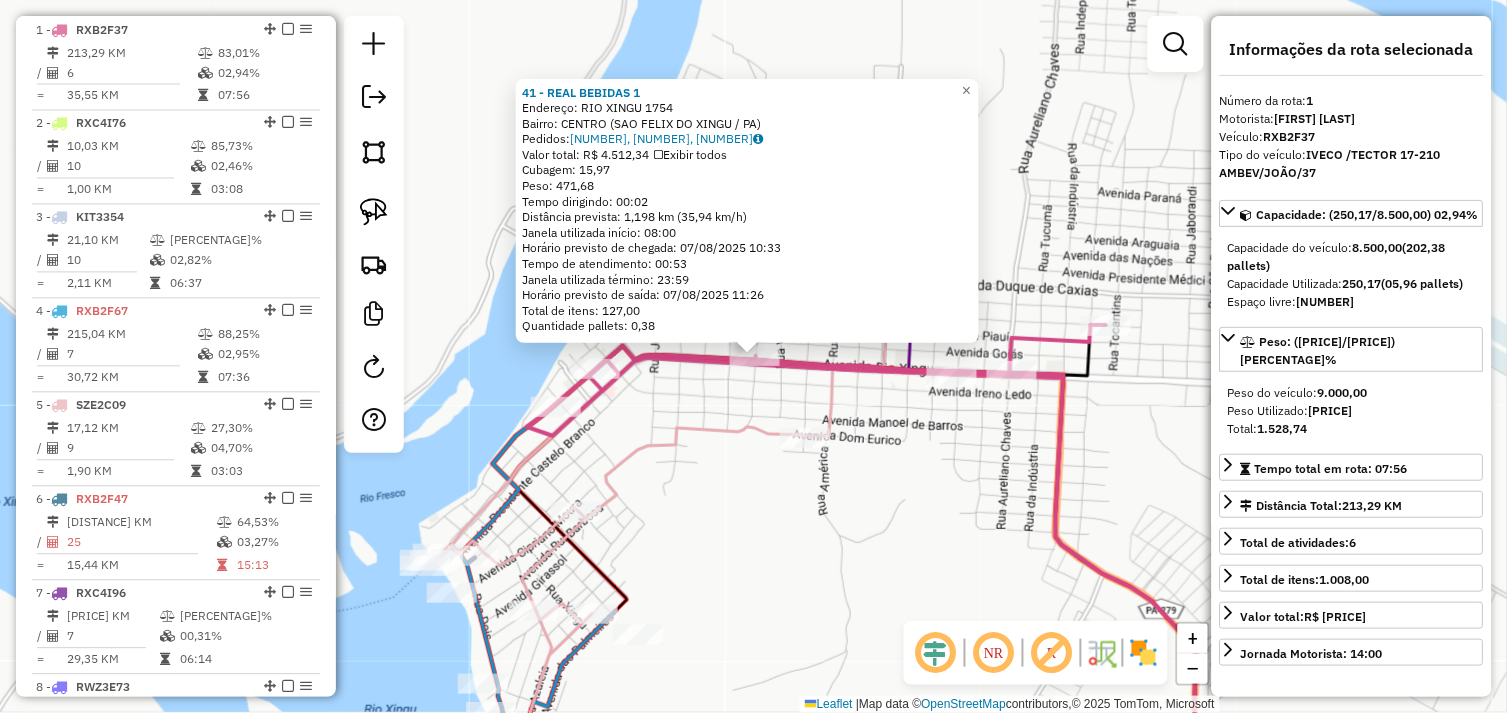 click on "41 - REAL BEBIDAS 1  Endereço:  RIO XINGU 1754   Bairro: CENTRO (SAO FELIX DO XINGU / PA)   Pedidos:  06103094, 06103202, 06103201   Valor total: R$ 4.512,34   Exibir todos   Cubagem: 15,97  Peso: 471,68  Tempo dirigindo: 00:02   Distância prevista: 1,198 km (35,94 km/h)   Janela utilizada início: 08:00   Horário previsto de chegada: 07/08/2025 10:33   Tempo de atendimento: 00:53   Janela utilizada término: 23:59   Horário previsto de saída: 07/08/2025 11:26   Total de itens: 127,00   Quantidade pallets: 0,38  × Janela de atendimento Grade de atendimento Capacidade Transportadoras Veículos Cliente Pedidos  Rotas Selecione os dias de semana para filtrar as janelas de atendimento  Seg   Ter   Qua   Qui   Sex   Sáb   Dom  Informe o período da janela de atendimento: De: Até:  Filtrar exatamente a janela do cliente  Considerar janela de atendimento padrão  Selecione os dias de semana para filtrar as grades de atendimento  Seg   Ter   Qua   Qui   Sex   Sáb   Dom   Peso mínimo:   Peso máximo:   De:" 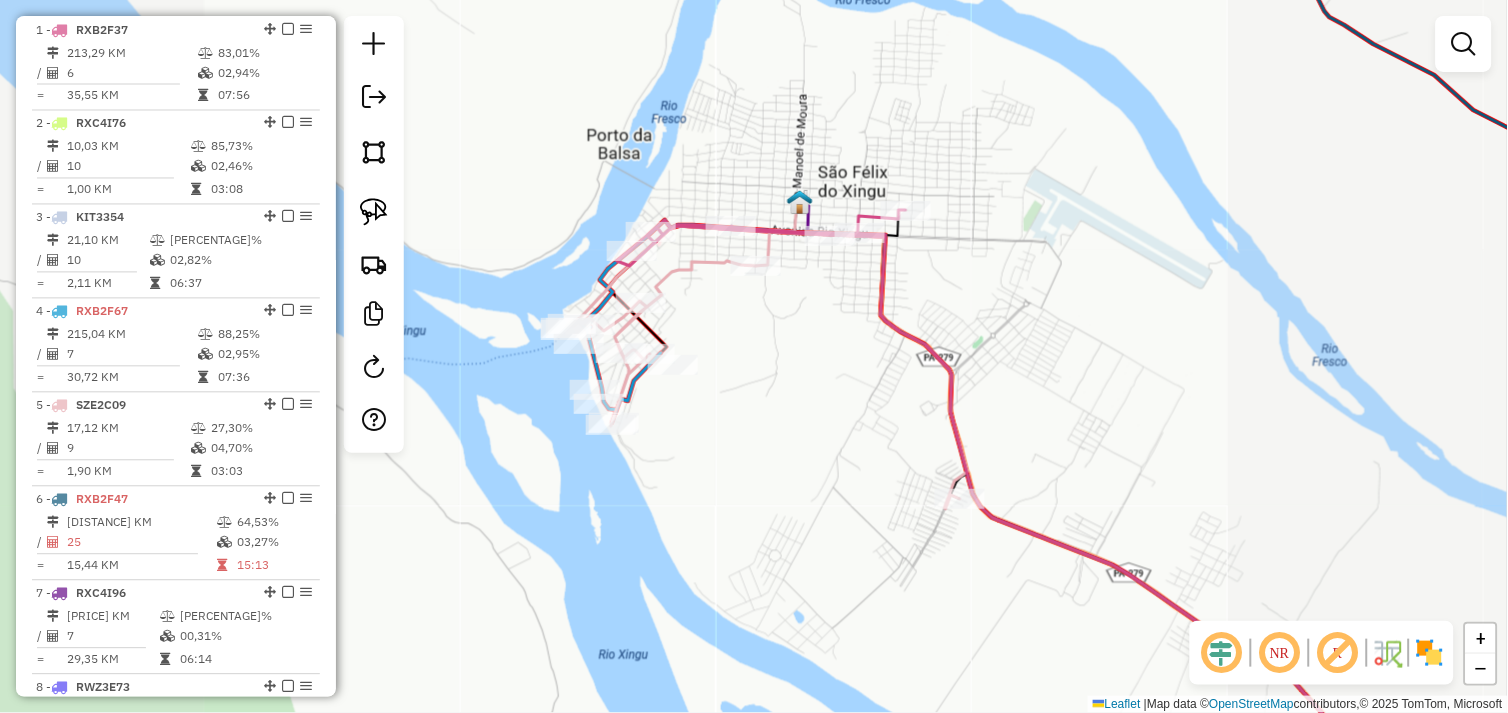 click on "Rota 1 - Placa RXB2F37  41 - REAL BEBIDAS 1 Janela de atendimento Grade de atendimento Capacidade Transportadoras Veículos Cliente Pedidos  Rotas Selecione os dias de semana para filtrar as janelas de atendimento  Seg   Ter   Qua   Qui   Sex   Sáb   Dom  Informe o período da janela de atendimento: De: Até:  Filtrar exatamente a janela do cliente  Considerar janela de atendimento padrão  Selecione os dias de semana para filtrar as grades de atendimento  Seg   Ter   Qua   Qui   Sex   Sáb   Dom   Considerar clientes sem dia de atendimento cadastrado  Clientes fora do dia de atendimento selecionado Filtrar as atividades entre os valores definidos abaixo:  Peso mínimo:   Peso máximo:   Cubagem mínima:   Cubagem máxima:   De:   Até:  Filtrar as atividades entre o tempo de atendimento definido abaixo:  De:   Até:   Considerar capacidade total dos clientes não roteirizados Transportadora: Selecione um ou mais itens Tipo de veículo: Selecione um ou mais itens Veículo: Selecione um ou mais itens Nome: +" 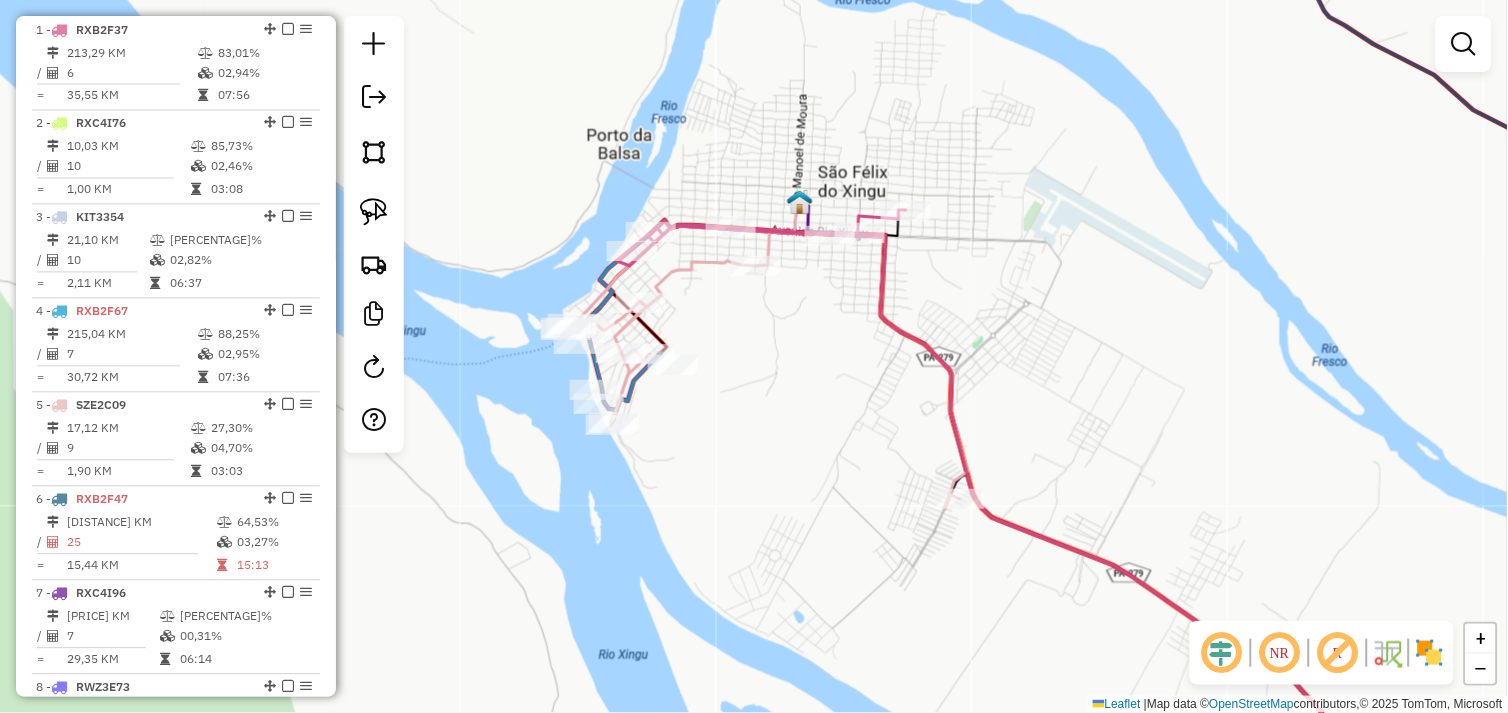 click on "Janela de atendimento Grade de atendimento Capacidade Transportadoras Veículos Cliente Pedidos  Rotas Selecione os dias de semana para filtrar as janelas de atendimento  Seg   Ter   Qua   Qui   Sex   Sáb   Dom  Informe o período da janela de atendimento: De: Até:  Filtrar exatamente a janela do cliente  Considerar janela de atendimento padrão  Selecione os dias de semana para filtrar as grades de atendimento  Seg   Ter   Qua   Qui   Sex   Sáb   Dom   Considerar clientes sem dia de atendimento cadastrado  Clientes fora do dia de atendimento selecionado Filtrar as atividades entre os valores definidos abaixo:  Peso mínimo:   Peso máximo:   Cubagem mínima:   Cubagem máxima:   De:   Até:  Filtrar as atividades entre o tempo de atendimento definido abaixo:  De:   Até:   Considerar capacidade total dos clientes não roteirizados Transportadora: Selecione um ou mais itens Tipo de veículo: Selecione um ou mais itens Veículo: Selecione um ou mais itens Motorista: Selecione um ou mais itens Nome: Rótulo:" 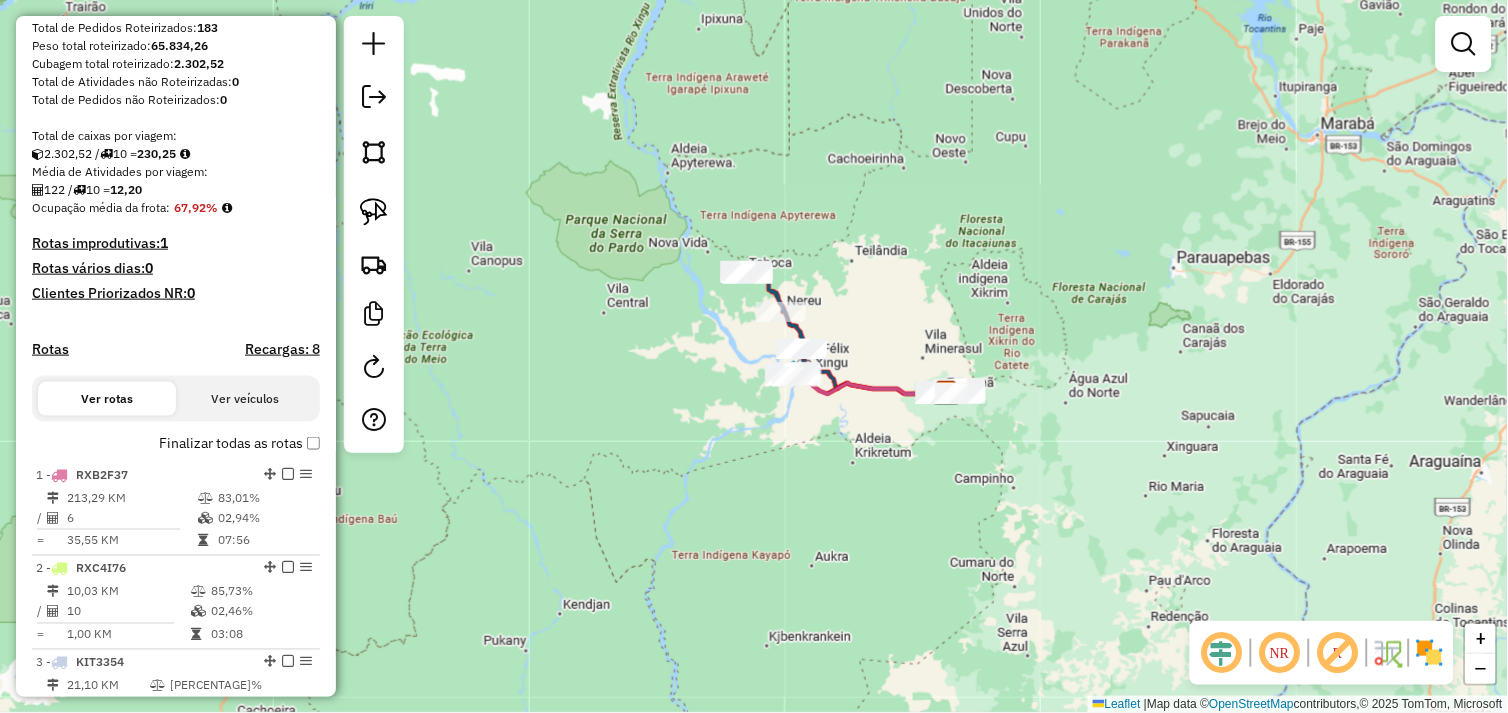 scroll, scrollTop: 0, scrollLeft: 0, axis: both 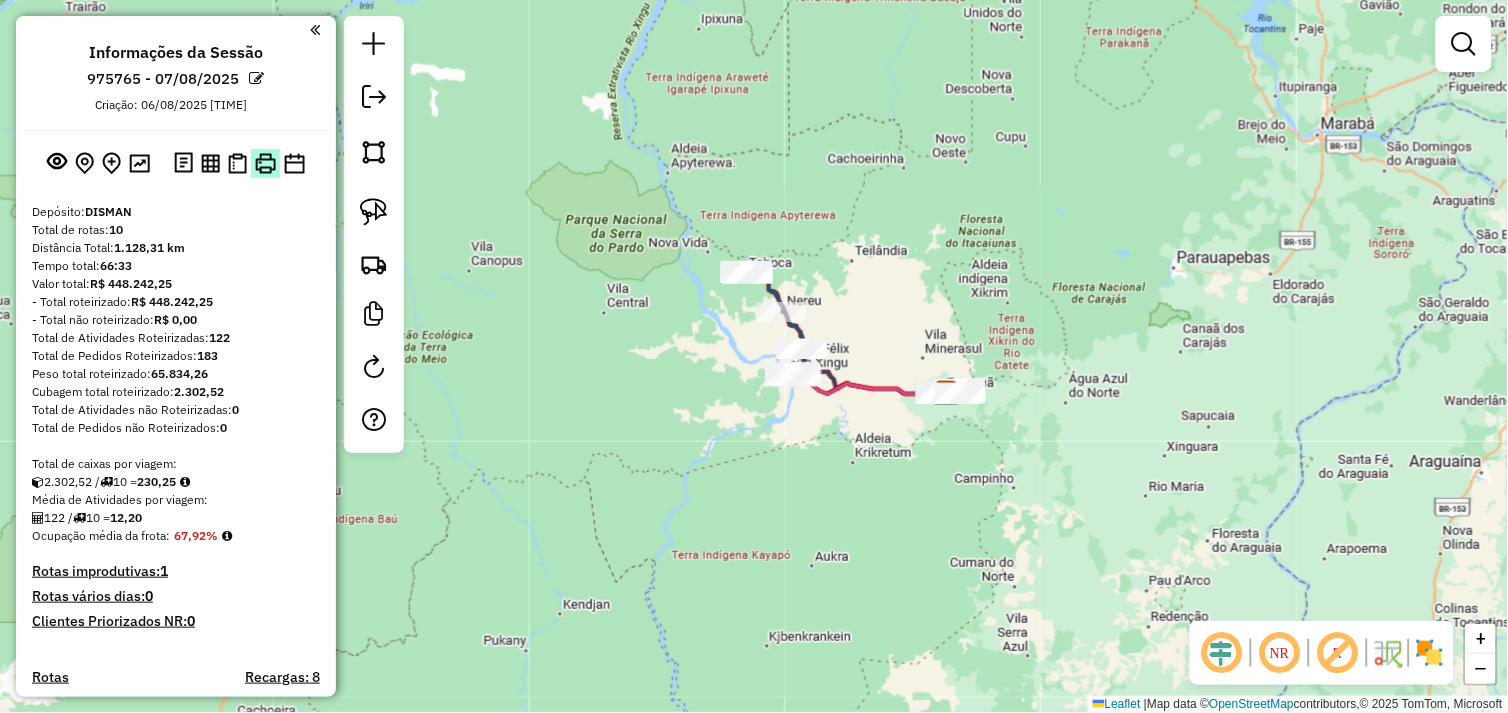 click at bounding box center (265, 163) 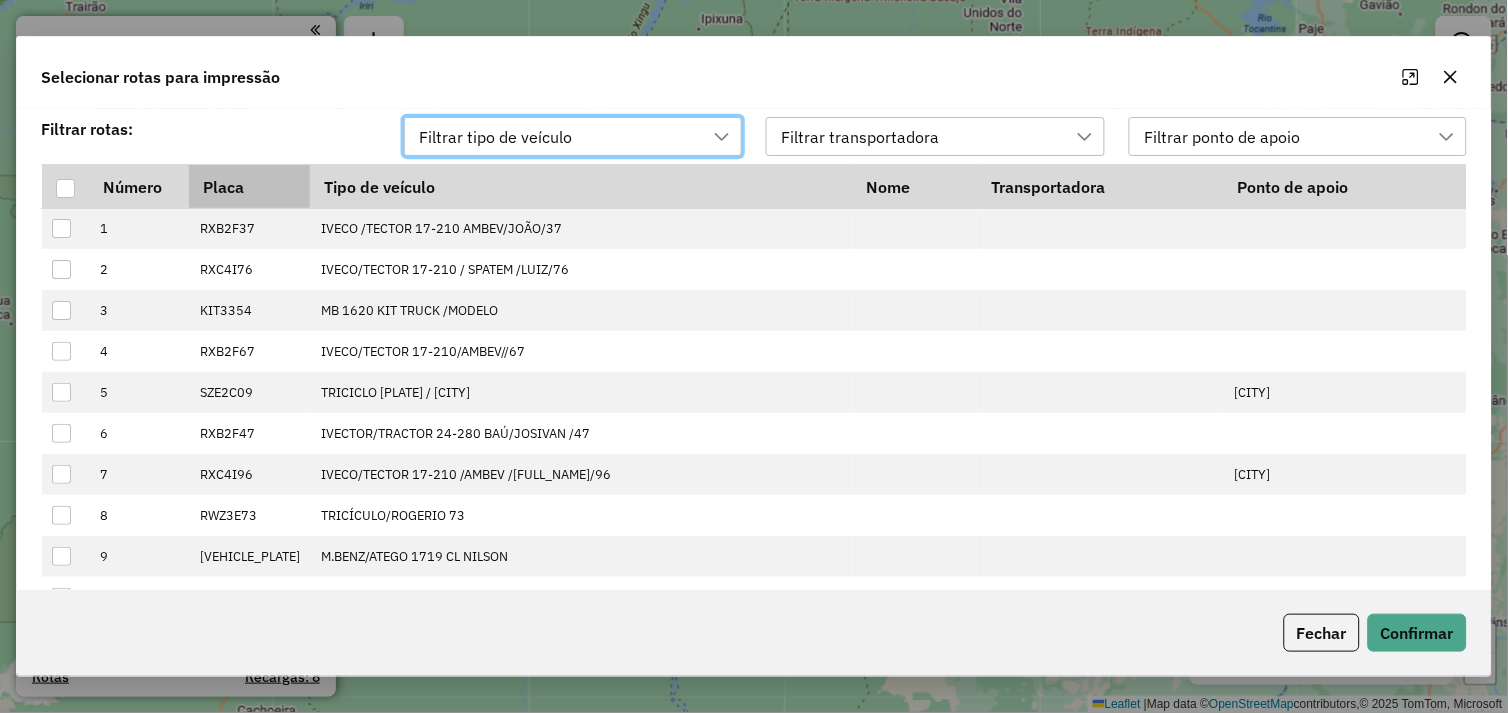 scroll, scrollTop: 13, scrollLeft: 88, axis: both 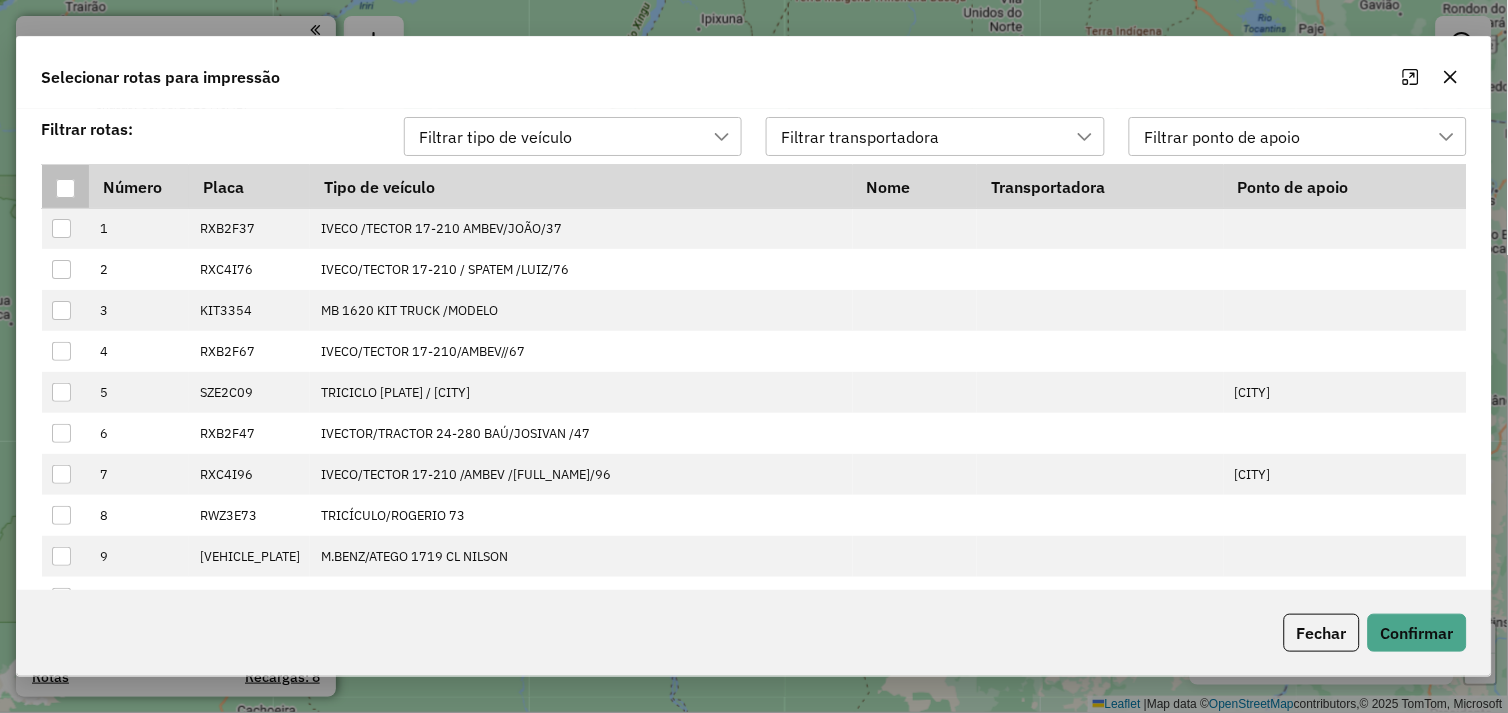 click at bounding box center [65, 188] 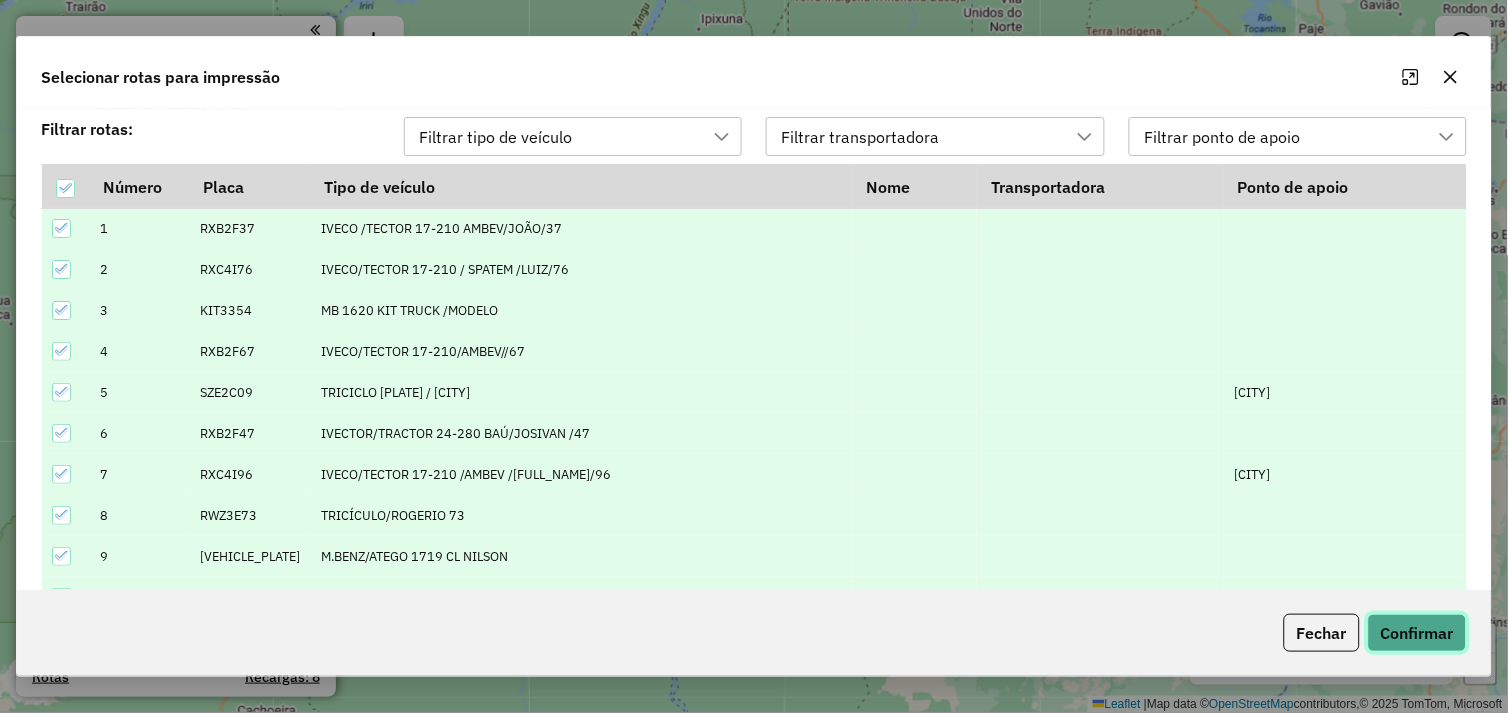 click on "Confirmar" 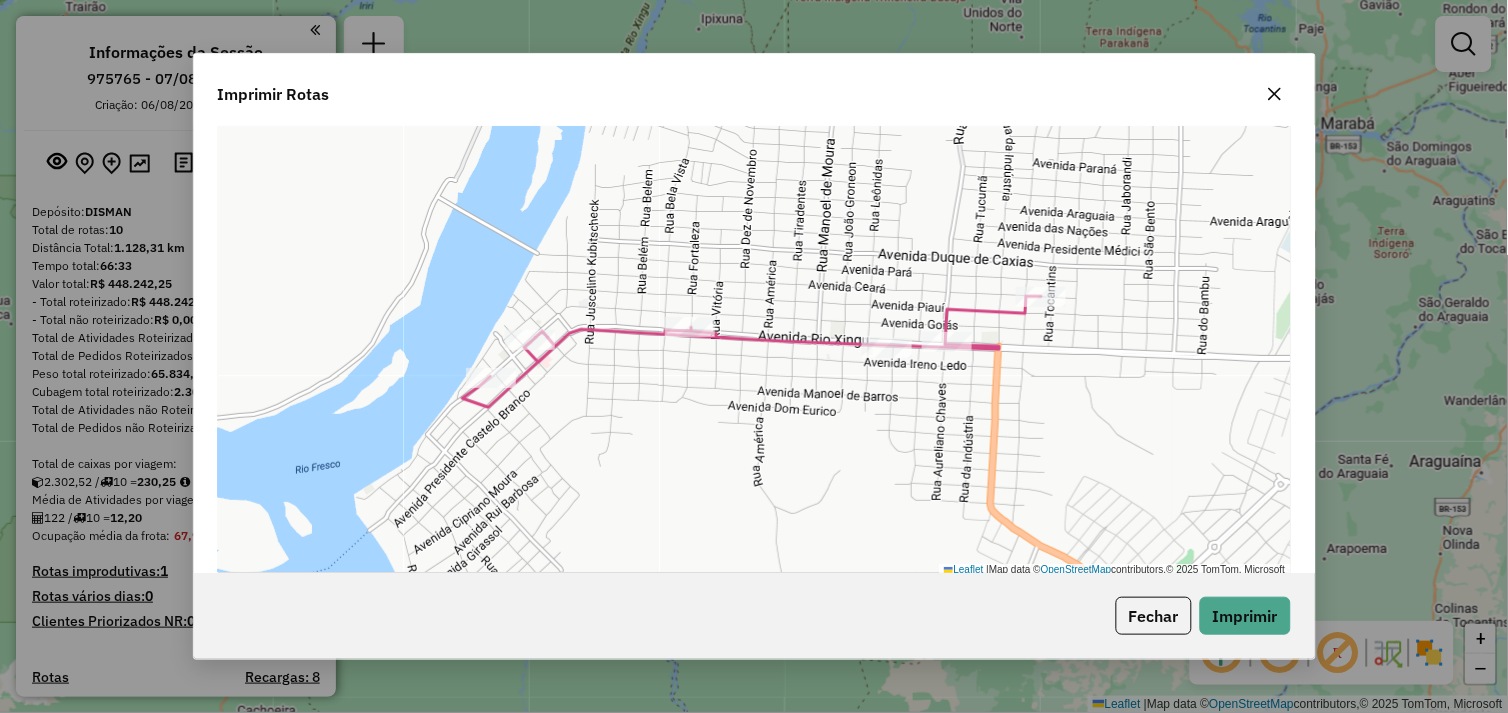 drag, startPoint x: 914, startPoint y: 410, endPoint x: 852, endPoint y: 304, distance: 122.80065 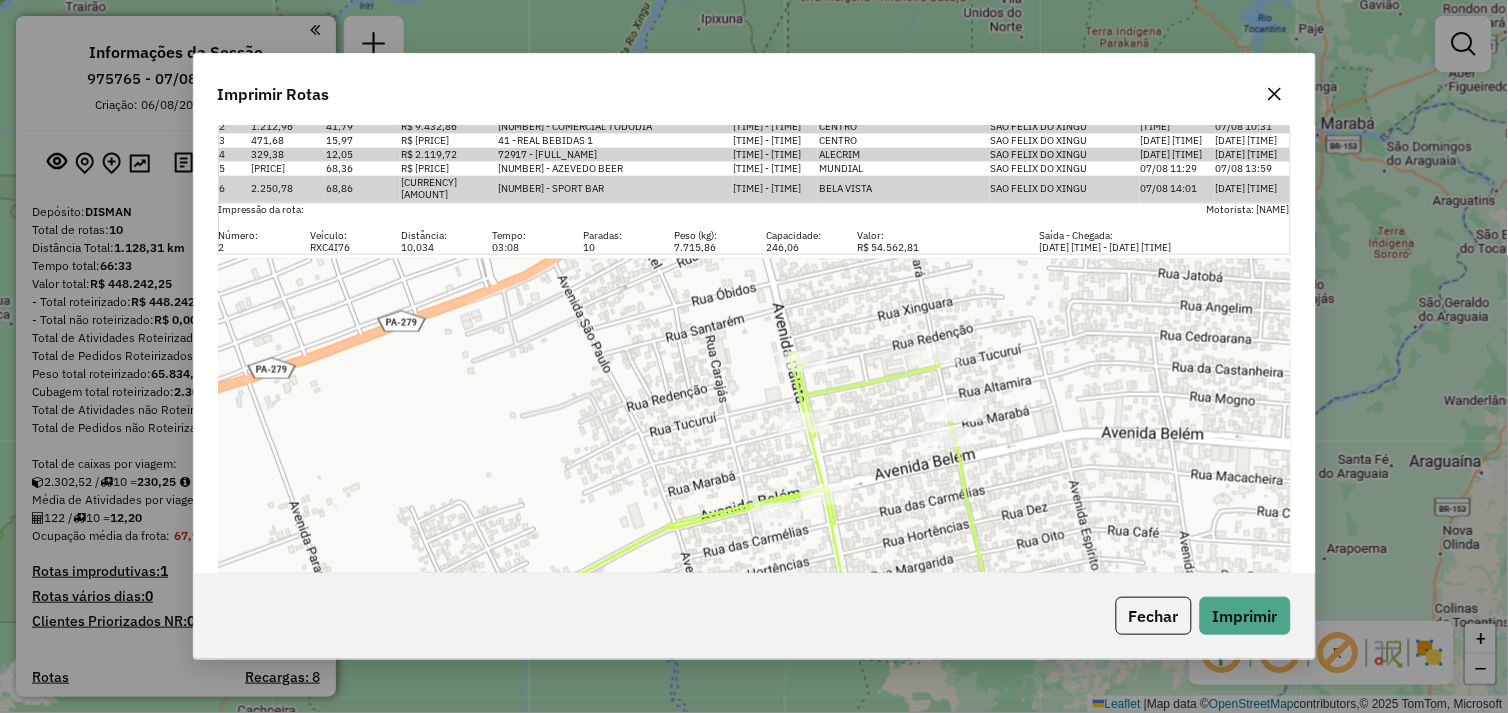 scroll, scrollTop: 555, scrollLeft: 0, axis: vertical 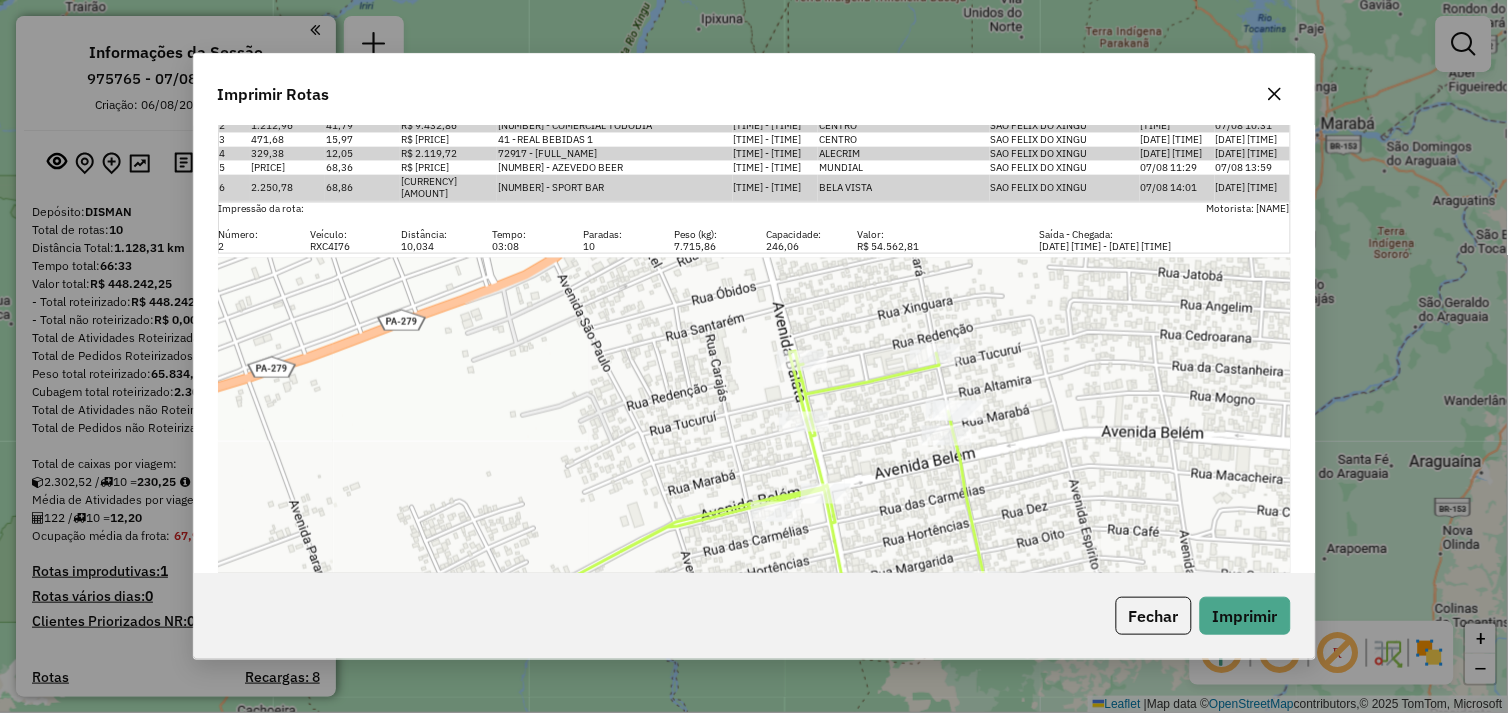 click 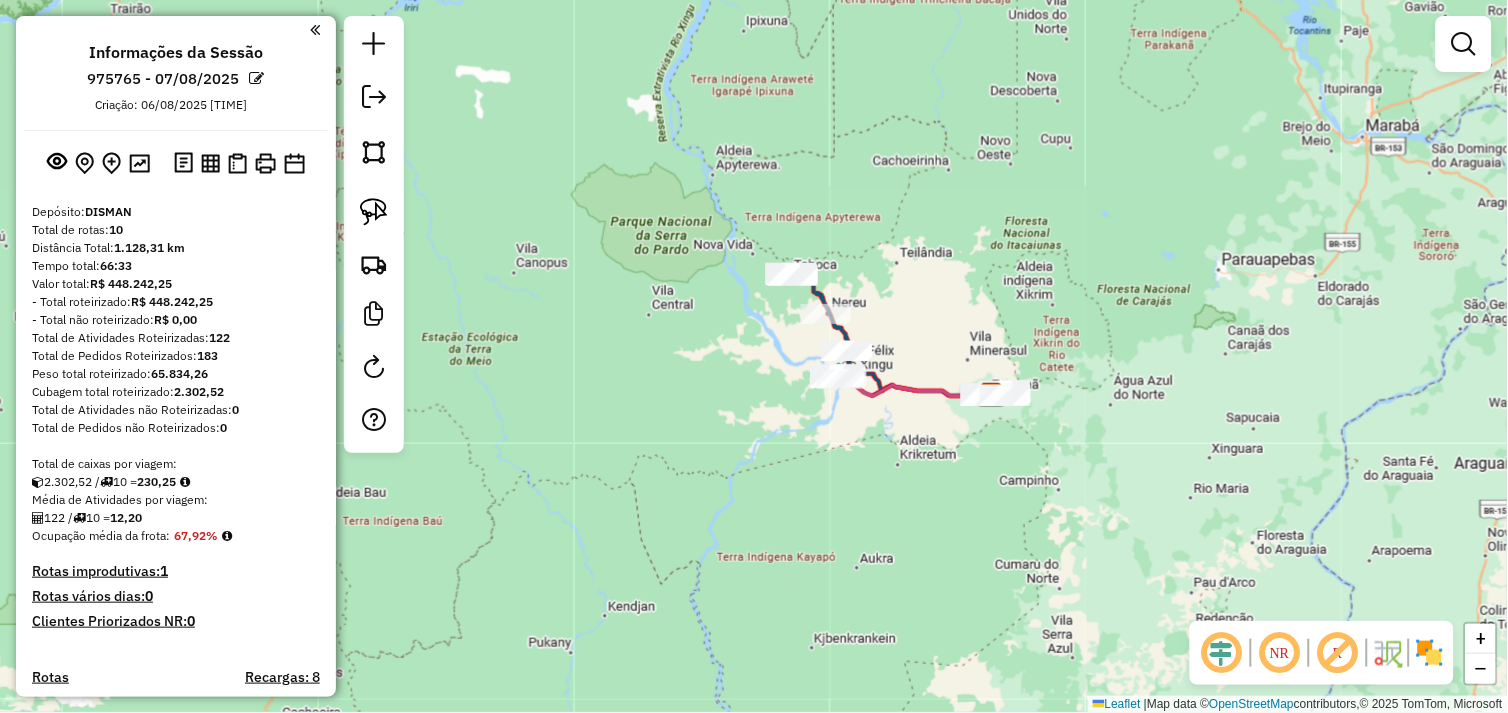 drag, startPoint x: 705, startPoint y: 330, endPoint x: 768, endPoint y: 332, distance: 63.03174 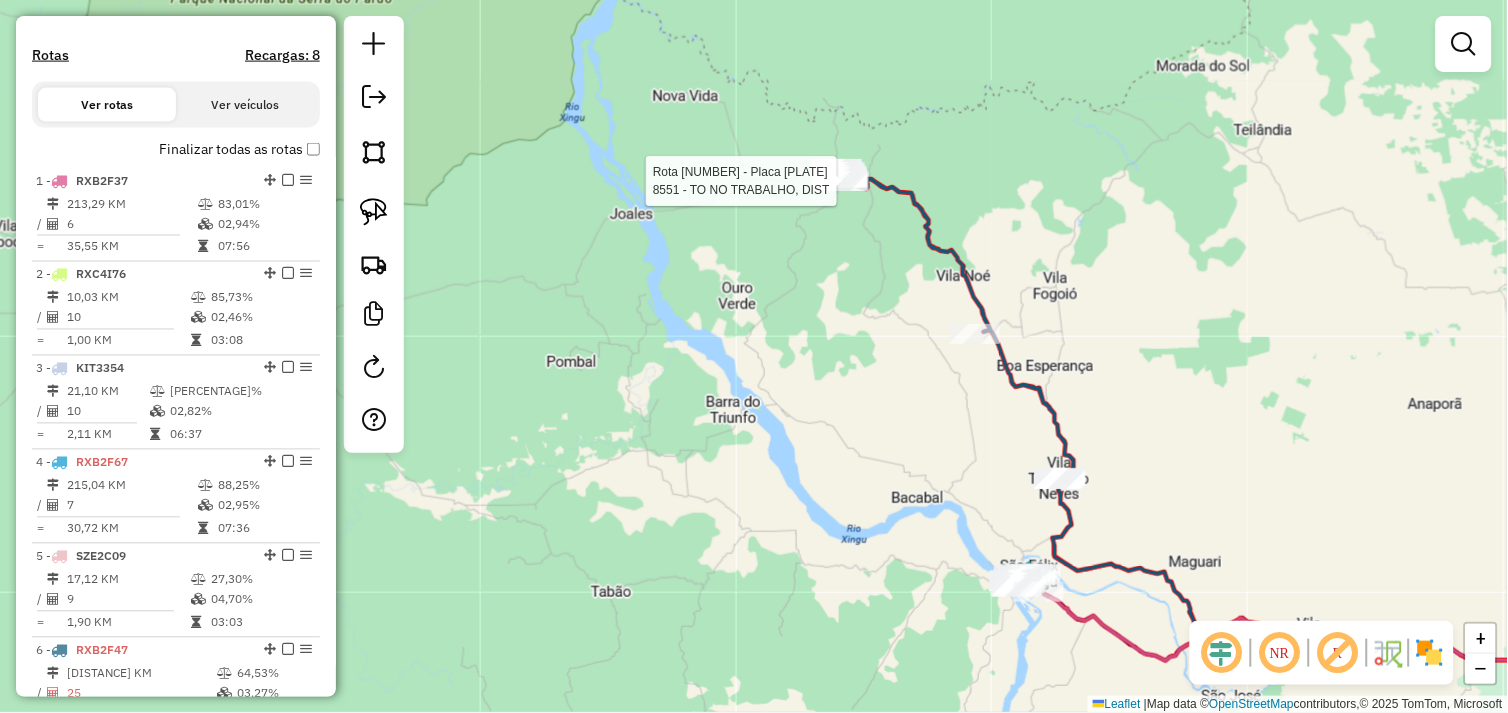 select on "*********" 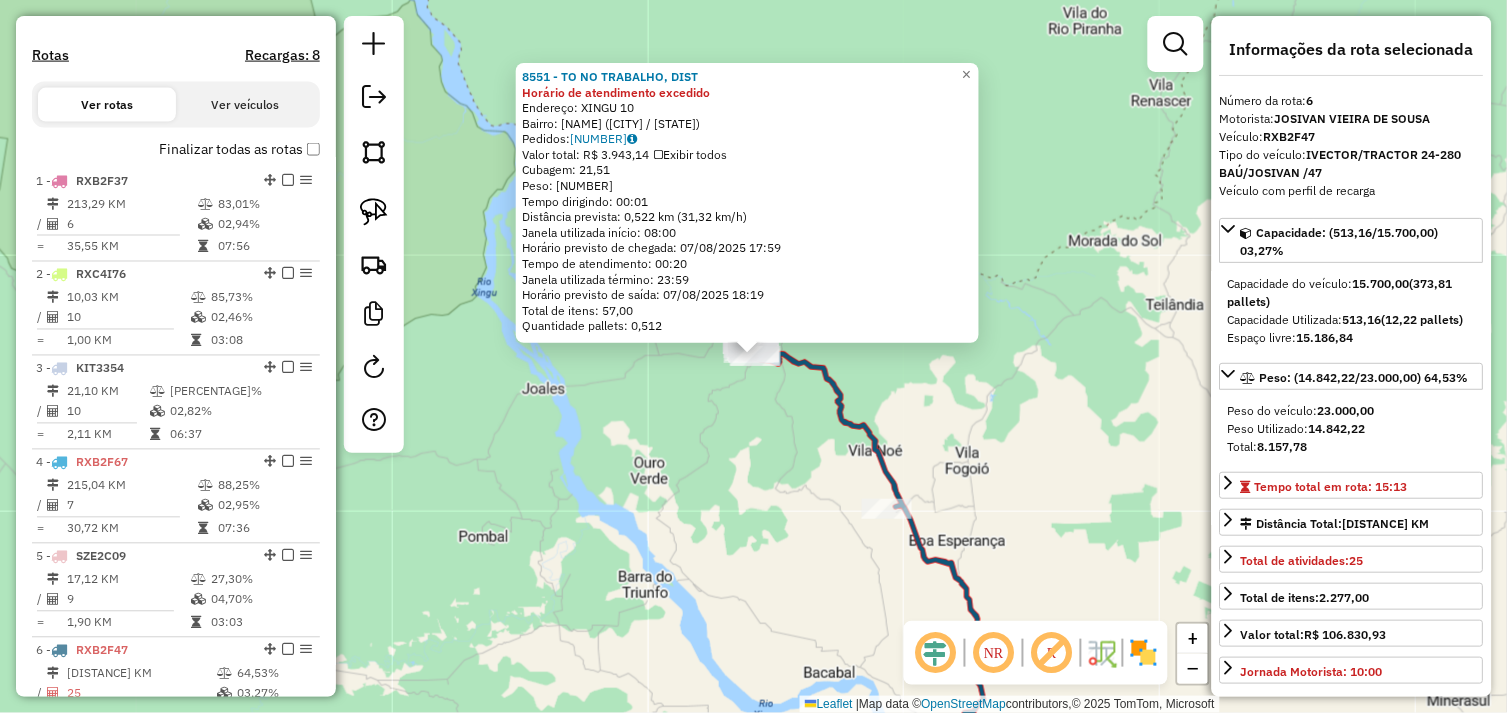 scroll, scrollTop: 1111, scrollLeft: 0, axis: vertical 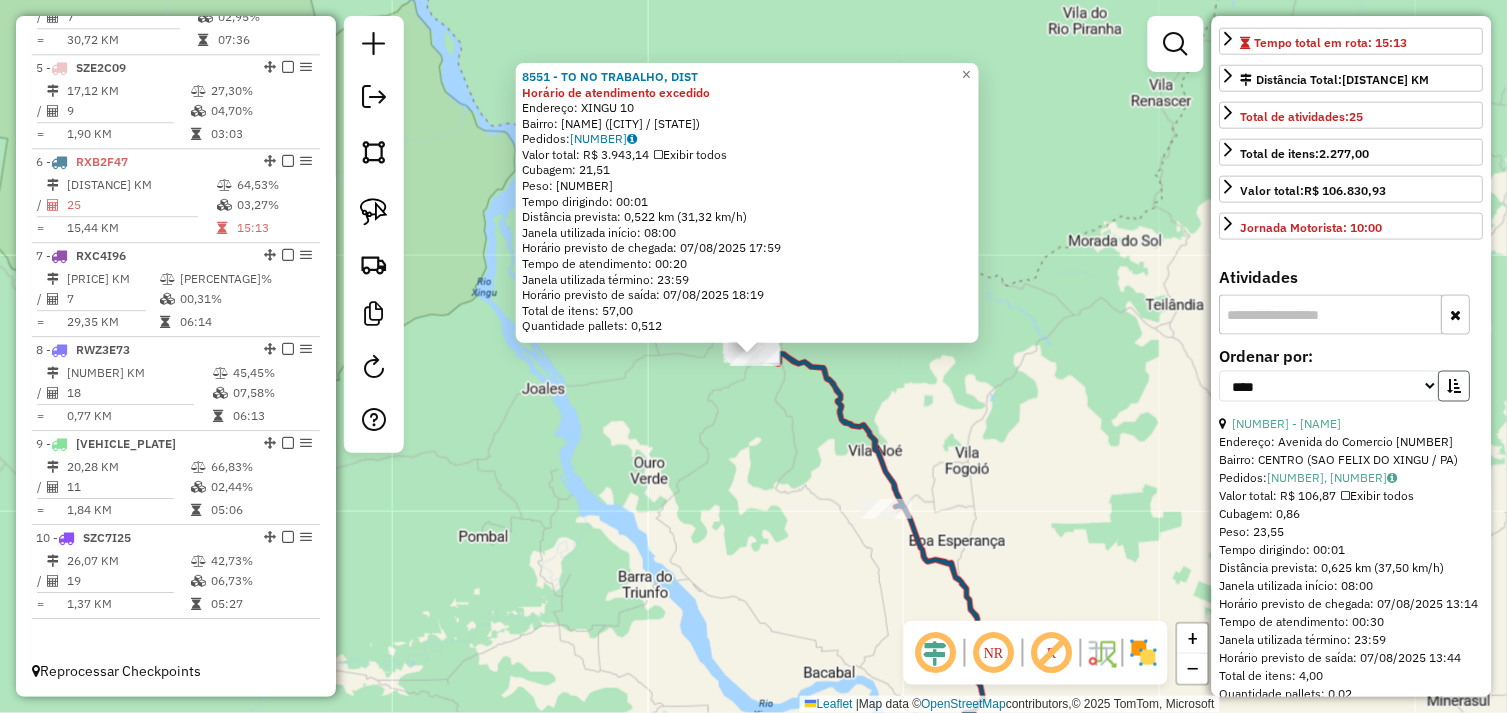 click at bounding box center (1455, 386) 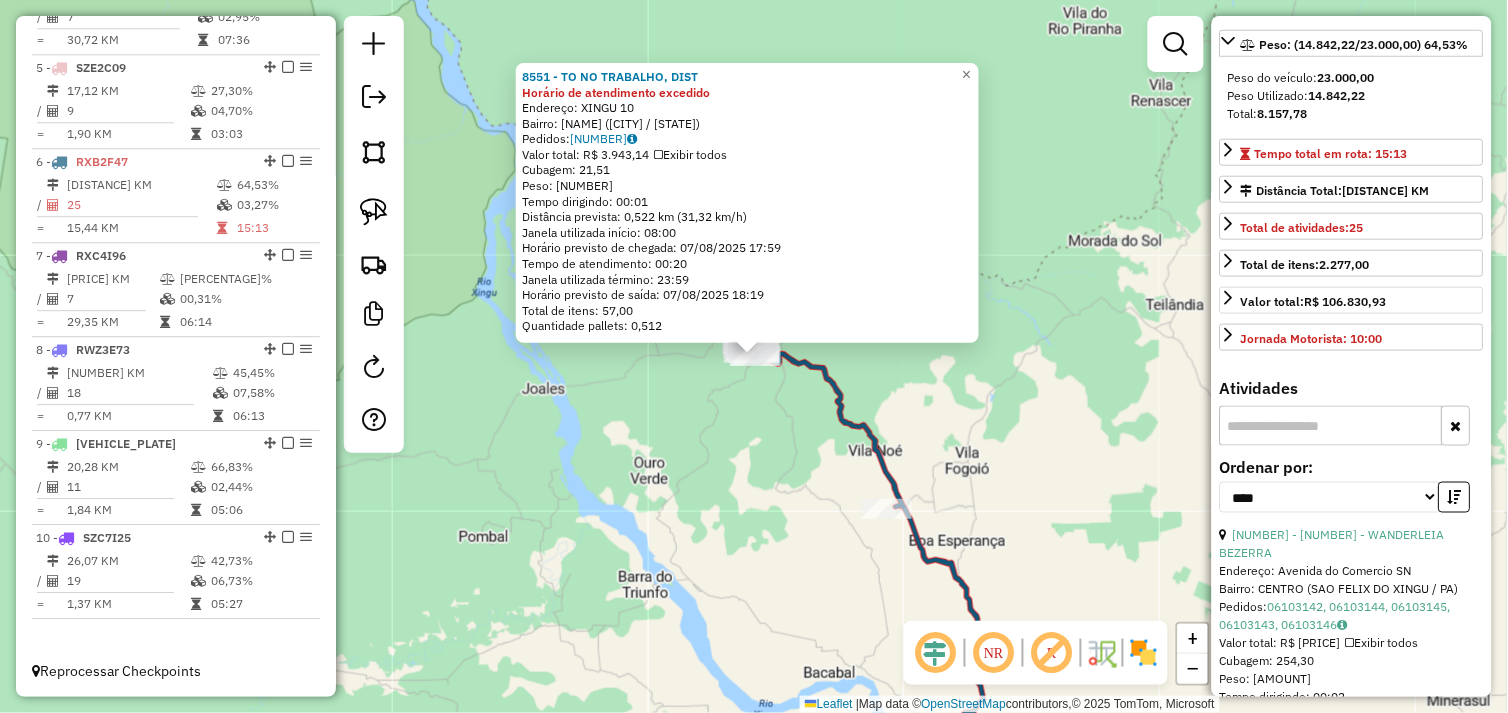 scroll, scrollTop: 111, scrollLeft: 0, axis: vertical 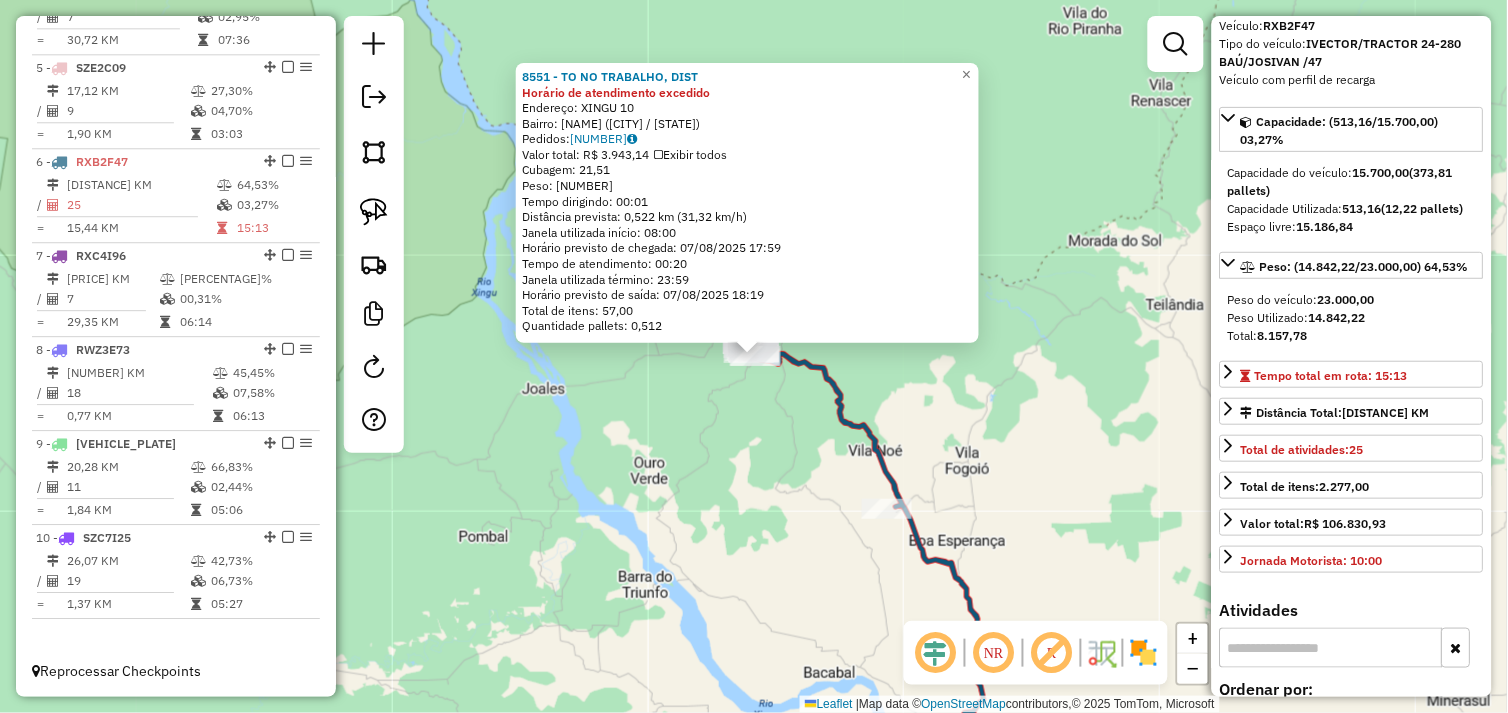 click on "8551 - TO NO TRABALHO, DIST Horário de atendimento excedido  Endereço:  XINGU 10   Bairro: DISTRITO TABOCA (SAO FELIX DO XINGU / PA)   Pedidos:  06103134   Valor total: R$ 3.943,14   Exibir todos   Cubagem: 21,51  Peso: 943,57  Tempo dirigindo: 00:01   Distância prevista: 0,522 km (31,32 km/h)   Janela utilizada início: 08:00   Horário previsto de chegada: 07/08/2025 17:59   Tempo de atendimento: 00:20   Janela utilizada término: 23:59   Horário previsto de saída: 07/08/2025 18:19   Total de itens: 57,00   Quantidade pallets: 0,512  × Janela de atendimento Grade de atendimento Capacidade Transportadoras Veículos Cliente Pedidos  Rotas Selecione os dias de semana para filtrar as janelas de atendimento  Seg   Ter   Qua   Qui   Sex   Sáb   Dom  Informe o período da janela de atendimento: De: Até:  Filtrar exatamente a janela do cliente  Considerar janela de atendimento padrão  Selecione os dias de semana para filtrar as grades de atendimento  Seg   Ter   Qua   Qui   Sex   Sáb   Dom   De:   Até:" 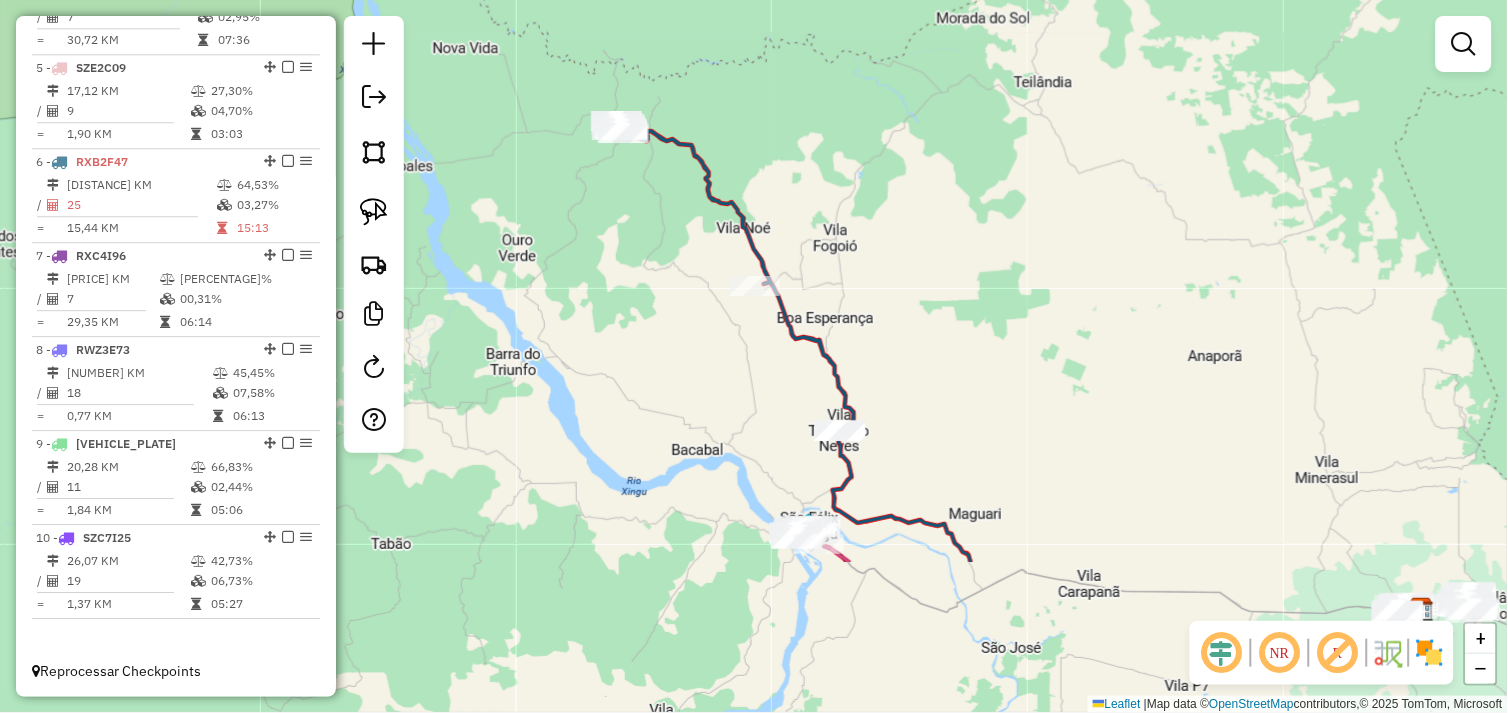 drag, startPoint x: 866, startPoint y: 570, endPoint x: 734, endPoint y: 347, distance: 259.13895 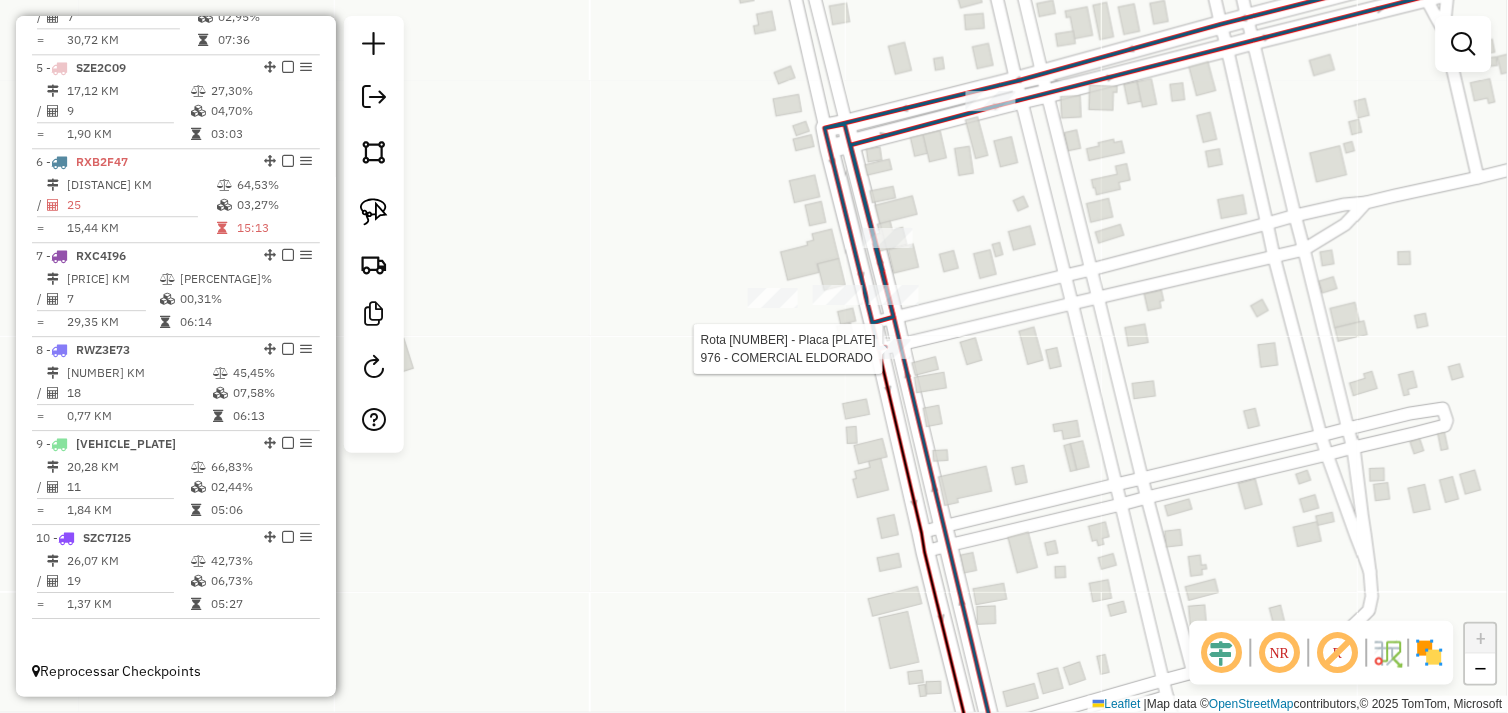 select on "*********" 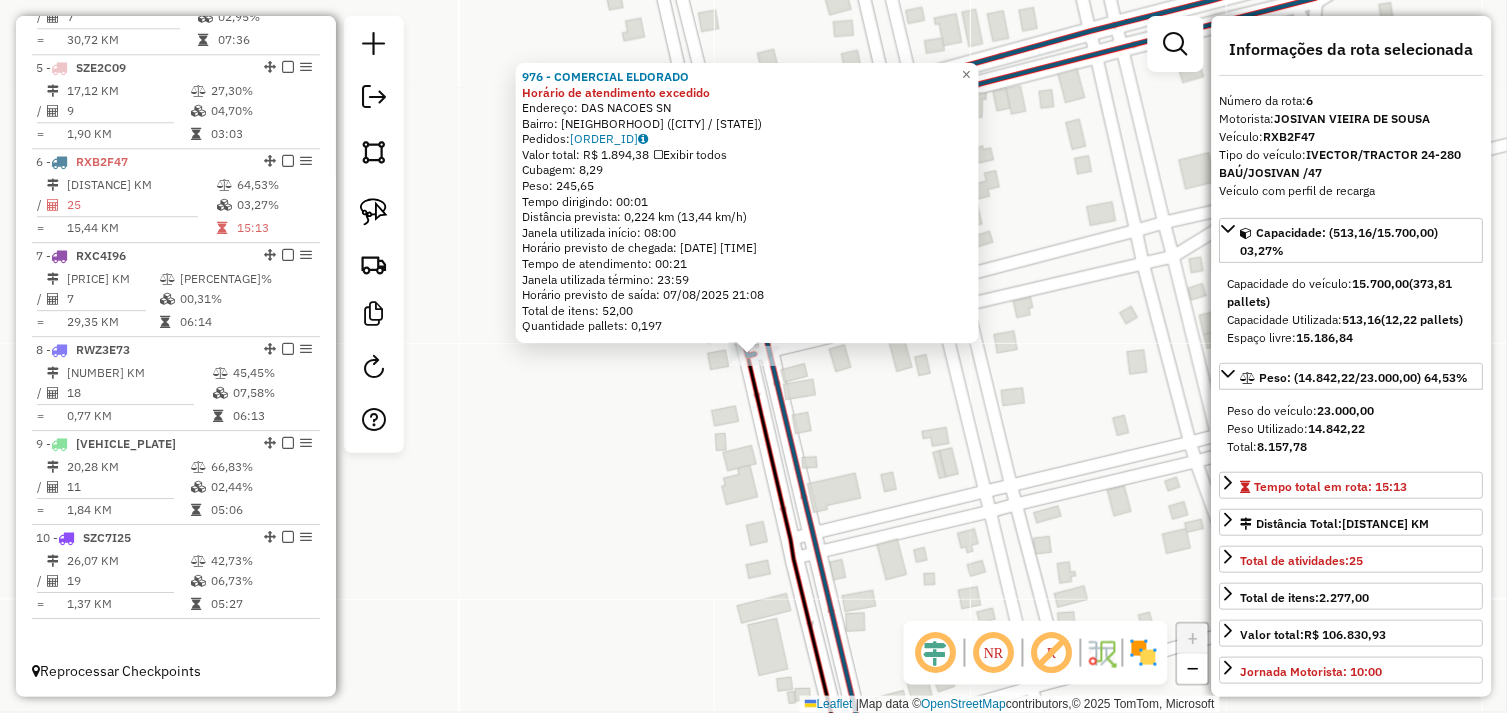 click on "976 - COMERCIAL ELDORADO Horário de atendimento excedido  Endereço:  DAS NACOES SN   Bairro: VILA TANCREDO NEVES (SAO FELIX DO XINGU / PA)   Pedidos:  06103198   Valor total: R$ 1.894,38   Exibir todos   Cubagem: 8,29  Peso: 245,65  Tempo dirigindo: 00:01   Distância prevista: 0,224 km (13,44 km/h)   Janela utilizada início: 08:00   Horário previsto de chegada: 07/08/2025 20:47   Tempo de atendimento: 00:21   Janela utilizada término: 23:59   Horário previsto de saída: 07/08/2025 21:08   Total de itens: 52,00   Quantidade pallets: 0,197  × Janela de atendimento Grade de atendimento Capacidade Transportadoras Veículos Cliente Pedidos  Rotas Selecione os dias de semana para filtrar as janelas de atendimento  Seg   Ter   Qua   Qui   Sex   Sáb   Dom  Informe o período da janela de atendimento: De: Até:  Filtrar exatamente a janela do cliente  Considerar janela de atendimento padrão  Selecione os dias de semana para filtrar as grades de atendimento  Seg   Ter   Qua   Qui   Sex   Sáb   Dom   De:  De:" 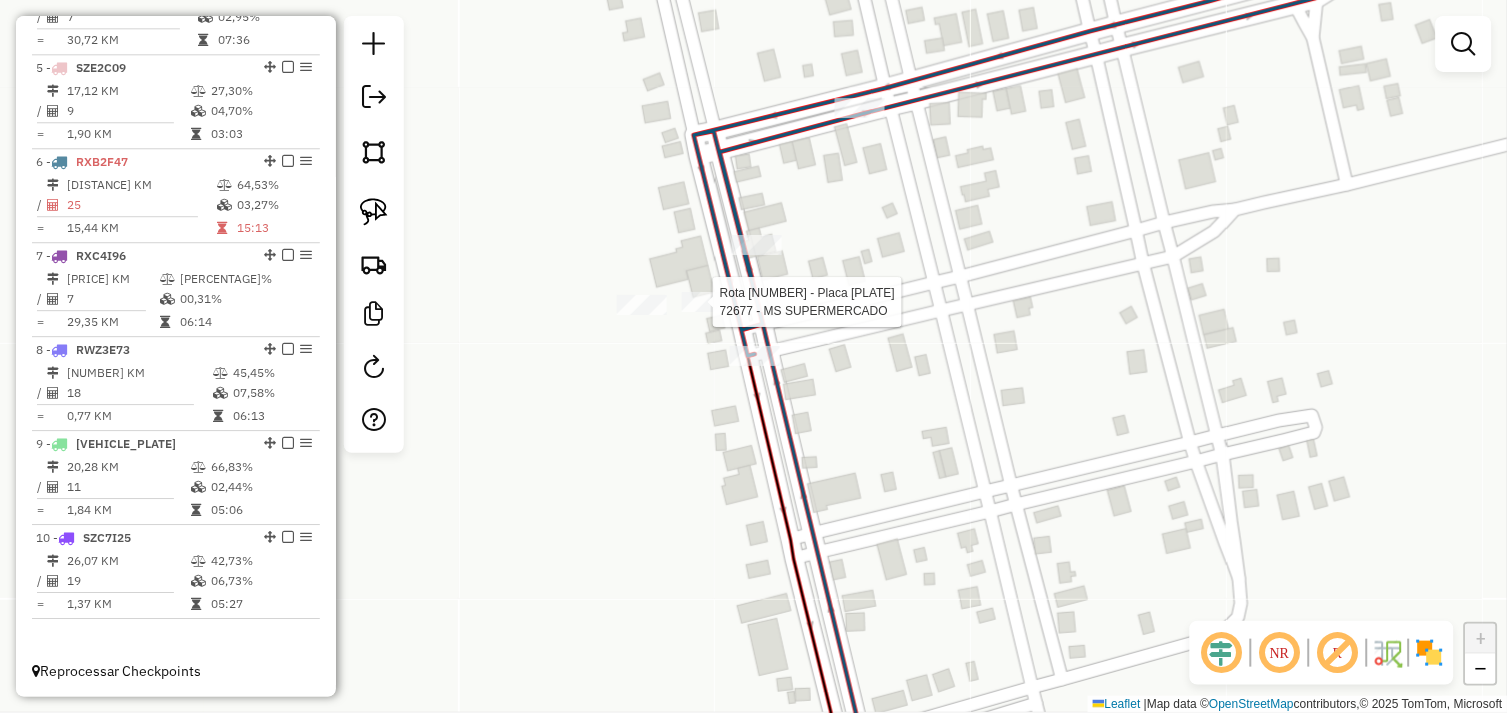 select on "*********" 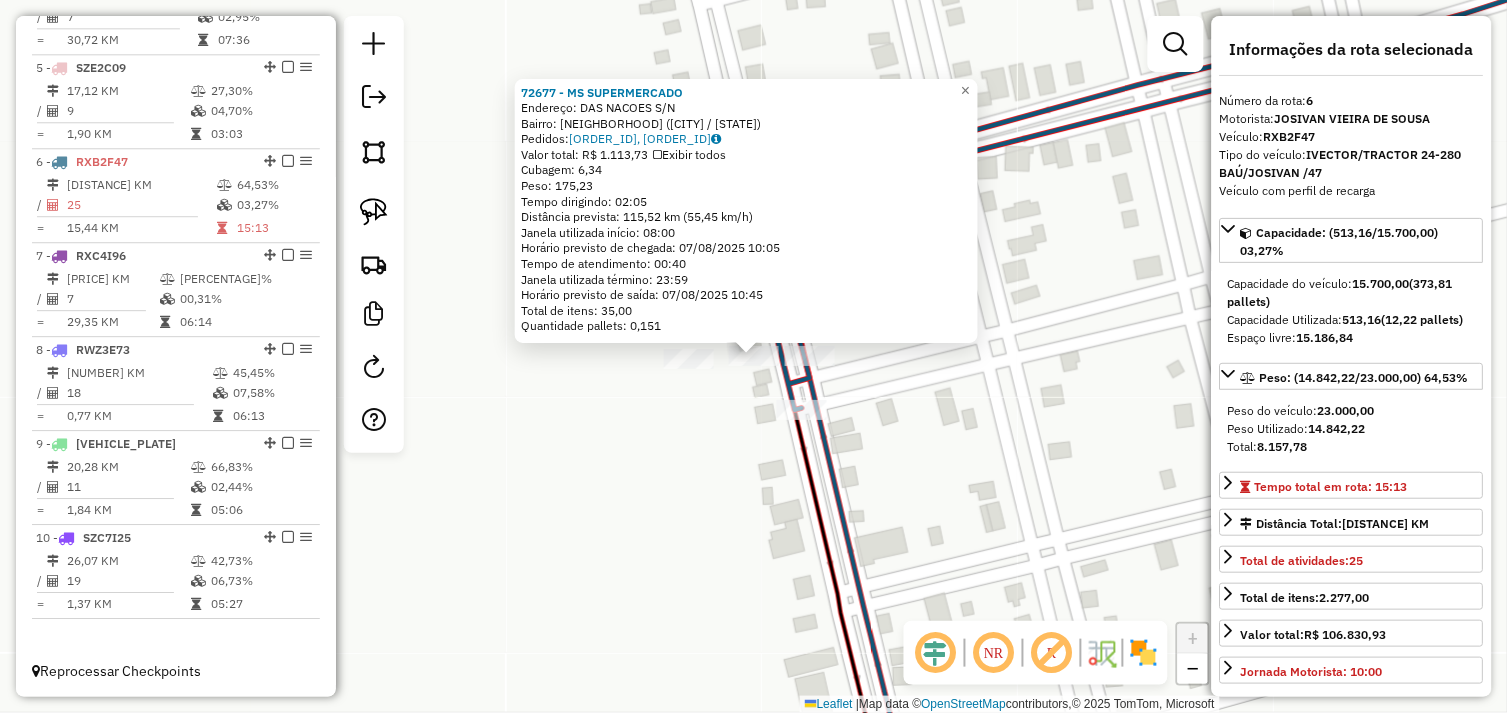 click on "Rota 6 - Placa RXB2F47  2822 - BRAZ LINHA 7 72677 - MS SUPERMERCADO  Endereço:  DAS NACOES S/N   Bairro: VILA TANCREDO NEVES (SAO FELIX DO XINGU / PA)   Pedidos:  06103074, 06103173   Valor total: R$ 1.113,73   Exibir todos   Cubagem: 6,34  Peso: 175,23  Tempo dirigindo: 02:05   Distância prevista: 115,52 km (55,45 km/h)   Janela utilizada início: 08:00   Horário previsto de chegada: 07/08/2025 10:05   Tempo de atendimento: 00:40   Janela utilizada término: 23:59   Horário previsto de saída: 07/08/2025 10:45   Total de itens: 35,00   Quantidade pallets: 0,151  × Janela de atendimento Grade de atendimento Capacidade Transportadoras Veículos Cliente Pedidos  Rotas Selecione os dias de semana para filtrar as janelas de atendimento  Seg   Ter   Qua   Qui   Sex   Sáb   Dom  Informe o período da janela de atendimento: De: Até:  Filtrar exatamente a janela do cliente  Considerar janela de atendimento padrão  Selecione os dias de semana para filtrar as grades de atendimento  Seg   Ter   Qua   Qui   Sex" 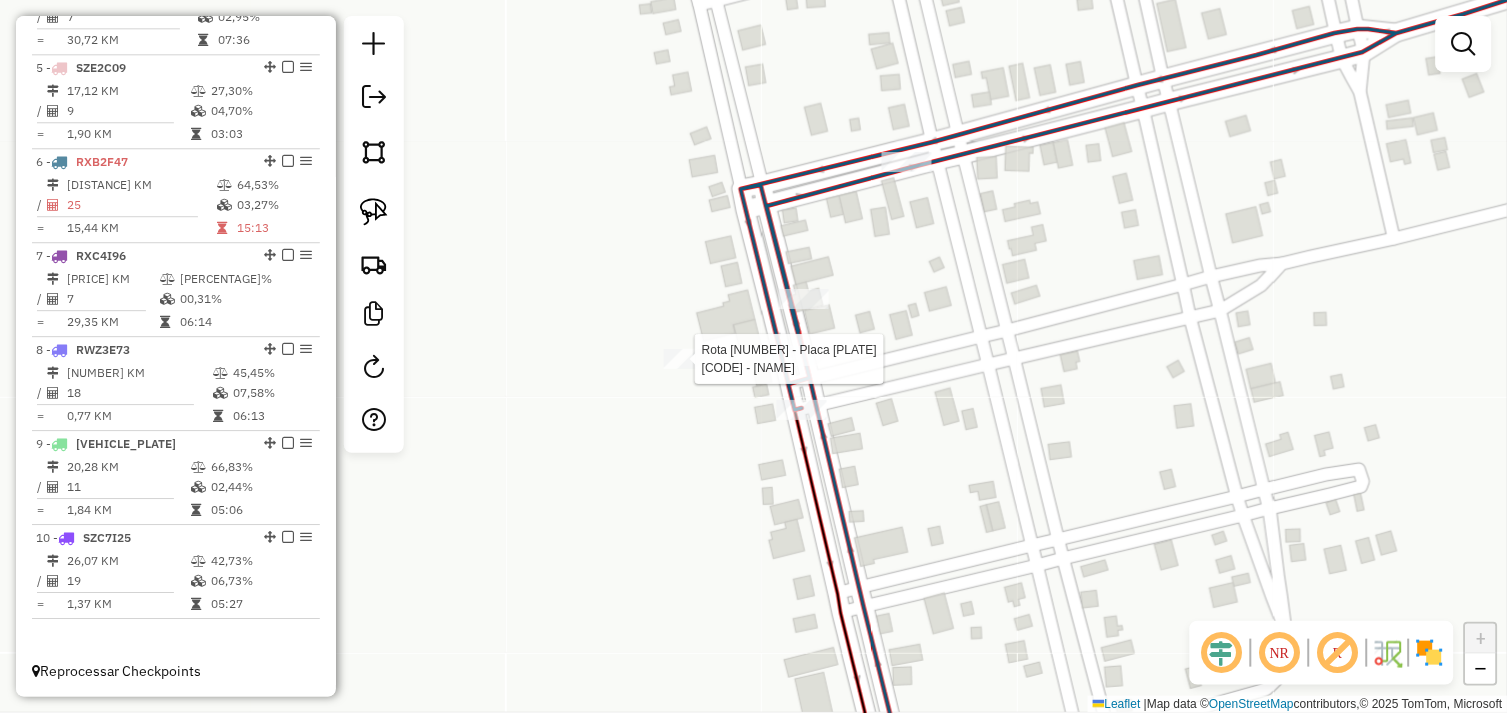 select on "*********" 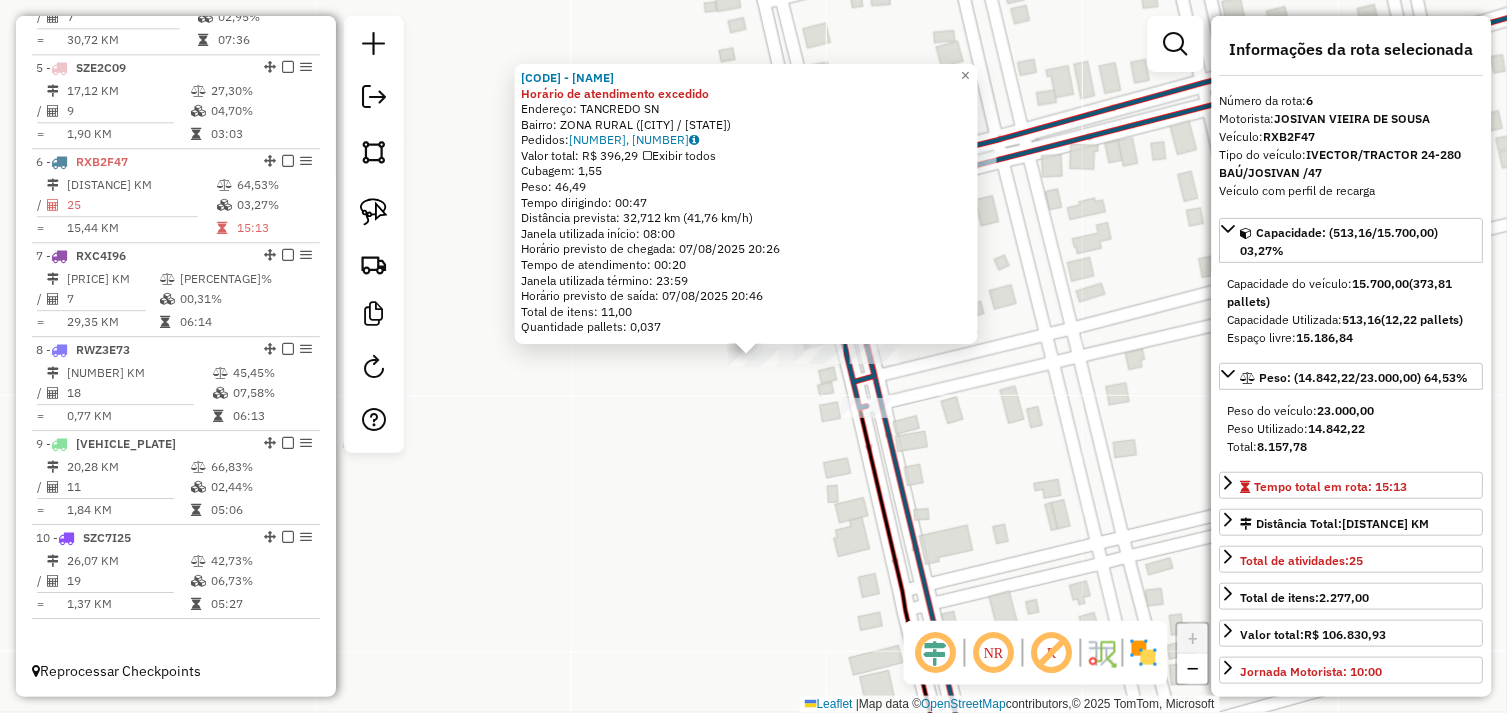 click on "2822 - BRAZ LINHA 7 Horário de atendimento excedido  Endereço:  TANCREDO SN   Bairro: ZONA RURAL (SAO FELIX DO XINGU / PA)   Pedidos:  06103096, 06103097   Valor total: R$ 396,29   Exibir todos   Cubagem: 1,55  Peso: 46,49  Tempo dirigindo: 00:47   Distância prevista: 32,712 km (41,76 km/h)   Janela utilizada início: 08:00   Horário previsto de chegada: 07/08/2025 20:26   Tempo de atendimento: 00:20   Janela utilizada término: 23:59   Horário previsto de saída: 07/08/2025 20:46   Total de itens: 11,00   Quantidade pallets: 0,037  × Janela de atendimento Grade de atendimento Capacidade Transportadoras Veículos Cliente Pedidos  Rotas Selecione os dias de semana para filtrar as janelas de atendimento  Seg   Ter   Qua   Qui   Sex   Sáb   Dom  Informe o período da janela de atendimento: De: Até:  Filtrar exatamente a janela do cliente  Considerar janela de atendimento padrão  Selecione os dias de semana para filtrar as grades de atendimento  Seg   Ter   Qua   Qui   Sex   Sáb   Dom   Peso mínimo:  +" 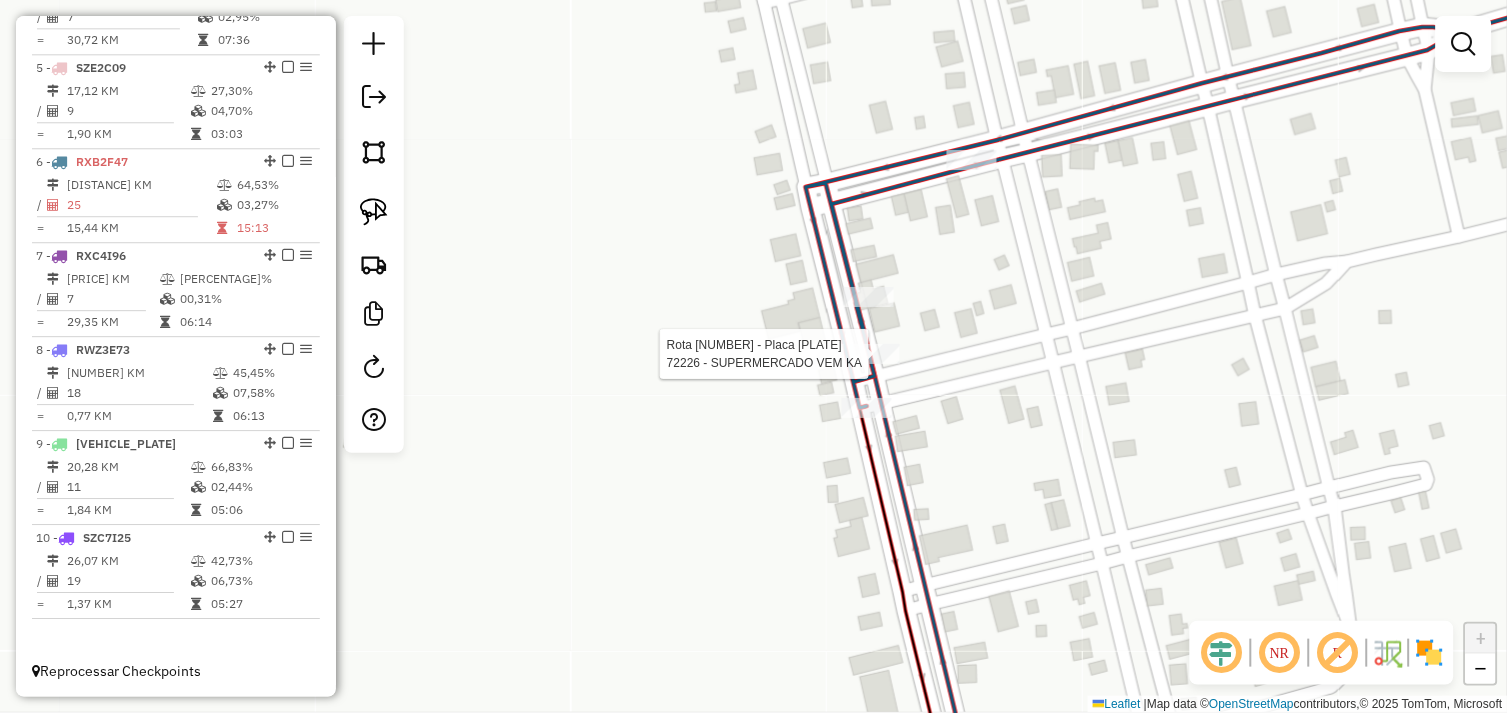 select on "*********" 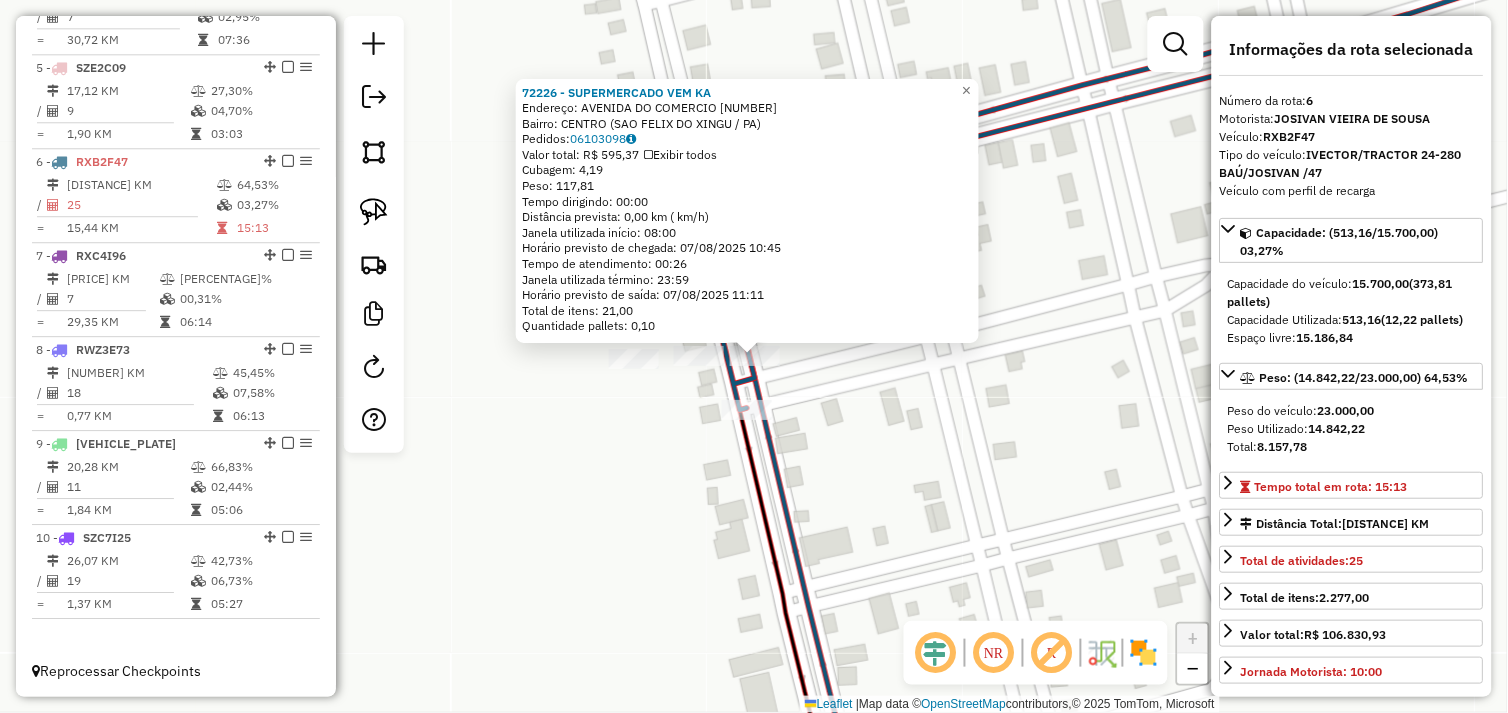 click on "72226 - SUPERMERCADO VEM KA  Endereço:  AVENIDA DO COMERCIO 29   Bairro: CENTRO (SAO FELIX DO XINGU / PA)   Pedidos:  06103098   Valor total: R$ 595,37   Exibir todos   Cubagem: 4,19  Peso: 117,81  Tempo dirigindo: 00:00   Distância prevista: 0,00 km ( km/h)   Janela utilizada início: 08:00   Horário previsto de chegada: 07/08/2025 10:45   Tempo de atendimento: 00:26   Janela utilizada término: 23:59   Horário previsto de saída: 07/08/2025 11:11   Total de itens: 21,00   Quantidade pallets: 0,10  × Janela de atendimento Grade de atendimento Capacidade Transportadoras Veículos Cliente Pedidos  Rotas Selecione os dias de semana para filtrar as janelas de atendimento  Seg   Ter   Qua   Qui   Sex   Sáb   Dom  Informe o período da janela de atendimento: De: Até:  Filtrar exatamente a janela do cliente  Considerar janela de atendimento padrão  Selecione os dias de semana para filtrar as grades de atendimento  Seg   Ter   Qua   Qui   Sex   Sáb   Dom   Clientes fora do dia de atendimento selecionado De:" 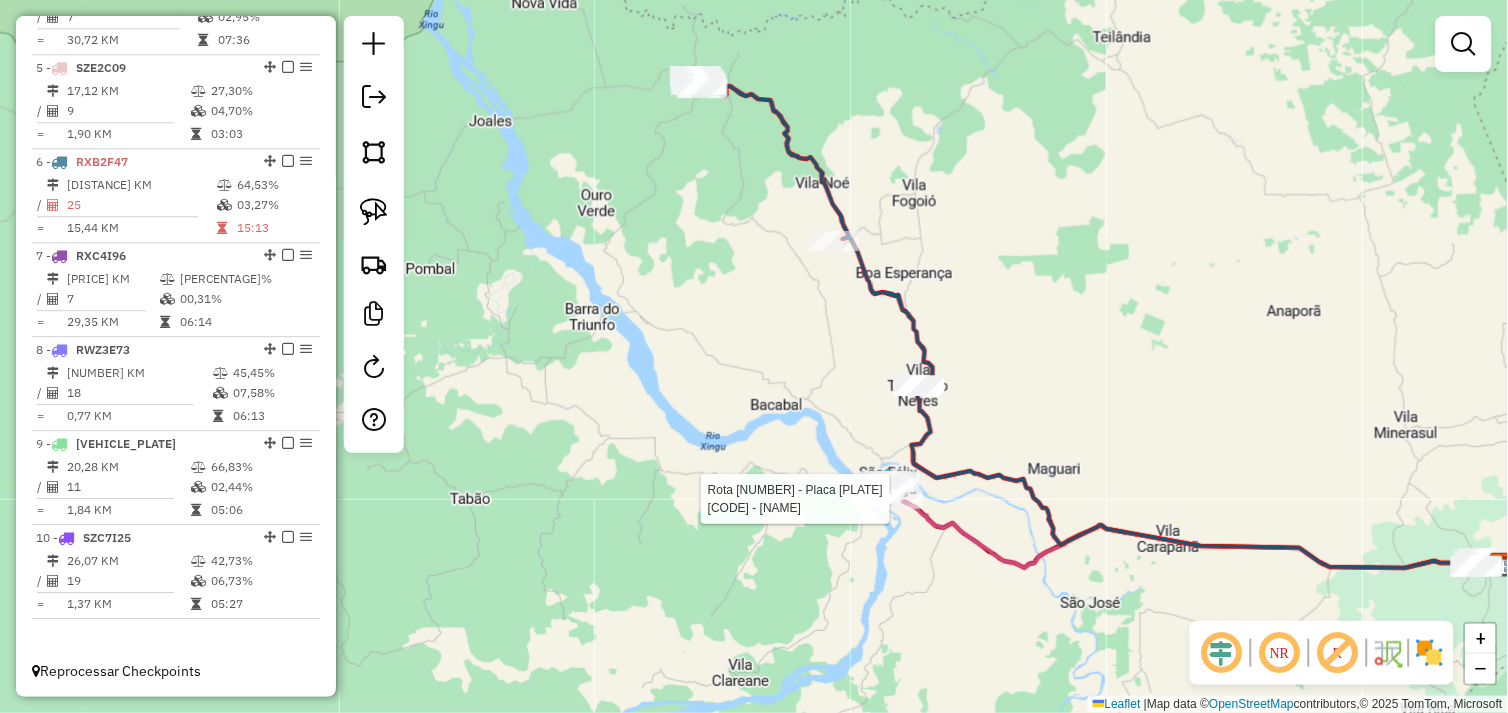 select on "*********" 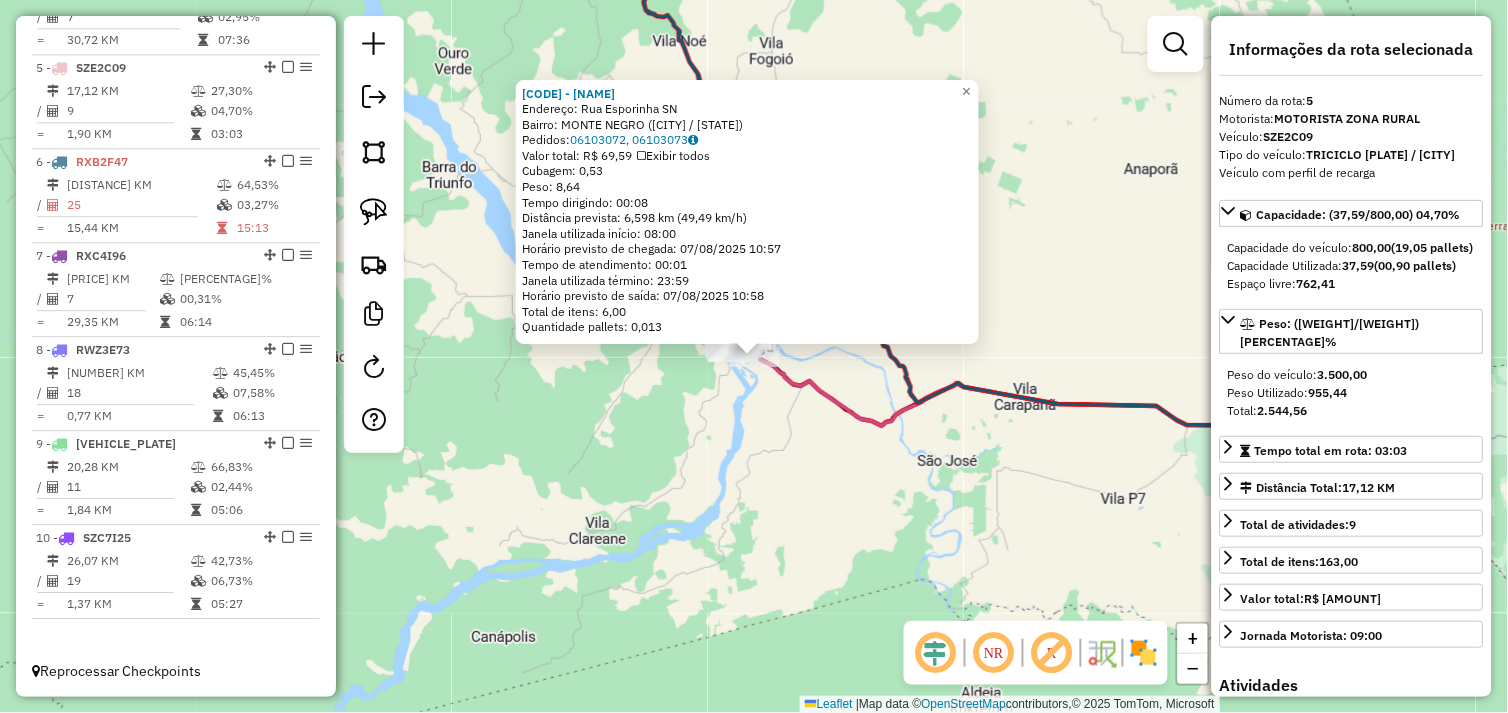 drag, startPoint x: 827, startPoint y: 514, endPoint x: 797, endPoint y: 506, distance: 31.04835 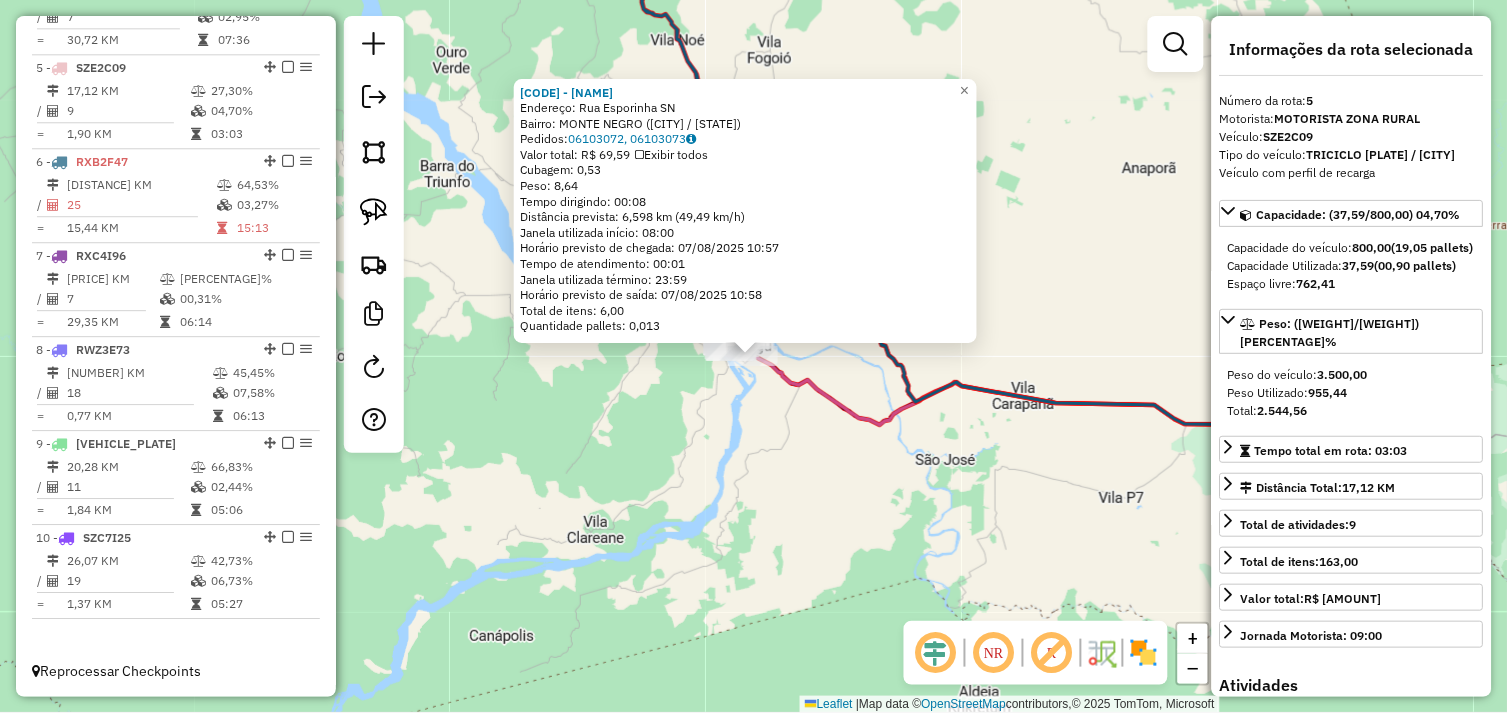 click on "72834 - BAR CHACARA PRIVEE  Endereço:  Rua Esporinha SN   Bairro: MONTE NEGRO (SAO FELIX DO XINGU / PA)   Pedidos:  06103072, 06103073   Valor total: R$ 69,59   Exibir todos   Cubagem: 0,53  Peso: 8,64  Tempo dirigindo: 00:08   Distância prevista: 6,598 km (49,49 km/h)   Janela utilizada início: 08:00   Horário previsto de chegada: 07/08/2025 10:57   Tempo de atendimento: 00:01   Janela utilizada término: 23:59   Horário previsto de saída: 07/08/2025 10:58   Total de itens: 6,00   Quantidade pallets: 0,013  × Janela de atendimento Grade de atendimento Capacidade Transportadoras Veículos Cliente Pedidos  Rotas Selecione os dias de semana para filtrar as janelas de atendimento  Seg   Ter   Qua   Qui   Sex   Sáb   Dom  Informe o período da janela de atendimento: De: Até:  Filtrar exatamente a janela do cliente  Considerar janela de atendimento padrão  Selecione os dias de semana para filtrar as grades de atendimento  Seg   Ter   Qua   Qui   Sex   Sáb   Dom   Peso mínimo:   Peso máximo:   De:  De:" 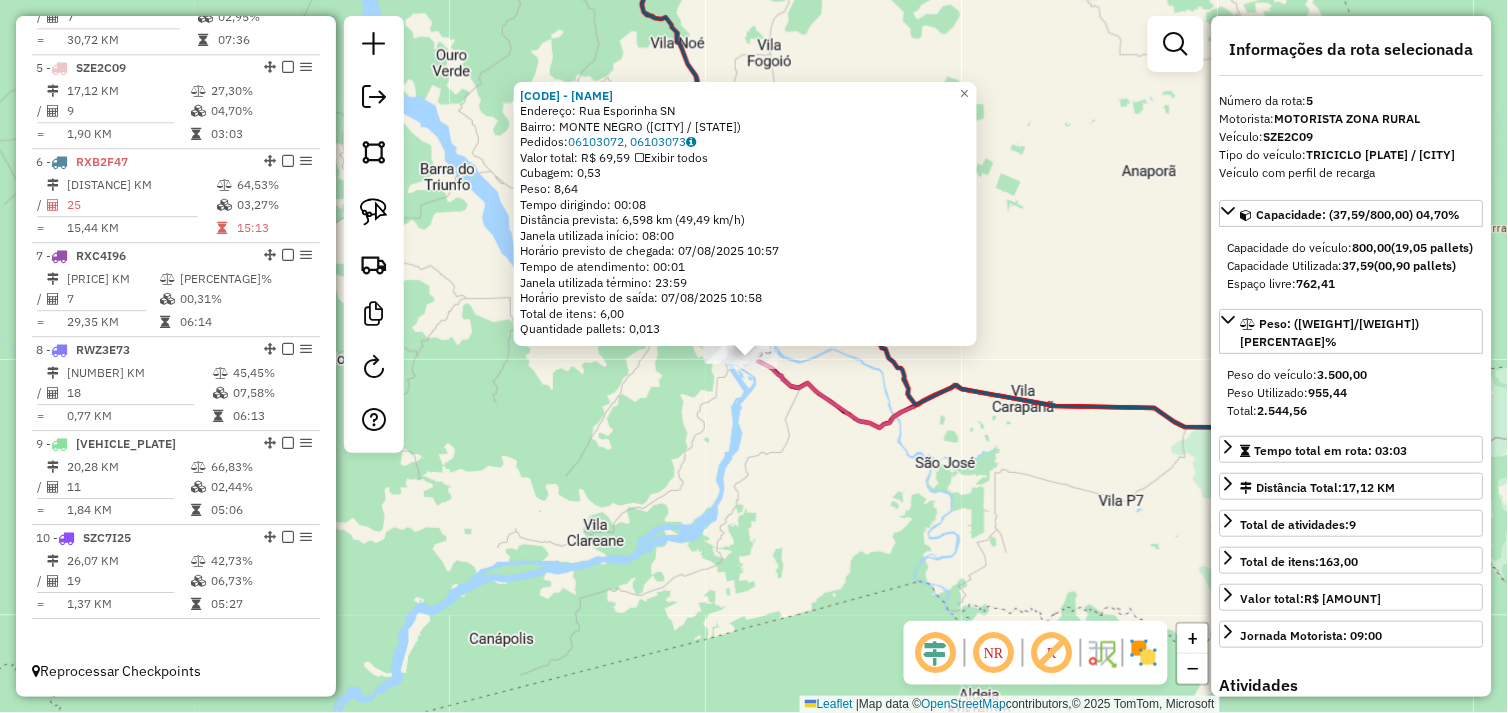 click on "72834 - BAR CHACARA PRIVEE  Endereço:  Rua Esporinha SN   Bairro: MONTE NEGRO (SAO FELIX DO XINGU / PA)   Pedidos:  06103072, 06103073   Valor total: R$ 69,59   Exibir todos   Cubagem: 0,53  Peso: 8,64  Tempo dirigindo: 00:08   Distância prevista: 6,598 km (49,49 km/h)   Janela utilizada início: 08:00   Horário previsto de chegada: 07/08/2025 10:57   Tempo de atendimento: 00:01   Janela utilizada término: 23:59   Horário previsto de saída: 07/08/2025 10:58   Total de itens: 6,00   Quantidade pallets: 0,013  × Janela de atendimento Grade de atendimento Capacidade Transportadoras Veículos Cliente Pedidos  Rotas Selecione os dias de semana para filtrar as janelas de atendimento  Seg   Ter   Qua   Qui   Sex   Sáb   Dom  Informe o período da janela de atendimento: De: Até:  Filtrar exatamente a janela do cliente  Considerar janela de atendimento padrão  Selecione os dias de semana para filtrar as grades de atendimento  Seg   Ter   Qua   Qui   Sex   Sáb   Dom   Peso mínimo:   Peso máximo:   De:  De:" 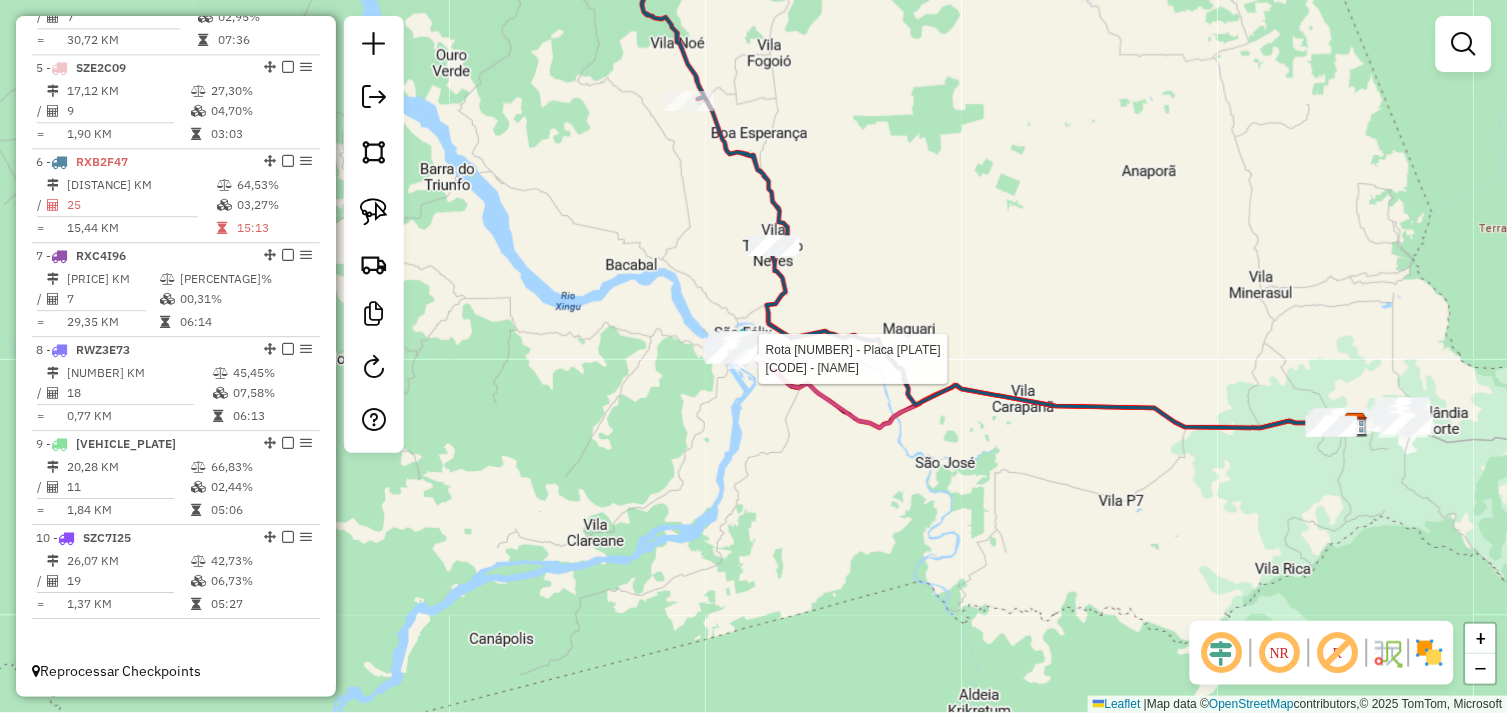 select on "*********" 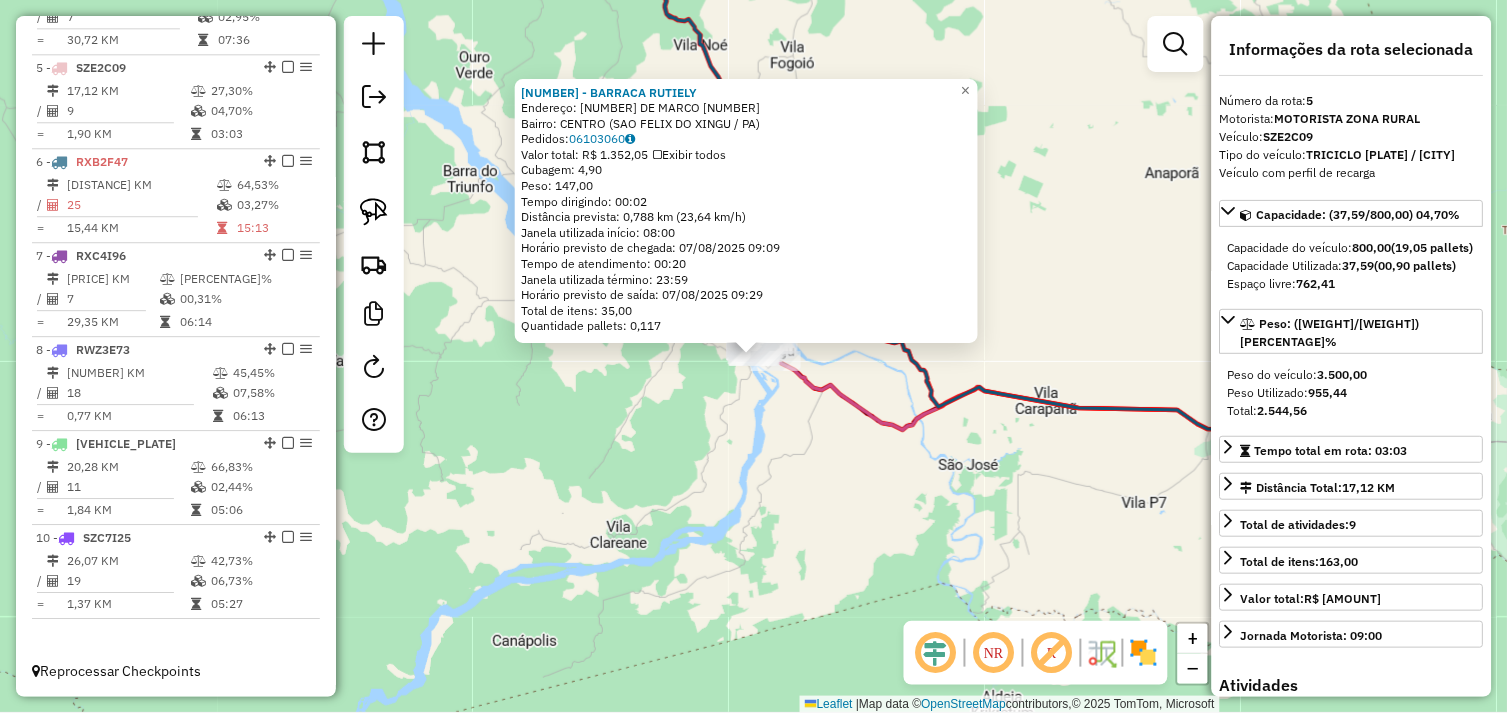 click on "[NUMBER] - [NAME]  Endereço:  [STREET] [NUMBER]   Bairro: [NAME] ([CITY] / [STATE])   Pedidos:  [NUMBER]   Valor total: R$ [NUMBER]   Exibir todos   Cubagem: [NUMBER]  Peso: [NUMBER]  Tempo dirigindo: [TIME]   Distância prevista: [NUMBER] km ([NUMBER] km/h)   Janela utilizada início: [TIME]   Horário previsto de chegada: [DATE] [TIME]   Tempo de atendimento: [TIME]   Janela utilizada término: [TIME]   Horário previsto de saída: [DATE] [TIME]   Total de itens: [NUMBER]   Quantidade pallets: [NUMBER]  × Janela de atendimento Grade de atendimento Capacidade Transportadoras Veículos Cliente Pedidos  Rotas Selecione os dias de semana para filtrar as janelas de atendimento  Seg   Ter   Qua   Qui   Sex   Sáb   Dom  Informe o período da janela de atendimento: De: Até:  Filtrar exatamente a janela do cliente  Considerar janela de atendimento padrão  Selecione os dias de semana para filtrar as grades de atendimento  Seg   Ter   Qua   Qui   Sex   Sáb   Dom   Considerar clientes sem dia de atendimento cadastrado" 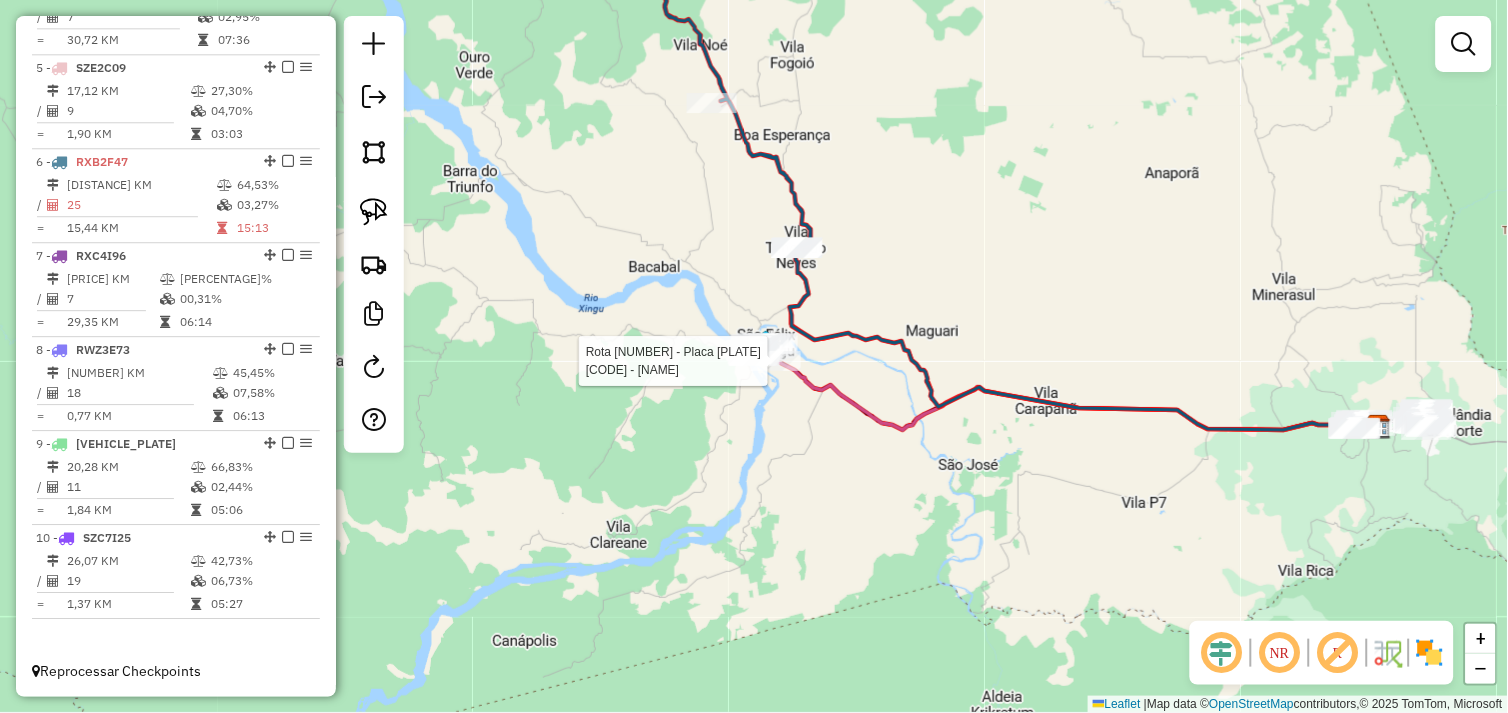 select on "*********" 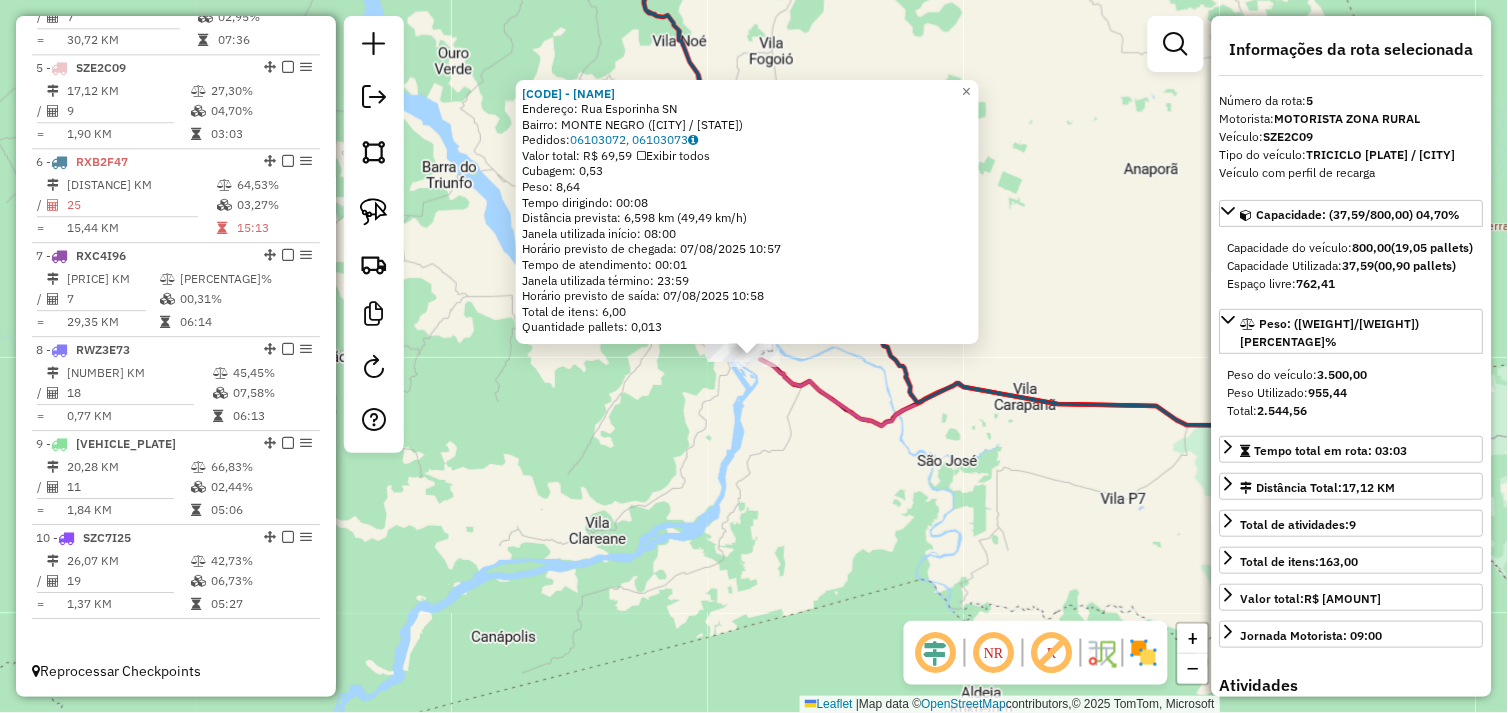 click on "72834 - BAR CHACARA PRIVEE  Endereço:  Rua Esporinha SN   Bairro: MONTE NEGRO (SAO FELIX DO XINGU / PA)   Pedidos:  06103072, 06103073   Valor total: R$ 69,59   Exibir todos   Cubagem: 0,53  Peso: 8,64  Tempo dirigindo: 00:08   Distância prevista: 6,598 km (49,49 km/h)   Janela utilizada início: 08:00   Horário previsto de chegada: 07/08/2025 10:57   Tempo de atendimento: 00:01   Janela utilizada término: 23:59   Horário previsto de saída: 07/08/2025 10:58   Total de itens: 6,00   Quantidade pallets: 0,013  × Janela de atendimento Grade de atendimento Capacidade Transportadoras Veículos Cliente Pedidos  Rotas Selecione os dias de semana para filtrar as janelas de atendimento  Seg   Ter   Qua   Qui   Sex   Sáb   Dom  Informe o período da janela de atendimento: De: Até:  Filtrar exatamente a janela do cliente  Considerar janela de atendimento padrão  Selecione os dias de semana para filtrar as grades de atendimento  Seg   Ter   Qua   Qui   Sex   Sáb   Dom   Peso mínimo:   Peso máximo:   De:  De:" 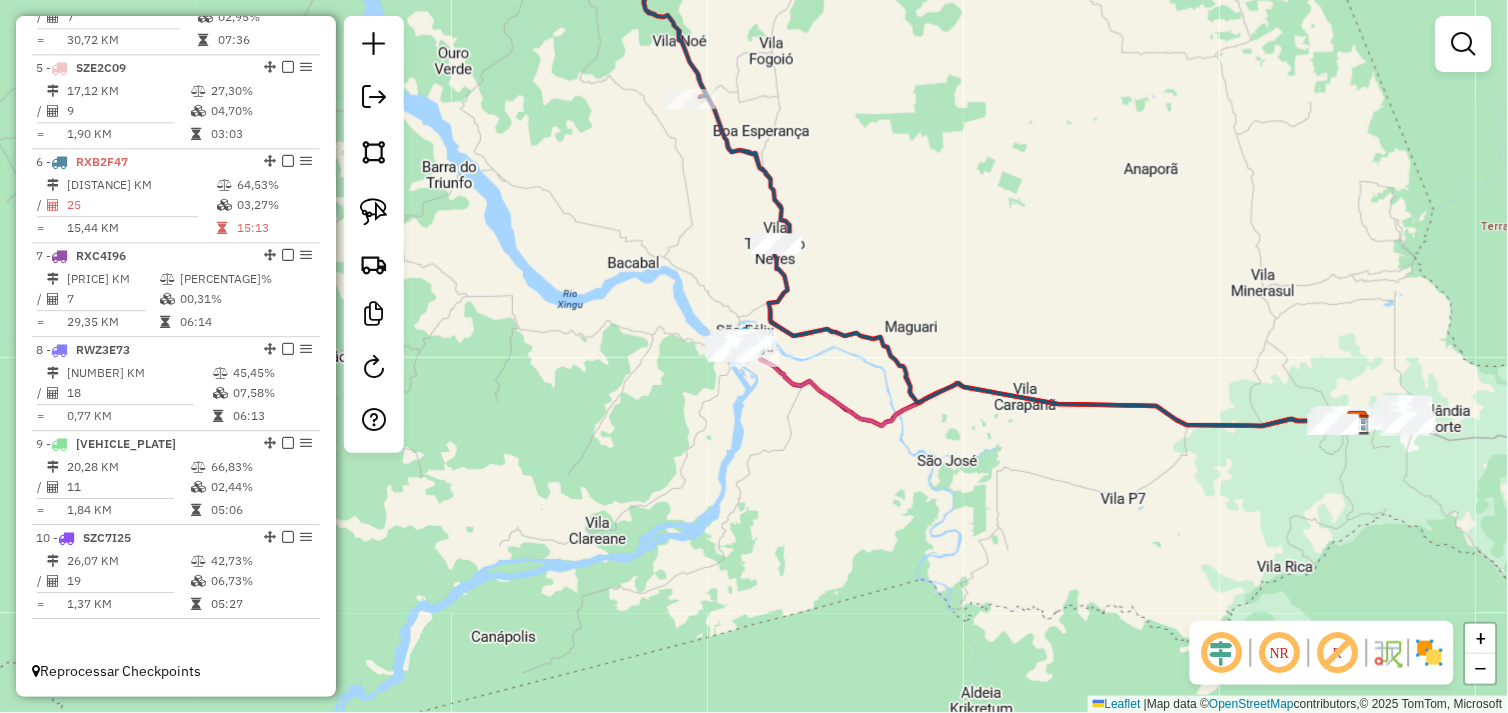 drag, startPoint x: 860, startPoint y: 172, endPoint x: 868, endPoint y: 188, distance: 17.888544 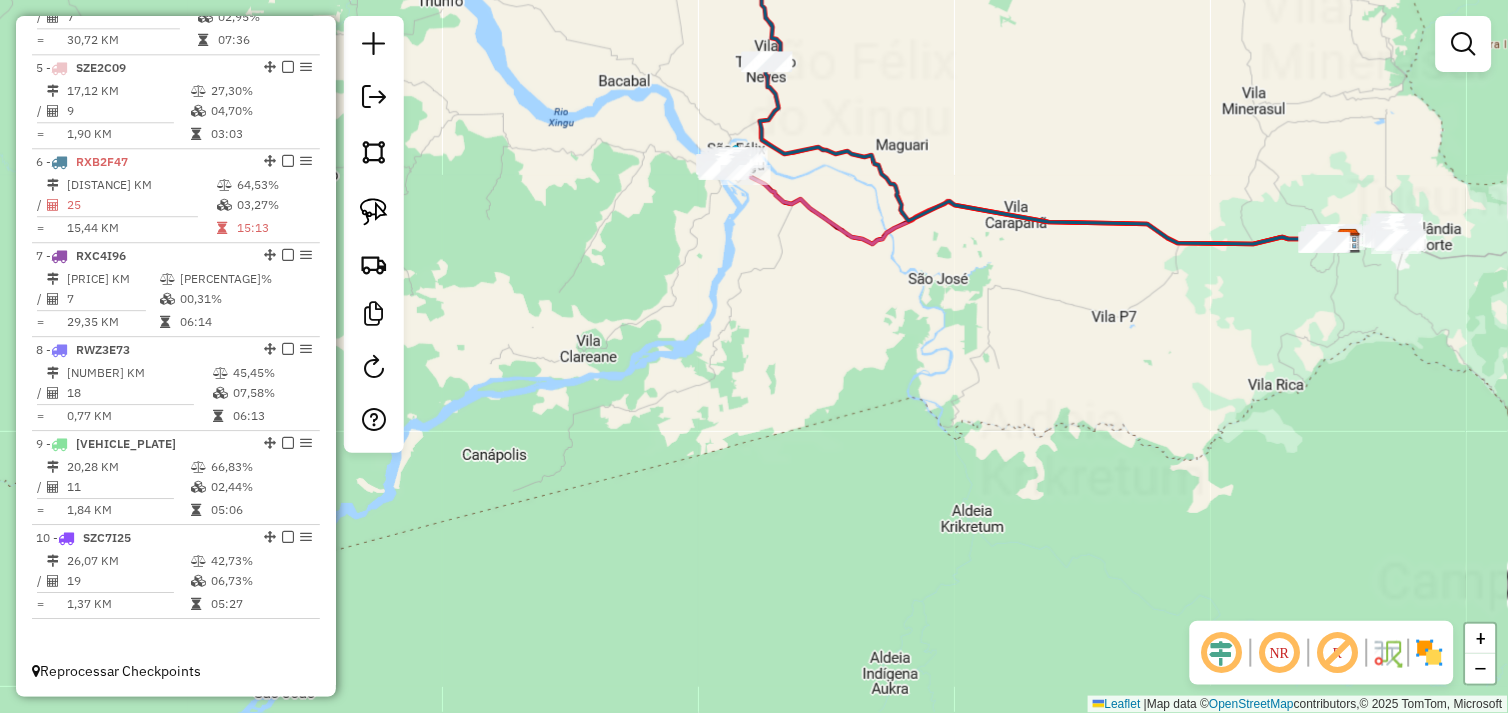 drag, startPoint x: 863, startPoint y: 276, endPoint x: 738, endPoint y: 341, distance: 140.89003 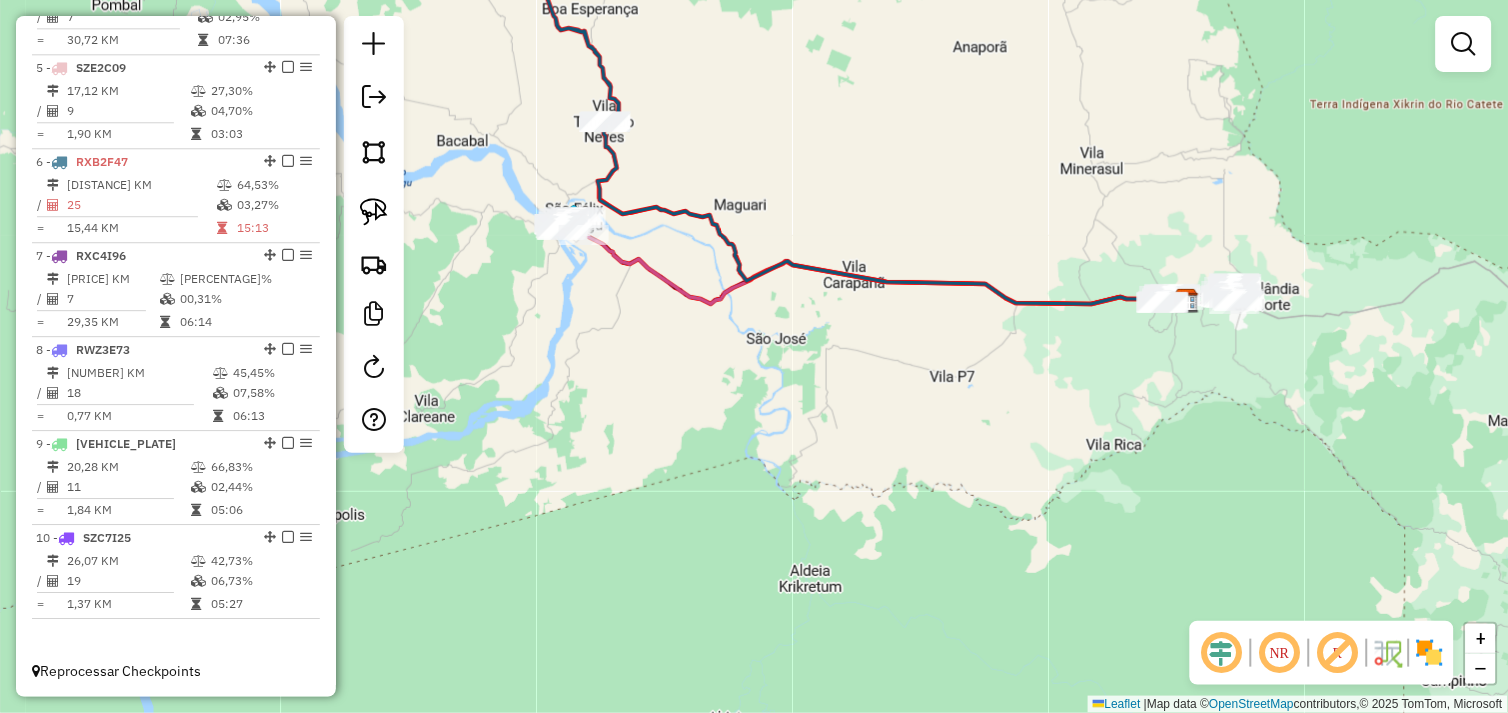 drag, startPoint x: 921, startPoint y: 392, endPoint x: 703, endPoint y: 356, distance: 220.95248 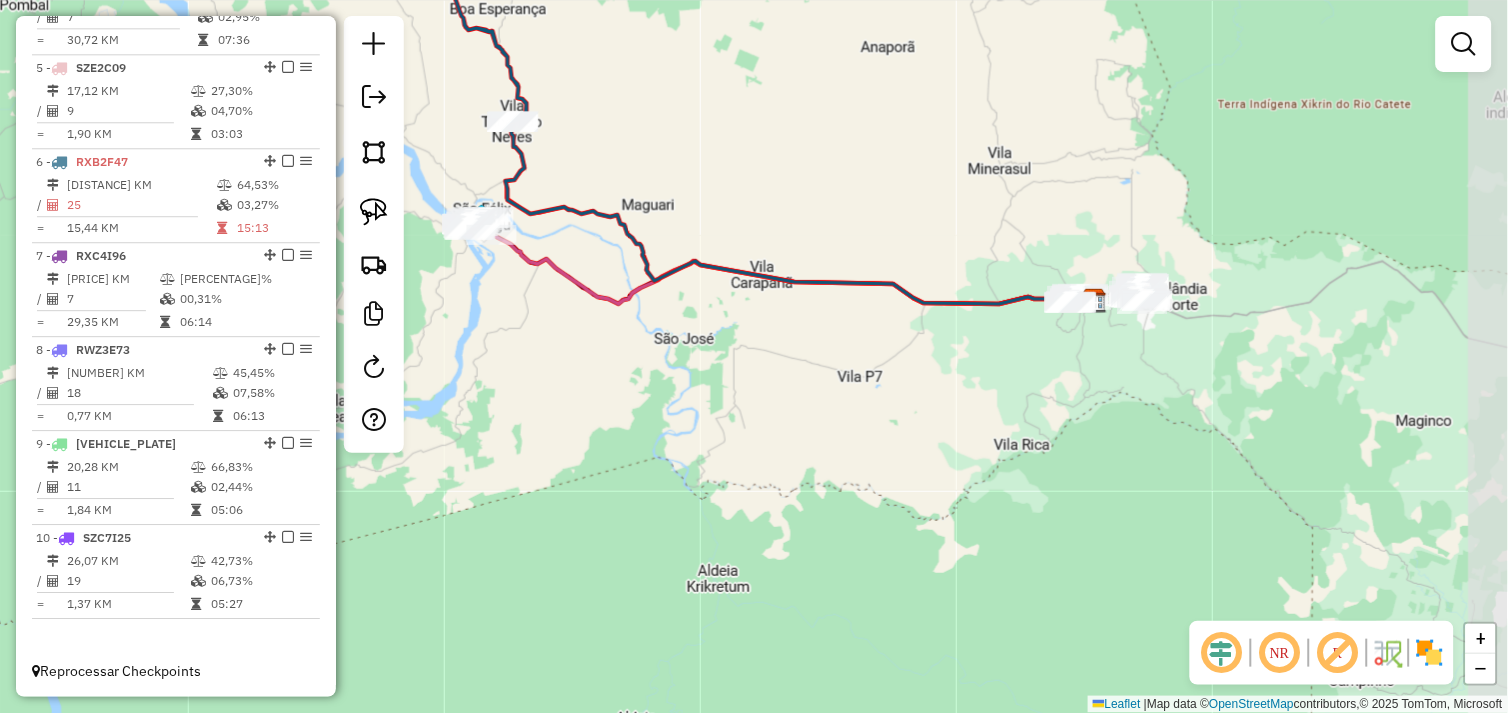 drag, startPoint x: 600, startPoint y: 353, endPoint x: 733, endPoint y: 447, distance: 162.86497 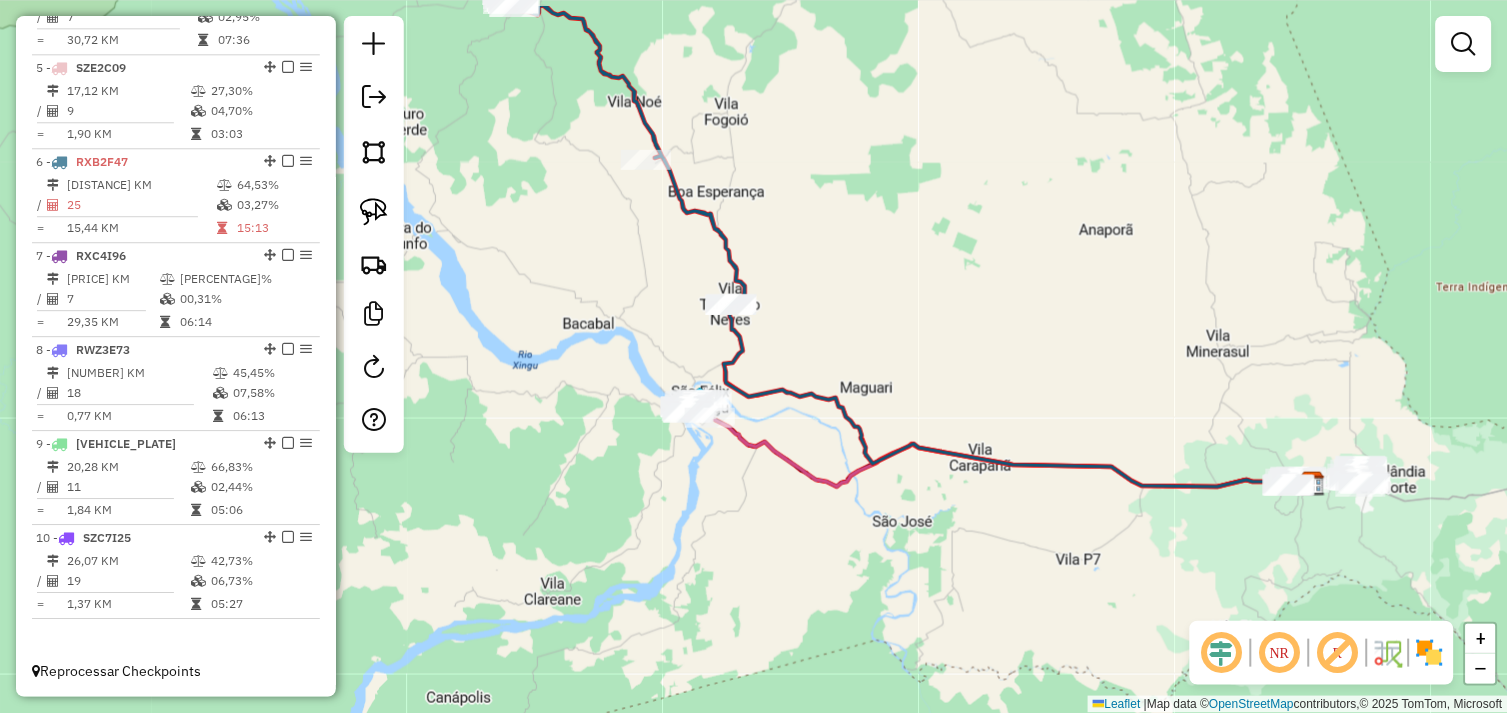 click on "Janela de atendimento Grade de atendimento Capacidade Transportadoras Veículos Cliente Pedidos  Rotas Selecione os dias de semana para filtrar as janelas de atendimento  Seg   Ter   Qua   Qui   Sex   Sáb   Dom  Informe o período da janela de atendimento: De: Até:  Filtrar exatamente a janela do cliente  Considerar janela de atendimento padrão  Selecione os dias de semana para filtrar as grades de atendimento  Seg   Ter   Qua   Qui   Sex   Sáb   Dom   Considerar clientes sem dia de atendimento cadastrado  Clientes fora do dia de atendimento selecionado Filtrar as atividades entre os valores definidos abaixo:  Peso mínimo:   Peso máximo:   Cubagem mínima:   Cubagem máxima:   De:   Até:  Filtrar as atividades entre o tempo de atendimento definido abaixo:  De:   Até:   Considerar capacidade total dos clientes não roteirizados Transportadora: Selecione um ou mais itens Tipo de veículo: Selecione um ou mais itens Veículo: Selecione um ou mais itens Motorista: Selecione um ou mais itens Nome: Rótulo:" 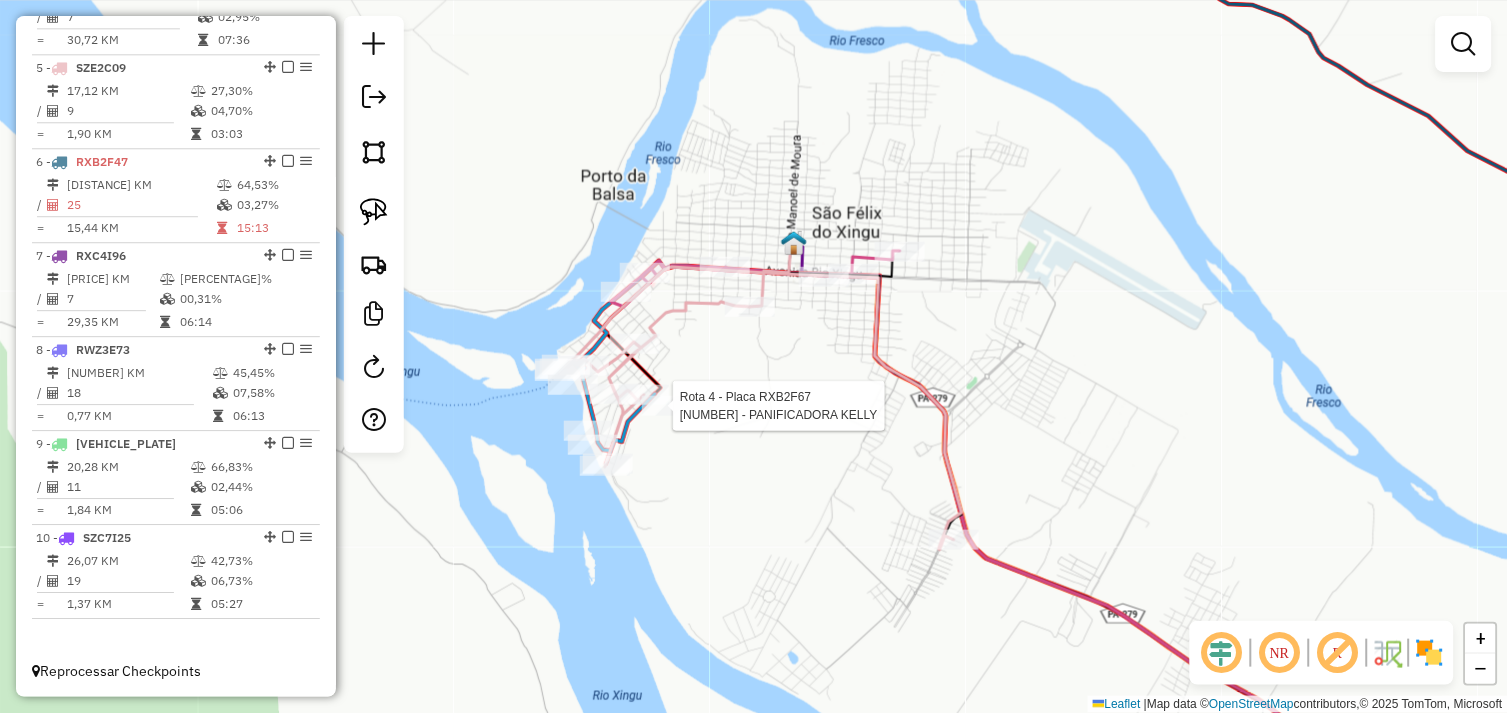 select on "*********" 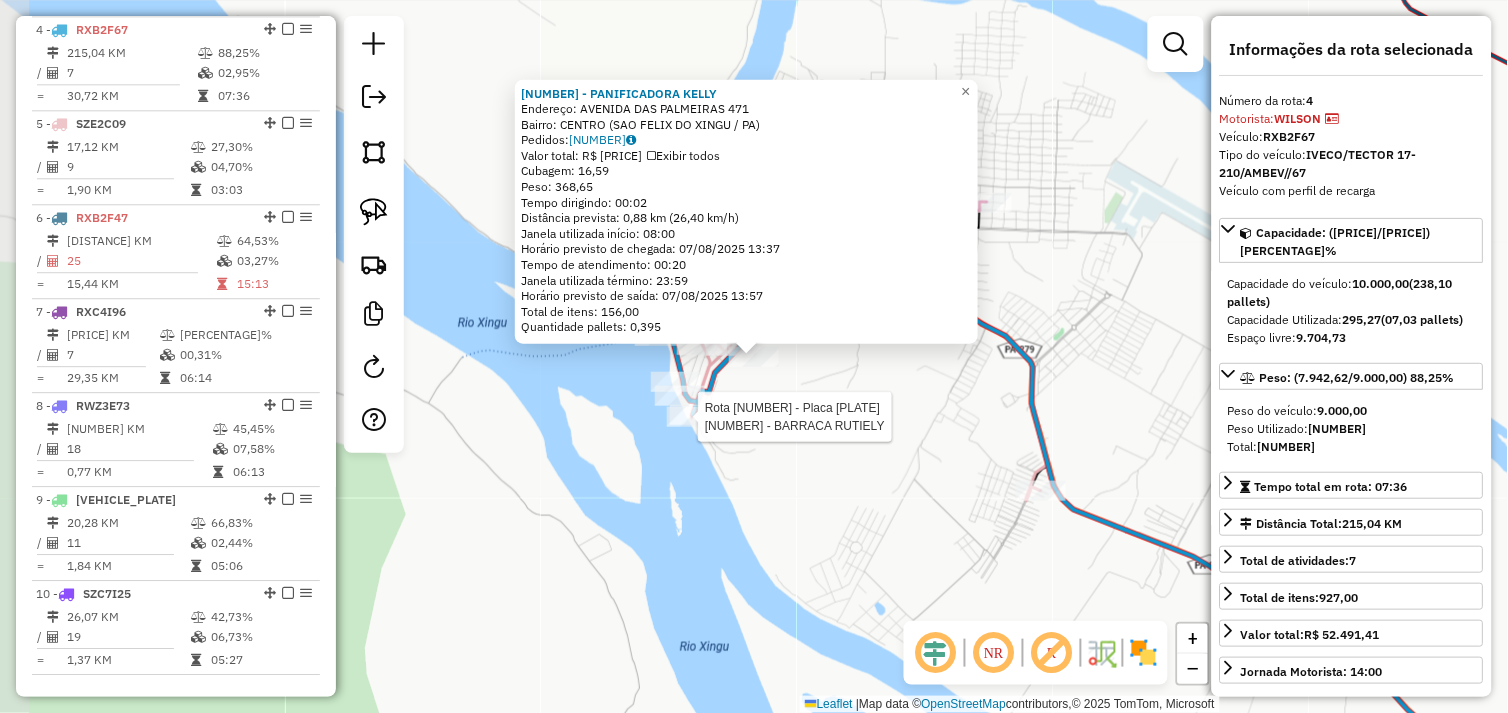 scroll, scrollTop: 1055, scrollLeft: 0, axis: vertical 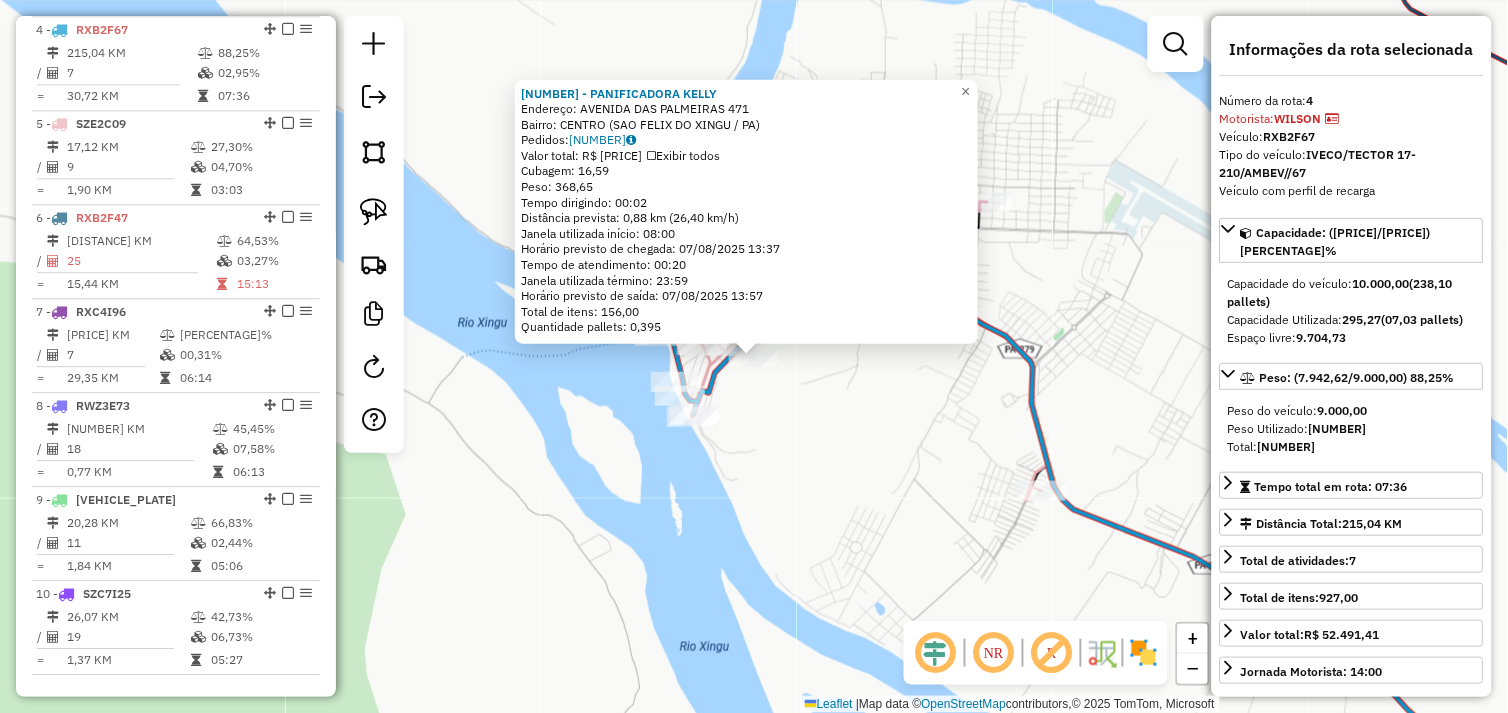 click on "72083 - PANIFICADORA KELLY Endereço: AVENIDA DAS PALMEIRAS [NUMBER] Bairro: CENTRO ([CITY] / [STATE]) Pedidos: 06103118 Valor total: R$ 3.122,72 Exibir todos Cubagem: 16,59 Peso: 368,65 Tempo dirigindo: 00:02 Distância prevista: 0,88 km (26,40 km/h) Janela utilizada início: 08:00 Horário previsto de chegada: 07/08/2025 13:37 Tempo de atendimento: 00:20 Janela utilizada término: 23:59 Horário previsto de saída: 07/08/2025 13:57 Total de itens: 156,00 Quantidade pallets: 0,395 × Janela de atendimento Grade de atendimento Capacidade Transportadoras Veículos Cliente Pedidos Rotas Selecione os dias de semana para filtrar as janelas de atendimento Seg Ter Qua Qui Sex Sáb Dom Informe o período da janela de atendimento: De: Até: Filtrar exatamente a janela do cliente Considerar janela de atendimento padrão Selecione os dias de semana para filtrar as grades de atendimento Seg Ter Qua Qui Sex Dom" 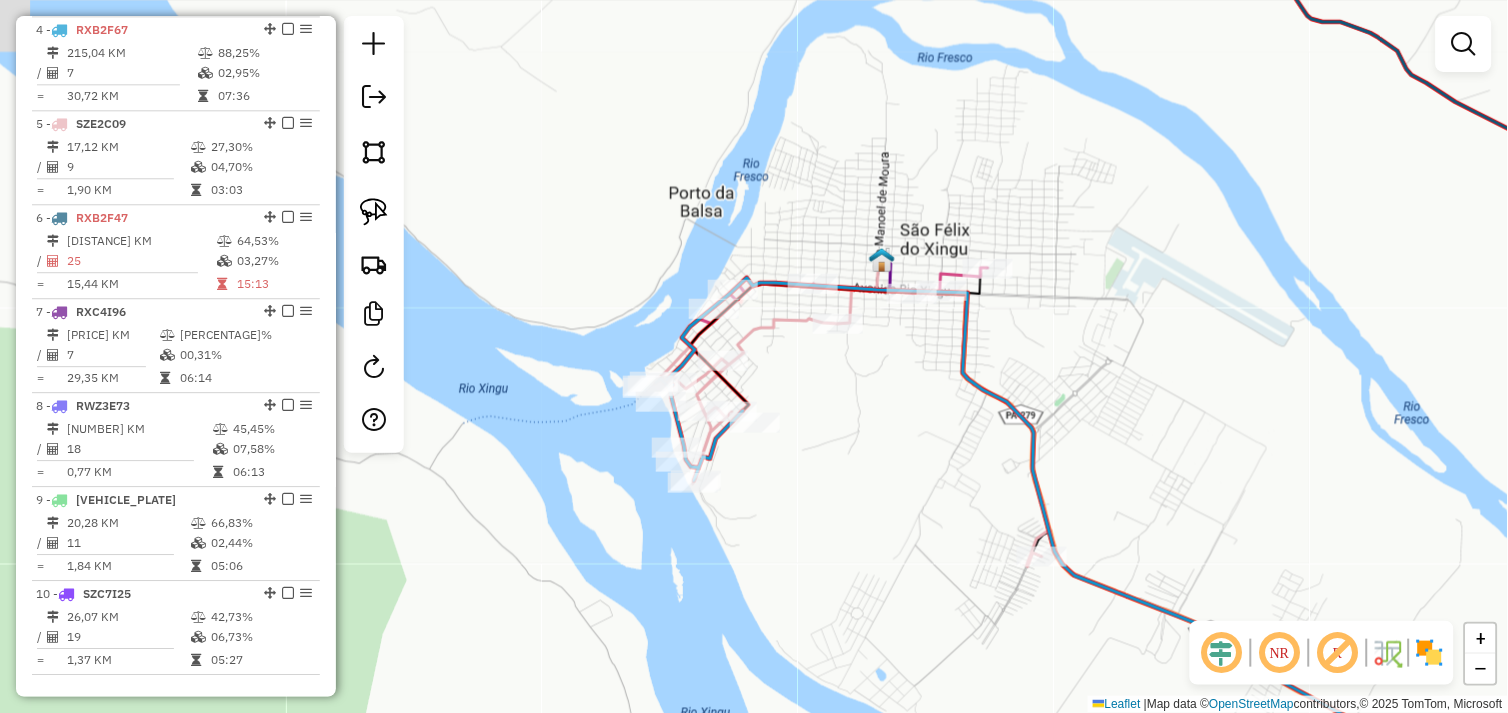 drag, startPoint x: 841, startPoint y: 383, endPoint x: 840, endPoint y: 412, distance: 29.017237 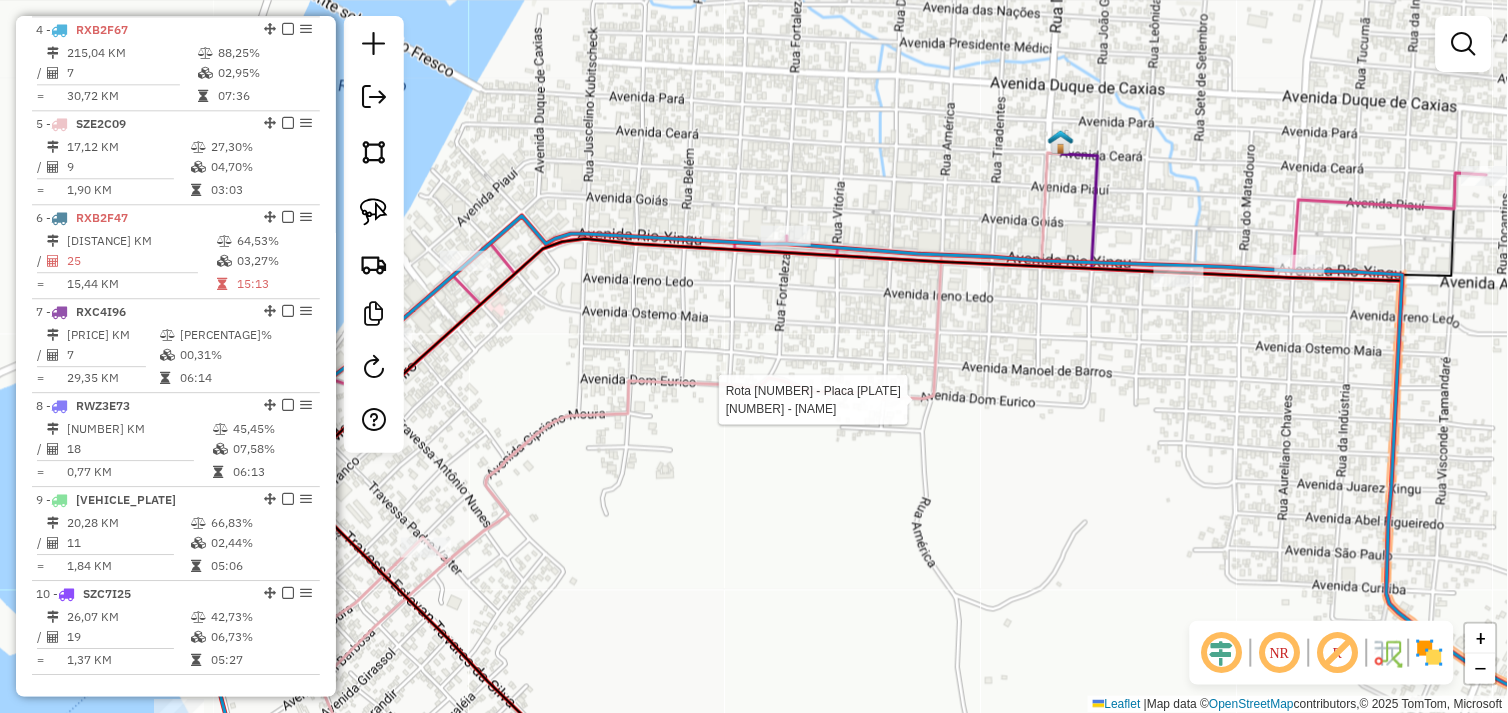 select on "*********" 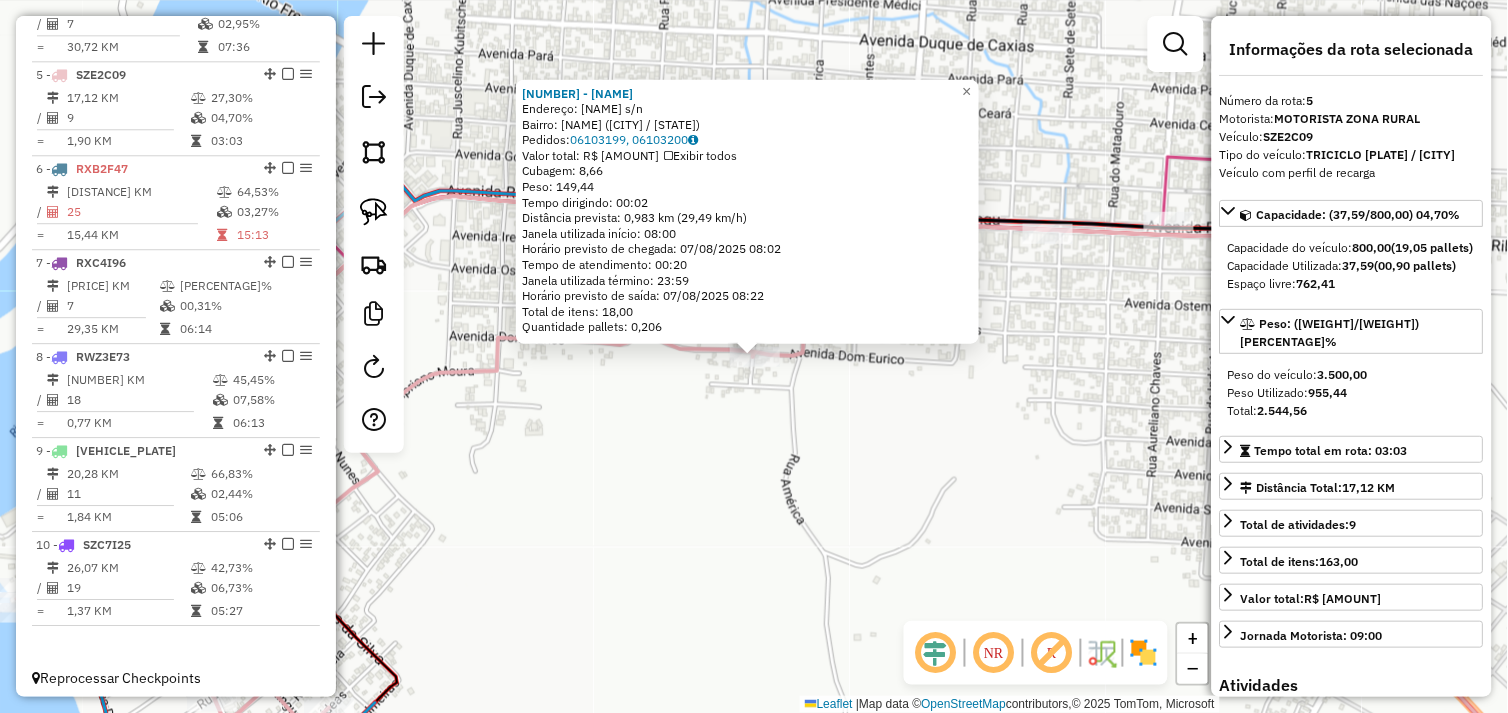 scroll, scrollTop: 1111, scrollLeft: 0, axis: vertical 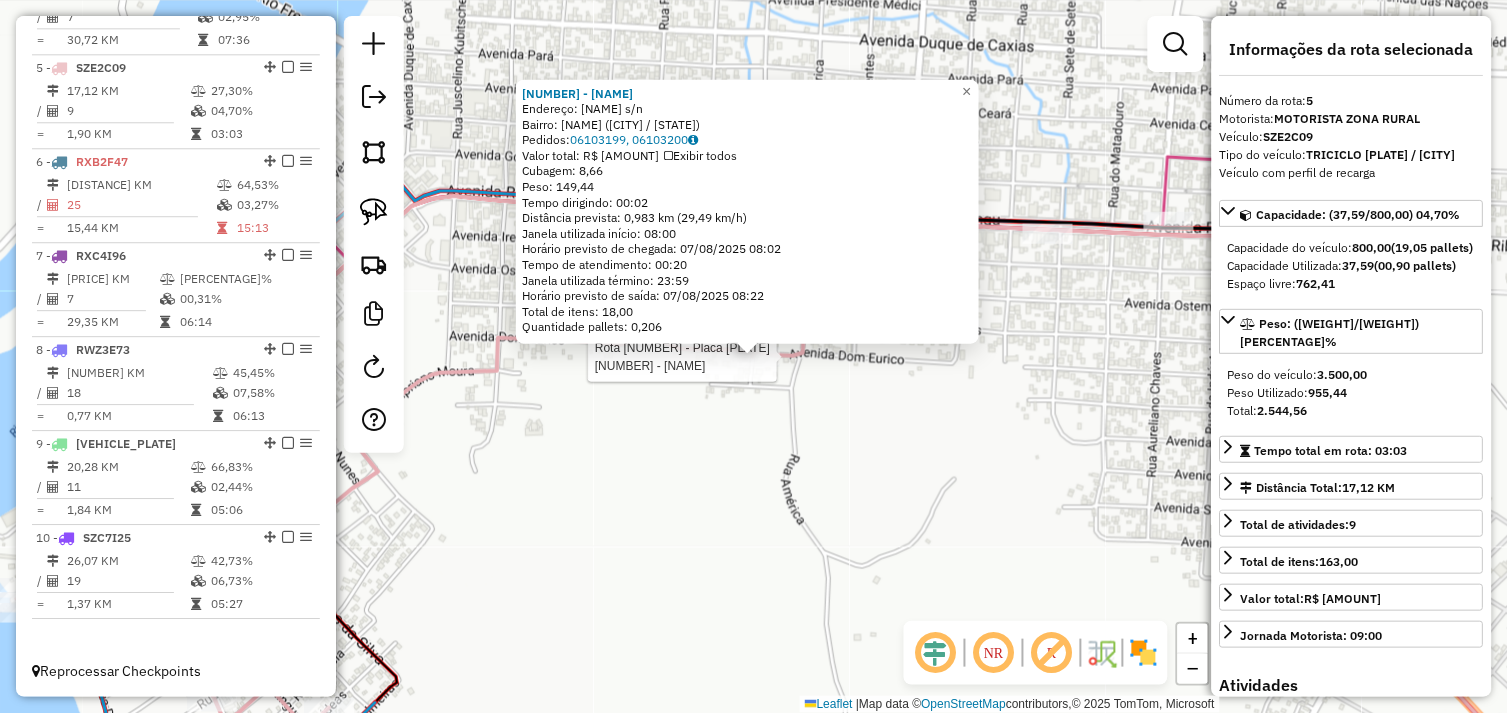 click on "Rota 5 - Placa SZE2C09  2898 - RANCHO ESTRELA 2898 - RANCHO ESTRELA  Endereço:  KAI  N AGUA s/n   Bairro: CAI NAGUA (SAO FELIX DO XINGU / PA)   Pedidos:  06103199, 06103200   Valor total: R$ 1.565,60   Exibir todos   Cubagem: 8,66  Peso: 149,44  Tempo dirigindo: 00:02   Distância prevista: 0,983 km (29,49 km/h)   Janela utilizada início: 08:00   Horário previsto de chegada: 07/08/2025 08:02   Tempo de atendimento: 00:20   Janela utilizada término: 23:59   Horário previsto de saída: 07/08/2025 08:22   Total de itens: 18,00   Quantidade pallets: 0,206  × Janela de atendimento Grade de atendimento Capacidade Transportadoras Veículos Cliente Pedidos  Rotas Selecione os dias de semana para filtrar as janelas de atendimento  Seg   Ter   Qua   Qui   Sex   Sáb   Dom  Informe o período da janela de atendimento: De: Até:  Filtrar exatamente a janela do cliente  Considerar janela de atendimento padrão  Selecione os dias de semana para filtrar as grades de atendimento  Seg   Ter   Qua   Qui   Sex   Sáb  De:" 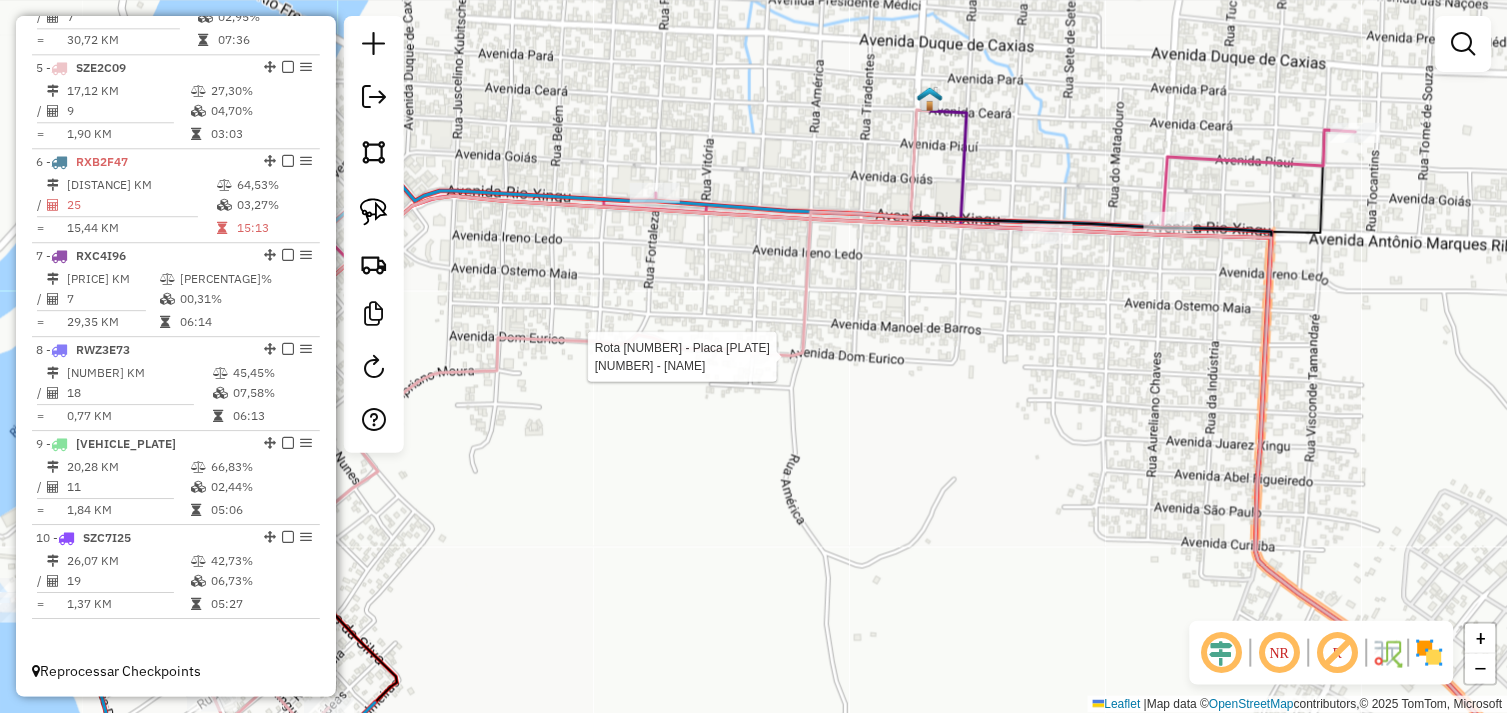 select on "*********" 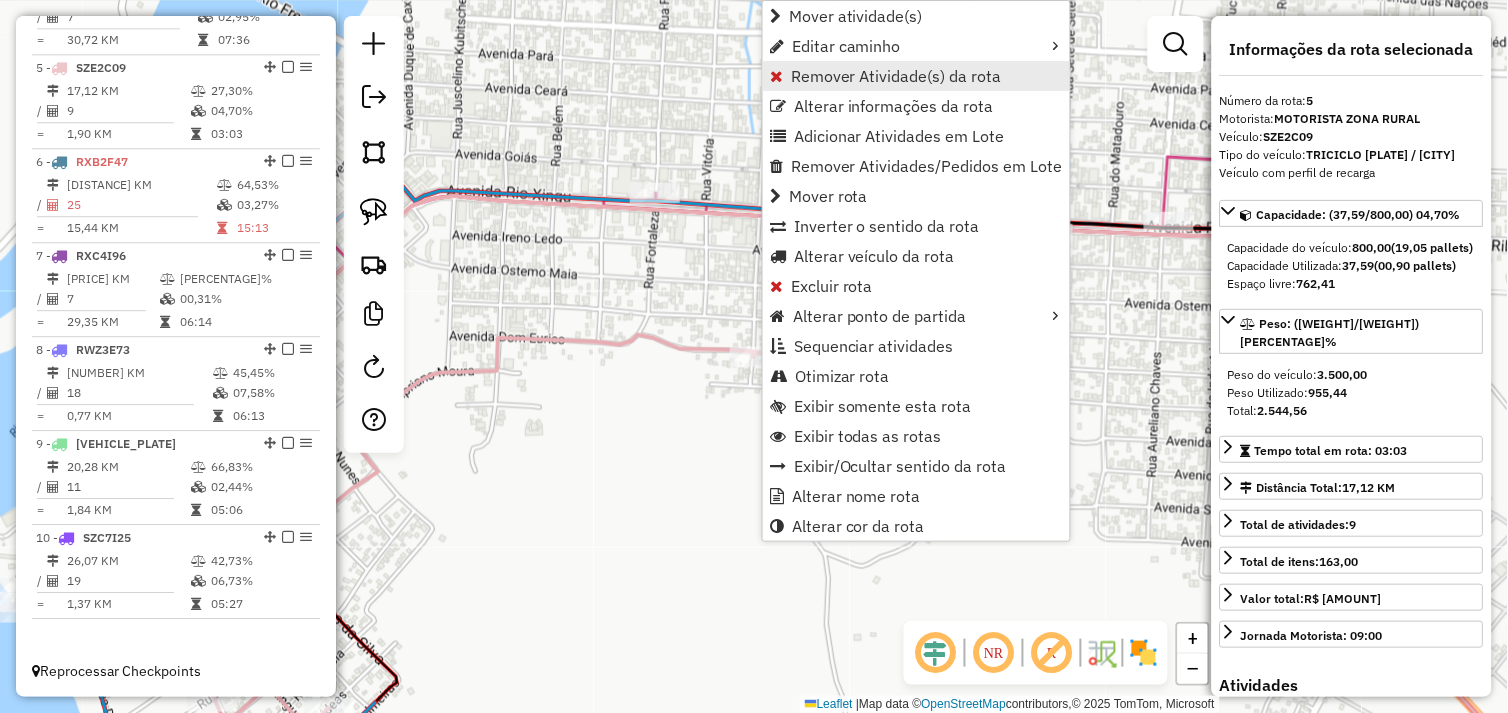 click on "Remover Atividade(s) da rota" at bounding box center (896, 76) 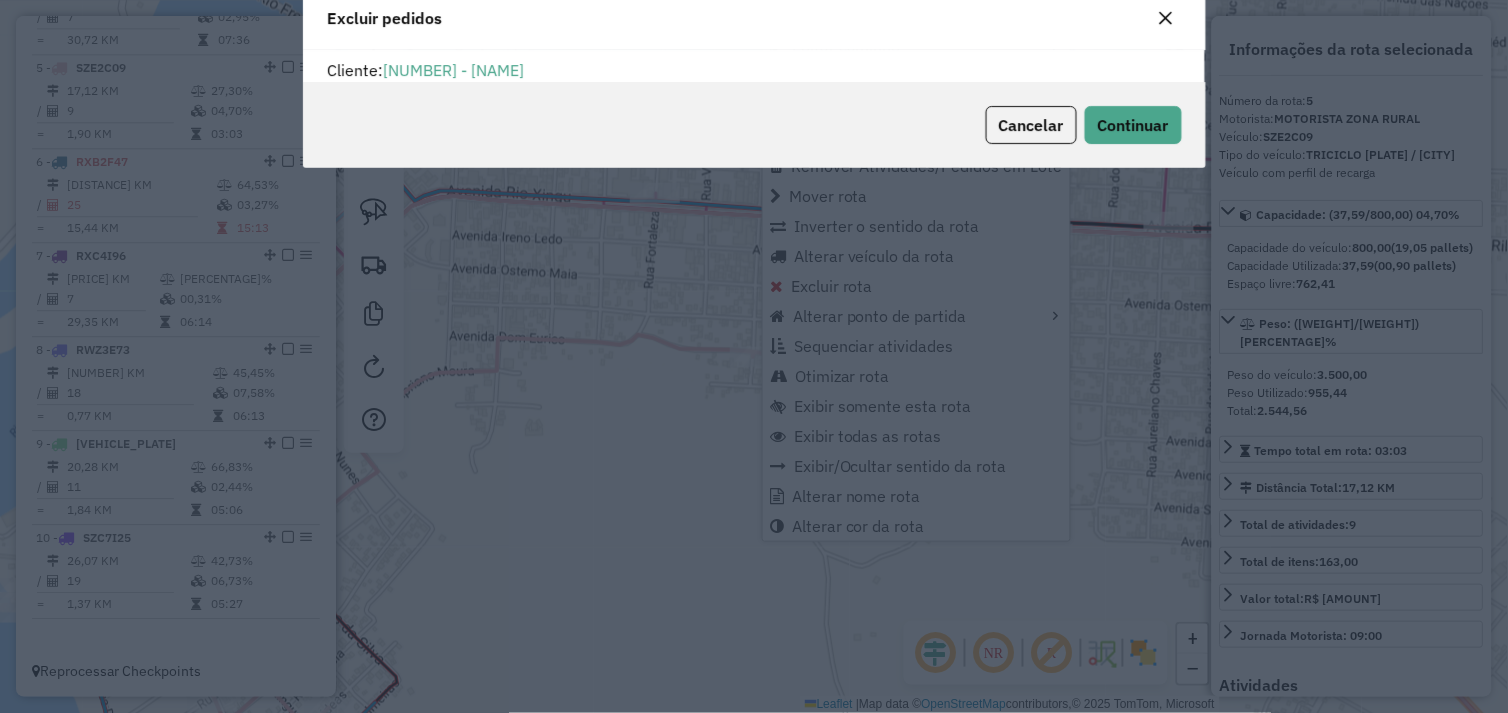 scroll, scrollTop: 11, scrollLeft: 5, axis: both 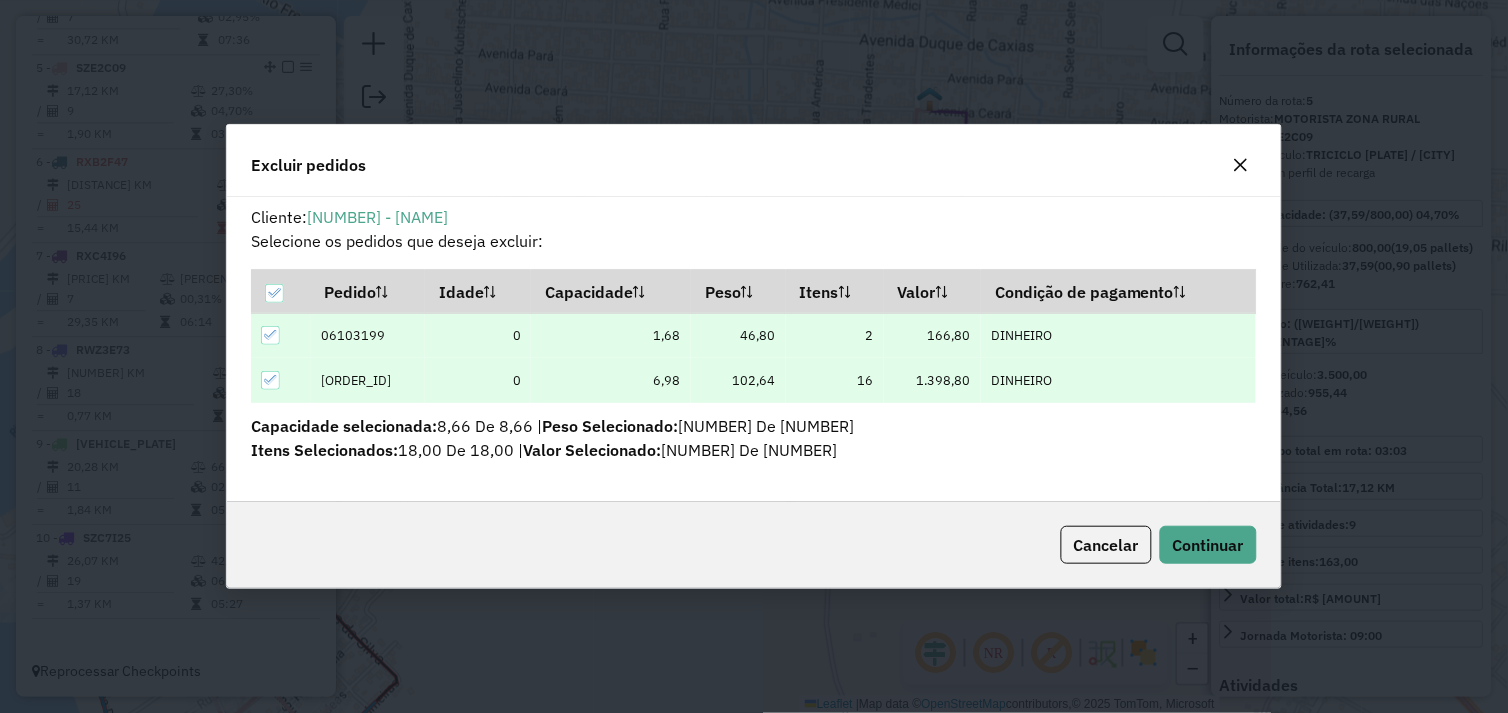 click 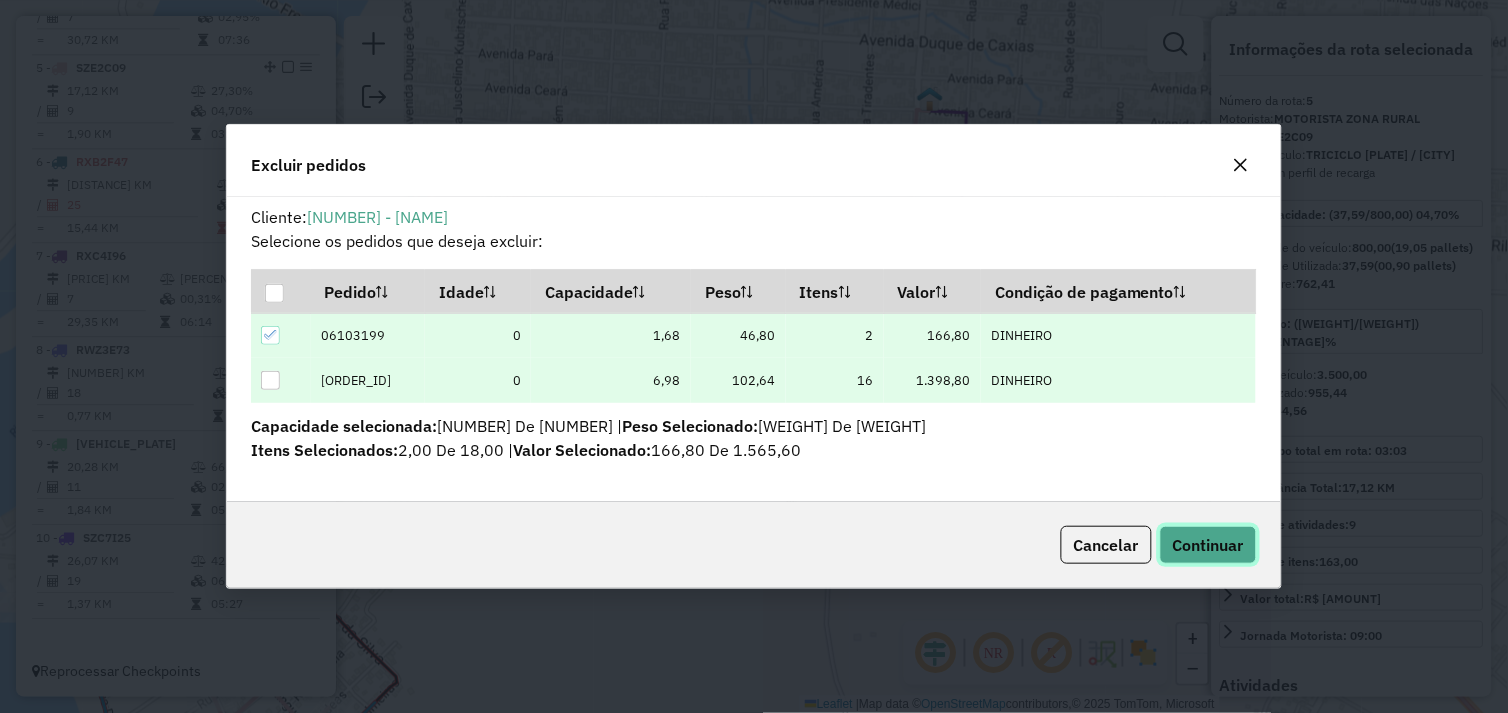 click on "Continuar" 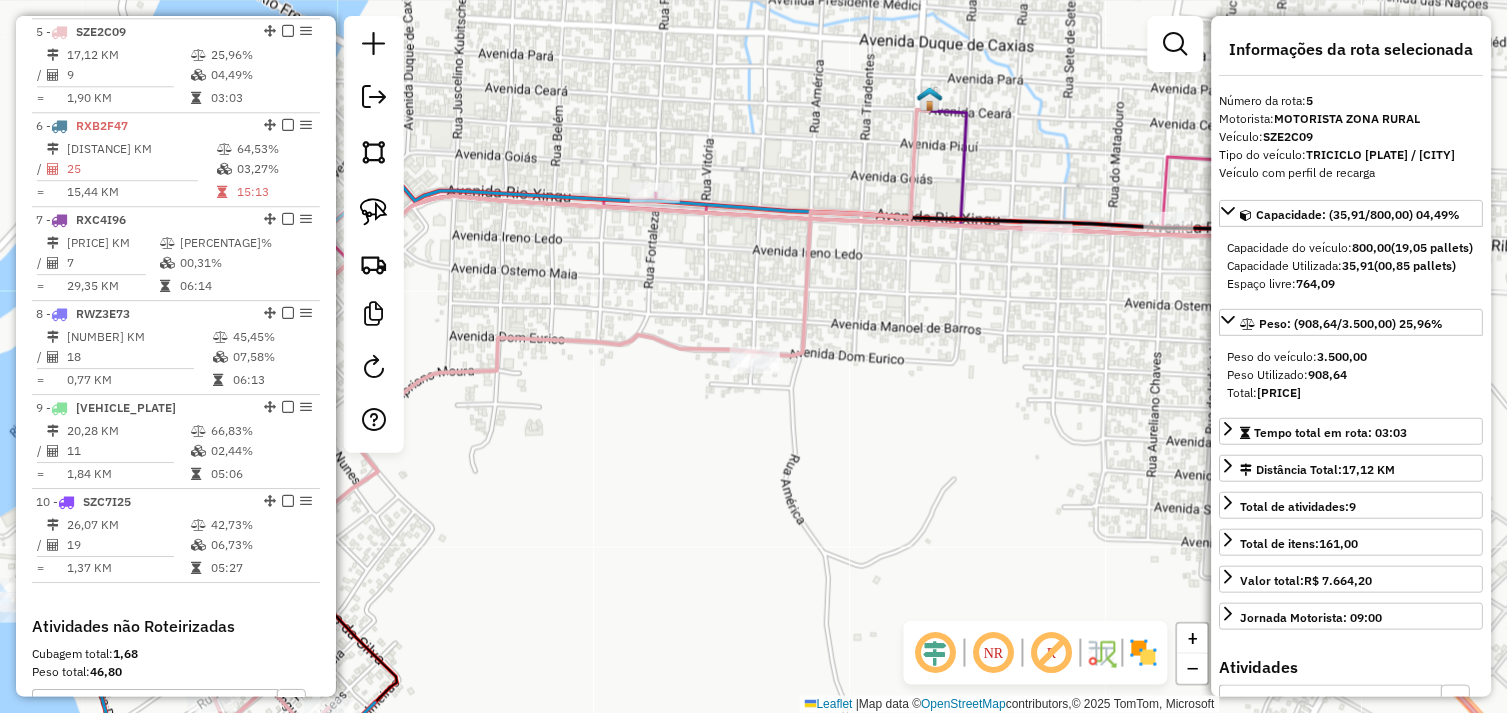 scroll, scrollTop: 1148, scrollLeft: 0, axis: vertical 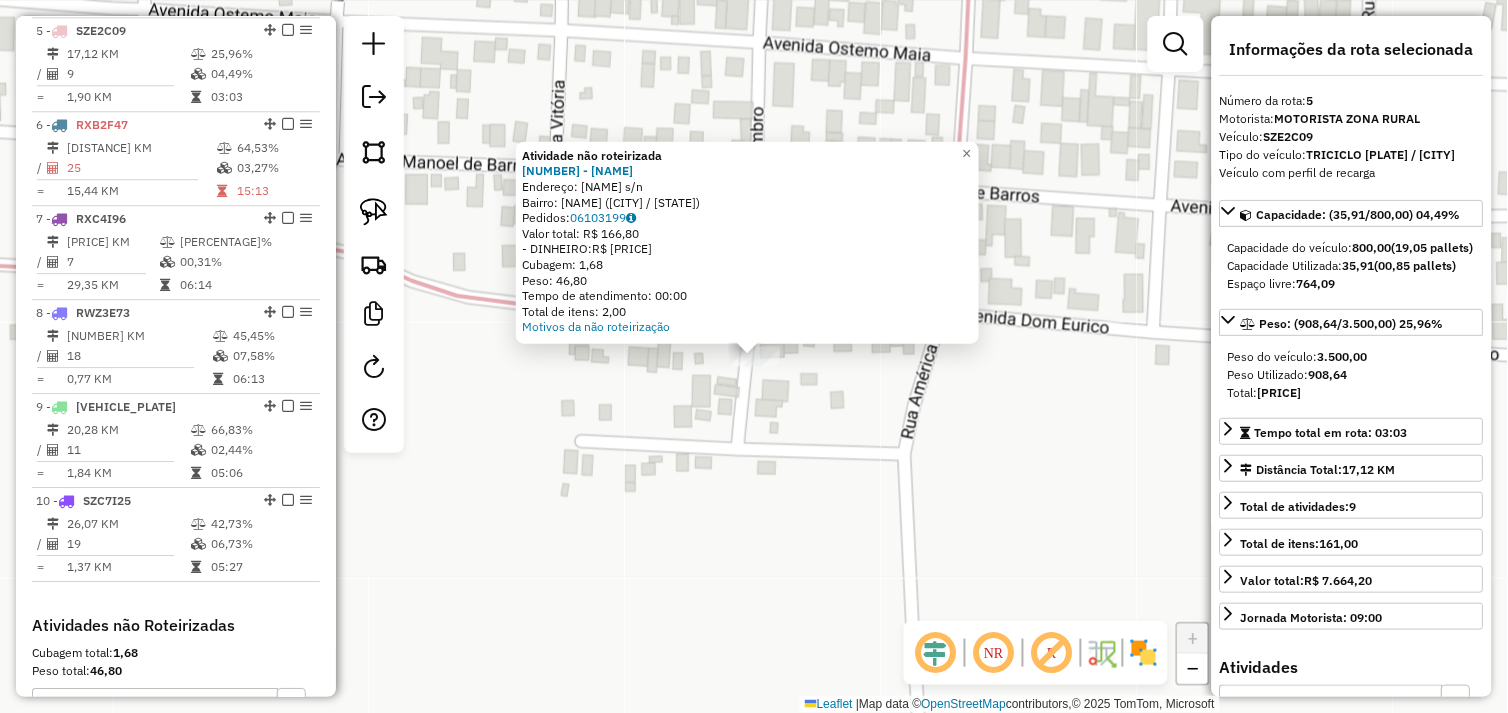 click on "Atividade não roteirizada 2898 - RANCHO ESTRELA  Endereço:  KAI  N AGUA s/n   Bairro: CAI NAGUA (SAO FELIX DO XINGU / PA)   Pedidos:  06103199   Valor total: R$ 166,80   - DINHEIRO:  R$ 166,80   Cubagem: 1,68   Peso: 46,80   Tempo de atendimento: 00:00   Total de itens: 2,00  Motivos da não roteirização × Janela de atendimento Grade de atendimento Capacidade Transportadoras Veículos Cliente Pedidos  Rotas Selecione os dias de semana para filtrar as janelas de atendimento  Seg   Ter   Qua   Qui   Sex   Sáb   Dom  Informe o período da janela de atendimento: De: Até:  Filtrar exatamente a janela do cliente  Considerar janela de atendimento padrão  Selecione os dias de semana para filtrar as grades de atendimento  Seg   Ter   Qua   Qui   Sex   Sáb   Dom   Considerar clientes sem dia de atendimento cadastrado  Clientes fora do dia de atendimento selecionado Filtrar as atividades entre os valores definidos abaixo:  Peso mínimo:   Peso máximo:   Cubagem mínima:   Cubagem máxima:   De:   Até:   De:" 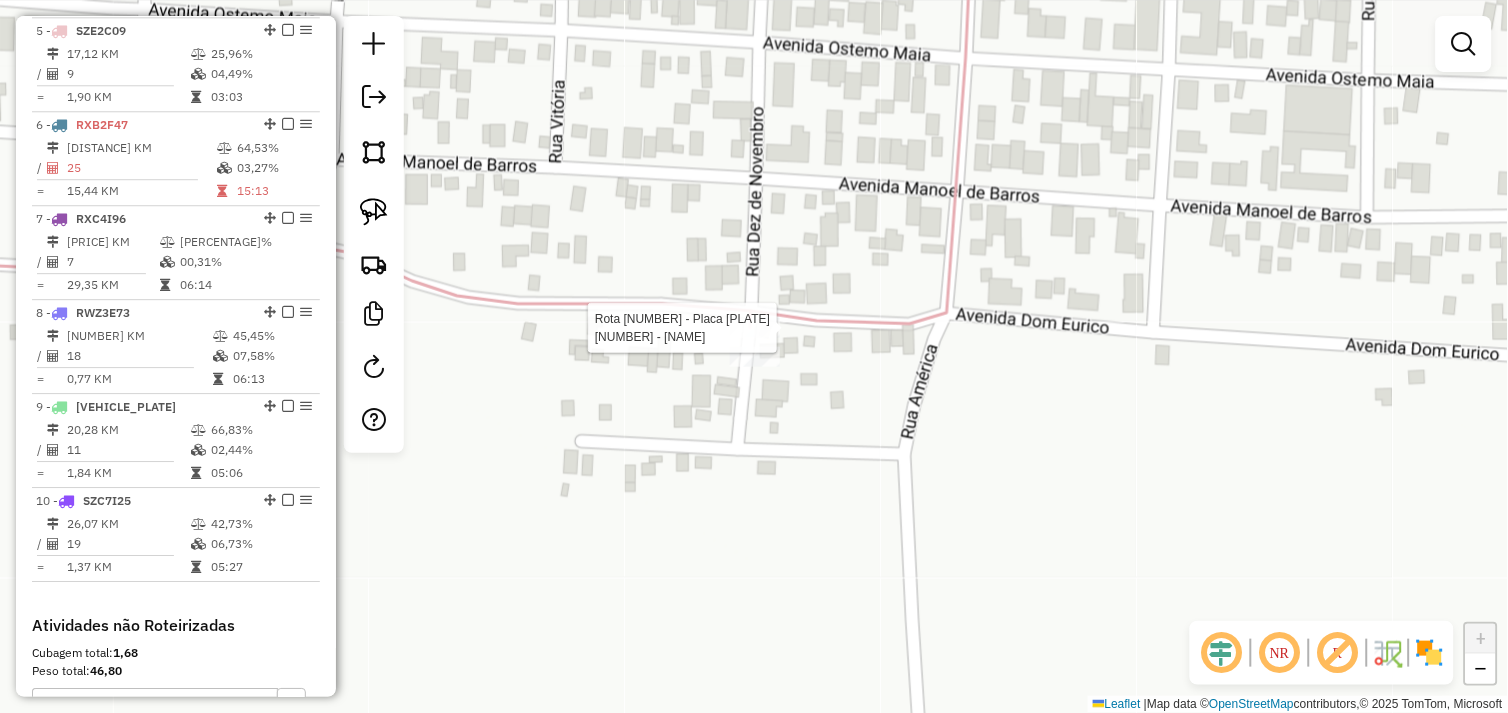 select on "*********" 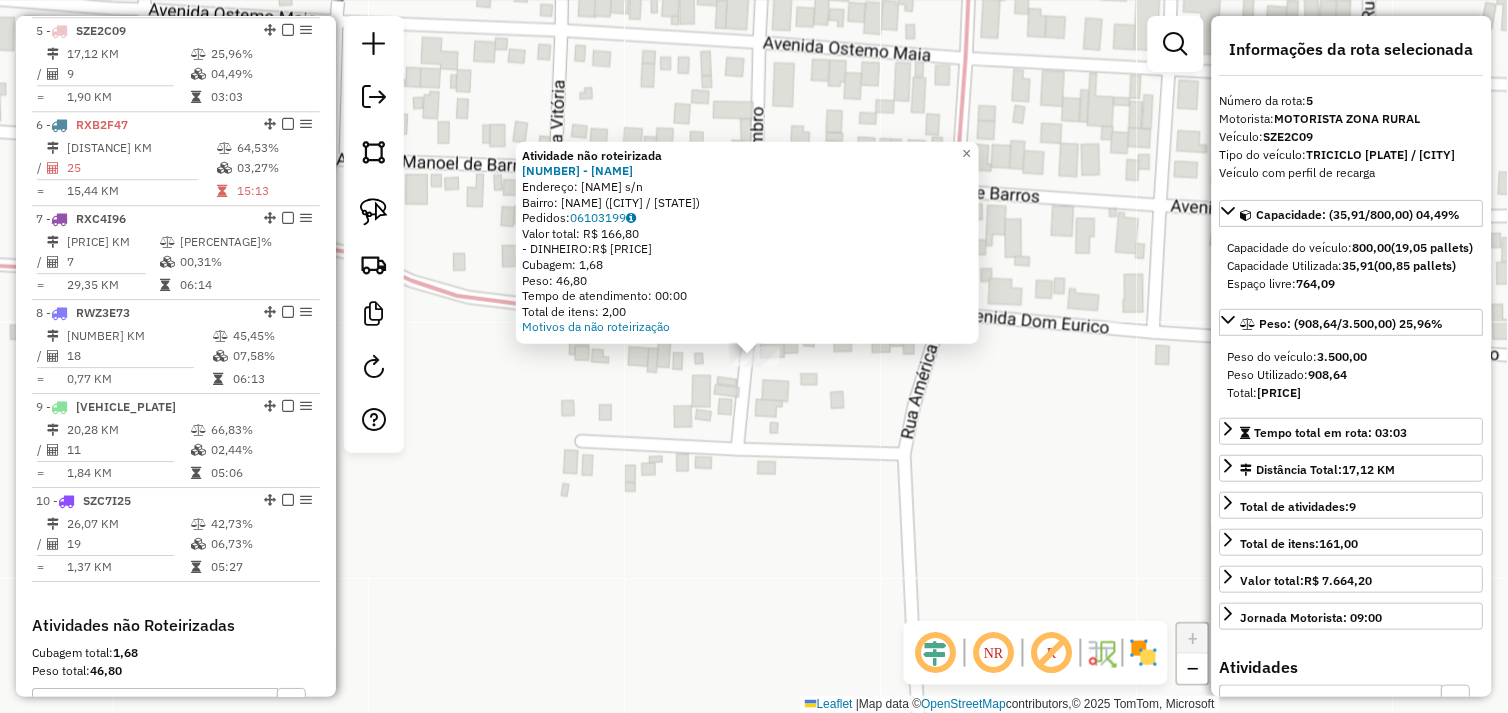 click on "Atividade não roteirizada 2898 - RANCHO ESTRELA  Endereço:  KAI  N AGUA s/n   Bairro: CAI NAGUA (SAO FELIX DO XINGU / PA)   Pedidos:  06103199   Valor total: R$ 166,80   - DINHEIRO:  R$ 166,80   Cubagem: 1,68   Peso: 46,80   Tempo de atendimento: 00:00   Total de itens: 2,00  Motivos da não roteirização × Janela de atendimento Grade de atendimento Capacidade Transportadoras Veículos Cliente Pedidos  Rotas Selecione os dias de semana para filtrar as janelas de atendimento  Seg   Ter   Qua   Qui   Sex   Sáb   Dom  Informe o período da janela de atendimento: De: Até:  Filtrar exatamente a janela do cliente  Considerar janela de atendimento padrão  Selecione os dias de semana para filtrar as grades de atendimento  Seg   Ter   Qua   Qui   Sex   Sáb   Dom   Considerar clientes sem dia de atendimento cadastrado  Clientes fora do dia de atendimento selecionado Filtrar as atividades entre os valores definidos abaixo:  Peso mínimo:   Peso máximo:   Cubagem mínima:   Cubagem máxima:   De:   Até:   De:" 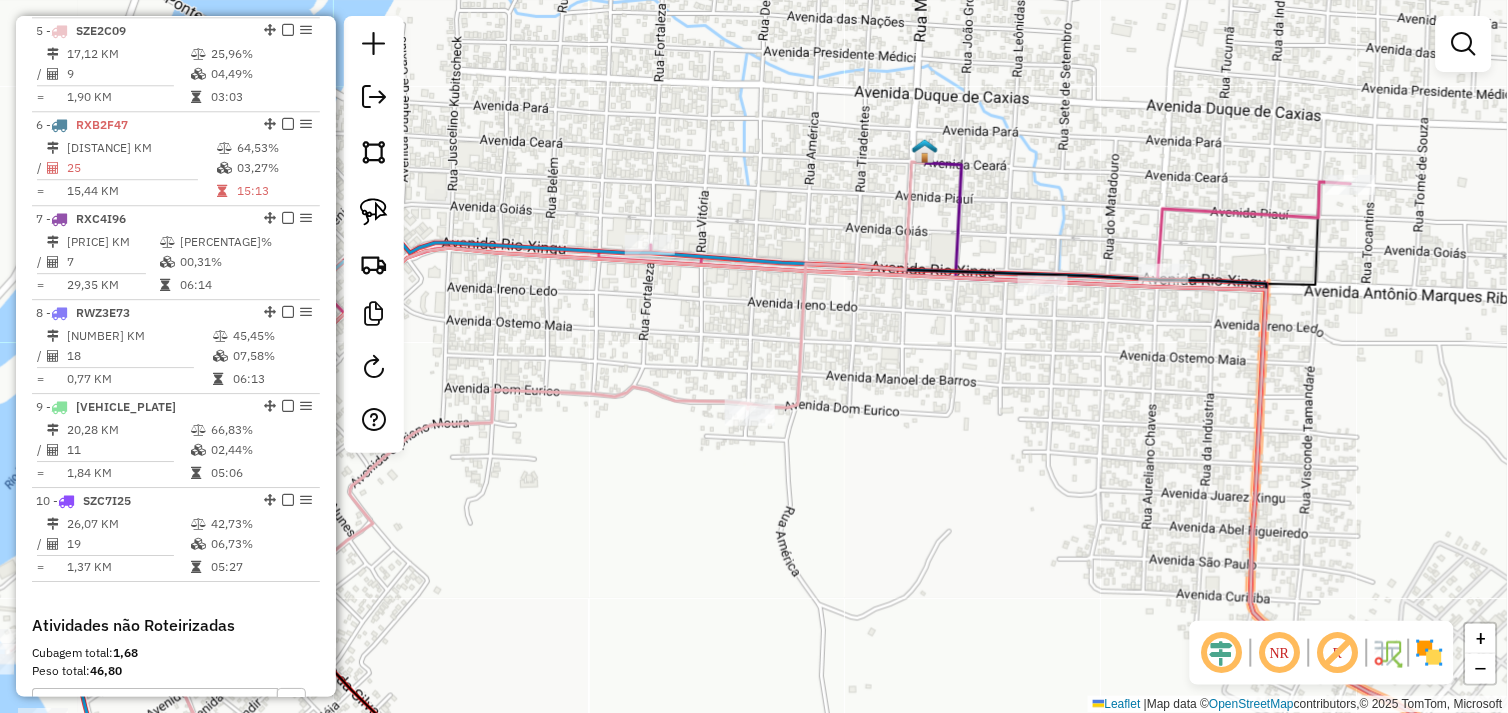 drag, startPoint x: 726, startPoint y: 487, endPoint x: 728, endPoint y: 476, distance: 11.18034 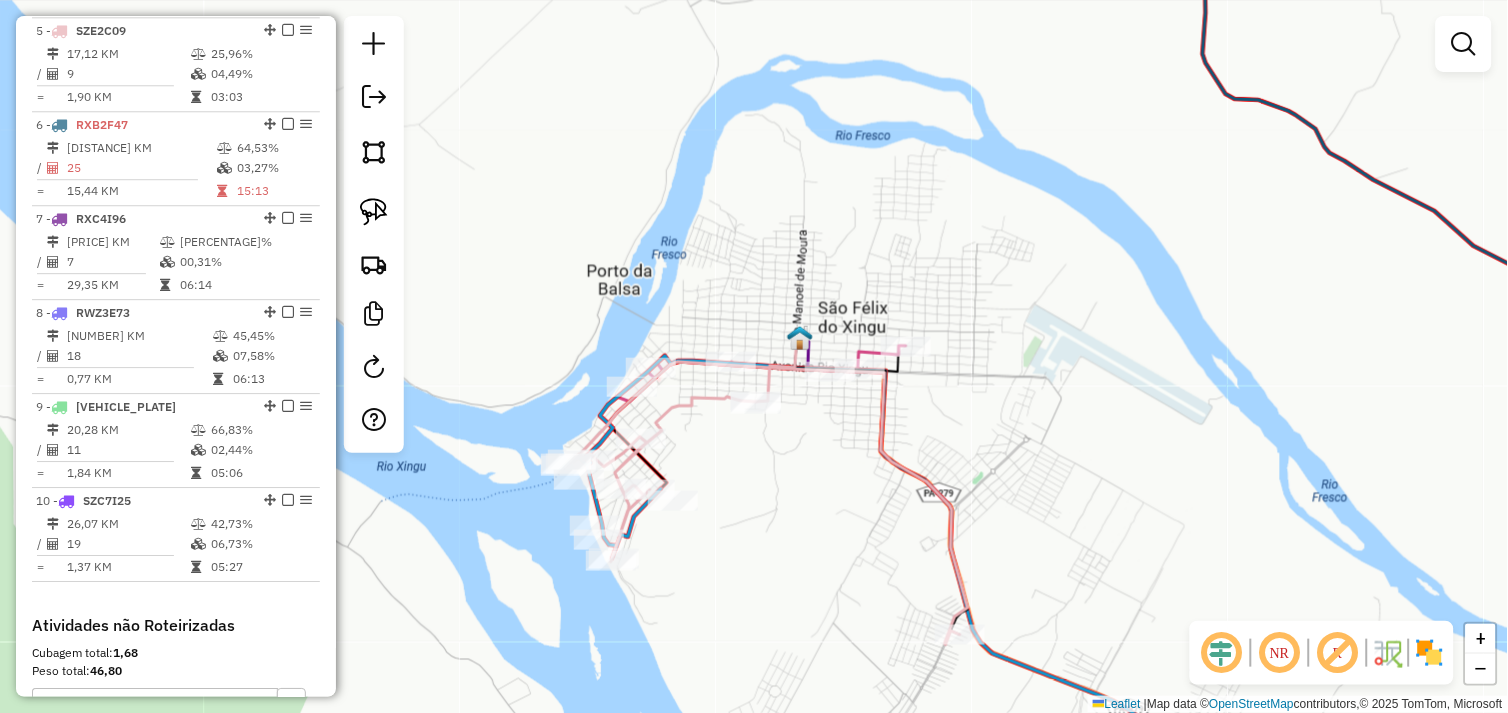 drag, startPoint x: 746, startPoint y: 454, endPoint x: 794, endPoint y: 380, distance: 88.20431 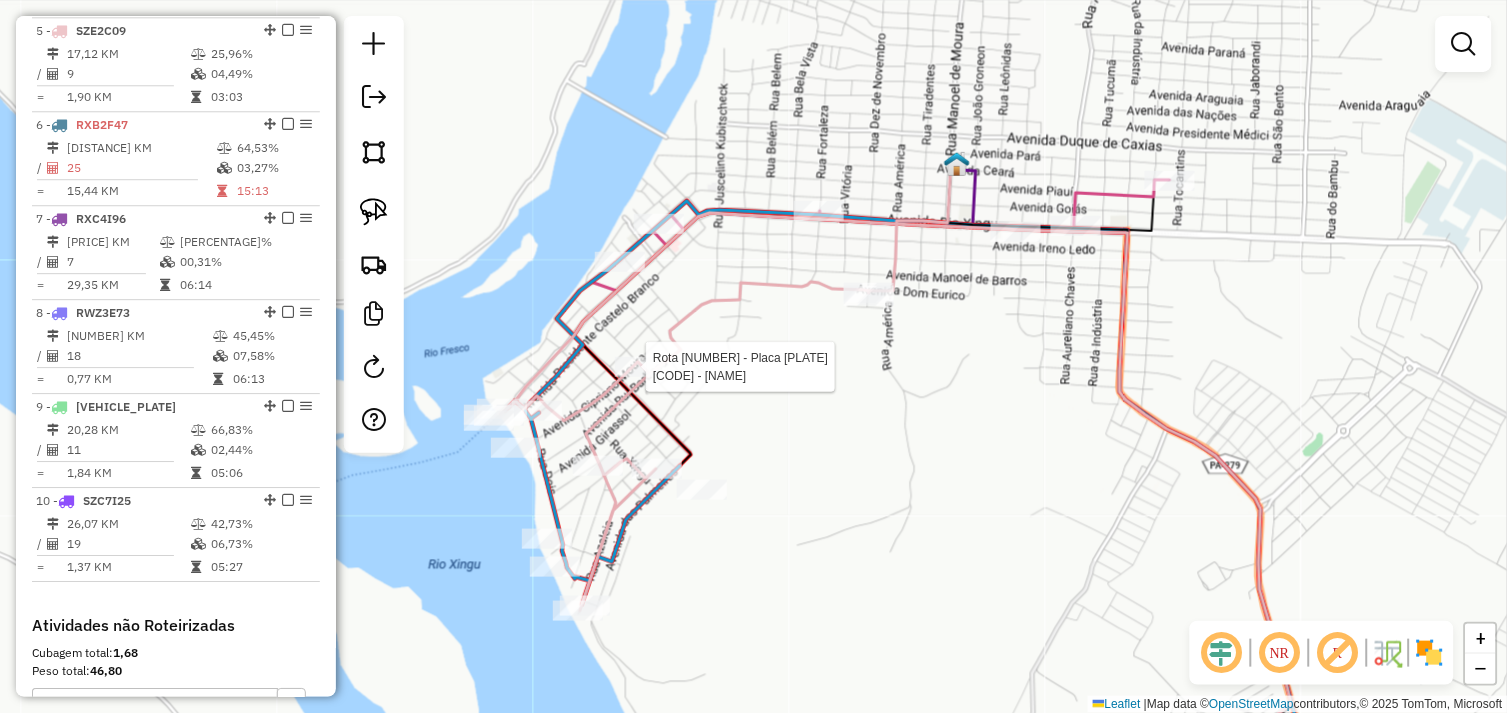 select on "*********" 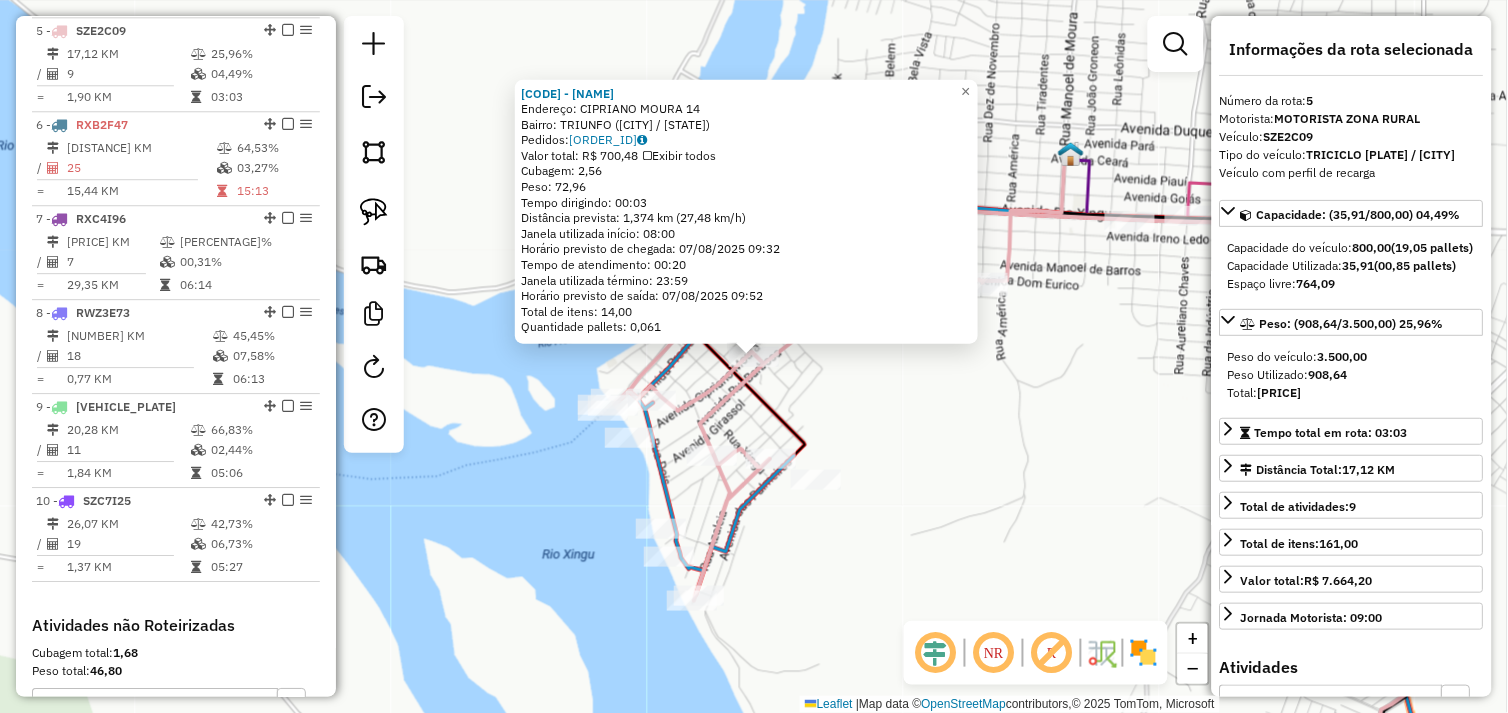 drag, startPoint x: 915, startPoint y: 404, endPoint x: 951, endPoint y: 410, distance: 36.496574 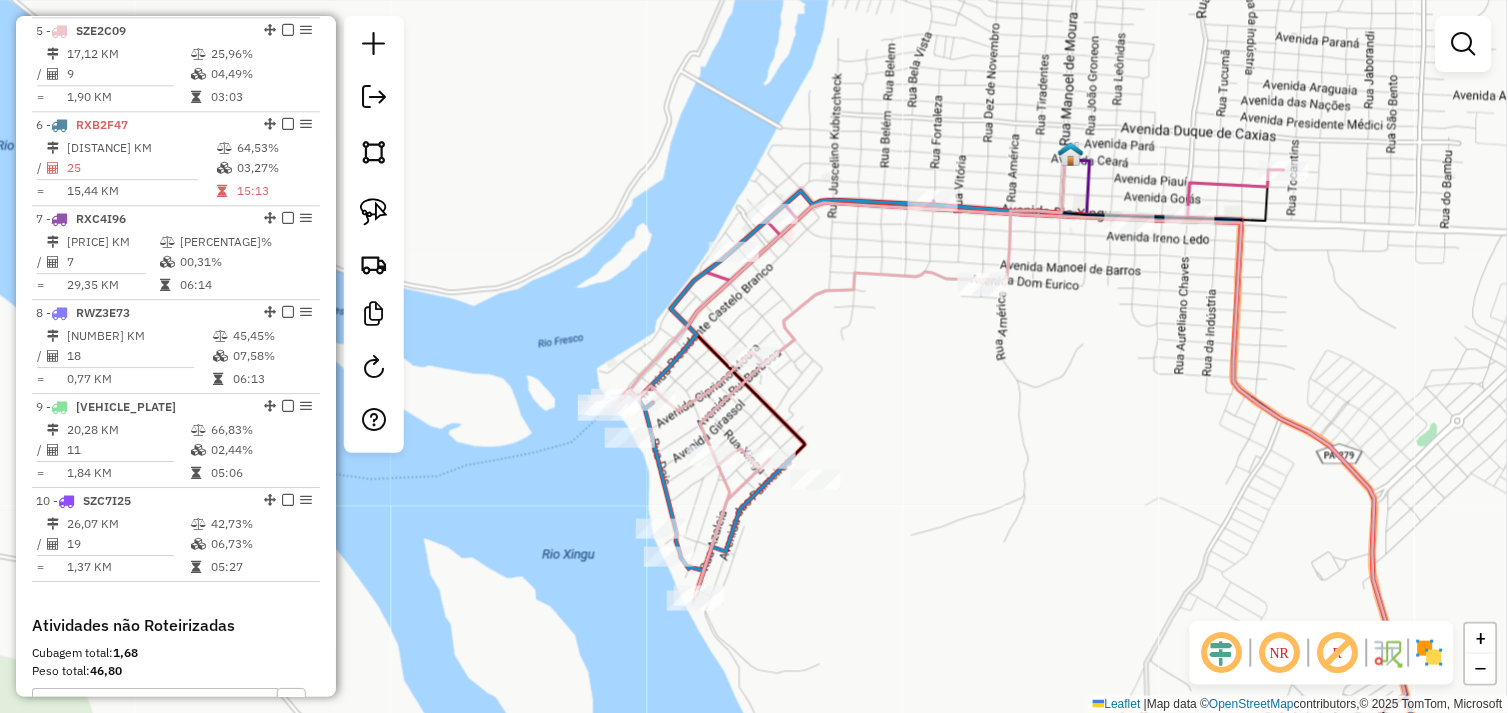 drag, startPoint x: 1038, startPoint y: 436, endPoint x: 842, endPoint y: 330, distance: 222.82729 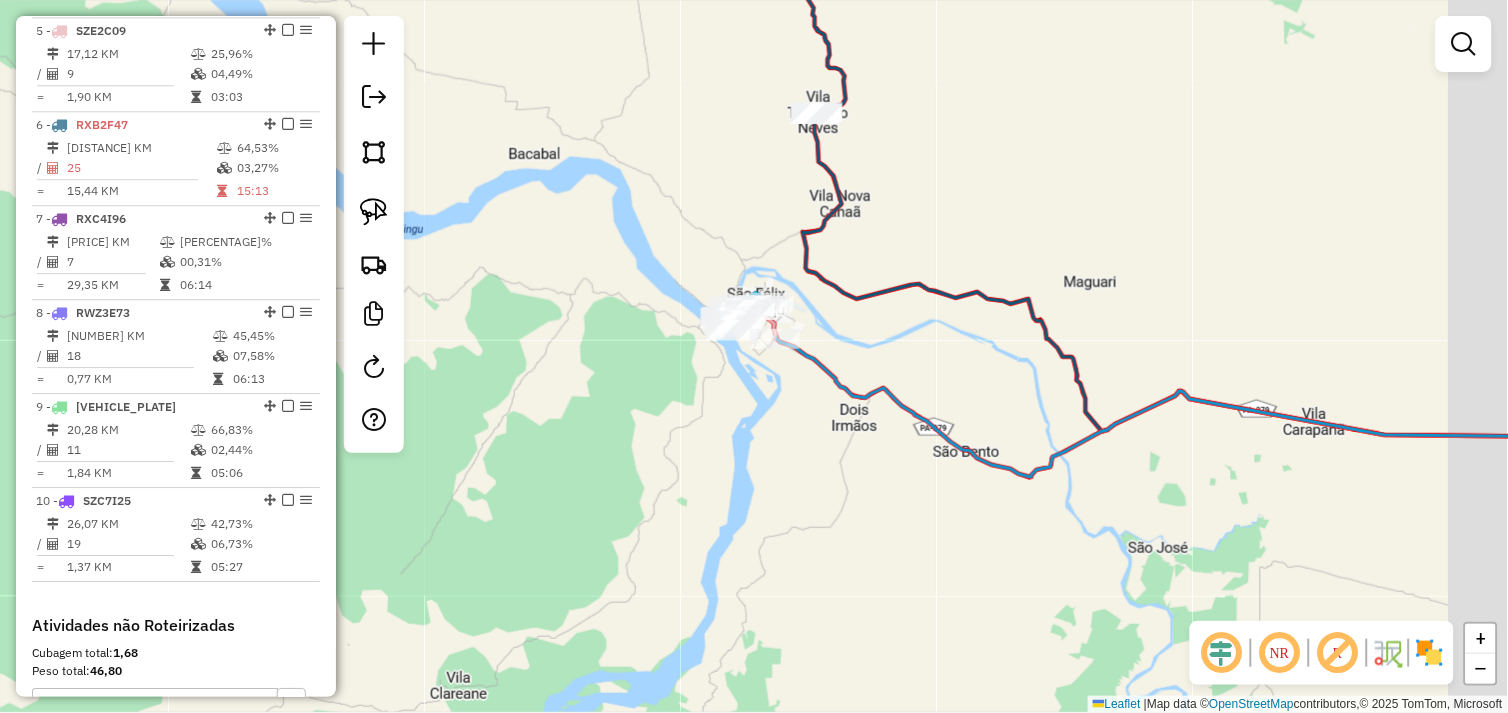 drag, startPoint x: 838, startPoint y: 447, endPoint x: 722, endPoint y: 447, distance: 116 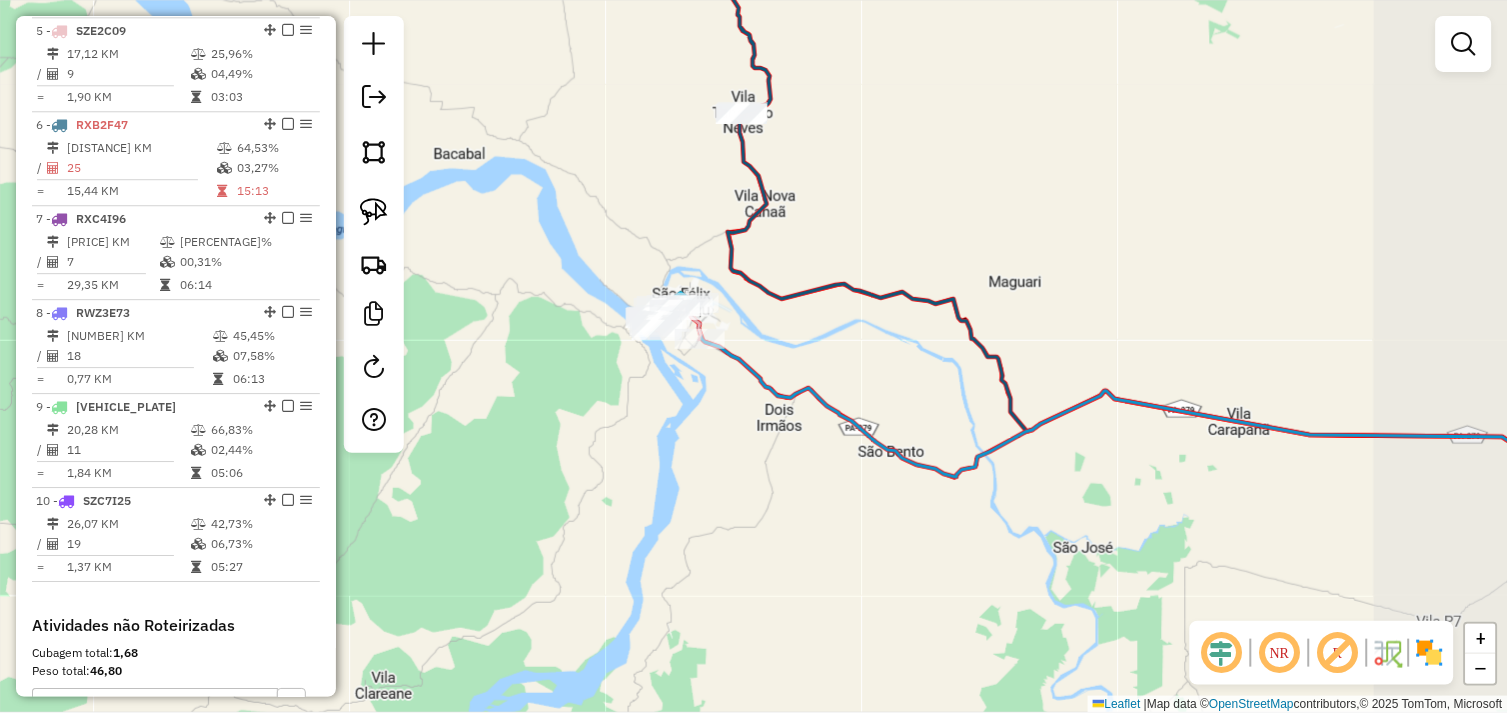 click on "Janela de atendimento Grade de atendimento Capacidade Transportadoras Veículos Cliente Pedidos  Rotas Selecione os dias de semana para filtrar as janelas de atendimento  Seg   Ter   Qua   Qui   Sex   Sáb   Dom  Informe o período da janela de atendimento: De: Até:  Filtrar exatamente a janela do cliente  Considerar janela de atendimento padrão  Selecione os dias de semana para filtrar as grades de atendimento  Seg   Ter   Qua   Qui   Sex   Sáb   Dom   Considerar clientes sem dia de atendimento cadastrado  Clientes fora do dia de atendimento selecionado Filtrar as atividades entre os valores definidos abaixo:  Peso mínimo:   Peso máximo:   Cubagem mínima:   Cubagem máxima:   De:   Até:  Filtrar as atividades entre o tempo de atendimento definido abaixo:  De:   Até:   Considerar capacidade total dos clientes não roteirizados Transportadora: Selecione um ou mais itens Tipo de veículo: Selecione um ou mais itens Veículo: Selecione um ou mais itens Motorista: Selecione um ou mais itens Nome: Rótulo:" 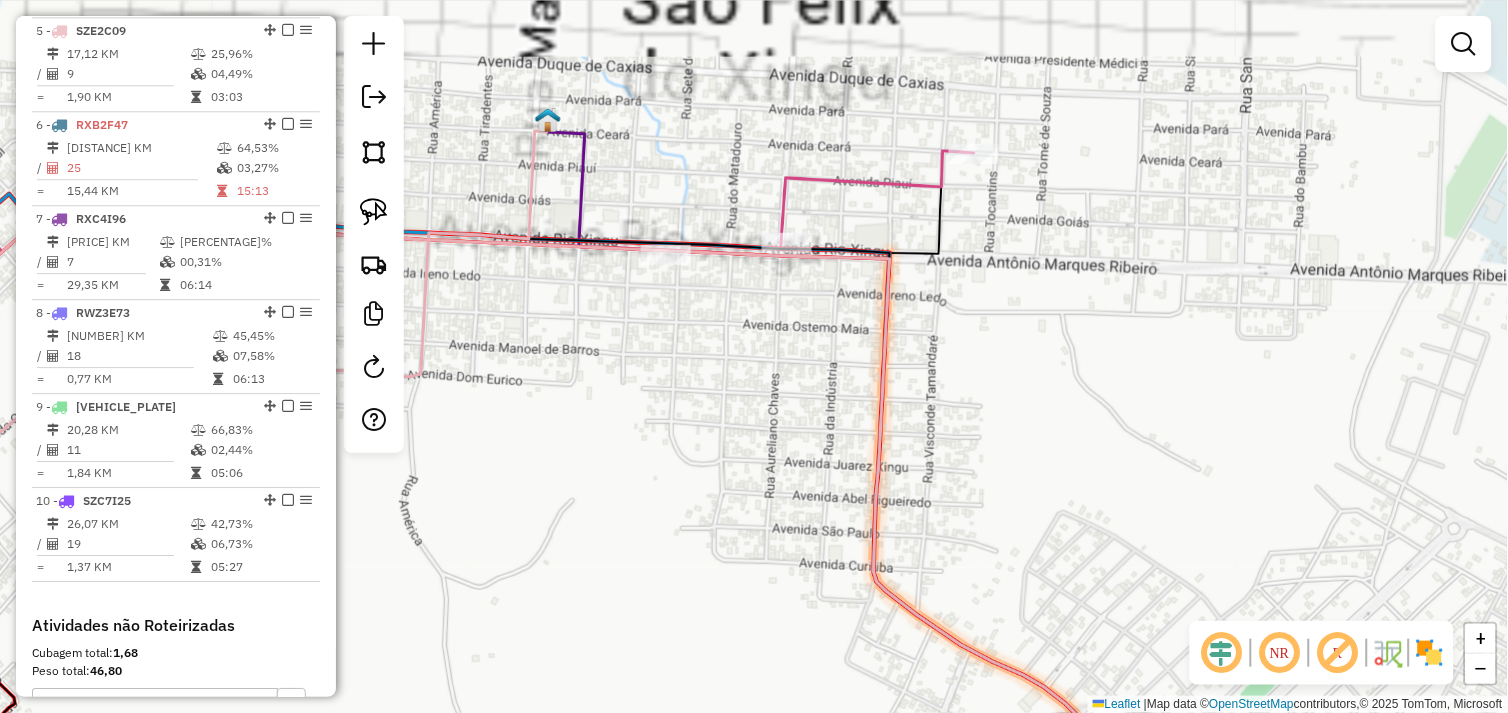 drag, startPoint x: 702, startPoint y: 381, endPoint x: 728, endPoint y: 426, distance: 51.971146 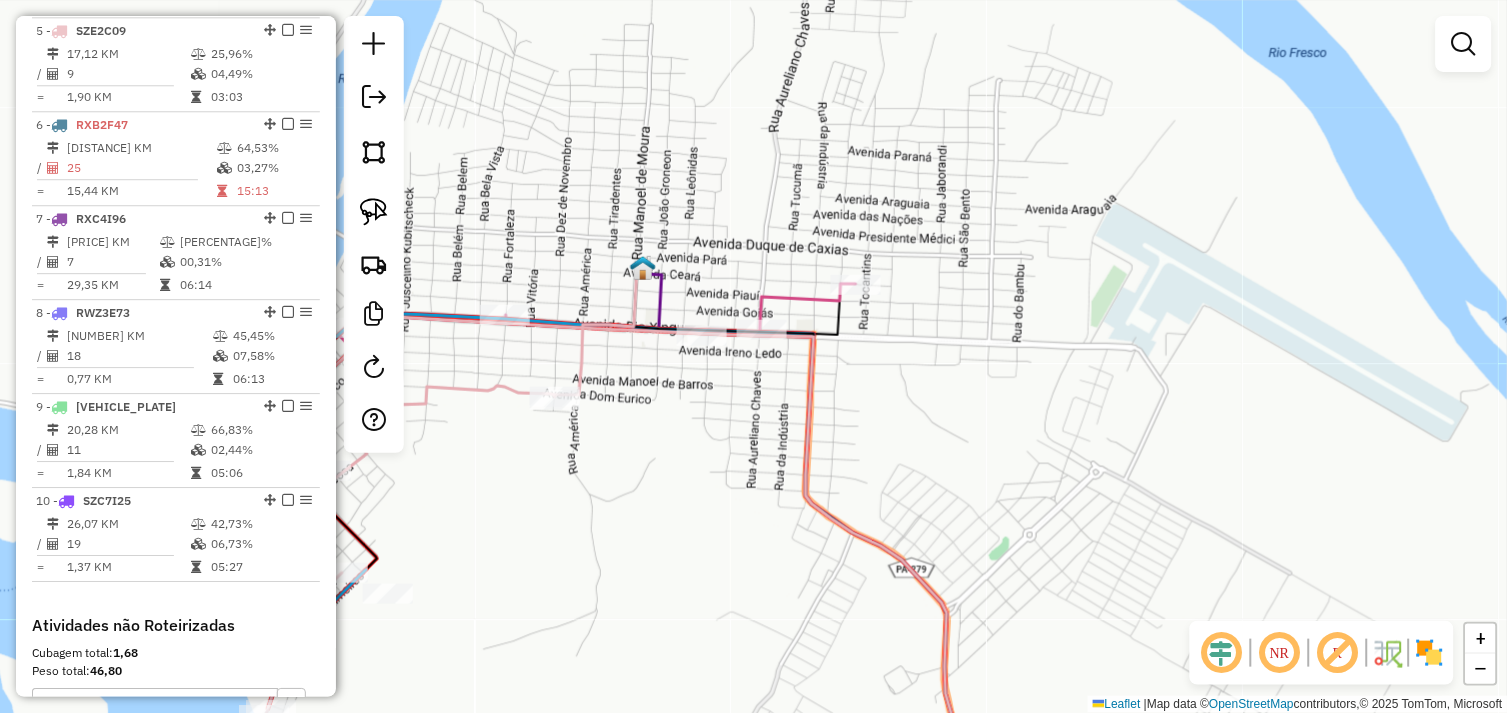 drag, startPoint x: 645, startPoint y: 441, endPoint x: 834, endPoint y: 410, distance: 191.52545 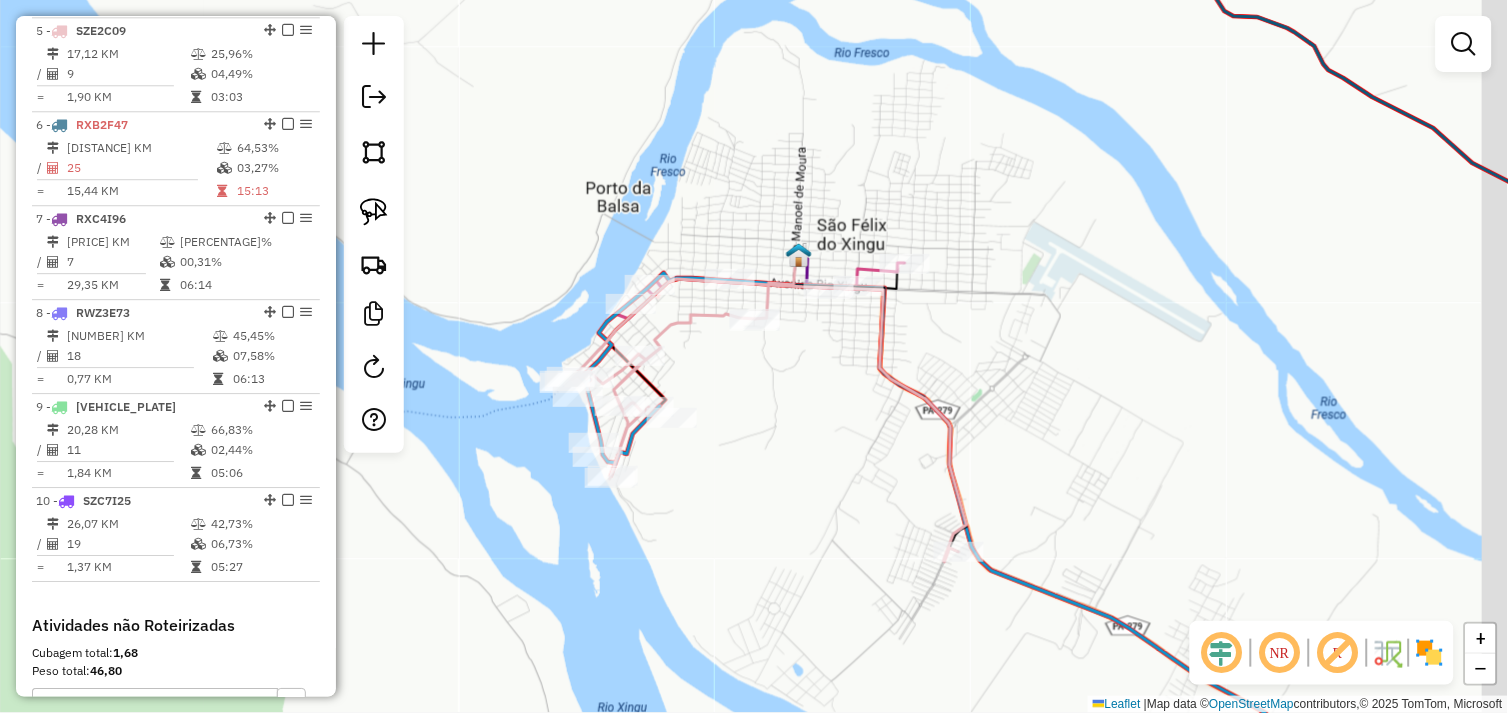drag, startPoint x: 838, startPoint y: 353, endPoint x: 772, endPoint y: 316, distance: 75.66373 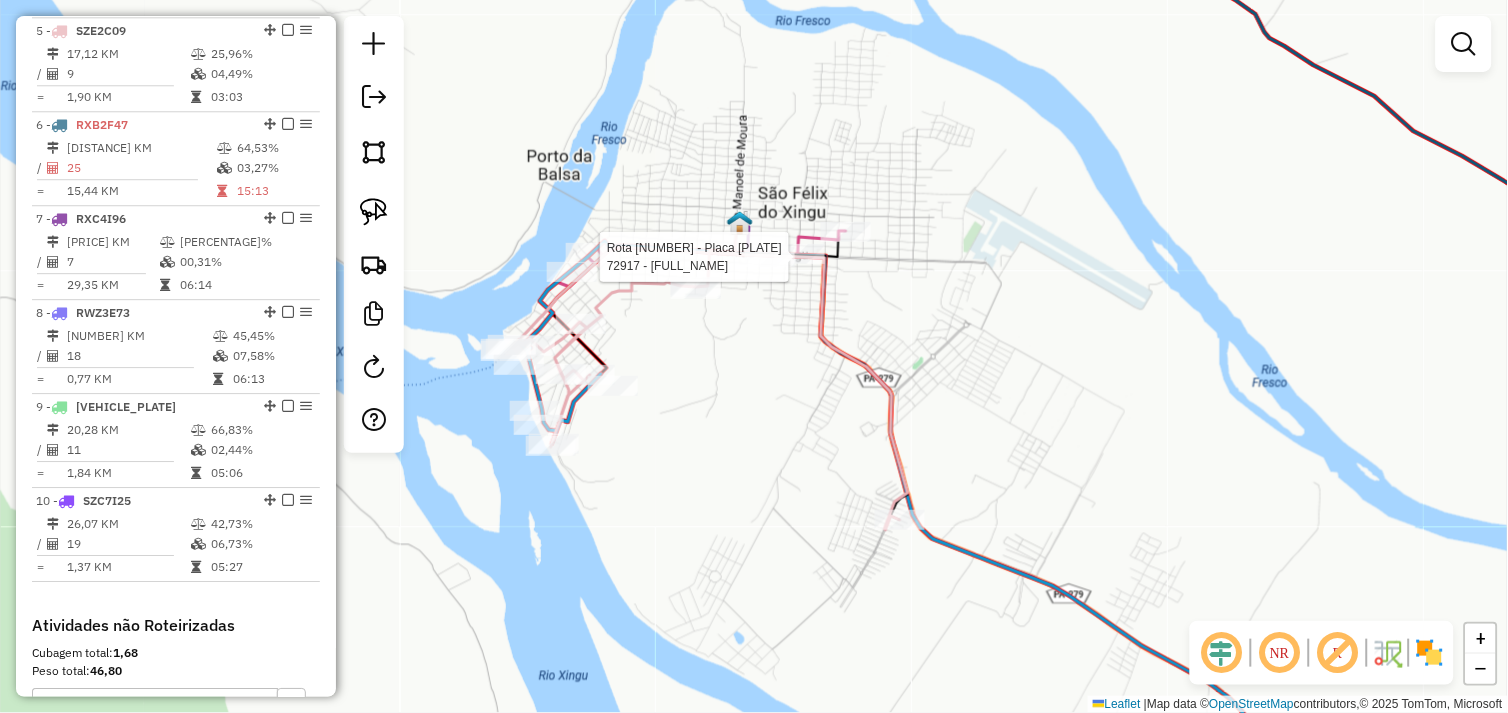 select on "*********" 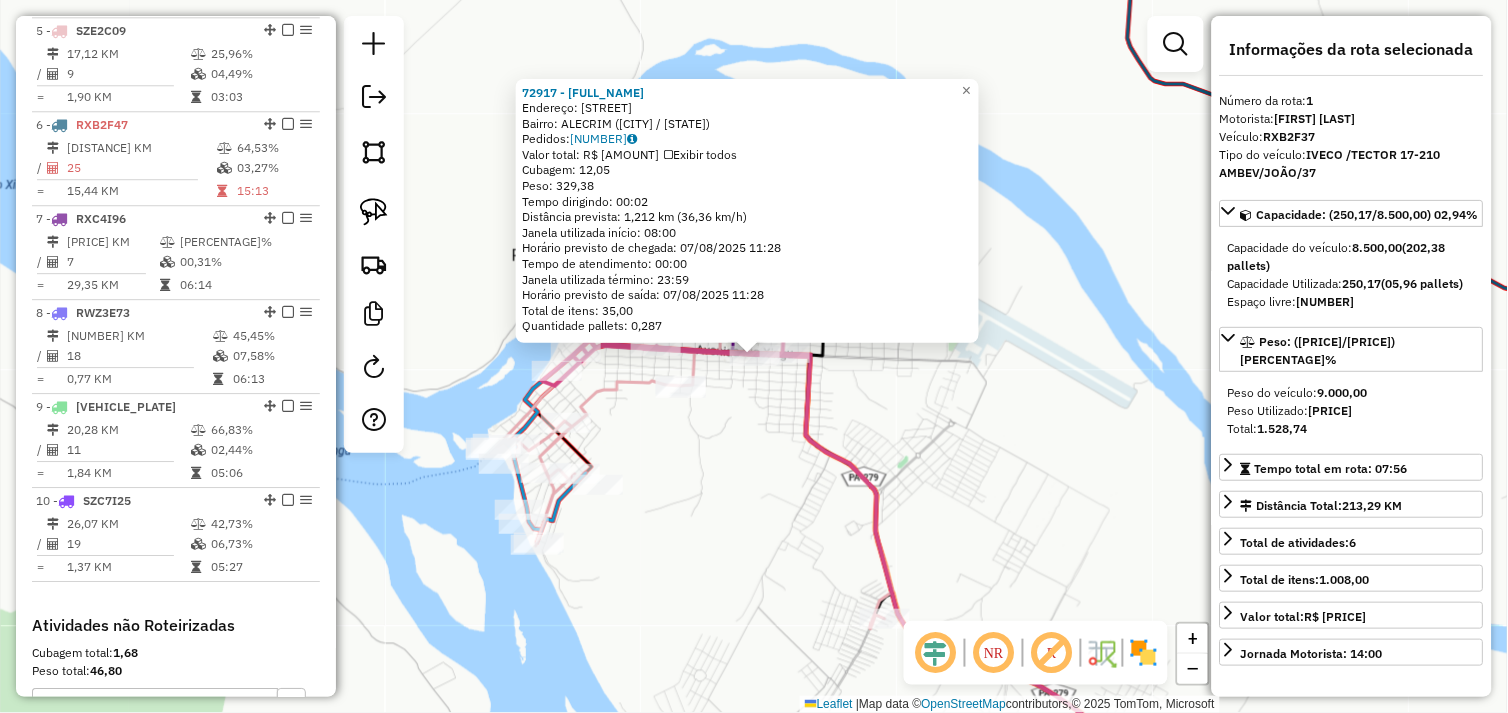 scroll, scrollTop: 773, scrollLeft: 0, axis: vertical 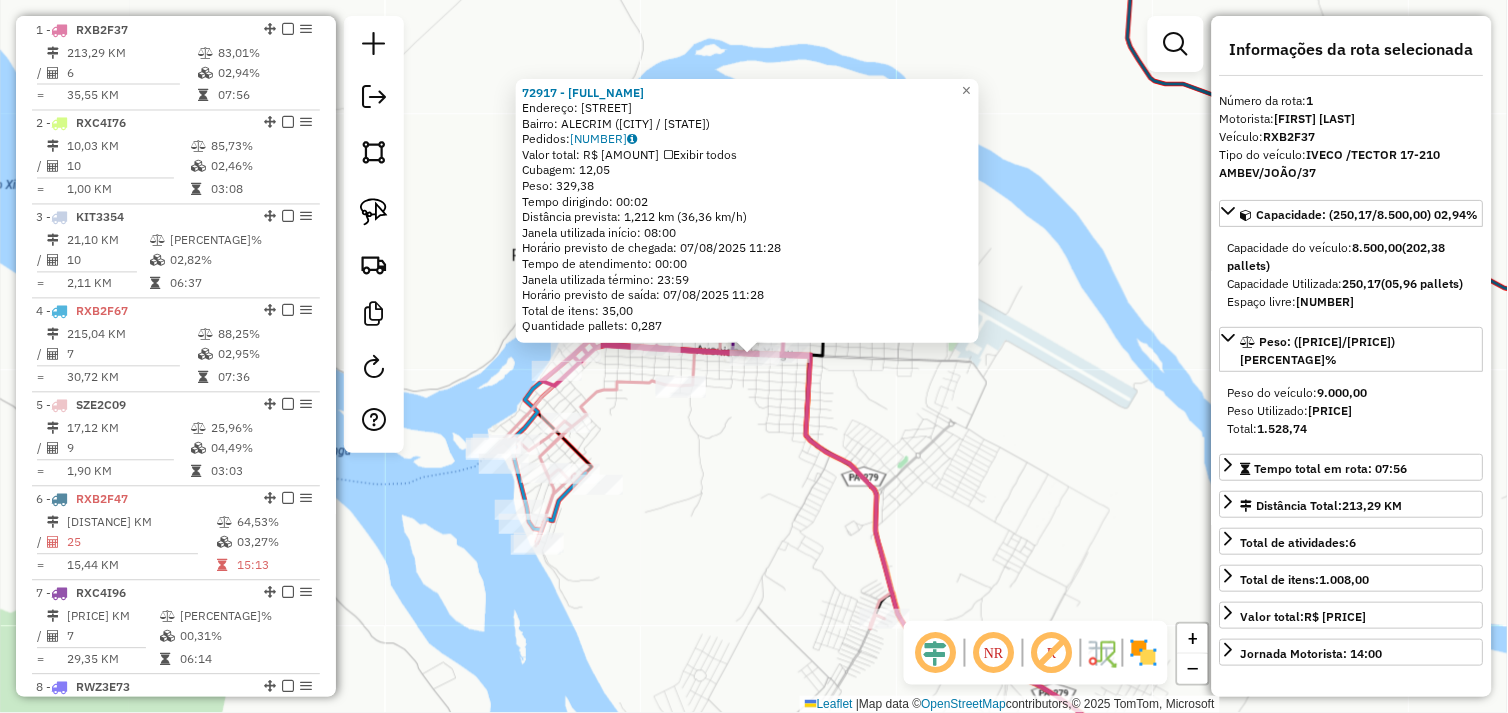 click on "72917 - ALINE DAS NEVES  Endereço:  Avenida Rio Xingu 1492   Bairro: ALECRIM (SAO FELIX DO XINGU / PA)   Pedidos:  06103075   Valor total: R$ 2.119,72   Exibir todos   Cubagem: 12,05  Peso: 329,38  Tempo dirigindo: 00:02   Distância prevista: 1,212 km (36,36 km/h)   Janela utilizada início: 08:00   Horário previsto de chegada: 07/08/2025 11:28   Tempo de atendimento: 00:00   Janela utilizada término: 23:59   Horário previsto de saída: 07/08/2025 11:28   Total de itens: 35,00   Quantidade pallets: 0,287  × Janela de atendimento Grade de atendimento Capacidade Transportadoras Veículos Cliente Pedidos  Rotas Selecione os dias de semana para filtrar as janelas de atendimento  Seg   Ter   Qua   Qui   Sex   Sáb   Dom  Informe o período da janela de atendimento: De: Até:  Filtrar exatamente a janela do cliente  Considerar janela de atendimento padrão  Selecione os dias de semana para filtrar as grades de atendimento  Seg   Ter   Qua   Qui   Sex   Sáb   Dom   Peso mínimo:   Peso máximo:   De:   Até:" 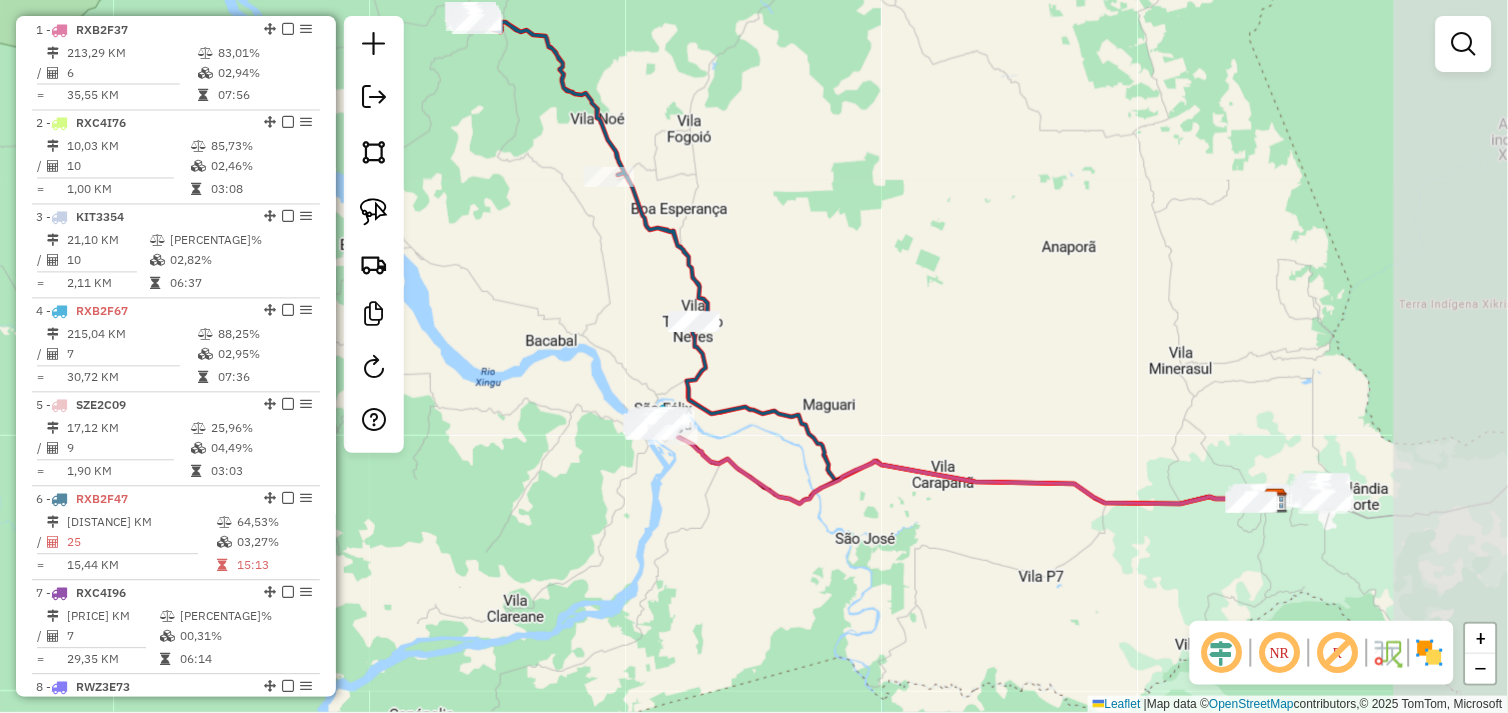 drag, startPoint x: 915, startPoint y: 536, endPoint x: 845, endPoint y: 528, distance: 70.45566 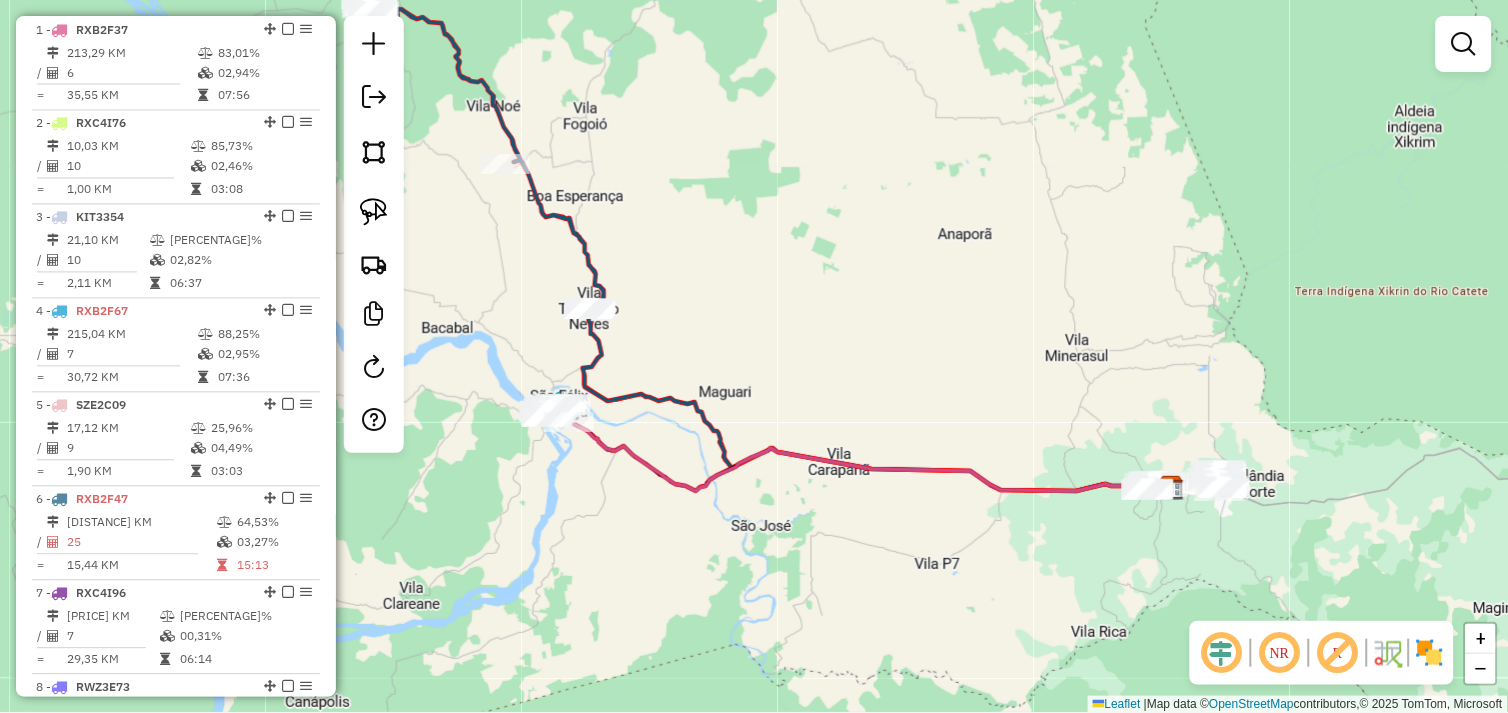click on "Janela de atendimento Grade de atendimento Capacidade Transportadoras Veículos Cliente Pedidos  Rotas Selecione os dias de semana para filtrar as janelas de atendimento  Seg   Ter   Qua   Qui   Sex   Sáb   Dom  Informe o período da janela de atendimento: De: Até:  Filtrar exatamente a janela do cliente  Considerar janela de atendimento padrão  Selecione os dias de semana para filtrar as grades de atendimento  Seg   Ter   Qua   Qui   Sex   Sáb   Dom   Considerar clientes sem dia de atendimento cadastrado  Clientes fora do dia de atendimento selecionado Filtrar as atividades entre os valores definidos abaixo:  Peso mínimo:   Peso máximo:   Cubagem mínima:   Cubagem máxima:   De:   Até:  Filtrar as atividades entre o tempo de atendimento definido abaixo:  De:   Até:   Considerar capacidade total dos clientes não roteirizados Transportadora: Selecione um ou mais itens Tipo de veículo: Selecione um ou mais itens Veículo: Selecione um ou mais itens Motorista: Selecione um ou mais itens Nome: Rótulo:" 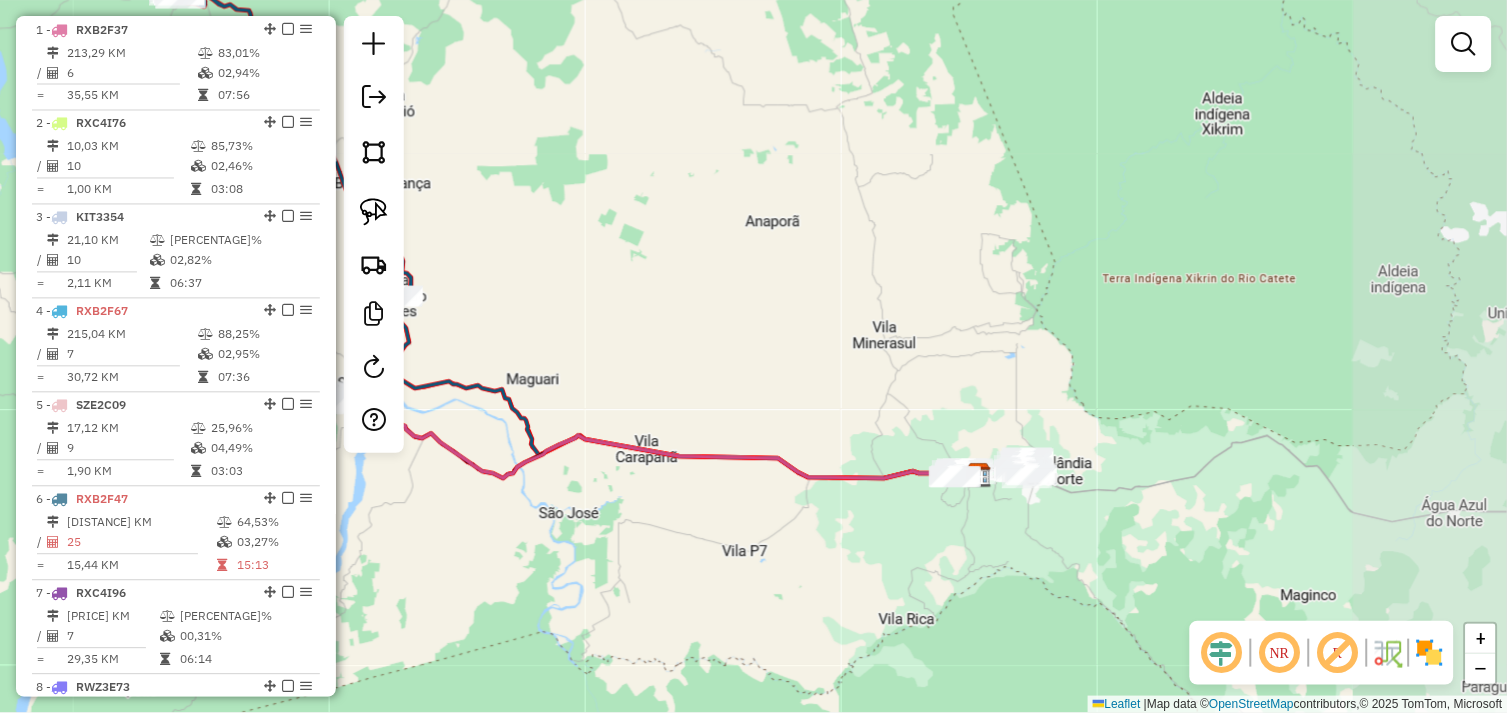 drag, startPoint x: 986, startPoint y: 544, endPoint x: 903, endPoint y: 538, distance: 83.21658 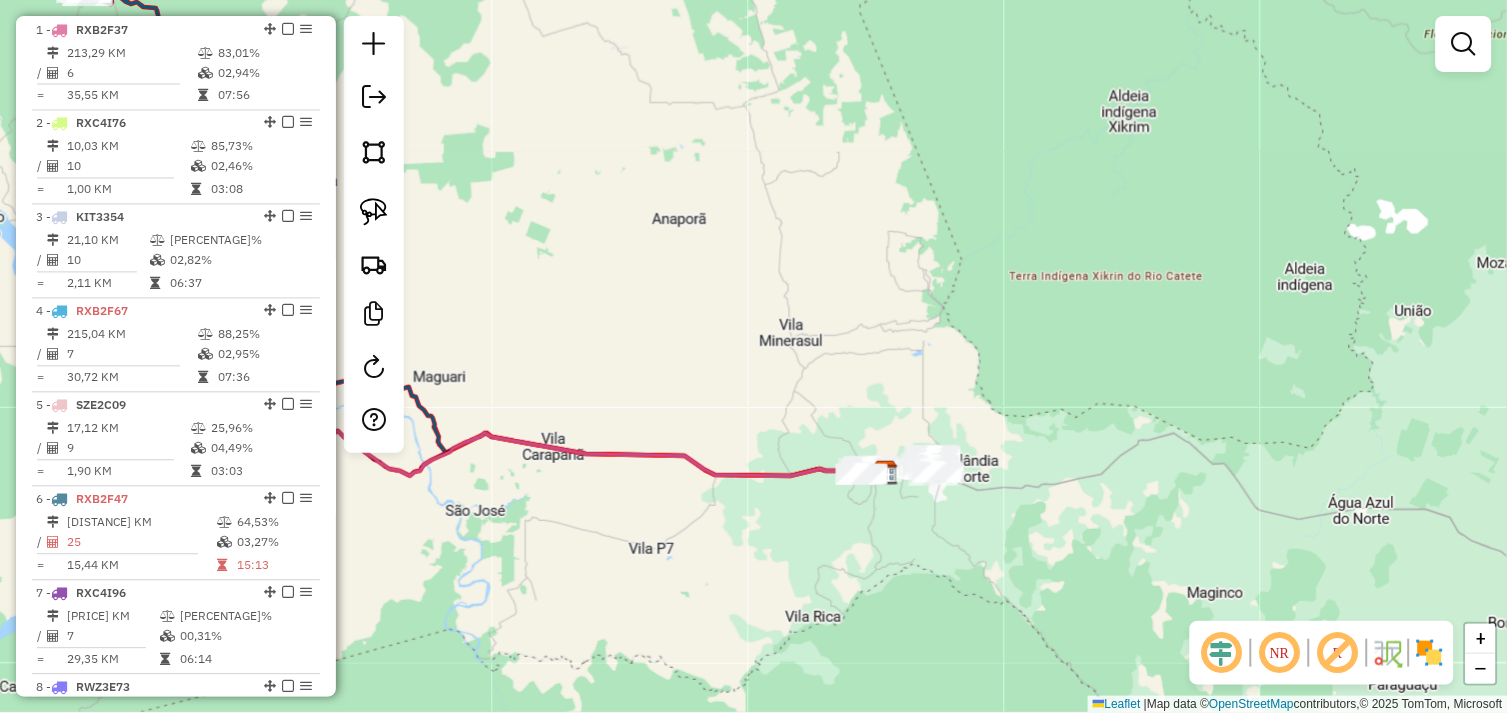 drag, startPoint x: 771, startPoint y: 531, endPoint x: 968, endPoint y: 528, distance: 197.02284 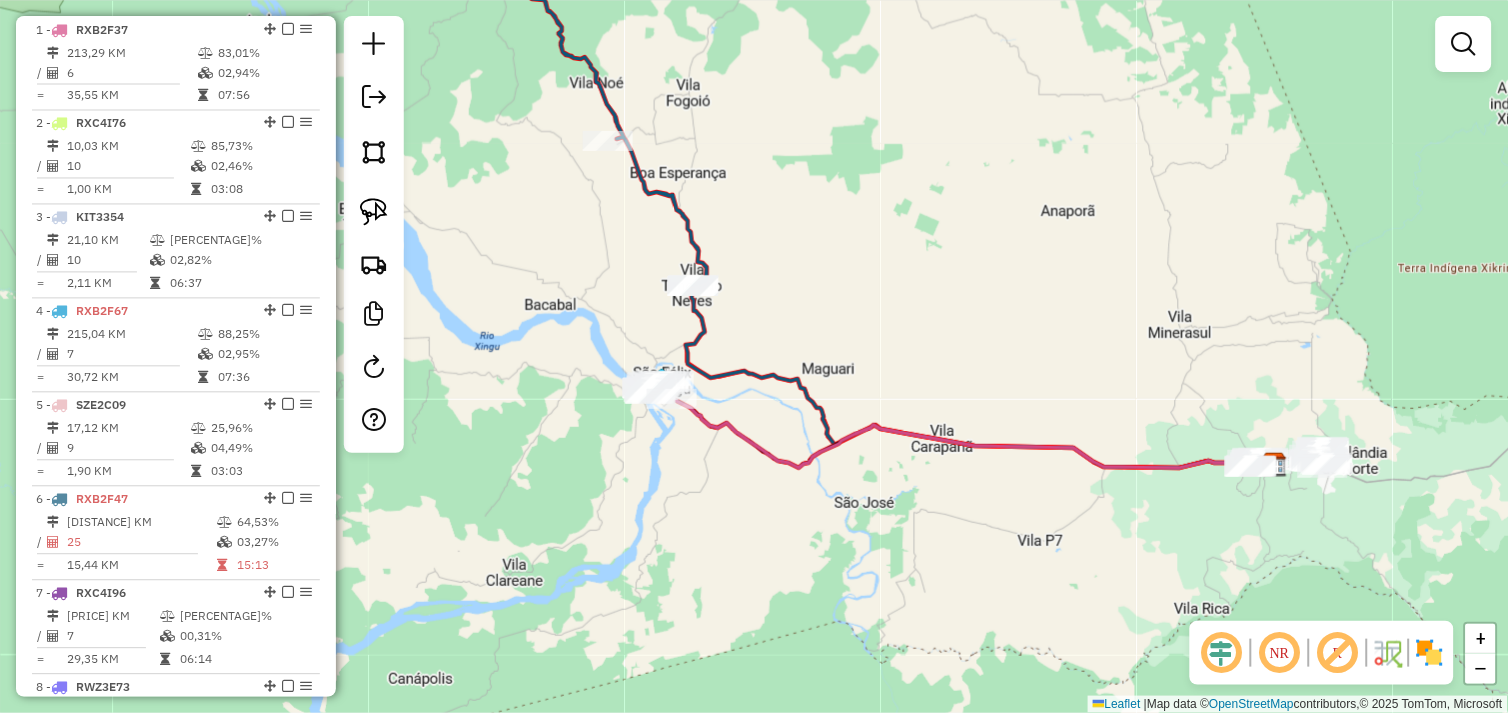 drag, startPoint x: 1194, startPoint y: 521, endPoint x: 980, endPoint y: 541, distance: 214.93254 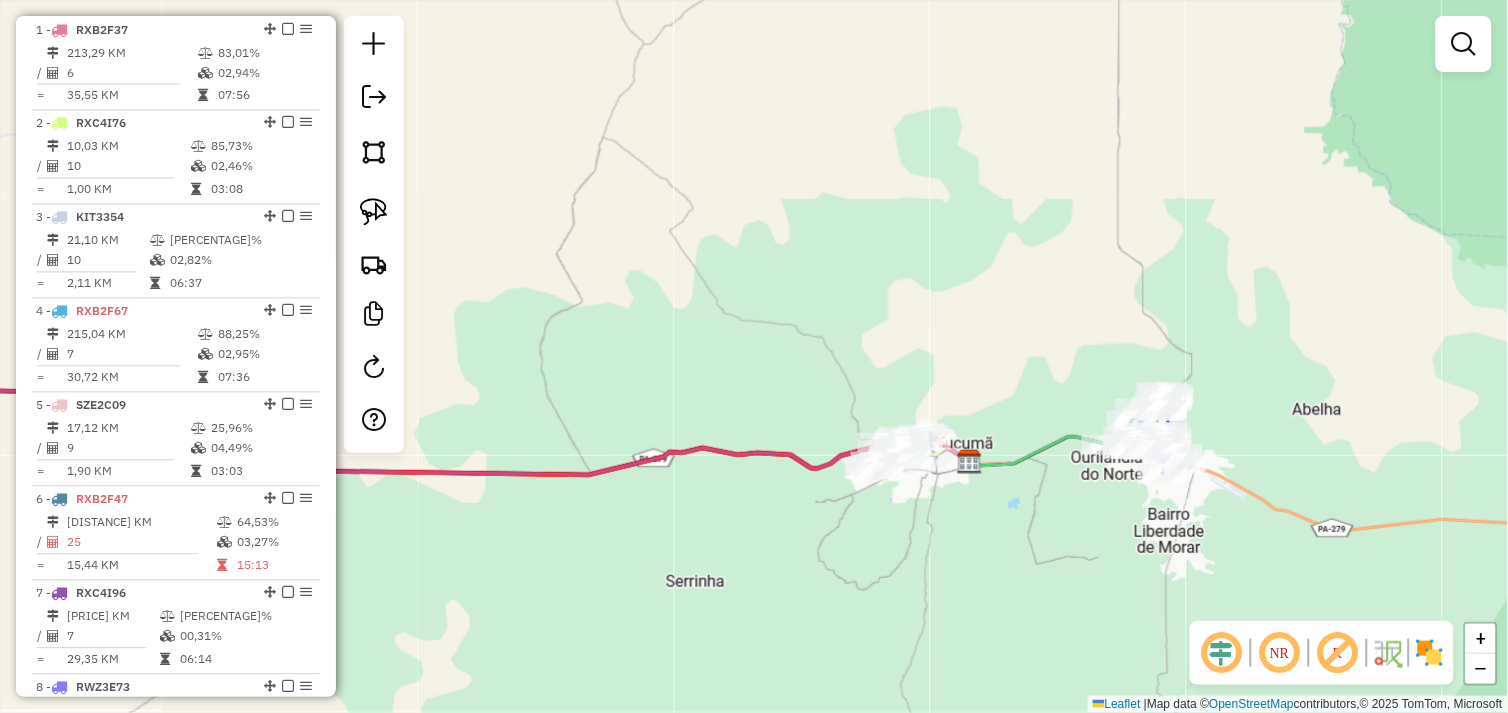 drag, startPoint x: 667, startPoint y: 524, endPoint x: 917, endPoint y: 530, distance: 250.07199 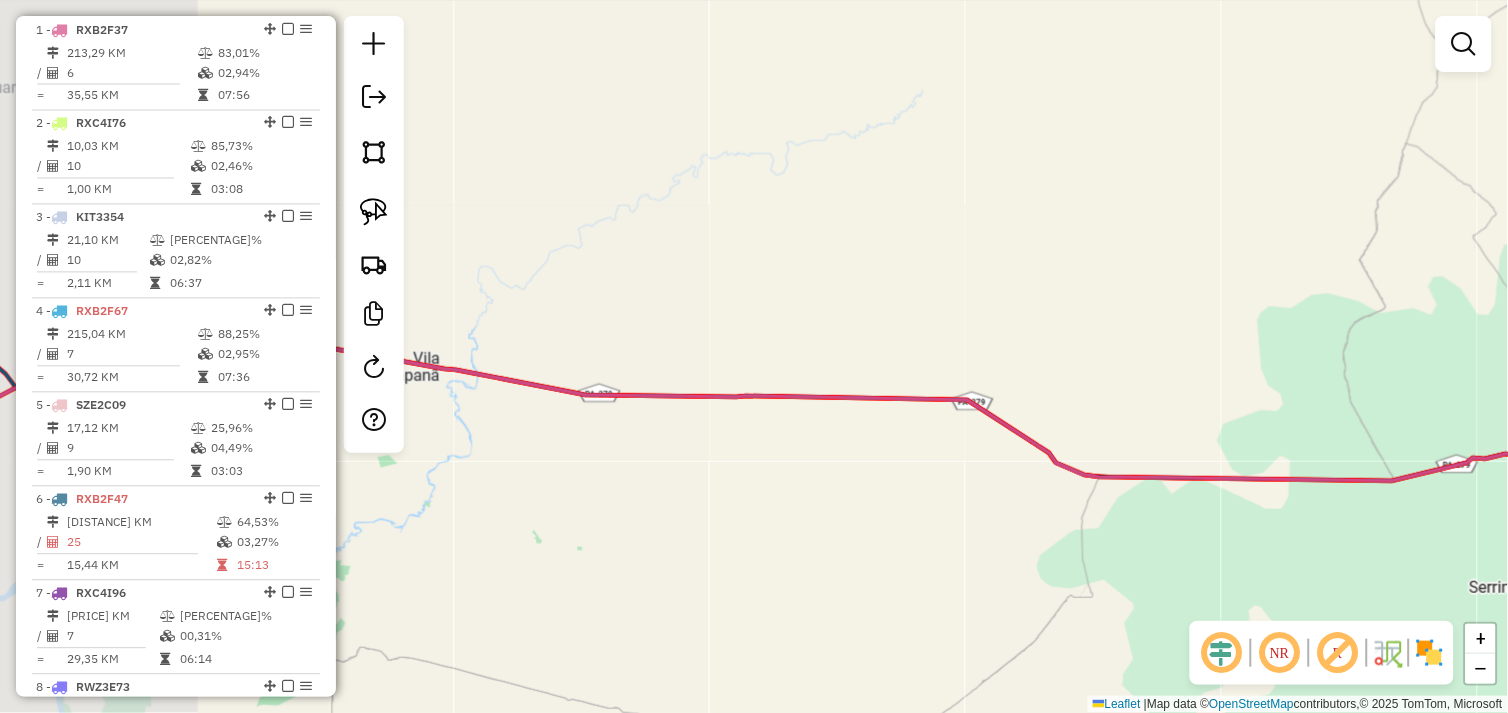 drag, startPoint x: 777, startPoint y: 532, endPoint x: 931, endPoint y: 531, distance: 154.00325 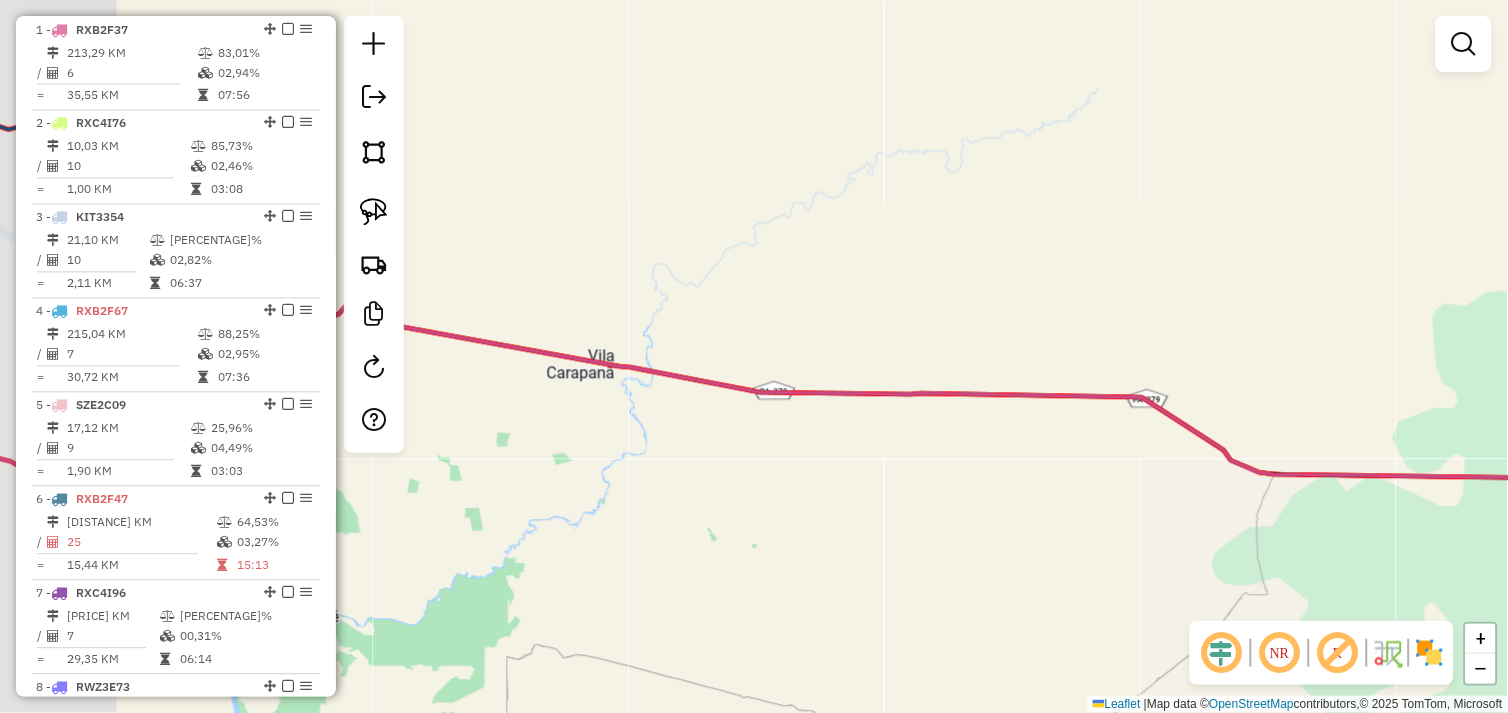 drag, startPoint x: 736, startPoint y: 524, endPoint x: 1027, endPoint y: 530, distance: 291.06186 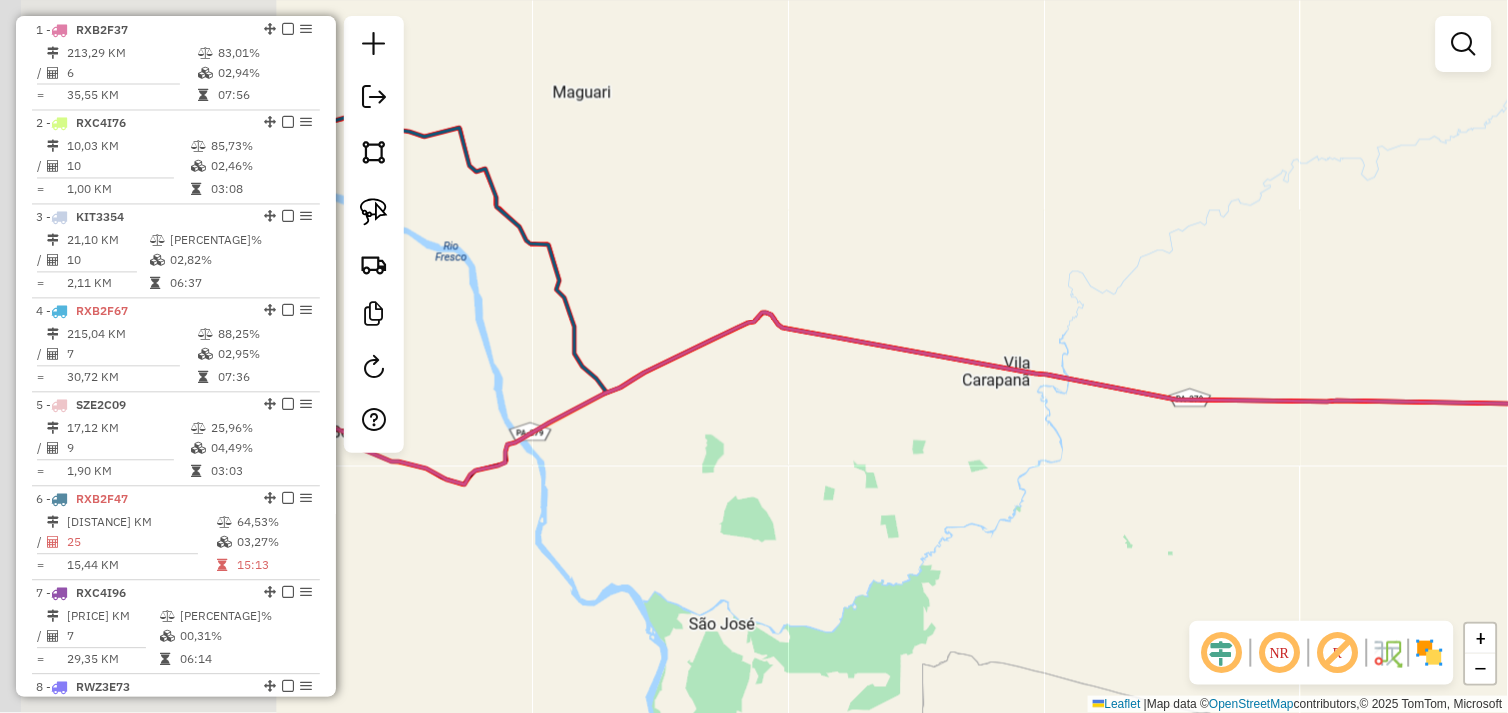 drag, startPoint x: 618, startPoint y: 492, endPoint x: 962, endPoint y: 504, distance: 344.20923 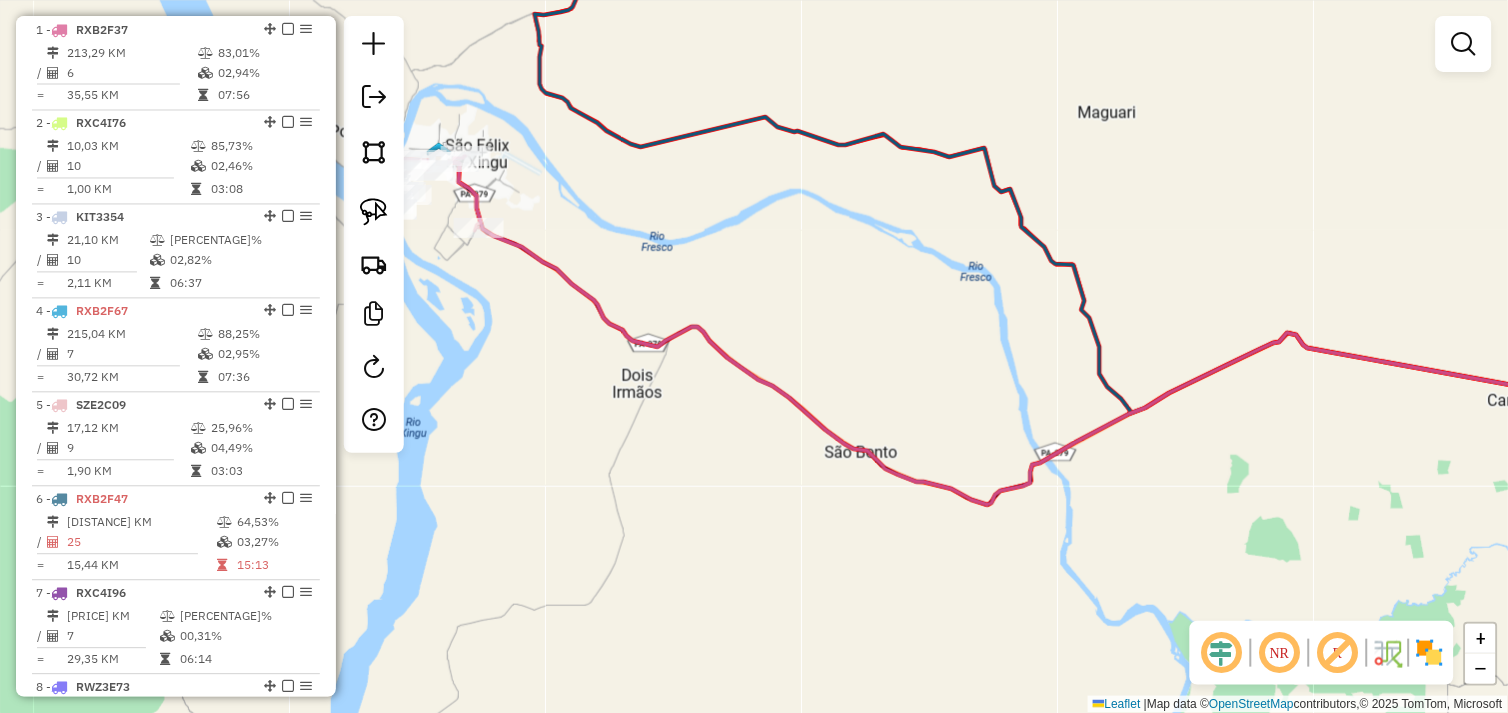 drag, startPoint x: 520, startPoint y: 354, endPoint x: 757, endPoint y: 540, distance: 301.2723 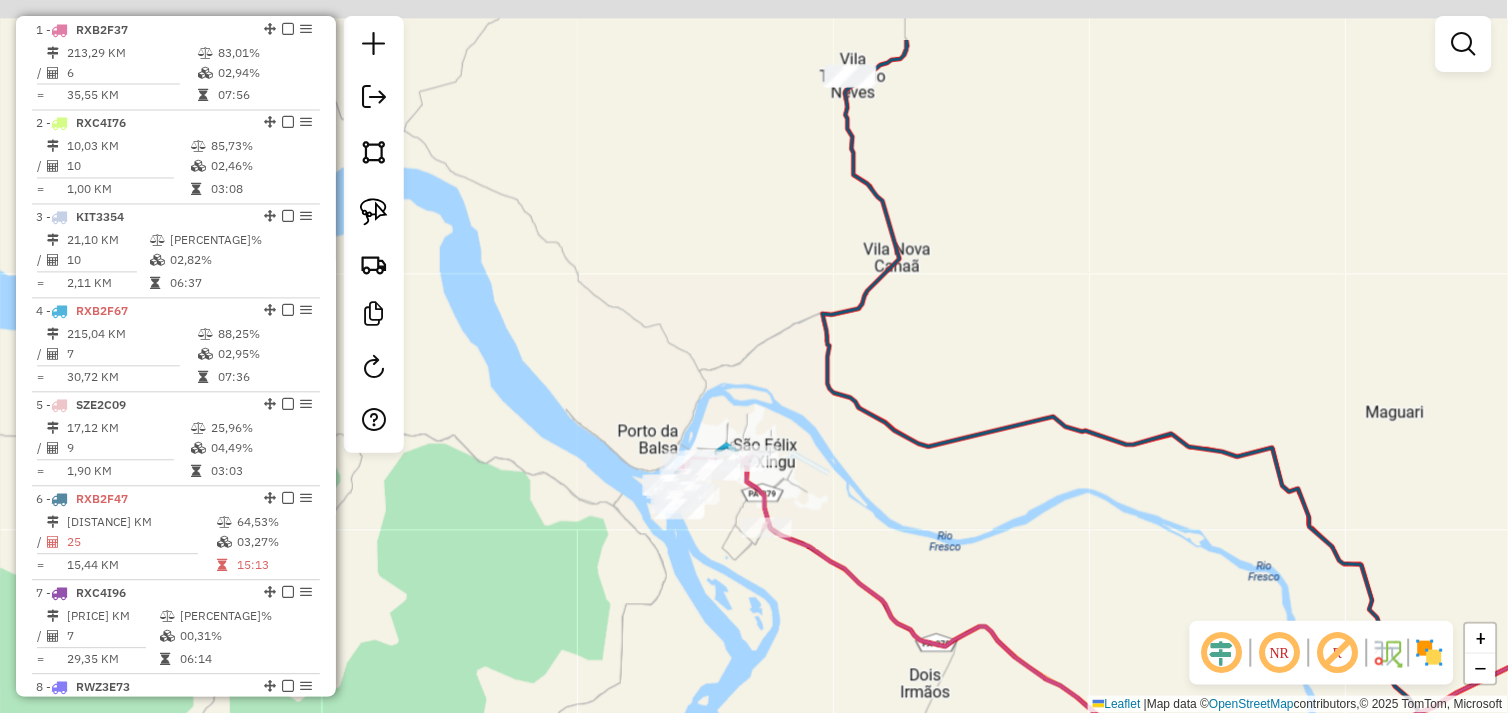 drag, startPoint x: 697, startPoint y: 432, endPoint x: 752, endPoint y: 562, distance: 141.15594 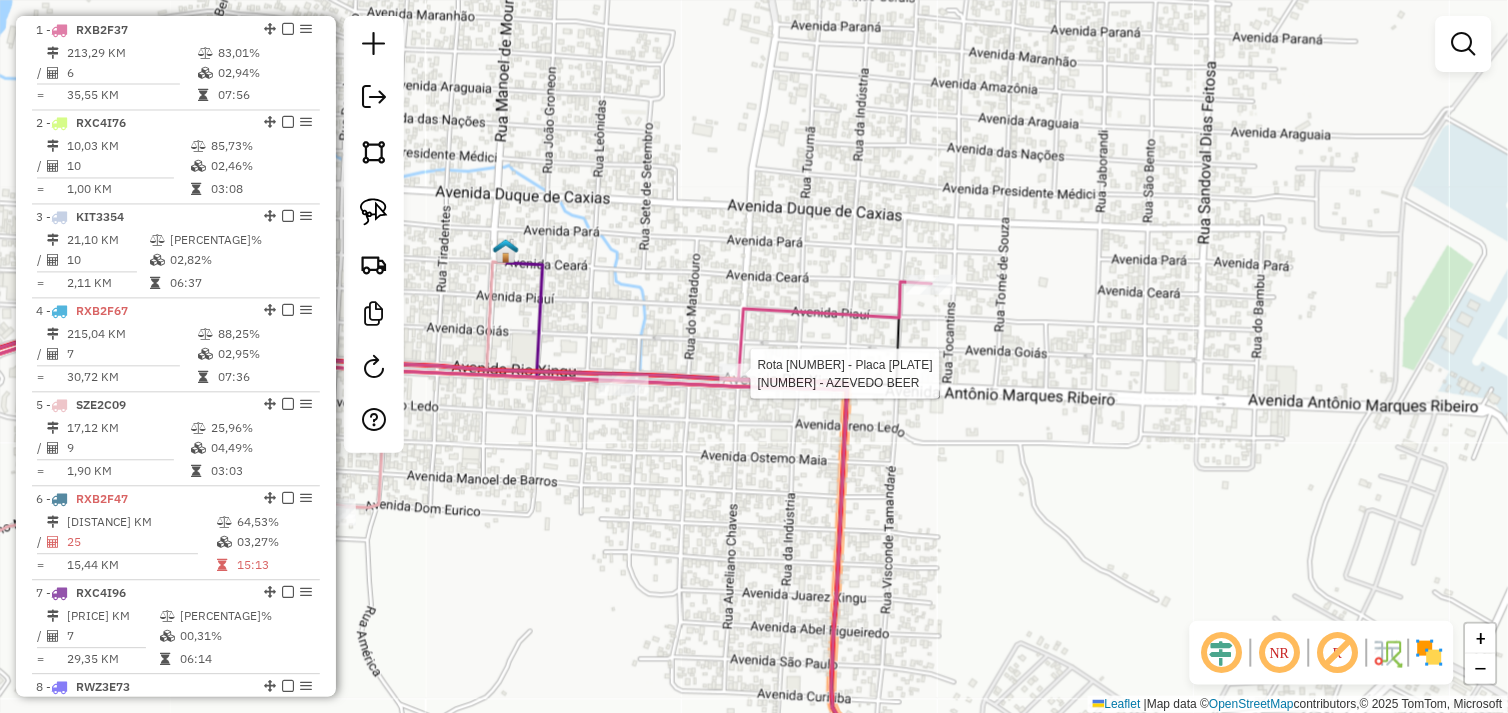 select on "*********" 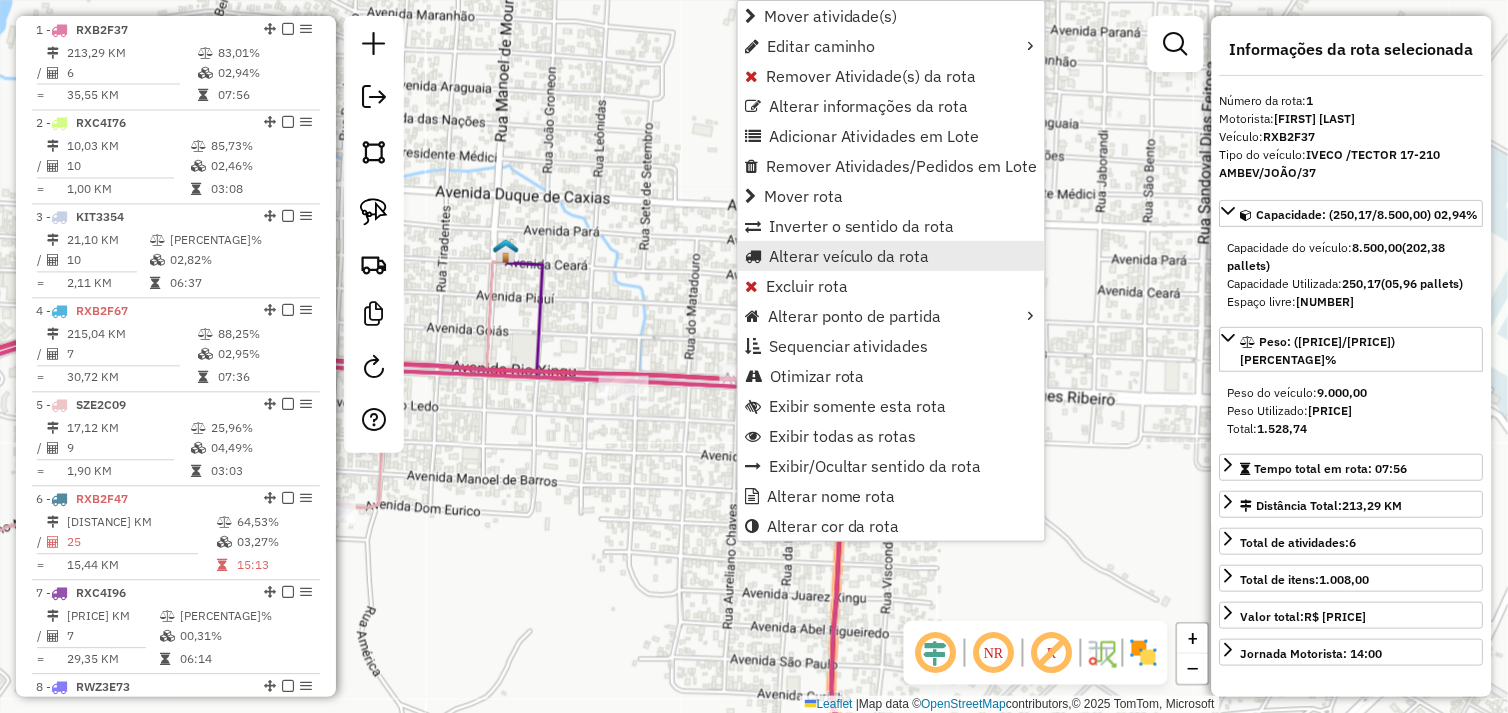 click on "Alterar veículo da rota" at bounding box center [849, 256] 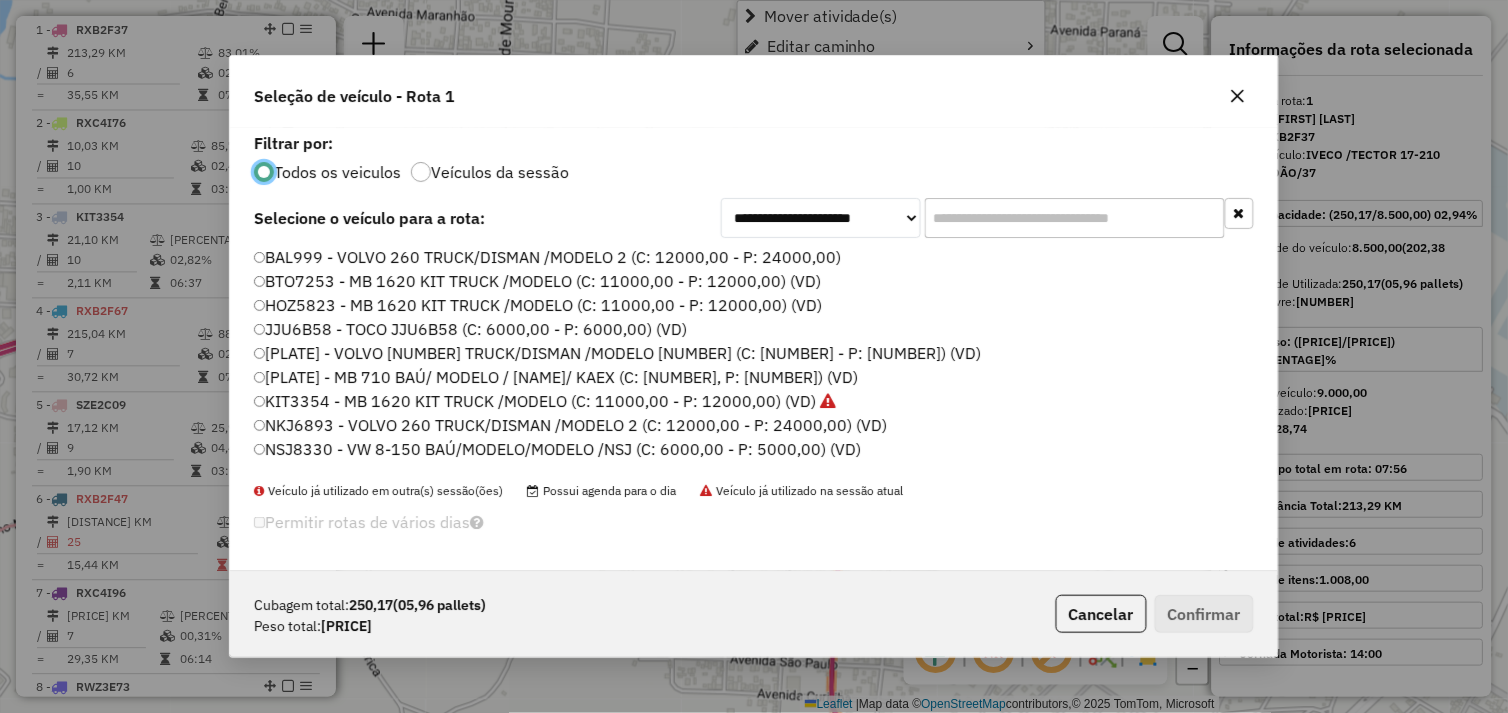 scroll, scrollTop: 11, scrollLeft: 5, axis: both 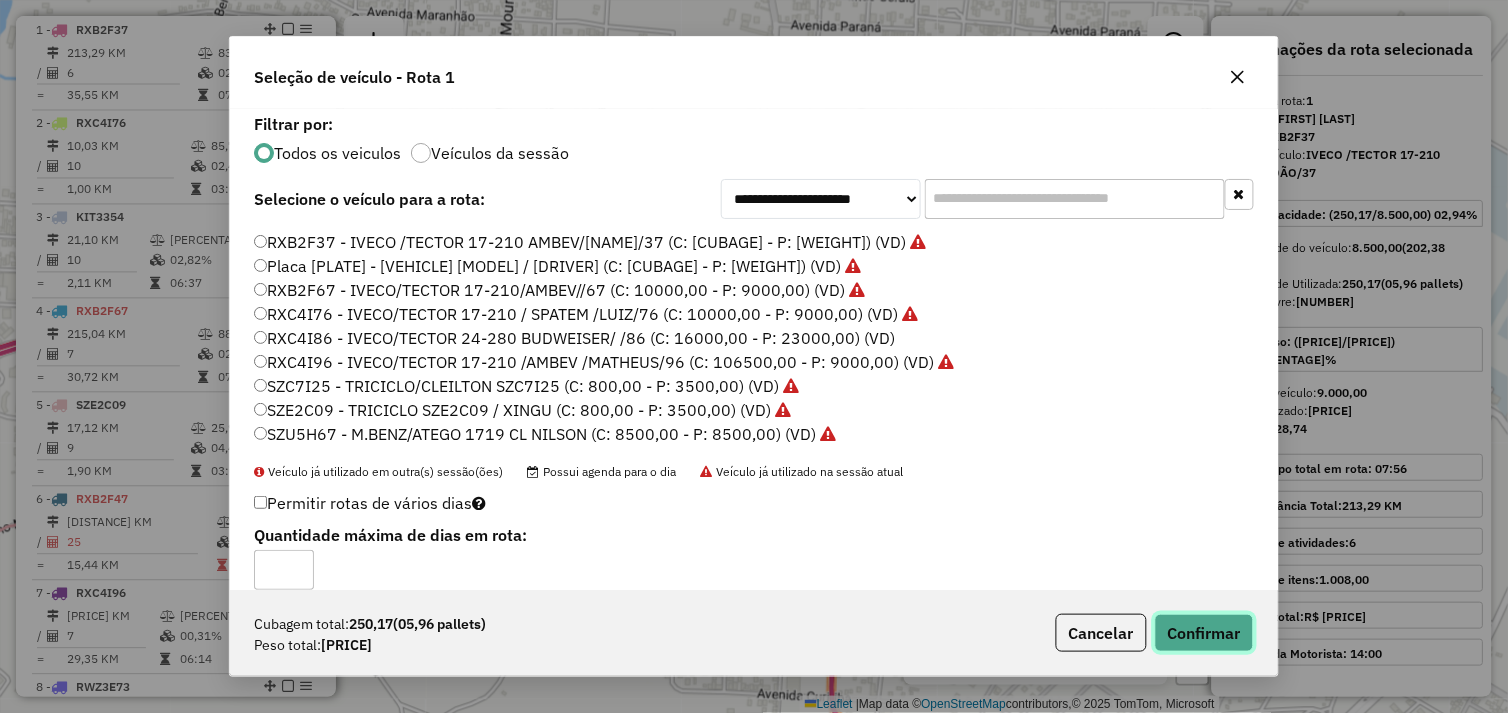 click on "Confirmar" 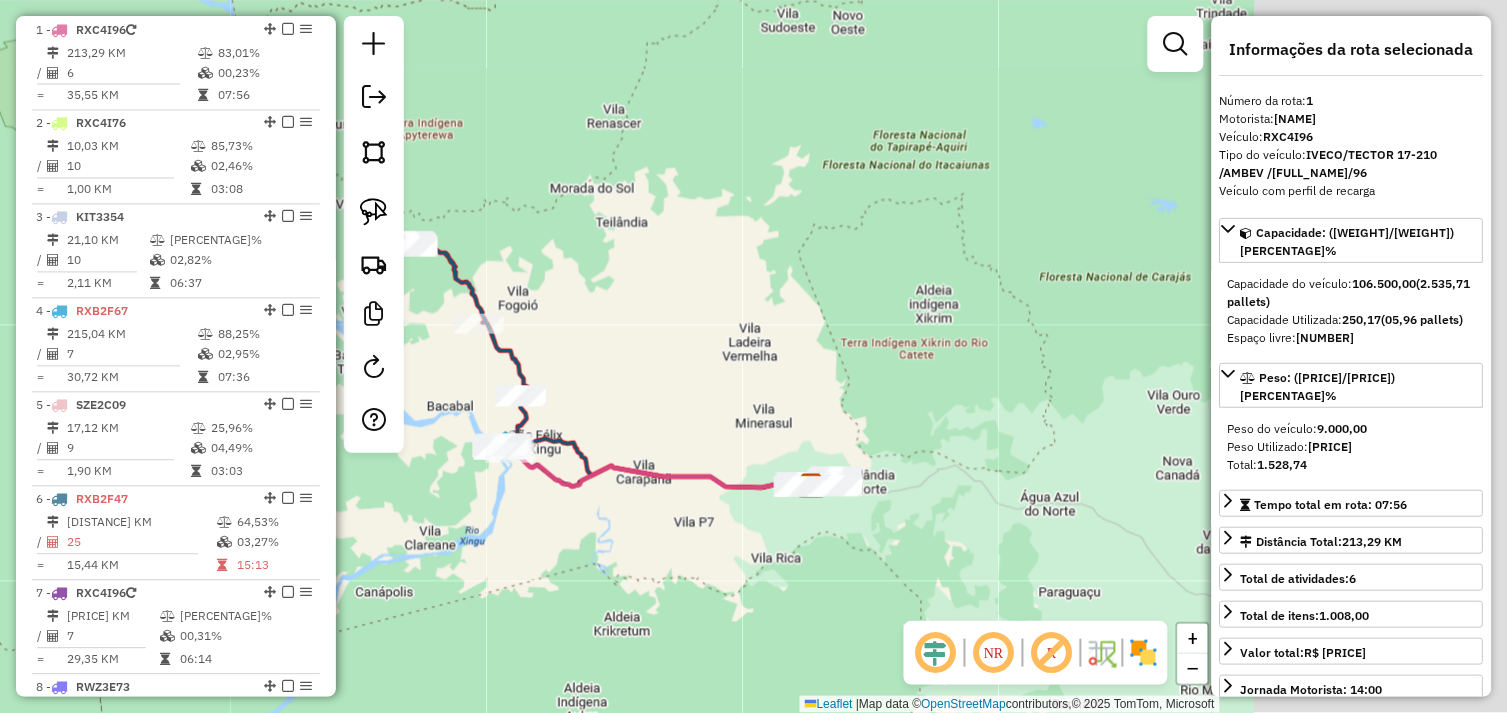 drag, startPoint x: 1097, startPoint y: 530, endPoint x: 750, endPoint y: 504, distance: 347.9727 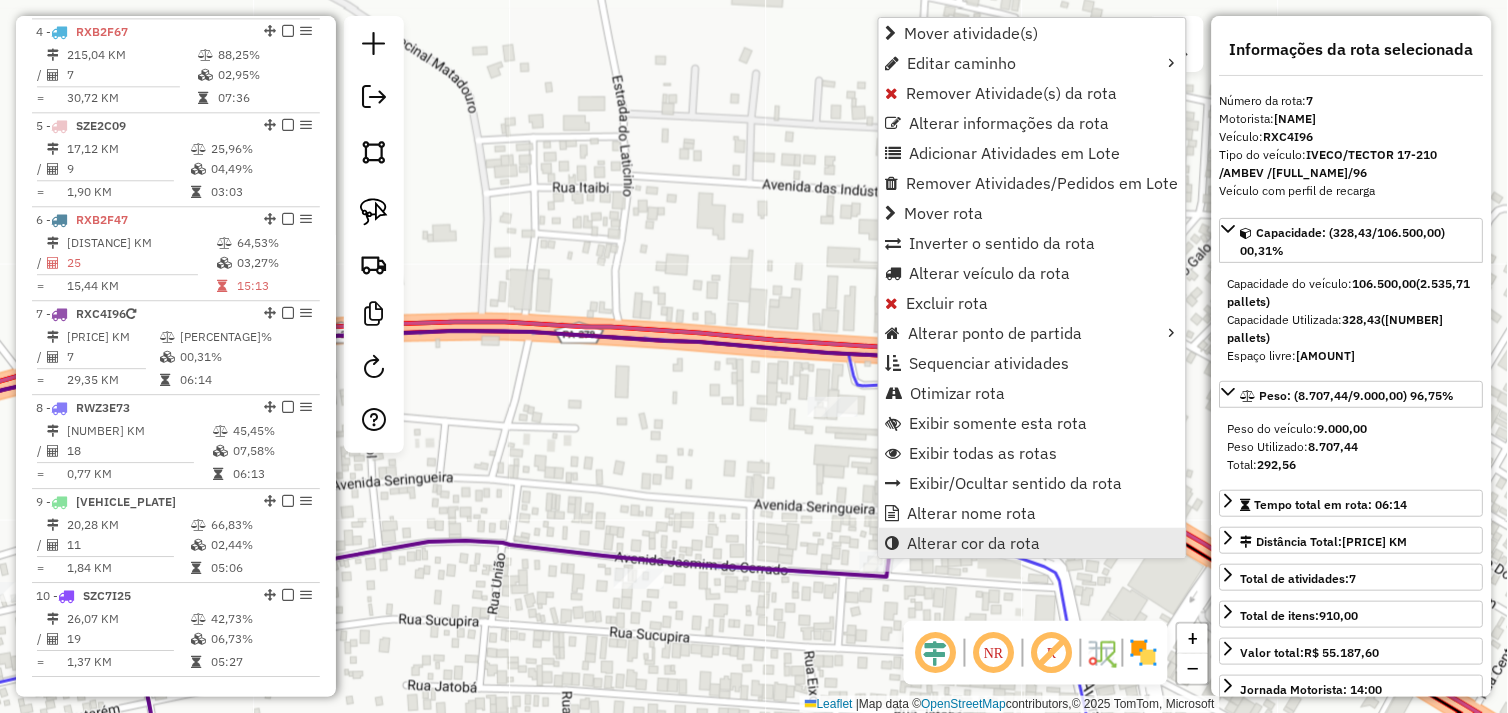 scroll, scrollTop: 1336, scrollLeft: 0, axis: vertical 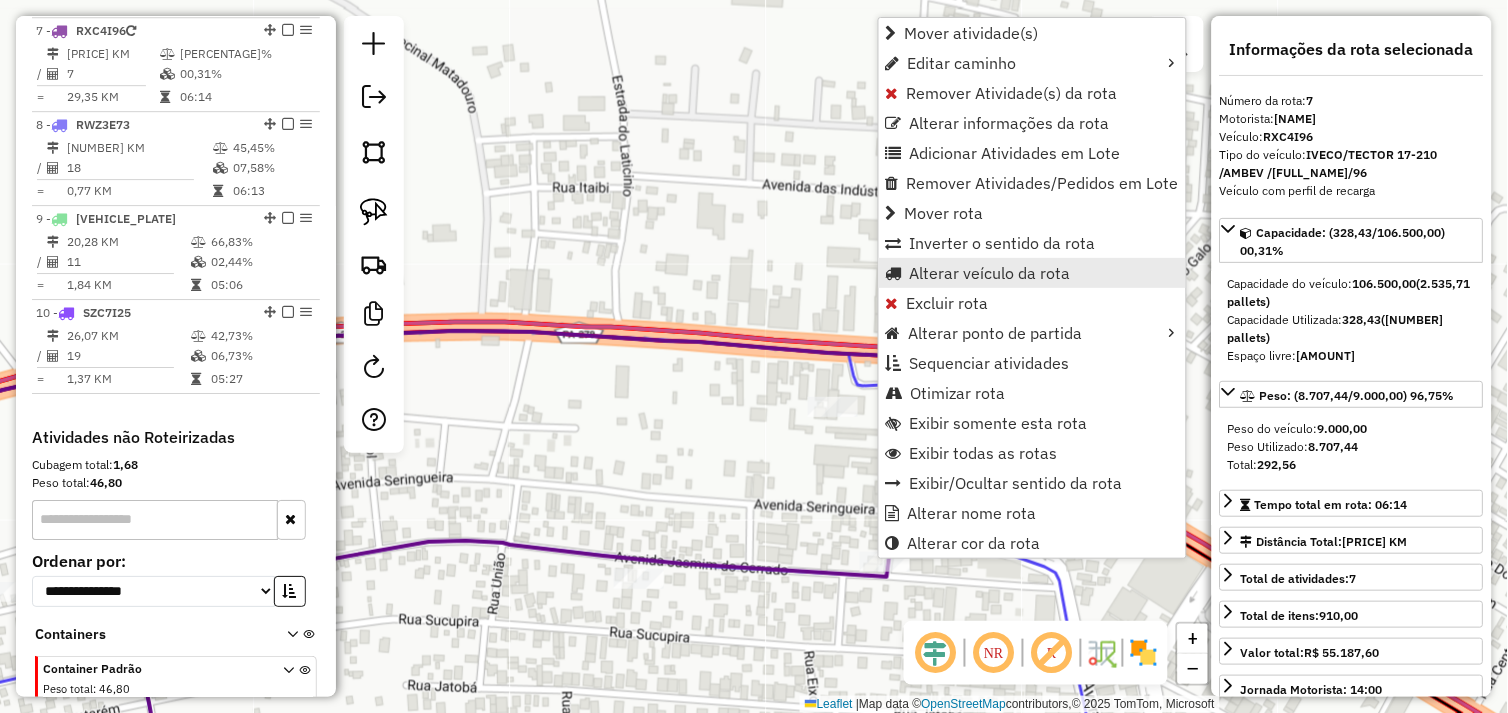 click on "Alterar veículo da rota" at bounding box center [990, 273] 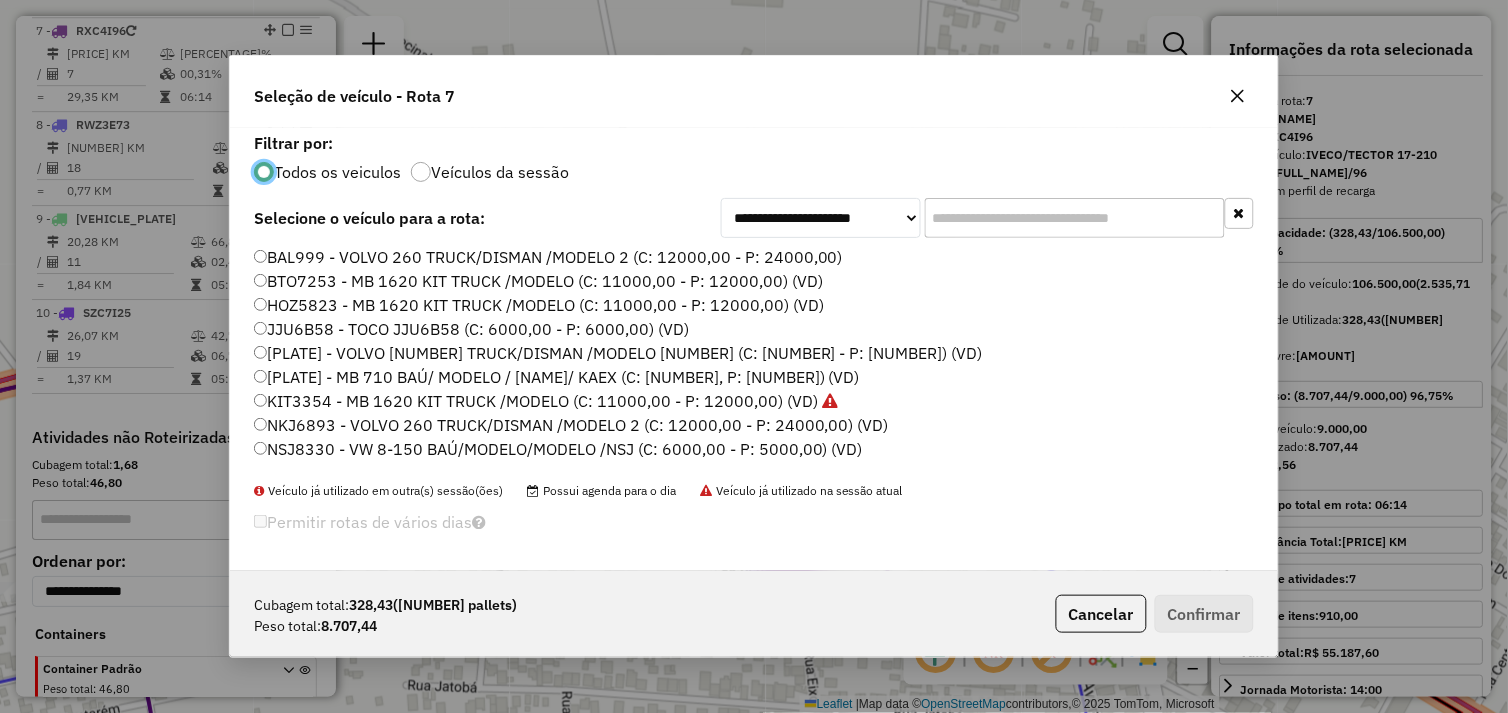 scroll, scrollTop: 11, scrollLeft: 5, axis: both 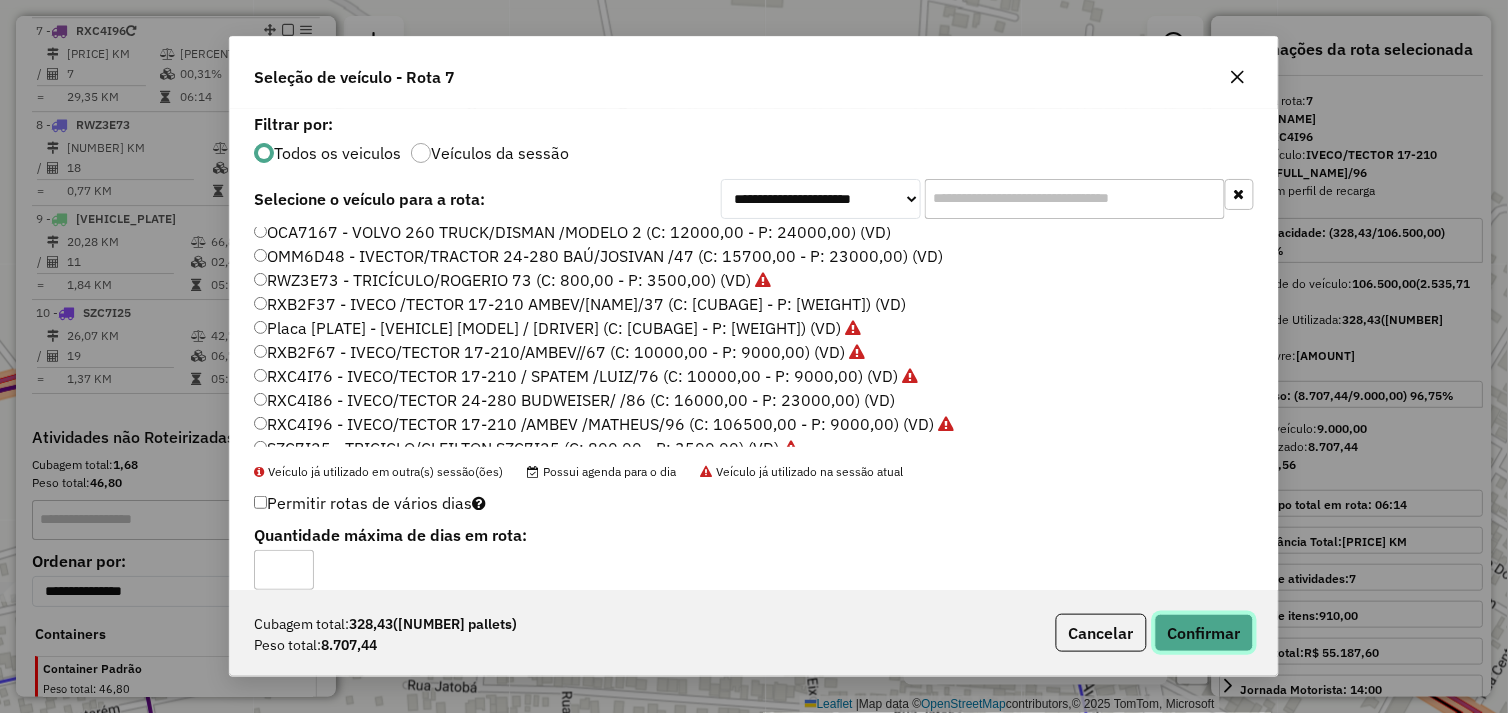 click on "Confirmar" 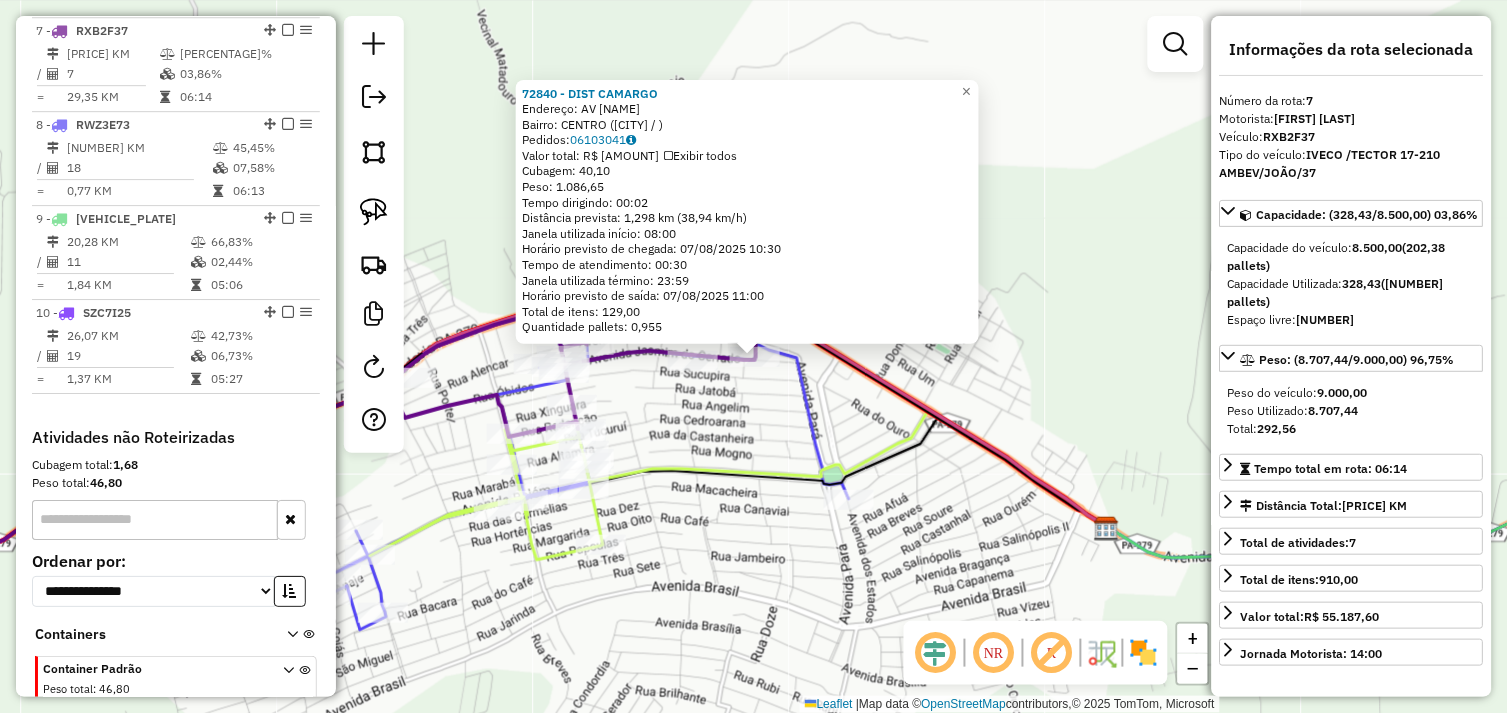 click on "72840 - DIST CAMARGO  Endereço: AV PARA    Bairro: CENTRO (TUCUMA  / )   Pedidos:  06103041   Valor total: R$ 7.221,05   Exibir todos   Cubagem: 40,10  Peso: 1.086,65  Tempo dirigindo: 00:02   Distância prevista: 1,298 km (38,94 km/h)   Janela utilizada início: 08:00   Horário previsto de chegada: 07/08/2025 10:30   Tempo de atendimento: 00:30   Janela utilizada término: 23:59   Horário previsto de saída: 07/08/2025 11:00   Total de itens: 129,00   Quantidade pallets: 0,955  × Janela de atendimento Grade de atendimento Capacidade Transportadoras Veículos Cliente Pedidos  Rotas Selecione os dias de semana para filtrar as janelas de atendimento  Seg   Ter   Qua   Qui   Sex   Sáb   Dom  Informe o período da janela de atendimento: De: Até:  Filtrar exatamente a janela do cliente  Considerar janela de atendimento padrão  Selecione os dias de semana para filtrar as grades de atendimento  Seg   Ter   Qua   Qui   Sex   Sáb   Dom   Considerar clientes sem dia de atendimento cadastrado  Peso mínimo:  De:" 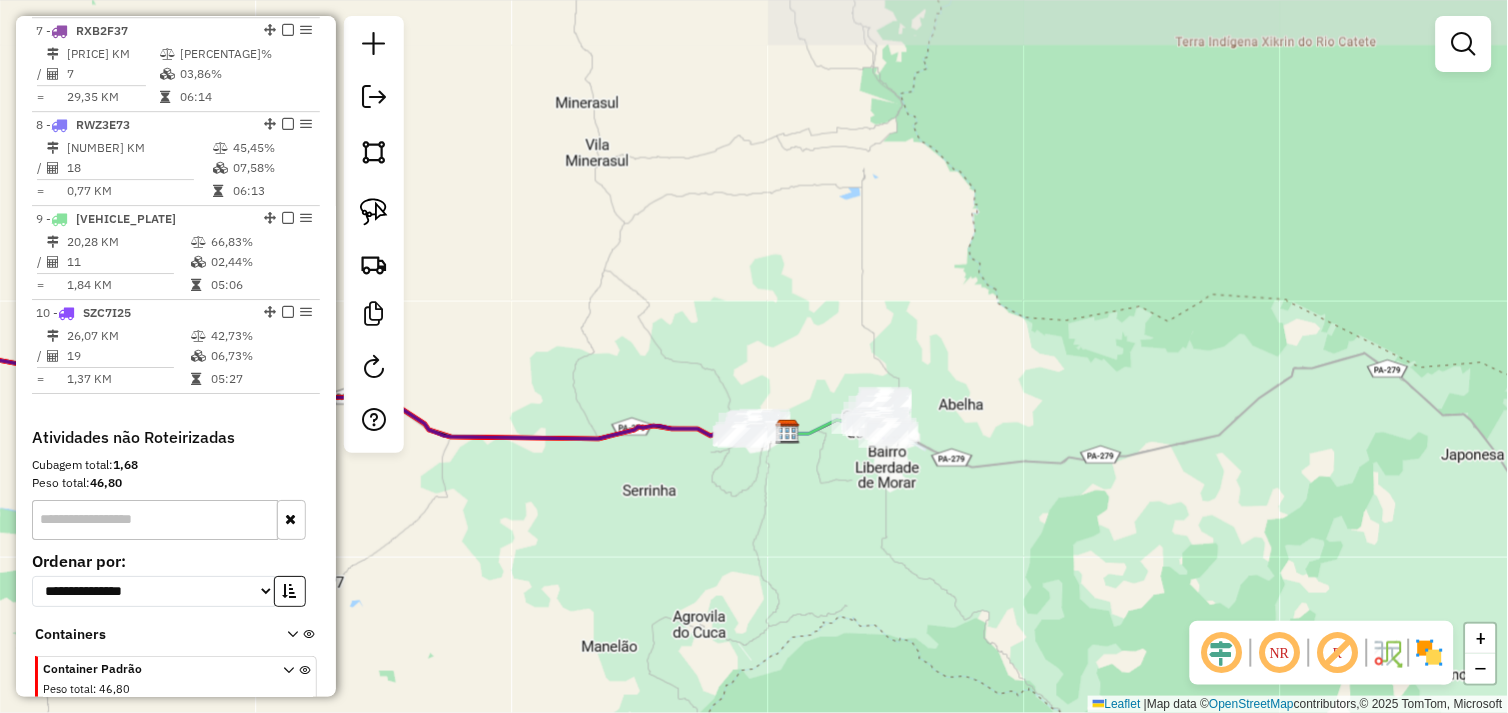 drag, startPoint x: 824, startPoint y: 466, endPoint x: 742, endPoint y: 478, distance: 82.8734 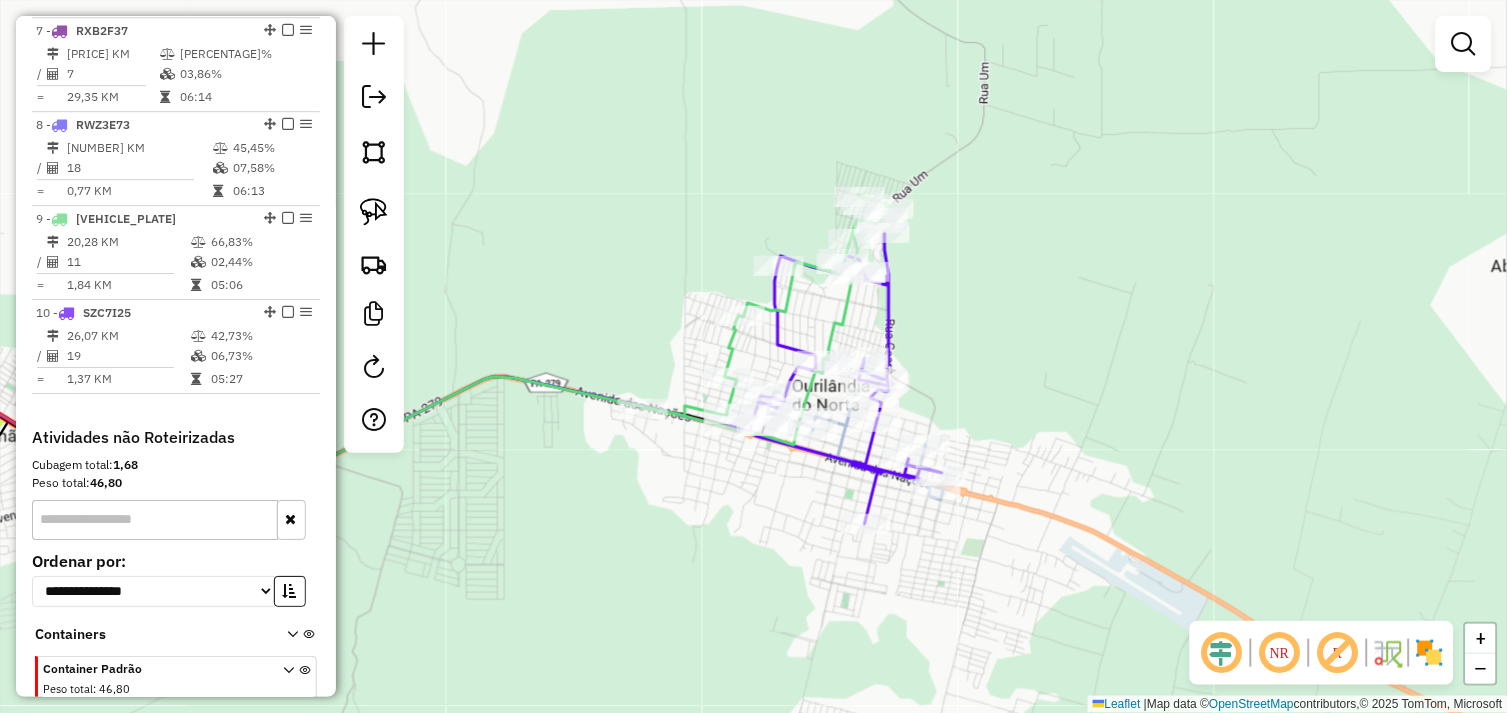 drag, startPoint x: 656, startPoint y: 481, endPoint x: 783, endPoint y: 441, distance: 133.15028 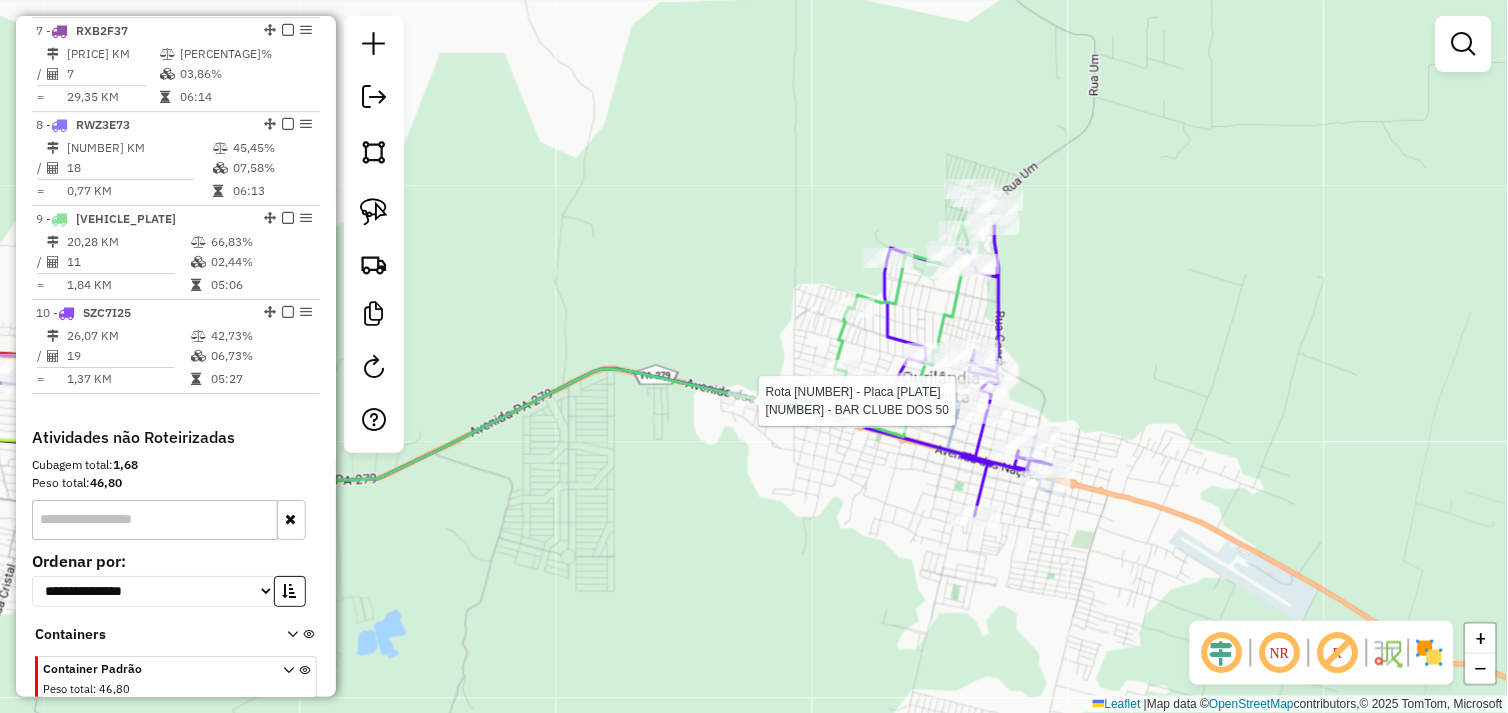 select on "*********" 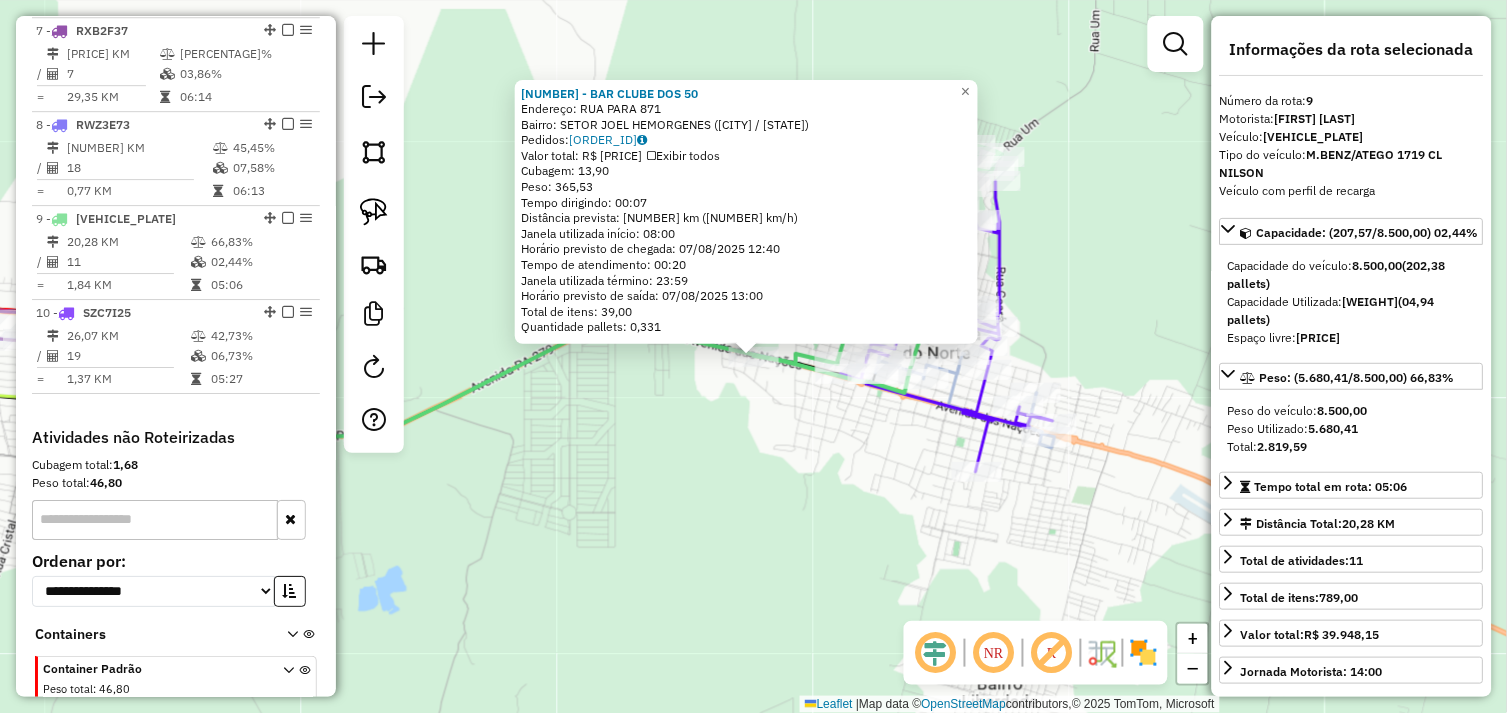 scroll, scrollTop: 1425, scrollLeft: 0, axis: vertical 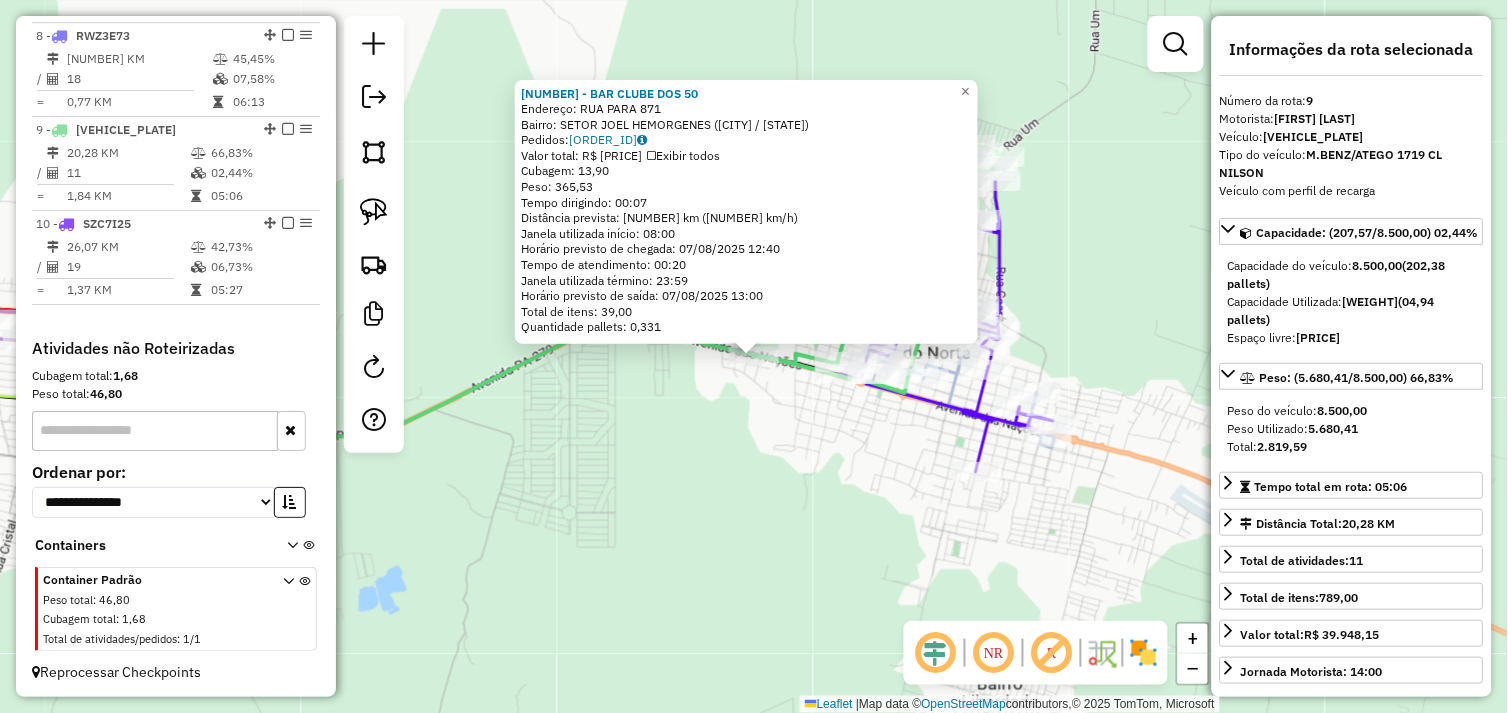 click on "72112 - BAR CLUBE DOS 50  Endereço:  RUA PARA 871   Bairro: SETOR JOEL HEMORGENES (OURILANDIA DO NORTE / PA)   Pedidos:  06103089   Valor total: R$ 2.490,72   Exibir todos   Cubagem: 13,90  Peso: 365,53  Tempo dirigindo: 00:07   Distância prevista: 3,772 km (32,33 km/h)   Janela utilizada início: 08:00   Horário previsto de chegada: 07/08/2025 12:40   Tempo de atendimento: 00:20   Janela utilizada término: 23:59   Horário previsto de saída: 07/08/2025 13:00   Total de itens: 39,00   Quantidade pallets: 0,331  × Janela de atendimento Grade de atendimento Capacidade Transportadoras Veículos Cliente Pedidos  Rotas Selecione os dias de semana para filtrar as janelas de atendimento  Seg   Ter   Qua   Qui   Sex   Sáb   Dom  Informe o período da janela de atendimento: De: Até:  Filtrar exatamente a janela do cliente  Considerar janela de atendimento padrão  Selecione os dias de semana para filtrar as grades de atendimento  Seg   Ter   Qua   Qui   Sex   Sáb   Dom   Peso mínimo:   Peso máximo:   De:  +" 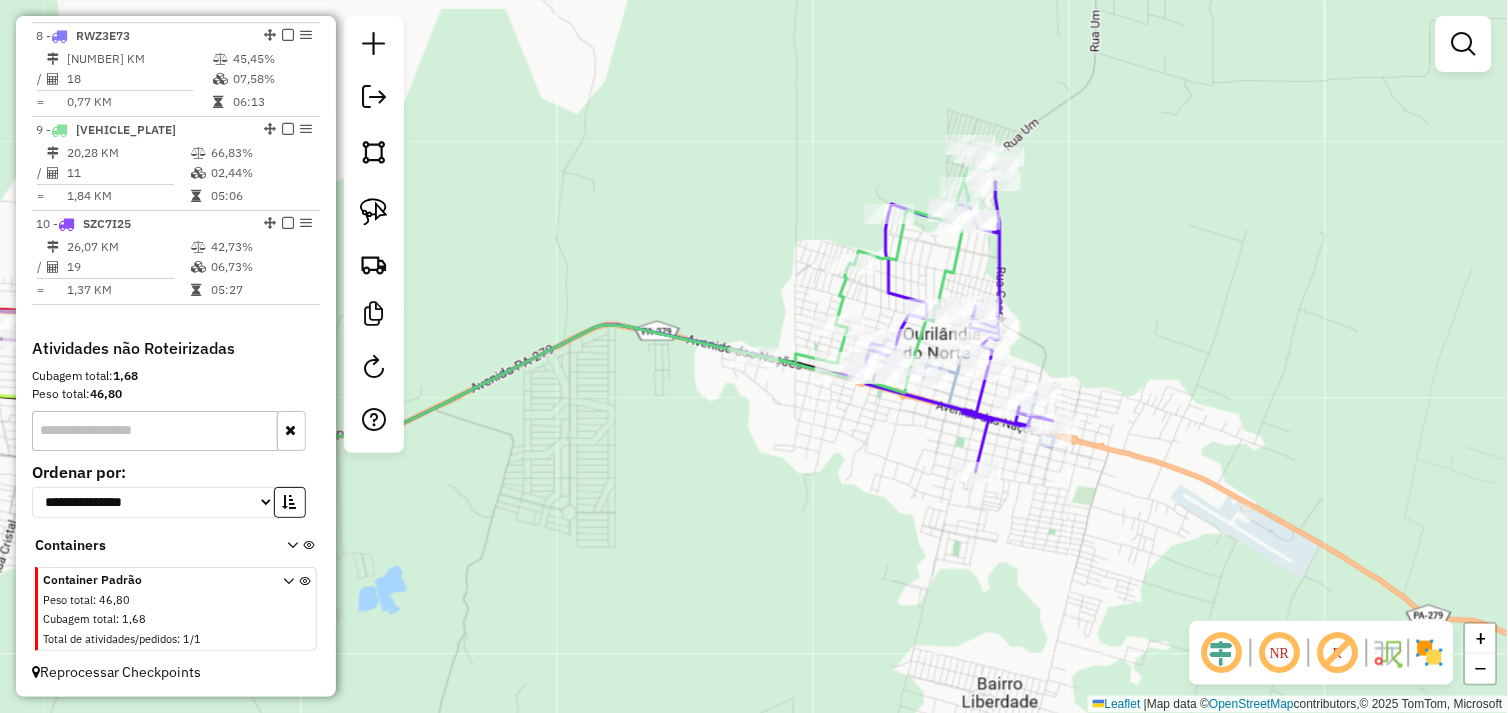 drag, startPoint x: 660, startPoint y: 480, endPoint x: 828, endPoint y: 450, distance: 170.65755 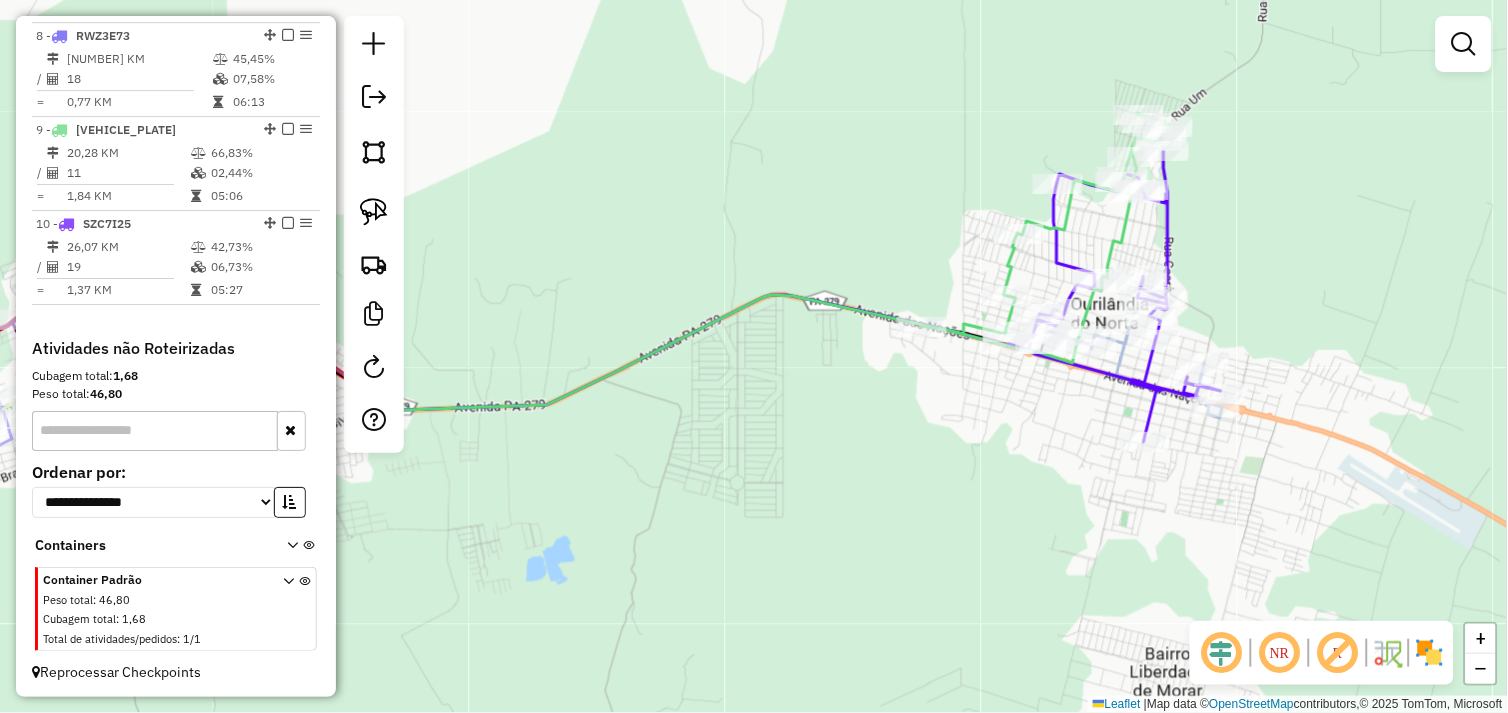 drag, startPoint x: 645, startPoint y: 486, endPoint x: 843, endPoint y: 471, distance: 198.56737 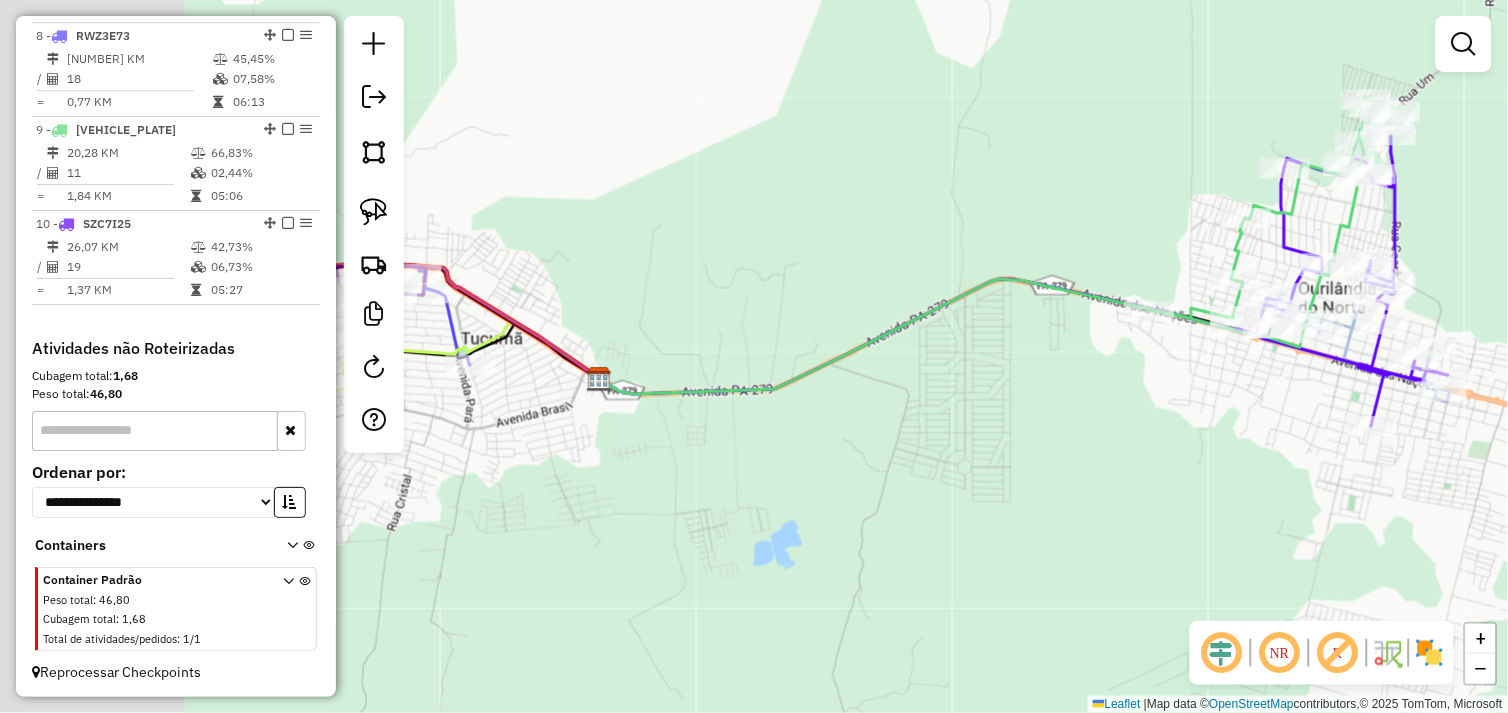 click on "Janela de atendimento Grade de atendimento Capacidade Transportadoras Veículos Cliente Pedidos  Rotas Selecione os dias de semana para filtrar as janelas de atendimento  Seg   Ter   Qua   Qui   Sex   Sáb   Dom  Informe o período da janela de atendimento: De: Até:  Filtrar exatamente a janela do cliente  Considerar janela de atendimento padrão  Selecione os dias de semana para filtrar as grades de atendimento  Seg   Ter   Qua   Qui   Sex   Sáb   Dom   Considerar clientes sem dia de atendimento cadastrado  Clientes fora do dia de atendimento selecionado Filtrar as atividades entre os valores definidos abaixo:  Peso mínimo:   Peso máximo:   Cubagem mínima:   Cubagem máxima:   De:   Até:  Filtrar as atividades entre o tempo de atendimento definido abaixo:  De:   Até:   Considerar capacidade total dos clientes não roteirizados Transportadora: Selecione um ou mais itens Tipo de veículo: Selecione um ou mais itens Veículo: Selecione um ou mais itens Motorista: Selecione um ou mais itens Nome: Rótulo:" 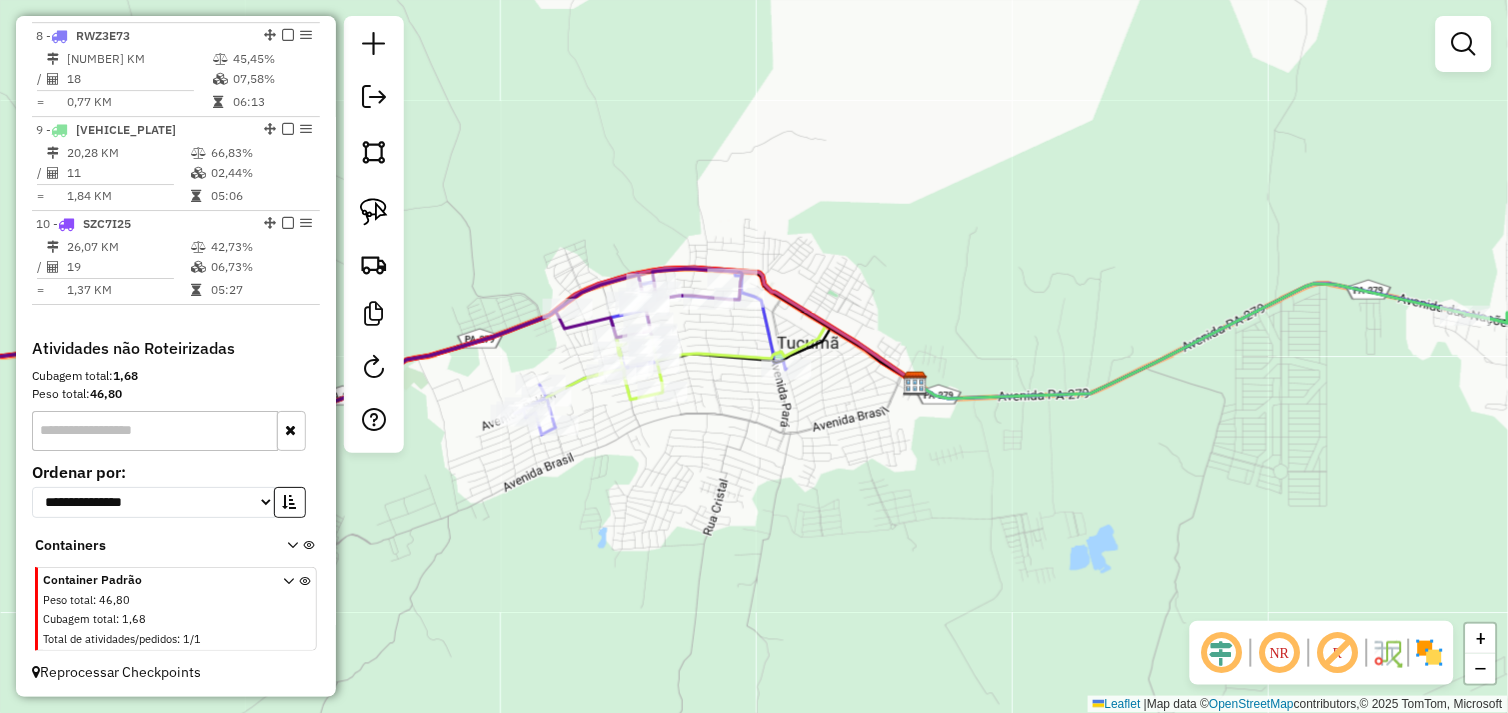 drag, startPoint x: 691, startPoint y: 490, endPoint x: 724, endPoint y: 494, distance: 33.24154 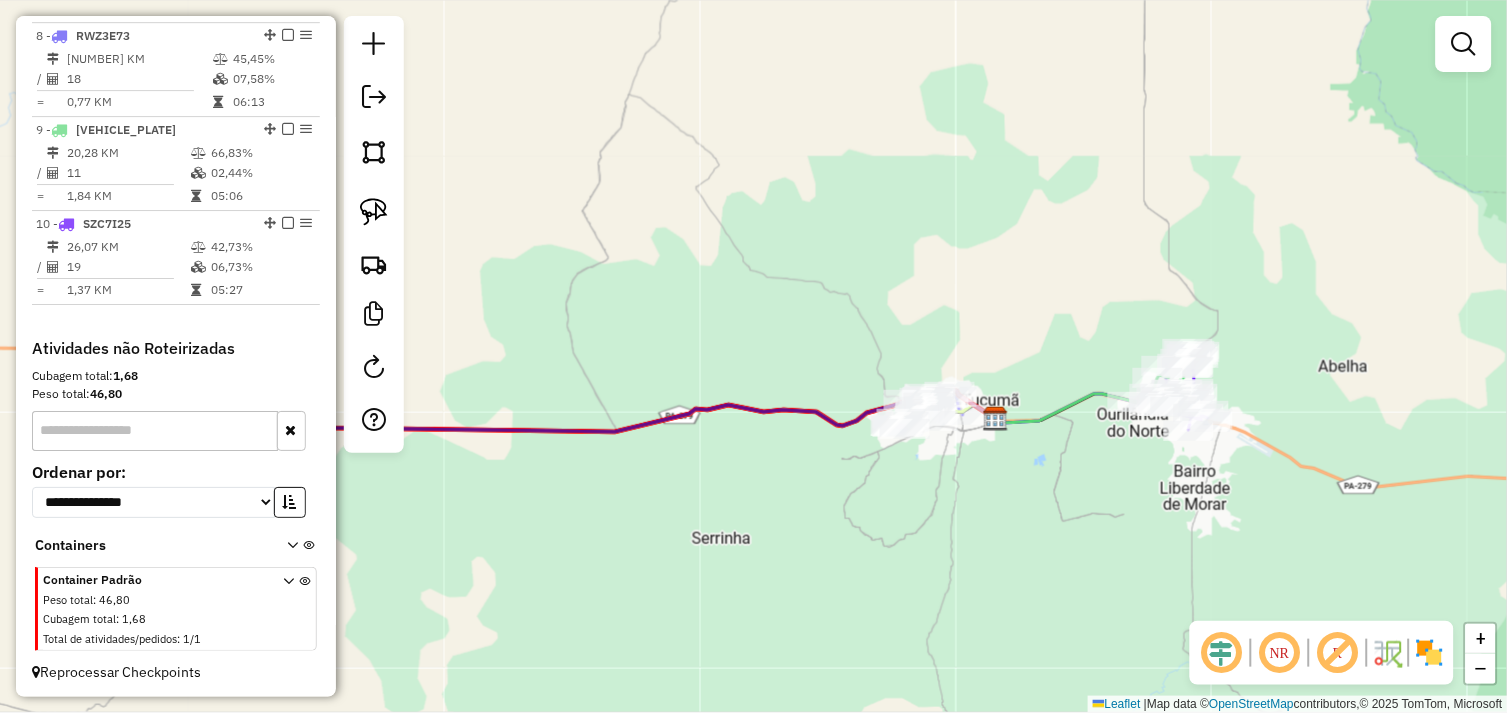 drag, startPoint x: 613, startPoint y: 515, endPoint x: 830, endPoint y: 516, distance: 217.0023 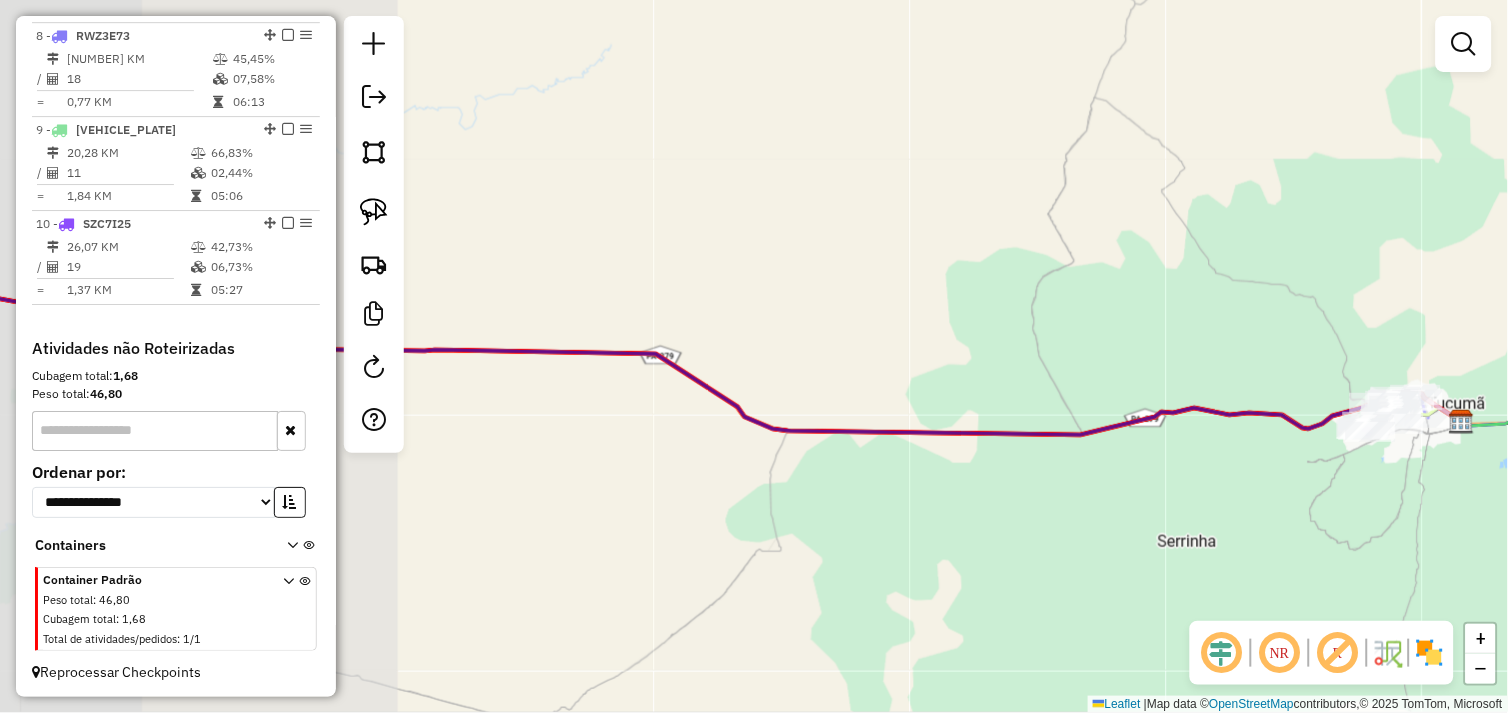 drag, startPoint x: 720, startPoint y: 500, endPoint x: 800, endPoint y: 505, distance: 80.1561 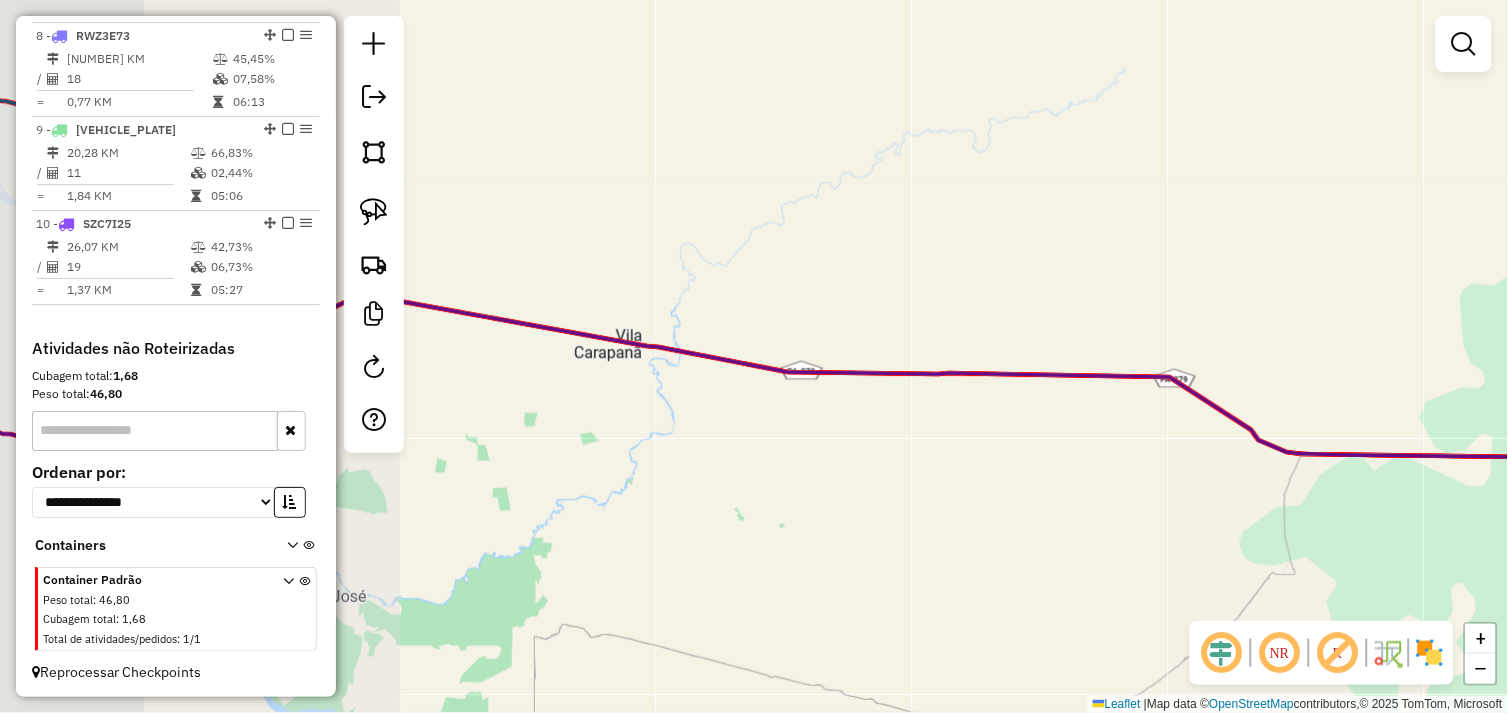 drag, startPoint x: 862, startPoint y: 527, endPoint x: 1086, endPoint y: 532, distance: 224.0558 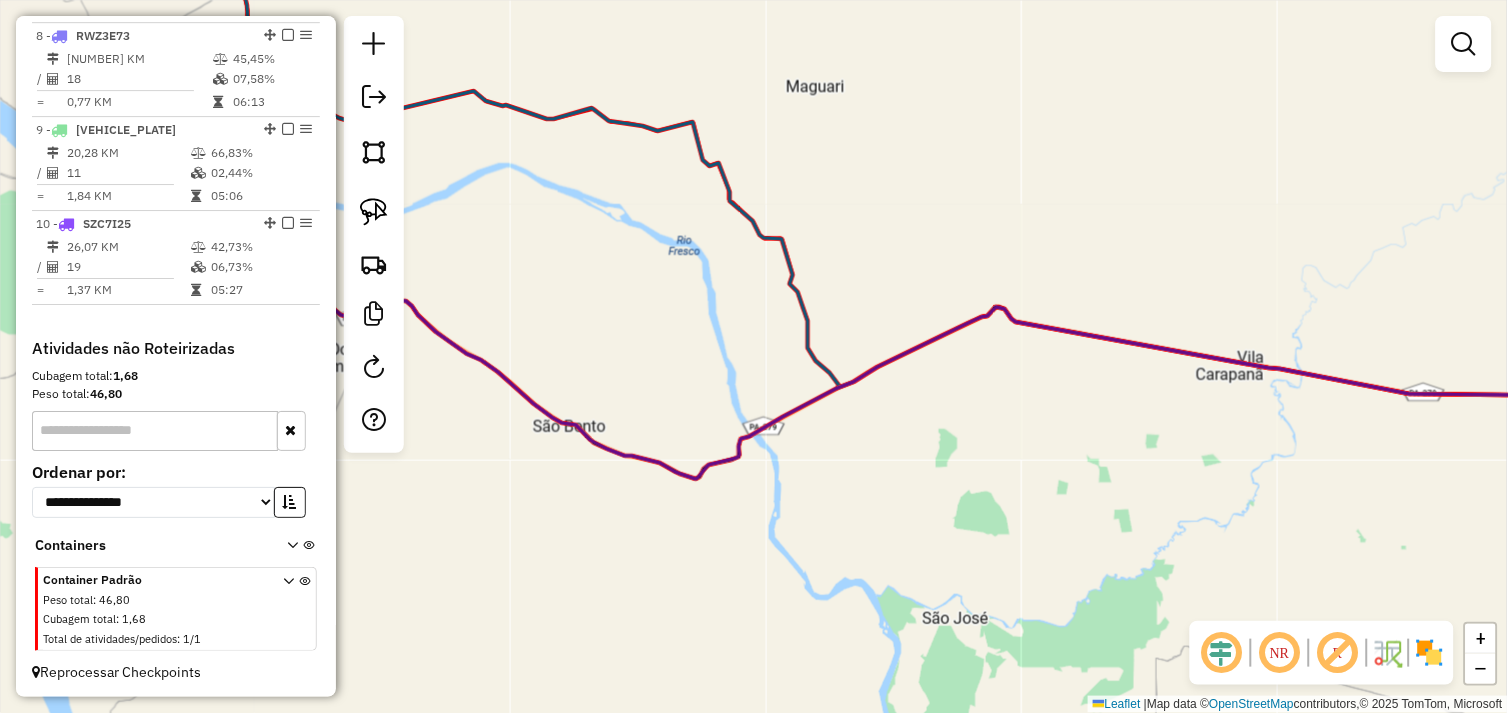 drag, startPoint x: 1353, startPoint y: 492, endPoint x: 753, endPoint y: 497, distance: 600.0208 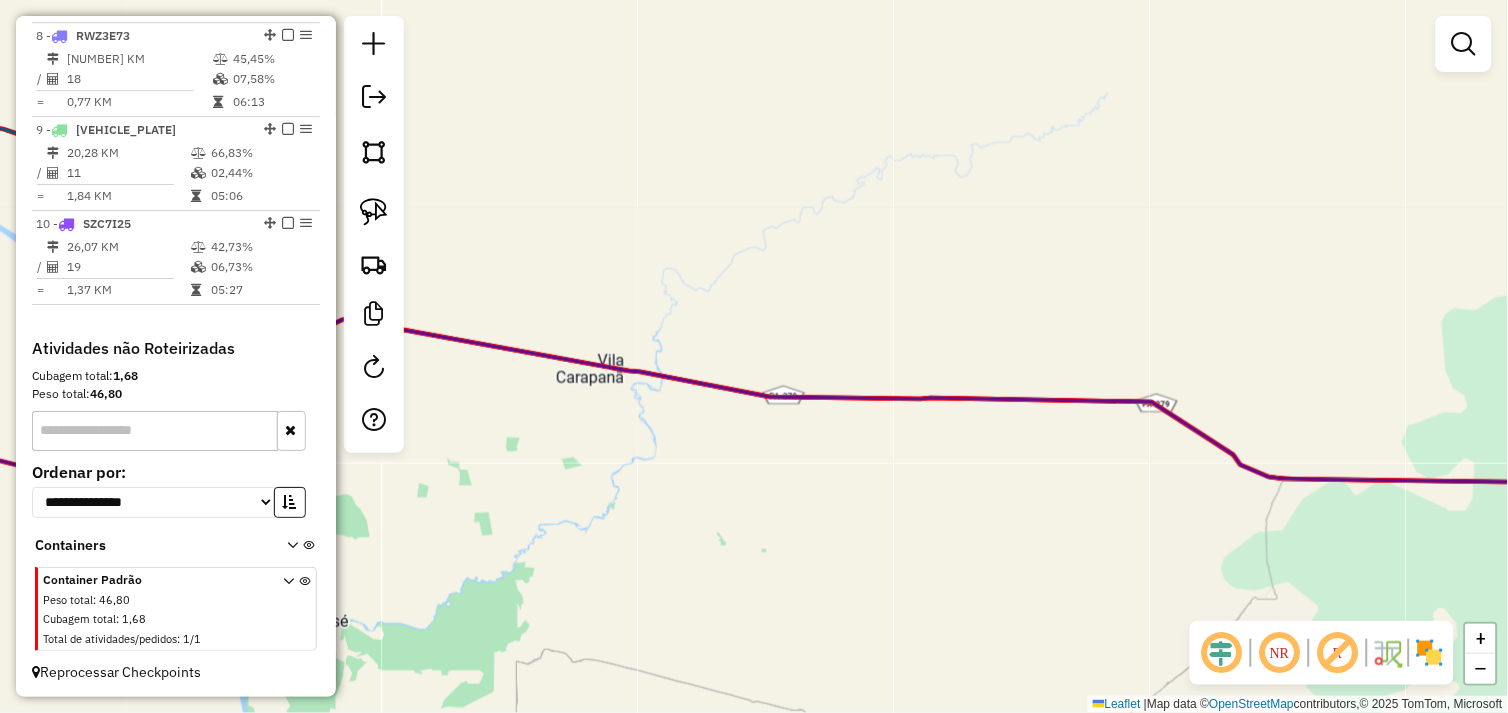 drag, startPoint x: 1252, startPoint y: 502, endPoint x: 748, endPoint y: 457, distance: 506.00494 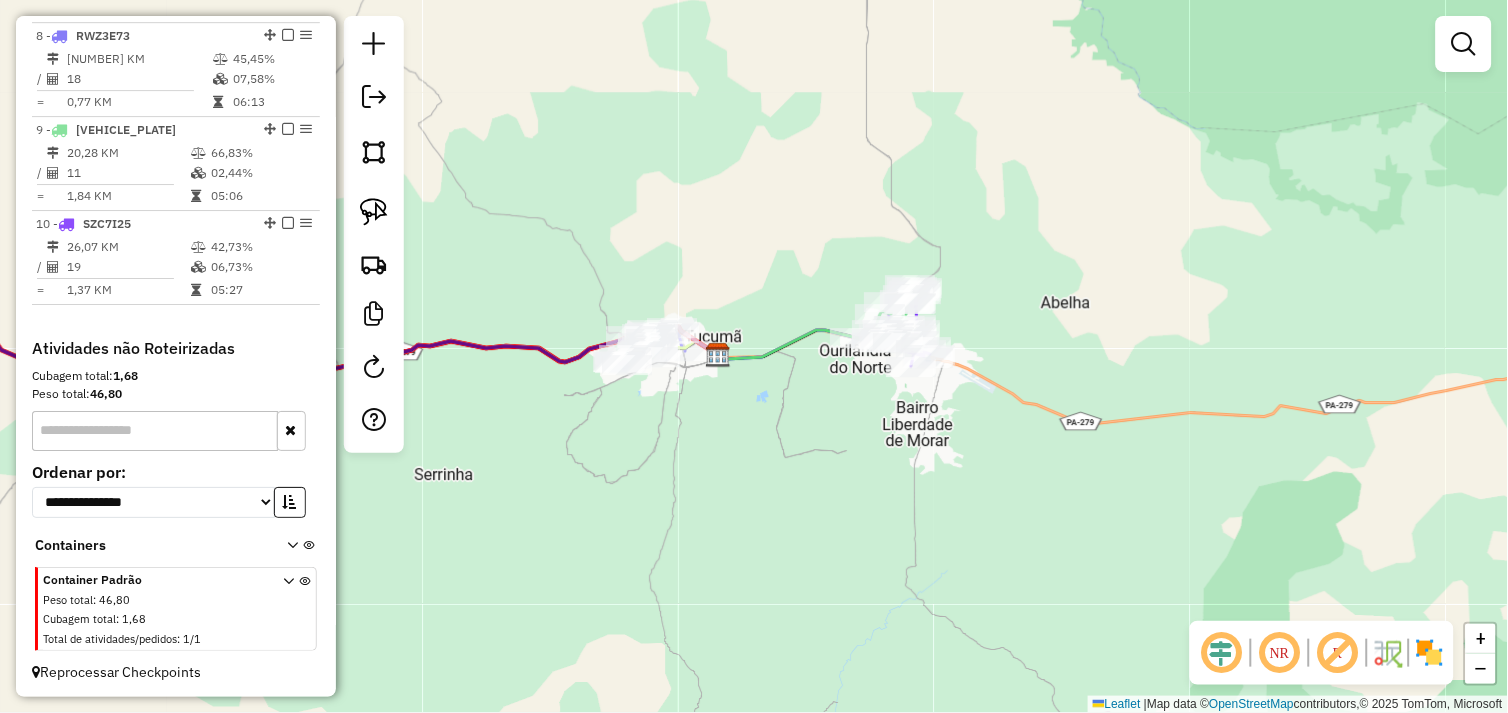 drag, startPoint x: 850, startPoint y: 416, endPoint x: 867, endPoint y: 431, distance: 22.671568 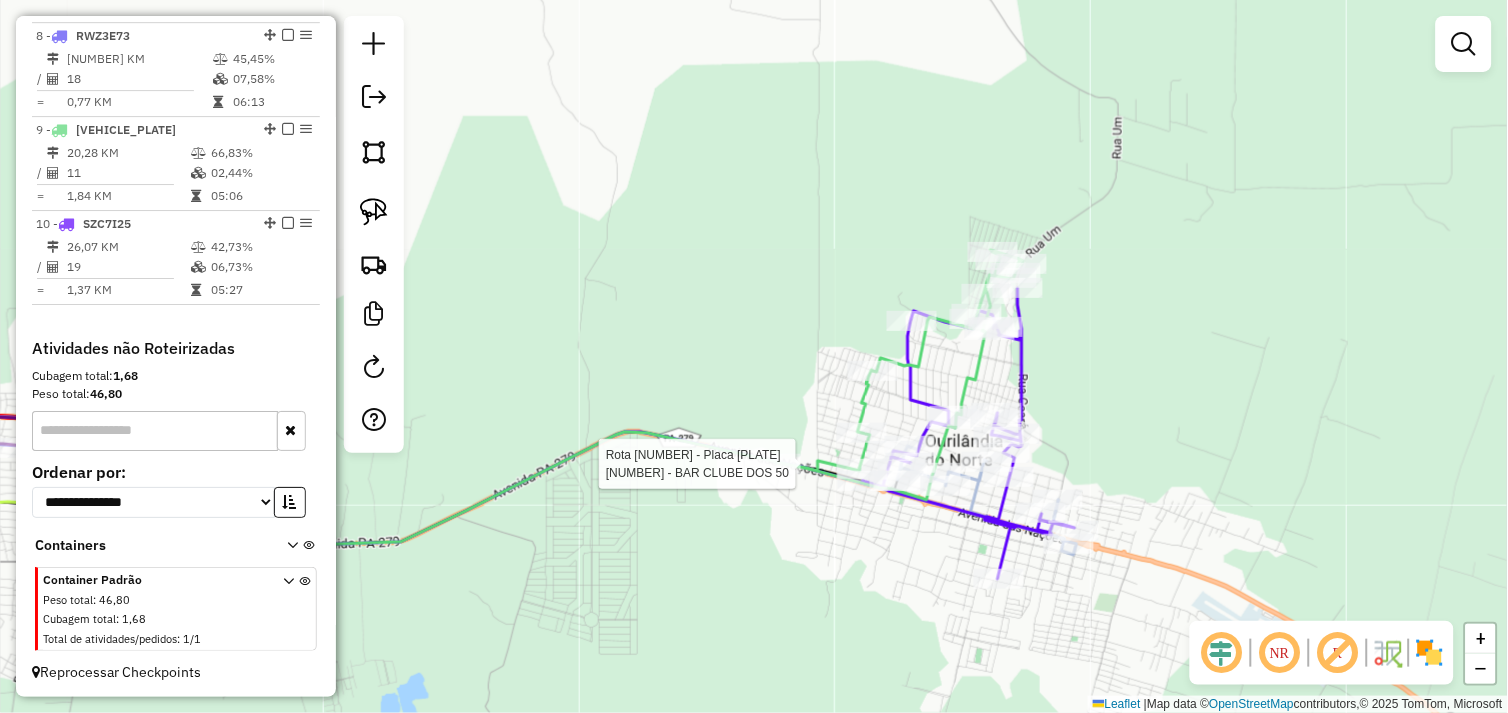 select on "*********" 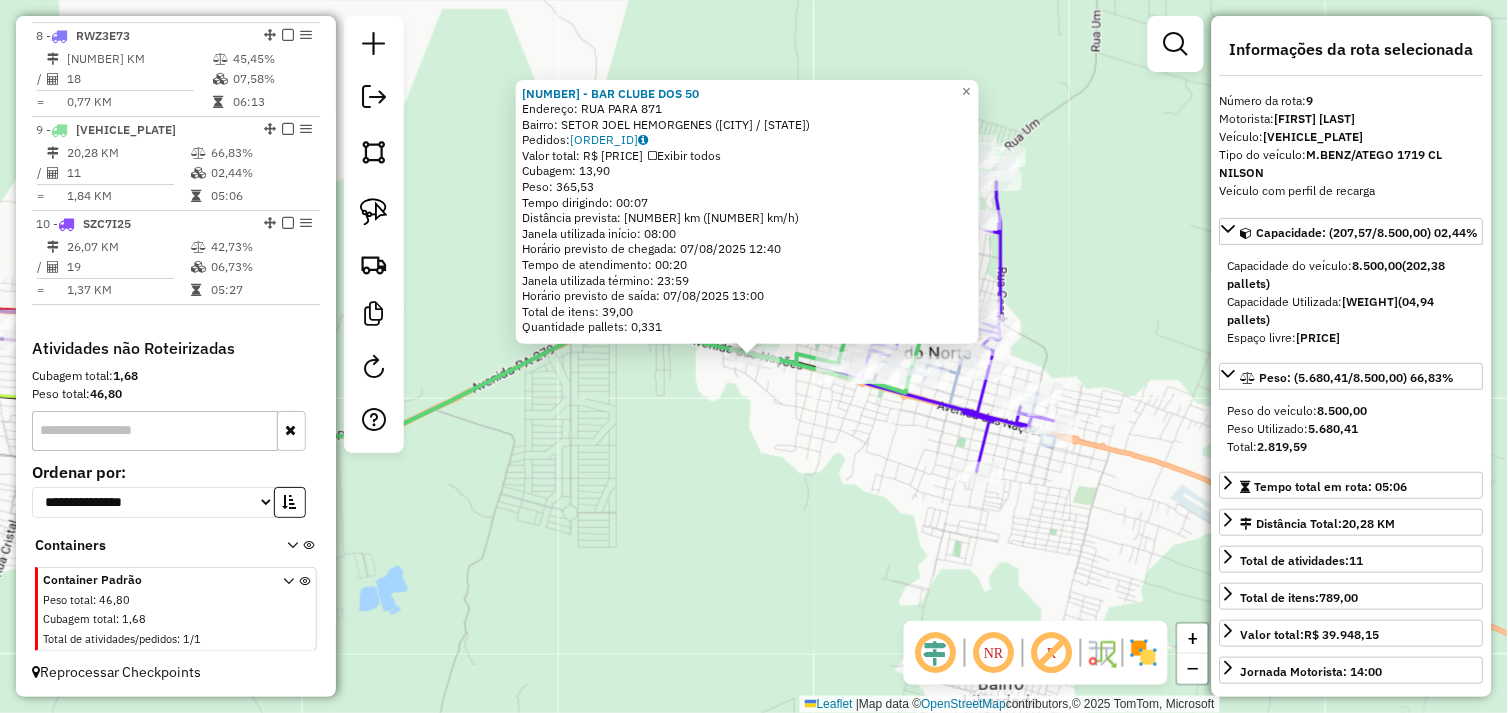 click on "72112 - BAR CLUBE DOS 50  Endereço:  RUA PARA 871   Bairro: SETOR JOEL HEMORGENES (OURILANDIA DO NORTE / PA)   Pedidos:  06103089   Valor total: R$ 2.490,72   Exibir todos   Cubagem: 13,90  Peso: 365,53  Tempo dirigindo: 00:07   Distância prevista: 3,772 km (32,33 km/h)   Janela utilizada início: 08:00   Horário previsto de chegada: 07/08/2025 12:40   Tempo de atendimento: 00:20   Janela utilizada término: 23:59   Horário previsto de saída: 07/08/2025 13:00   Total de itens: 39,00   Quantidade pallets: 0,331  × Janela de atendimento Grade de atendimento Capacidade Transportadoras Veículos Cliente Pedidos  Rotas Selecione os dias de semana para filtrar as janelas de atendimento  Seg   Ter   Qua   Qui   Sex   Sáb   Dom  Informe o período da janela de atendimento: De: Até:  Filtrar exatamente a janela do cliente  Considerar janela de atendimento padrão  Selecione os dias de semana para filtrar as grades de atendimento  Seg   Ter   Qua   Qui   Sex   Sáb   Dom   Peso mínimo:   Peso máximo:   De:  +" 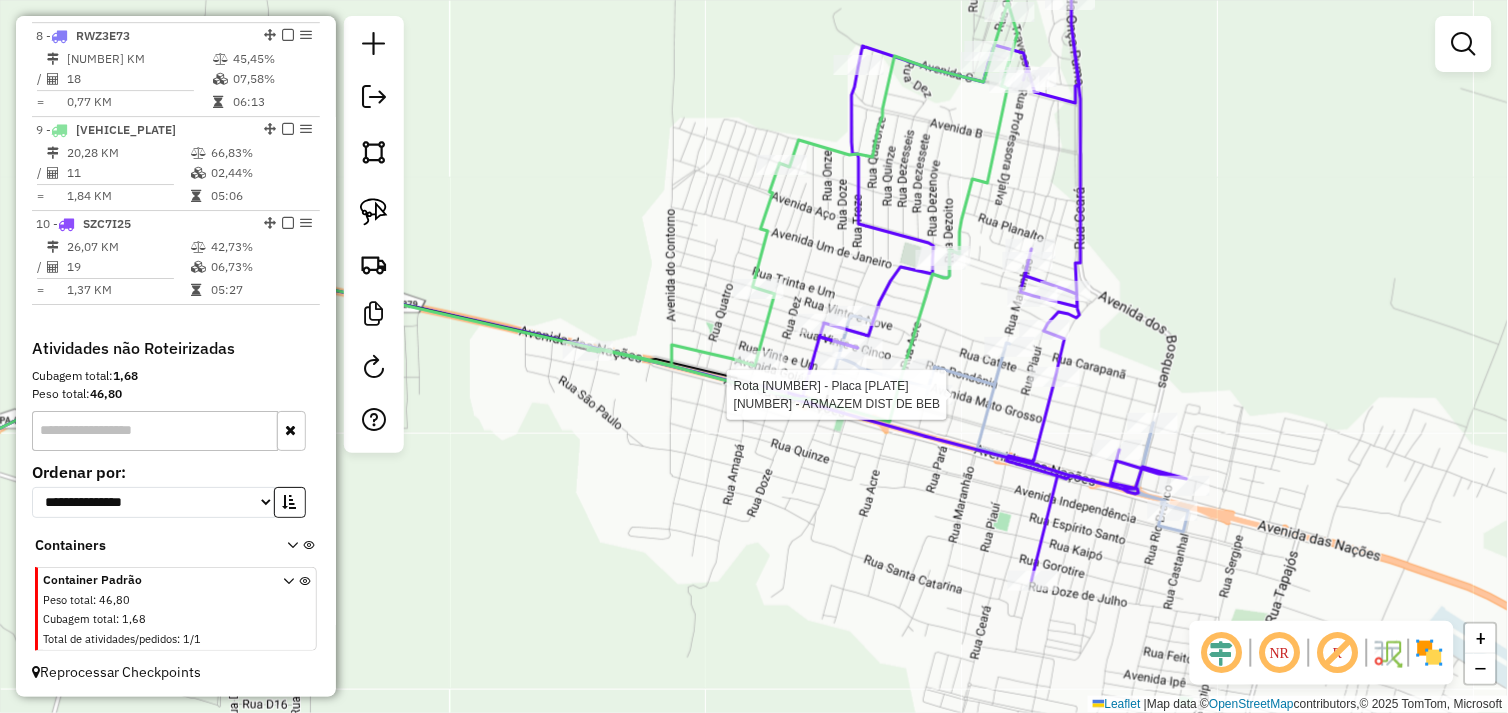select on "*********" 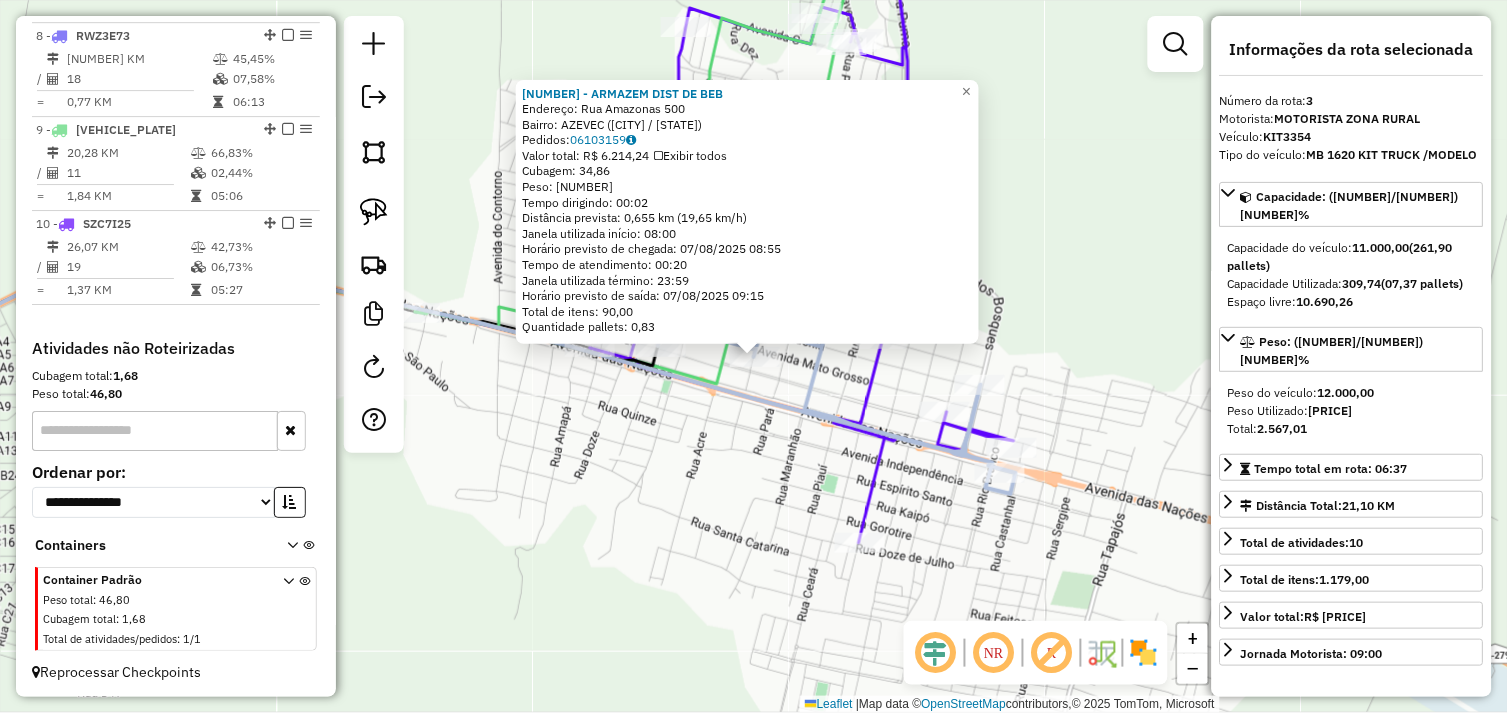 scroll, scrollTop: 961, scrollLeft: 0, axis: vertical 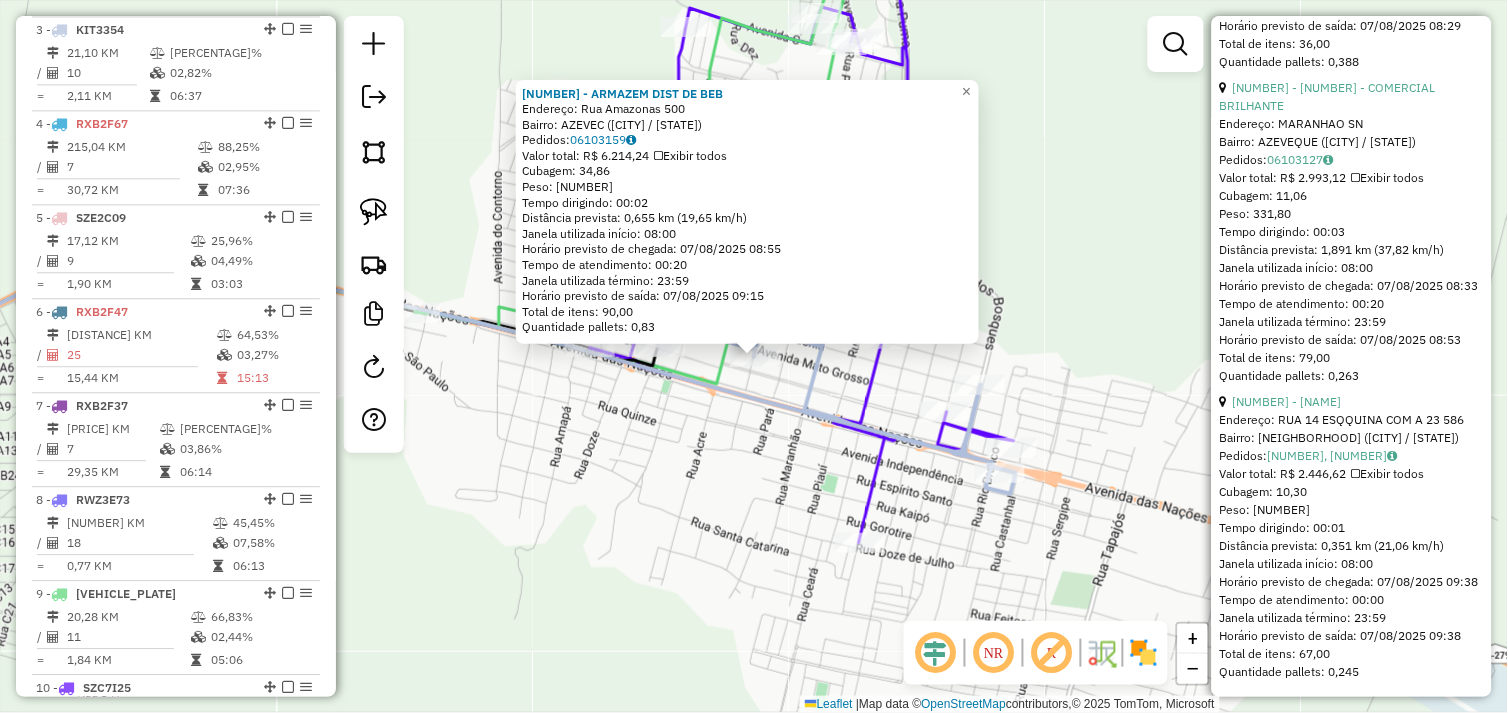 click on "72689 - ARMAZEM DIST DE BEB  Endereço:  Rua Amazonas [NUMBER]   Bairro: AZEVEC ([CITY] / [STATE])   Pedidos:  06103159   Valor total: R$ 6.214,24   Exibir todos   Cubagem: 34,86  Peso: 938,47  Tempo dirigindo: 00:02   Distância prevista: 0,655 km (19,65 km/h)   Janela utilizada início: 08:00   Horário previsto de chegada: 07/08/2025 08:55   Tempo de atendimento: 00:20   Janela utilizada término: 23:59   Horário previsto de saída: 07/08/2025 09:15   Total de itens: 90,00   Quantidade pallets: 0,83  × Janela de atendimento Grade de atendimento Capacidade Transportadoras Veículos Cliente Pedidos  Rotas Selecione os dias de semana para filtrar as janelas de atendimento  Seg   Ter   Qua   Qui   Sex   Sáb   Dom  Informe o período da janela de atendimento: De: Até:  Filtrar exatamente a janela do cliente  Considerar janela de atendimento padrão  Selecione os dias de semana para filtrar as grades de atendimento  Seg   Ter   Qua   Qui   Sex   Sáb   Dom   Clientes fora do dia de atendimento selecionado" 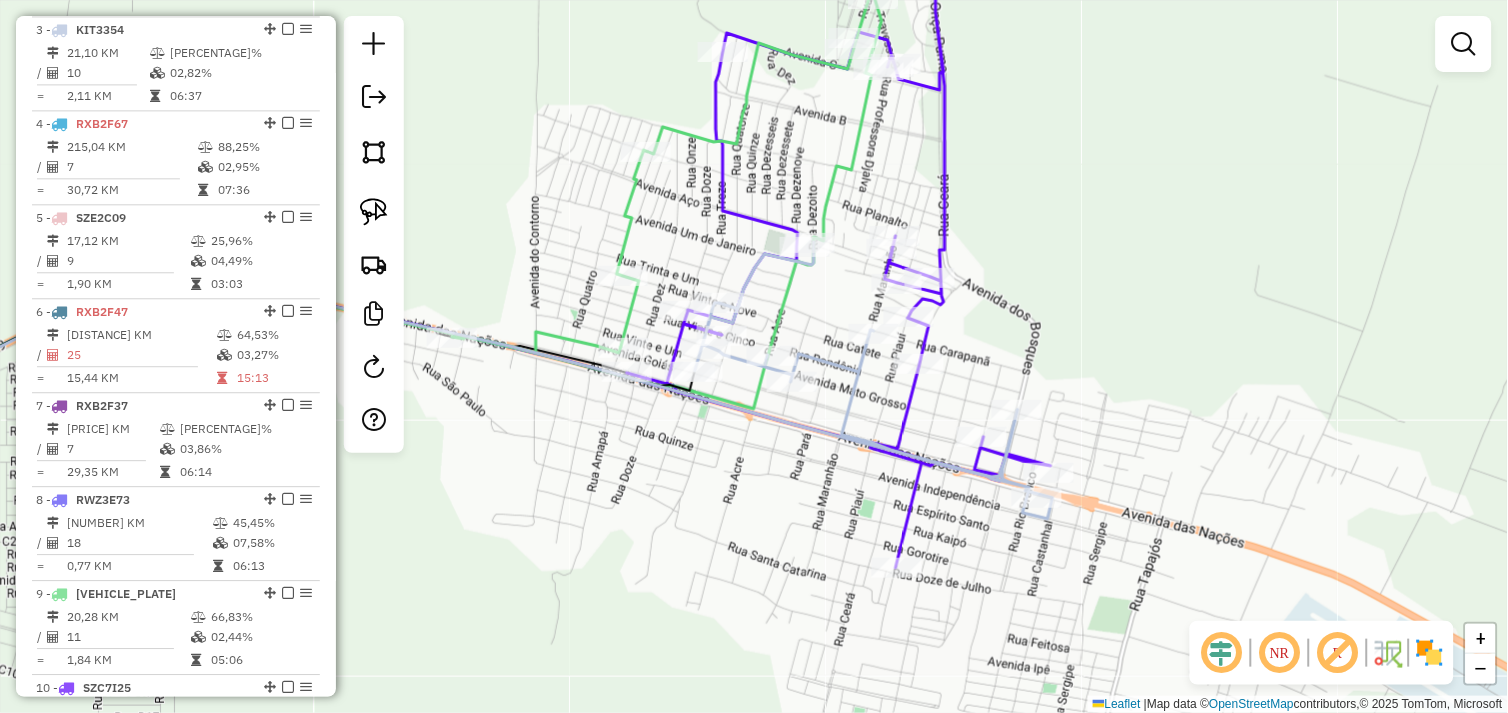 drag, startPoint x: 614, startPoint y: 480, endPoint x: 857, endPoint y: 496, distance: 243.52618 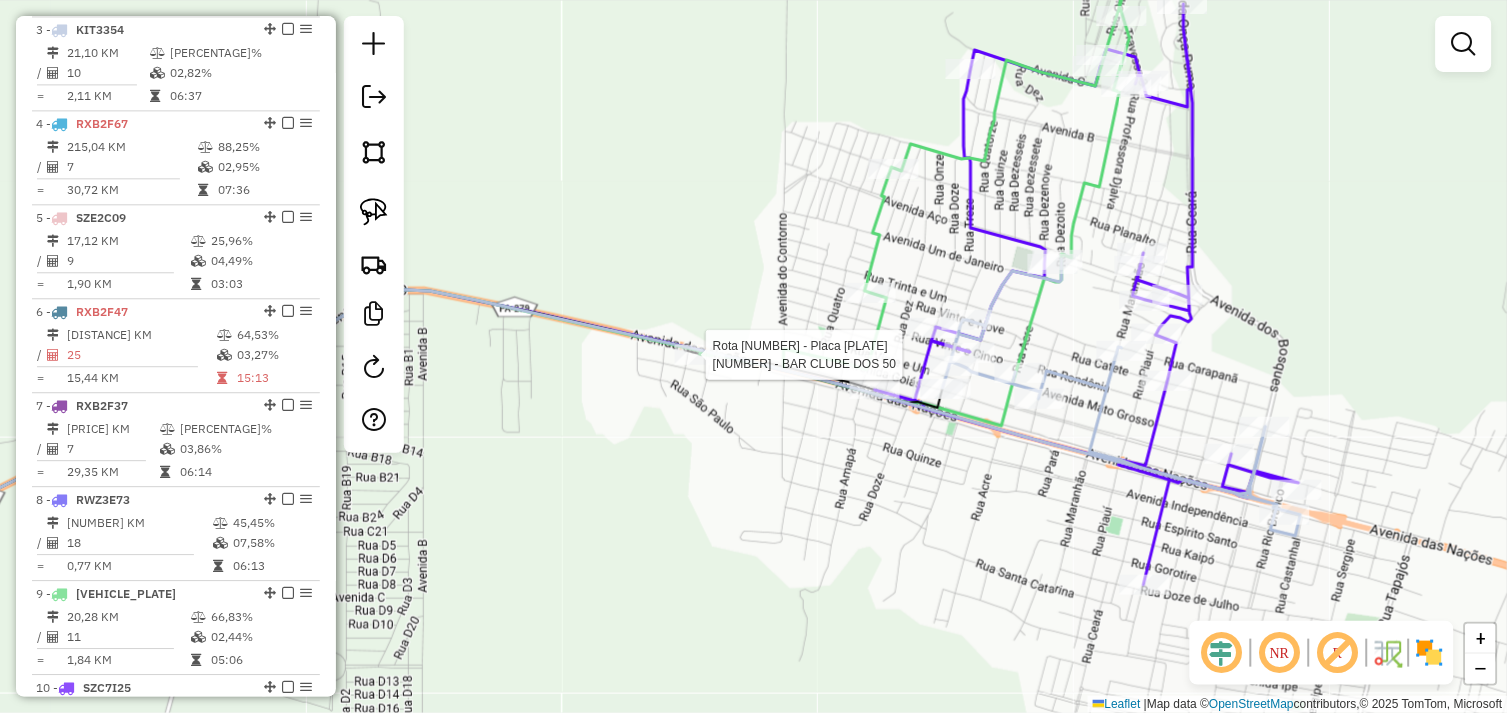 select on "*********" 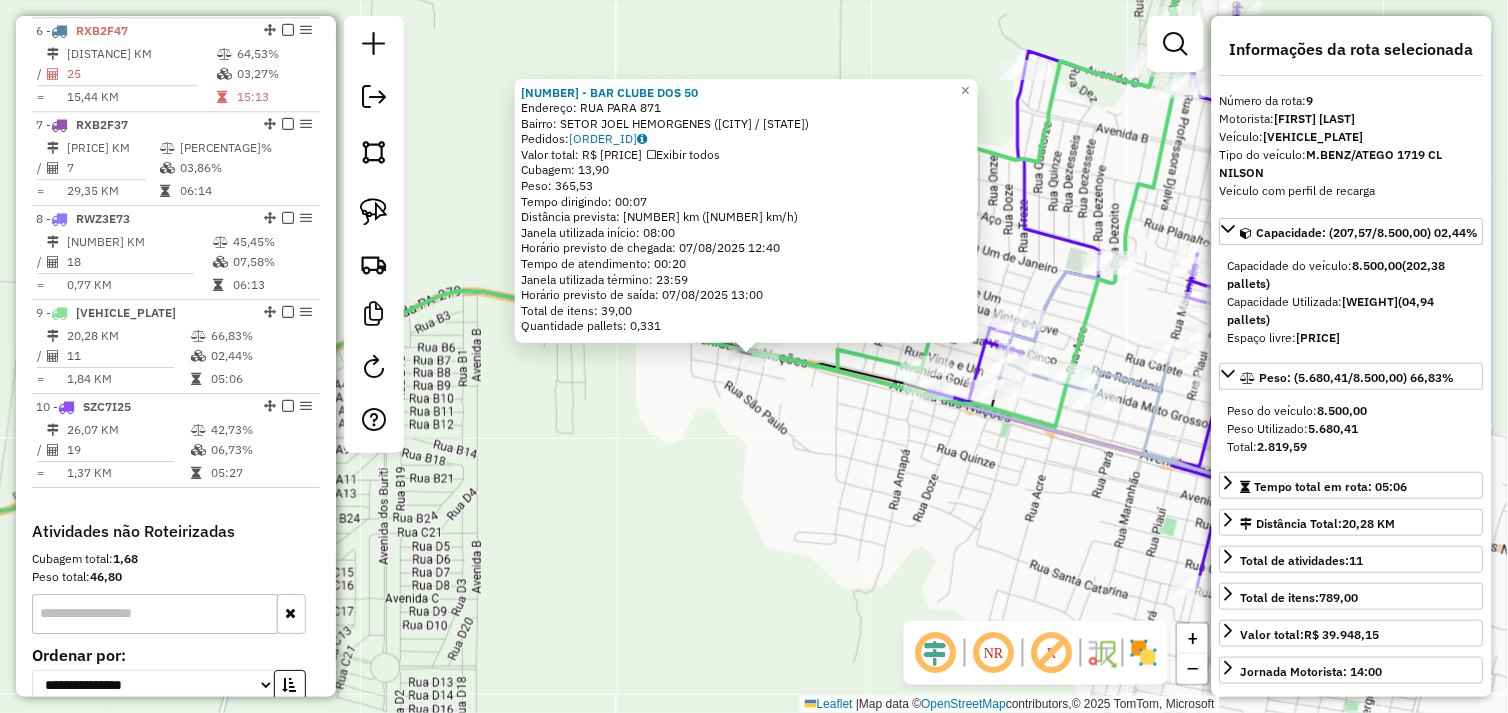 scroll, scrollTop: 1425, scrollLeft: 0, axis: vertical 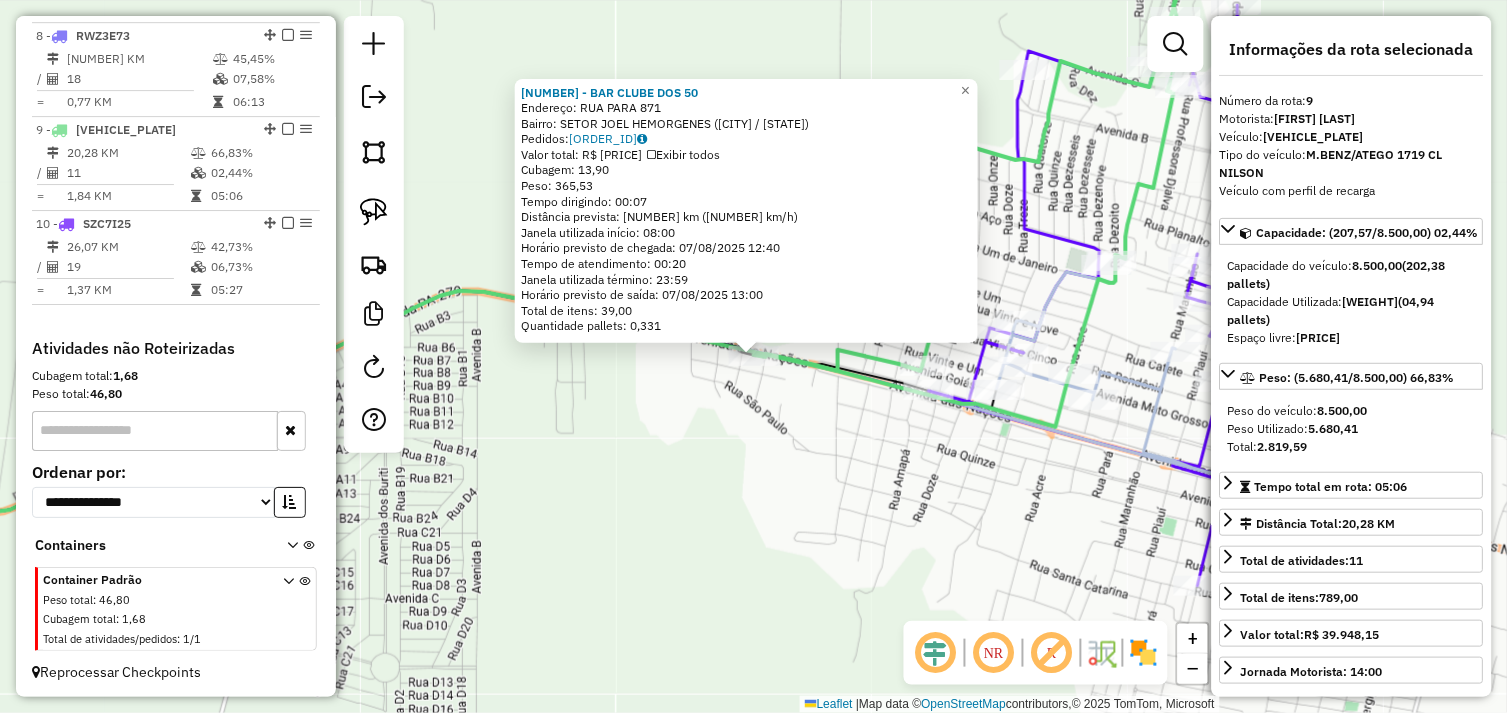 click on "72112 - BAR CLUBE DOS 50  Endereço:  RUA PARA 871   Bairro: SETOR JOEL HEMORGENES (OURILANDIA DO NORTE / PA)   Pedidos:  06103089   Valor total: R$ 2.490,72   Exibir todos   Cubagem: 13,90  Peso: 365,53  Tempo dirigindo: 00:07   Distância prevista: 3,772 km (32,33 km/h)   Janela utilizada início: 08:00   Horário previsto de chegada: 07/08/2025 12:40   Tempo de atendimento: 00:20   Janela utilizada término: 23:59   Horário previsto de saída: 07/08/2025 13:00   Total de itens: 39,00   Quantidade pallets: 0,331  × Janela de atendimento Grade de atendimento Capacidade Transportadoras Veículos Cliente Pedidos  Rotas Selecione os dias de semana para filtrar as janelas de atendimento  Seg   Ter   Qua   Qui   Sex   Sáb   Dom  Informe o período da janela de atendimento: De: Até:  Filtrar exatamente a janela do cliente  Considerar janela de atendimento padrão  Selecione os dias de semana para filtrar as grades de atendimento  Seg   Ter   Qua   Qui   Sex   Sáb   Dom   Peso mínimo:   Peso máximo:   De:  +" 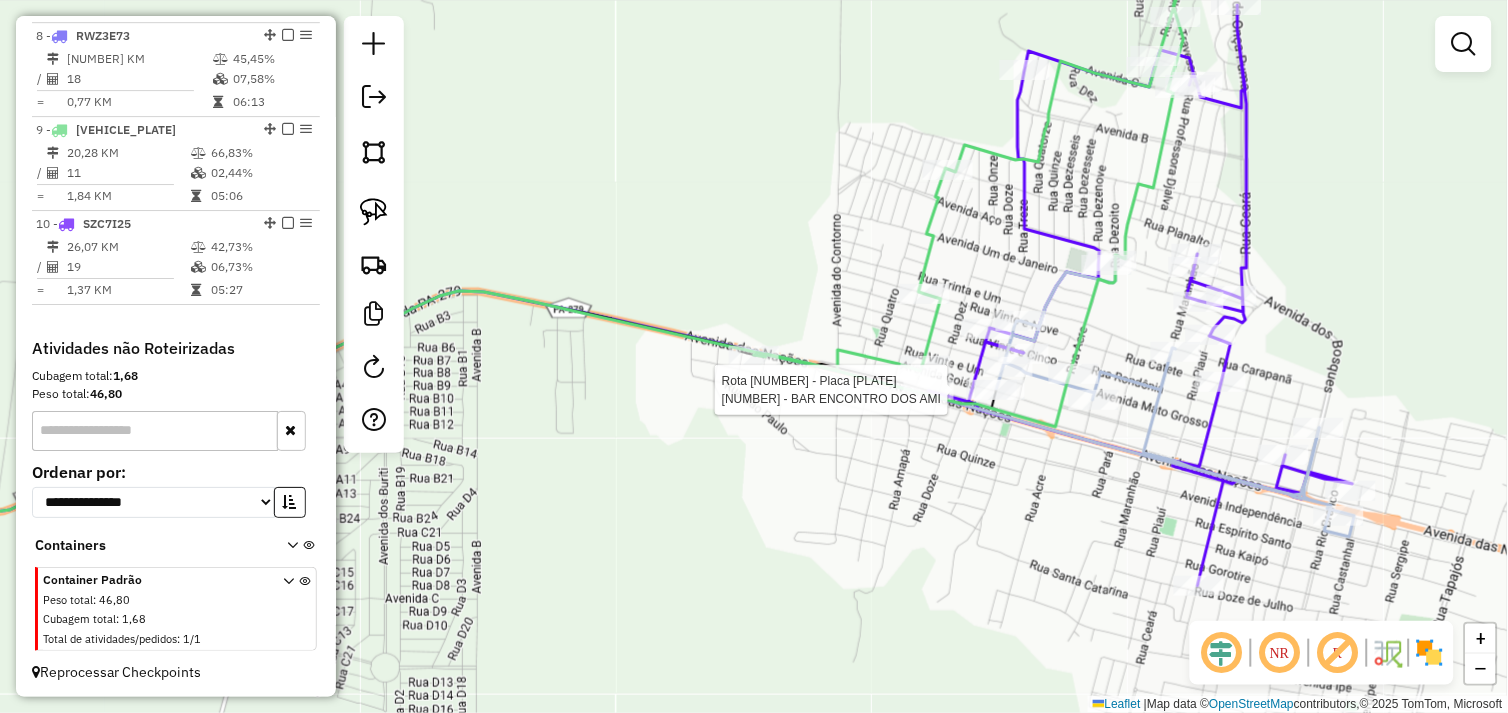 select on "*********" 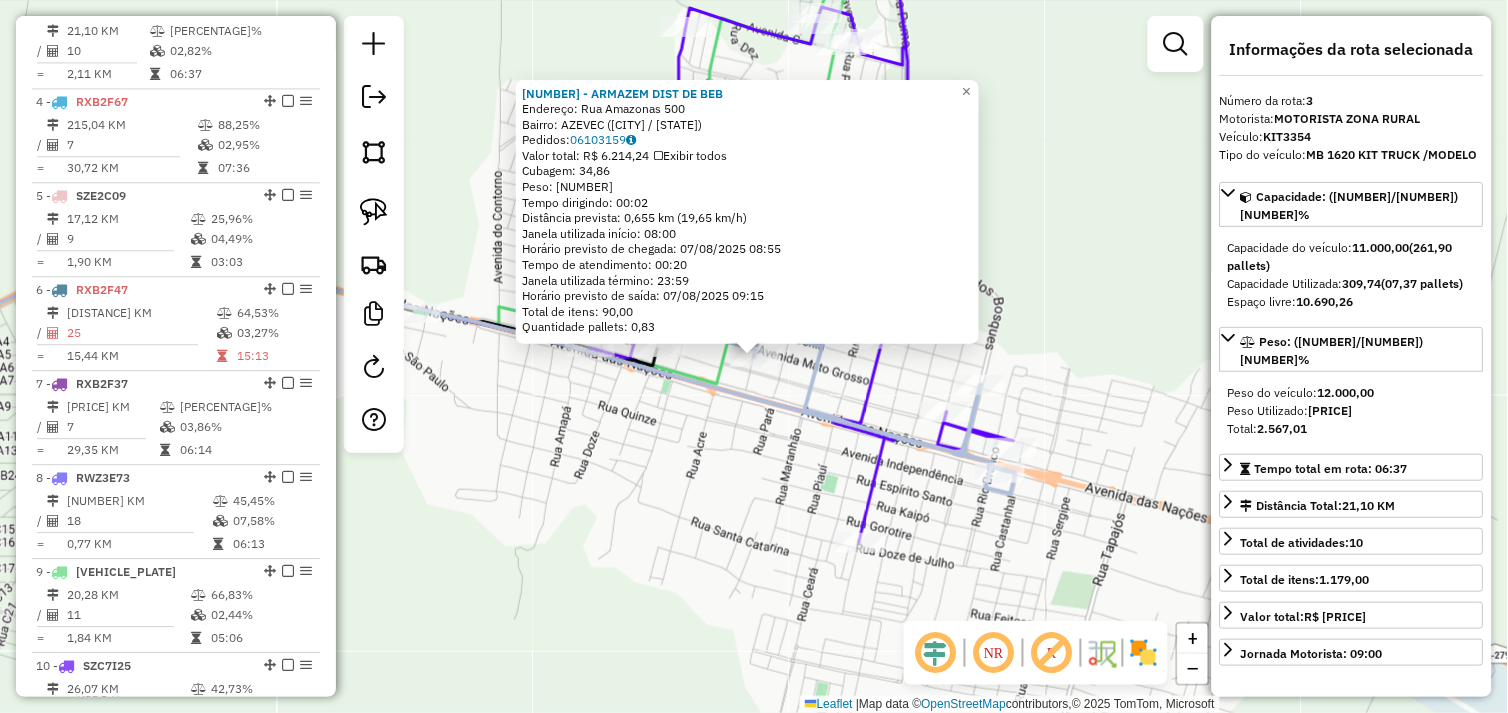 scroll, scrollTop: 961, scrollLeft: 0, axis: vertical 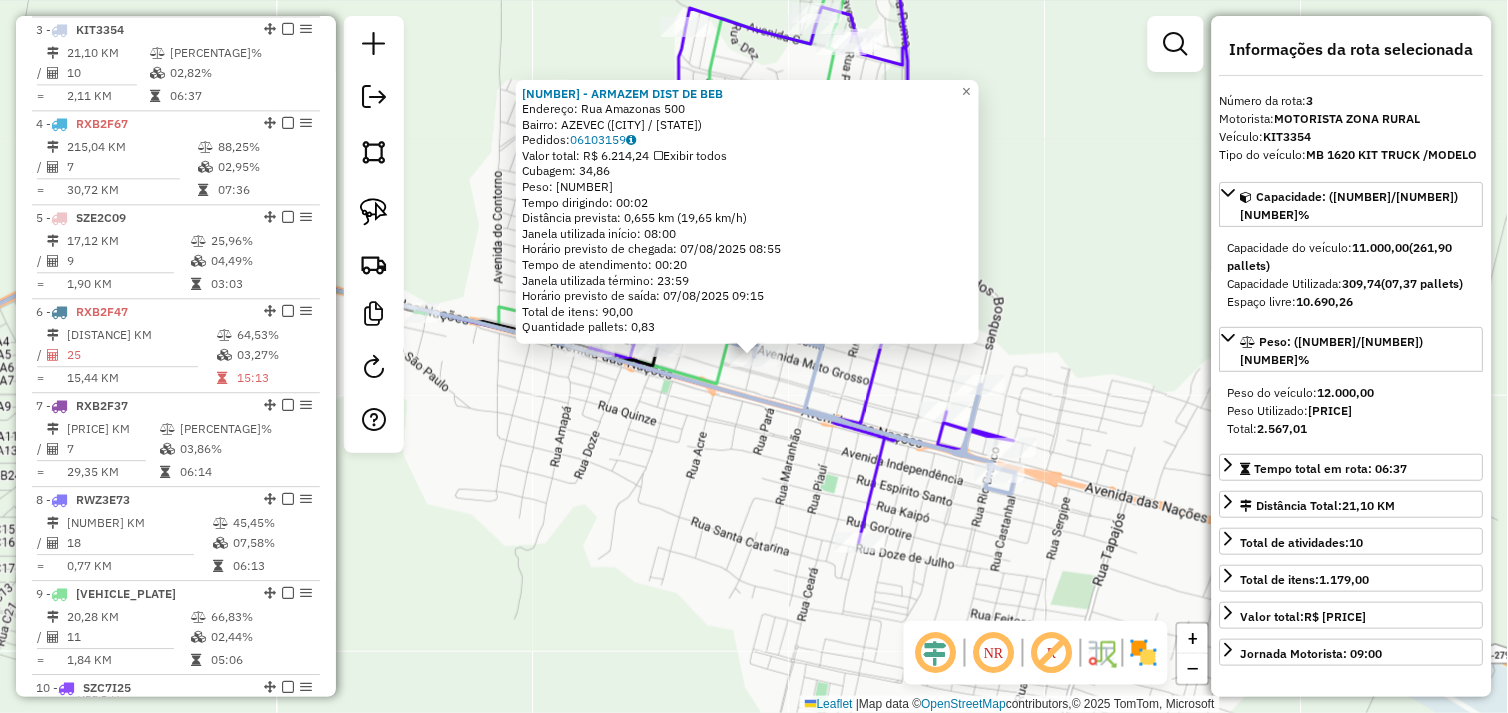 click on "72689 - ARMAZEM DIST DE BEB  Endereço:  Rua Amazonas [NUMBER]   Bairro: AZEVEC ([CITY] / [STATE])   Pedidos:  06103159   Valor total: R$ 6.214,24   Exibir todos   Cubagem: 34,86  Peso: 938,47  Tempo dirigindo: 00:02   Distância prevista: 0,655 km (19,65 km/h)   Janela utilizada início: 08:00   Horário previsto de chegada: 07/08/2025 08:55   Tempo de atendimento: 00:20   Janela utilizada término: 23:59   Horário previsto de saída: 07/08/2025 09:15   Total de itens: 90,00   Quantidade pallets: 0,83  × Janela de atendimento Grade de atendimento Capacidade Transportadoras Veículos Cliente Pedidos  Rotas Selecione os dias de semana para filtrar as janelas de atendimento  Seg   Ter   Qua   Qui   Sex   Sáb   Dom  Informe o período da janela de atendimento: De: Até:  Filtrar exatamente a janela do cliente  Considerar janela de atendimento padrão  Selecione os dias de semana para filtrar as grades de atendimento  Seg   Ter   Qua   Qui   Sex   Sáb   Dom   Clientes fora do dia de atendimento selecionado" 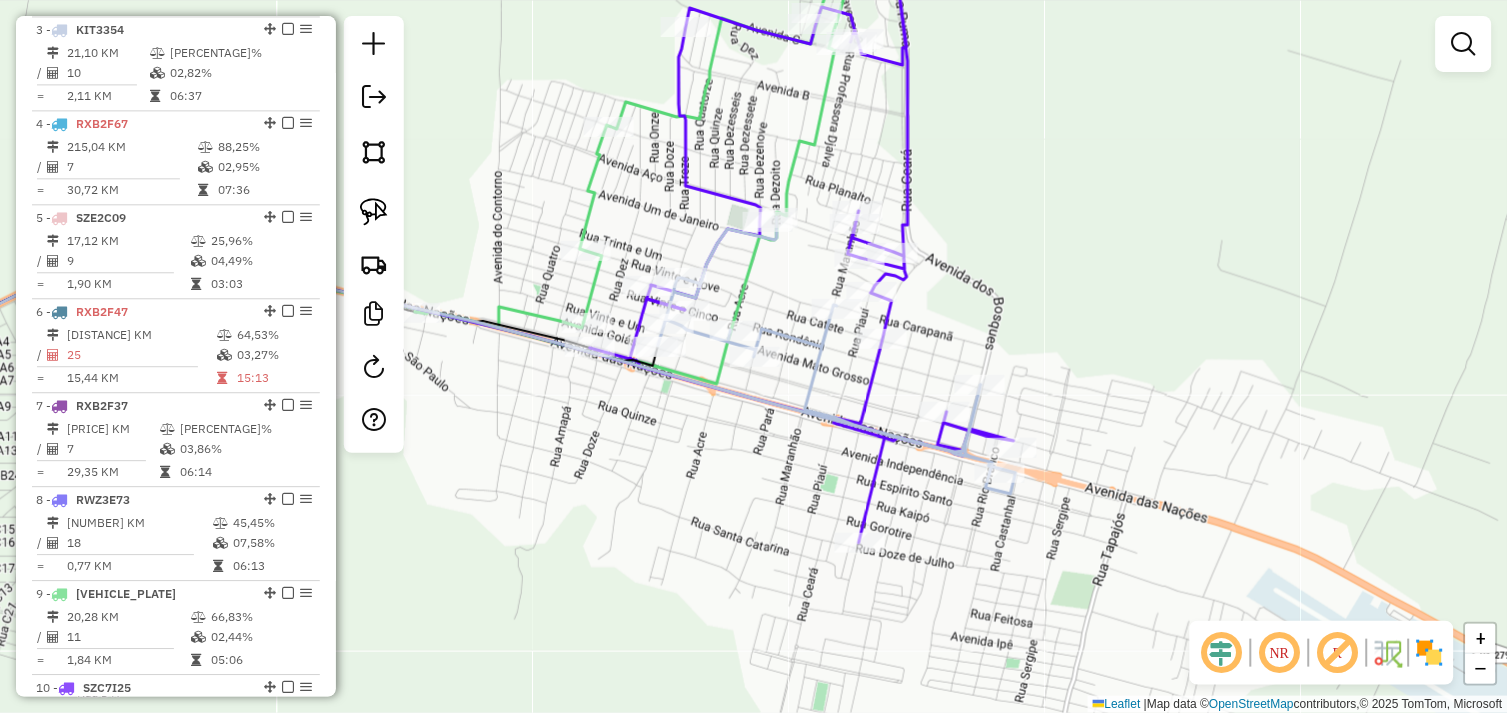 drag, startPoint x: 614, startPoint y: 513, endPoint x: 841, endPoint y: 520, distance: 227.10791 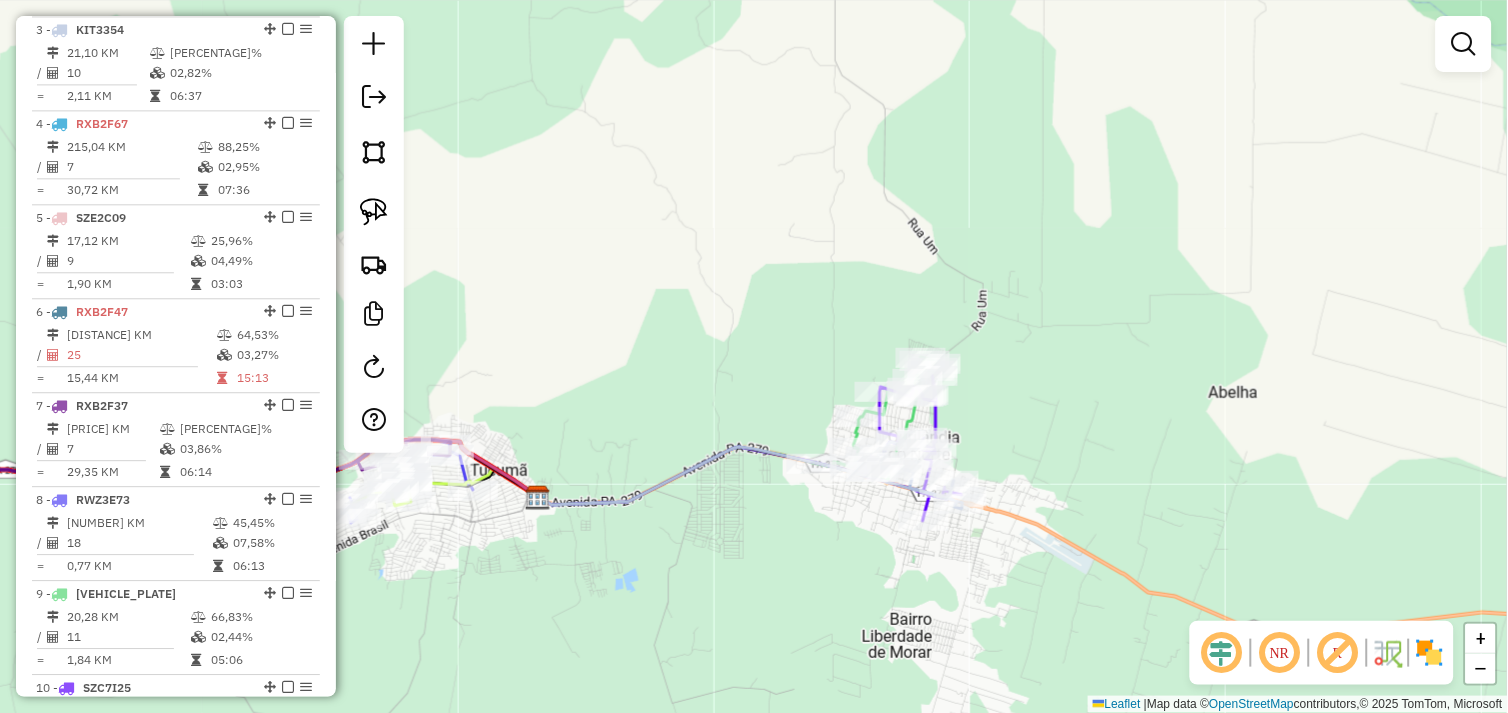 drag, startPoint x: 582, startPoint y: 543, endPoint x: 964, endPoint y: 572, distance: 383.0992 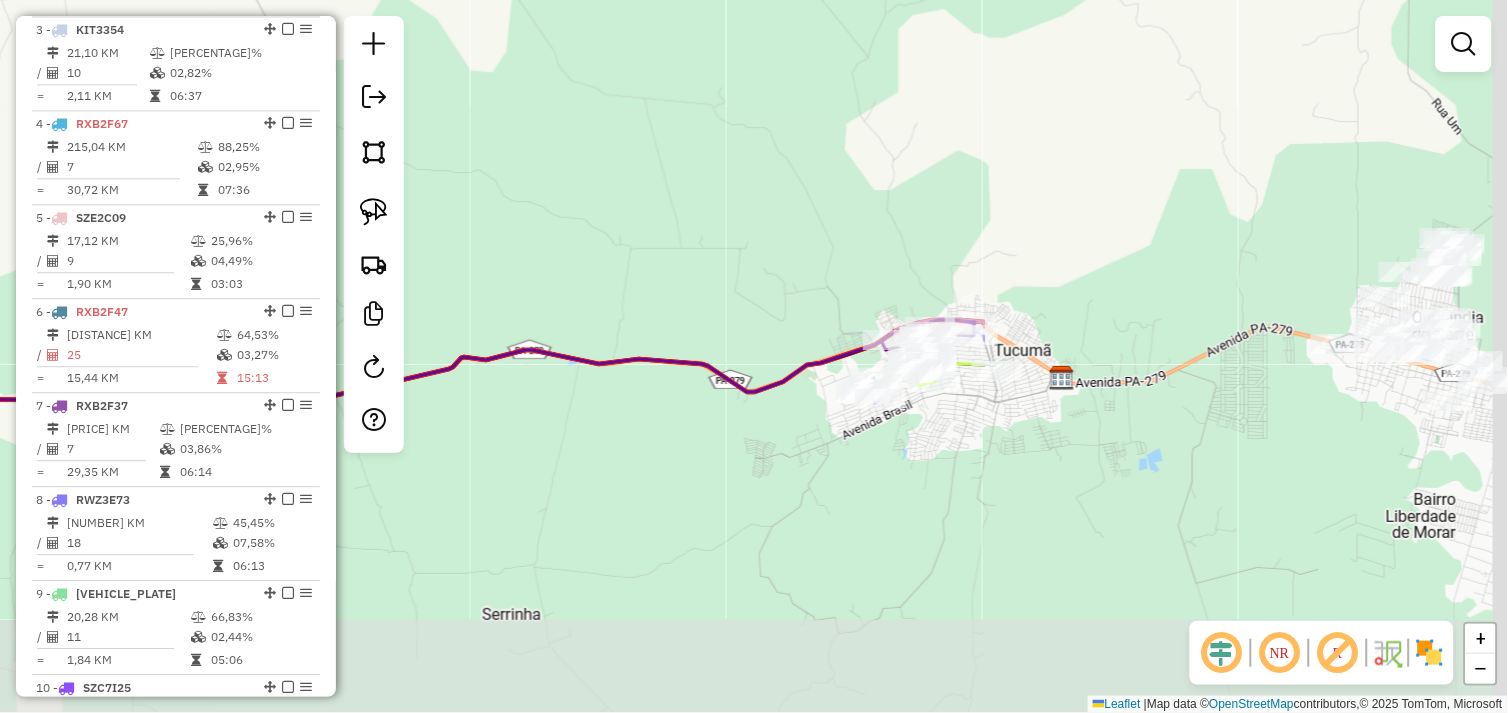 drag, startPoint x: 1246, startPoint y: 558, endPoint x: 576, endPoint y: 428, distance: 682.4954 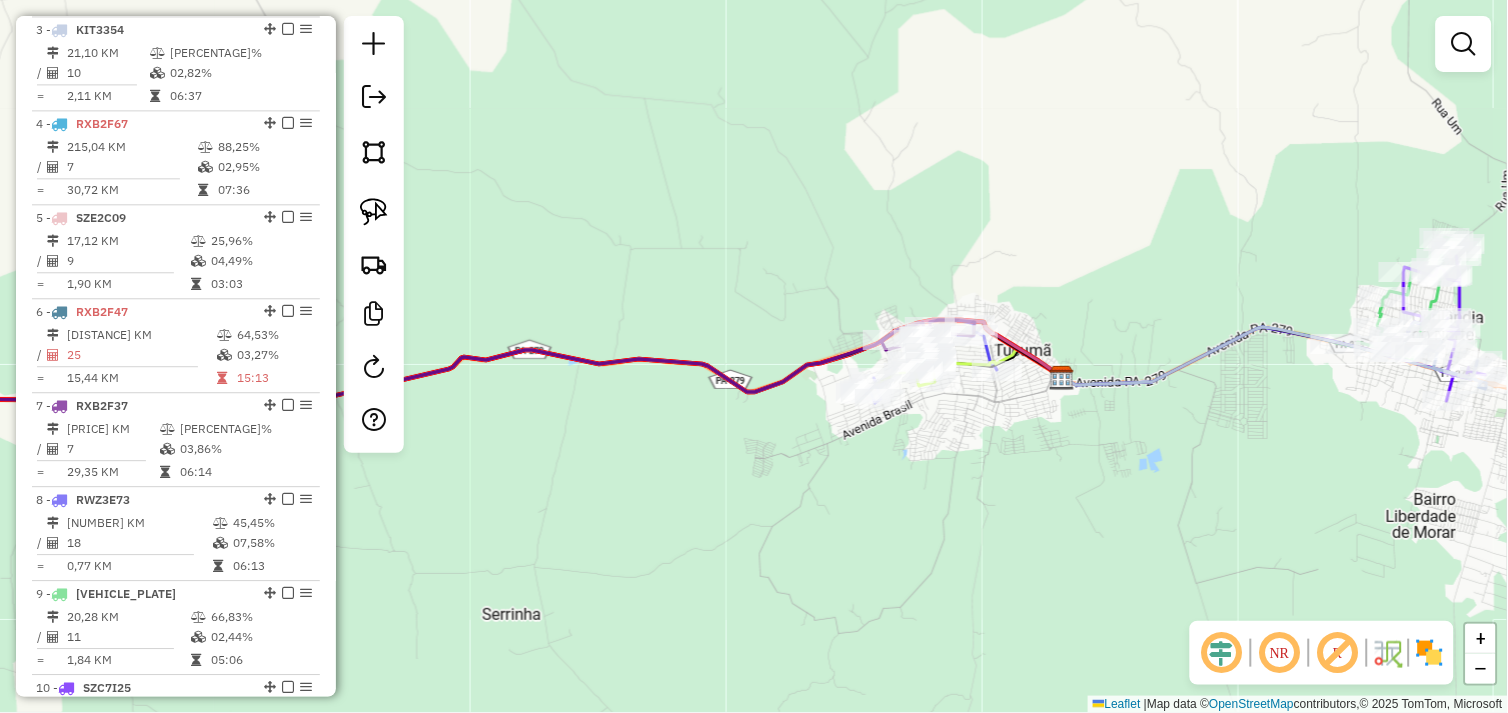 click on "Janela de atendimento Grade de atendimento Capacidade Transportadoras Veículos Cliente Pedidos  Rotas Selecione os dias de semana para filtrar as janelas de atendimento  Seg   Ter   Qua   Qui   Sex   Sáb   Dom  Informe o período da janela de atendimento: De: Até:  Filtrar exatamente a janela do cliente  Considerar janela de atendimento padrão  Selecione os dias de semana para filtrar as grades de atendimento  Seg   Ter   Qua   Qui   Sex   Sáb   Dom   Considerar clientes sem dia de atendimento cadastrado  Clientes fora do dia de atendimento selecionado Filtrar as atividades entre os valores definidos abaixo:  Peso mínimo:   Peso máximo:   Cubagem mínima:   Cubagem máxima:   De:   Até:  Filtrar as atividades entre o tempo de atendimento definido abaixo:  De:   Até:   Considerar capacidade total dos clientes não roteirizados Transportadora: Selecione um ou mais itens Tipo de veículo: Selecione um ou mais itens Veículo: Selecione um ou mais itens Motorista: Selecione um ou mais itens Nome: Rótulo:" 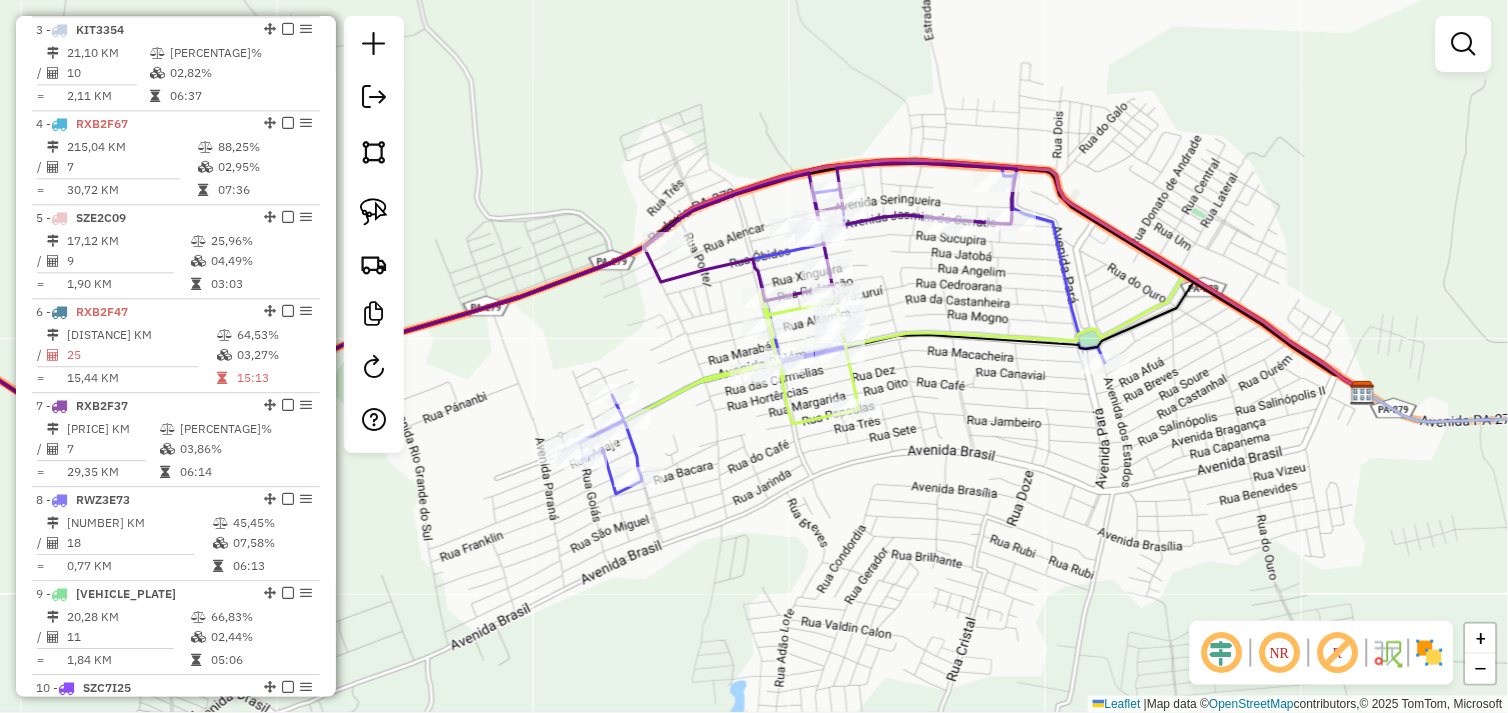 drag, startPoint x: 901, startPoint y: 274, endPoint x: 905, endPoint y: 310, distance: 36.221542 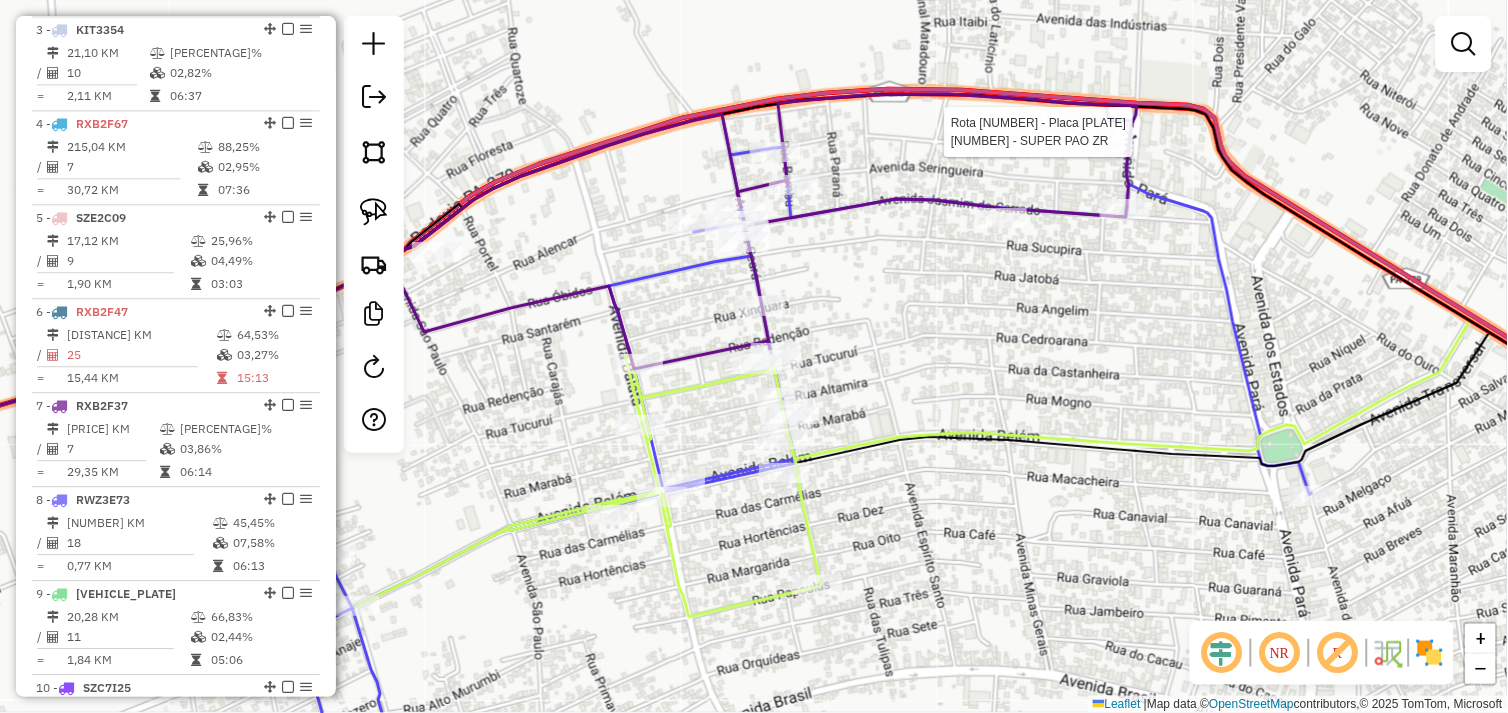 select on "*********" 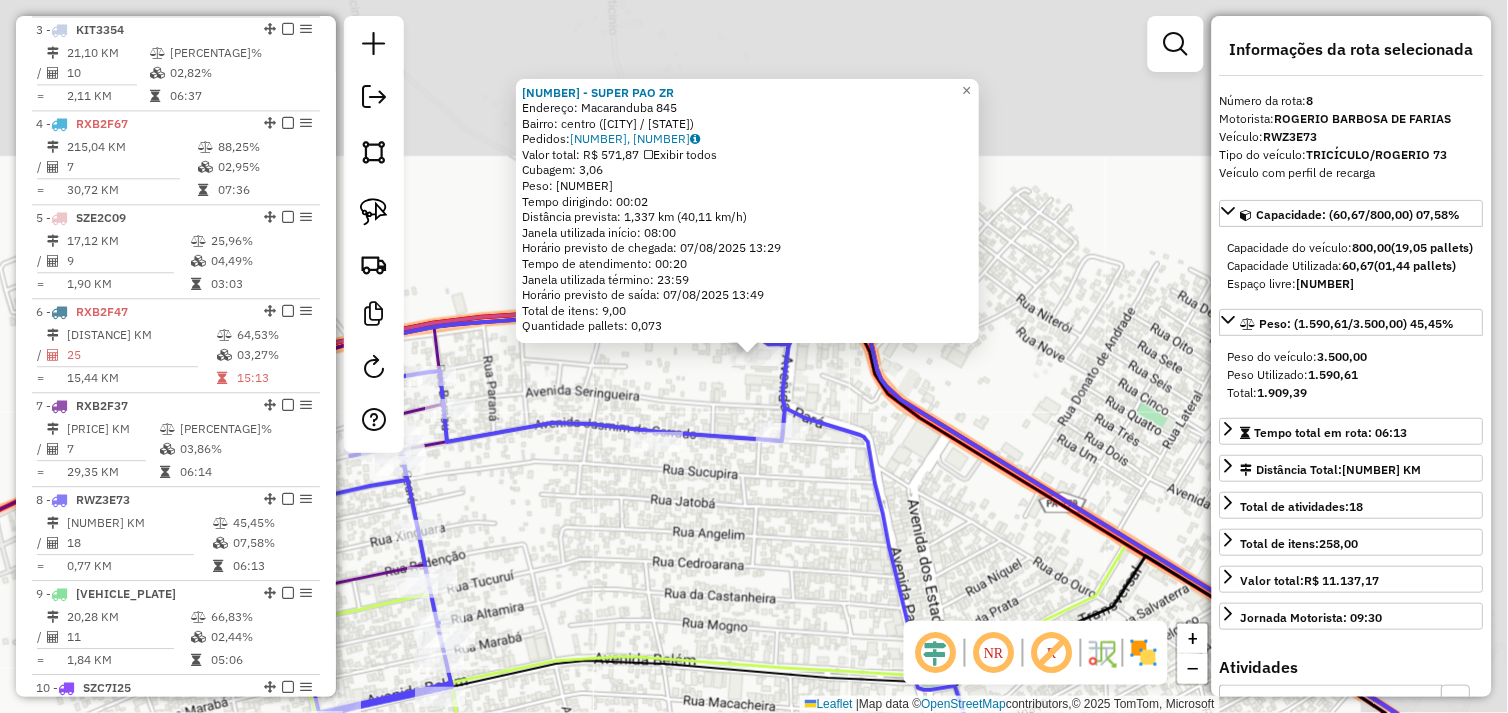scroll, scrollTop: 1425, scrollLeft: 0, axis: vertical 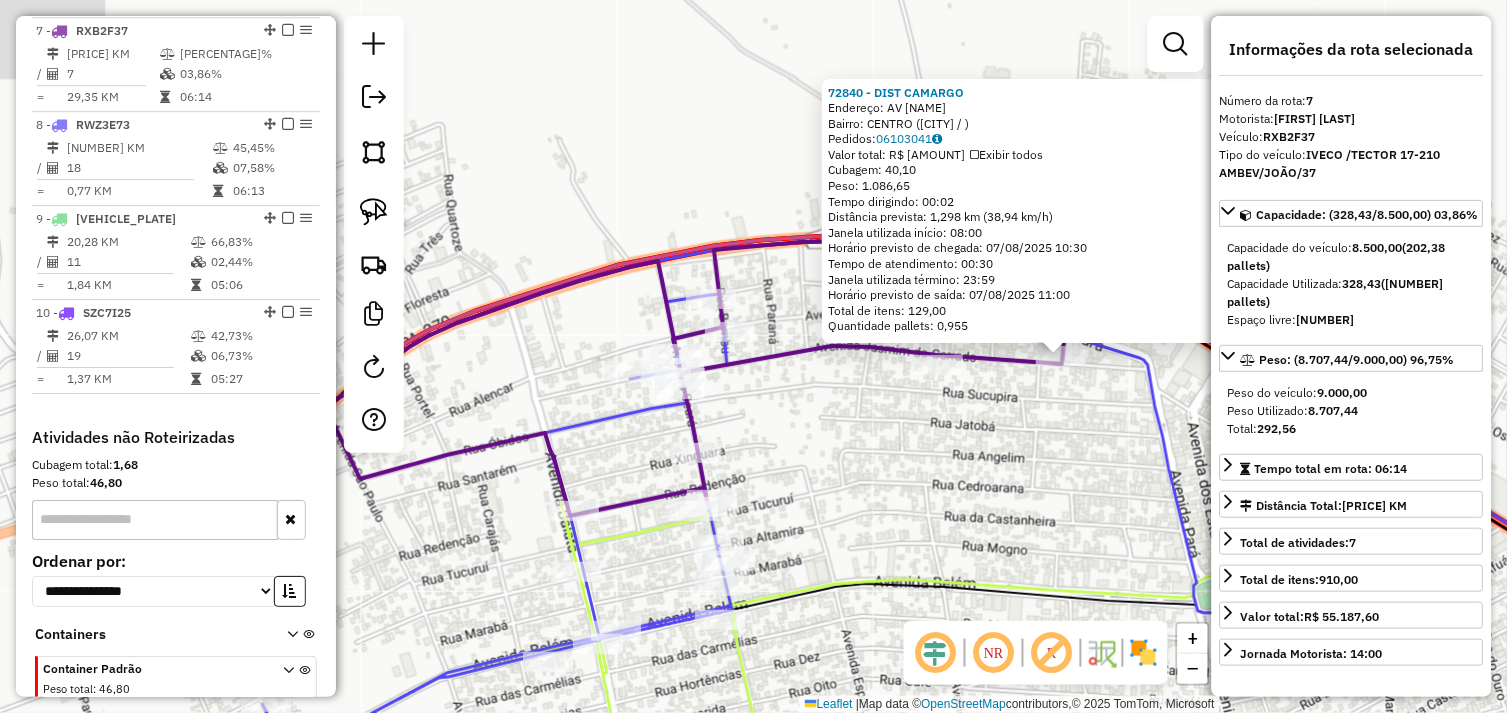 drag, startPoint x: 531, startPoint y: 455, endPoint x: 875, endPoint y: 450, distance: 344.03635 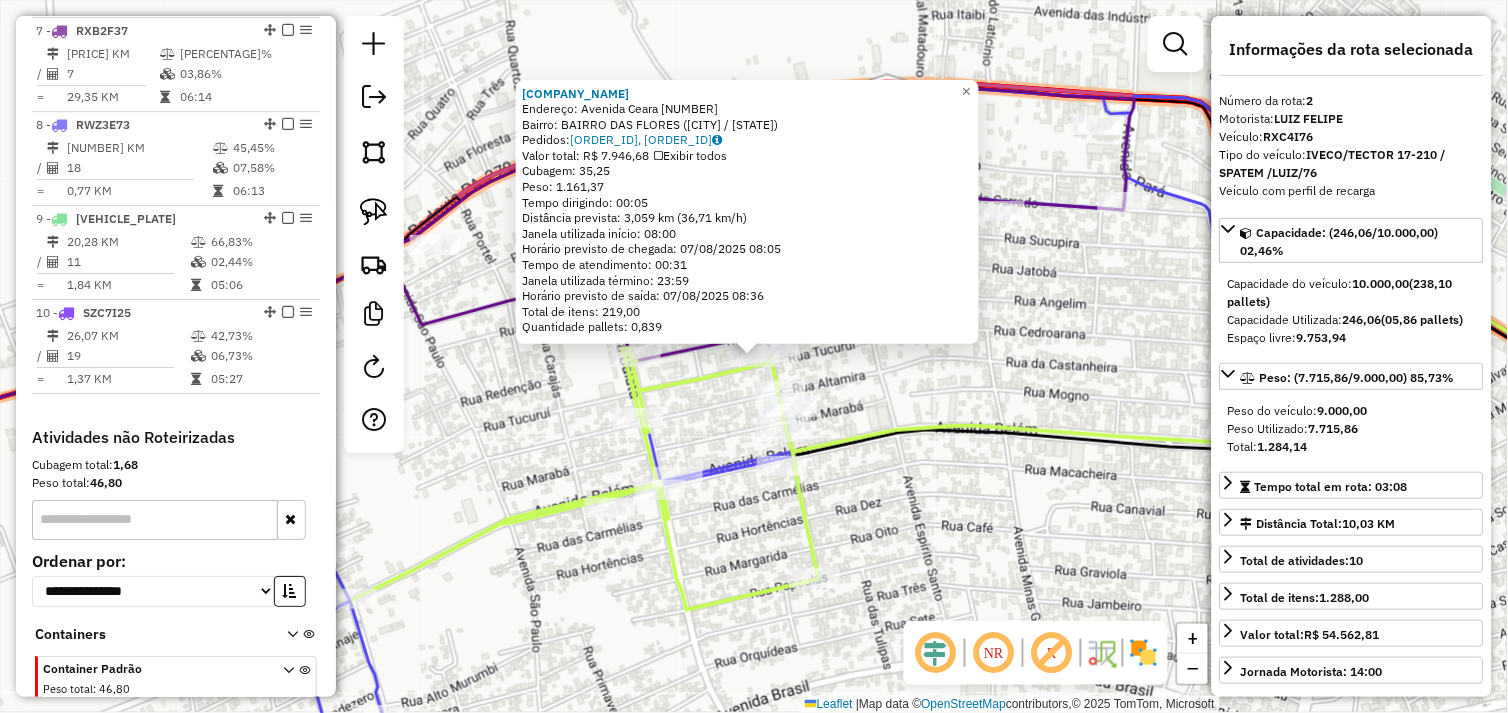 scroll, scrollTop: 866, scrollLeft: 0, axis: vertical 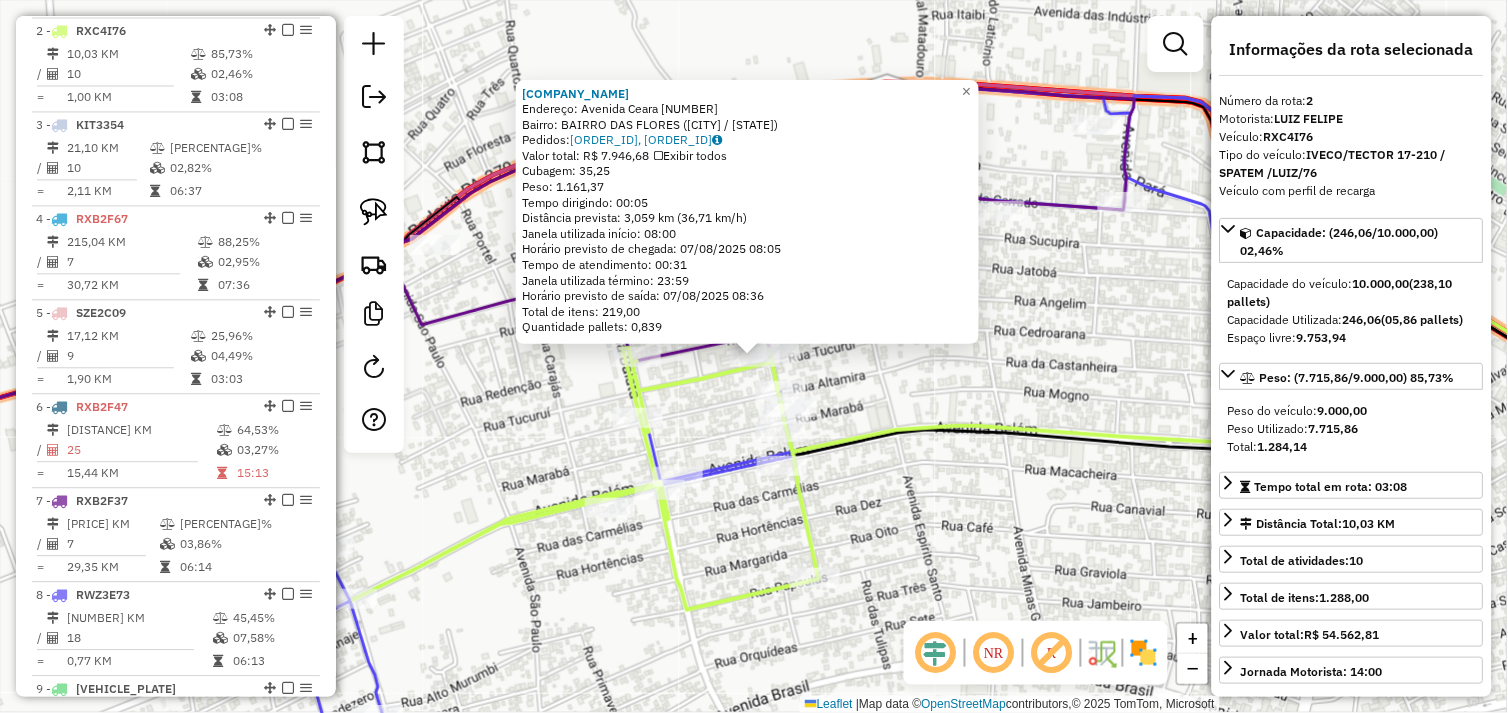 click on "72813 - DIST TRES IDEIAS  Endereço:  Avenida Ceara 789   Bairro: BAIRRO DAS FLORES (TUCUMA / PA)   Pedidos:  06103039, 06103040   Valor total: R$ 7.946,68   Exibir todos   Cubagem: 35,25  Peso: 1.161,37  Tempo dirigindo: 00:05   Distância prevista: 3,059 km (36,71 km/h)   Janela utilizada início: 08:00   Horário previsto de chegada: 07/08/2025 08:05   Tempo de atendimento: 00:31   Janela utilizada término: 23:59   Horário previsto de saída: 07/08/2025 08:36   Total de itens: 219,00   Quantidade pallets: 0,839  × Janela de atendimento Grade de atendimento Capacidade Transportadoras Veículos Cliente Pedidos  Rotas Selecione os dias de semana para filtrar as janelas de atendimento  Seg   Ter   Qua   Qui   Sex   Sáb   Dom  Informe o período da janela de atendimento: De: Até:  Filtrar exatamente a janela do cliente  Considerar janela de atendimento padrão  Selecione os dias de semana para filtrar as grades de atendimento  Seg   Ter   Qua   Qui   Sex   Sáb   Dom   Peso mínimo:   Peso máximo:   De:" 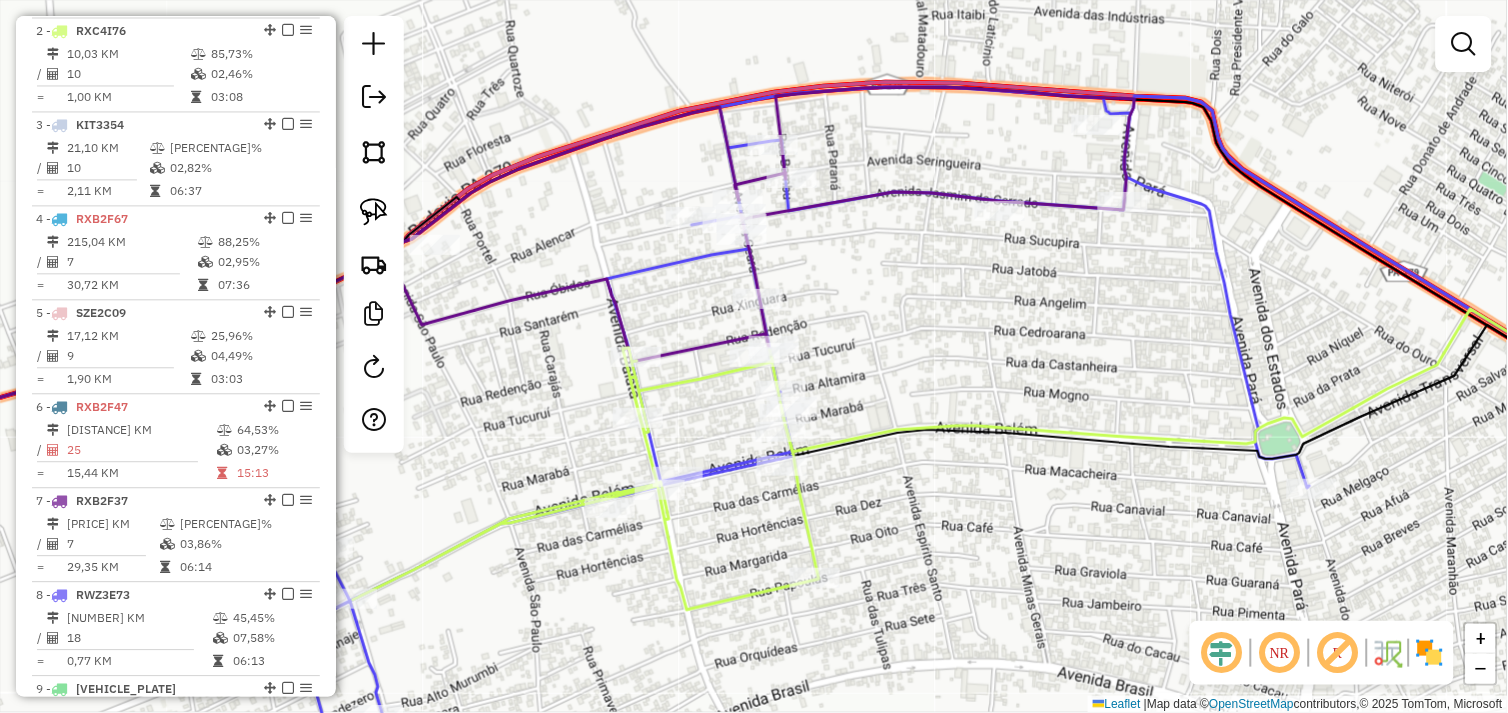 drag, startPoint x: 698, startPoint y: 568, endPoint x: 841, endPoint y: 508, distance: 155.0774 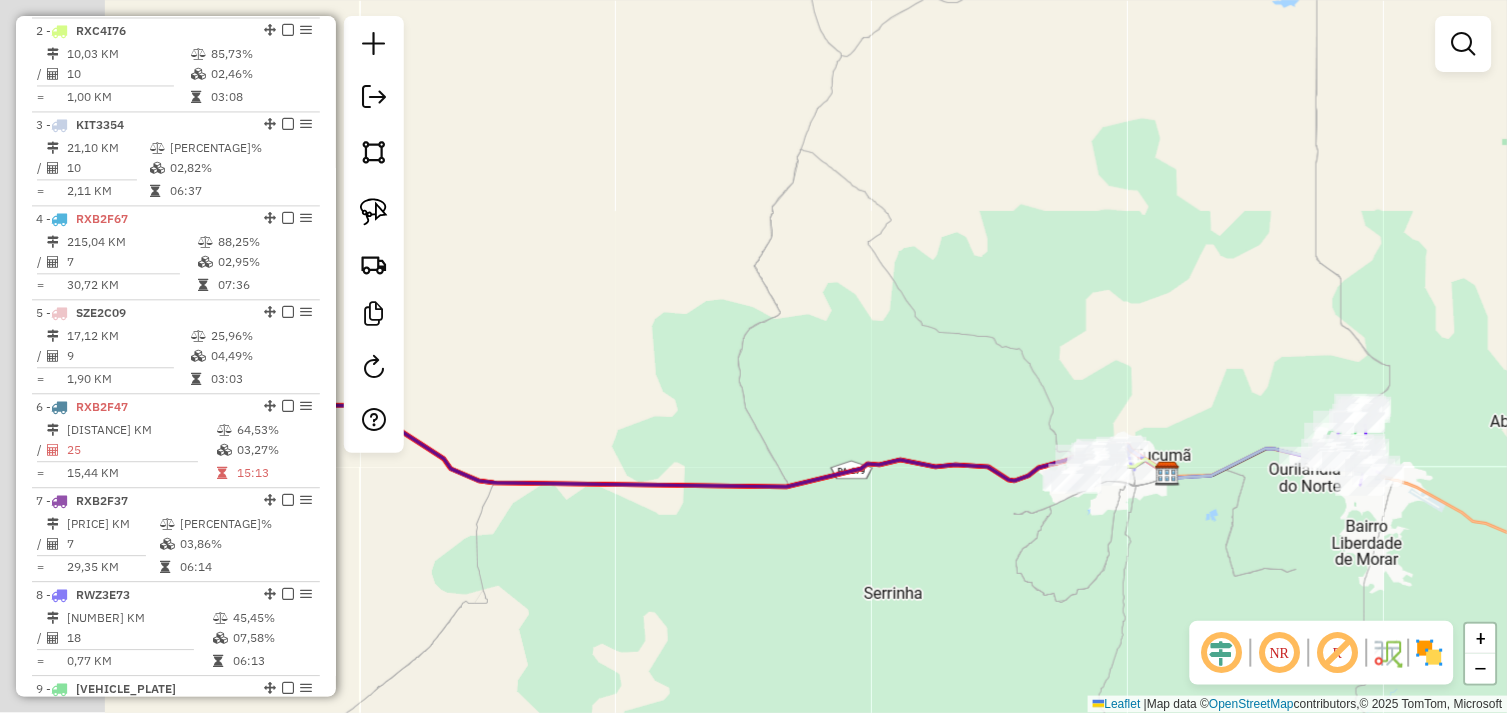 drag, startPoint x: 631, startPoint y: 543, endPoint x: 1085, endPoint y: 517, distance: 454.7439 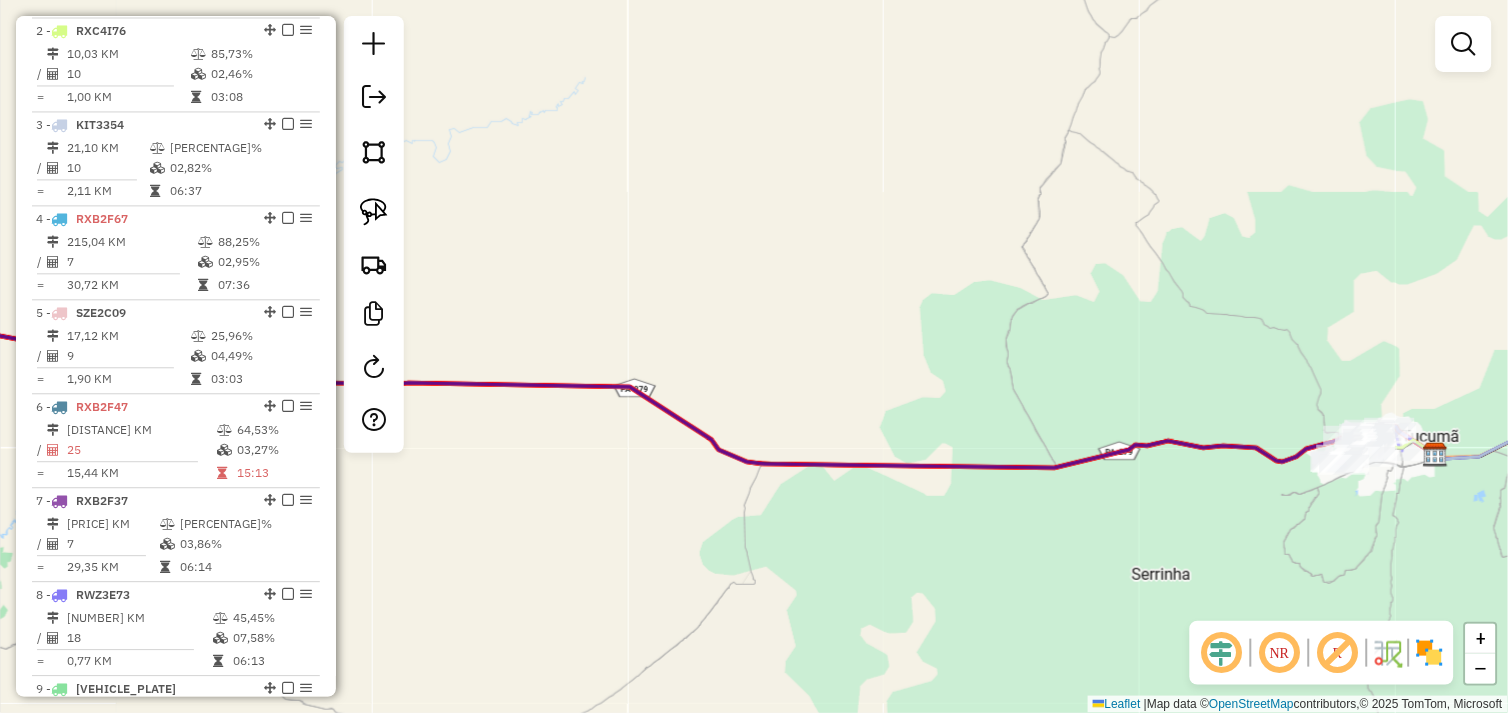 drag, startPoint x: 1374, startPoint y: 531, endPoint x: 995, endPoint y: 534, distance: 379.01187 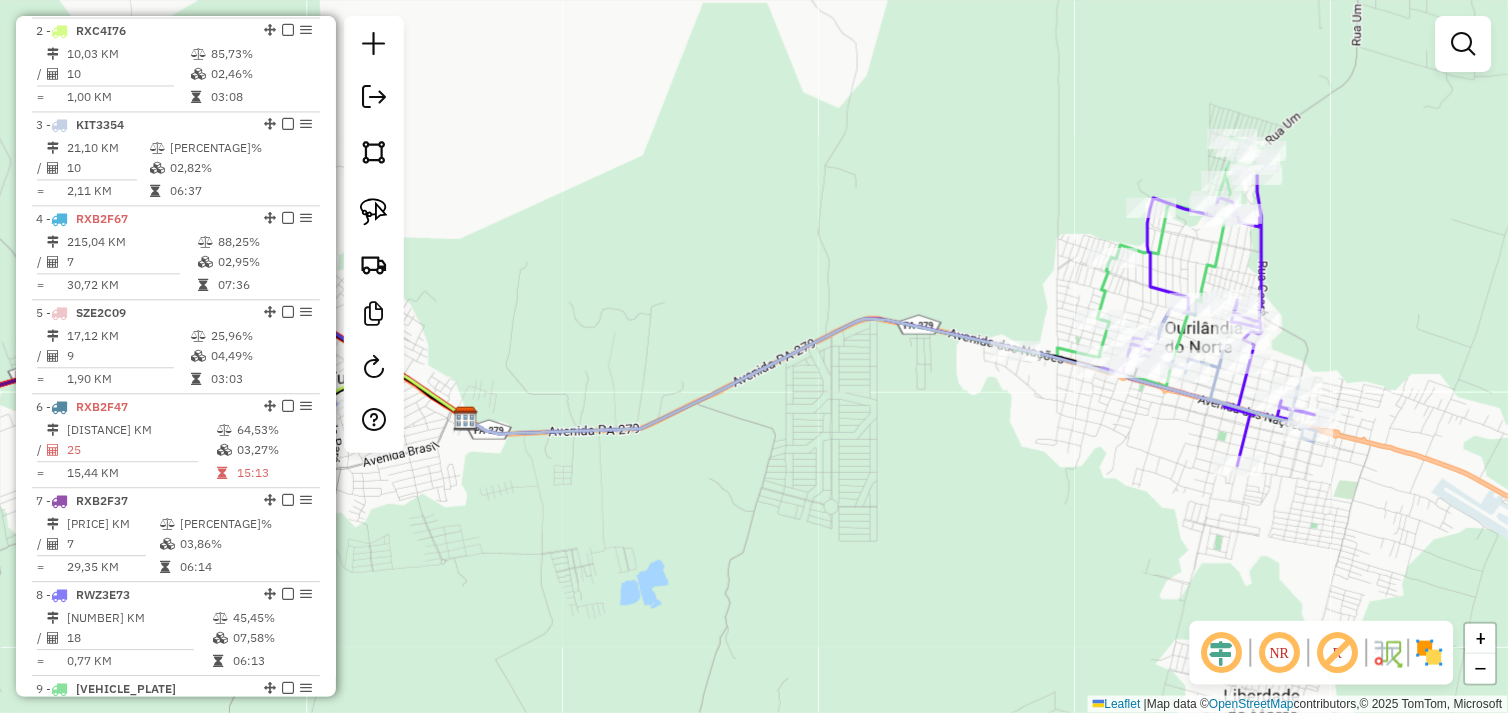 drag, startPoint x: 1170, startPoint y: 448, endPoint x: 1093, endPoint y: 491, distance: 88.19297 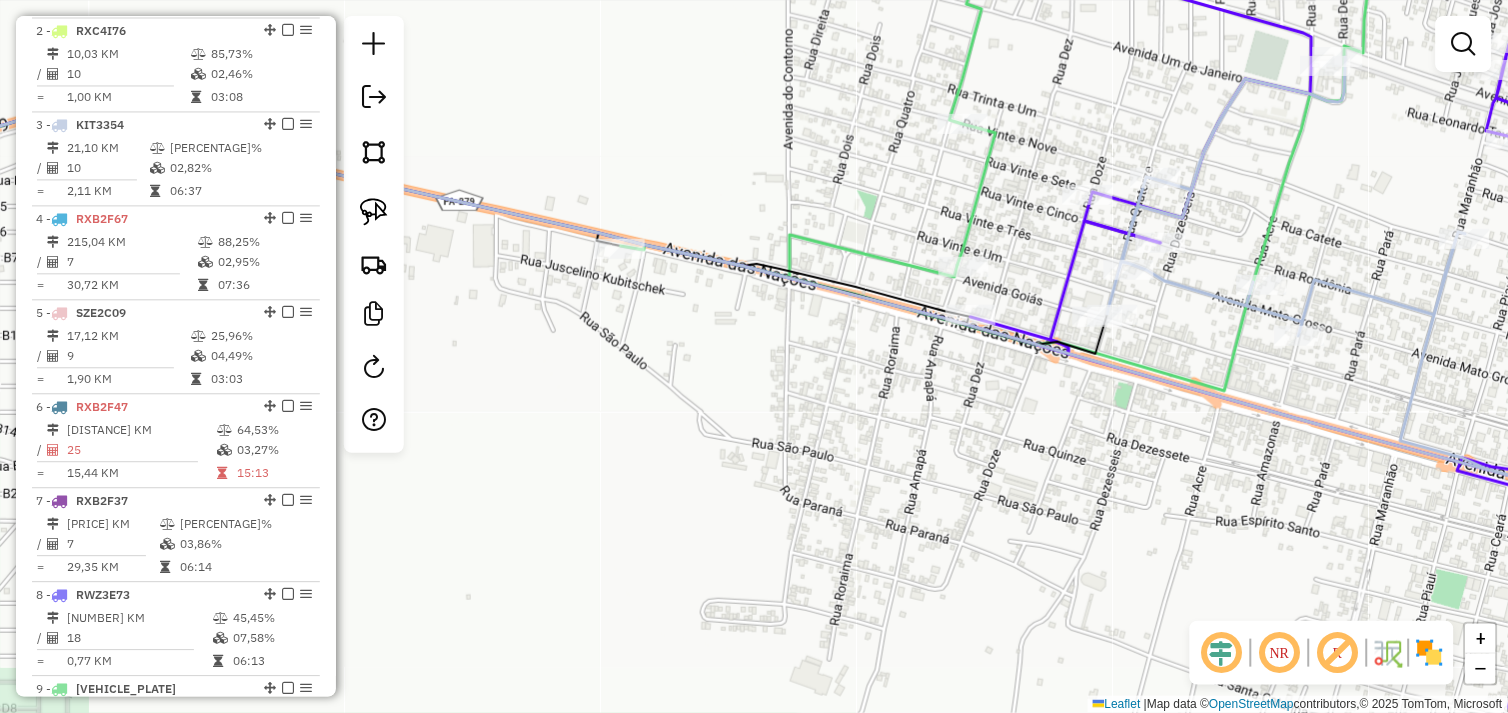 drag, startPoint x: 1074, startPoint y: 437, endPoint x: 1002, endPoint y: 434, distance: 72.06247 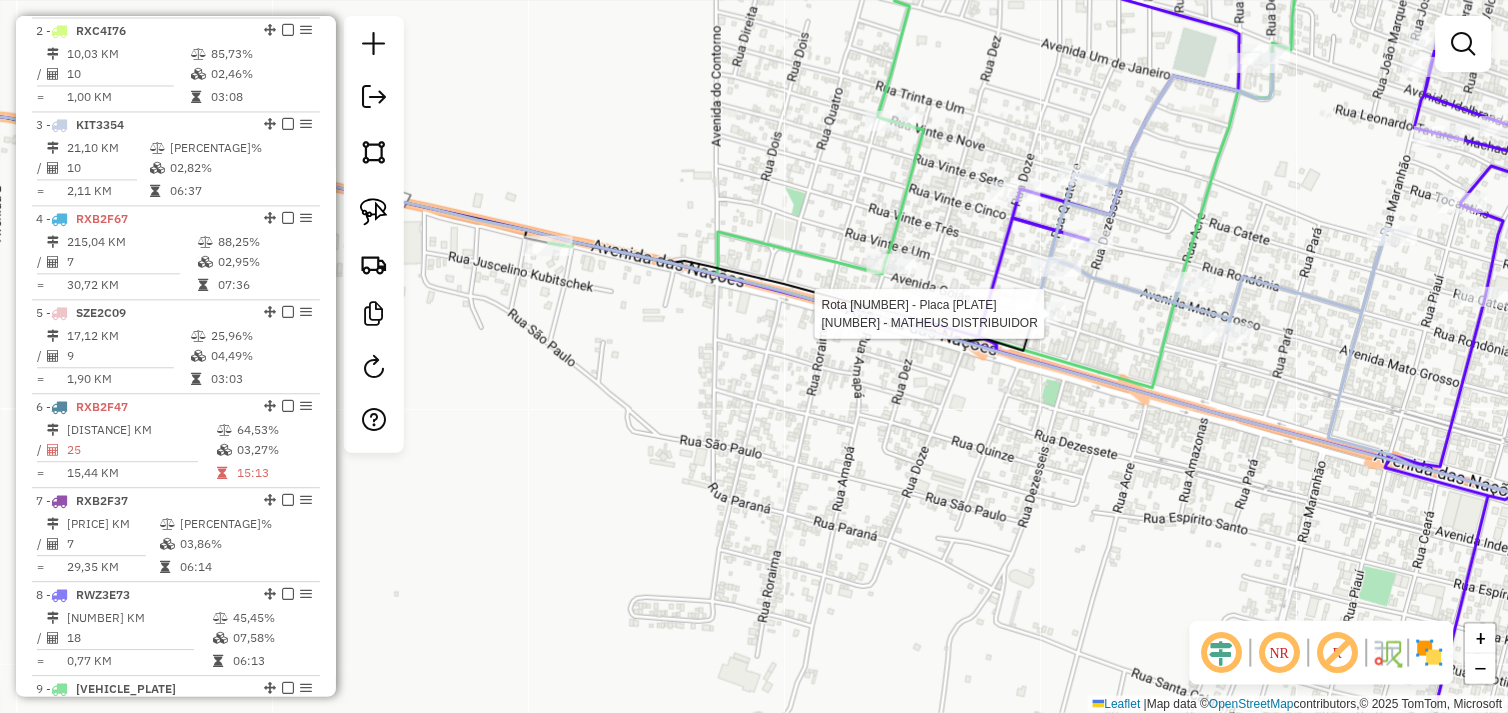 click 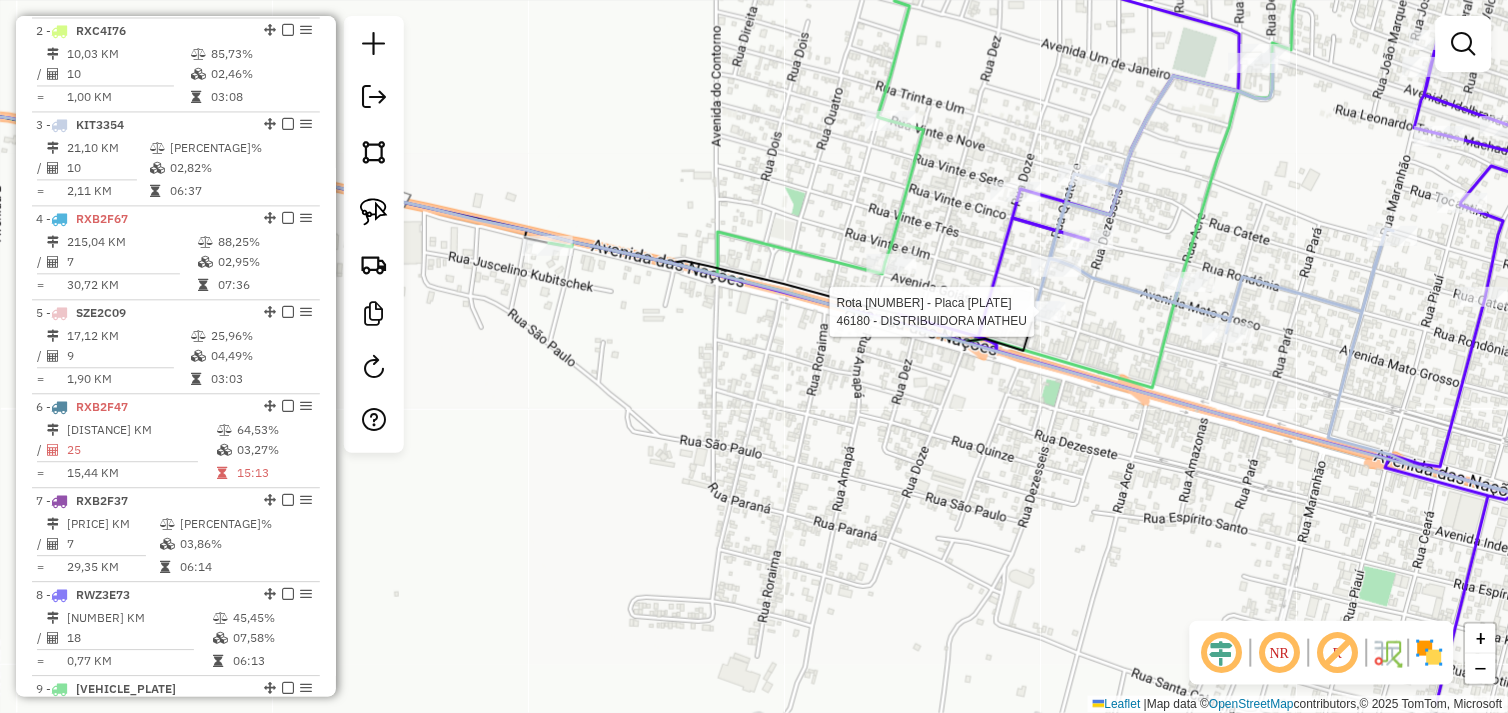 select on "*********" 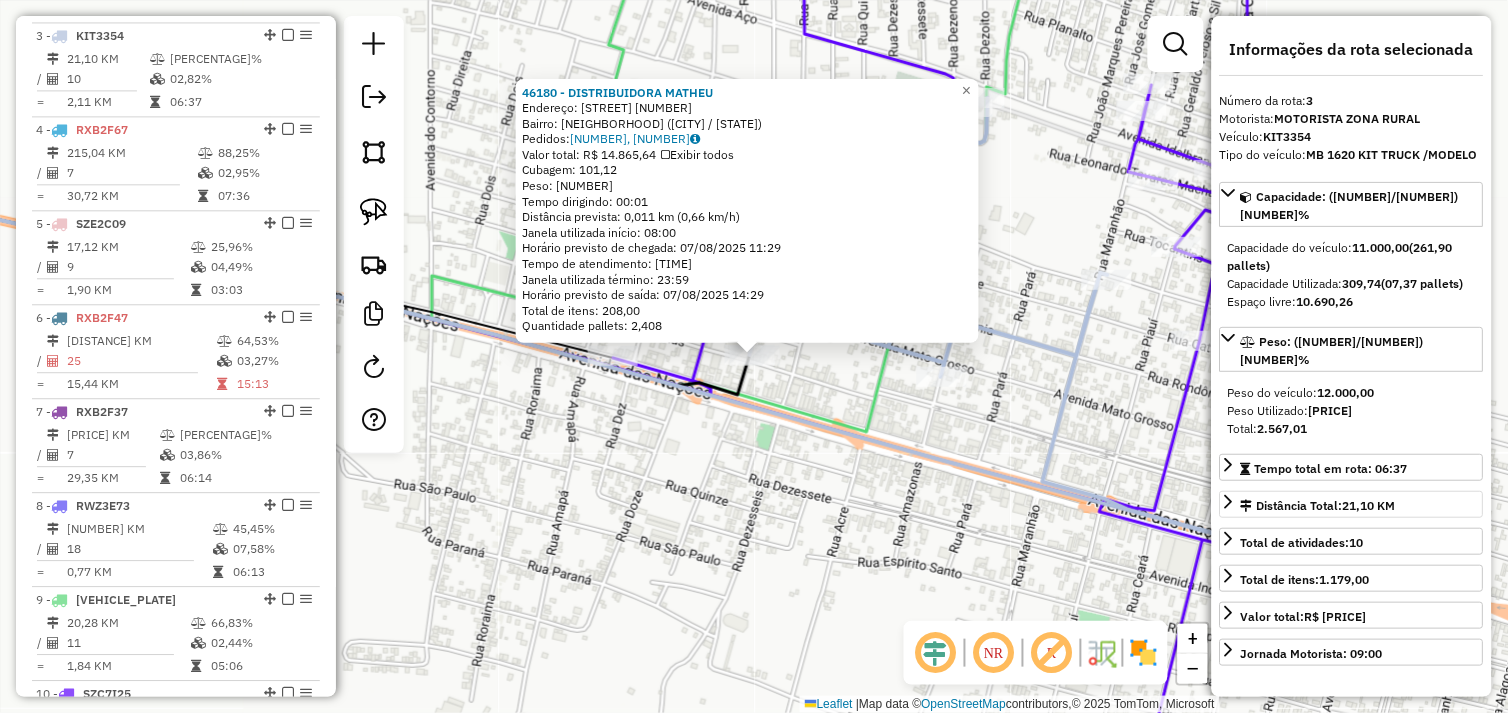 scroll, scrollTop: 961, scrollLeft: 0, axis: vertical 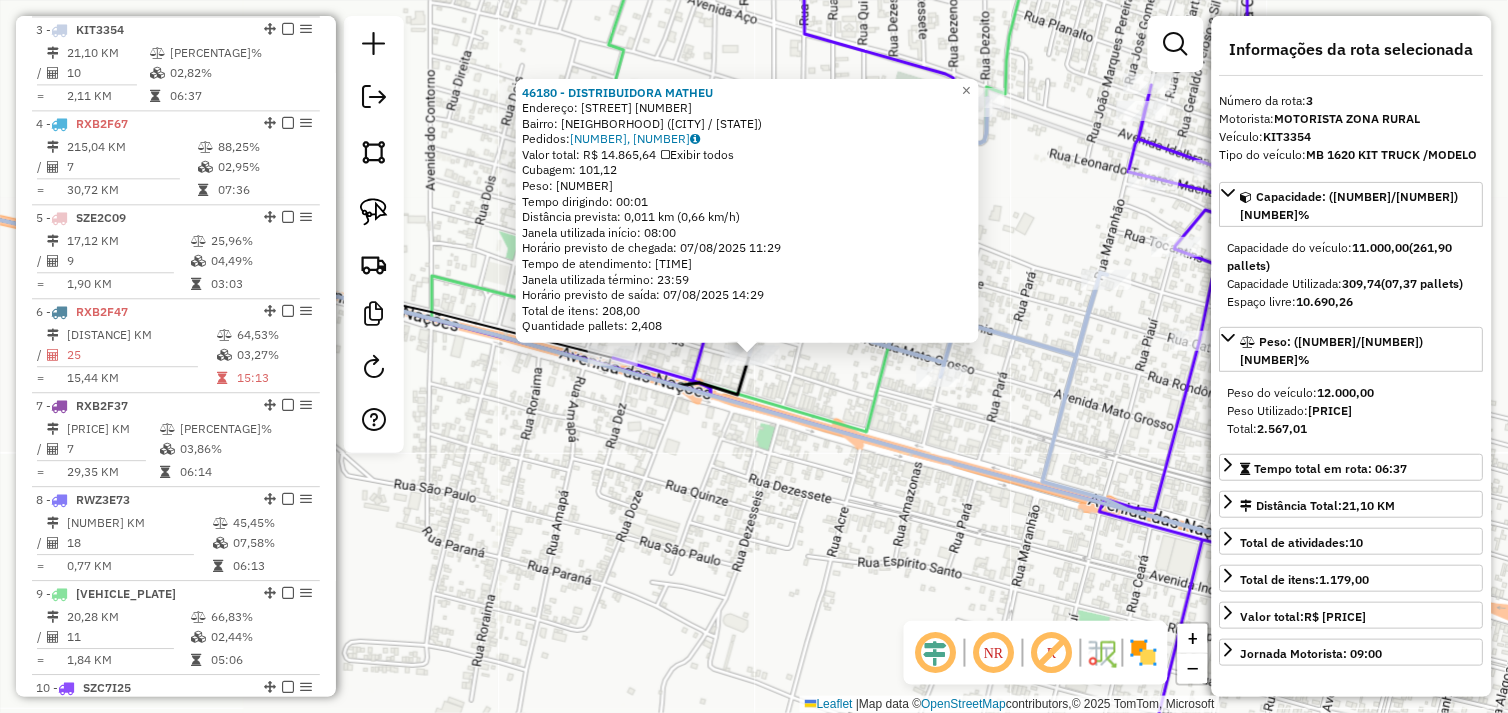 click on "46180 - DISTRIBUIDORA MATHEU  Endereço:  QUATORZE 1   Bairro: CENTRO (OURILANDIA DO NORTE / PA)   Pedidos:  06103189, 06103205   Valor total: R$ 14.865,64   Exibir todos   Cubagem: 101,12  Peso: 2.623,60  Tempo dirigindo: 00:01   Distância prevista: 0,011 km (0,66 km/h)   Janela utilizada início: 08:00   Horário previsto de chegada: 07/08/2025 11:29   Tempo de atendimento: 03:00   Janela utilizada término: 23:59   Horário previsto de saída: 07/08/2025 14:29   Total de itens: 208,00   Quantidade pallets: 2,408  × Janela de atendimento Grade de atendimento Capacidade Transportadoras Veículos Cliente Pedidos  Rotas Selecione os dias de semana para filtrar as janelas de atendimento  Seg   Ter   Qua   Qui   Sex   Sáb   Dom  Informe o período da janela de atendimento: De: Até:  Filtrar exatamente a janela do cliente  Considerar janela de atendimento padrão  Selecione os dias de semana para filtrar as grades de atendimento  Seg   Ter   Qua   Qui   Sex   Sáb   Dom   Peso mínimo:   Peso máximo:   De:" 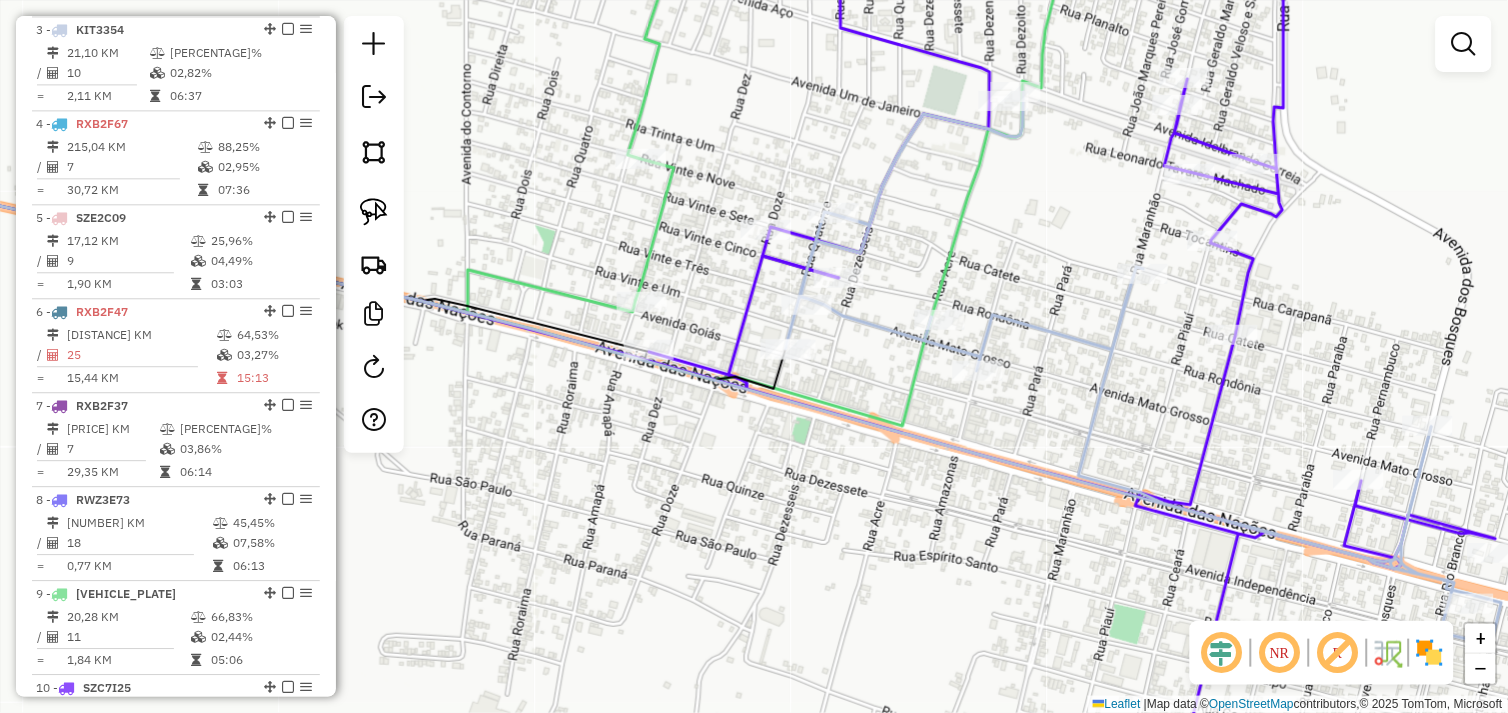 drag, startPoint x: 798, startPoint y: 488, endPoint x: 854, endPoint y: 380, distance: 121.65525 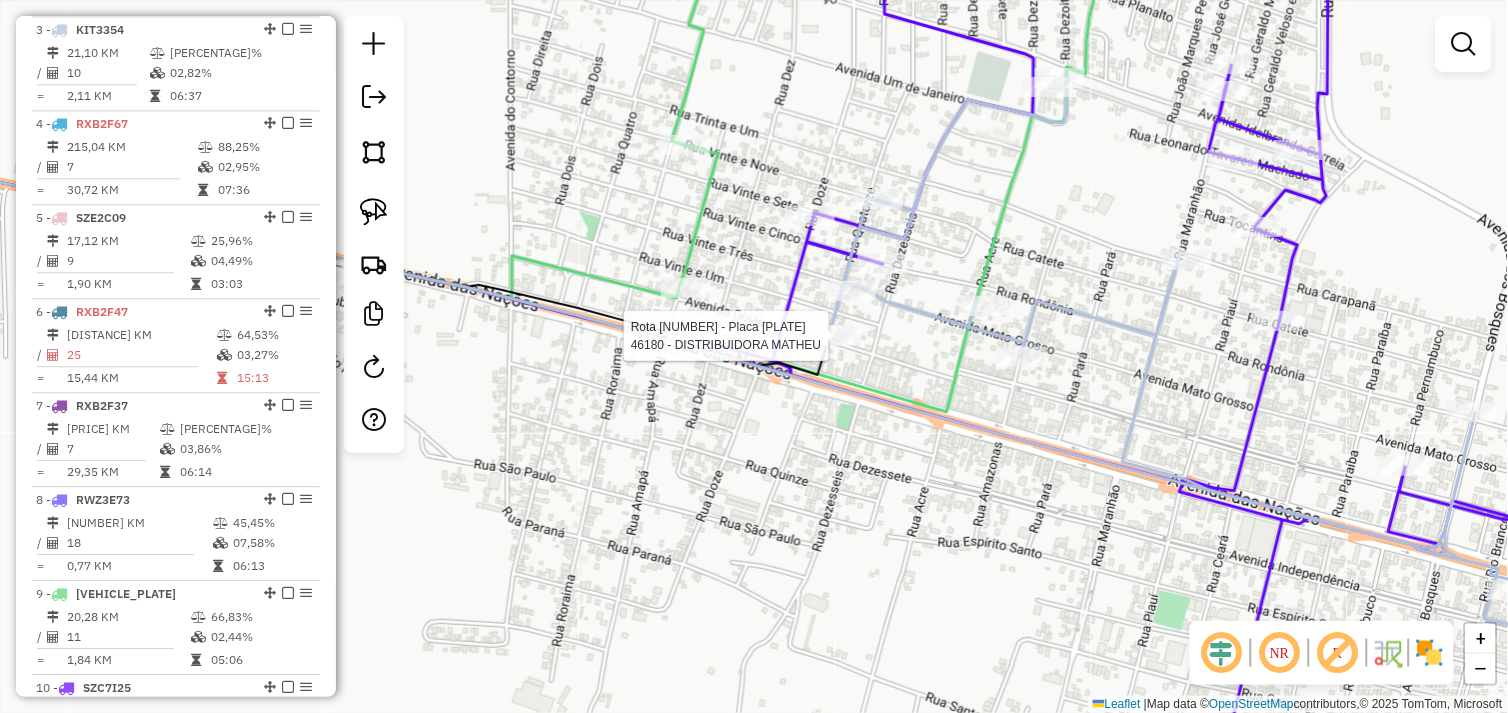 select on "*********" 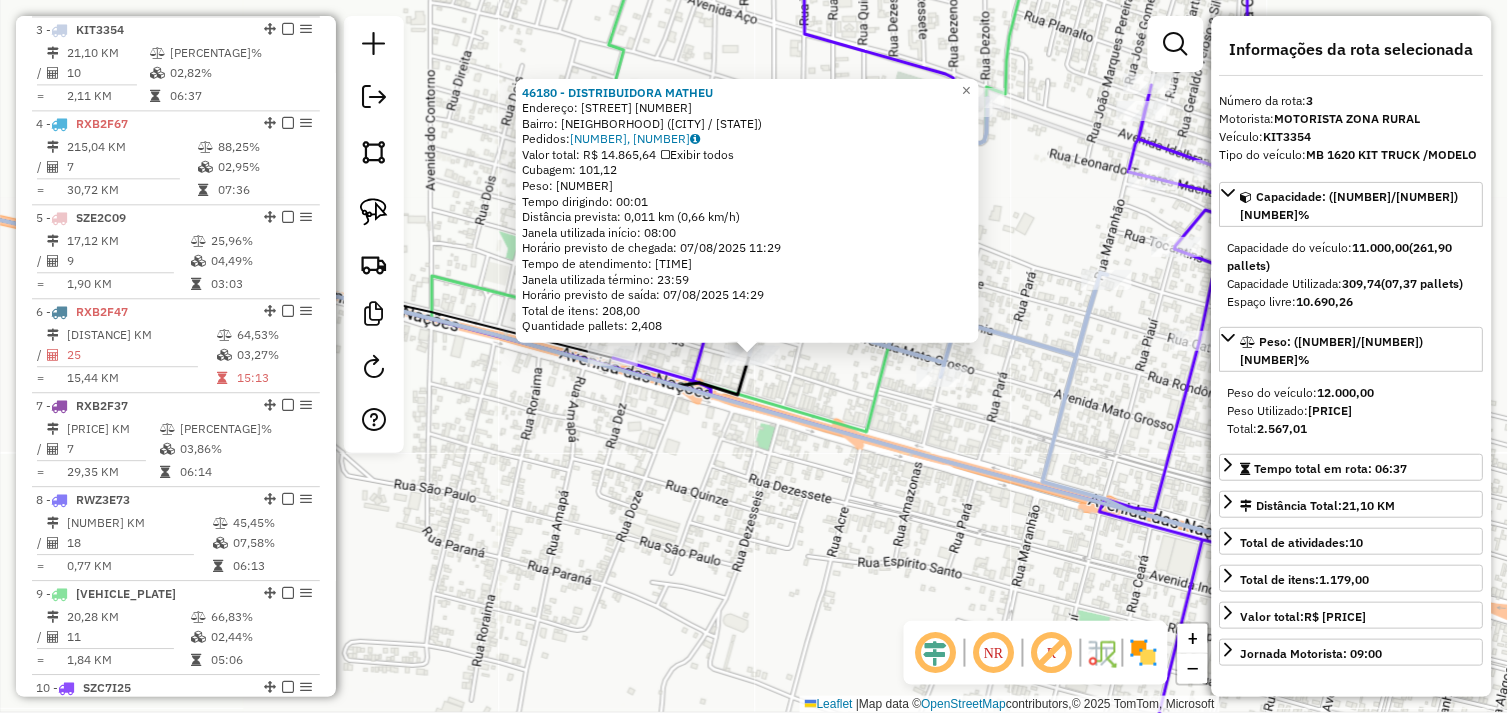 drag, startPoint x: 780, startPoint y: 527, endPoint x: 726, endPoint y: 486, distance: 67.80118 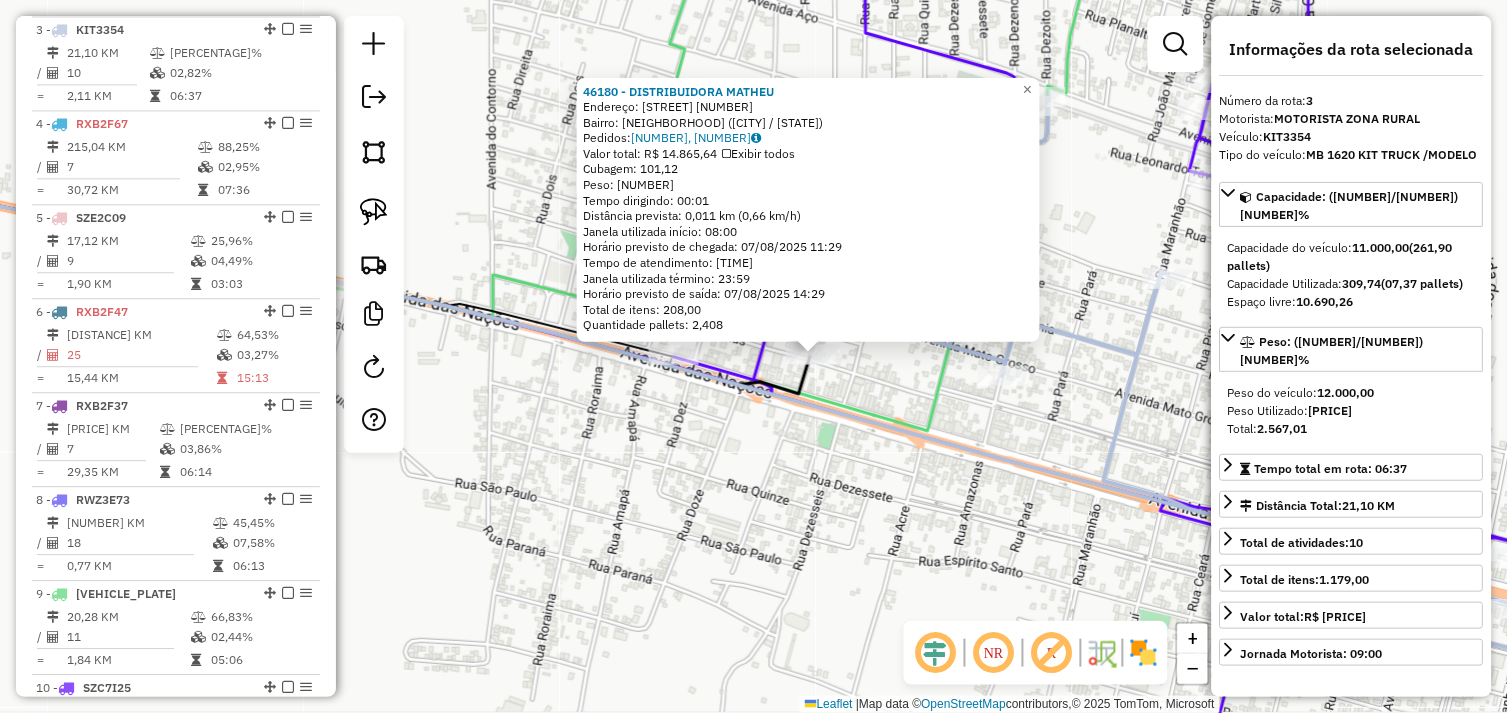 drag, startPoint x: 645, startPoint y: 464, endPoint x: 921, endPoint y: 480, distance: 276.46338 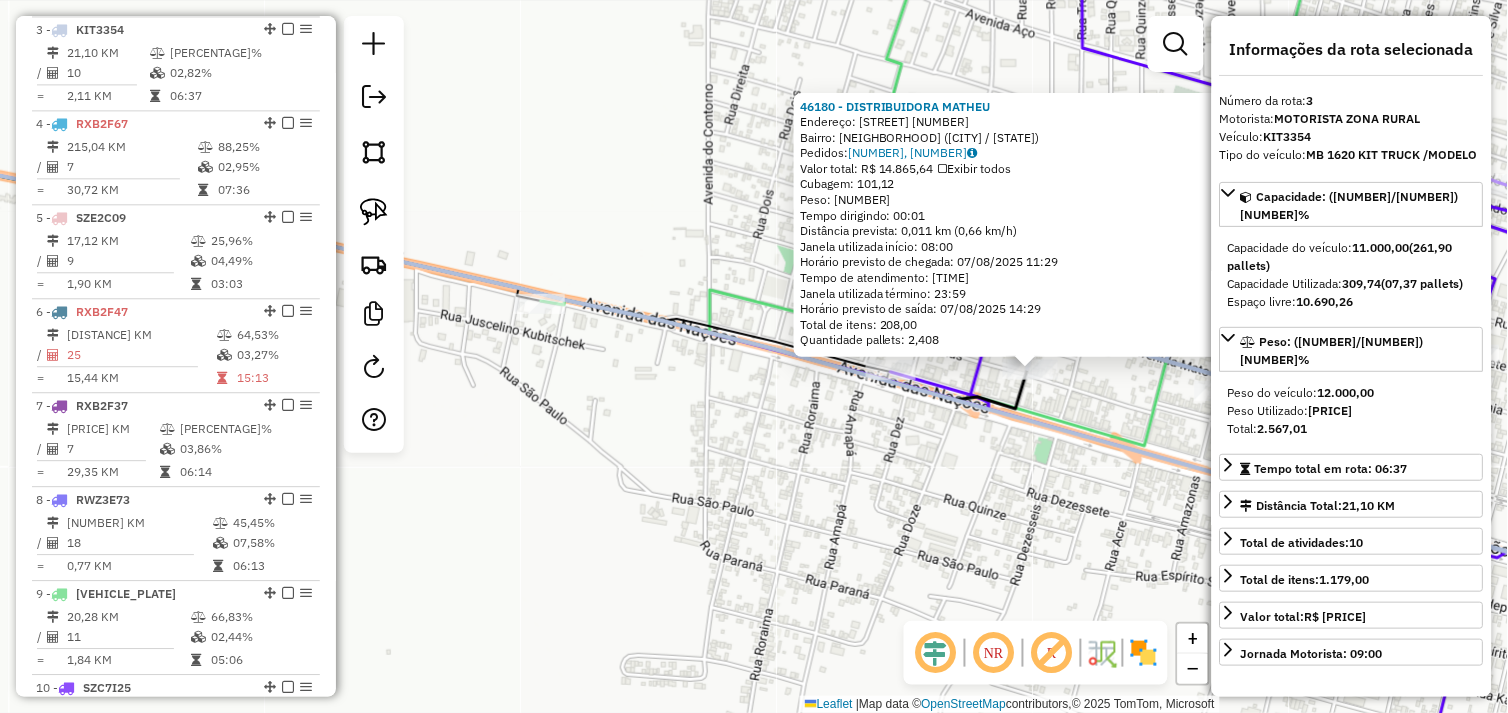click on "46180 - DISTRIBUIDORA MATHEU  Endereço:  QUATORZE 1   Bairro: CENTRO (OURILANDIA DO NORTE / PA)   Pedidos:  06103189, 06103205   Valor total: R$ 14.865,64   Exibir todos   Cubagem: 101,12  Peso: 2.623,60  Tempo dirigindo: 00:01   Distância prevista: 0,011 km (0,66 km/h)   Janela utilizada início: 08:00   Horário previsto de chegada: 07/08/2025 11:29   Tempo de atendimento: 03:00   Janela utilizada término: 23:59   Horário previsto de saída: 07/08/2025 14:29   Total de itens: 208,00   Quantidade pallets: 2,408  × Janela de atendimento Grade de atendimento Capacidade Transportadoras Veículos Cliente Pedidos  Rotas Selecione os dias de semana para filtrar as janelas de atendimento  Seg   Ter   Qua   Qui   Sex   Sáb   Dom  Informe o período da janela de atendimento: De: Até:  Filtrar exatamente a janela do cliente  Considerar janela de atendimento padrão  Selecione os dias de semana para filtrar as grades de atendimento  Seg   Ter   Qua   Qui   Sex   Sáb   Dom   Peso mínimo:   Peso máximo:   De:" 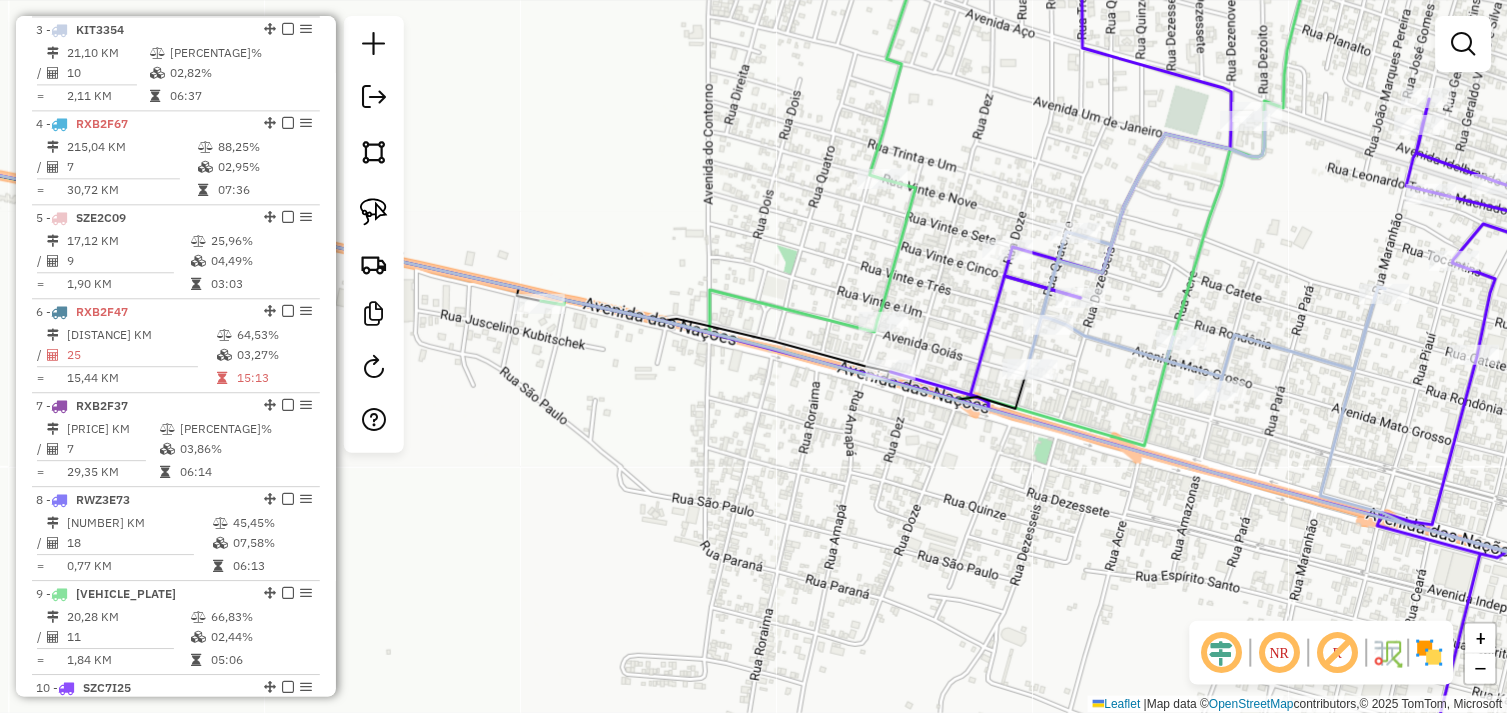 drag, startPoint x: 974, startPoint y: 452, endPoint x: 894, endPoint y: 460, distance: 80.399 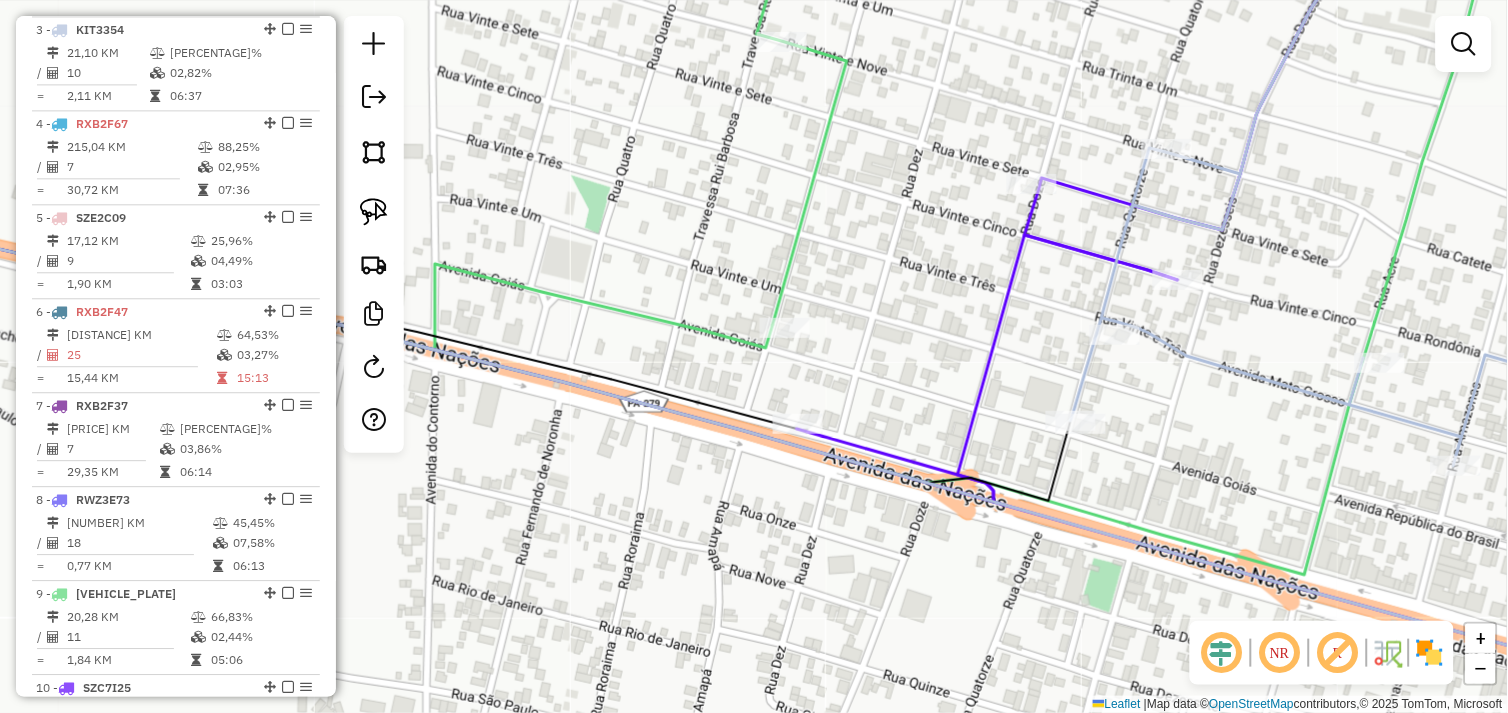 drag, startPoint x: 841, startPoint y: 283, endPoint x: 840, endPoint y: 273, distance: 10.049875 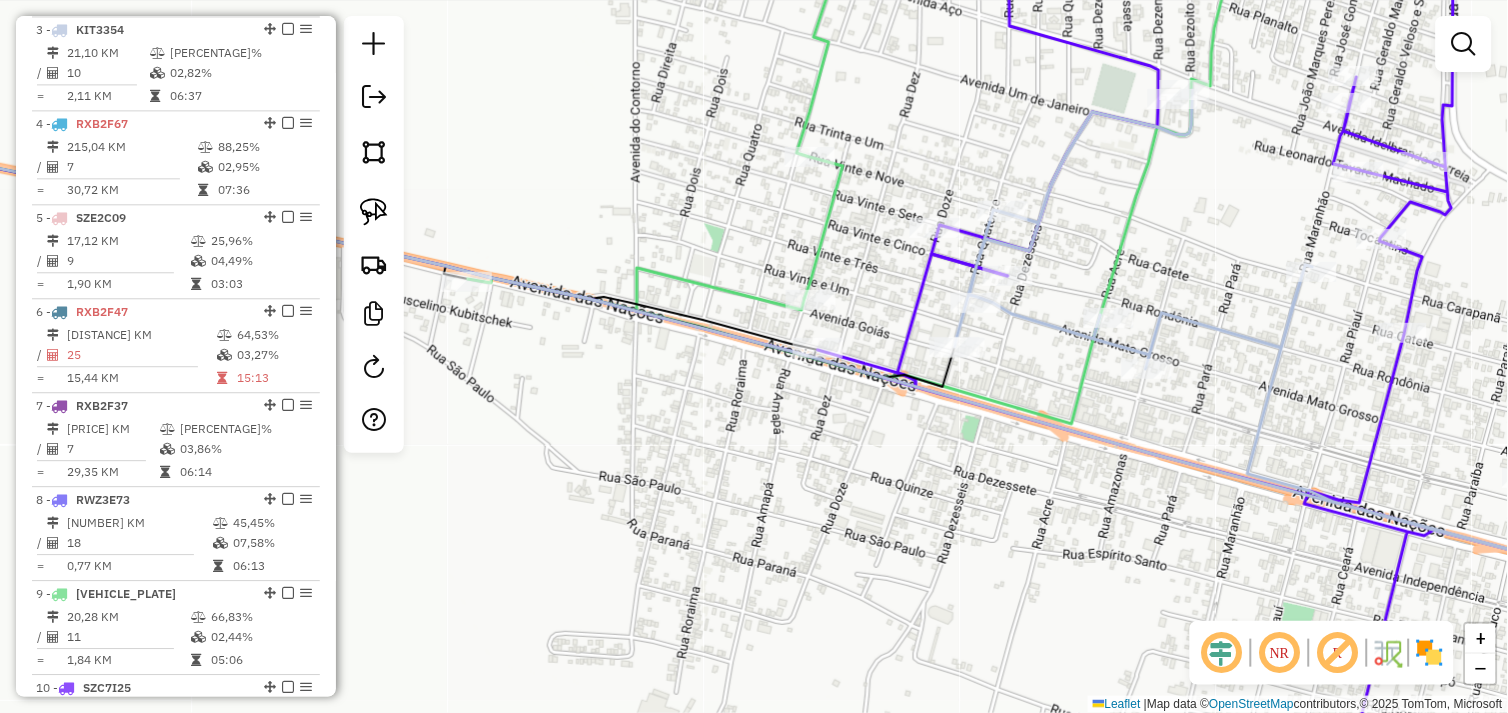 drag, startPoint x: 374, startPoint y: 205, endPoint x: 428, endPoint y: 268, distance: 82.9759 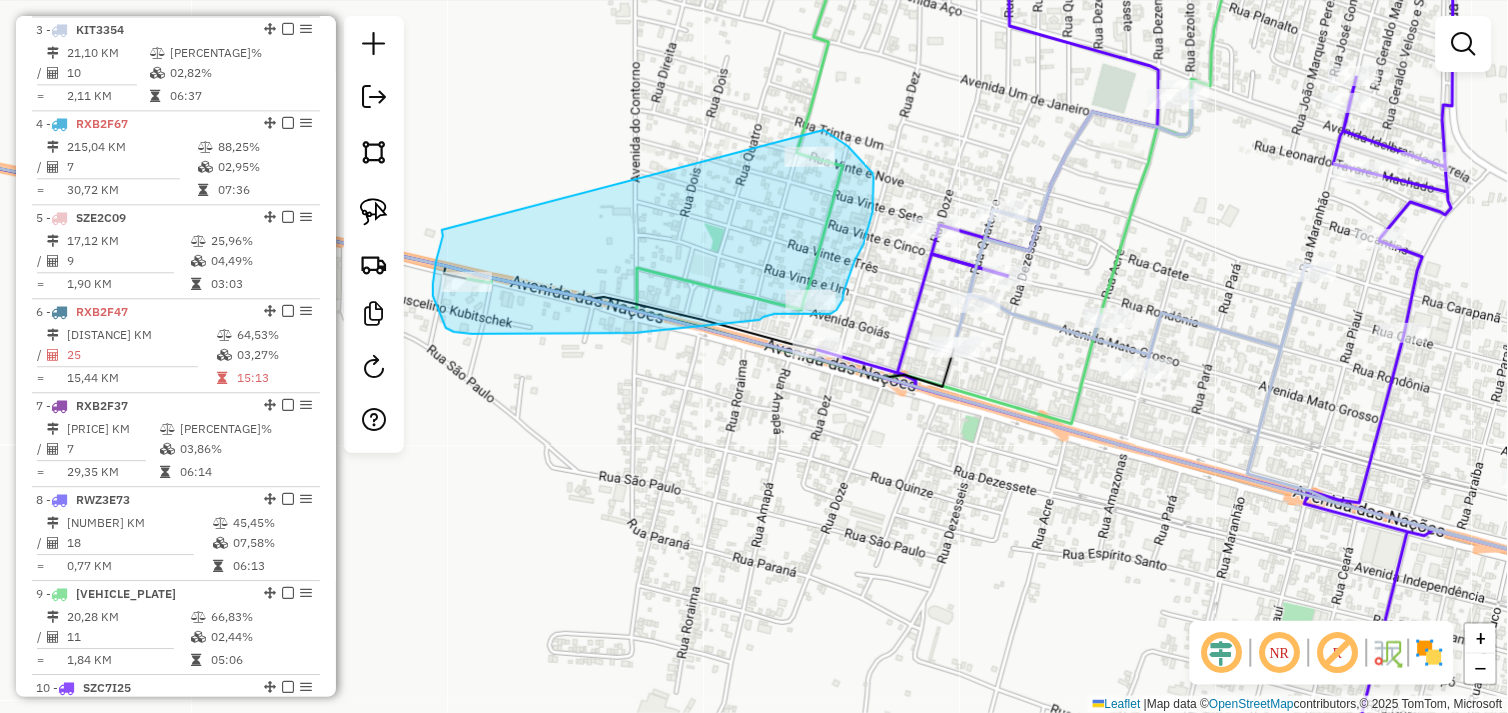 drag, startPoint x: 442, startPoint y: 230, endPoint x: 817, endPoint y: 126, distance: 389.1542 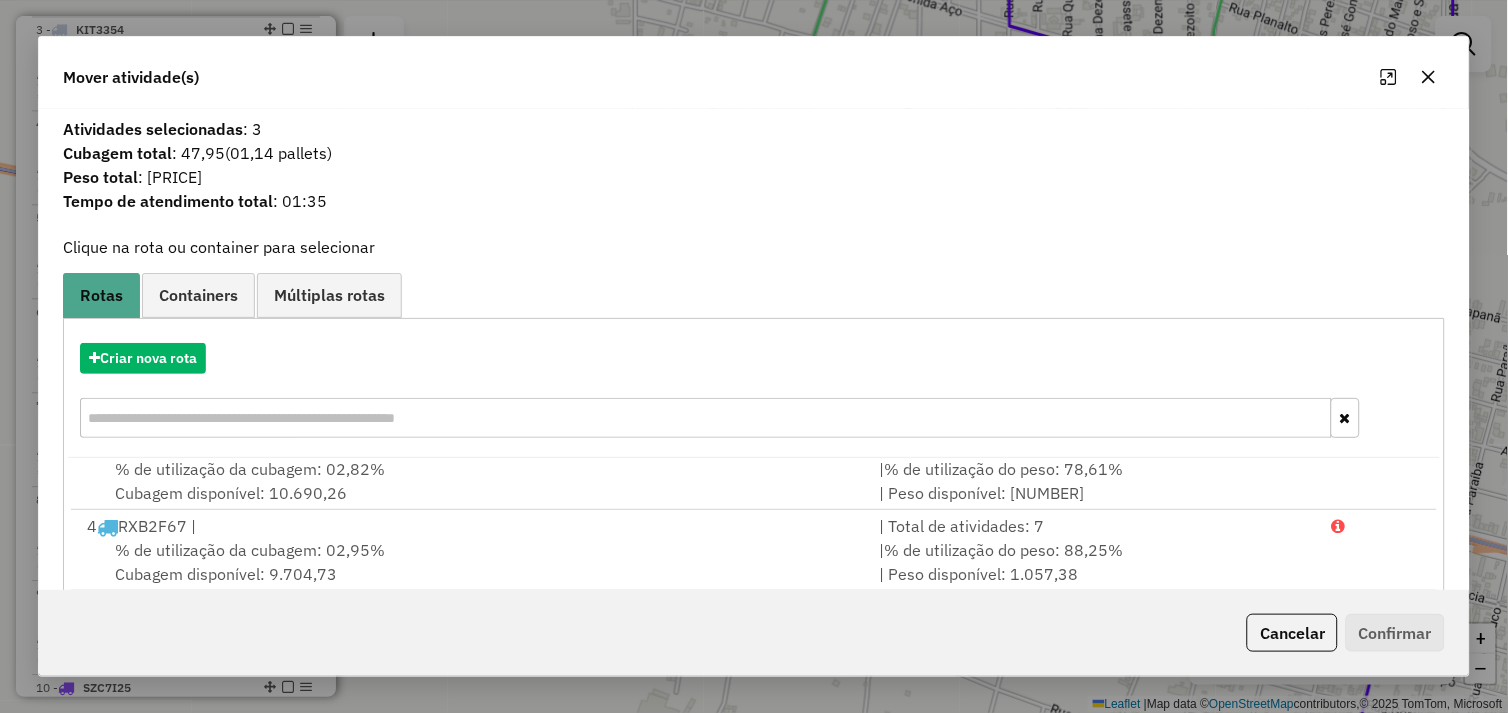 scroll, scrollTop: 330, scrollLeft: 0, axis: vertical 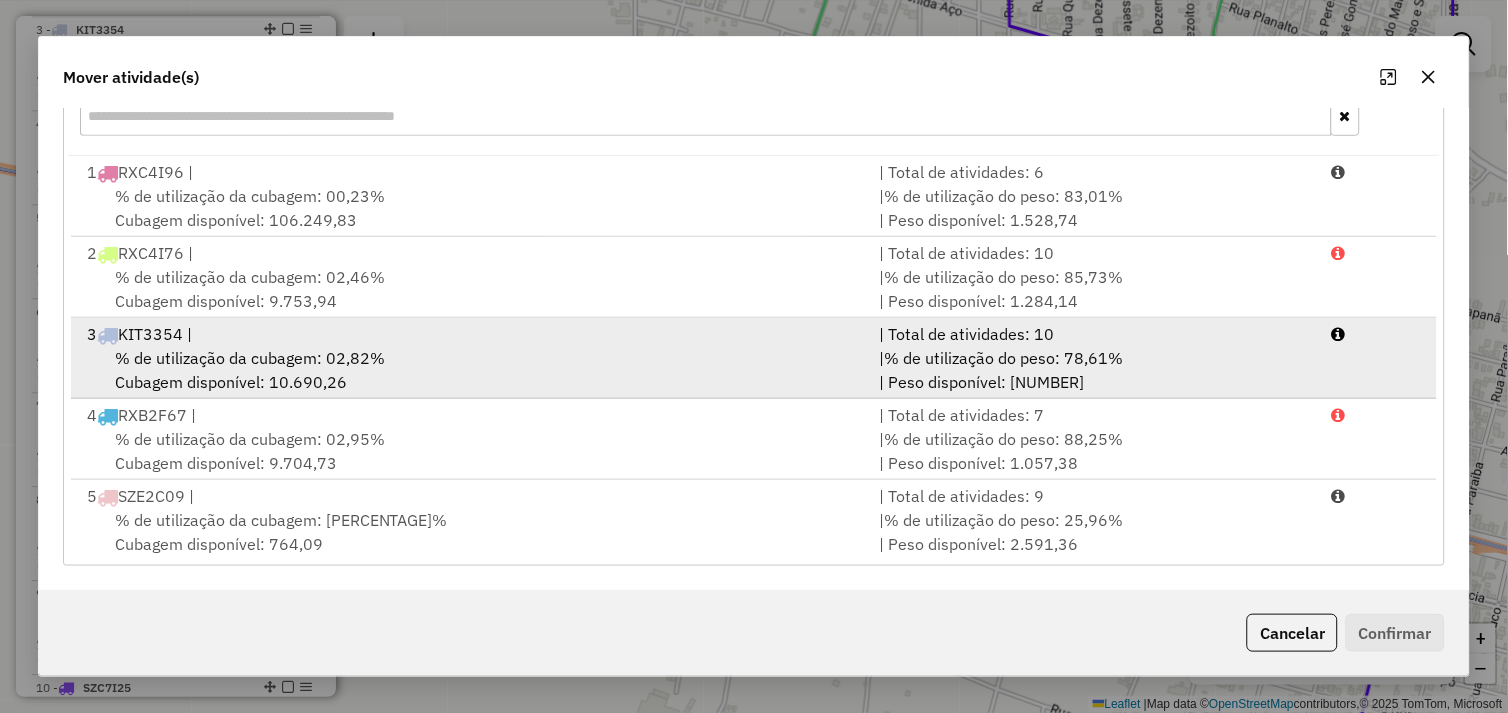 click on "% de utilização da cubagem: 02,82%  Cubagem disponível: 10.690,26" at bounding box center (471, 370) 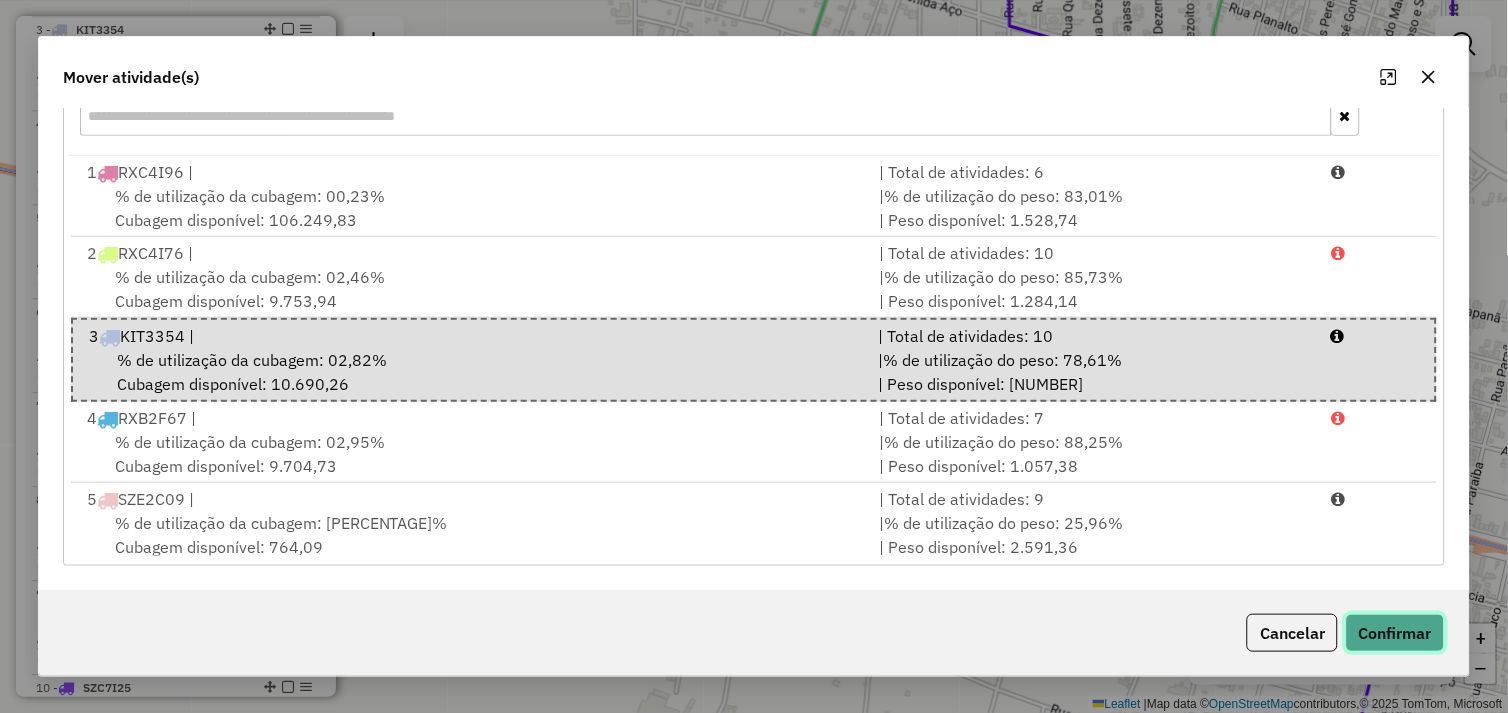 click on "Confirmar" 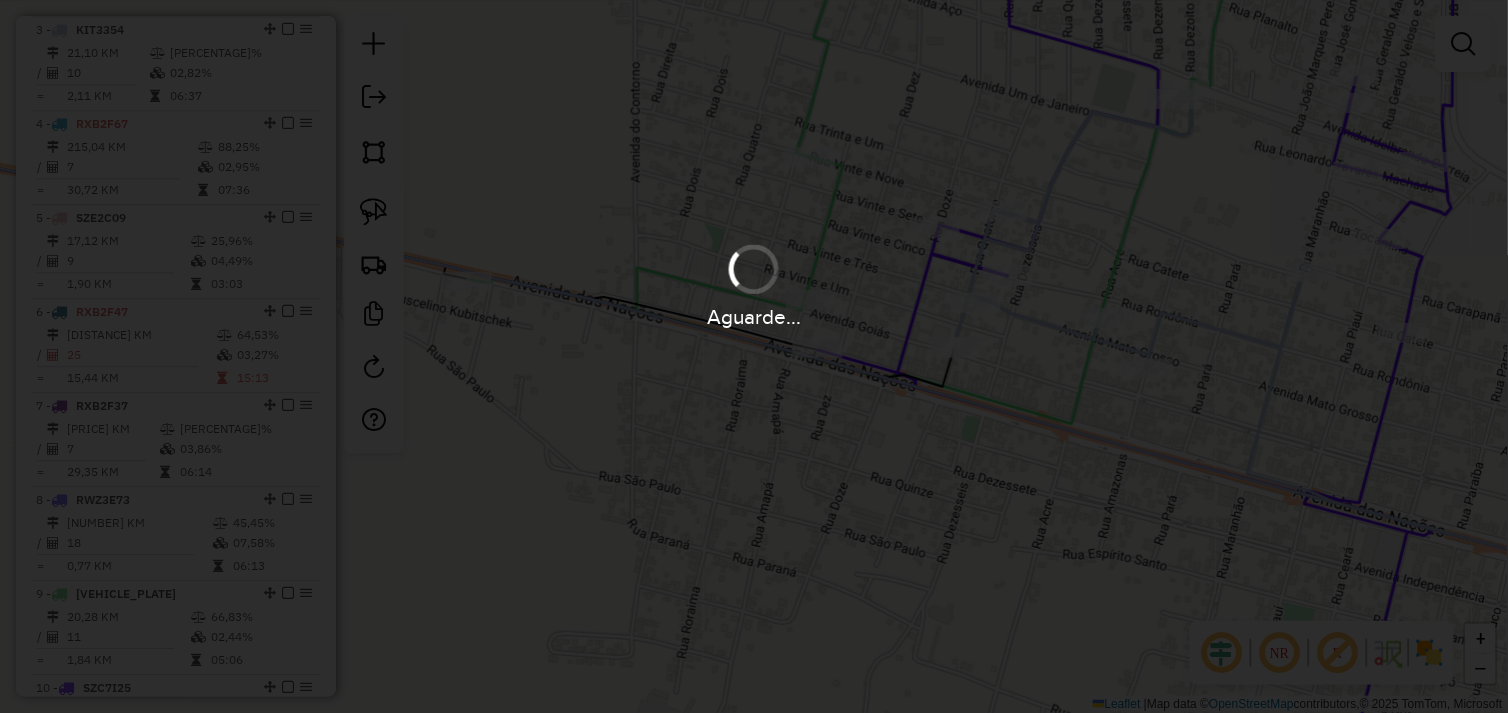 scroll, scrollTop: 0, scrollLeft: 0, axis: both 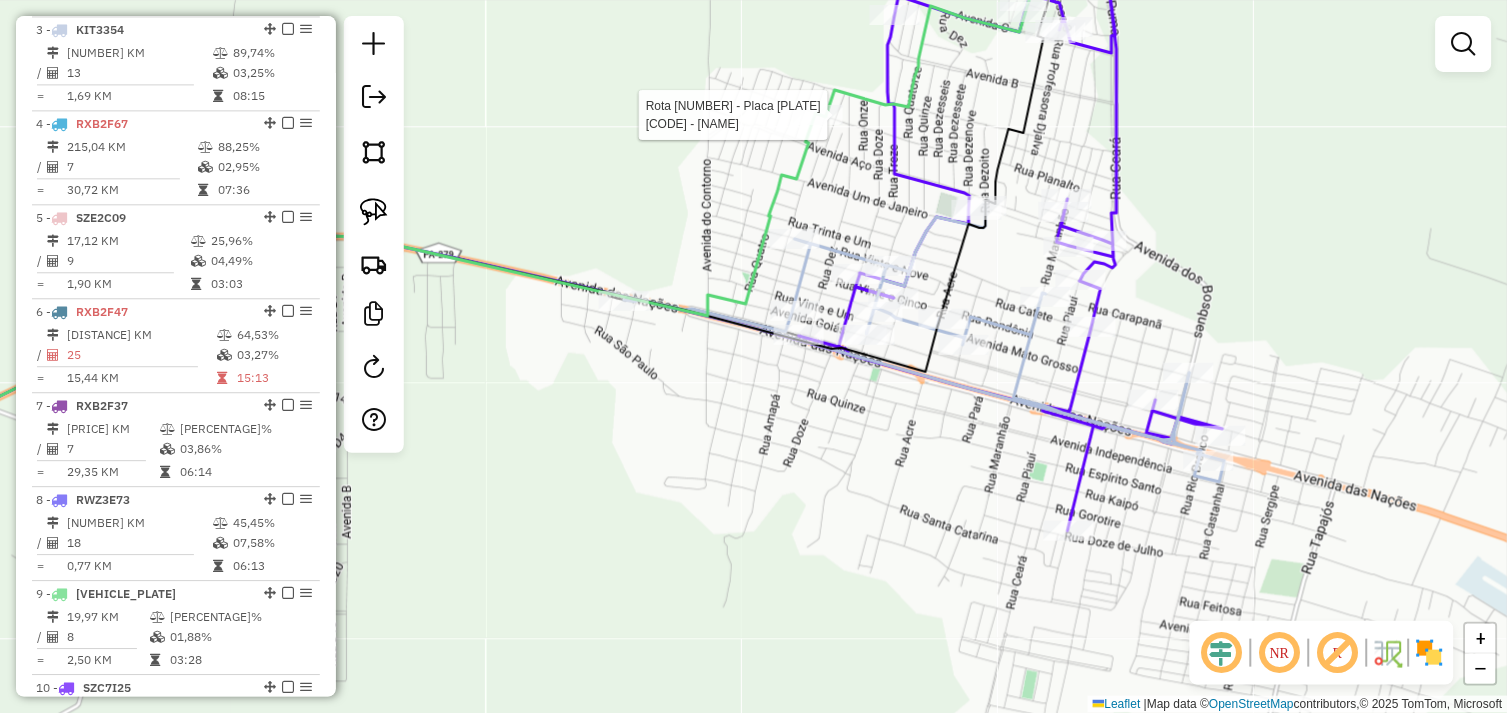 select on "*********" 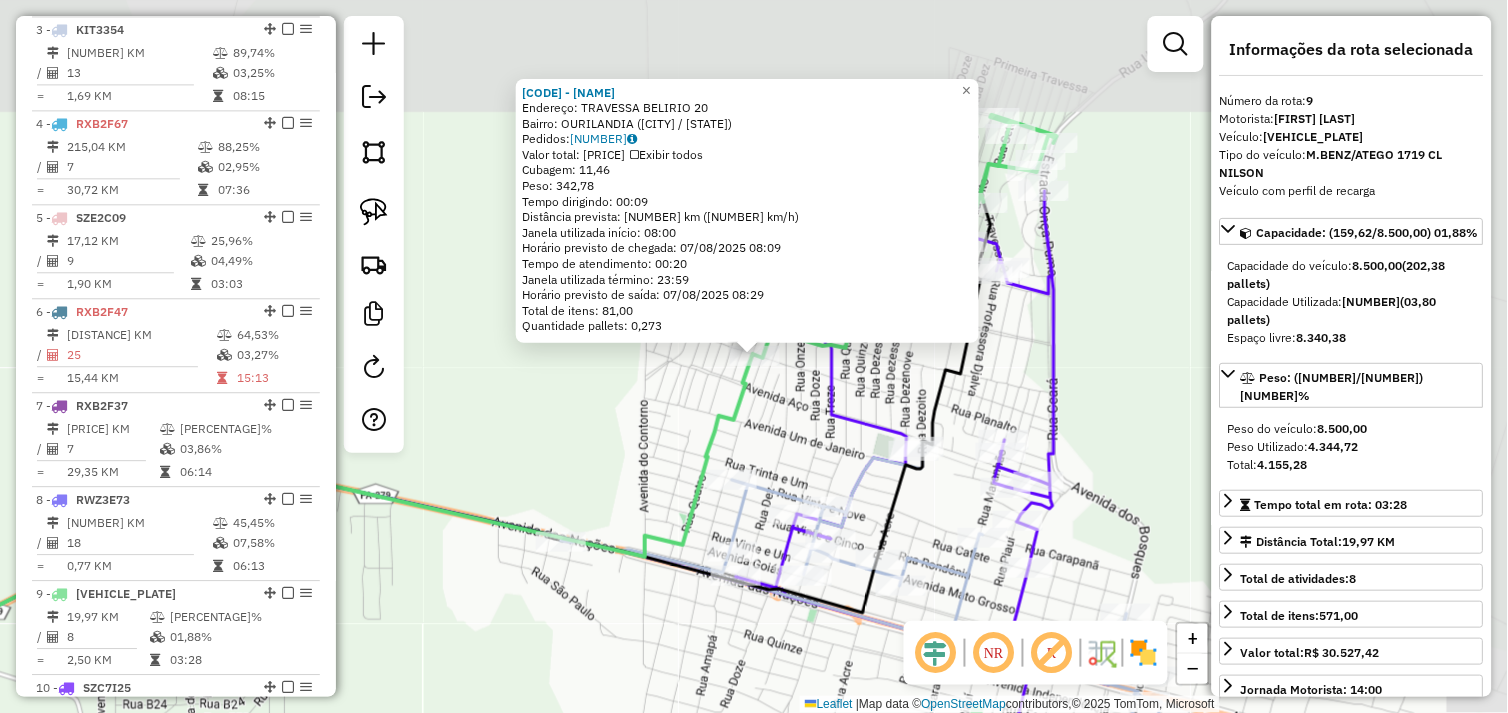 scroll, scrollTop: 1425, scrollLeft: 0, axis: vertical 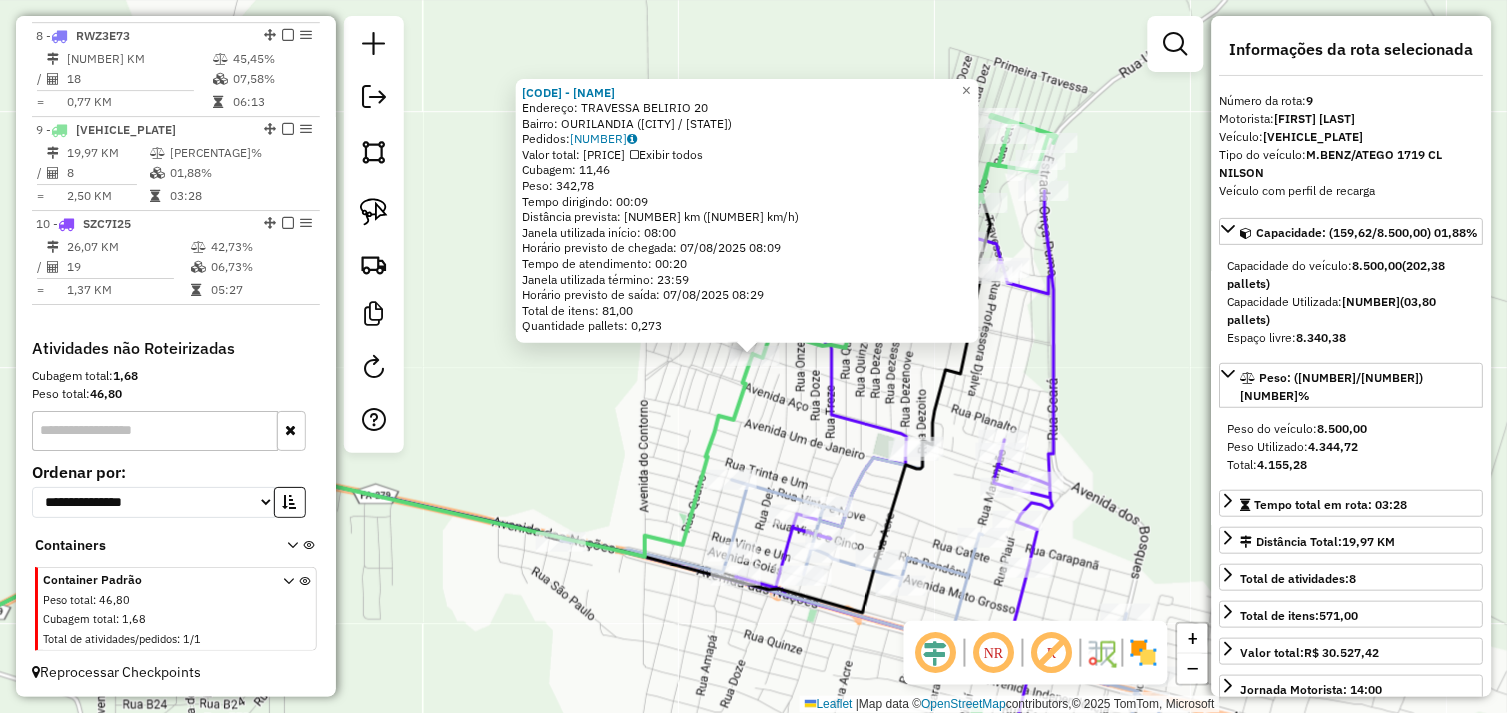 click on "54518 - RC DISTRIBUIDORA  Endereço:  TRAVESSA BELIRIO 20   Bairro: OURILANDIA (OURILANDIA DO NORTE / PA)   Pedidos:  06103027   Valor total: R$ 2.805,02   Exibir todos   Cubagem: 11,46  Peso: 342,78  Tempo dirigindo: 00:09   Distância prevista: 7,285 km (48,57 km/h)   Janela utilizada início: 08:00   Horário previsto de chegada: 07/08/2025 08:09   Tempo de atendimento: 00:20   Janela utilizada término: 23:59   Horário previsto de saída: 07/08/2025 08:29   Total de itens: 81,00   Quantidade pallets: 0,273  × Janela de atendimento Grade de atendimento Capacidade Transportadoras Veículos Cliente Pedidos  Rotas Selecione os dias de semana para filtrar as janelas de atendimento  Seg   Ter   Qua   Qui   Sex   Sáb   Dom  Informe o período da janela de atendimento: De: Até:  Filtrar exatamente a janela do cliente  Considerar janela de atendimento padrão  Selecione os dias de semana para filtrar as grades de atendimento  Seg   Ter   Qua   Qui   Sex   Sáb   Dom   Peso mínimo:   Peso máximo:   De:   De:" 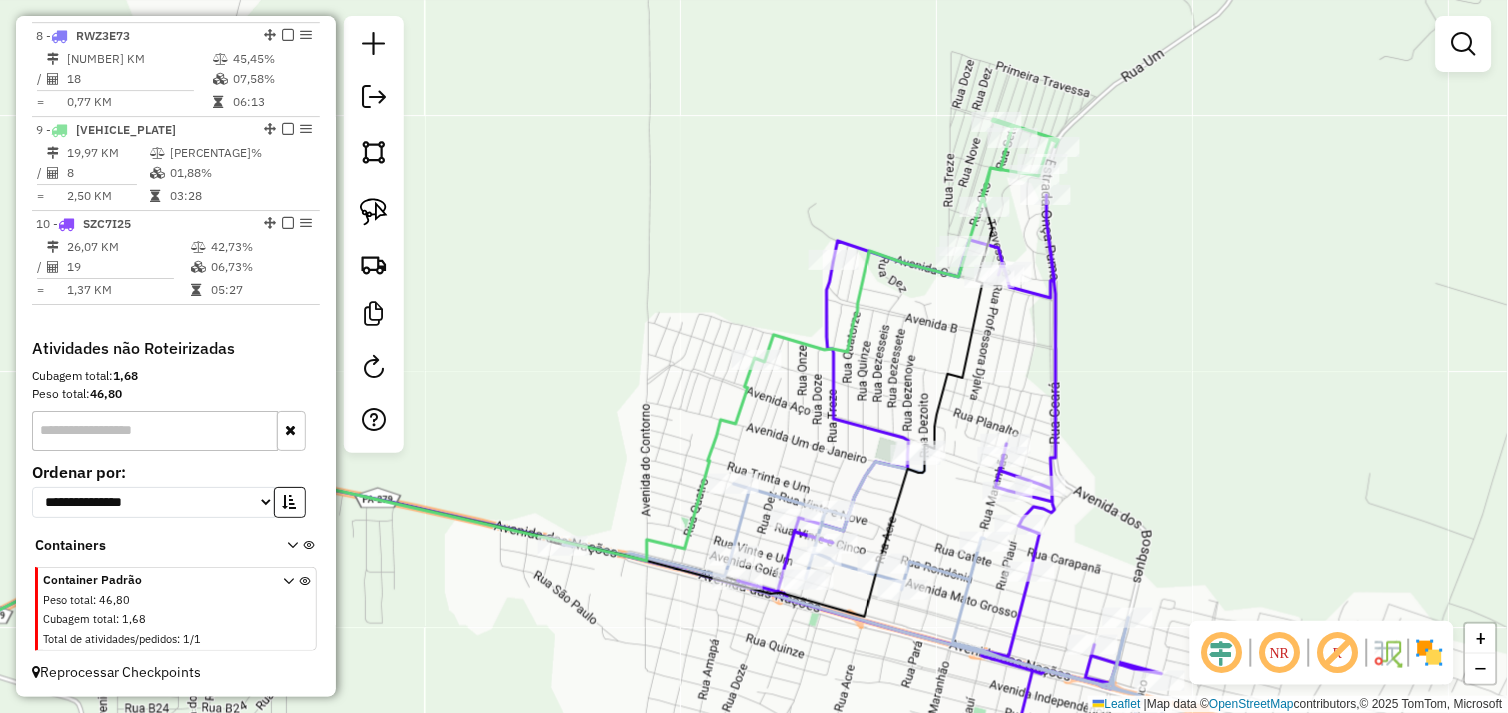 drag, startPoint x: 543, startPoint y: 406, endPoint x: 955, endPoint y: 364, distance: 414.13525 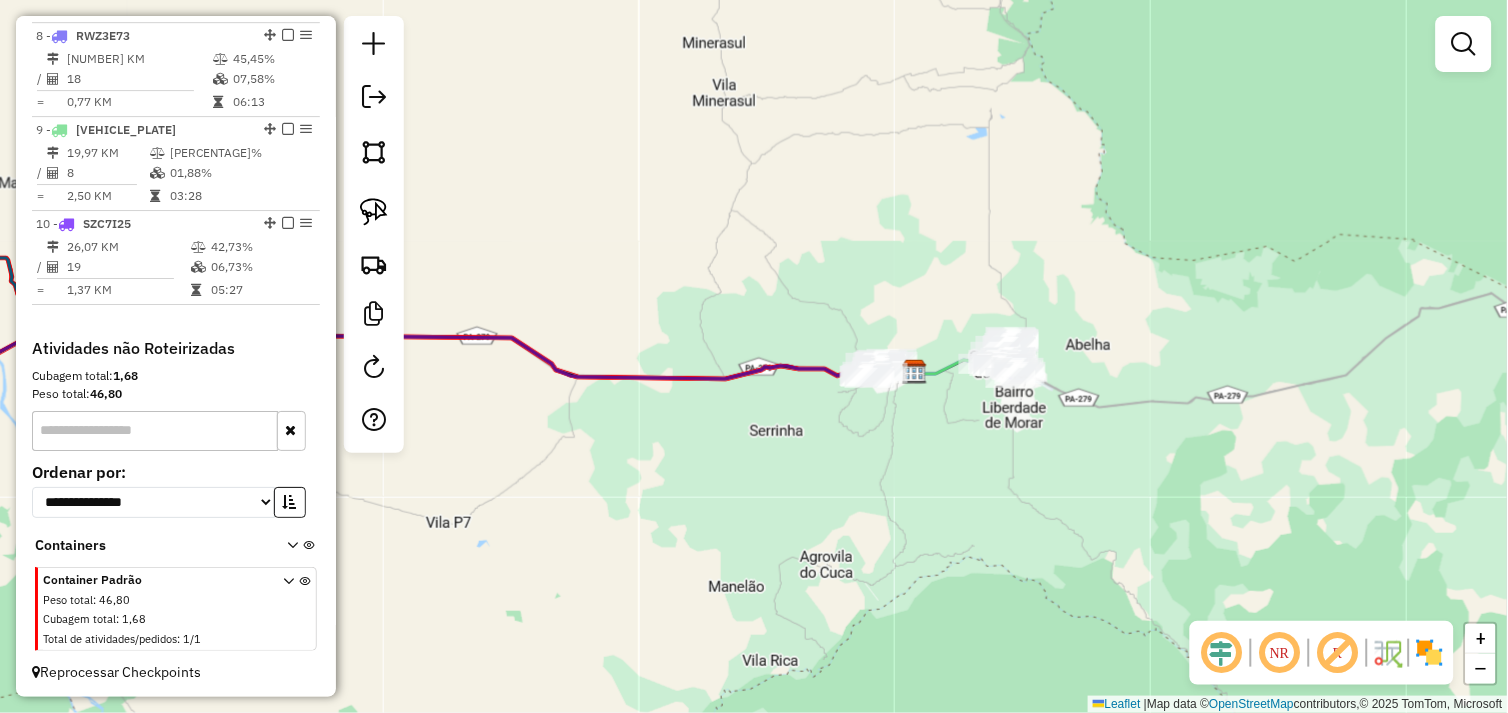 drag, startPoint x: 825, startPoint y: 460, endPoint x: 1016, endPoint y: 481, distance: 192.15099 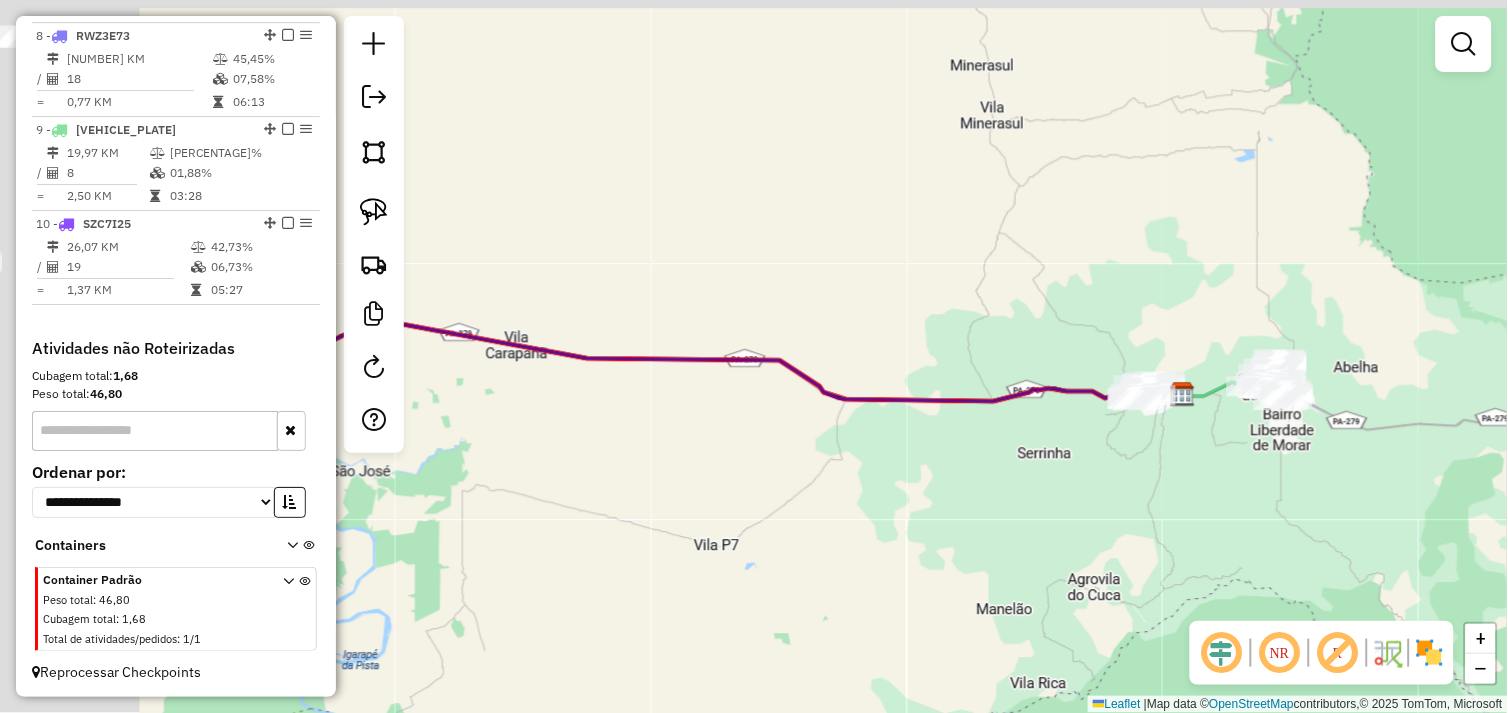 drag, startPoint x: 675, startPoint y: 487, endPoint x: 947, endPoint y: 508, distance: 272.80945 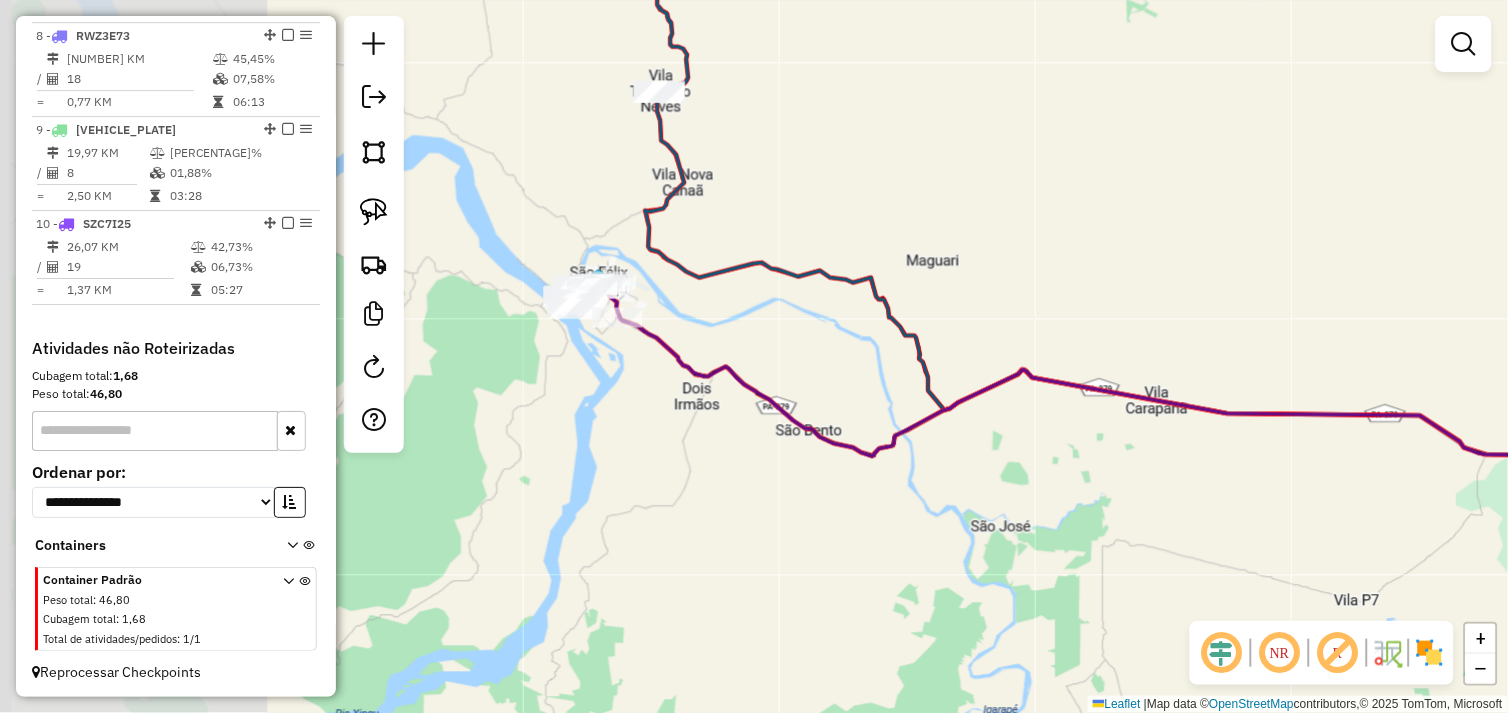 drag, startPoint x: 702, startPoint y: 516, endPoint x: 756, endPoint y: 505, distance: 55.108982 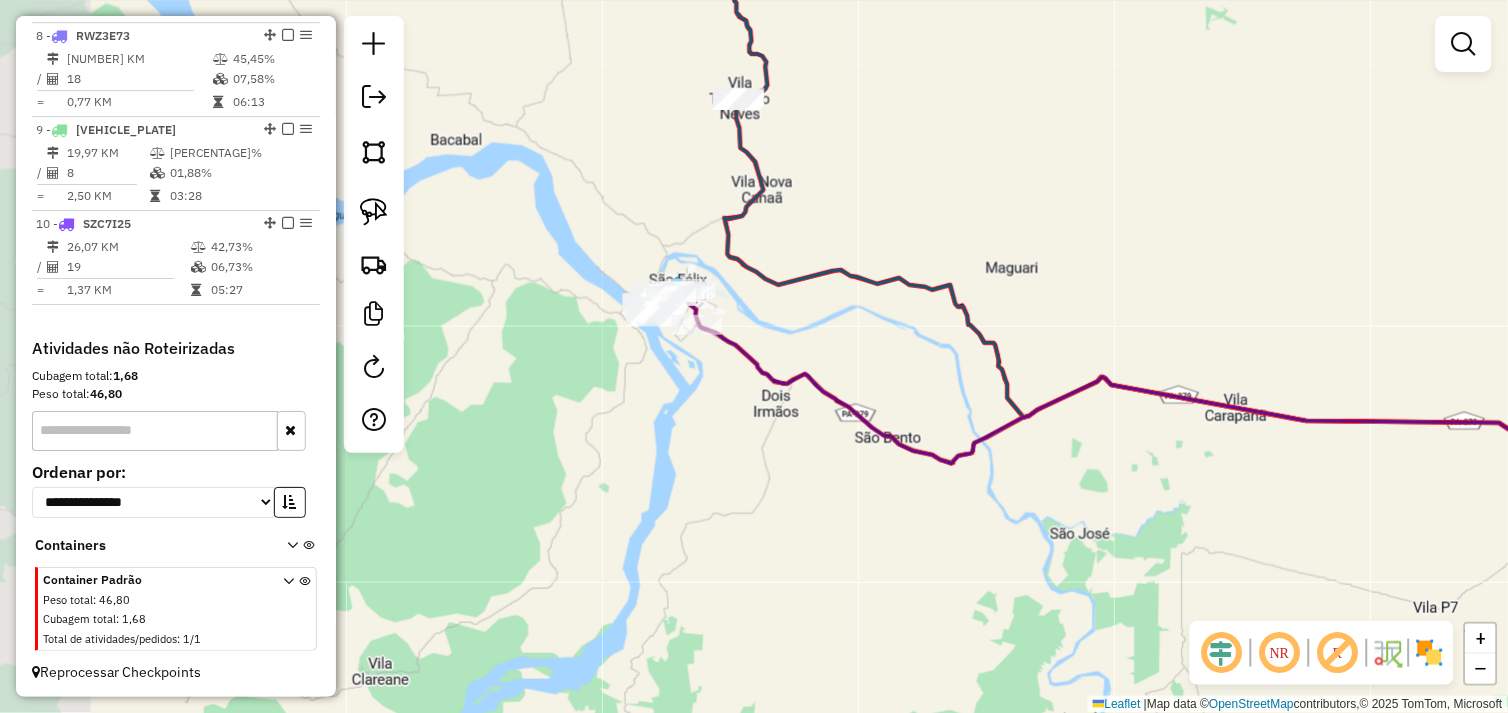 drag, startPoint x: 834, startPoint y: 643, endPoint x: 826, endPoint y: 620, distance: 24.351591 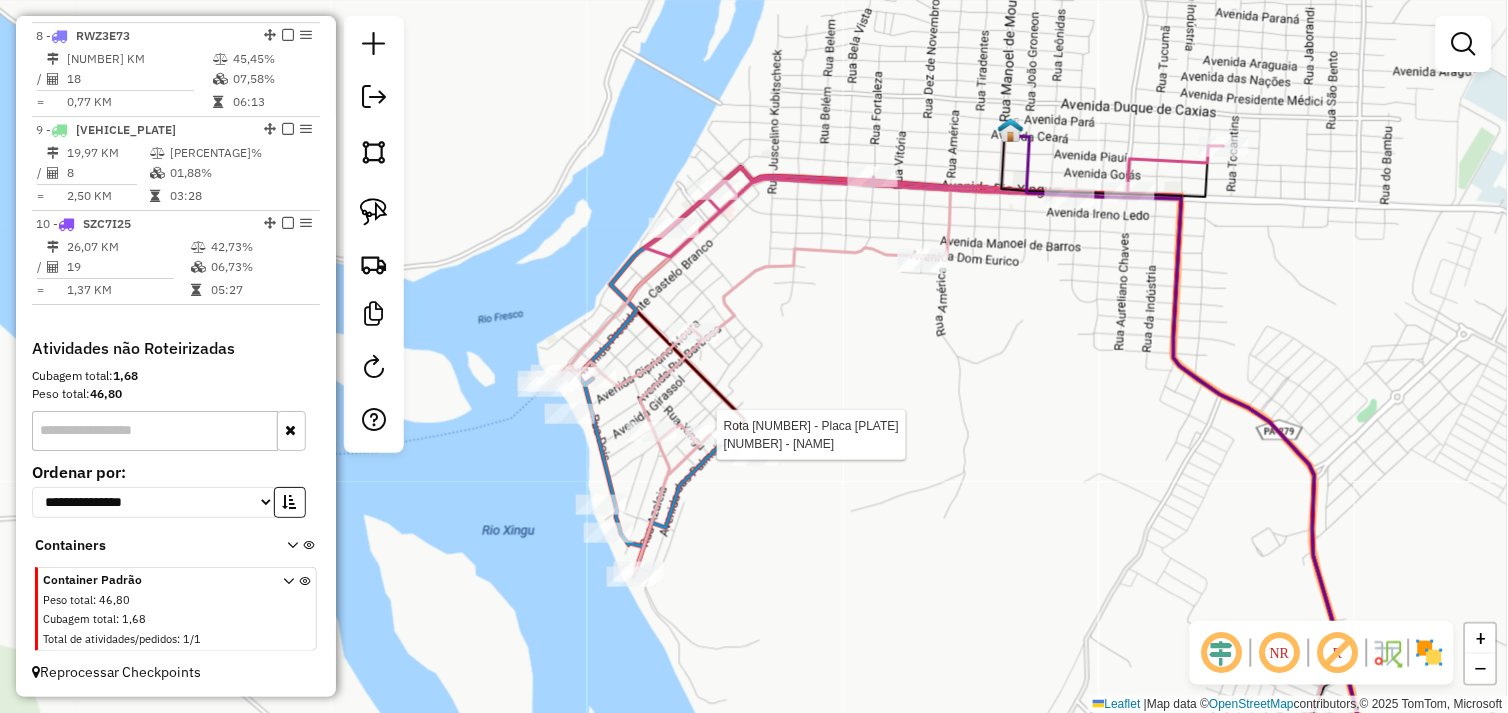 select on "*********" 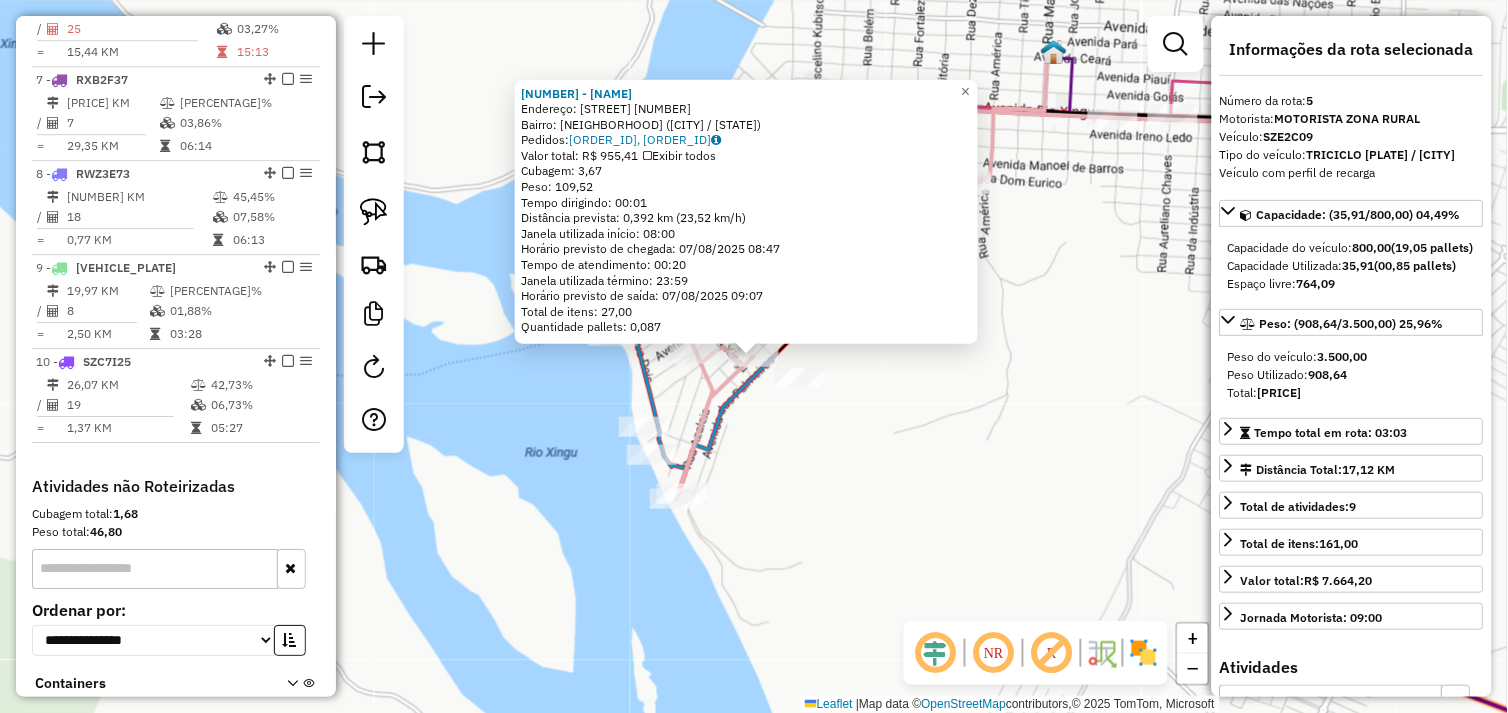scroll, scrollTop: 1148, scrollLeft: 0, axis: vertical 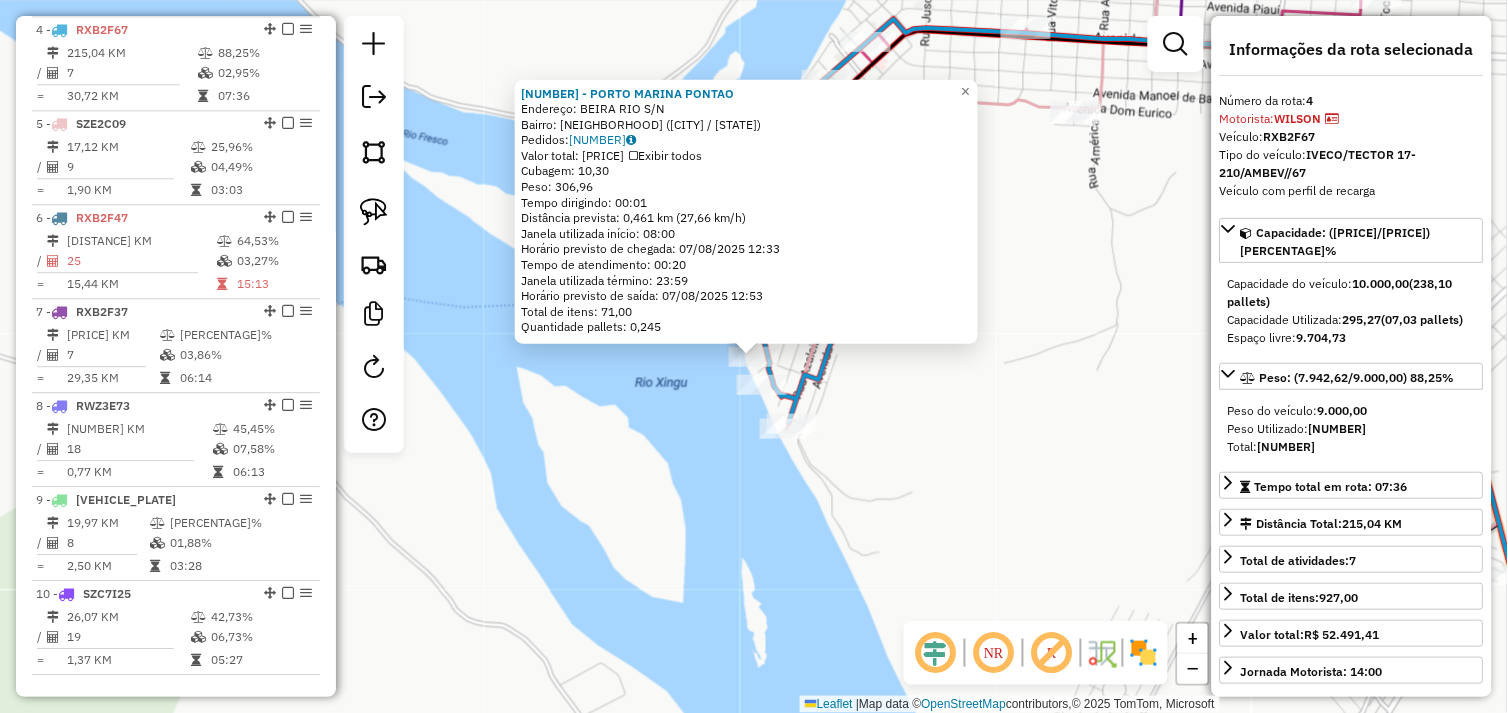 click on "72441 - PORTO MARINA PONTAO  Endereço:  BEIRA RIO S/N   Bairro: SOLAR DAS AGUAS (SAO FELIX DO XINGU / PA)   Pedidos:  06103066   Valor total: R$ 2.640,35   Exibir todos   Cubagem: 10,30  Peso: 306,96  Tempo dirigindo: 00:01   Distância prevista: 0,461 km (27,66 km/h)   Janela utilizada início: 08:00   Horário previsto de chegada: 07/08/2025 12:33   Tempo de atendimento: 00:20   Janela utilizada término: 23:59   Horário previsto de saída: 07/08/2025 12:53   Total de itens: 71,00   Quantidade pallets: 0,245  × Janela de atendimento Grade de atendimento Capacidade Transportadoras Veículos Cliente Pedidos  Rotas Selecione os dias de semana para filtrar as janelas de atendimento  Seg   Ter   Qua   Qui   Sex   Sáb   Dom  Informe o período da janela de atendimento: De: Até:  Filtrar exatamente a janela do cliente  Considerar janela de atendimento padrão  Selecione os dias de semana para filtrar as grades de atendimento  Seg   Ter   Qua   Qui   Sex   Sáb   Dom   Peso mínimo:   Peso máximo:   De:  De:" 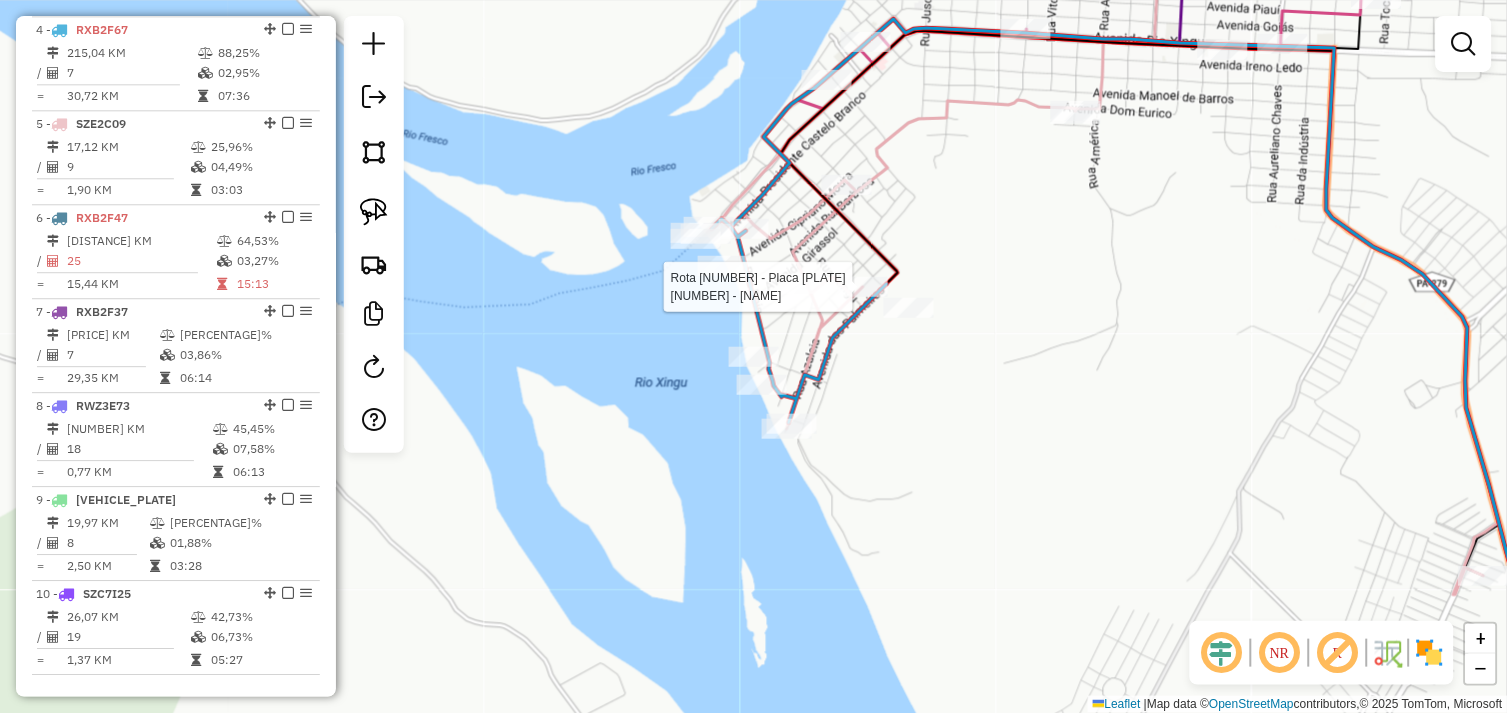 select on "*********" 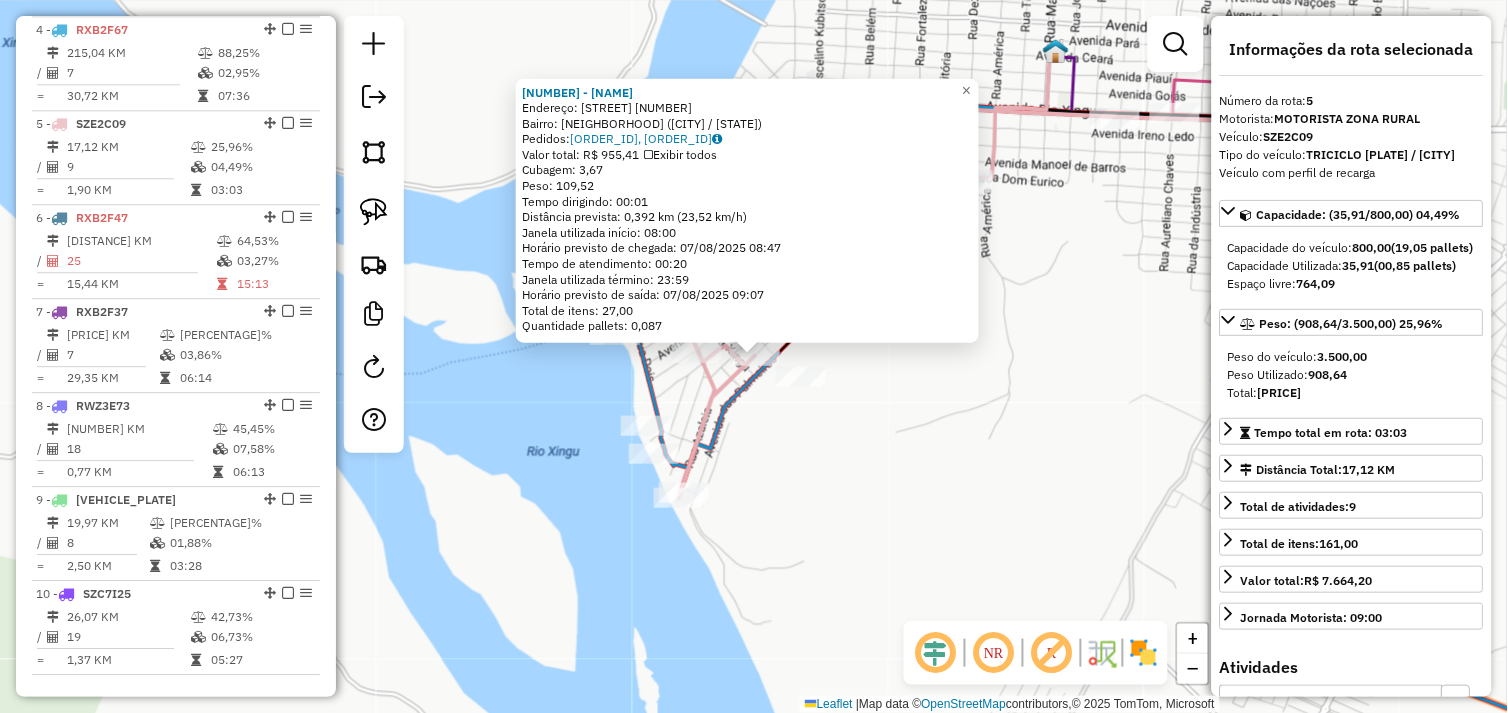scroll, scrollTop: 1148, scrollLeft: 0, axis: vertical 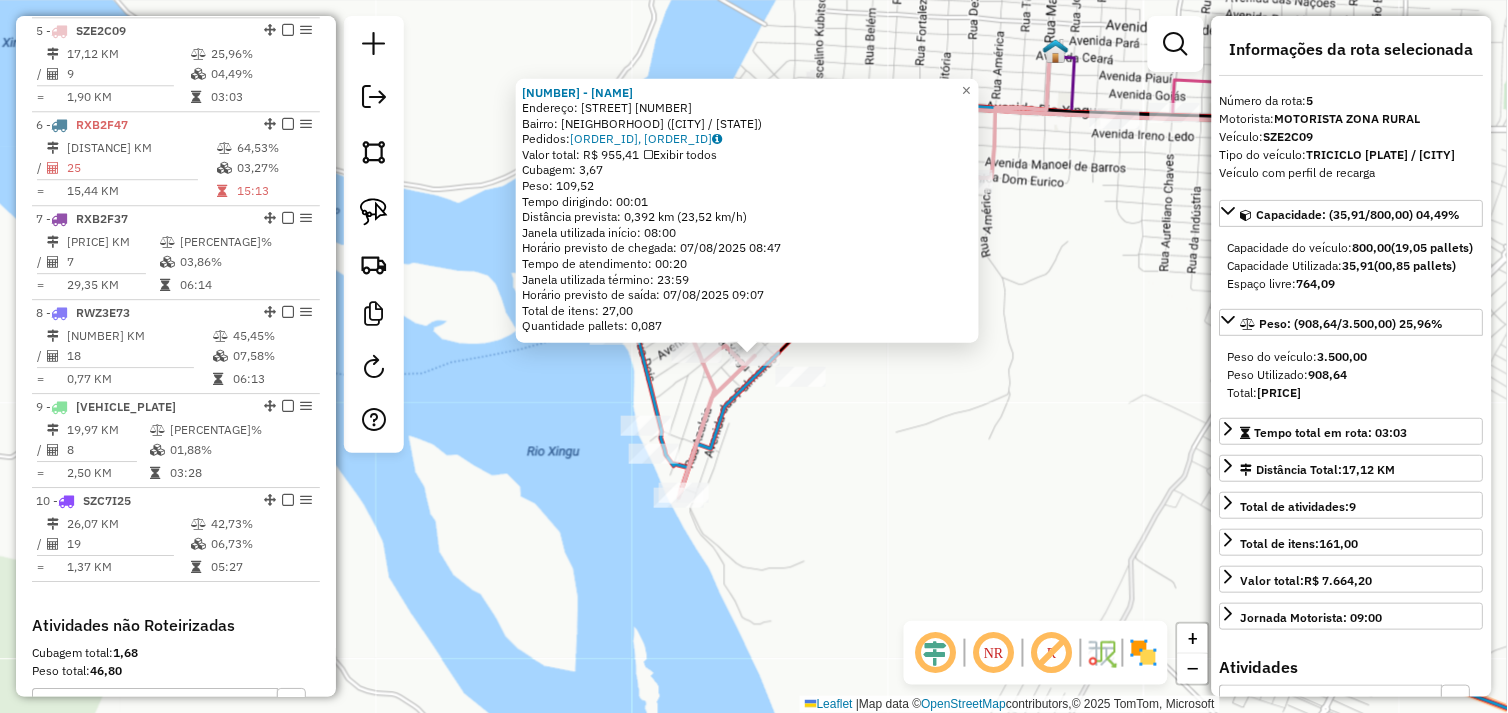 click on "674 - CONVENIENCIA DO BREN  Endereço:  DAS ORQUIDIAS 247   Bairro: SOLAR DAS AGUAS (SAO FELIX DO XINGU / PA)   Pedidos:  06103170, 06103171   Valor total: R$ 955,41   Exibir todos   Cubagem: 3,67  Peso: 109,52  Tempo dirigindo: 00:01   Distância prevista: 0,392 km (23,52 km/h)   Janela utilizada início: 08:00   Horário previsto de chegada: 07/08/2025 08:47   Tempo de atendimento: 00:20   Janela utilizada término: 23:59   Horário previsto de saída: 07/08/2025 09:07   Total de itens: 27,00   Quantidade pallets: 0,087  × Janela de atendimento Grade de atendimento Capacidade Transportadoras Veículos Cliente Pedidos  Rotas Selecione os dias de semana para filtrar as janelas de atendimento  Seg   Ter   Qua   Qui   Sex   Sáb   Dom  Informe o período da janela de atendimento: De: Até:  Filtrar exatamente a janela do cliente  Considerar janela de atendimento padrão  Selecione os dias de semana para filtrar as grades de atendimento  Seg   Ter   Qua   Qui   Sex   Sáb   Dom   Peso mínimo:   Peso máximo:" 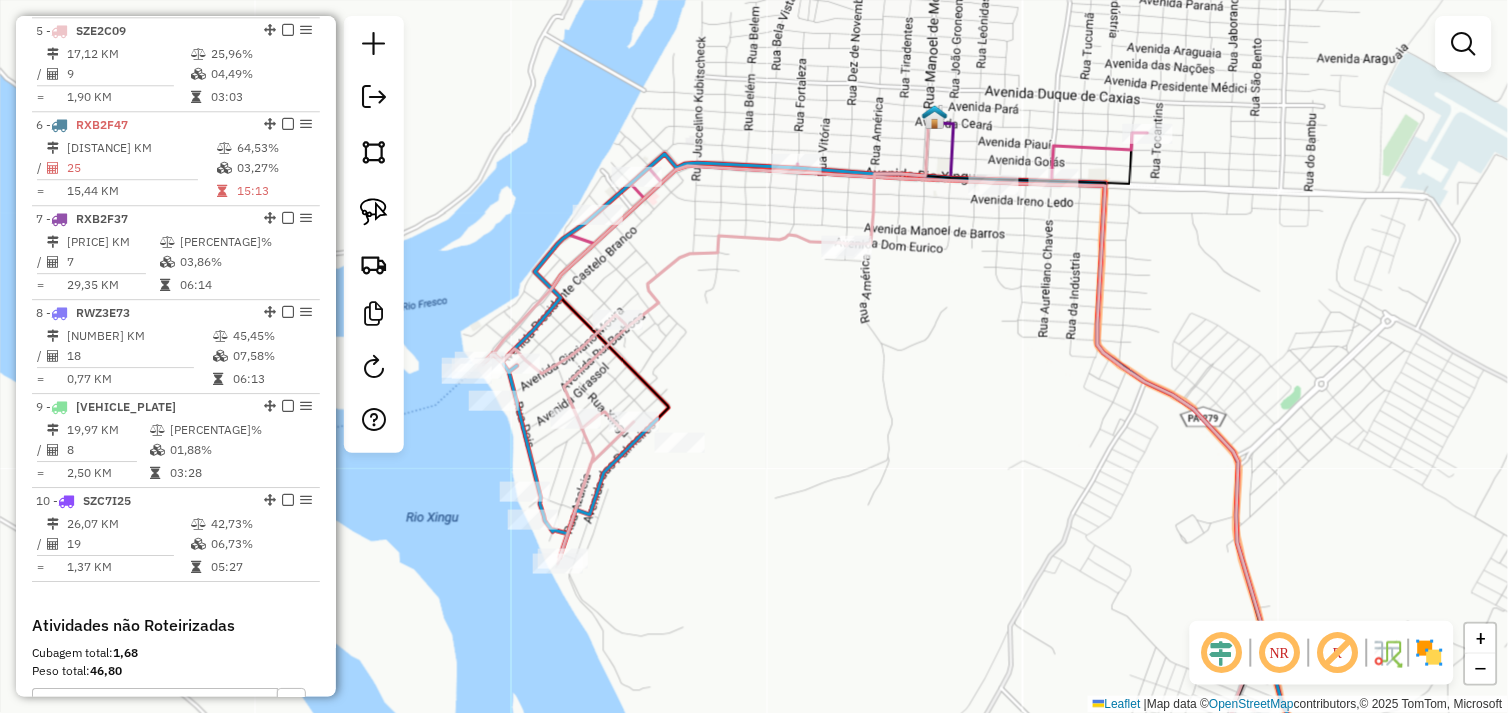 drag, startPoint x: 1048, startPoint y: 328, endPoint x: 895, endPoint y: 344, distance: 153.83432 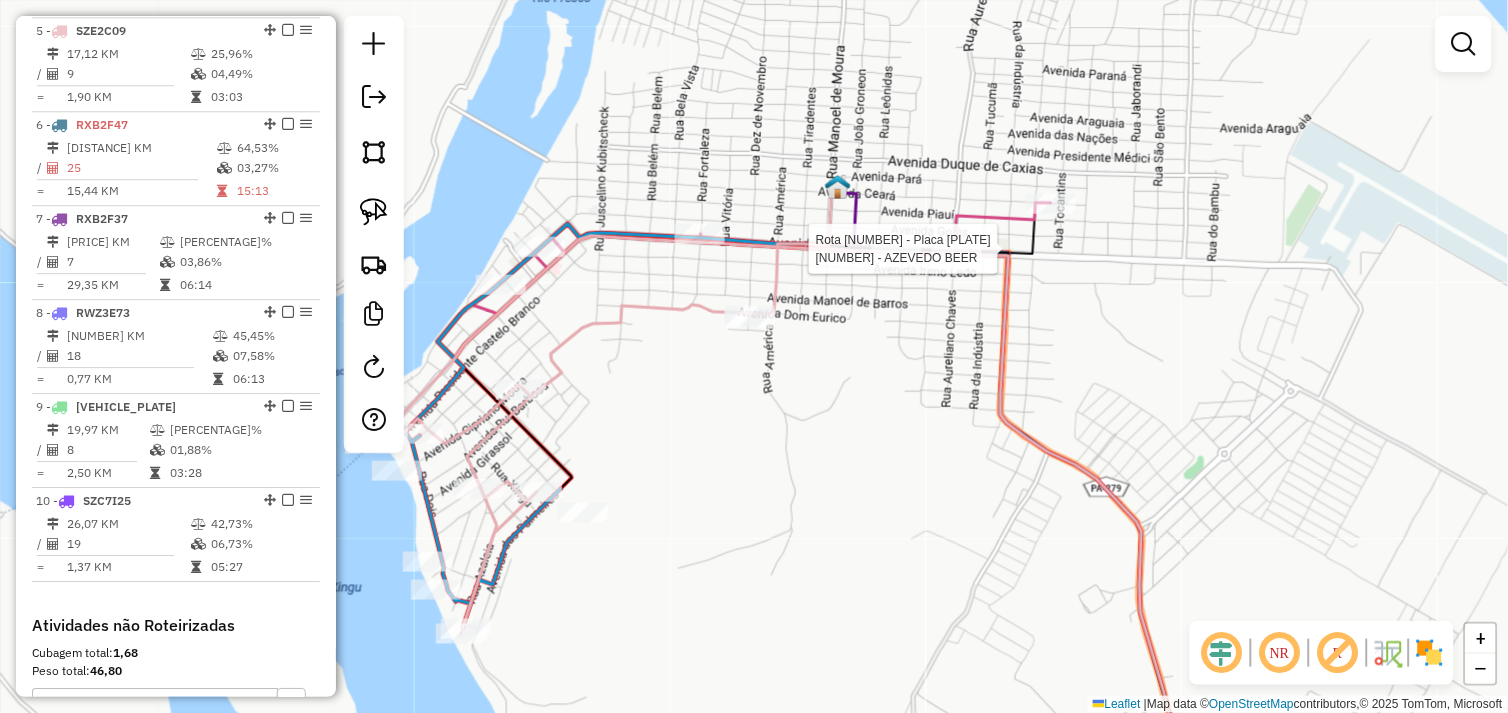 select on "*********" 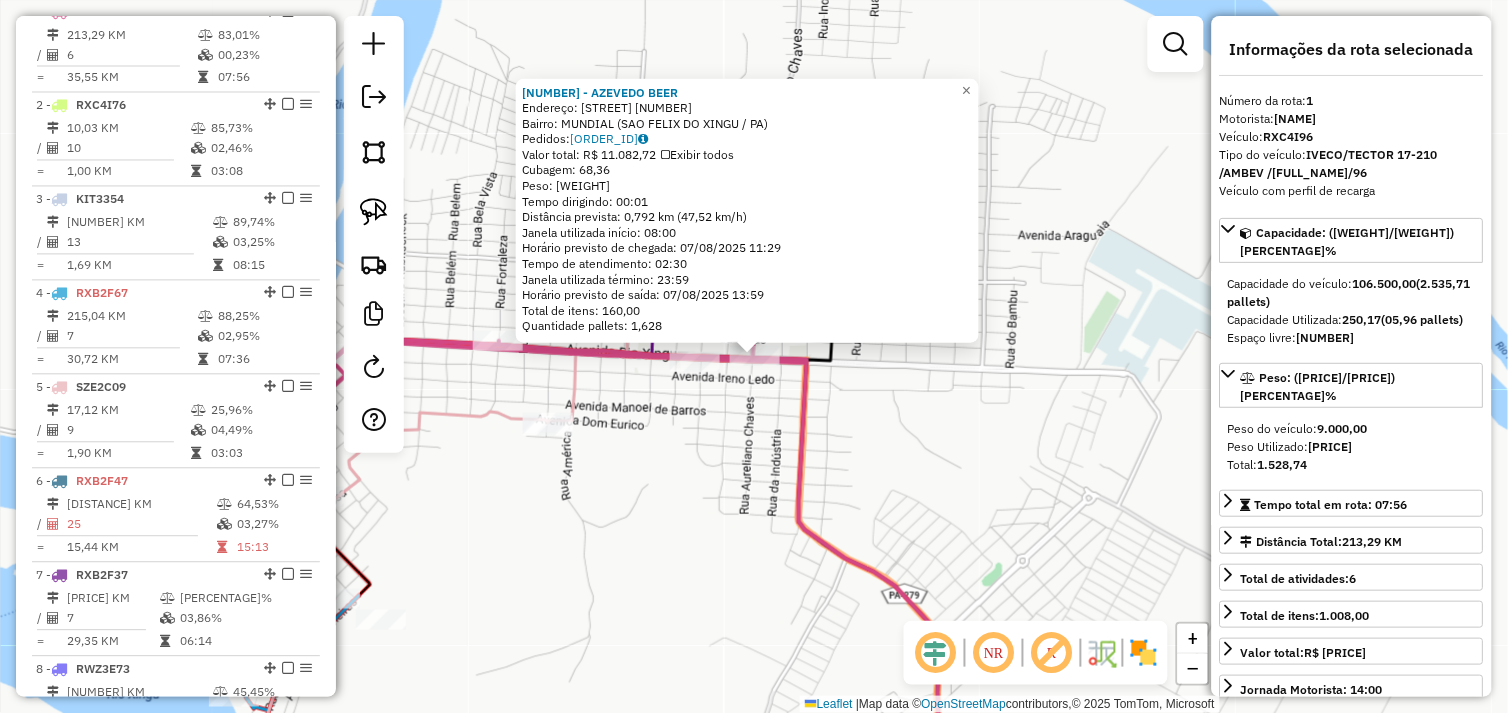 scroll, scrollTop: 773, scrollLeft: 0, axis: vertical 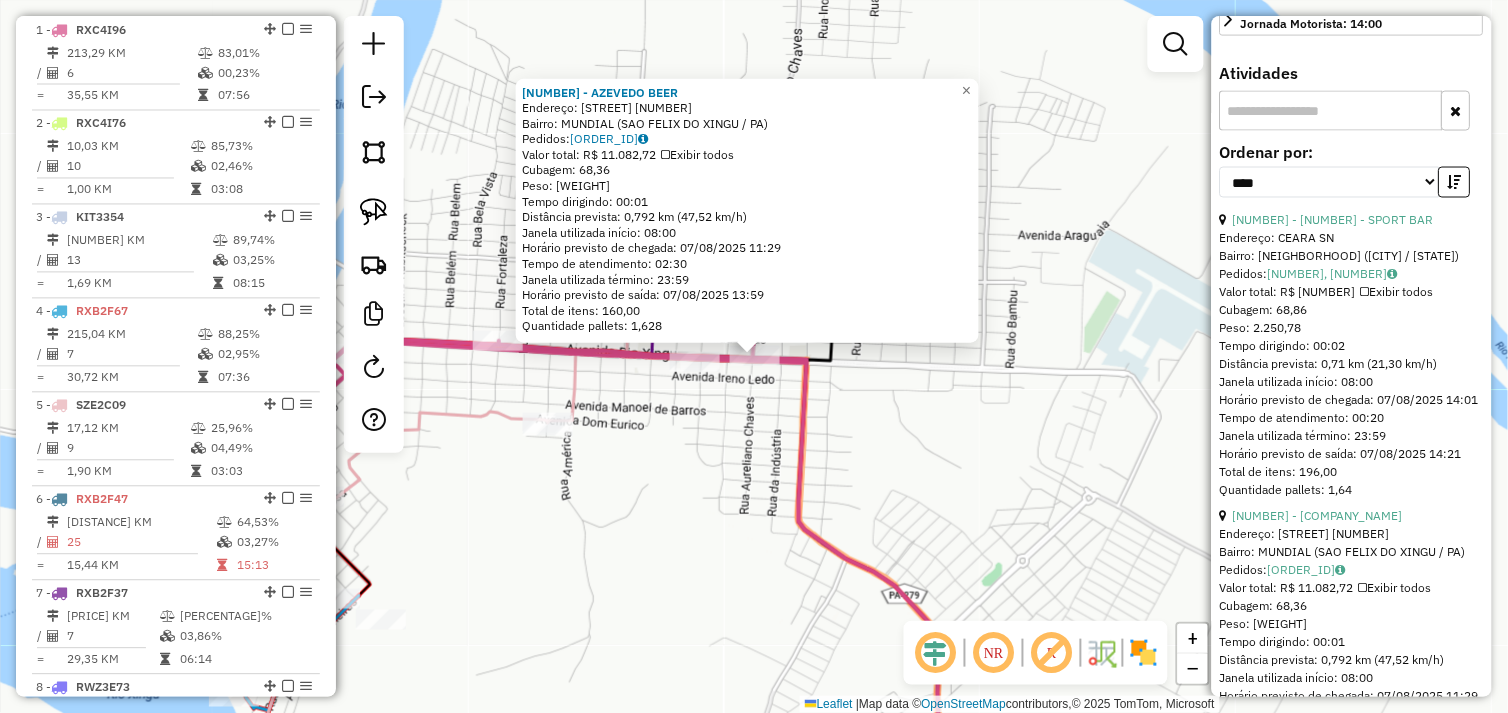 click on "945 - AZEVEDO BEER  Endereço:  RIO XINGU SN   Bairro: MUNDIAL (SAO FELIX DO XINGU / PA)   Pedidos:  06103224   Valor total: R$ 11.082,72   Exibir todos   Cubagem: 68,36  Peso: 1.933,32  Tempo dirigindo: 00:01   Distância prevista: 0,792 km (47,52 km/h)   Janela utilizada início: 08:00   Horário previsto de chegada: 07/08/2025 11:29   Tempo de atendimento: 02:30   Janela utilizada término: 23:59   Horário previsto de saída: 07/08/2025 13:59   Total de itens: 160,00   Quantidade pallets: 1,628  × Janela de atendimento Grade de atendimento Capacidade Transportadoras Veículos Cliente Pedidos  Rotas Selecione os dias de semana para filtrar as janelas de atendimento  Seg   Ter   Qua   Qui   Sex   Sáb   Dom  Informe o período da janela de atendimento: De: Até:  Filtrar exatamente a janela do cliente  Considerar janela de atendimento padrão  Selecione os dias de semana para filtrar as grades de atendimento  Seg   Ter   Qua   Qui   Sex   Sáb   Dom   Considerar clientes sem dia de atendimento cadastrado +" 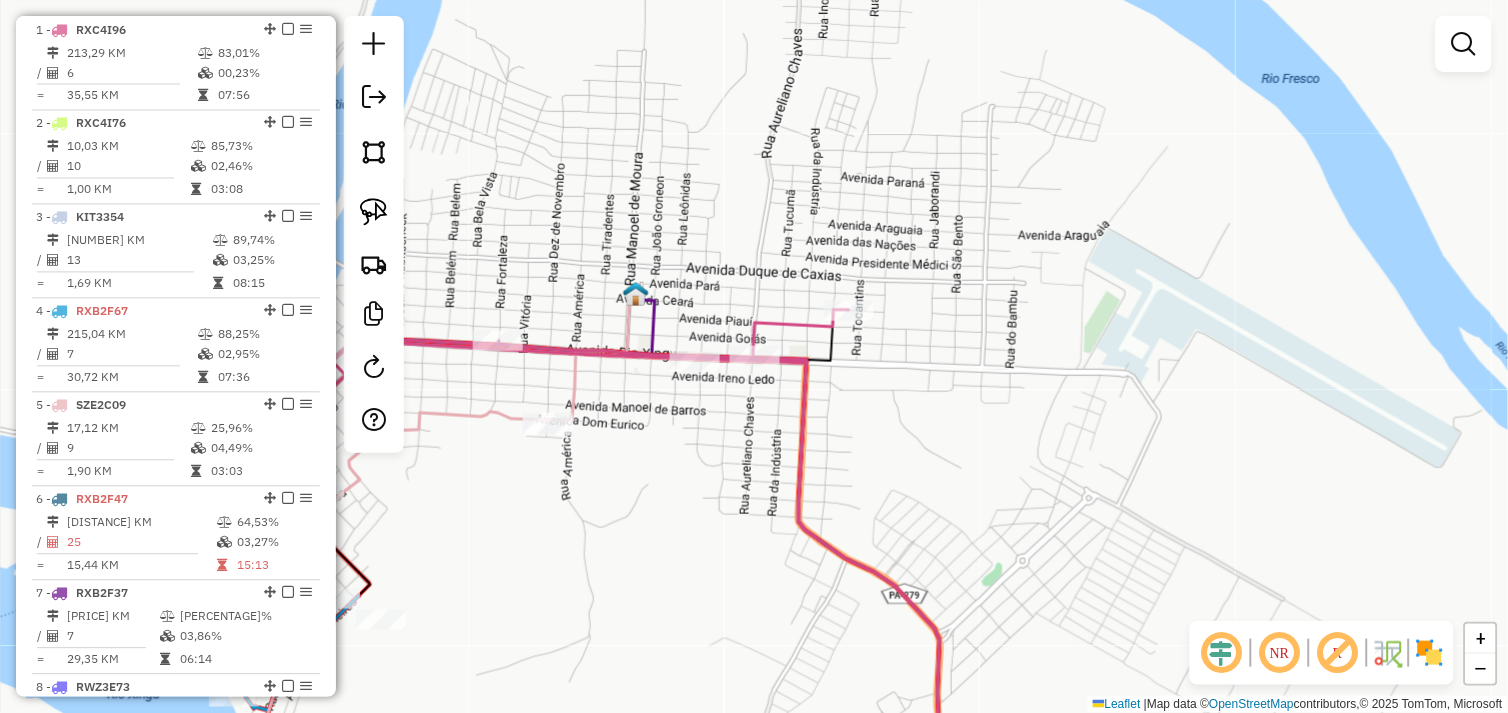 drag, startPoint x: 563, startPoint y: 561, endPoint x: 890, endPoint y: 487, distance: 335.26855 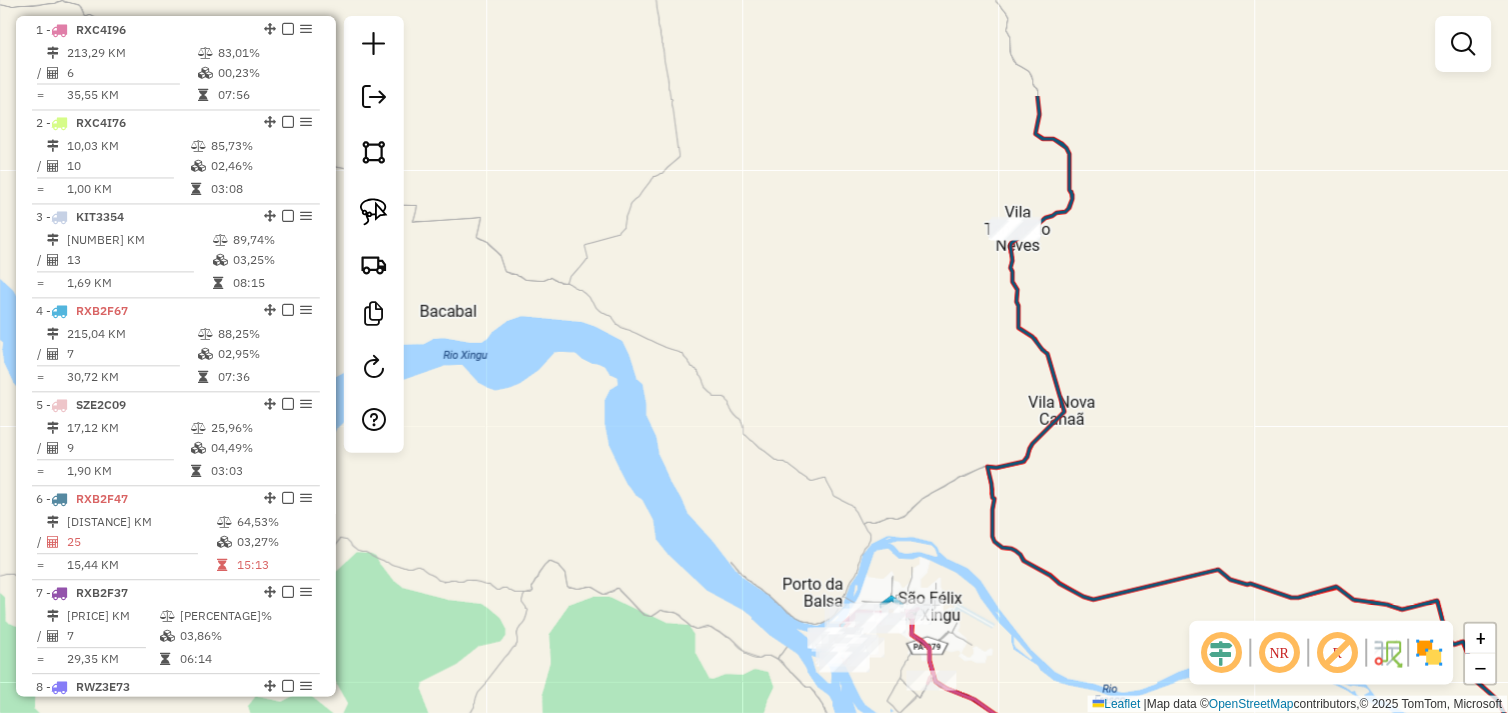 drag, startPoint x: 864, startPoint y: 218, endPoint x: 742, endPoint y: 614, distance: 414.36697 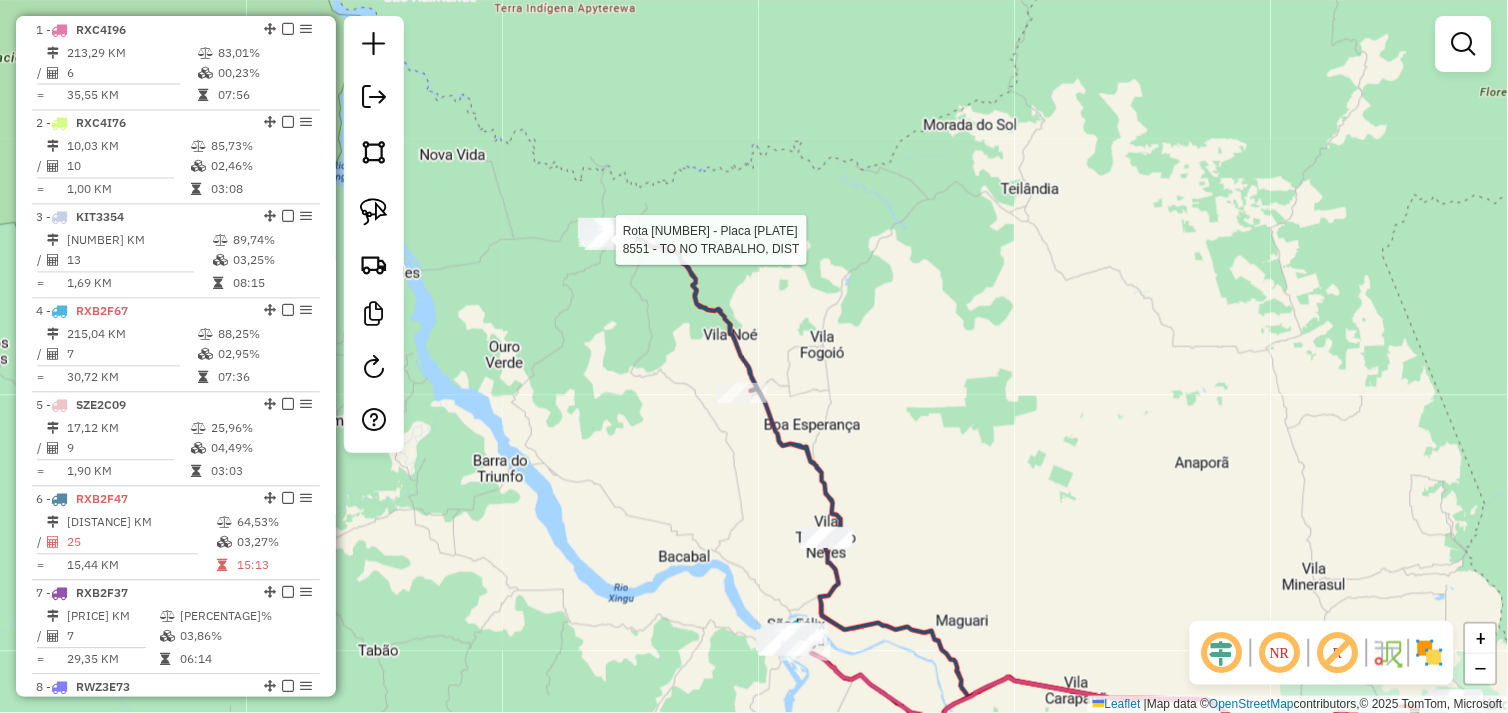 select on "*********" 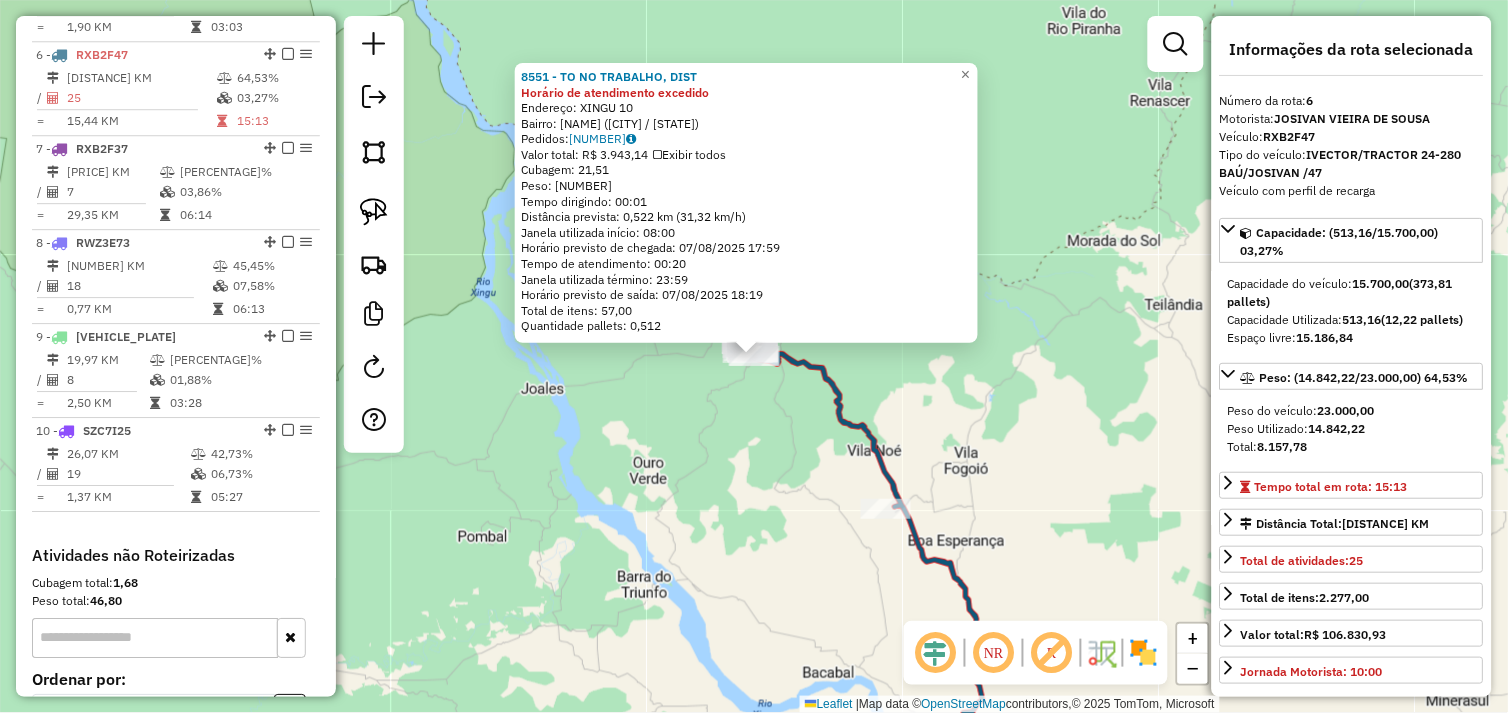 scroll, scrollTop: 1243, scrollLeft: 0, axis: vertical 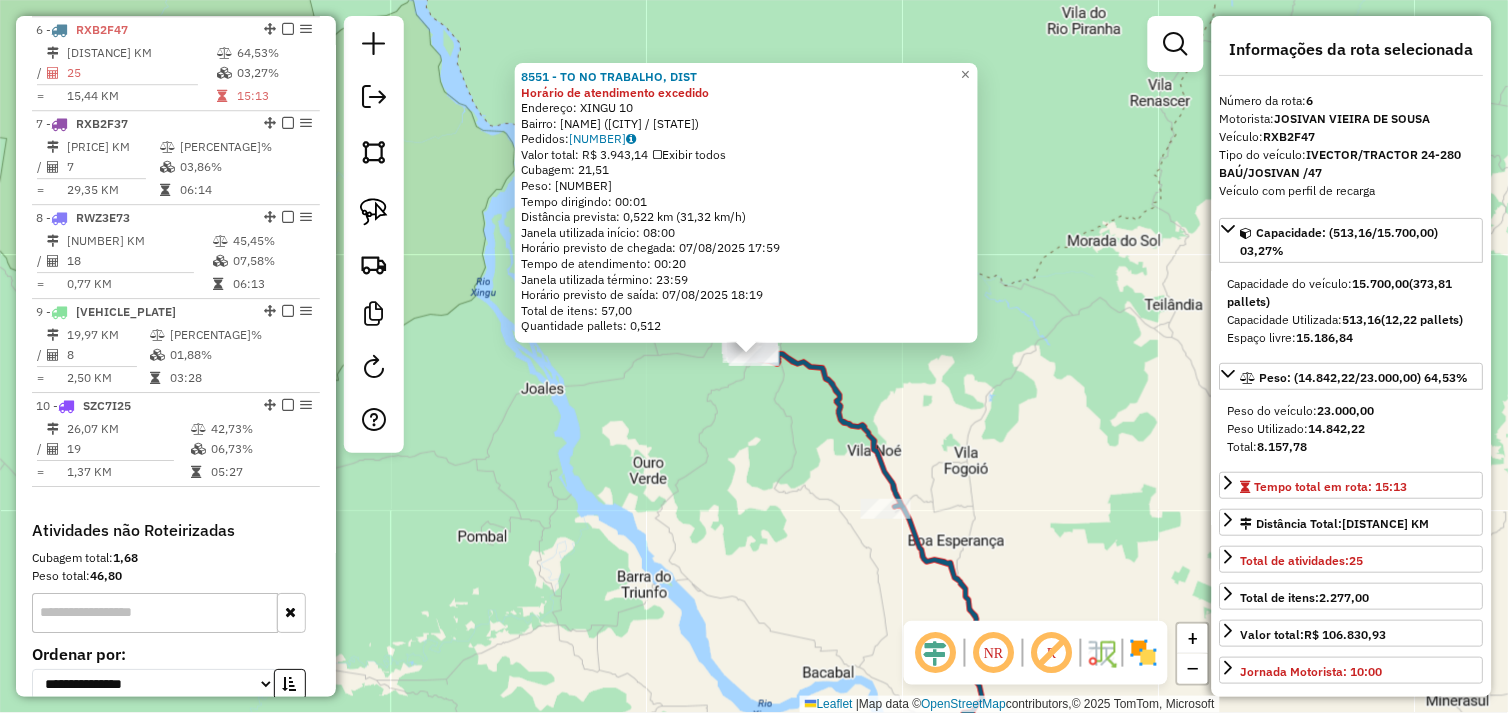 click on "8551 - TO NO TRABALHO, DIST Horário de atendimento excedido  Endereço:  XINGU 10   Bairro: DISTRITO TABOCA (SAO FELIX DO XINGU / PA)   Pedidos:  06103134   Valor total: R$ 3.943,14   Exibir todos   Cubagem: 21,51  Peso: 943,57  Tempo dirigindo: 00:01   Distância prevista: 0,522 km (31,32 km/h)   Janela utilizada início: 08:00   Horário previsto de chegada: 07/08/2025 17:59   Tempo de atendimento: 00:20   Janela utilizada término: 23:59   Horário previsto de saída: 07/08/2025 18:19   Total de itens: 57,00   Quantidade pallets: 0,512  × Janela de atendimento Grade de atendimento Capacidade Transportadoras Veículos Cliente Pedidos  Rotas Selecione os dias de semana para filtrar as janelas de atendimento  Seg   Ter   Qua   Qui   Sex   Sáb   Dom  Informe o período da janela de atendimento: De: Até:  Filtrar exatamente a janela do cliente  Considerar janela de atendimento padrão  Selecione os dias de semana para filtrar as grades de atendimento  Seg   Ter   Qua   Qui   Sex   Sáb   Dom   De:   Até:" 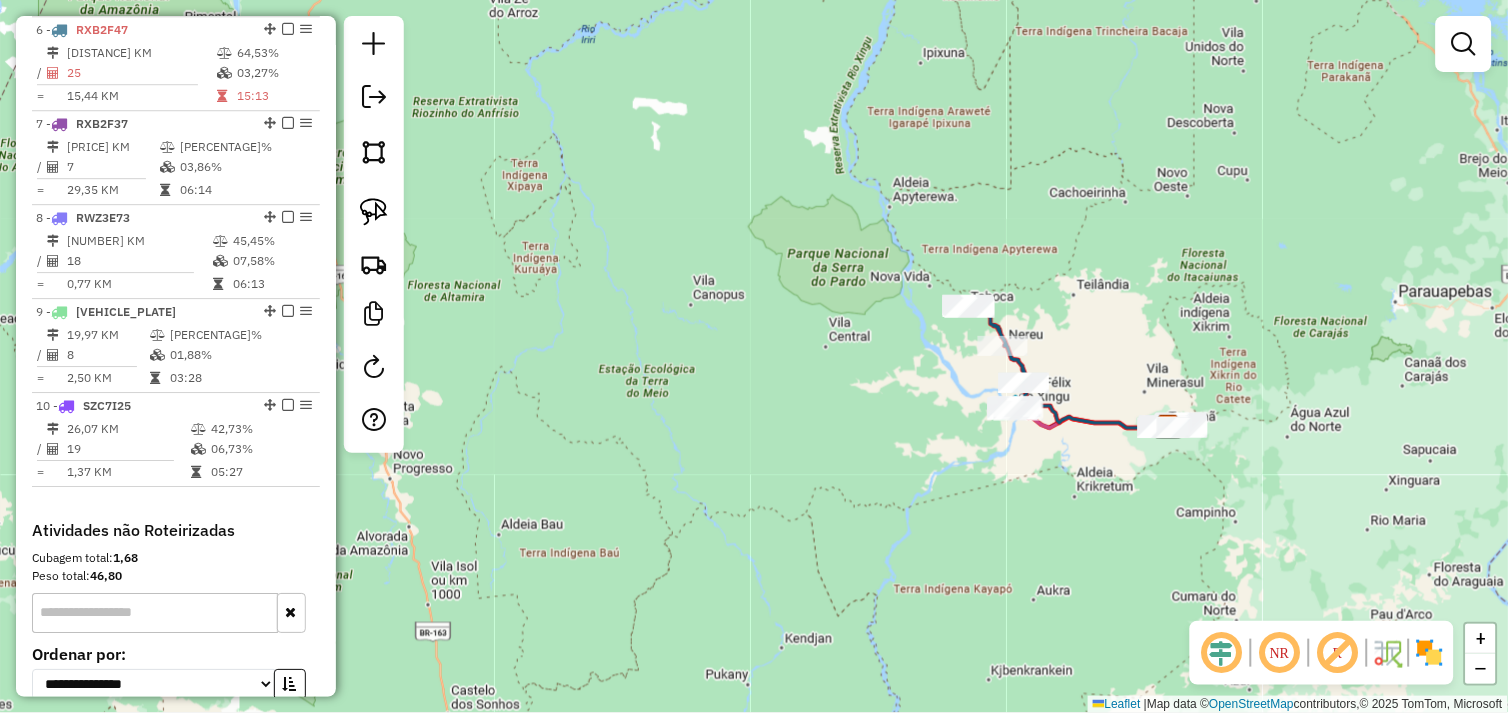 drag, startPoint x: 1038, startPoint y: 585, endPoint x: 982, endPoint y: 540, distance: 71.8401 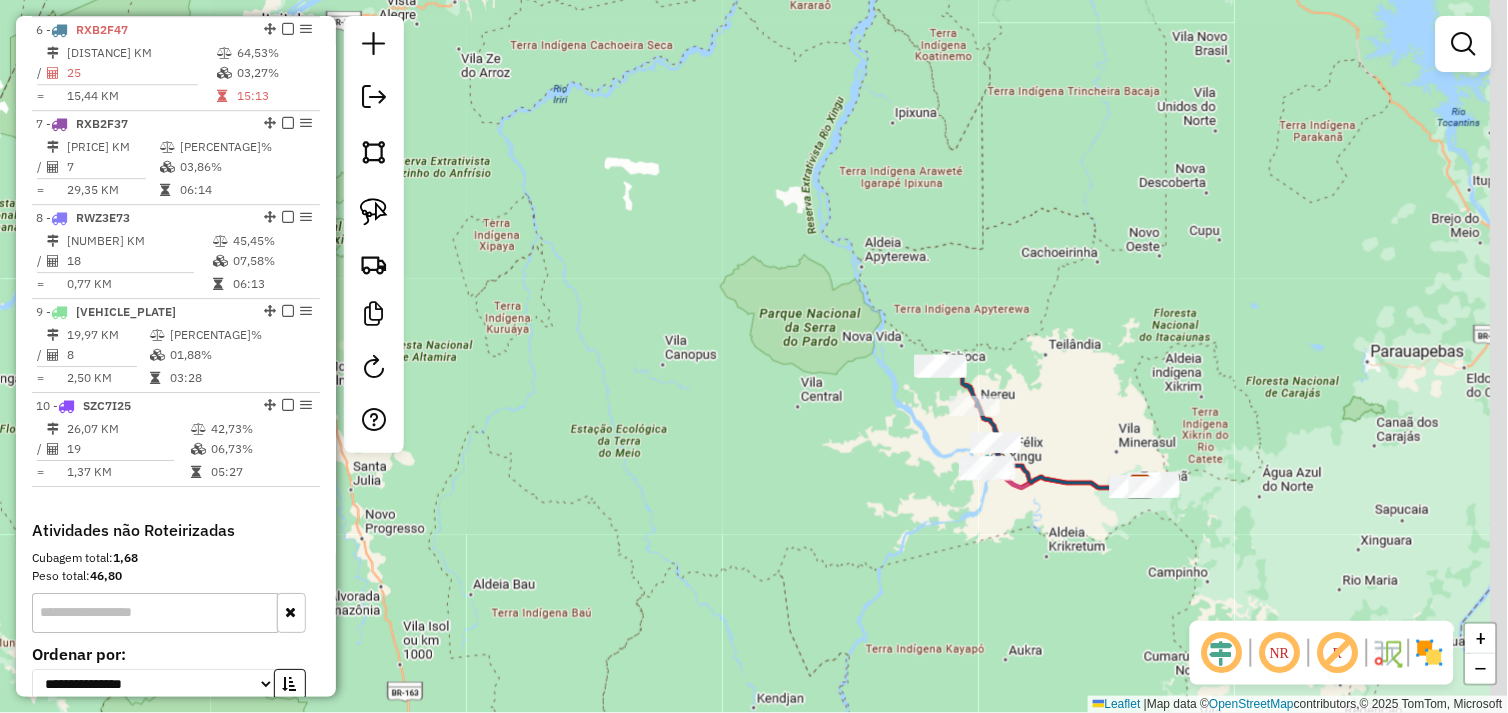 drag, startPoint x: 1034, startPoint y: 460, endPoint x: 985, endPoint y: 567, distance: 117.68602 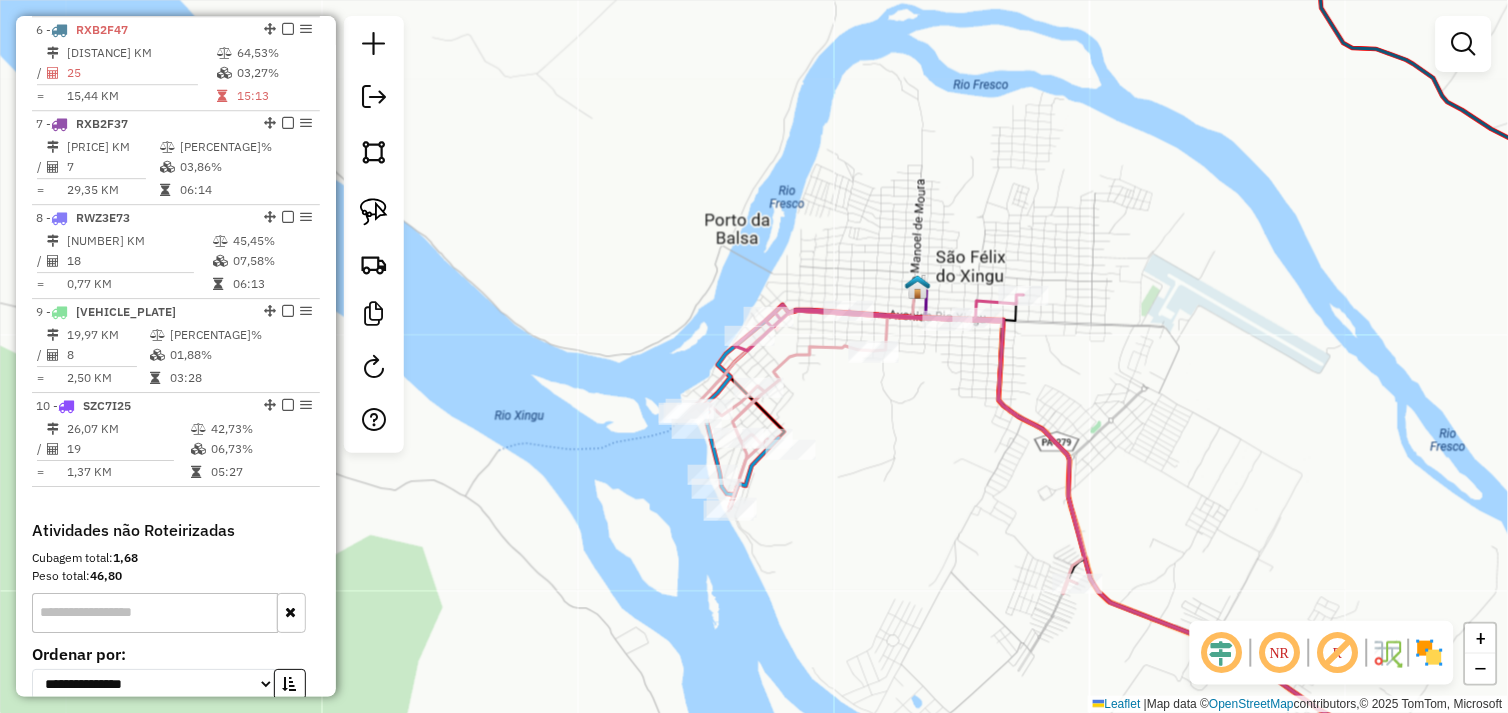 click on "Janela de atendimento Grade de atendimento Capacidade Transportadoras Veículos Cliente Pedidos  Rotas Selecione os dias de semana para filtrar as janelas de atendimento  Seg   Ter   Qua   Qui   Sex   Sáb   Dom  Informe o período da janela de atendimento: De: Até:  Filtrar exatamente a janela do cliente  Considerar janela de atendimento padrão  Selecione os dias de semana para filtrar as grades de atendimento  Seg   Ter   Qua   Qui   Sex   Sáb   Dom   Considerar clientes sem dia de atendimento cadastrado  Clientes fora do dia de atendimento selecionado Filtrar as atividades entre os valores definidos abaixo:  Peso mínimo:   Peso máximo:   Cubagem mínima:   Cubagem máxima:   De:   Até:  Filtrar as atividades entre o tempo de atendimento definido abaixo:  De:   Até:   Considerar capacidade total dos clientes não roteirizados Transportadora: Selecione um ou mais itens Tipo de veículo: Selecione um ou mais itens Veículo: Selecione um ou mais itens Motorista: Selecione um ou mais itens Nome: Rótulo:" 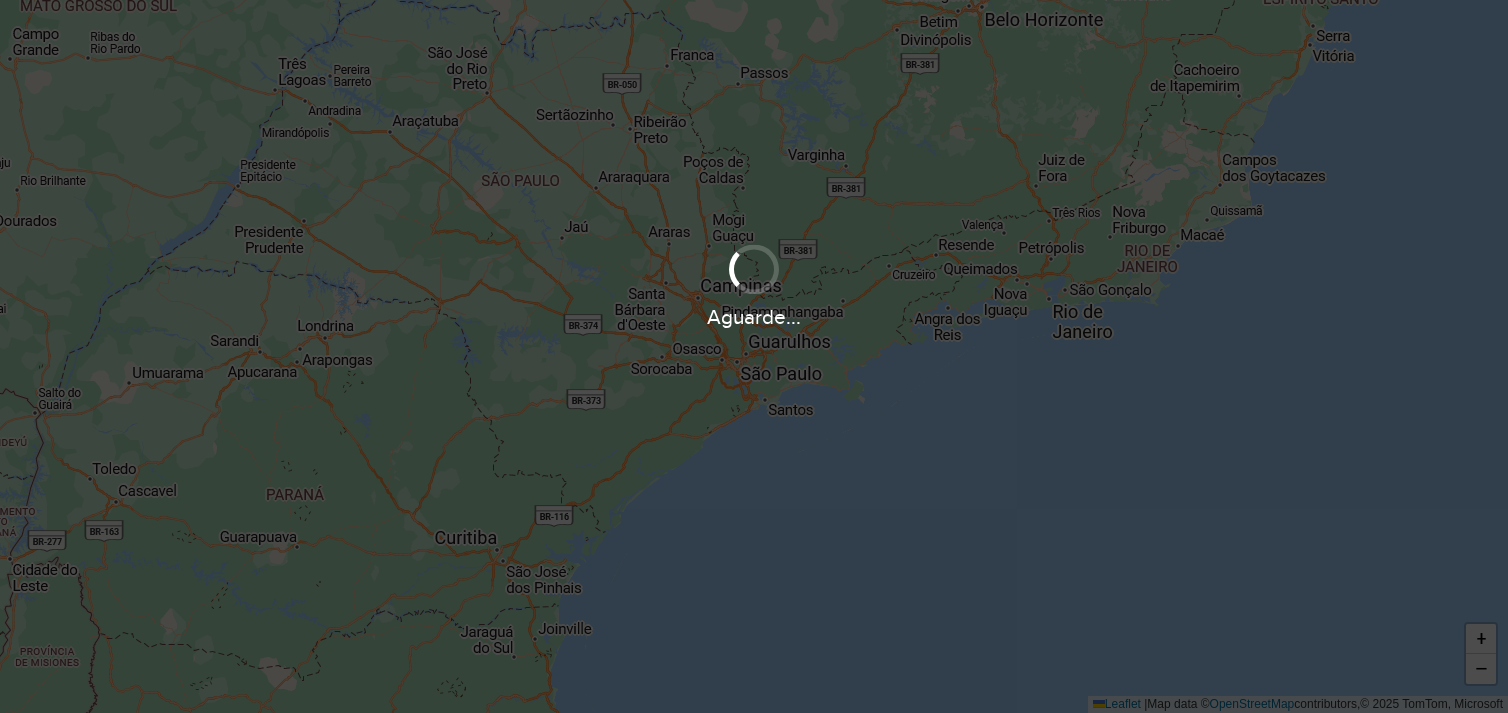scroll, scrollTop: 0, scrollLeft: 0, axis: both 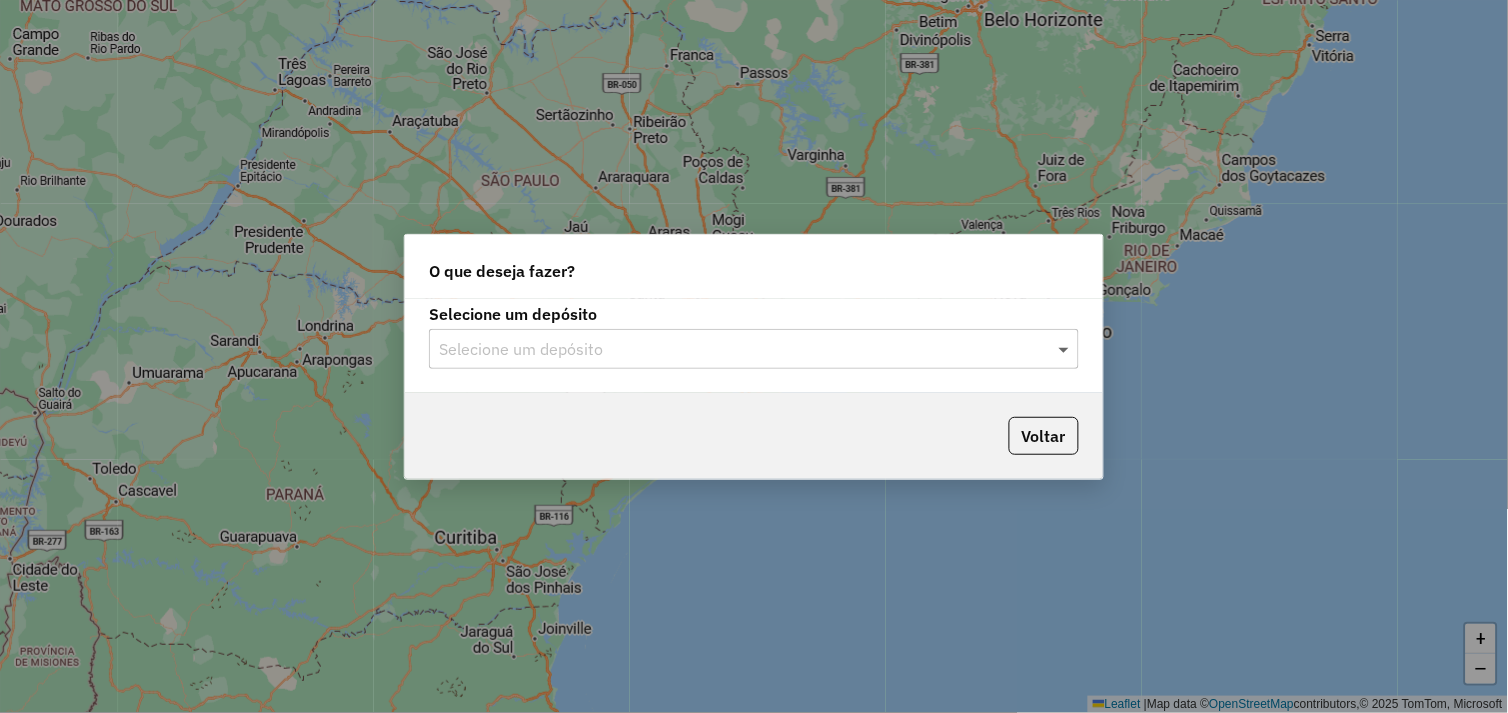 click 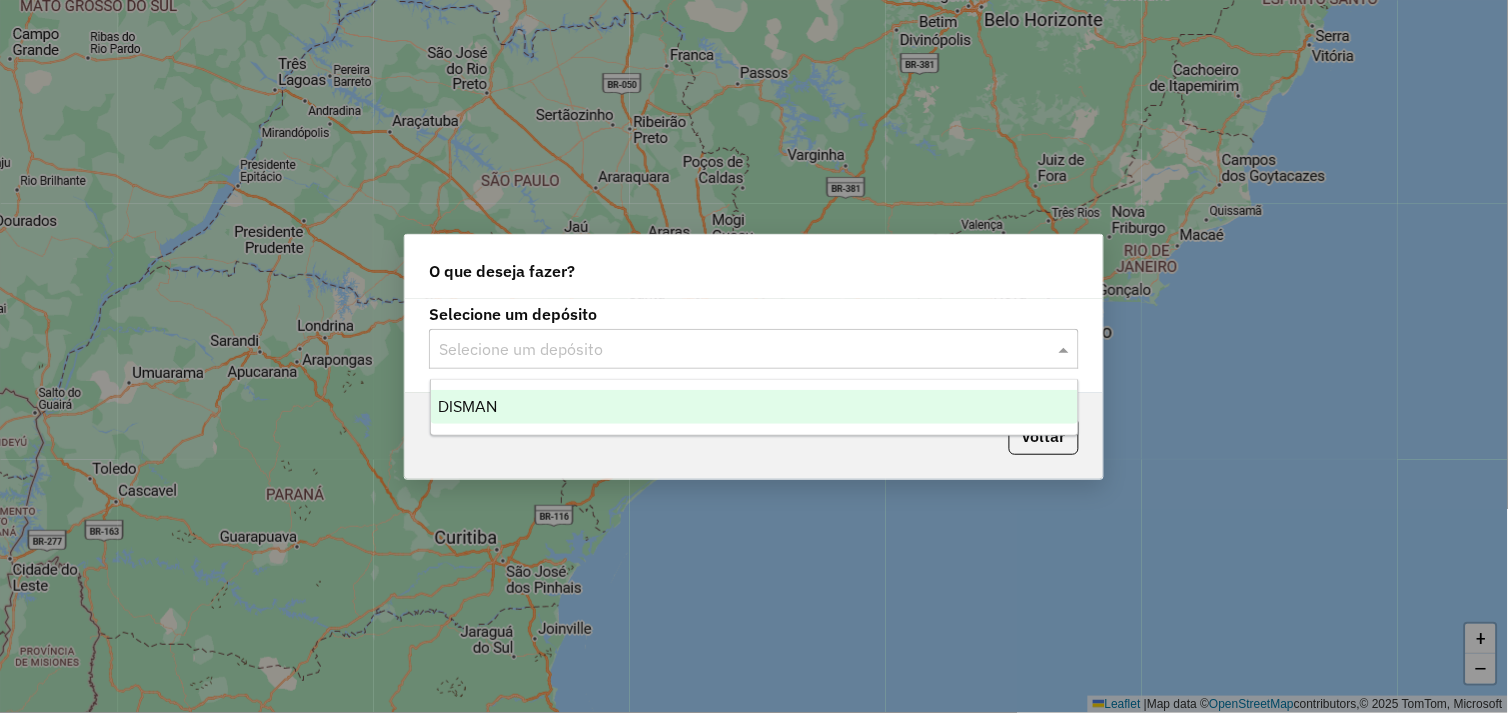 click on "DISMAN" at bounding box center (755, 407) 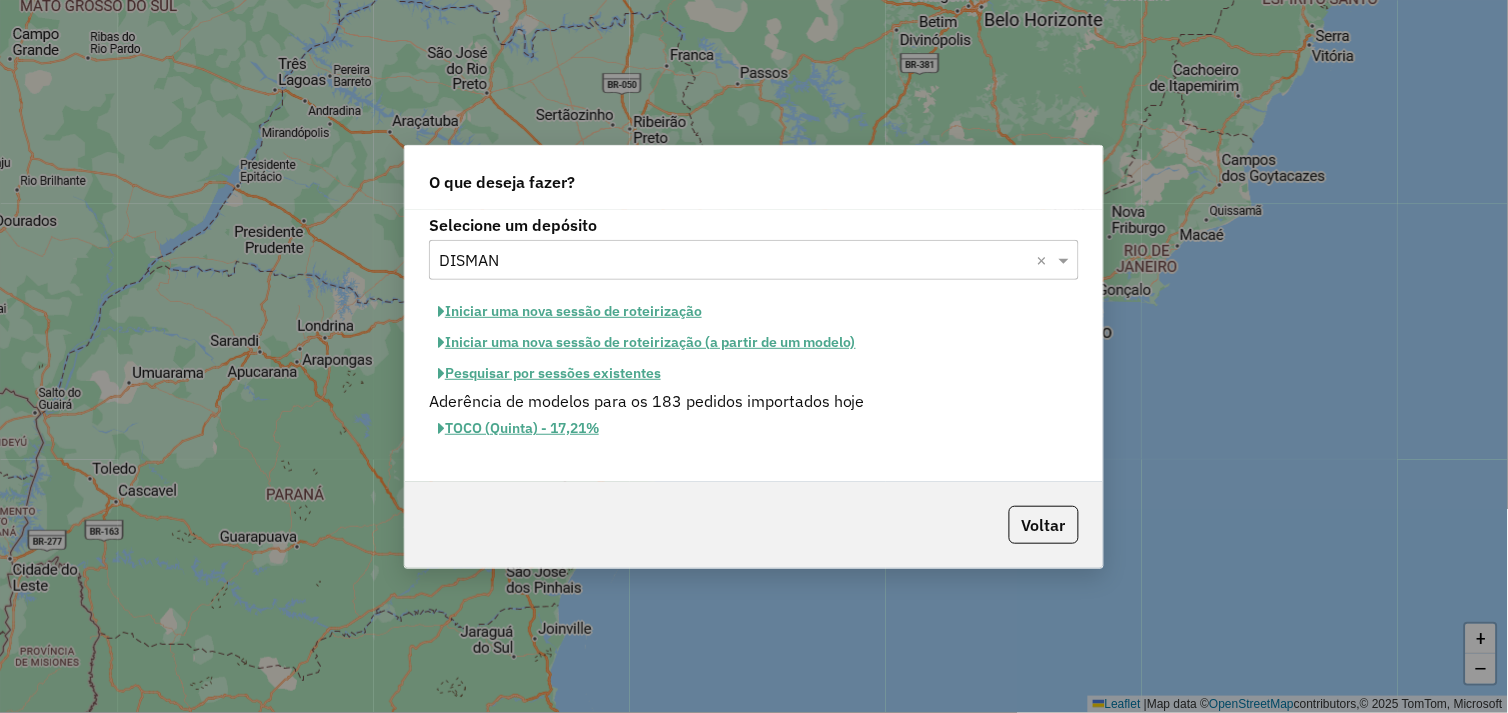 click on "Pesquisar por sessões existentes" 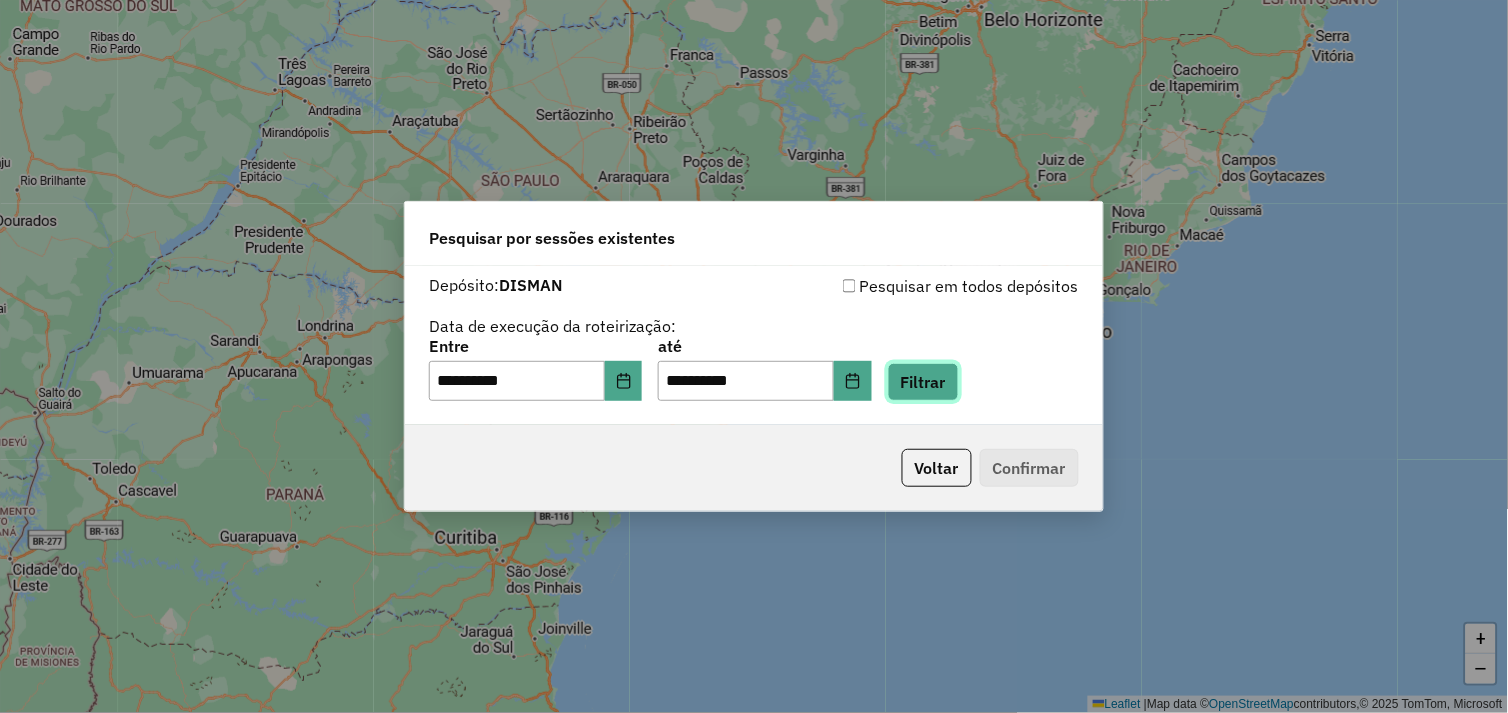 click on "Filtrar" 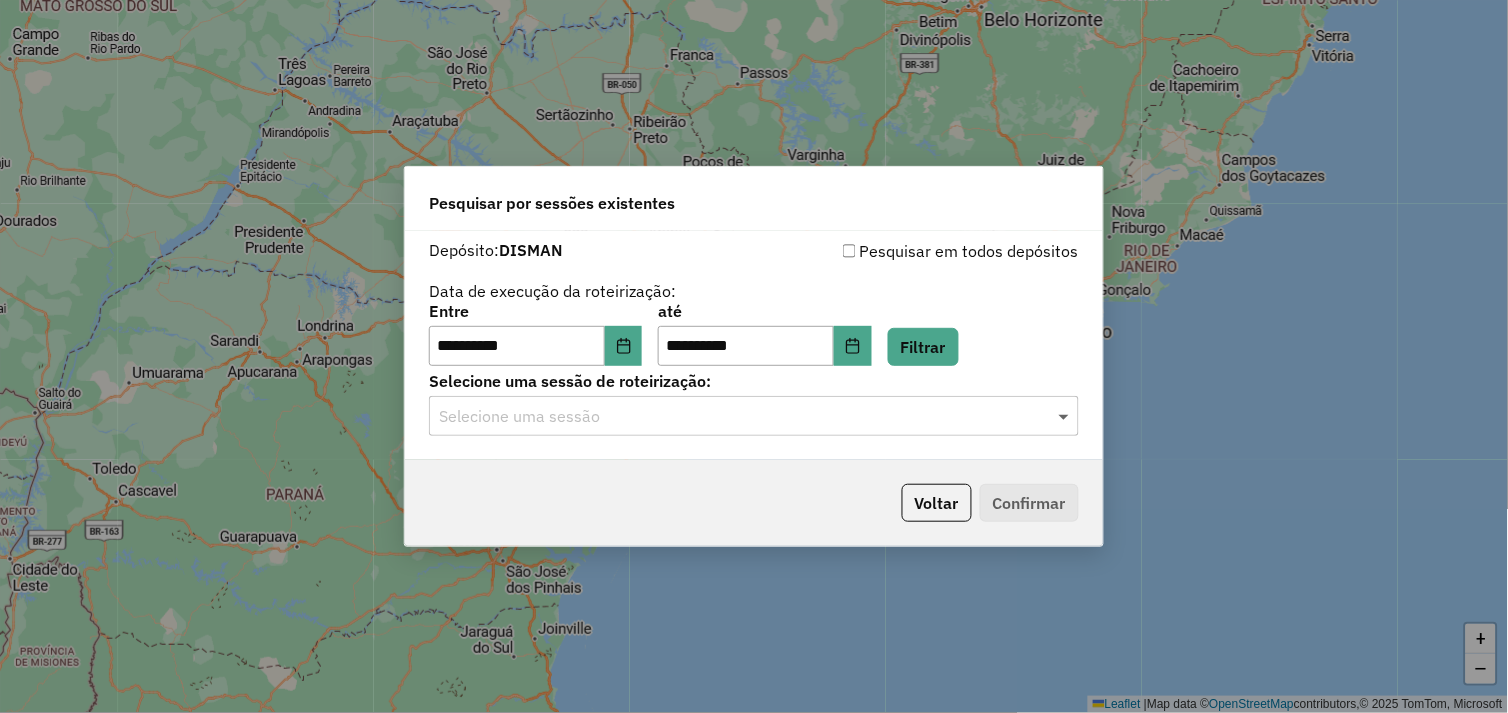 click 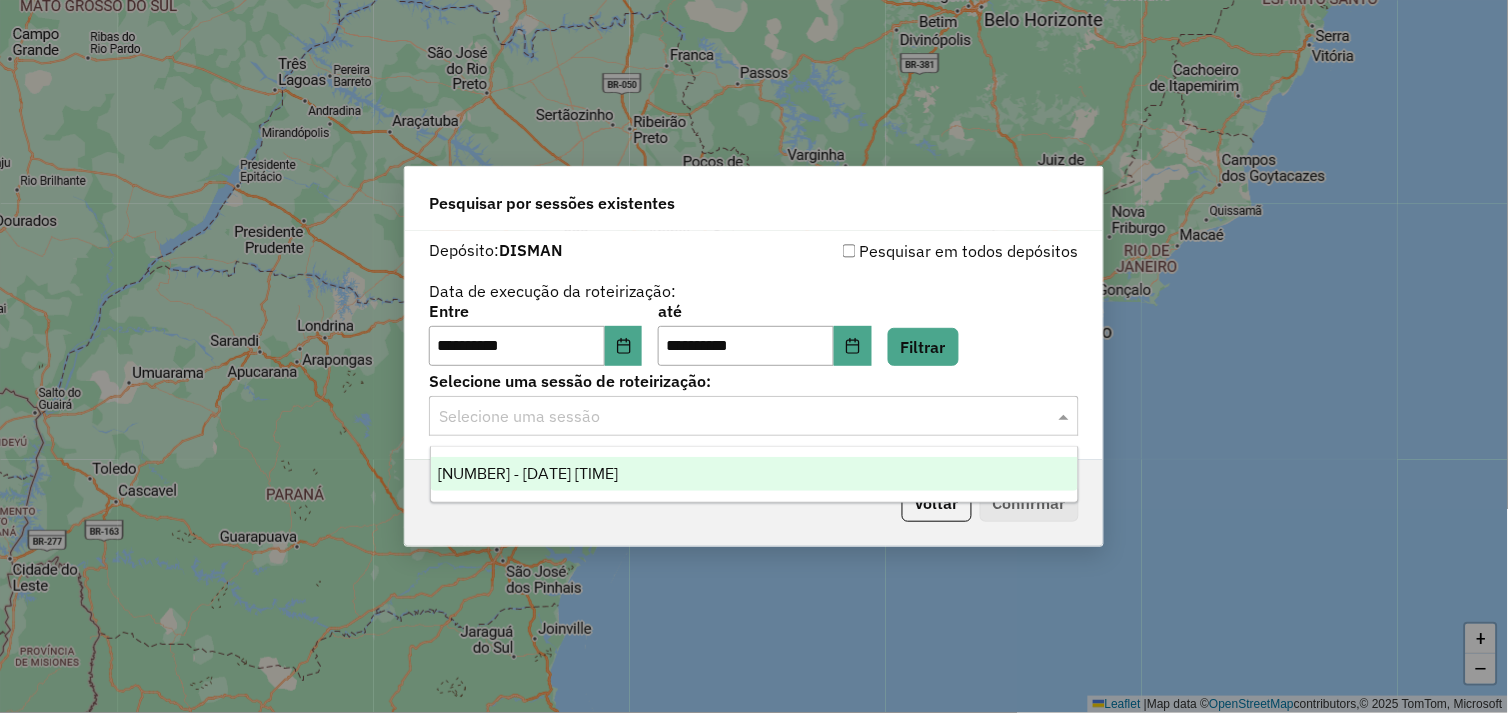click on "975180 - 06/08/2025 17:06" at bounding box center [755, 474] 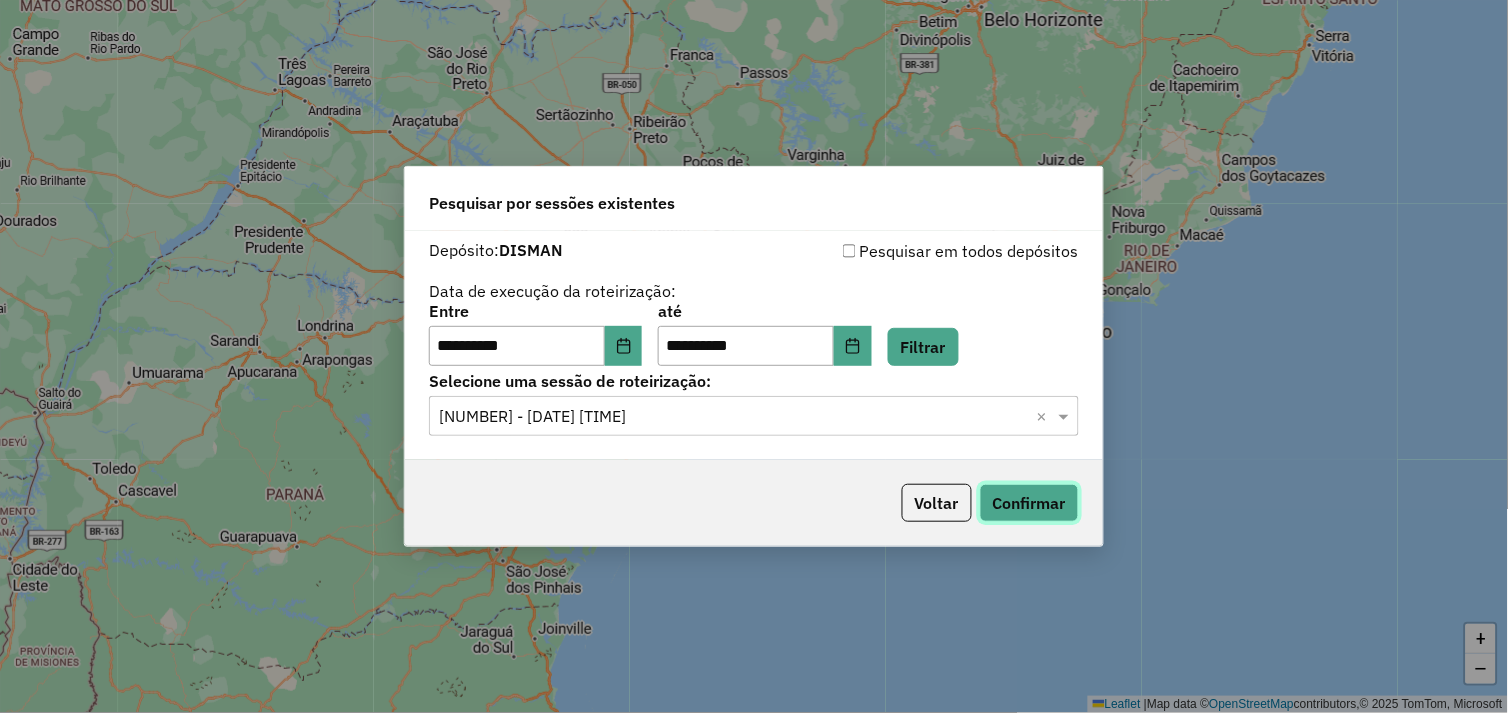 click on "Confirmar" 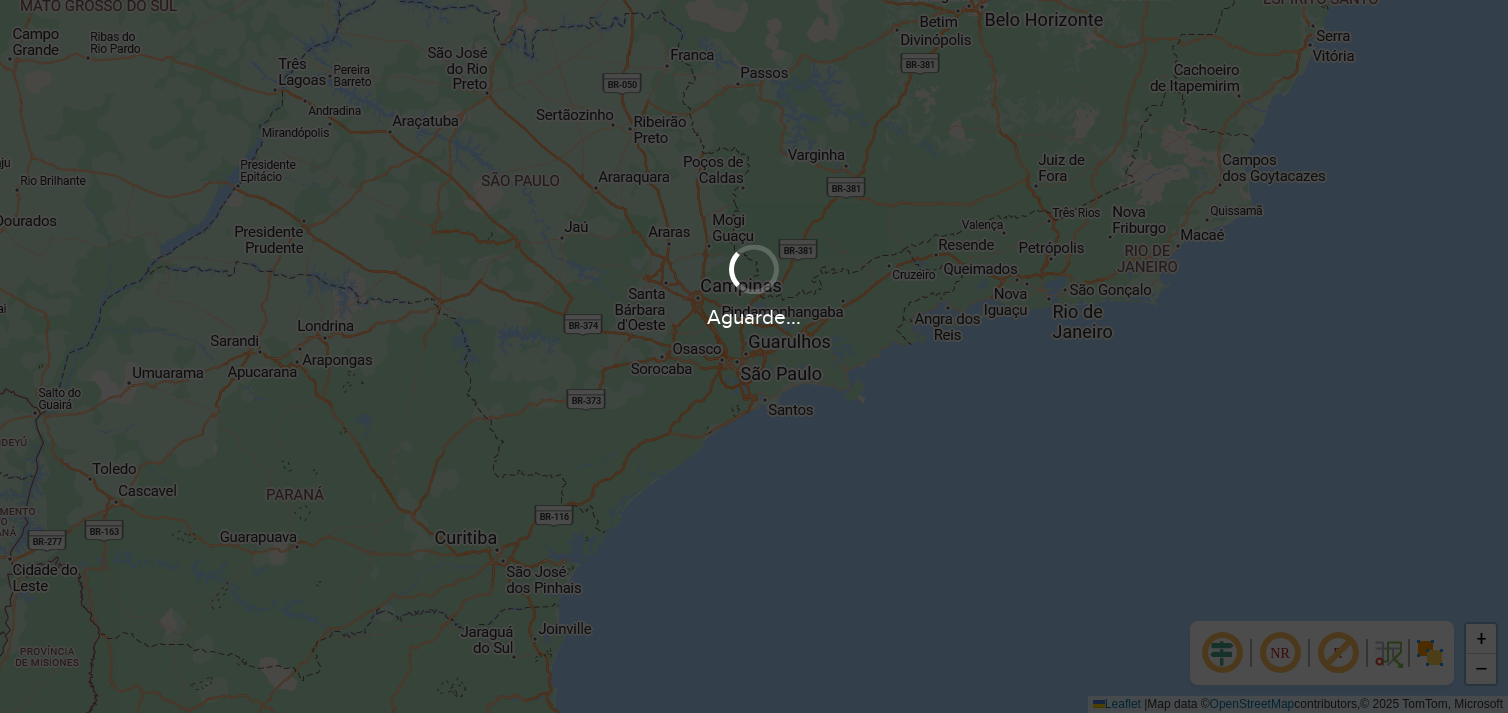 scroll, scrollTop: 0, scrollLeft: 0, axis: both 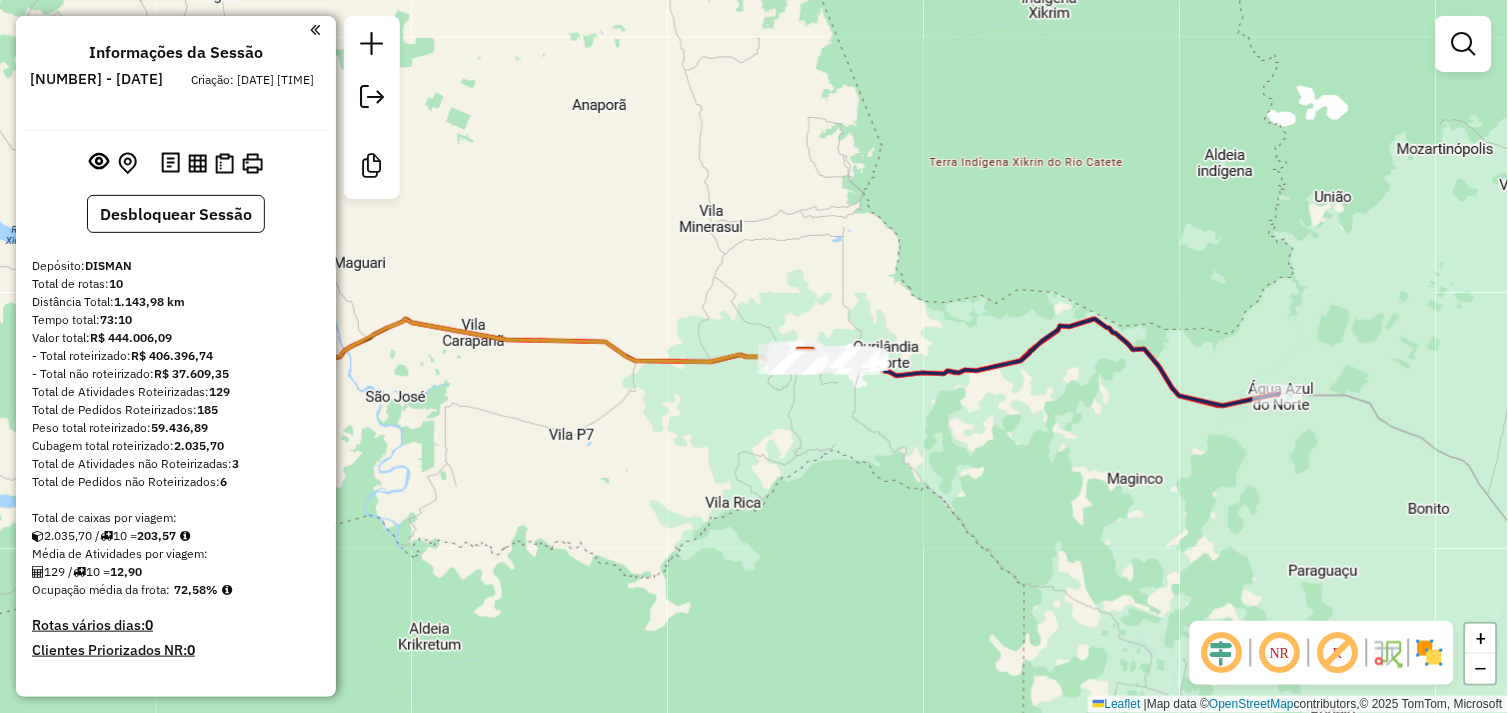 drag, startPoint x: 450, startPoint y: 405, endPoint x: 888, endPoint y: 420, distance: 438.25677 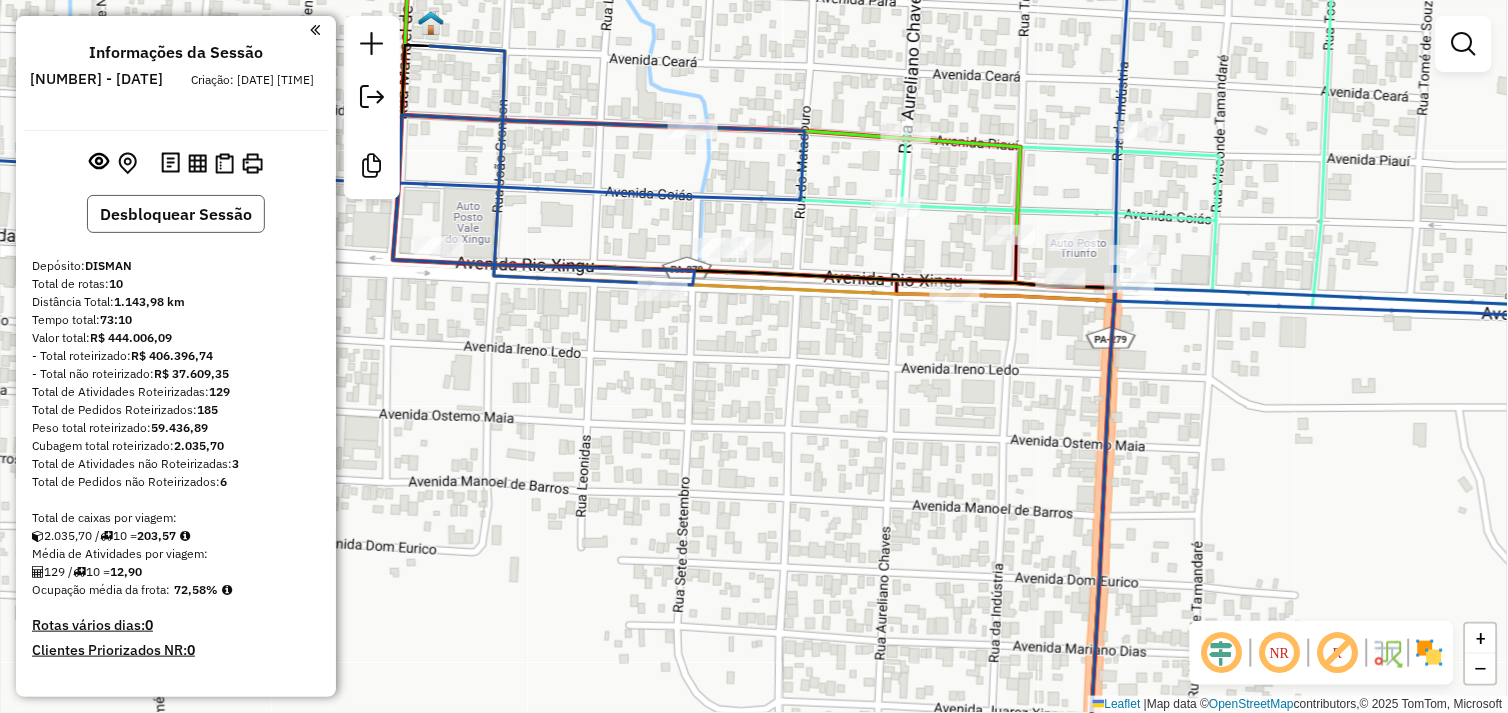 click on "Desbloquear Sessão" at bounding box center (176, 214) 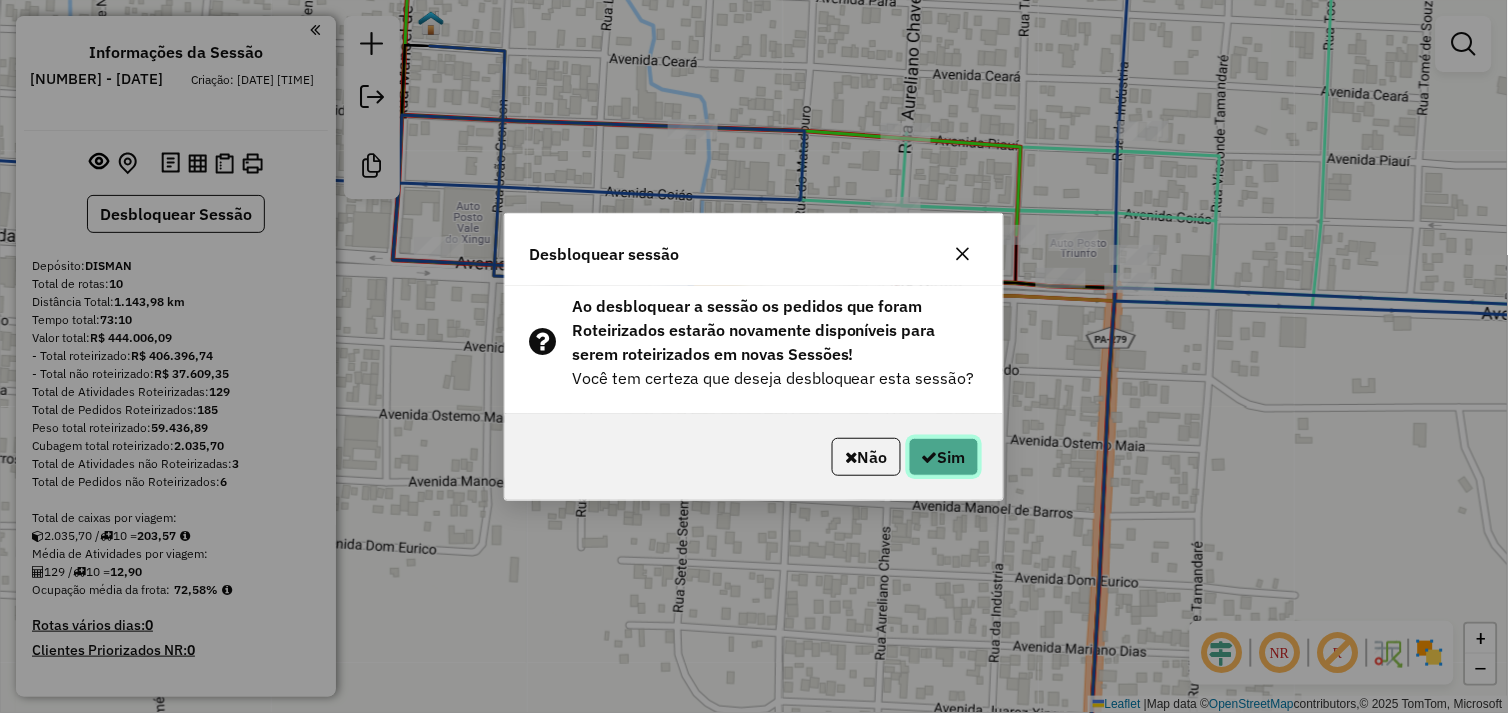 click on "Sim" 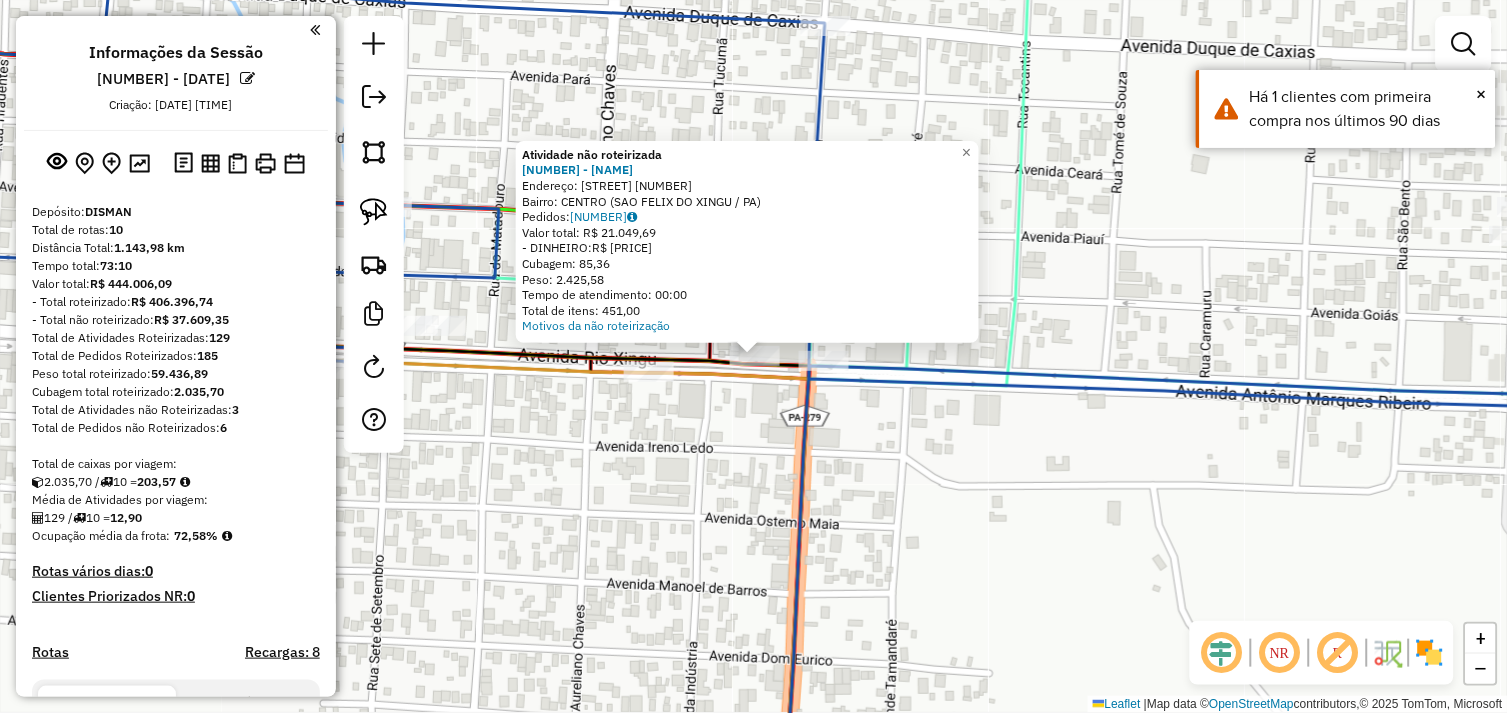click on "Atividade não roteirizada 72619 - ROTA BEER  Endereço:  Avenida Rio Xingu 2027   Bairro: CENTRO (SAO FELIX DO XINGU / PA)   Pedidos:  05103012   Valor total: R$ 21.049,69   - DINHEIRO:  R$ 21.049,69   Cubagem: 85,36   Peso: 2.425,58   Tempo de atendimento: 00:00   Total de itens: 451,00  Motivos da não roteirização × Janela de atendimento Grade de atendimento Capacidade Transportadoras Veículos Cliente Pedidos  Rotas Selecione os dias de semana para filtrar as janelas de atendimento  Seg   Ter   Qua   Qui   Sex   Sáb   Dom  Informe o período da janela de atendimento: De: Até:  Filtrar exatamente a janela do cliente  Considerar janela de atendimento padrão  Selecione os dias de semana para filtrar as grades de atendimento  Seg   Ter   Qua   Qui   Sex   Sáb   Dom   Considerar clientes sem dia de atendimento cadastrado  Clientes fora do dia de atendimento selecionado Filtrar as atividades entre os valores definidos abaixo:  Peso mínimo:   Peso máximo:   Cubagem mínima:   Cubagem máxima:   De:  +" 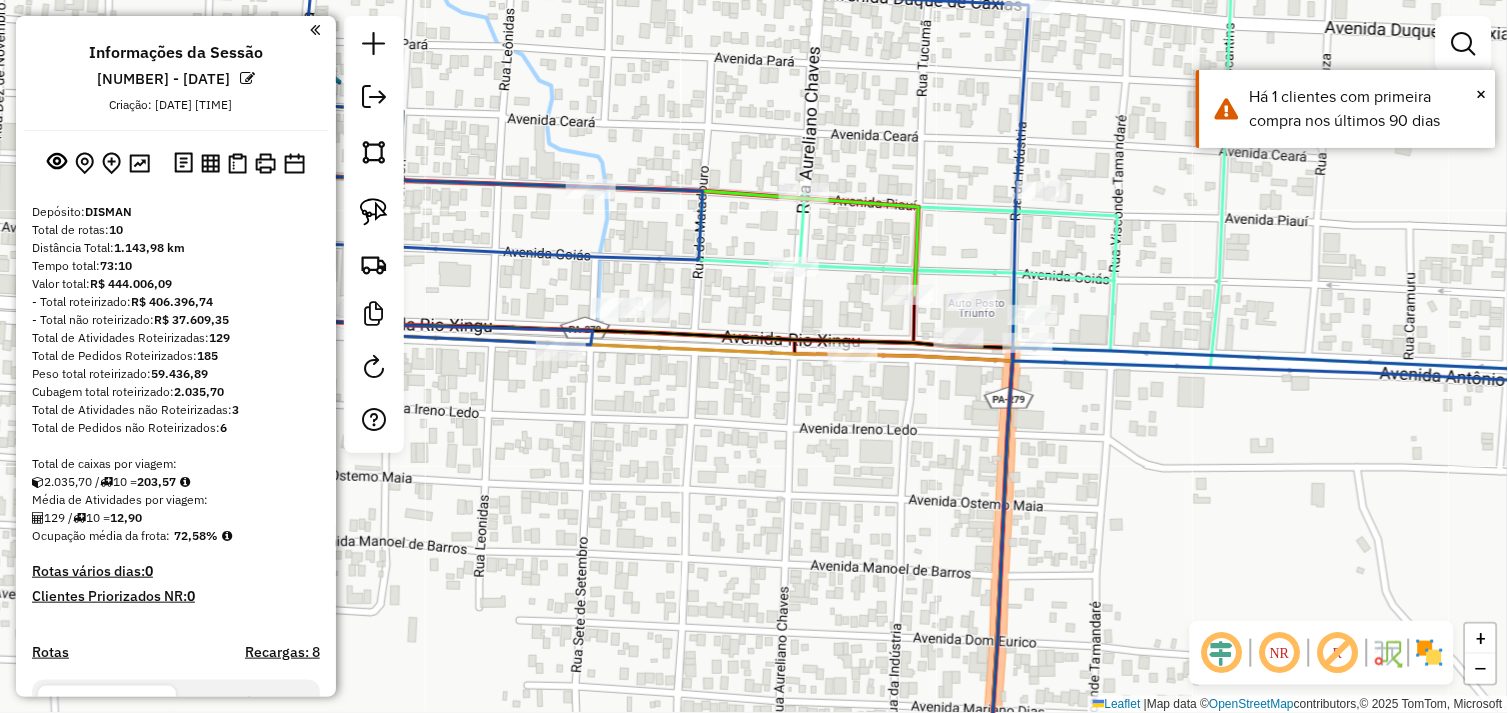 drag, startPoint x: 461, startPoint y: 464, endPoint x: 668, endPoint y: 445, distance: 207.87015 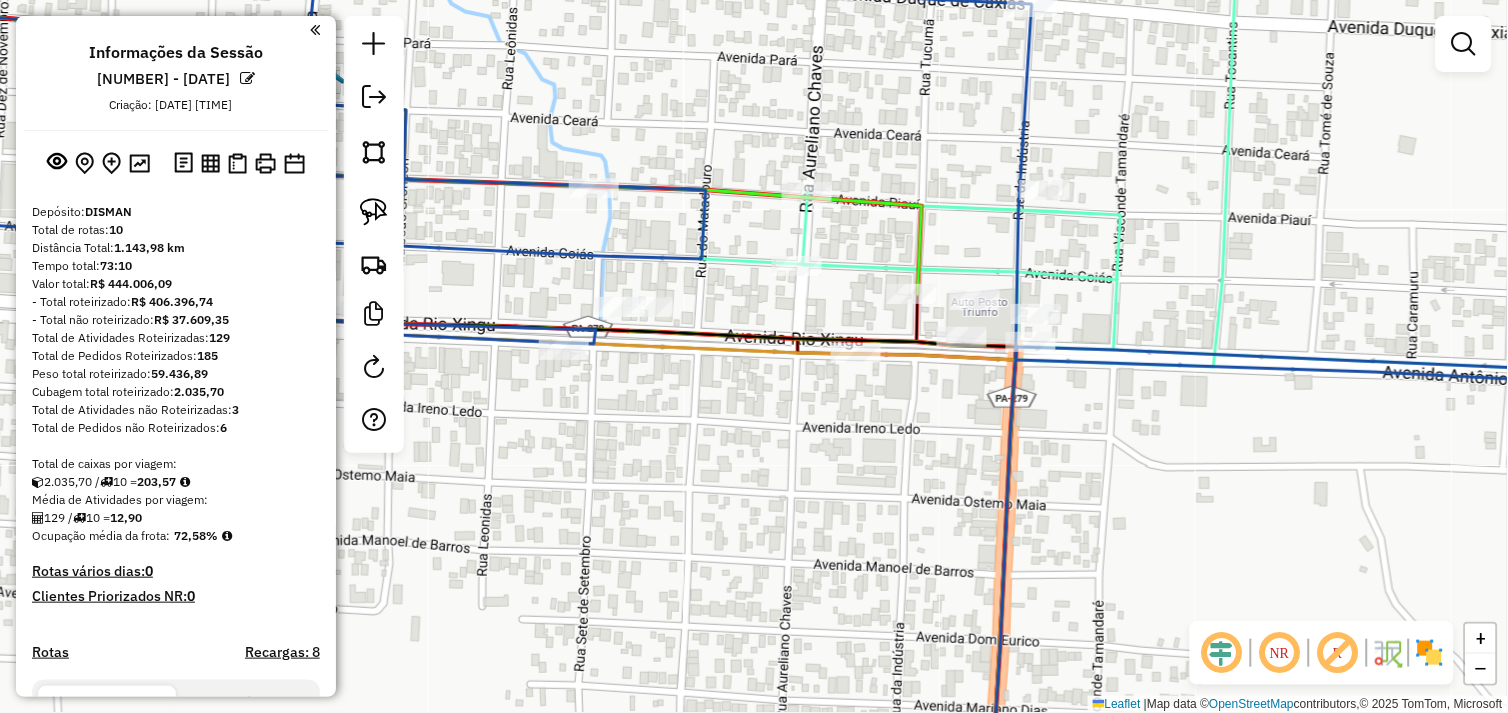 drag, startPoint x: 371, startPoint y: 204, endPoint x: 420, endPoint y: 222, distance: 52.201534 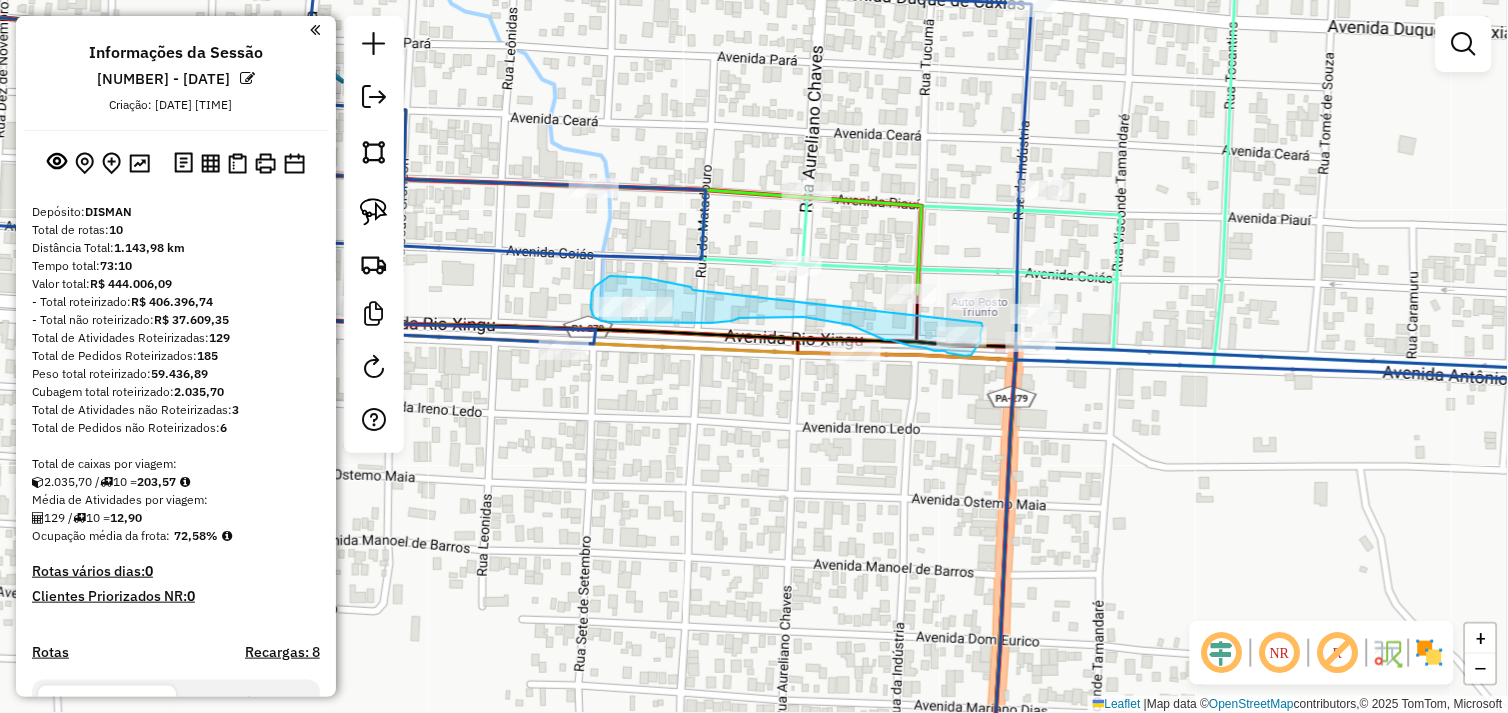 drag, startPoint x: 693, startPoint y: 290, endPoint x: 976, endPoint y: 323, distance: 284.91754 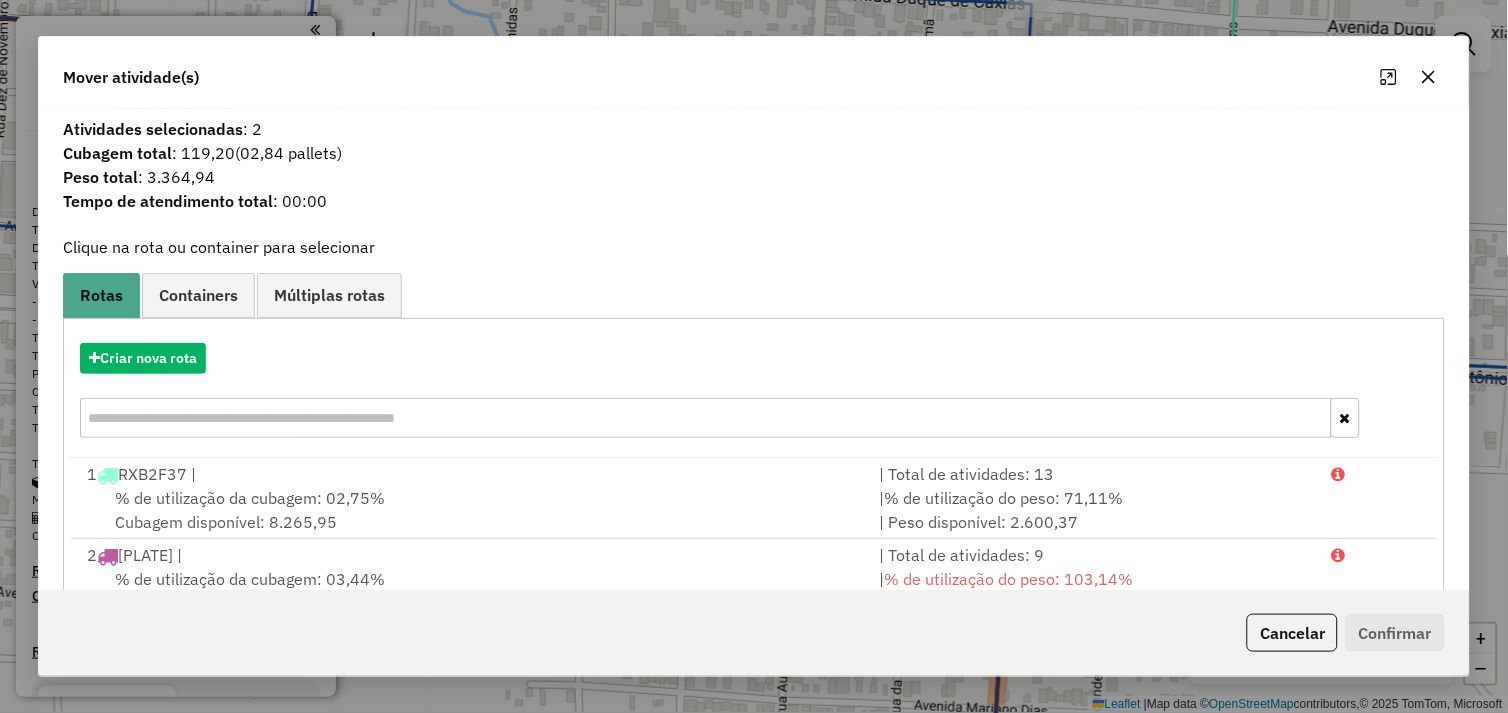 click 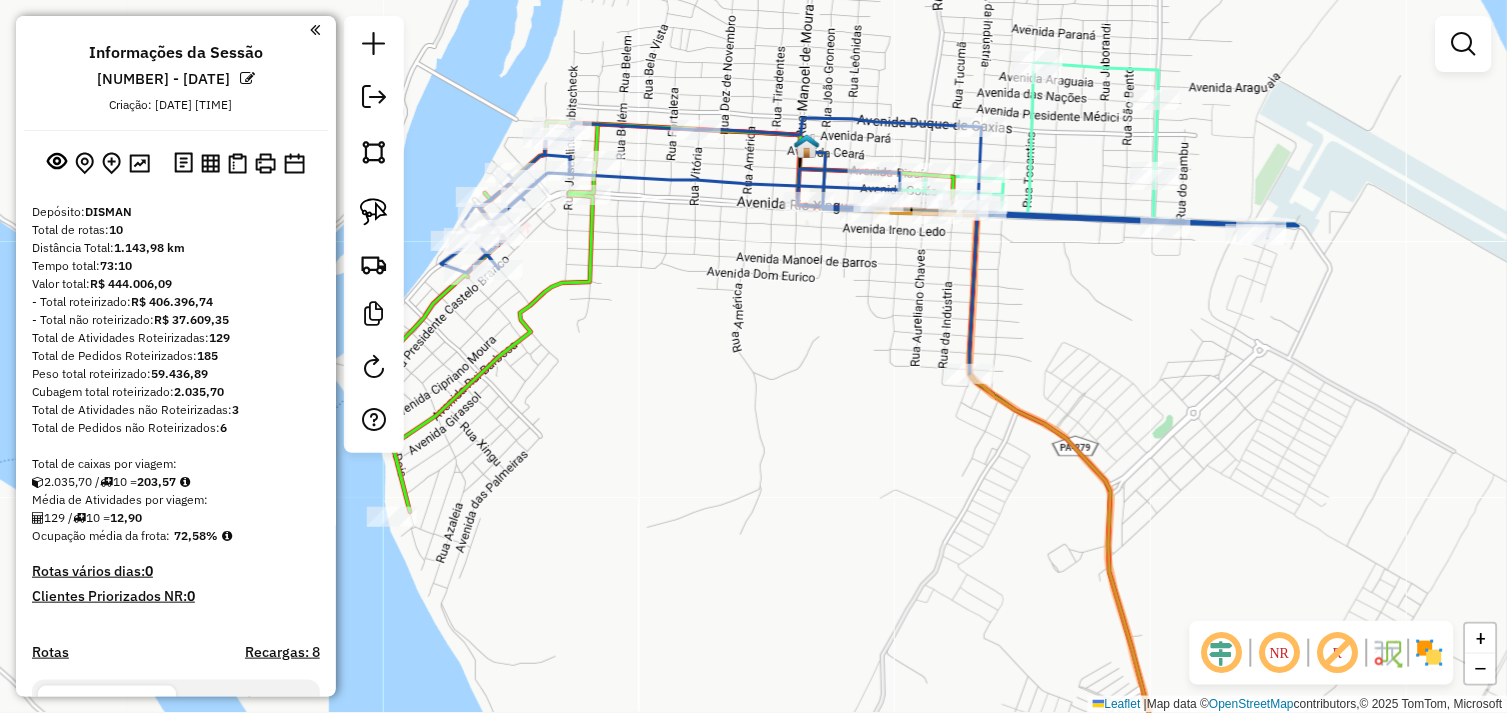 drag, startPoint x: 744, startPoint y: 281, endPoint x: 826, endPoint y: 366, distance: 118.10589 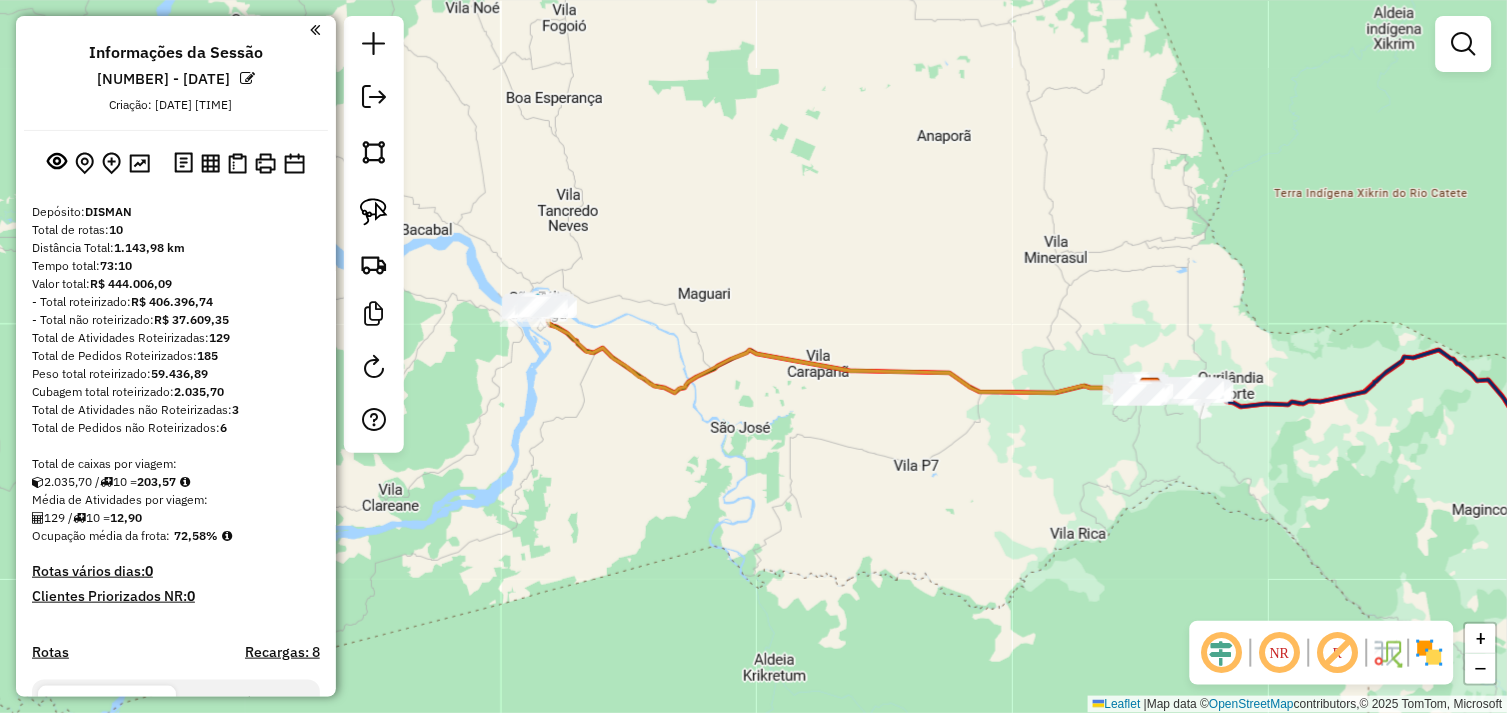 drag, startPoint x: 1054, startPoint y: 427, endPoint x: 1076, endPoint y: 463, distance: 42.190044 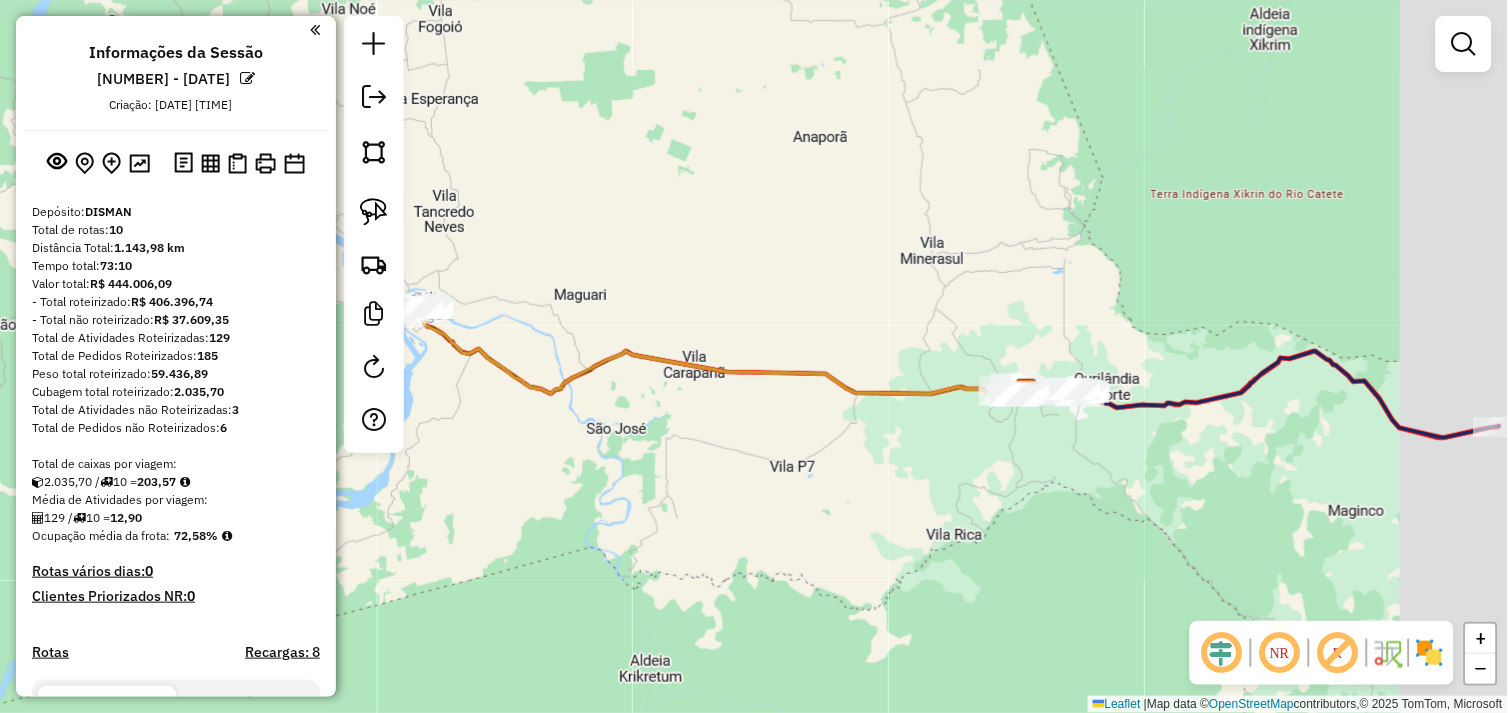 drag, startPoint x: 1055, startPoint y: 465, endPoint x: 946, endPoint y: 466, distance: 109.004585 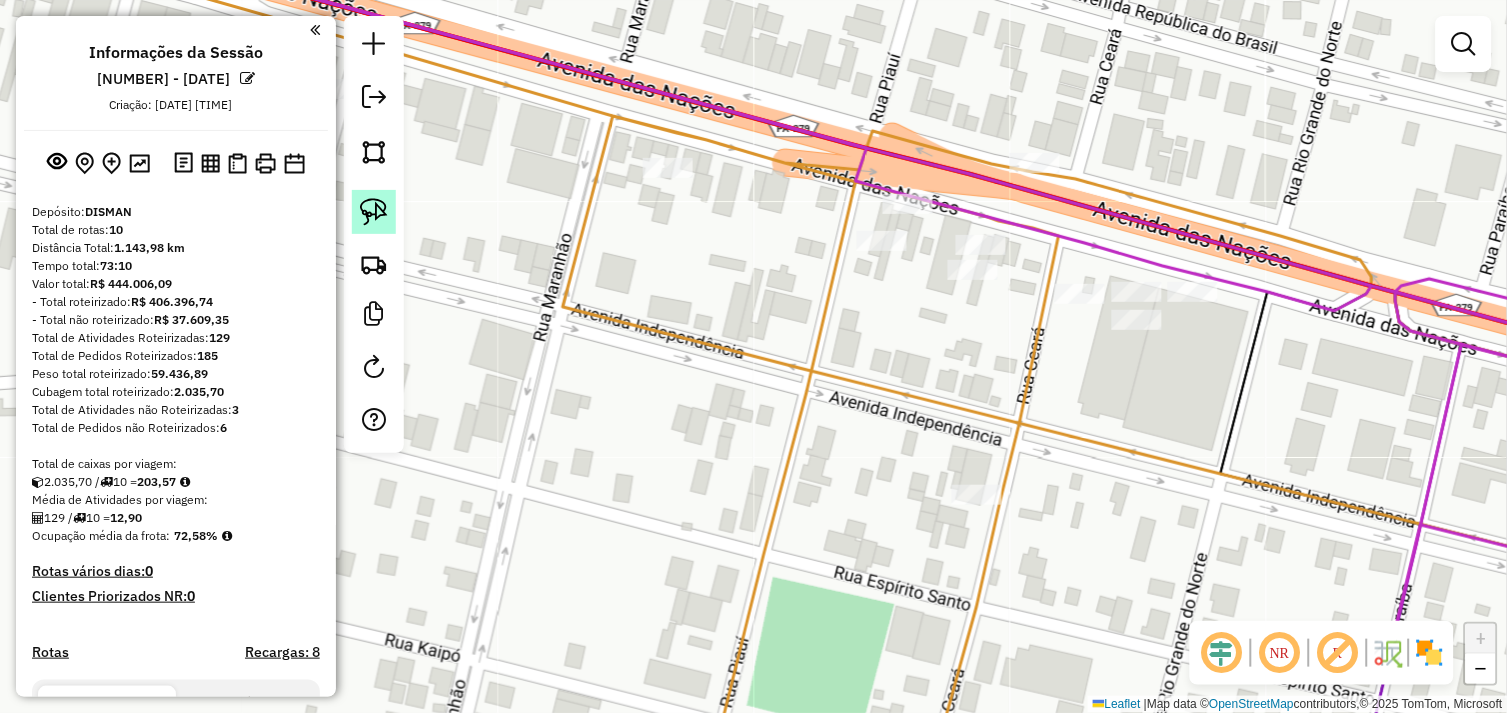click 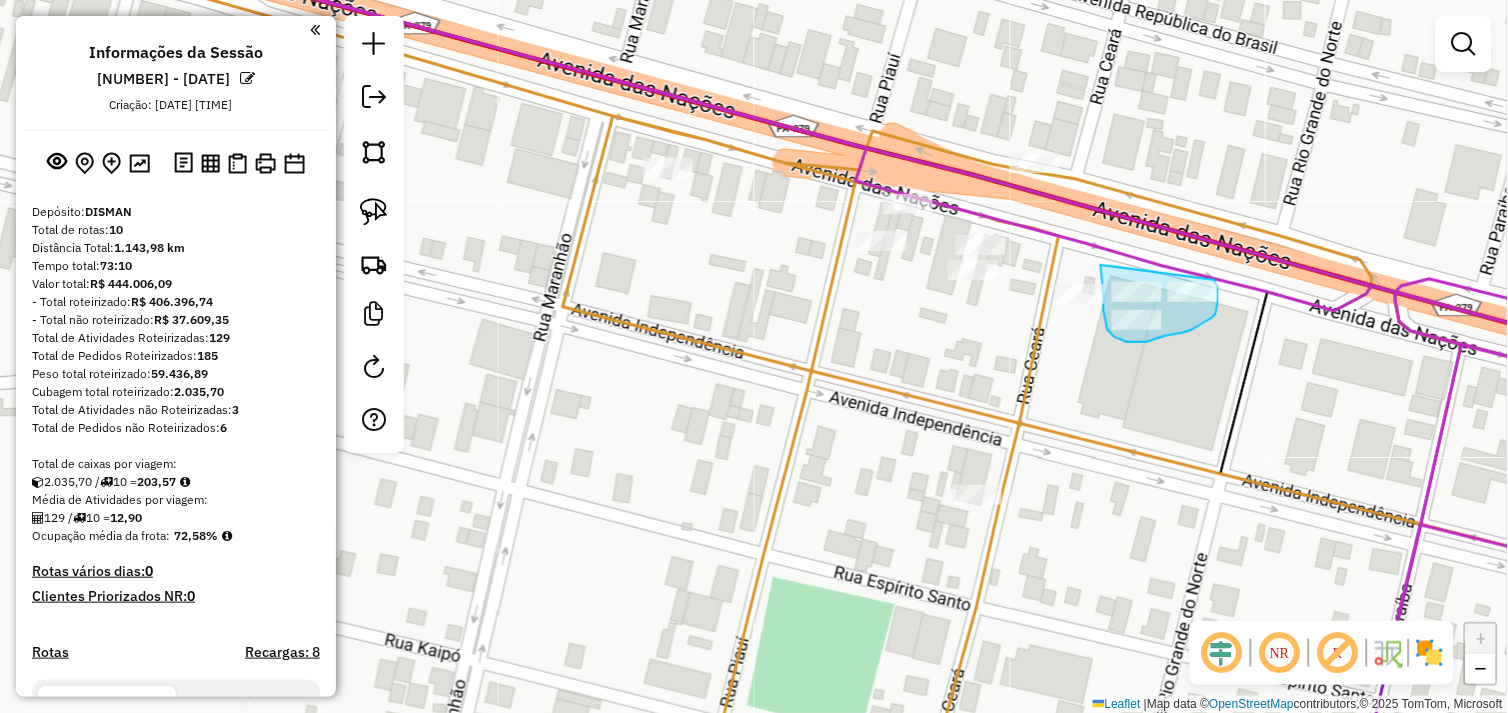 drag, startPoint x: 1101, startPoint y: 265, endPoint x: 1215, endPoint y: 280, distance: 114.982605 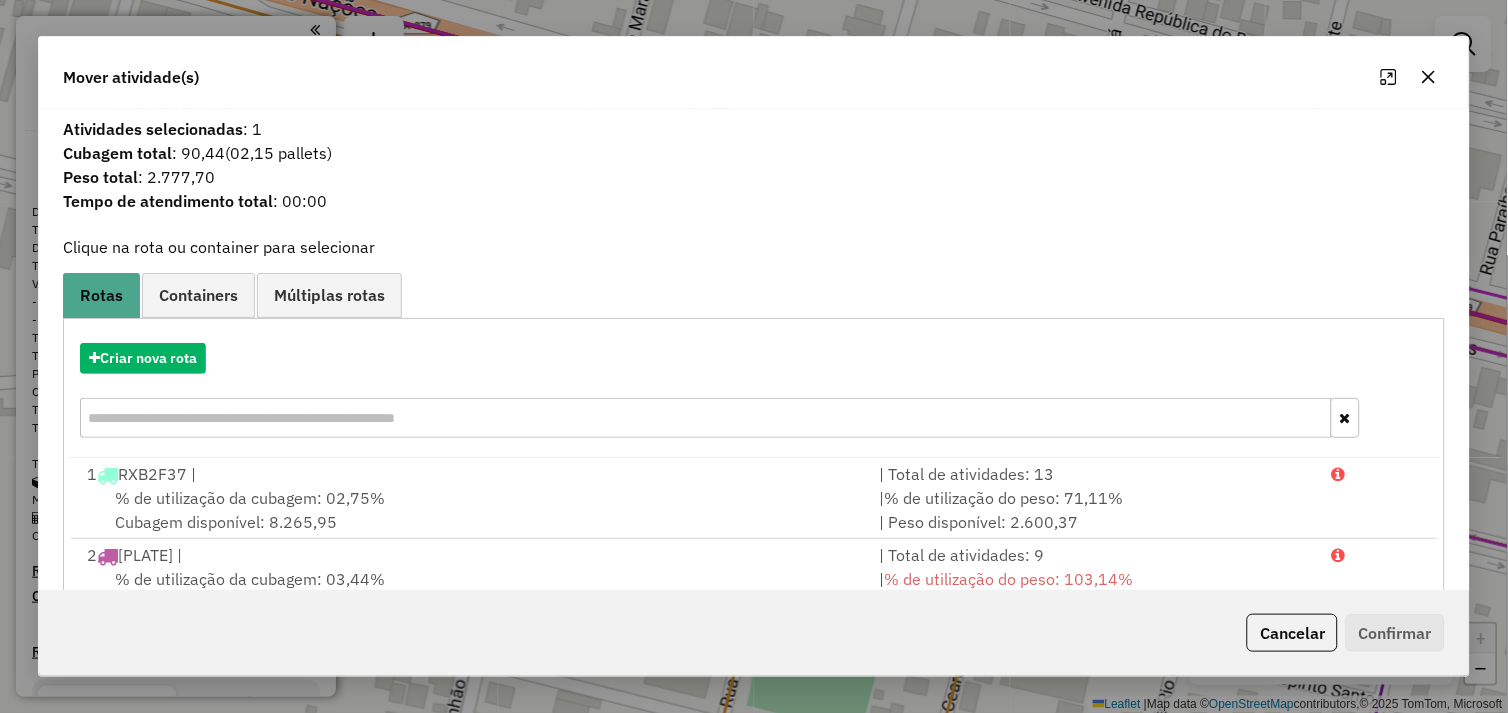 click 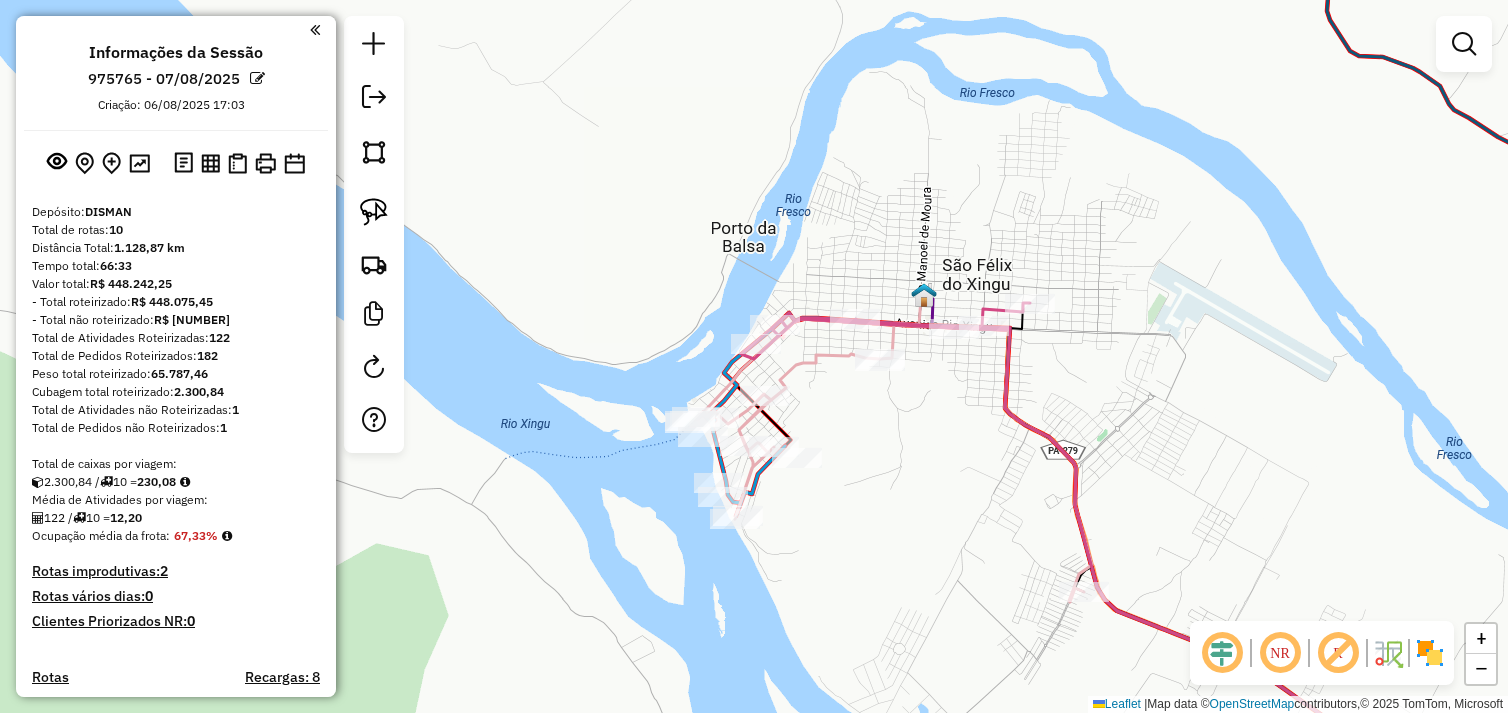 scroll, scrollTop: 0, scrollLeft: 0, axis: both 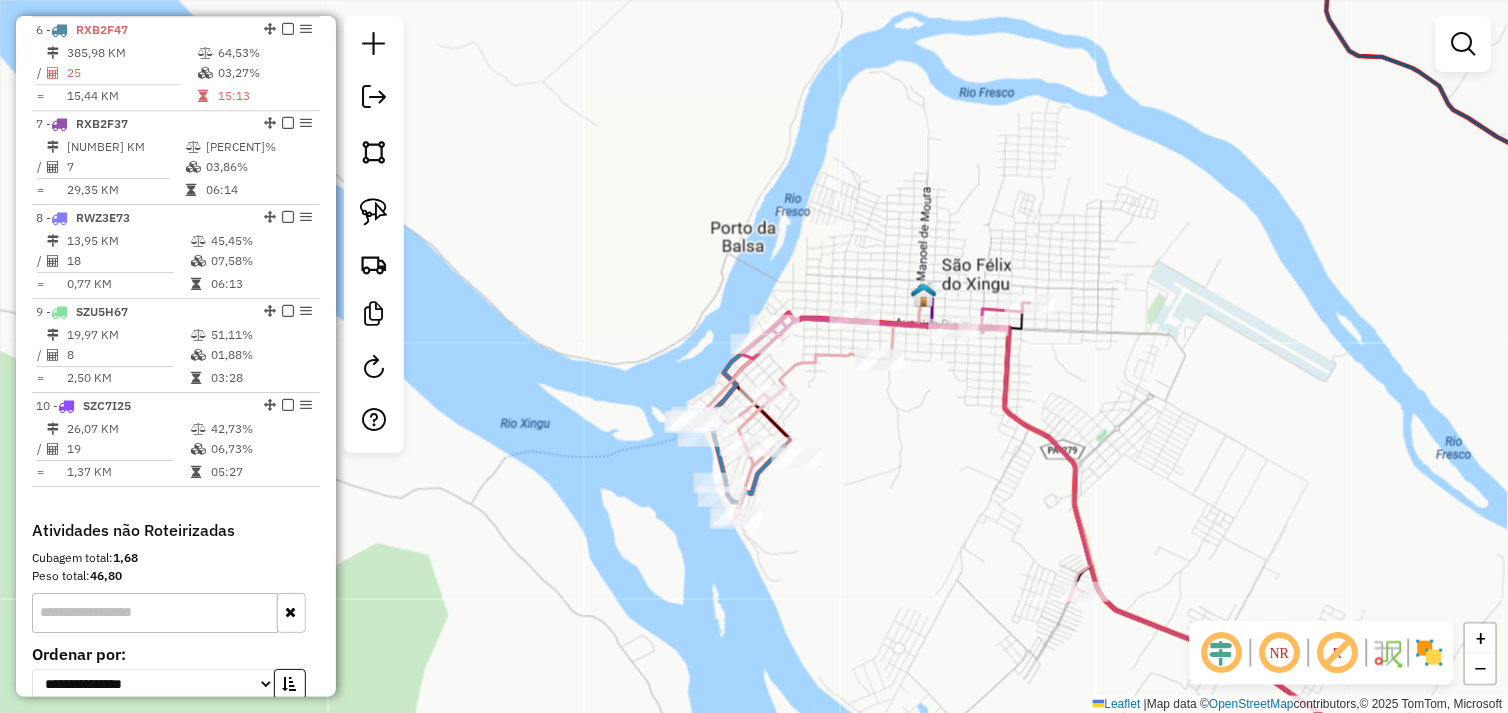 click on "Janela de atendimento Grade de atendimento Capacidade Transportadoras Veículos Cliente Pedidos  Rotas Selecione os dias de semana para filtrar as janelas de atendimento  Seg   Ter   Qua   Qui   Sex   Sáb   Dom  Informe o período da janela de atendimento: De: Até:  Filtrar exatamente a janela do cliente  Considerar janela de atendimento padrão  Selecione os dias de semana para filtrar as grades de atendimento  Seg   Ter   Qua   Qui   Sex   Sáb   Dom   Considerar clientes sem dia de atendimento cadastrado  Clientes fora do dia de atendimento selecionado Filtrar as atividades entre os valores definidos abaixo:  Peso mínimo:   Peso máximo:   Cubagem mínima:   Cubagem máxima:   De:   Até:  Filtrar as atividades entre o tempo de atendimento definido abaixo:  De:   Até:   Considerar capacidade total dos clientes não roteirizados Transportadora: Selecione um ou mais itens Tipo de veículo: Selecione um ou mais itens Veículo: Selecione um ou mais itens Motorista: Selecione um ou mais itens Nome: Rótulo:" 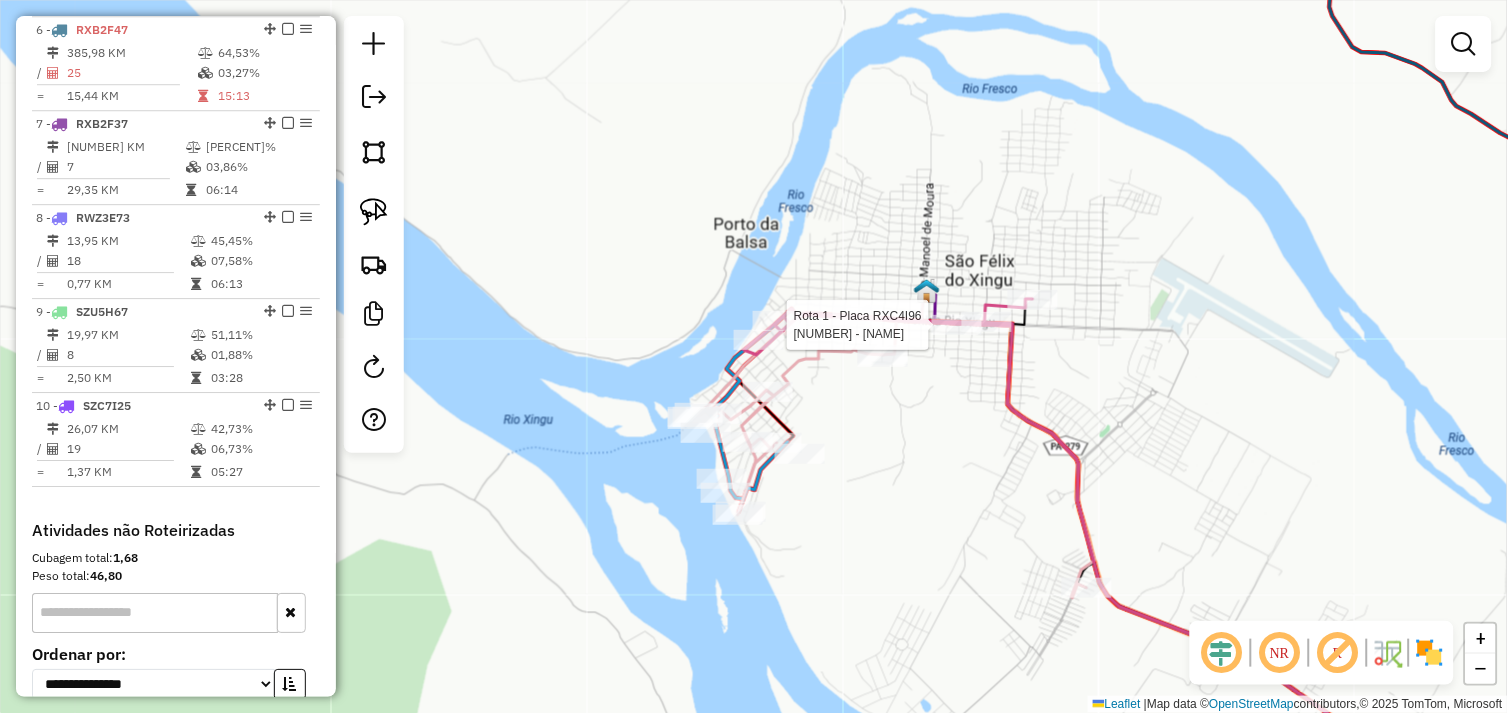 select on "*********" 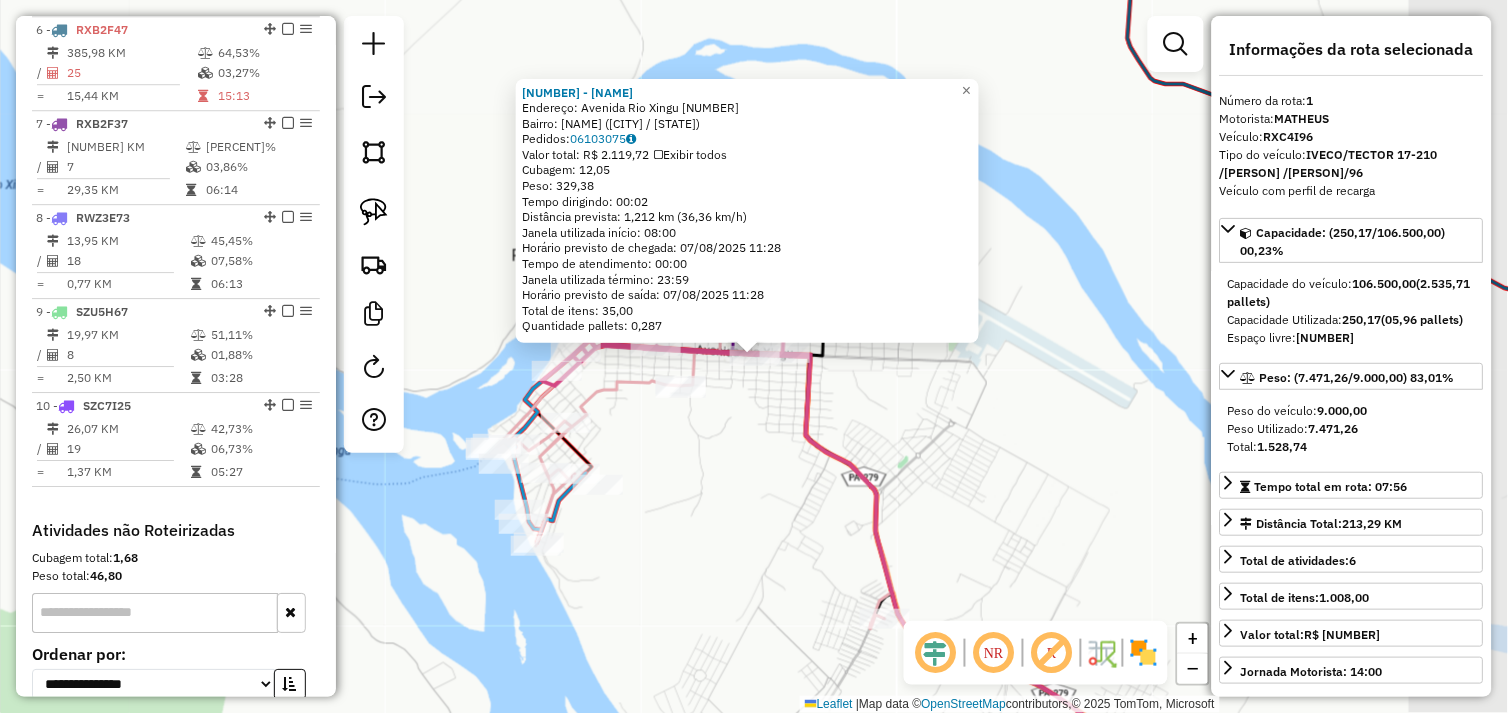 scroll, scrollTop: 773, scrollLeft: 0, axis: vertical 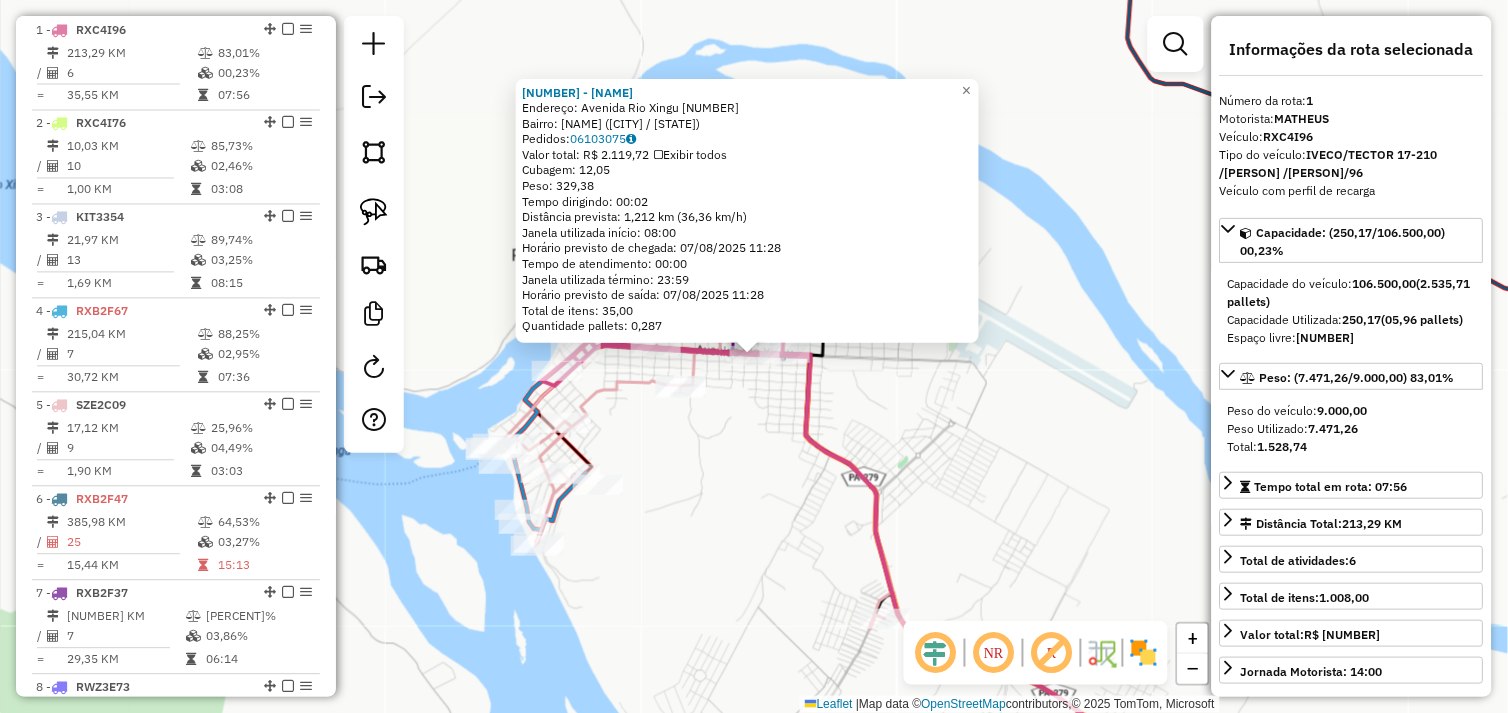 click on "Rota 5 - Placa SZE2C09  72222 - BRANCO BEBIDAS 72917 - [PERSON]  Endereço:  Avenida Rio Xingu [NUMBER]   Bairro: ALECRIM ([CITY] / [STATE])   Pedidos:  06103075   Valor total: R$ 2.119,72   Exibir todos   Cubagem: 12,05  Peso: 329,38  Tempo dirigindo: 00:02   Distância prevista: 1,212 km (36,36 km/h)   Janela utilizada início: 08:00   Horário previsto de chegada: 07/08/2025 11:28   Tempo de atendimento: 00:00   Janela utilizada término: 23:59   Horário previsto de saída: 07/08/2025 11:28   Total de itens: 35,00   Quantidade pallets: 0,287  × Janela de atendimento Grade de atendimento Capacidade Transportadoras Veículos Cliente Pedidos  Rotas Selecione os dias de semana para filtrar as janelas de atendimento  Seg   Ter   Qua   Qui   Sex   Sáb   Dom  Informe o período da janela de atendimento: De: Até:  Filtrar exatamente a janela do cliente  Considerar janela de atendimento padrão   Seg" 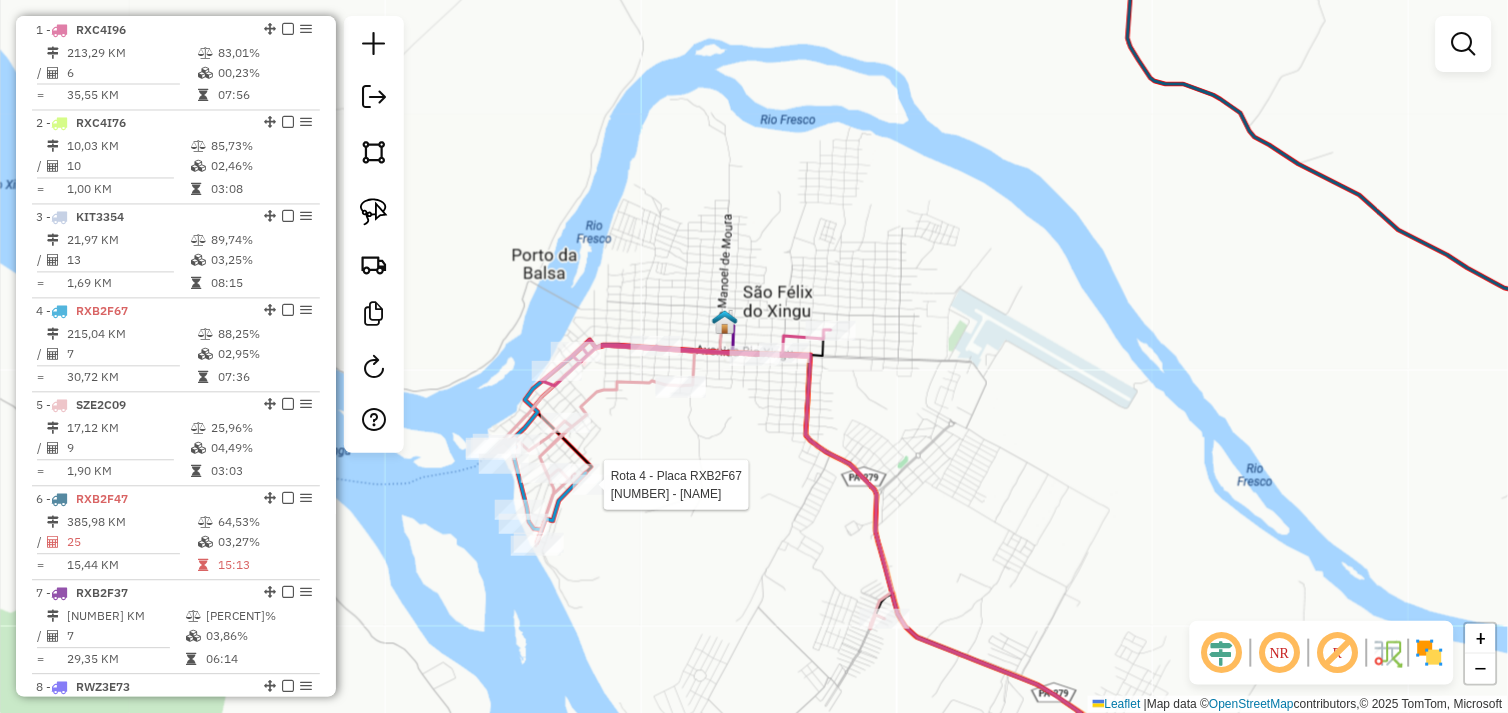 select on "*********" 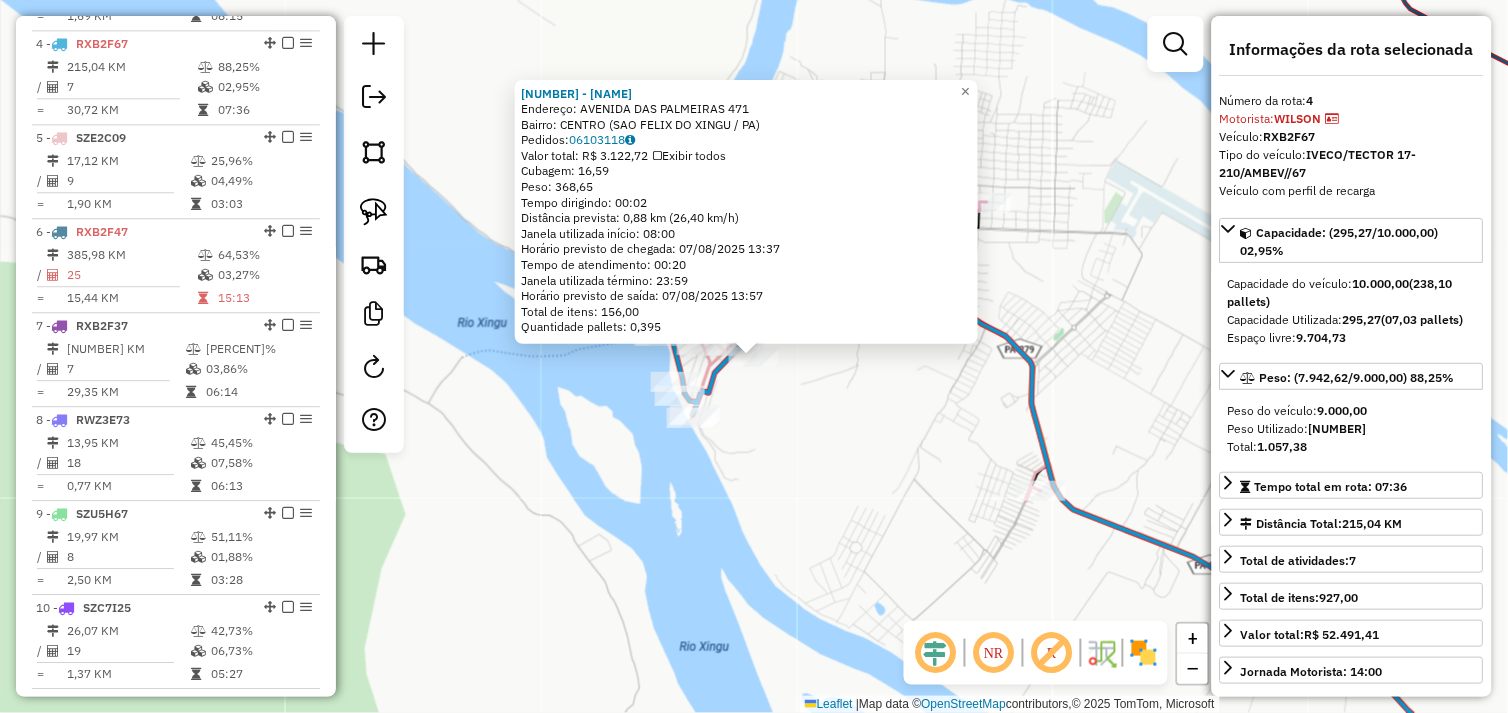scroll, scrollTop: 1055, scrollLeft: 0, axis: vertical 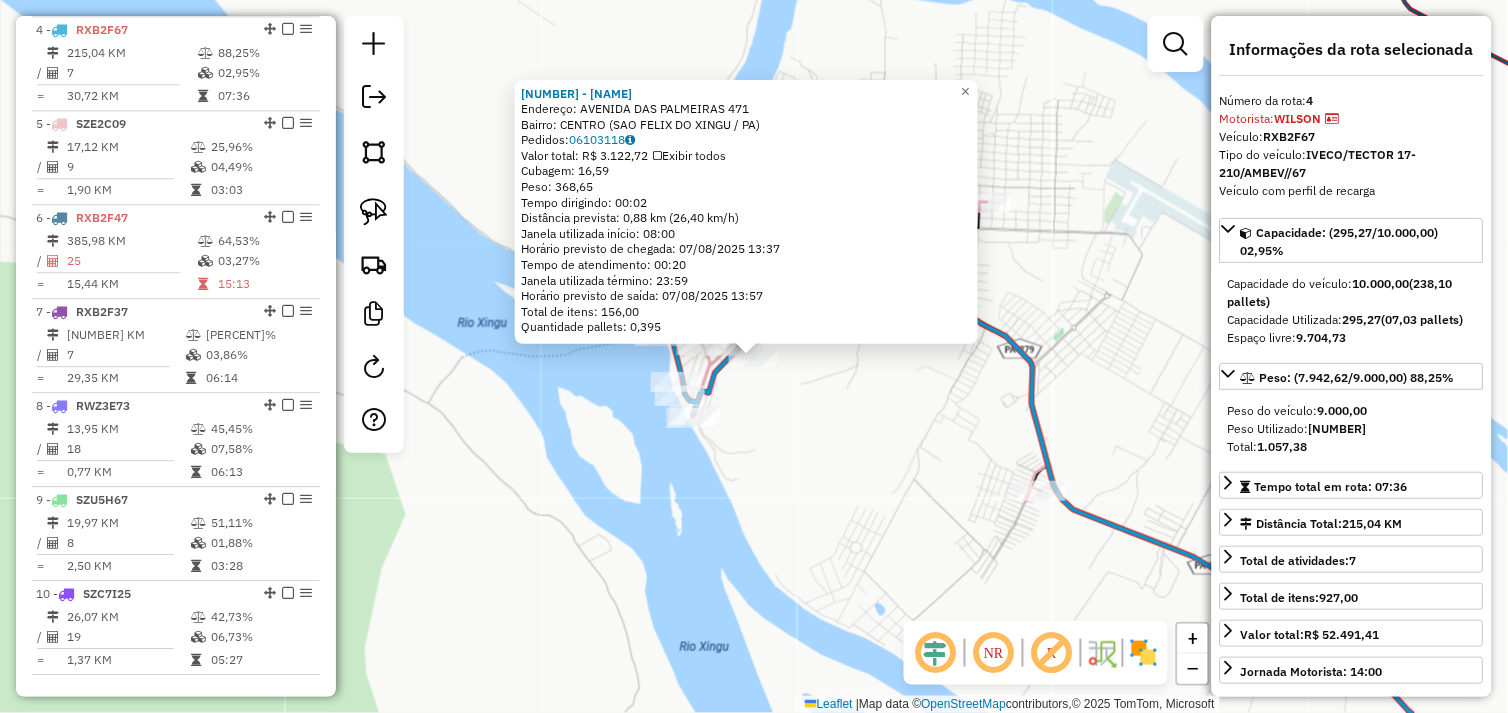 click on "72083 - PANIFICADORA KELLY Endereço: AVENIDA DAS PALMEIRAS [NUMBER] Bairro: CENTRO ([CITY] / [STATE]) Pedidos: 06103118 Valor total: R$ 3.122,72 Exibir todos Cubagem: 16,59 Peso: 368,65 Tempo dirigindo: 00:02 Distância prevista: 0,88 km (26,40 km/h) Janela utilizada início: 08:00 Horário previsto de chegada: 07/08/2025 13:37 Tempo de atendimento: 00:20 Janela utilizada término: 23:59 Horário previsto de saída: 07/08/2025 13:57 Total de itens: 156,00 Quantidade pallets: 0,395 × Janela de atendimento Grade de atendimento Capacidade Transportadoras Veículos Cliente Pedidos Rotas Selecione os dias de semana para filtrar as janelas de atendimento Seg Ter Qua Qui Sex Sáb Dom Informe o período da janela de atendimento: De: Até: Filtrar exatamente a janela do cliente Considerar janela de atendimento padrão Selecione os dias de semana para filtrar as grades de atendimento Seg Ter Qua Qui Sex Dom" 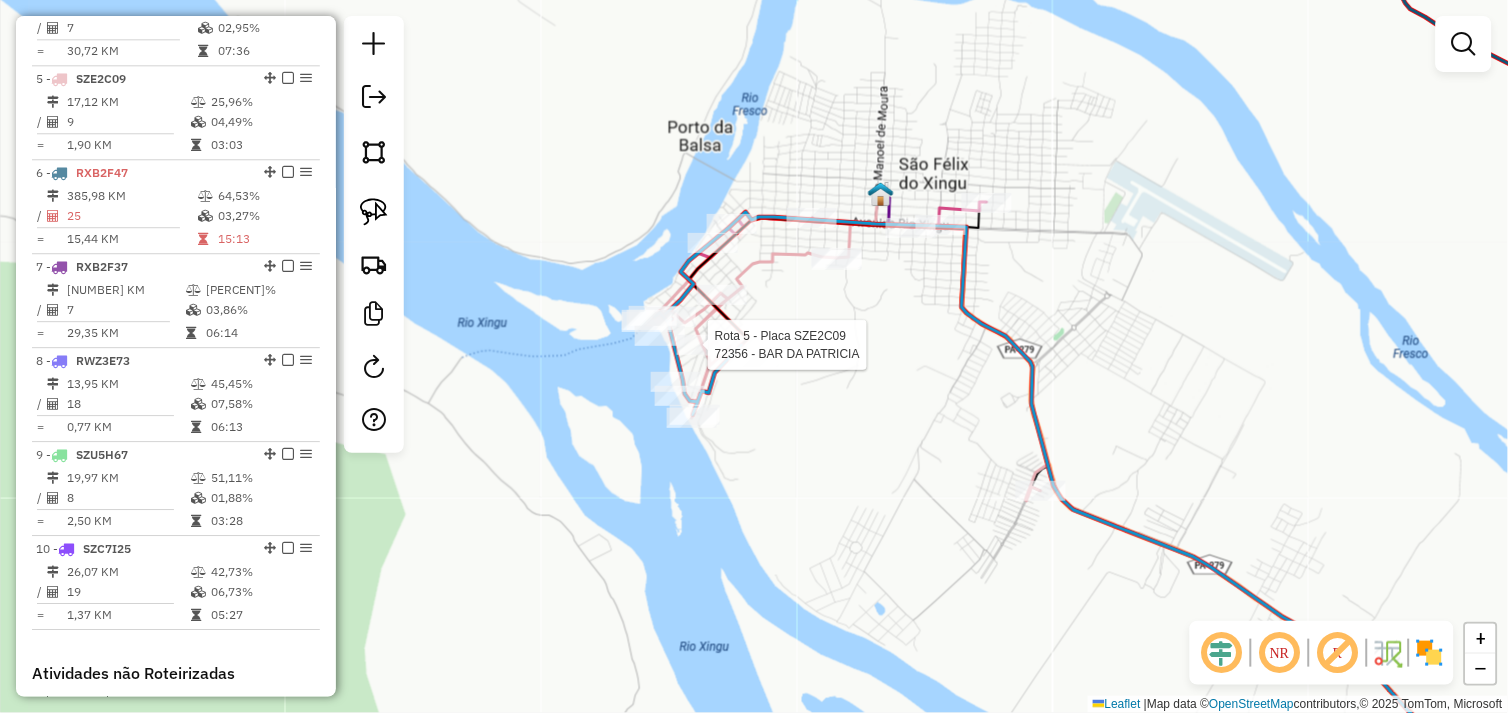 select on "*********" 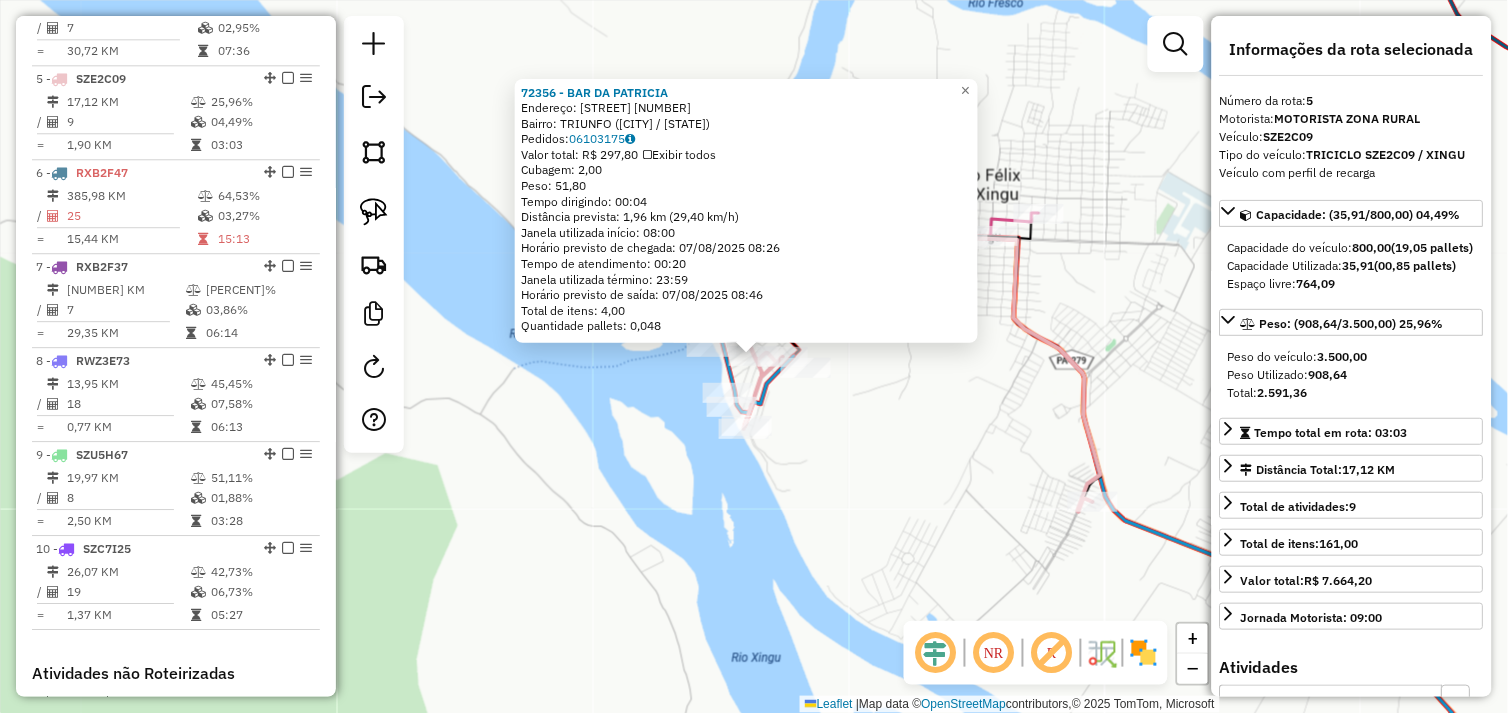 scroll, scrollTop: 1148, scrollLeft: 0, axis: vertical 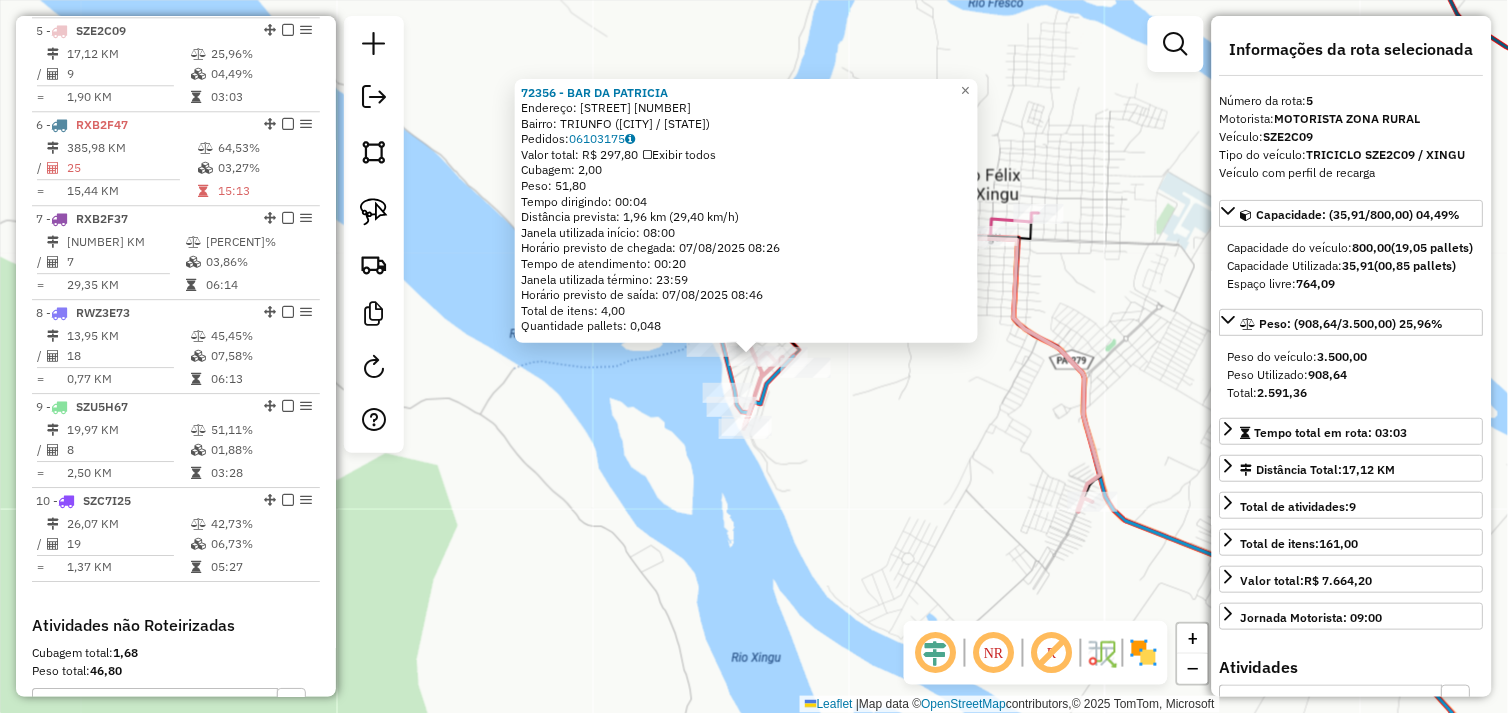 click on "Rota [NUMBER] - Placa [PLATE]  [NUMBER] - [NAME] Rota [NUMBER] - Placa [PLATE]  [NUMBER] - [NAME]  Endereço:  [STREET] [NUMBER]   Bairro: [NAME] ([CITY] / [STATE])   Pedidos:  [NUMBER]   Valor total: R$ [NUMBER]   Exibir todos   Cubagem: [NUMBER]  Peso: [NUMBER]  Tempo dirigindo: [TIME]   Distância prevista: [NUMBER] km ([NUMBER] km/h)   Janela utilizada início: [TIME]   Horário previsto de chegada: [DATE] [TIME]   Tempo de atendimento: [TIME]   Janela utilizada término: [TIME]   Horário previsto de saída: [DATE] [TIME]   Total de itens: [NUMBER]   Quantidade pallets: [NUMBER]  × Janela de atendimento Grade de atendimento Capacidade Transportadoras Veículos Cliente Pedidos  Rotas Selecione os dias de semana para filtrar as janelas de atendimento  Seg   Ter   Qua   Qui   Sex   Sáb   Dom  Informe o período da janela de atendimento: De: Até:  Filtrar exatamente a janela do cliente  Considerar janela de atendimento padrão   Seg   Ter   Qua  De:" 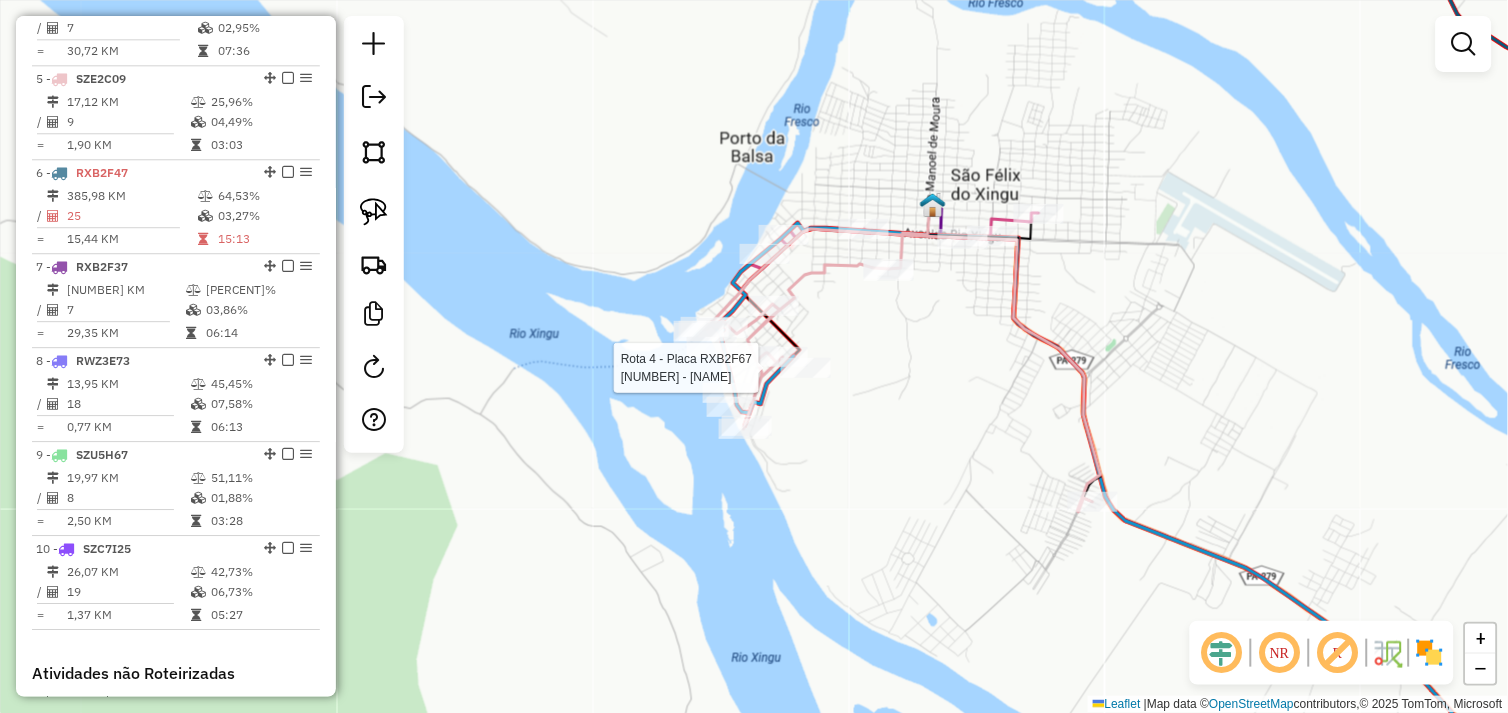 select on "*********" 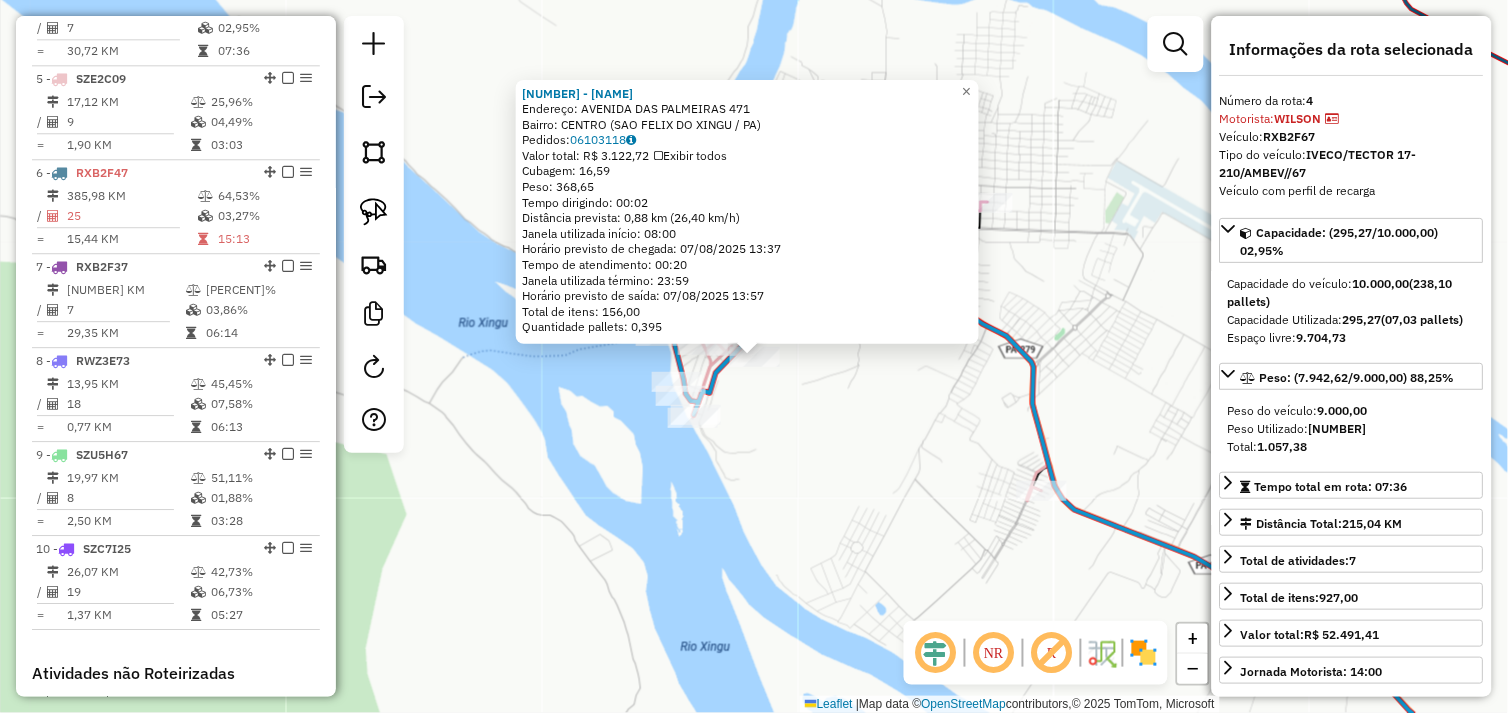 scroll, scrollTop: 1055, scrollLeft: 0, axis: vertical 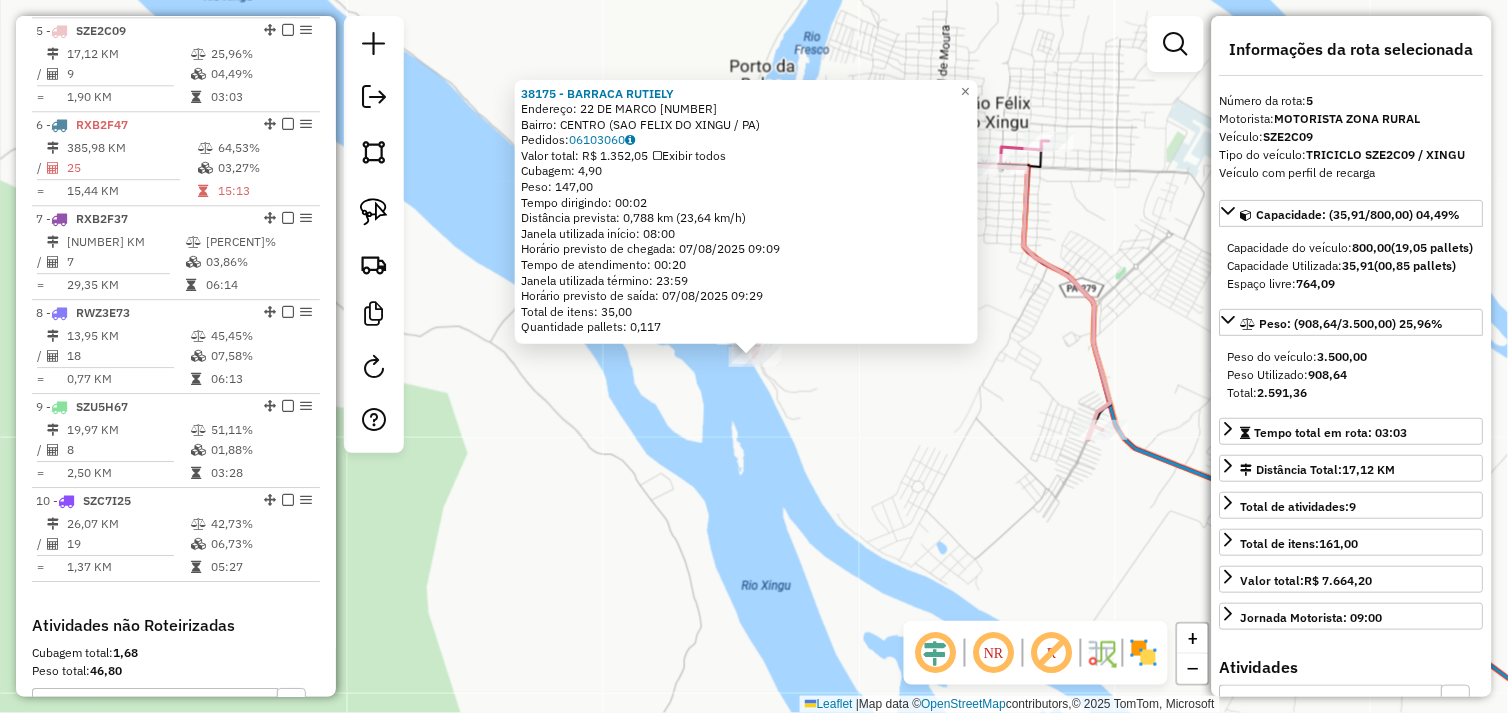click on "[NUMBER] - [NAME]  Endereço:  [STREET] [NUMBER]   Bairro: [NAME] ([CITY] / [STATE])   Pedidos:  [NUMBER]   Valor total: R$ [NUMBER]   Exibir todos   Cubagem: [NUMBER]  Peso: [NUMBER]  Tempo dirigindo: [TIME]   Distância prevista: [NUMBER] km ([NUMBER] km/h)   Janela utilizada início: [TIME]   Horário previsto de chegada: [DATE] [TIME]   Tempo de atendimento: [TIME]   Janela utilizada término: [TIME]   Horário previsto de saída: [DATE] [TIME]   Total de itens: [NUMBER]   Quantidade pallets: [NUMBER]  × Janela de atendimento Grade de atendimento Capacidade Transportadoras Veículos Cliente Pedidos  Rotas Selecione os dias de semana para filtrar as janelas de atendimento  Seg   Ter   Qua   Qui   Sex   Sáb   Dom  Informe o período da janela de atendimento: De: Até:  Filtrar exatamente a janela do cliente  Considerar janela de atendimento padrão  Selecione os dias de semana para filtrar as grades de atendimento  Seg   Ter   Qua   Qui   Sex   Sáb   Dom   Considerar clientes sem dia de atendimento cadastrado" 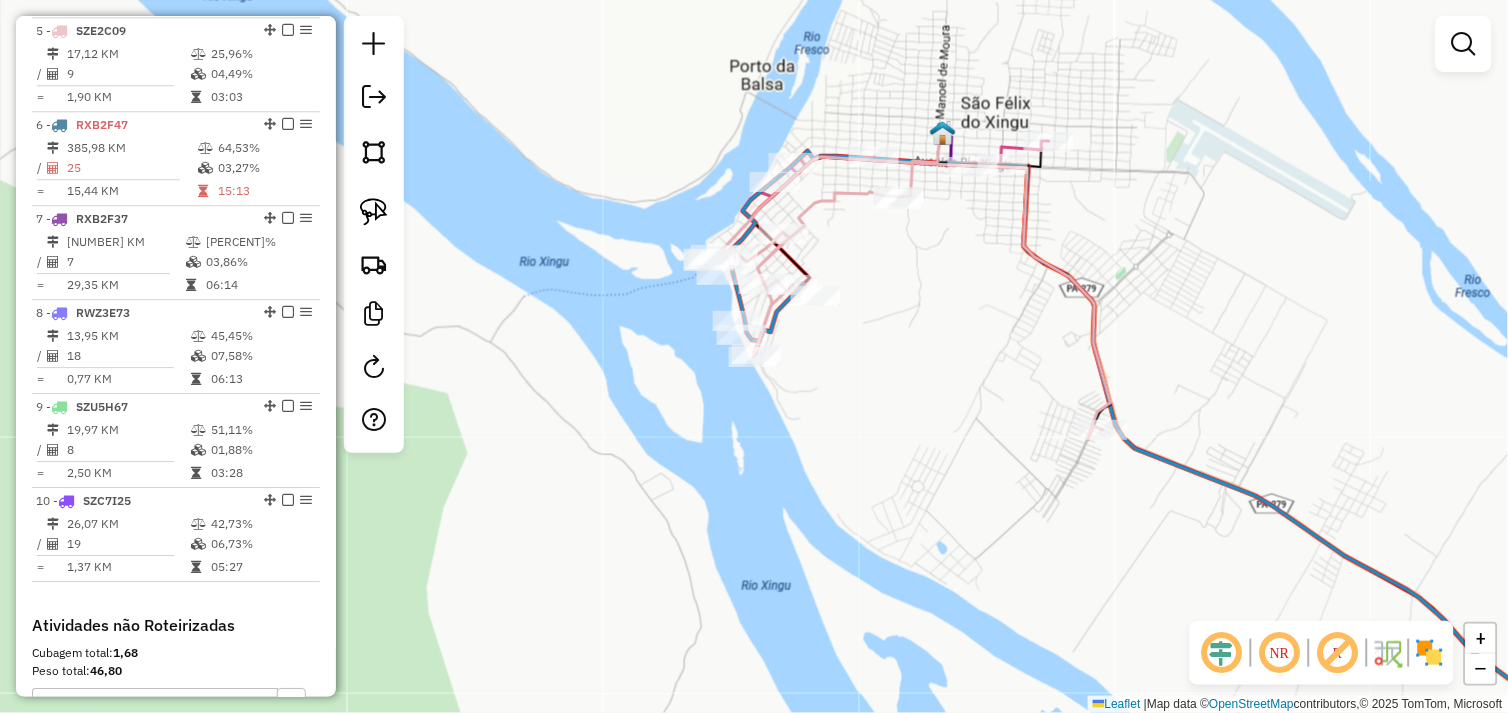 click on "[NUMBER] - [NAME]  Endereço:  [STREET] [NUMBER]   Bairro: [NAME] ([CITY] / [STATE])   Pedidos:  [NUMBER]   Valor total: R$ [NUMBER]   Exibir todos   Cubagem: [NUMBER]  Peso: [NUMBER]  Tempo dirigindo: [TIME]   Distância prevista: [NUMBER] km ([NUMBER] km/h)   Janela utilizada início: [TIME]   Horário previsto de chegada: [DATE] [TIME]   Tempo de atendimento: [TIME]   Janela utilizada término: [TIME]   Horário previsto de saída: [DATE] [TIME]   Total de itens: [NUMBER]   Quantidade pallets: [NUMBER]  × Janela de atendimento Grade de atendimento Capacidade Transportadoras Veículos Cliente Pedidos  Rotas Selecione os dias de semana para filtrar as janelas de atendimento  Seg   Ter   Qua   Qui   Sex   Sáb   Dom  Informe o período da janela de atendimento: De: Até:  Filtrar exatamente a janela do cliente  Considerar janela de atendimento padrão  Selecione os dias de semana para filtrar as grades de atendimento  Seg   Ter   Qua   Qui   Sex   Sáb   Dom   Considerar clientes sem dia de atendimento cadastrado" 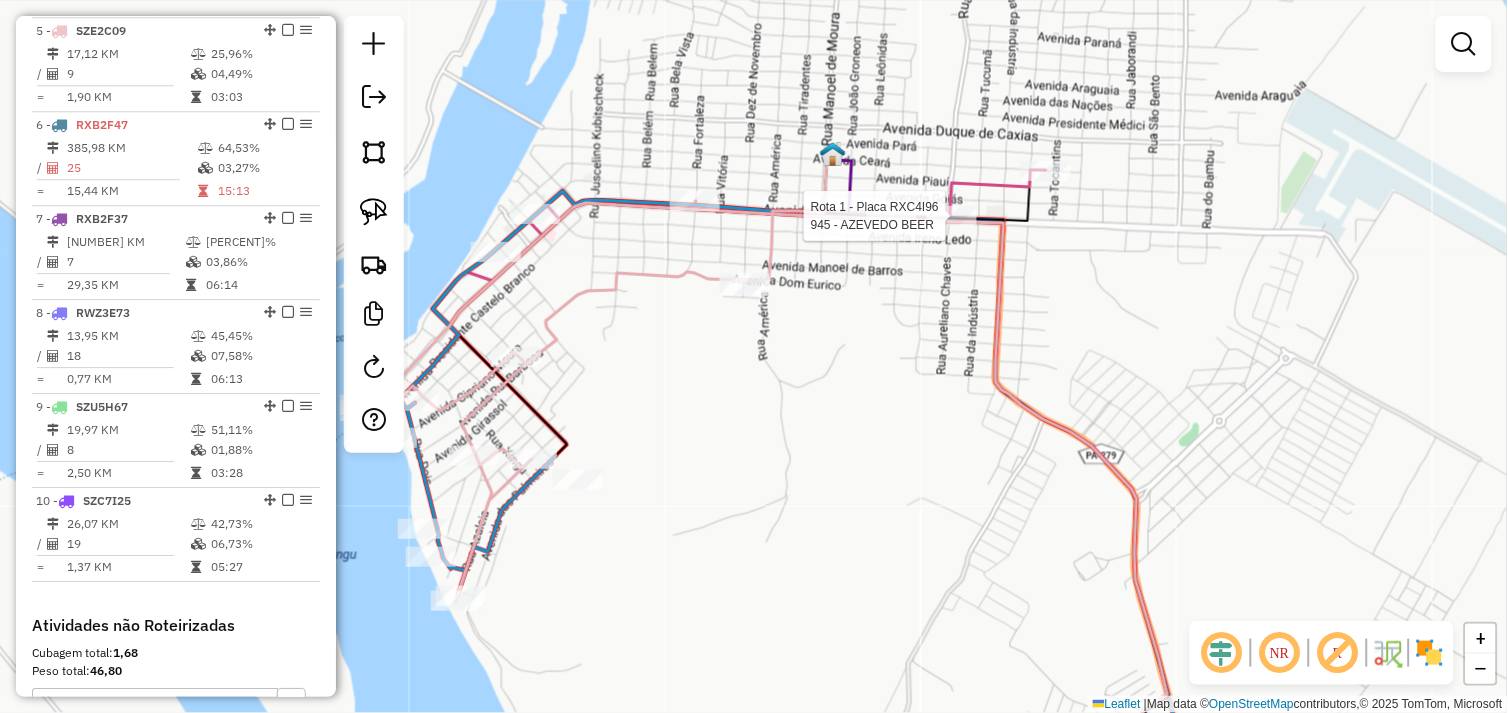click 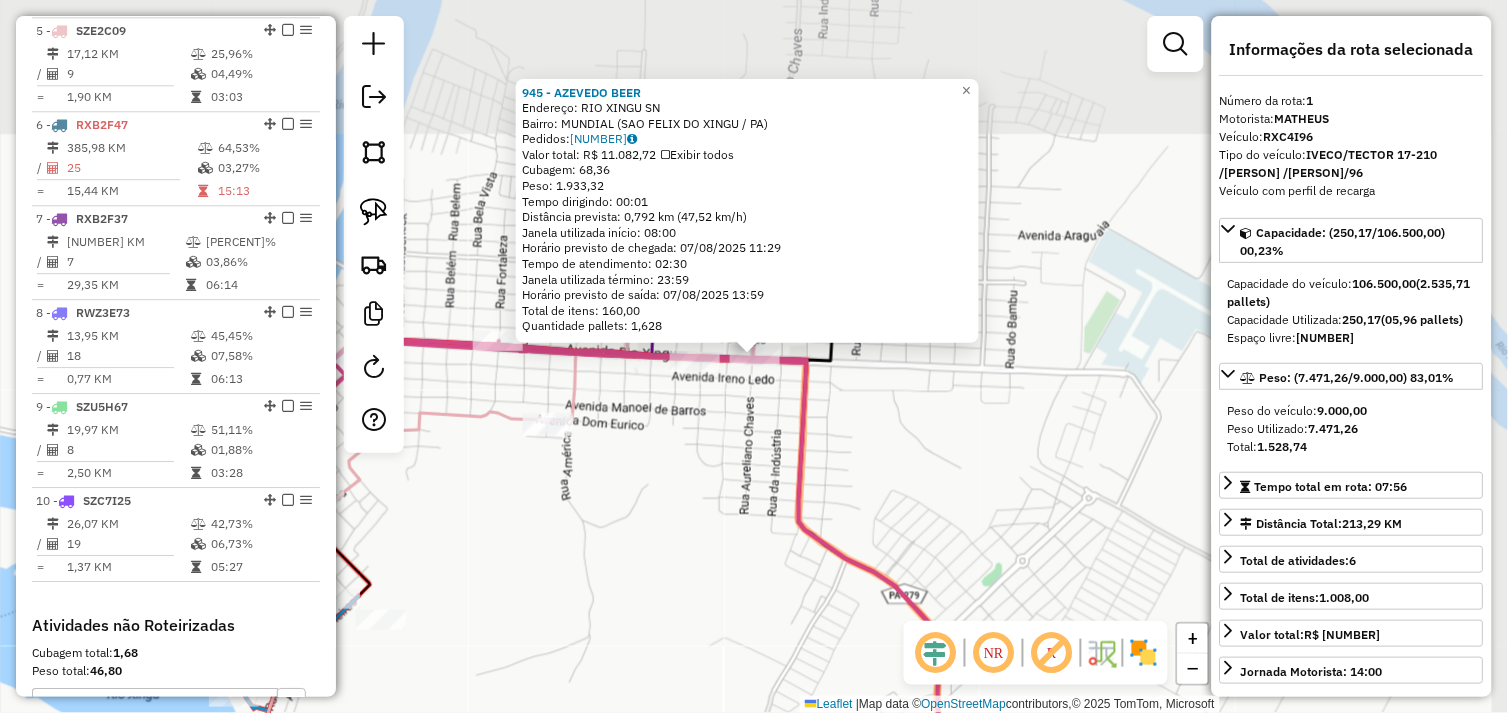 scroll, scrollTop: 773, scrollLeft: 0, axis: vertical 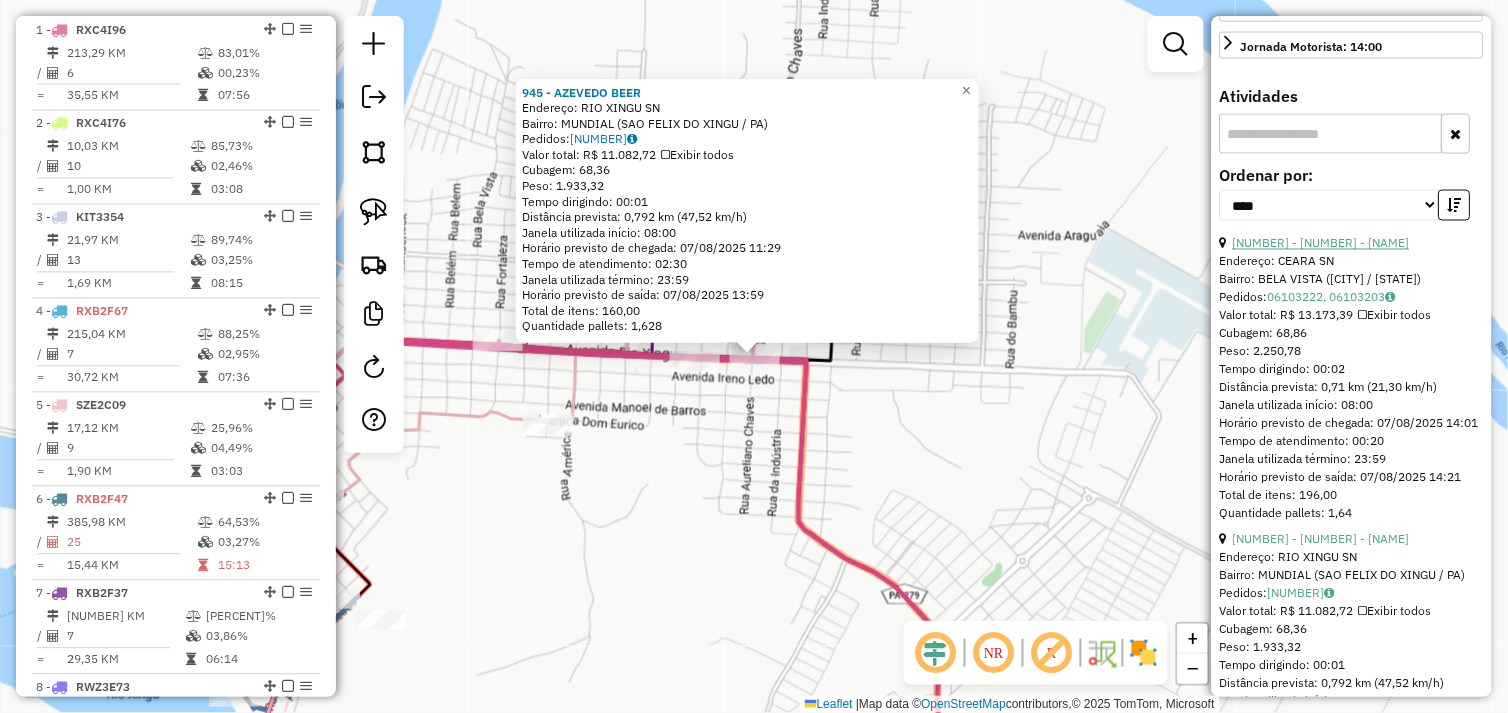 click on "[NUMBER] - [NUMBER] - [NAME]" at bounding box center [1321, 243] 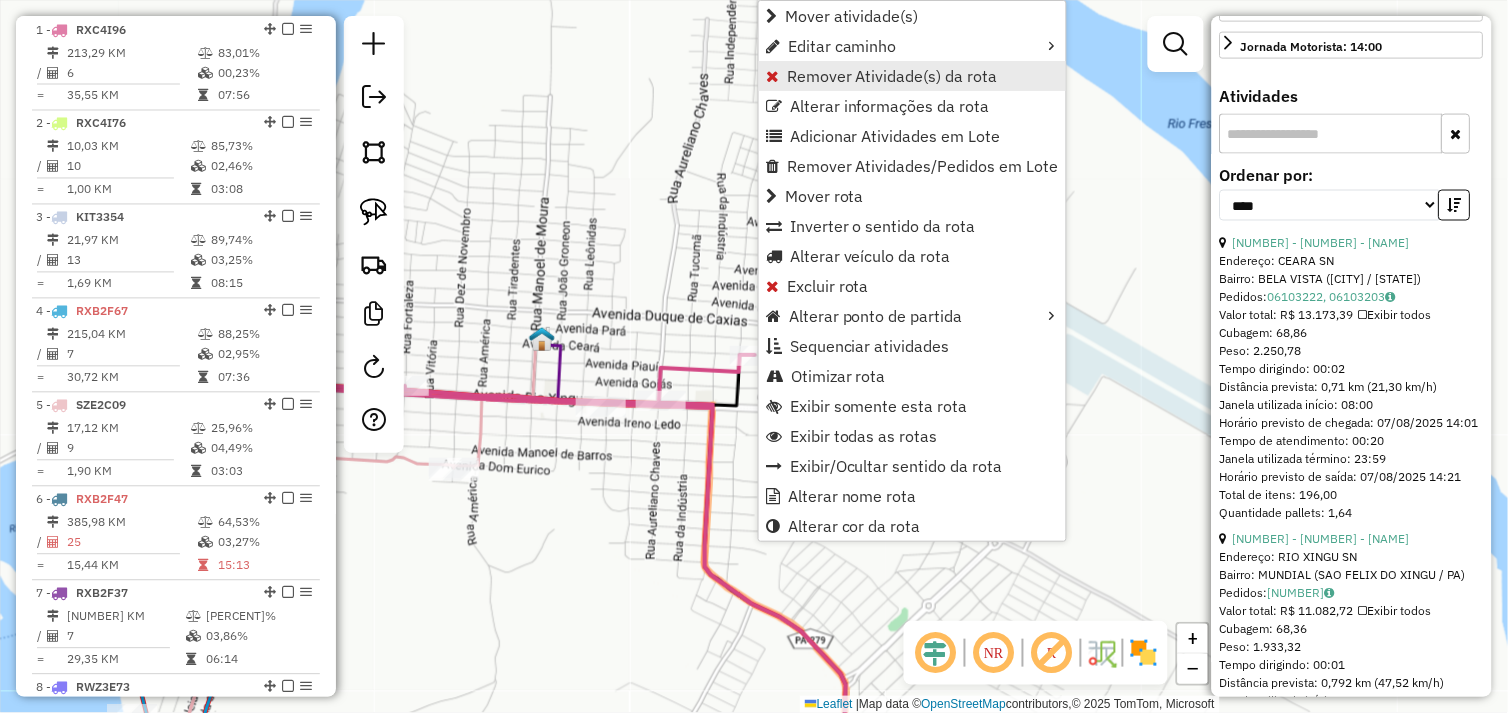 click on "Remover Atividade(s) da rota" at bounding box center (892, 76) 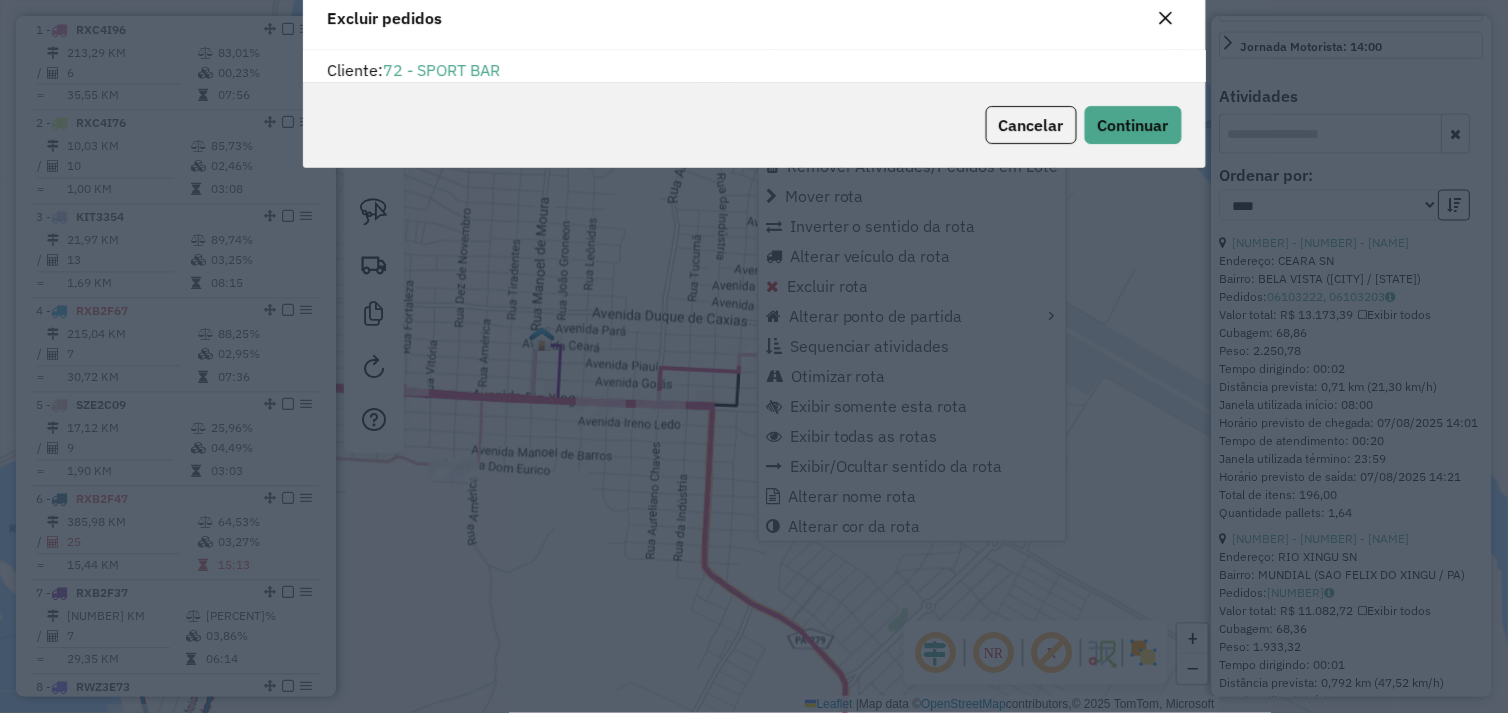 scroll, scrollTop: 68, scrollLeft: 0, axis: vertical 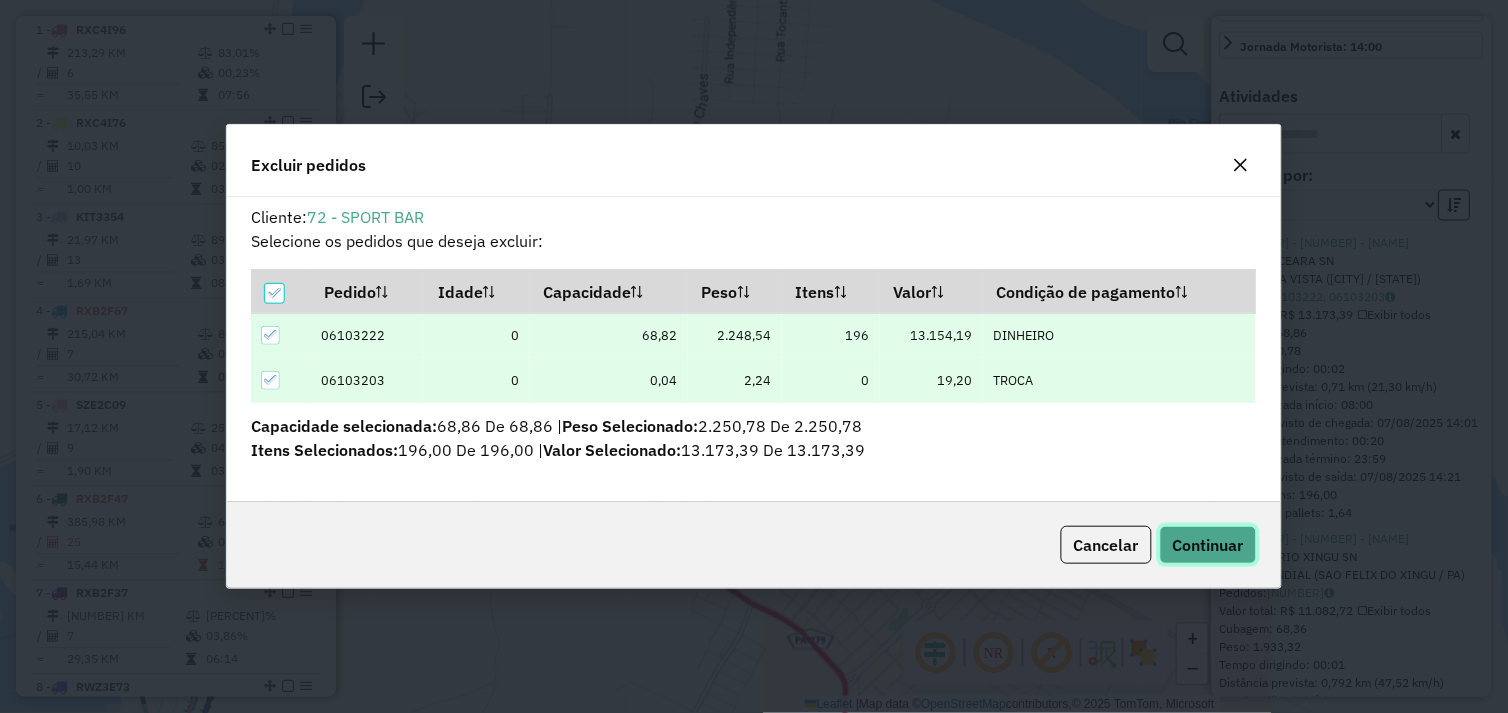 click on "Continuar" 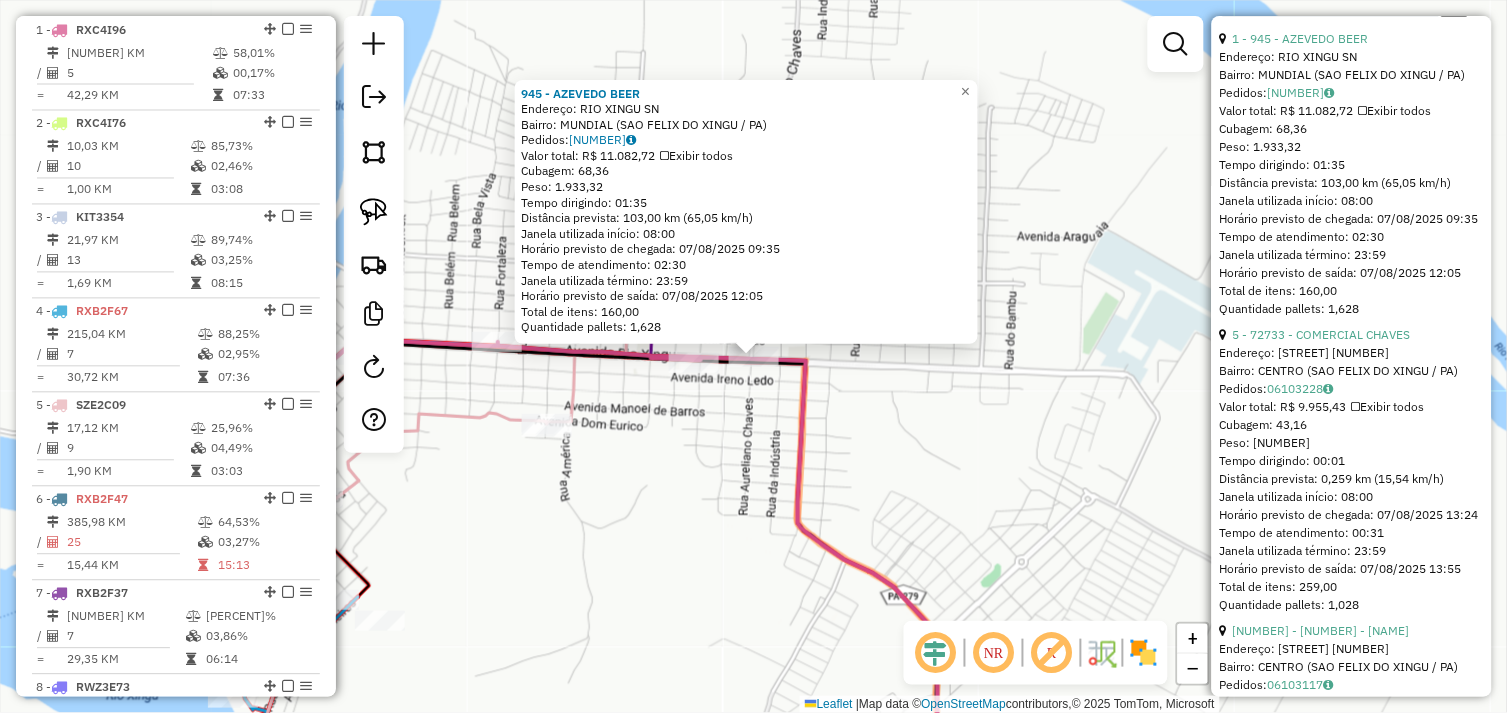 scroll, scrollTop: 958, scrollLeft: 0, axis: vertical 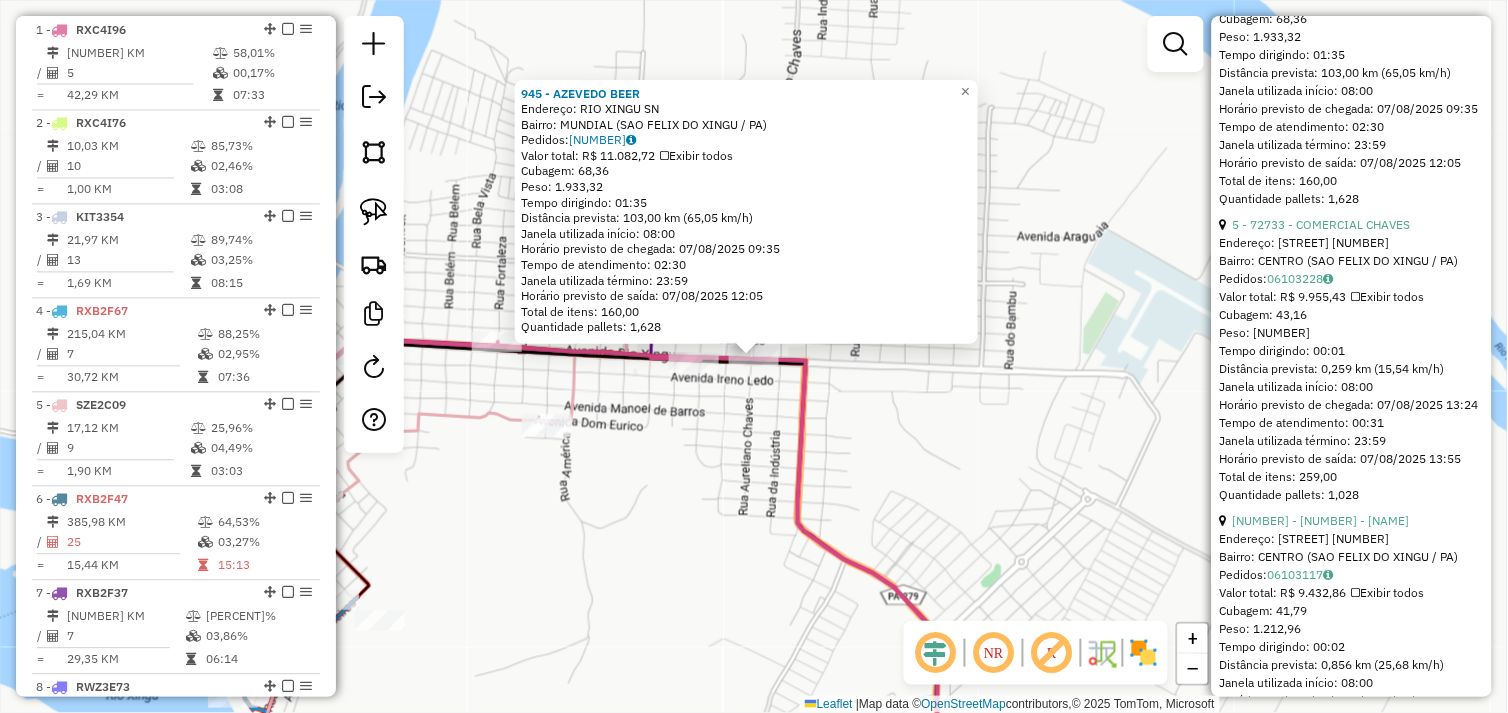 click on "[NUMBER] - [NAME]  Endereço:  [STREET] [NUMBER]   Bairro: [NAME] ([CITY] / [STATE])   Pedidos:  [NUMBER]   Valor total: R$ [NUMBER]   Exibir todos   Cubagem: [NUMBER]  Peso: [NUMBER]  Tempo dirigindo: [TIME]   Distância prevista: [NUMBER] km ([NUMBER] km/h)   Janela utilizada início: [TIME]   Horário previsto de chegada: [DATE] [TIME]   Tempo de atendimento: [TIME]   Janela utilizada término: [TIME]   Horário previsto de saída: [DATE] [TIME]   Total de itens: [NUMBER]   Quantidade pallets: [NUMBER]  × Janela de atendimento Grade de atendimento Capacidade Transportadoras Veículos Cliente Pedidos  Rotas Selecione os dias de semana para filtrar as janelas de atendimento  Seg   Ter   Qua   Qui   Sex   Sáb   Dom  Informe o período da janela de atendimento: De: Até:  Filtrar exatamente a janela do cliente  Considerar janela de atendimento padrão  Selecione os dias de semana para filtrar as grades de atendimento  Seg   Ter   Qua   Qui   Sex   Sáb   Dom   Considerar clientes sem dia de atendimento cadastrado" 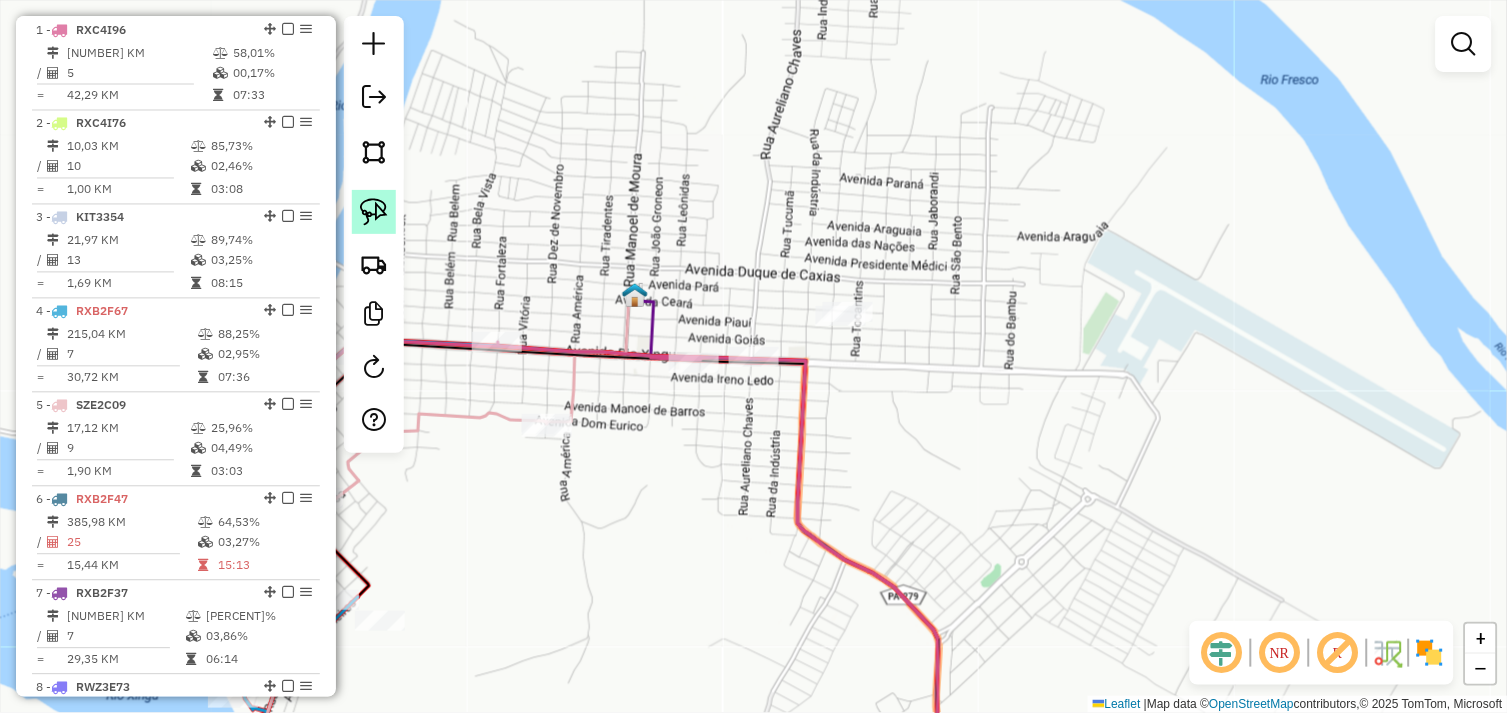 click 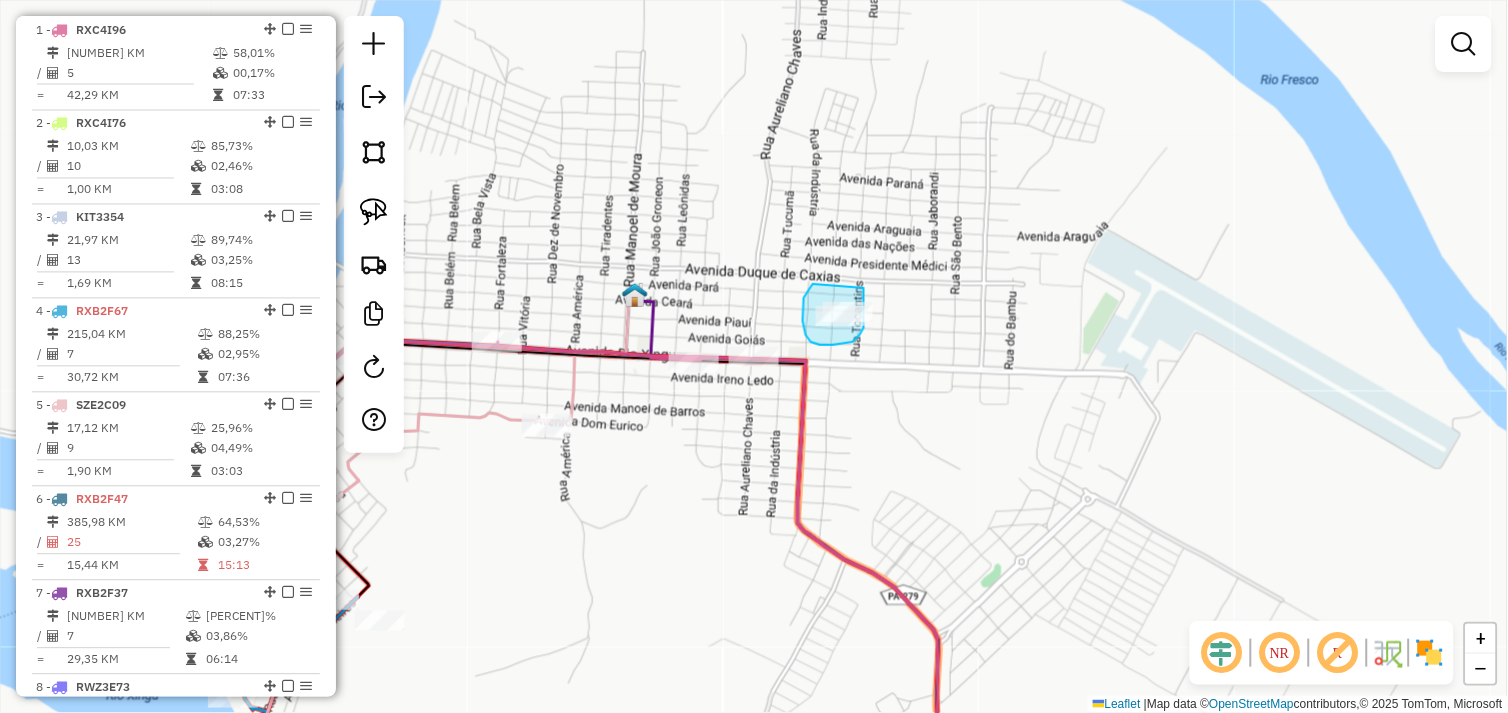 drag, startPoint x: 804, startPoint y: 298, endPoint x: 864, endPoint y: 287, distance: 61 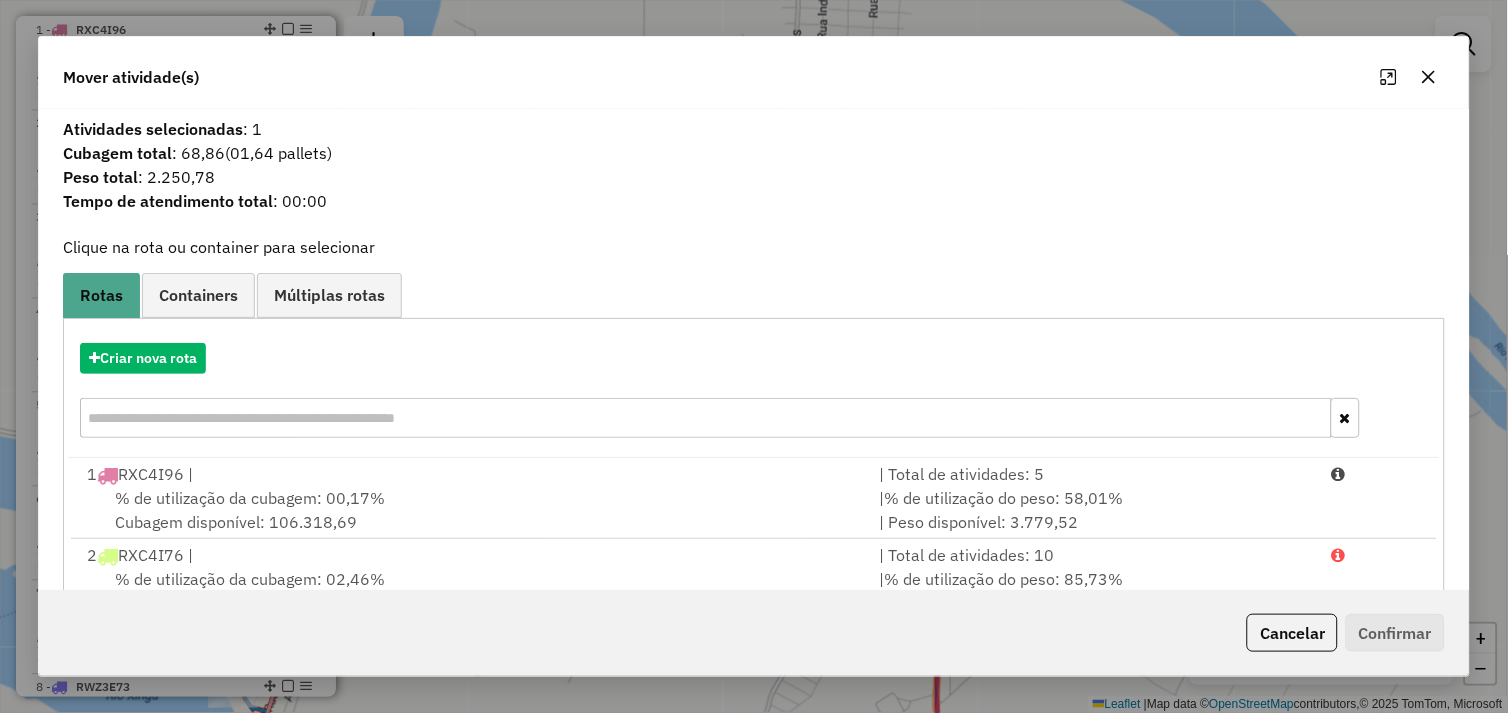 click on "% de utilização da cubagem: 00,17%  Cubagem disponível: 106.318,69" at bounding box center (471, 510) 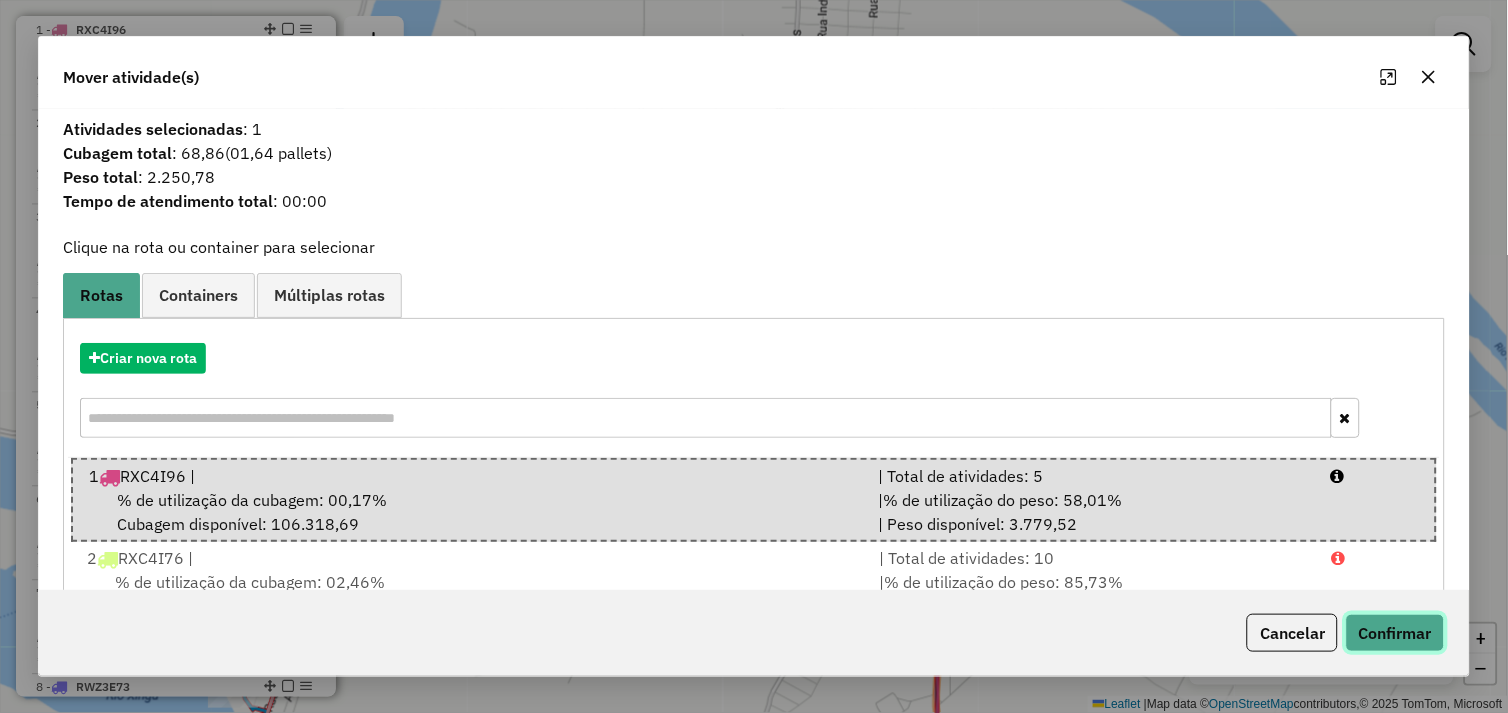 click on "Confirmar" 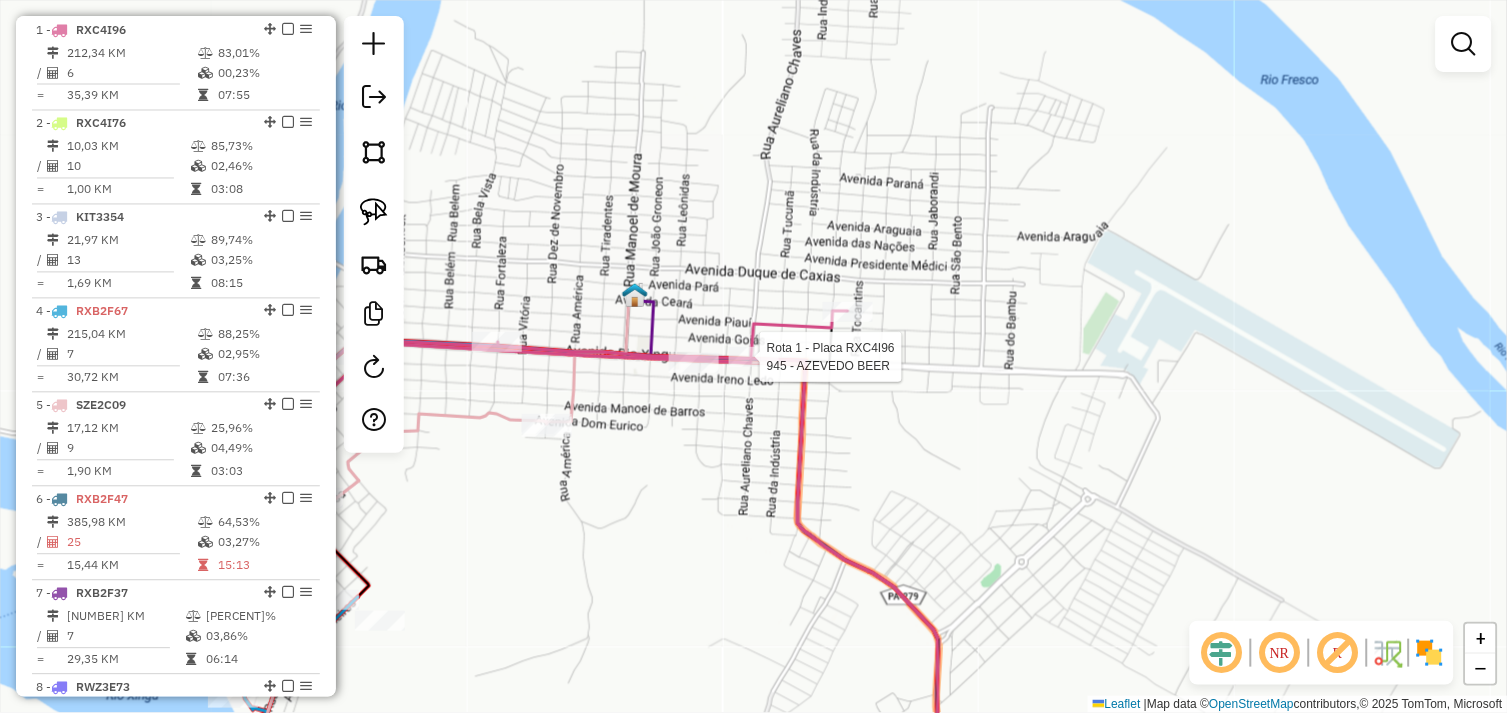 select on "*********" 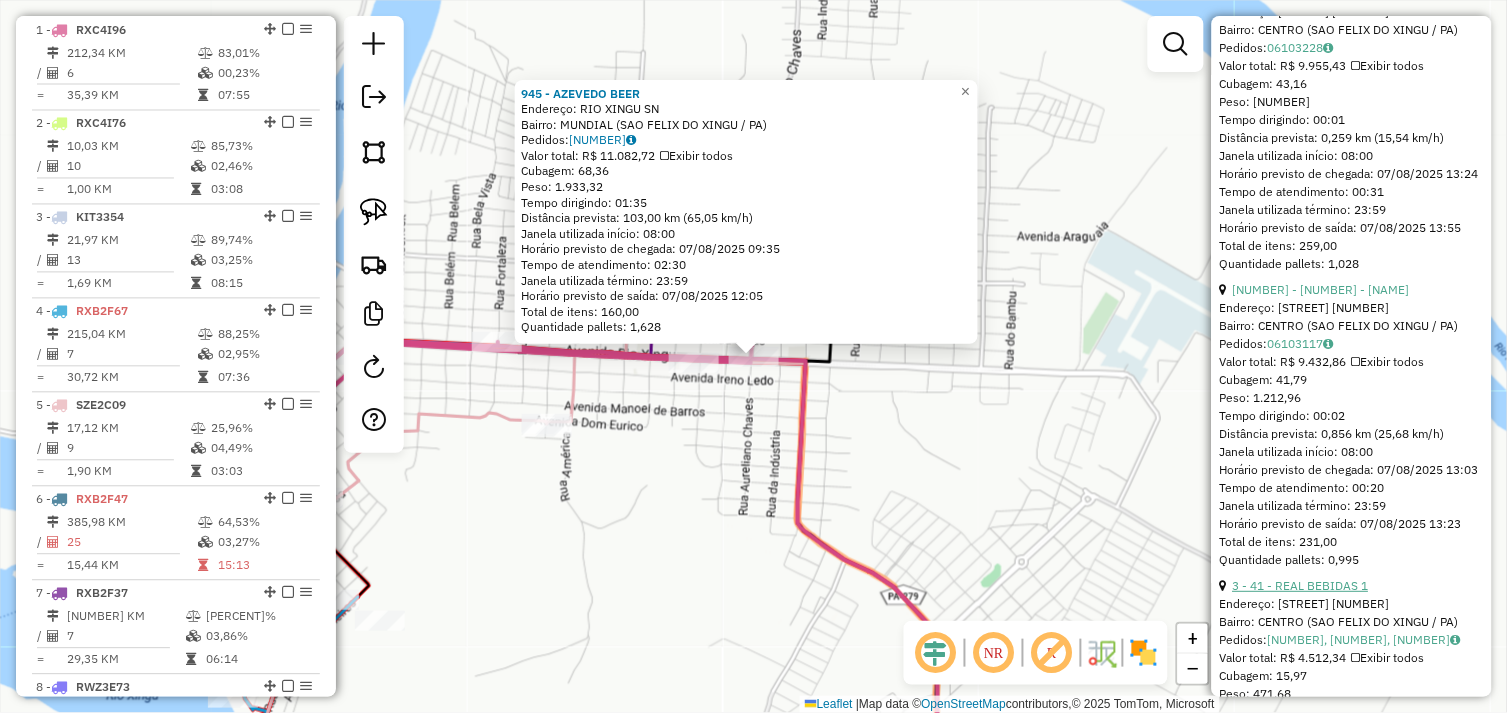 scroll, scrollTop: 1444, scrollLeft: 0, axis: vertical 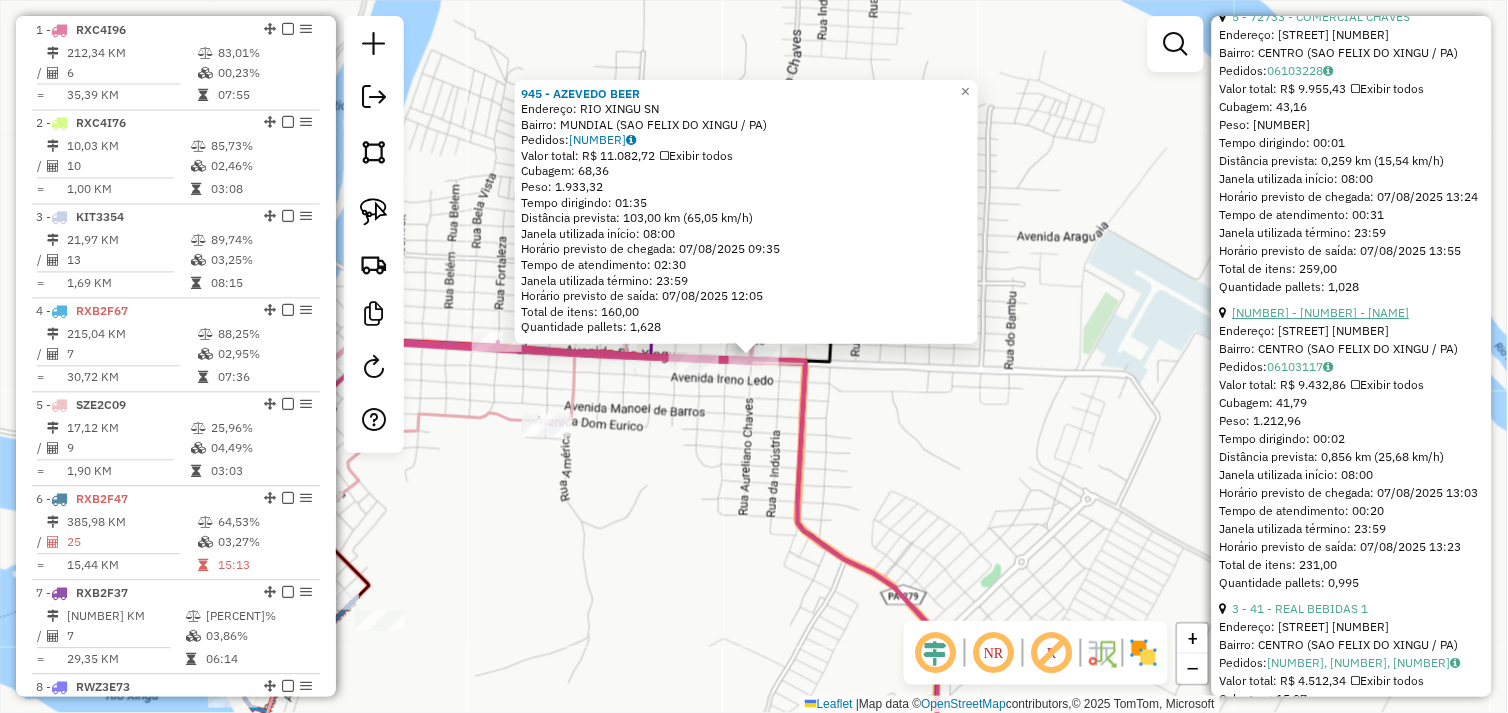 click on "[NUMBER] - [NUMBER] - [NAME]" at bounding box center (1321, 312) 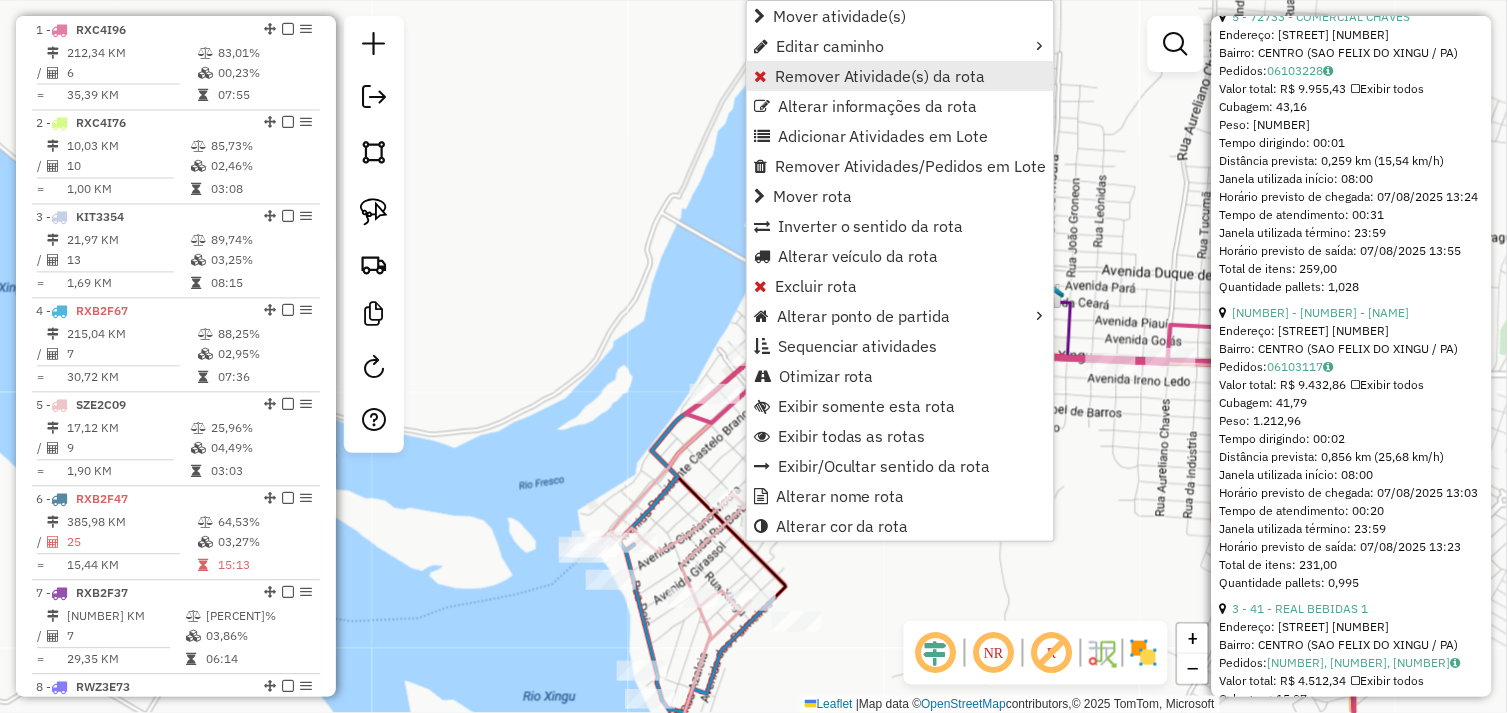click on "Remover Atividade(s) da rota" at bounding box center (880, 76) 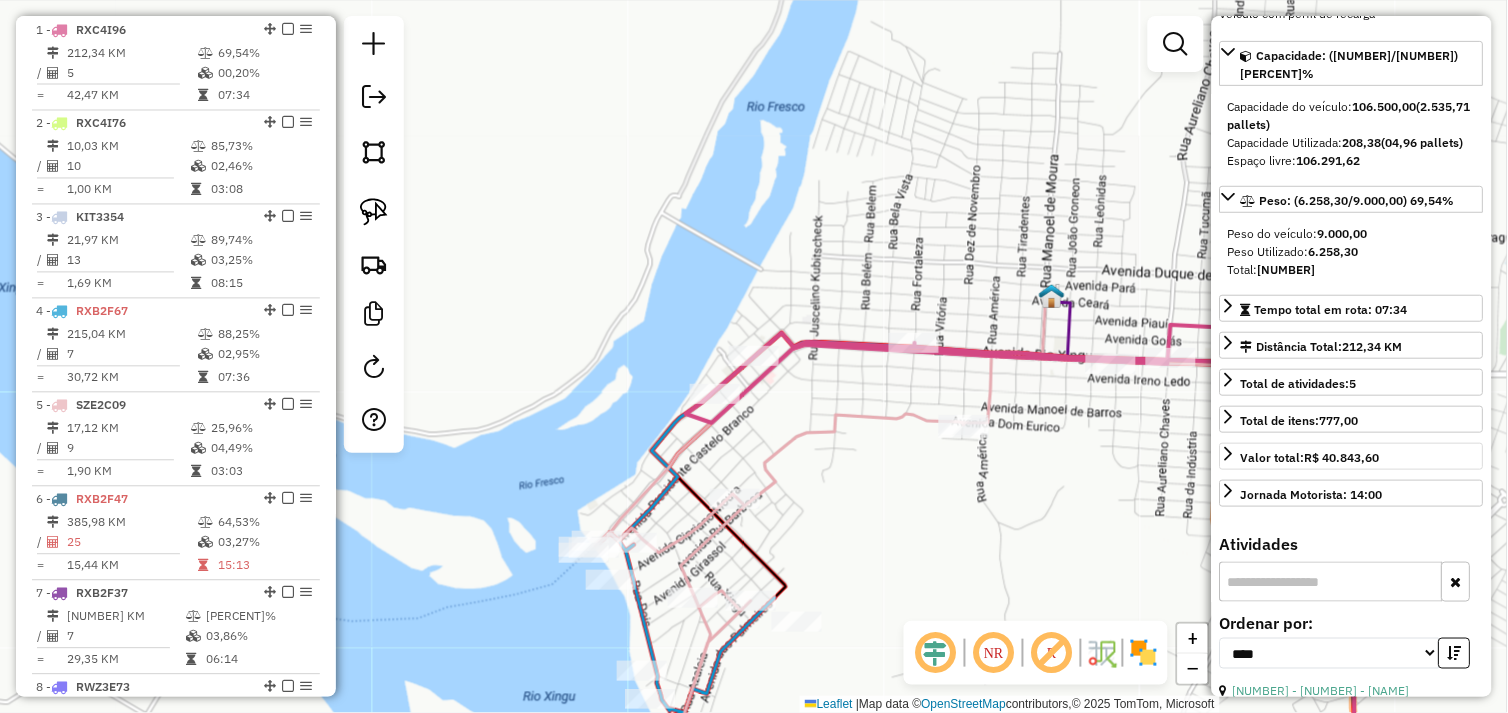 scroll, scrollTop: 111, scrollLeft: 0, axis: vertical 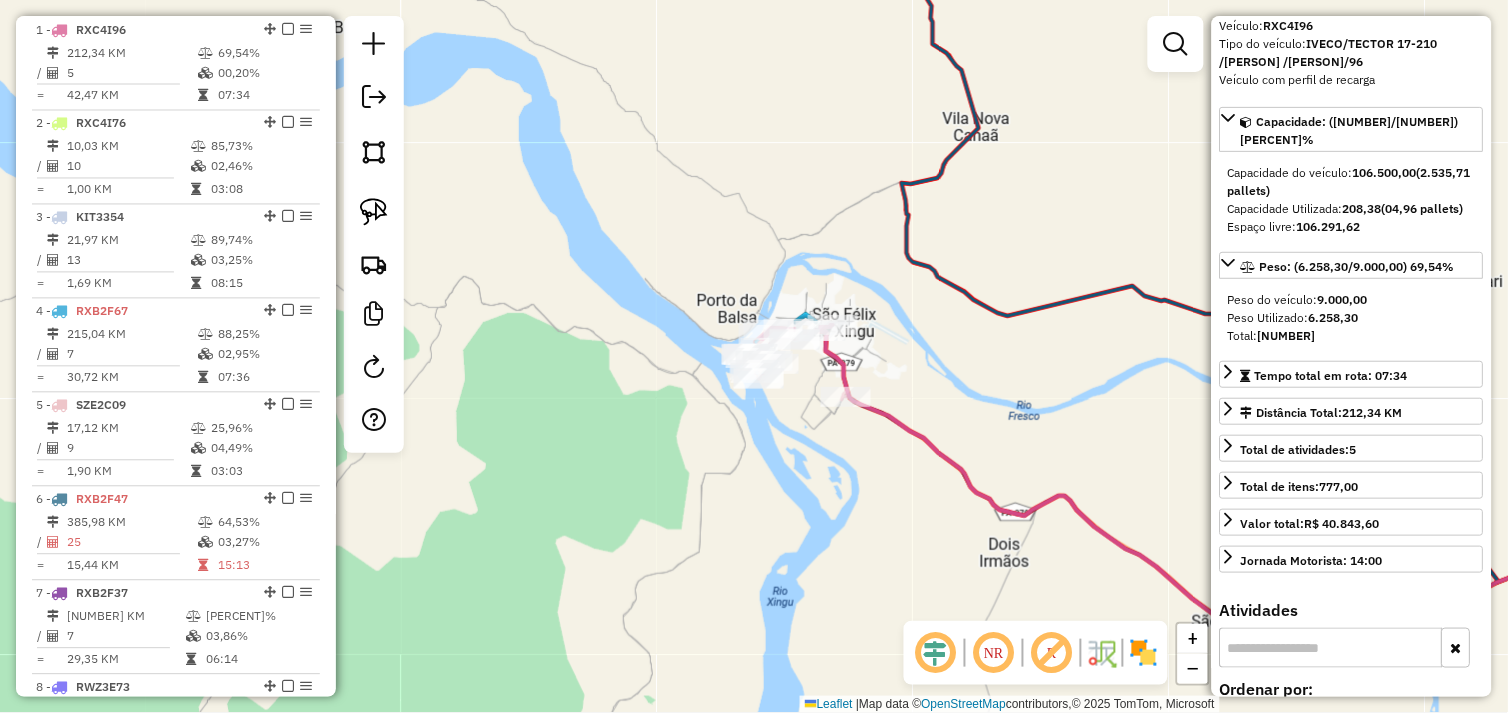drag, startPoint x: 873, startPoint y: 494, endPoint x: 785, endPoint y: 413, distance: 119.60351 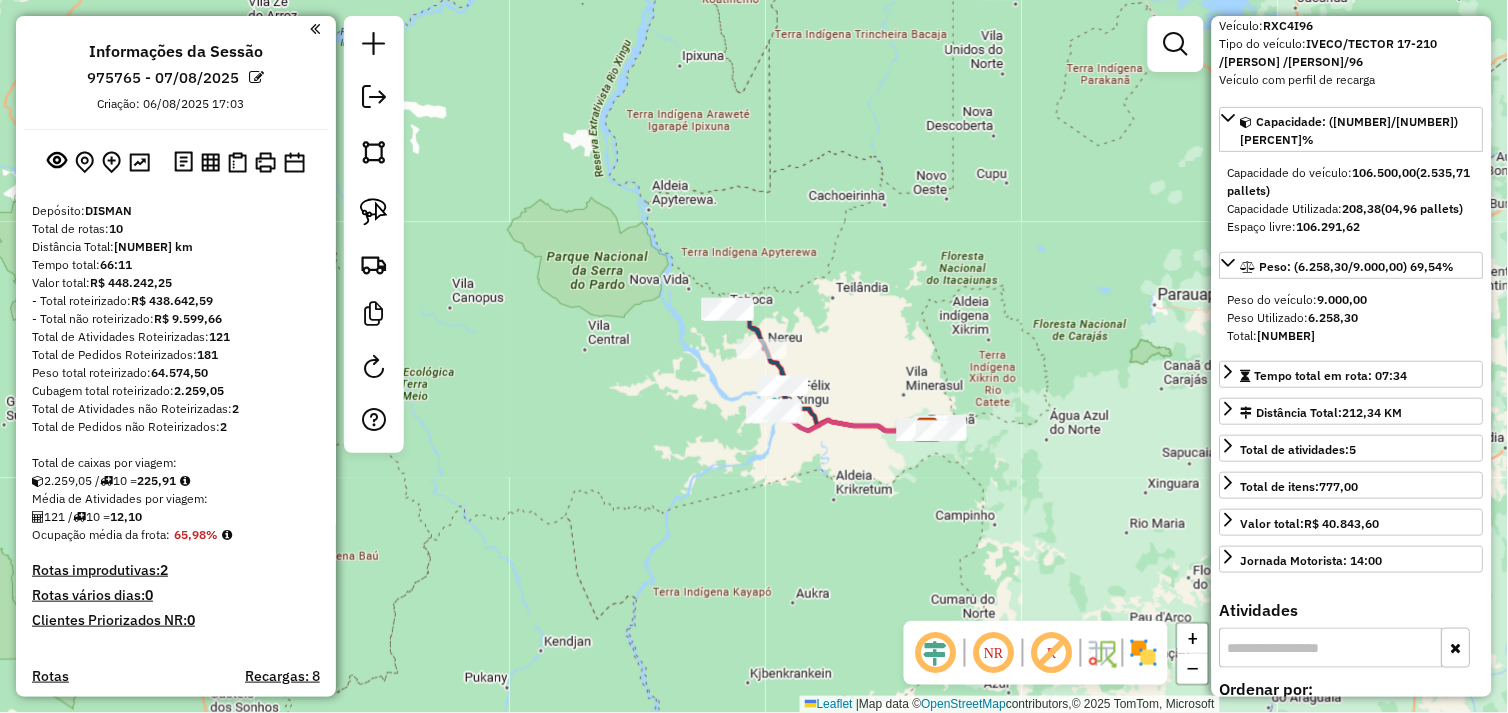 scroll, scrollTop: 0, scrollLeft: 0, axis: both 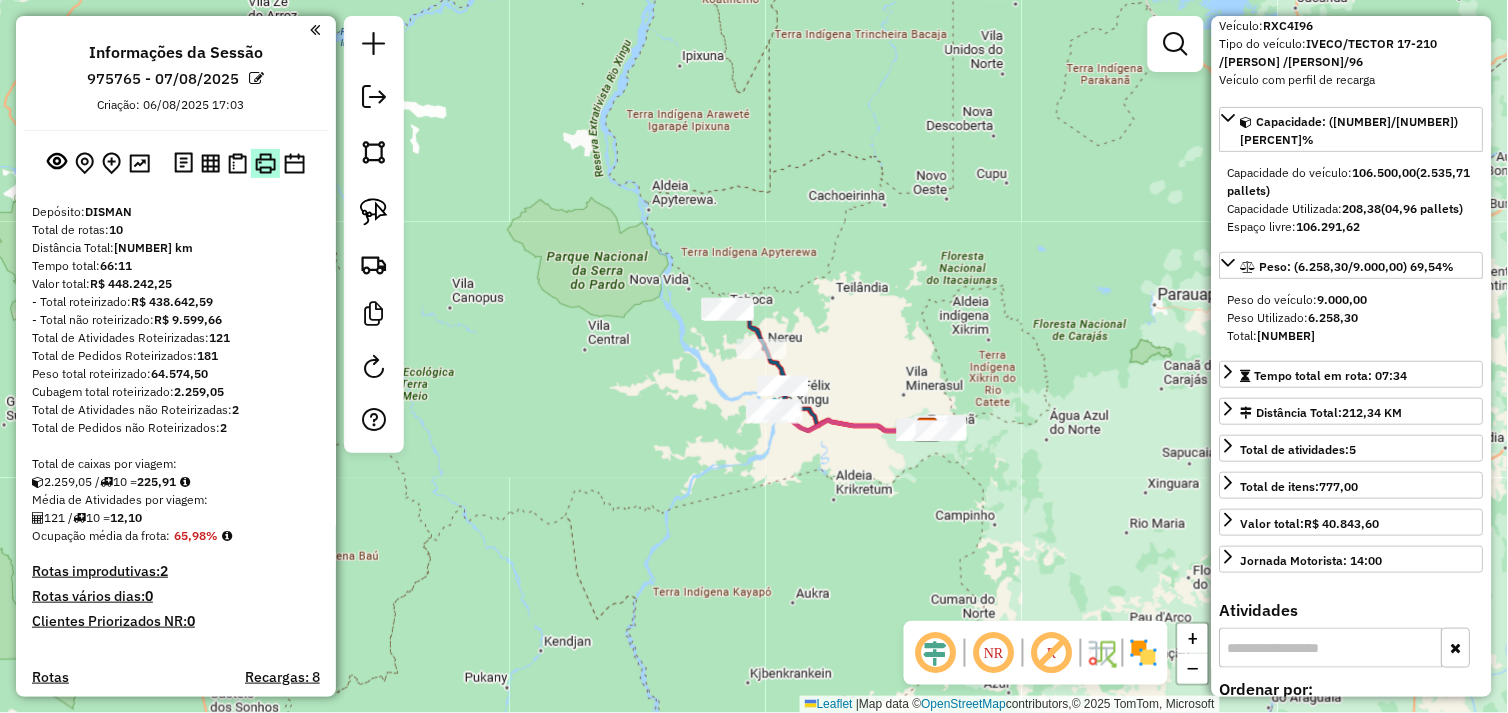 click at bounding box center (265, 163) 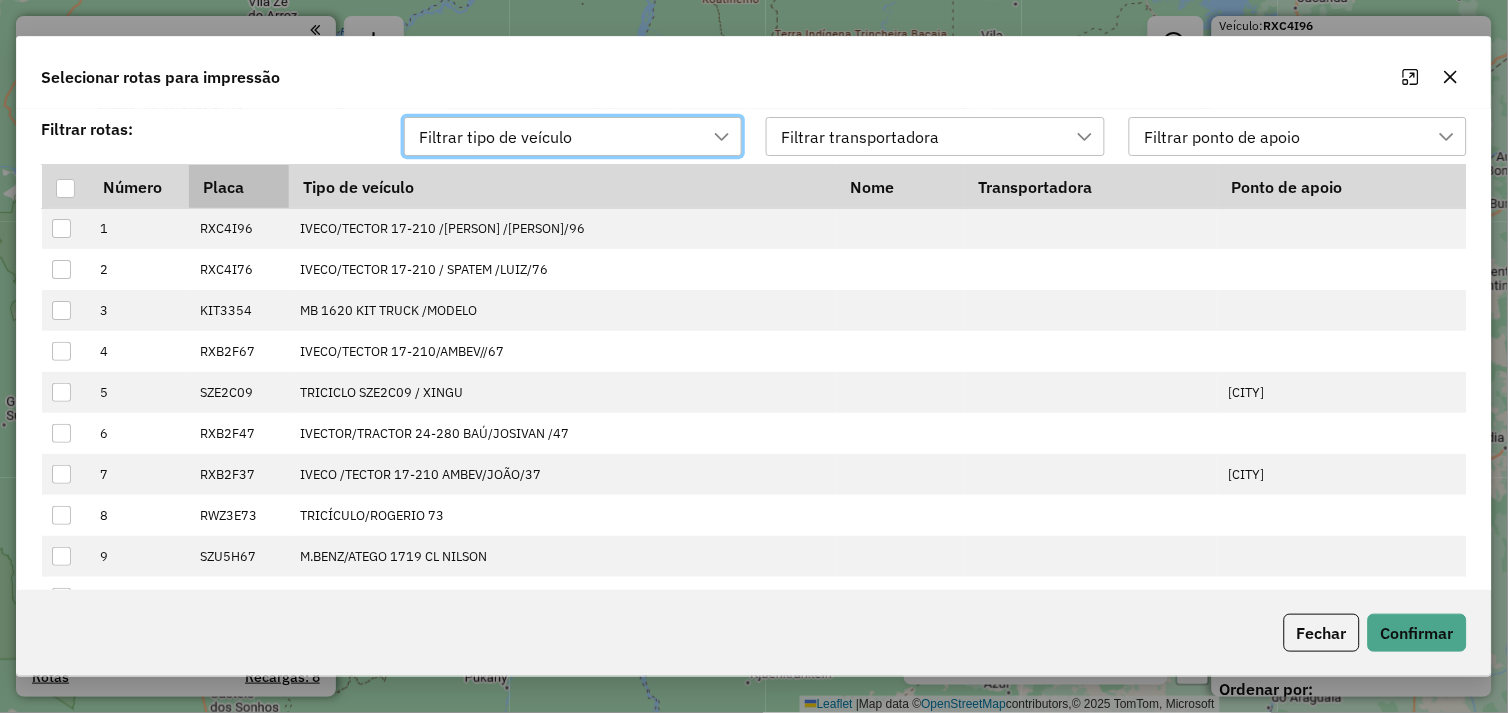 scroll, scrollTop: 13, scrollLeft: 88, axis: both 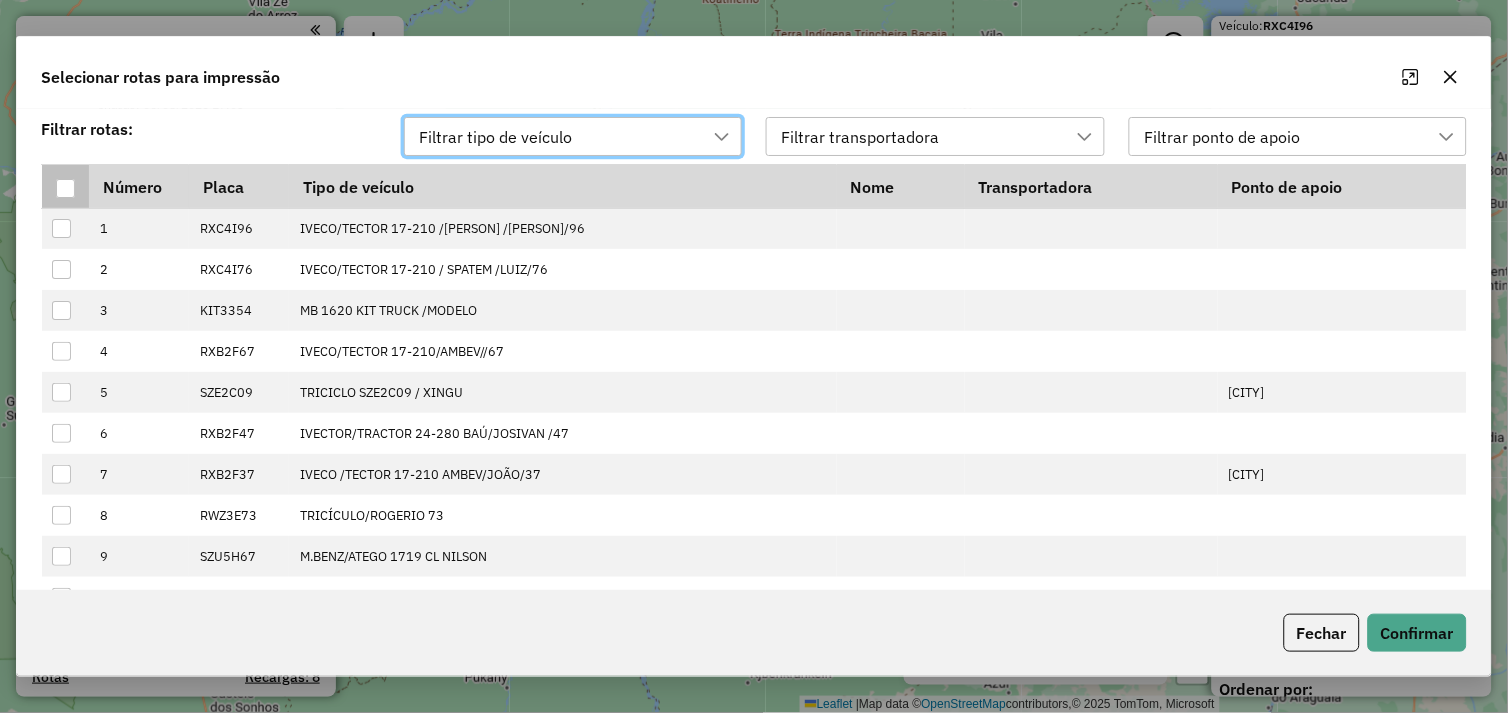 click at bounding box center (65, 188) 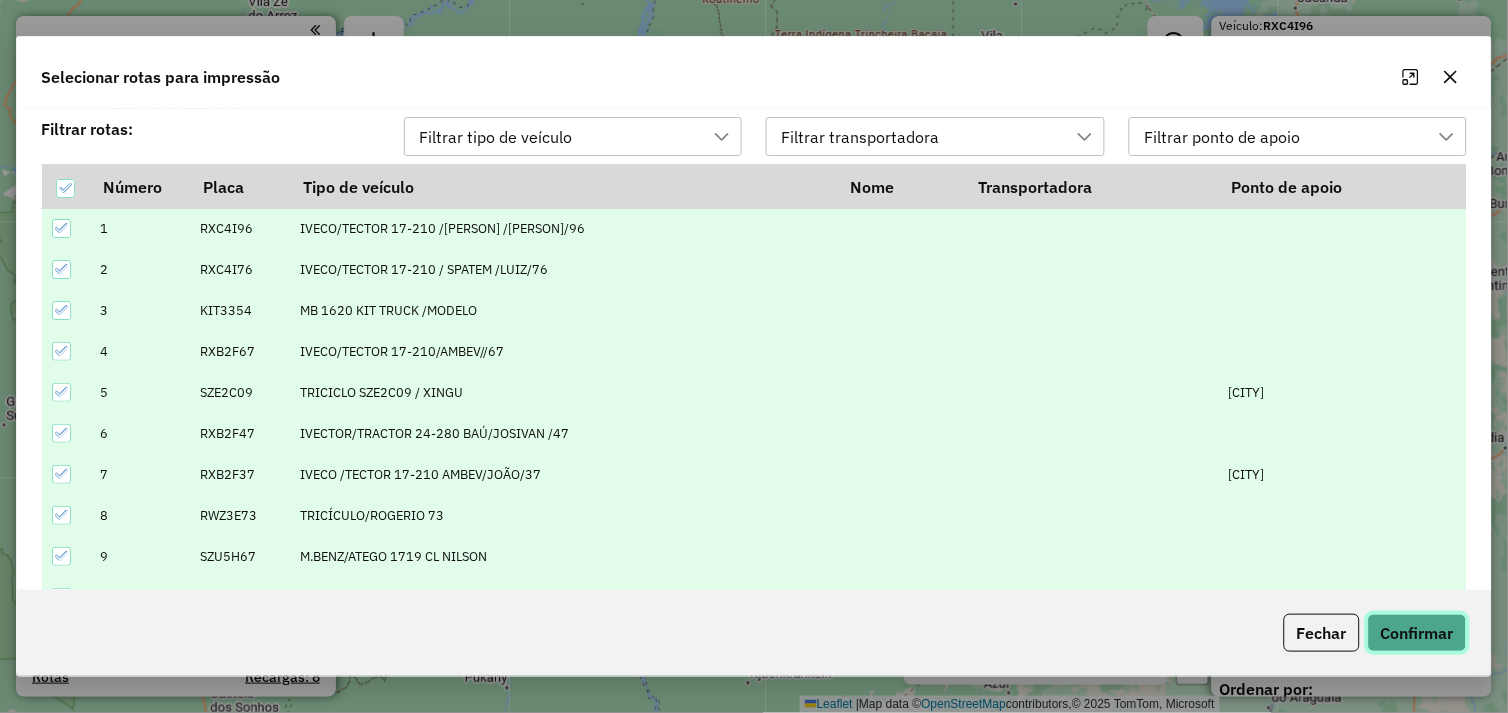 click on "Confirmar" 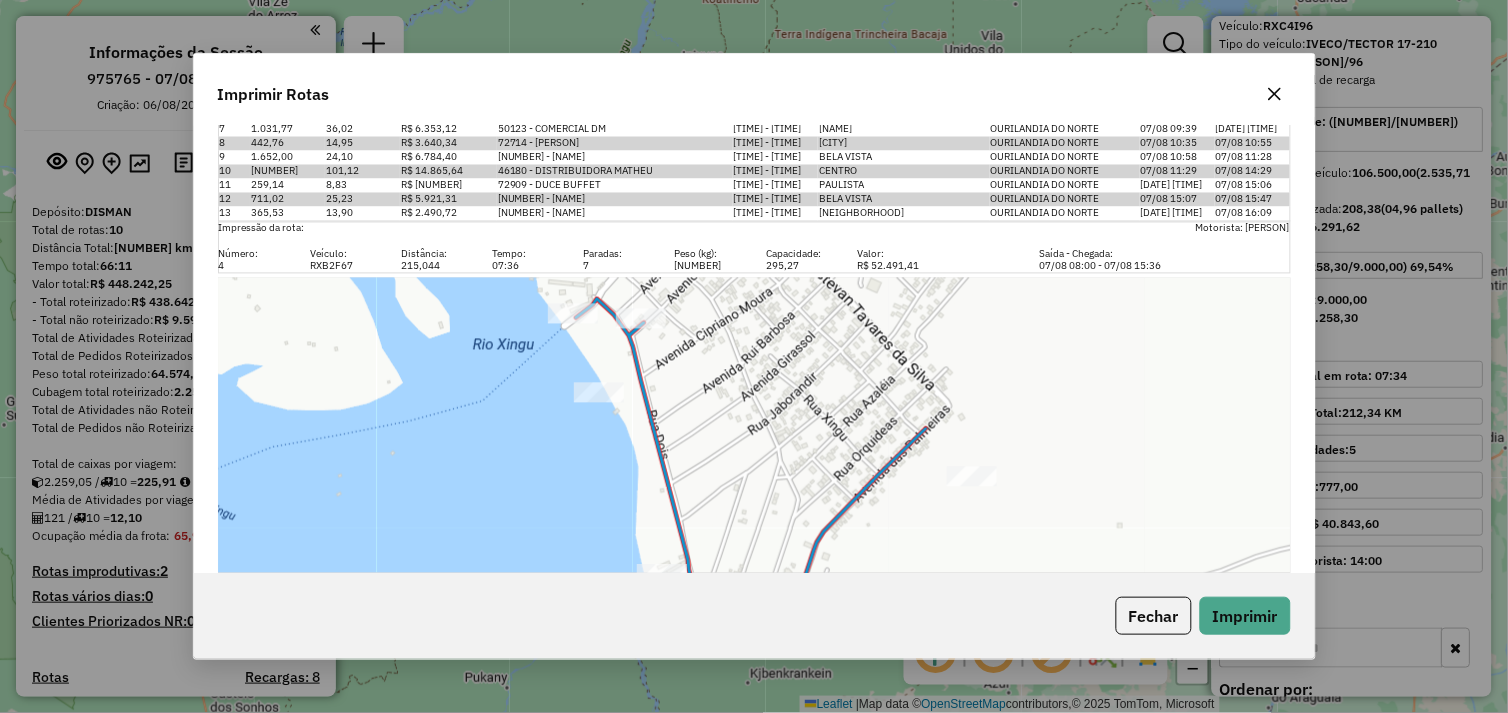scroll, scrollTop: 2555, scrollLeft: 0, axis: vertical 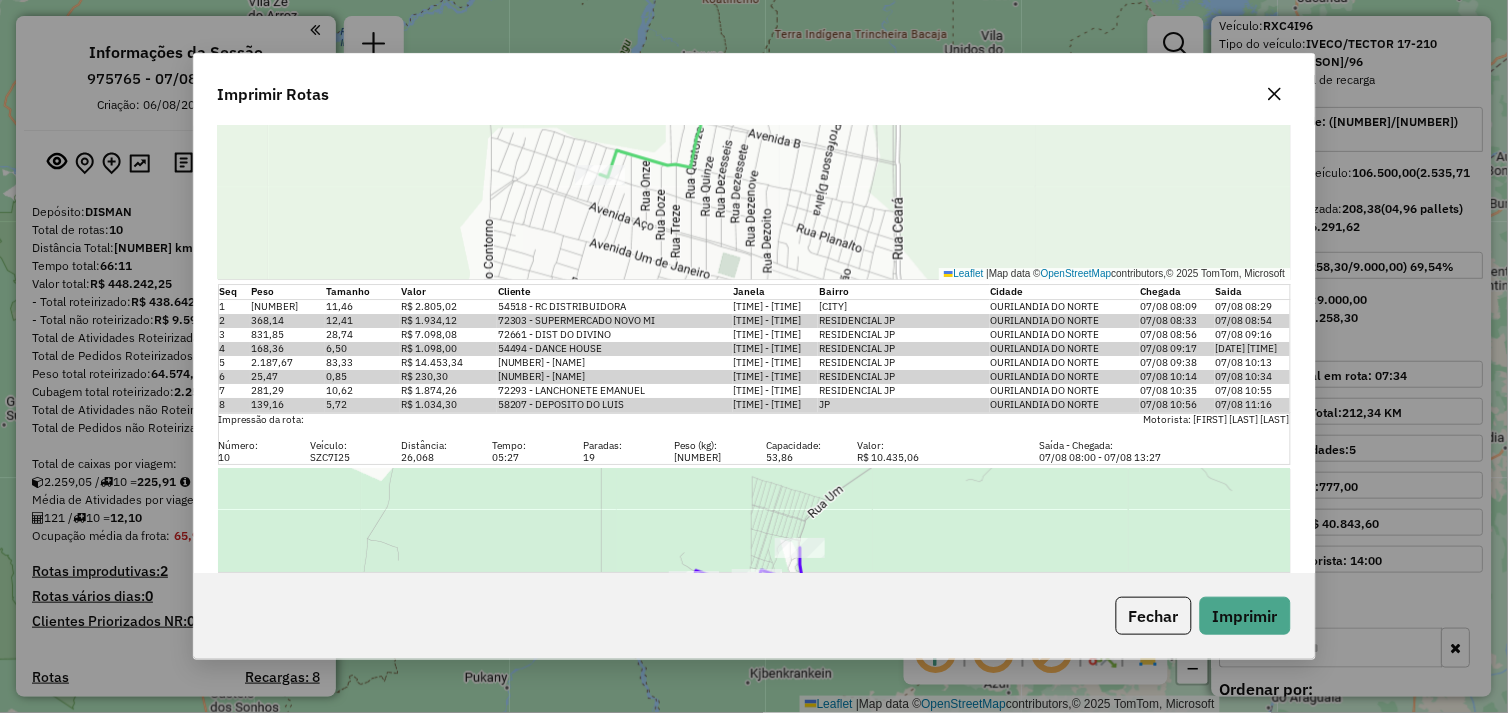 click 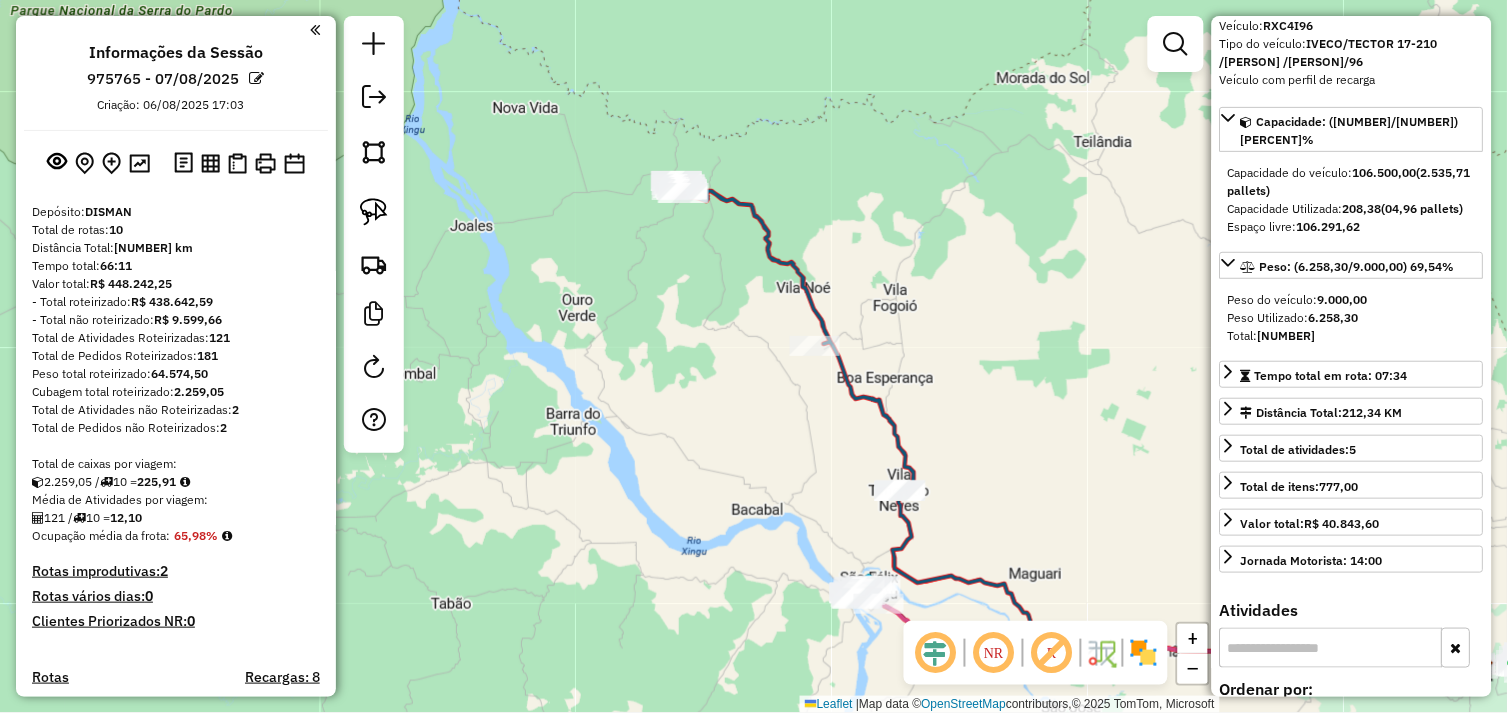 drag, startPoint x: 854, startPoint y: 552, endPoint x: 752, endPoint y: 411, distance: 174.02586 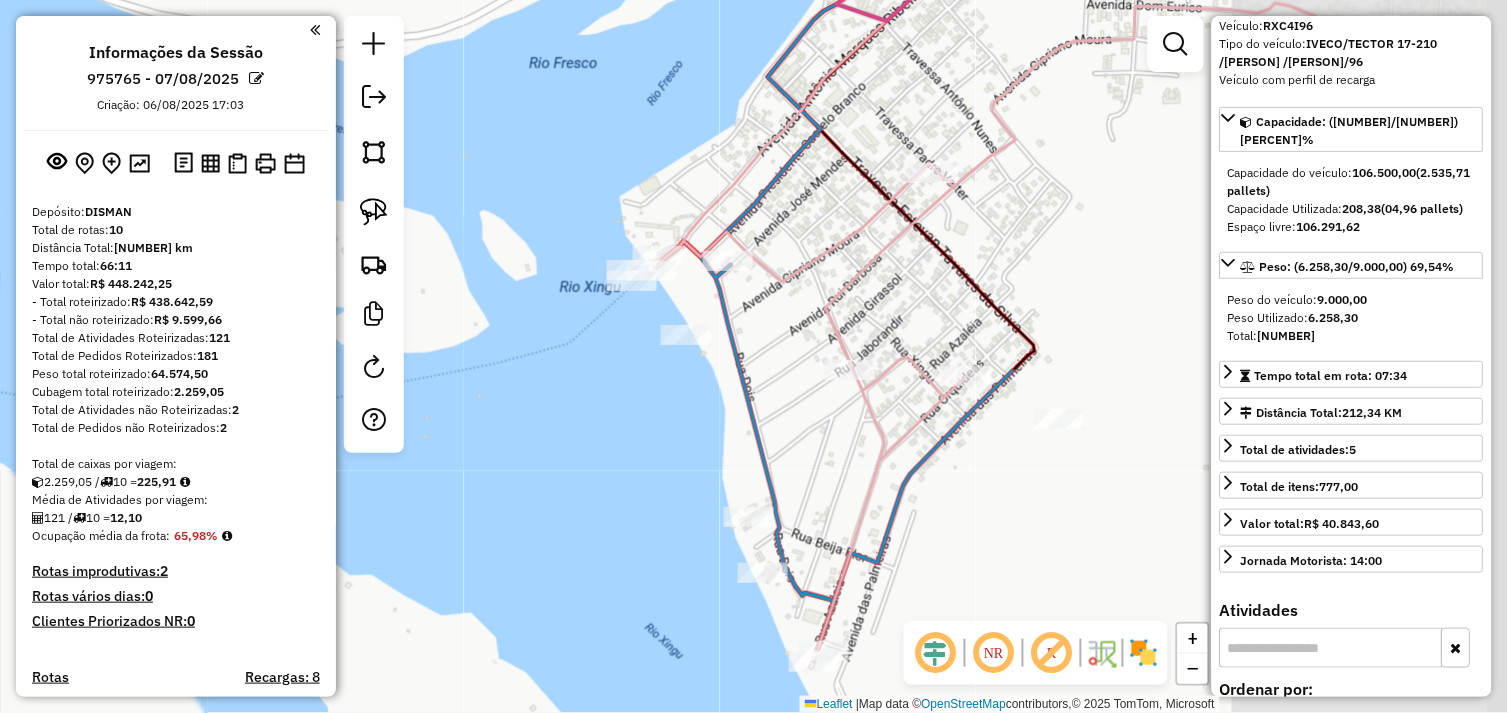 drag, startPoint x: 851, startPoint y: 511, endPoint x: 565, endPoint y: 418, distance: 300.74075 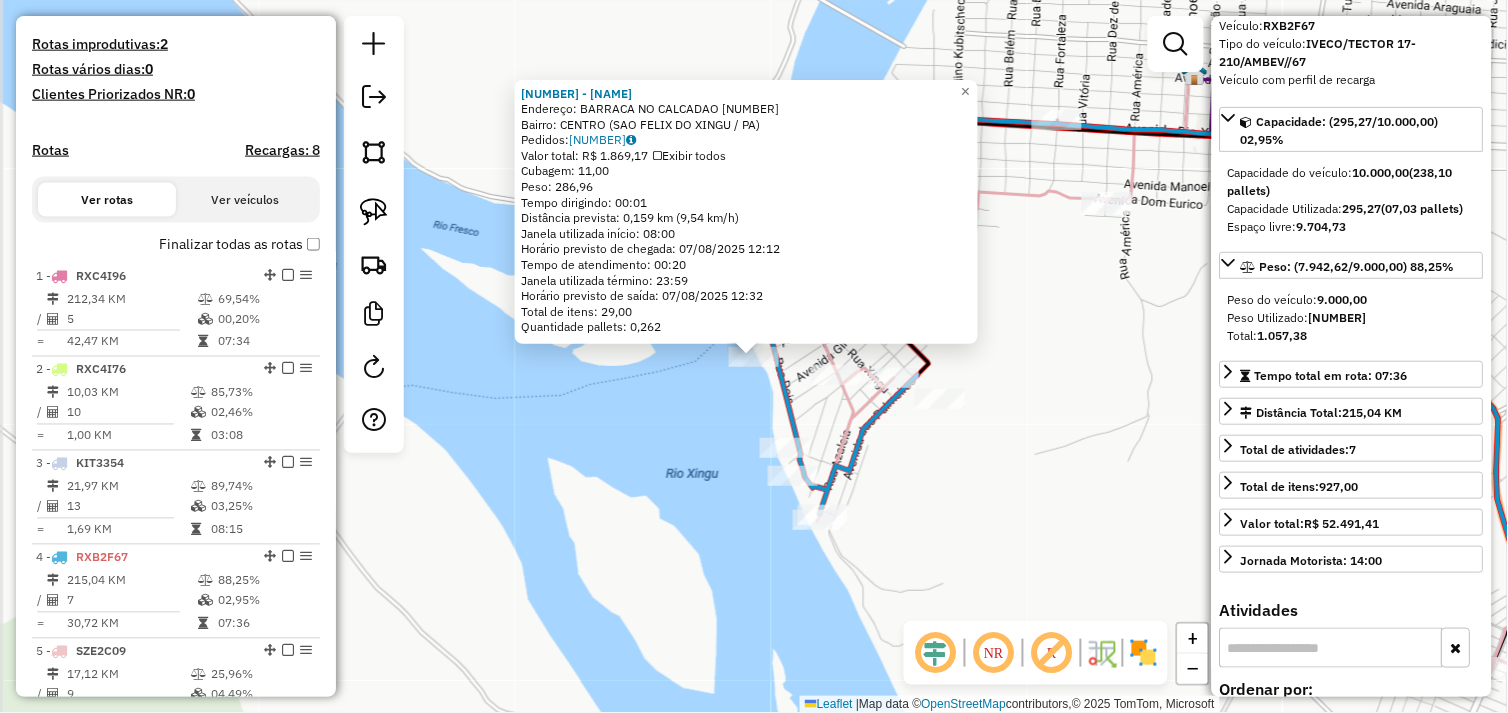 scroll, scrollTop: 1055, scrollLeft: 0, axis: vertical 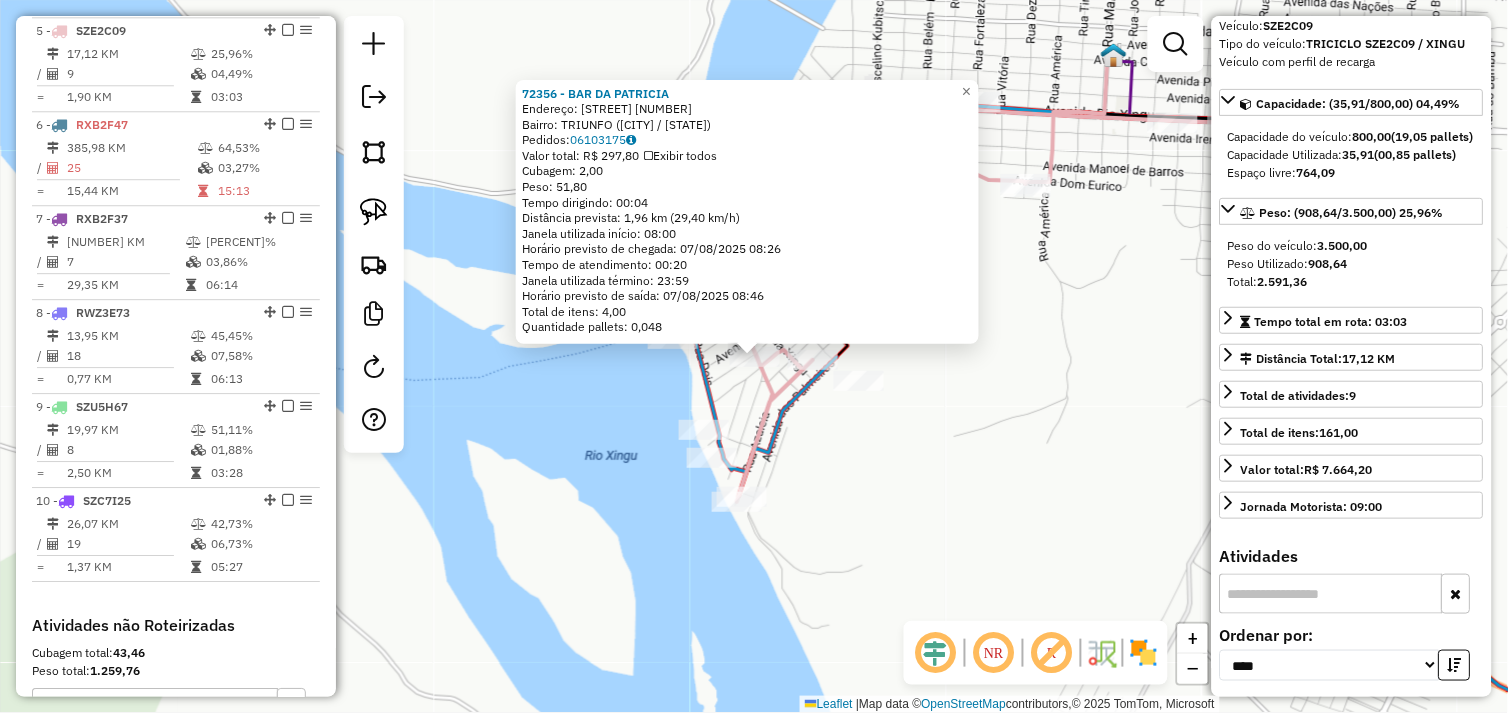 click on "[NAME]  Endereço:  [STREET] [NUMBER]   Bairro: [NAME] ([CITY] / [STATE])   Pedidos:  [NUMBER]   Valor total: R$ [NUMBER]   Exibir todos   Cubagem: [NUMBER]  Peso: [NUMBER]  Tempo dirigindo: [TIME]   Distância prevista: [NUMBER] km ([NUMBER] km/h)   Janela utilizada início: [TIME]   Horário previsto de chegada: [DATE] [TIME]   Tempo de atendimento: [TIME]   Janela utilizada término: [TIME]   Horário previsto de saída: [DATE] [TIME]   Total de itens: [NUMBER]   Quantidade pallets: [NUMBER]  × Janela de atendimento Grade de atendimento Capacidade Transportadoras Veículos Cliente Pedidos  Rotas Selecione os dias de semana para filtrar as janelas de atendimento  Seg   Ter   Qua   Qui   Sex   Sáb   Dom  Informe o período da janela de atendimento: De: Até:  Filtrar exatamente a janela do cliente  Considerar janela de atendimento padrão  Selecione os dias de semana para filtrar as grades de atendimento  Seg   Ter   Qua   Qui   Sex   Sáb   Dom   Considerar clientes sem dia de atendimento cadastrado  De:  +" 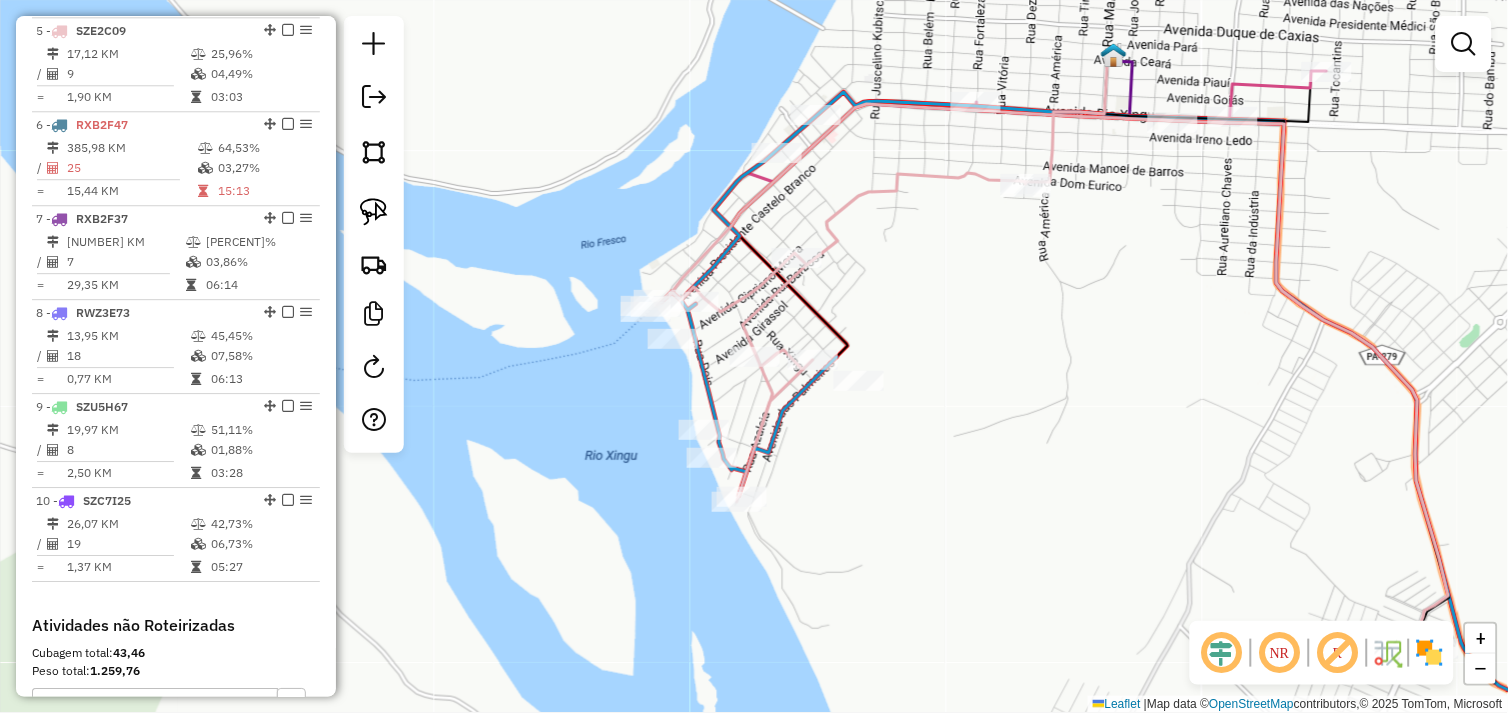 drag, startPoint x: 1153, startPoint y: 398, endPoint x: 1005, endPoint y: 504, distance: 182.04395 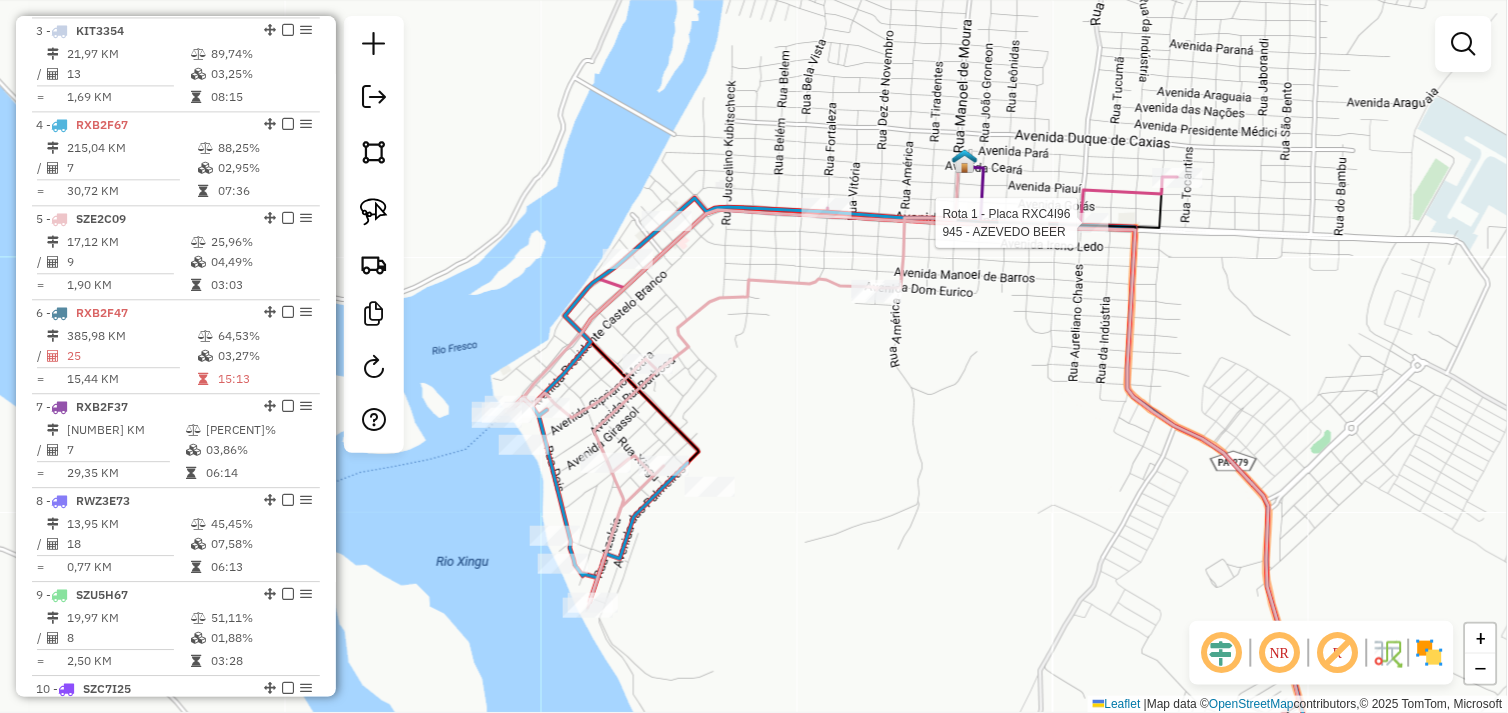 select on "*********" 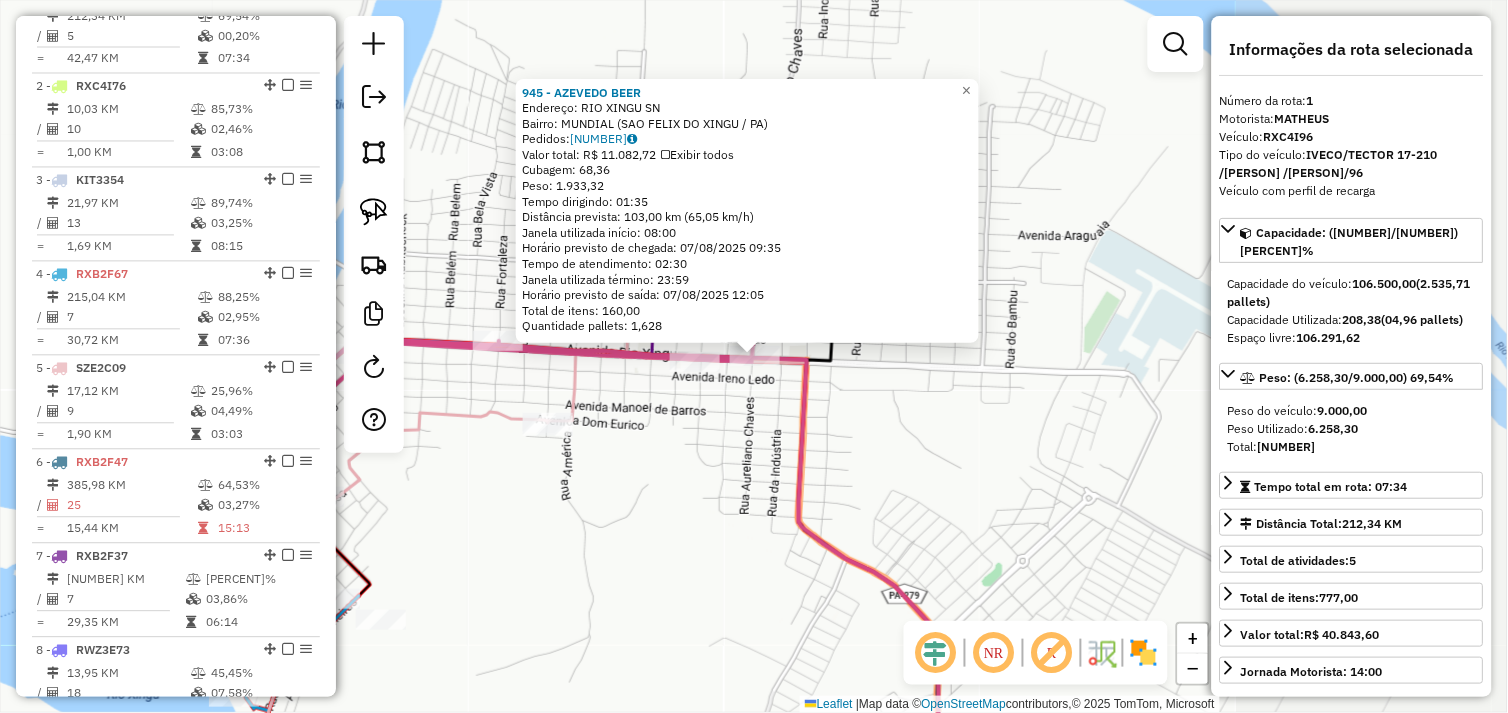 scroll, scrollTop: 773, scrollLeft: 0, axis: vertical 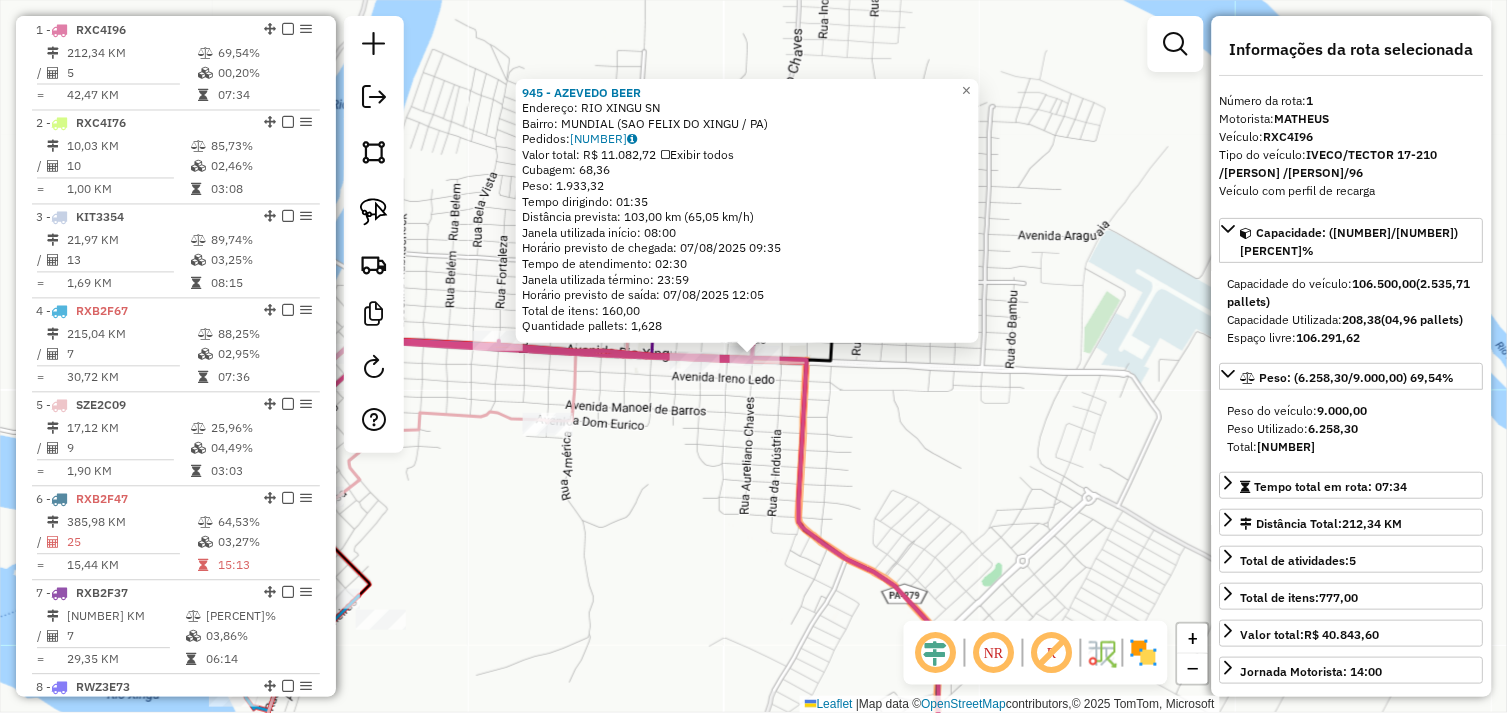 click on "[NUMBER] - [NAME]  Endereço:  [STREET] [NUMBER]   Bairro: [NAME] ([CITY] / [STATE])   Pedidos:  [NUMBER]   Valor total: R$ [NUMBER]   Exibir todos   Cubagem: [NUMBER]  Peso: [NUMBER]  Tempo dirigindo: [TIME]   Distância prevista: [NUMBER] km ([NUMBER] km/h)   Janela utilizada início: [TIME]   Horário previsto de chegada: [DATE] [TIME]   Tempo de atendimento: [TIME]   Janela utilizada término: [TIME]   Horário previsto de saída: [DATE] [TIME]   Total de itens: [NUMBER]   Quantidade pallets: [NUMBER]  × Janela de atendimento Grade de atendimento Capacidade Transportadoras Veículos Cliente Pedidos  Rotas Selecione os dias de semana para filtrar as janelas de atendimento  Seg   Ter   Qua   Qui   Sex   Sáb   Dom  Informe o período da janela de atendimento: De: Até:  Filtrar exatamente a janela do cliente  Considerar janela de atendimento padrão  Selecione os dias de semana para filtrar as grades de atendimento  Seg   Ter   Qua   Qui   Sex   Sáb   Dom   Considerar clientes sem dia de atendimento cadastrado" 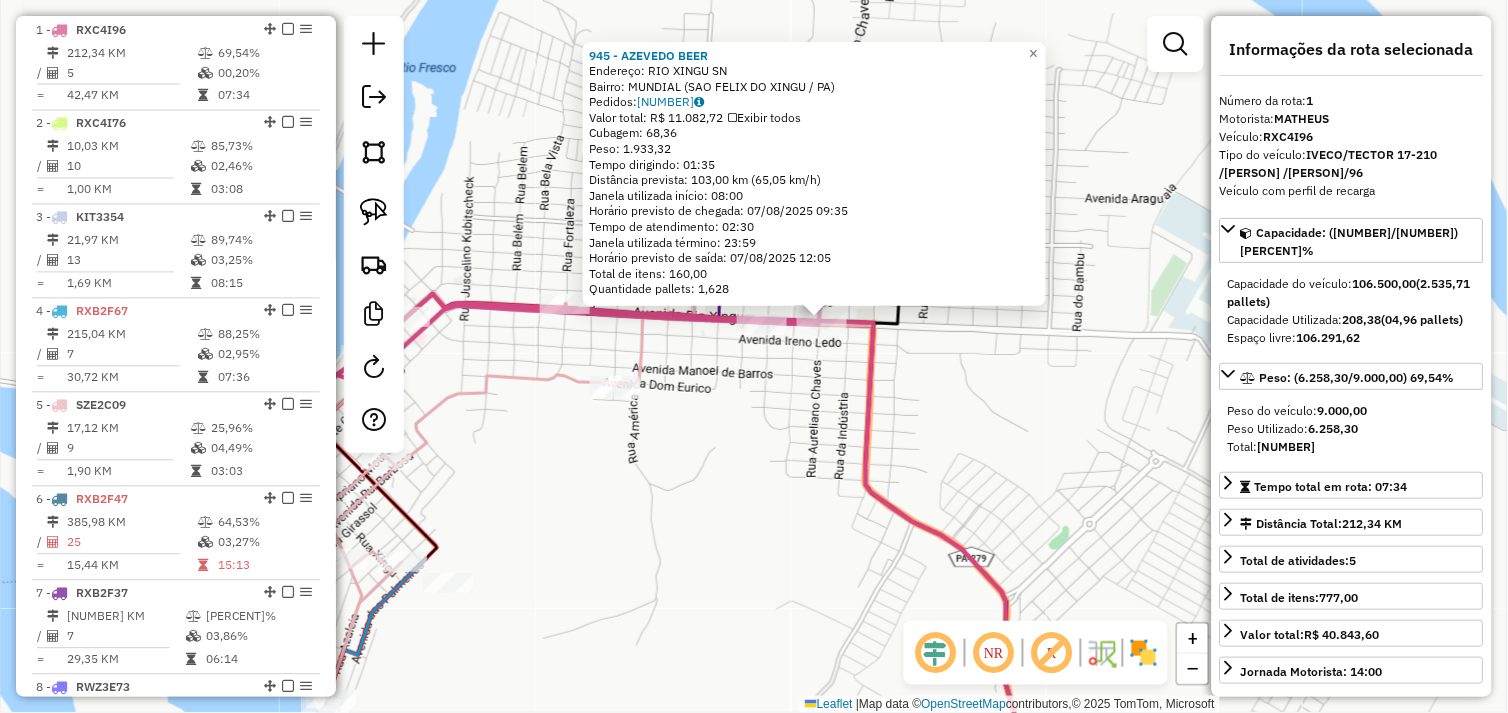 drag, startPoint x: 640, startPoint y: 476, endPoint x: 808, endPoint y: 388, distance: 189.65231 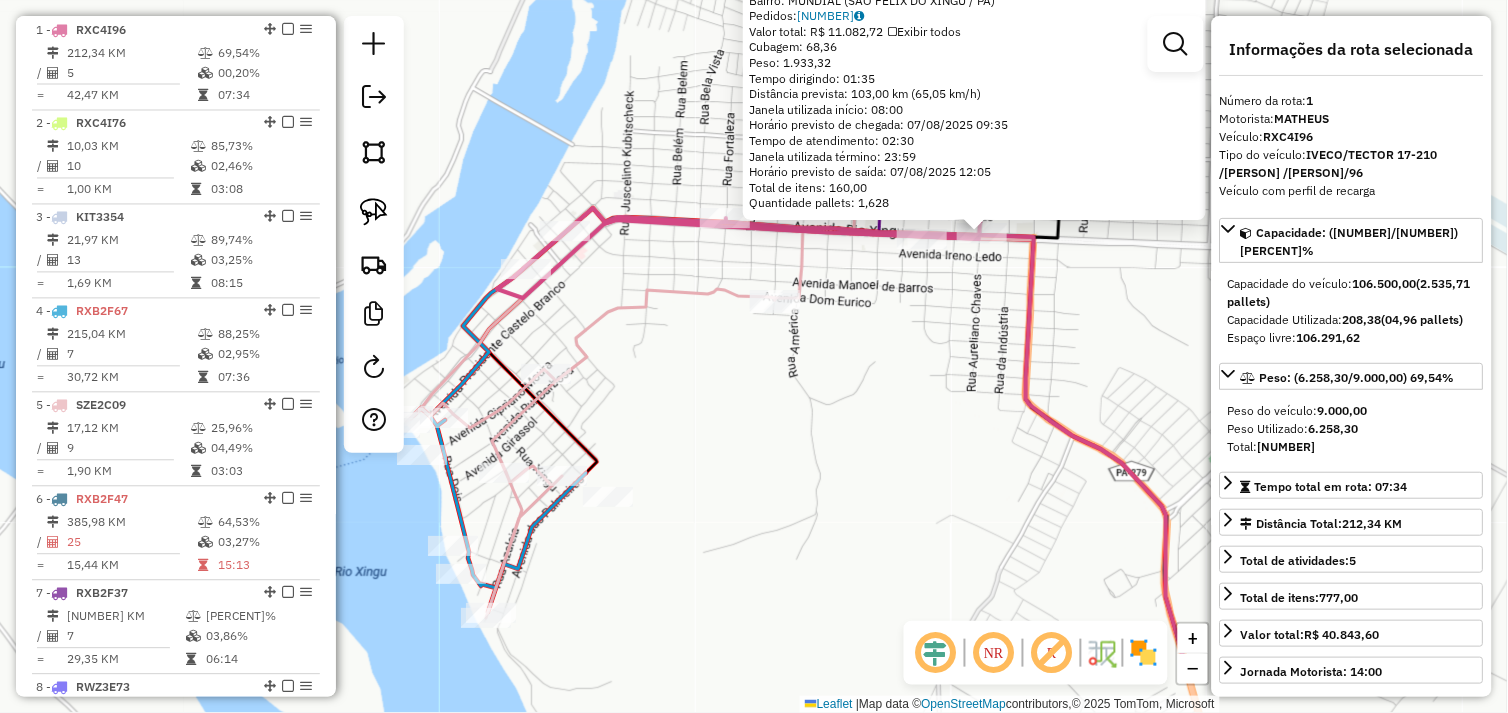 click on "[NUMBER] - [NAME]  Endereço:  [STREET] [NUMBER]   Bairro: [NAME] ([CITY] / [STATE])   Pedidos:  [NUMBER]   Valor total: R$ [NUMBER]   Exibir todos   Cubagem: [NUMBER]  Peso: [NUMBER]  Tempo dirigindo: [TIME]   Distância prevista: [NUMBER] km ([NUMBER] km/h)   Janela utilizada início: [TIME]   Horário previsto de chegada: [DATE] [TIME]   Tempo de atendimento: [TIME]   Janela utilizada término: [TIME]   Horário previsto de saída: [DATE] [TIME]   Total de itens: [NUMBER]   Quantidade pallets: [NUMBER]  × Janela de atendimento Grade de atendimento Capacidade Transportadoras Veículos Cliente Pedidos  Rotas Selecione os dias de semana para filtrar as janelas de atendimento  Seg   Ter   Qua   Qui   Sex   Sáb   Dom  Informe o período da janela de atendimento: De: Até:  Filtrar exatamente a janela do cliente  Considerar janela de atendimento padrão  Selecione os dias de semana para filtrar as grades de atendimento  Seg   Ter   Qua   Qui   Sex   Sáb   Dom   Considerar clientes sem dia de atendimento cadastrado" 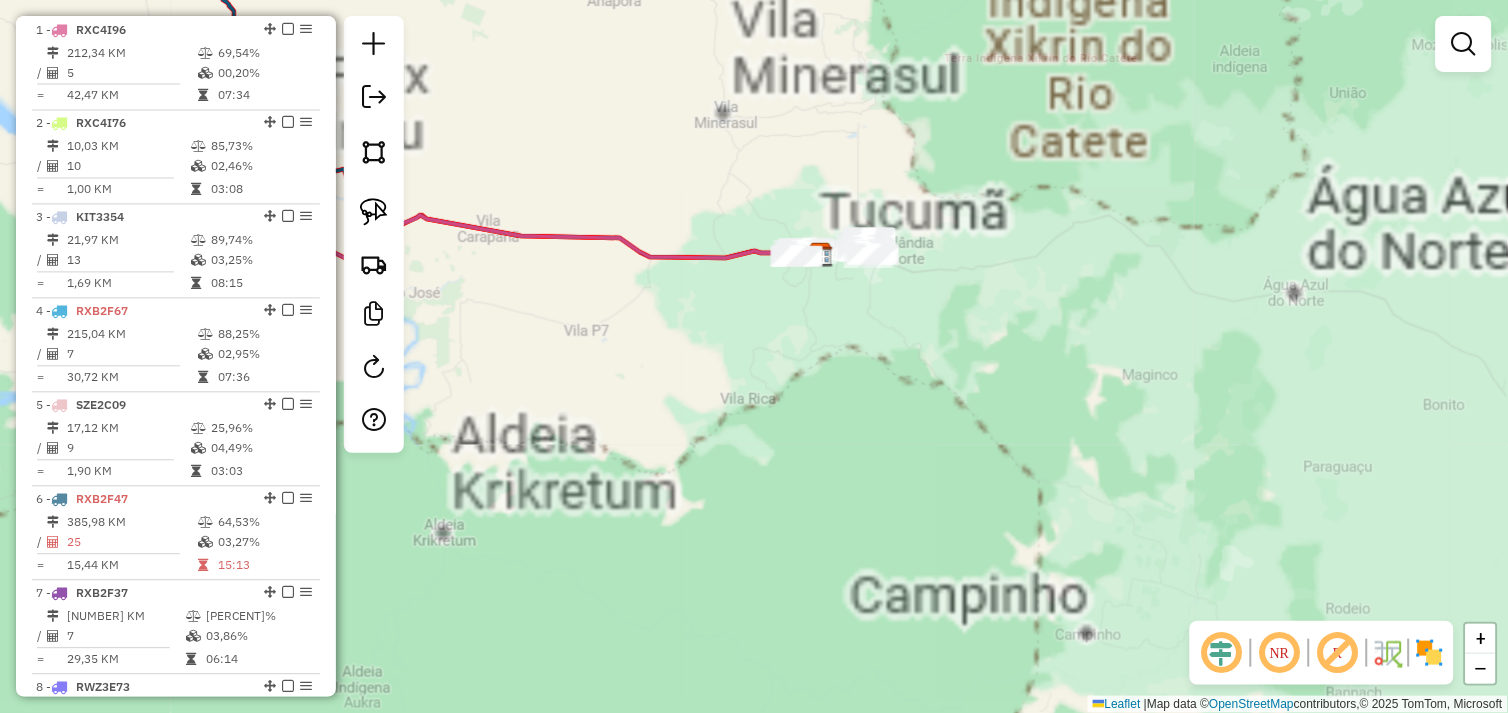 drag, startPoint x: 836, startPoint y: 376, endPoint x: 880, endPoint y: 478, distance: 111.085556 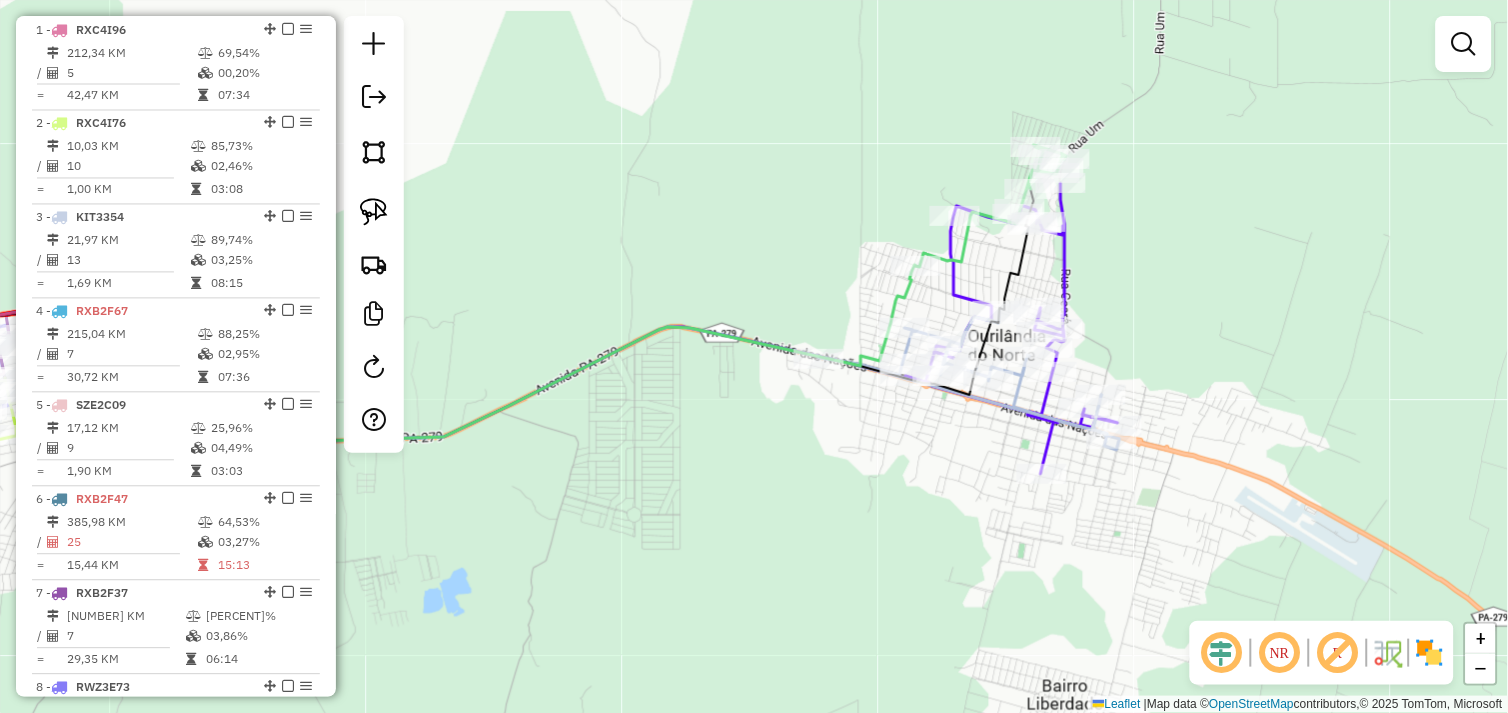 drag, startPoint x: 821, startPoint y: 447, endPoint x: 888, endPoint y: 457, distance: 67.74216 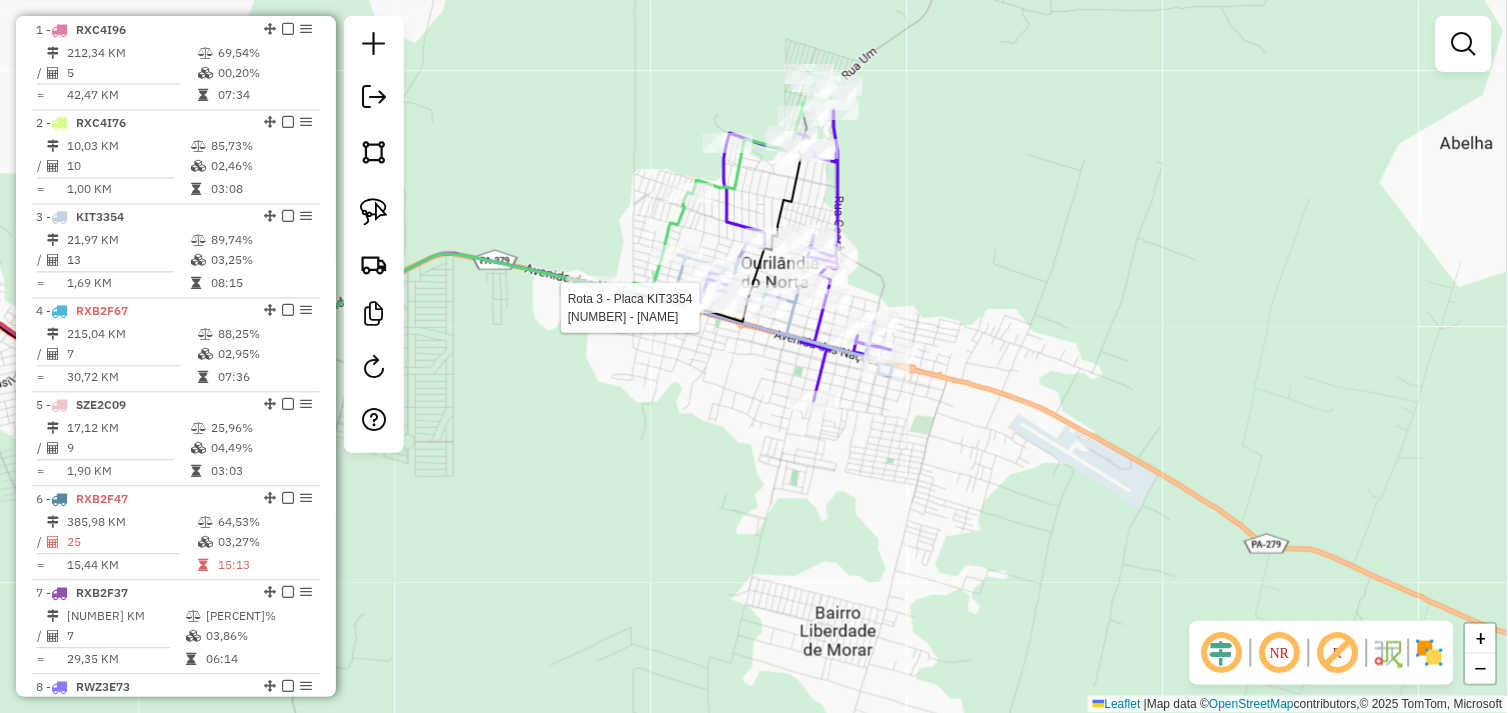 select on "*********" 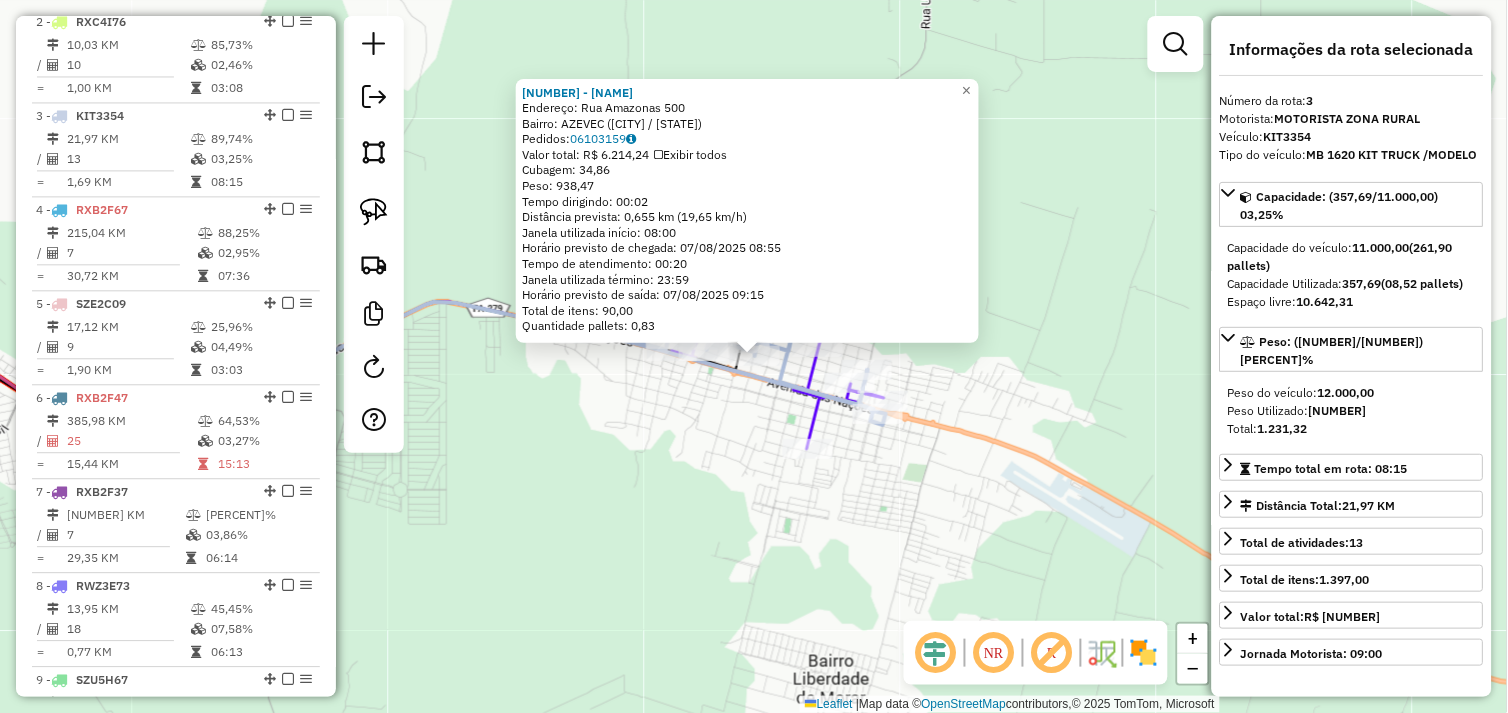 scroll, scrollTop: 961, scrollLeft: 0, axis: vertical 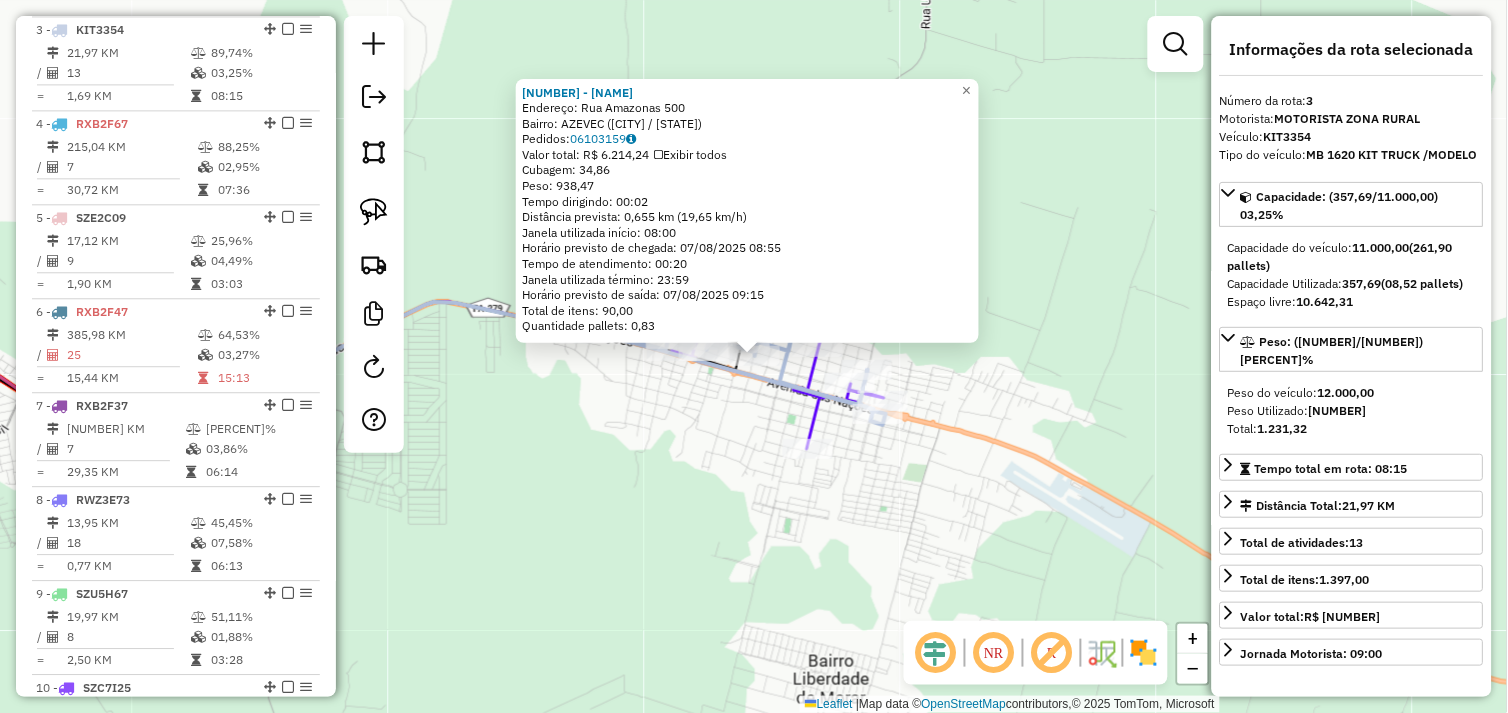click on "72689 - ARMAZEM DIST DE BEB  Endereço:  Rua Amazonas [NUMBER]   Bairro: AZEVEC ([CITY] / [STATE])   Pedidos:  06103159   Valor total: R$ 6.214,24   Exibir todos   Cubagem: 34,86  Peso: 938,47  Tempo dirigindo: 00:02   Distância prevista: 0,655 km (19,65 km/h)   Janela utilizada início: 08:00   Horário previsto de chegada: 07/08/2025 08:55   Tempo de atendimento: 00:20   Janela utilizada término: 23:59   Horário previsto de saída: 07/08/2025 09:15   Total de itens: 90,00   Quantidade pallets: 0,83  × Janela de atendimento Grade de atendimento Capacidade Transportadoras Veículos Cliente Pedidos  Rotas Selecione os dias de semana para filtrar as janelas de atendimento  Seg   Ter   Qua   Qui   Sex   Sáb   Dom  Informe o período da janela de atendimento: De: Até:  Filtrar exatamente a janela do cliente  Considerar janela de atendimento padrão  Selecione os dias de semana para filtrar as grades de atendimento  Seg   Ter   Qua   Qui   Sex   Sáb   Dom   Clientes fora do dia de atendimento selecionado" 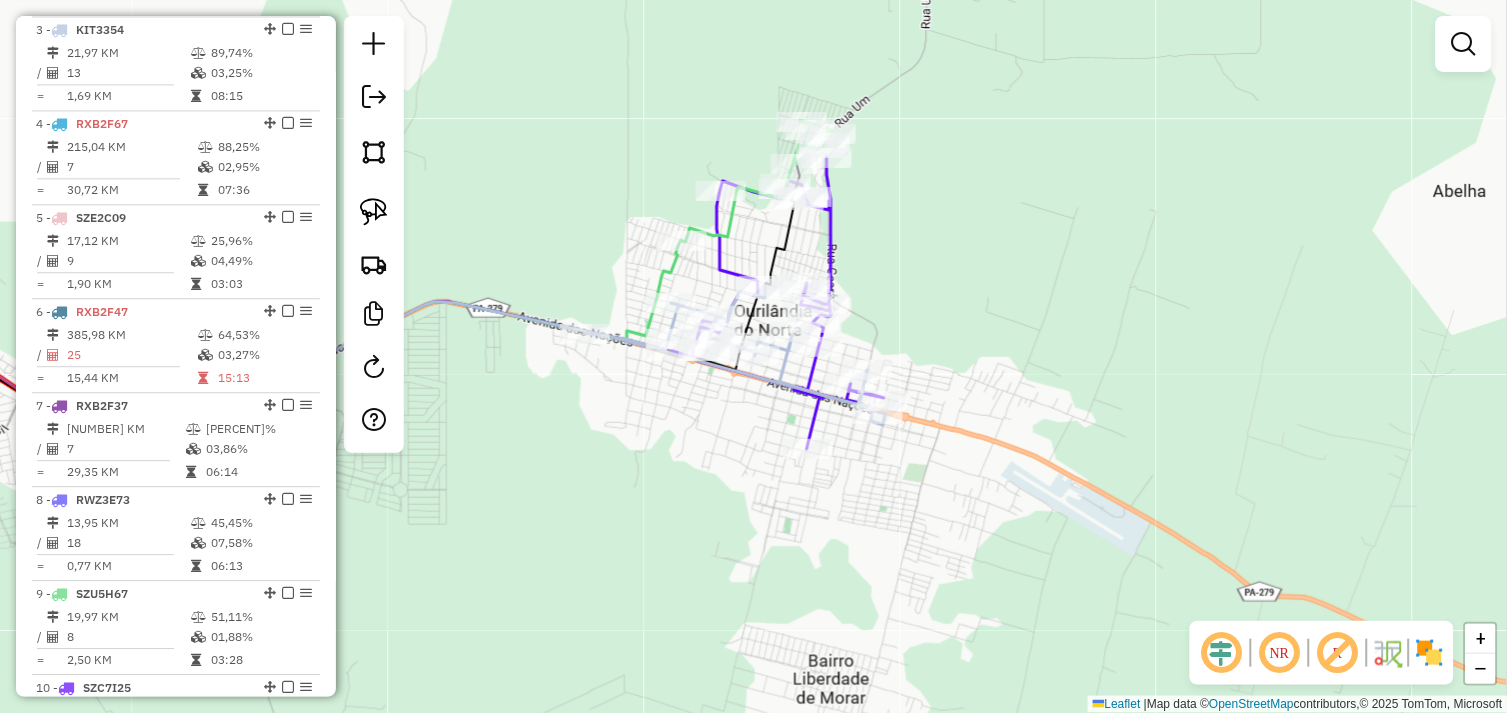 drag, startPoint x: 521, startPoint y: 450, endPoint x: 847, endPoint y: 455, distance: 326.03833 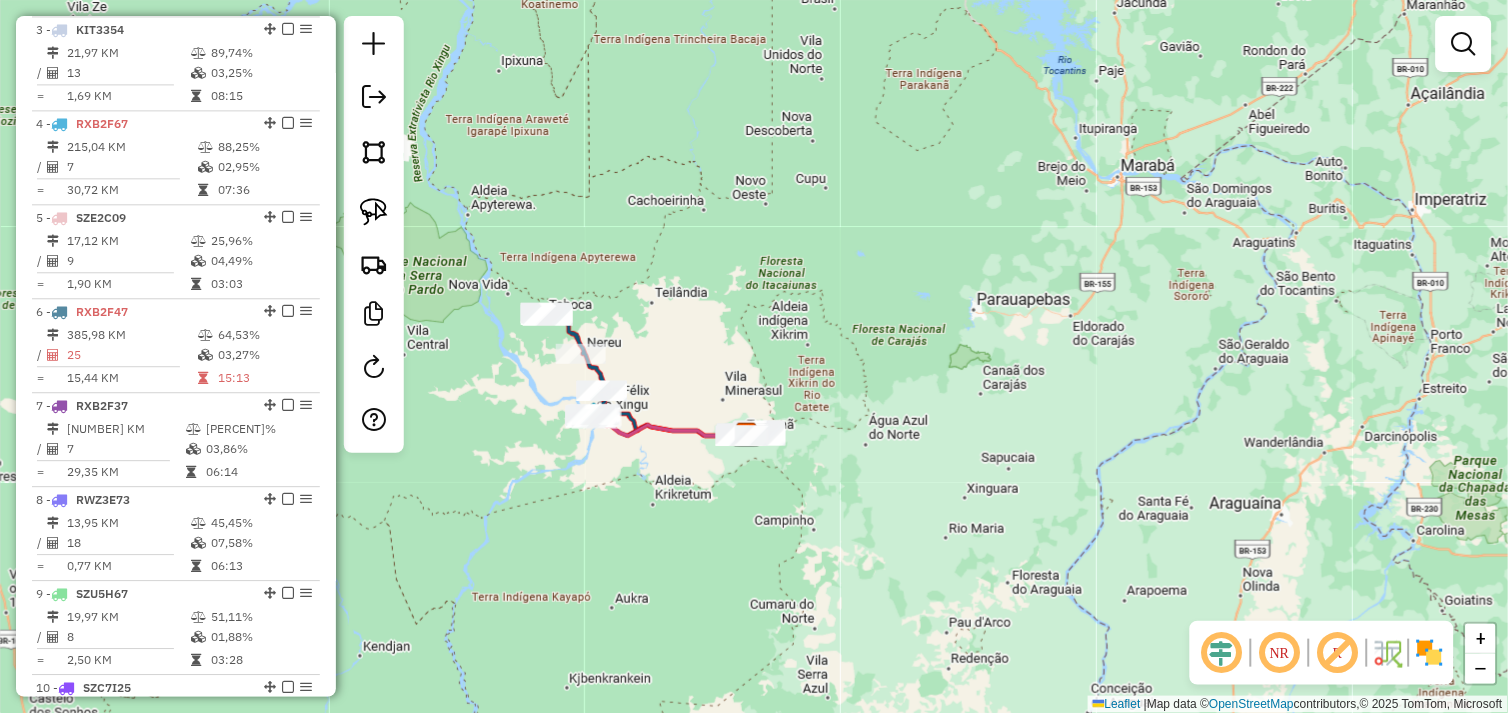 drag, startPoint x: 578, startPoint y: 497, endPoint x: 733, endPoint y: 503, distance: 155.11609 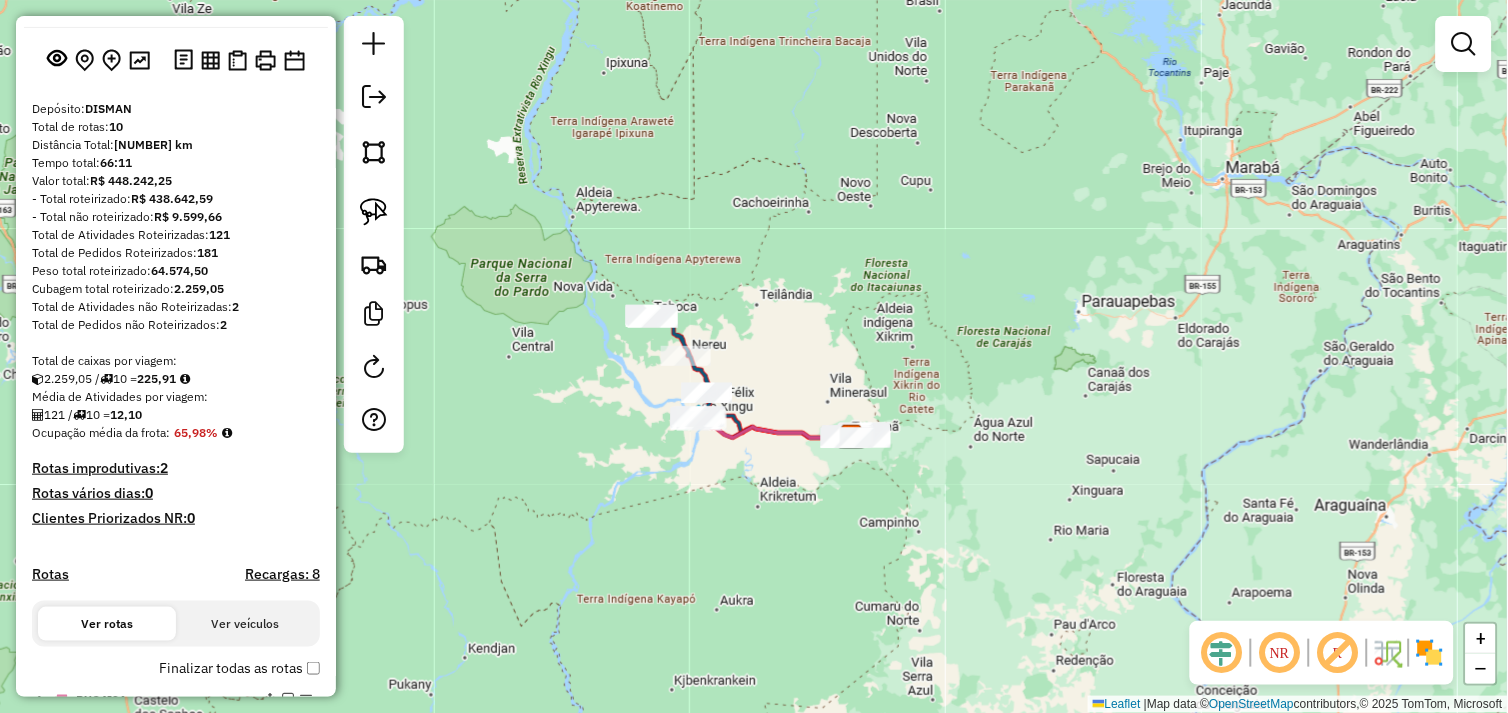 scroll, scrollTop: 0, scrollLeft: 0, axis: both 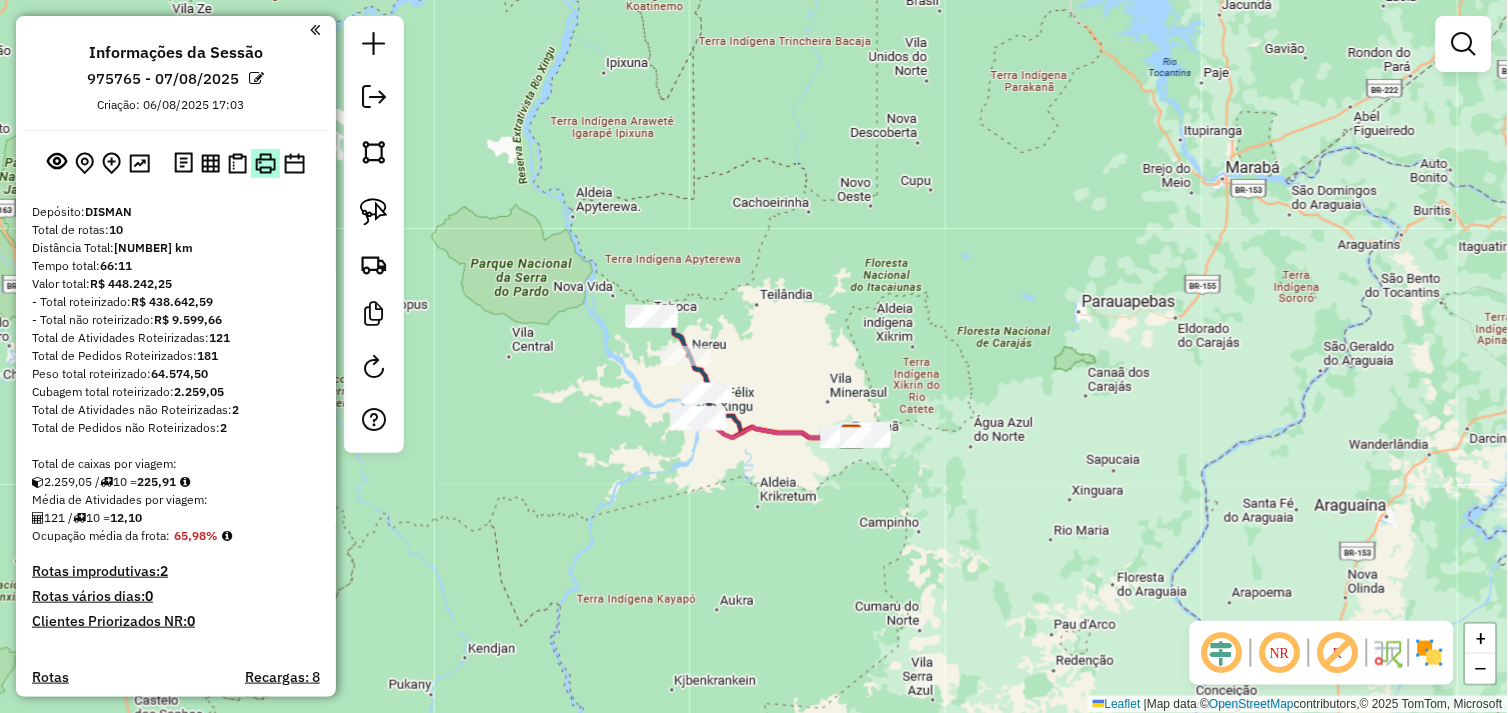 click at bounding box center (265, 163) 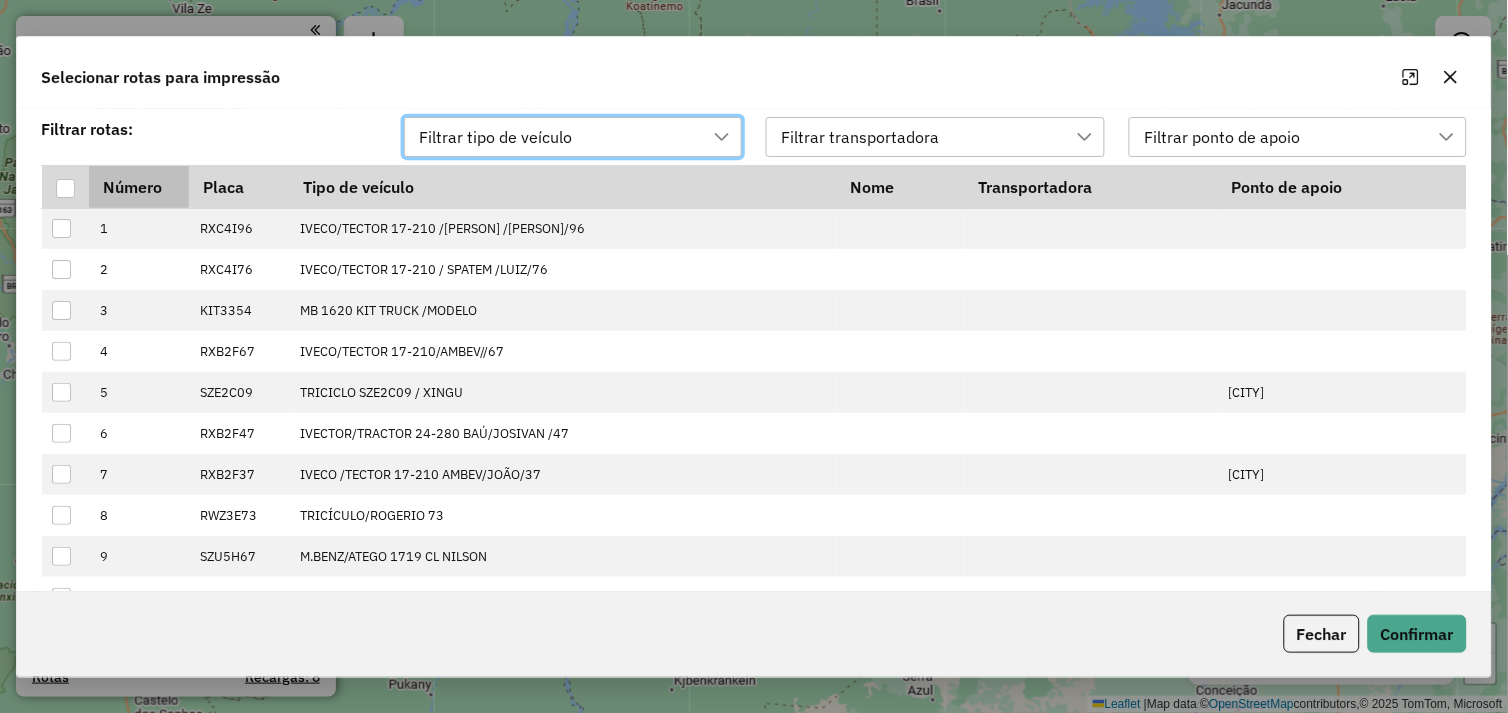 scroll, scrollTop: 13, scrollLeft: 88, axis: both 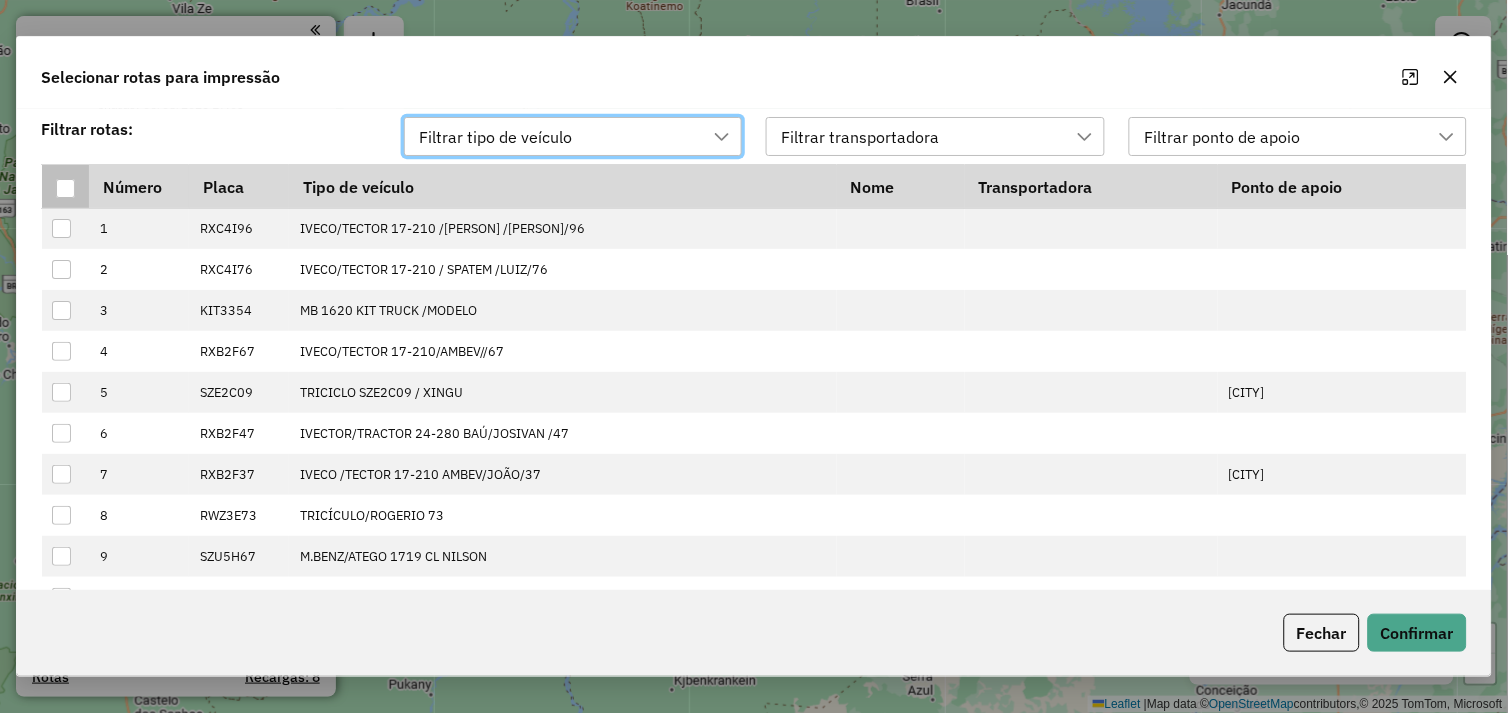 click at bounding box center [65, 188] 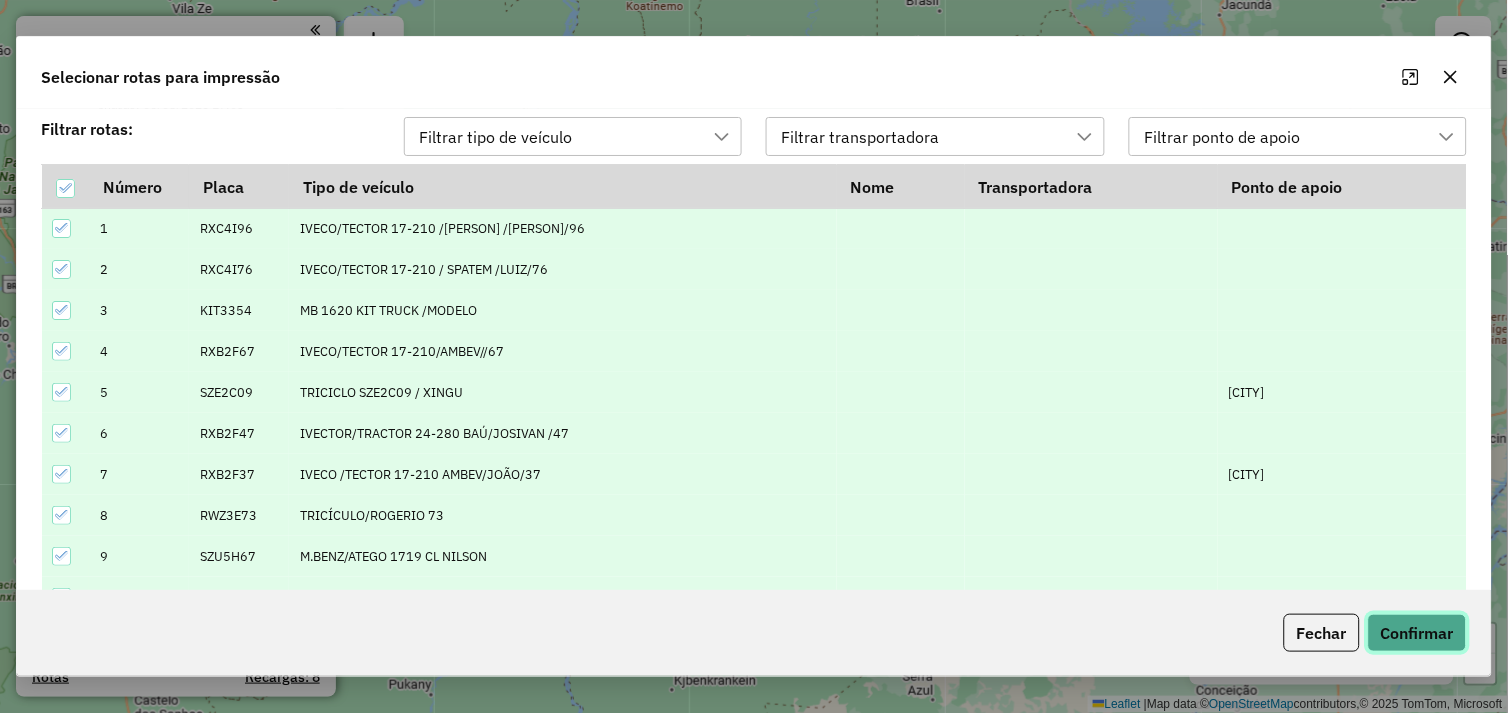 click on "Confirmar" 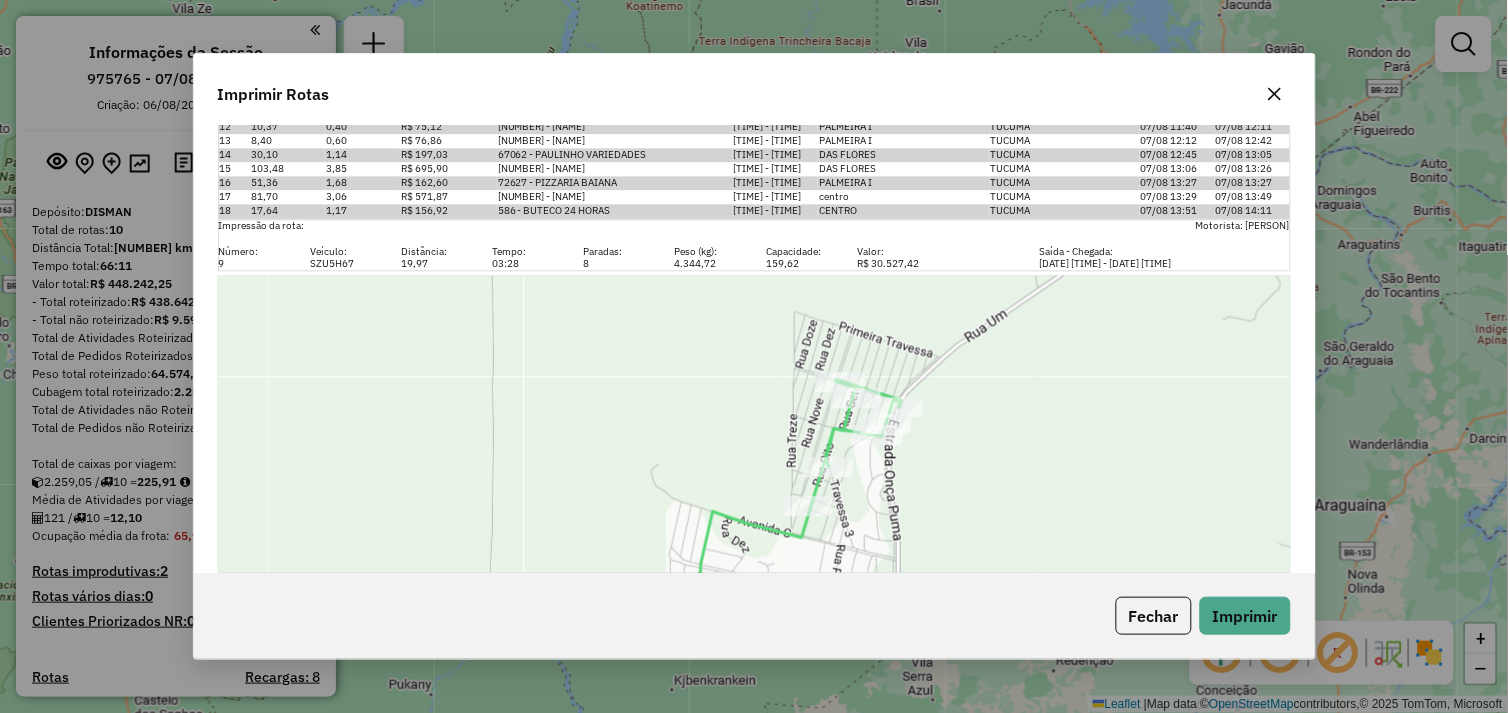 scroll, scrollTop: 6552, scrollLeft: 0, axis: vertical 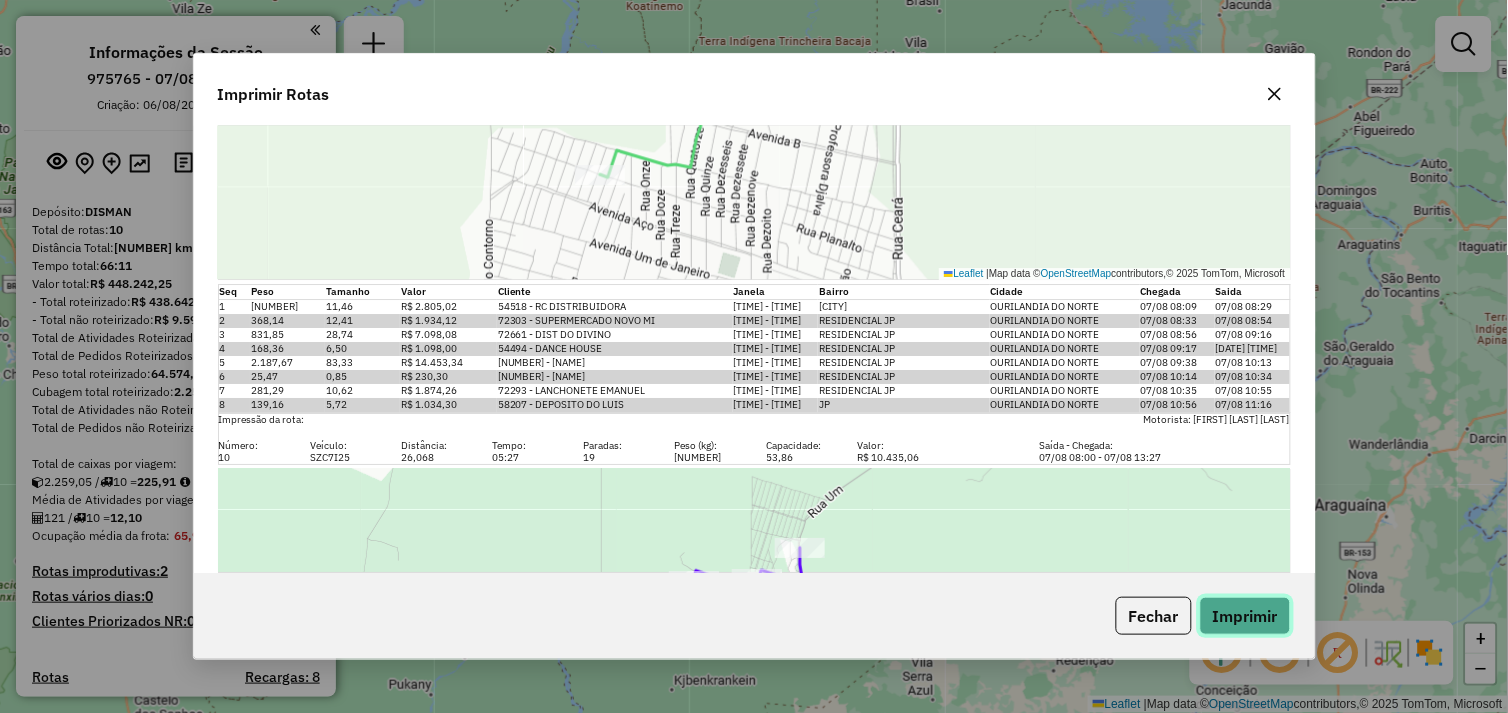 click on "Imprimir" 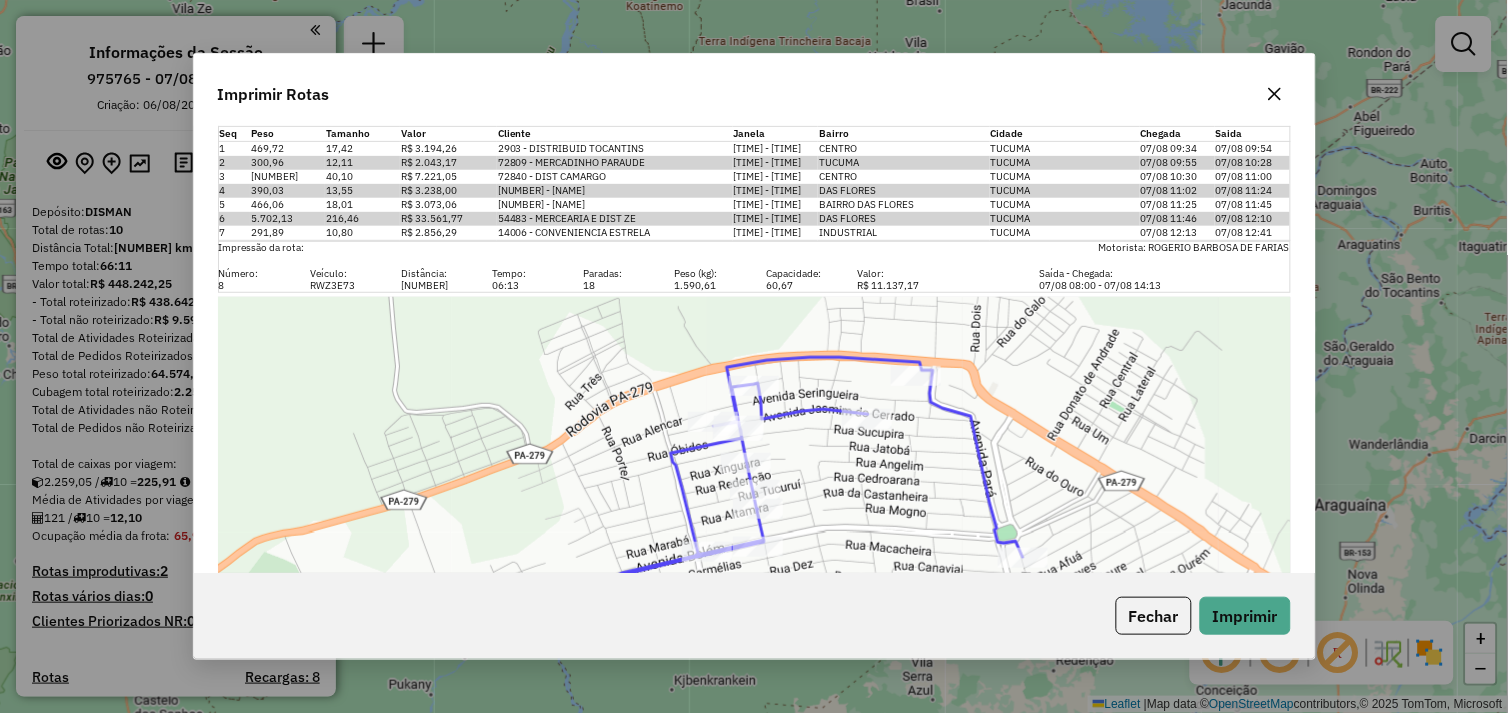 click on "Imprimir Rotas  Impressão da rota:    Motorista: [NAME]  Número: Veículo: Distância: Tempo: Paradas: Peso (kg): Capacidade: Valor: Saída - Chegada: [PLATE]  [NUMBER]   [TIME]  5 [NUMBER]   [NUMBER] R$ [NUMBER]  [DATE] [TIME] - [DATE] [TIME]   Leaflet   |  Map data ©  OpenStreetMap  contributors,© 2025 TomTom, Microsoft  Seq   Peso   Tamanho   Valor   Cliente   Janela   Bairro   Cidade   Chegada   Saida  1 [NUMBER] [NUMBER] R$ [NUMBER] [NUMBER] - [NAME]  [TIME] - [TIME] [NAME]  [CITY]  [DATE] [TIME] [DATE] [TIME] 2 [NUMBER] [NUMBER] R$ [NUMBER] [NUMBER] - [NAME]  [TIME] - [TIME] [NAME]  [CITY]  [DATE] [TIME] [DATE] [TIME] 3 [NUMBER] [NUMBER] R$ [NUMBER] [NUMBER] - [NAME] 1  [TIME] - [TIME] [NAME]  [CITY]  [DATE] [TIME] [DATE] [TIME] 4 [NUMBER] [NUMBER] R$ [NUMBER] [NUMBER] - [NAME]  [TIME] - [TIME] [NAME]  [CITY]  [DATE] [TIME] [DATE] [TIME] 5 [NUMBER] [NUMBER] R$ [NUMBER] [NUMBER] - [NAME]  [TIME] - [TIME] [NAME]  [CITY]  [DATE] [TIME] [DATE] [TIME]   Impressão da rota:" 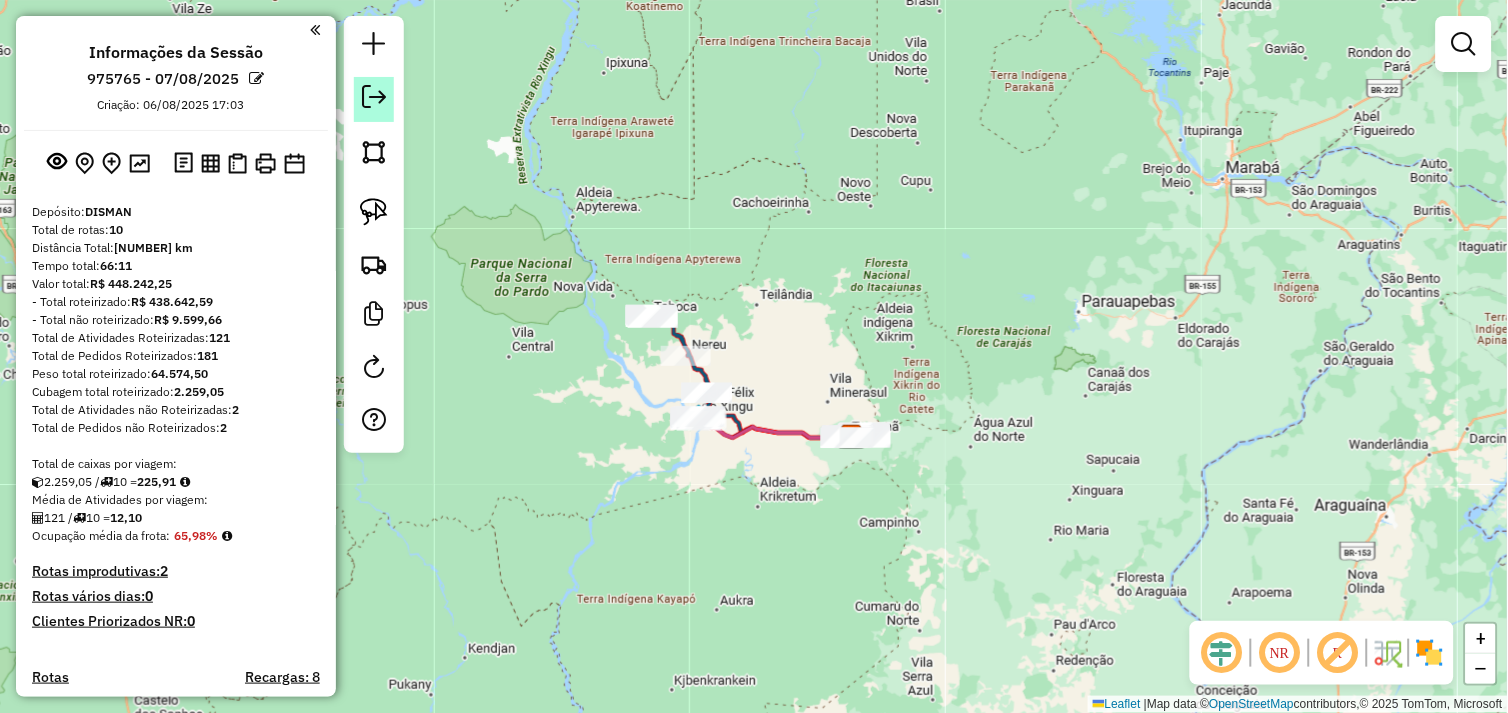 click 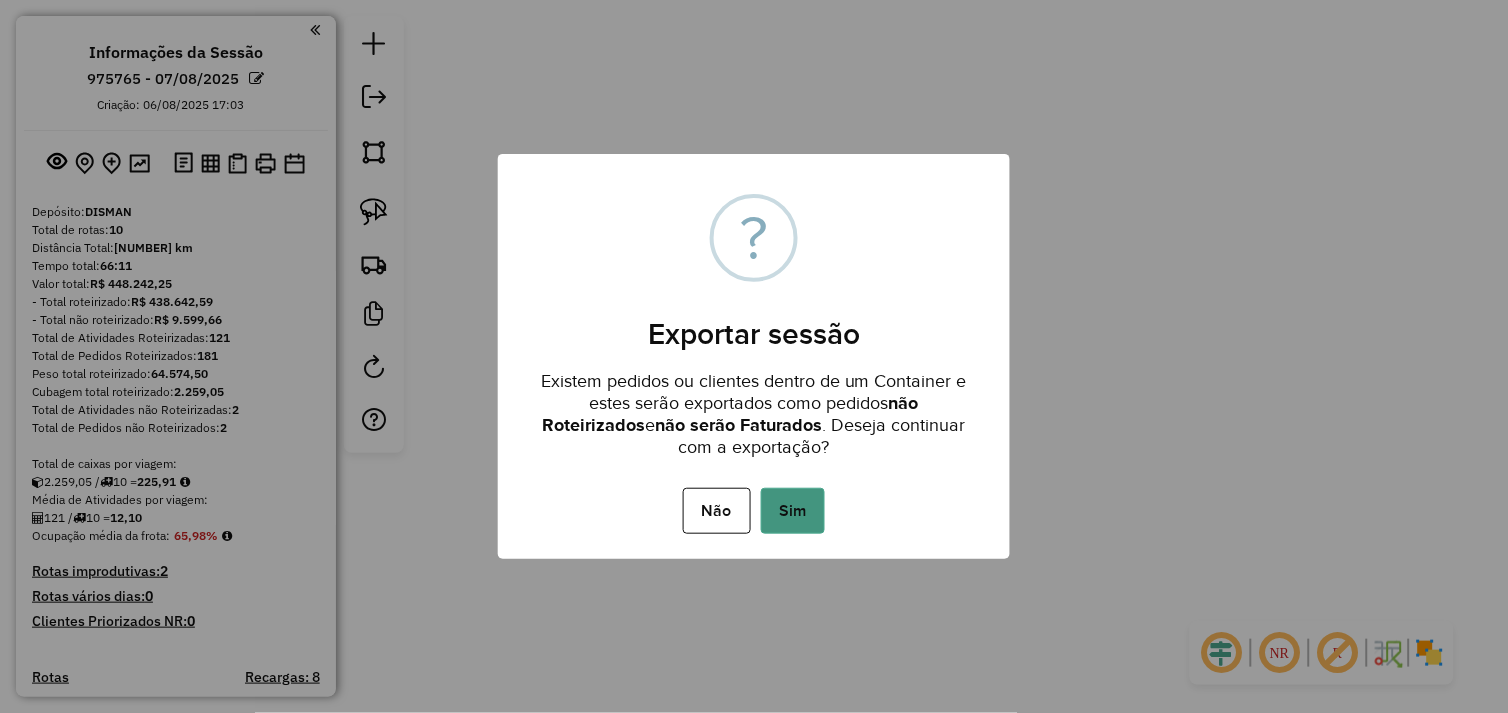 click on "Sim" at bounding box center (793, 511) 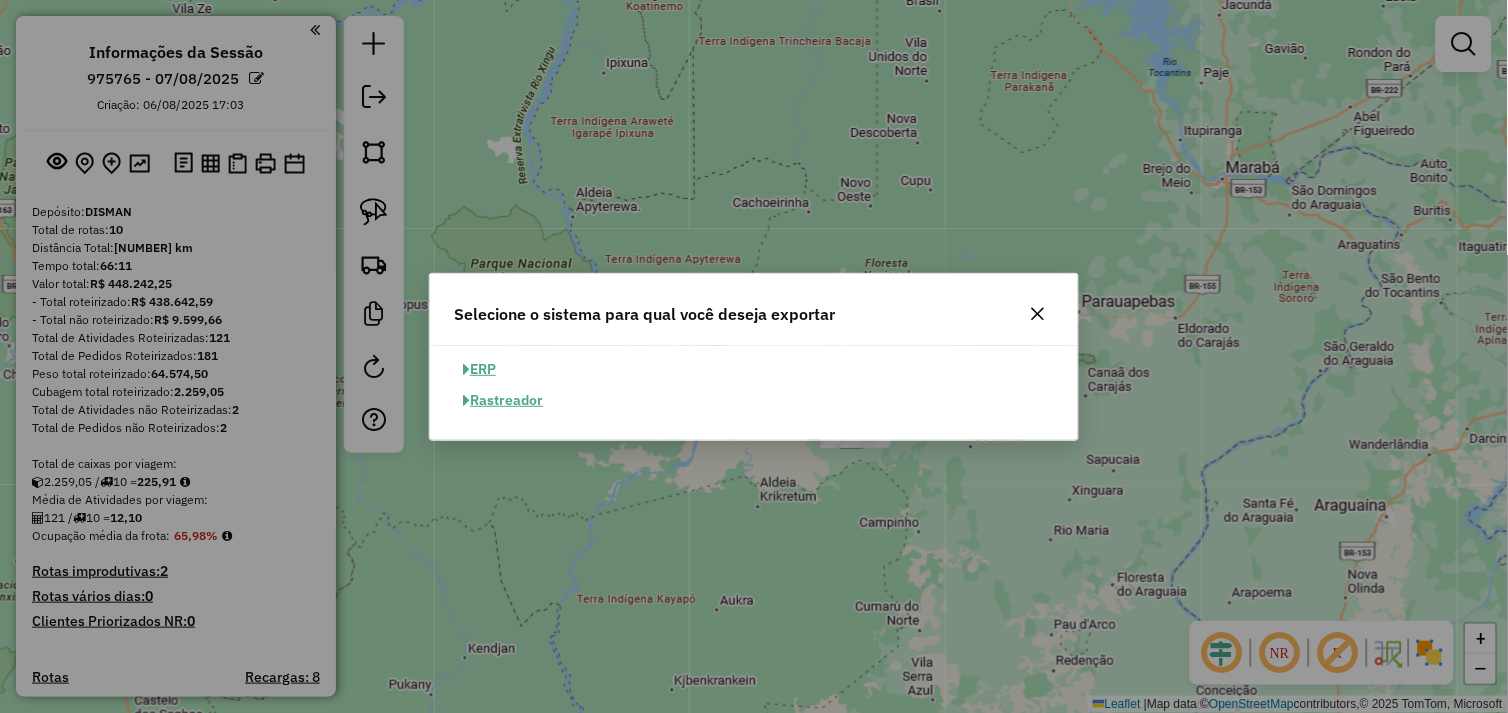click on "ERP" 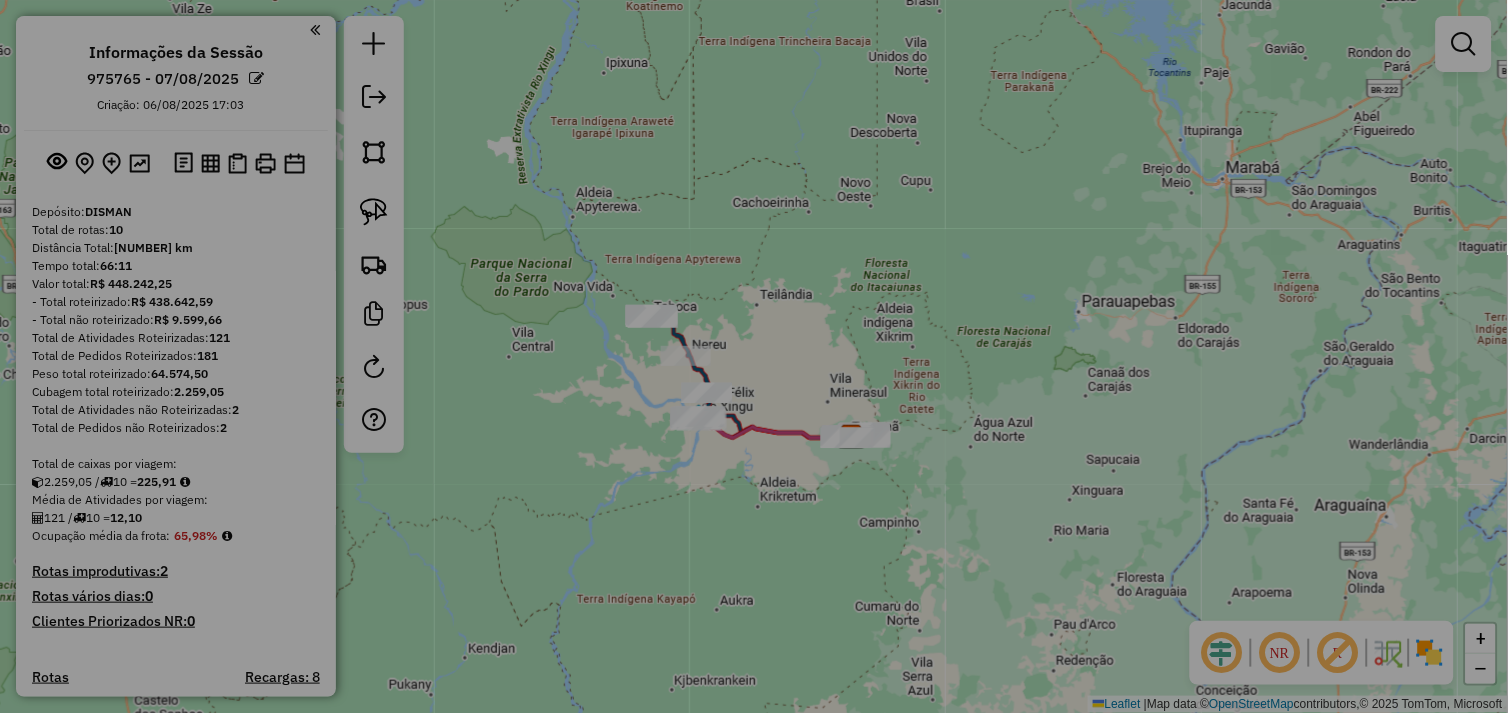 select on "**" 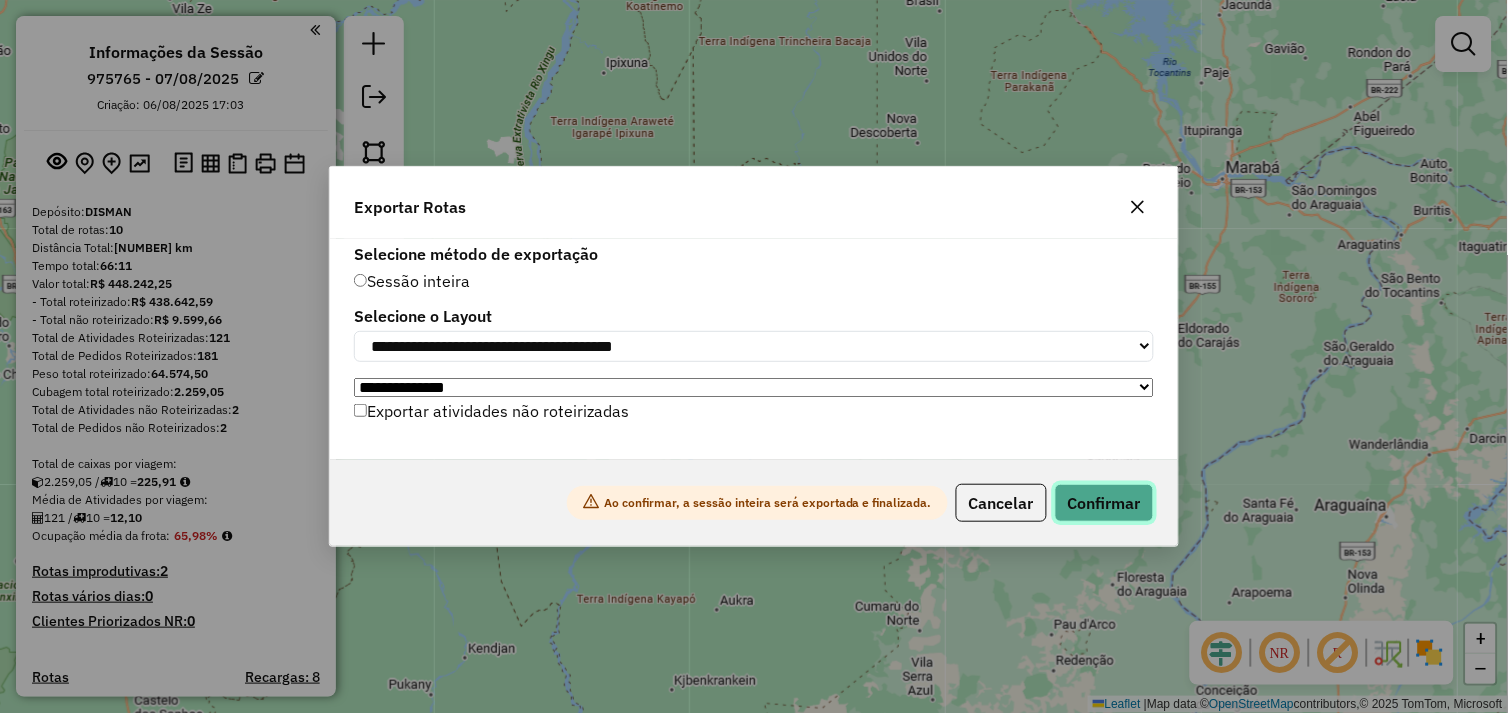 click on "Confirmar" 